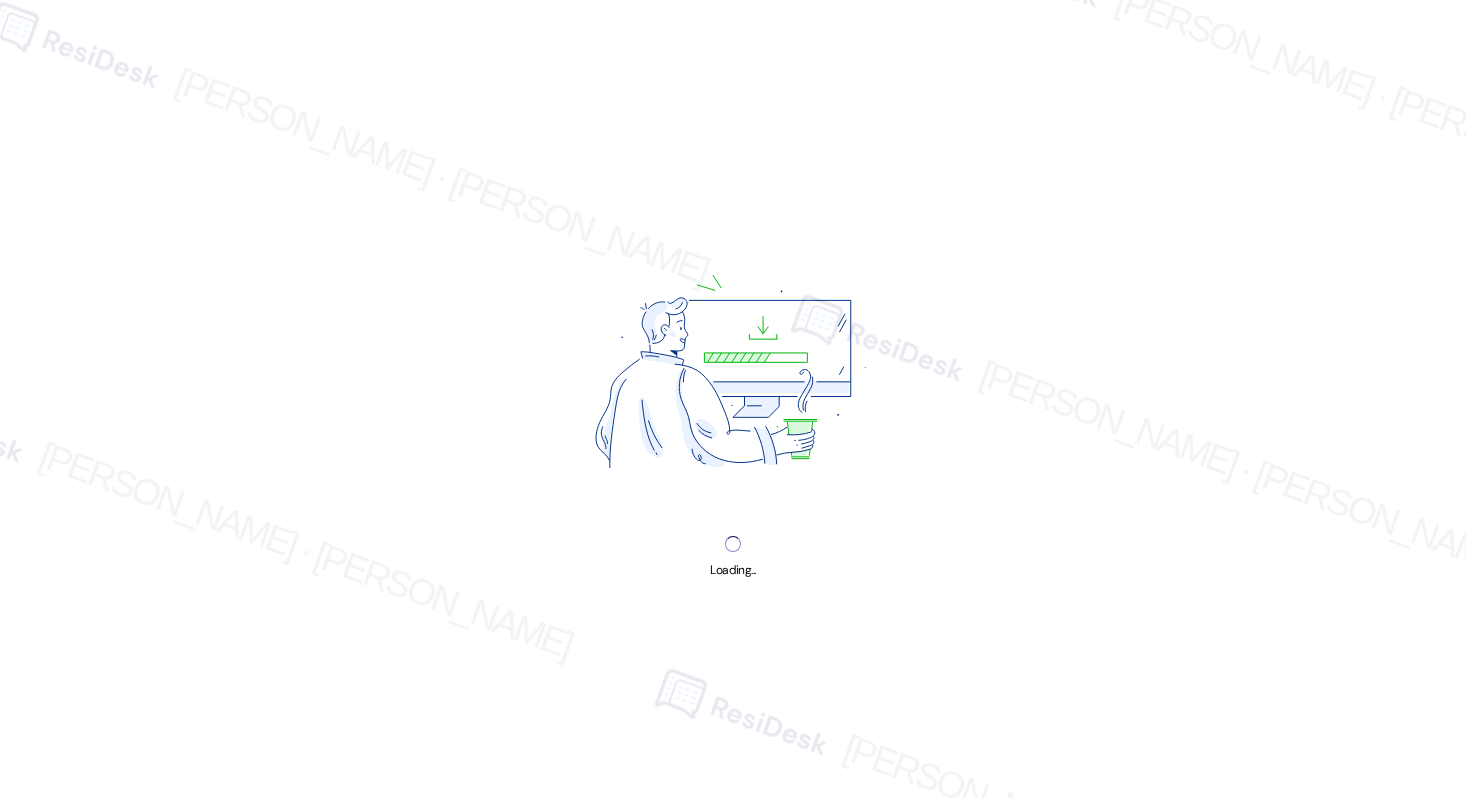 scroll, scrollTop: 0, scrollLeft: 0, axis: both 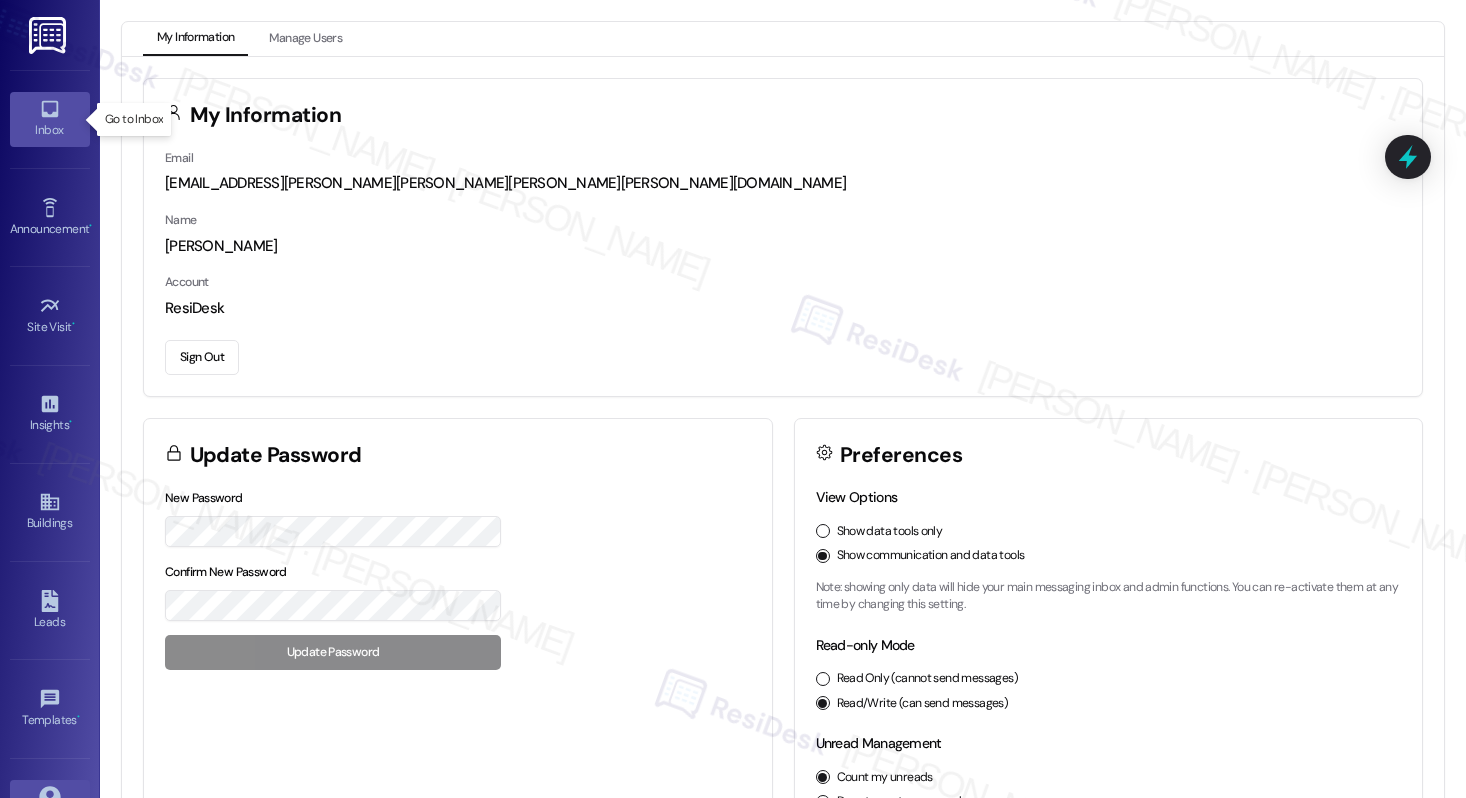 click on "Inbox" at bounding box center (50, 130) 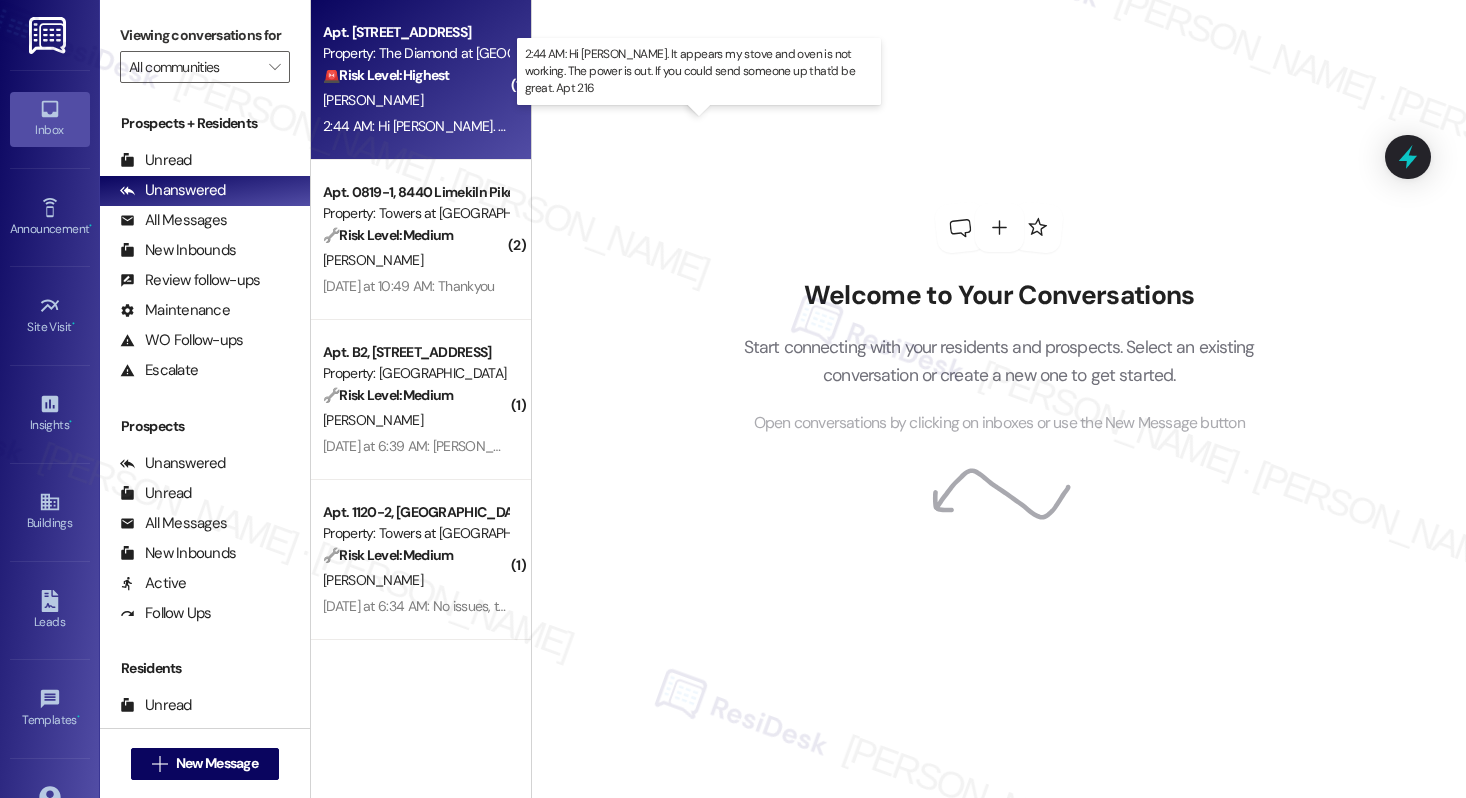 click on "2:44 AM: Hi [PERSON_NAME]. It appears my stove and oven is not working. The power is out. If you could send someone up that'd be great. Apt 216 2:44 AM: Hi [PERSON_NAME]. It appears my stove and oven is not working. The power is out. If you could send someone up that'd be great. Apt 216" at bounding box center (748, 126) 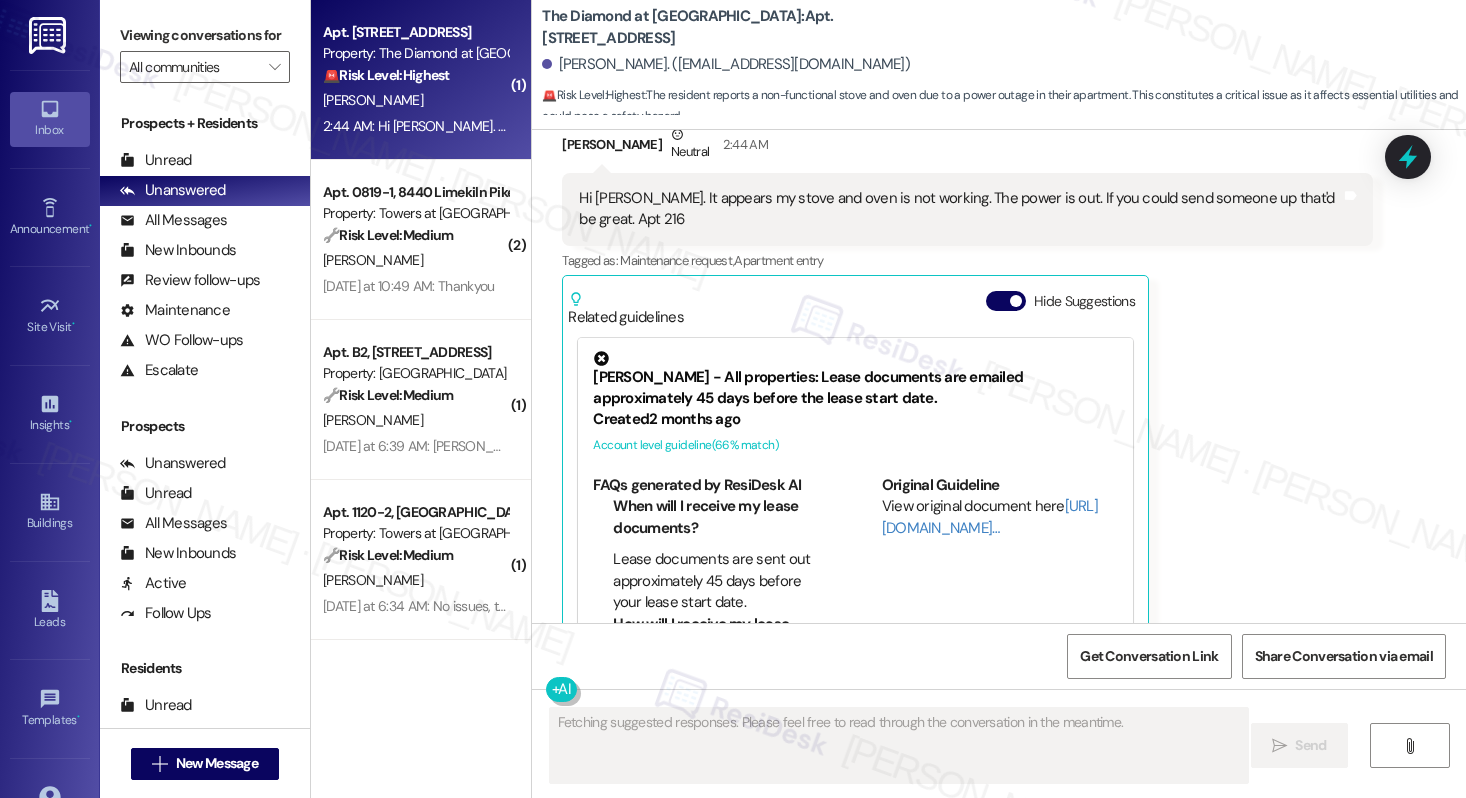 scroll, scrollTop: 2255, scrollLeft: 0, axis: vertical 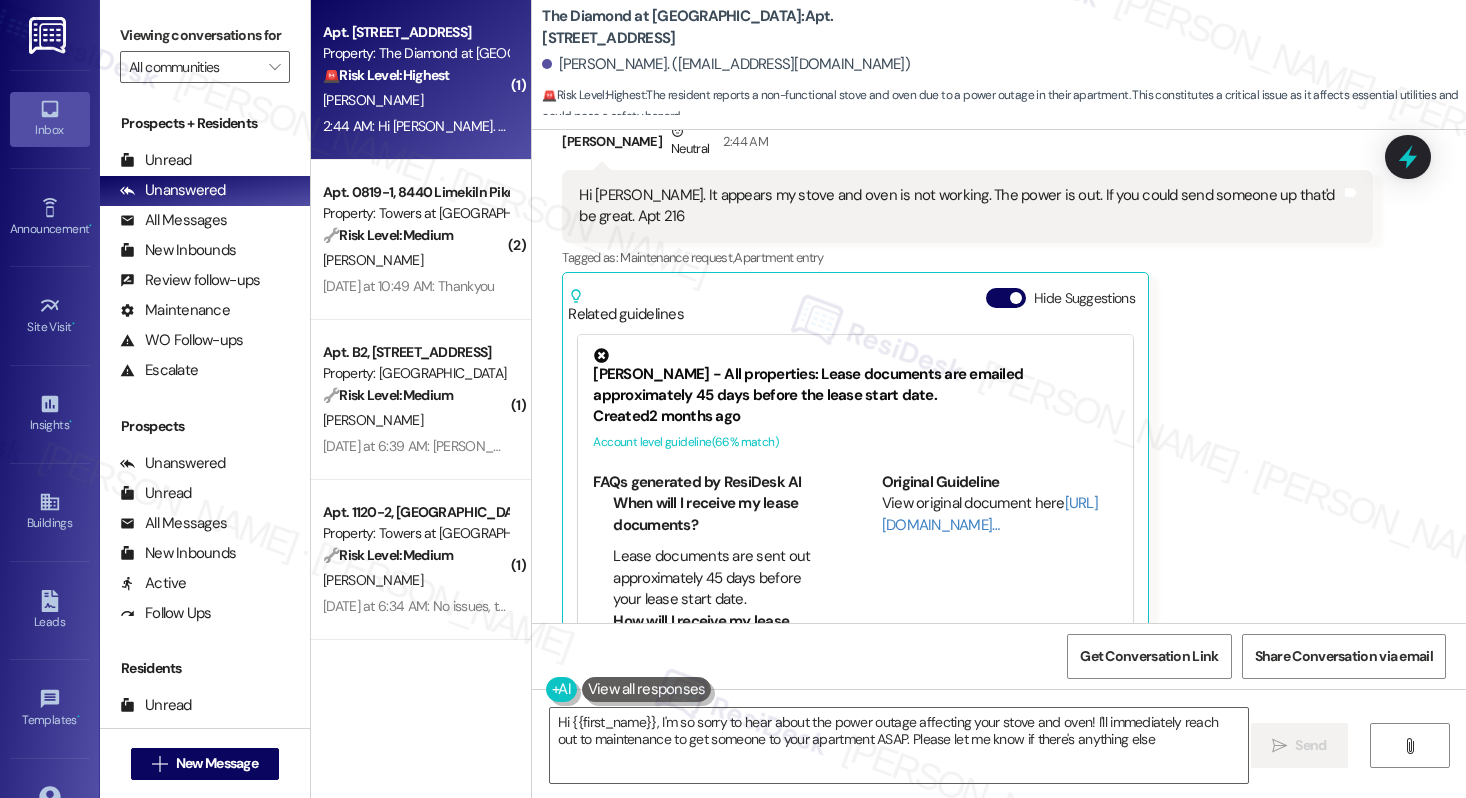 type on "Hi {{first_name}}, I'm so sorry to hear about the power outage affecting your stove and oven! I'll immediately reach out to maintenance to get someone to your apartment ASAP. Please let me know if there's anything else!" 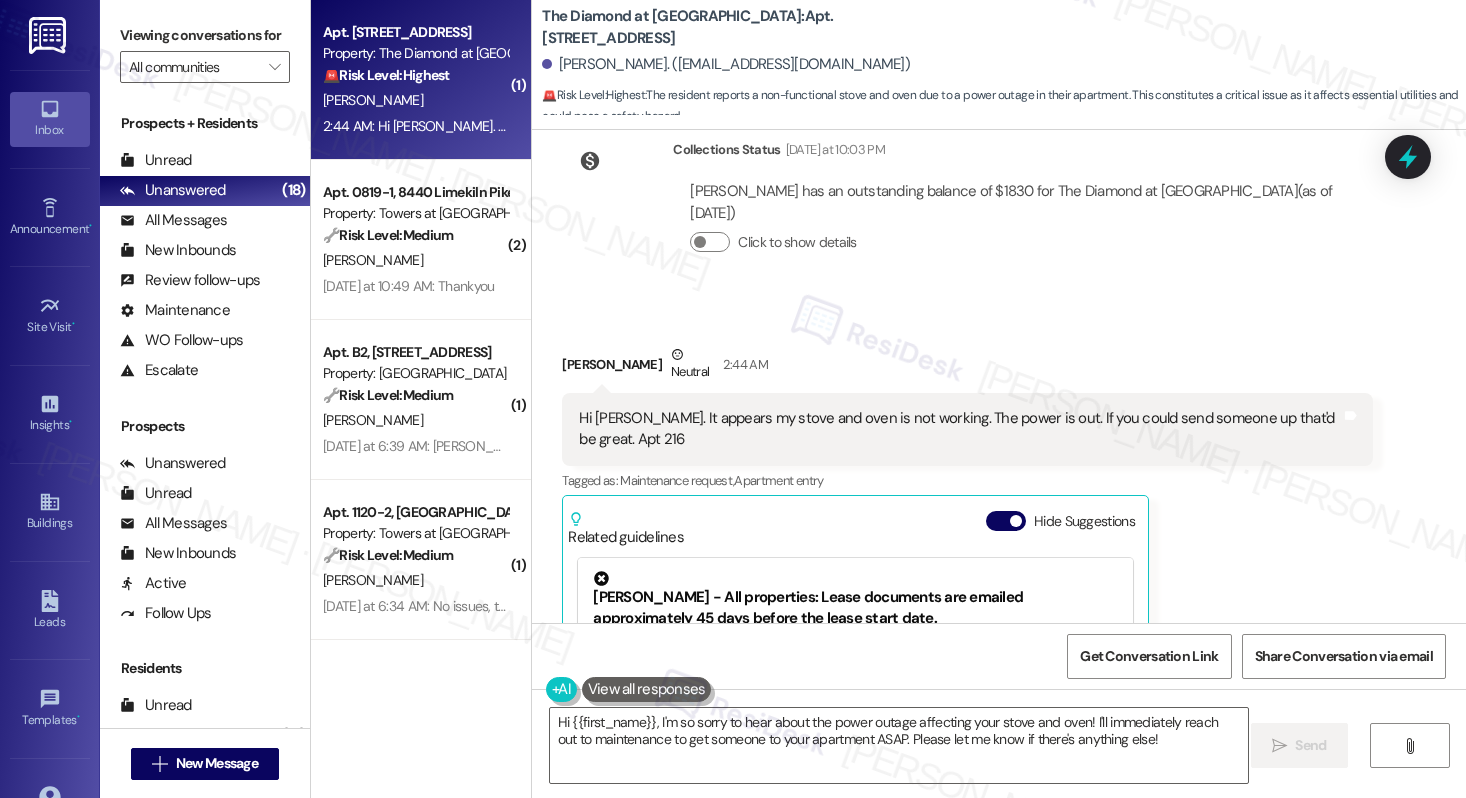 scroll, scrollTop: 2054, scrollLeft: 0, axis: vertical 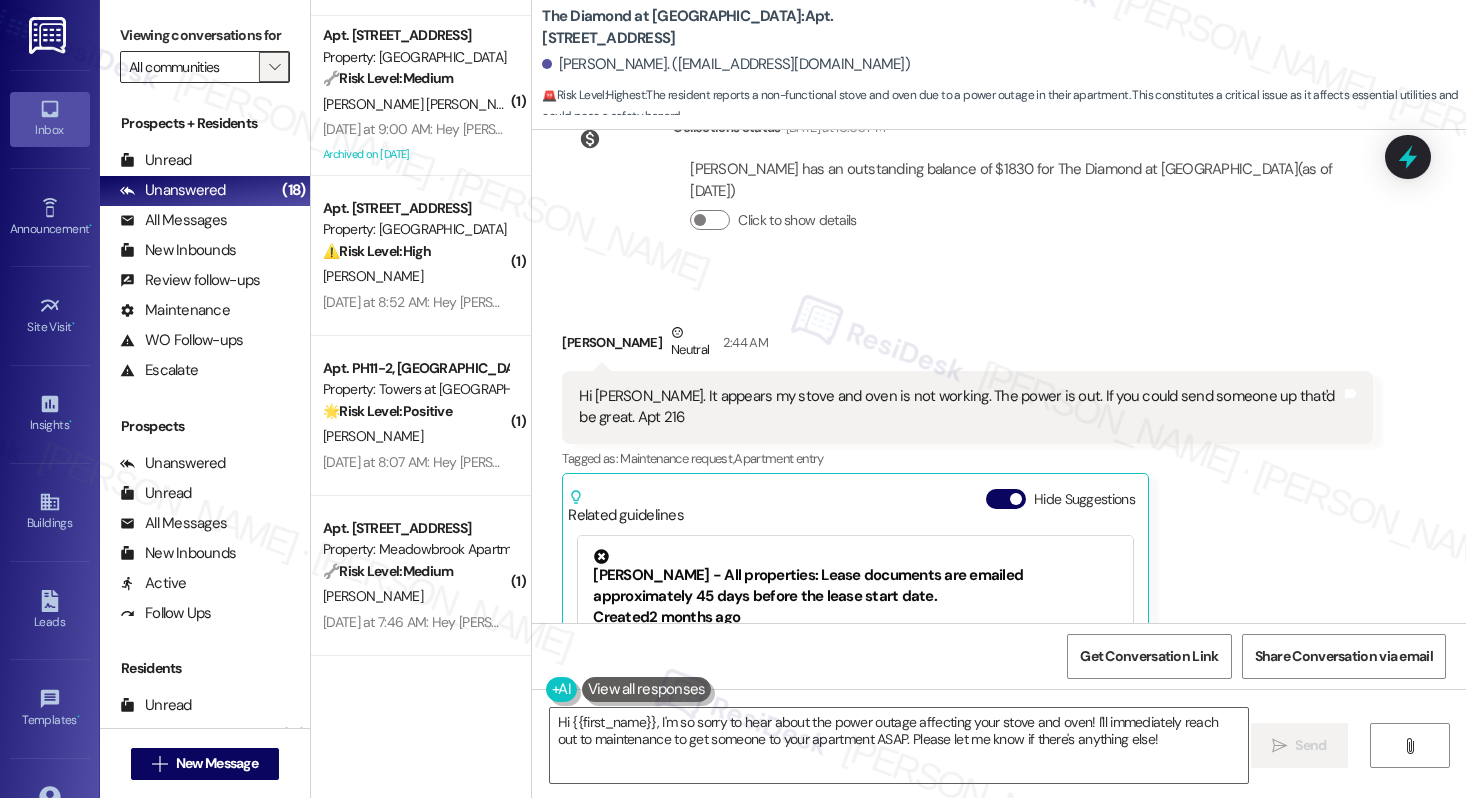 click on "" at bounding box center [274, 67] 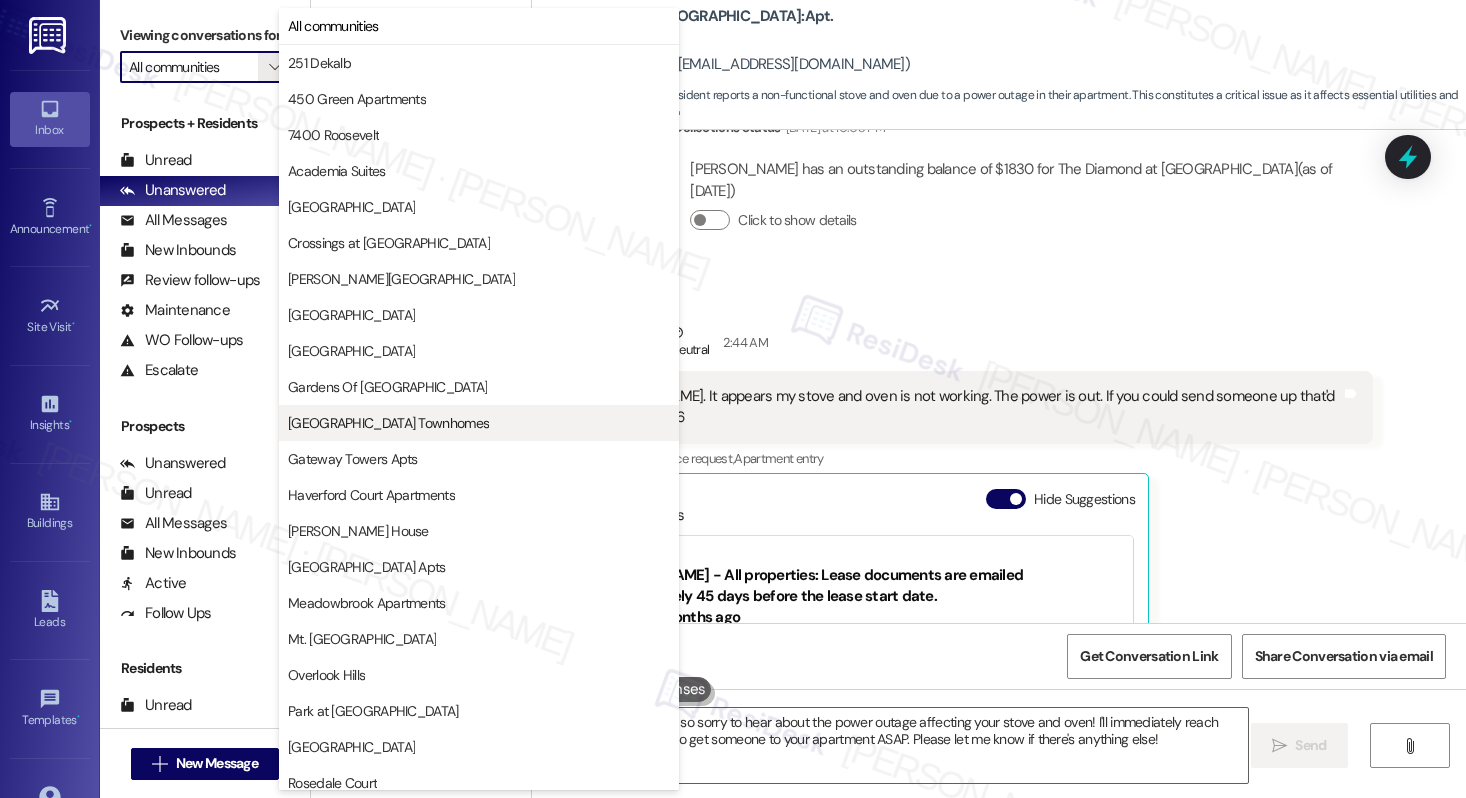 scroll, scrollTop: 371, scrollLeft: 0, axis: vertical 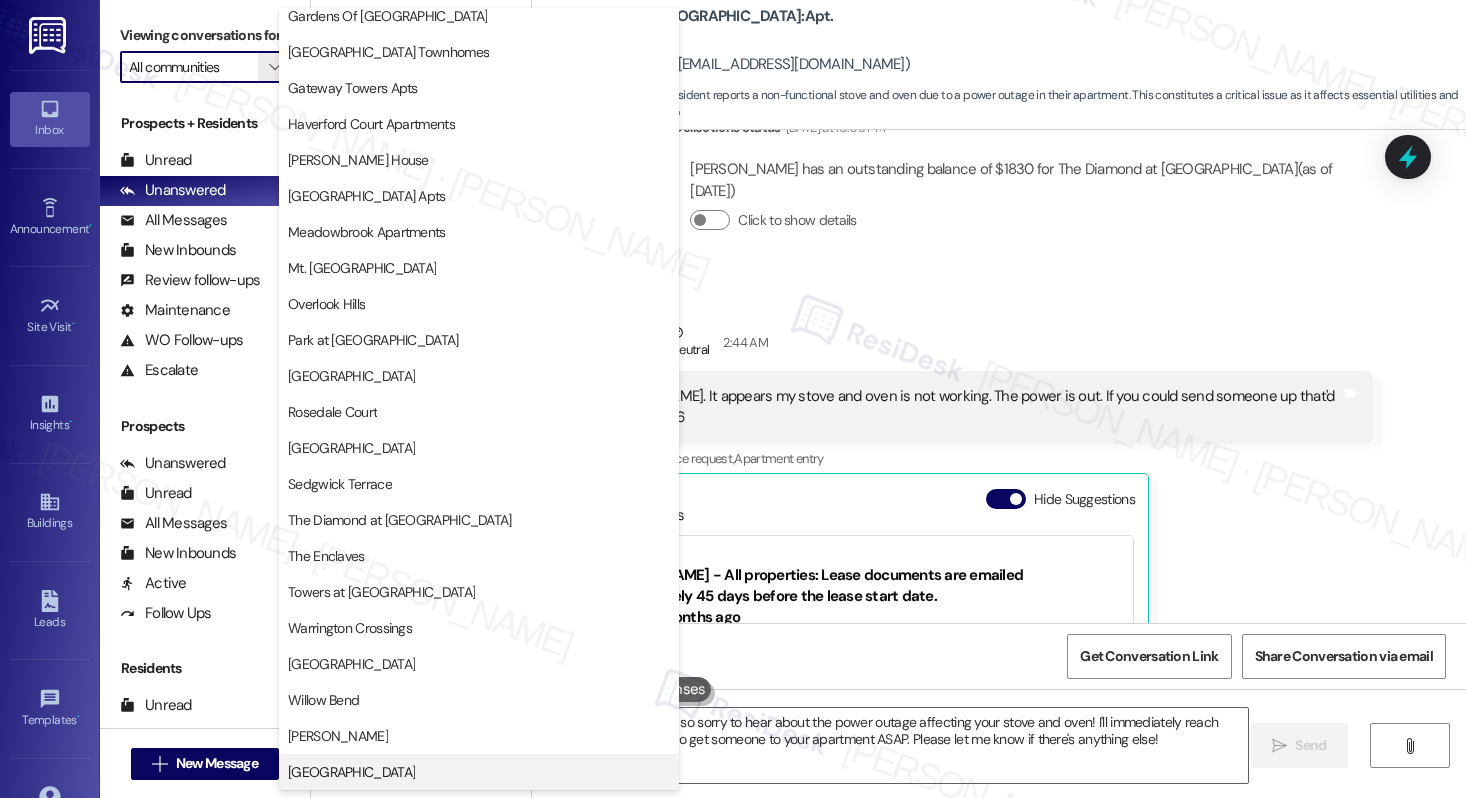 click on "[GEOGRAPHIC_DATA]" at bounding box center [479, 772] 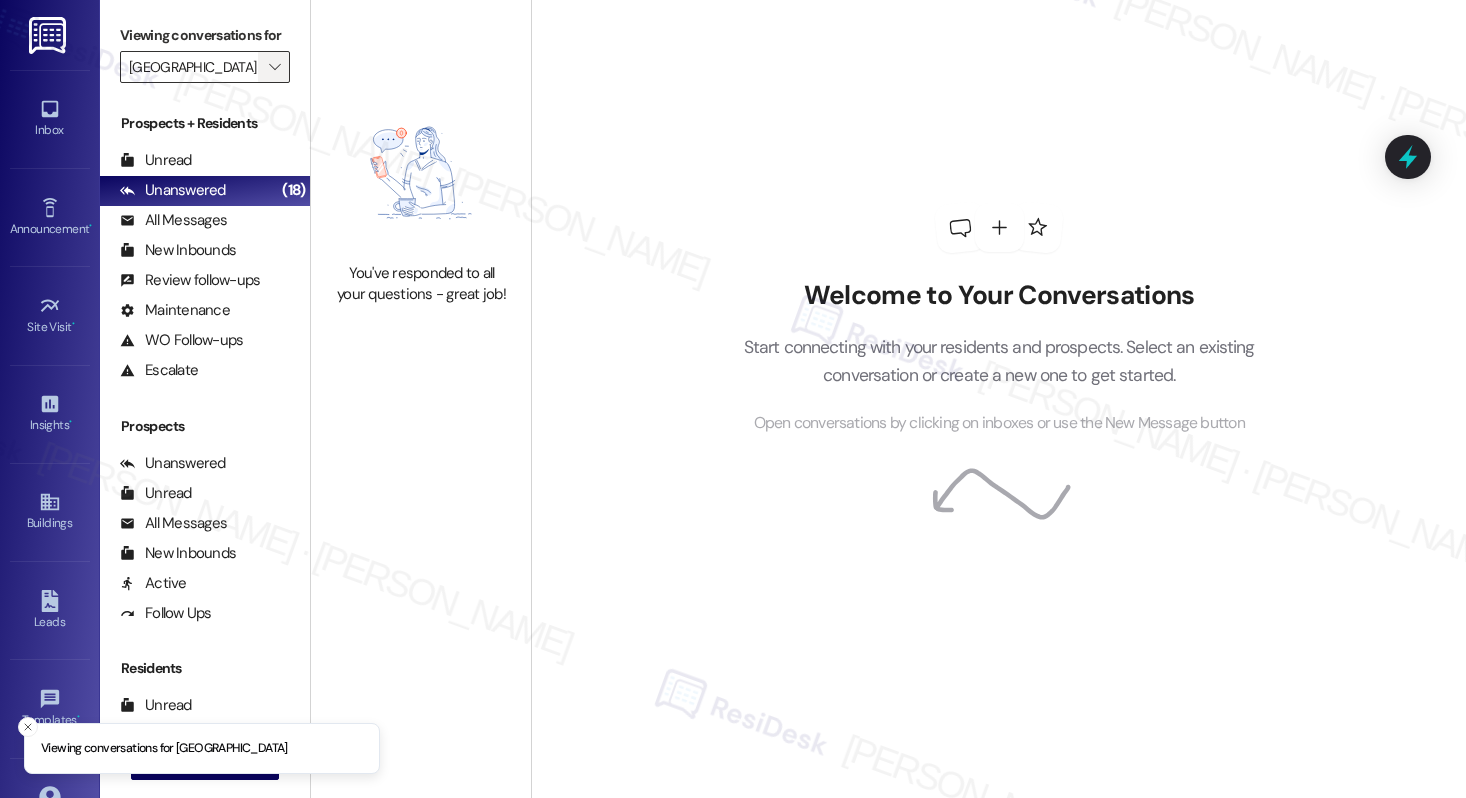 click on "" at bounding box center (274, 67) 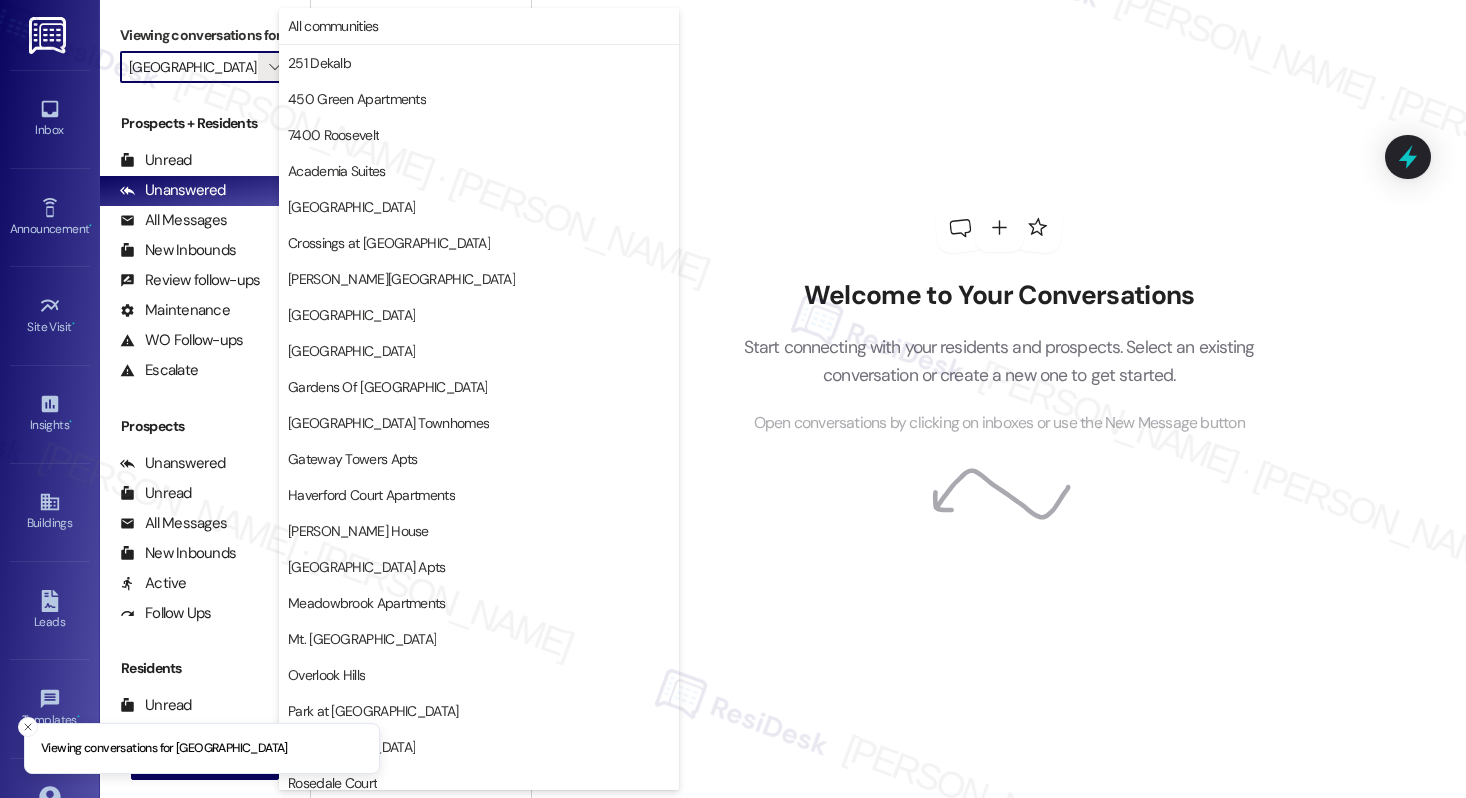 scroll, scrollTop: 371, scrollLeft: 0, axis: vertical 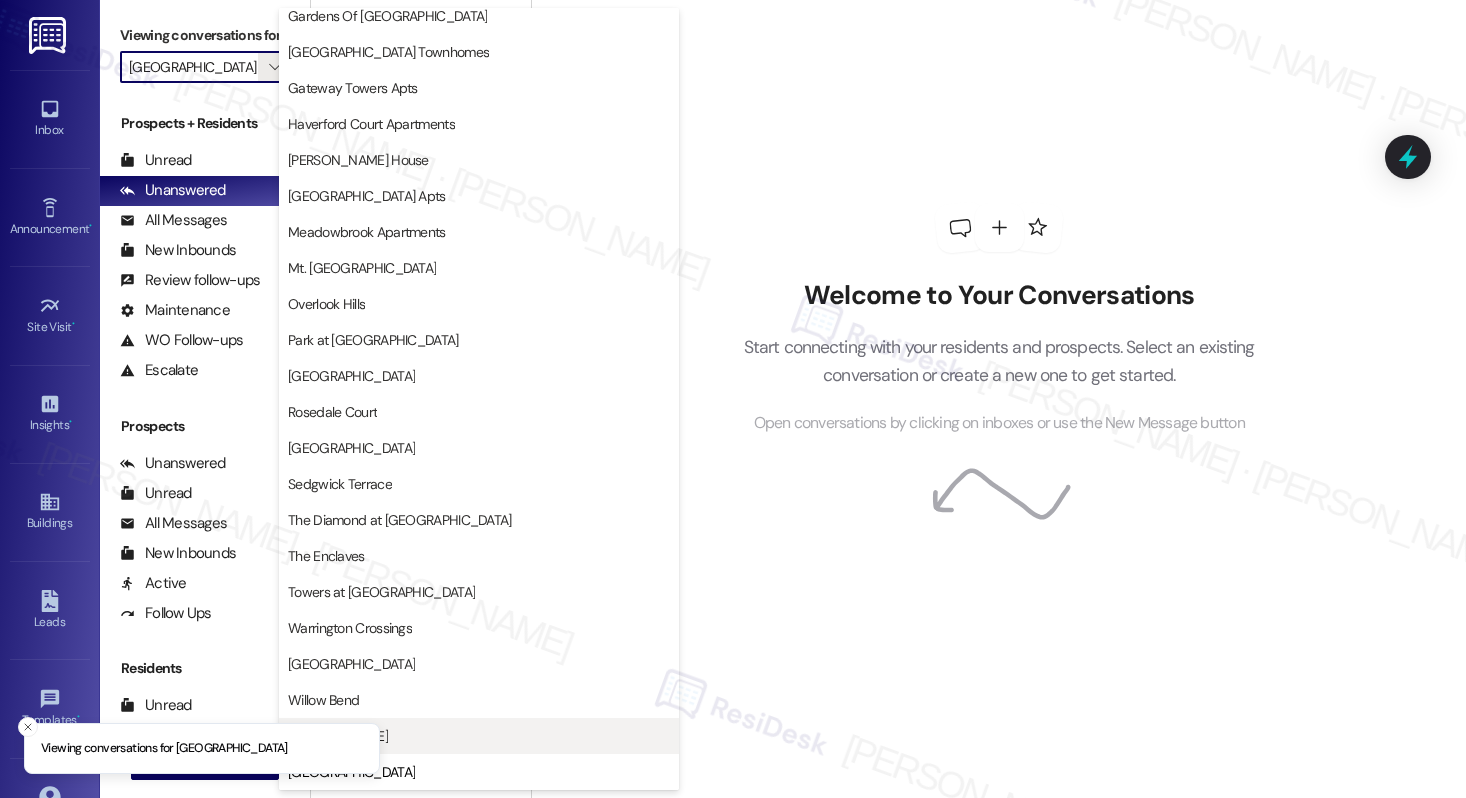click on "[PERSON_NAME]" at bounding box center (479, 736) 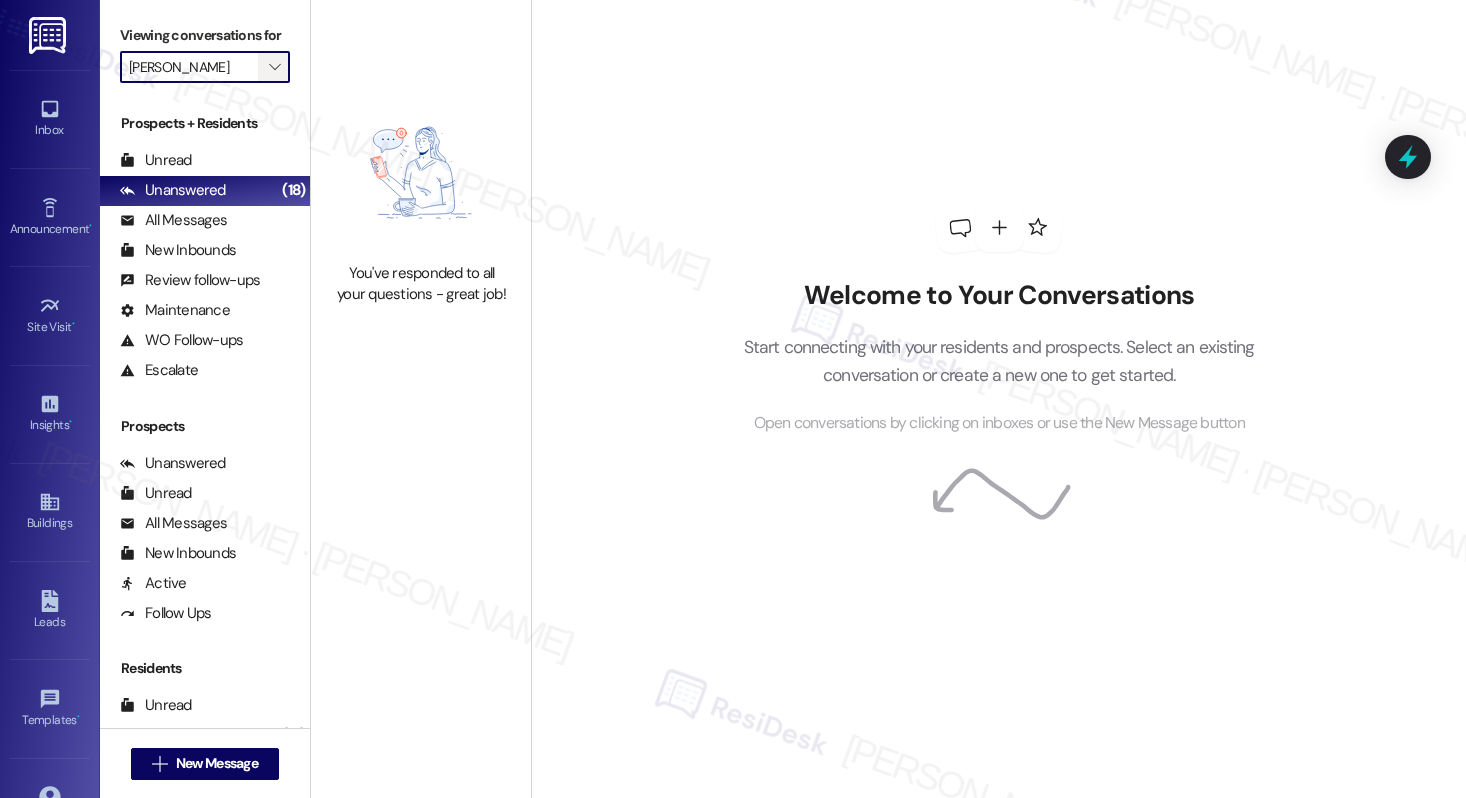 click on "" at bounding box center (274, 67) 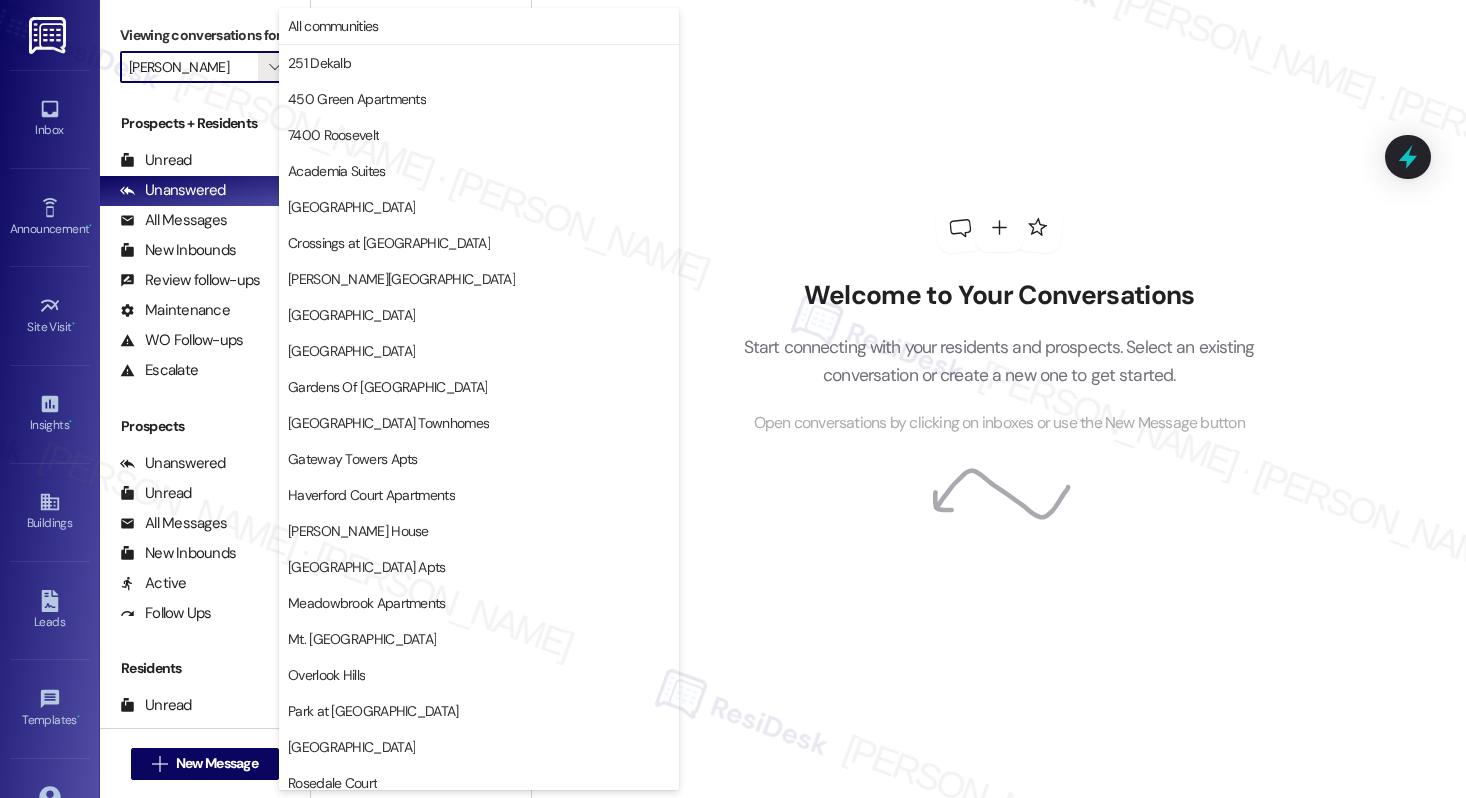 scroll, scrollTop: 371, scrollLeft: 0, axis: vertical 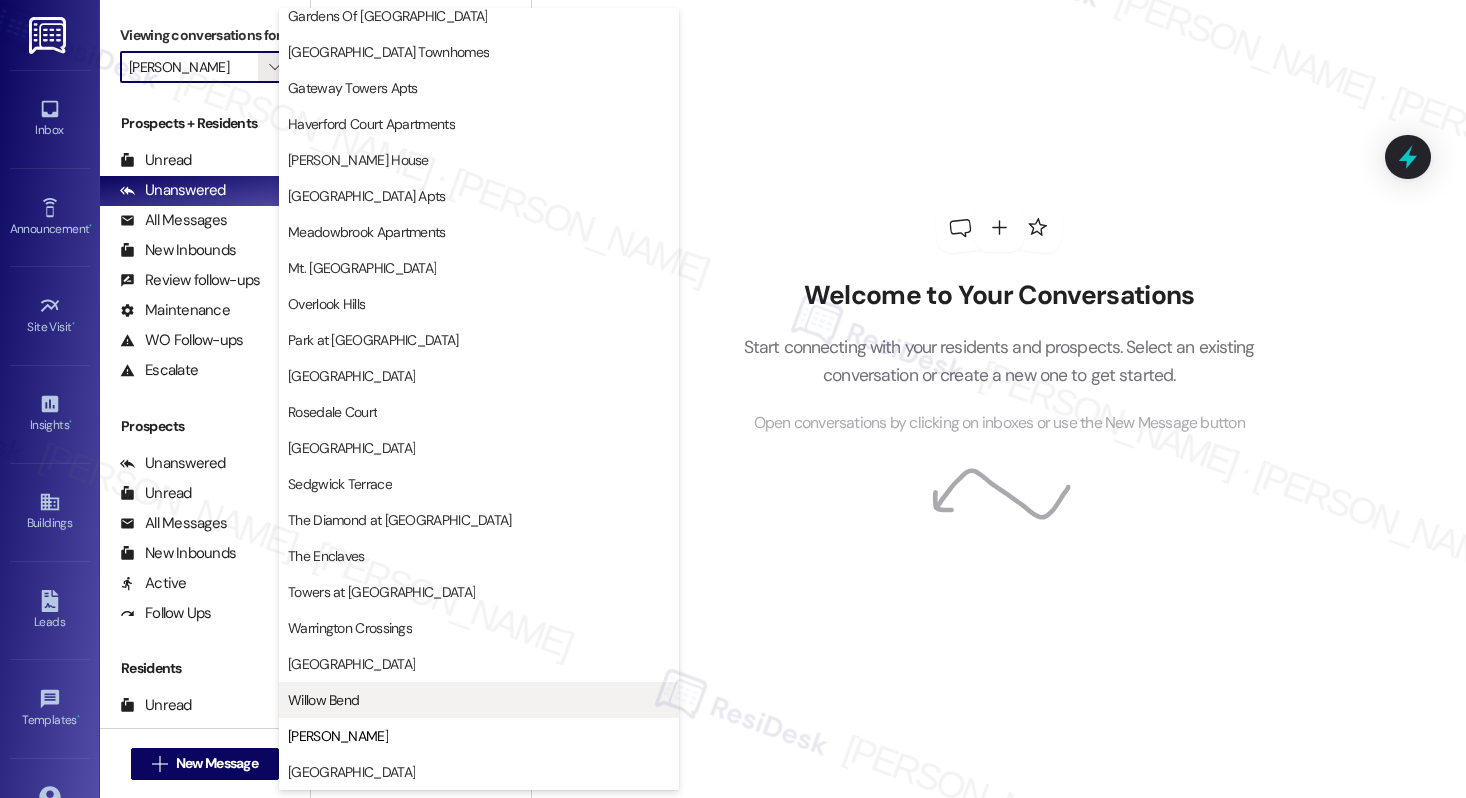 click on "Willow Bend" at bounding box center [479, 700] 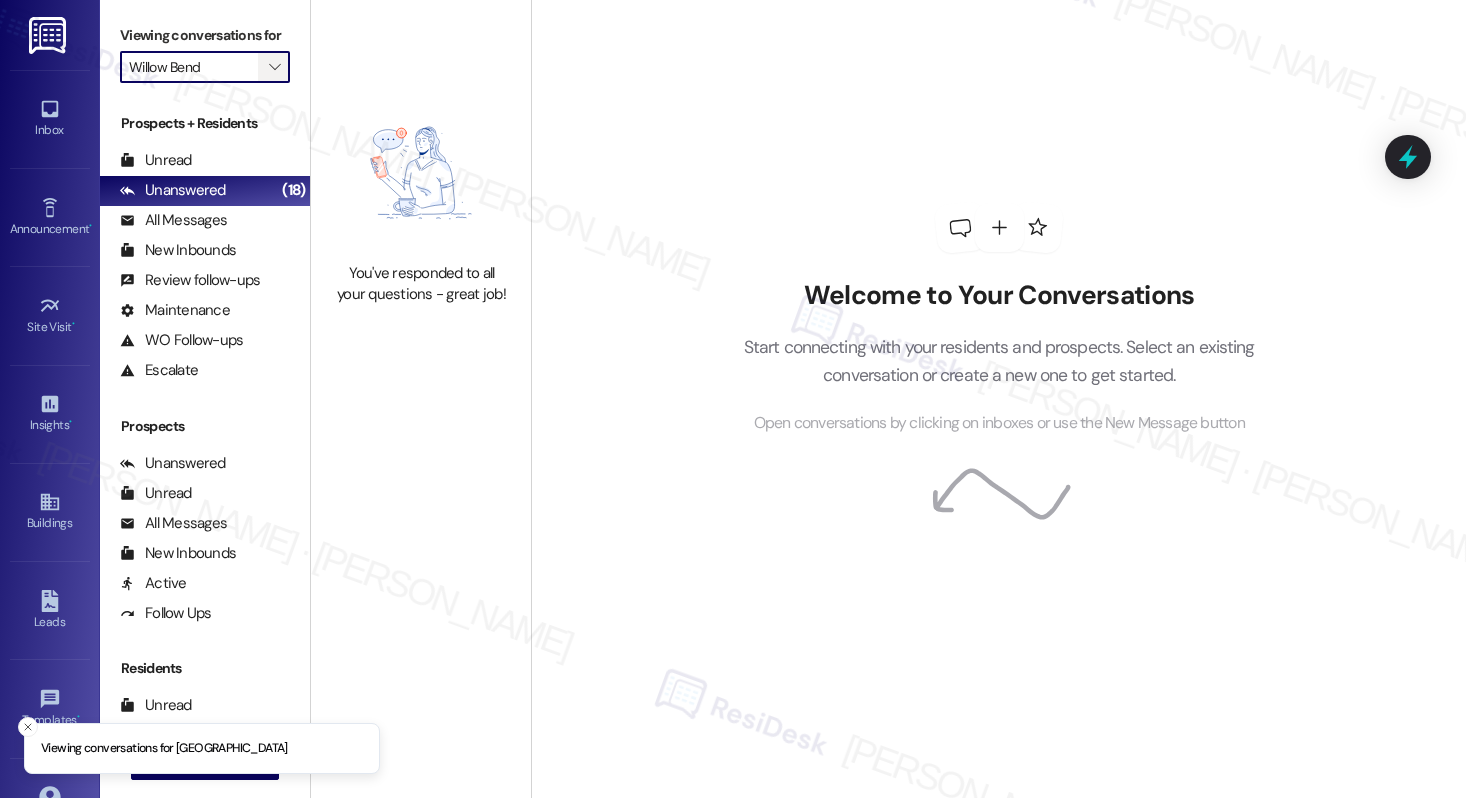 click on "" at bounding box center (274, 67) 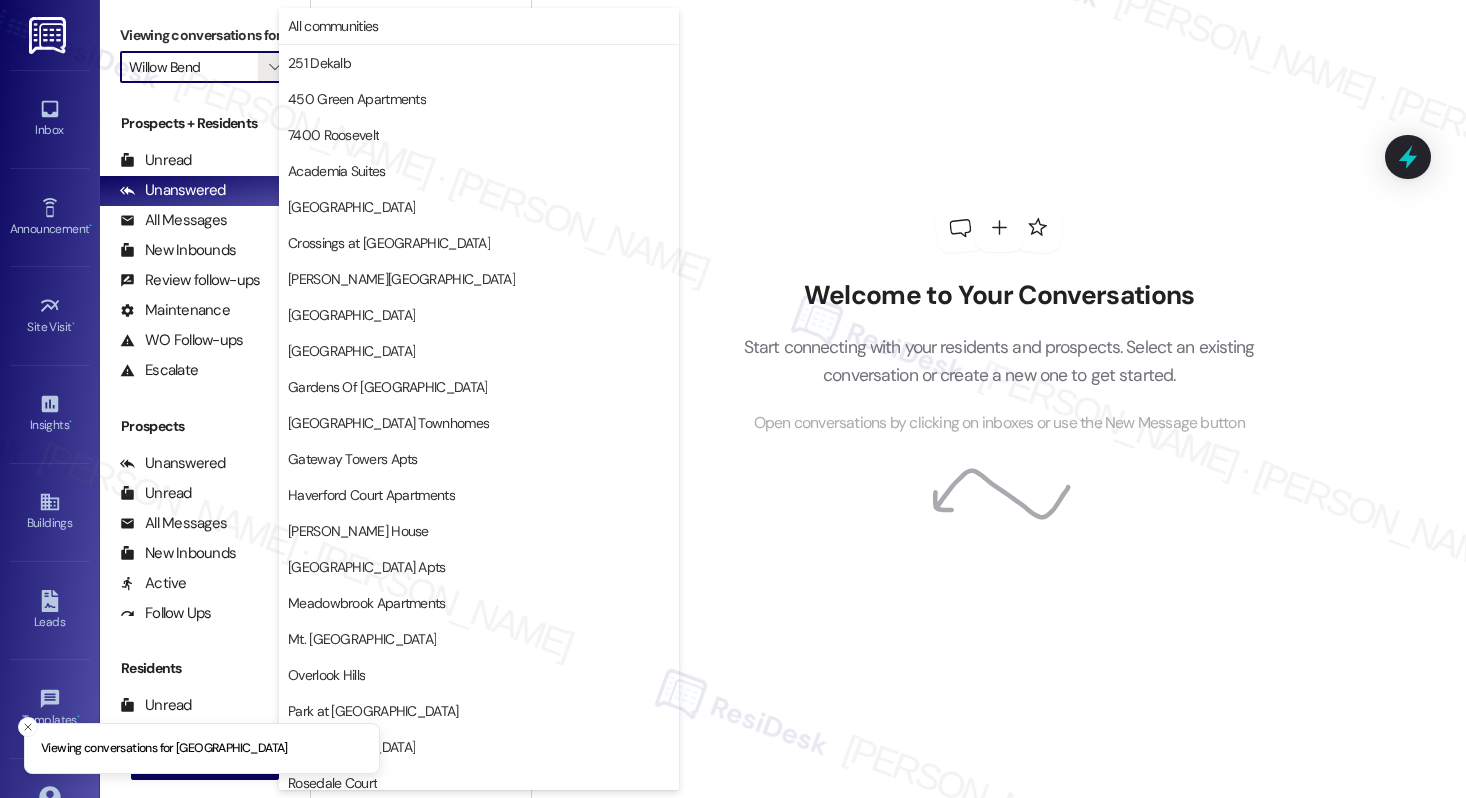 scroll, scrollTop: 371, scrollLeft: 0, axis: vertical 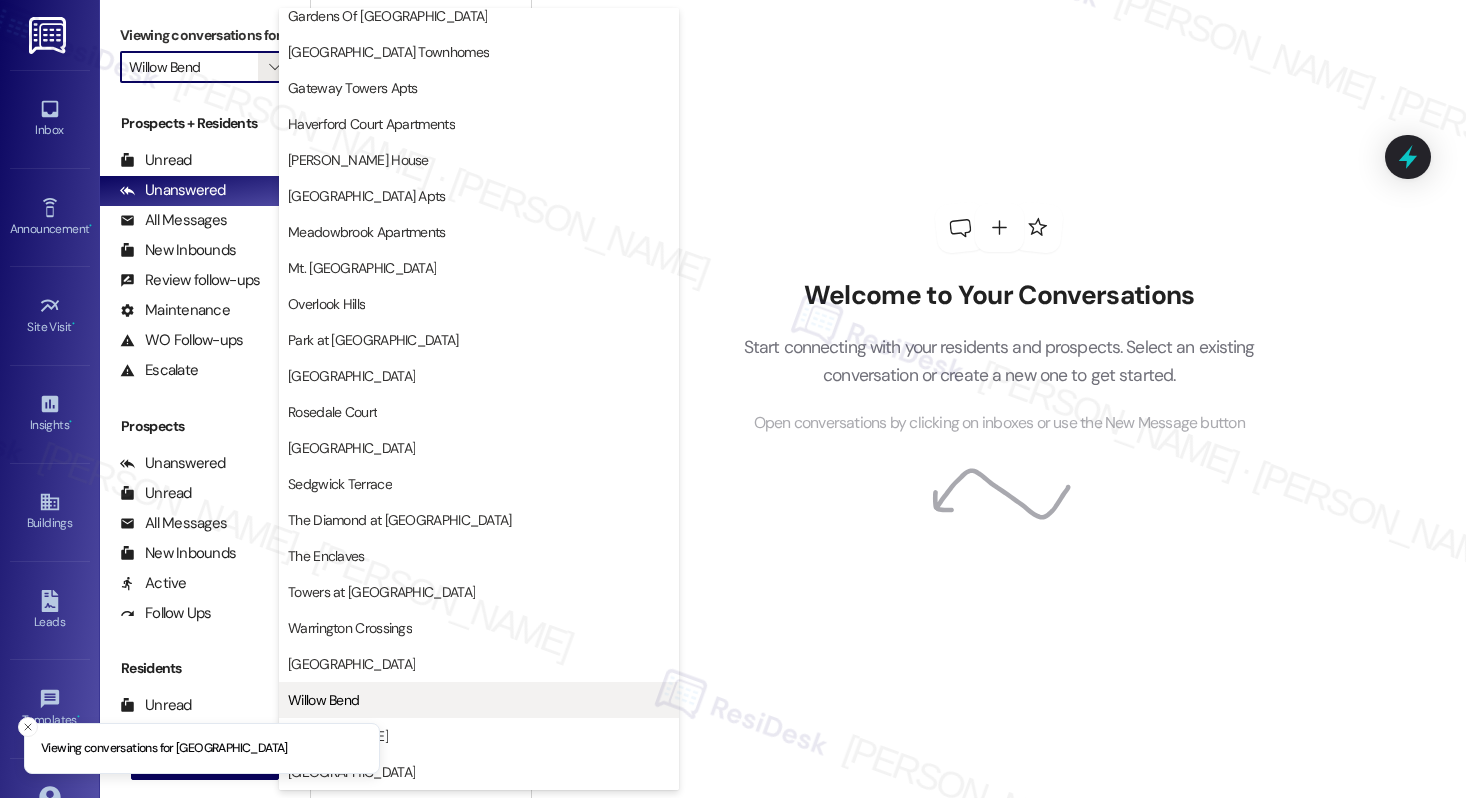 click on "Willow Bend" at bounding box center [479, 700] 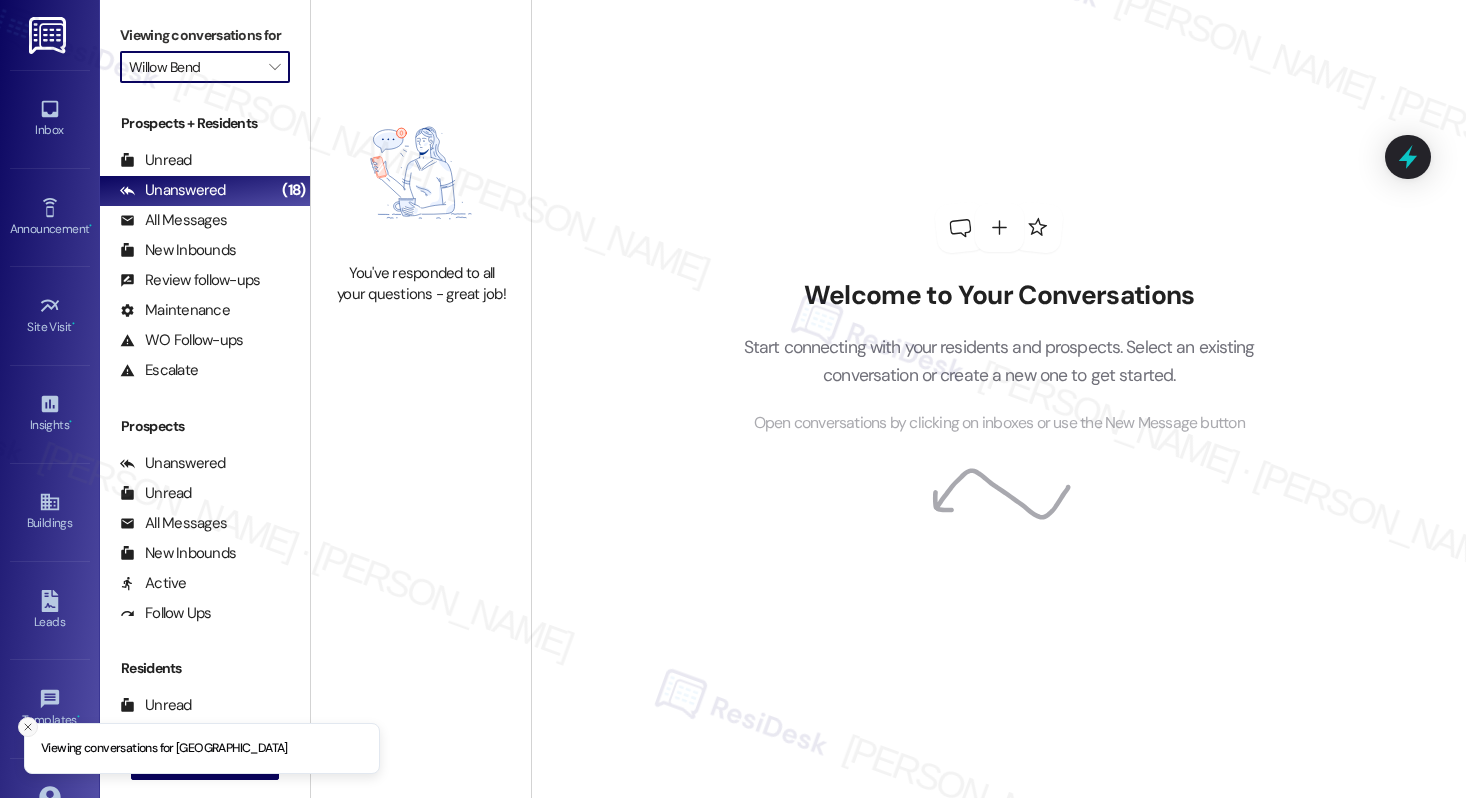 click at bounding box center (28, 727) 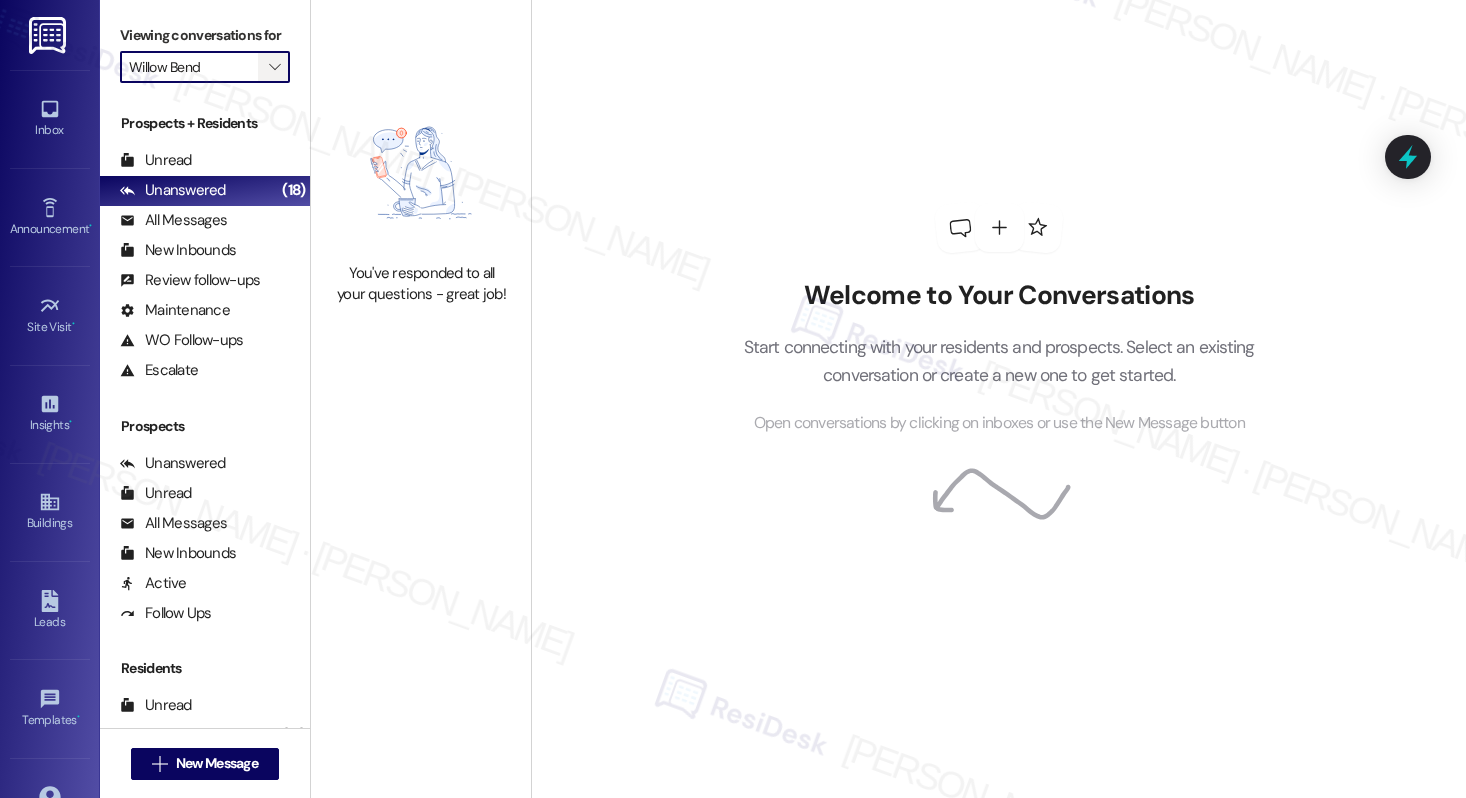 click on "" at bounding box center (274, 67) 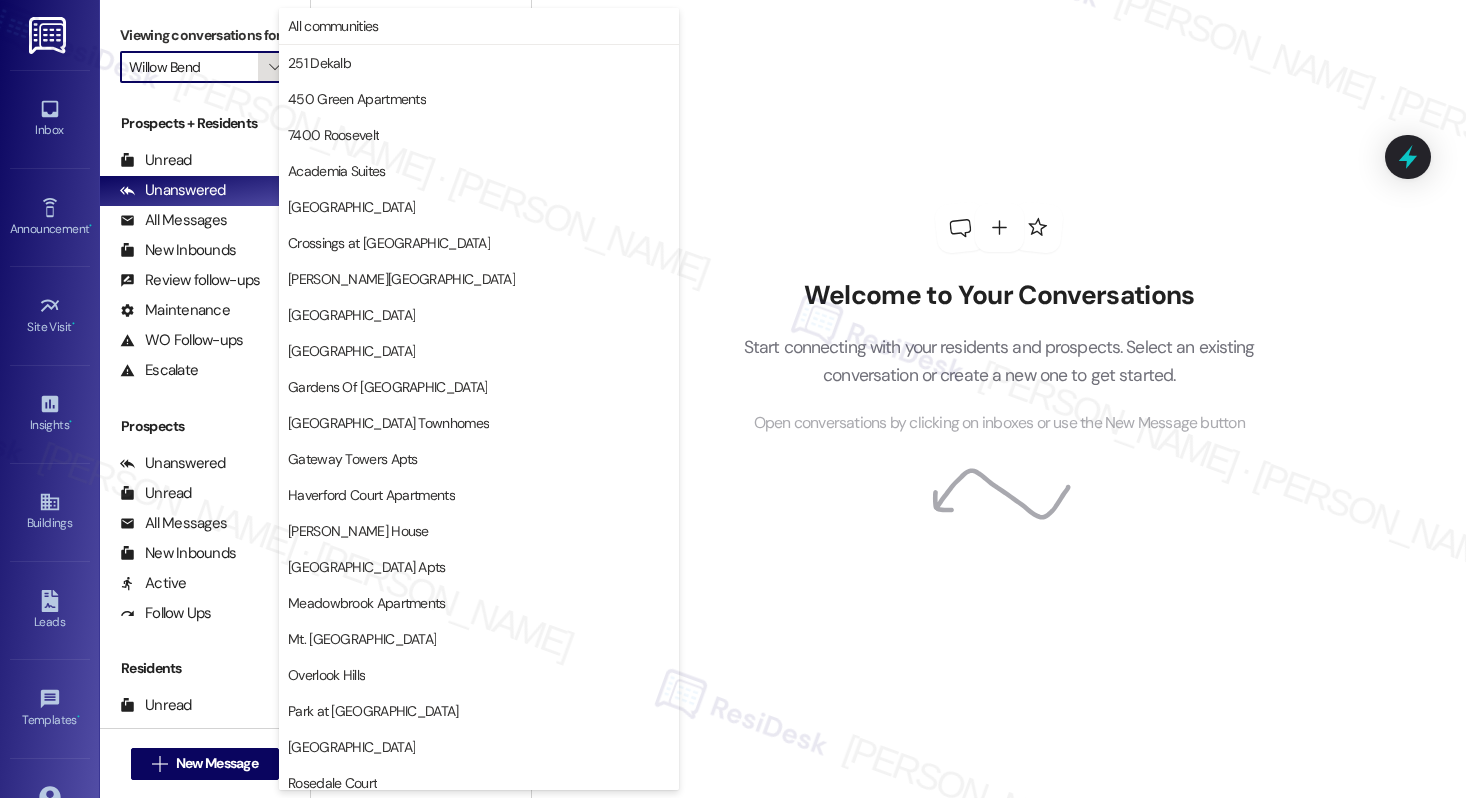 scroll, scrollTop: 371, scrollLeft: 0, axis: vertical 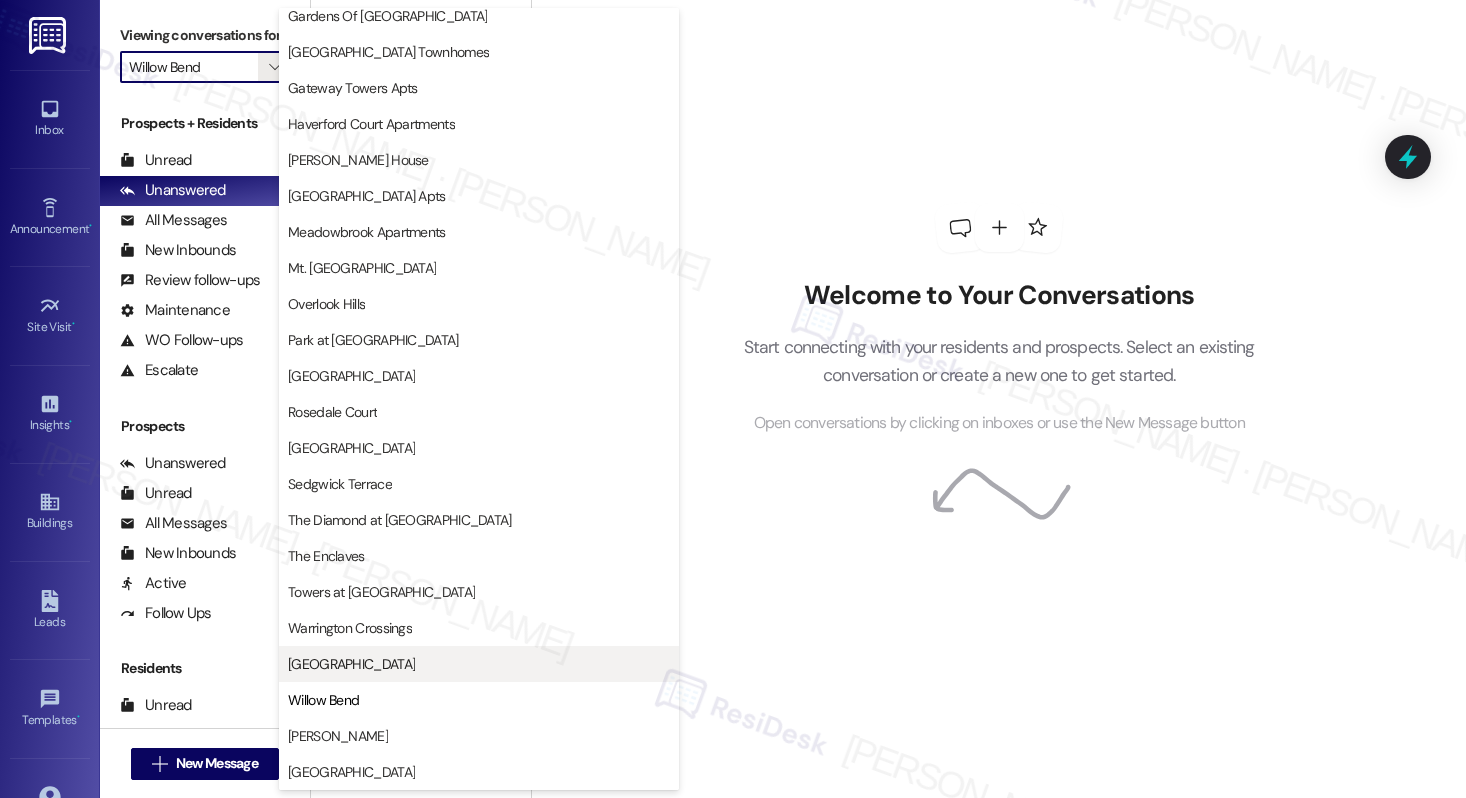 click on "[GEOGRAPHIC_DATA]" at bounding box center (479, 664) 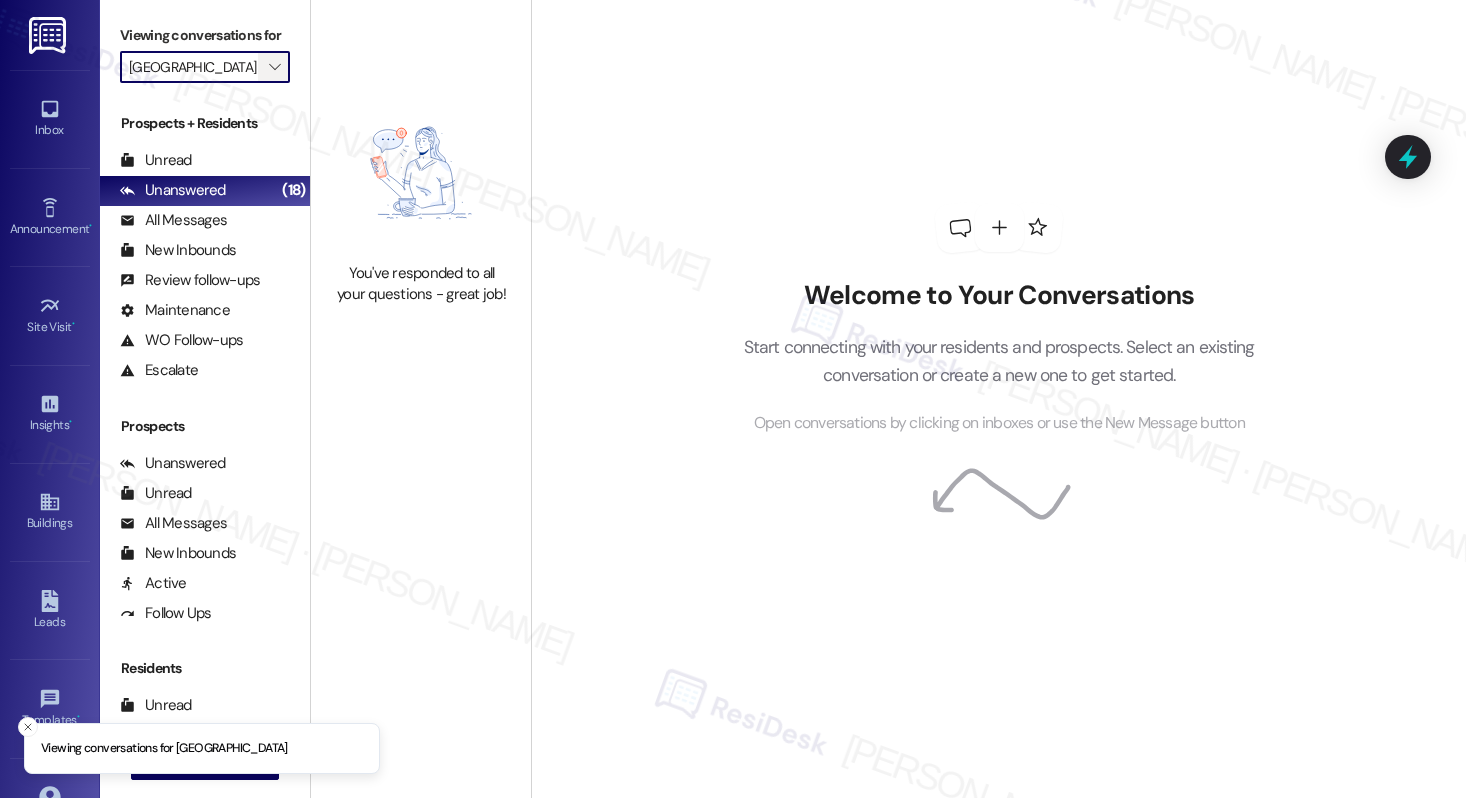 click on "" at bounding box center (274, 67) 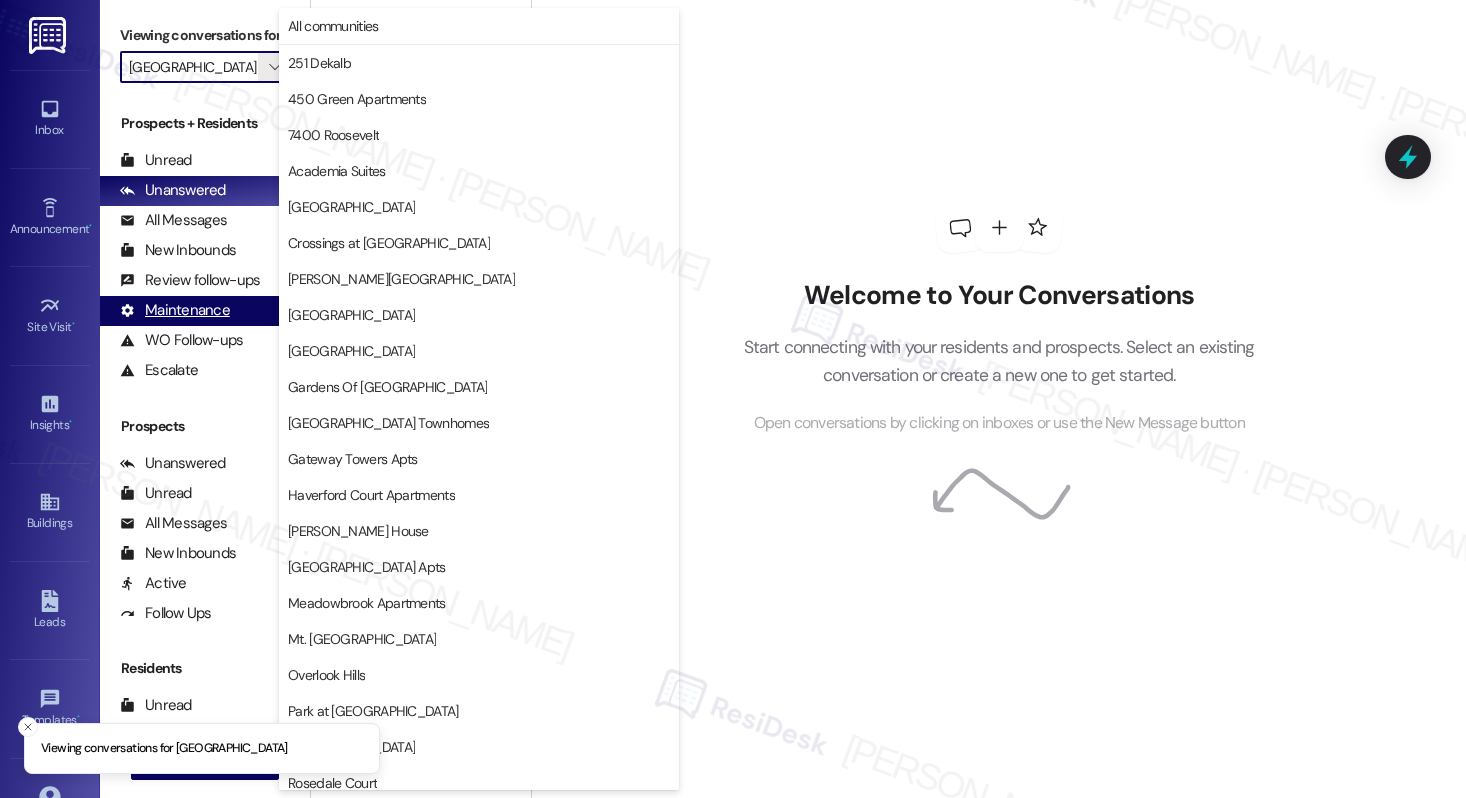 scroll, scrollTop: 371, scrollLeft: 0, axis: vertical 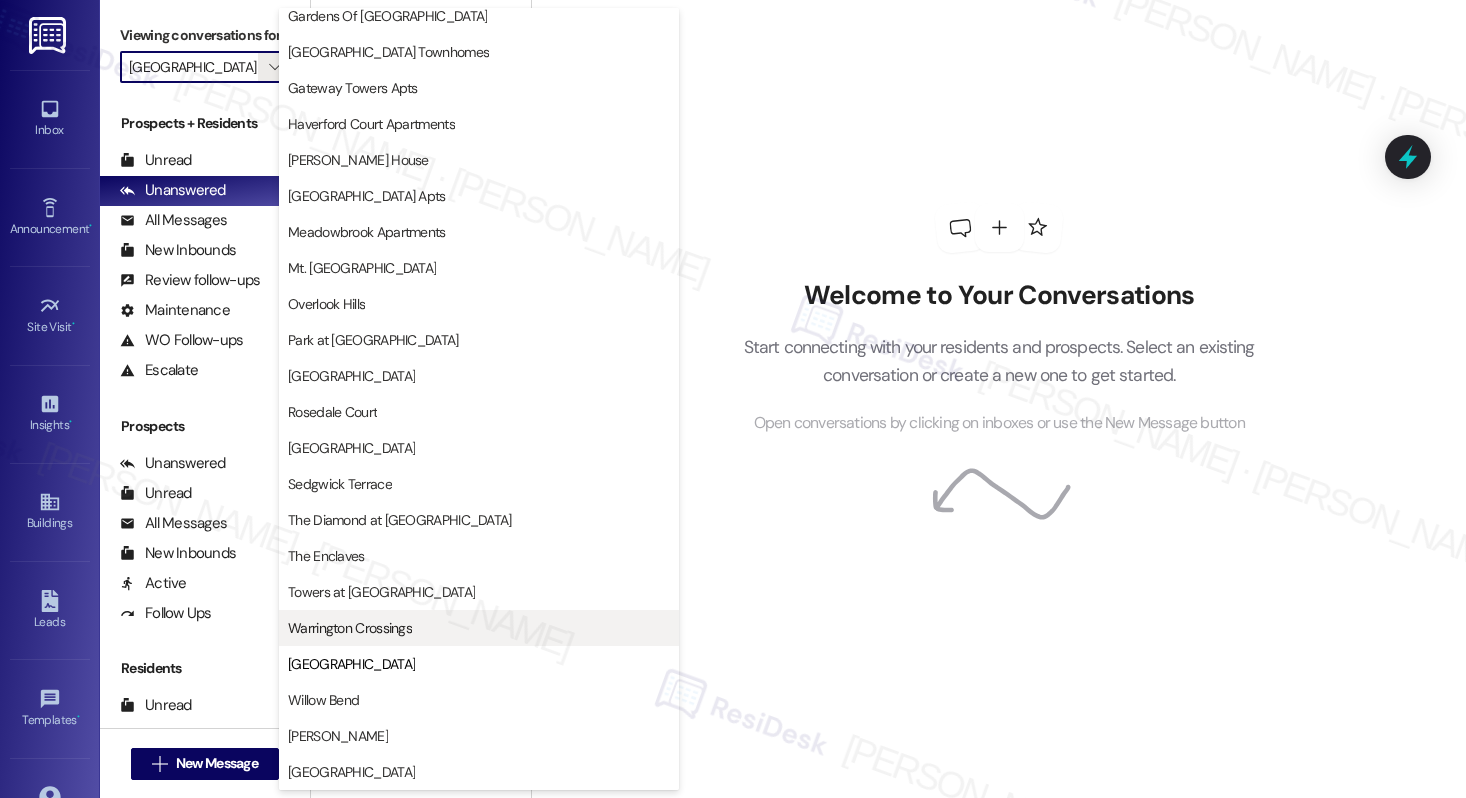 click on "Warrington Crossings" at bounding box center [479, 628] 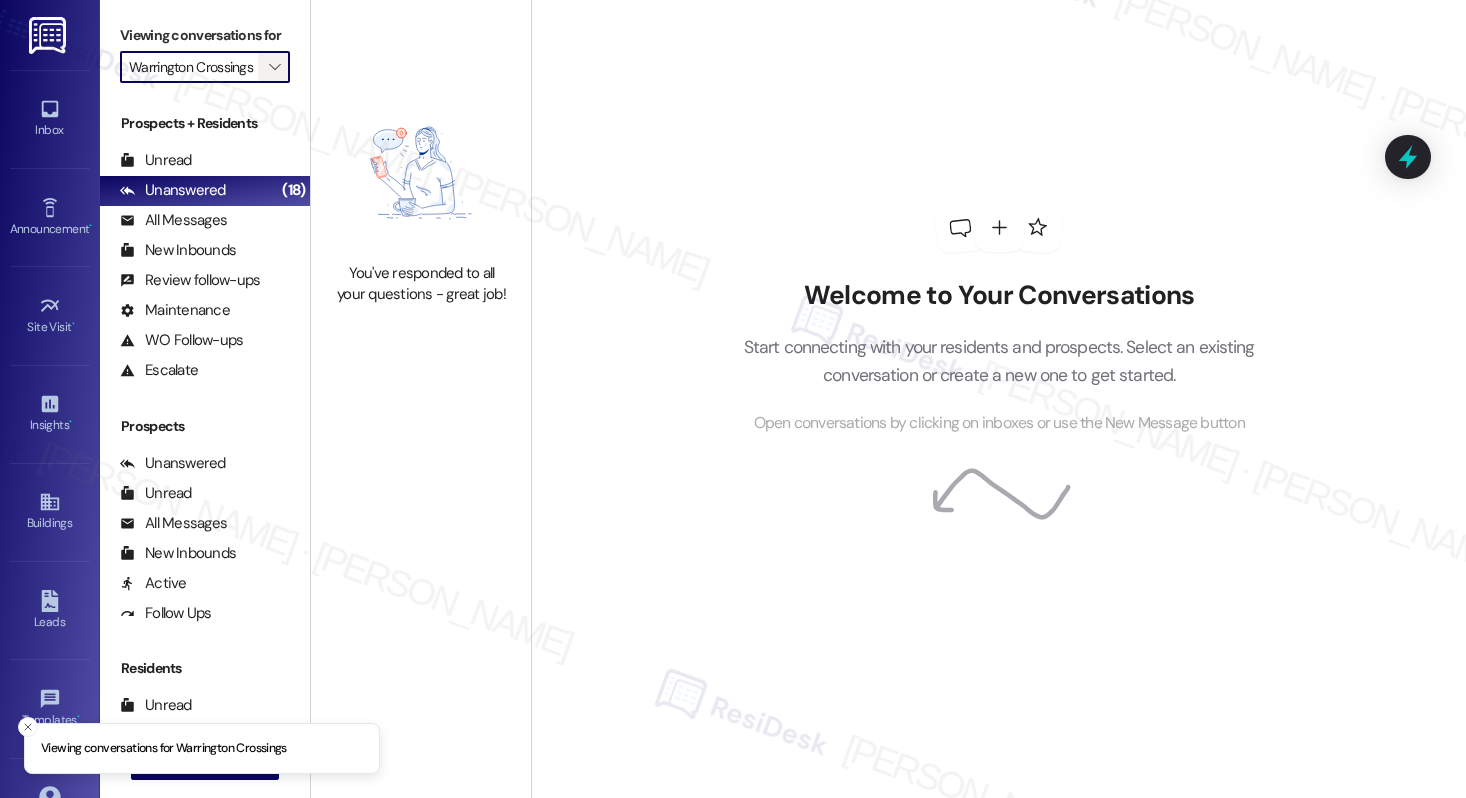click on "" at bounding box center [274, 67] 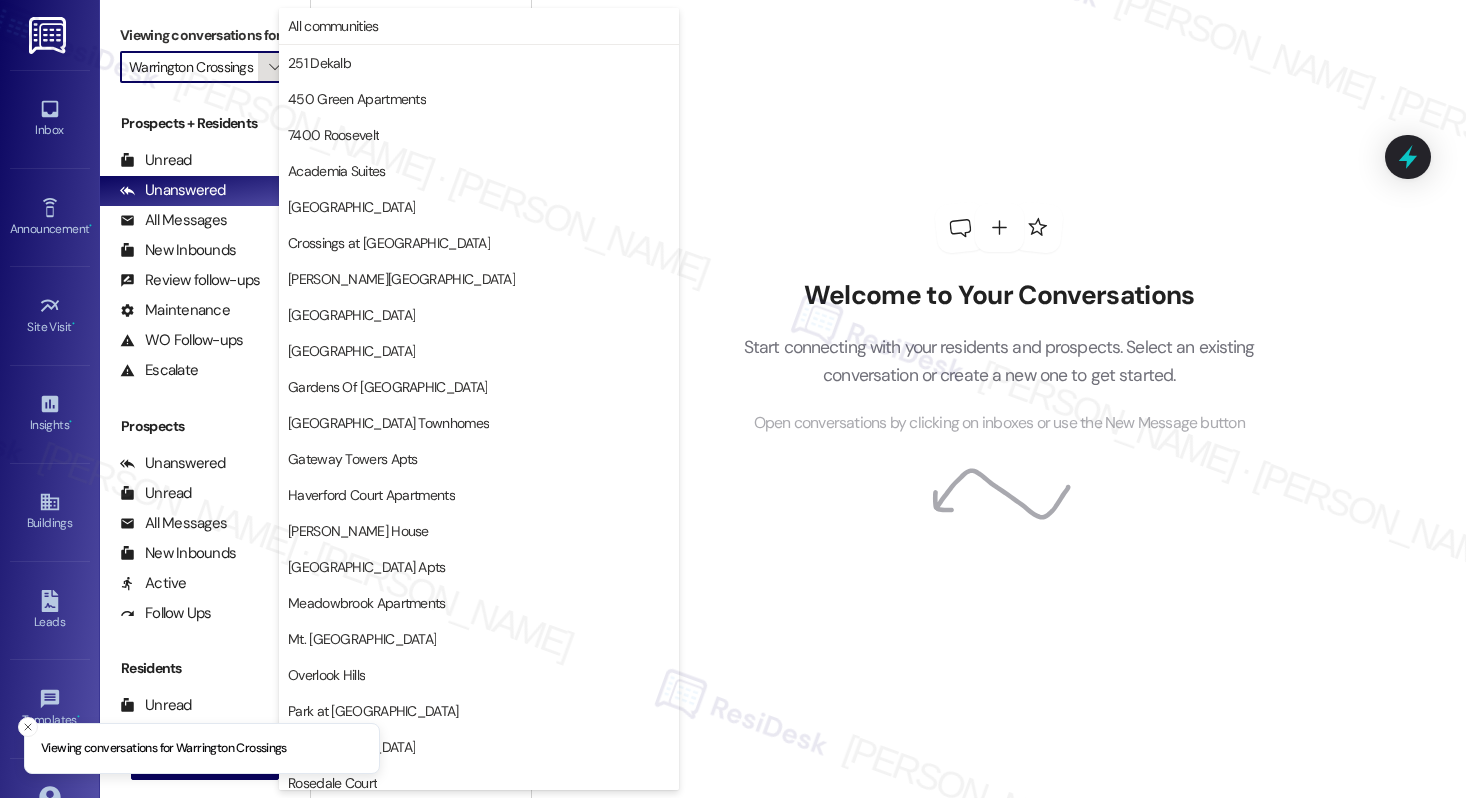 scroll, scrollTop: 371, scrollLeft: 0, axis: vertical 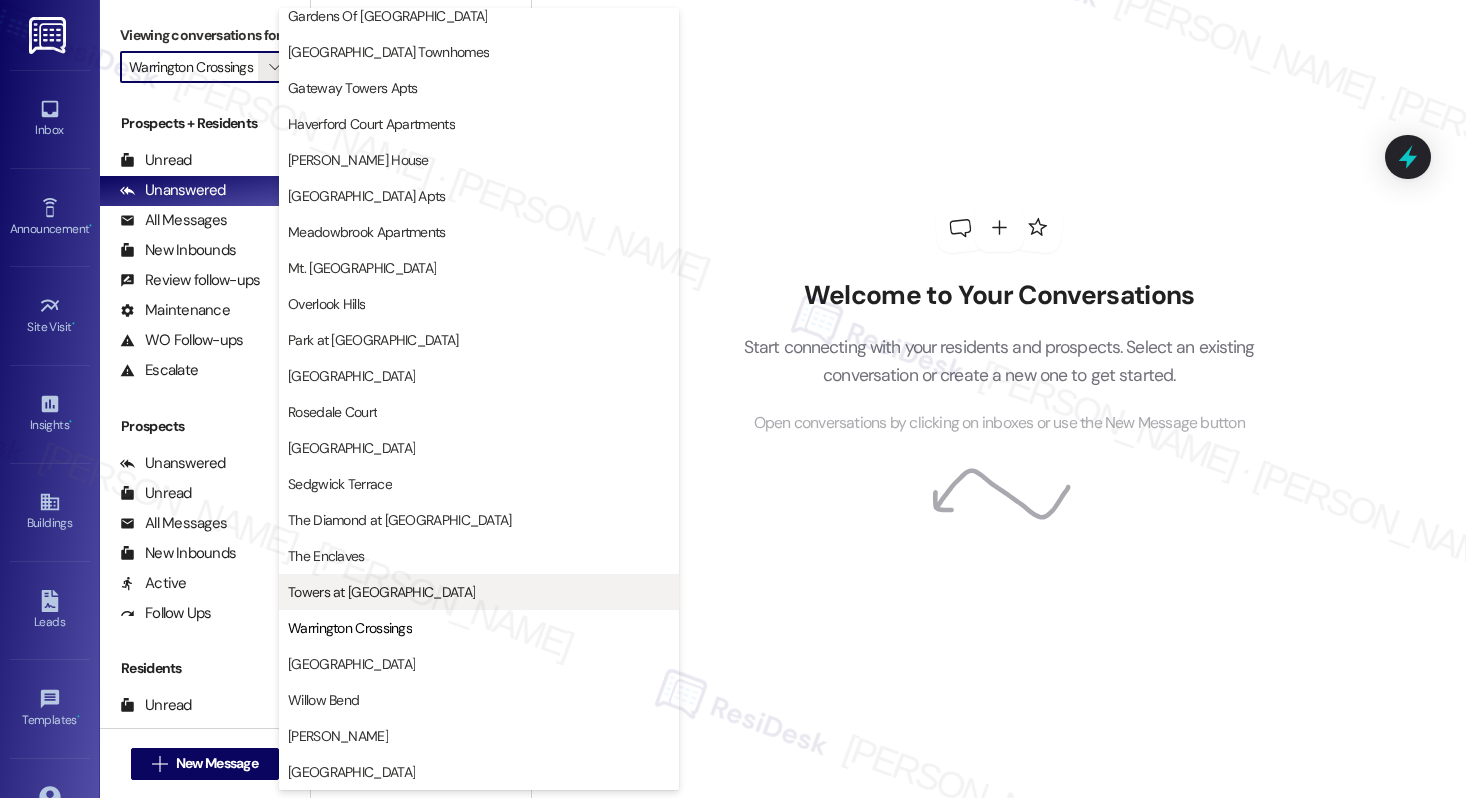 click on "Towers at [GEOGRAPHIC_DATA]" at bounding box center (381, 592) 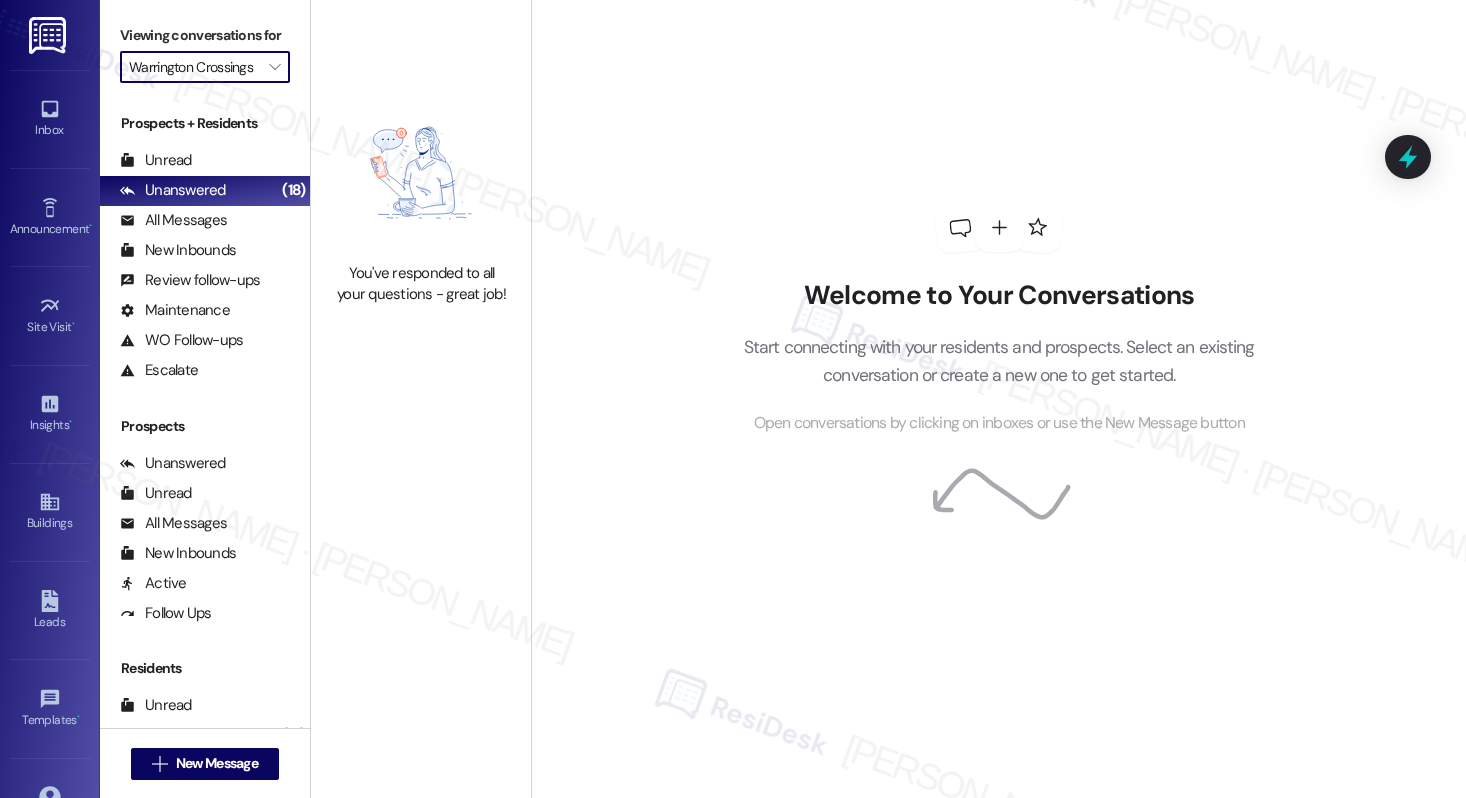 type on "Towers at [GEOGRAPHIC_DATA]" 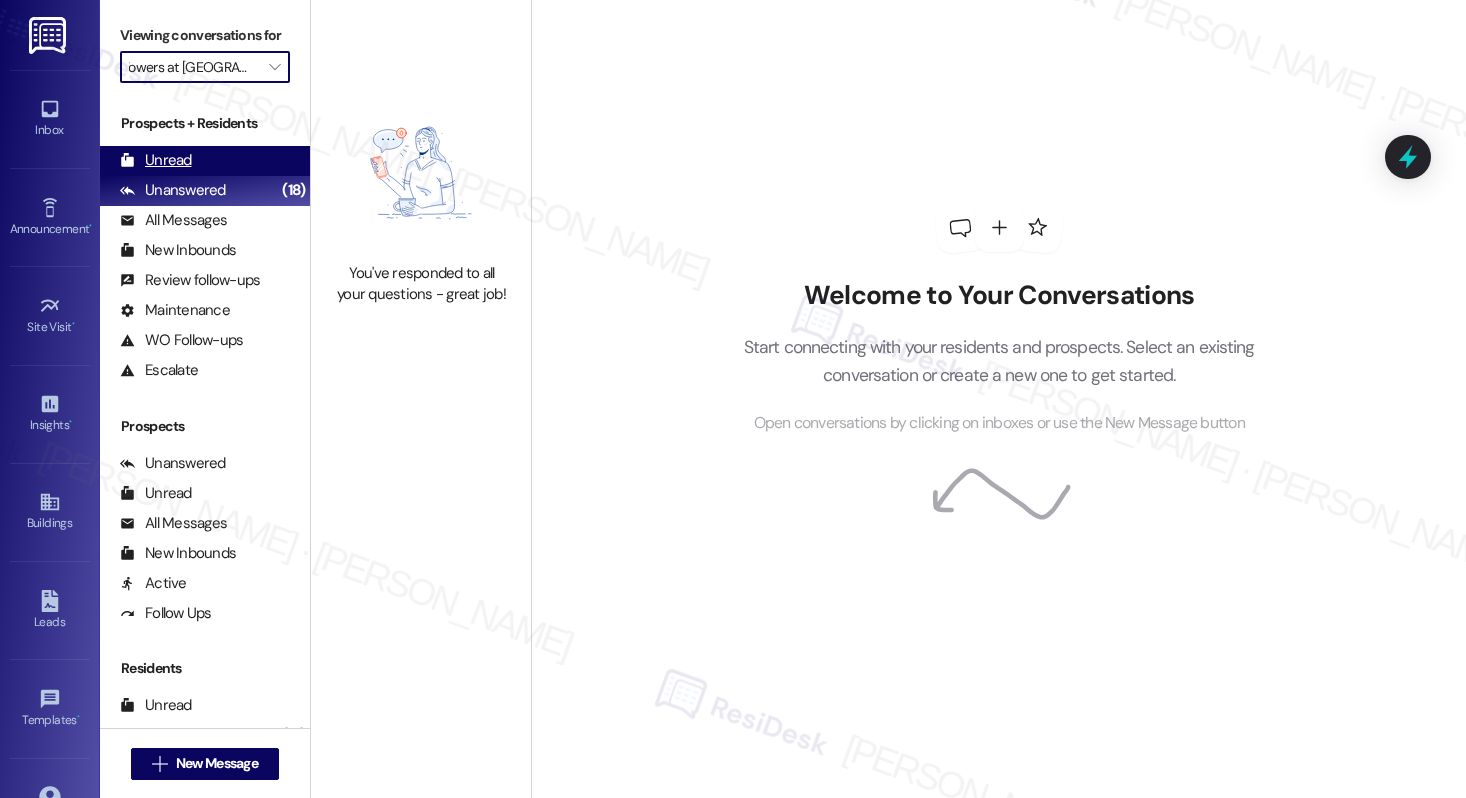 scroll, scrollTop: 0, scrollLeft: 0, axis: both 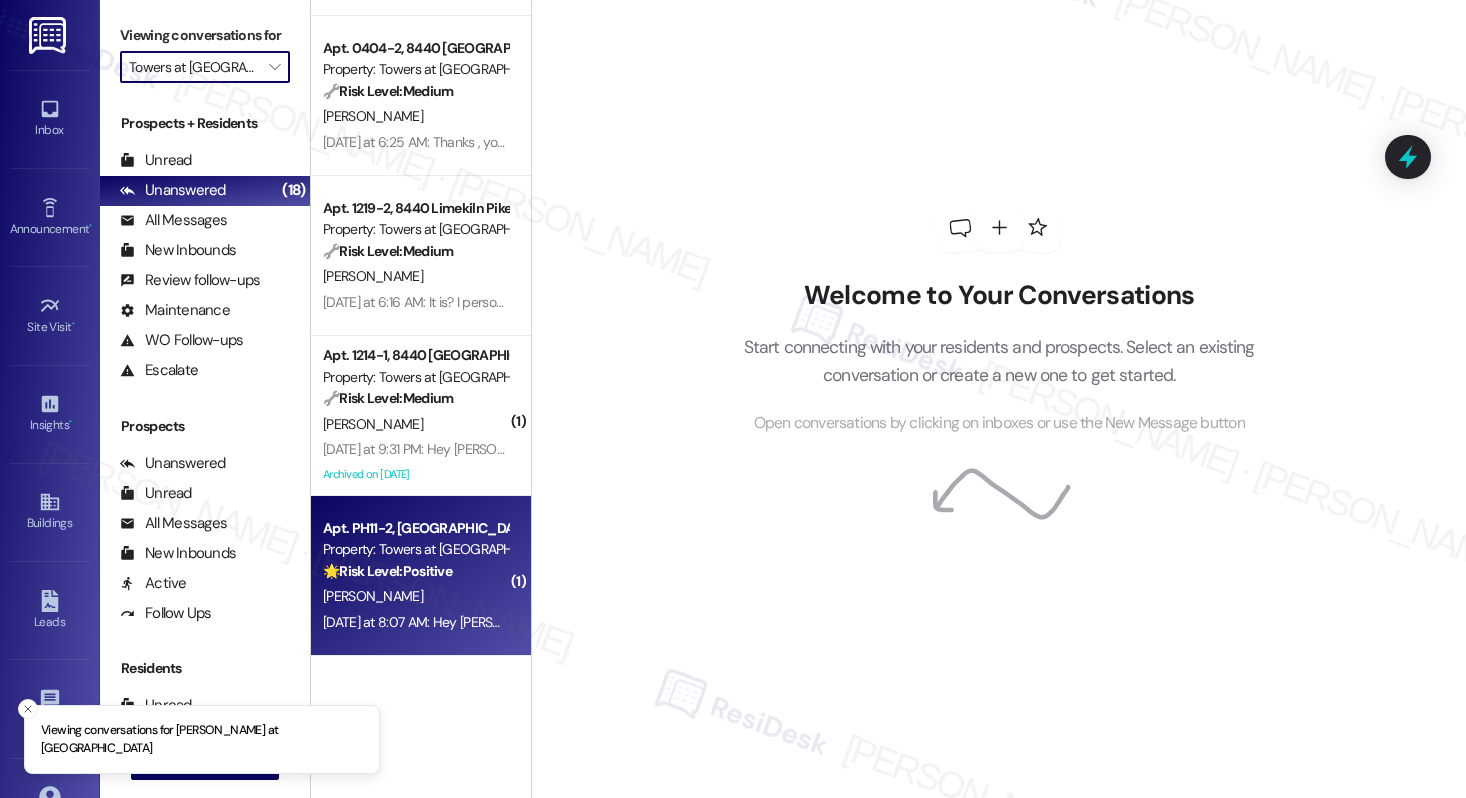 click on "[PERSON_NAME]" at bounding box center (415, 596) 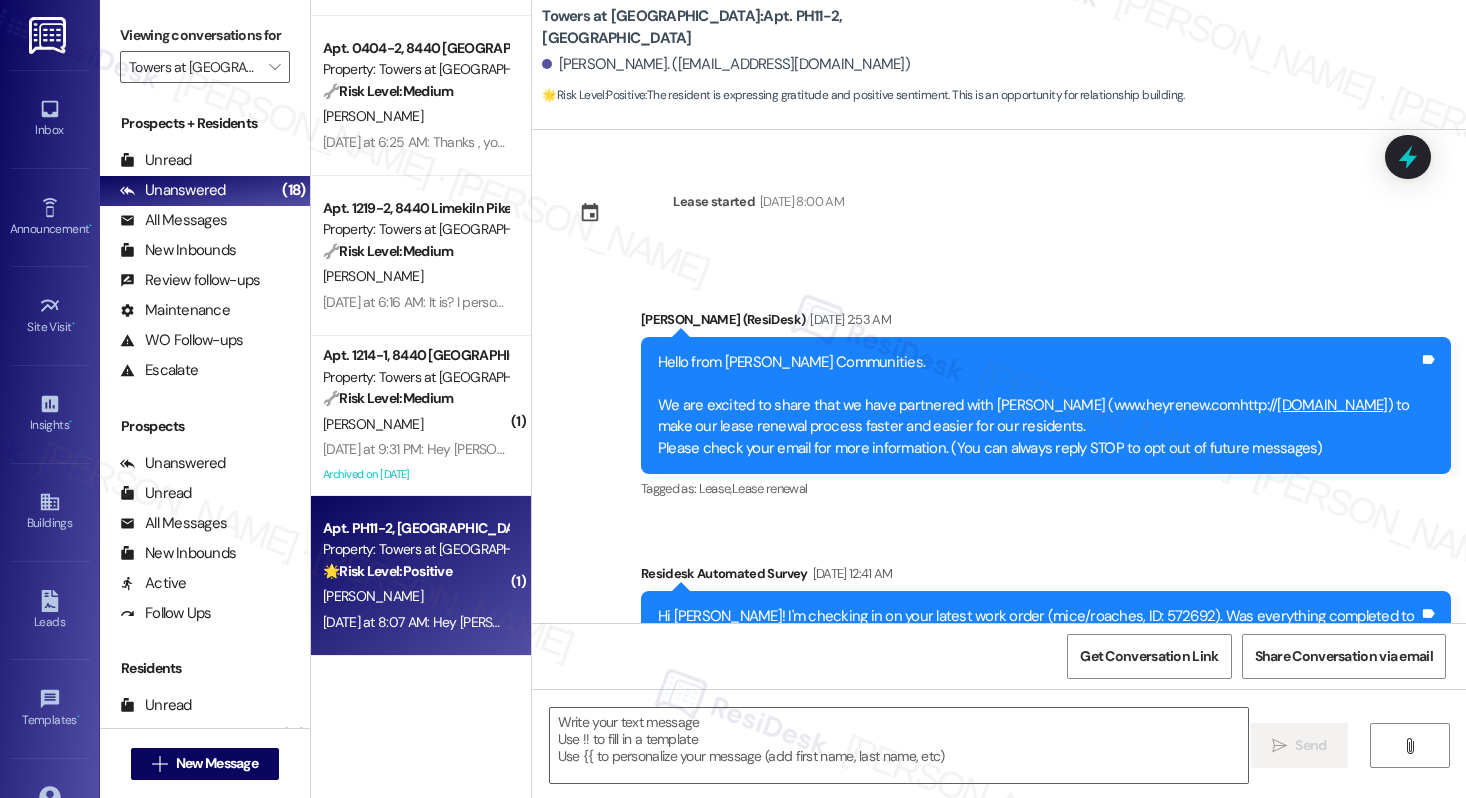 scroll, scrollTop: 19273, scrollLeft: 0, axis: vertical 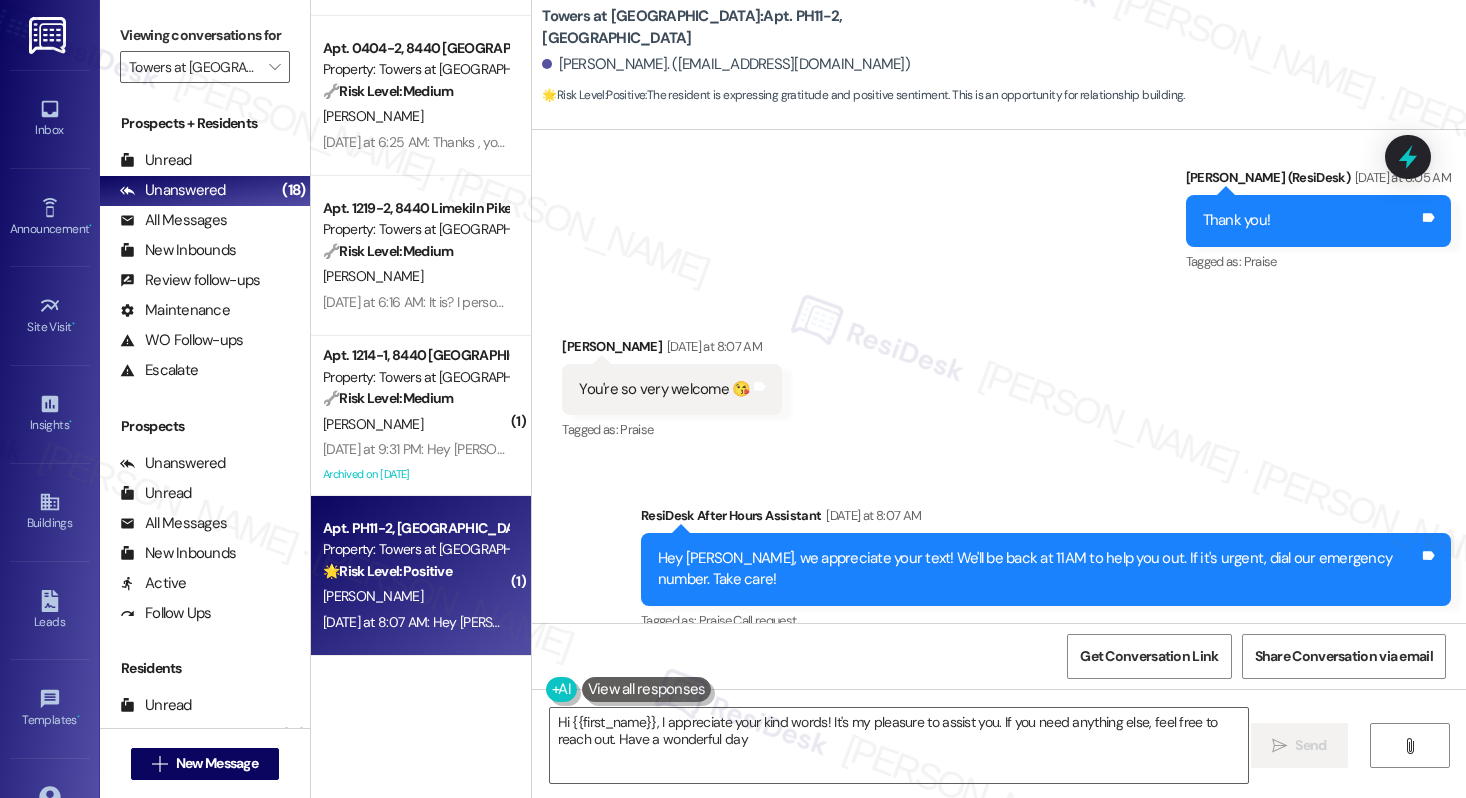type on "Hi {{first_name}}, I appreciate your kind words! It's my pleasure to assist you. If you need anything else, feel free to reach out. Have a wonderful day!" 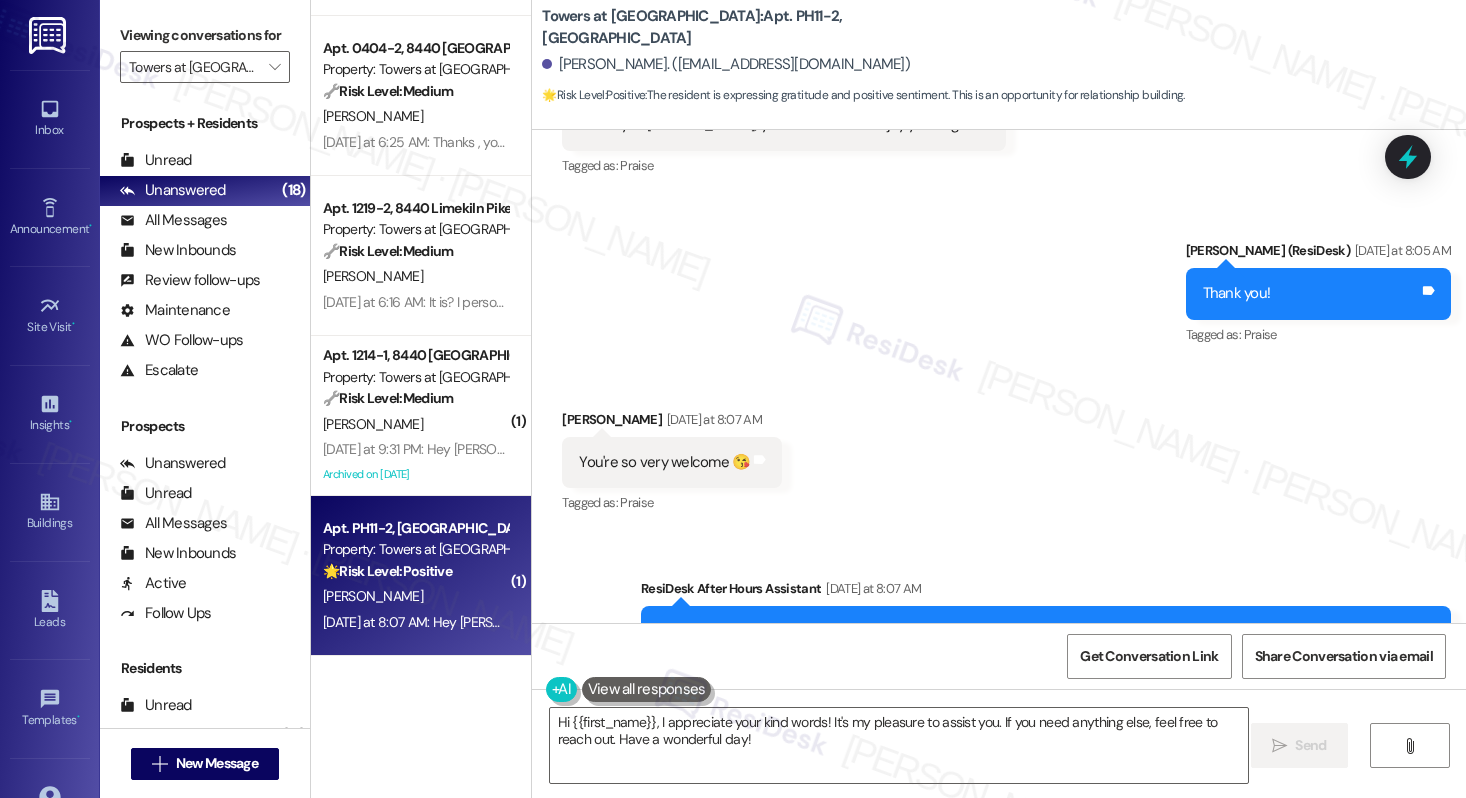 scroll, scrollTop: 19273, scrollLeft: 0, axis: vertical 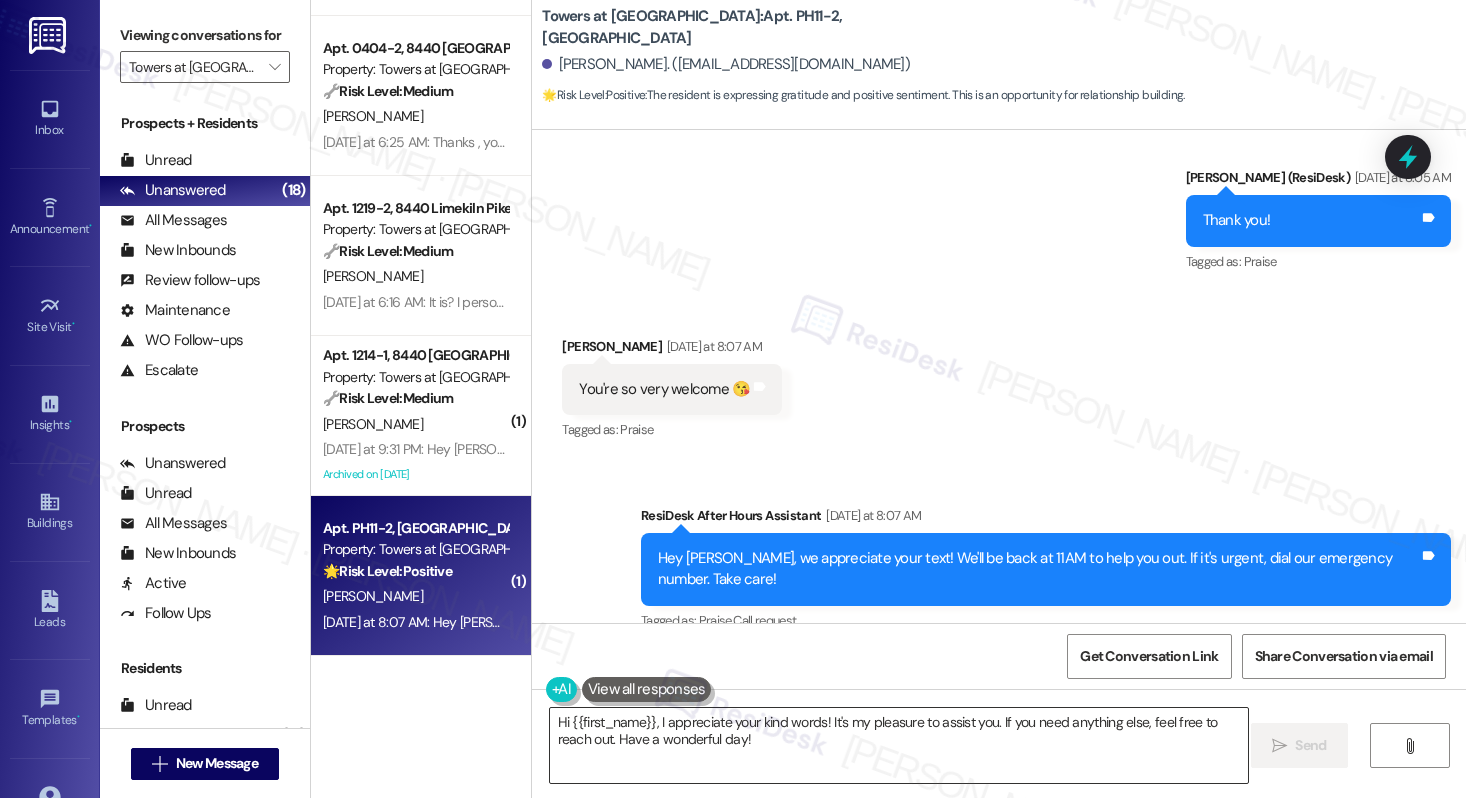 click on "Hi {{first_name}}, I appreciate your kind words! It's my pleasure to assist you. If you need anything else, feel free to reach out. Have a wonderful day!" at bounding box center (899, 745) 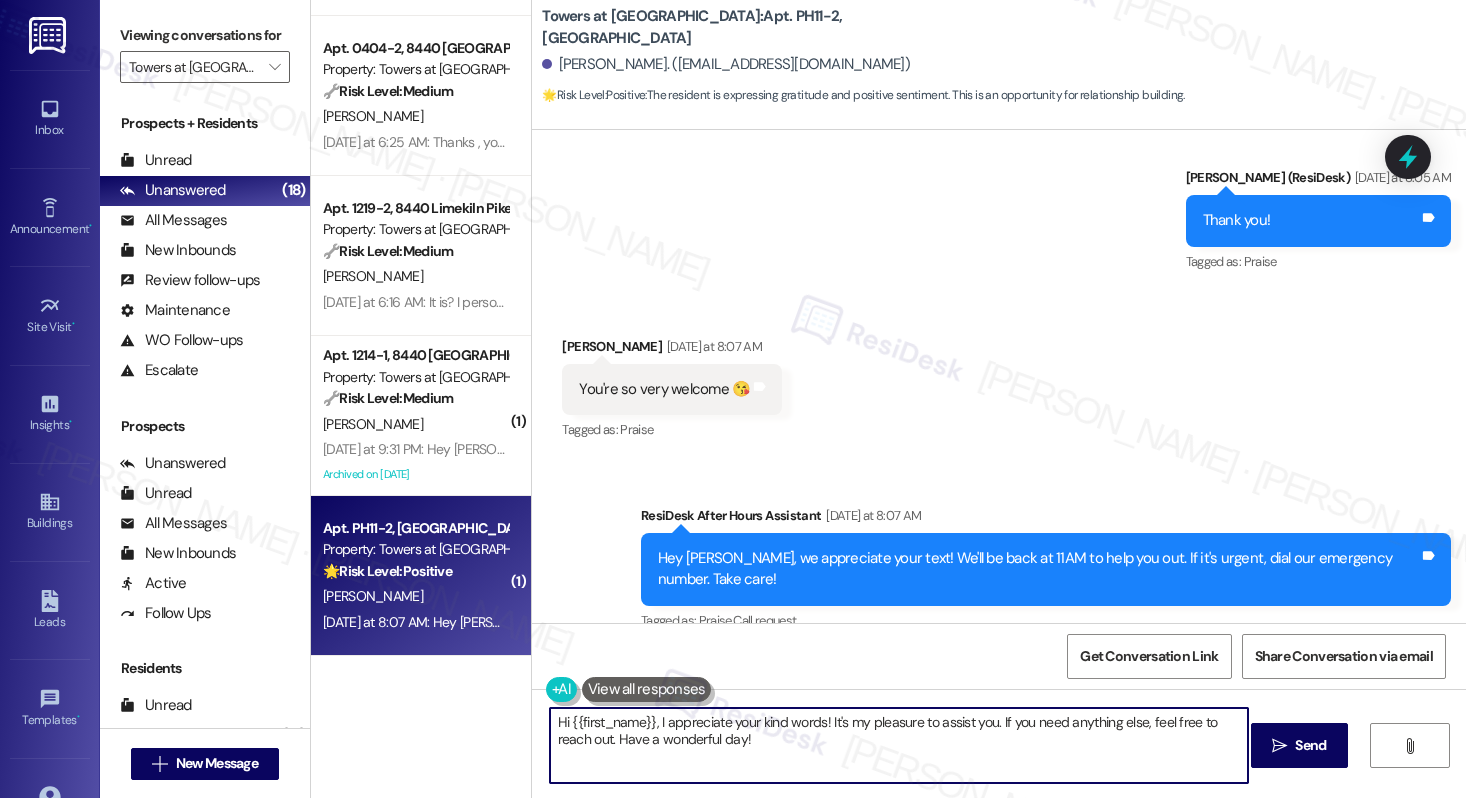 click on "Hi {{first_name}}, I appreciate your kind words! It's my pleasure to assist you. If you need anything else, feel free to reach out. Have a wonderful day!" at bounding box center [899, 745] 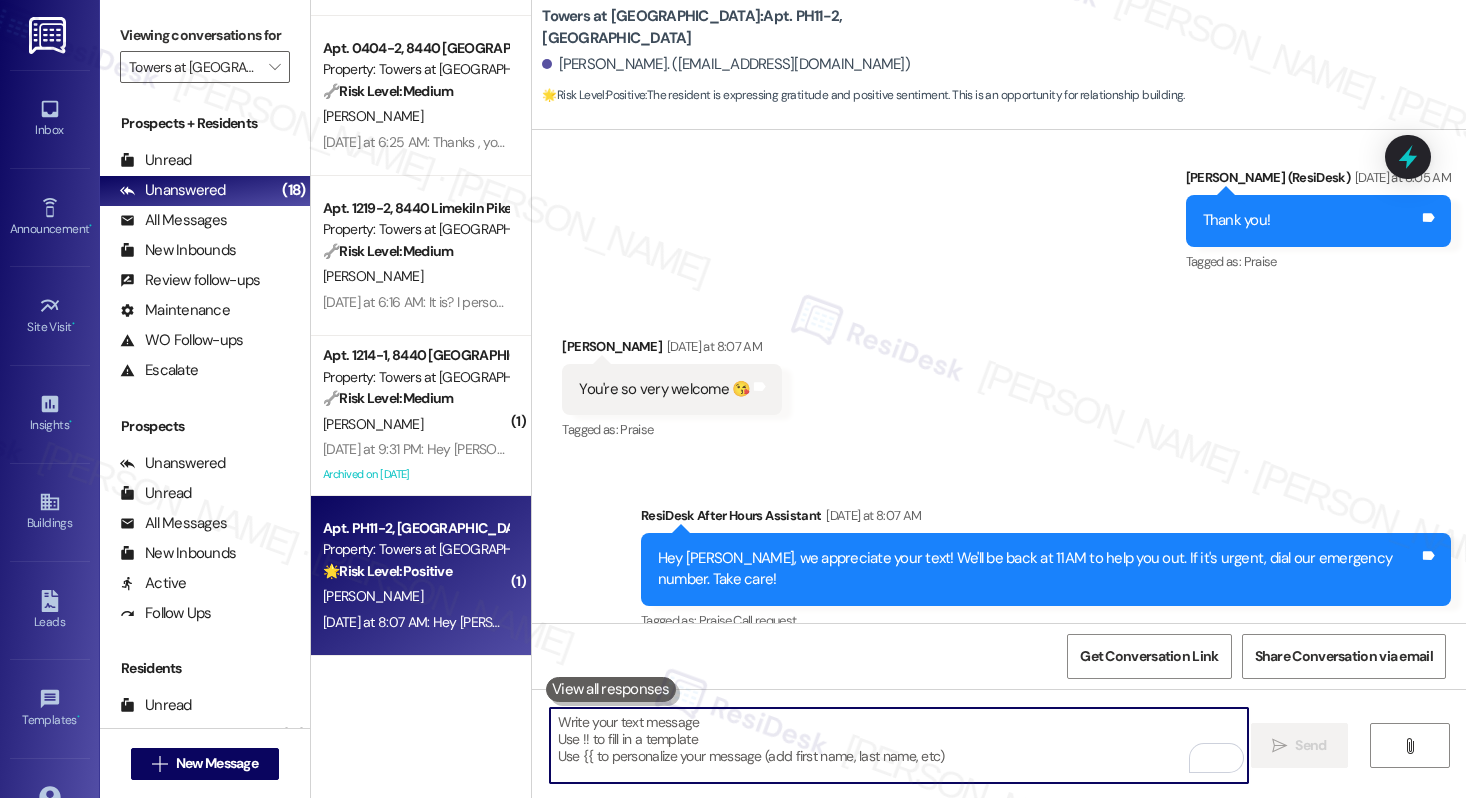 type 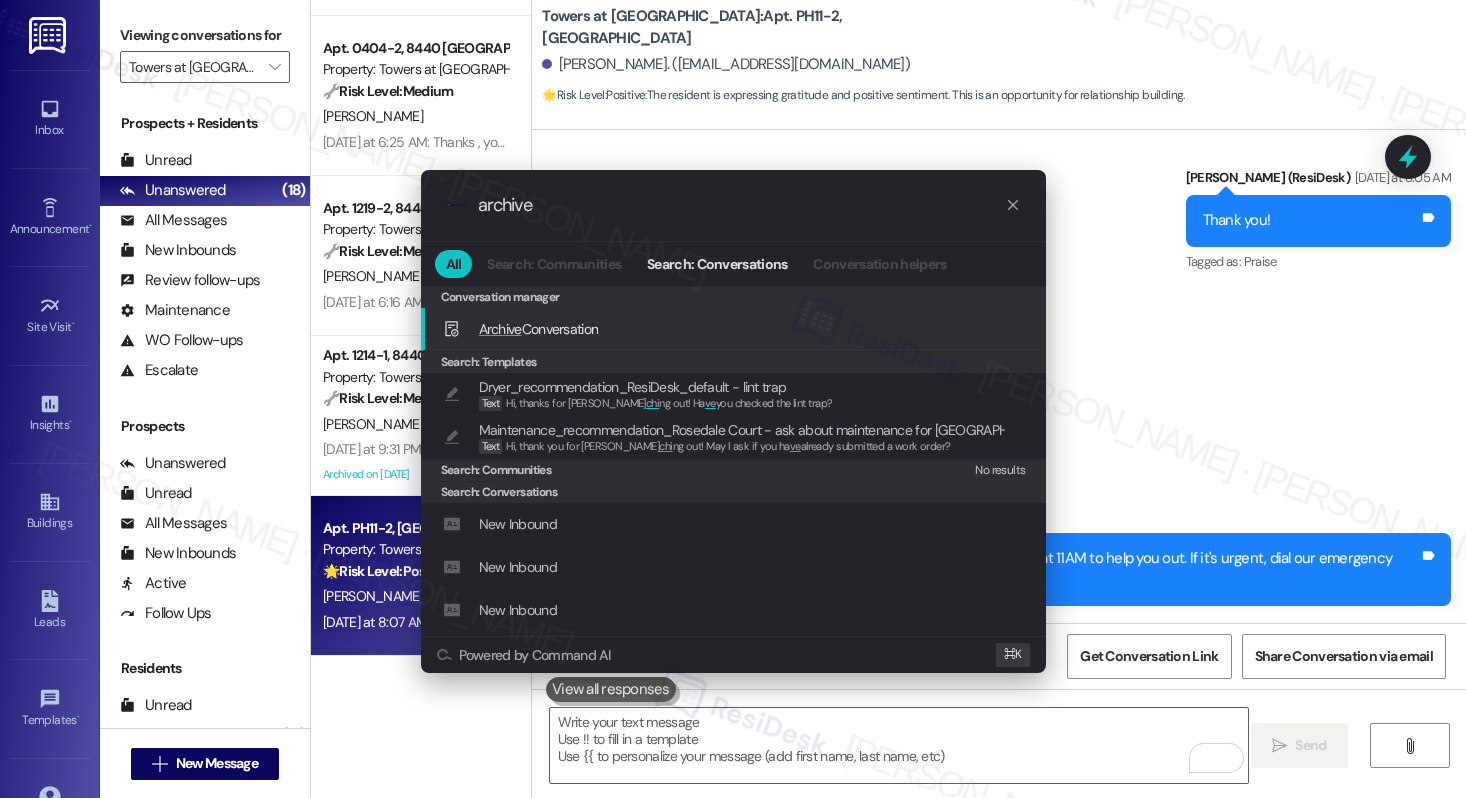 click on "Archive  Conversation Add shortcut" at bounding box center [735, 329] 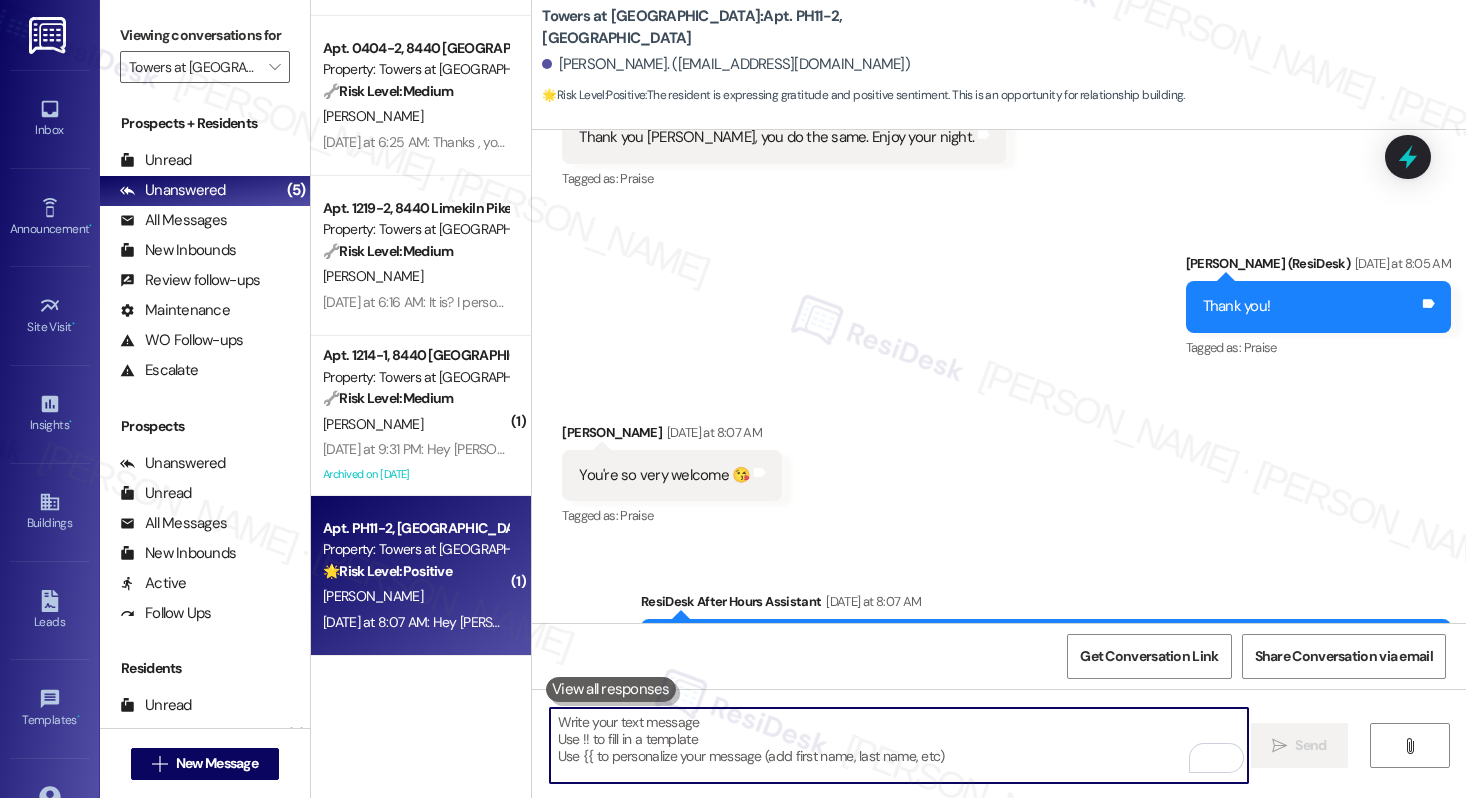 scroll, scrollTop: 19273, scrollLeft: 0, axis: vertical 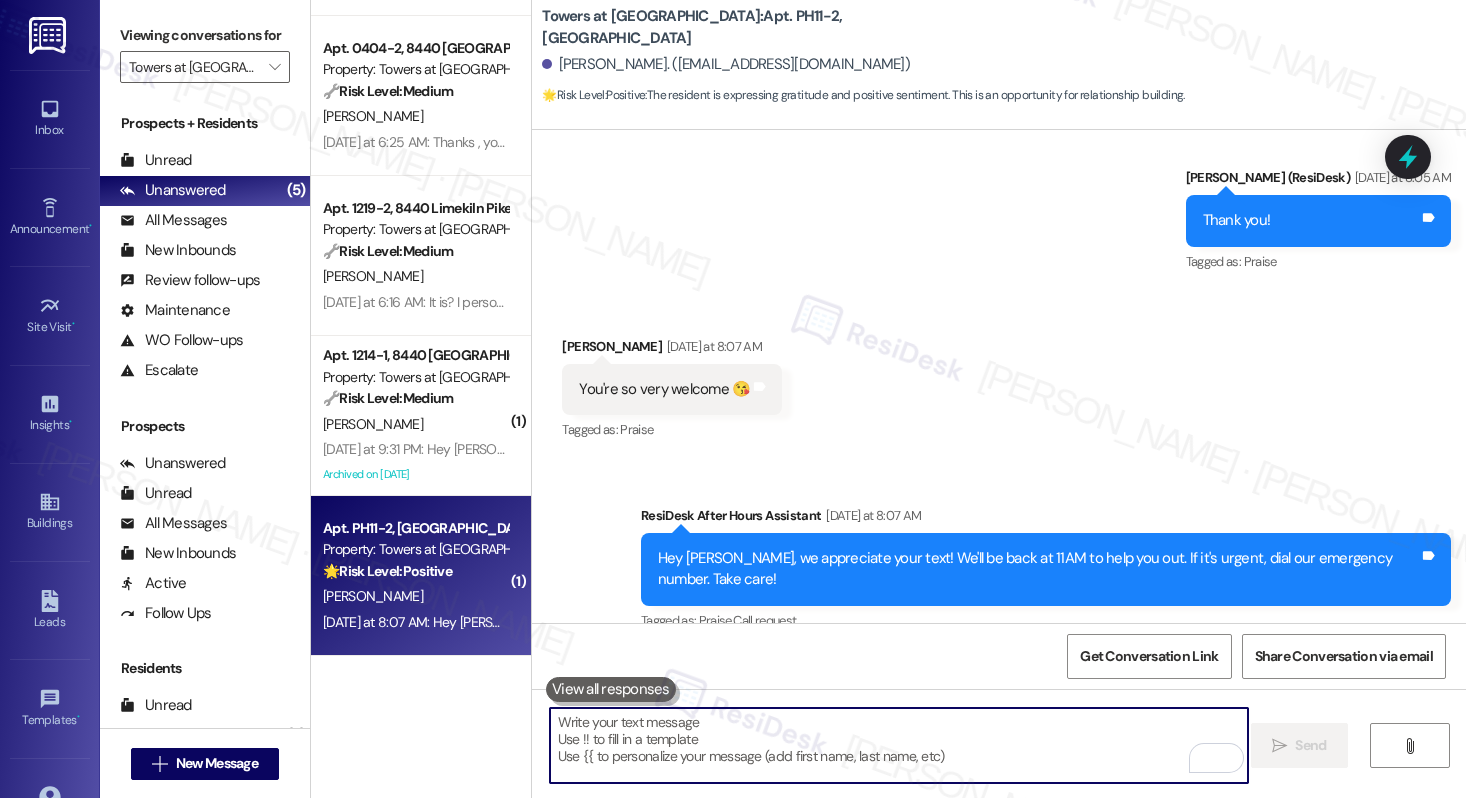 click at bounding box center (899, 745) 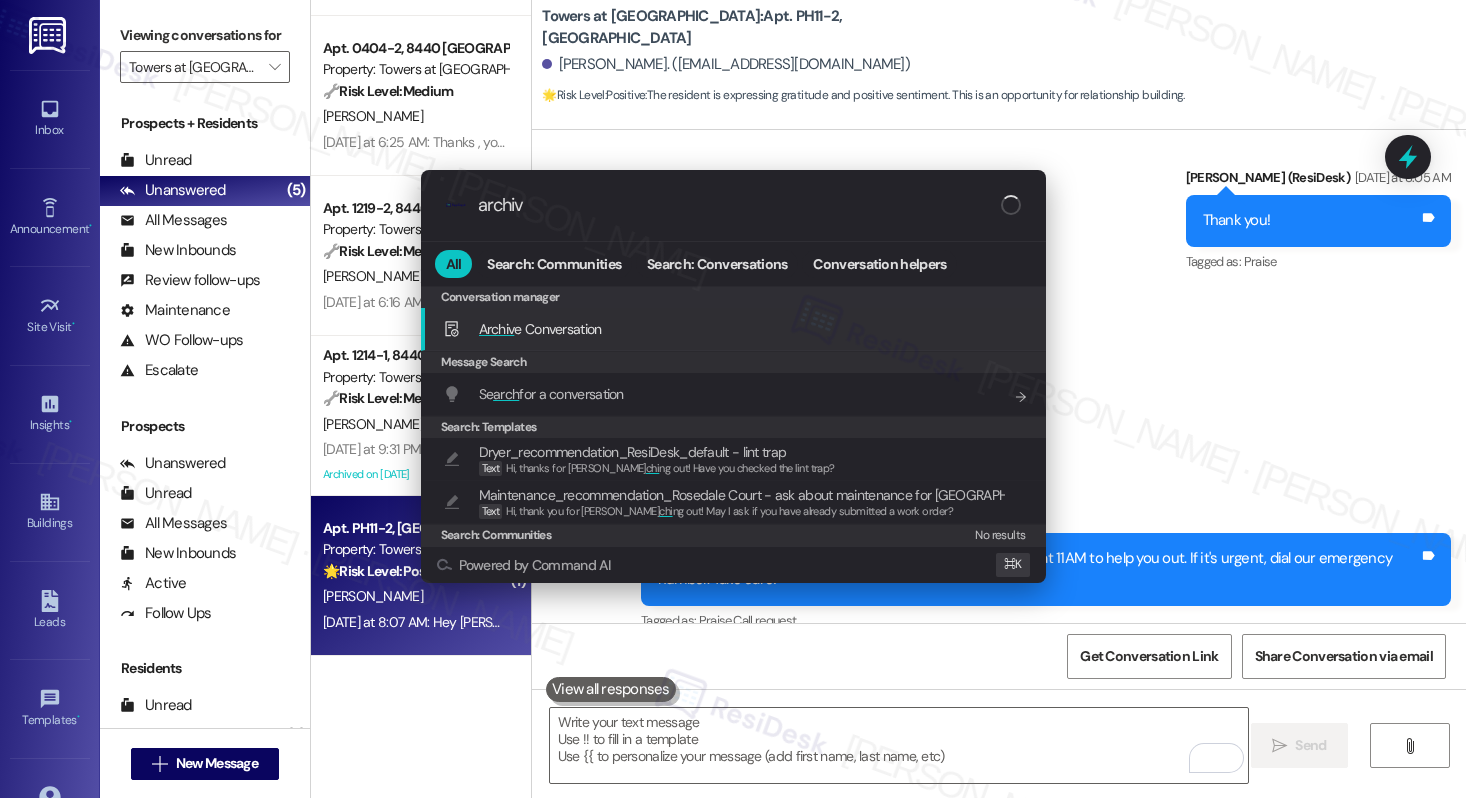 type on "archiv" 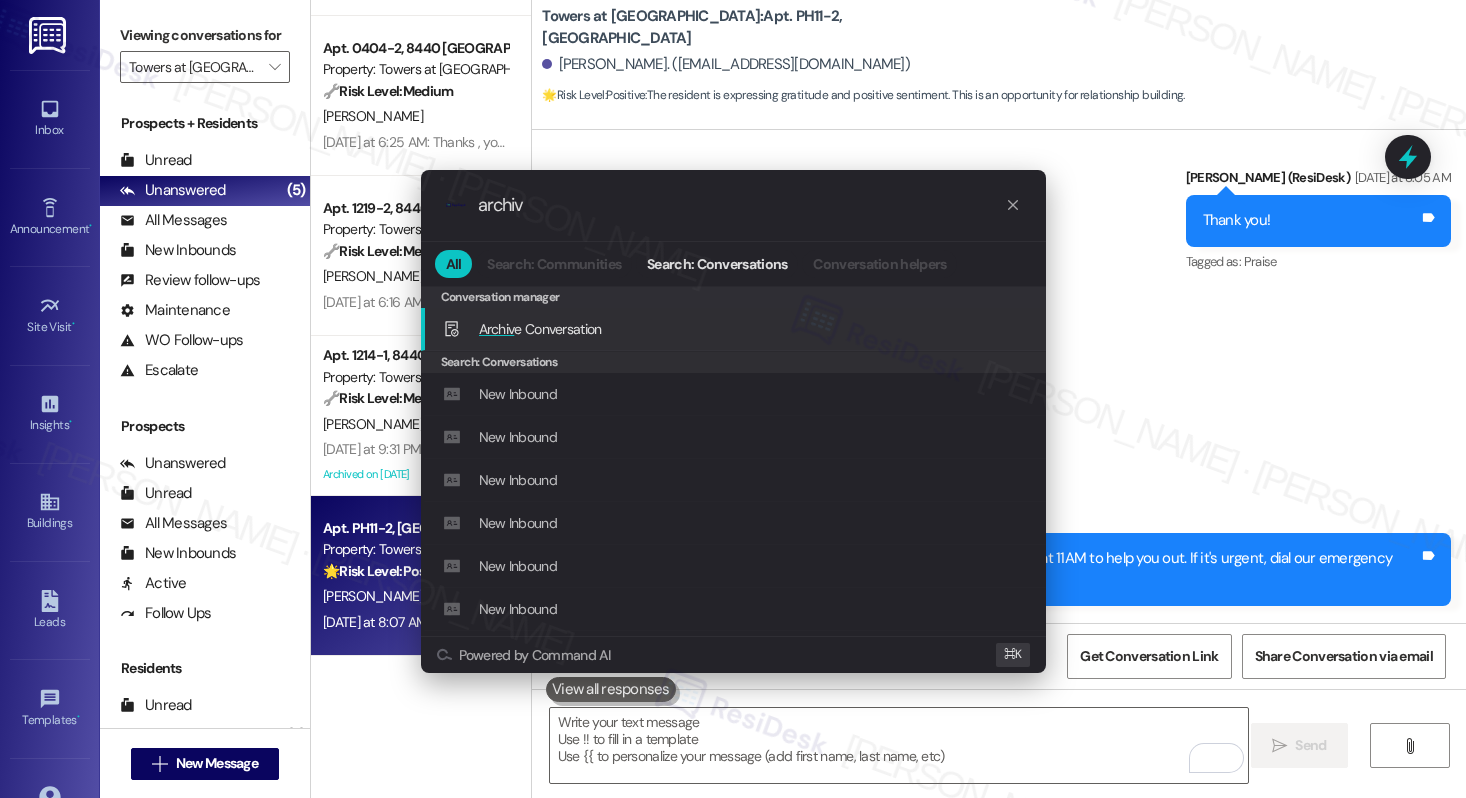 click on "Archiv e Conversation Add shortcut" at bounding box center (735, 329) 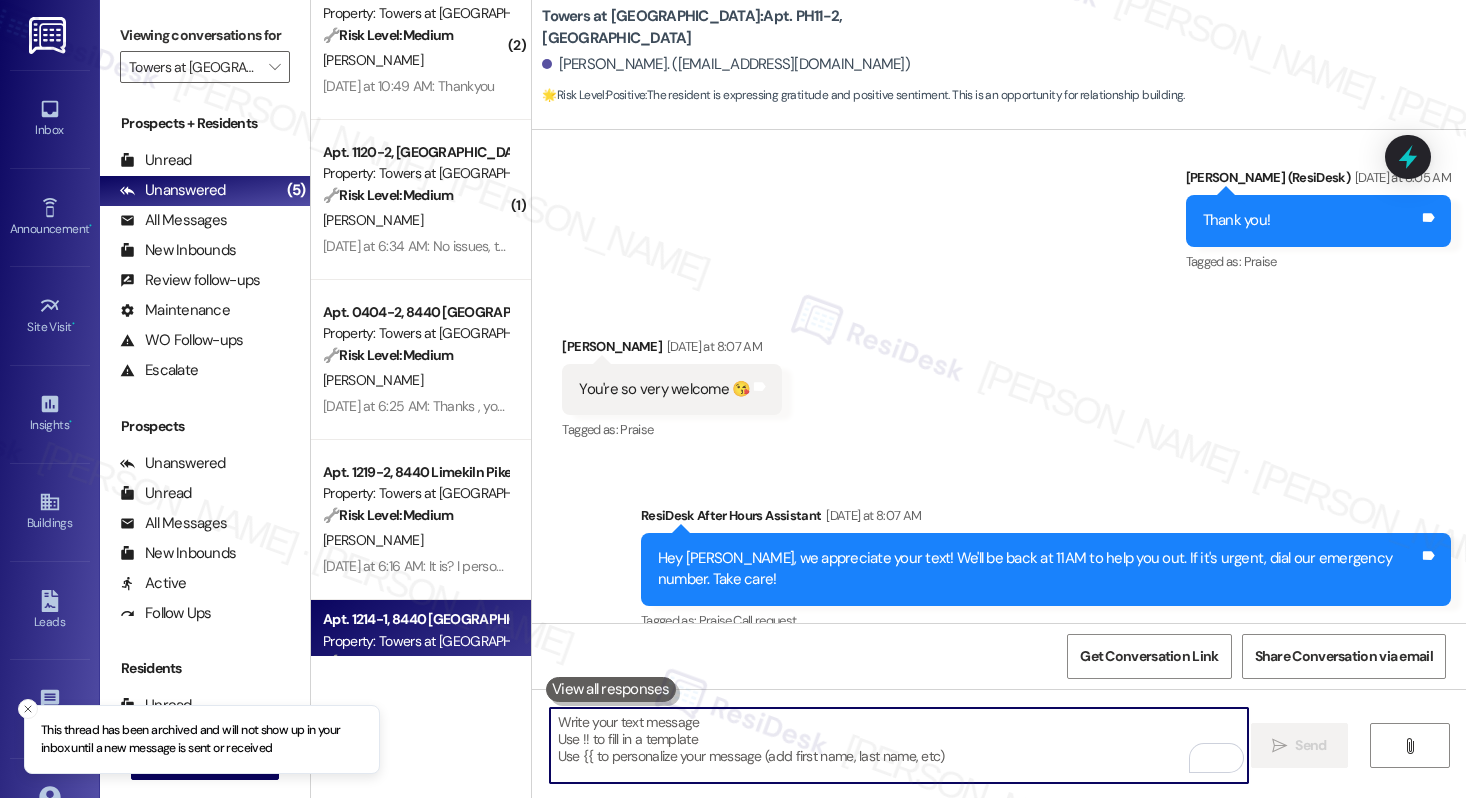 scroll, scrollTop: 0, scrollLeft: 0, axis: both 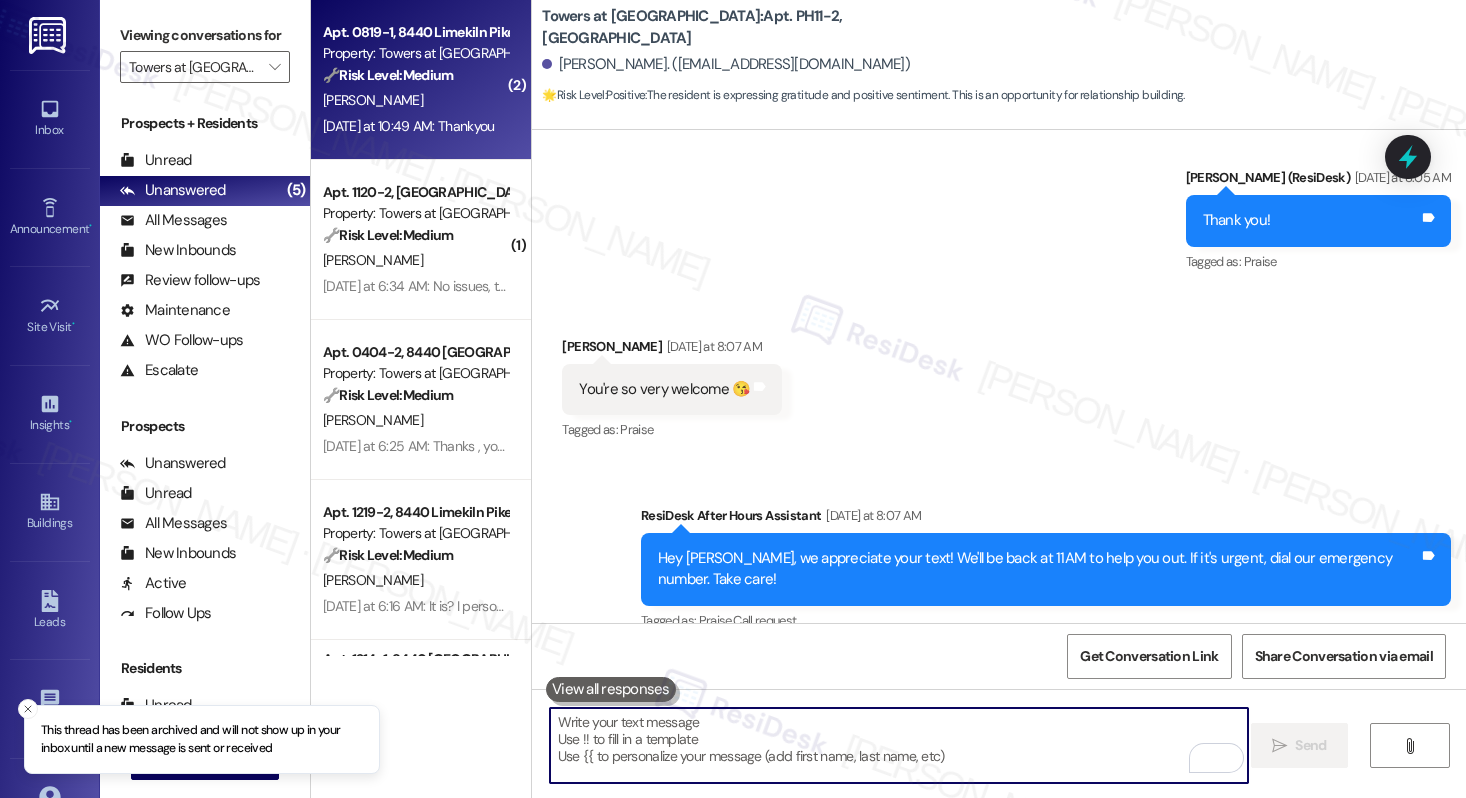 click on "[PERSON_NAME]" at bounding box center [415, 100] 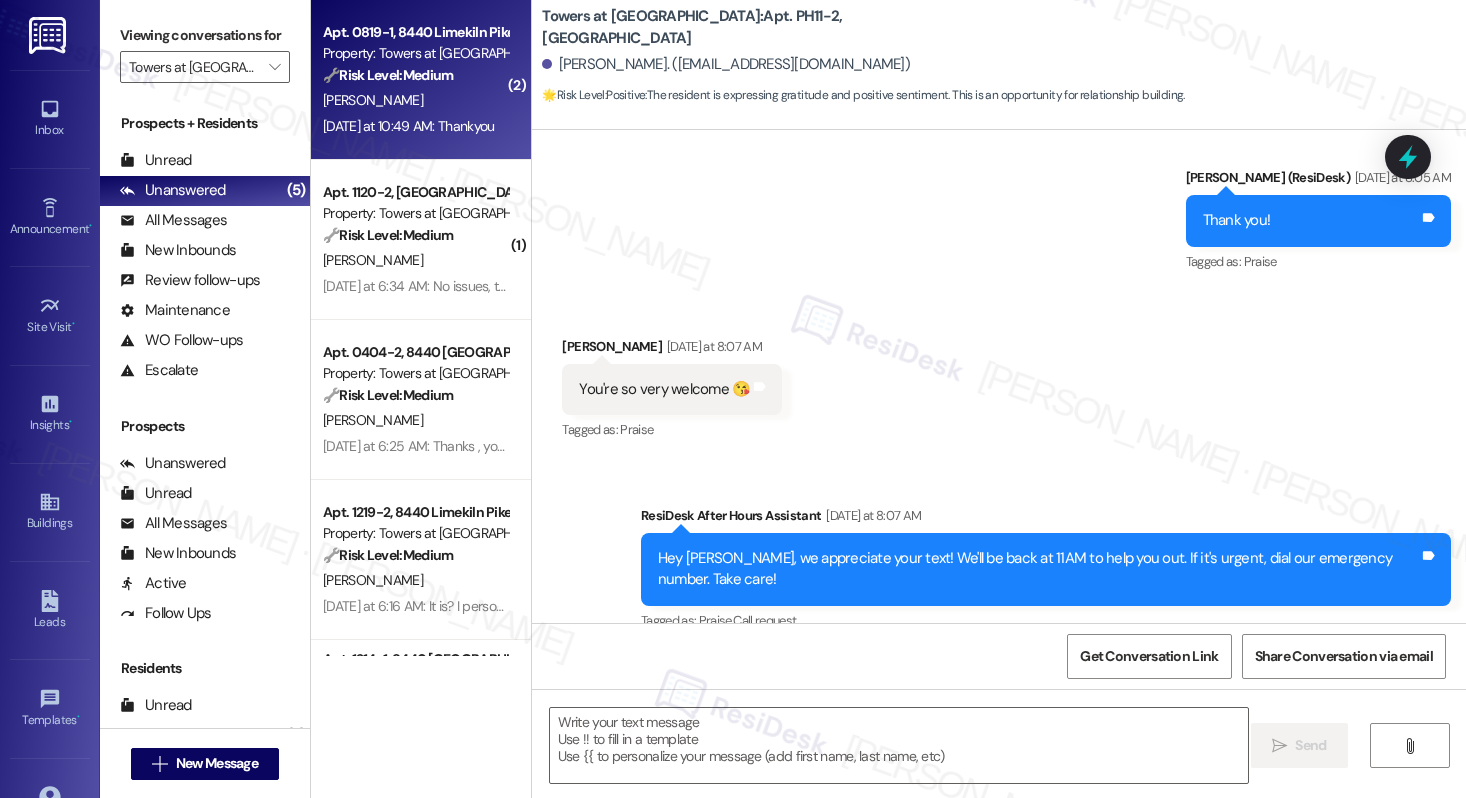 type on "Fetching suggested responses. Please feel free to read through the conversation in the meantime." 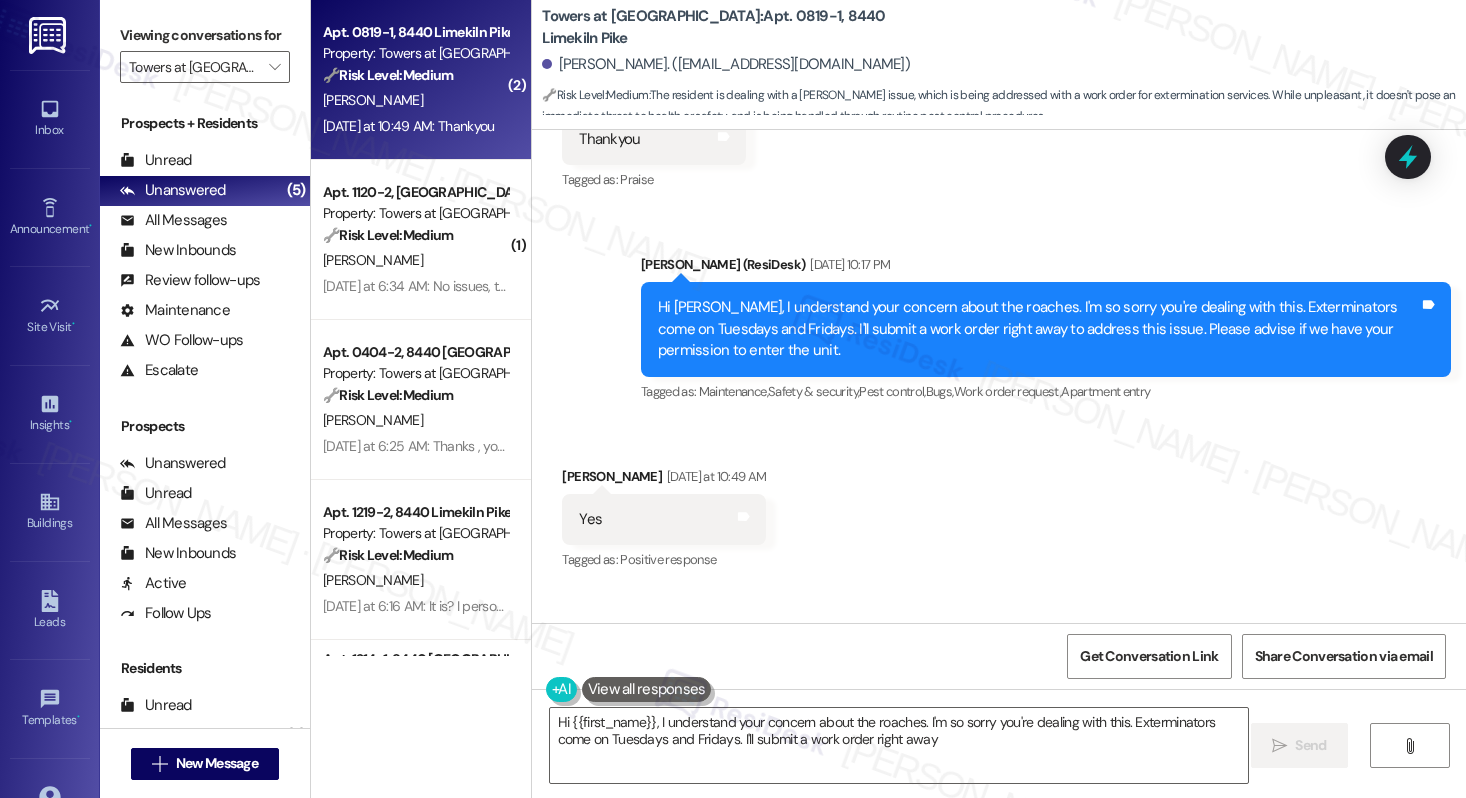 scroll, scrollTop: 7622, scrollLeft: 0, axis: vertical 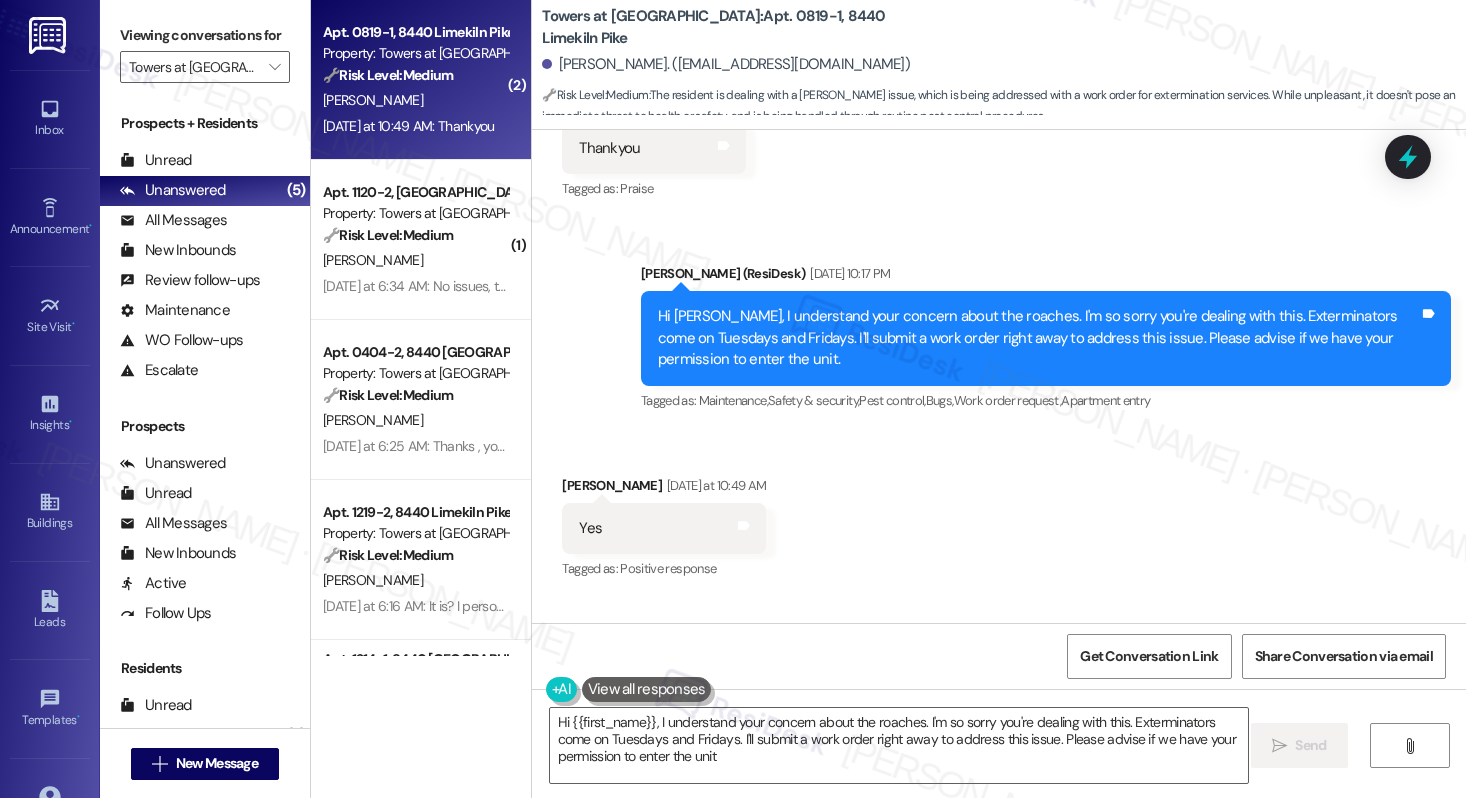 type on "Hi {{first_name}}, I understand your concern about the roaches. I'm so sorry you're dealing with this. Exterminators come on Tuesdays and Fridays. I'll submit a work order right away to address this issue. Please advise if we have your permission to enter the unit." 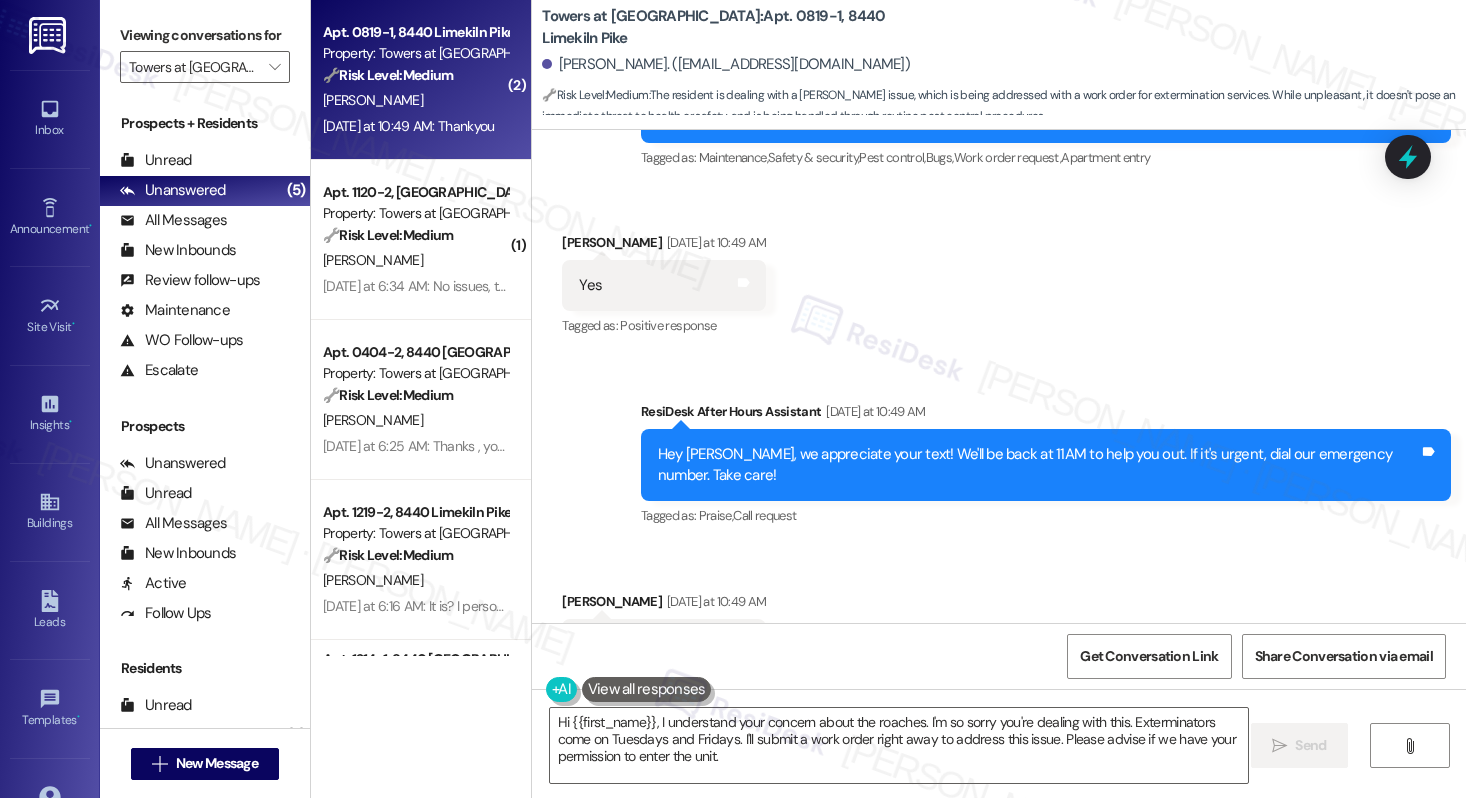 scroll, scrollTop: 7668, scrollLeft: 0, axis: vertical 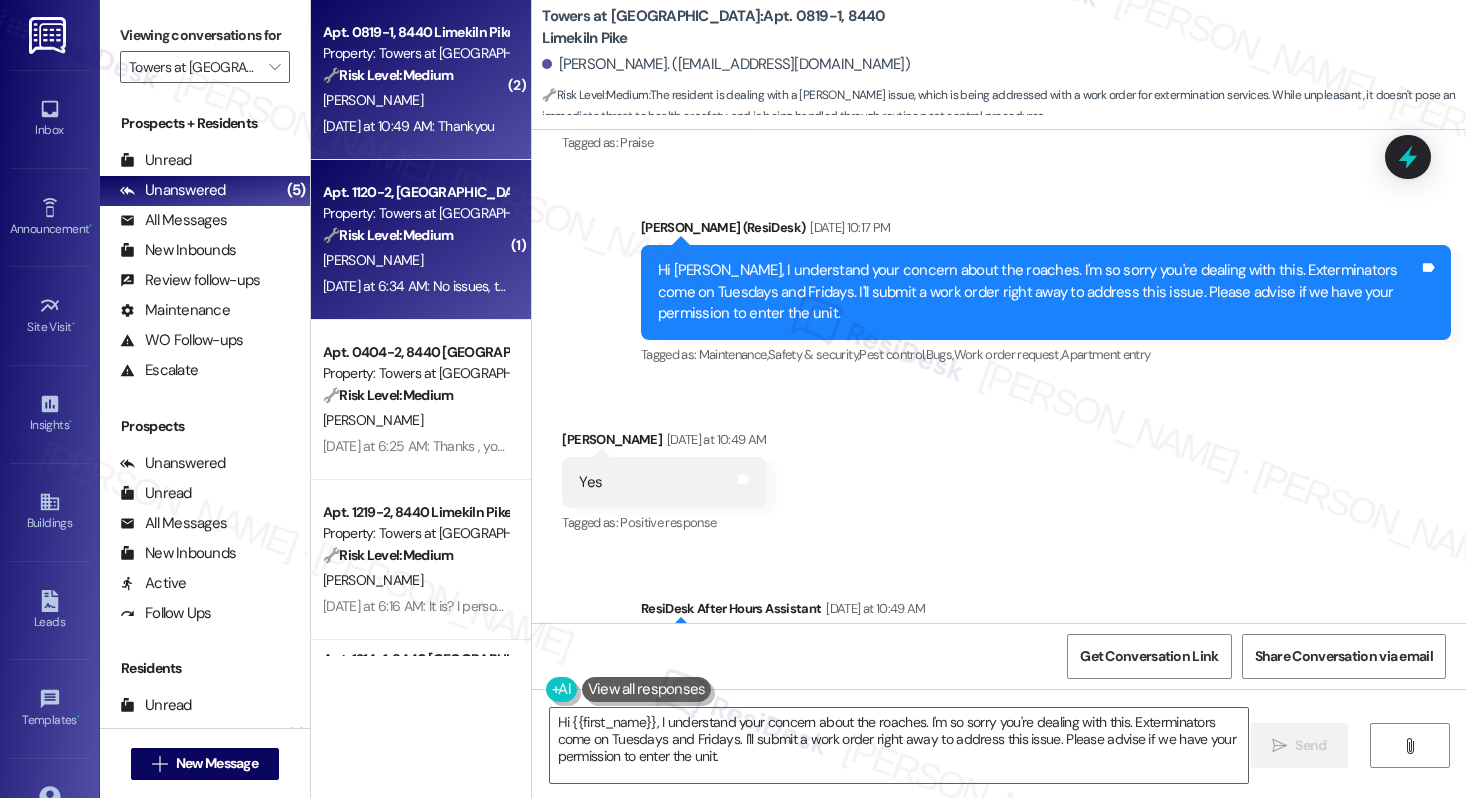 click on "🔧  Risk Level:  Medium The resident is inquiring about the completion date of balcony renovations. This is a non-urgent inquiry related to ongoing property improvements." at bounding box center (415, 235) 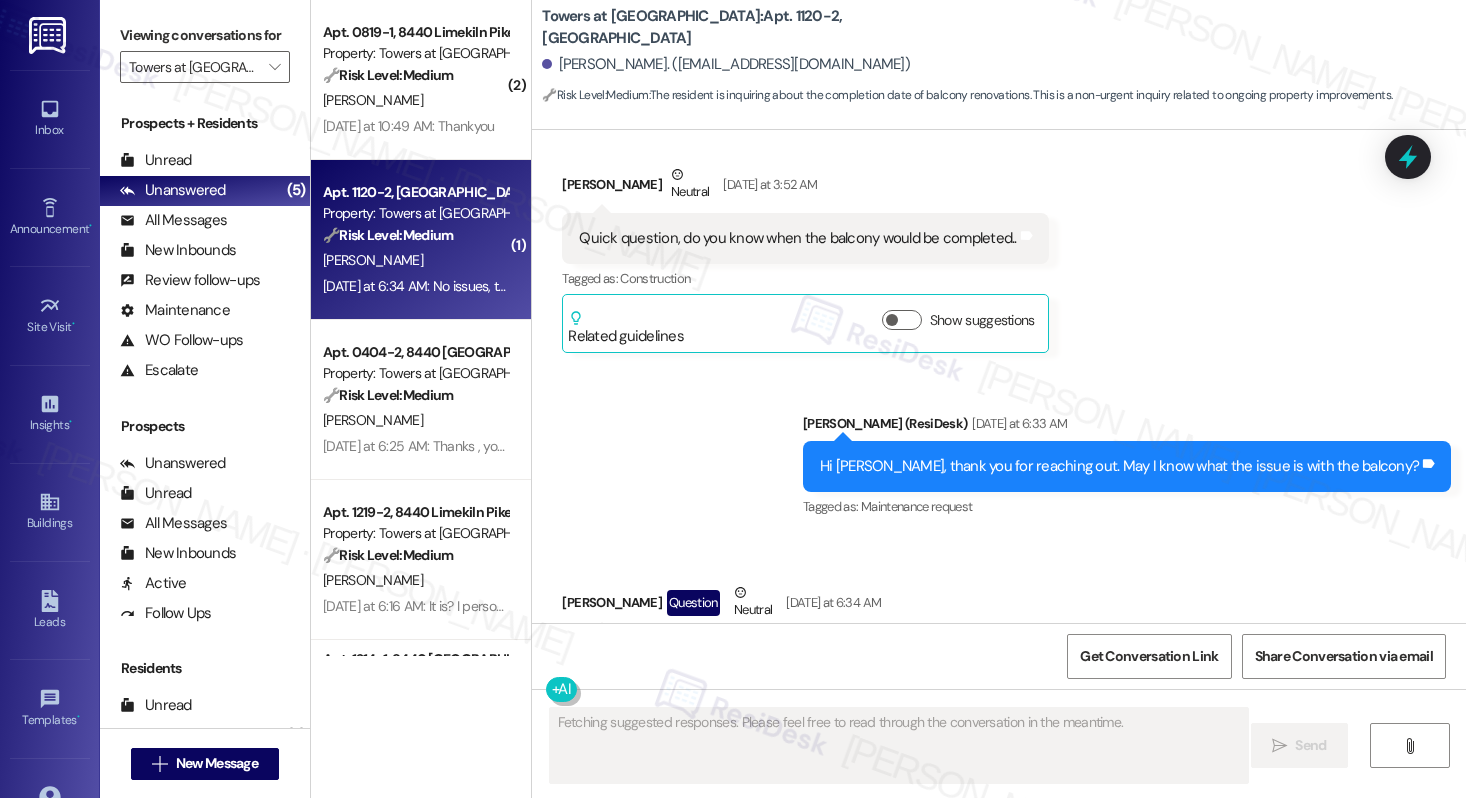 scroll, scrollTop: 4080, scrollLeft: 0, axis: vertical 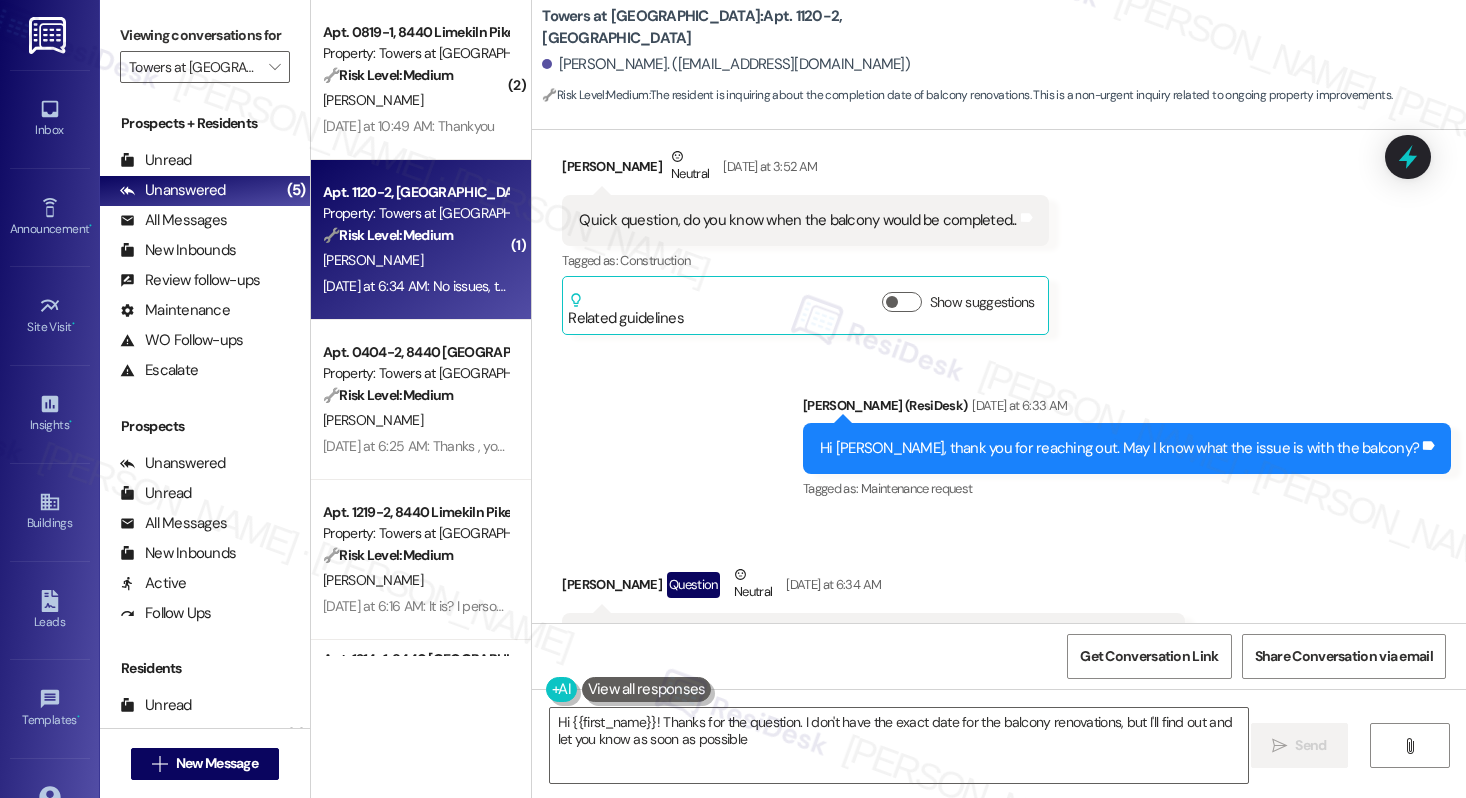 type on "Hi {{first_name}}! Thanks for the question. I don't have the exact date for the balcony renovations, but I'll find out and let you know as soon as possible!" 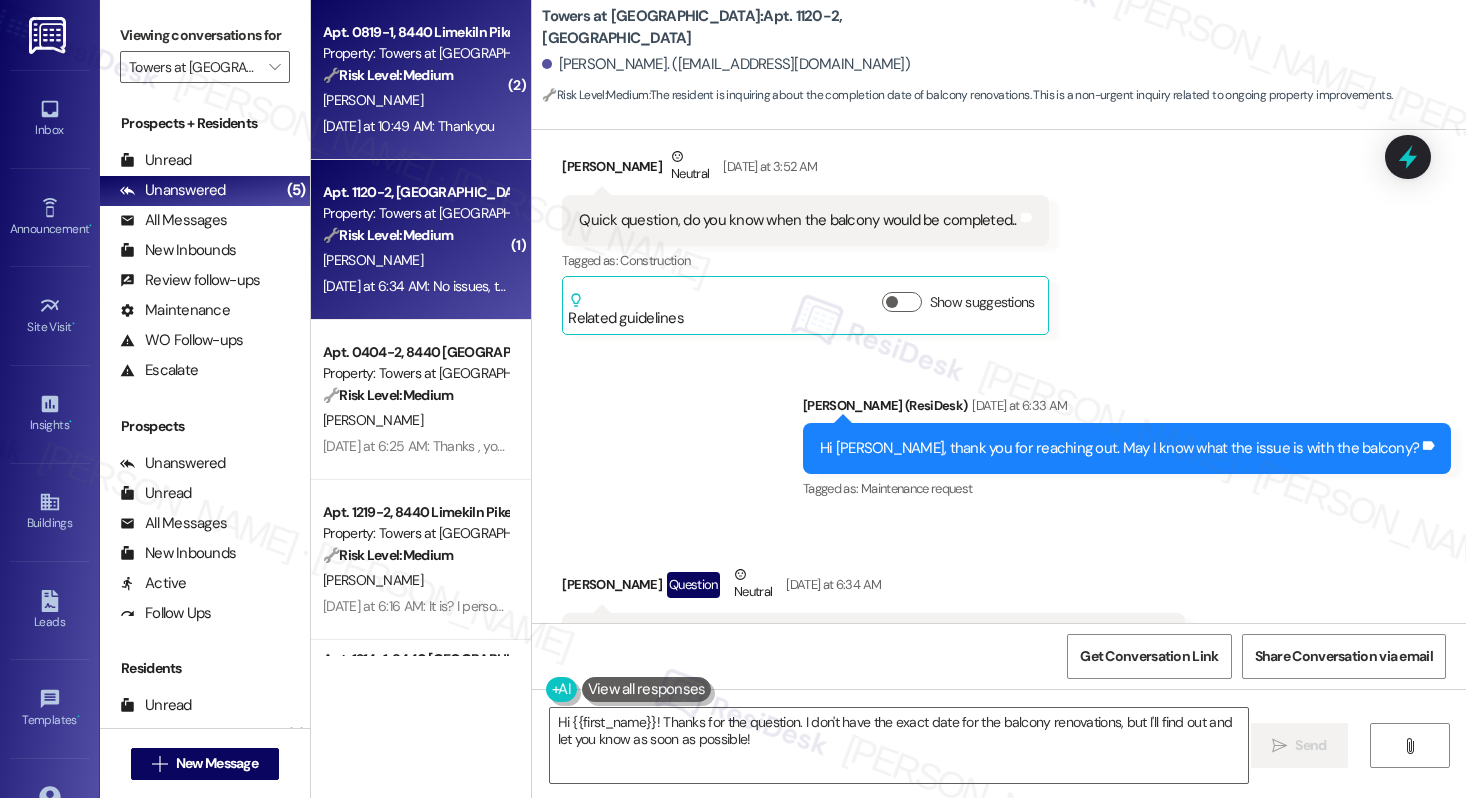 click on "[PERSON_NAME]" at bounding box center (415, 100) 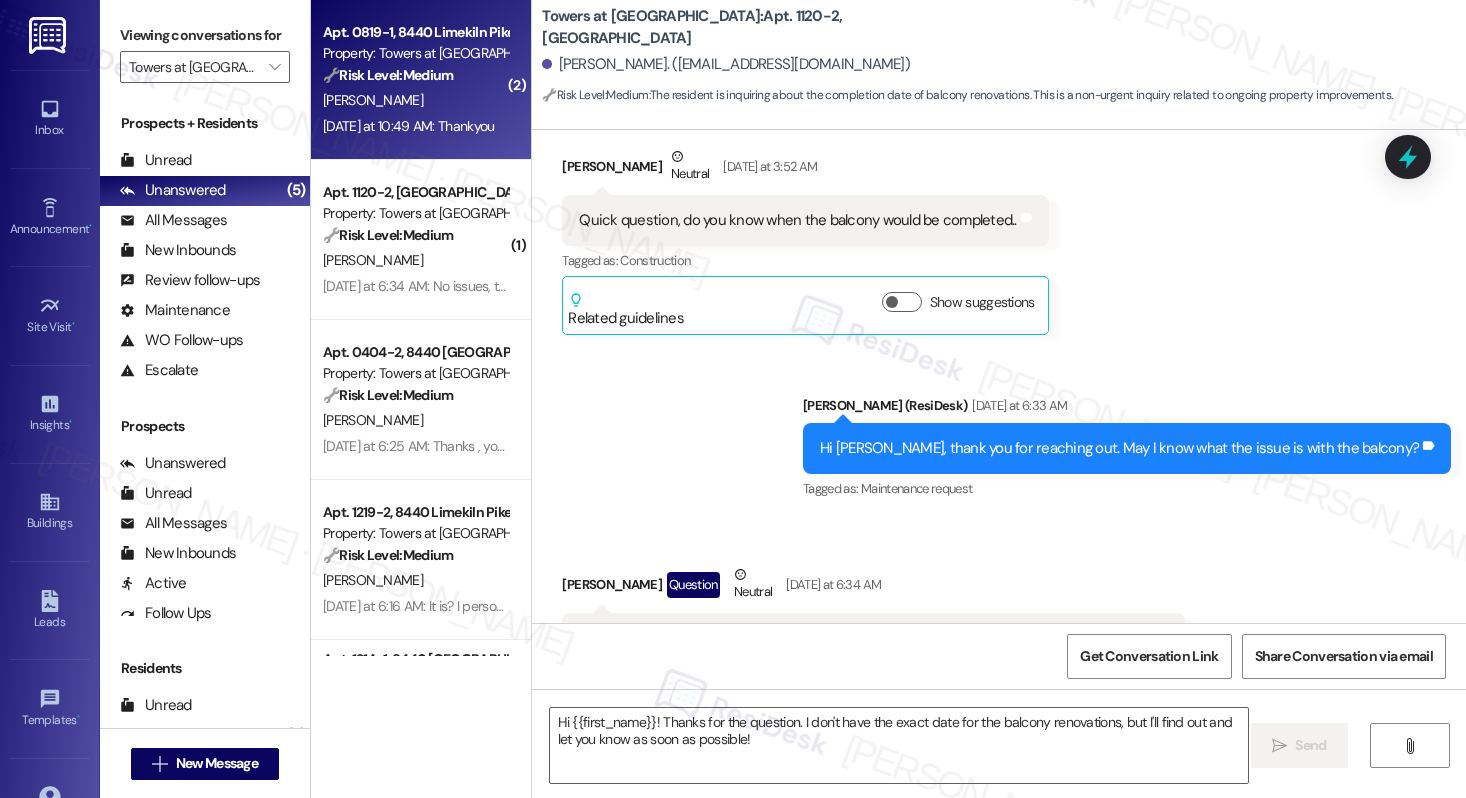 type on "Fetching suggested responses. Please feel free to read through the conversation in the meantime." 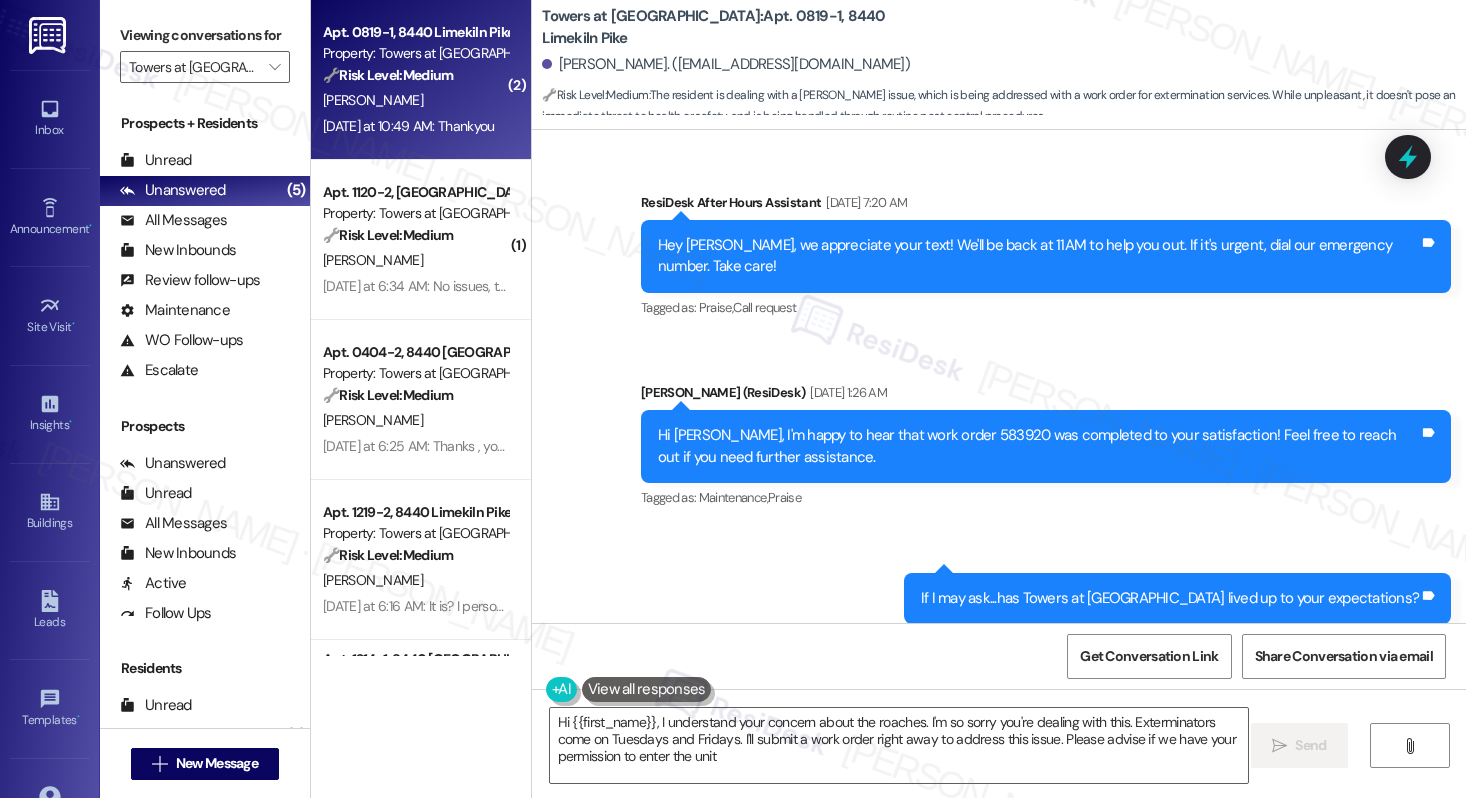 type on "Hi {{first_name}}, I understand your concern about the roaches. I'm so sorry you're dealing with this. Exterminators come on Tuesdays and Fridays. I'll submit a work order right away to address this issue. Please advise if we have your permission to enter the unit." 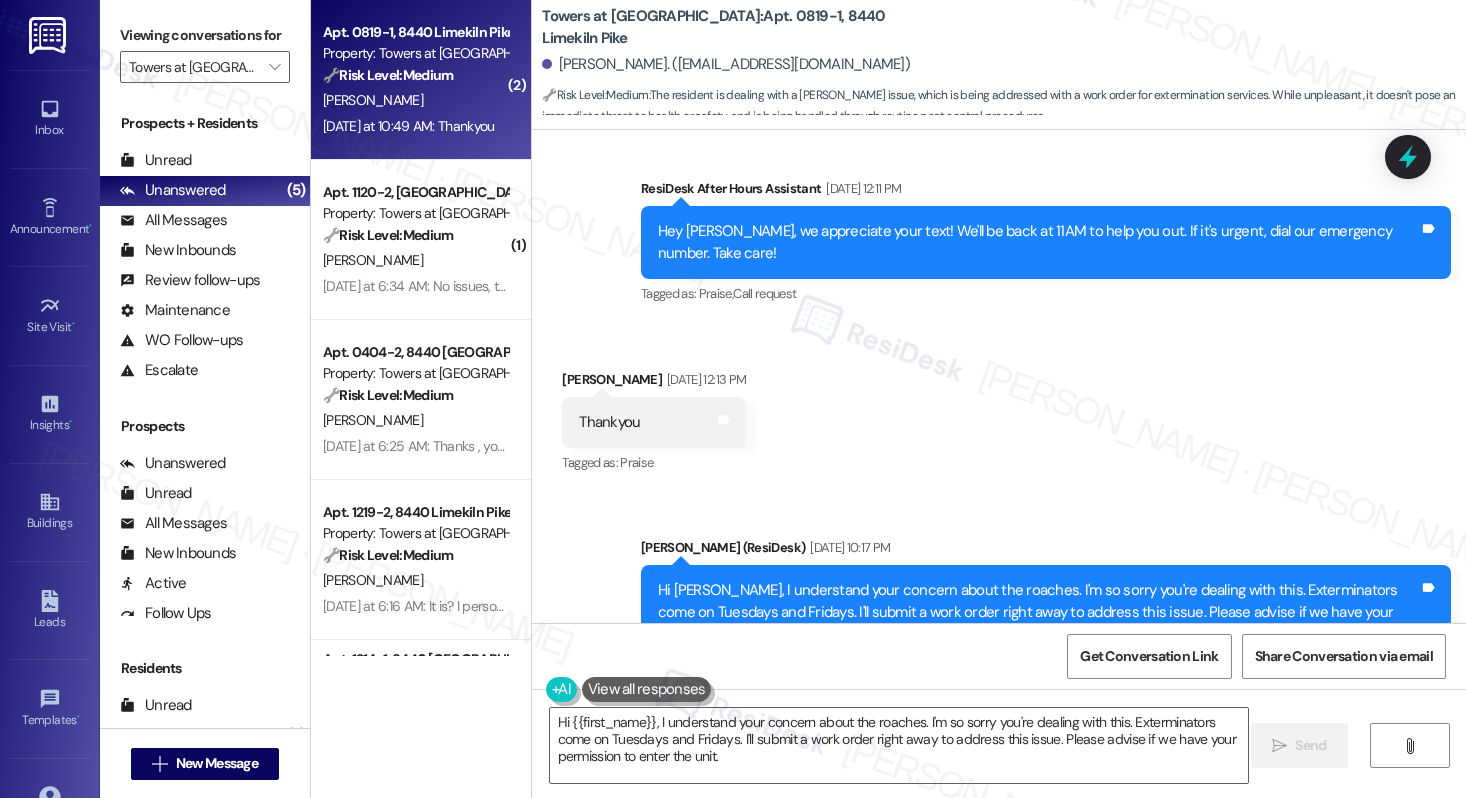 scroll, scrollTop: 7350, scrollLeft: 0, axis: vertical 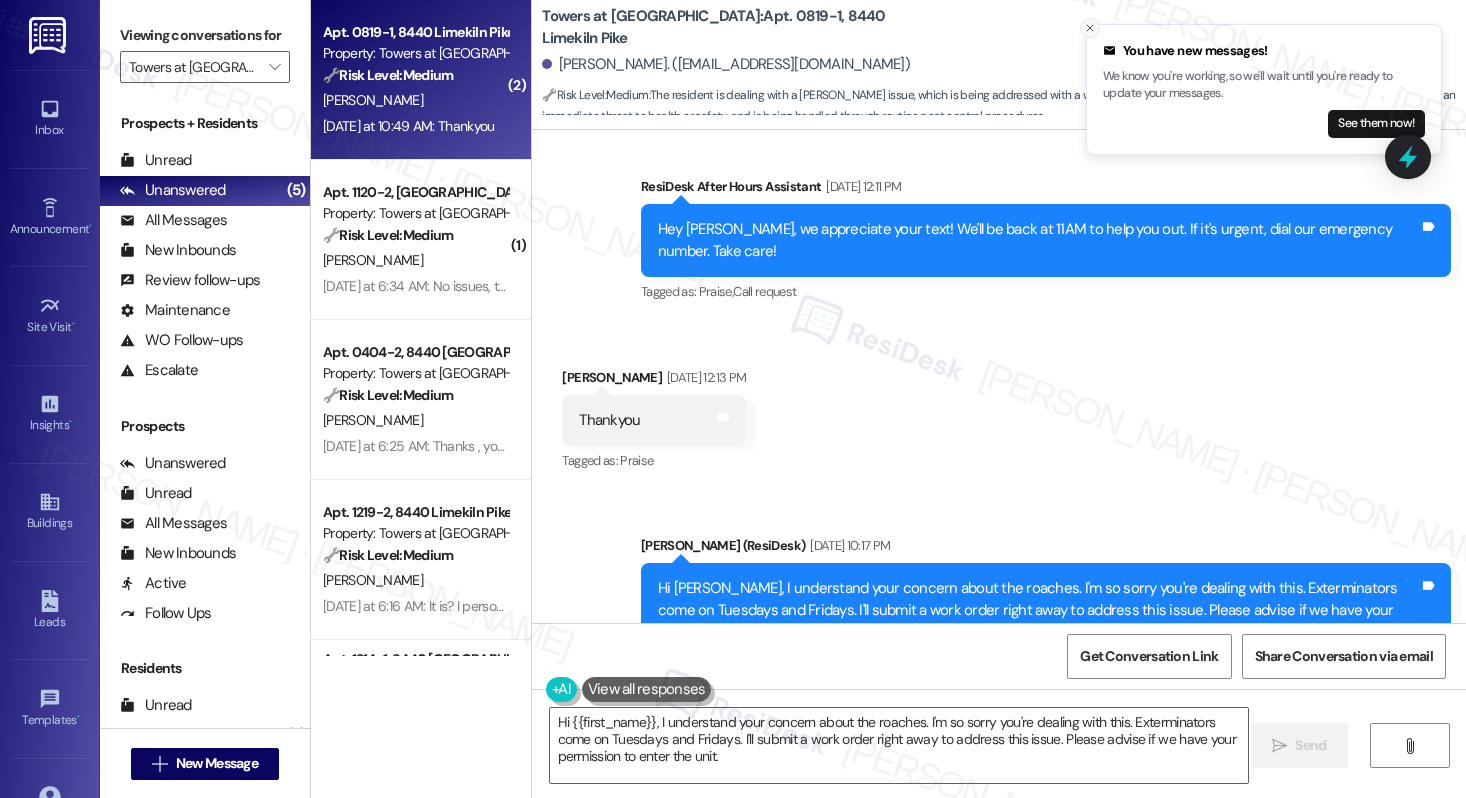 click at bounding box center [1090, 28] 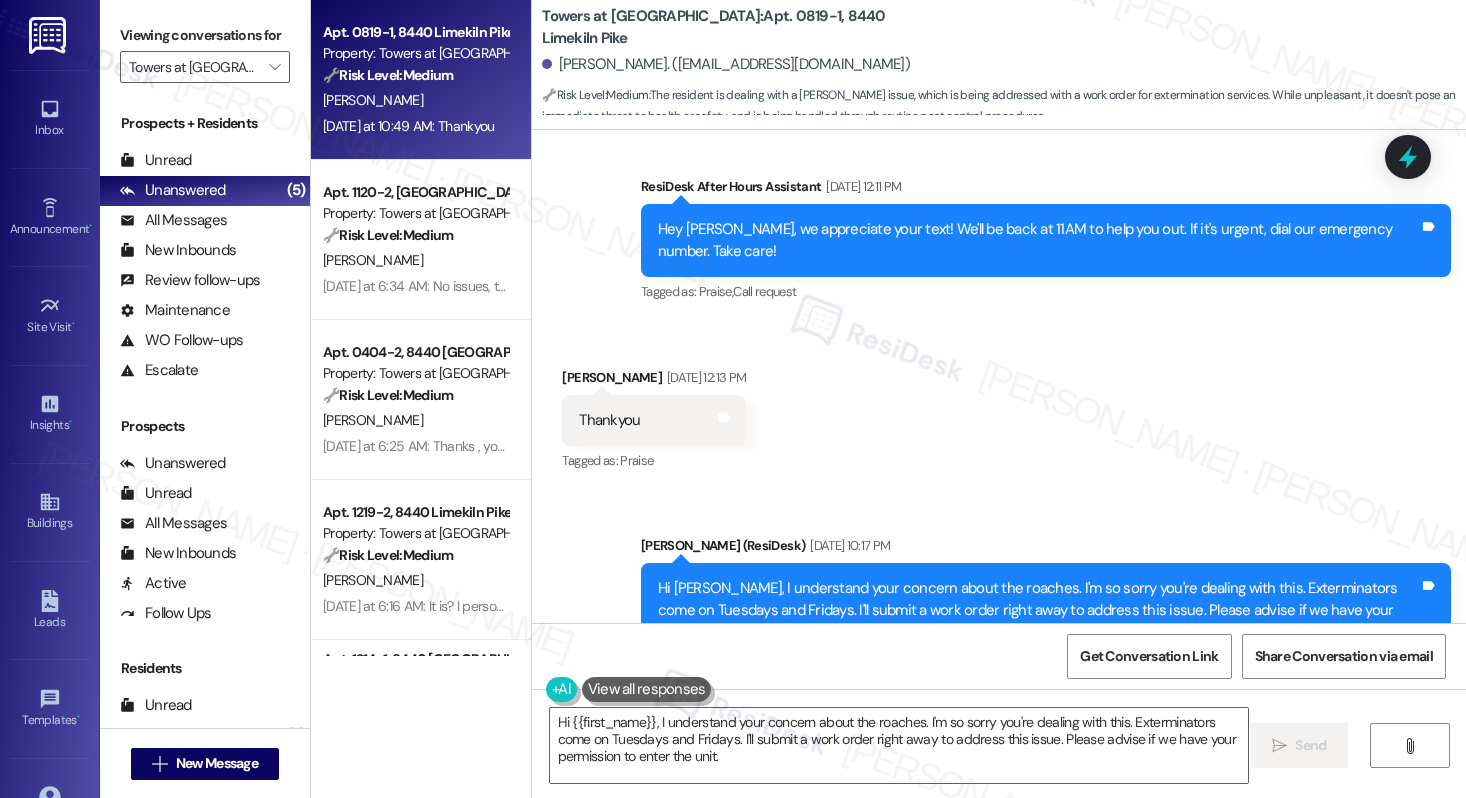 scroll, scrollTop: 144, scrollLeft: 0, axis: vertical 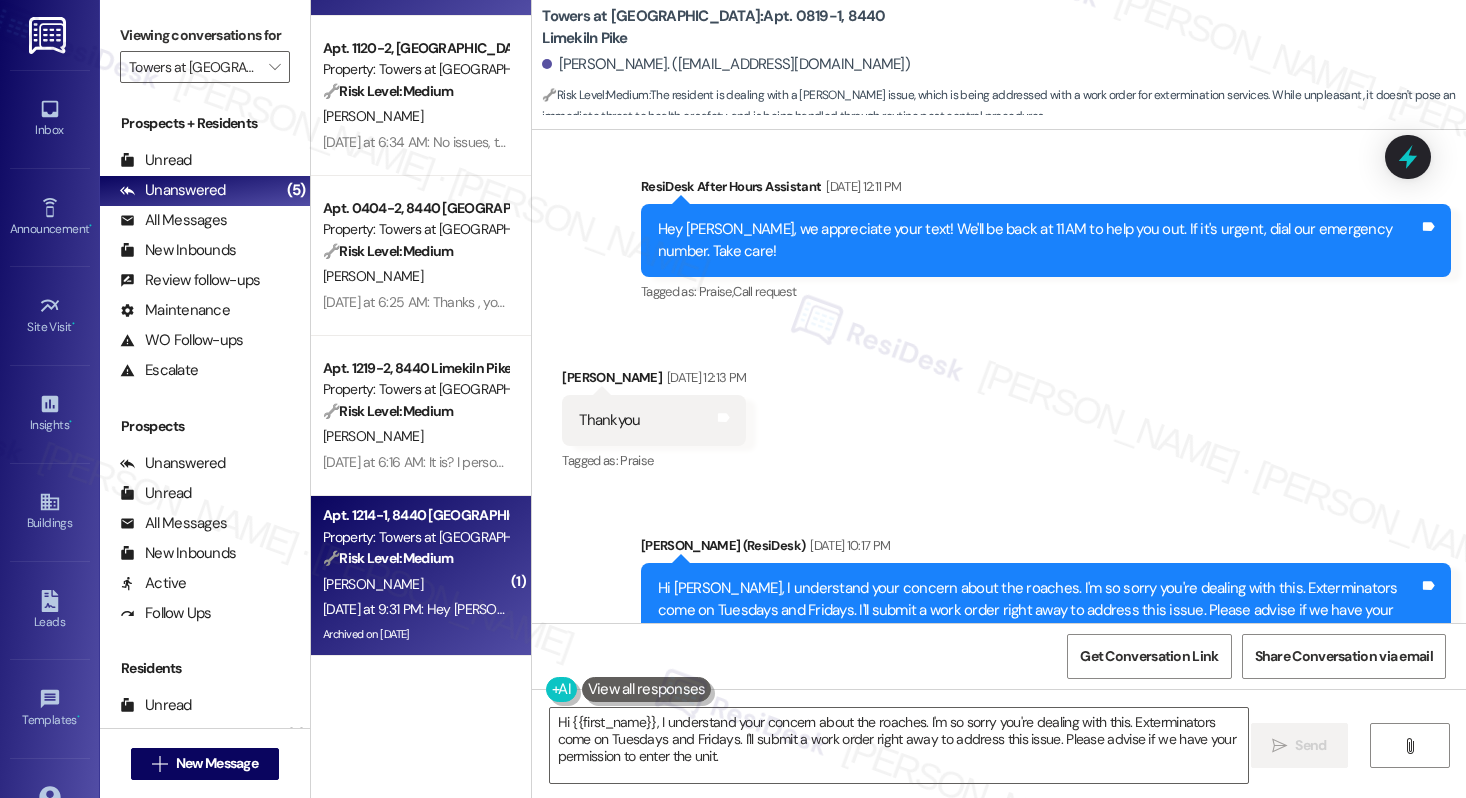 click on "🔧  Risk Level:  Medium" at bounding box center (388, 558) 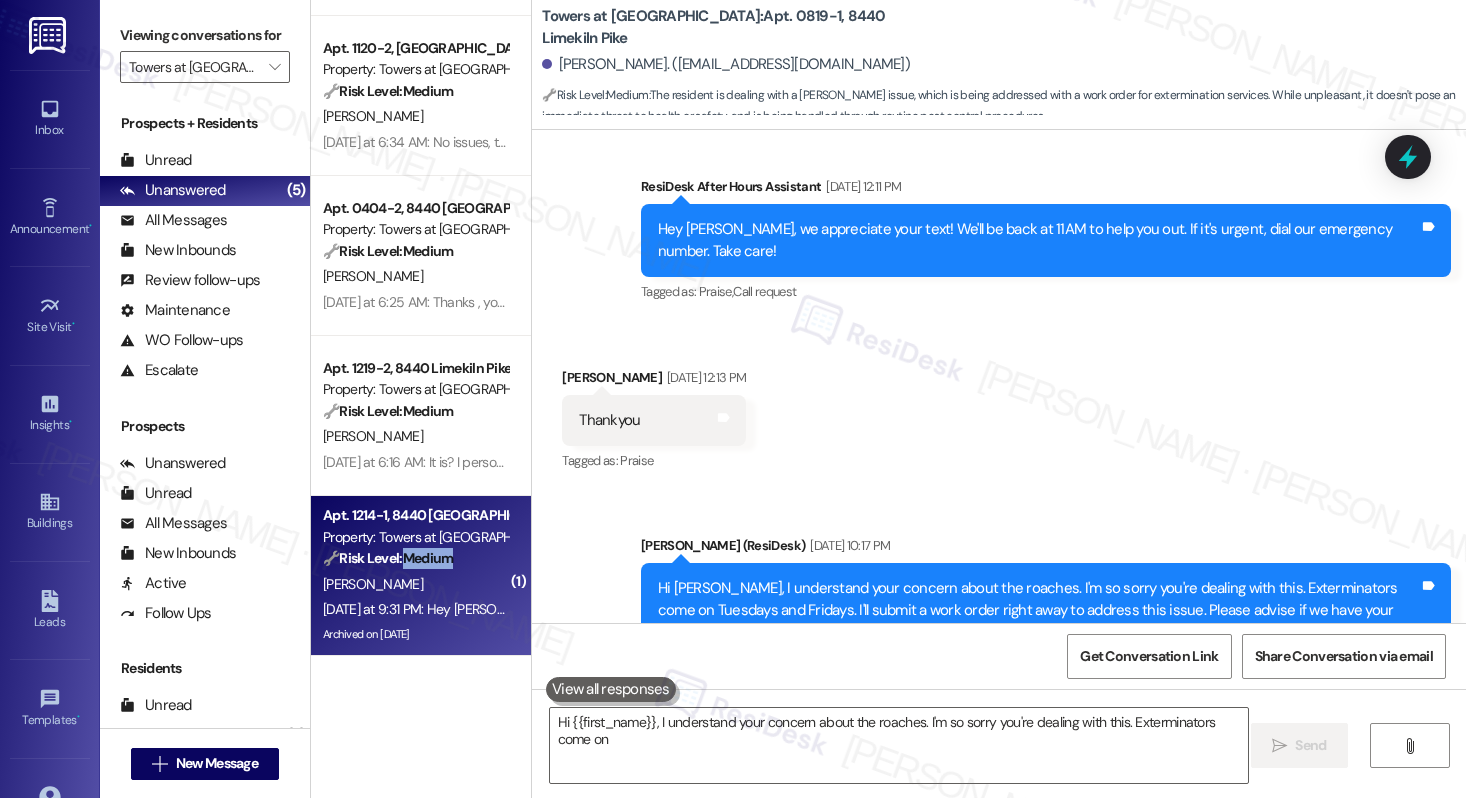 click on "🔧  Risk Level:  Medium" at bounding box center (388, 558) 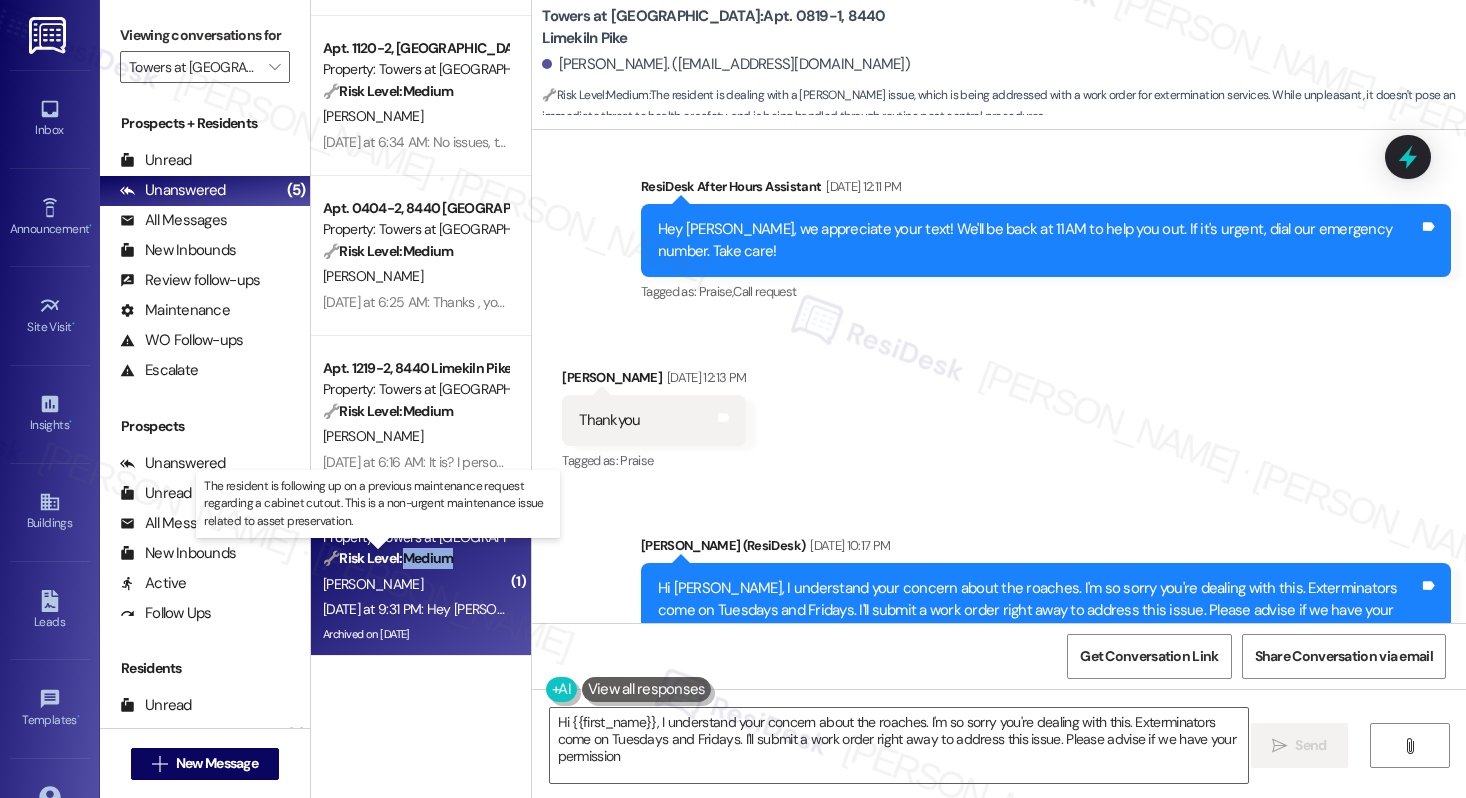 type on "Hi {{first_name}}, I understand your concern about the roaches. I'm so sorry you're dealing with this. Exterminators come on Tuesdays and Fridays. I'll submit a work order right away to address this issue. Please advise if we have your permission" 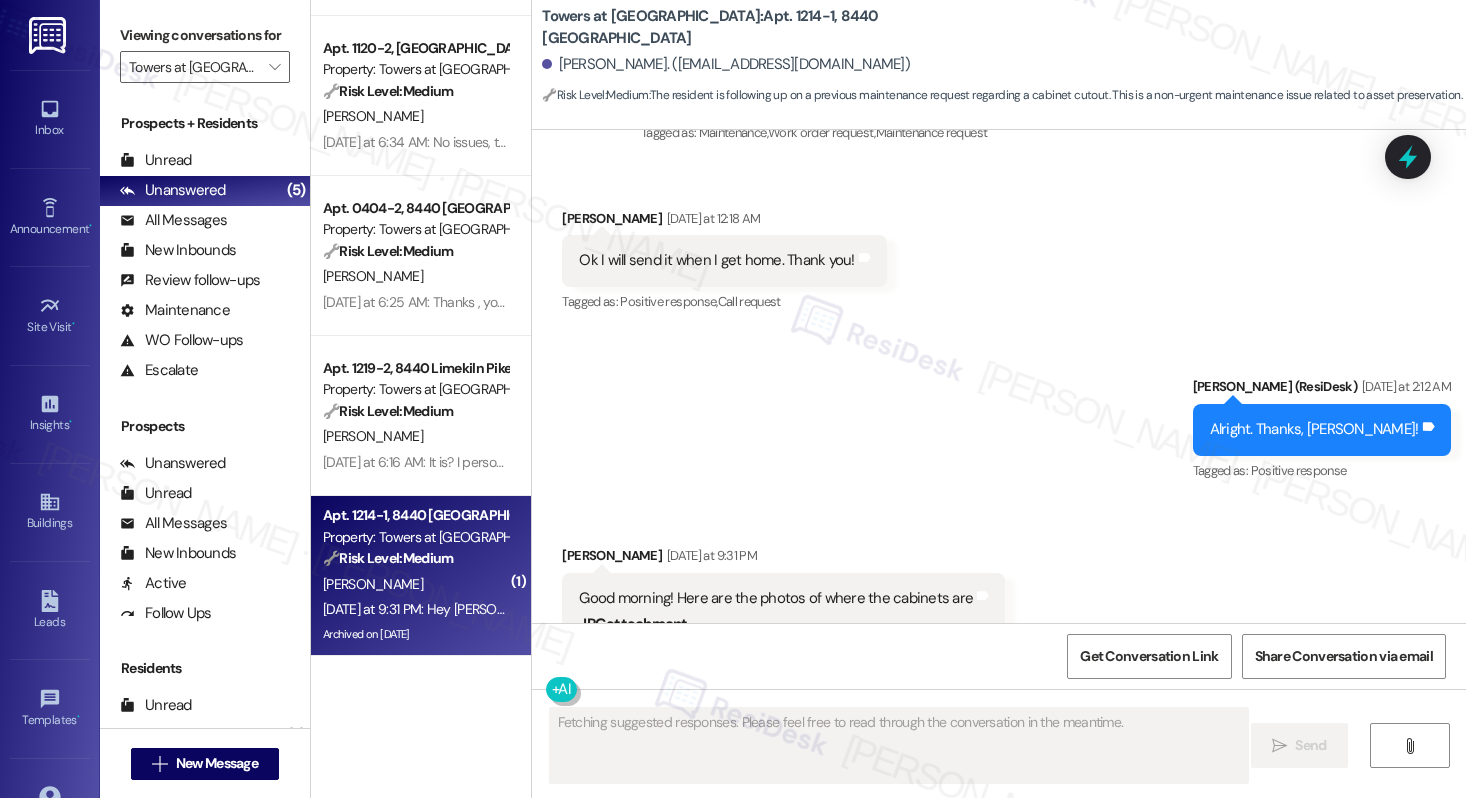 scroll, scrollTop: 42068, scrollLeft: 0, axis: vertical 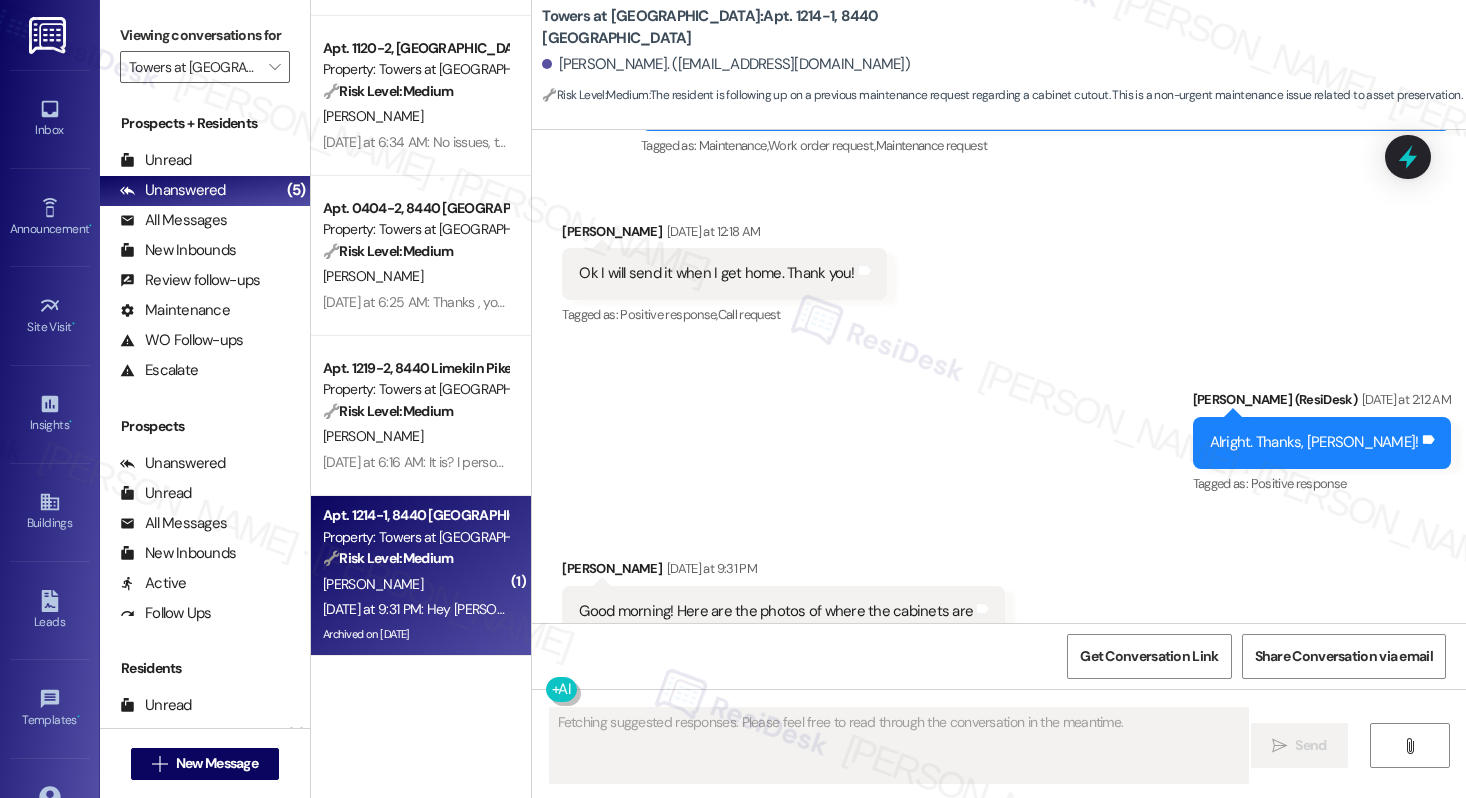click at bounding box center (654, 854) 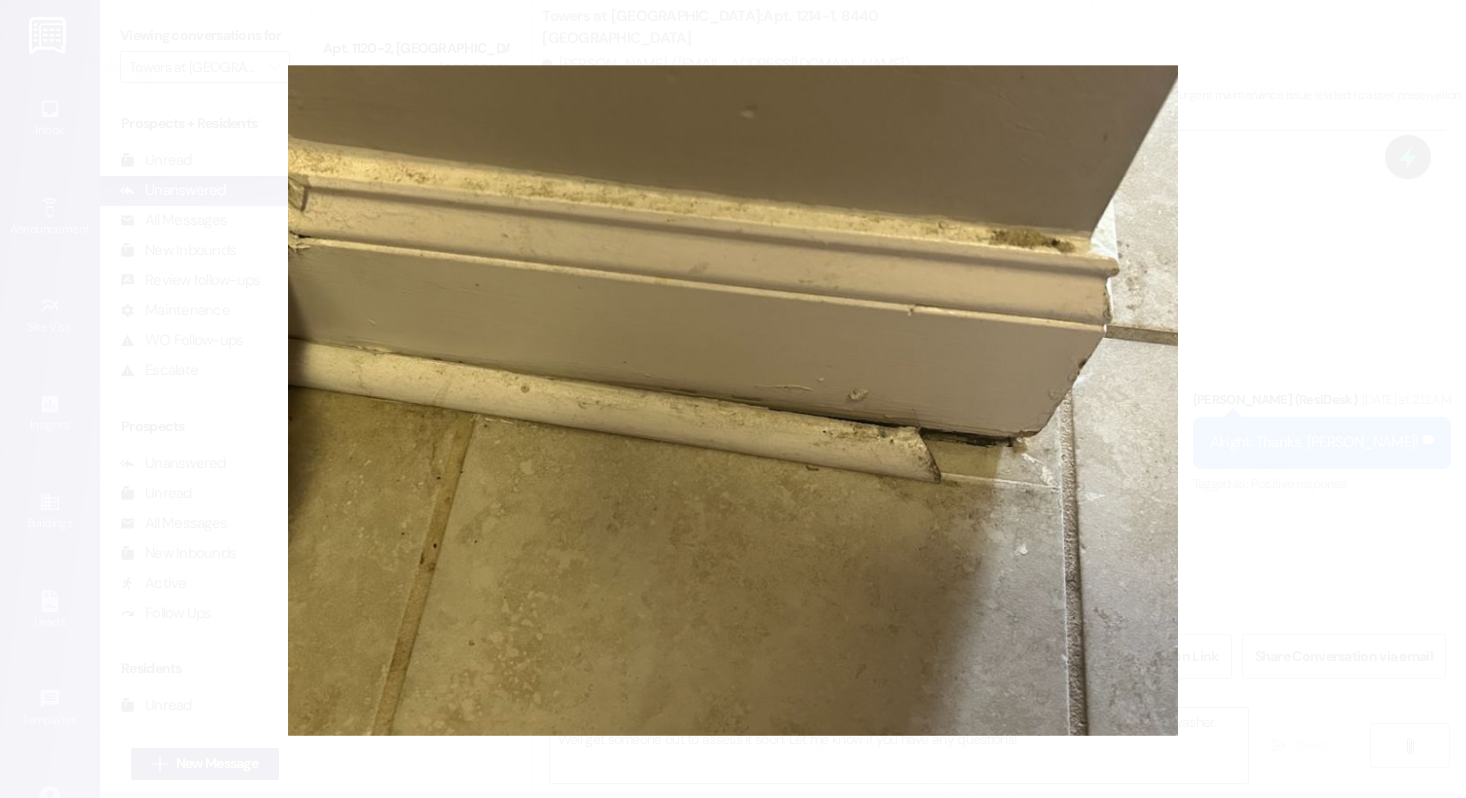 click at bounding box center (733, 399) 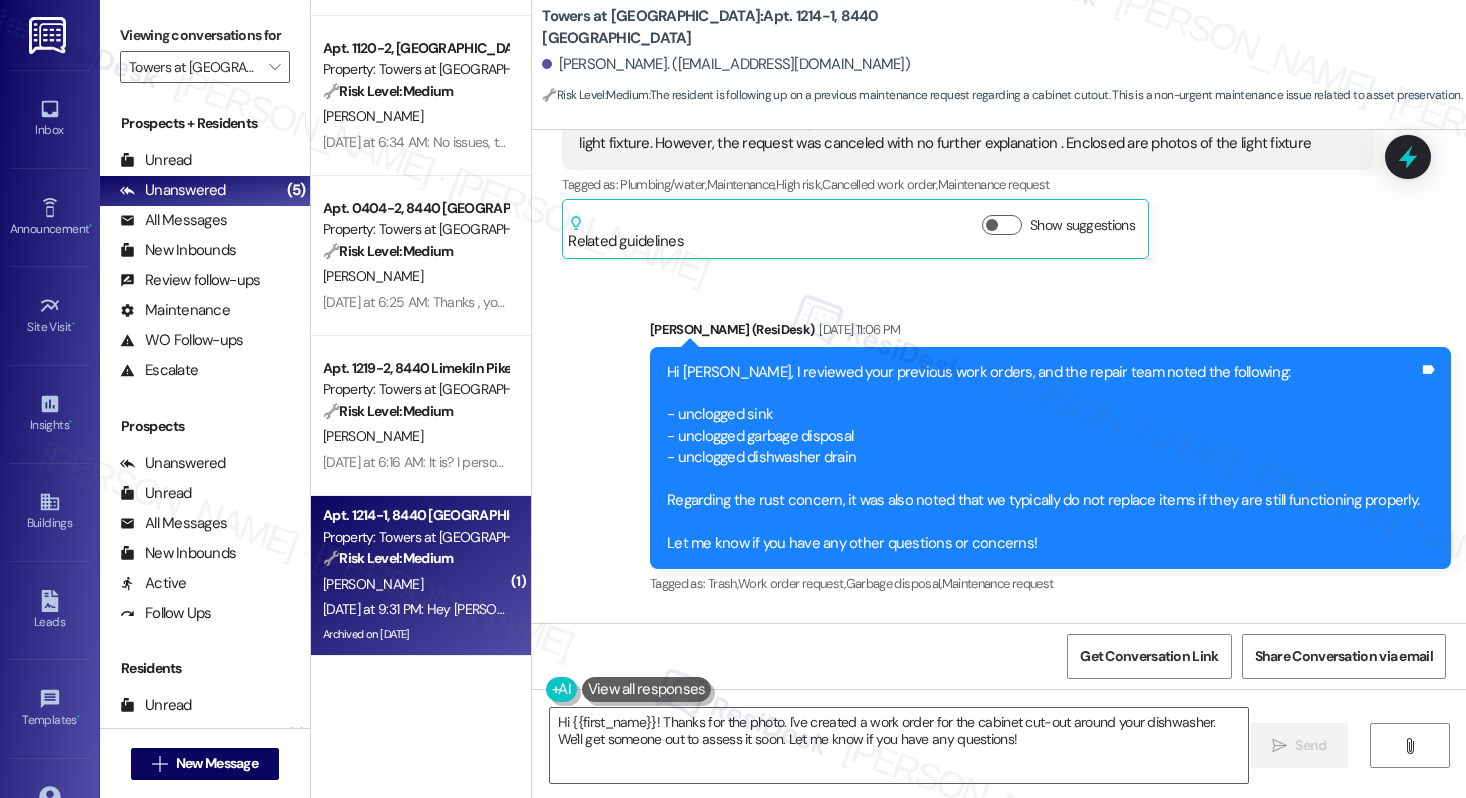 scroll, scrollTop: 41185, scrollLeft: 0, axis: vertical 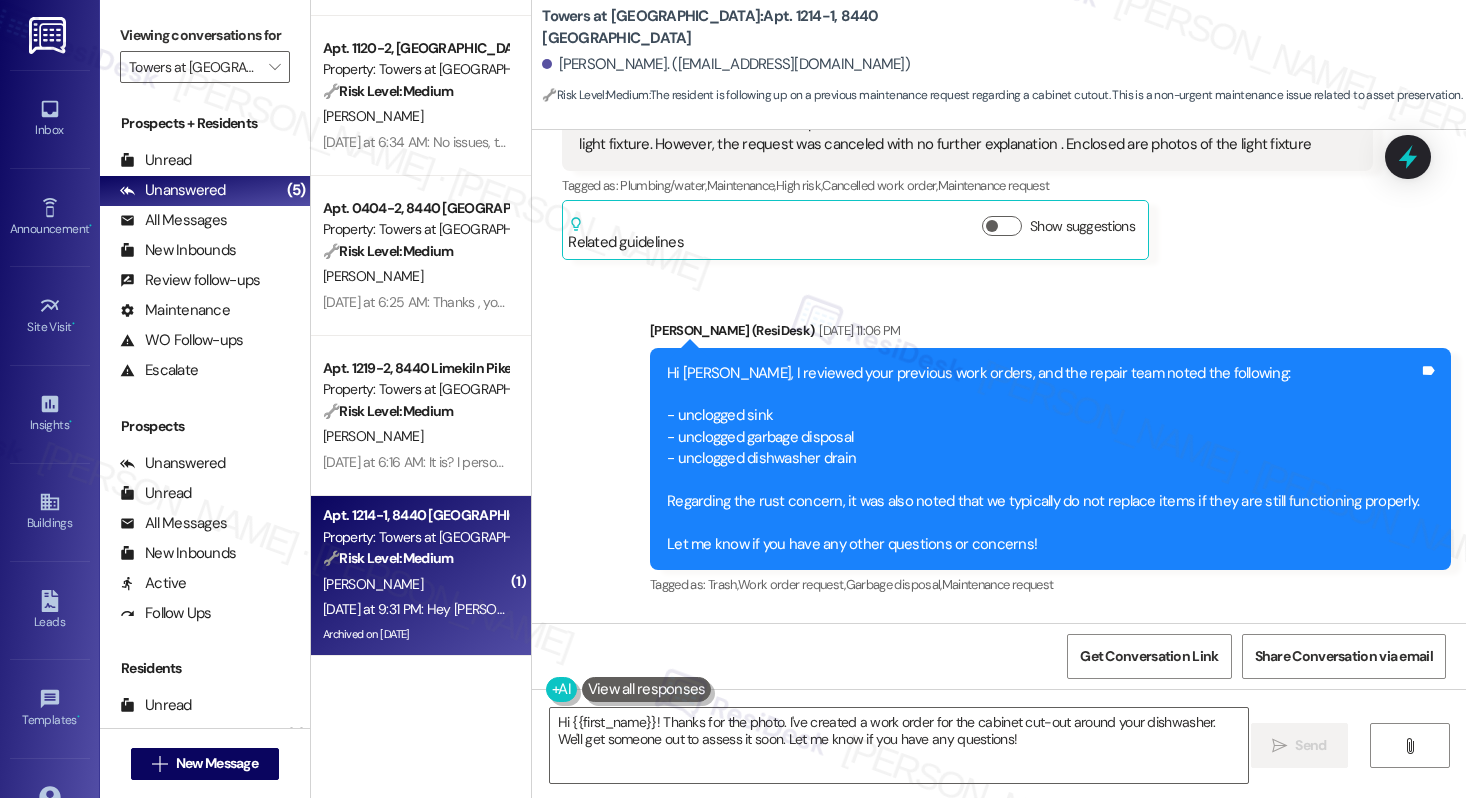 click on "Received via SMS Kentia Goodman Question Jul 17, 2025 at 11:18 PM Oh, OK. I understand. However, will someone be coming out to address the cabinet cut out with the dishwasher? Tags and notes Tagged as:   Maintenance request Click to highlight conversations about Maintenance request  Related guidelines Show suggestions" at bounding box center (967, 757) 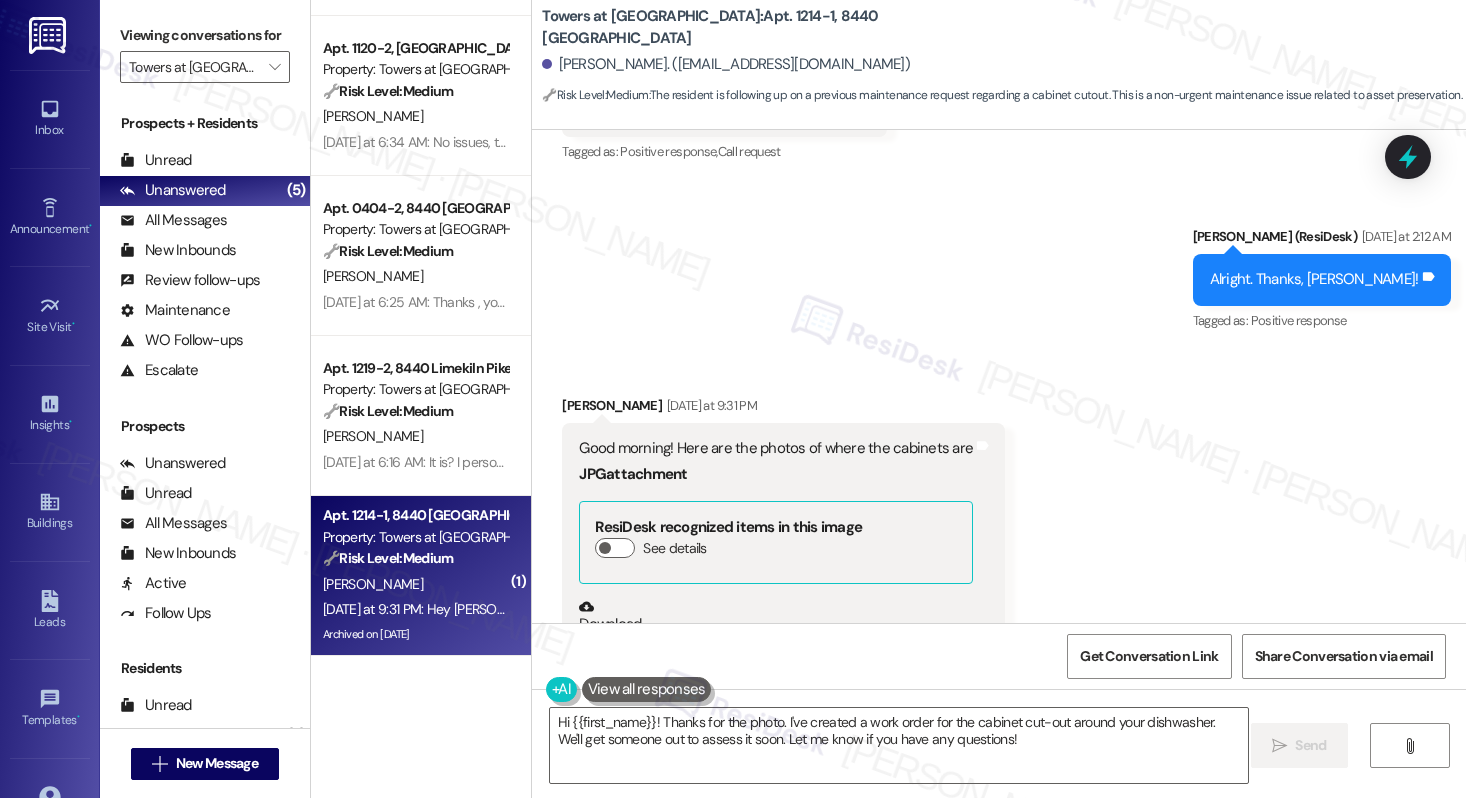 scroll, scrollTop: 42232, scrollLeft: 0, axis: vertical 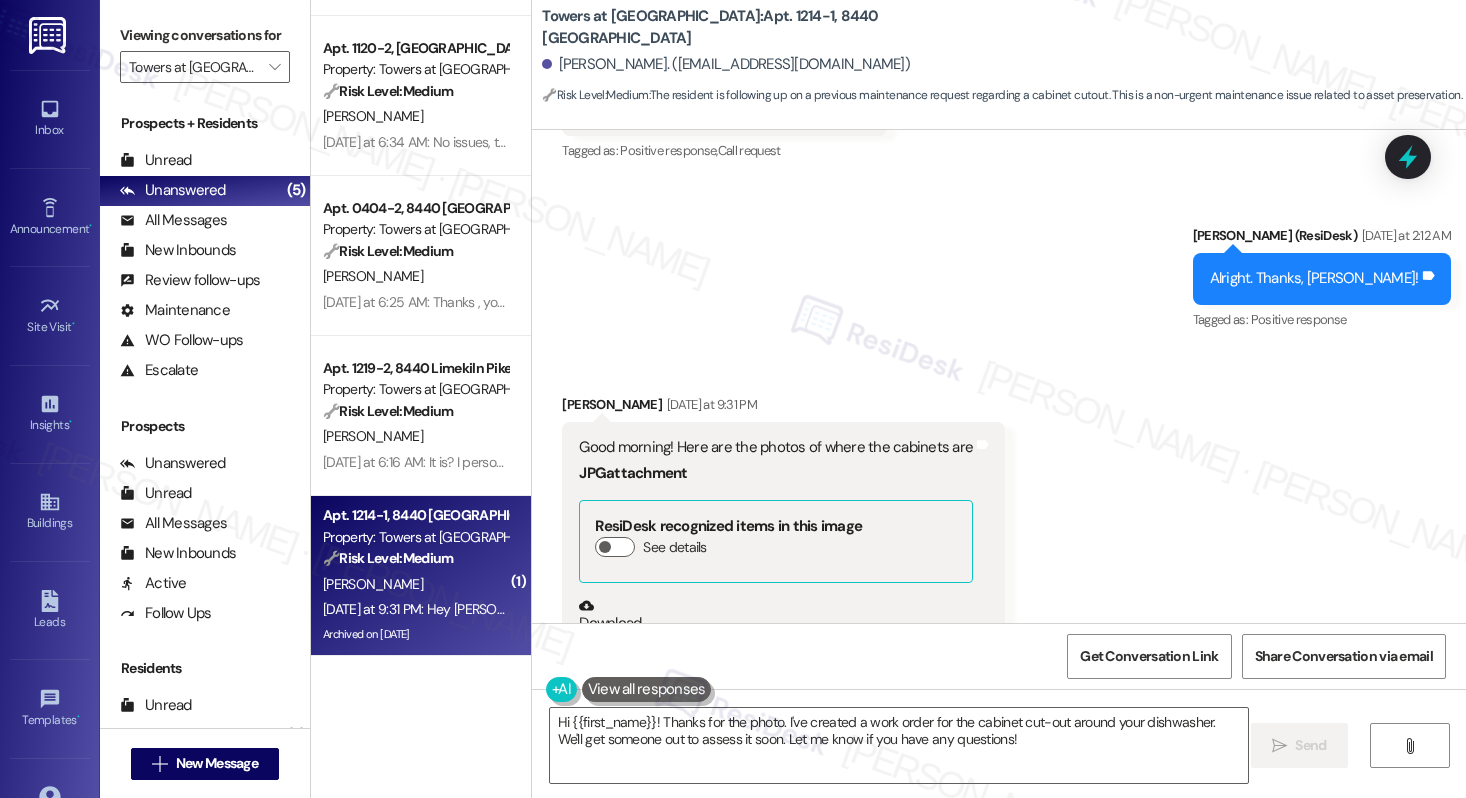 click at bounding box center (654, 690) 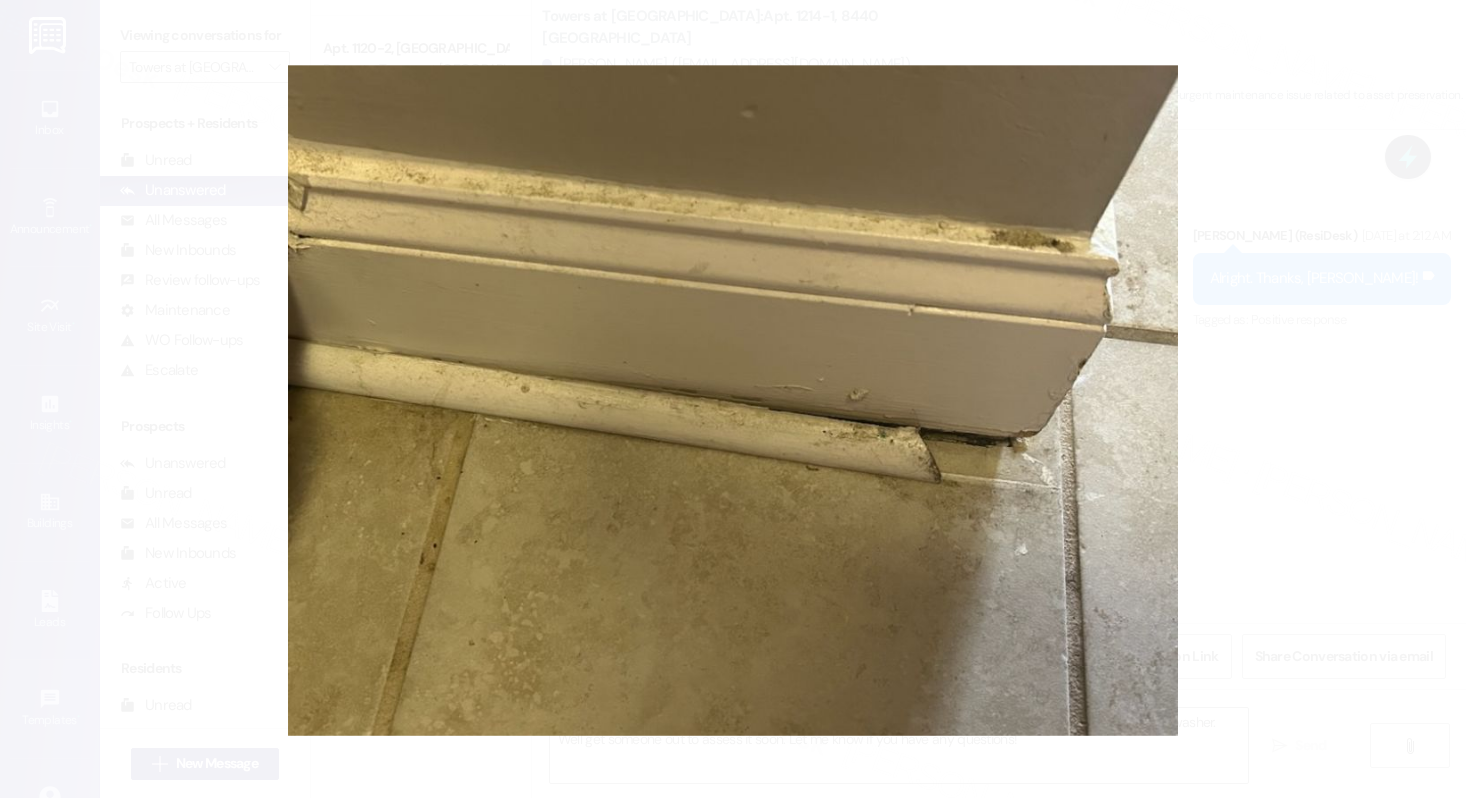 click at bounding box center [733, 399] 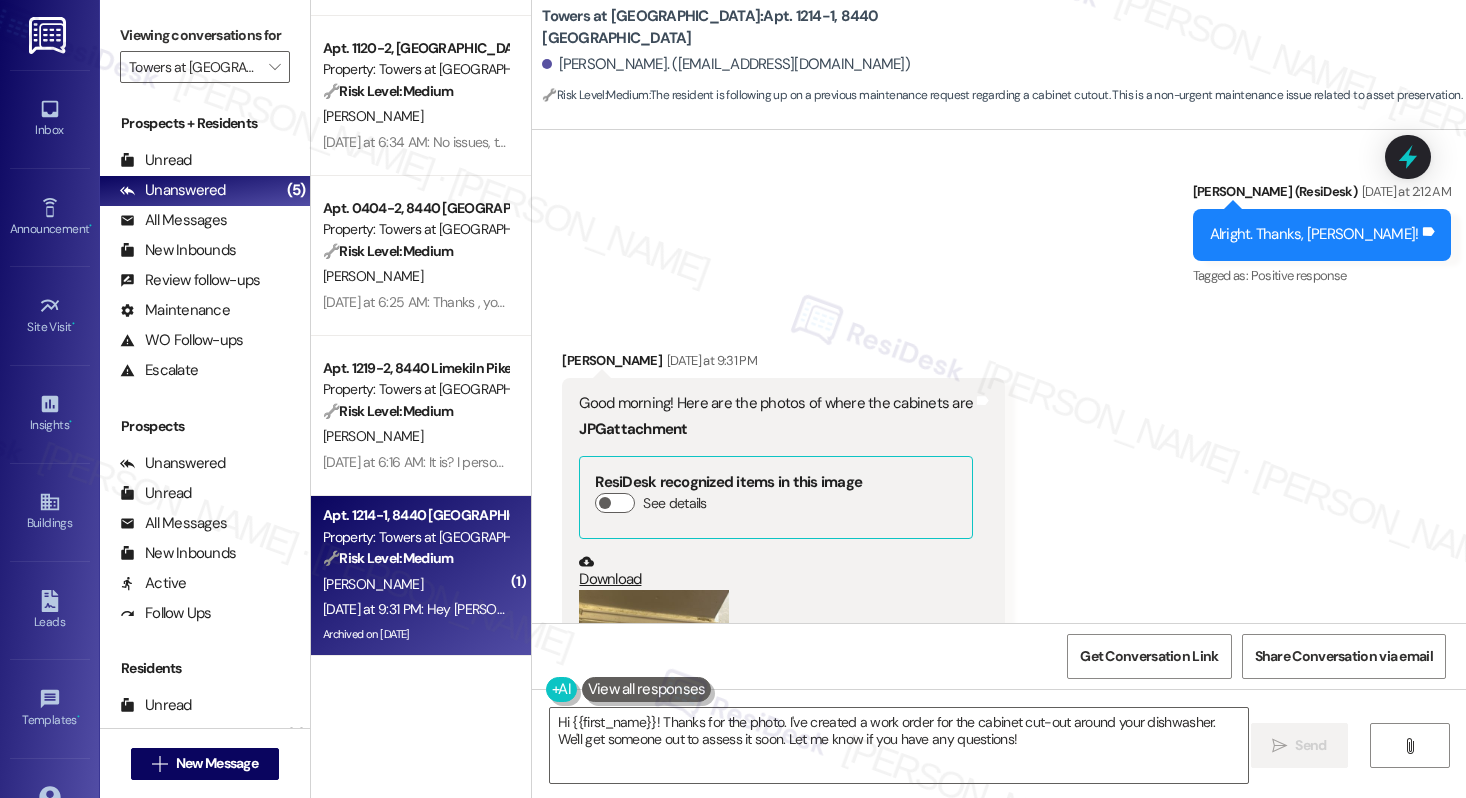 scroll, scrollTop: 42275, scrollLeft: 0, axis: vertical 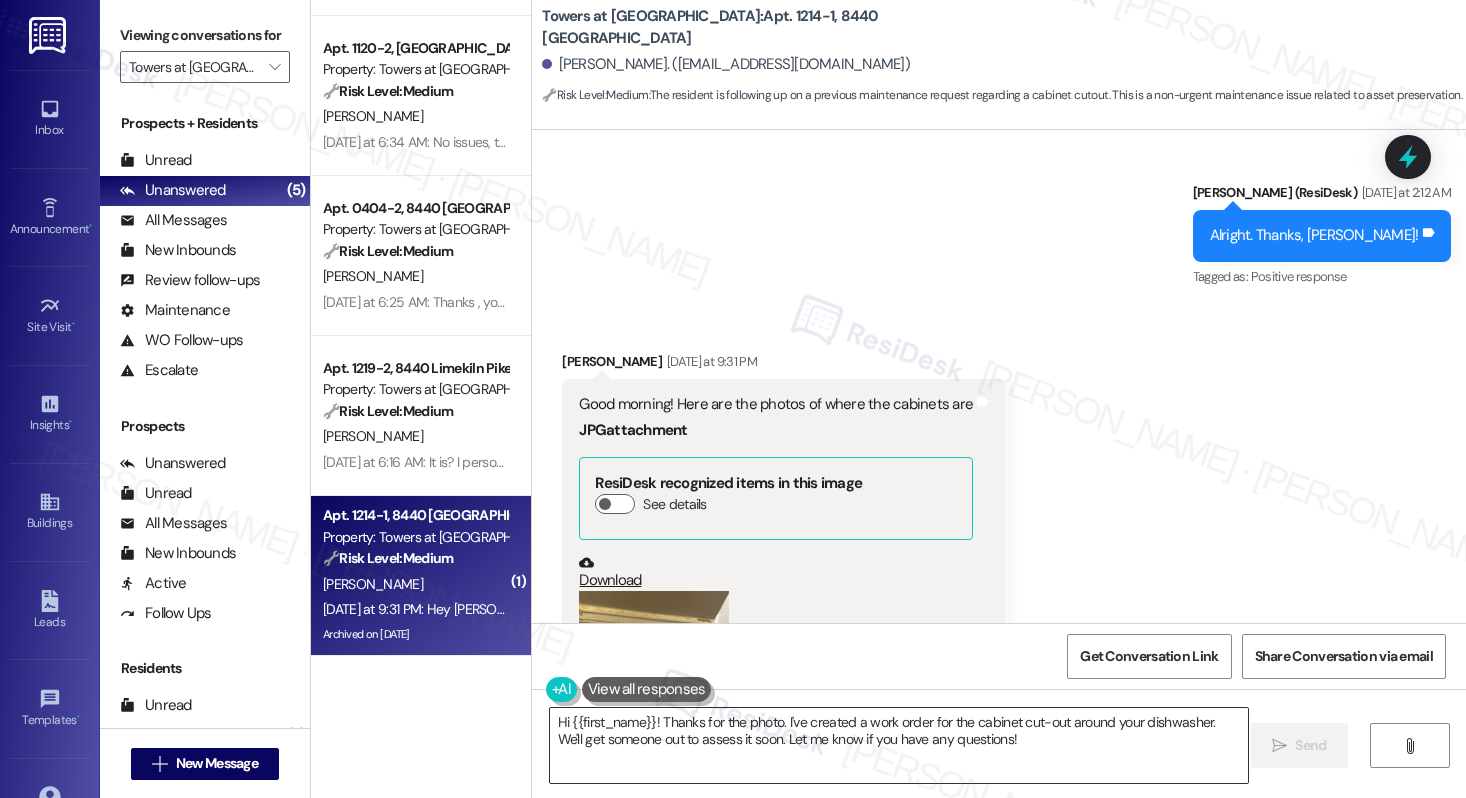 click on "Hi {{first_name}}! Thanks for the photo. I've created a work order for the cabinet cut-out around your dishwasher. We'll get someone out to assess it soon. Let me know if you have any questions!" at bounding box center [899, 745] 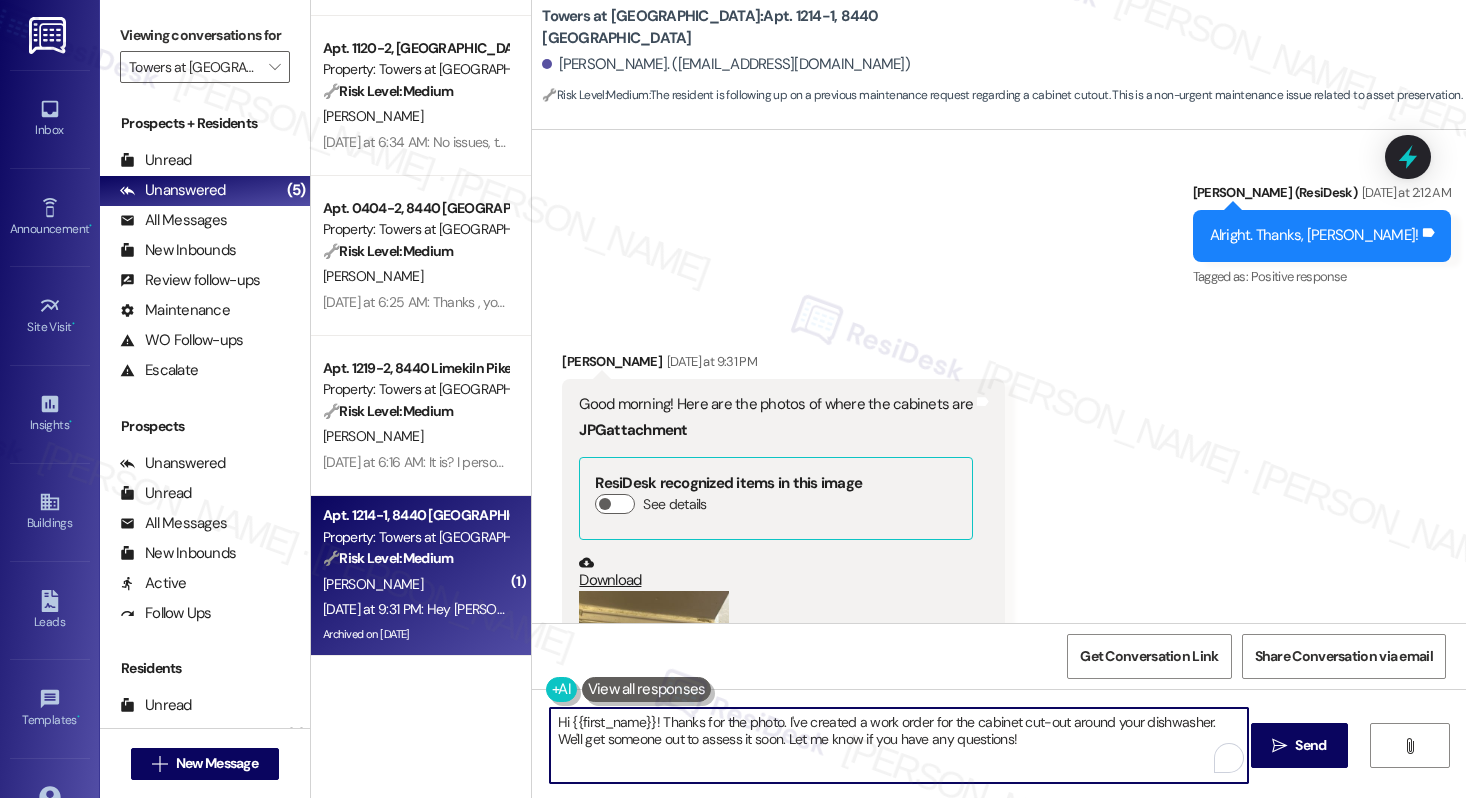 click on "Hi {{first_name}}! Thanks for the photo. I've created a work order for the cabinet cut-out around your dishwasher. We'll get someone out to assess it soon. Let me know if you have any questions!" at bounding box center (899, 745) 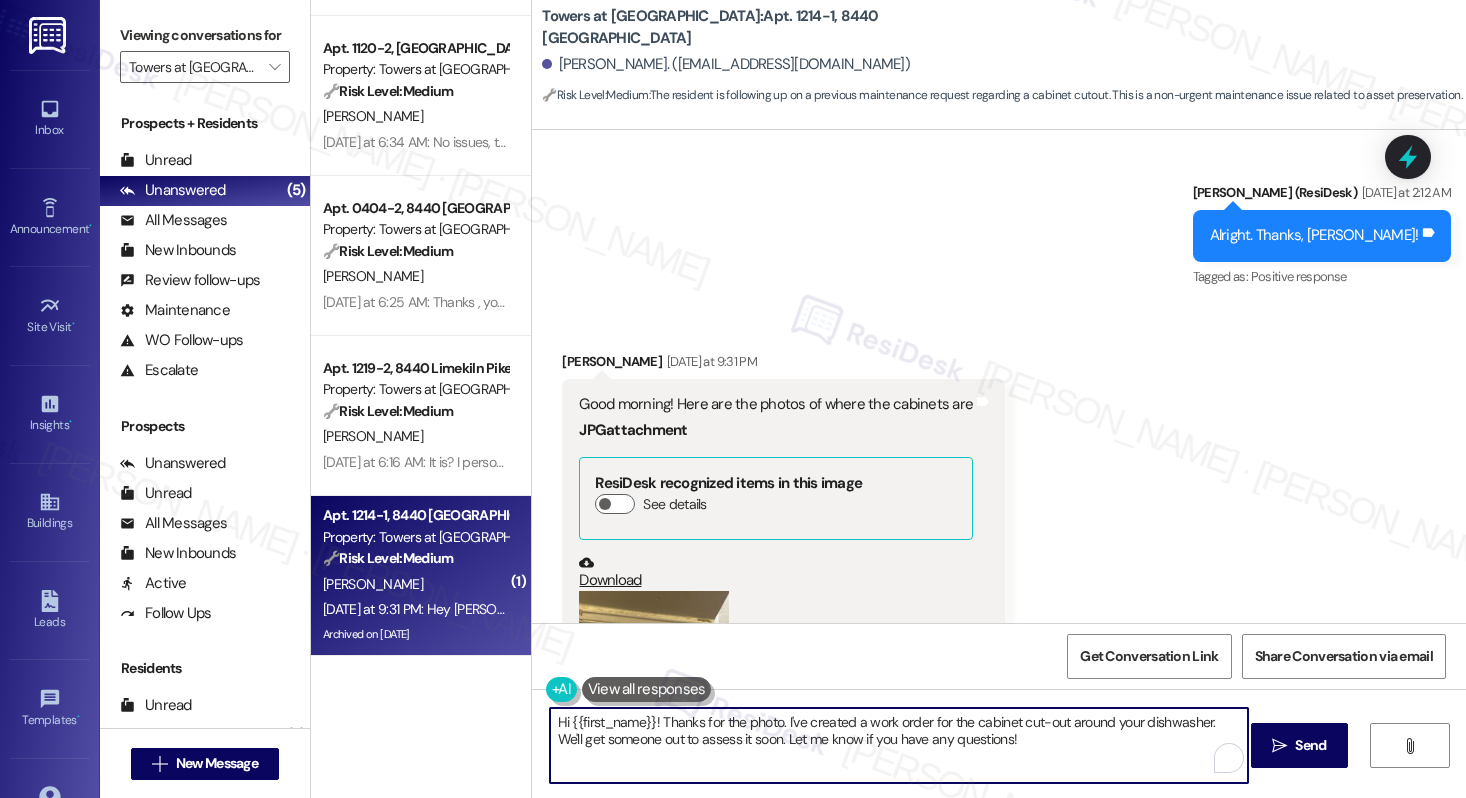 click on "Hi {{first_name}}! Thanks for the photo. I've created a work order for the cabinet cut-out around your dishwasher. We'll get someone out to assess it soon. Let me know if you have any questions!" at bounding box center (899, 745) 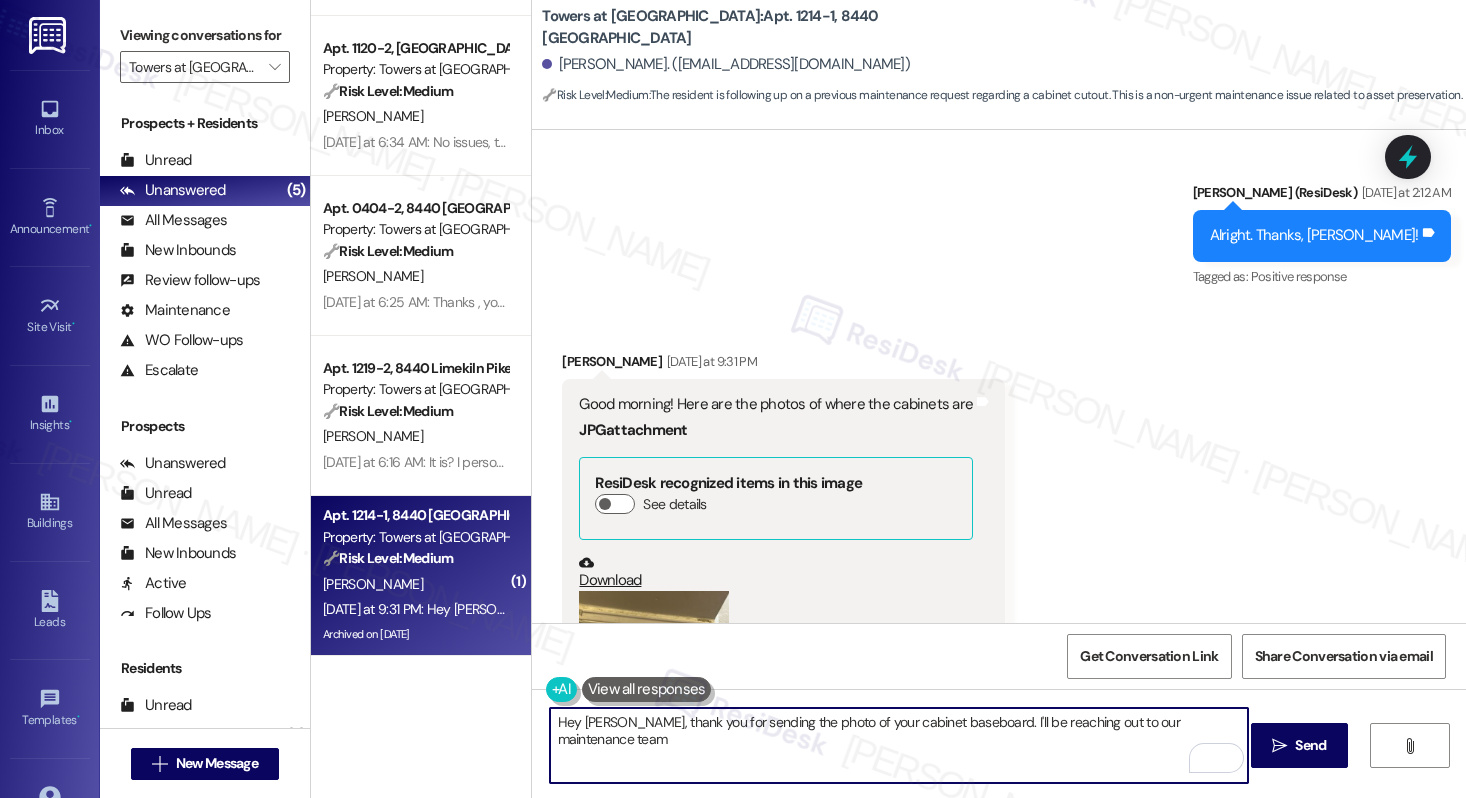 click on "Hey Kentia, thank you for sending the photo of your cabinet baseboard. I'll be reaching out to our maintenance team" at bounding box center (899, 745) 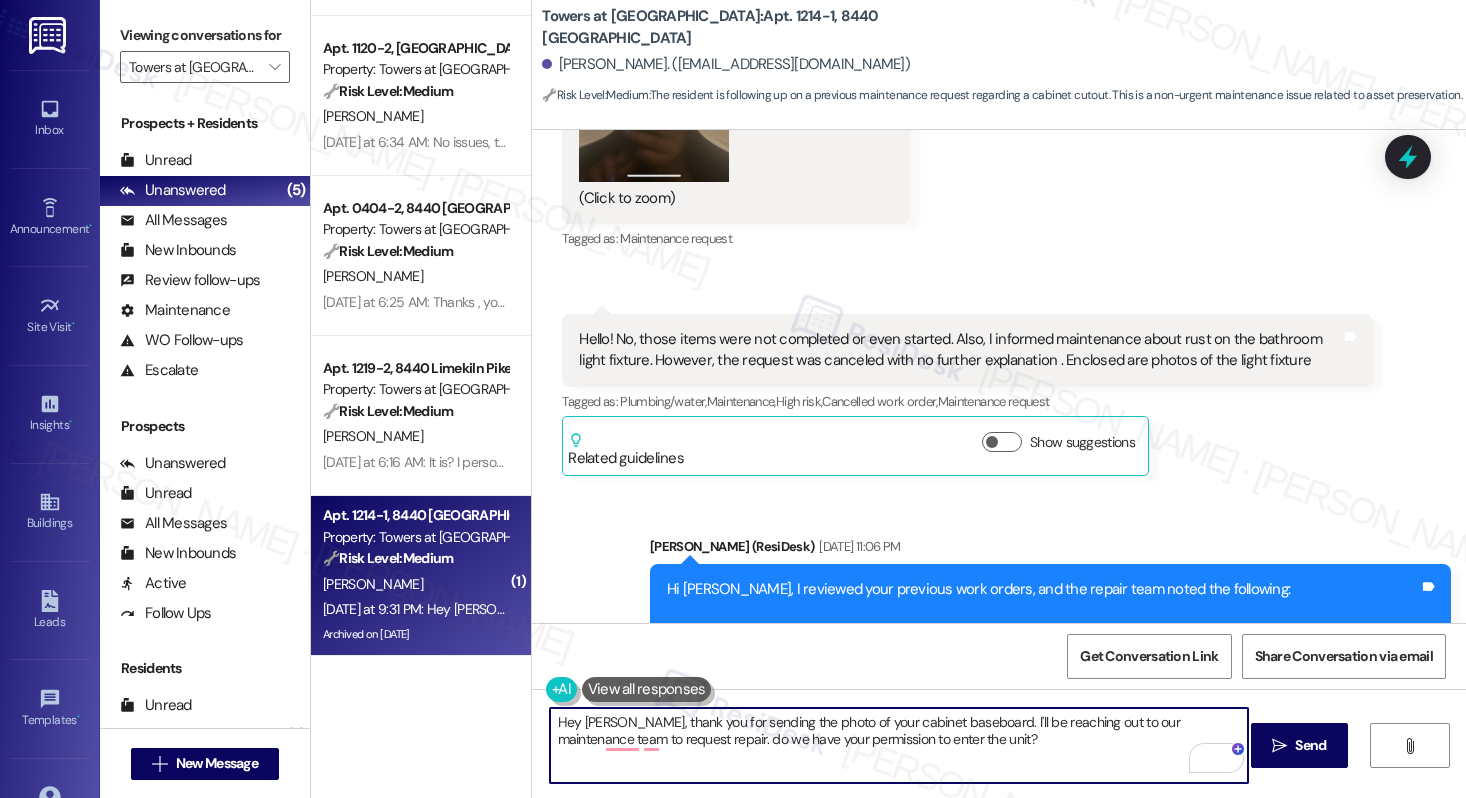 scroll, scrollTop: 40954, scrollLeft: 0, axis: vertical 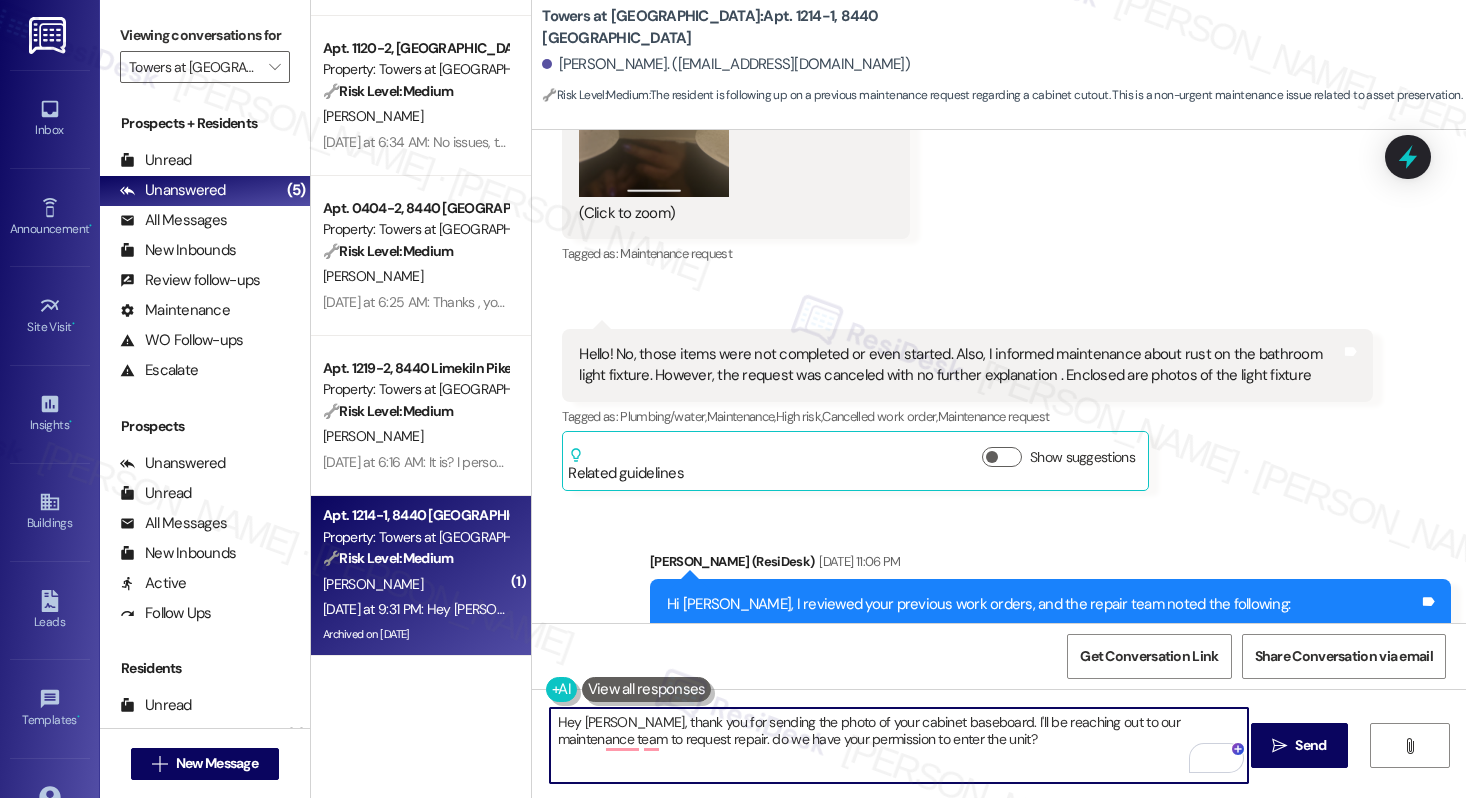 click on "Hey Kentia, thank you for sending the photo of your cabinet baseboard. I'll be reaching out to our maintenance team to request repair. do we have your permission to enter the unit?" at bounding box center (899, 745) 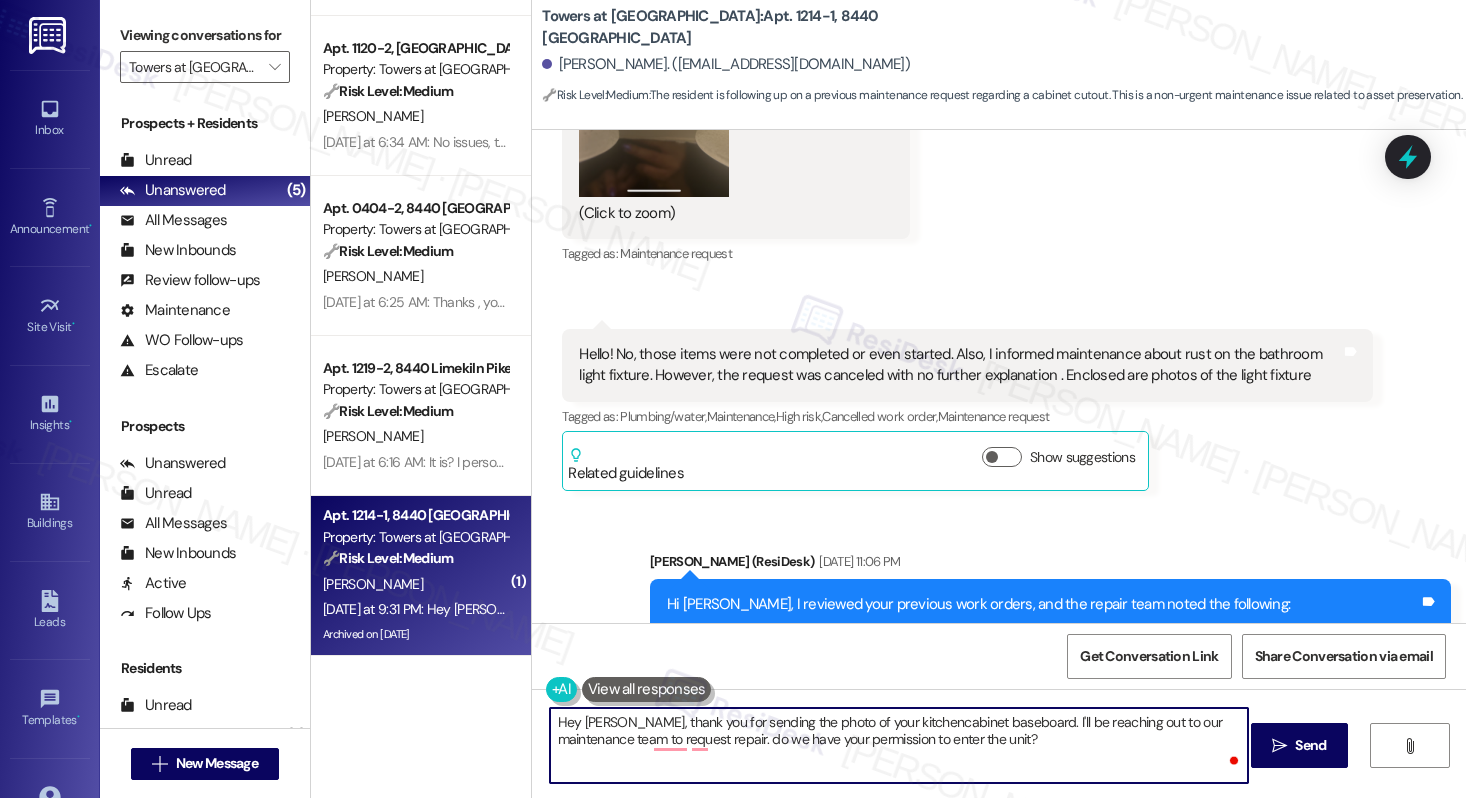 type on "Hey Kentia, thank you for sending the photo of your kitchen cabinet baseboard. I'll be reaching out to our maintenance team to request repair. do we have your permission to enter the unit?" 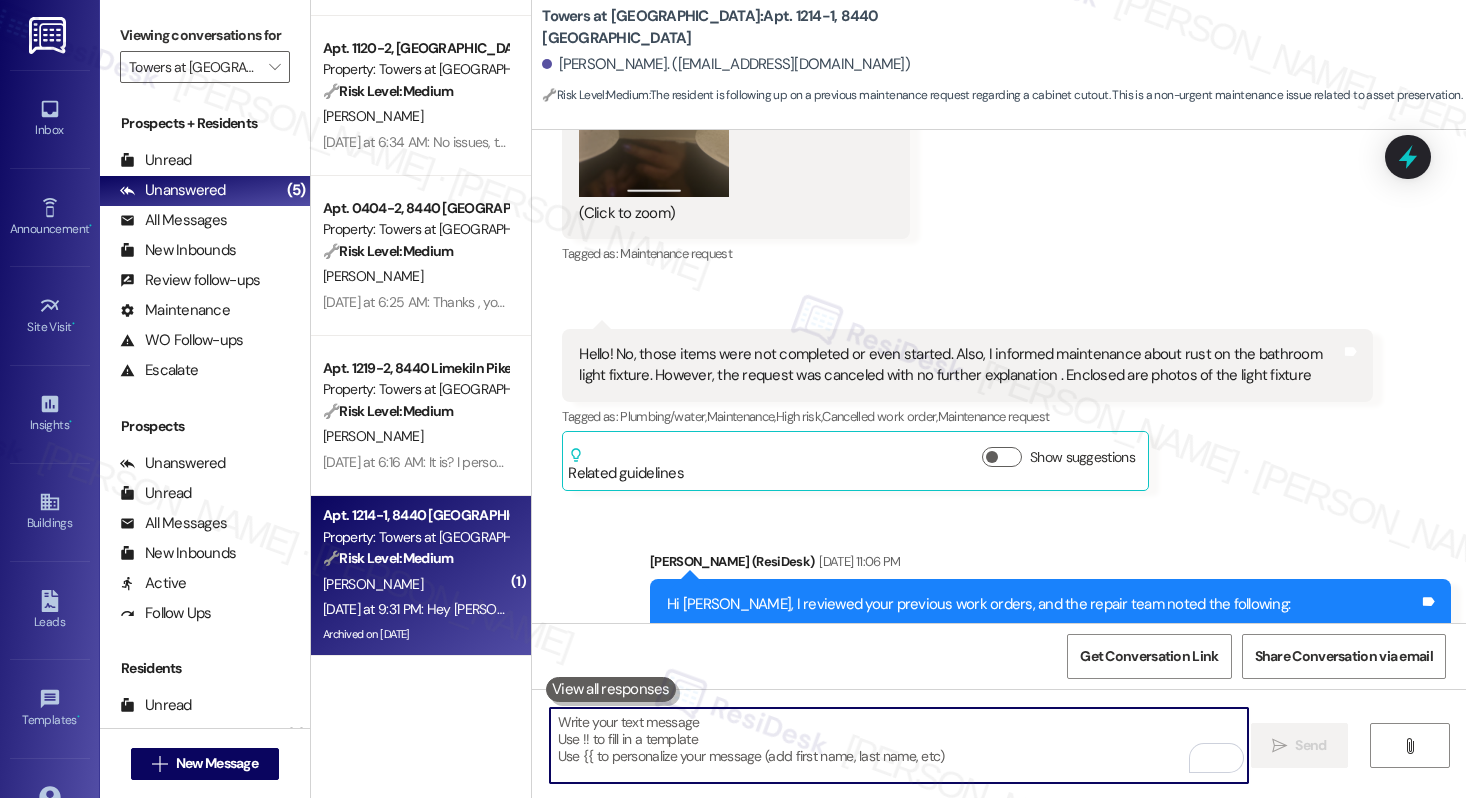 click at bounding box center (899, 745) 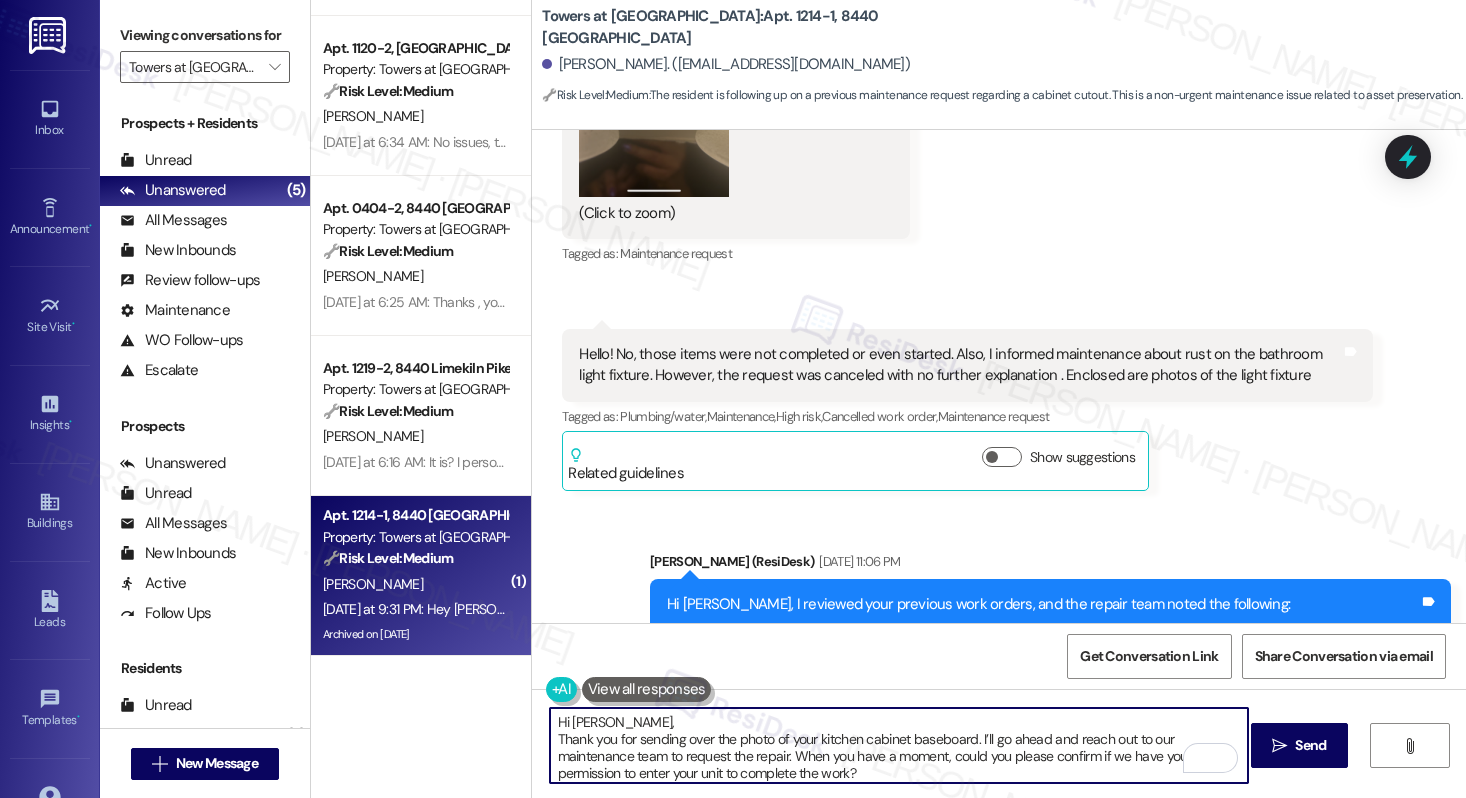 scroll, scrollTop: 34, scrollLeft: 0, axis: vertical 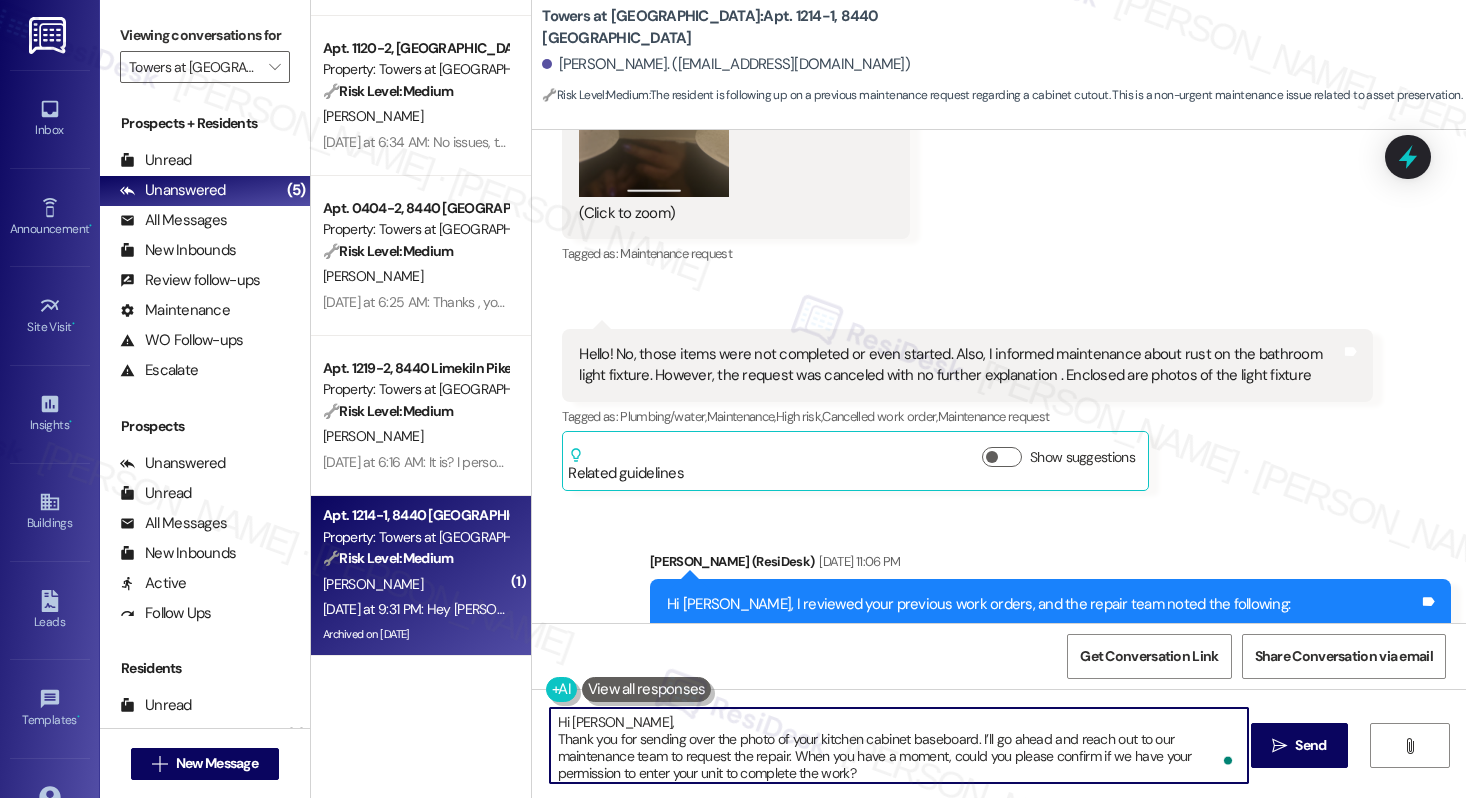 click on "Hi Kentia,
Thank you for sending over the photo of your kitchen cabinet baseboard. I’ll go ahead and reach out to our maintenance team to request the repair. When you have a moment, could you please confirm if we have your permission to enter your unit to complete the work?
Let me know if you have any questions!" at bounding box center [899, 745] 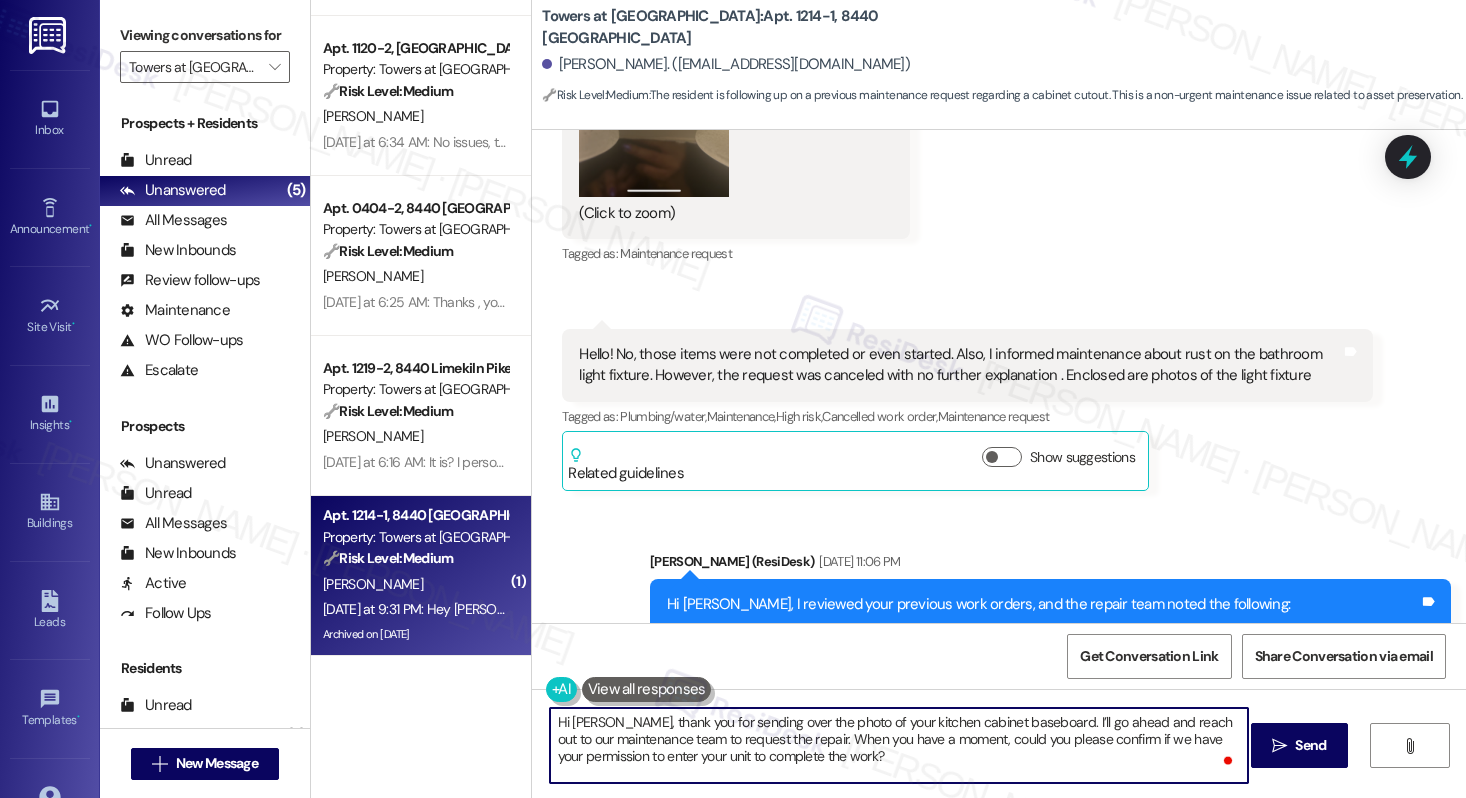 scroll, scrollTop: 22, scrollLeft: 0, axis: vertical 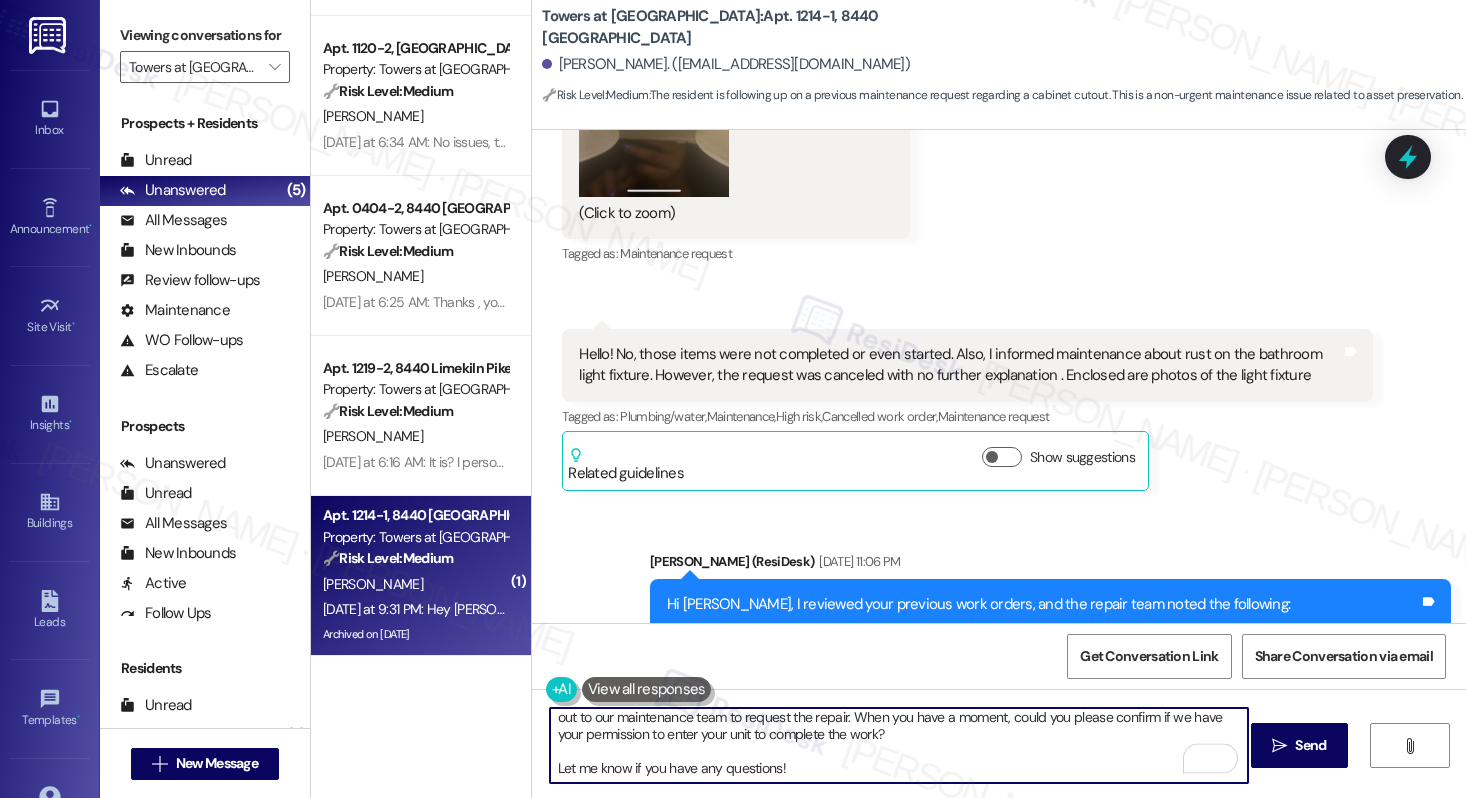 click on "Hi Kentia, thank you for sending over the photo of your kitchen cabinet baseboard. I’ll go ahead and reach out to our maintenance team to request the repair. When you have a moment, could you please confirm if we have your permission to enter your unit to complete the work?
Let me know if you have any questions!" at bounding box center [899, 745] 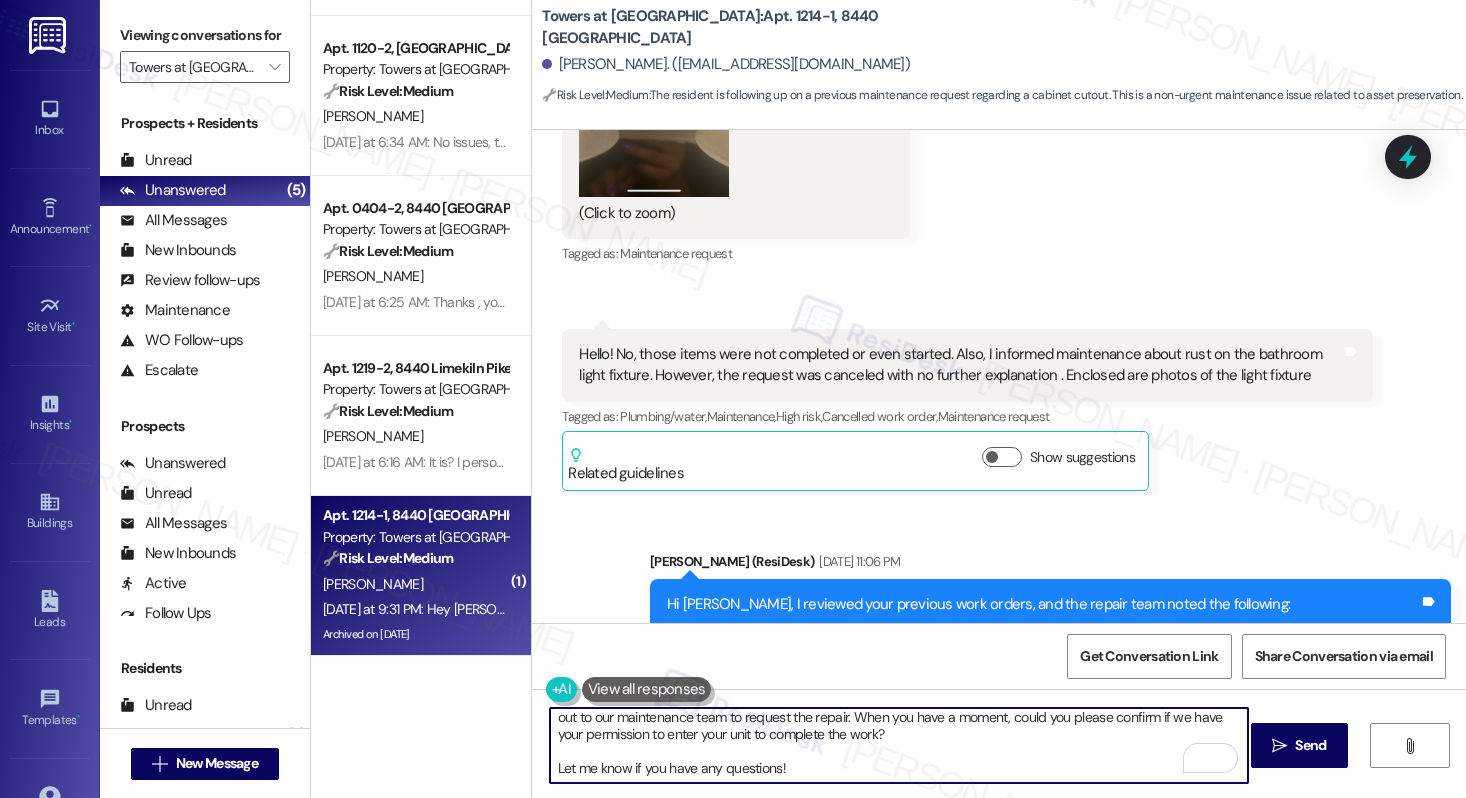 click on "Hi Kentia, thank you for sending over the photo of your kitchen cabinet baseboard. I’ll go ahead and reach out to our maintenance team to request the repair. When you have a moment, could you please confirm if we have your permission to enter your unit to complete the work?
Let me know if you have any questions!" at bounding box center [899, 745] 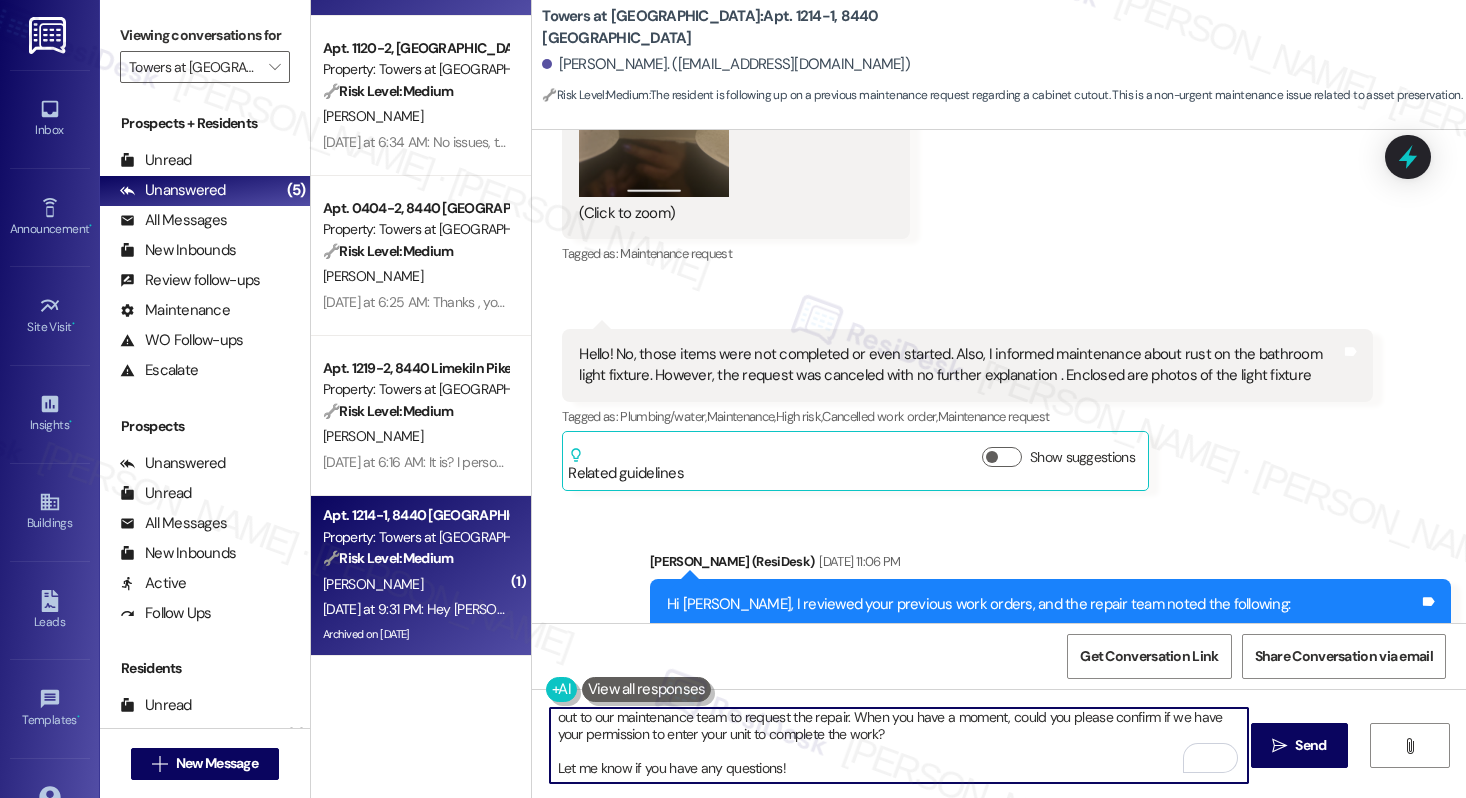 type on "Hi Kentia, thank you for sending over the photo of your kitchen cabinet baseboard. I’ll go ahead and reach out to our maintenance team to request the repair. When you have a moment, could you please confirm if we have your permission to enter your unit to complete the work?
Let me know if you have any questions!" 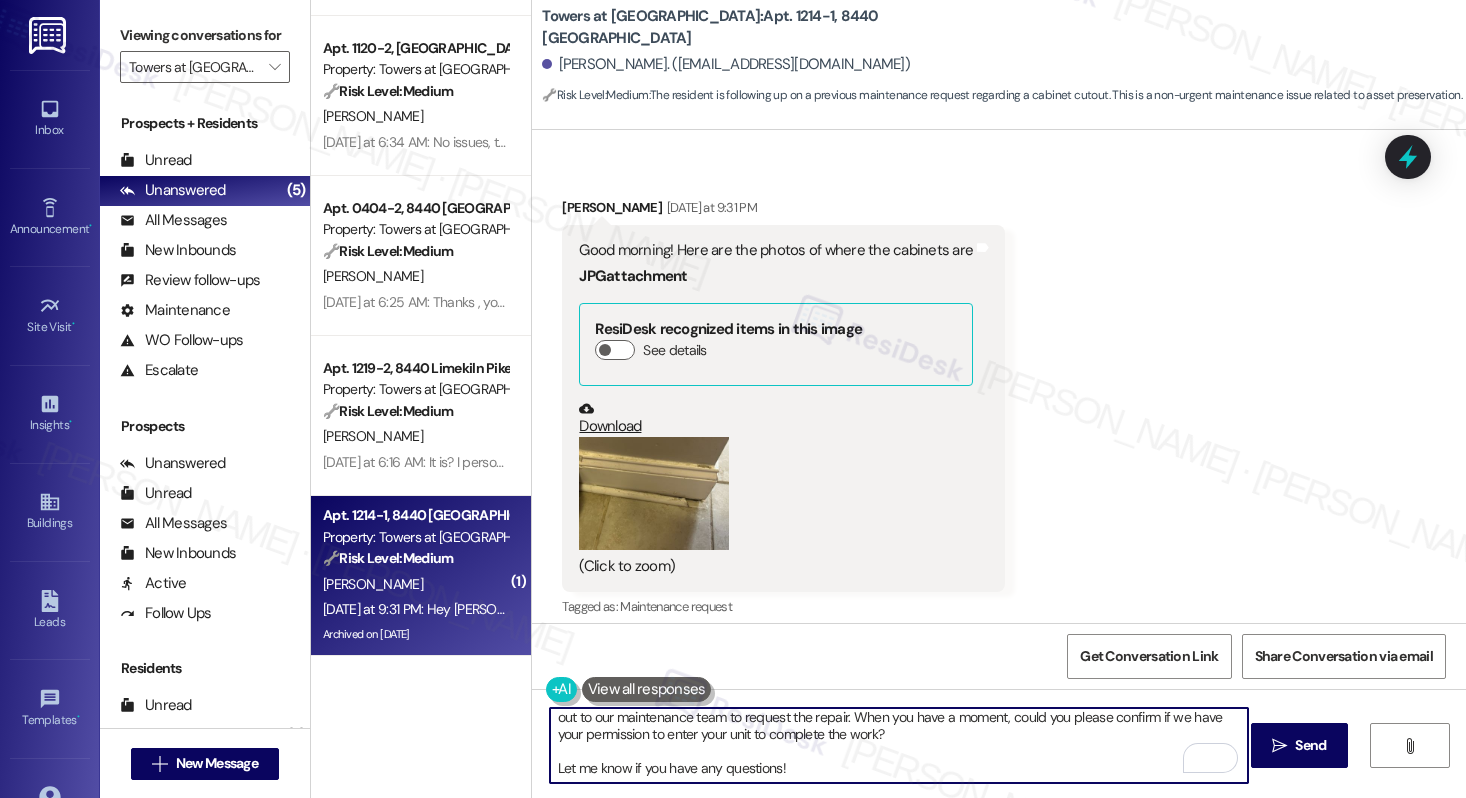 scroll, scrollTop: 42435, scrollLeft: 0, axis: vertical 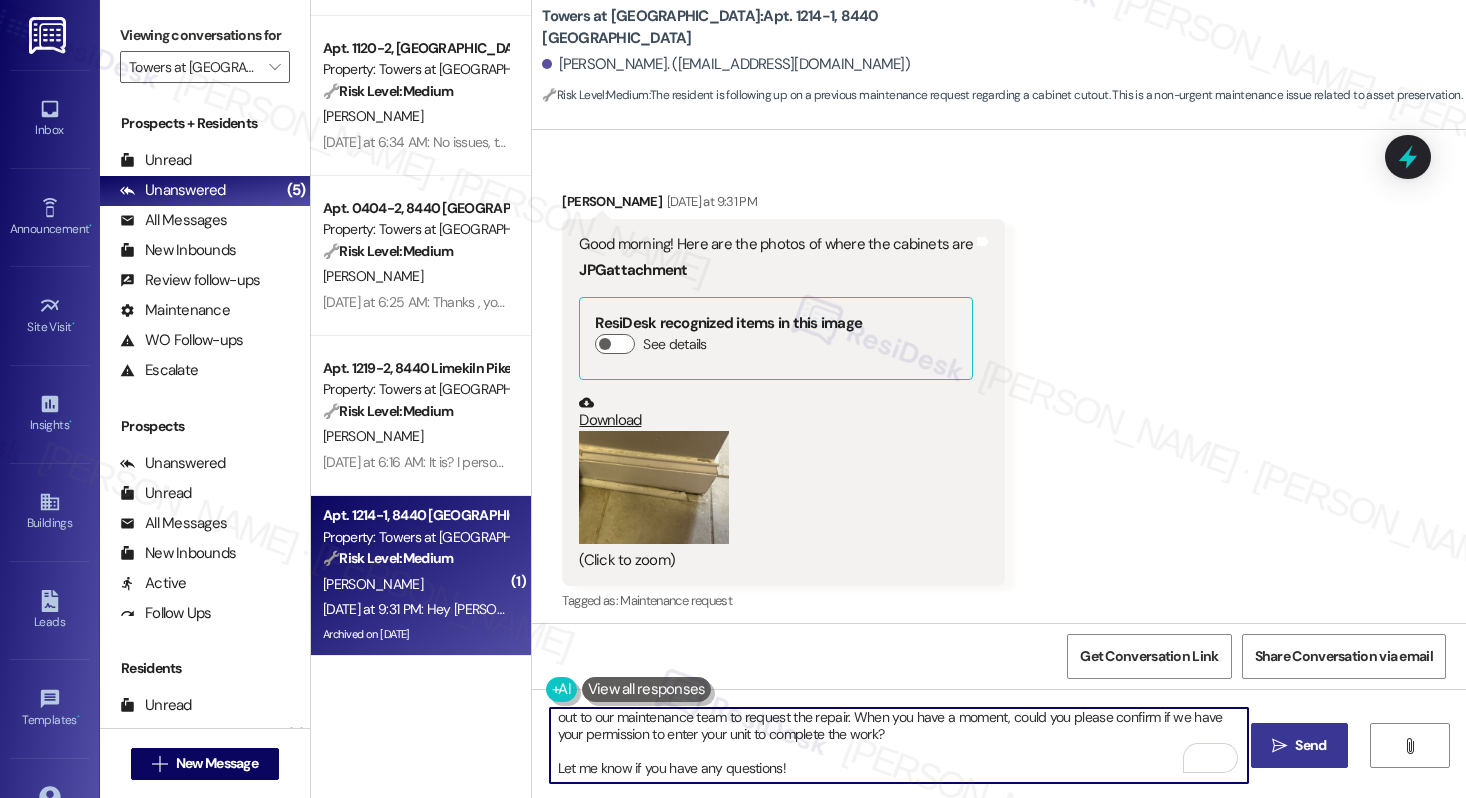 click on "Send" at bounding box center [1310, 745] 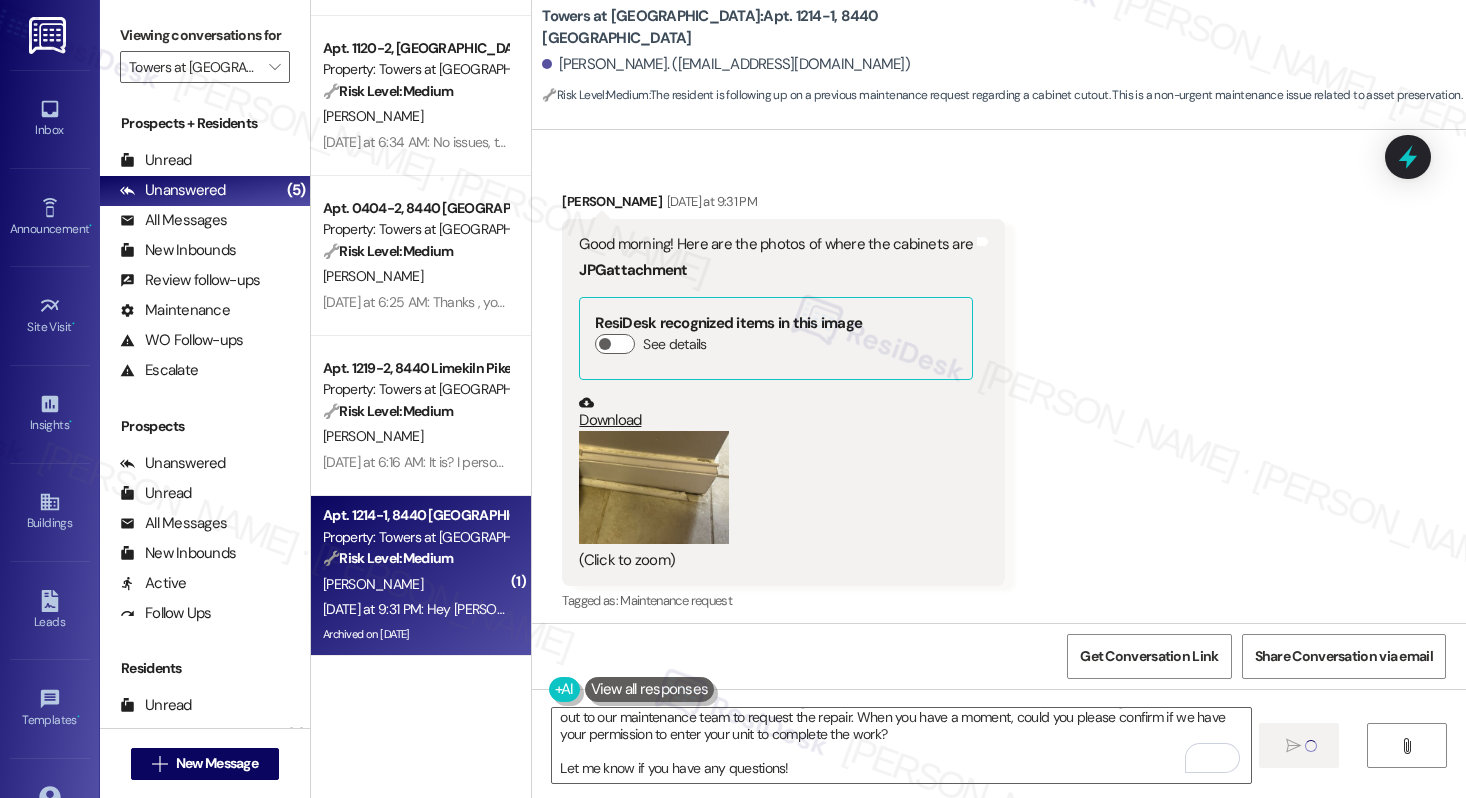 type 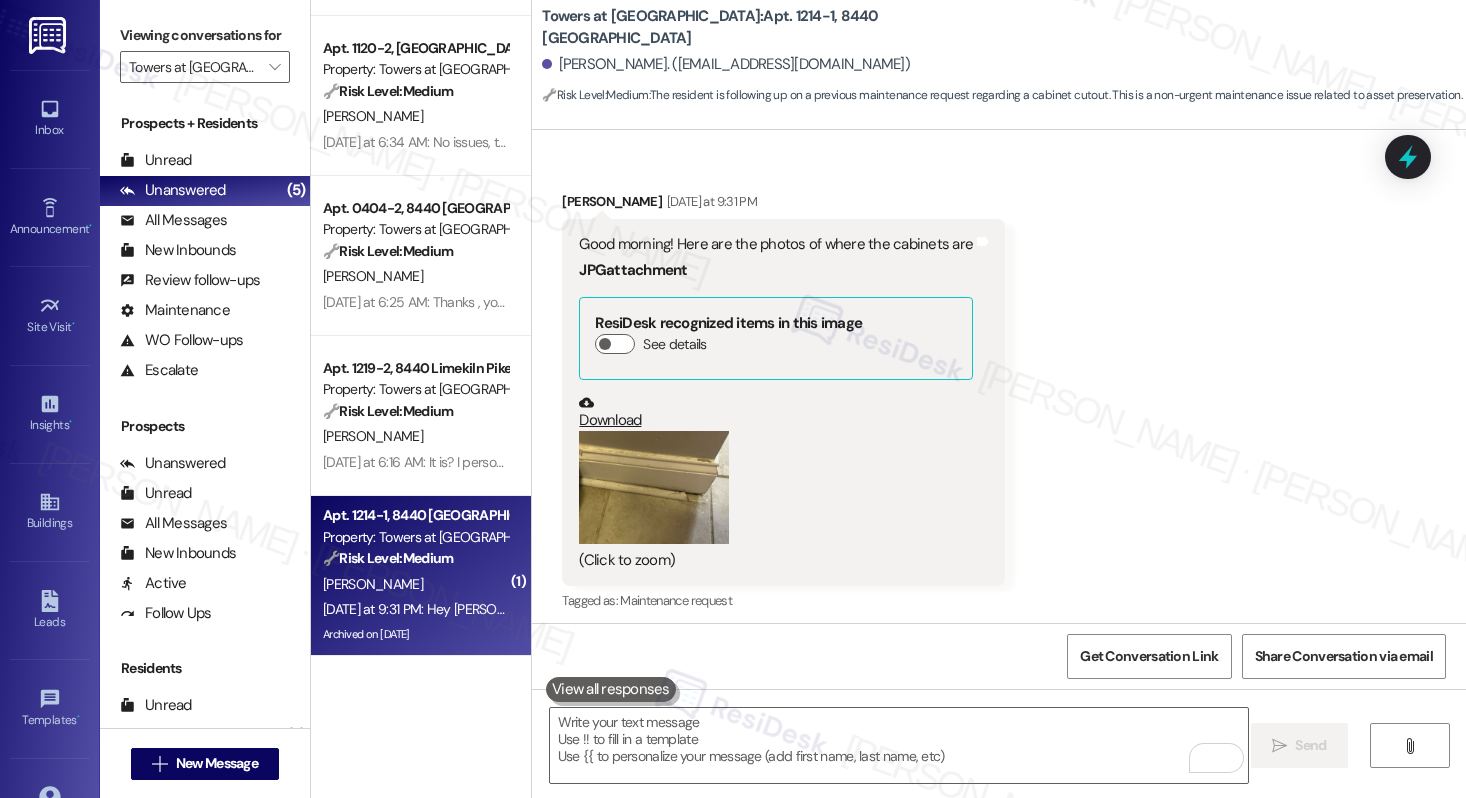 scroll, scrollTop: 0, scrollLeft: 0, axis: both 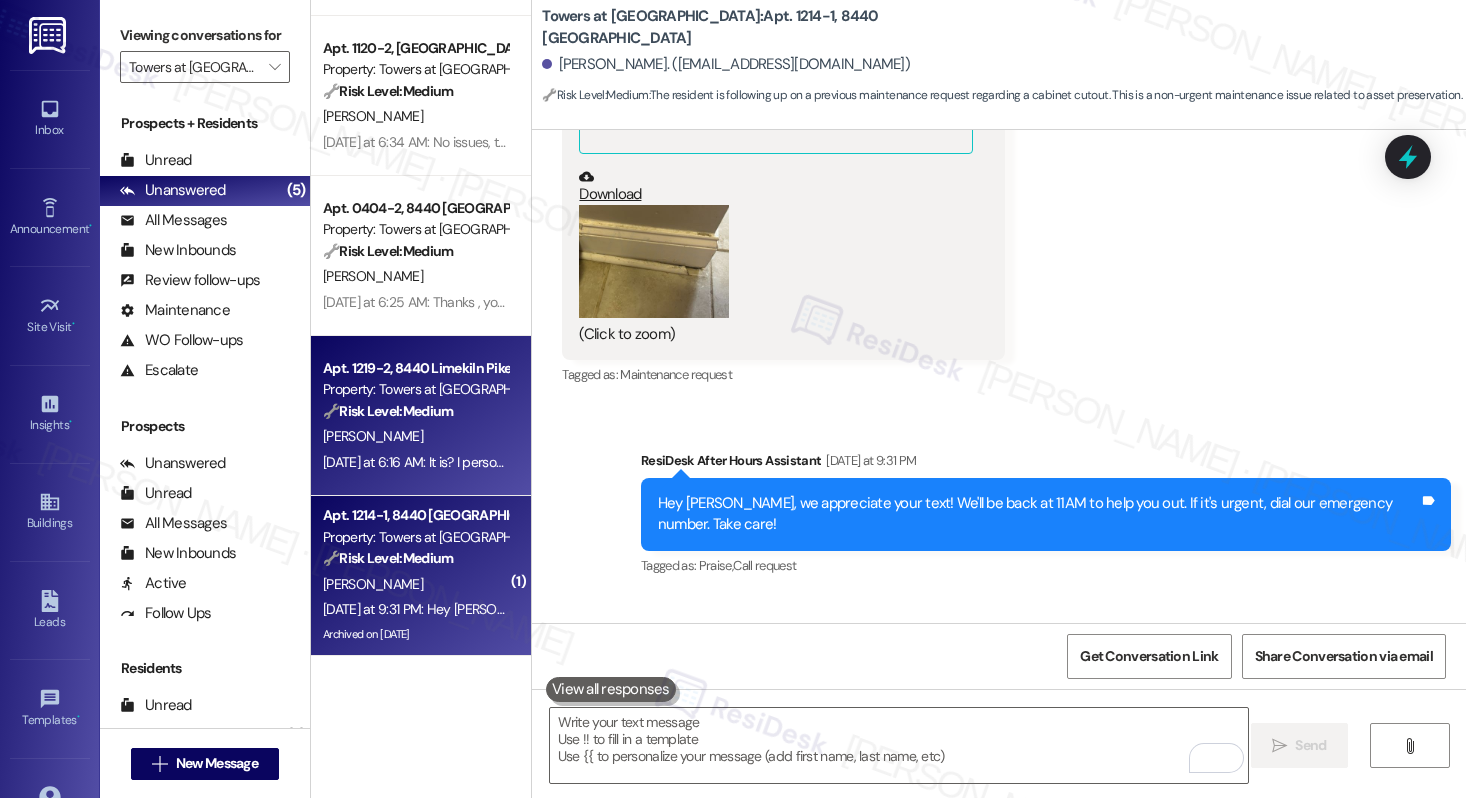 click on "🔧  Risk Level:  Medium" at bounding box center [388, 411] 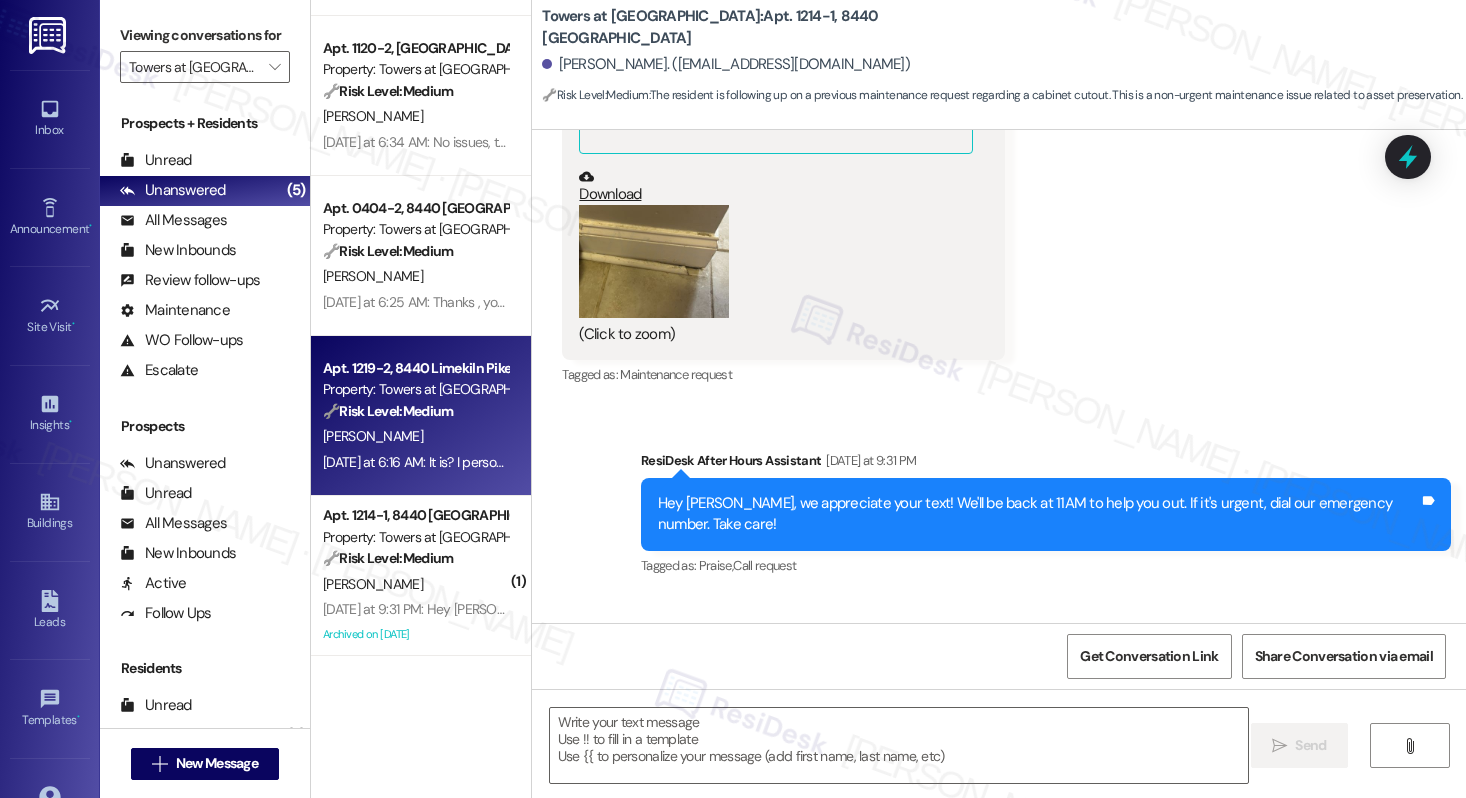 type on "Fetching suggested responses. Please feel free to read through the conversation in the meantime." 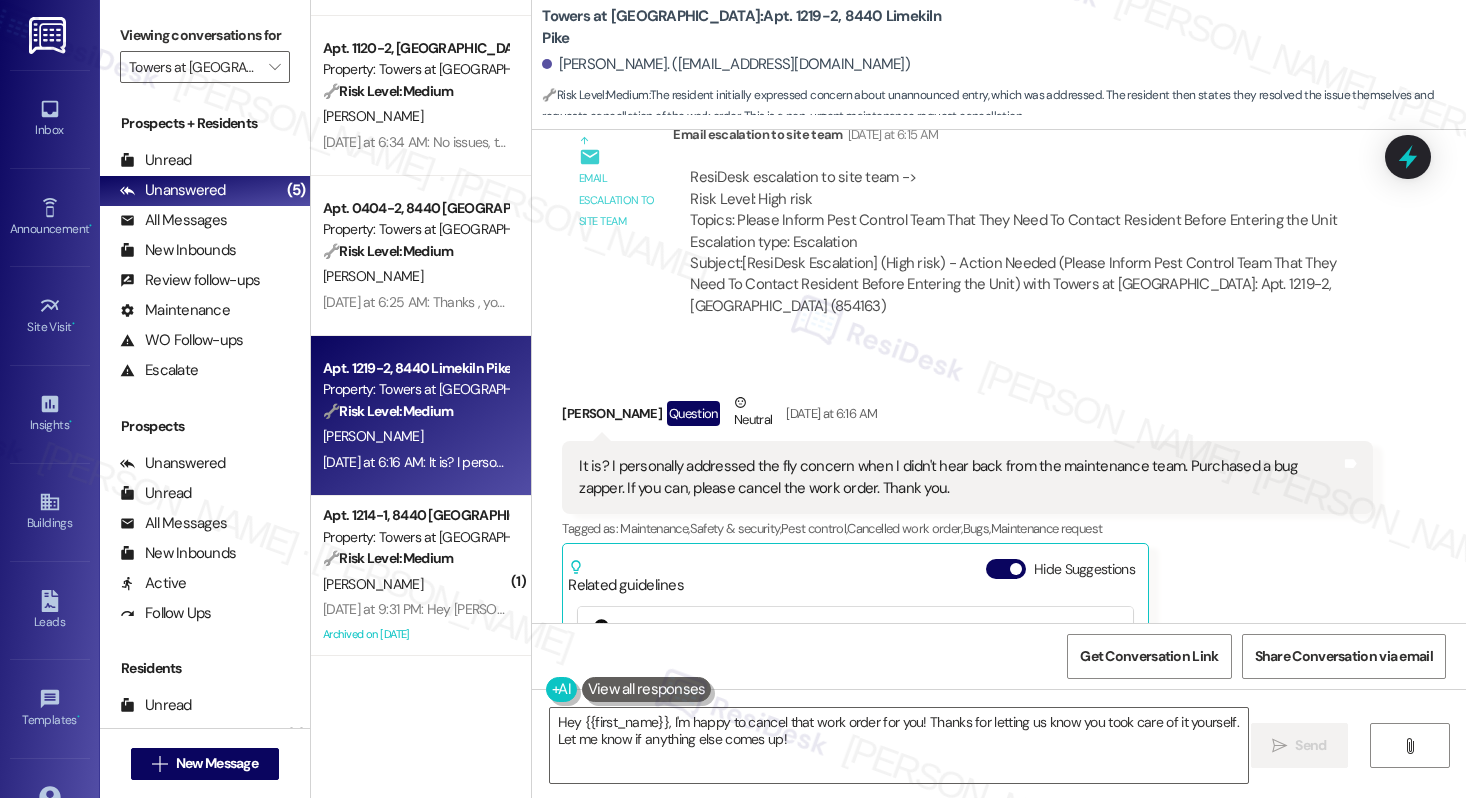 scroll, scrollTop: 15697, scrollLeft: 0, axis: vertical 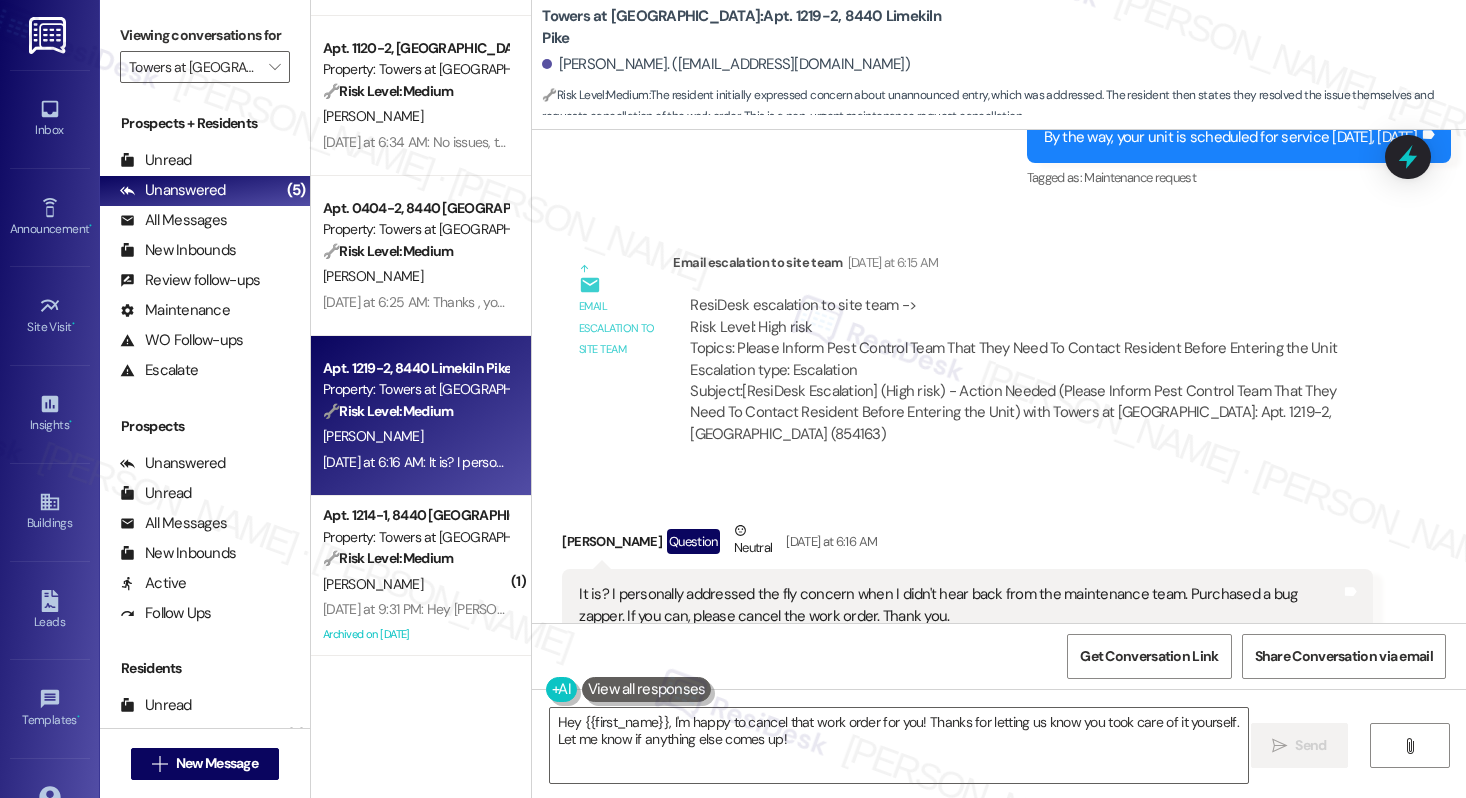 click on "Hide Suggestions" at bounding box center (1006, 697) 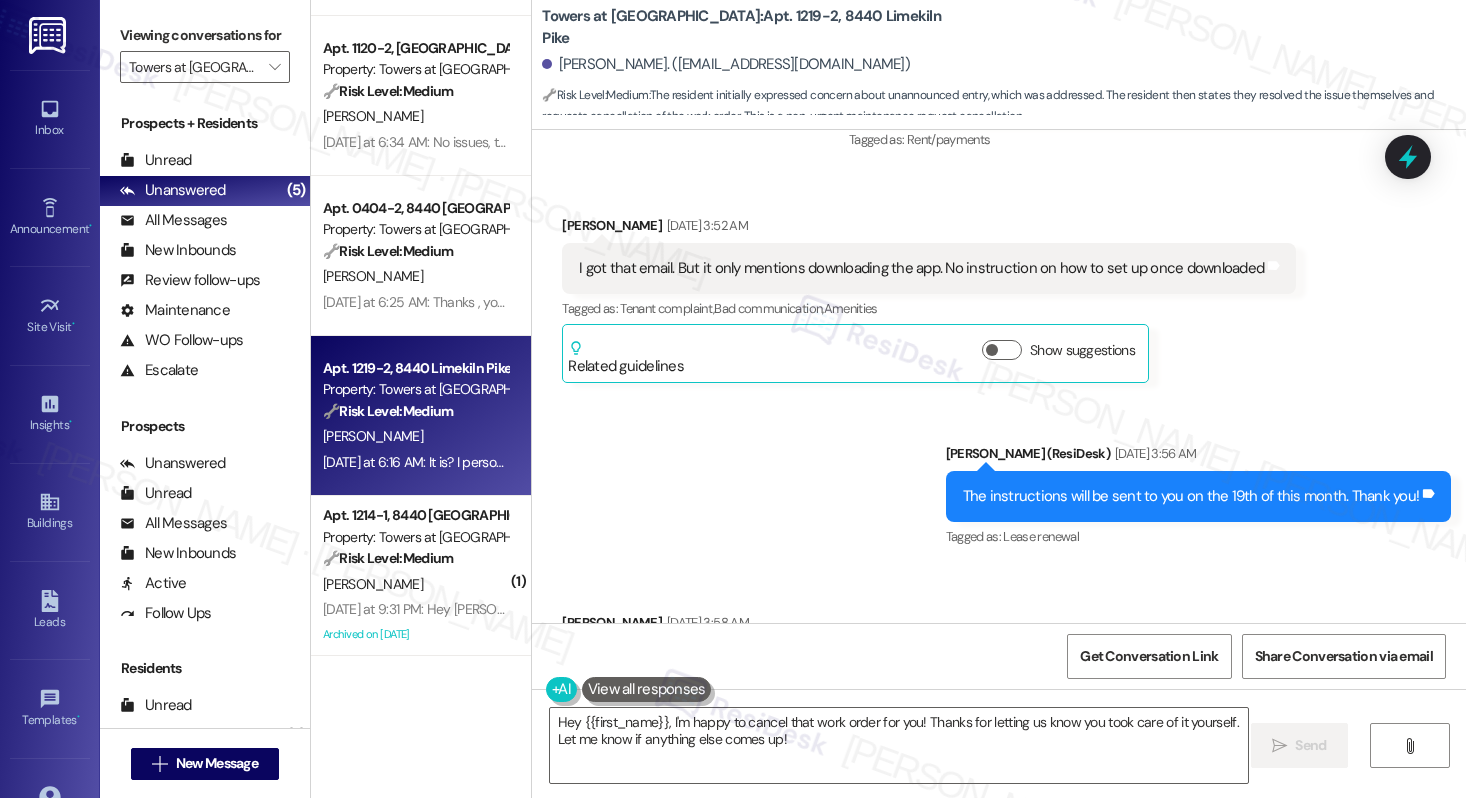 scroll, scrollTop: 13081, scrollLeft: 0, axis: vertical 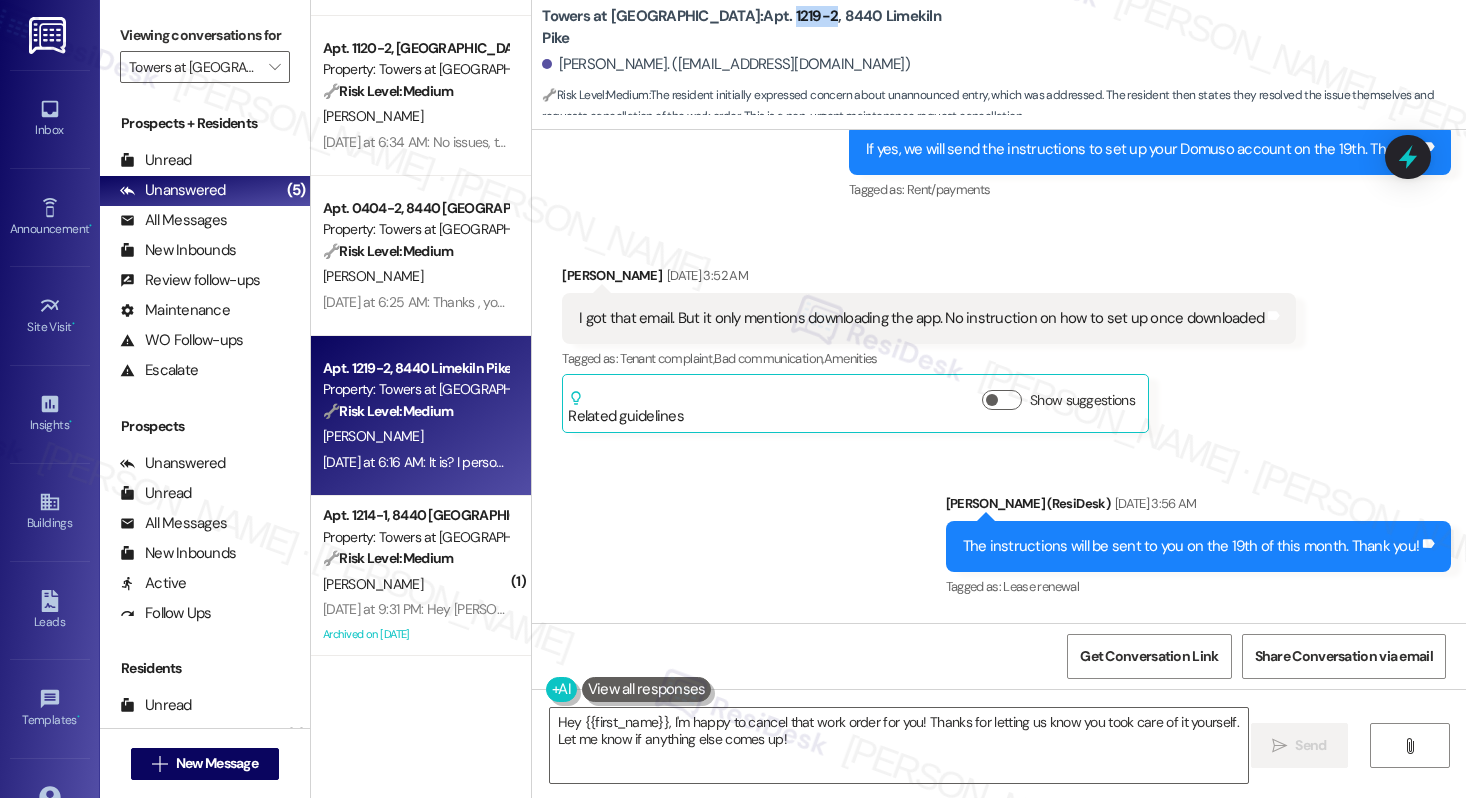 drag, startPoint x: 695, startPoint y: 26, endPoint x: 736, endPoint y: 29, distance: 41.109608 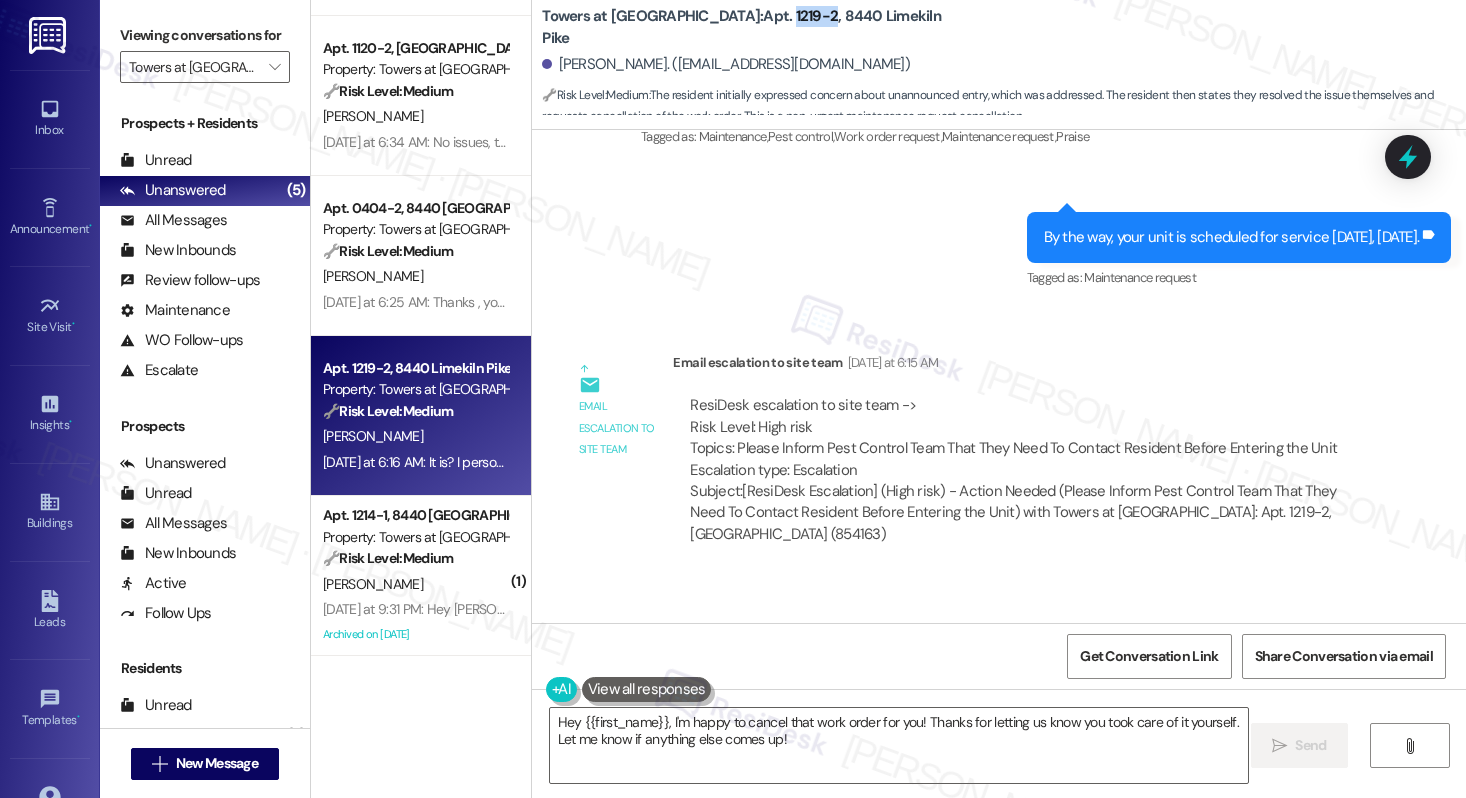 scroll, scrollTop: 15766, scrollLeft: 0, axis: vertical 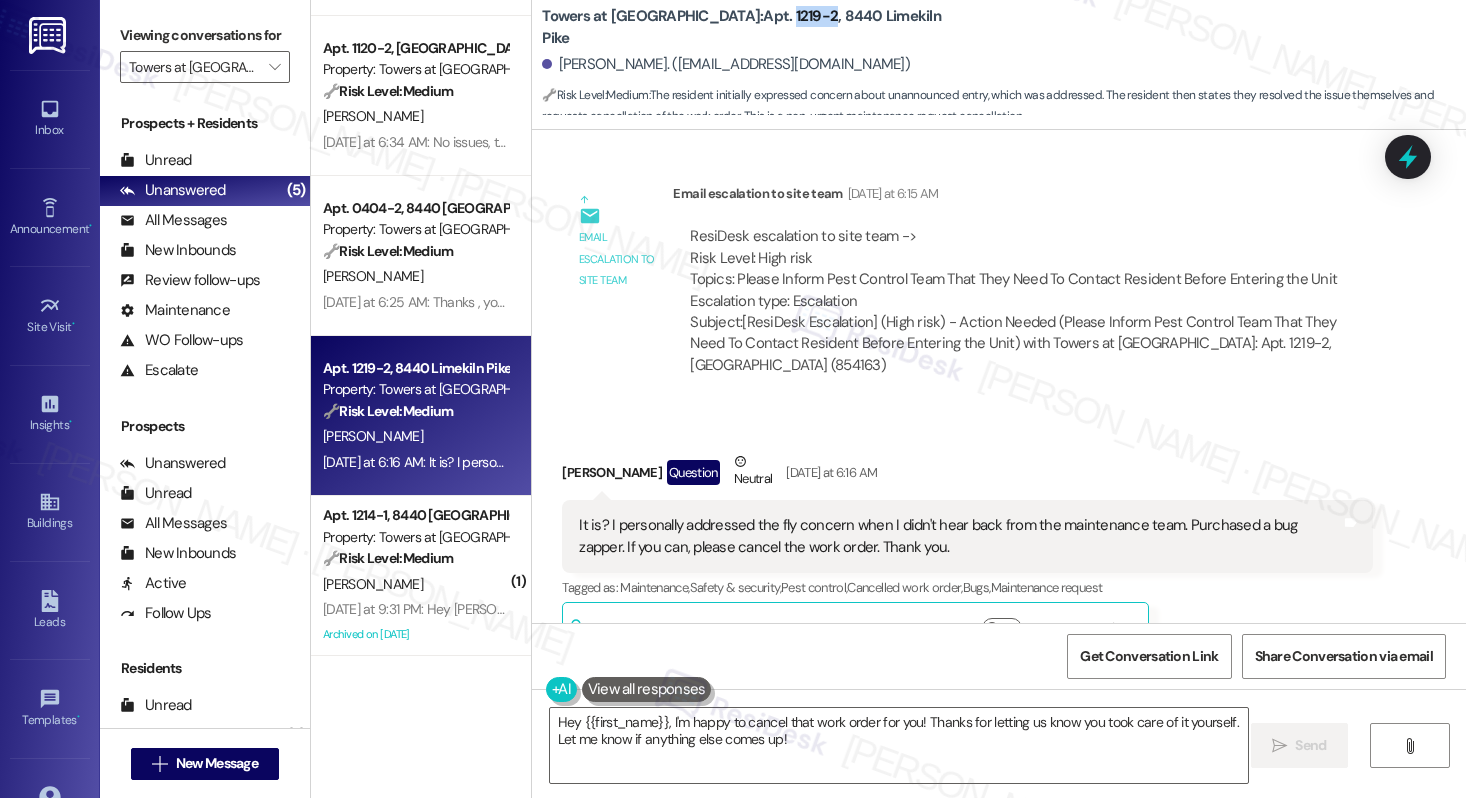 copy on "1219-2" 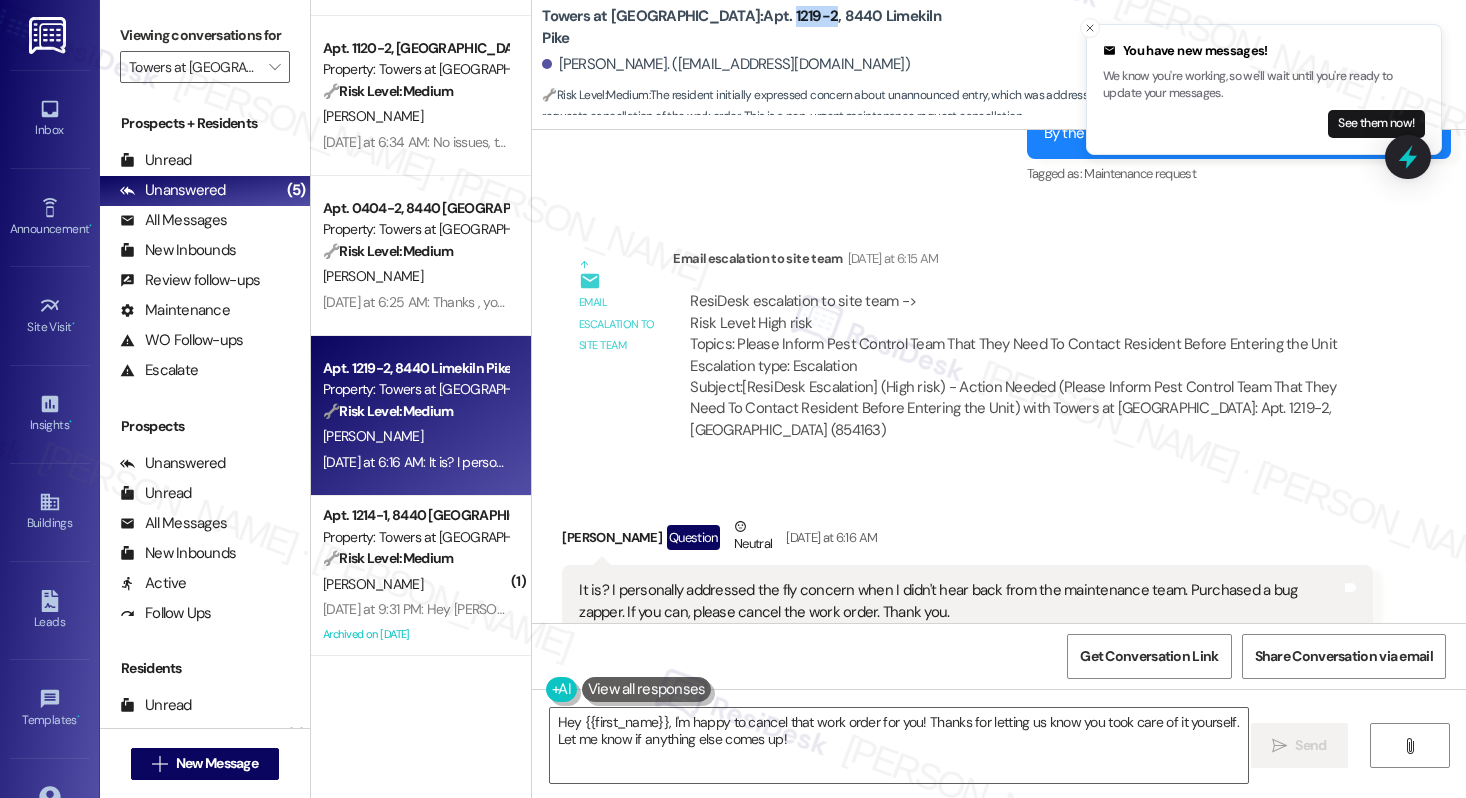 scroll, scrollTop: 15766, scrollLeft: 0, axis: vertical 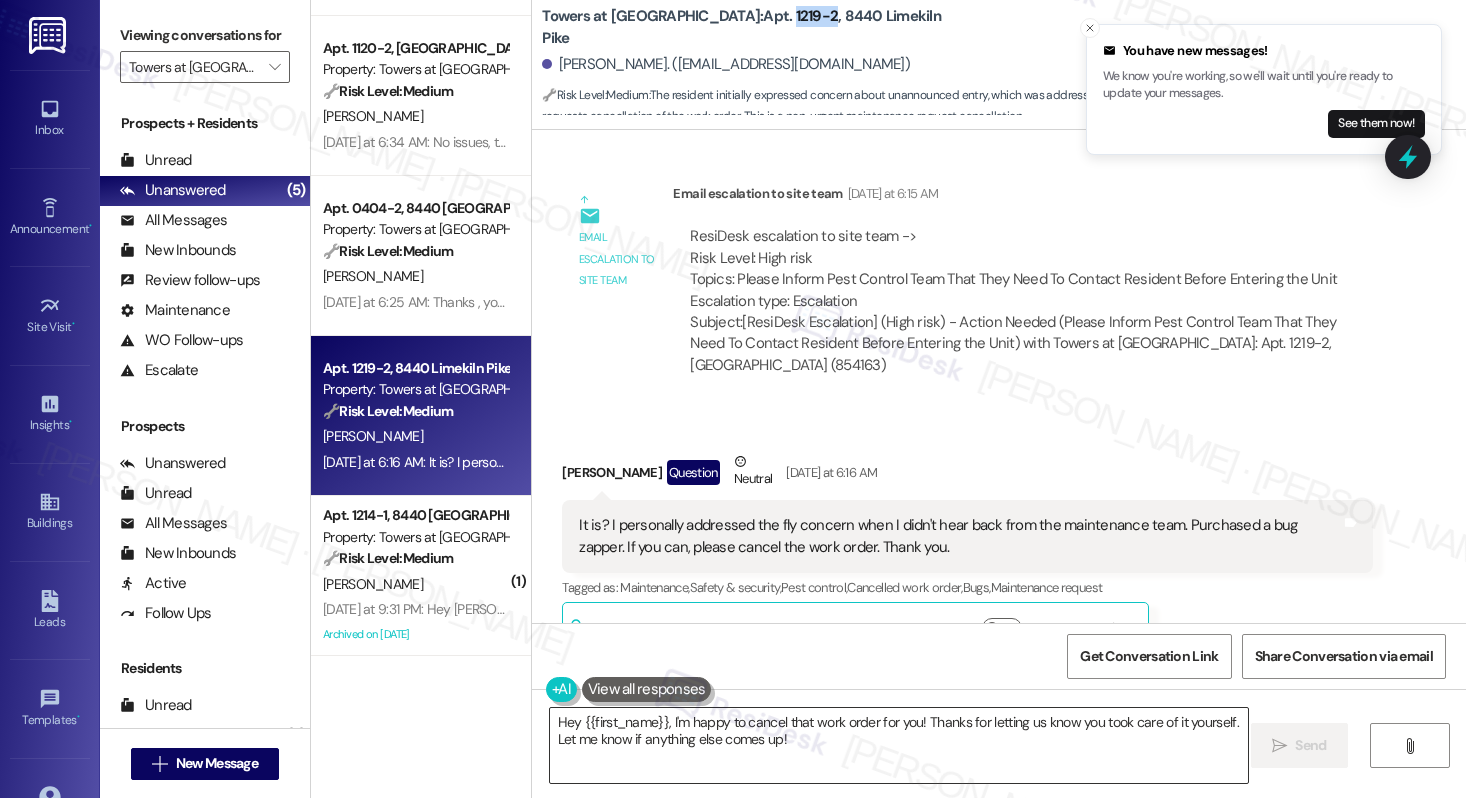 click on "Hey {{first_name}}, I'm happy to cancel that work order for you! Thanks for letting us know you took care of it yourself. Let me know if anything else comes up!" at bounding box center (899, 745) 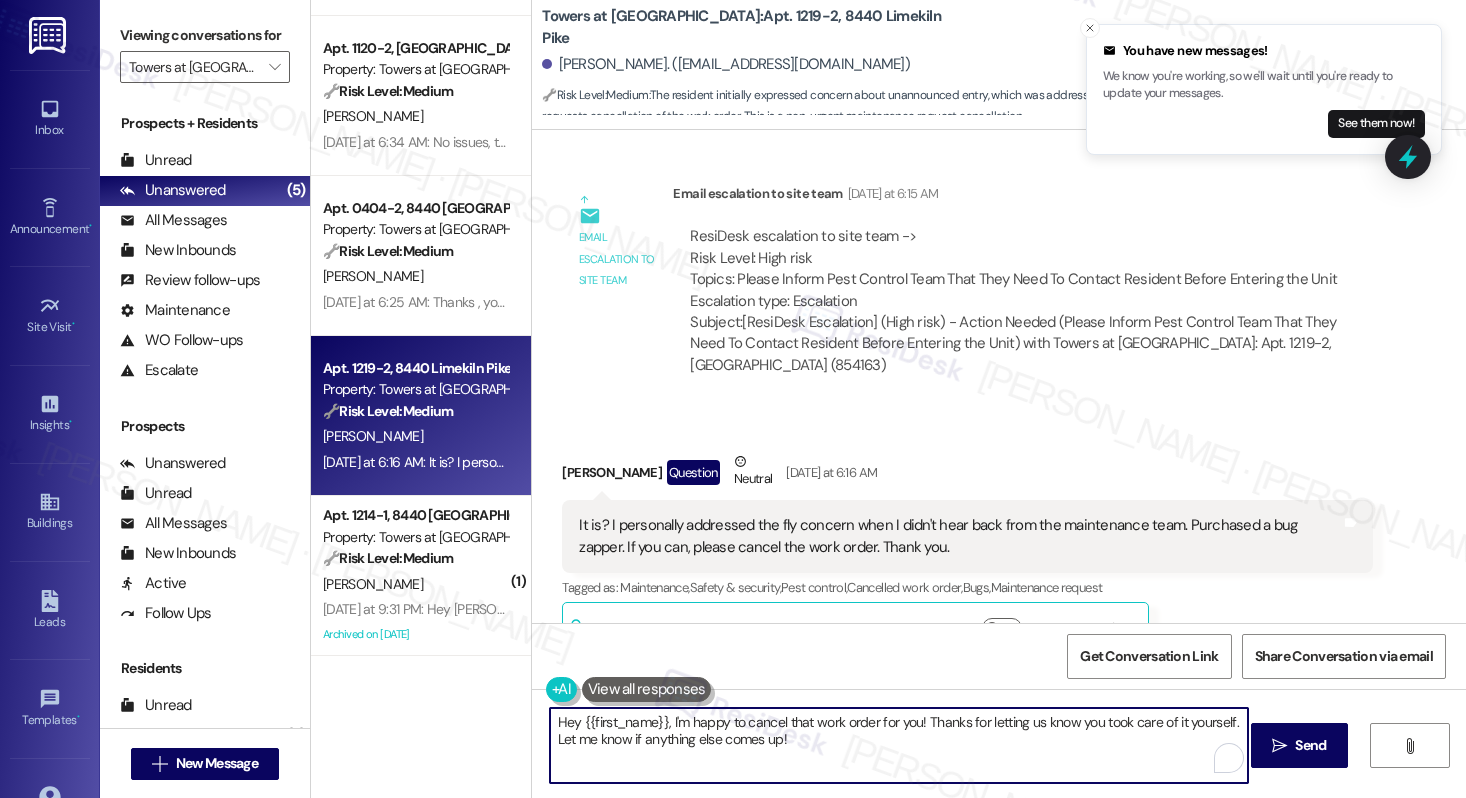 click on "Hey {{first_name}}, I'm happy to cancel that work order for you! Thanks for letting us know you took care of it yourself. Let me know if anything else comes up!" at bounding box center (899, 745) 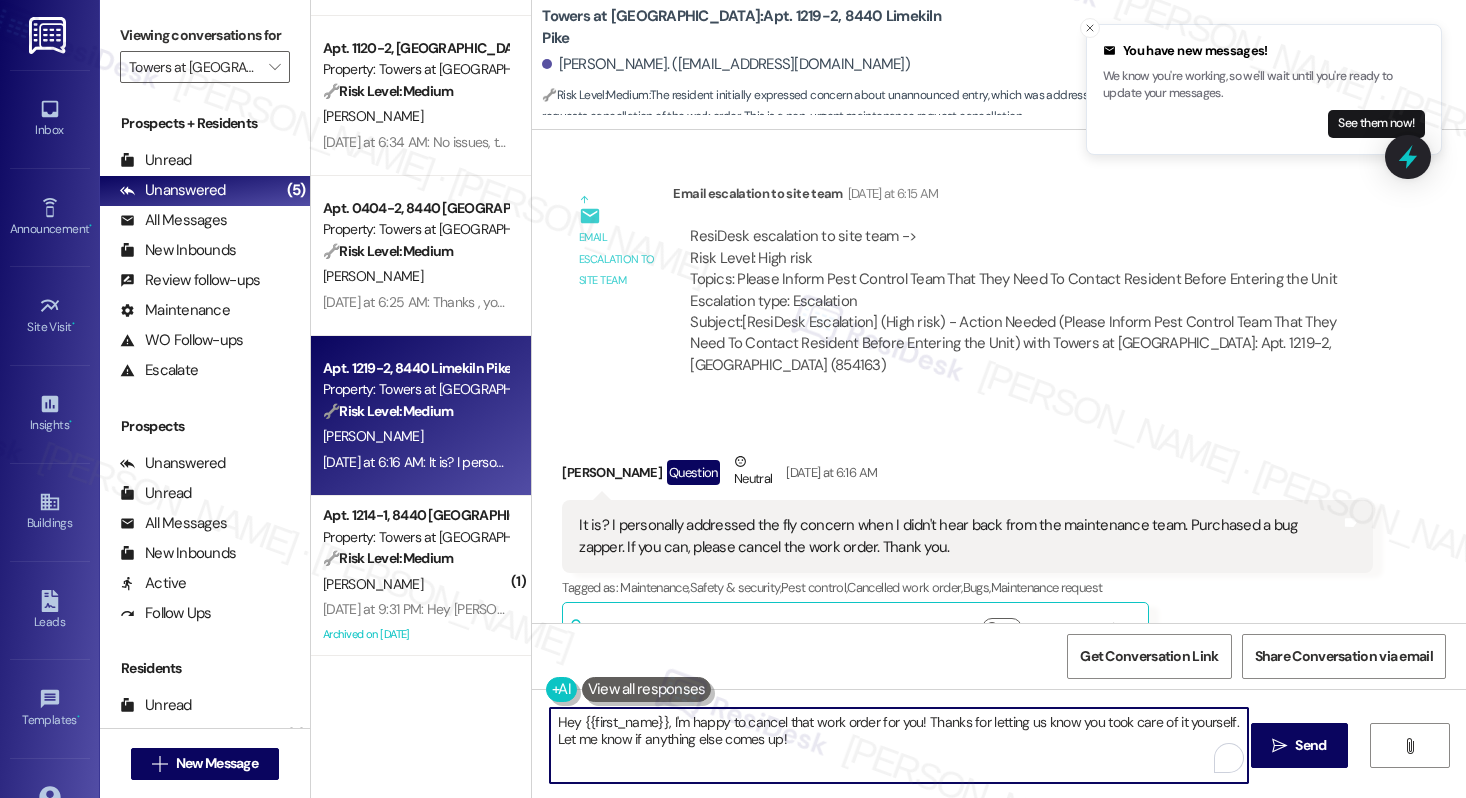 click on "Hey {{first_name}}, I'm happy to cancel that work order for you! Thanks for letting us know you took care of it yourself. Let me know if anything else comes up!" at bounding box center [899, 745] 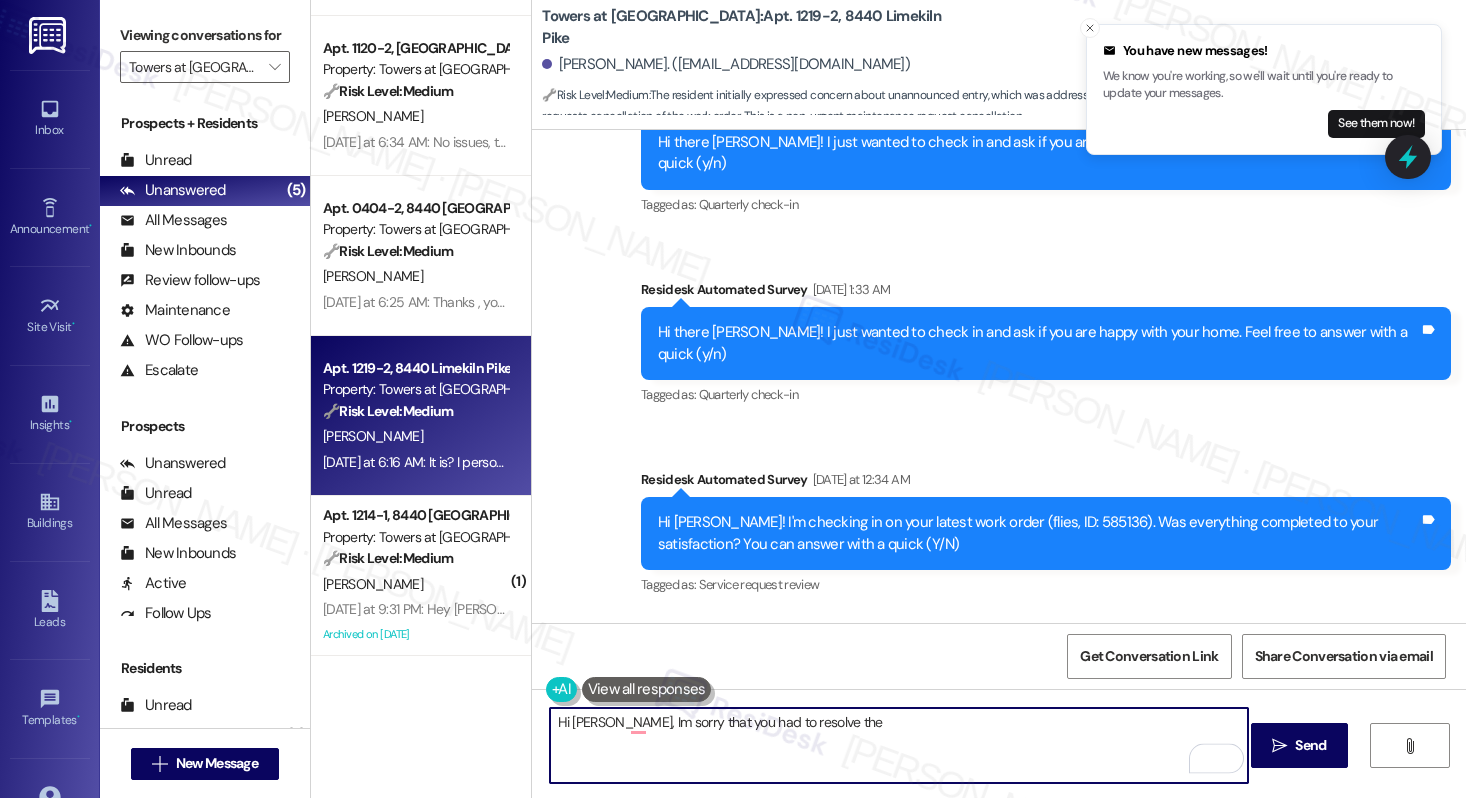 scroll, scrollTop: 14544, scrollLeft: 0, axis: vertical 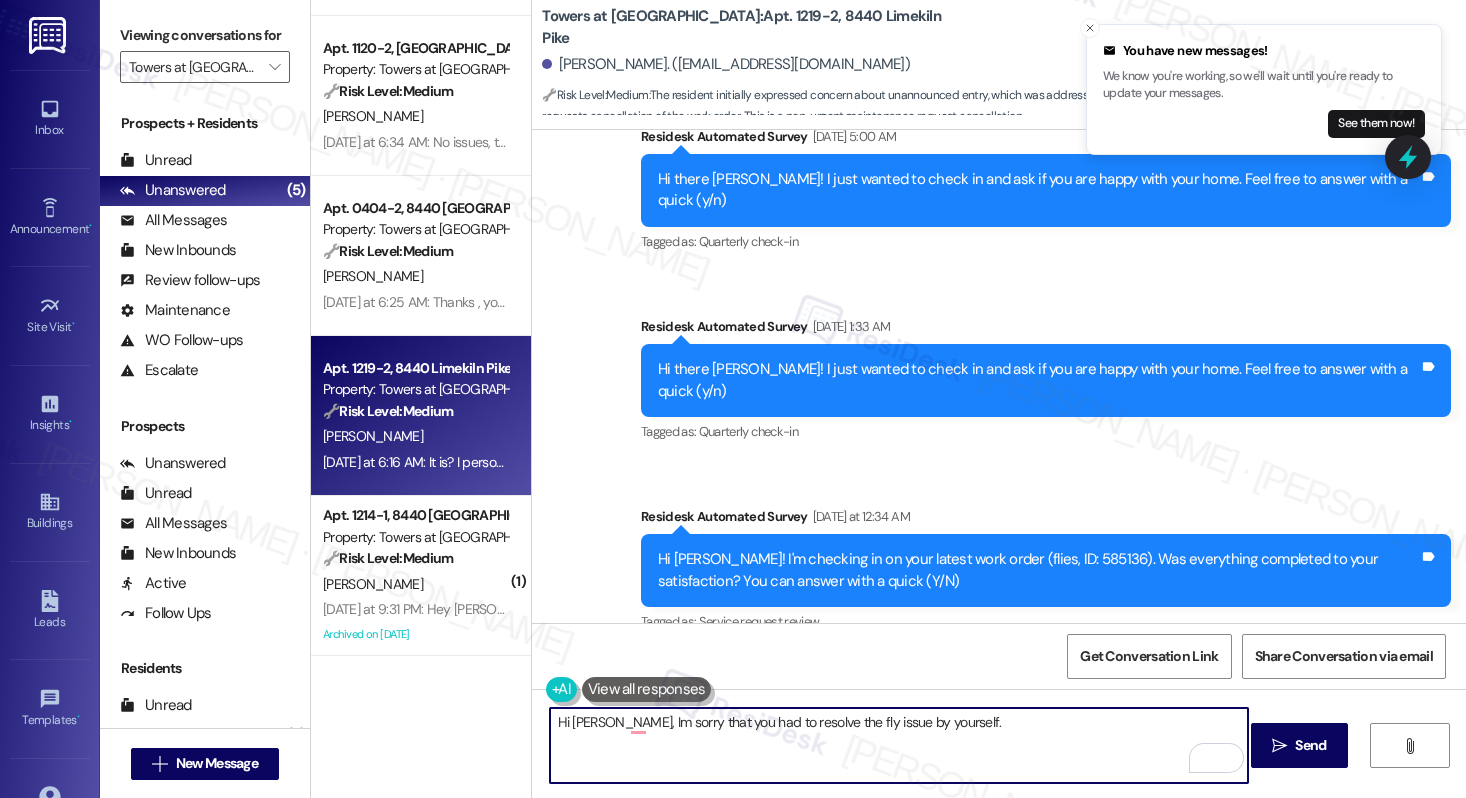 click on "Hi Jonathan, Im sorry that you had to resolve the fly issue by yourself." at bounding box center (899, 745) 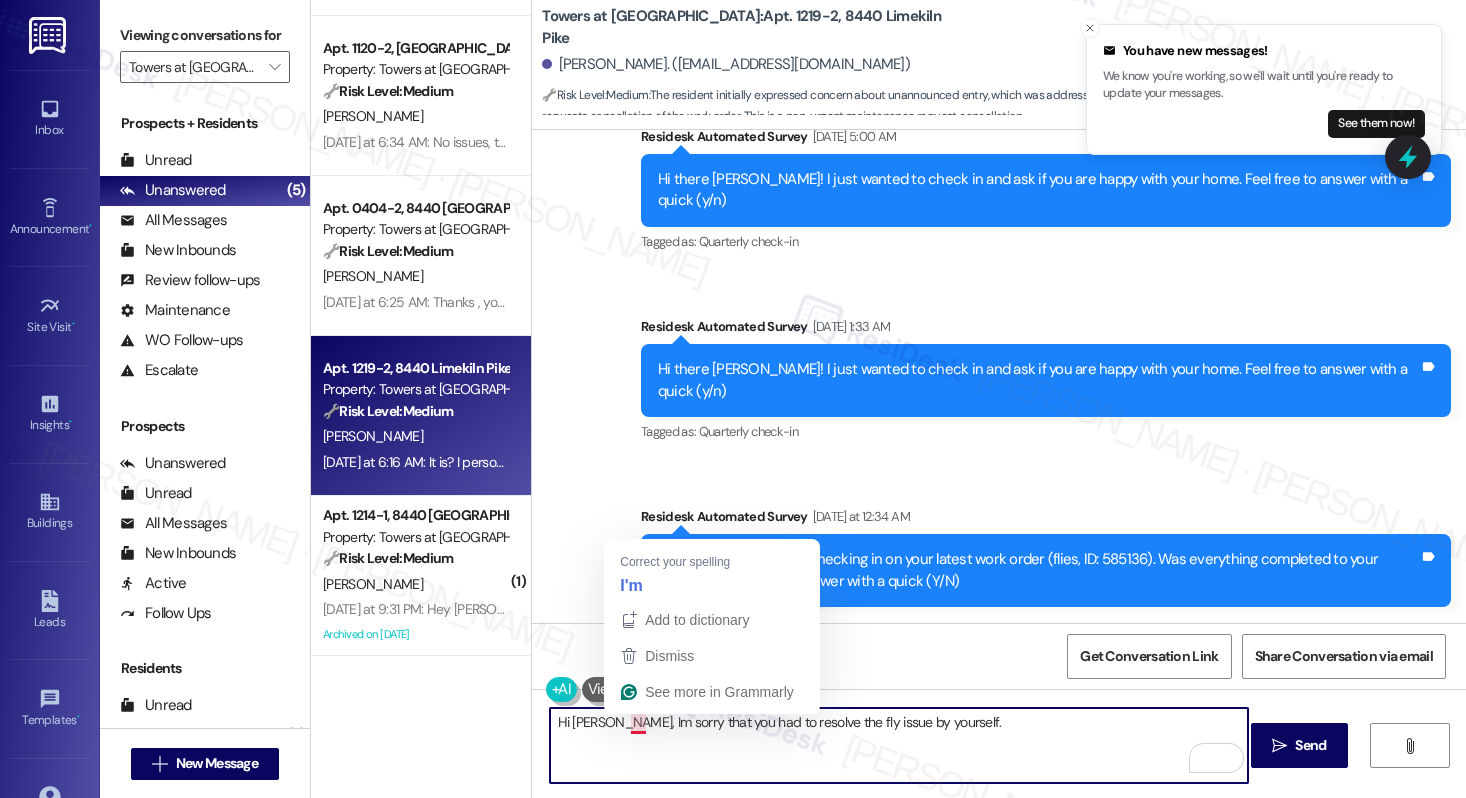 click on "Hi Jonathan, Im sorry that you had to resolve the fly issue by yourself." at bounding box center [899, 745] 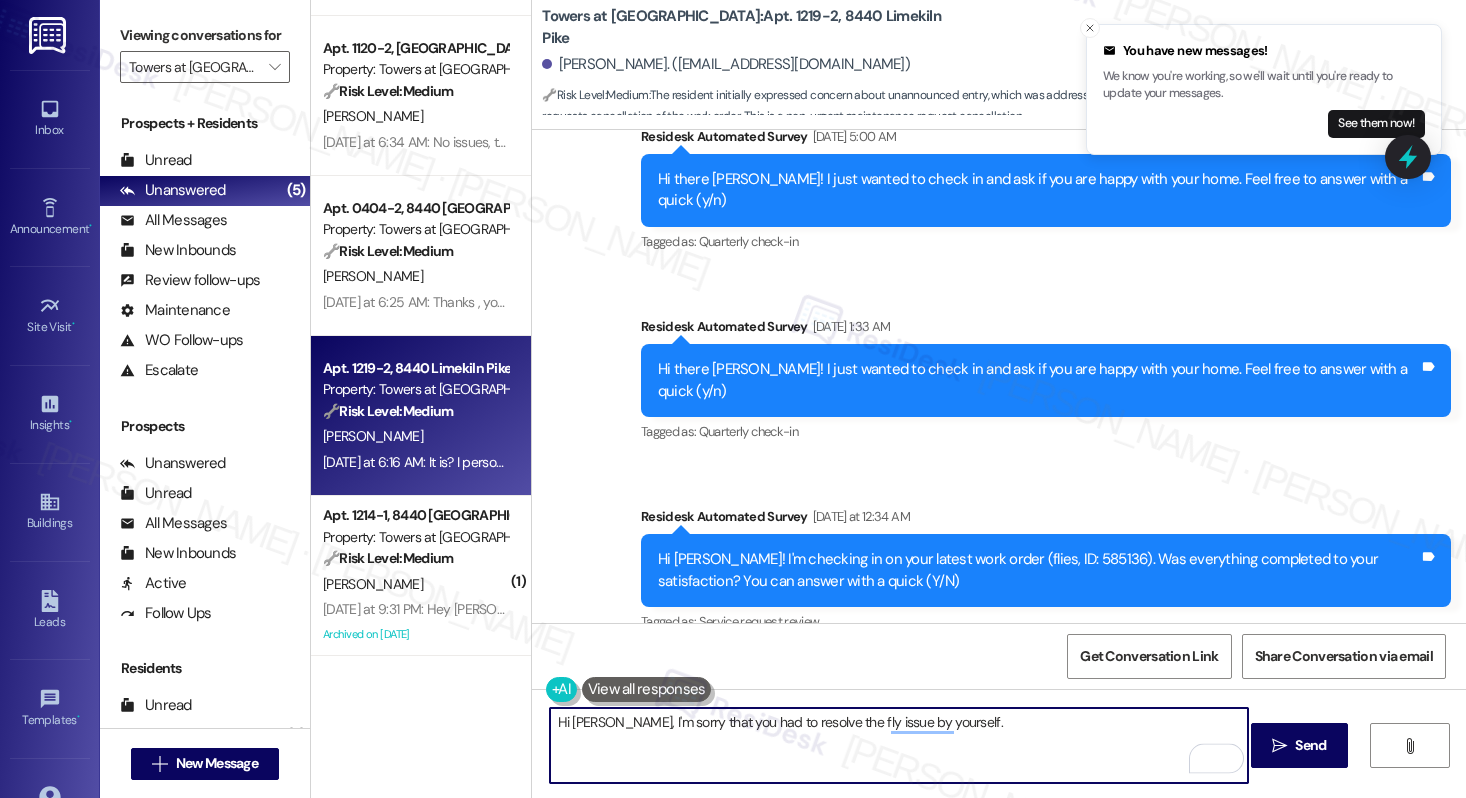 click on "Hi Jonathan, I'm sorry that you had to resolve the fly issue by yourself." at bounding box center [899, 745] 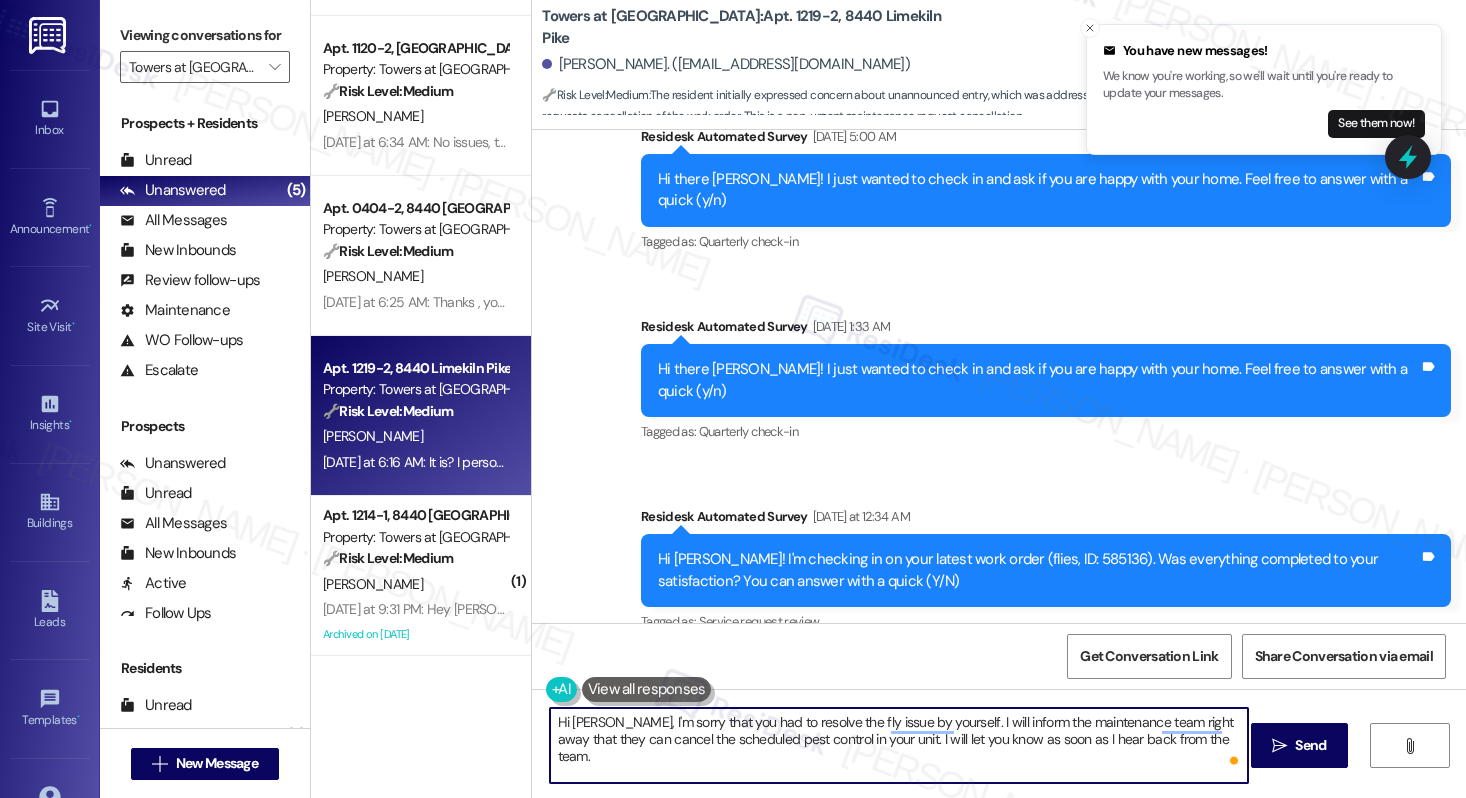 type on "Hi Jonathan, I'm sorry that you had to resolve the fly issue by yourself. I will inform the maintenance team right away that they can cancel the scheduled pest control in your unit. I will let you know as soon as I hear back from the team." 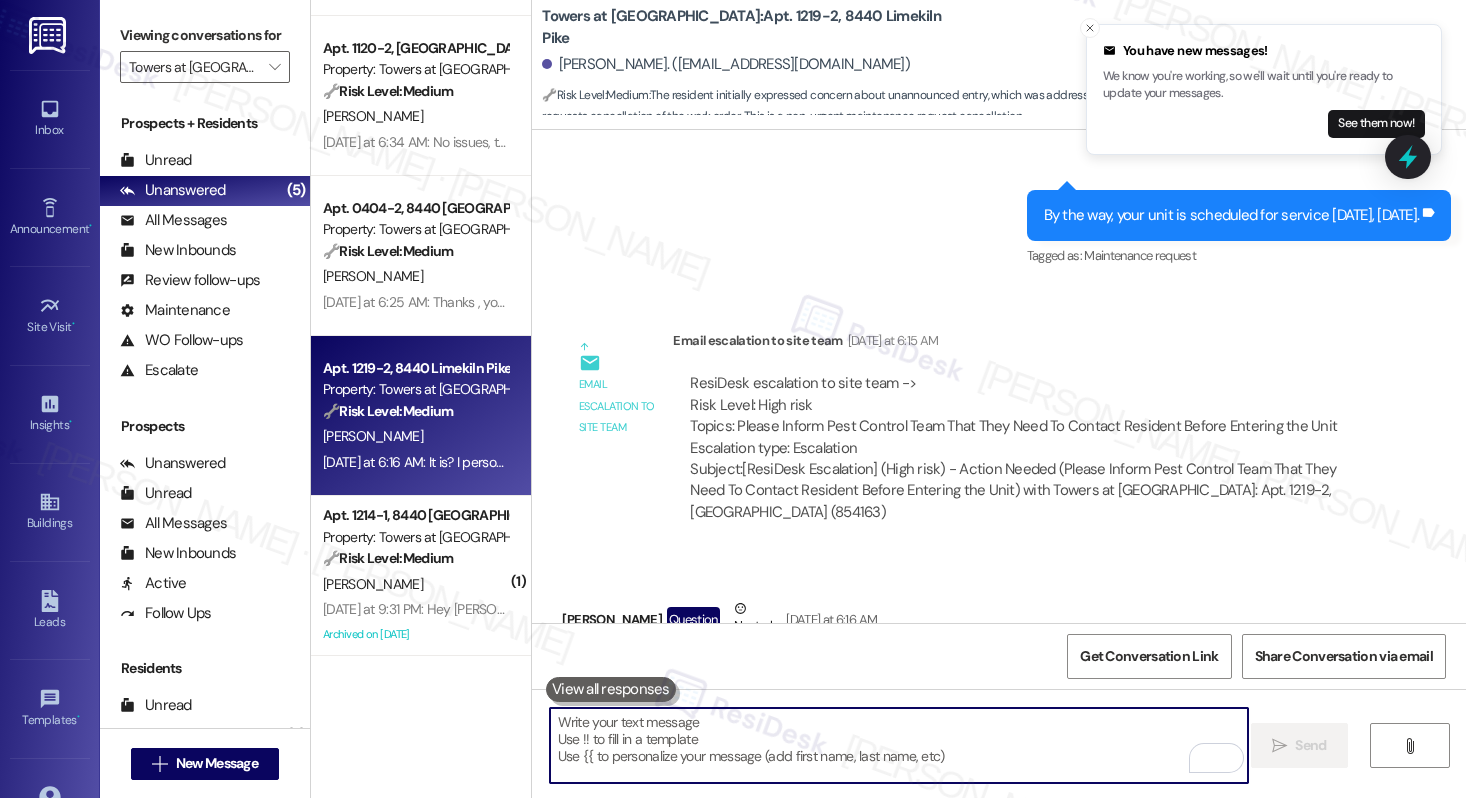 scroll, scrollTop: 15766, scrollLeft: 0, axis: vertical 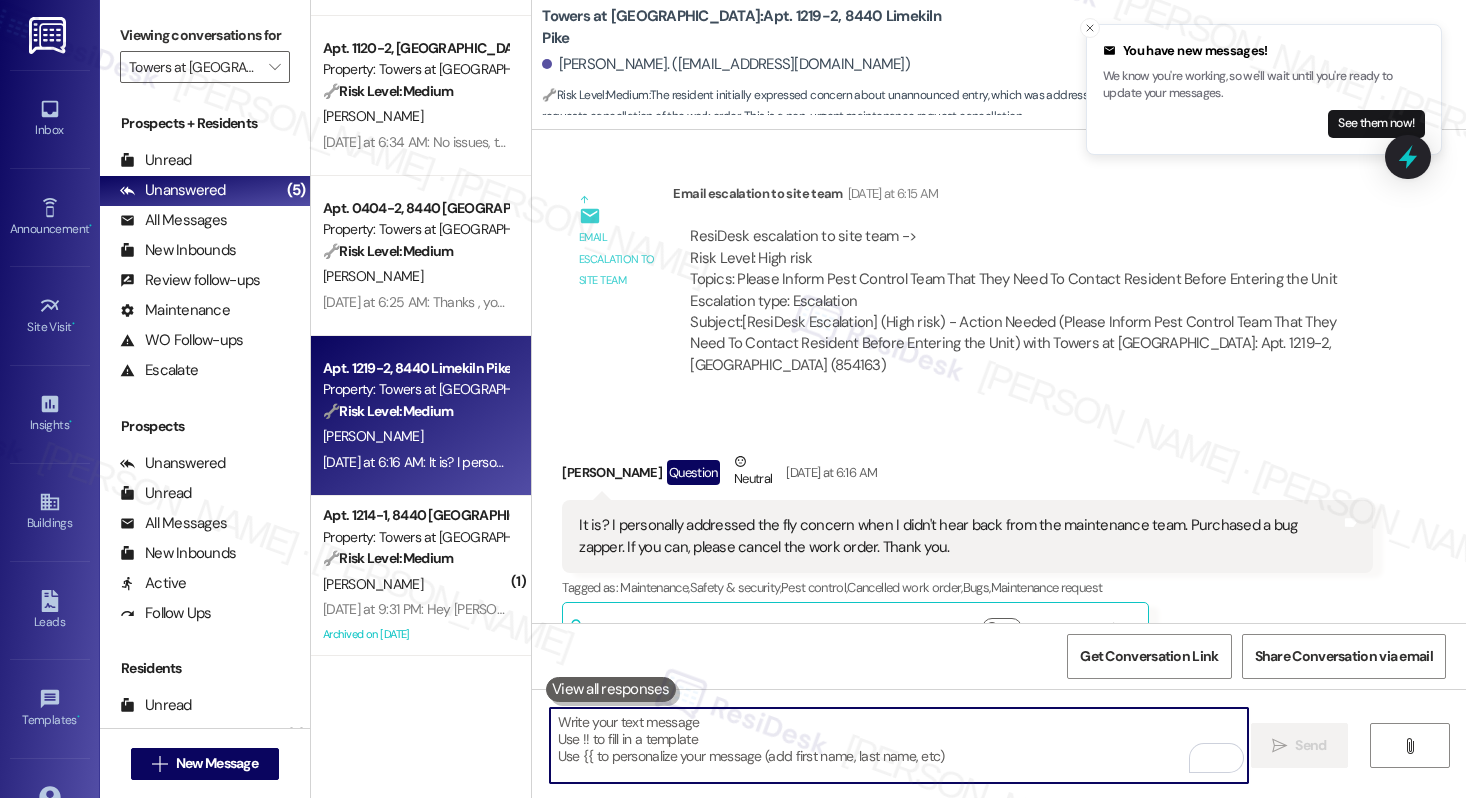 click at bounding box center [899, 745] 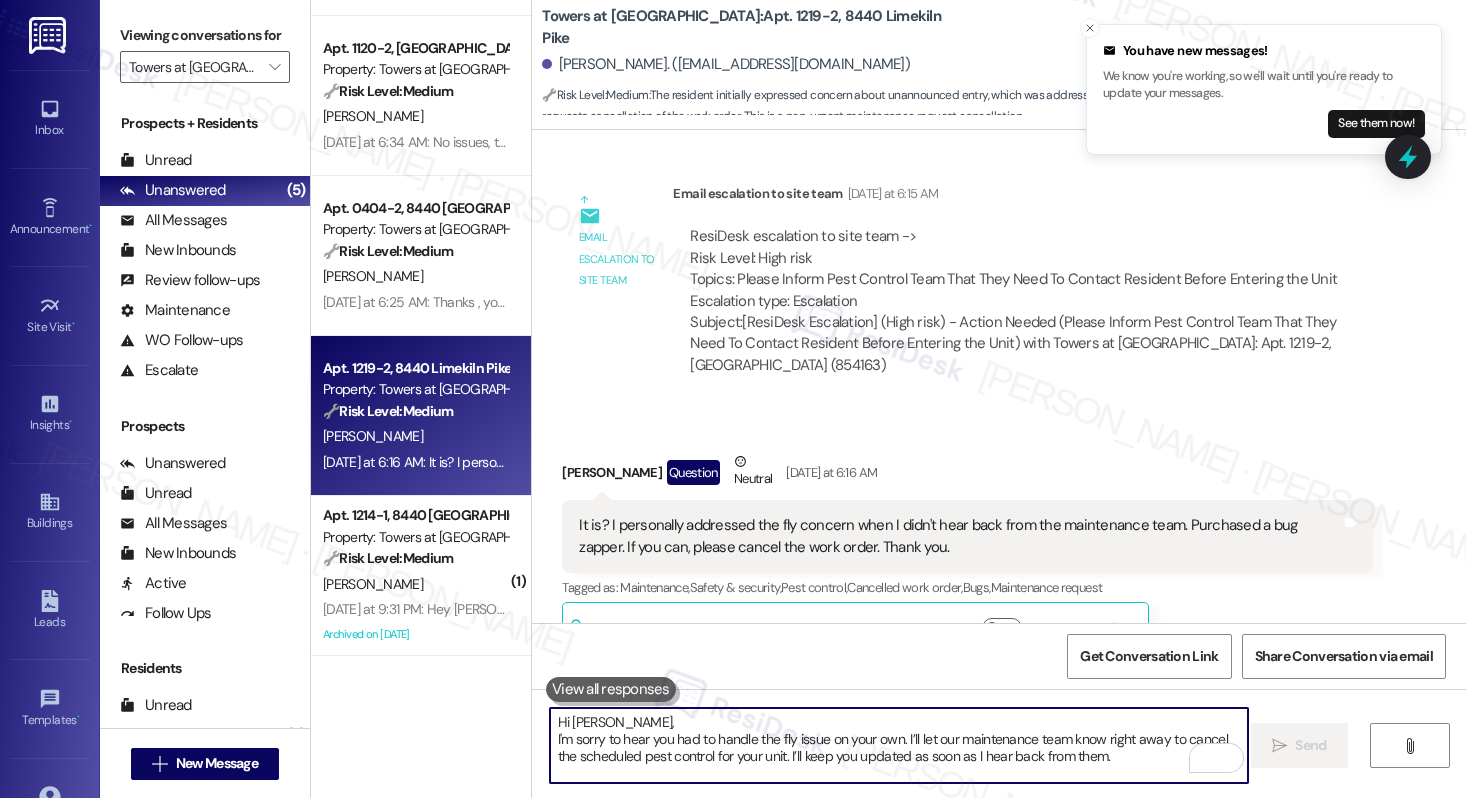 scroll, scrollTop: 17, scrollLeft: 0, axis: vertical 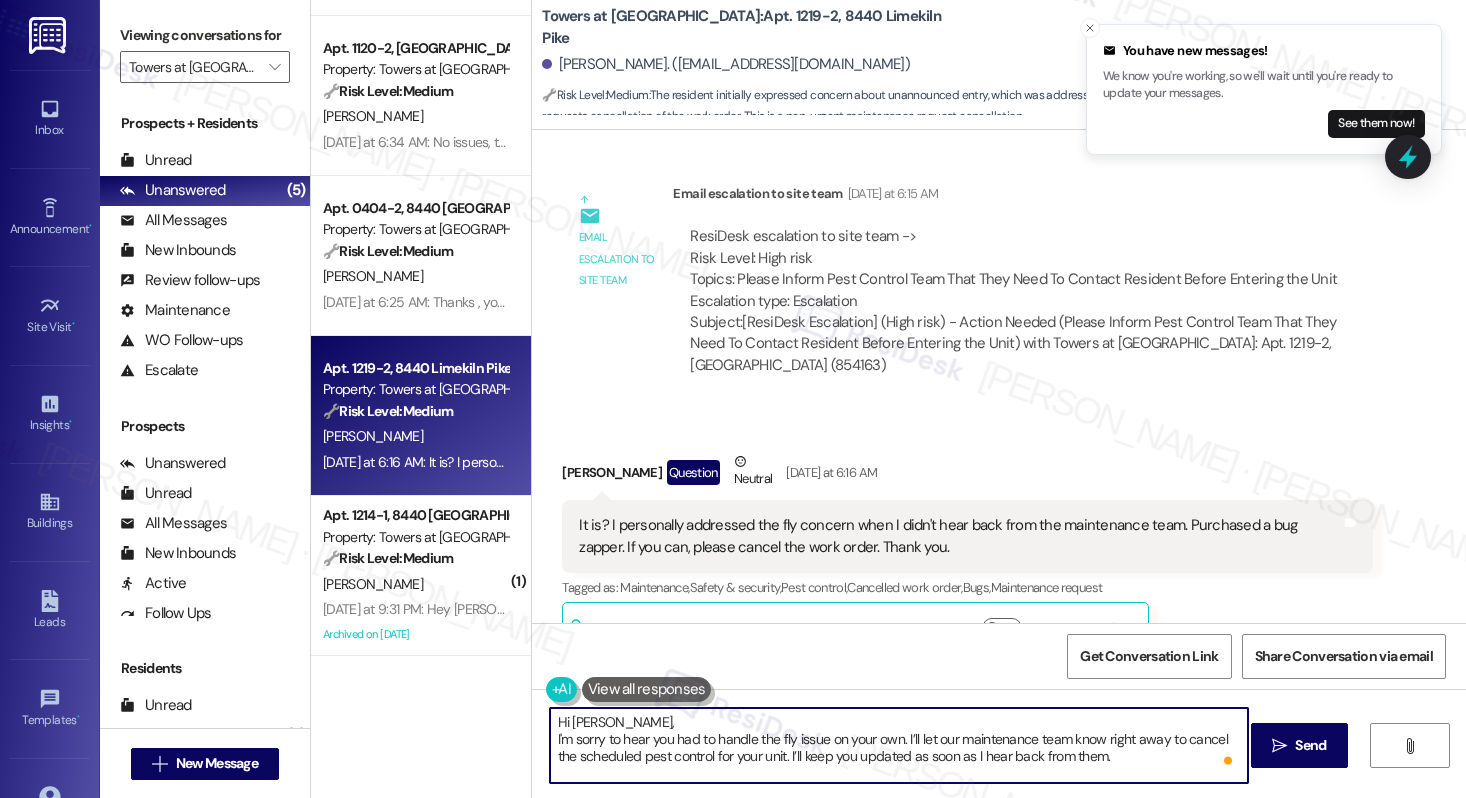 click on "Hi Jonathan,
I'm sorry to hear you had to handle the fly issue on your own. I’ll let our maintenance team know right away to cancel the scheduled pest control for your unit. I’ll keep you updated as soon as I hear back from them.
Please don’t hesitate to reach out if you need anything else in the meantime." at bounding box center [899, 745] 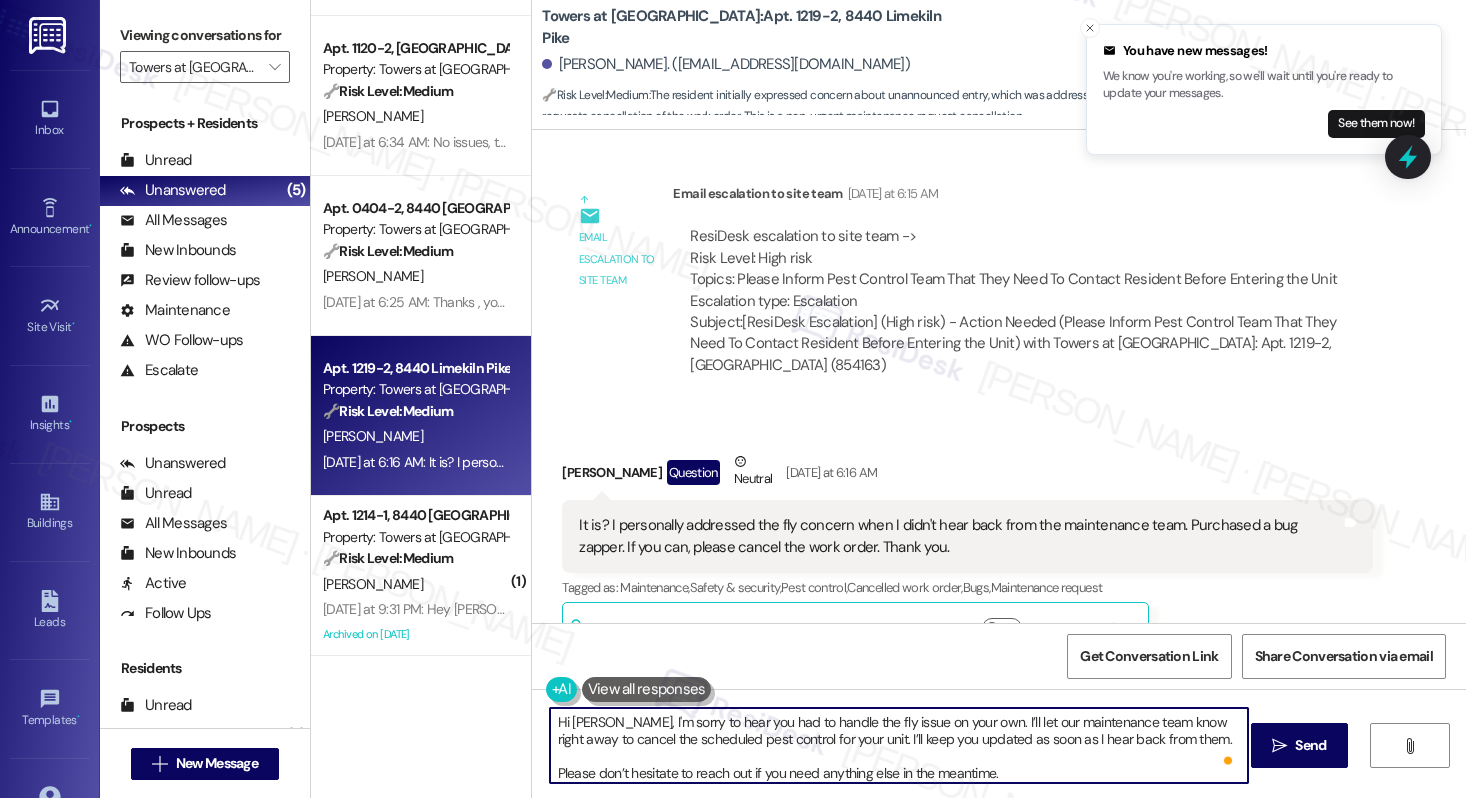 scroll, scrollTop: 5, scrollLeft: 0, axis: vertical 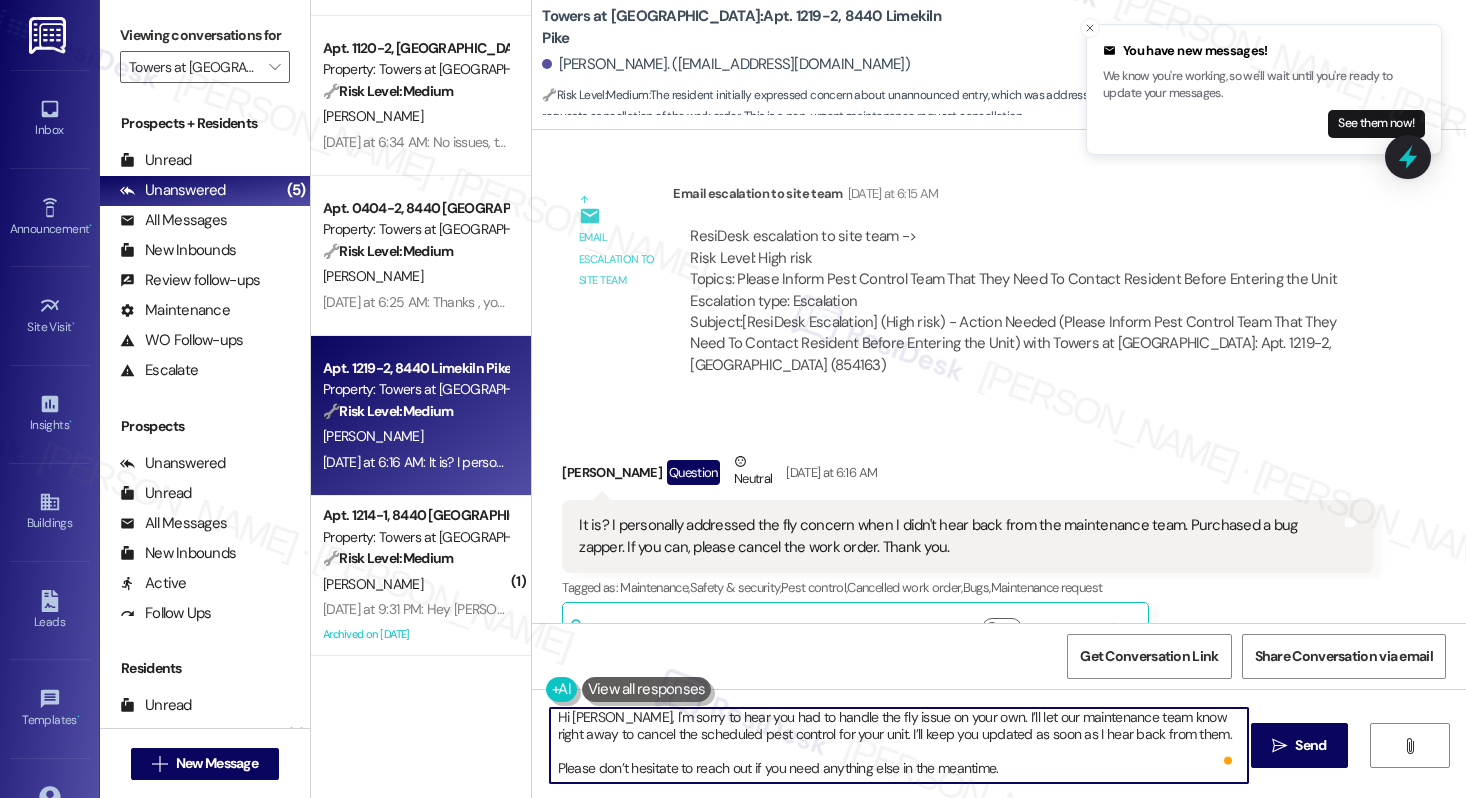 click on "Hi Jonathan, I'm sorry to hear you had to handle the fly issue on your own. I’ll let our maintenance team know right away to cancel the scheduled pest control for your unit. I’ll keep you updated as soon as I hear back from them.
Please don’t hesitate to reach out if you need anything else in the meantime." at bounding box center (899, 745) 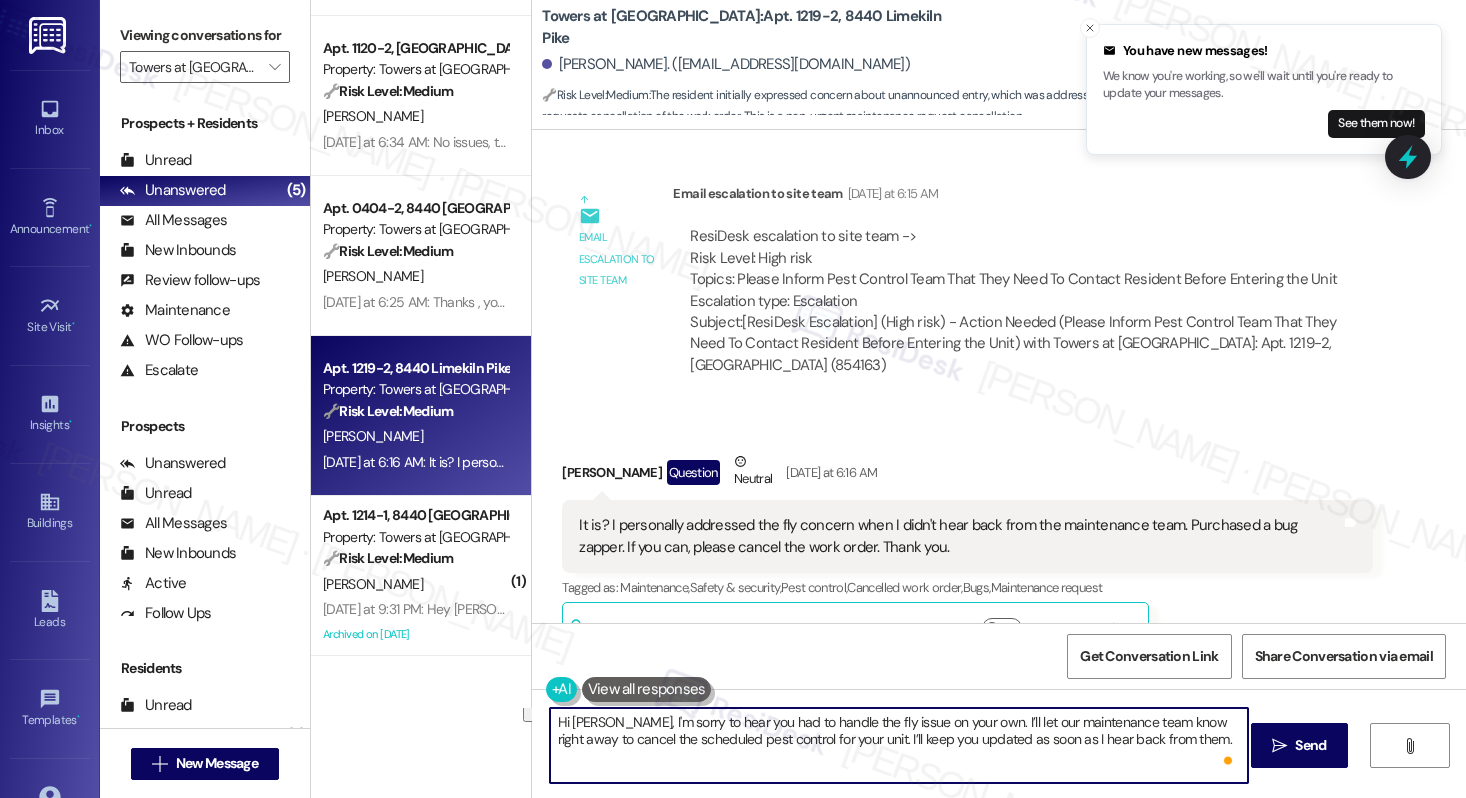 scroll, scrollTop: 0, scrollLeft: 0, axis: both 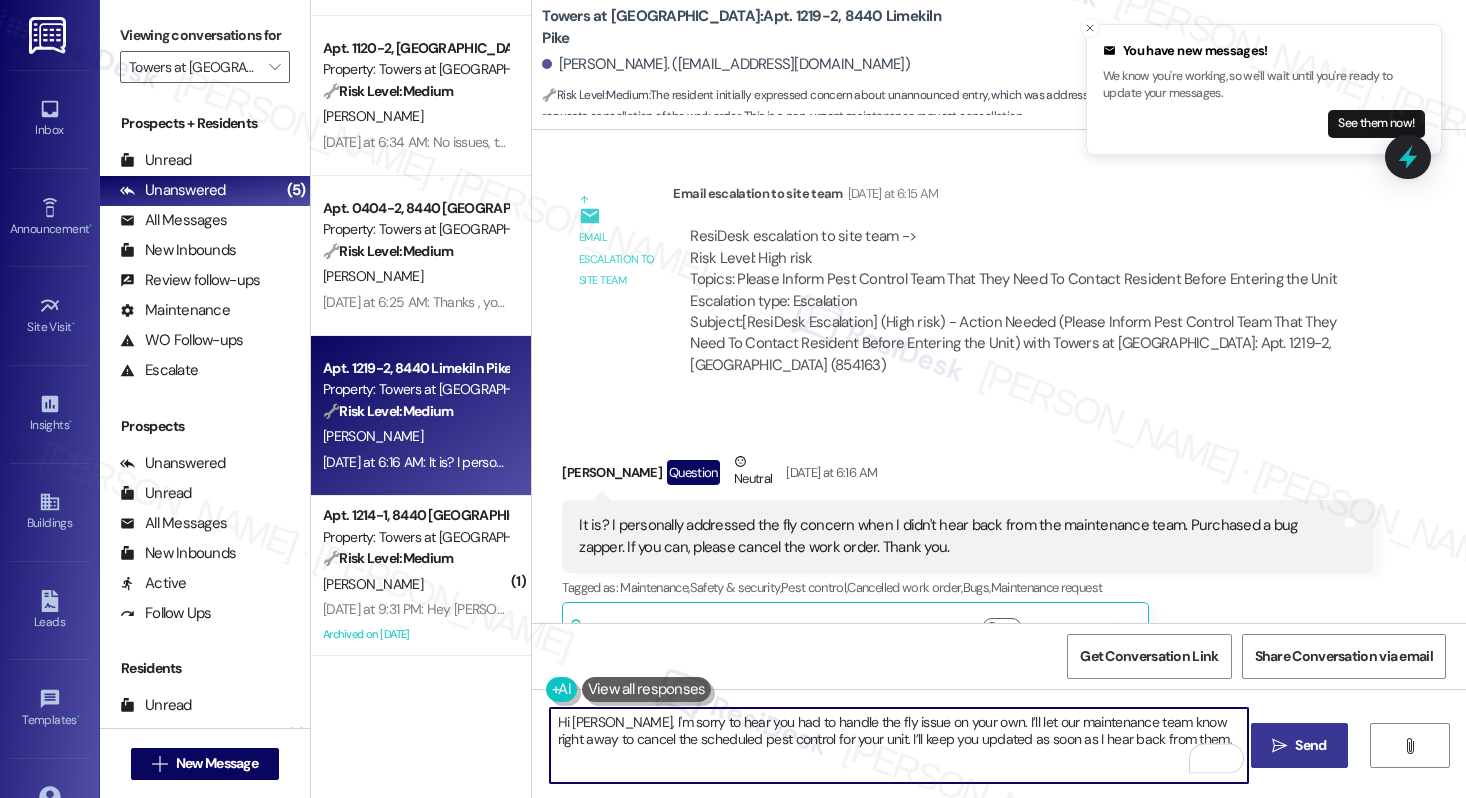 type on "Hi Jonathan, I'm sorry to hear you had to handle the fly issue on your own. I’ll let our maintenance team know right away to cancel the scheduled pest control for your unit. I’ll keep you updated as soon as I hear back from them." 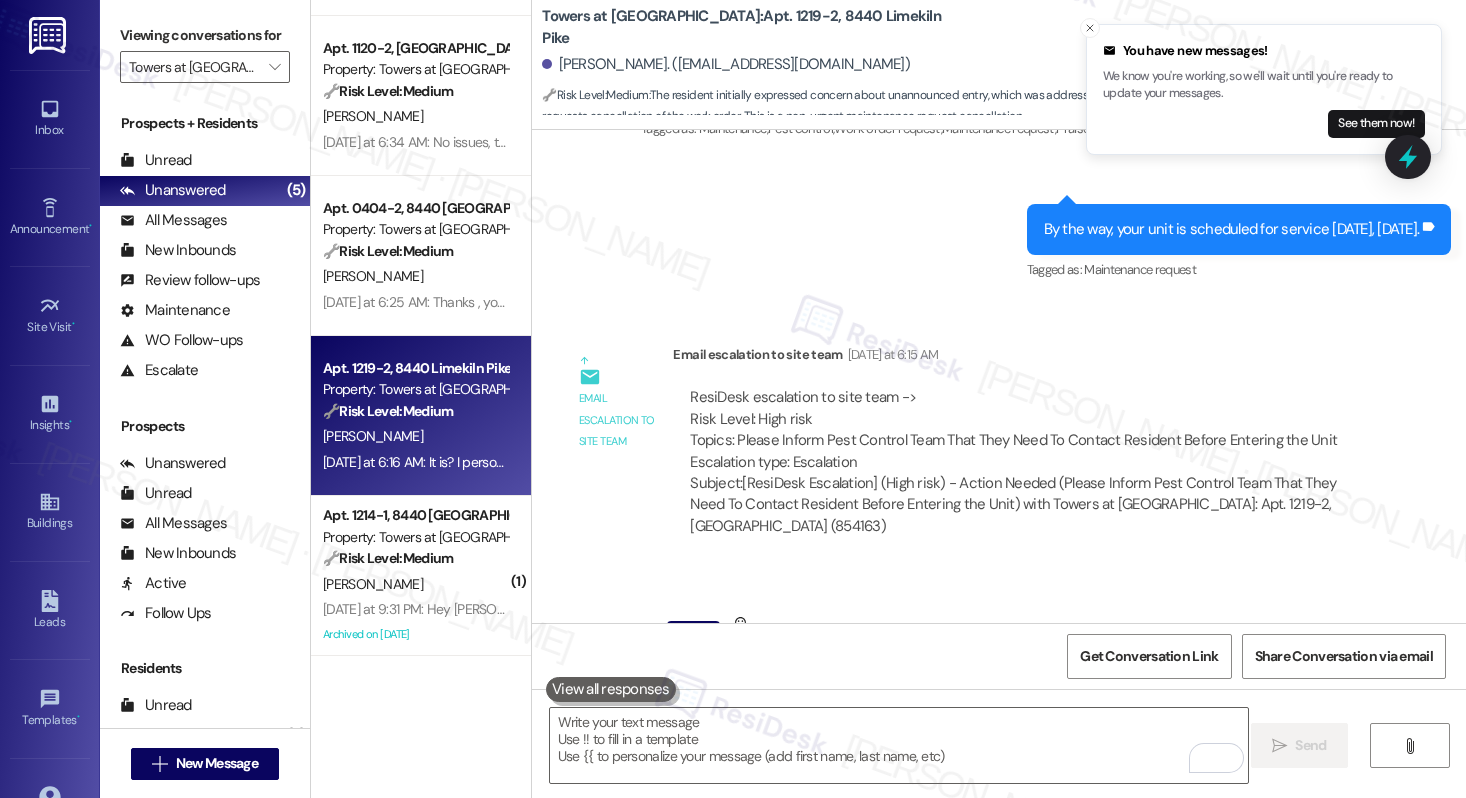 scroll, scrollTop: 15926, scrollLeft: 0, axis: vertical 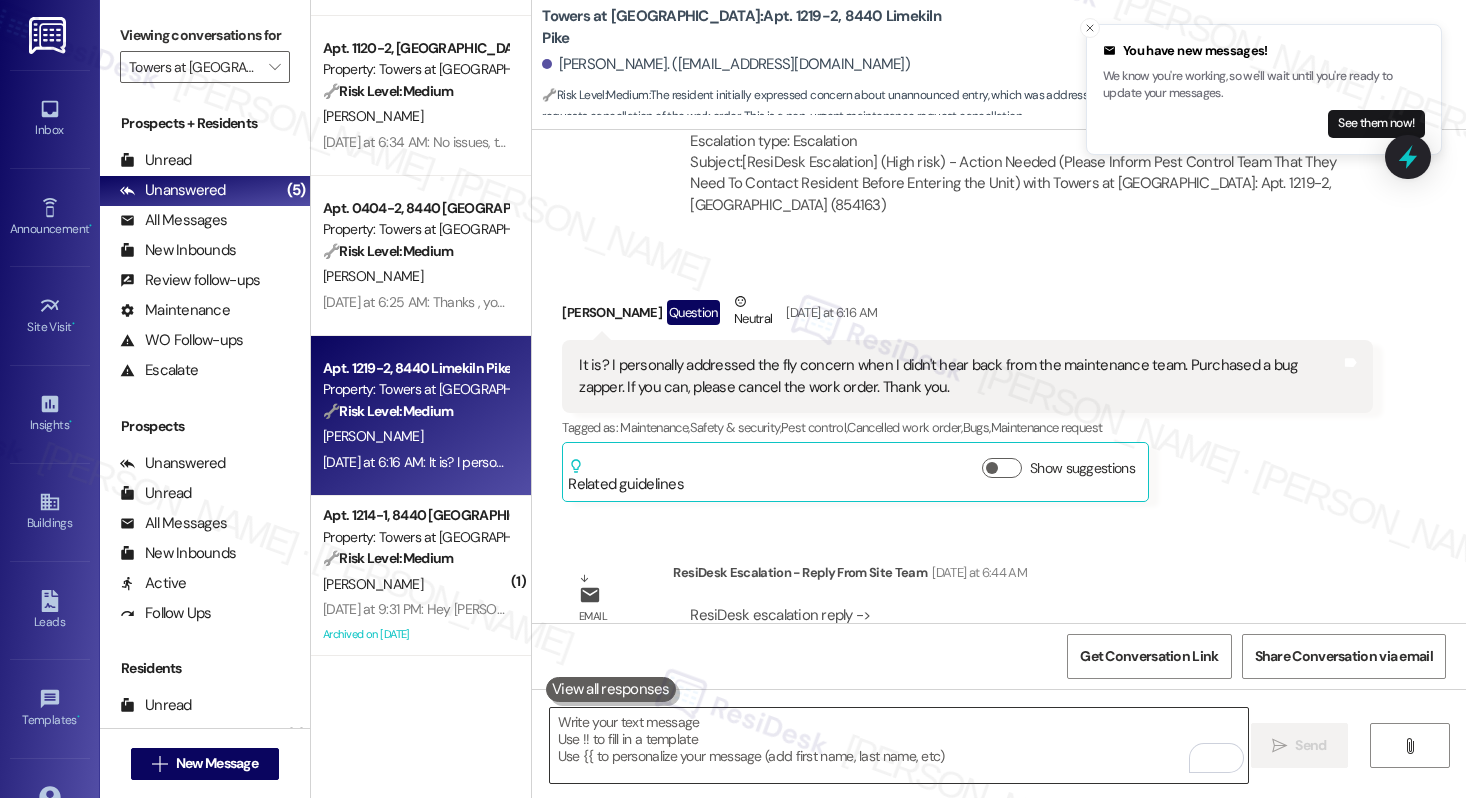 click at bounding box center [899, 745] 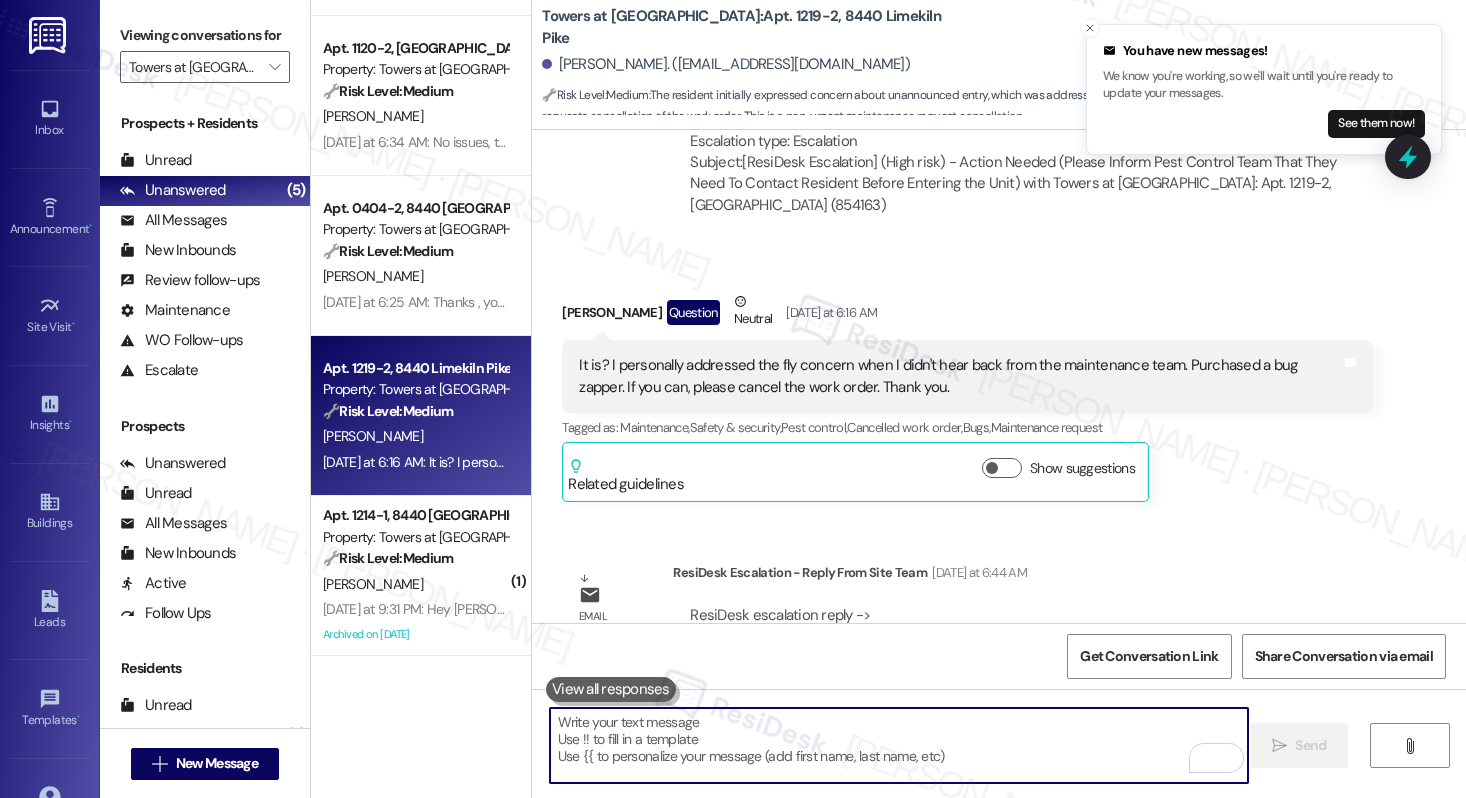 paste on "Please don’t hesitate to reach out if you need anything else in the meantime." 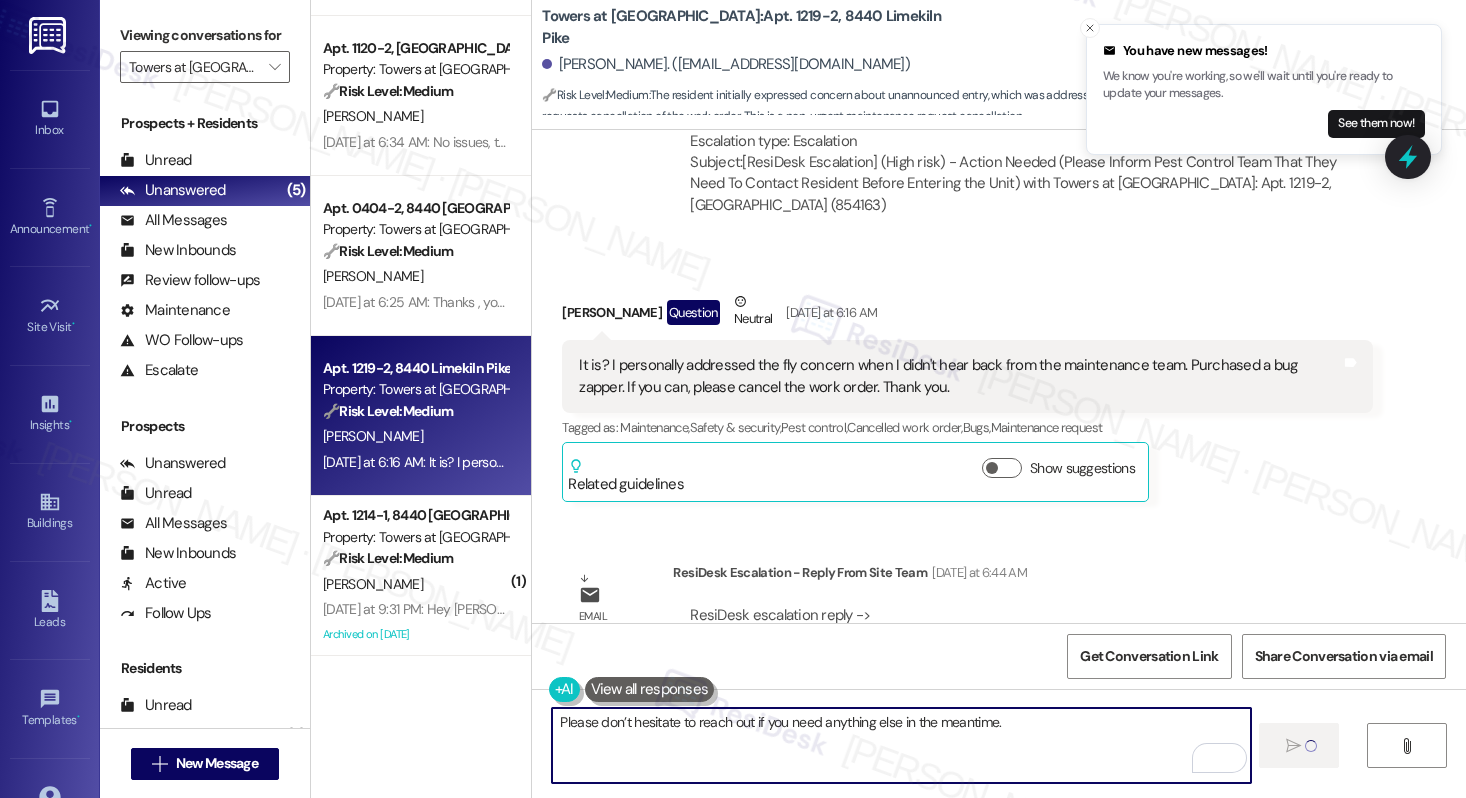 type 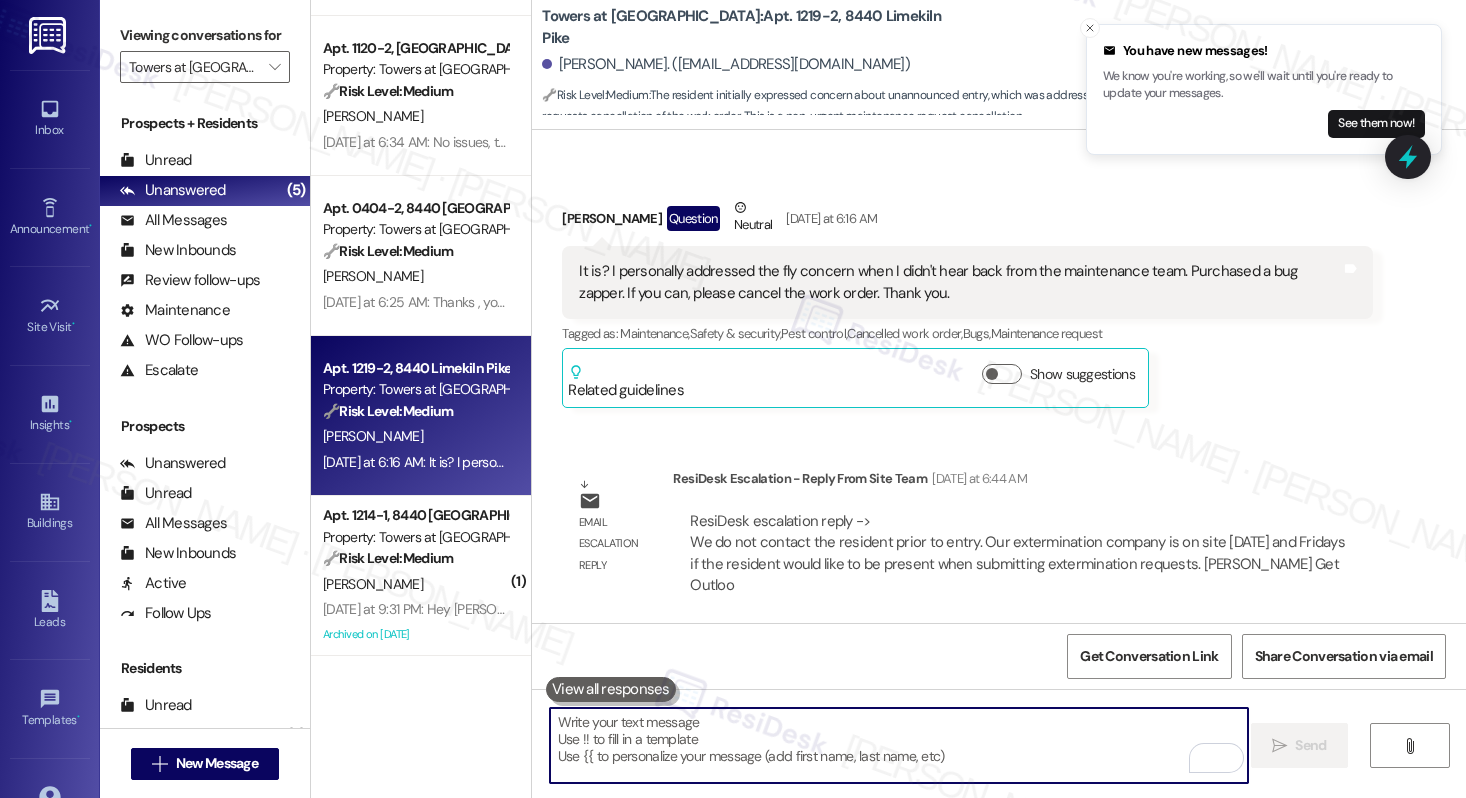 scroll, scrollTop: 16066, scrollLeft: 0, axis: vertical 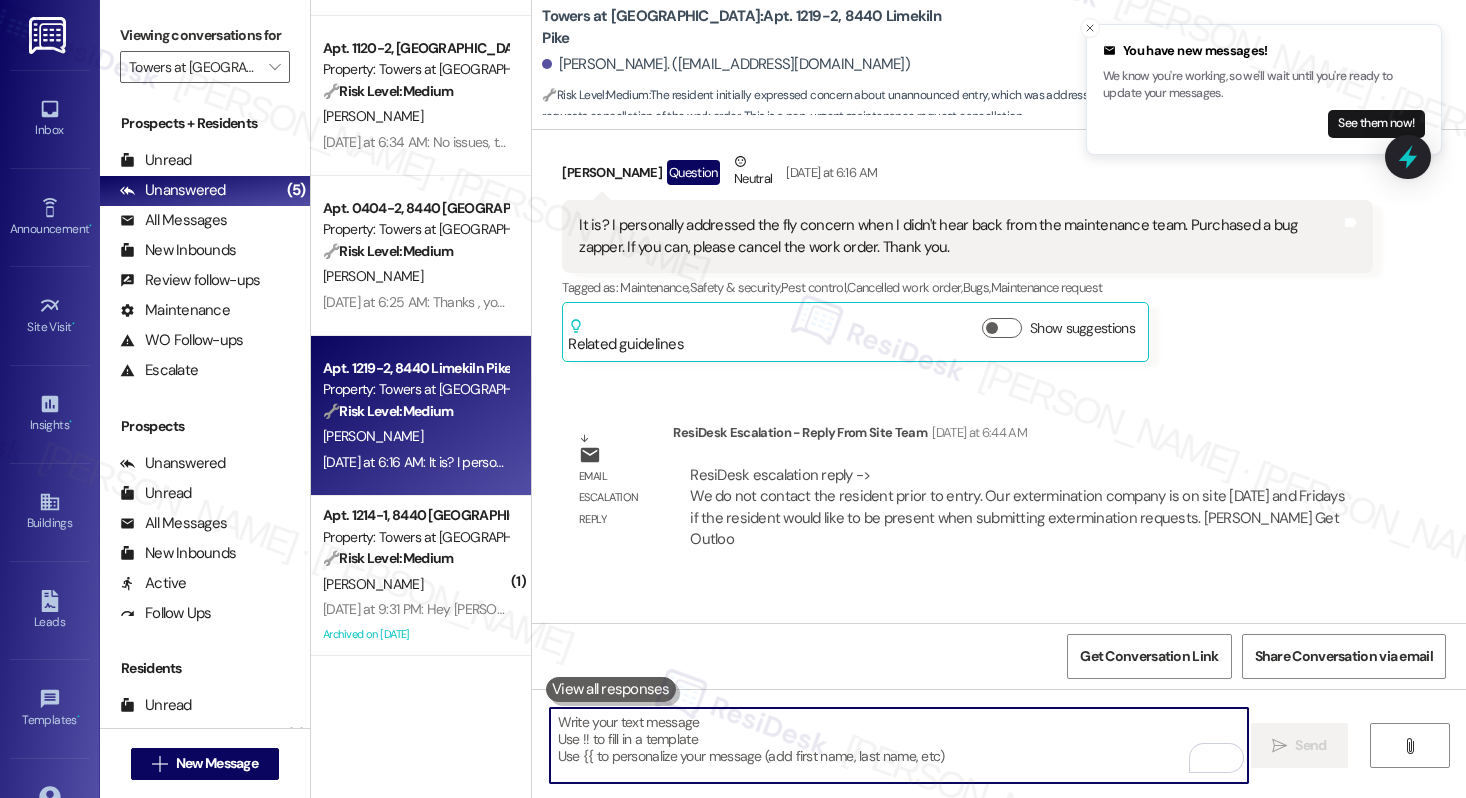 click at bounding box center [899, 745] 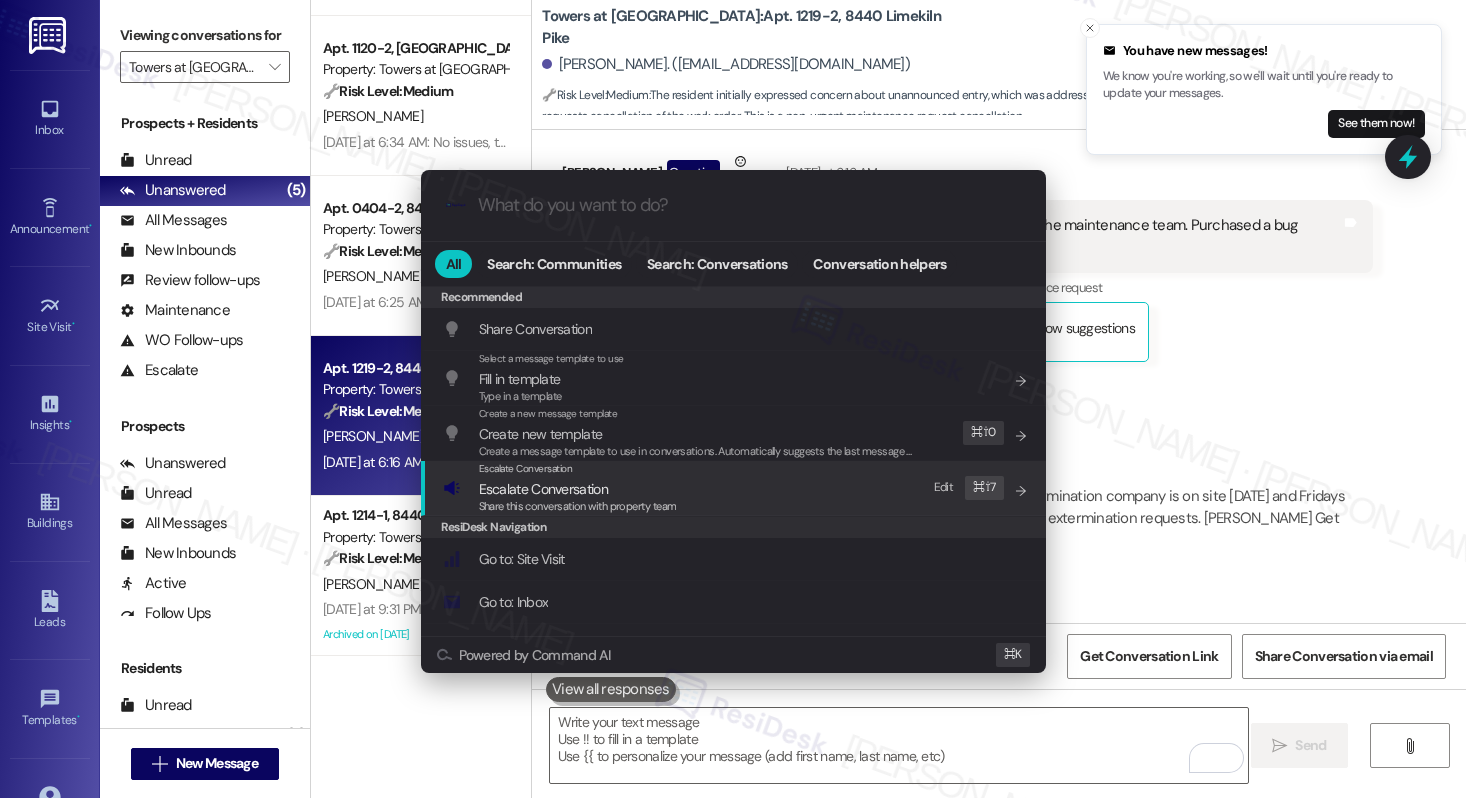 click on "Escalate Conversation" at bounding box center [578, 489] 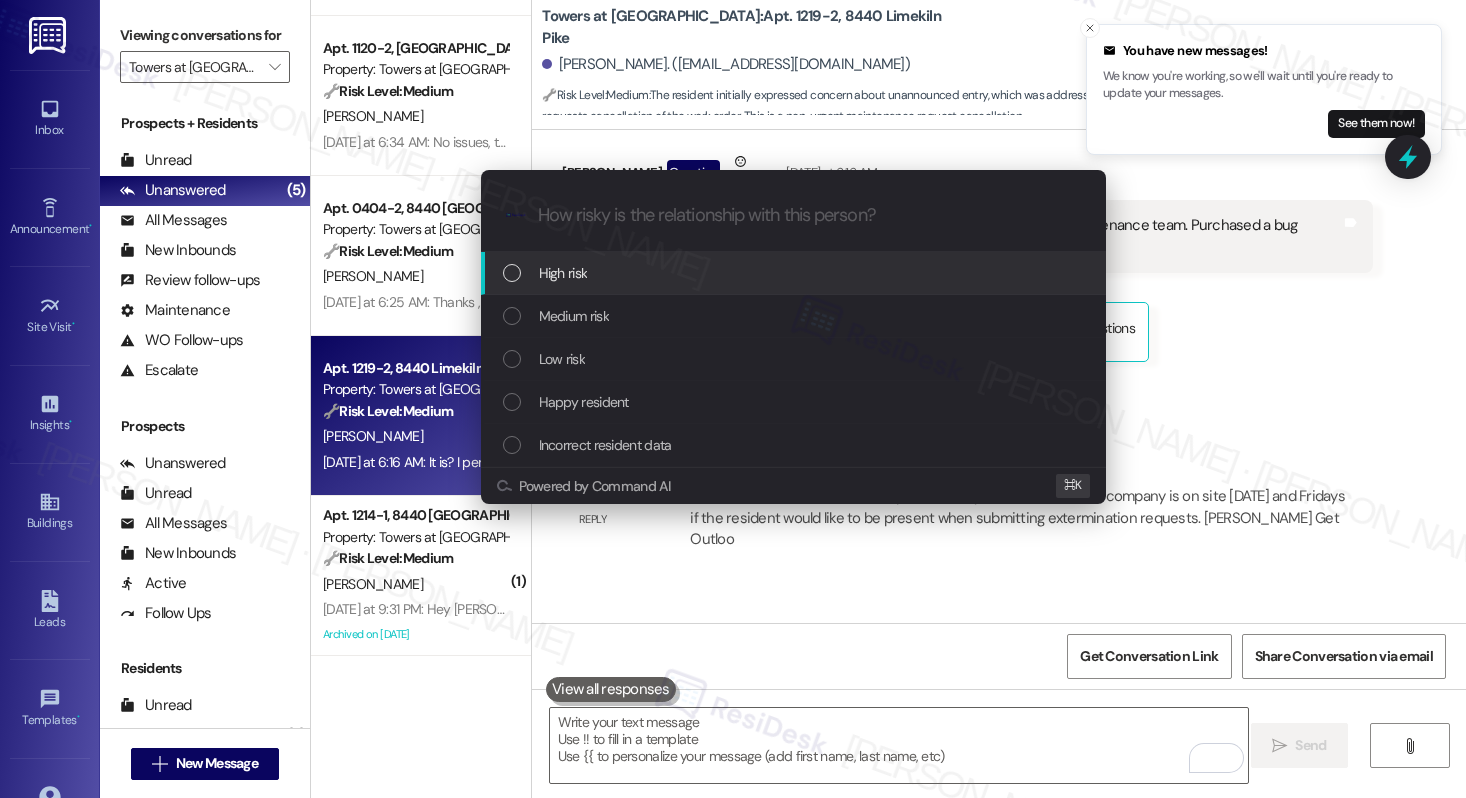 click on "High risk" at bounding box center (795, 273) 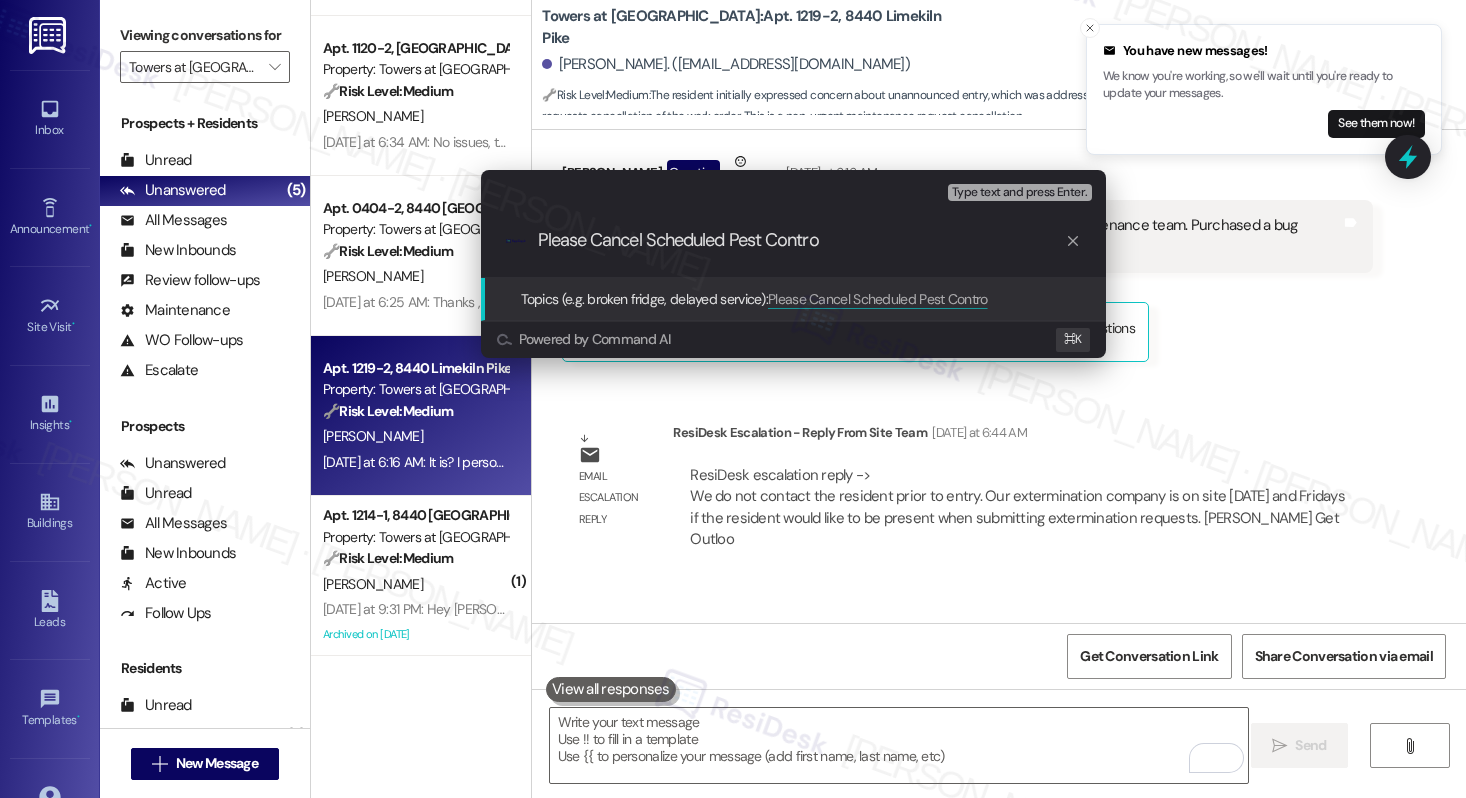 type on "Please Cancel Scheduled Pest Control" 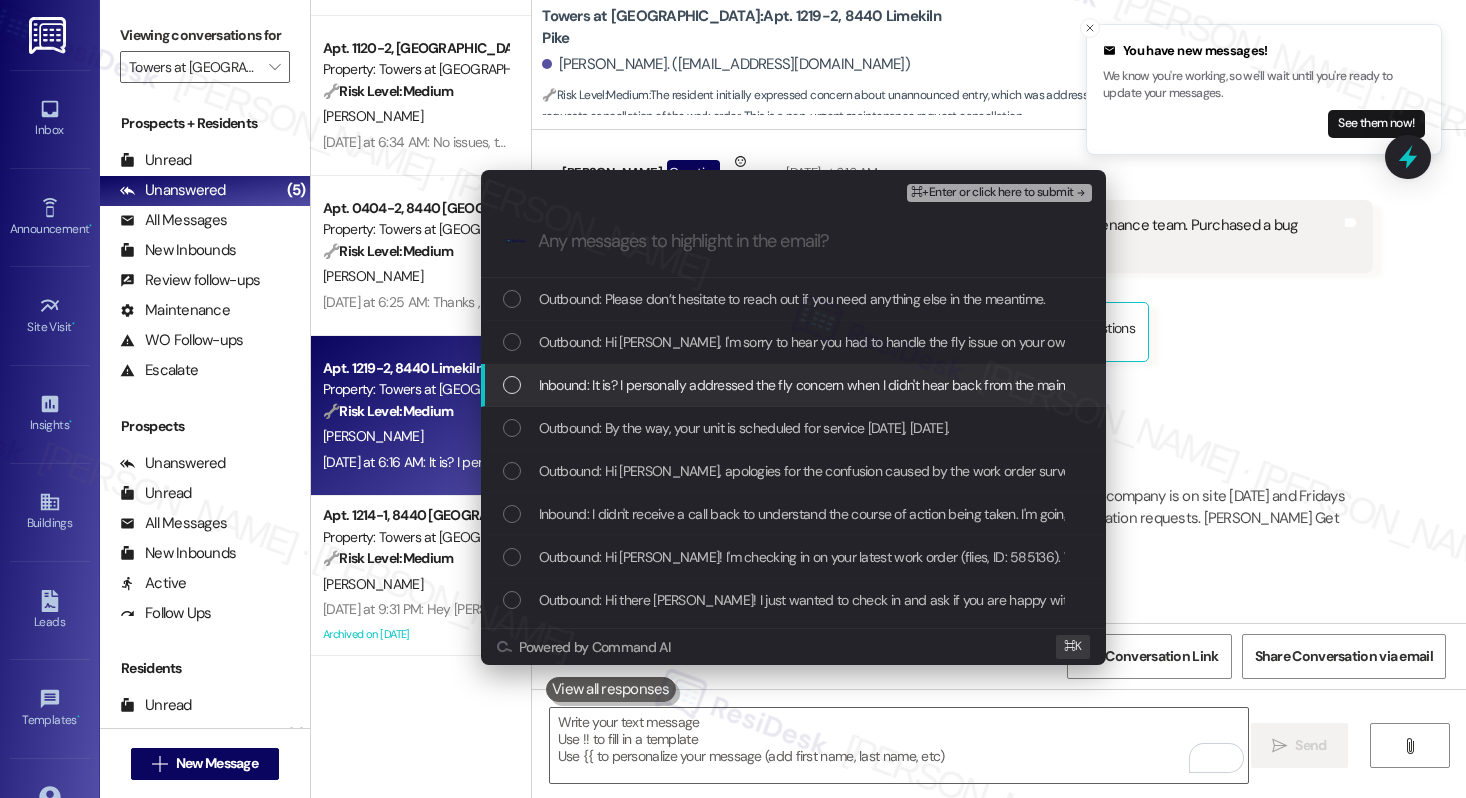 click on "Inbound: It is? I personally addressed the fly concern when I didn't hear back from the maintenance team. Purchased a bug zapper. If you can, please cancel the work order. Thank you." at bounding box center [1069, 385] 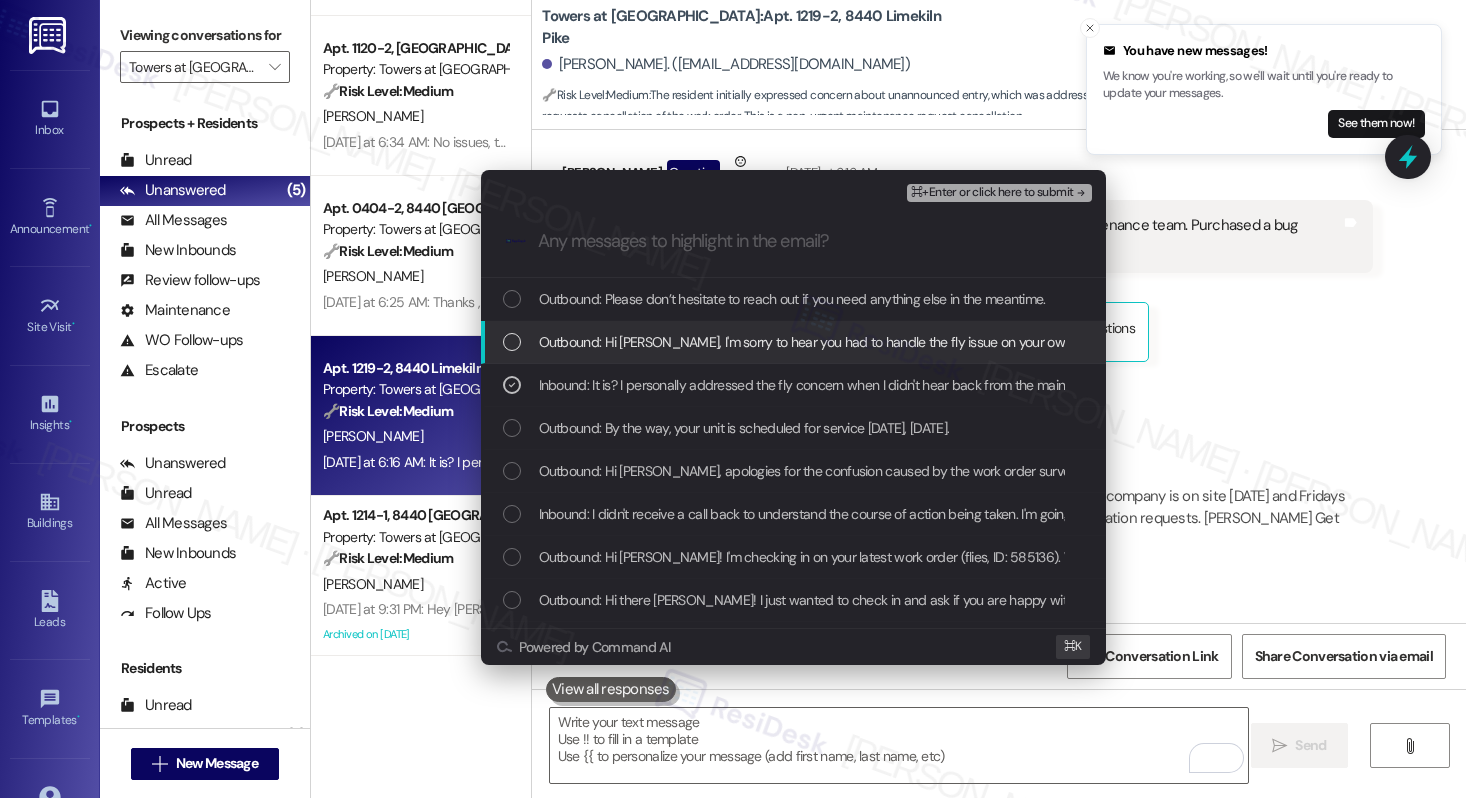 click on "Outbound: Hi Jonathan, I'm sorry to hear you had to handle the fly issue on your own. I’ll let our maintenance team know right away to cancel the scheduled pest control for your unit. I’ll keep you updated as soon as I hear back from them." at bounding box center [1245, 342] 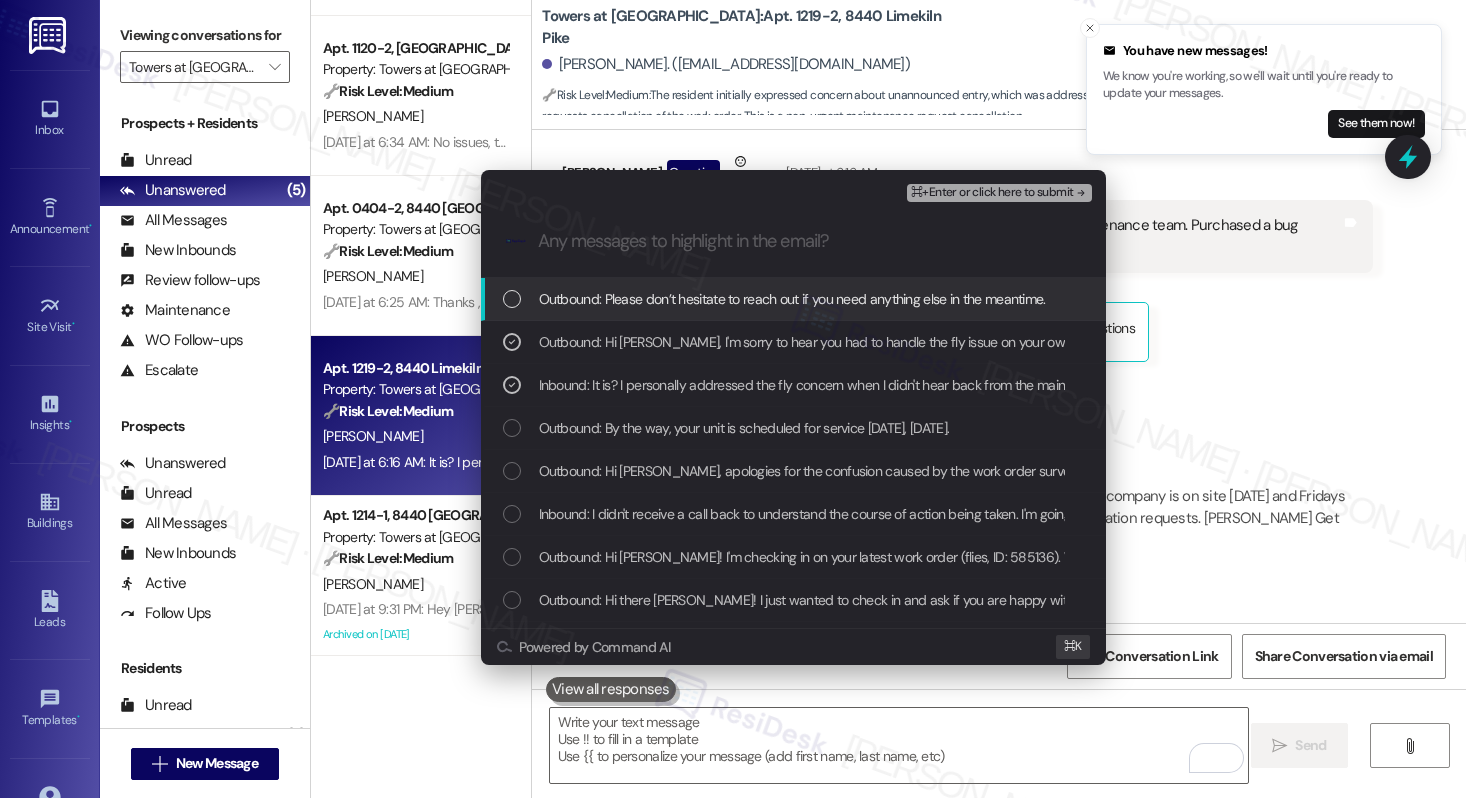 click on "Outbound: Please don’t hesitate to reach out if you need anything else in the meantime." at bounding box center [792, 299] 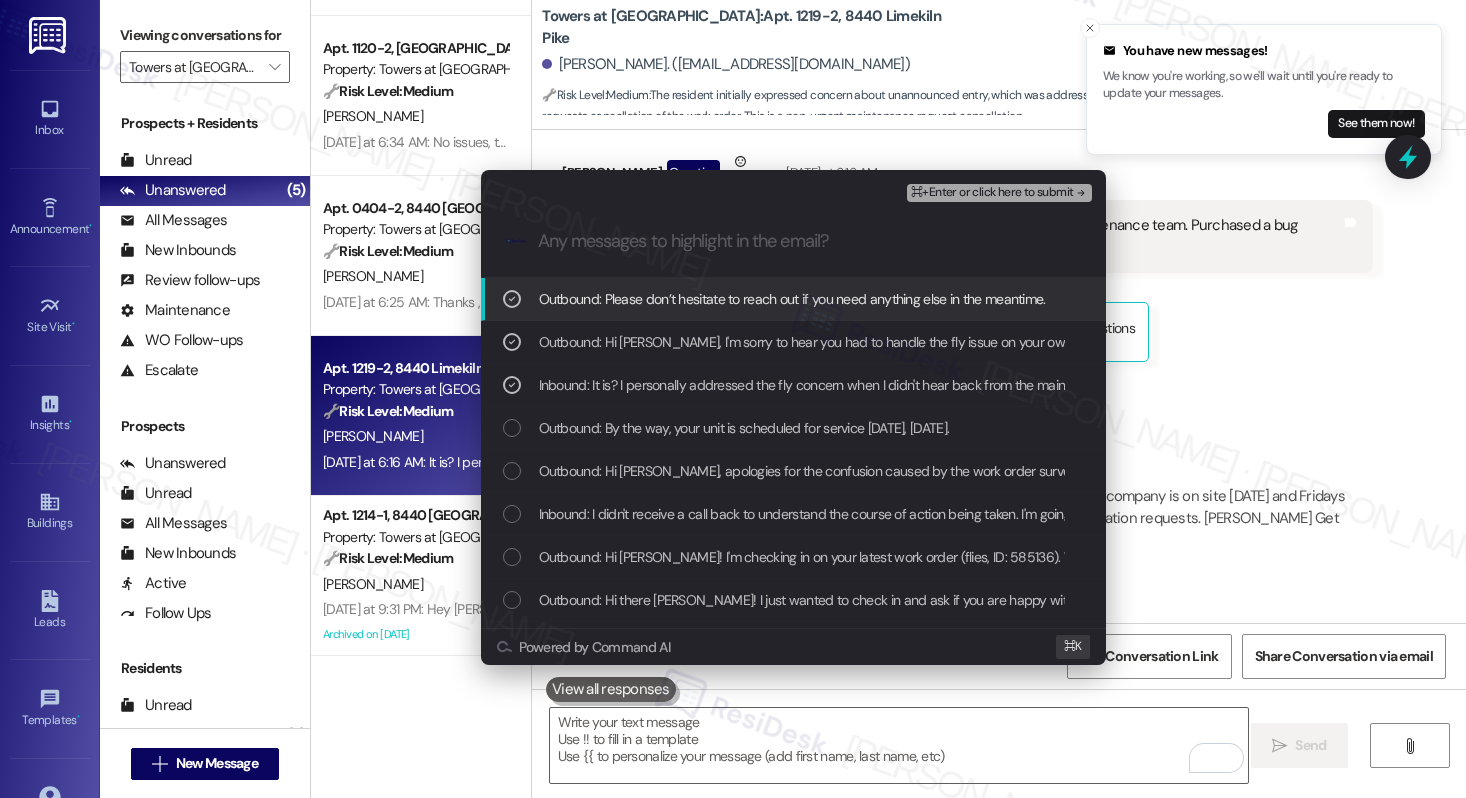 click on "⌘+Enter or click here to submit" at bounding box center (992, 193) 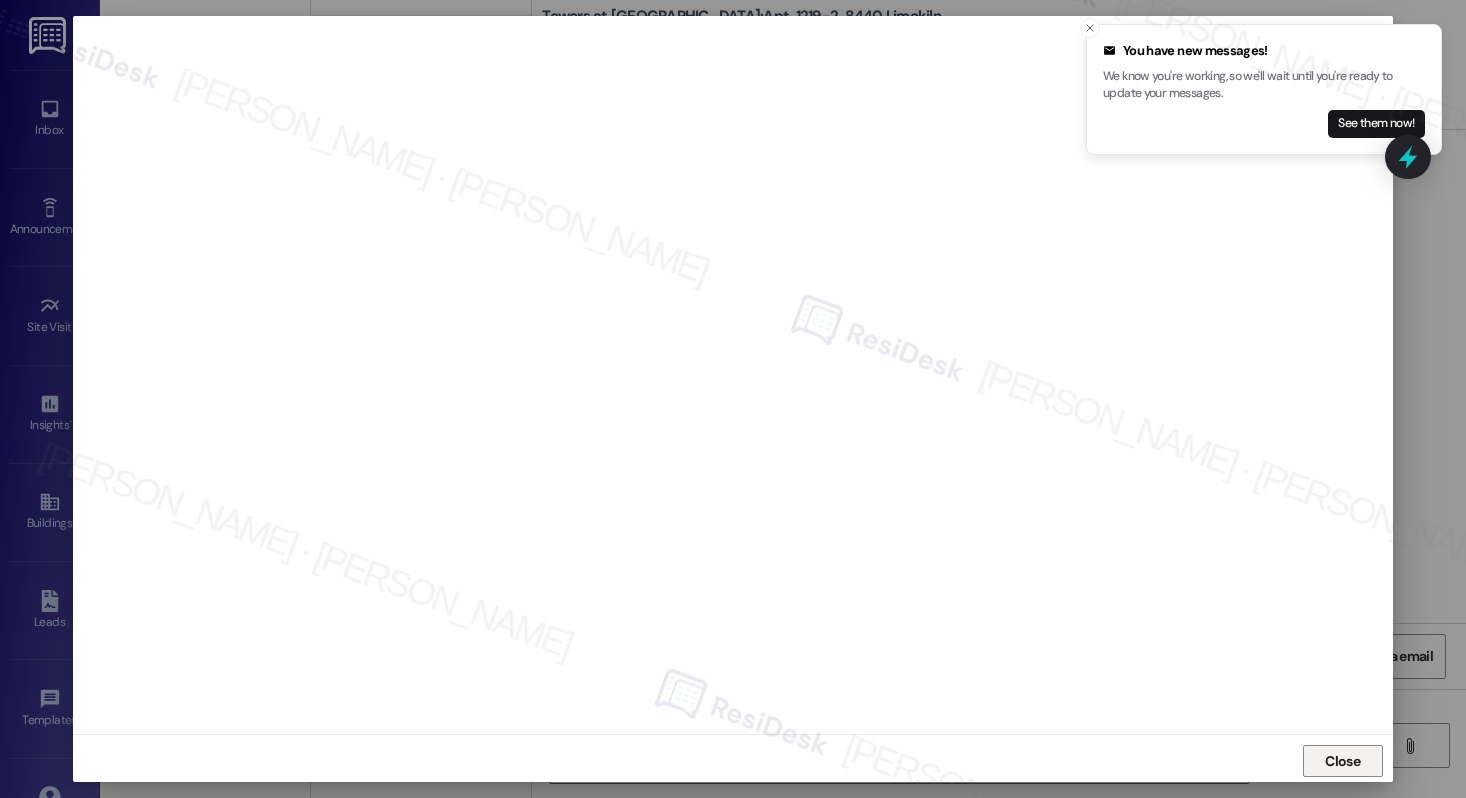 click on "Close" at bounding box center [1342, 761] 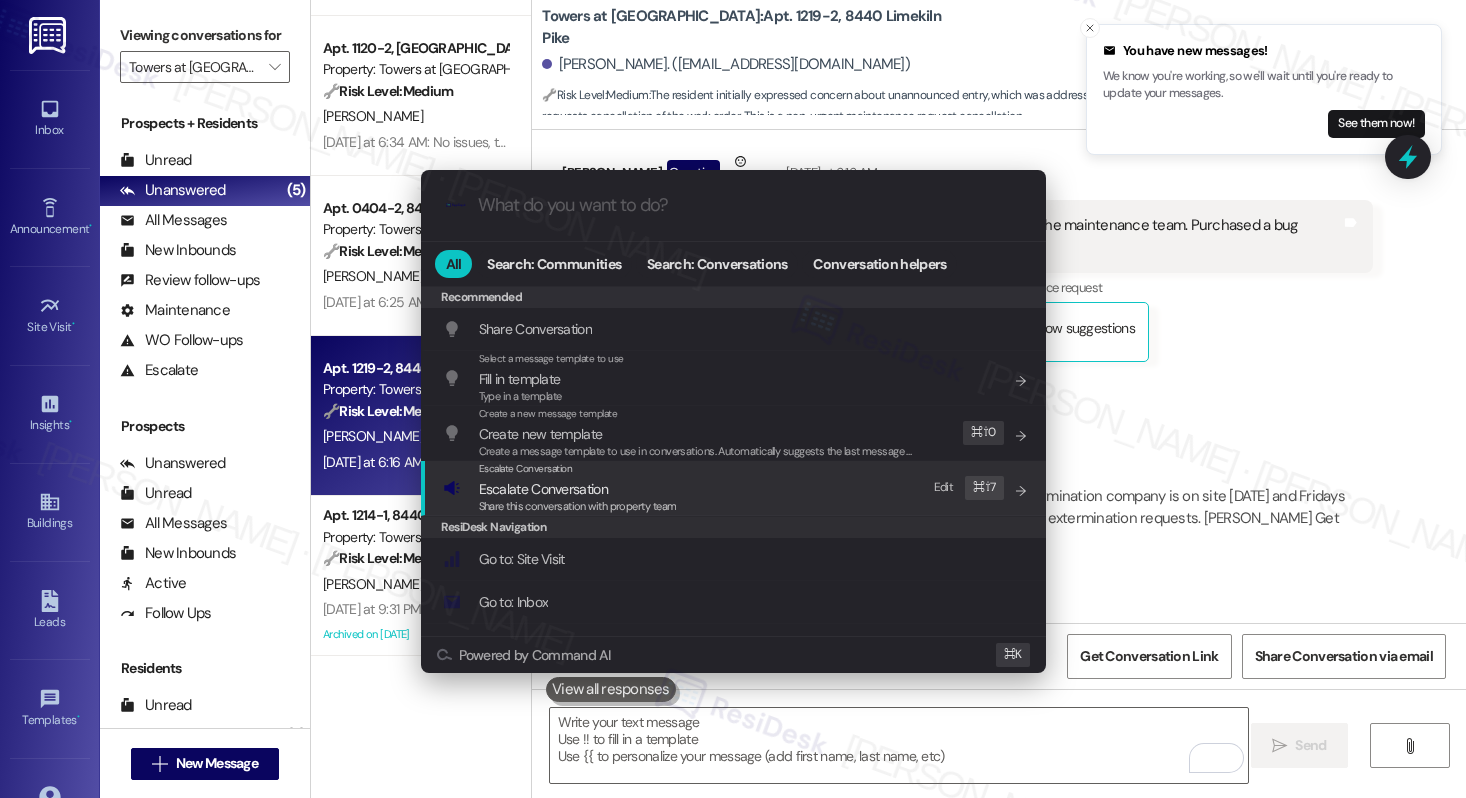 click on "Escalate Conversation" at bounding box center (543, 489) 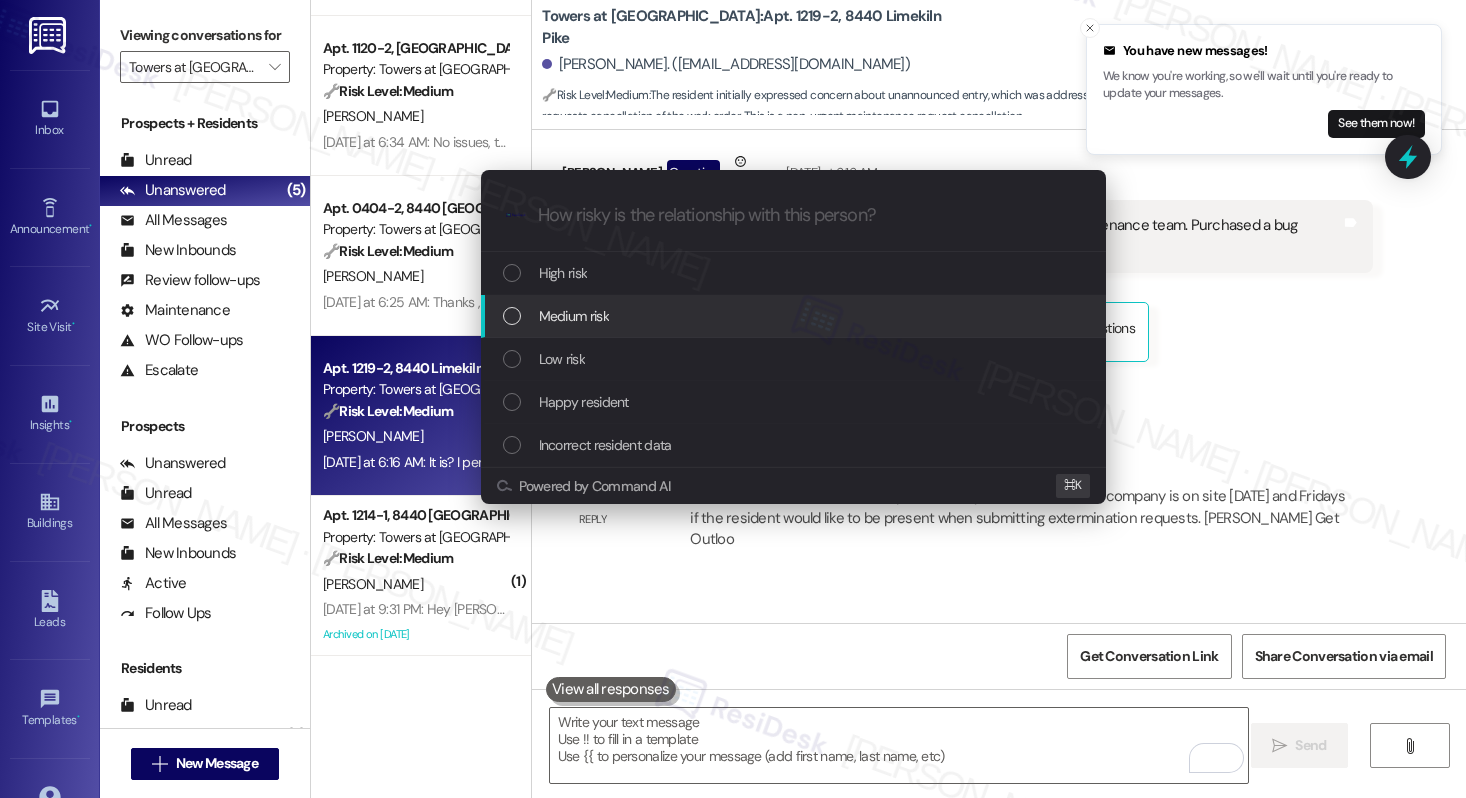 click on "Medium risk" at bounding box center [795, 316] 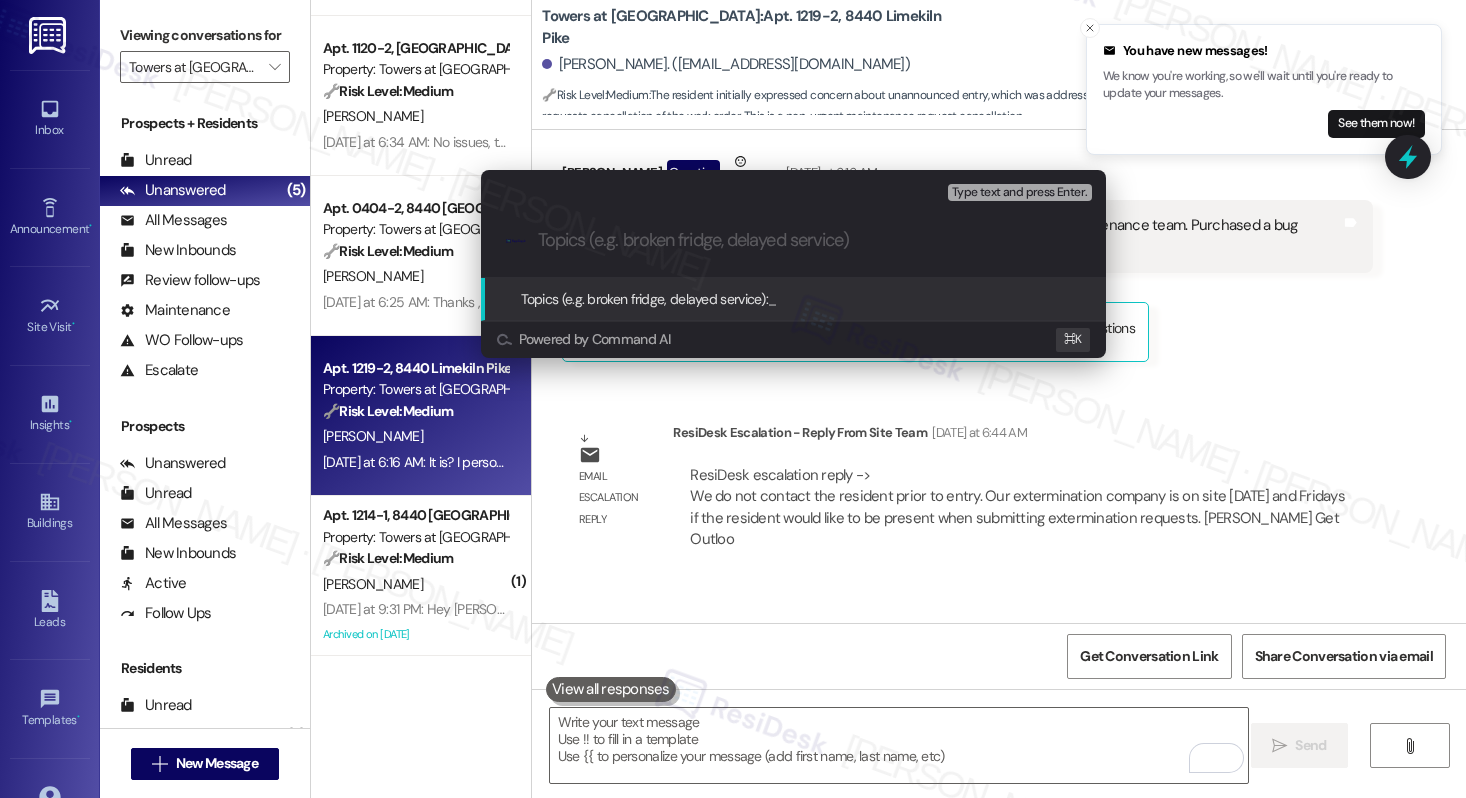 paste on "Please Cancel Scheduled Pest Control" 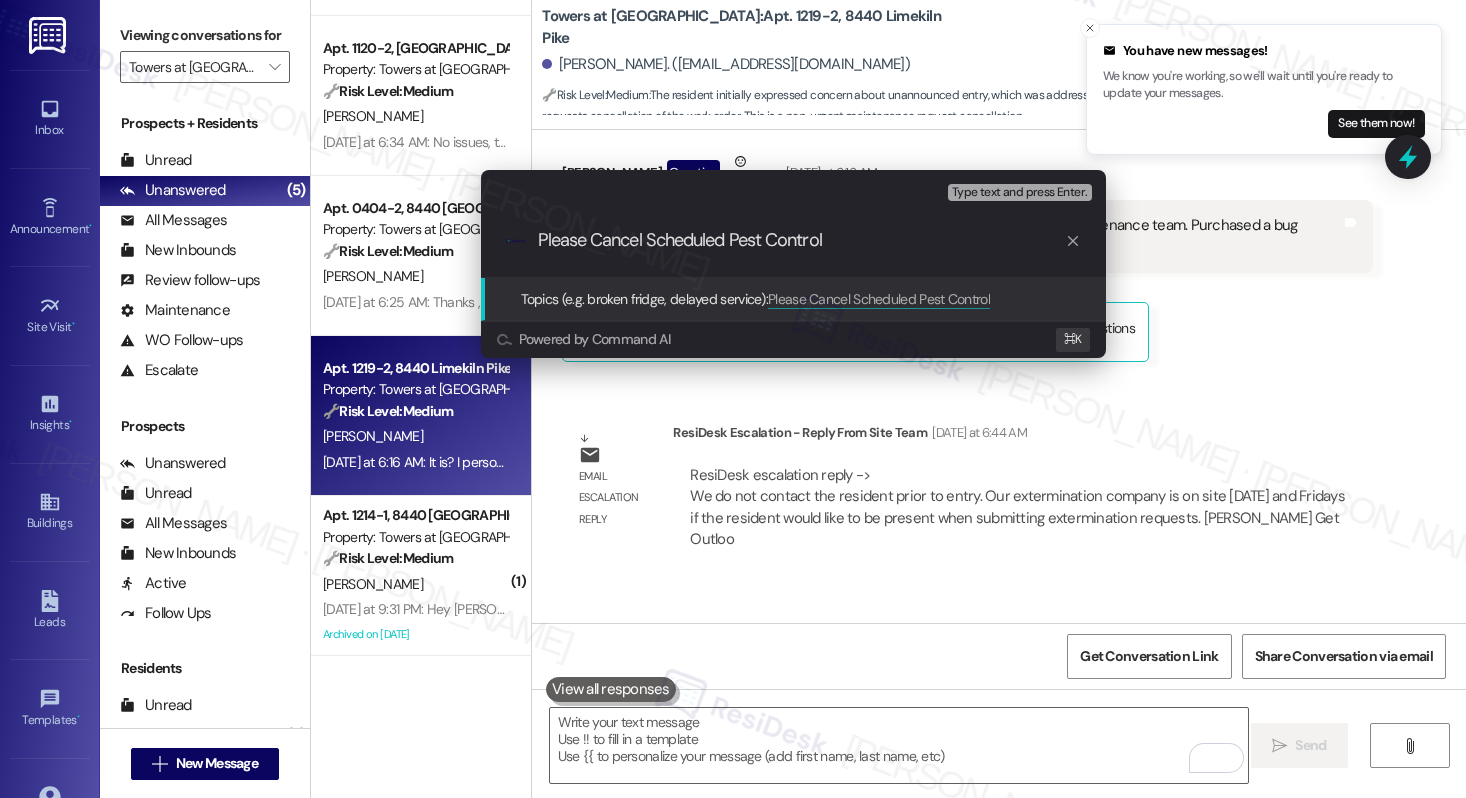 type 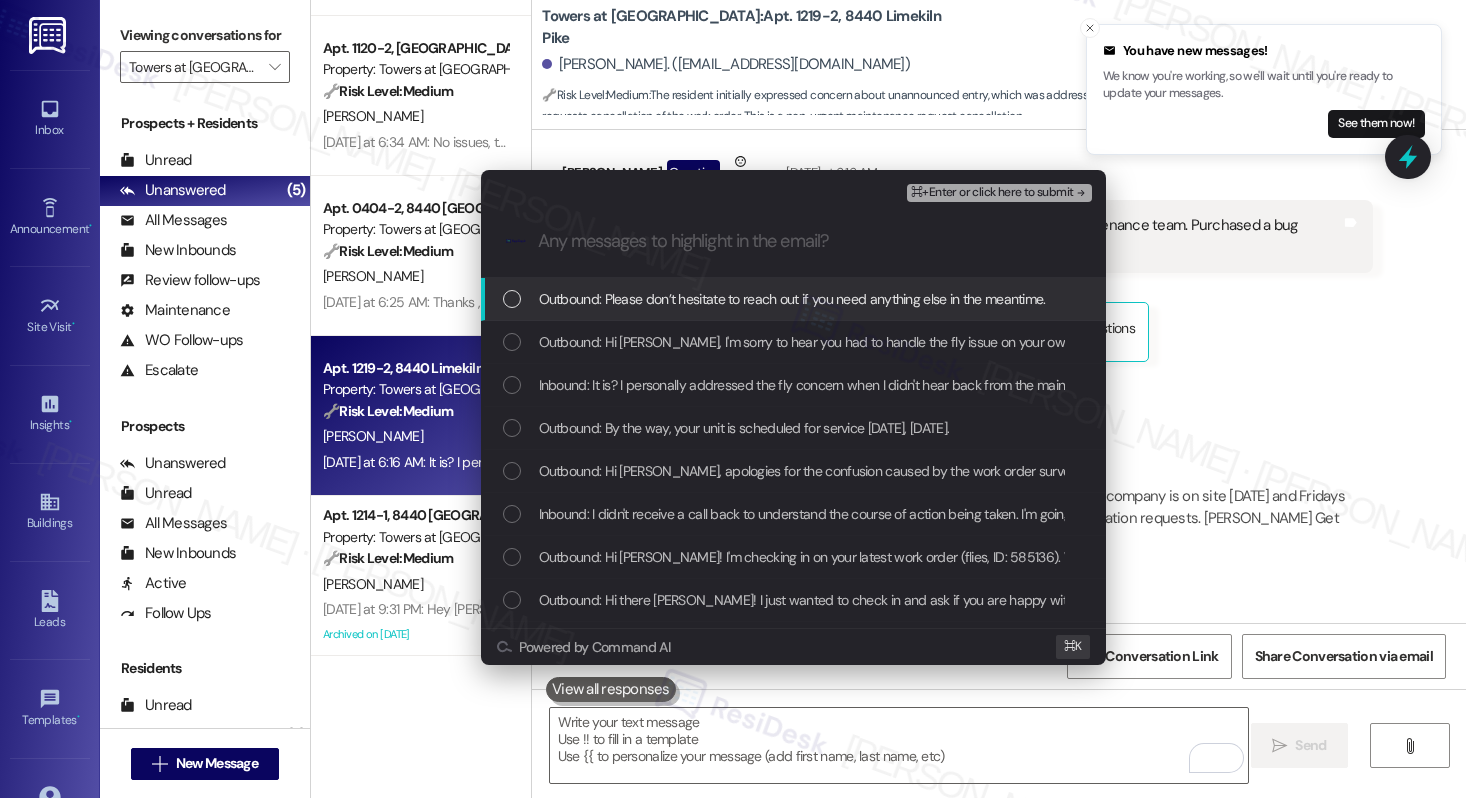 click on "Outbound: Please don’t hesitate to reach out if you need anything else in the meantime." at bounding box center (792, 299) 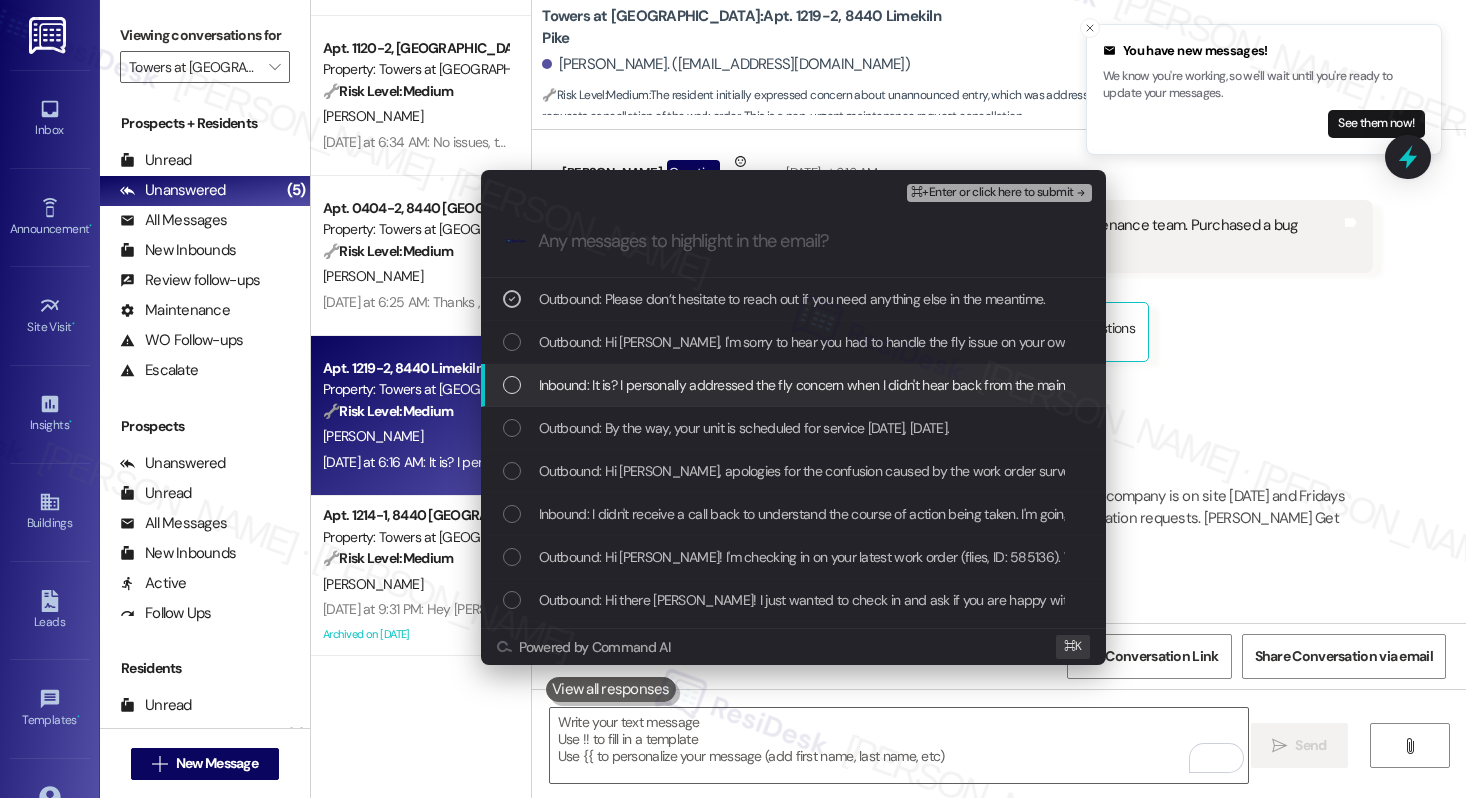click on "Inbound: It is? I personally addressed the fly concern when I didn't hear back from the maintenance team. Purchased a bug zapper. If you can, please cancel the work order. Thank you." at bounding box center (793, 385) 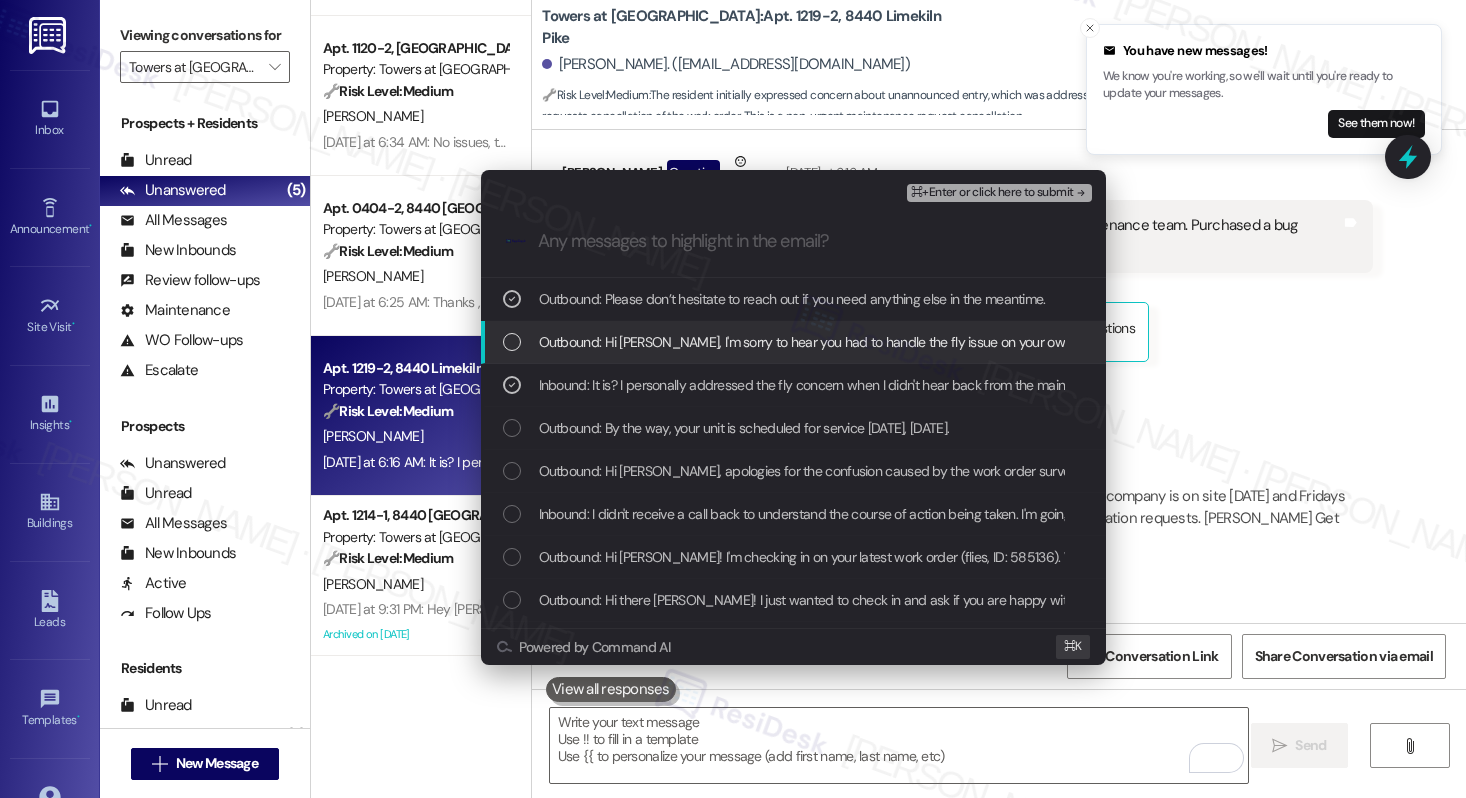 click on "Outbound: Hi Jonathan, I'm sorry to hear you had to handle the fly issue on your own. I’ll let our maintenance team know right away to cancel the scheduled pest control for your unit. I’ll keep you updated as soon as I hear back from them." at bounding box center (1245, 342) 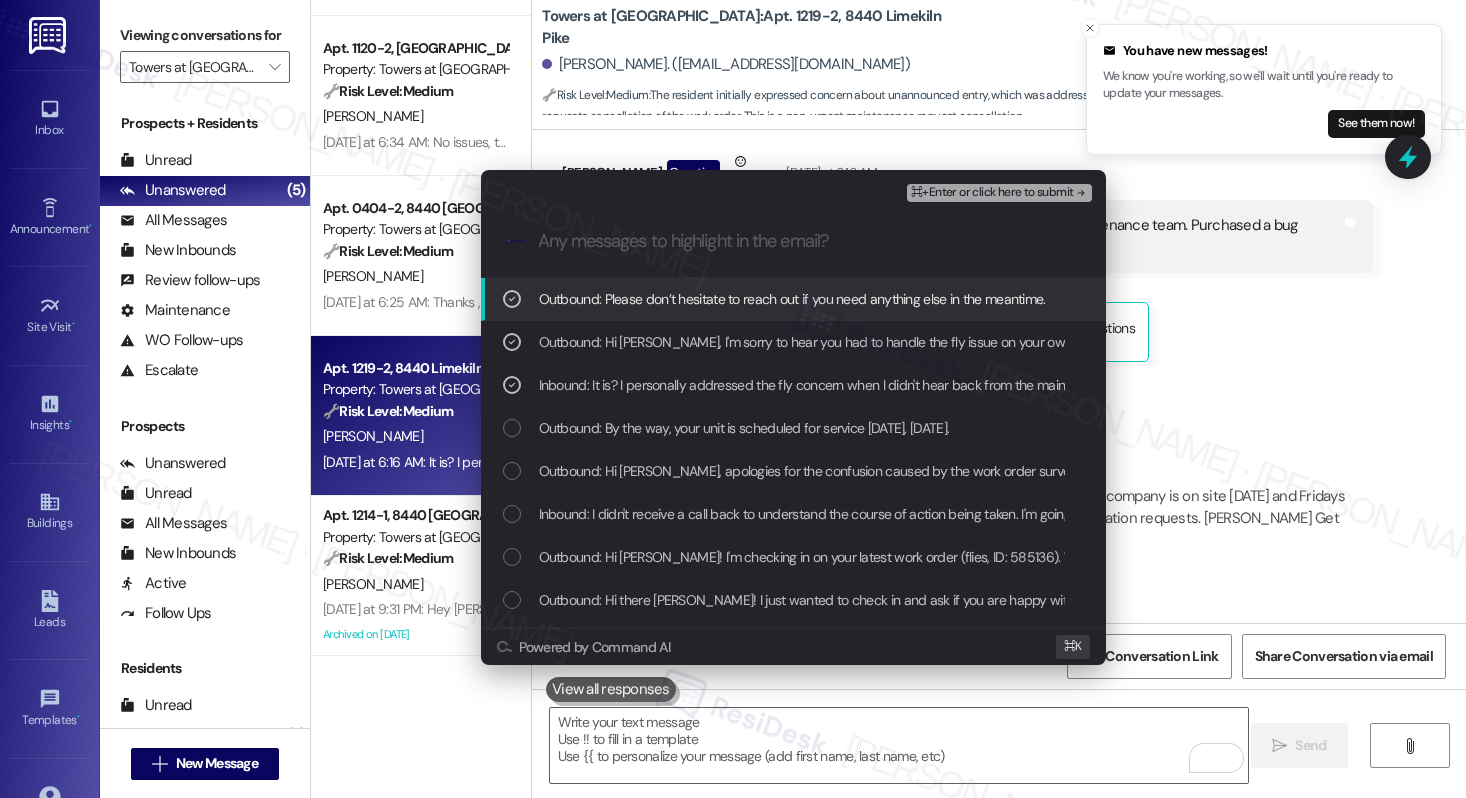 click on "⌘+Enter or click here to submit" at bounding box center [992, 193] 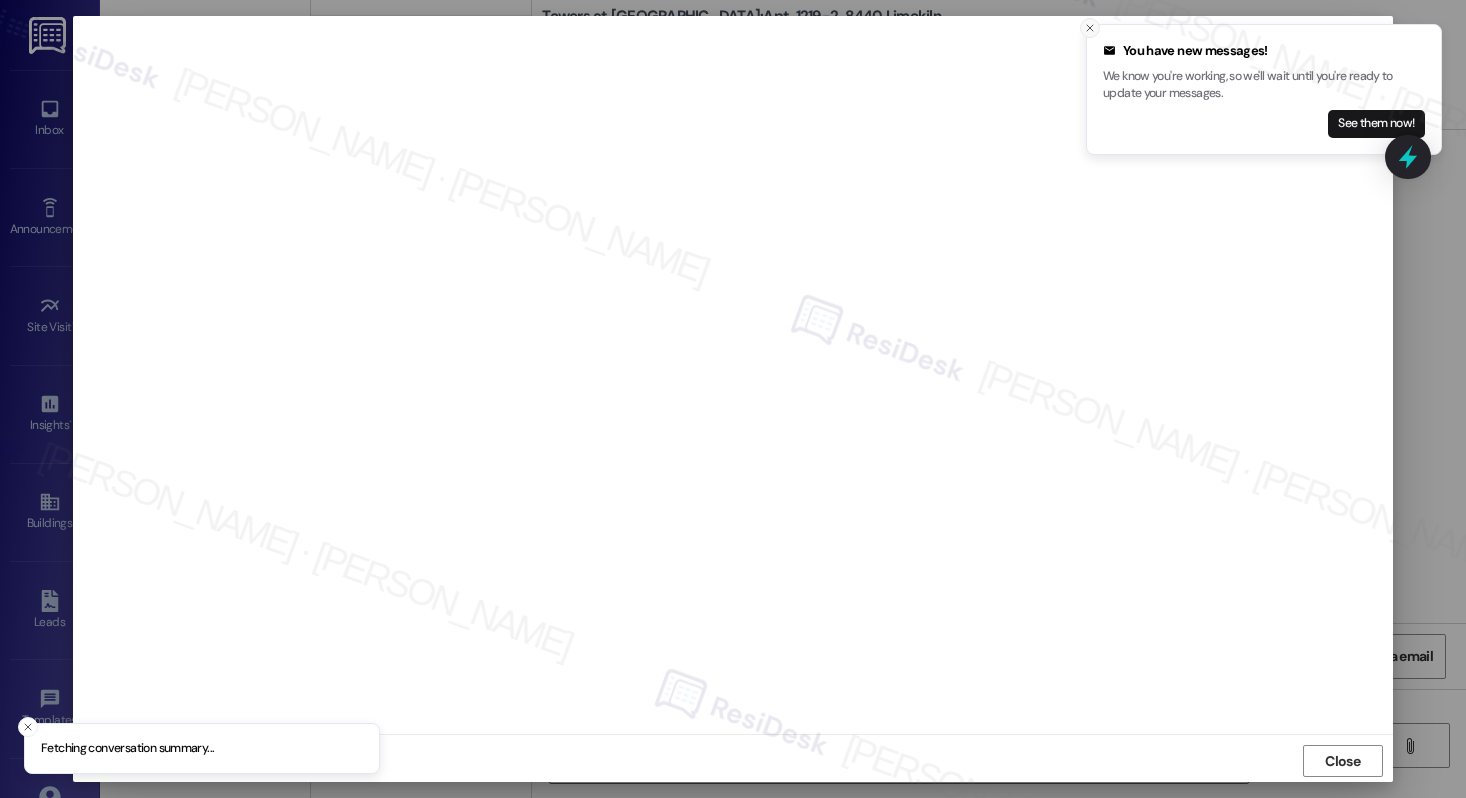 click 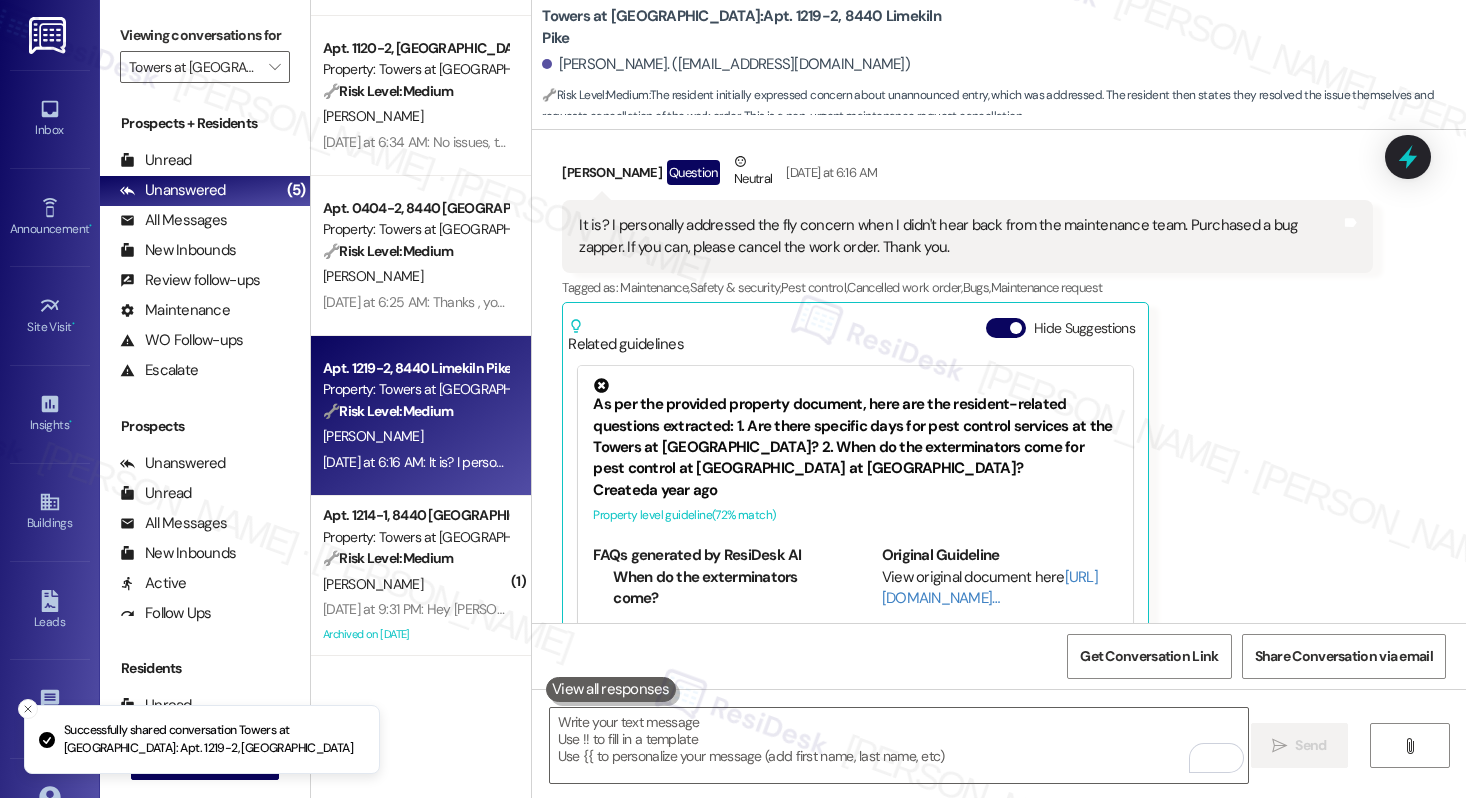 scroll, scrollTop: 16385, scrollLeft: 0, axis: vertical 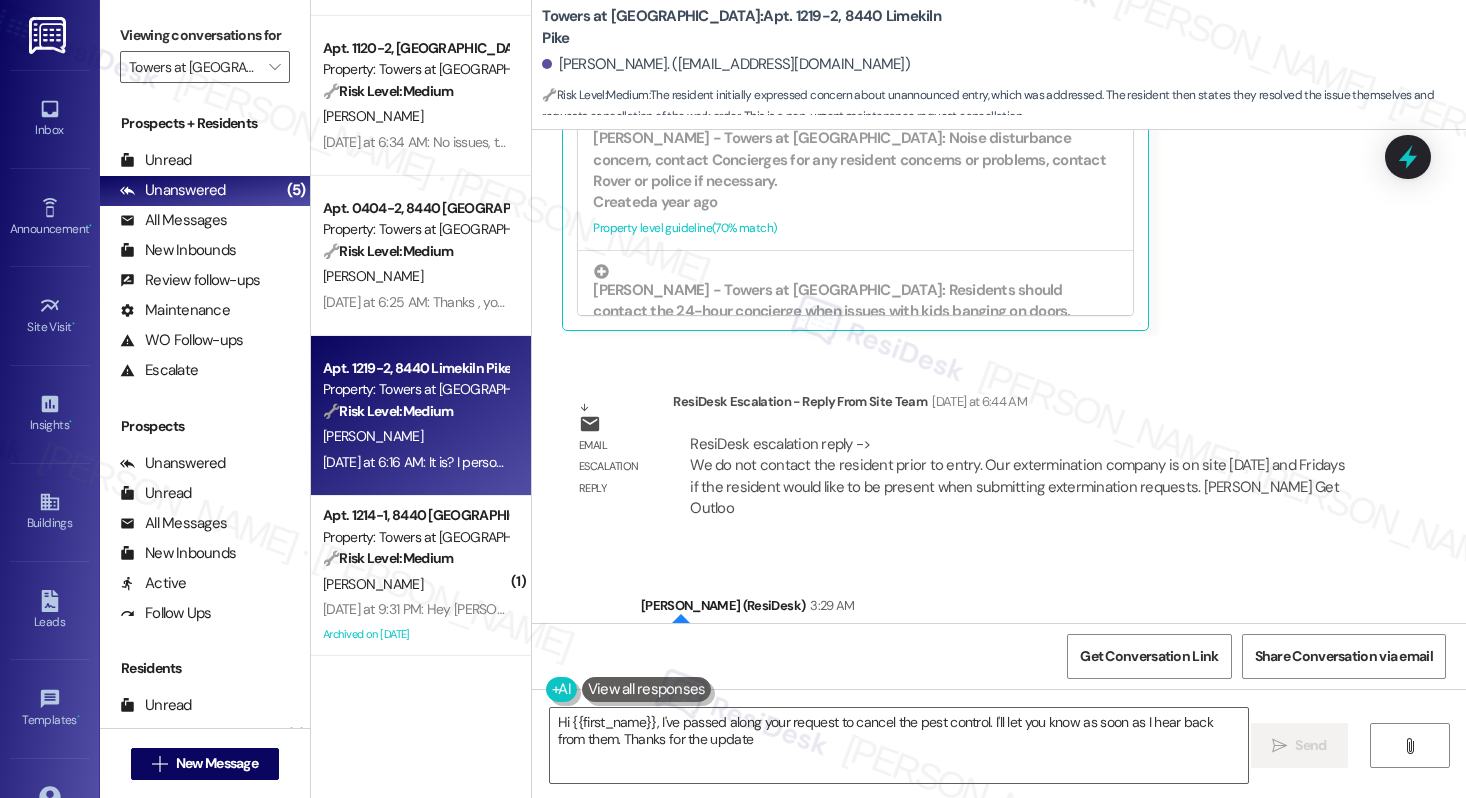 type on "Hi {{first_name}}, I've passed along your request to cancel the pest control. I'll let you know as soon as I hear back from them. Thanks for the update!" 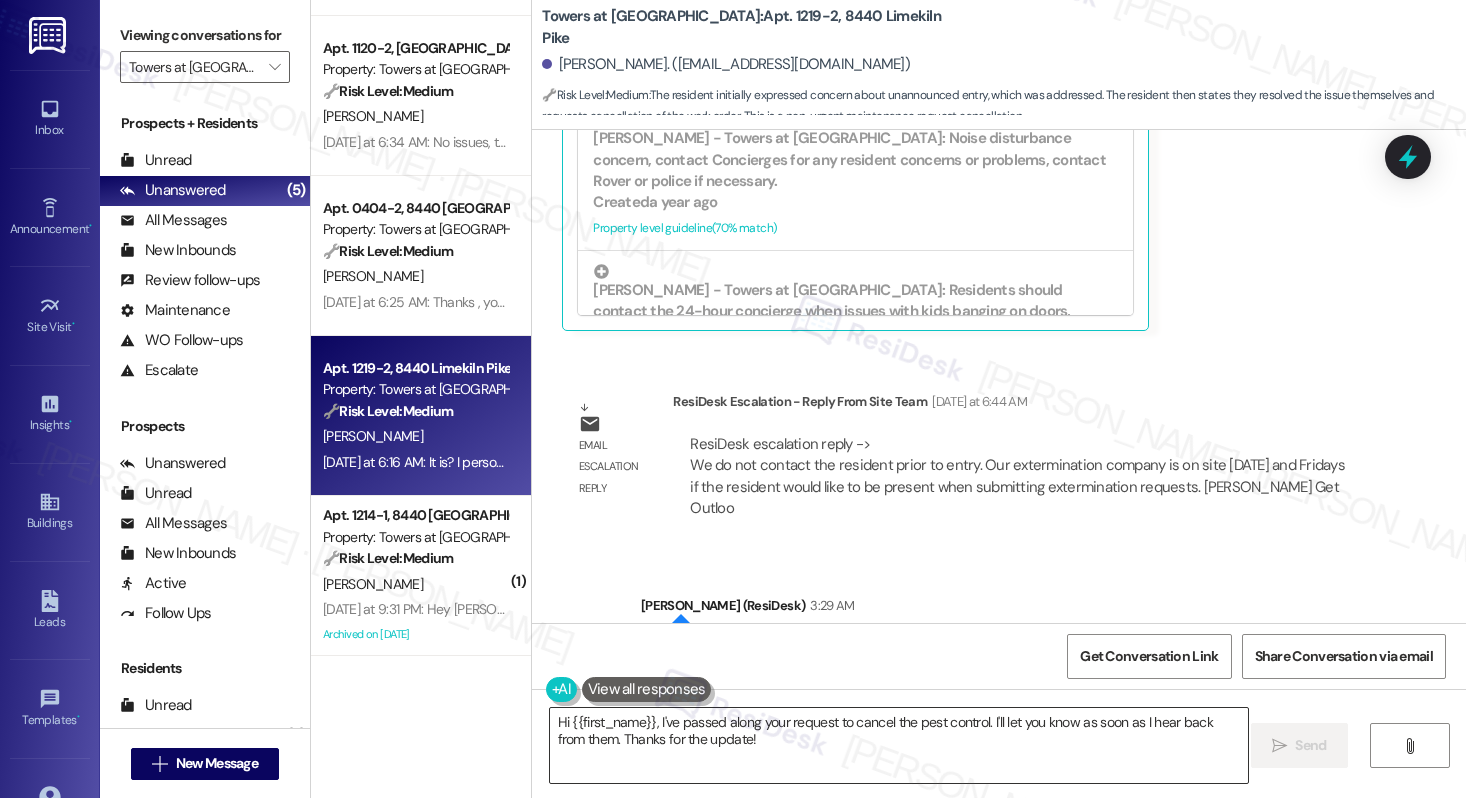 click on "Hi {{first_name}}, I've passed along your request to cancel the pest control. I'll let you know as soon as I hear back from them. Thanks for the update!" at bounding box center (899, 745) 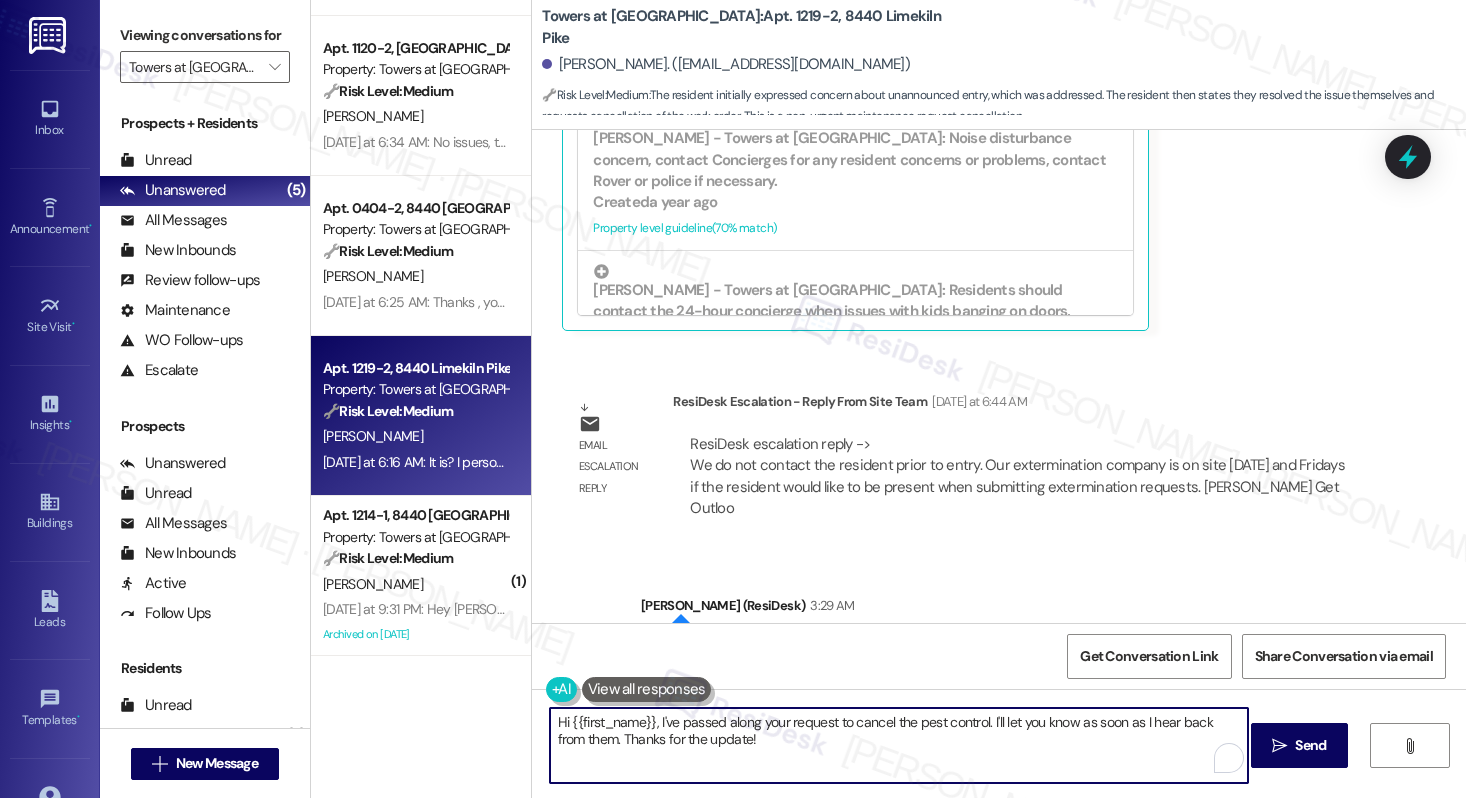 click on "Hi {{first_name}}, I've passed along your request to cancel the pest control. I'll let you know as soon as I hear back from them. Thanks for the update!" at bounding box center (899, 745) 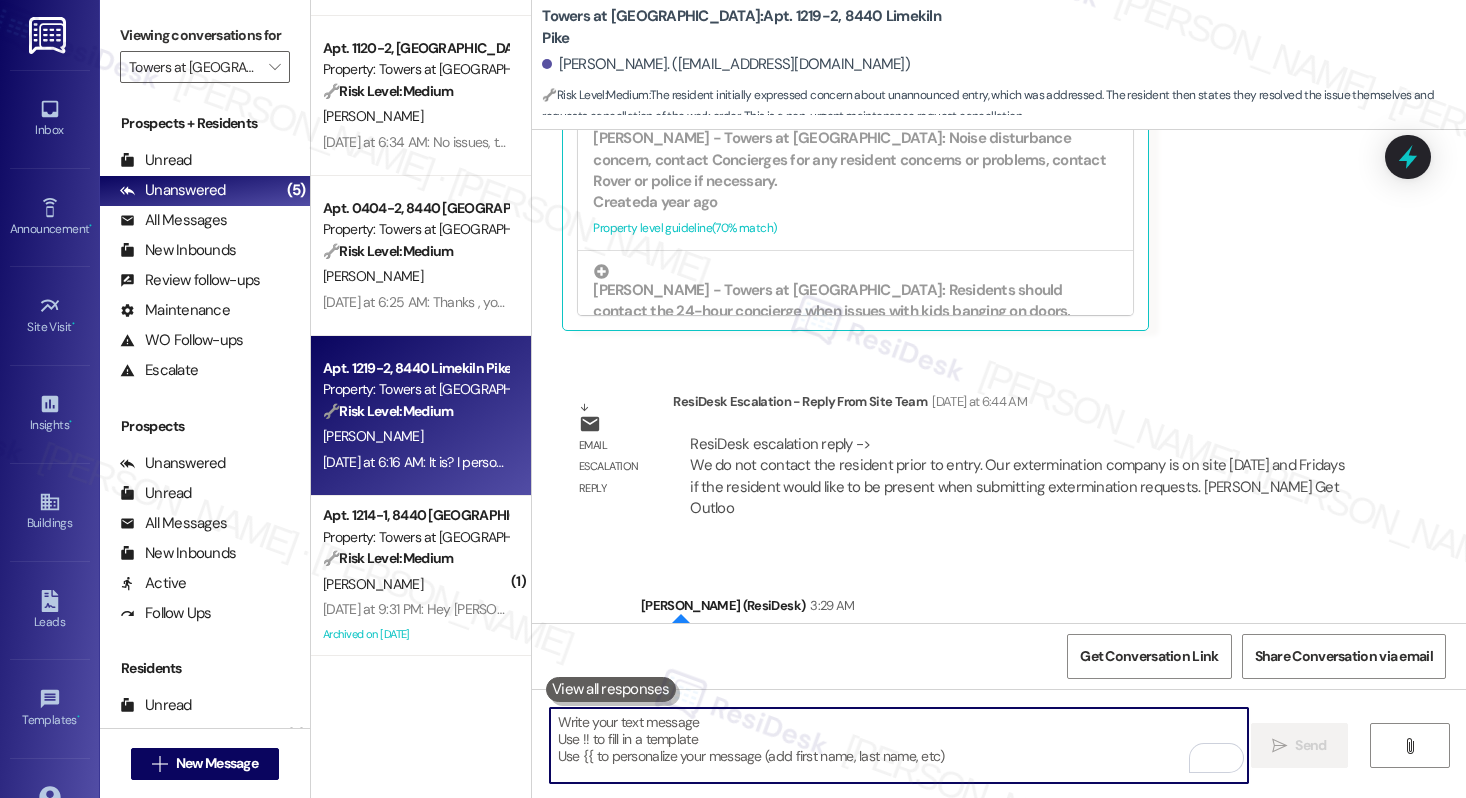 type 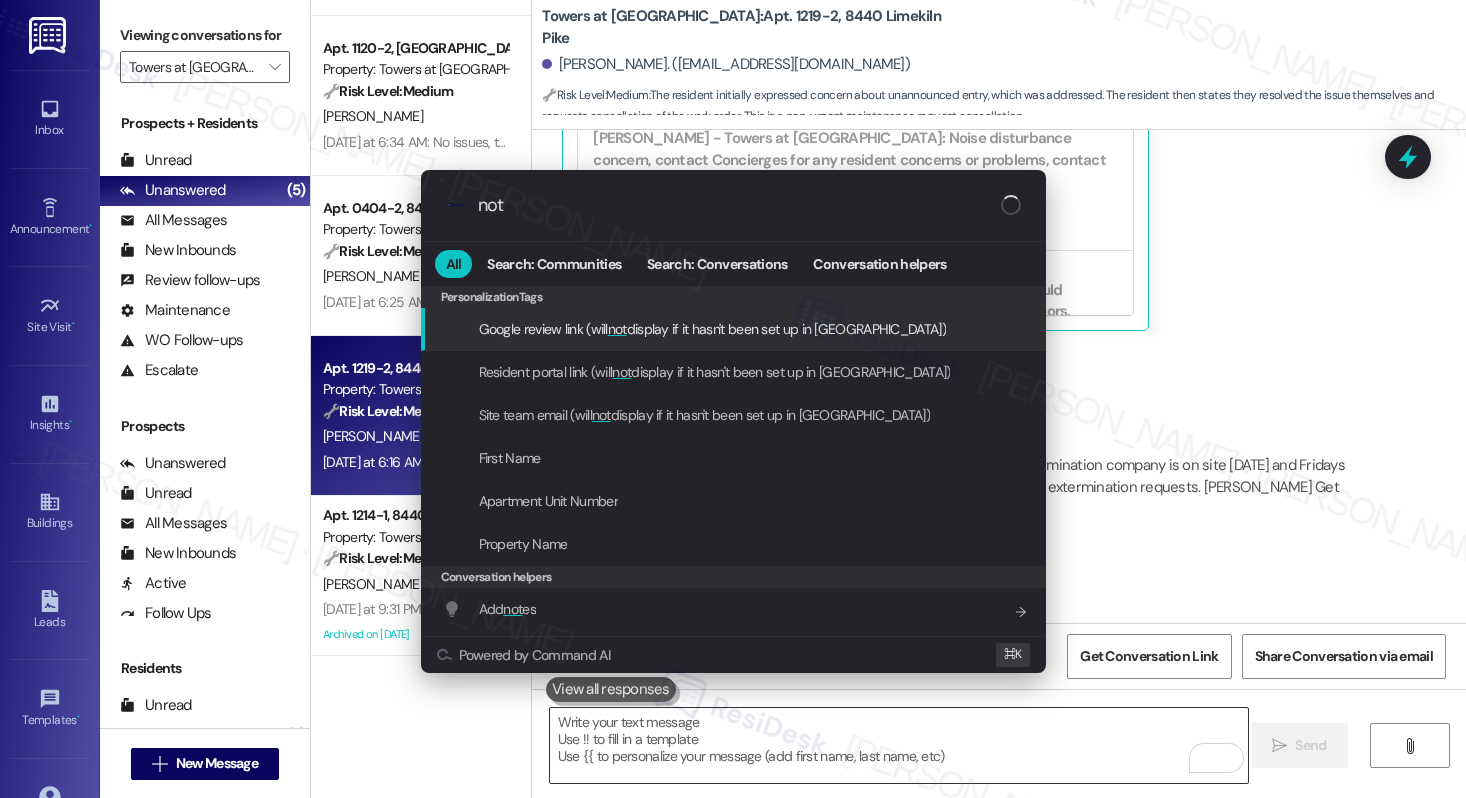 type on "note" 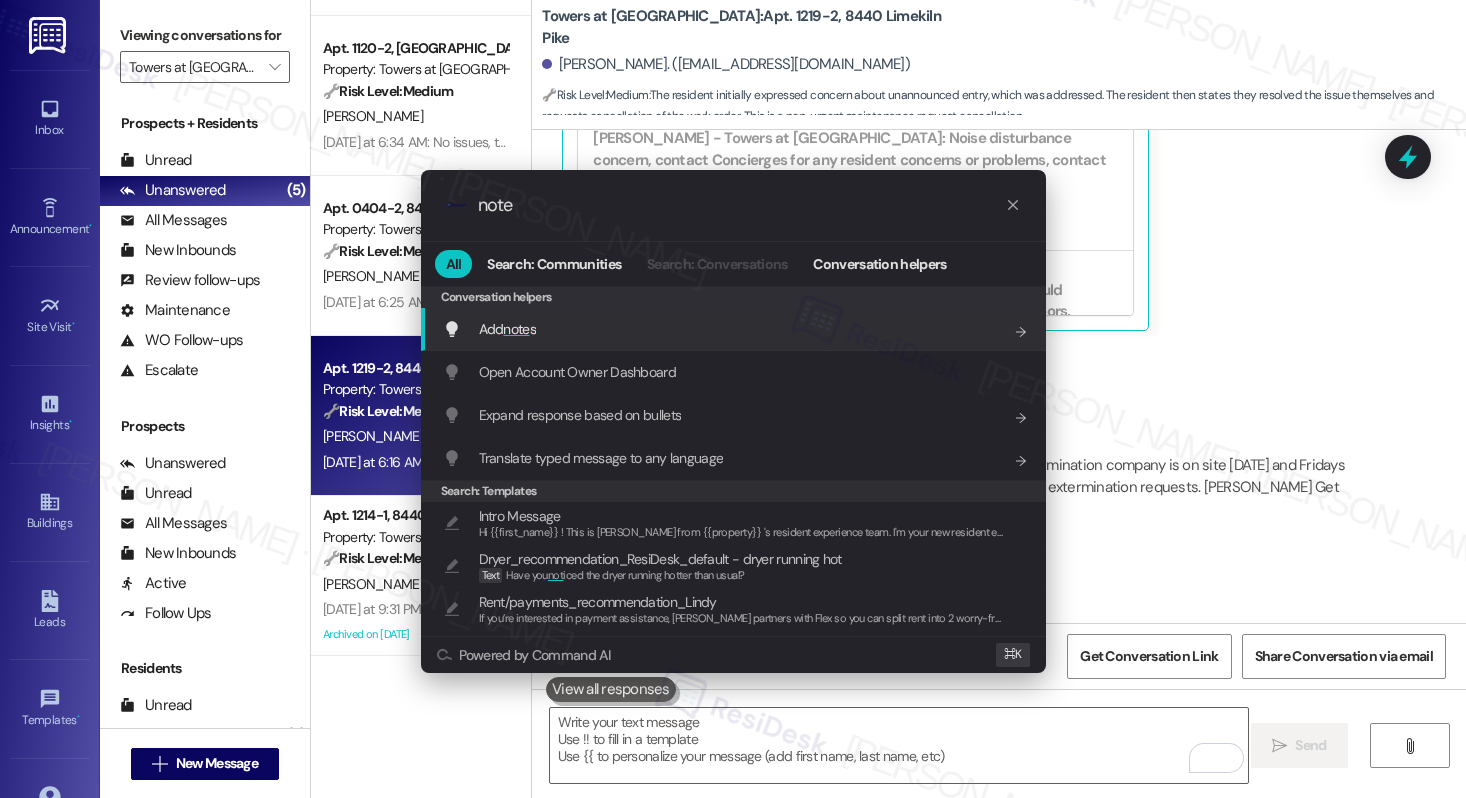 click on "Add  note s Add shortcut" at bounding box center (735, 329) 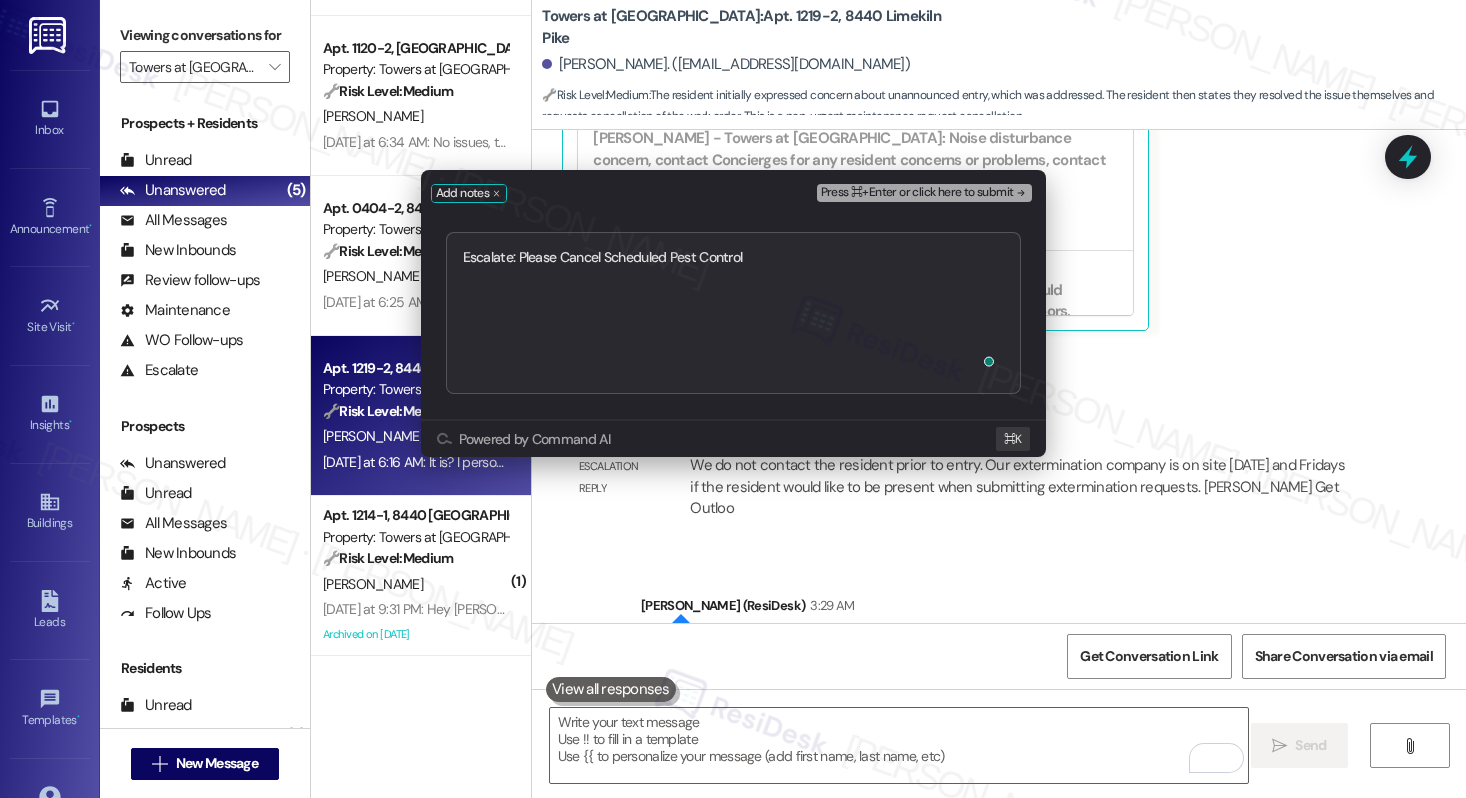 type on "Escalate: Please Cancel Scheduled Pest Control" 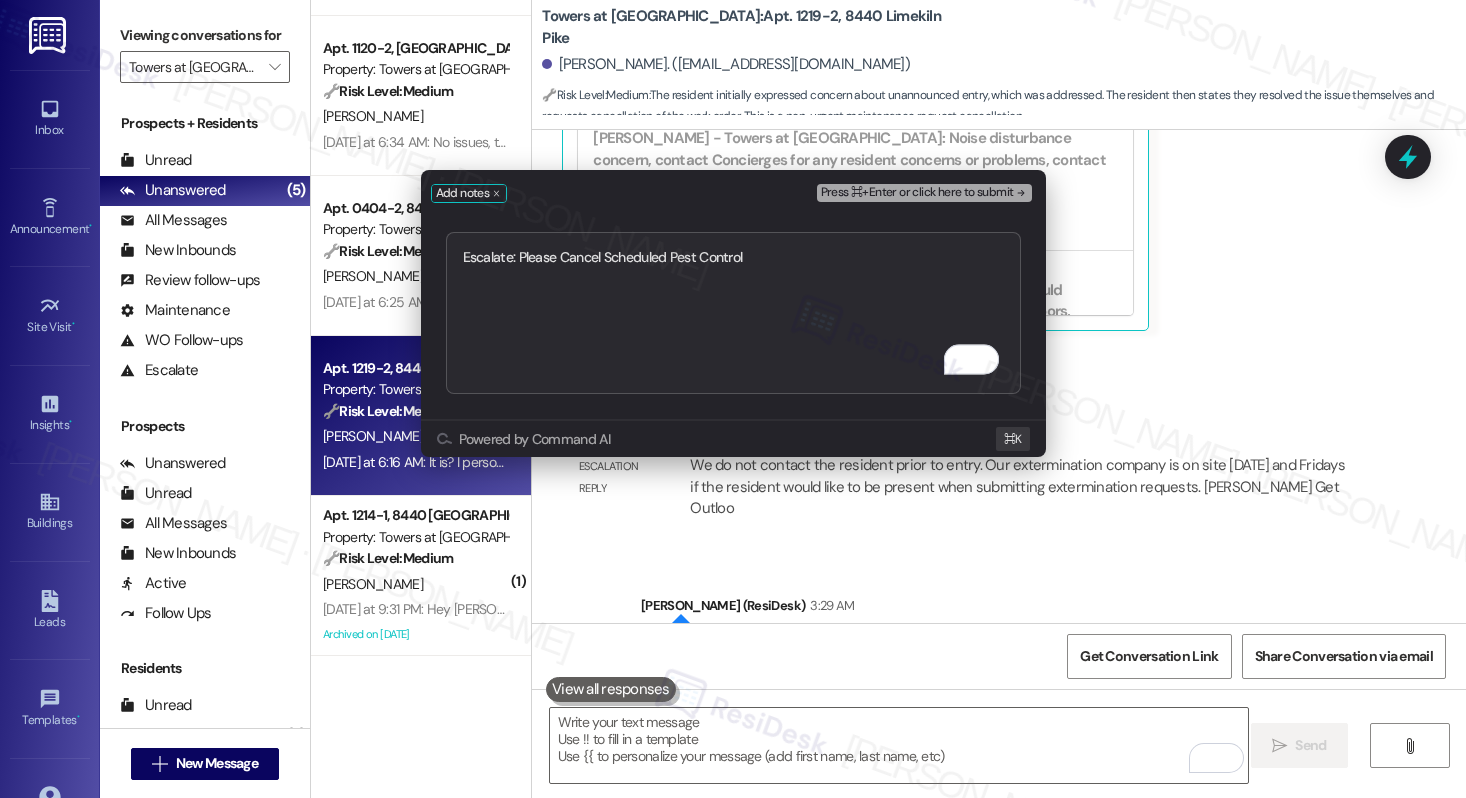 click on "Press ⌘+Enter or click here to submit" at bounding box center (917, 193) 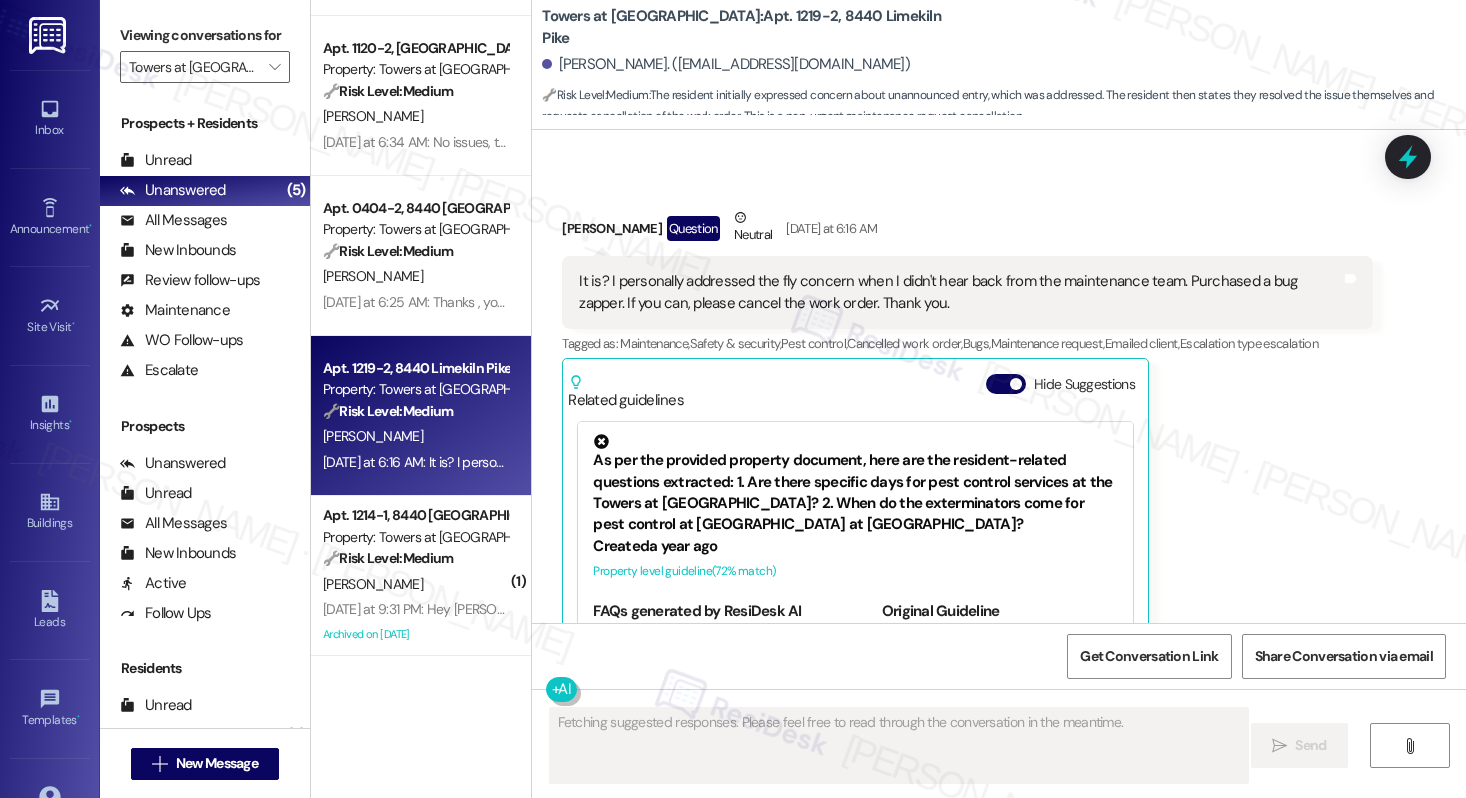 scroll, scrollTop: 15901, scrollLeft: 0, axis: vertical 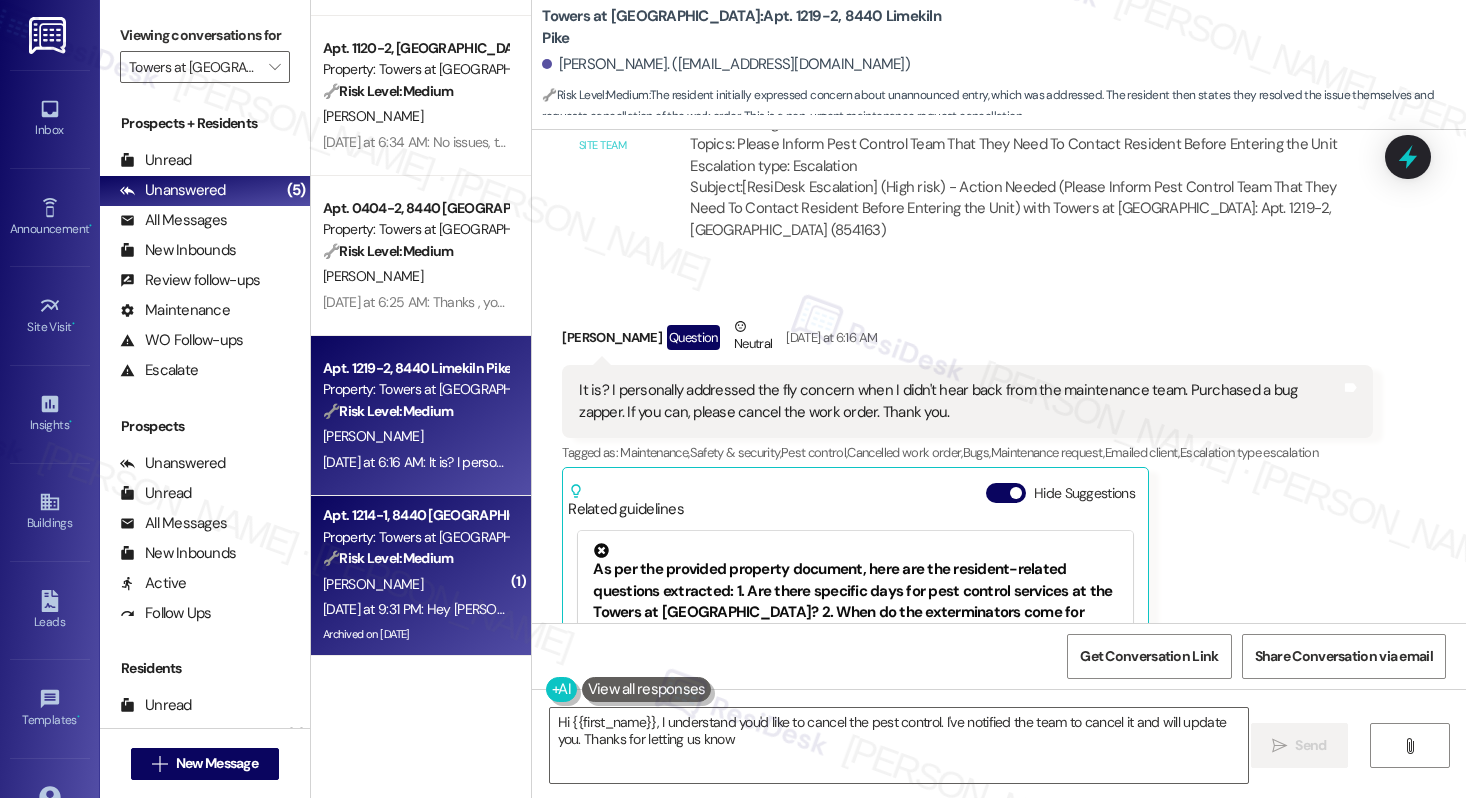 type on "Hi {{first_name}}, I understand you'd like to cancel the pest control. I've notified the team to cancel it and will update you. Thanks for letting us know!" 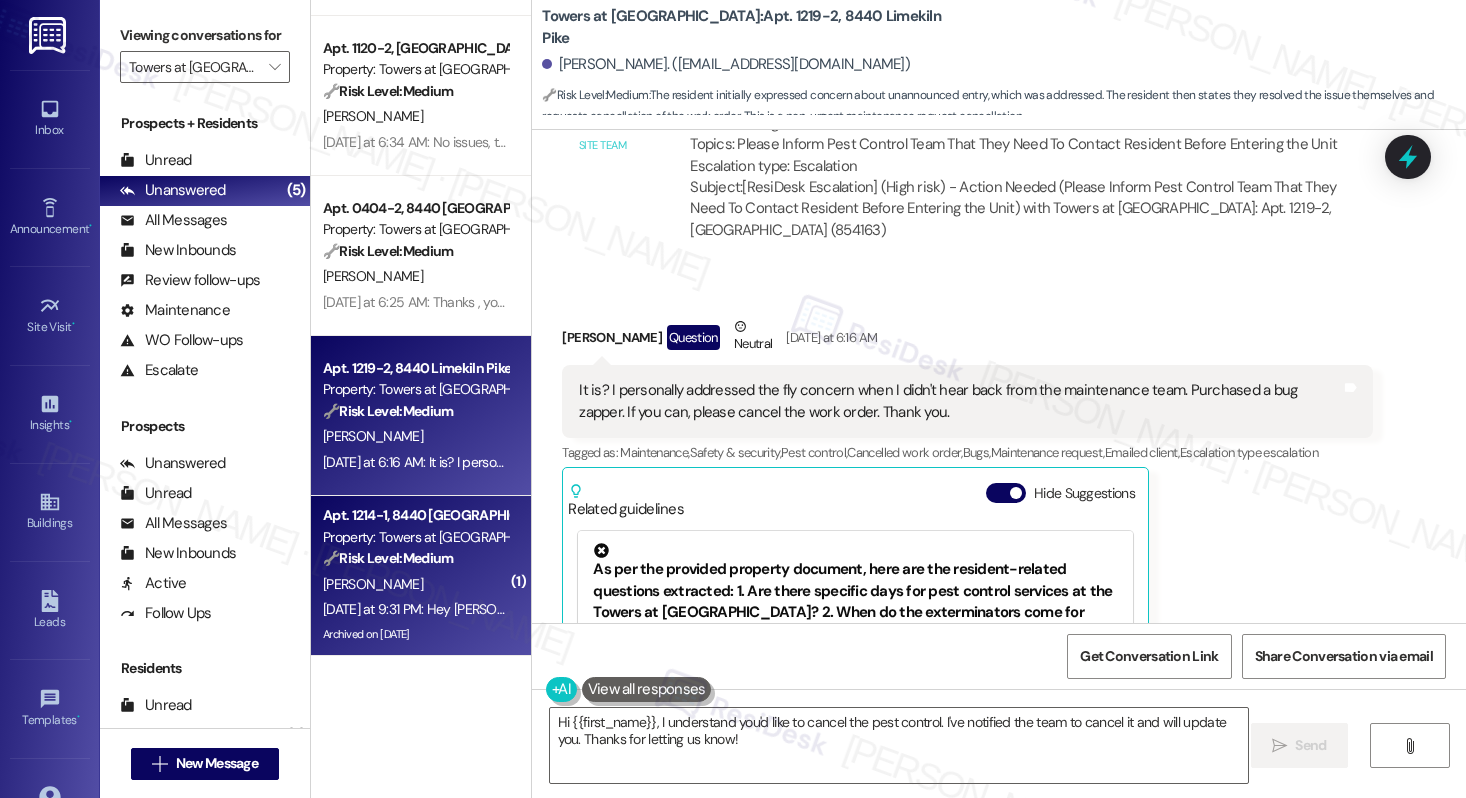 click on "K. Goodman" at bounding box center [415, 584] 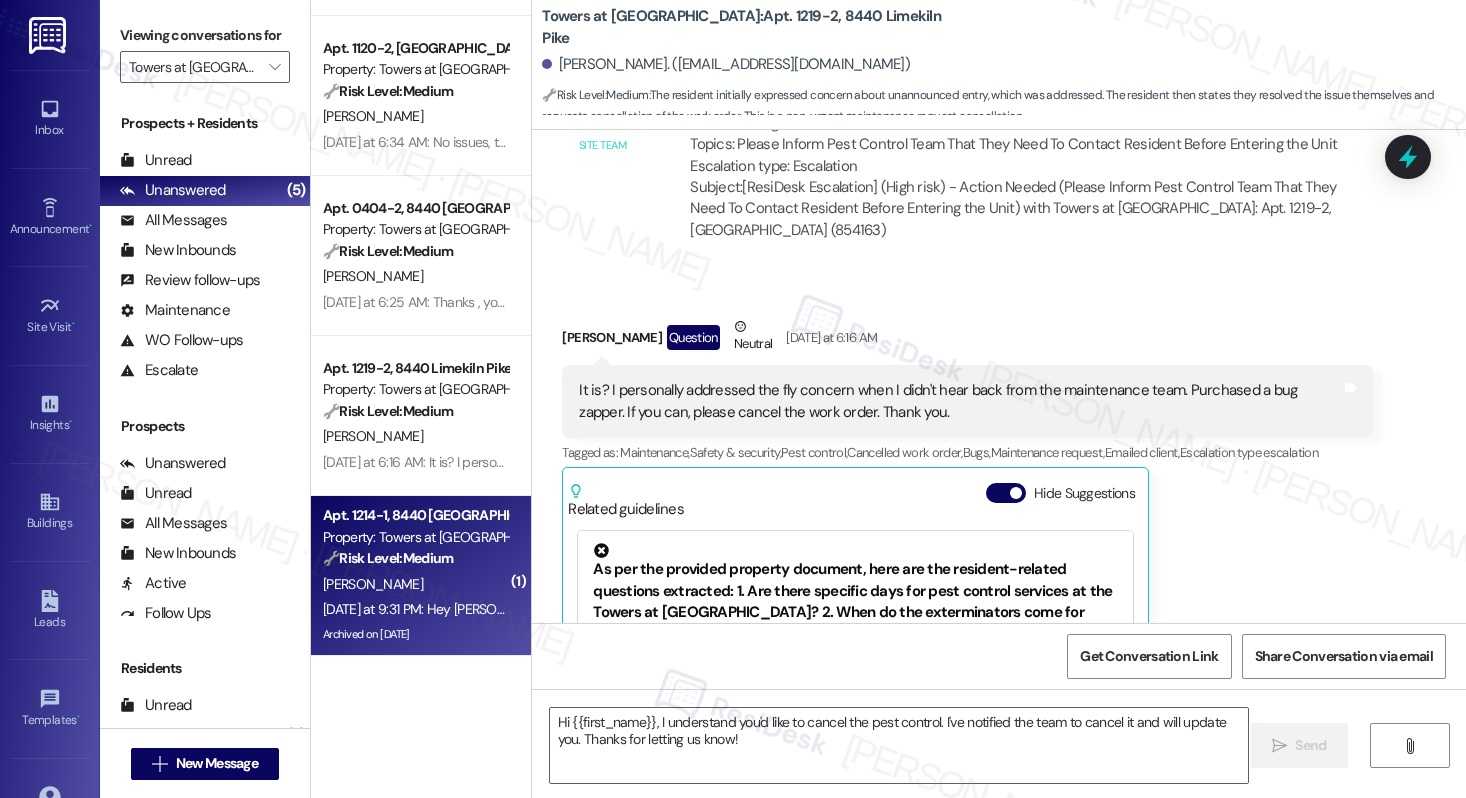 type on "Fetching suggested responses. Please feel free to read through the conversation in the meantime." 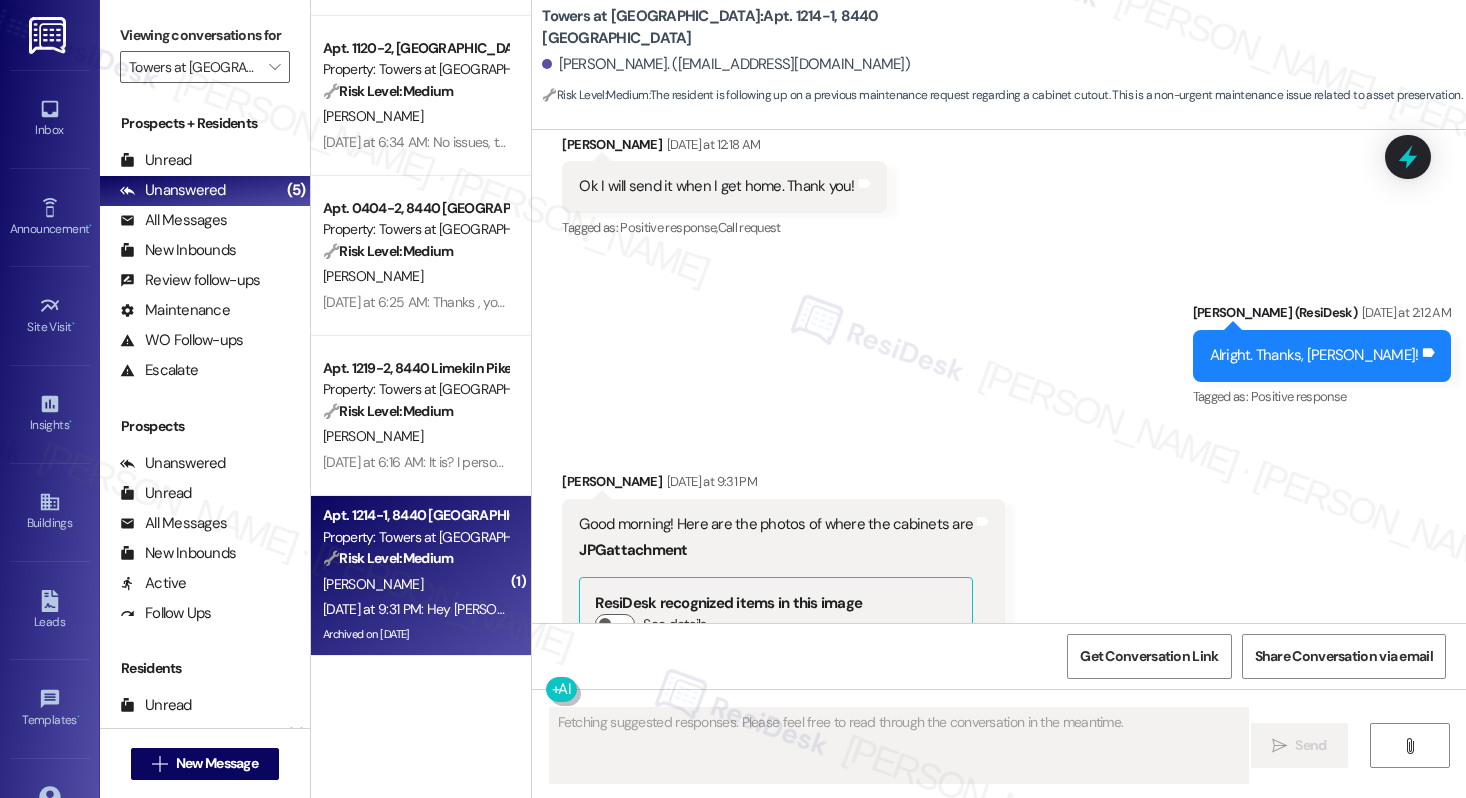 scroll, scrollTop: 42060, scrollLeft: 0, axis: vertical 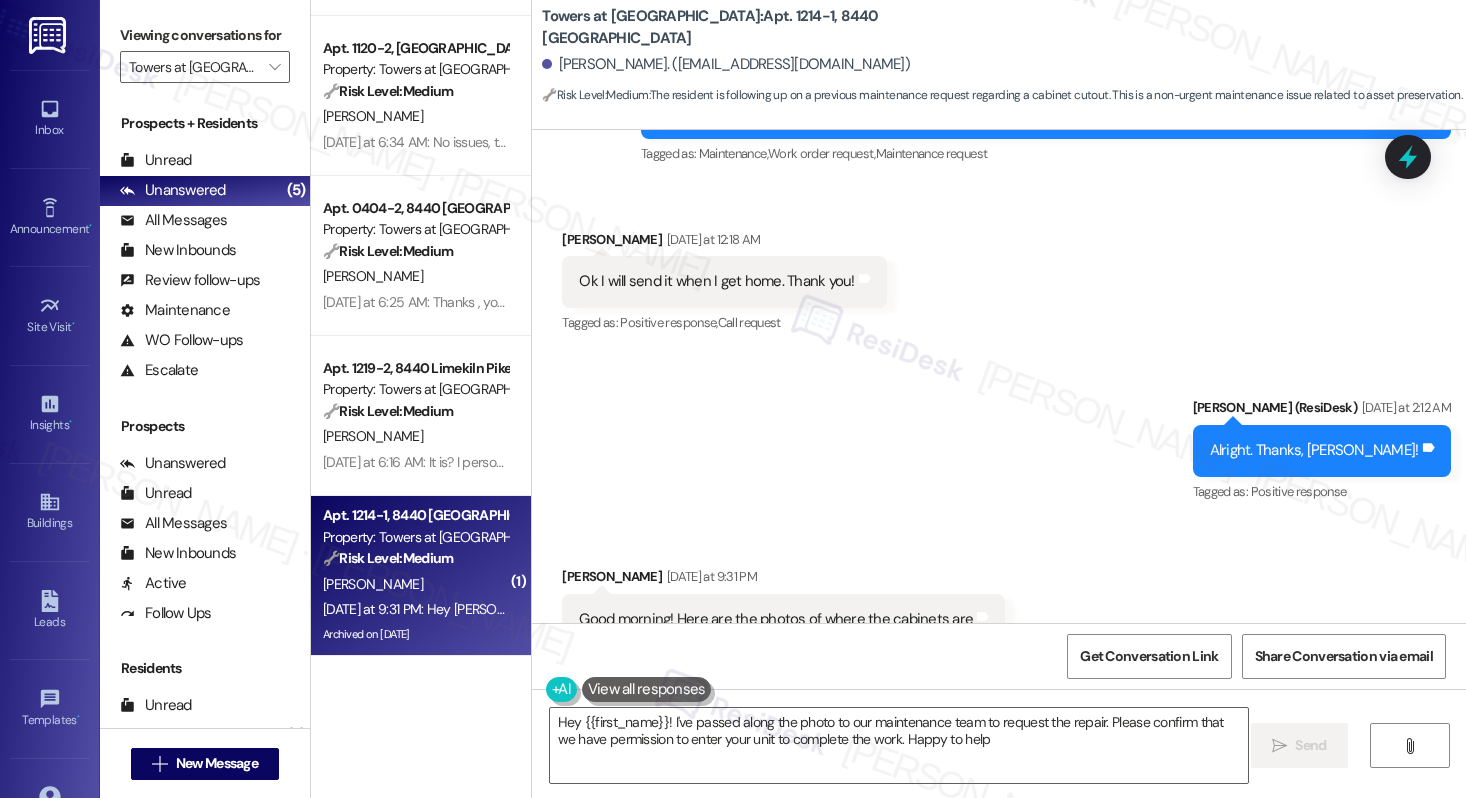 type on "Hey {{first_name}}! I've passed along the photo to our maintenance team to request the repair. Please confirm that we have permission to enter your unit to complete the work. Happy to help!" 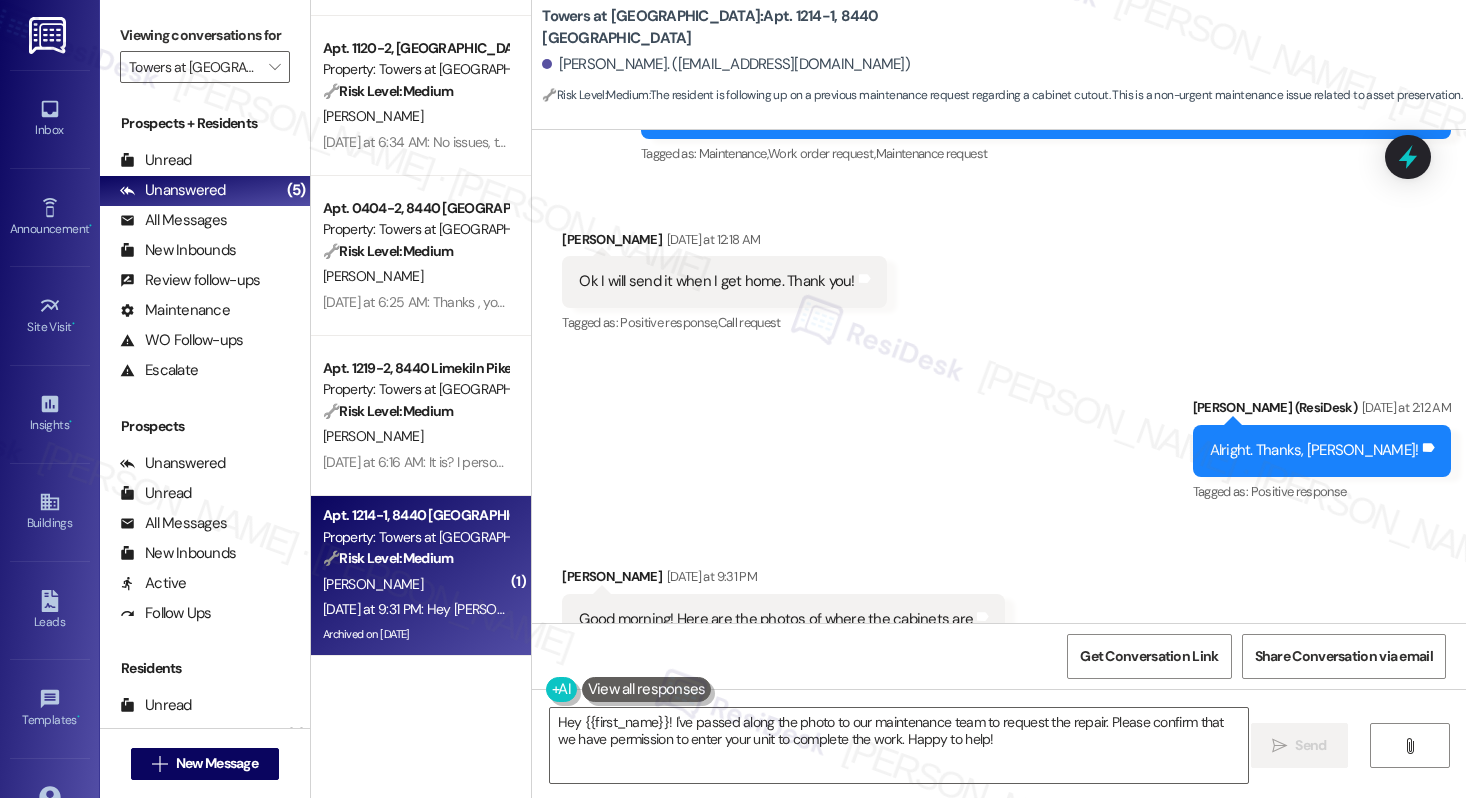 scroll, scrollTop: 42690, scrollLeft: 0, axis: vertical 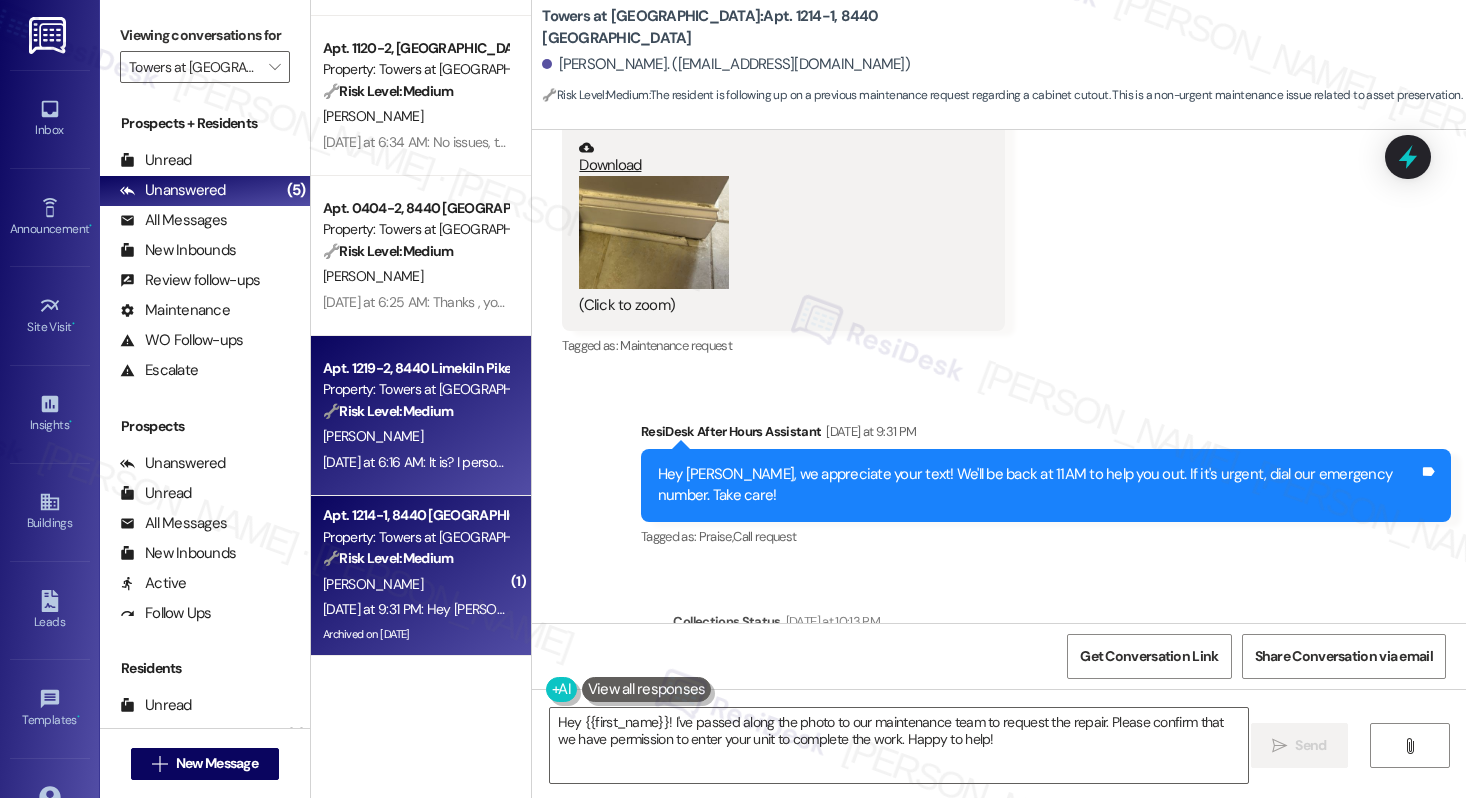 click on "🔧  Risk Level:  Medium The resident initially expressed concern about unannounced entry, which was addressed. The resident then states they resolved the issue themselves and requests cancellation of the work order. This is a non-urgent maintenance request cancellation." at bounding box center (415, 411) 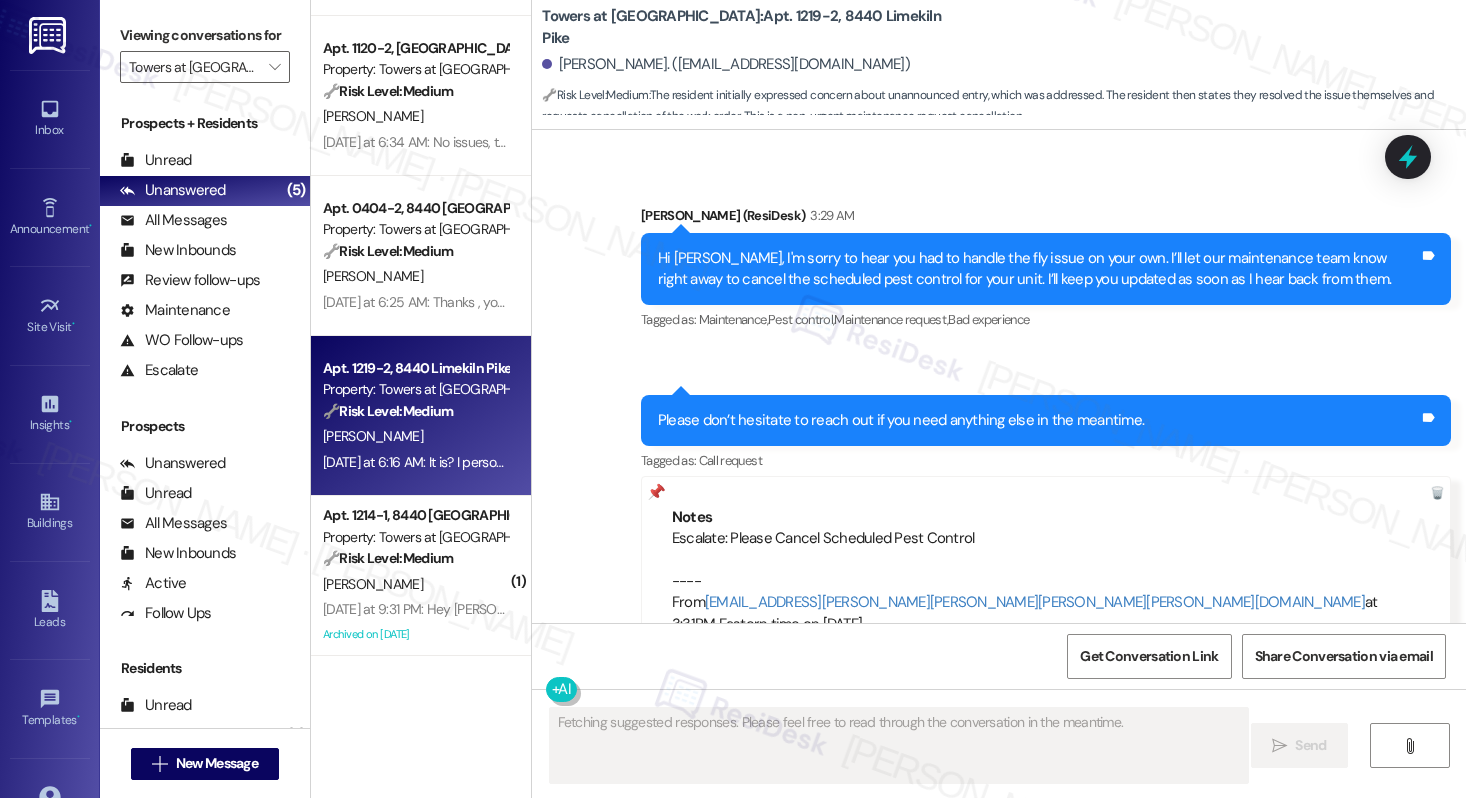 scroll, scrollTop: 16831, scrollLeft: 0, axis: vertical 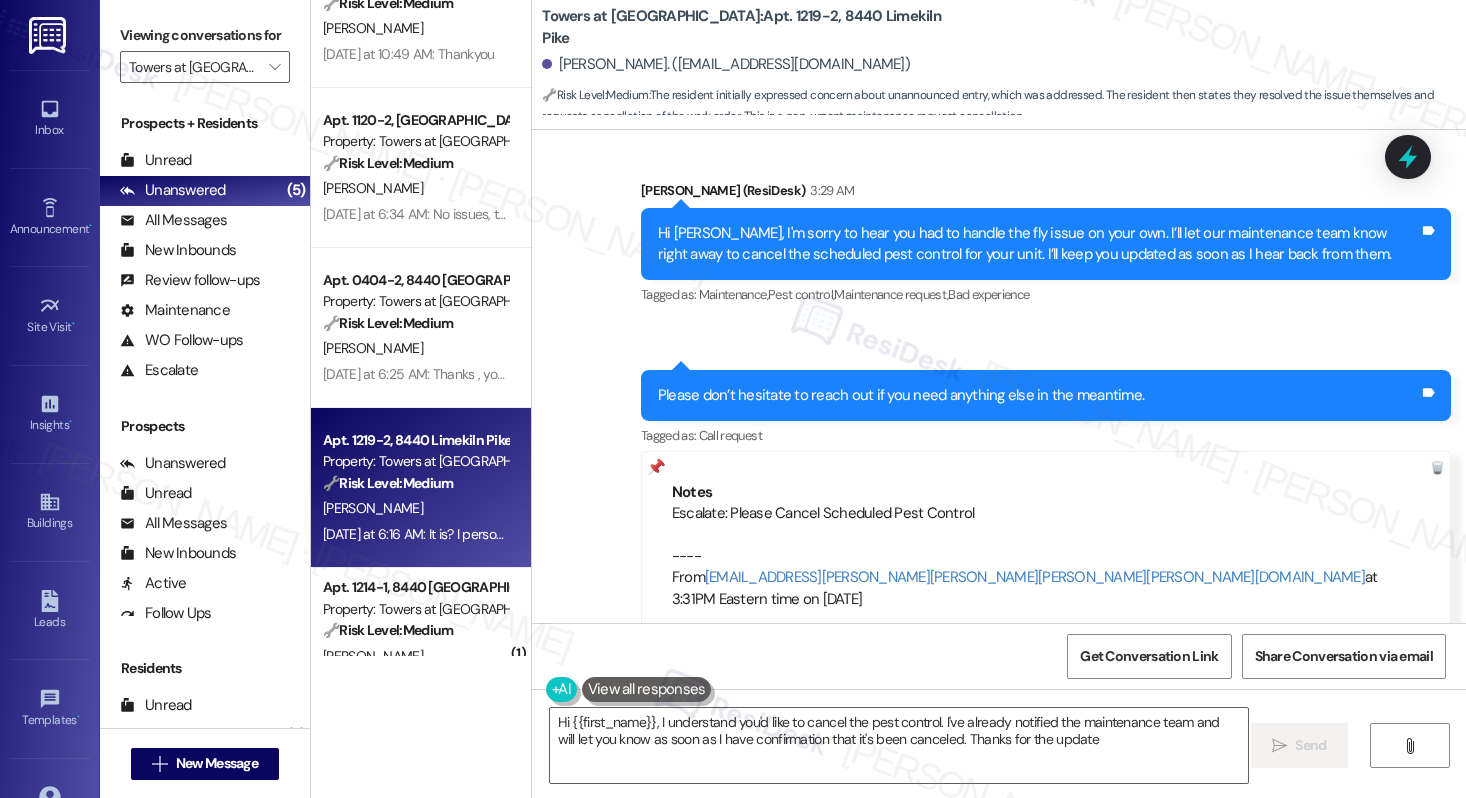 type on "Hi {{first_name}}, I understand you'd like to cancel the pest control. I've already notified the maintenance team and will let you know as soon as I have confirmation that it's been canceled. Thanks for the update!" 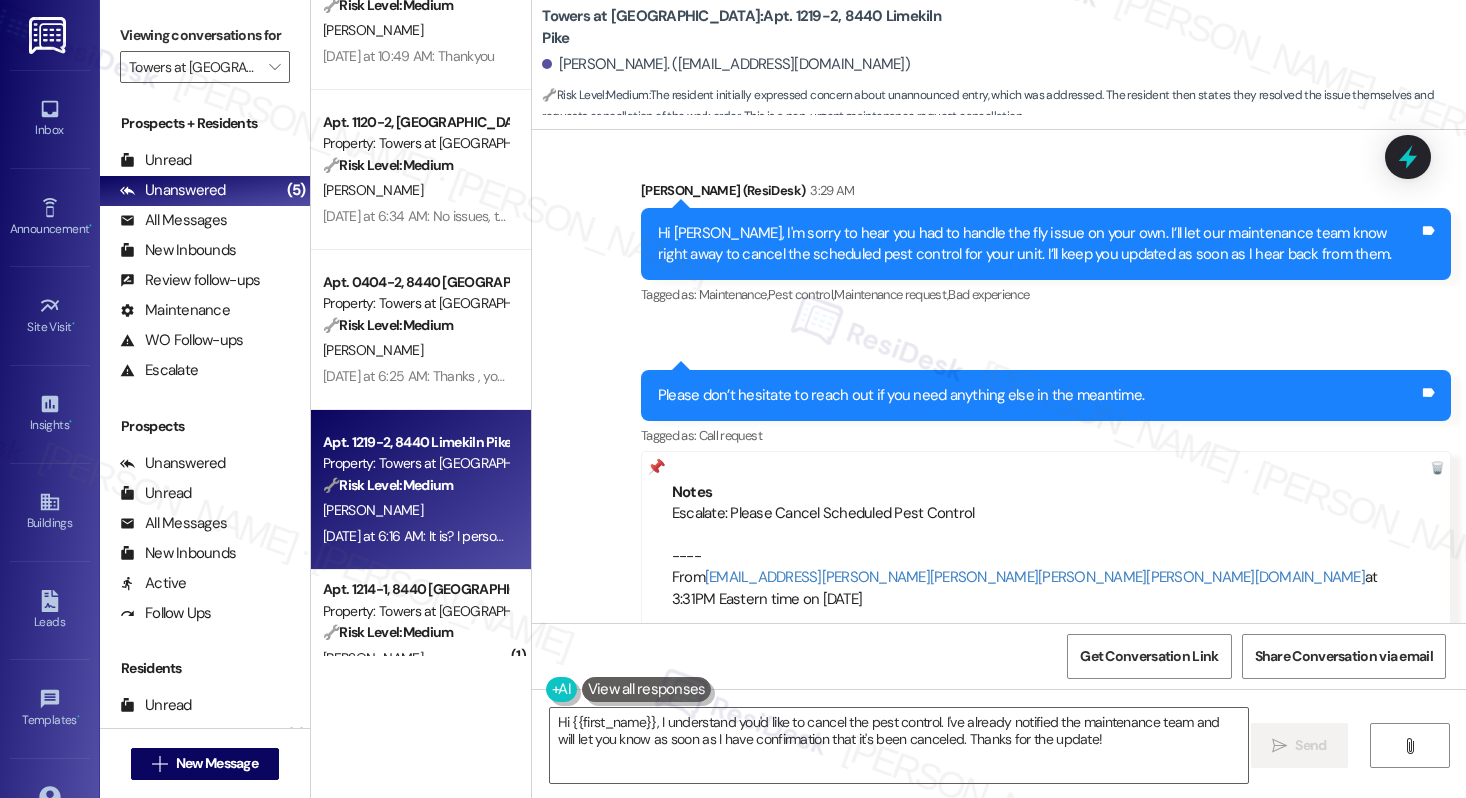 scroll, scrollTop: 51, scrollLeft: 0, axis: vertical 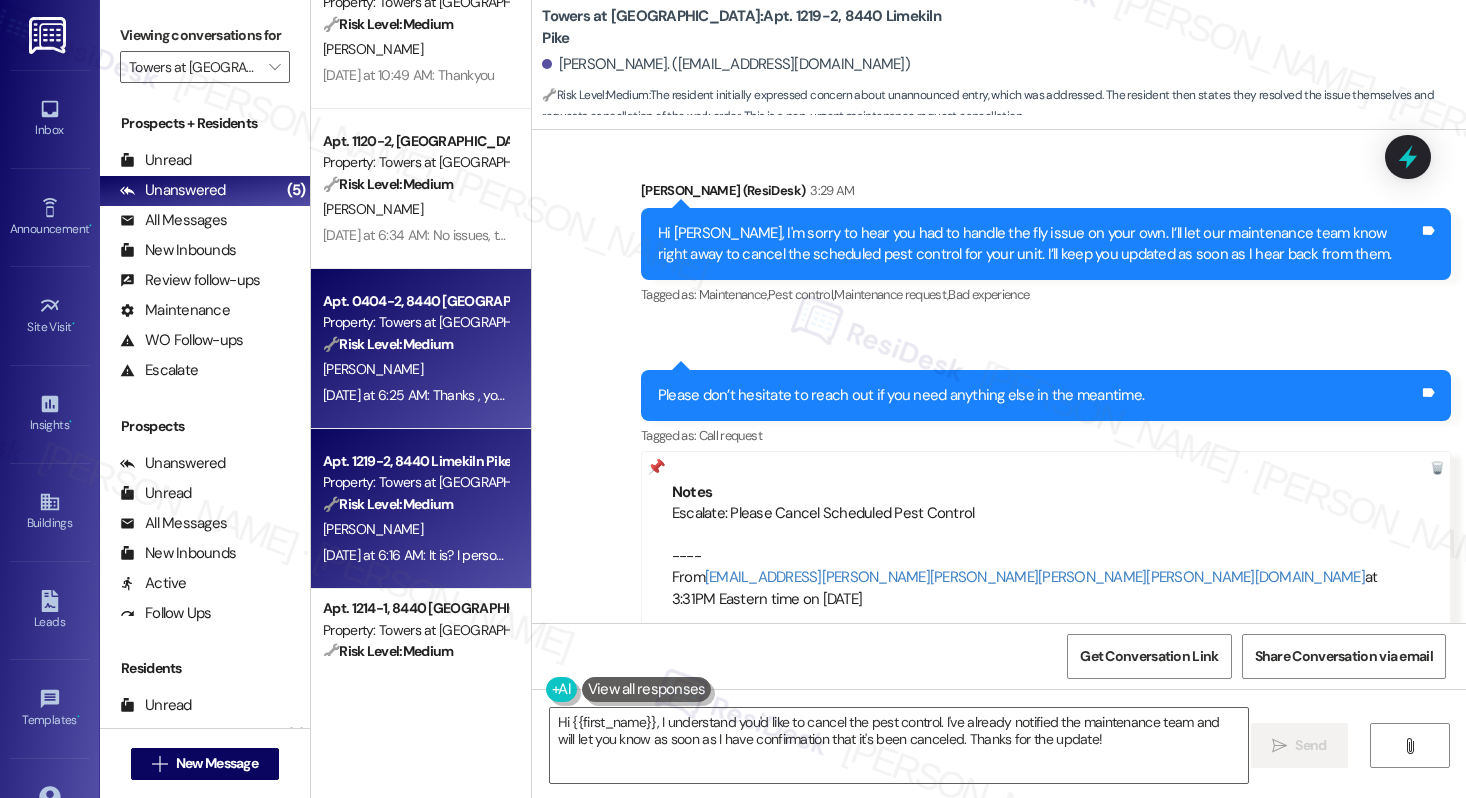 click on "D. Blackwell" at bounding box center (415, 369) 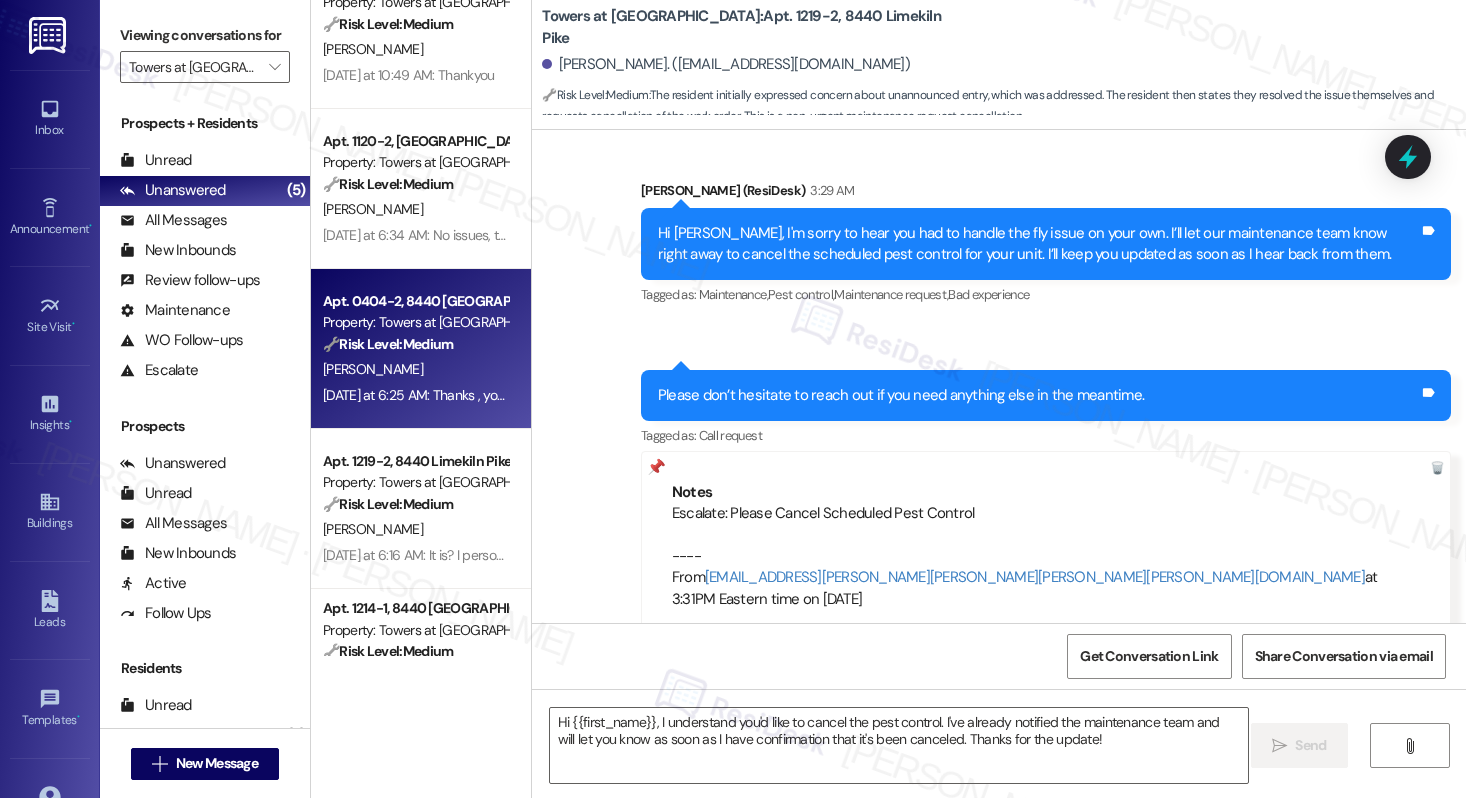 type on "Fetching suggested responses. Please feel free to read through the conversation in the meantime." 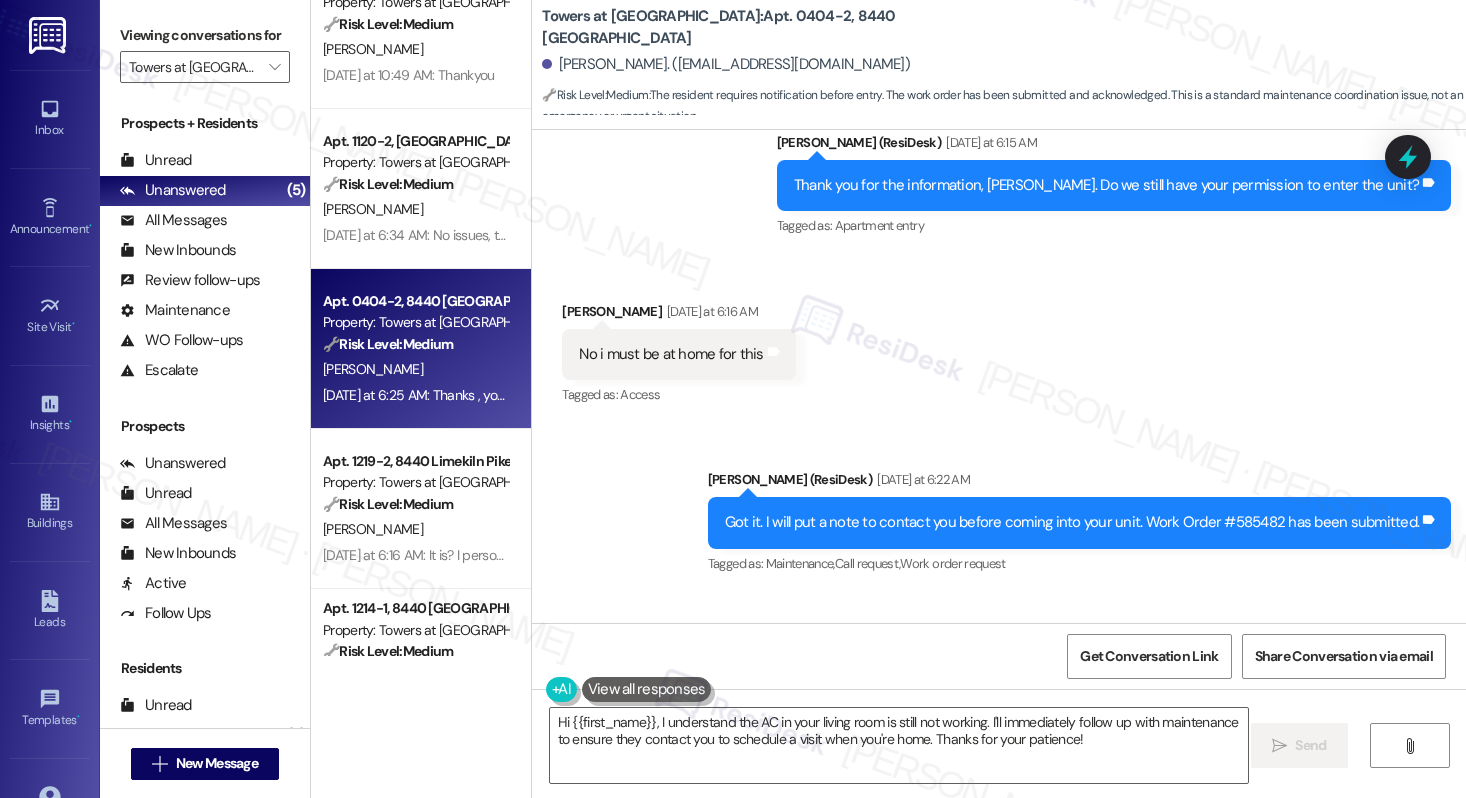 scroll, scrollTop: 12154, scrollLeft: 0, axis: vertical 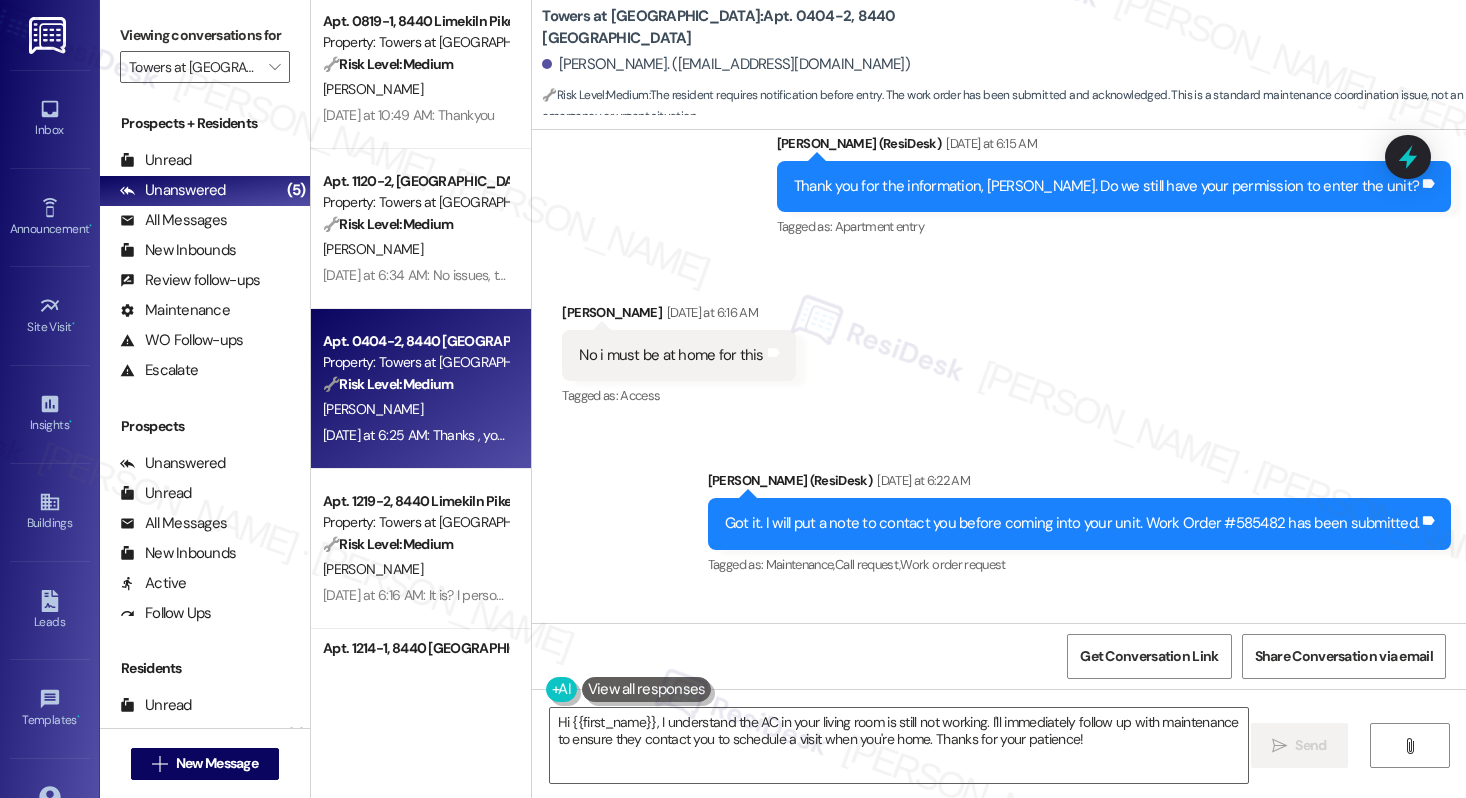 click on "Received via SMS Danee Blackwell Yesterday at 6:16 AM No i must be at home for this Tags and notes Tagged as:   Access Click to highlight conversations about Access" at bounding box center [999, 341] 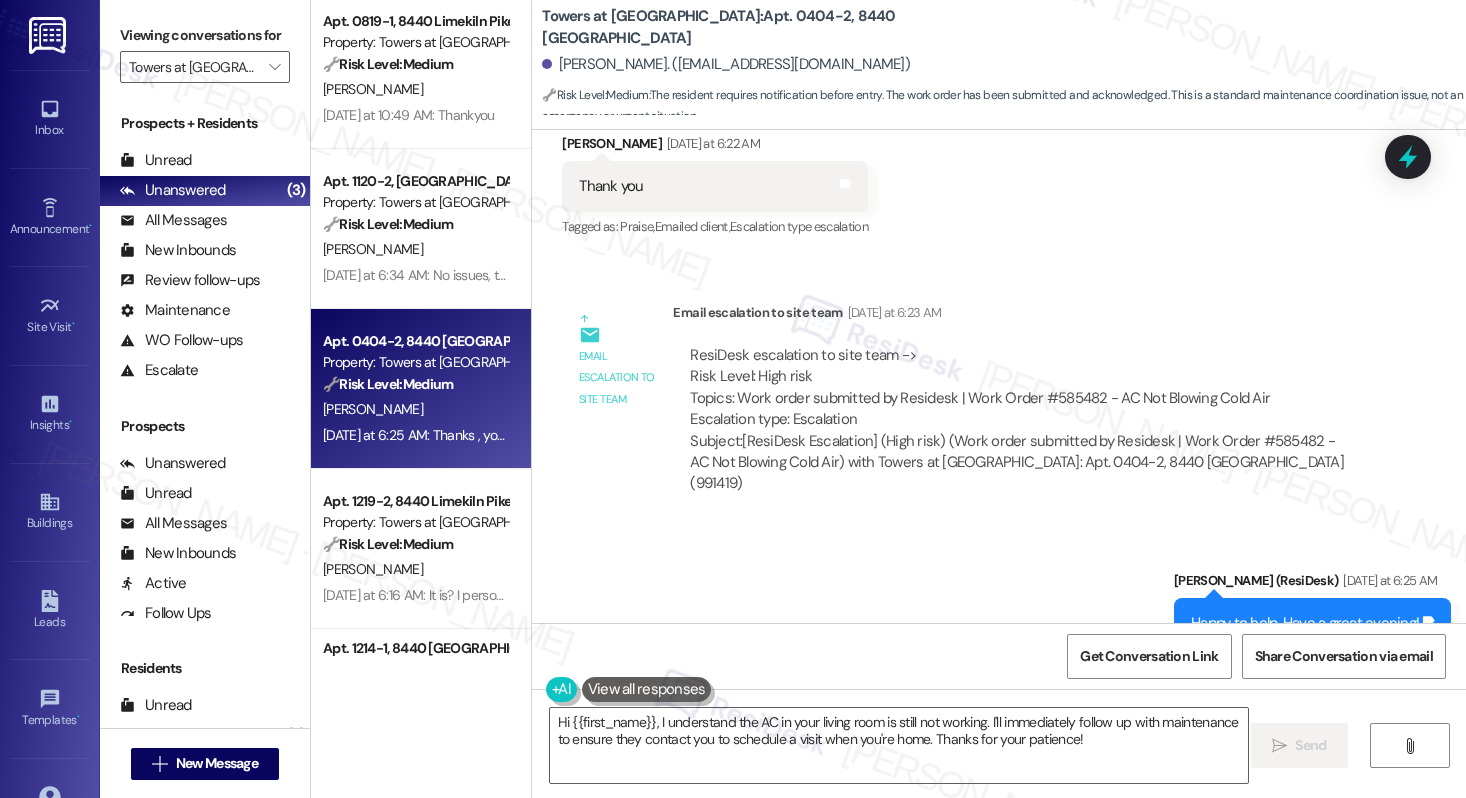scroll, scrollTop: 12891, scrollLeft: 0, axis: vertical 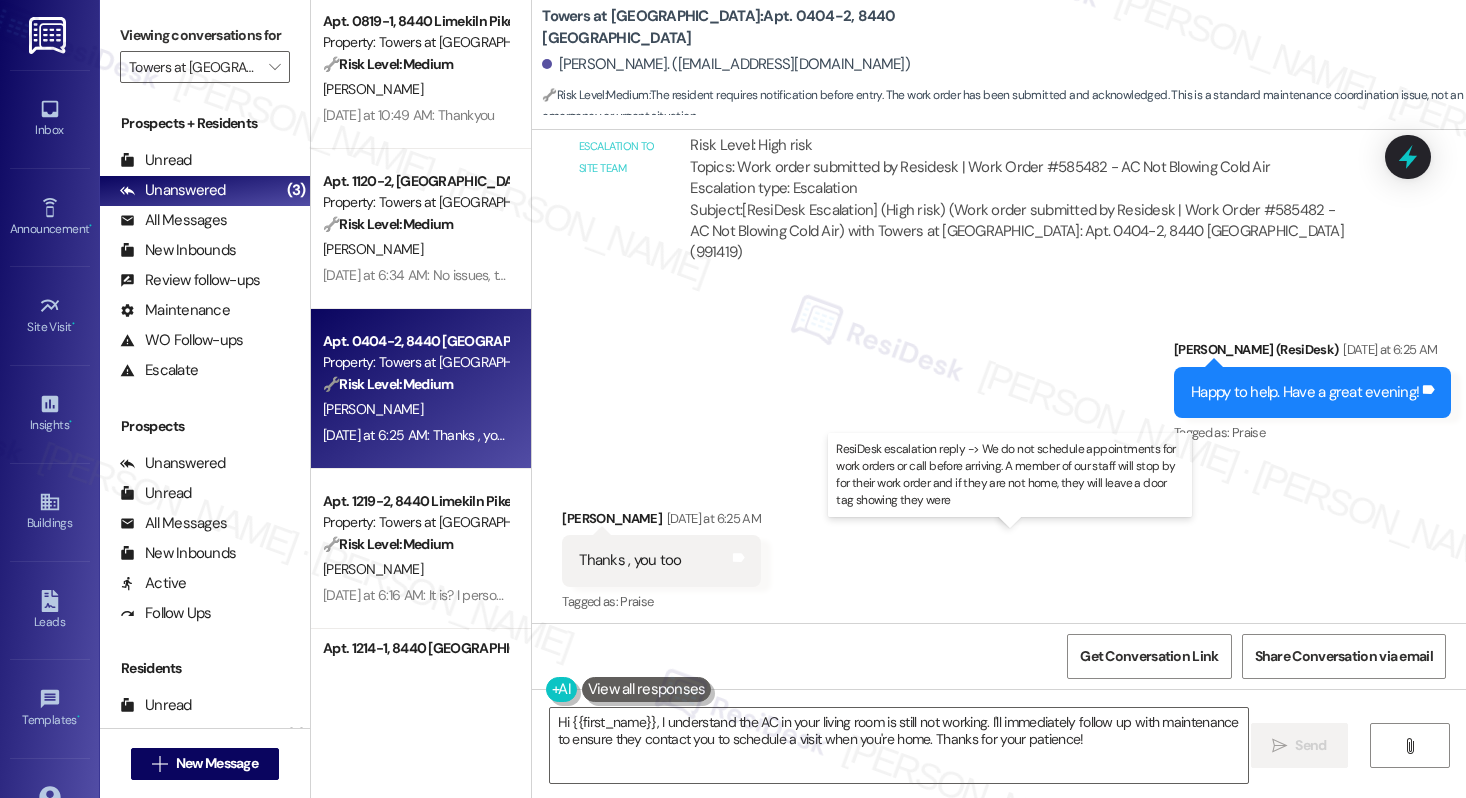 click on "ResiDesk escalation reply ->
We do not schedule appointments for work orders or call before arriving. A member of our staff will stop by for their work order and if they are not home, they will leave a door tag showing they were  ResiDesk escalation reply ->
We do not schedule appointments for work orders or call before arriving. A member of our staff will stop by for their work order and if they are not home, they will leave a door tag showing they were" at bounding box center (1018, 750) 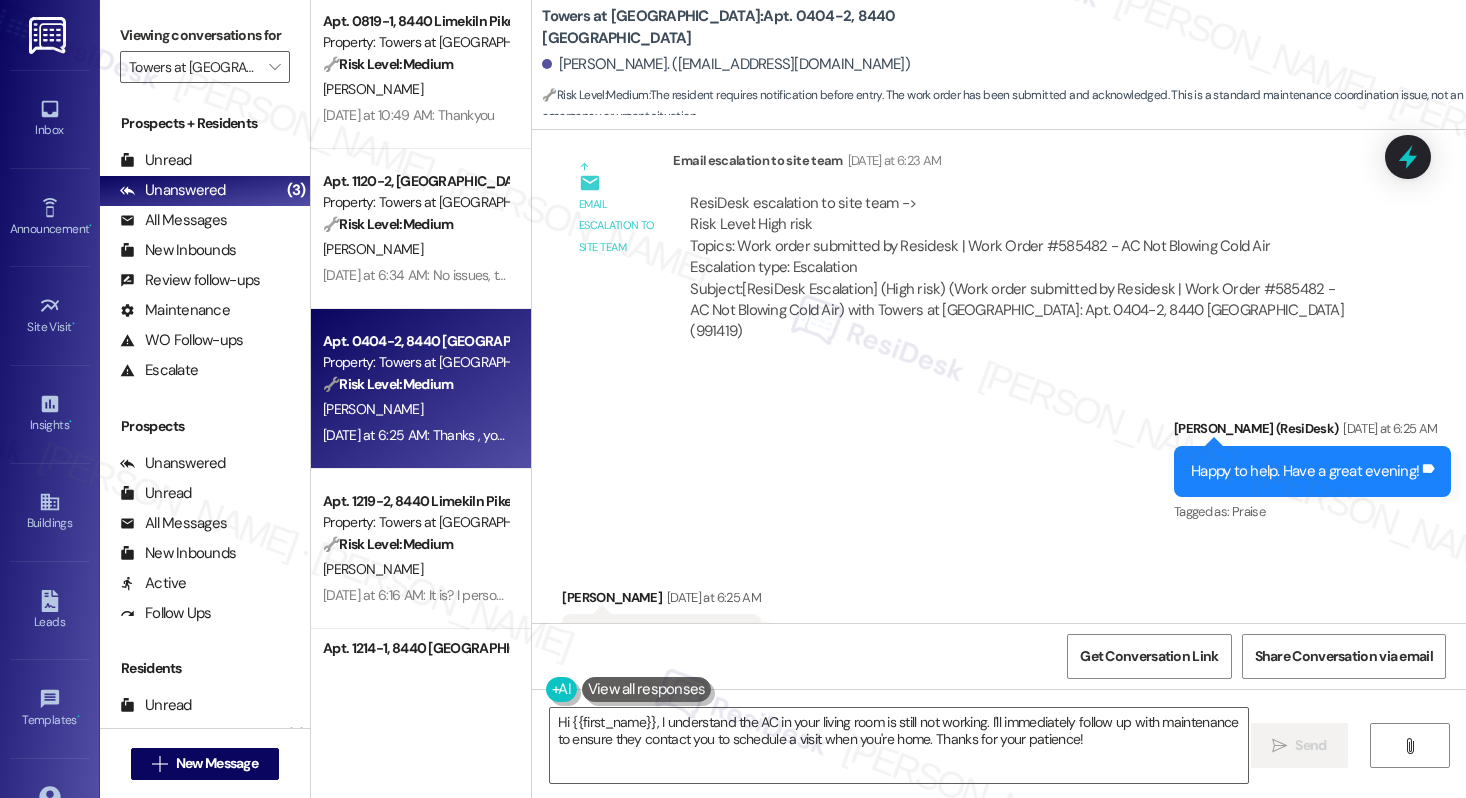 scroll, scrollTop: 12891, scrollLeft: 0, axis: vertical 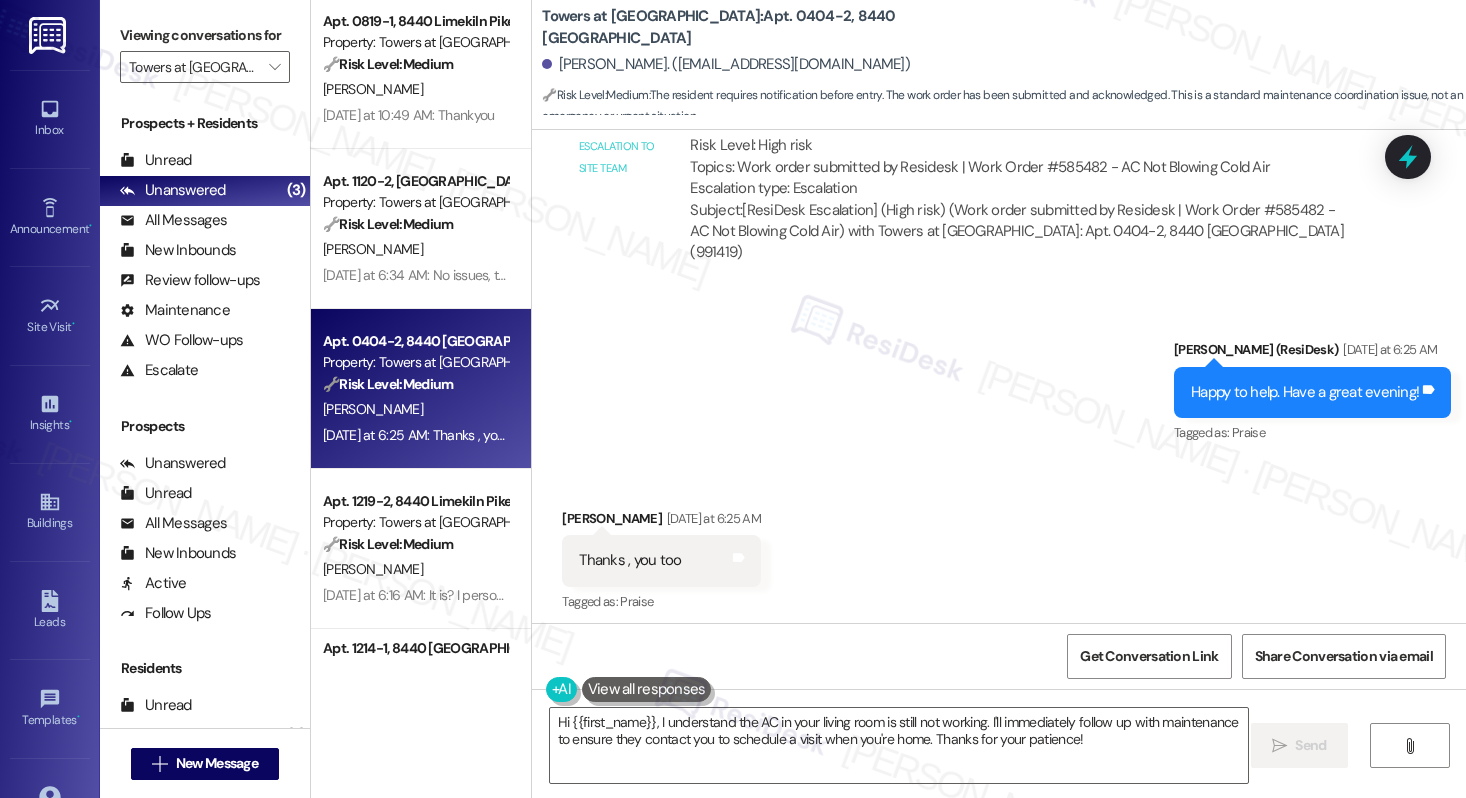 click on "Towers at Wyncote:  Apt. 0404-2, 8440 Limekiln Pike" at bounding box center (742, 27) 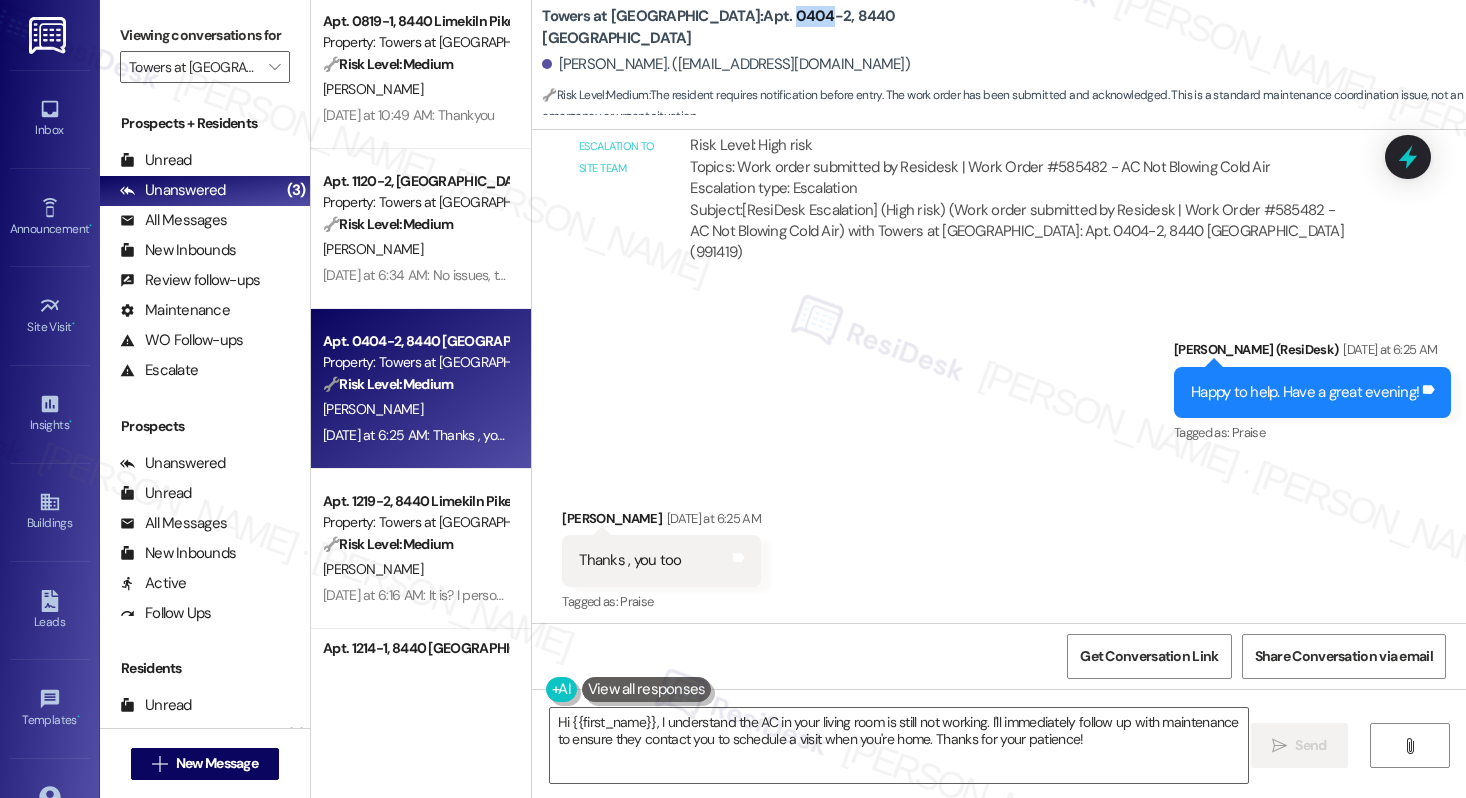click on "Towers at Wyncote:  Apt. 0404-2, 8440 Limekiln Pike" at bounding box center (742, 27) 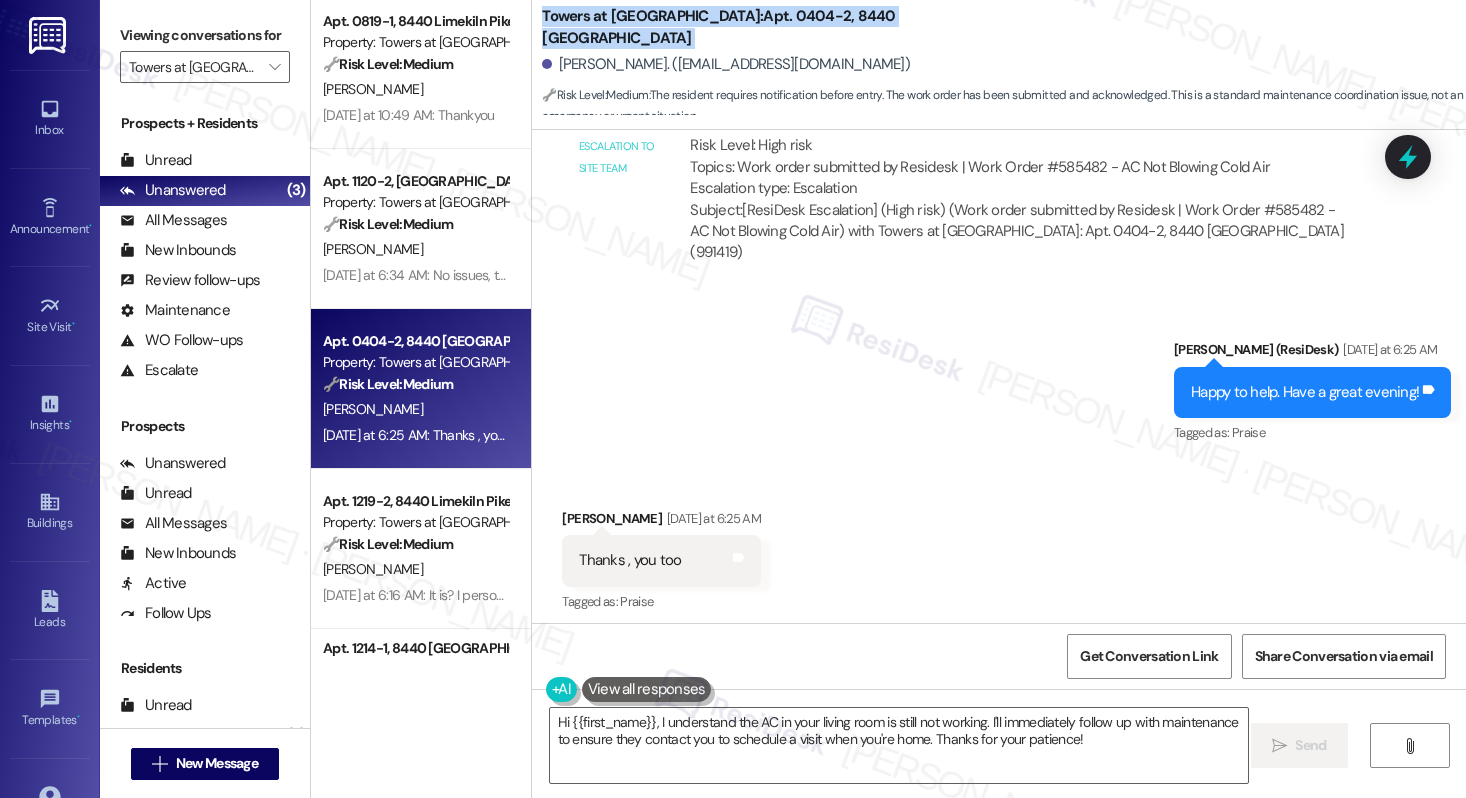 copy on "Towers at Wyncote:  Apt. 0404-2, 8440 Limekiln Pike" 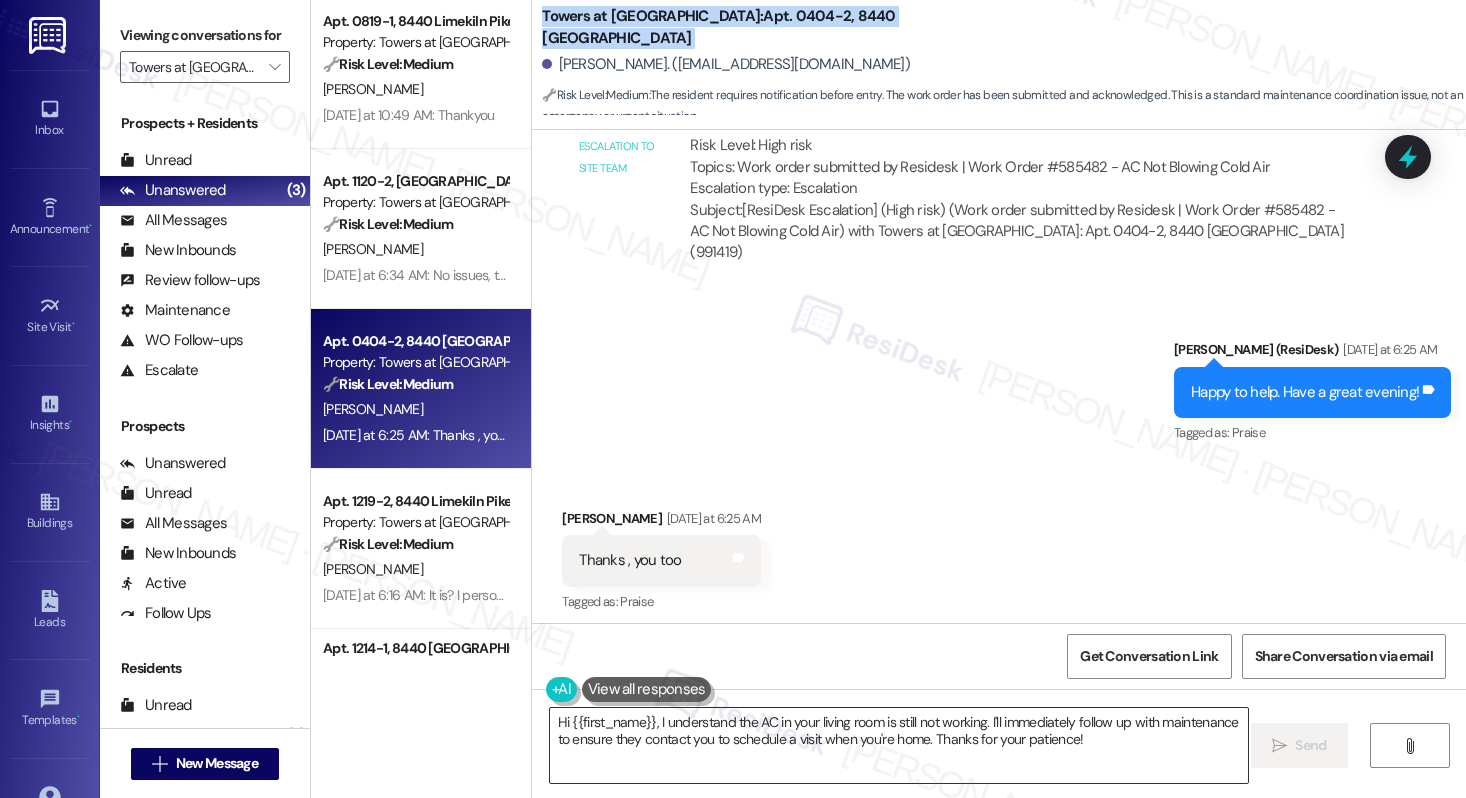 click on "Hi {{first_name}}, I understand the AC in your living room is still not working. I'll immediately follow up with maintenance to ensure they contact you to schedule a visit when you're home. Thanks for your patience!" at bounding box center (899, 745) 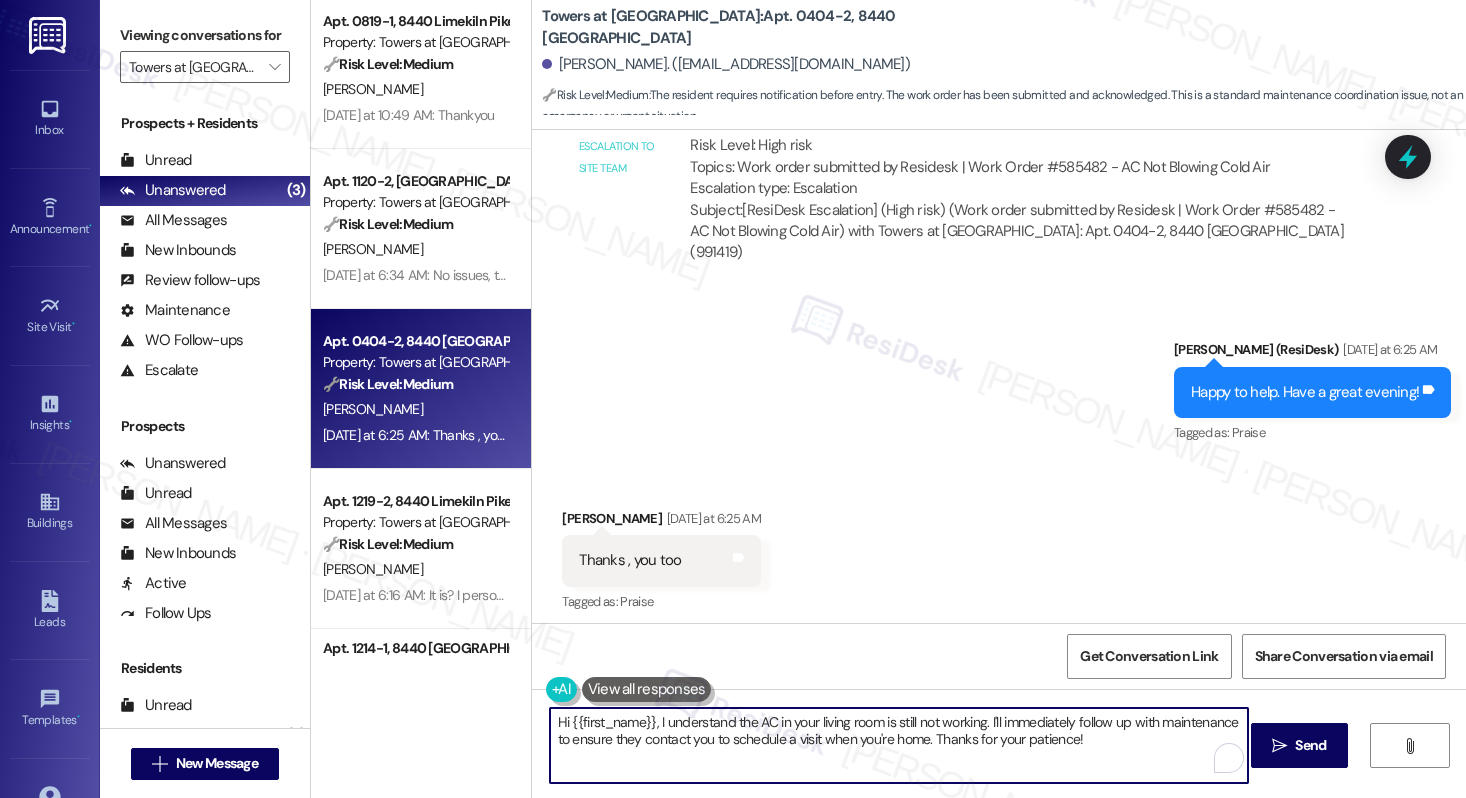 click on "Hi {{first_name}}, I understand the AC in your living room is still not working. I'll immediately follow up with maintenance to ensure they contact you to schedule a visit when you're home. Thanks for your patience!" at bounding box center (899, 745) 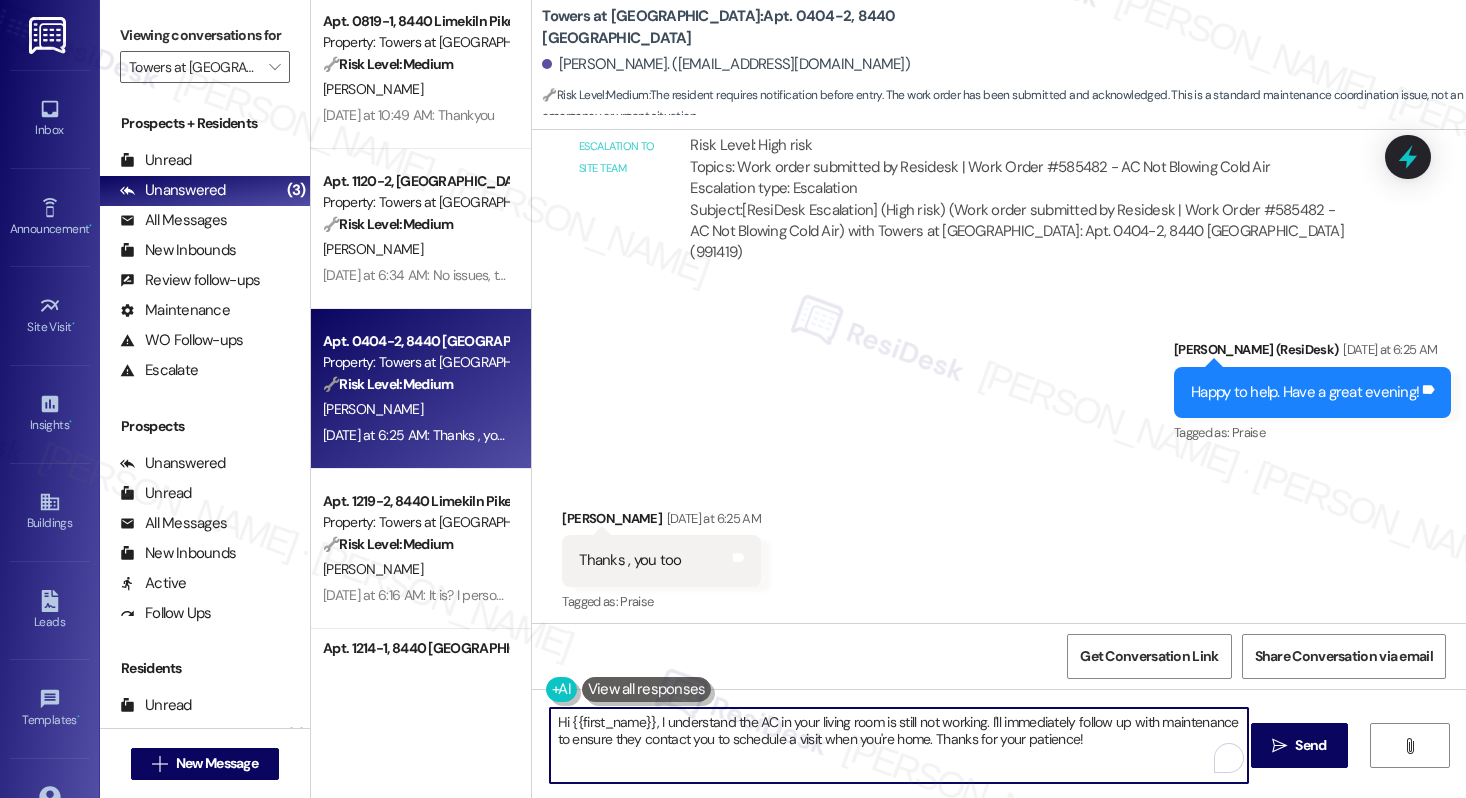 click on "Hi {{first_name}}, I understand the AC in your living room is still not working. I'll immediately follow up with maintenance to ensure they contact you to schedule a visit when you're home. Thanks for your patience!" at bounding box center [899, 745] 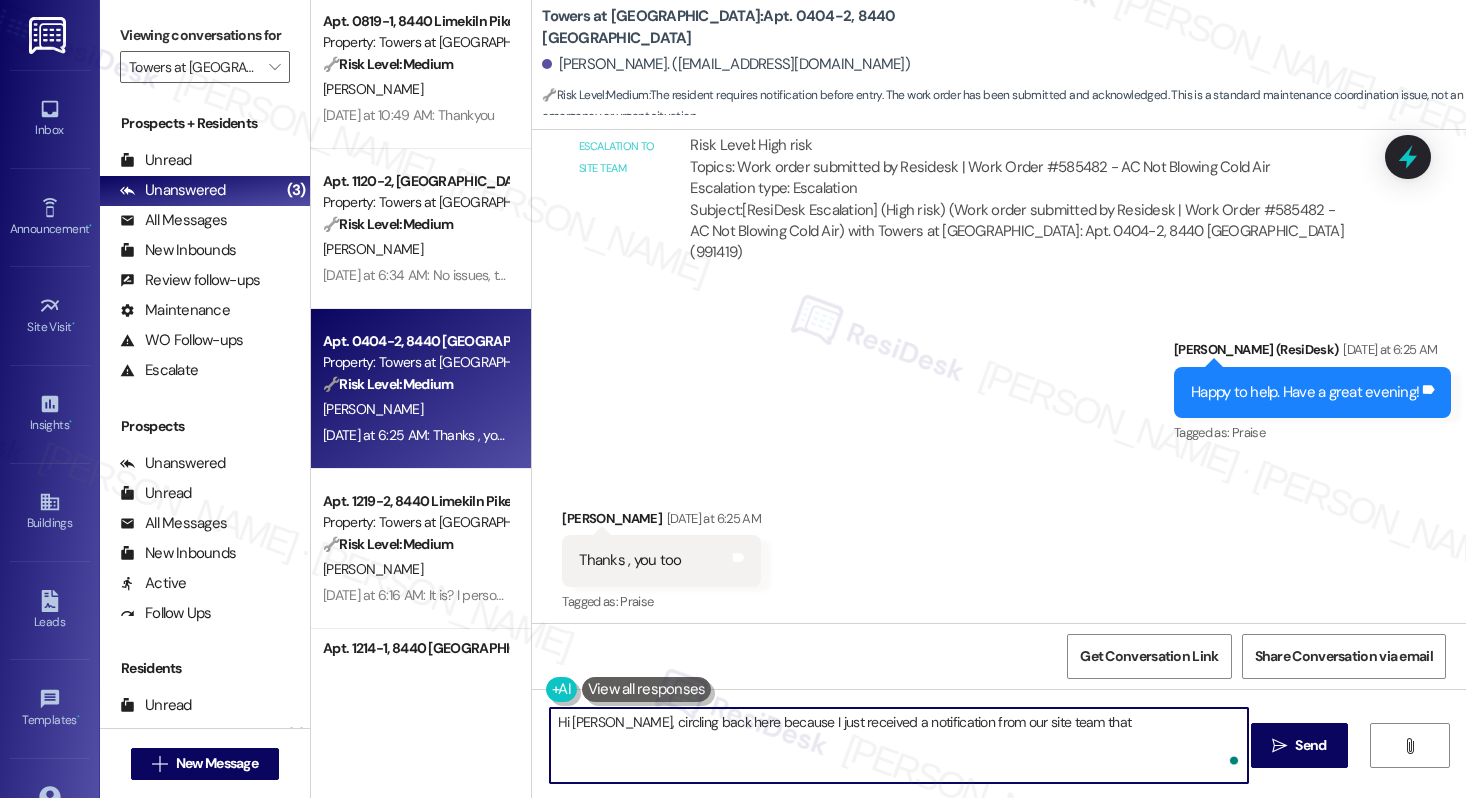 paste on "We do not schedule appointments for work orders or call before arriving. A member of our staff will stop by for their work order and if they are not home, they will leave a door tag showing they were there, and we will wait until another work order is submitted." 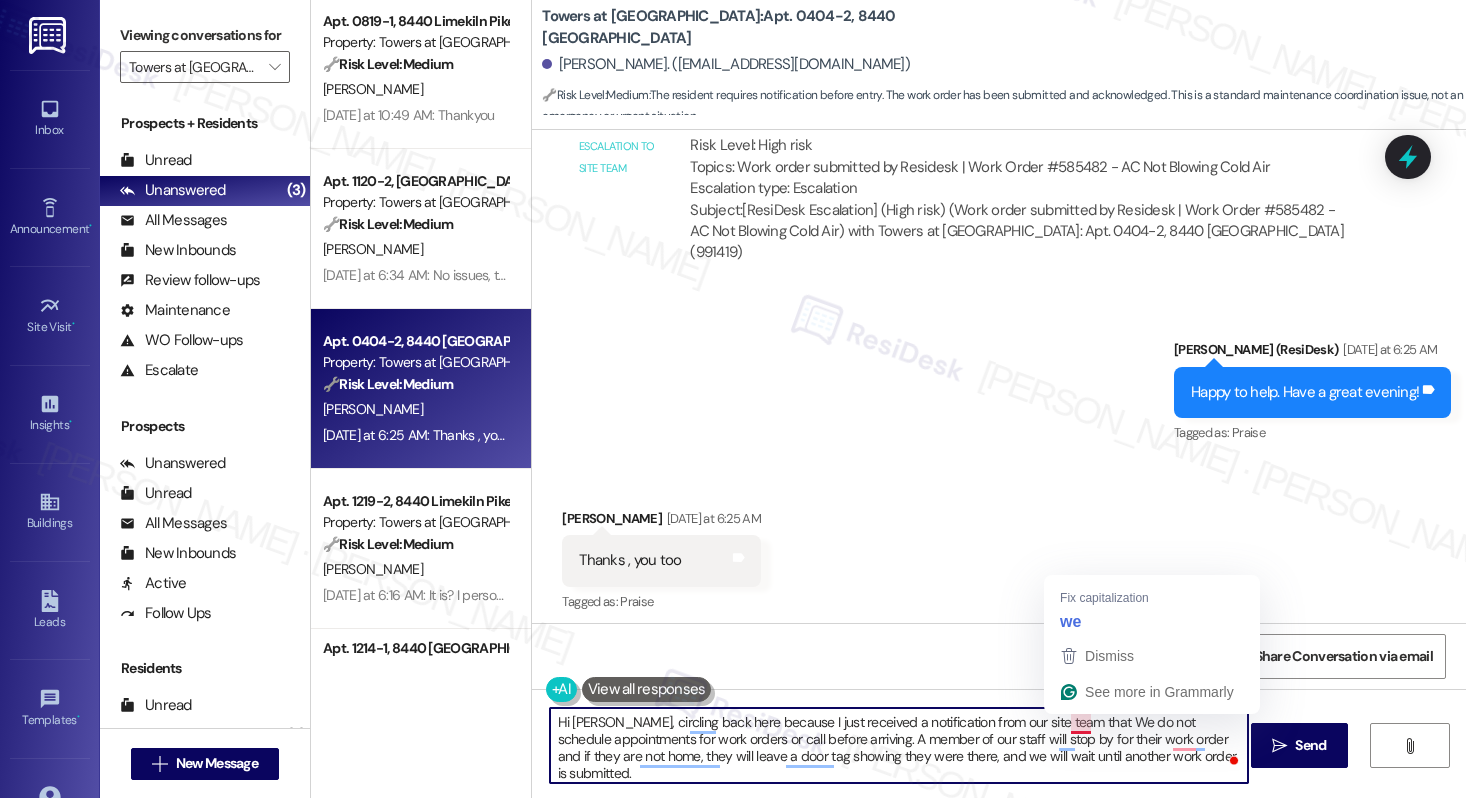 click on "Hi Danee, circling back here because I just received a notification from our site team that We do not schedule appointments for work orders or call before arriving. A member of our staff will stop by for their work order and if they are not home, they will leave a door tag showing they were there, and we will wait until another work order is submitted." at bounding box center (899, 745) 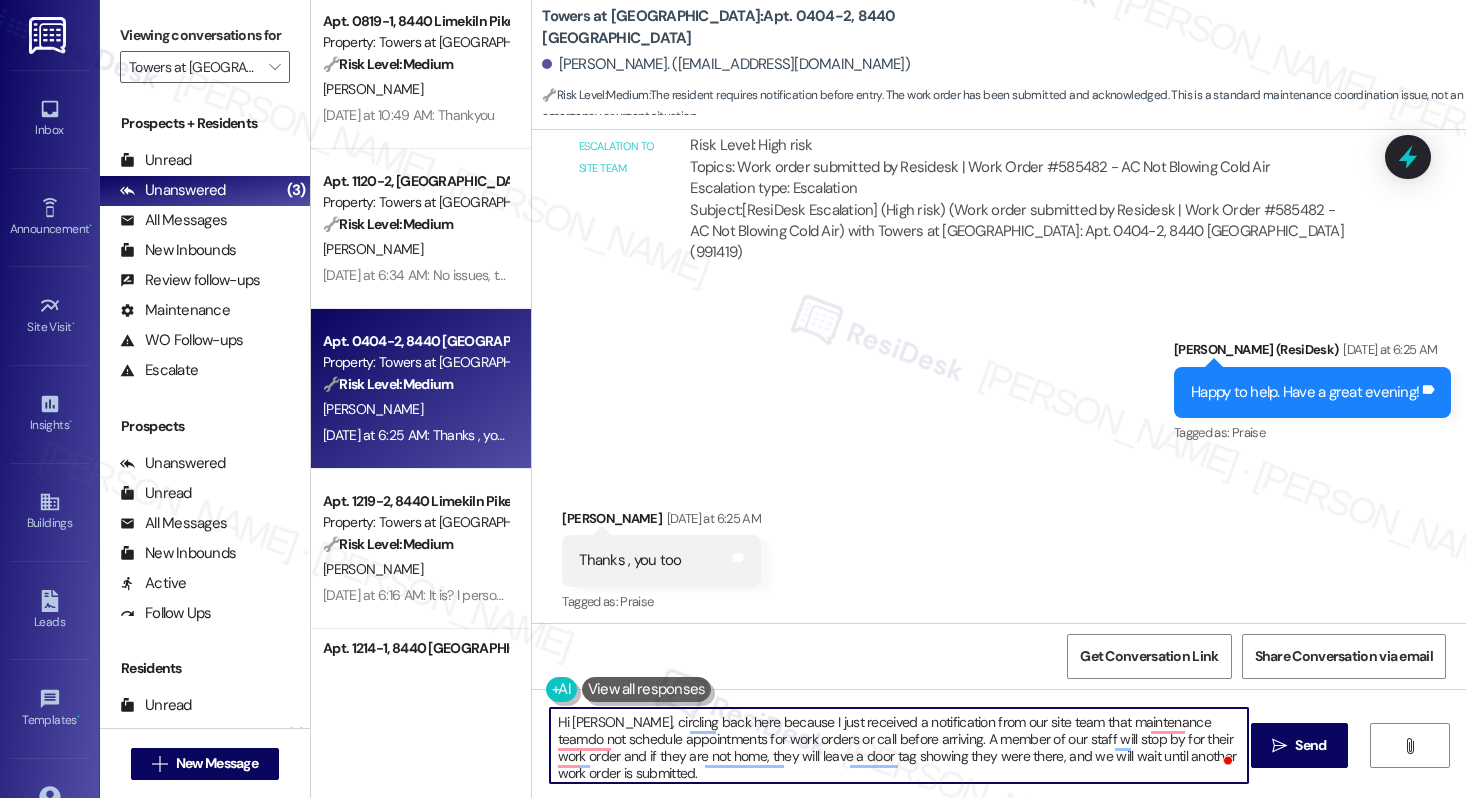 type on "Hi Danee, circling back here because I just received a notification from our site team that maintenance team do not schedule appointments for work orders or call before arriving. A member of our staff will stop by for their work order and if they are not home, they will leave a door tag showing they were there, and we will wait until another work order is submitted." 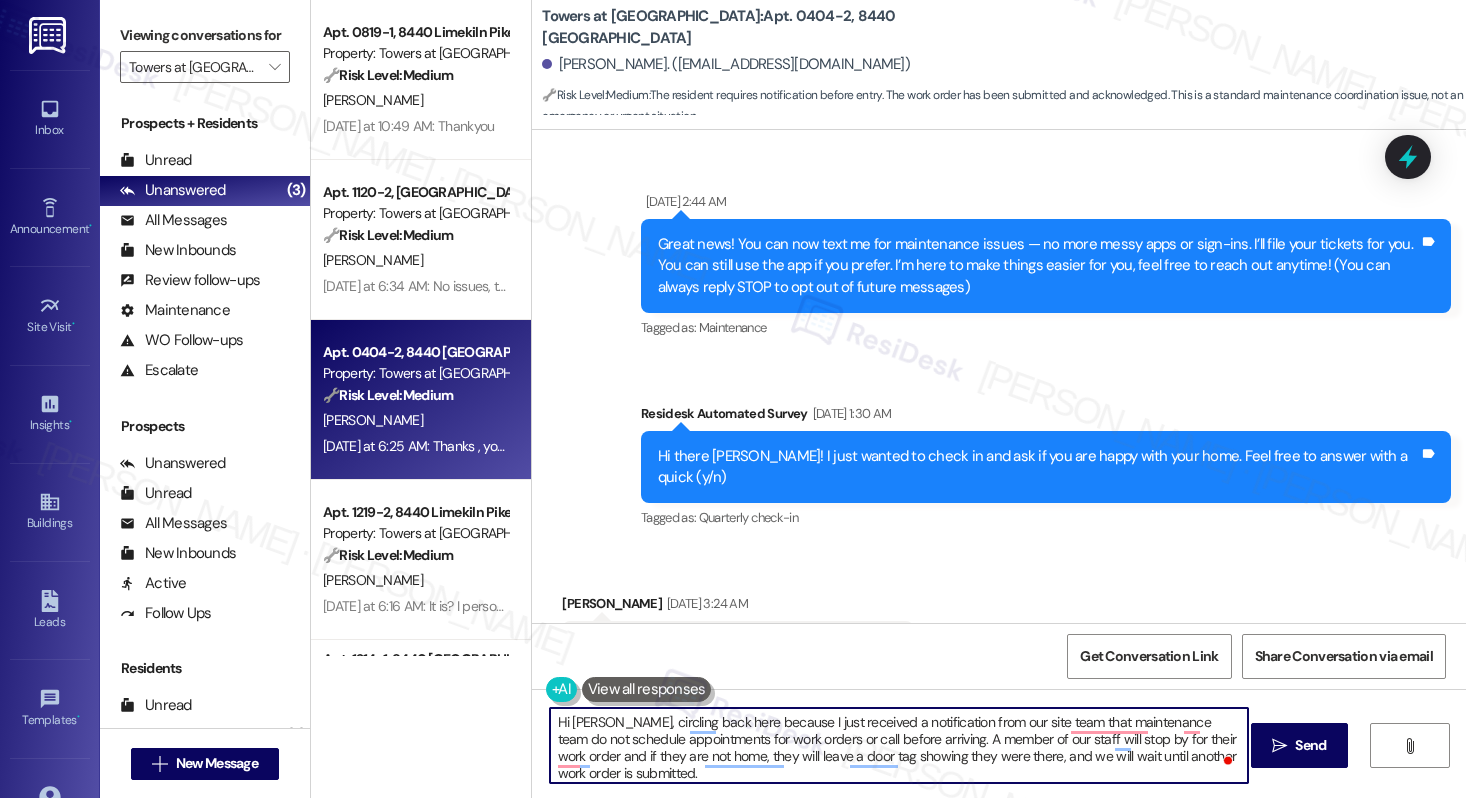 scroll, scrollTop: 0, scrollLeft: 0, axis: both 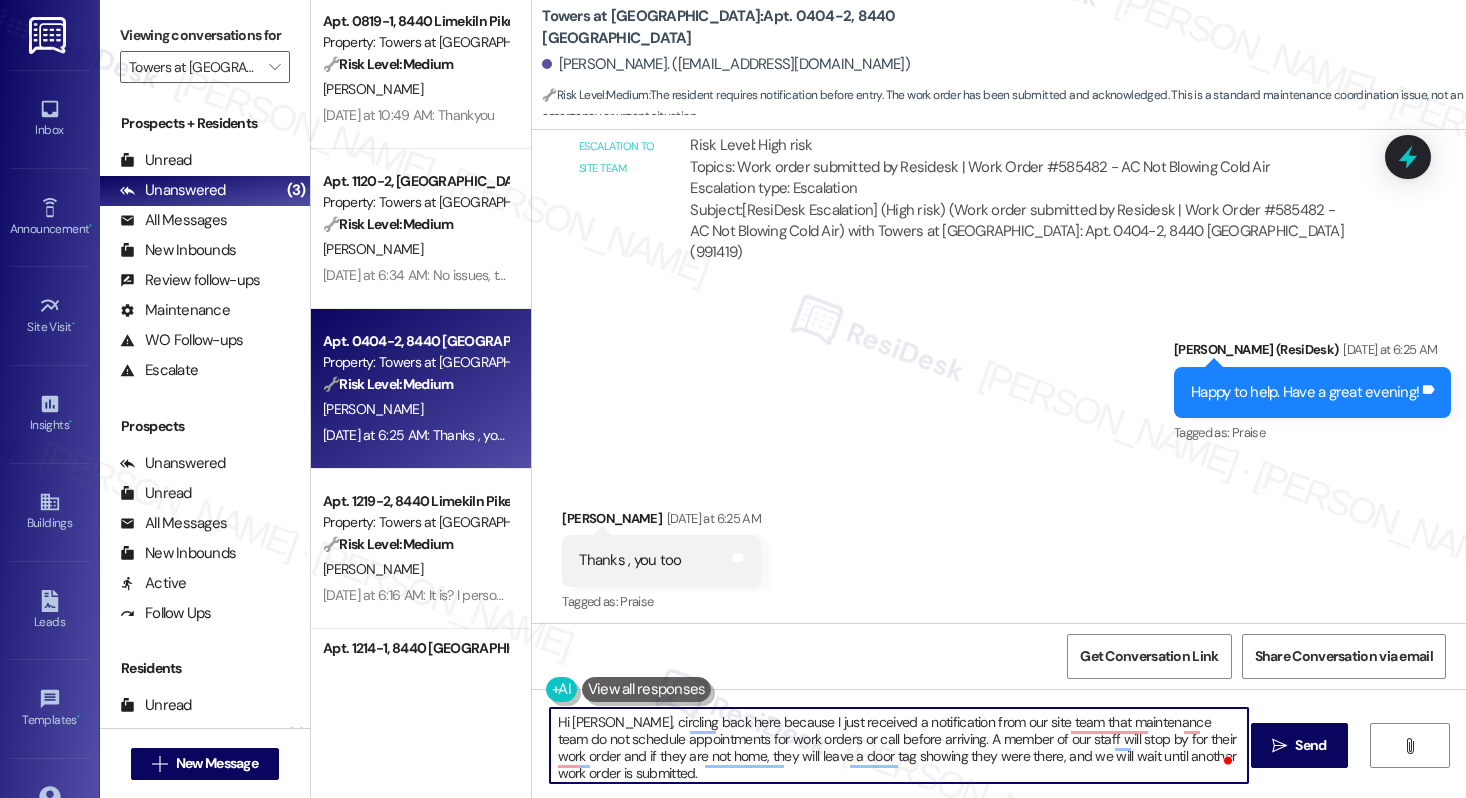 click on "Hi [PERSON_NAME], circling back here because I just received a notification from our site team that maintenance team do not schedule appointments for work orders or call before arriving. A member of our staff will stop by for their work order and if they are not home, they will leave a door tag showing they were there, and we will wait until another work order is submitted." at bounding box center (899, 745) 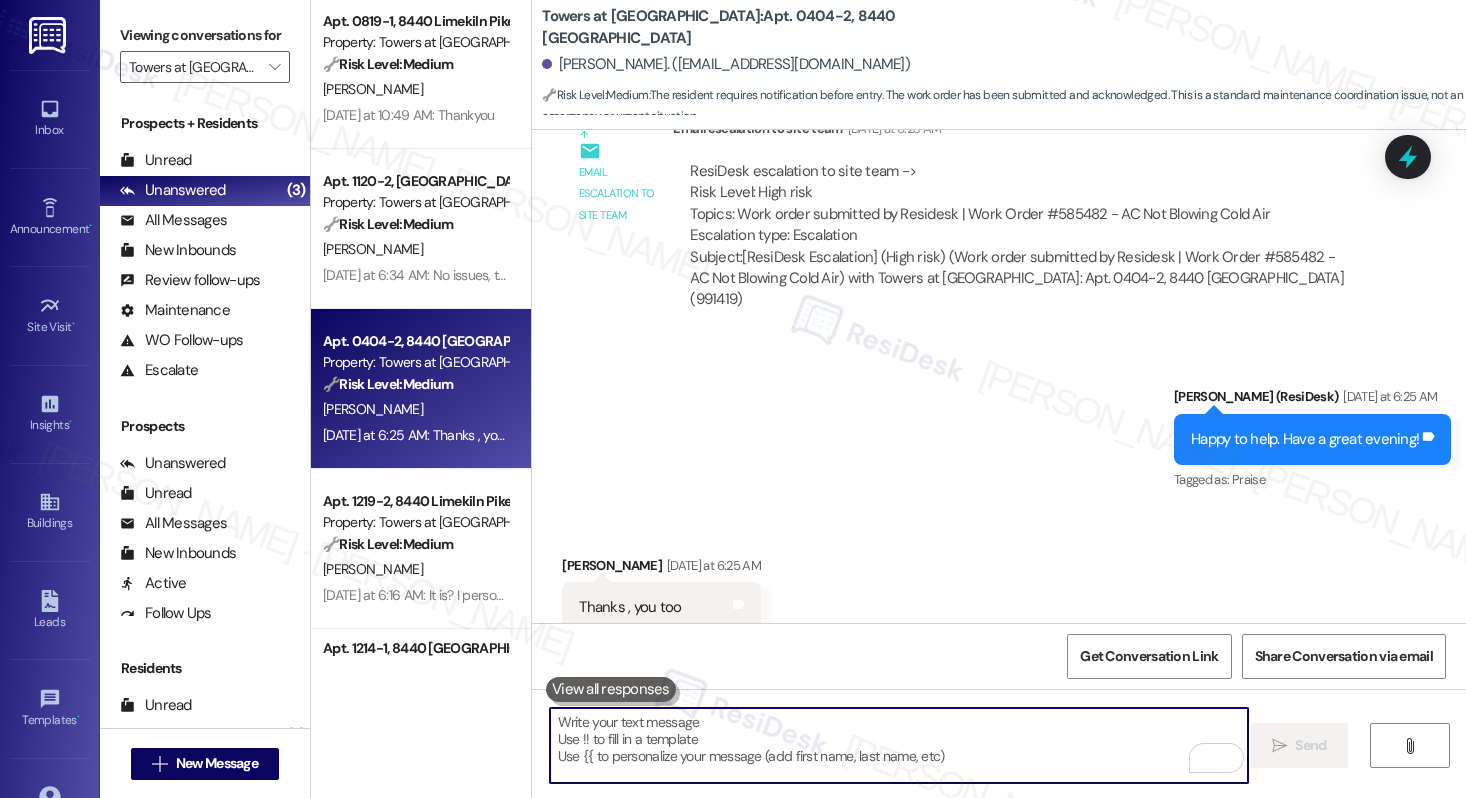 scroll, scrollTop: 12891, scrollLeft: 0, axis: vertical 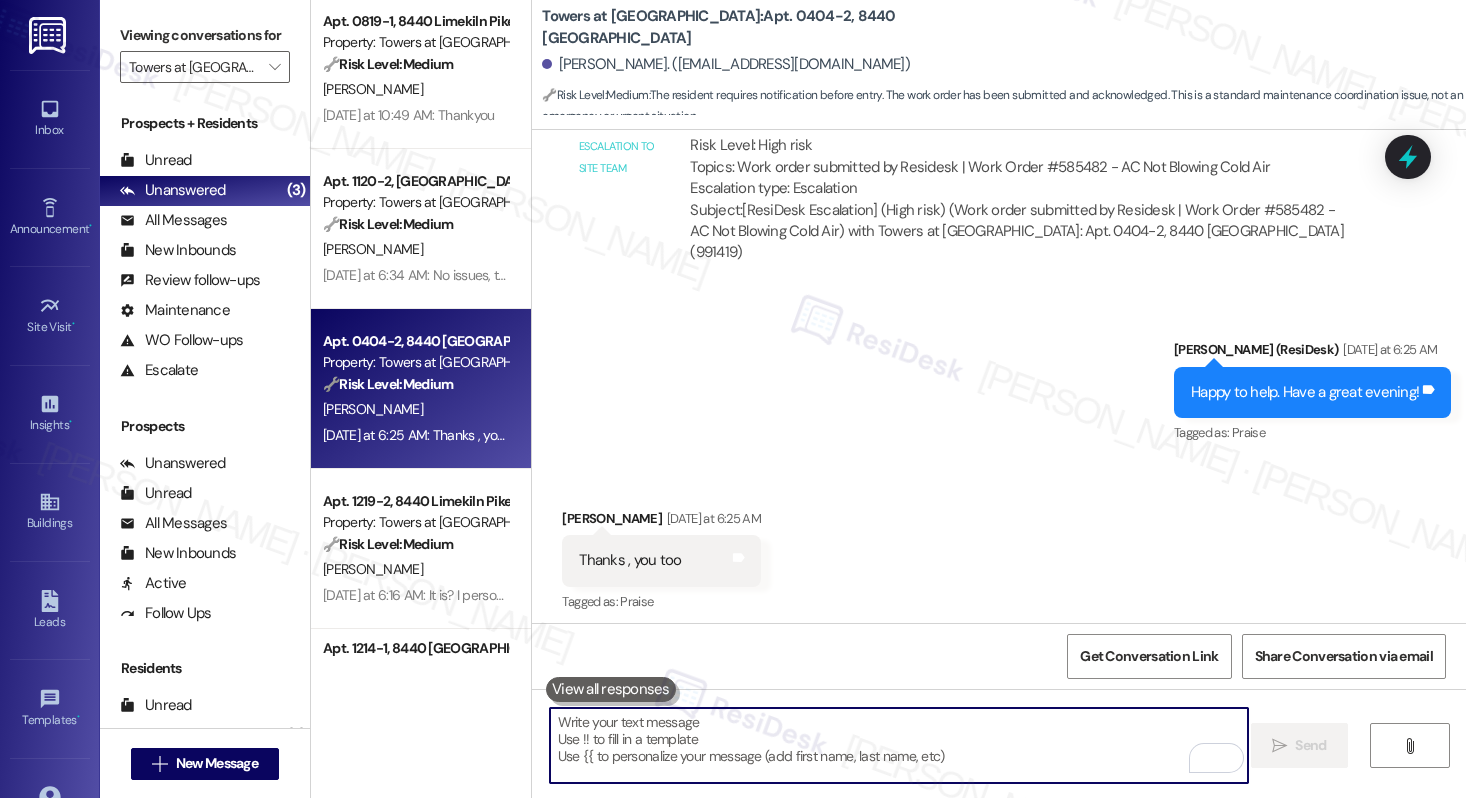 paste on "Hi [PERSON_NAME], circling back here because I just received a notification from our site team that maintenance team do not schedule appointments for work orders or call before arriving. A member of our staff will stop by for their work order and if they are not home, they will leave a door tag showing they were there, and we will wait until another work order is submitted." 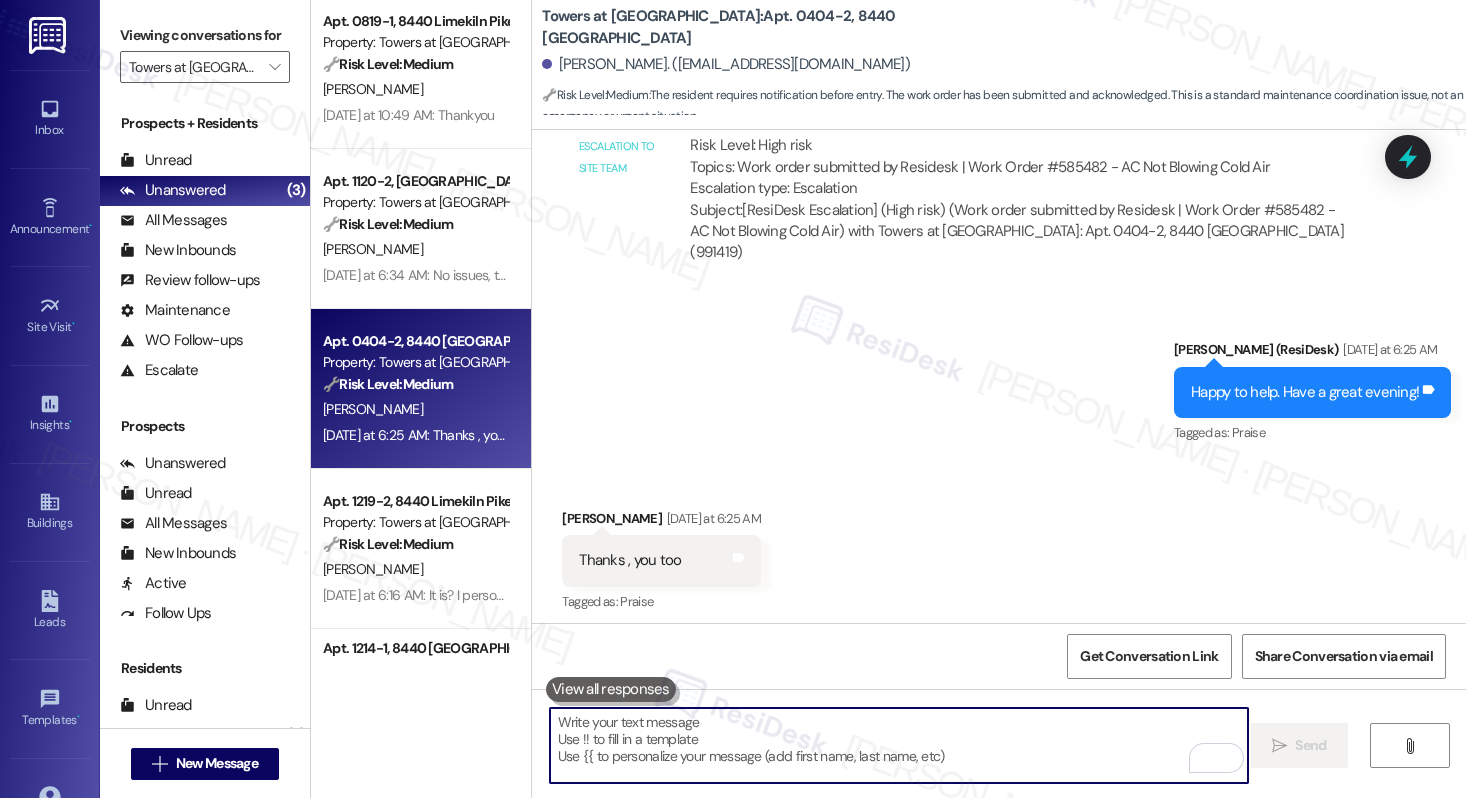 click at bounding box center (899, 745) 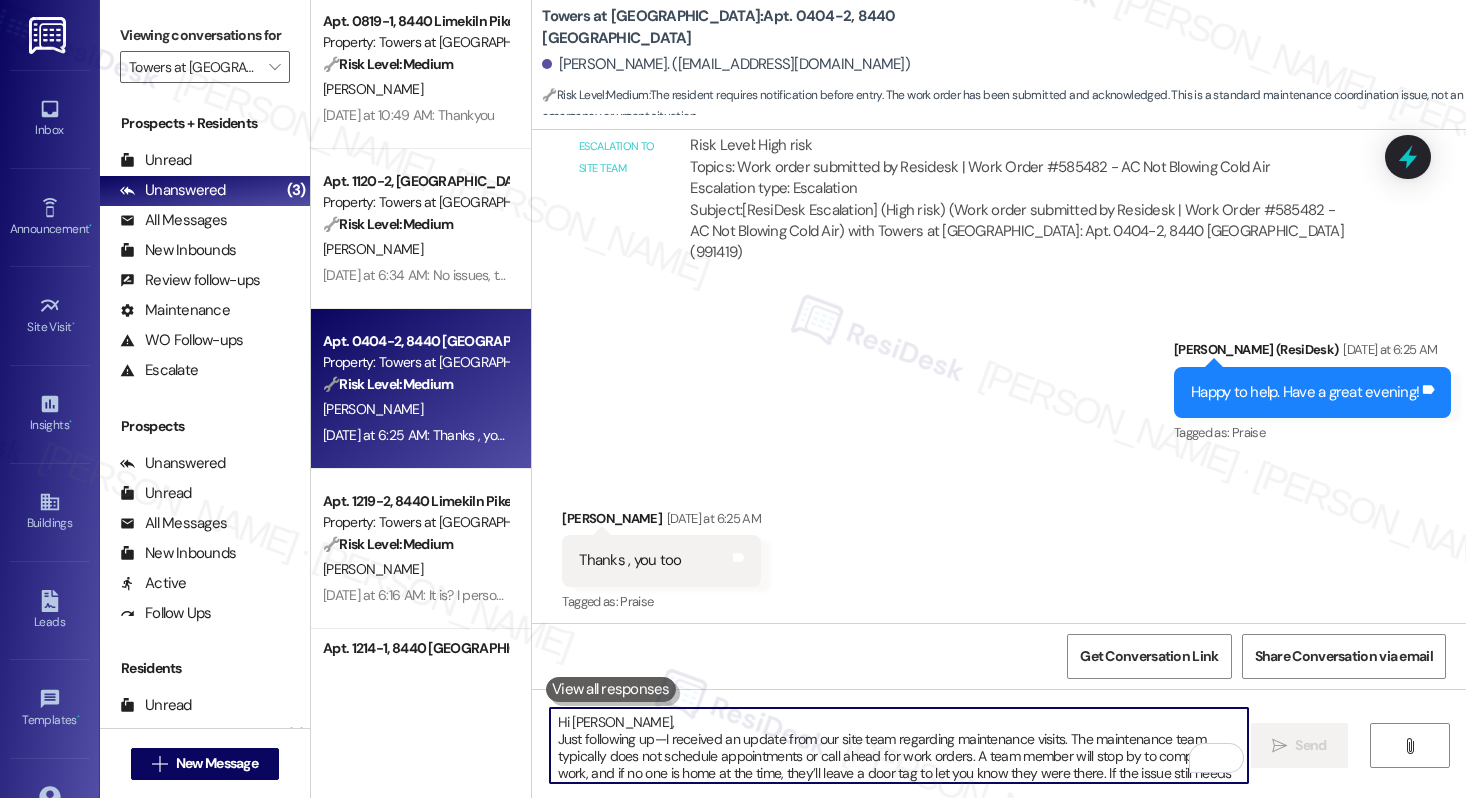 scroll, scrollTop: 51, scrollLeft: 0, axis: vertical 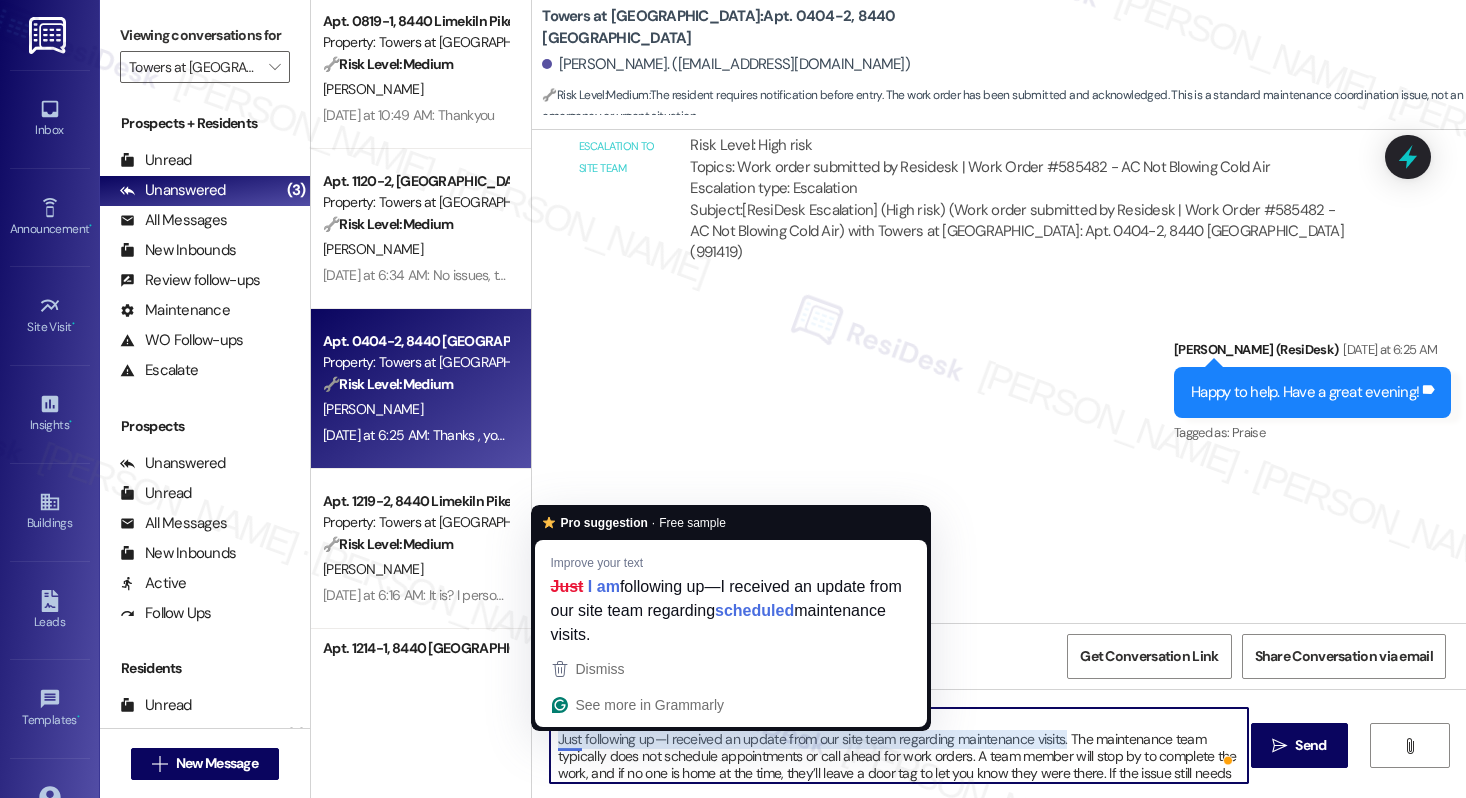 click on "Hi Danee,
Just following up—I received an update from our site team regarding maintenance visits. The maintenance team typically does not schedule appointments or call ahead for work orders. A team member will stop by to complete the work, and if no one is home at the time, they’ll leave a door tag to let you know they were there. If the issue still needs attention afterward, feel free to submit a new work order at your convenience.
Let me know if you have any questions—we’re happy to help!" at bounding box center (899, 745) 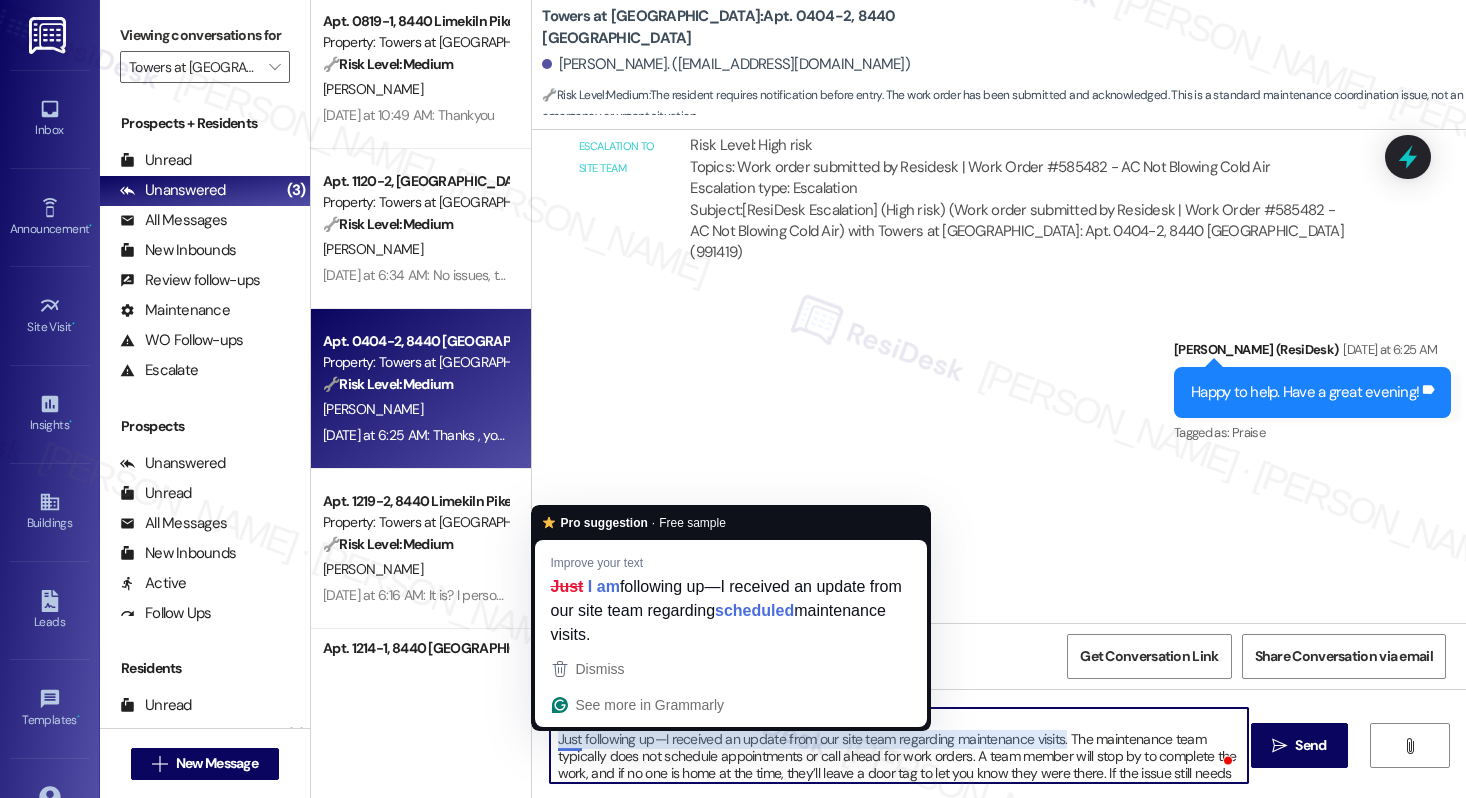click on "Hi Danee,
Just following up—I received an update from our site team regarding maintenance visits. The maintenance team typically does not schedule appointments or call ahead for work orders. A team member will stop by to complete the work, and if no one is home at the time, they’ll leave a door tag to let you know they were there. If the issue still needs attention afterward, feel free to submit a new work order at your convenience.
Let me know if you have any questions—we’re happy to help!" at bounding box center [899, 745] 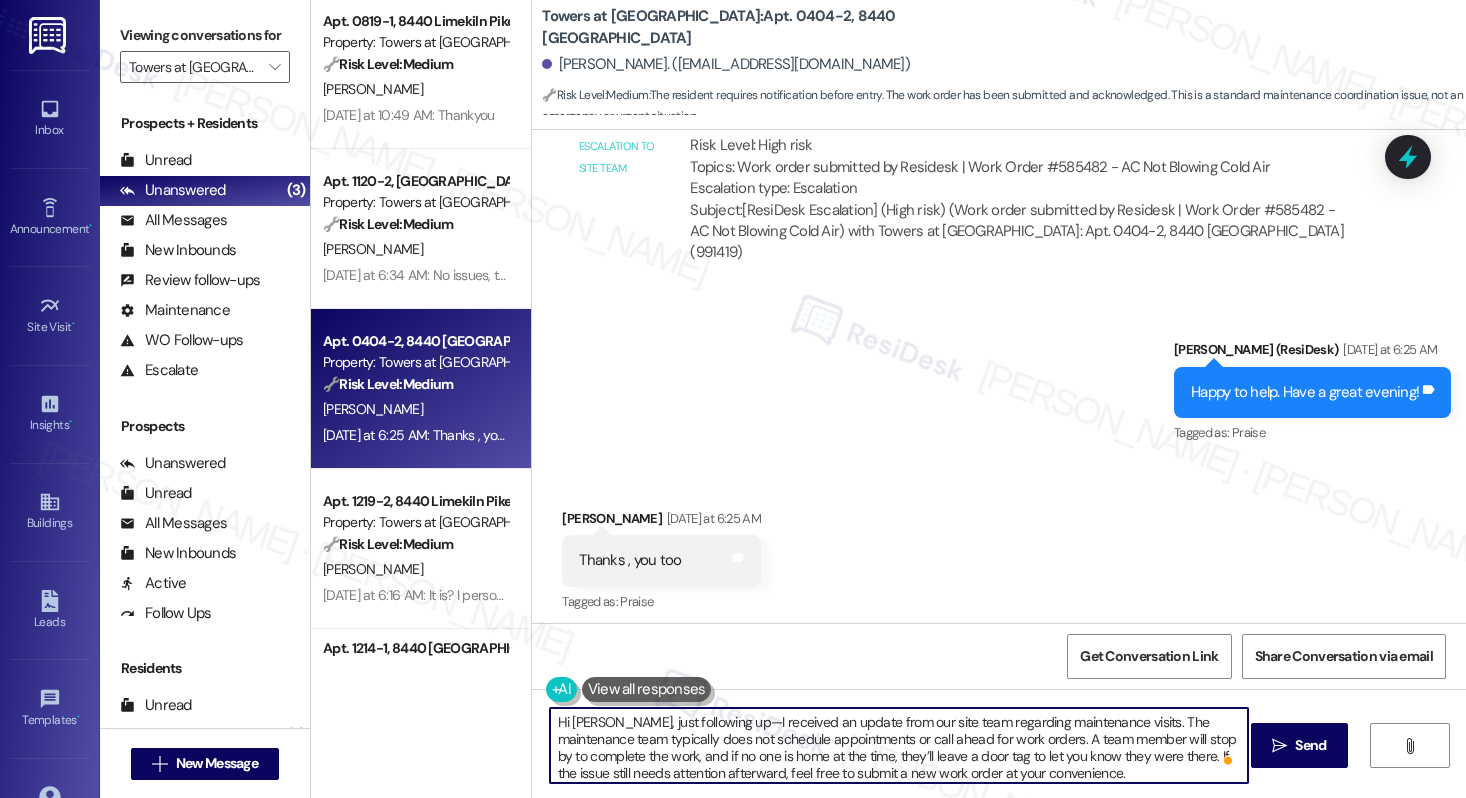 click on "Hi Danee, just following up—I received an update from our site team regarding maintenance visits. The maintenance team typically does not schedule appointments or call ahead for work orders. A team member will stop by to complete the work, and if no one is home at the time, they’ll leave a door tag to let you know they were there. If the issue still needs attention afterward, feel free to submit a new work order at your convenience.
Let me know if you have any questions—we’re happy to help!" at bounding box center [899, 745] 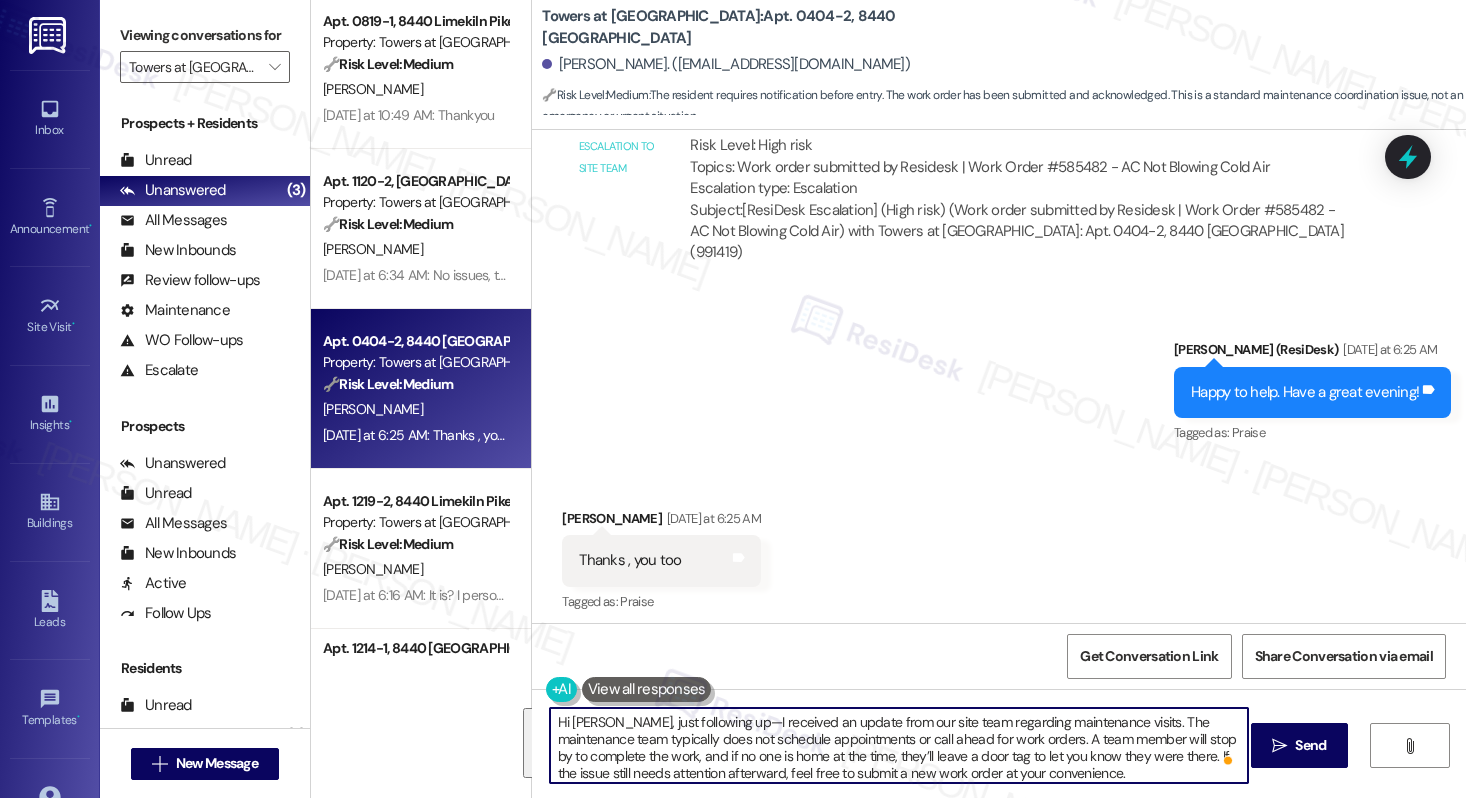 click on "Hi Danee, just following up—I received an update from our site team regarding maintenance visits. The maintenance team typically does not schedule appointments or call ahead for work orders. A team member will stop by to complete the work, and if no one is home at the time, they’ll leave a door tag to let you know they were there. If the issue still needs attention afterward, feel free to submit a new work order at your convenience.
Let me know if you have any questions—we’re happy to help!" at bounding box center [899, 745] 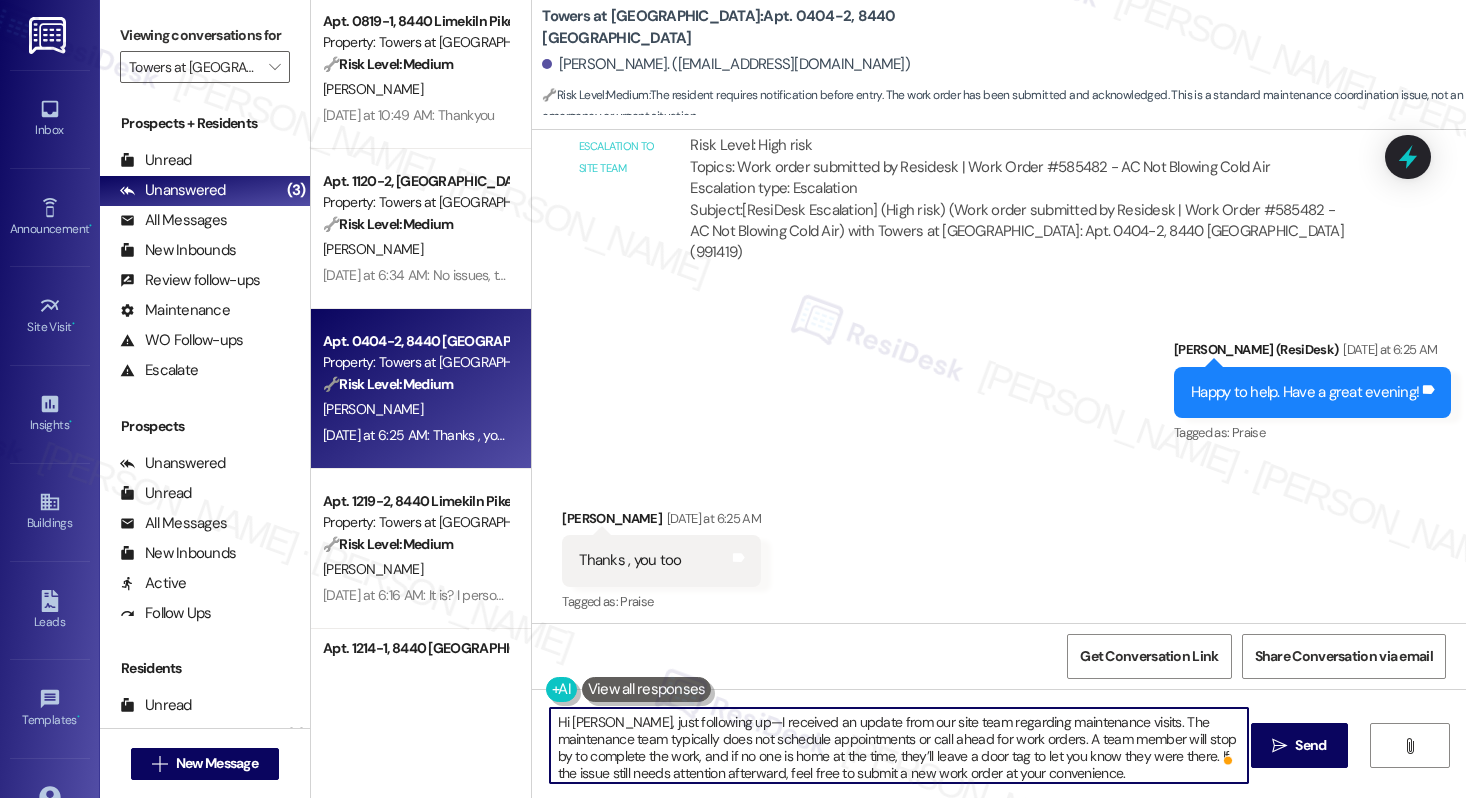 click on "Hi Danee, just following up—I received an update from our site team regarding maintenance visits. The maintenance team typically does not schedule appointments or call ahead for work orders. A team member will stop by to complete the work, and if no one is home at the time, they’ll leave a door tag to let you know they were there. If the issue still needs attention afterward, feel free to submit a new work order at your convenience.
Let me know if you have any questions—we’re happy to help!" at bounding box center (899, 745) 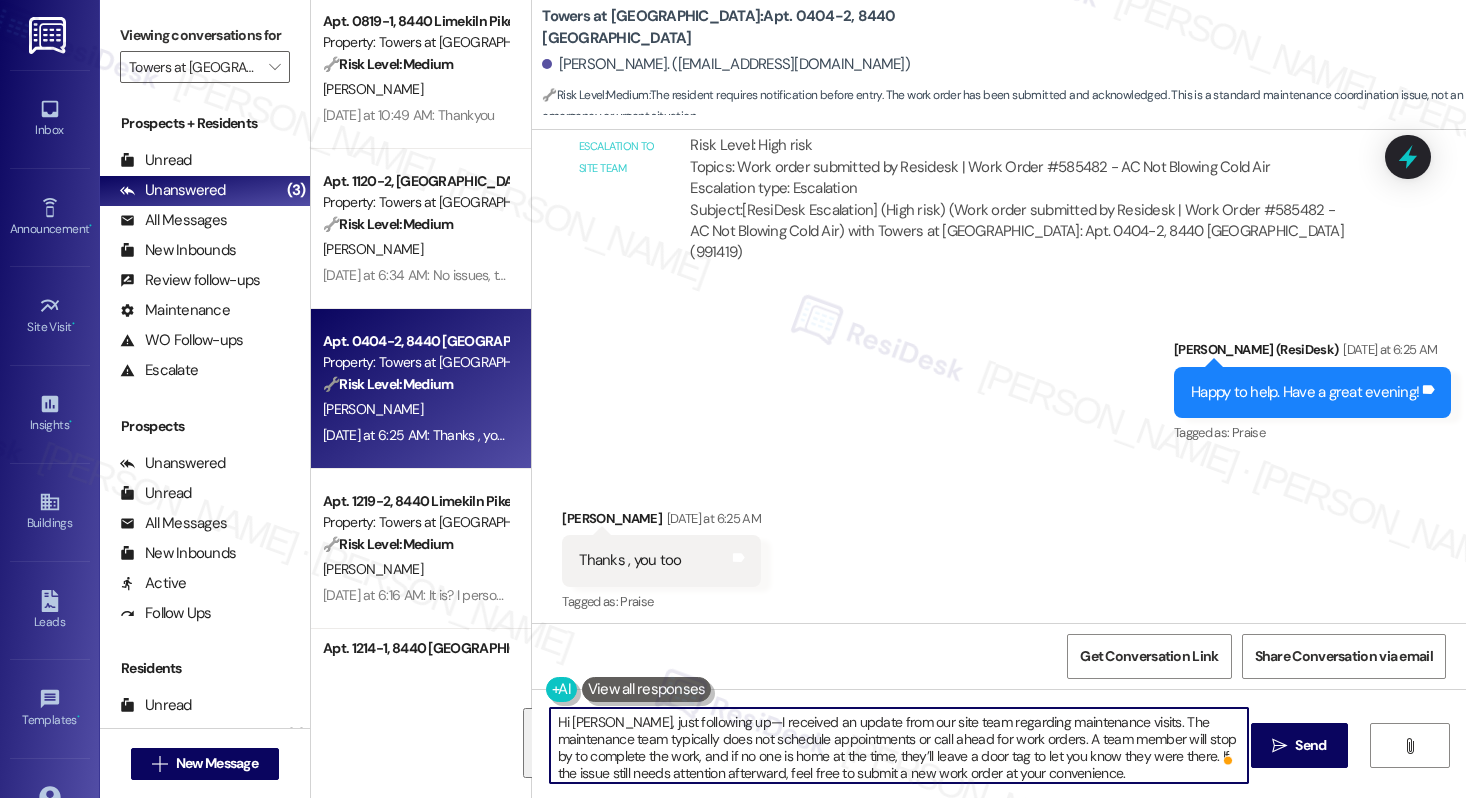 click on "Hi Danee, just following up—I received an update from our site team regarding maintenance visits. The maintenance team typically does not schedule appointments or call ahead for work orders. A team member will stop by to complete the work, and if no one is home at the time, they’ll leave a door tag to let you know they were there. If the issue still needs attention afterward, feel free to submit a new work order at your convenience.
Let me know if you have any questions—we’re happy to help!" at bounding box center (899, 745) 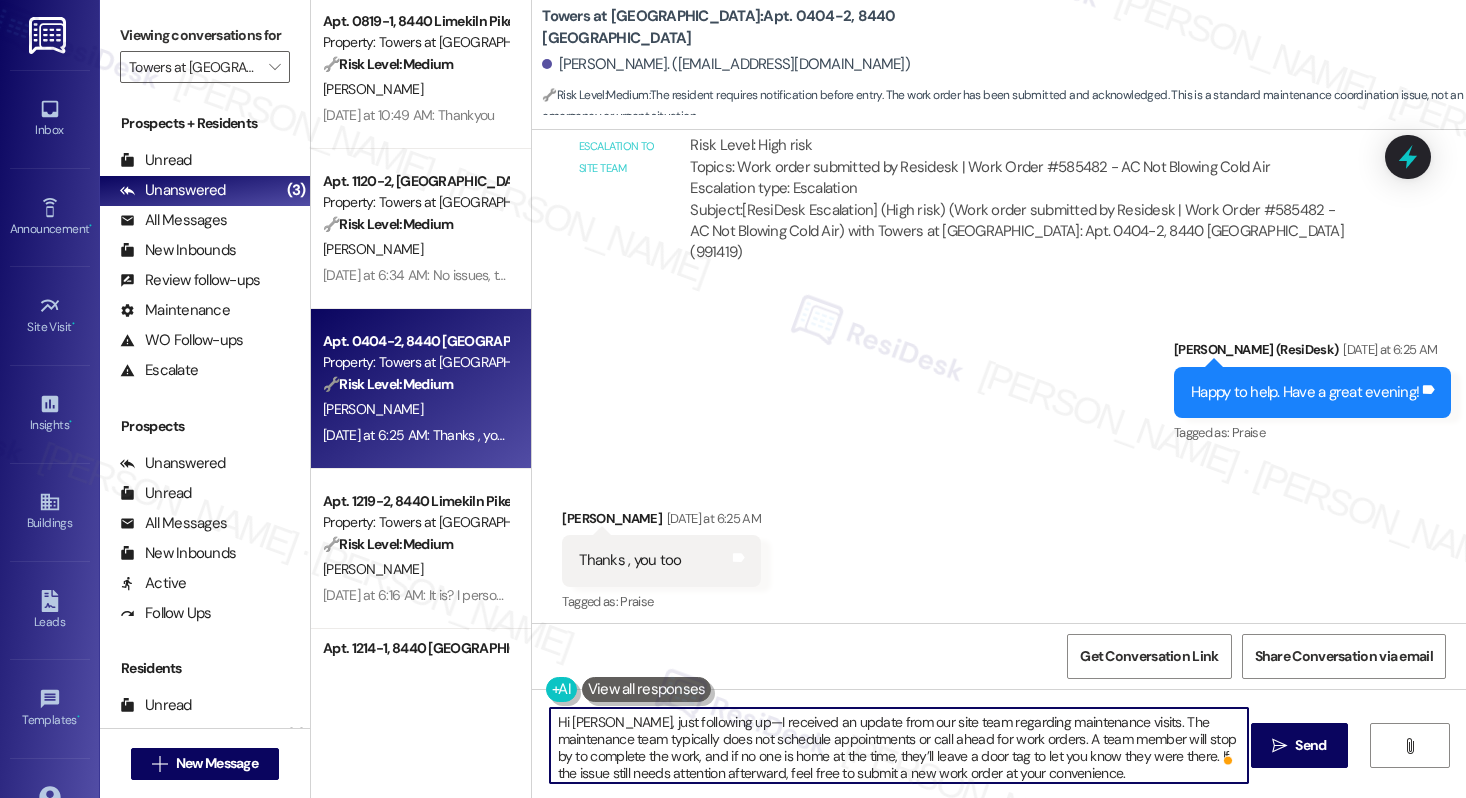 click on "Hi Danee, just following up—I received an update from our site team regarding maintenance visits. The maintenance team typically does not schedule appointments or call ahead for work orders. A team member will stop by to complete the work, and if no one is home at the time, they’ll leave a door tag to let you know they were there. If the issue still needs attention afterward, feel free to submit a new work order at your convenience.
Let me know if you have any questions—we’re happy to help!" at bounding box center (899, 745) 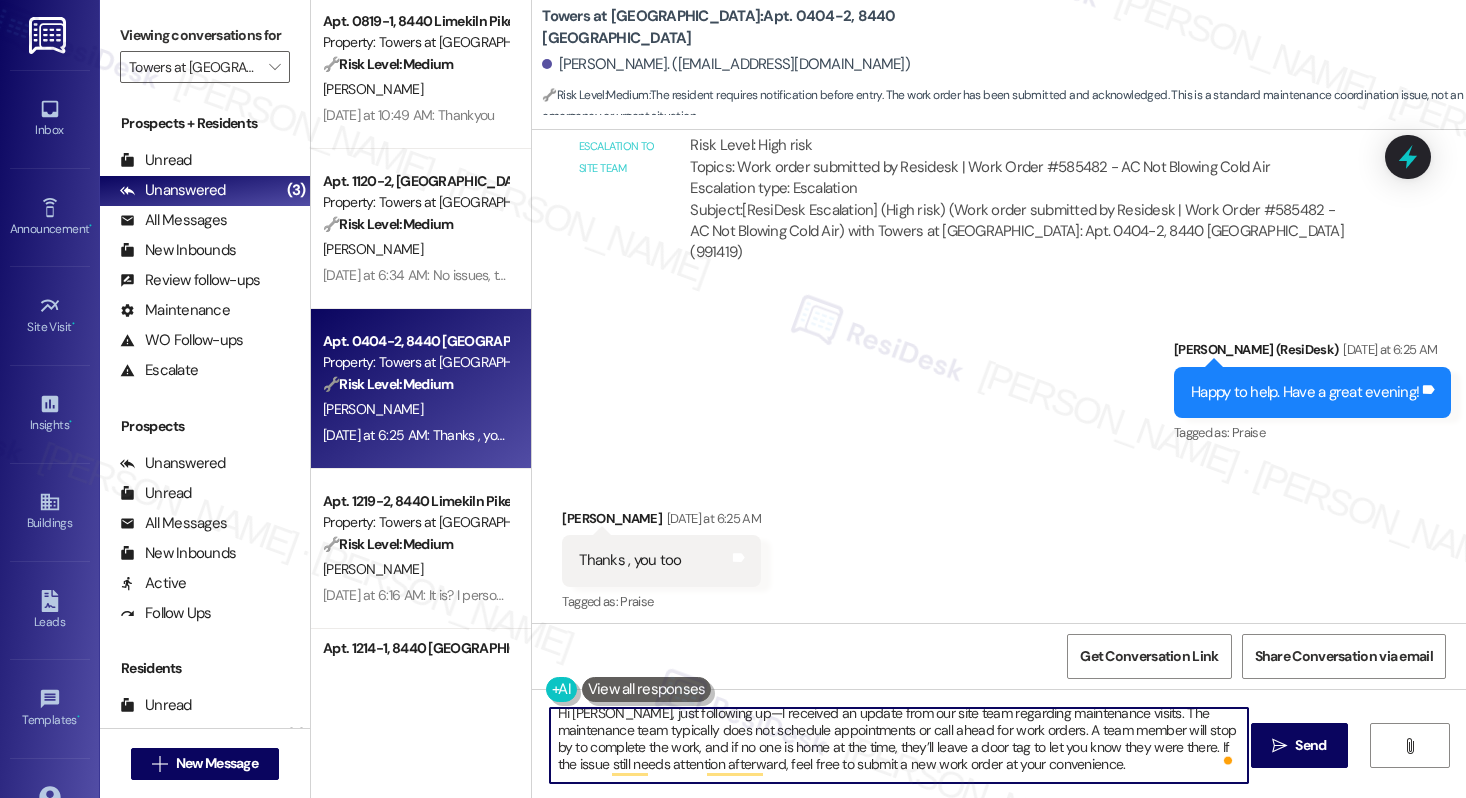 scroll, scrollTop: 14, scrollLeft: 0, axis: vertical 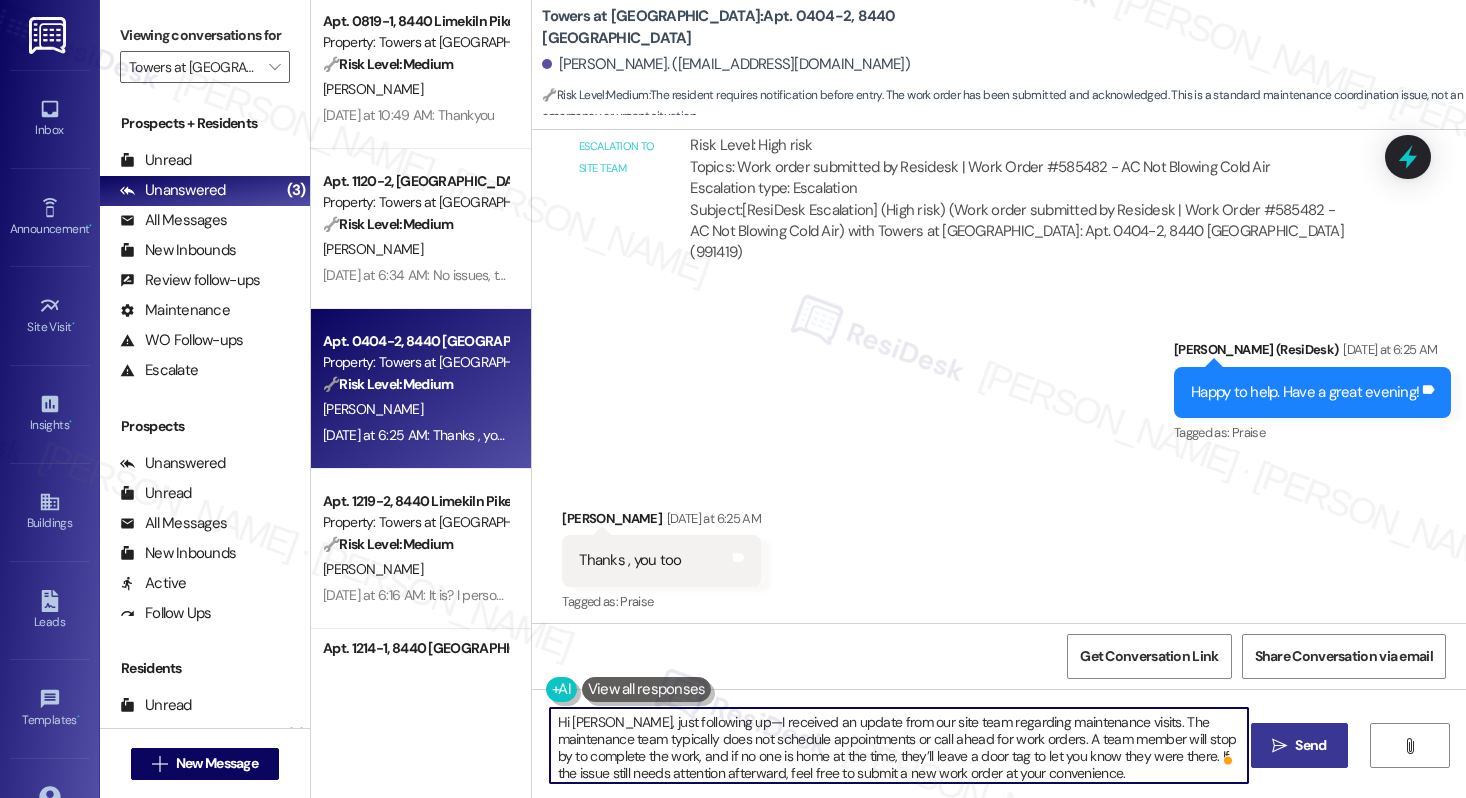 type on "Hi Danee, just following up—I received an update from our site team regarding maintenance visits. The maintenance team typically does not schedule appointments or call ahead for work orders. A team member will stop by to complete the work, and if no one is home at the time, they’ll leave a door tag to let you know they were there. If the issue still needs attention afterward, feel free to submit a new work order at your convenience.
Let me know if you have any questions—we’re happy to help!" 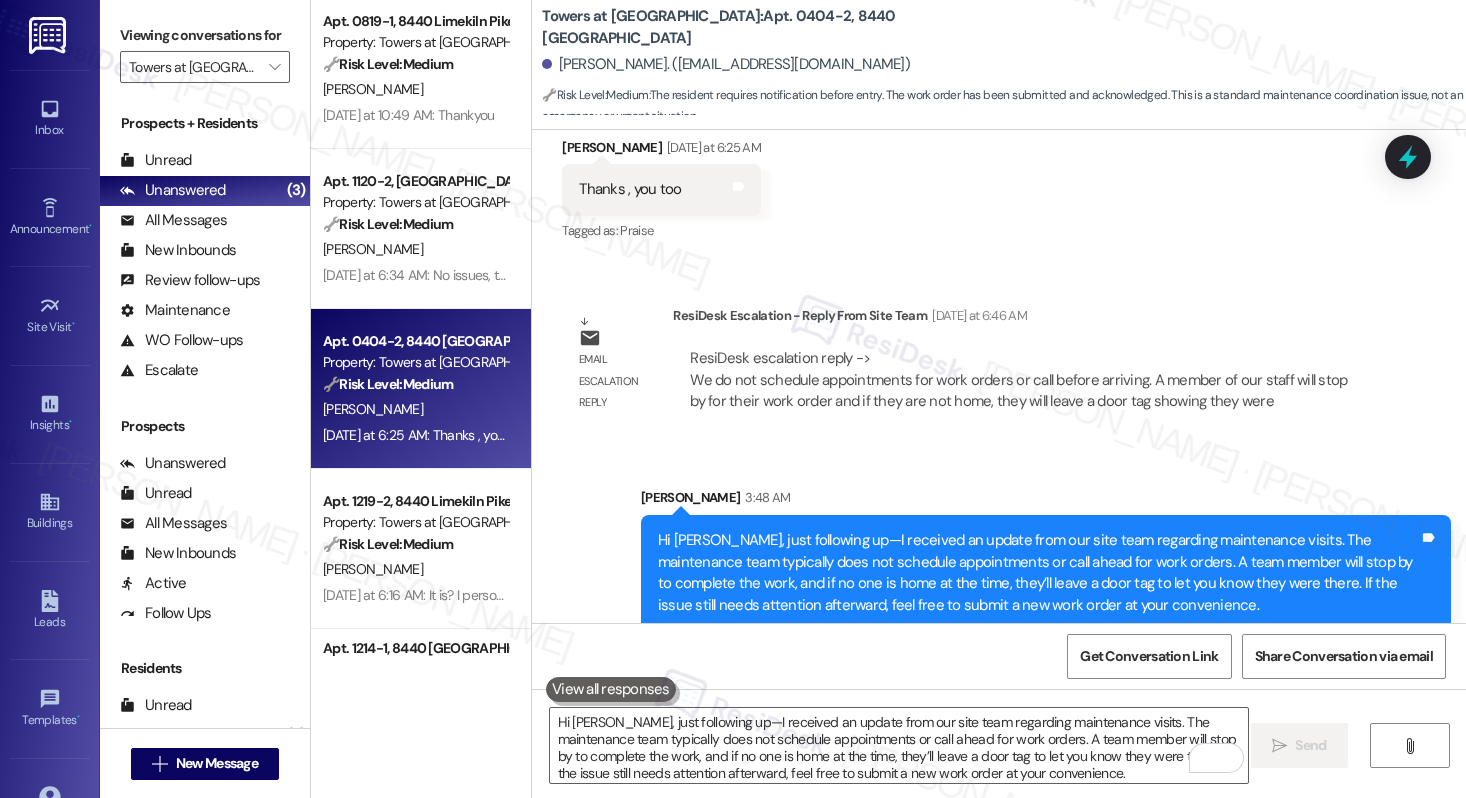 scroll, scrollTop: 13276, scrollLeft: 0, axis: vertical 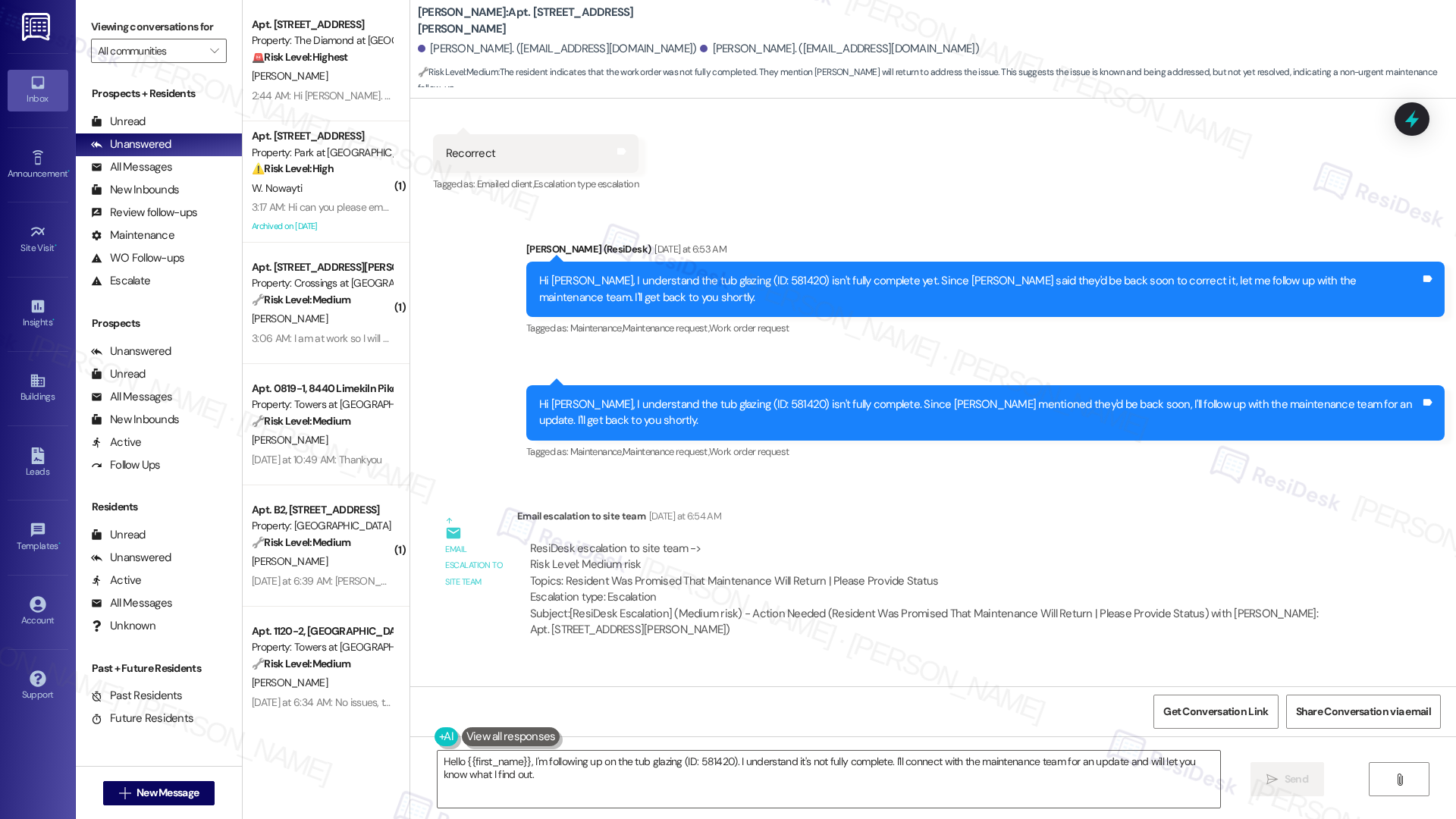 click on "ResiDesk escalation to site team ->
Risk Level: Medium risk
Topics: Resident Was Promised That Maintenance Will Return | Please Provide Status
Escalation type: Escalation" at bounding box center [934, 573] 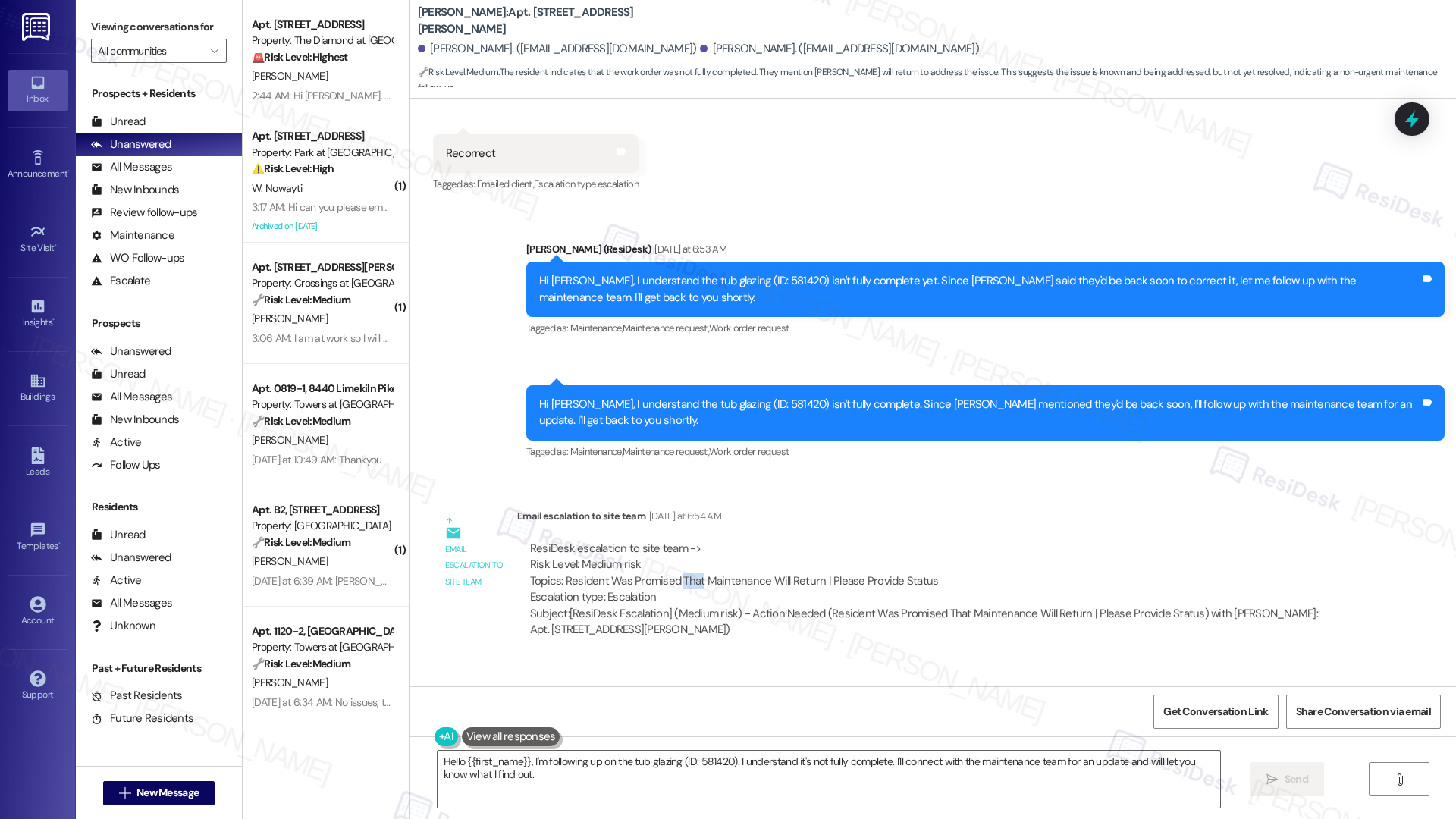 click on "ResiDesk escalation to site team ->
Risk Level: Medium risk
Topics: Resident Was Promised That Maintenance Will Return | Please Provide Status
Escalation type: Escalation" at bounding box center (934, 573) 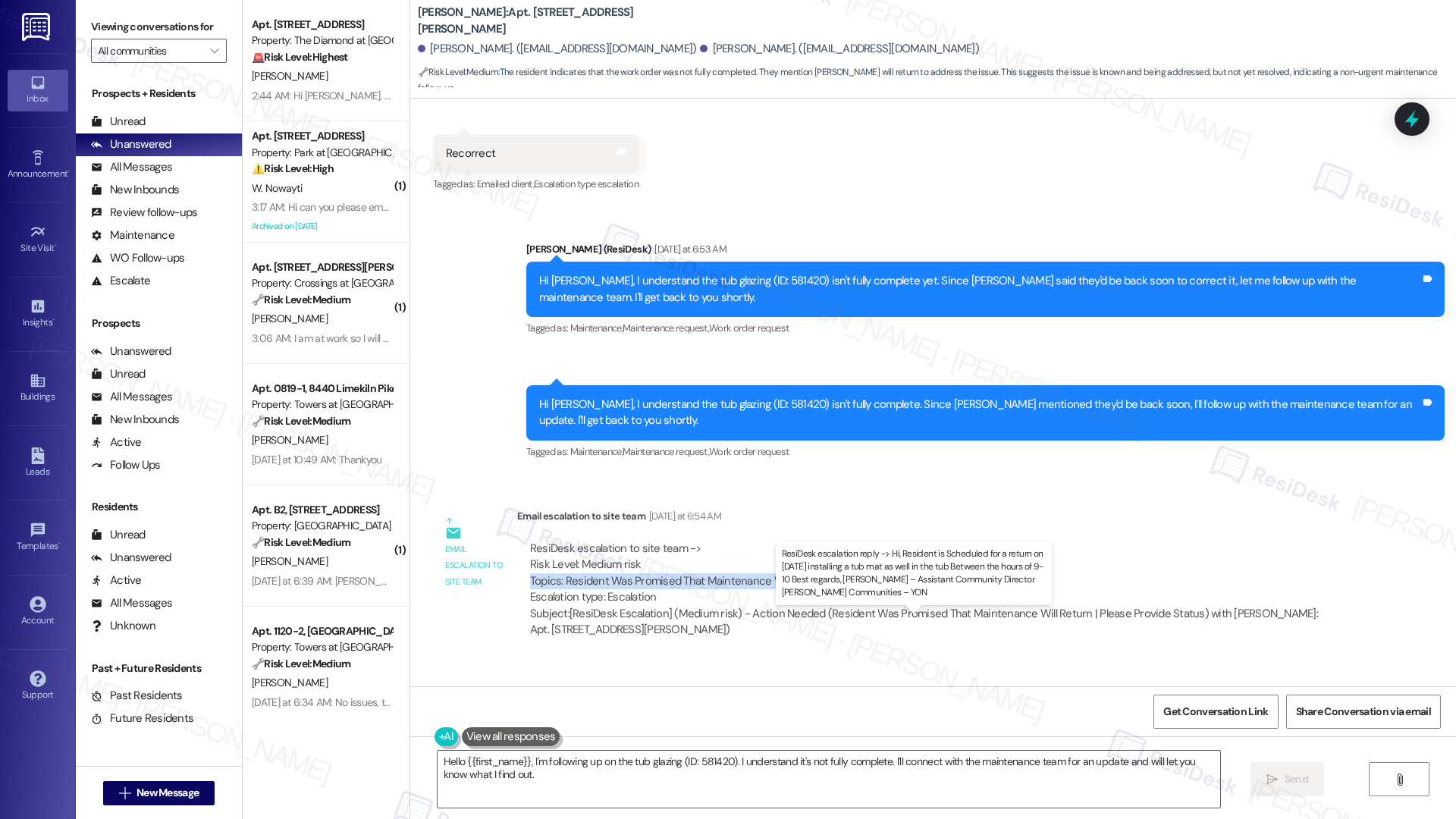 click on "ResiDesk escalation reply ->
Hi, Resident is Scheduled for a return on 7/18/2025 installing a tub mat as well in the tub Between the hours of 9-10 Best regards, Anabel Guzman – Assistant Community Director Lindy Communities – YON ResiDesk escalation reply ->
Hi, Resident is Scheduled for a return on 7/18/2025 installing a tub mat as well in the tub Between the hours of 9-10 Best regards, Anabel Guzman – Assistant Community Director Lindy Communities – YON" at bounding box center [930, 751] 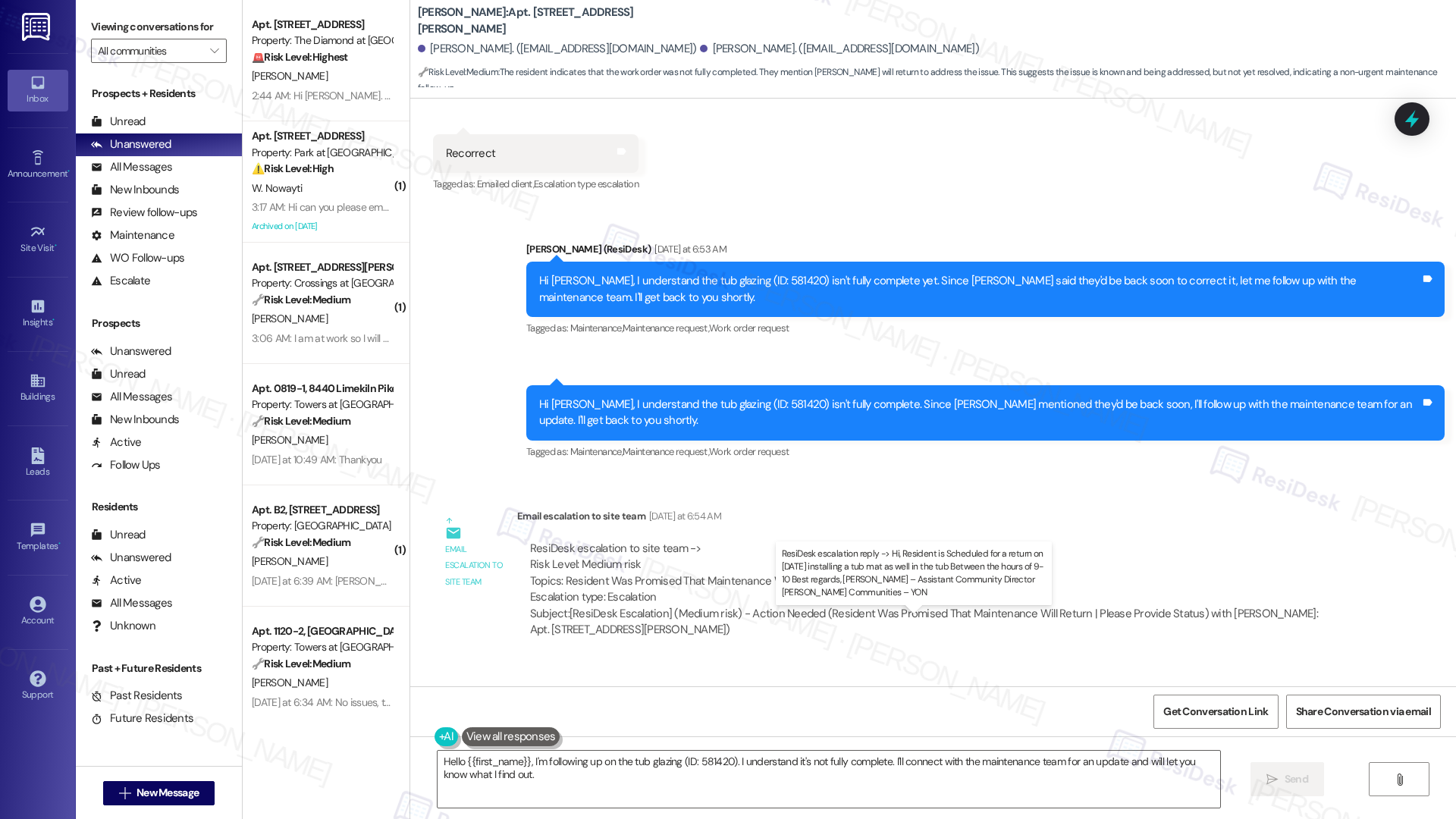 click on "ResiDesk escalation reply ->
Hi, Resident is Scheduled for a return on 7/18/2025 installing a tub mat as well in the tub Between the hours of 9-10 Best regards, Anabel Guzman – Assistant Community Director Lindy Communities – YON ResiDesk escalation reply ->
Hi, Resident is Scheduled for a return on 7/18/2025 installing a tub mat as well in the tub Between the hours of 9-10 Best regards, Anabel Guzman – Assistant Community Director Lindy Communities – YON" at bounding box center [930, 751] 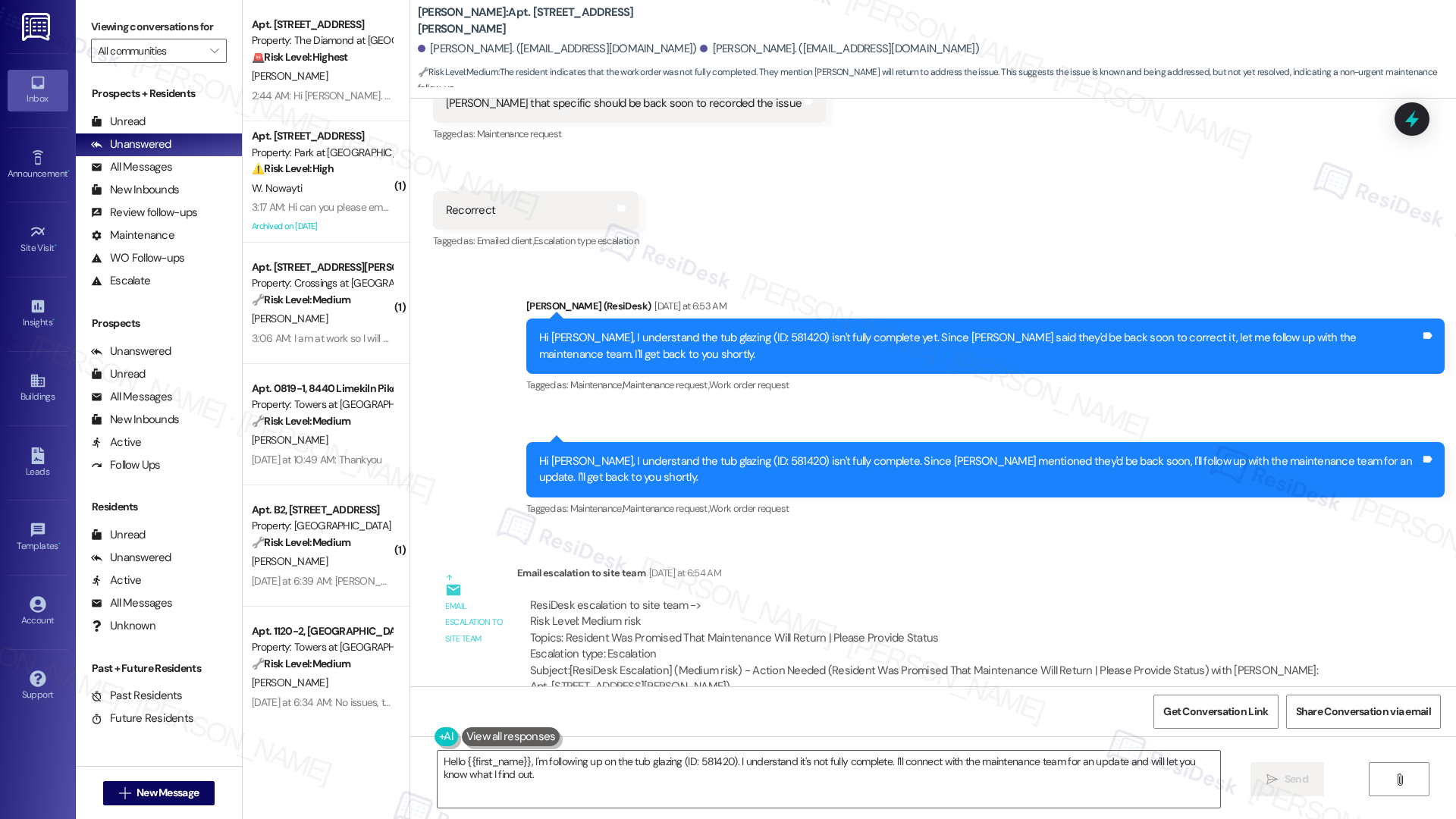 scroll, scrollTop: 14242, scrollLeft: 0, axis: vertical 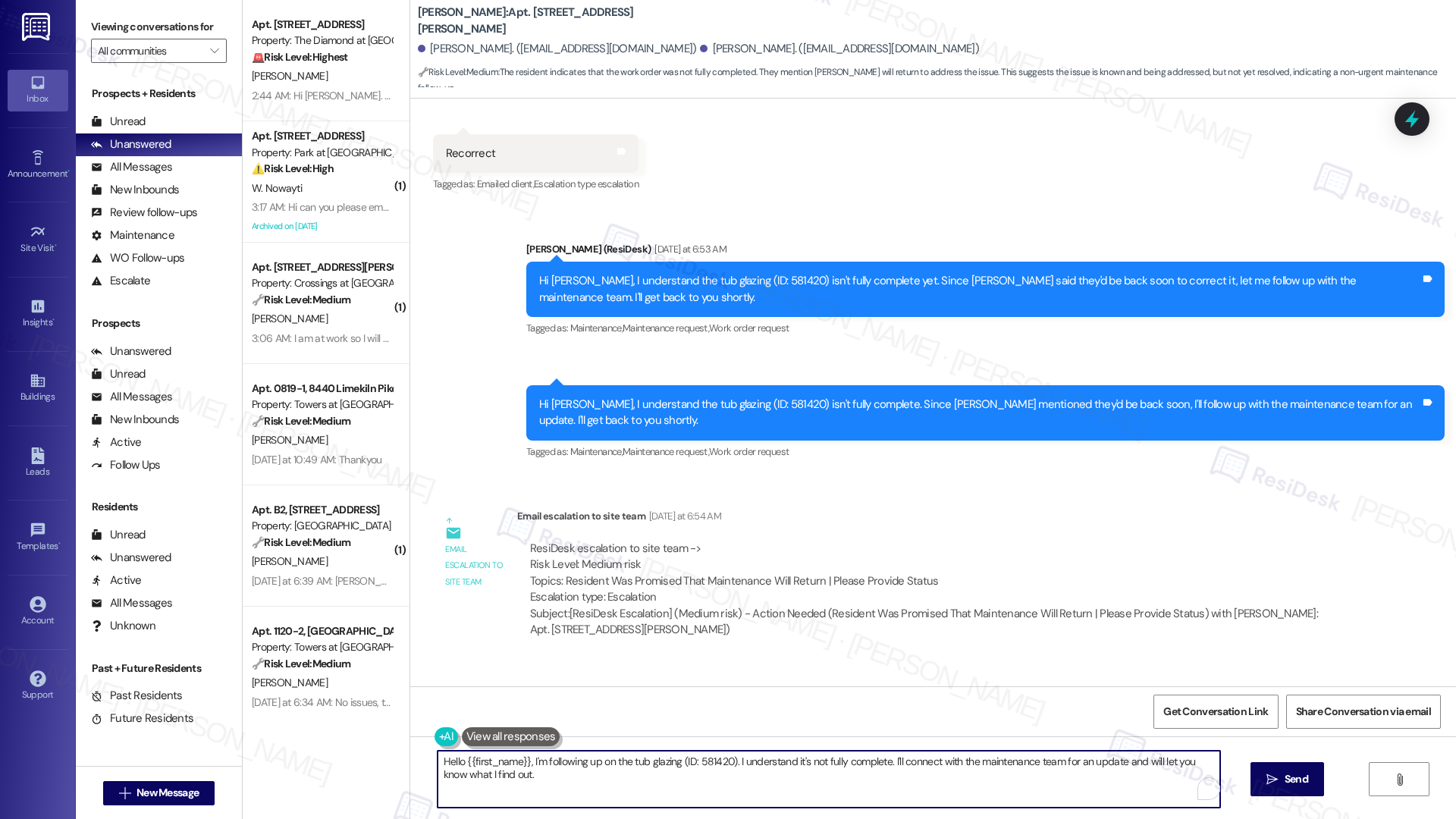 drag, startPoint x: 727, startPoint y: 758, endPoint x: 738, endPoint y: 786, distance: 30.08322 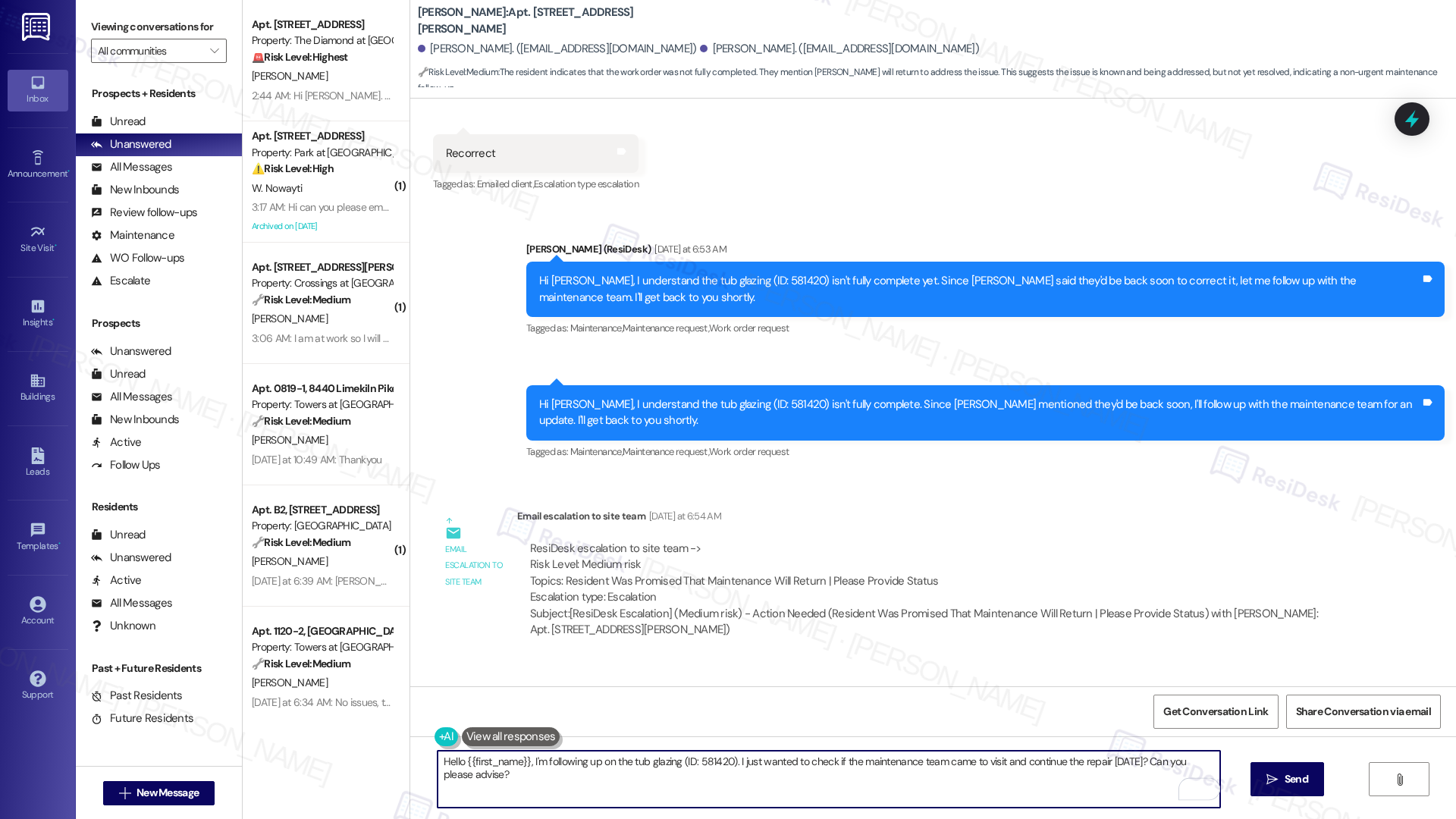 click on "Hi Najah, I understand the tub glazing (ID: 581420) isn't fully complete. Since Annabelle mentioned they'd be back soon, I'll follow up with the maintenance team for an update. I'll get back to you shortly." at bounding box center [980, 413] 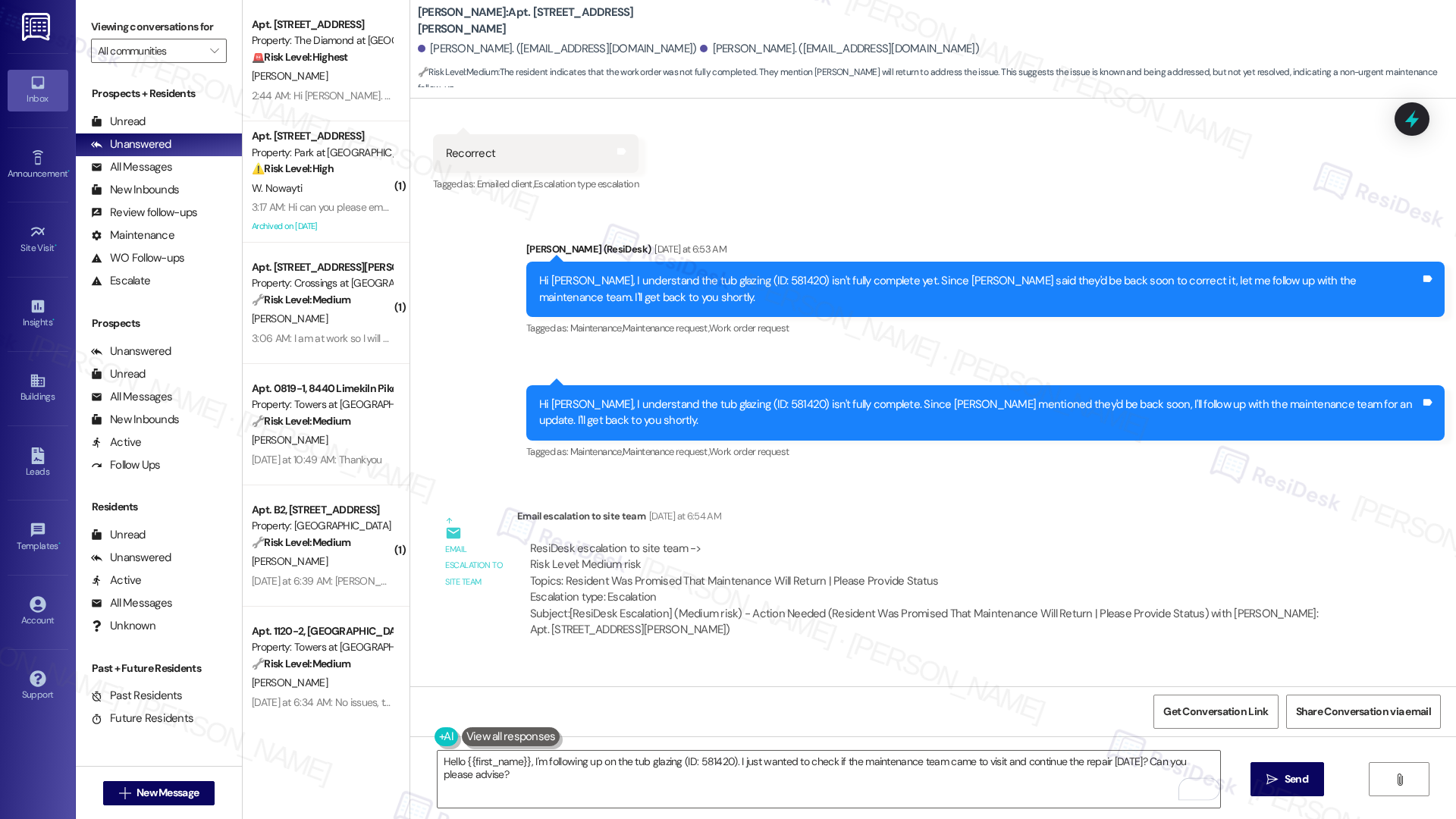 click on "Hi Najah, I understand the tub glazing (ID: 581420) isn't fully complete. Since Annabelle mentioned they'd be back soon, I'll follow up with the maintenance team for an update. I'll get back to you shortly." at bounding box center [980, 413] 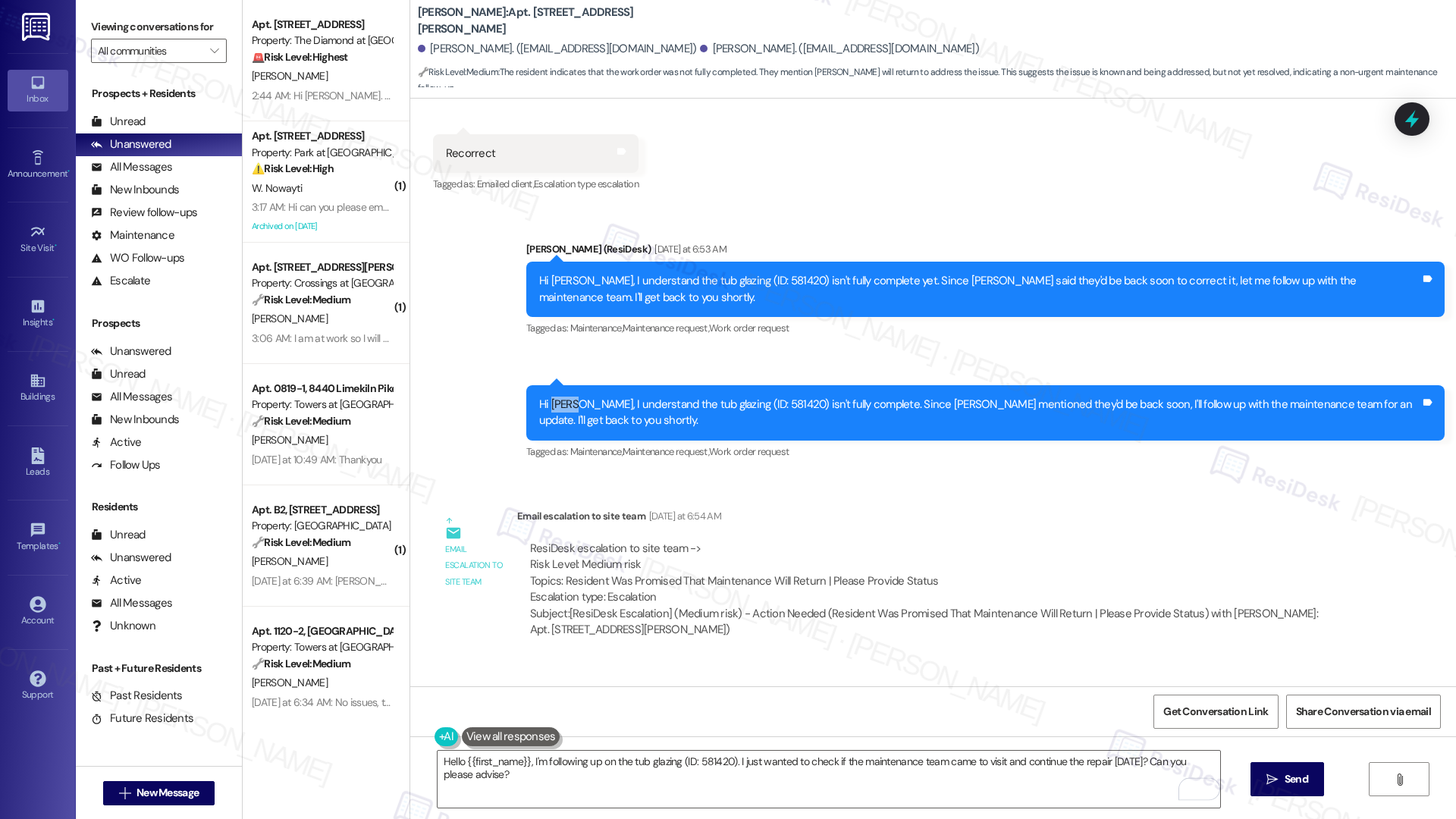 copy on "Najah" 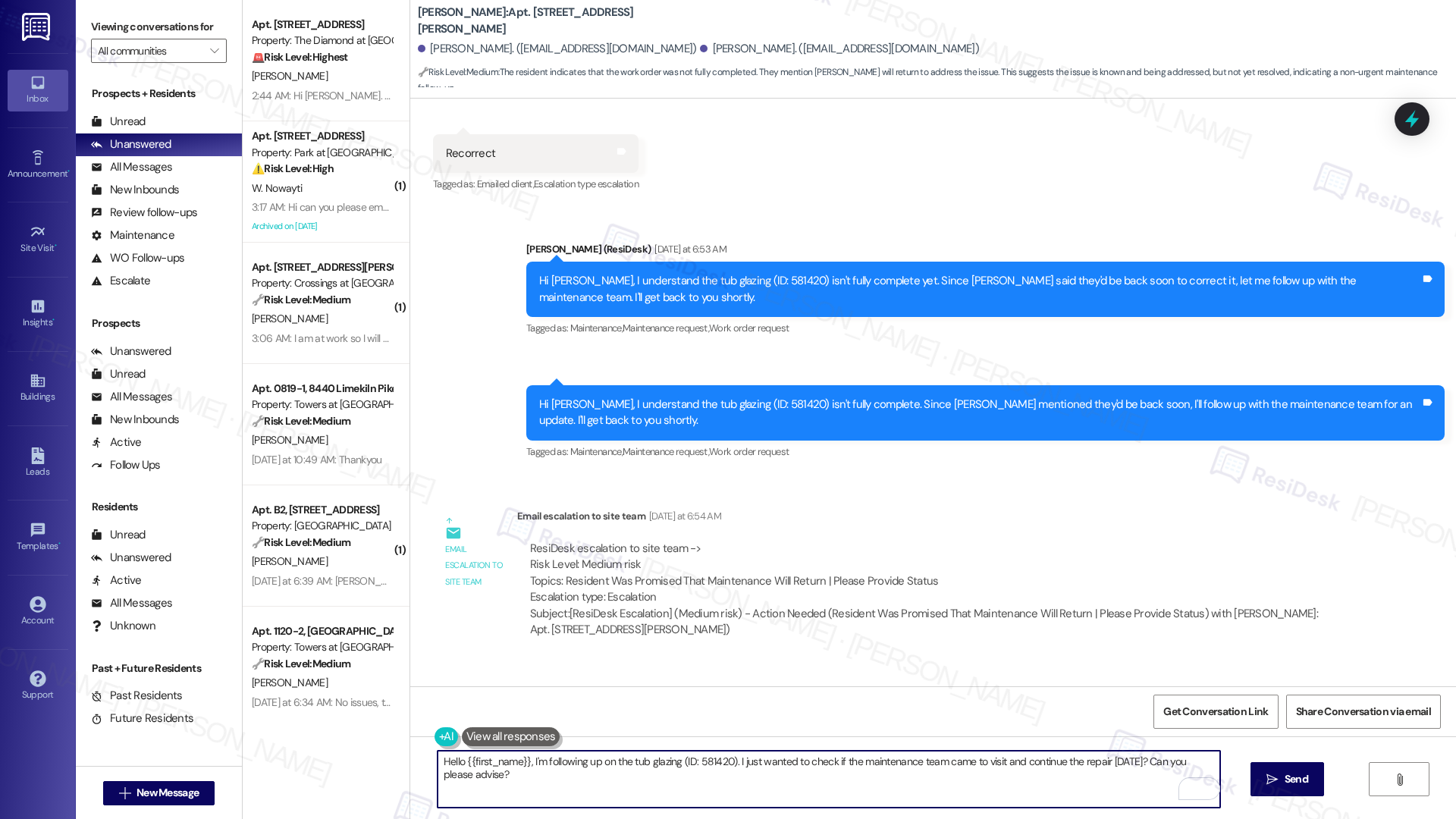 drag, startPoint x: 519, startPoint y: 765, endPoint x: 456, endPoint y: 760, distance: 63.198101 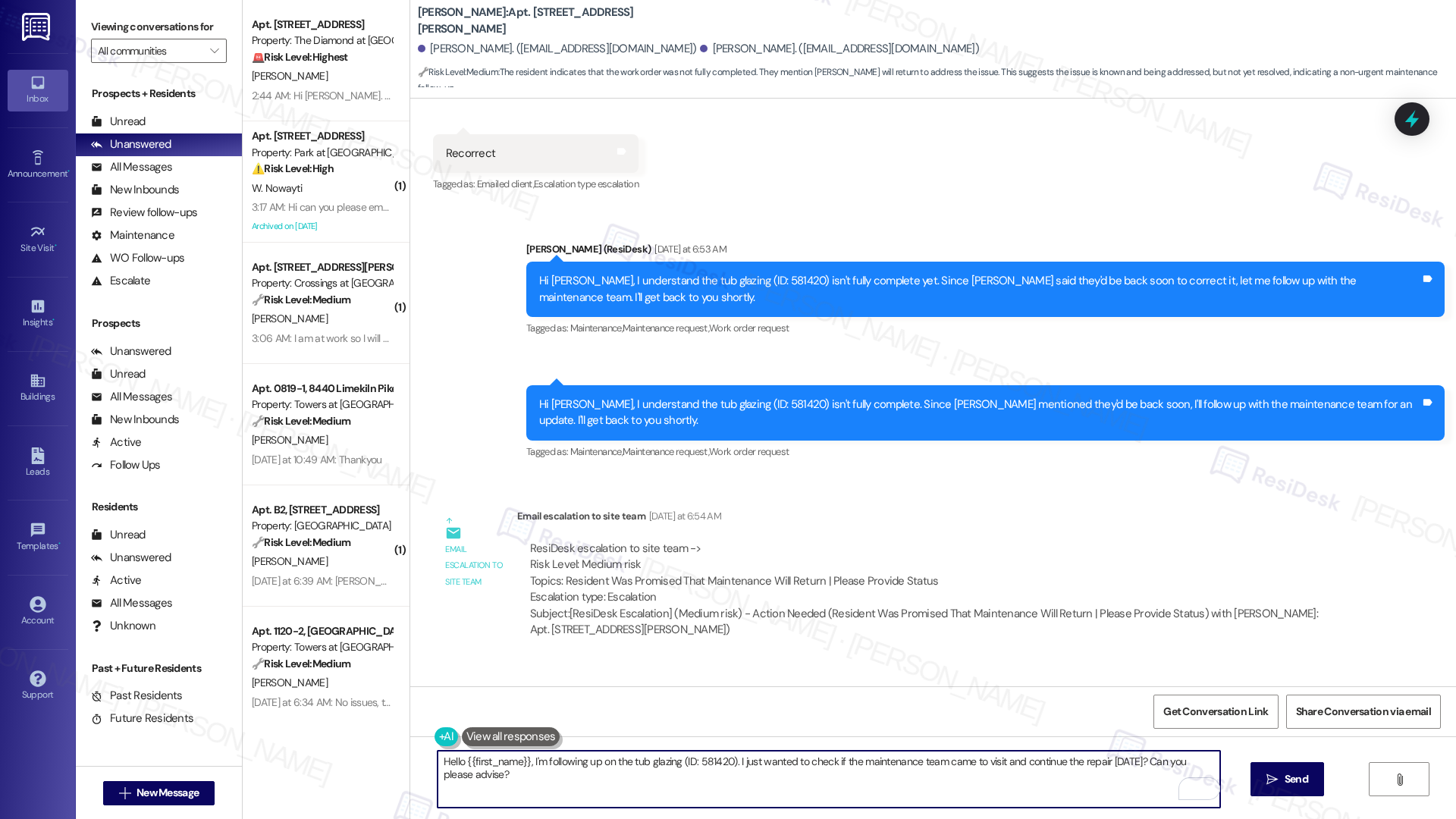 click on "Hello {{first_name}}, I'm following up on the tub glazing (ID: 581420). I just wanted to check if the maintenance team came to visit and continue the repair today? Can you please advise?" at bounding box center (829, 779) 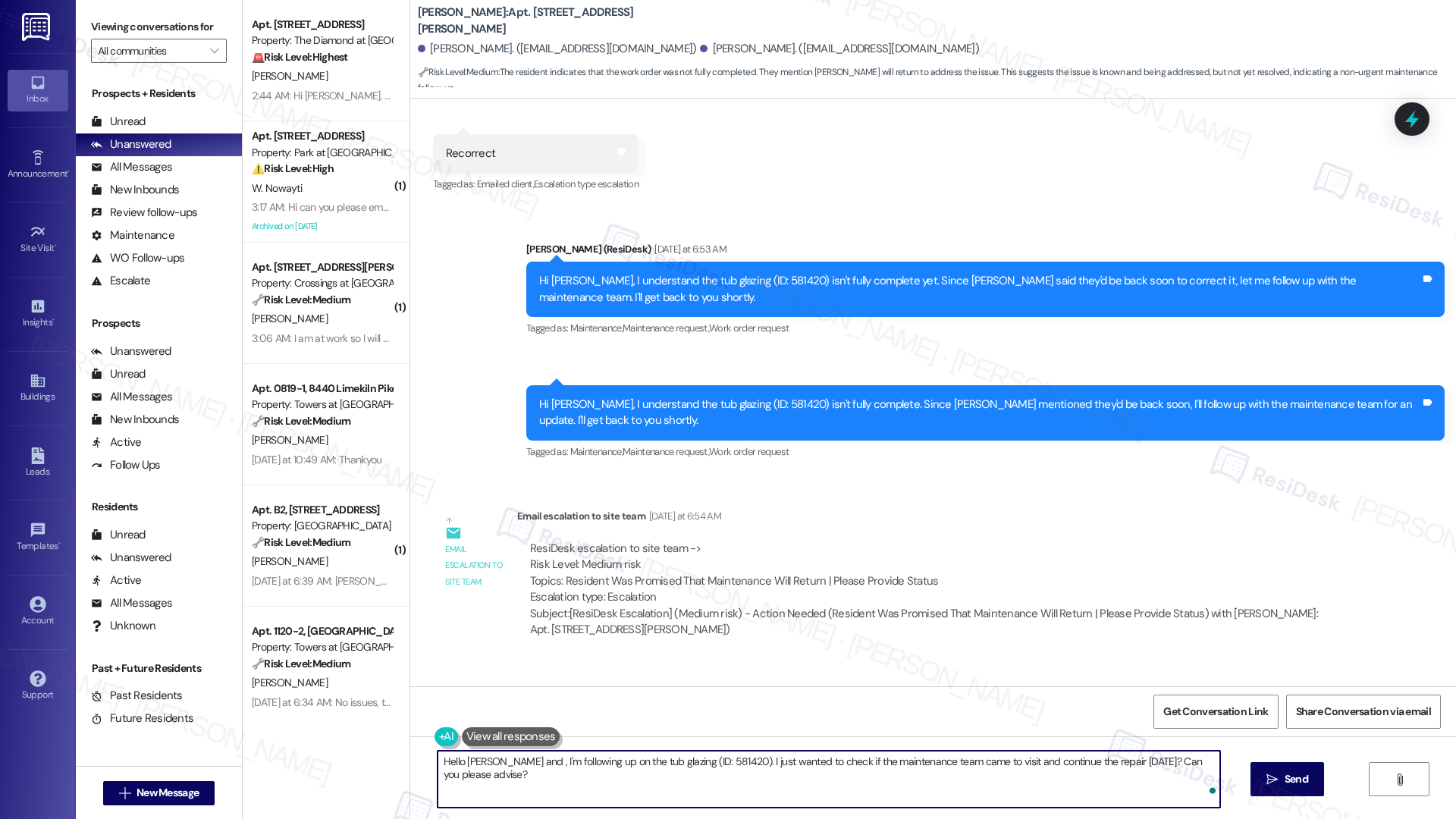 paste on "Najah" 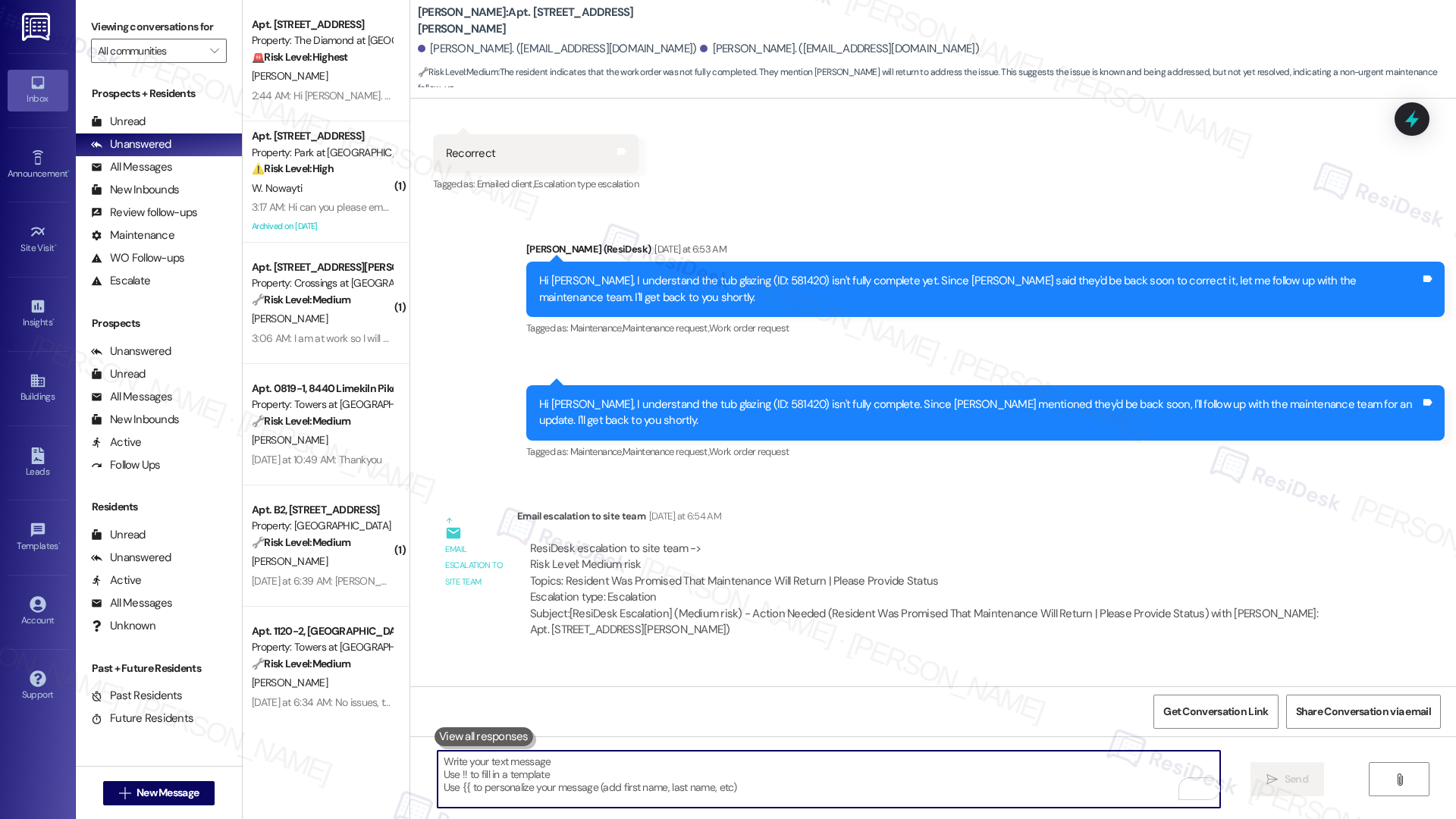 paste on "Hello Dante and Najah,
I’m following up on the tub glazing work order (ID: 581420). I just wanted to check if the maintenance team was able to stop by and continue the repair today. Could you please let me know?
Thanks, and I appreciate your time!" 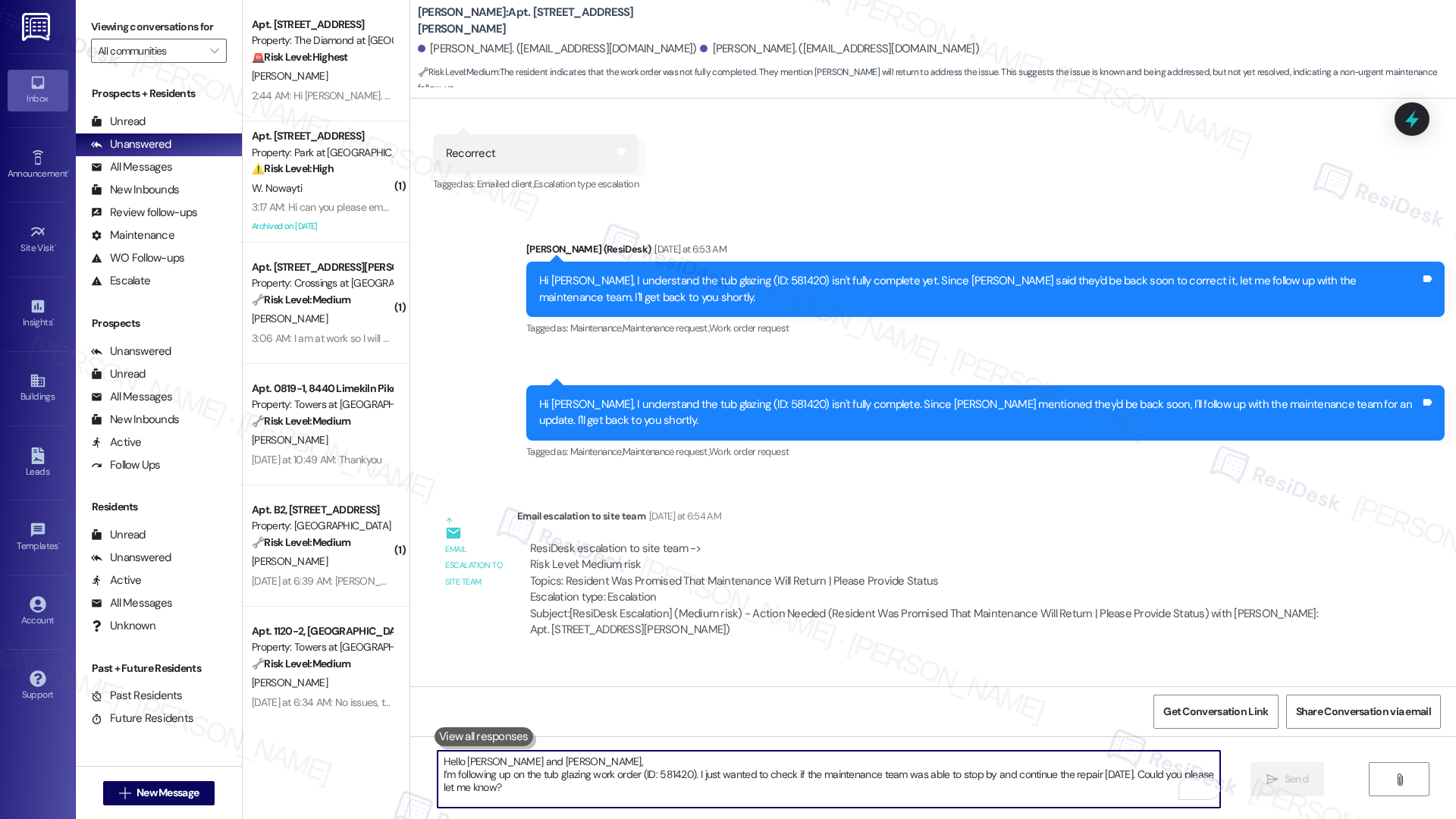 scroll, scrollTop: 13, scrollLeft: 0, axis: vertical 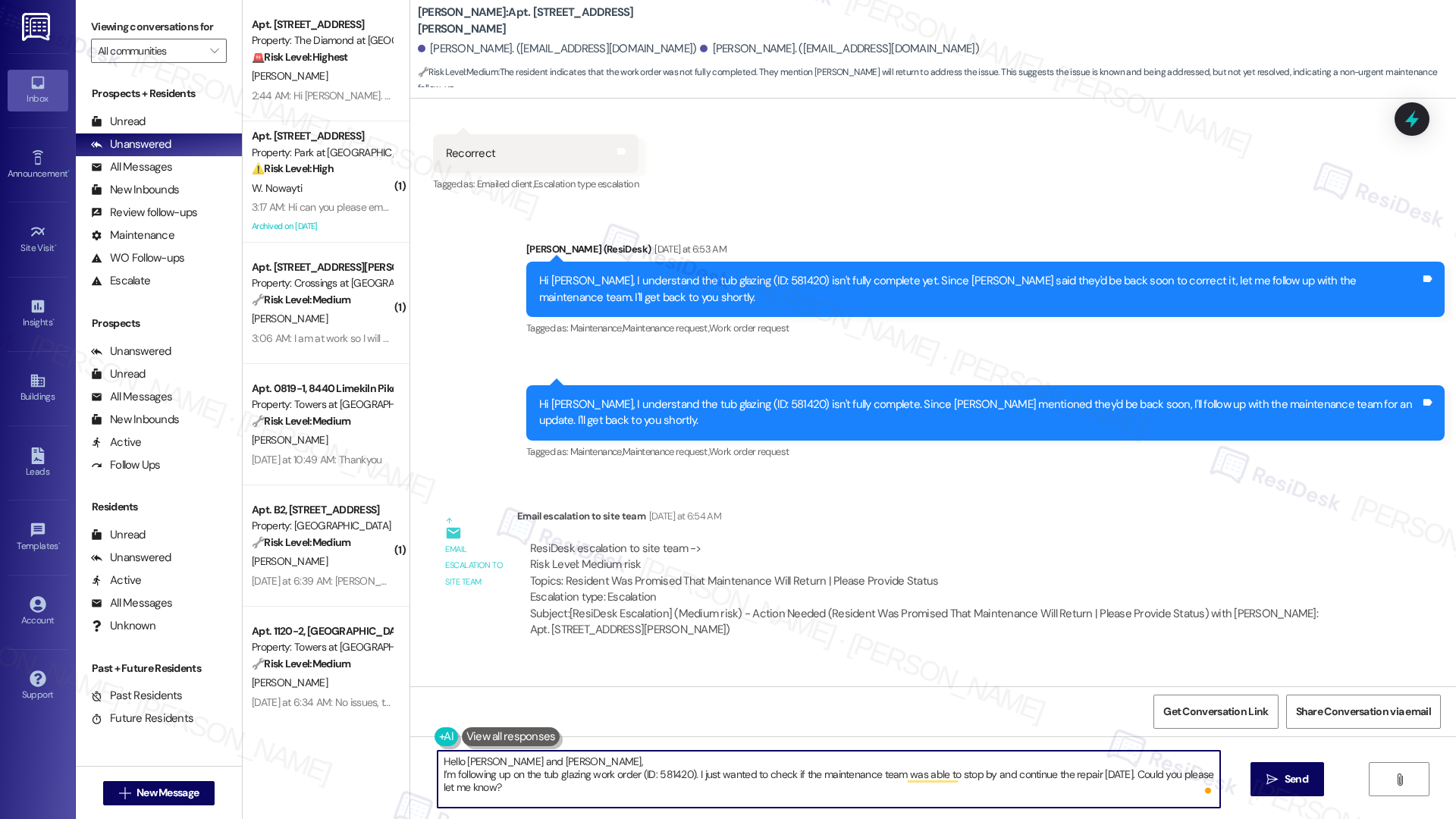 click on "Hello Dante and Najah,
I’m following up on the tub glazing work order (ID: 581420). I just wanted to check if the maintenance team was able to stop by and continue the repair today. Could you please let me know?
Thanks, and I appreciate your time!" at bounding box center [829, 779] 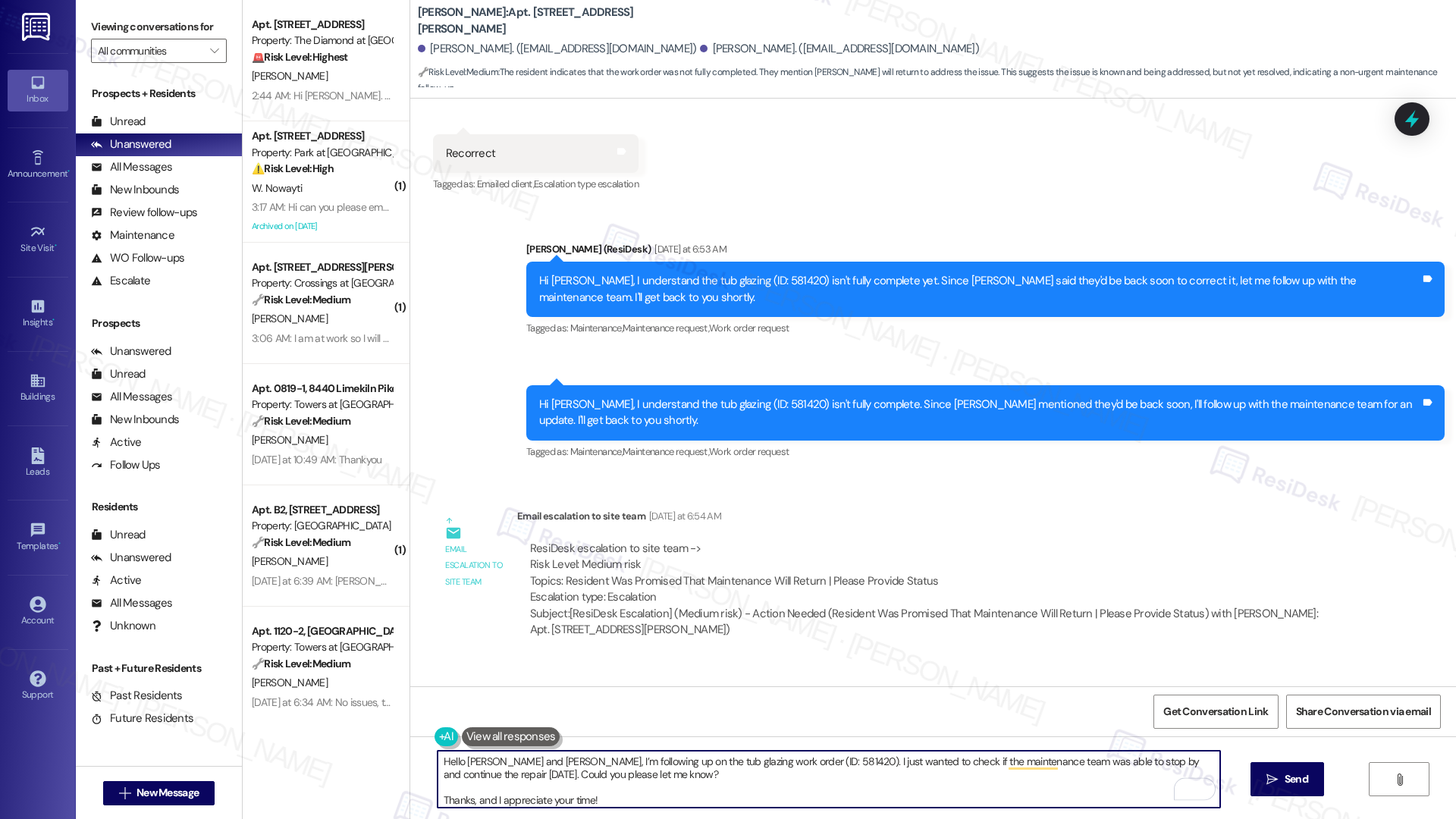 click on "Hello Dante and Najah, I’m following up on the tub glazing work order (ID: 581420). I just wanted to check if the maintenance team was able to stop by and continue the repair today. Could you please let me know?
Thanks, and I appreciate your time!" at bounding box center (829, 779) 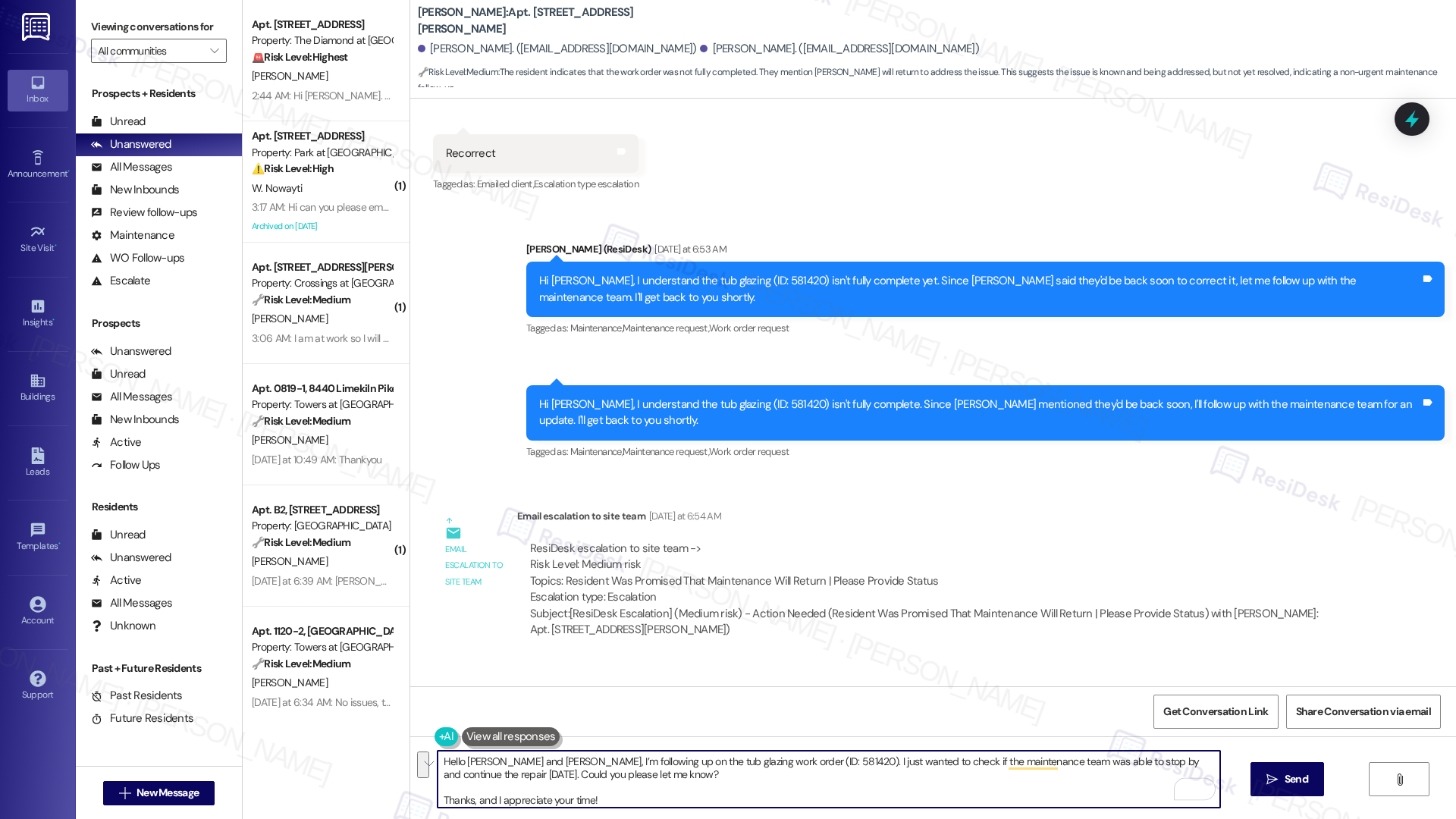 click on "Hello Dante and Najah, I’m following up on the tub glazing work order (ID: 581420). I just wanted to check if the maintenance team was able to stop by and continue the repair today. Could you please let me know?
Thanks, and I appreciate your time!" at bounding box center (829, 779) 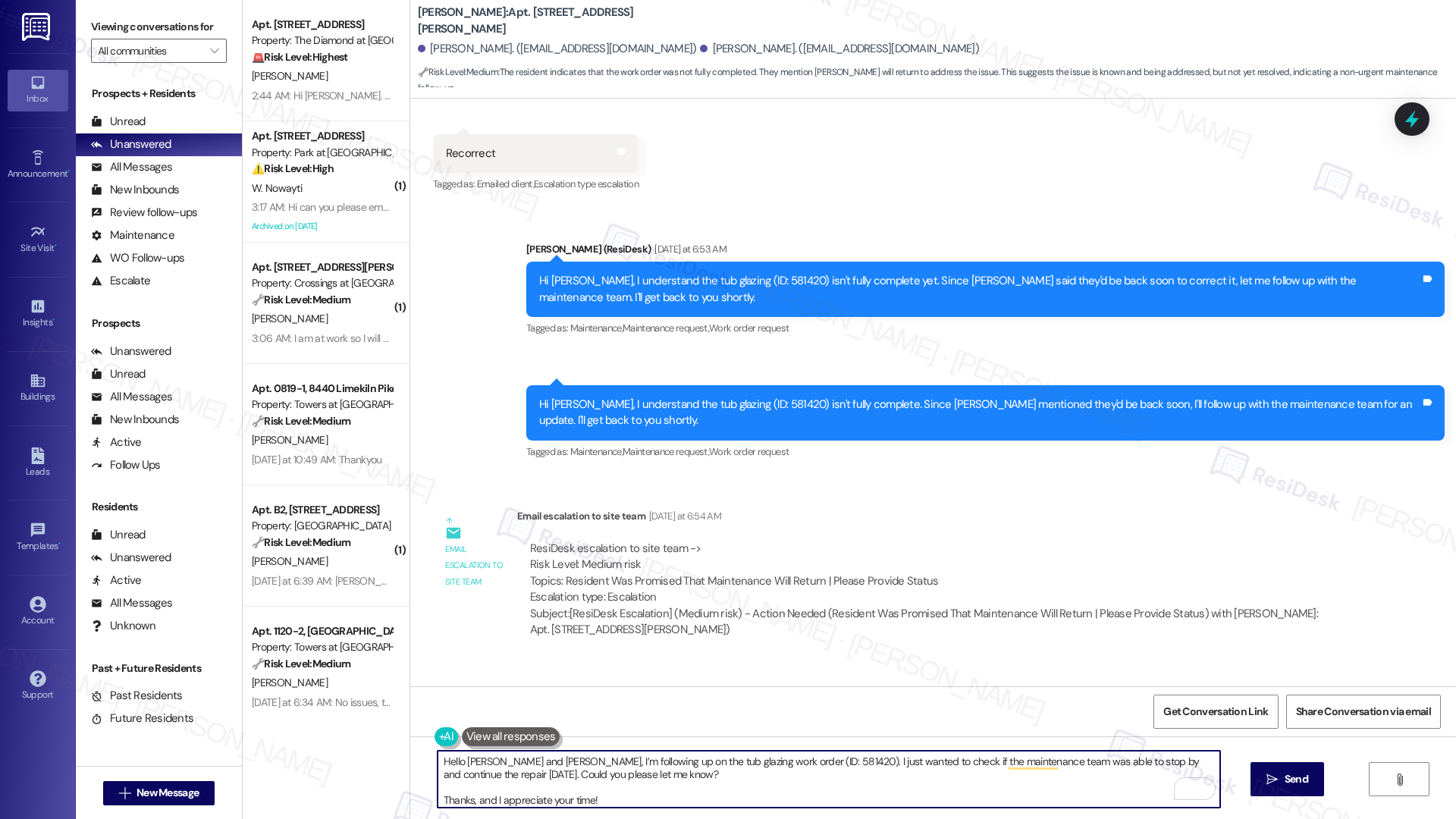 click on "Hello Dante and Najah, I’m following up on the tub glazing work order (ID: 581420). I just wanted to check if the maintenance team was able to stop by and continue the repair today. Could you please let me know?
Thanks, and I appreciate your time!" at bounding box center [829, 779] 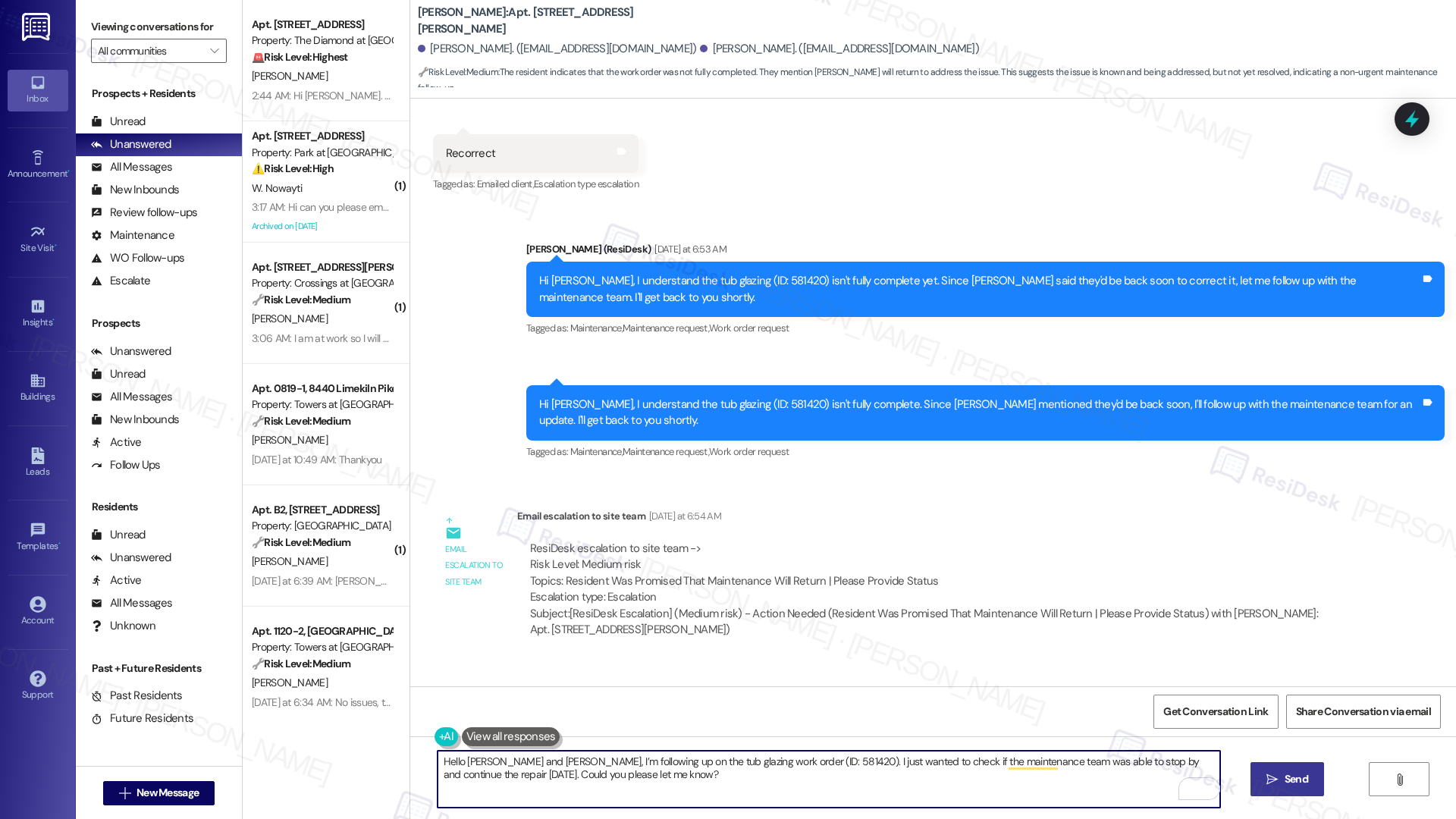 type on "Hello Dante and Najah, I’m following up on the tub glazing work order (ID: 581420). I just wanted to check if the maintenance team was able to stop by and continue the repair today. Could you please let me know?" 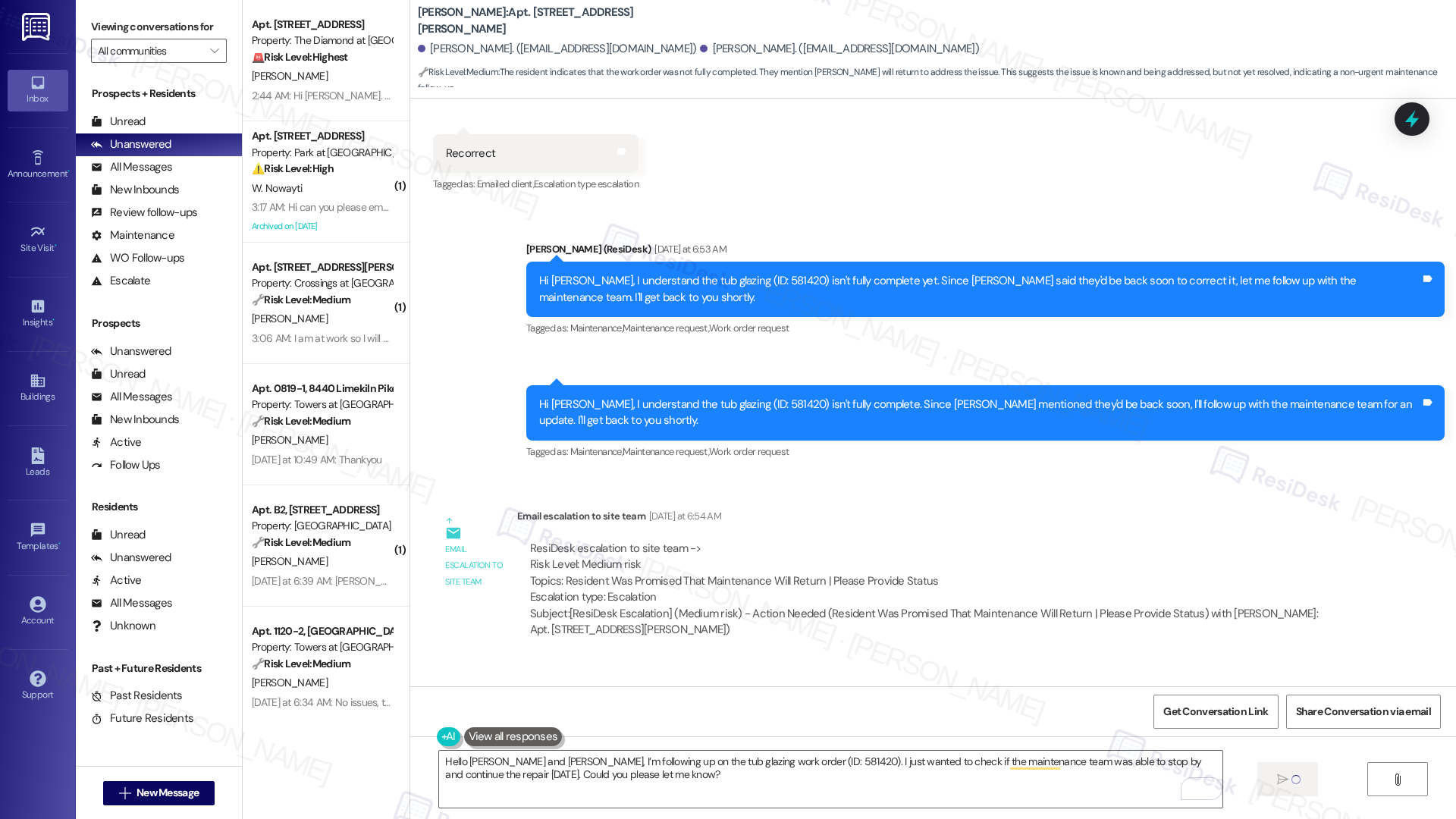 type 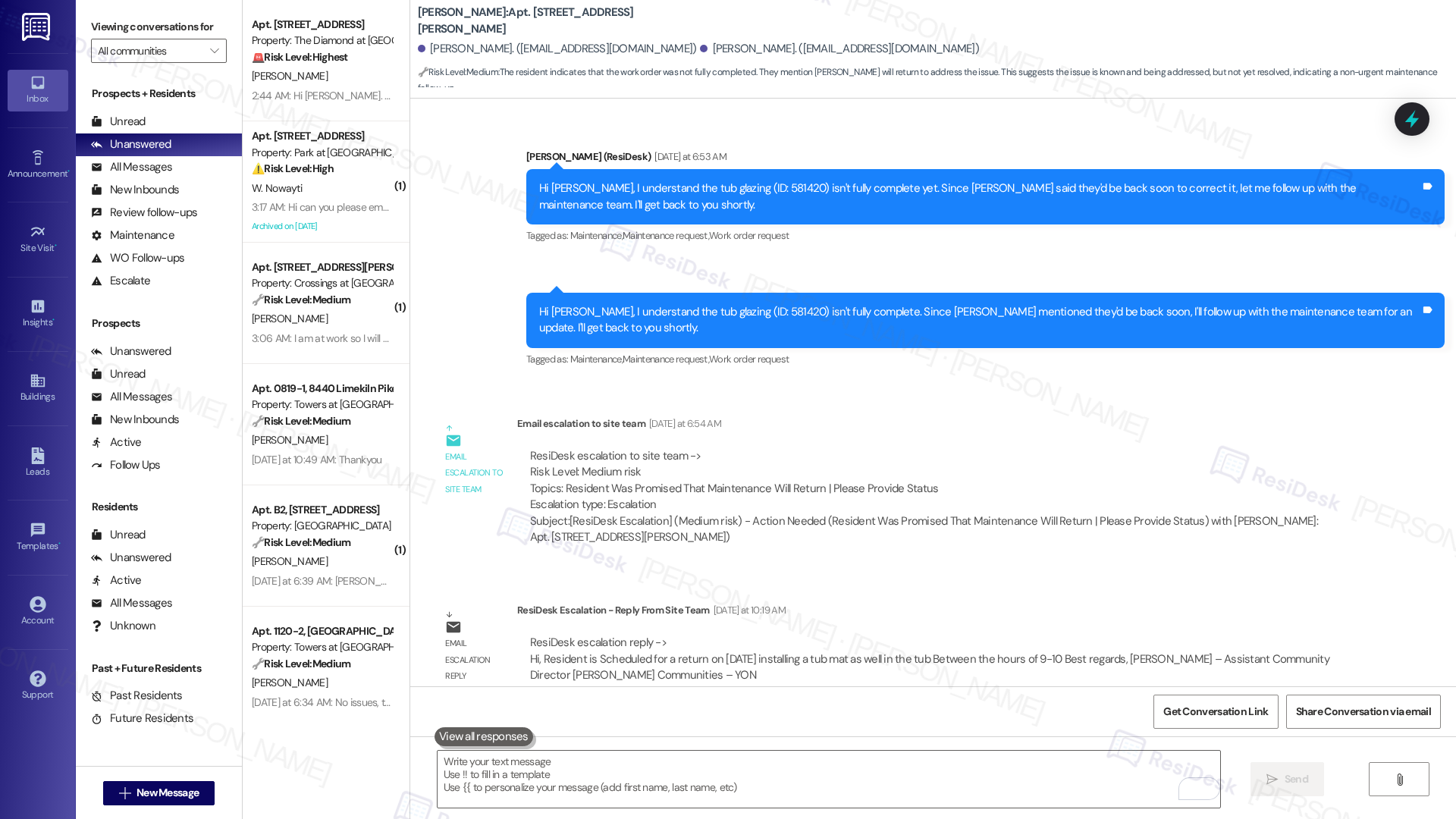 scroll, scrollTop: 14364, scrollLeft: 0, axis: vertical 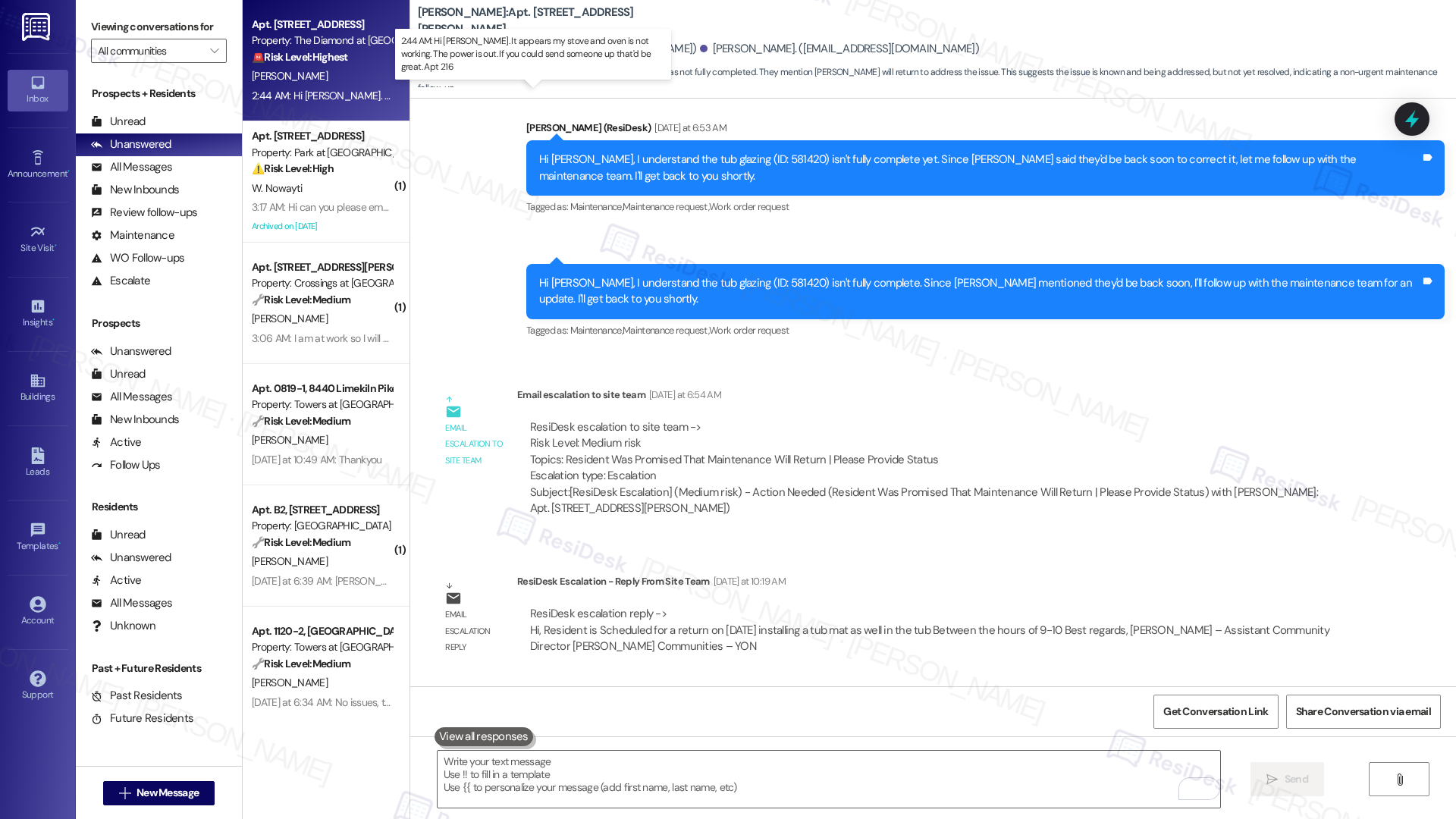 click on "2:44 AM: Hi Emily. It appears my stove and oven is not working. The power is out. If you could send someone up that'd be great. Apt 216 2:44 AM: Hi Emily. It appears my stove and oven is not working. The power is out. If you could send someone up that'd be great. Apt 216" at bounding box center (574, 96) 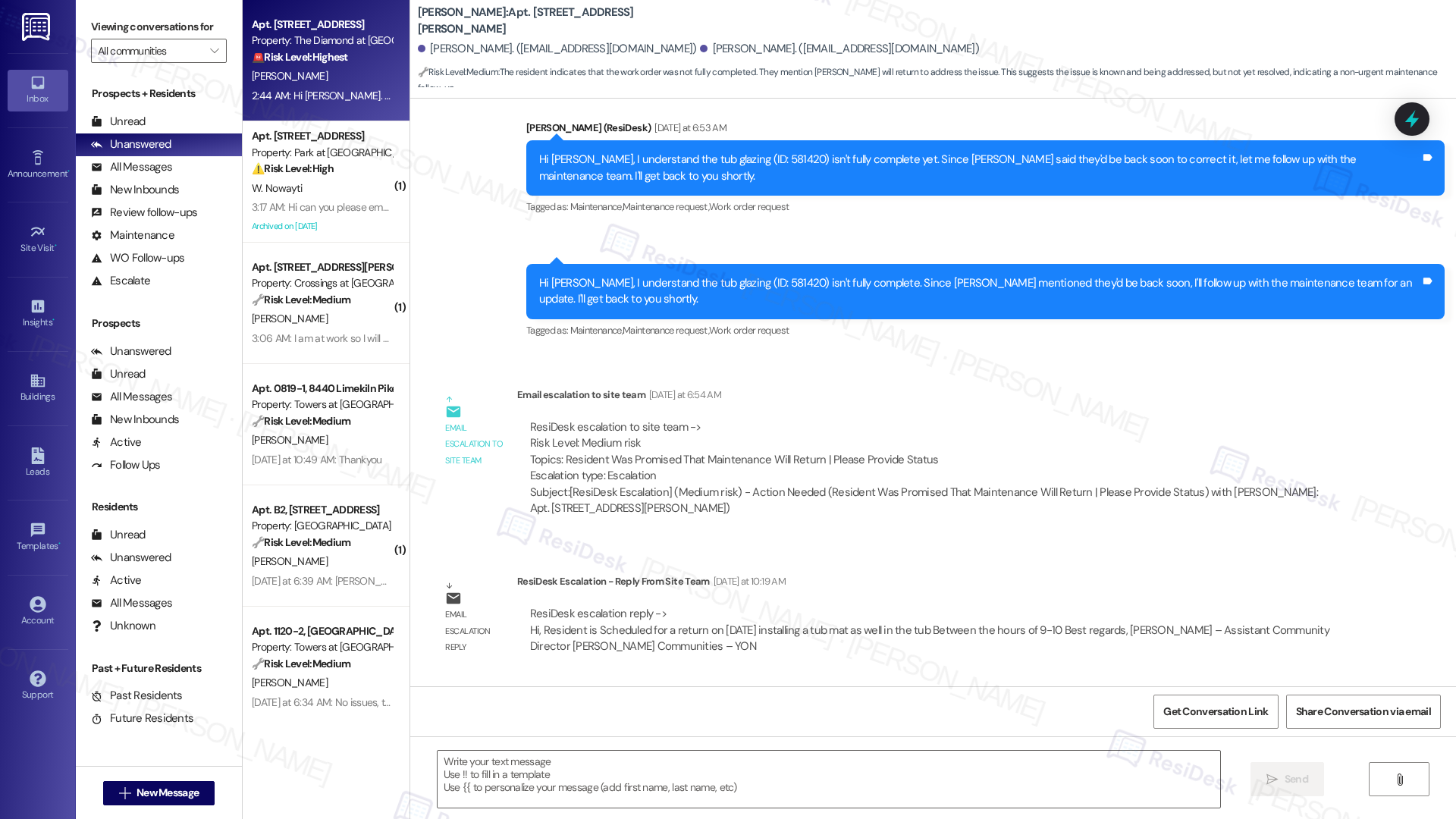 type on "Fetching suggested responses. Please feel free to read through the conversation in the meantime." 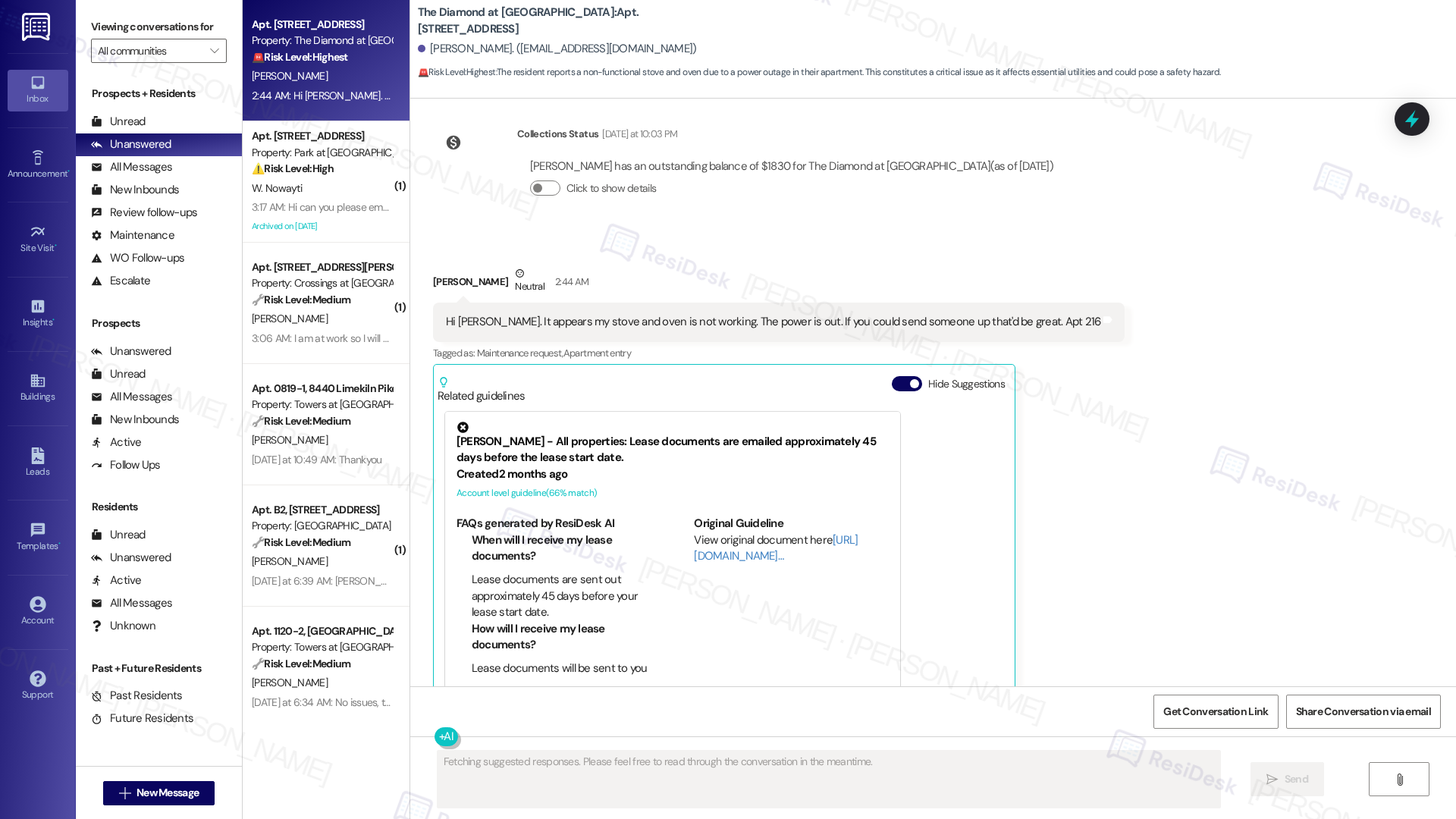scroll, scrollTop: 1468, scrollLeft: 0, axis: vertical 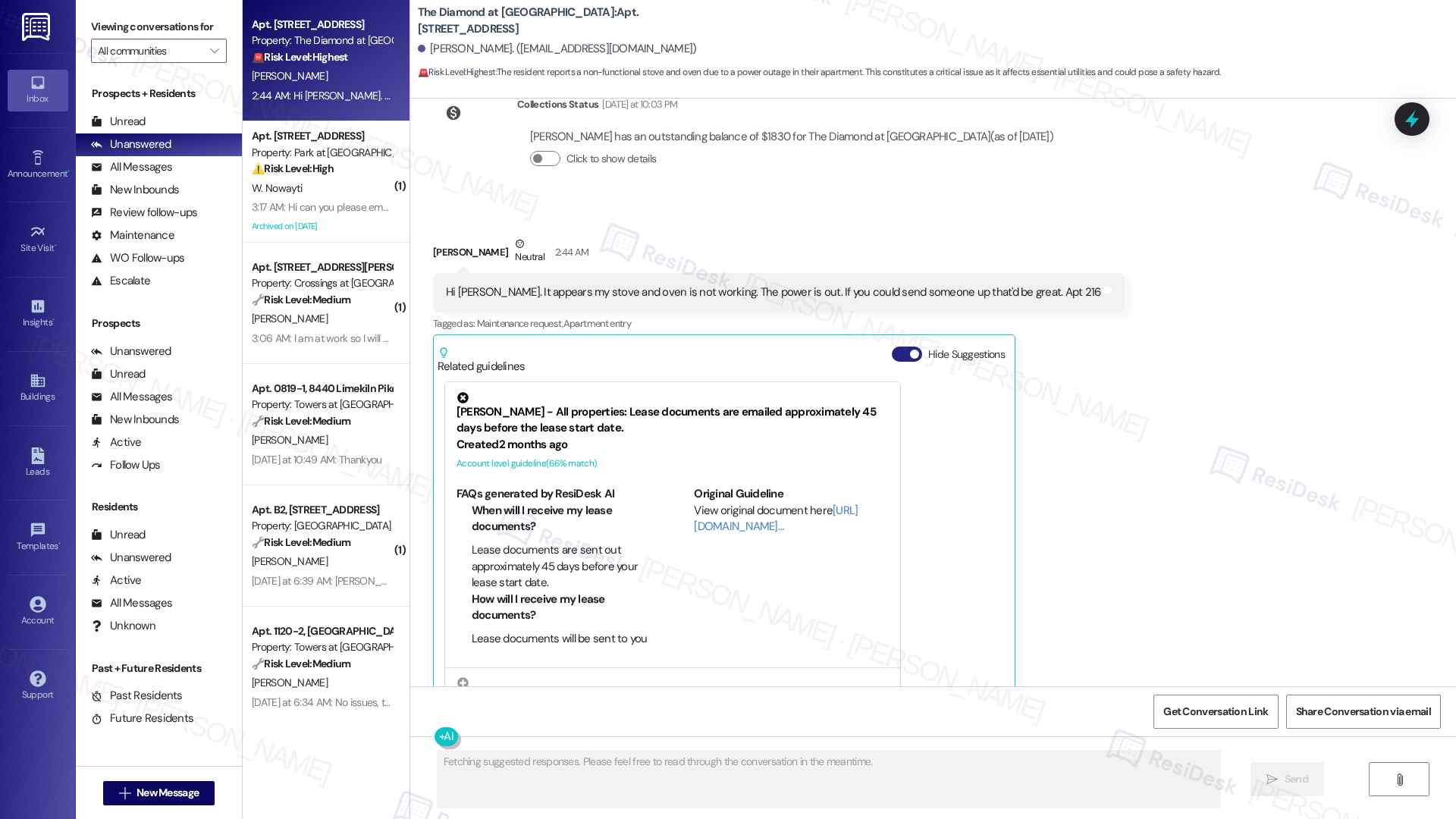 click at bounding box center [915, 354] 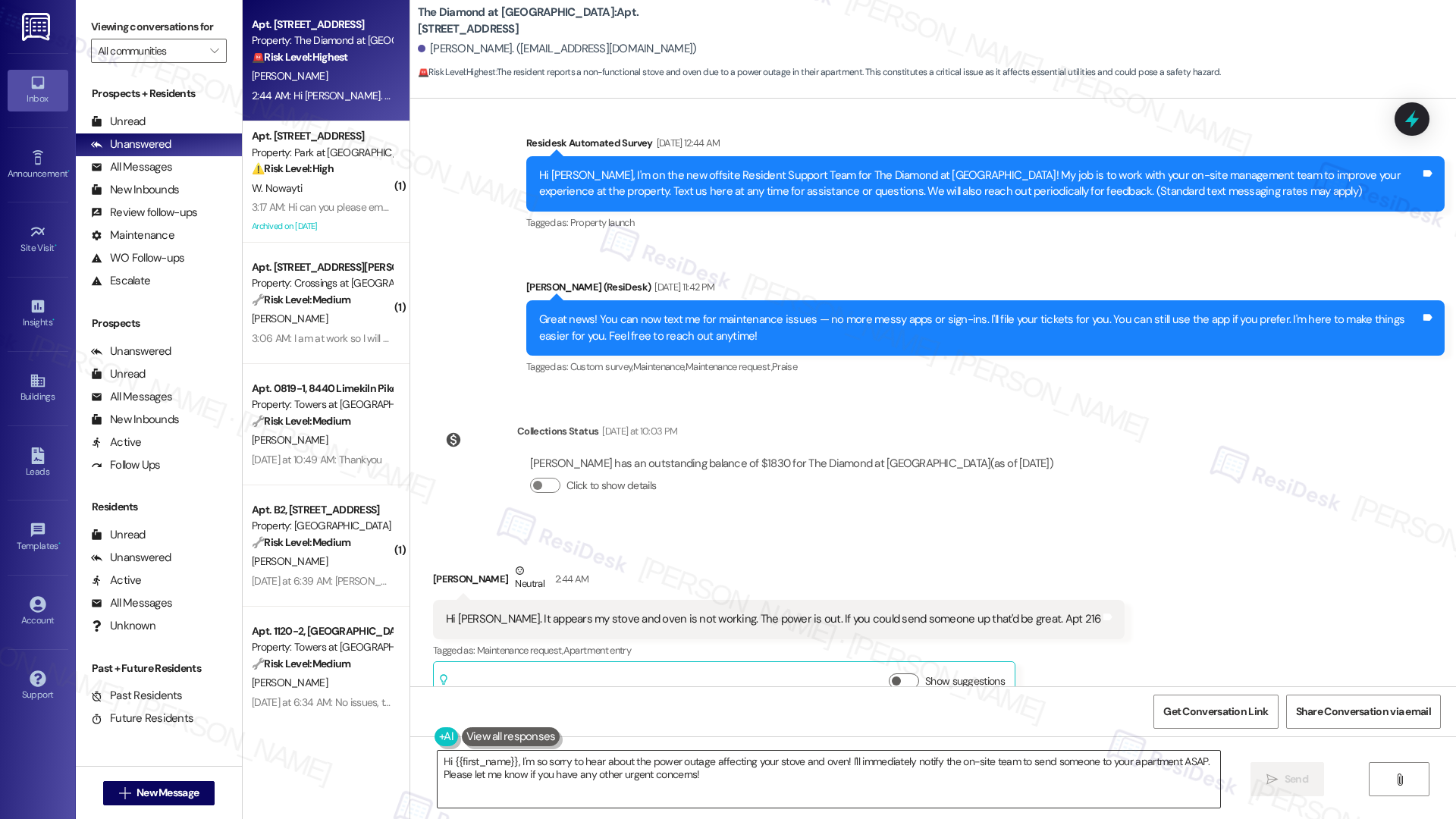 click on "Hi {{first_name}}, I'm so sorry to hear about the power outage affecting your stove and oven! I'll immediately notify the on-site team to send someone to your apartment ASAP. Please let me know if you have any other urgent concerns!" at bounding box center (829, 779) 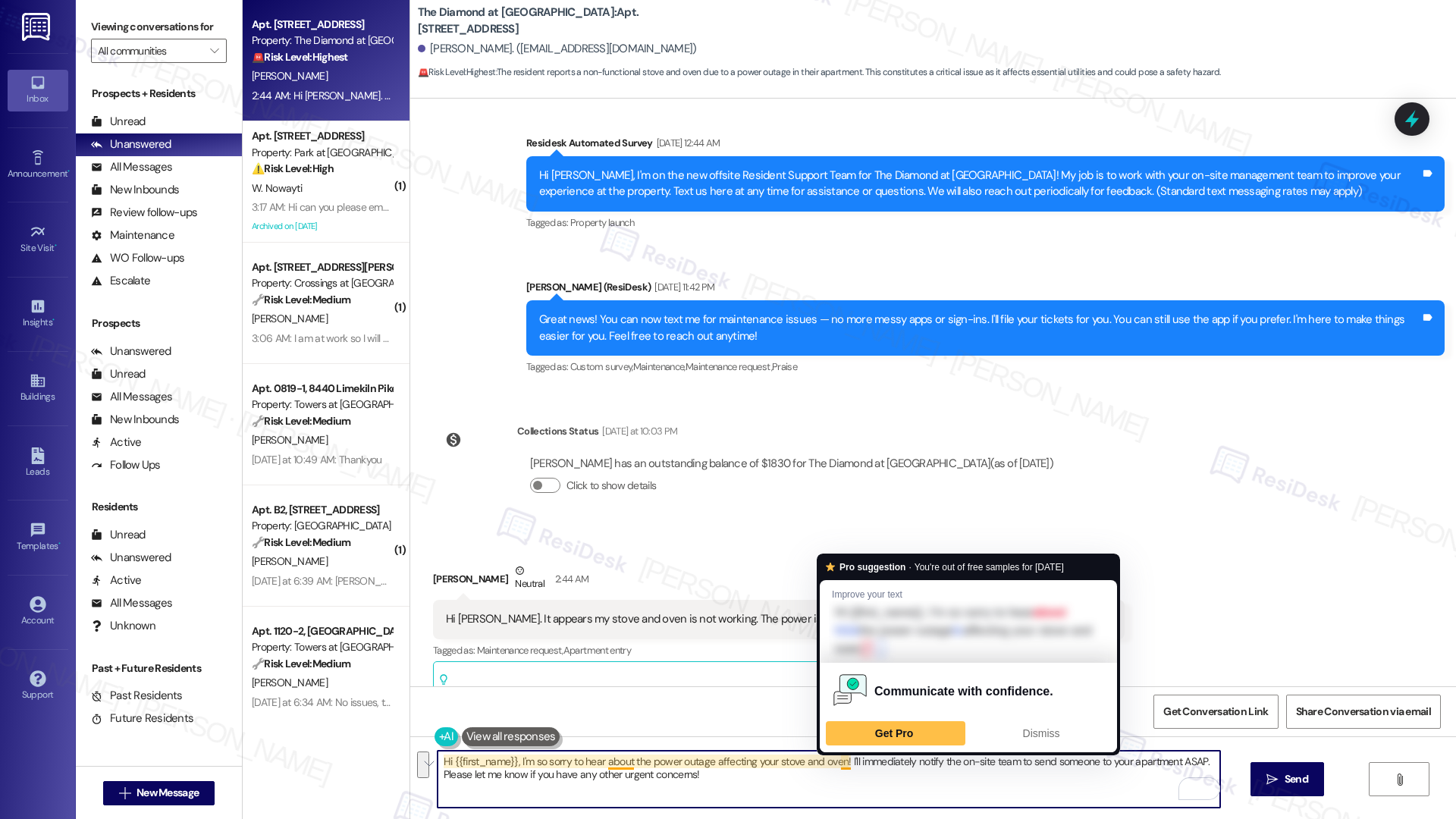 drag, startPoint x: 838, startPoint y: 763, endPoint x: 841, endPoint y: 777, distance: 14.317821 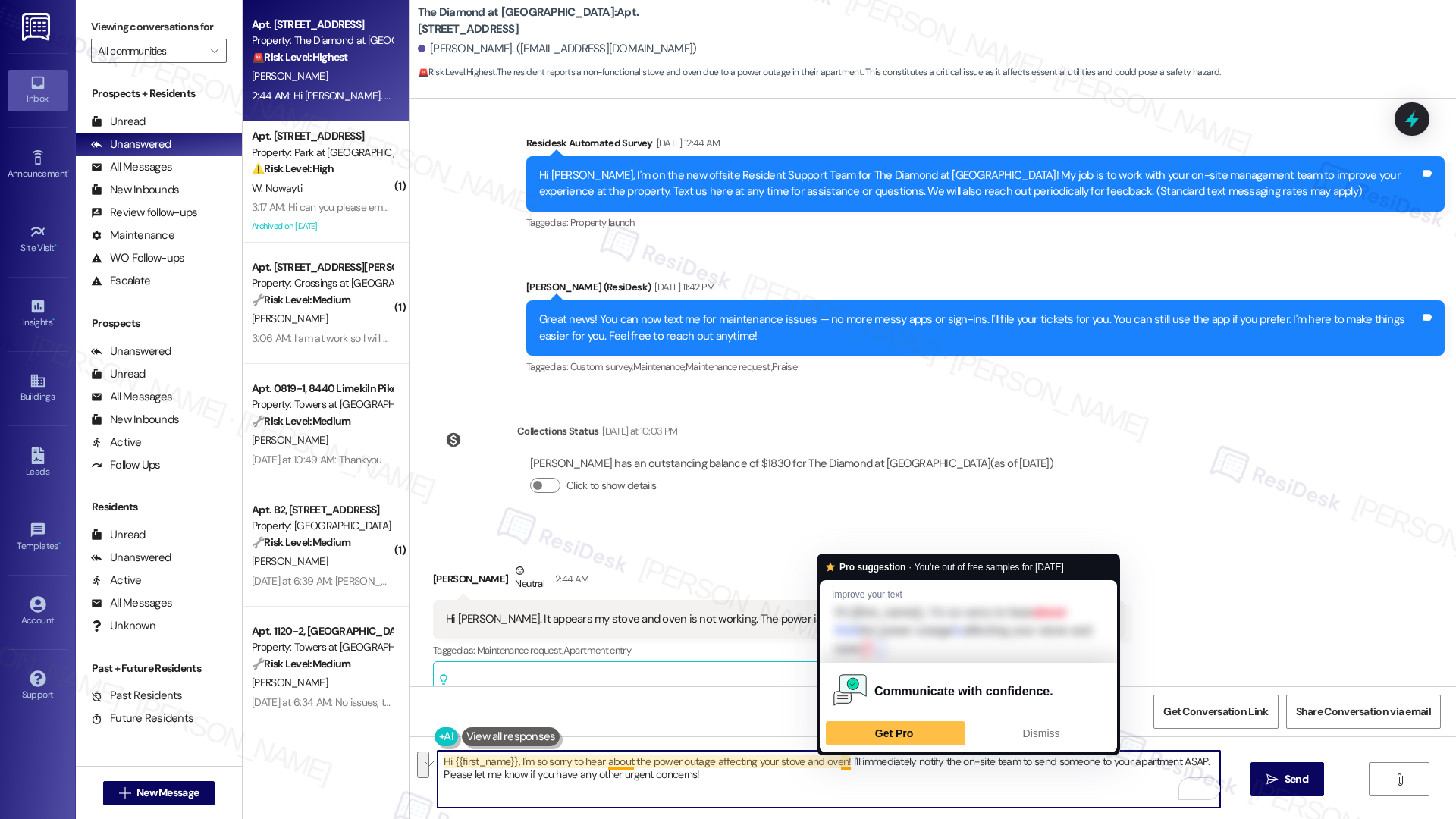 click on "Hi {{first_name}}, I'm so sorry to hear about the power outage affecting your stove and oven! I'll immediately notify the on-site team to send someone to your apartment ASAP. Please let me know if you have any other urgent concerns!" at bounding box center [829, 779] 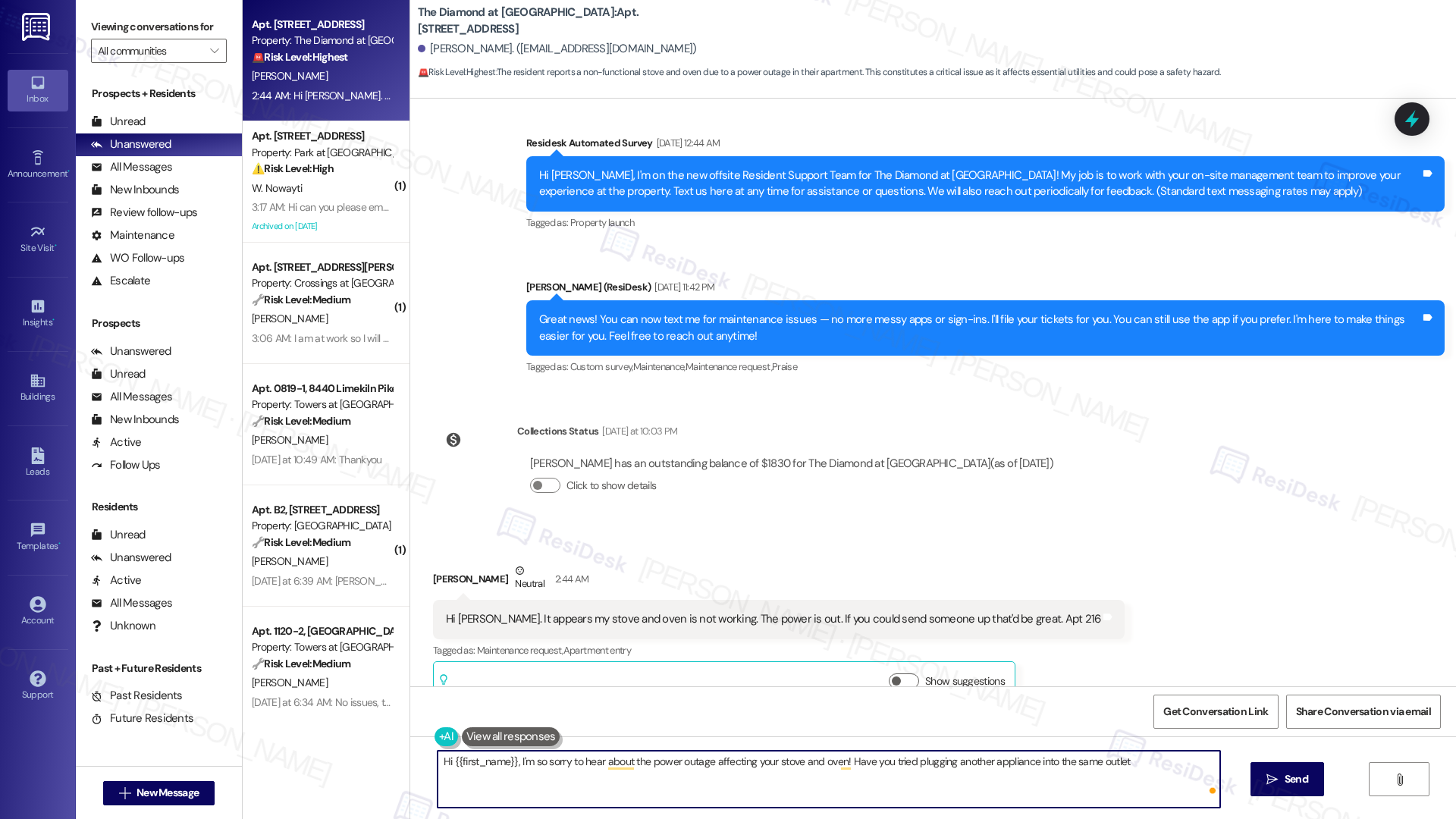 type on "Hi {{first_name}}, I'm so sorry to hear about the power outage affecting your stove and oven! Have you tried plugging another appliance into the same outlet?" 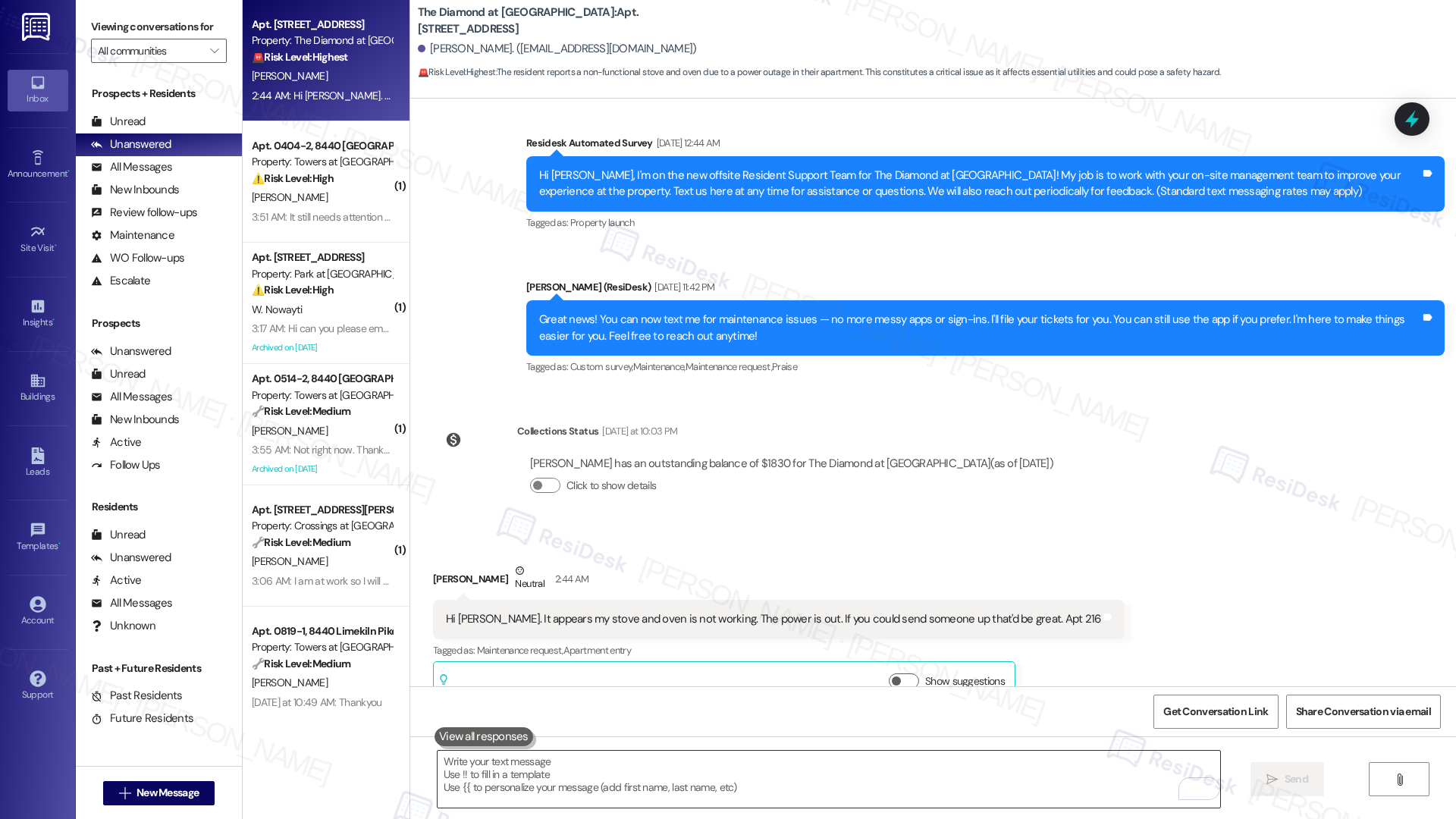 click at bounding box center [829, 779] 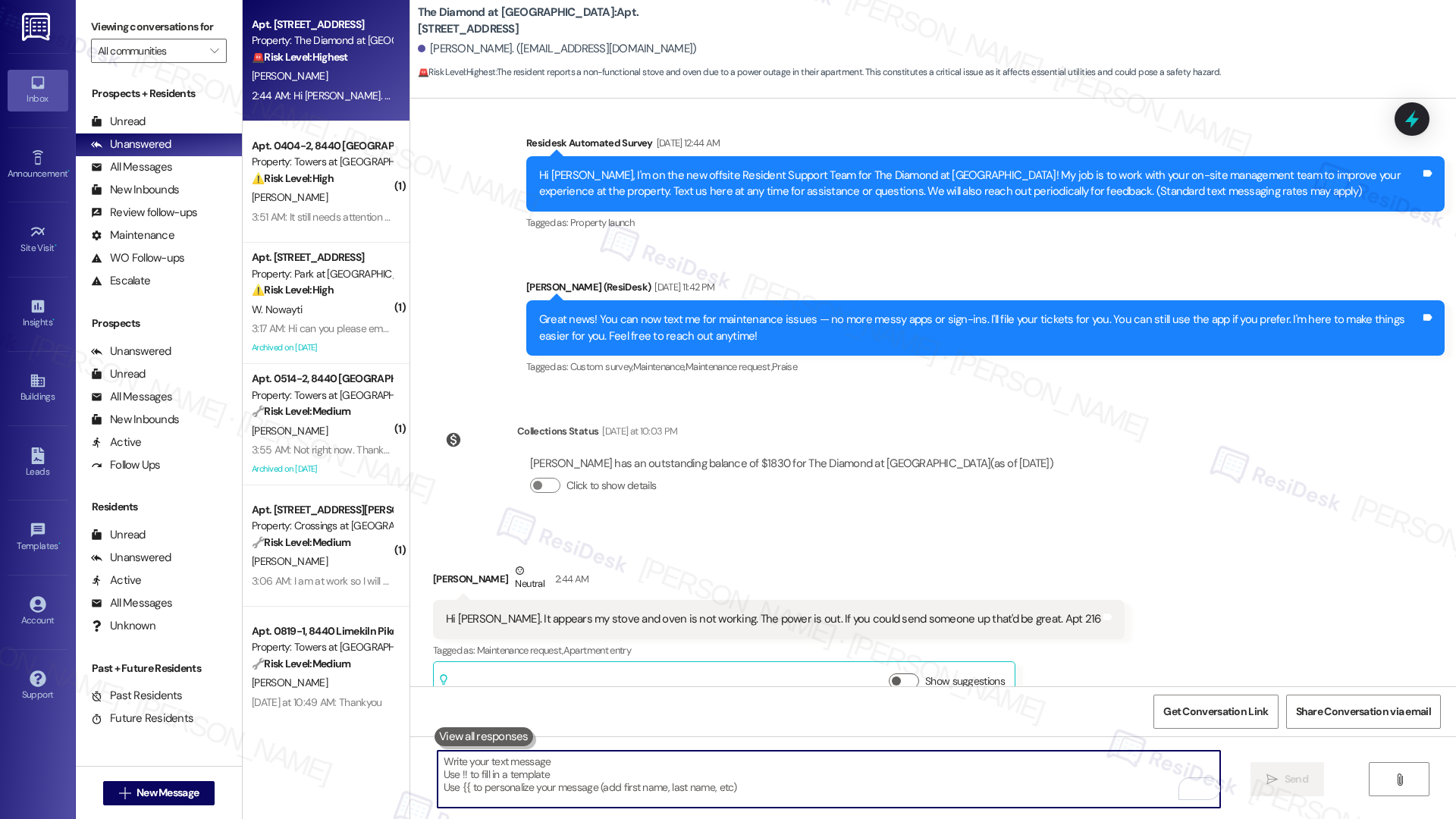 paste on "Hi {{first_name}},
I’m so sorry to hear about the power outage affecting your stove and oven! Just to help us troubleshoot—have you had a chance to try plugging another appliance into the same outlet to see if it’s receiving power?
Let me know what you find, and we’ll take it from there!" 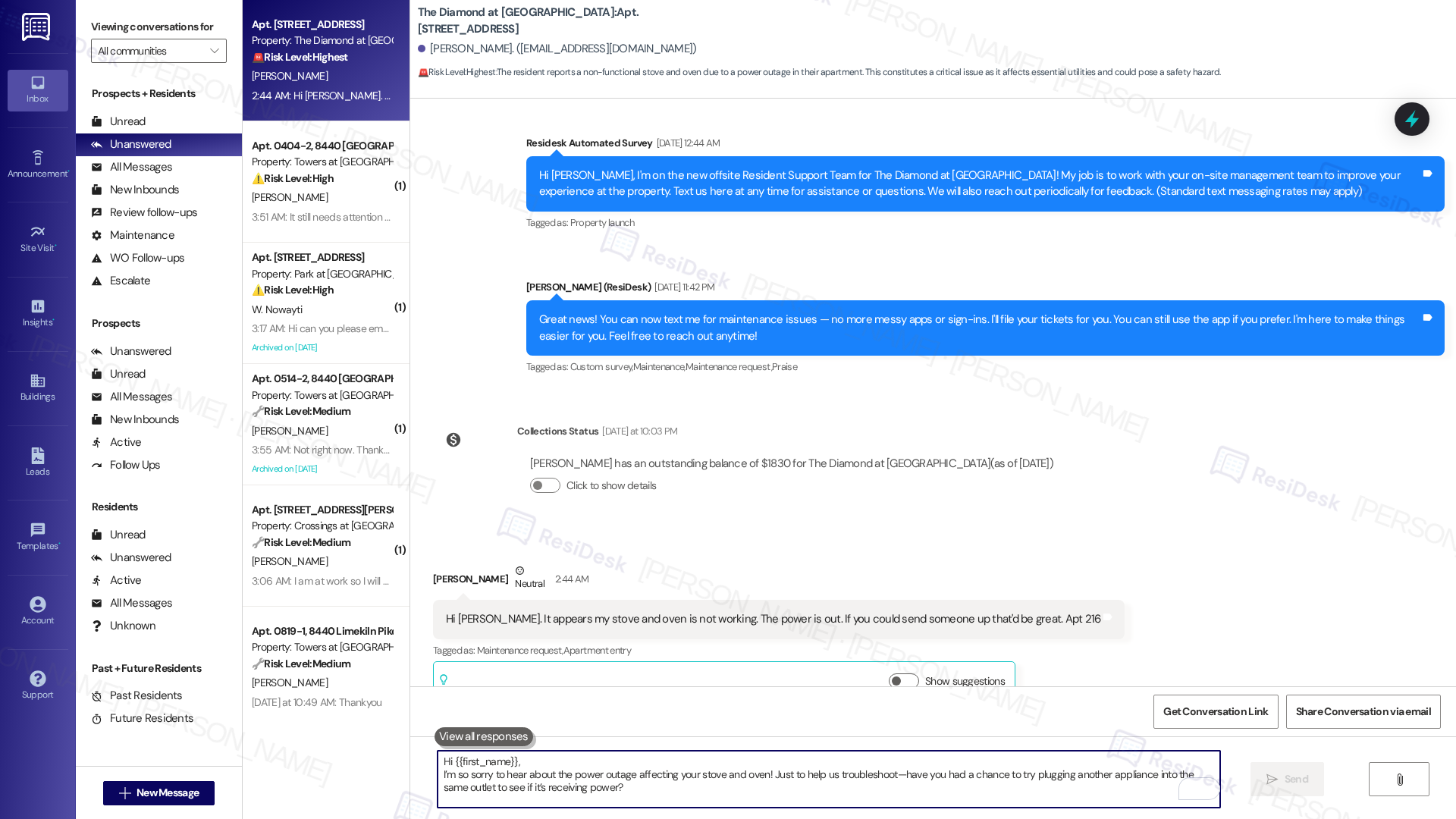 scroll, scrollTop: 39, scrollLeft: 0, axis: vertical 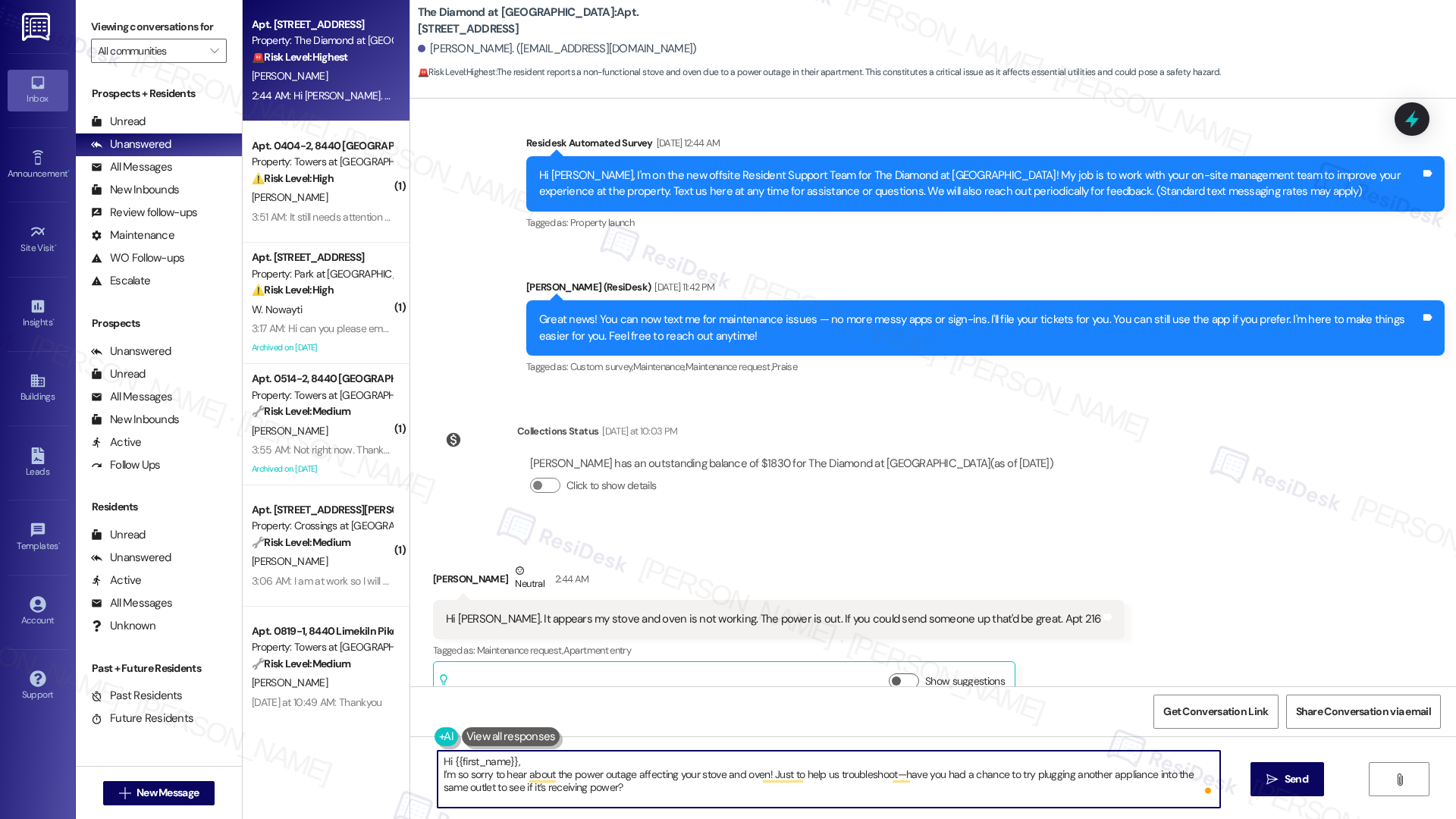click on "Hi {{first_name}},
I’m so sorry to hear about the power outage affecting your stove and oven! Just to help us troubleshoot—have you had a chance to try plugging another appliance into the same outlet to see if it’s receiving power?
Let me know what you find, and we’ll take it from there!" at bounding box center (829, 779) 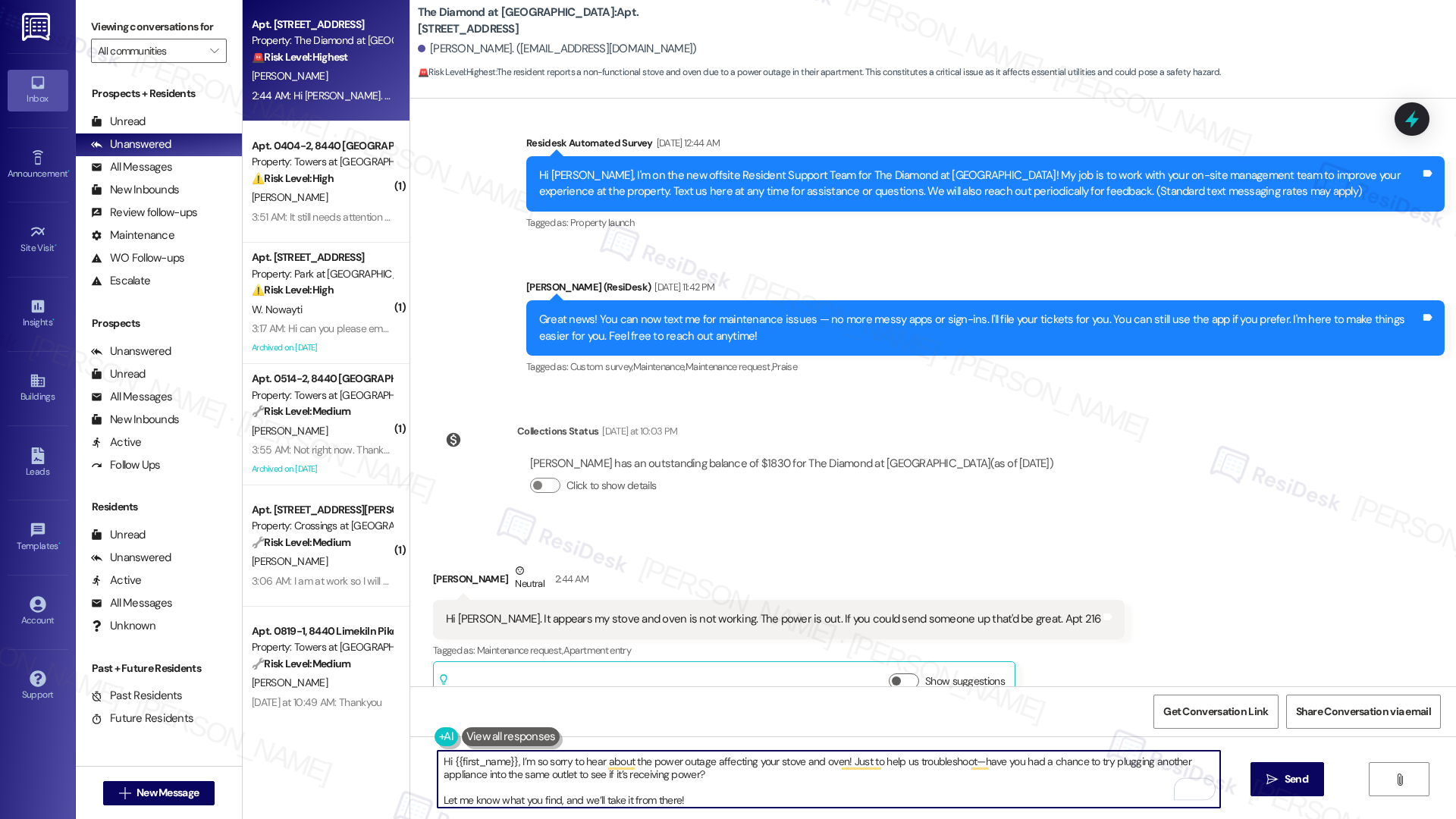 click on "Hi {{first_name}}, I’m so sorry to hear about the power outage affecting your stove and oven! Just to help us troubleshoot—have you had a chance to try plugging another appliance into the same outlet to see if it’s receiving power?
Let me know what you find, and we’ll take it from there!" at bounding box center (829, 779) 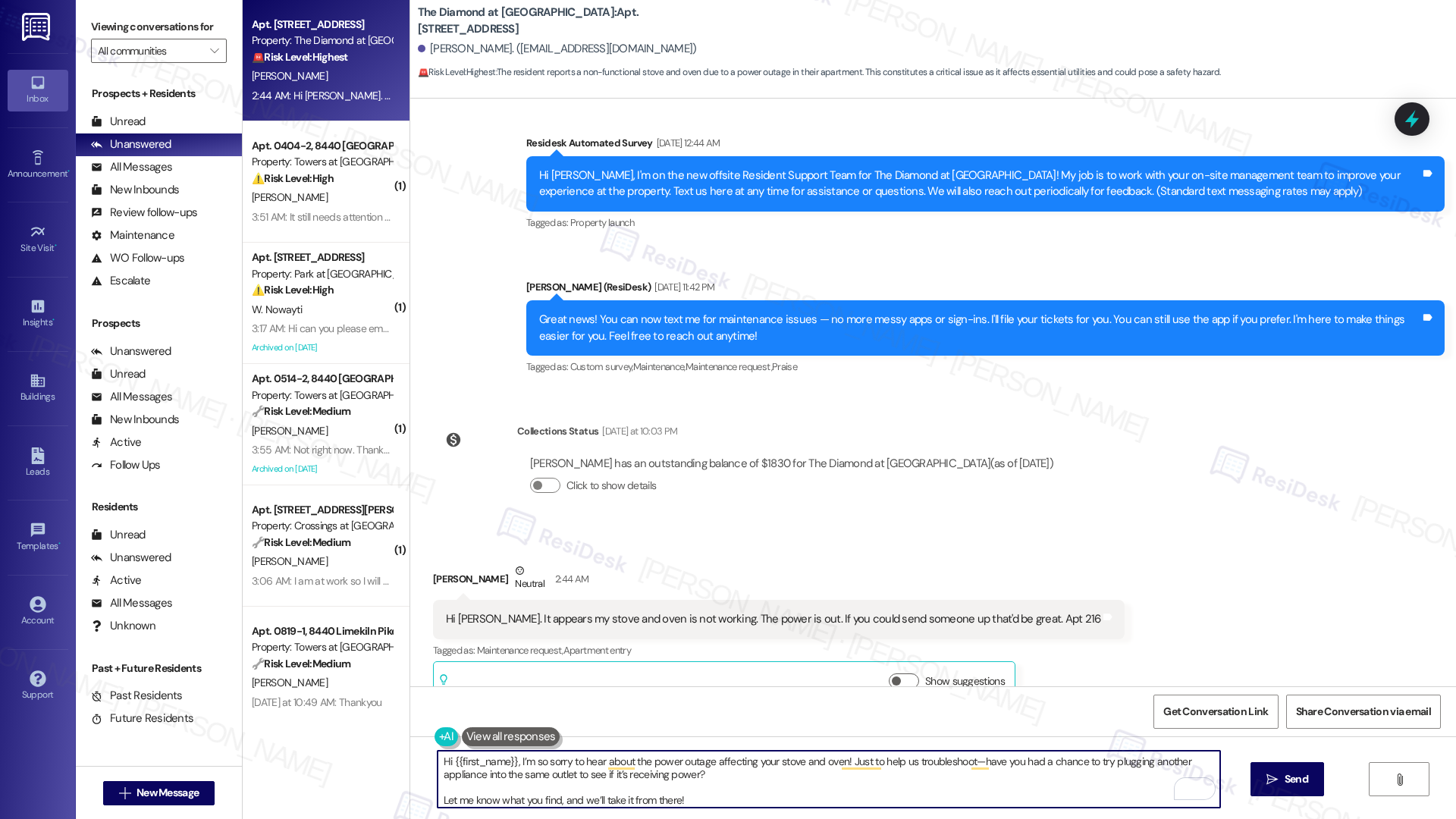 scroll, scrollTop: 4, scrollLeft: 0, axis: vertical 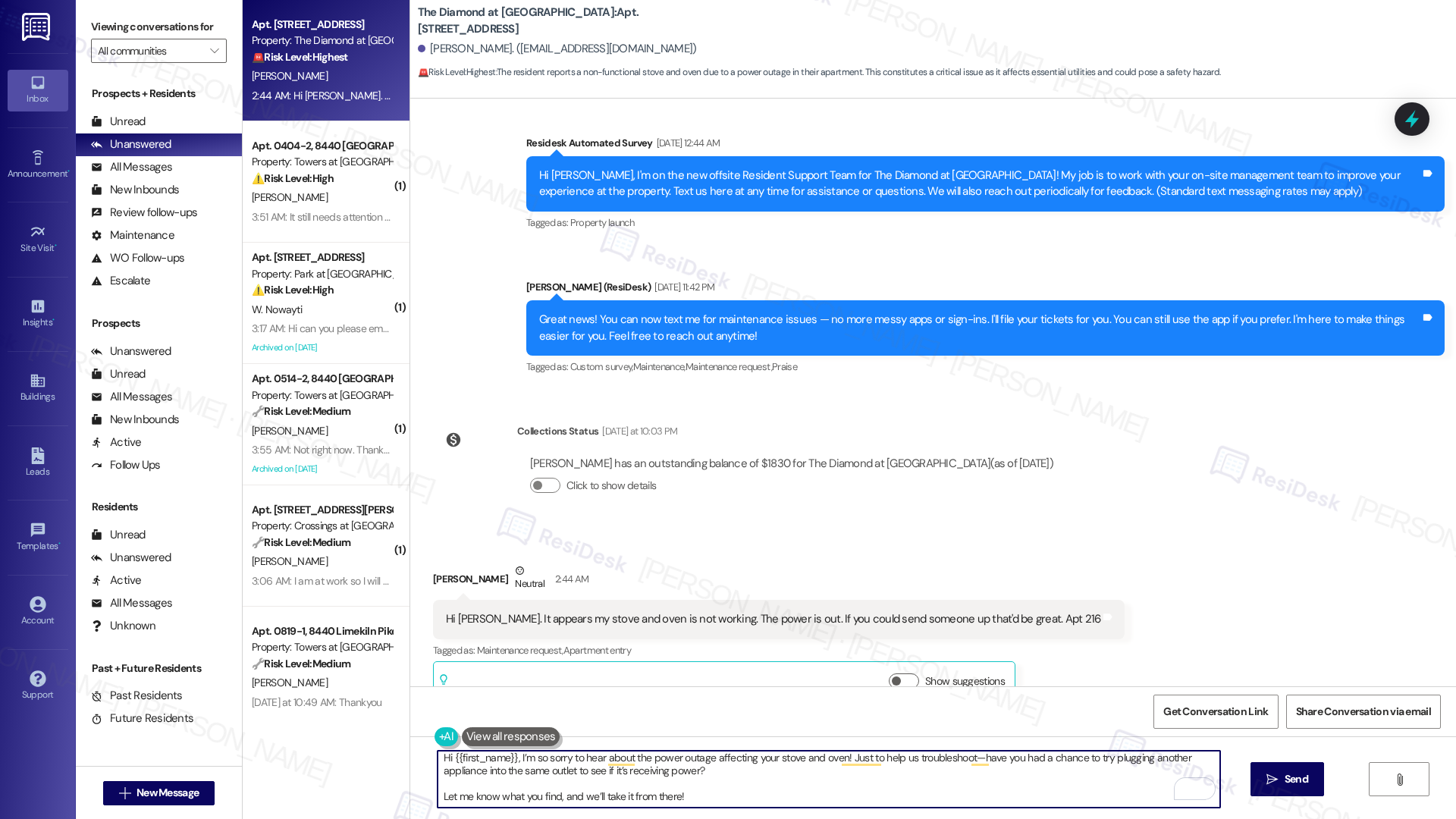 click on "Hi {{first_name}}, I’m so sorry to hear about the power outage affecting your stove and oven! Just to help us troubleshoot—have you had a chance to try plugging another appliance into the same outlet to see if it’s receiving power?
Let me know what you find, and we’ll take it from there!" at bounding box center (829, 779) 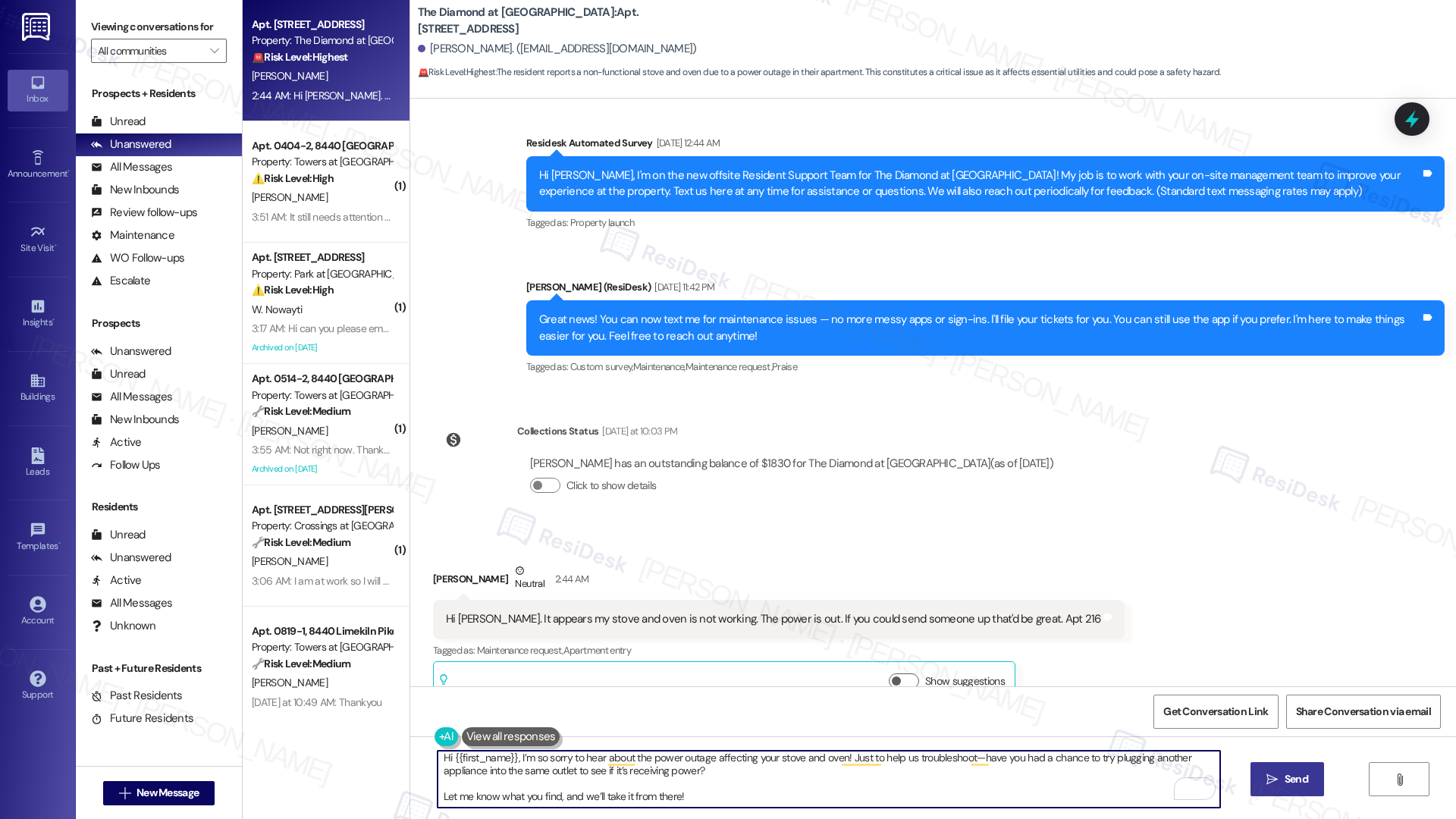 type on "Hi {{first_name}}, I’m so sorry to hear about the power outage affecting your stove and oven! Just to help us troubleshoot—have you had a chance to try plugging another appliance into the same outlet to see if it’s receiving power?
Let me know what you find, and we’ll take it from there!" 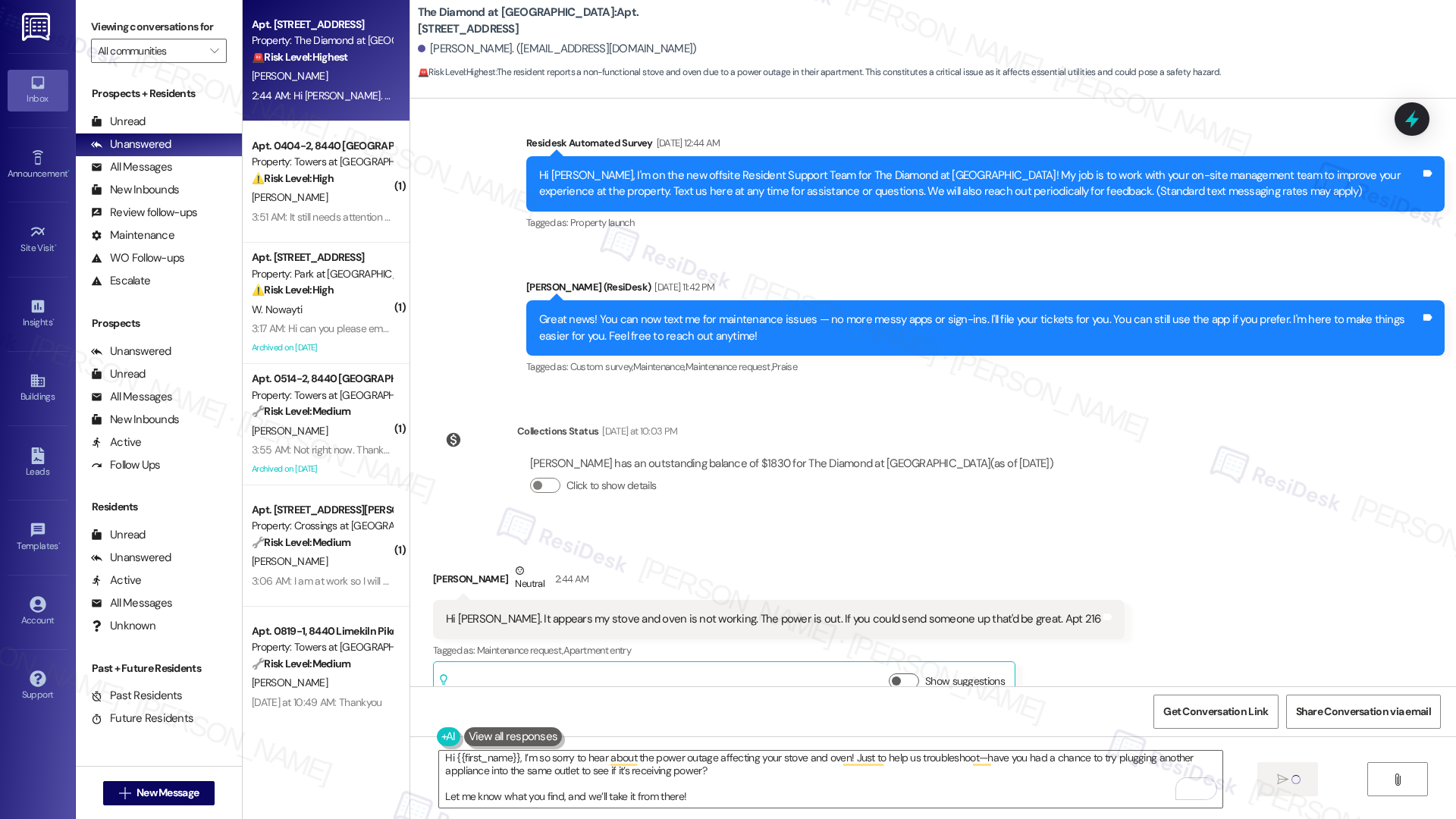 type 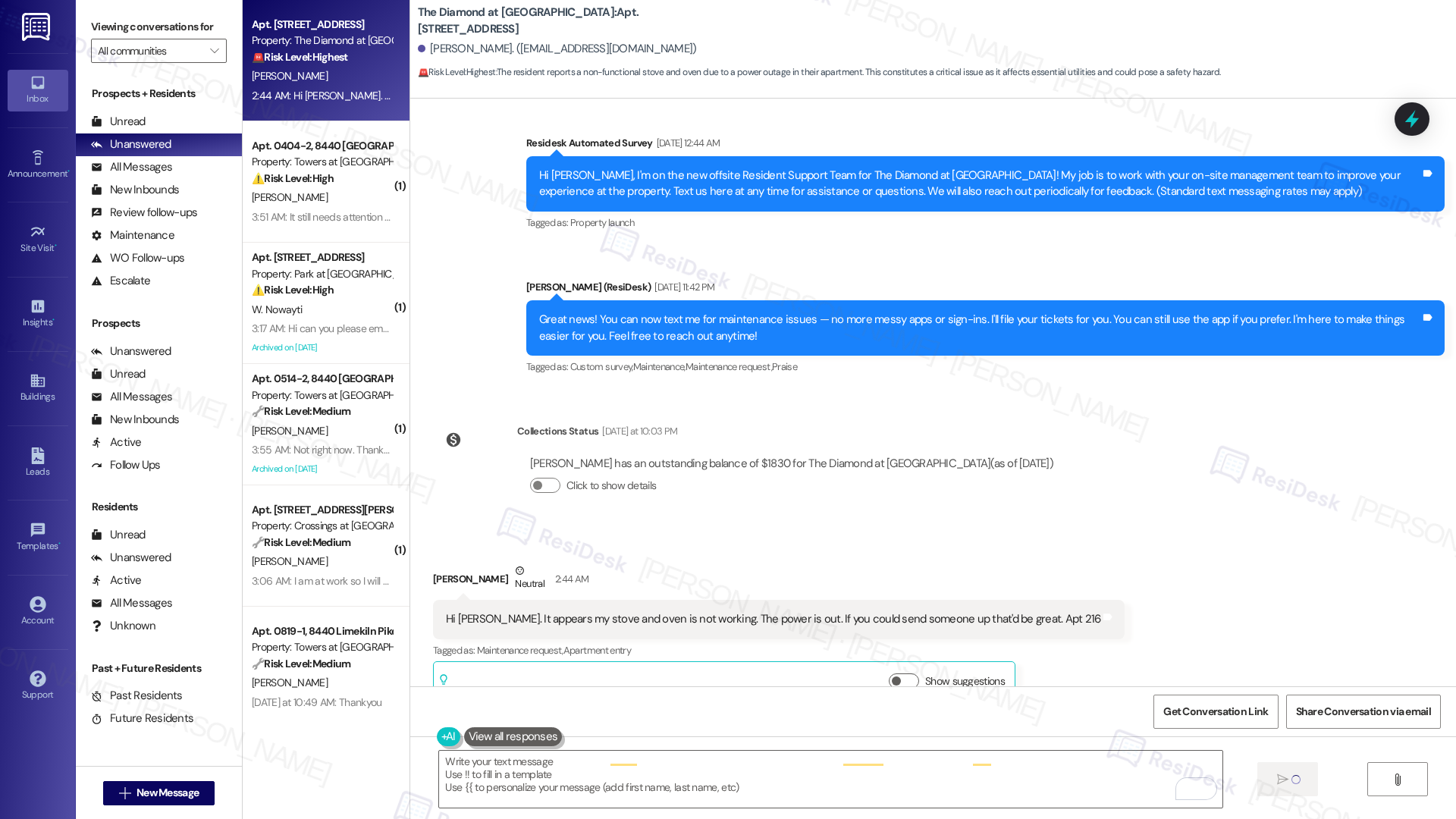 scroll, scrollTop: 0, scrollLeft: 0, axis: both 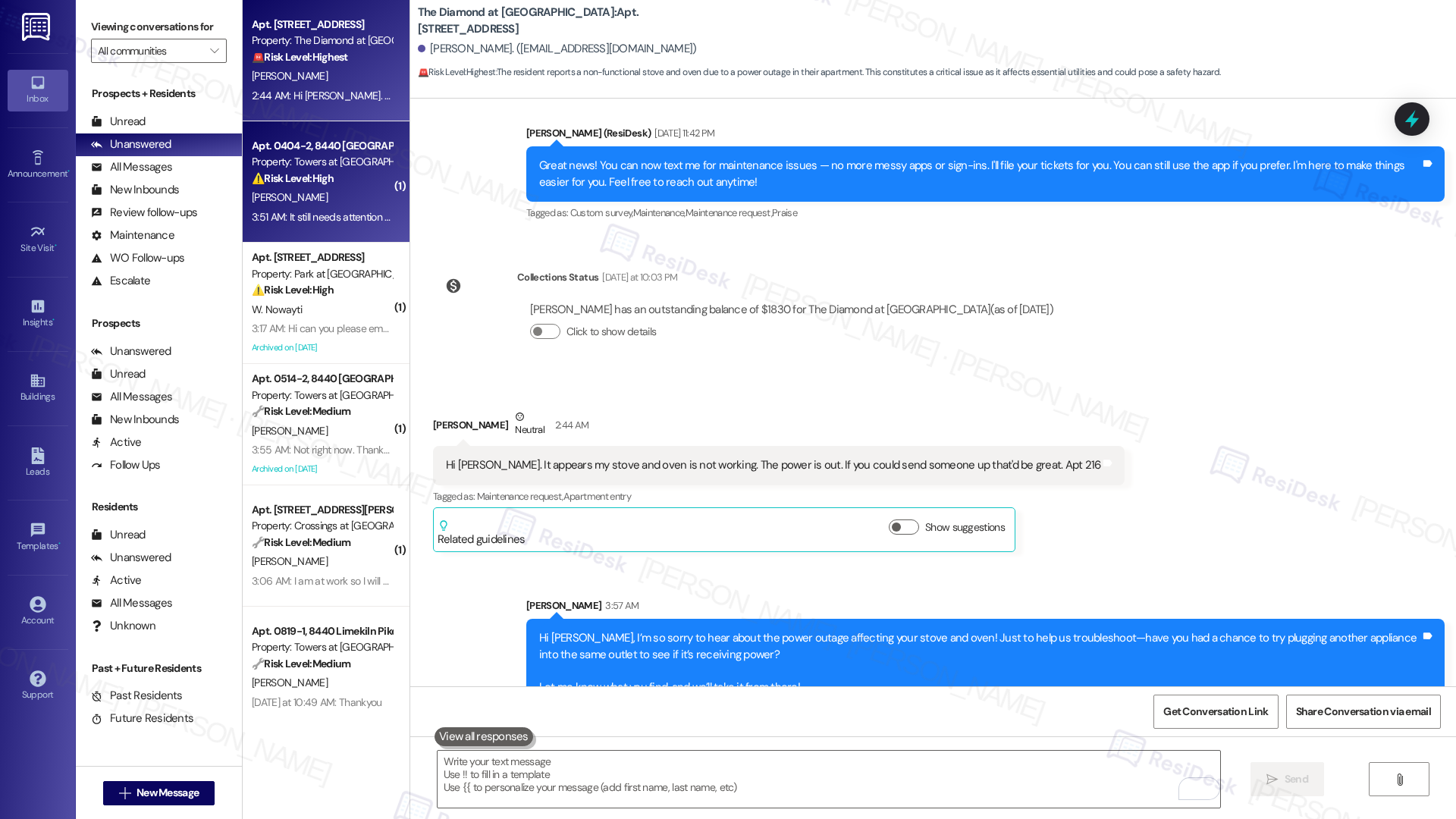 click on "[PERSON_NAME]" at bounding box center [322, 197] 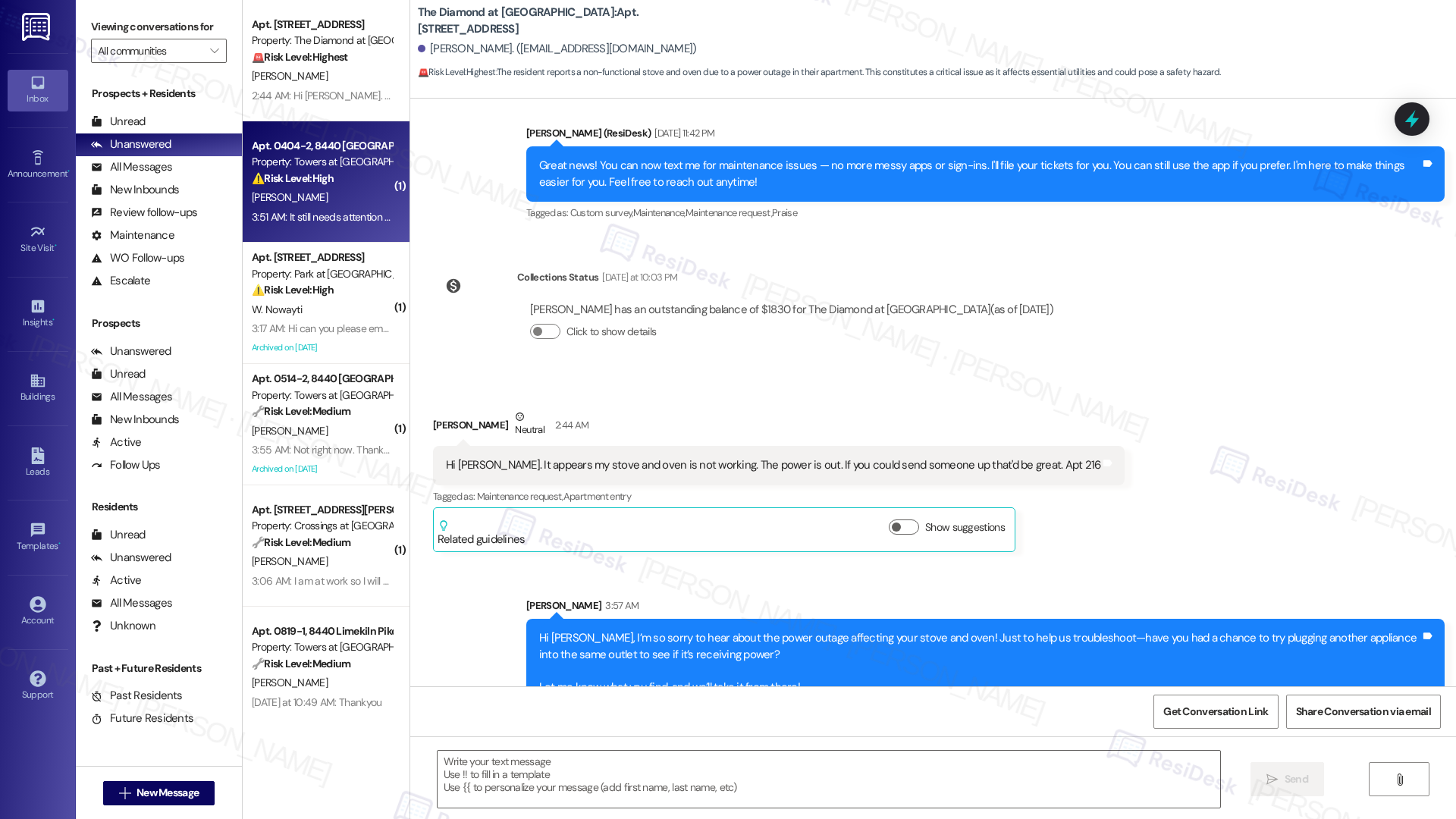 type on "Fetching suggested responses. Please feel free to read through the conversation in the meantime." 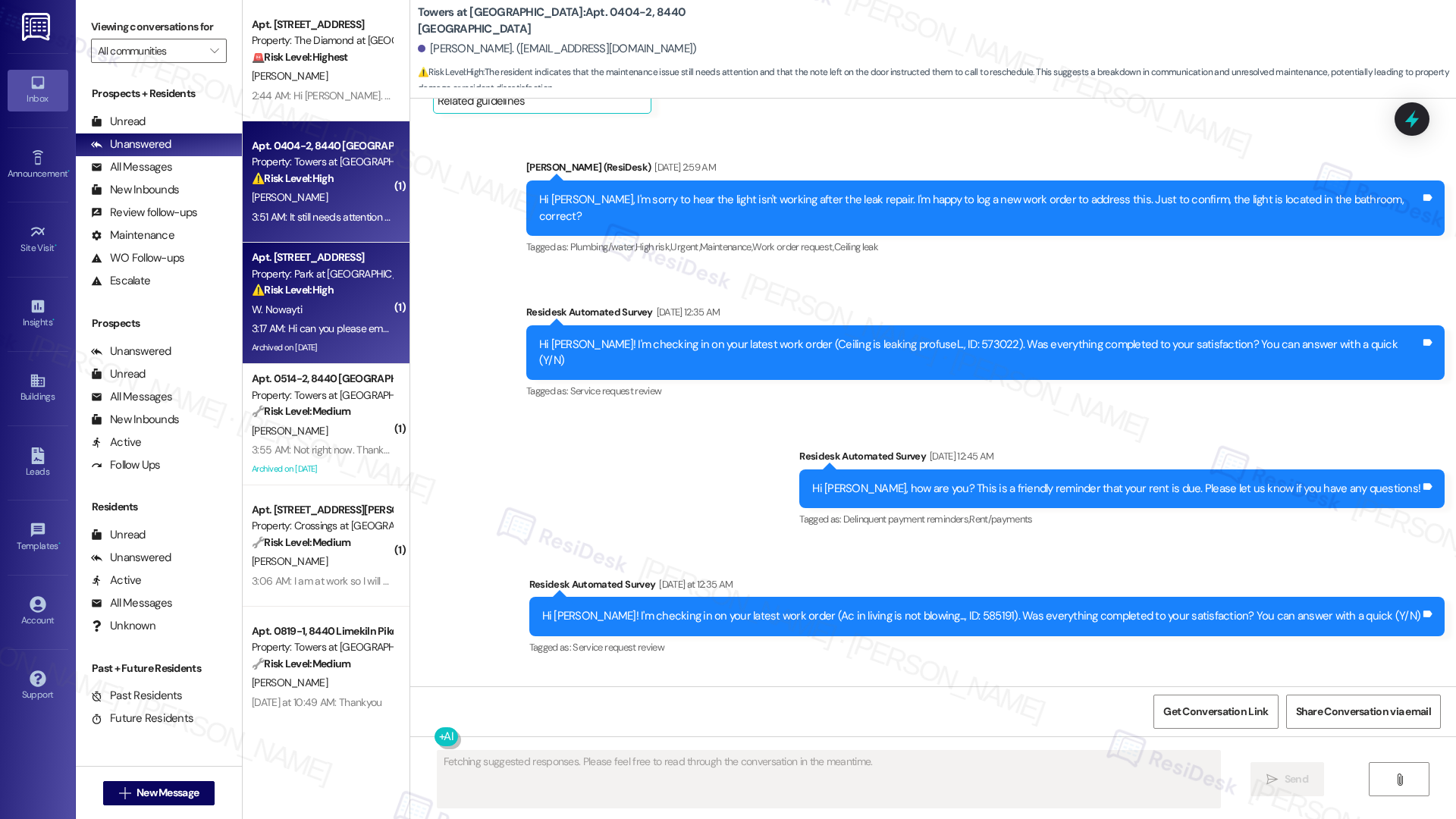 scroll, scrollTop: 9782, scrollLeft: 0, axis: vertical 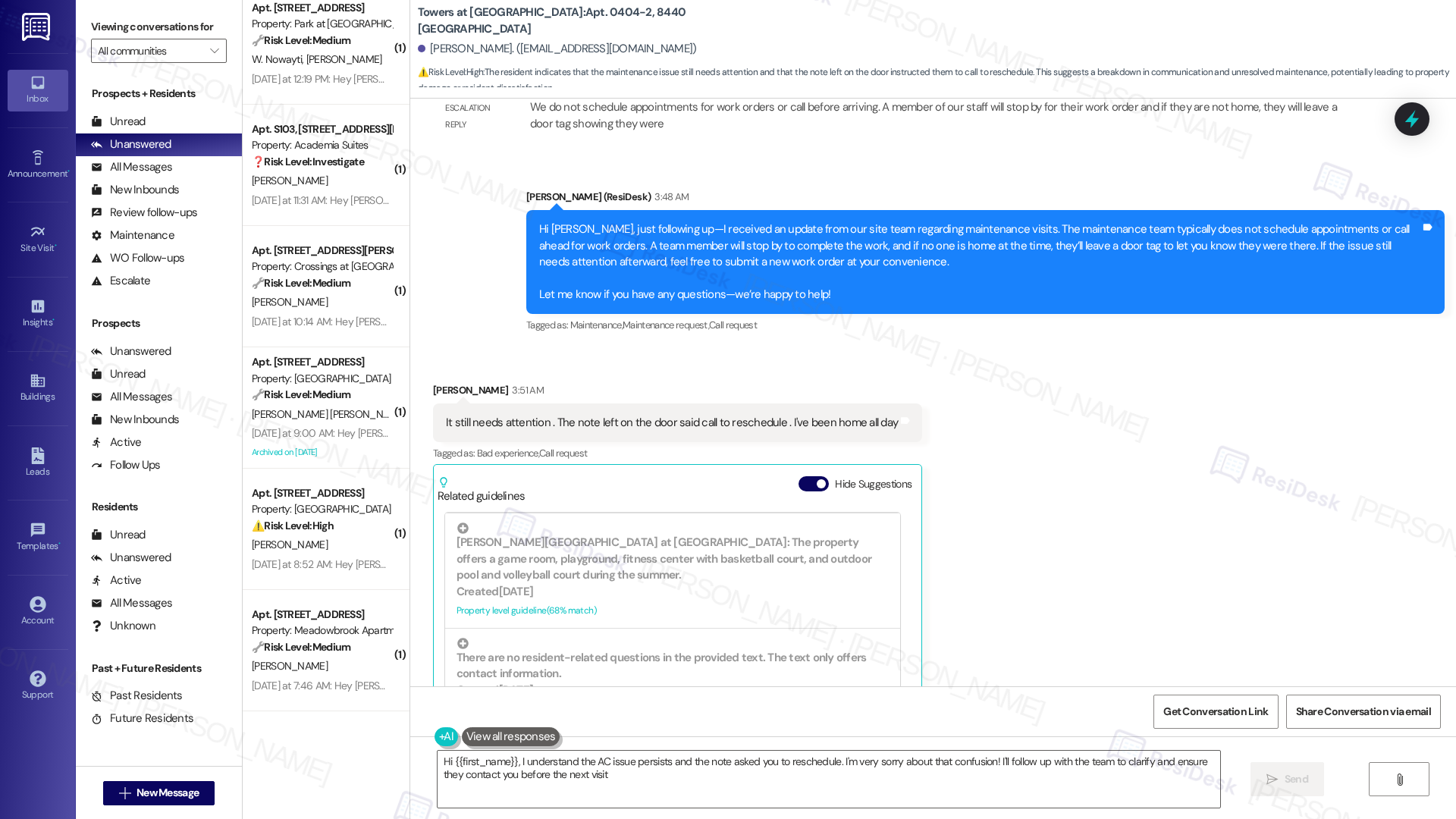 type on "Hi {{first_name}}, I understand the AC issue persists and the note asked you to reschedule. I'm very sorry about that confusion! I'll follow up with the team to clarify and ensure they contact you before the next visit." 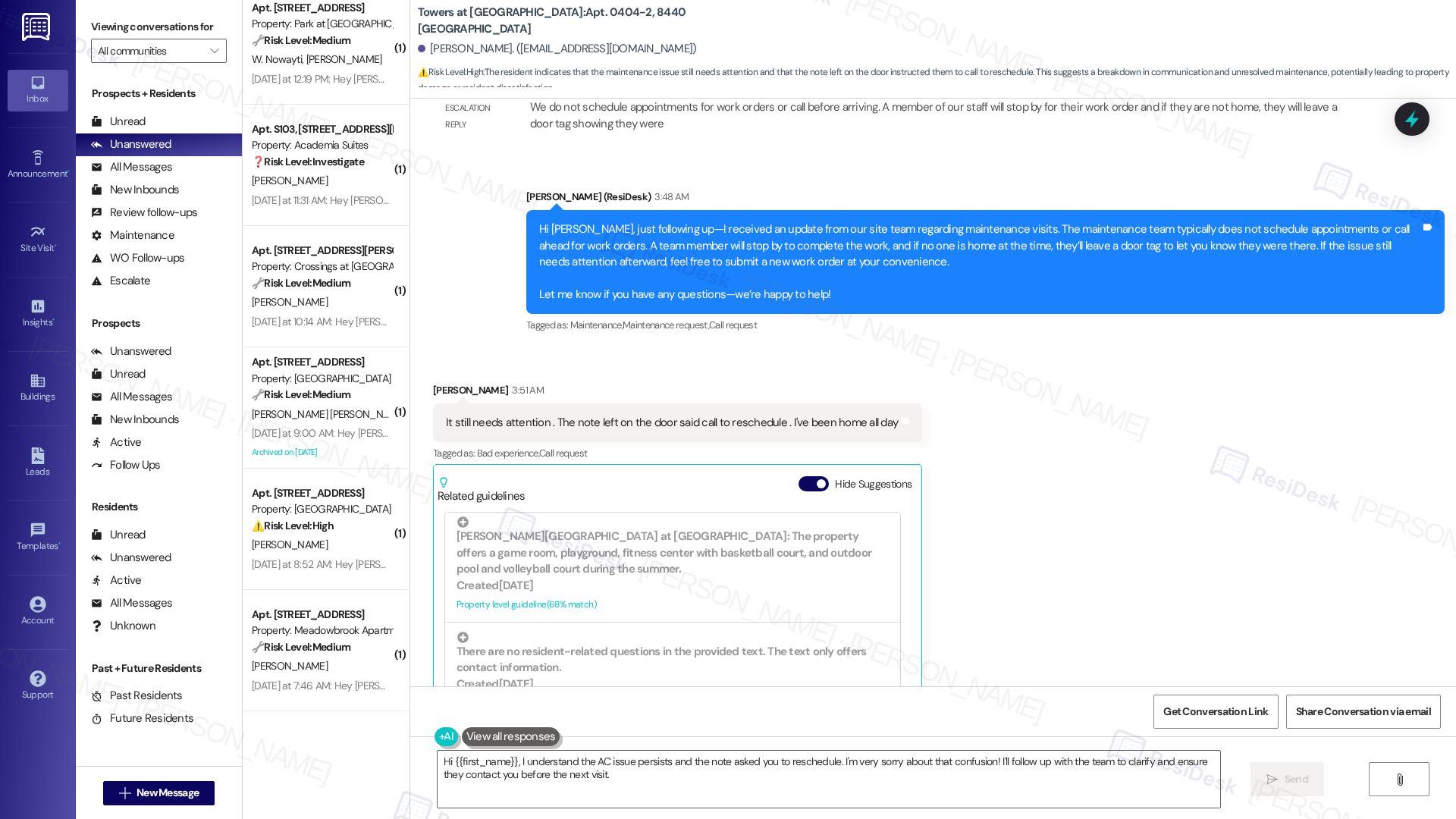 scroll 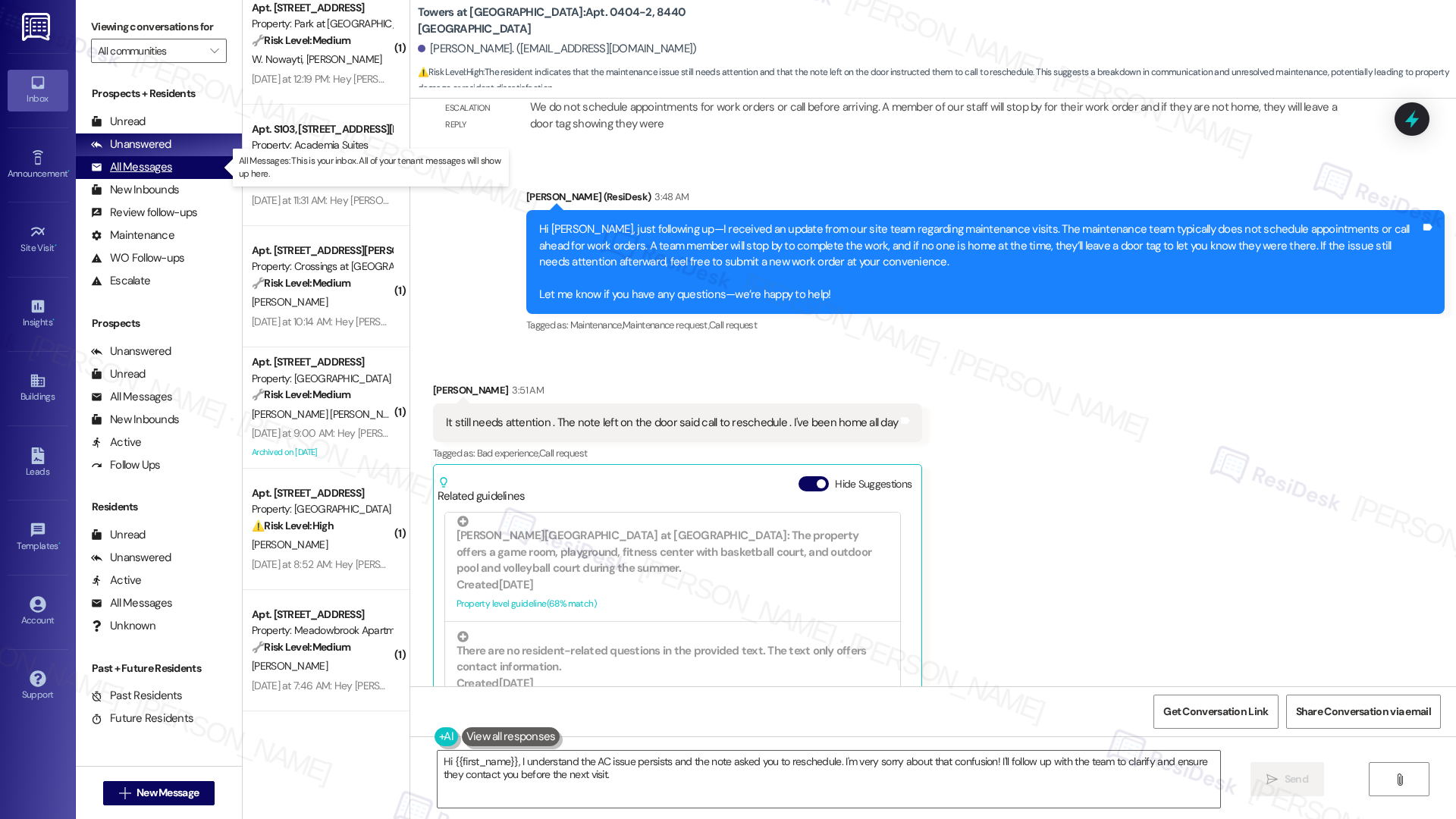 click on "All Messages" at bounding box center (131, 167) 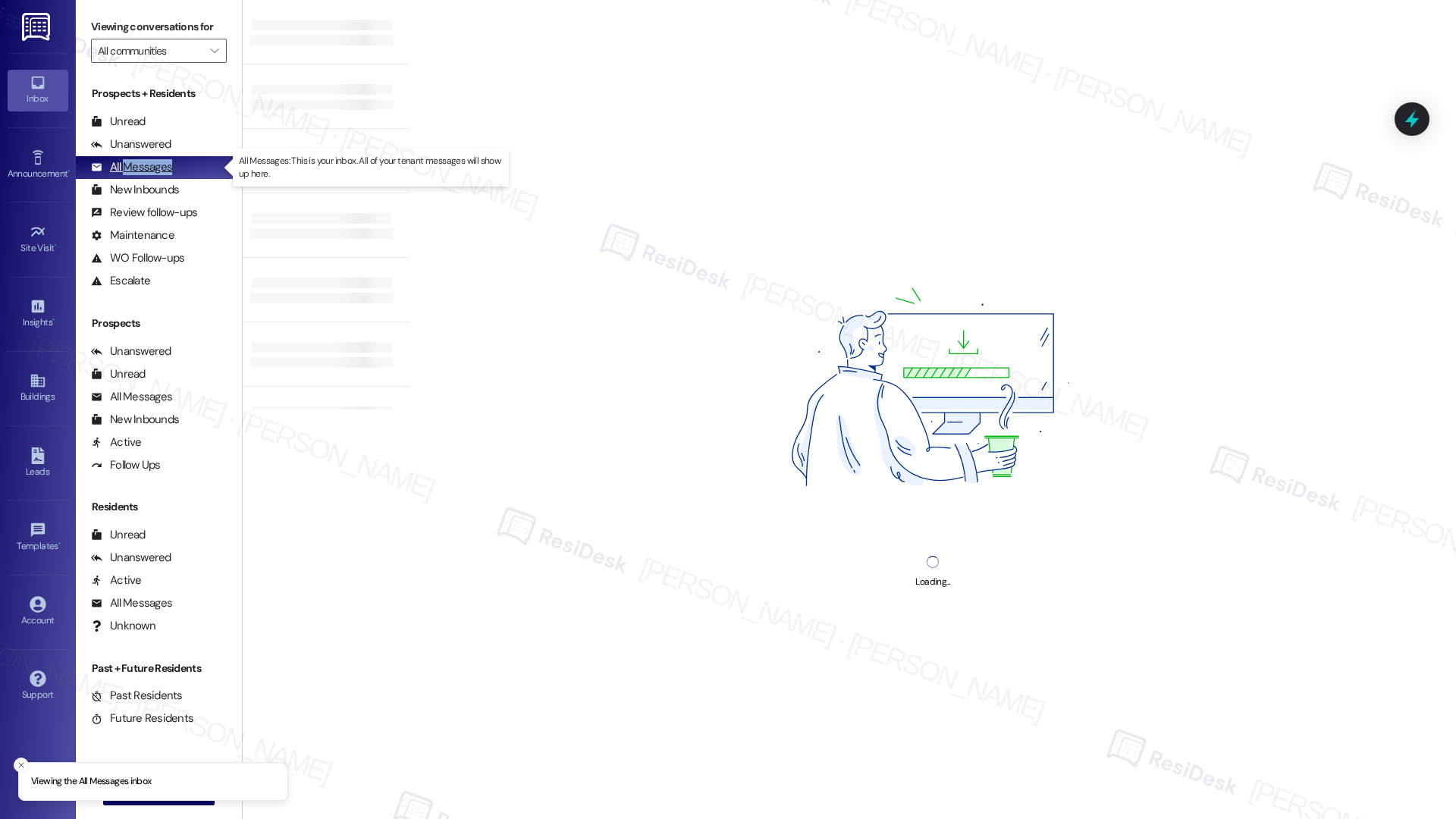click on "All Messages" at bounding box center [131, 167] 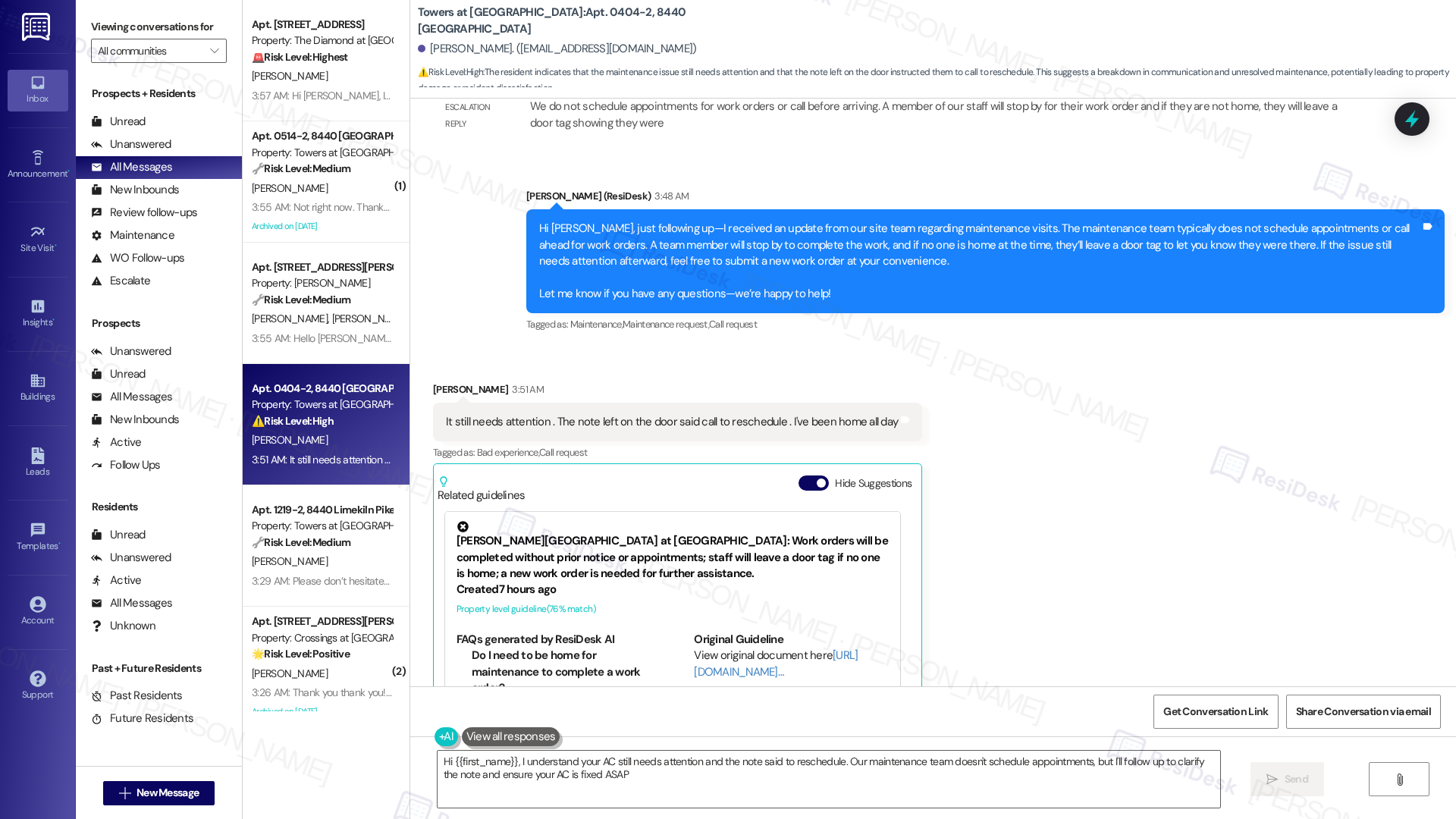 type on "Hi {{first_name}}, I understand your AC still needs attention and the note said to reschedule. Our maintenance team doesn't schedule appointments, but I'll follow up to clarify the note and ensure your AC is fixed ASAP!" 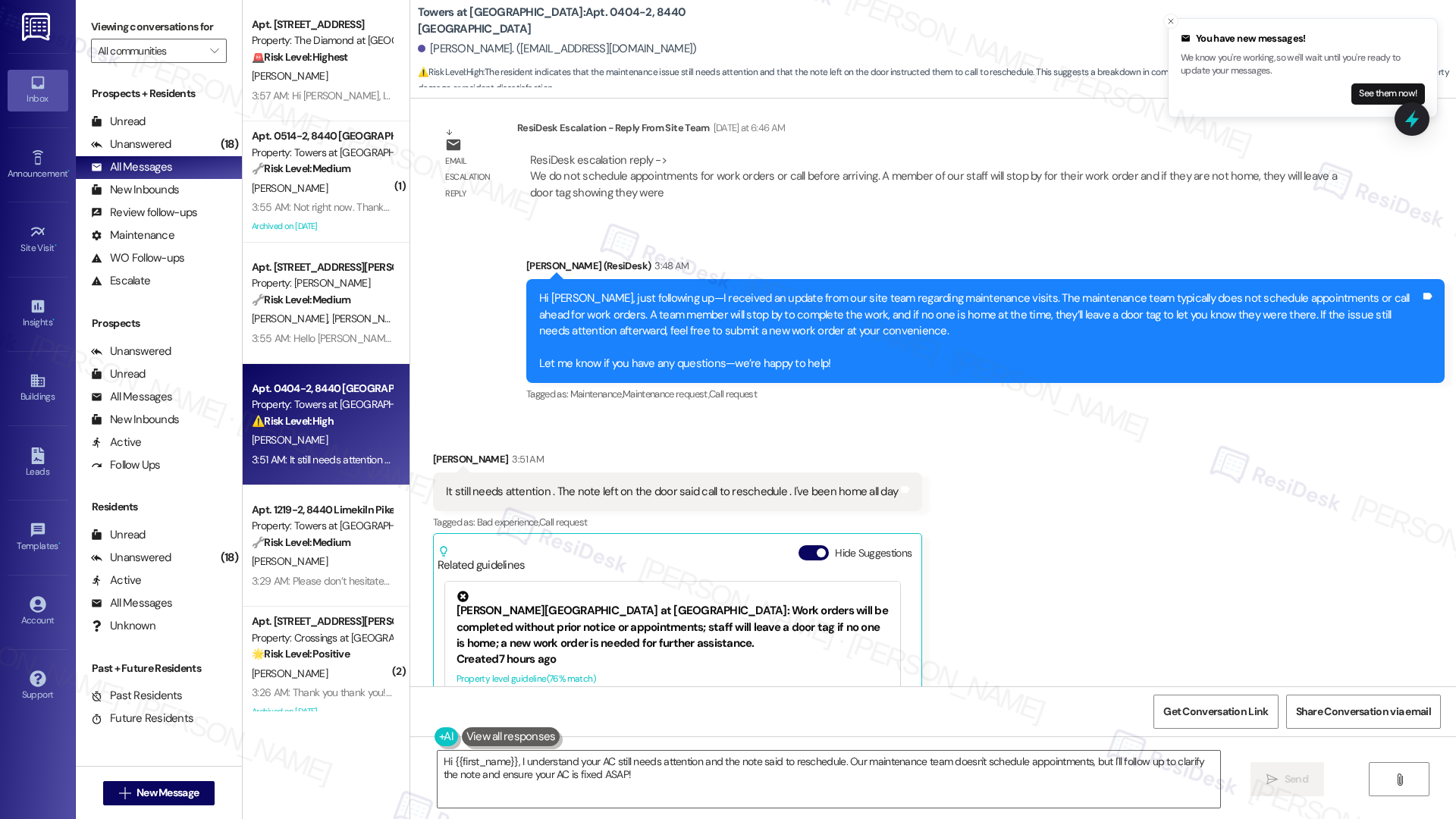 scroll, scrollTop: 9881, scrollLeft: 0, axis: vertical 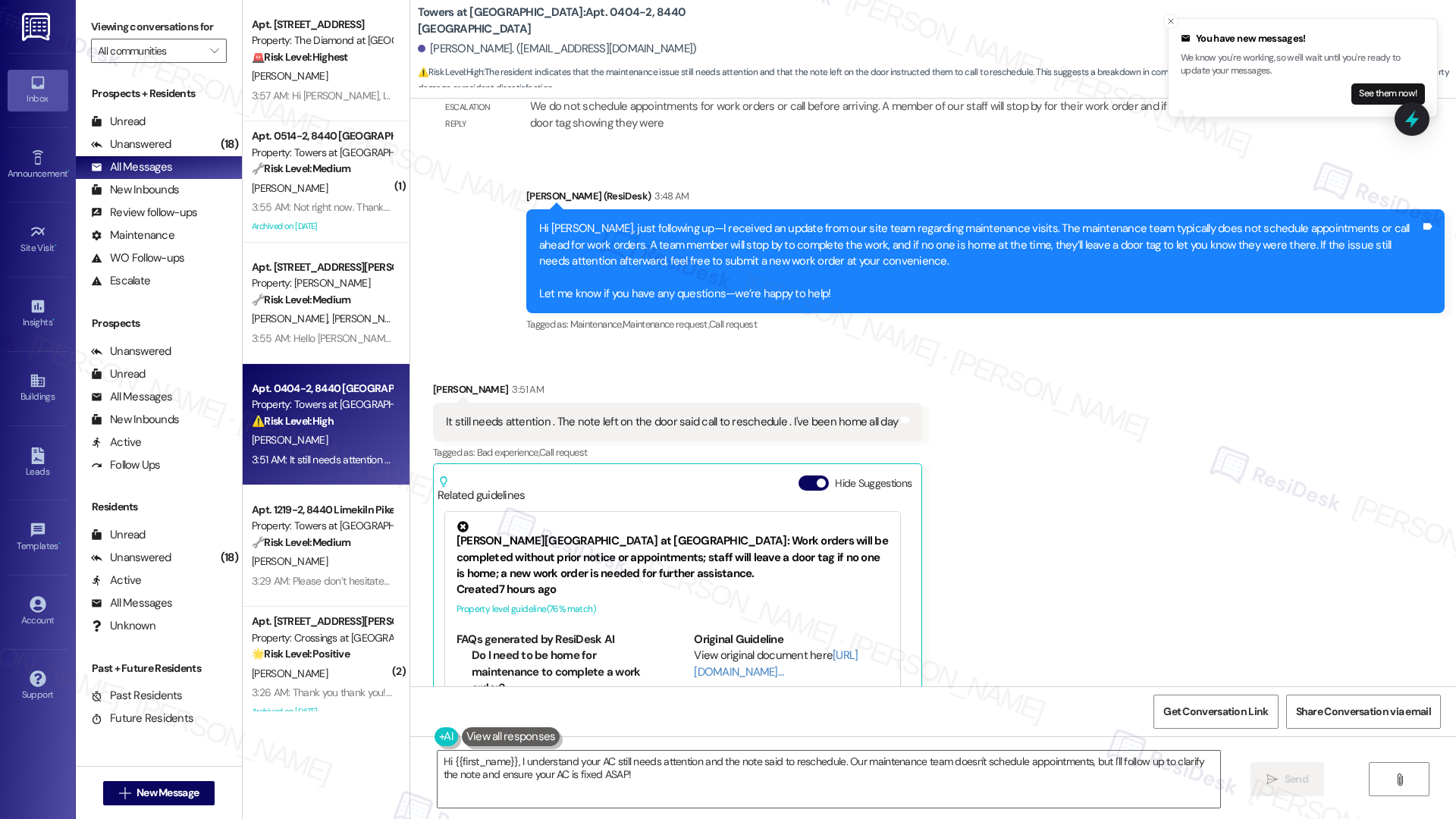 click on "It still needs attention . The note left on the door said call to reschedule . I've been home all day" at bounding box center [672, 422] 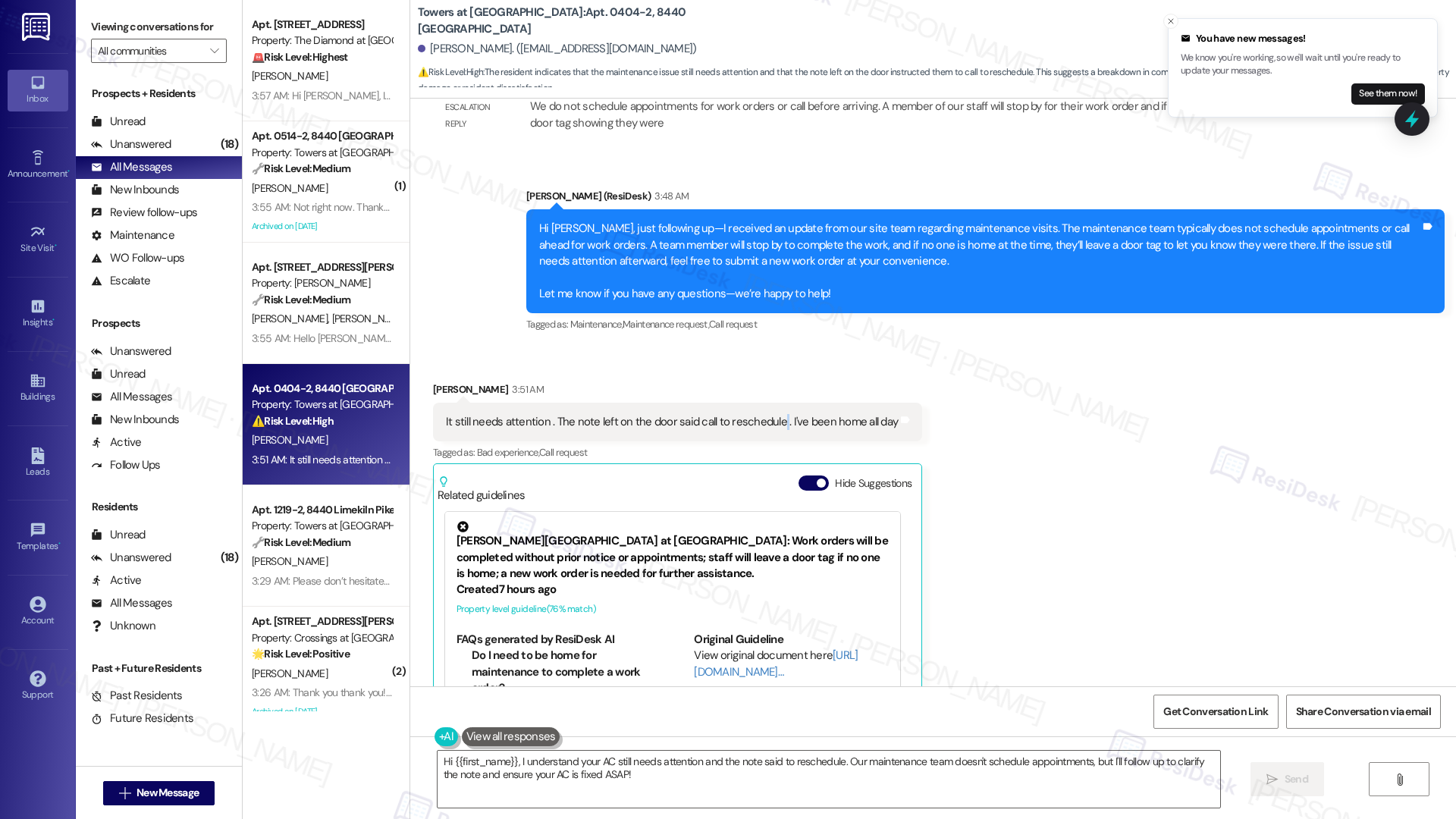 click on "It still needs attention . The note left on the door said call to reschedule . I've been home all day" at bounding box center [672, 422] 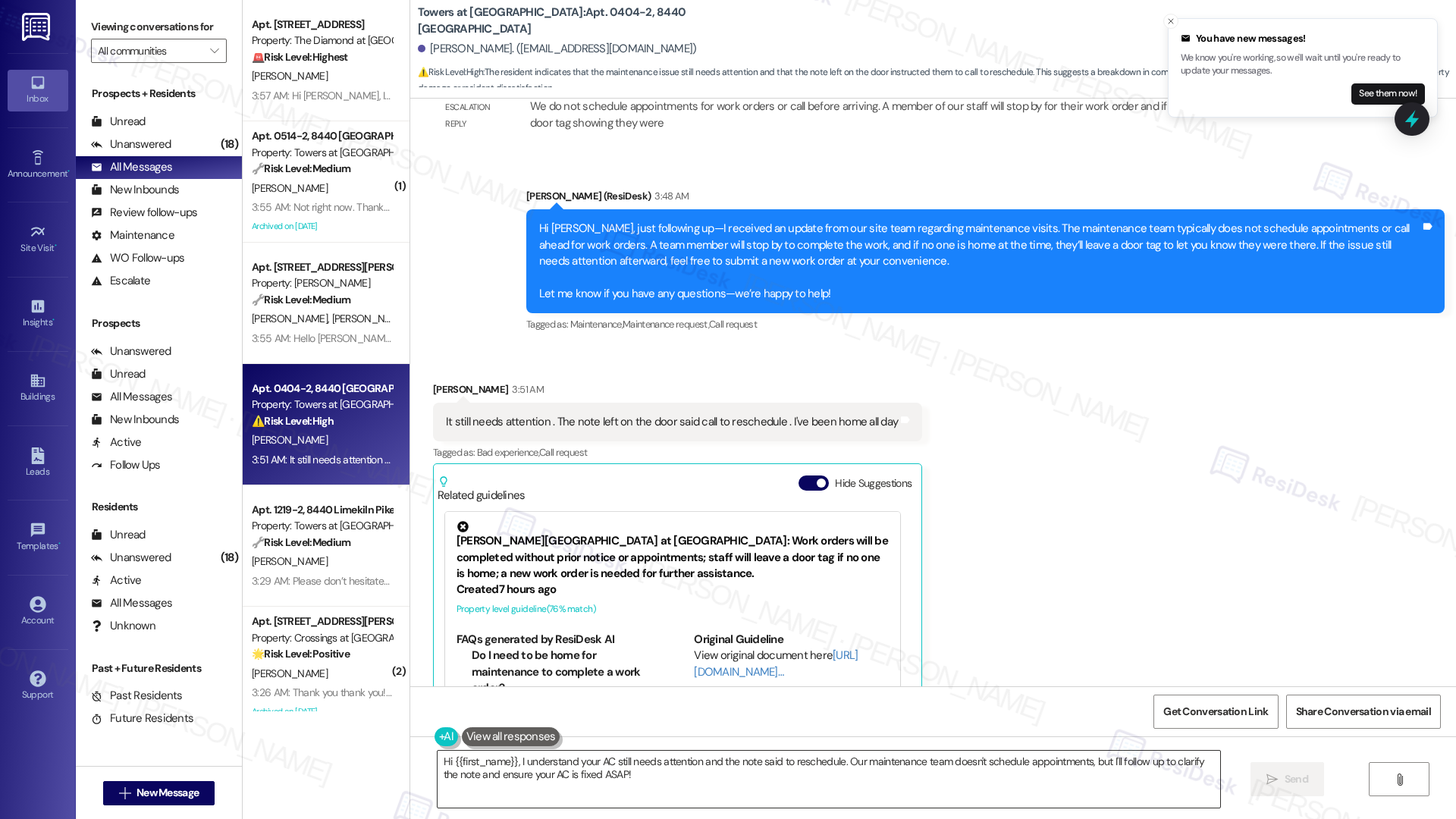 click on "Hi {{first_name}}, I understand your AC still needs attention and the note said to reschedule. Our maintenance team doesn't schedule appointments, but I'll follow up to clarify the note and ensure your AC is fixed ASAP!" at bounding box center (829, 779) 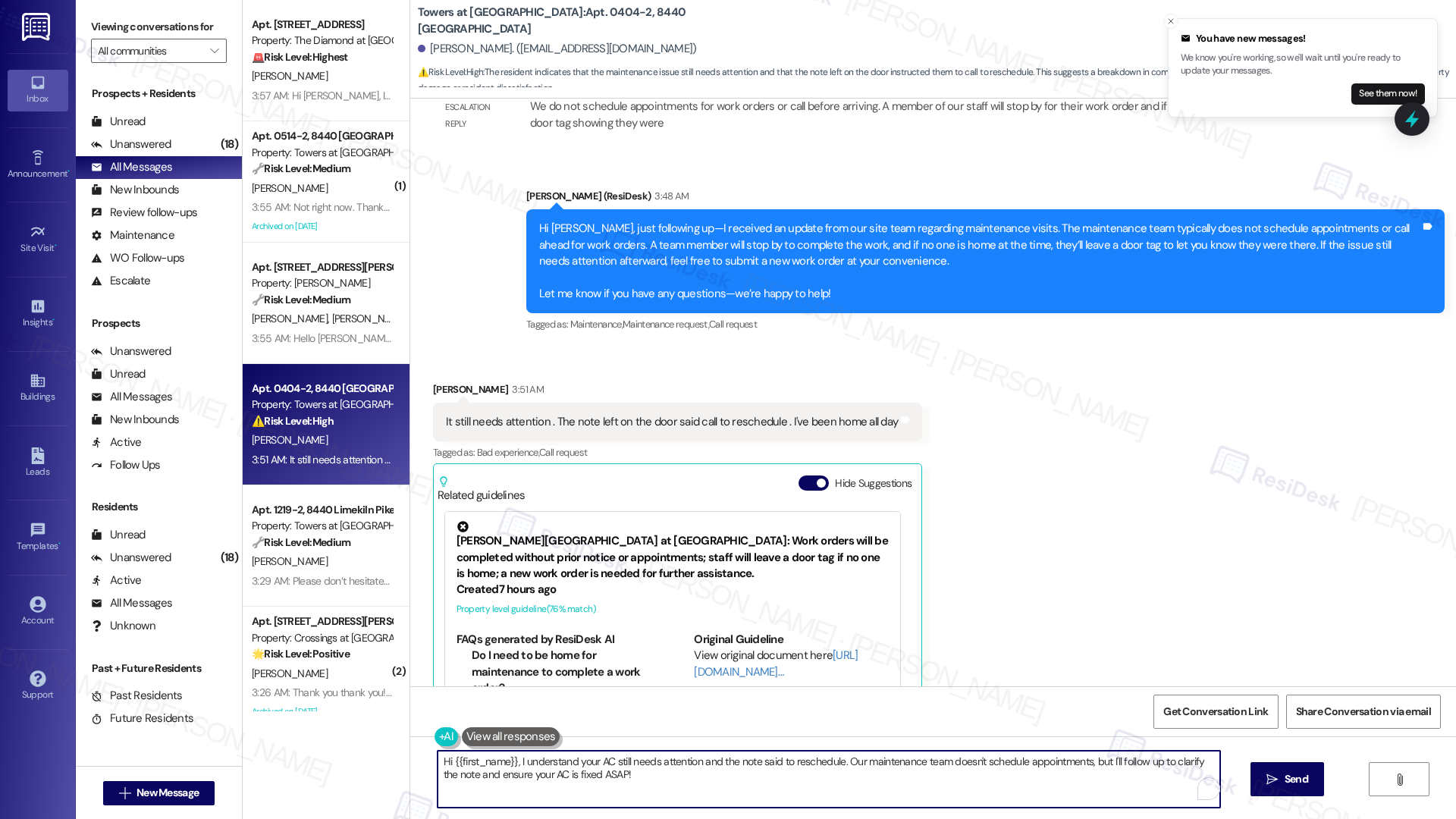 click on "Hi {{first_name}}, I understand your AC still needs attention and the note said to reschedule. Our maintenance team doesn't schedule appointments, but I'll follow up to clarify the note and ensure your AC is fixed ASAP!" at bounding box center (829, 779) 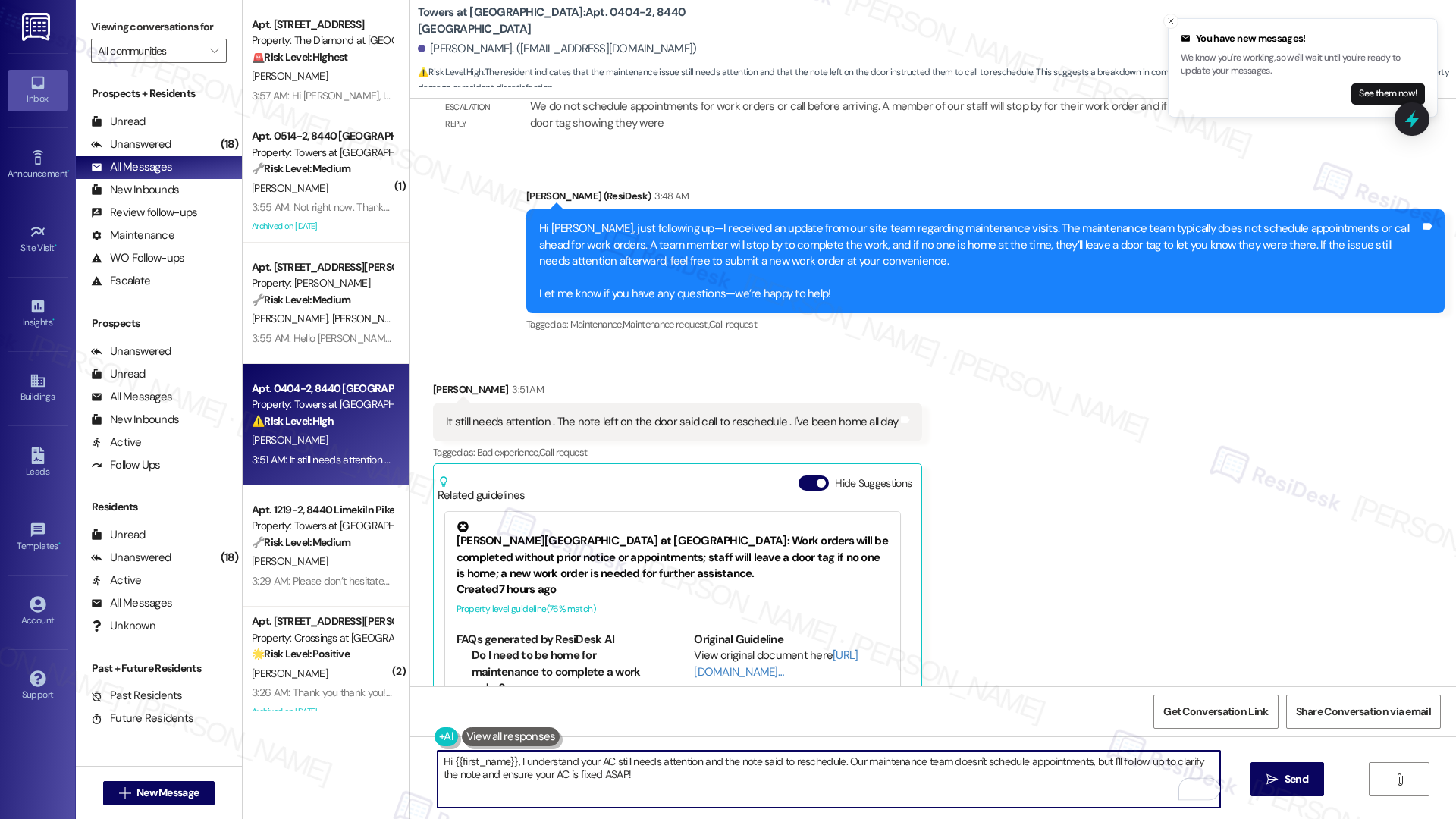 click on "Hi {{first_name}}, I understand your AC still needs attention and the note said to reschedule. Our maintenance team doesn't schedule appointments, but I'll follow up to clarify the note and ensure your AC is fixed ASAP!" at bounding box center (829, 779) 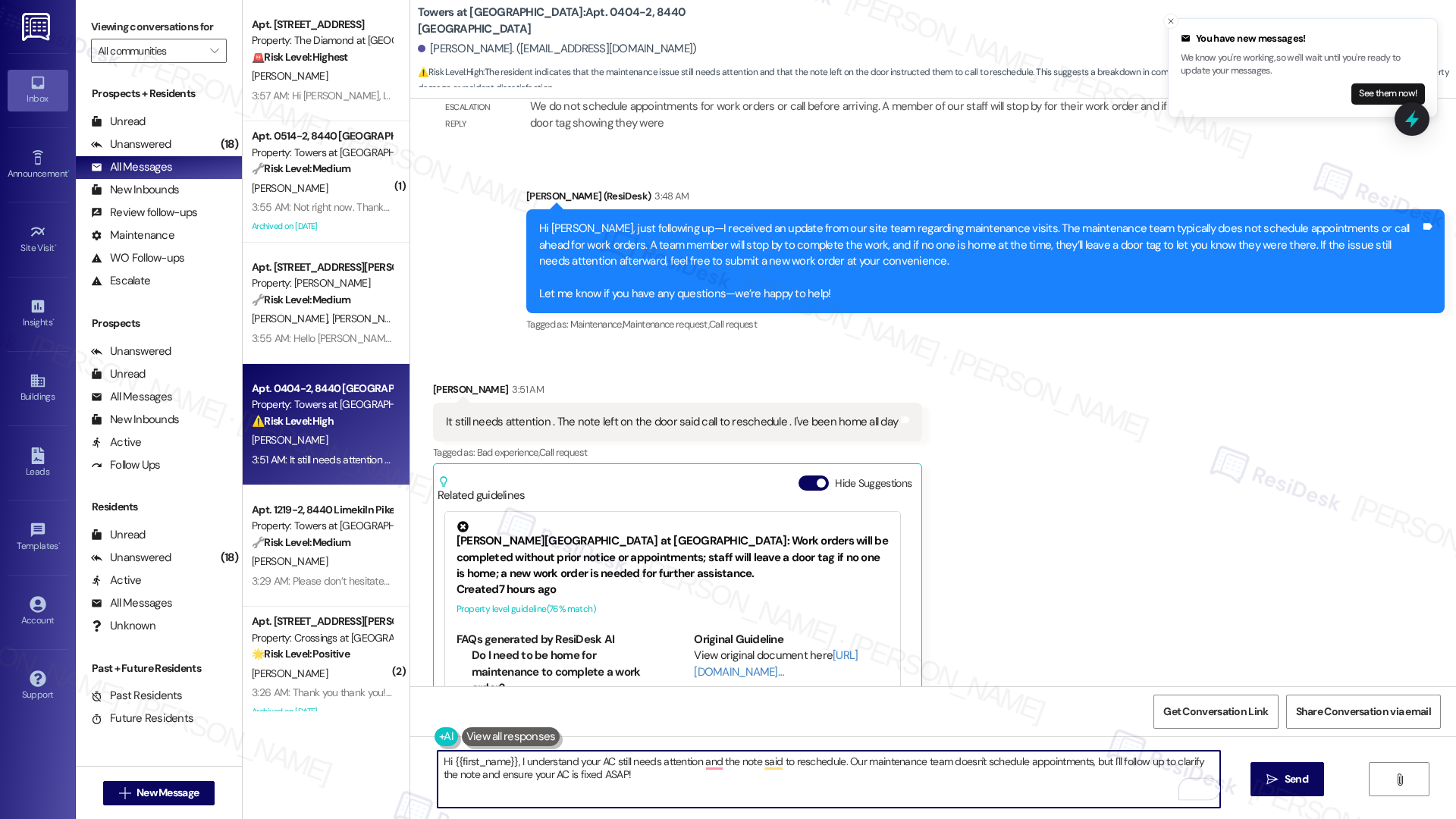click on "Hi {{first_name}}, I understand your AC still needs attention and the note said to reschedule. Our maintenance team doesn't schedule appointments, but I'll follow up to clarify the note and ensure your AC is fixed ASAP!" at bounding box center (829, 779) 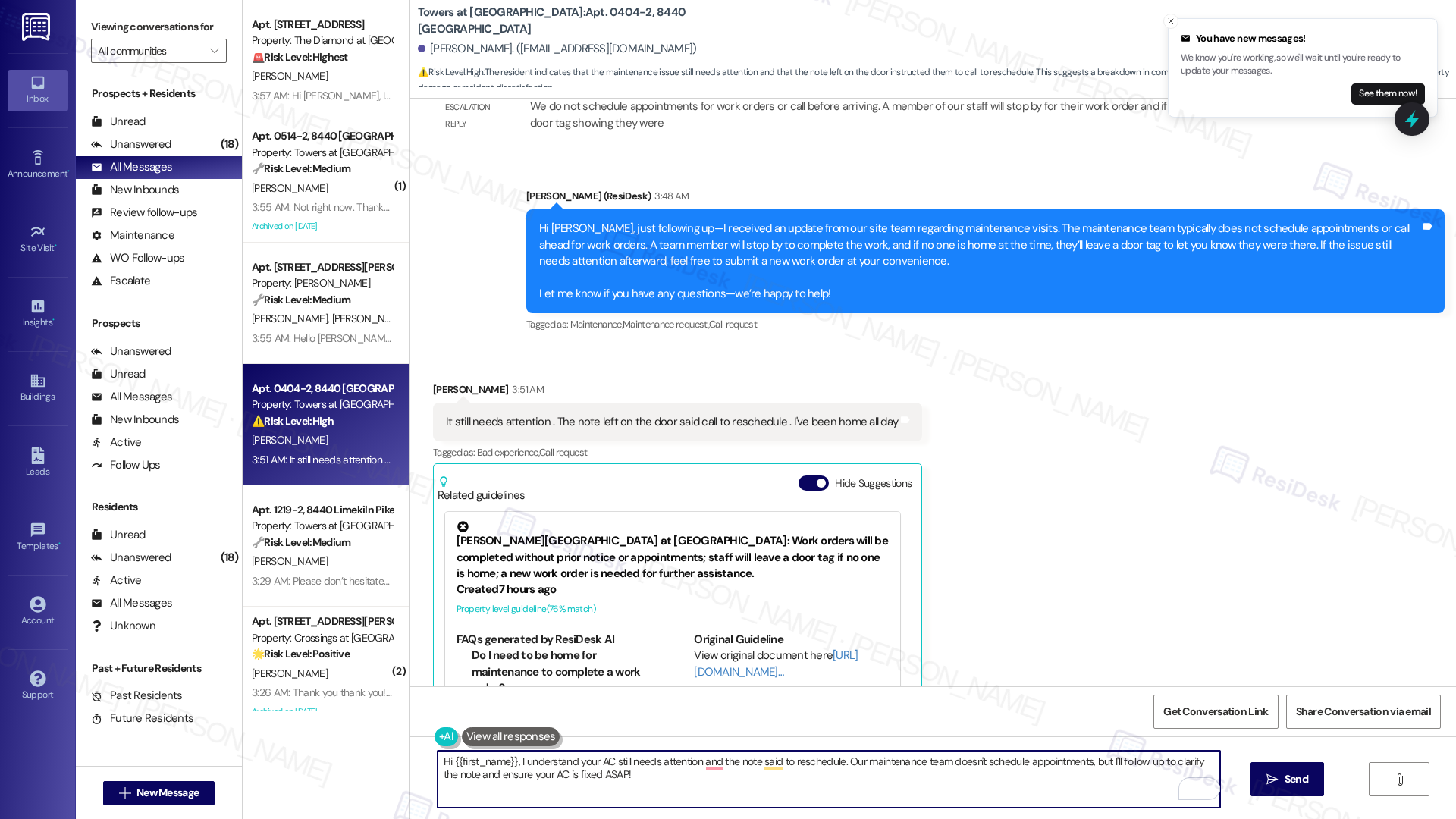click on "Hi {{first_name}}, I understand your AC still needs attention and the note said to reschedule. Our maintenance team doesn't schedule appointments, but I'll follow up to clarify the note and ensure your AC is fixed ASAP!" at bounding box center (829, 779) 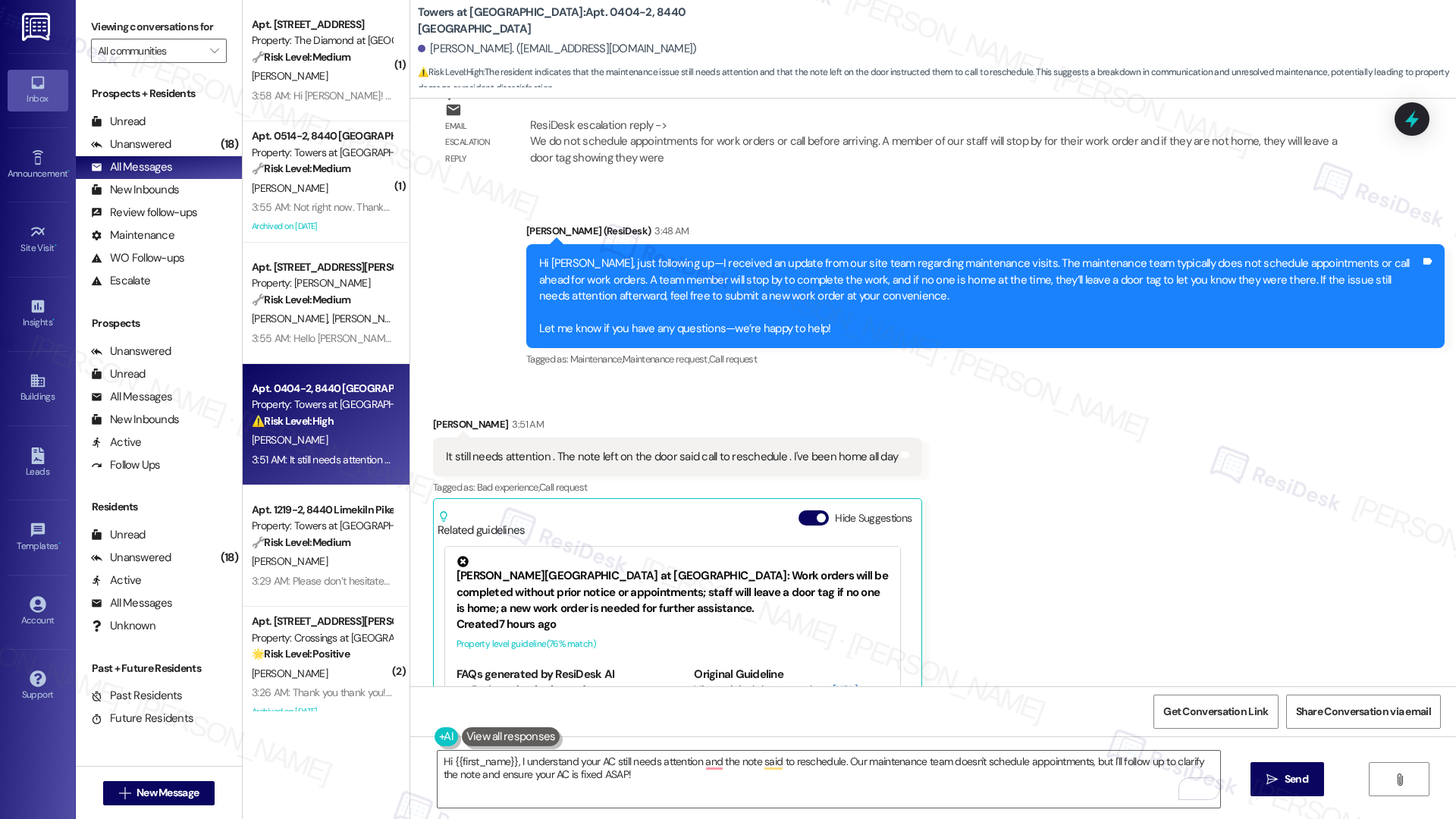 scroll, scrollTop: 9881, scrollLeft: 0, axis: vertical 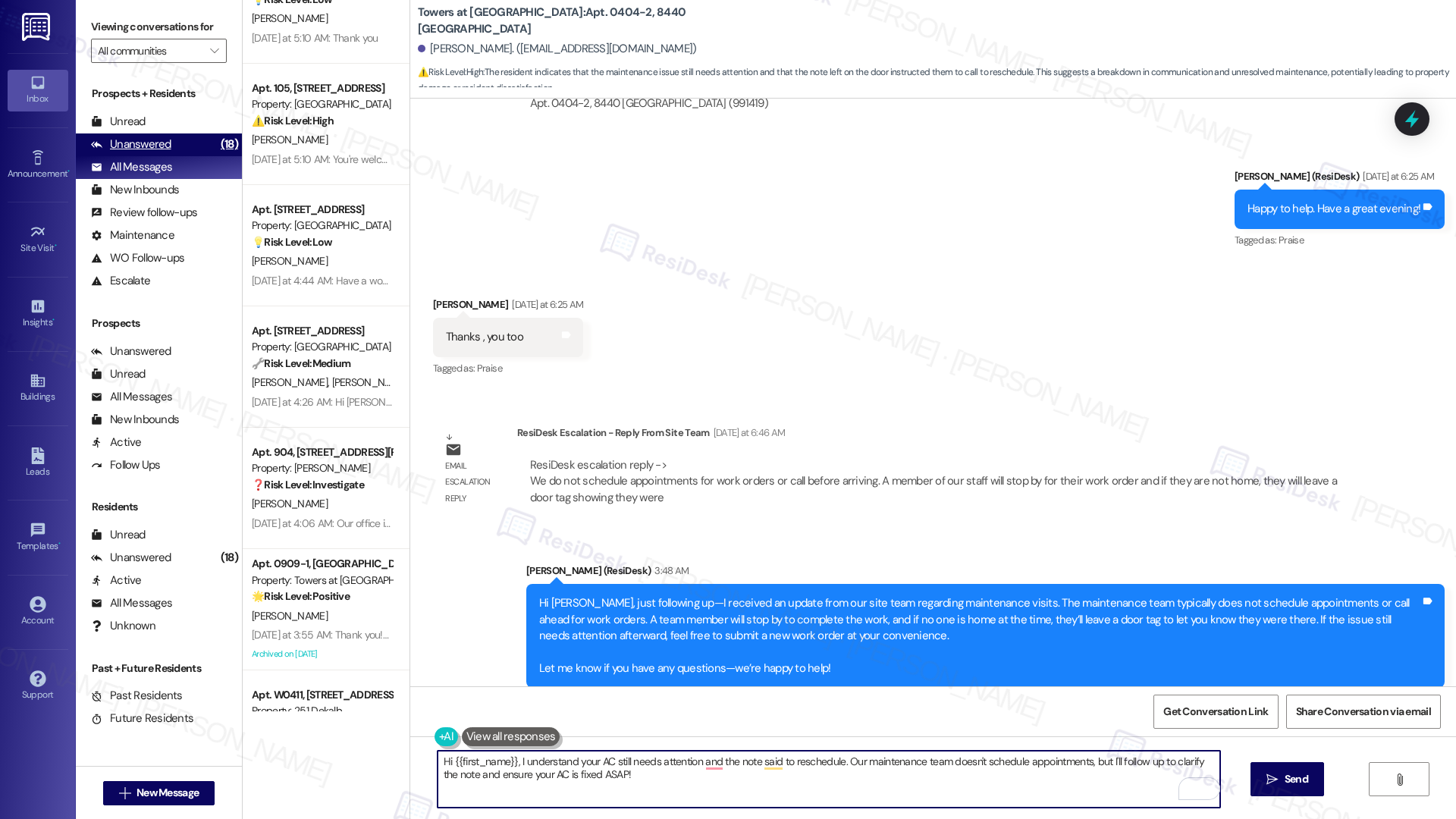 click on "Unanswered" at bounding box center (131, 144) 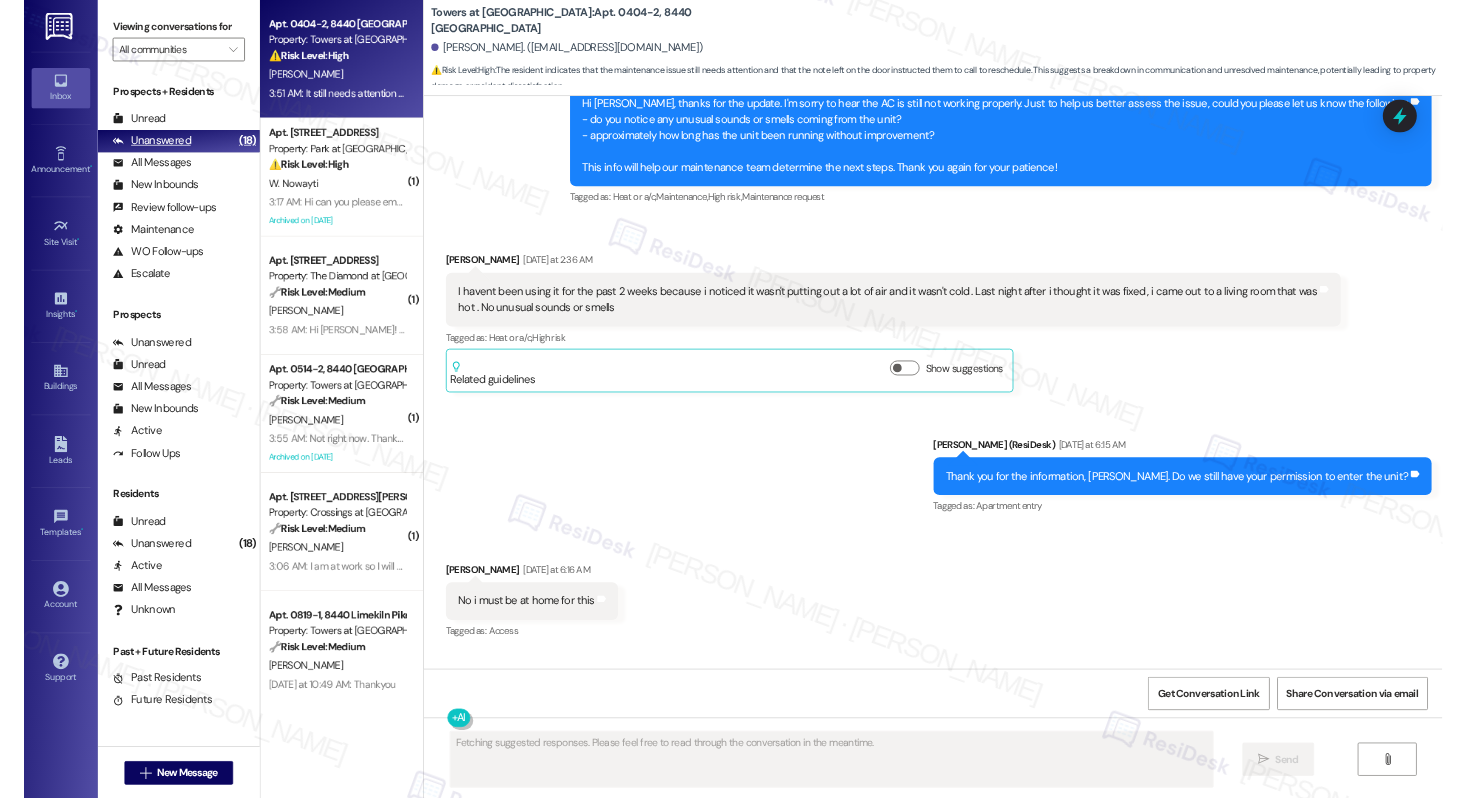 scroll, scrollTop: 13029, scrollLeft: 0, axis: vertical 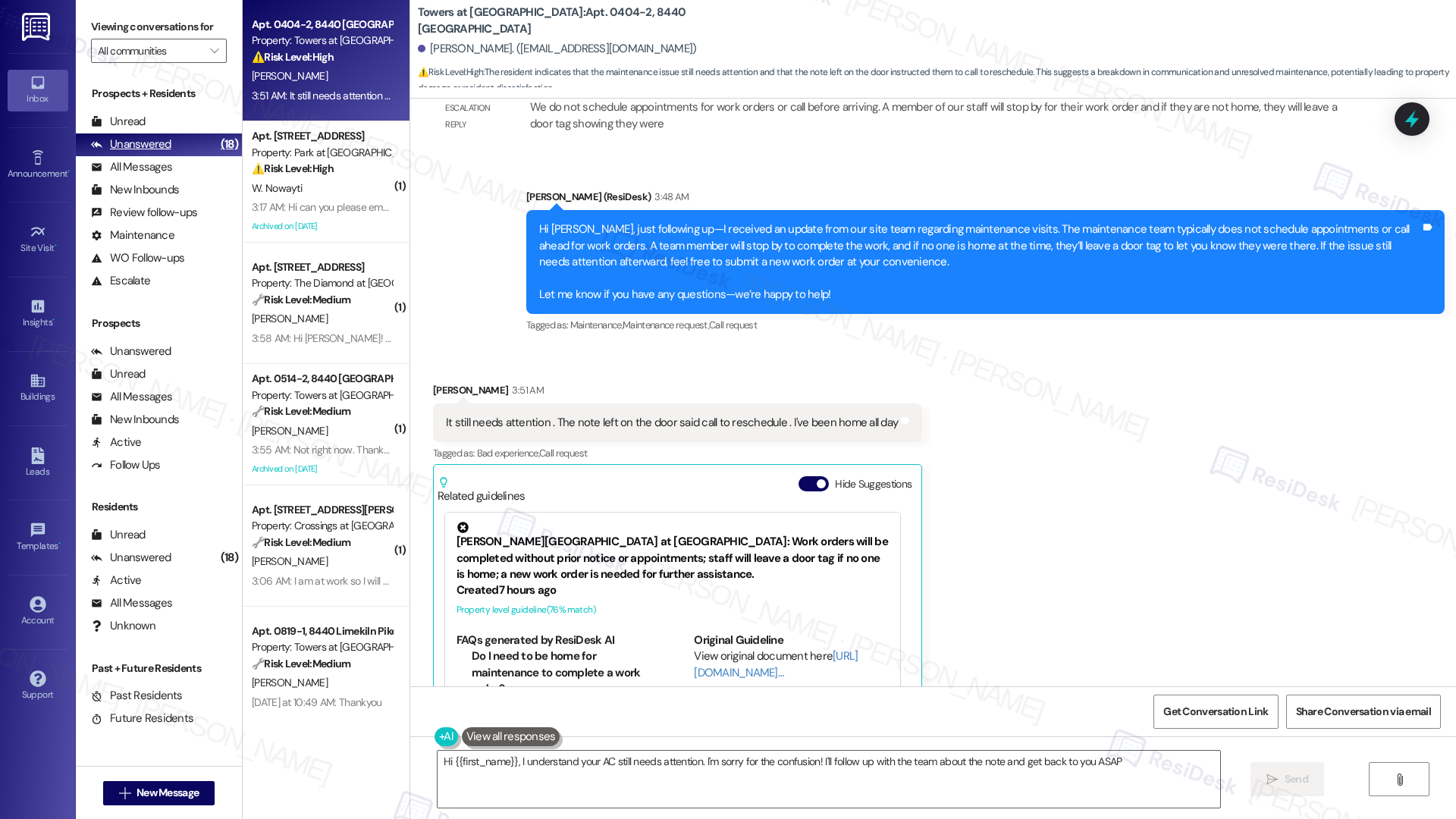 type on "Hi {{first_name}}, I understand your AC still needs attention. I'm sorry for the confusion! I'll follow up with the team about the note and get back to you ASAP." 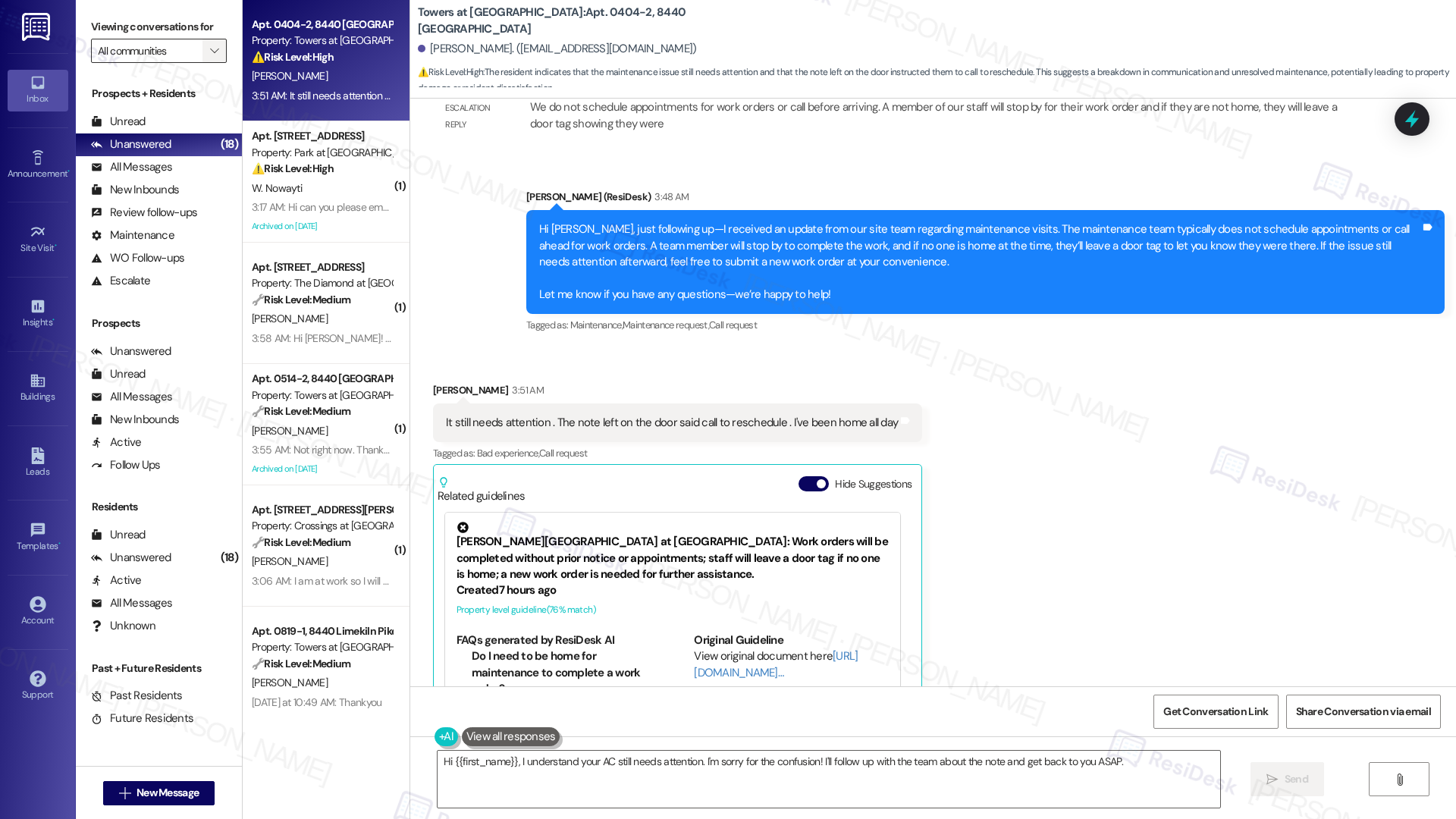 click on "" at bounding box center [214, 51] 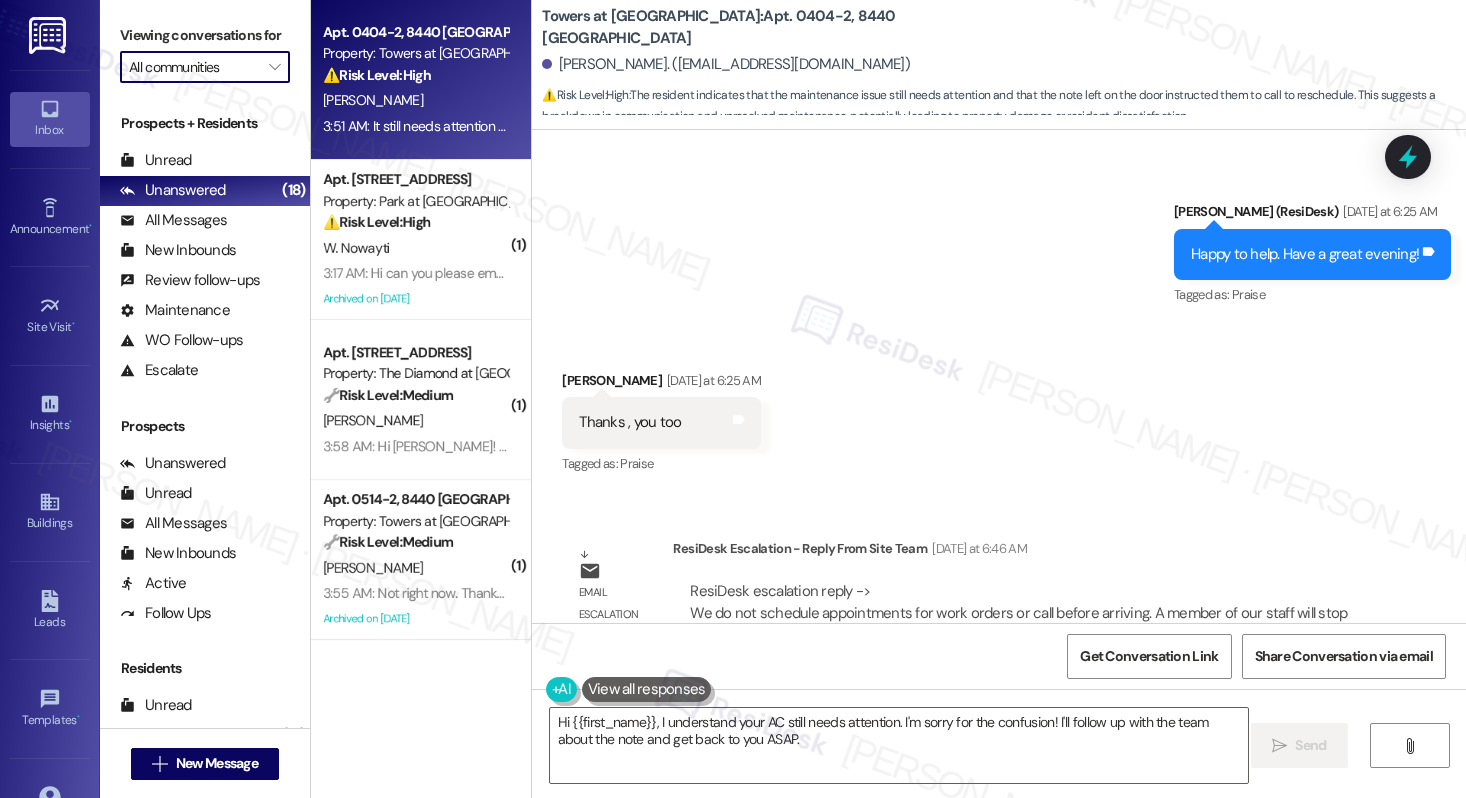 scroll, scrollTop: 13522, scrollLeft: 0, axis: vertical 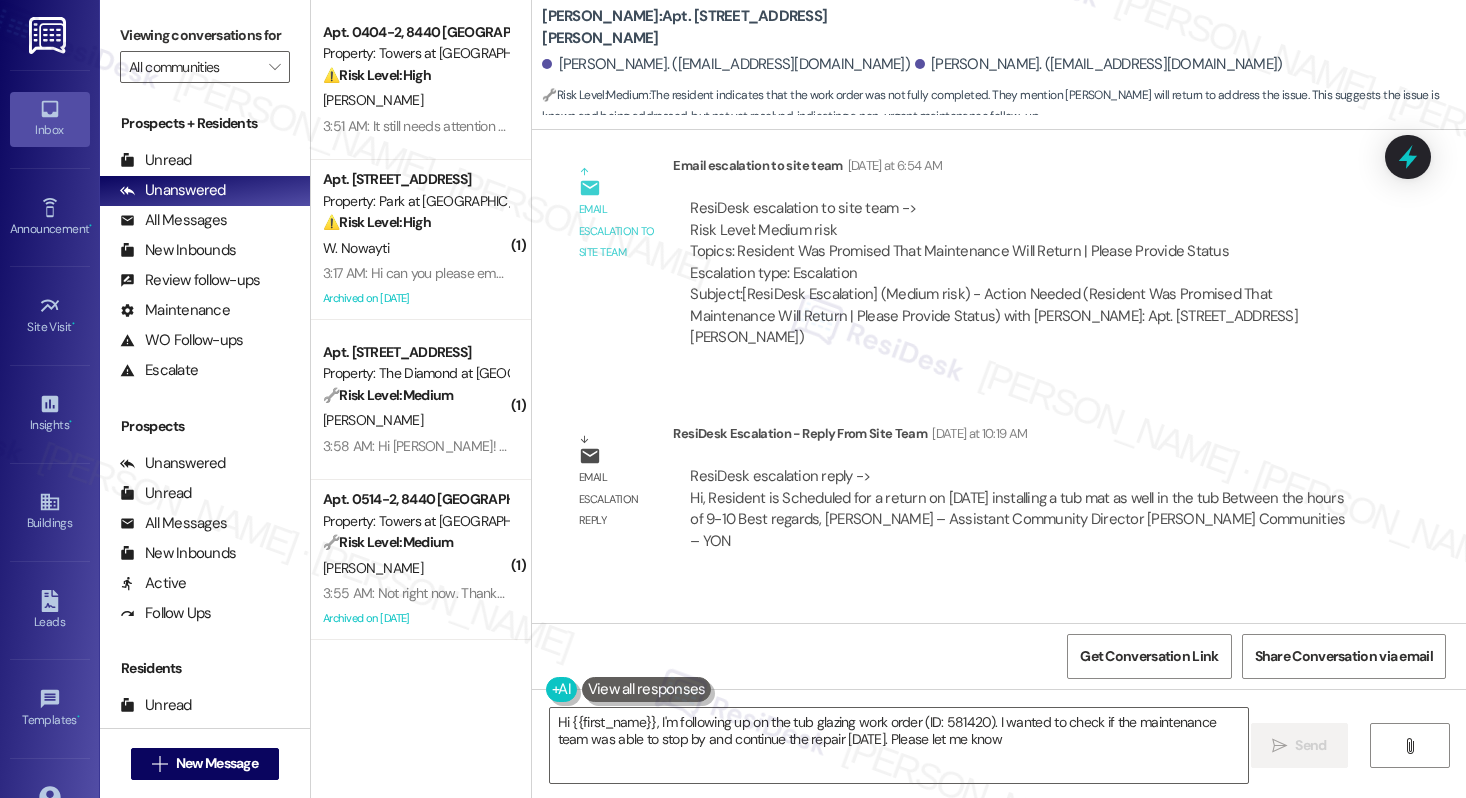 type on "Hi {{first_name}}, I'm following up on the tub glazing work order (ID: 581420). I wanted to check if the maintenance team was able to stop by and continue the repair today. Please let me know!" 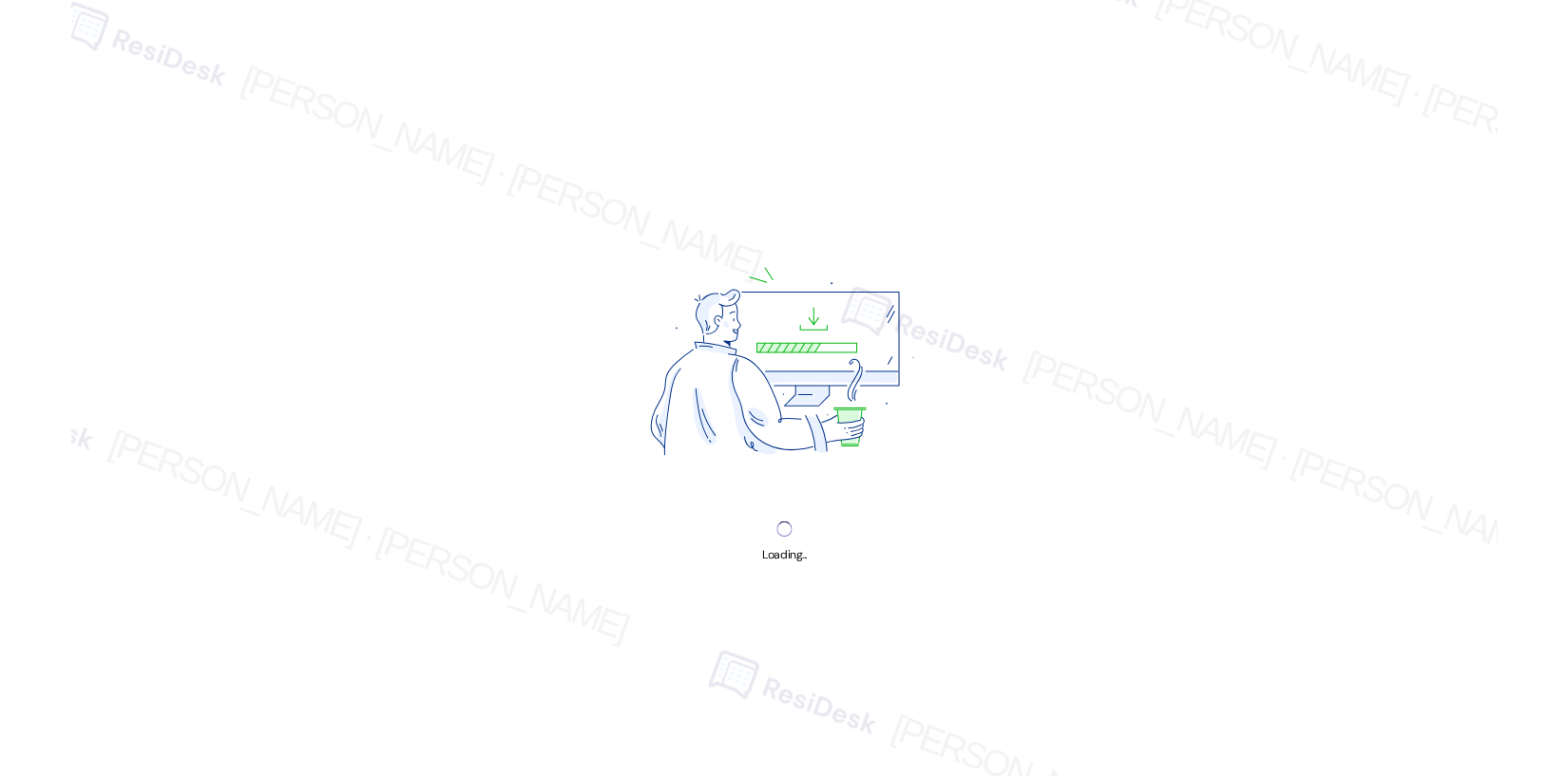 scroll, scrollTop: 0, scrollLeft: 0, axis: both 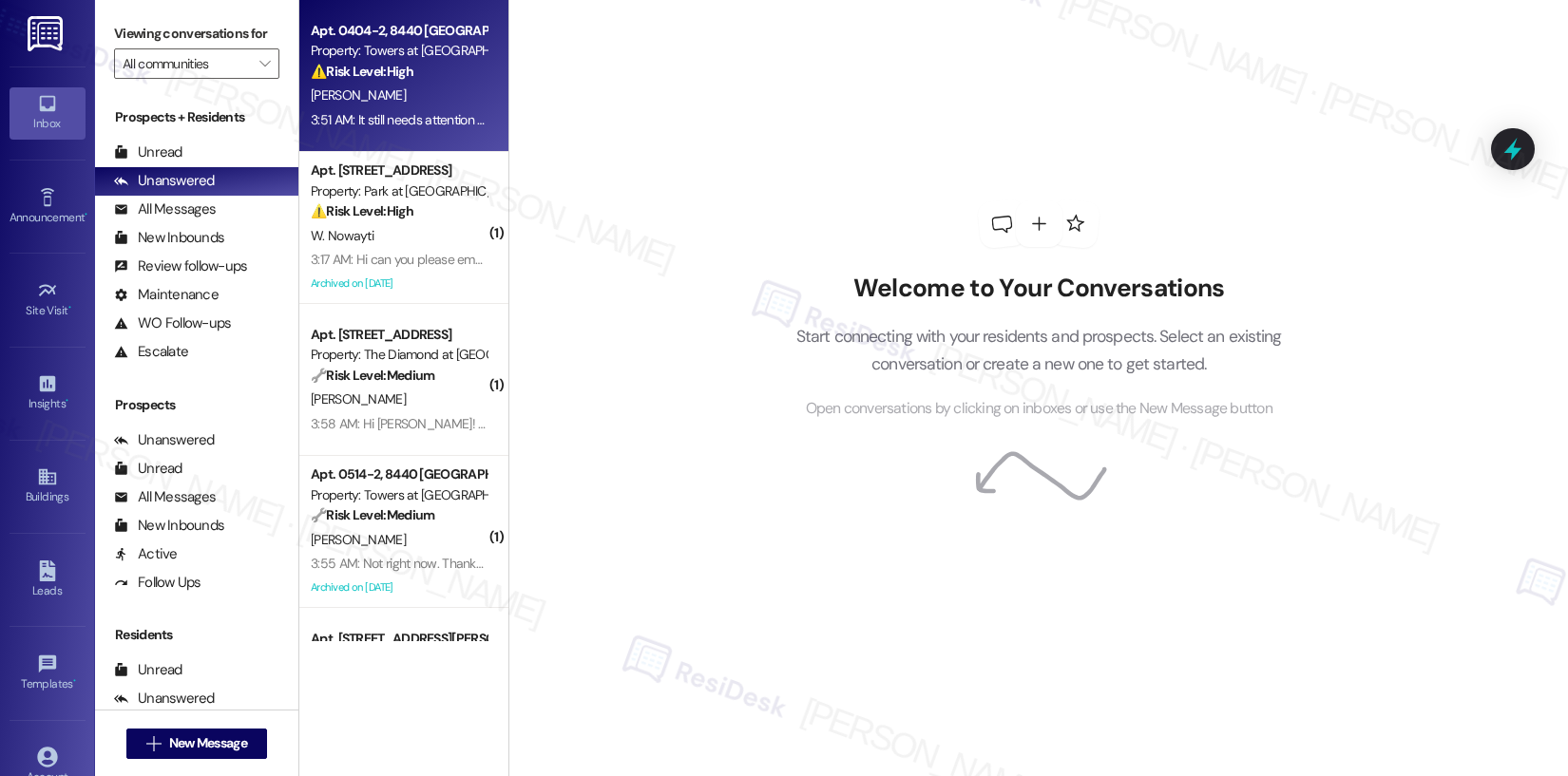 click on "⚠️  Risk Level:  High The resident indicates that the maintenance issue still needs attention and that the note left on the door instructed them to call to reschedule. This suggests a breakdown in communication and unresolved maintenance, potentially leading to property damage or resident dissatisfaction." at bounding box center [398, 71] 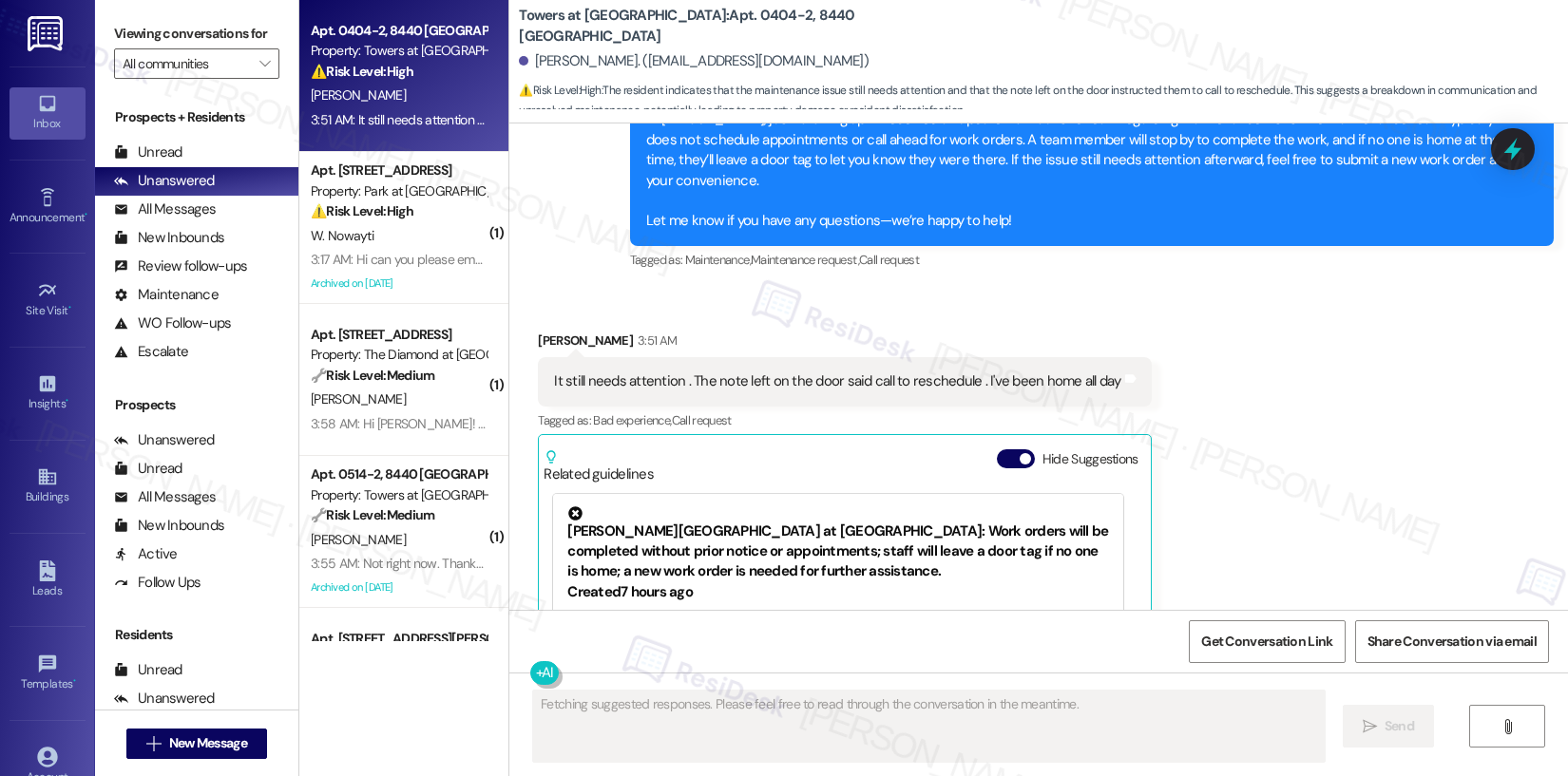scroll, scrollTop: 12830, scrollLeft: 0, axis: vertical 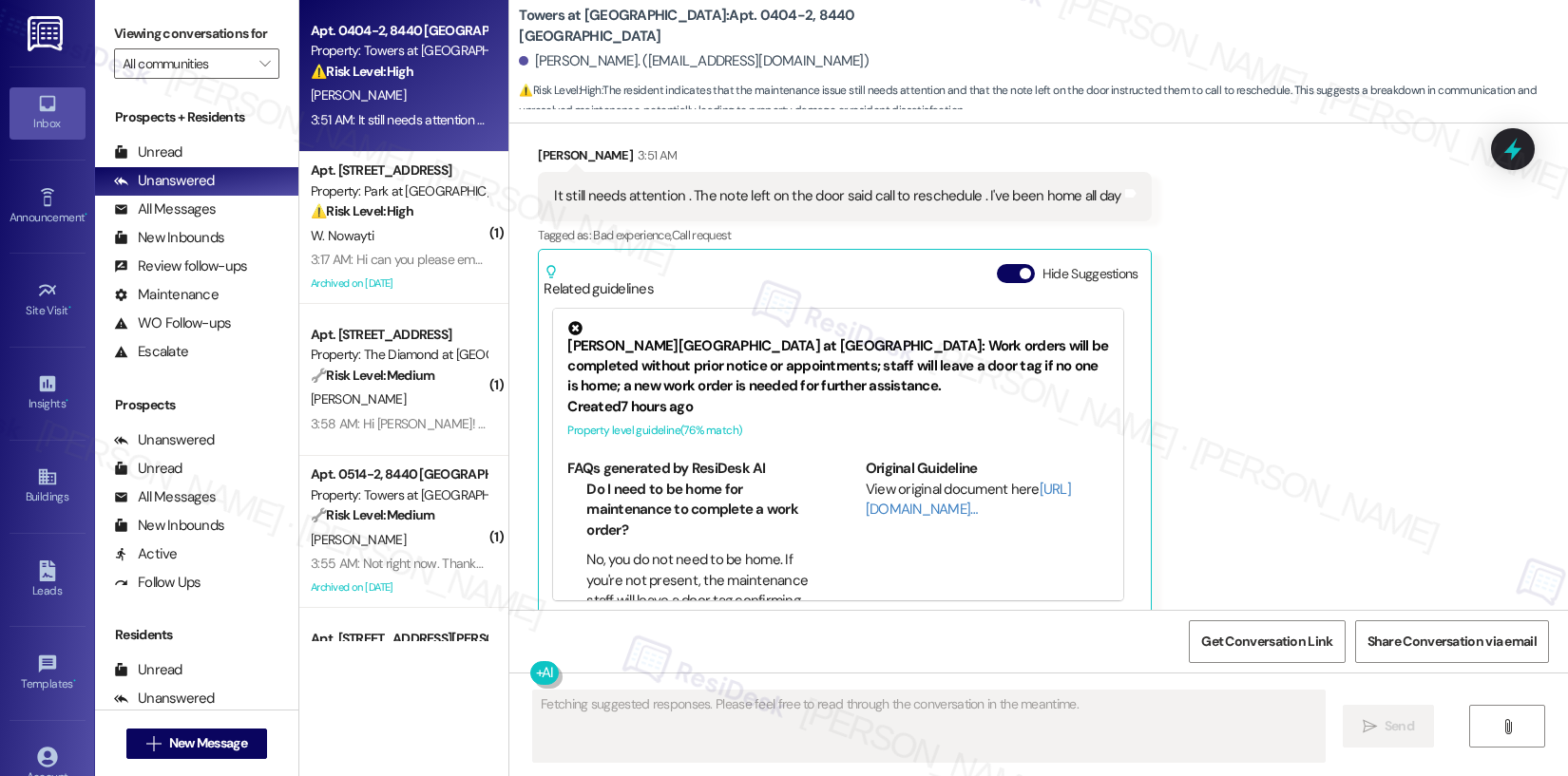 click on "Hide Suggestions" at bounding box center [1016, 274] 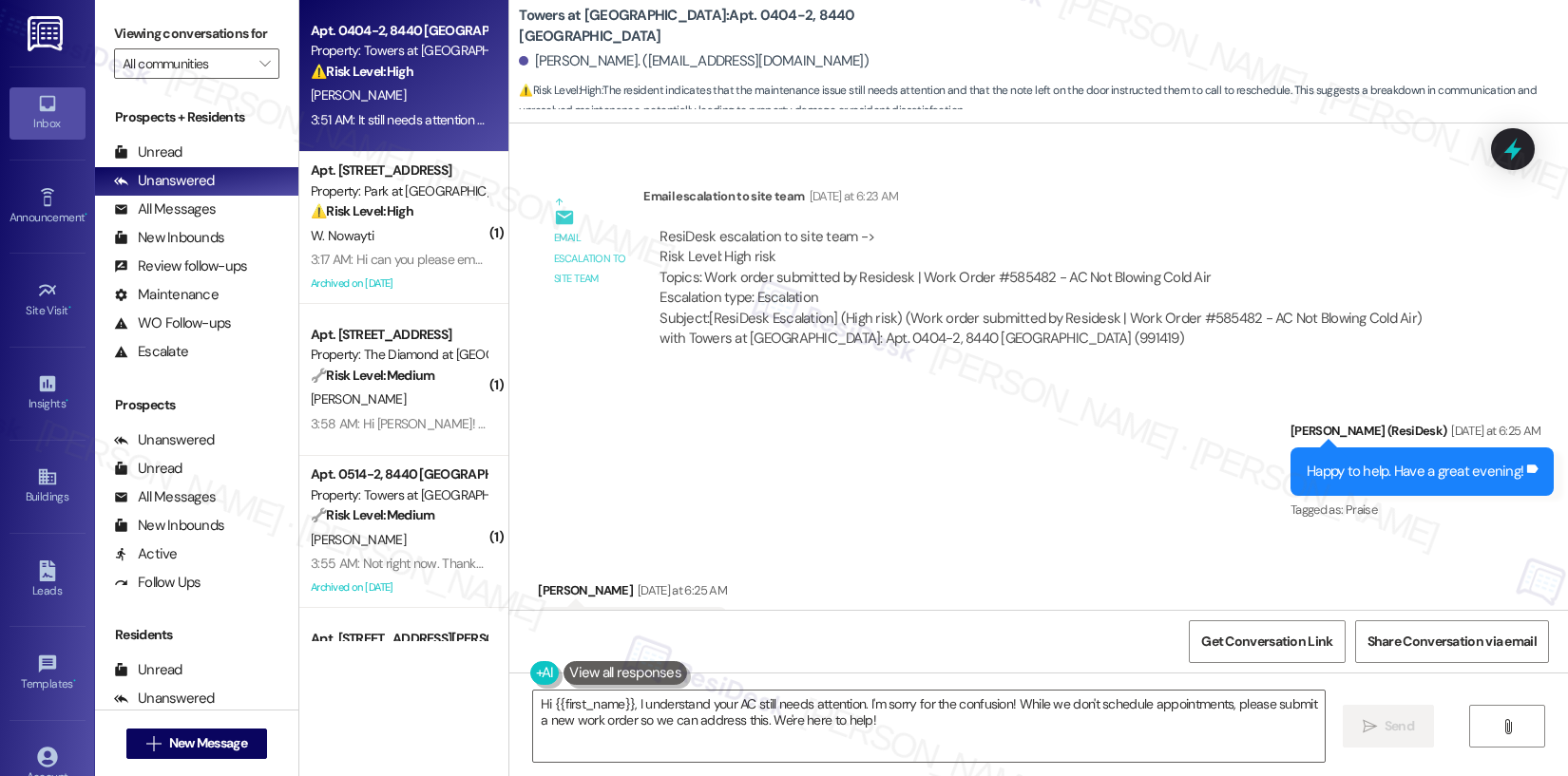 scroll, scrollTop: 11794, scrollLeft: 0, axis: vertical 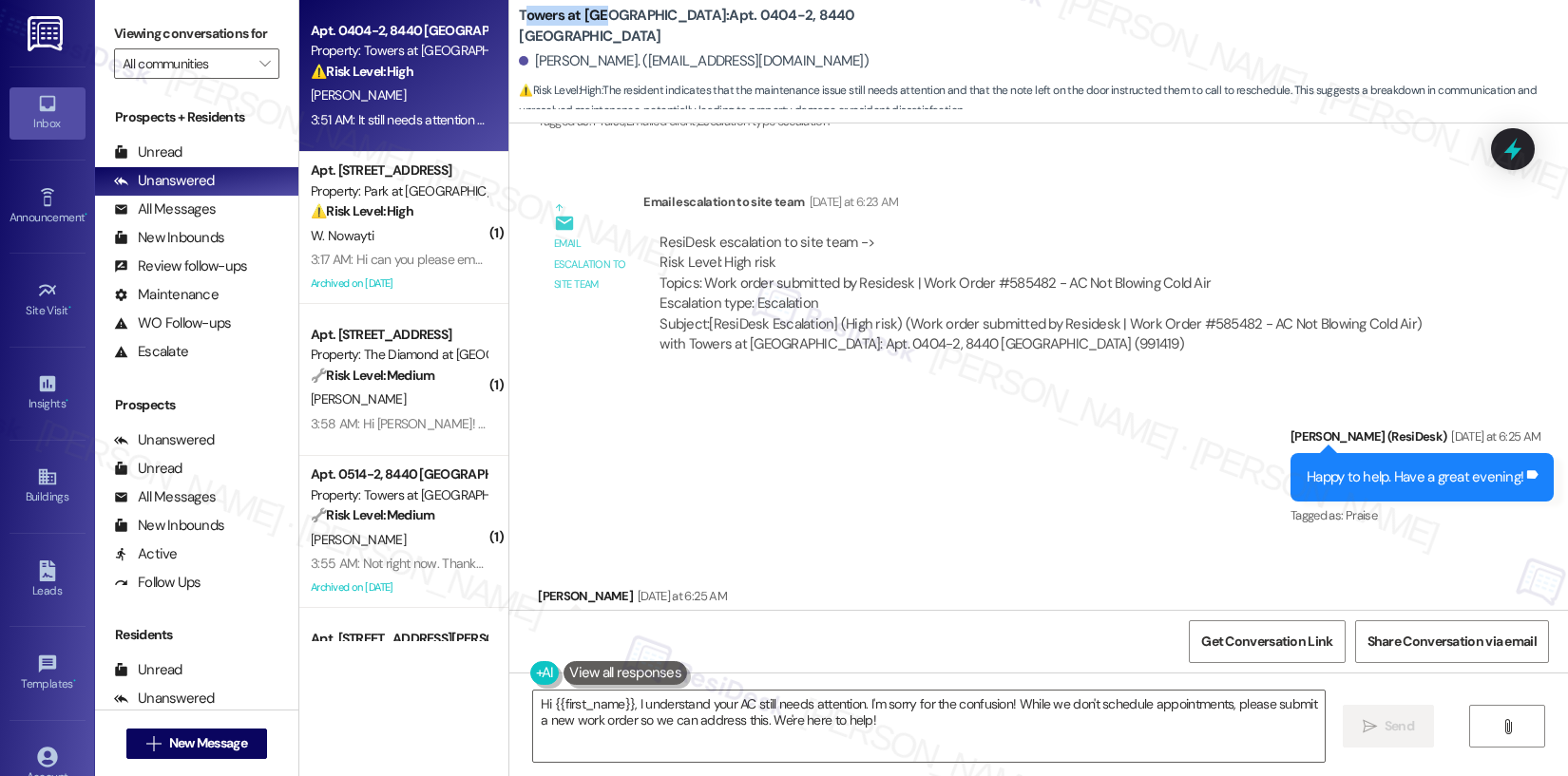 drag, startPoint x: 508, startPoint y: 27, endPoint x: 596, endPoint y: 21, distance: 88.20431 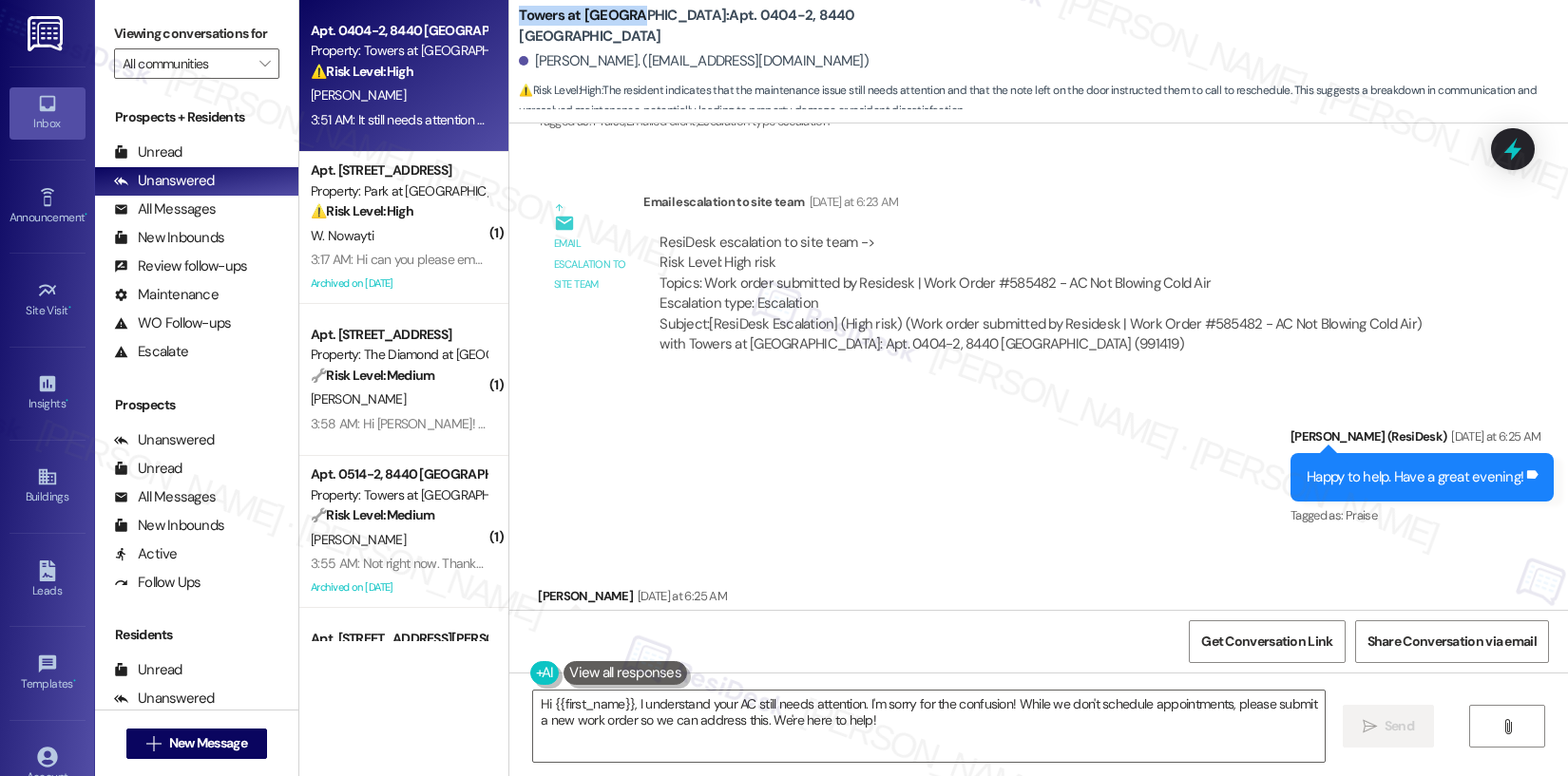 drag, startPoint x: 501, startPoint y: 28, endPoint x: 624, endPoint y: 28, distance: 123 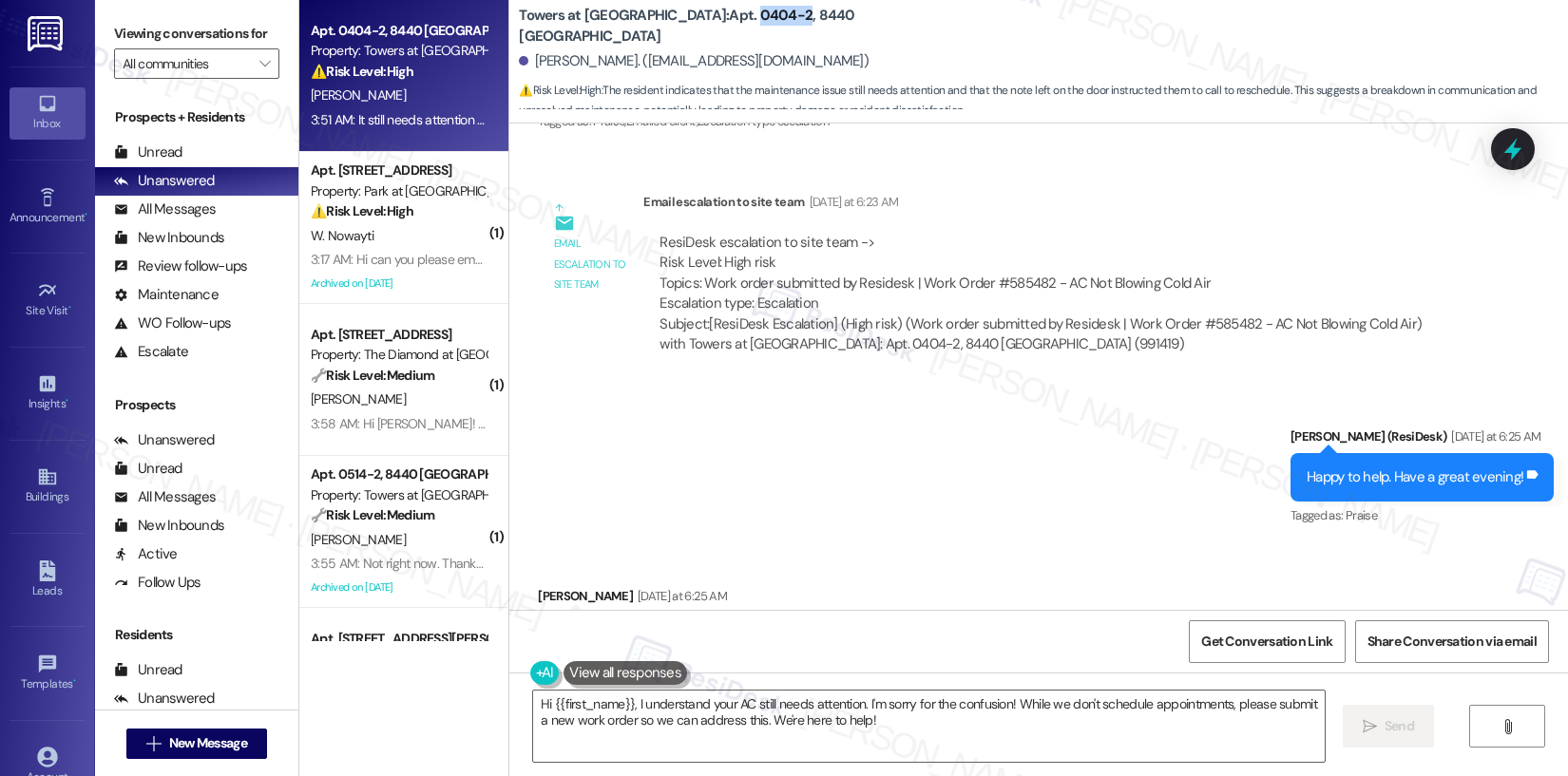 drag, startPoint x: 663, startPoint y: 28, endPoint x: 710, endPoint y: 29, distance: 47.010637 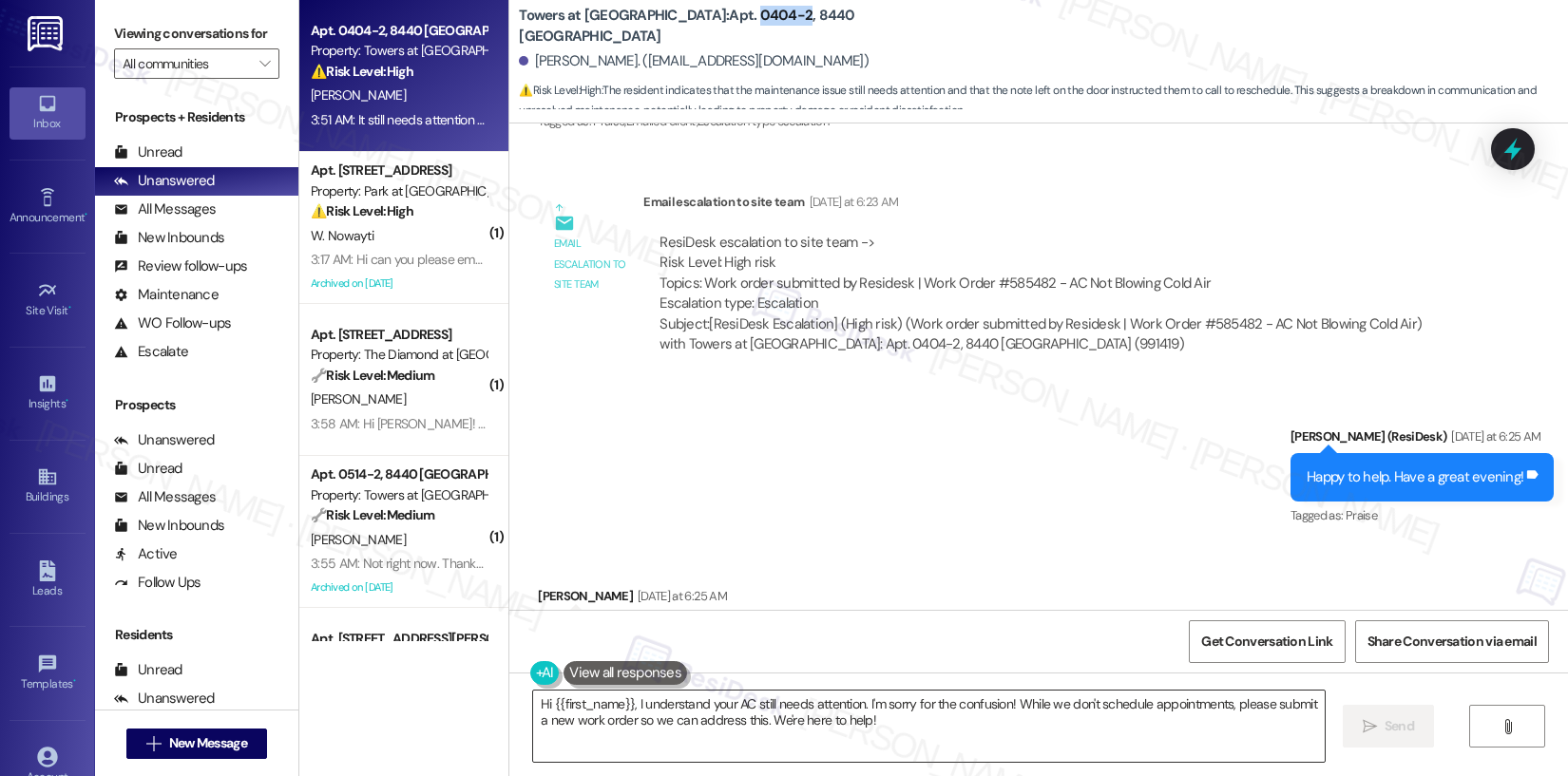 click on "Hi {{first_name}}, I understand your AC still needs attention. I'm sorry for the confusion! While we don't schedule appointments, please submit a new work order so we can address this. We're here to help!" at bounding box center (928, 726) 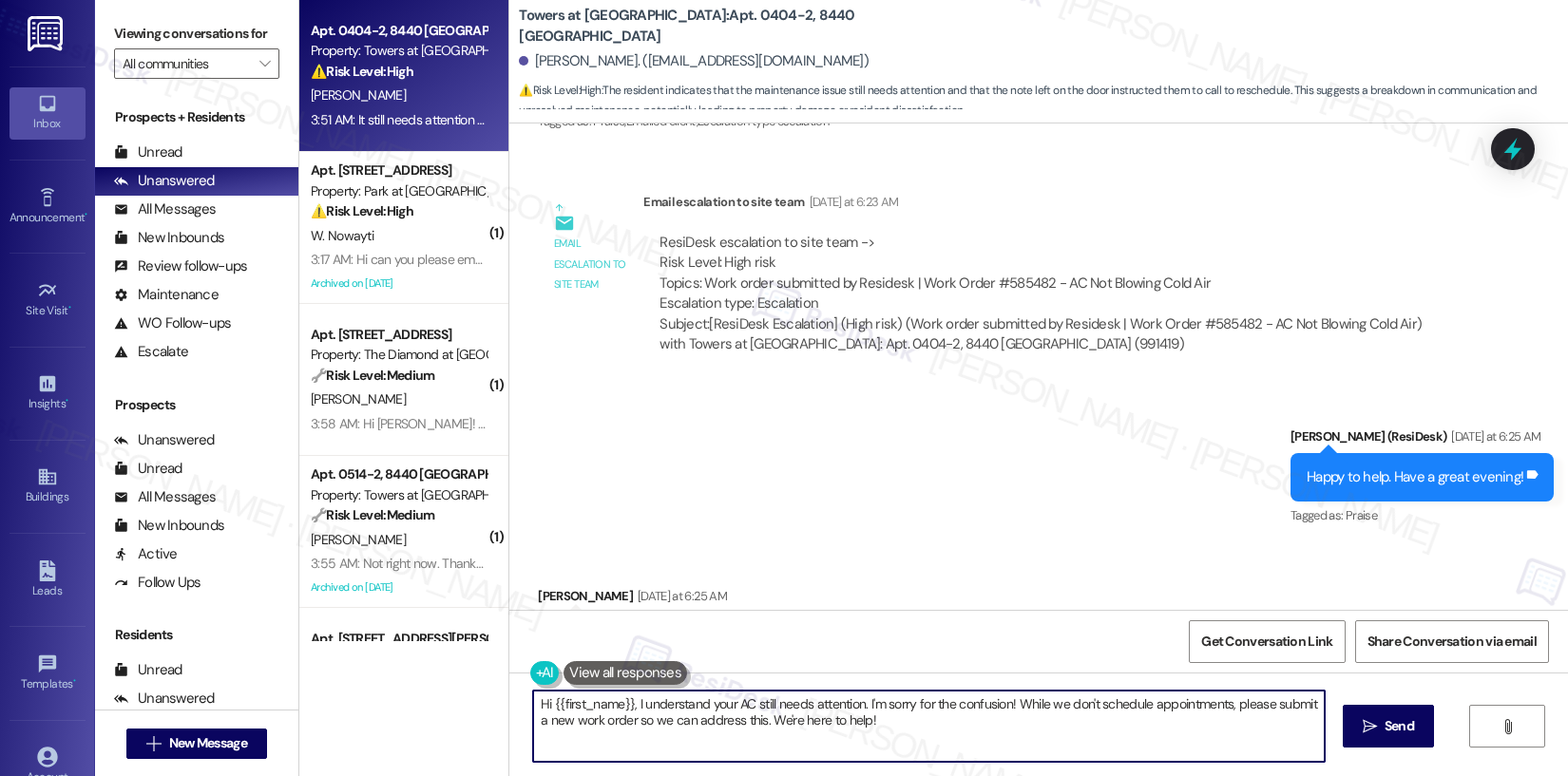 click on "Hi {{first_name}}, I understand your AC still needs attention. I'm sorry for the confusion! While we don't schedule appointments, please submit a new work order so we can address this. We're here to help!" at bounding box center (928, 726) 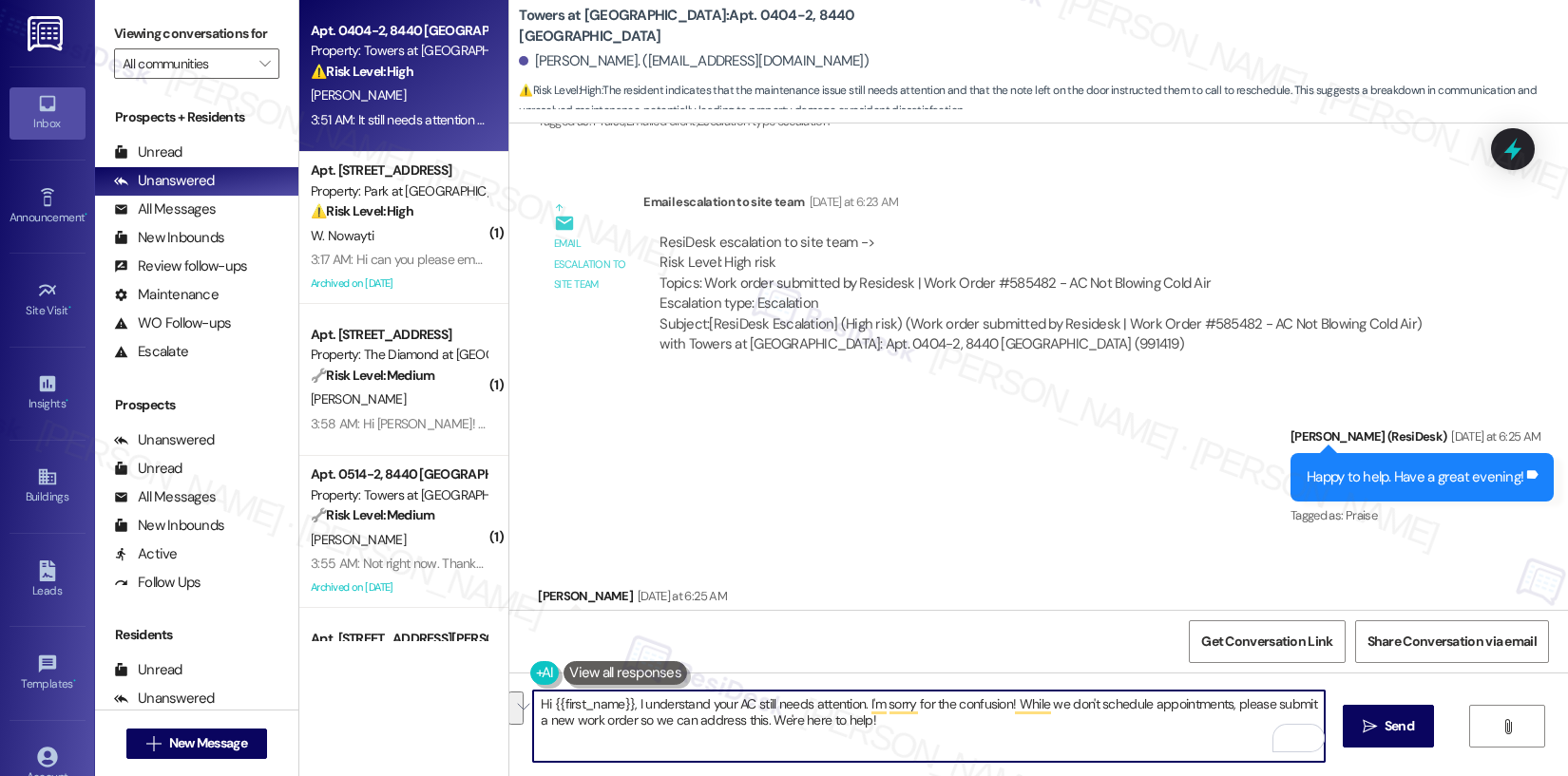 click on "Hi {{first_name}}, I understand your AC still needs attention. I'm sorry for the confusion! While we don't schedule appointments, please submit a new work order so we can address this. We're here to help!" at bounding box center (928, 726) 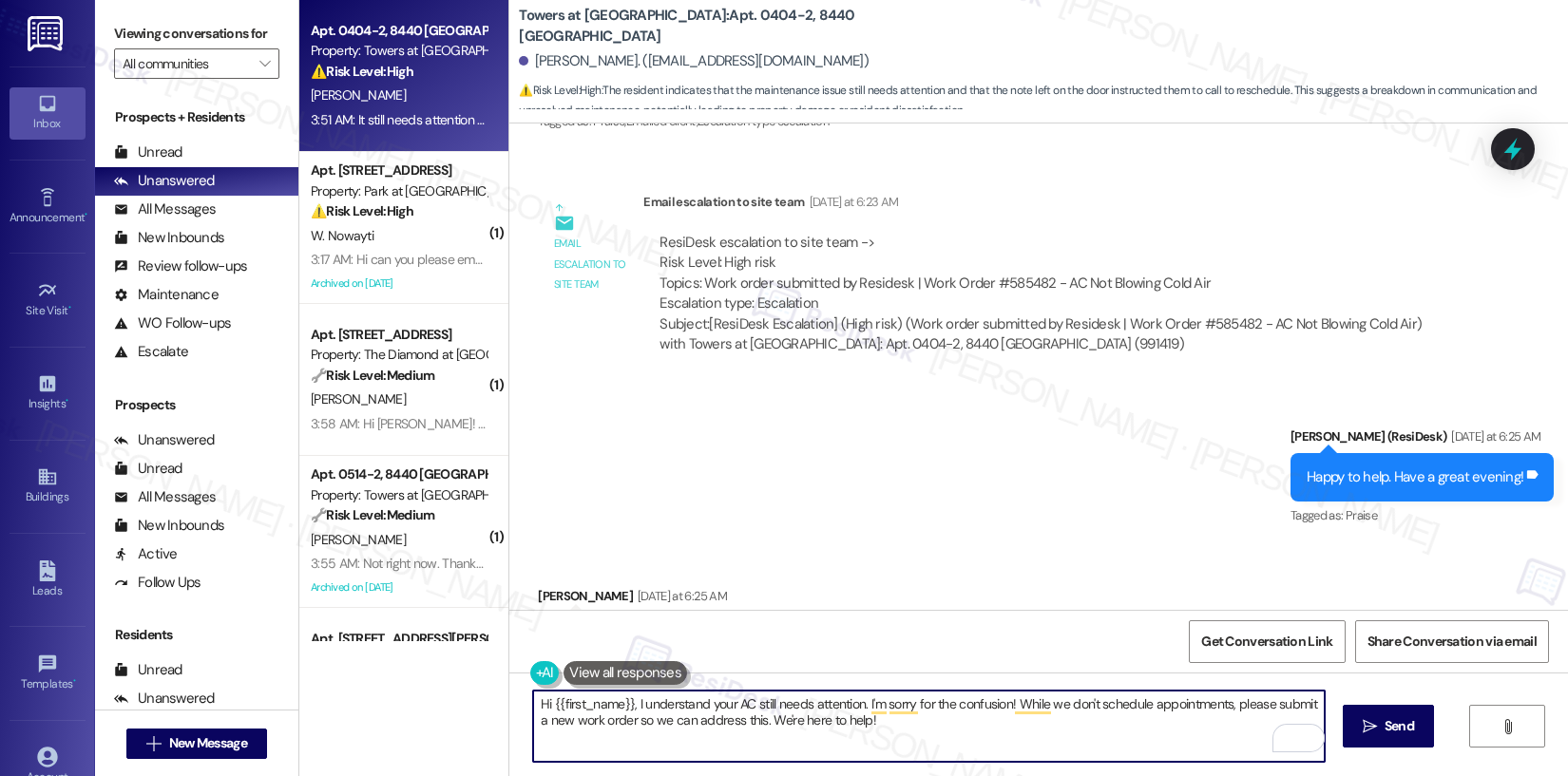 click on "Hi {{first_name}}, I understand your AC still needs attention. I'm sorry for the confusion! While we don't schedule appointments, please submit a new work order so we can address this. We're here to help!" at bounding box center (928, 726) 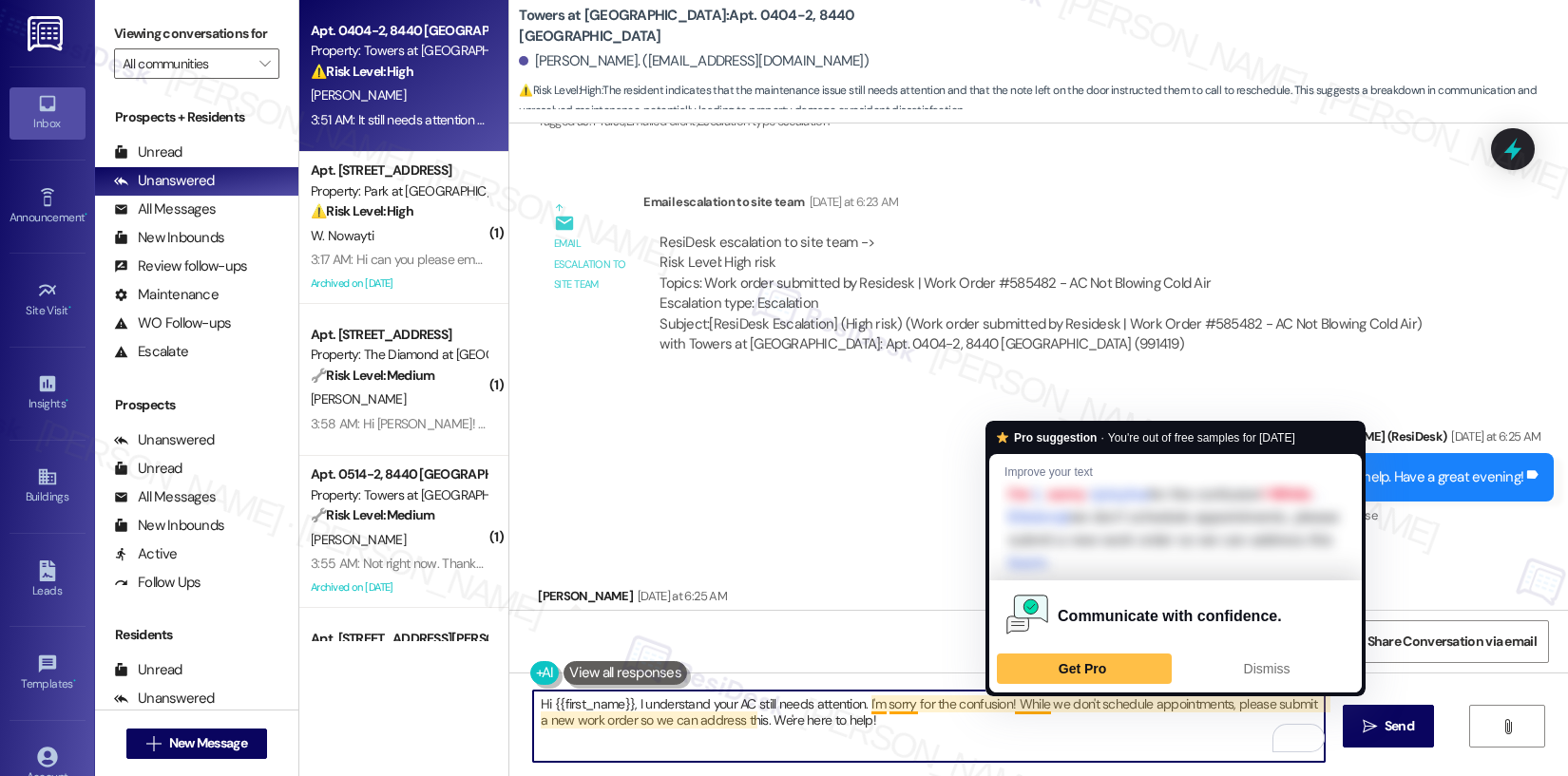 click on "Hi {{first_name}}, I understand your AC still needs attention. I'm sorry for the confusion! While we don't schedule appointments, please submit a new work order so we can address this. We're here to help!" at bounding box center (928, 726) 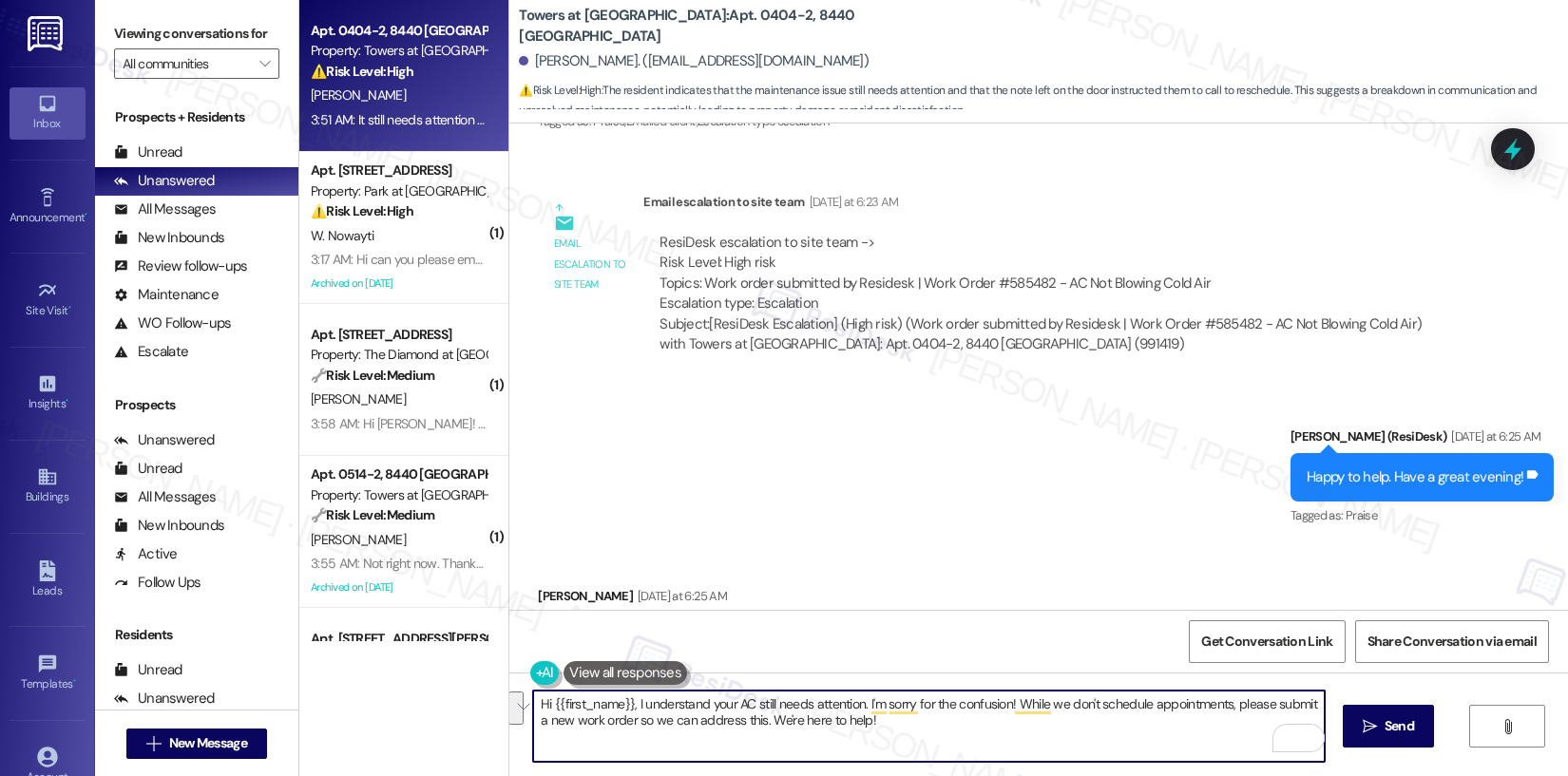 drag, startPoint x: 1010, startPoint y: 706, endPoint x: 1012, endPoint y: 720, distance: 14.142136 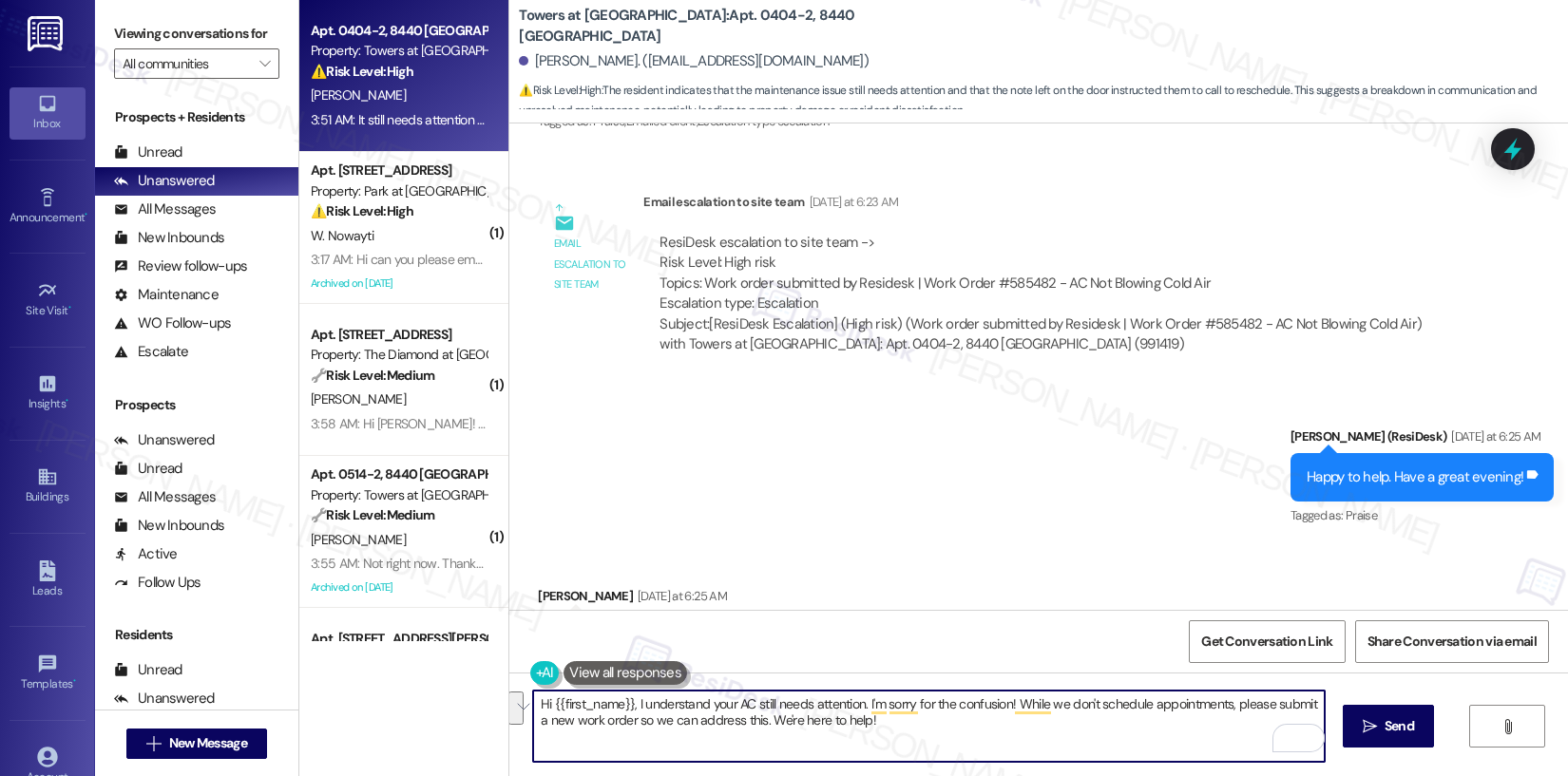 click on "Hi {{first_name}}, I understand your AC still needs attention. I'm sorry for the confusion! While we don't schedule appointments, please submit a new work order so we can address this. We're here to help!" at bounding box center [928, 726] 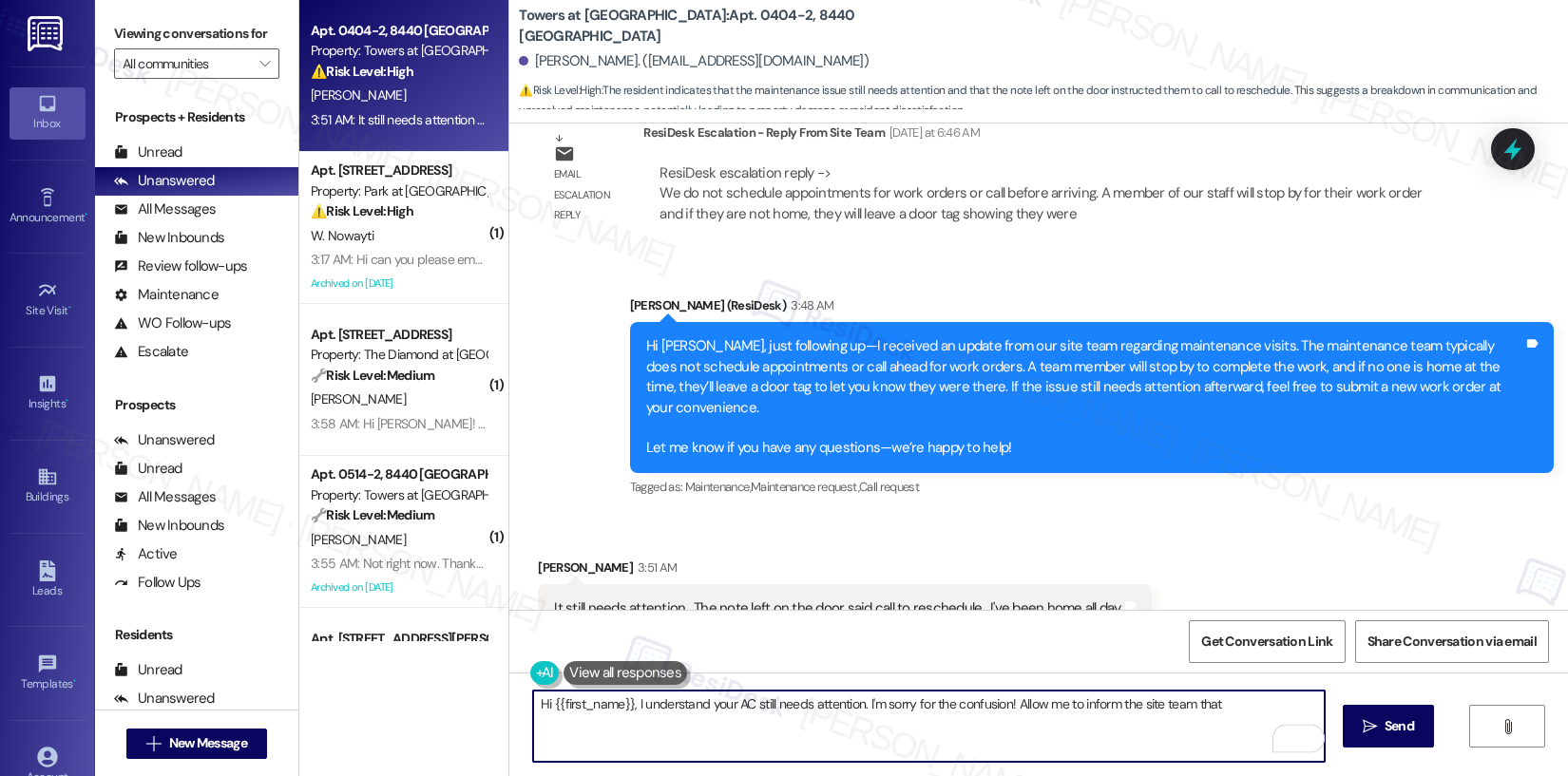 scroll, scrollTop: 12520, scrollLeft: 0, axis: vertical 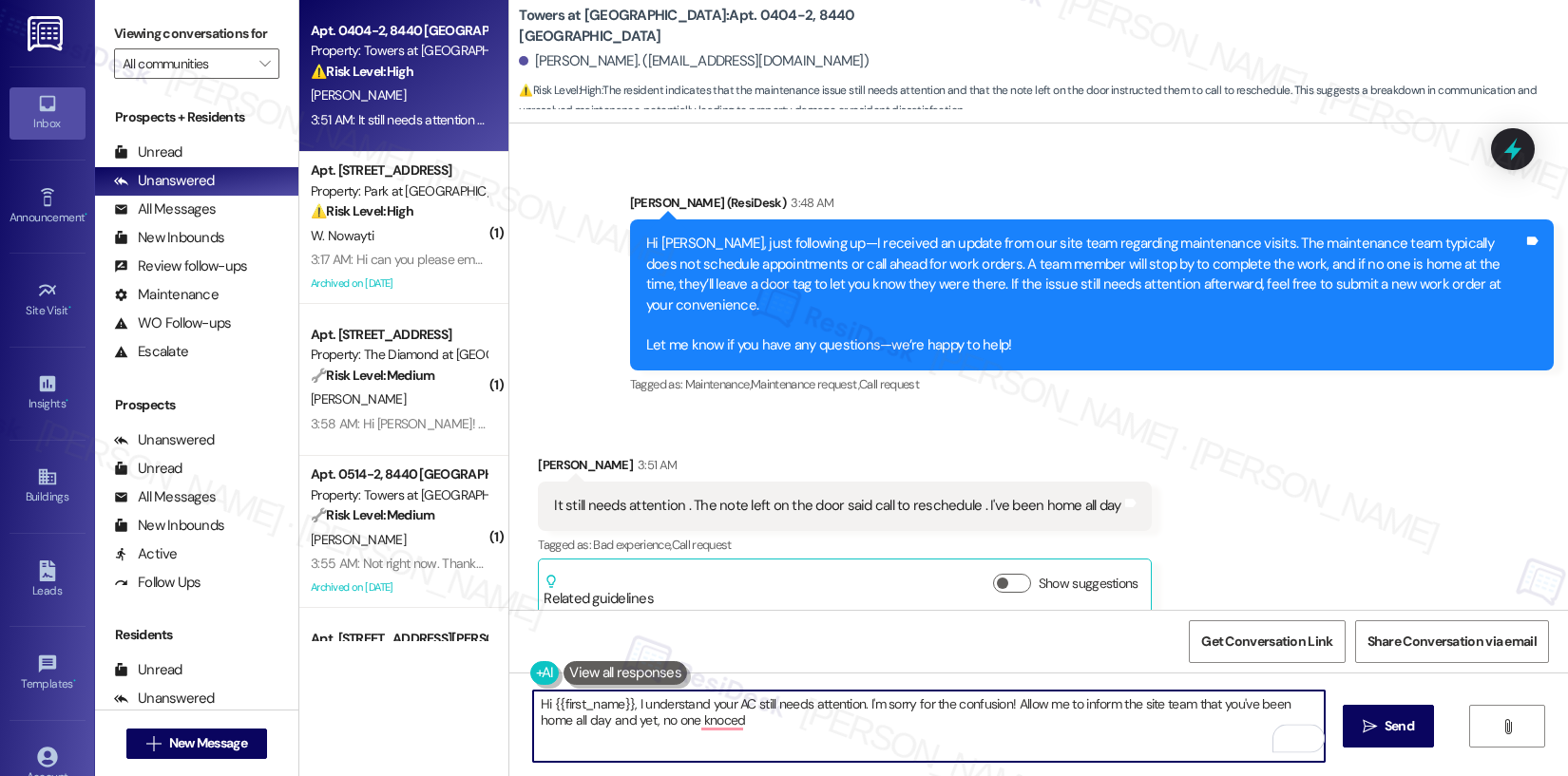click on "Danee Blackwell 3:51 AM" at bounding box center (844, 468) 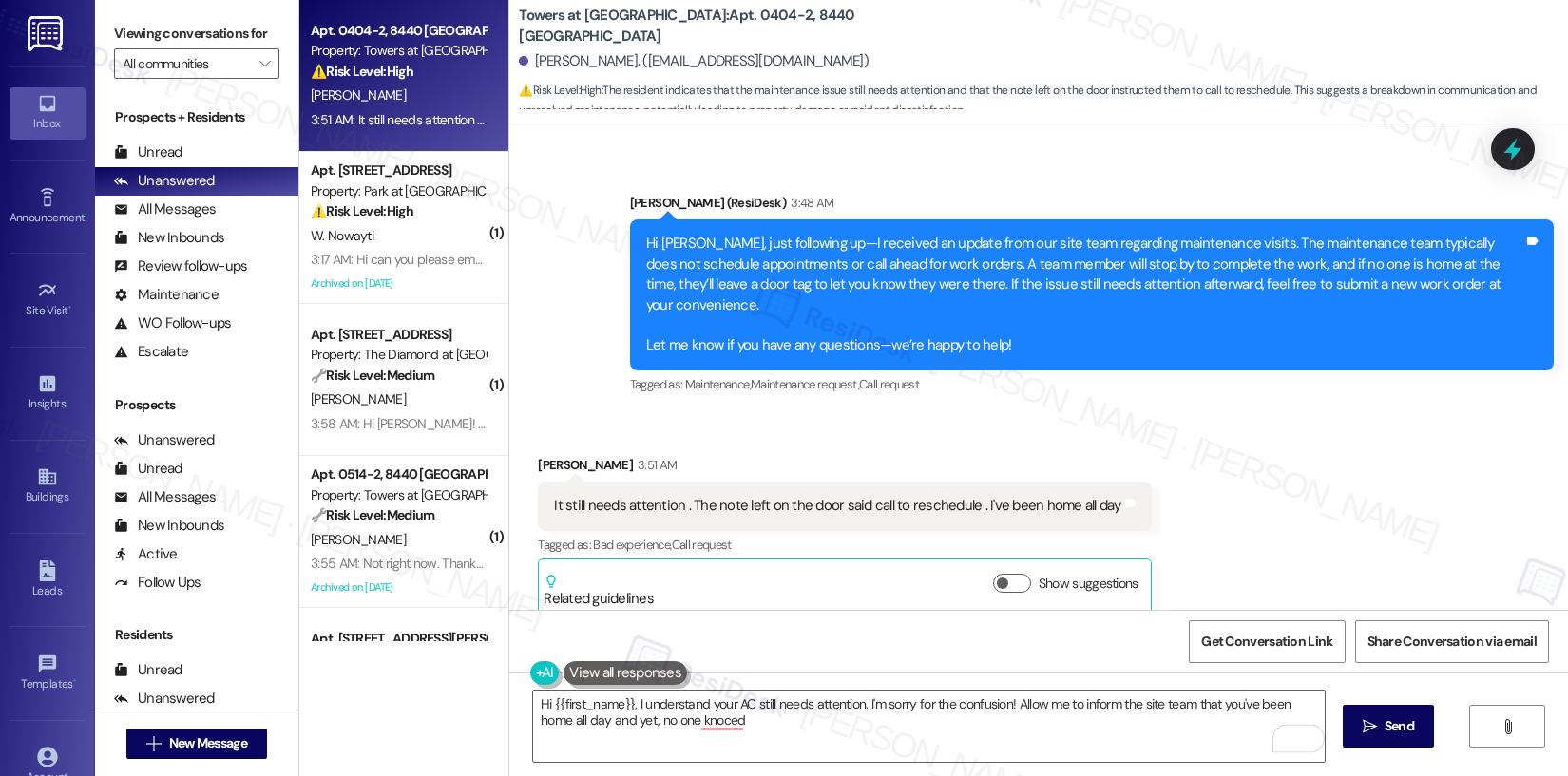 click on "Danee Blackwell 3:51 AM" at bounding box center [844, 468] 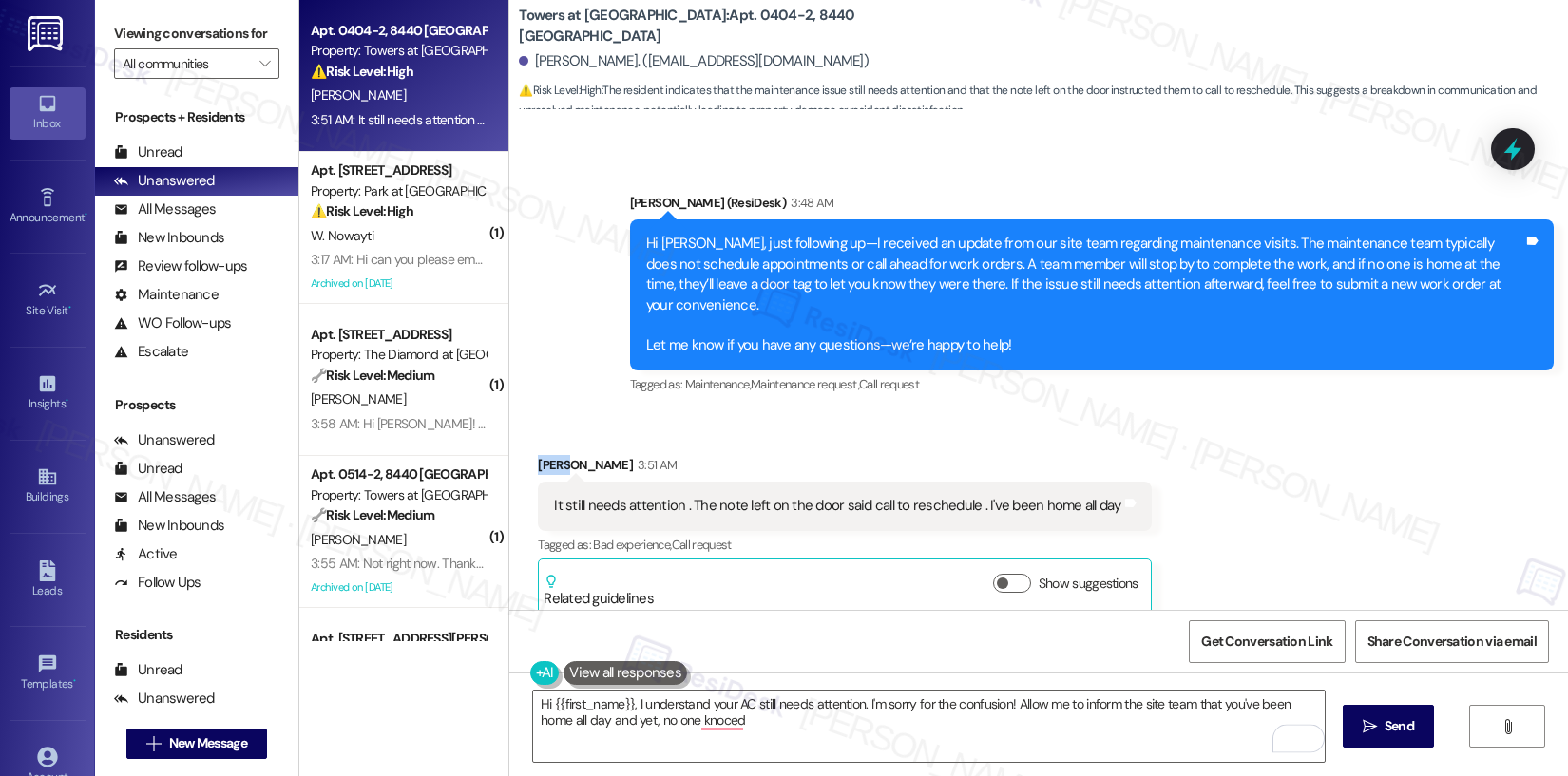 copy on "Danee" 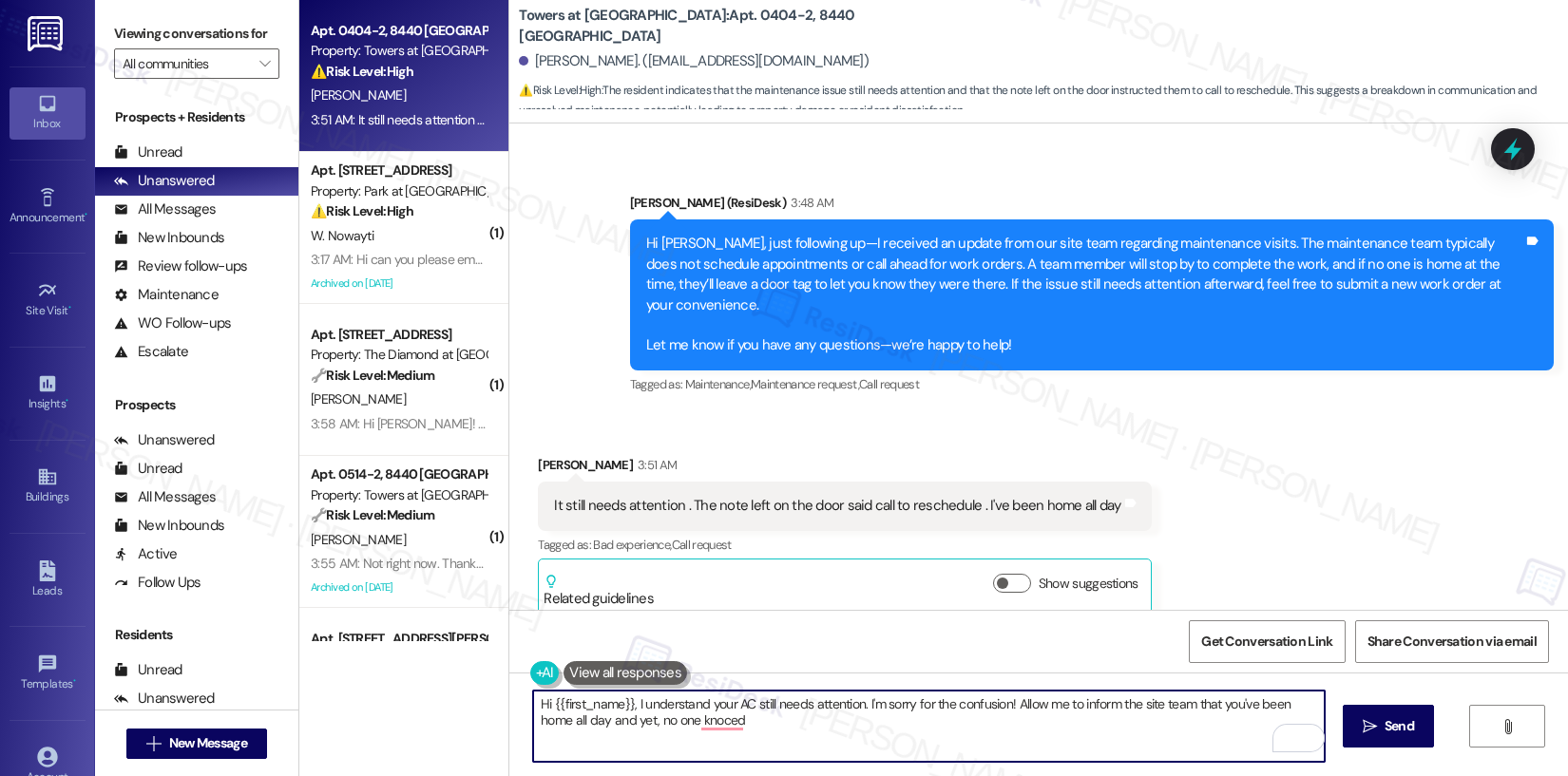 drag, startPoint x: 541, startPoint y: 701, endPoint x: 620, endPoint y: 702, distance: 79.00633 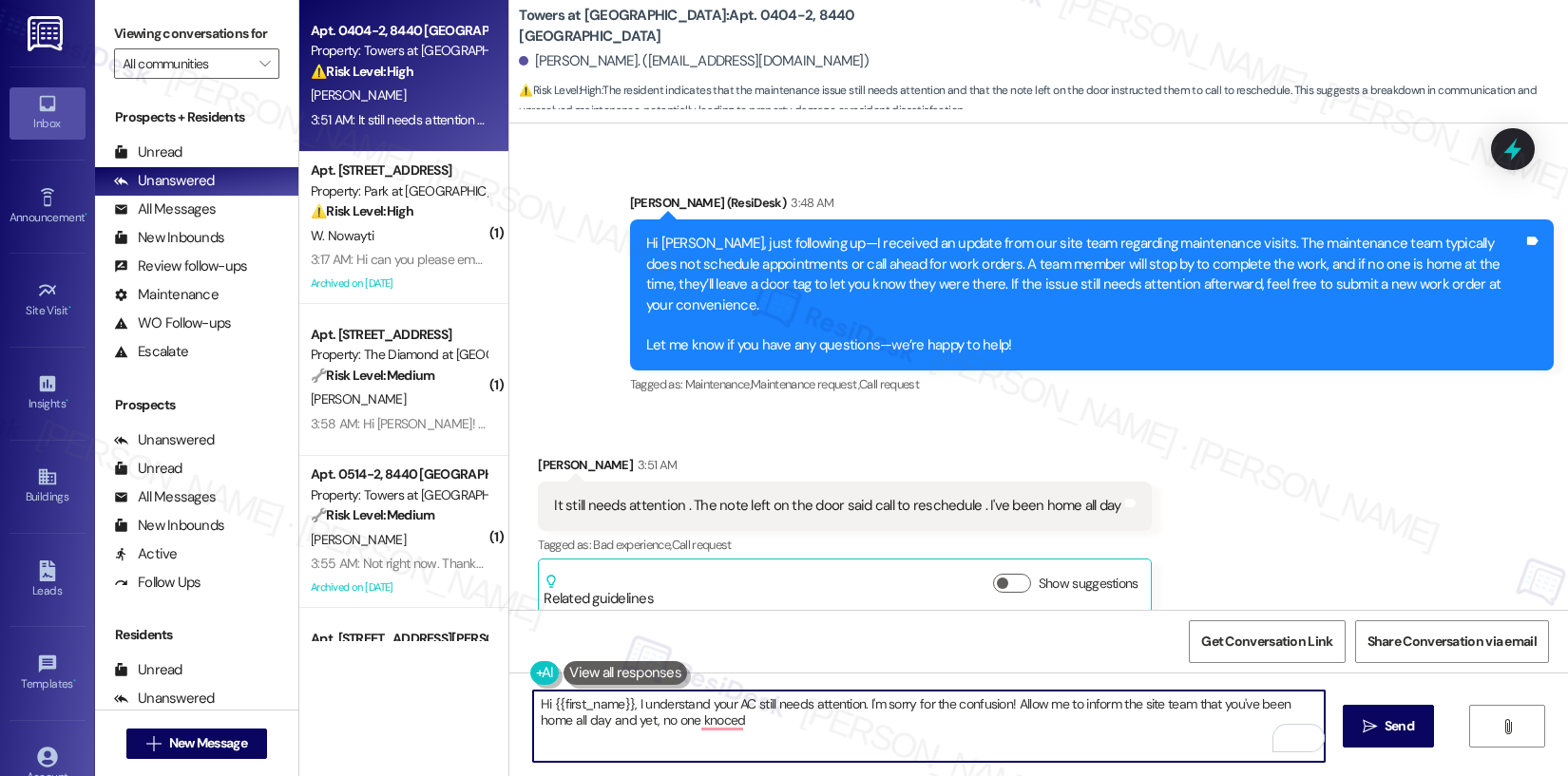 click on "Hi {{first_name}}, I understand your AC still needs attention. I'm sorry for the confusion! Allow me to inform the site team that you've been home all day and yet, no one knoced" at bounding box center [928, 726] 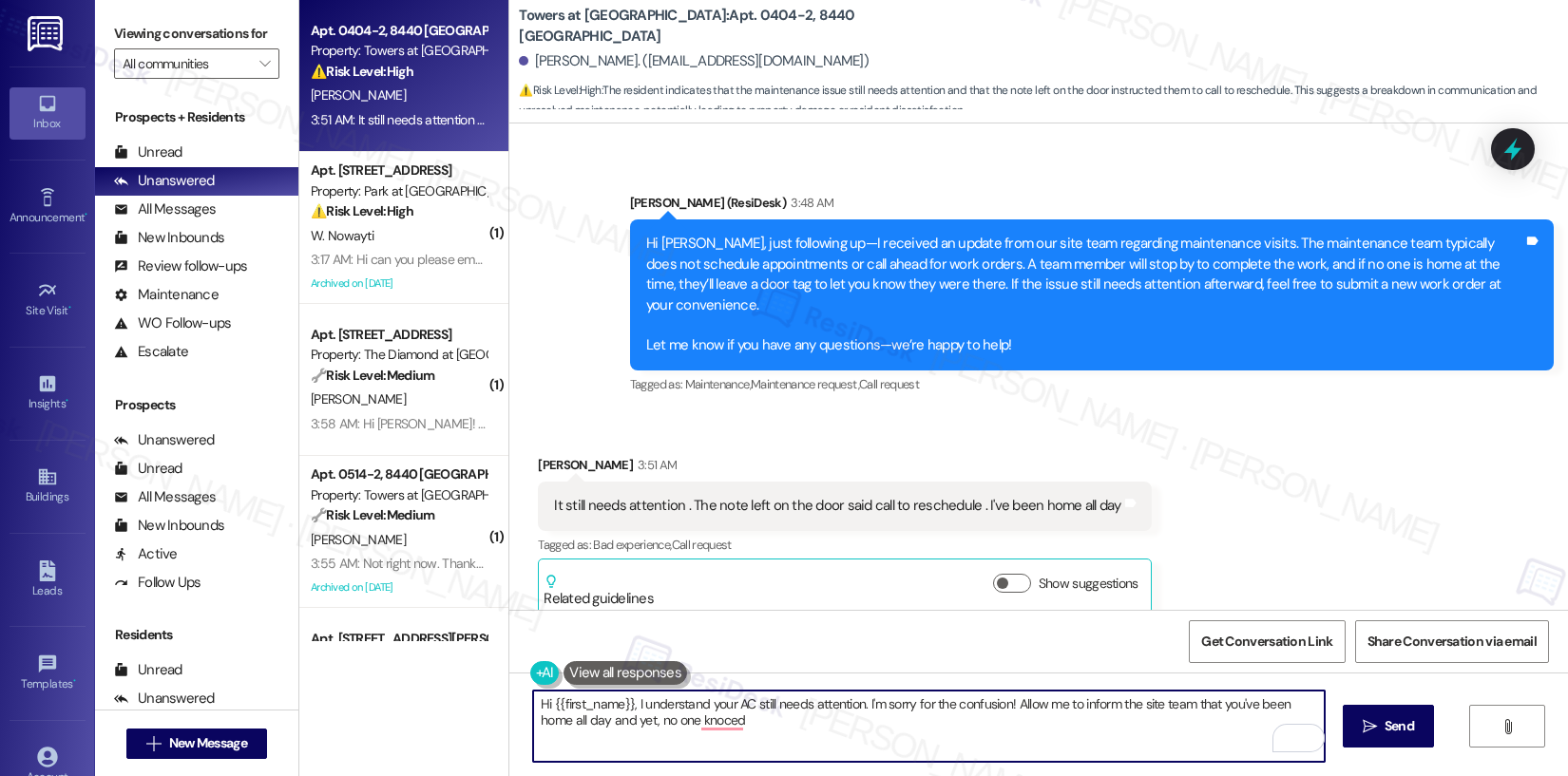 paste on "Danee" 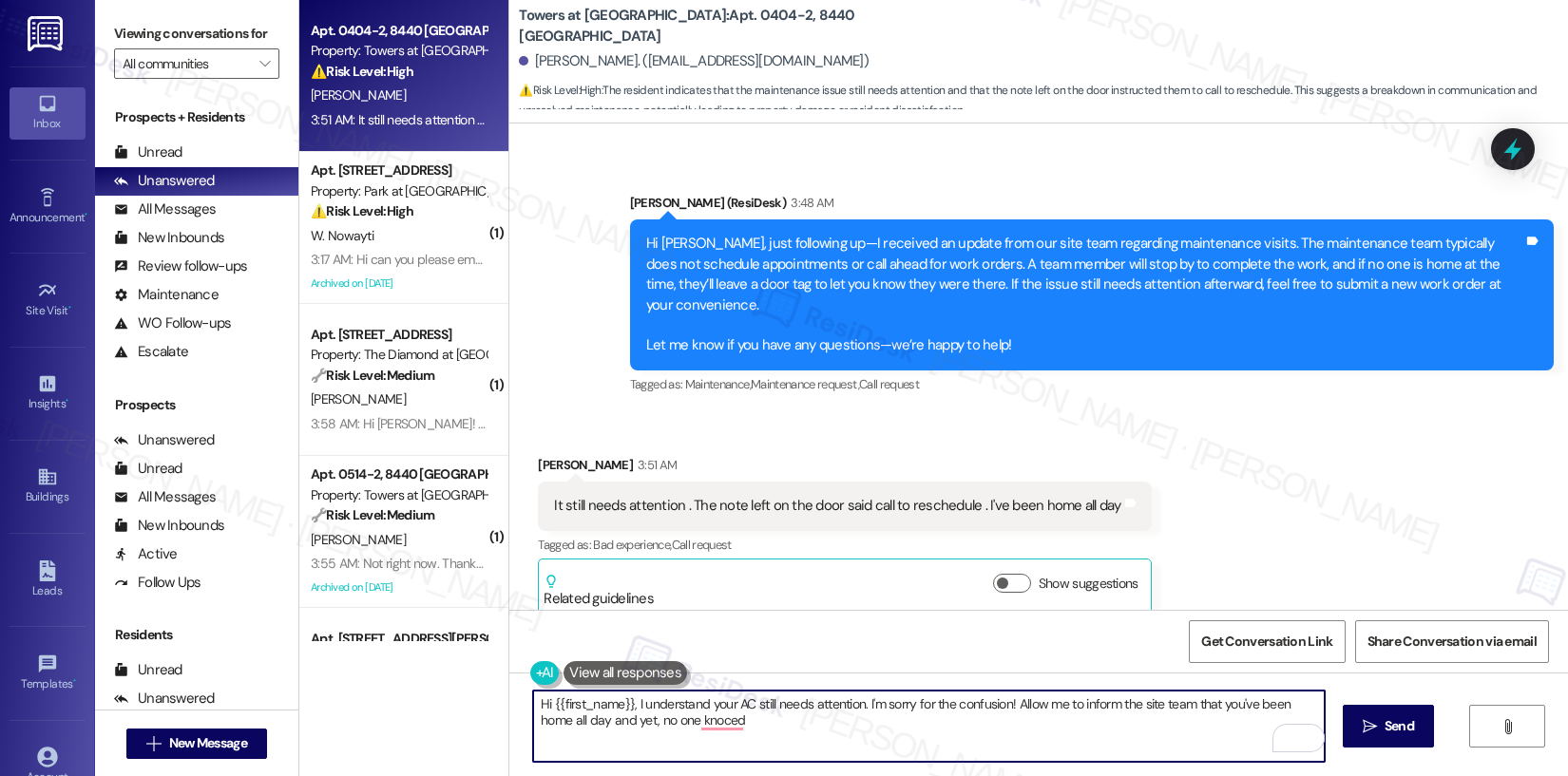 type on "Hi Danee, I understand your AC still needs attention. I'm sorry for the confusion! Allow me to inform the site team that you've been home all day and yet, no one knoced" 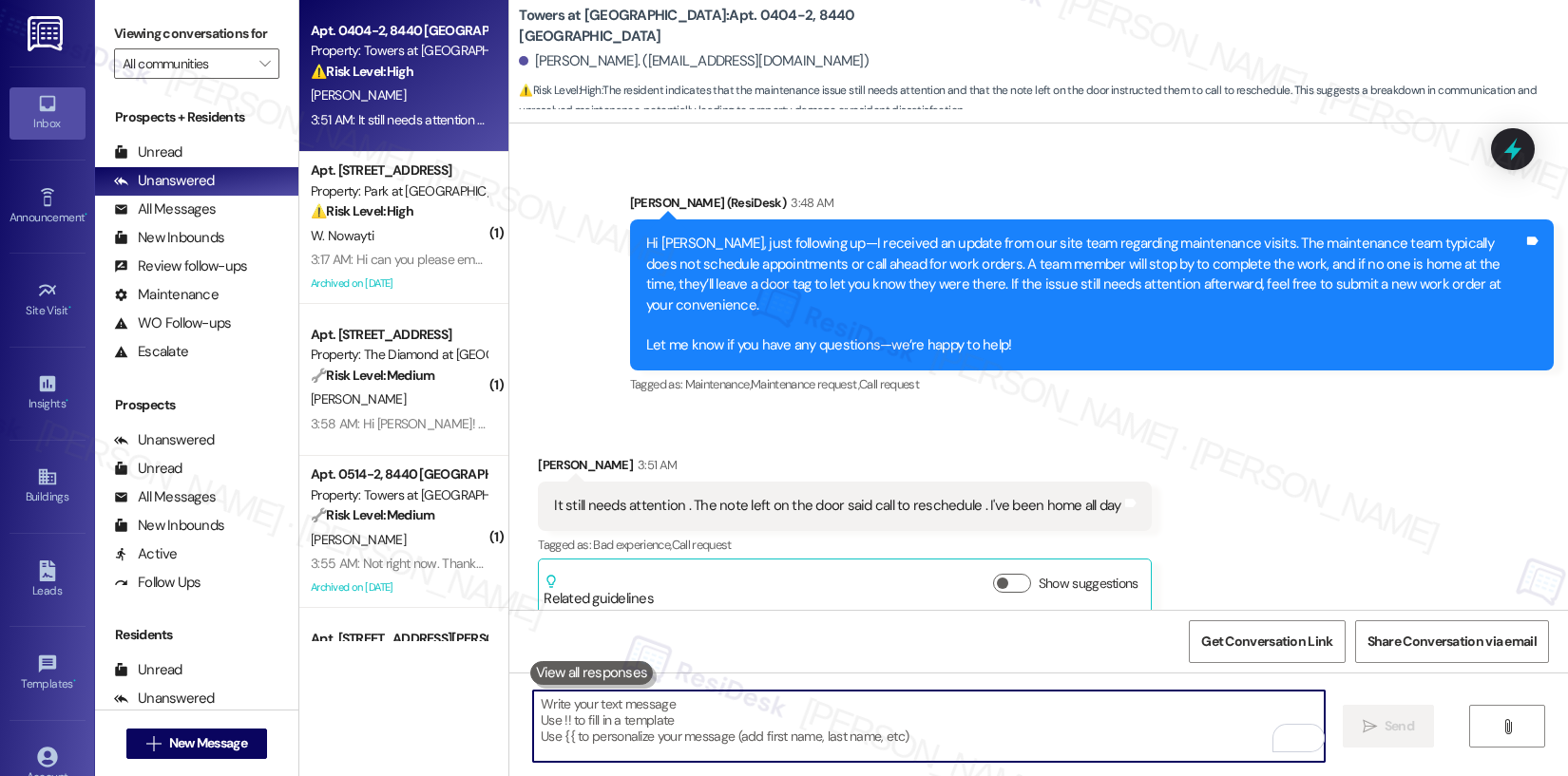 paste on "Hi Danee,
I understand your AC still needs attention, and I’m sorry for the confusion. I’ll let the site team know that you’ve been home all day and that no one has come by or knocked.
Thanks for your patience—I’ll follow up as soon as I have an update." 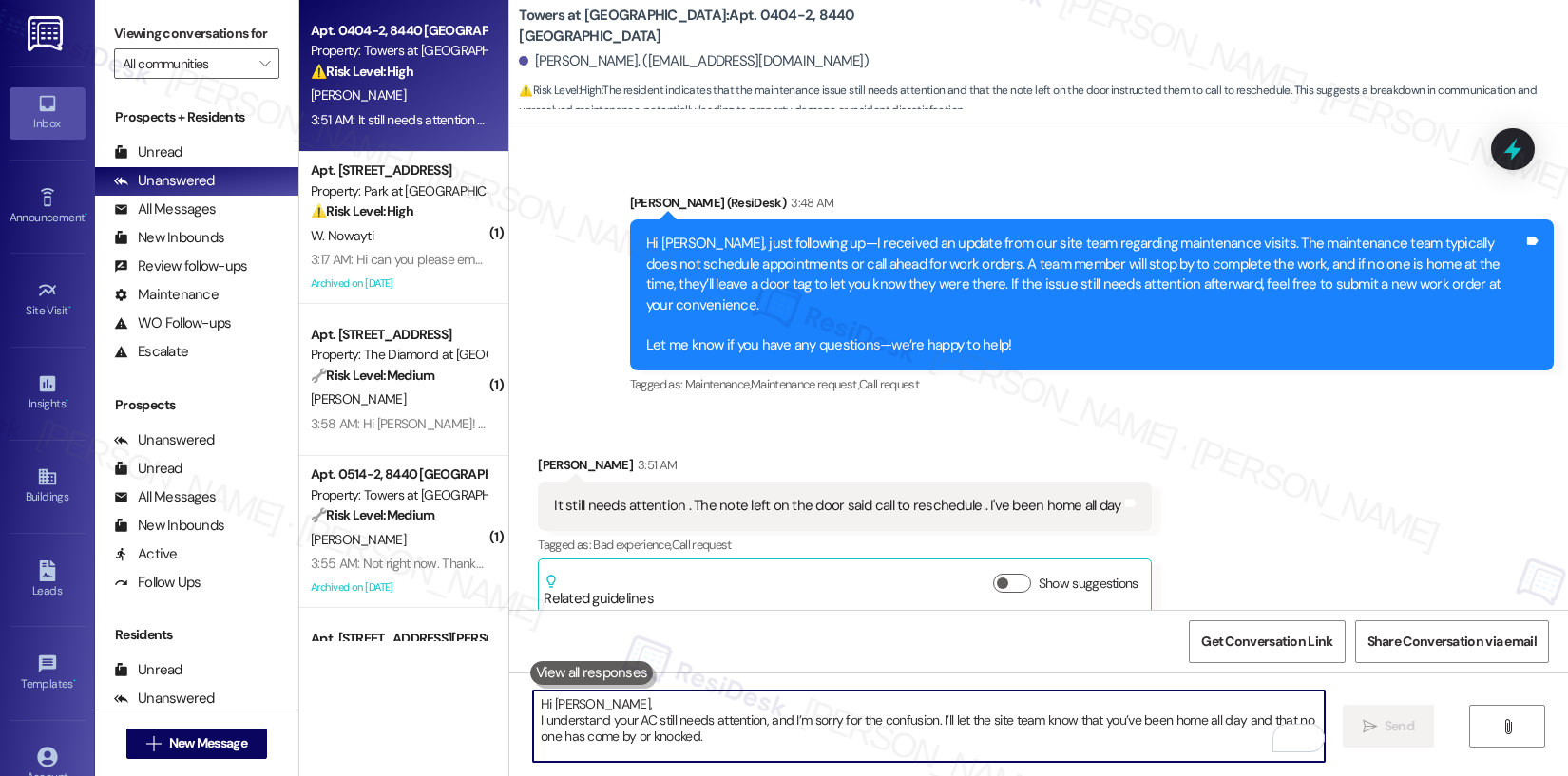 scroll, scrollTop: 16, scrollLeft: 0, axis: vertical 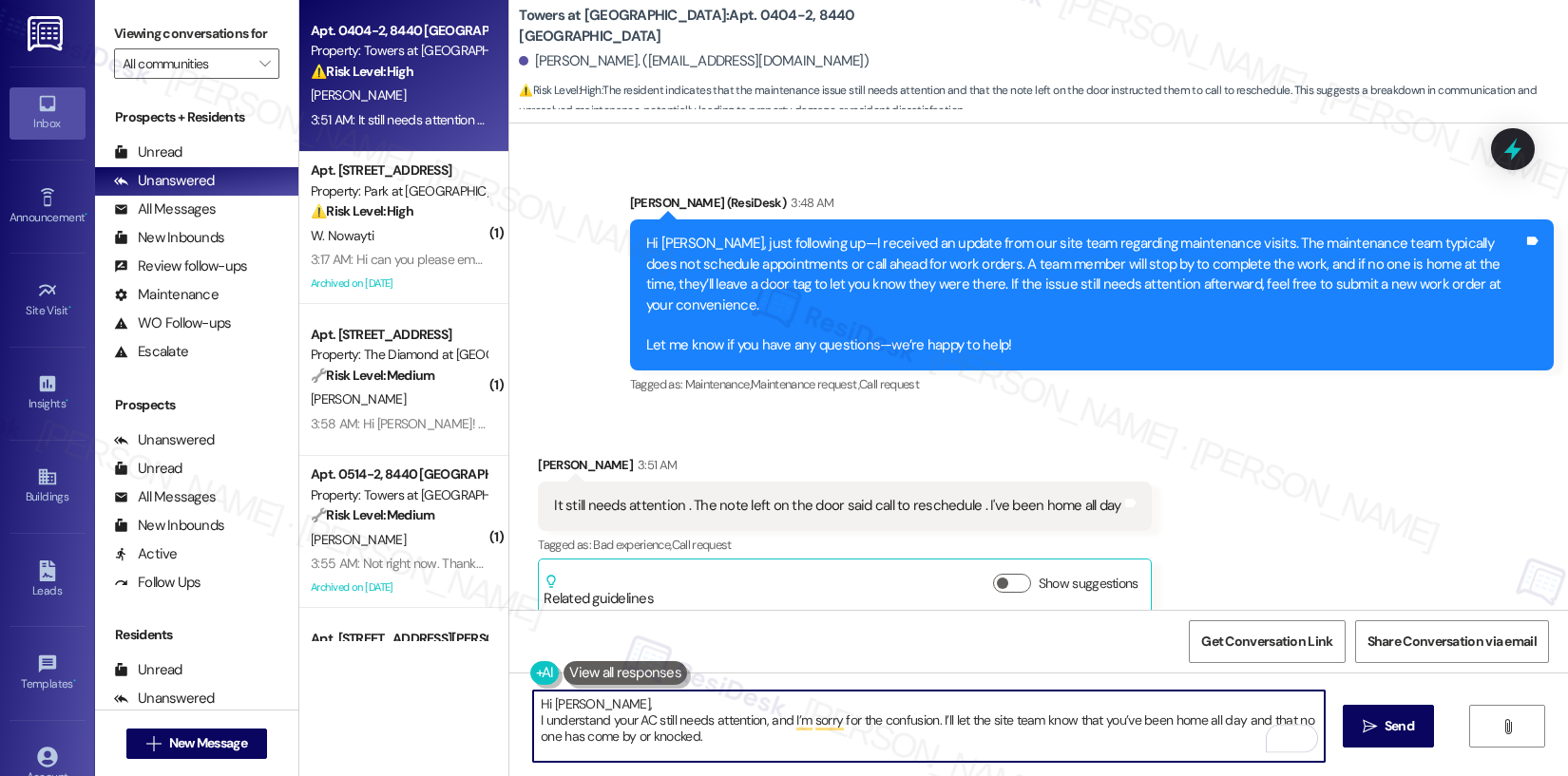 click on "Hi Danee,
I understand your AC still needs attention, and I’m sorry for the confusion. I’ll let the site team know that you’ve been home all day and that no one has come by or knocked.
Thanks for your patience—I’ll follow up as soon as I have an update." at bounding box center (928, 726) 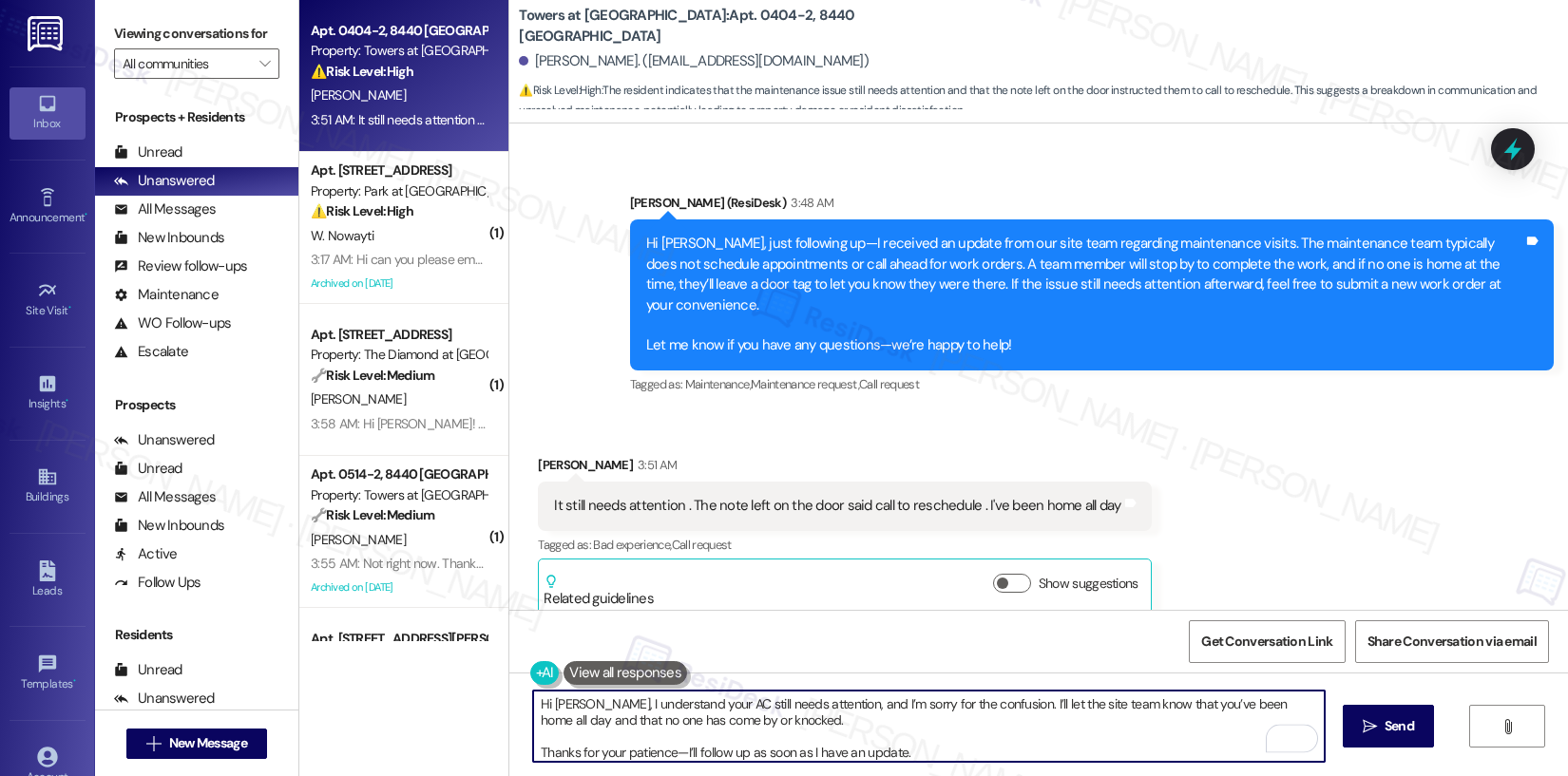 click on "Hi Danee, I understand your AC still needs attention, and I’m sorry for the confusion. I’ll let the site team know that you’ve been home all day and that no one has come by or knocked.
Thanks for your patience—I’ll follow up as soon as I have an update." at bounding box center [928, 726] 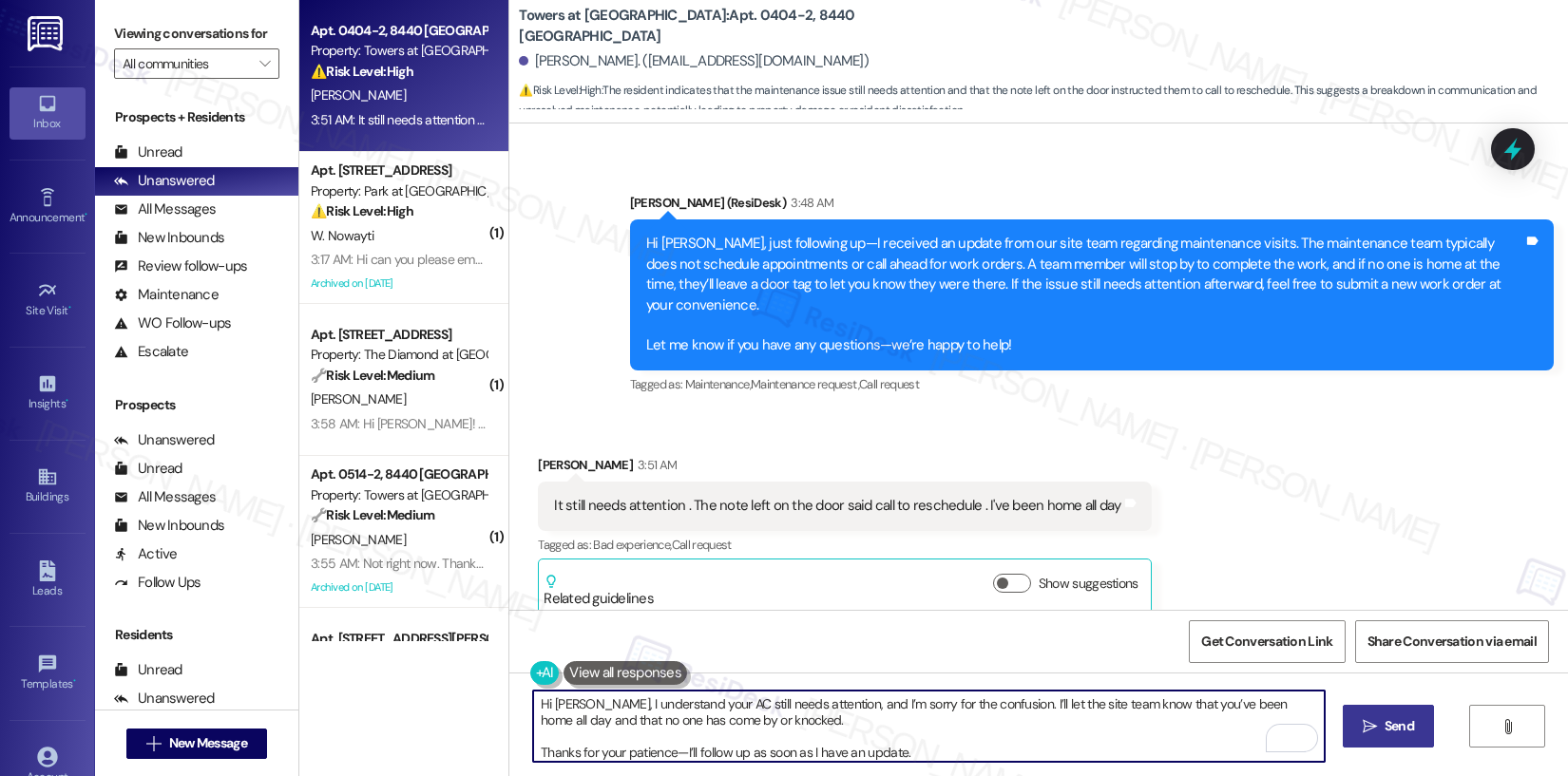 type on "Hi Danee, I understand your AC still needs attention, and I’m sorry for the confusion. I’ll let the site team know that you’ve been home all day and that no one has come by or knocked.
Thanks for your patience—I’ll follow up as soon as I have an update." 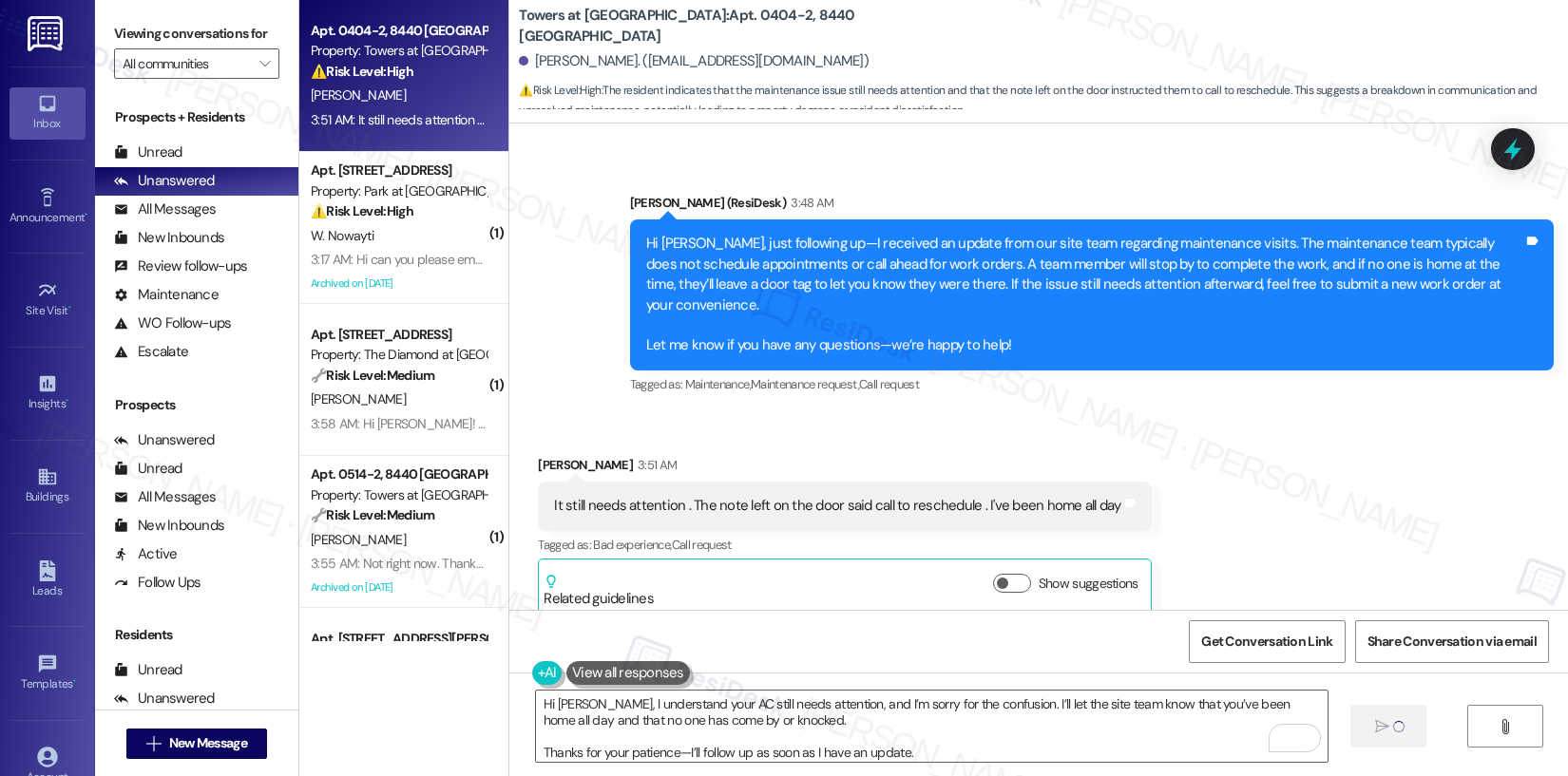 type 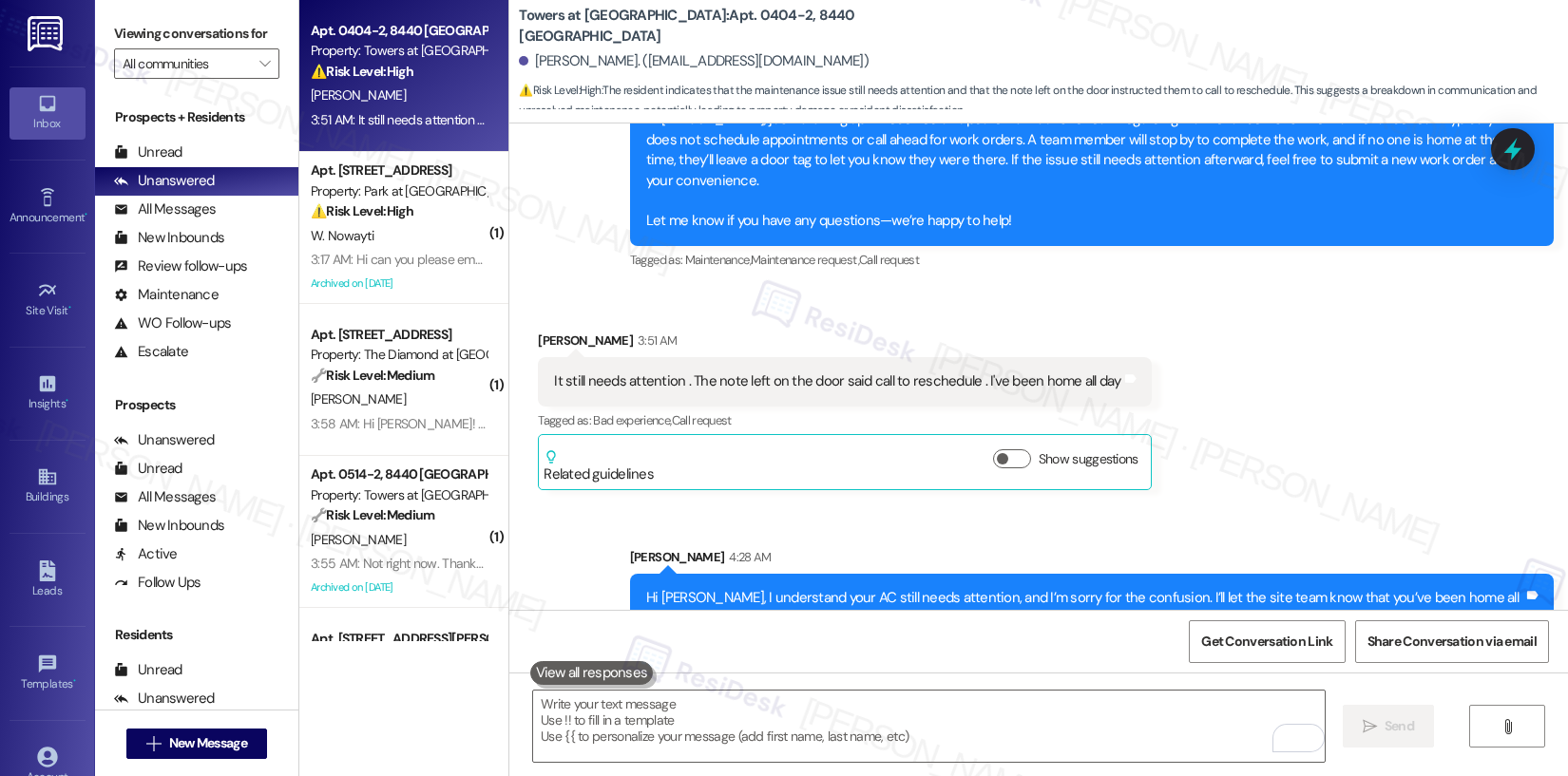 scroll, scrollTop: 12714, scrollLeft: 0, axis: vertical 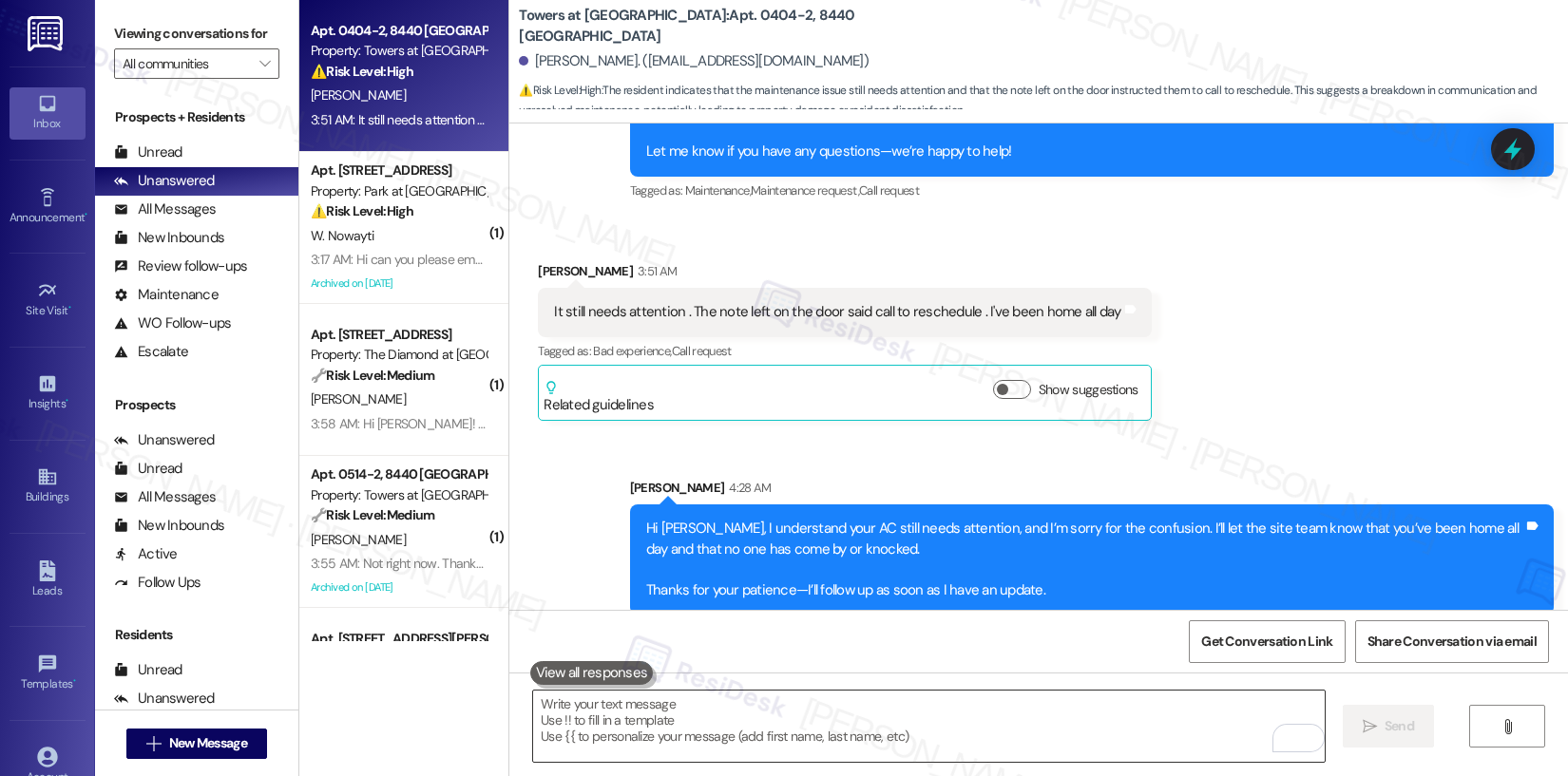 click at bounding box center [928, 726] 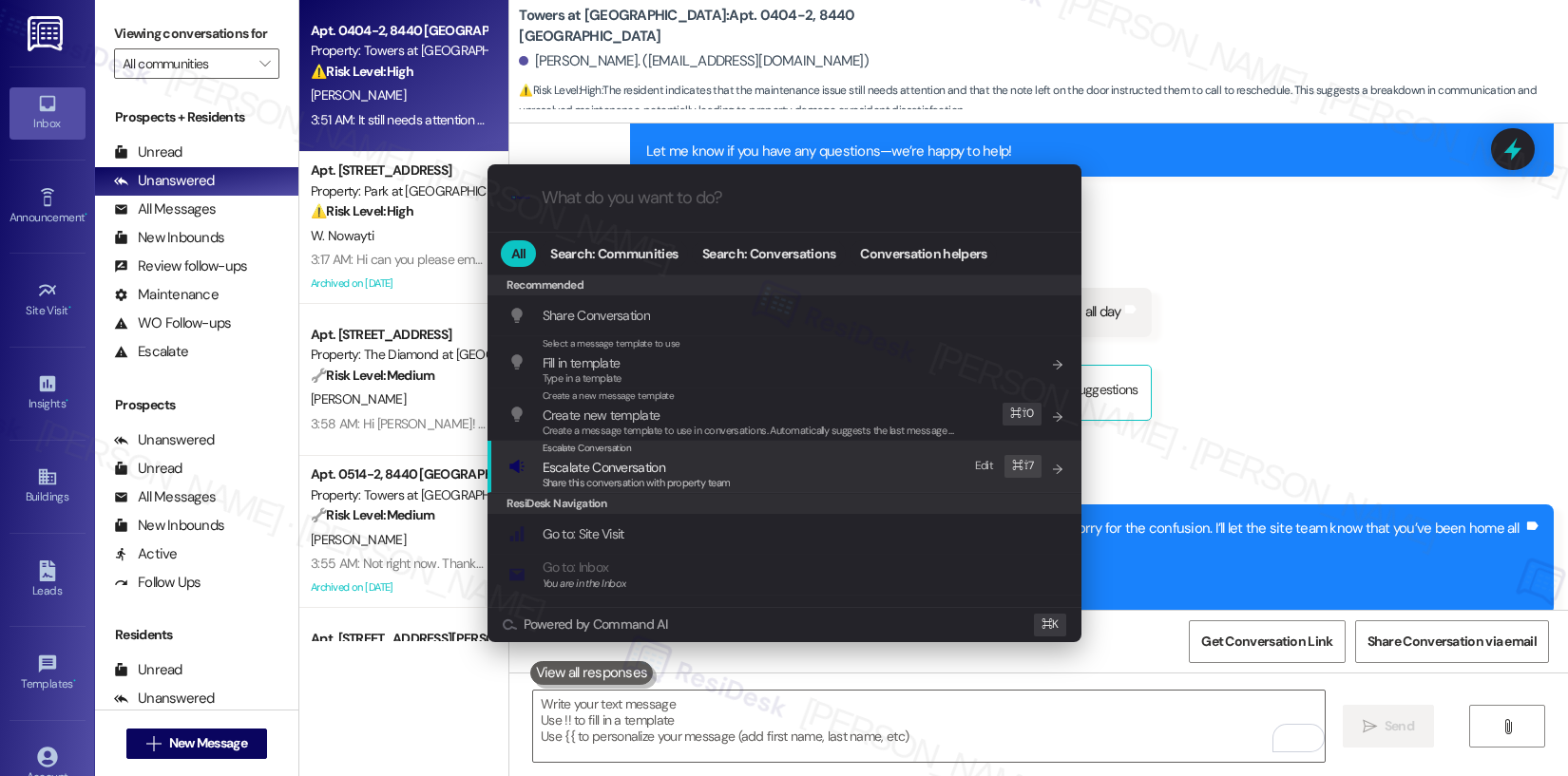 click on "Share this conversation with property team" at bounding box center (637, 483) 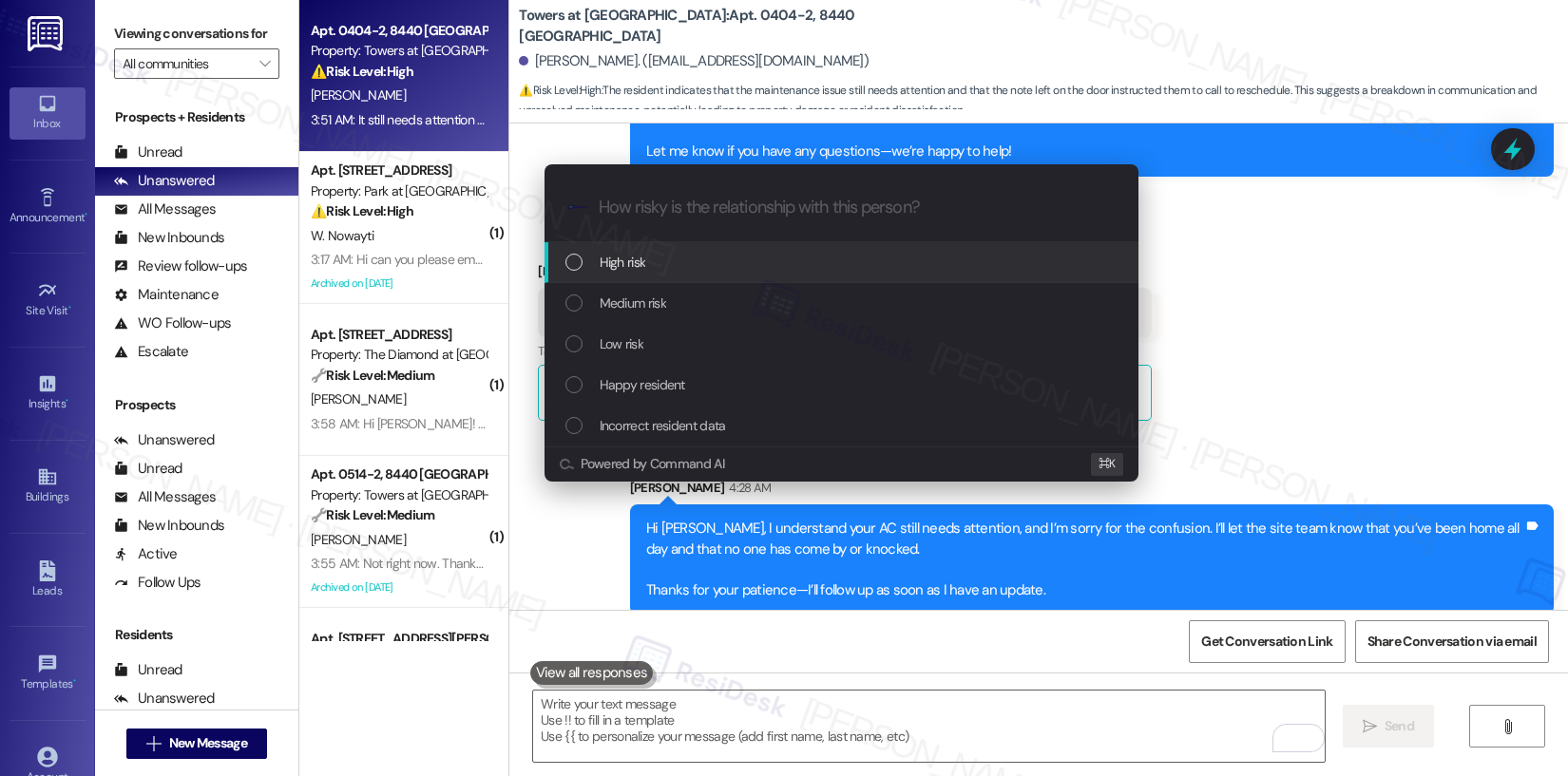 click on "High risk" at bounding box center (622, 262) 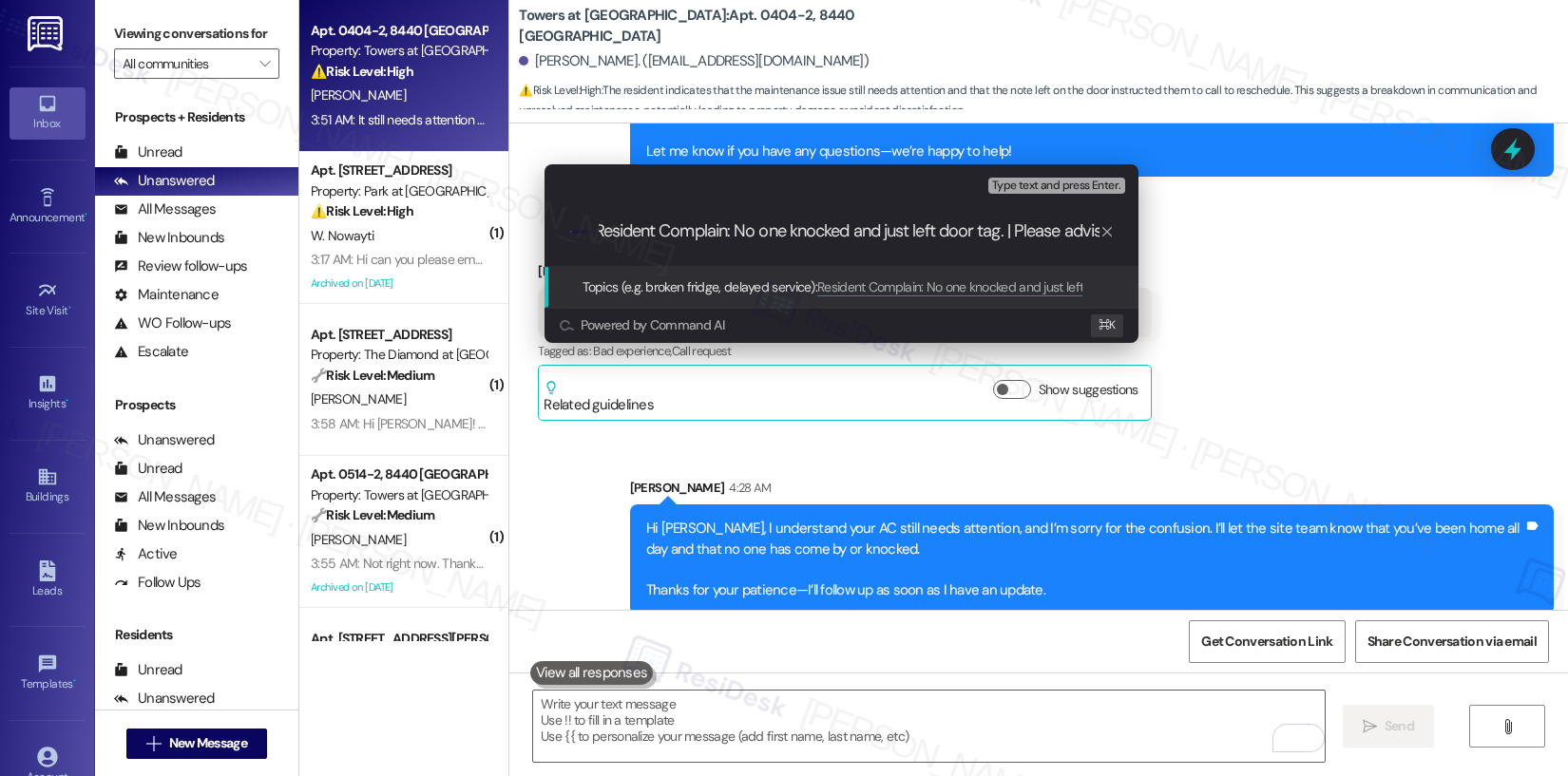 scroll, scrollTop: 0, scrollLeft: 21, axis: horizontal 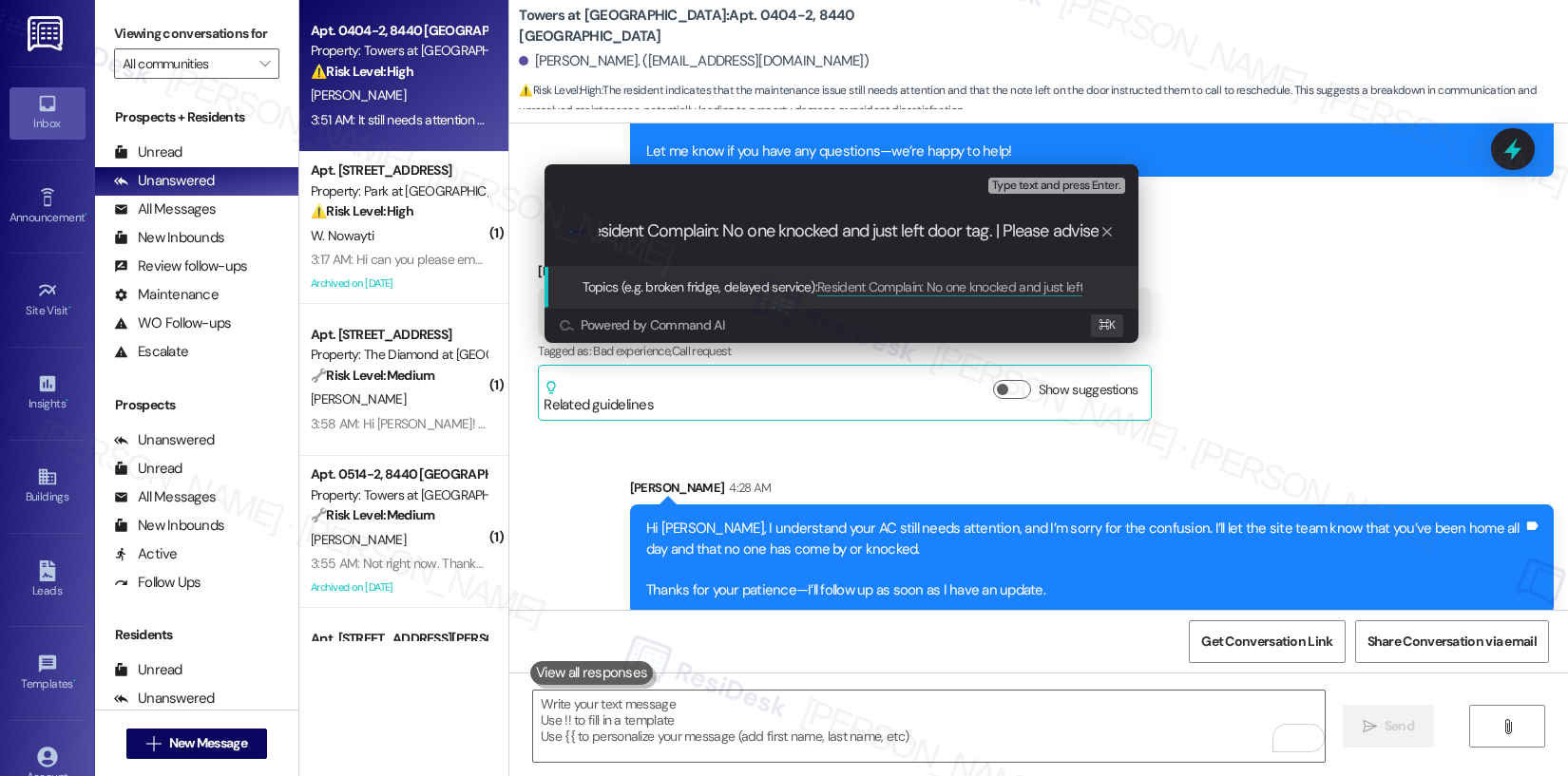 type on "Resident Complain: No one knocked and just left door tag. | Please advise." 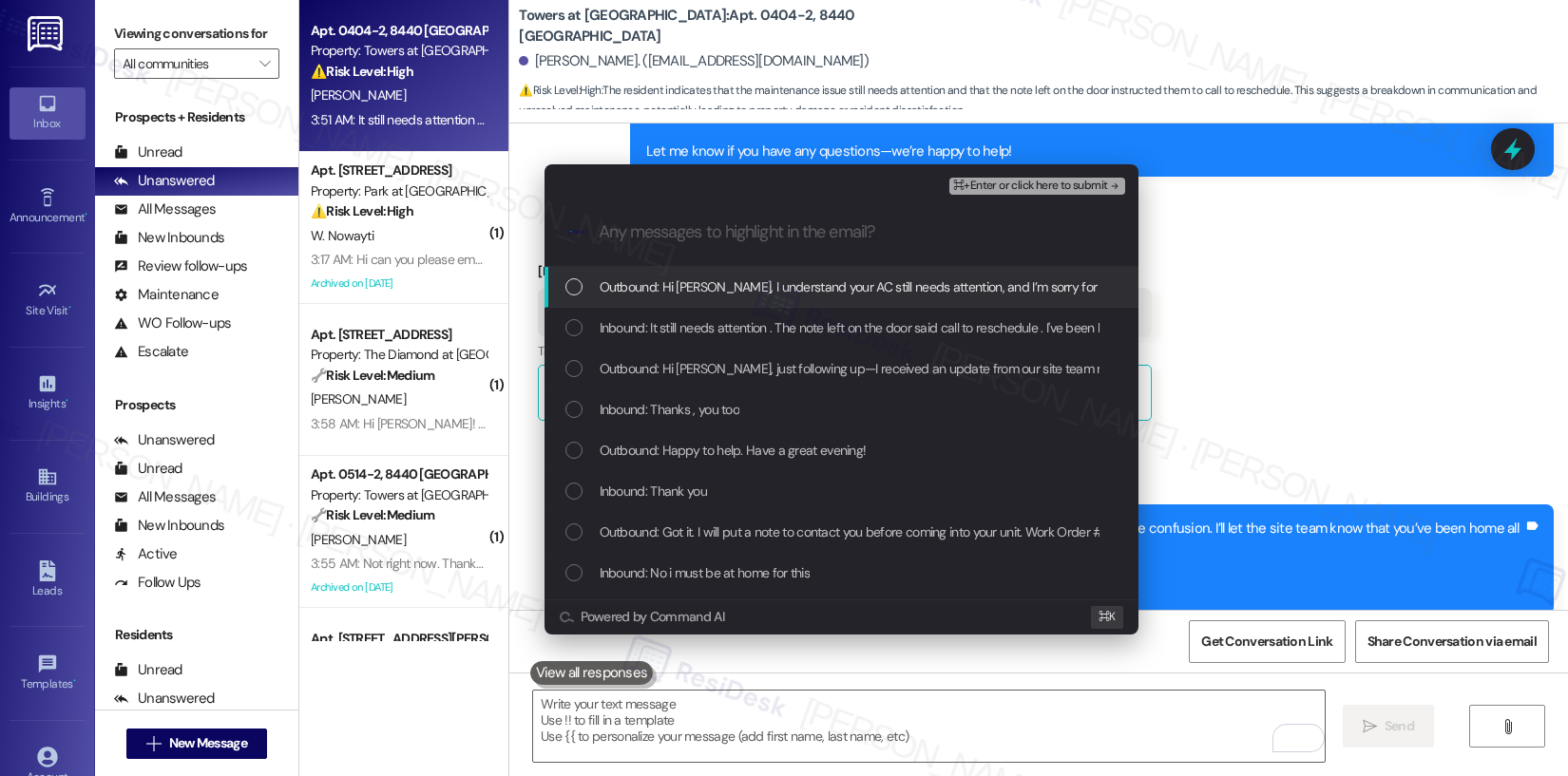 scroll, scrollTop: 0, scrollLeft: 0, axis: both 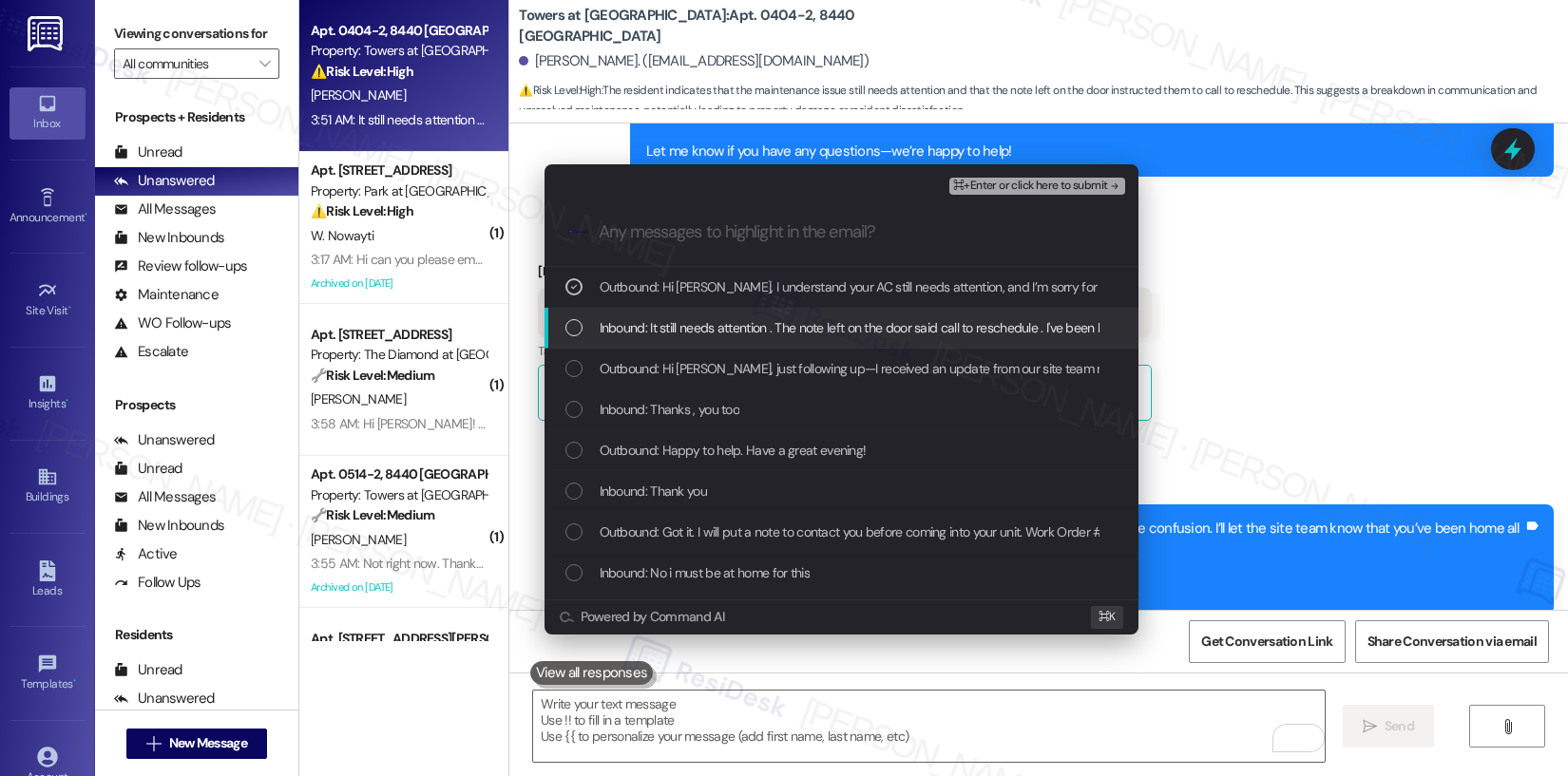 click on "Inbound: It still needs attention . The note left on the door said call to reschedule . I've been home all day" at bounding box center (884, 328) 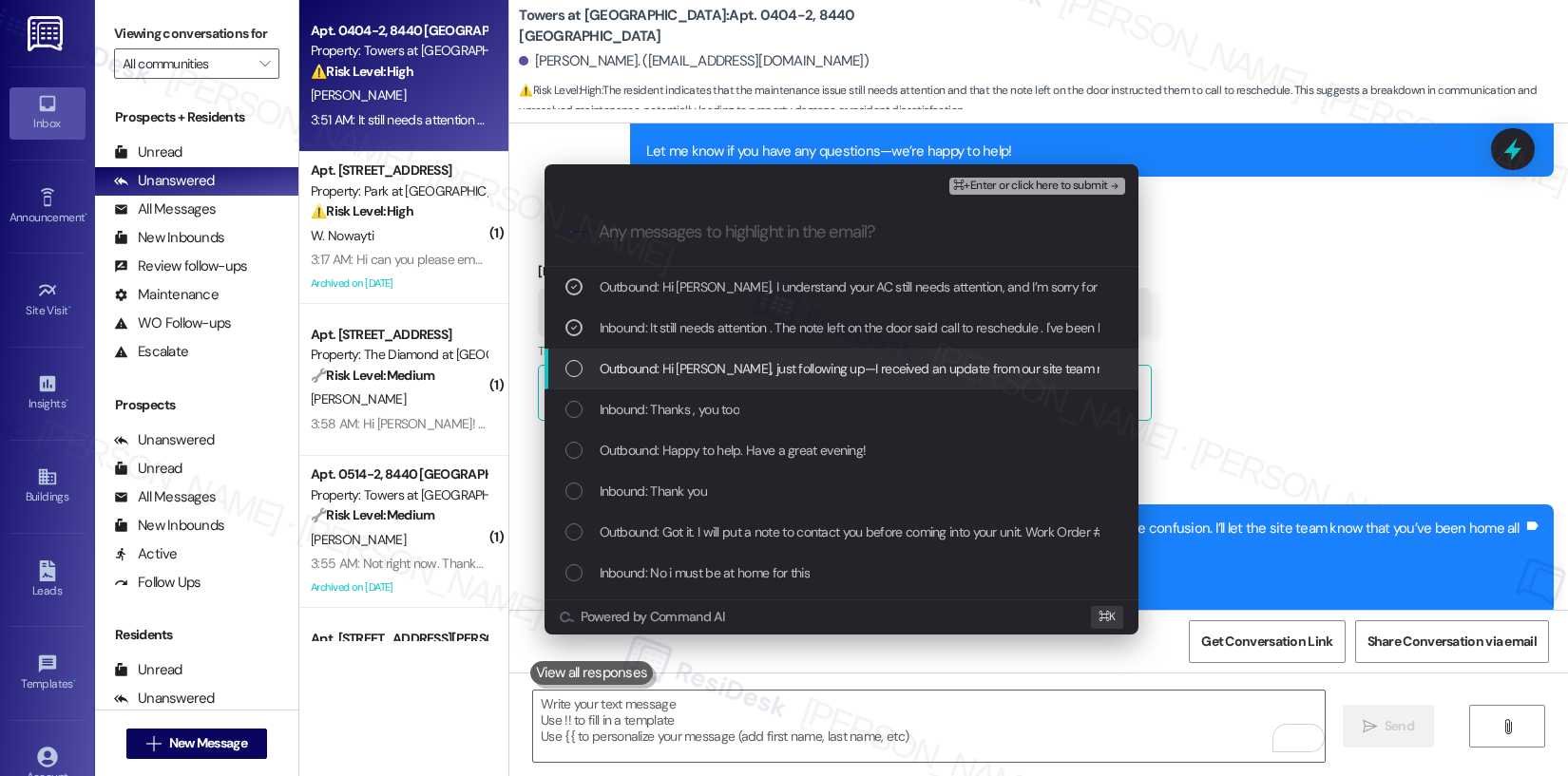 click on "Outbound: Hi Danee, just following up—I received an update from our site team regarding maintenance visits. The maintenance team typically does not schedule appointments or call ahead for work orders. A team member will stop by to complete the work, and if no one is home at the time, they’ll leave a door tag to let you know they were there. If the issue still needs attention afterward, feel free to submit a new work order at your convenience.
Let me know if you have any questions—we’re happy to help!" at bounding box center [2027, 369] 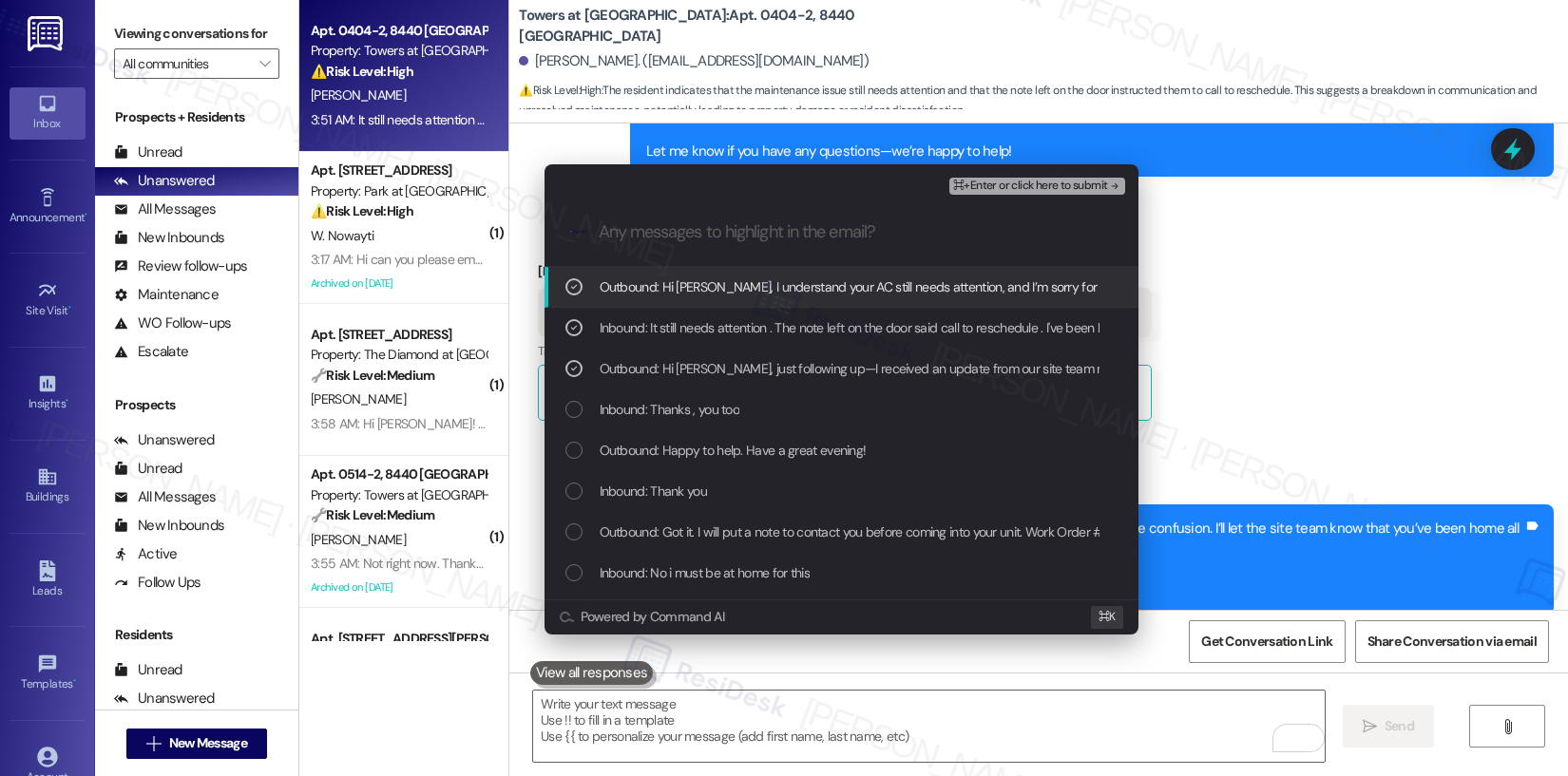 click on "⌘+Enter or click here to submit" at bounding box center (1030, 186) 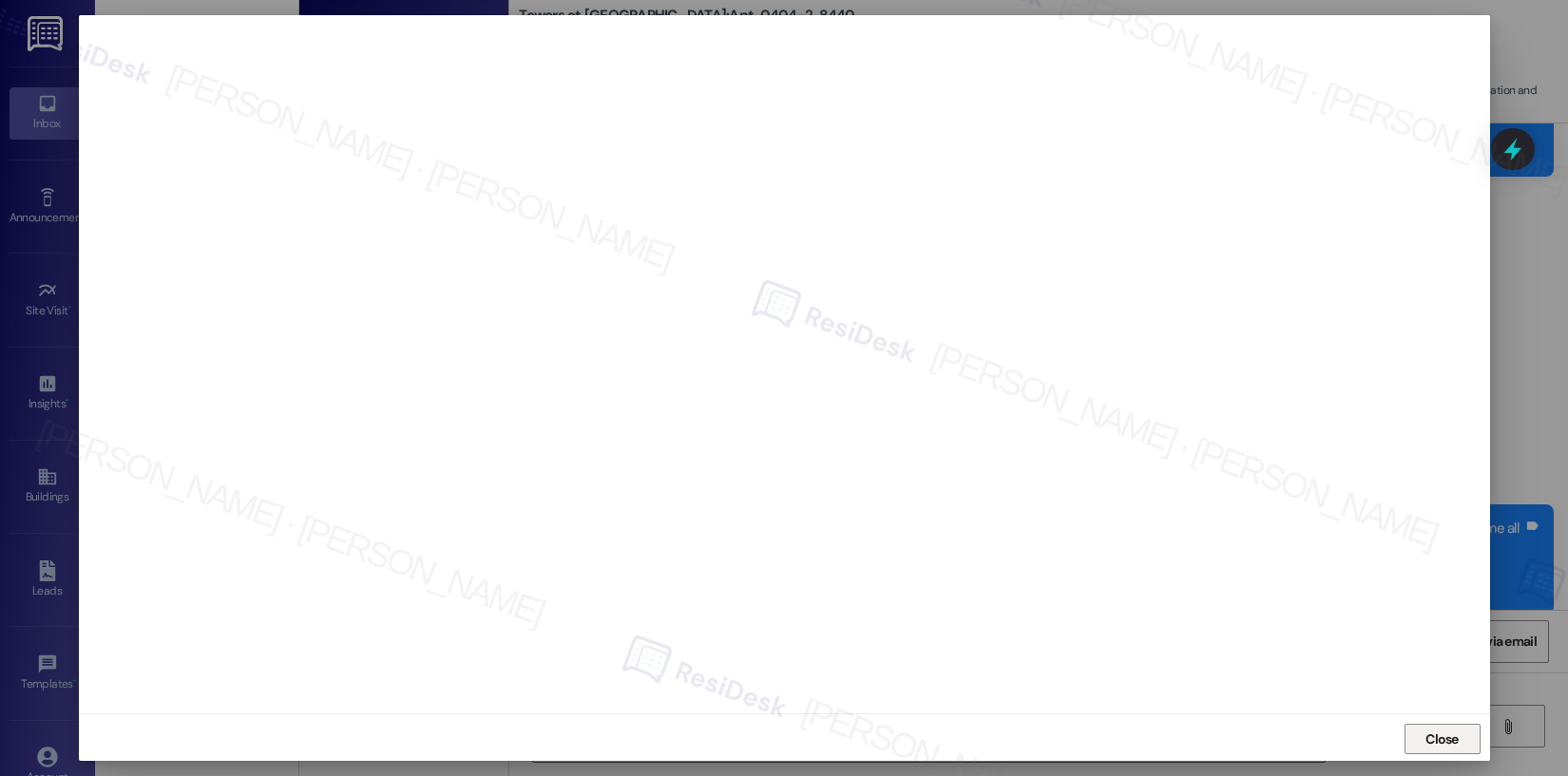 click on "Close" at bounding box center [1442, 739] 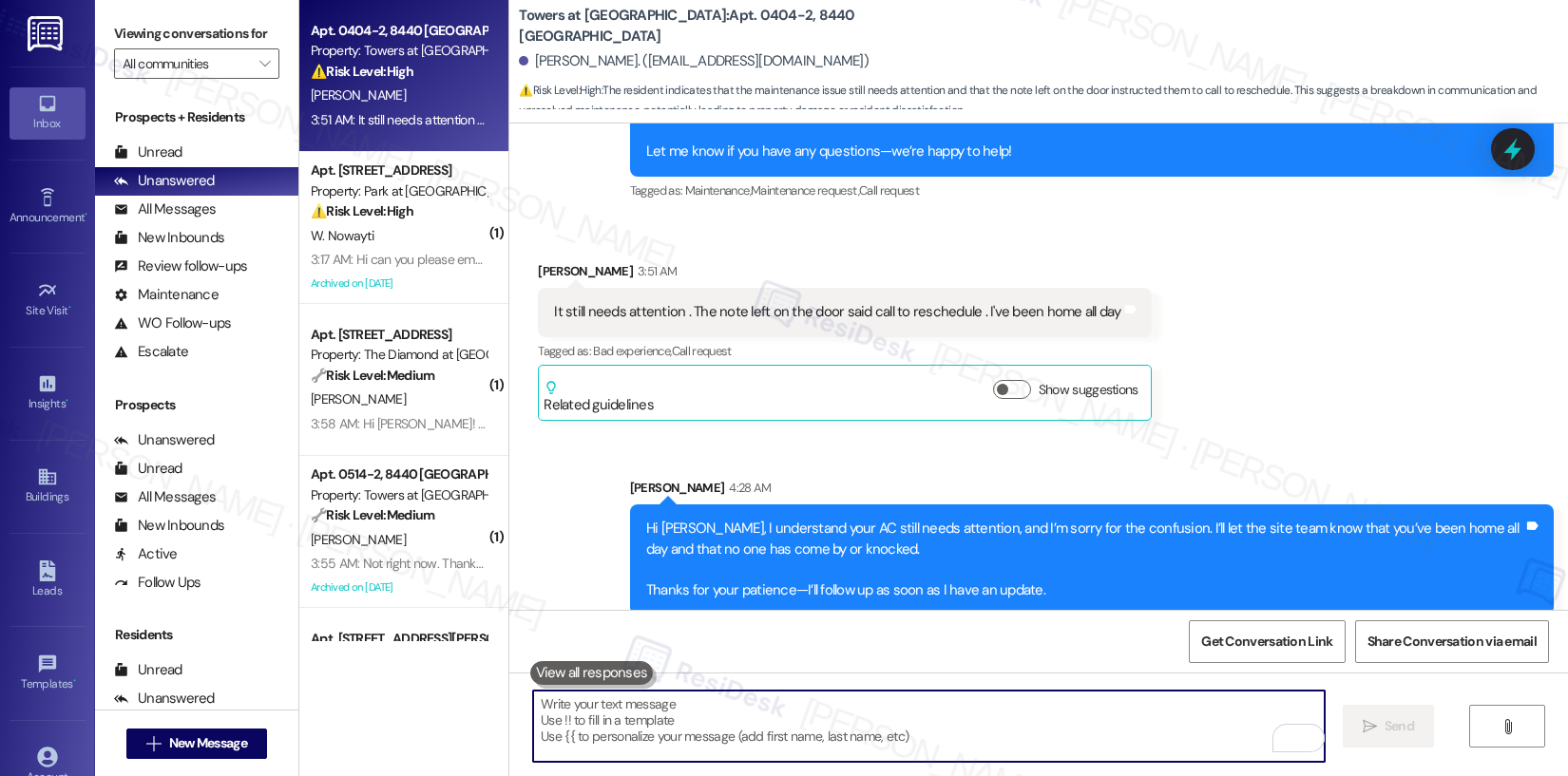 click at bounding box center (928, 726) 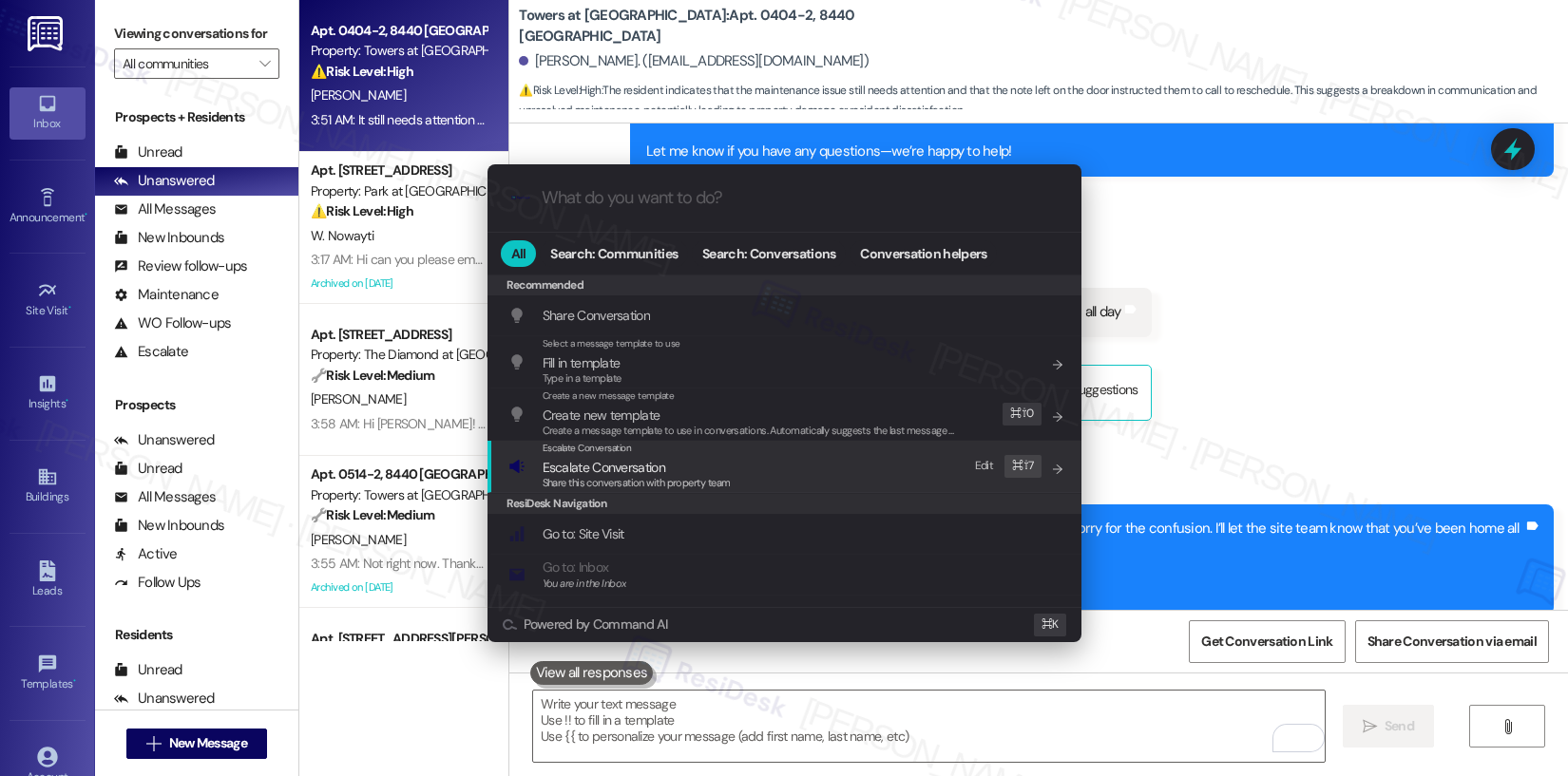 click on "Share this conversation with property team" at bounding box center (637, 483) 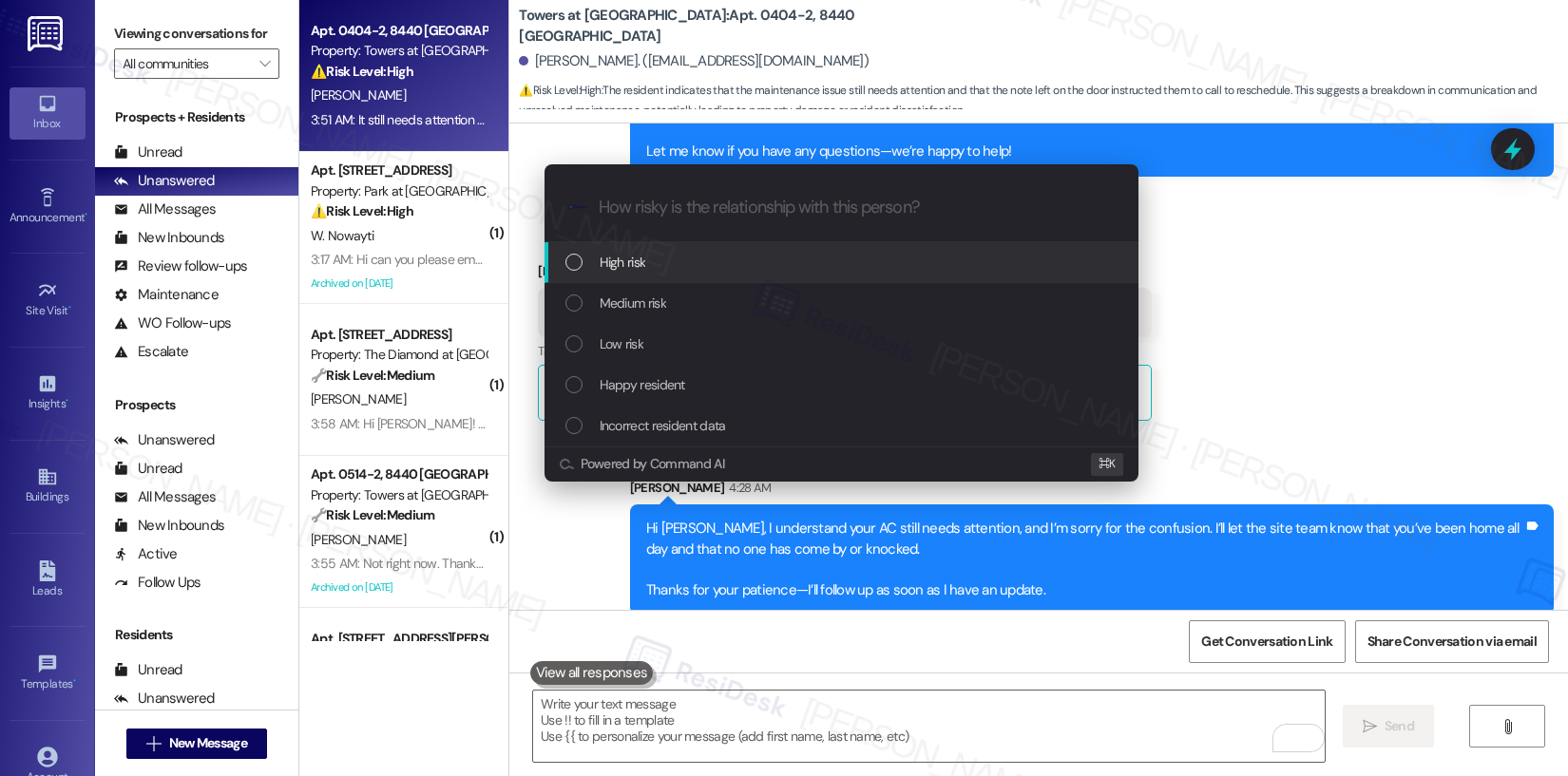 click on "High risk" at bounding box center [841, 262] 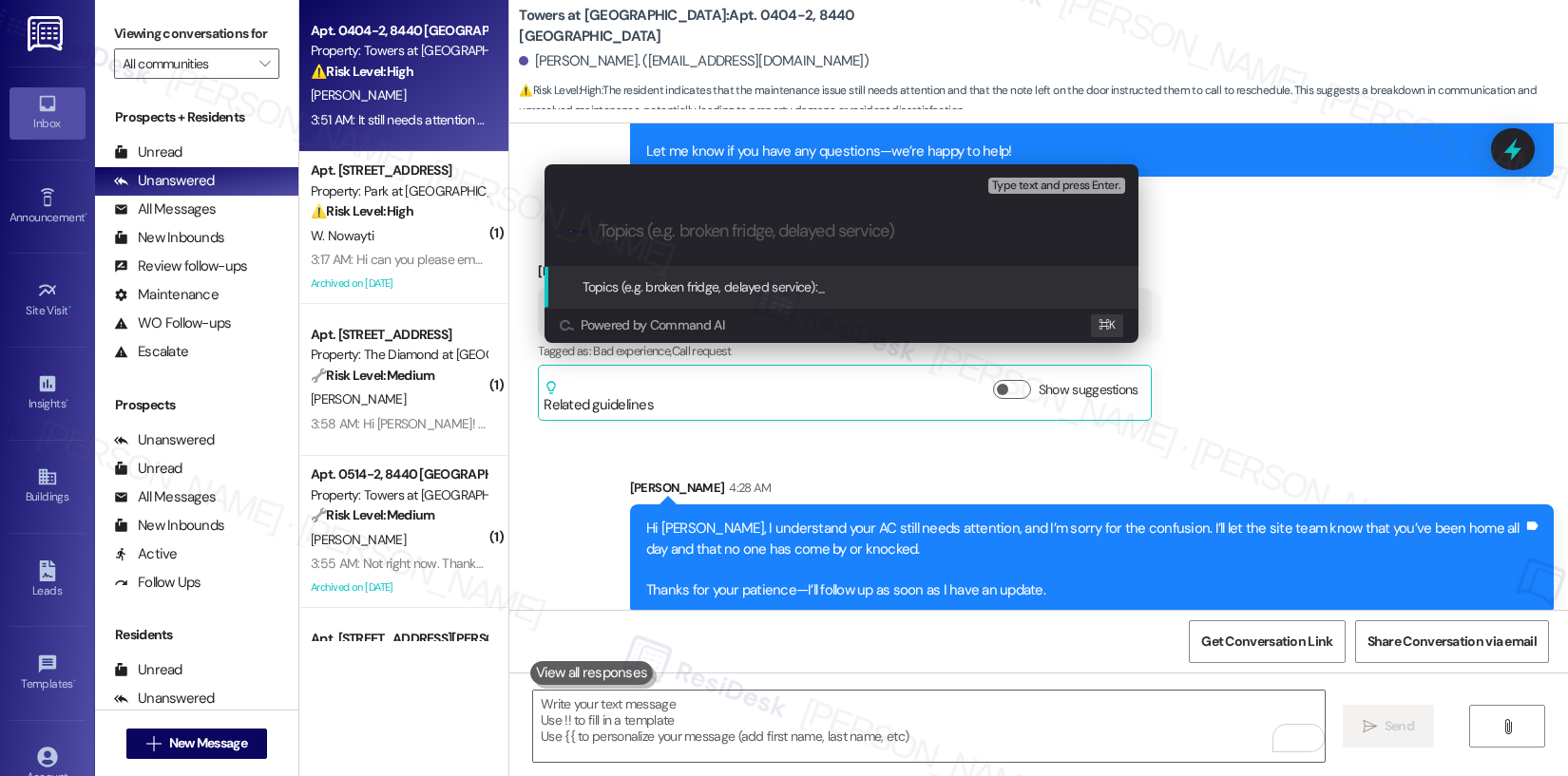 paste on "Resident Complain: No one knocked and just left door tag. | Please advise." 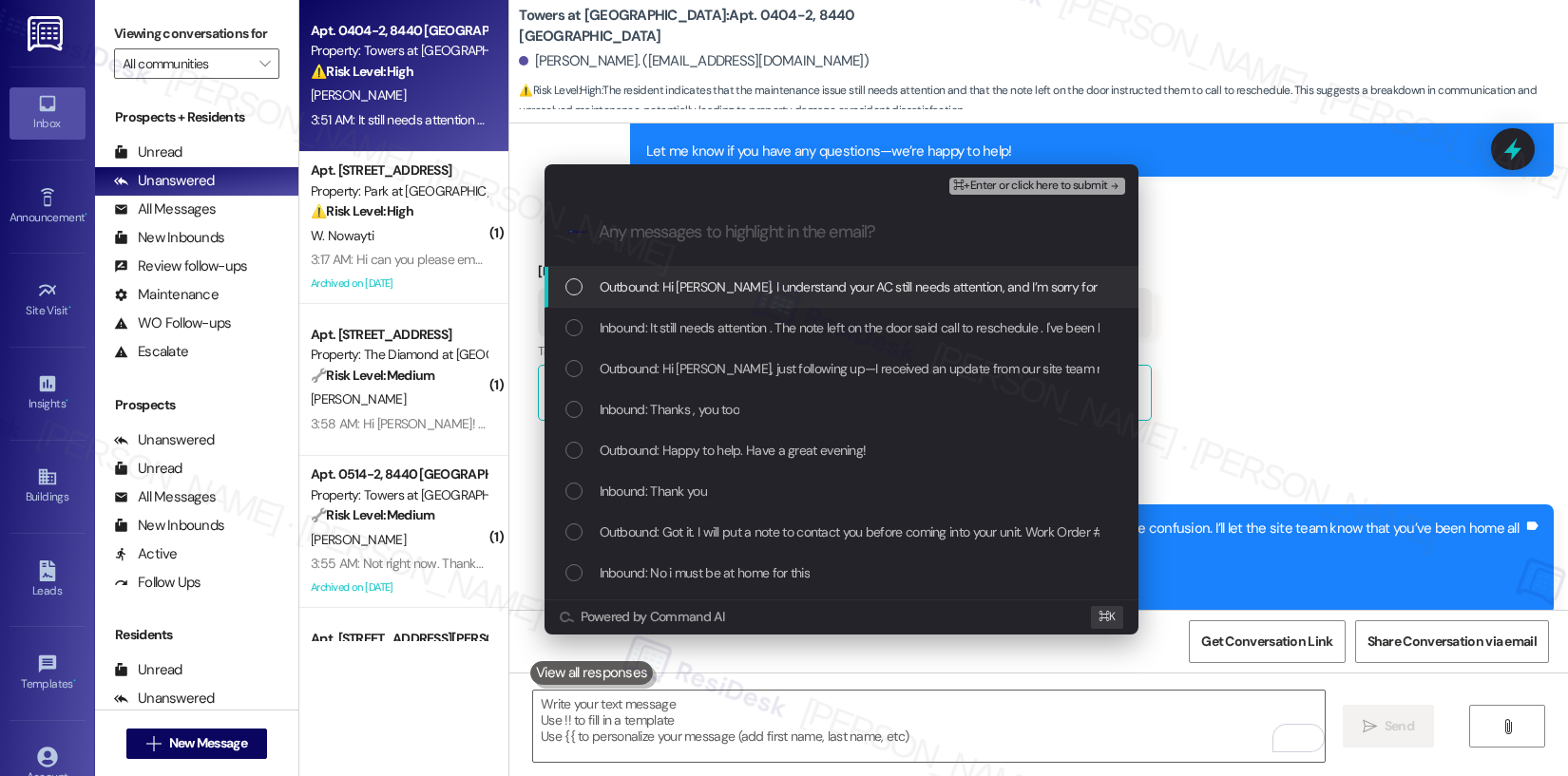 scroll, scrollTop: 0, scrollLeft: 0, axis: both 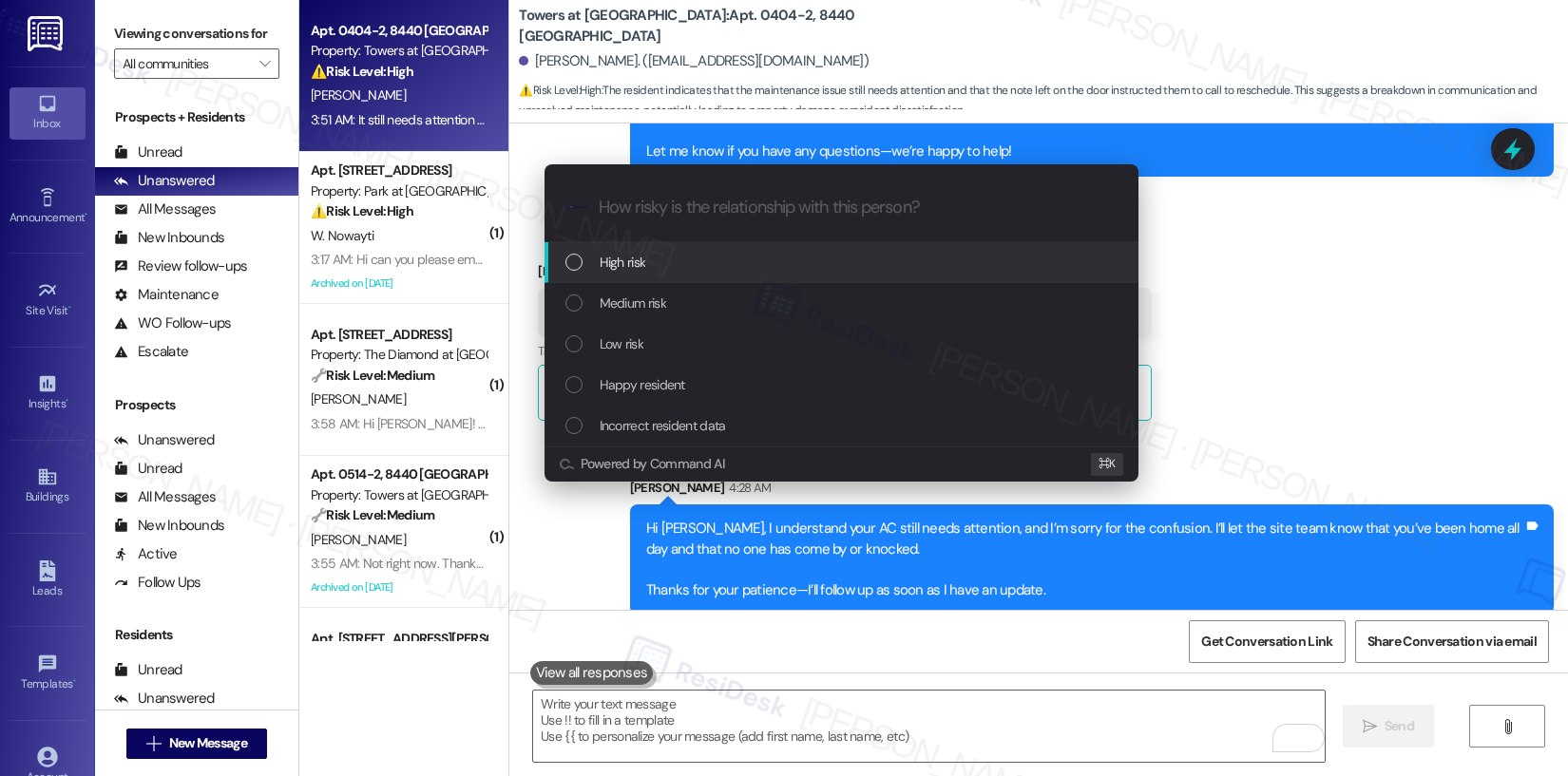 click on "High risk" at bounding box center (622, 262) 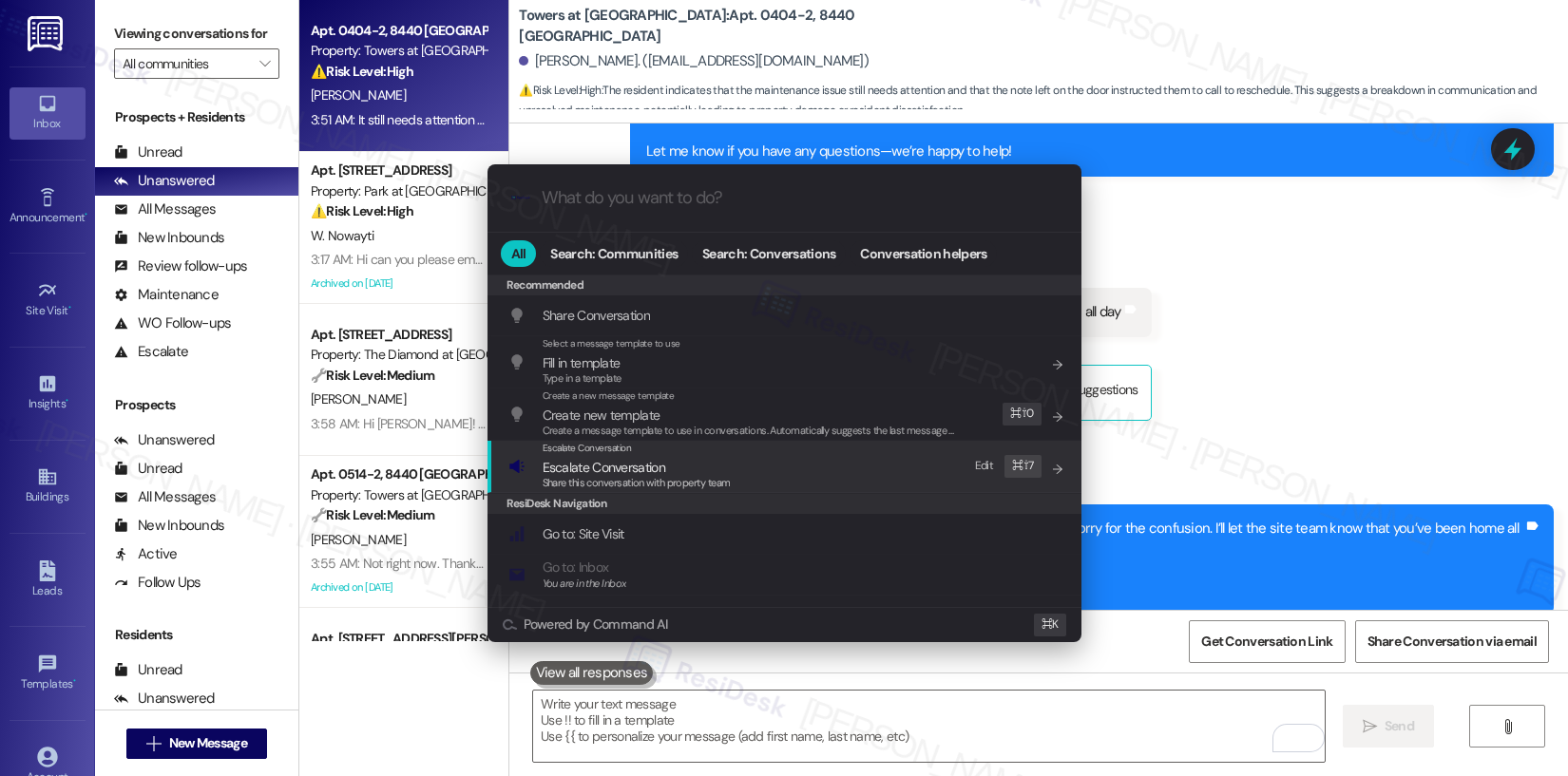 click on "Escalate Conversation" at bounding box center (637, 467) 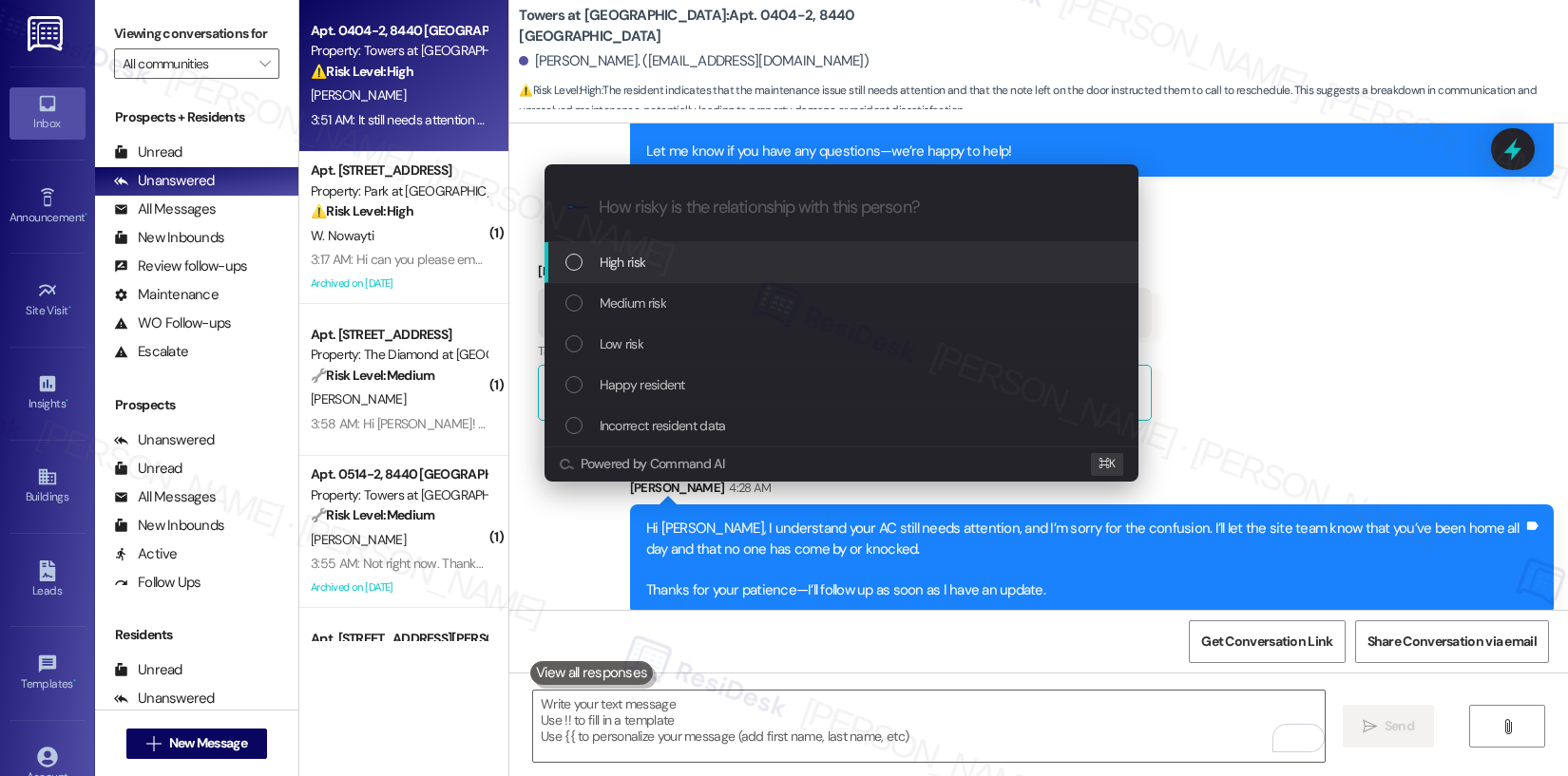 click on "High risk" at bounding box center (843, 262) 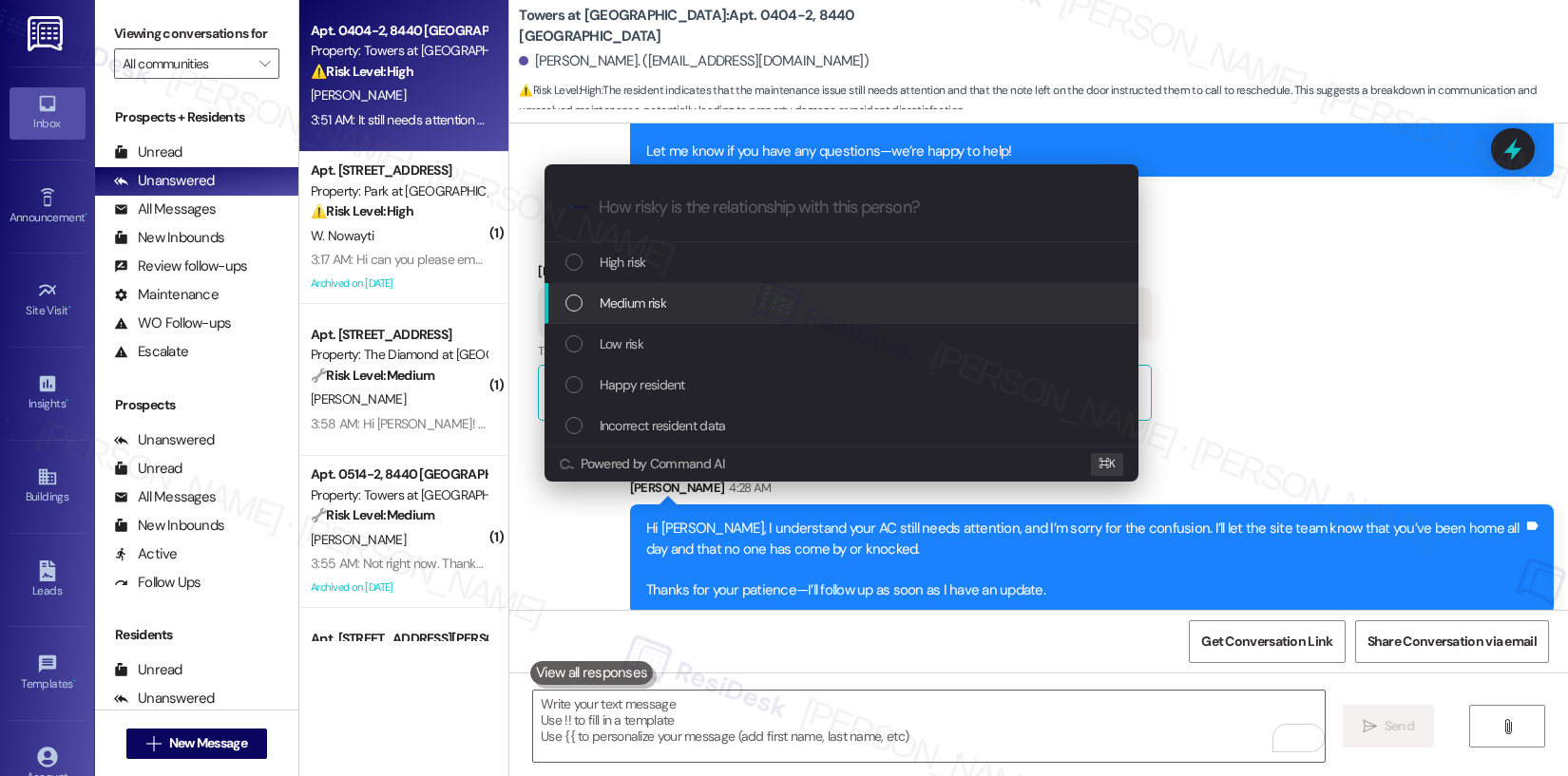 click on "Medium risk" at bounding box center (843, 303) 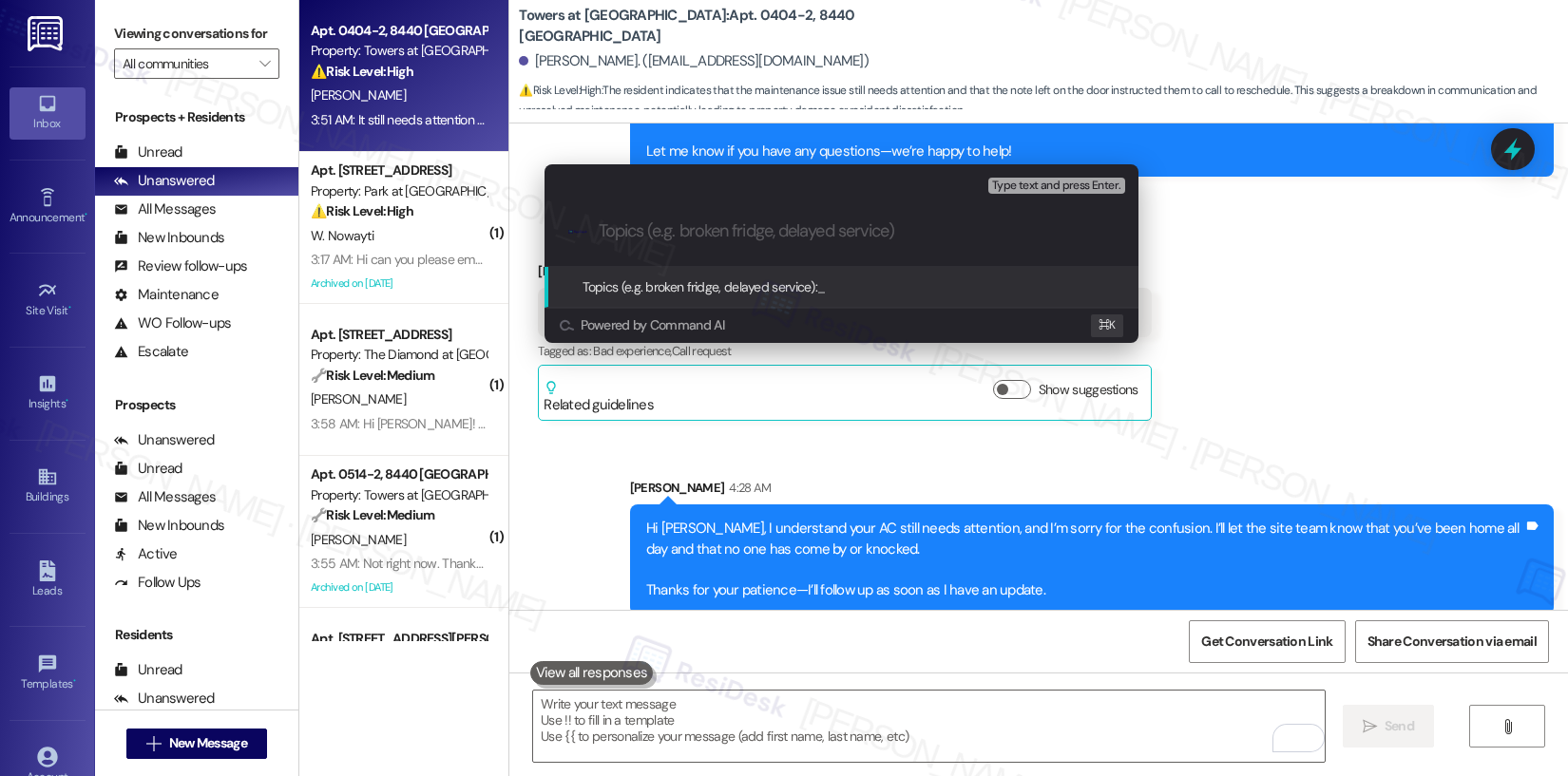 click at bounding box center (856, 231) 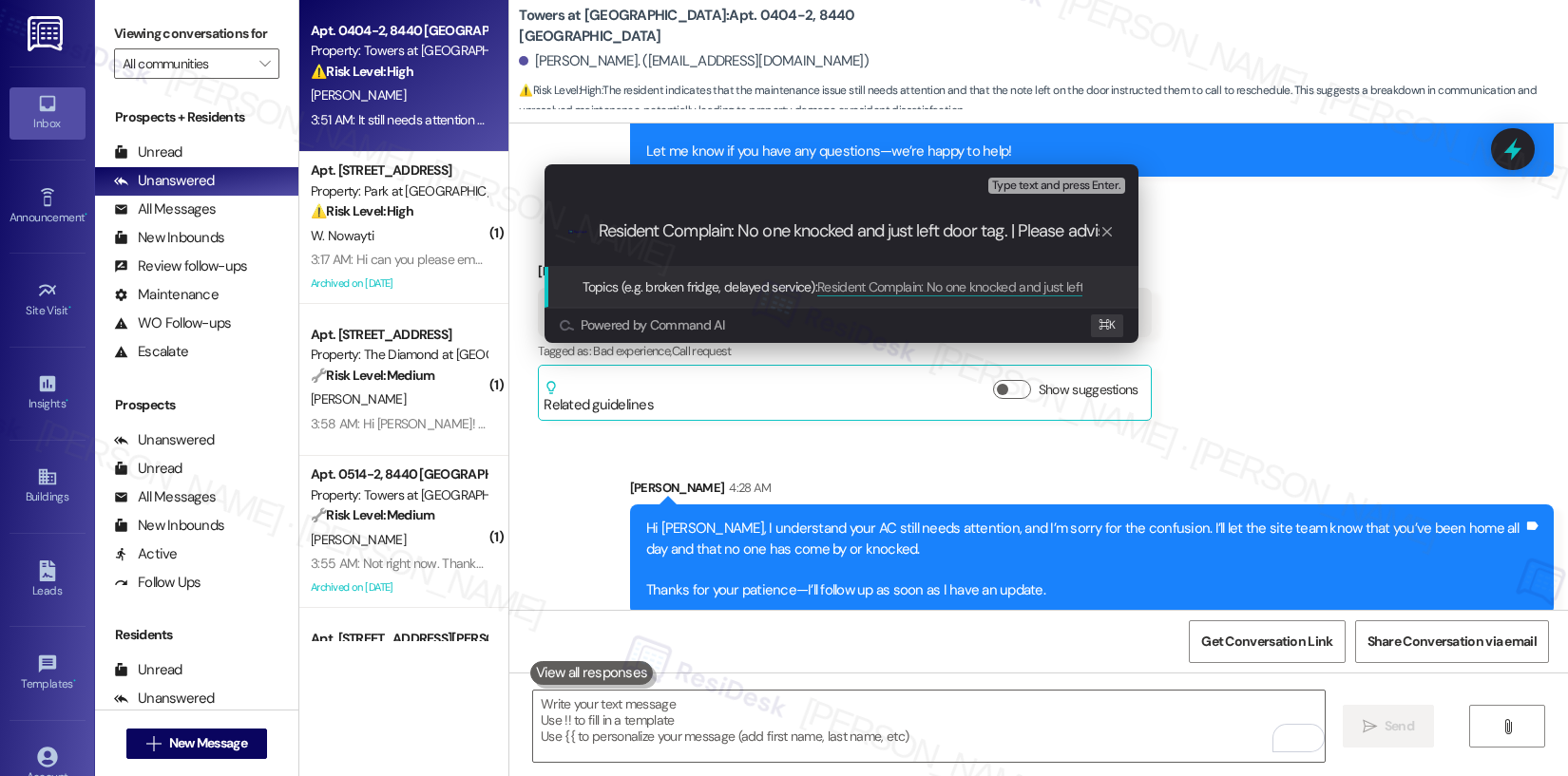 scroll, scrollTop: 0, scrollLeft: 24, axis: horizontal 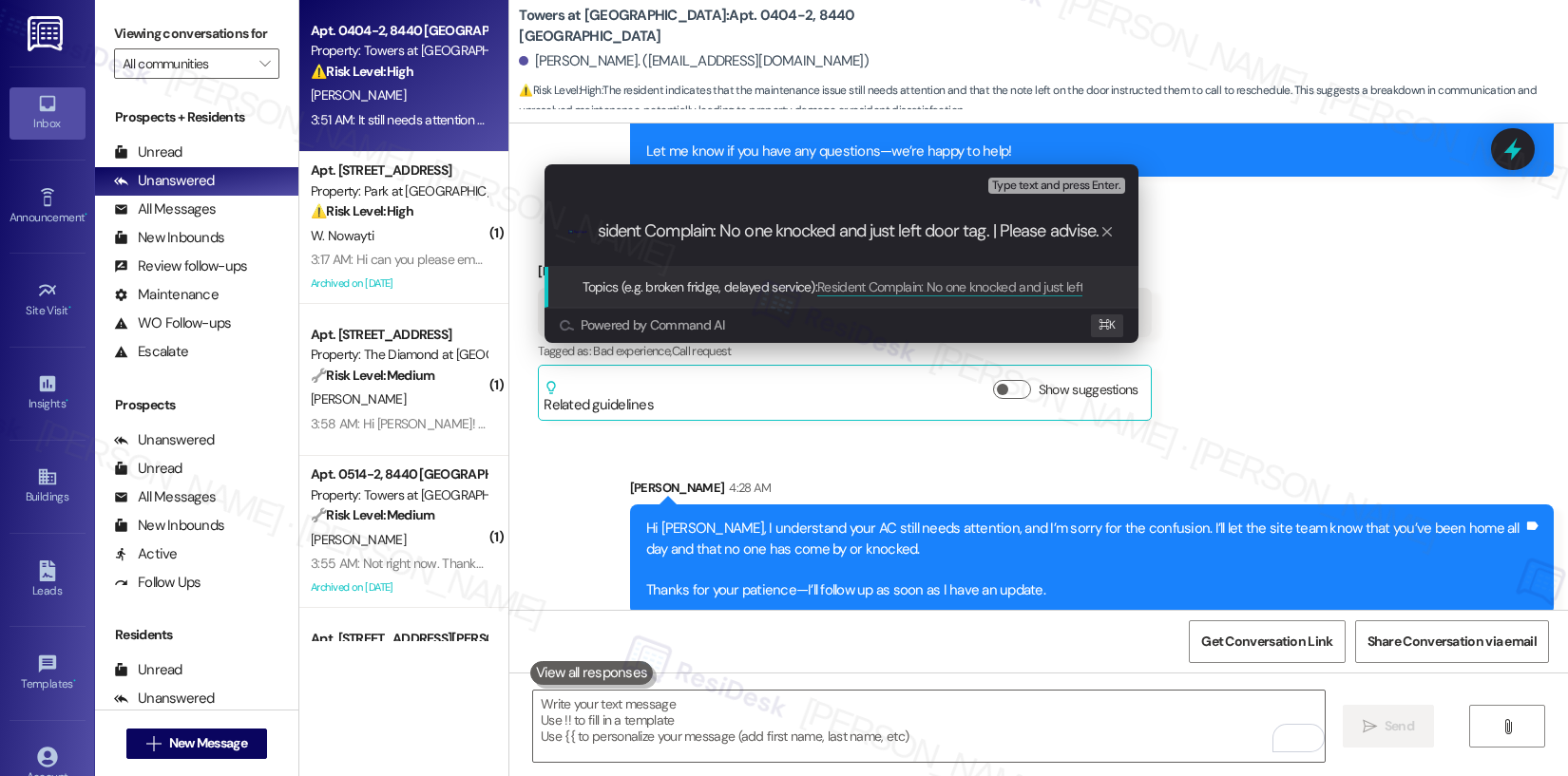 click on "Resident Complain: No one knocked and just left door tag. | Please advise." at bounding box center [849, 231] 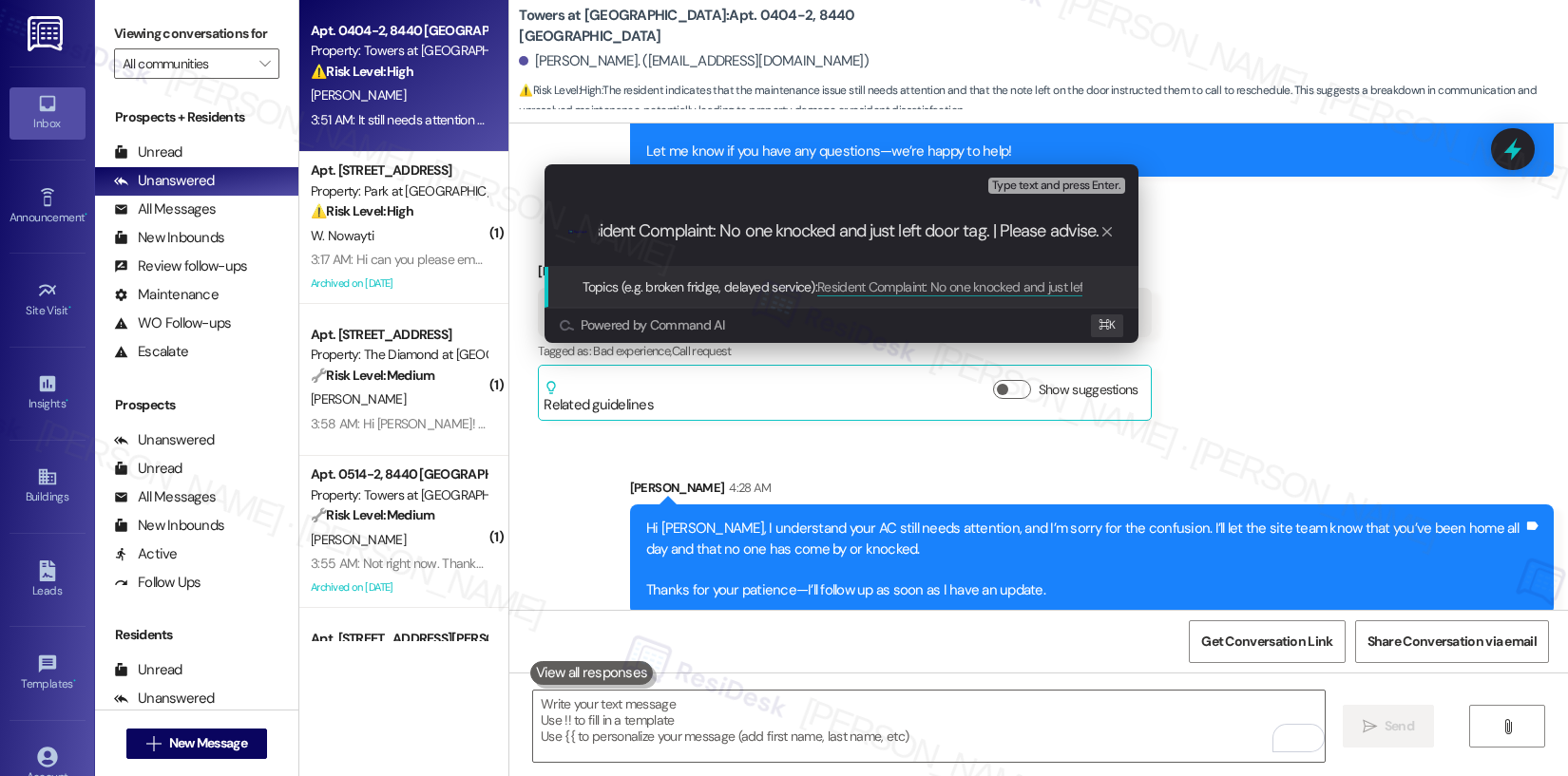 scroll, scrollTop: 0, scrollLeft: 29, axis: horizontal 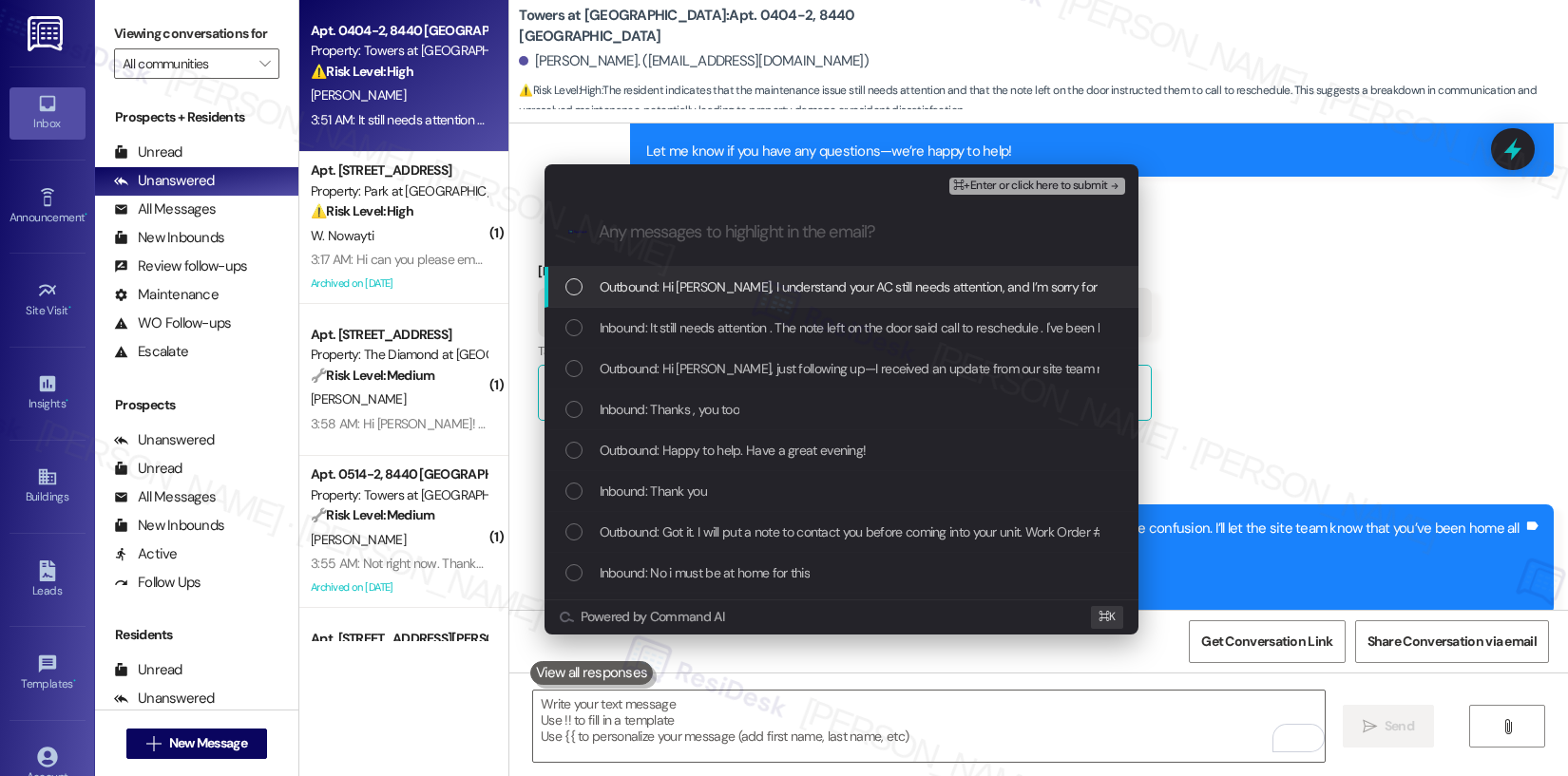click on "Outbound: Hi Danee, I understand your AC still needs attention, and I’m sorry for the confusion. I’ll let the site team know that you’ve been home all day and that no one has come by or knocked.
Thanks for your patience—I’ll follow up as soon as I have an update." at bounding box center [1344, 287] 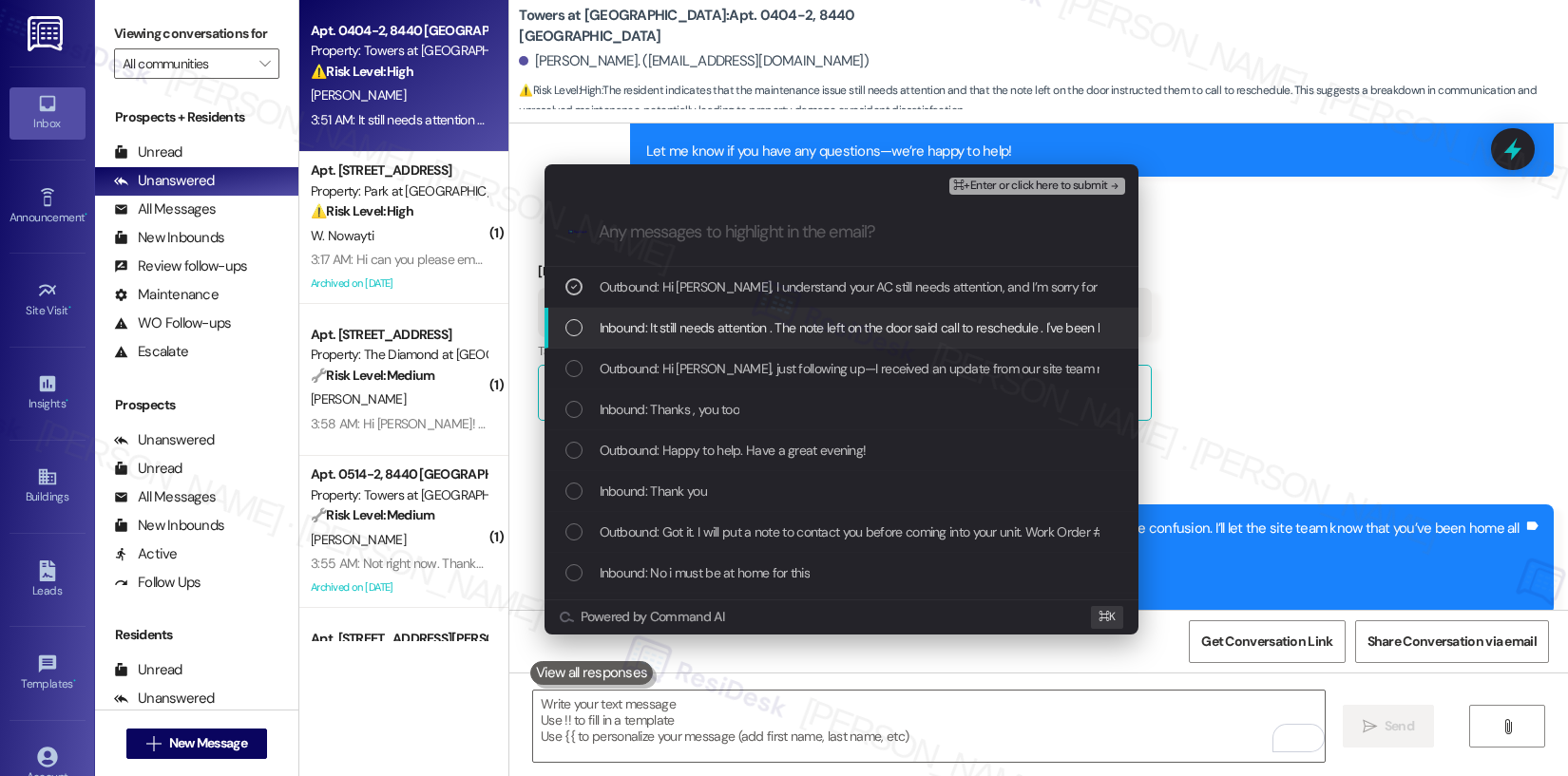 click on "Inbound: It still needs attention . The note left on the door said call to reschedule . I've been home all day" at bounding box center (884, 328) 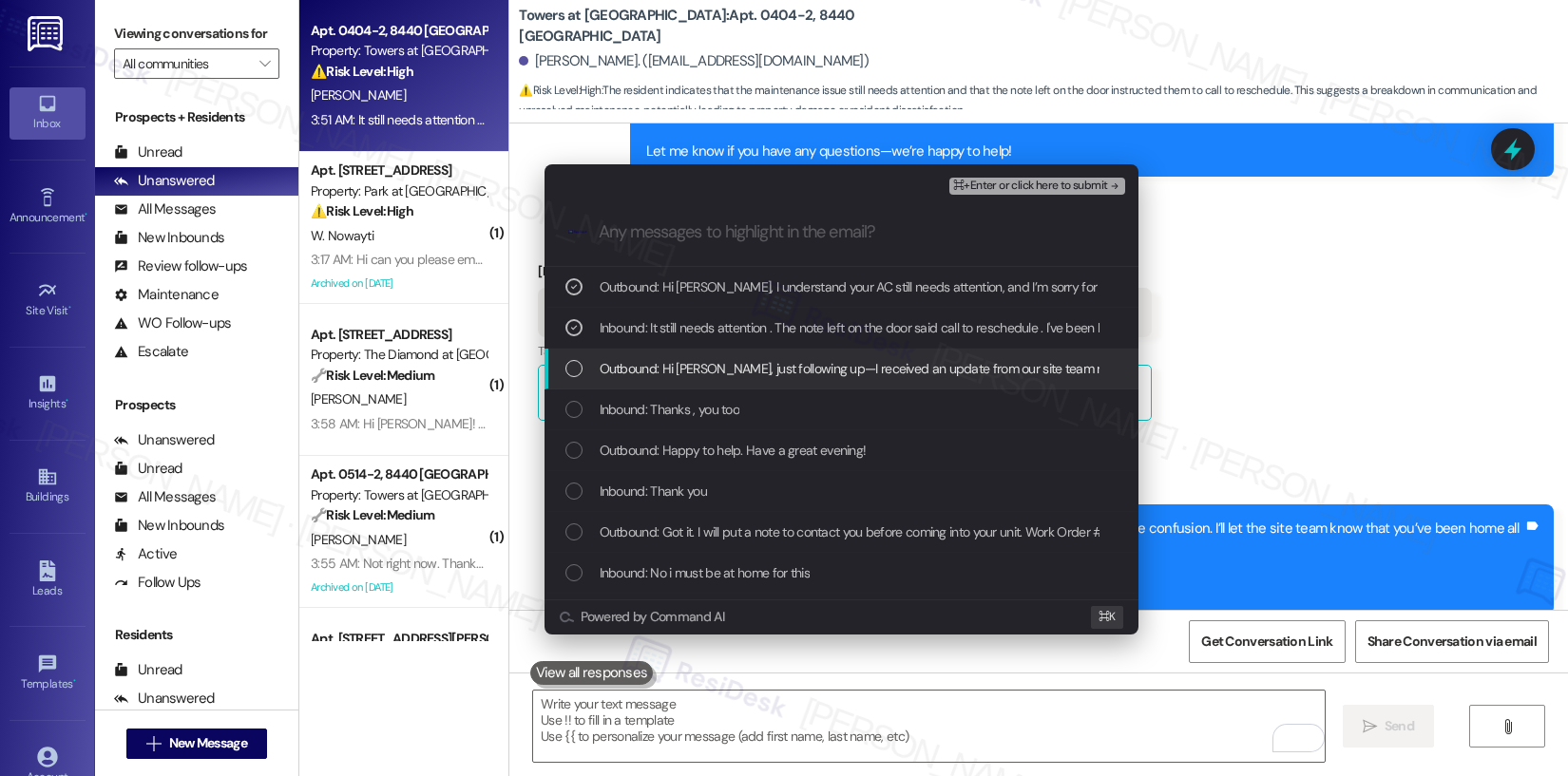 click on "Outbound: Hi Danee, just following up—I received an update from our site team regarding maintenance visits. The maintenance team typically does not schedule appointments or call ahead for work orders. A team member will stop by to complete the work, and if no one is home at the time, they’ll leave a door tag to let you know they were there. If the issue still needs attention afterward, feel free to submit a new work order at your convenience.
Let me know if you have any questions—we’re happy to help!" at bounding box center [2027, 369] 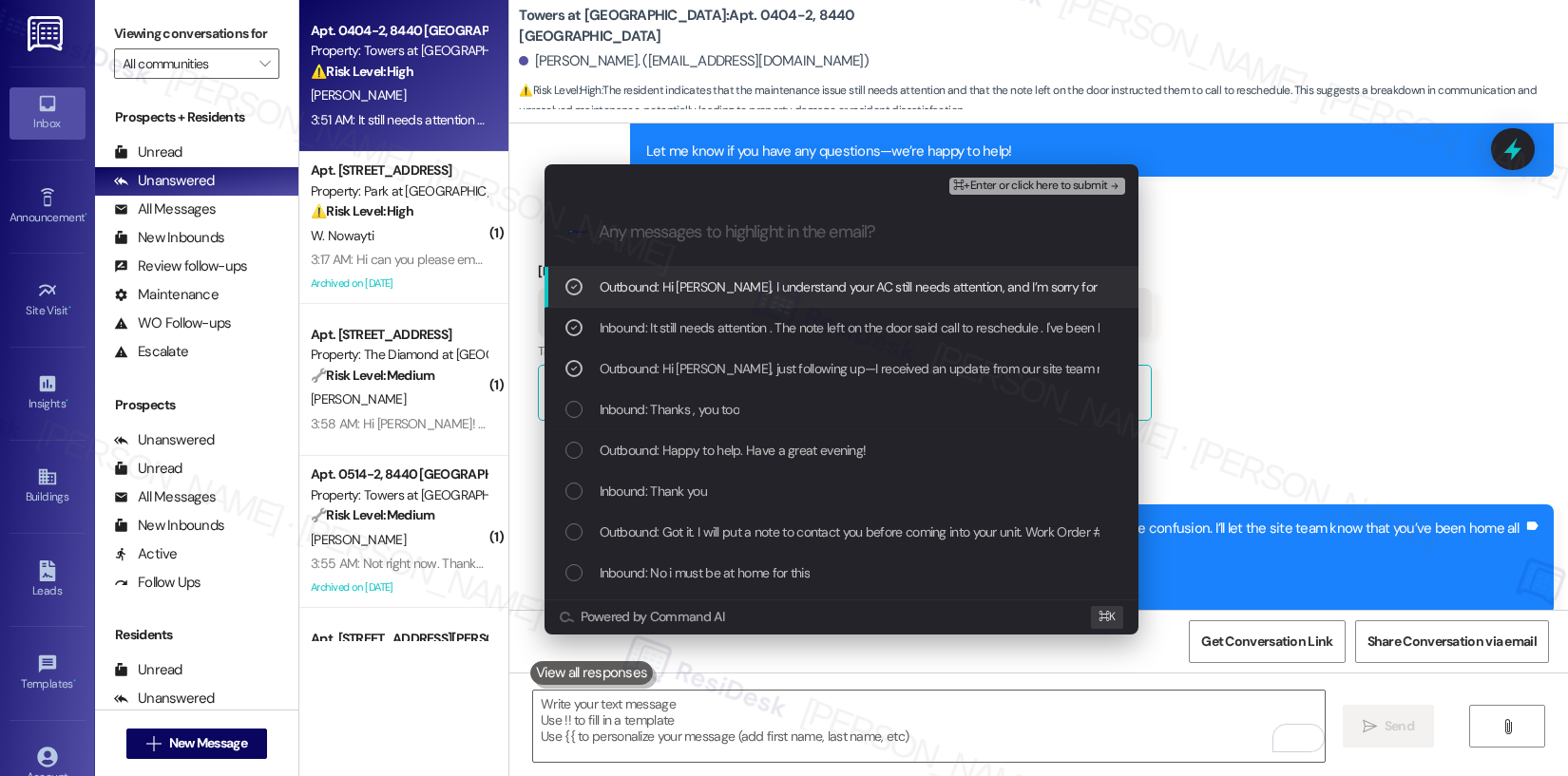 click on "⌘+Enter or click here to submit" at bounding box center (1030, 186) 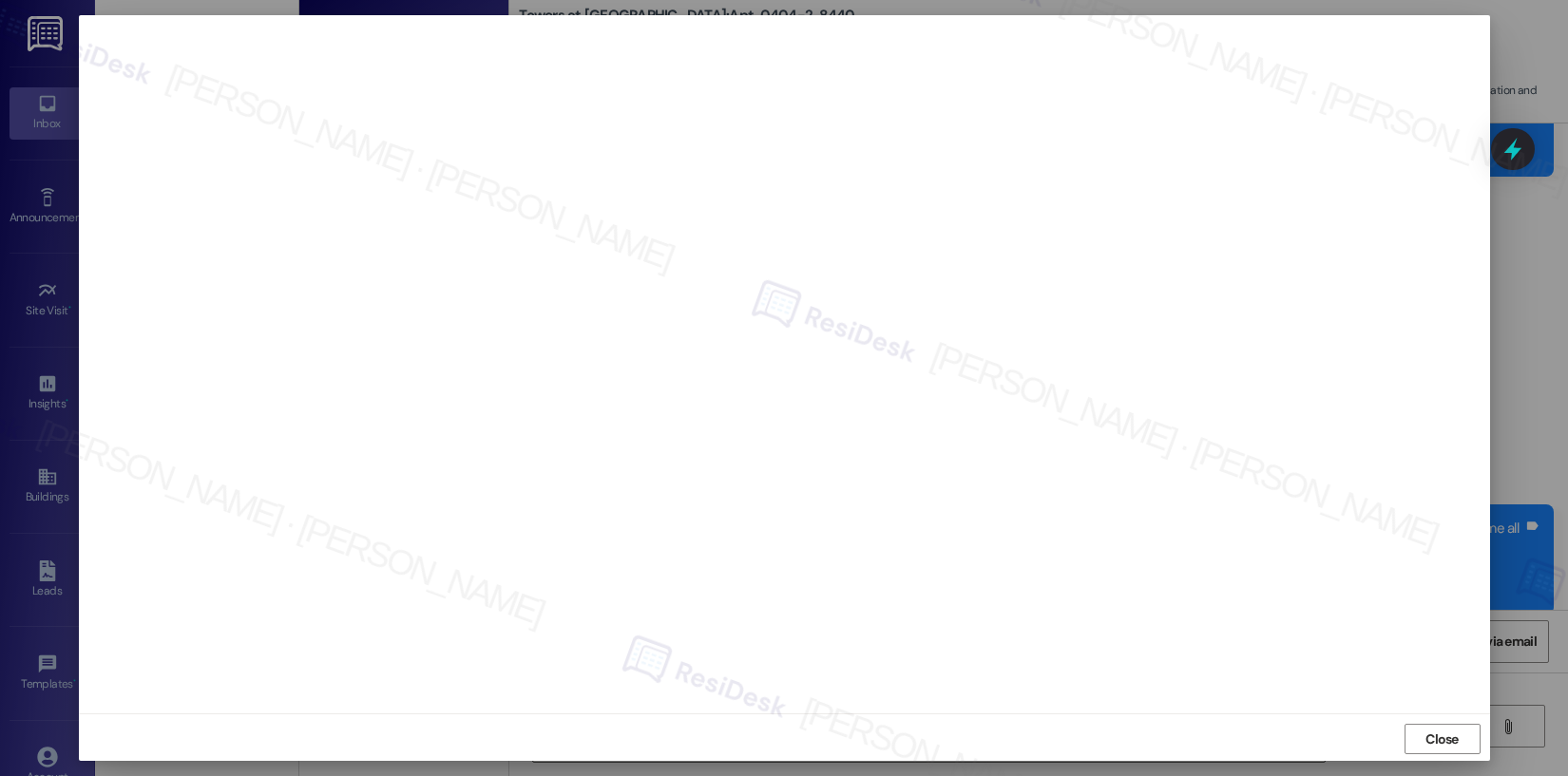 scroll, scrollTop: 3, scrollLeft: 0, axis: vertical 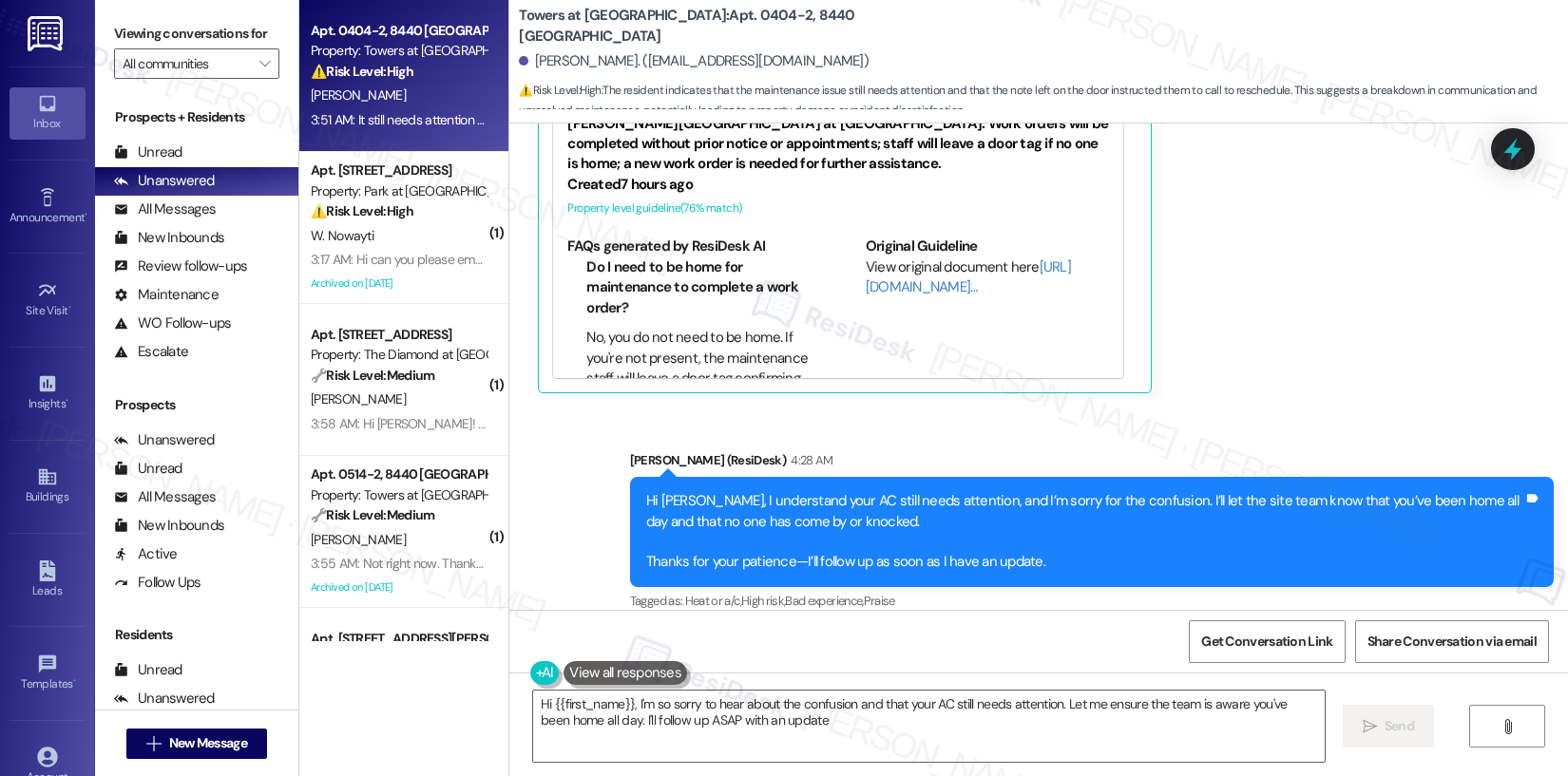 type on "Hi {{first_name}}, I'm so sorry to hear about the confusion and that your AC still needs attention. Let me ensure the team is aware you've been home all day. I'll follow up ASAP with an update!" 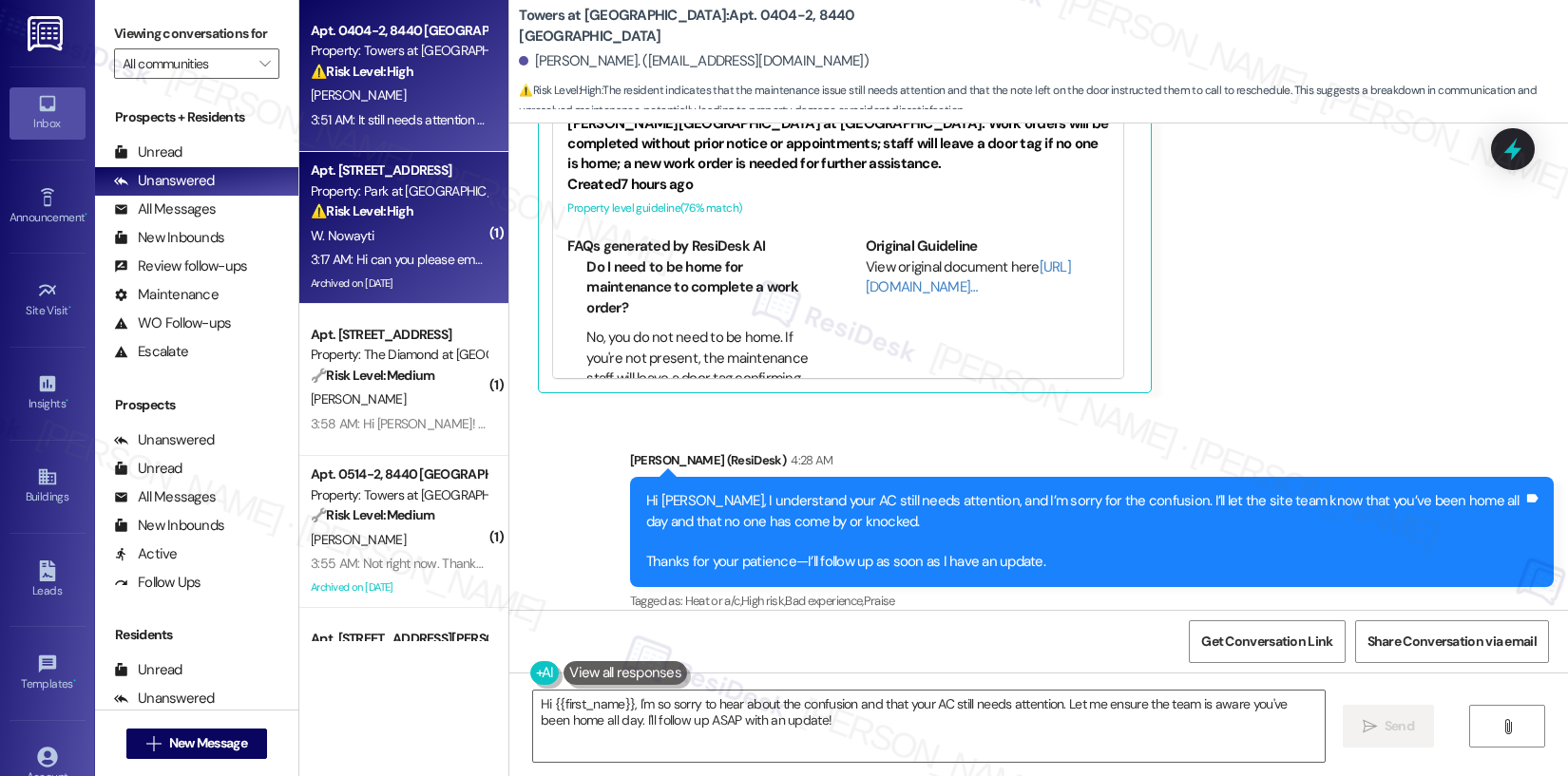 click on "Archived on 10/01/2024" at bounding box center [398, 283] 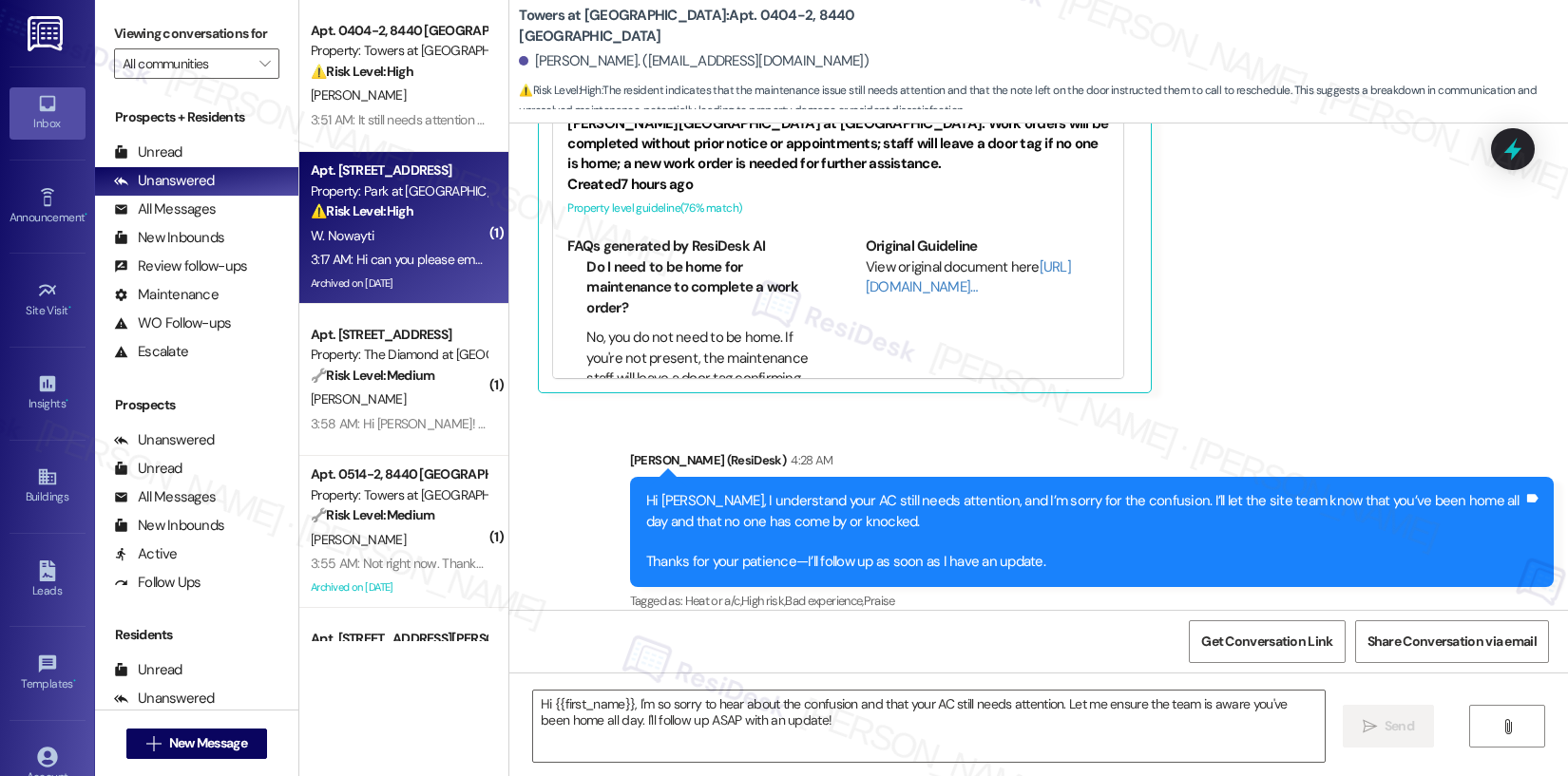 type on "Fetching suggested responses. Please feel free to read through the conversation in the meantime." 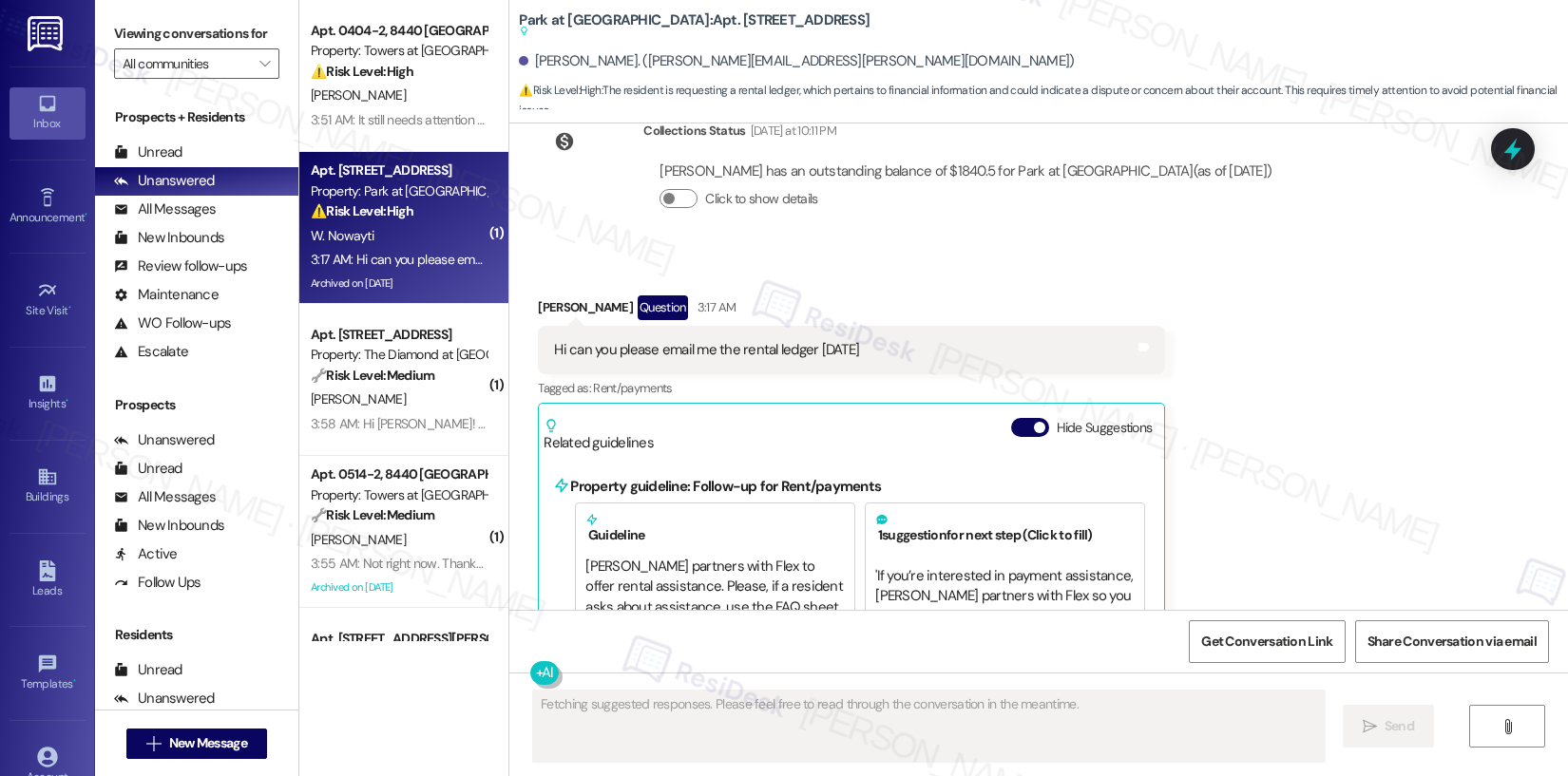 scroll, scrollTop: 40135, scrollLeft: 0, axis: vertical 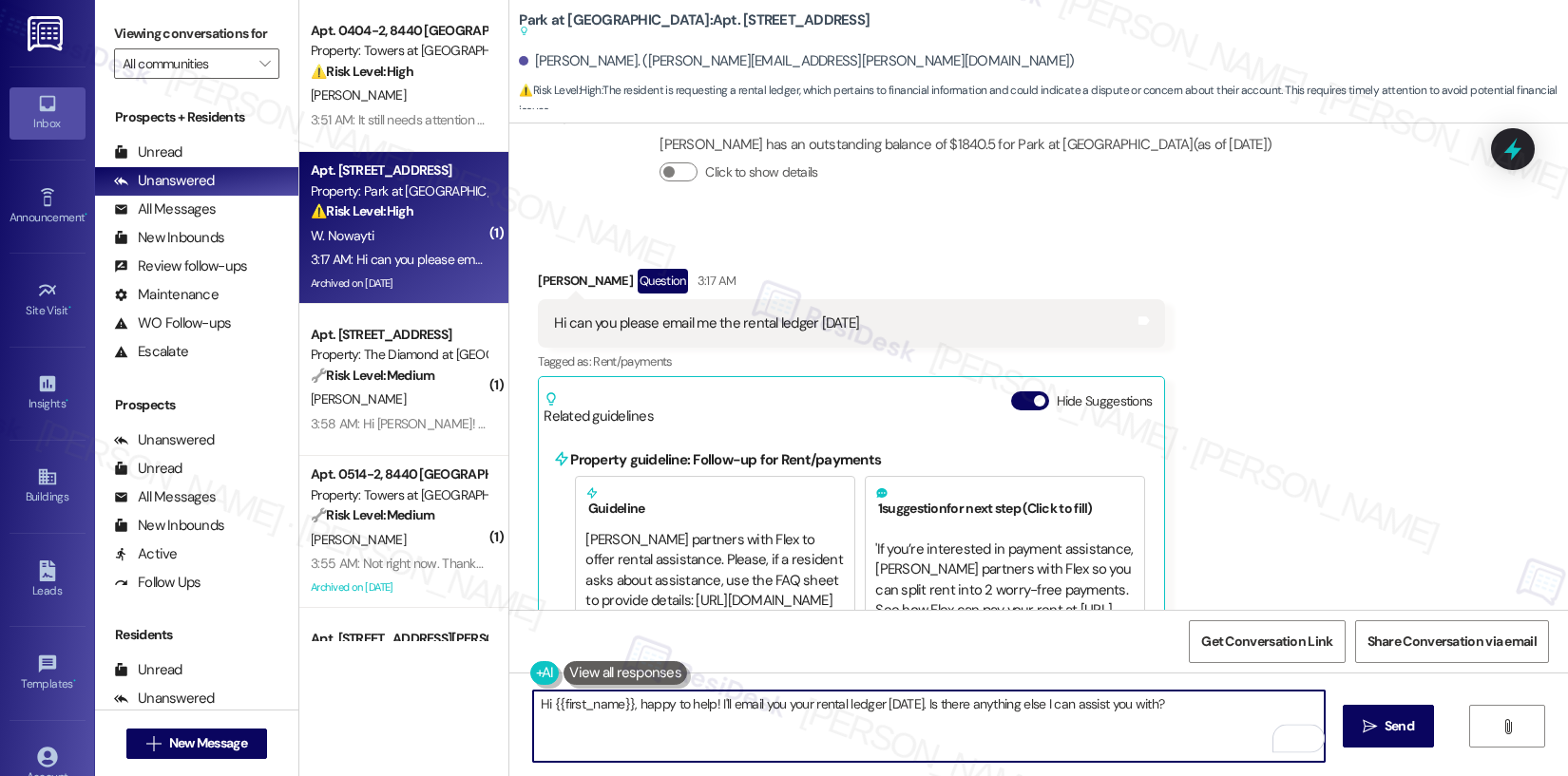 drag, startPoint x: 1171, startPoint y: 706, endPoint x: 721, endPoint y: 704, distance: 450.00444 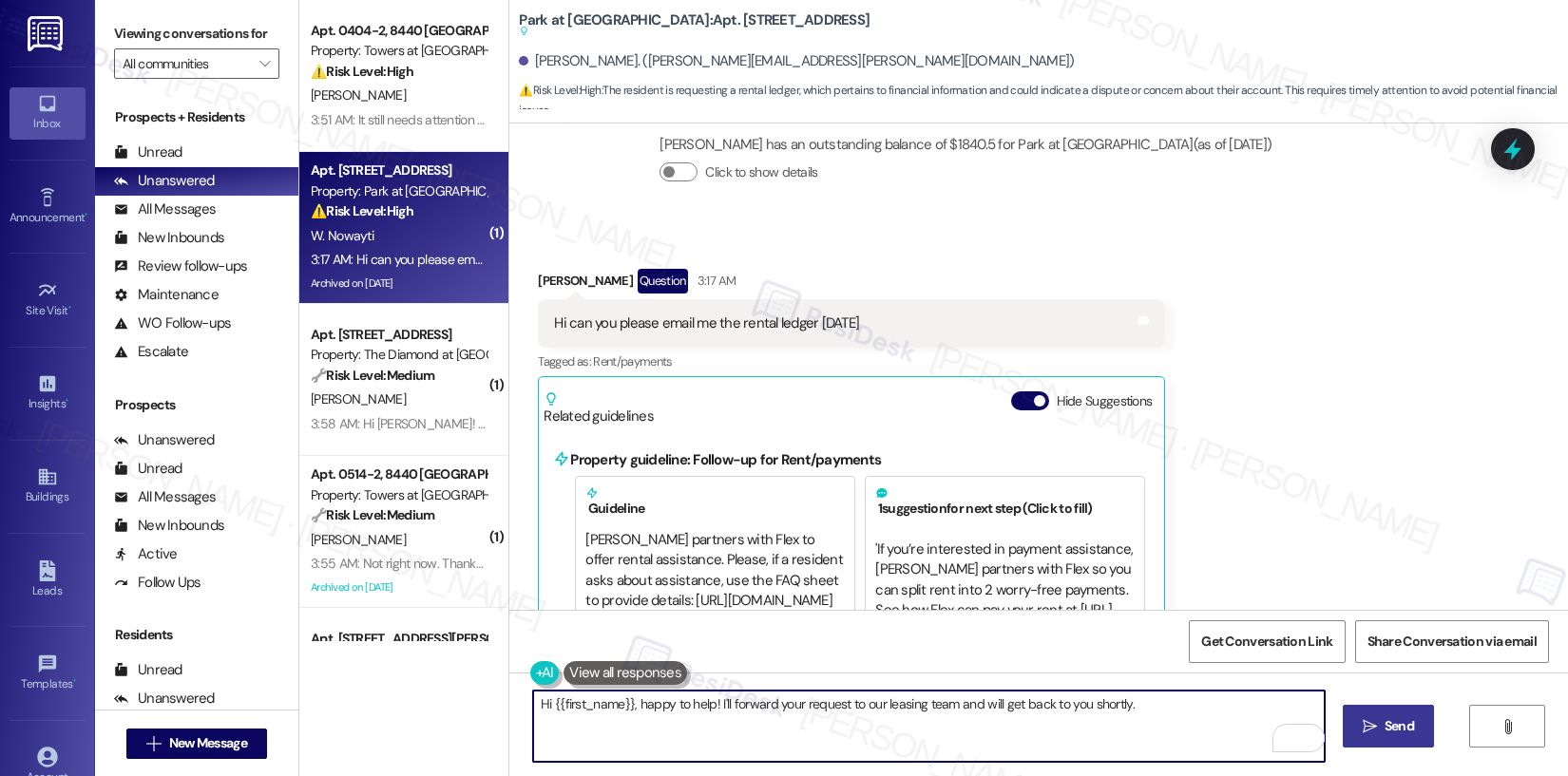 type on "Hi {{first_name}}, happy to help! I'll forward your request to our leasing team and will get back to you shortly." 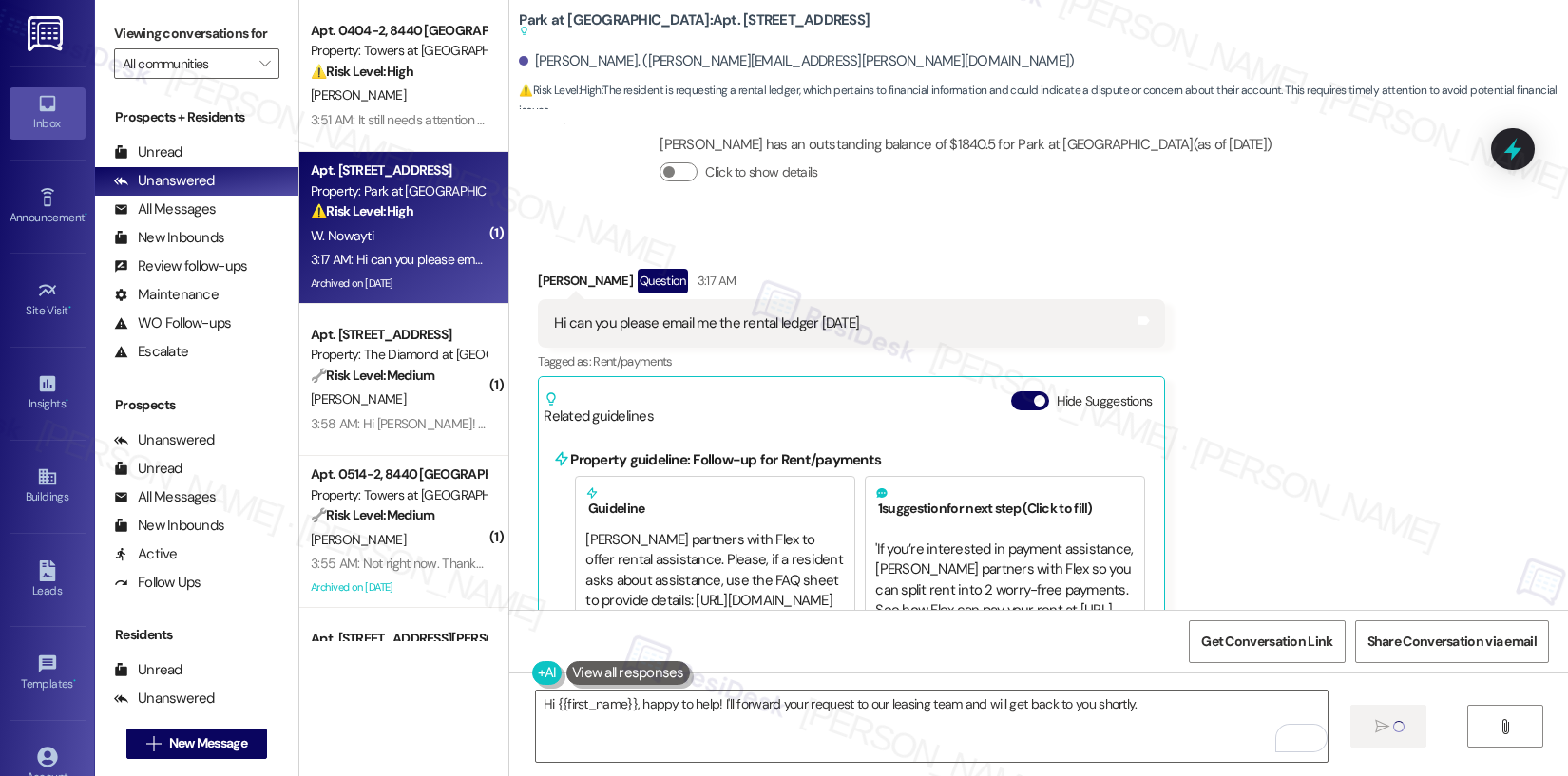 type 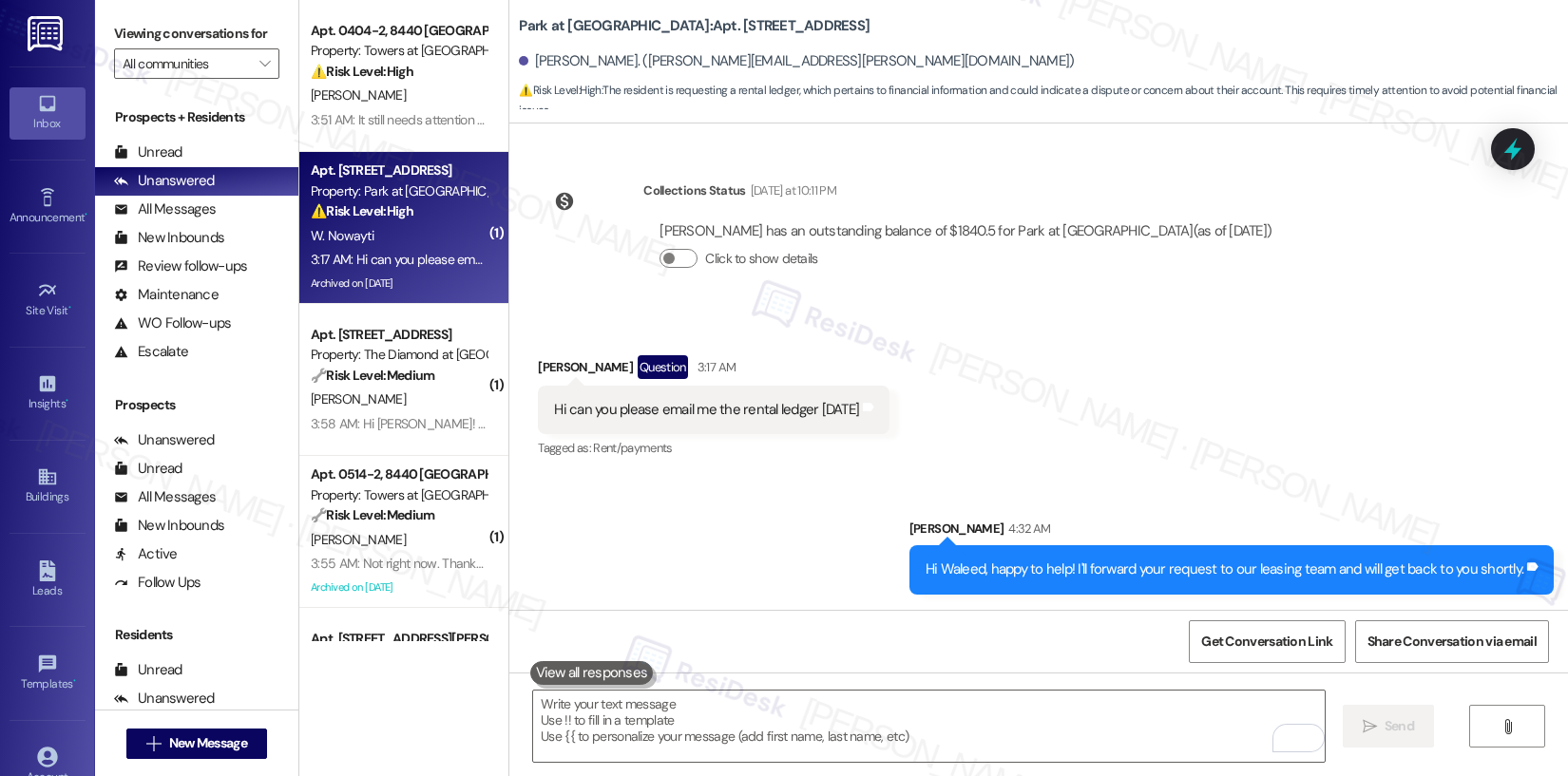 scroll, scrollTop: 39890, scrollLeft: 0, axis: vertical 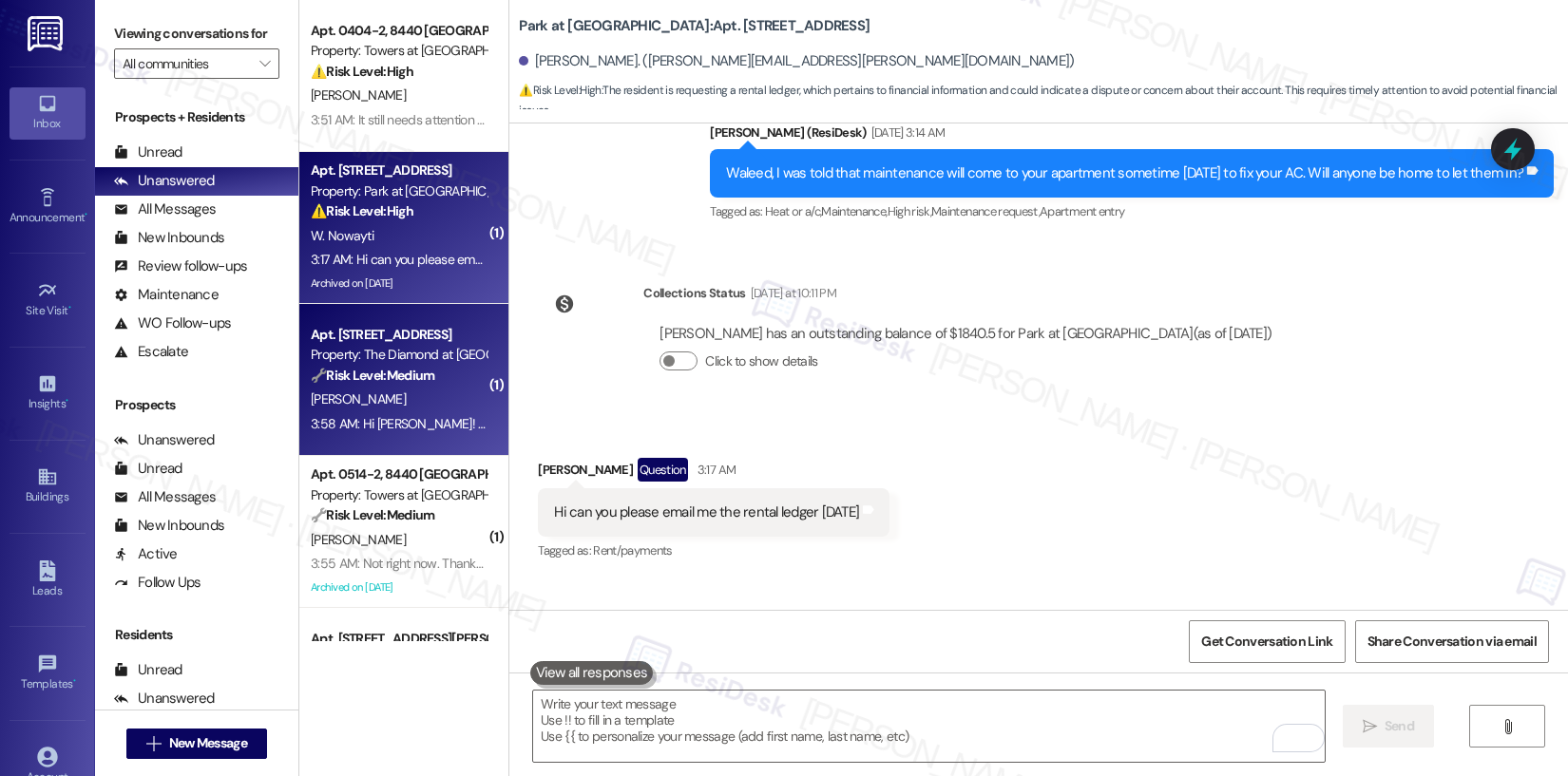 click on "🔧  Risk Level:  Medium The resident initially reported a non-functional stove and oven due to a power outage. However, they subsequently resolved the issue themselves by resetting the breaker. No further action is required." at bounding box center (398, 375) 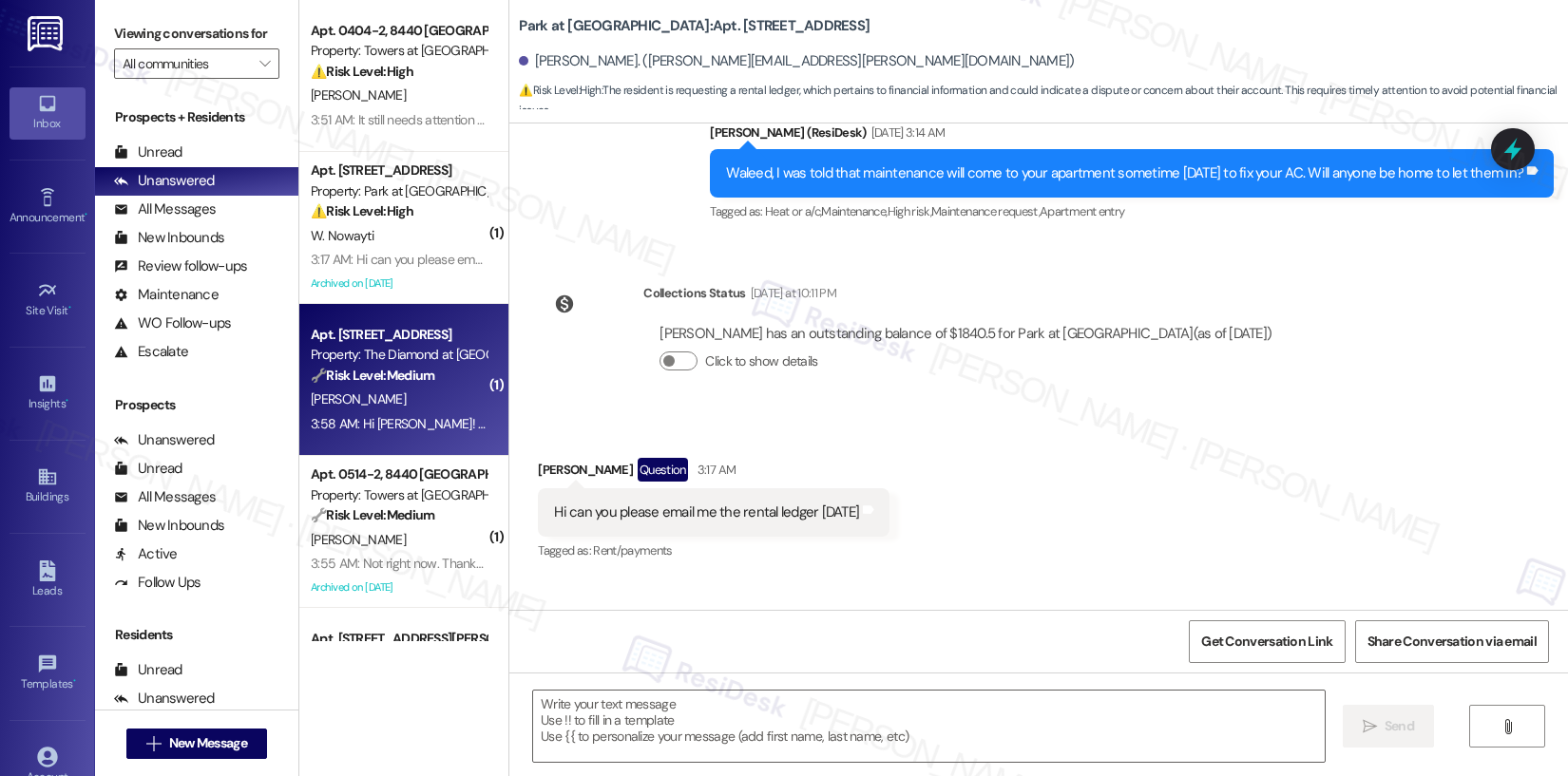 type on "Fetching suggested responses. Please feel free to read through the conversation in the meantime." 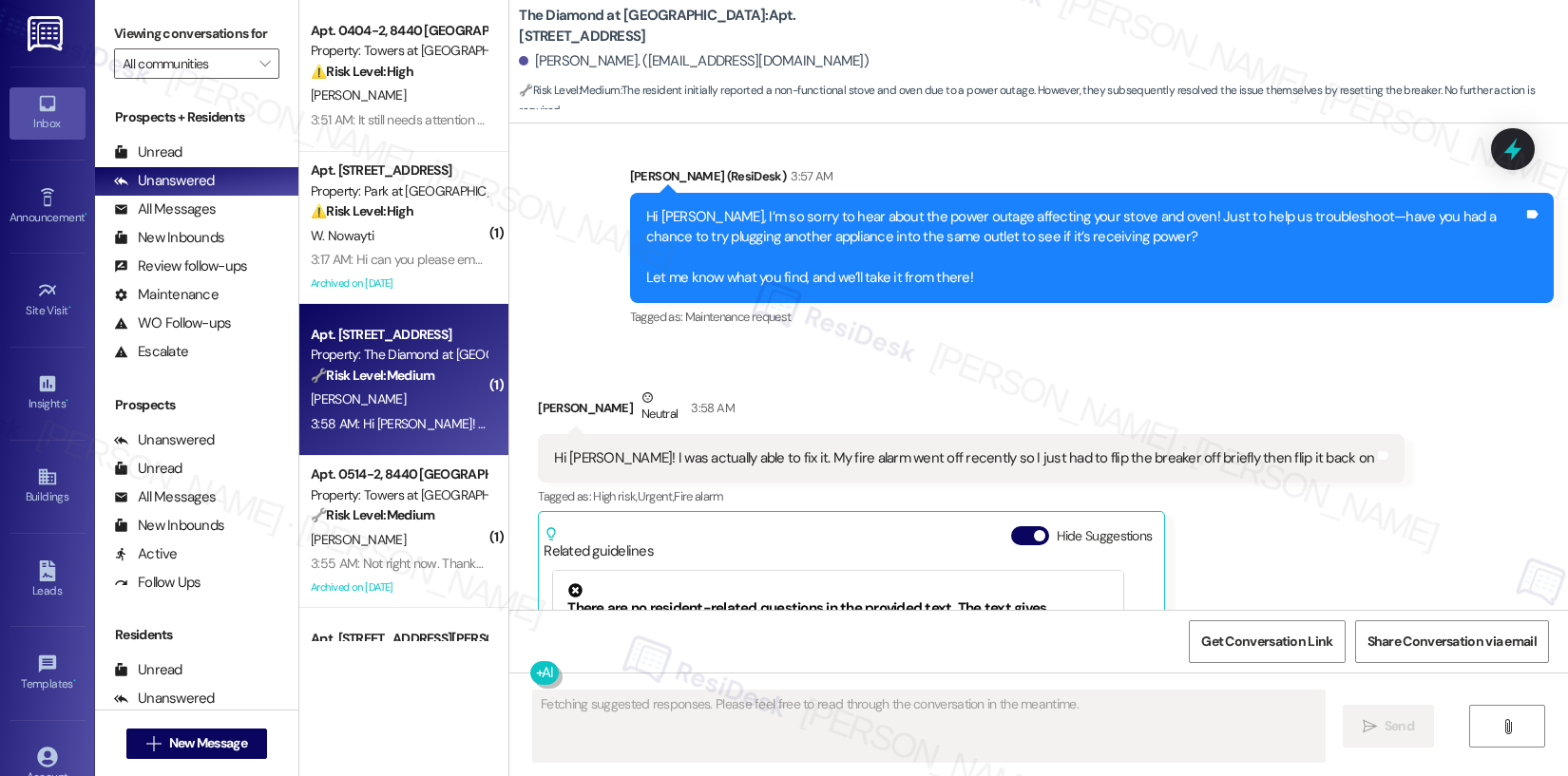 scroll, scrollTop: 2284, scrollLeft: 0, axis: vertical 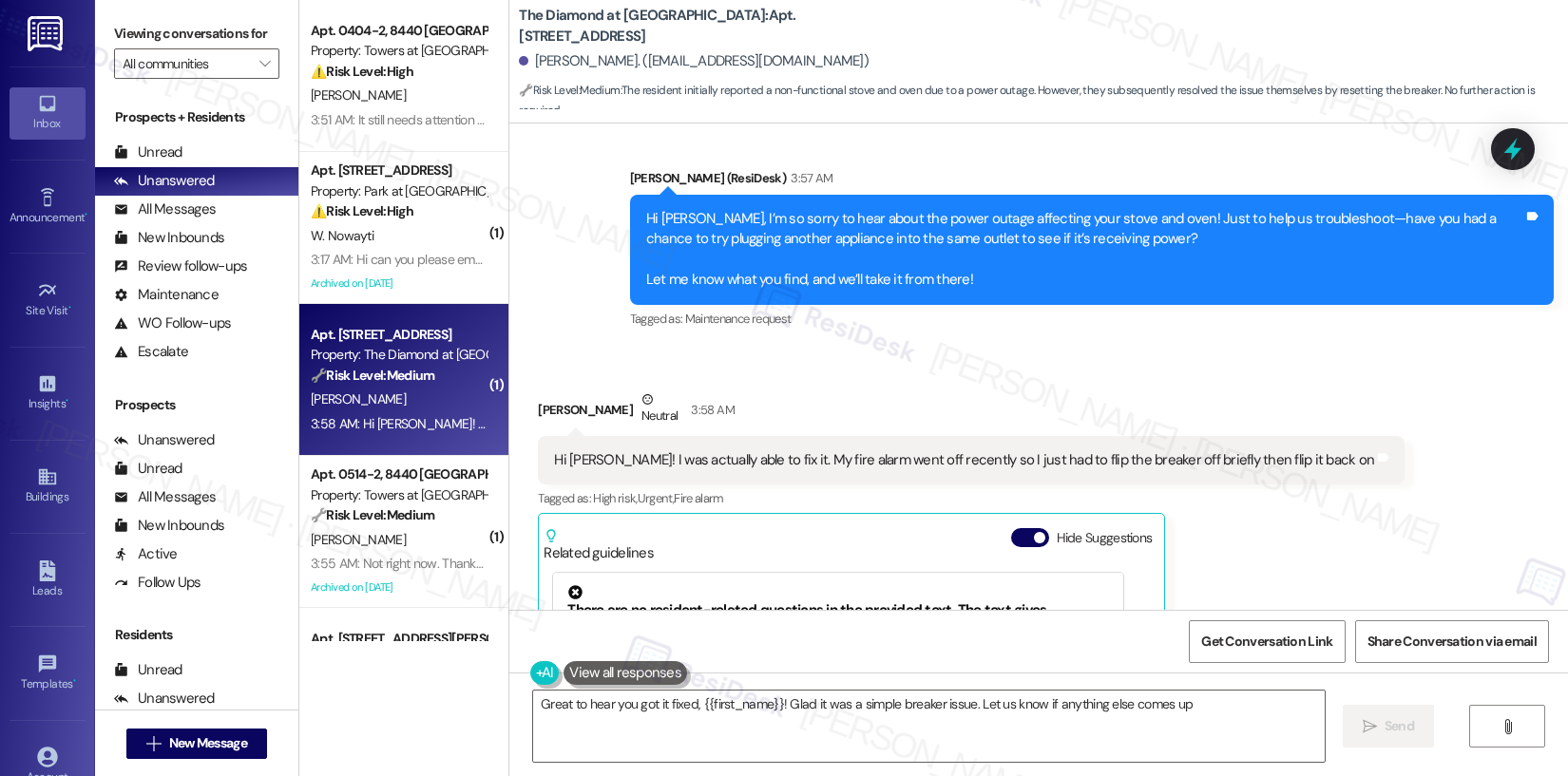 type on "Great to hear you got it fixed, {{first_name}}! Glad it was a simple breaker issue. Let us know if anything else comes up!" 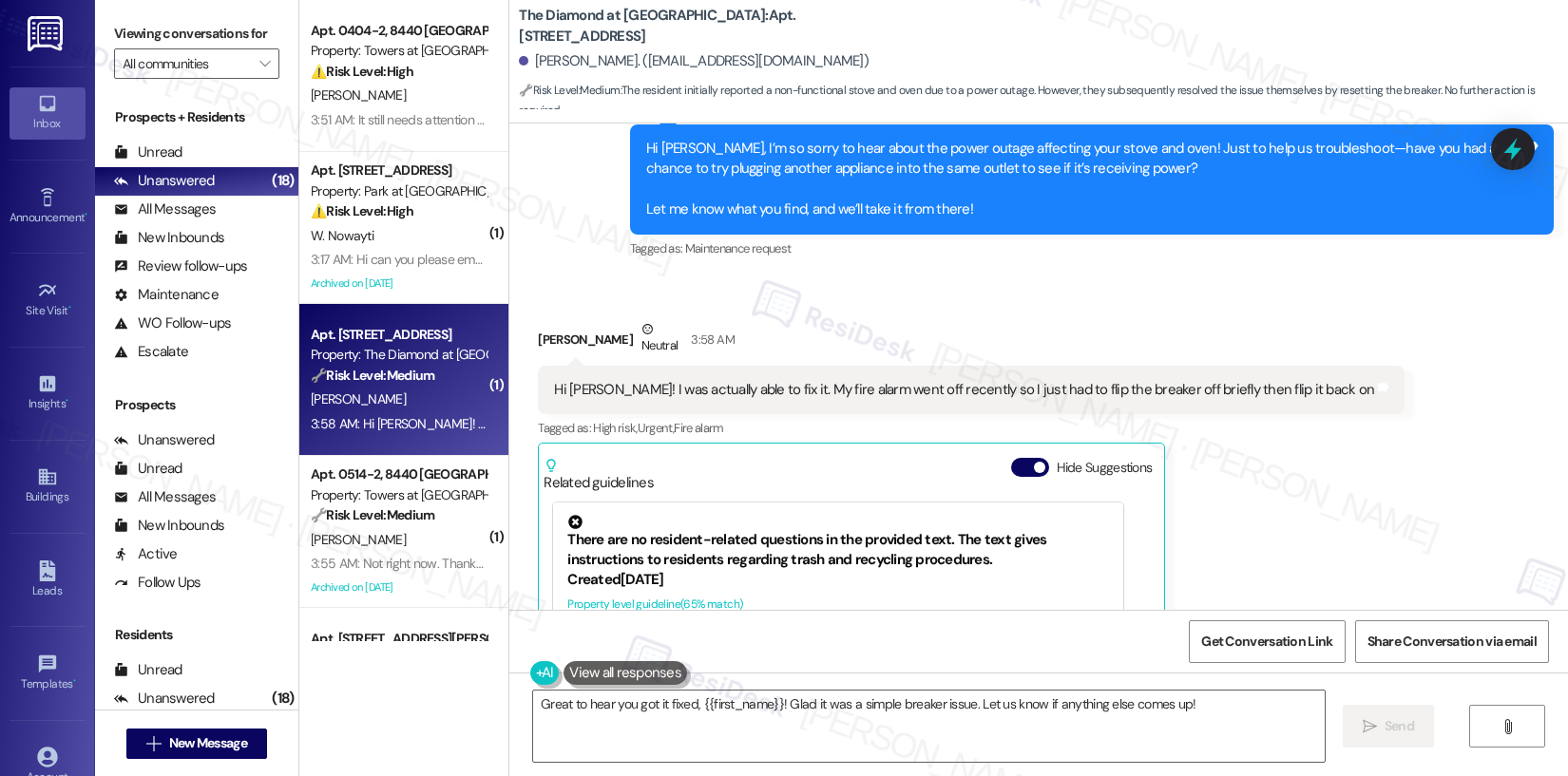 scroll, scrollTop: 2528, scrollLeft: 0, axis: vertical 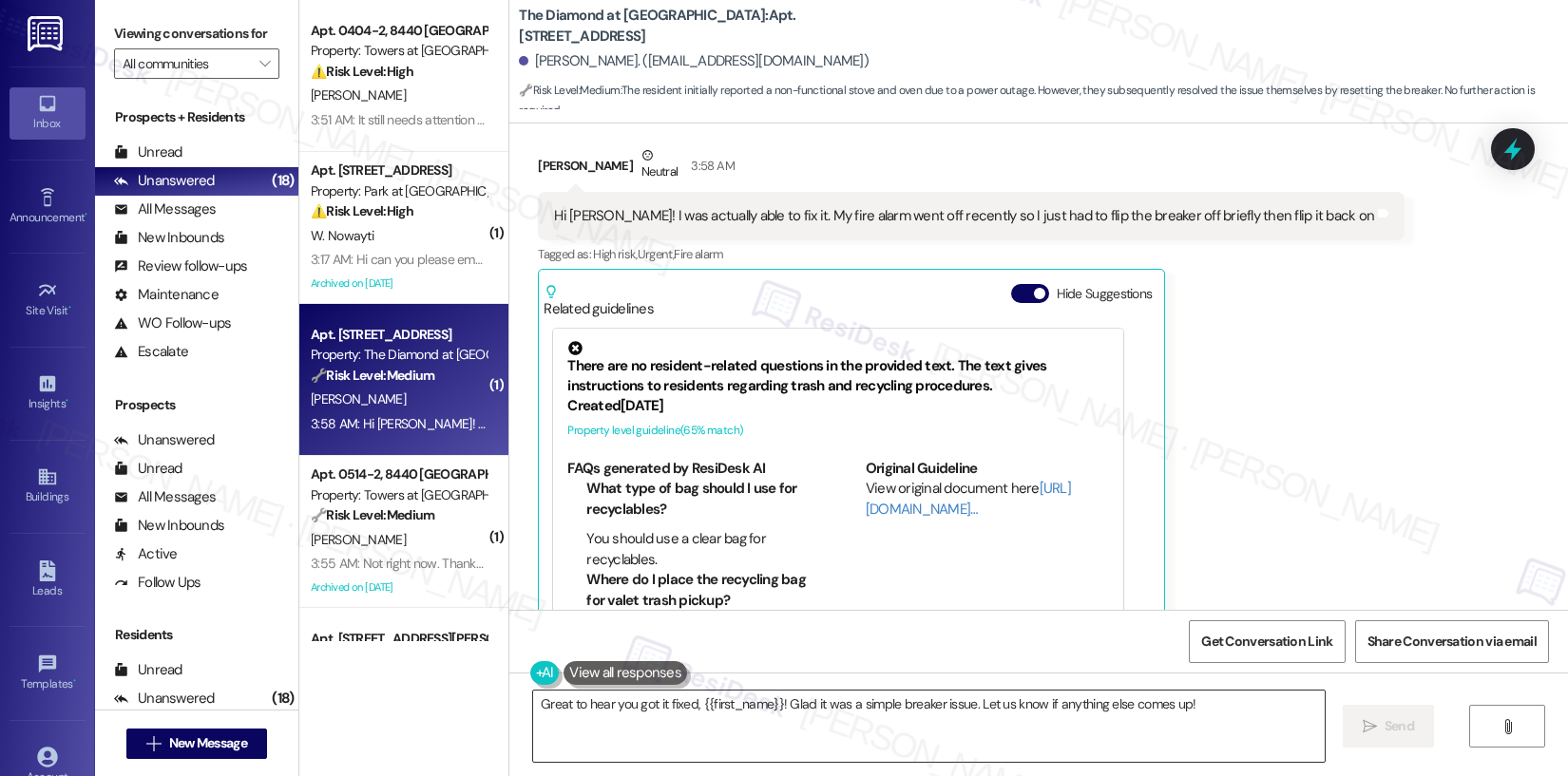 click on "Great to hear you got it fixed, {{first_name}}! Glad it was a simple breaker issue. Let us know if anything else comes up!" at bounding box center (928, 726) 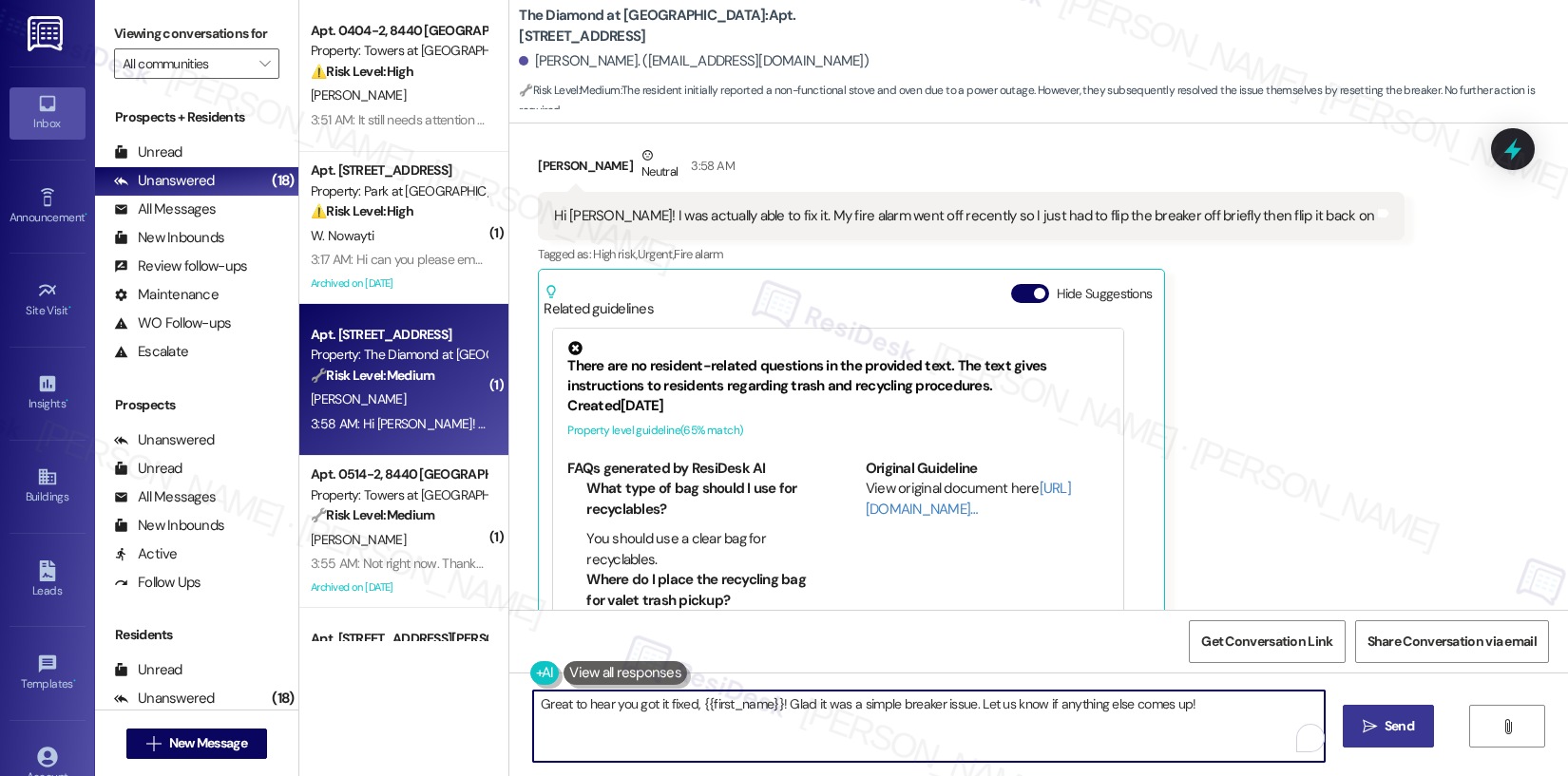 click on "Send" at bounding box center [1399, 726] 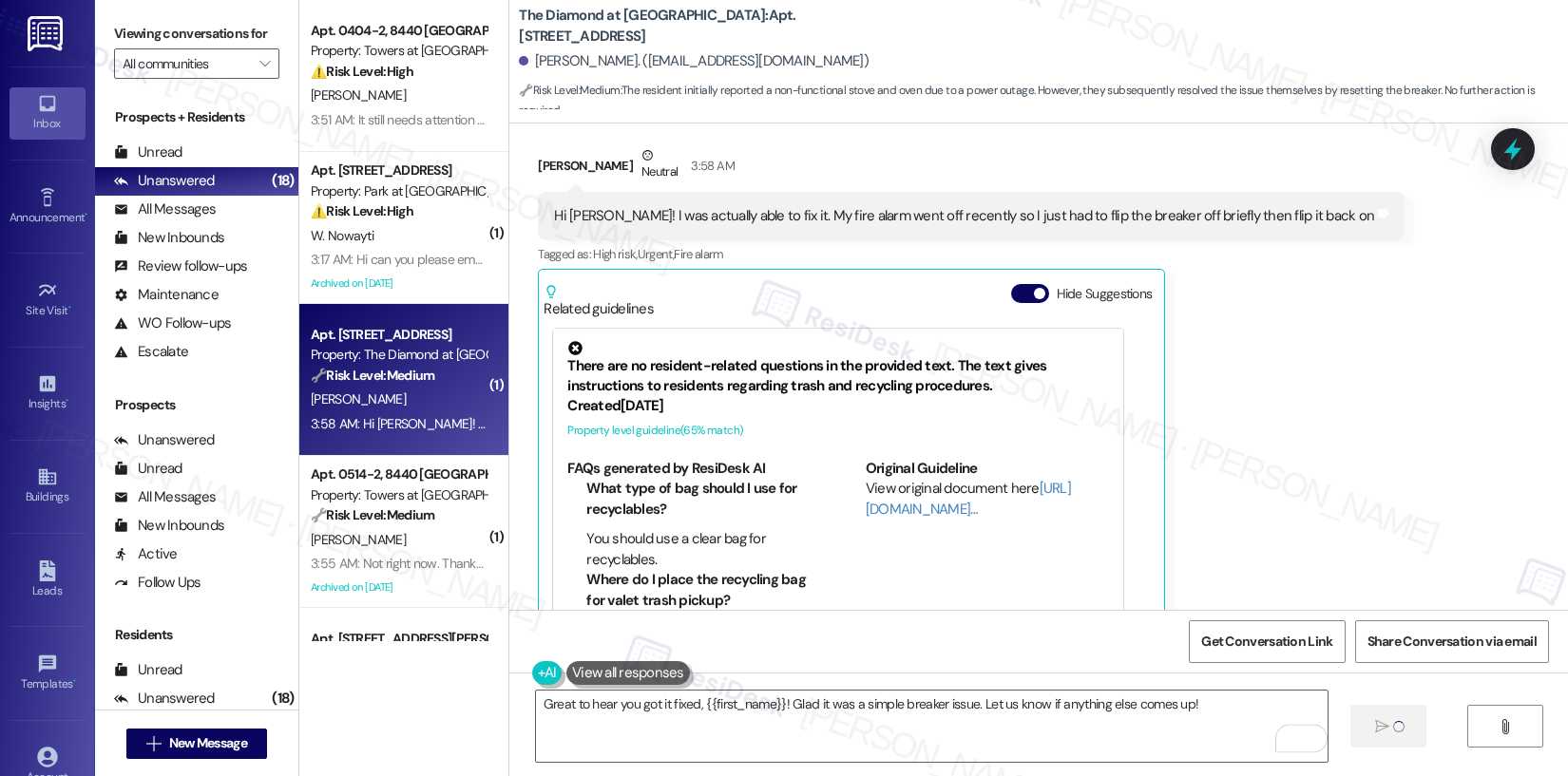 type 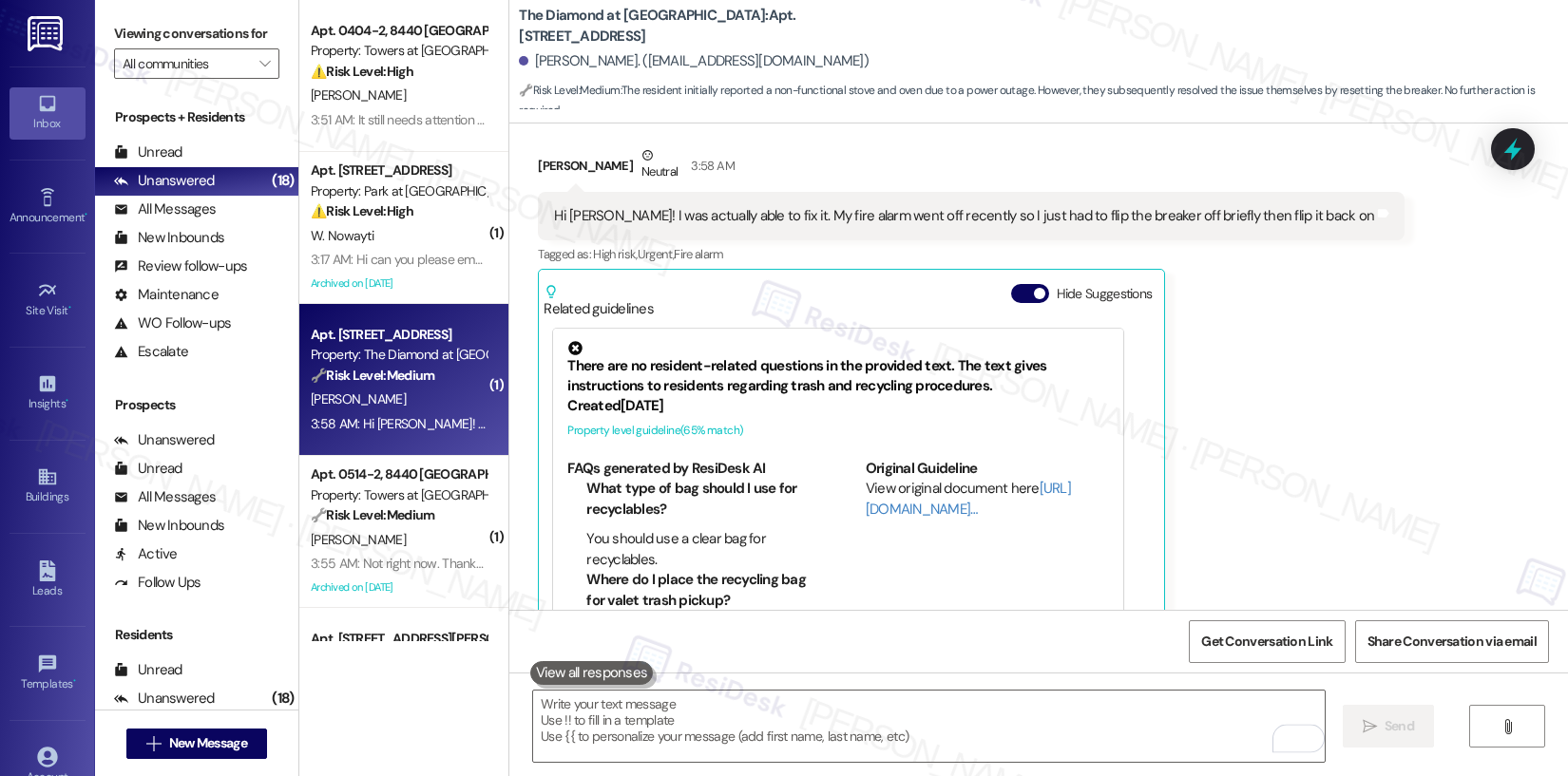 scroll, scrollTop: 2527, scrollLeft: 0, axis: vertical 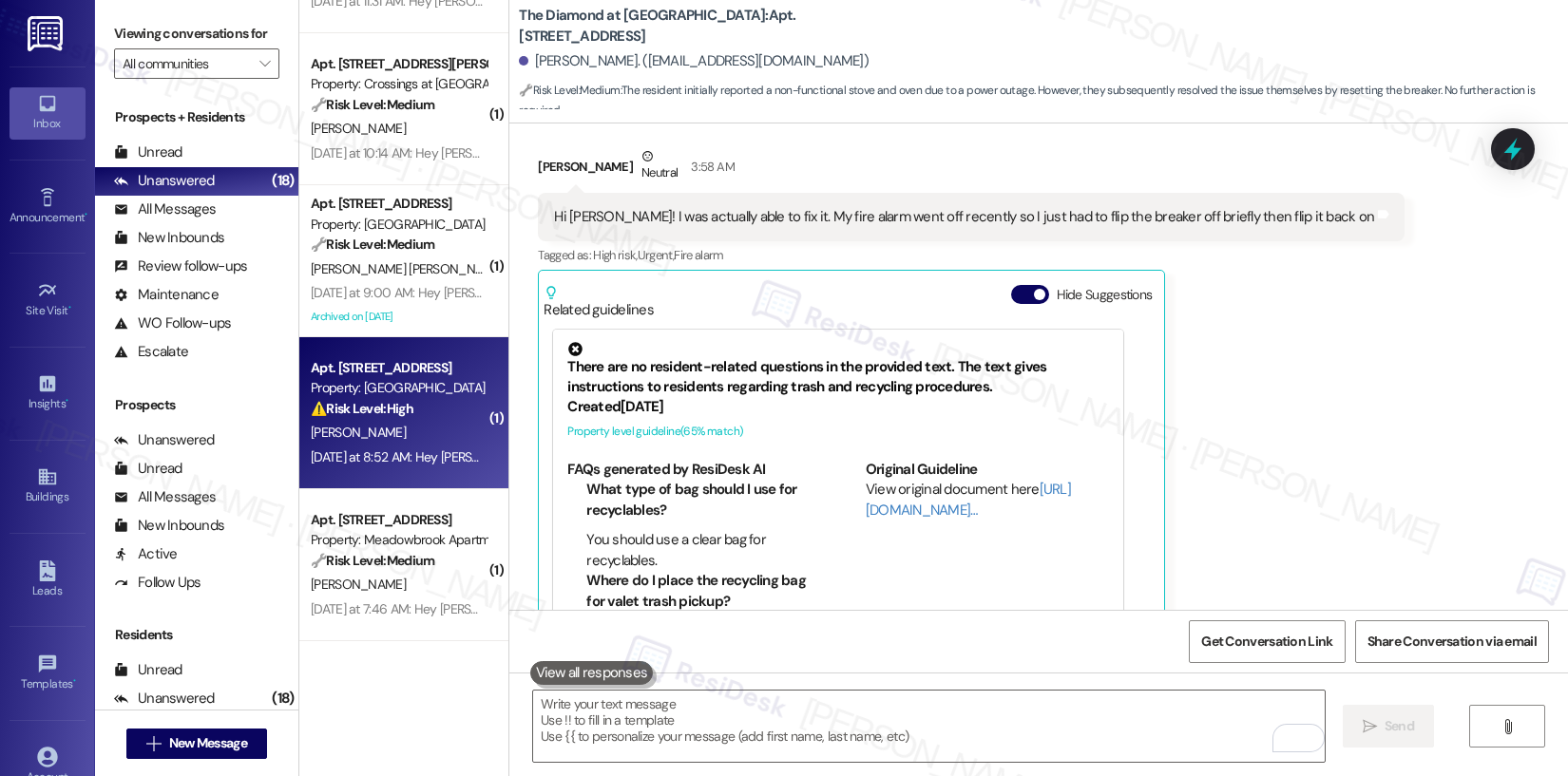 click on "Property: Bromley House" at bounding box center (398, 388) 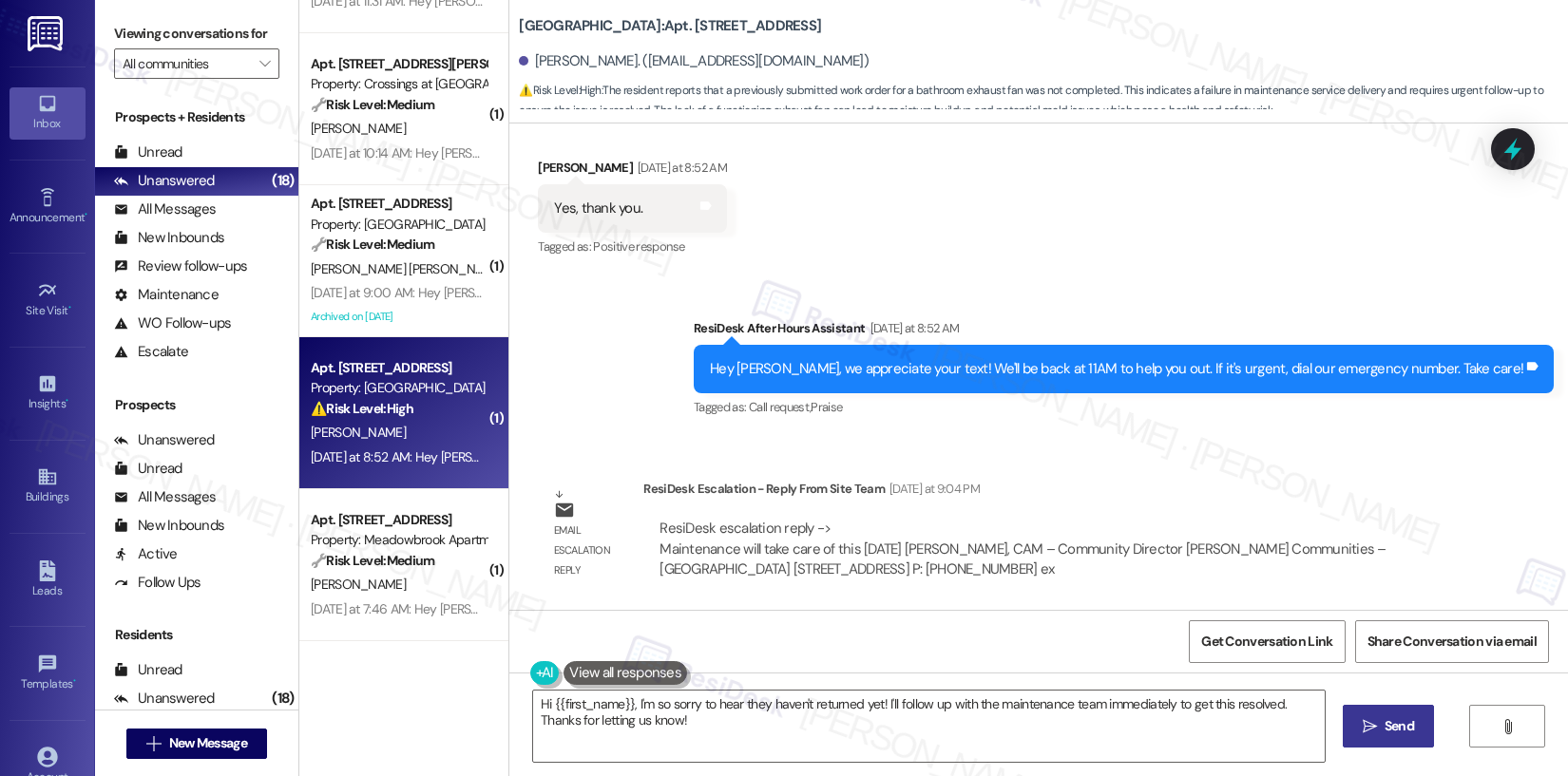 scroll, scrollTop: 2865, scrollLeft: 0, axis: vertical 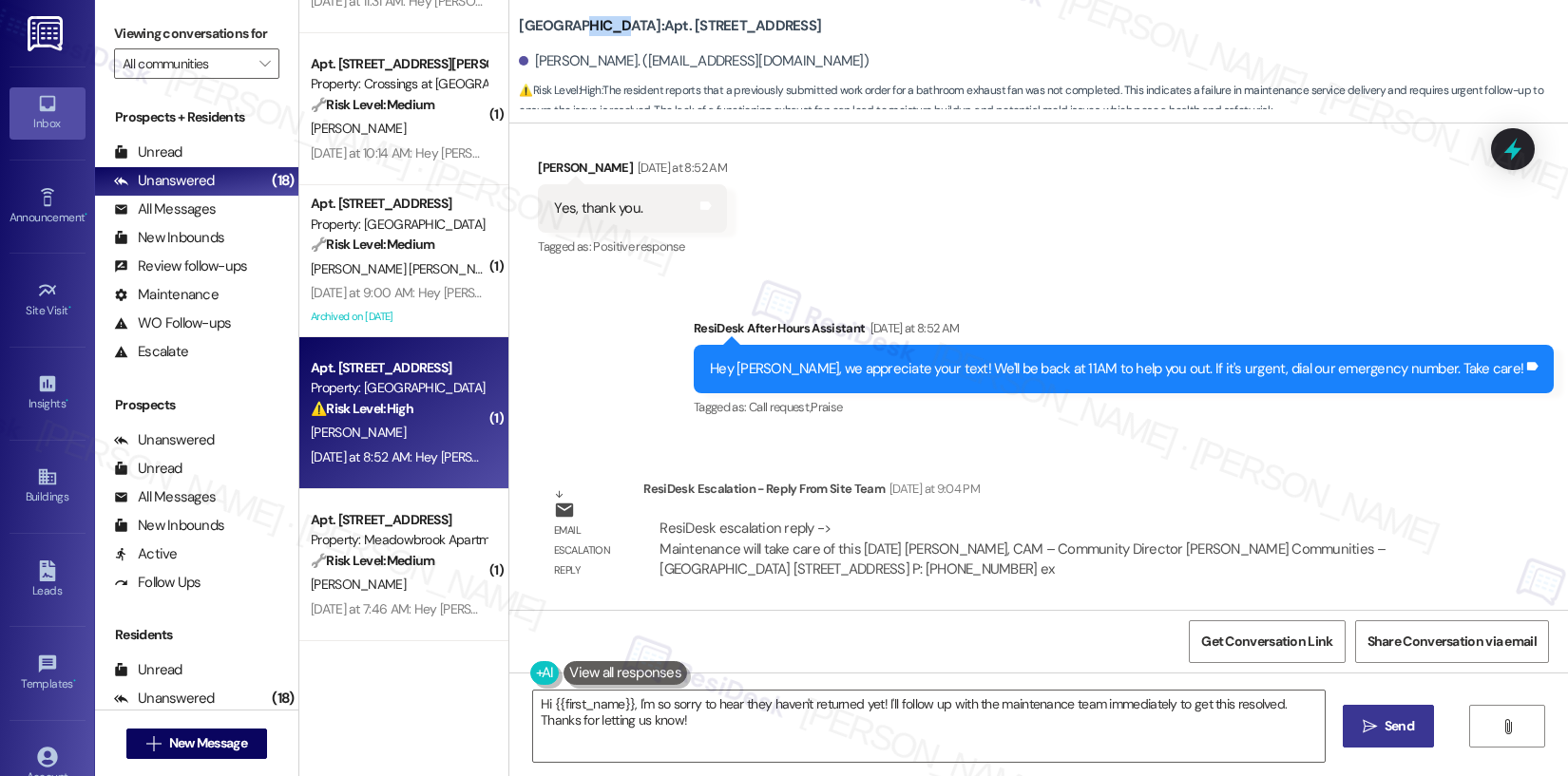 click on "Bromley House:  Apt. B113, 6901 Old York Rd" at bounding box center (670, 26) 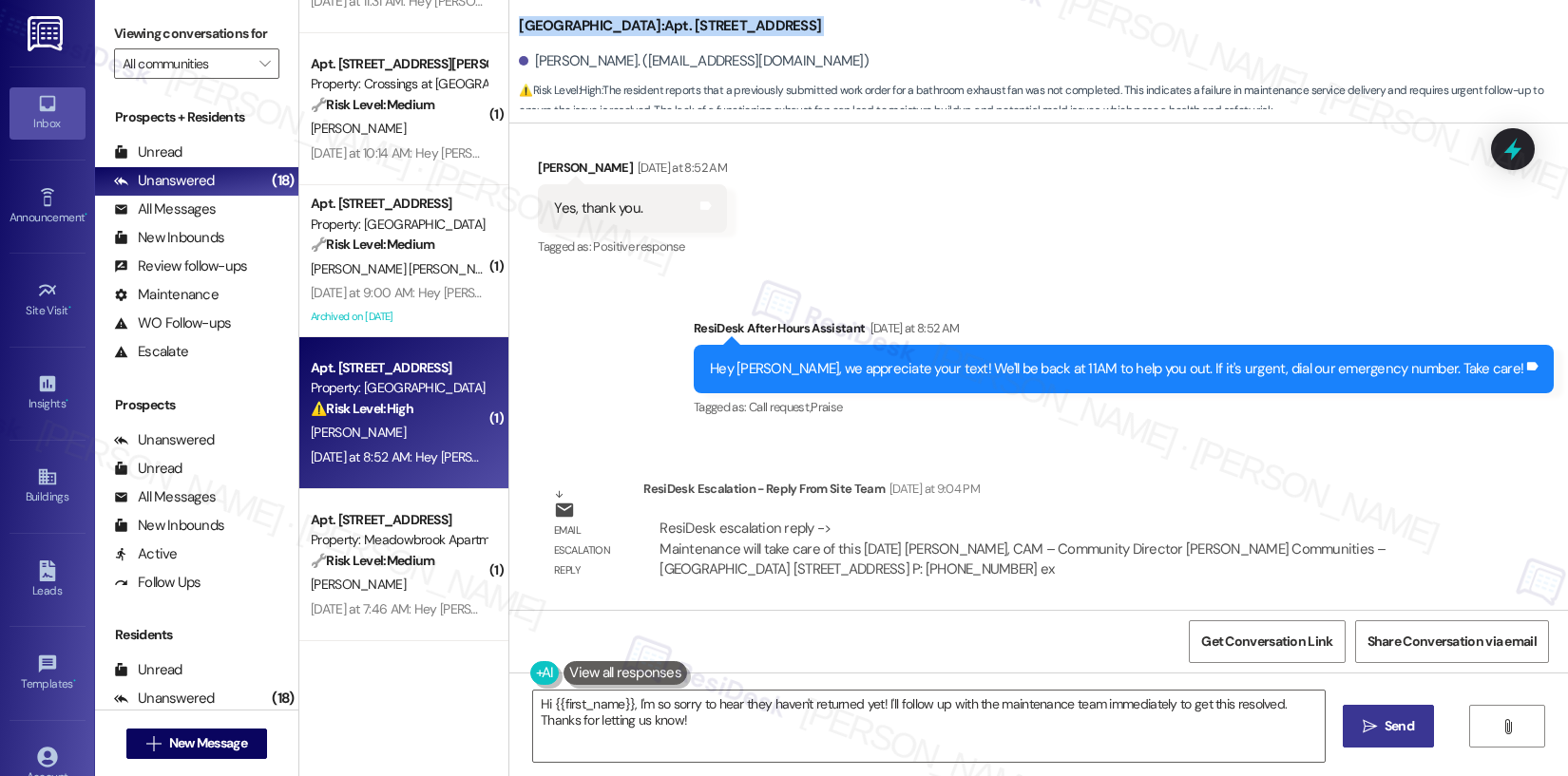 copy on "Bromley House:  Apt. B113, 6901 Old York Rd" 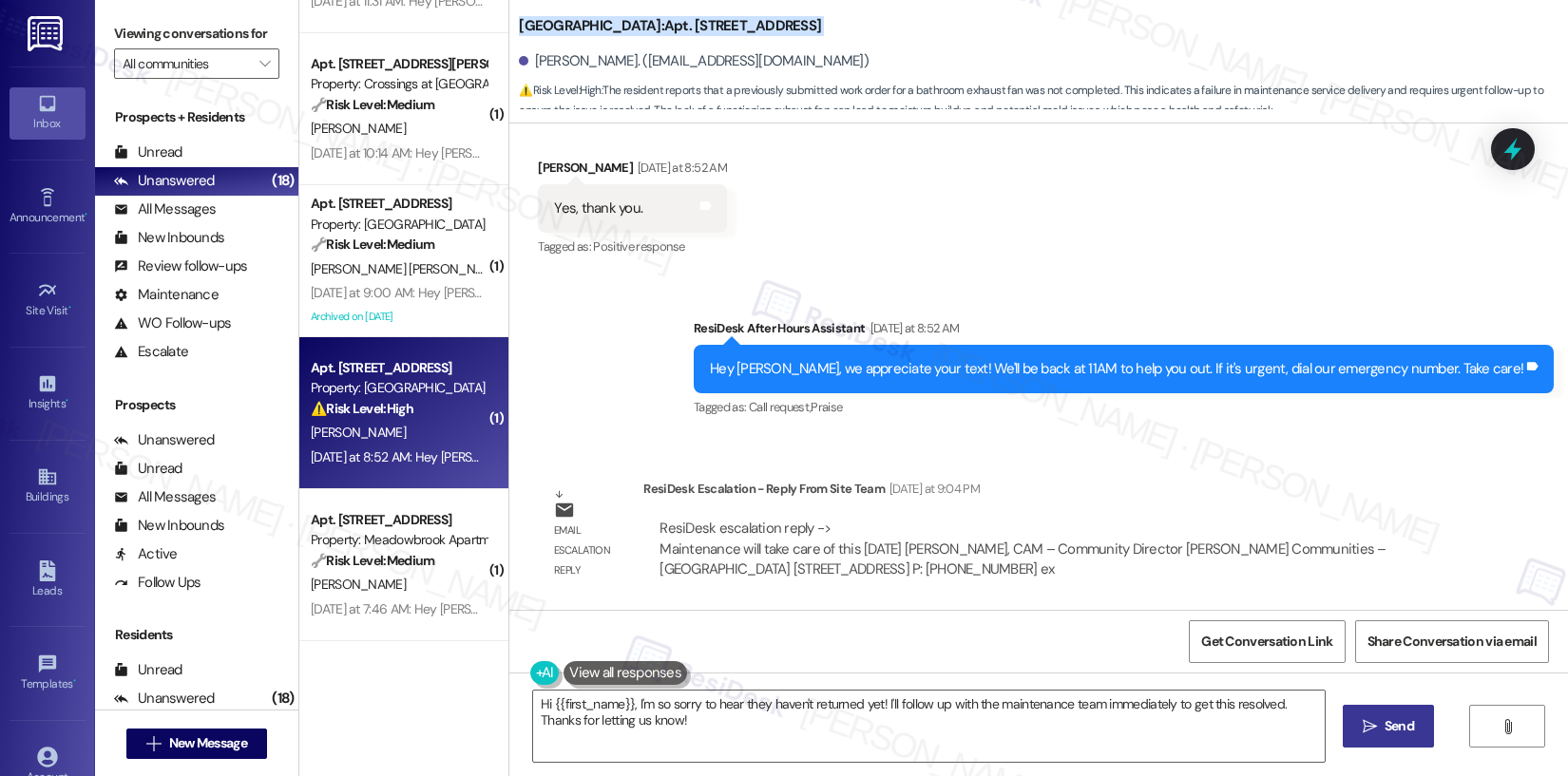 scroll, scrollTop: 2865, scrollLeft: 0, axis: vertical 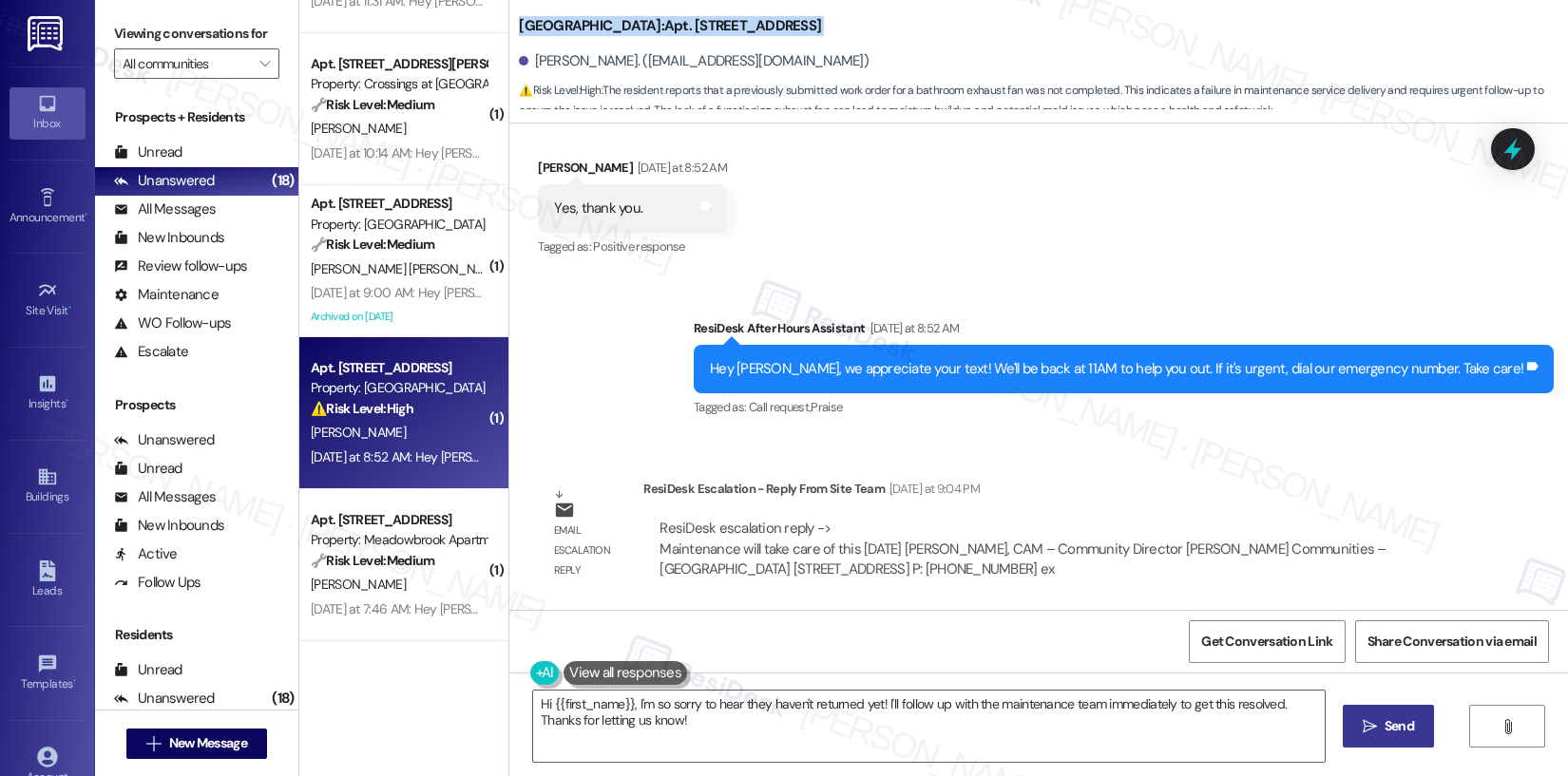click on "Bromley House:  Apt. B113, 6901 Old York Rd       Riannon Shagena. (riannon6@gmail.com)   ⚠️  Risk Level:  High :  The resident reports that a previously submitted work order for a bathroom exhaust fan was not completed. This indicates a failure in maintenance service delivery and requires urgent follow-up to ensure the issue is resolved. The lack of a functioning exhaust fan can lead to moisture buildup and potential mold issues, which pose a health and safety risk." at bounding box center [1039, 57] 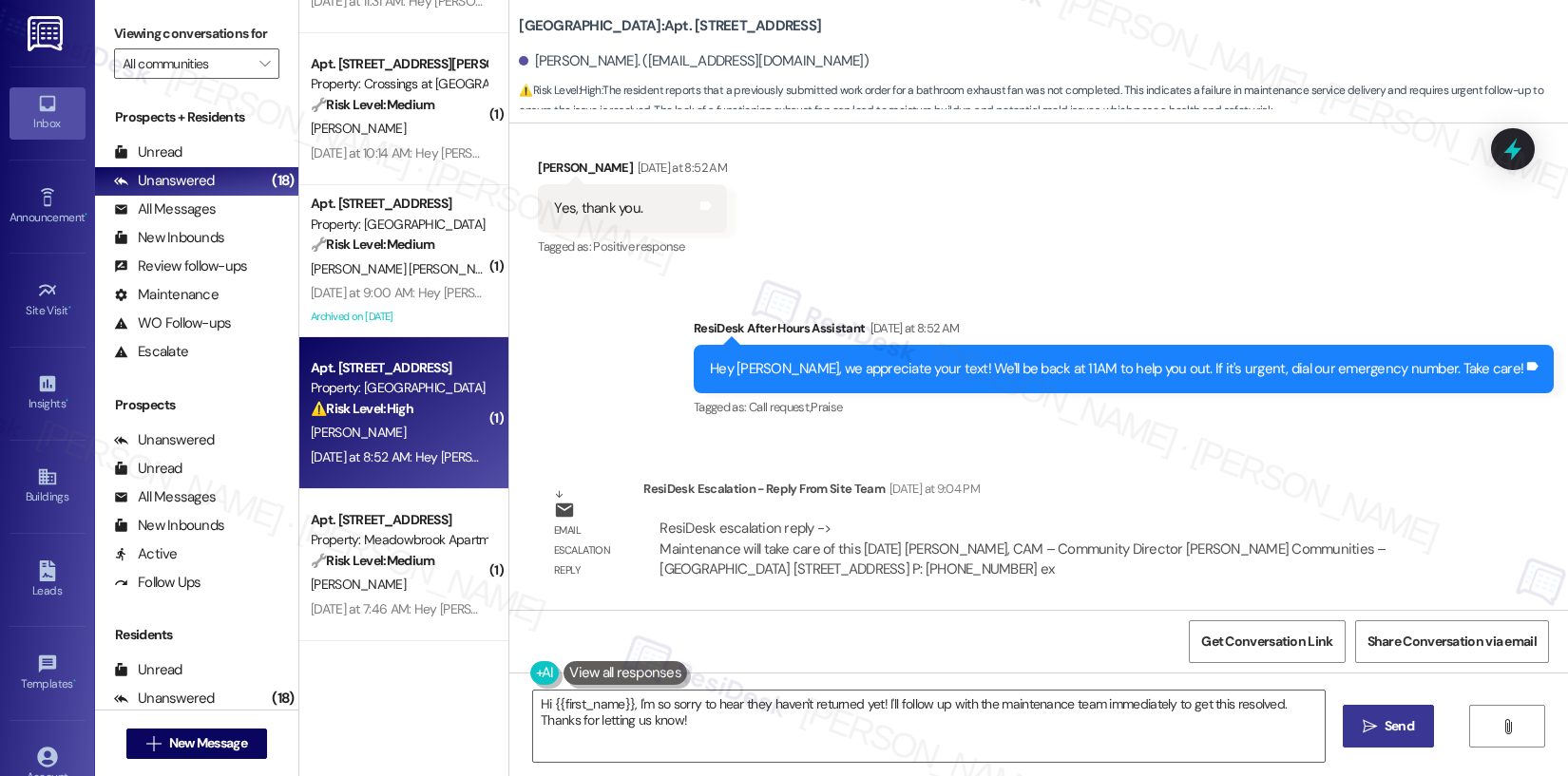 click on "Bromley House:  Apt. B113, 6901 Old York Rd" at bounding box center (670, 26) 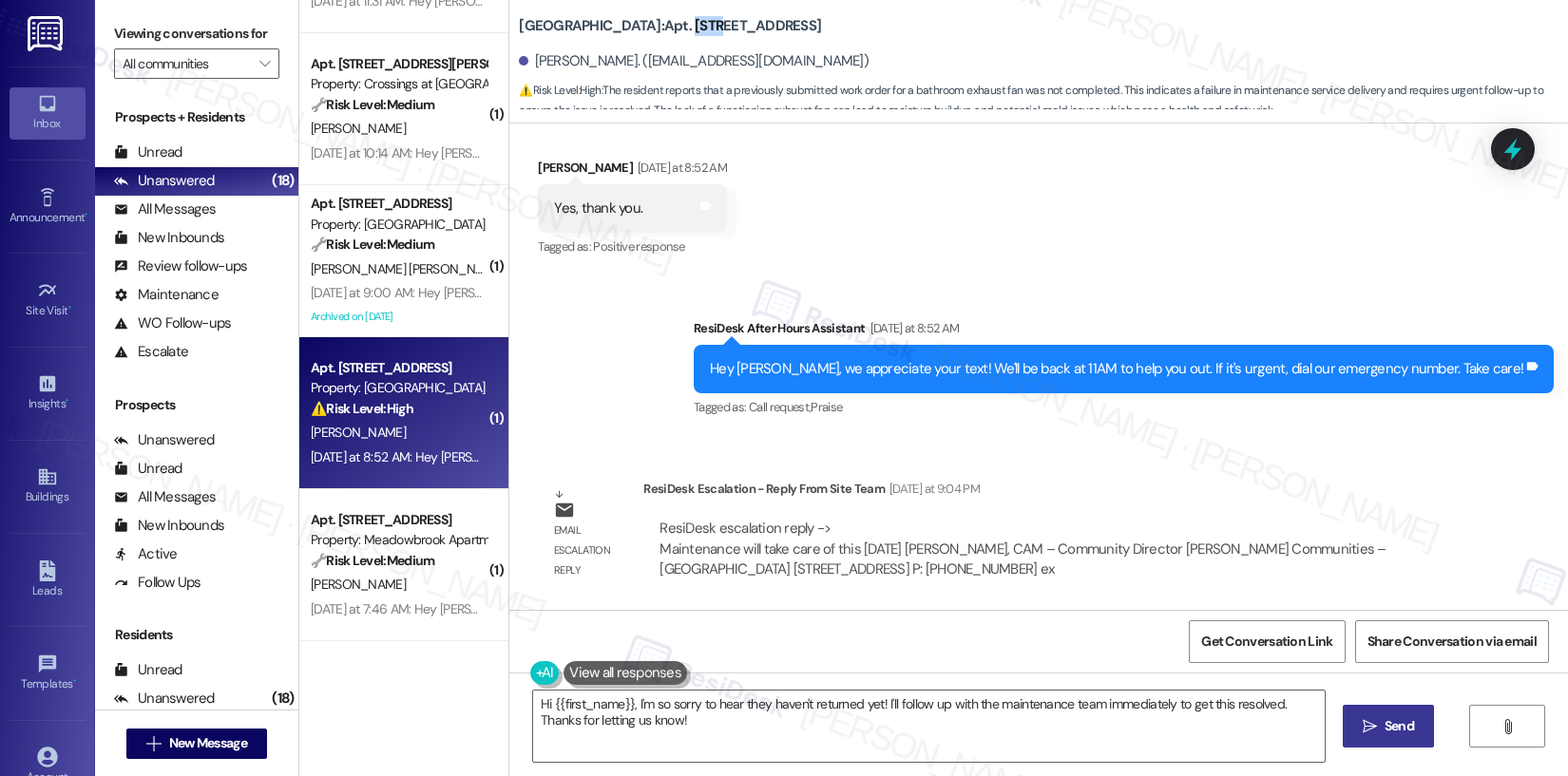 copy on "B113" 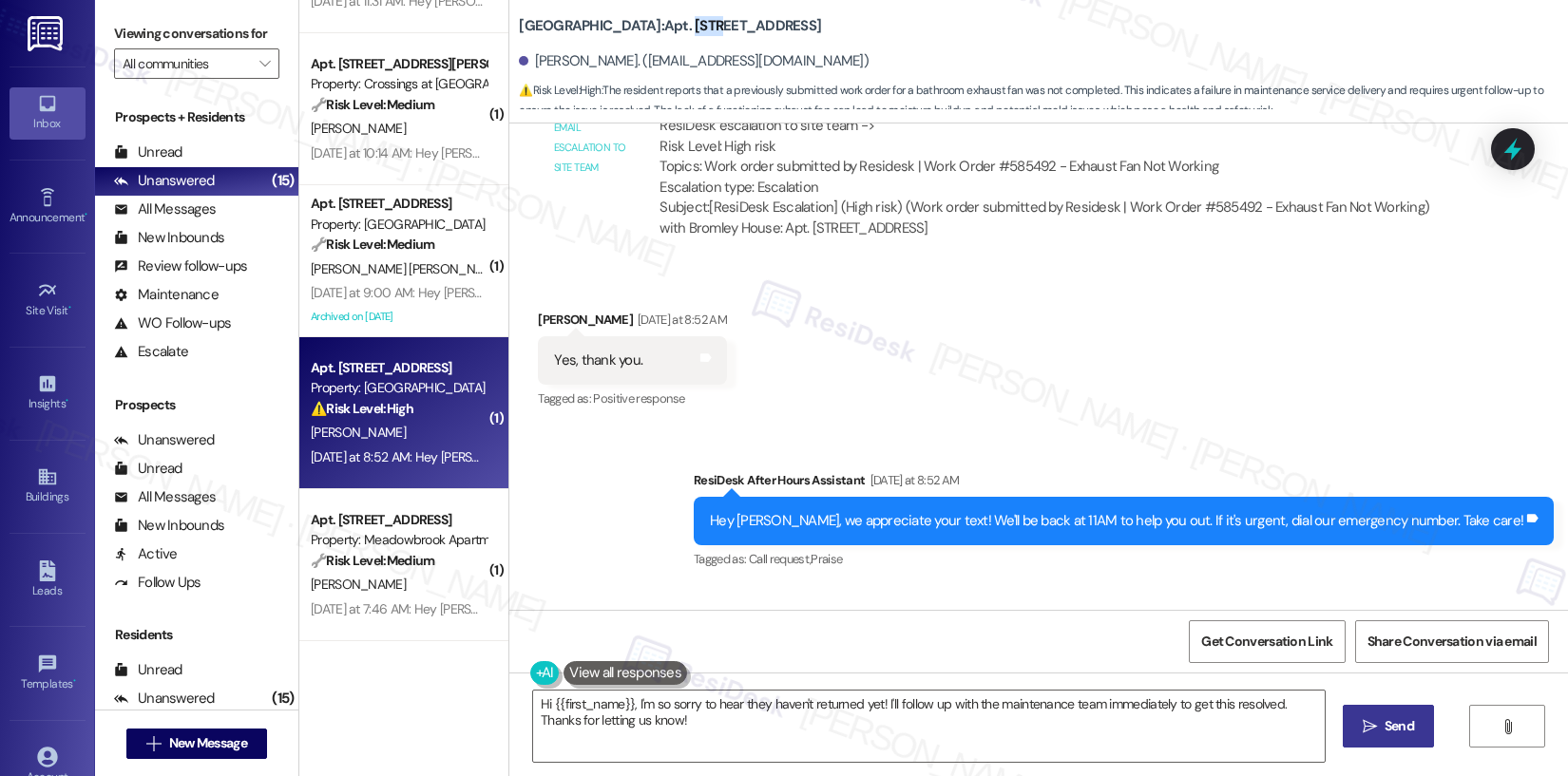 scroll, scrollTop: 2685, scrollLeft: 0, axis: vertical 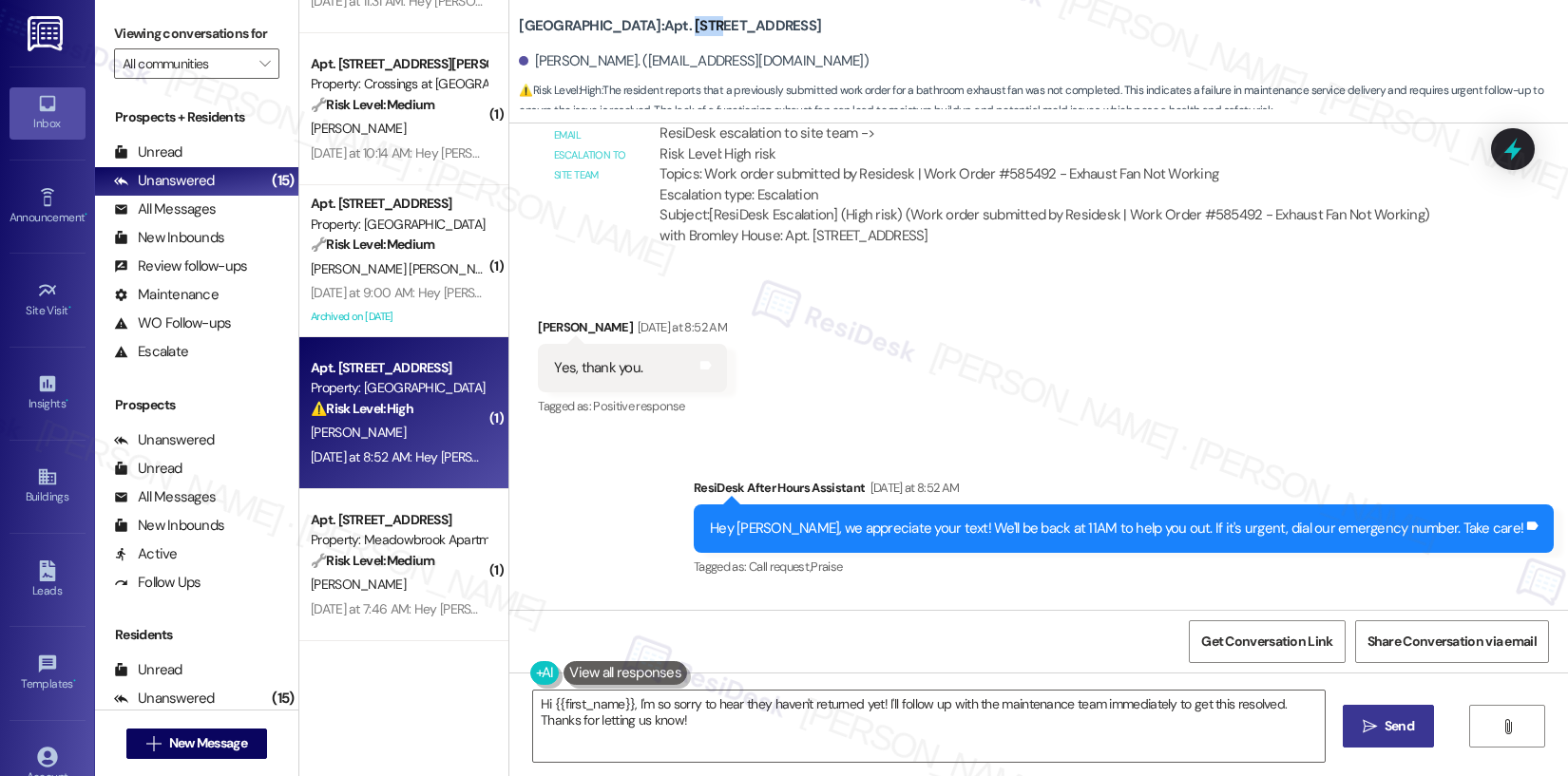 click on "[PERSON_NAME]. ([EMAIL_ADDRESS][DOMAIN_NAME])" at bounding box center (694, 61) 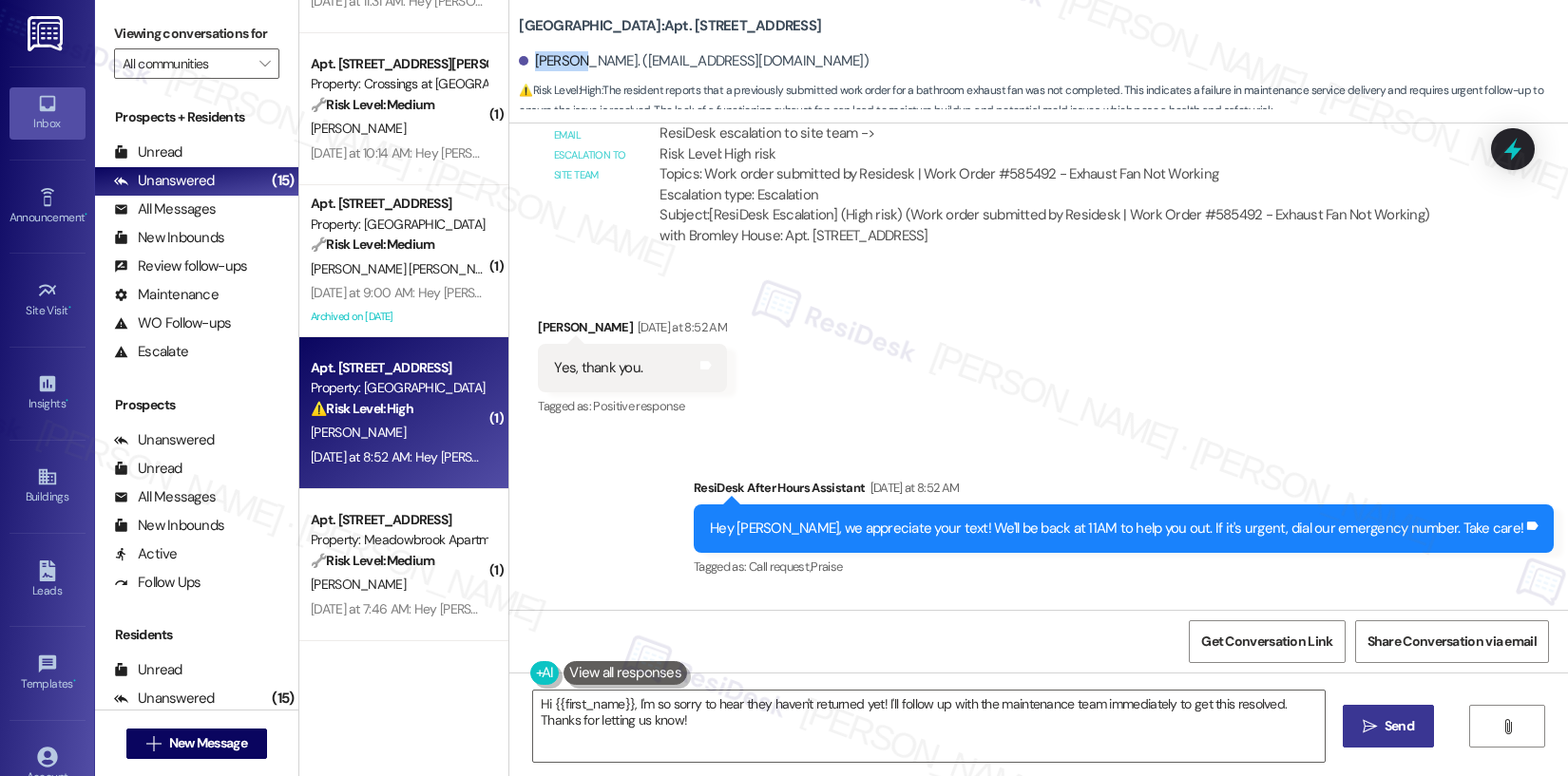 copy on "Riannon" 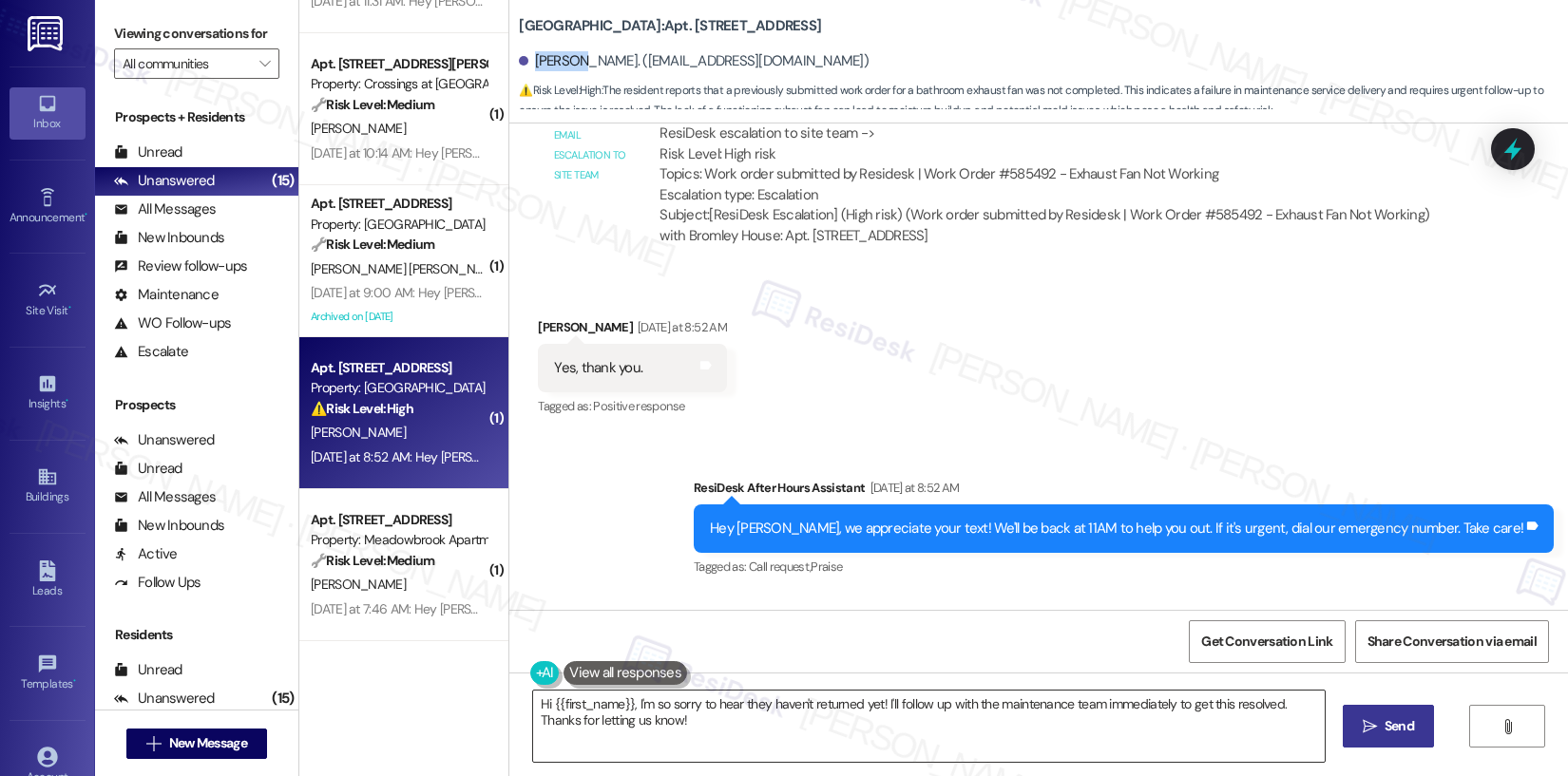 click on "Hi {{first_name}}, I'm so sorry to hear they haven't returned yet! I'll follow up with the maintenance team immediately to get this resolved. Thanks for letting us know!" at bounding box center [928, 726] 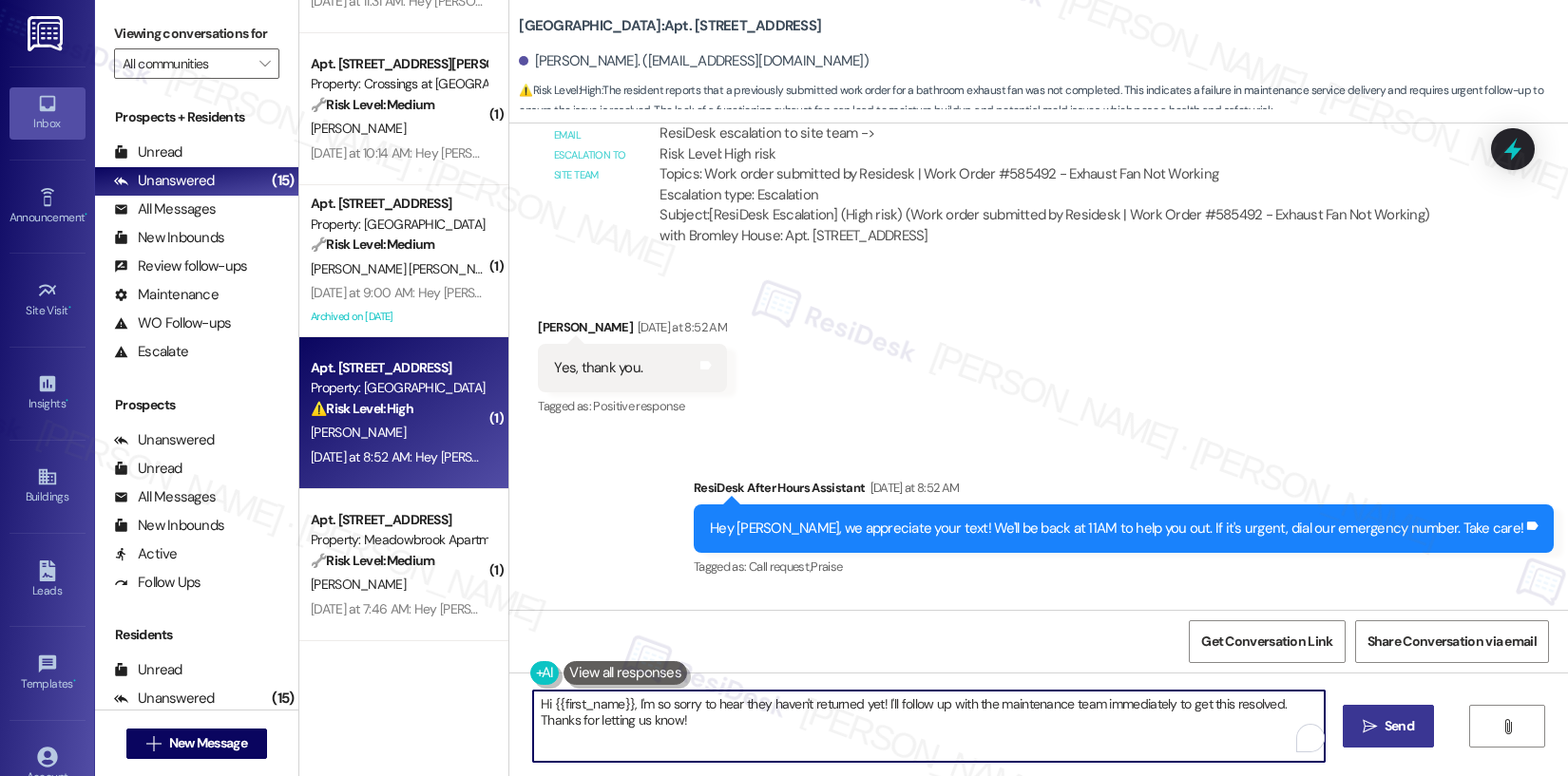 click on "Hi {{first_name}}, I'm so sorry to hear they haven't returned yet! I'll follow up with the maintenance team immediately to get this resolved. Thanks for letting us know!" at bounding box center (928, 726) 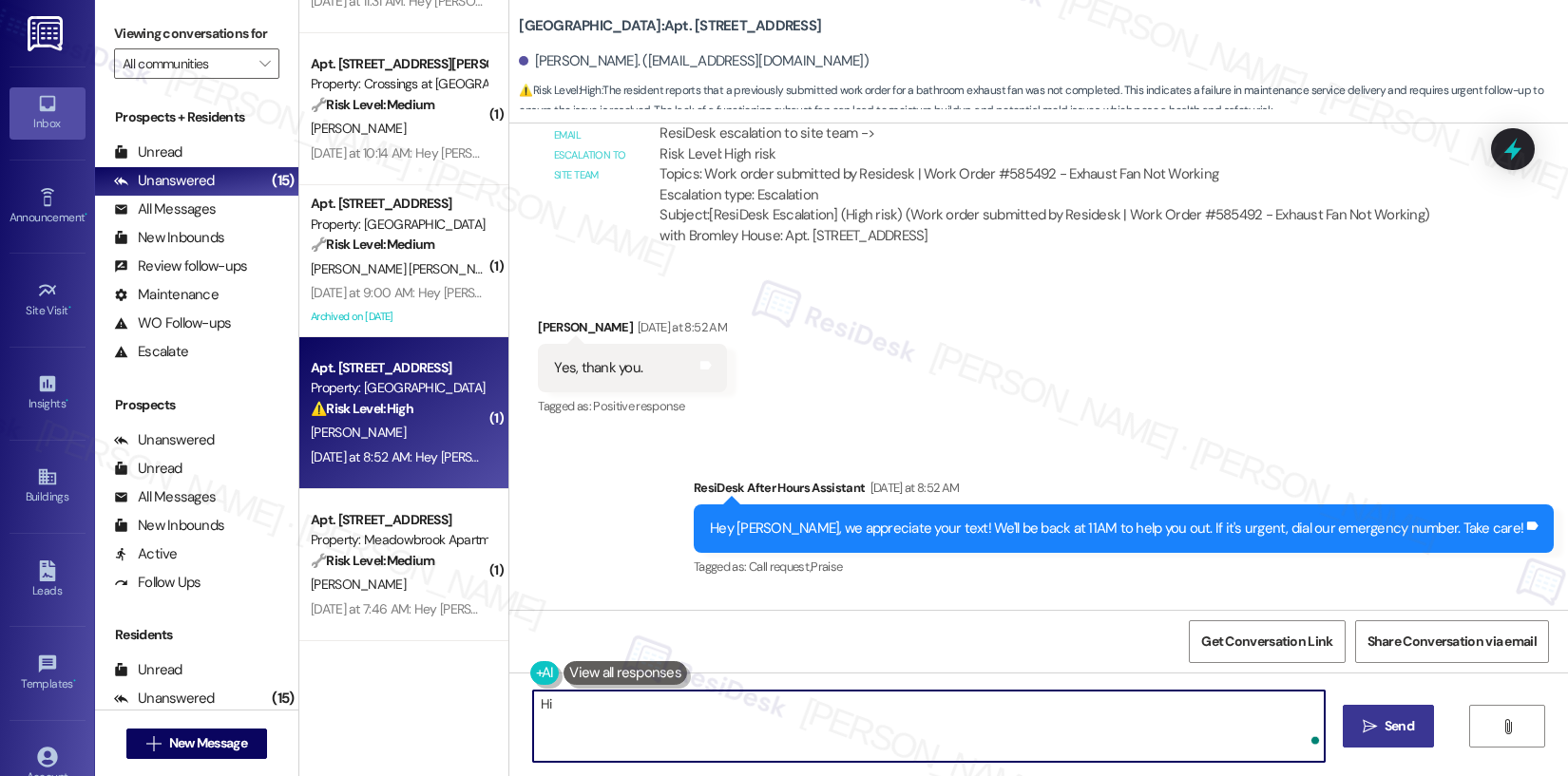 paste on "Riannon" 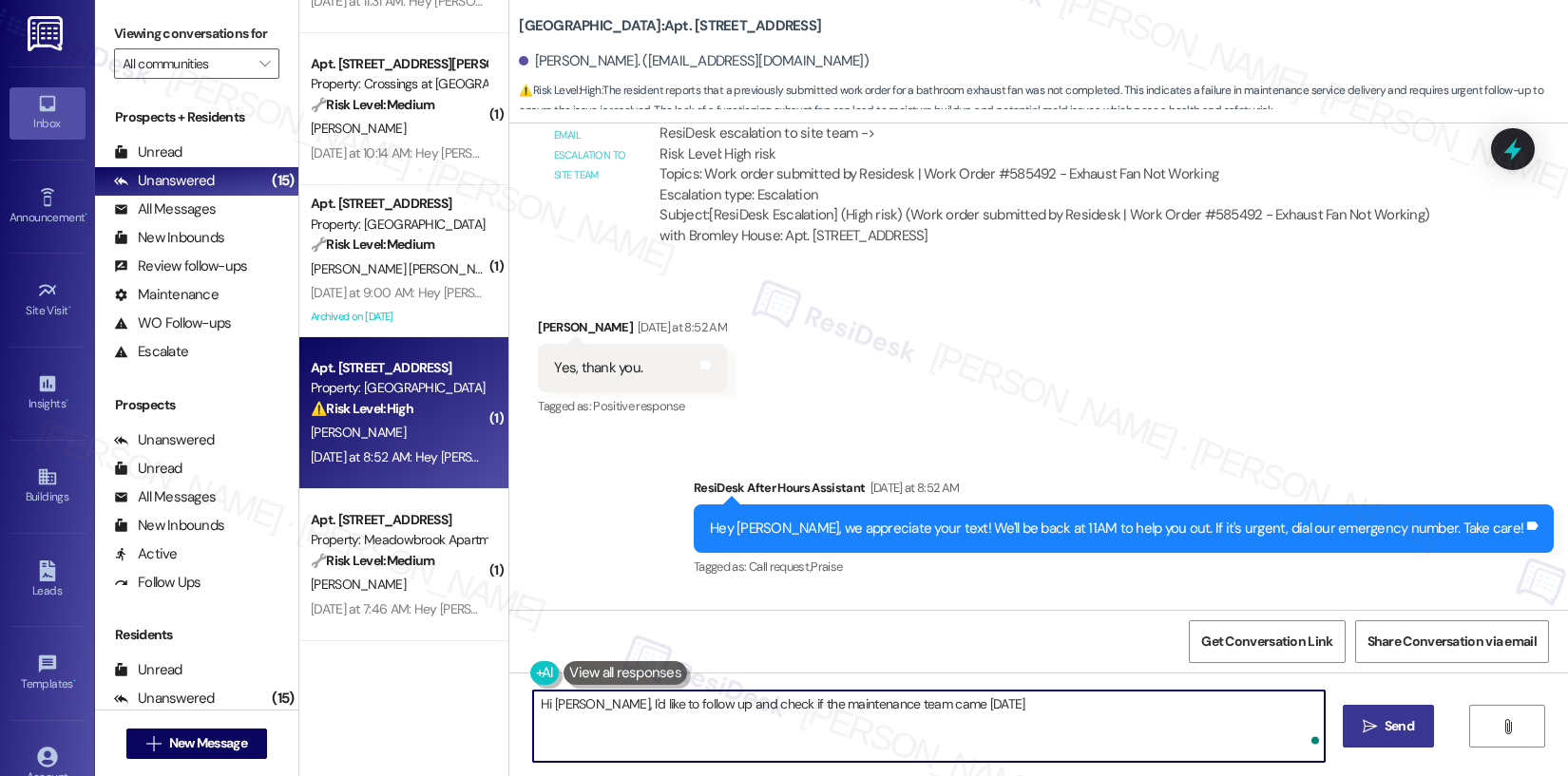 type on "Hi Riannon, I'd like to follow up and check if the maintenance team came today?" 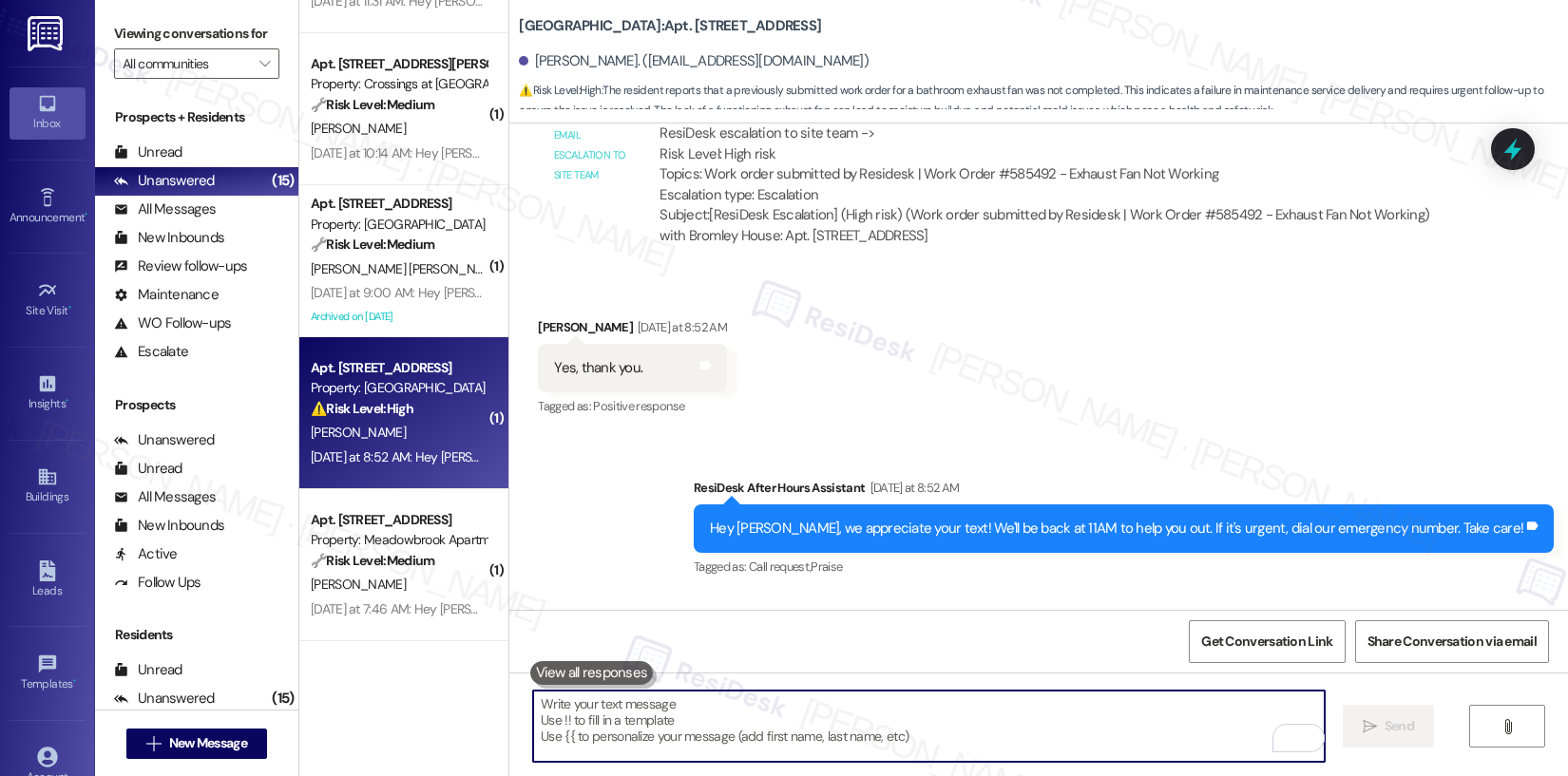 paste on "Hi Riannon,
Just following up—were the maintenance team able to stop by today? Let me know when you have a moment.
Thanks!" 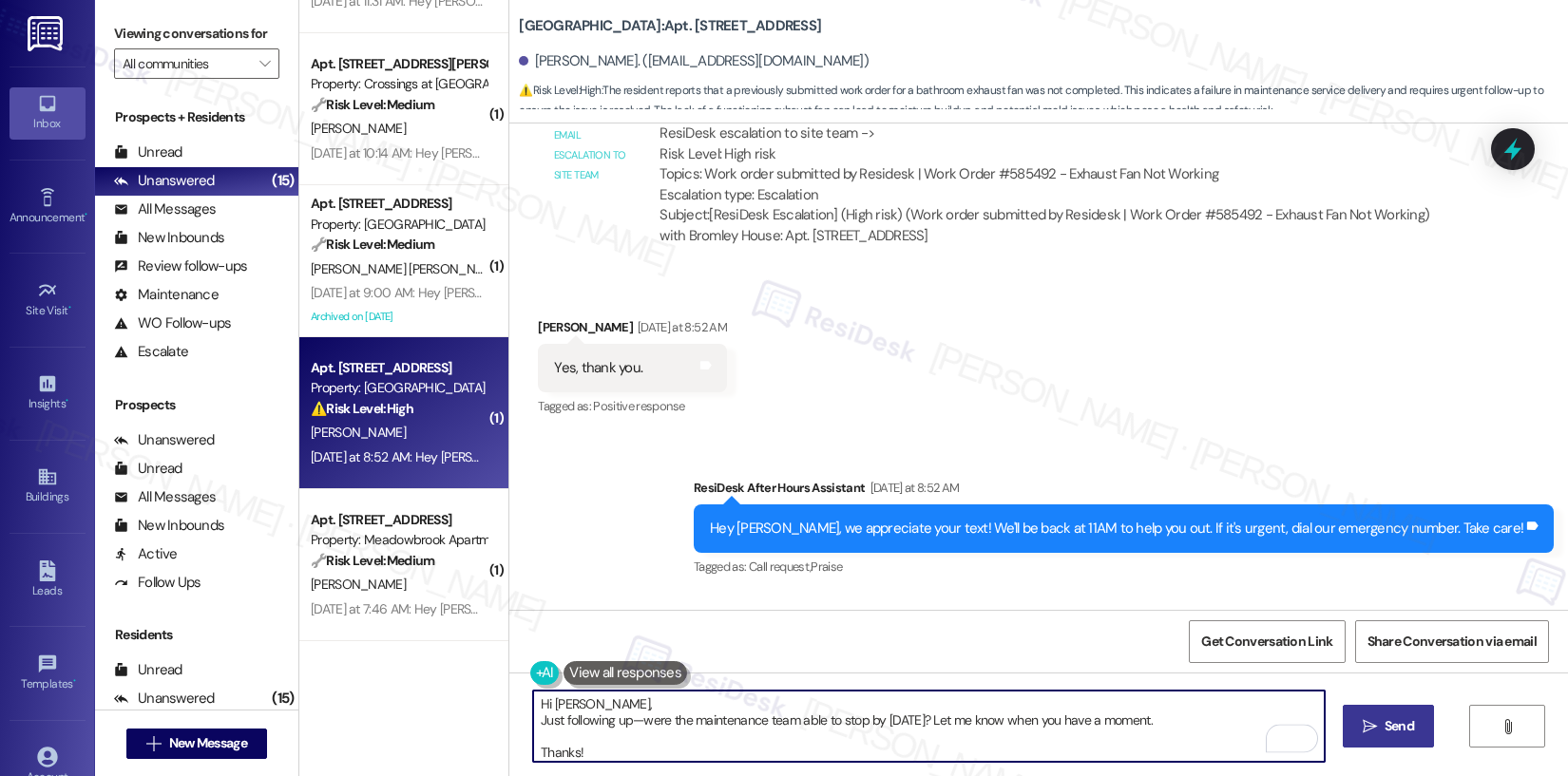 click on "Hi Riannon,
Just following up—were the maintenance team able to stop by today? Let me know when you have a moment.
Thanks!" at bounding box center (928, 726) 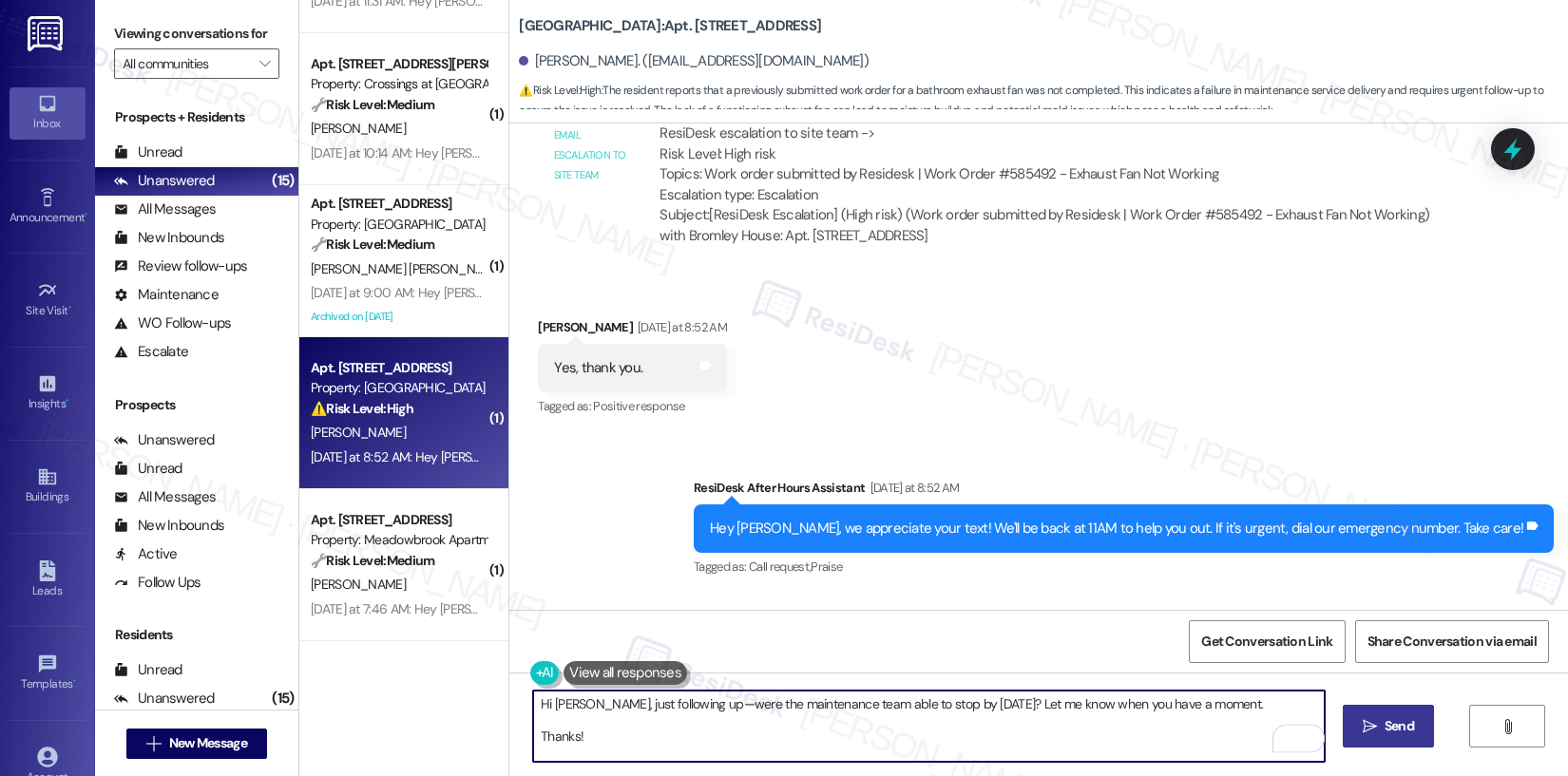click on "Hi Riannon, just following up—were the maintenance team able to stop by today? Let me know when you have a moment.
Thanks!" at bounding box center (928, 726) 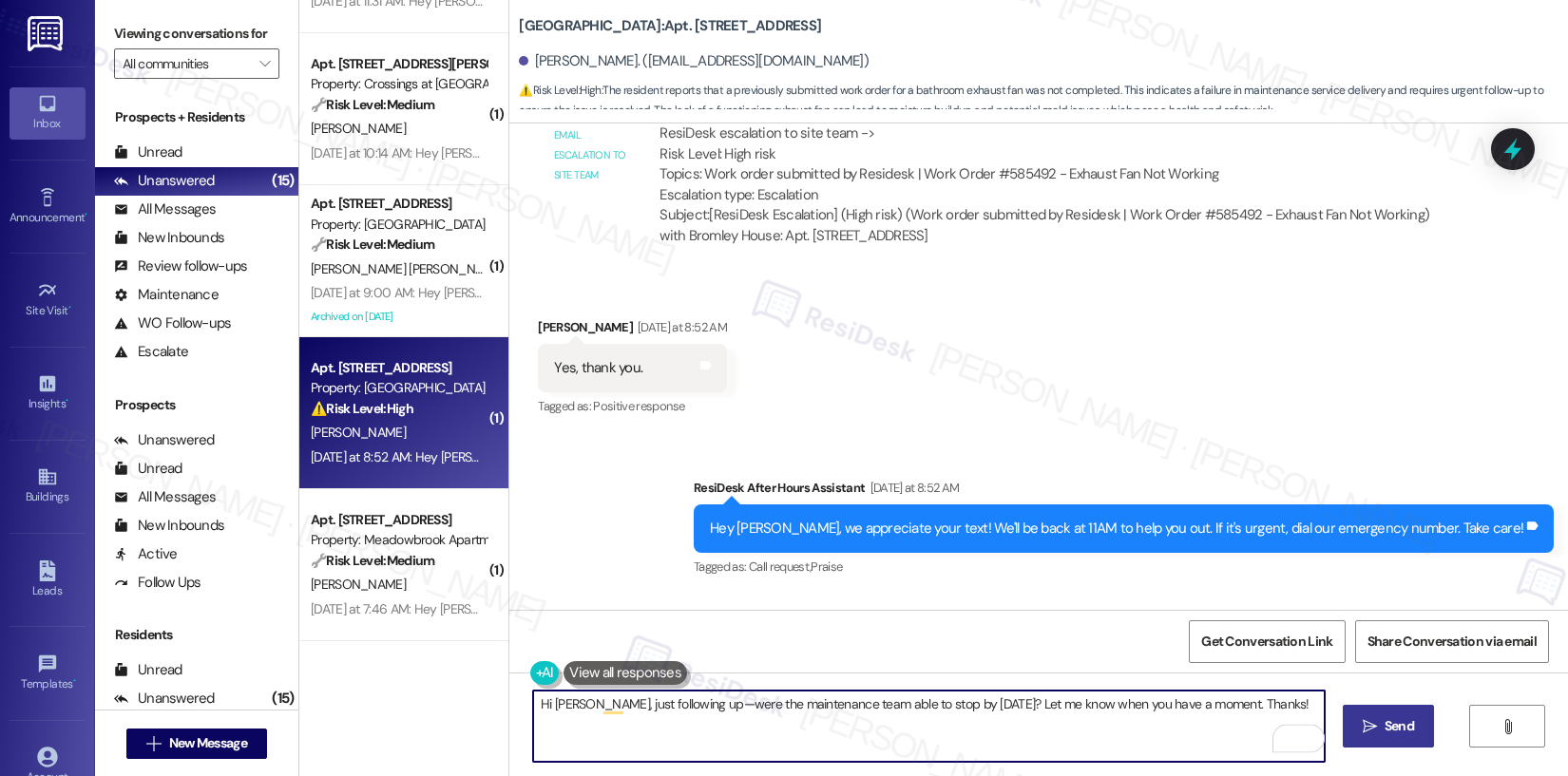 click on "Hi [PERSON_NAME], just following up—were the maintenance team able to stop by [DATE]? Let me know when you have a moment. Thanks!" at bounding box center [928, 726] 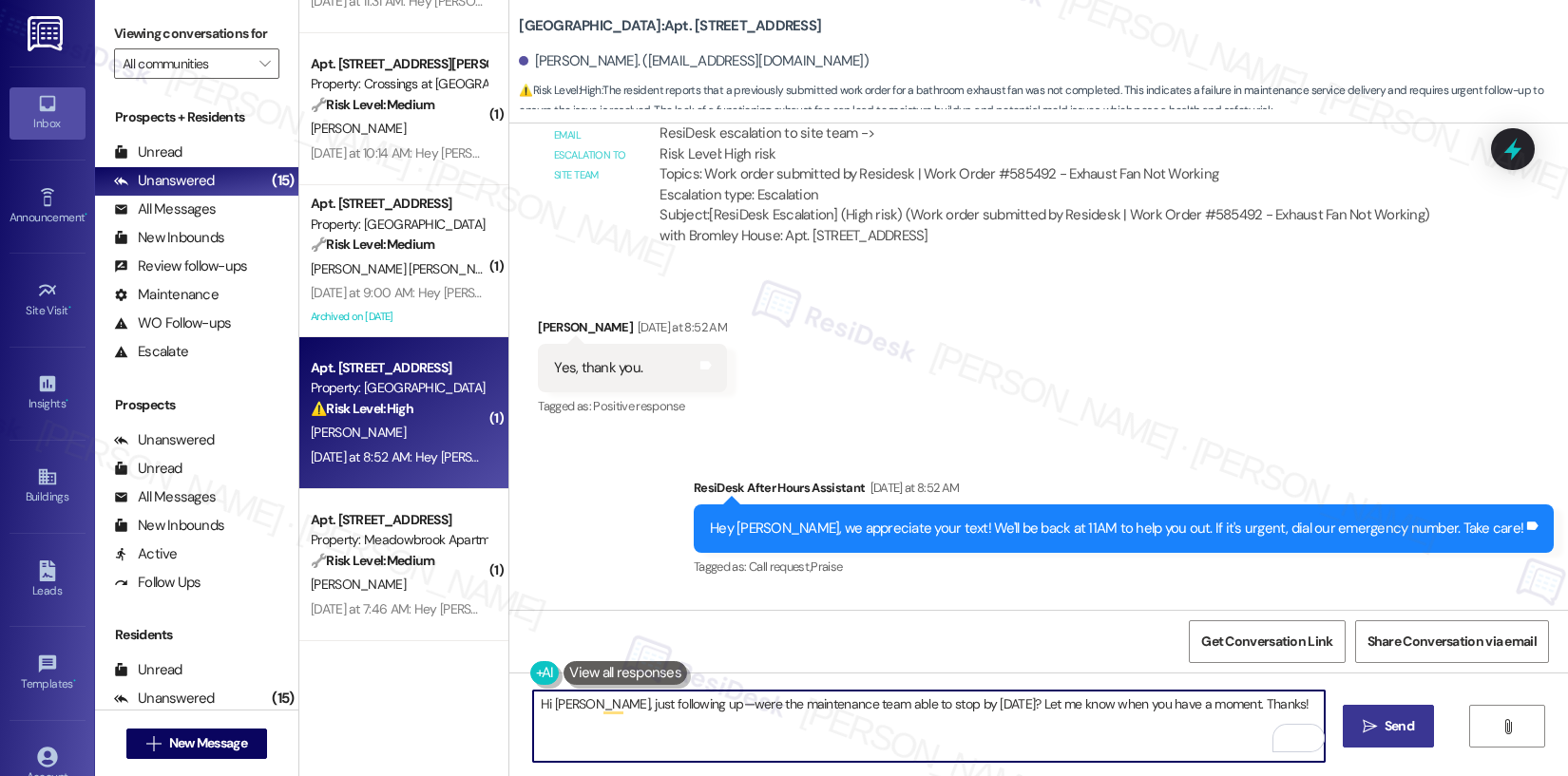 type on "Hi [PERSON_NAME], just following up—were the maintenance team able to stop by [DATE]? Let me know when you have a moment. Thanks!" 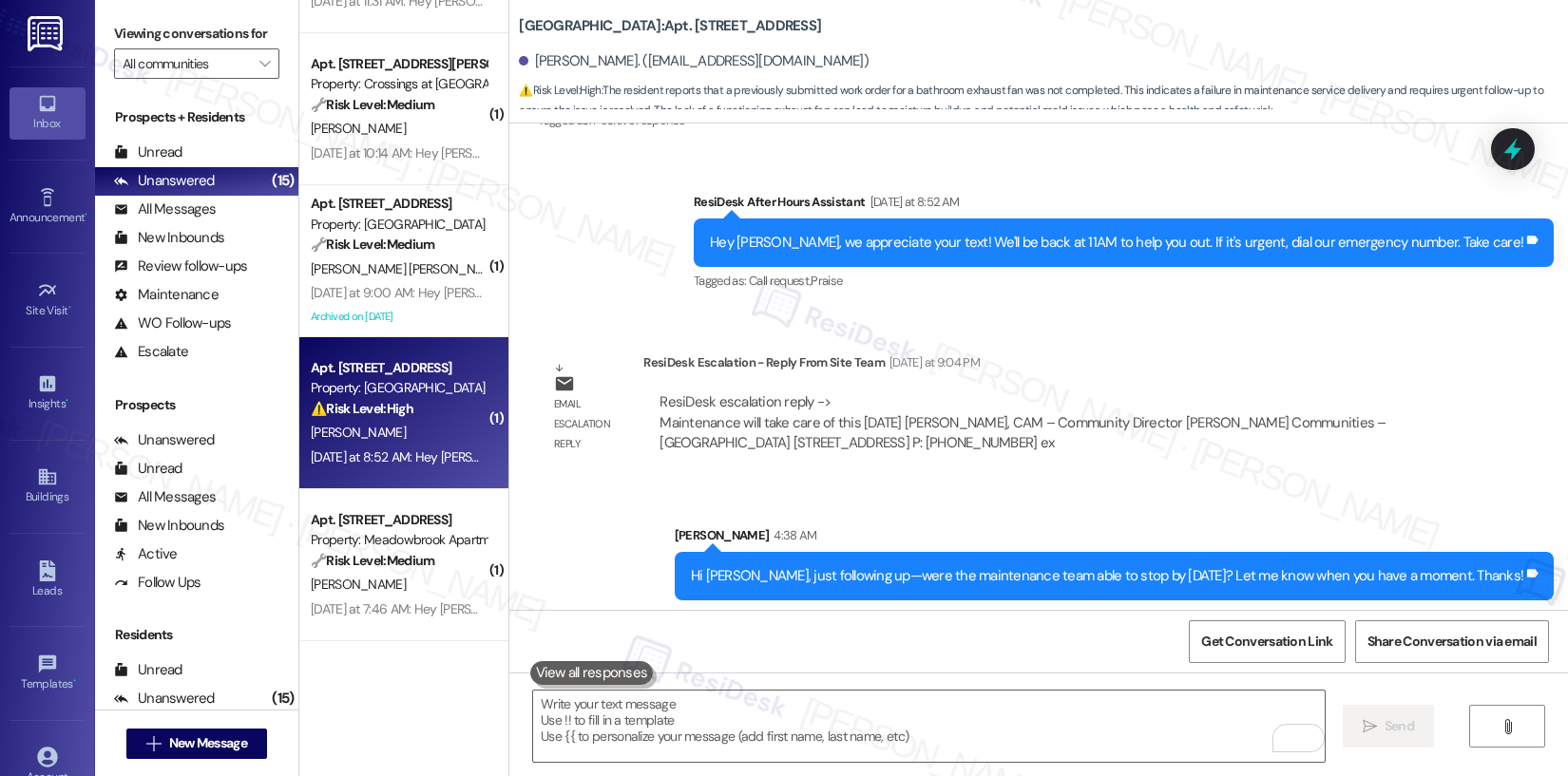 scroll, scrollTop: 2997, scrollLeft: 0, axis: vertical 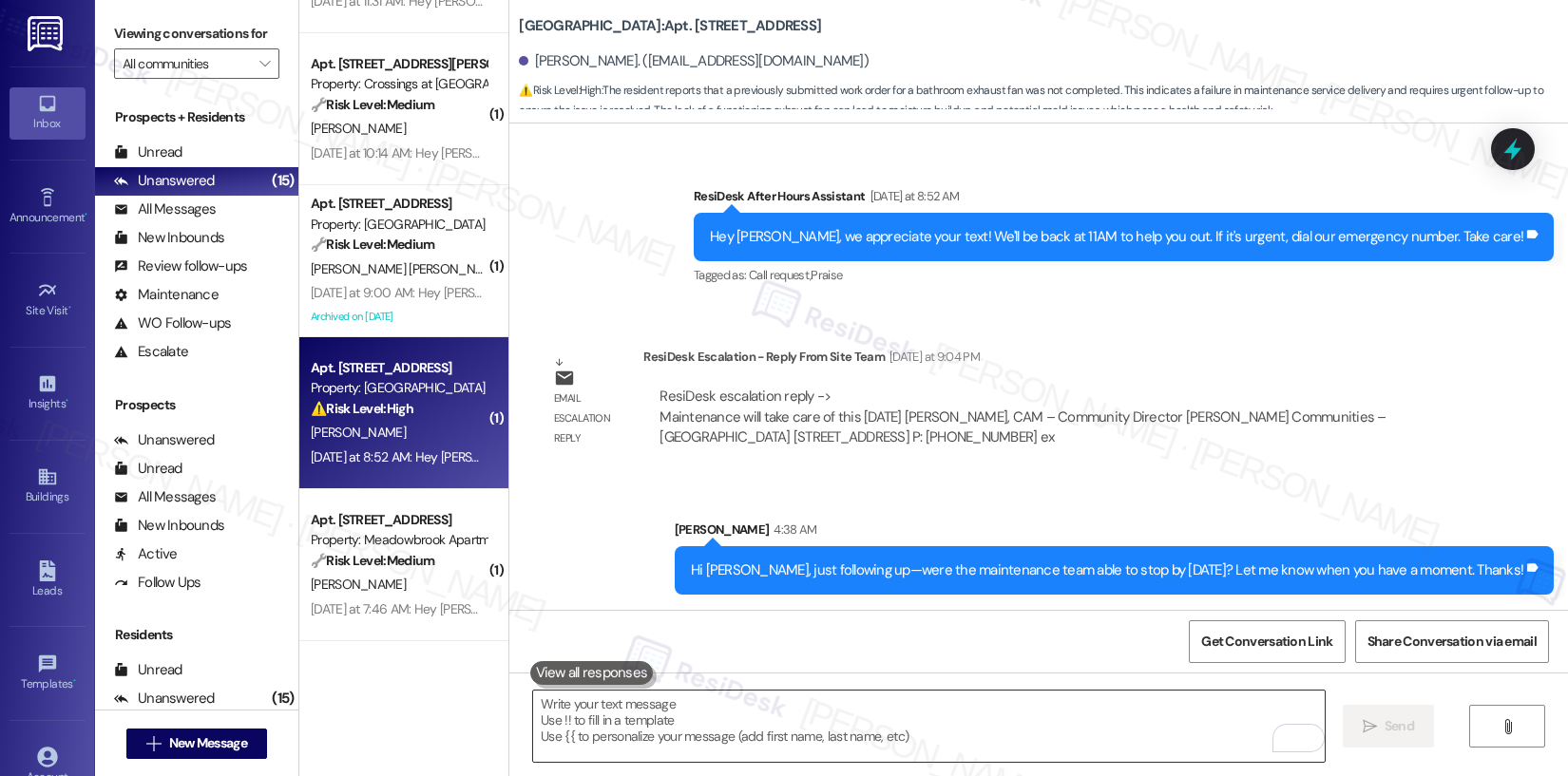 click at bounding box center (928, 726) 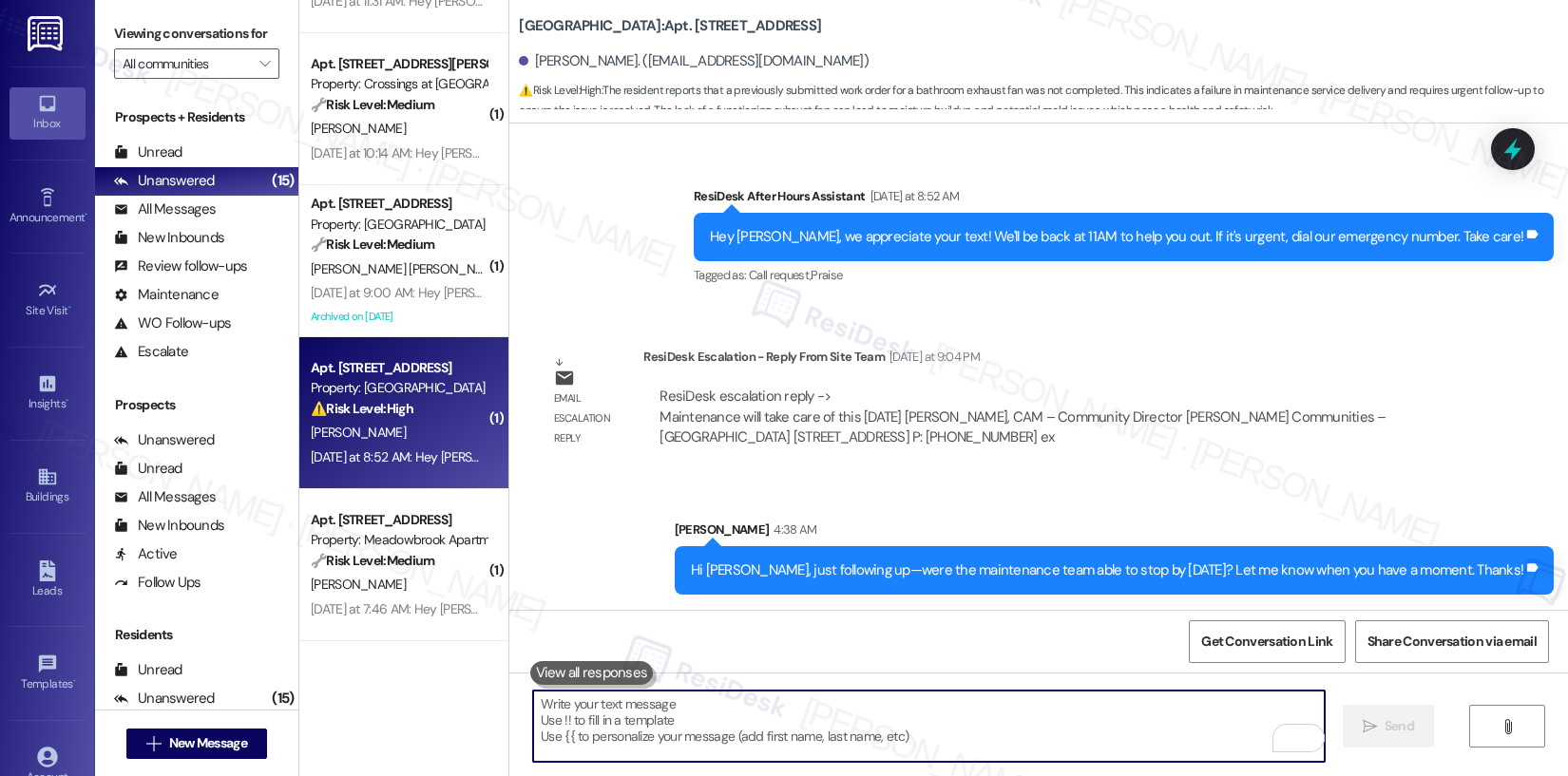 paste on "Hi Ms. Jones,
I was informed by the site team that they’ve already spoken with you regarding your concern. Please don’t hesitate to reach out if you need any further assistance—I’m happy to help." 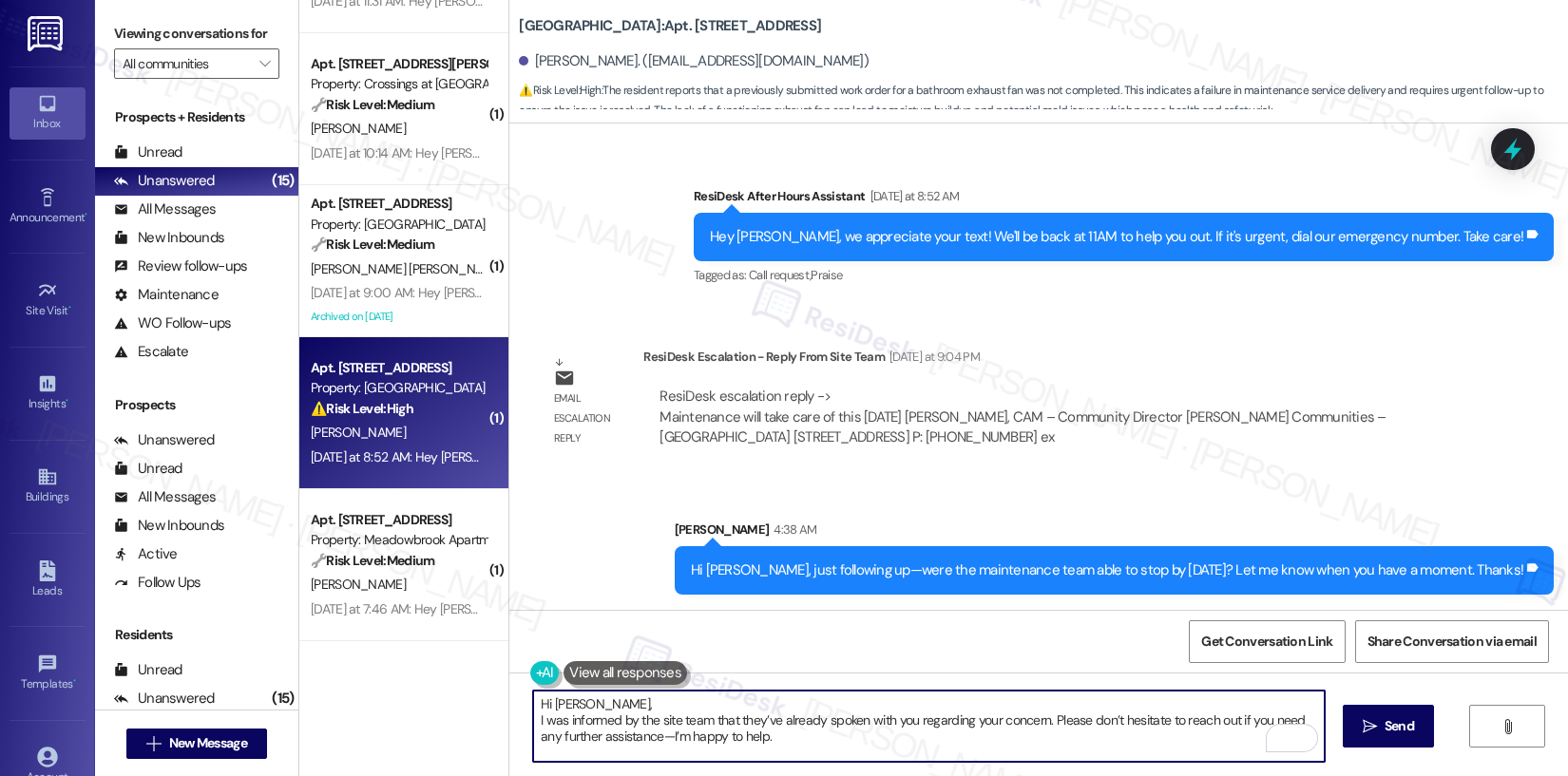 scroll, scrollTop: 16, scrollLeft: 0, axis: vertical 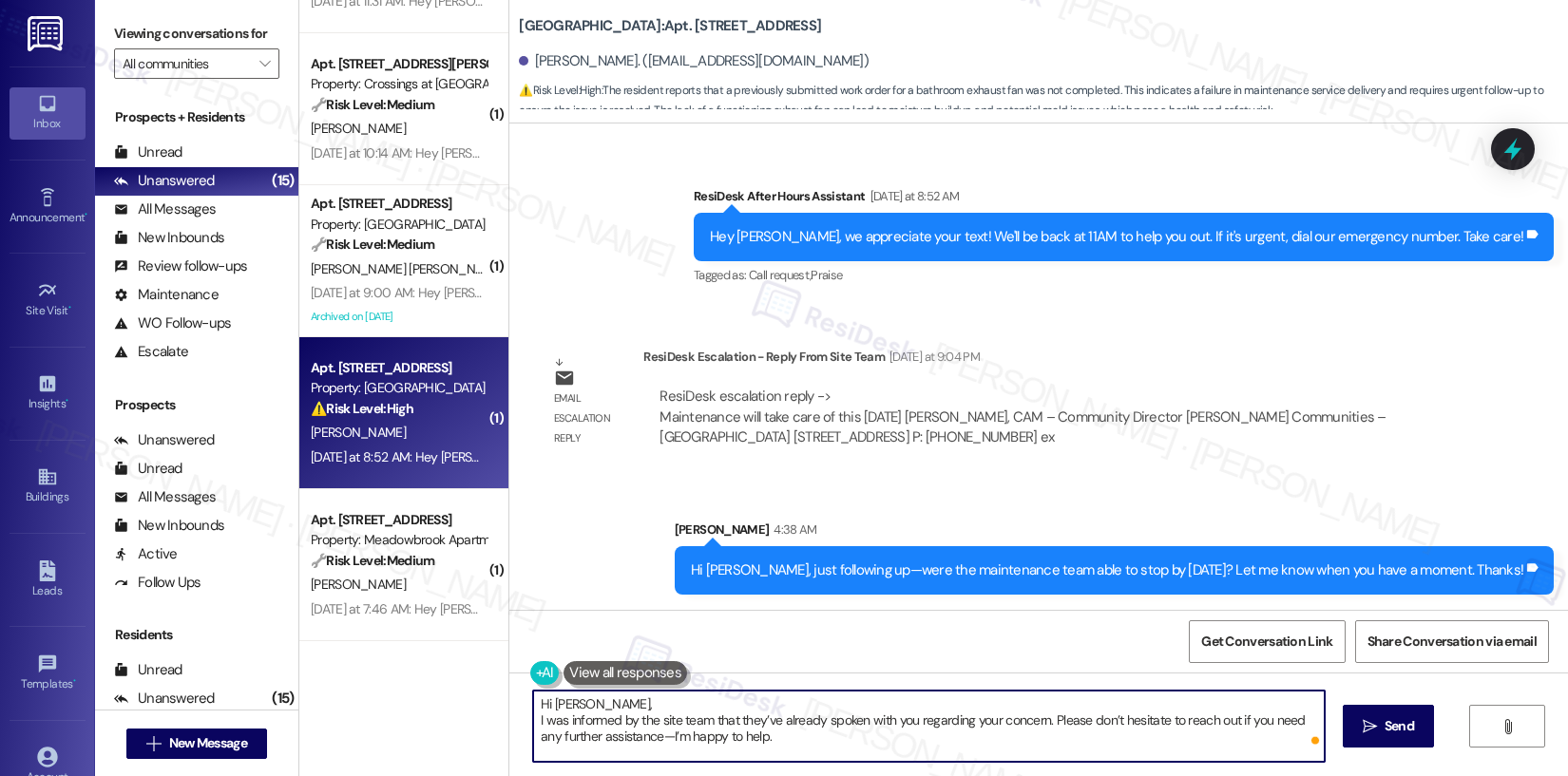 click on "Hi Ms. Jones,
I was informed by the site team that they’ve already spoken with you regarding your concern. Please don’t hesitate to reach out if you need any further assistance—I’m happy to help." at bounding box center [928, 726] 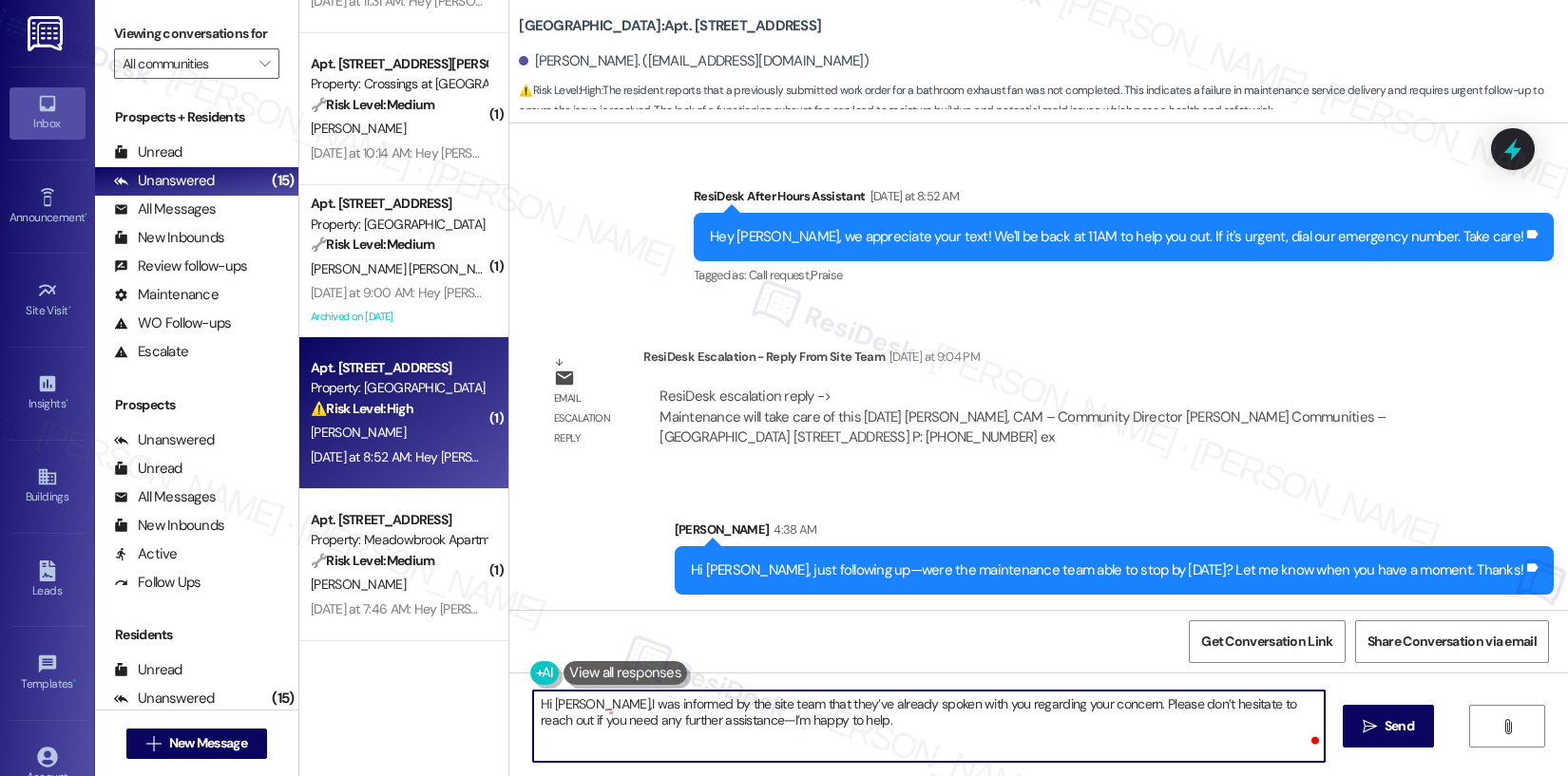 type on "Hi [PERSON_NAME], I was informed by the site team that they’ve already spoken with you regarding your concern. Please don’t hesitate to reach out if you need any further assistance—I’m happy to help." 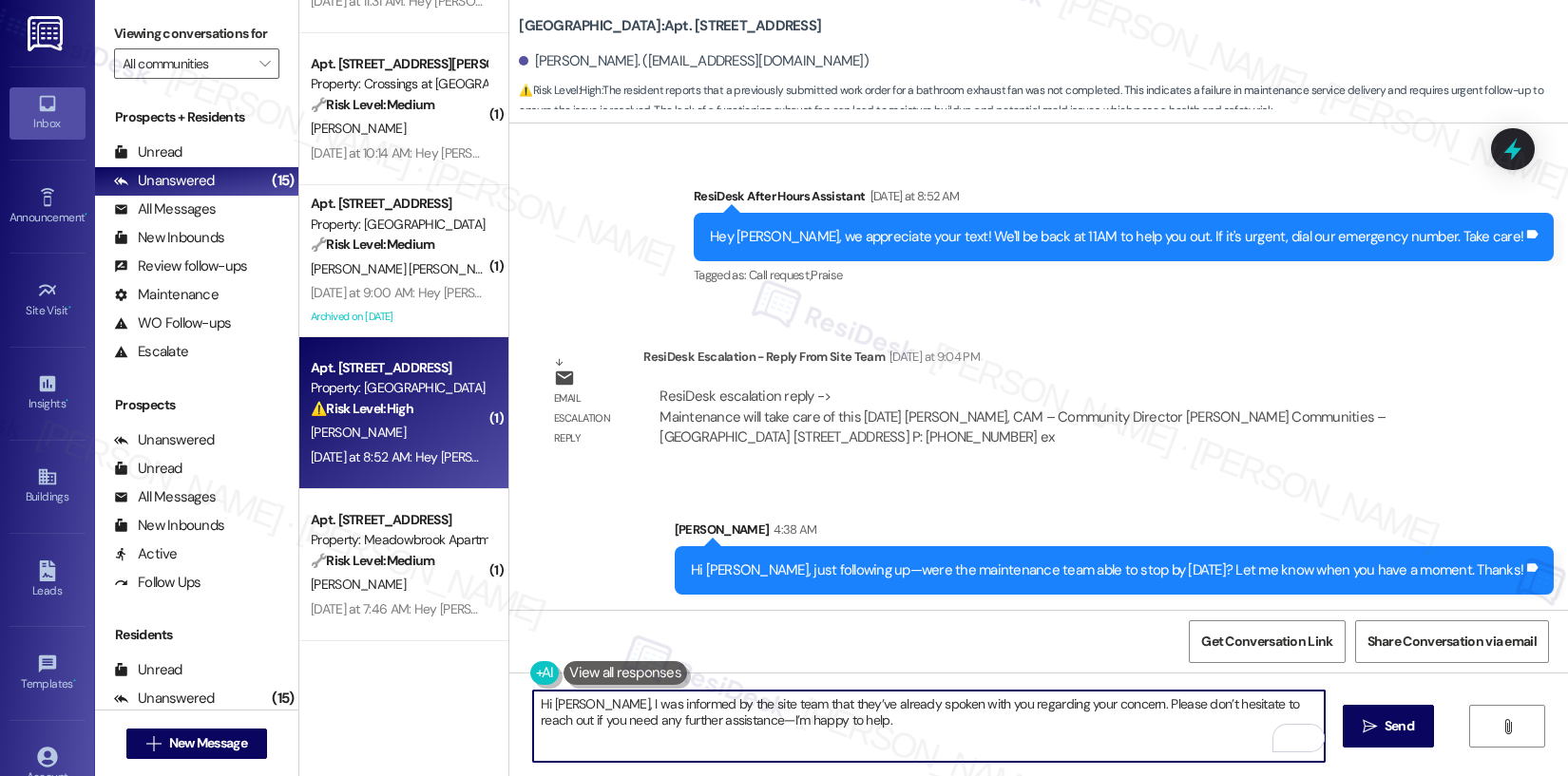 click on "Hi [PERSON_NAME], I was informed by the site team that they’ve already spoken with you regarding your concern. Please don’t hesitate to reach out if you need any further assistance—I’m happy to help." at bounding box center (928, 726) 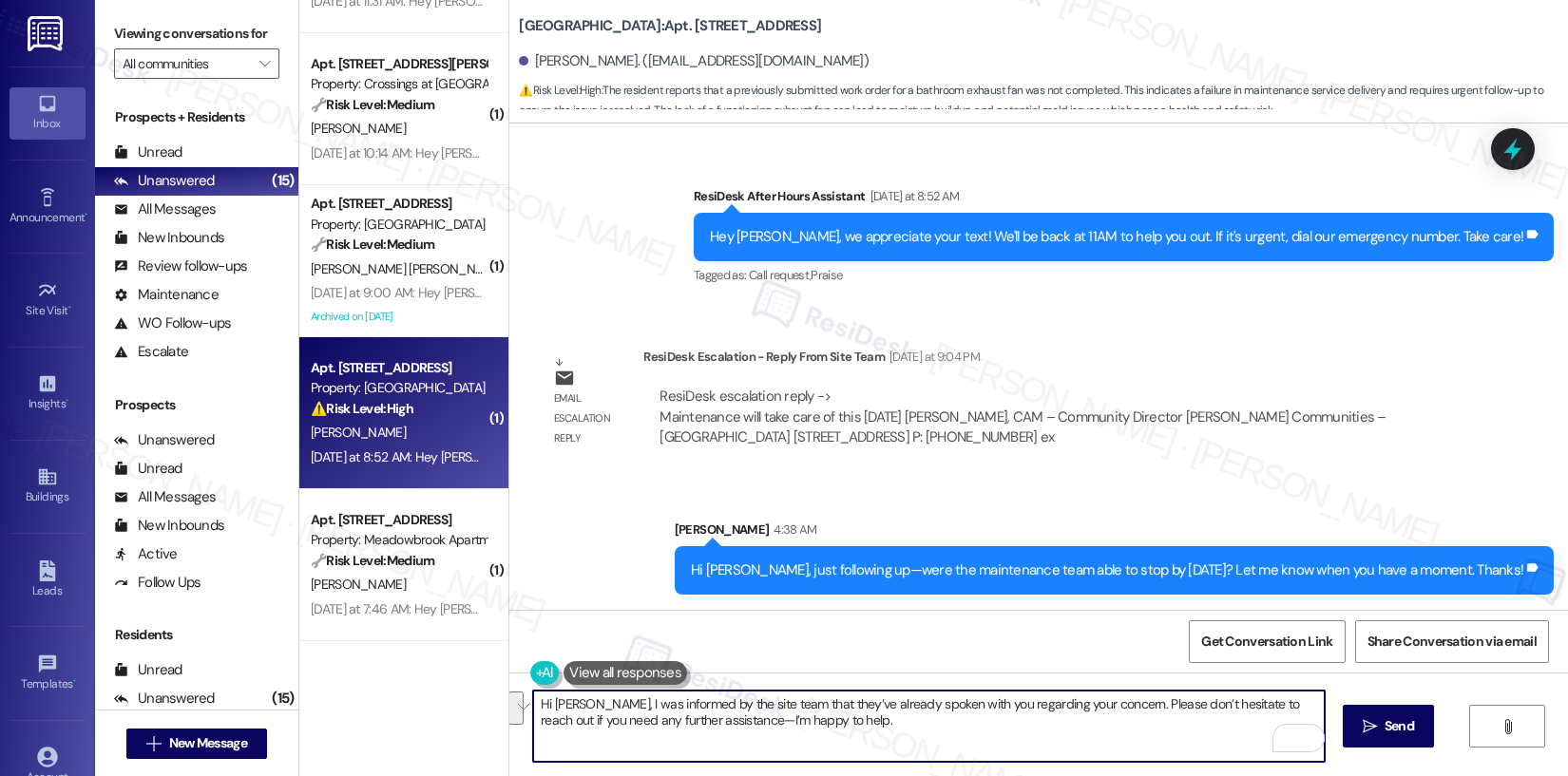 type 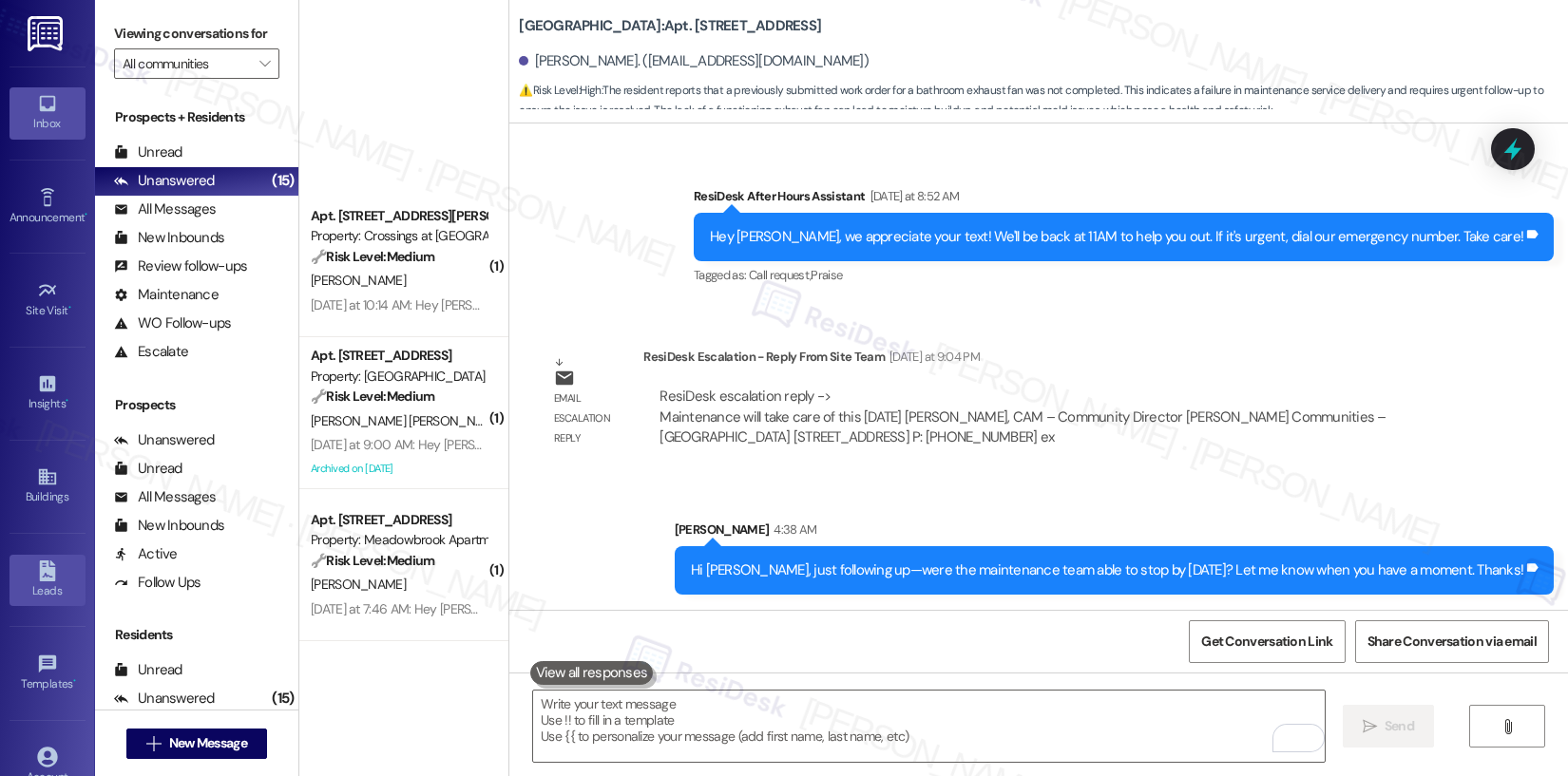 scroll, scrollTop: 1486, scrollLeft: 0, axis: vertical 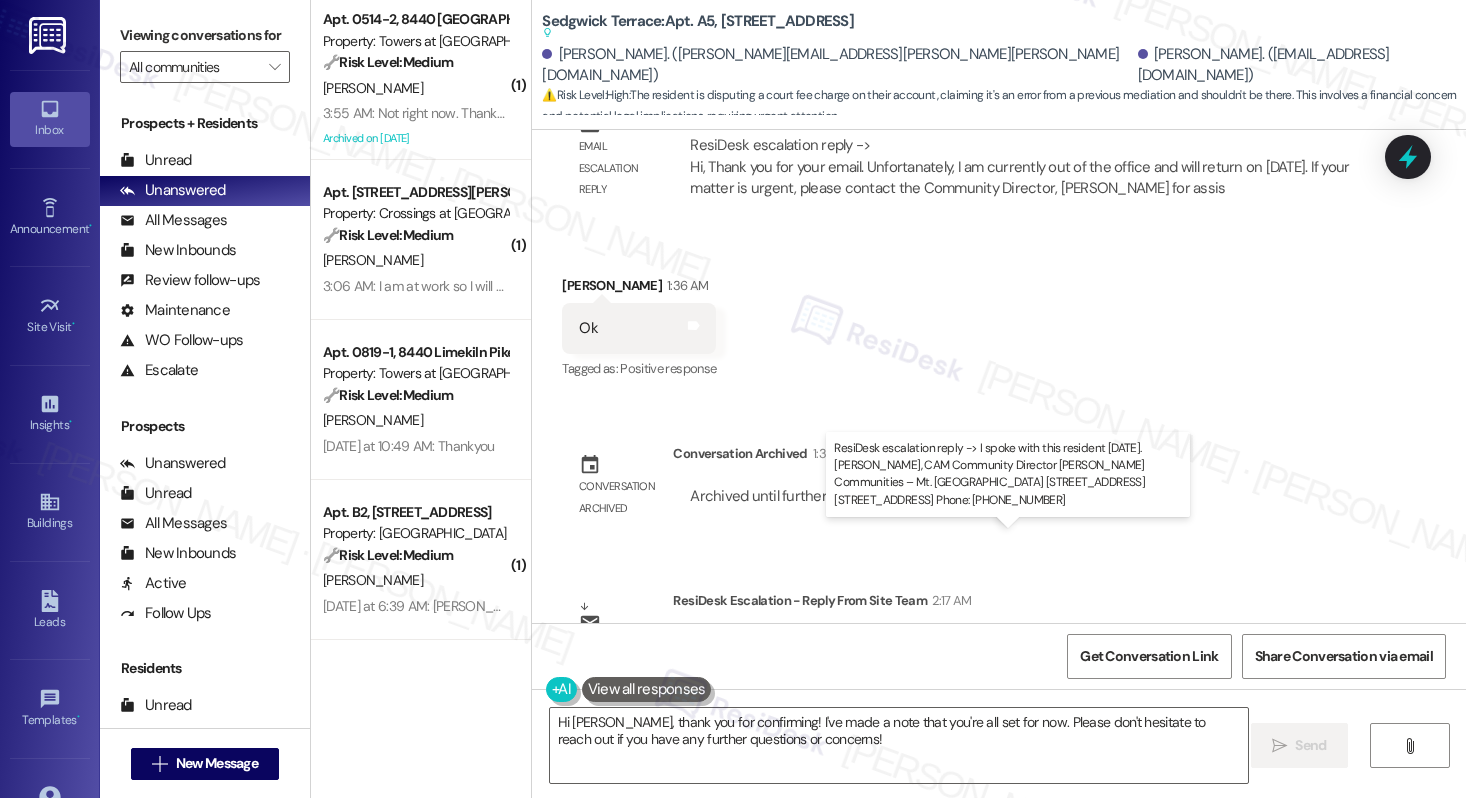 click on "ResiDesk escalation reply ->
I spoke with this resident [DATE]. [PERSON_NAME], CAM Community Director [PERSON_NAME] Communities – Mt. [GEOGRAPHIC_DATA] [STREET_ADDRESS] [STREET_ADDRESS] Phone: [PHONE_NUMBER] ResiDesk escalation reply ->
I spoke with this resident [DATE]. [PERSON_NAME], CAM Community Director [PERSON_NAME] Communities – Mt. [GEOGRAPHIC_DATA] [STREET_ADDRESS] [STREET_ADDRESS] Phone: [PHONE_NUMBER]" at bounding box center (990, 675) 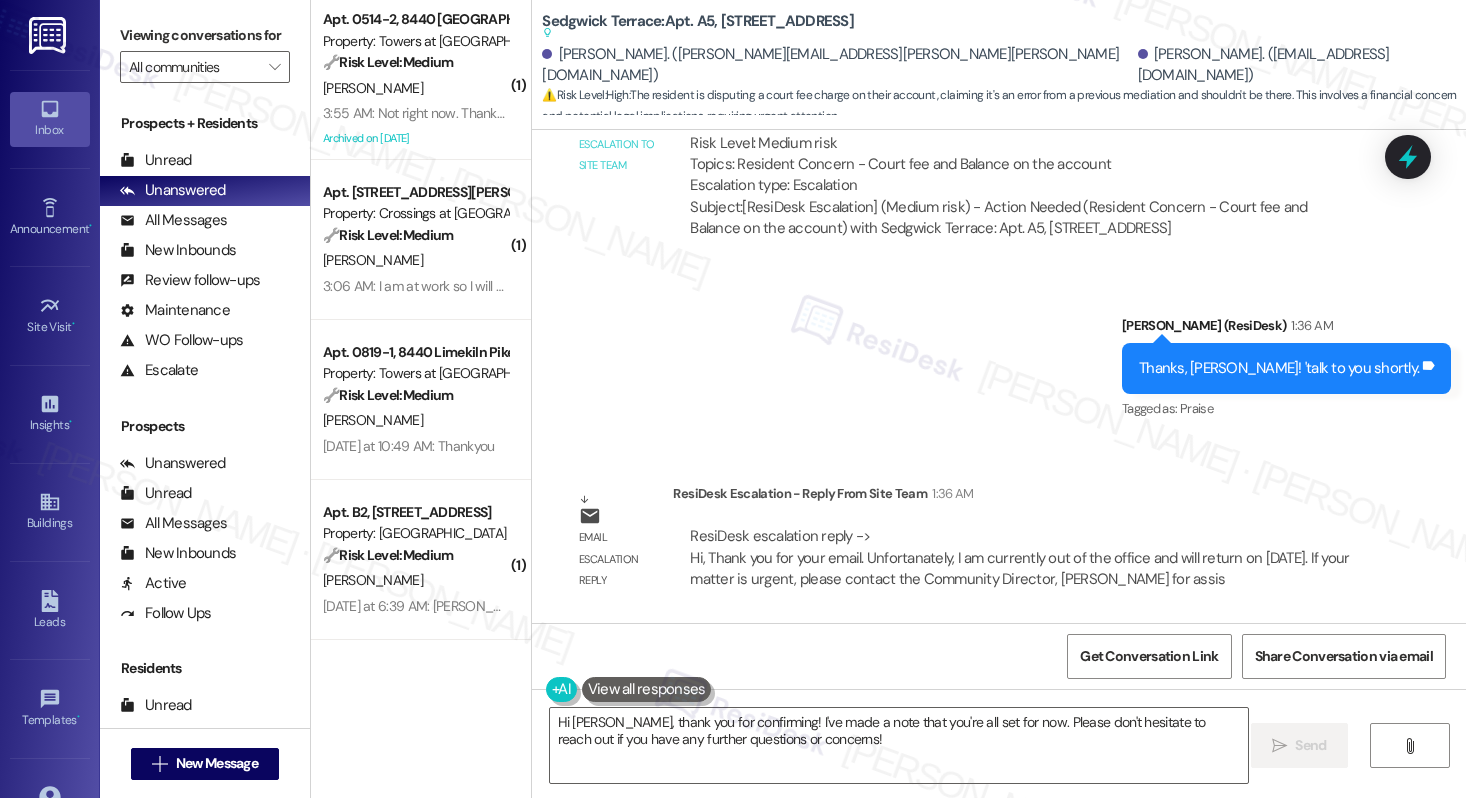 scroll, scrollTop: 11767, scrollLeft: 0, axis: vertical 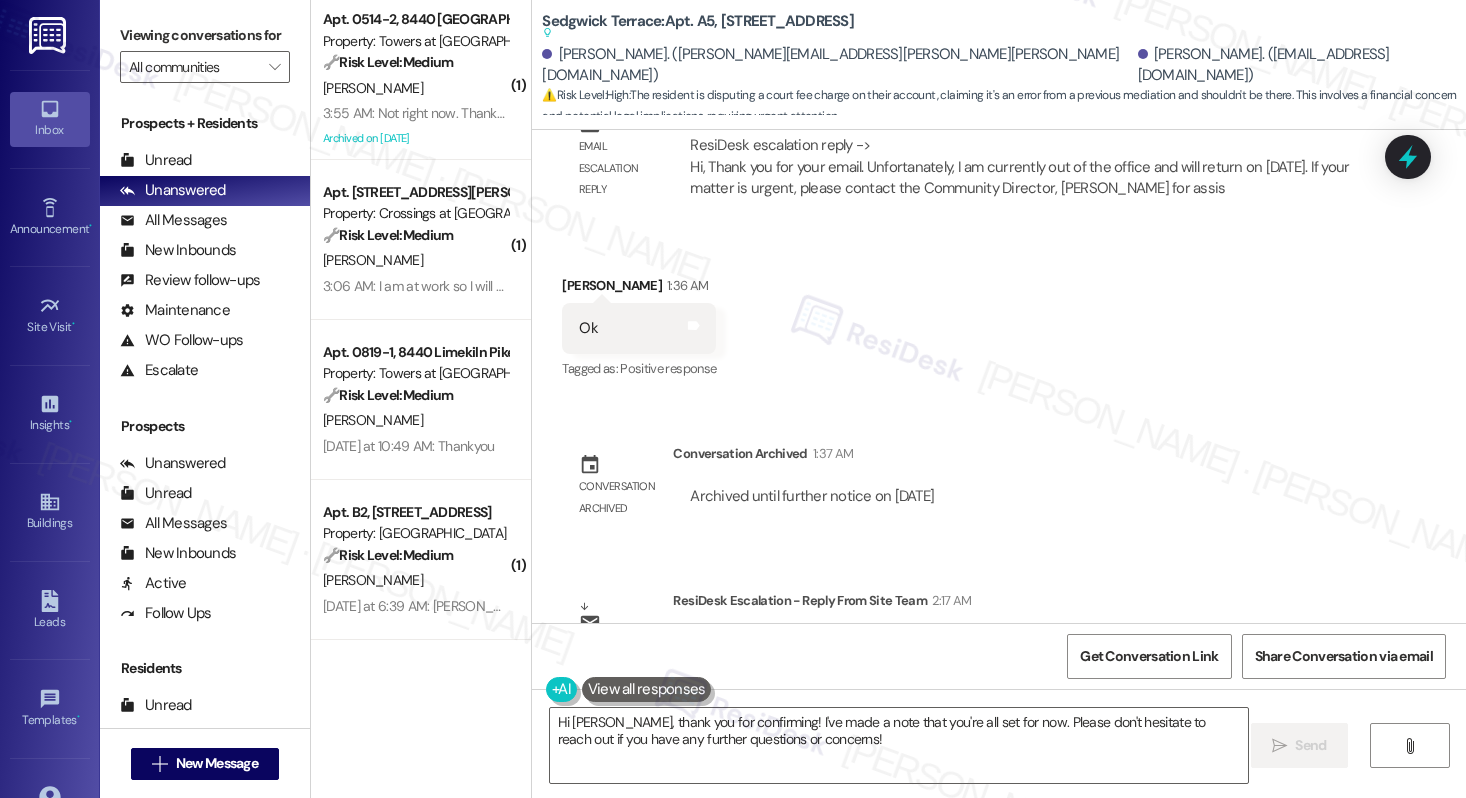 click on "[PERSON_NAME] 1:36 AM" at bounding box center (639, 289) 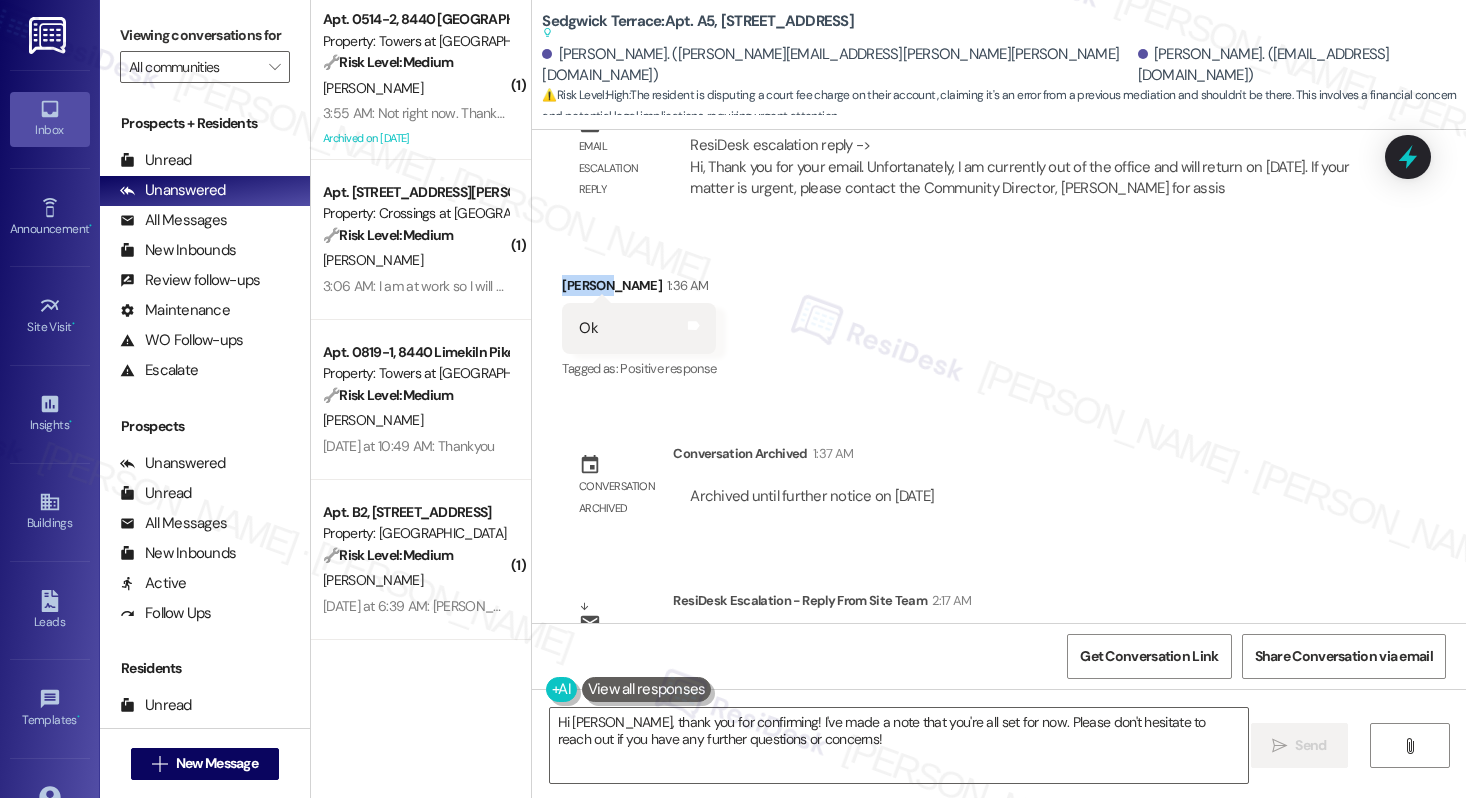 copy on "[PERSON_NAME]" 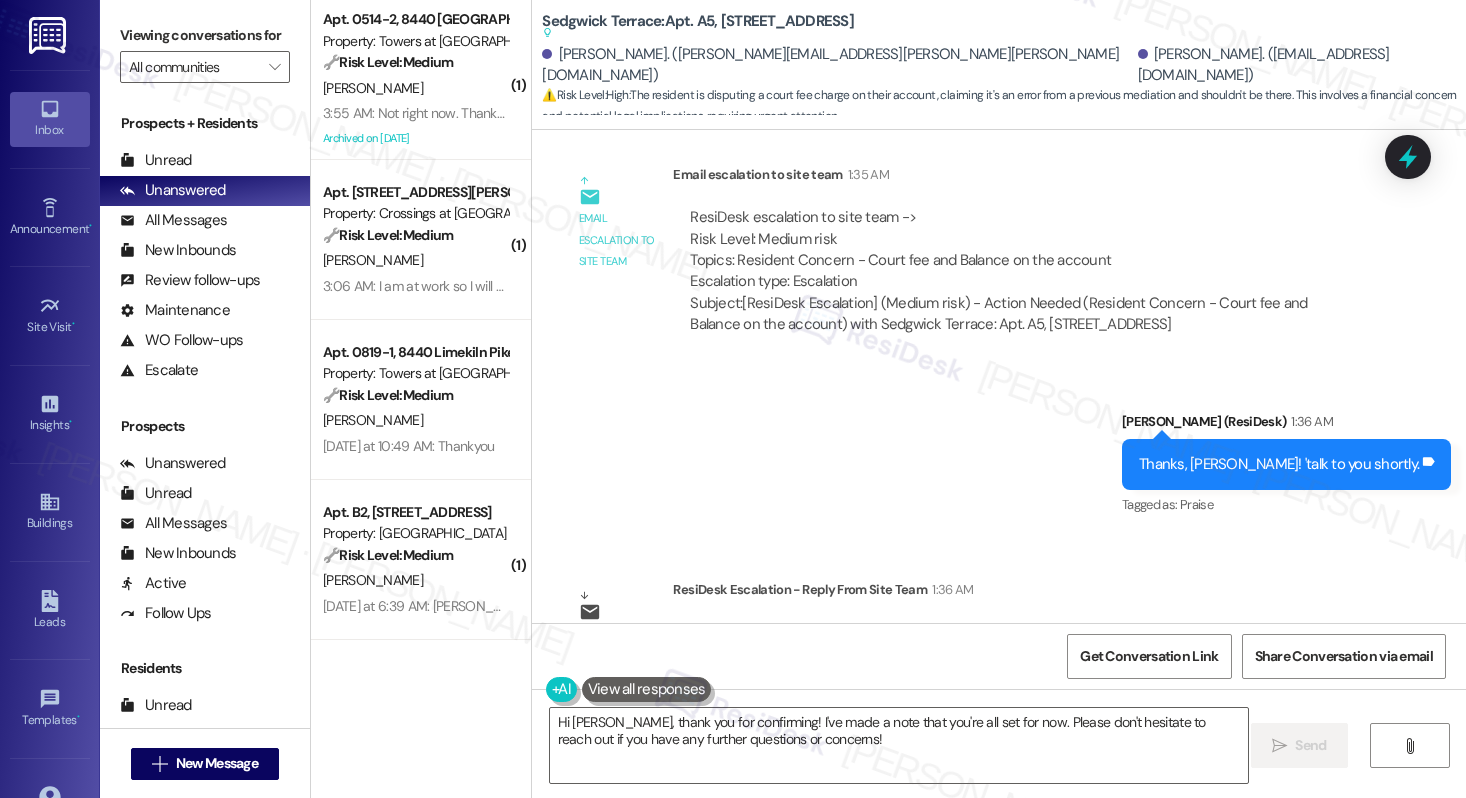 scroll, scrollTop: 11767, scrollLeft: 0, axis: vertical 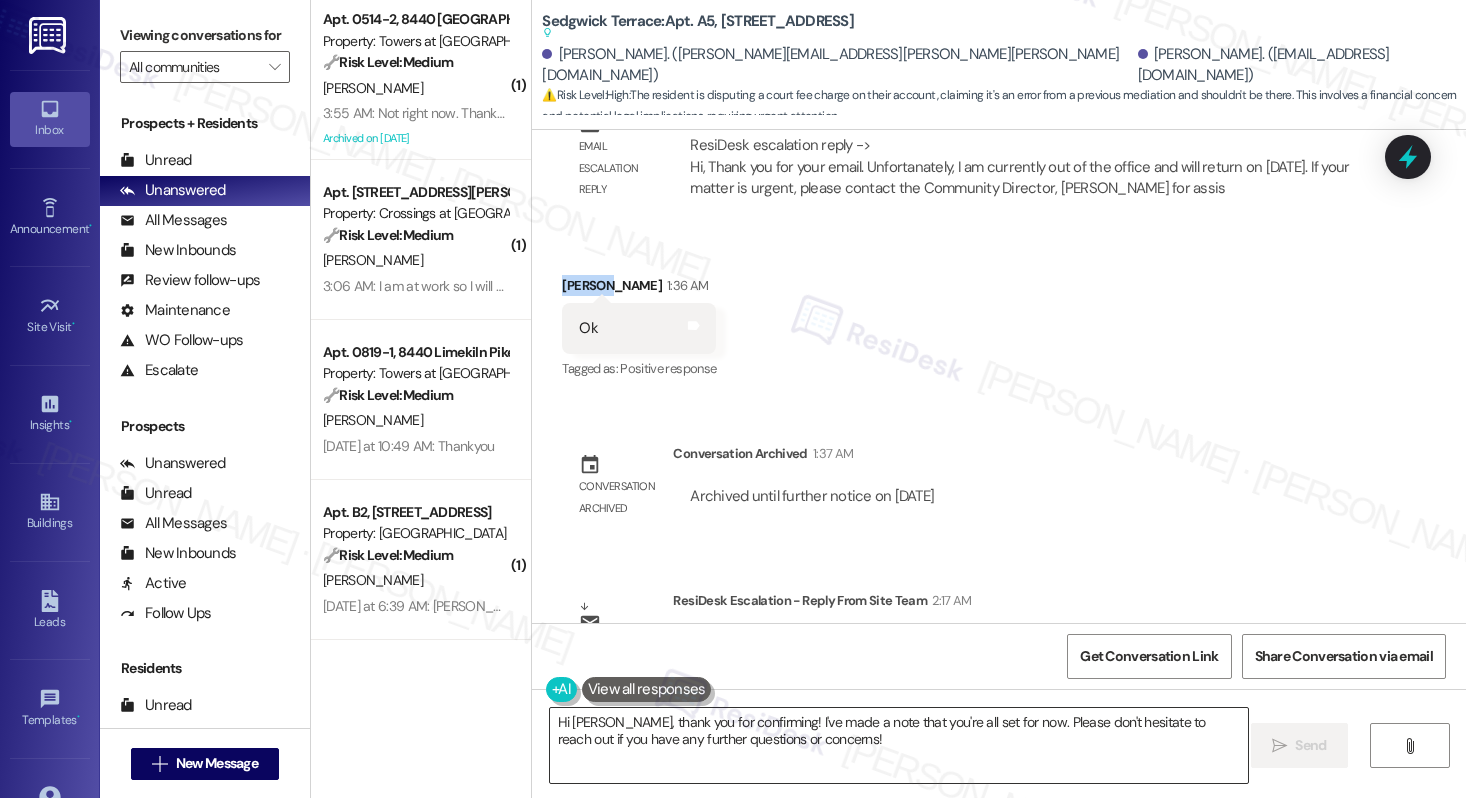 click on "Hi [PERSON_NAME], thank you for confirming! I've made a note that you're all set for now. Please don't hesitate to reach out if you have any further questions or concerns!" at bounding box center (899, 745) 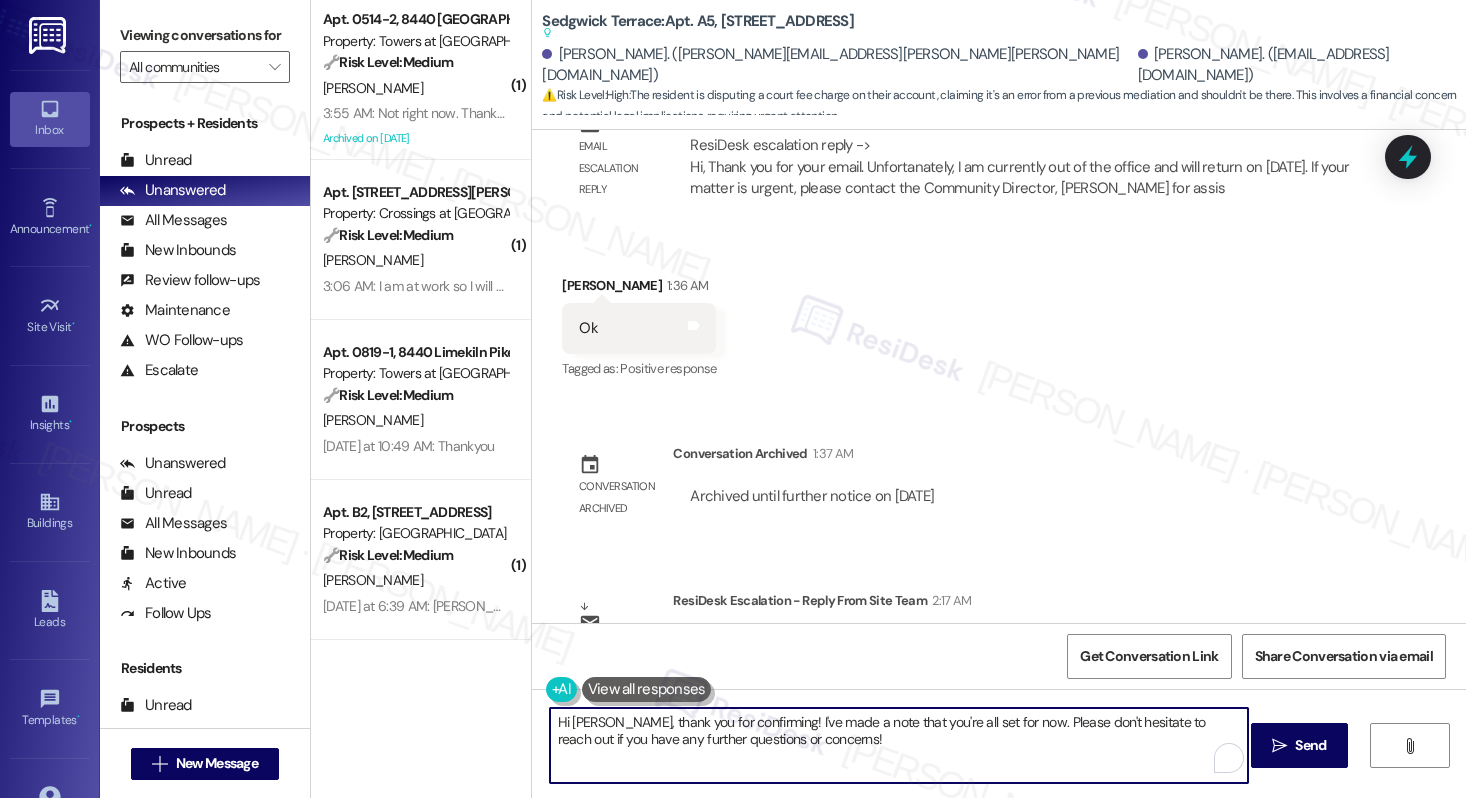 click on "Hi [PERSON_NAME], thank you for confirming! I've made a note that you're all set for now. Please don't hesitate to reach out if you have any further questions or concerns!" at bounding box center (899, 745) 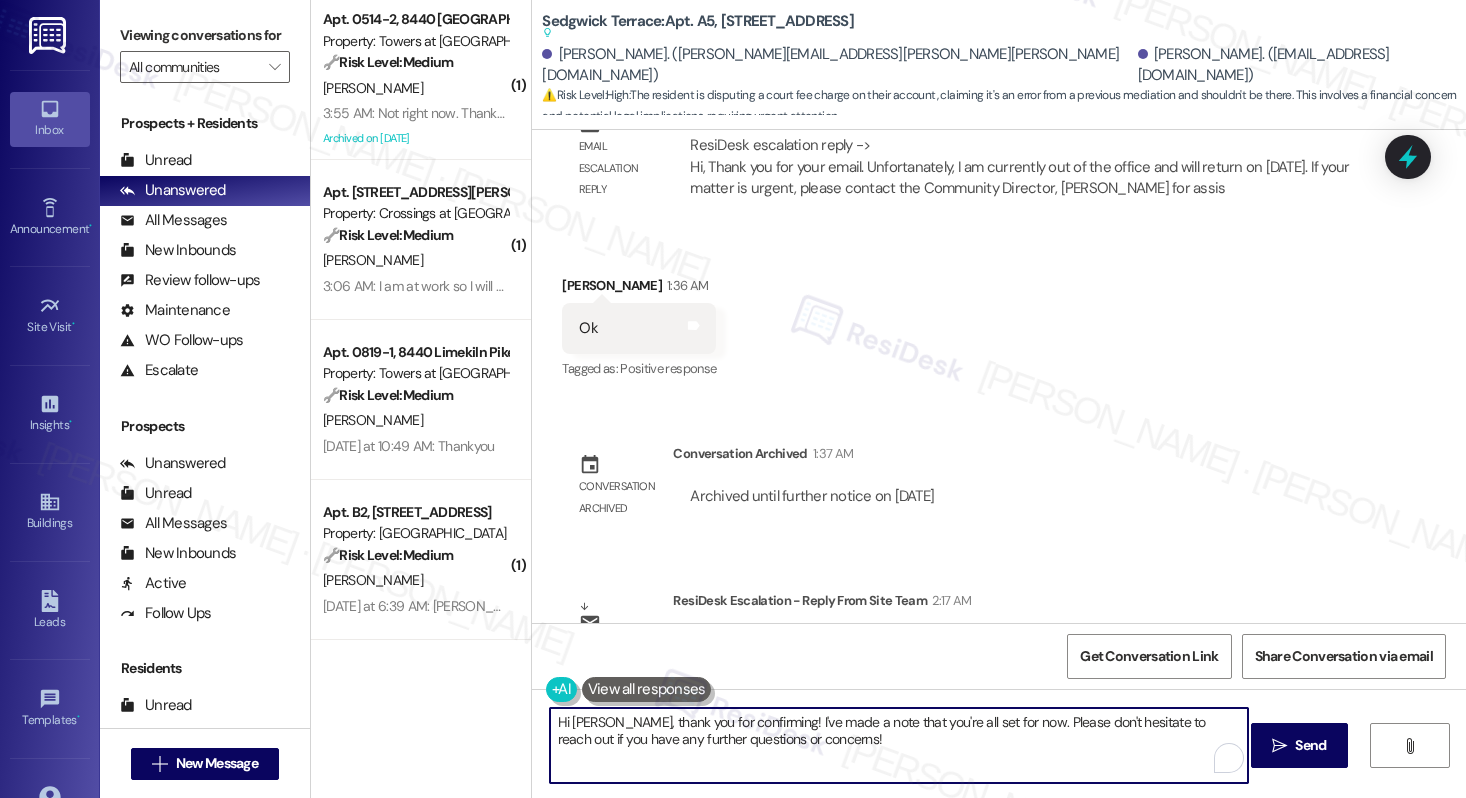 click on "Hi [PERSON_NAME], thank you for confirming! I've made a note that you're all set for now. Please don't hesitate to reach out if you have any further questions or concerns!" at bounding box center (899, 745) 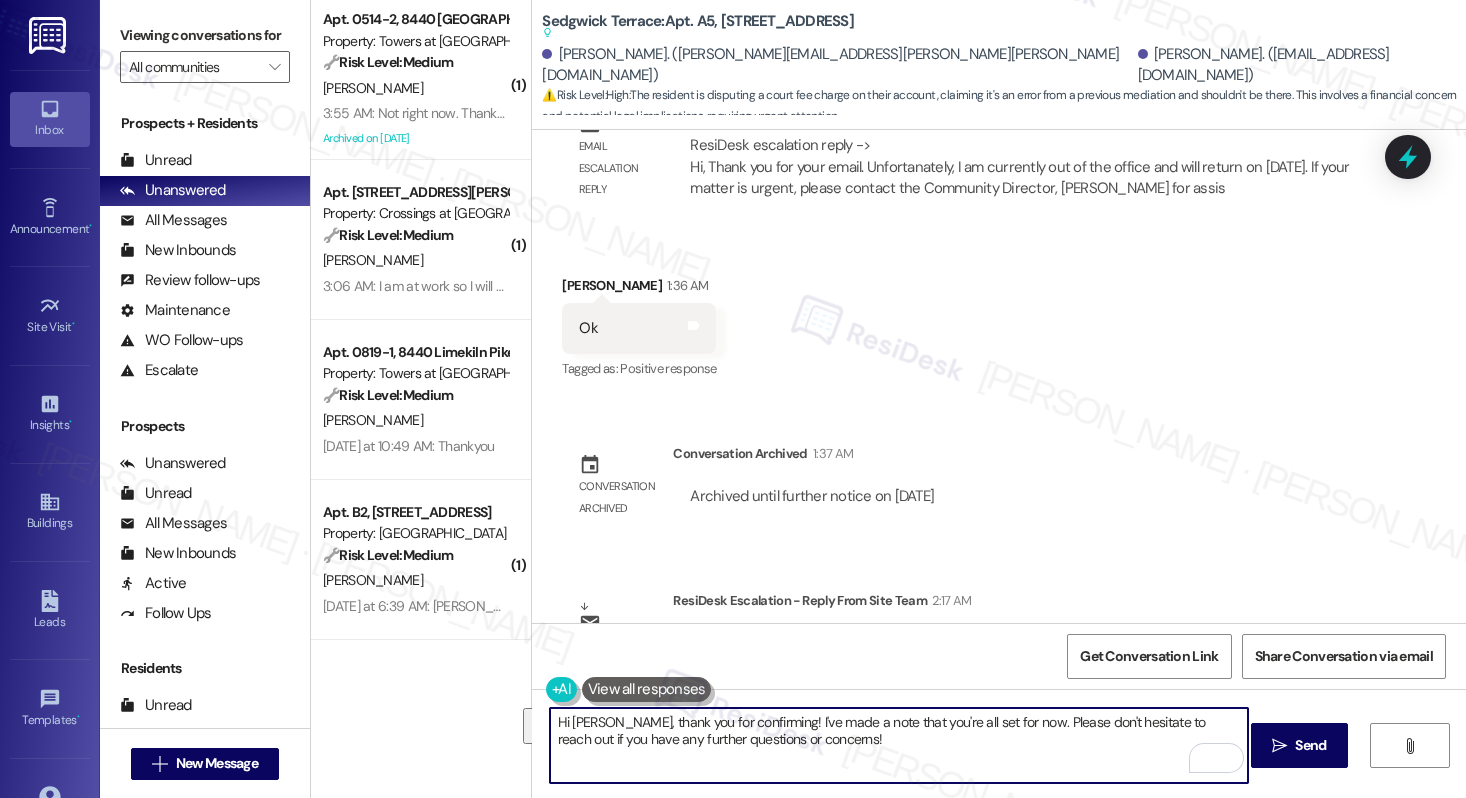 drag, startPoint x: 809, startPoint y: 751, endPoint x: 624, endPoint y: 726, distance: 186.68155 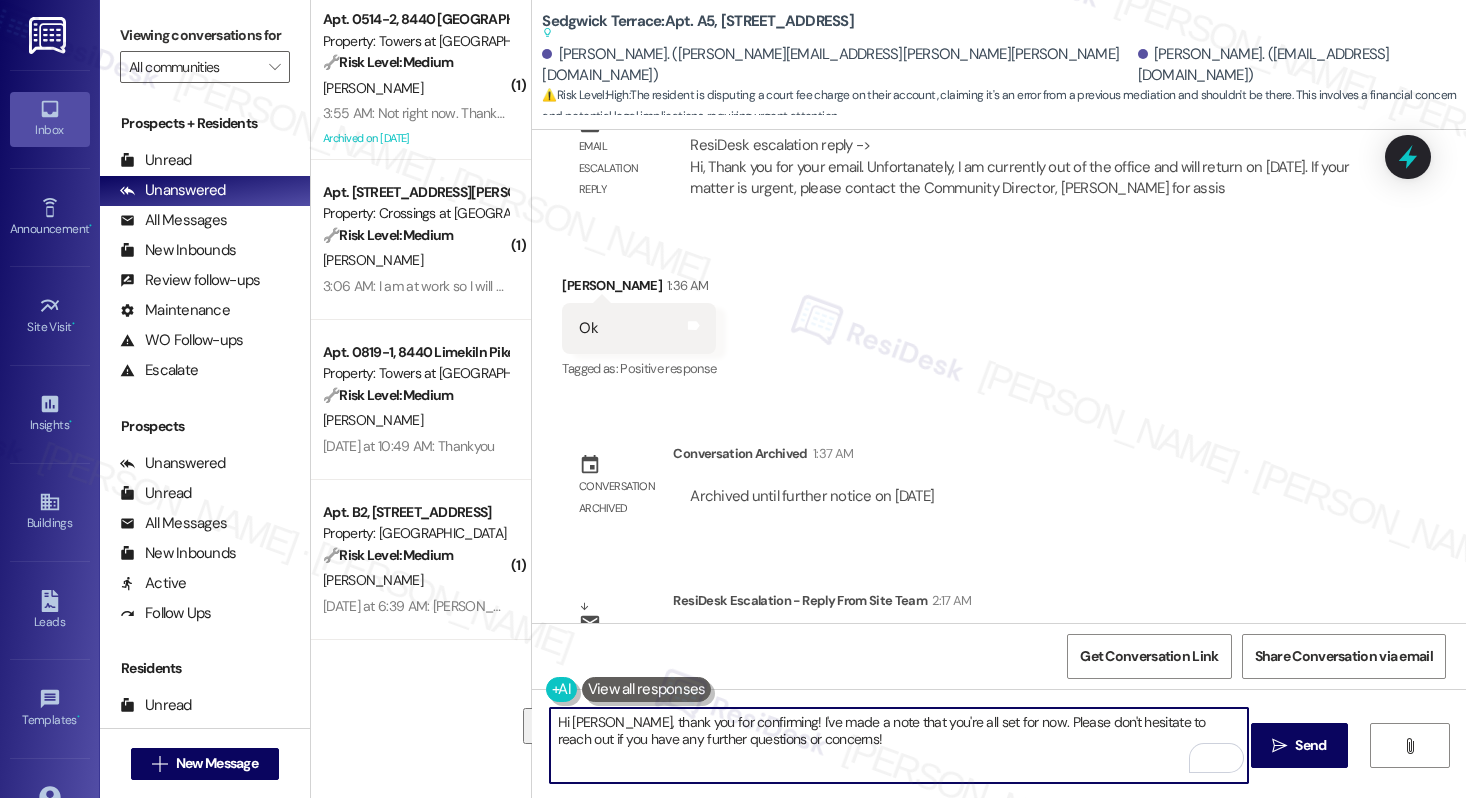 click on "Hi [PERSON_NAME], thank you for confirming! I've made a note that you're all set for now. Please don't hesitate to reach out if you have any further questions or concerns!" at bounding box center (899, 745) 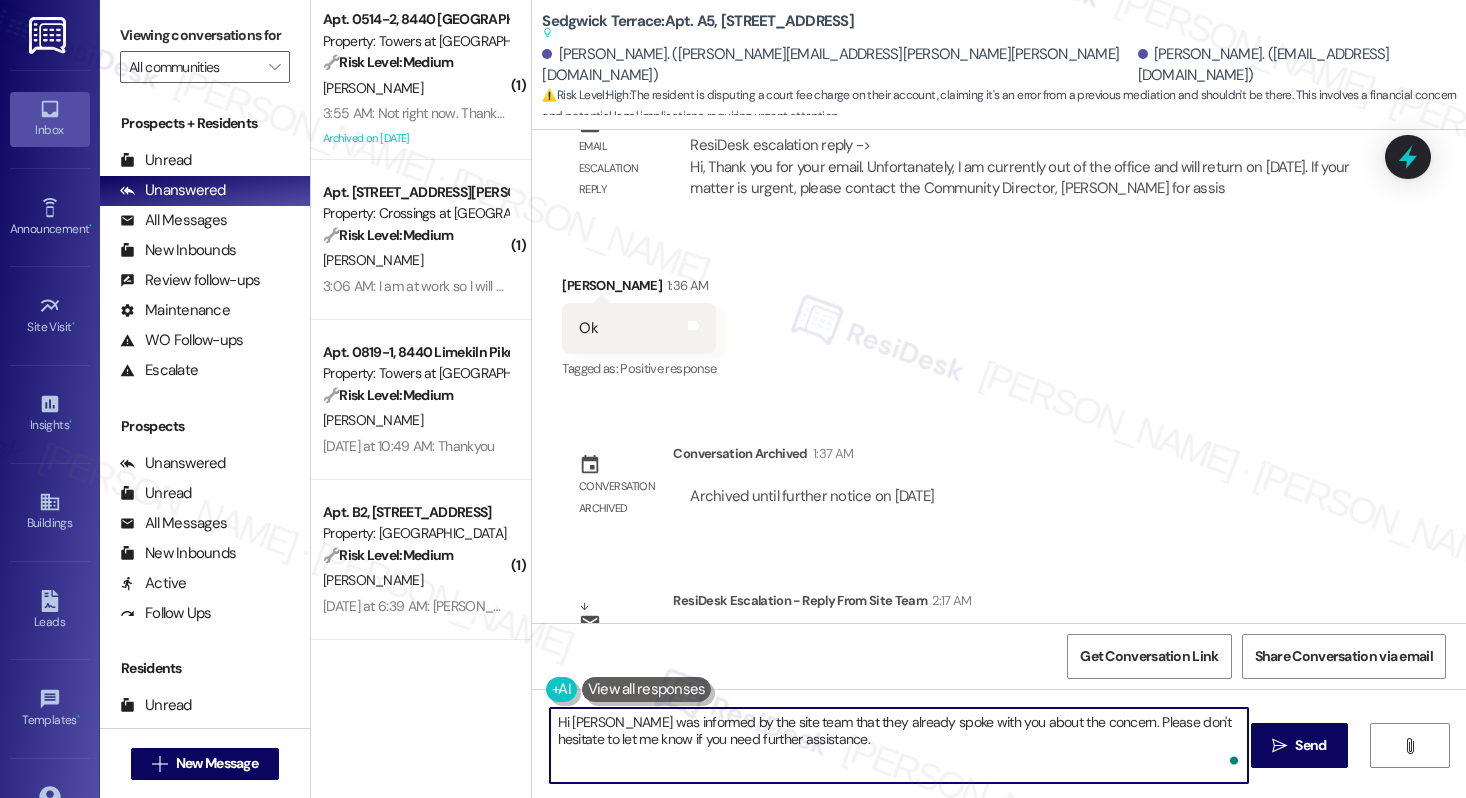 type on "Hi [PERSON_NAME] was informed by the site team that they already spoke with you about the concern. Please don't hesitate to let me know if you need further assistance." 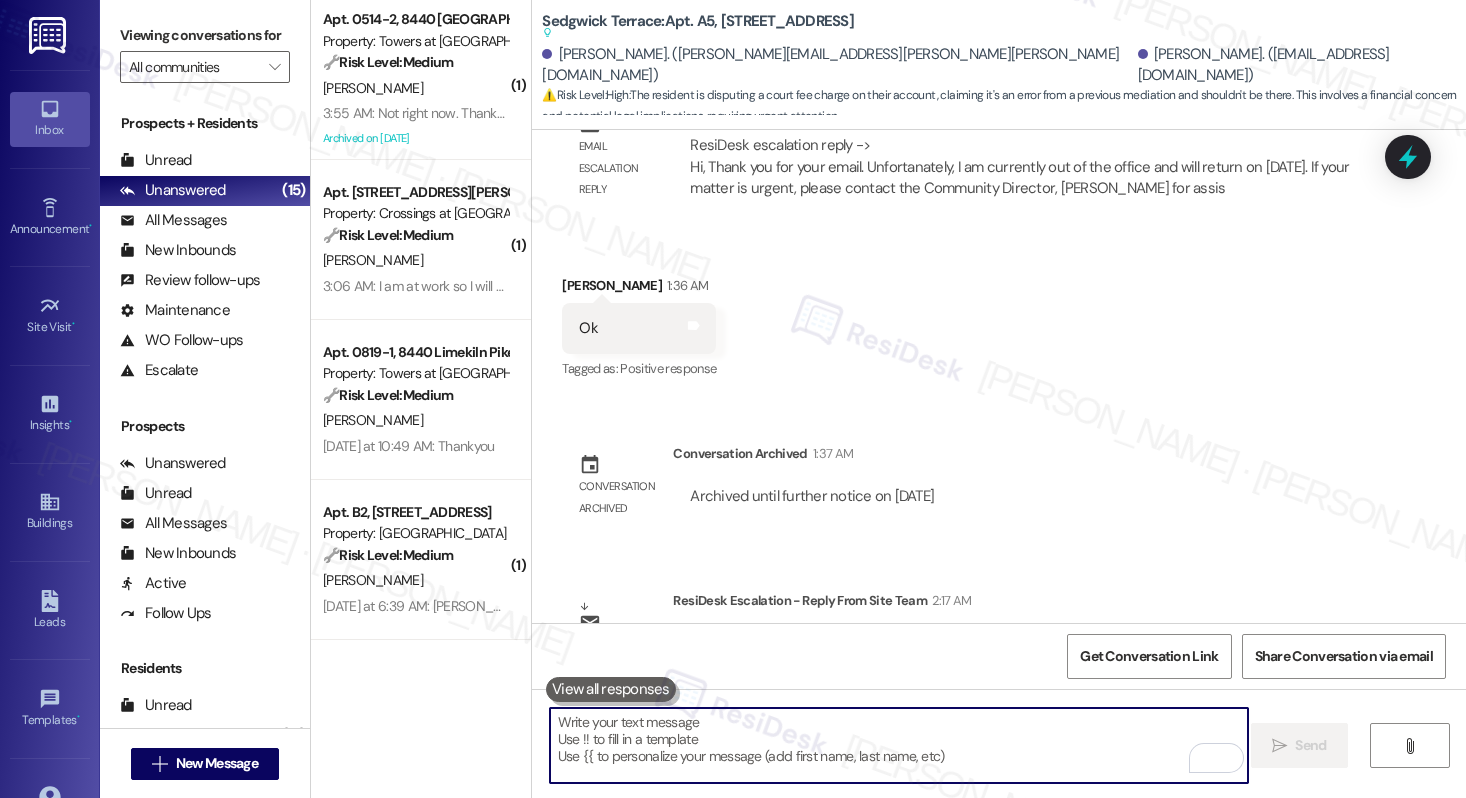 click at bounding box center [899, 745] 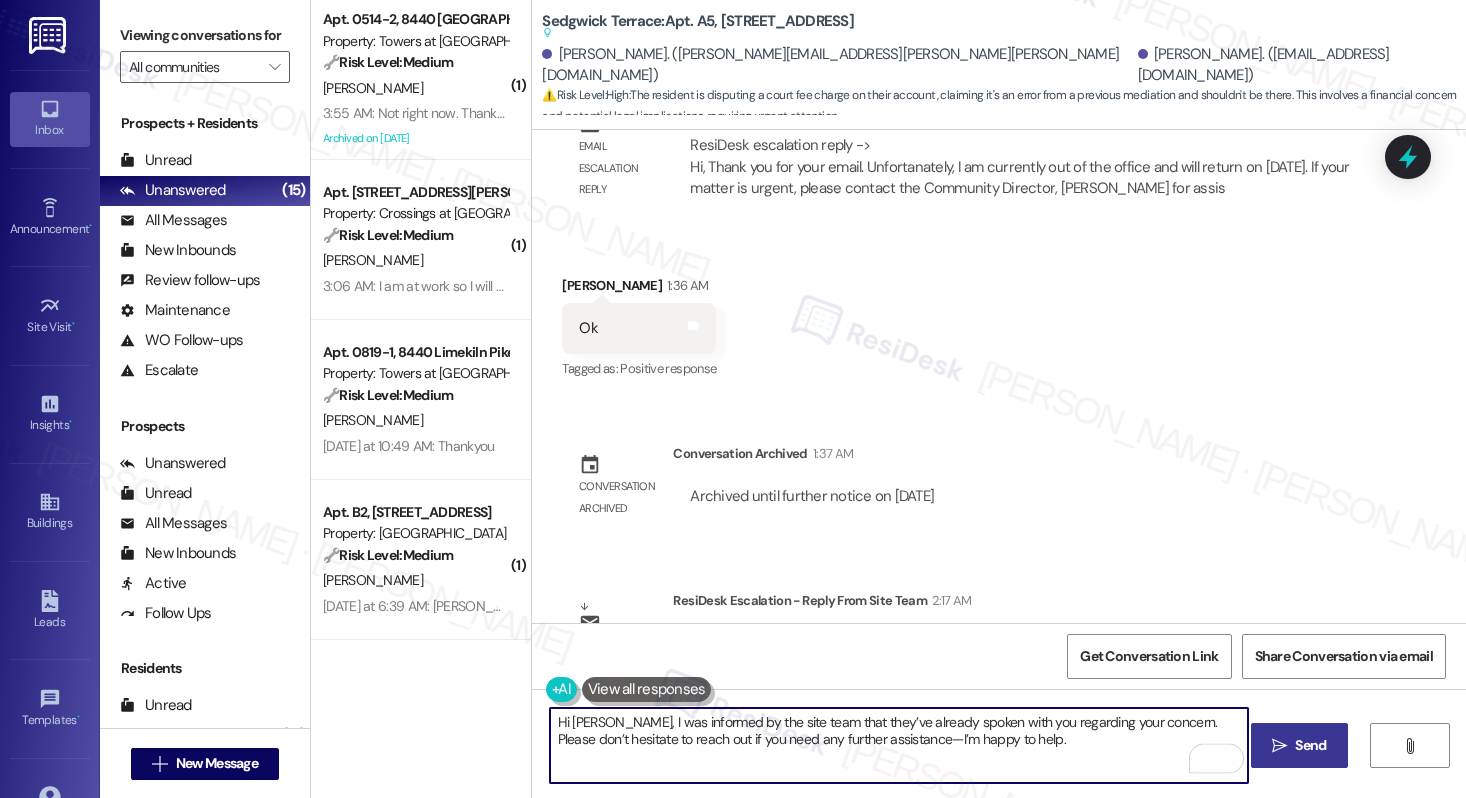 type on "Hi [PERSON_NAME], I was informed by the site team that they’ve already spoken with you regarding your concern. Please don’t hesitate to reach out if you need any further assistance—I’m happy to help." 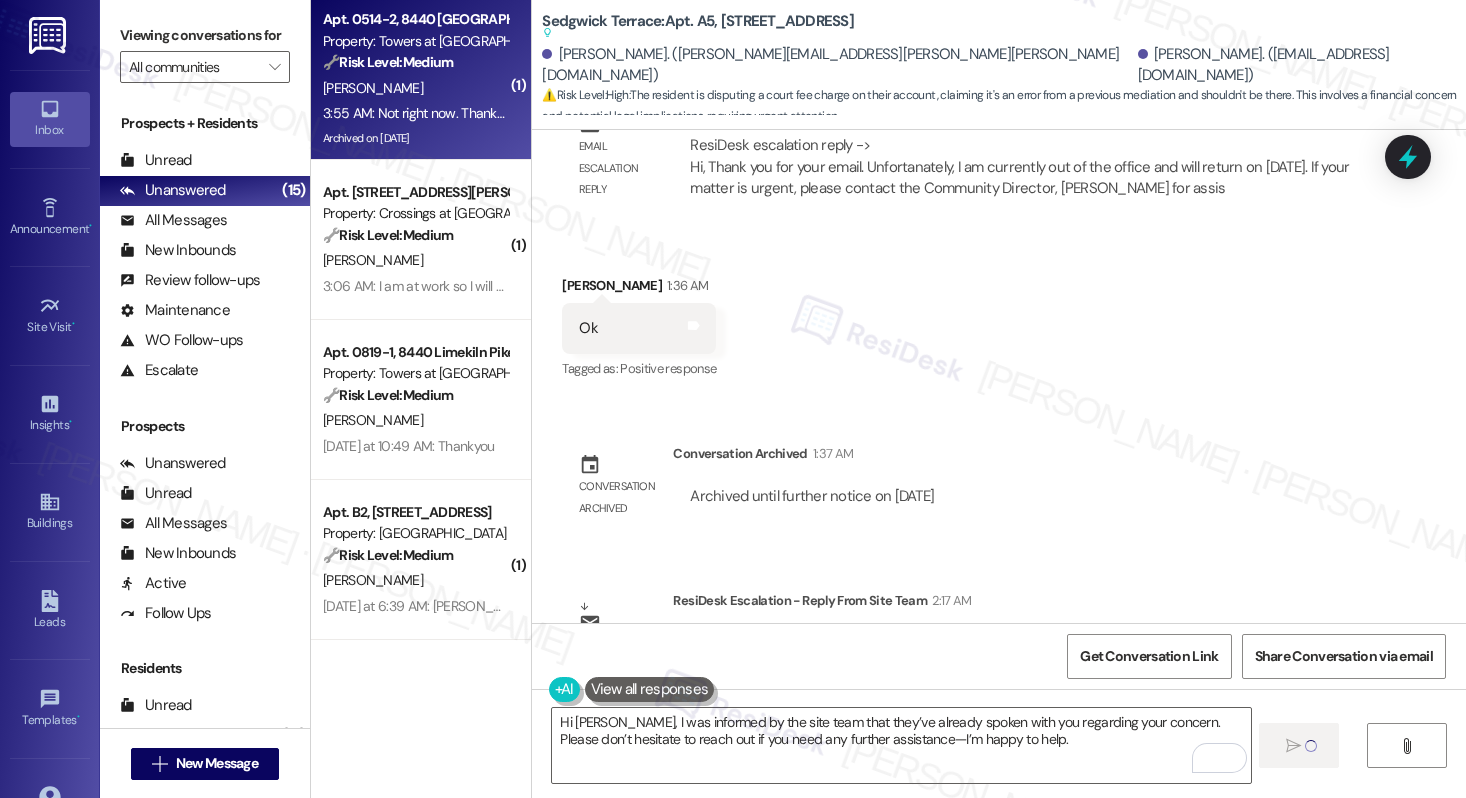 type 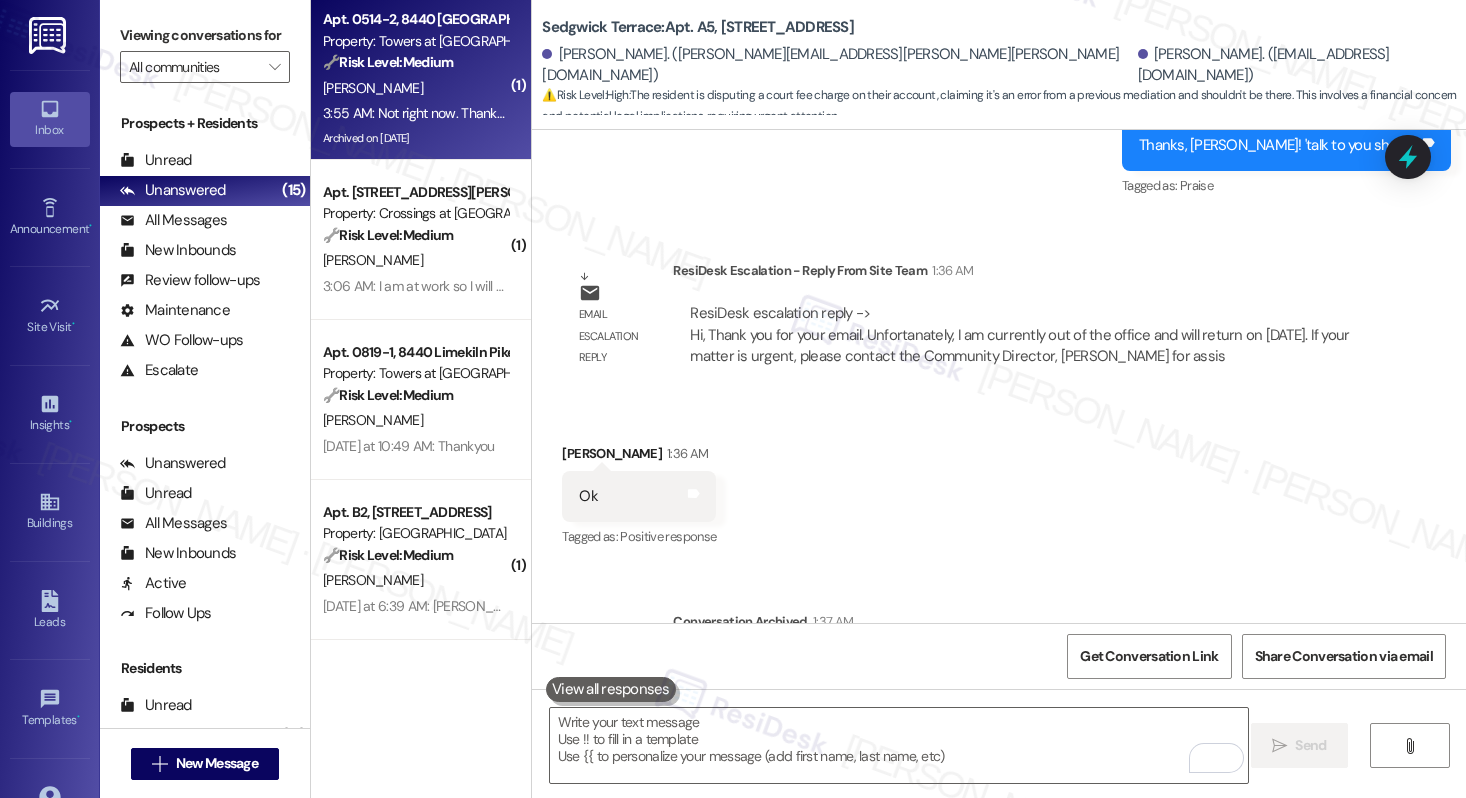scroll, scrollTop: 11437, scrollLeft: 0, axis: vertical 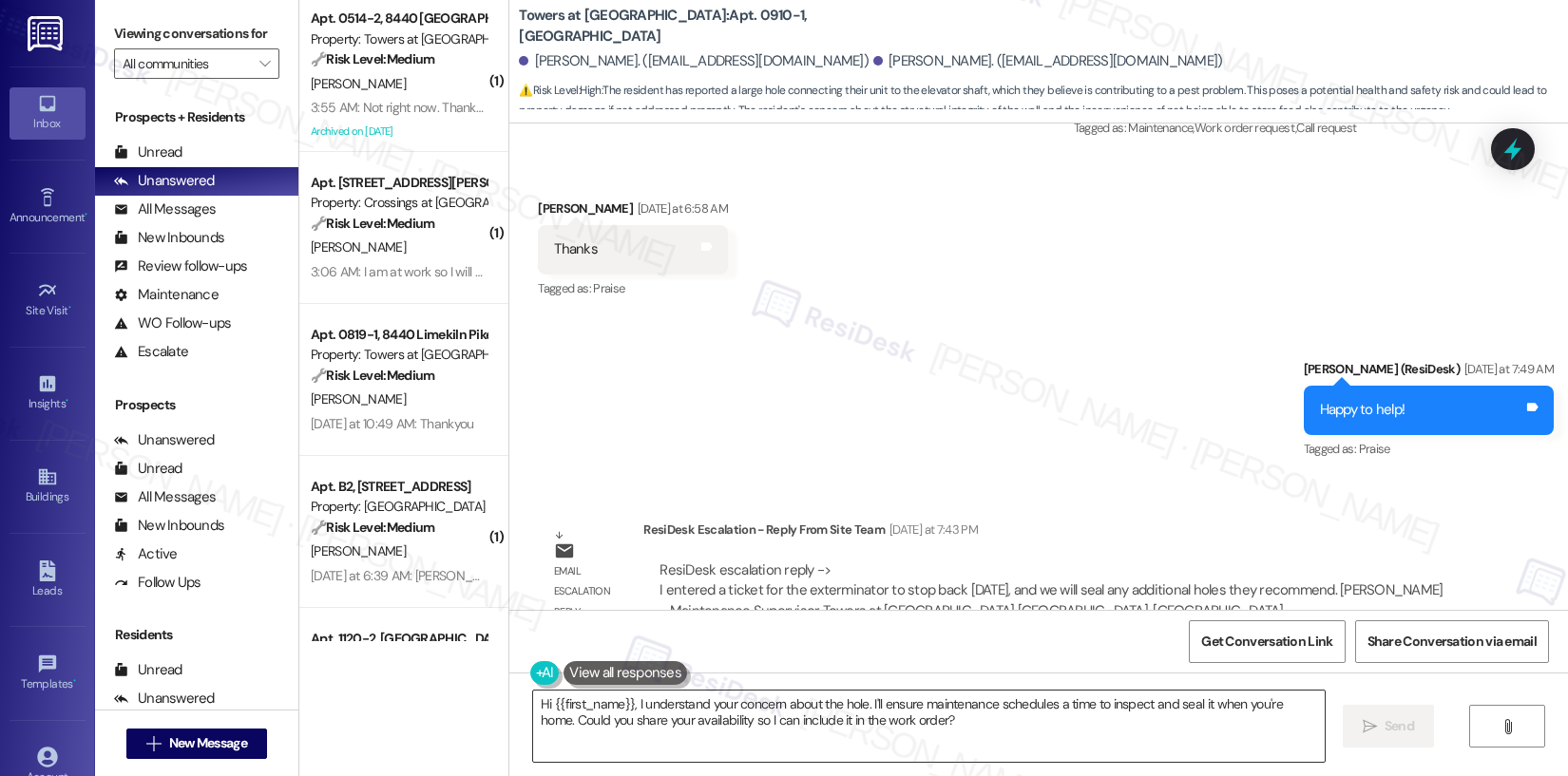 click on "Hi {{first_name}}, I understand your concern about the hole. I'll ensure maintenance schedules a time to inspect and seal it when you're home. Could you share your availability so I can include it in the work order?" at bounding box center [928, 726] 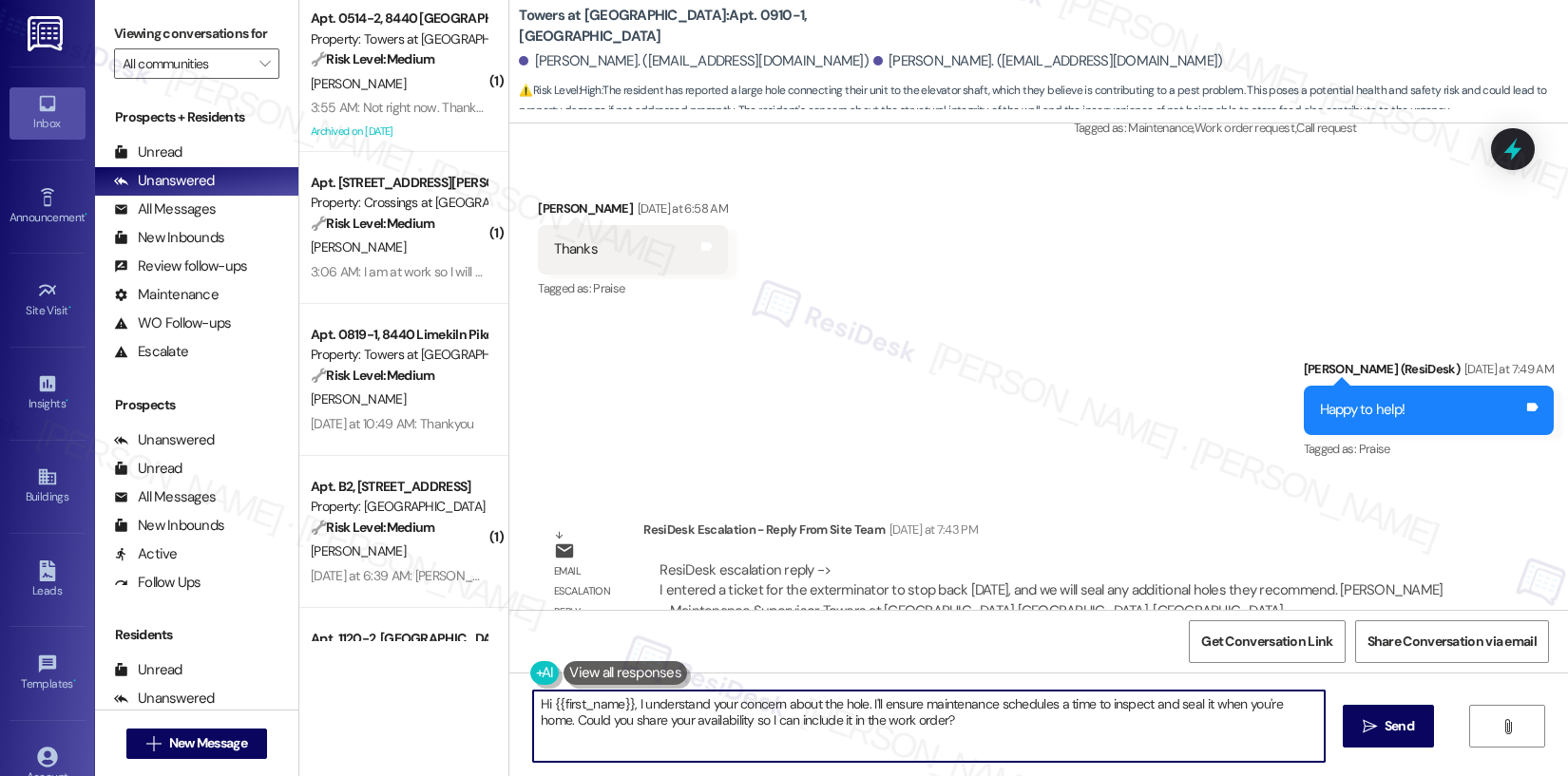 click on "Hi {{first_name}}, I understand your concern about the hole. I'll ensure maintenance schedules a time to inspect and seal it when you're home. Could you share your availability so I can include it in the work order?" at bounding box center (928, 726) 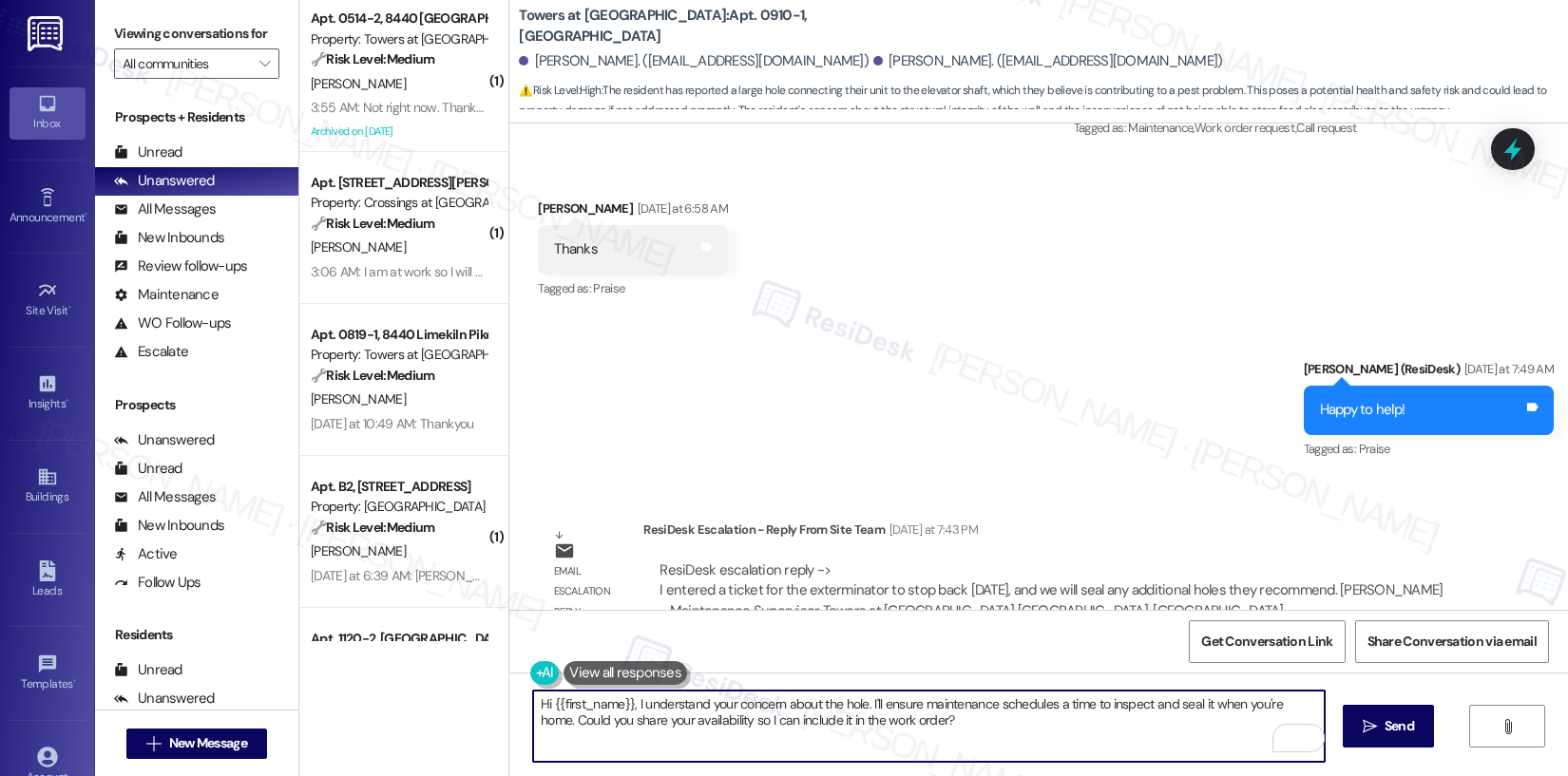 paste on "[PERSON_NAME],
A ticket has been submitted for the exterminator to stop by [DATE]. We’ll also make sure to seal any additional holes they identify during their visit." 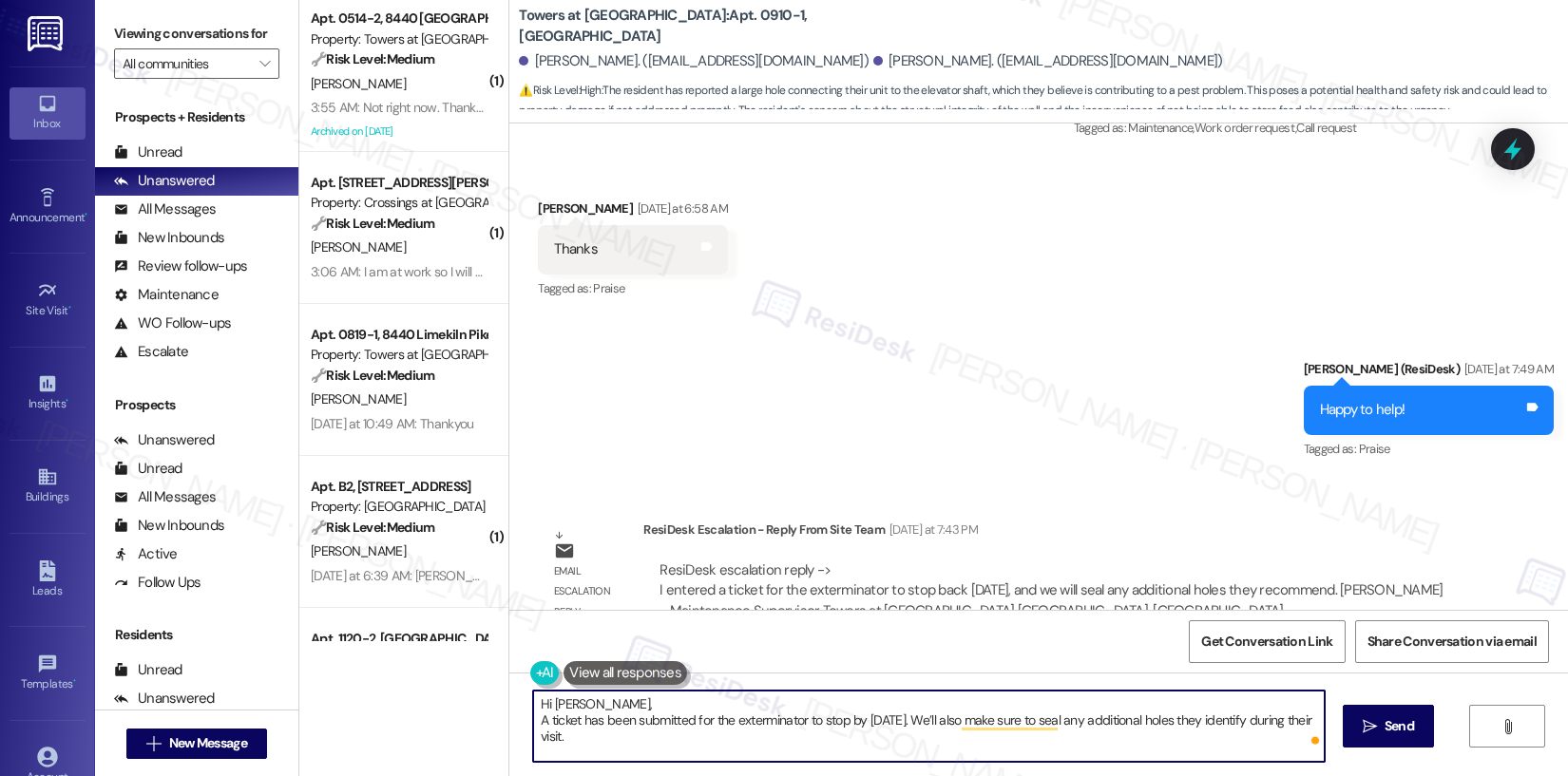 click on "Hi [PERSON_NAME],
A ticket has been submitted for the exterminator to stop by [DATE]. We’ll also make sure to seal any additional holes they identify during their visit." at bounding box center (928, 726) 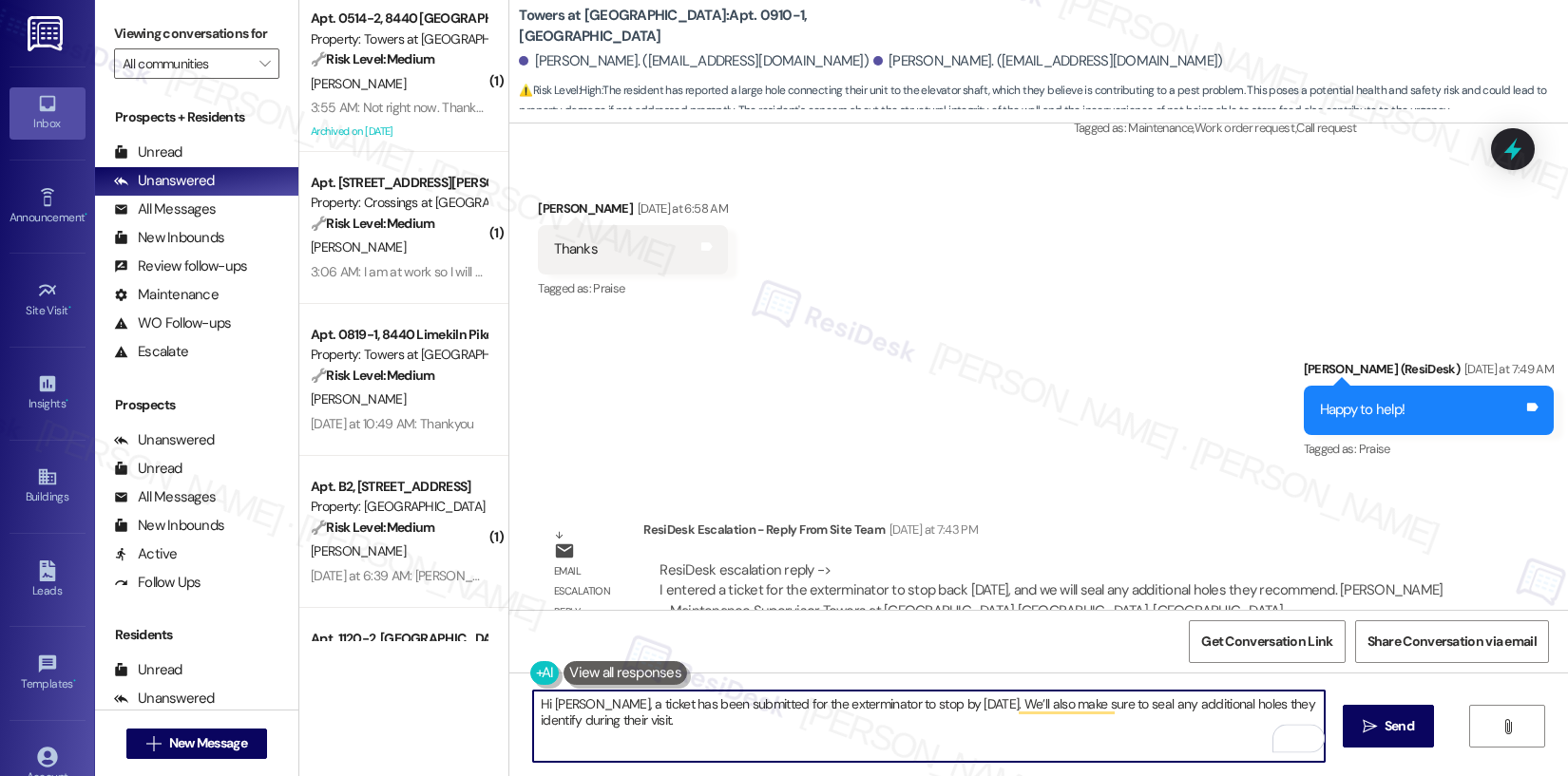 click on "Hi [PERSON_NAME], a ticket has been submitted for the exterminator to stop by [DATE]. We’ll also make sure to seal any additional holes they identify during their visit." at bounding box center (928, 726) 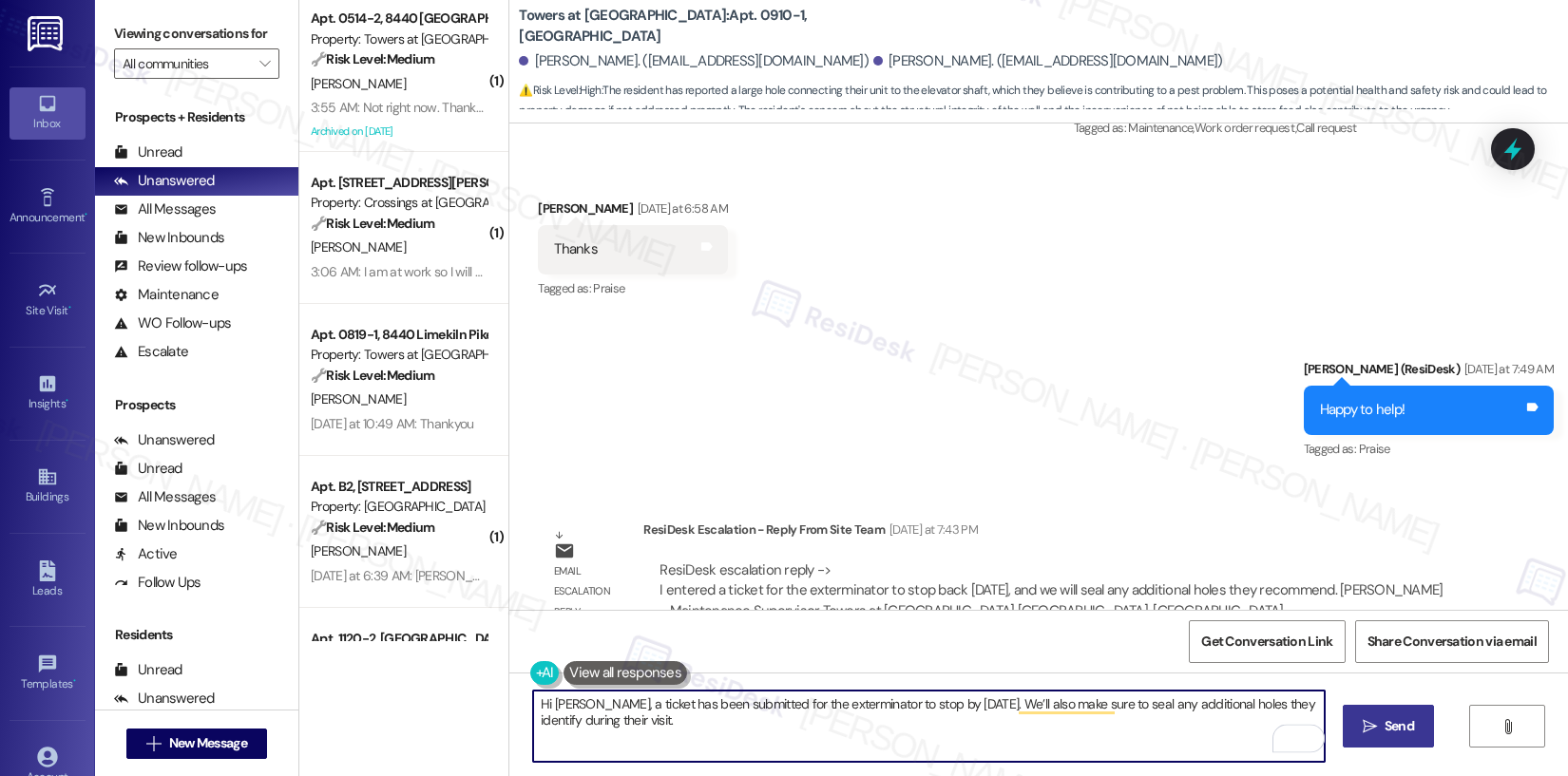 type on "Hi [PERSON_NAME], a ticket has been submitted for the exterminator to stop by [DATE]. We’ll also make sure to seal any additional holes they identify during their visit." 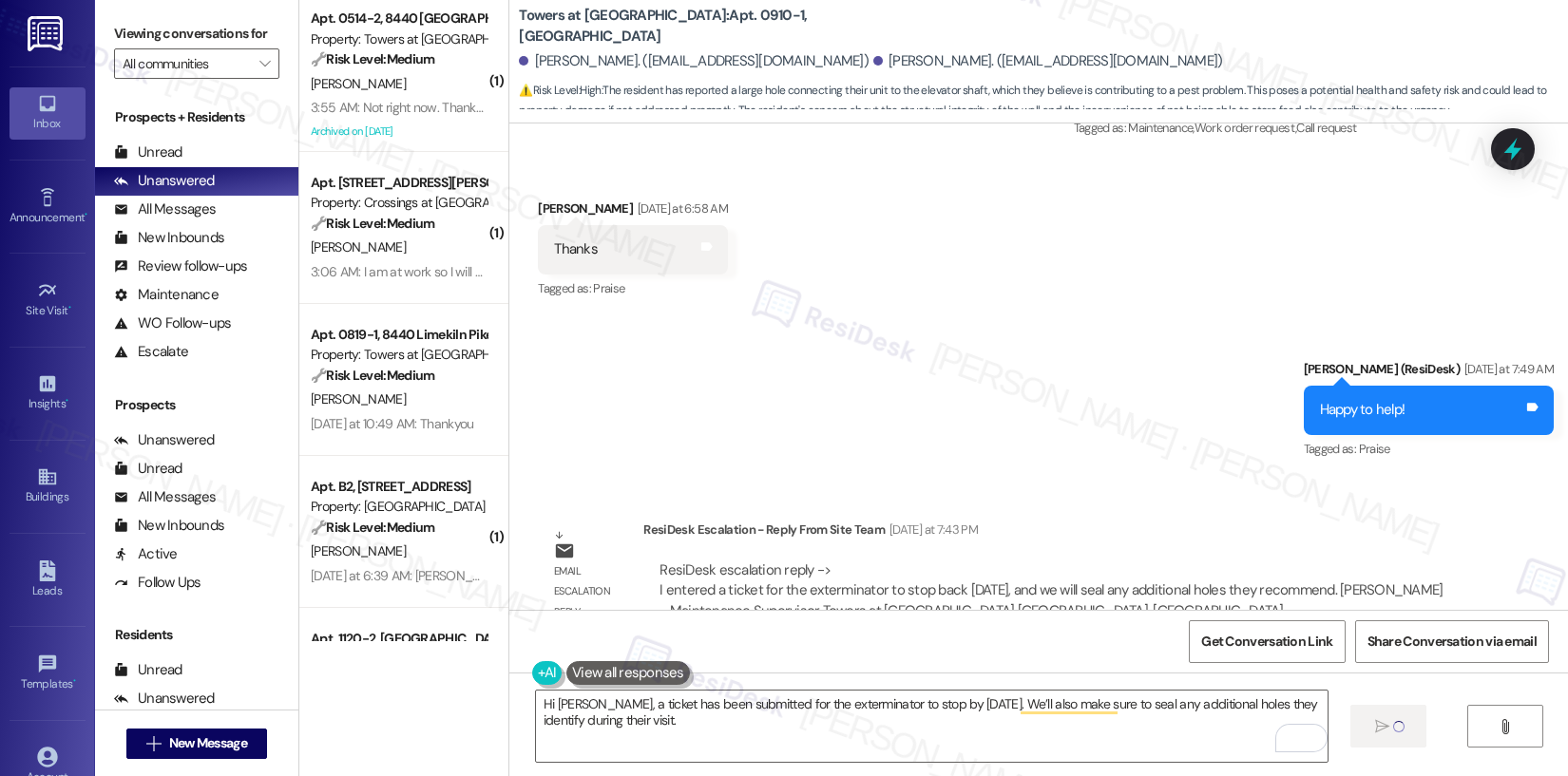 type 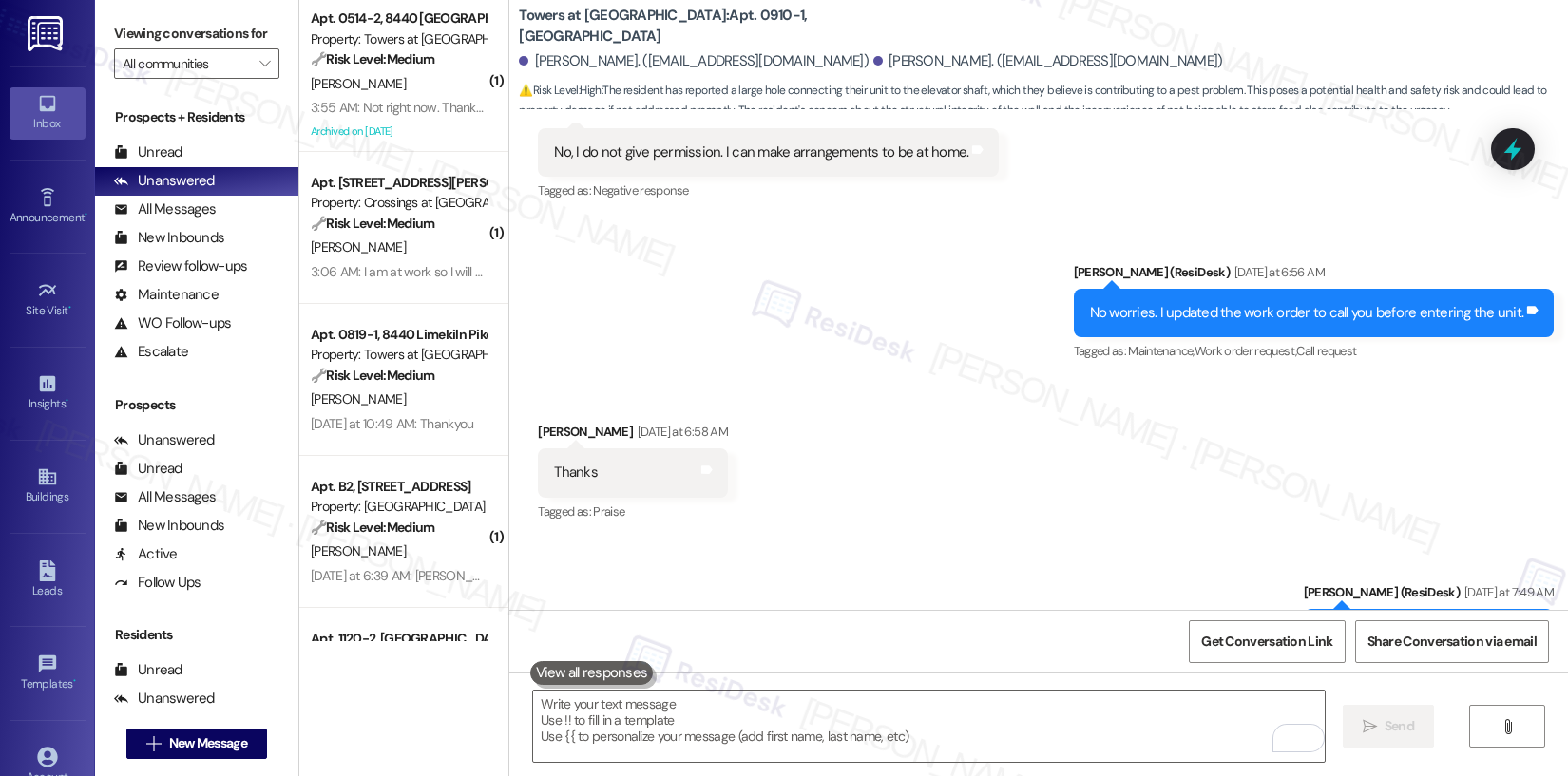 scroll, scrollTop: 5470, scrollLeft: 0, axis: vertical 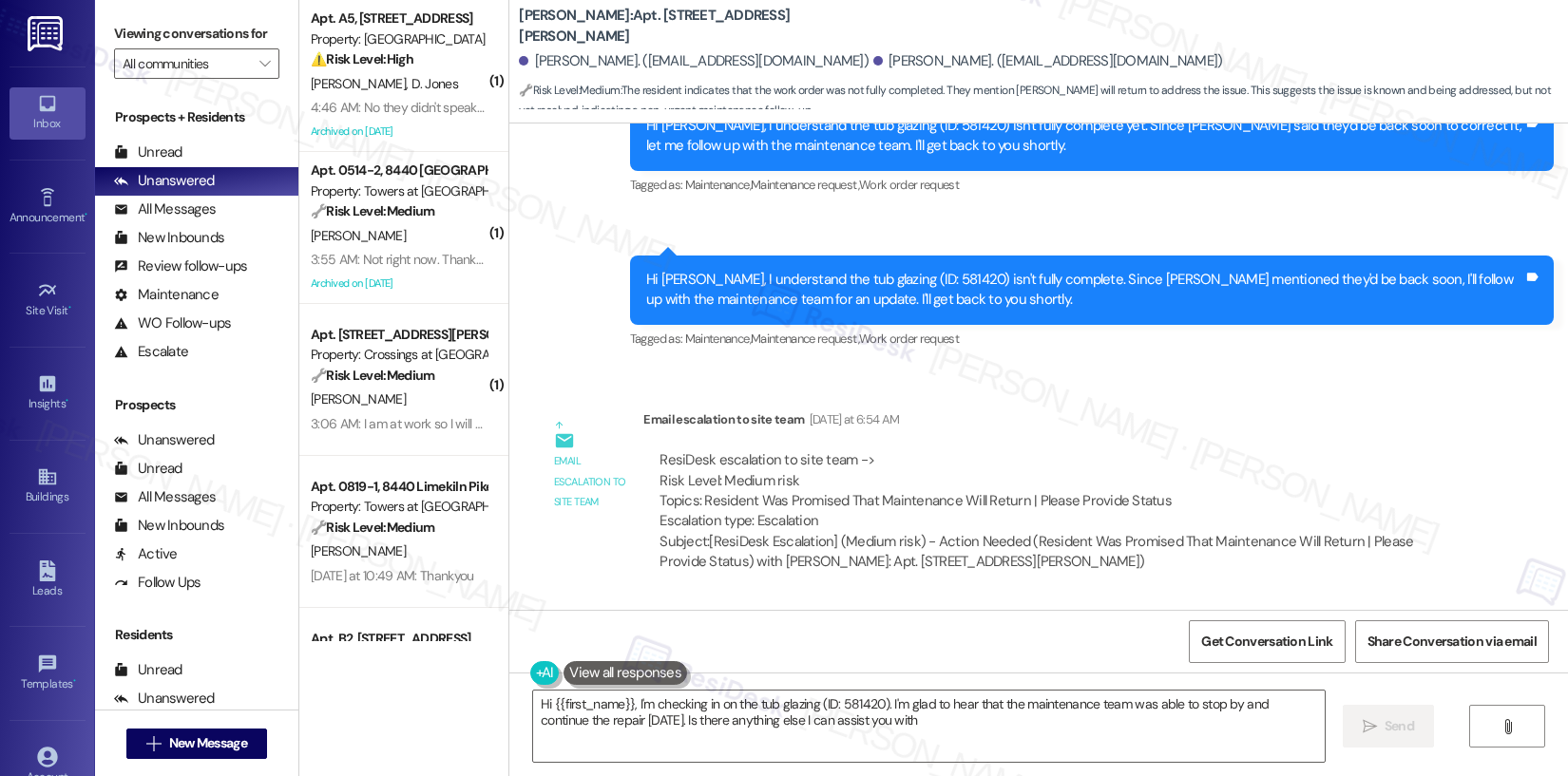 type on "Hi {{first_name}}, I'm checking in on the tub glazing (ID: 581420). I'm glad to hear that the maintenance team was able to stop by and continue the repair [DATE]. Is there anything else I can assist you with?" 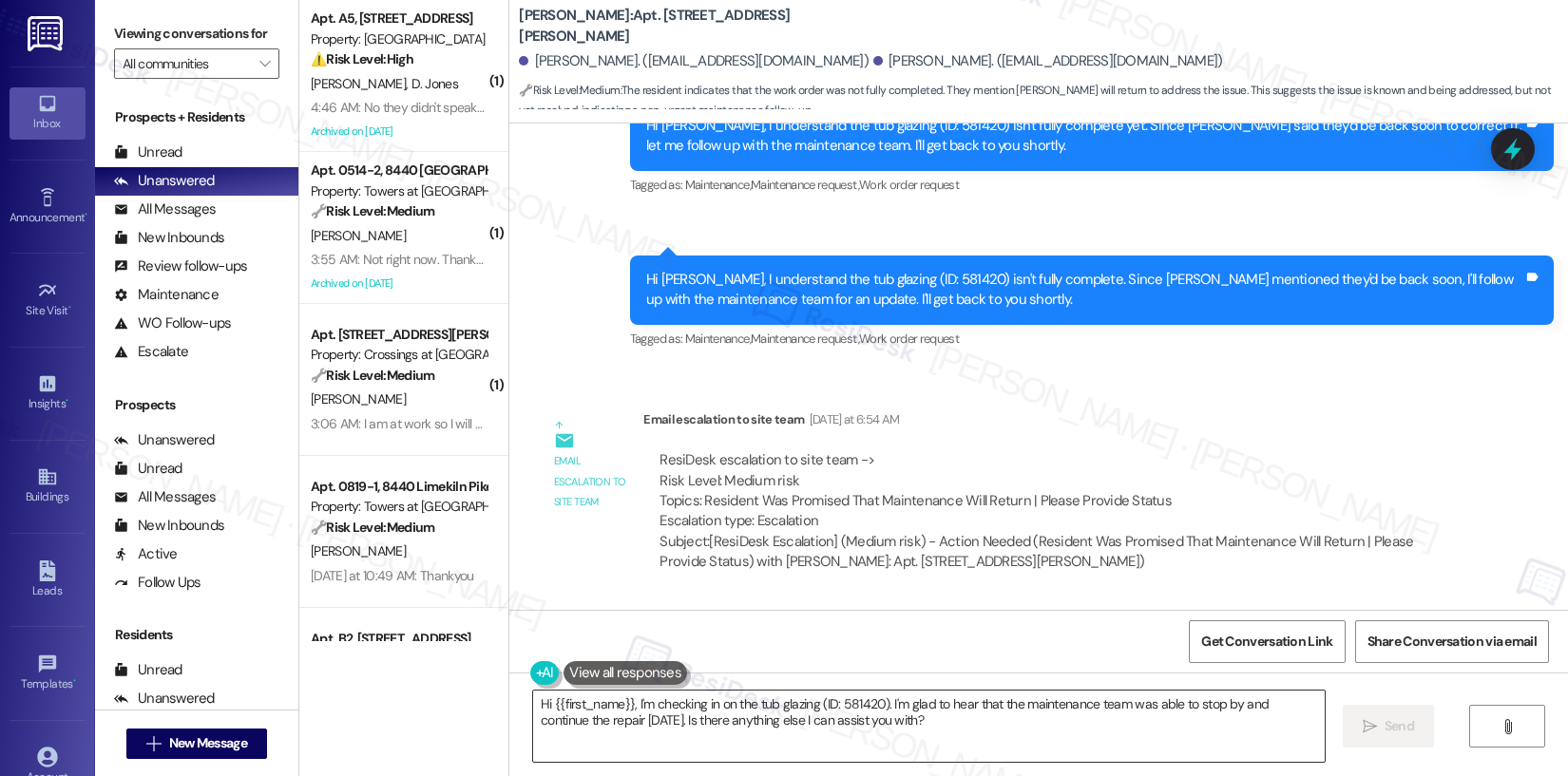 click on "Hi {{first_name}}, I'm checking in on the tub glazing (ID: 581420). I'm glad to hear that the maintenance team was able to stop by and continue the repair [DATE]. Is there anything else I can assist you with?" at bounding box center (928, 726) 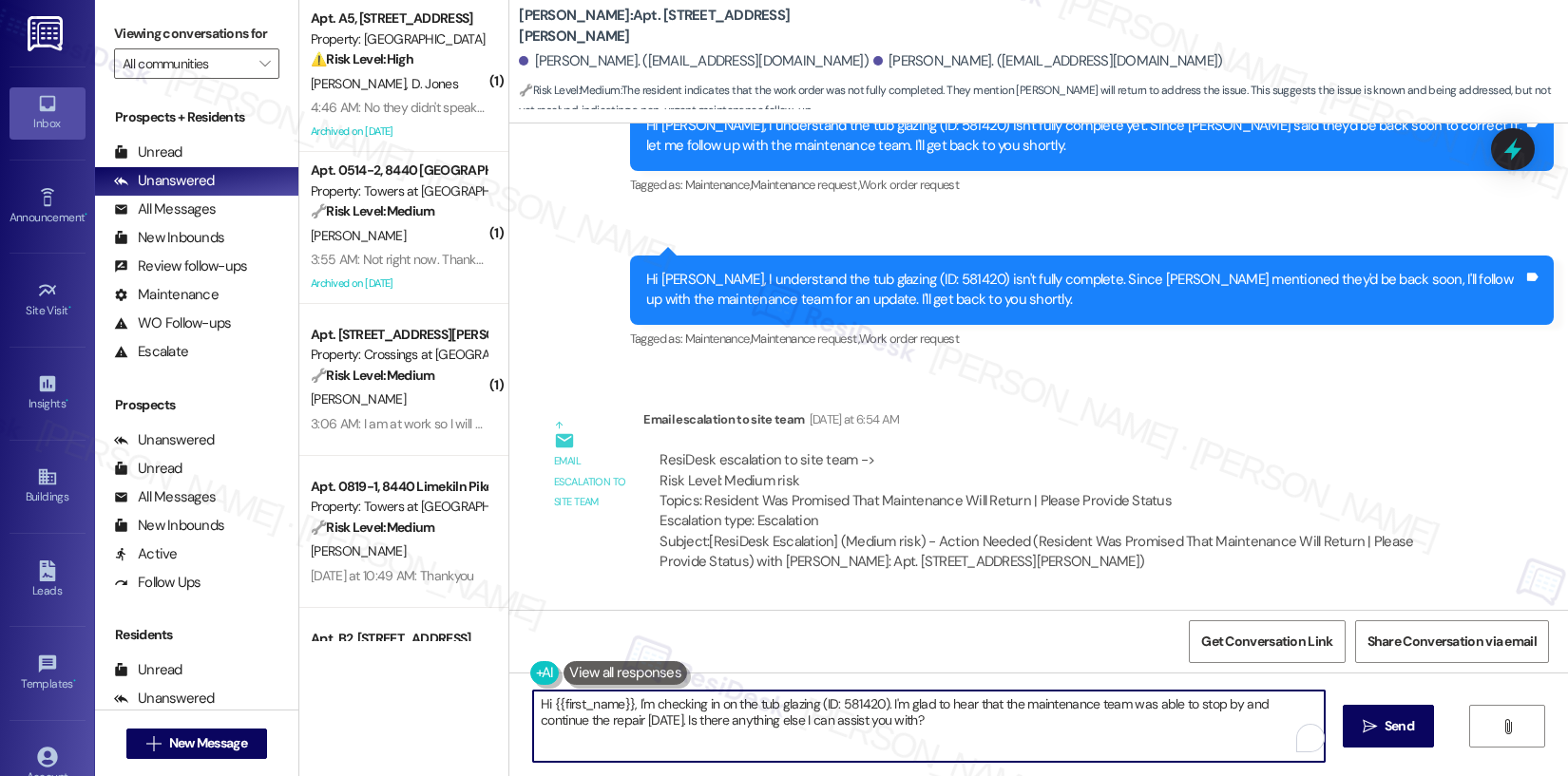 click on "Hi {{first_name}}, I'm checking in on the tub glazing (ID: 581420). I'm glad to hear that the maintenance team was able to stop by and continue the repair [DATE]. Is there anything else I can assist you with?" at bounding box center (928, 726) 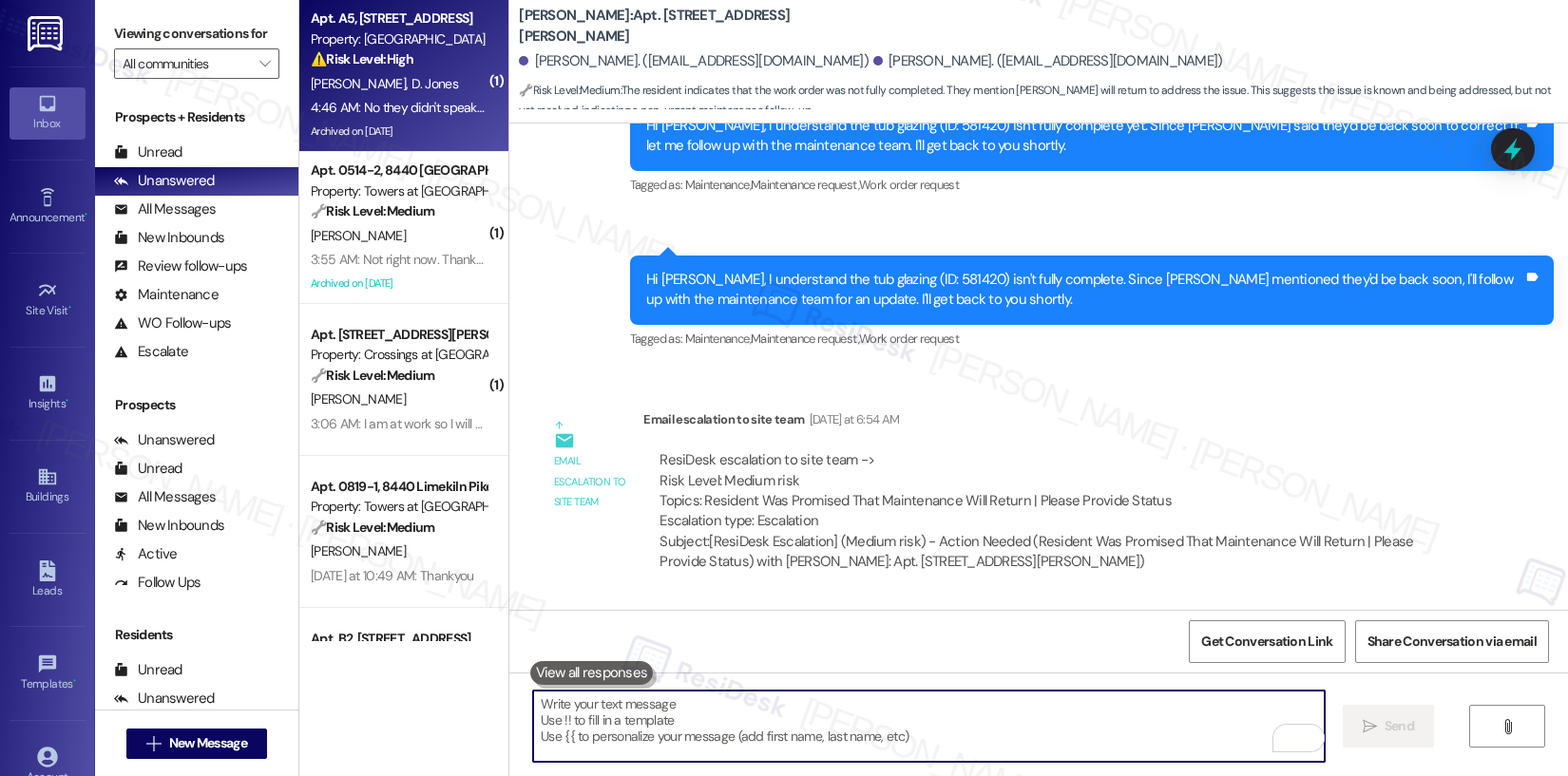 type 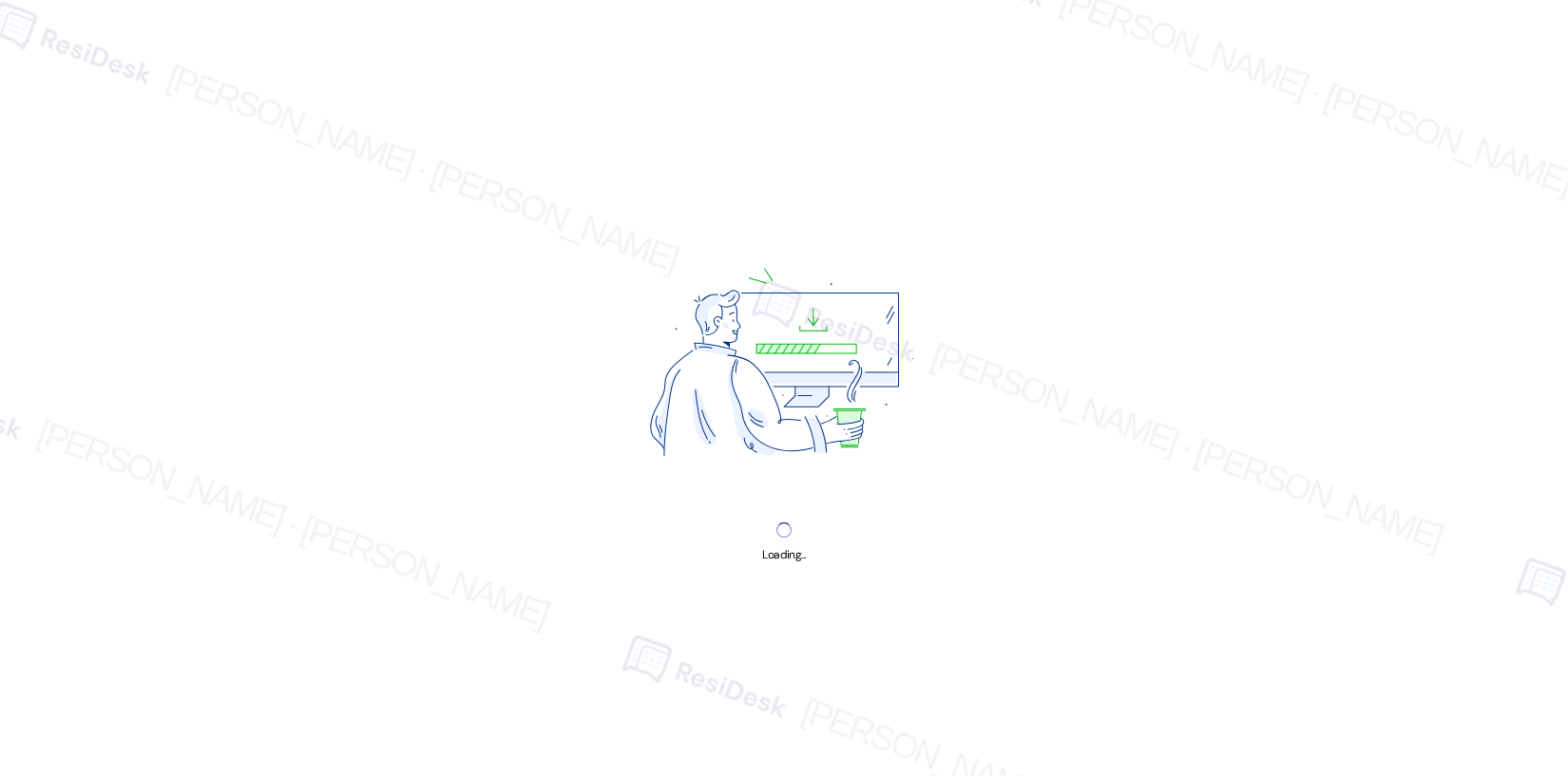 scroll, scrollTop: 0, scrollLeft: 0, axis: both 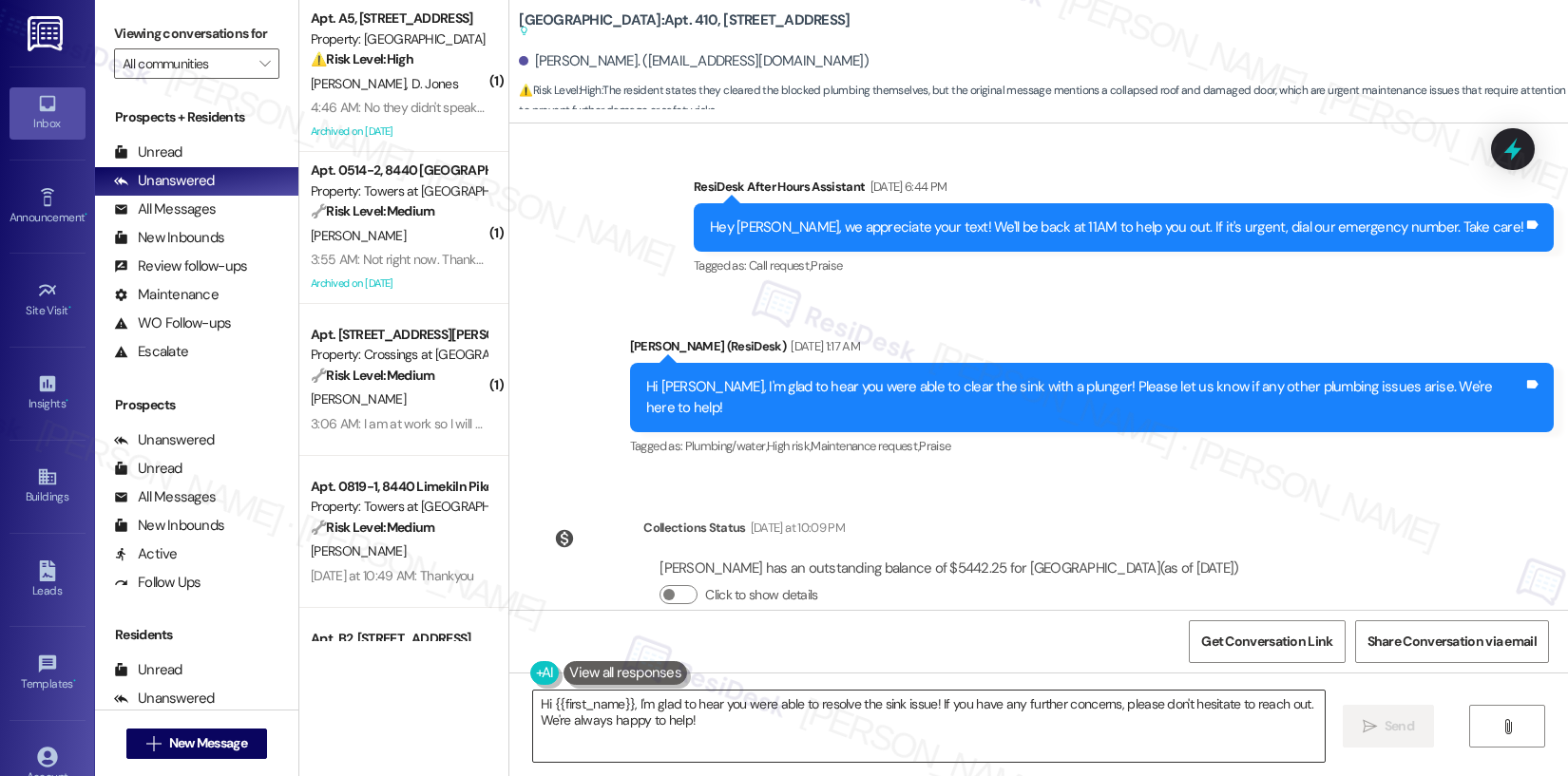 click on "Hi {{first_name}}, I'm glad to hear you were able to resolve the sink issue! If you have any further concerns, please don't hesitate to reach out. We're always happy to help!" at bounding box center (928, 726) 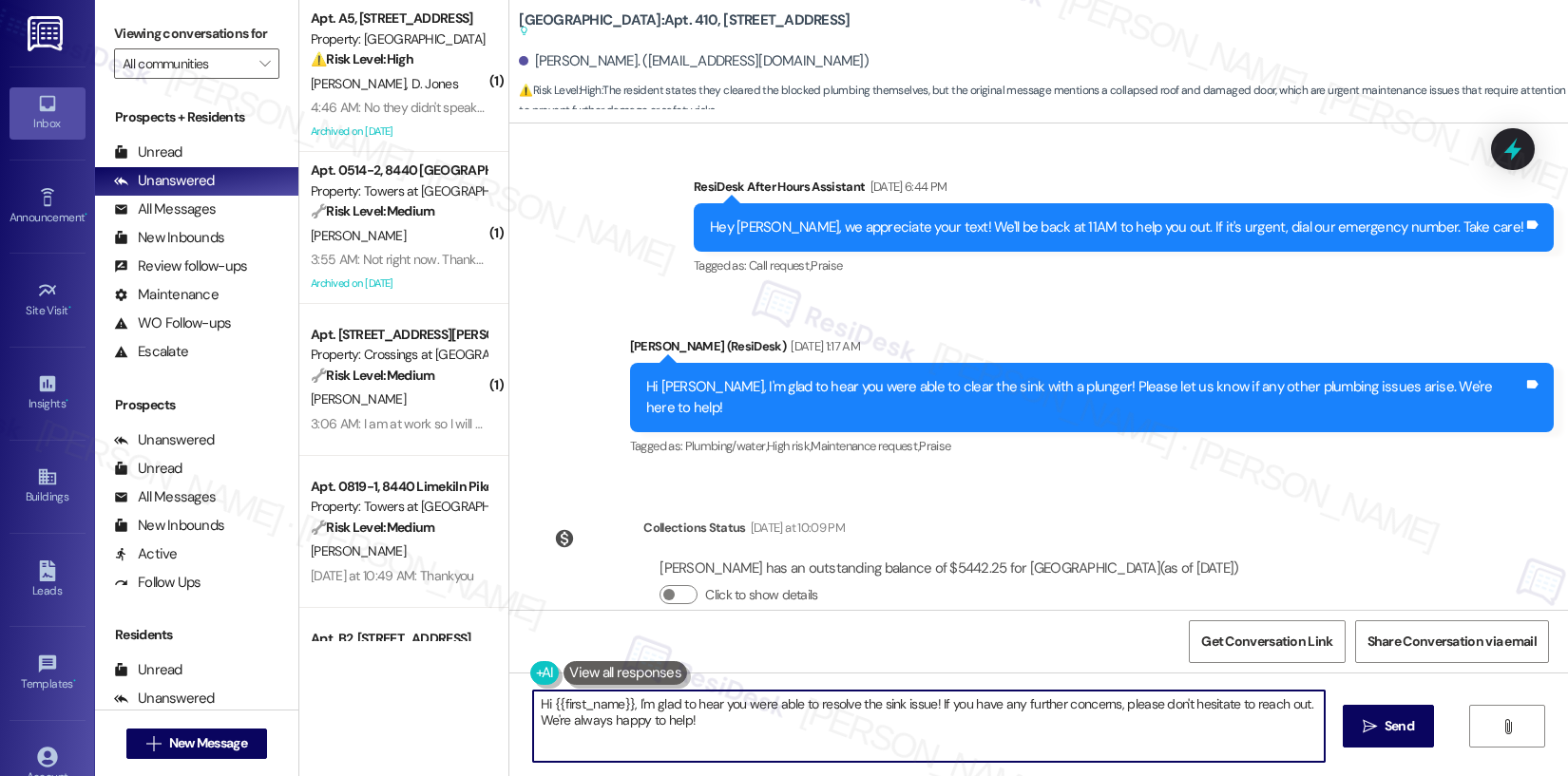 click on "Hi {{first_name}}, I'm glad to hear you were able to resolve the sink issue! If you have any further concerns, please don't hesitate to reach out. We're always happy to help!" at bounding box center (928, 726) 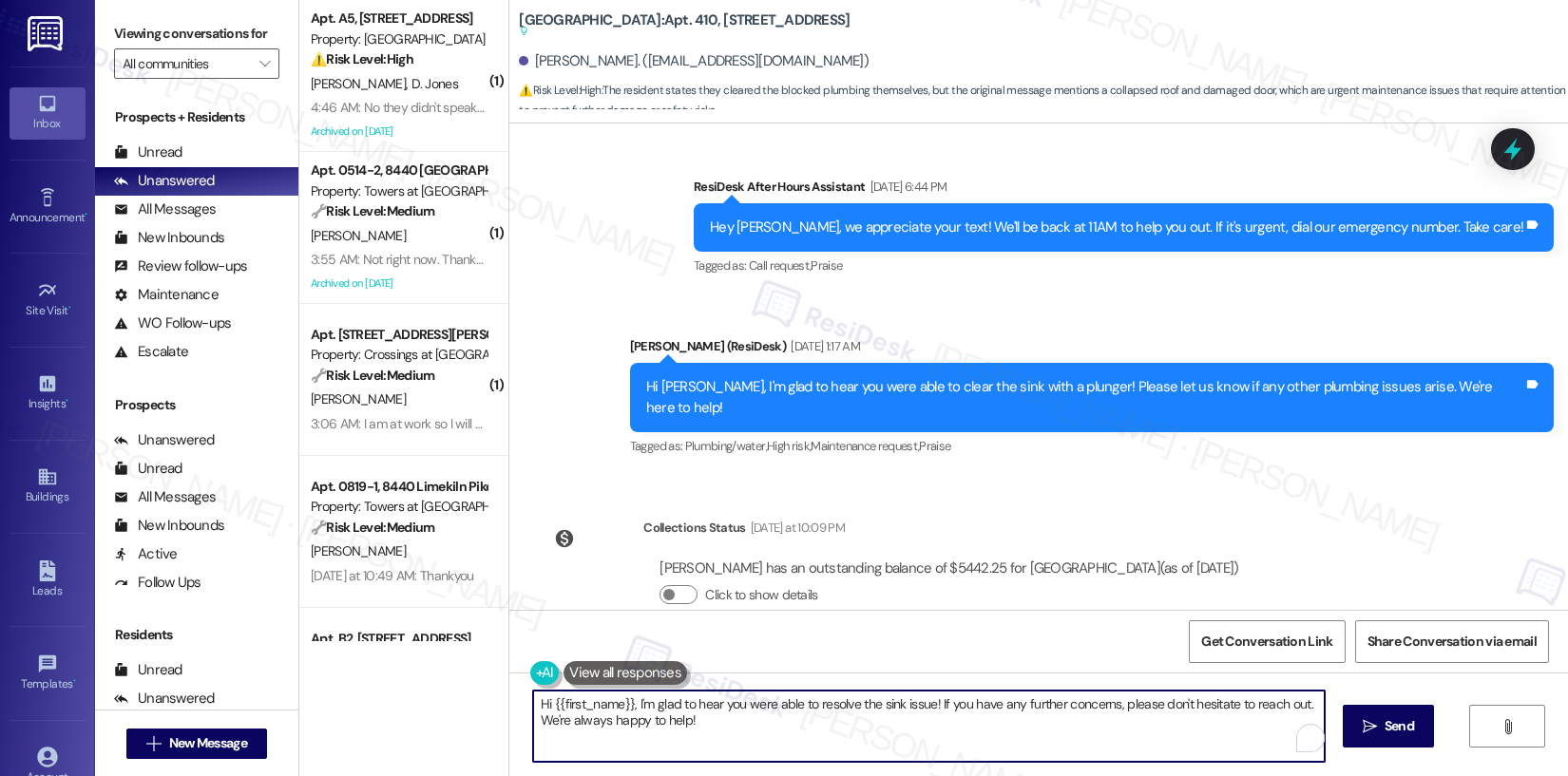 click on "Hi {{first_name}}, I'm glad to hear you were able to resolve the sink issue! If you have any further concerns, please don't hesitate to reach out. We're always happy to help!" at bounding box center [928, 726] 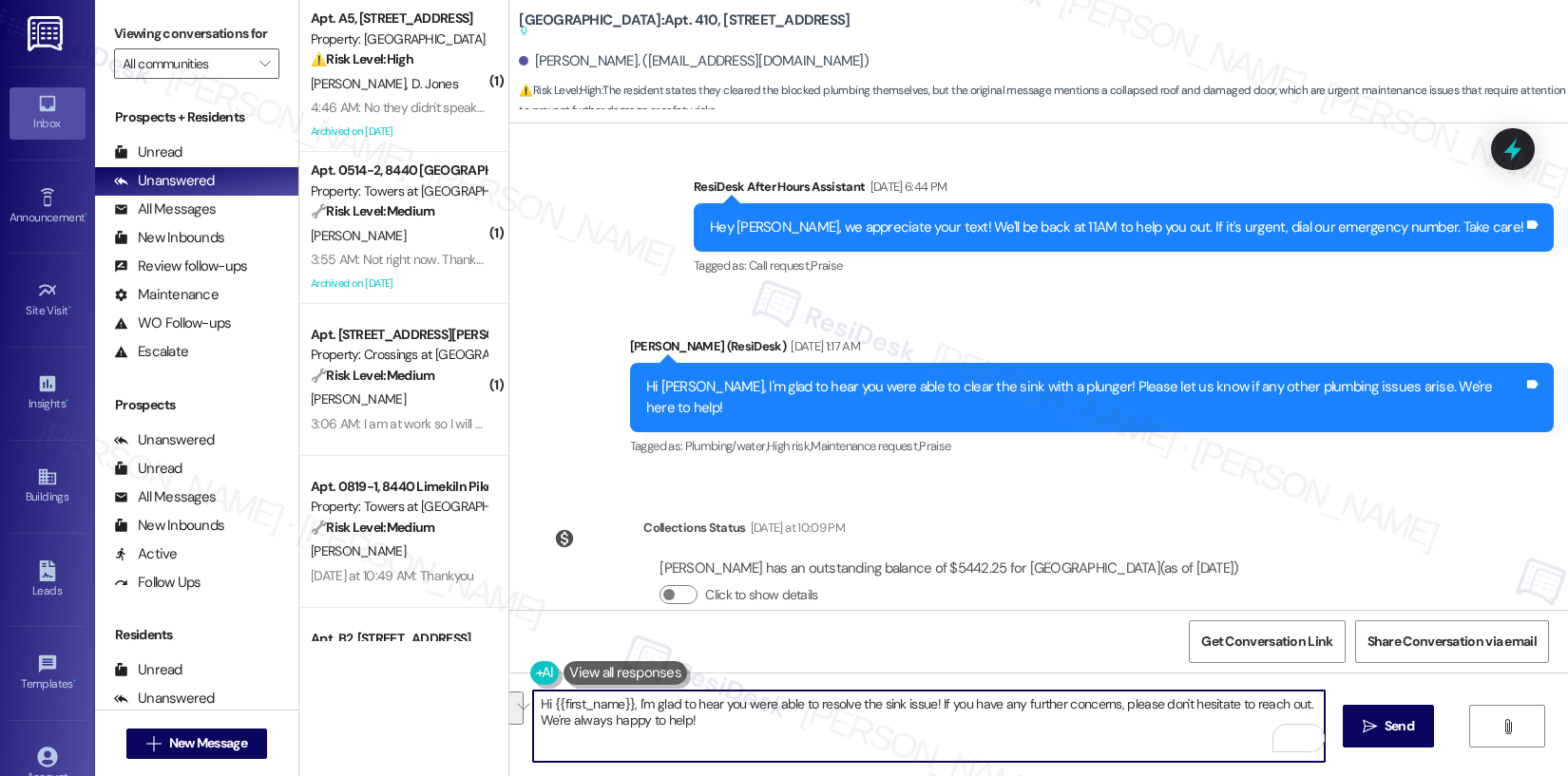 drag, startPoint x: 706, startPoint y: 726, endPoint x: 690, endPoint y: 706, distance: 25.612497 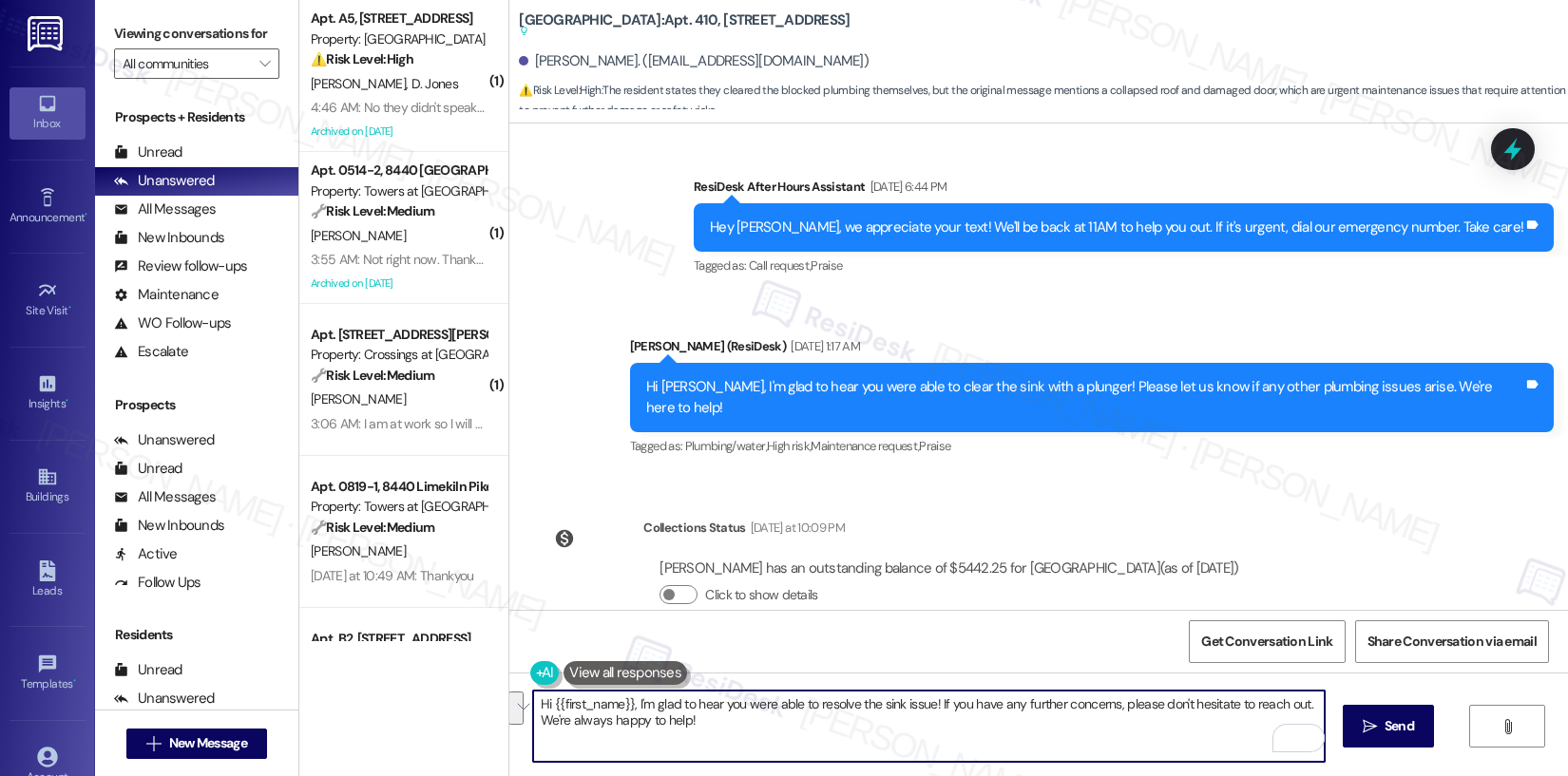 click on "Hi {{first_name}}, I'm glad to hear you were able to resolve the sink issue! If you have any further concerns, please don't hesitate to reach out. We're always happy to help!" at bounding box center [928, 726] 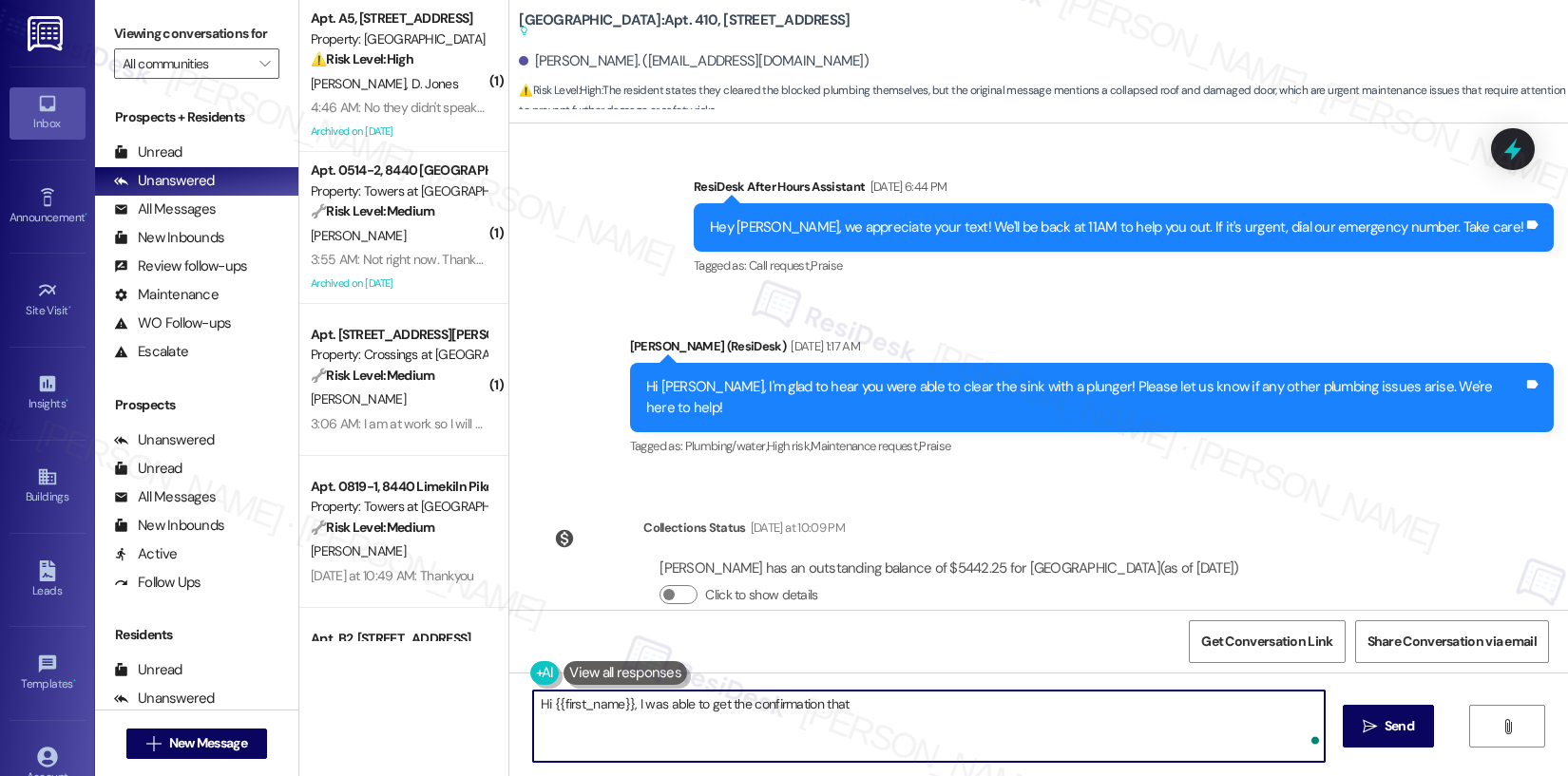 paste on "The drain is fixed the ceiling is fixed and the only thing she wants done is she wants a new bathroom door. I told I'm working on that." 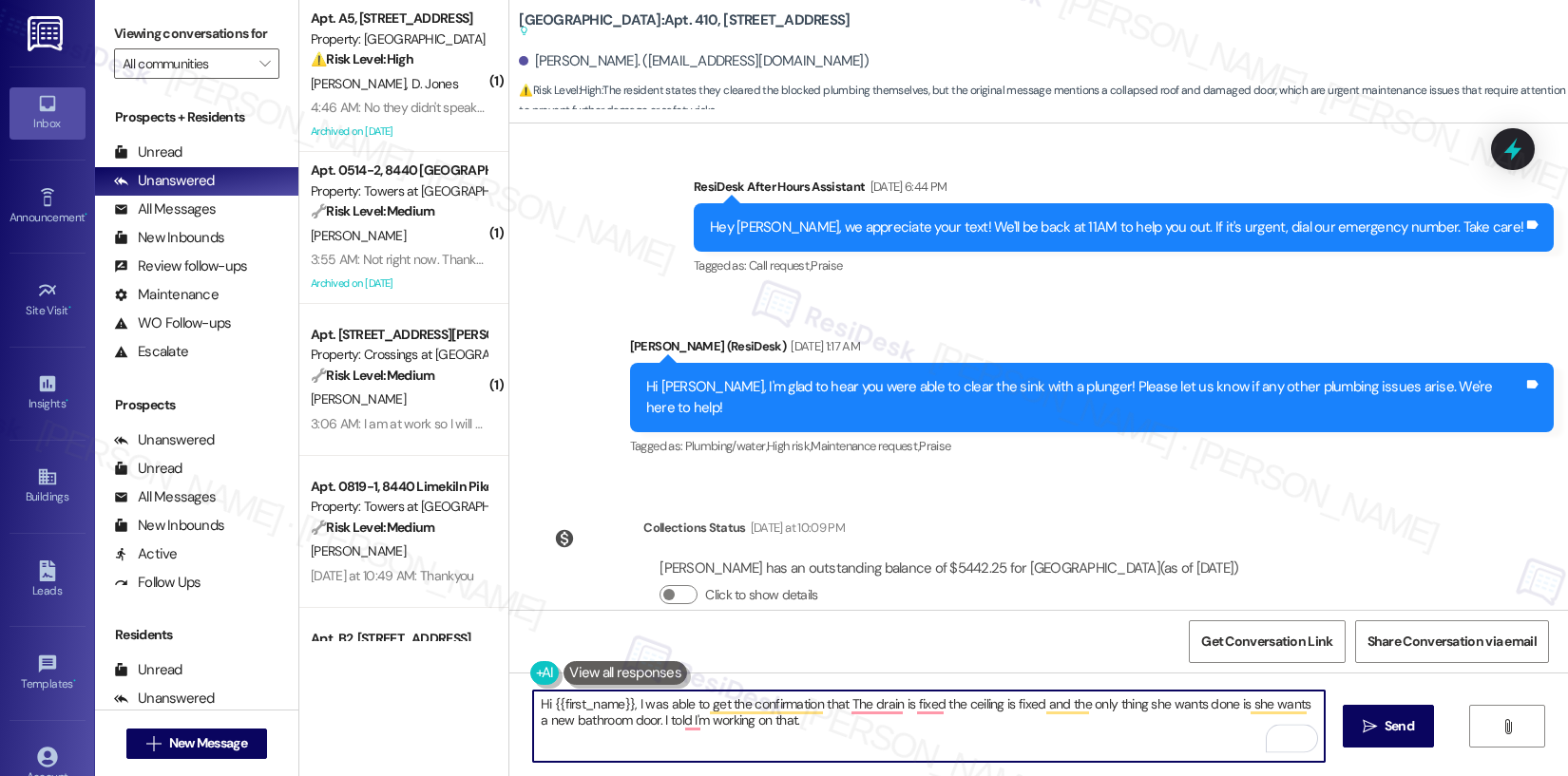 click on "Hi {{first_name}}, I was able to get the confirmation that The drain is fixed the ceiling is fixed and the only thing she wants done is she wants a new bathroom door. I told I'm working on that." at bounding box center (928, 726) 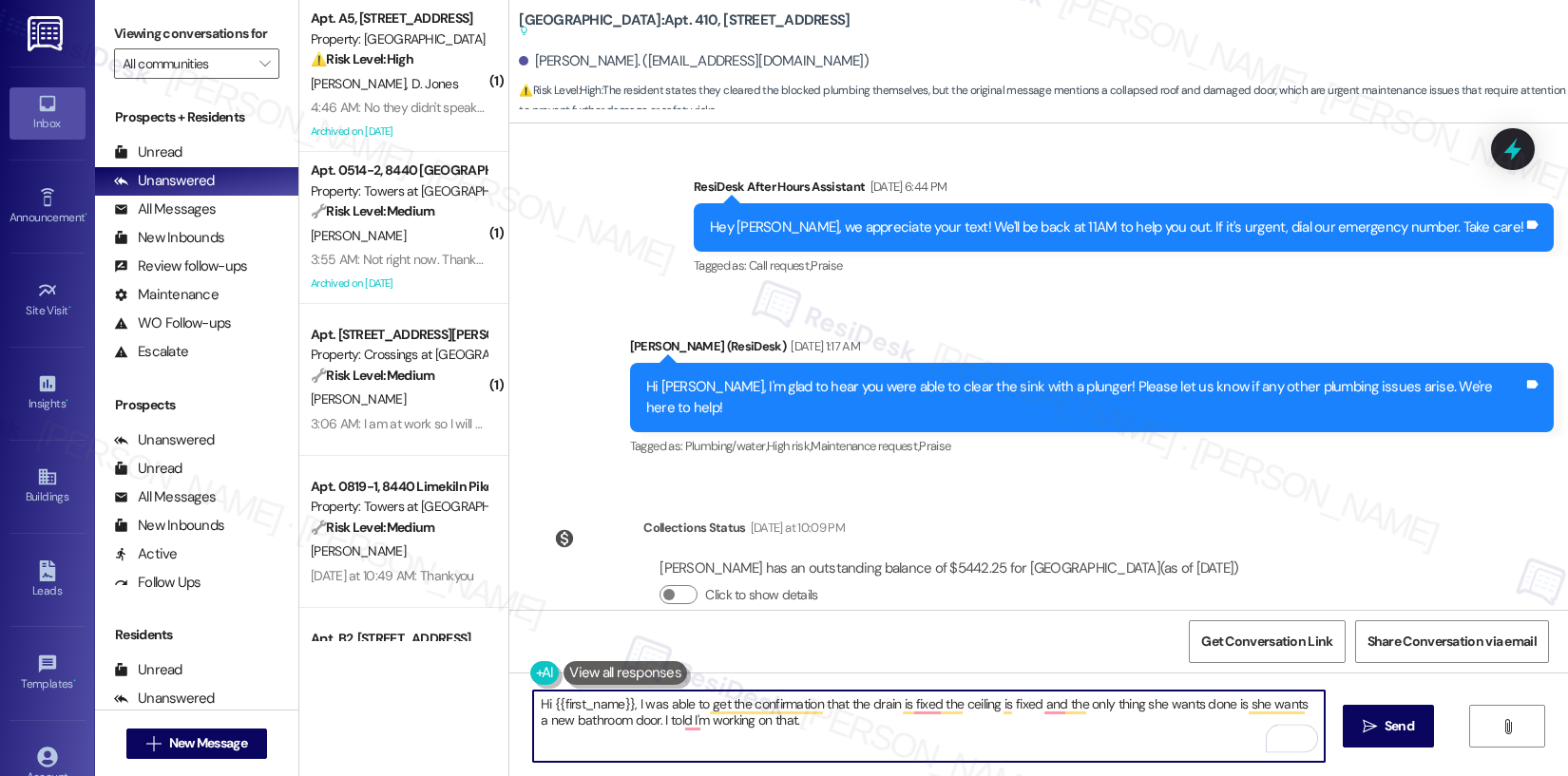 click on "Hi {{first_name}}, I was able to get the confirmation that the drain is fixed the ceiling is fixed and the only thing she wants done is she wants a new bathroom door. I told I'm working on that." at bounding box center [928, 726] 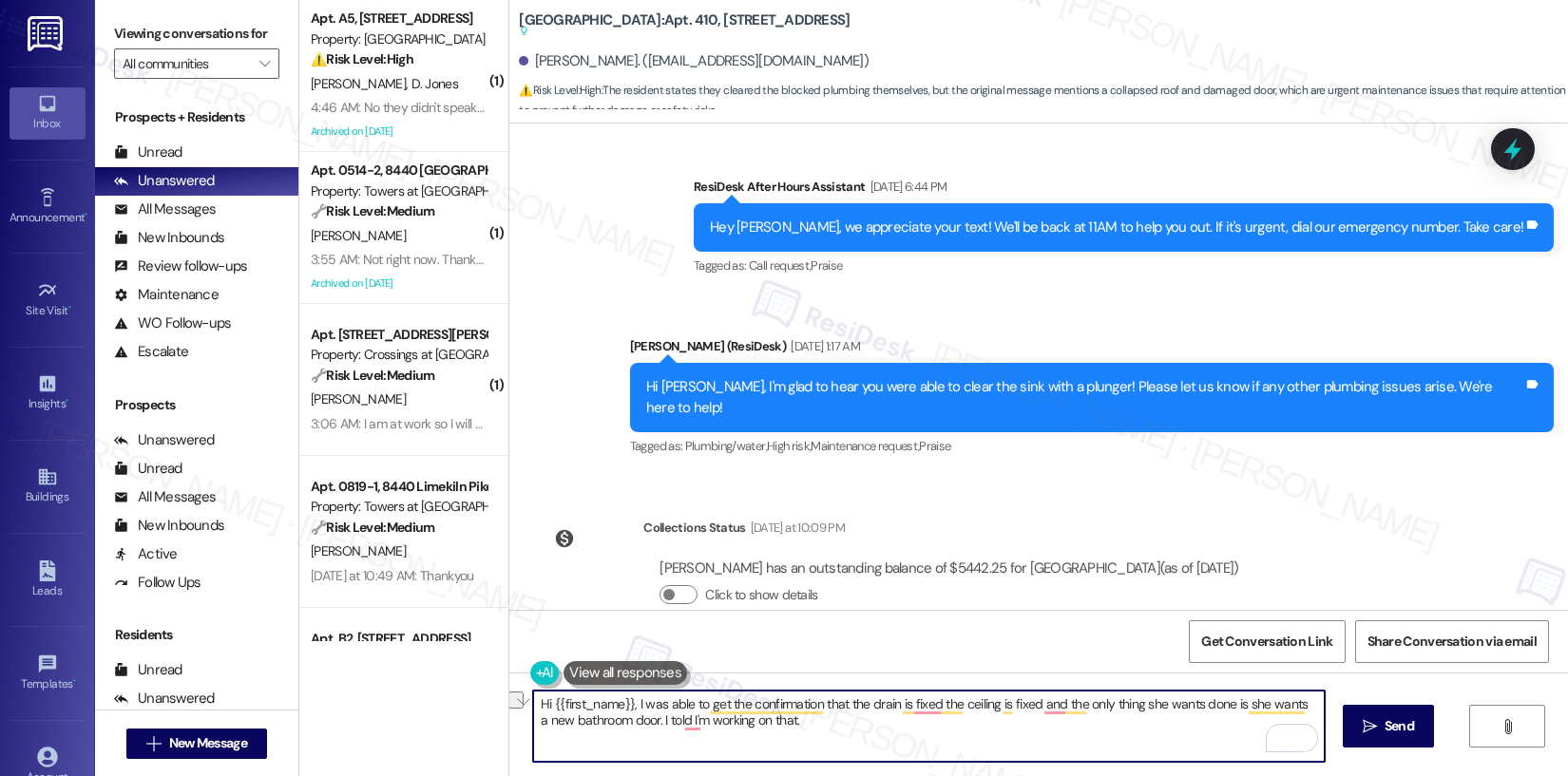 drag, startPoint x: 1134, startPoint y: 710, endPoint x: 1187, endPoint y: 708, distance: 53.0377 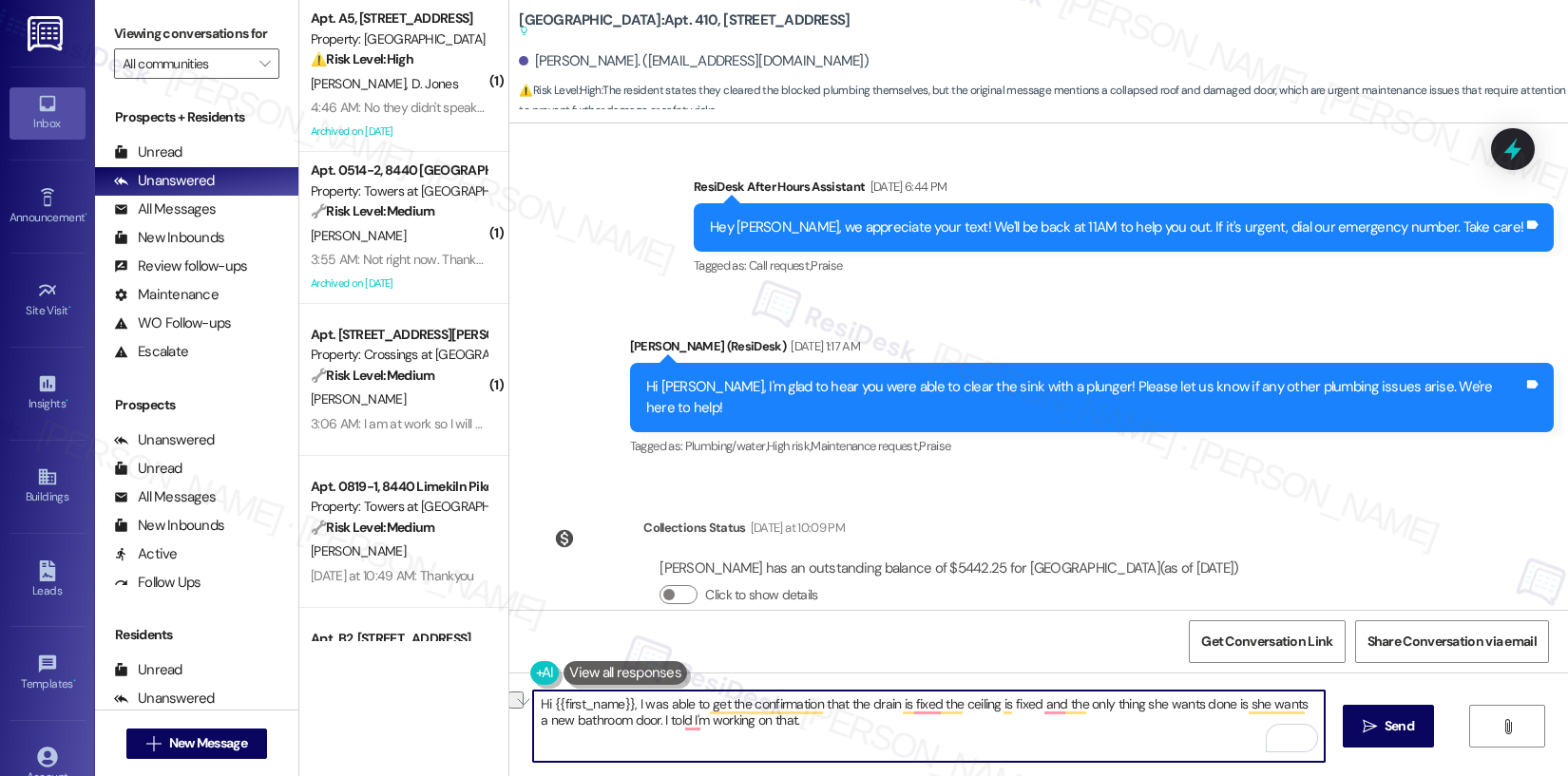 click on "Hi {{first_name}}, I was able to get the confirmation that the drain is fixed the ceiling is fixed and the only thing she wants done is she wants a new bathroom door. I told I'm working on that." at bounding box center [928, 726] 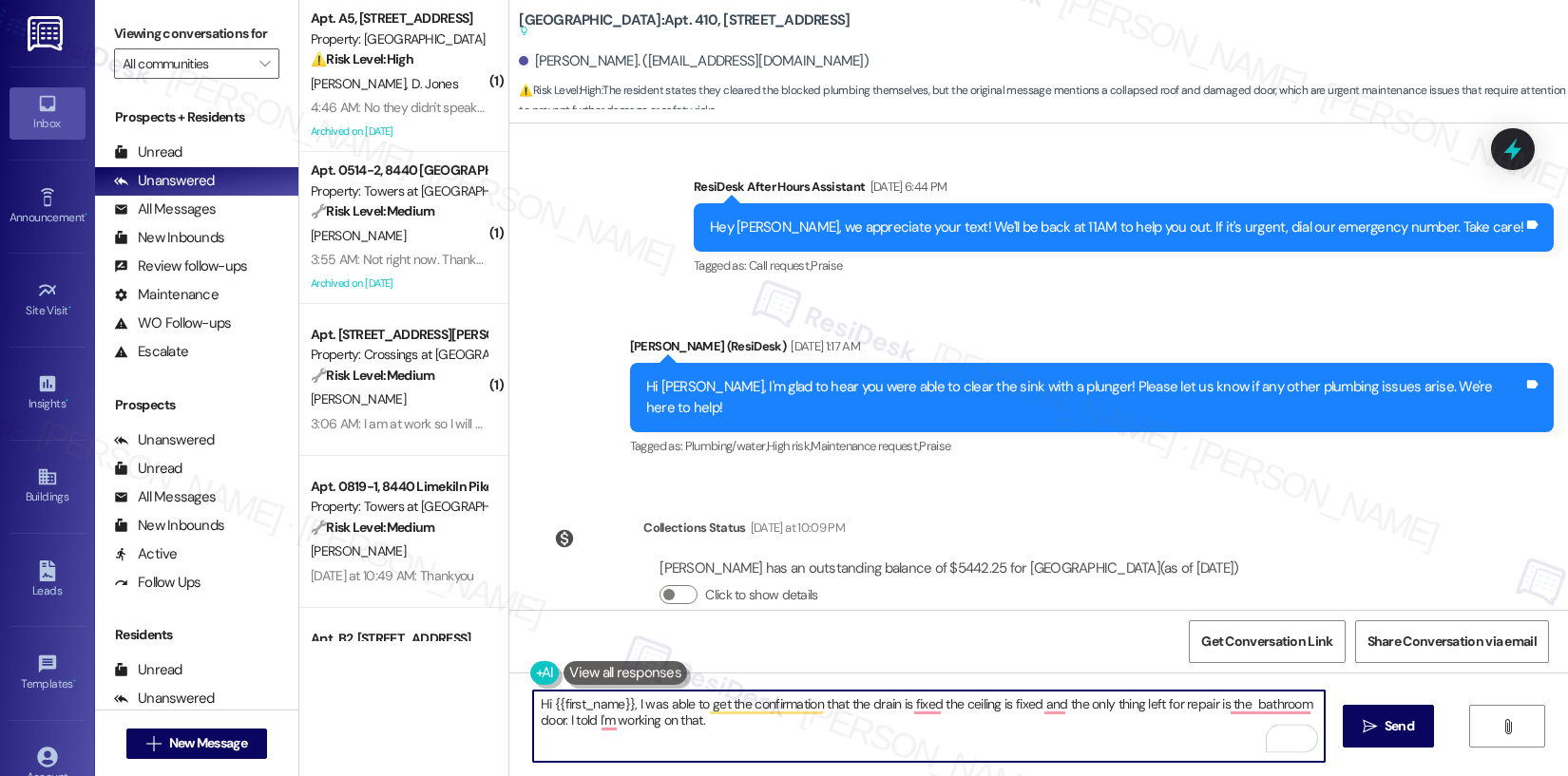 click on "Hi {{first_name}}, I was able to get the confirmation that the drain is fixed the ceiling is fixed and the only thing left for repair is the  bathroom door. I told I'm working on that." at bounding box center [928, 726] 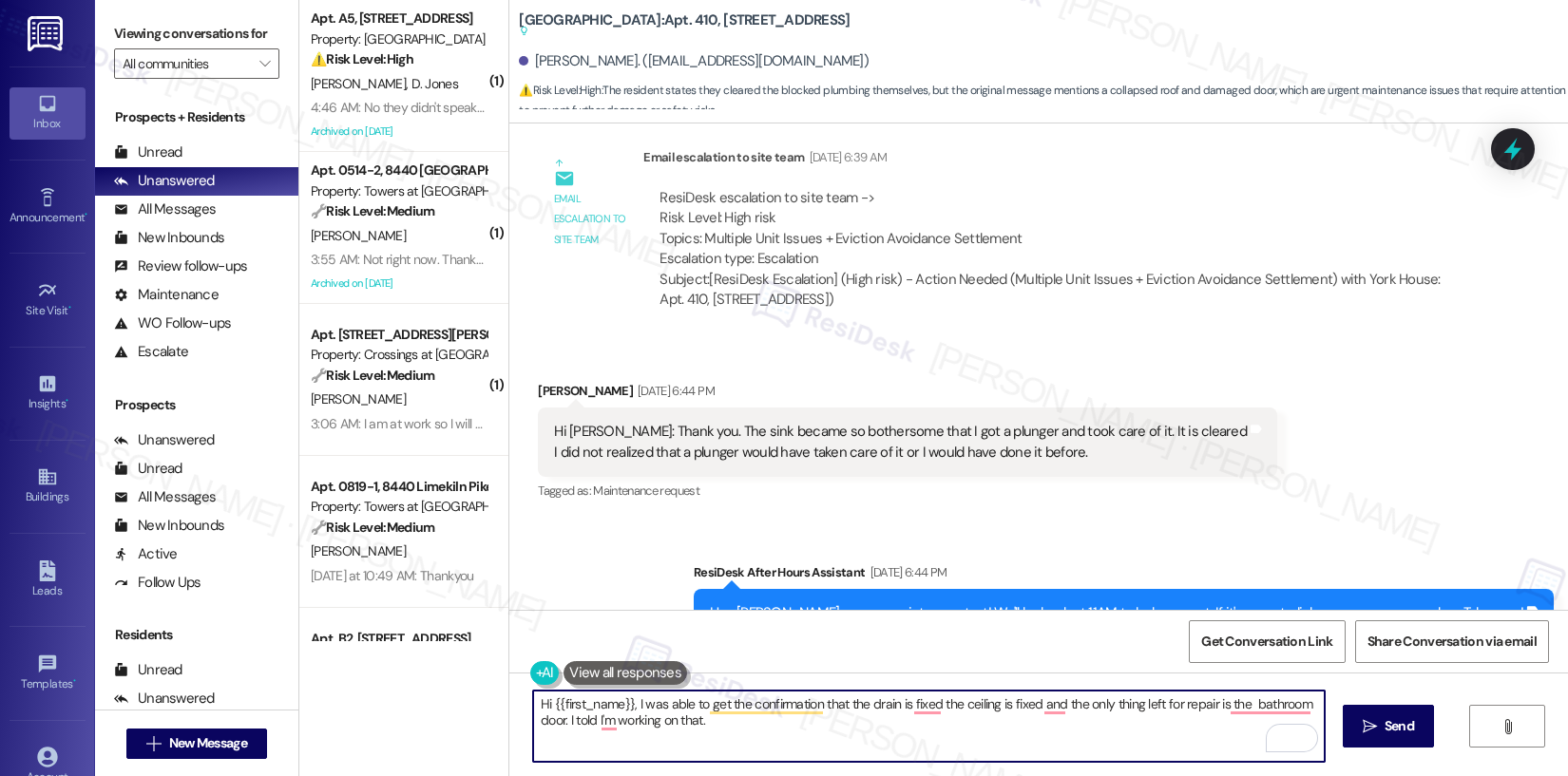 scroll, scrollTop: 9338, scrollLeft: 0, axis: vertical 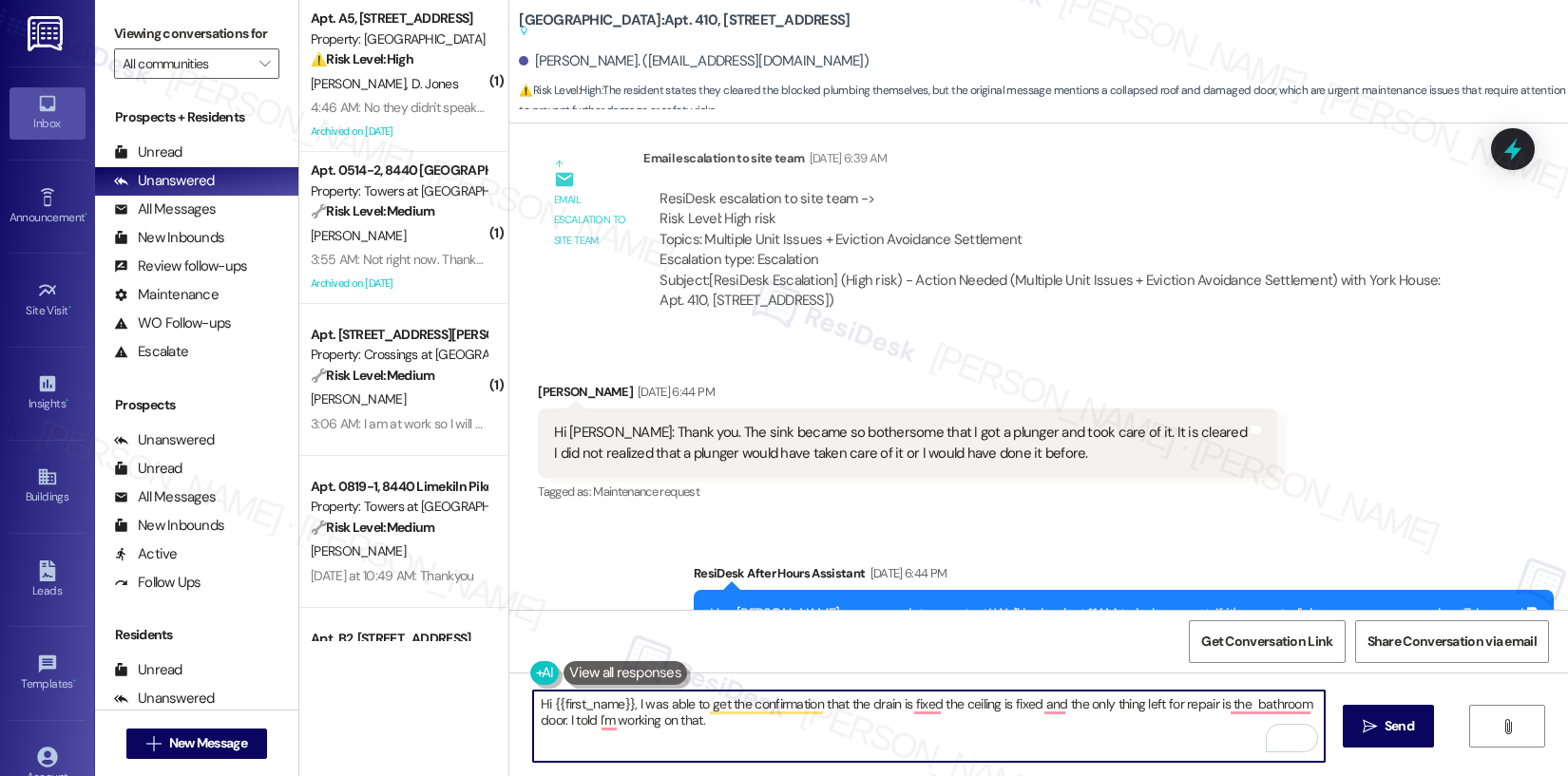 click on "[PERSON_NAME] [DATE] 6:44 PM" at bounding box center (908, 395) 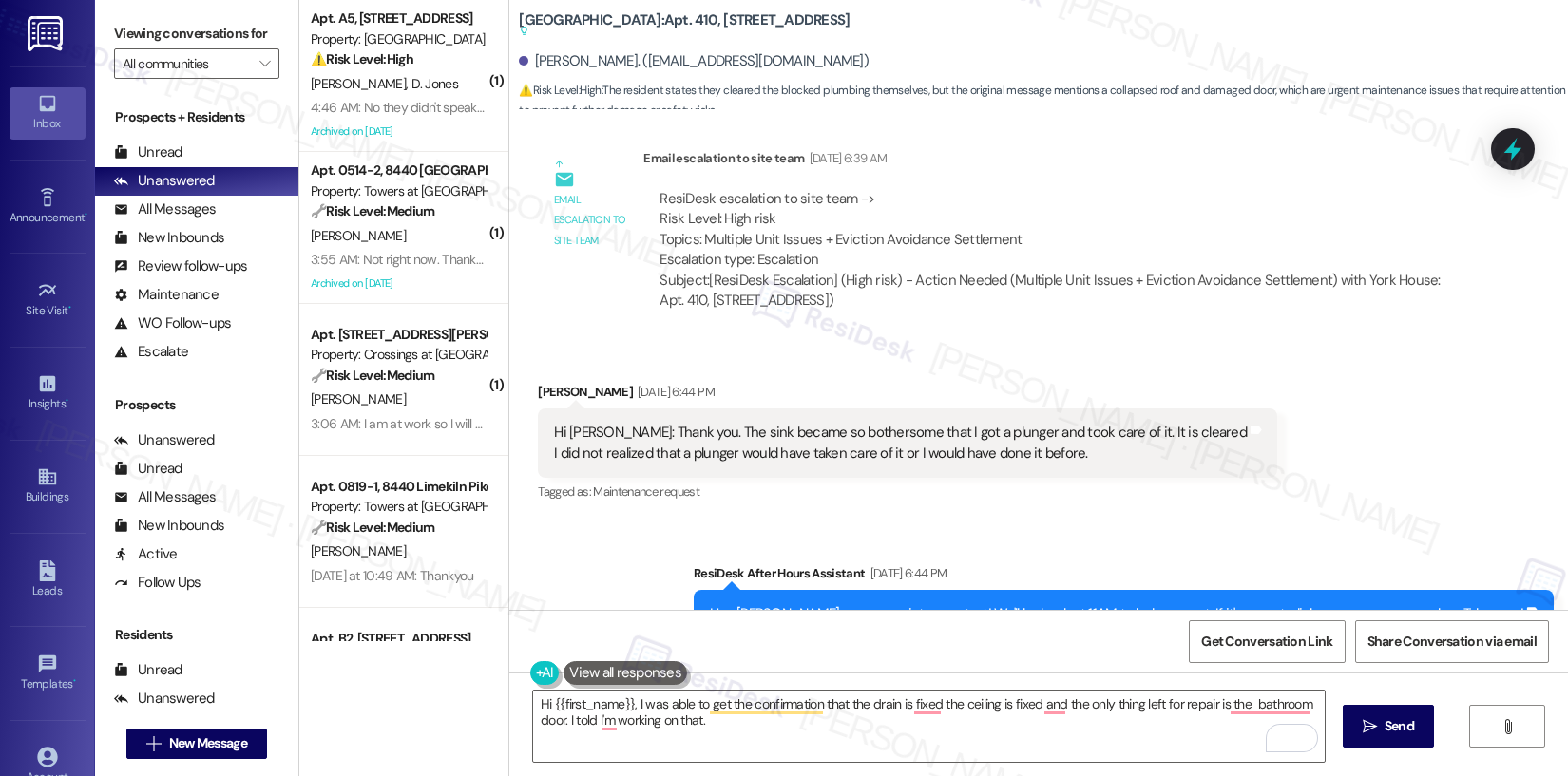 click on "[PERSON_NAME] [DATE] 6:44 PM" at bounding box center (908, 395) 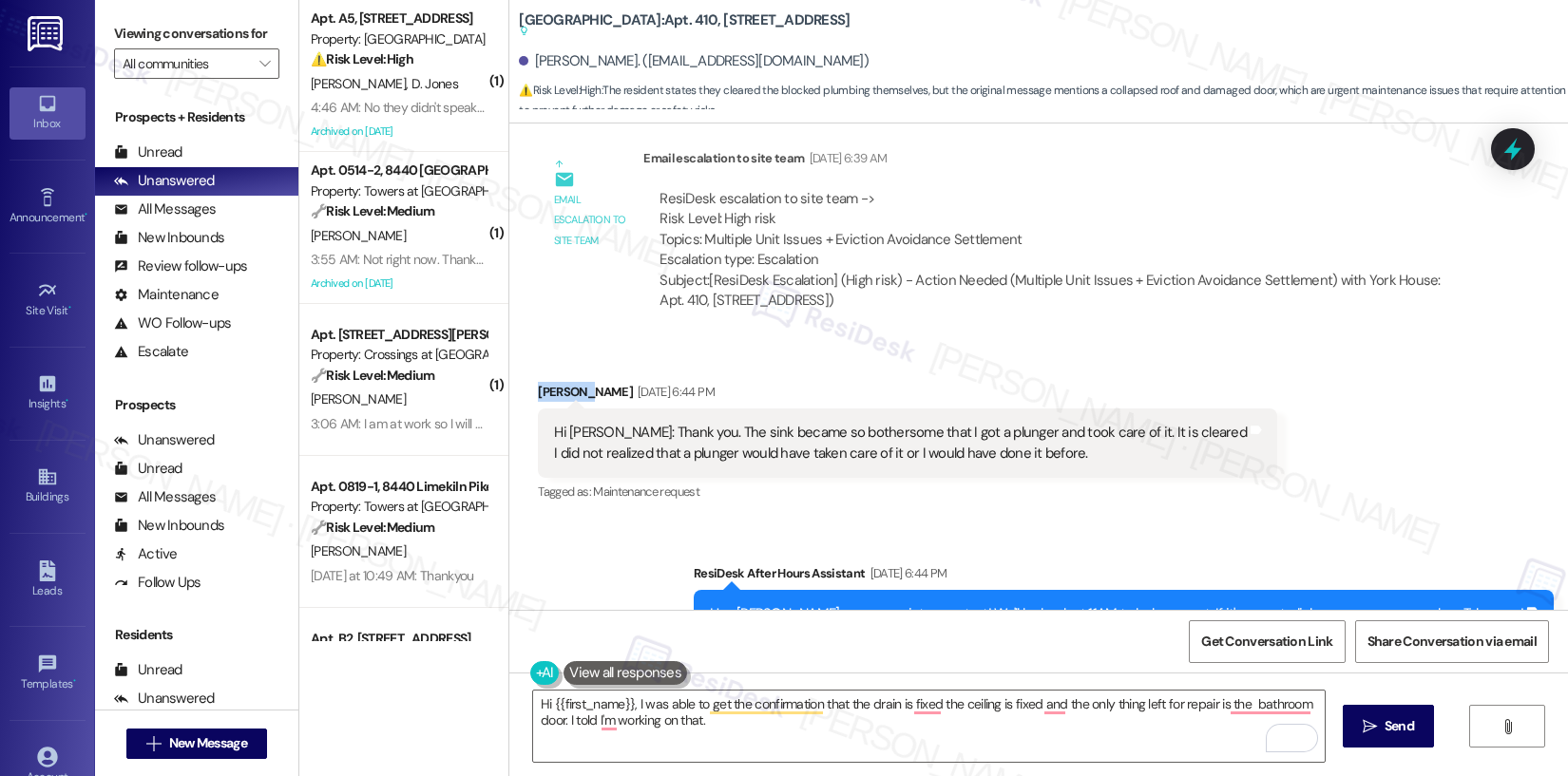 copy on "[PERSON_NAME]" 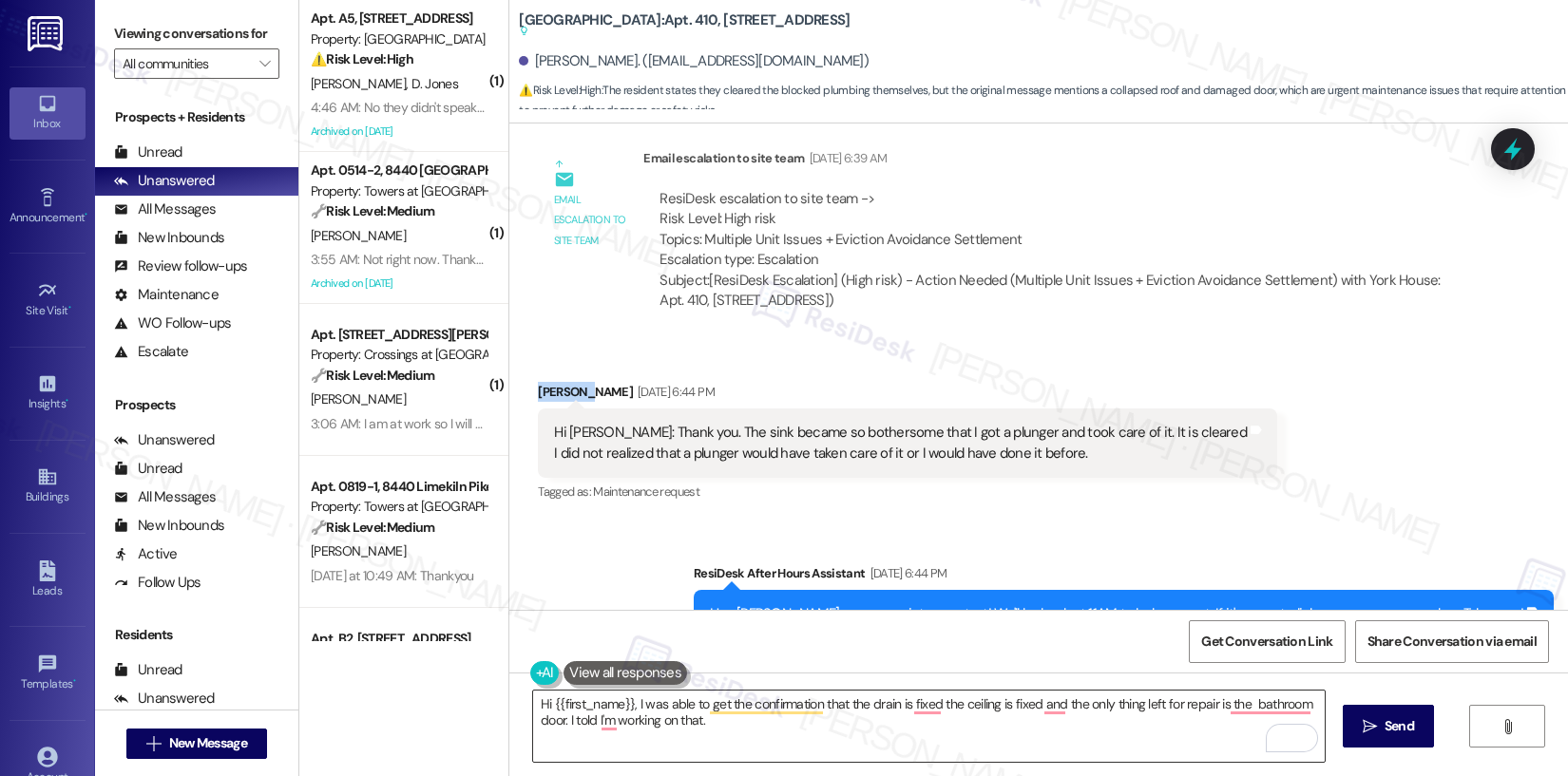 click on "Hi {{first_name}}, I was able to get the confirmation that the drain is fixed the ceiling is fixed and the only thing left for repair is the  bathroom door. I told I'm working on that." at bounding box center (928, 726) 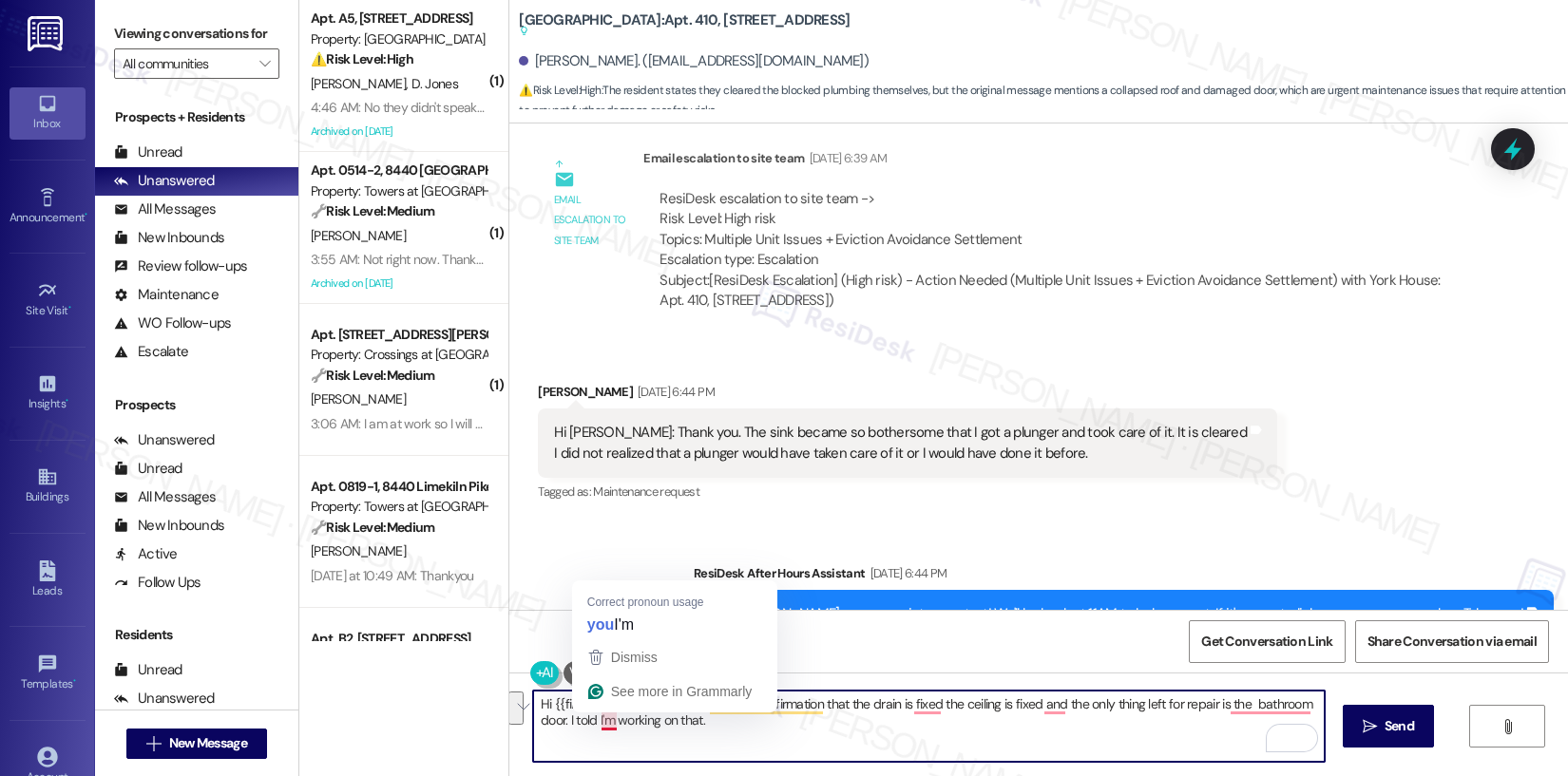 drag, startPoint x: 541, startPoint y: 706, endPoint x: 616, endPoint y: 713, distance: 75.32596 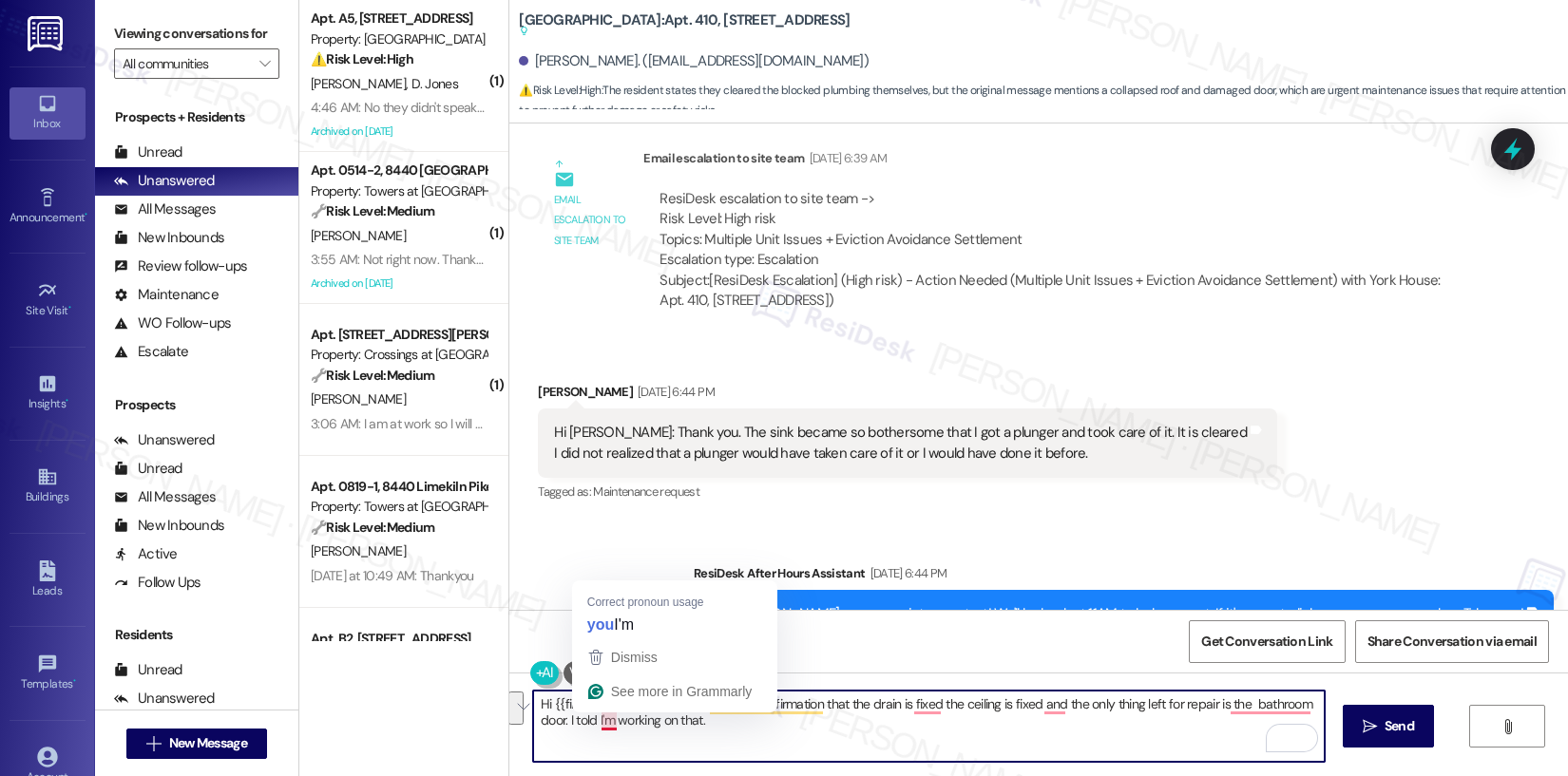click on "Hi {{first_name}}, I was able to get the confirmation that the drain is fixed the ceiling is fixed and the only thing left for repair is the  bathroom door. I told I'm working on that." at bounding box center (928, 726) 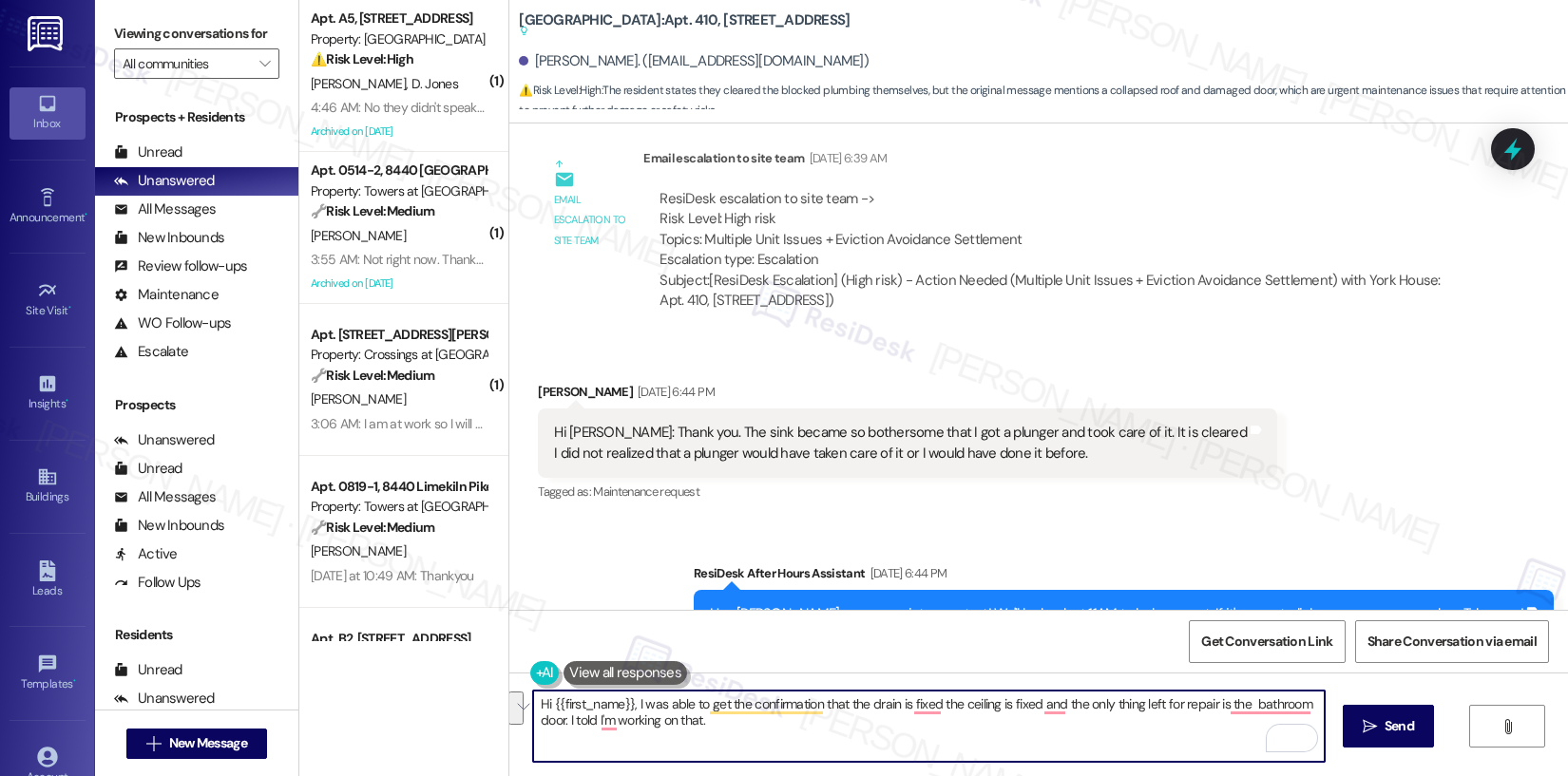 click on "Hi {{first_name}}, I was able to get the confirmation that the drain is fixed the ceiling is fixed and the only thing left for repair is the  bathroom door. I told I'm working on that." at bounding box center [928, 726] 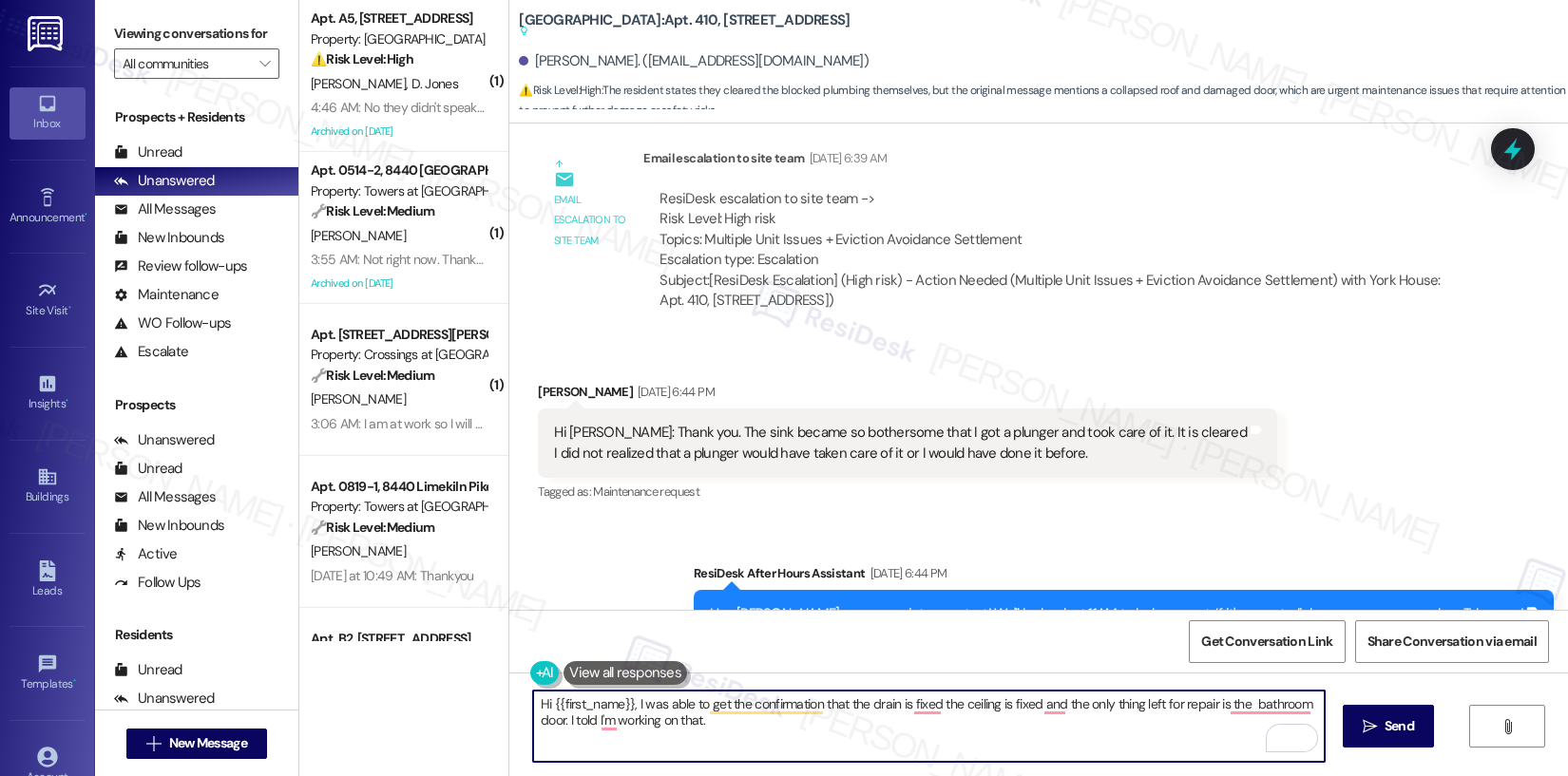 drag, startPoint x: 542, startPoint y: 701, endPoint x: 620, endPoint y: 704, distance: 78.05767 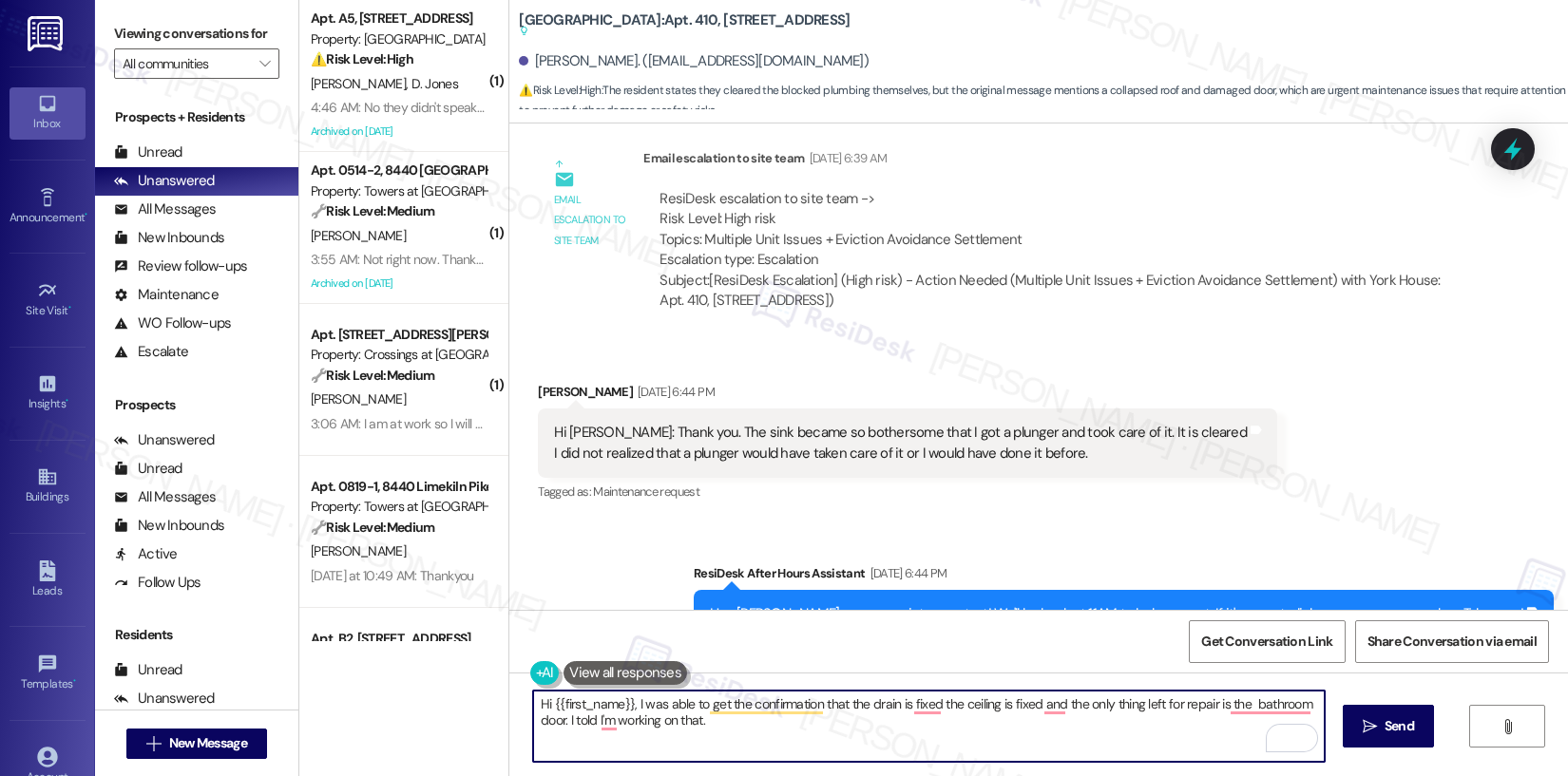 click on "Hi {{first_name}}, I was able to get the confirmation that the drain is fixed the ceiling is fixed and the only thing left for repair is the  bathroom door. I told I'm working on that." at bounding box center (928, 726) 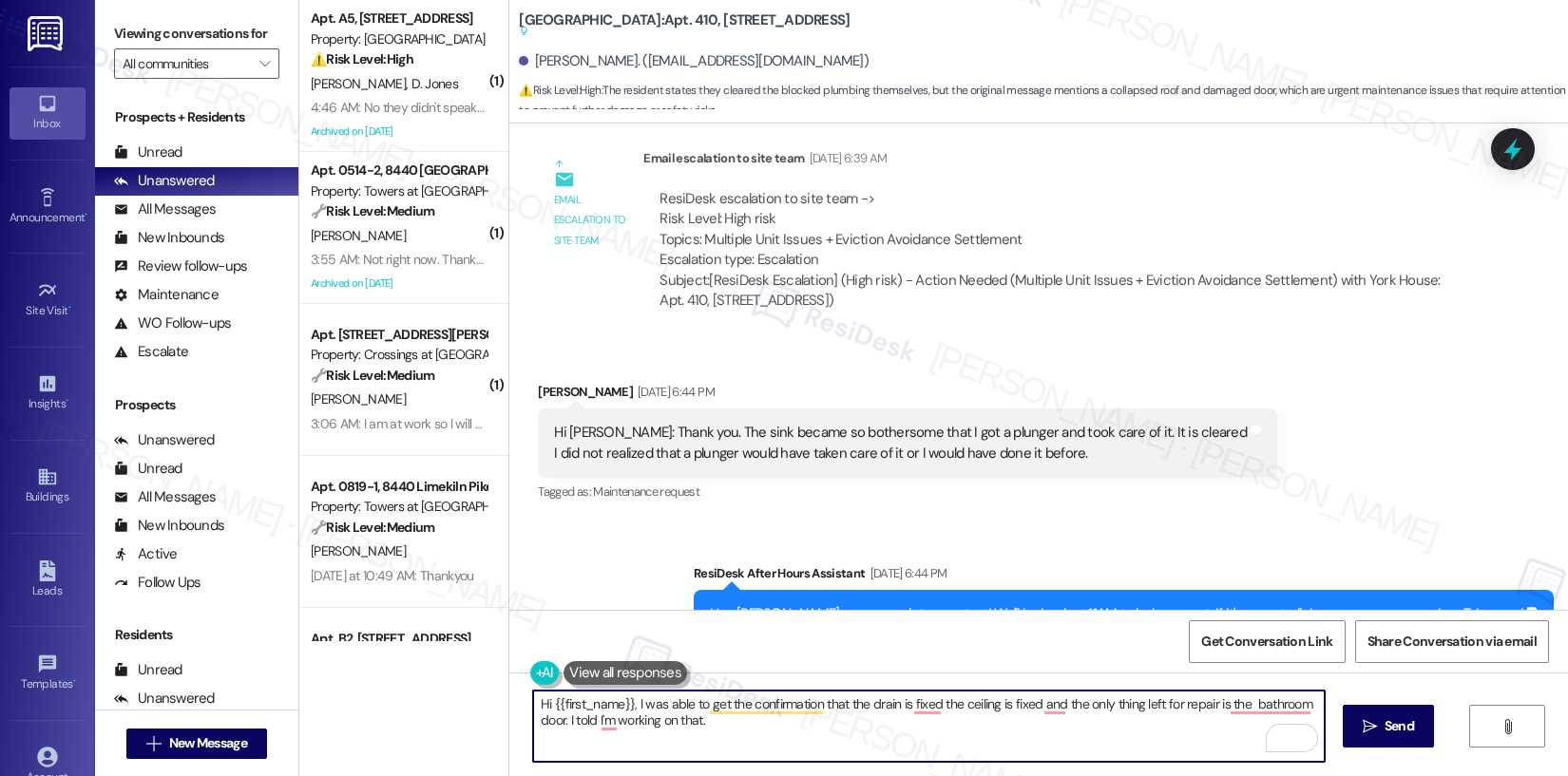 paste on "Margaret" 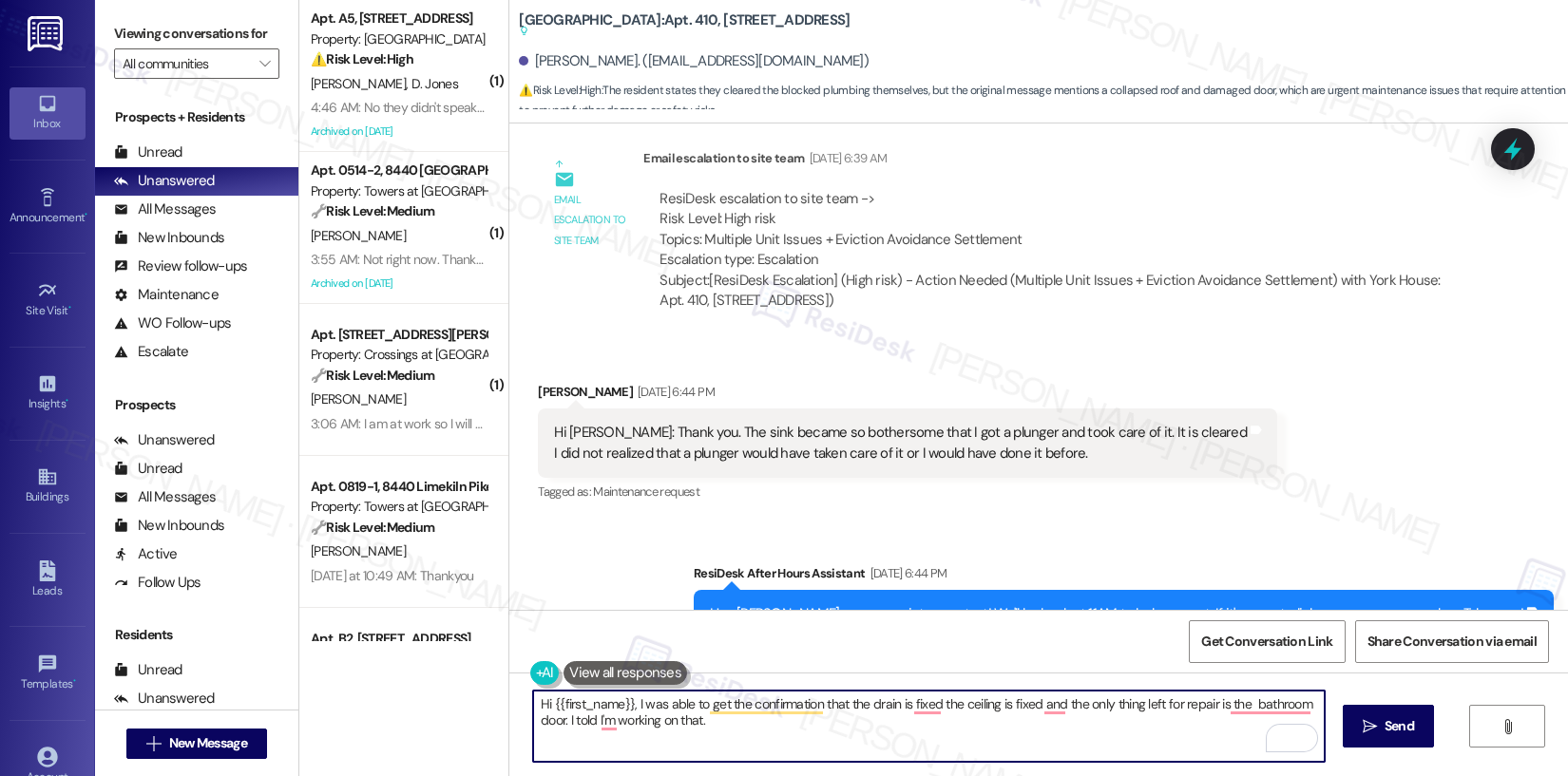 type on "Hi Margaret, I was able to get the confirmation that the drain is fixed the ceiling is fixed and the only thing left for repair is the  bathroom door. I told I'm working on that." 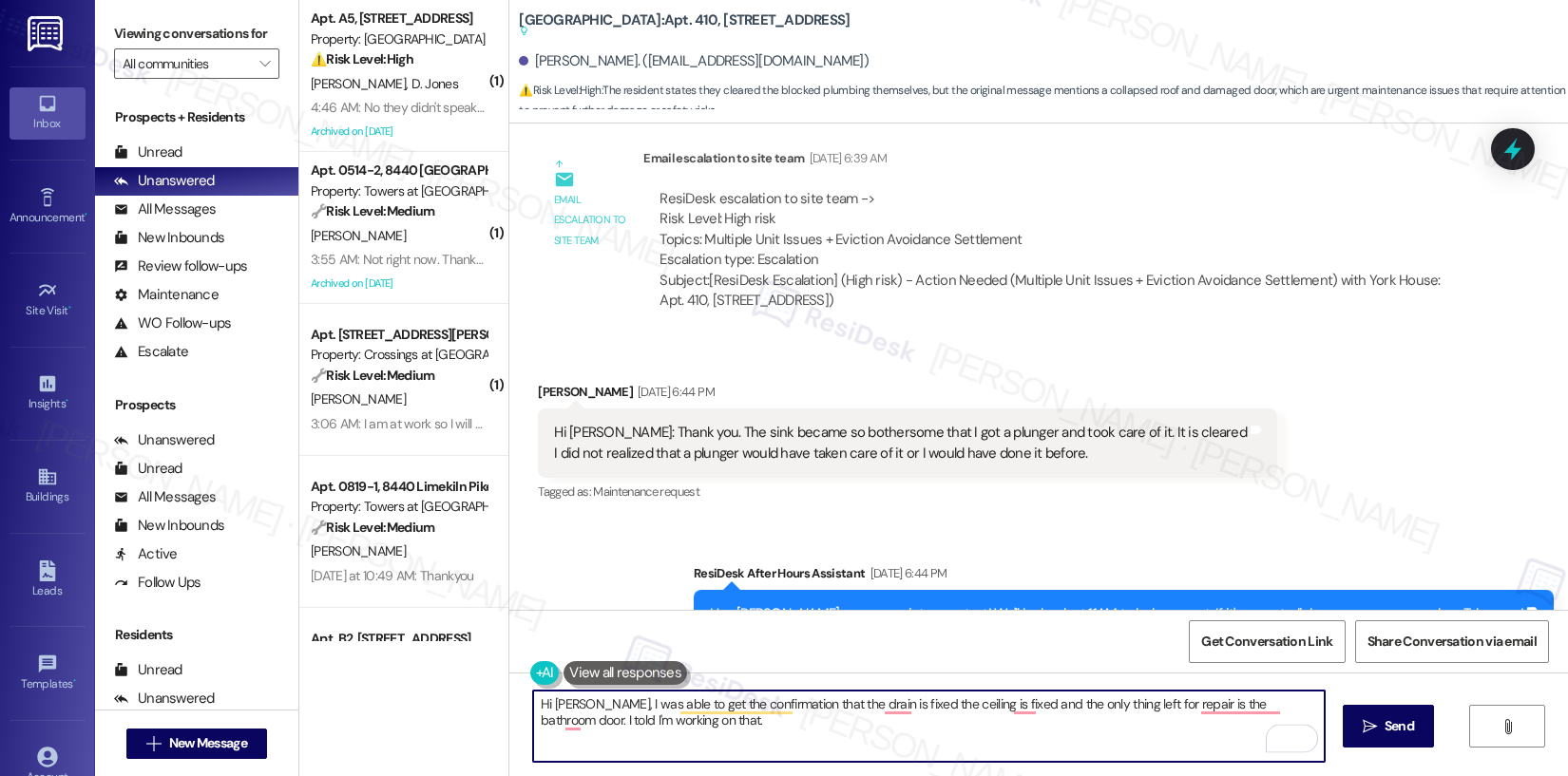 click on "Hi Margaret, I was able to get the confirmation that the drain is fixed the ceiling is fixed and the only thing left for repair is the  bathroom door. I told I'm working on that." at bounding box center (928, 726) 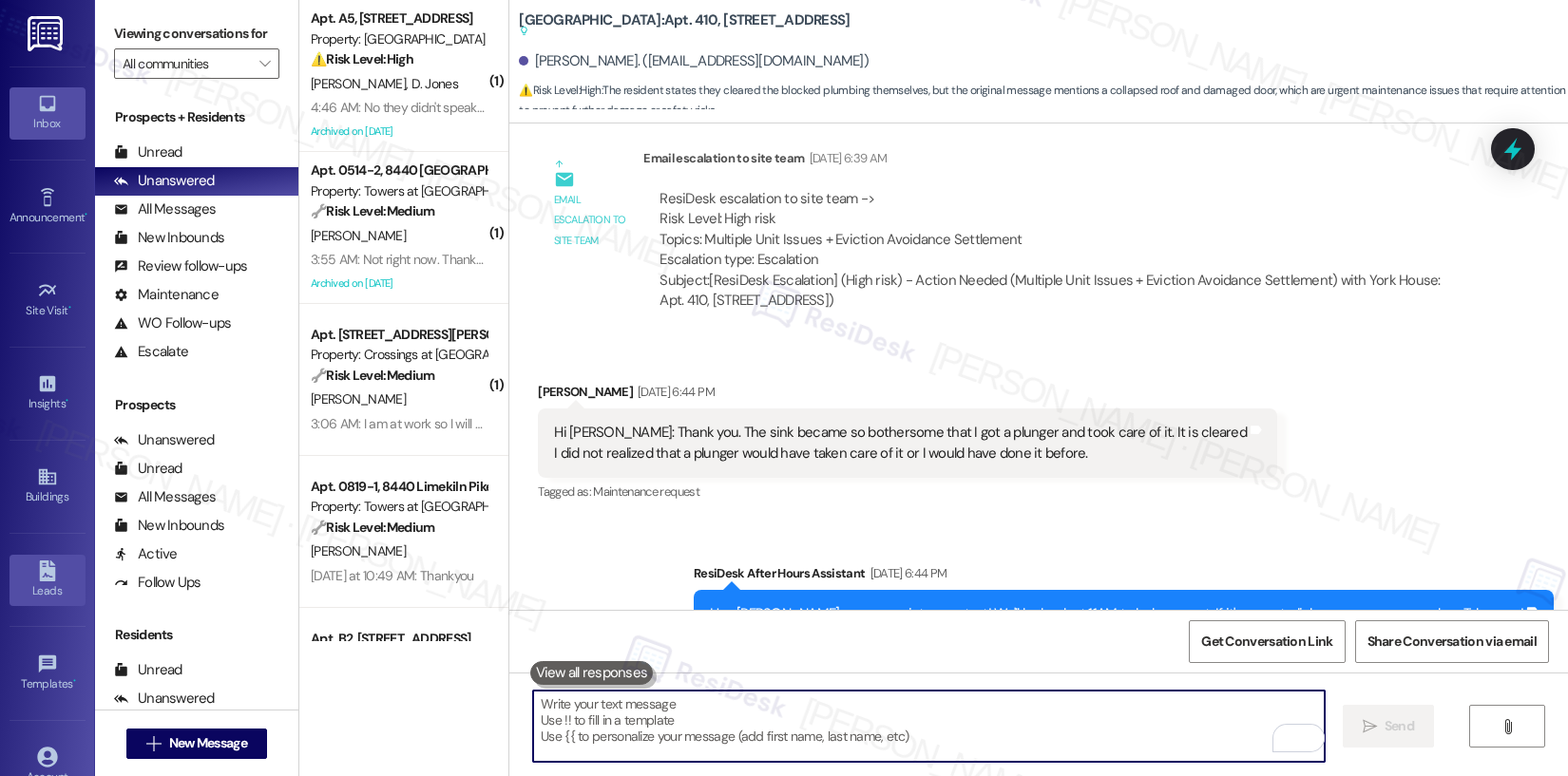 type 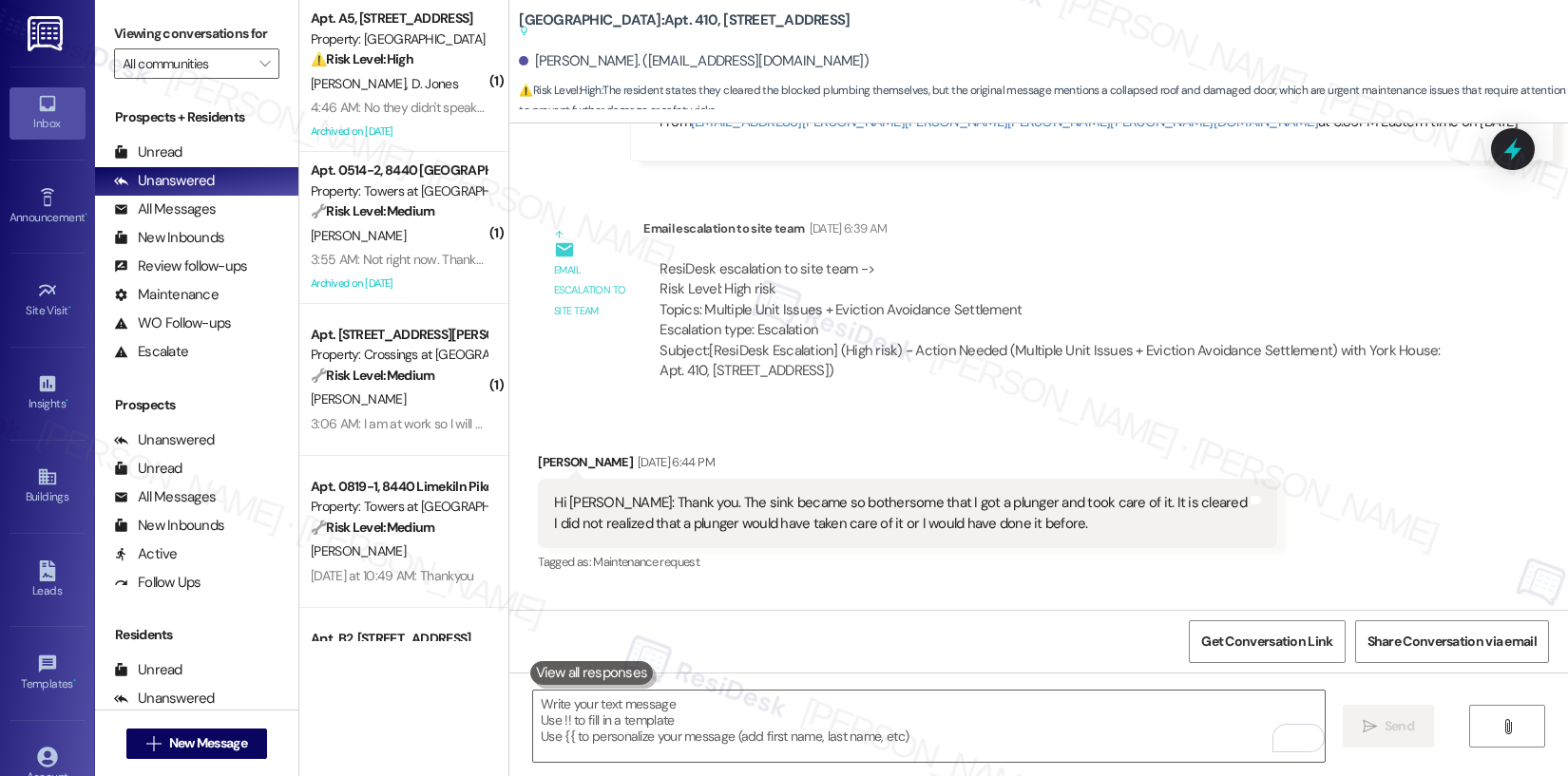 scroll, scrollTop: 9265, scrollLeft: 0, axis: vertical 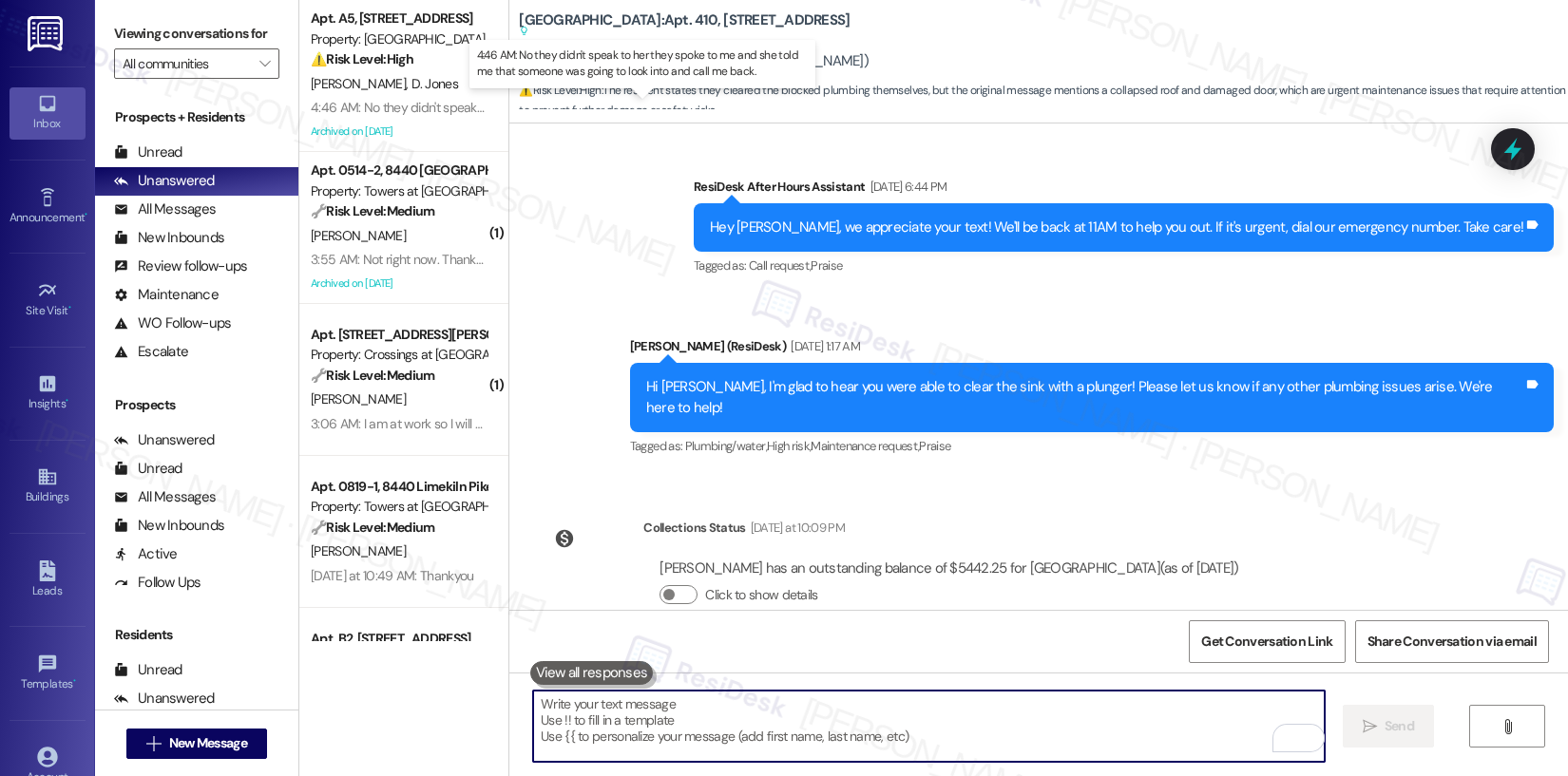 click on "4:46 AM: No they didn't speak to her they spoke to me and she told me that someone was going to look into and call me back.  4:46 AM: No they didn't speak to her they spoke to me and she told me that someone was going to look into and call me back." at bounding box center [658, 107] 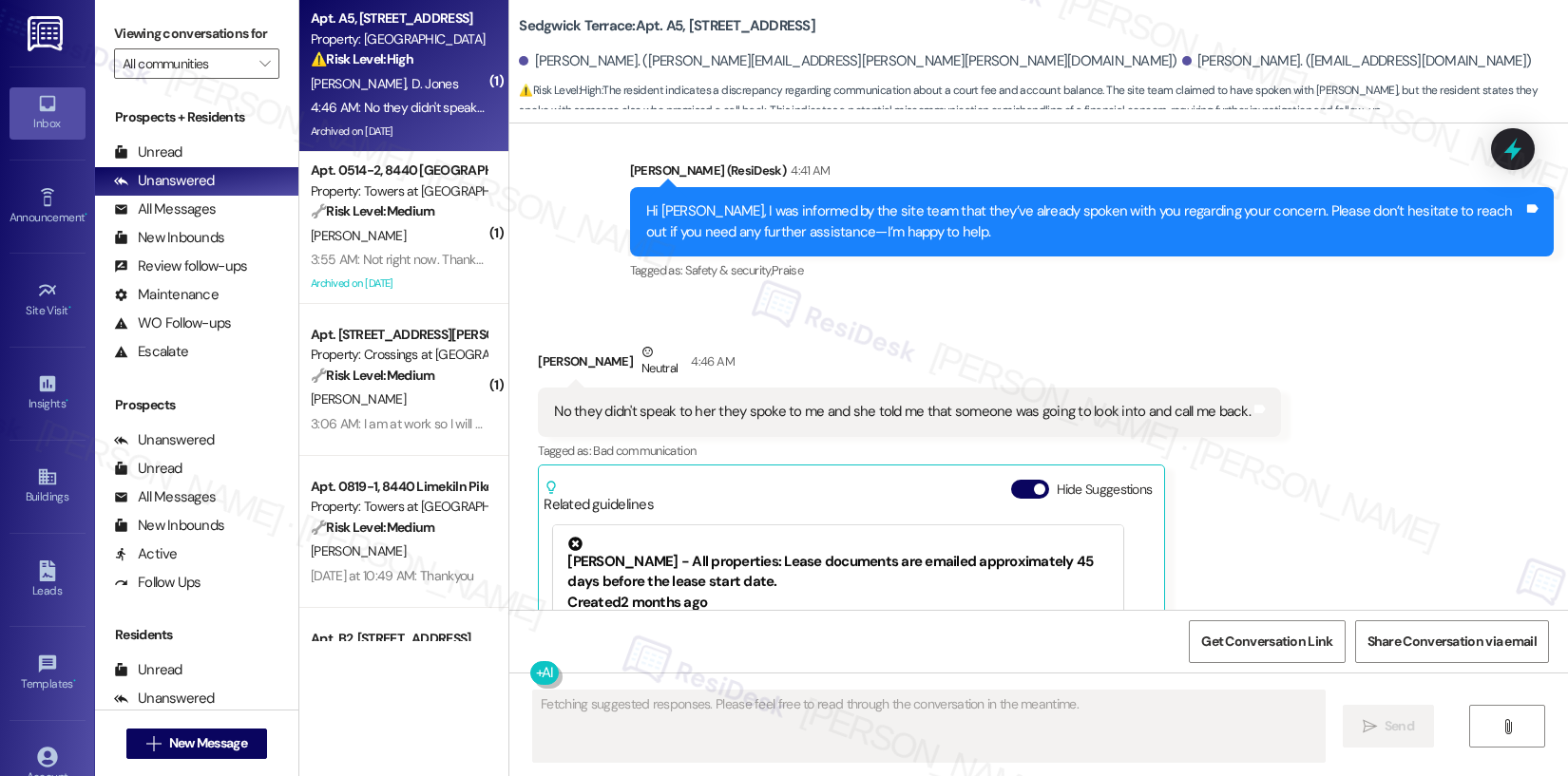 scroll, scrollTop: 11578, scrollLeft: 0, axis: vertical 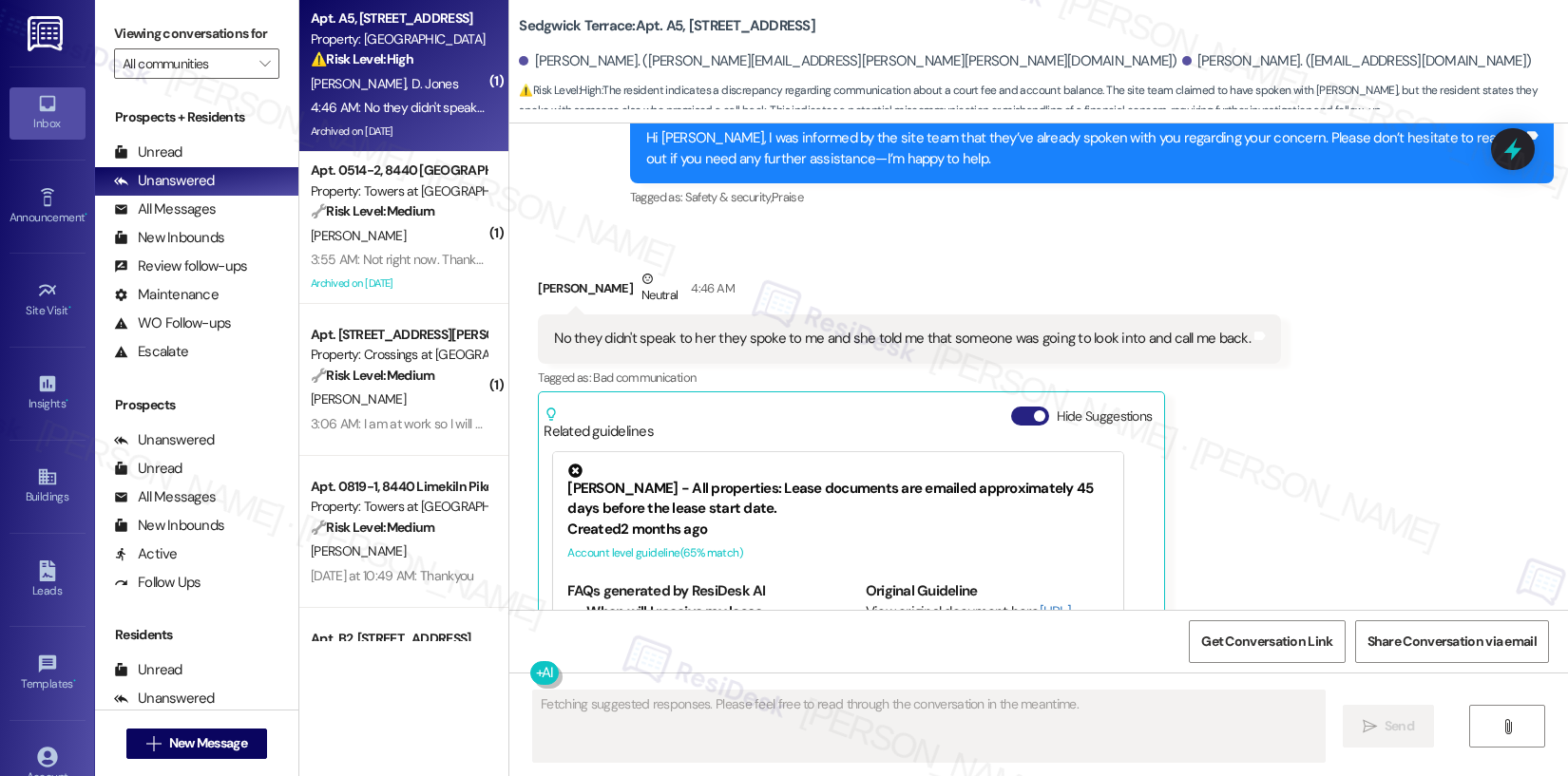 click on "Hide Suggestions" at bounding box center (1030, 416) 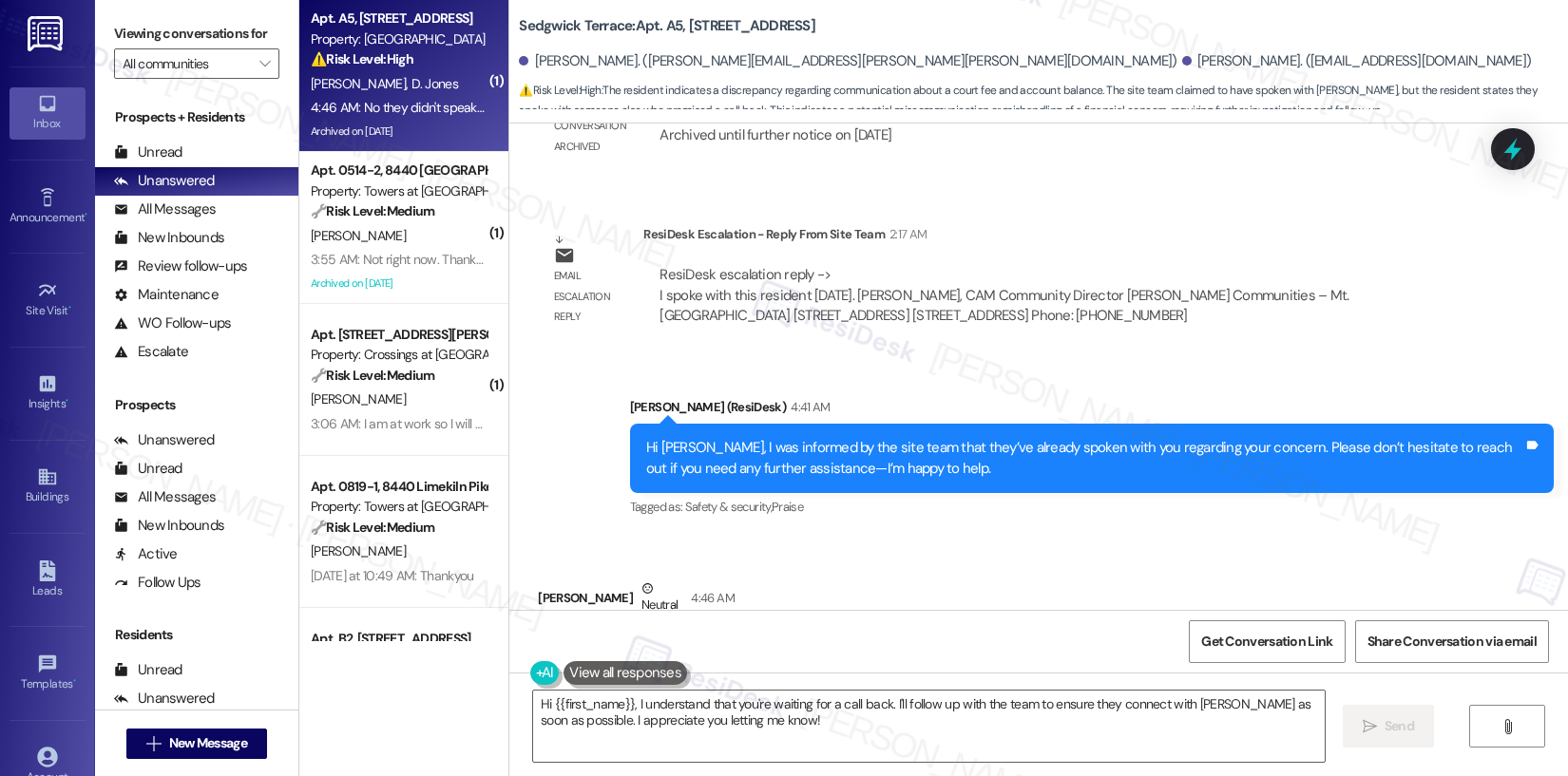 click on "No they didn't speak to her they spoke to me and she told me that someone was going to look into and call me back." at bounding box center [902, 648] 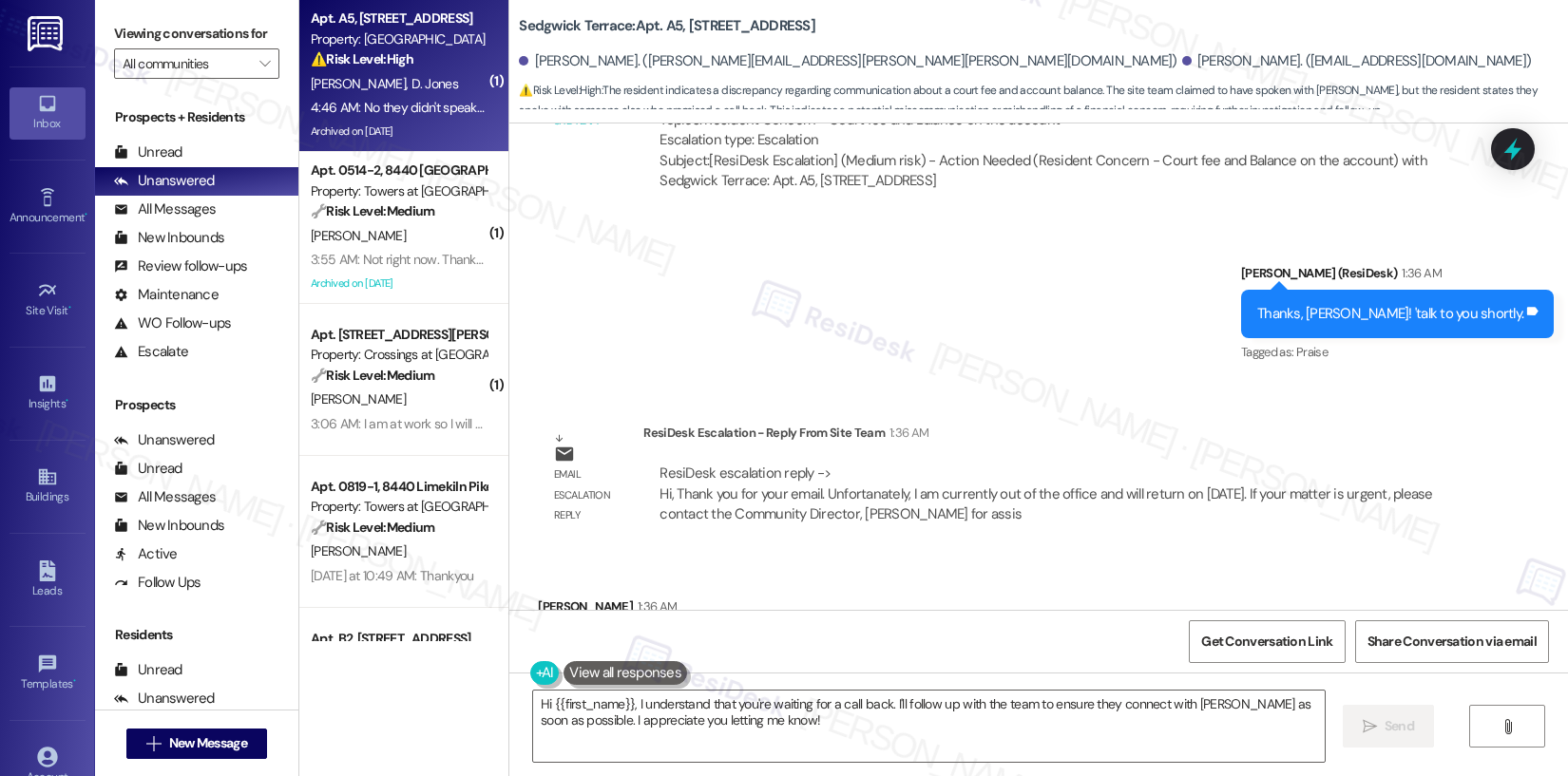 scroll, scrollTop: 10573, scrollLeft: 0, axis: vertical 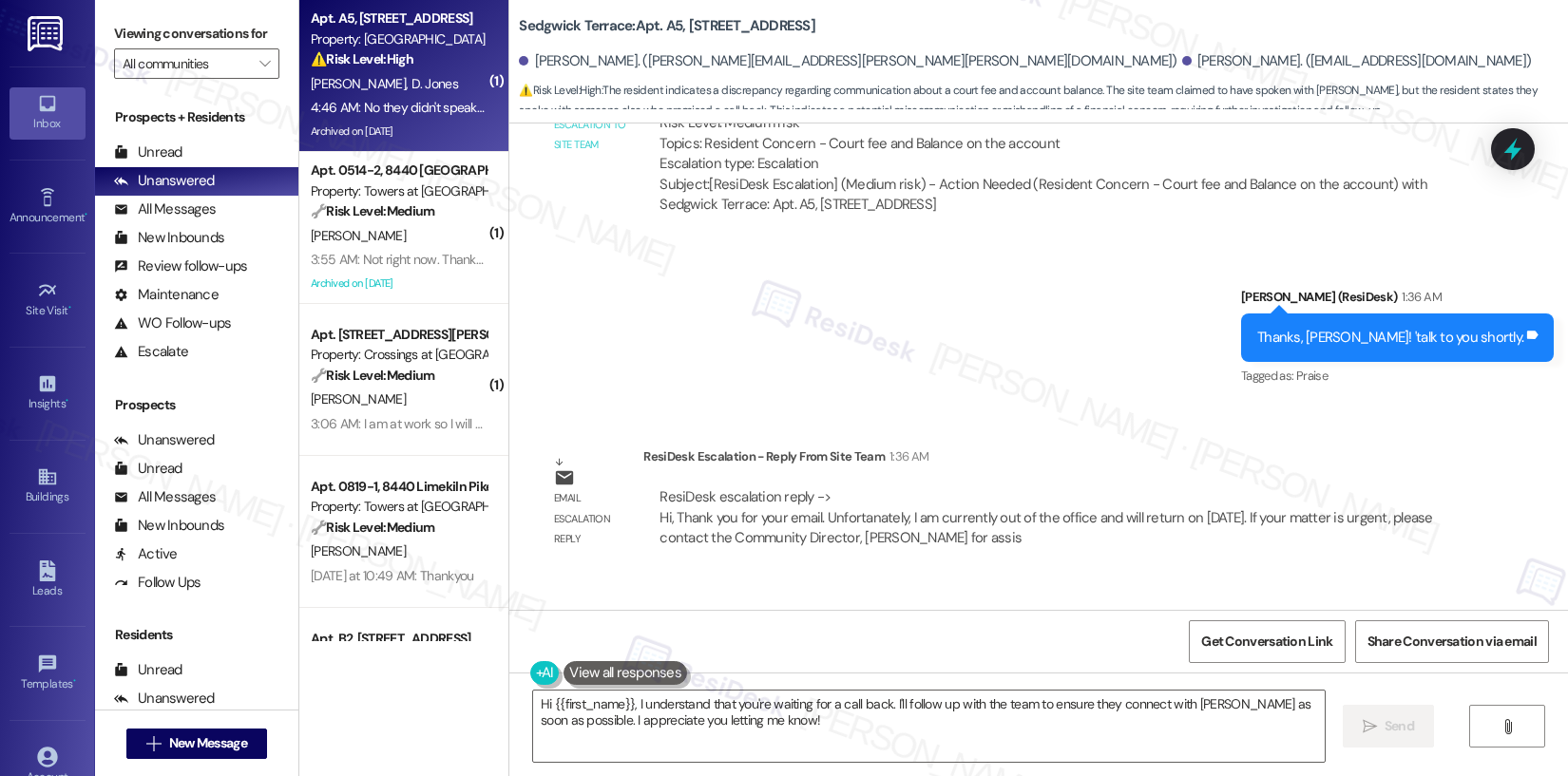 click on "Sedgwick Terrace:  Apt. A5, 540 W Sedgwick St" at bounding box center (667, 26) 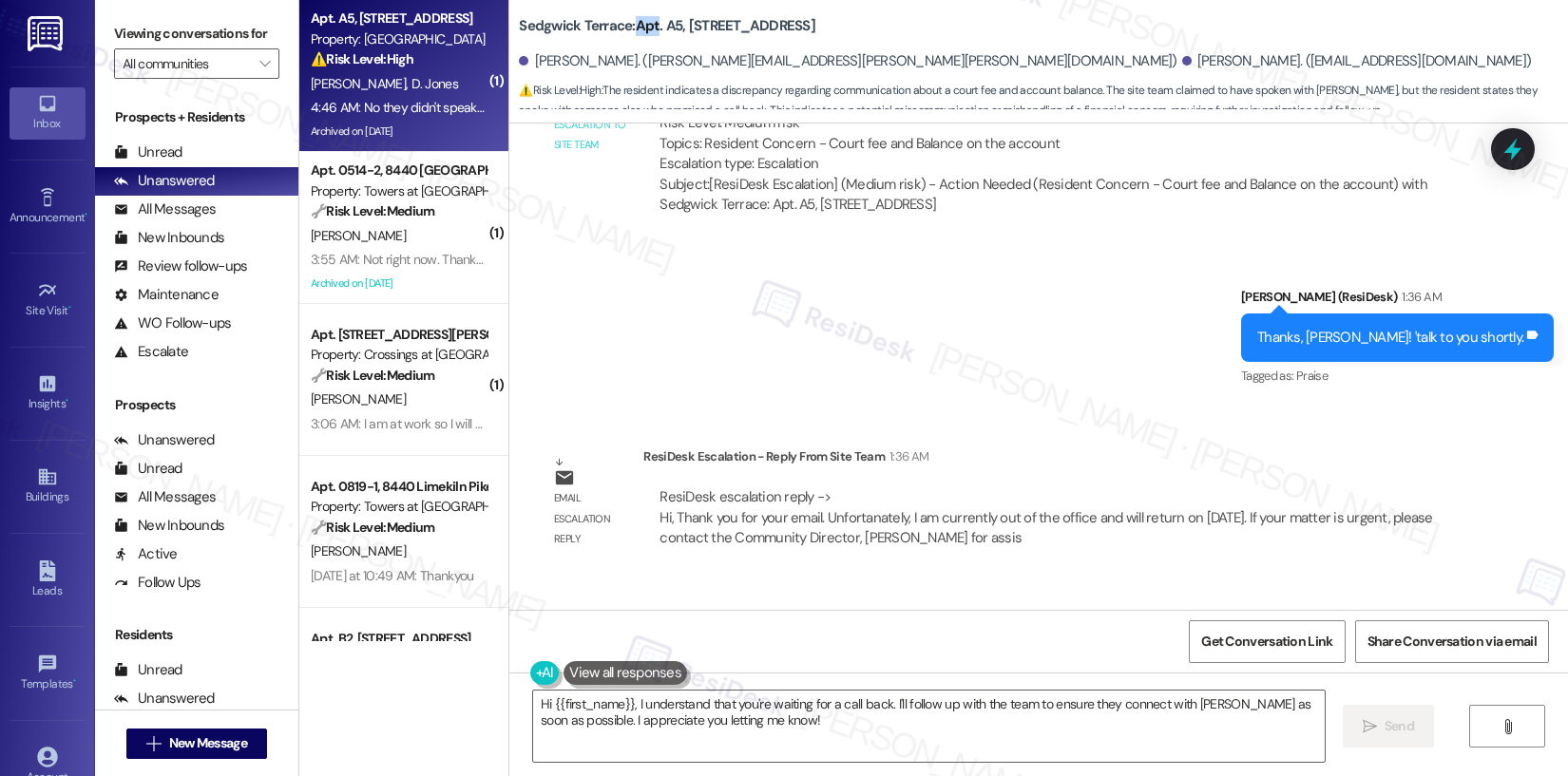 click on "Sedgwick Terrace:  Apt. A5, 540 W Sedgwick St" at bounding box center [667, 26] 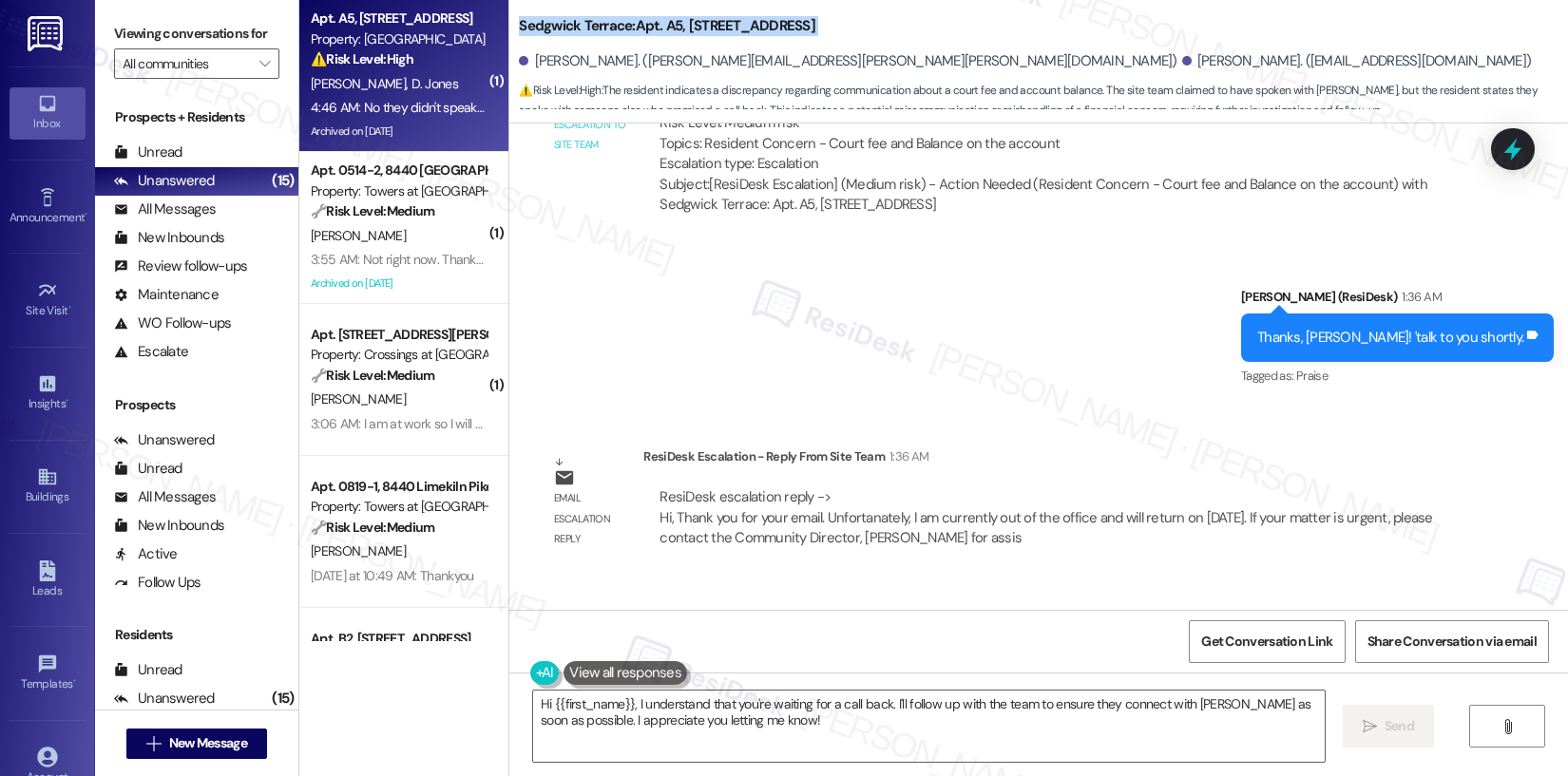 copy on "Sedgwick Terrace:  Apt. A5, 540 W Sedgwick St" 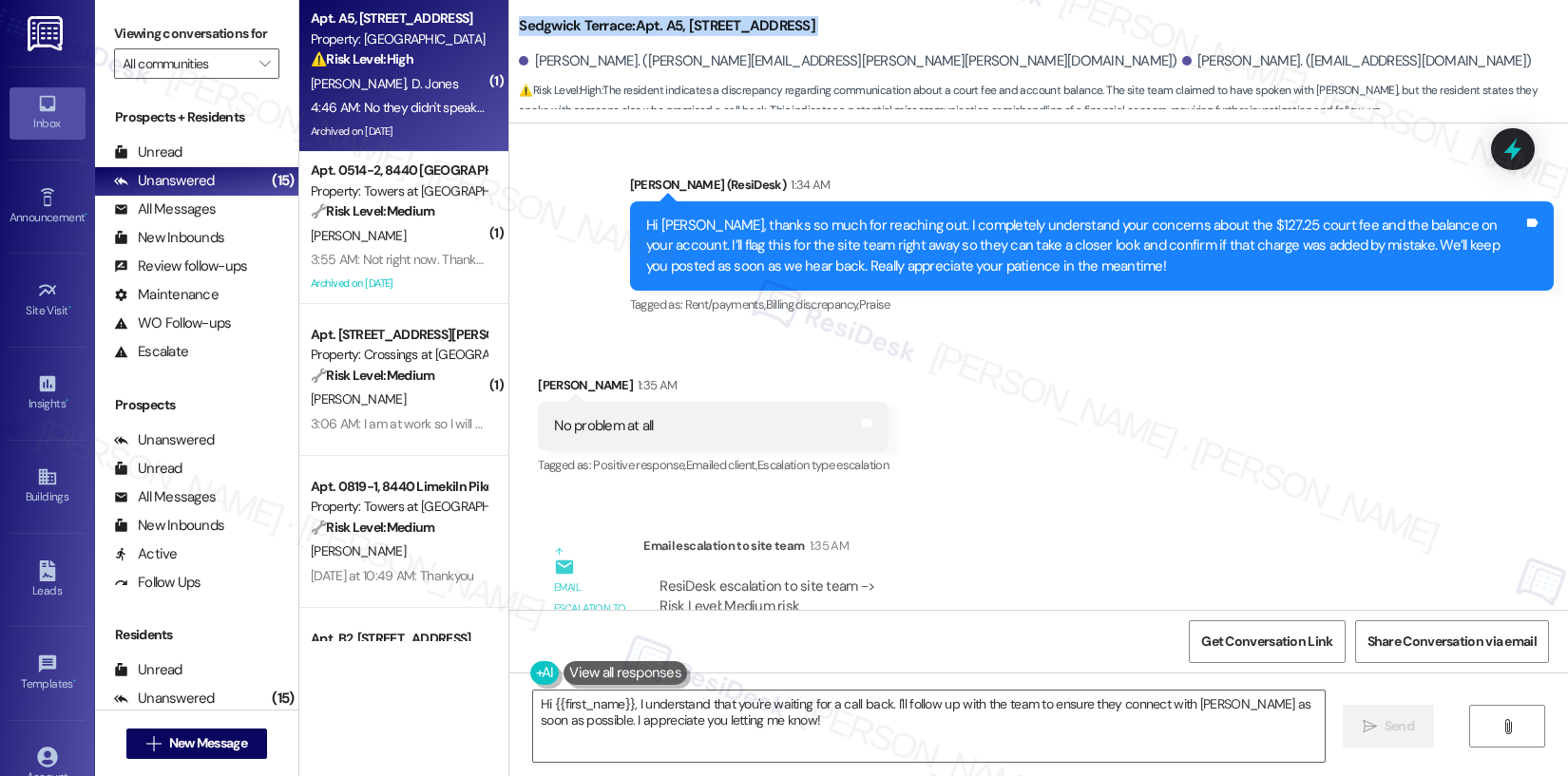 scroll, scrollTop: 9994, scrollLeft: 0, axis: vertical 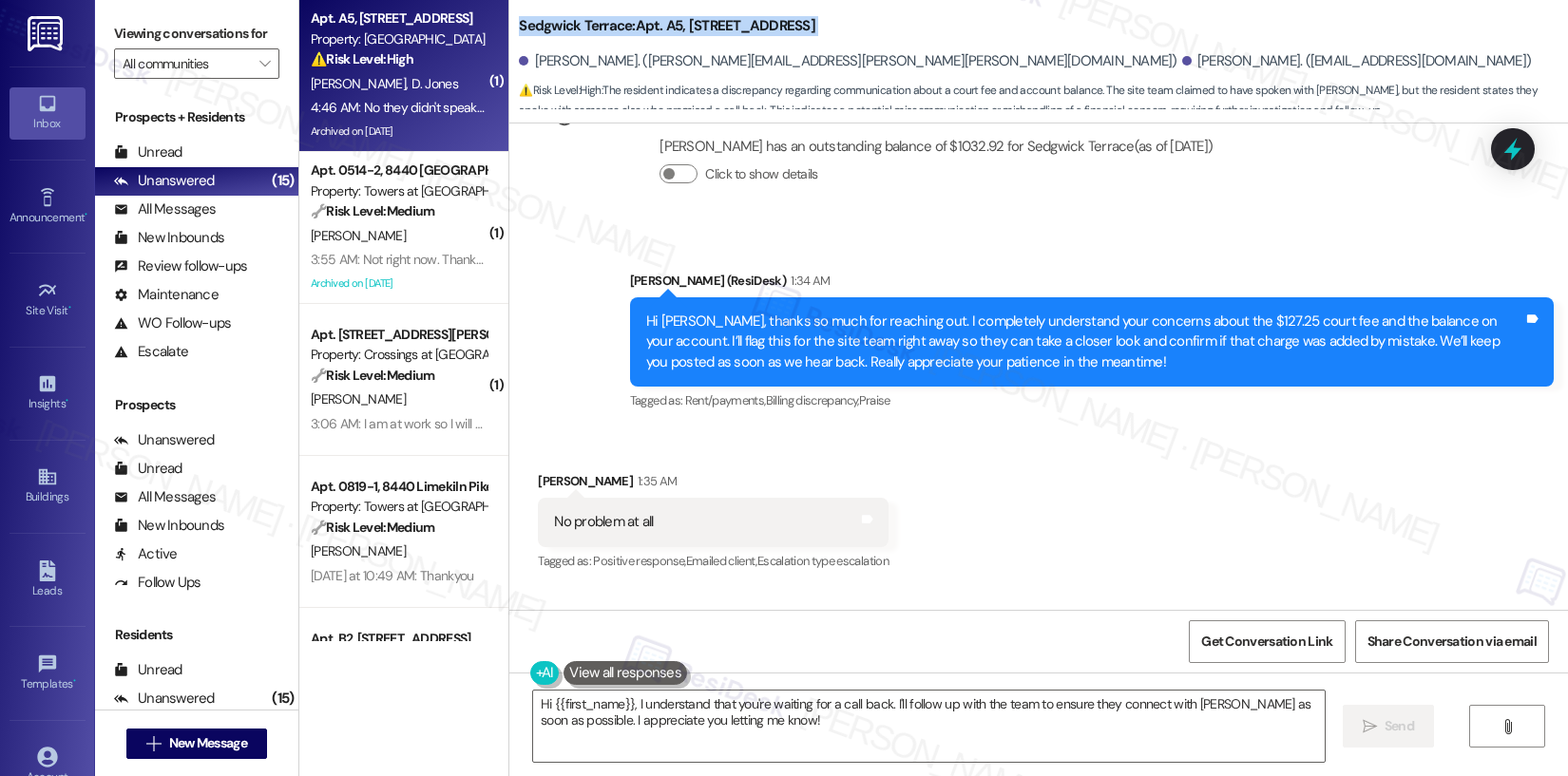 click on "ResiDesk escalation to site team ->
Risk Level: Medium risk
Topics: Resident Concern - Court fee and Balance on the account
Escalation type: Escalation" at bounding box center (1052, 713) 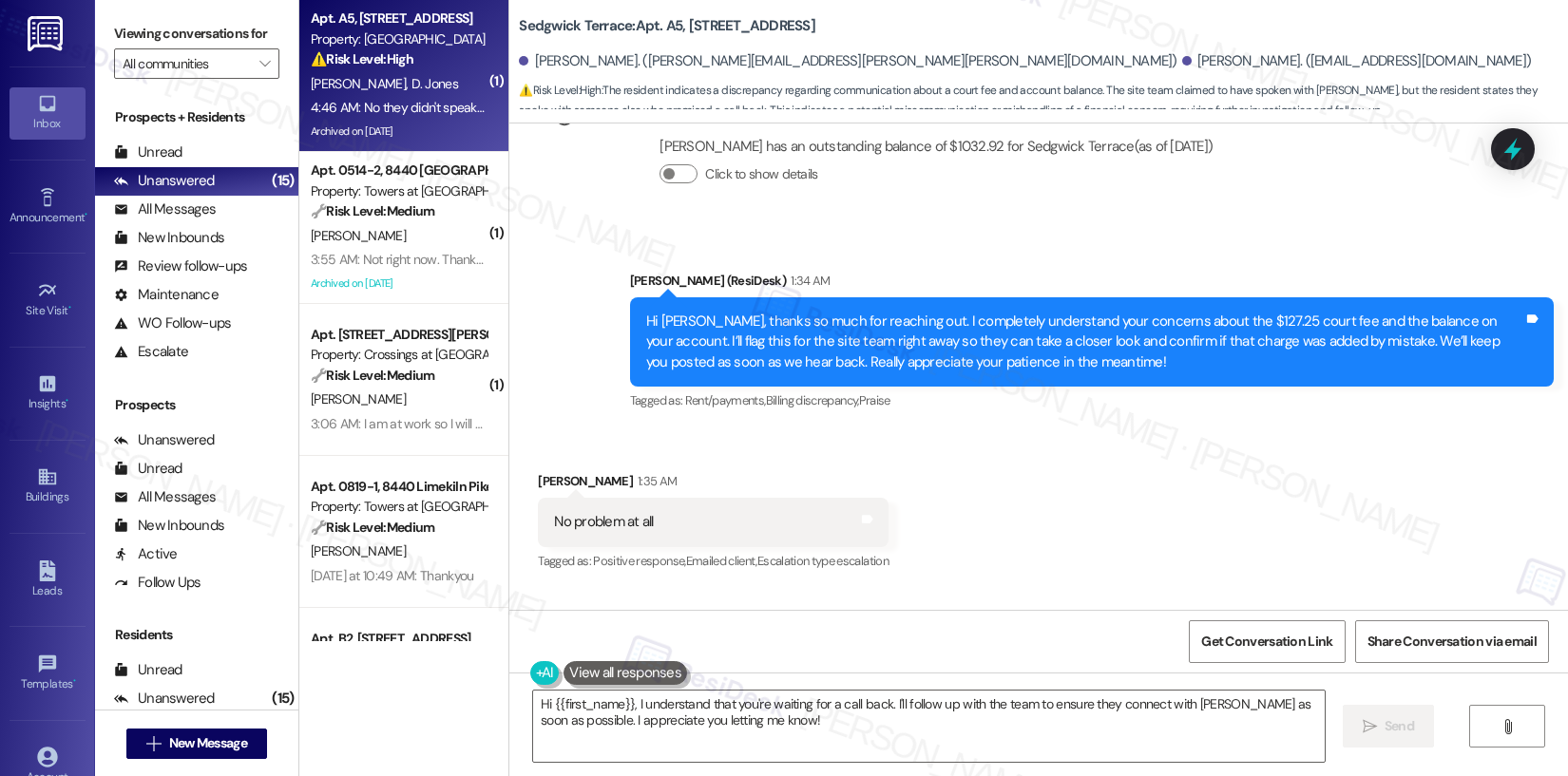 click on "ResiDesk escalation to site team ->
Risk Level: Medium risk
Topics: Resident Concern - Court fee and Balance on the account
Escalation type: Escalation" at bounding box center (1052, 713) 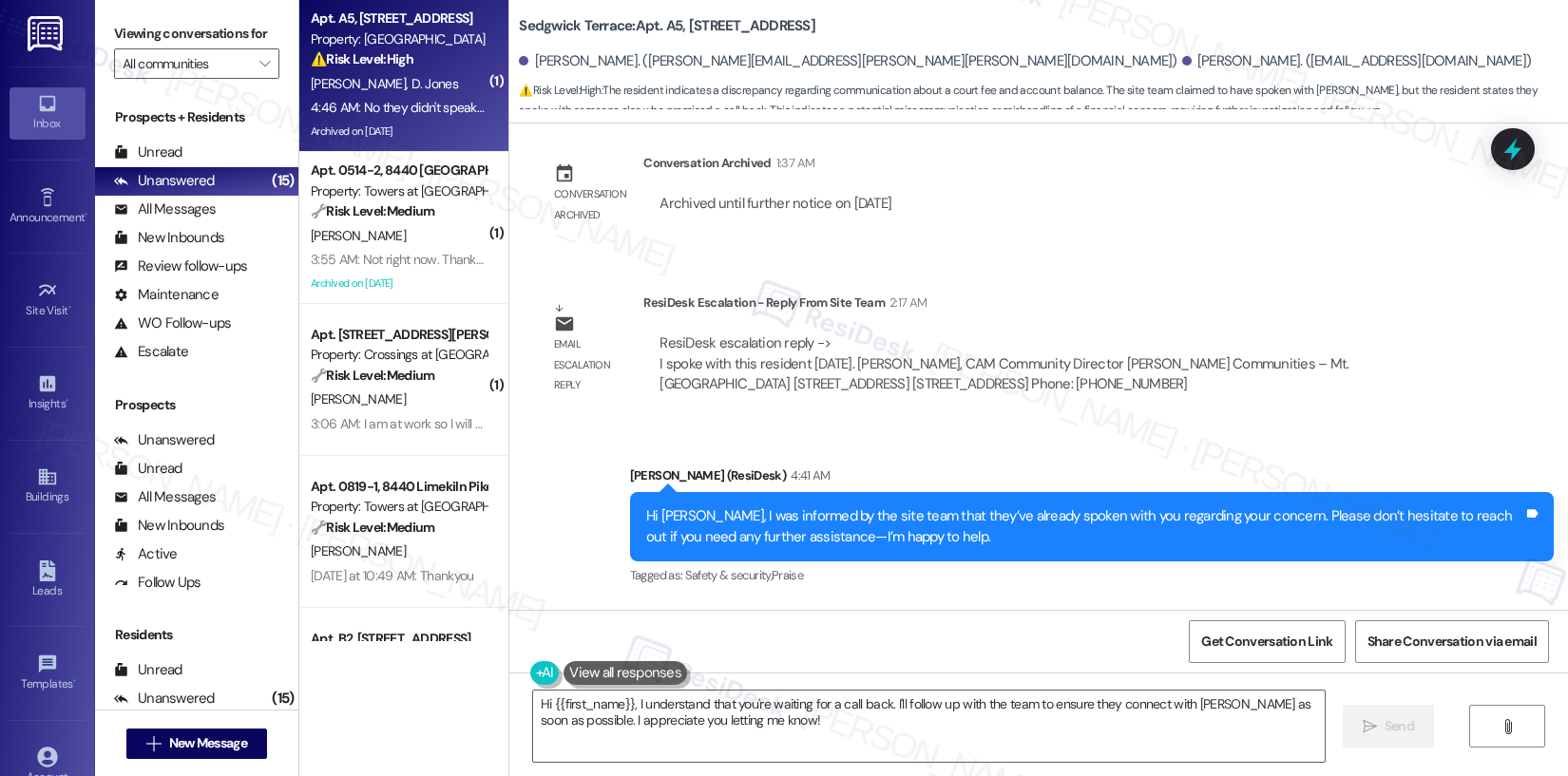 scroll, scrollTop: 11269, scrollLeft: 0, axis: vertical 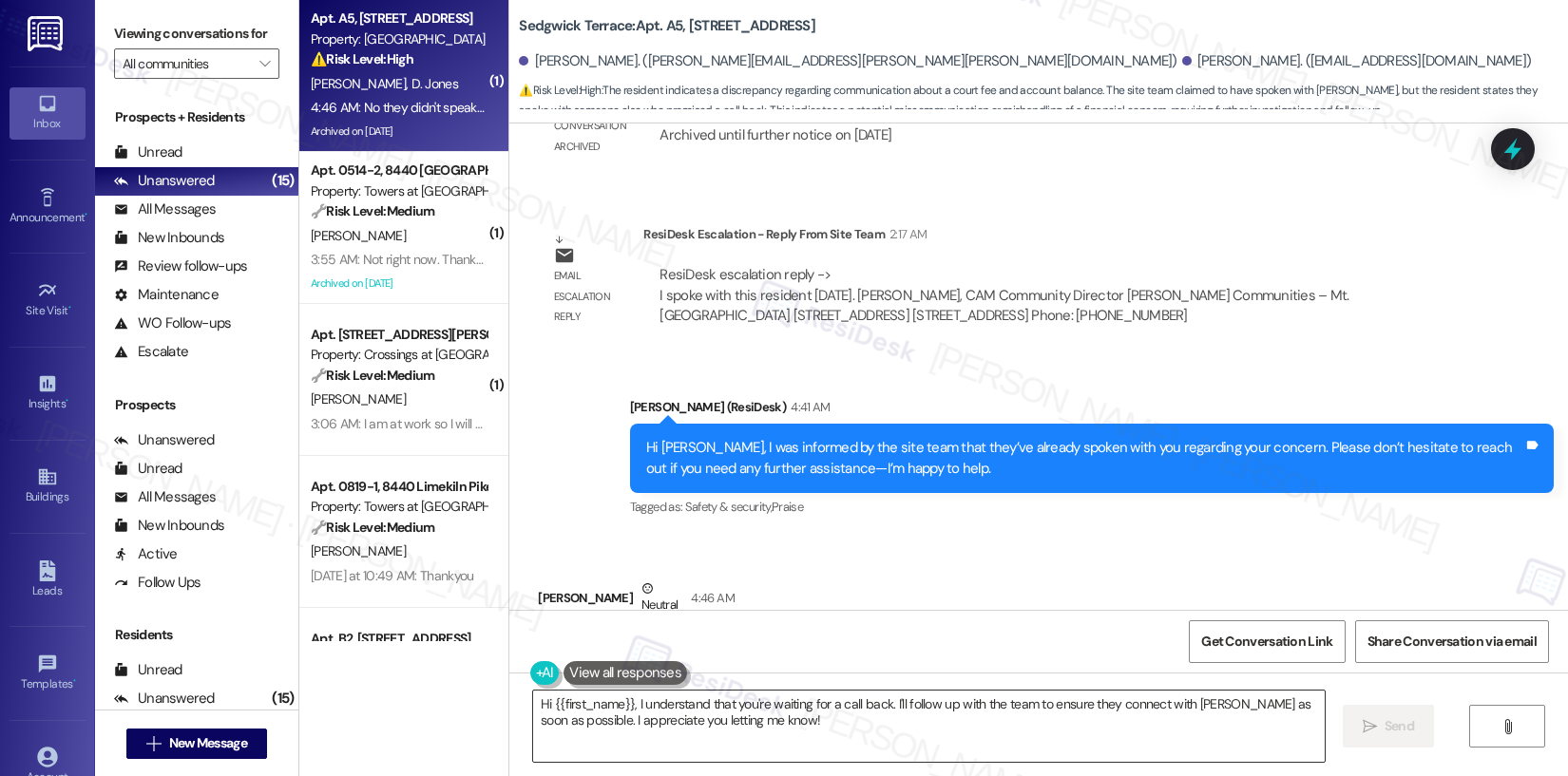 click on "Hi {{first_name}}, I understand that you're waiting for a call back. I'll follow up with the team to ensure they connect with Ms. Jones as soon as possible. I appreciate you letting me know!" at bounding box center [928, 726] 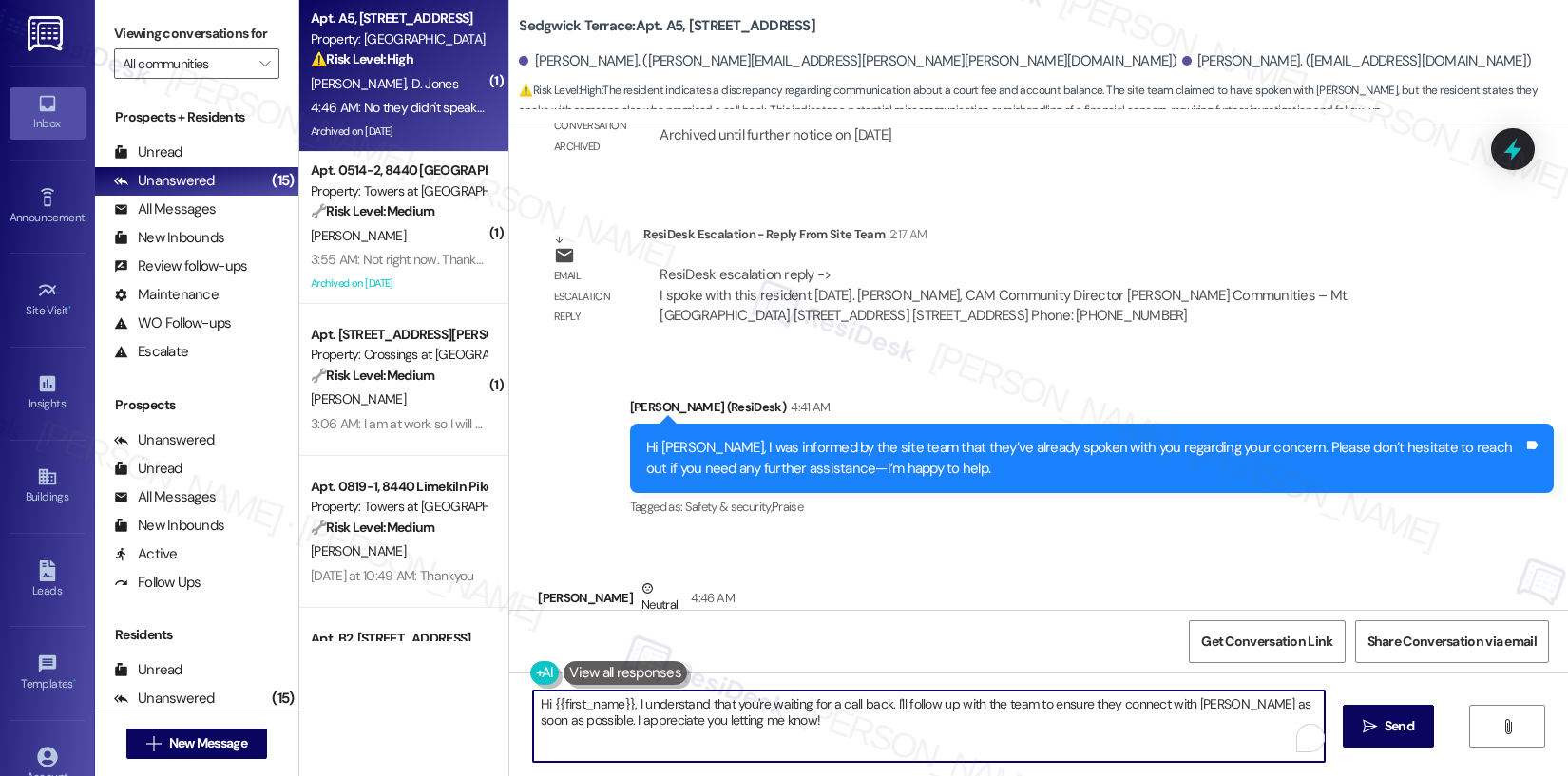 click on "Hi {{first_name}}, I understand that you're waiting for a call back. I'll follow up with the team to ensure they connect with Ms. Jones as soon as possible. I appreciate you letting me know!" at bounding box center [928, 726] 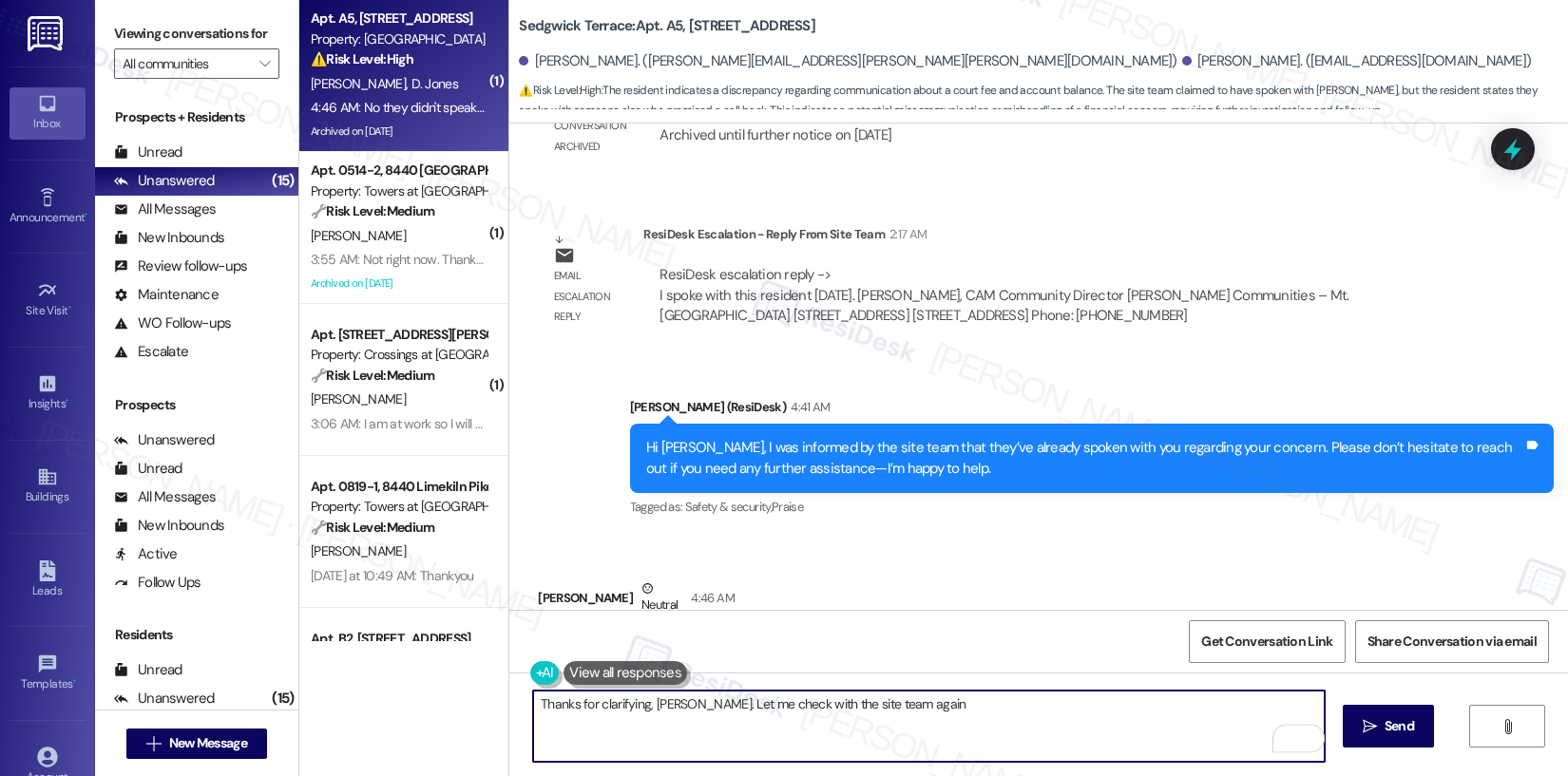 type on "Thanks for clarifying, Monet. Let me check with the site team again." 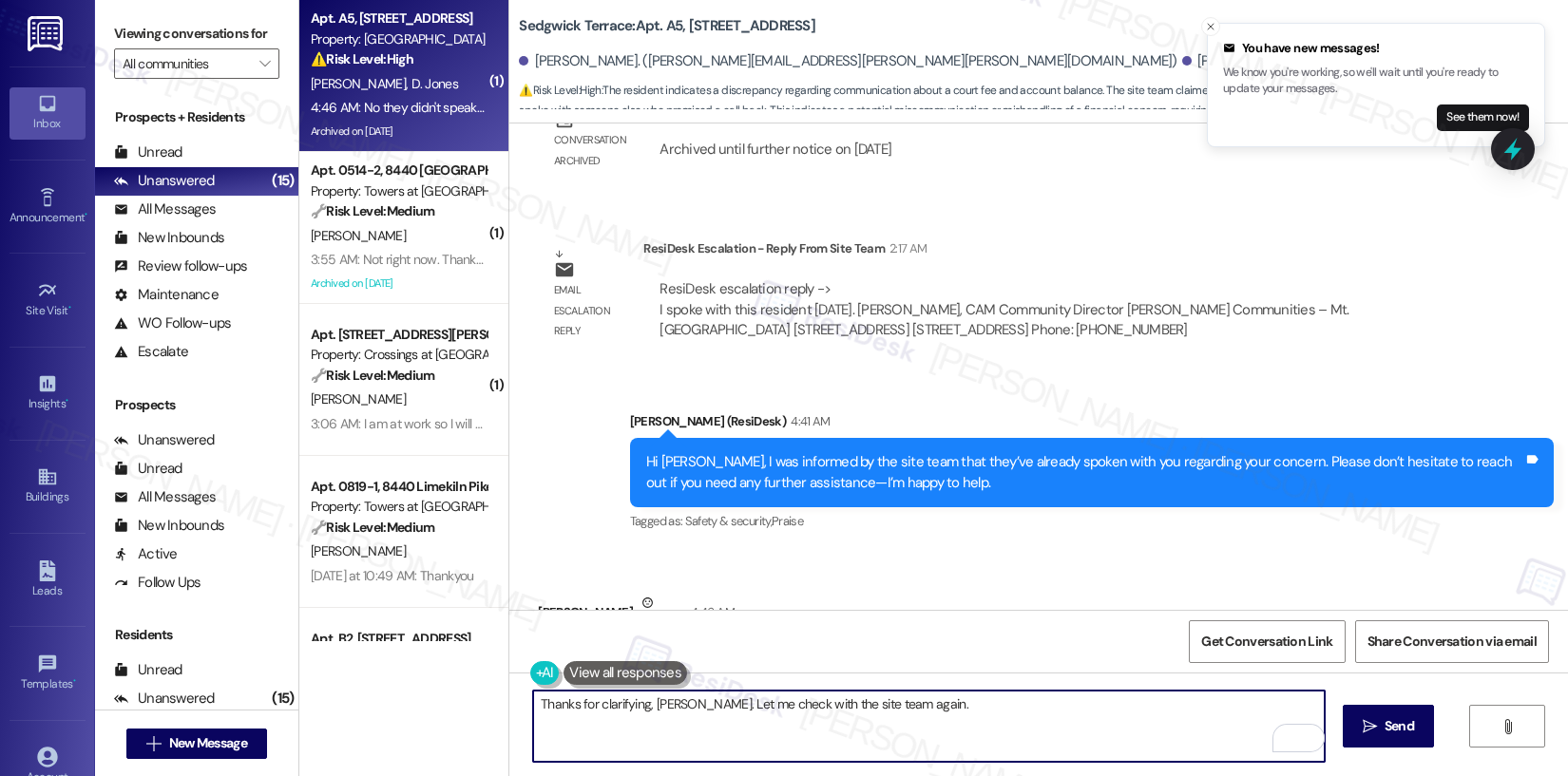 scroll, scrollTop: 11269, scrollLeft: 0, axis: vertical 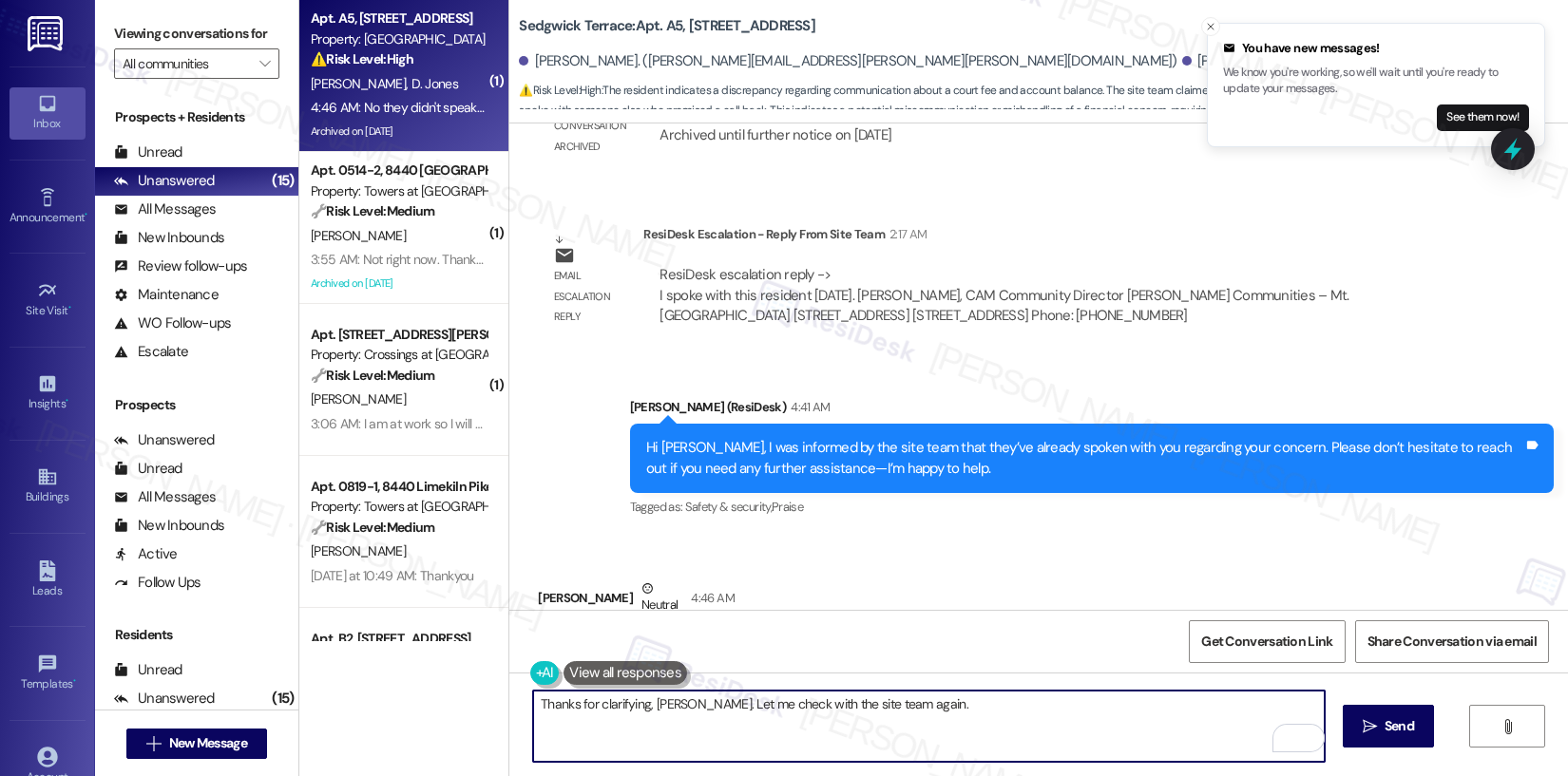 click on "Thanks for clarifying, Monet. Let me check with the site team again." at bounding box center (928, 726) 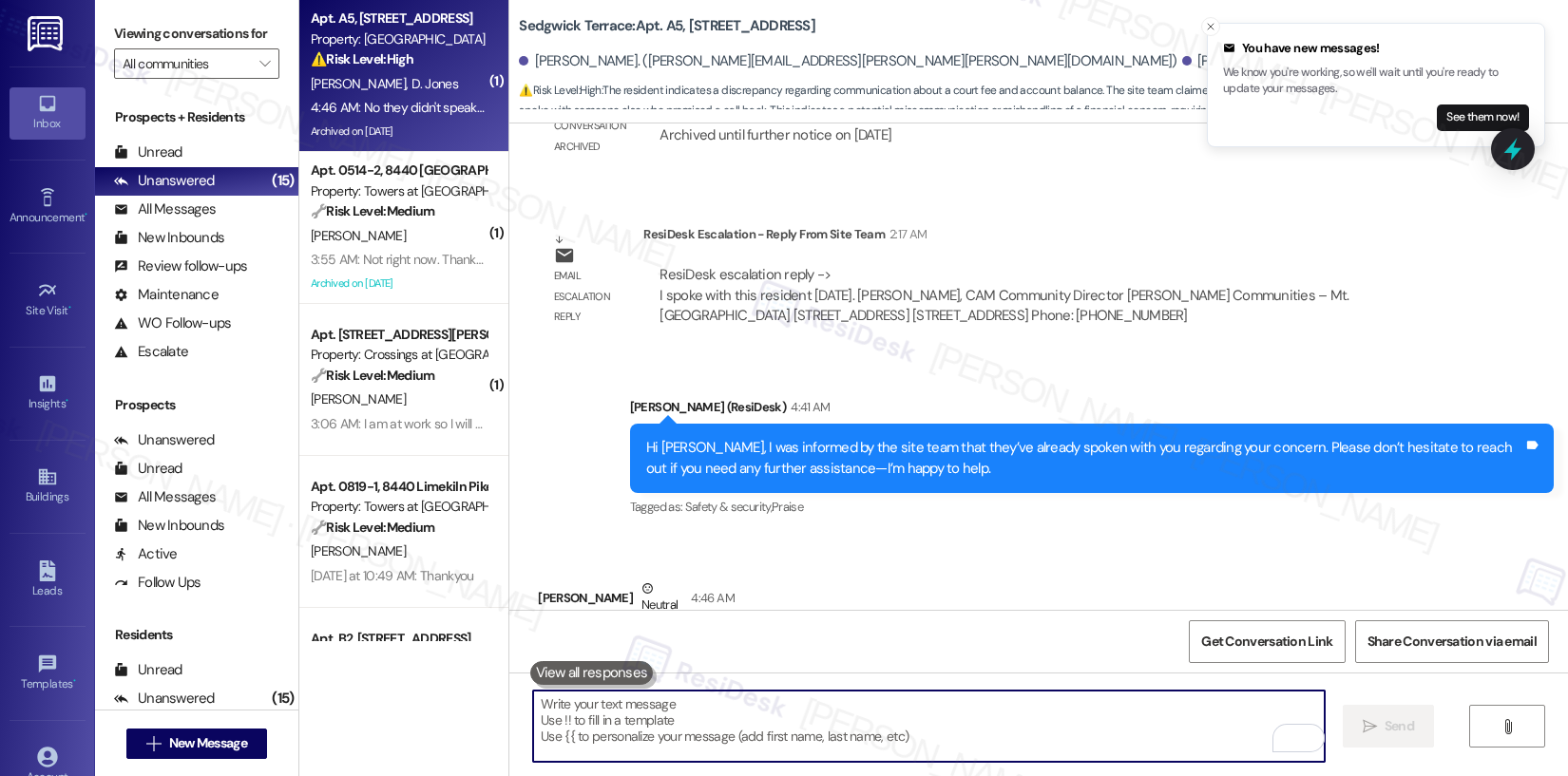paste on "Thanks for the clarification, Monet.
I’ll go ahead and follow up with the site team again and get back to you as soon as I have an update." 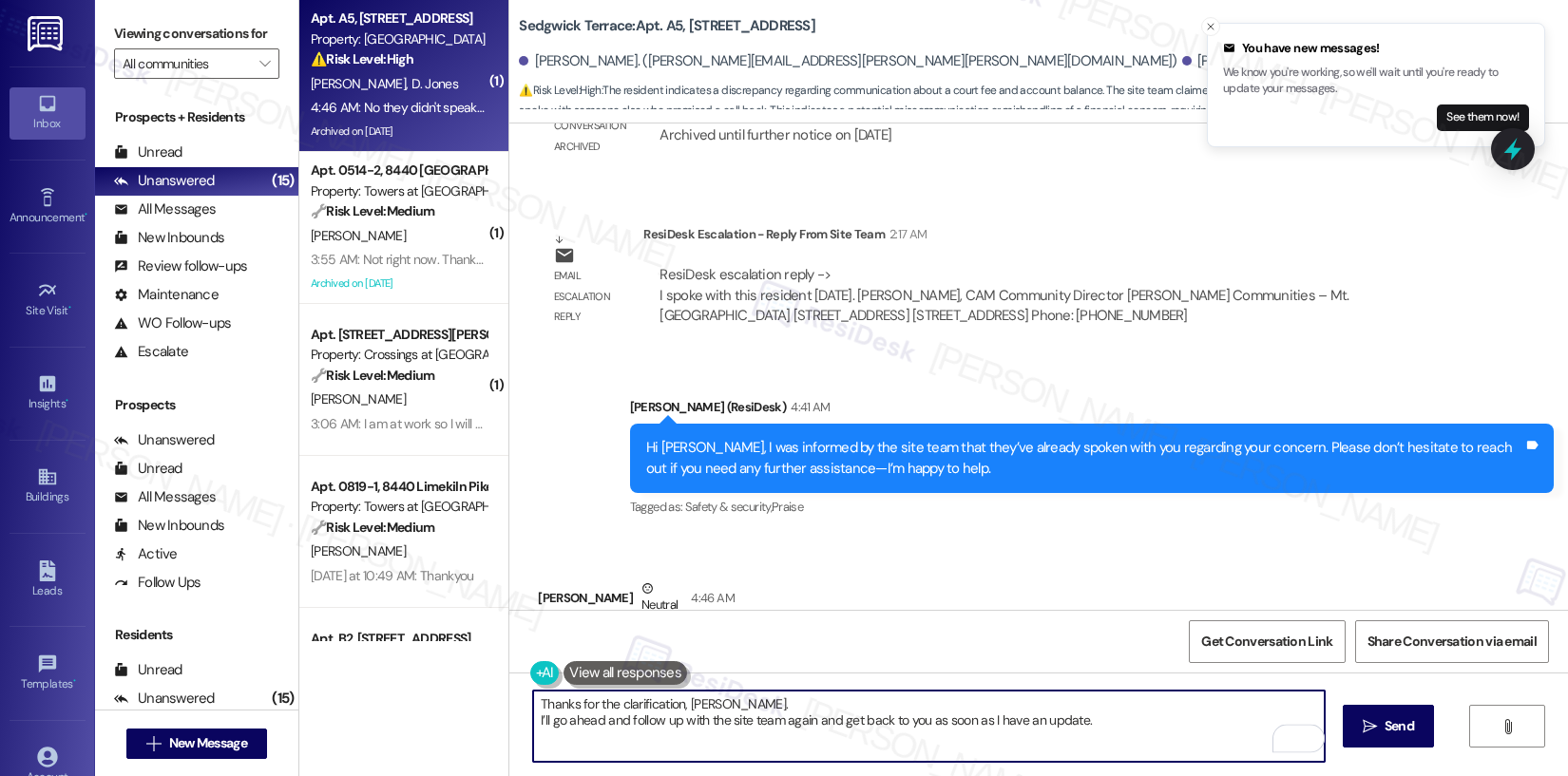 click on "Thanks for the clarification, Monet.
I’ll go ahead and follow up with the site team again and get back to you as soon as I have an update." at bounding box center (928, 726) 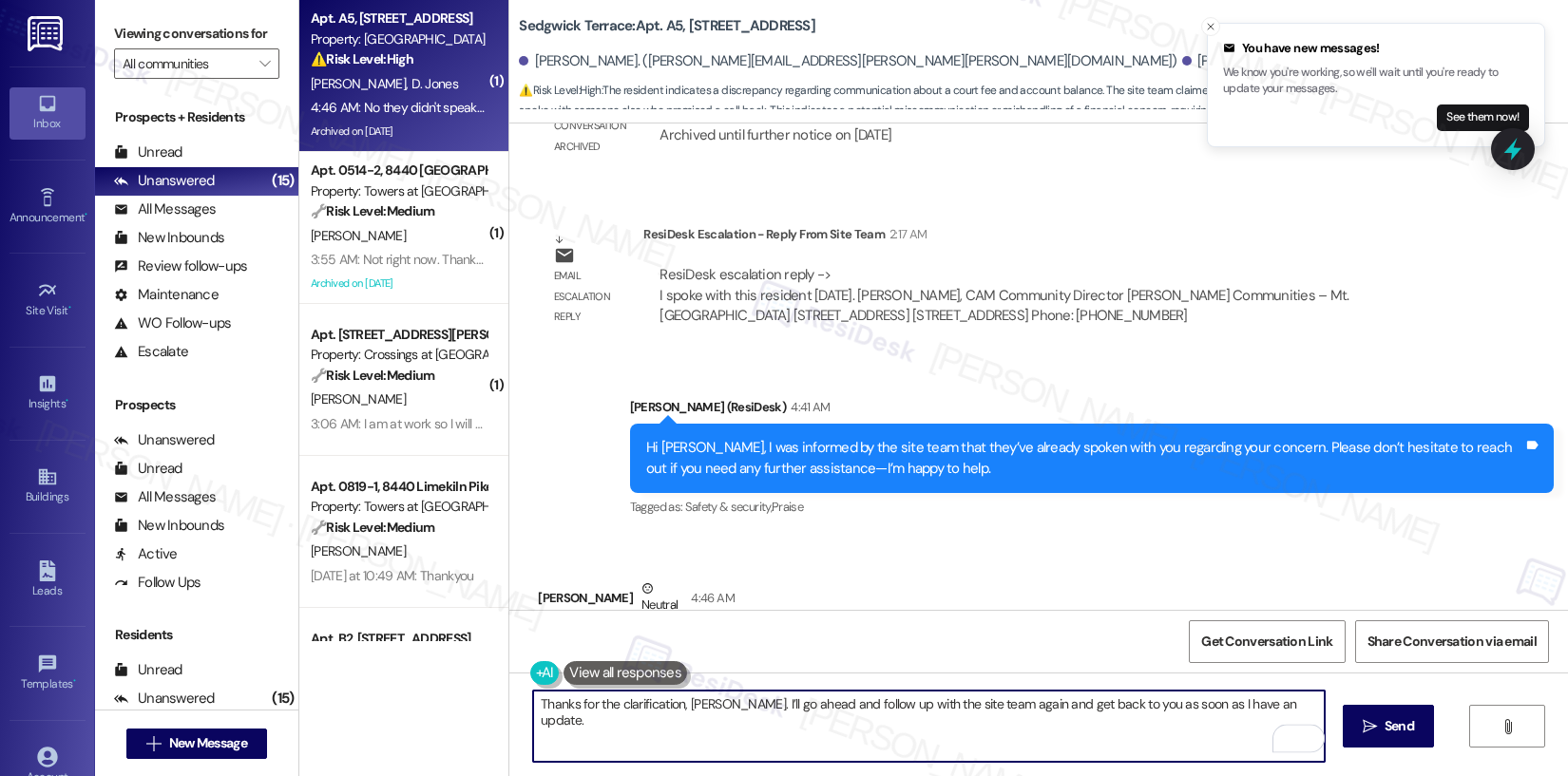 click on "Thanks for the clarification, Monet. I’ll go ahead and follow up with the site team again and get back to you as soon as I have an update." at bounding box center (928, 726) 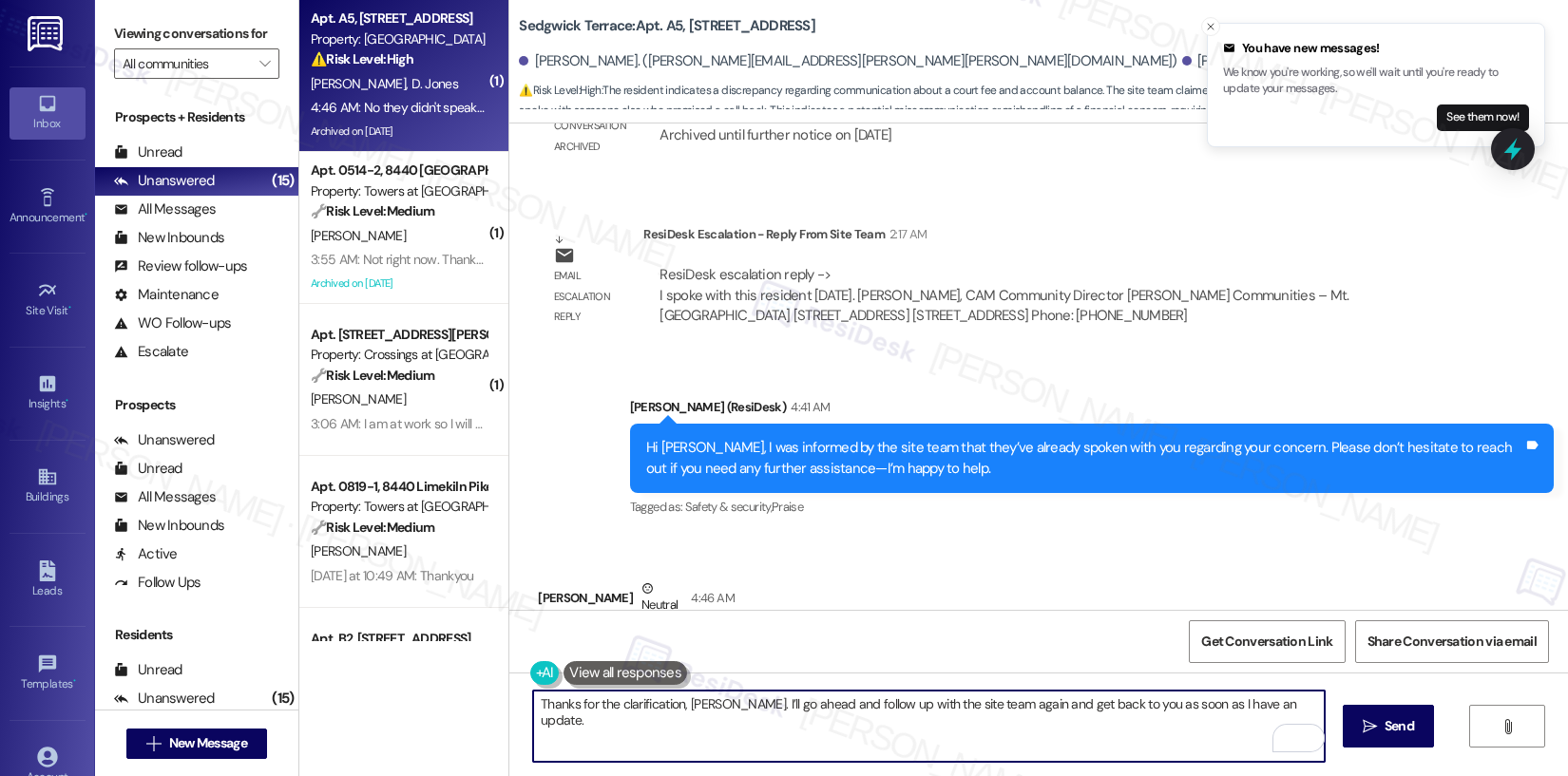 click on "Thanks for the clarification, Monet. I’ll go ahead and follow up with the site team again and get back to you as soon as I have an update." at bounding box center [928, 726] 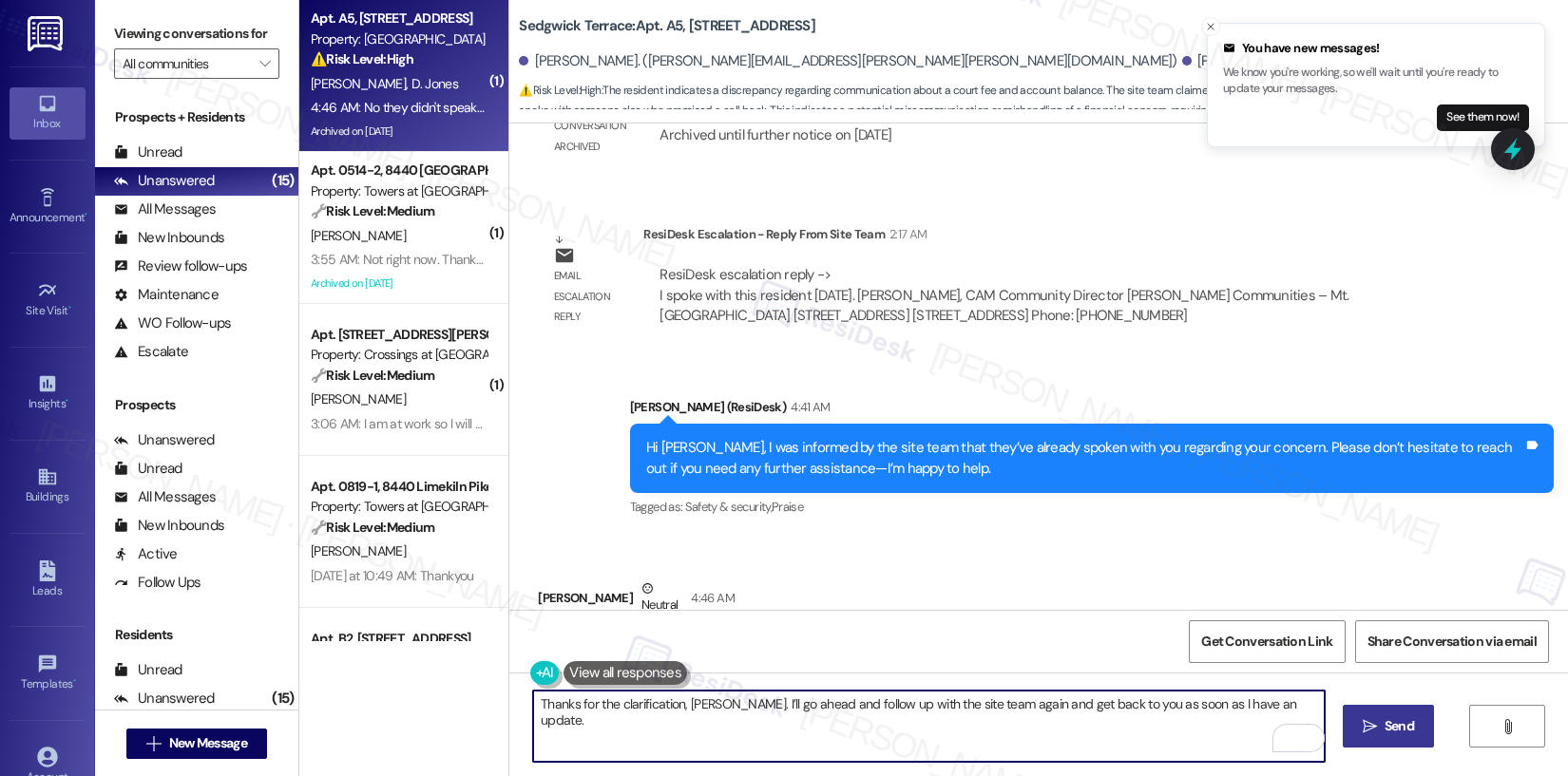 type on "Thanks for the clarification, Monet. I’ll go ahead and follow up with the site team again and get back to you as soon as I have an update." 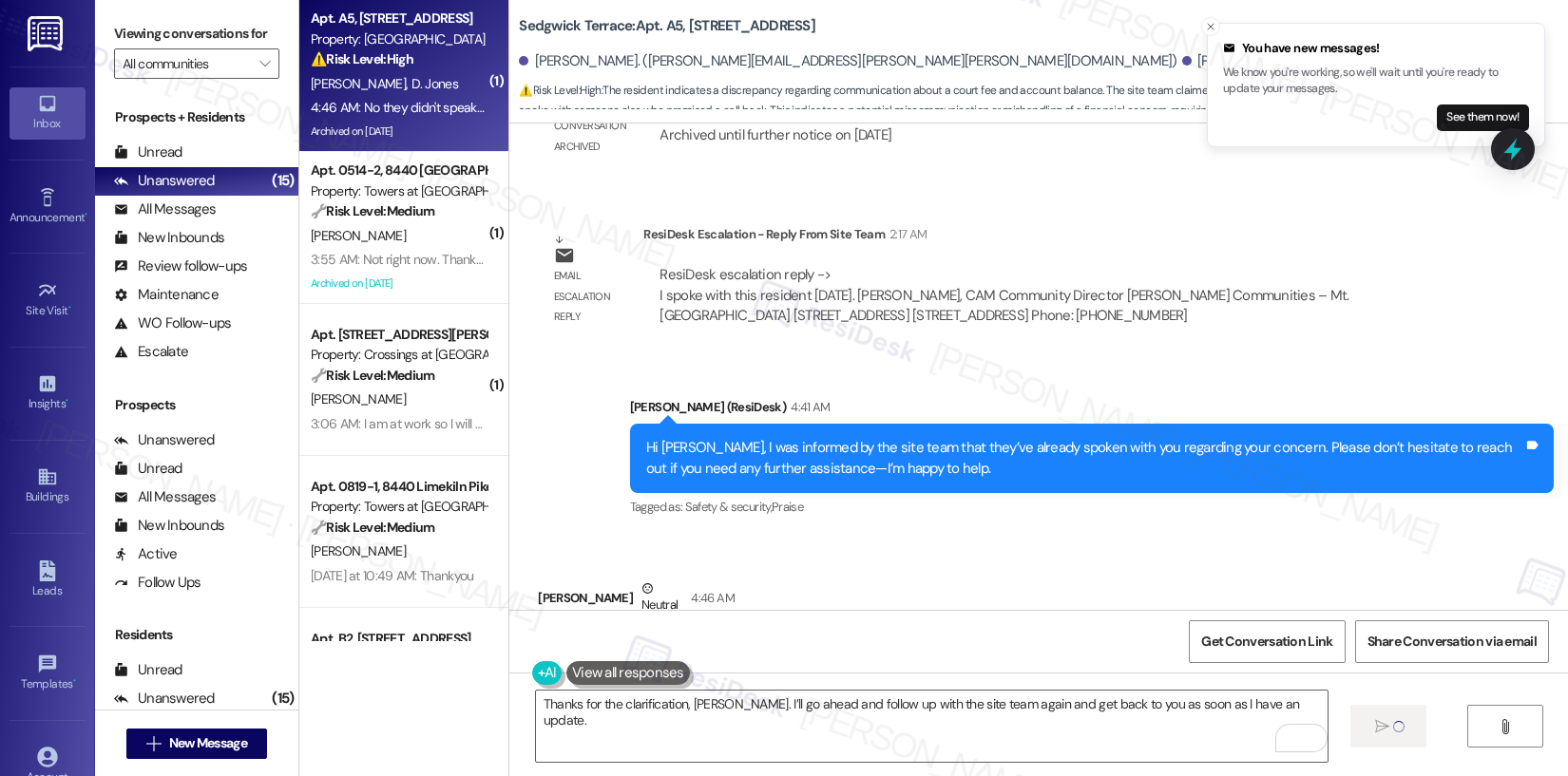 type 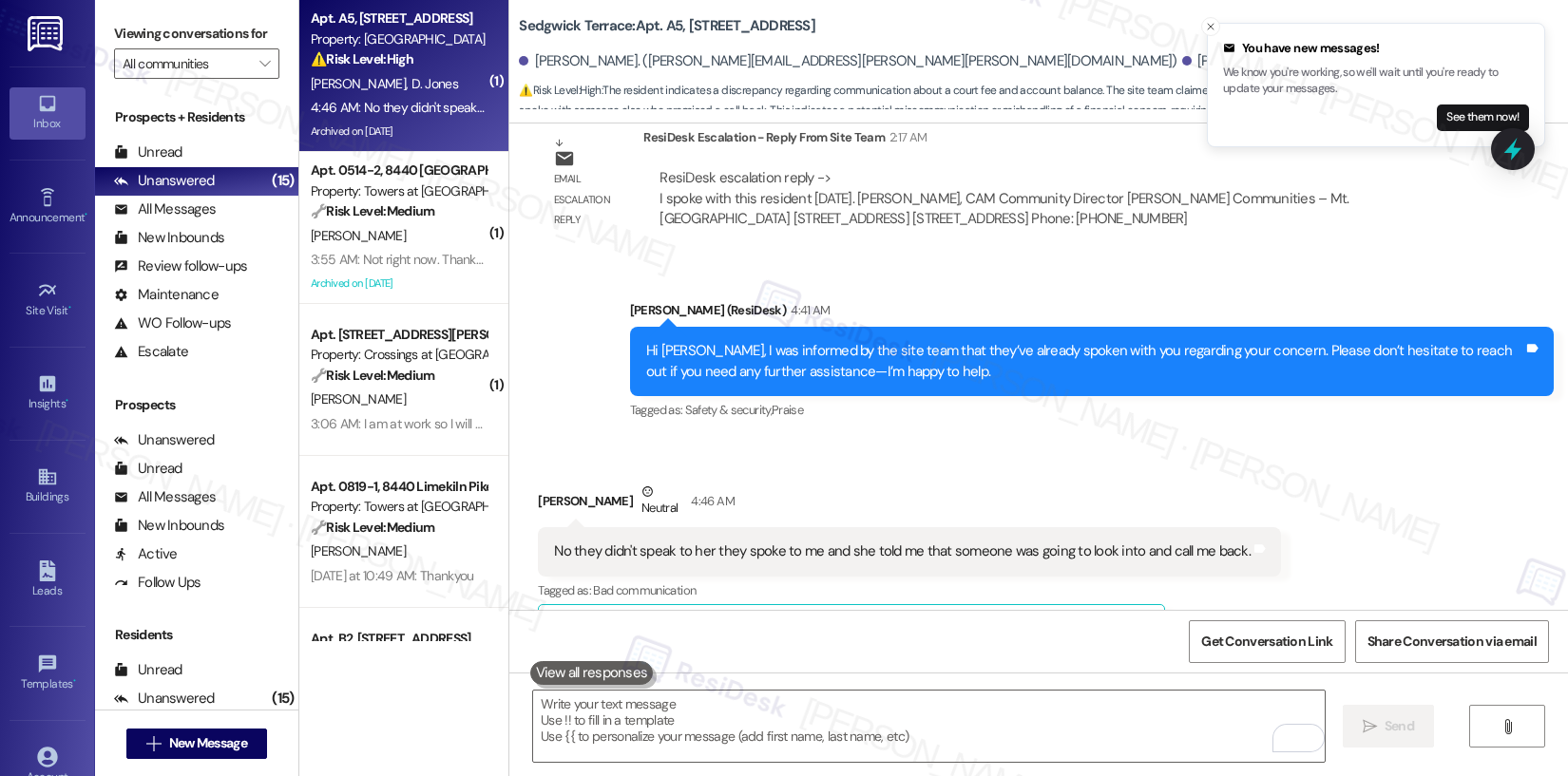 scroll, scrollTop: 11402, scrollLeft: 0, axis: vertical 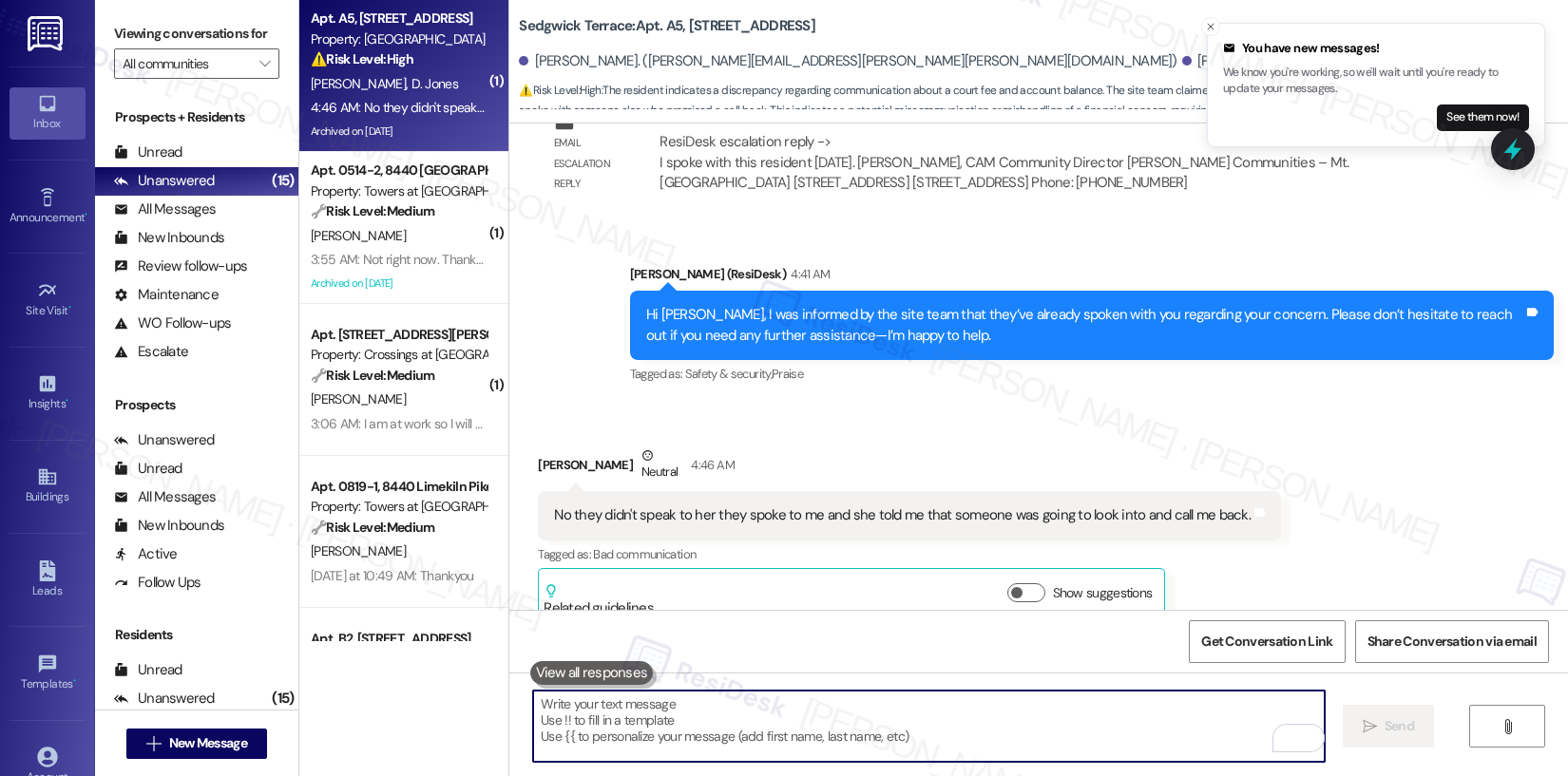 click at bounding box center (928, 726) 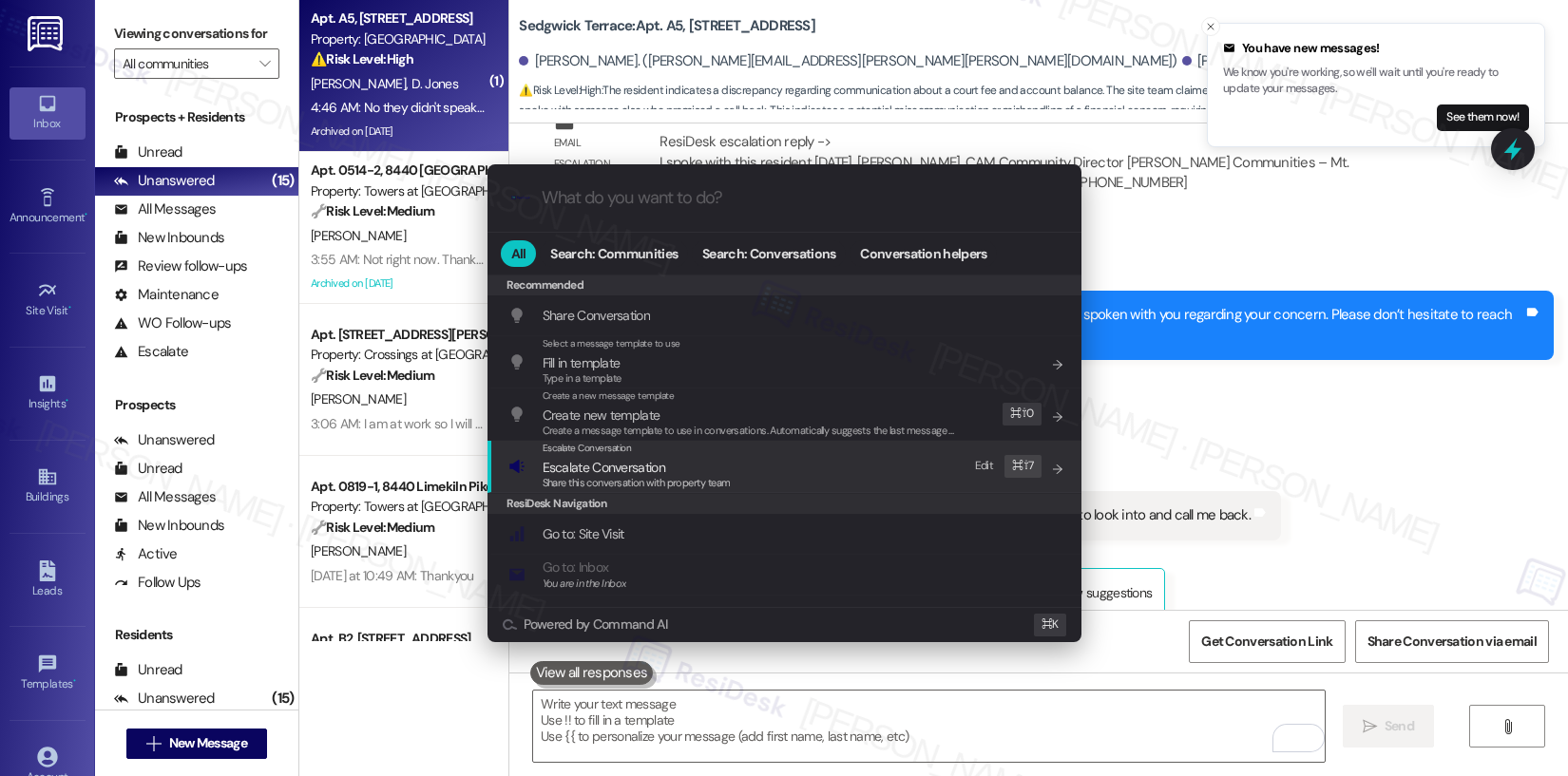 click on "Share this conversation with property team" at bounding box center [637, 483] 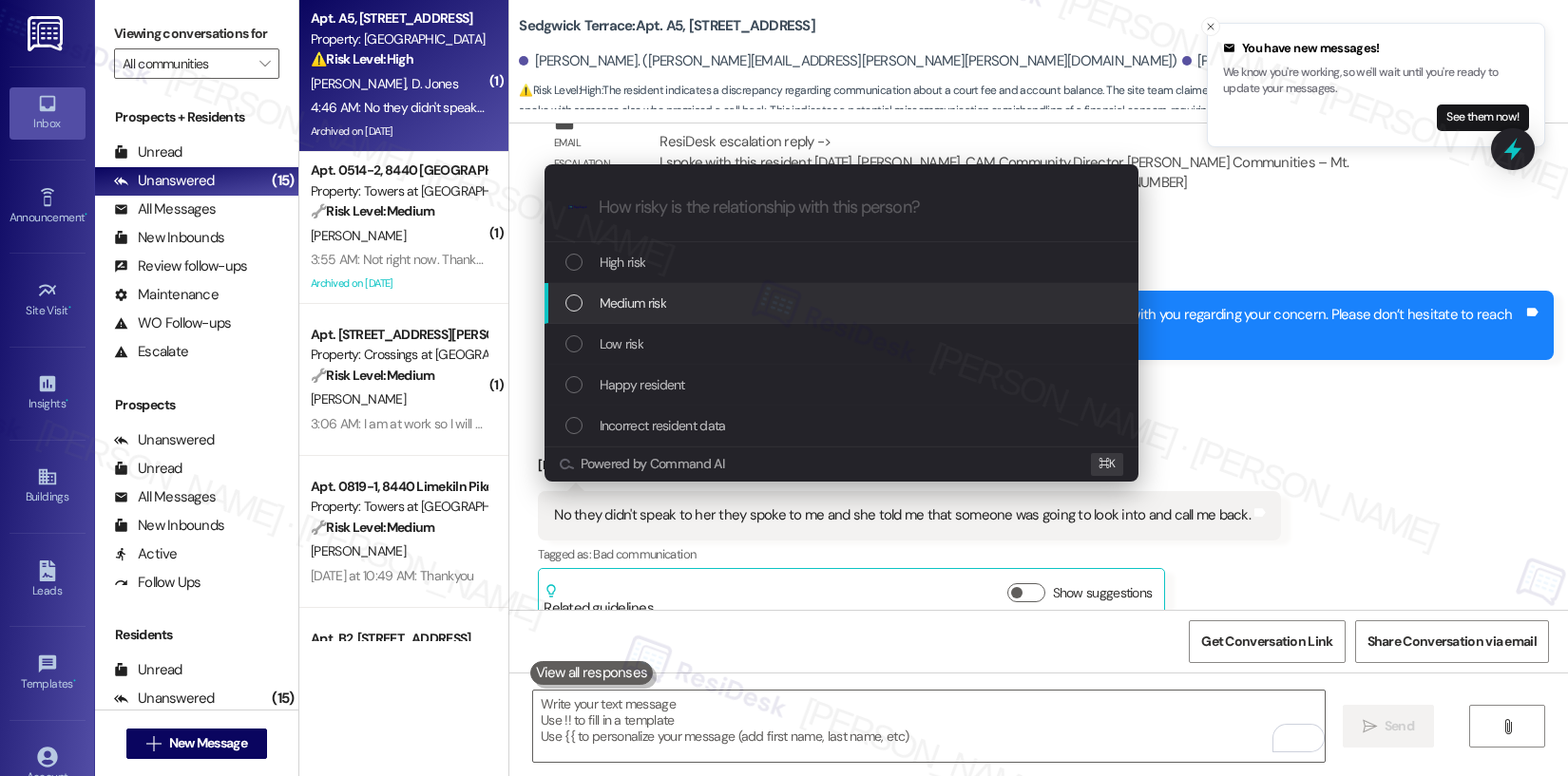 click on "Medium risk" at bounding box center [633, 303] 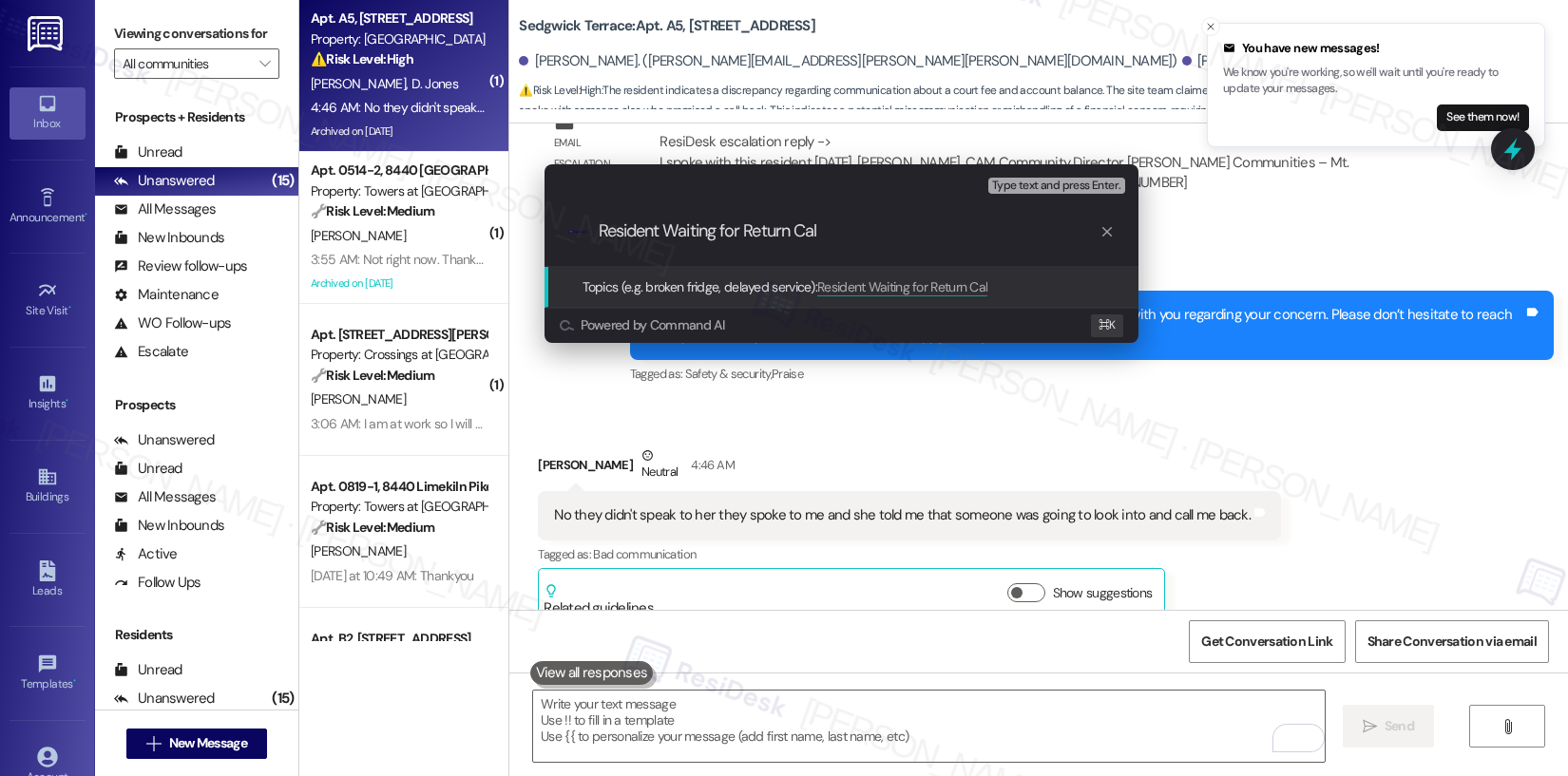 type on "Resident Waiting for Return Call" 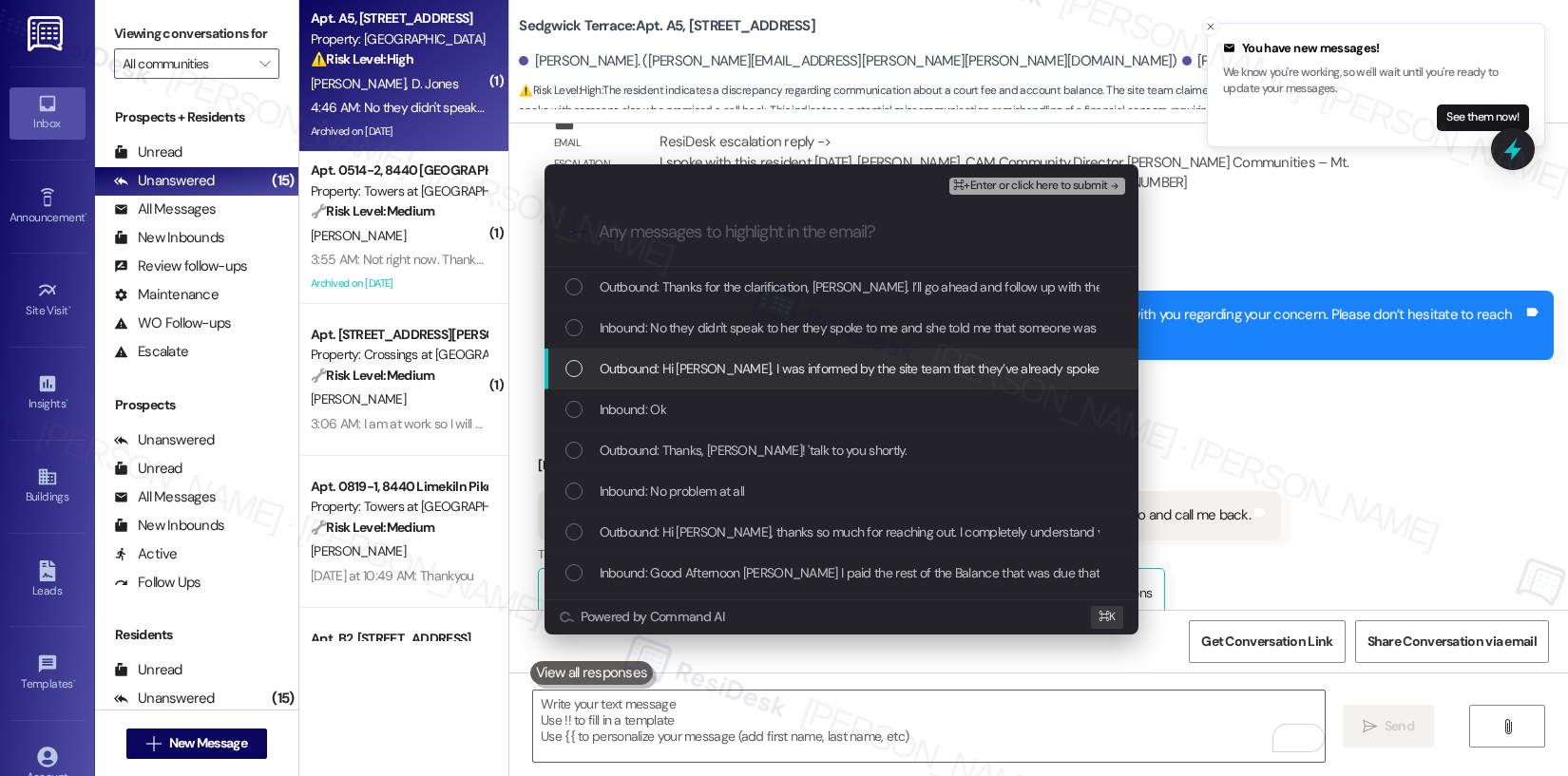 click on "Outbound: Hi Ms. Jones, I was informed by the site team that they’ve already spoken with you regarding your concern. Please don’t hesitate to reach out if you need any further assistance—I’m happy to help." at bounding box center [1188, 369] 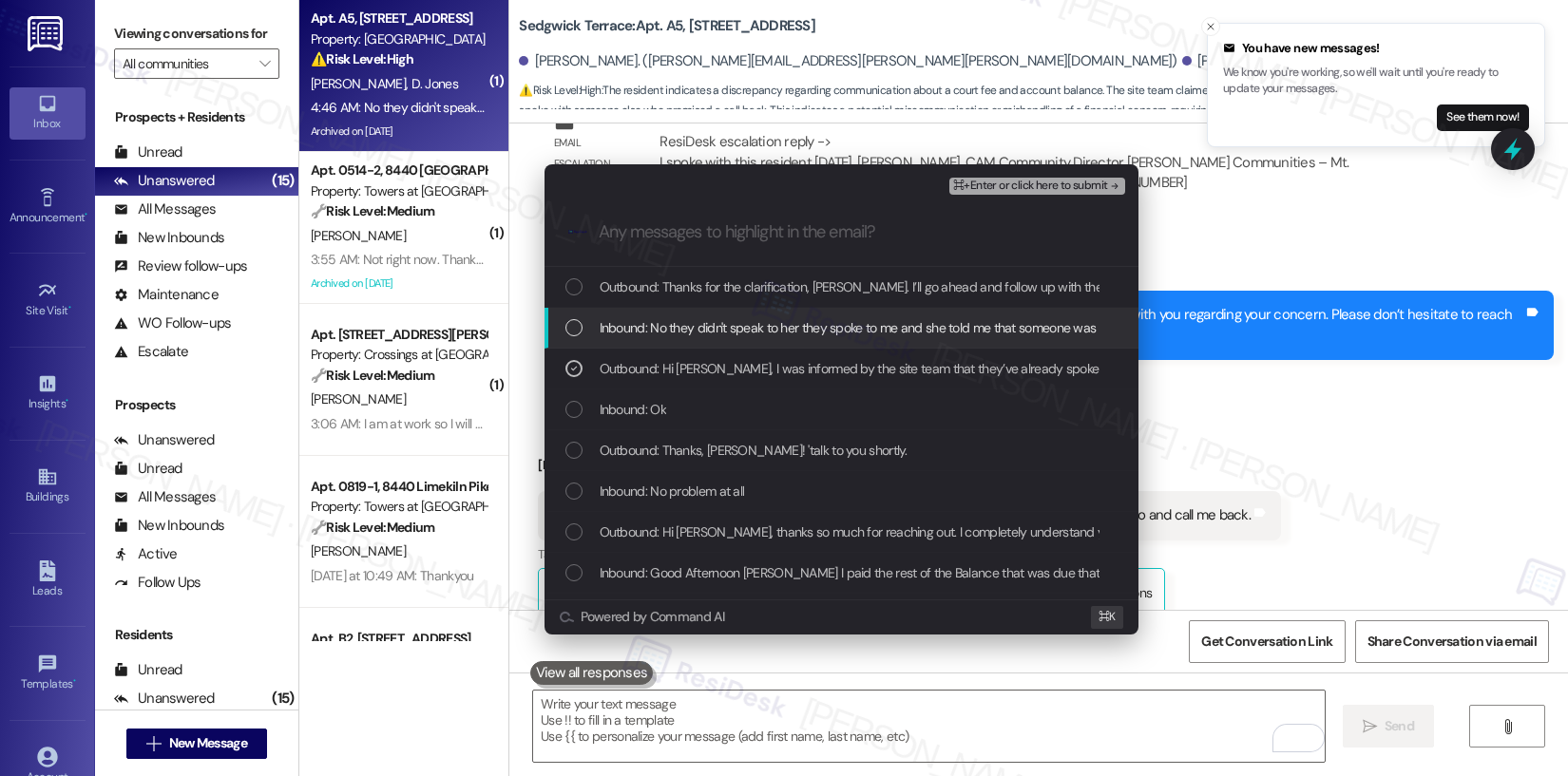 click on "Inbound: No they didn't speak to her they spoke to me and she told me that someone was going to look into and call me back." at bounding box center (946, 328) 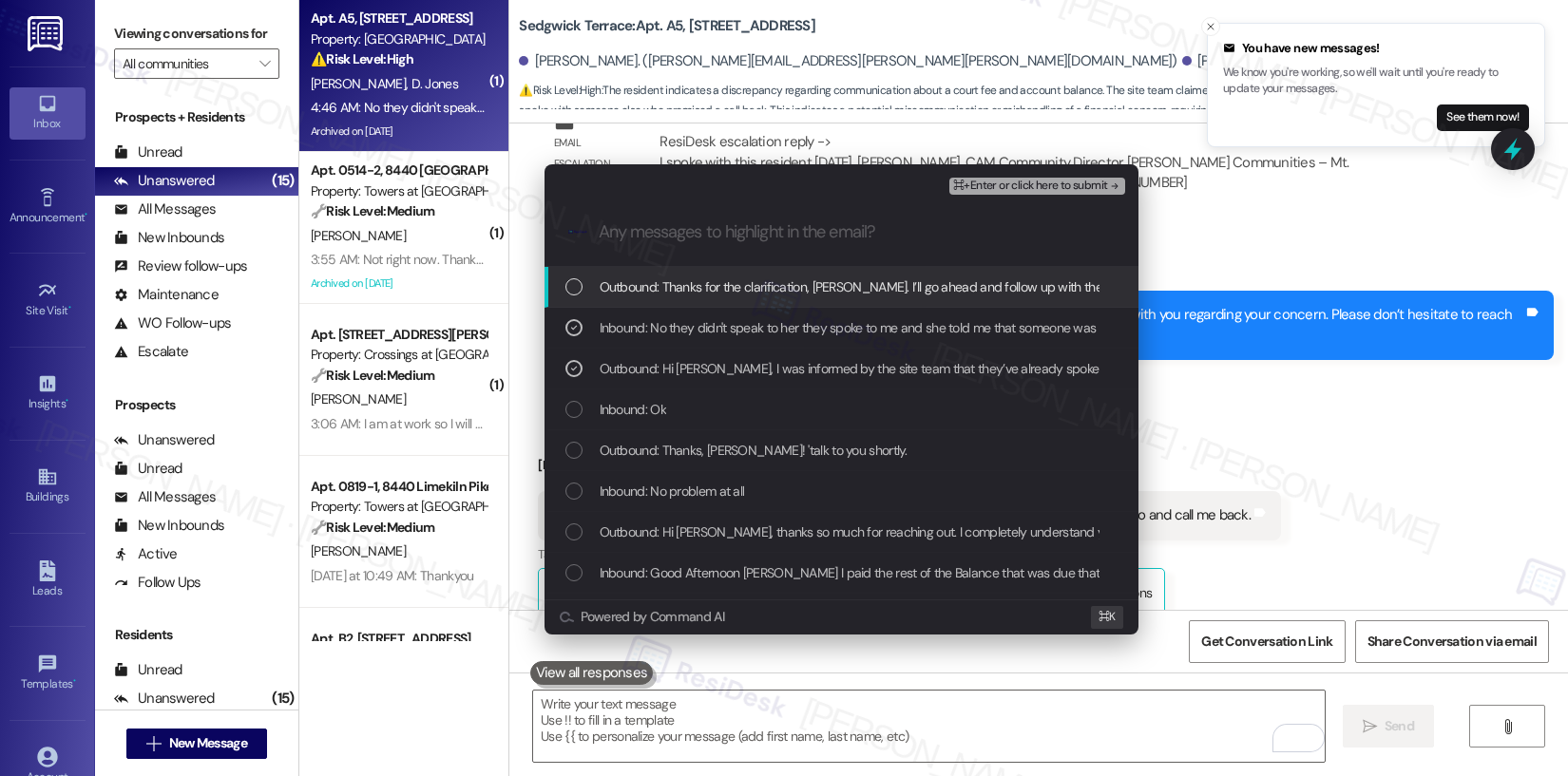 click on "Outbound: Thanks for the clarification, Monet. I’ll go ahead and follow up with the site team again and get back to you as soon as I have an update." at bounding box center [1032, 287] 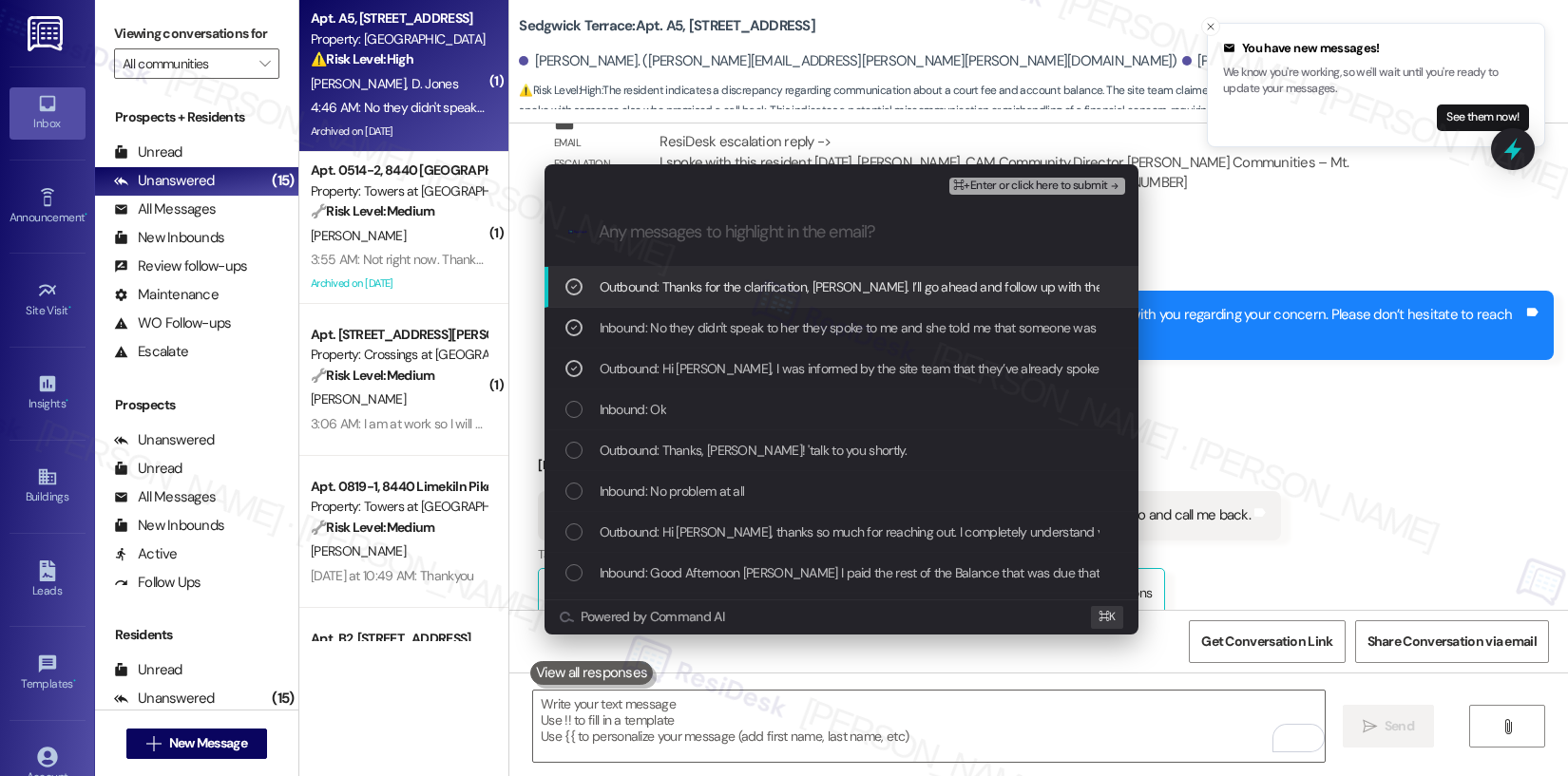 click on "⌘+Enter or click here to submit" at bounding box center (1030, 186) 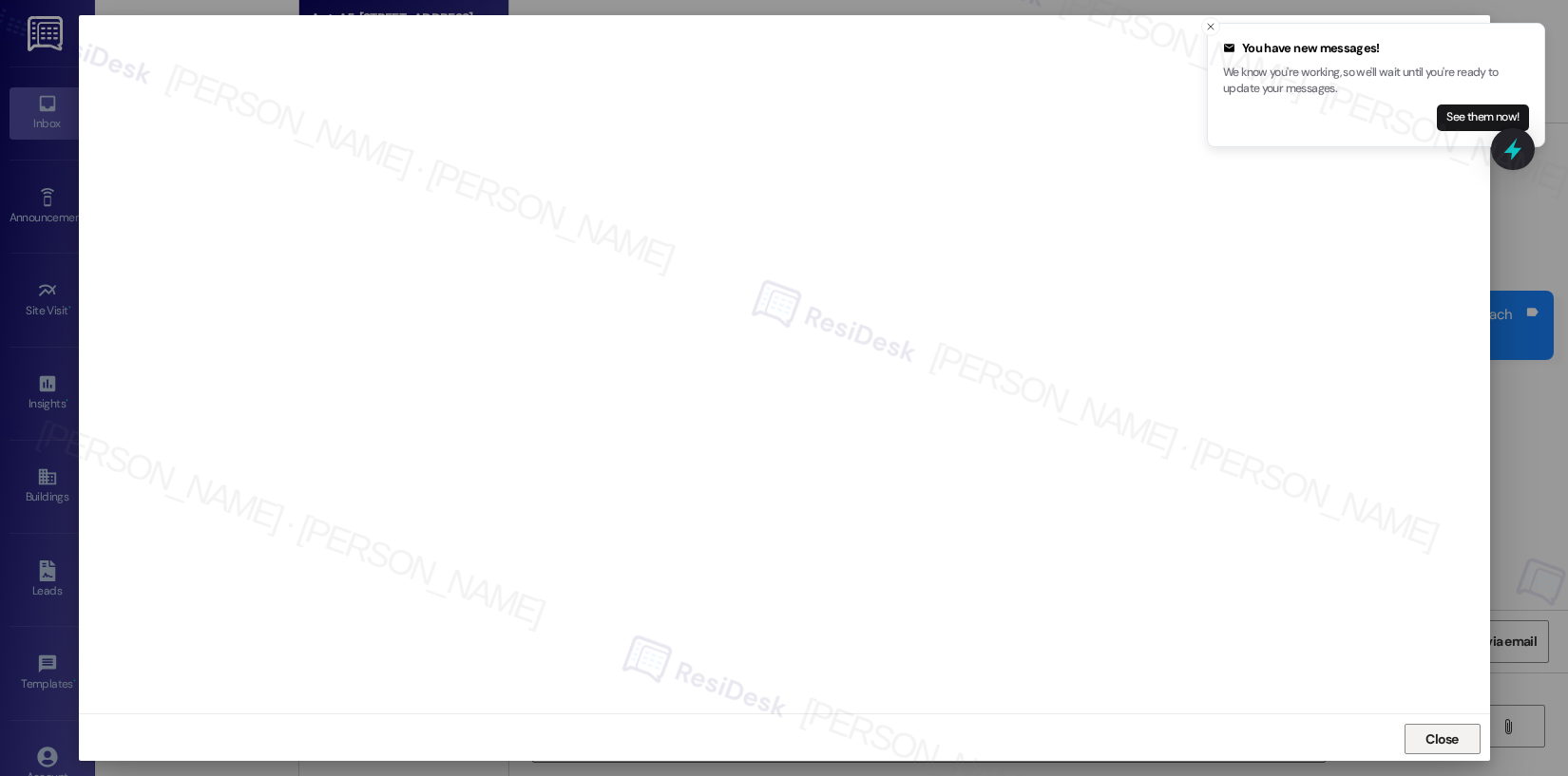 click on "Close" at bounding box center (1442, 739) 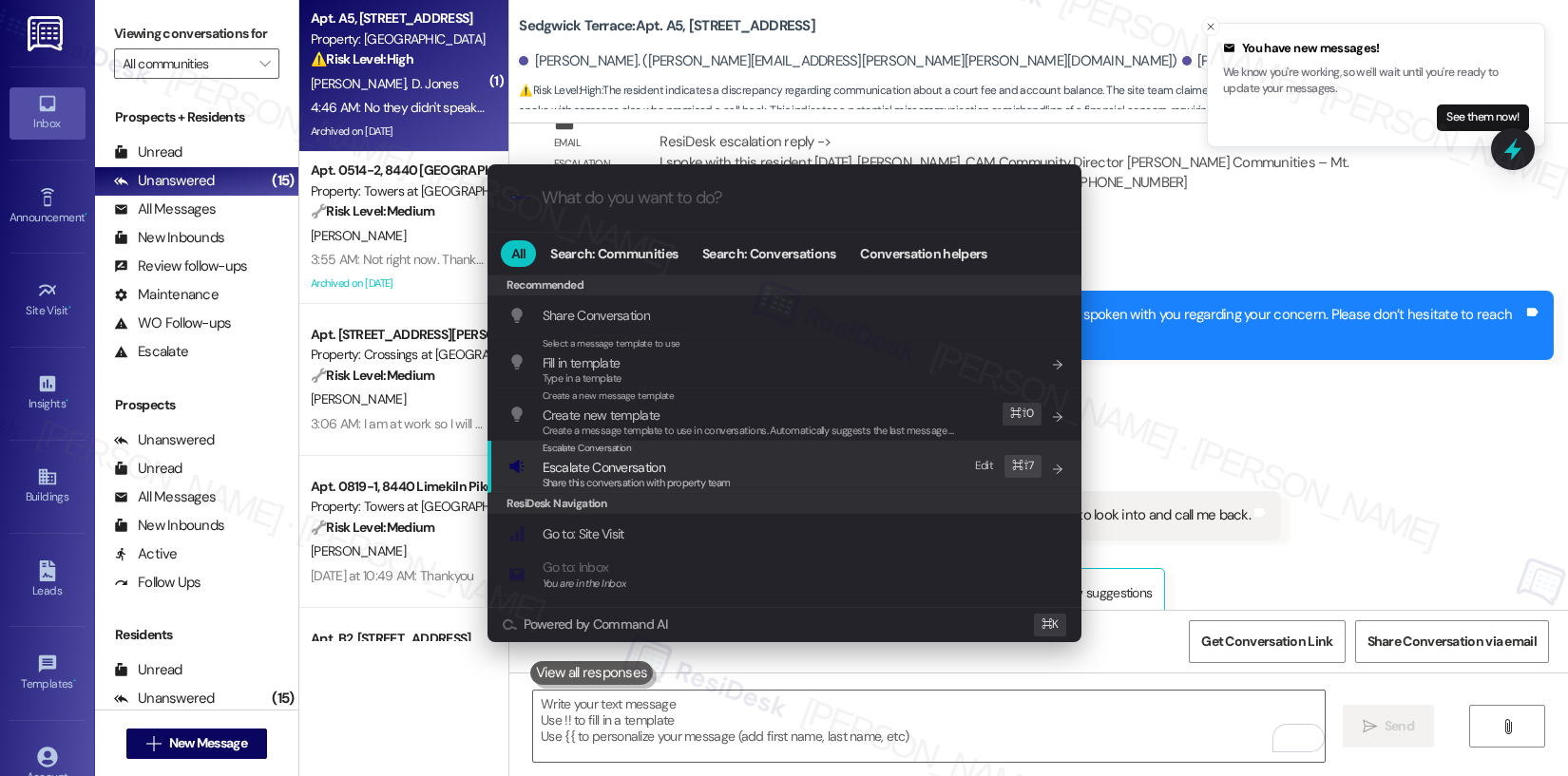 click on "Escalate Conversation Escalate Conversation Share this conversation with property team Edit ⌘ ⇧ 7" at bounding box center [786, 466] 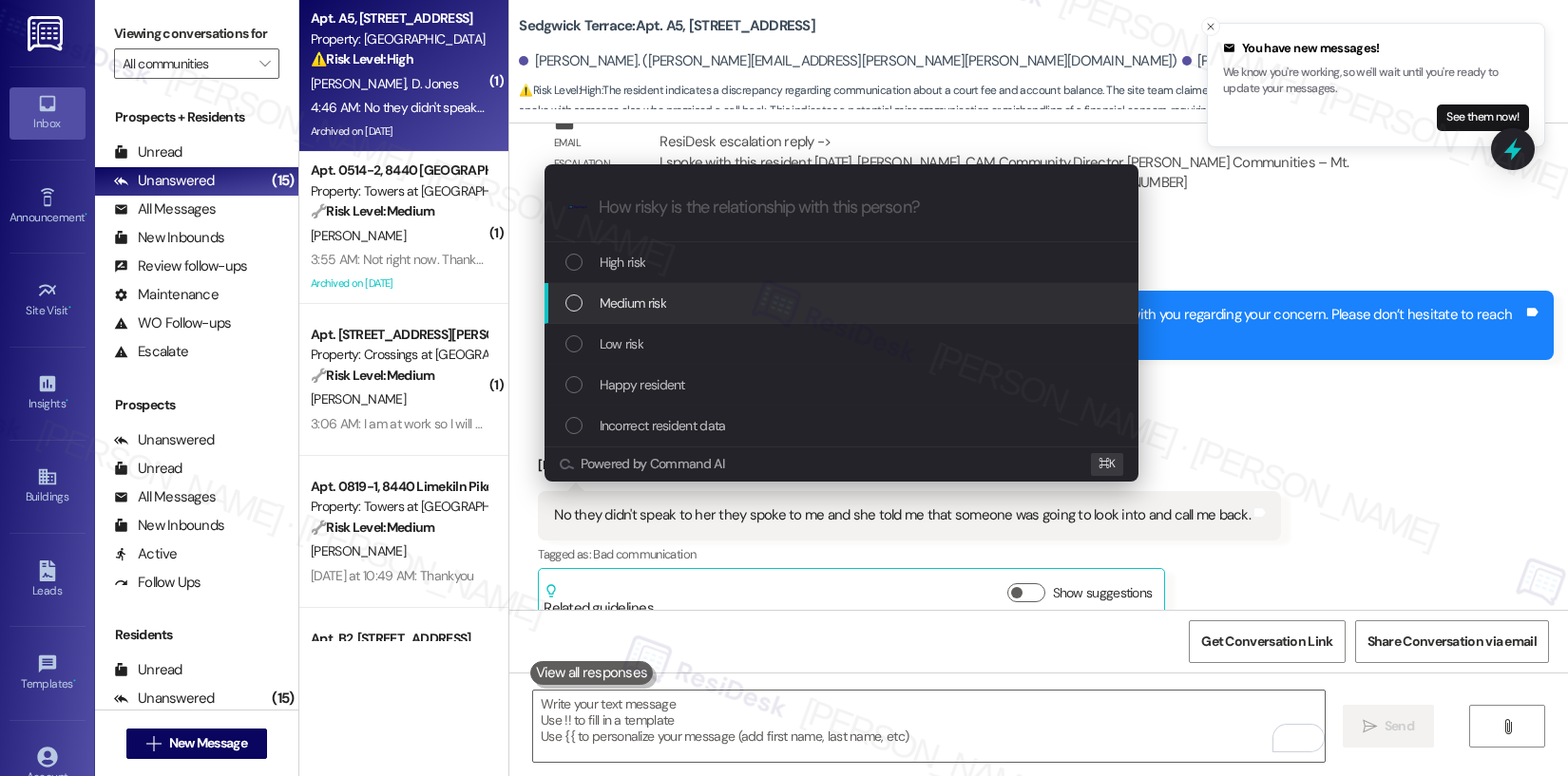 click on "Medium risk" at bounding box center [843, 303] 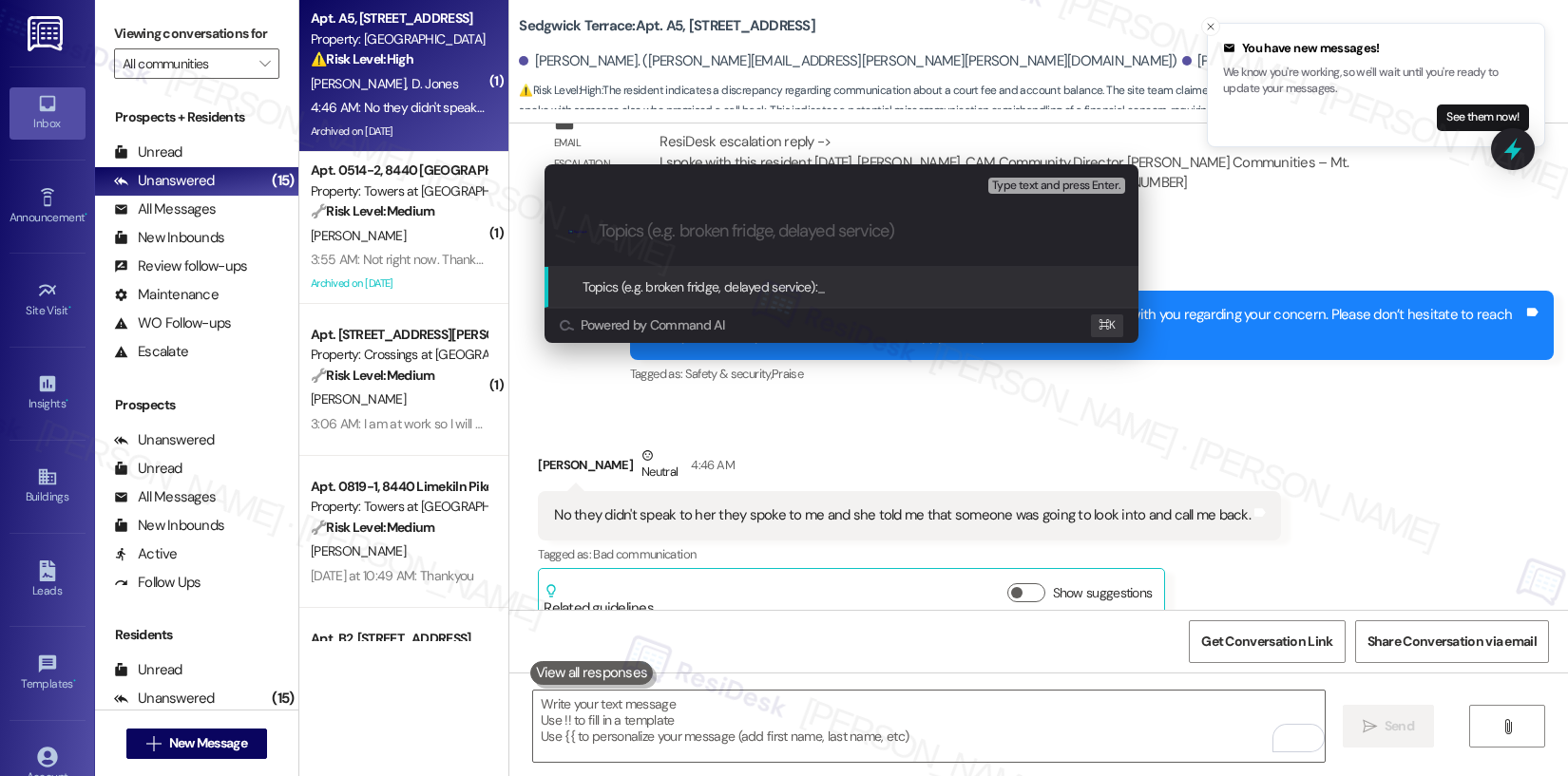 paste on "Resident Waiting for Return Call" 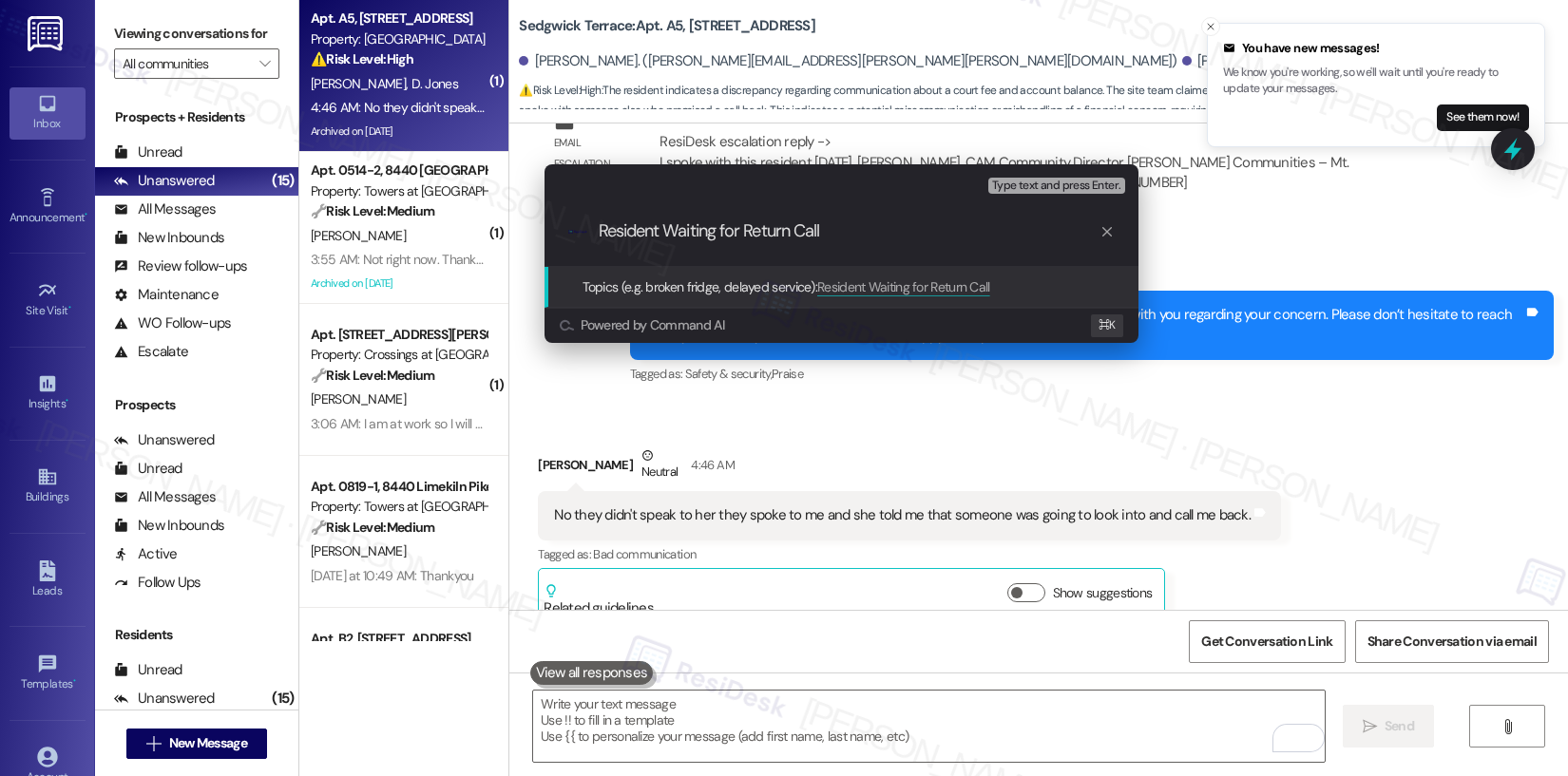 type 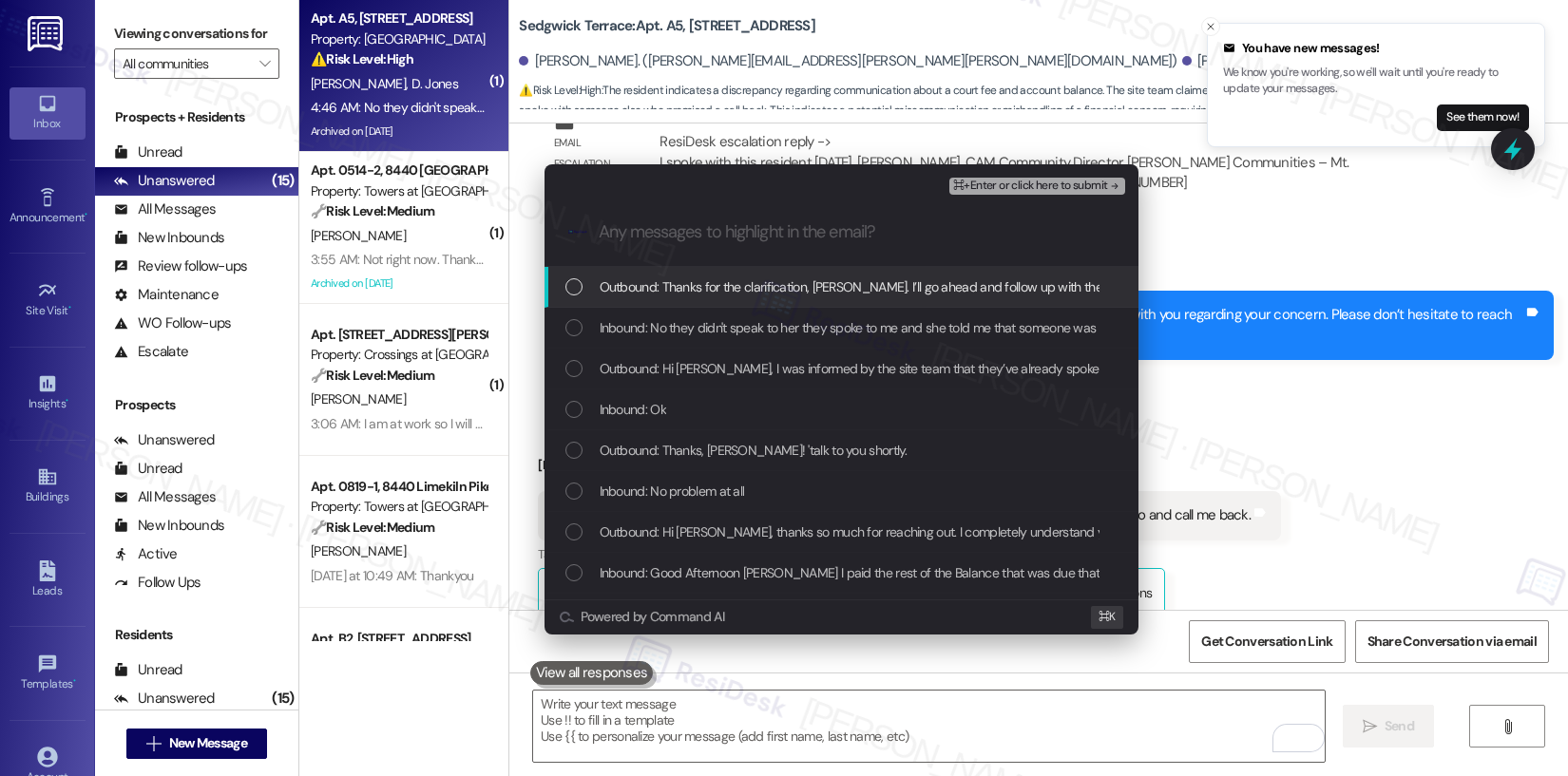click on "Outbound: Thanks for the clarification, Monet. I’ll go ahead and follow up with the site team again and get back to you as soon as I have an update." at bounding box center [1032, 287] 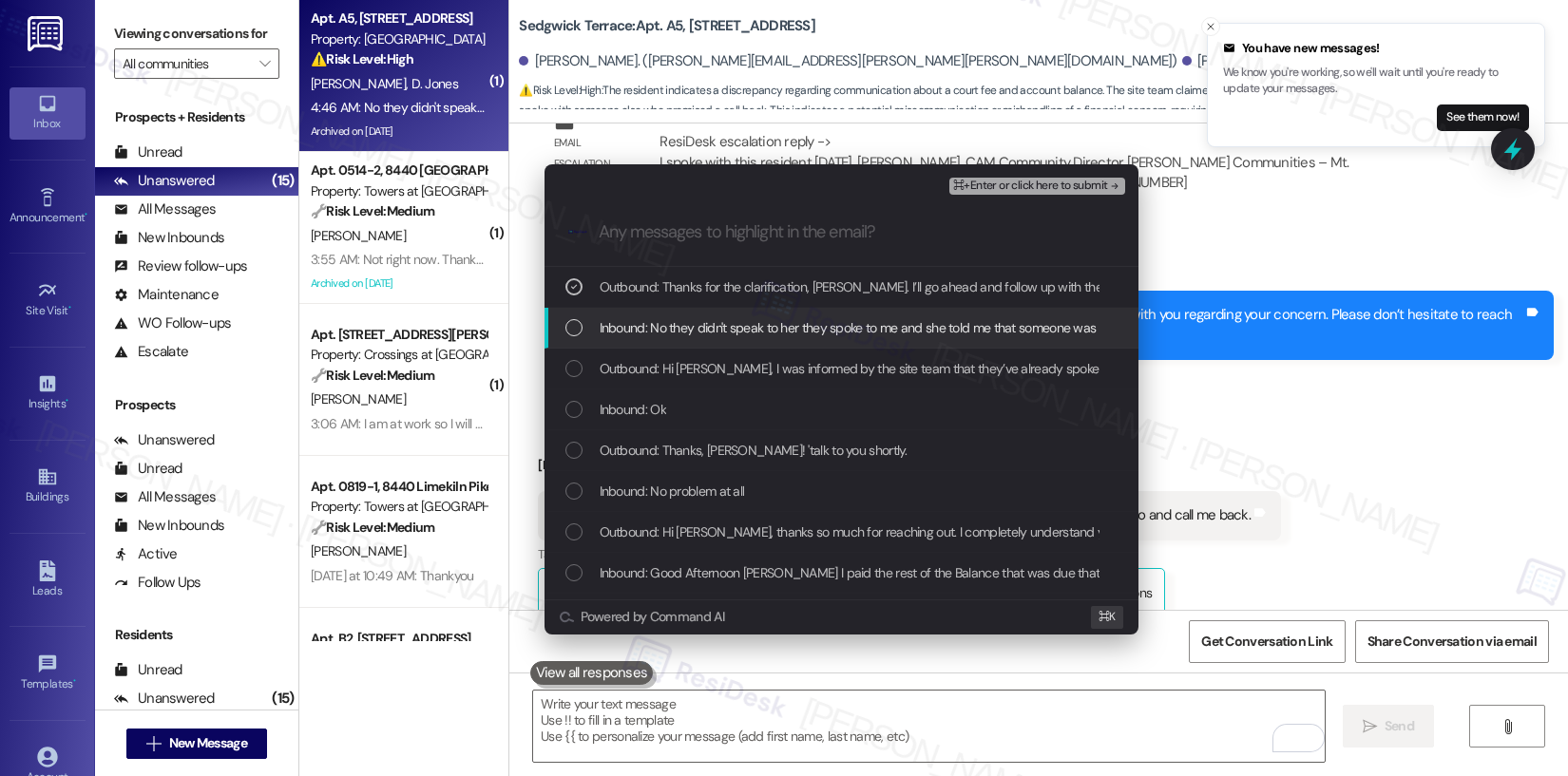 click on "Inbound: No they didn't speak to her they spoke to me and she told me that someone was going to look into and call me back." at bounding box center [946, 328] 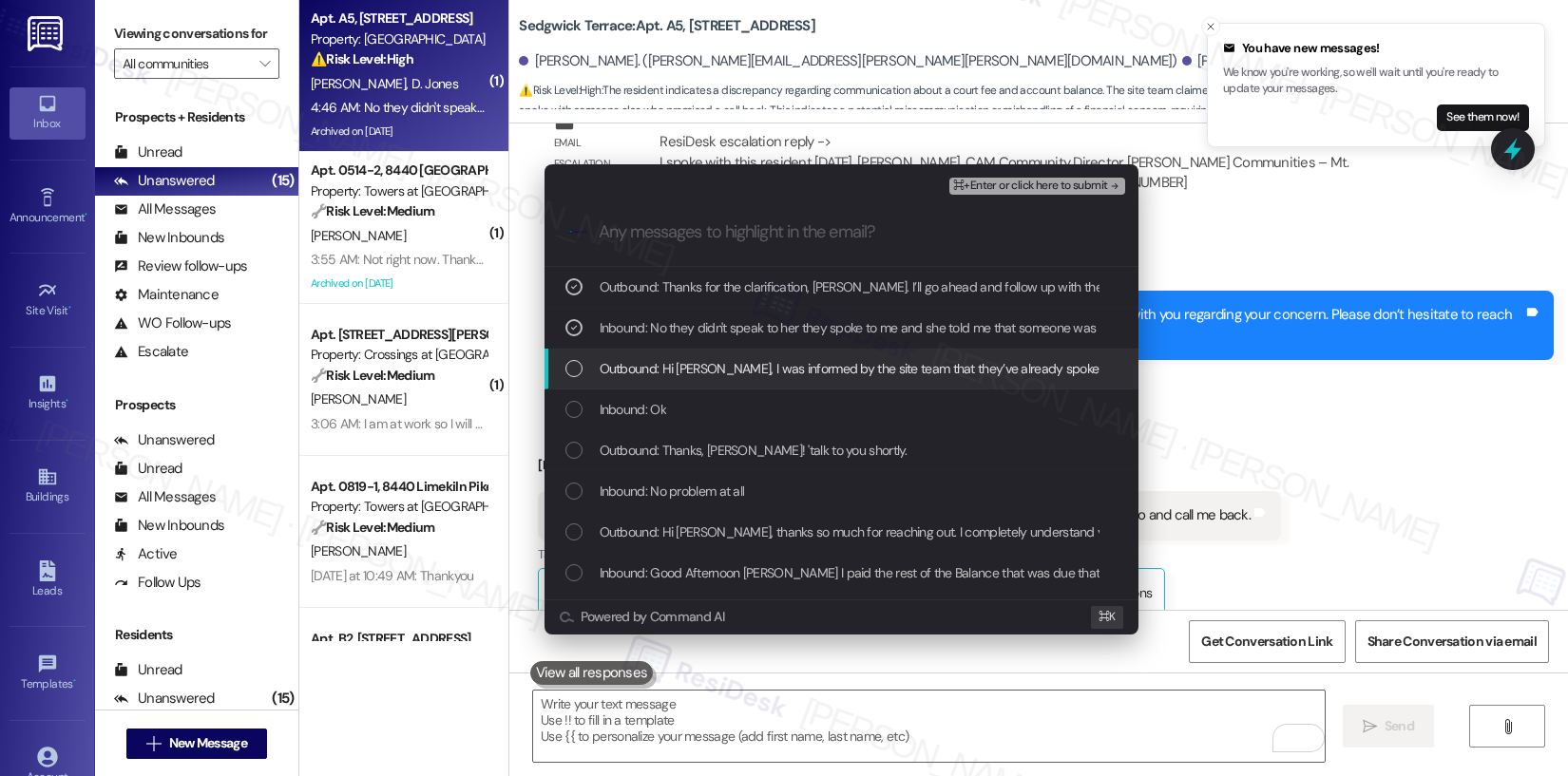 click on "Outbound: Hi Ms. Jones, I was informed by the site team that they’ve already spoken with you regarding your concern. Please don’t hesitate to reach out if you need any further assistance—I’m happy to help." at bounding box center [1188, 369] 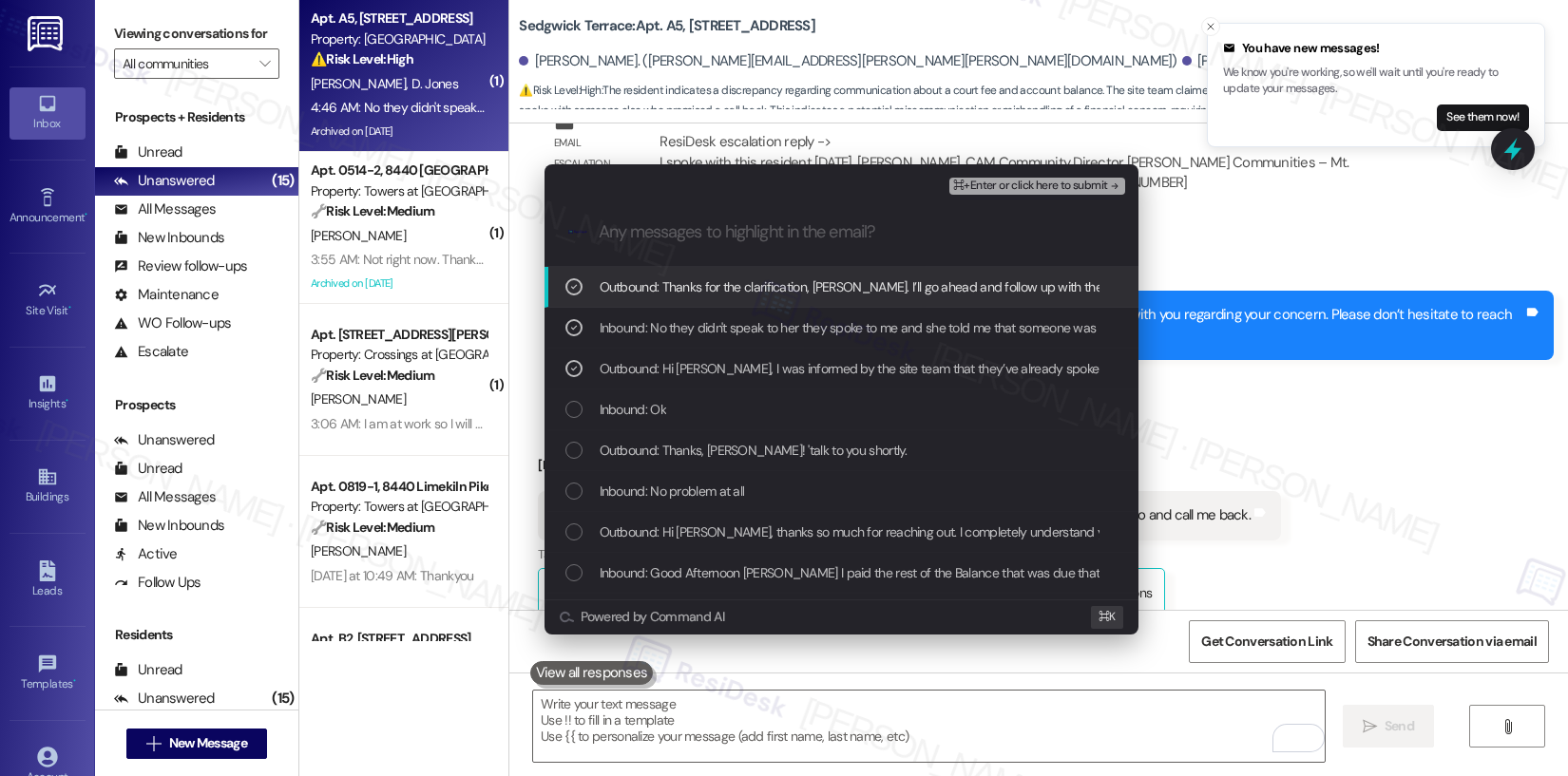 click on "⌘+Enter or click here to submit" at bounding box center [1030, 186] 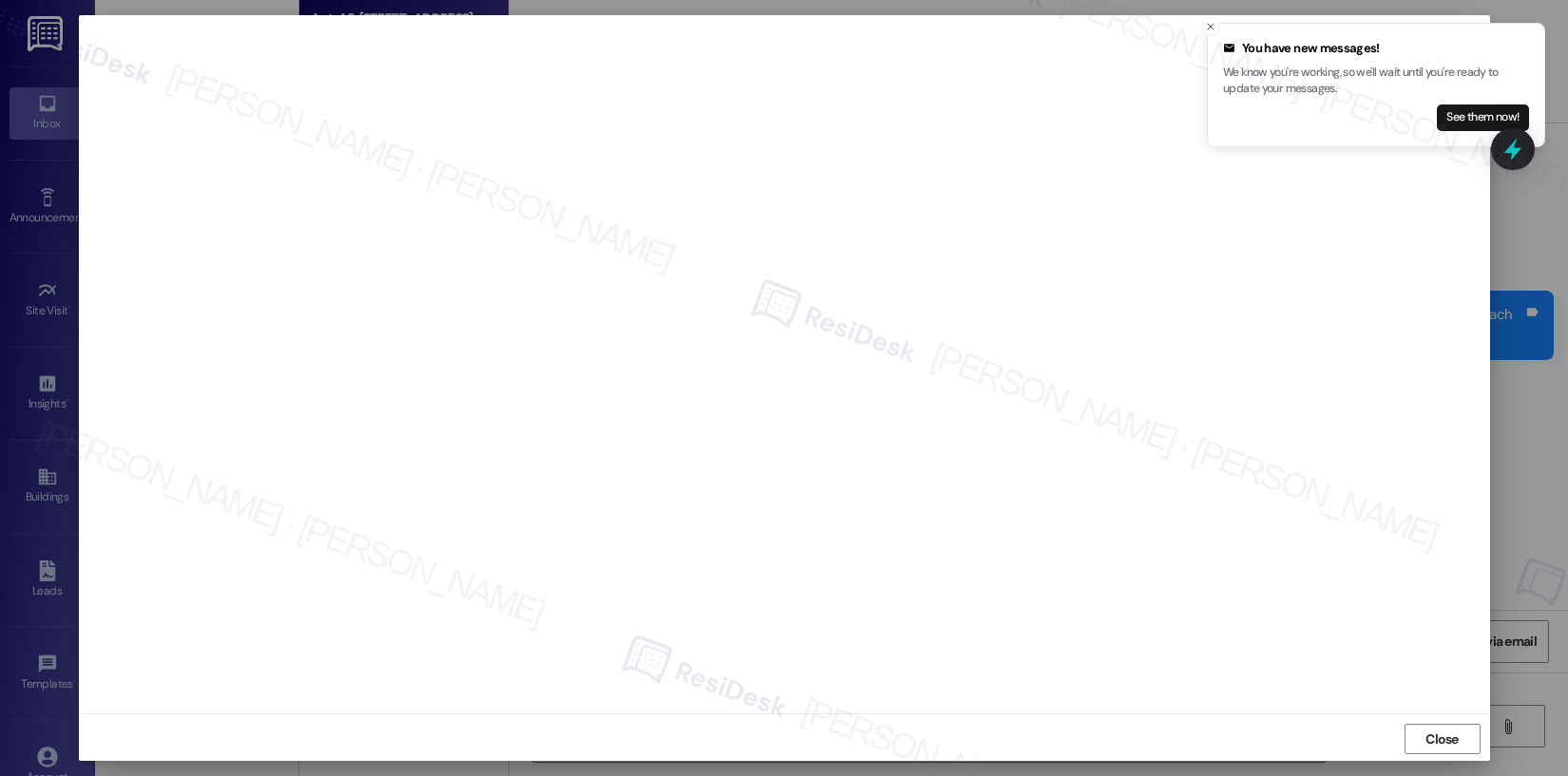 scroll, scrollTop: 3, scrollLeft: 0, axis: vertical 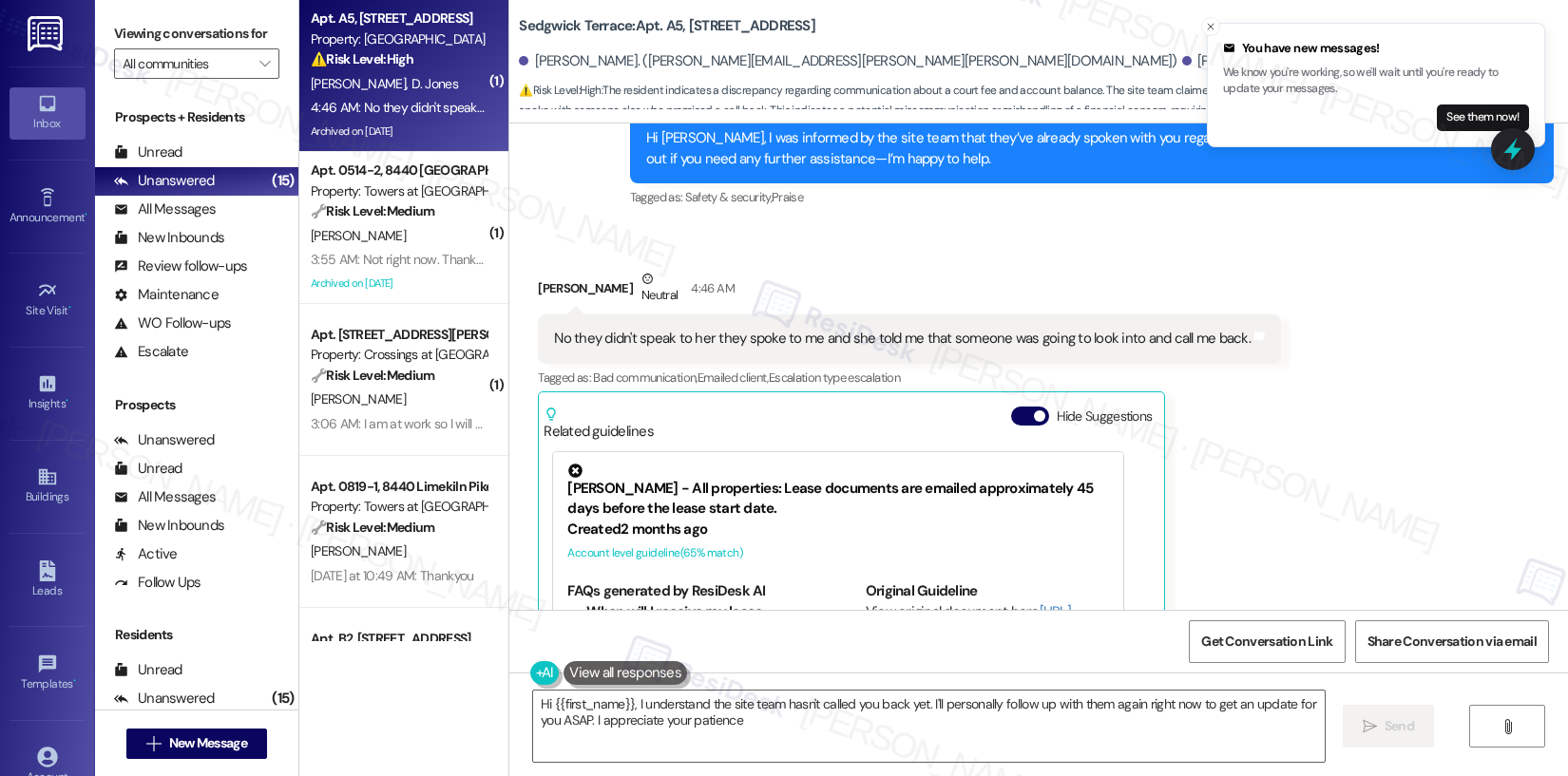 type on "Hi {{first_name}}, I understand the site team hasn't called you back yet. I'll personally follow up with them again right now to get an update for you ASAP. I appreciate your patience!" 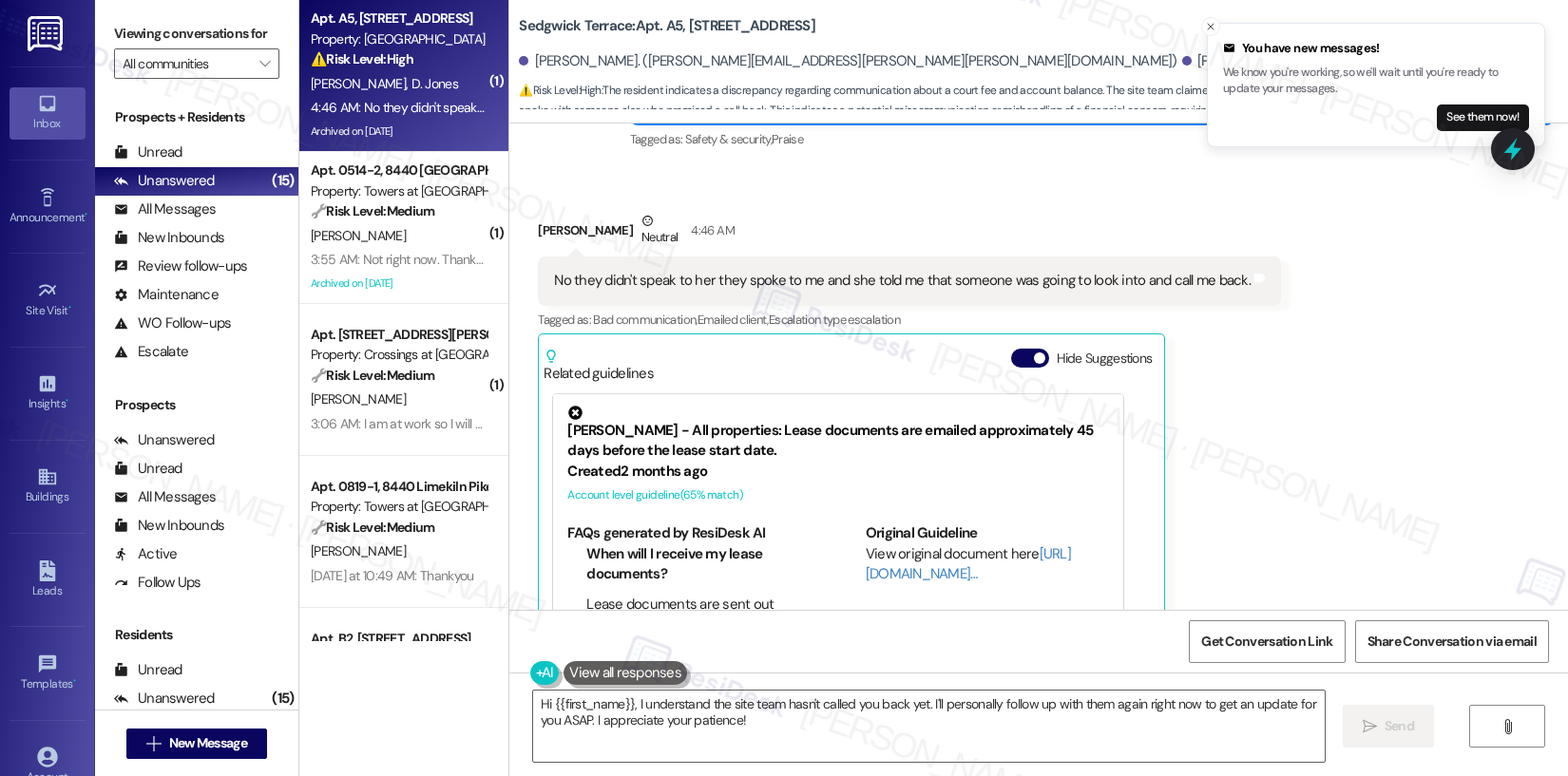 scroll, scrollTop: 11740, scrollLeft: 0, axis: vertical 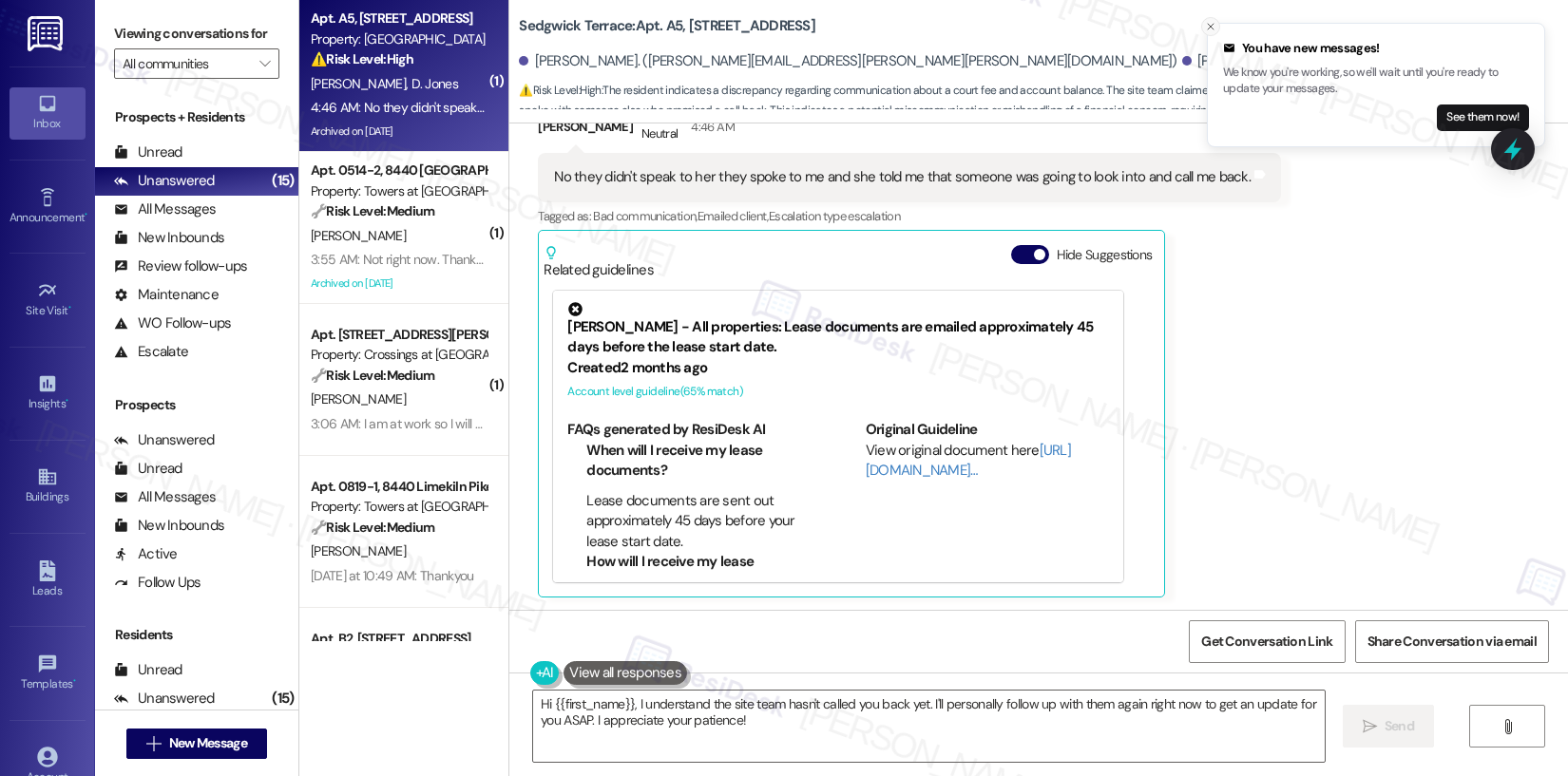 click 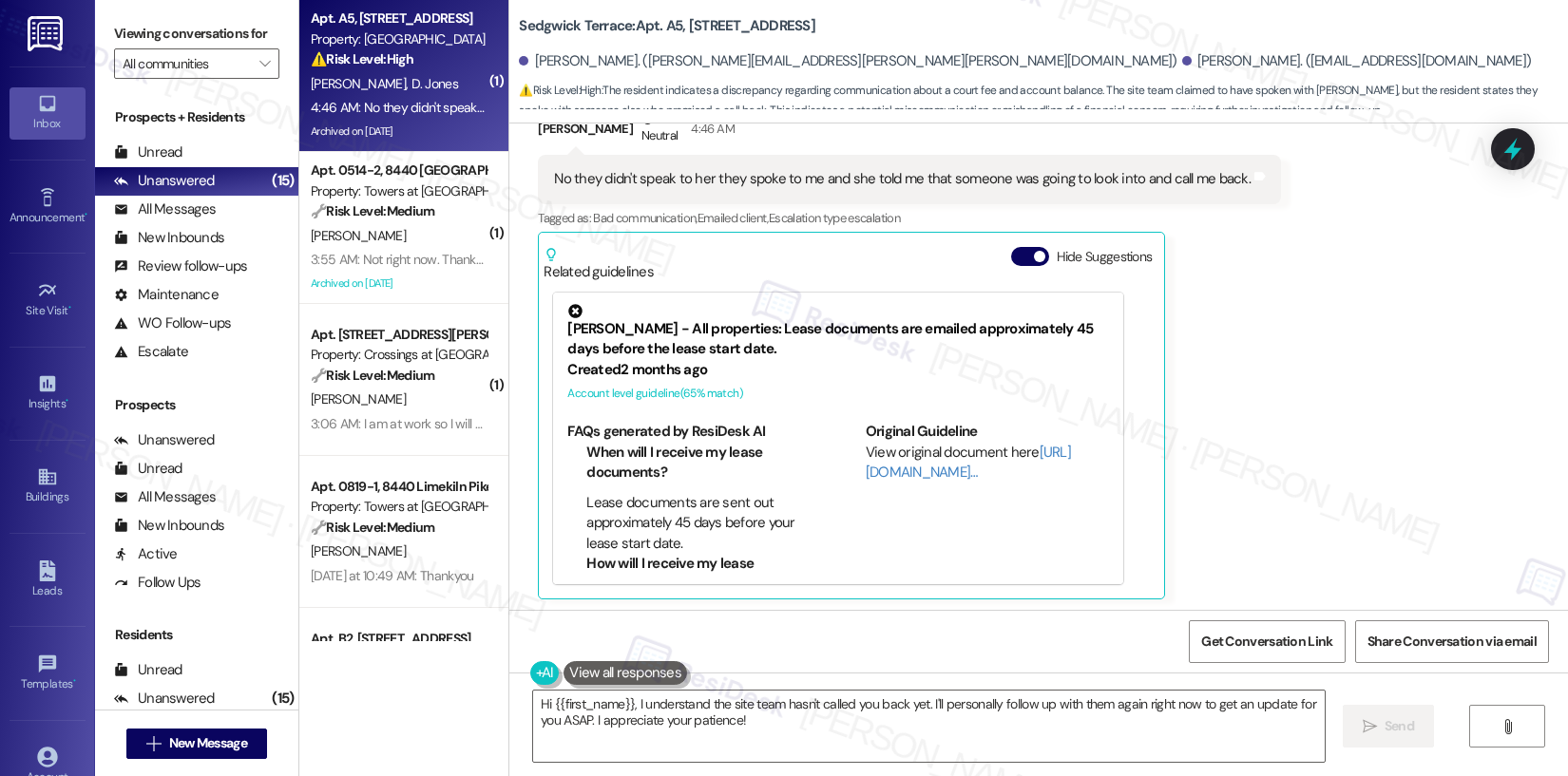scroll, scrollTop: 11740, scrollLeft: 0, axis: vertical 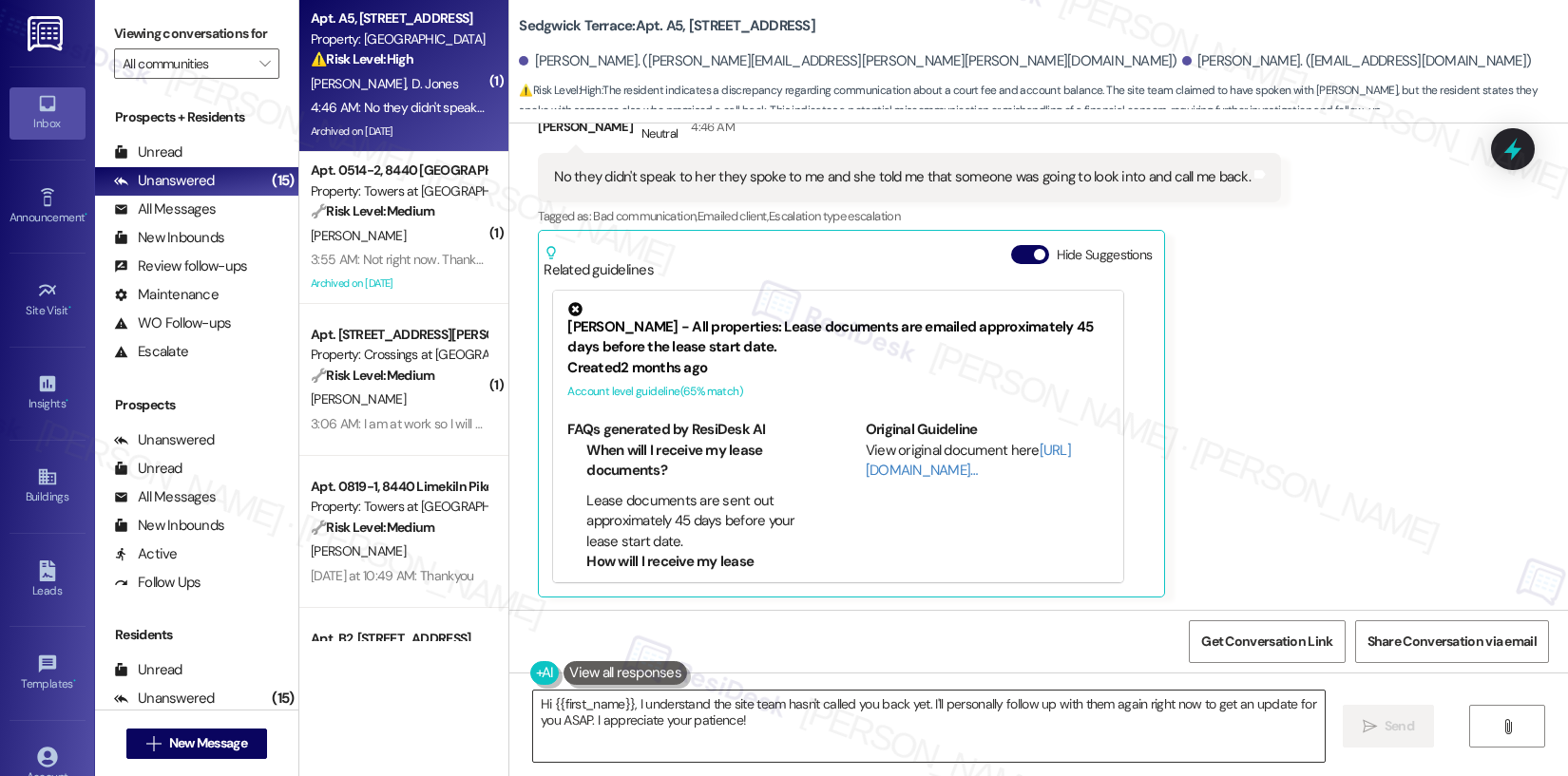 click on "Hi {{first_name}}, I understand the site team hasn't called you back yet. I'll personally follow up with them again right now to get an update for you ASAP. I appreciate your patience!" at bounding box center [928, 726] 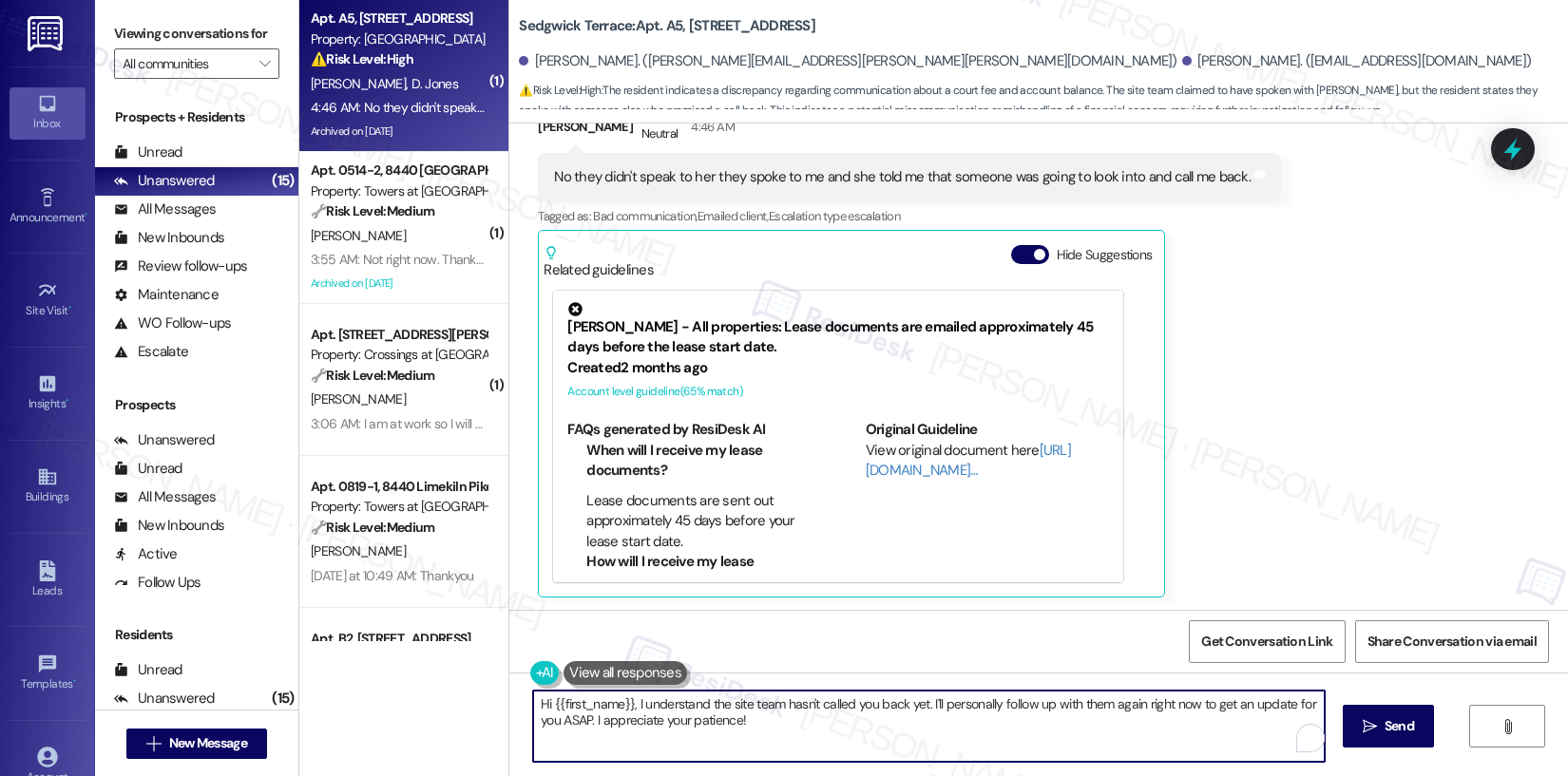 click on "Hi {{first_name}}, I understand the site team hasn't called you back yet. I'll personally follow up with them again right now to get an update for you ASAP. I appreciate your patience!" at bounding box center (928, 726) 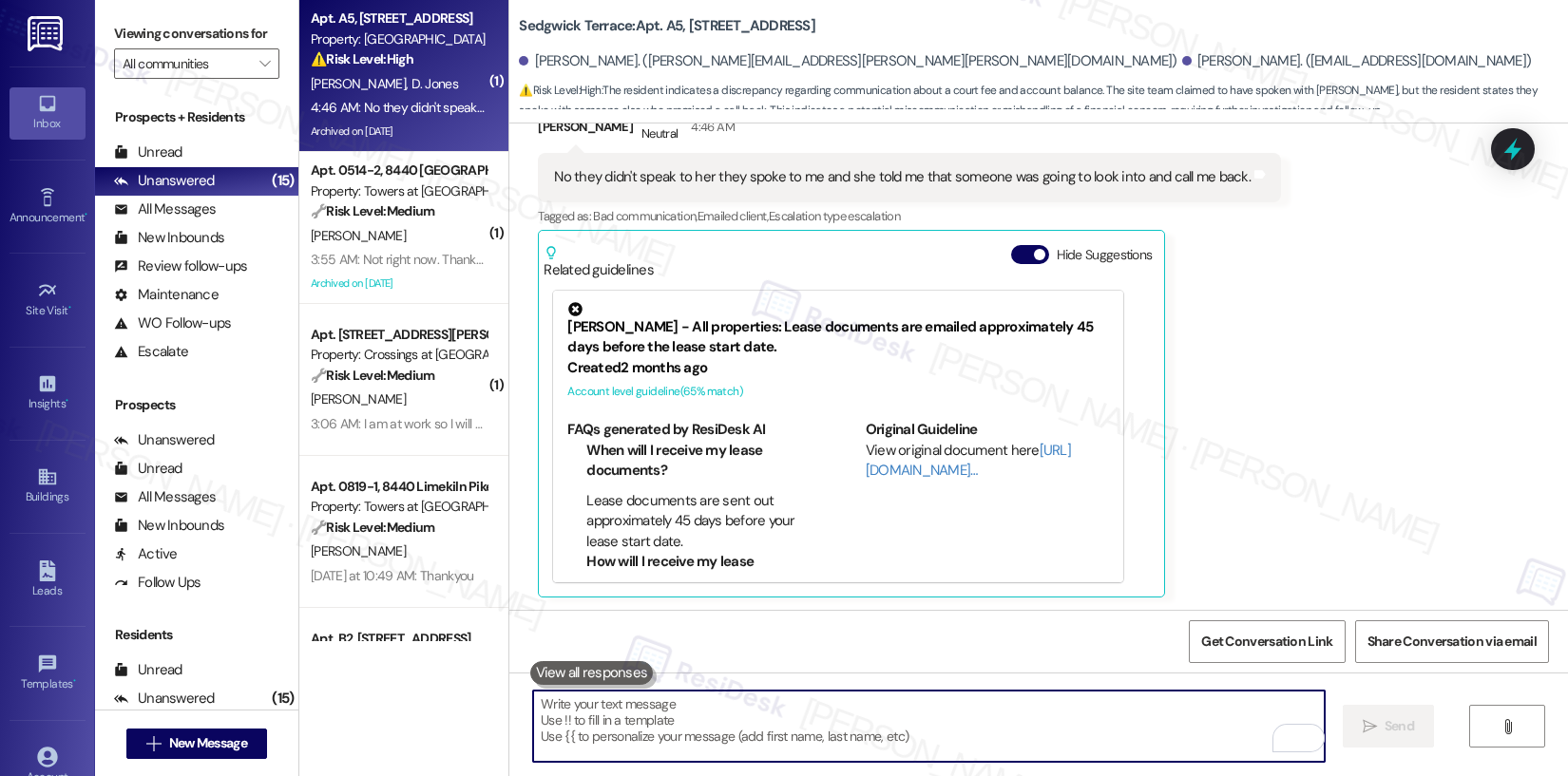 paste on "Resident Waiting for Return Call" 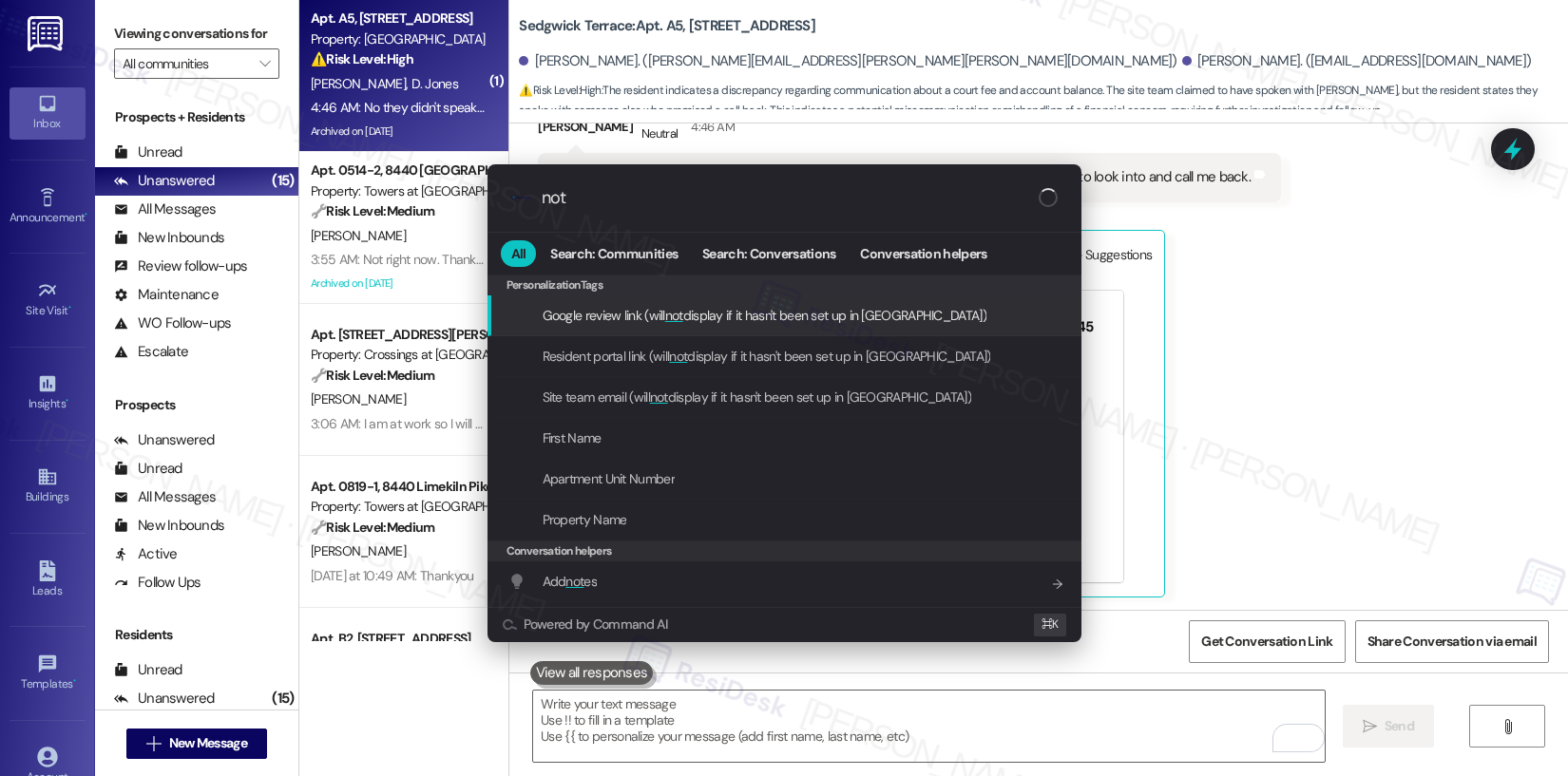 type on "note" 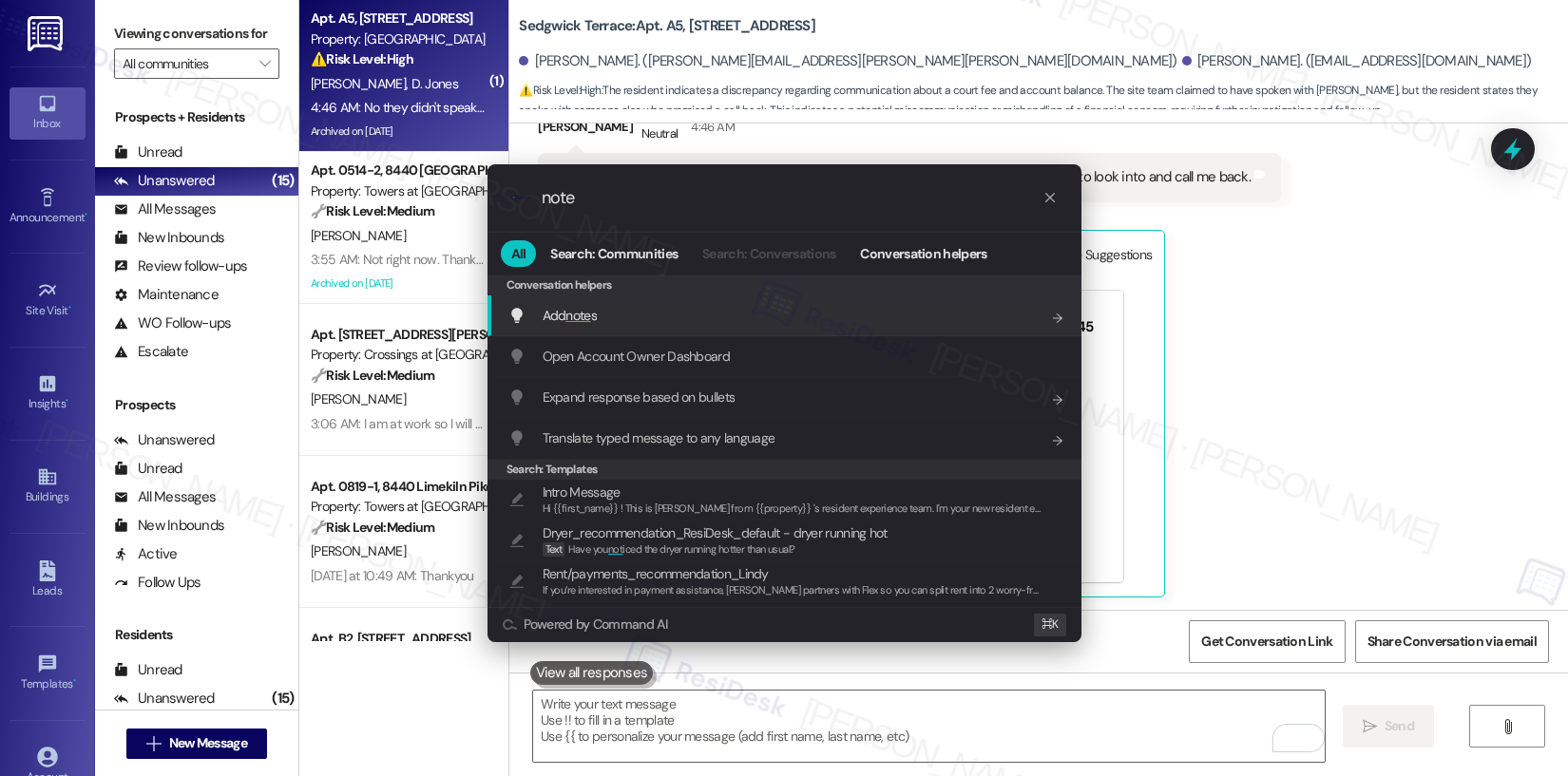 click on "Add  note s Add shortcut" at bounding box center [786, 315] 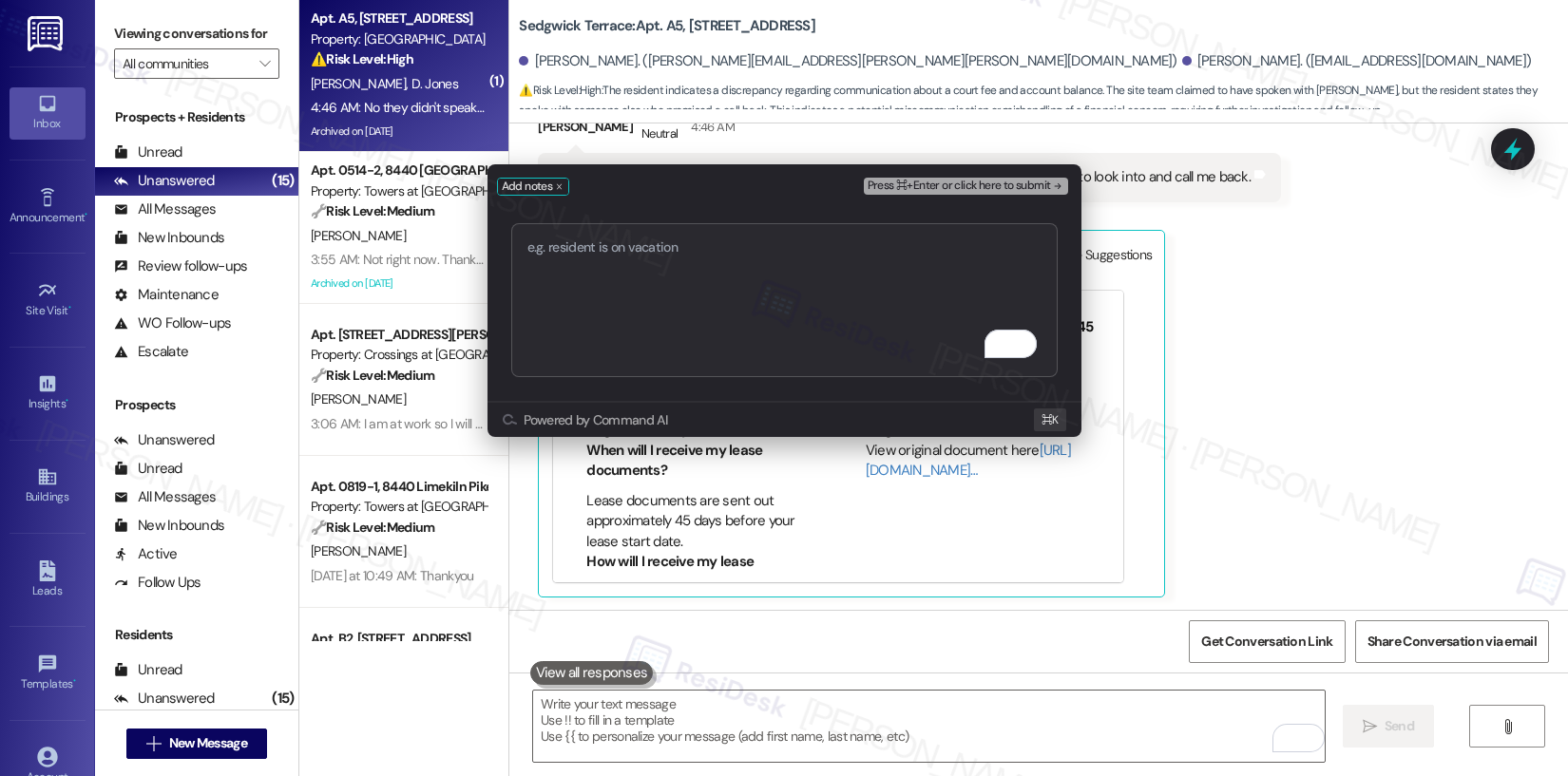 type on "Resident Waiting for Return Call" 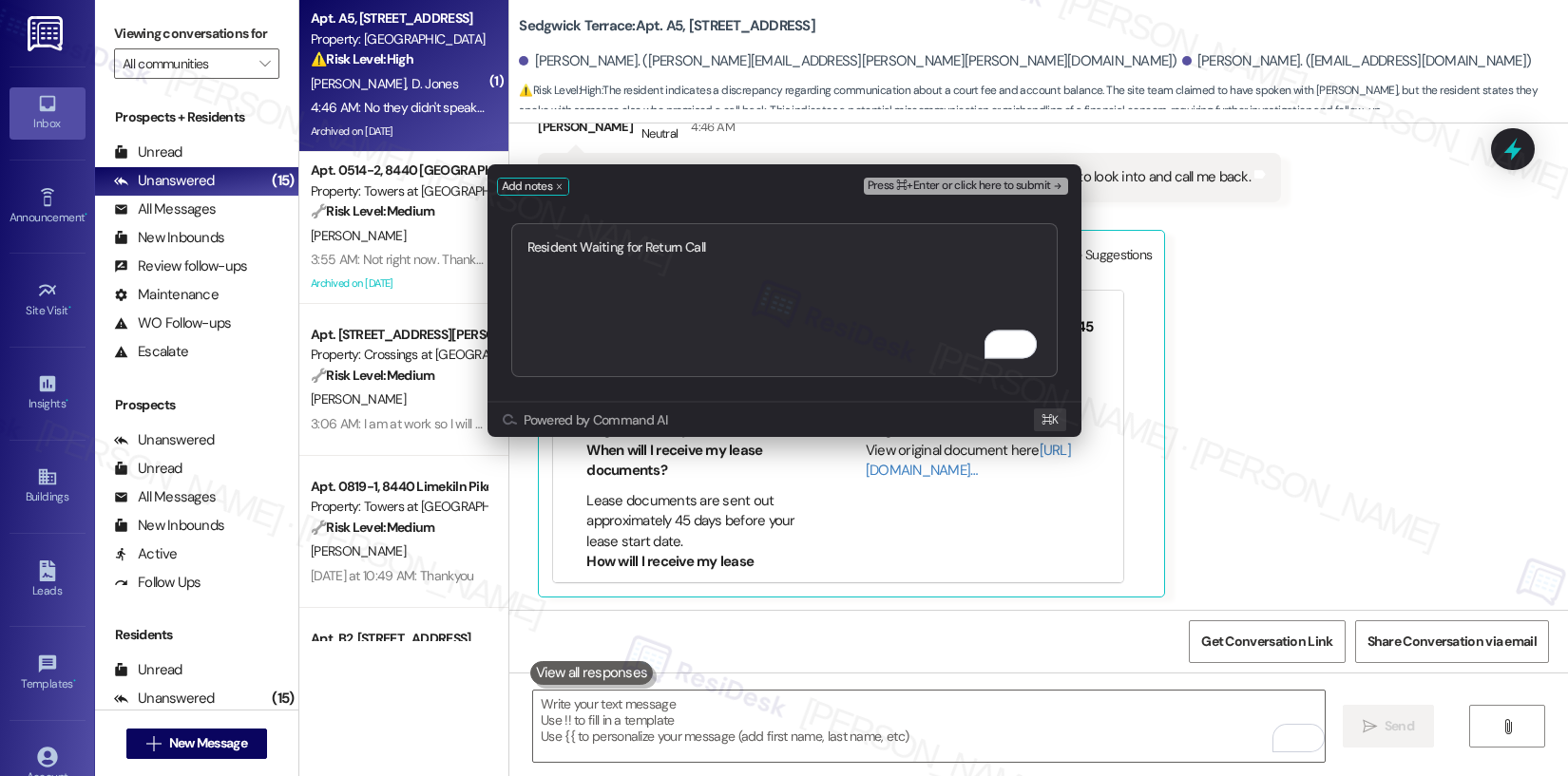 click on "Press ⌘+Enter or click here to submit" at bounding box center (959, 186) 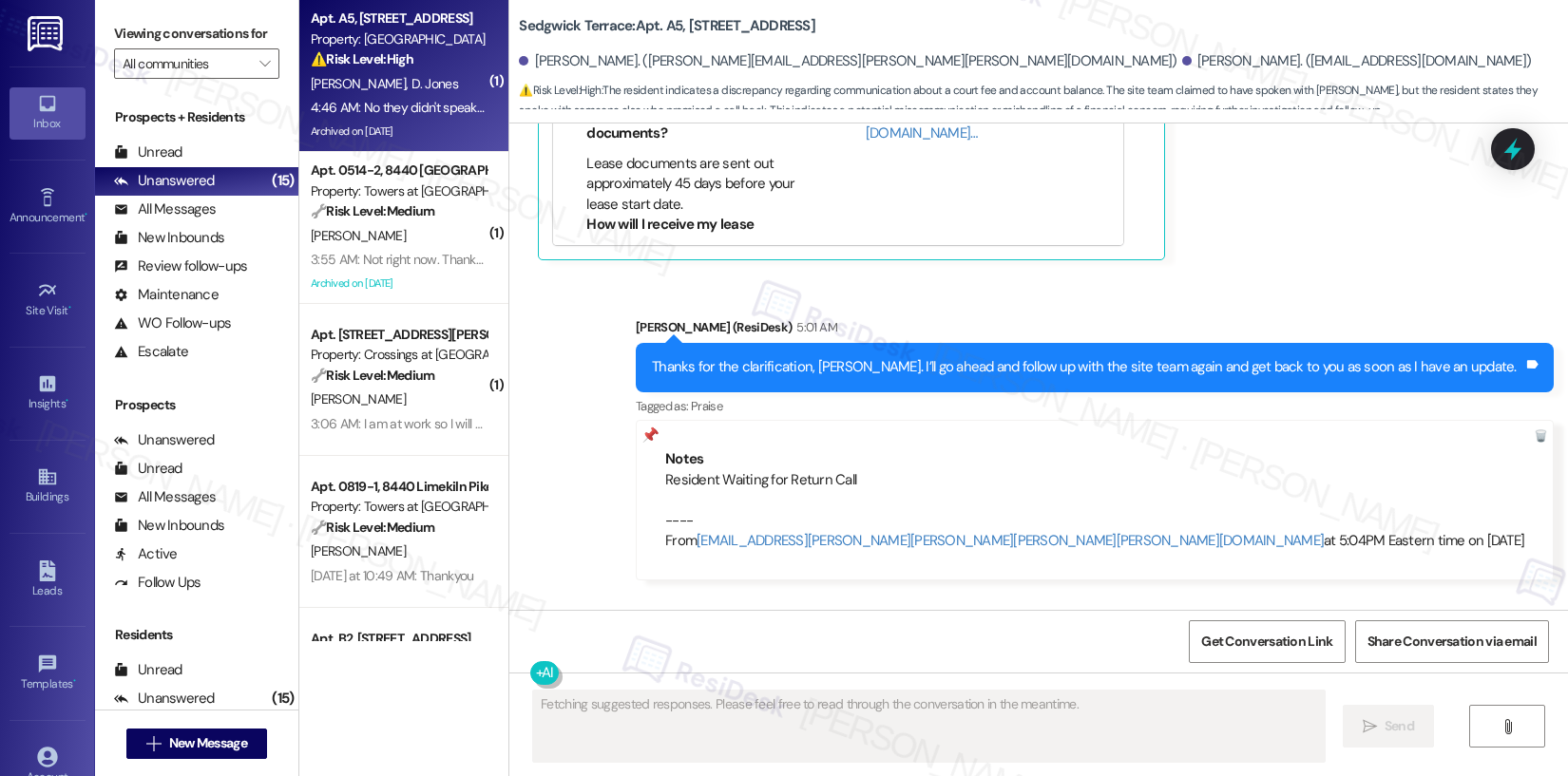 scroll, scrollTop: 12134, scrollLeft: 0, axis: vertical 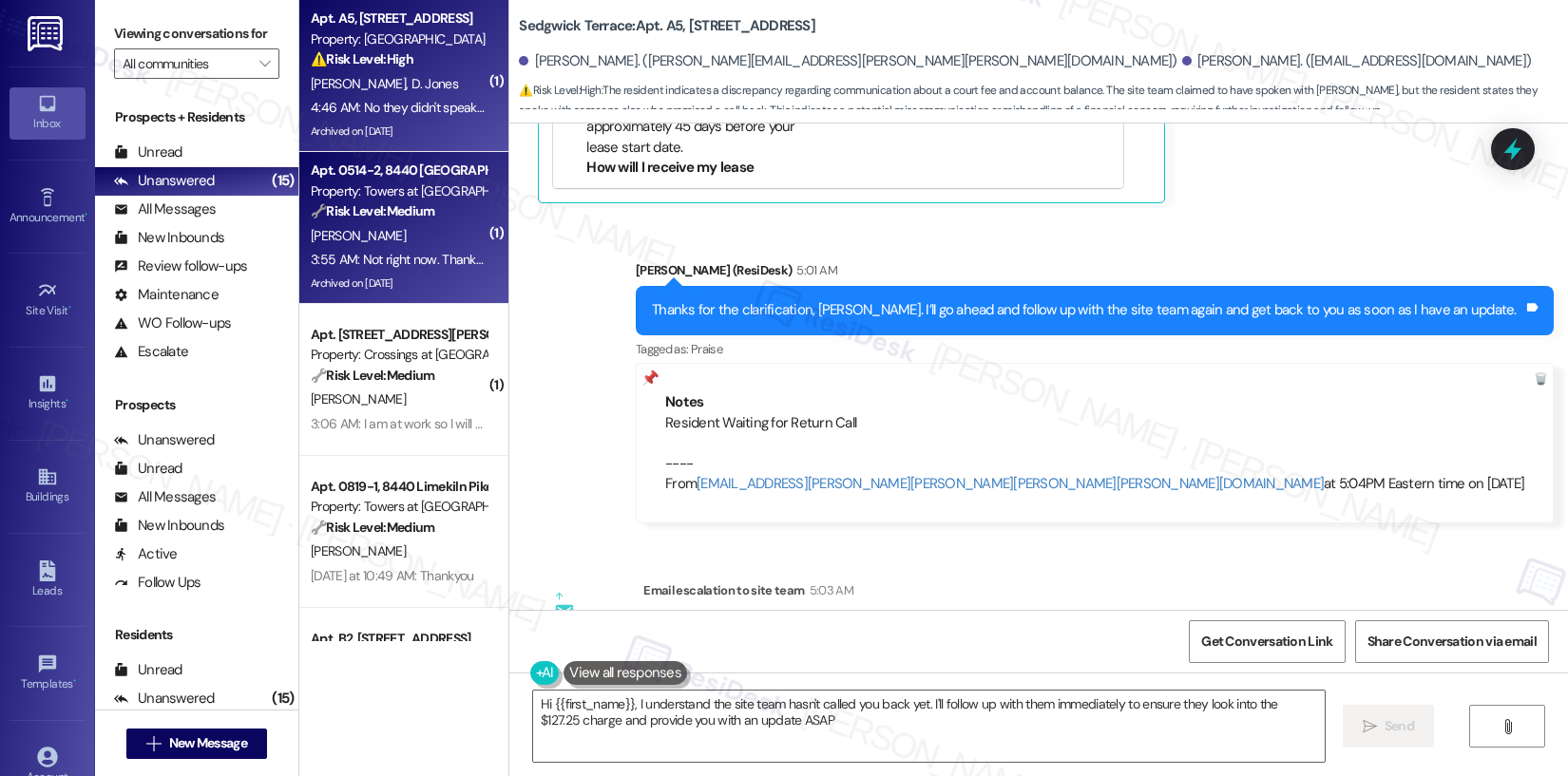 type on "Hi {{first_name}}, I understand the site team hasn't called you back yet. I'll follow up with them immediately to ensure they look into the $127.25 charge and provide you with an update ASAP." 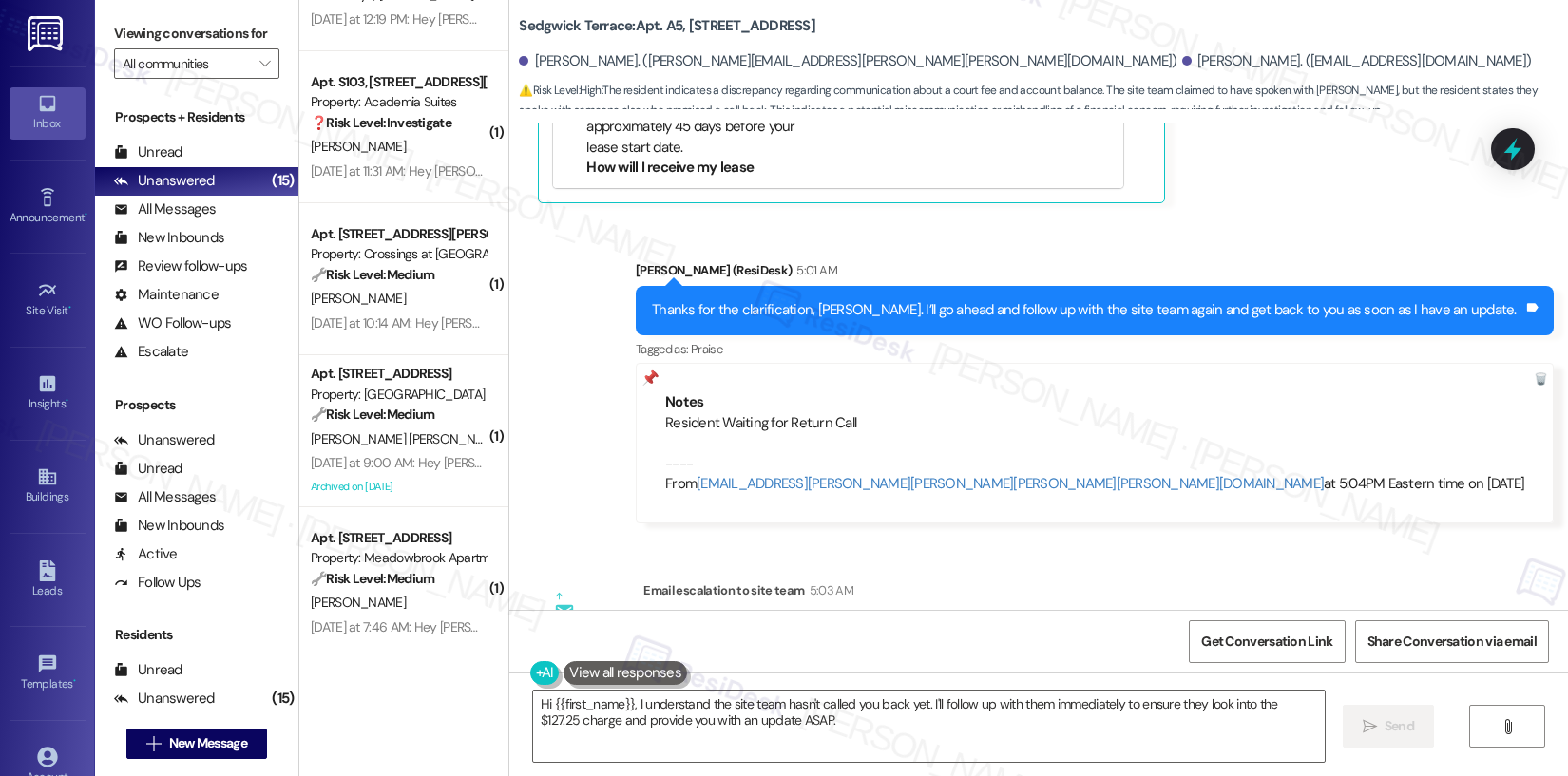 scroll, scrollTop: 1638, scrollLeft: 0, axis: vertical 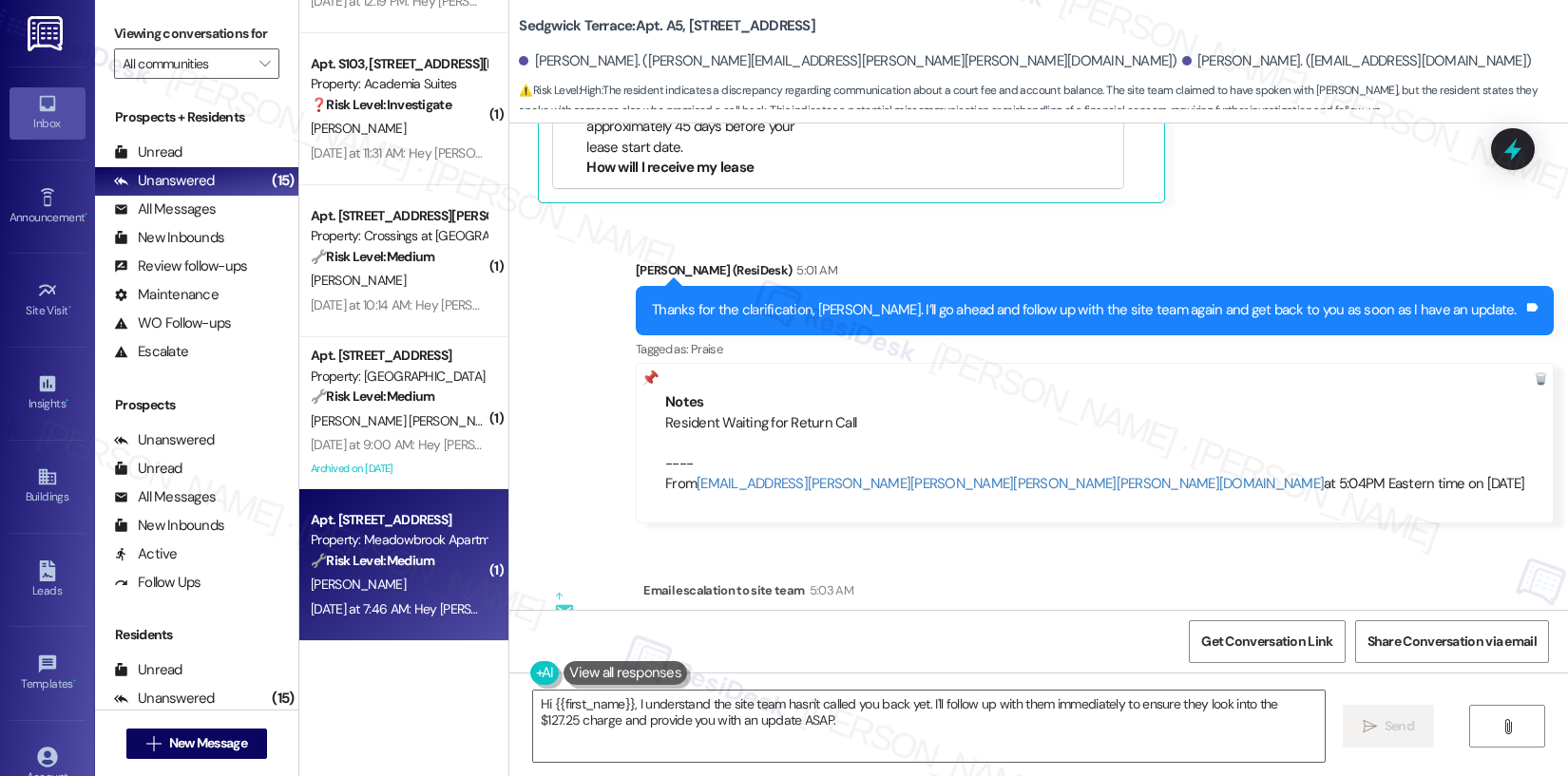 click on "F. Benincasa Jr" at bounding box center (398, 584) 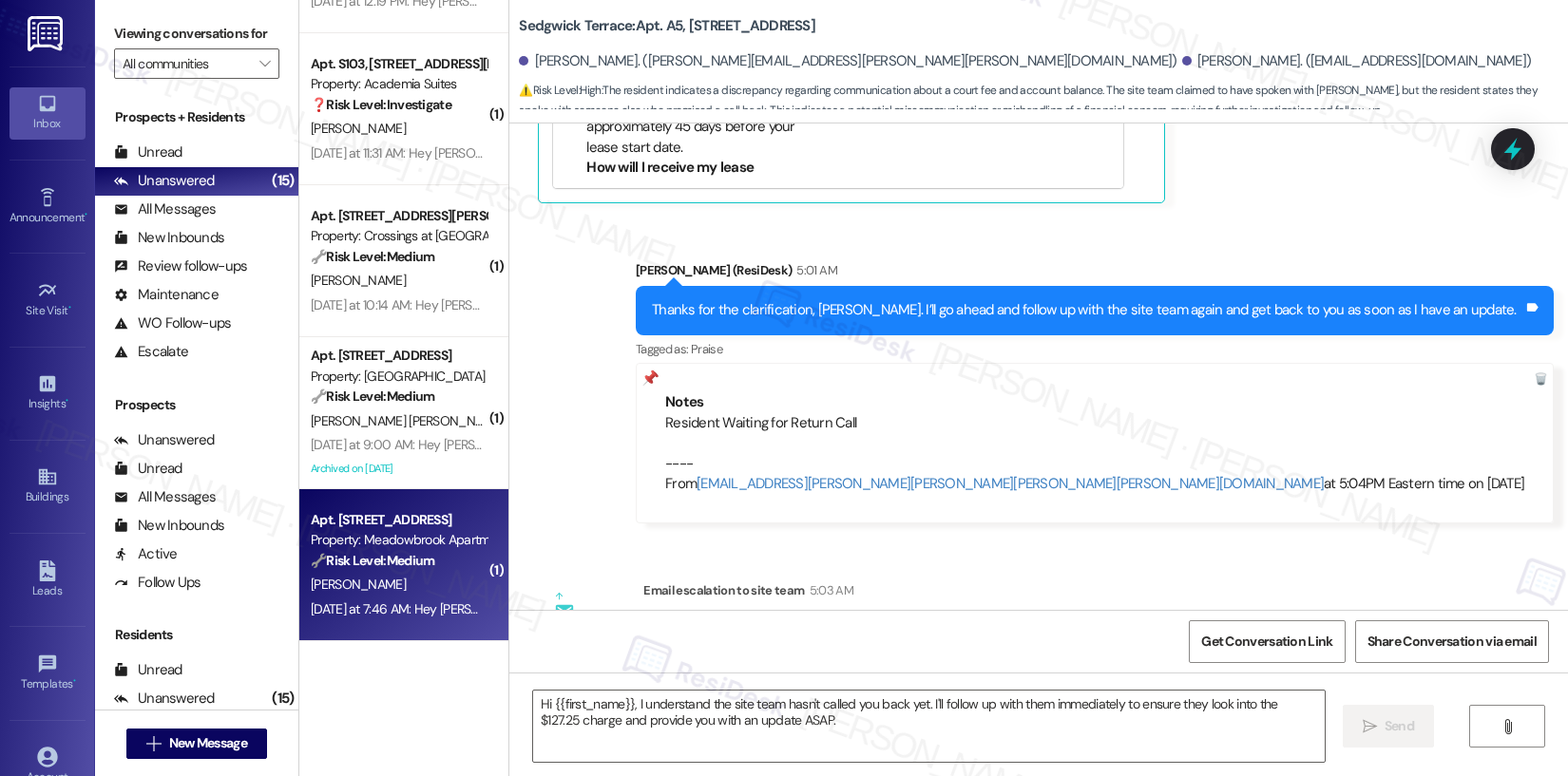 type on "Fetching suggested responses. Please feel free to read through the conversation in the meantime." 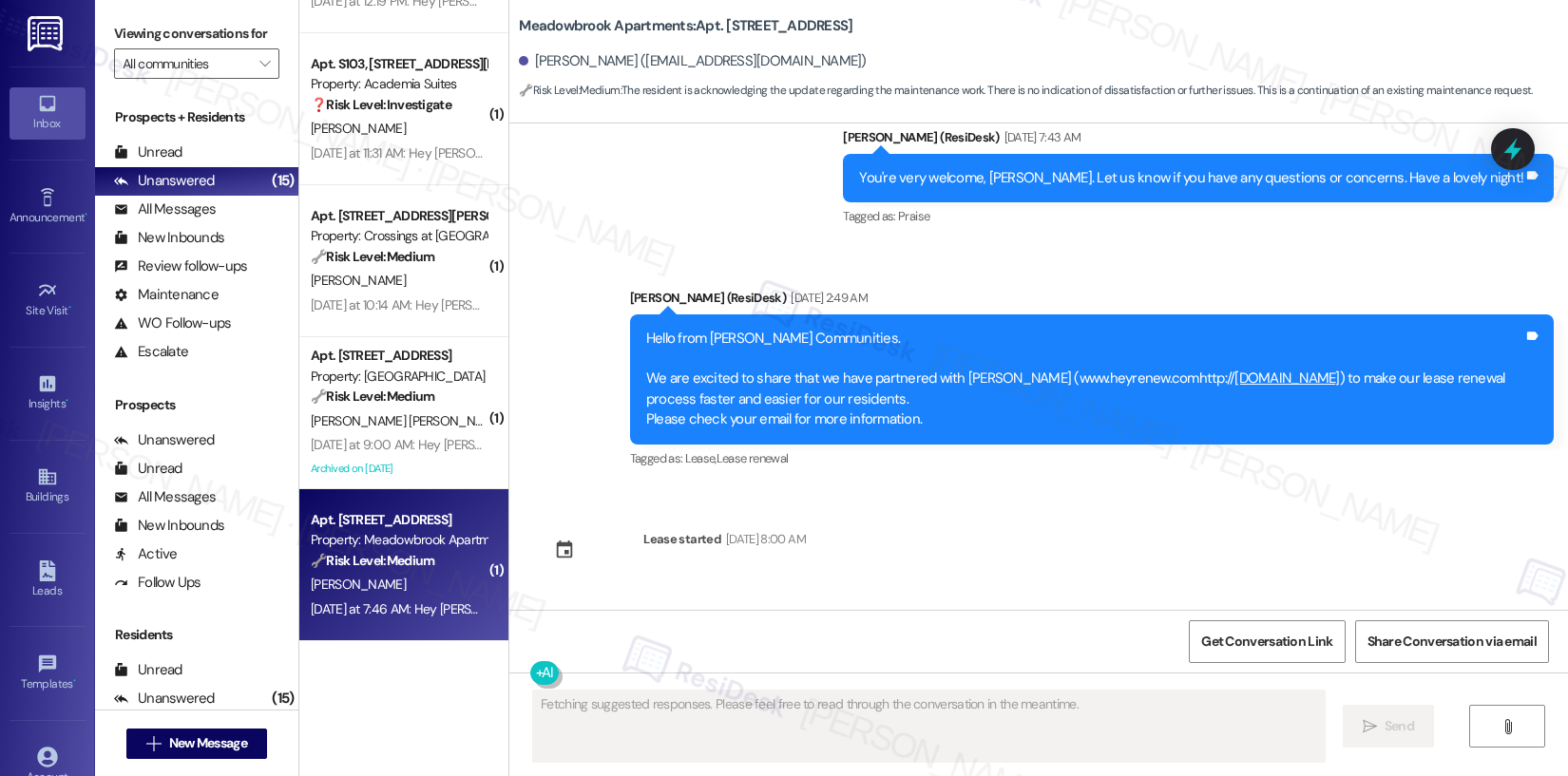 scroll, scrollTop: 5165, scrollLeft: 0, axis: vertical 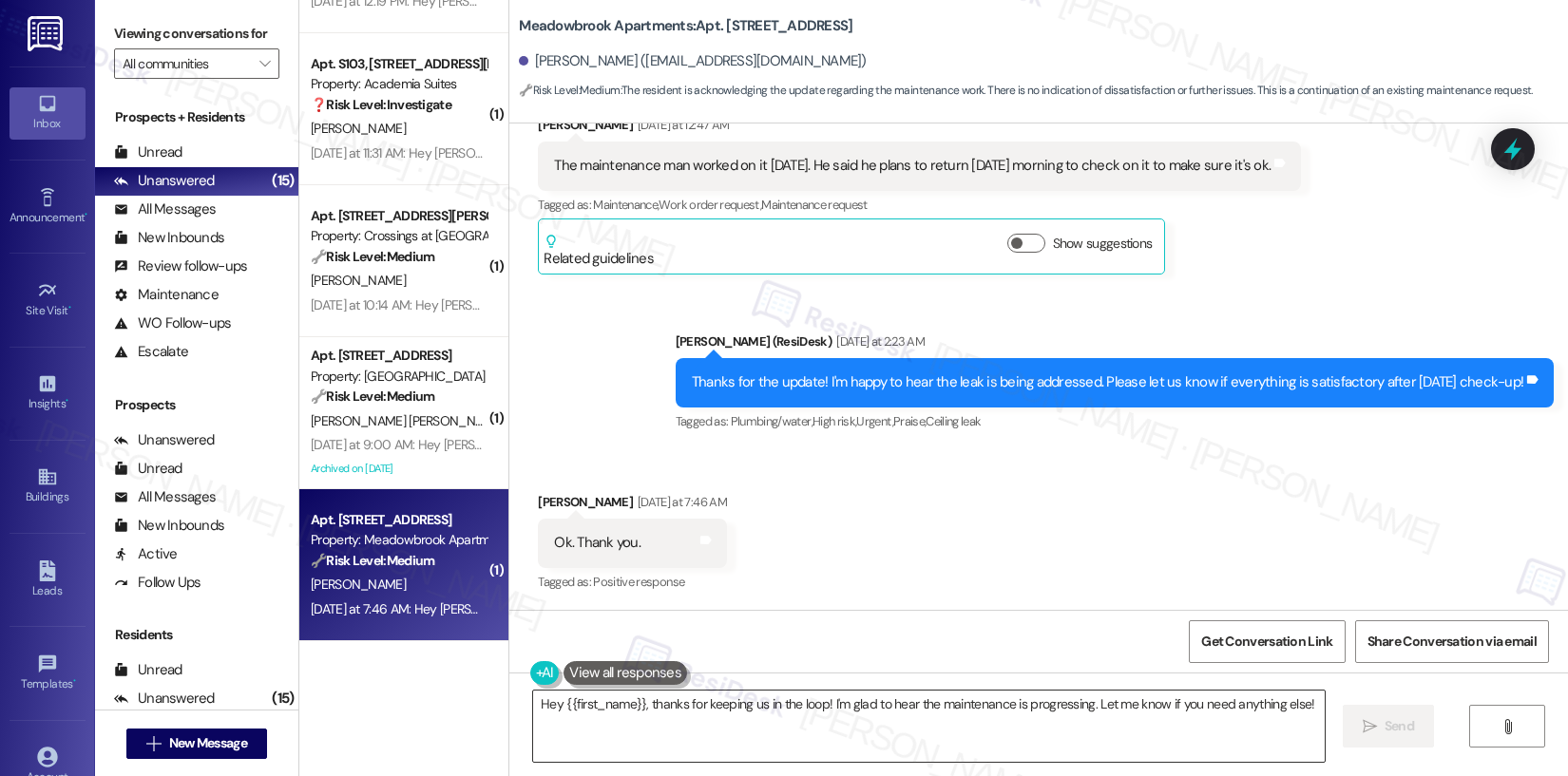 click on "Hey {{first_name}}, thanks for keeping us in the loop! I'm glad to hear the maintenance is progressing. Let me know if you need anything else!" at bounding box center [928, 726] 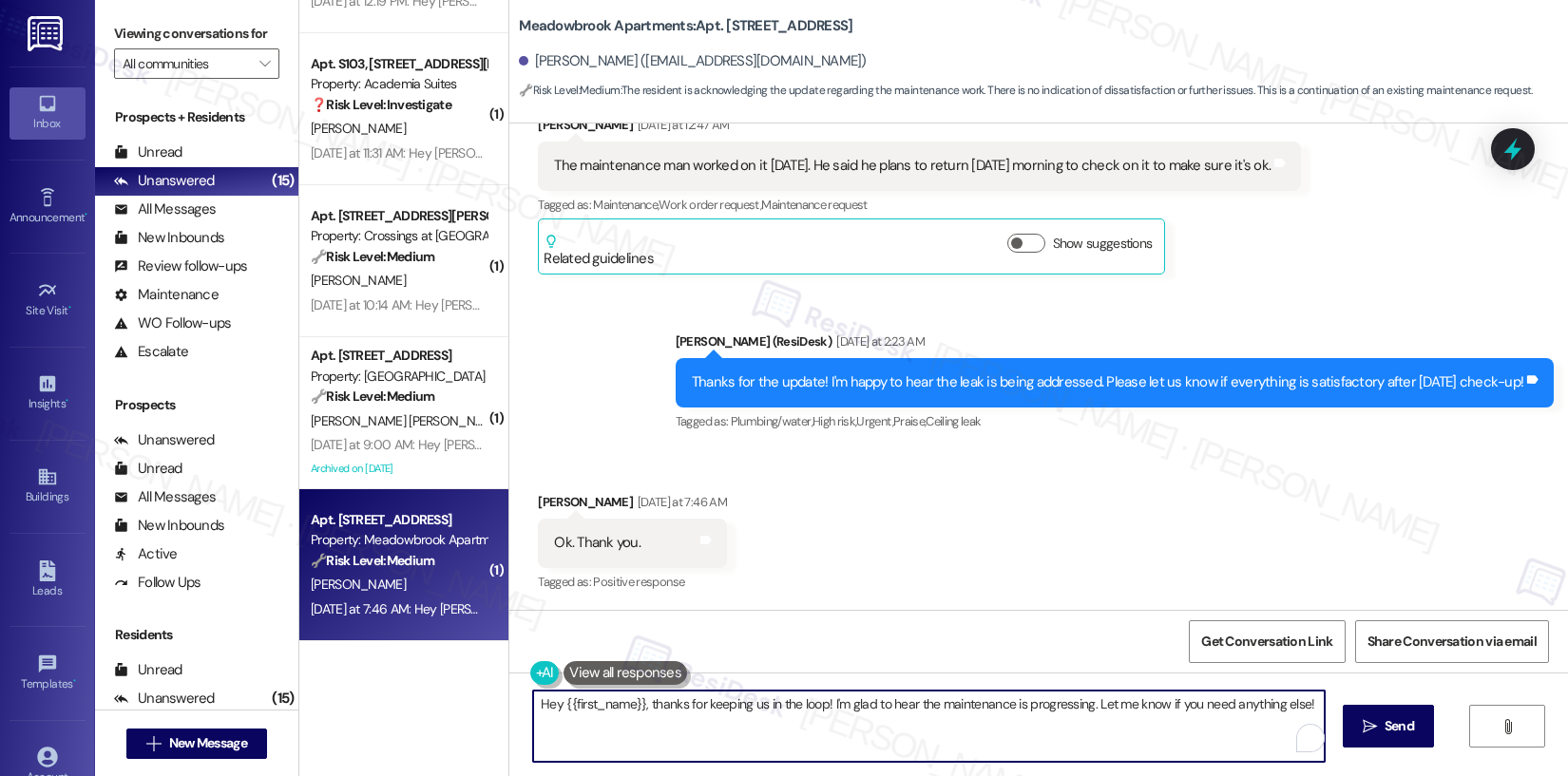 click on "Hey {{first_name}}, thanks for keeping us in the loop! I'm glad to hear the maintenance is progressing. Let me know if you need anything else!" at bounding box center [928, 726] 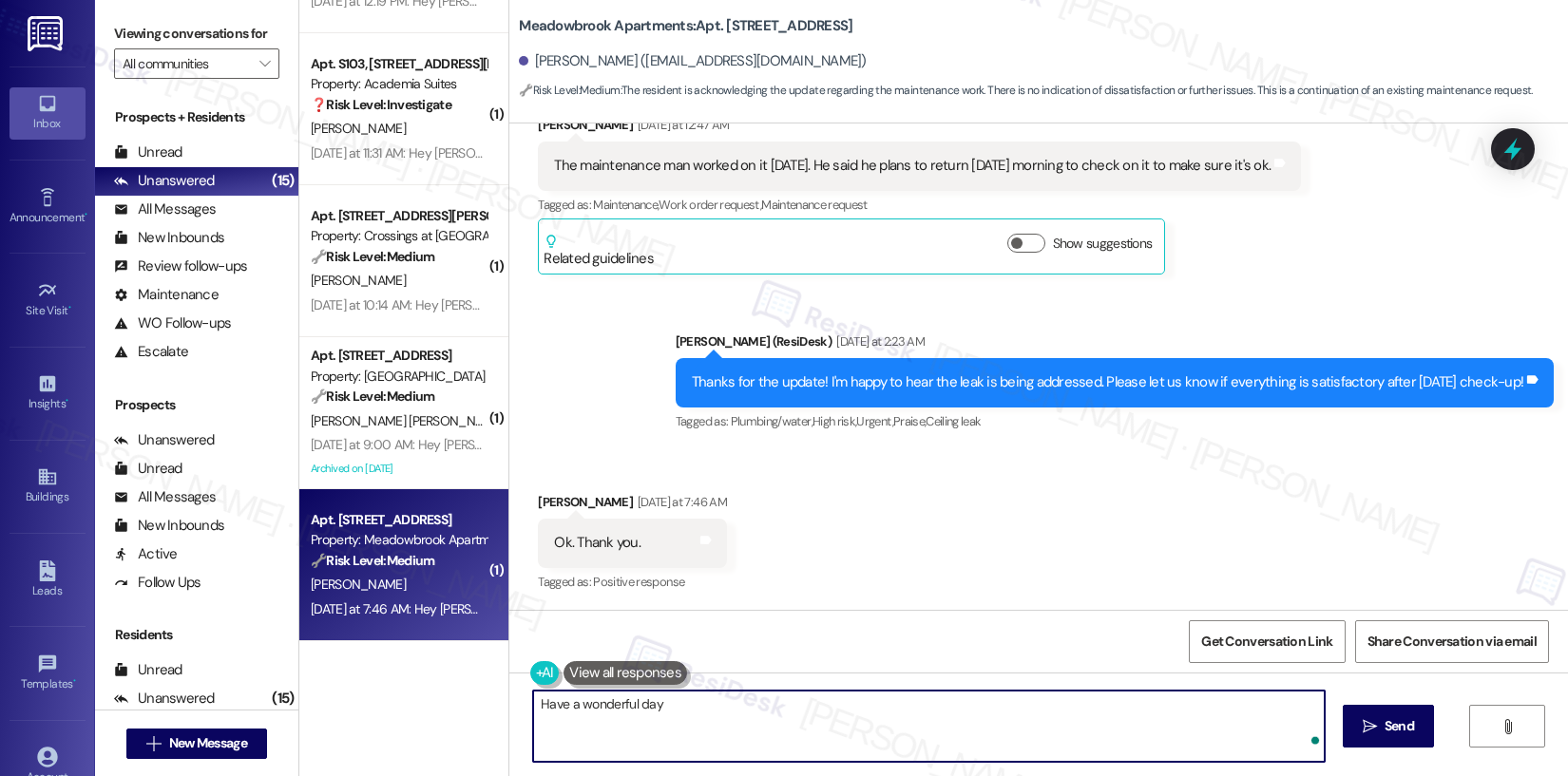 type on "Have a wonderful day!" 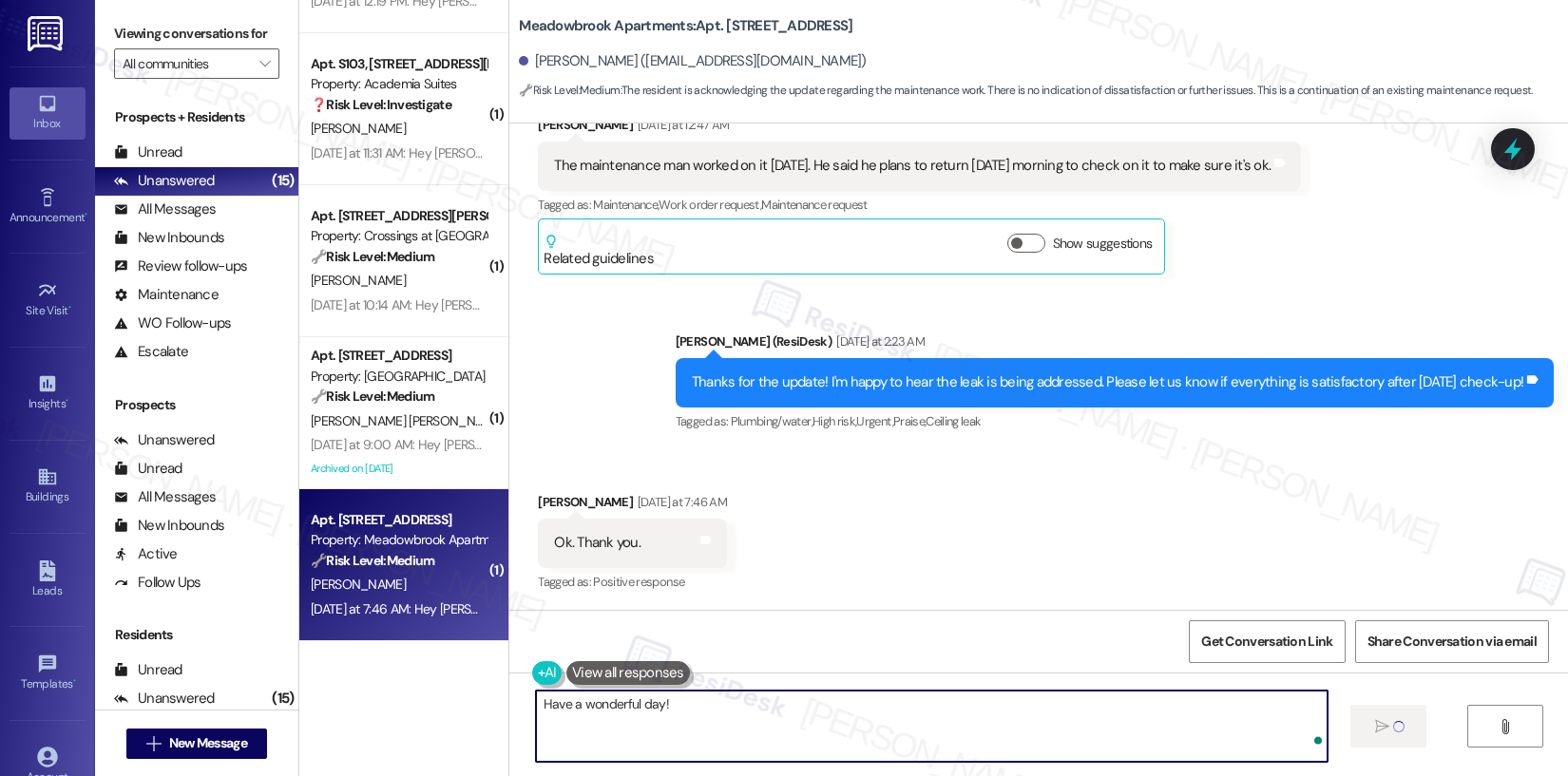 type 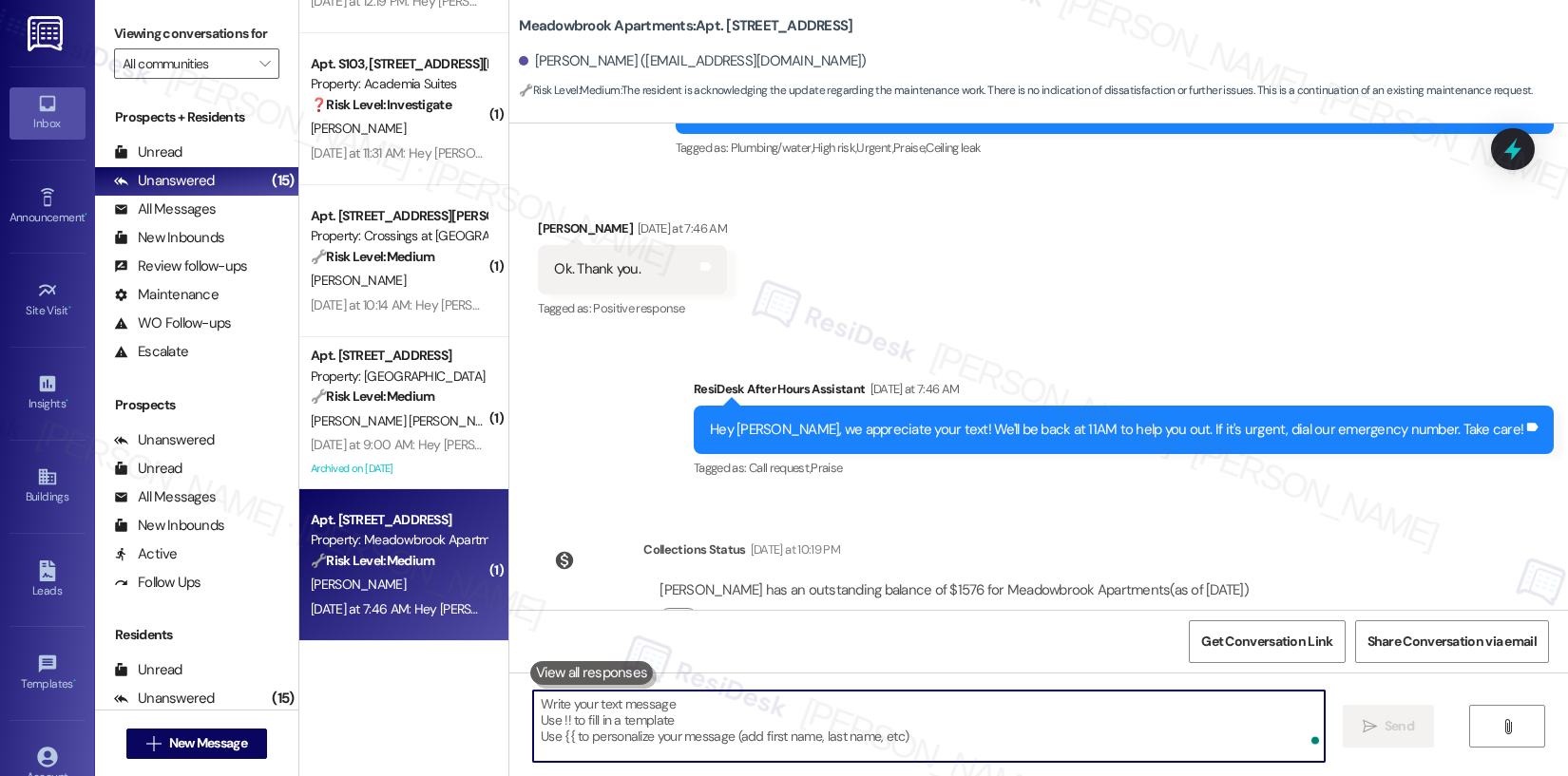 scroll, scrollTop: 5633, scrollLeft: 0, axis: vertical 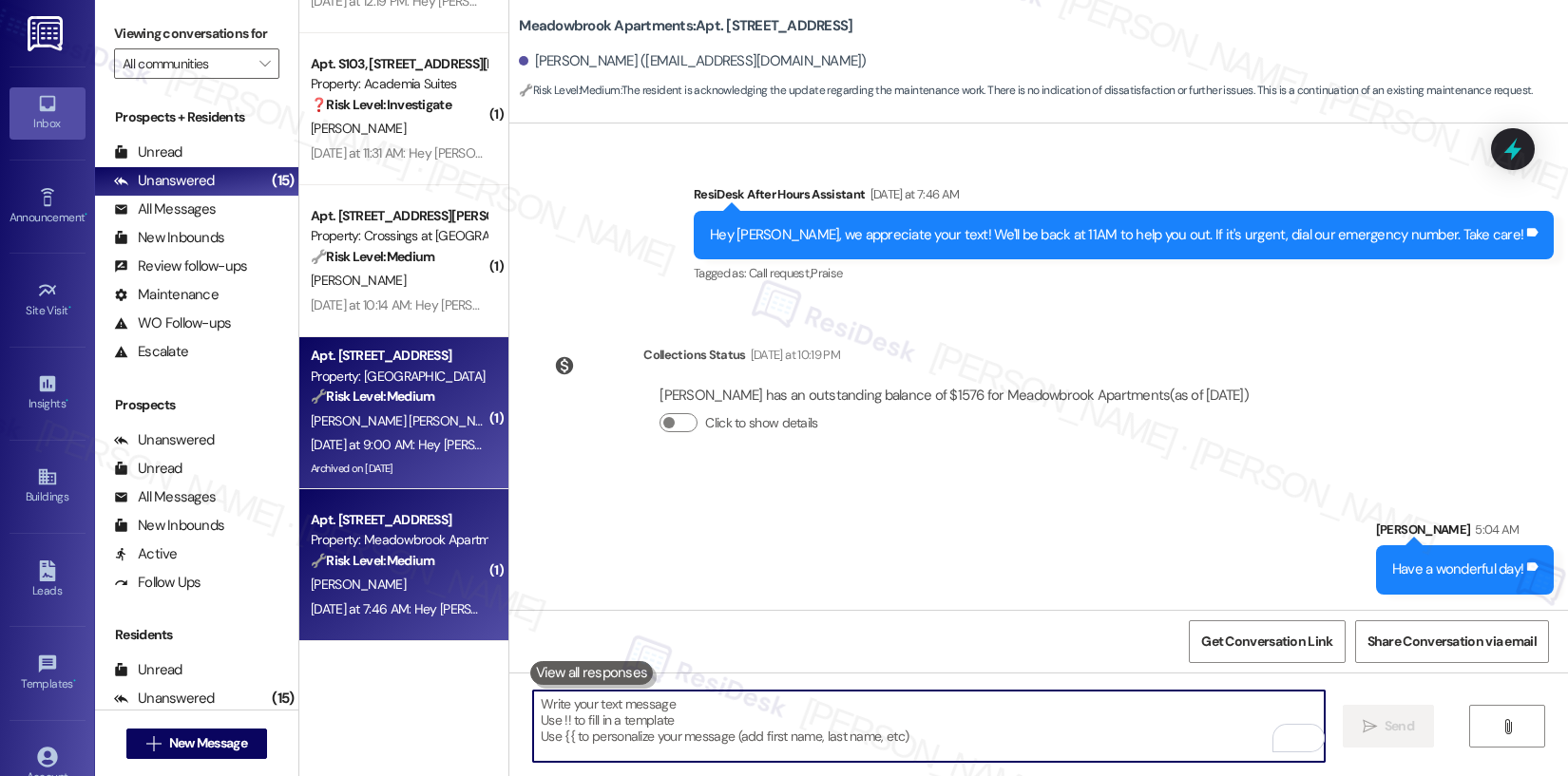 click on "🔧  Risk Level:  Medium" at bounding box center [373, 396] 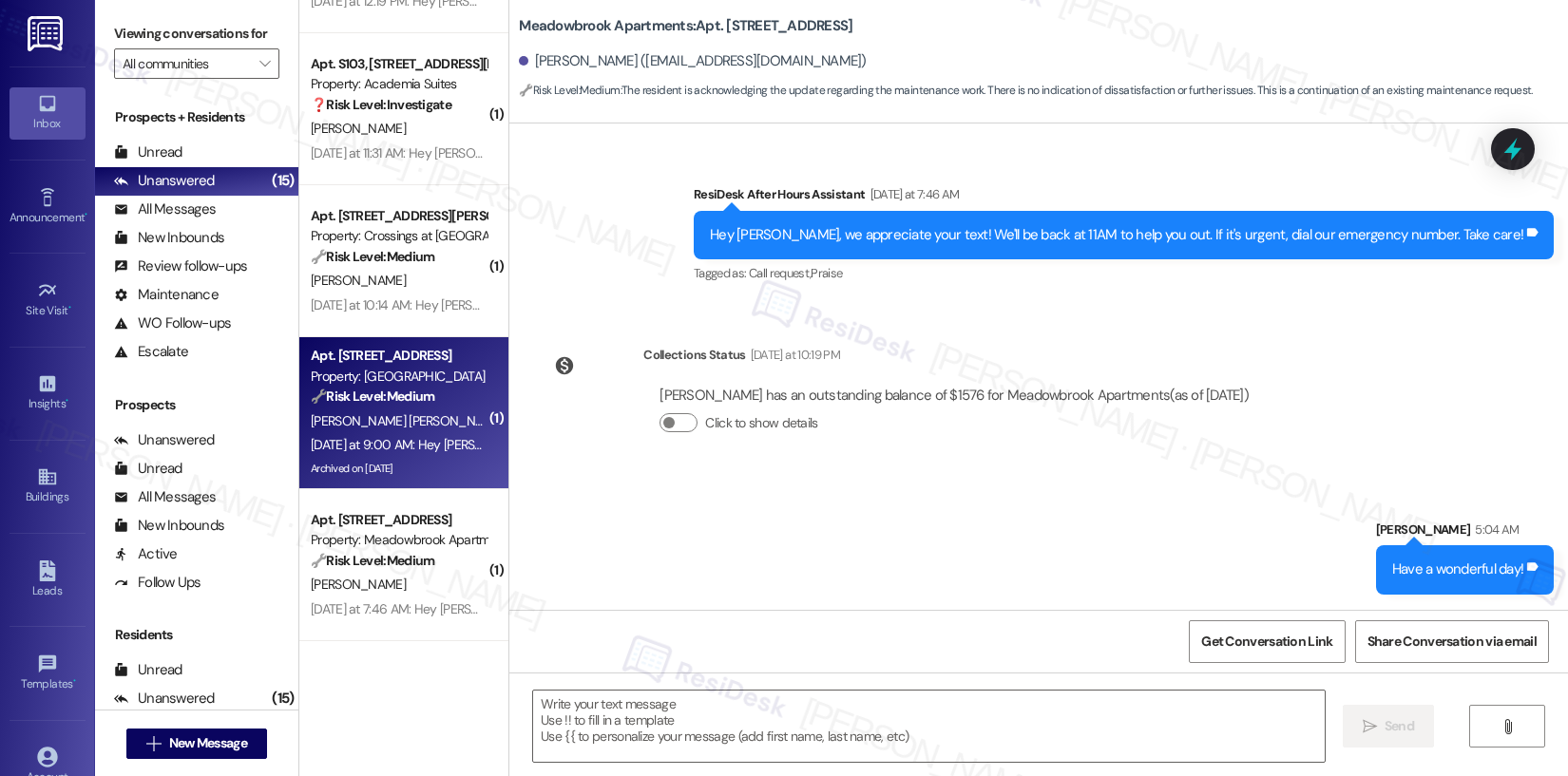 type on "Fetching suggested responses. Please feel free to read through the conversation in the meantime." 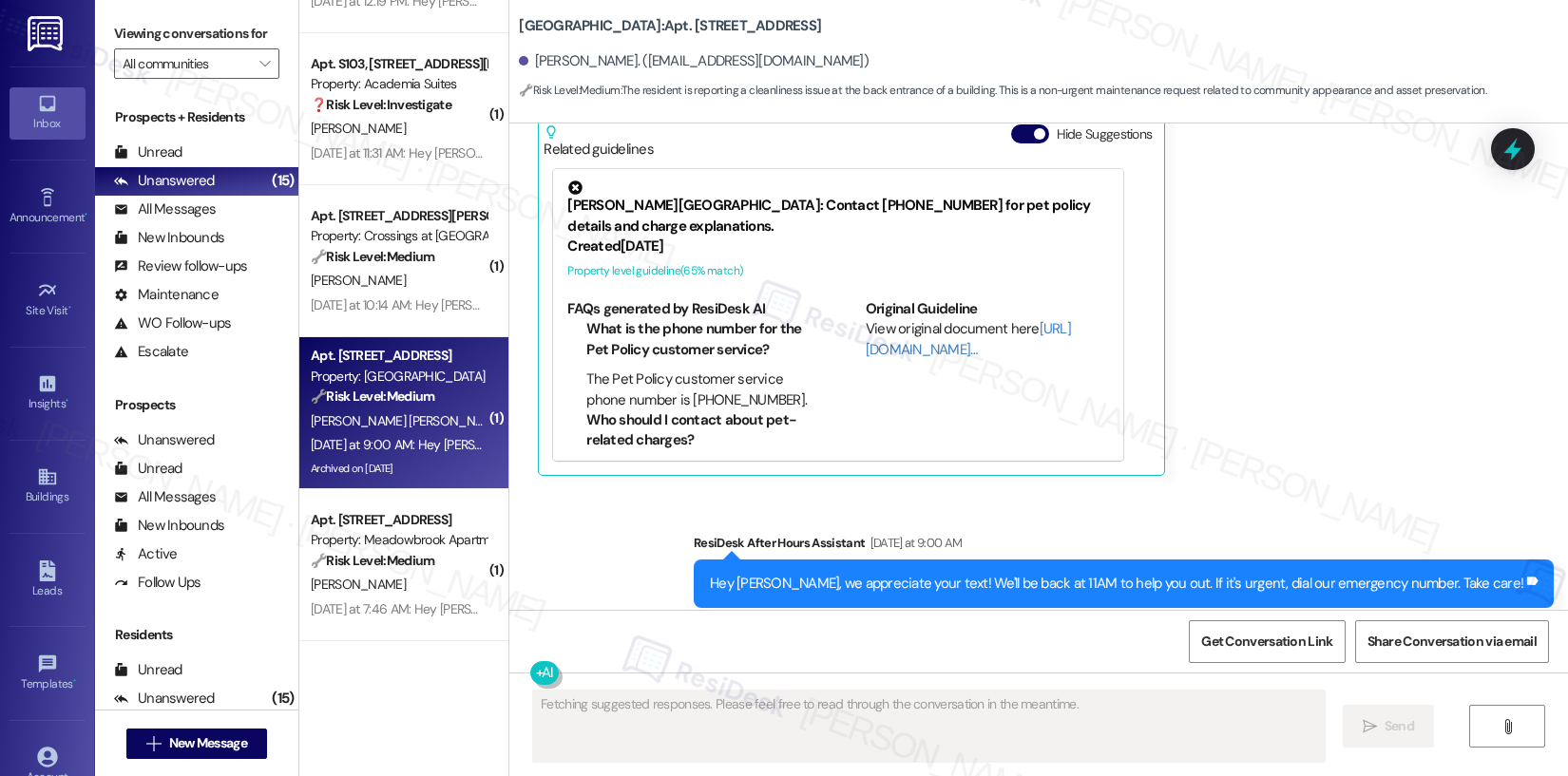 scroll, scrollTop: 18396, scrollLeft: 0, axis: vertical 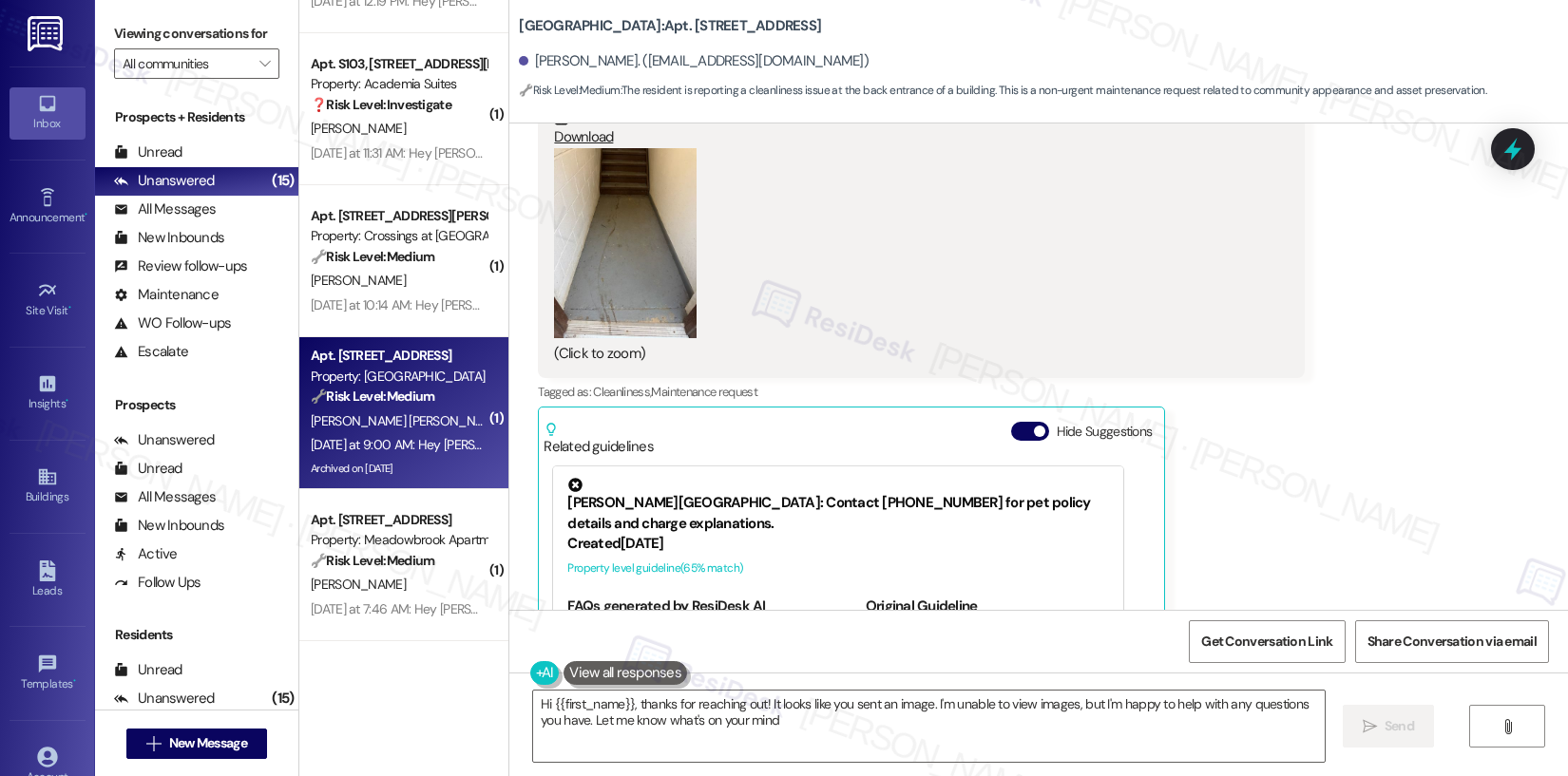 type on "Hi {{first_name}}, thanks for reaching out! It looks like you sent an image. I'm unable to view images, but I'm happy to help with any questions you have. Let me know what's on your mind!" 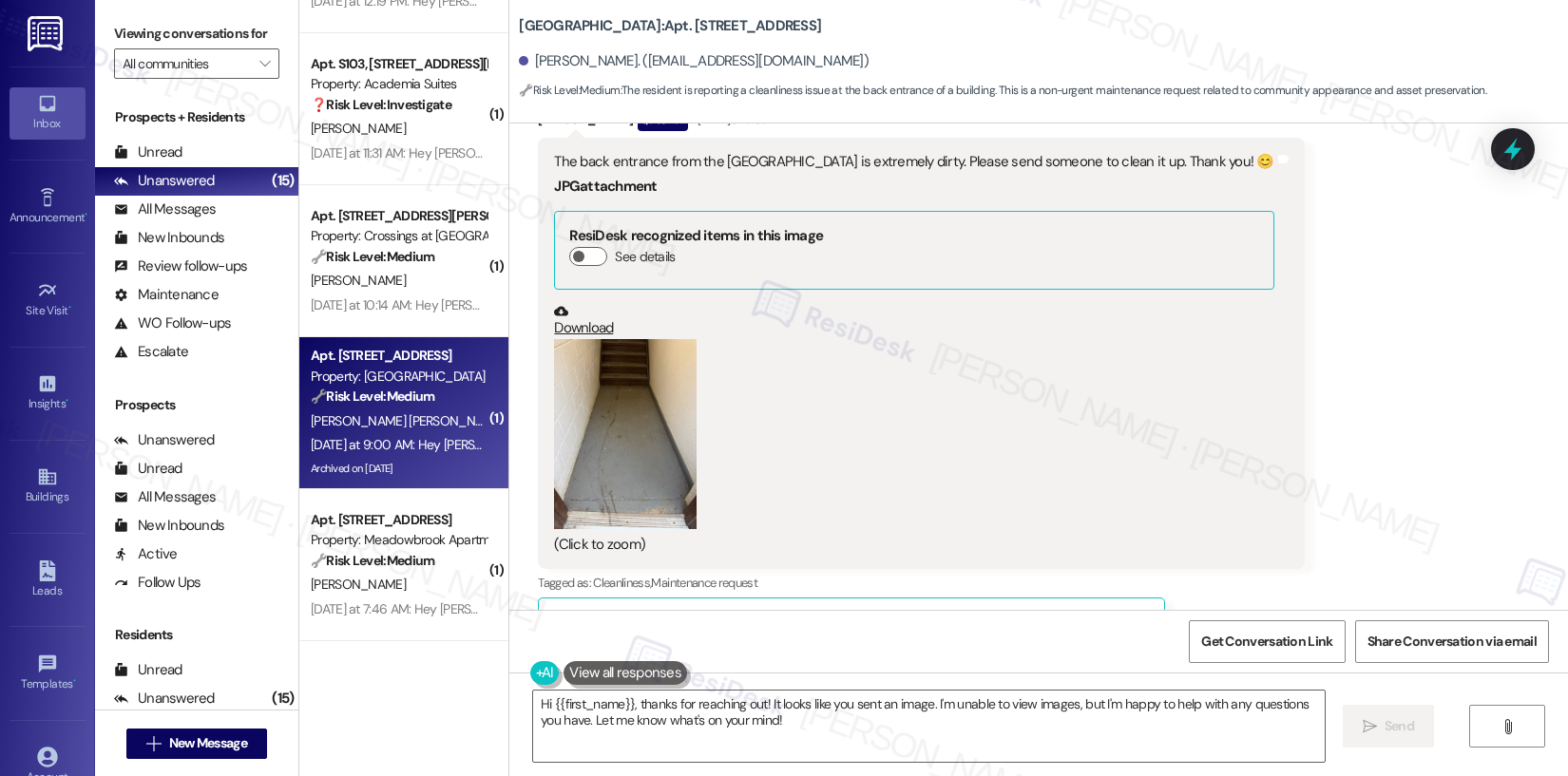 scroll, scrollTop: 17705, scrollLeft: 0, axis: vertical 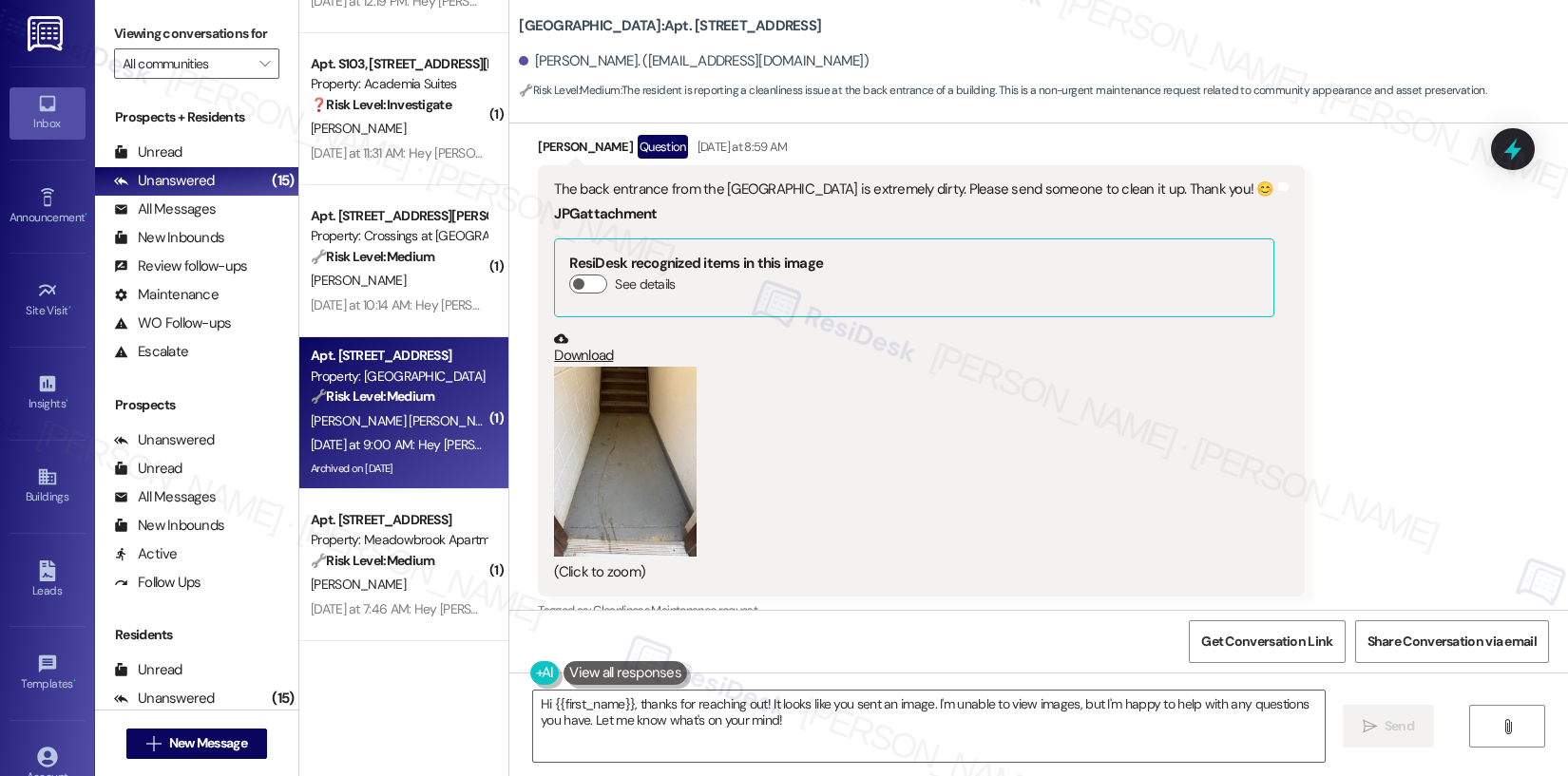 click at bounding box center [625, 462] 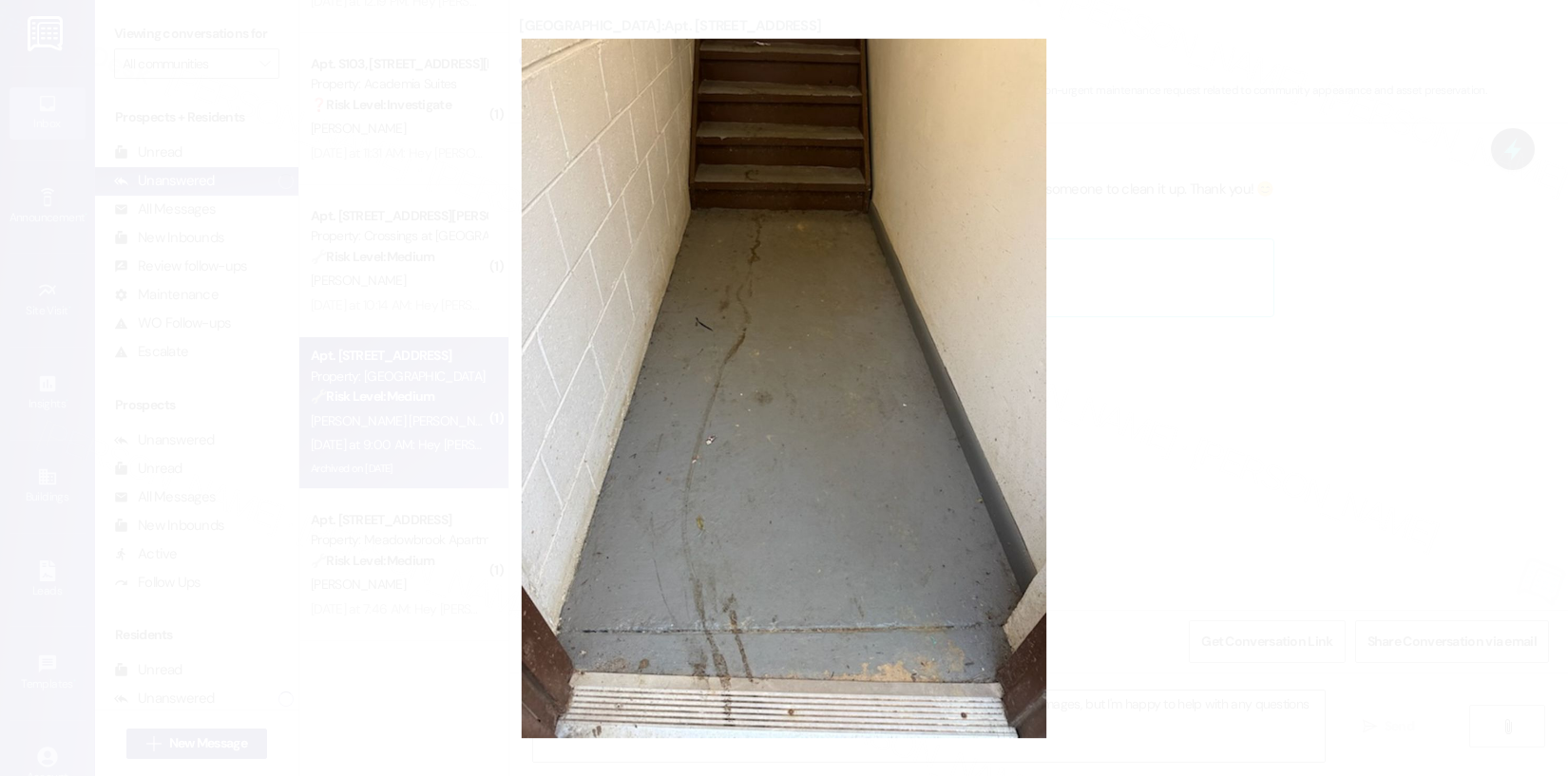 click at bounding box center [784, 388] 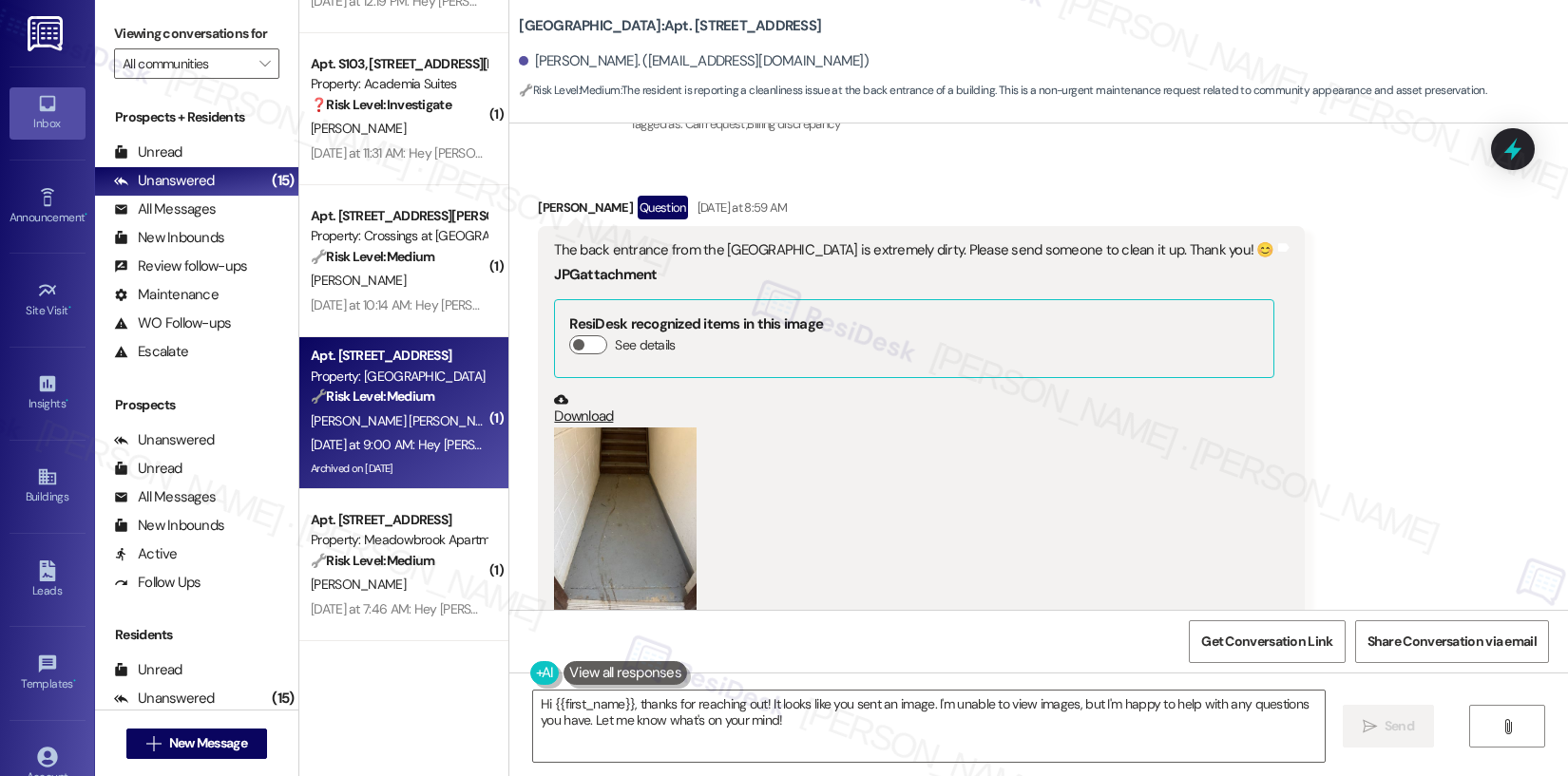 scroll, scrollTop: 17641, scrollLeft: 0, axis: vertical 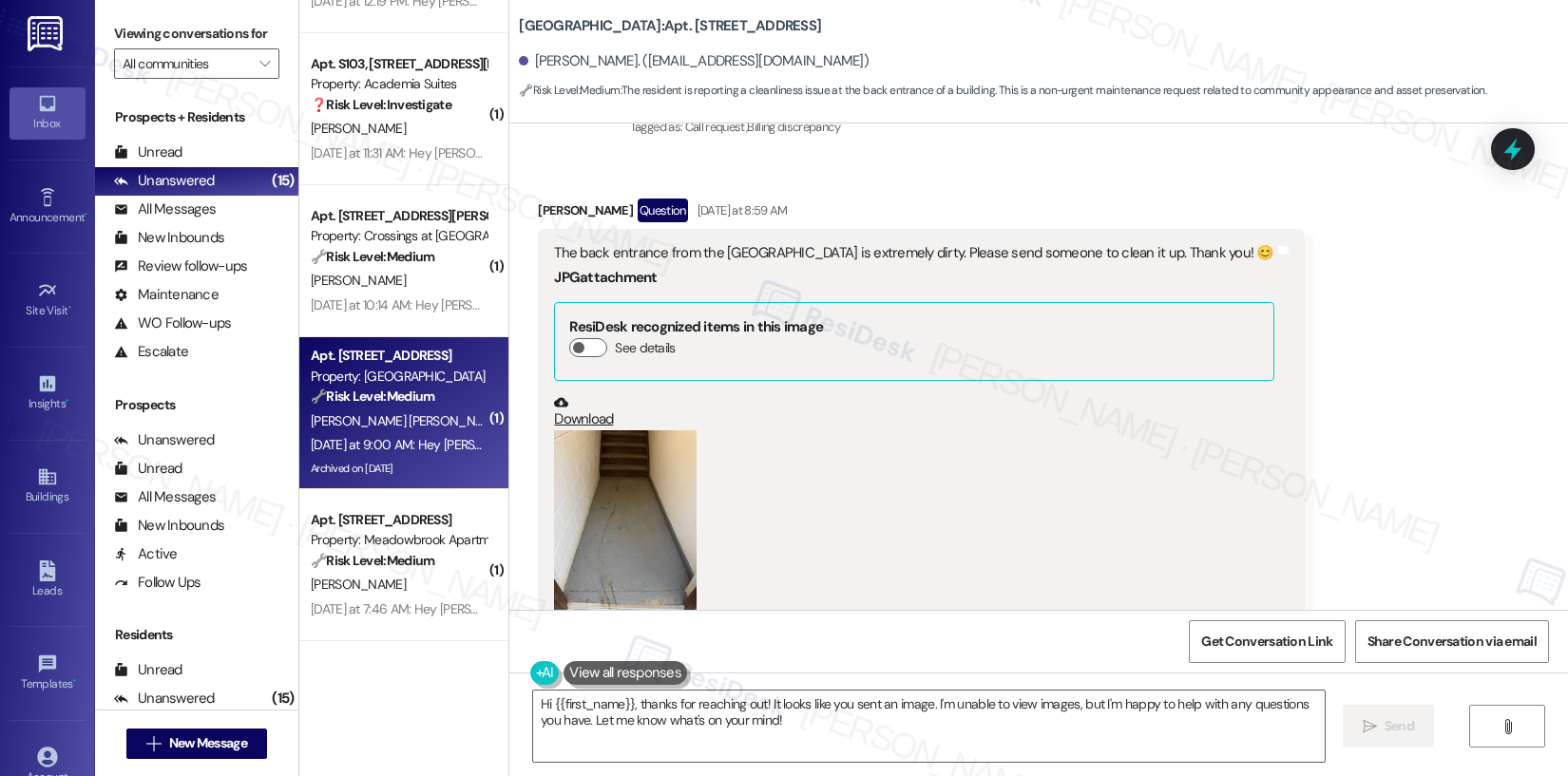 click on "The back entrance from the chestnut building is extremely dirty. Please send someone to clean it up. Thank you! 😊" at bounding box center [913, 253] 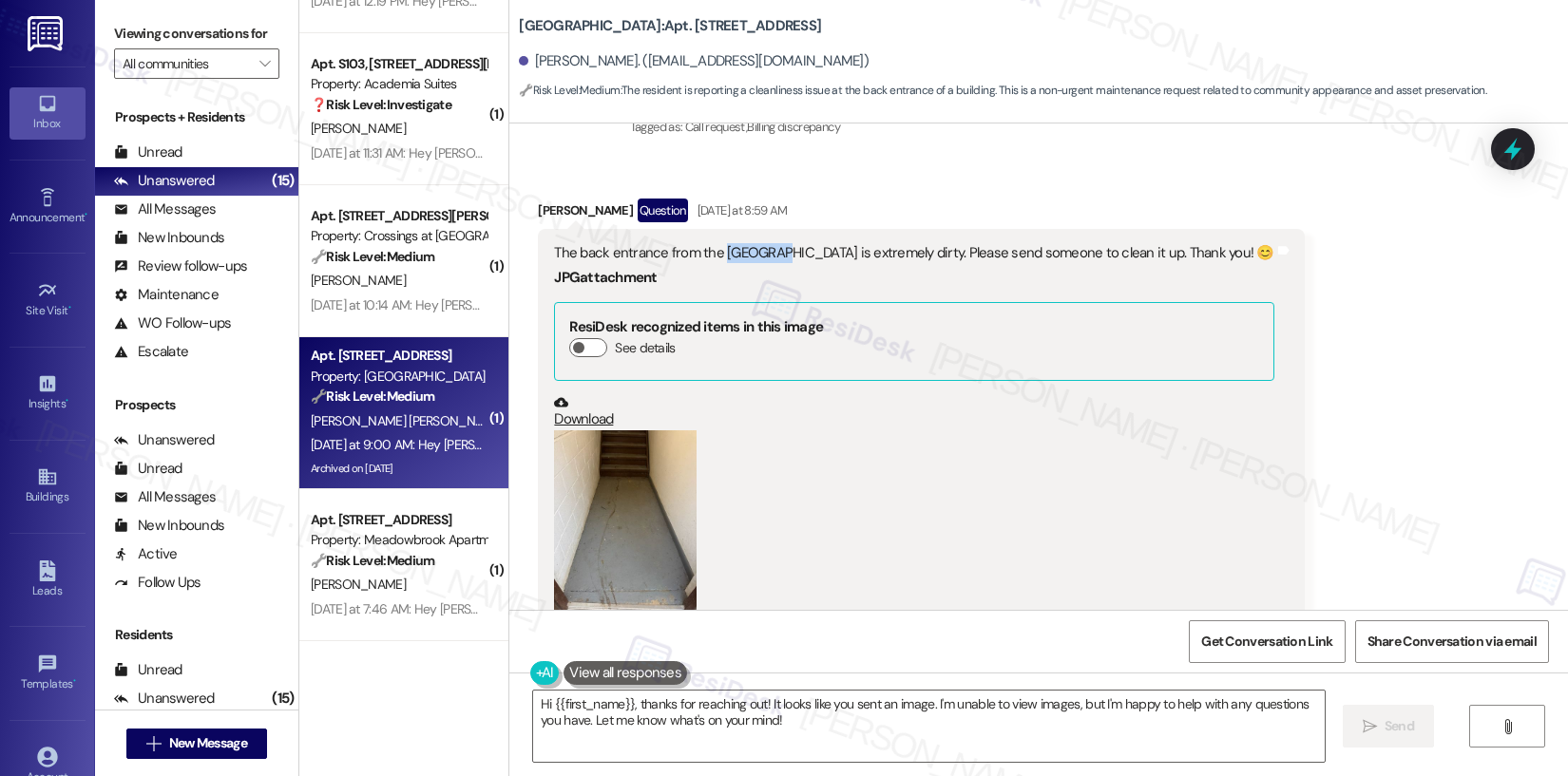 click on "The back entrance from the chestnut building is extremely dirty. Please send someone to clean it up. Thank you! 😊" at bounding box center (913, 253) 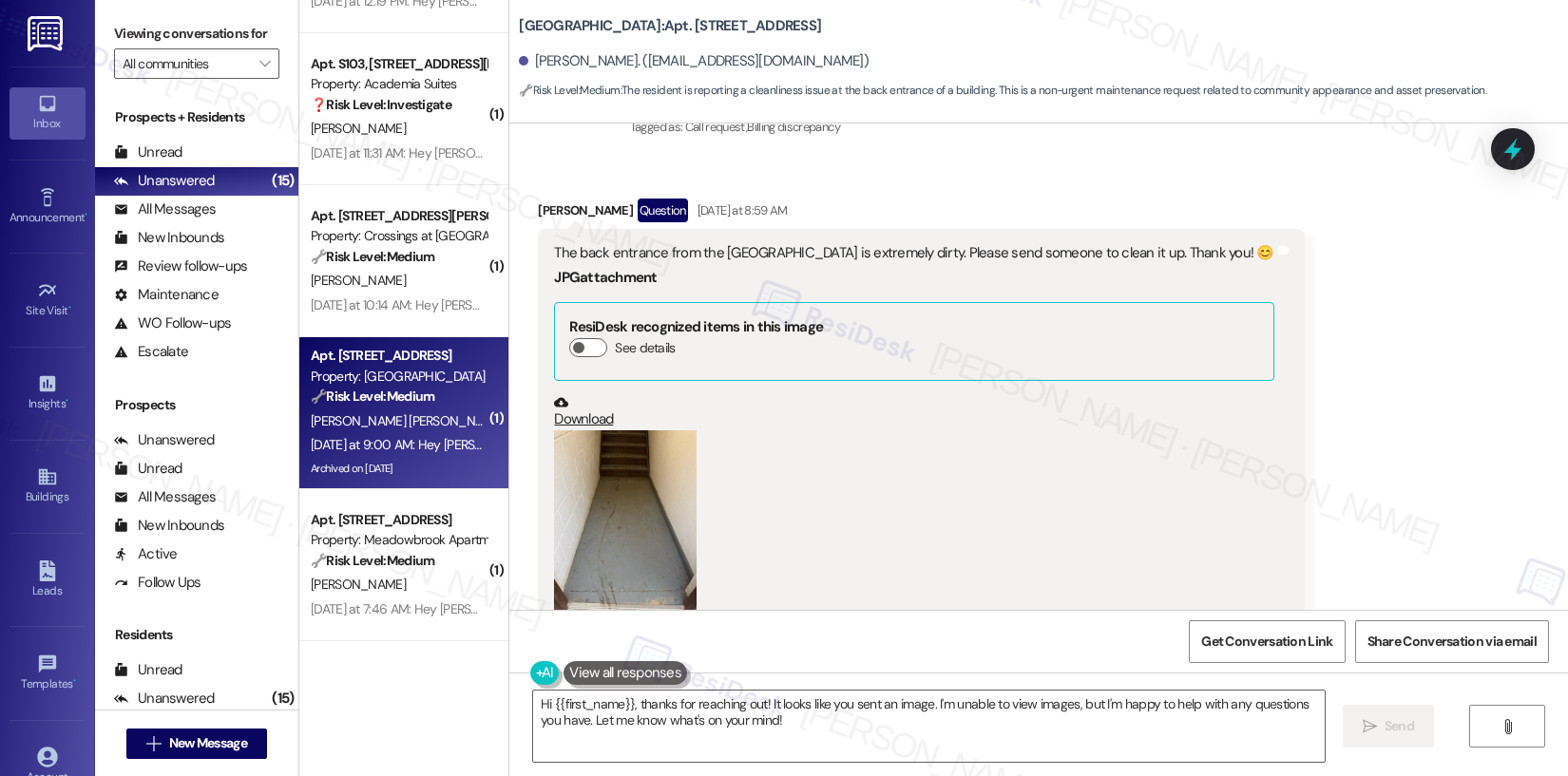 click on "The back entrance from the chestnut building is extremely dirty. Please send someone to clean it up. Thank you! 😊" at bounding box center (913, 253) 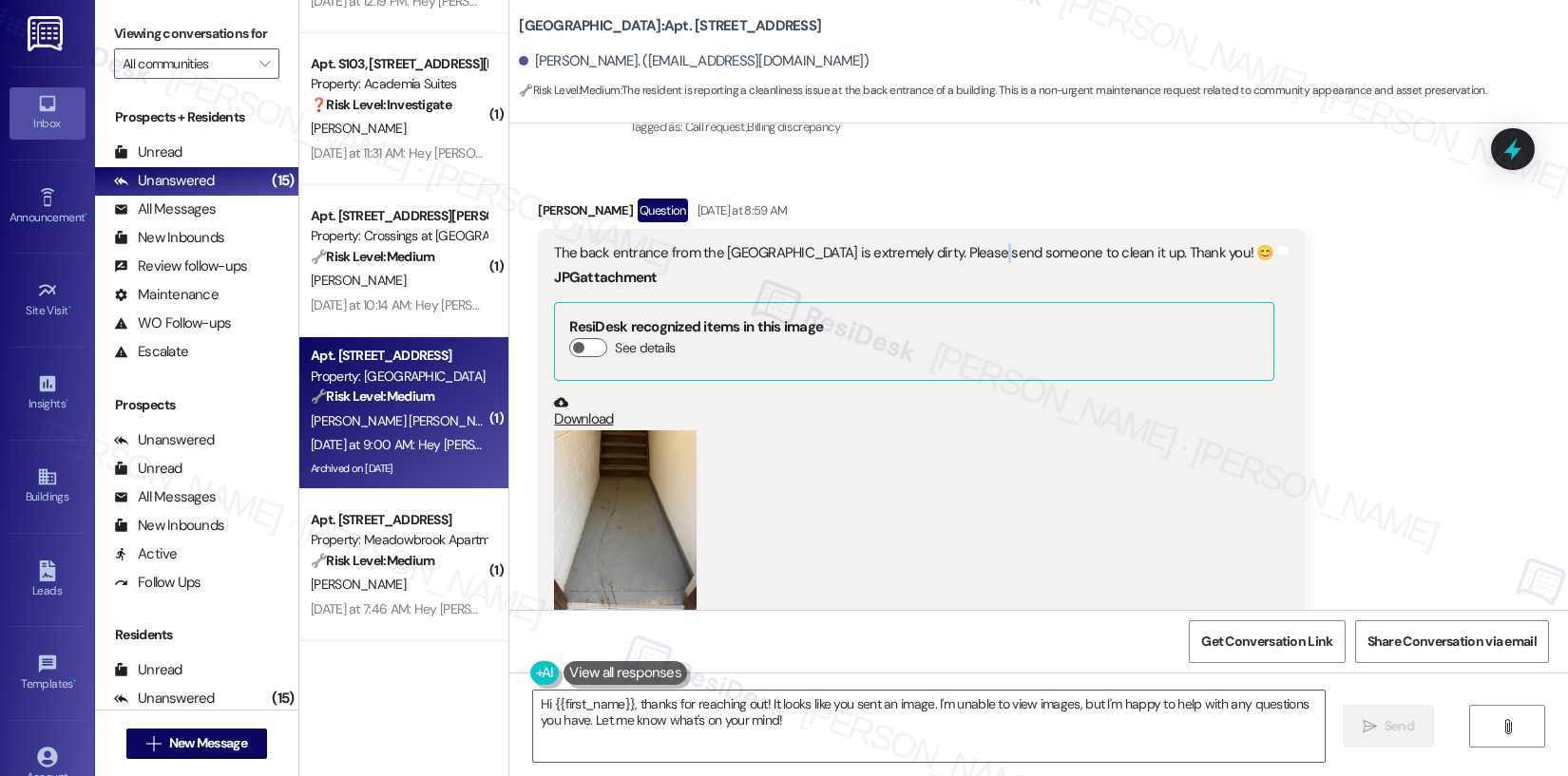 click on "The back entrance from the chestnut building is extremely dirty. Please send someone to clean it up. Thank you! 😊" at bounding box center [913, 253] 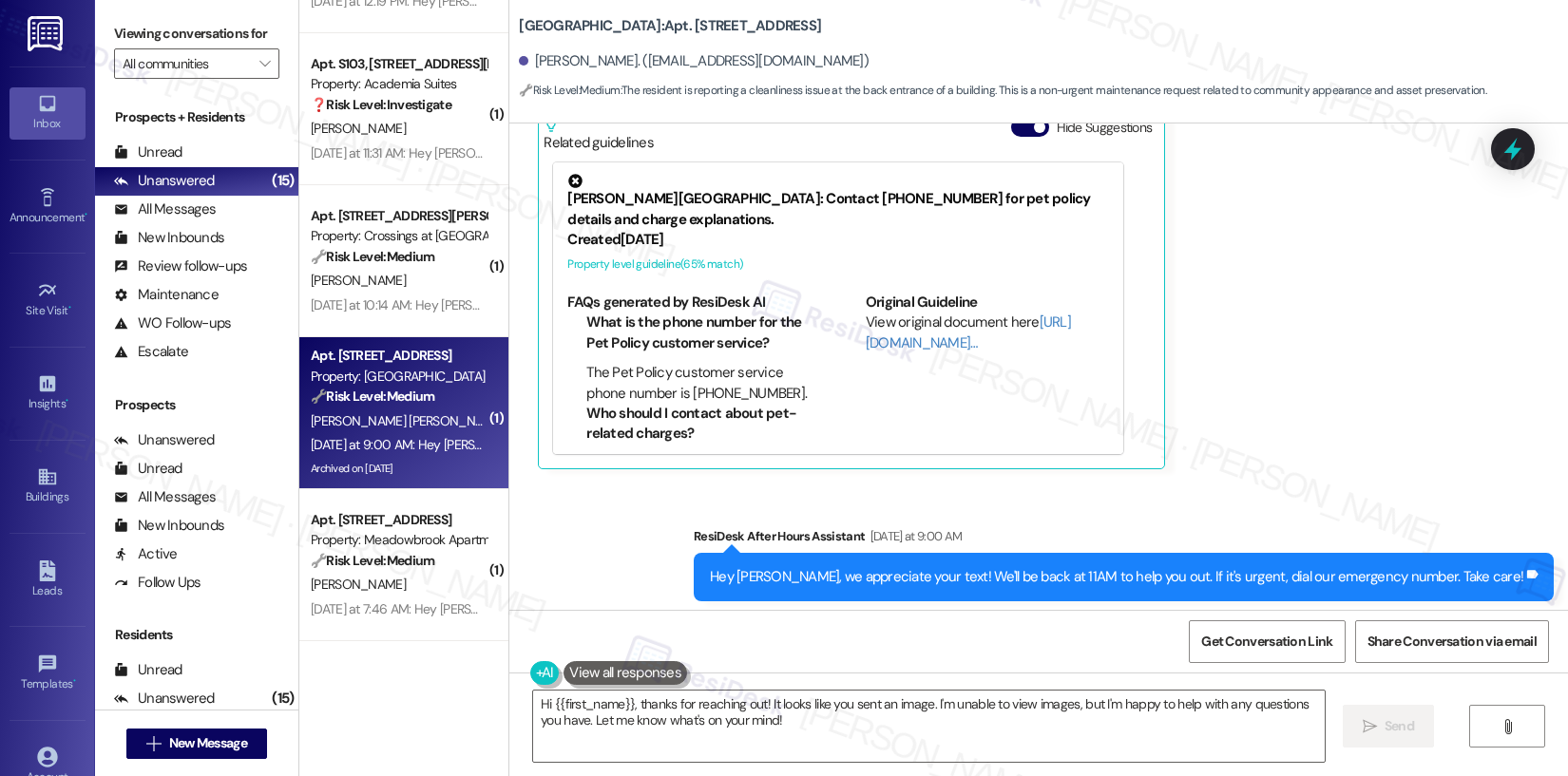 scroll, scrollTop: 18252, scrollLeft: 0, axis: vertical 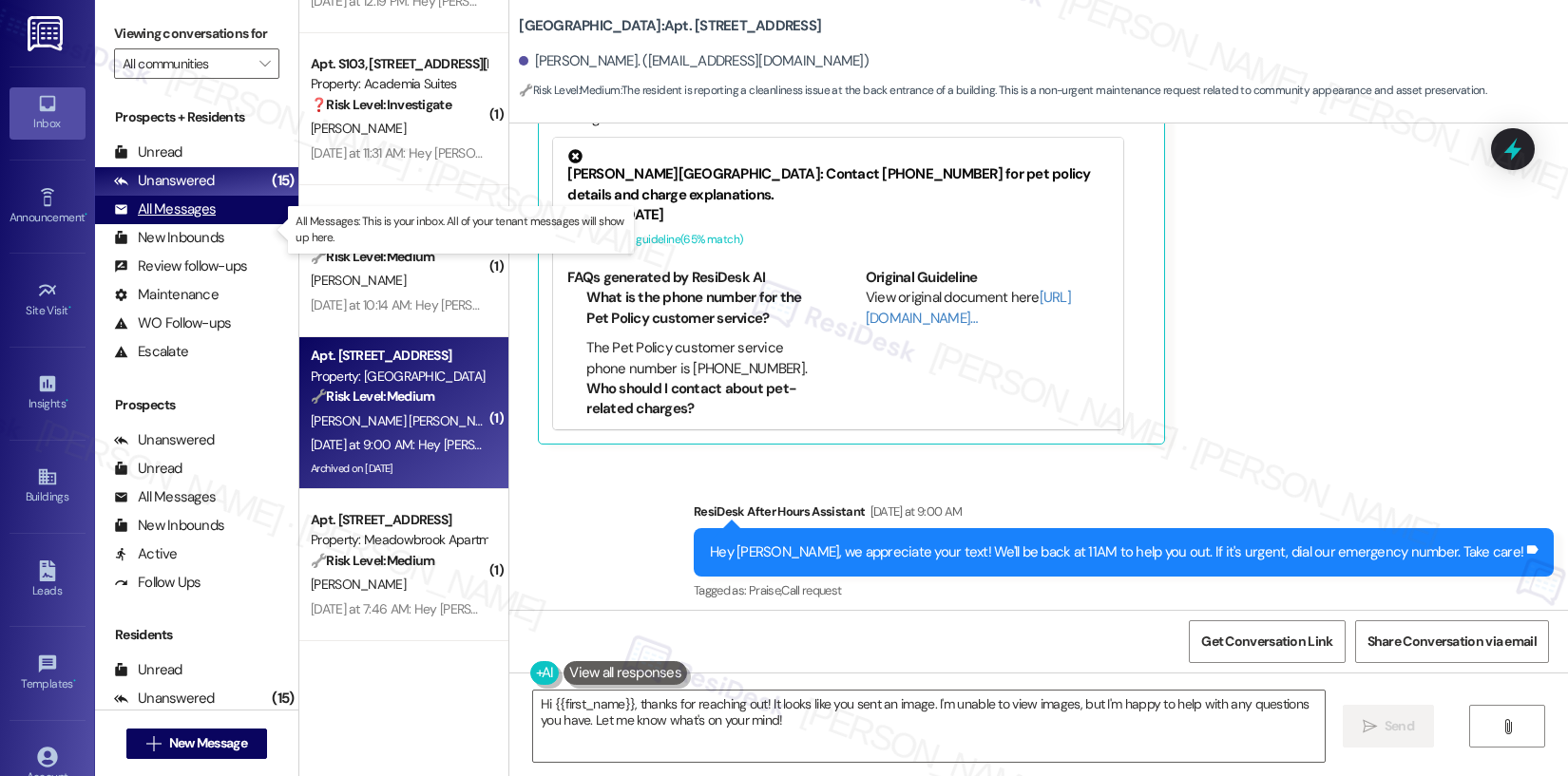 click on "All Messages" at bounding box center [164, 209] 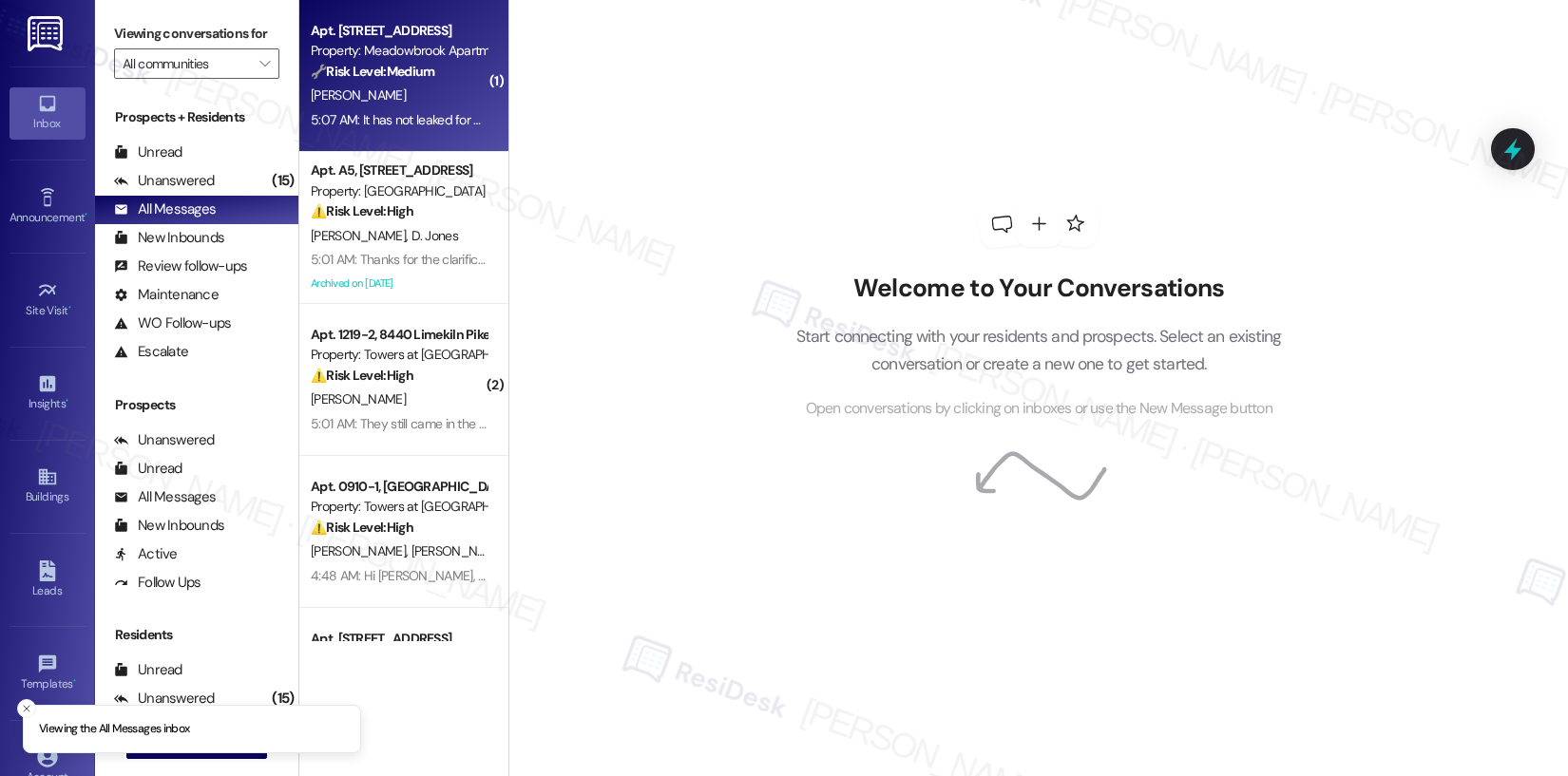 click on "F. Benincasa Jr" at bounding box center (398, 95) 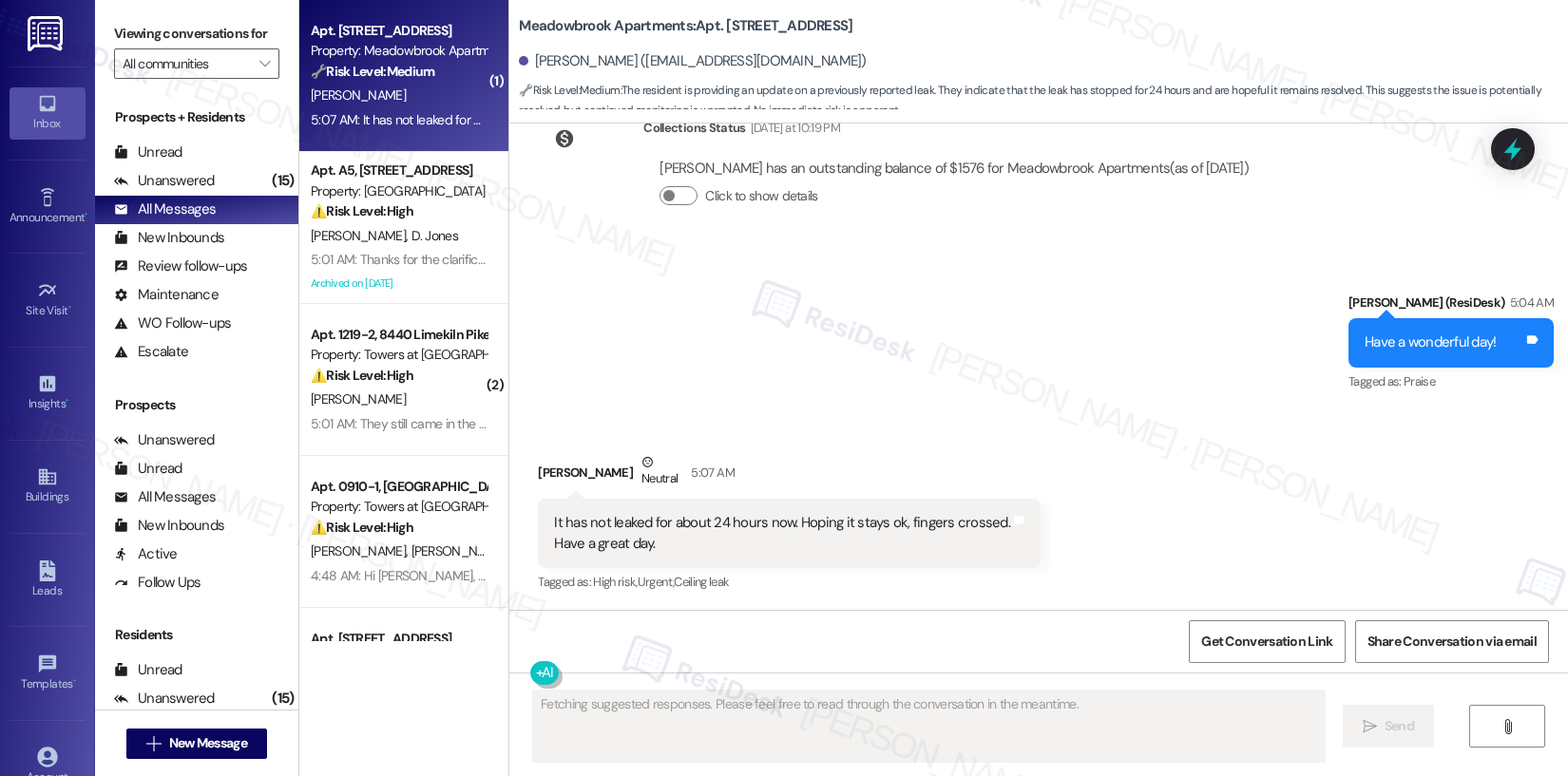scroll, scrollTop: 5861, scrollLeft: 0, axis: vertical 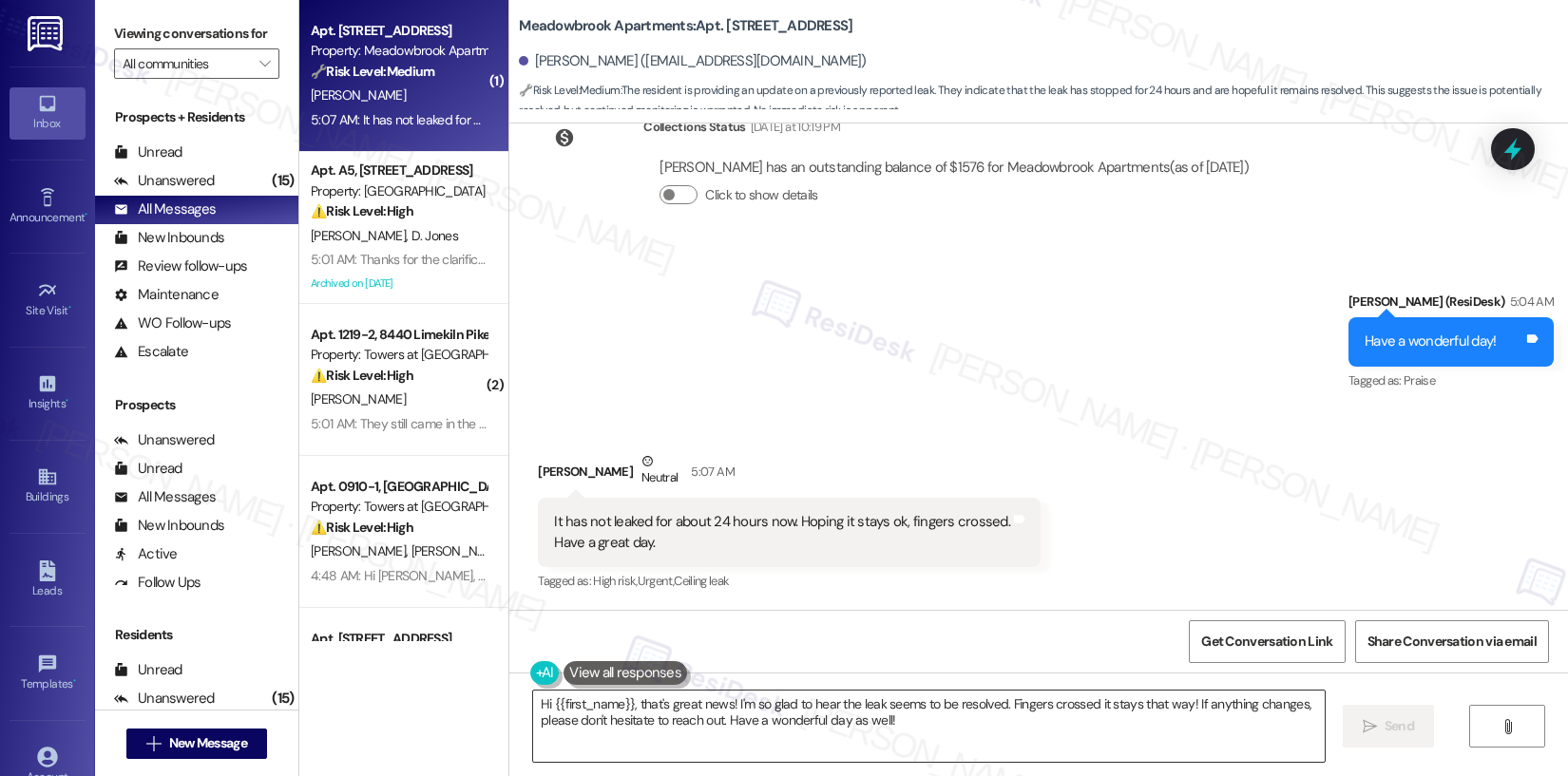 click on "Hi {{first_name}}, that's great news! I'm so glad to hear the leak seems to be resolved. Fingers crossed it stays that way! If anything changes, please don't hesitate to reach out. Have a wonderful day as well!" at bounding box center [928, 726] 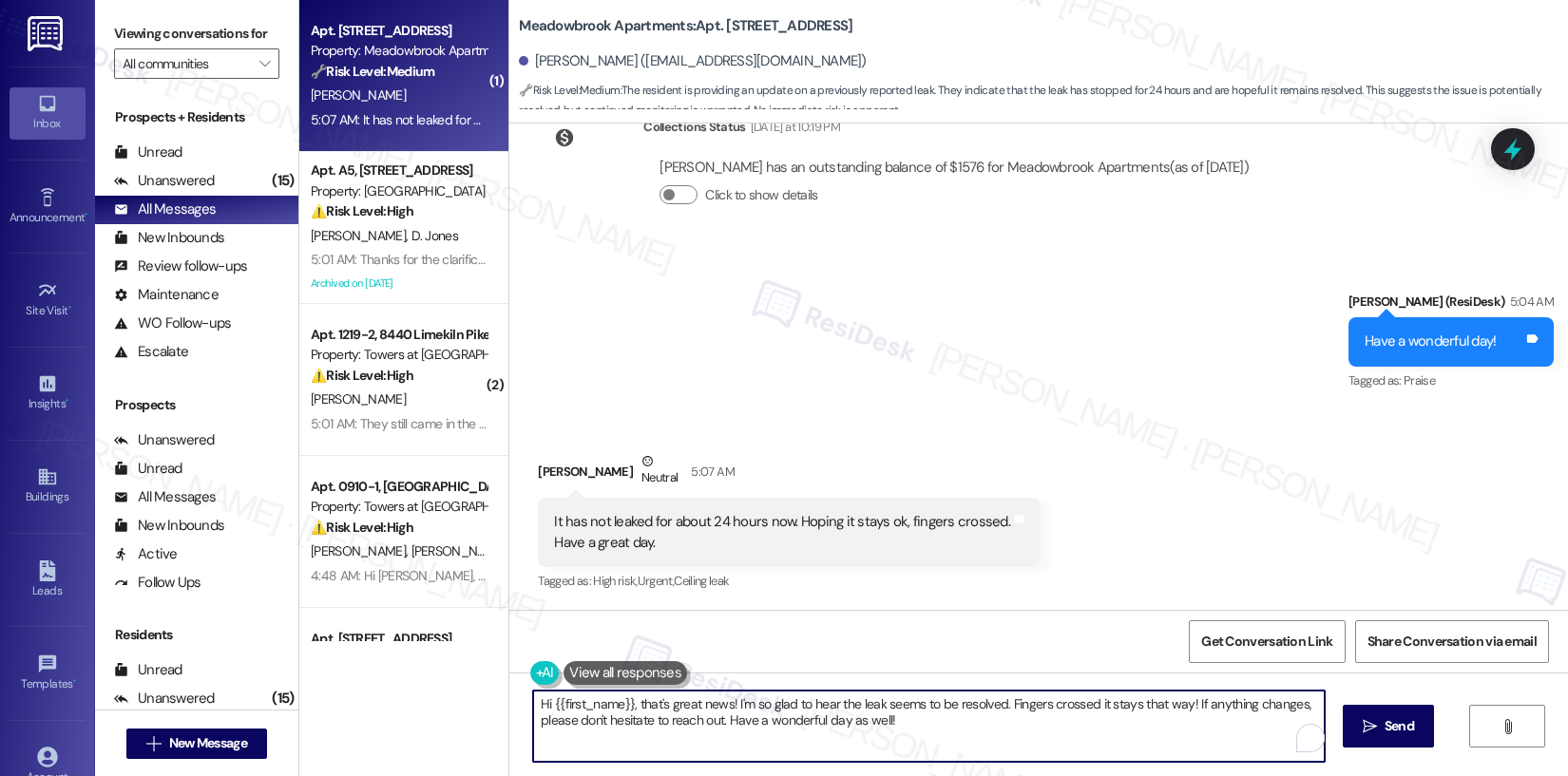 click on "Hi {{first_name}}, that's great news! I'm so glad to hear the leak seems to be resolved. Fingers crossed it stays that way! If anything changes, please don't hesitate to reach out. Have a wonderful day as well!" at bounding box center [928, 726] 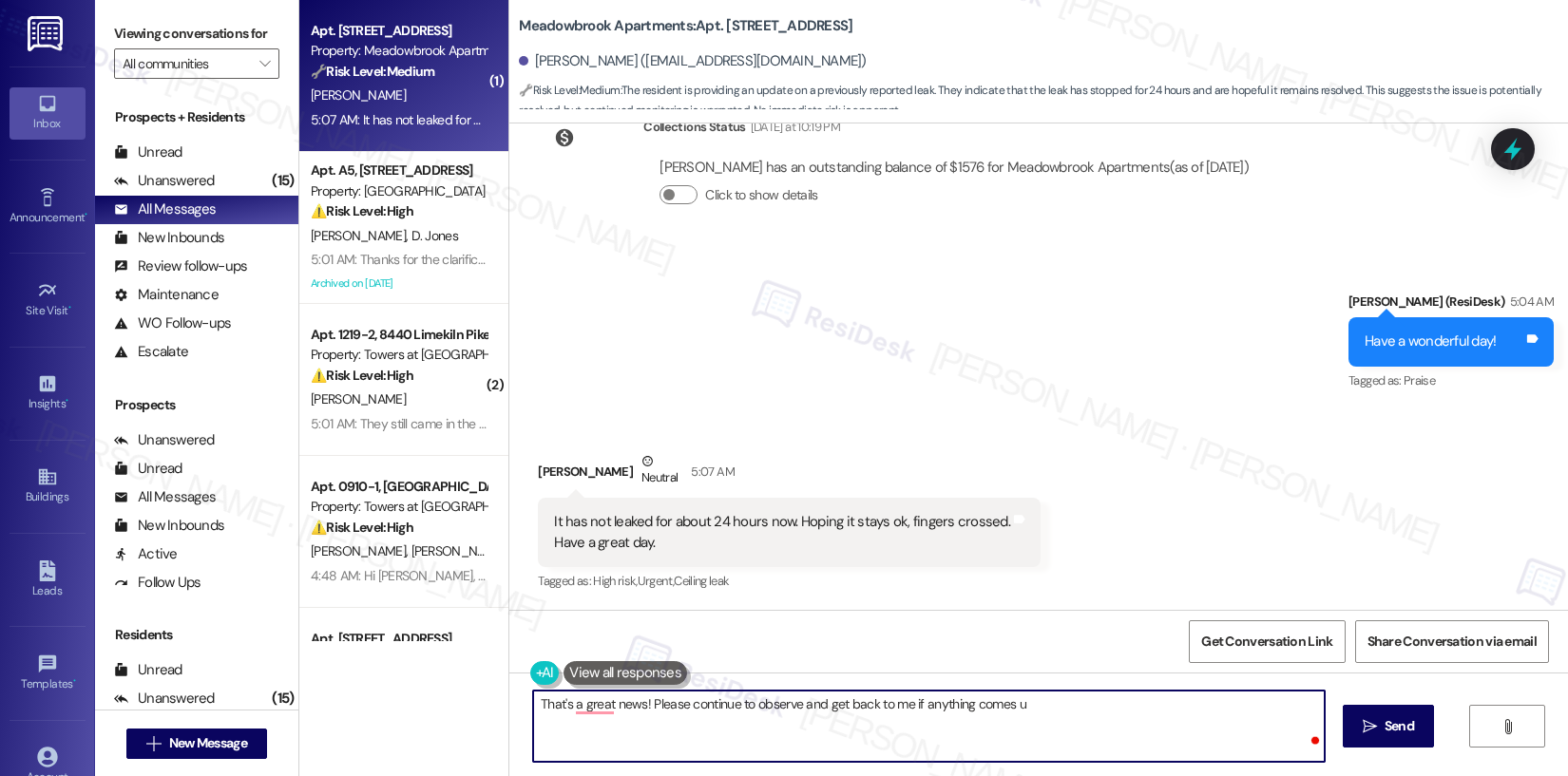 type on "That's a great news! Please continue to observe and get back to me if anything comes up" 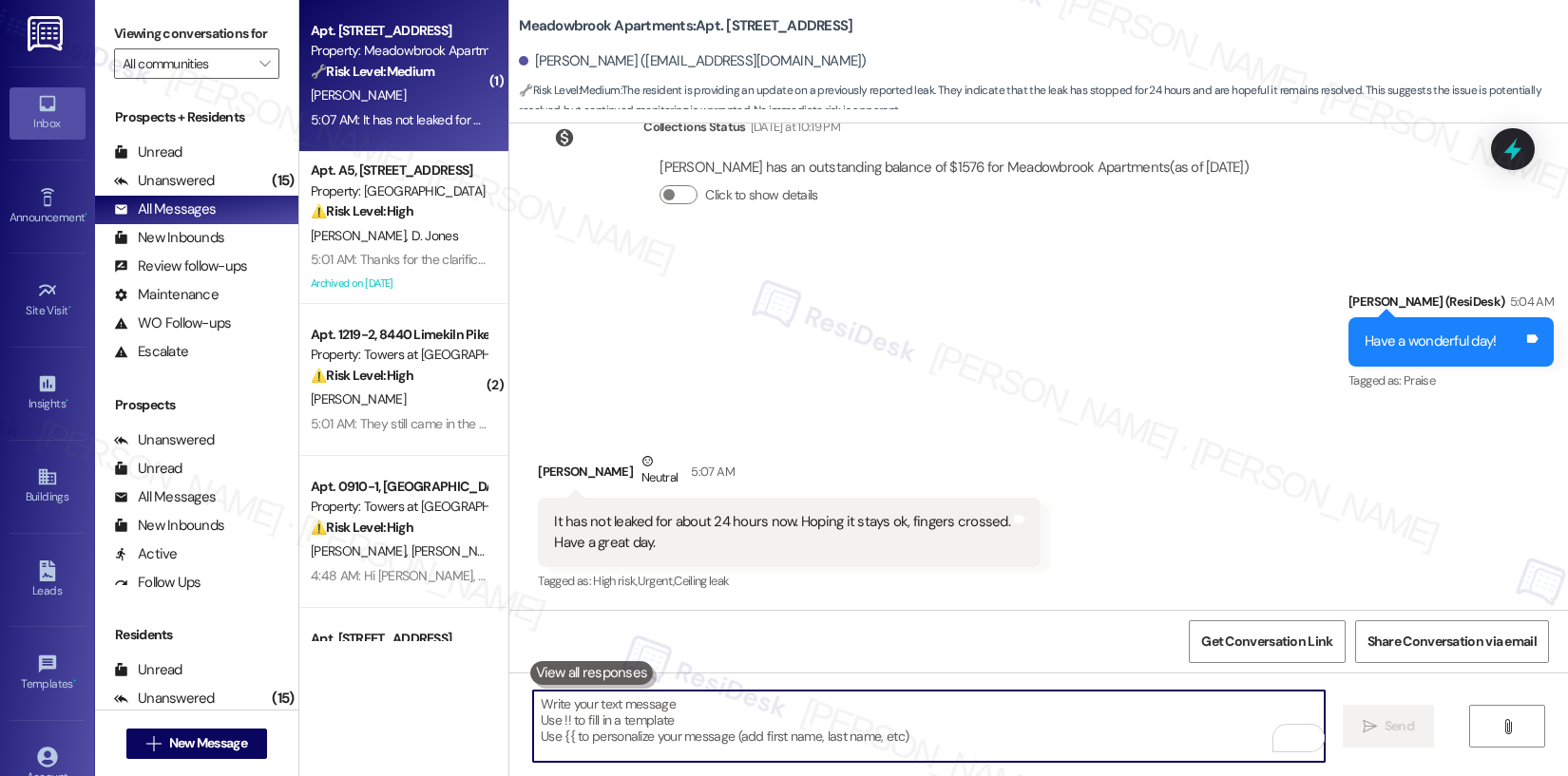 paste on "That’s great news!
Please continue to keep an eye on things, and don’t hesitate to reach out if anything else comes up." 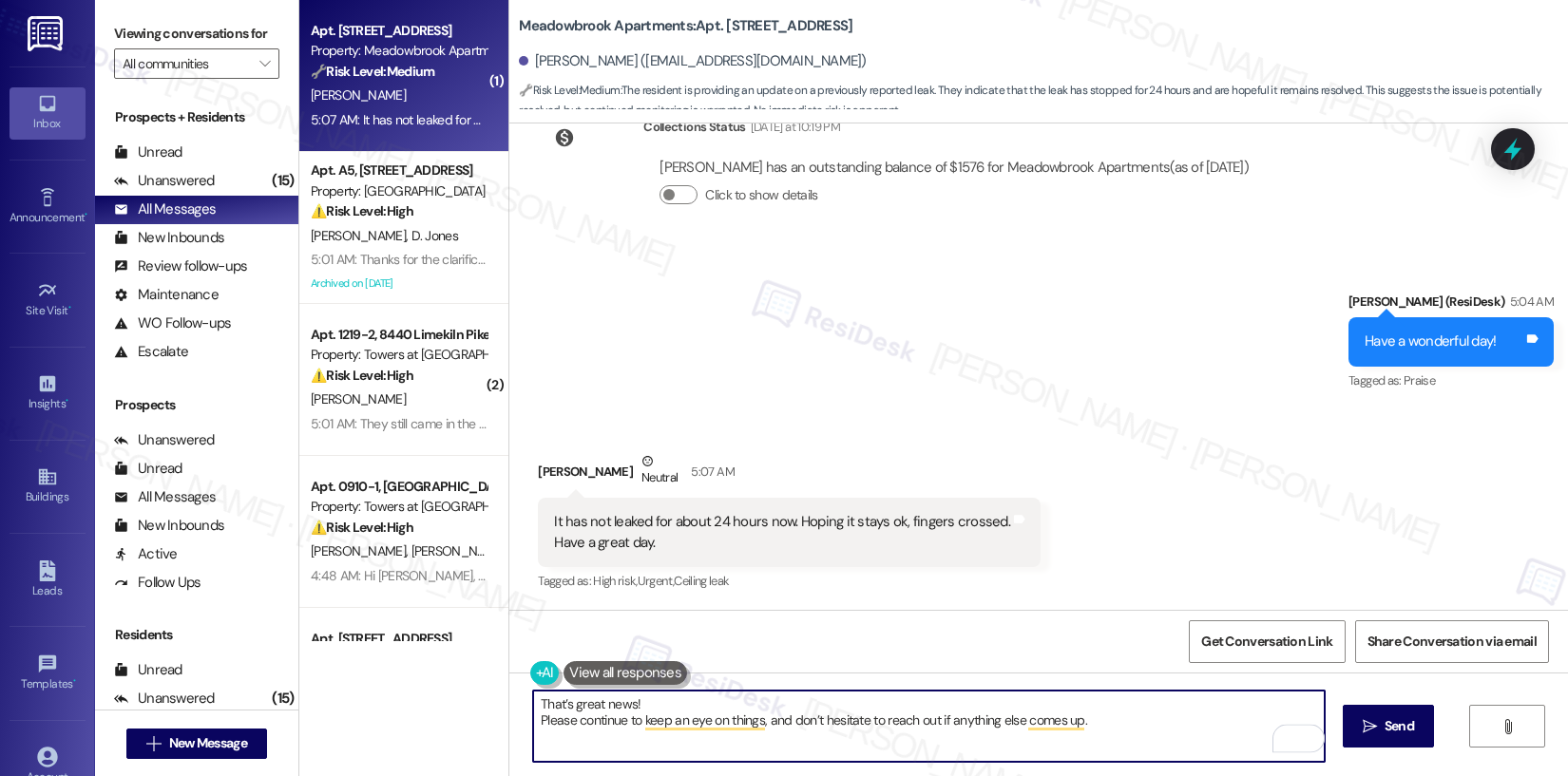 click on "That’s great news!
Please continue to keep an eye on things, and don’t hesitate to reach out if anything else comes up." at bounding box center (928, 726) 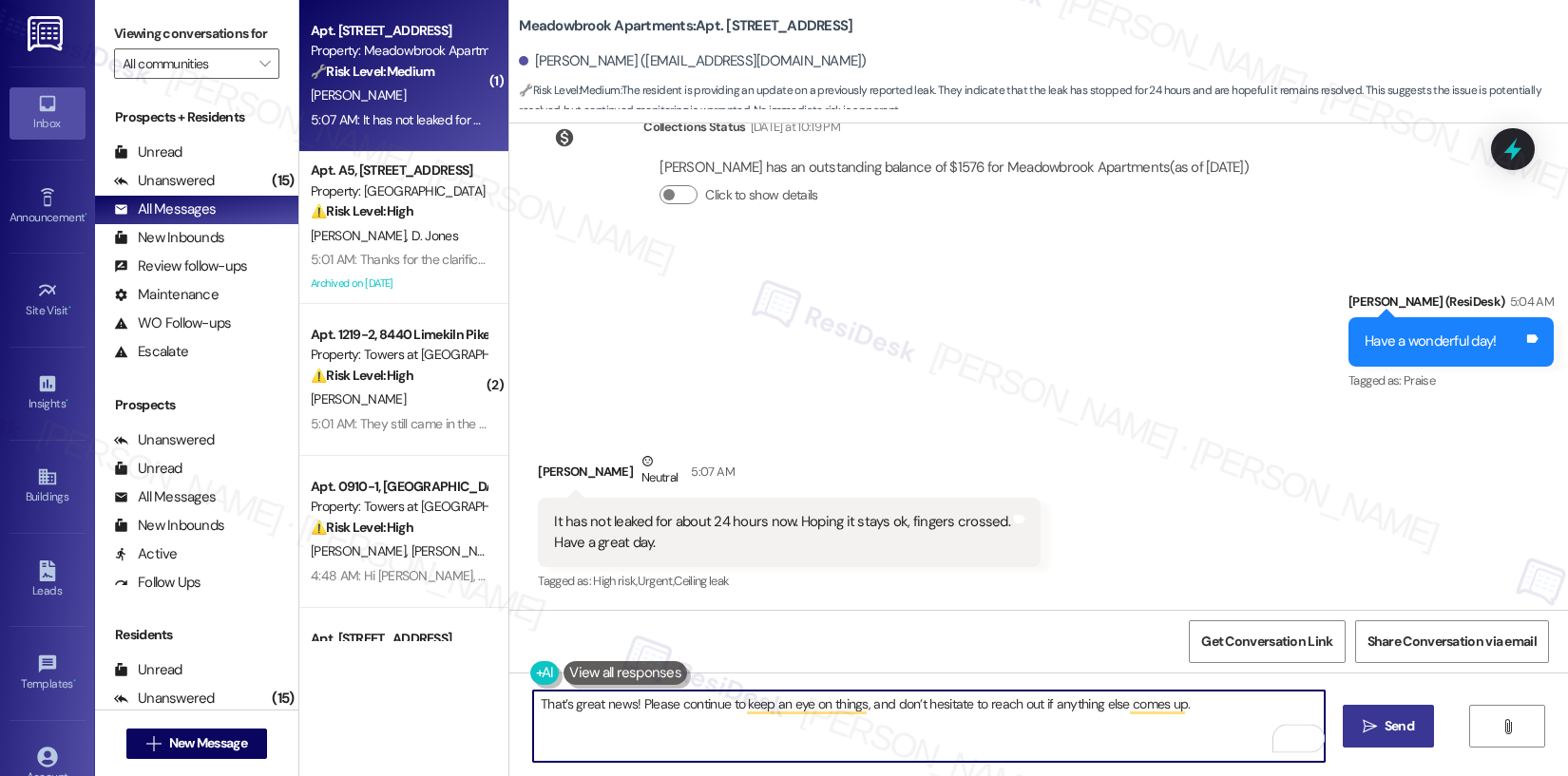 type on "That’s great news! Please continue to keep an eye on things, and don’t hesitate to reach out if anything else comes up." 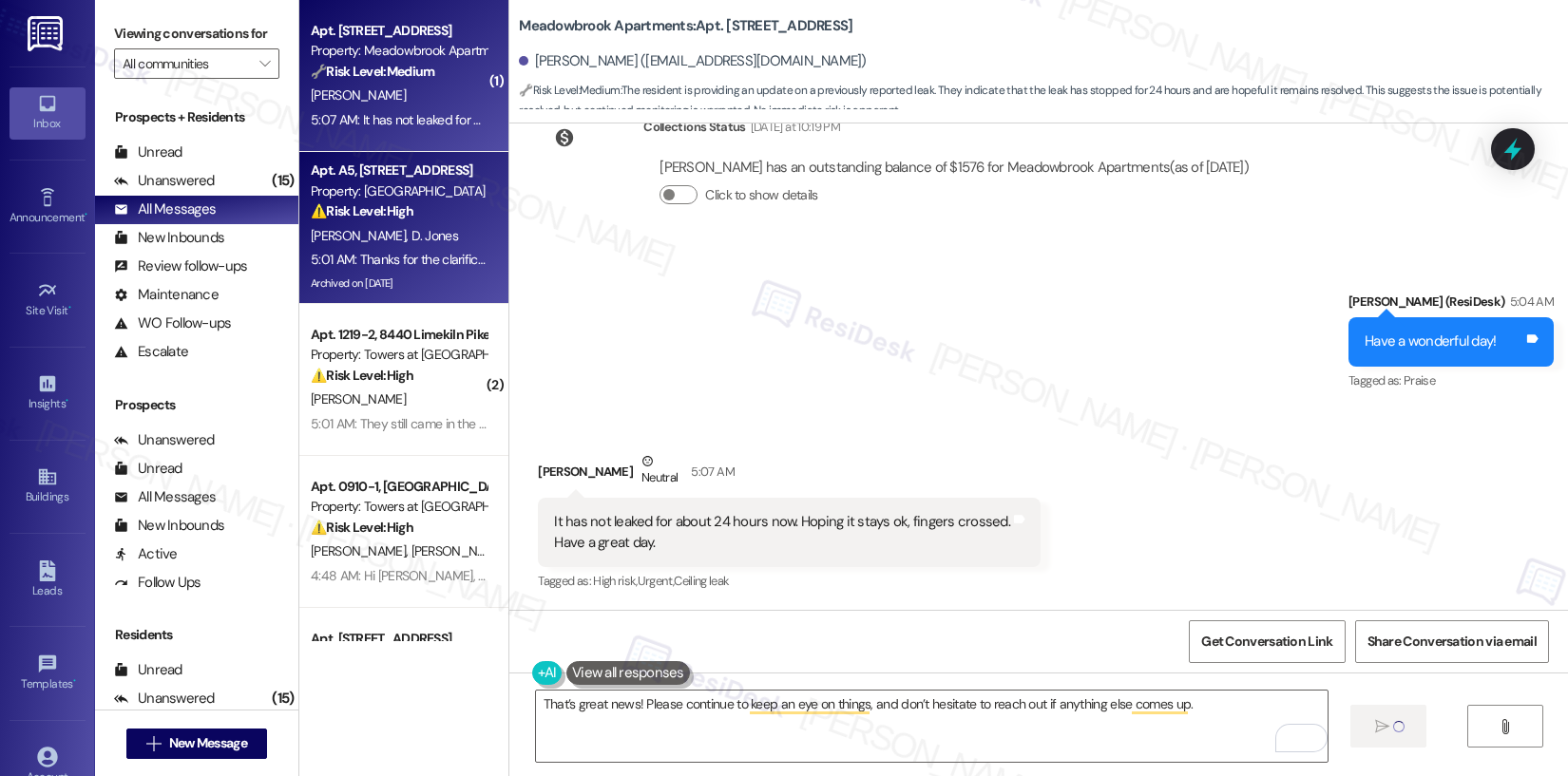 type 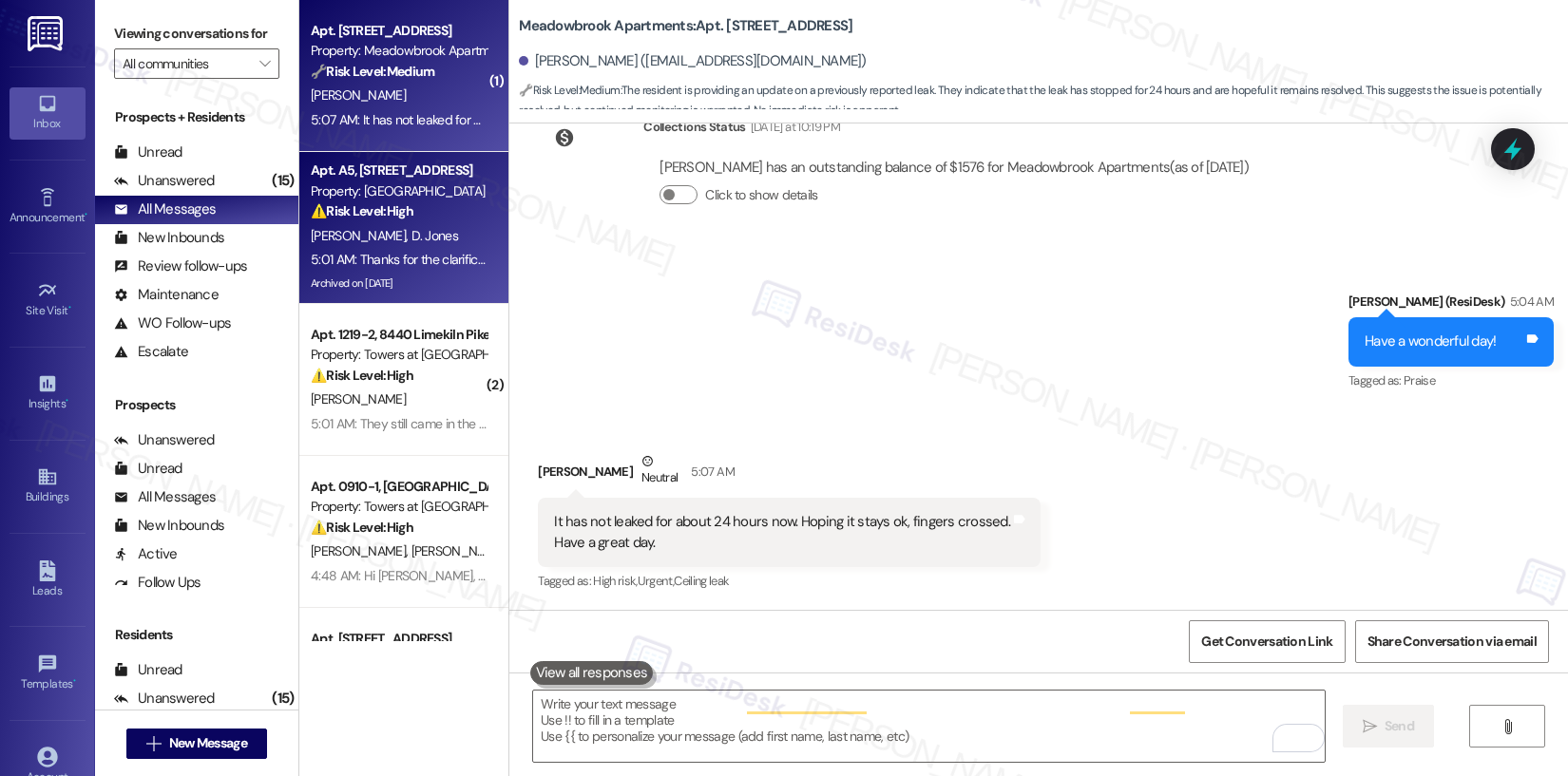 scroll, scrollTop: 5860, scrollLeft: 0, axis: vertical 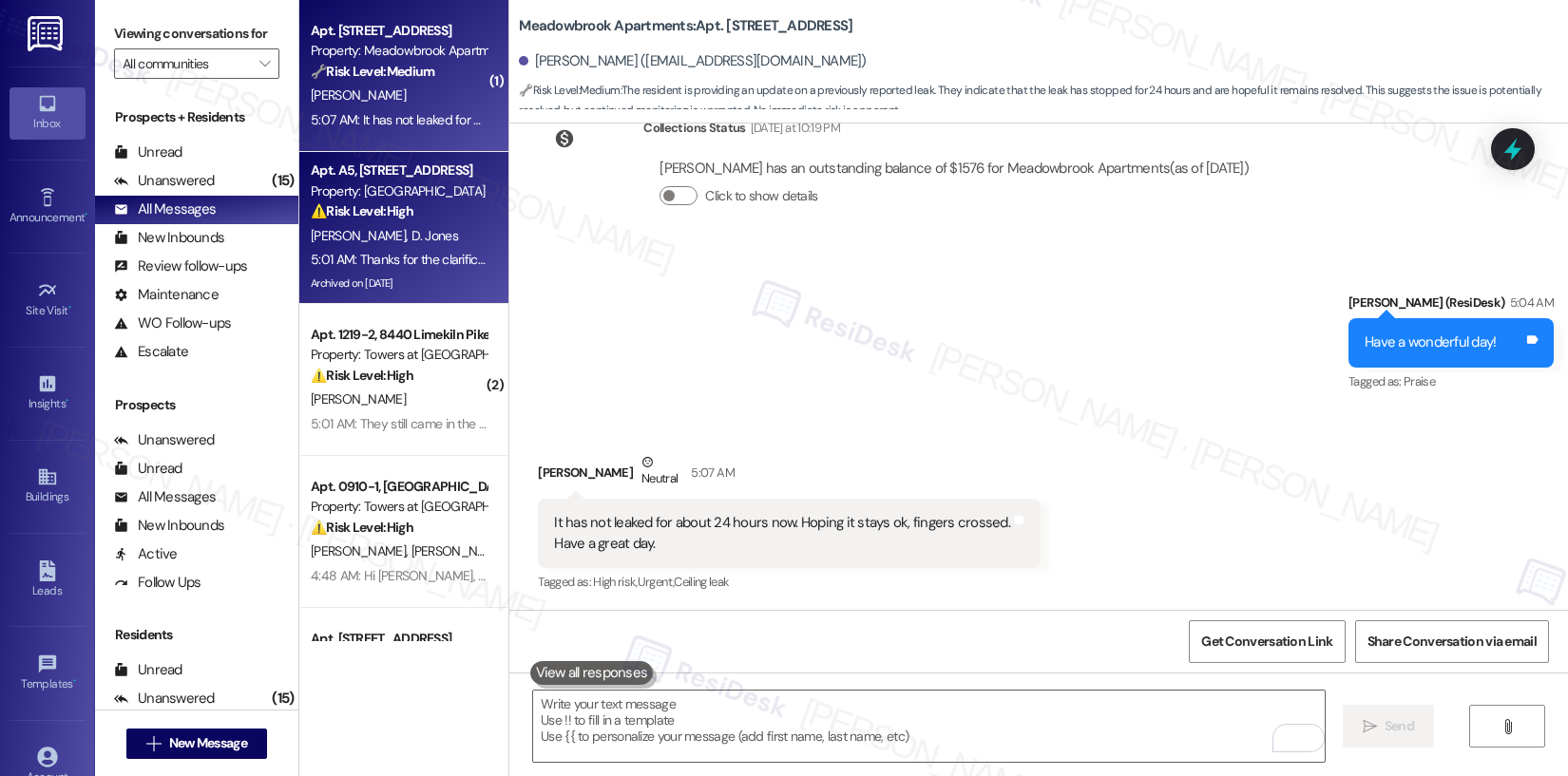 click on "D. Jones" at bounding box center (434, 236) 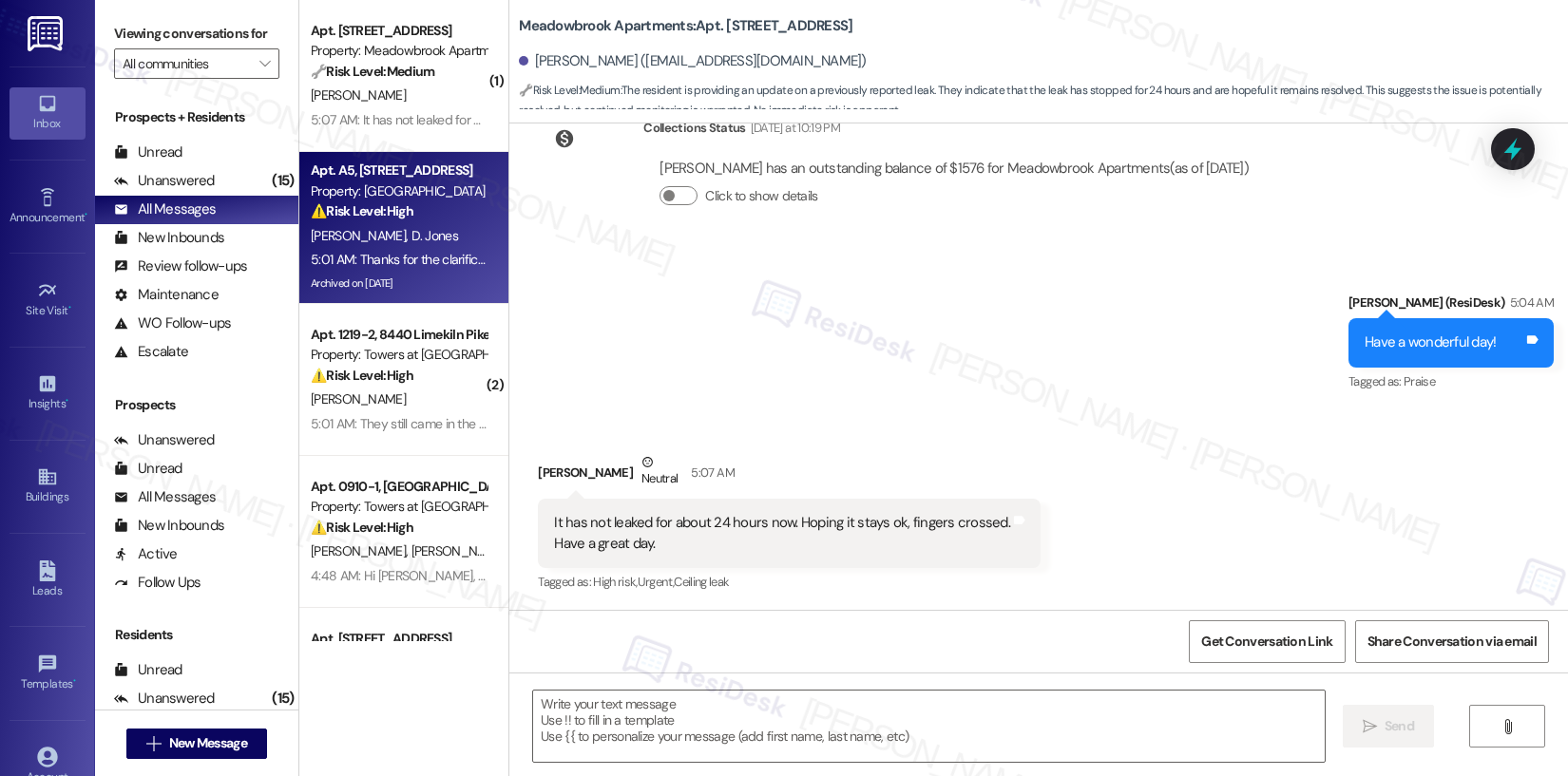 type on "Fetching suggested responses. Please feel free to read through the conversation in the meantime." 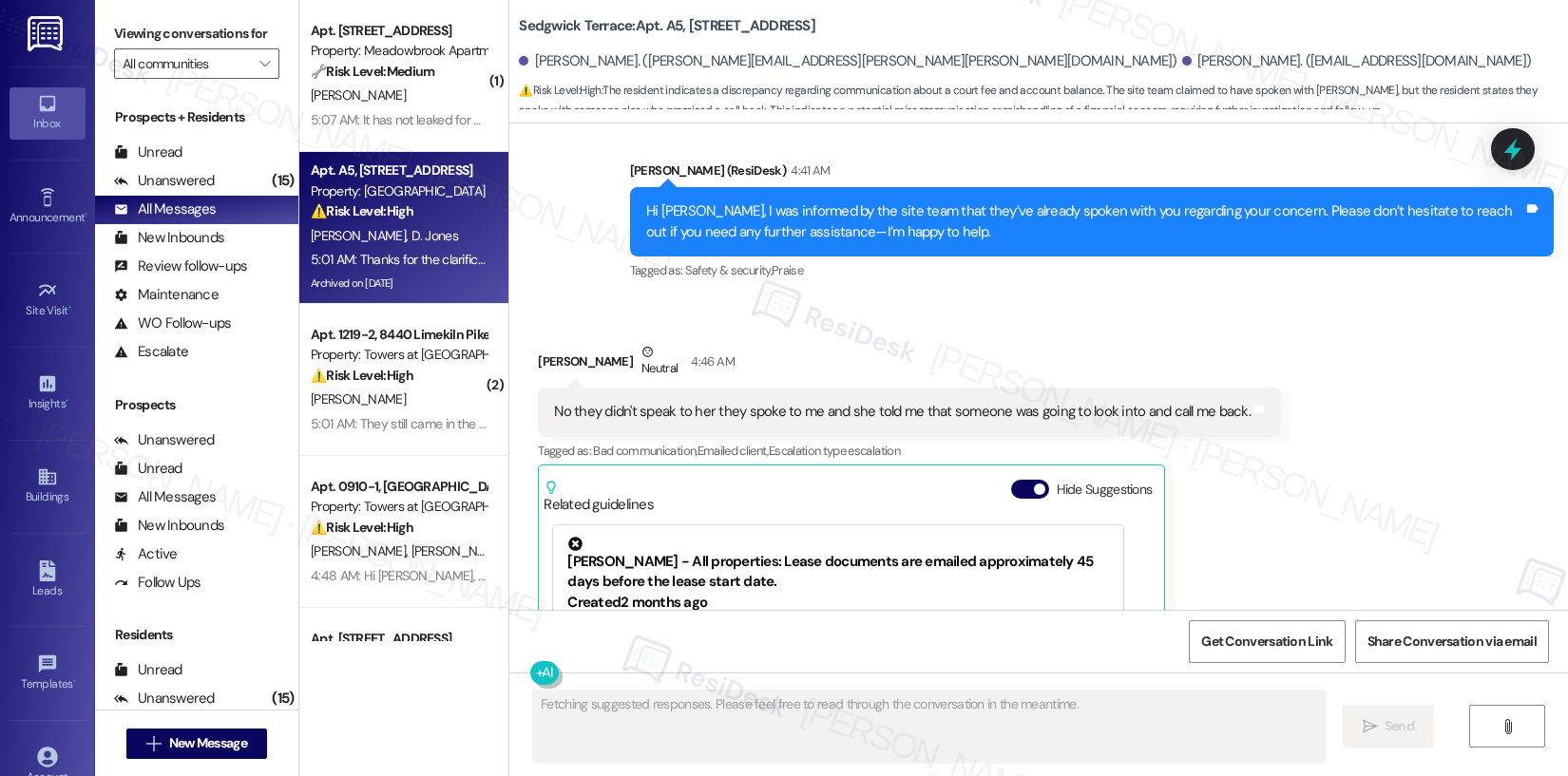 scroll, scrollTop: 11578, scrollLeft: 0, axis: vertical 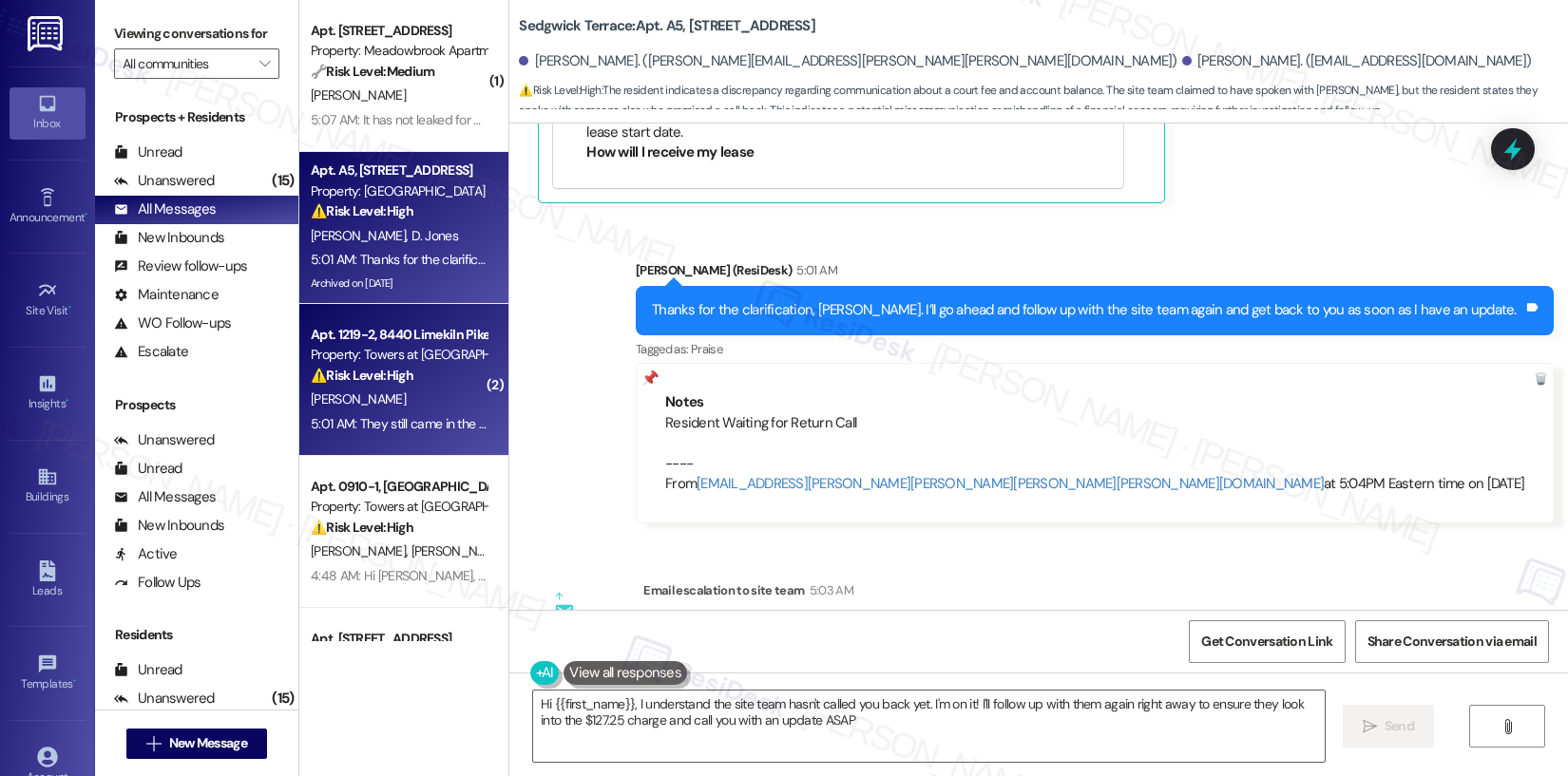 type on "Hi {{first_name}}, I understand the site team hasn't called you back yet. I'm on it! I'll follow up with them again right away to ensure they look into the $127.25 charge and call you with an update ASAP." 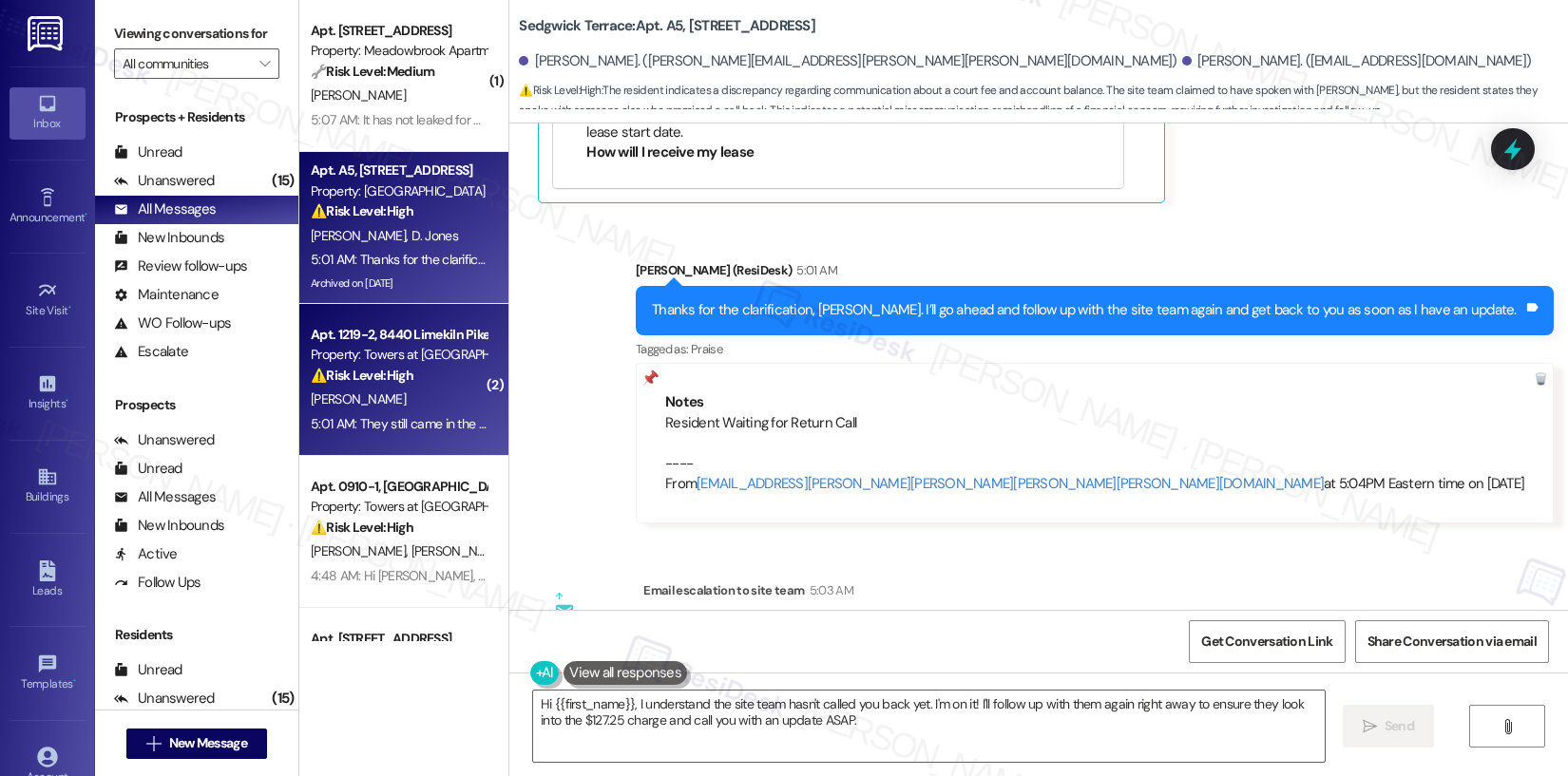 click on "⚠️  Risk Level:  High The resident is reporting that maintenance entered their apartment without notice, after being told to cancel the work order. This is a violation of privacy and potentially a lease violation, requiring urgent attention." at bounding box center [398, 375] 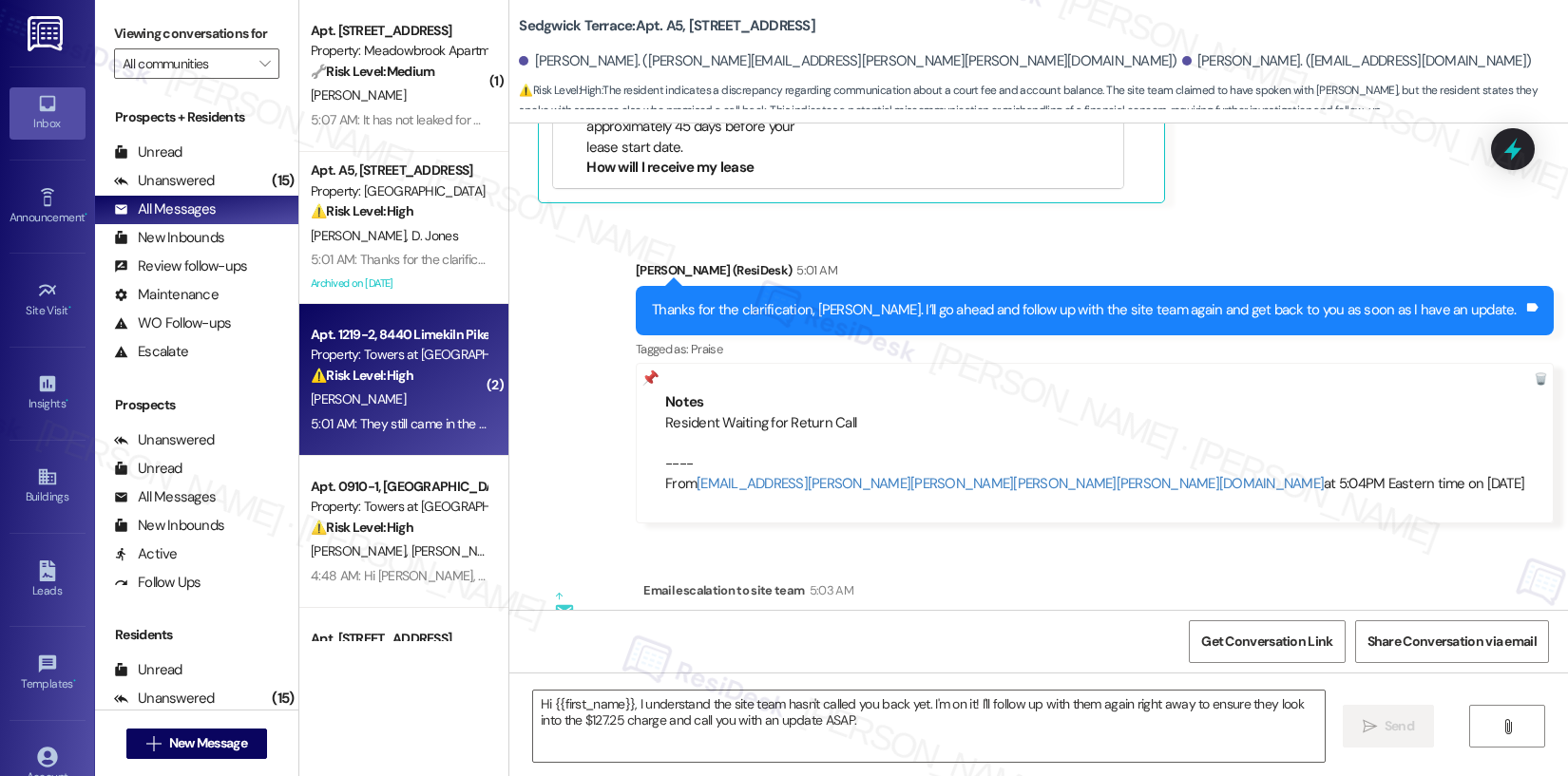 type on "Fetching suggested responses. Please feel free to read through the conversation in the meantime." 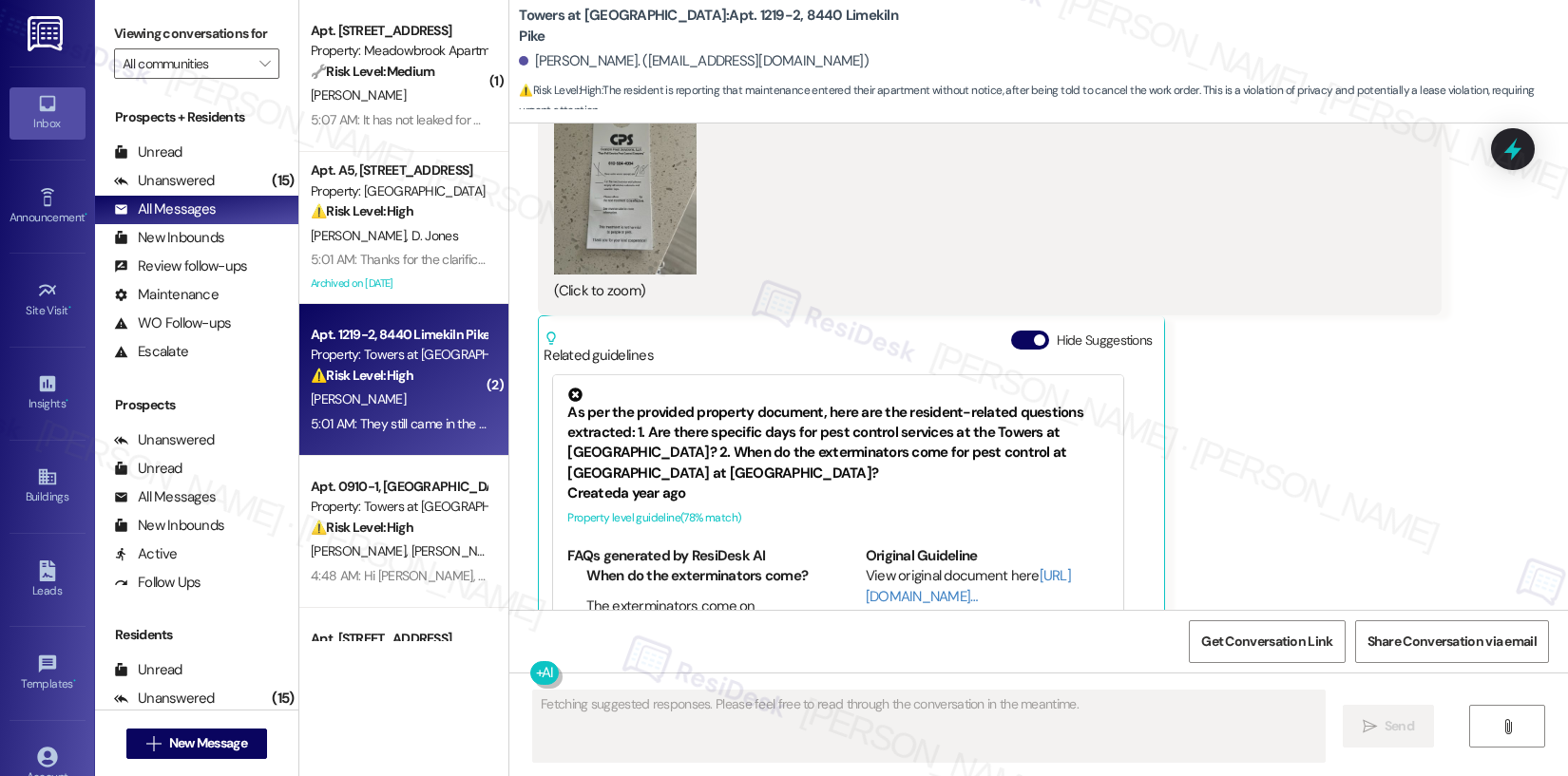 scroll, scrollTop: 16455, scrollLeft: 0, axis: vertical 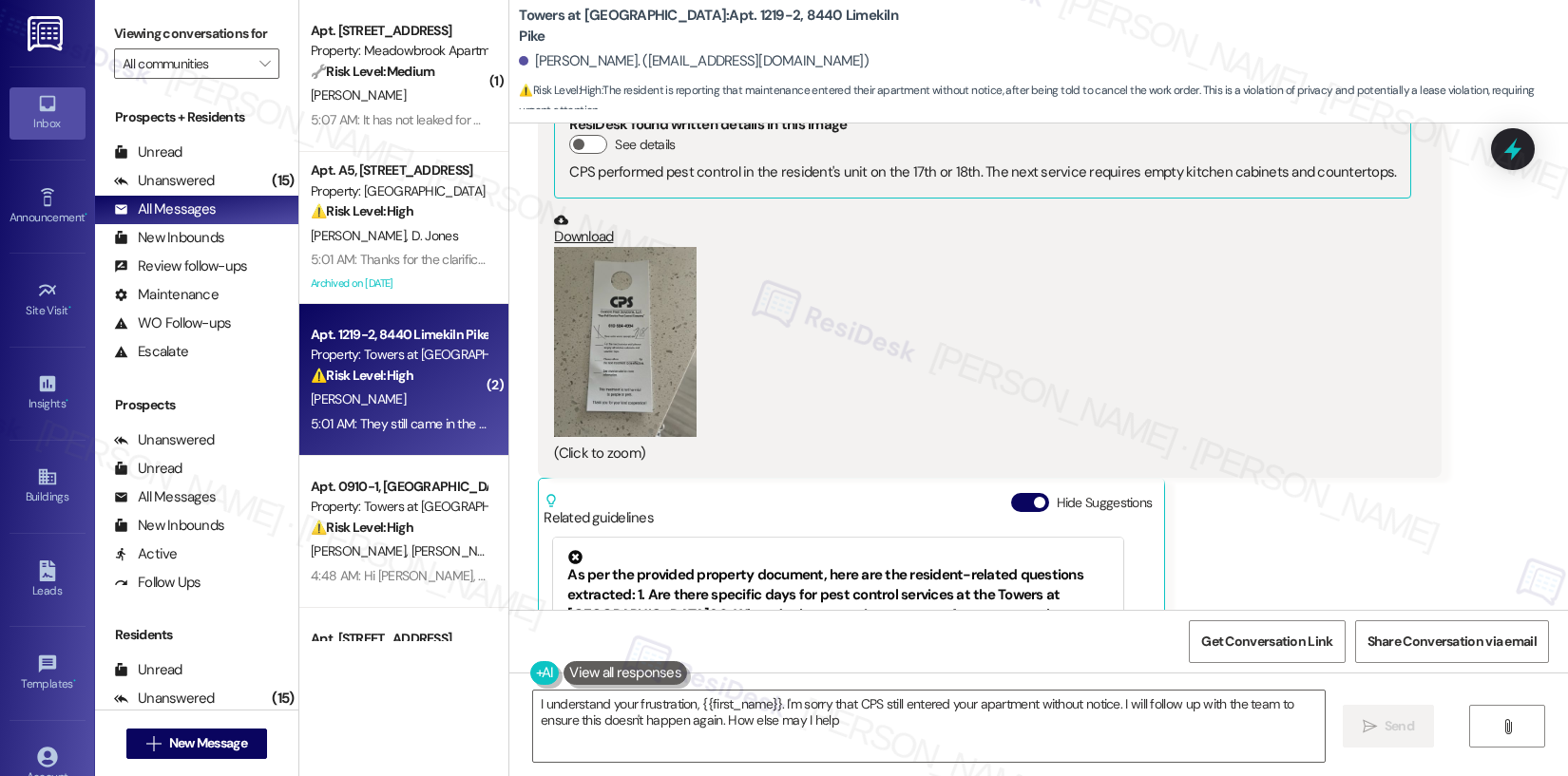 type on "I understand your frustration, {{first_name}}. I'm sorry that CPS still entered your apartment without notice. I will follow up with the team to ensure this doesn't happen again. How else may I help?" 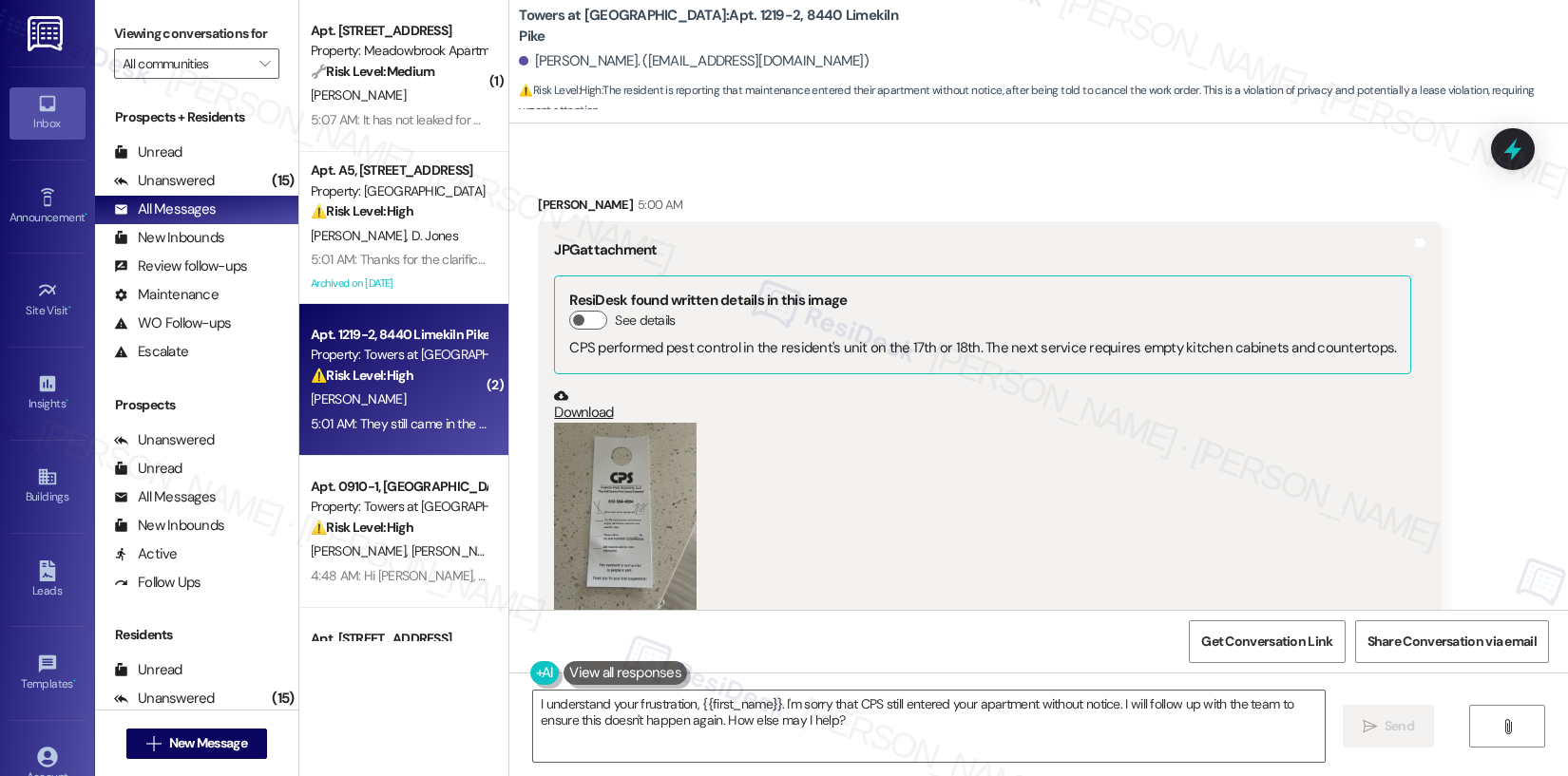 scroll, scrollTop: 15980, scrollLeft: 0, axis: vertical 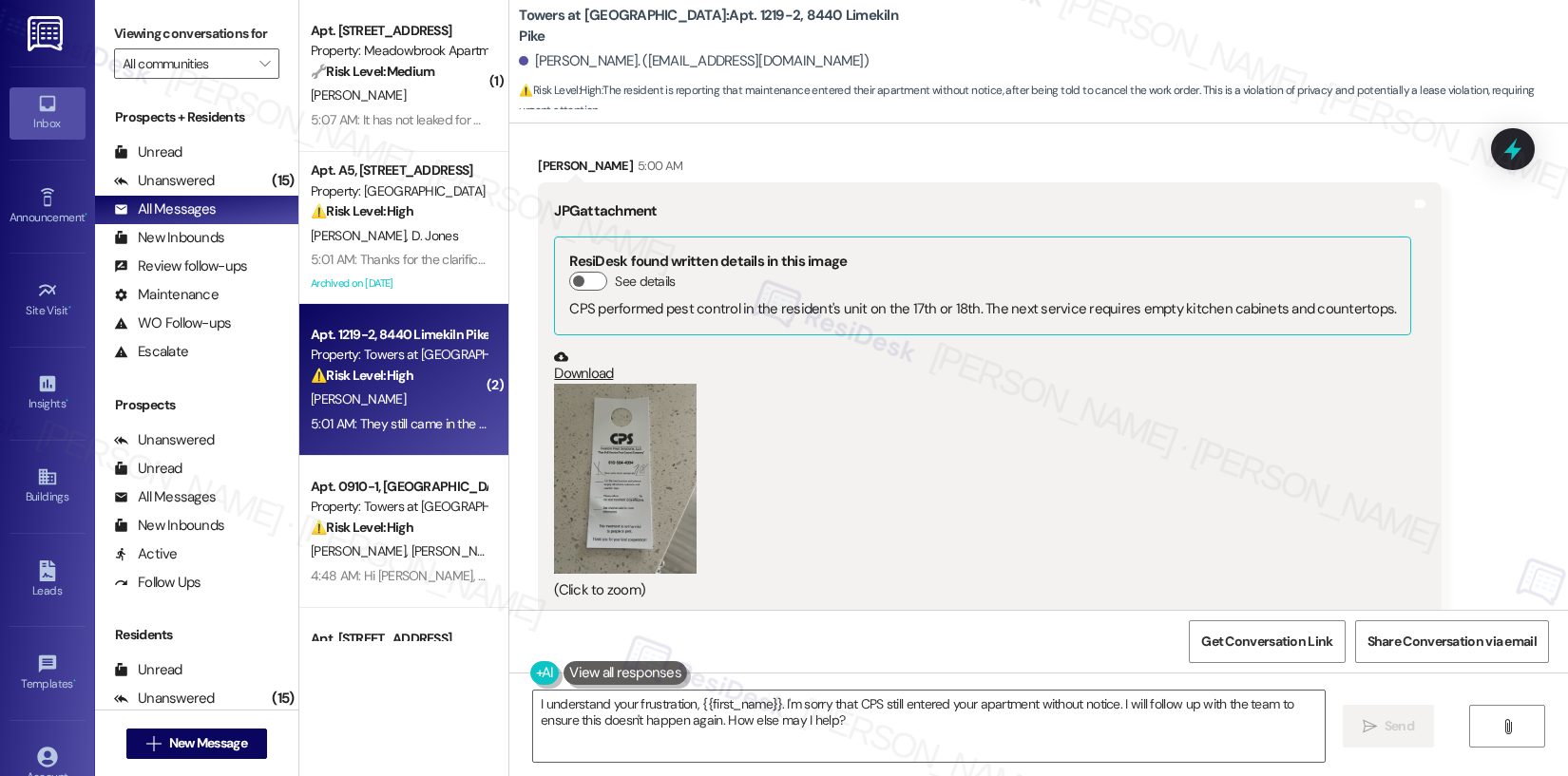 click at bounding box center [625, 479] 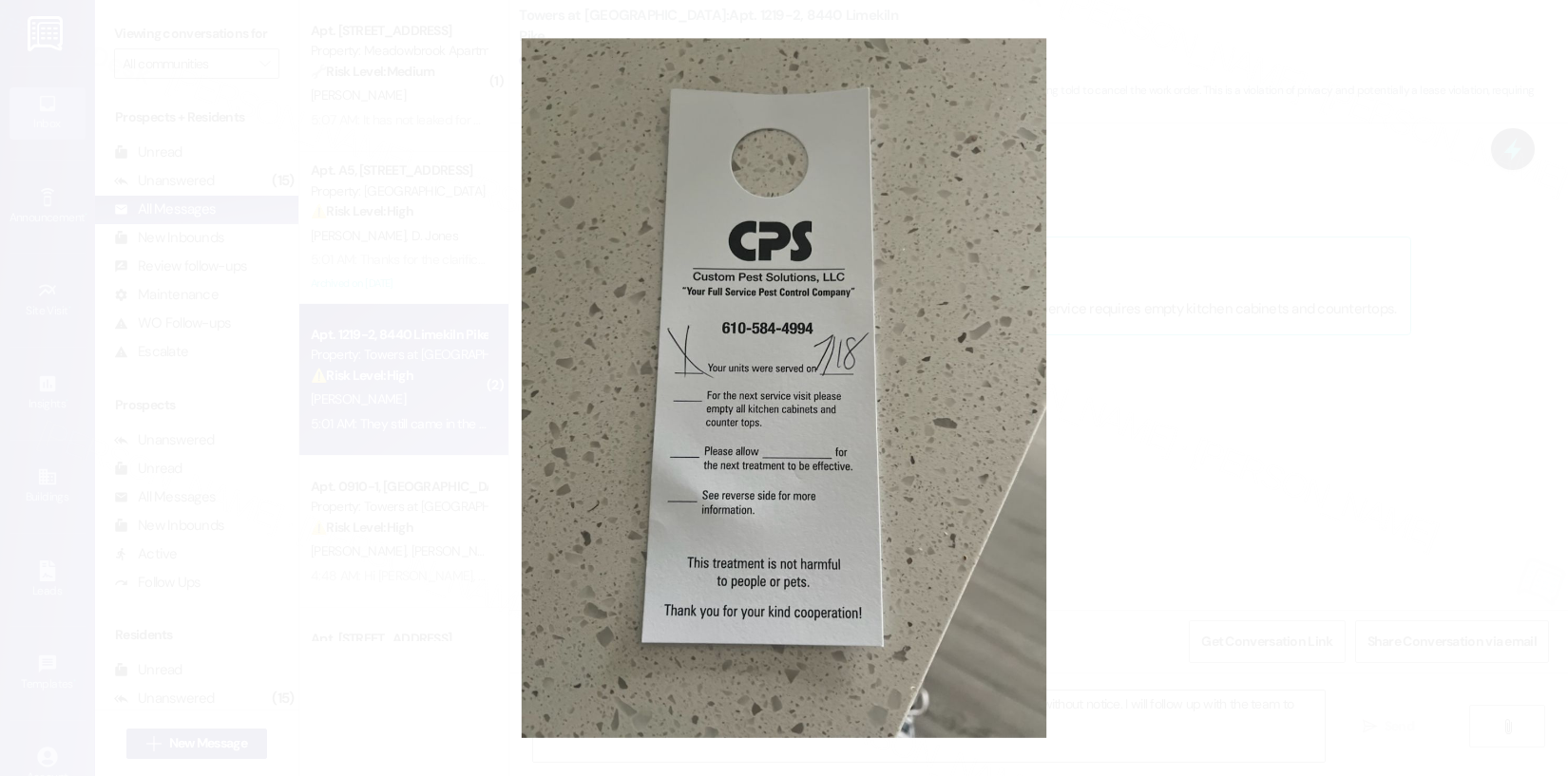 click at bounding box center (784, 388) 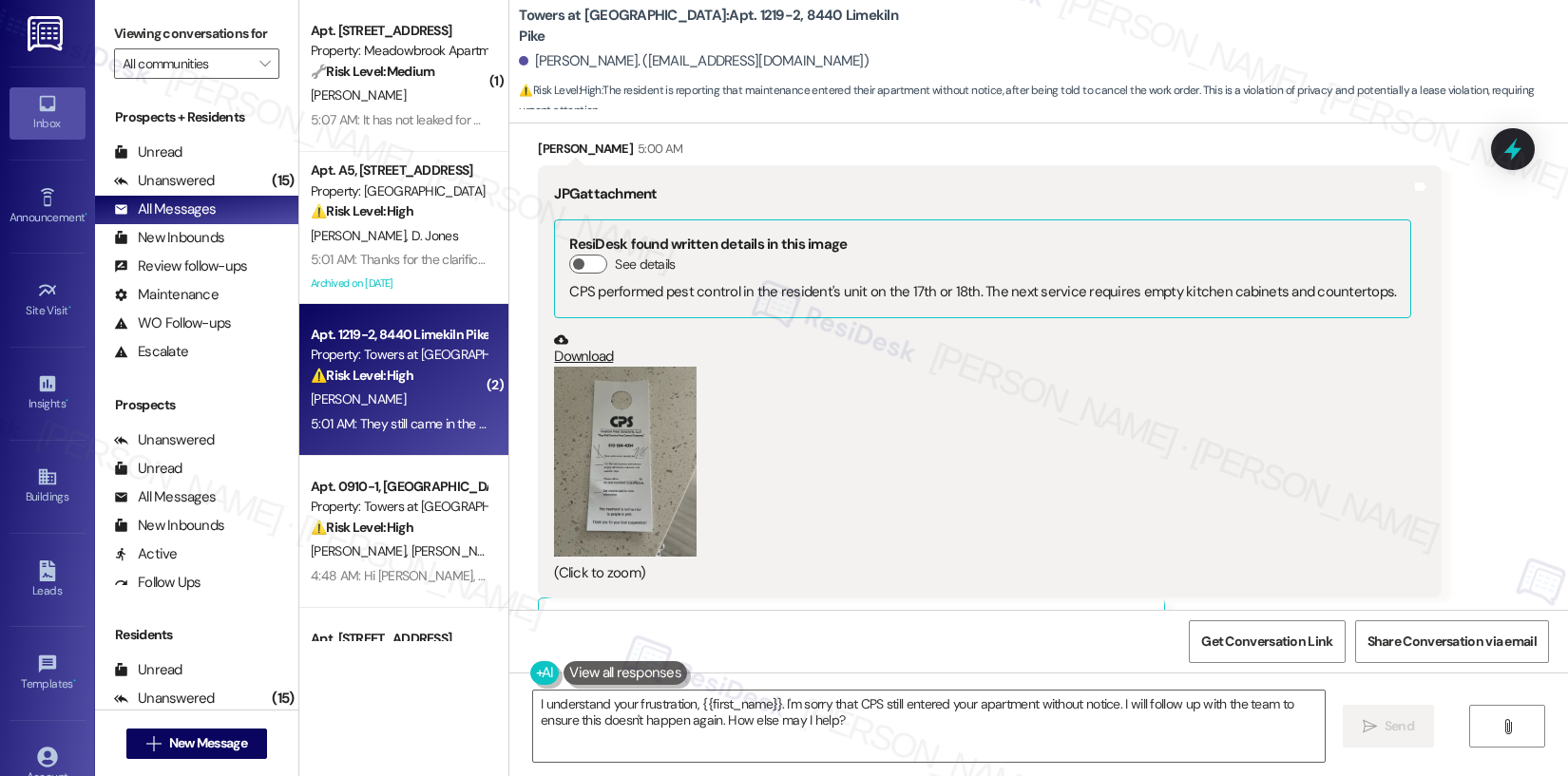 scroll, scrollTop: 15998, scrollLeft: 0, axis: vertical 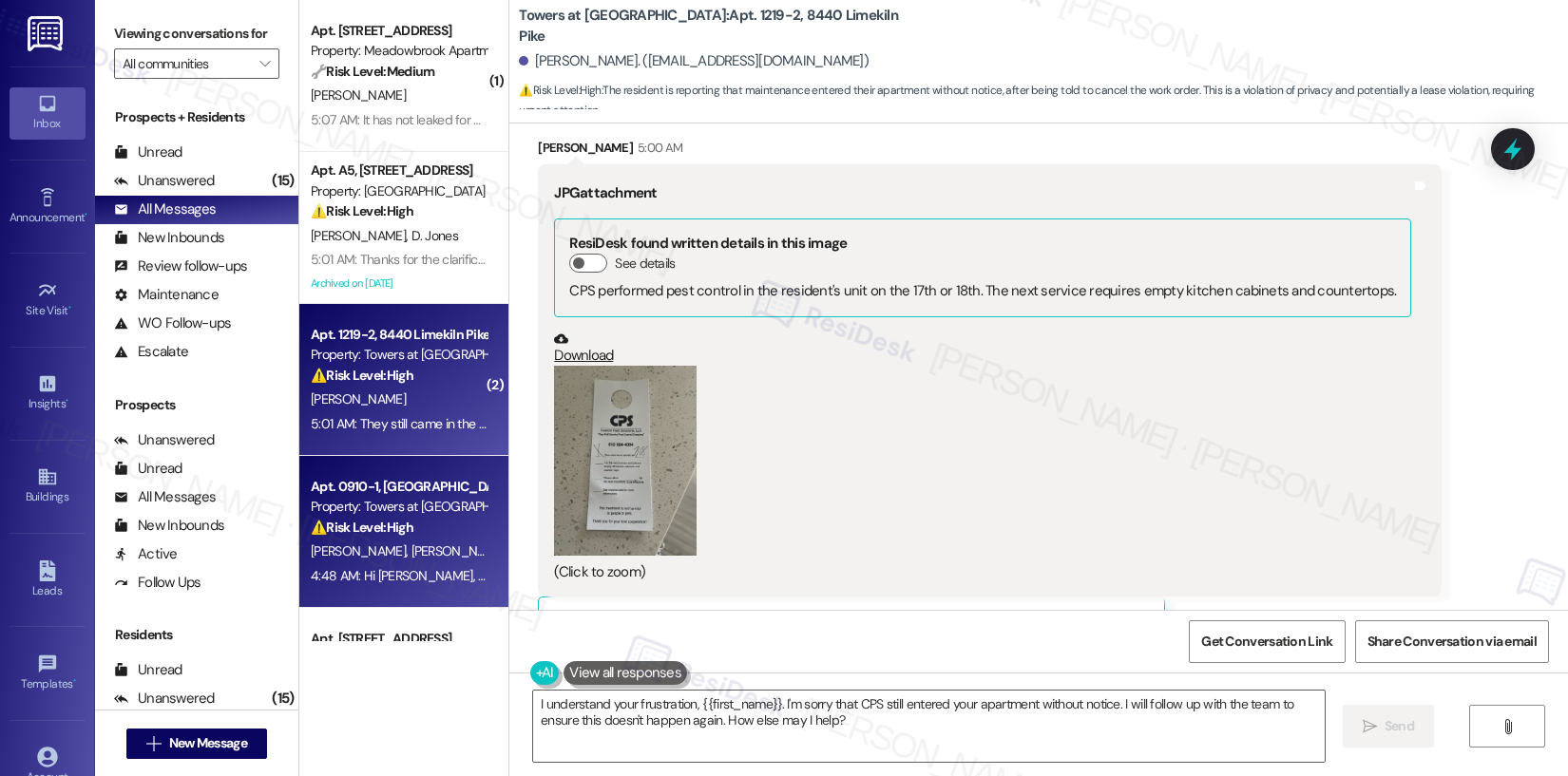 click on "⚠️  Risk Level:  High The resident has reported a large hole connecting their unit to the elevator shaft, which they believe is contributing to a pest problem. This poses a potential health and safety risk and could lead to property damage if not addressed promptly. The resident's concern about the structural integrity of the wall and the inconvenience of not being able to store food also contribute to the urgency." at bounding box center (398, 527) 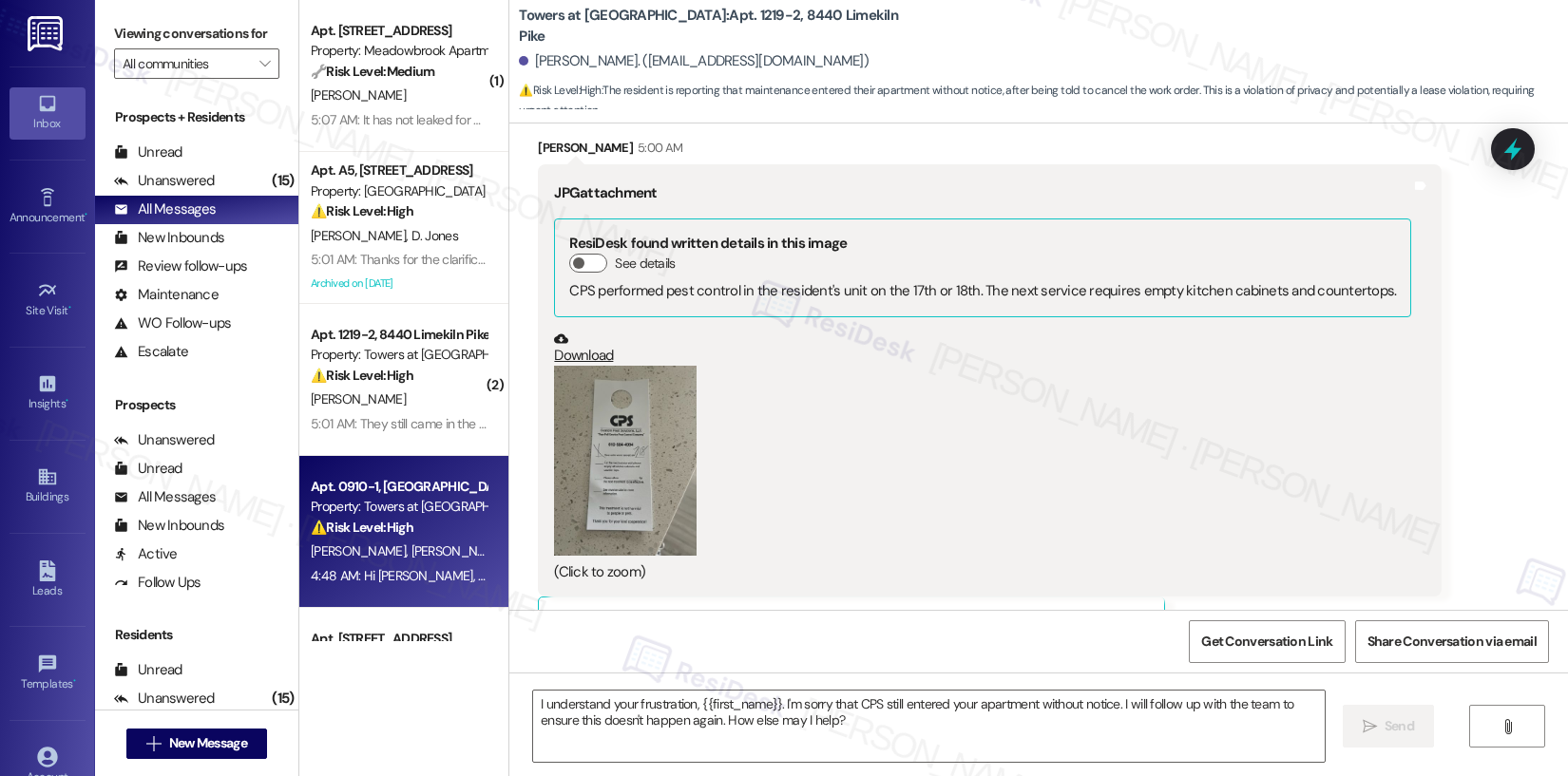 type on "Fetching suggested responses. Please feel free to read through the conversation in the meantime." 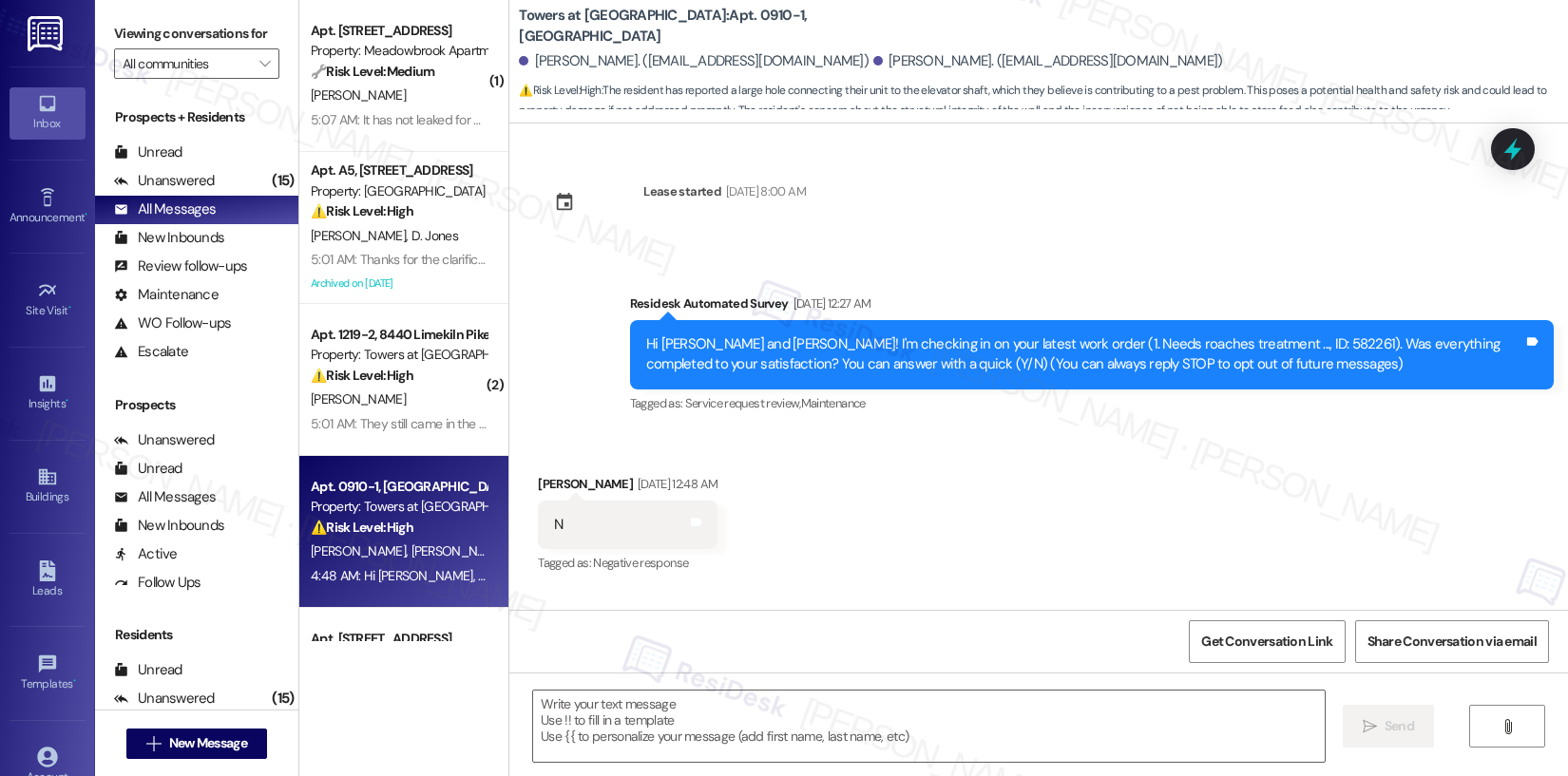 scroll, scrollTop: 5498, scrollLeft: 0, axis: vertical 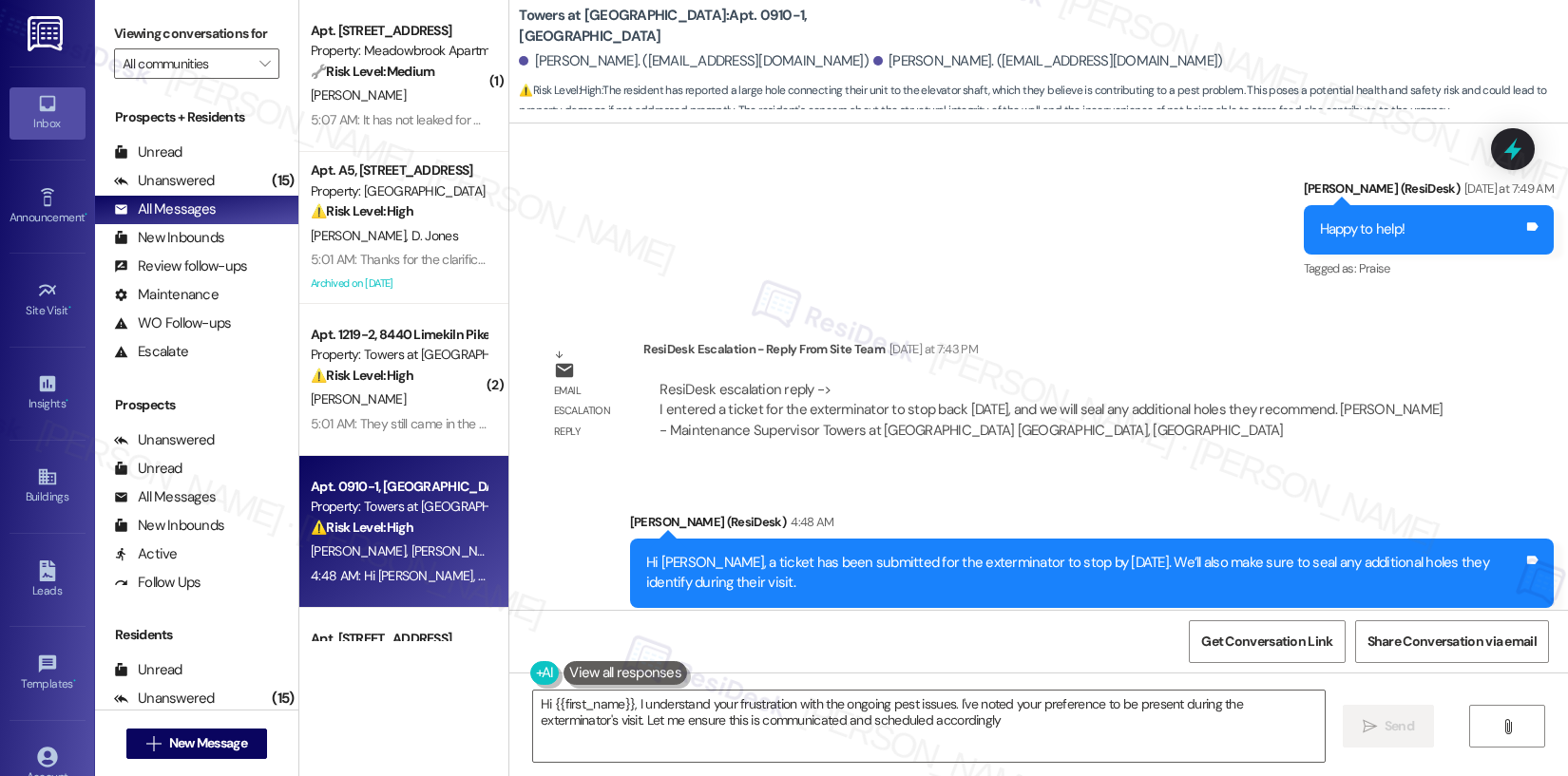 type on "Hi {{first_name}}, I understand your frustration with the ongoing pest issues. I've noted your preference to be present during the exterminator's visit. Let me ensure this is communicated and scheduled accordingly!" 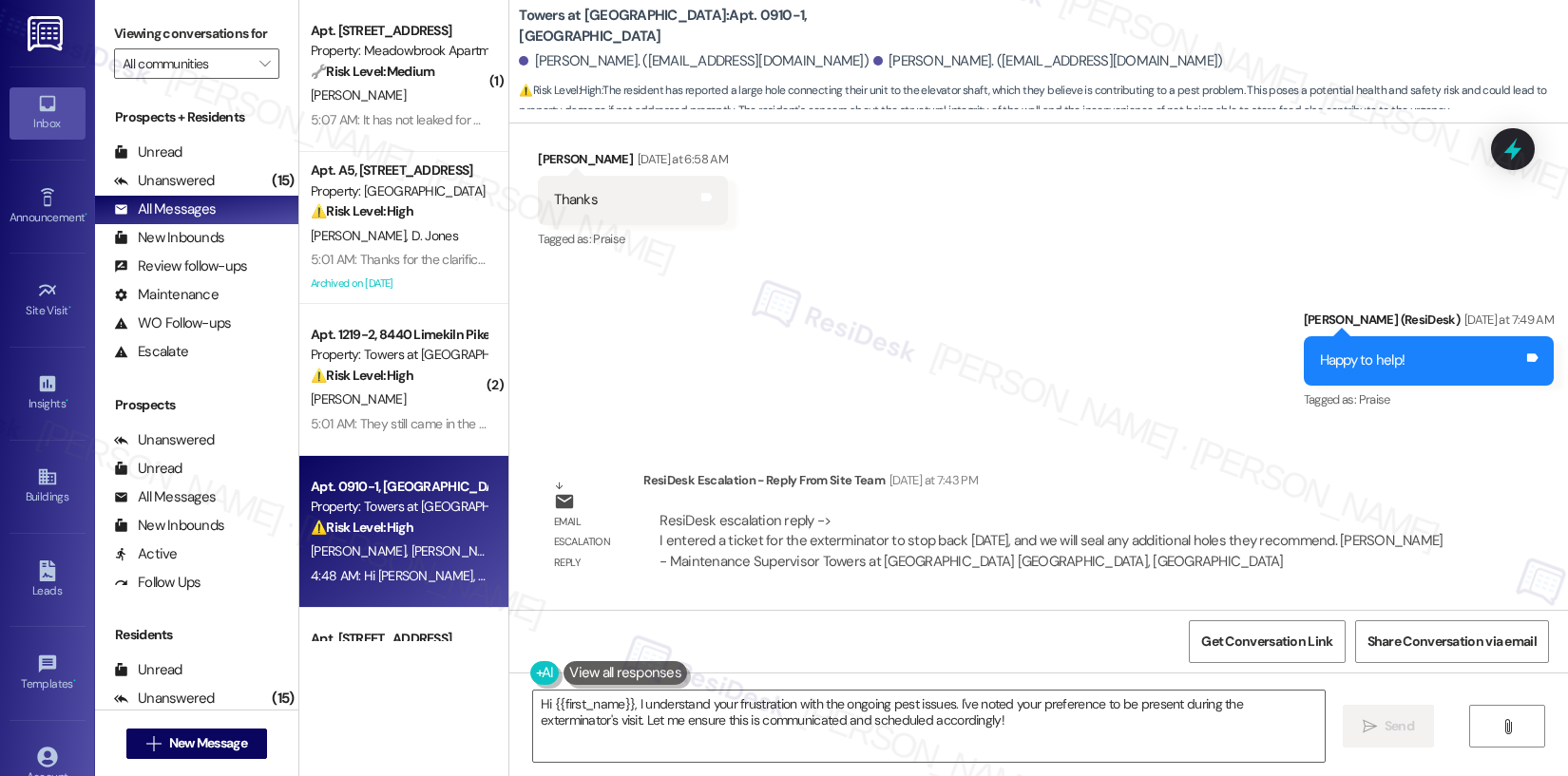 scroll, scrollTop: 5371, scrollLeft: 0, axis: vertical 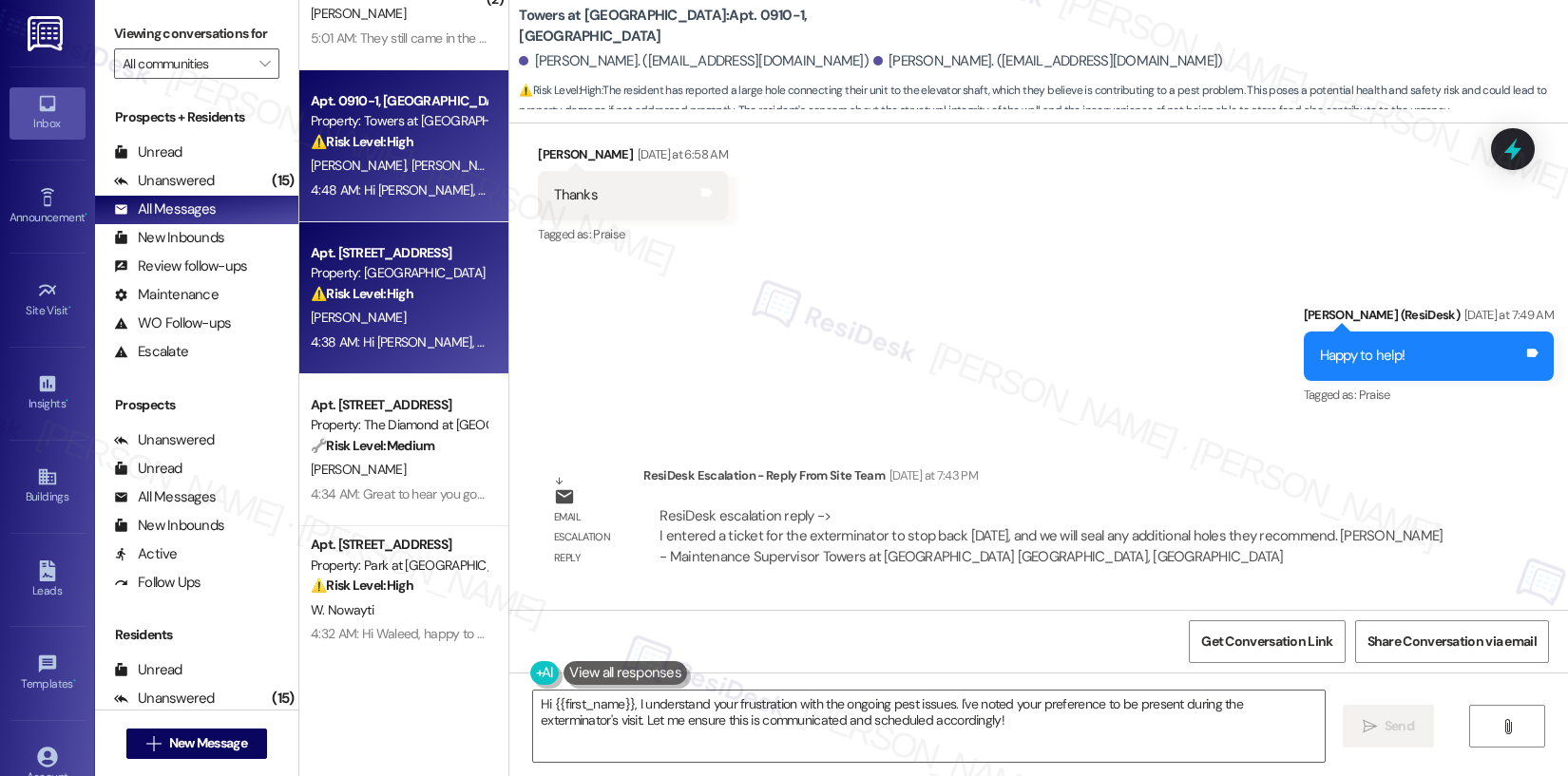 click on "R. Shagena" at bounding box center [398, 317] 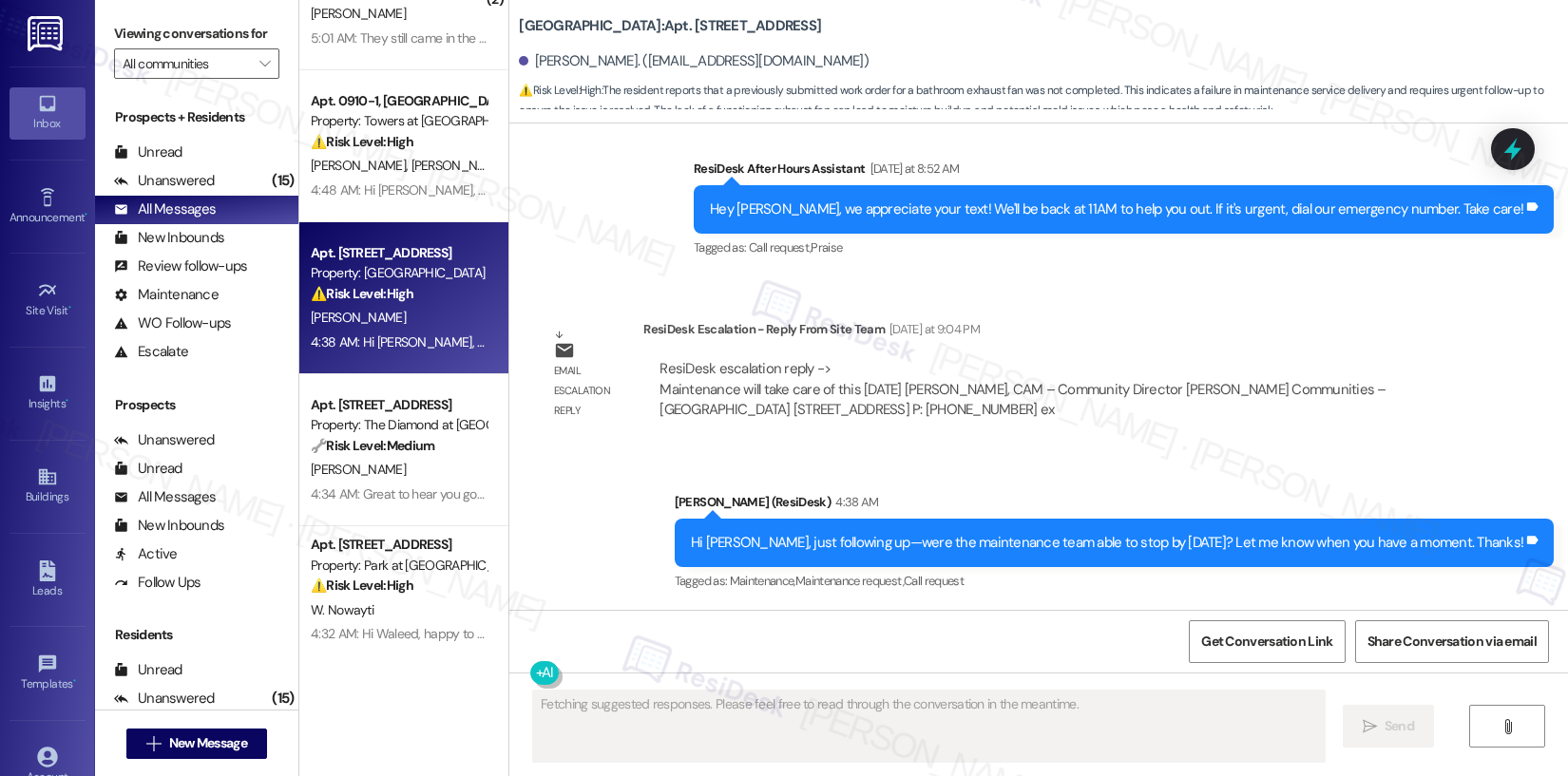 scroll, scrollTop: 3025, scrollLeft: 0, axis: vertical 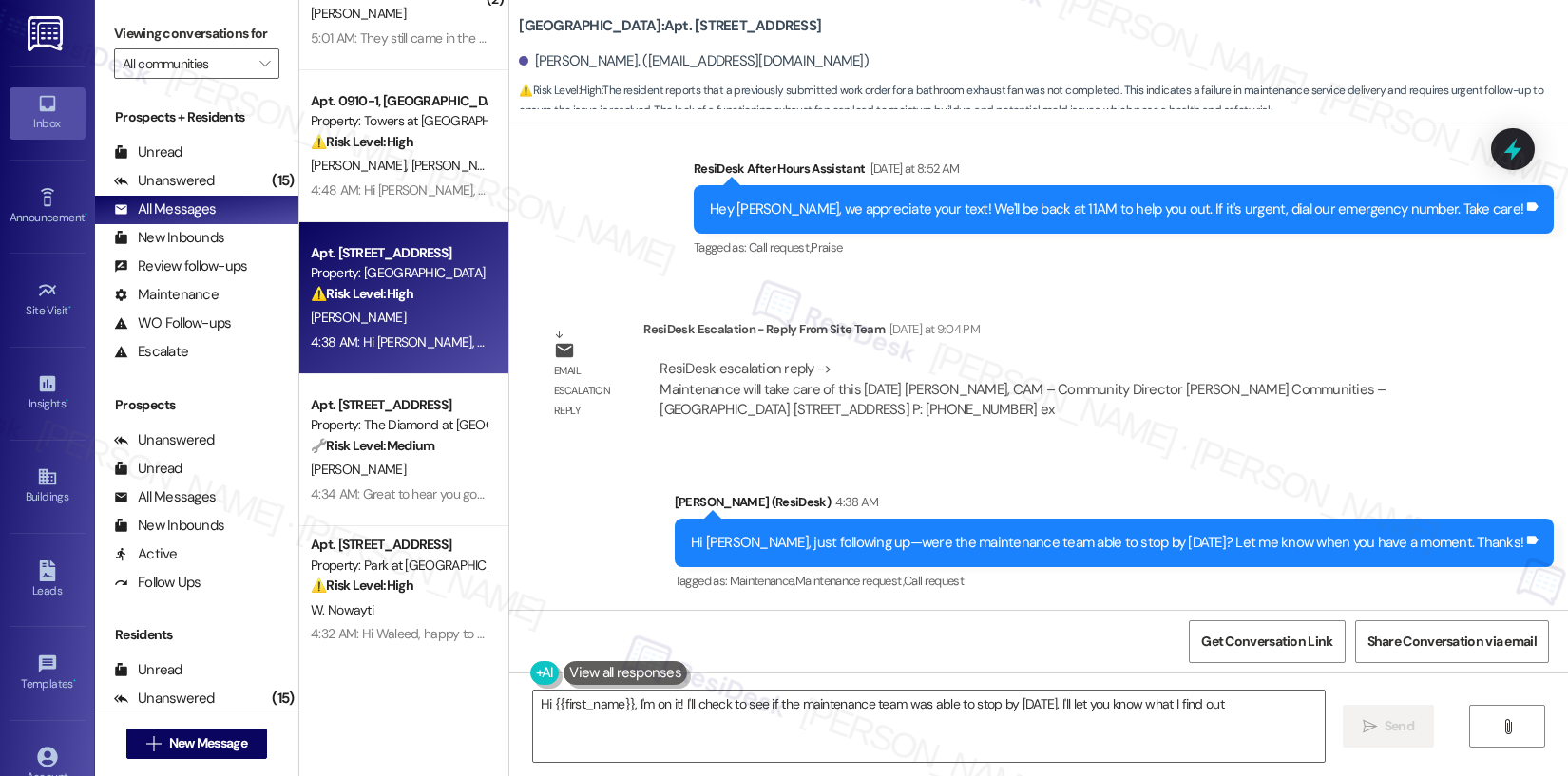 type on "Hi {{first_name}}, I'm on it! I'll check to see if the maintenance team was able to stop by today. I'll let you know what I find out!" 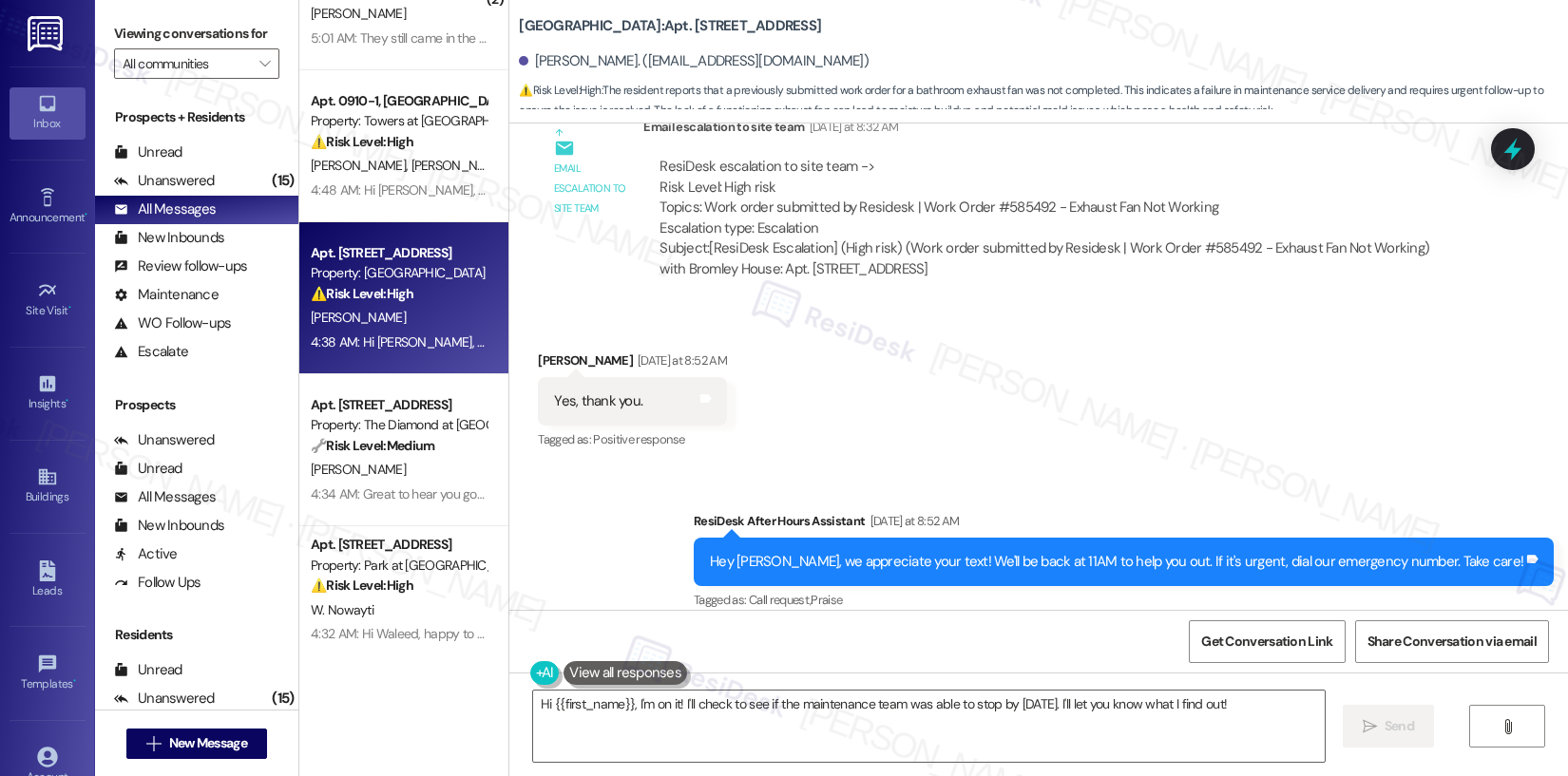 scroll, scrollTop: 2620, scrollLeft: 0, axis: vertical 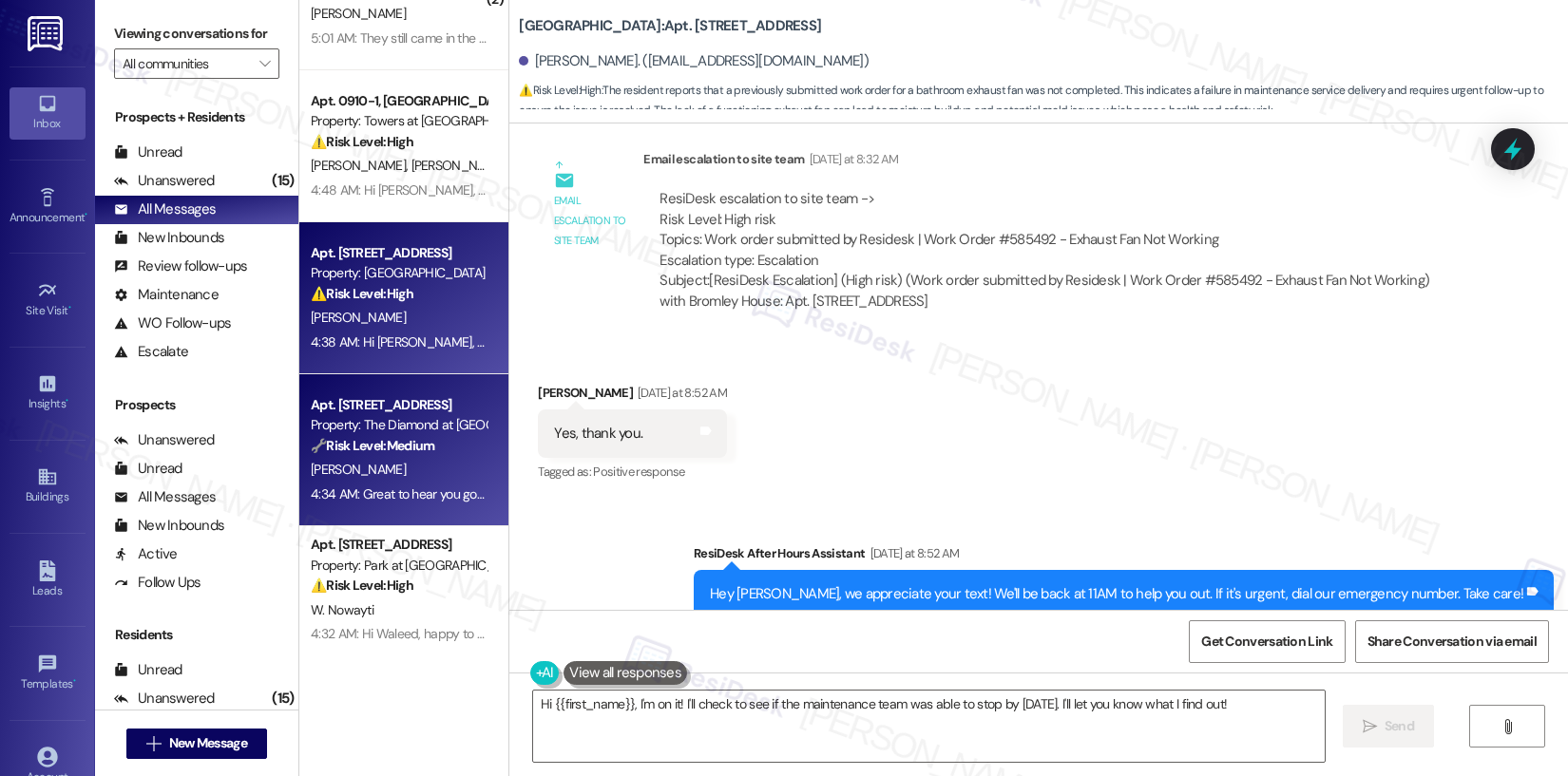 click on "Property: The Diamond at [GEOGRAPHIC_DATA]" at bounding box center (398, 425) 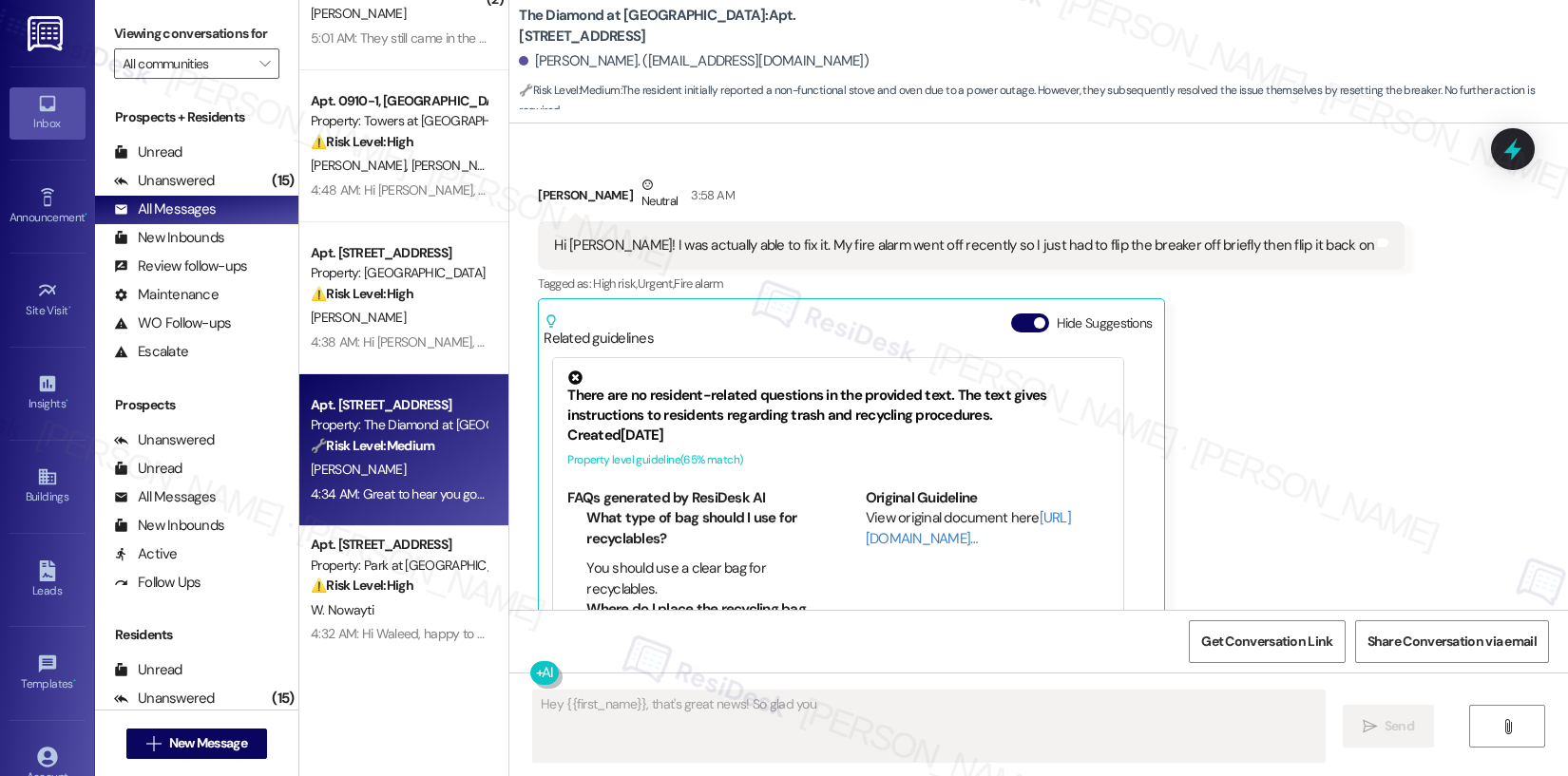scroll, scrollTop: 2689, scrollLeft: 0, axis: vertical 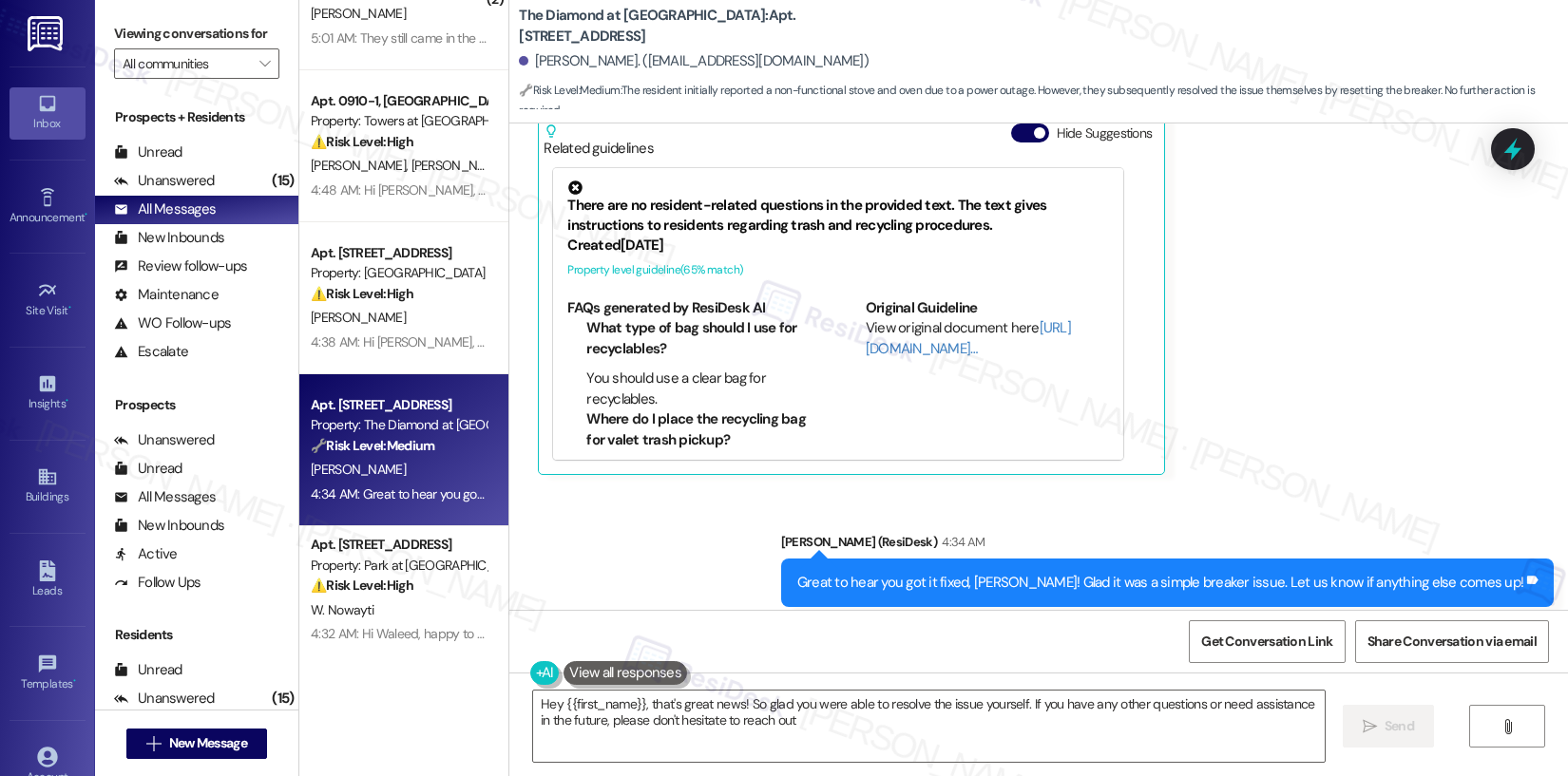 type on "Hey {{first_name}}, that's great news! So glad you were able to resolve the issue yourself. If you have any other questions or need assistance in the future, please don't hesitate to reach out!" 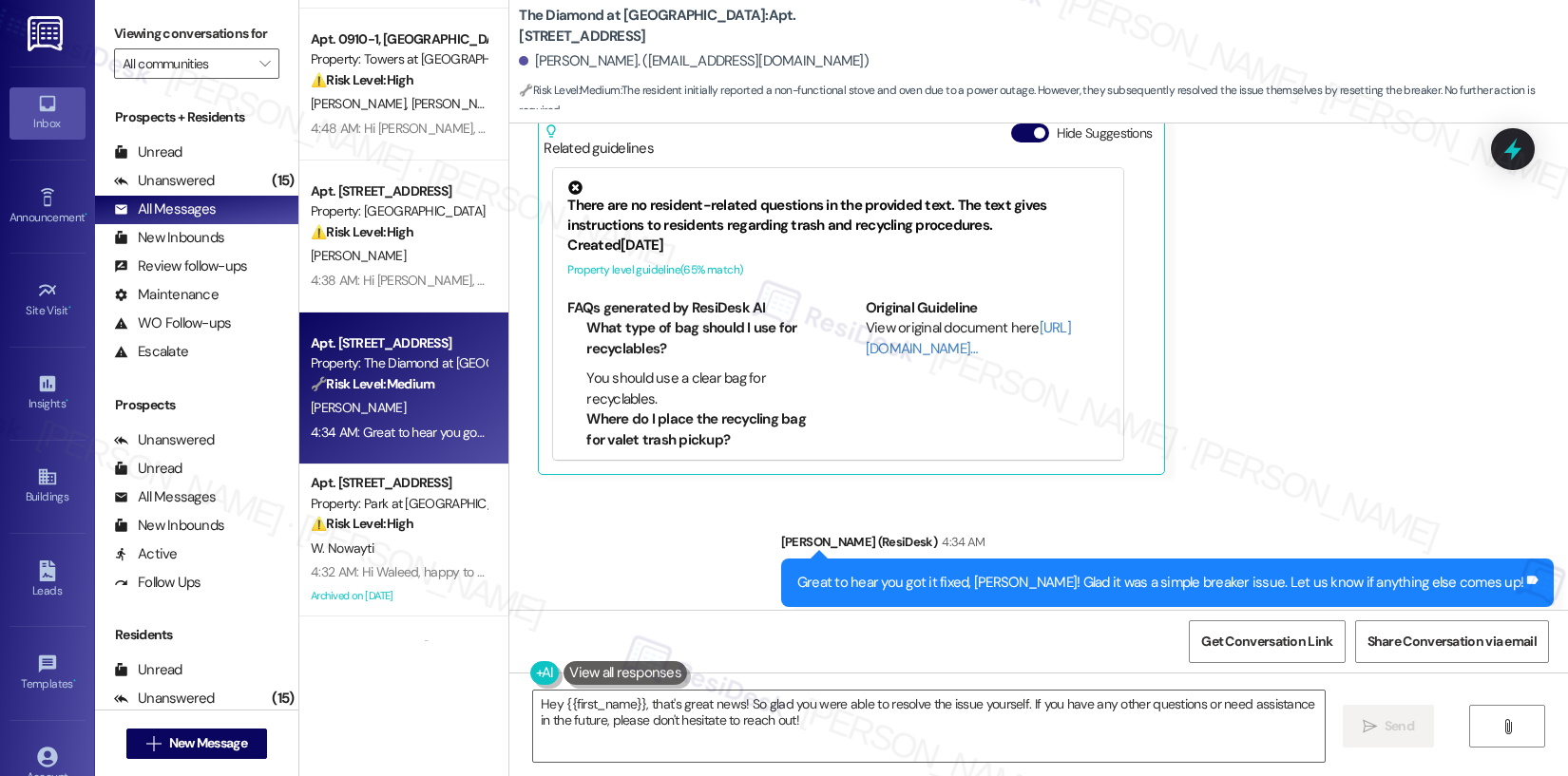 scroll, scrollTop: 489, scrollLeft: 0, axis: vertical 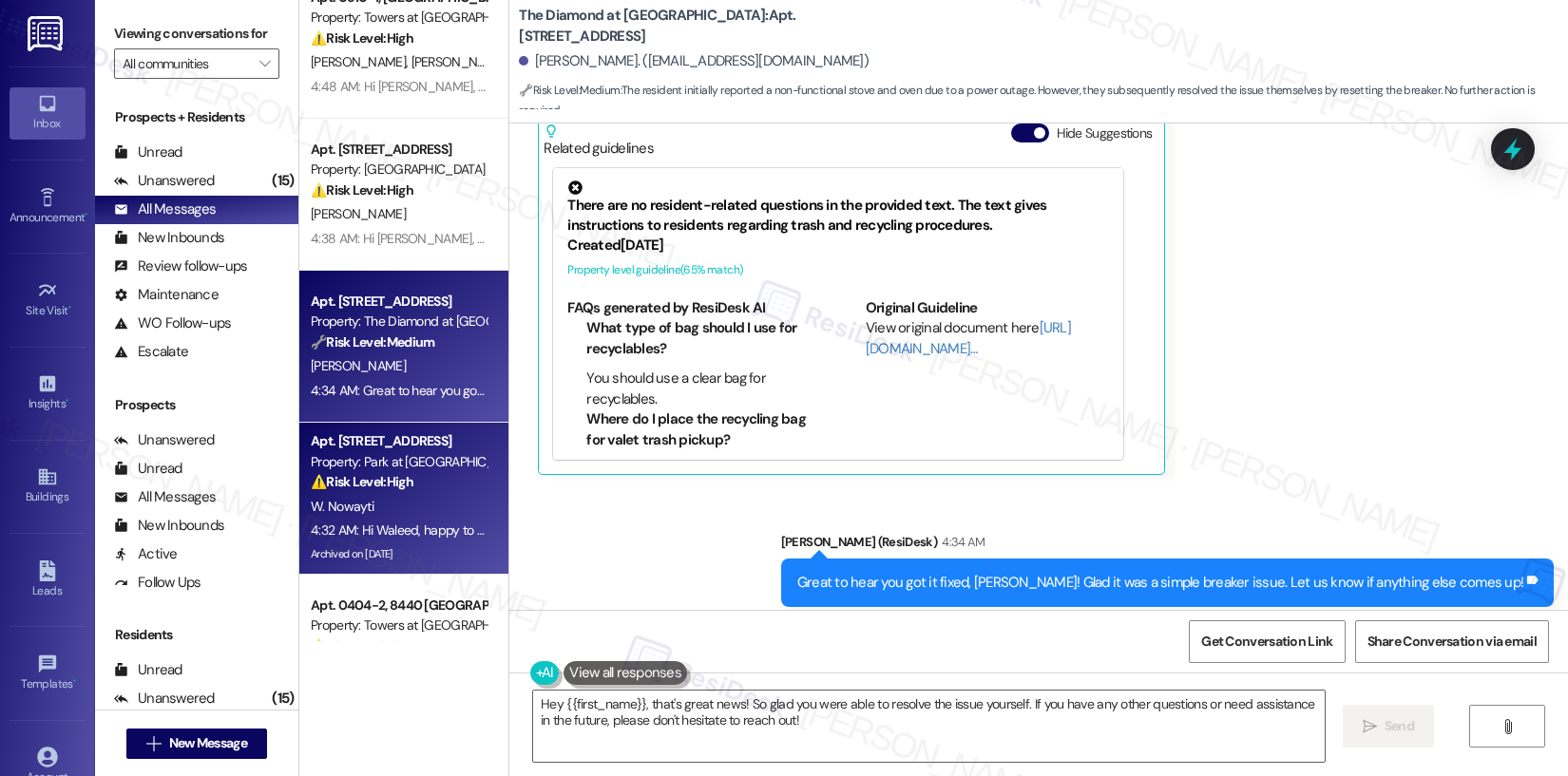 click on "Property: Park at [GEOGRAPHIC_DATA]" at bounding box center [398, 462] 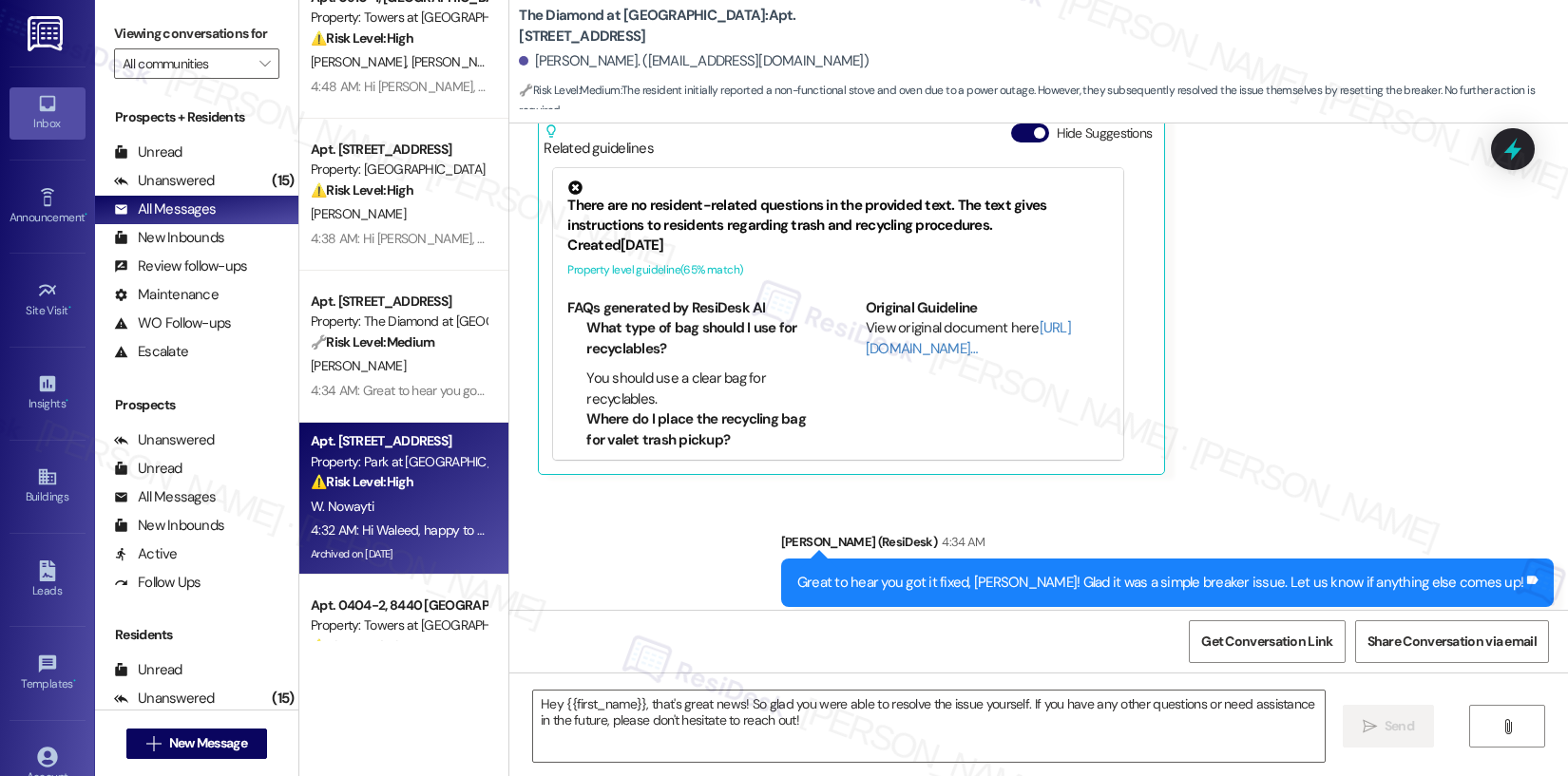 type on "Fetching suggested responses. Please feel free to read through the conversation in the meantime." 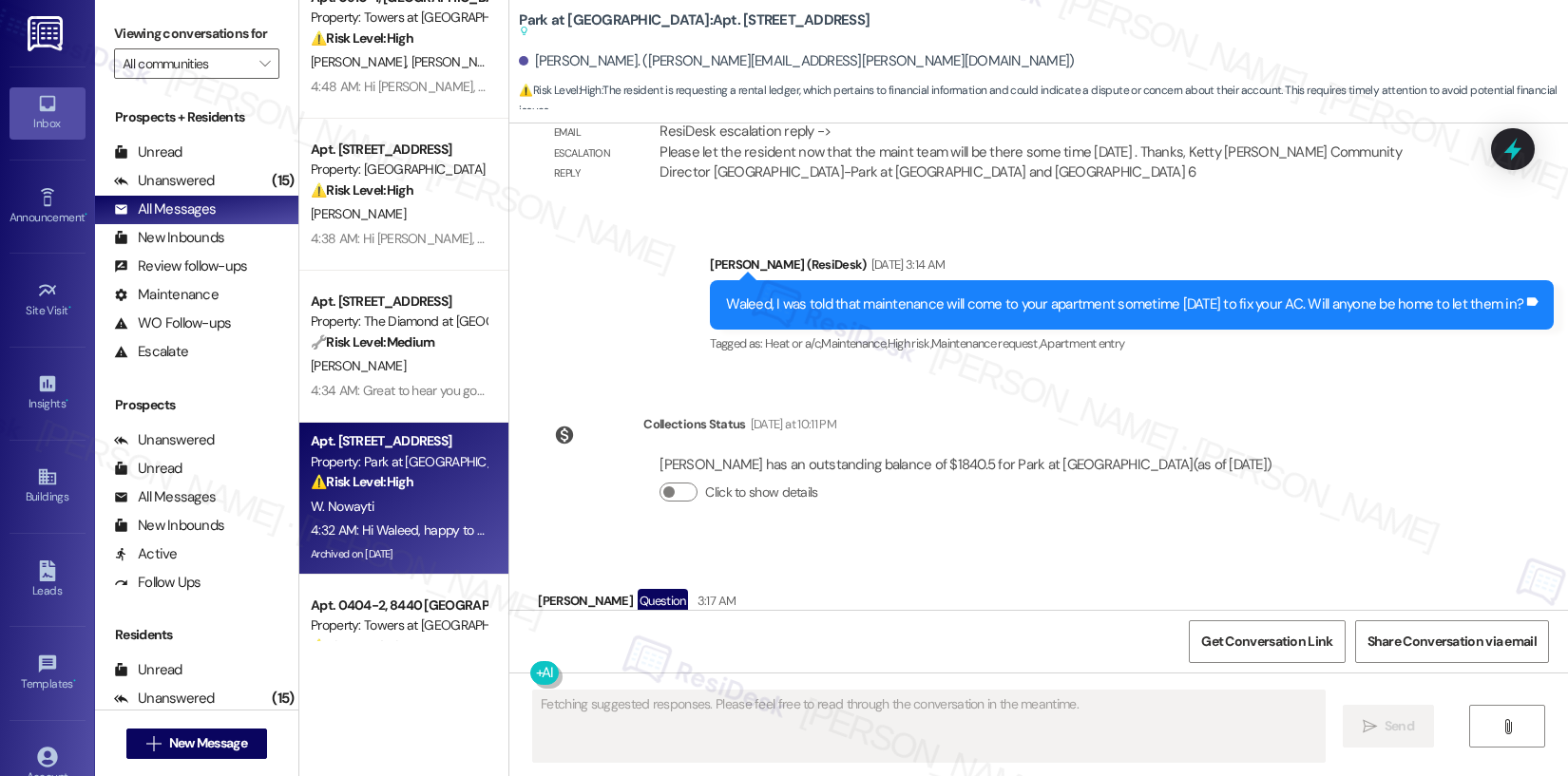 scroll, scrollTop: 39757, scrollLeft: 0, axis: vertical 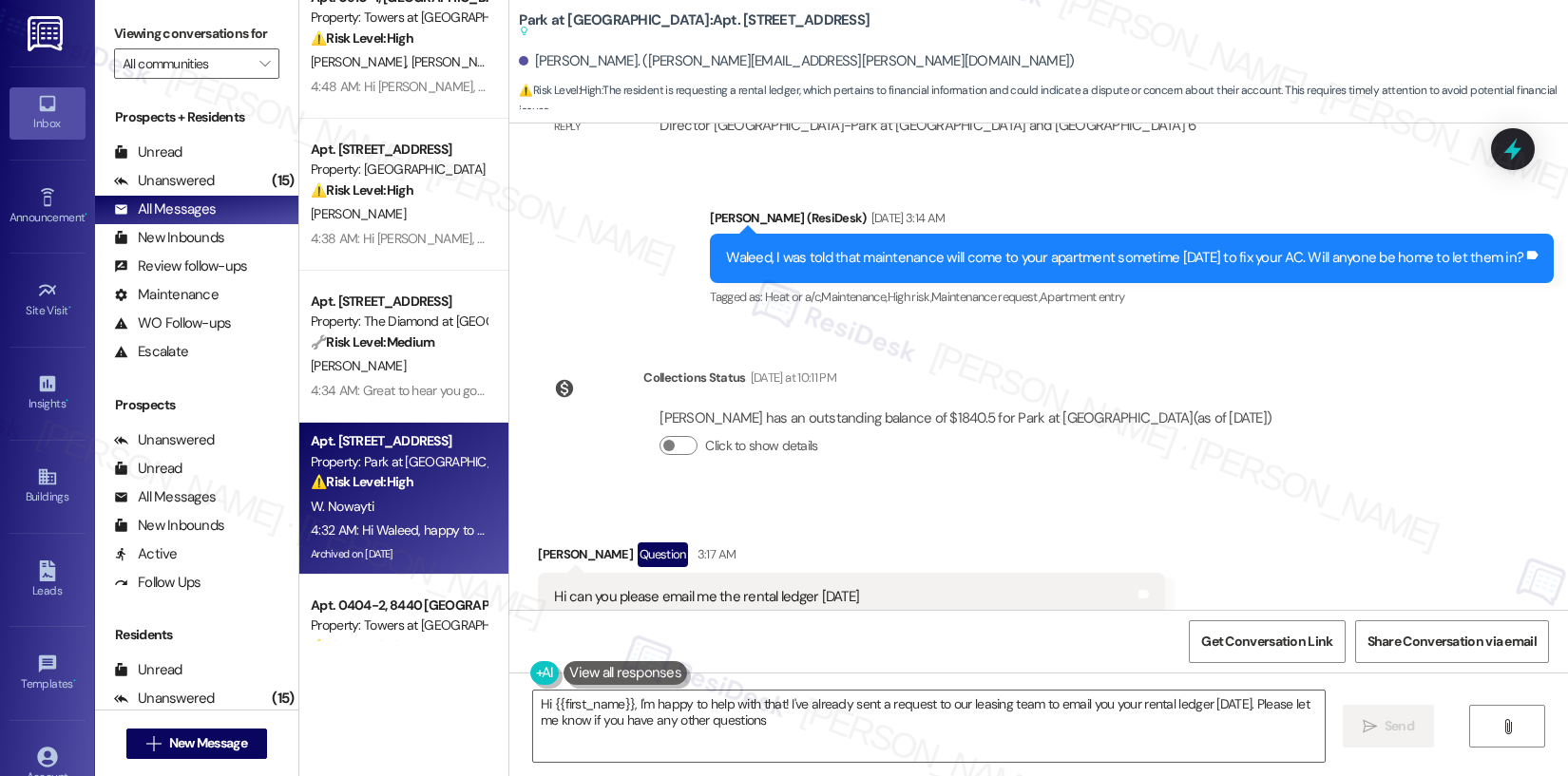 type on "Hi {{first_name}}, I'm happy to help with that! I've already sent a request to our leasing team to email you your rental ledger today. Please let me know if you have any other questions!" 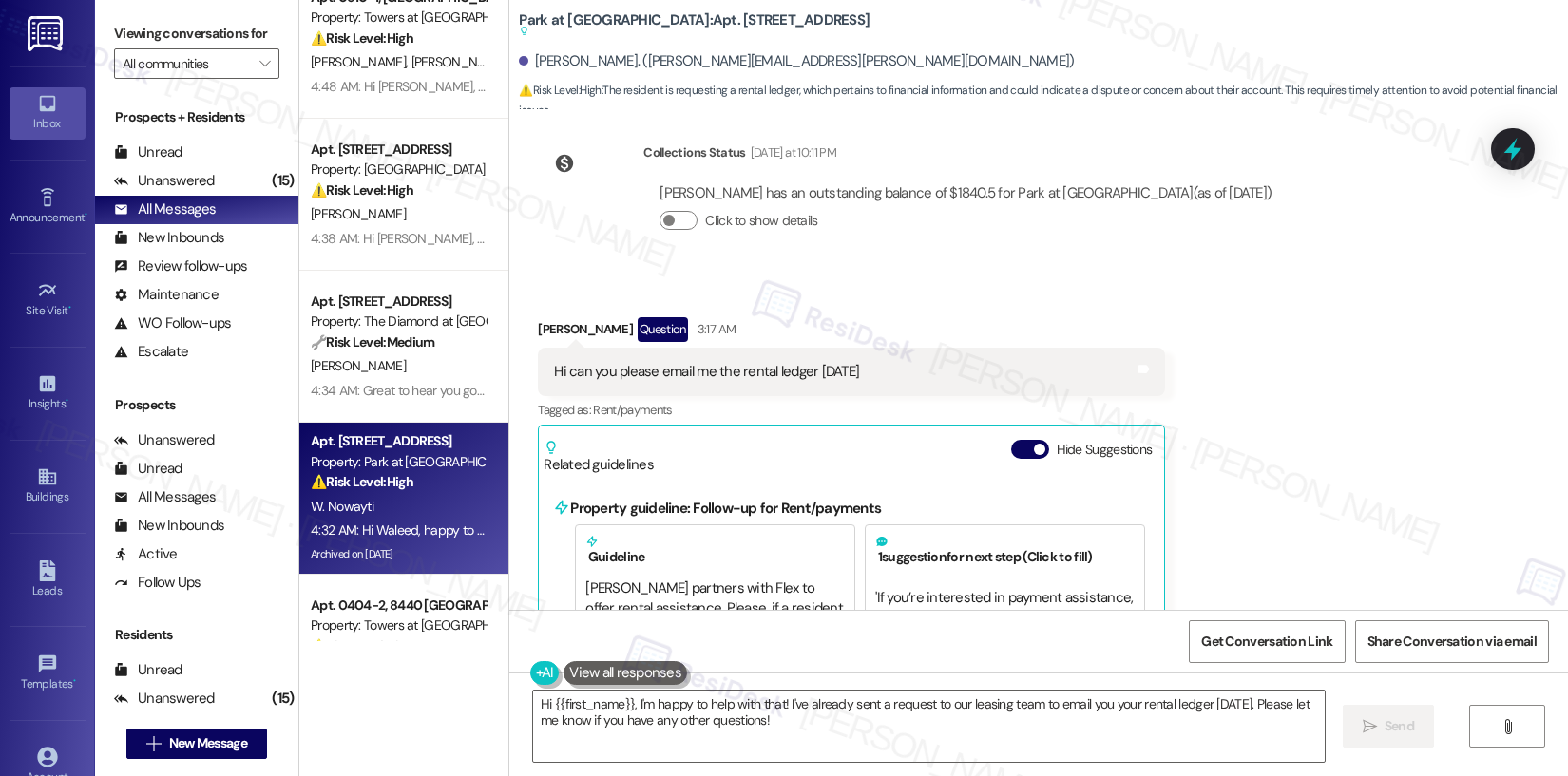 scroll, scrollTop: 40296, scrollLeft: 0, axis: vertical 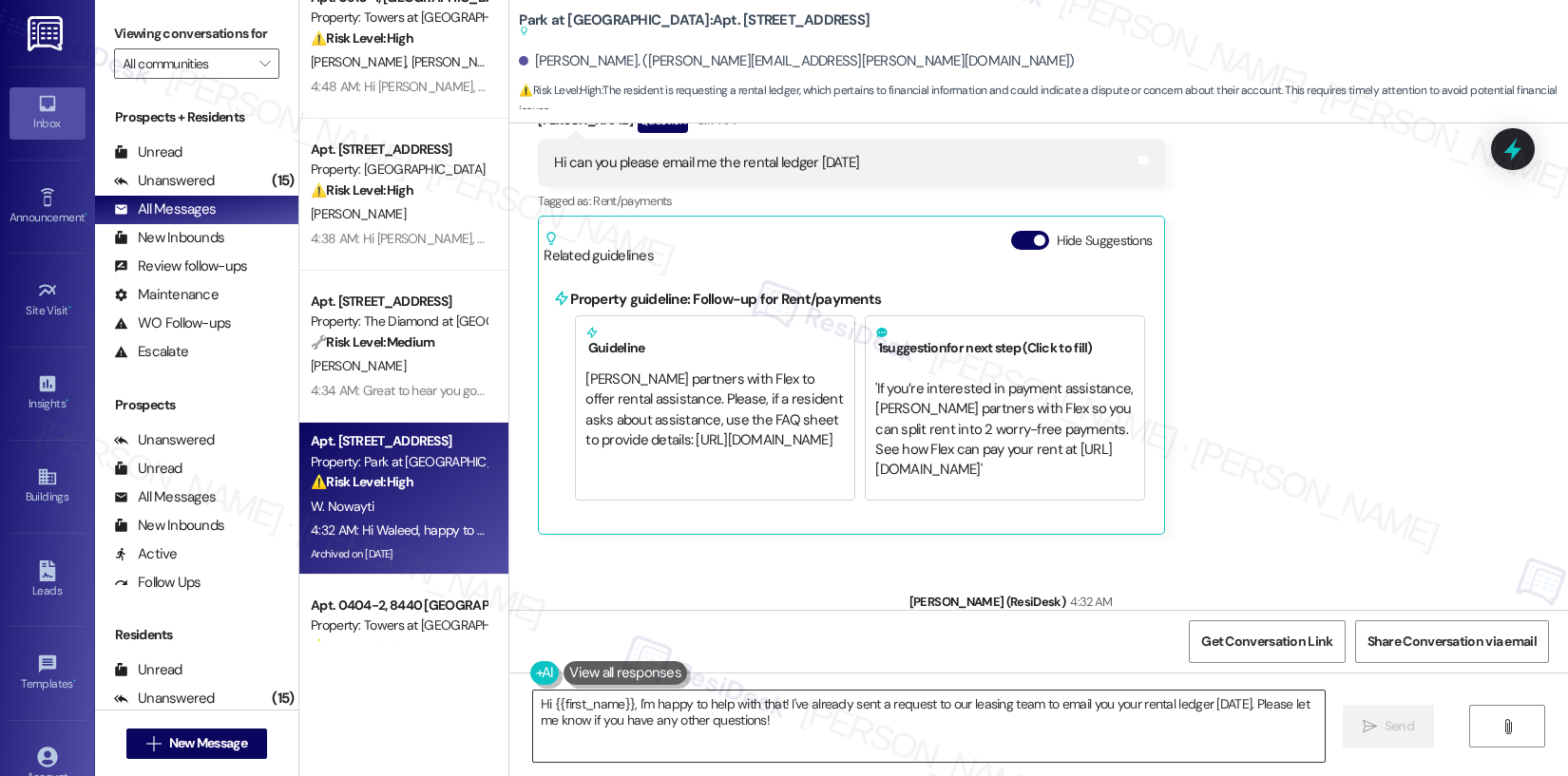 click on "Hi {{first_name}}, I'm happy to help with that! I've already sent a request to our leasing team to email you your rental ledger today. Please let me know if you have any other questions!" at bounding box center (928, 726) 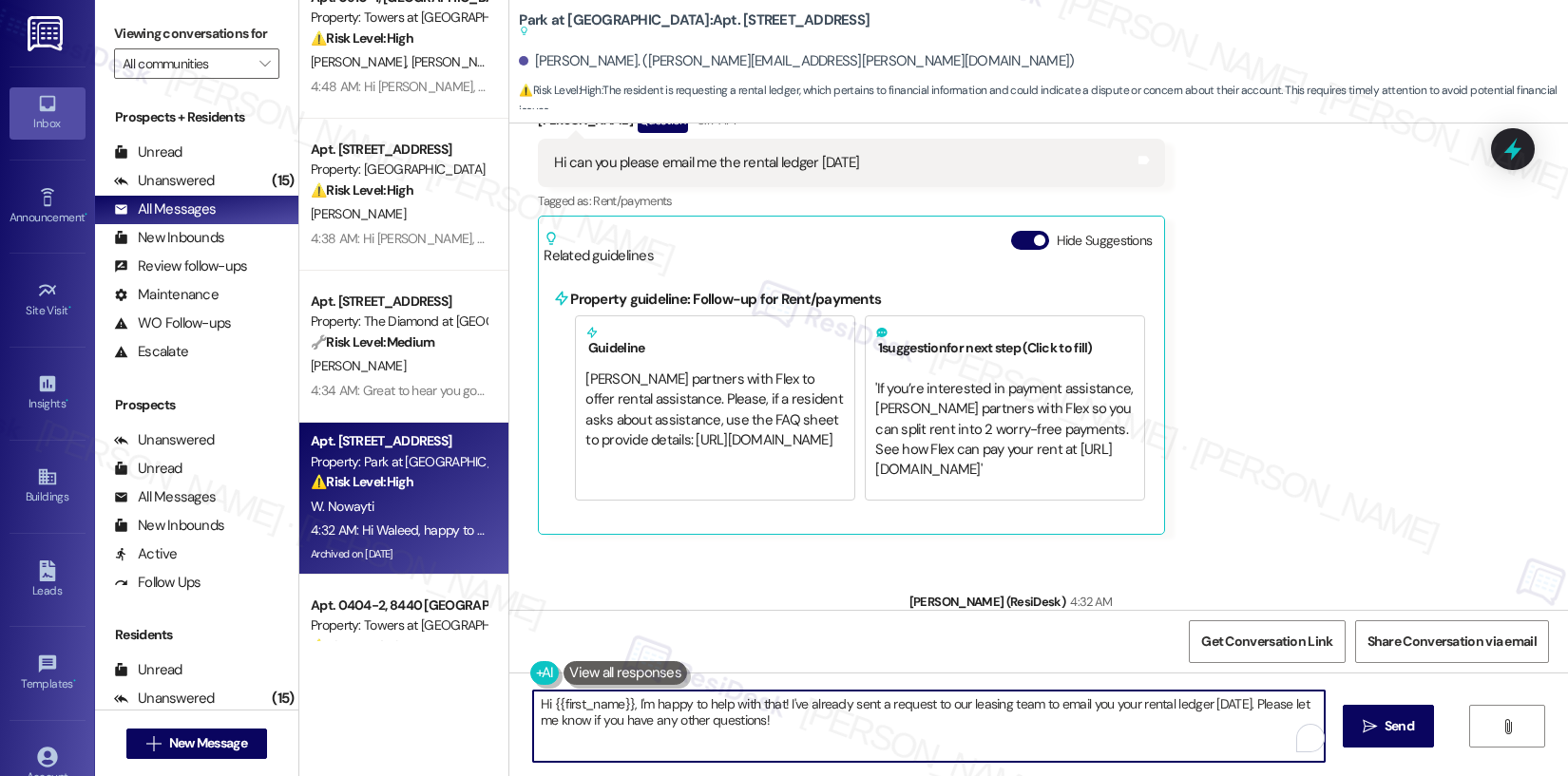 click on "Hi {{first_name}}, I'm happy to help with that! I've already sent a request to our leasing team to email you your rental ledger today. Please let me know if you have any other questions!" at bounding box center (928, 726) 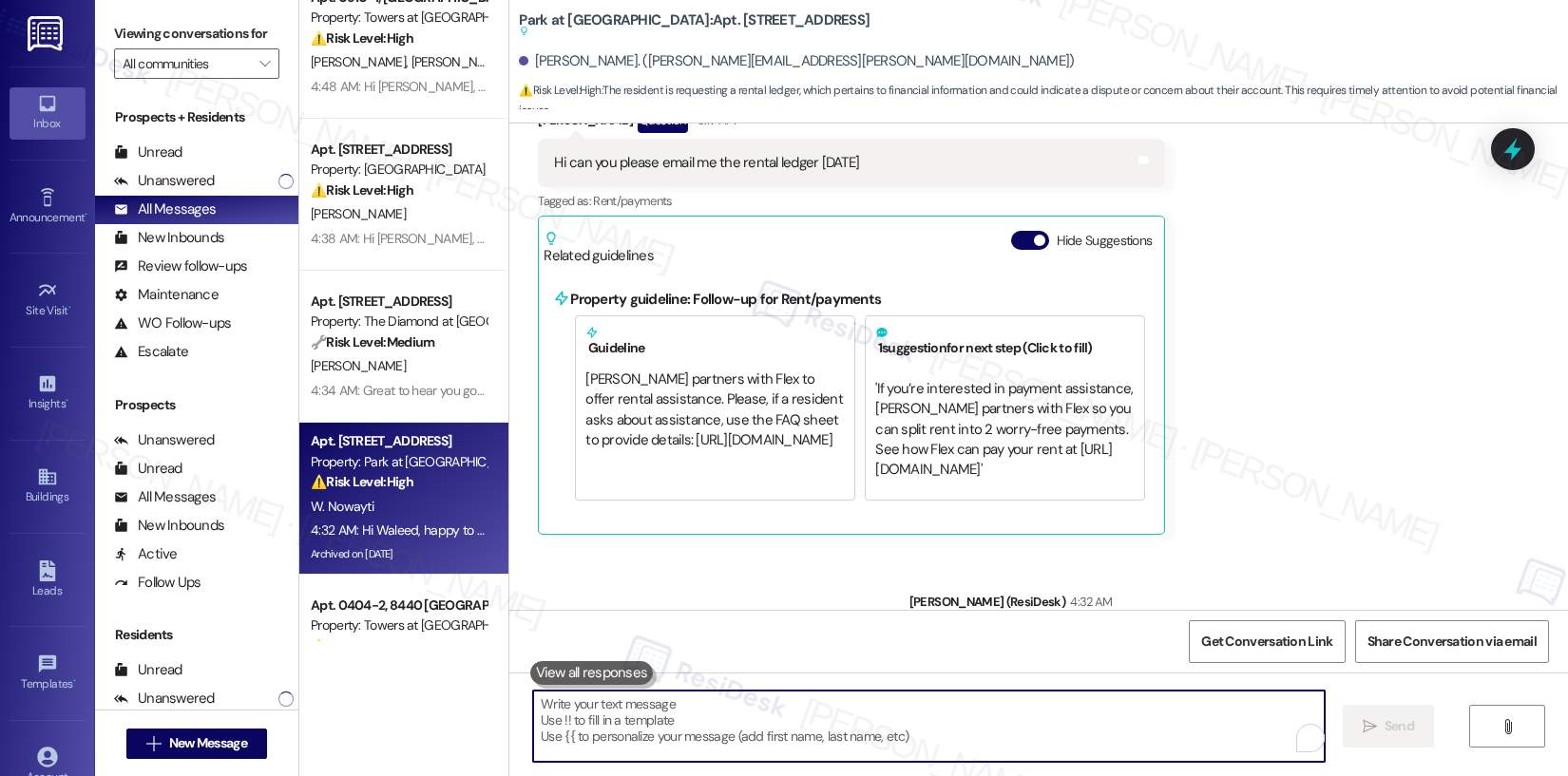 type 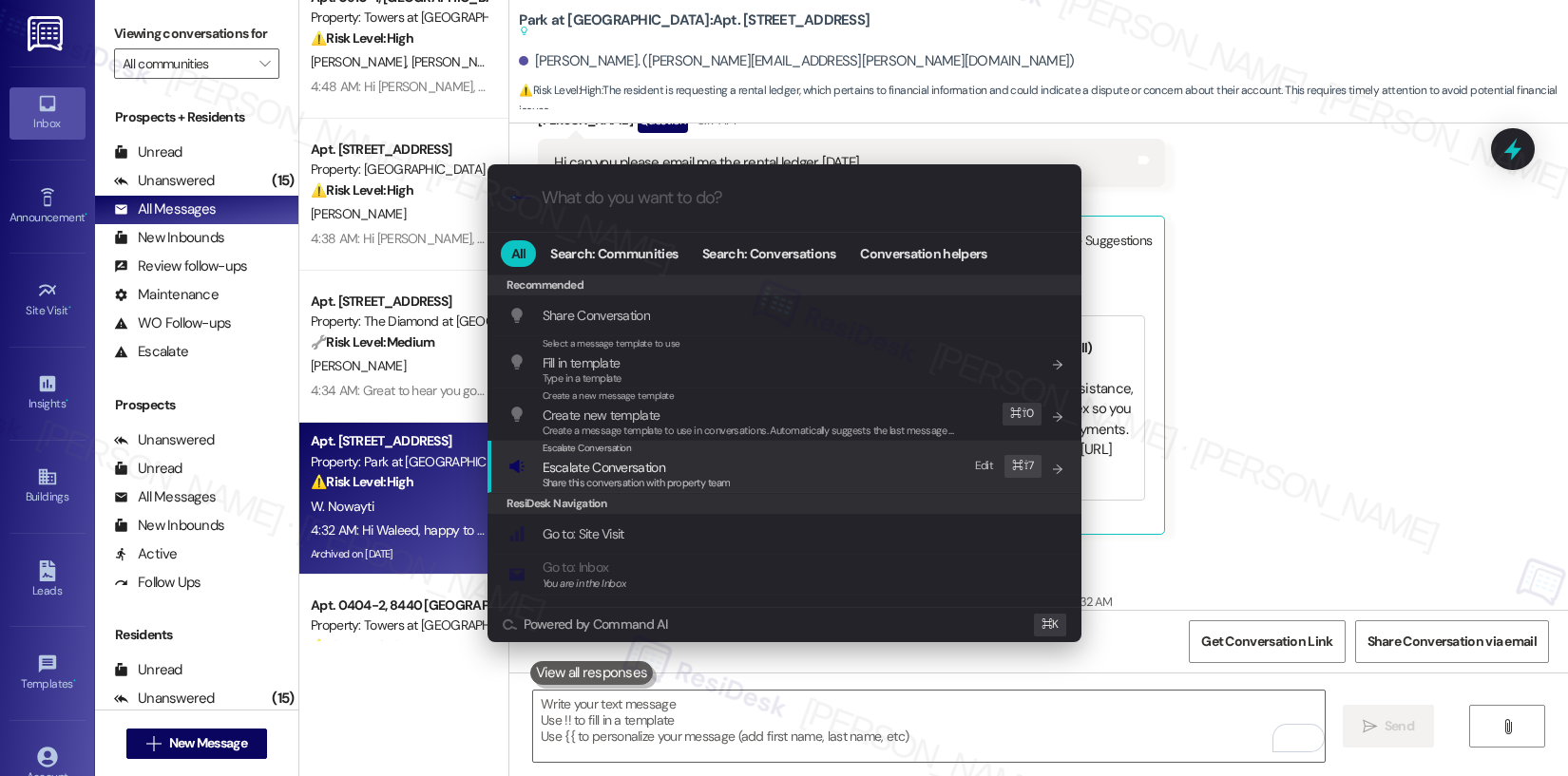 click on "Escalate Conversation" at bounding box center [637, 467] 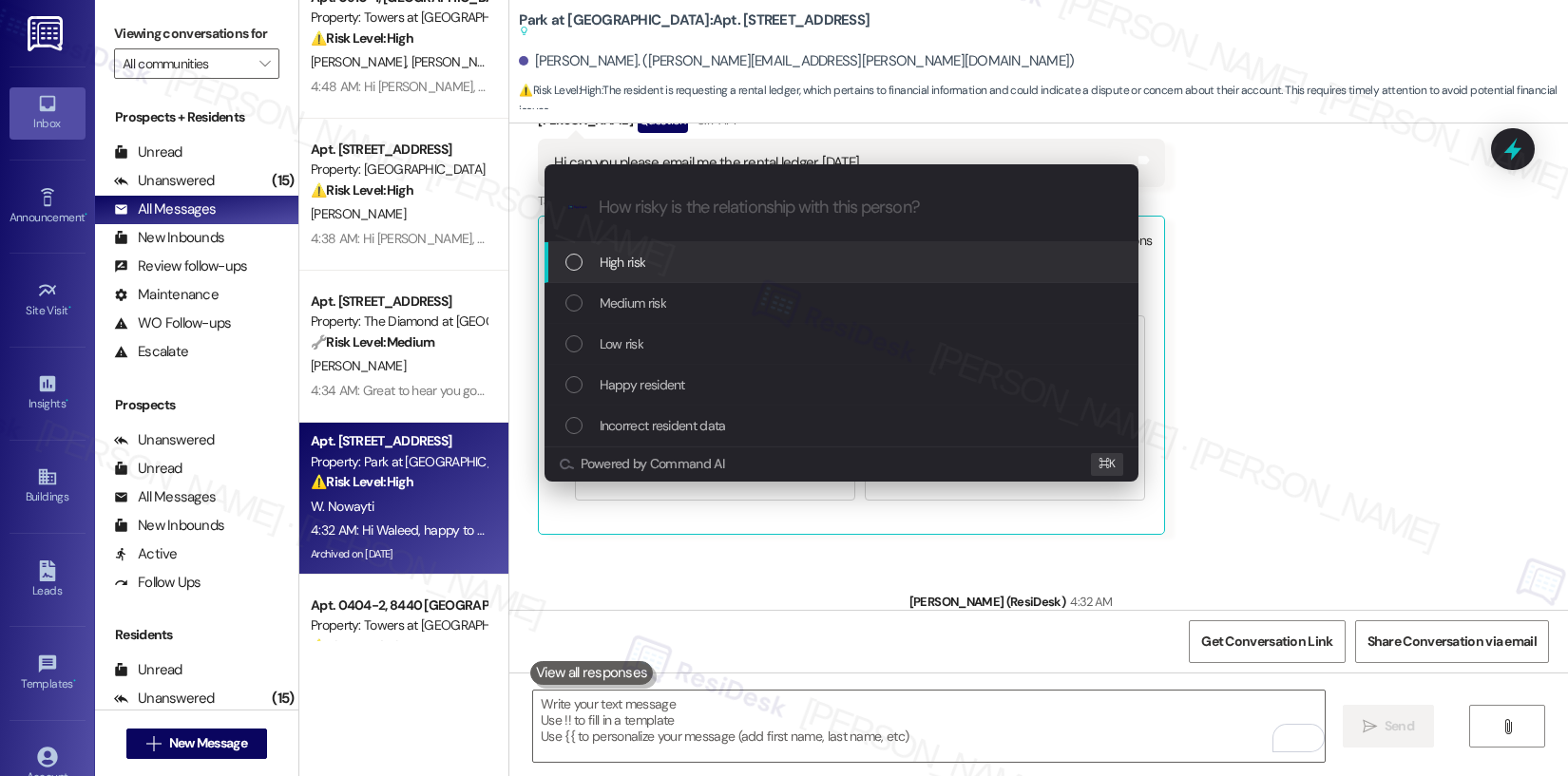 click on "High risk" at bounding box center [843, 262] 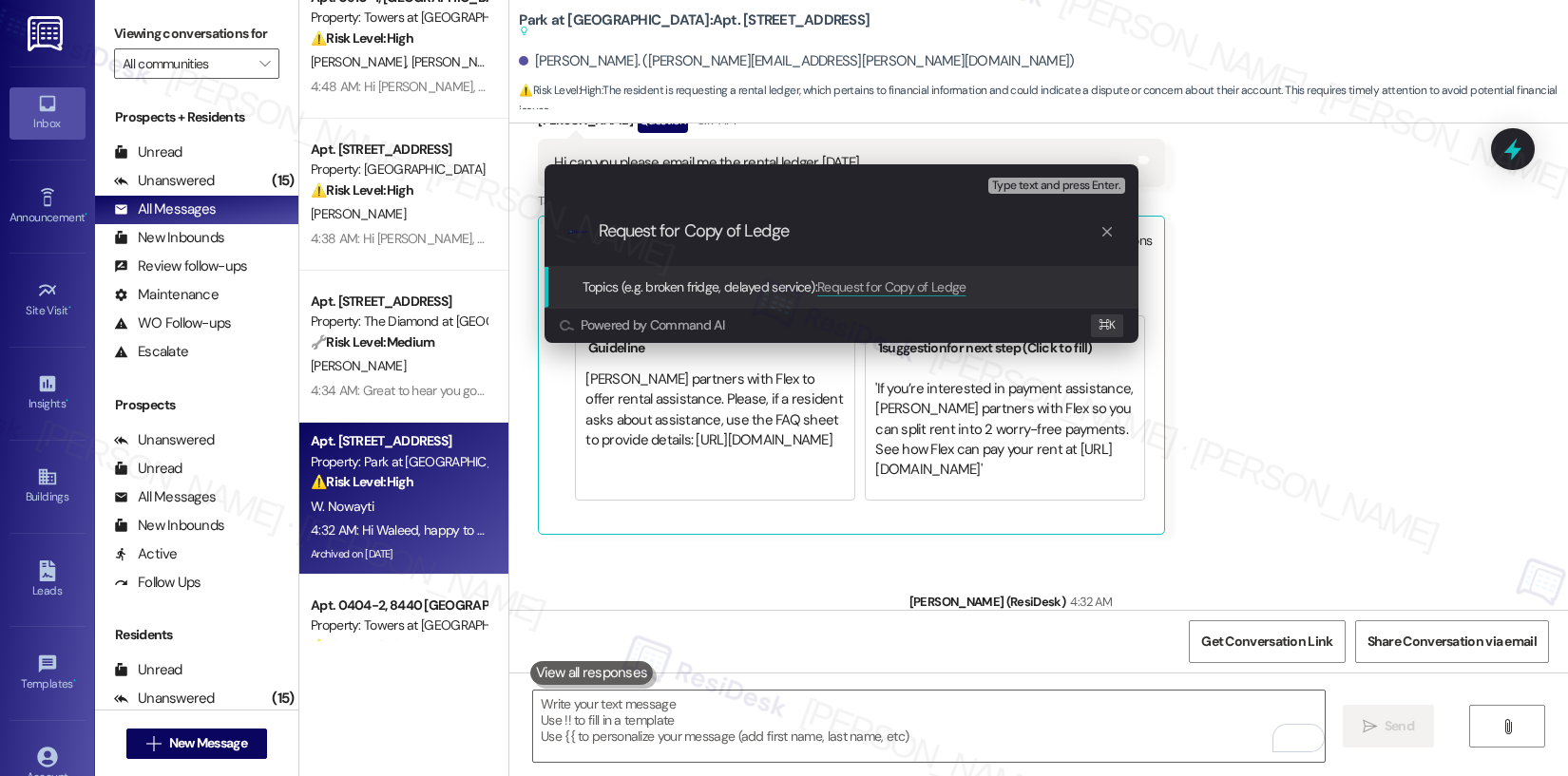 type on "Request for Copy of Ledger" 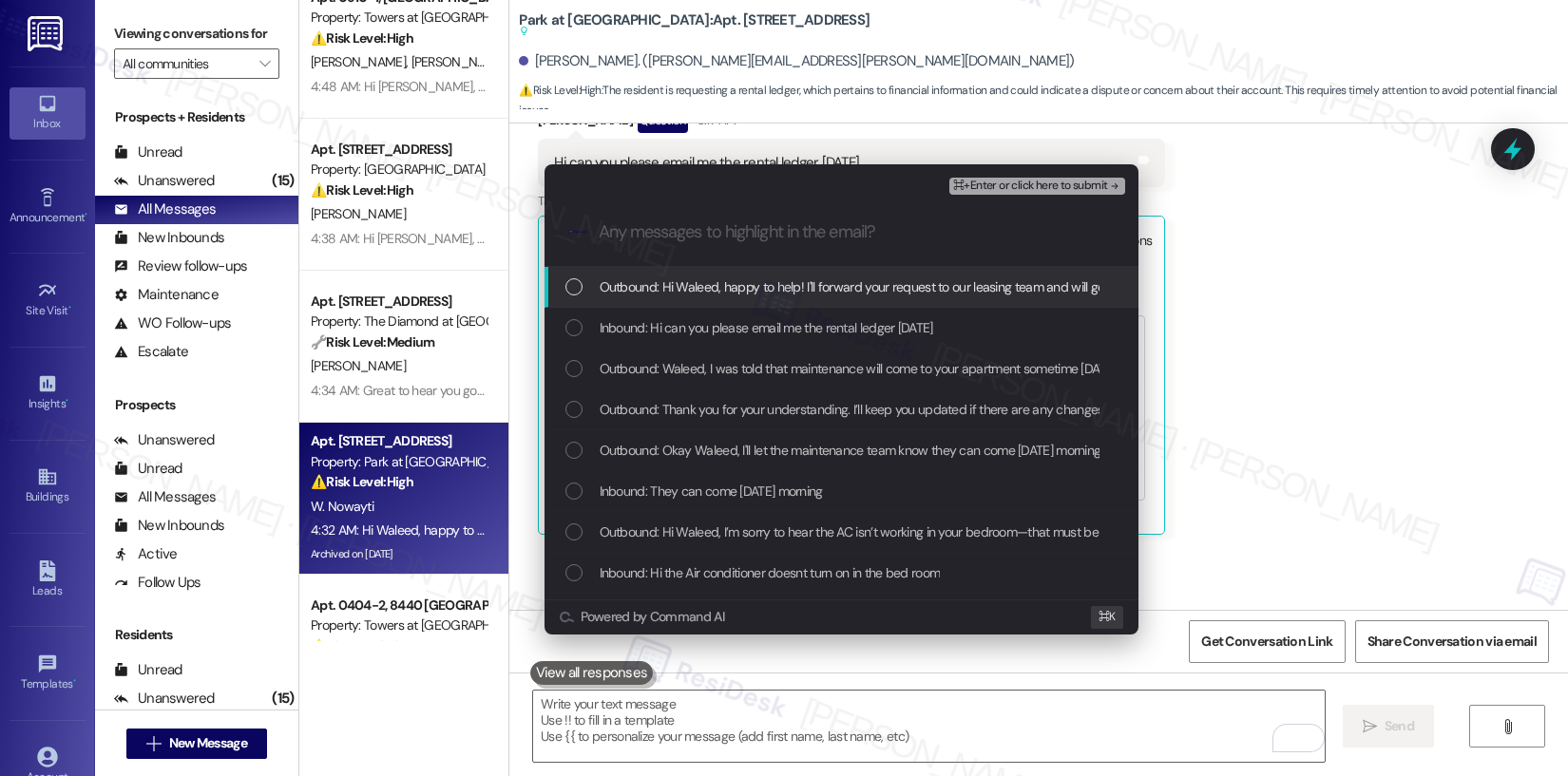 click on "Outbound: Hi Waleed, happy to help! I'll forward your request to our leasing team and will get back to you shortly." at bounding box center (909, 287) 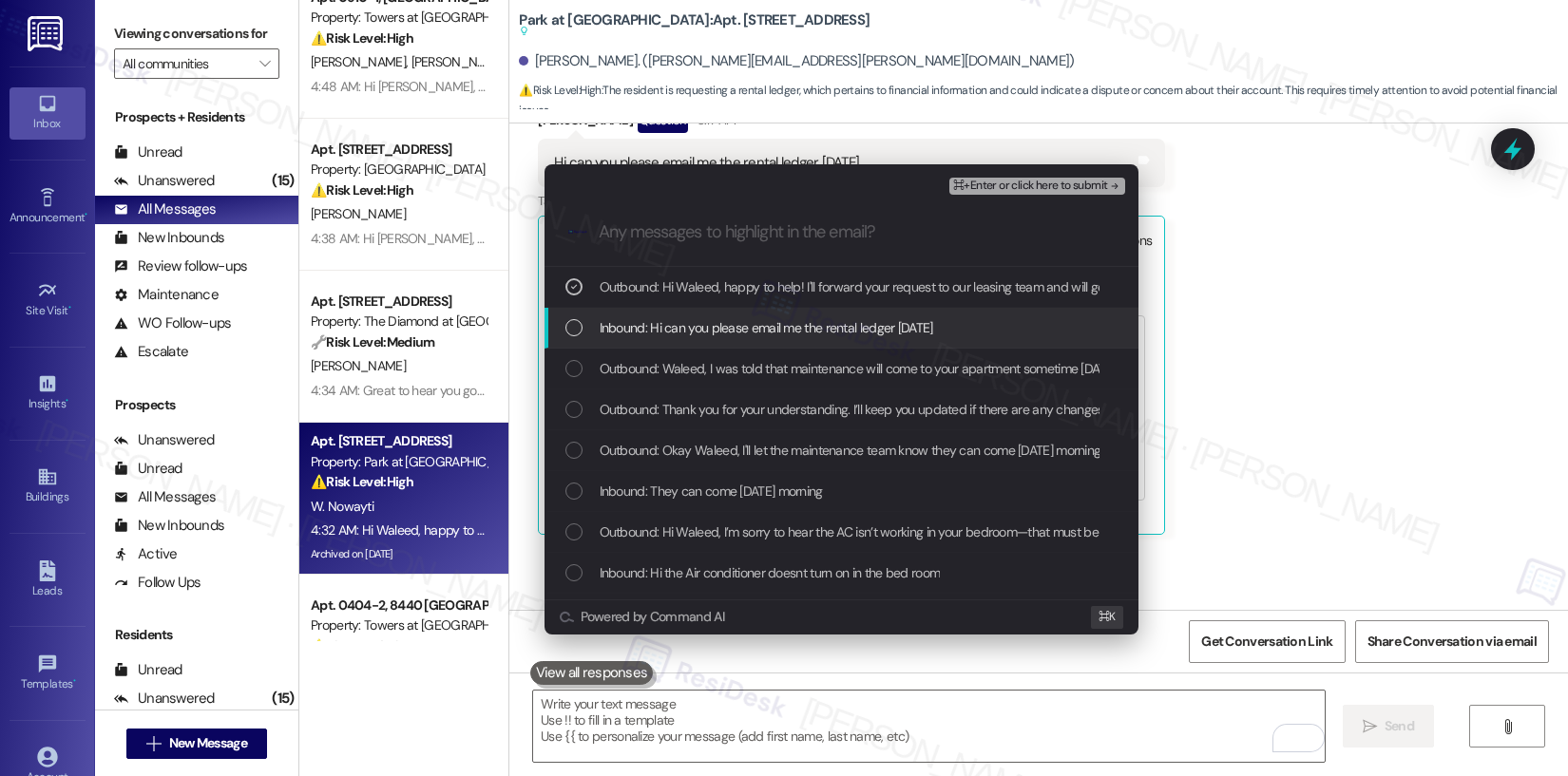 click on "Inbound: Hi can you please email me the rental ledger today" at bounding box center (766, 328) 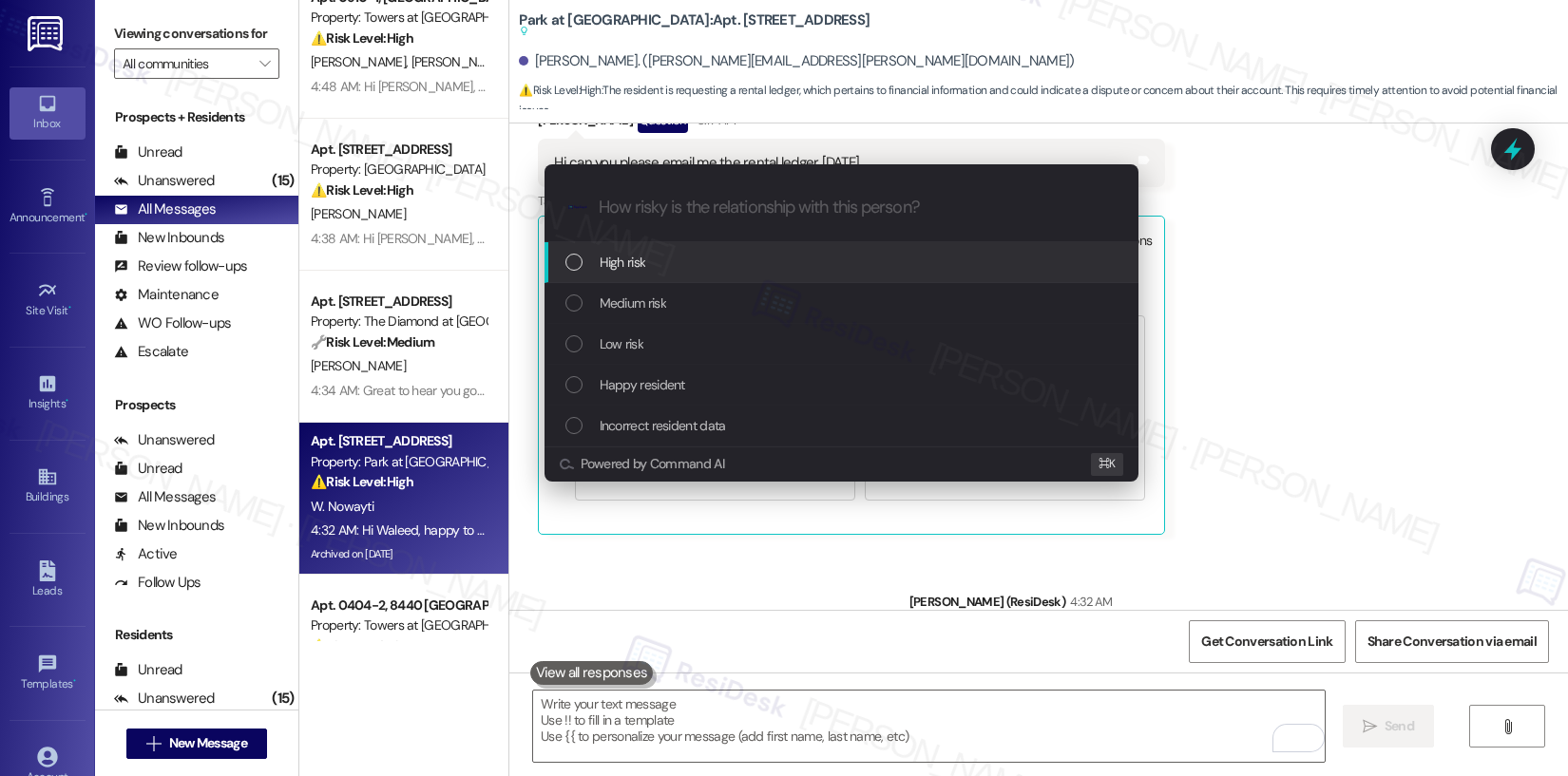 click on "High risk" at bounding box center [843, 262] 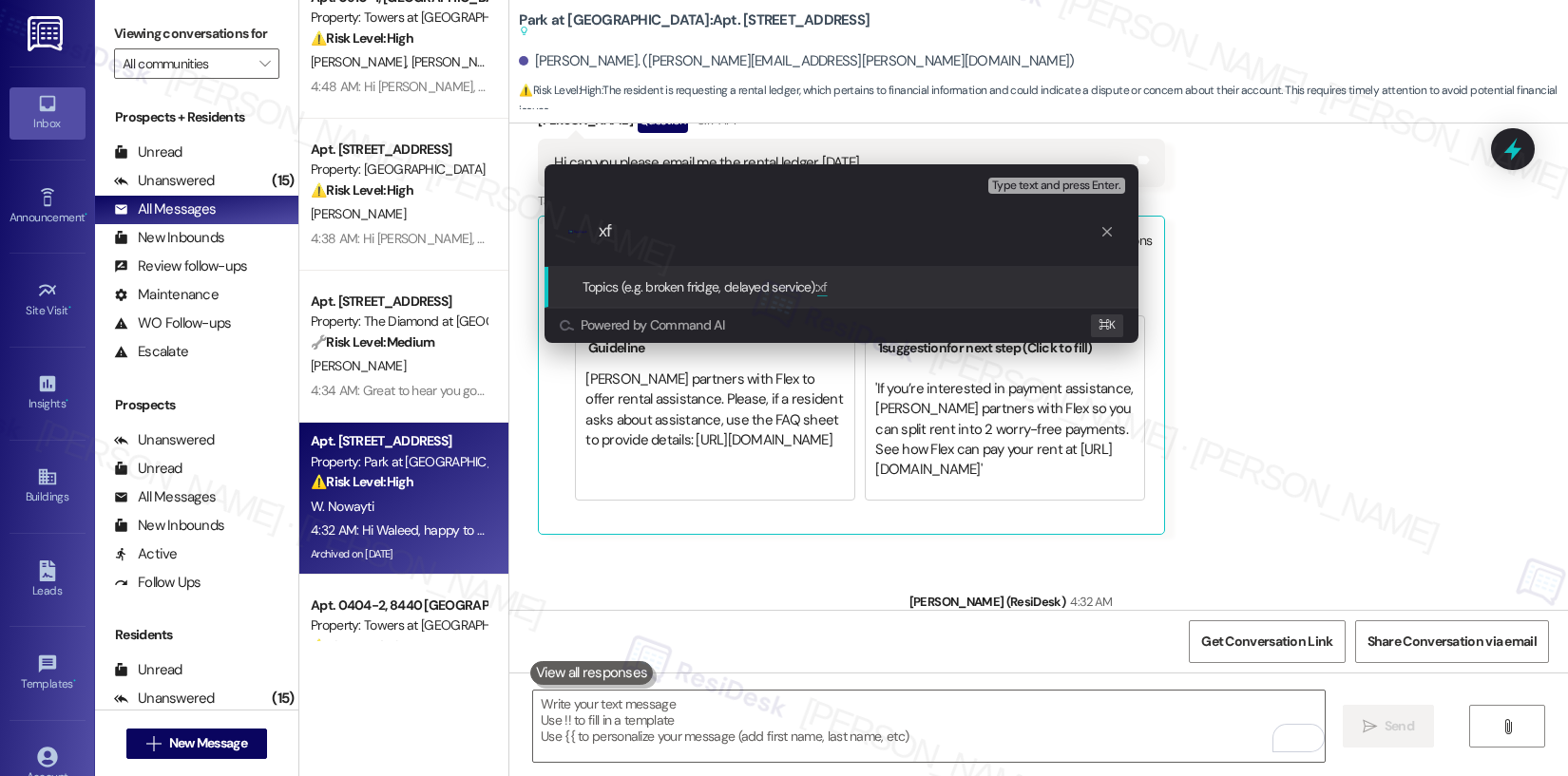 type on "x" 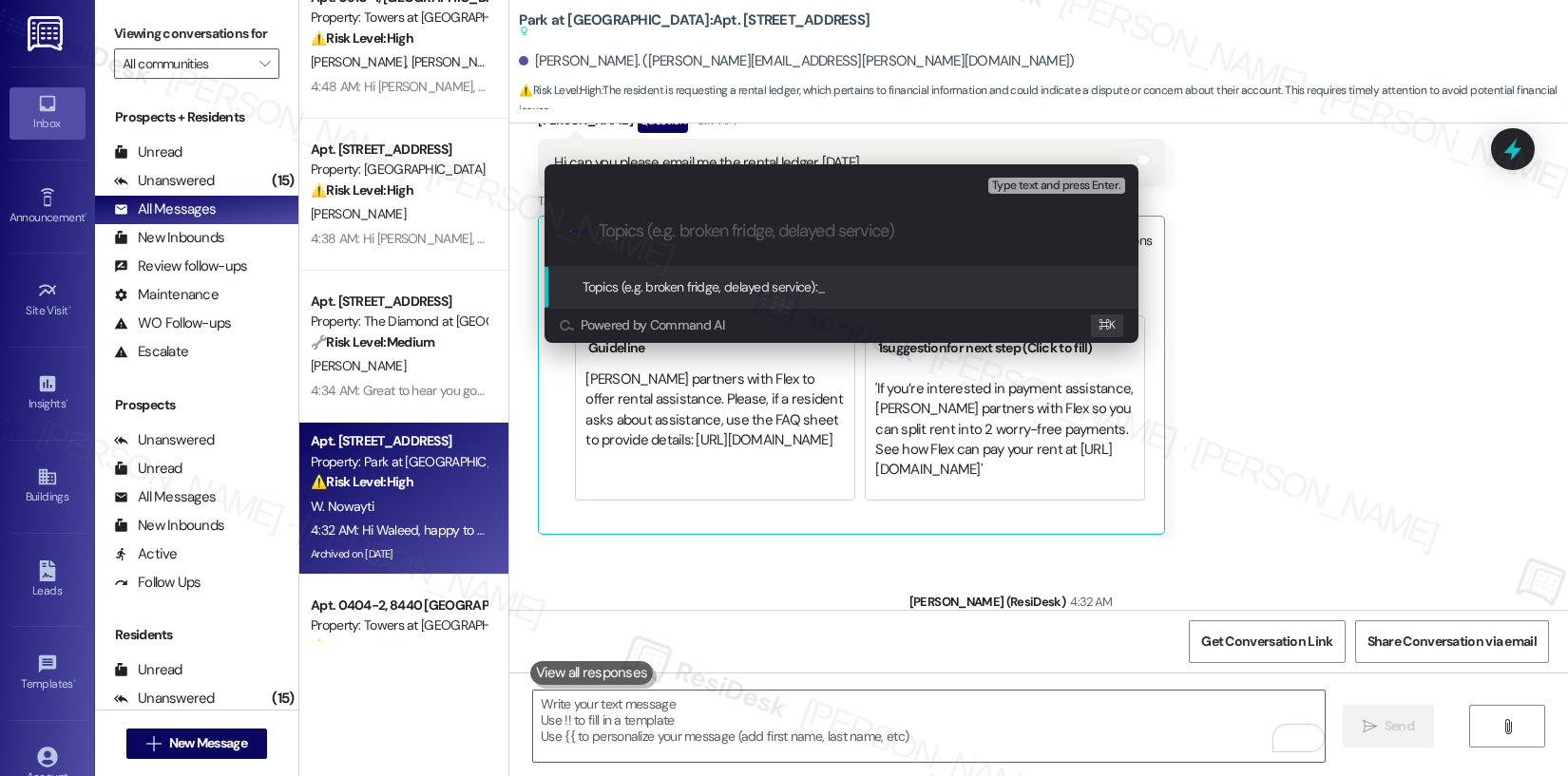 paste on "Request for Copy of Ledger" 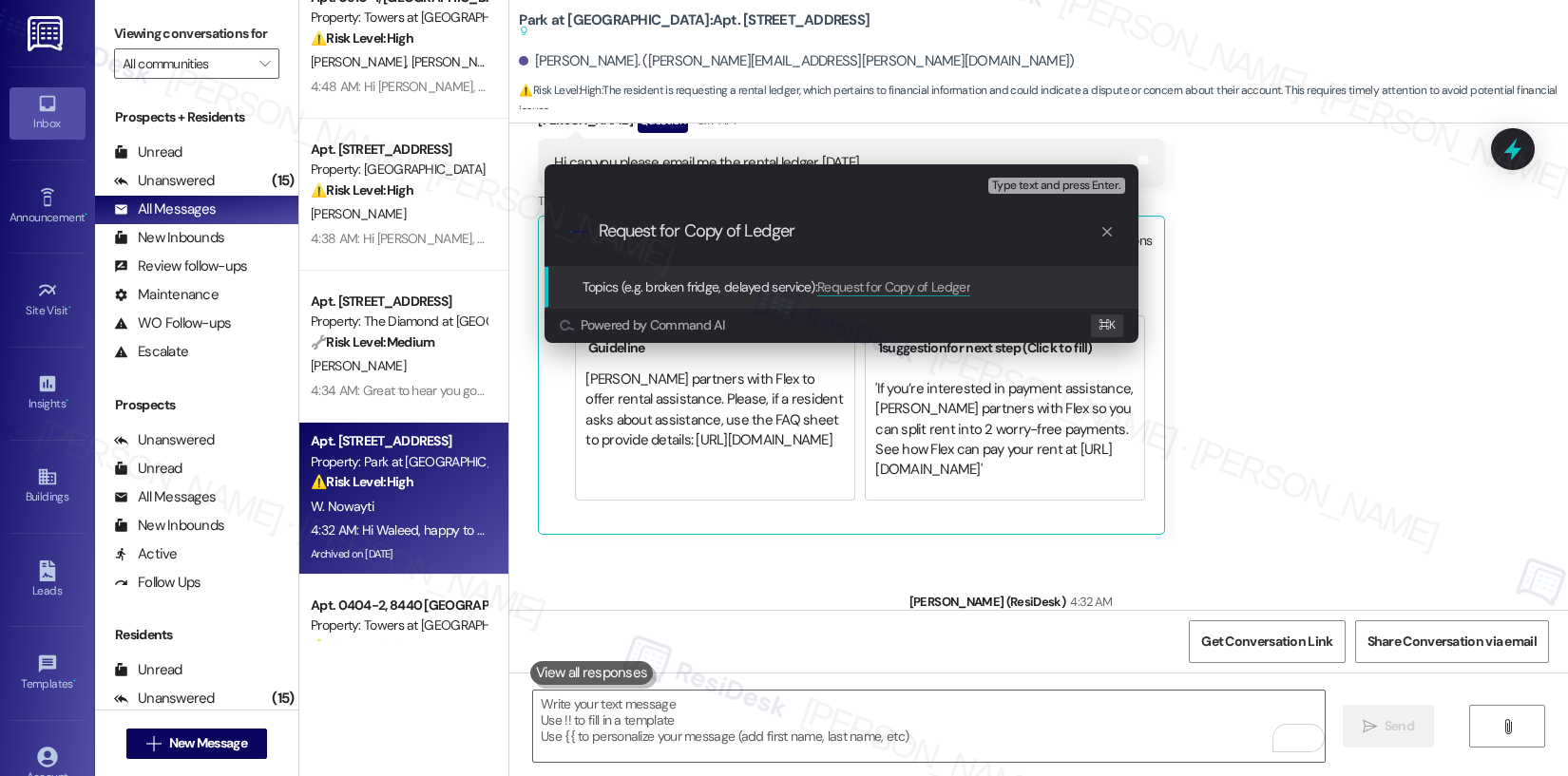 click on "Request for Copy of Ledger" at bounding box center [849, 231] 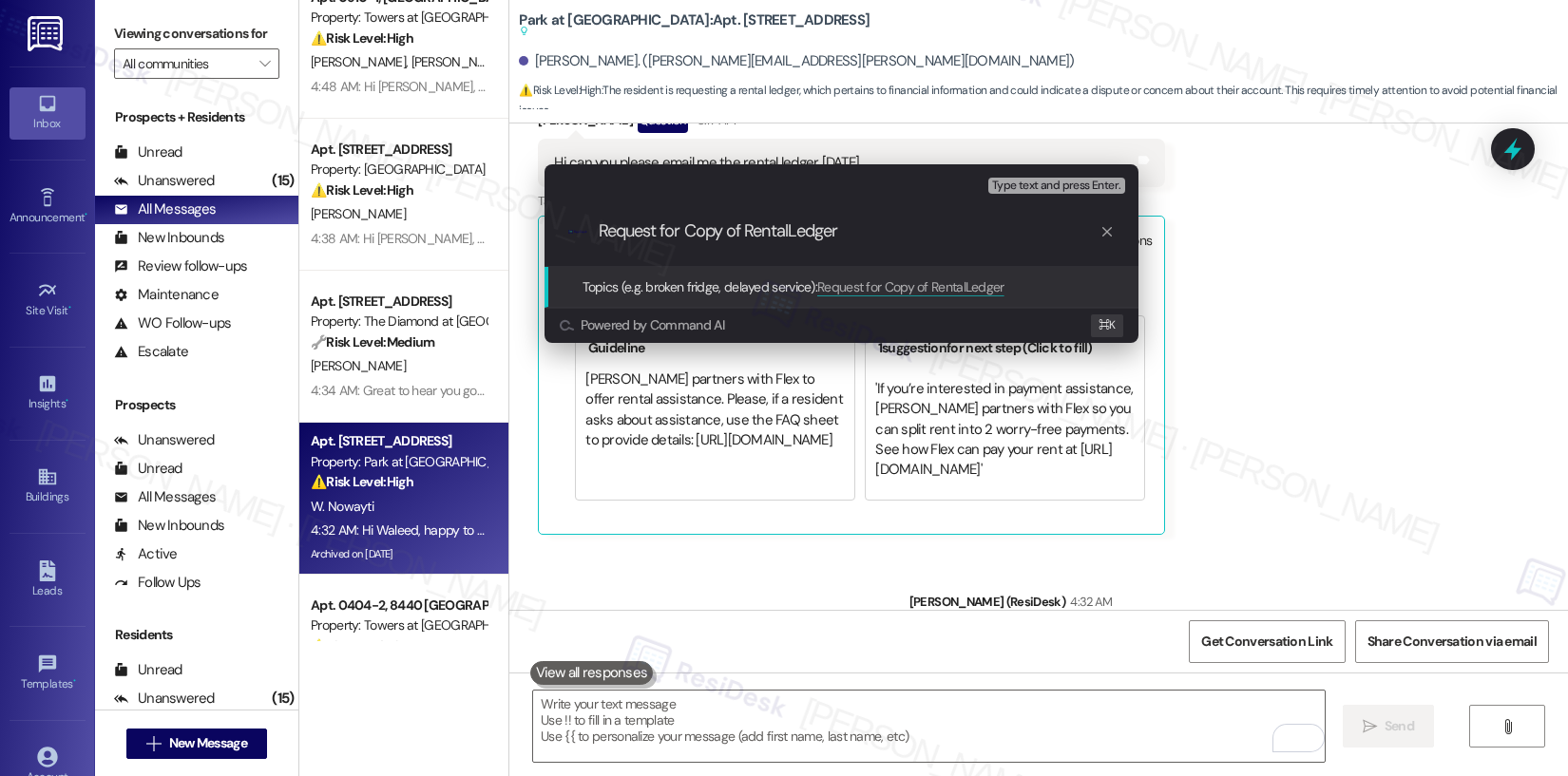 type on "Request for Copy of Rental Ledger" 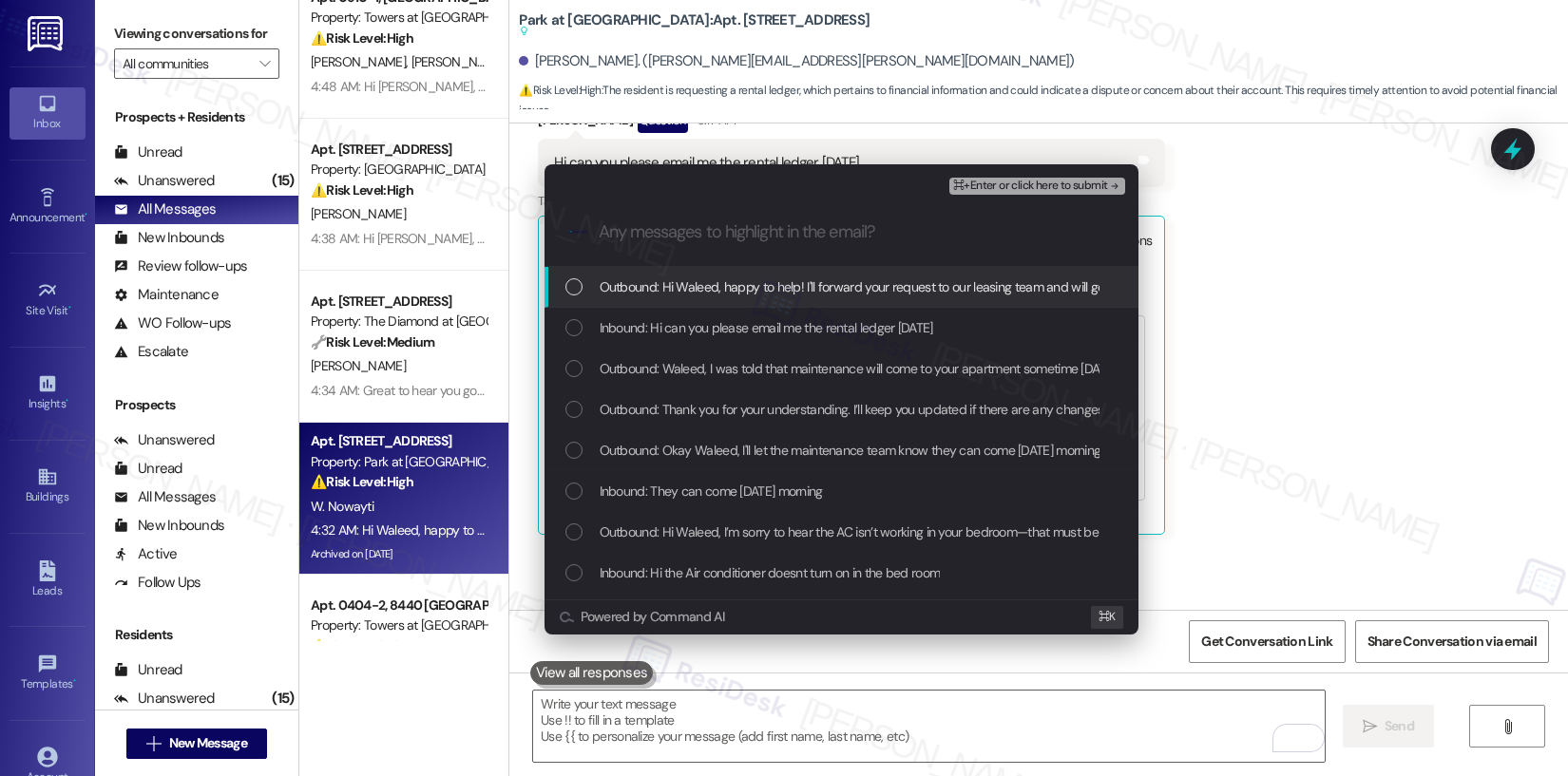 click on "Outbound: Hi Waleed, happy to help! I'll forward your request to our leasing team and will get back to you shortly." at bounding box center (909, 287) 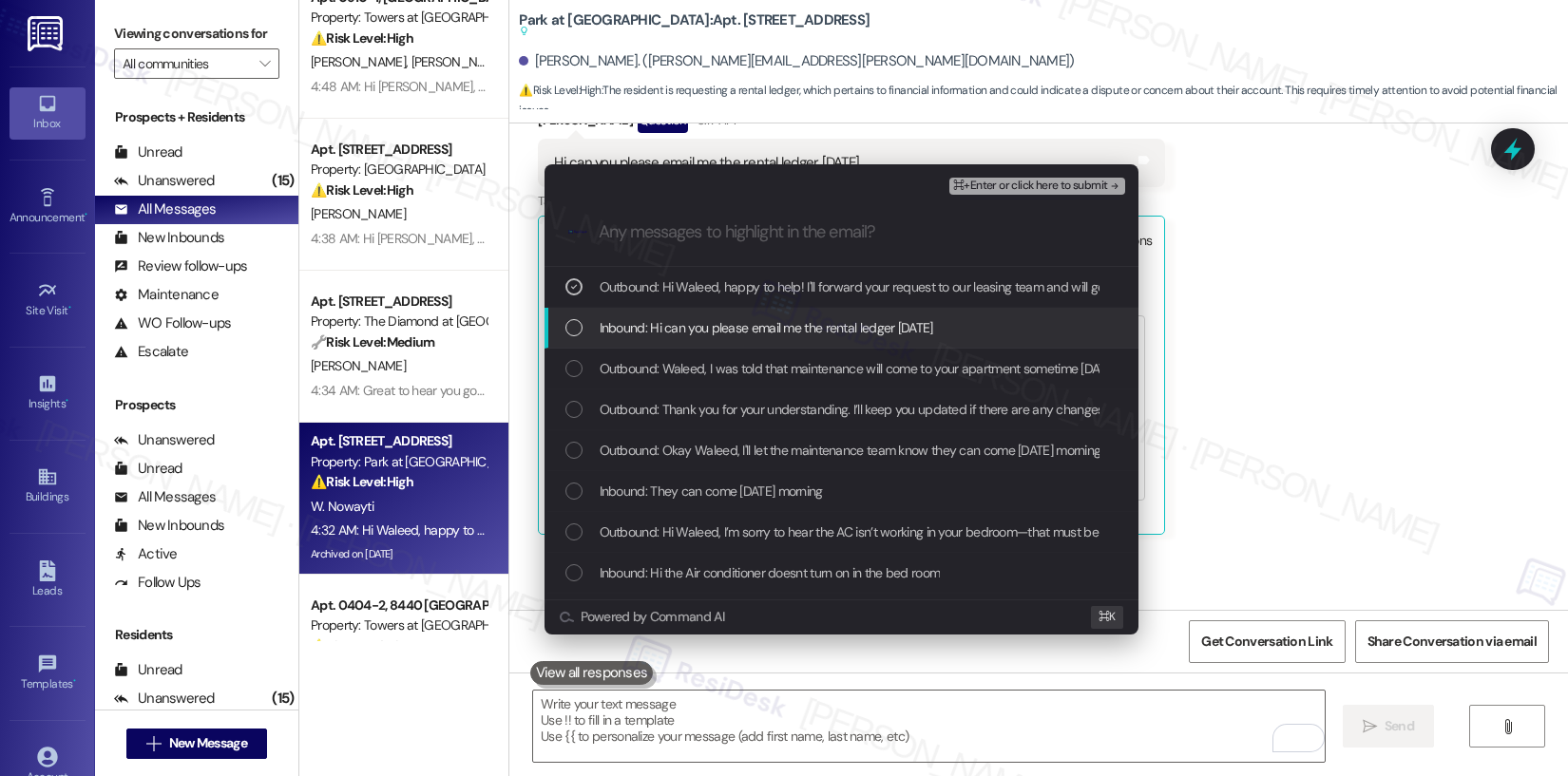 click on "Inbound: Hi can you please email me the rental ledger today" at bounding box center [766, 328] 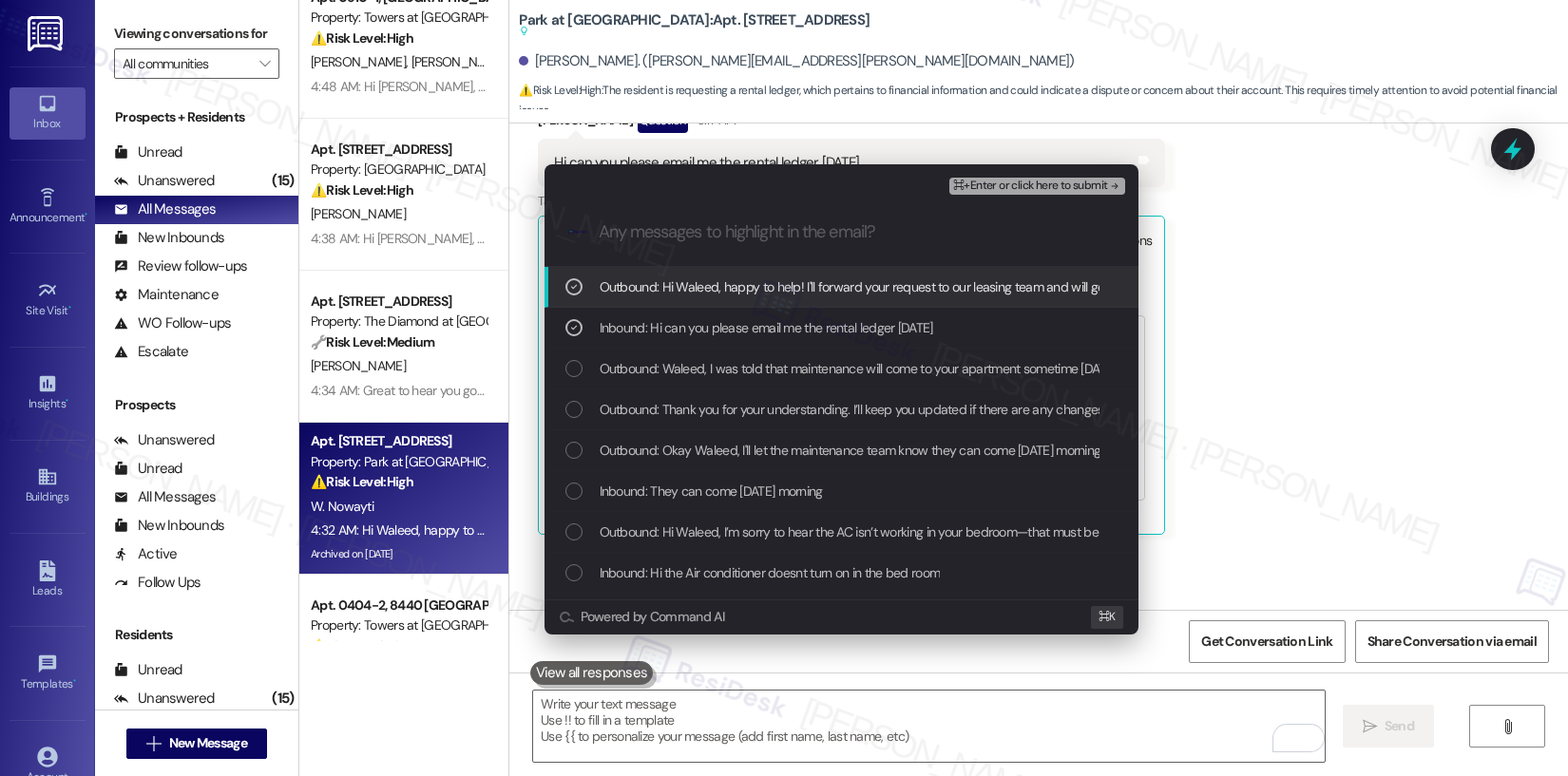 click on "⌘+Enter or click here to submit" at bounding box center (1030, 186) 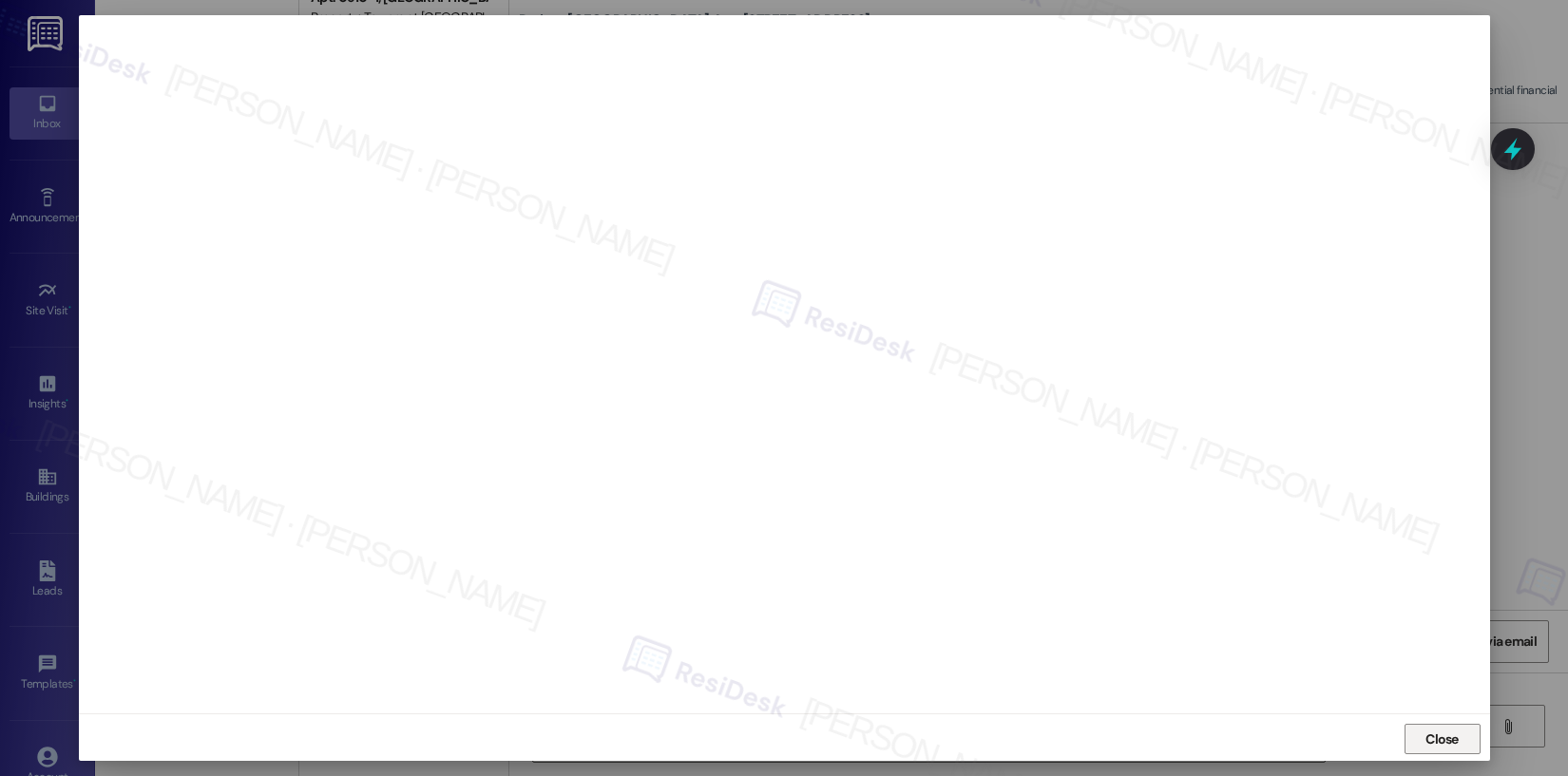 click on "Close" at bounding box center (1442, 739) 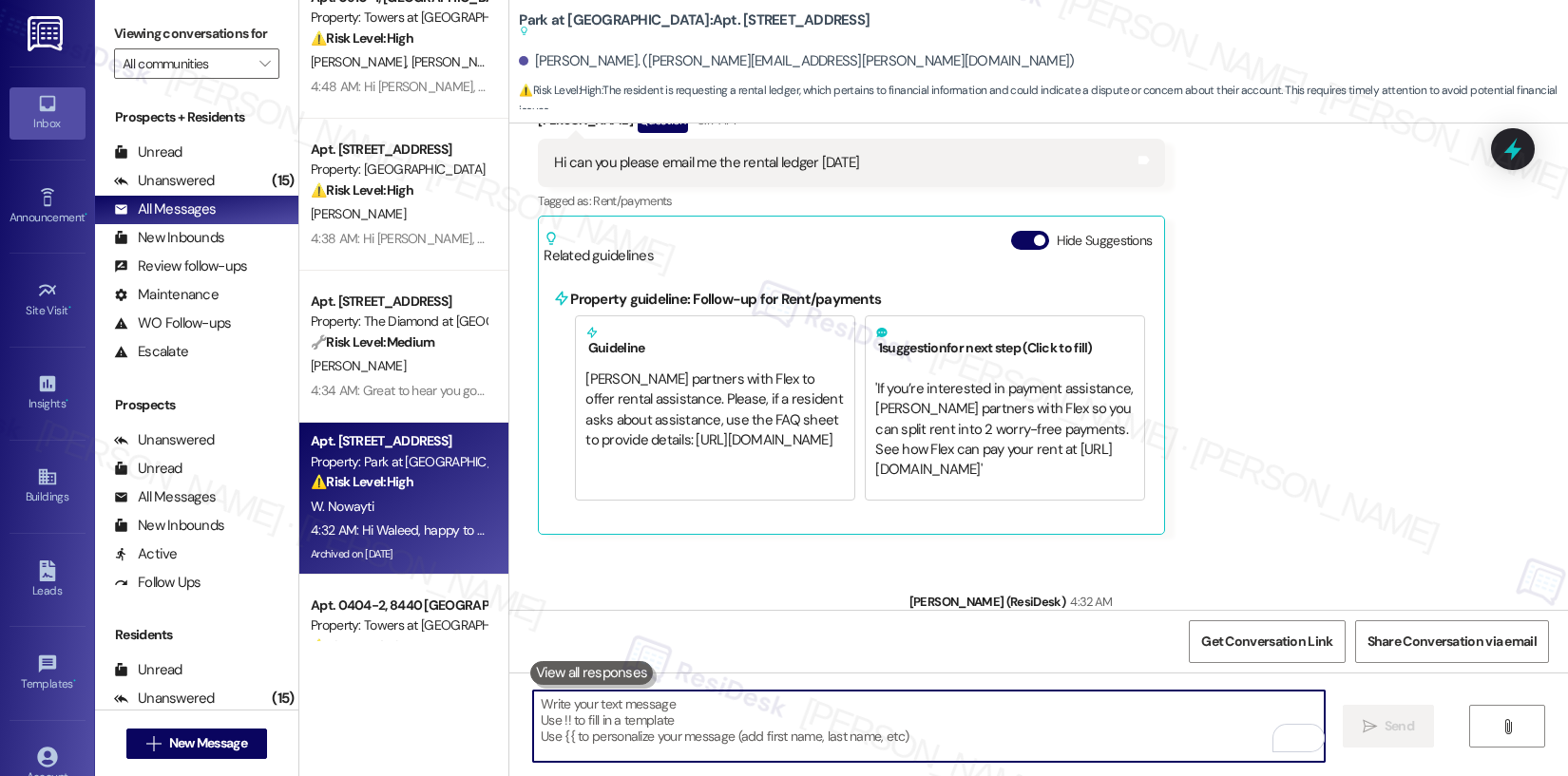 click at bounding box center [928, 726] 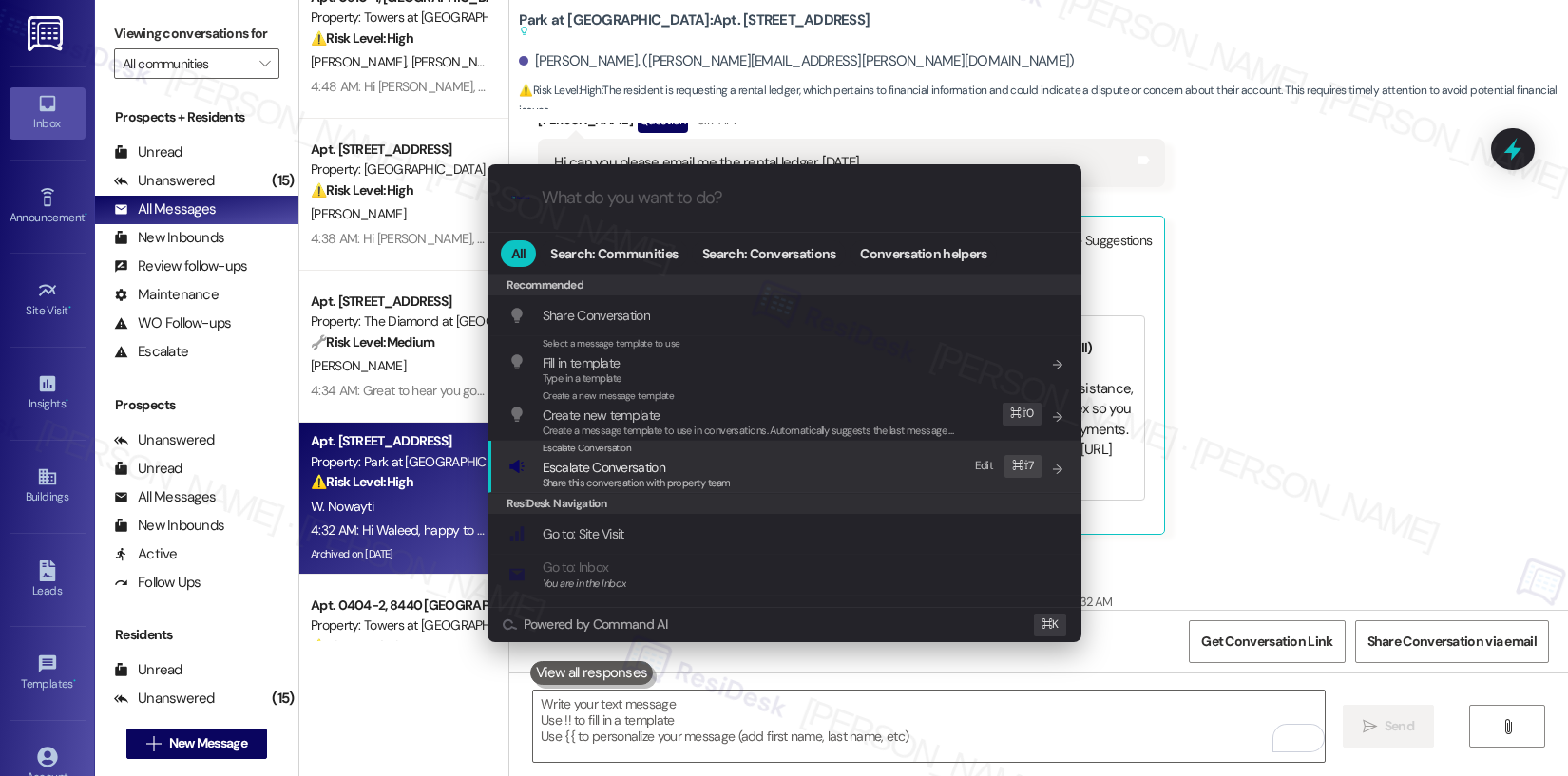 click on "Escalate Conversation Escalate Conversation Share this conversation with property team Edit ⌘ ⇧ 7" at bounding box center [786, 466] 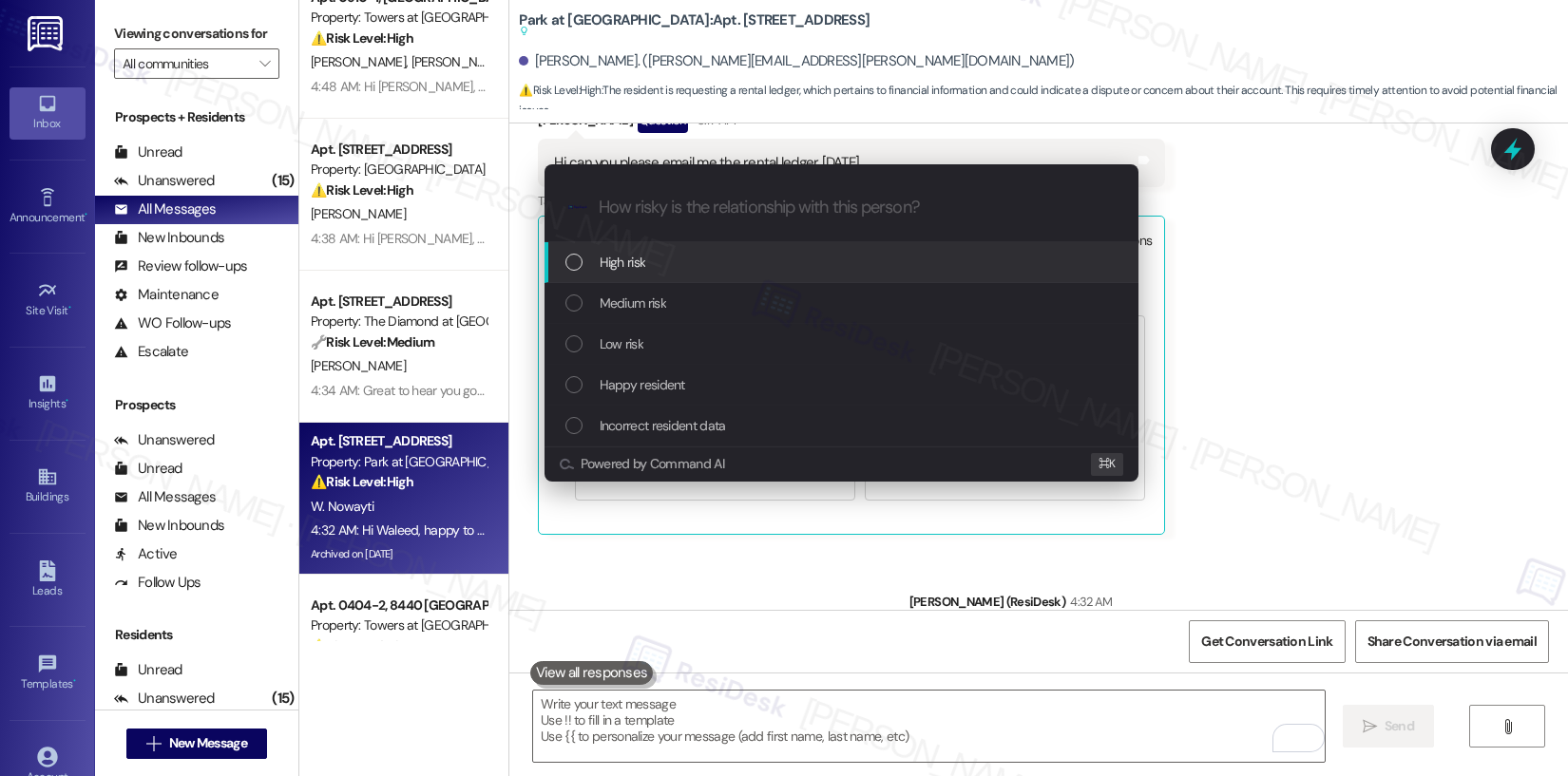 click on "High risk" at bounding box center (843, 262) 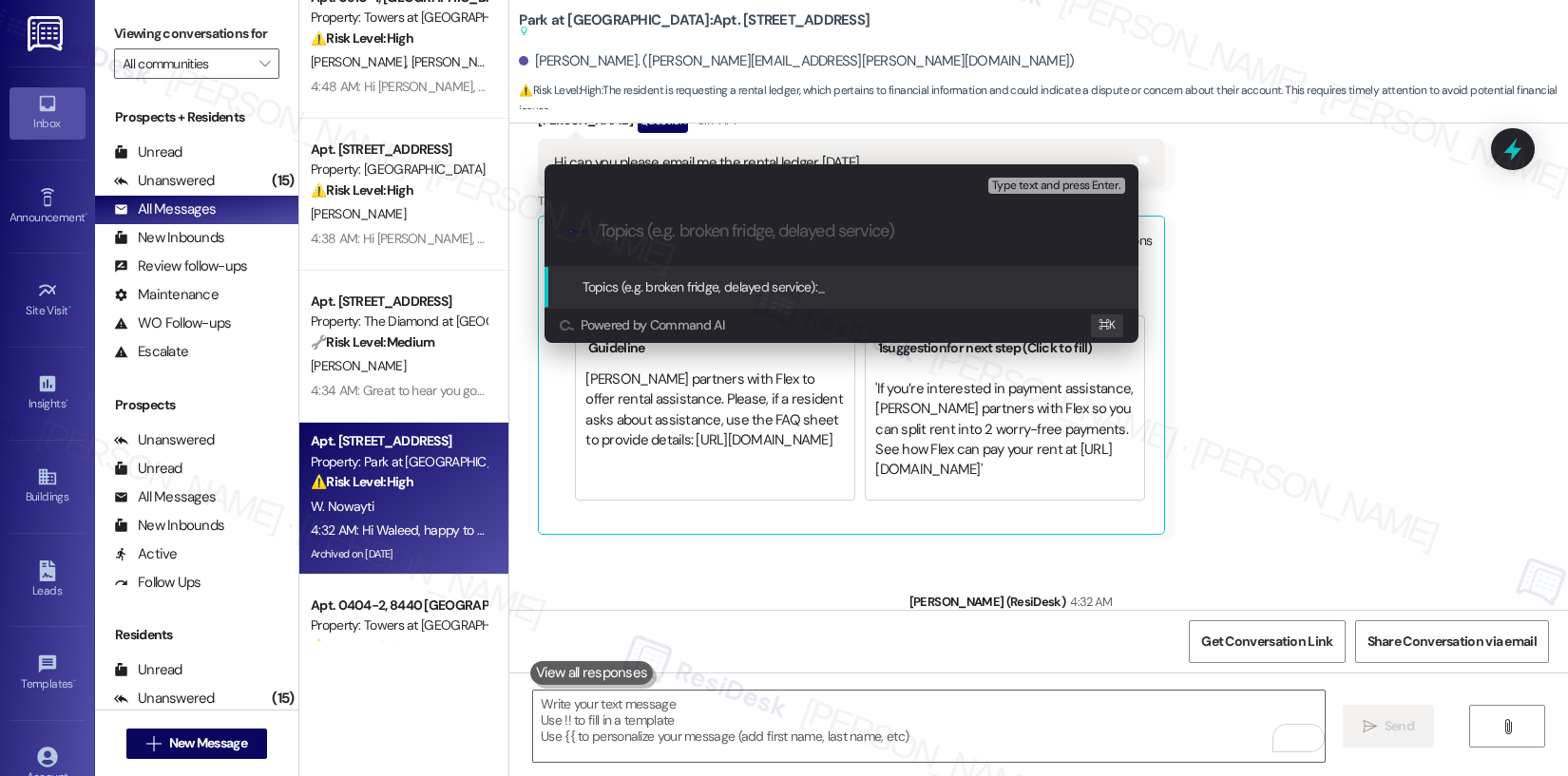 paste on "Request for Copy of Rental Ledger" 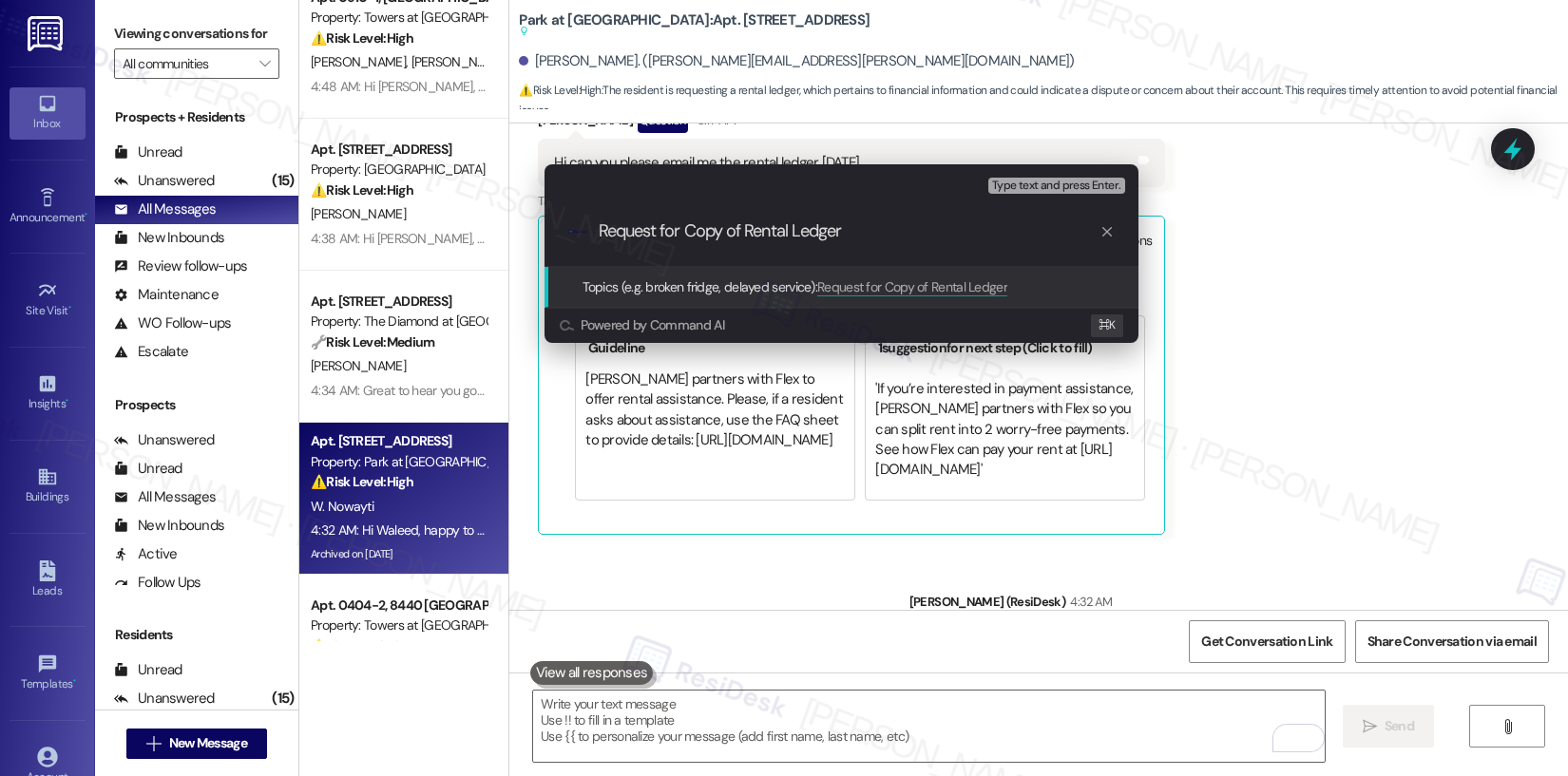 type 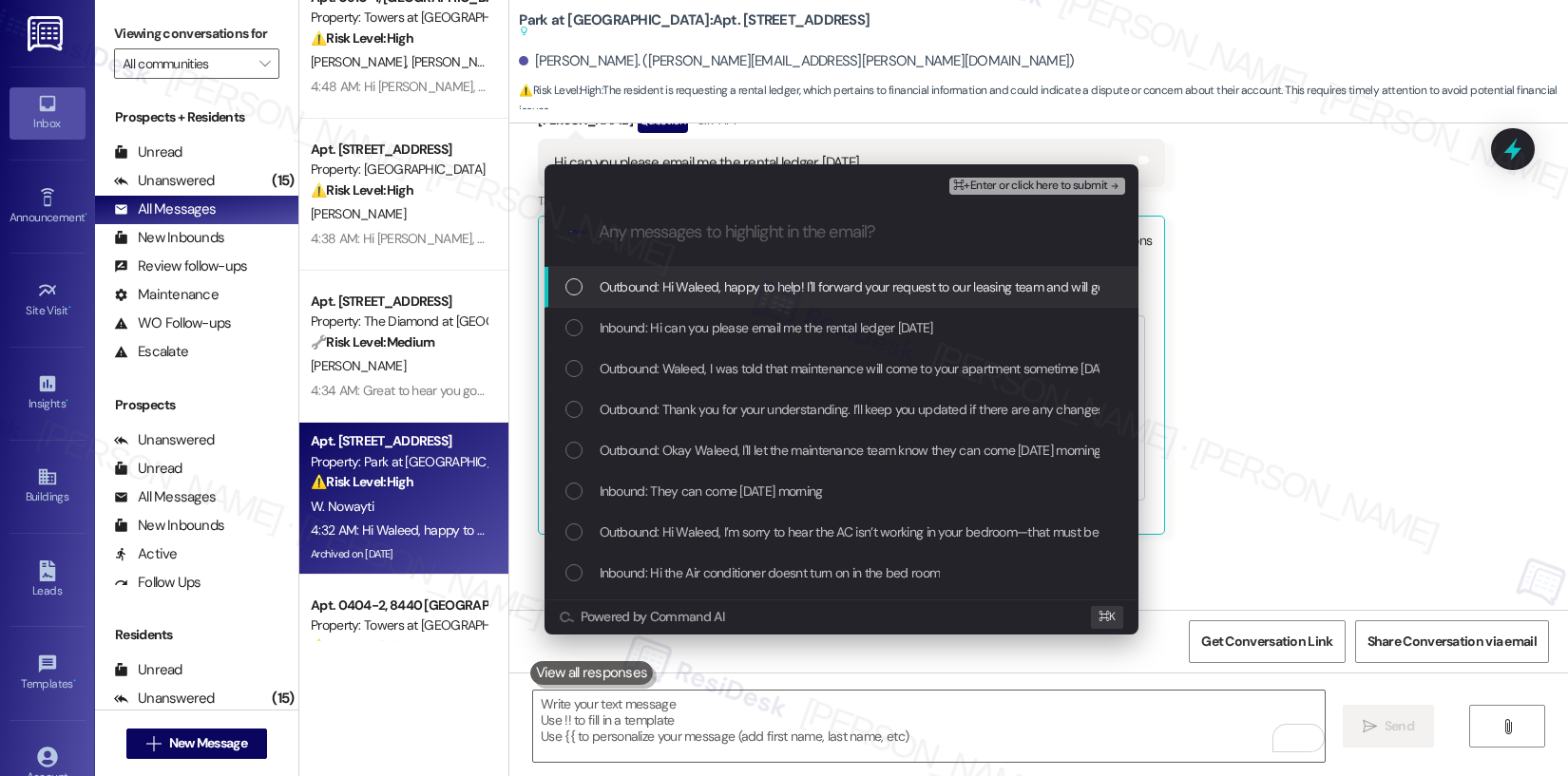 click on "Outbound: Hi Waleed, happy to help! I'll forward your request to our leasing team and will get back to you shortly." at bounding box center (909, 287) 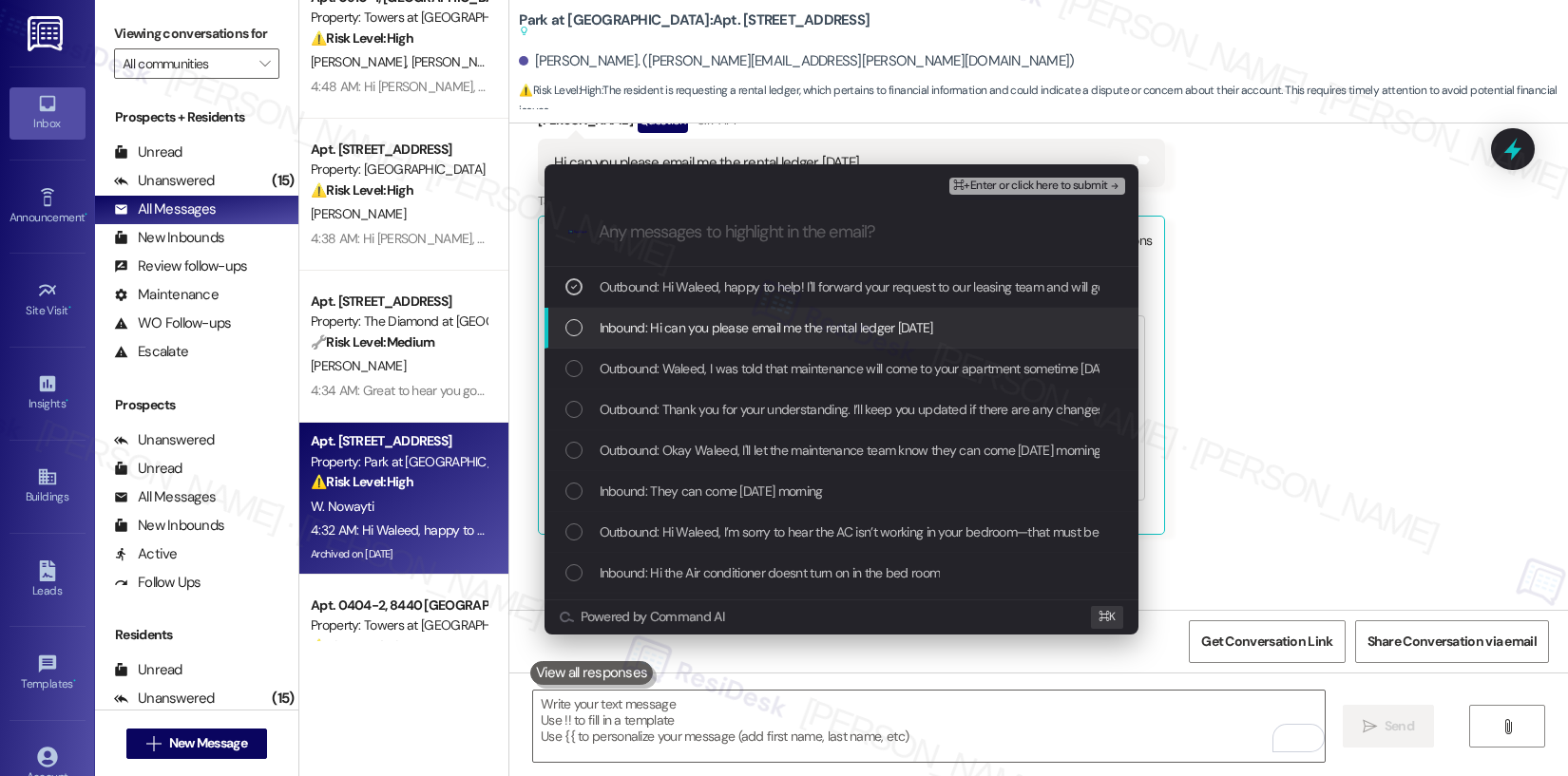 click on "Inbound: Hi can you please email me the rental ledger today" at bounding box center (766, 328) 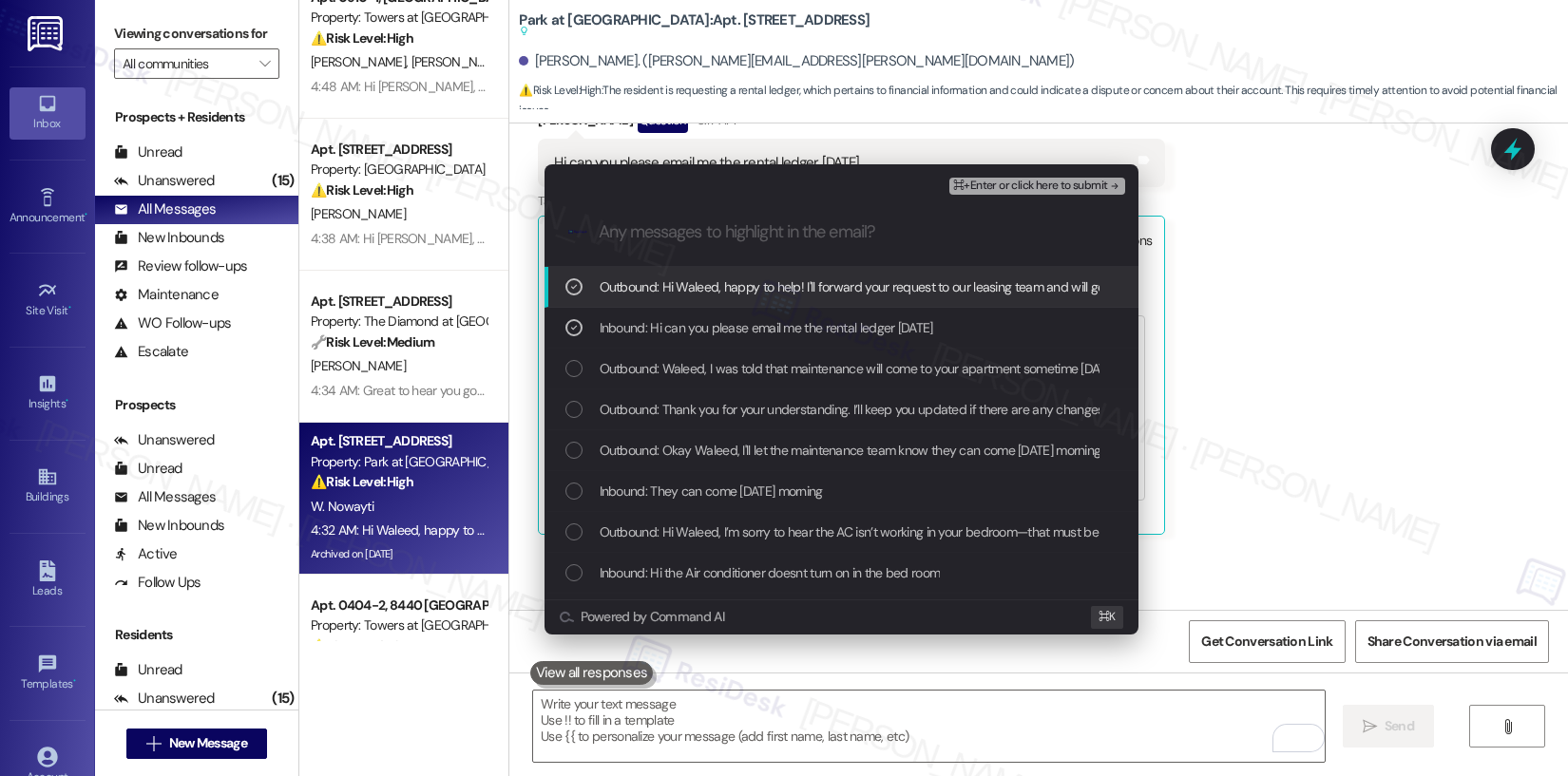 click on "⌘+Enter or click here to submit" at bounding box center (1030, 186) 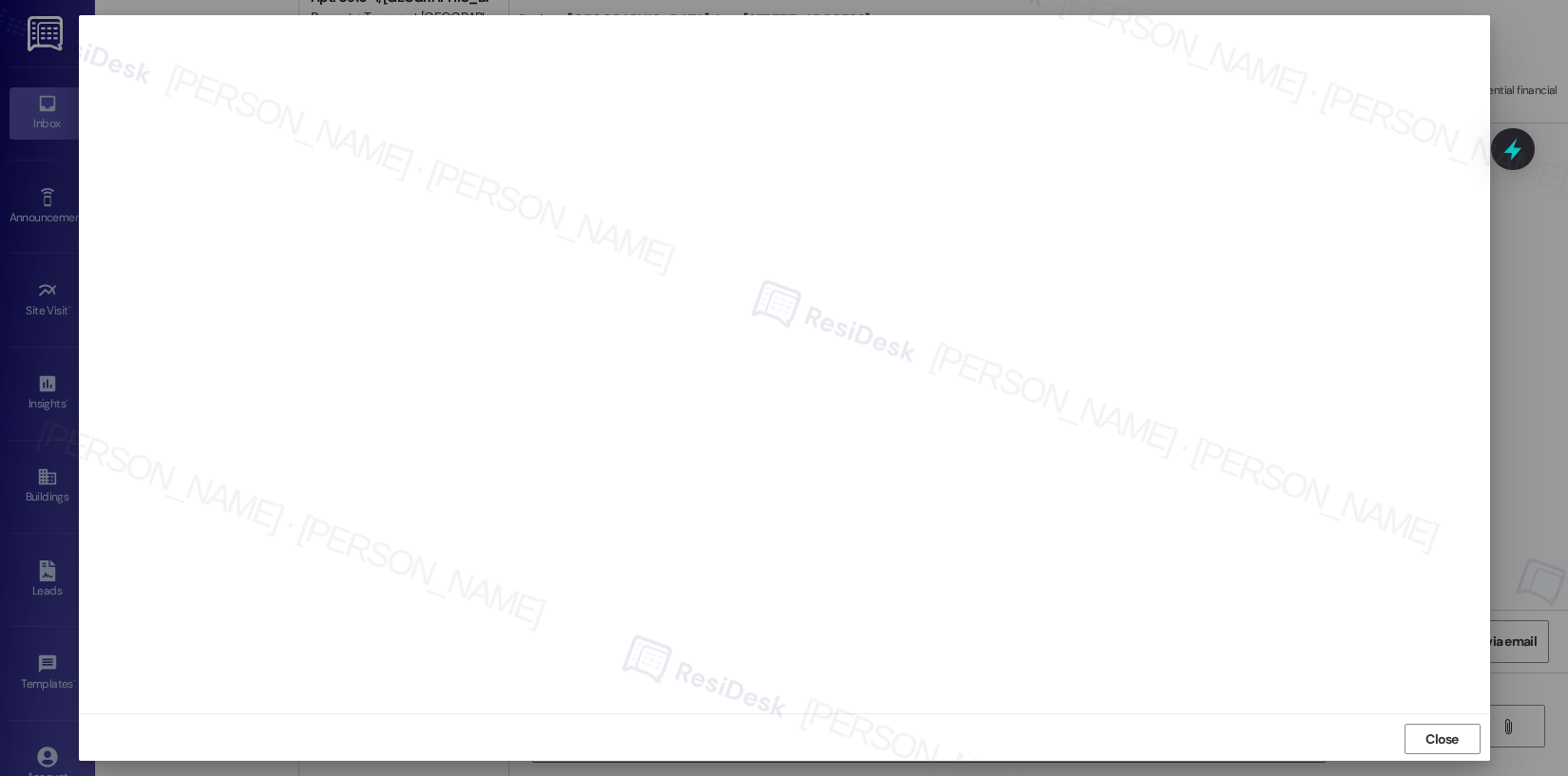 scroll, scrollTop: 3, scrollLeft: 0, axis: vertical 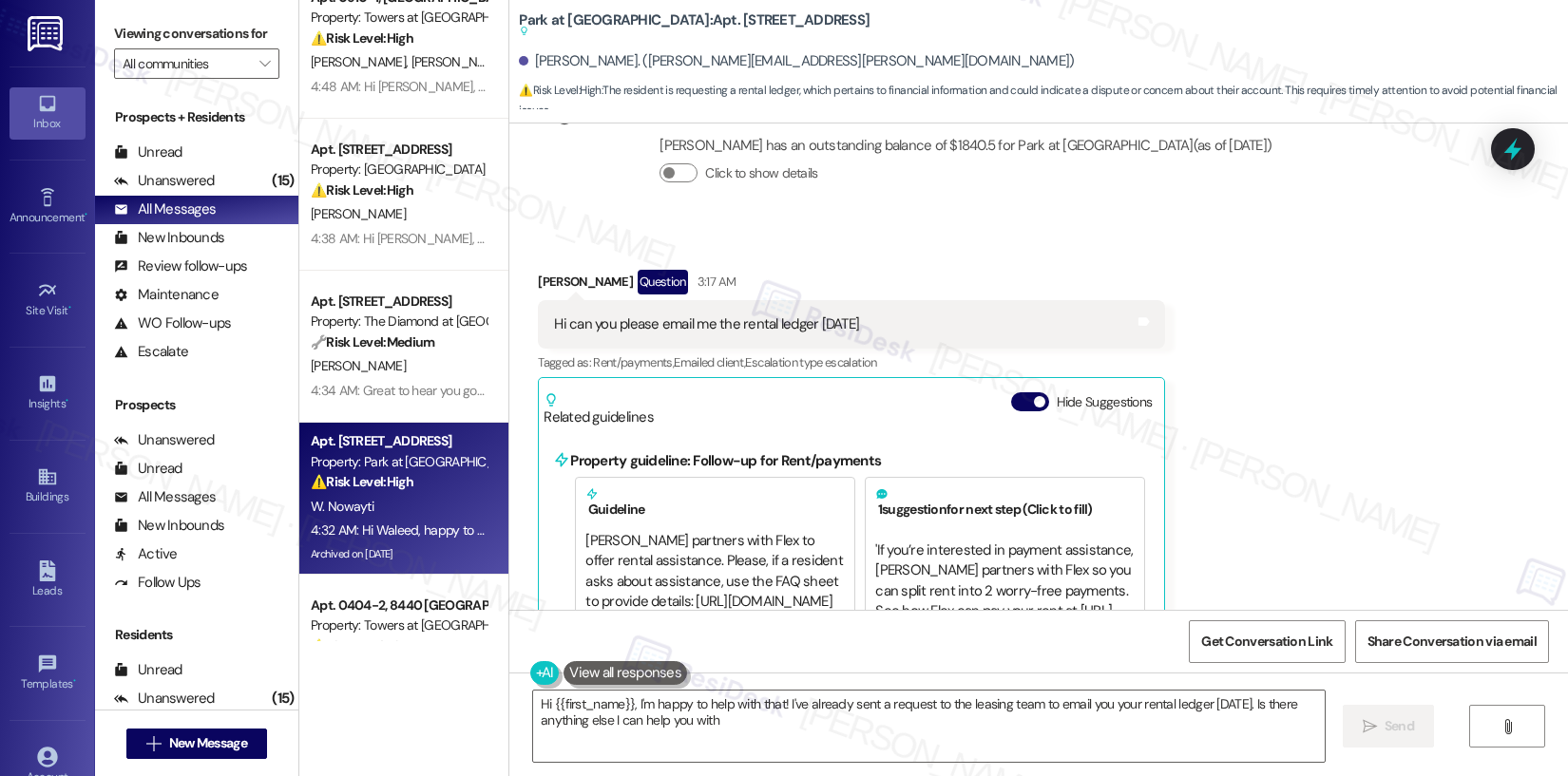 type on "Hi {{first_name}}, I'm happy to help with that! I've already sent a request to the leasing team to email you your rental ledger today. Is there anything else I can help you with?" 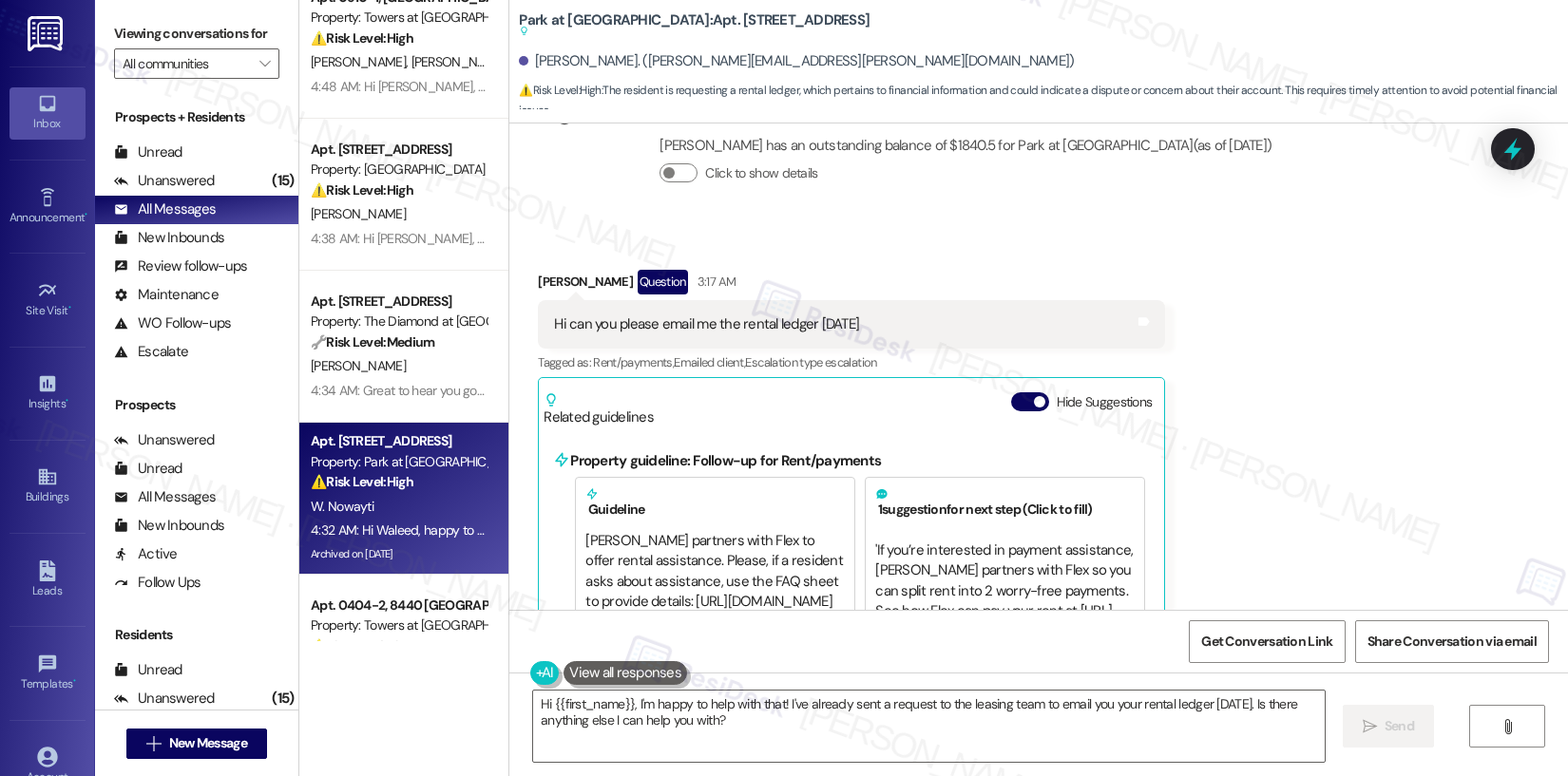 scroll, scrollTop: 40296, scrollLeft: 0, axis: vertical 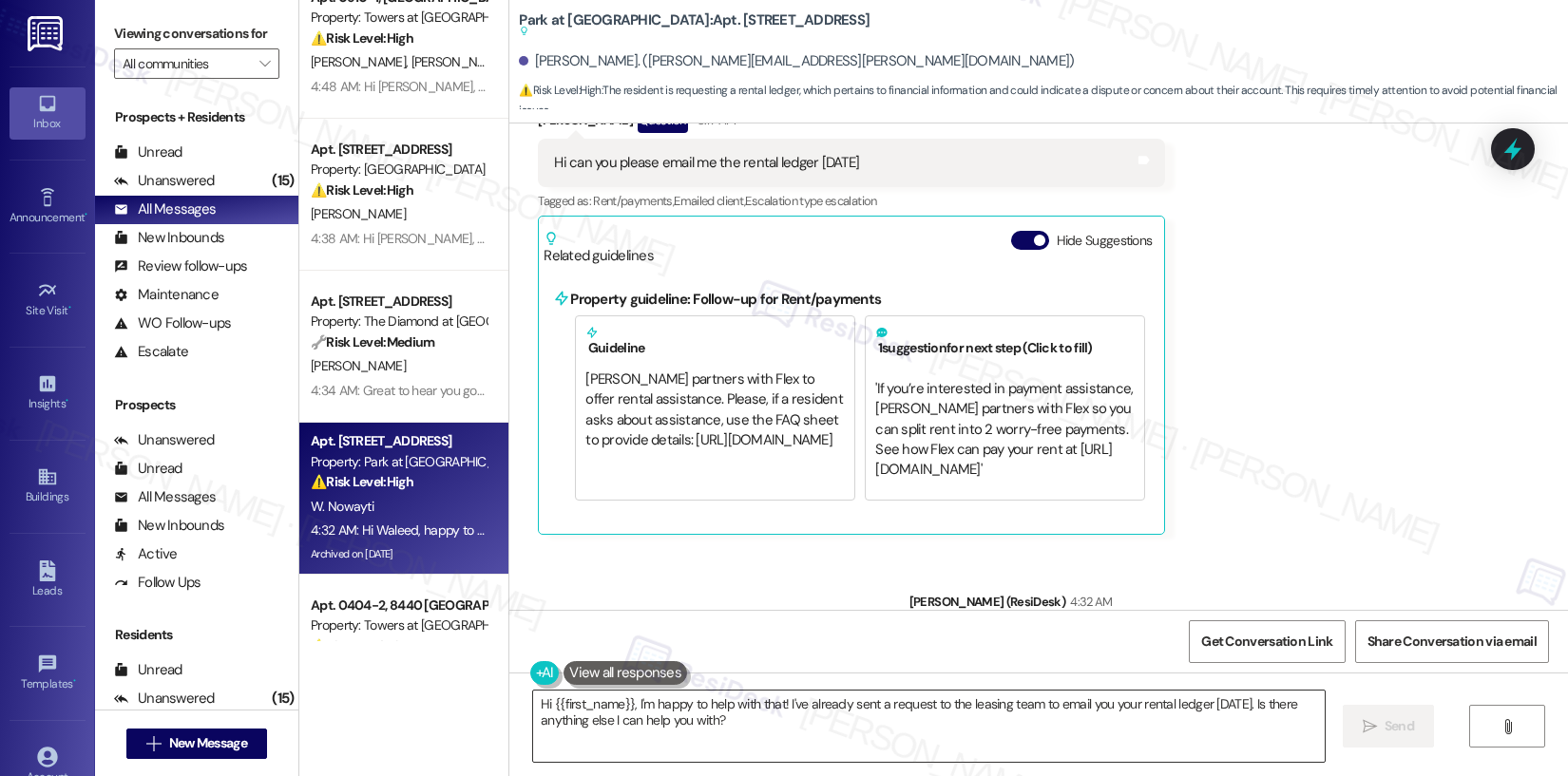 click on "Hi {{first_name}}, I'm happy to help with that! I've already sent a request to the leasing team to email you your rental ledger today. Is there anything else I can help you with?" at bounding box center [928, 726] 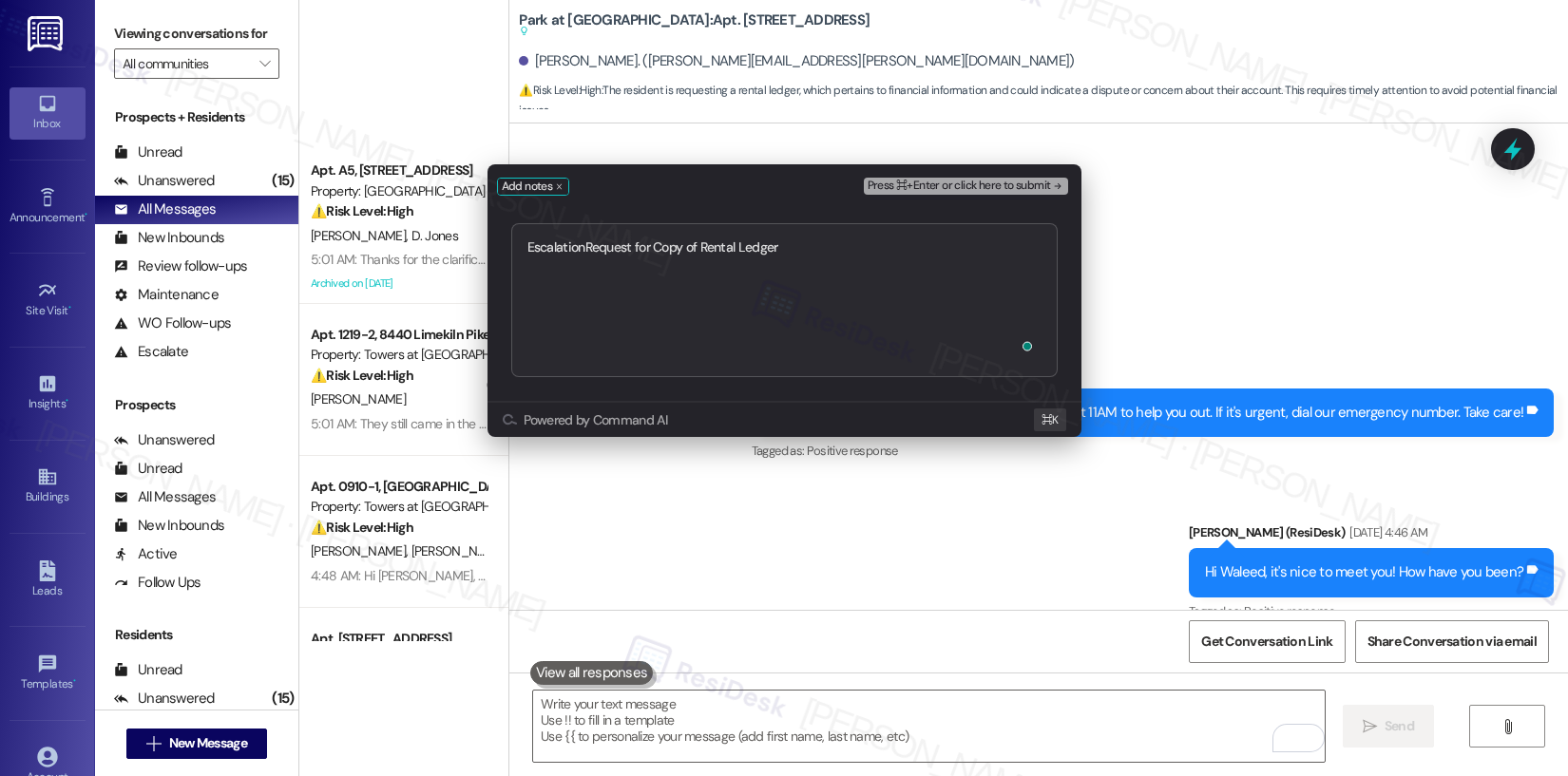 scroll, scrollTop: 0, scrollLeft: 0, axis: both 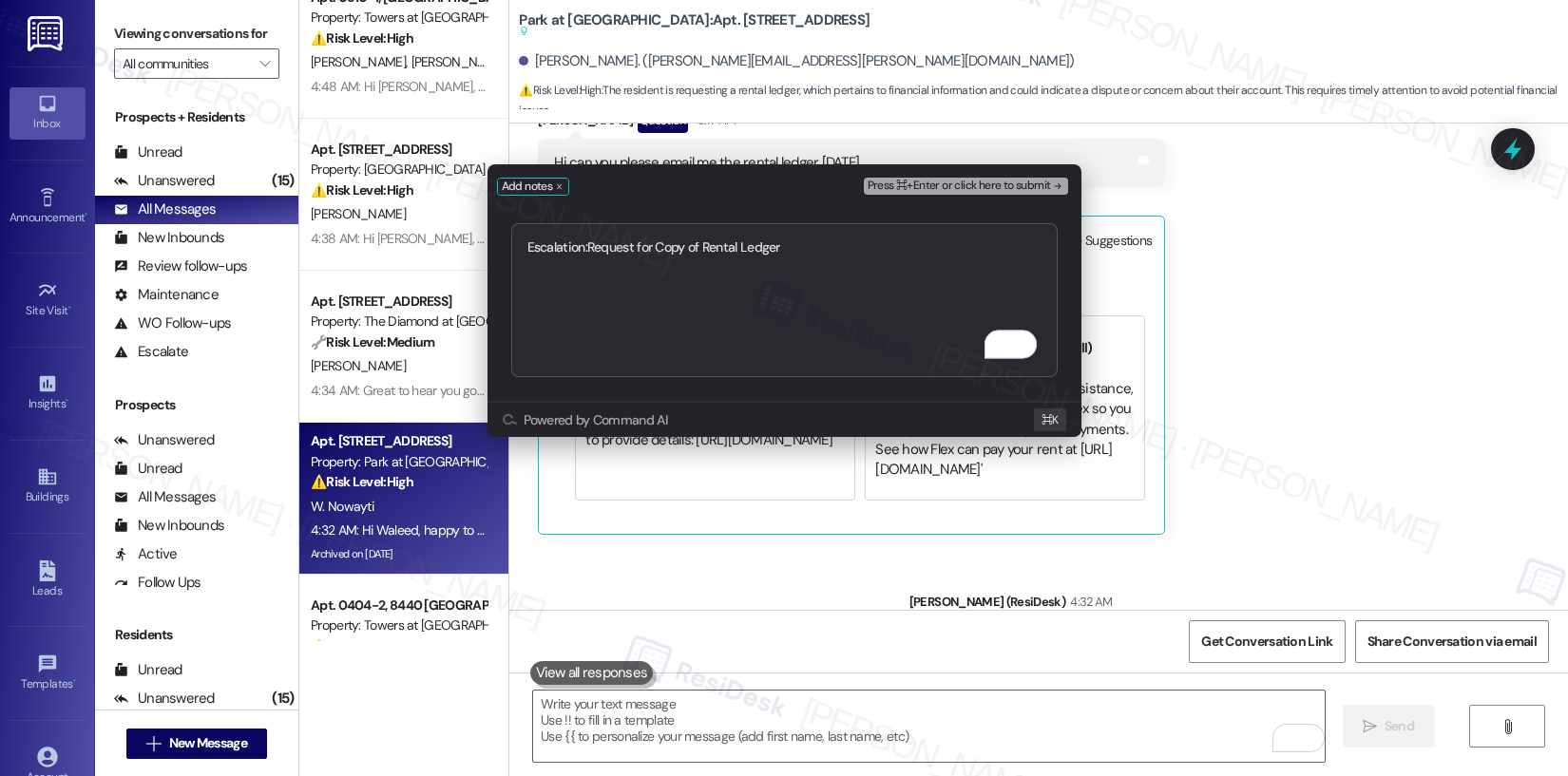 type on "Escalation: Request for Copy of Rental Ledger" 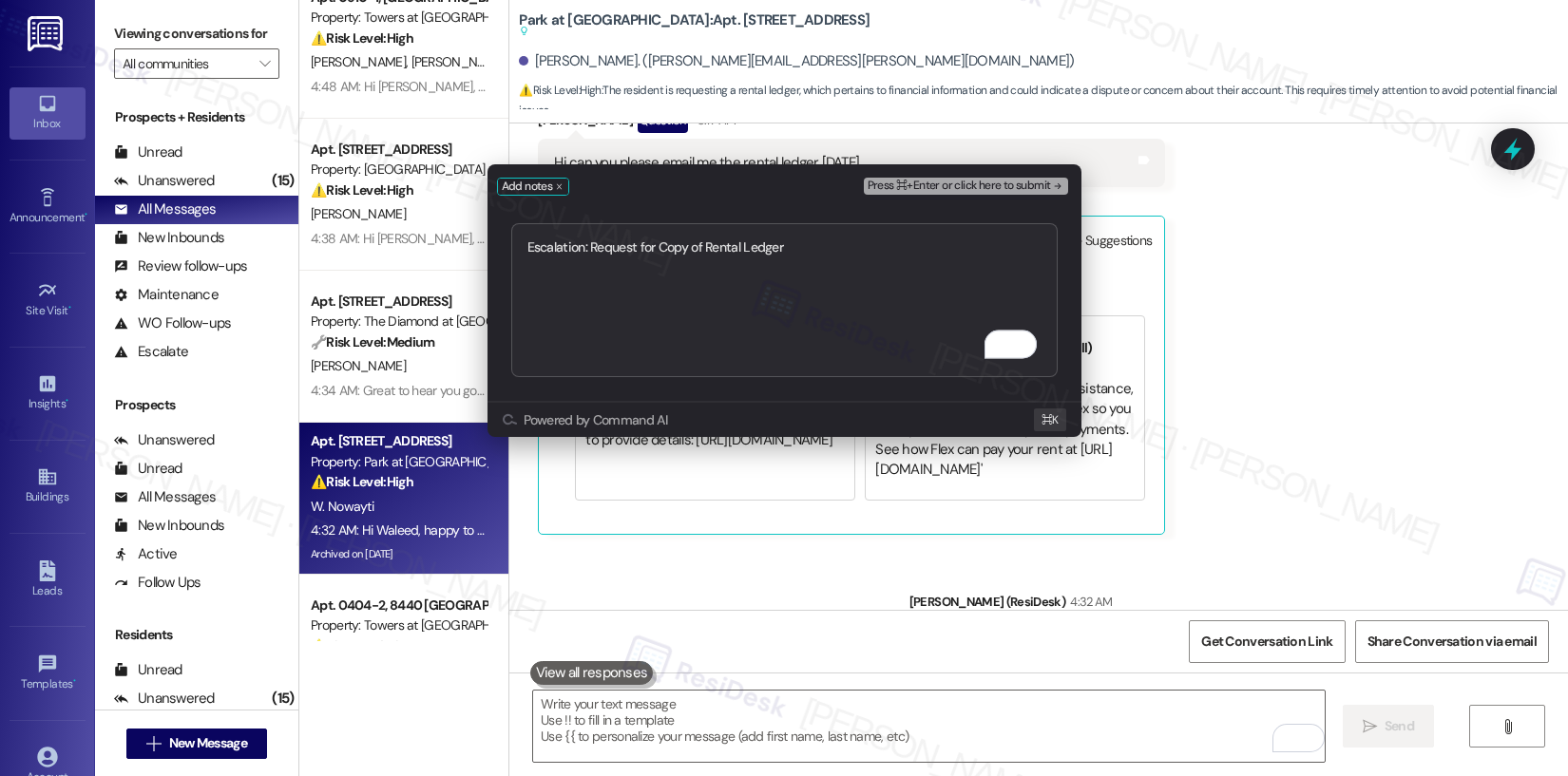 click on "Press ⌘+Enter or click here to submit" at bounding box center (959, 186) 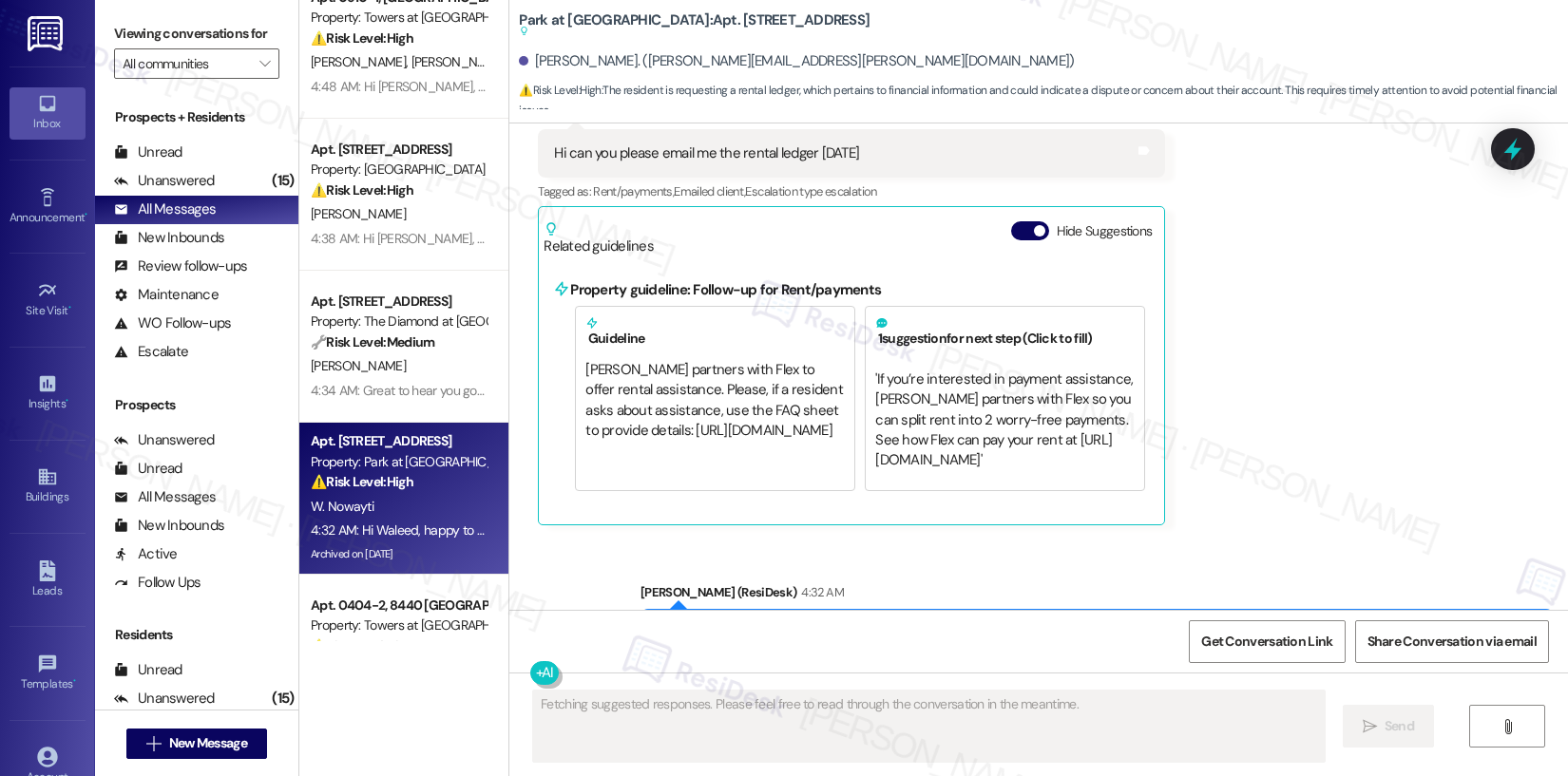 scroll, scrollTop: 40690, scrollLeft: 0, axis: vertical 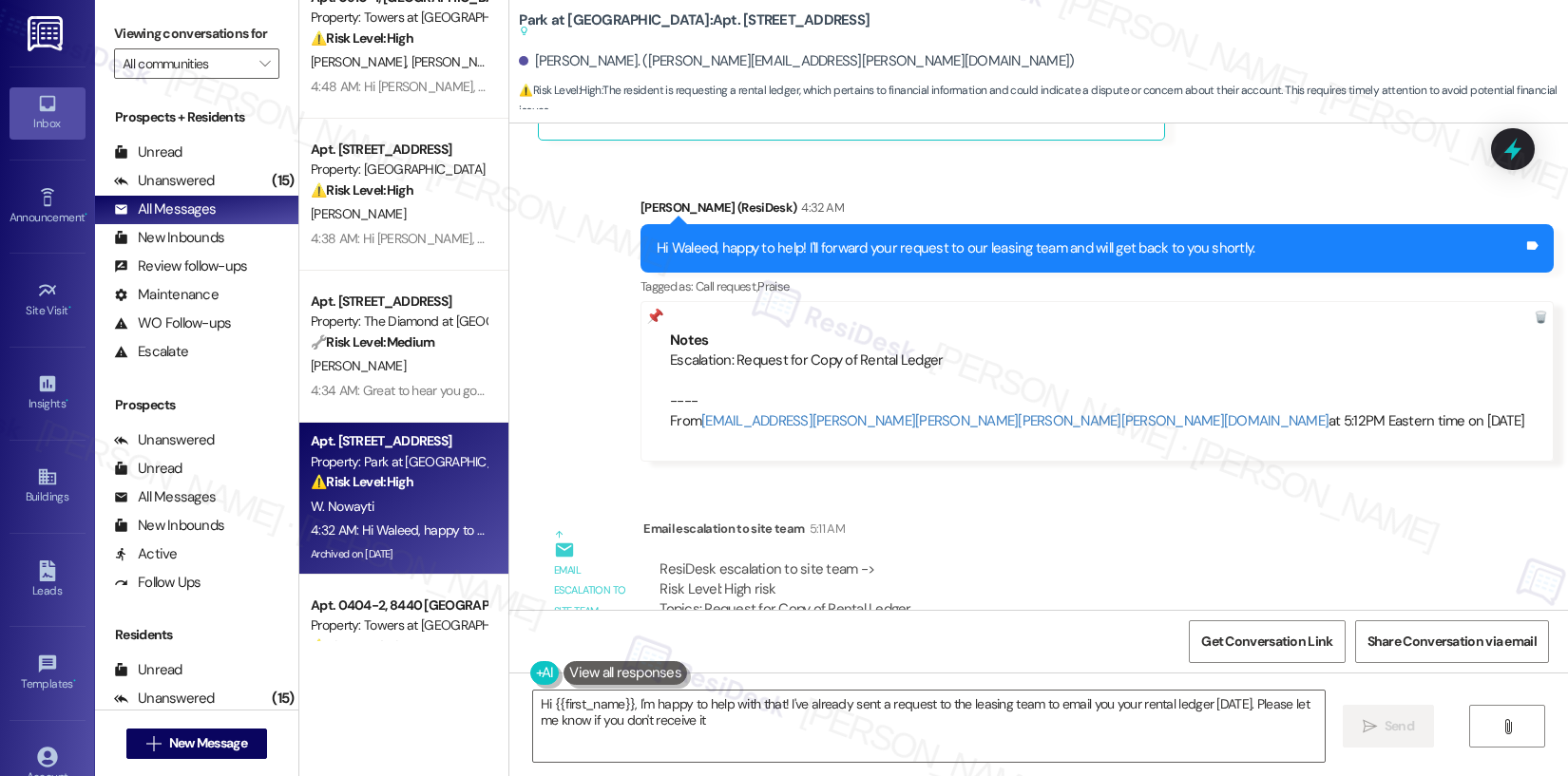 type on "Hi {{first_name}}, I'm happy to help with that! I've already sent a request to the leasing team to email you your rental ledger [DATE]. Please let me know if you don't receive it!" 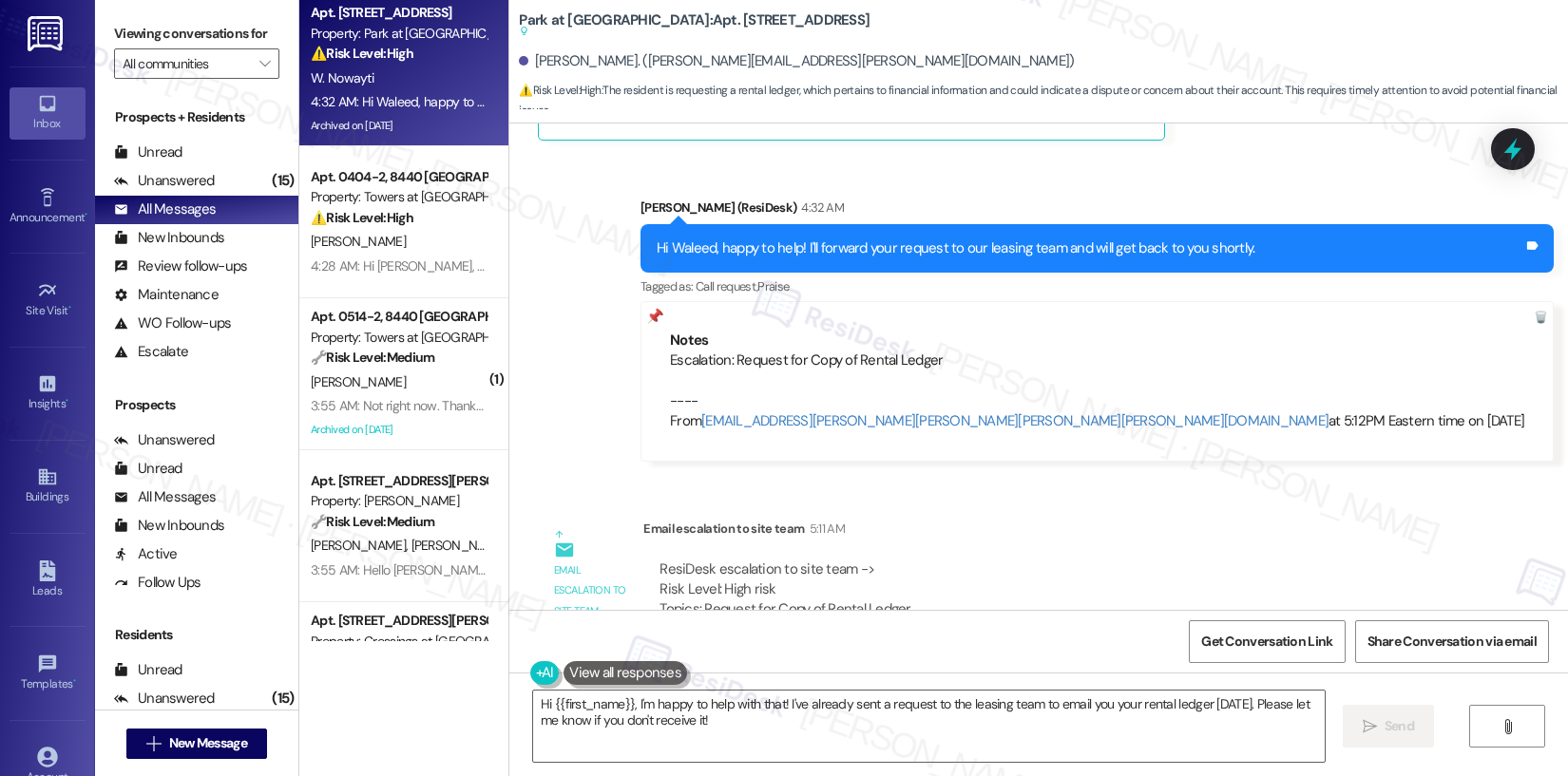 scroll, scrollTop: 925, scrollLeft: 0, axis: vertical 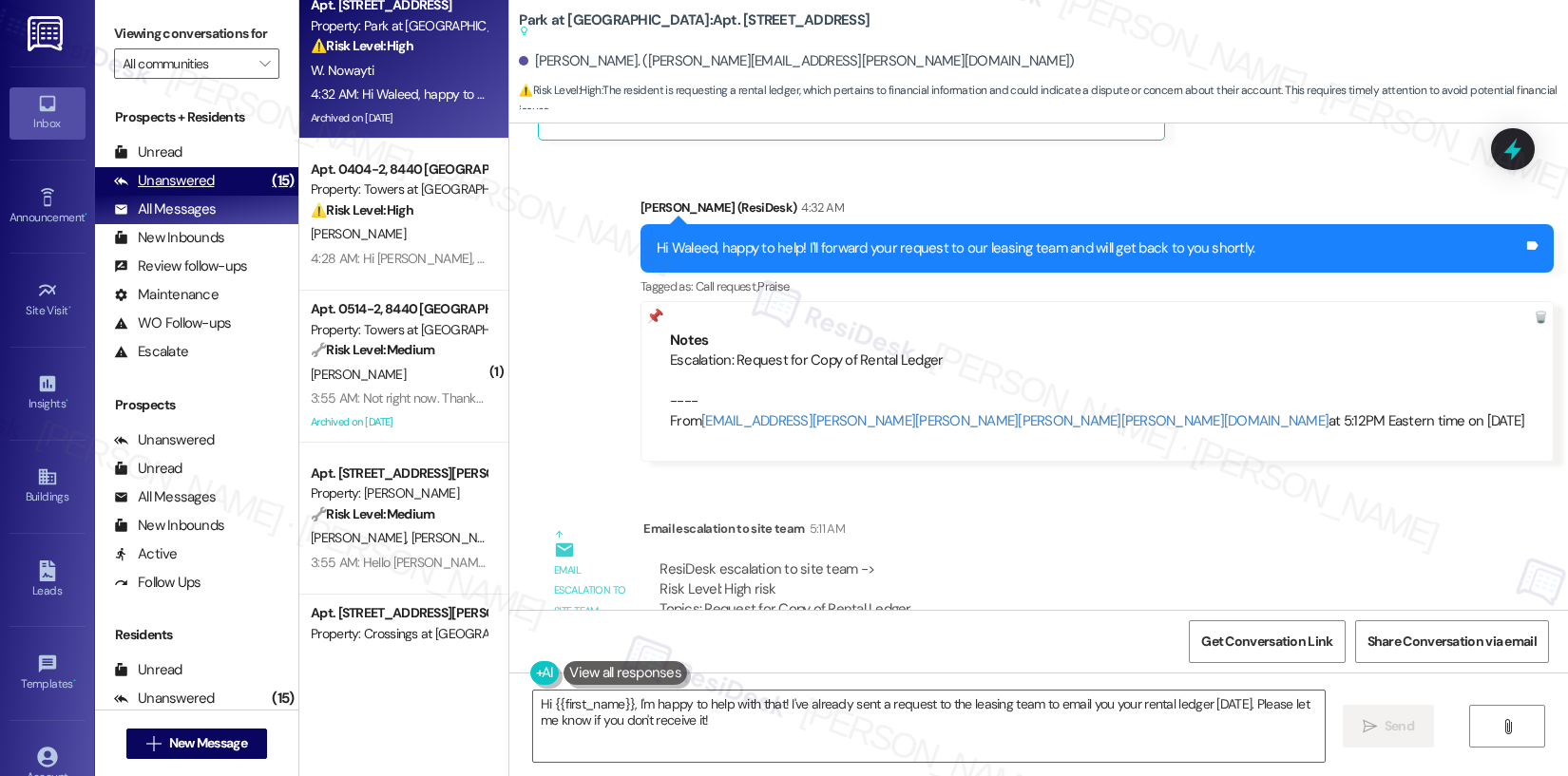 click on "Unanswered" at bounding box center (164, 180) 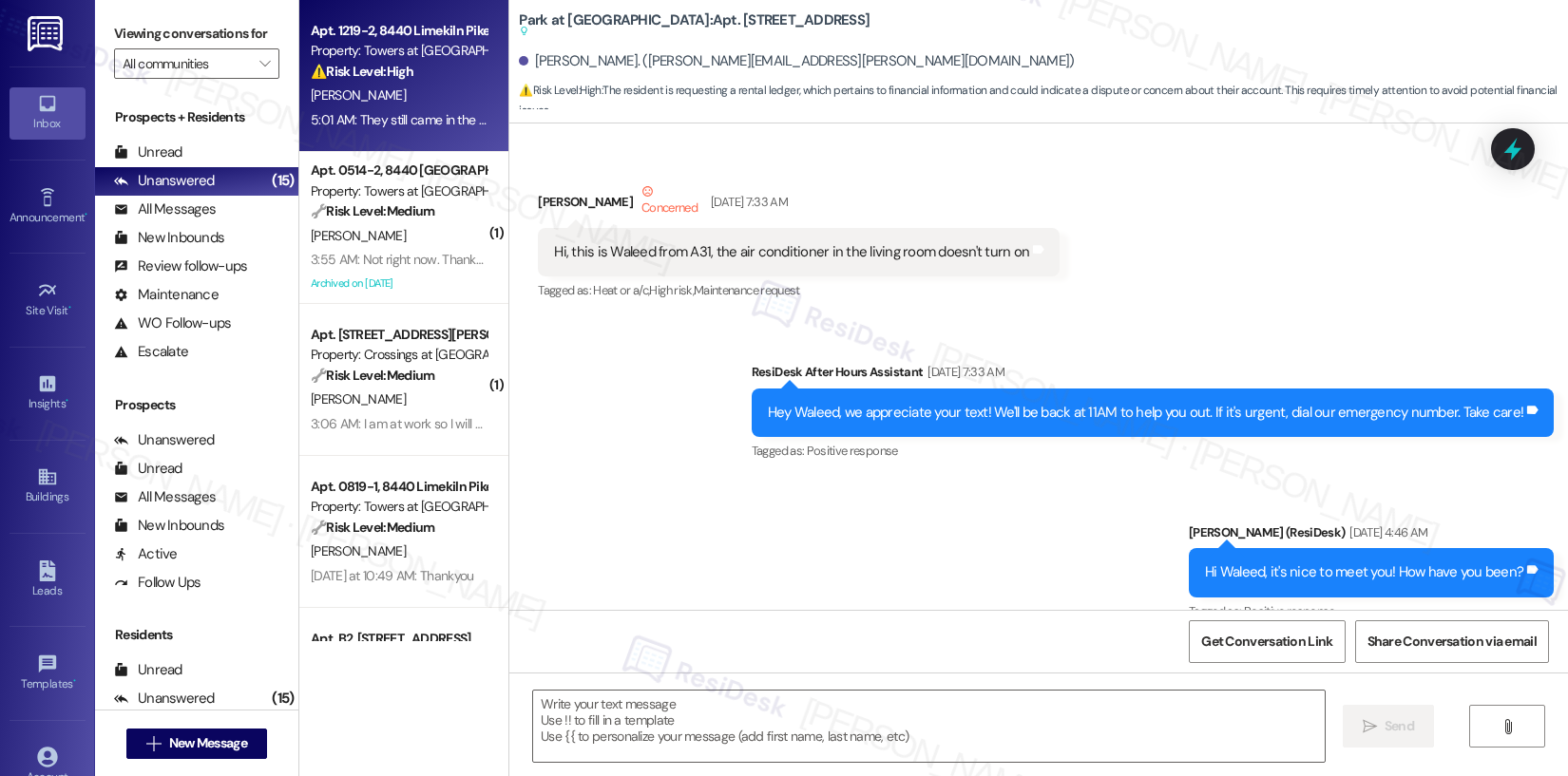 type on "Fetching suggested responses. Please feel free to read through the conversation in the meantime." 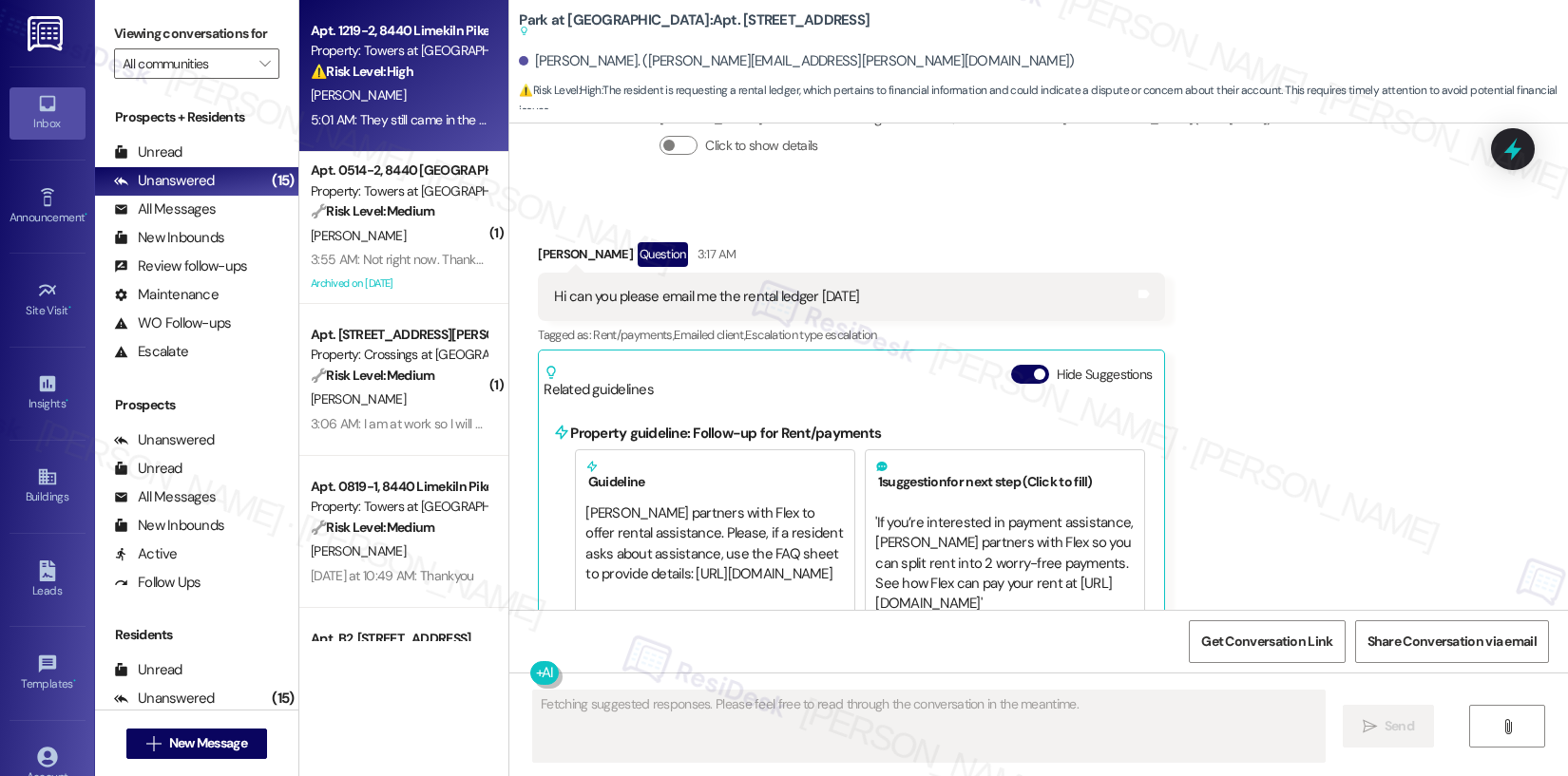 scroll, scrollTop: 40134, scrollLeft: 0, axis: vertical 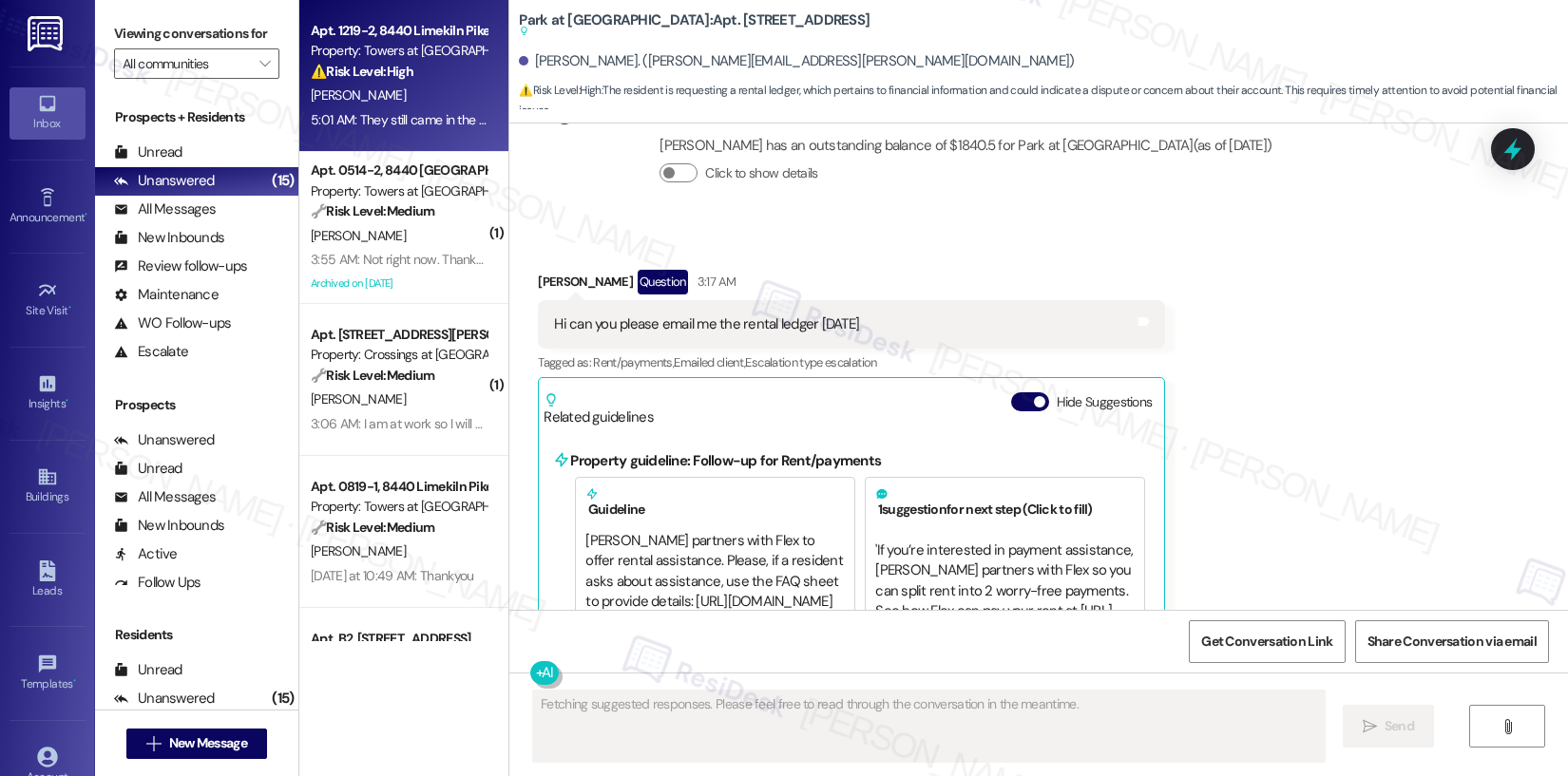 click on "[PERSON_NAME]" at bounding box center (398, 95) 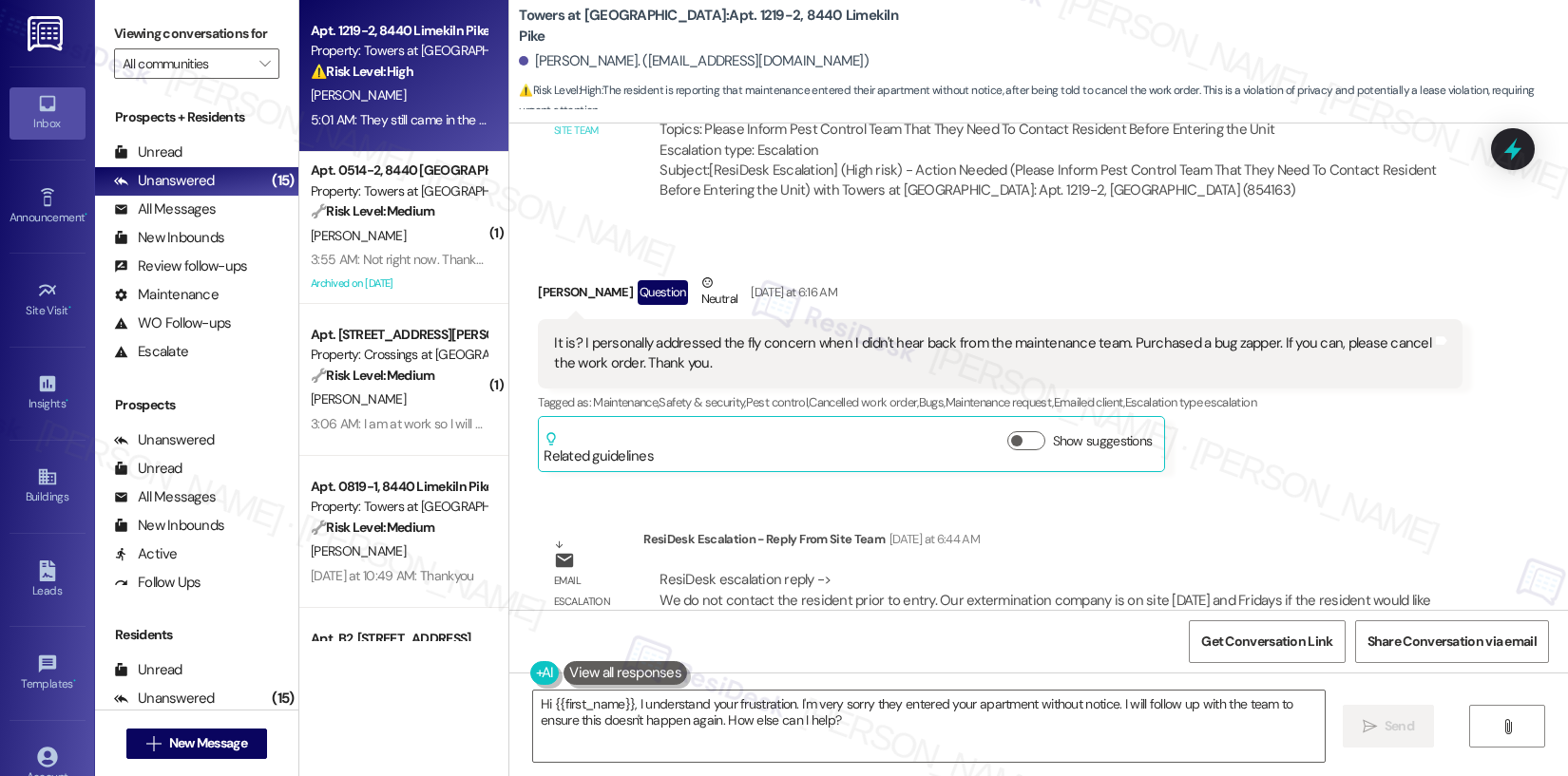 scroll, scrollTop: 14841, scrollLeft: 0, axis: vertical 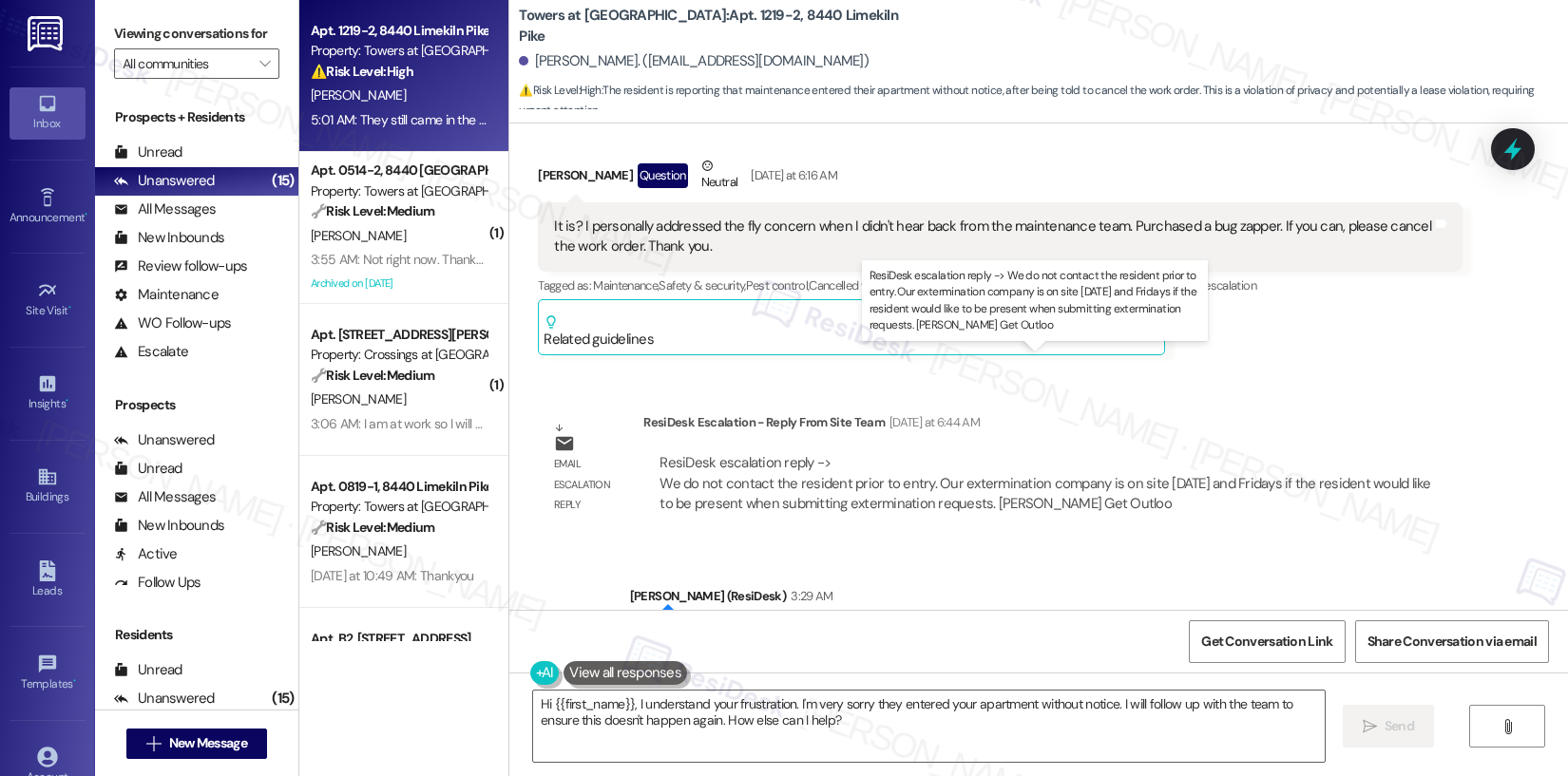click on "ResiDesk escalation reply ->
We do not contact the resident prior to entry. Our extermination company is on site [DATE] and Fridays if the resident would like to be present when submitting extermination requests. [PERSON_NAME] Get Outloo ResiDesk escalation reply ->
We do not contact the resident prior to entry. Our extermination company is on site [DATE] and Fridays if the resident would like to be present when submitting extermination requests. [PERSON_NAME] Get Outloo" at bounding box center (1044, 483) 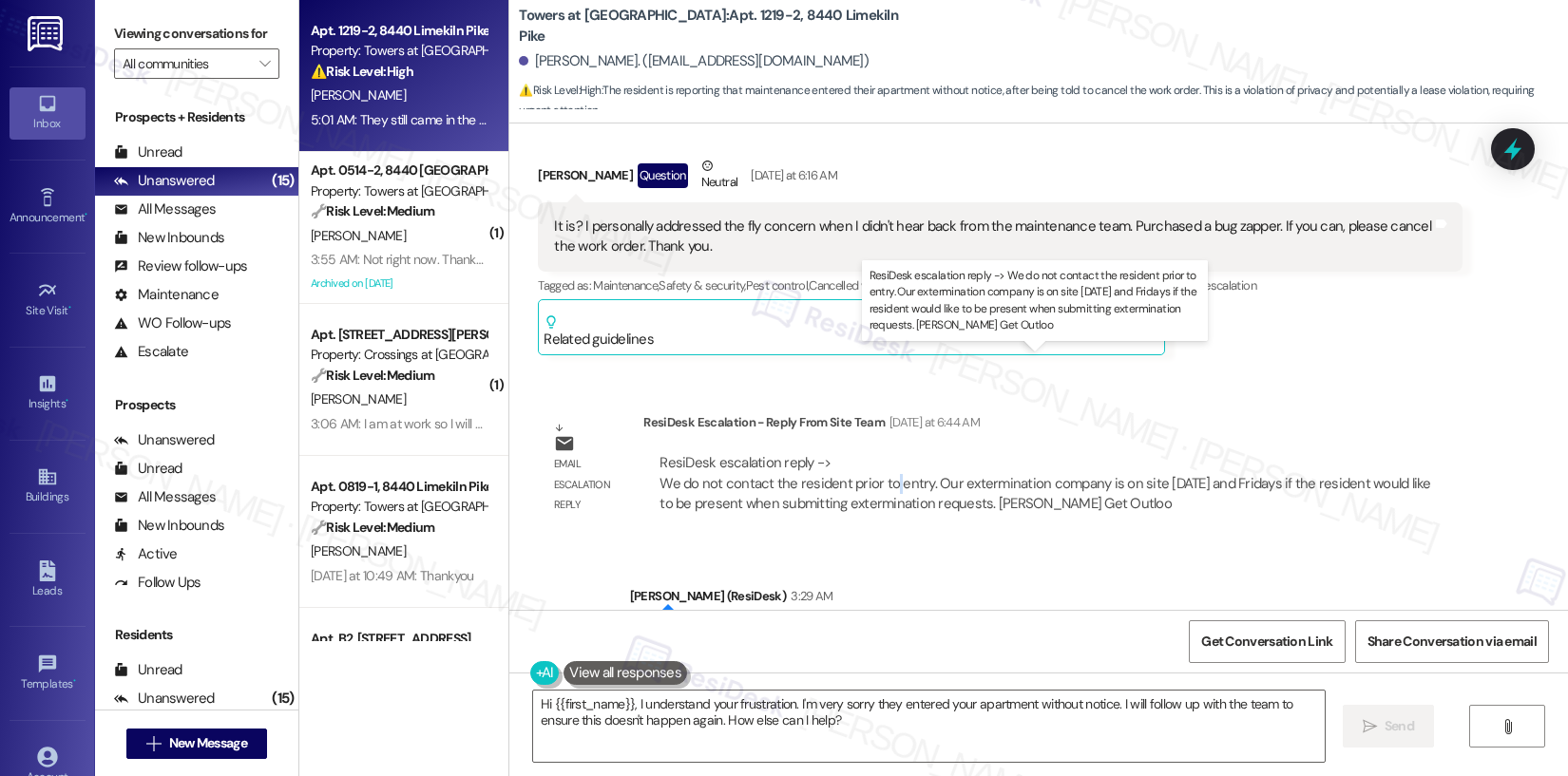 click on "ResiDesk escalation reply ->
We do not contact the resident prior to entry. Our extermination company is on site [DATE] and Fridays if the resident would like to be present when submitting extermination requests. [PERSON_NAME] Get Outloo ResiDesk escalation reply ->
We do not contact the resident prior to entry. Our extermination company is on site [DATE] and Fridays if the resident would like to be present when submitting extermination requests. [PERSON_NAME] Get Outloo" at bounding box center [1044, 483] 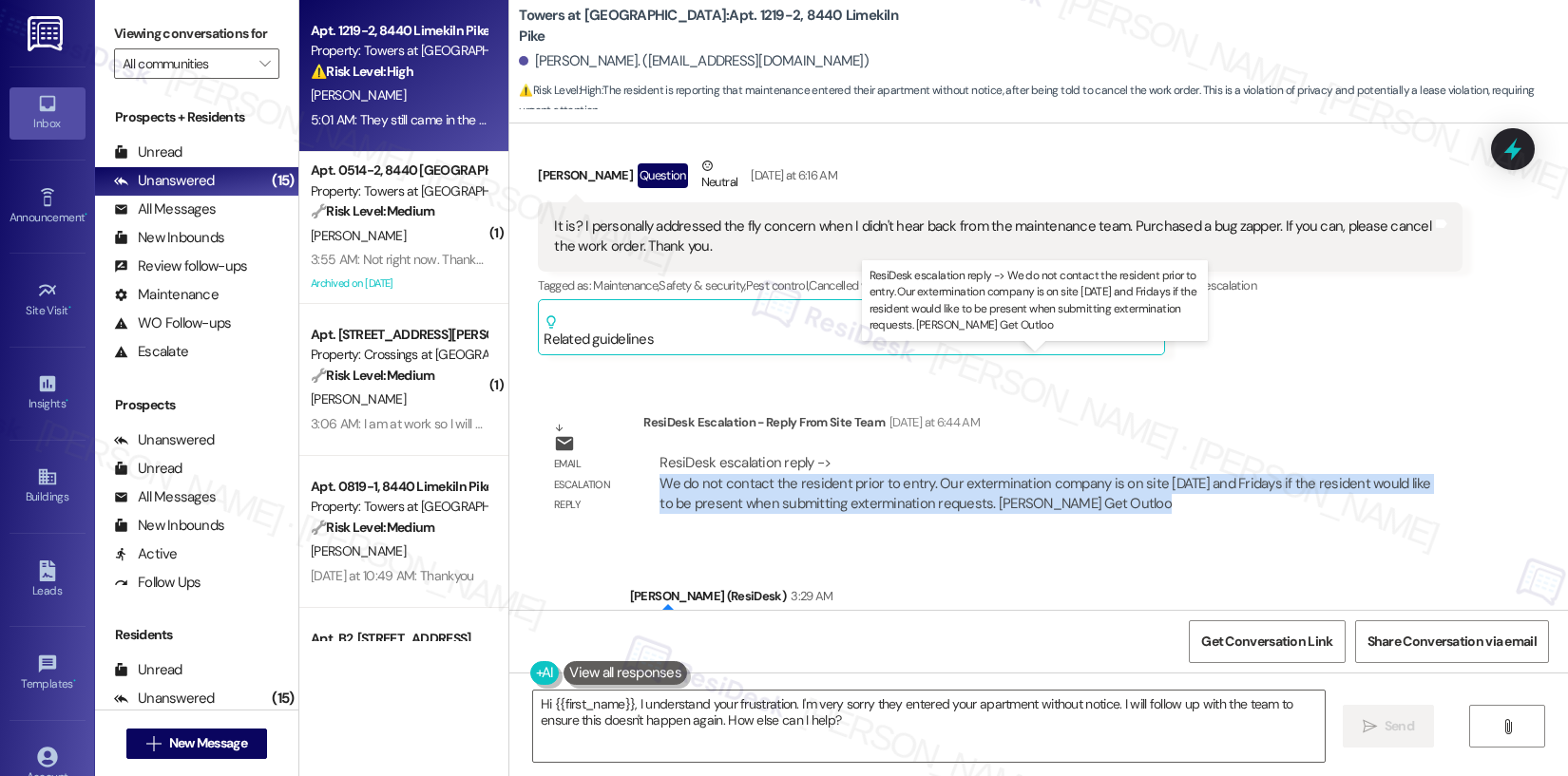 click on "ResiDesk escalation reply ->
We do not contact the resident prior to entry. Our extermination company is on site [DATE] and Fridays if the resident would like to be present when submitting extermination requests. [PERSON_NAME] Get Outloo ResiDesk escalation reply ->
We do not contact the resident prior to entry. Our extermination company is on site [DATE] and Fridays if the resident would like to be present when submitting extermination requests. [PERSON_NAME] Get Outloo" at bounding box center [1044, 483] 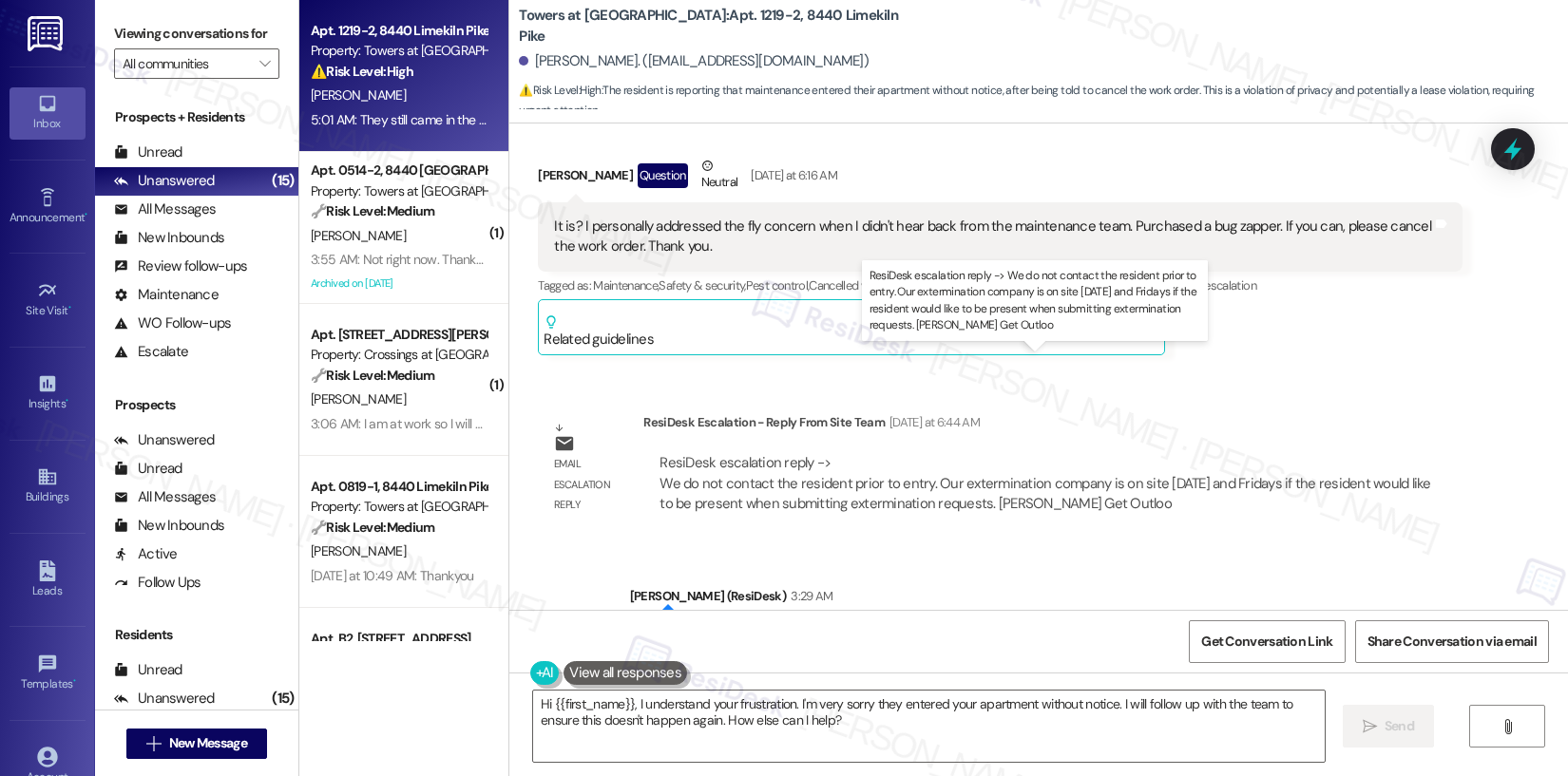click on "ResiDesk escalation reply ->
We do not contact the resident prior to entry. Our extermination company is on site [DATE] and Fridays if the resident would like to be present when submitting extermination requests. [PERSON_NAME] Get Outloo ResiDesk escalation reply ->
We do not contact the resident prior to entry. Our extermination company is on site [DATE] and Fridays if the resident would like to be present when submitting extermination requests. [PERSON_NAME] Get Outloo" at bounding box center [1044, 483] 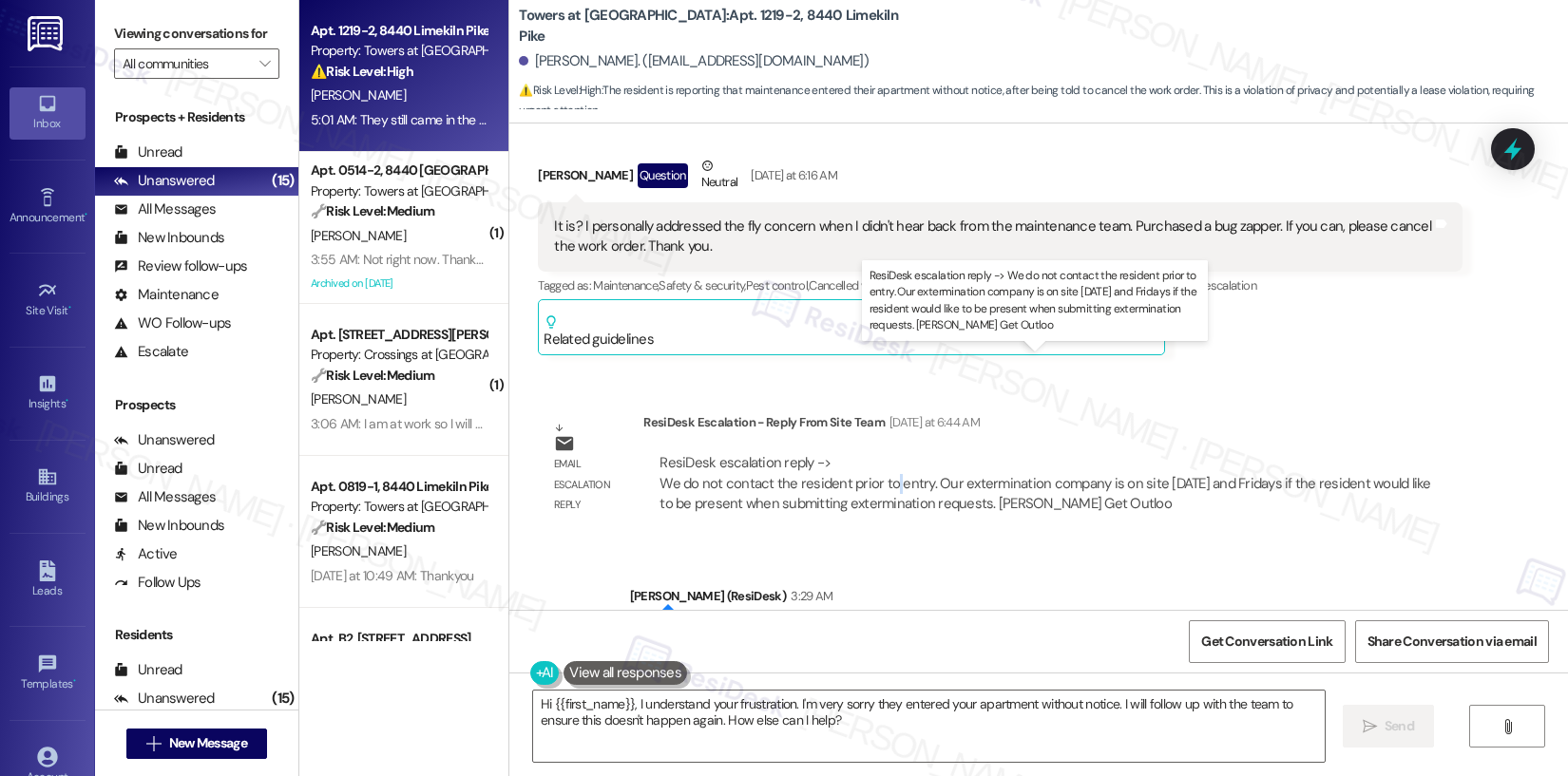 click on "ResiDesk escalation reply ->
We do not contact the resident prior to entry. Our extermination company is on site [DATE] and Fridays if the resident would like to be present when submitting extermination requests. [PERSON_NAME] Get Outloo ResiDesk escalation reply ->
We do not contact the resident prior to entry. Our extermination company is on site [DATE] and Fridays if the resident would like to be present when submitting extermination requests. [PERSON_NAME] Get Outloo" at bounding box center [1044, 483] 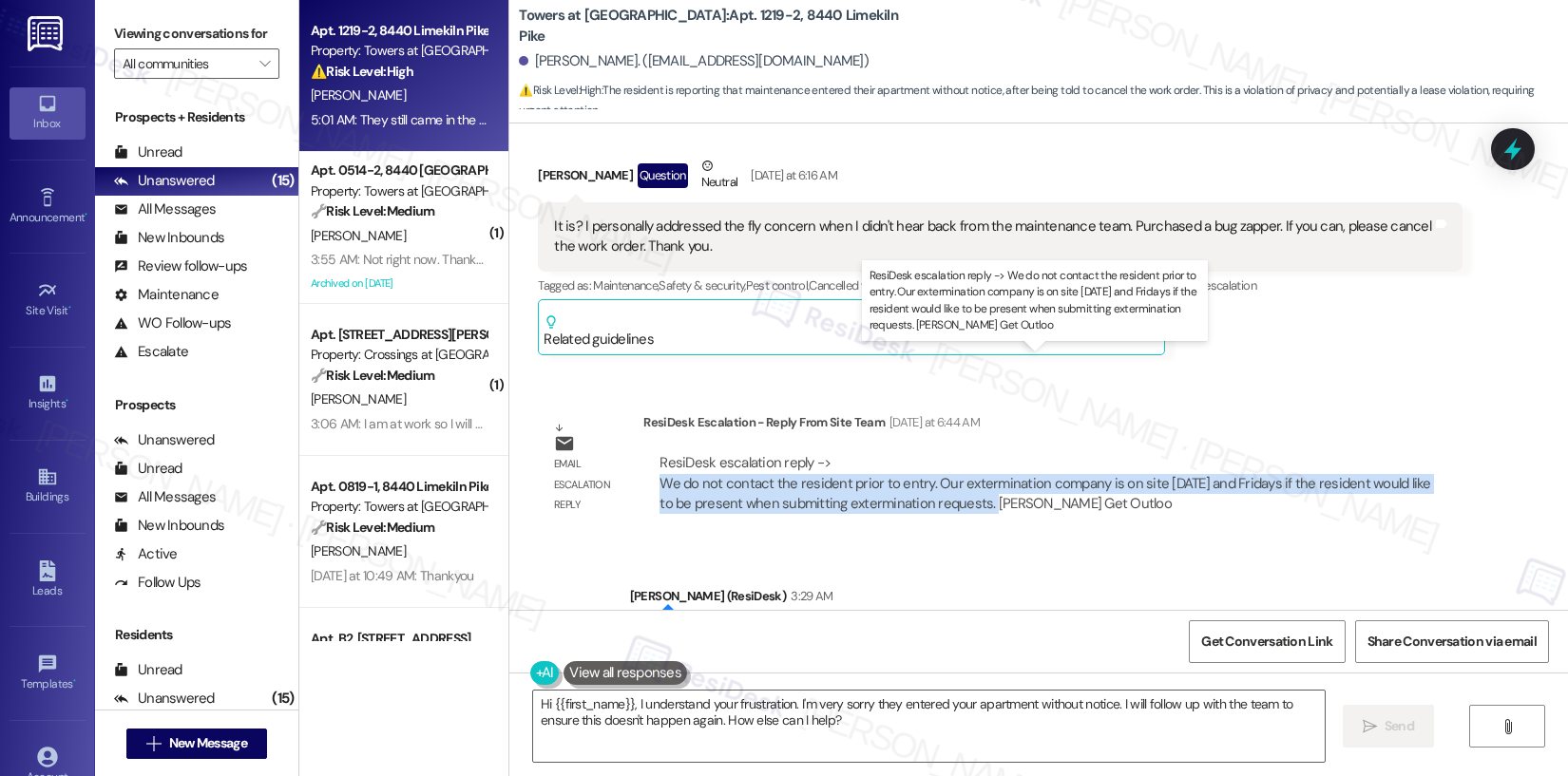 drag, startPoint x: 647, startPoint y: 384, endPoint x: 955, endPoint y: 402, distance: 308.5255 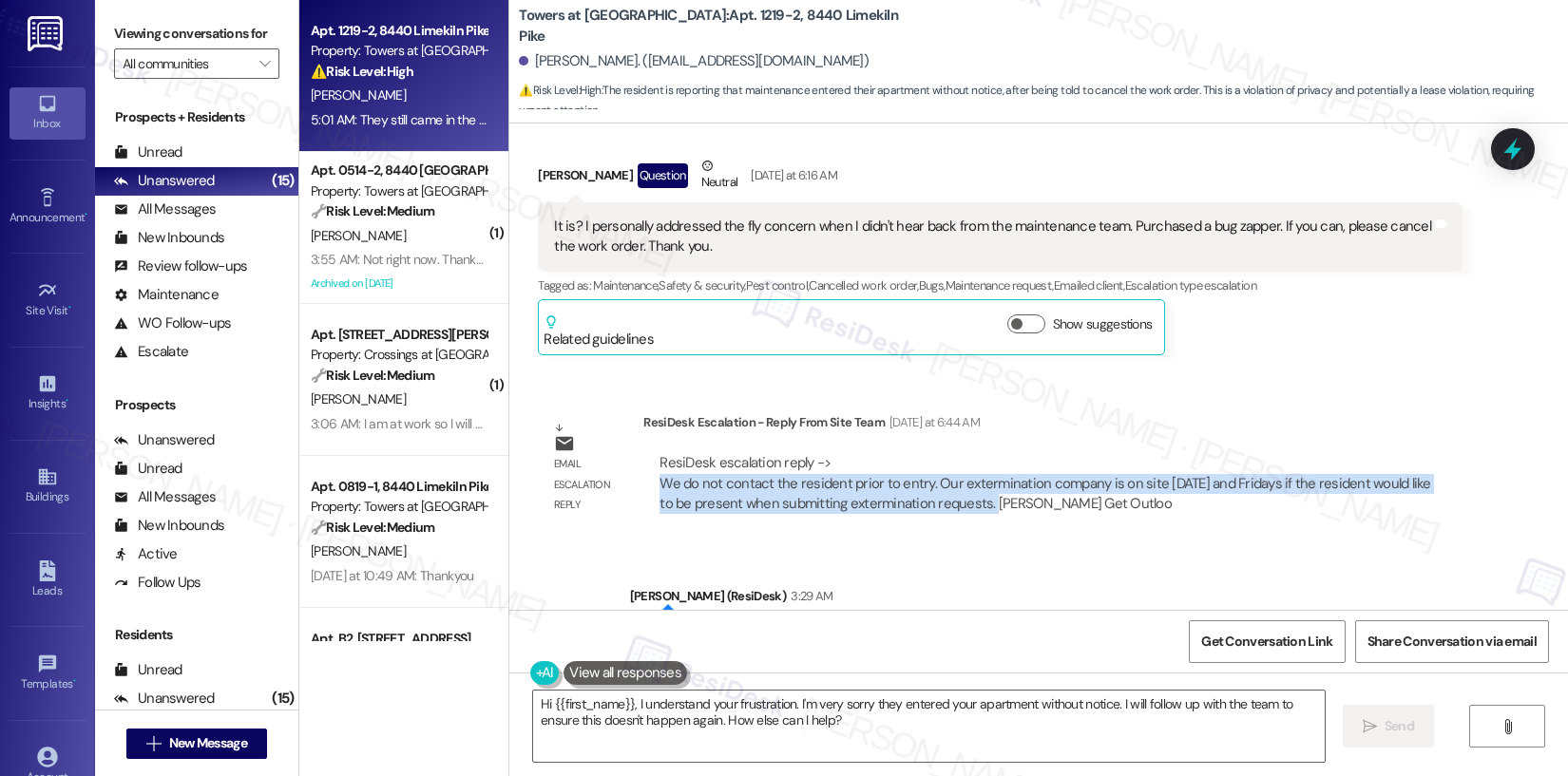 copy on "We do not contact the resident prior to entry. Our extermination company is on site [DATE] and Fridays if the resident would like to be present when submitting extermination requests." 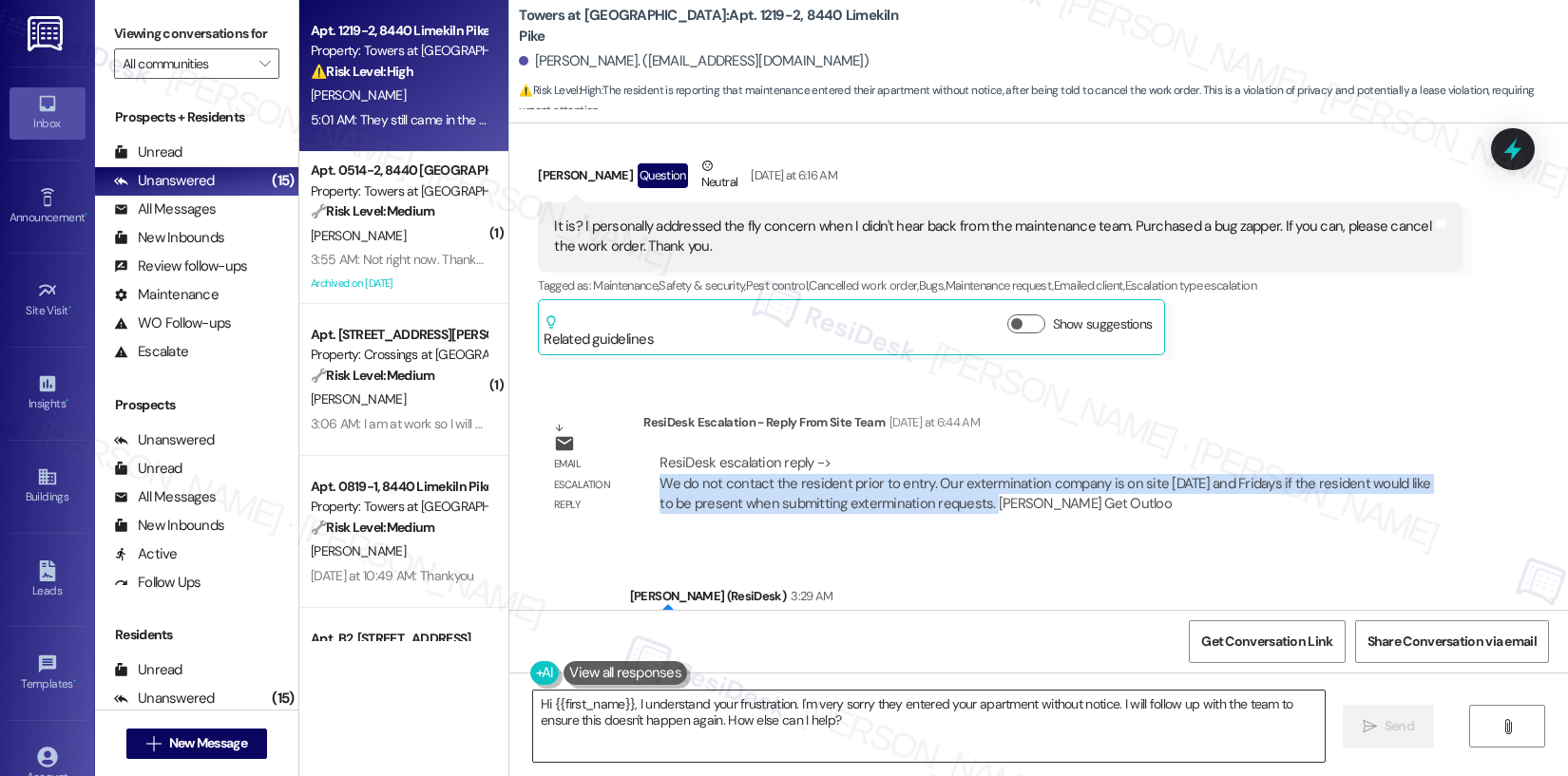 click on "Hi {{first_name}}, I understand your frustration. I'm very sorry they entered your apartment without notice. I will follow up with the team to ensure this doesn't happen again. How else can I help?" at bounding box center [928, 726] 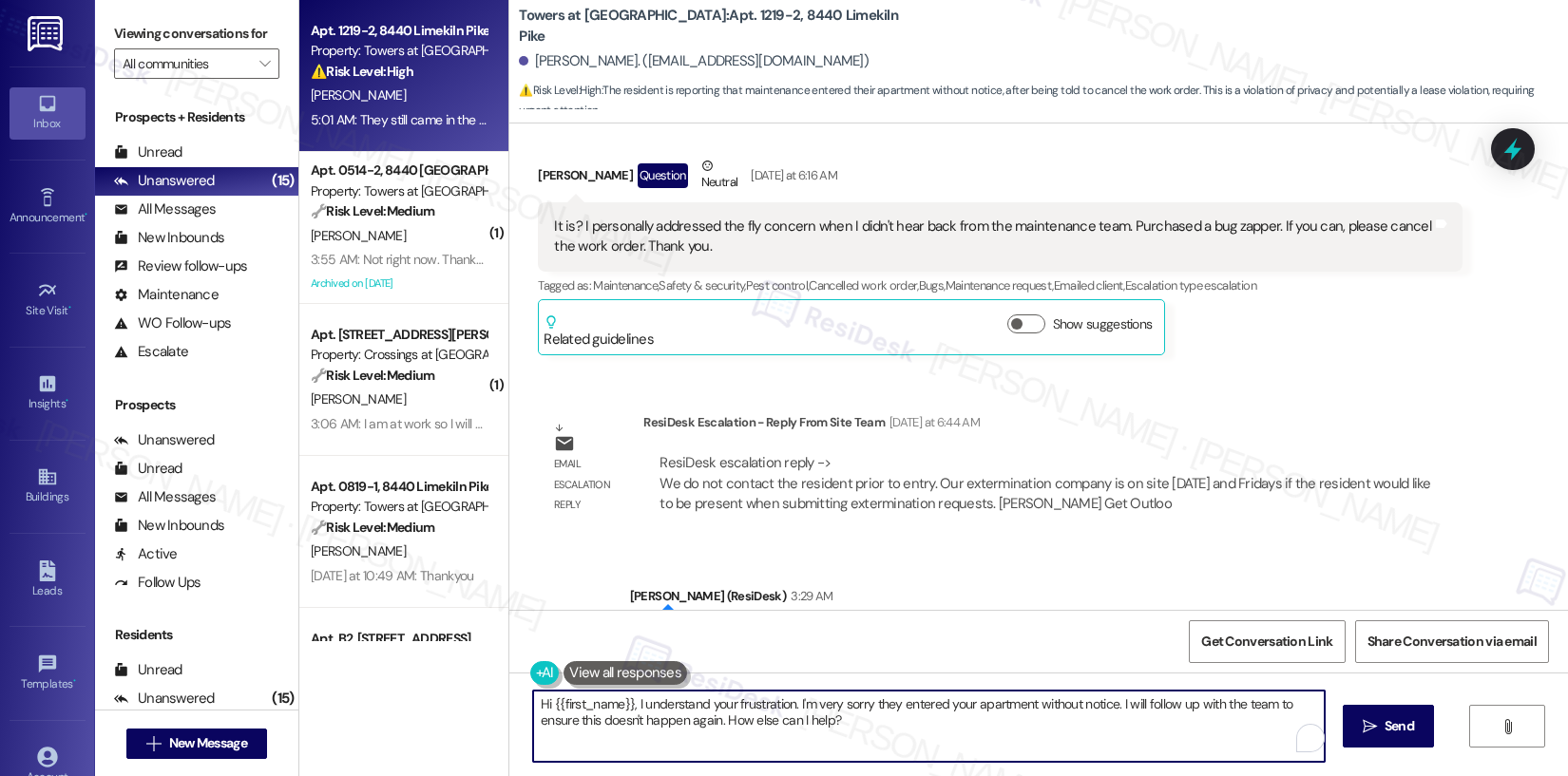 click on "Hi {{first_name}}, I understand your frustration. I'm very sorry they entered your apartment without notice. I will follow up with the team to ensure this doesn't happen again. How else can I help?" at bounding box center (928, 726) 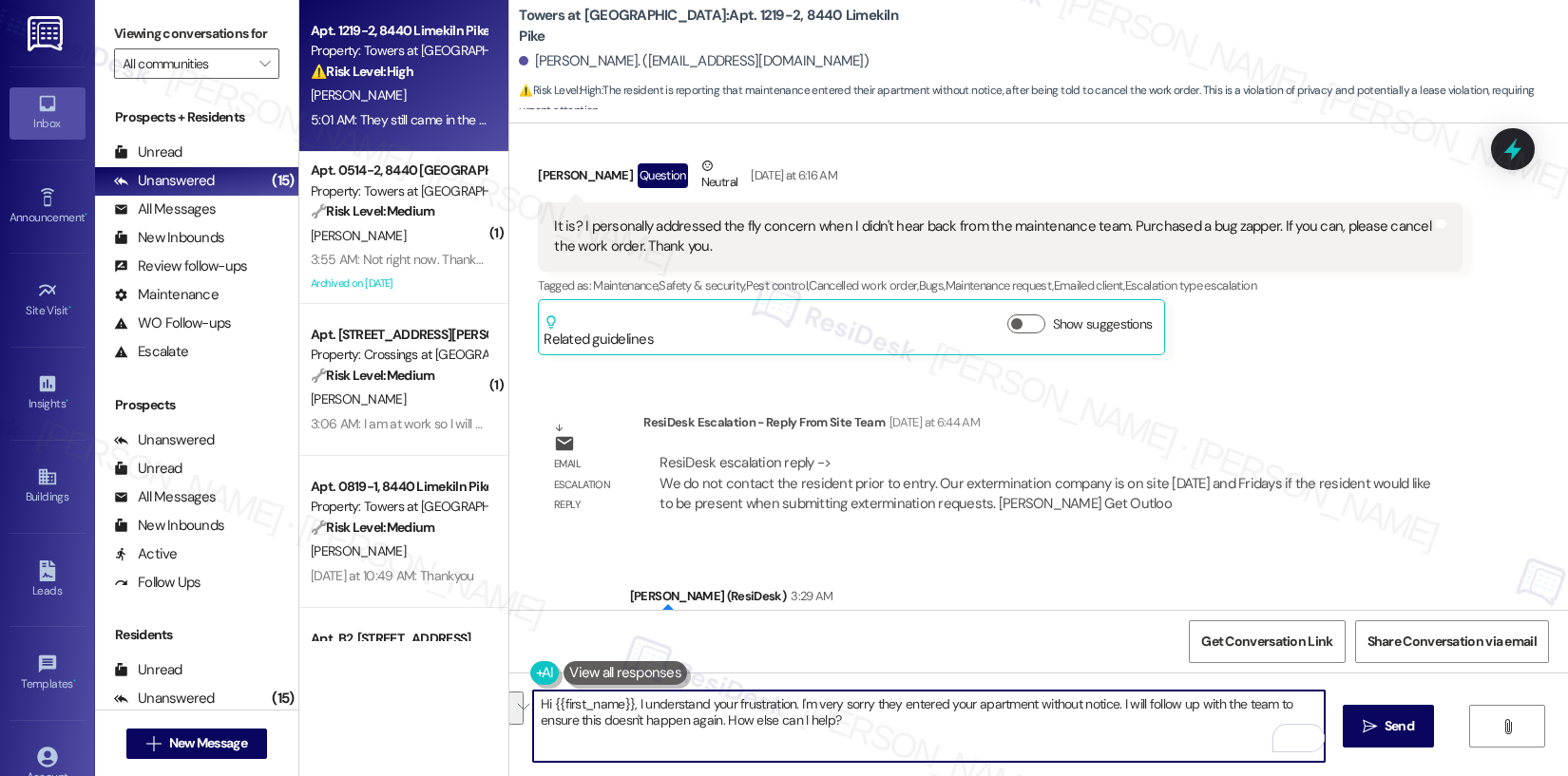 drag, startPoint x: 862, startPoint y: 727, endPoint x: 636, endPoint y: 710, distance: 226.6385 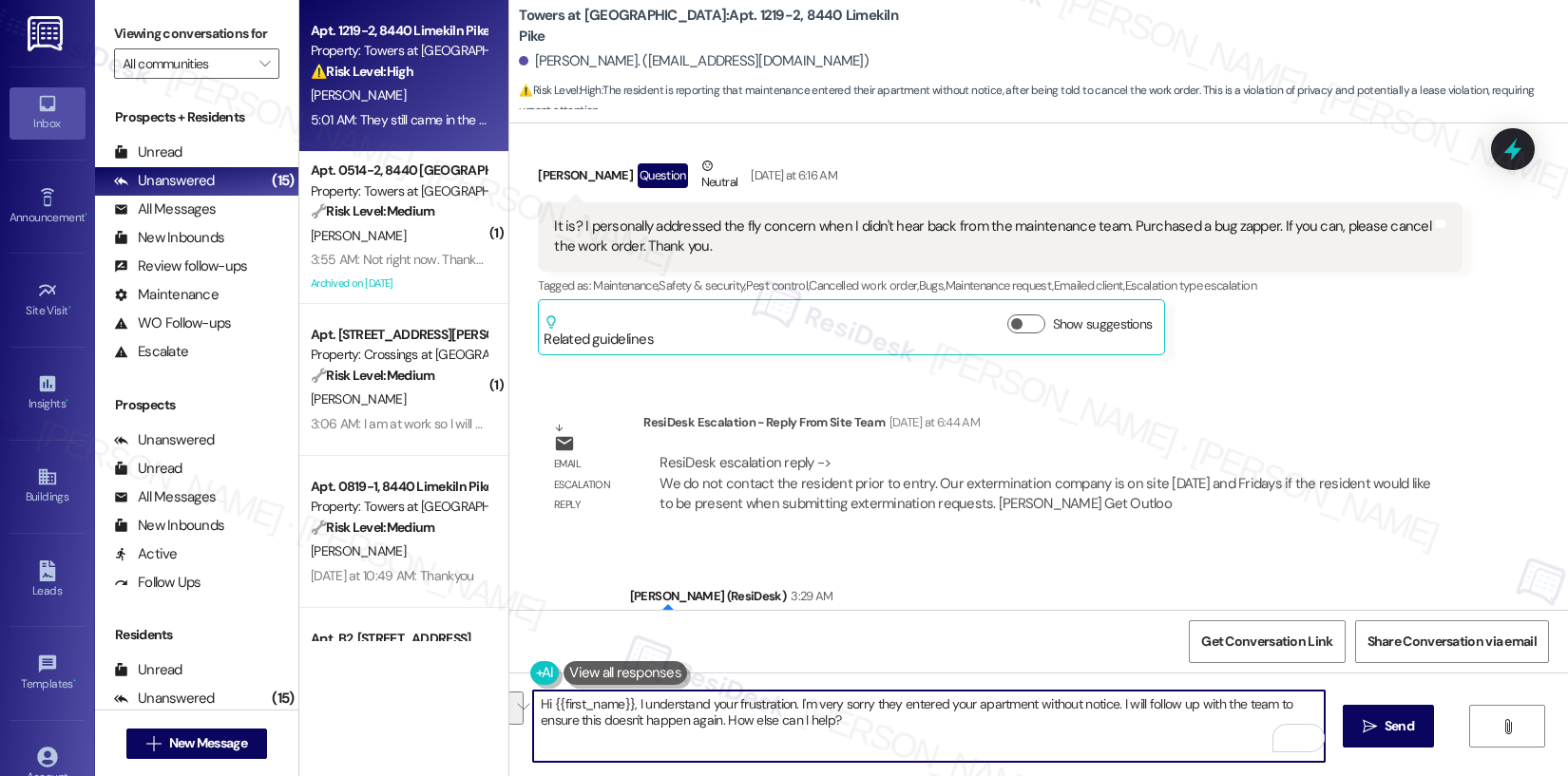 click on "Hi {{first_name}}, I understand your frustration. I'm very sorry they entered your apartment without notice. I will follow up with the team to ensure this doesn't happen again. How else can I help?" at bounding box center [928, 726] 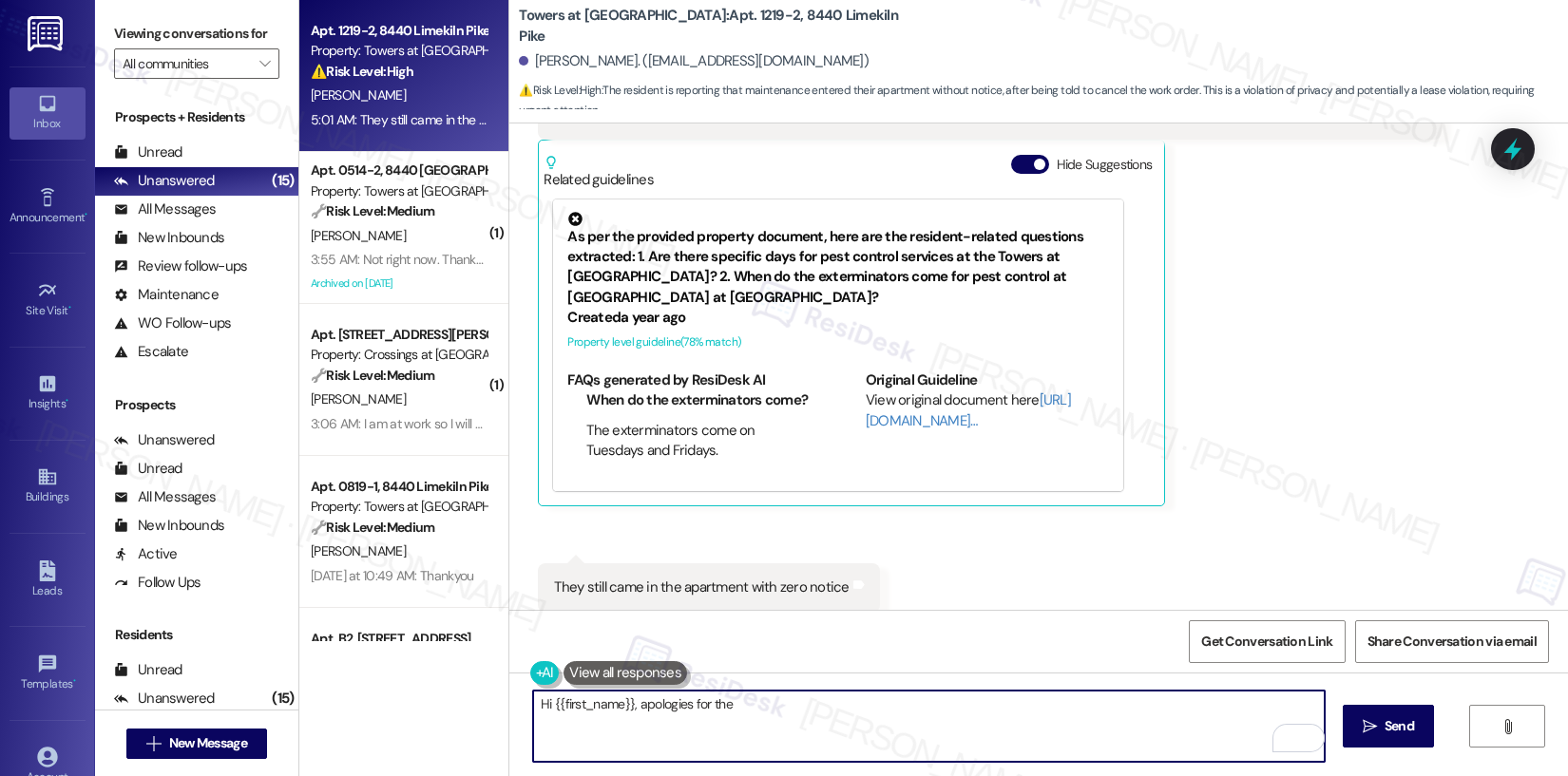 scroll, scrollTop: 16445, scrollLeft: 0, axis: vertical 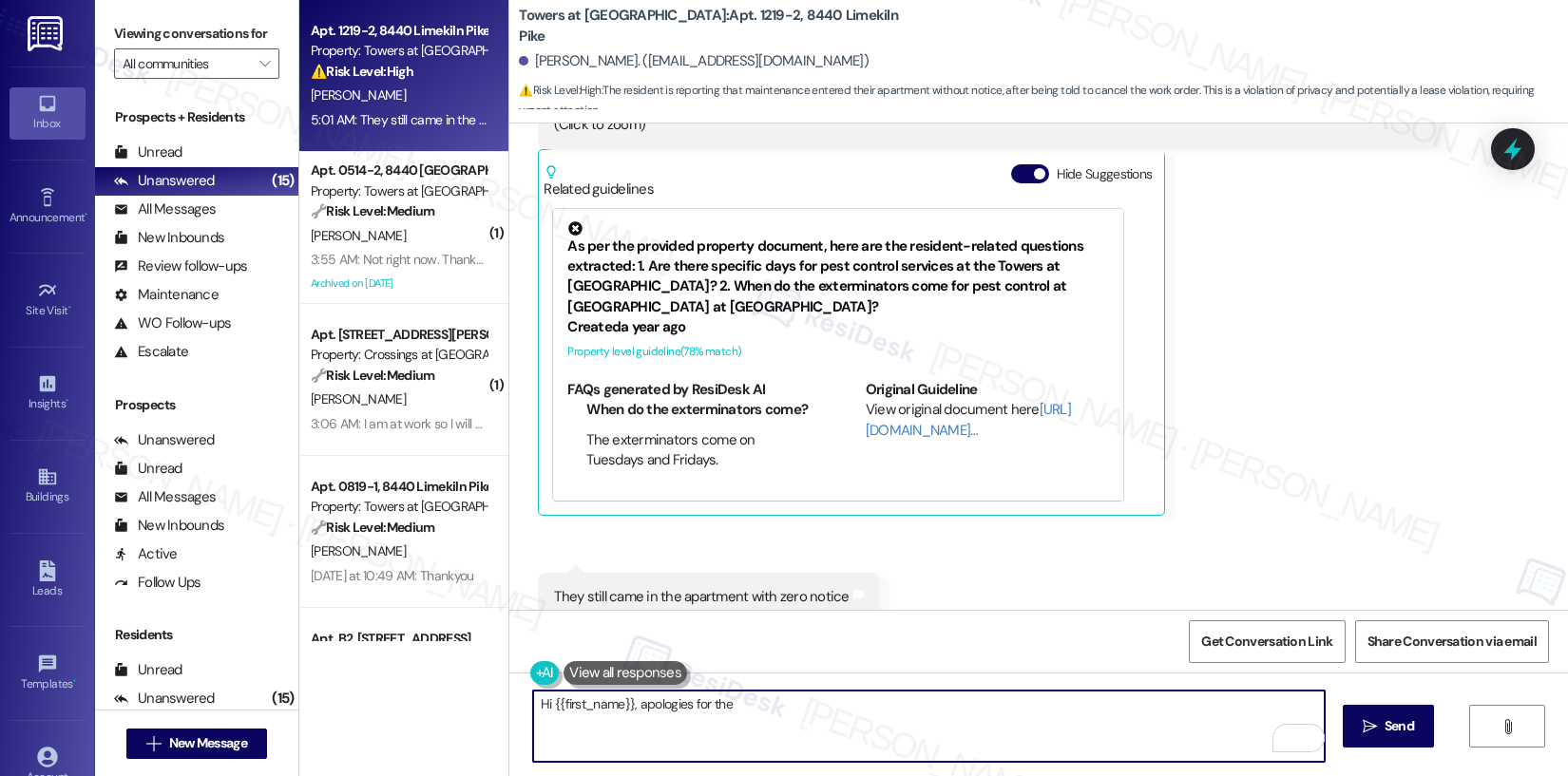 click on "They still came in the apartment with zero notice" at bounding box center (701, 596) 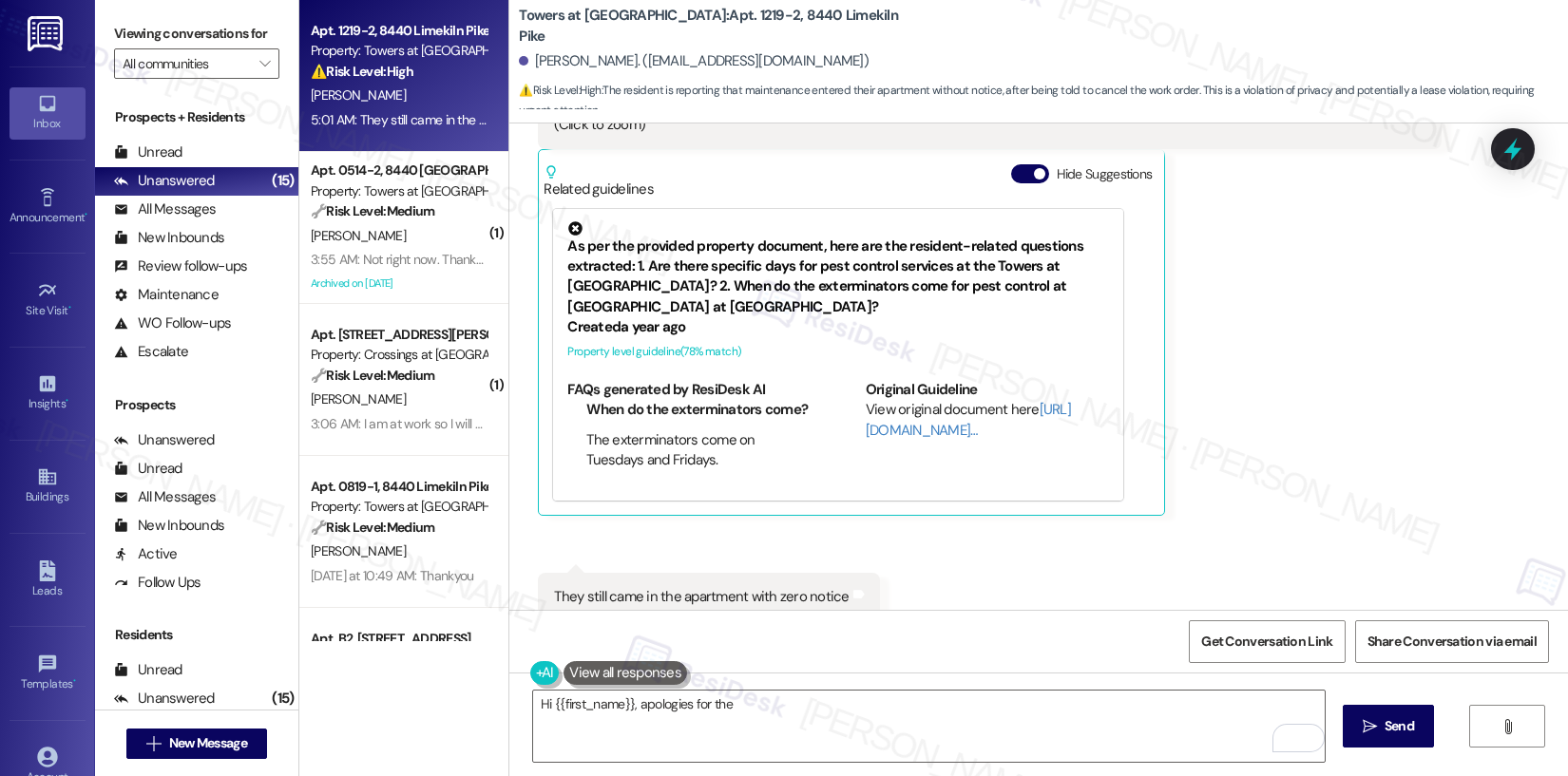 click on "They still came in the apartment with zero notice" at bounding box center [701, 596] 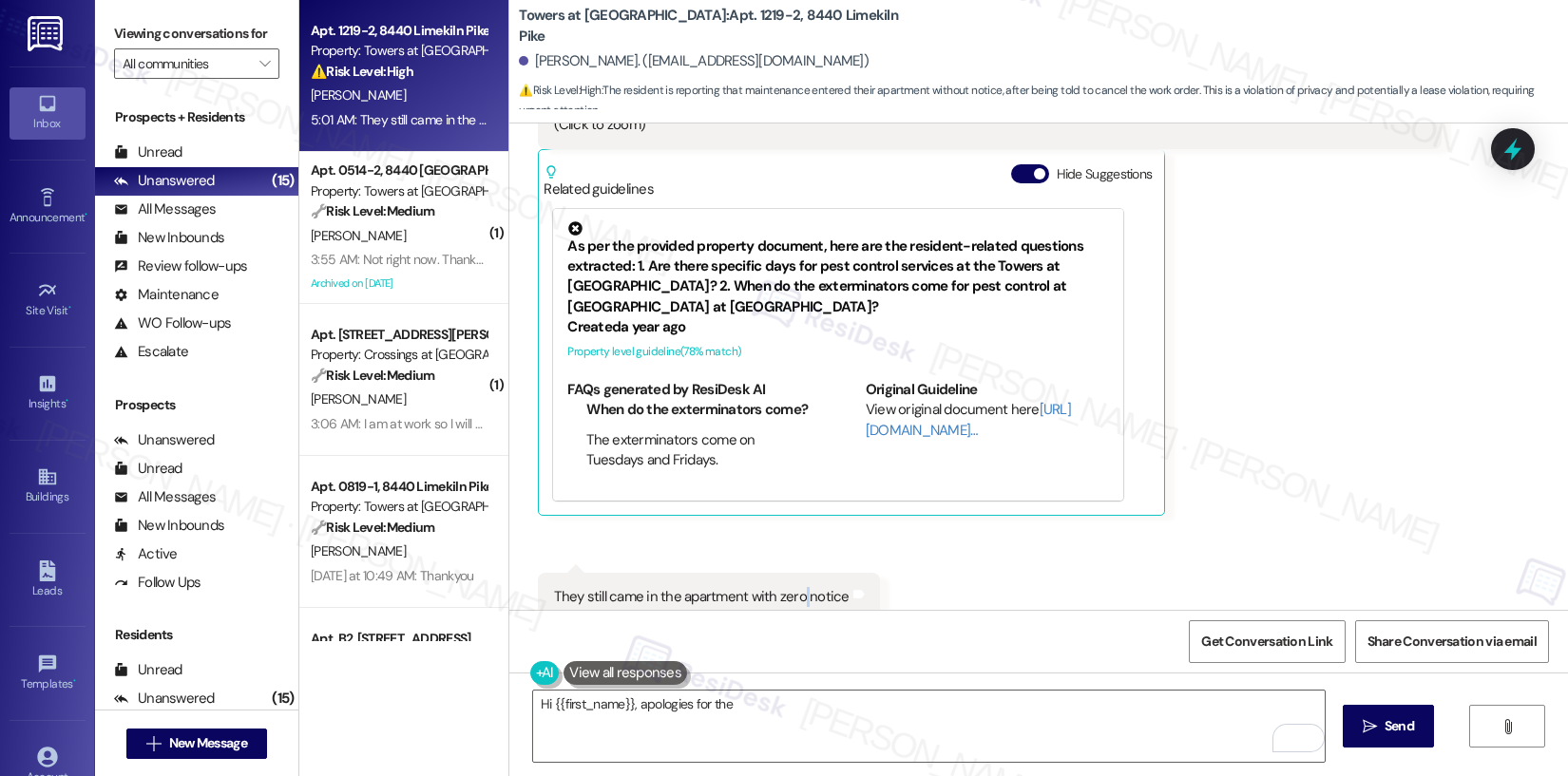click on "They still came in the apartment with zero notice" at bounding box center [701, 596] 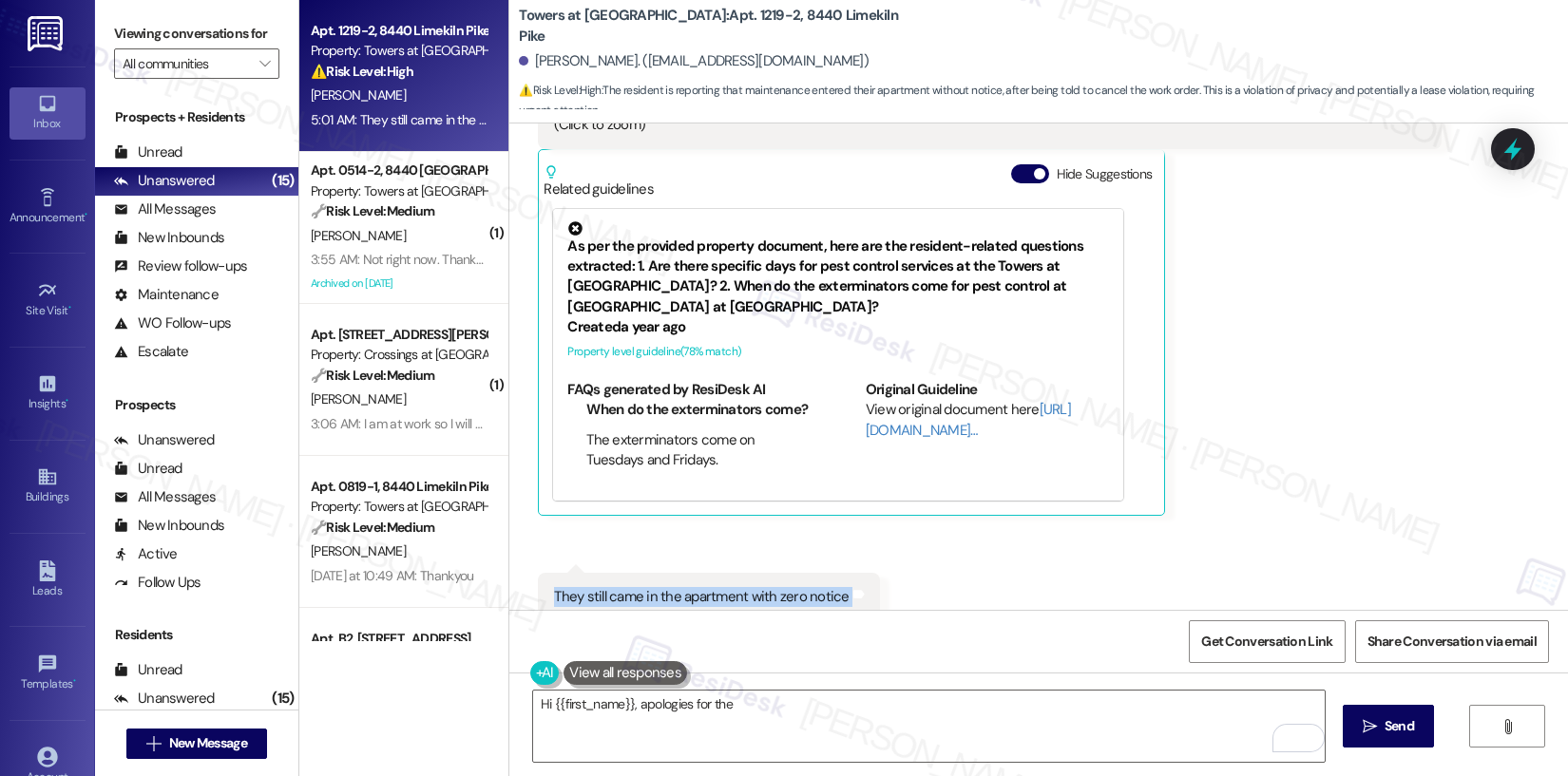 copy on "They still came in the apartment with zero notice Tags and notes" 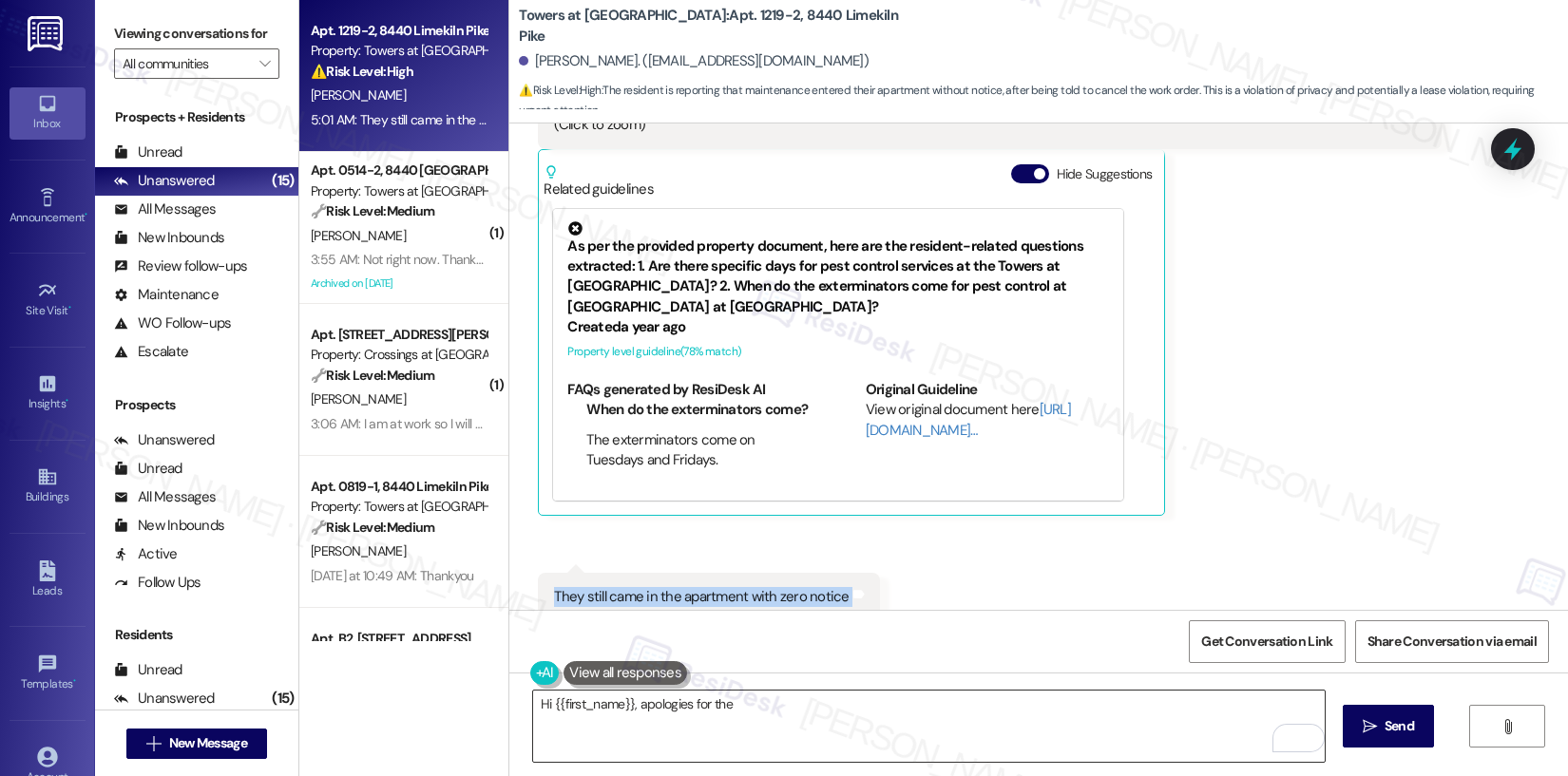 click on "Hi {{first_name}}, apologies for the" at bounding box center (928, 726) 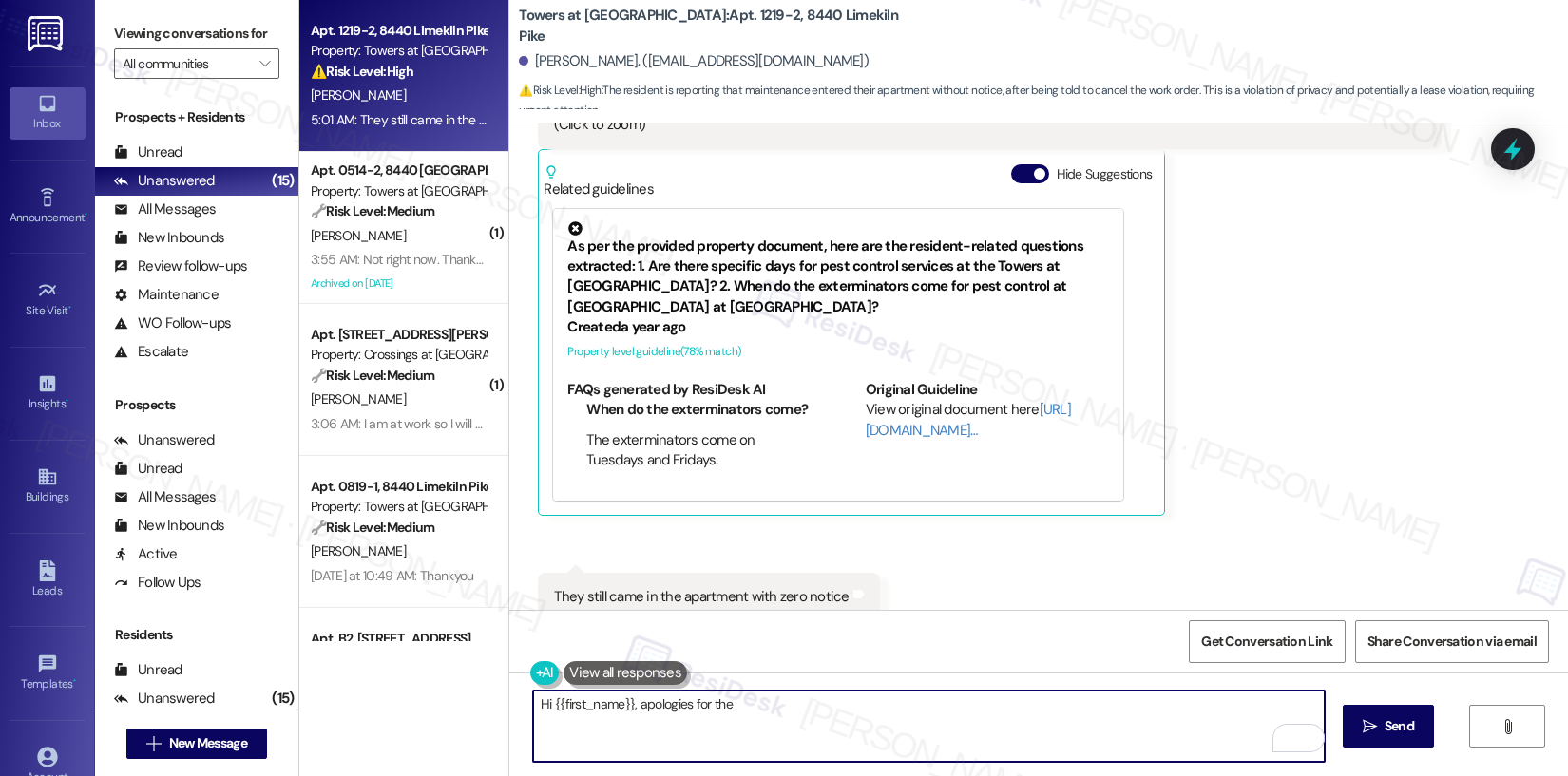 click on "Hi {{first_name}}, apologies for the" at bounding box center [928, 726] 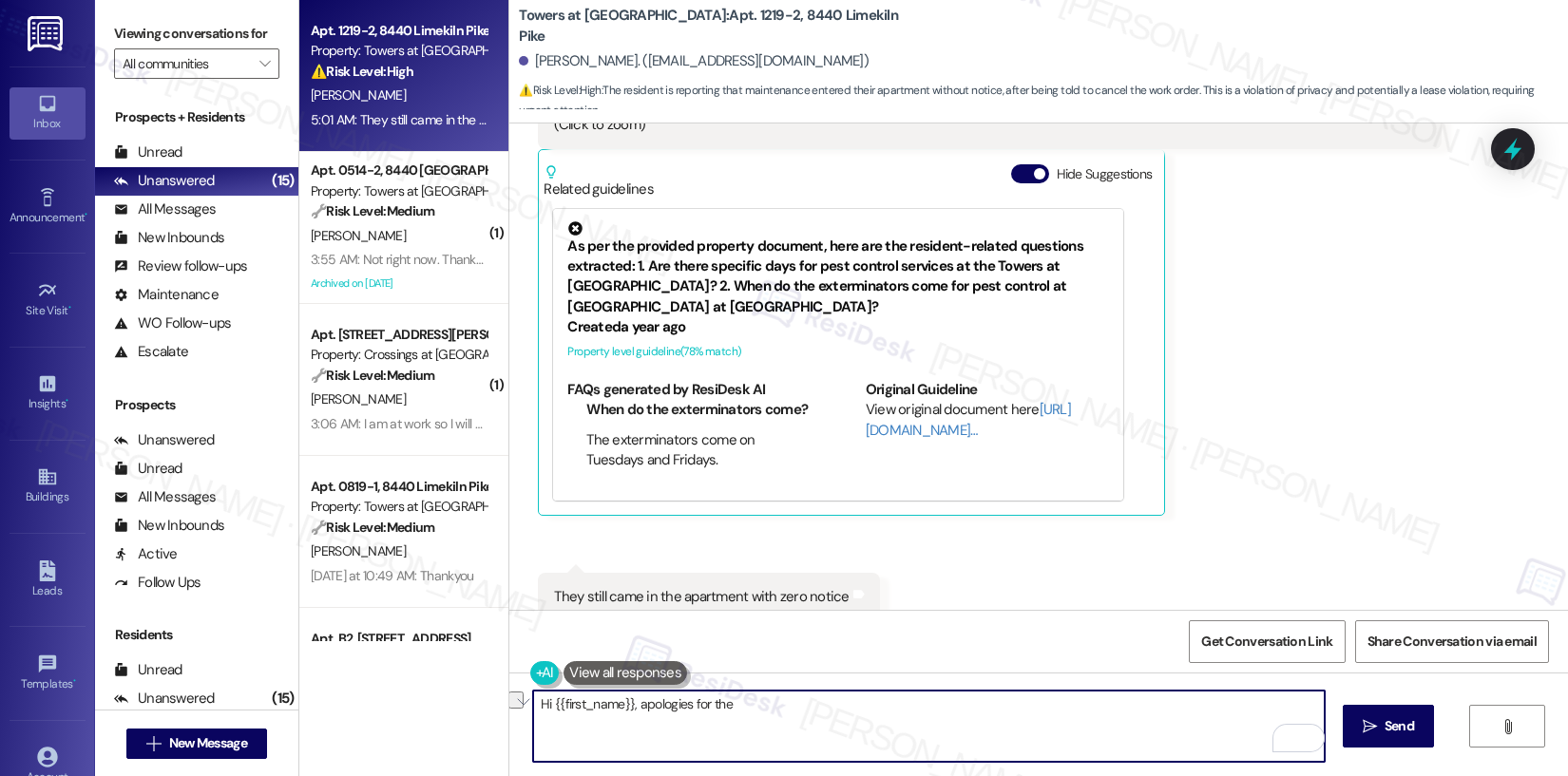 paste on "[Resident's Name],
I’m really sorry to hear that someone entered your apartment without notice" 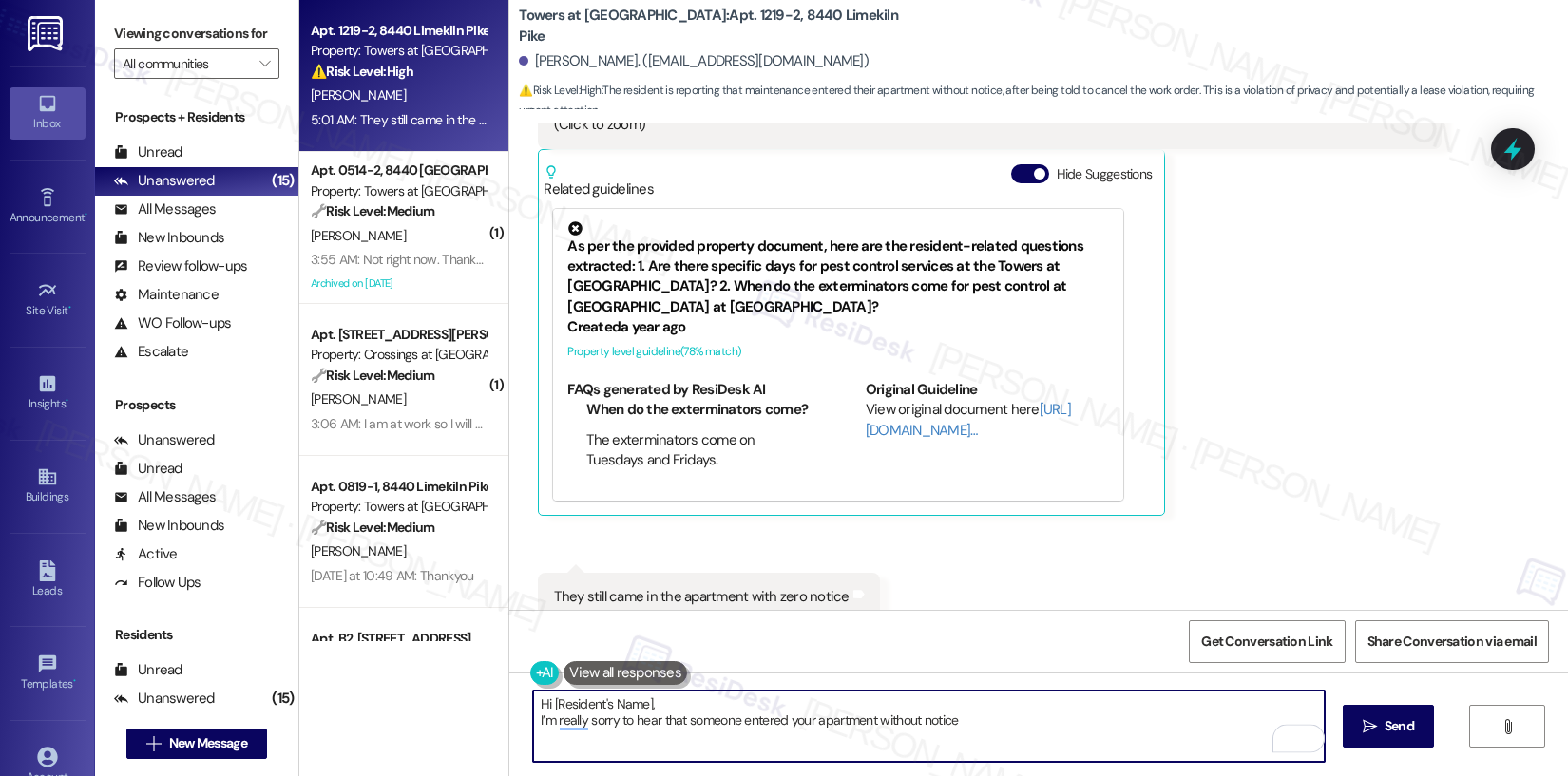 click on "Jonathan Torres. (jonathantorres84@gmail.com)" at bounding box center (694, 61) 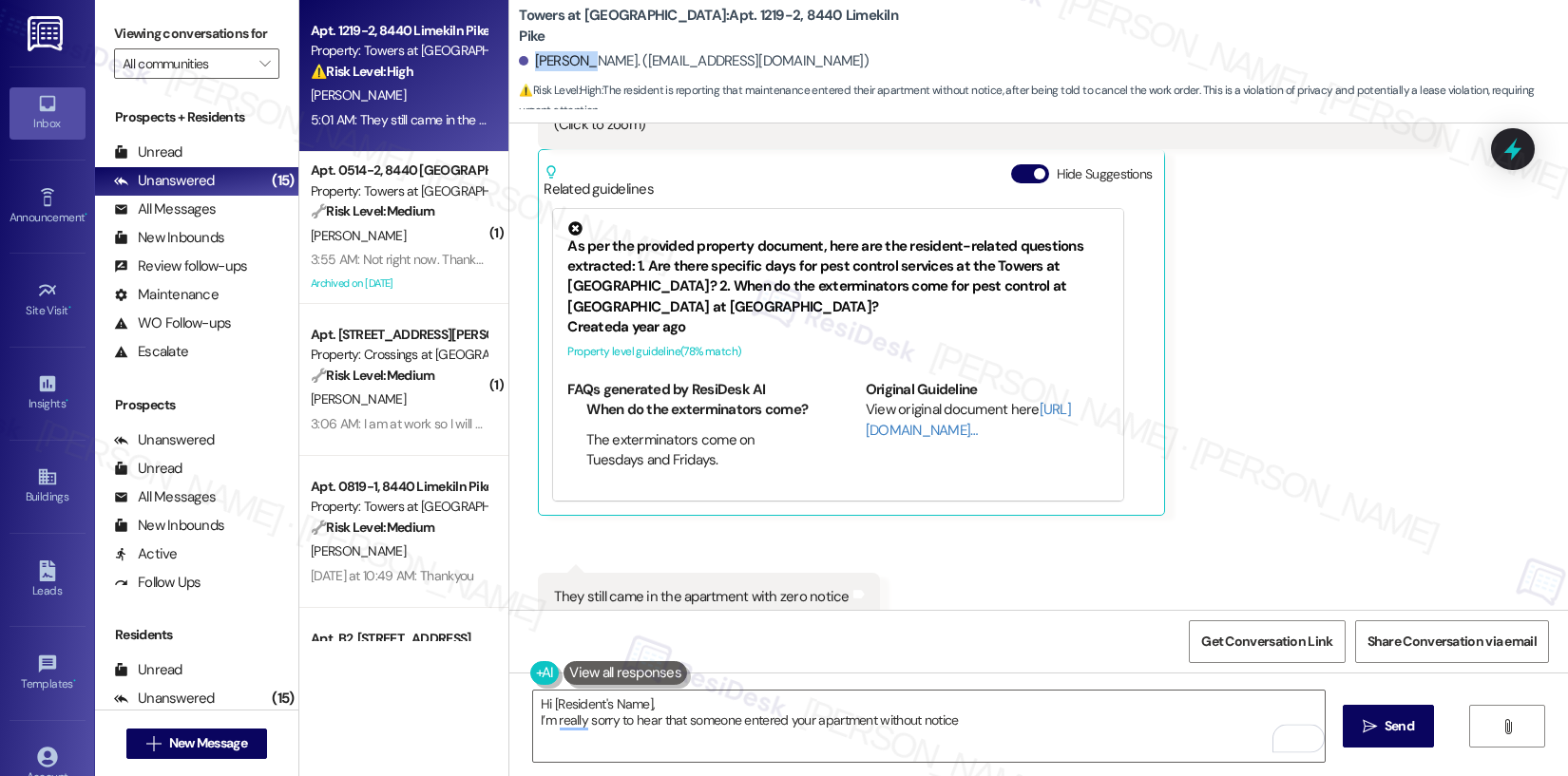 copy on "Jonathan" 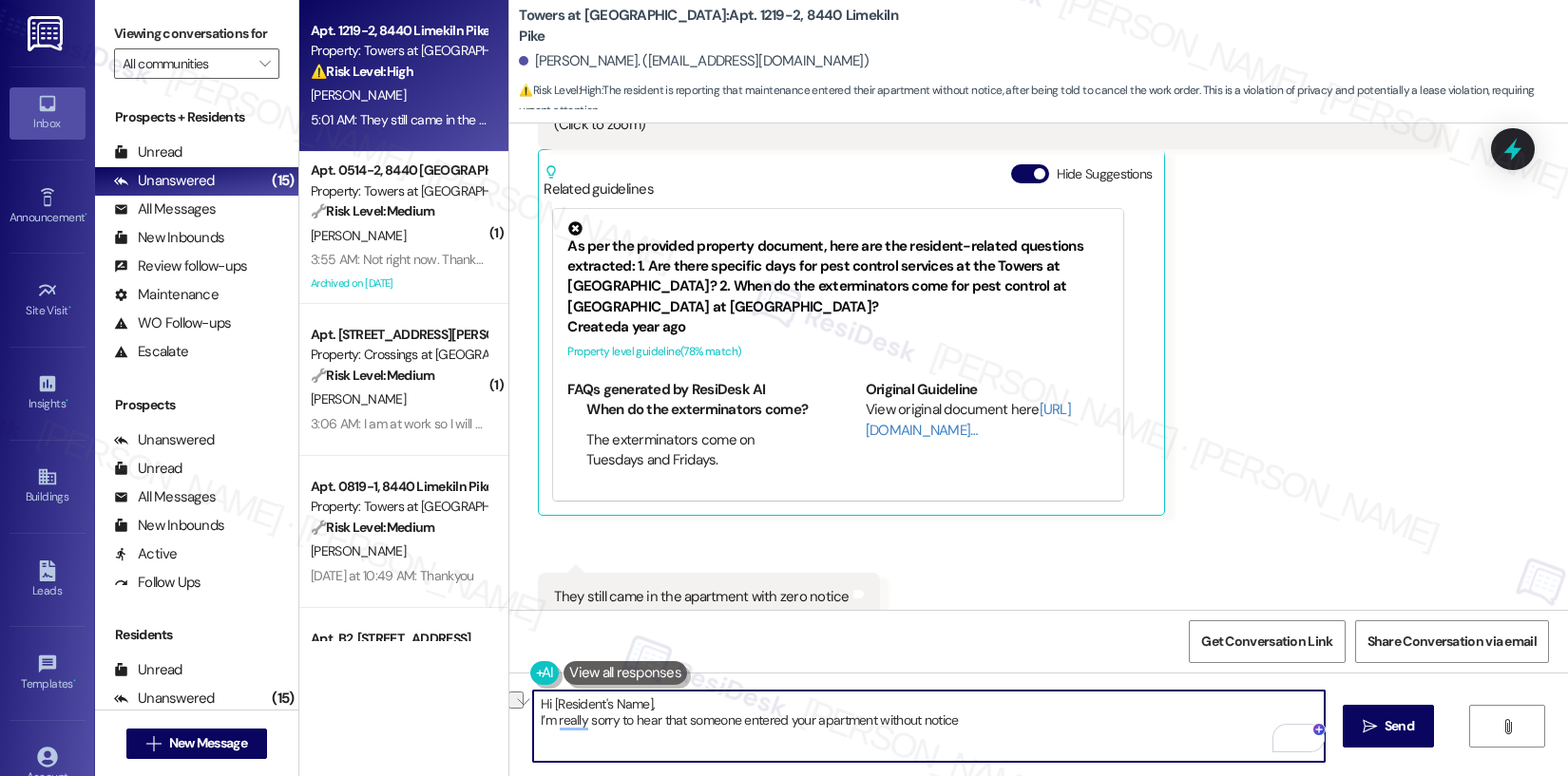 drag, startPoint x: 638, startPoint y: 701, endPoint x: 541, endPoint y: 700, distance: 97.0052 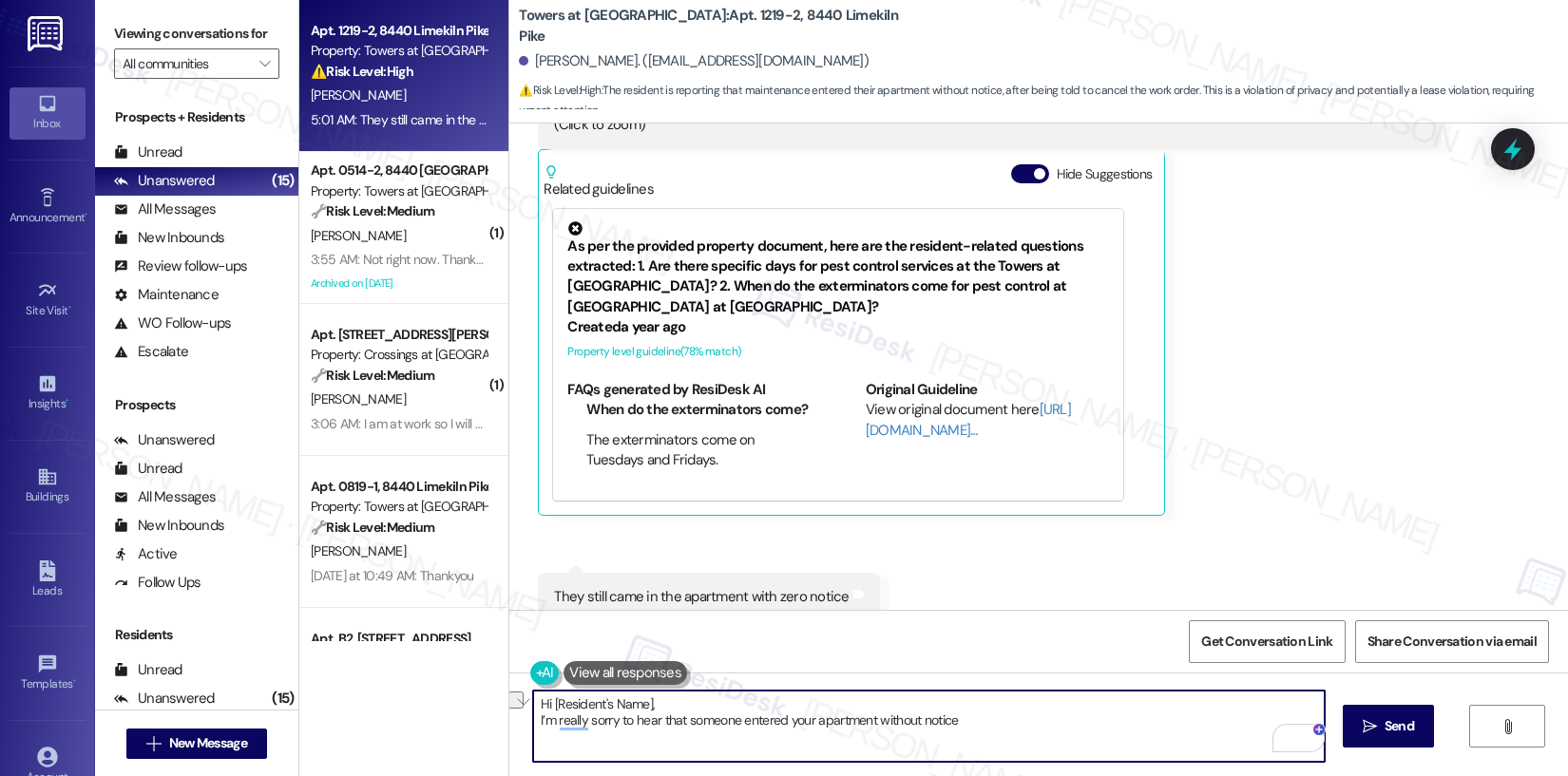 click on "Hi [Resident's Name],
I’m really sorry to hear that someone entered your apartment without notice" at bounding box center [928, 726] 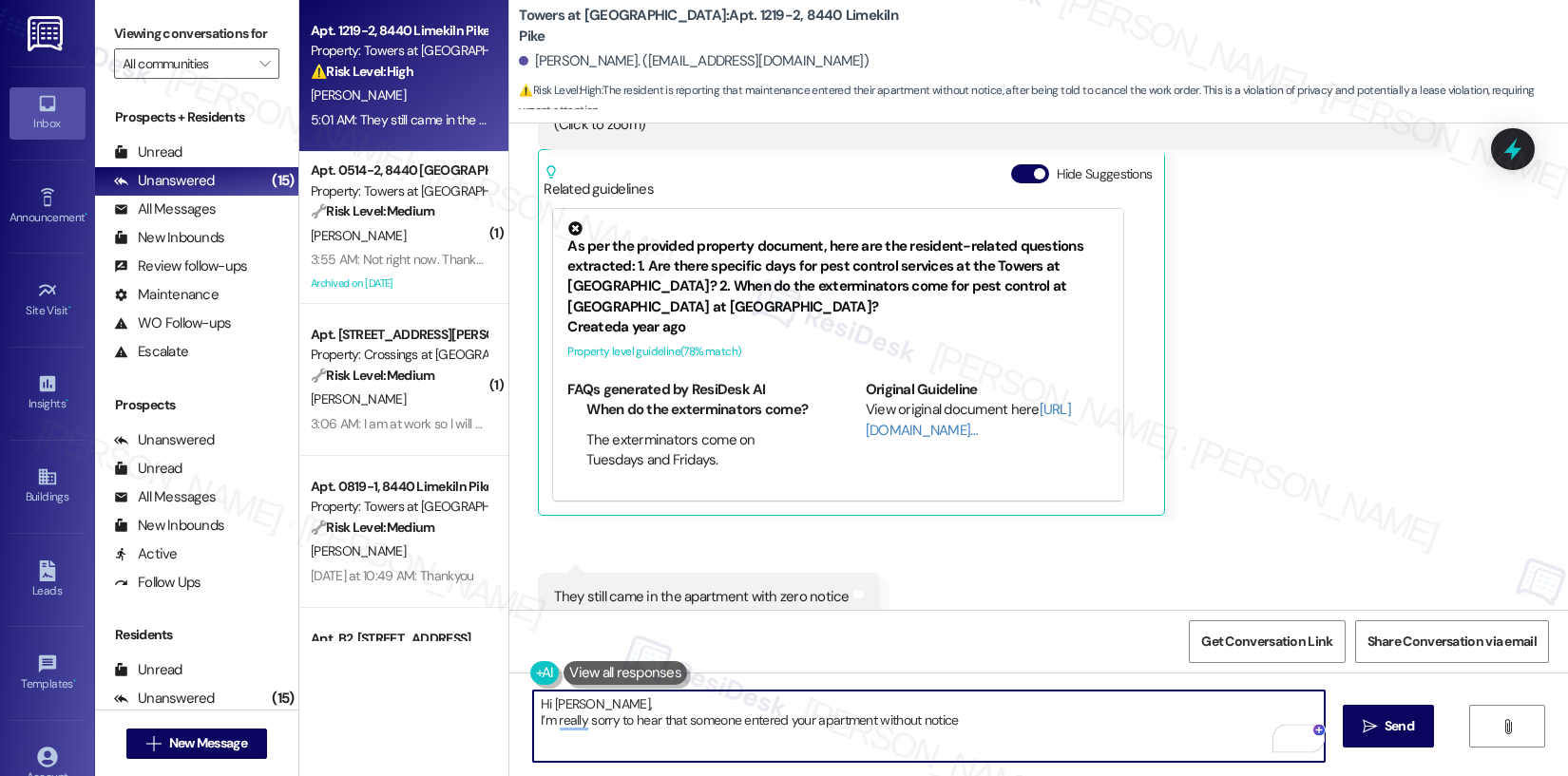 click on "Hi Jonathan,
I’m really sorry to hear that someone entered your apartment without notice" at bounding box center [928, 726] 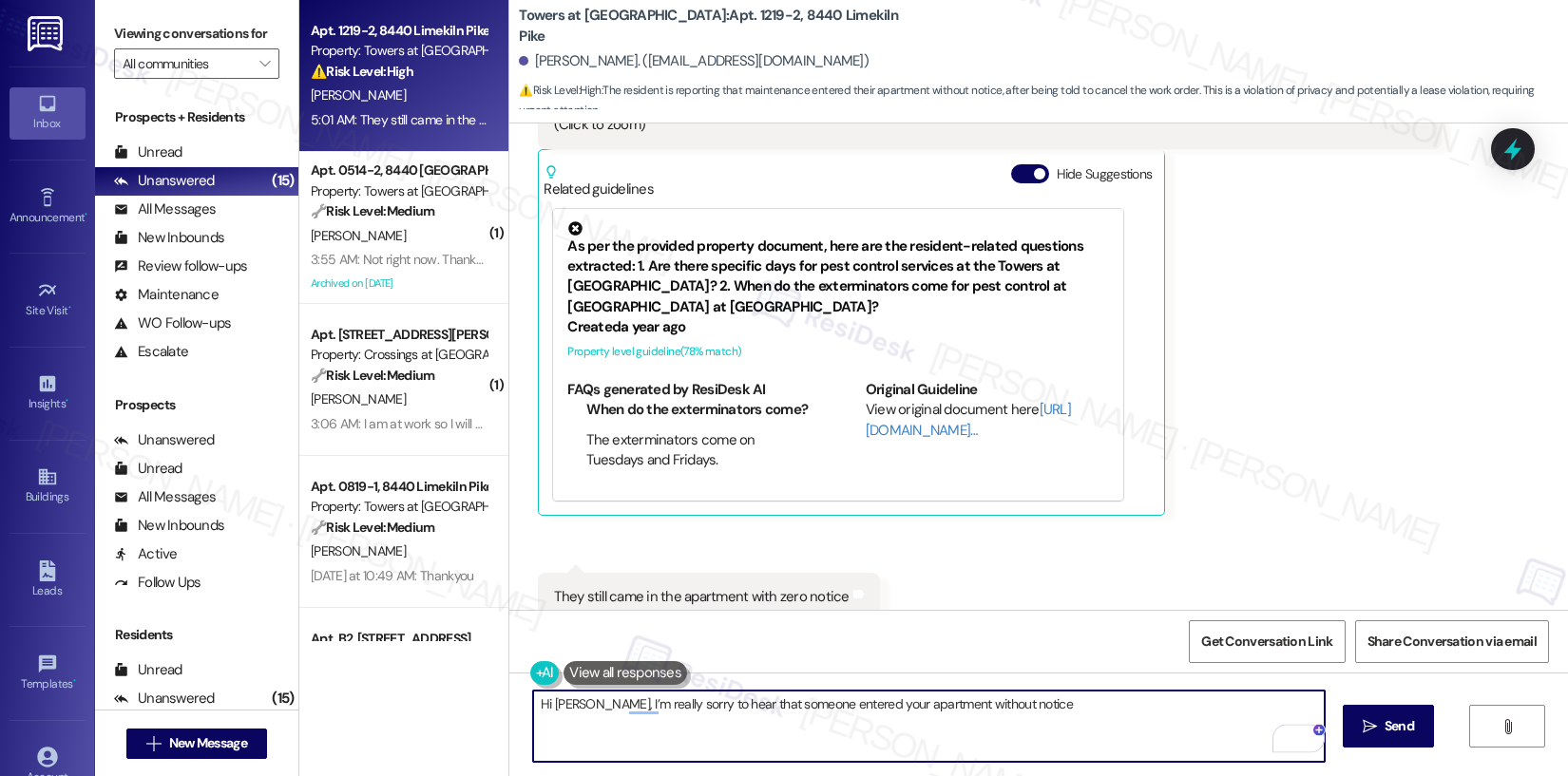 click on "Hi Jonathan, I’m really sorry to hear that someone entered your apartment without notice" at bounding box center [928, 726] 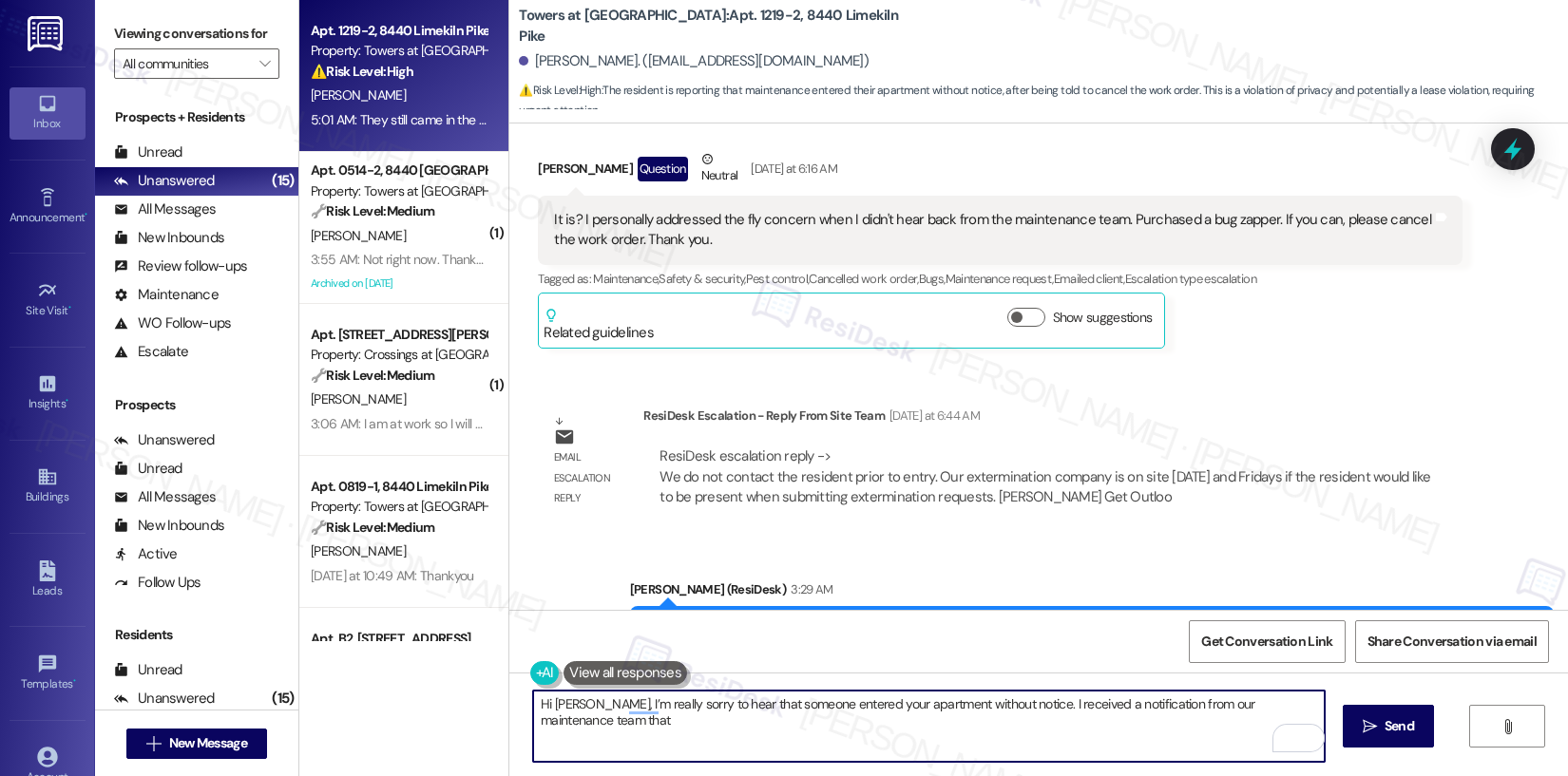 scroll, scrollTop: 14808, scrollLeft: 0, axis: vertical 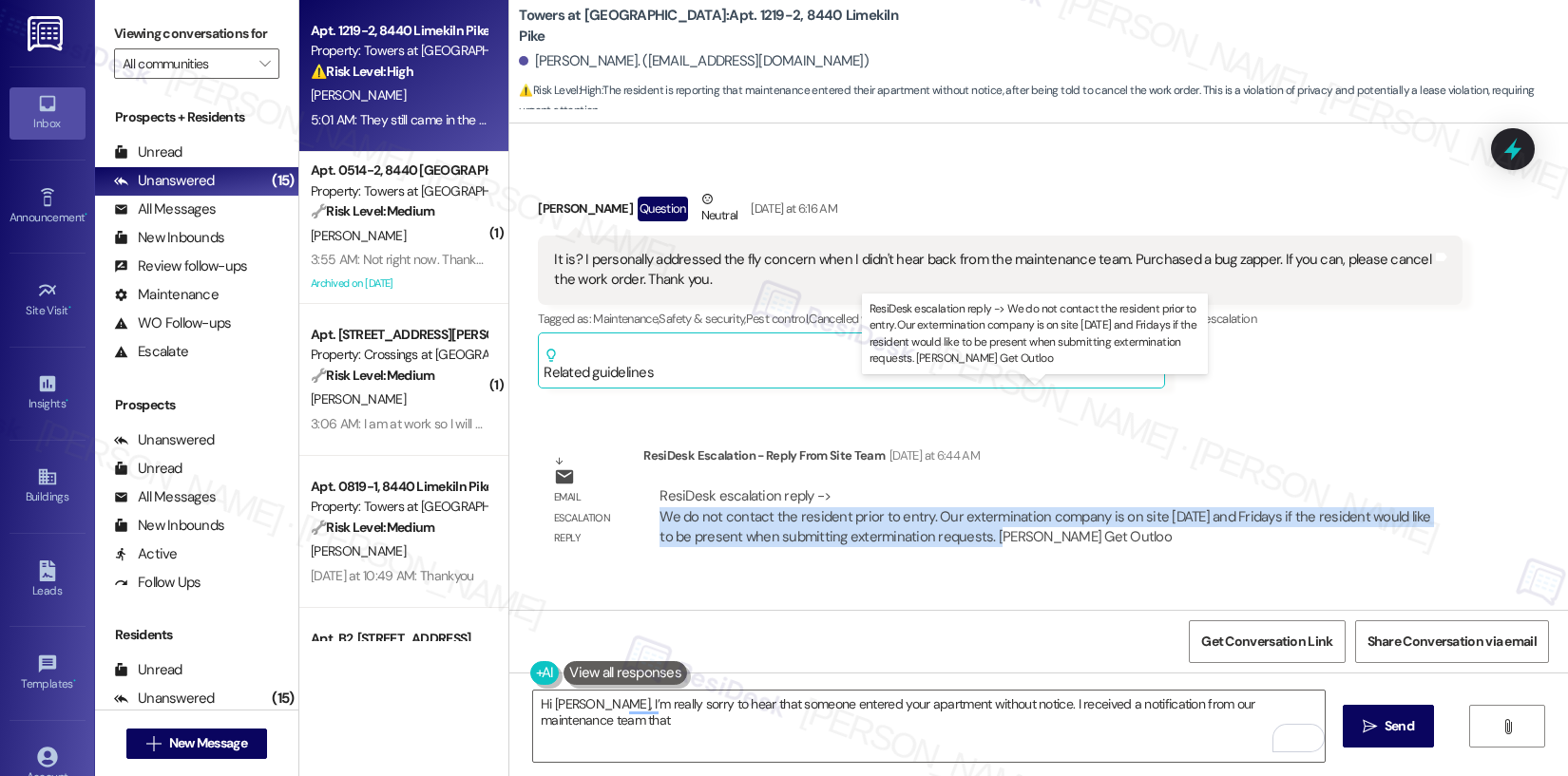 drag, startPoint x: 647, startPoint y: 418, endPoint x: 958, endPoint y: 438, distance: 311.6424 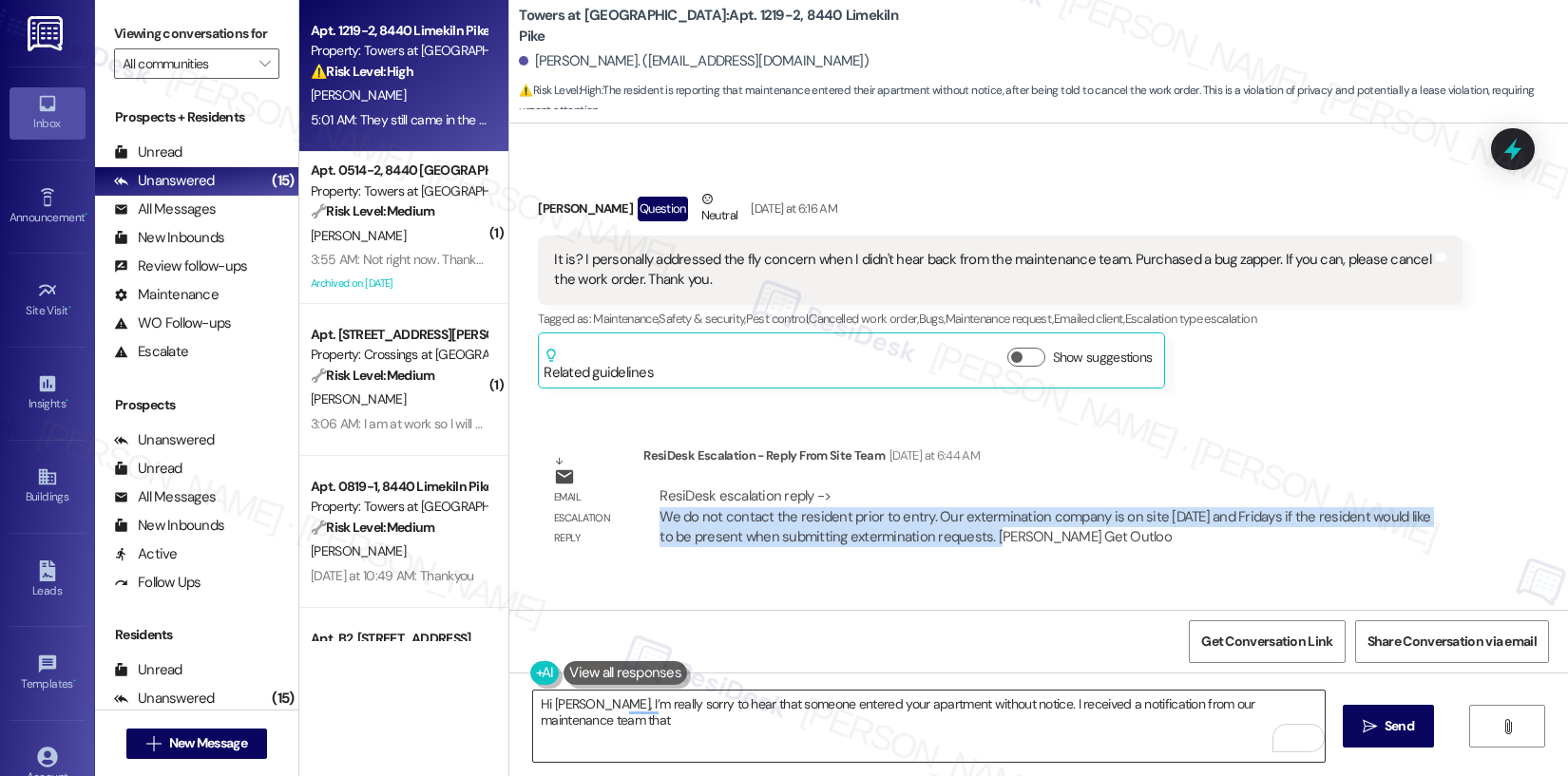 click on "Hi Jonathan, I’m really sorry to hear that someone entered your apartment without notice. I received a notification from our maintenance team that" at bounding box center (928, 726) 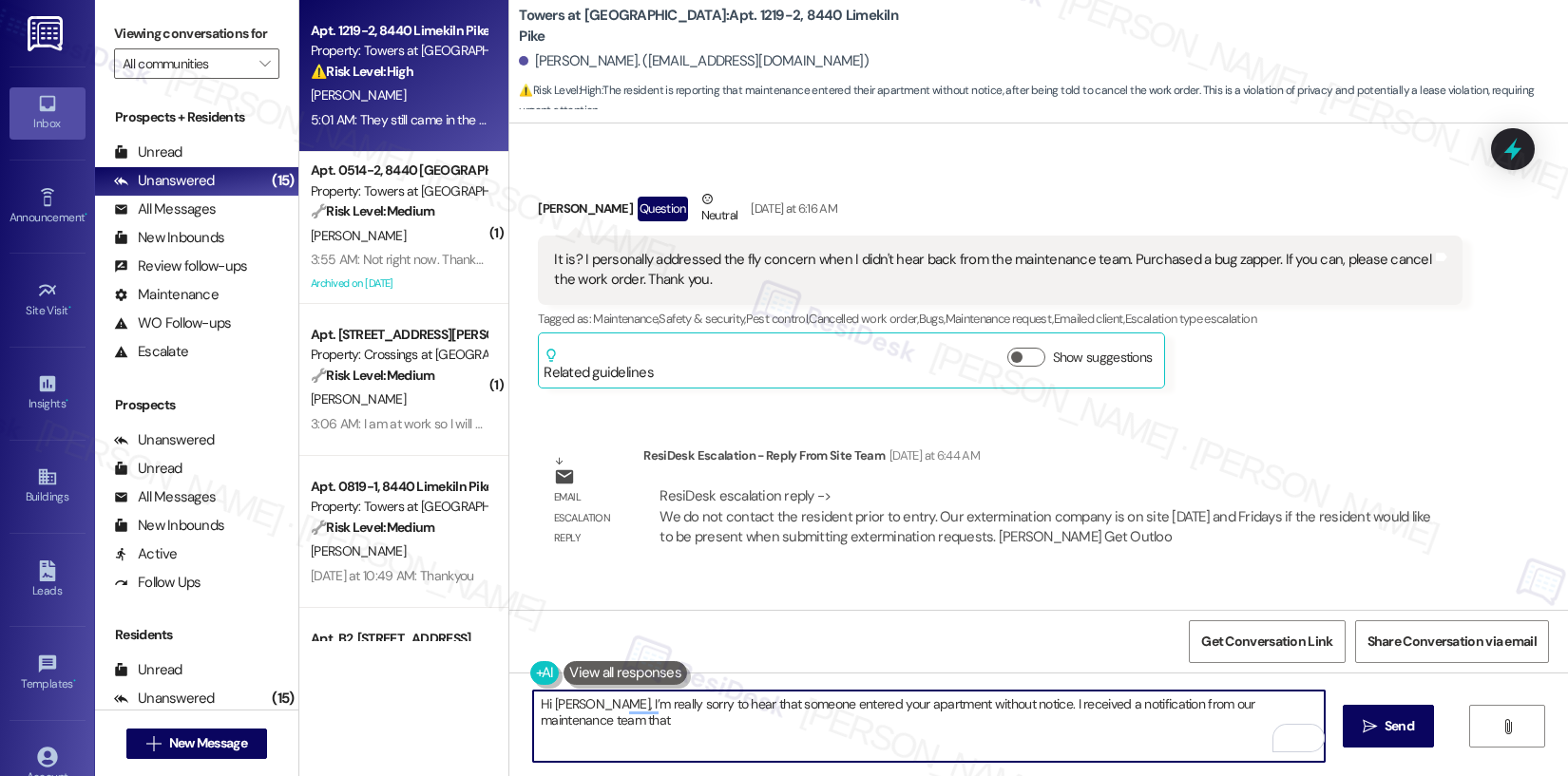 paste on "We do not contact the resident prior to entry. Our extermination company is on site Tuesday and Fridays if the resident would like to be present when submitting extermination requests." 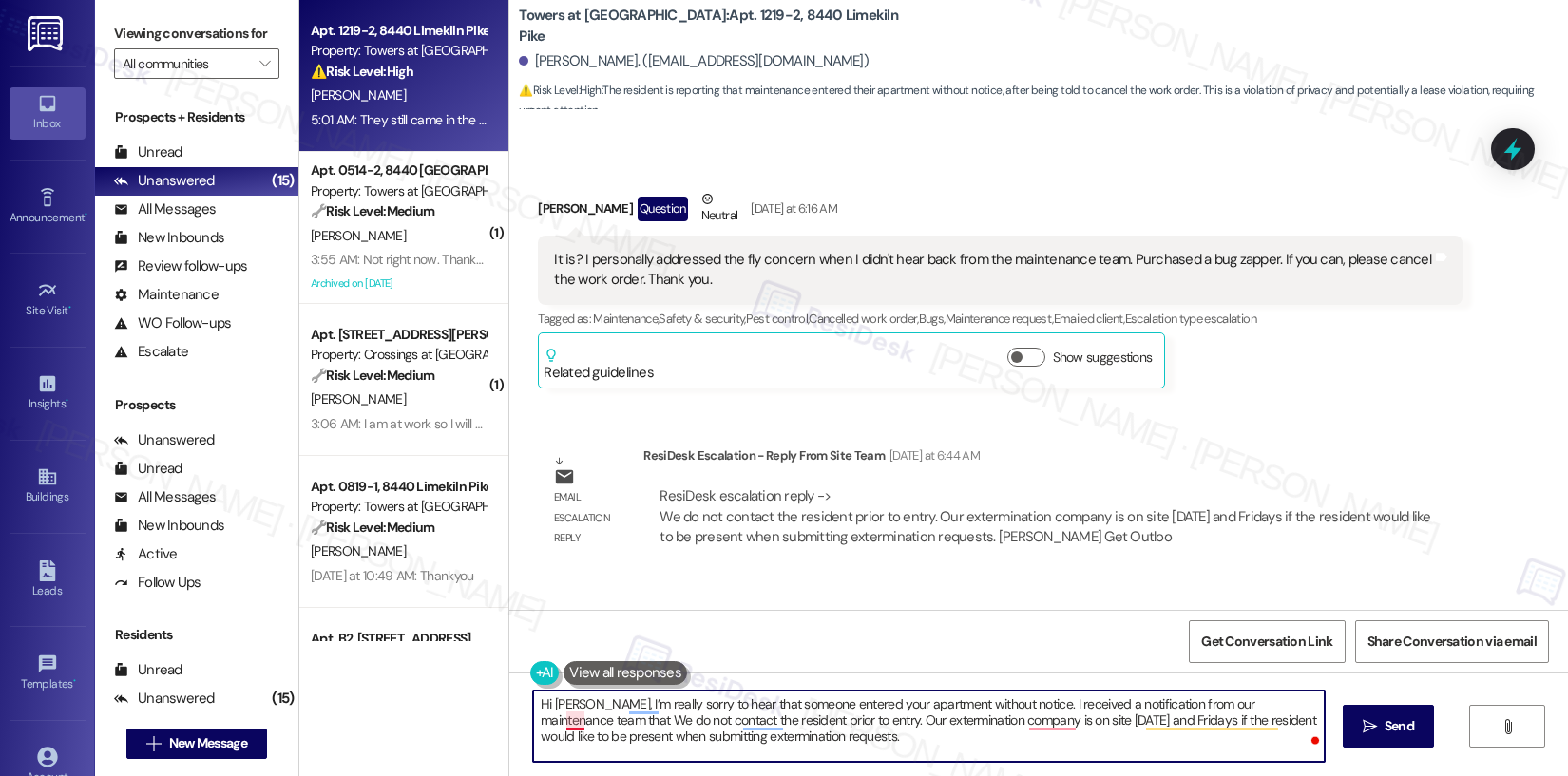 click on "Hi Jonathan, I’m really sorry to hear that someone entered your apartment without notice. I received a notification from our maintenance team that We do not contact the resident prior to entry. Our extermination company is on site Tuesday and Fridays if the resident would like to be present when submitting extermination requests." at bounding box center (928, 726) 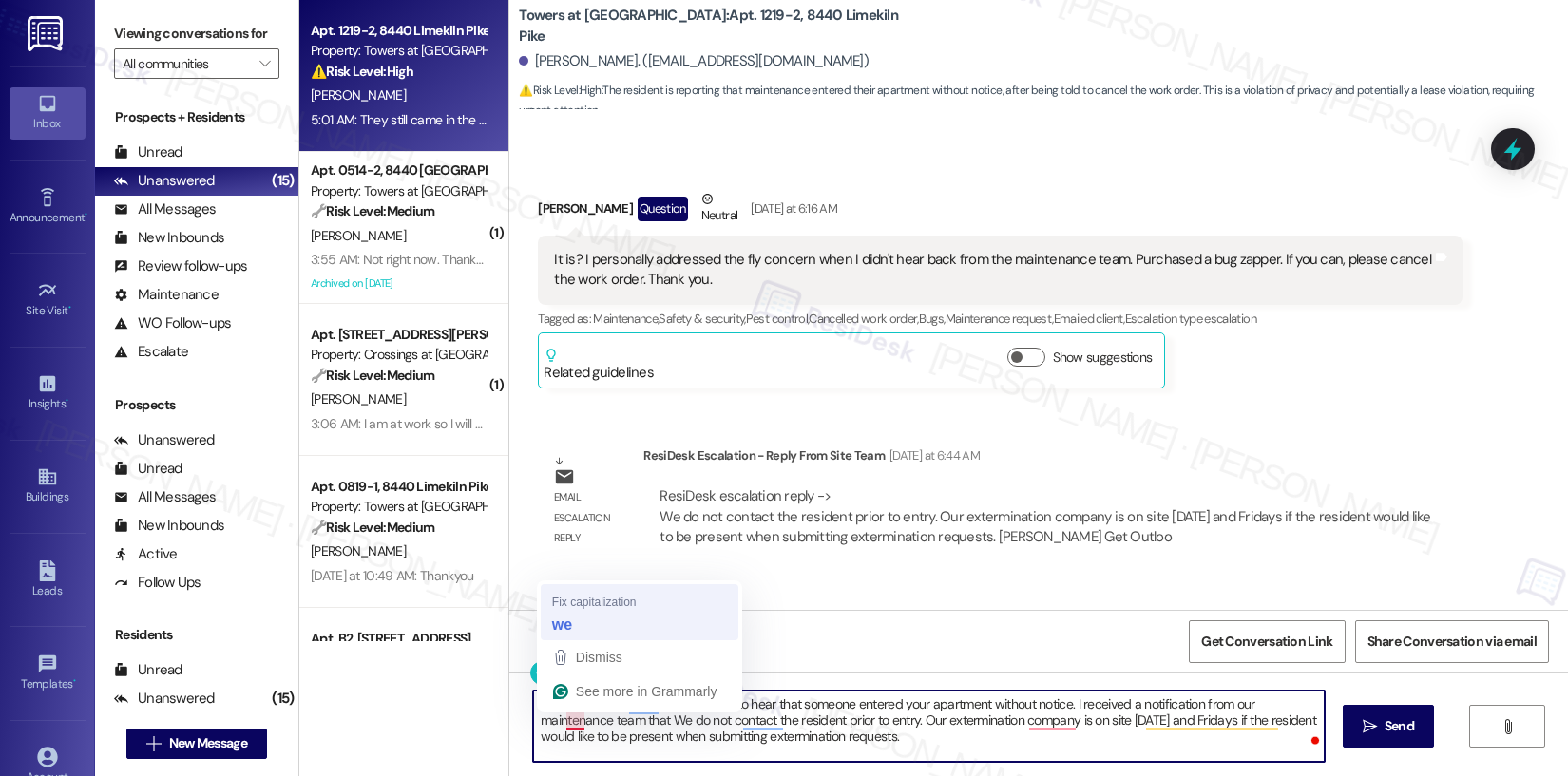 type on "Hi Jonathan, I’m really sorry to hear that someone entered your apartment without notice. I received a notification from our maintenance team that we do not contact the resident prior to entry. Our extermination company is on site Tuesday and Fridays if the resident would like to be present when submitting extermination requests." 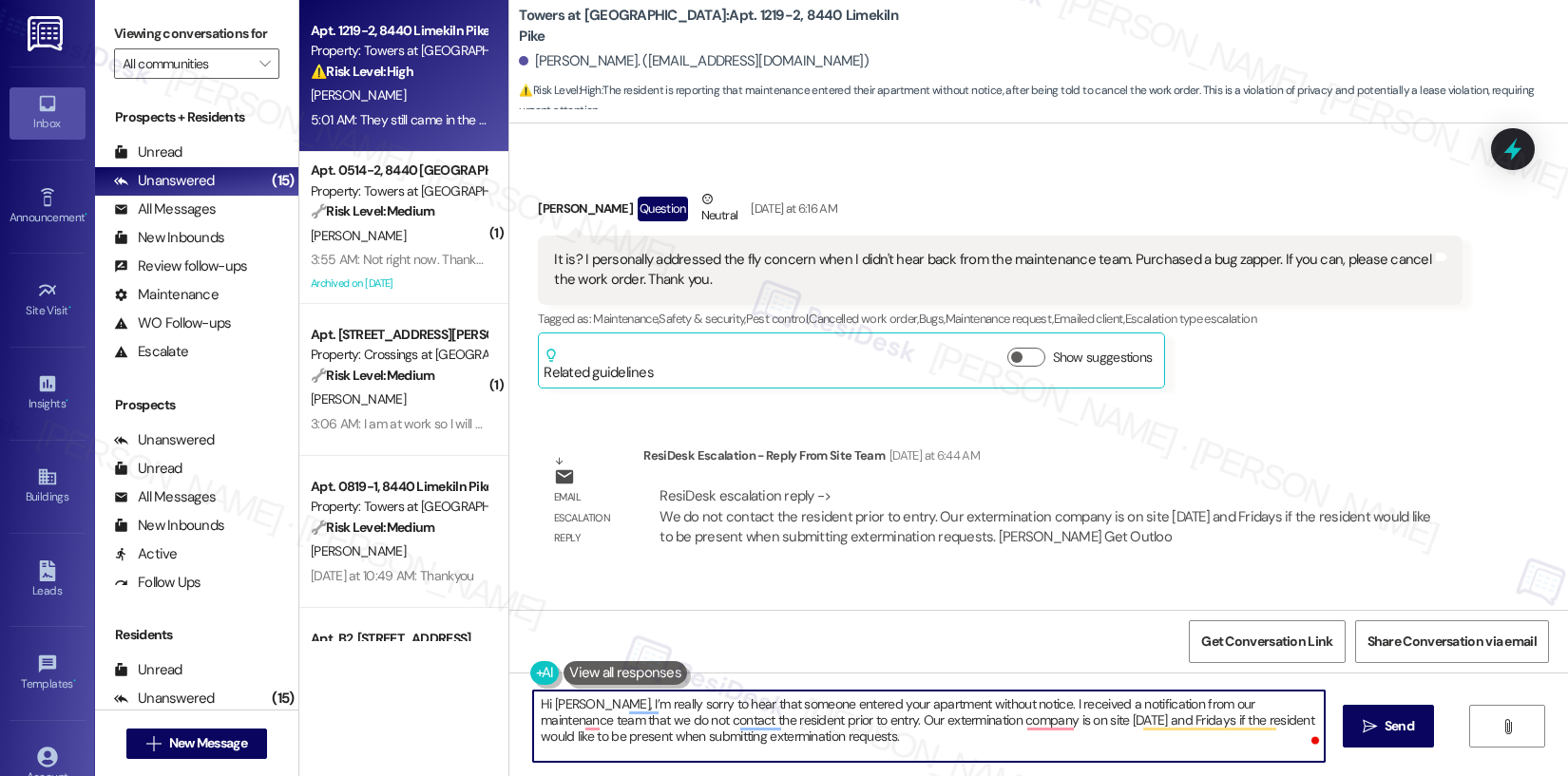 click on "Hi Jonathan, I’m really sorry to hear that someone entered your apartment without notice. I received a notification from our maintenance team that we do not contact the resident prior to entry. Our extermination company is on site Tuesday and Fridays if the resident would like to be present when submitting extermination requests." at bounding box center (928, 726) 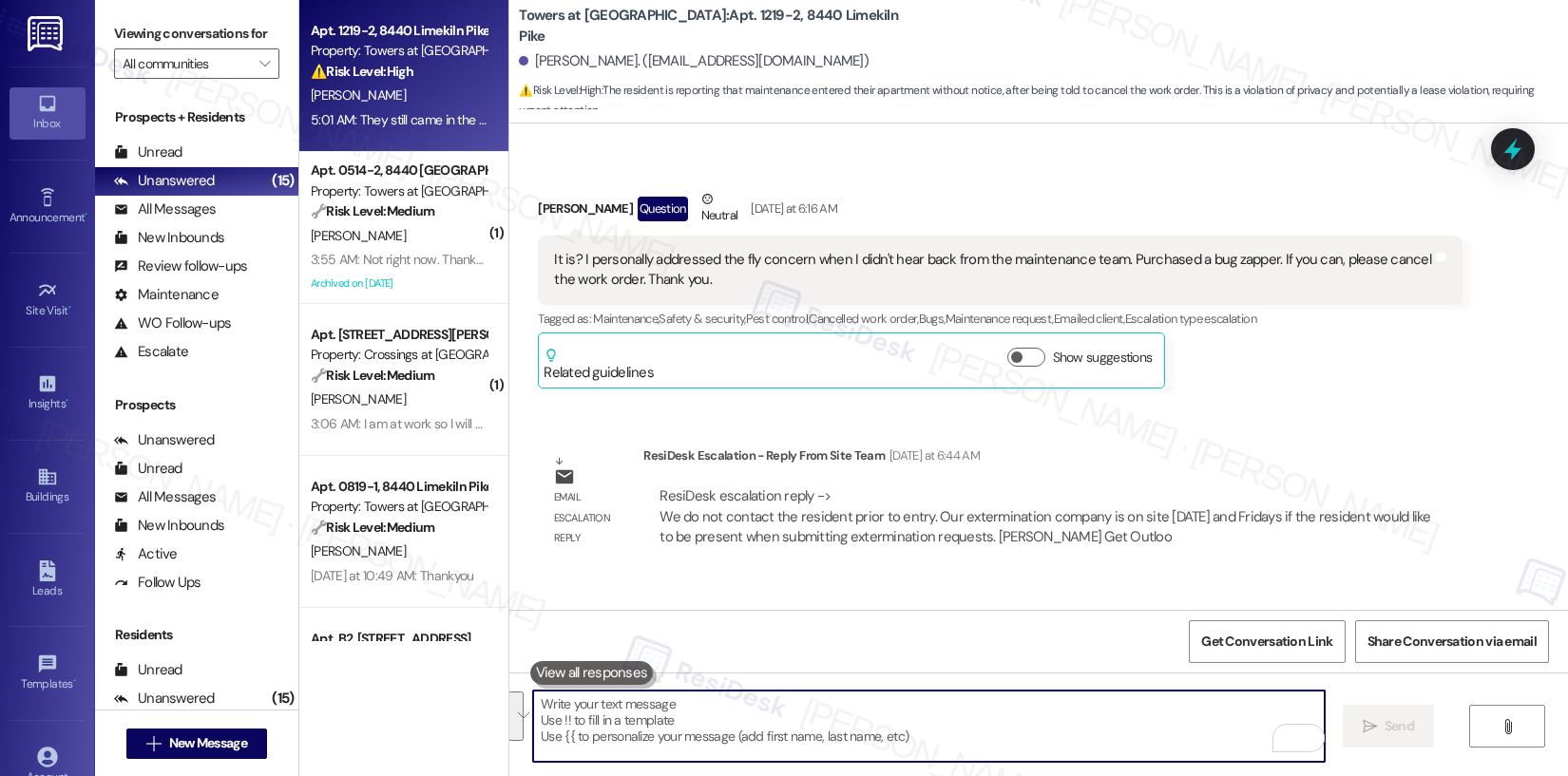 paste on "Hi Jonathan,
I’m really sorry to hear that someone entered your apartment without notice—that’s understandably frustrating. I did receive clarification from our maintenance team that they typically do not contact residents prior to entry for scheduled work orders." 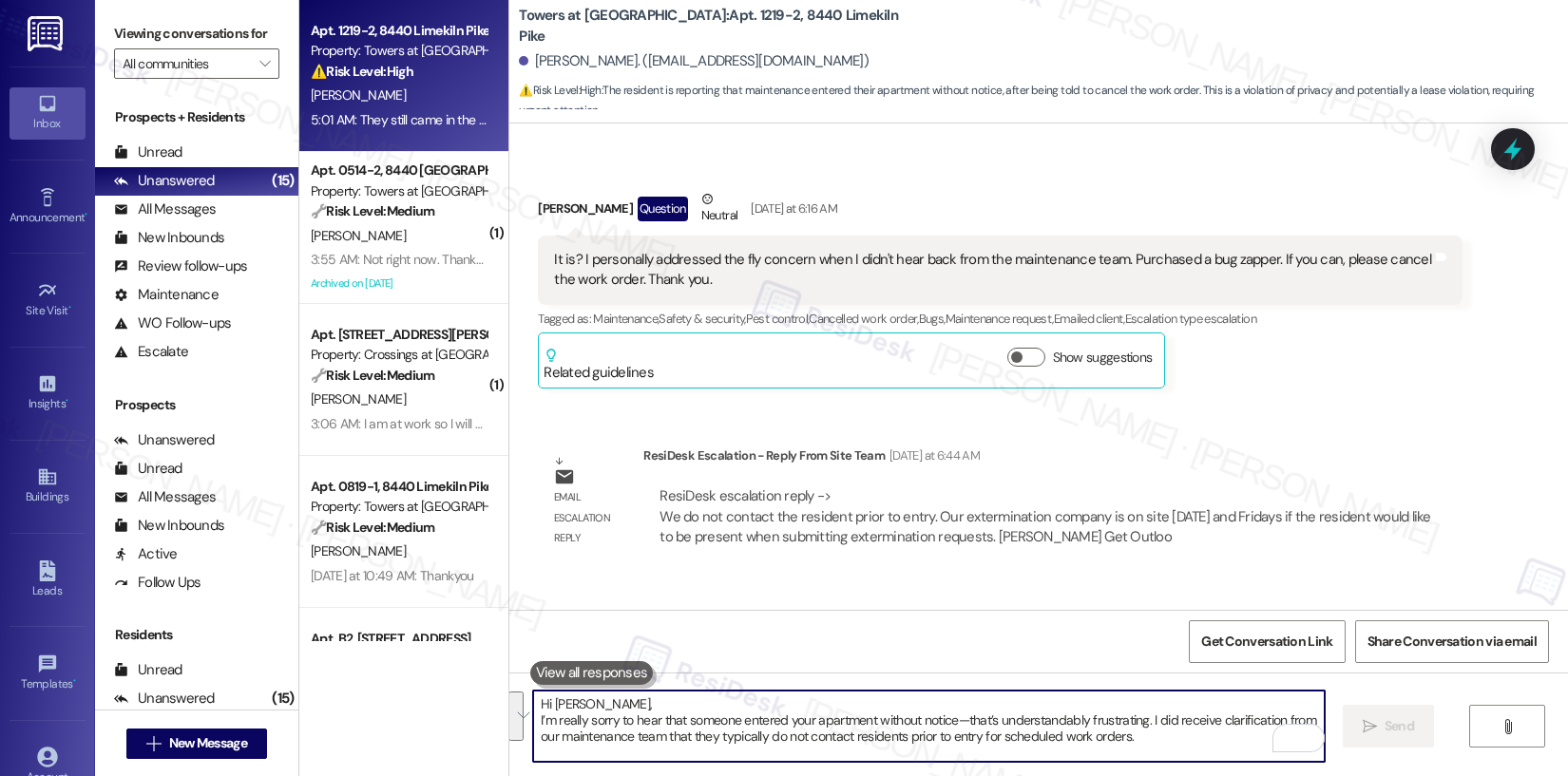 scroll, scrollTop: 16, scrollLeft: 0, axis: vertical 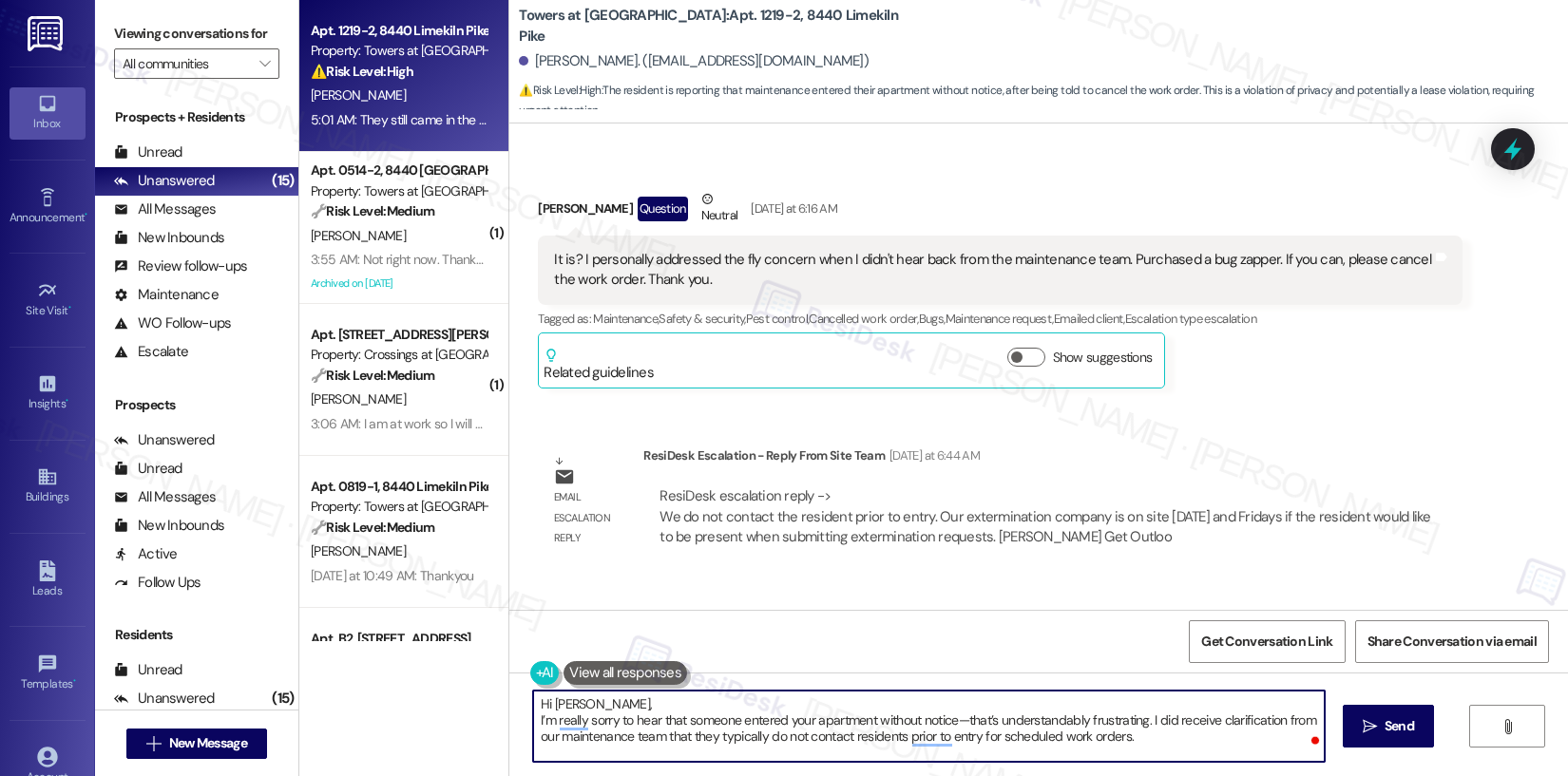 click on "Hi Jonathan,
I’m really sorry to hear that someone entered your apartment without notice—that’s understandably frustrating. I did receive clarification from our maintenance team that they typically do not contact residents prior to entry for scheduled work orders." at bounding box center [928, 726] 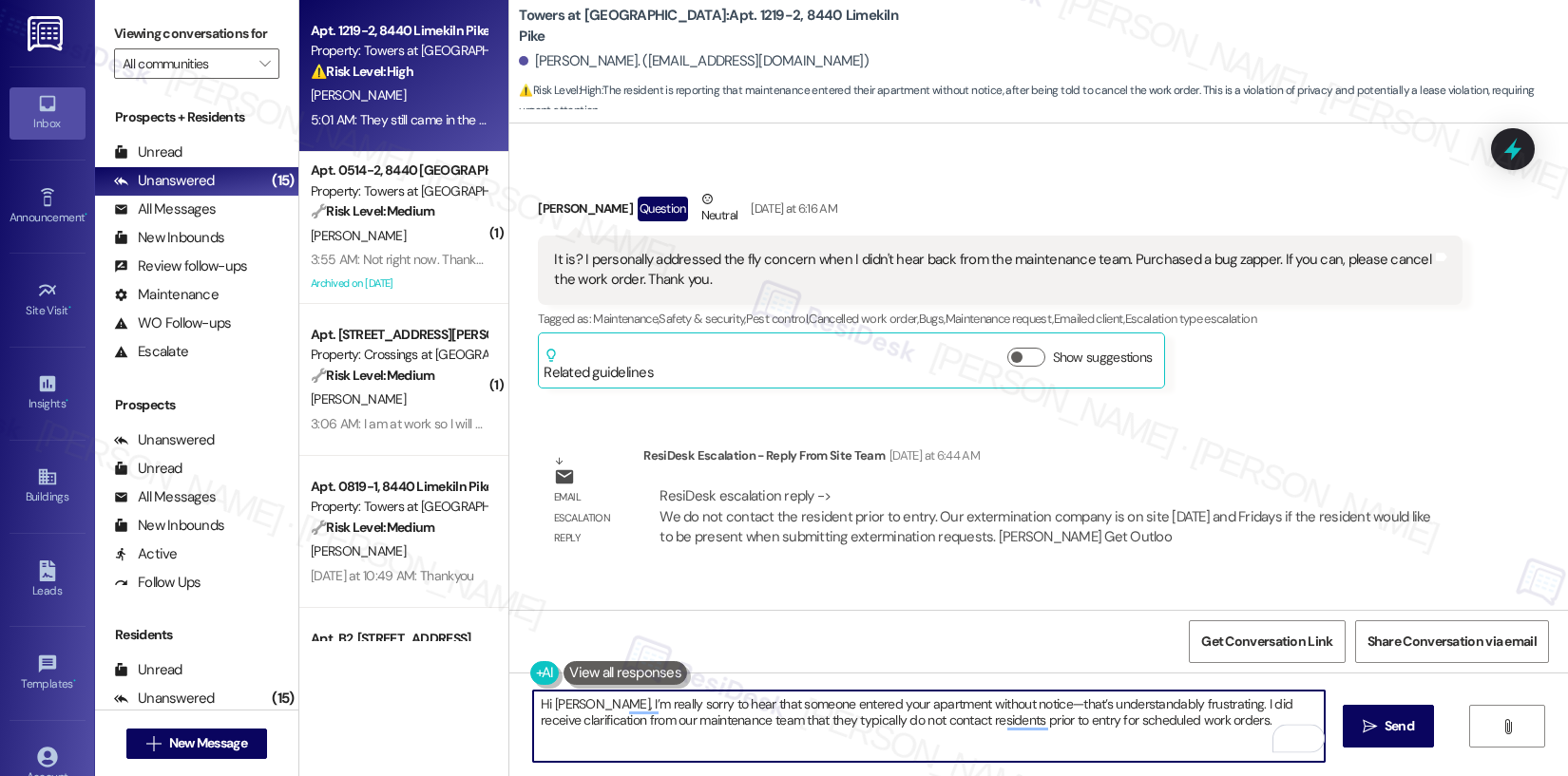 click on "Hi Jonathan, I’m really sorry to hear that someone entered your apartment without notice—that’s understandably frustrating. I did receive clarification from our maintenance team that they typically do not contact residents prior to entry for scheduled work orders." at bounding box center (928, 726) 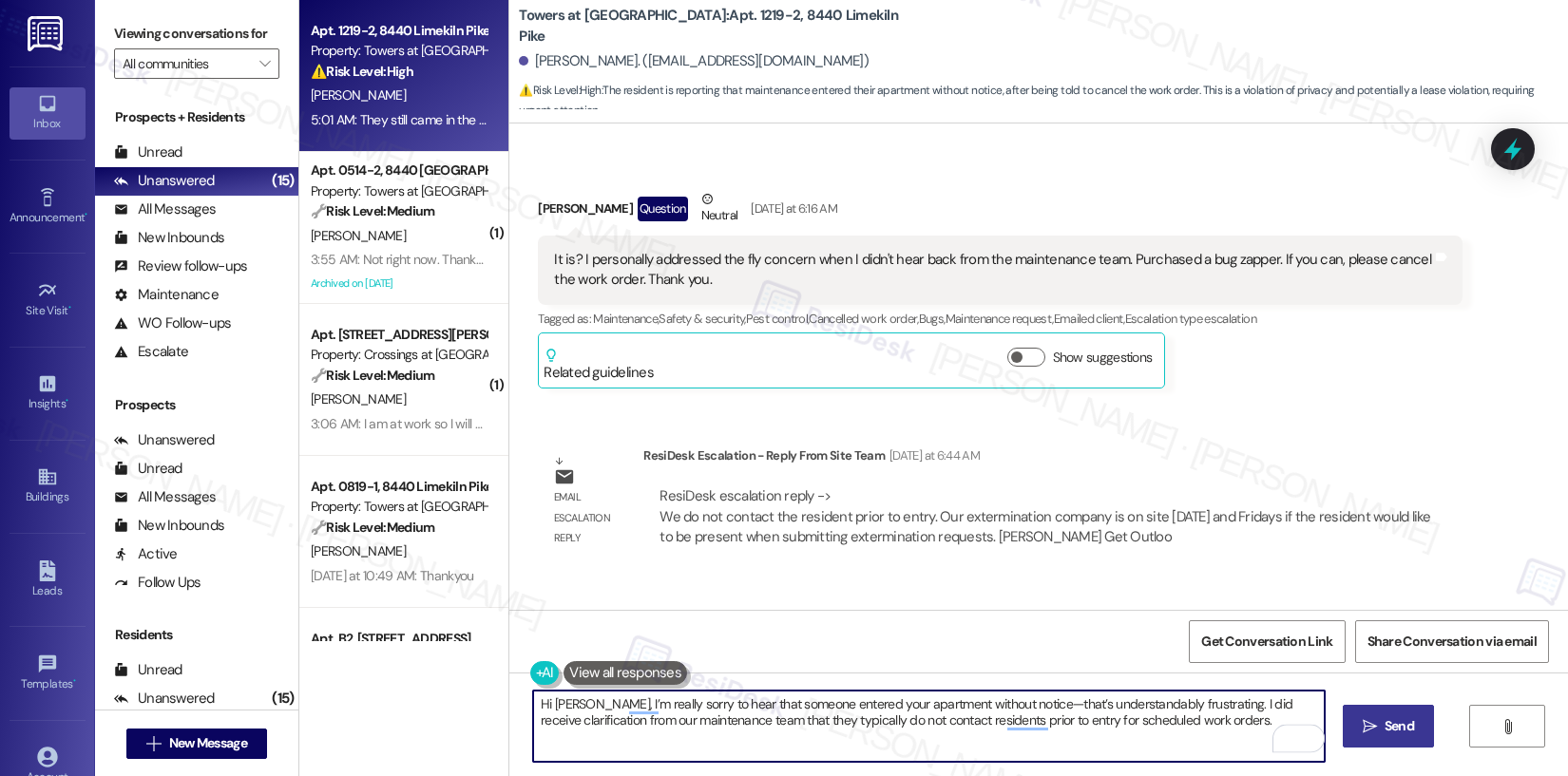 type on "Hi Jonathan, I’m really sorry to hear that someone entered your apartment without notice—that’s understandably frustrating. I did receive clarification from our maintenance team that they typically do not contact residents prior to entry for scheduled work orders." 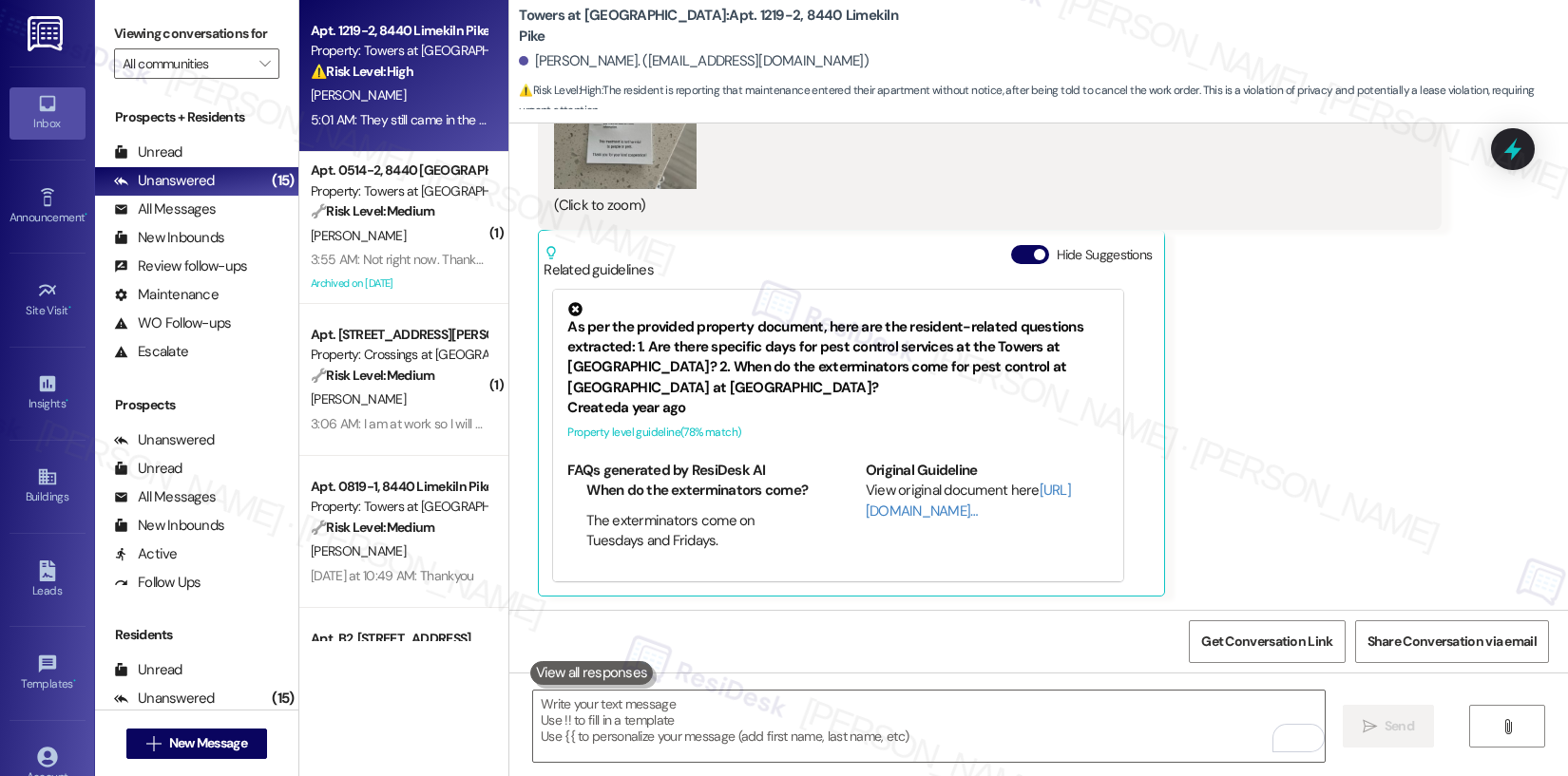 scroll, scrollTop: 16454, scrollLeft: 0, axis: vertical 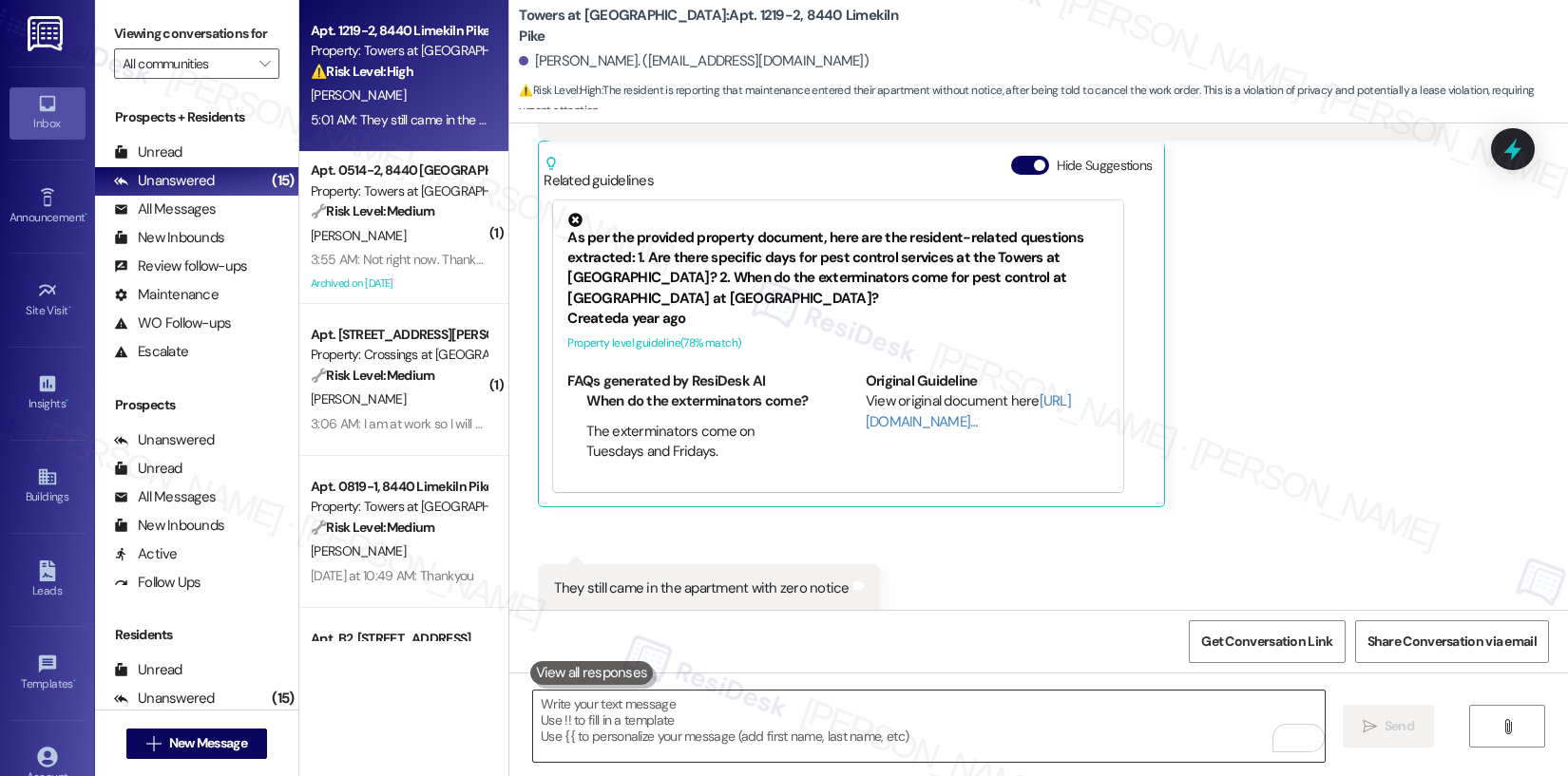 click at bounding box center [928, 726] 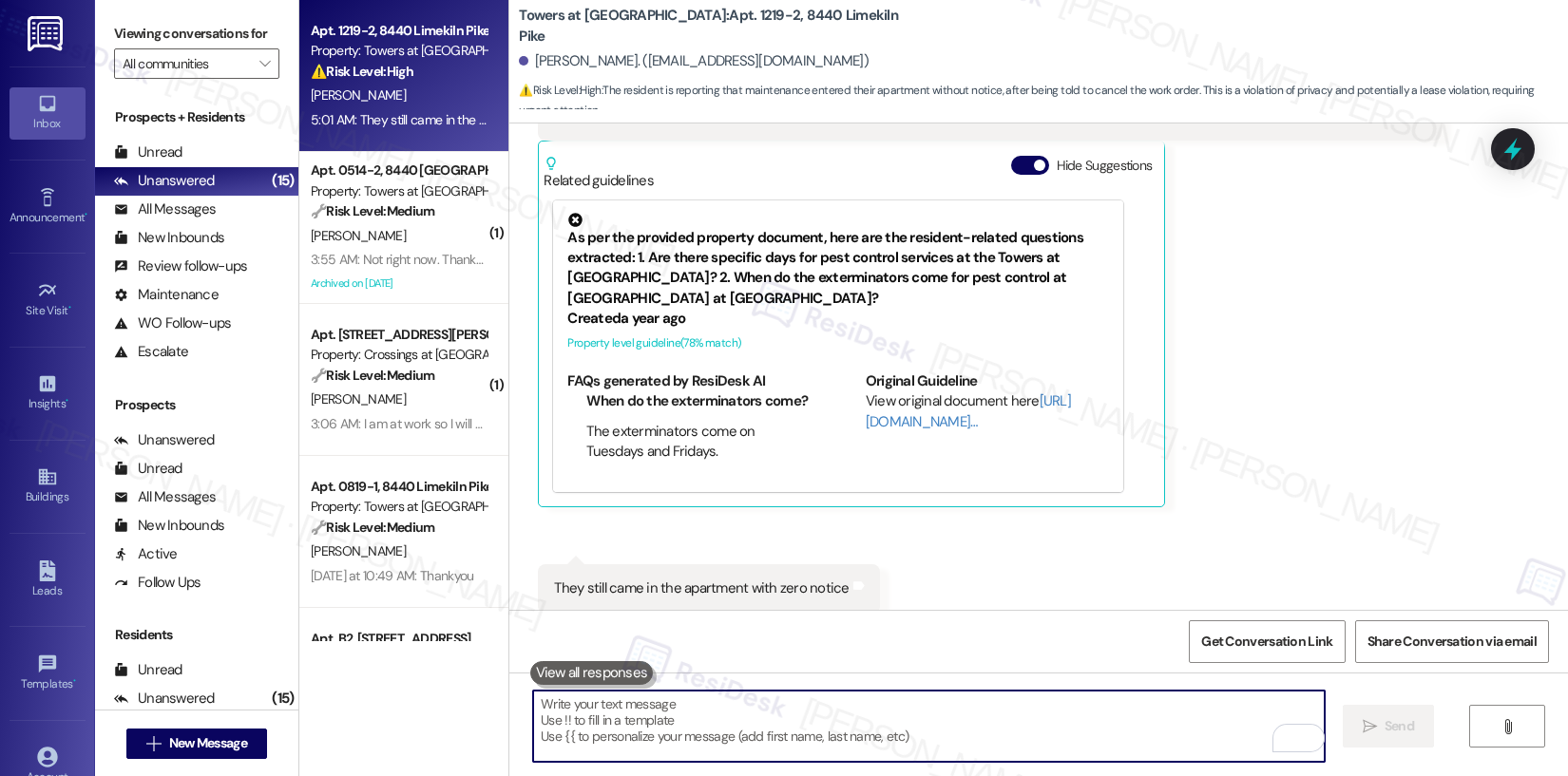 paste on "Our extermination company is on-site every Tuesday and Friday." 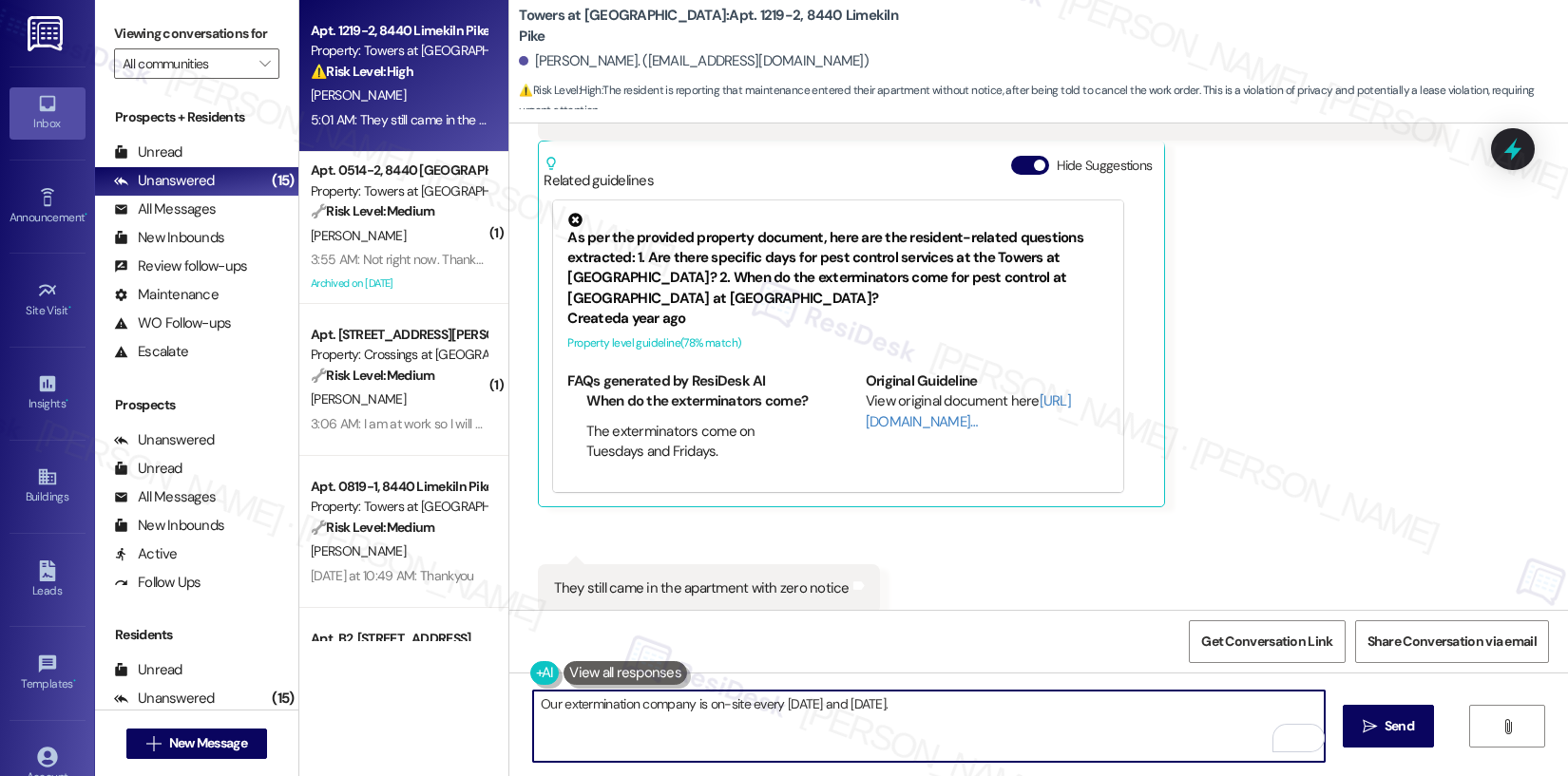 scroll, scrollTop: 16608, scrollLeft: 0, axis: vertical 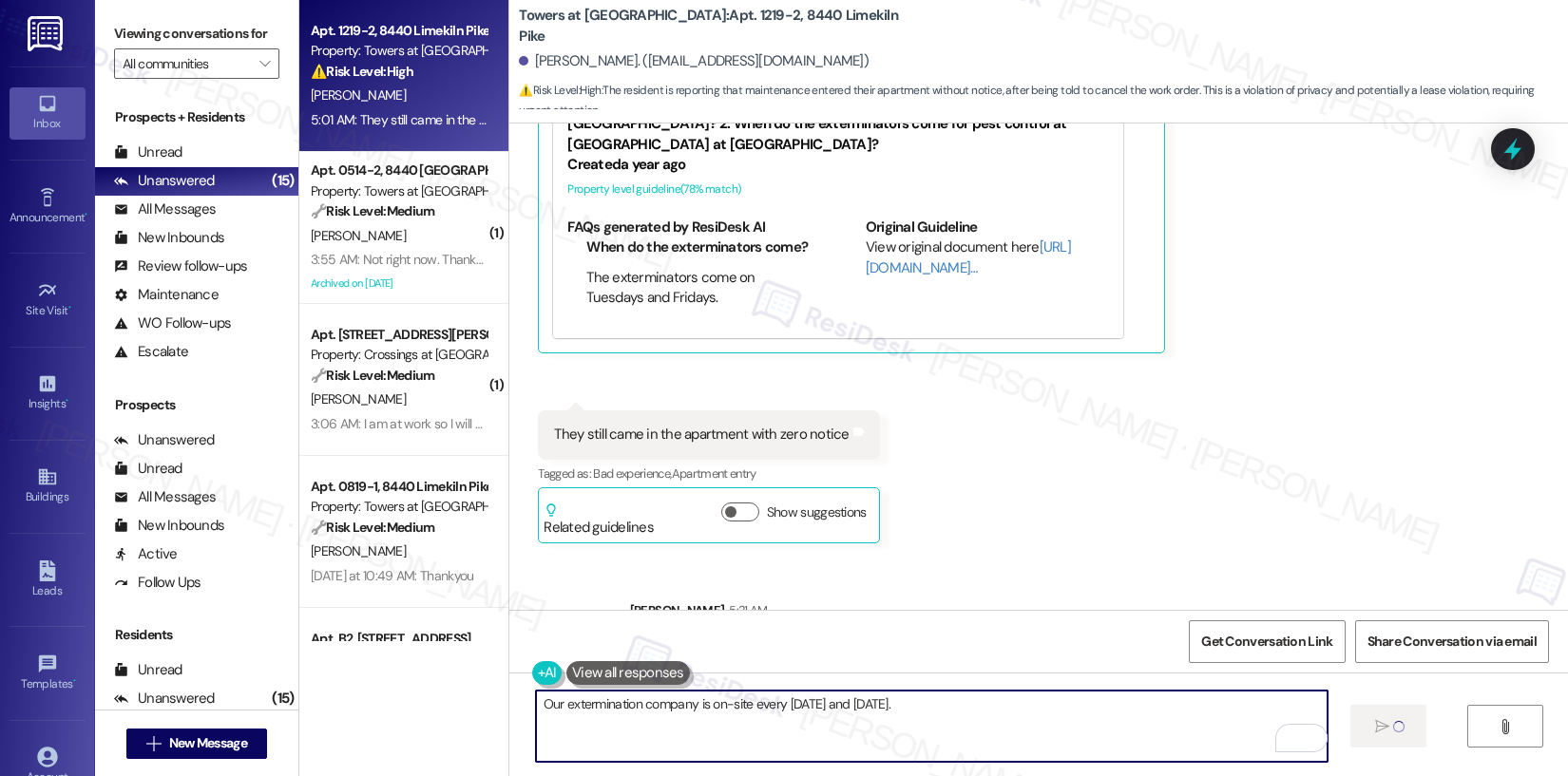 type 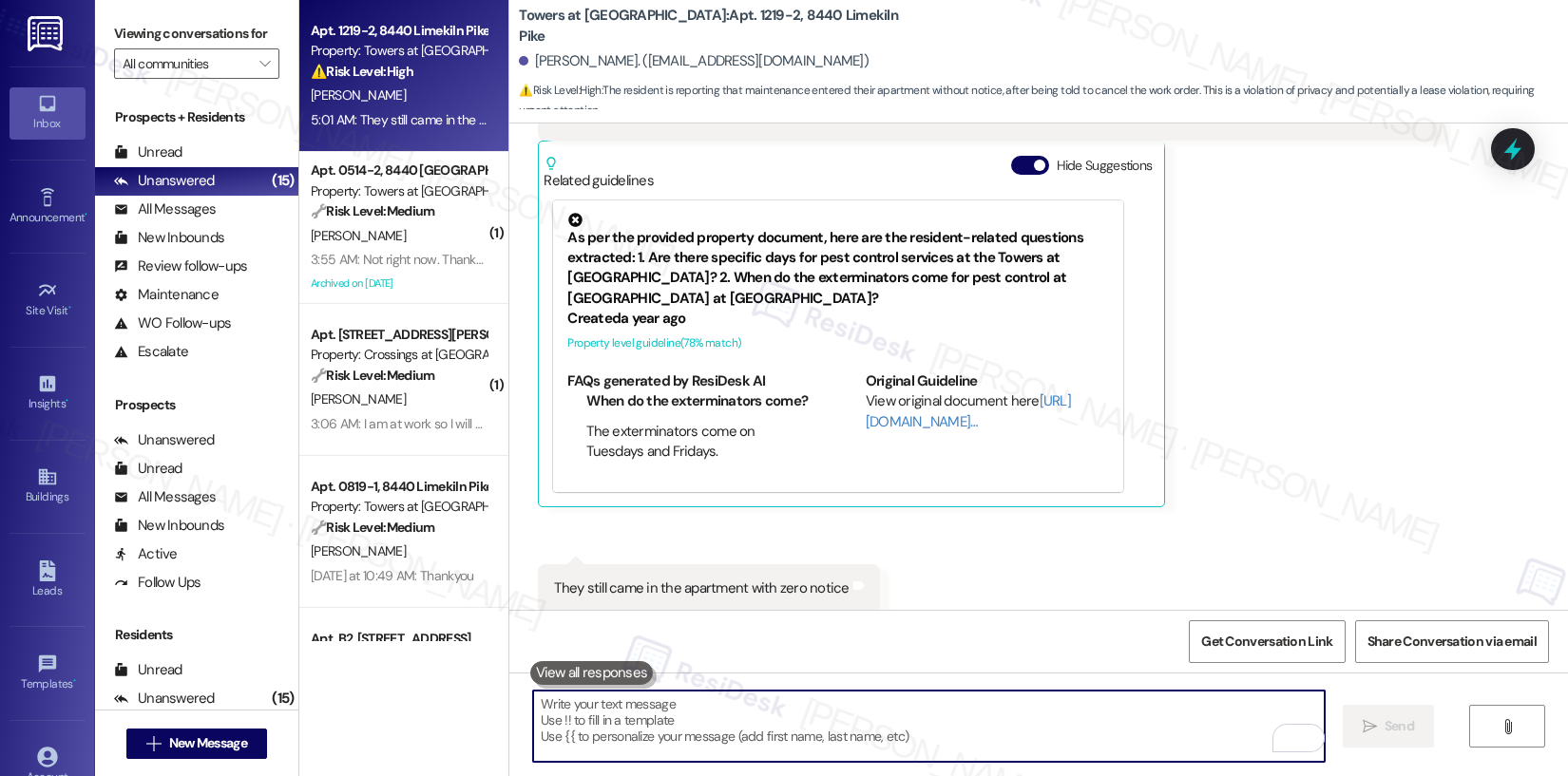 scroll, scrollTop: 16740, scrollLeft: 0, axis: vertical 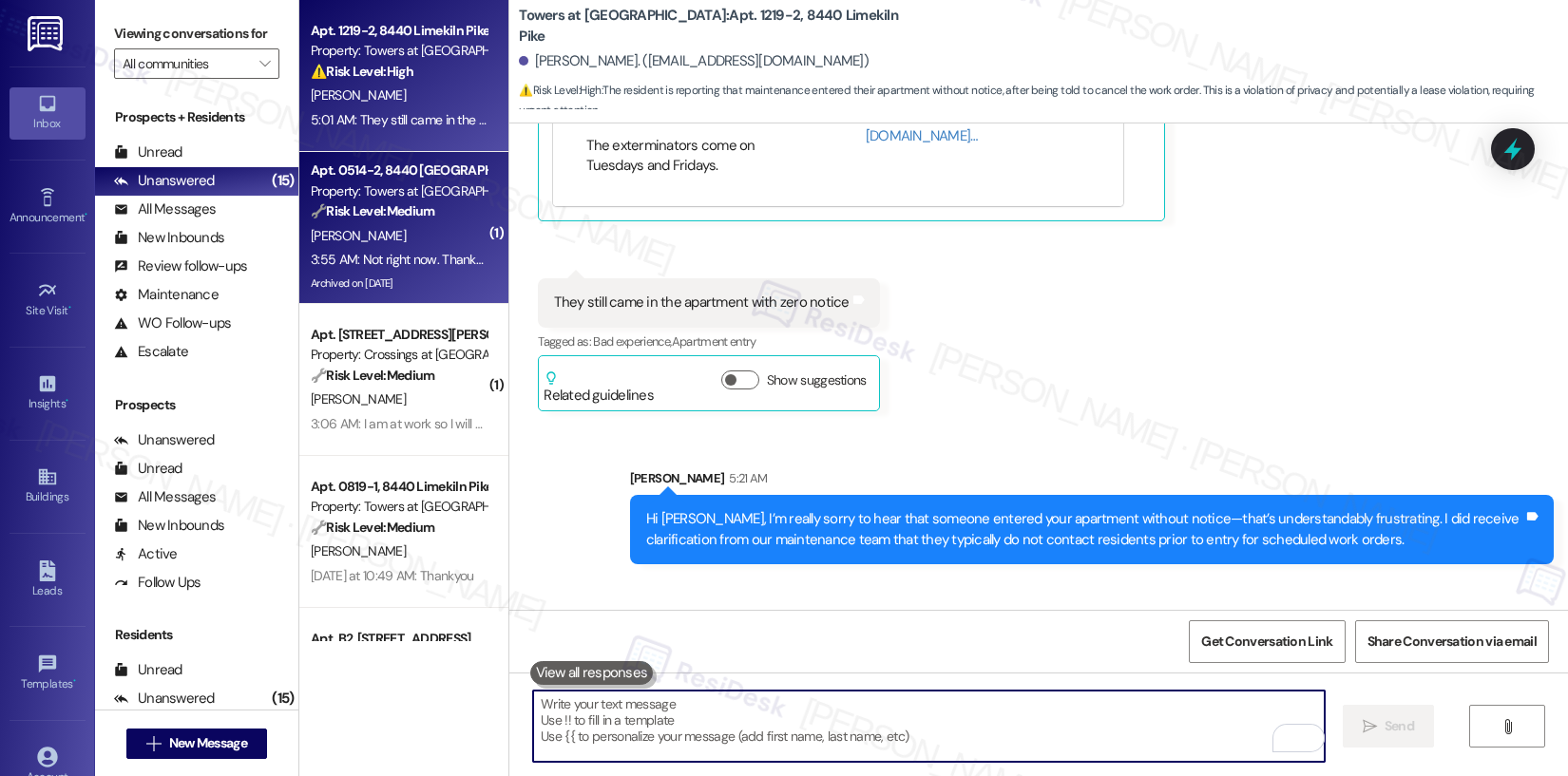 click on "[PERSON_NAME]" at bounding box center [398, 236] 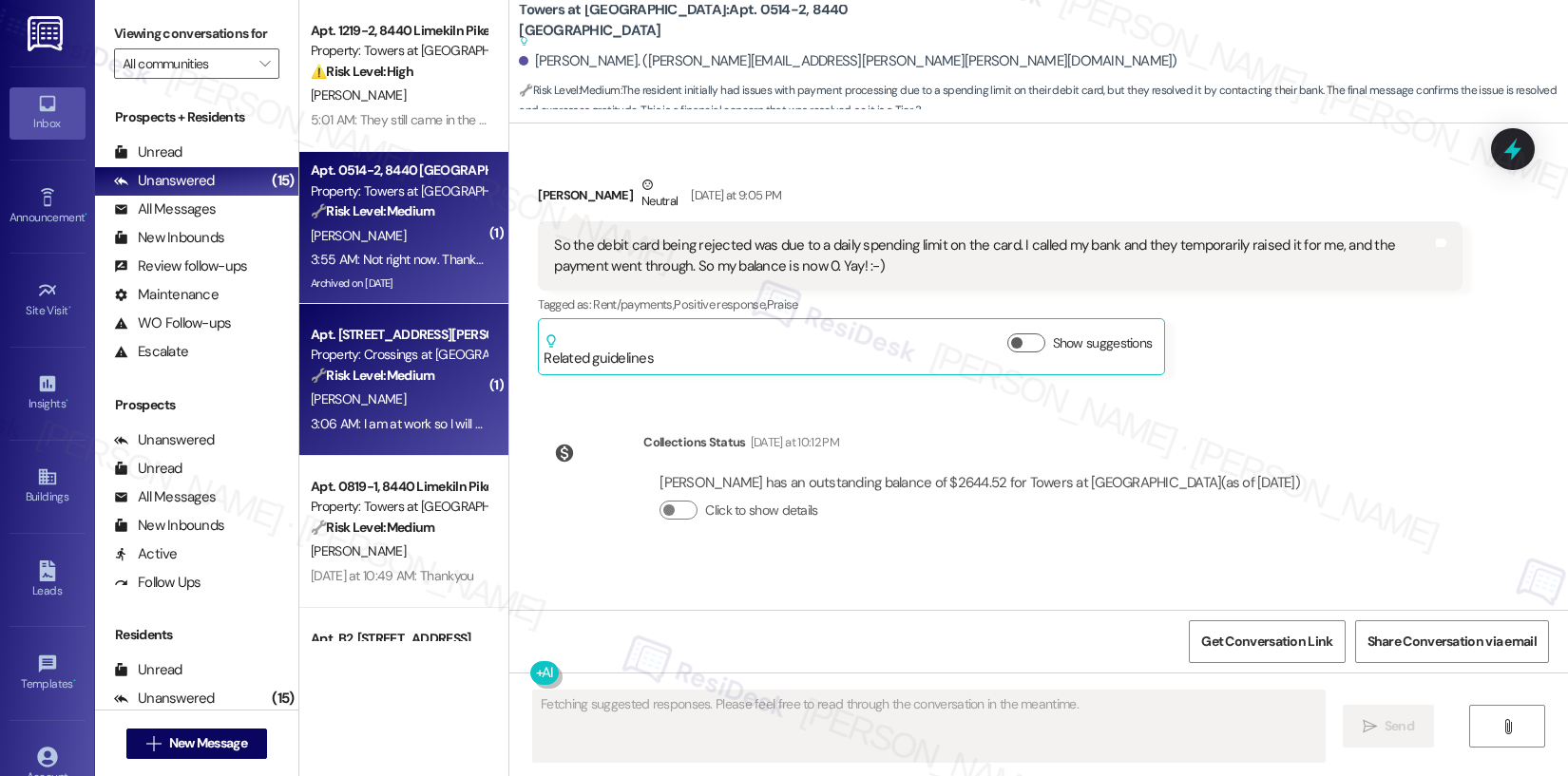 scroll, scrollTop: 18615, scrollLeft: 0, axis: vertical 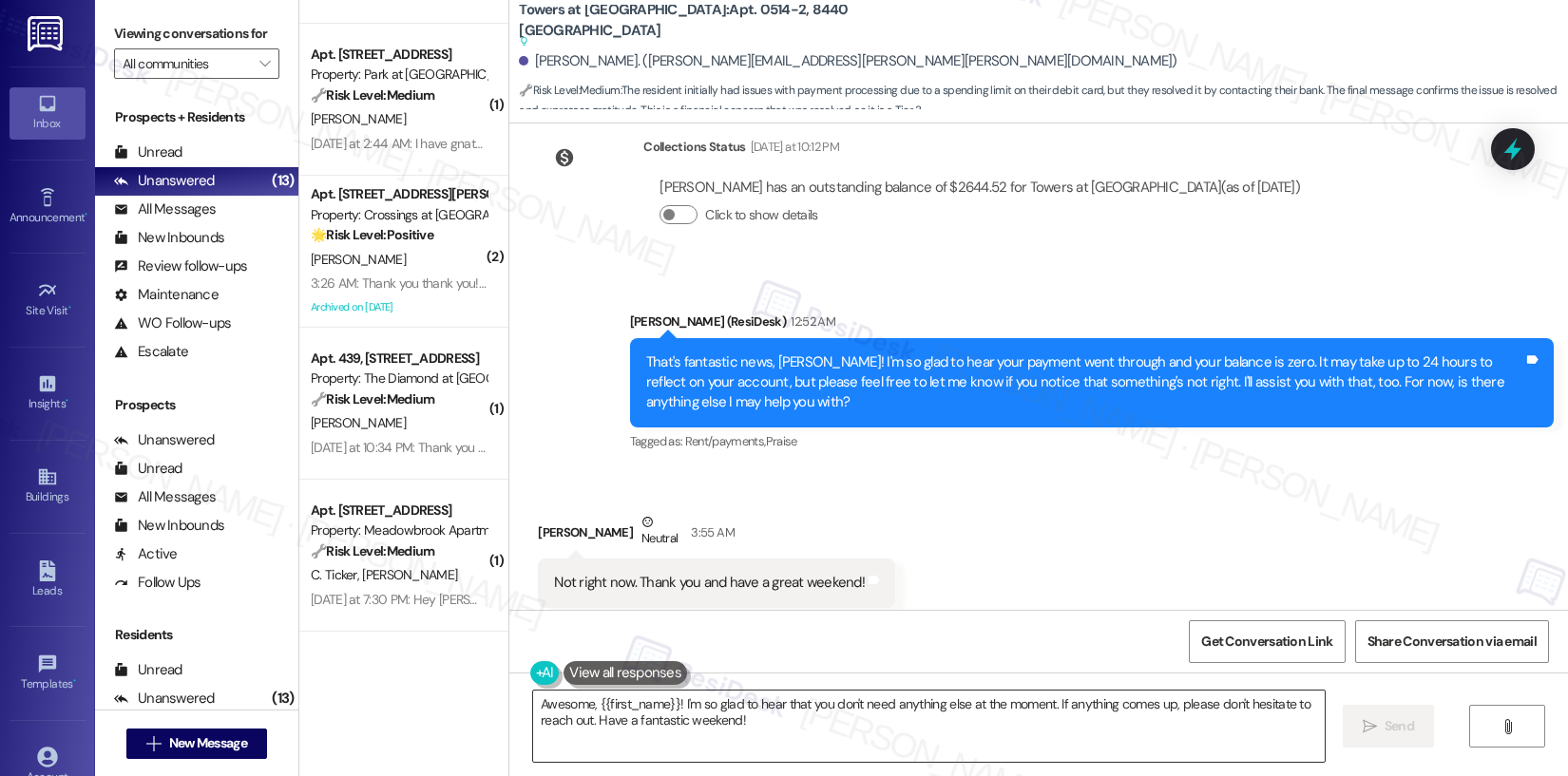 click on "Awesome, {{first_name}}! I'm so glad to hear that you don't need anything else at the moment. If anything comes up, please don't hesitate to reach out. Have a fantastic weekend!" at bounding box center (928, 726) 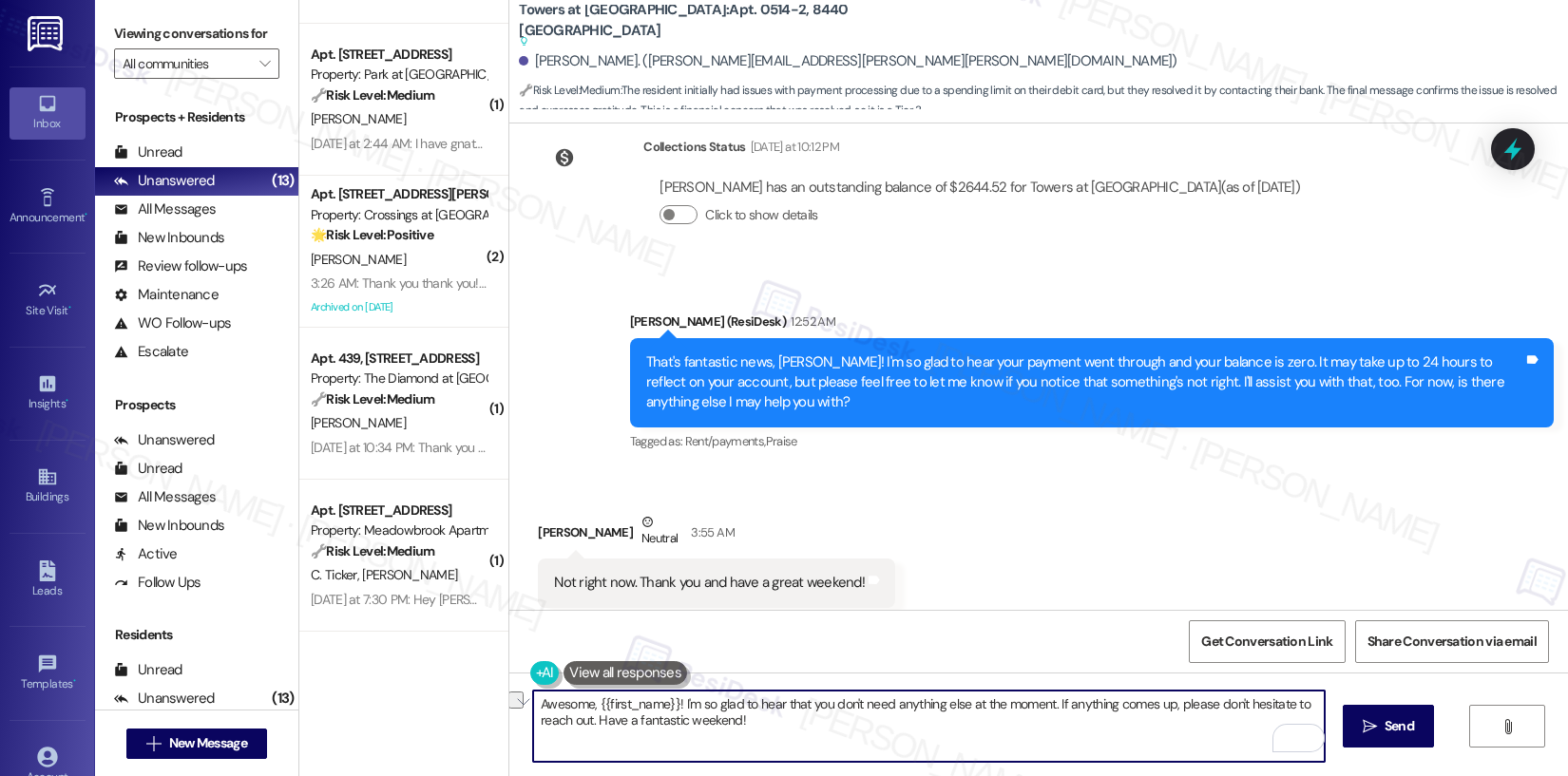 drag, startPoint x: 1050, startPoint y: 710, endPoint x: 894, endPoint y: 683, distance: 158.3193 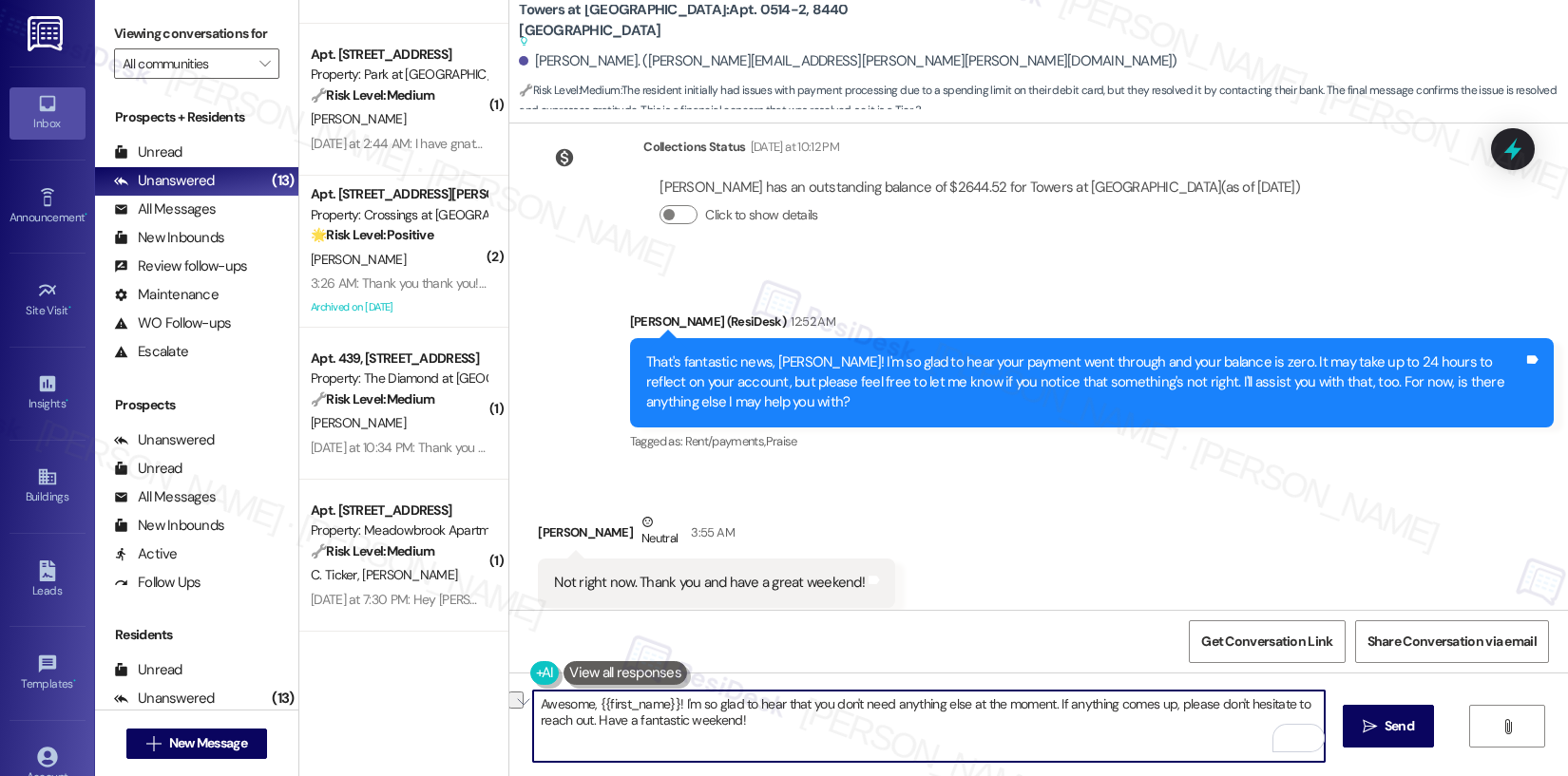 click on "Awesome, {{first_name}}! I'm so glad to hear that you don't need anything else at the moment. If anything comes up, please don't hesitate to reach out. Have a fantastic weekend!  Send " at bounding box center (1039, 744) 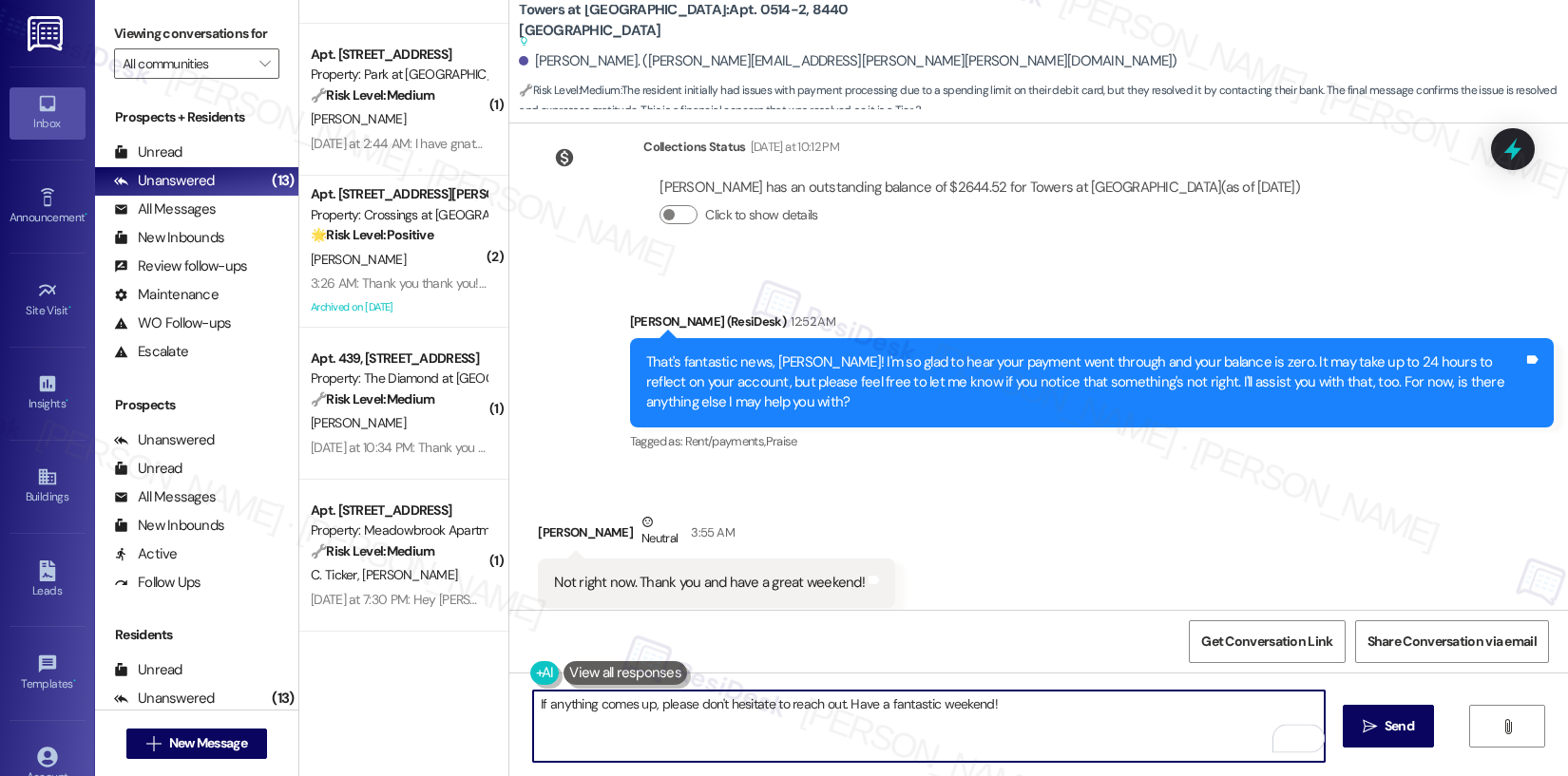 click on "If anything comes up, please don't hesitate to reach out. Have a fantastic weekend!" at bounding box center [928, 726] 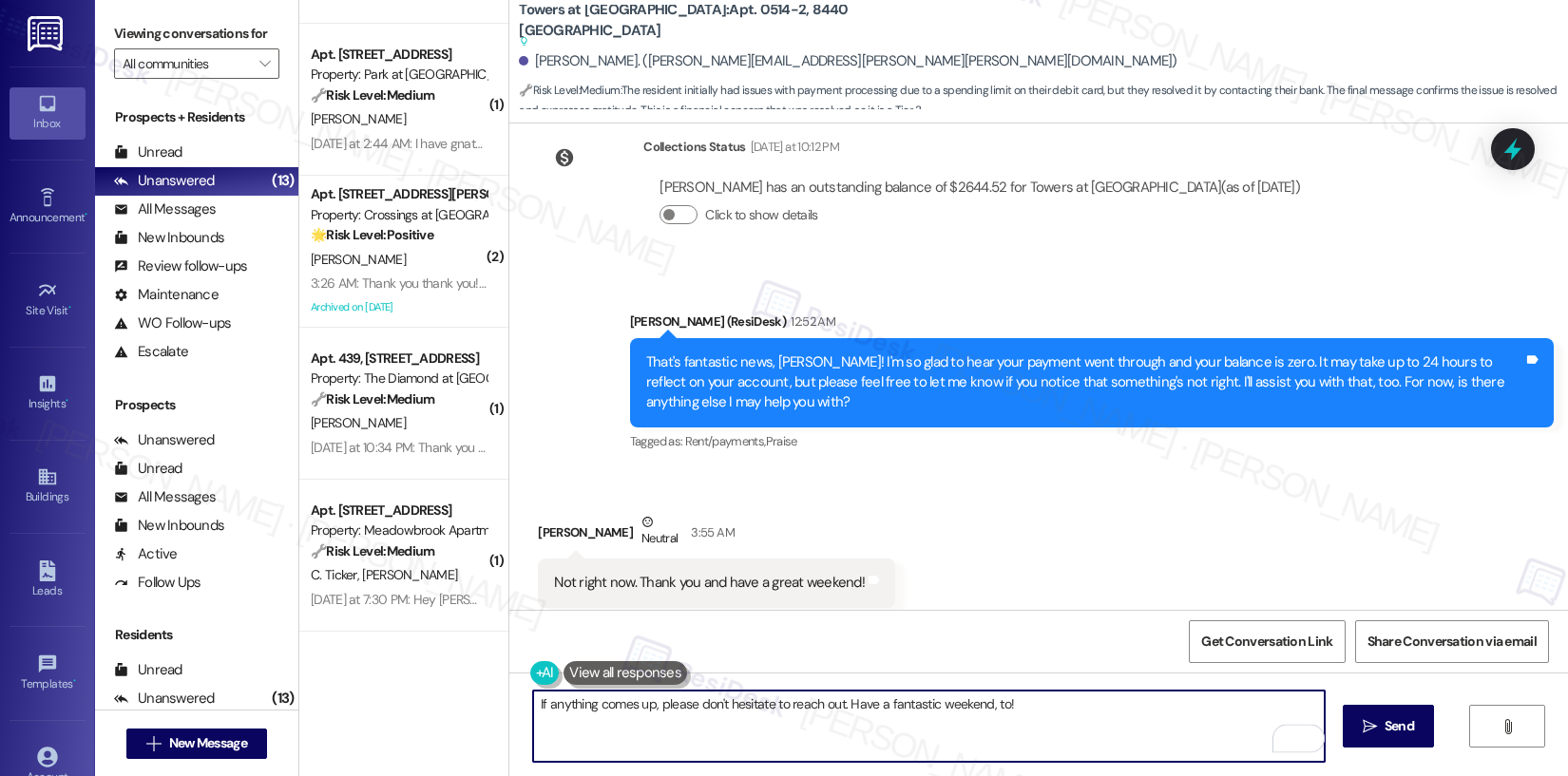 type on "If anything comes up, please don't hesitate to reach out. Have a fantastic weekend, too!" 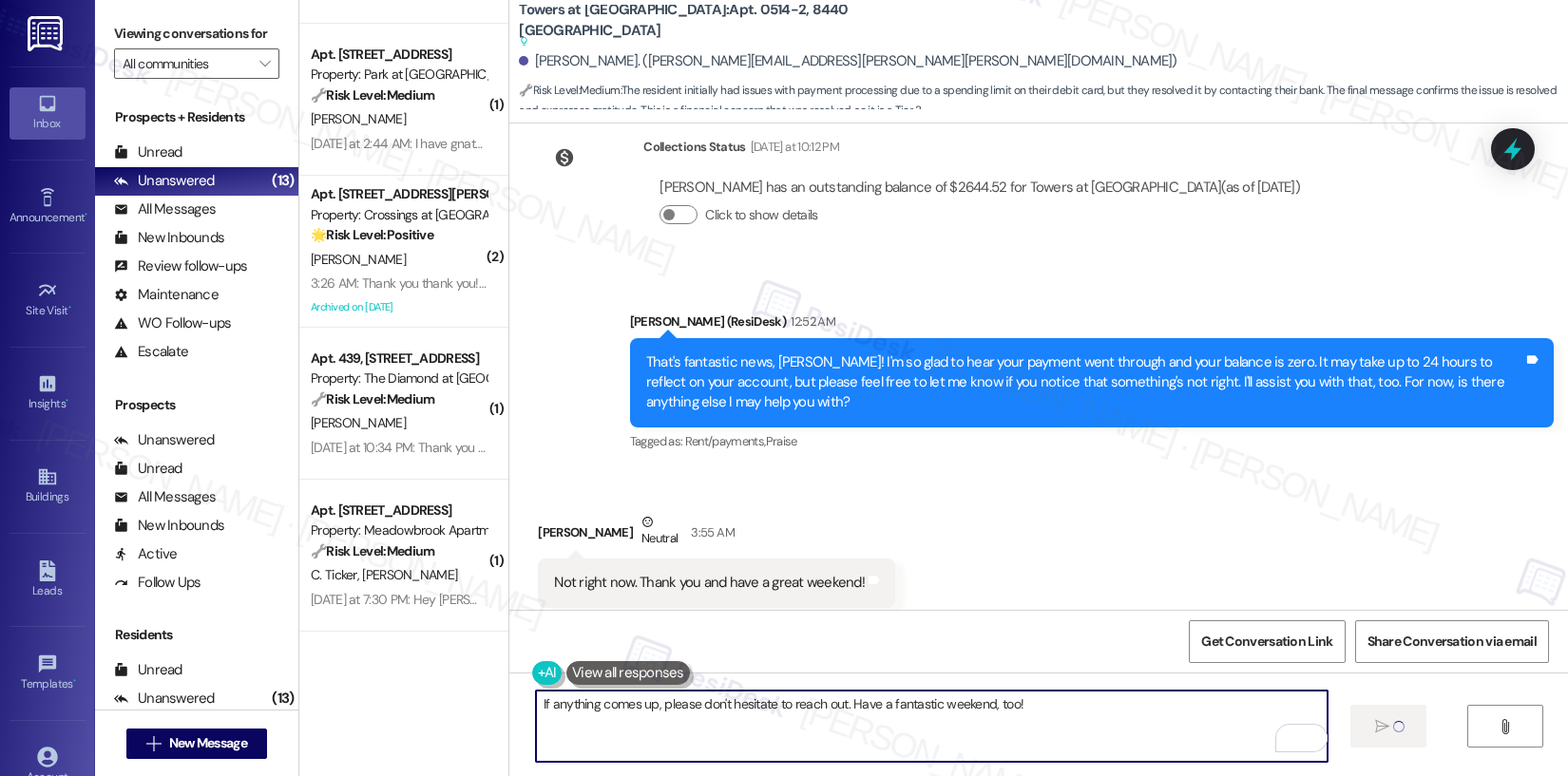 type 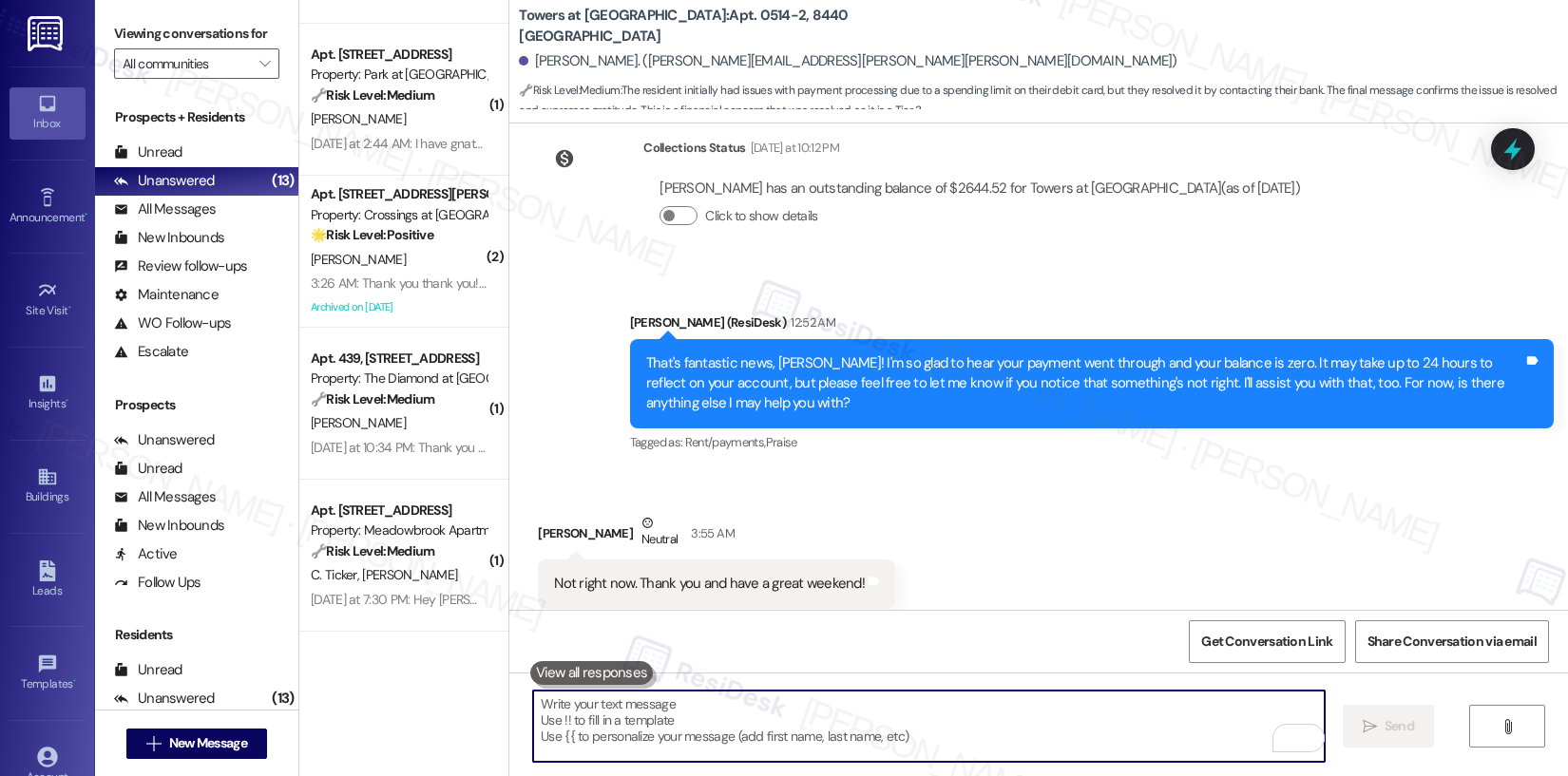scroll, scrollTop: 18747, scrollLeft: 0, axis: vertical 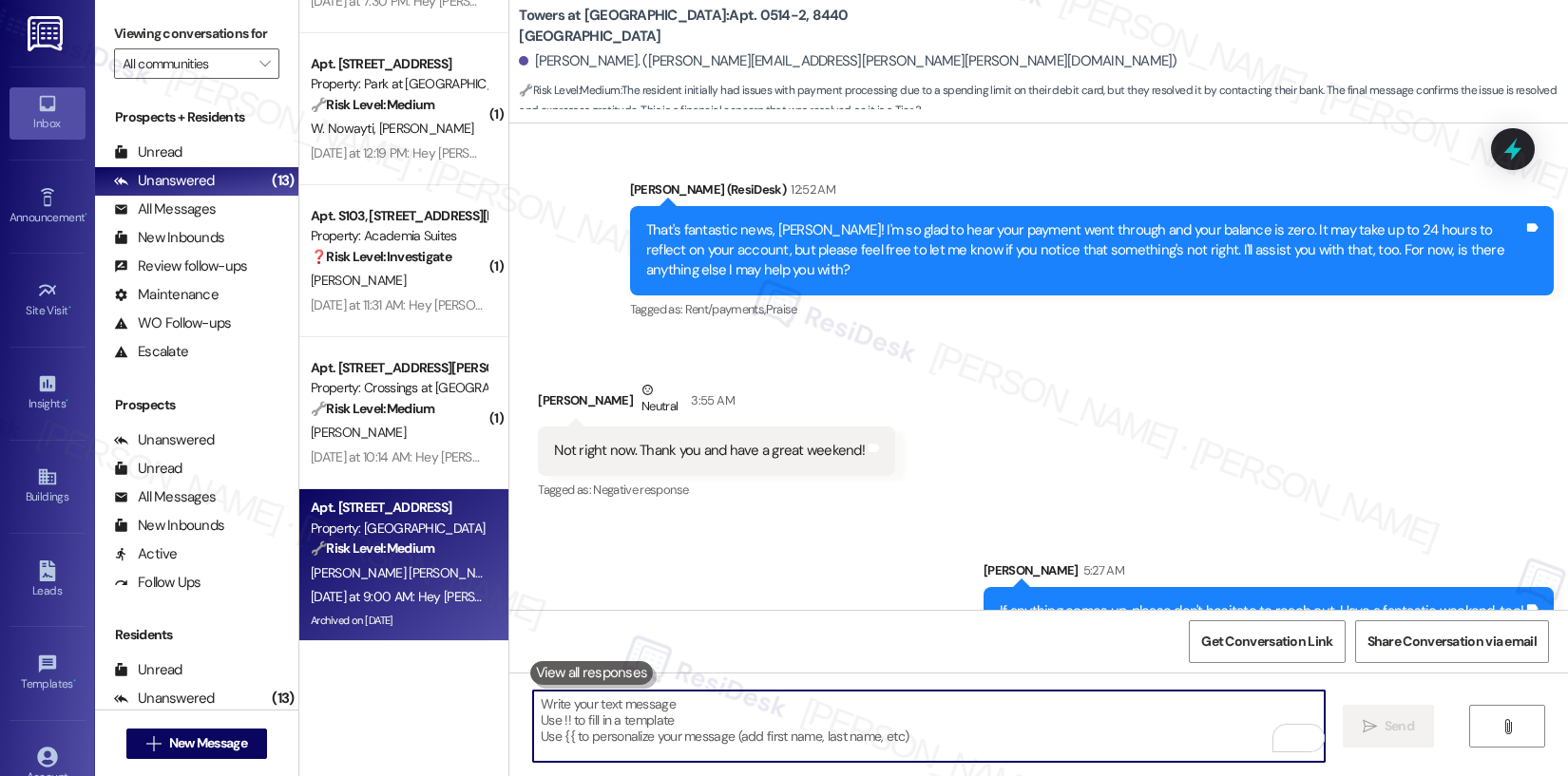 click on "🔧  Risk Level:  Medium The resident is reporting a cleanliness issue at the back entrance of a building. This is a non-urgent maintenance request related to community appearance and asset preservation." at bounding box center (398, 548) 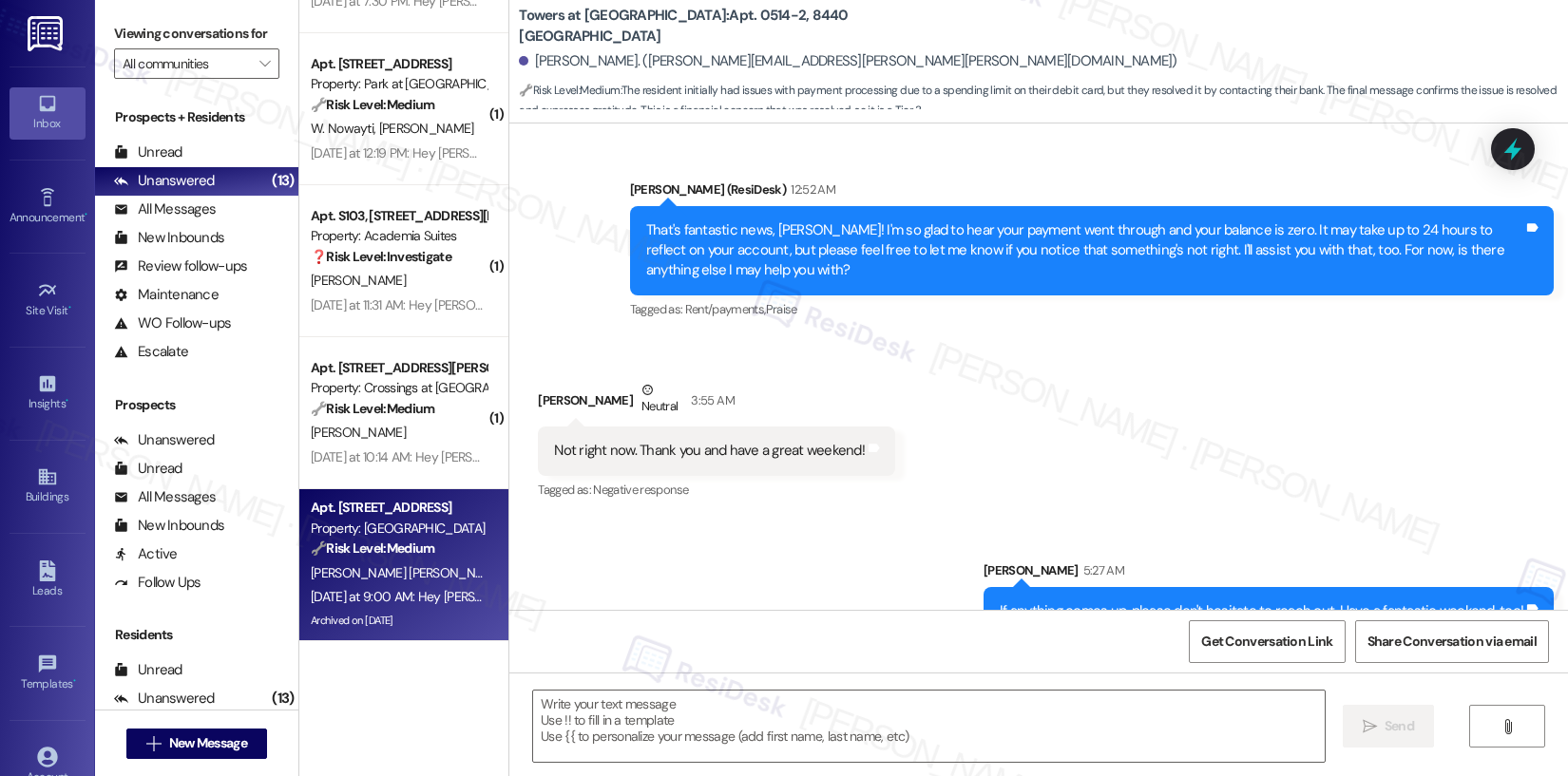 type on "Fetching suggested responses. Please feel free to read through the conversation in the meantime." 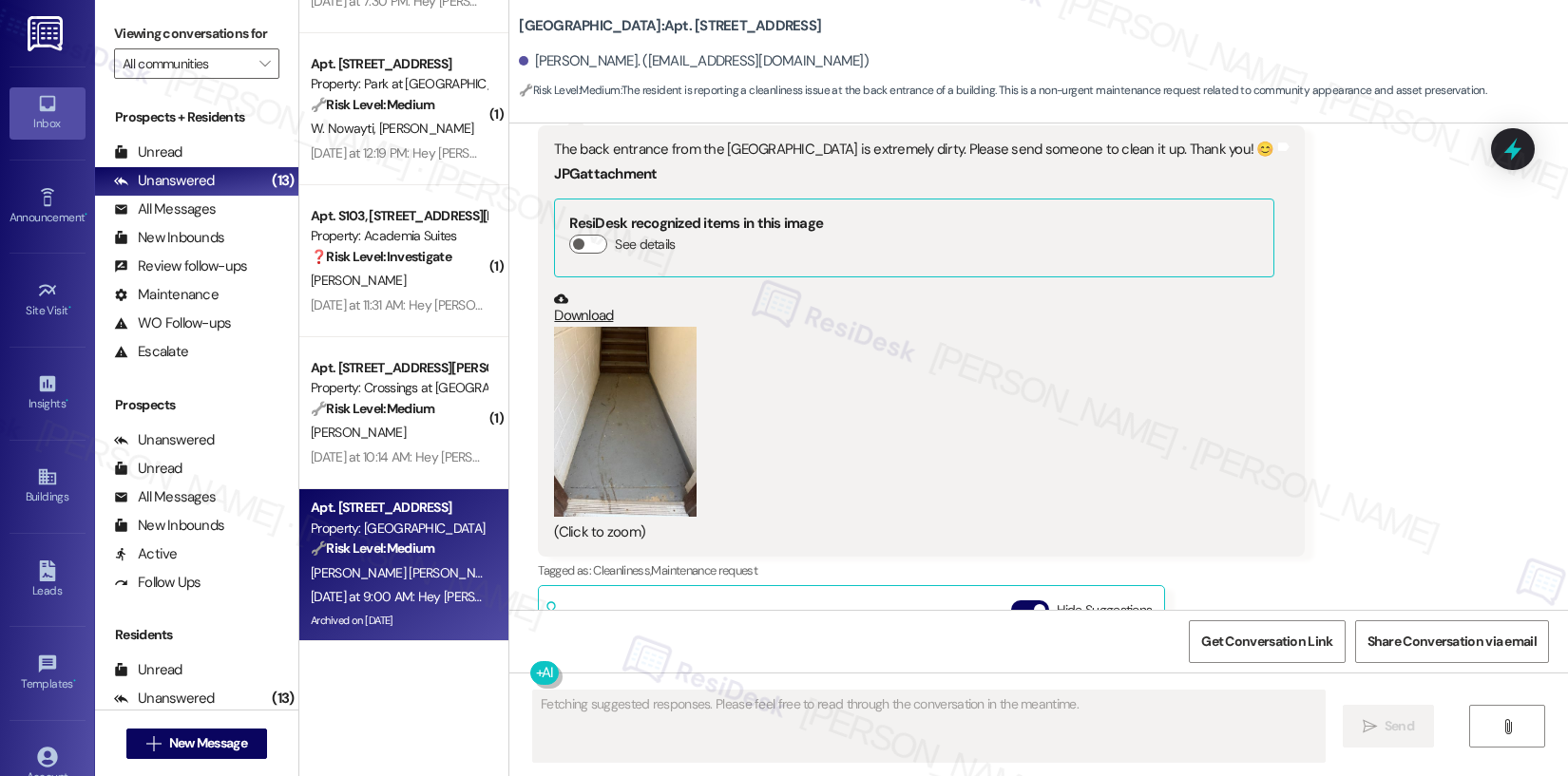 scroll, scrollTop: 17742, scrollLeft: 0, axis: vertical 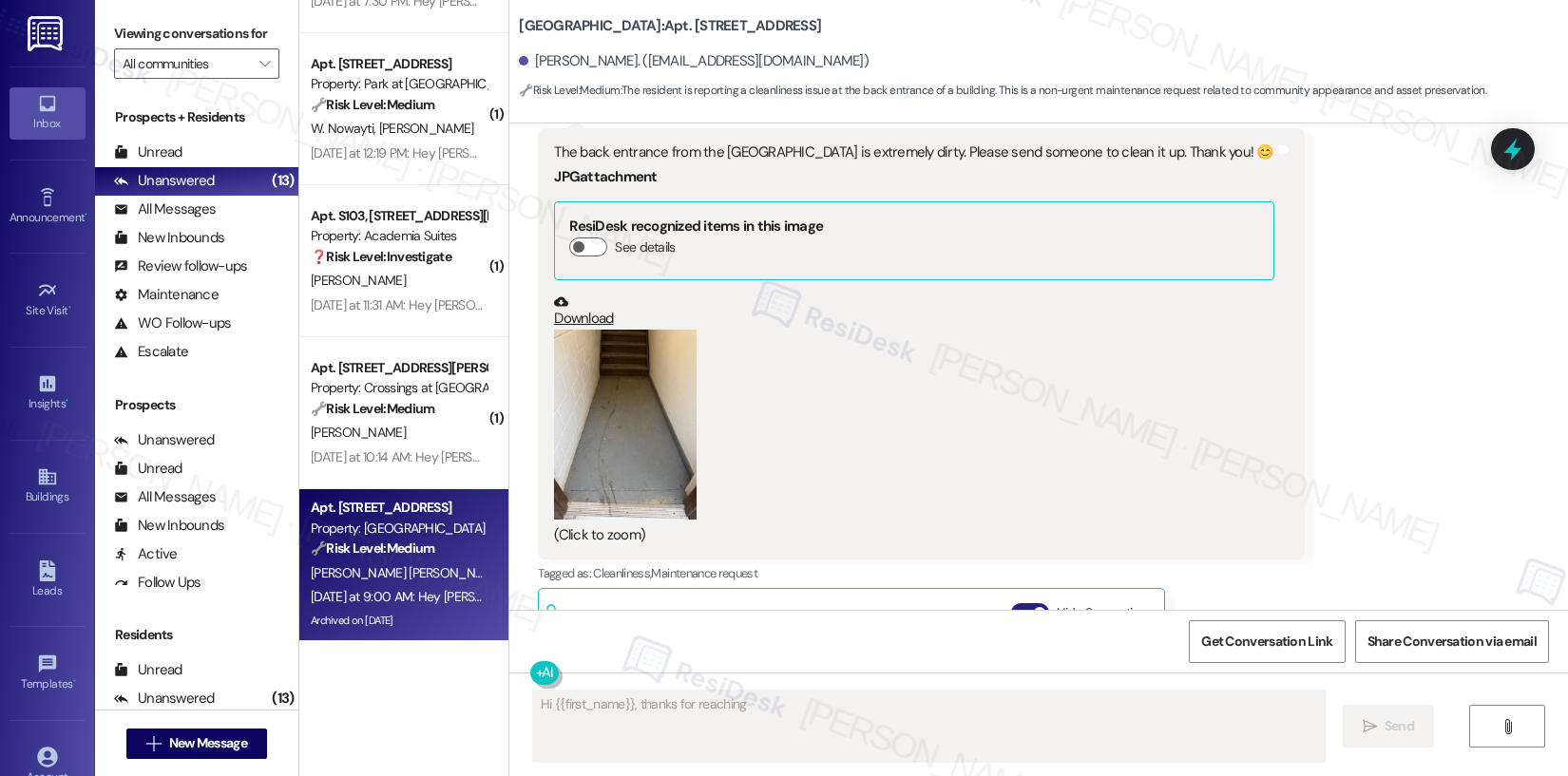 click at bounding box center [1040, 613] 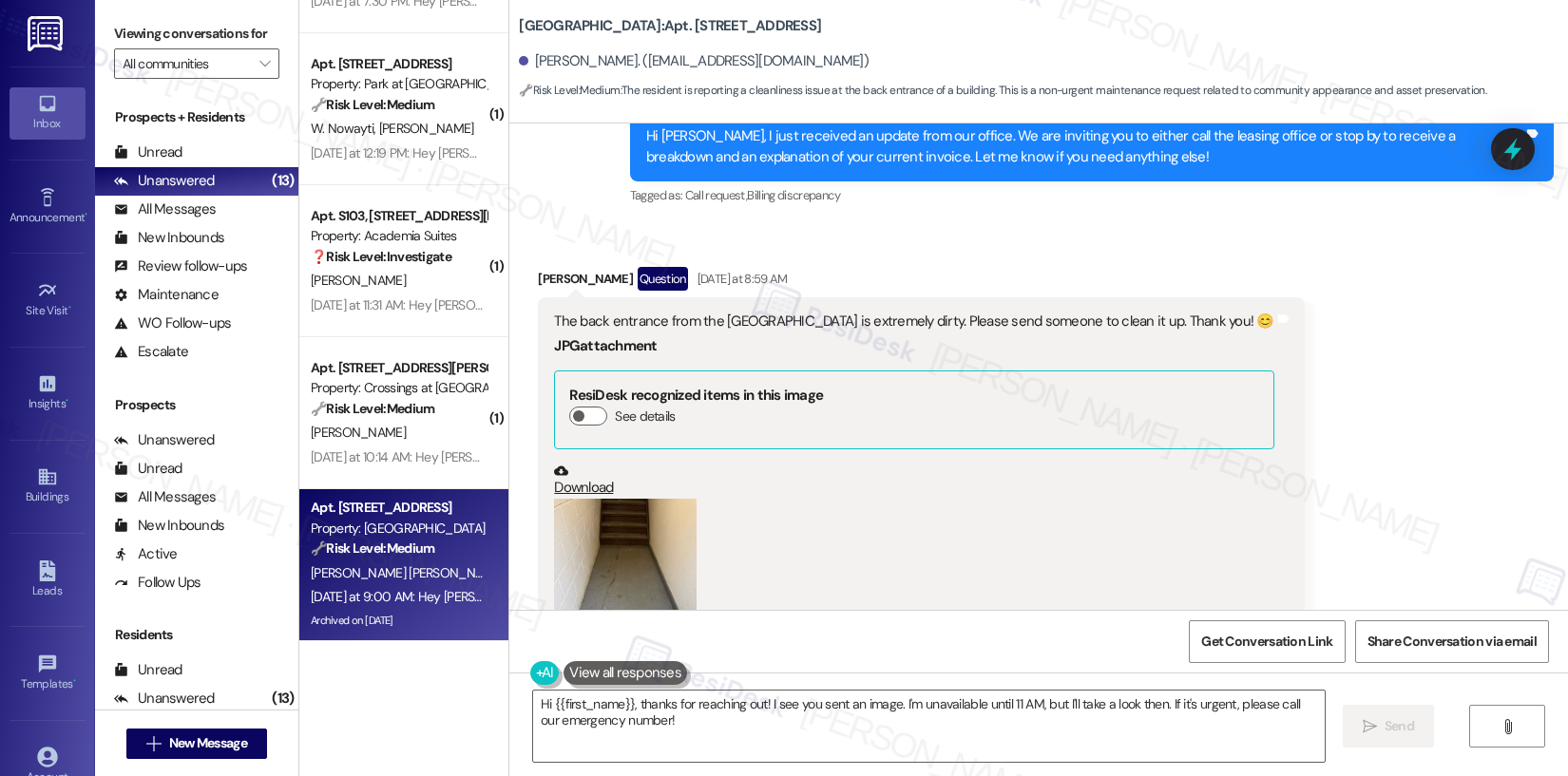 scroll, scrollTop: 17563, scrollLeft: 0, axis: vertical 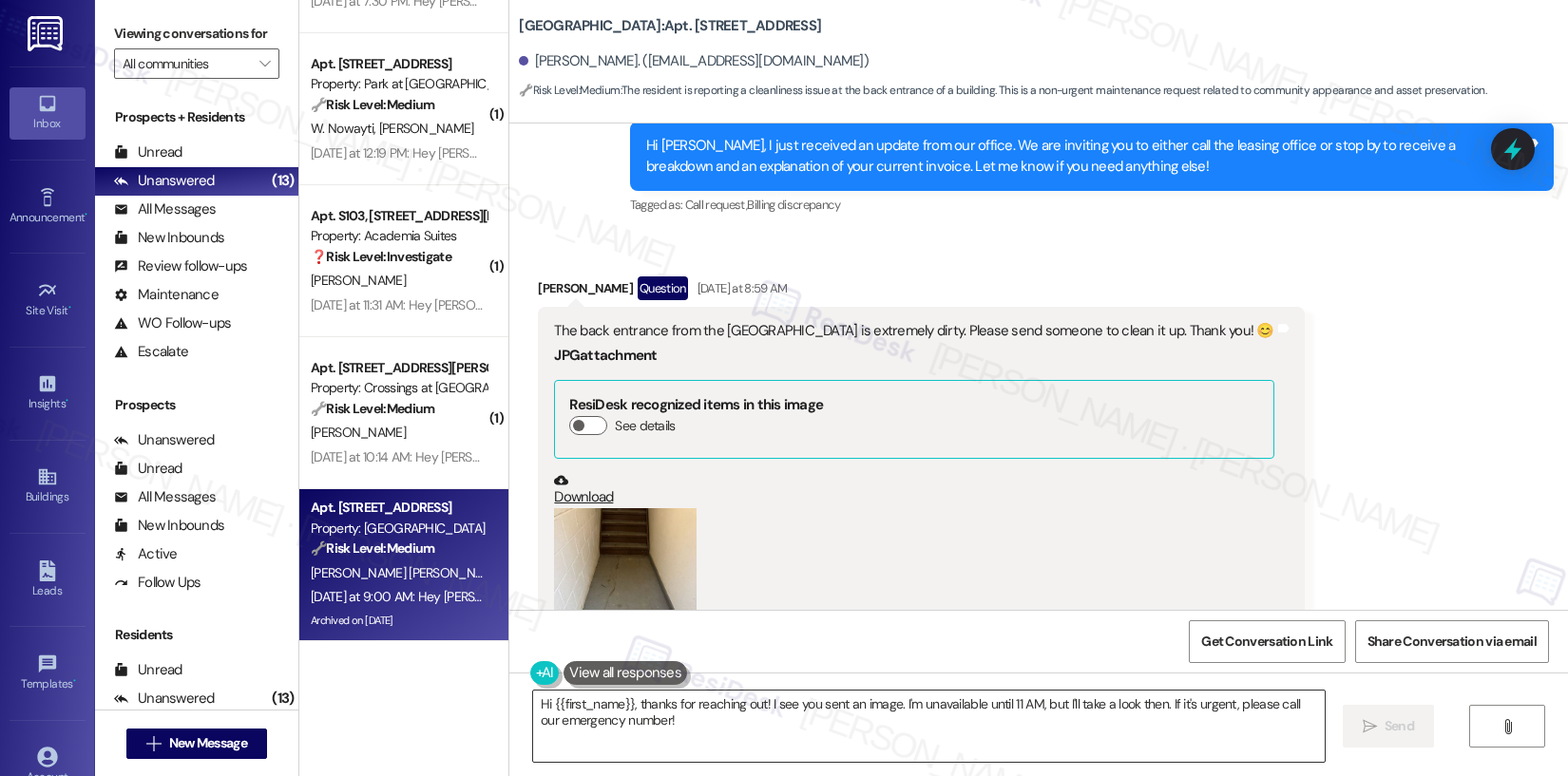 click on "Hi {{first_name}}, thanks for reaching out! I see you sent an image. I'm unavailable until 11 AM, but I'll take a look then. If it's urgent, please call our emergency number!" at bounding box center [928, 726] 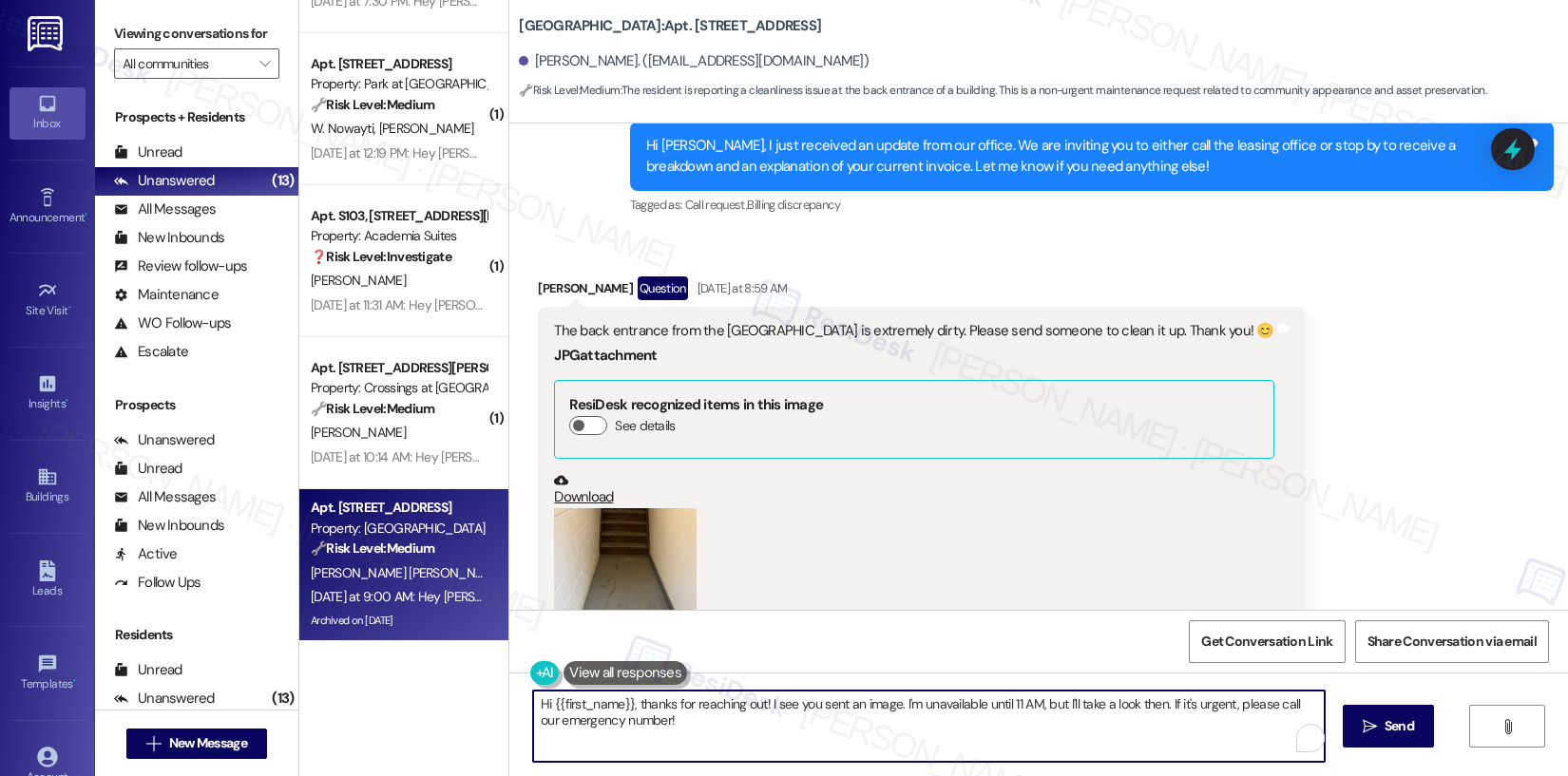 click on "Hi {{first_name}}, thanks for reaching out! I see you sent an image. I'm unavailable until 11 AM, but I'll take a look then. If it's urgent, please call our emergency number!" at bounding box center [928, 726] 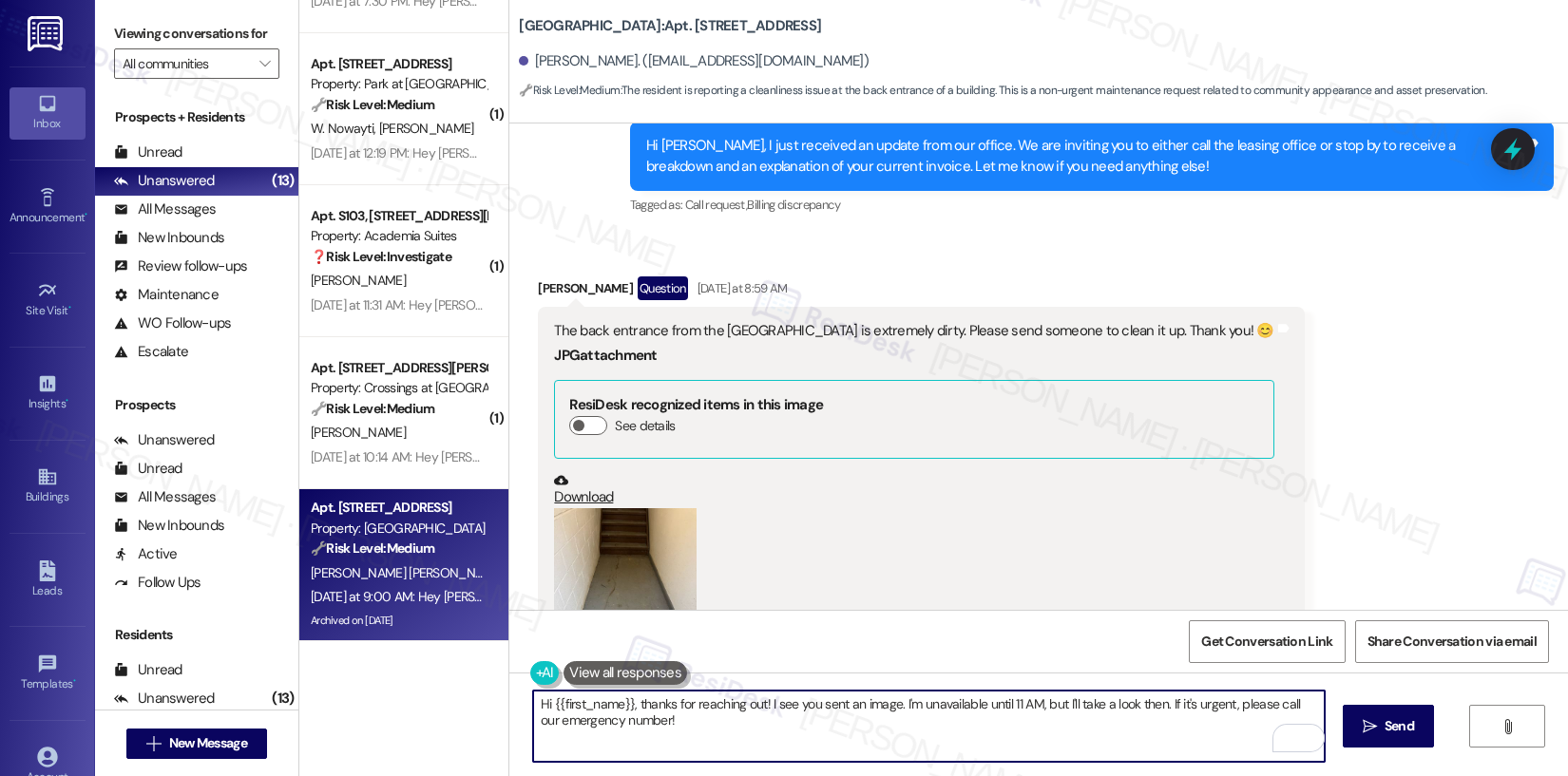click on "The back entrance from the chestnut building is extremely dirty. Please send someone to clean it up. Thank you! 😊" at bounding box center (913, 331) 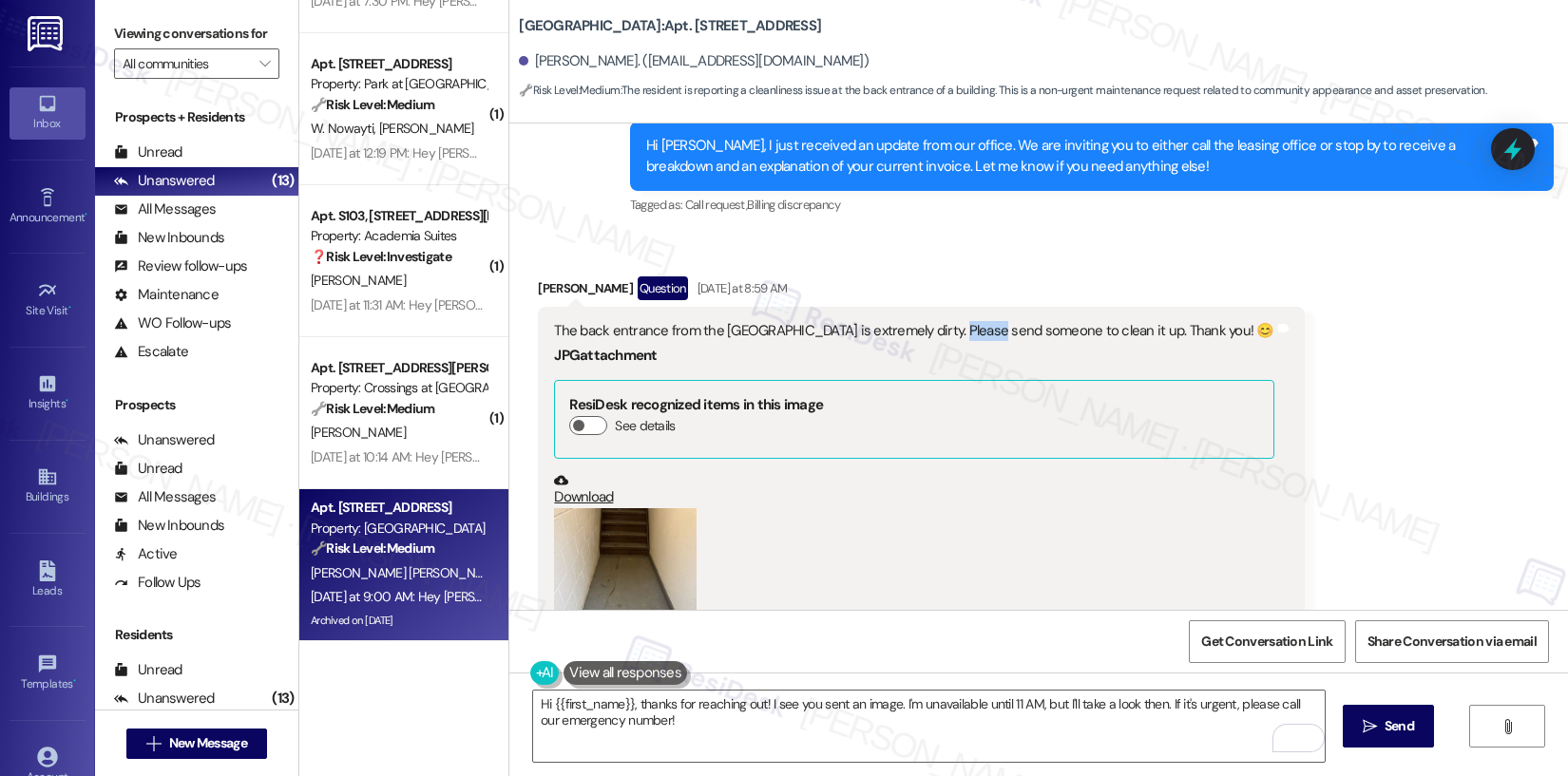 click on "The back entrance from the chestnut building is extremely dirty. Please send someone to clean it up. Thank you! 😊" at bounding box center (913, 331) 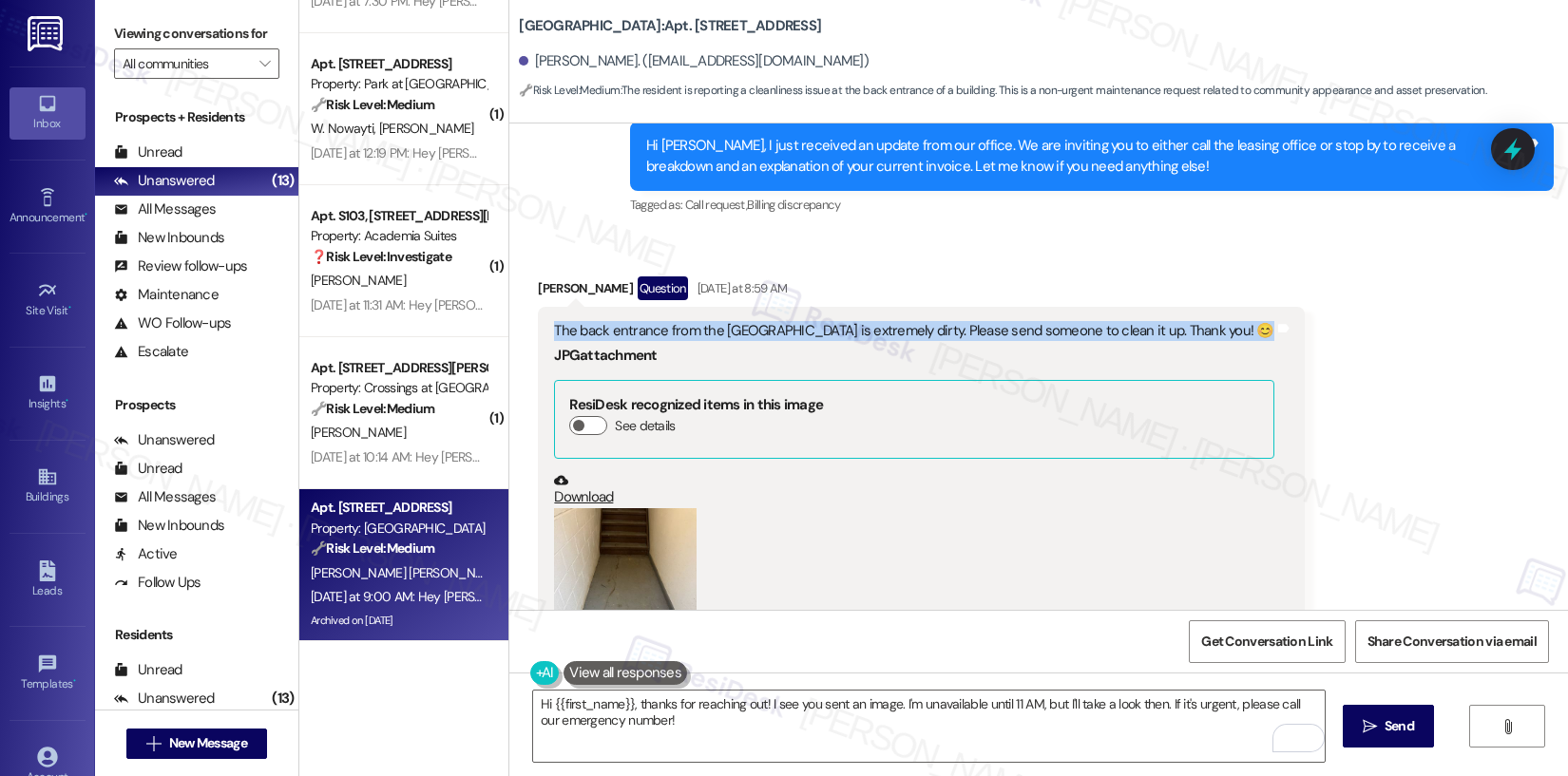 copy on "The back entrance from the chestnut building is extremely dirty. Please send someone to clean it up. Thank you! 😊" 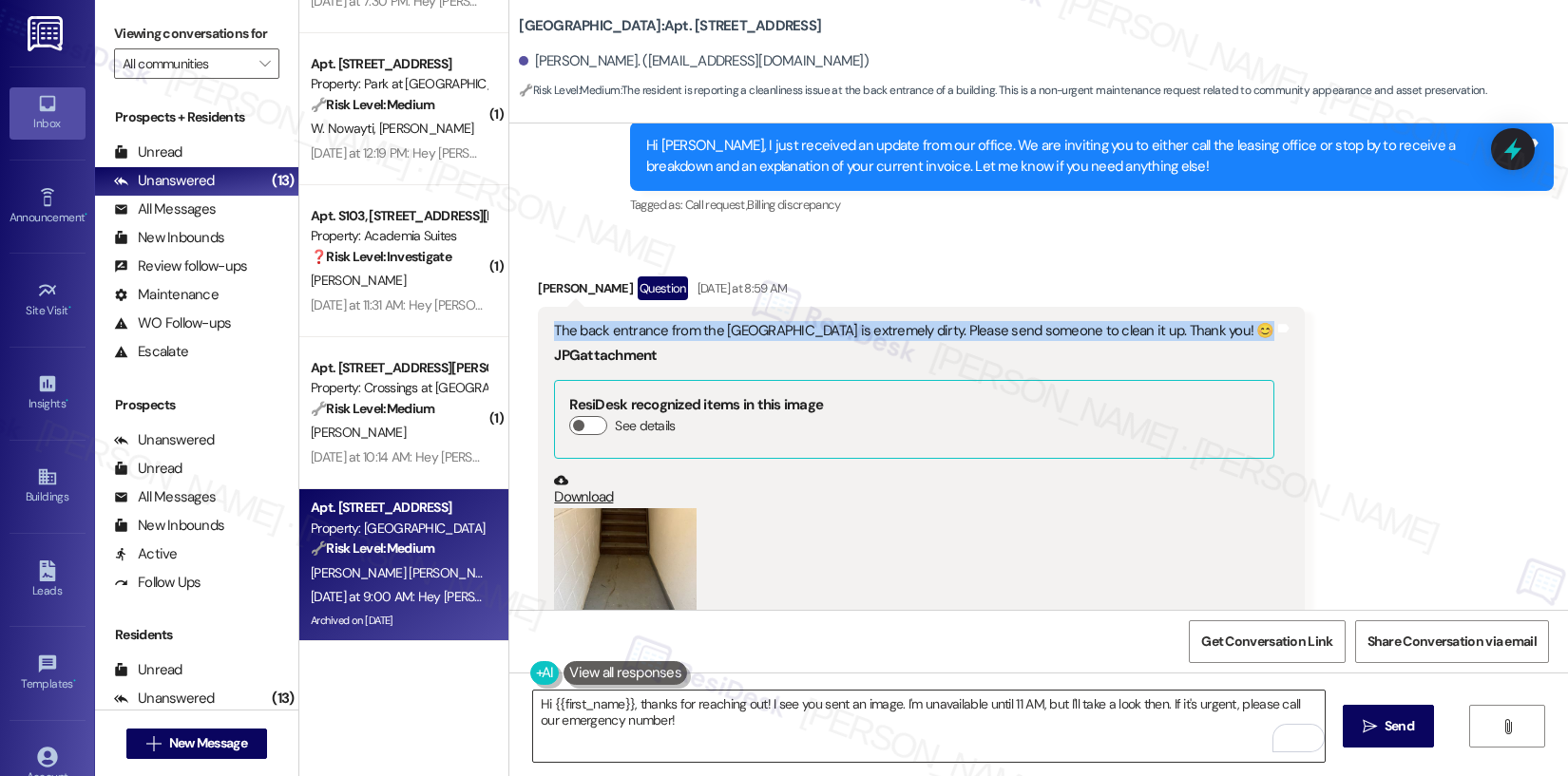 click on "Hi {{first_name}}, thanks for reaching out! I see you sent an image. I'm unavailable until 11 AM, but I'll take a look then. If it's urgent, please call our emergency number!" at bounding box center (928, 726) 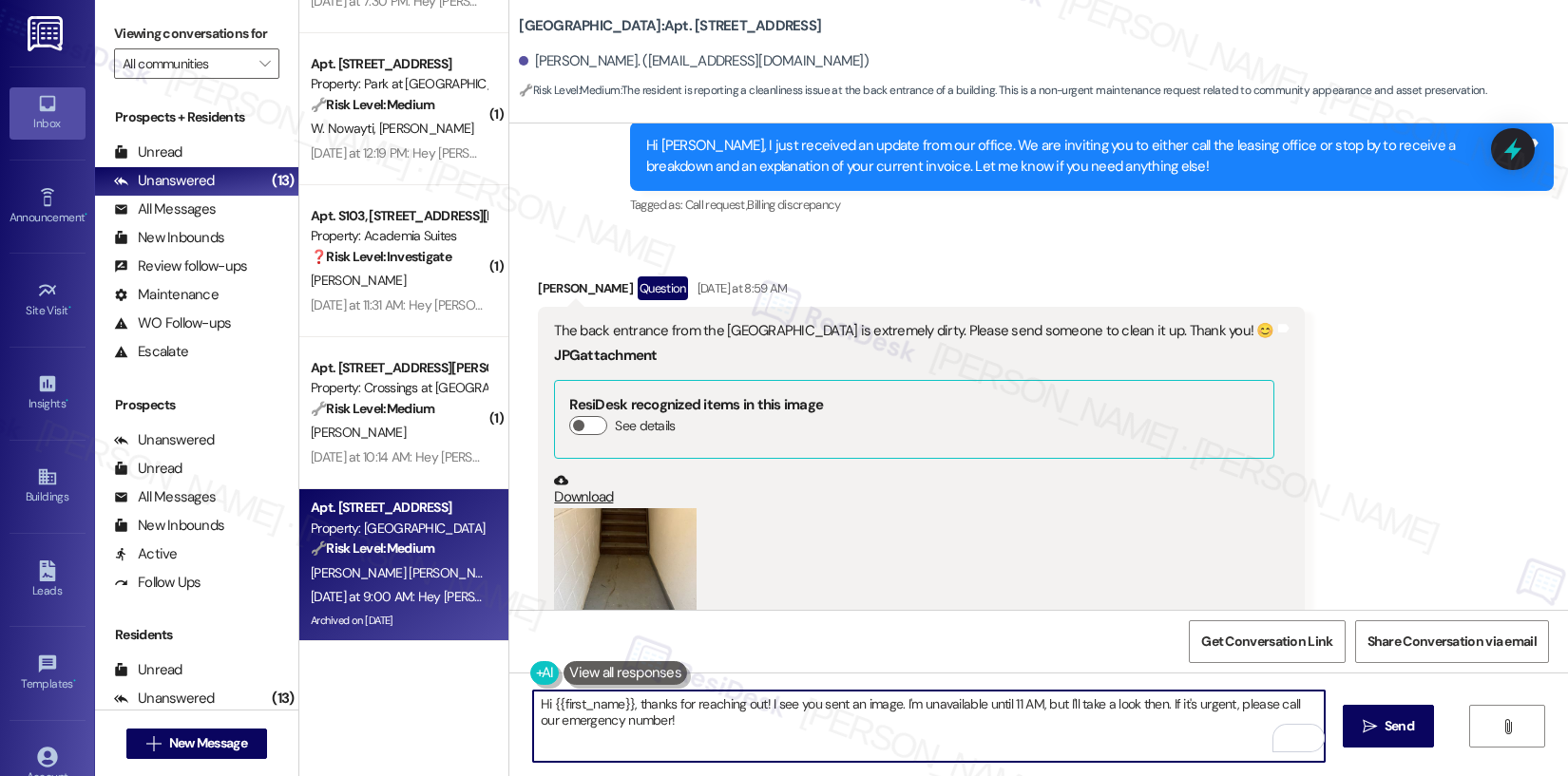 click on "Hi {{first_name}}, thanks for reaching out! I see you sent an image. I'm unavailable until 11 AM, but I'll take a look then. If it's urgent, please call our emergency number!" at bounding box center [928, 726] 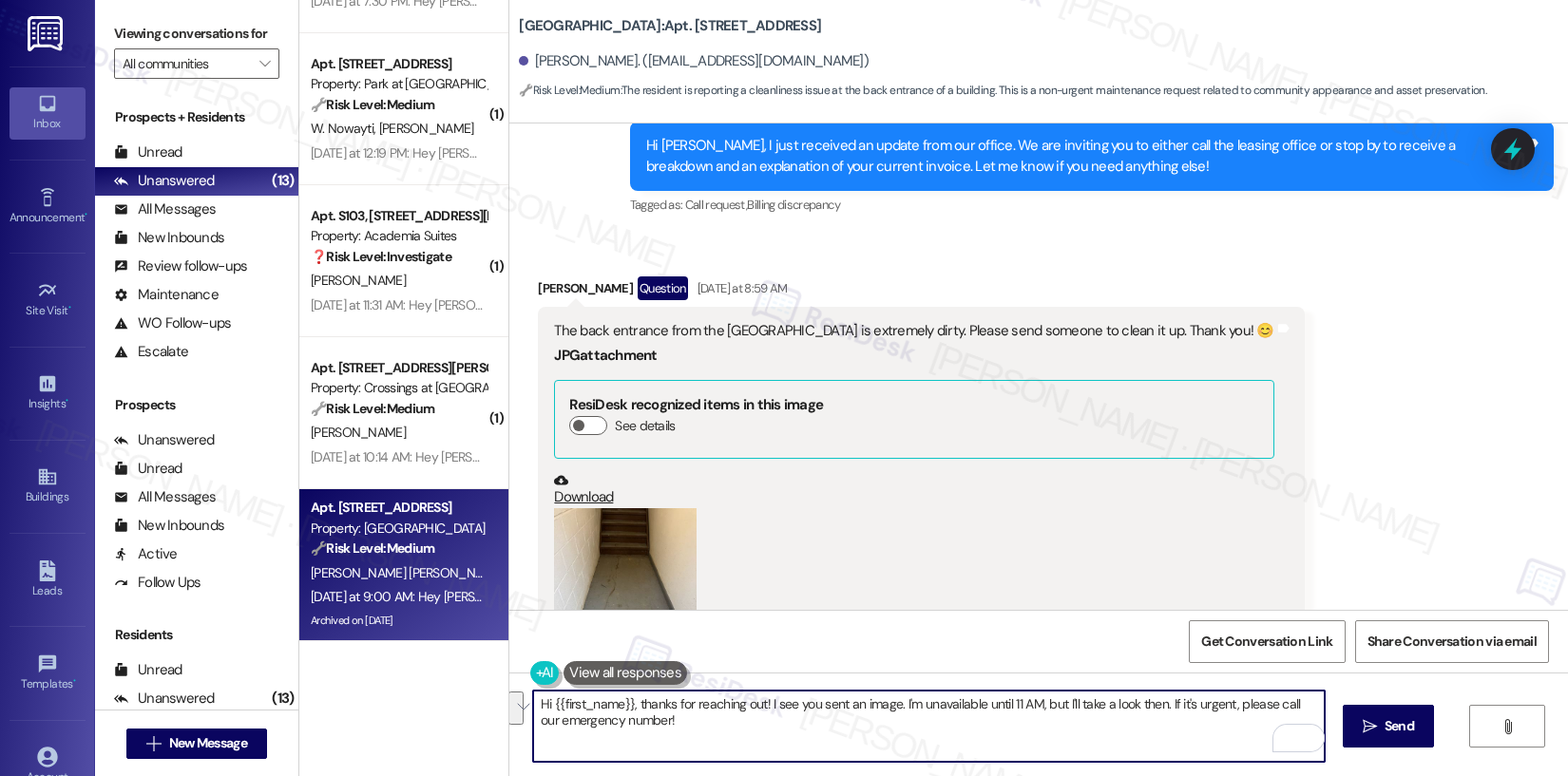 drag, startPoint x: 761, startPoint y: 731, endPoint x: 628, endPoint y: 710, distance: 134.64769 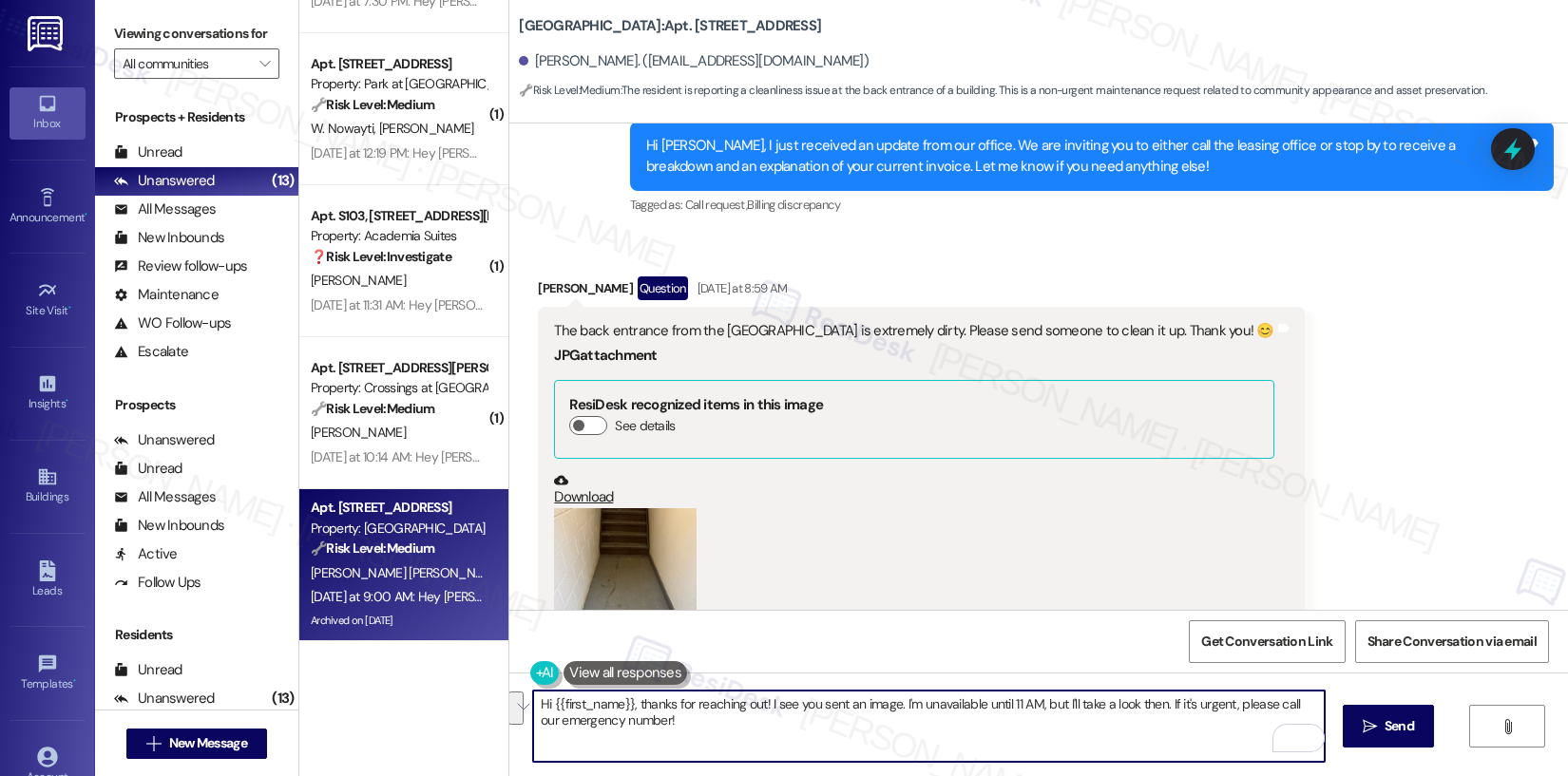 click on "Hi {{first_name}}, thanks for reaching out! I see you sent an image. I'm unavailable until 11 AM, but I'll take a look then. If it's urgent, please call our emergency number!" at bounding box center [928, 726] 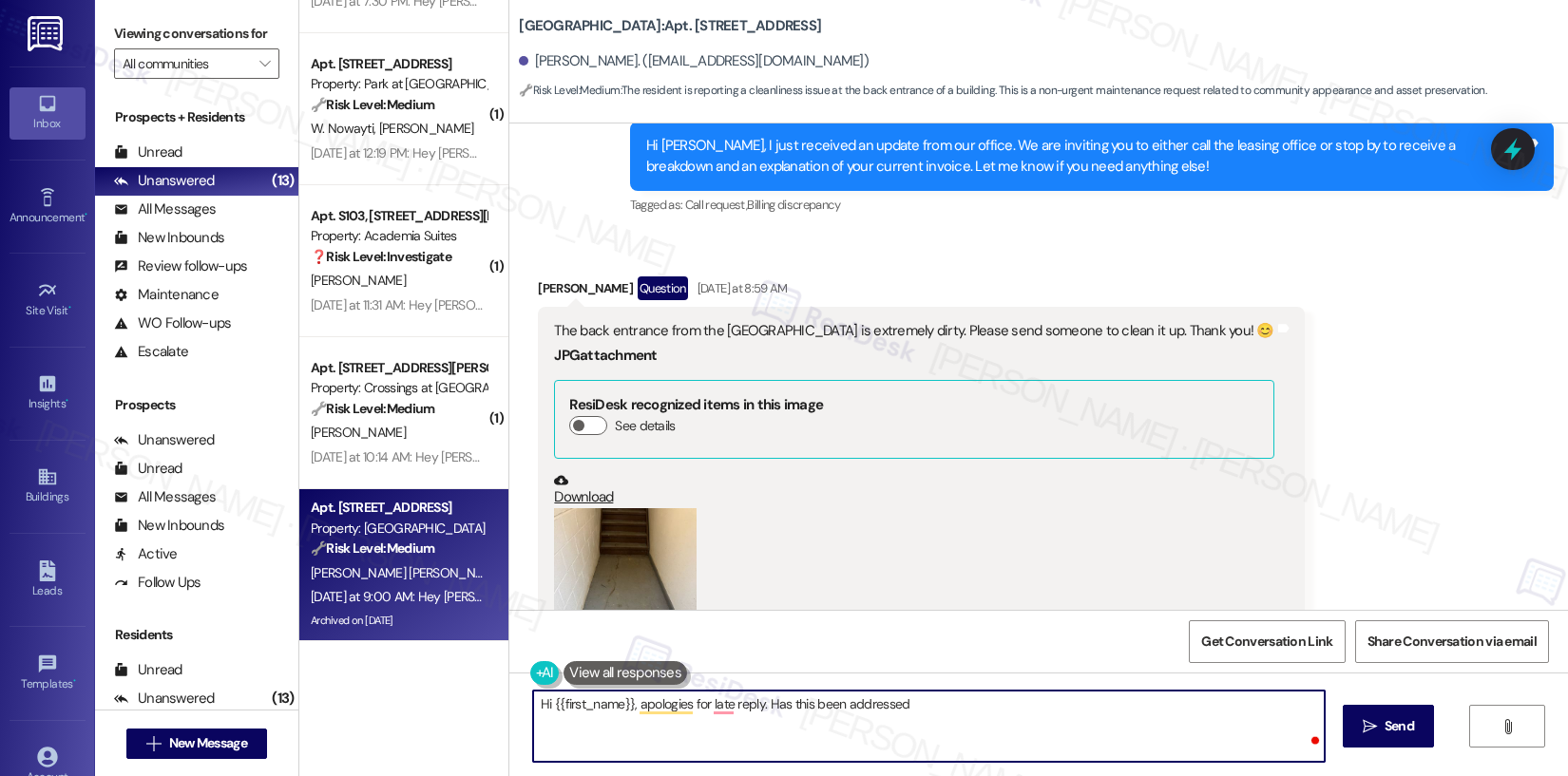 type on "Hi {{first_name}}, apologies for late reply. Has this been addressed?" 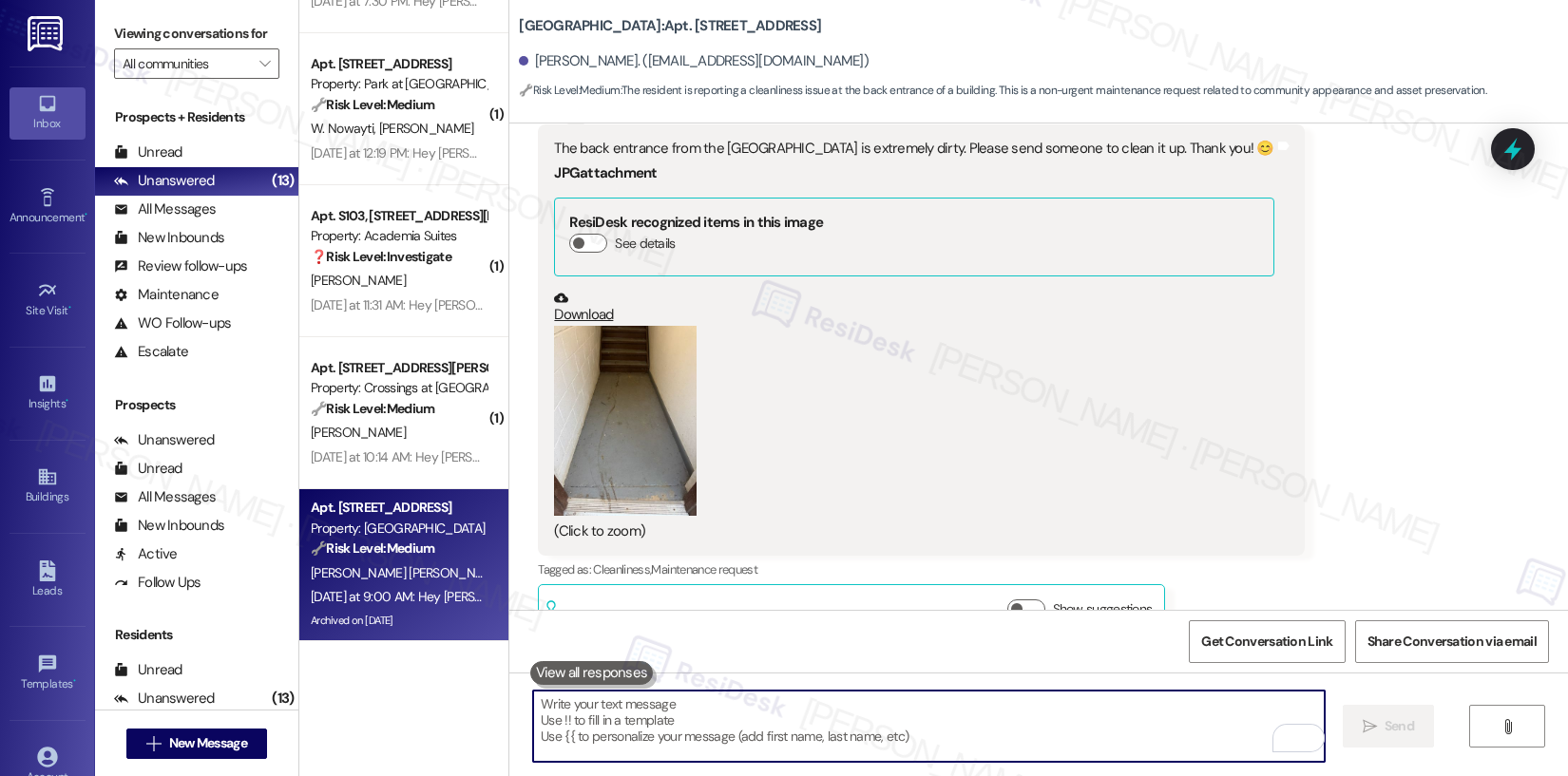 scroll, scrollTop: 17749, scrollLeft: 0, axis: vertical 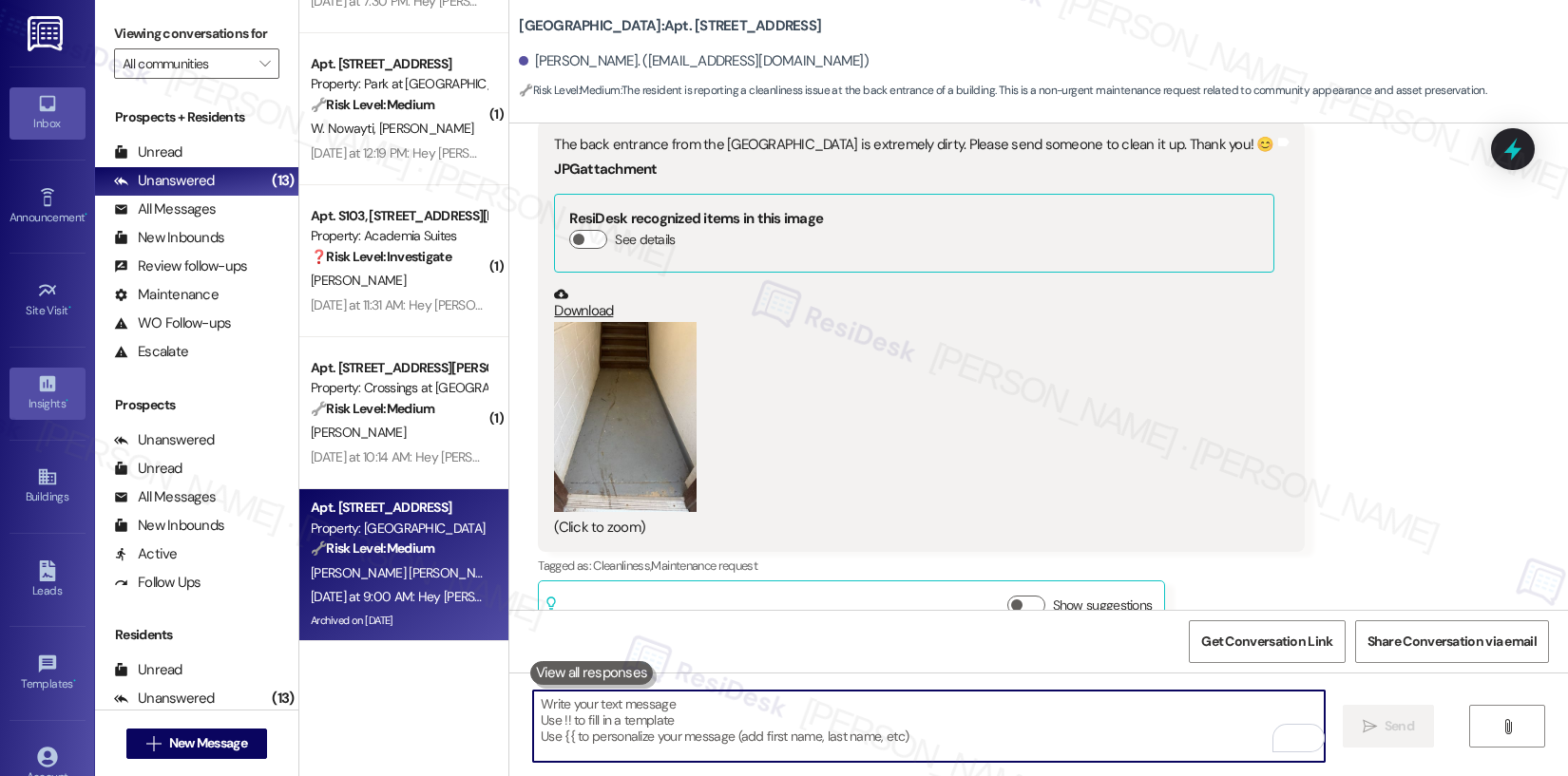 type 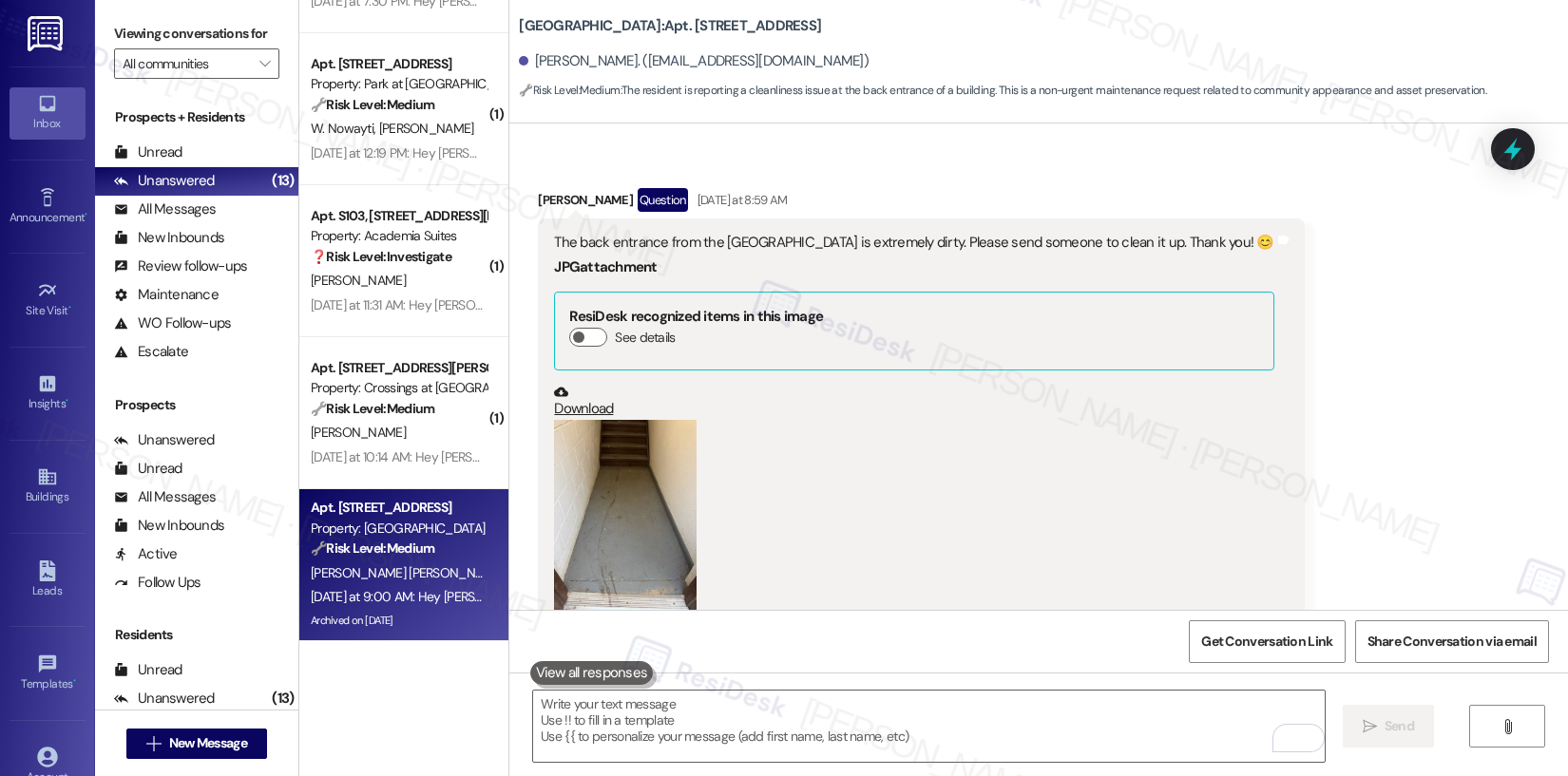 scroll, scrollTop: 18217, scrollLeft: 0, axis: vertical 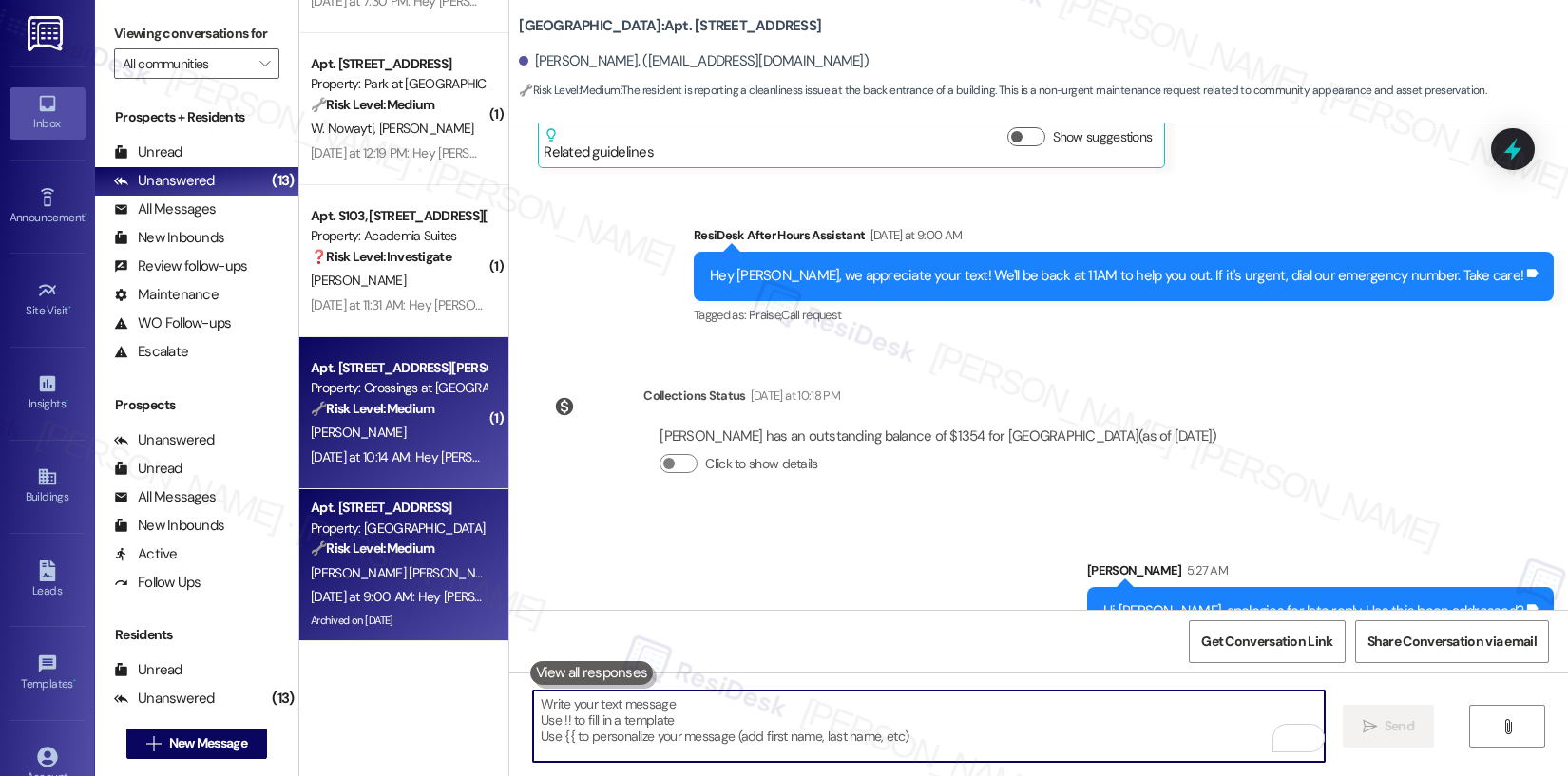 click on "Apt. 410, 38 Jenkins Ave Property: Crossings at Stanbridge 🔧  Risk Level:  Medium The resident confirmed the work order was completed to their satisfaction. This indicates a successful resolution of a maintenance issue. K. Ward Yesterday at 10:14 AM: Hey Kay, we appreciate your text! We'll be back at 11AM to help you out. If it's urgent, dial our emergency number. Take care! Yesterday at 10:14 AM: Hey Kay, we appreciate your text! We'll be back at 11AM to help you out. If it's urgent, dial our emergency number. Take care!" at bounding box center [404, 413] 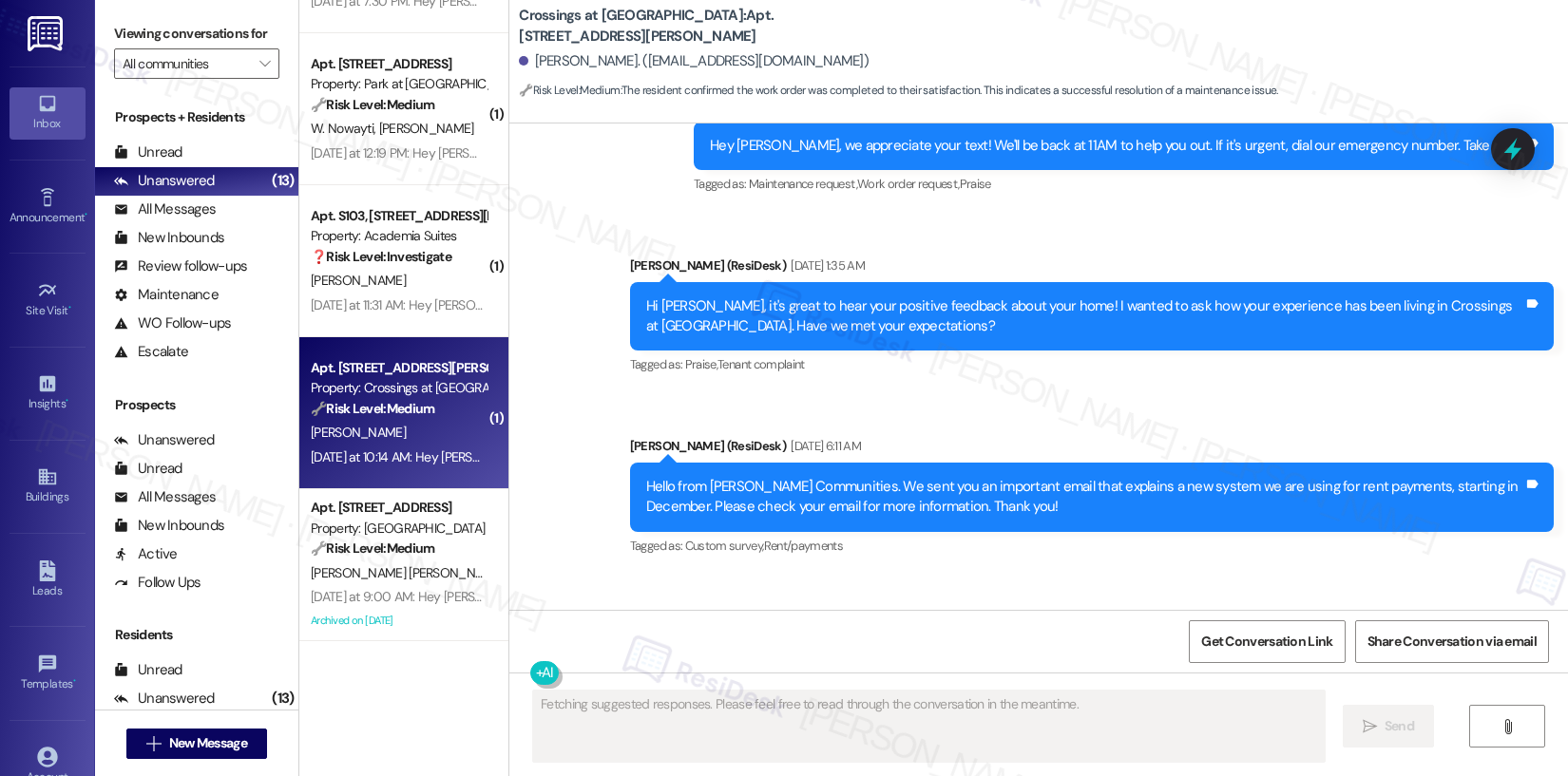 scroll, scrollTop: 6181, scrollLeft: 0, axis: vertical 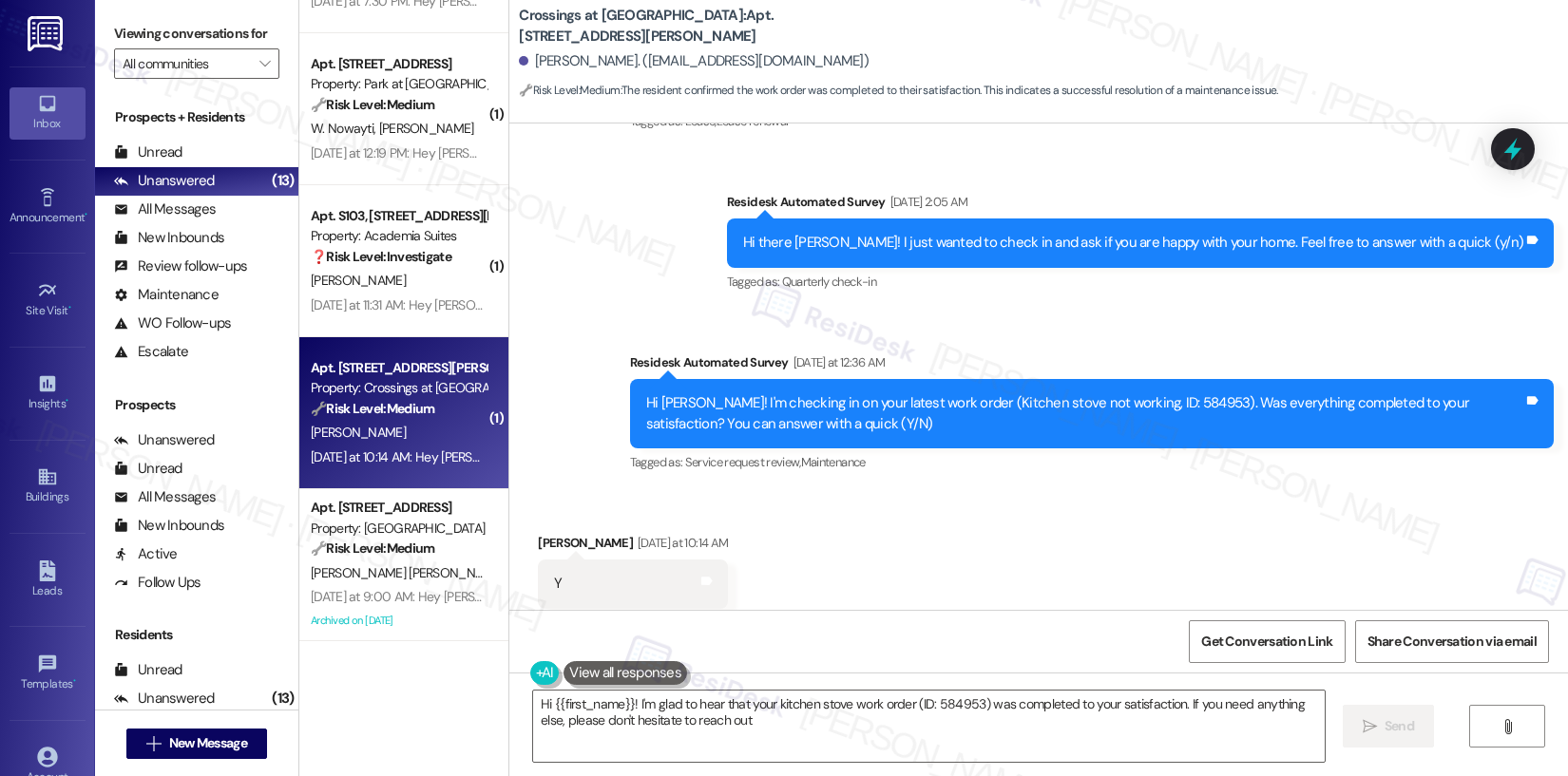 type on "Hi {{first_name}}! I'm glad to hear that your kitchen stove work order (ID: 584953) was completed to your satisfaction. If you need anything else, please don't hesitate to reach out!" 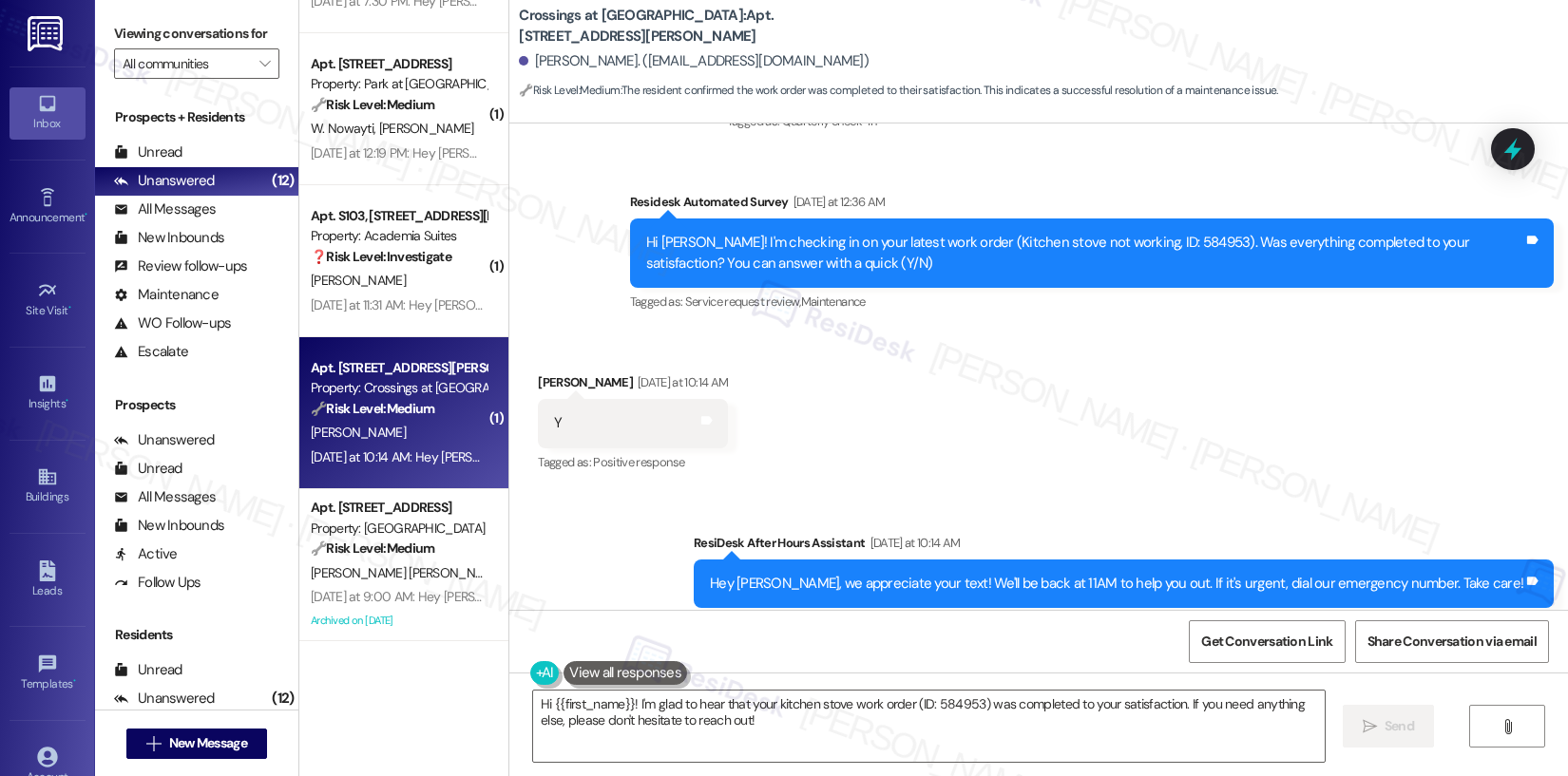scroll, scrollTop: 6347, scrollLeft: 0, axis: vertical 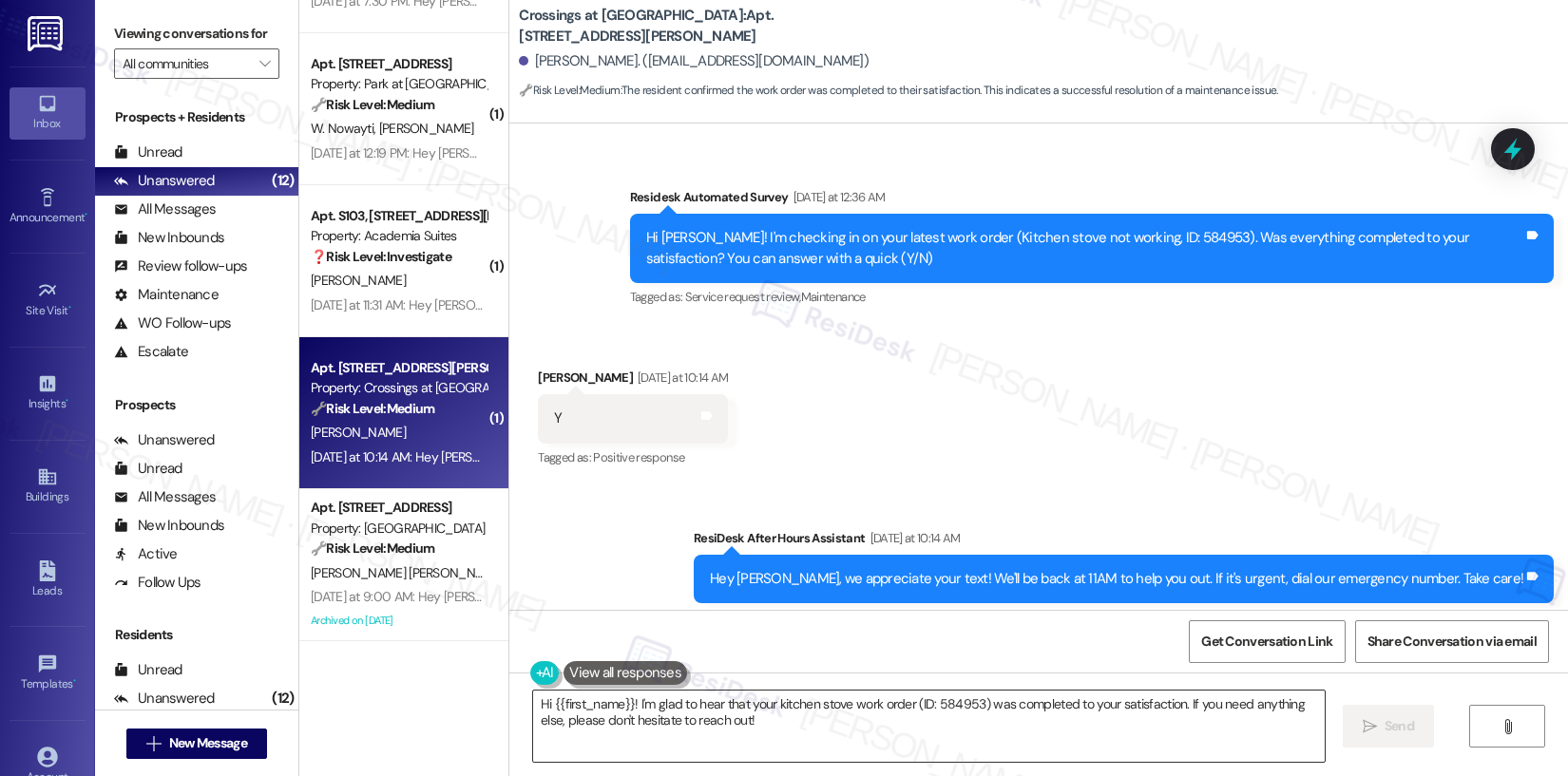 click on "Hi {{first_name}}! I'm glad to hear that your kitchen stove work order (ID: 584953) was completed to your satisfaction. If you need anything else, please don't hesitate to reach out!" at bounding box center (928, 726) 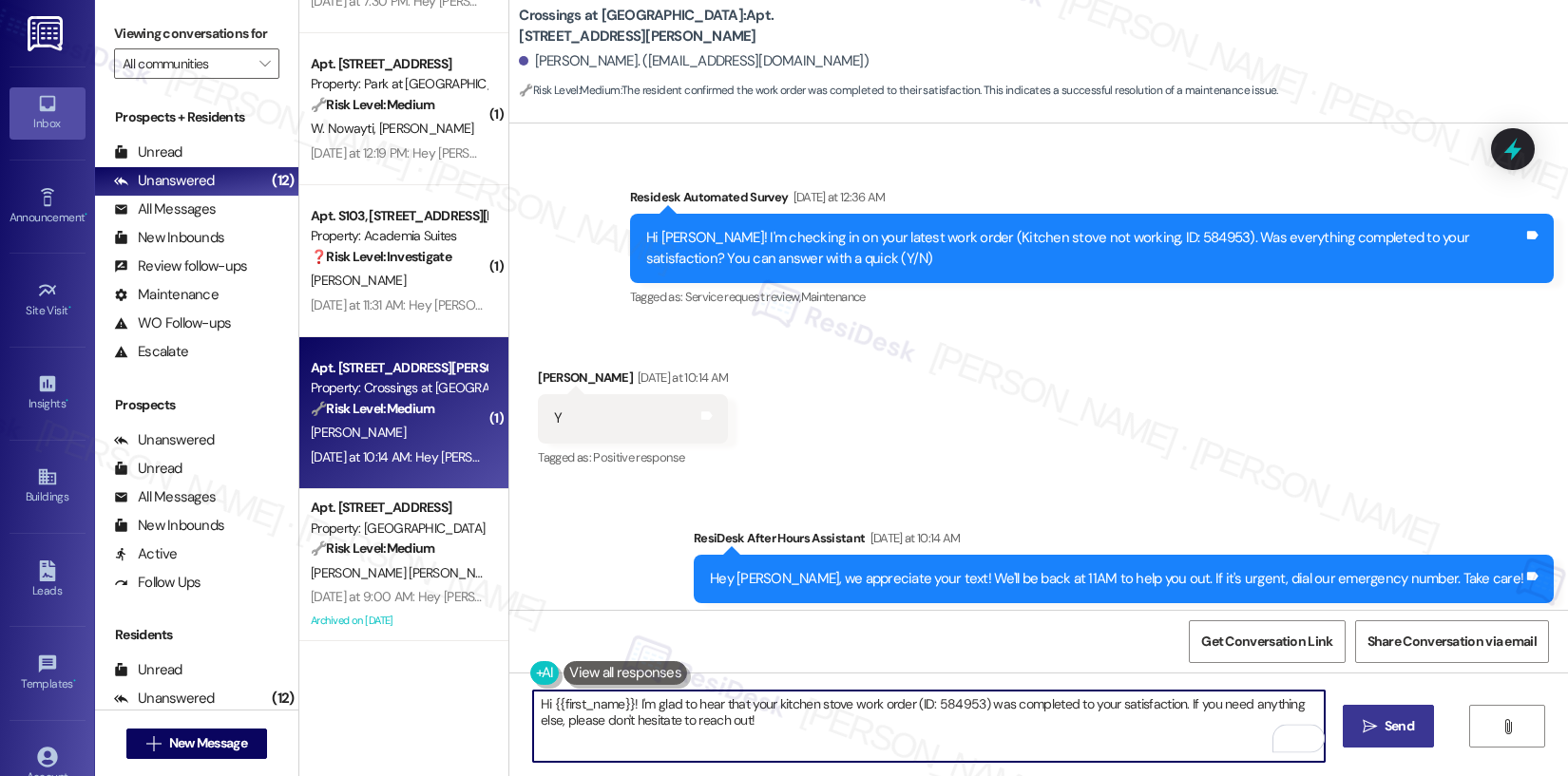 click on " Send" at bounding box center [1388, 726] 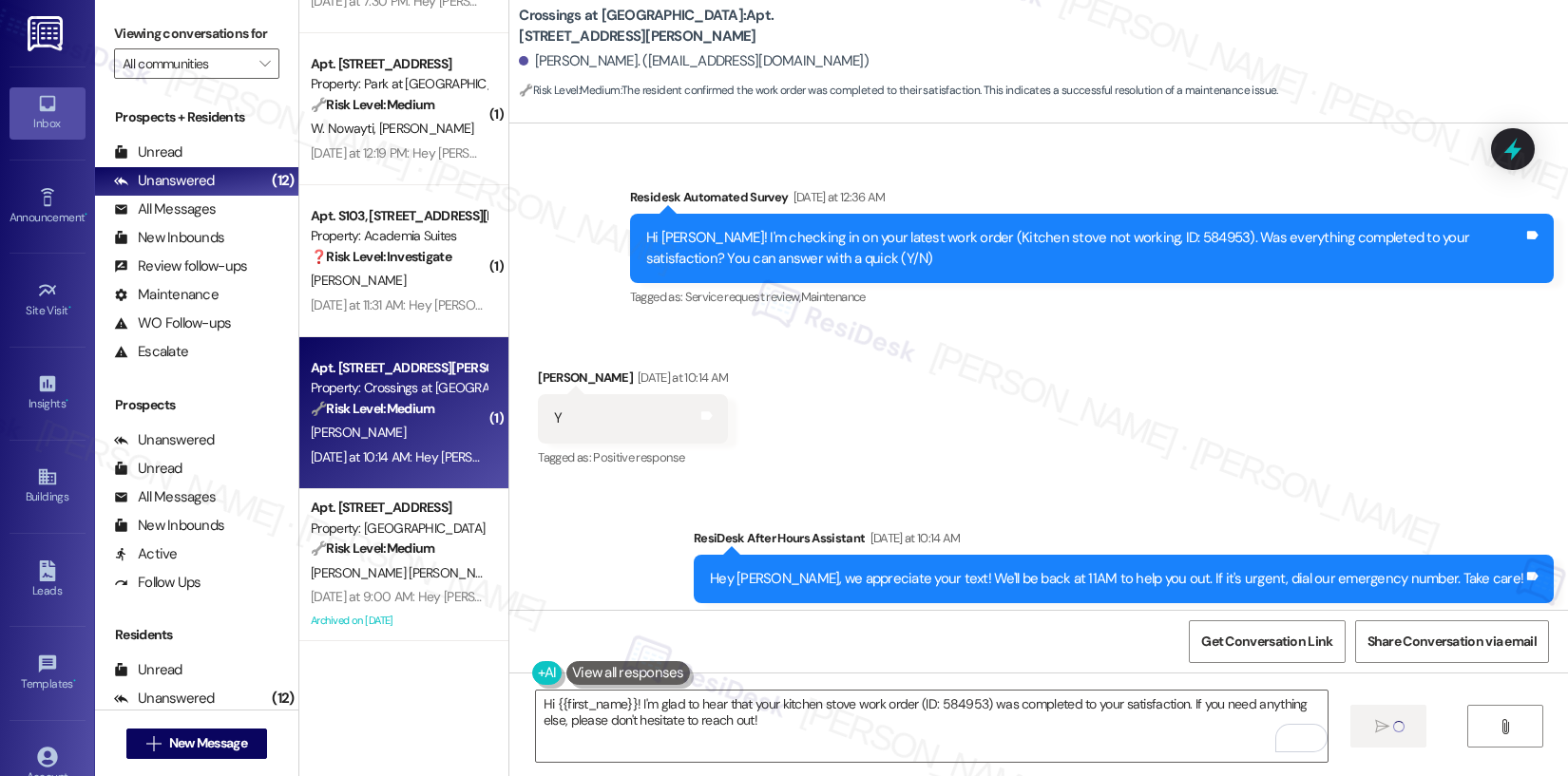 type 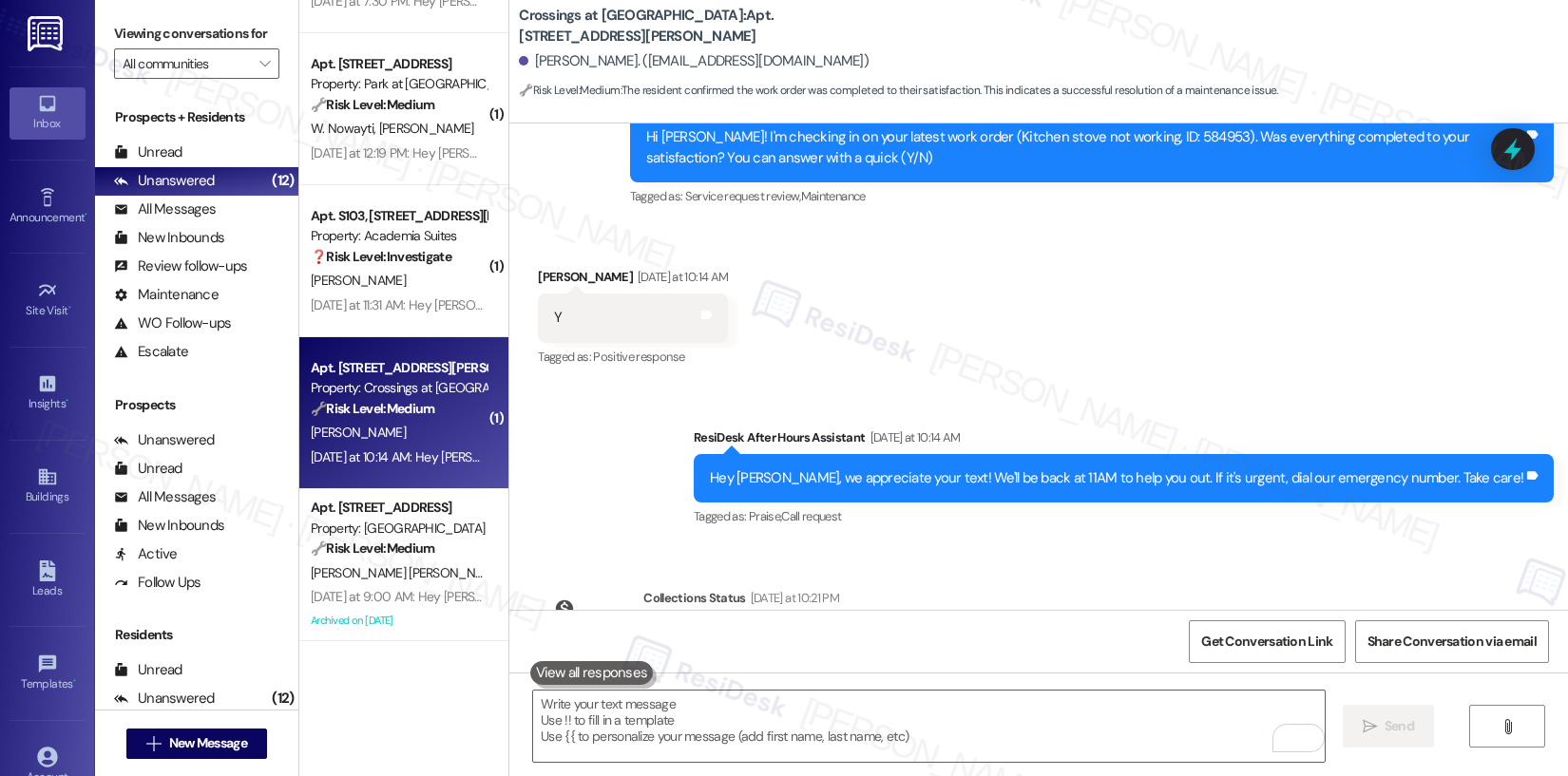 scroll, scrollTop: 6671, scrollLeft: 0, axis: vertical 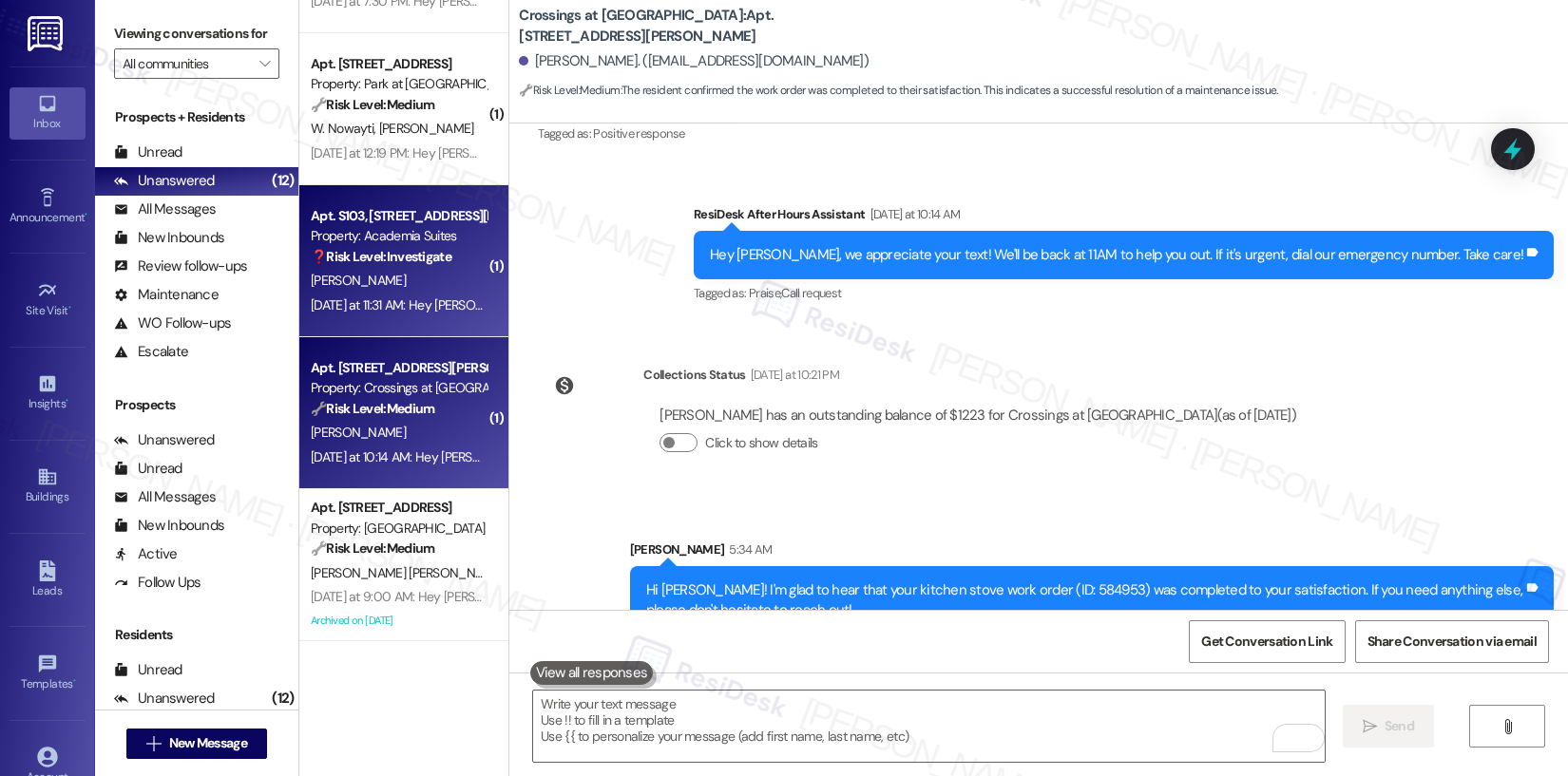 click on "[PERSON_NAME]" at bounding box center [398, 280] 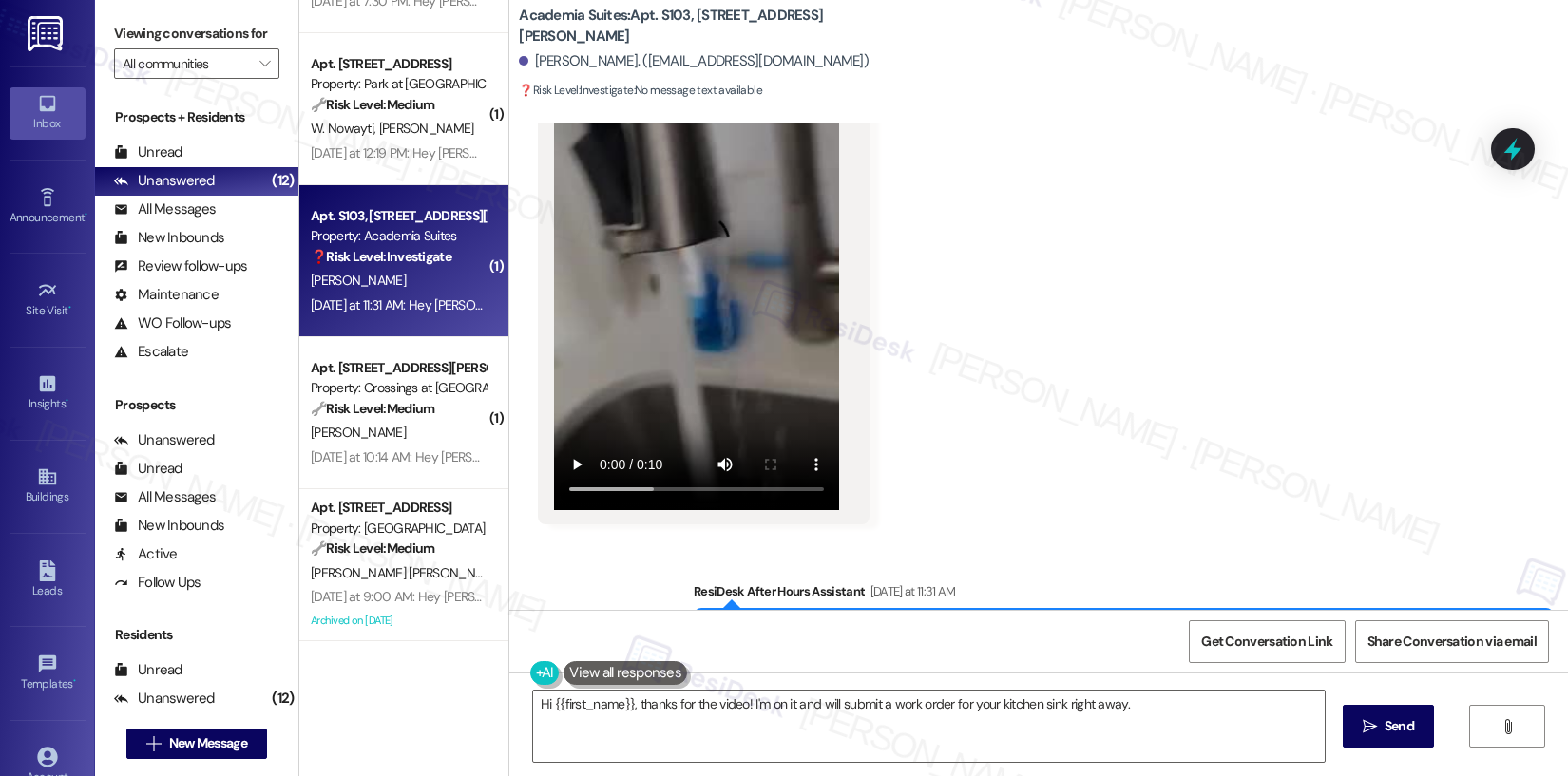 scroll, scrollTop: 3781, scrollLeft: 0, axis: vertical 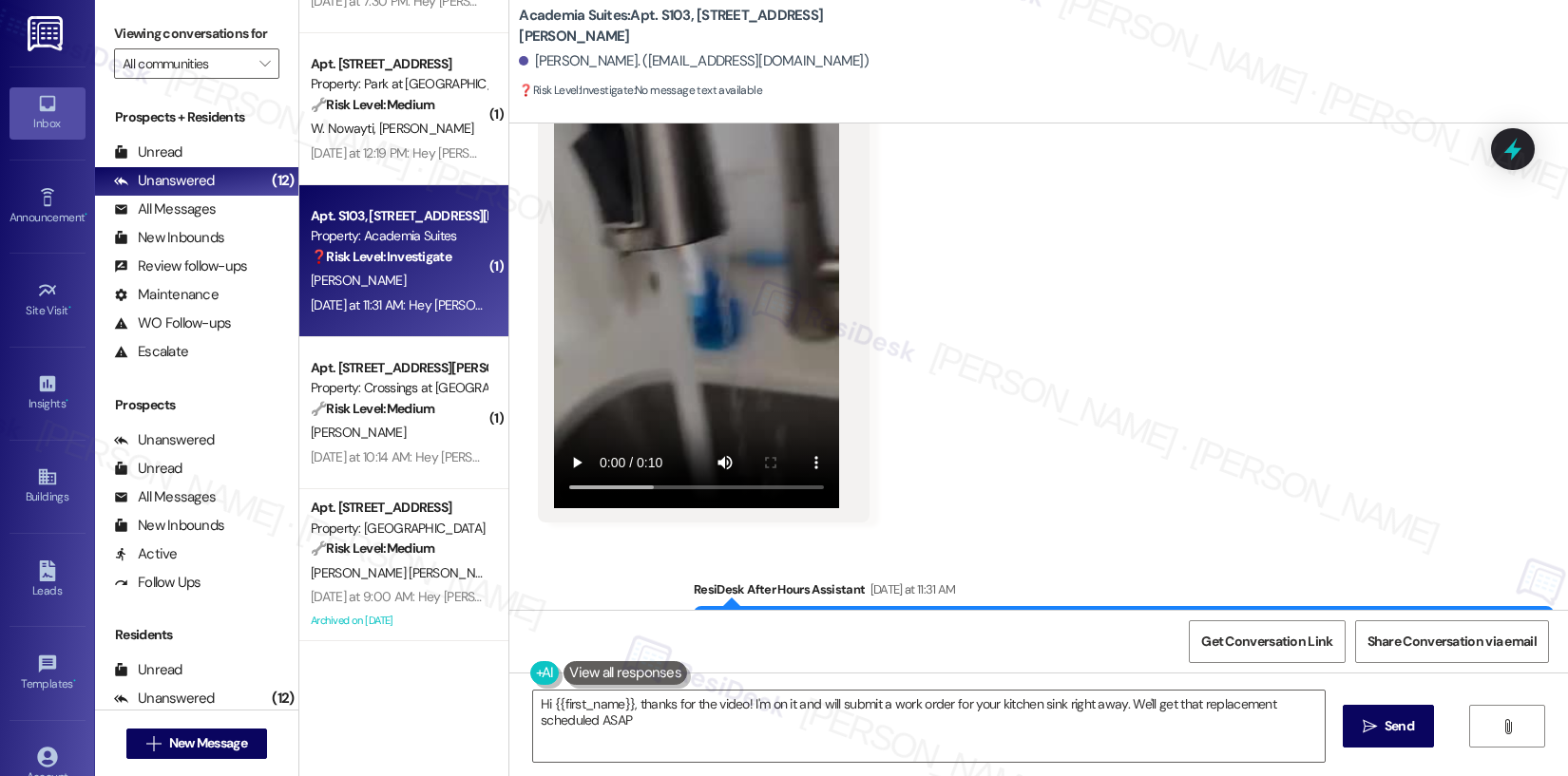 type on "Hi {{first_name}}, thanks for the video! I'm on it and will submit a work order for your kitchen sink right away. We'll get that replacement scheduled ASAP!" 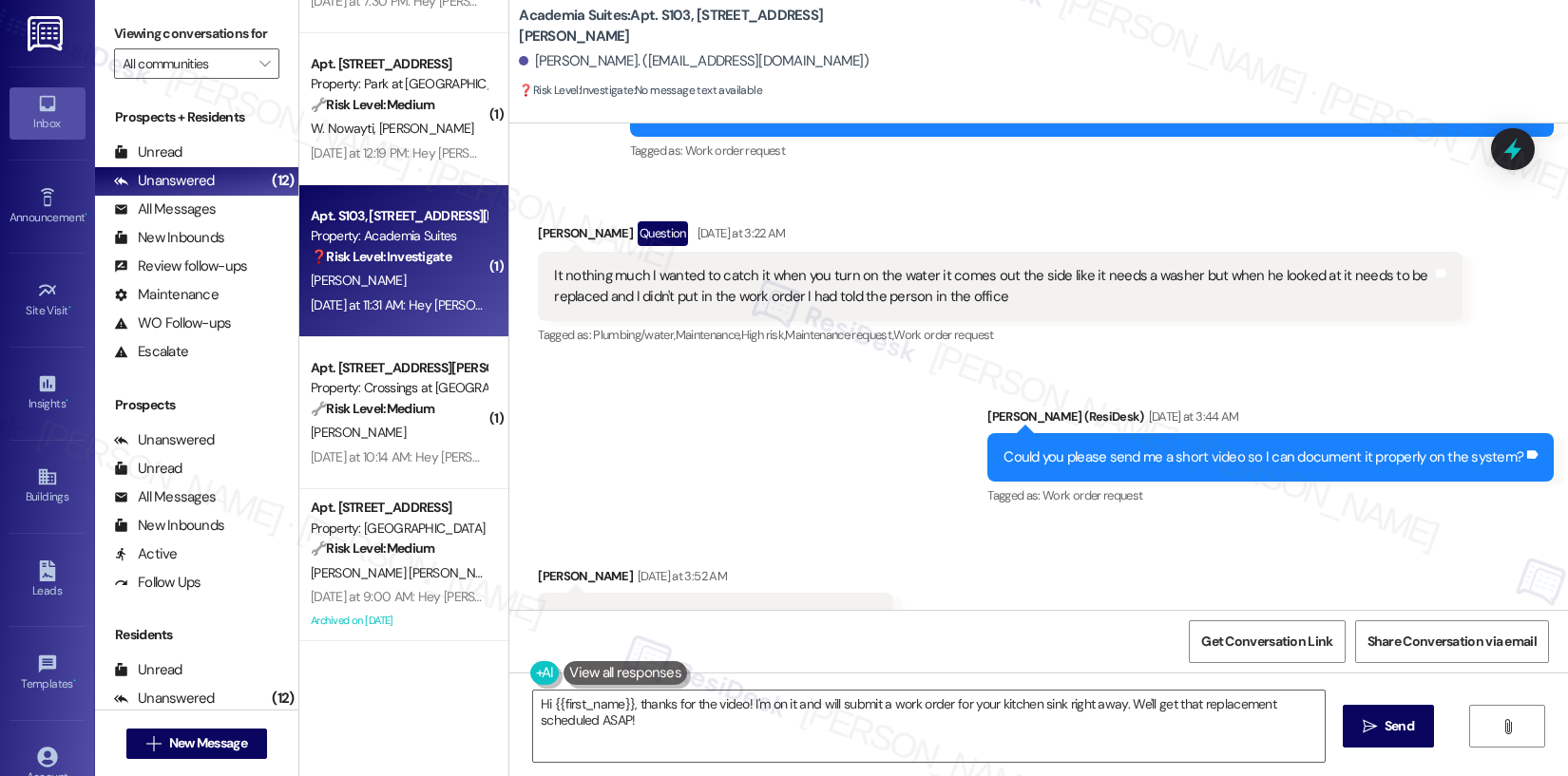 scroll, scrollTop: 2682, scrollLeft: 0, axis: vertical 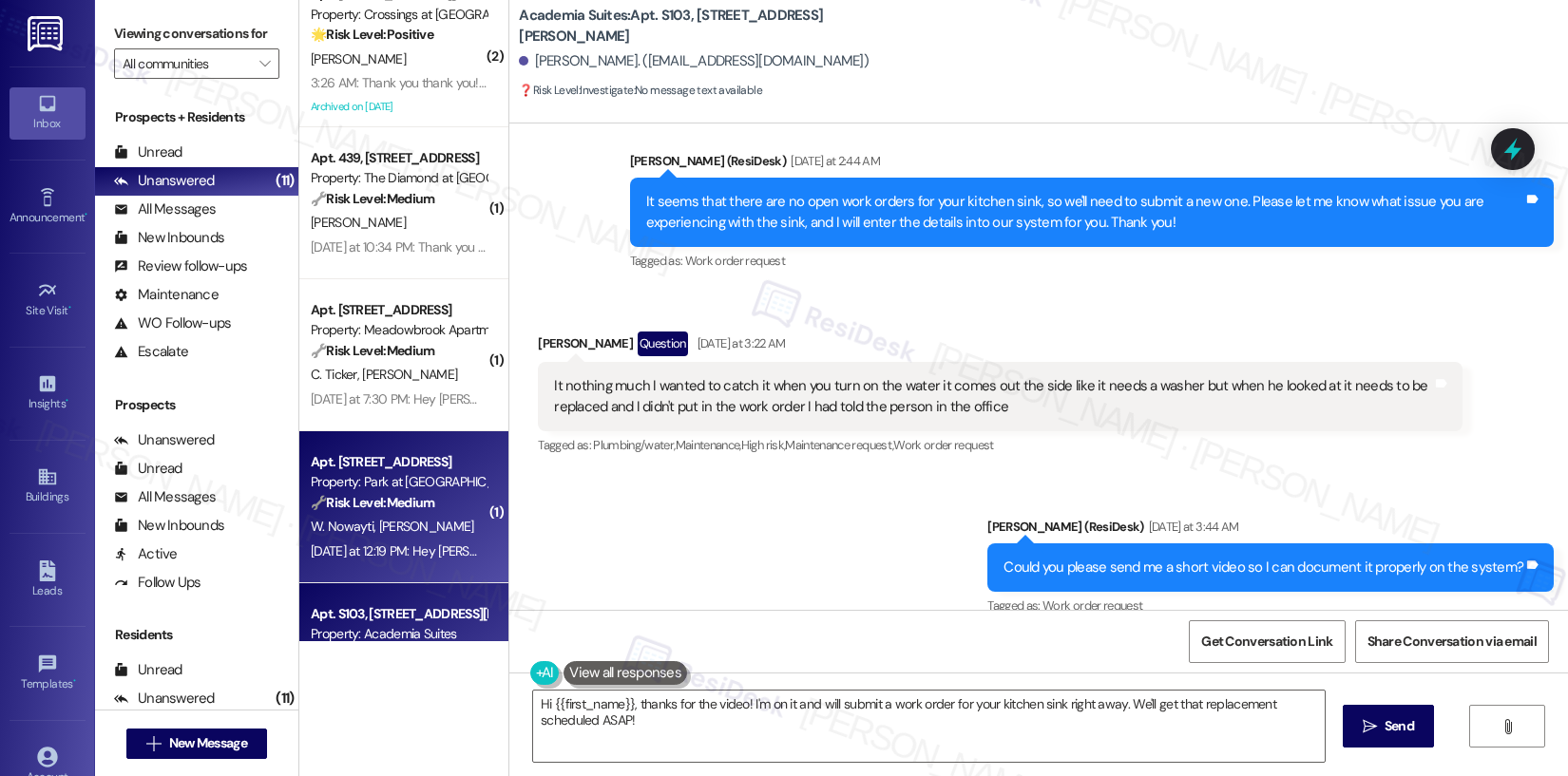click on "[PERSON_NAME]" at bounding box center [427, 526] 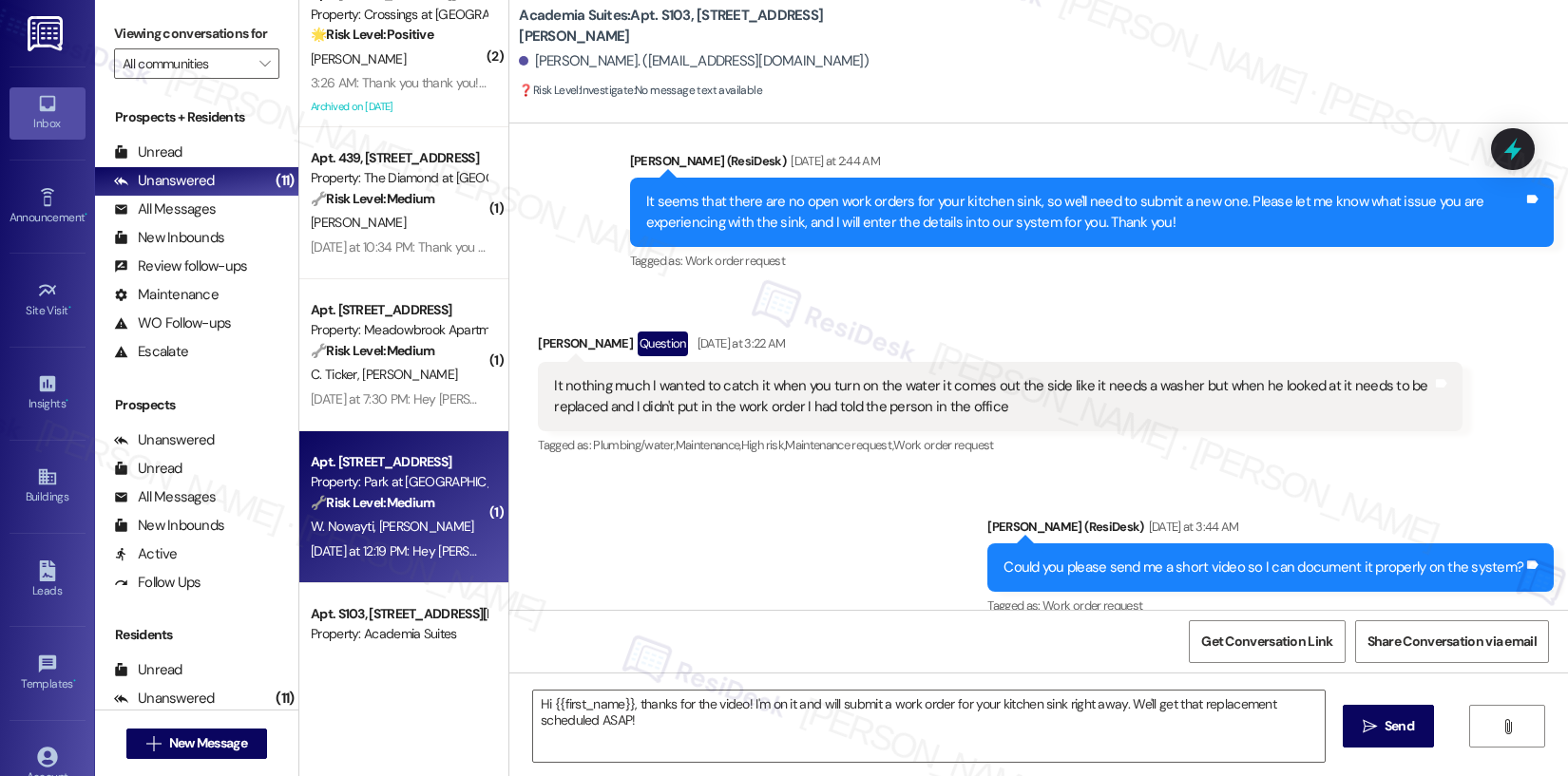 type on "Fetching suggested responses. Please feel free to read through the conversation in the meantime." 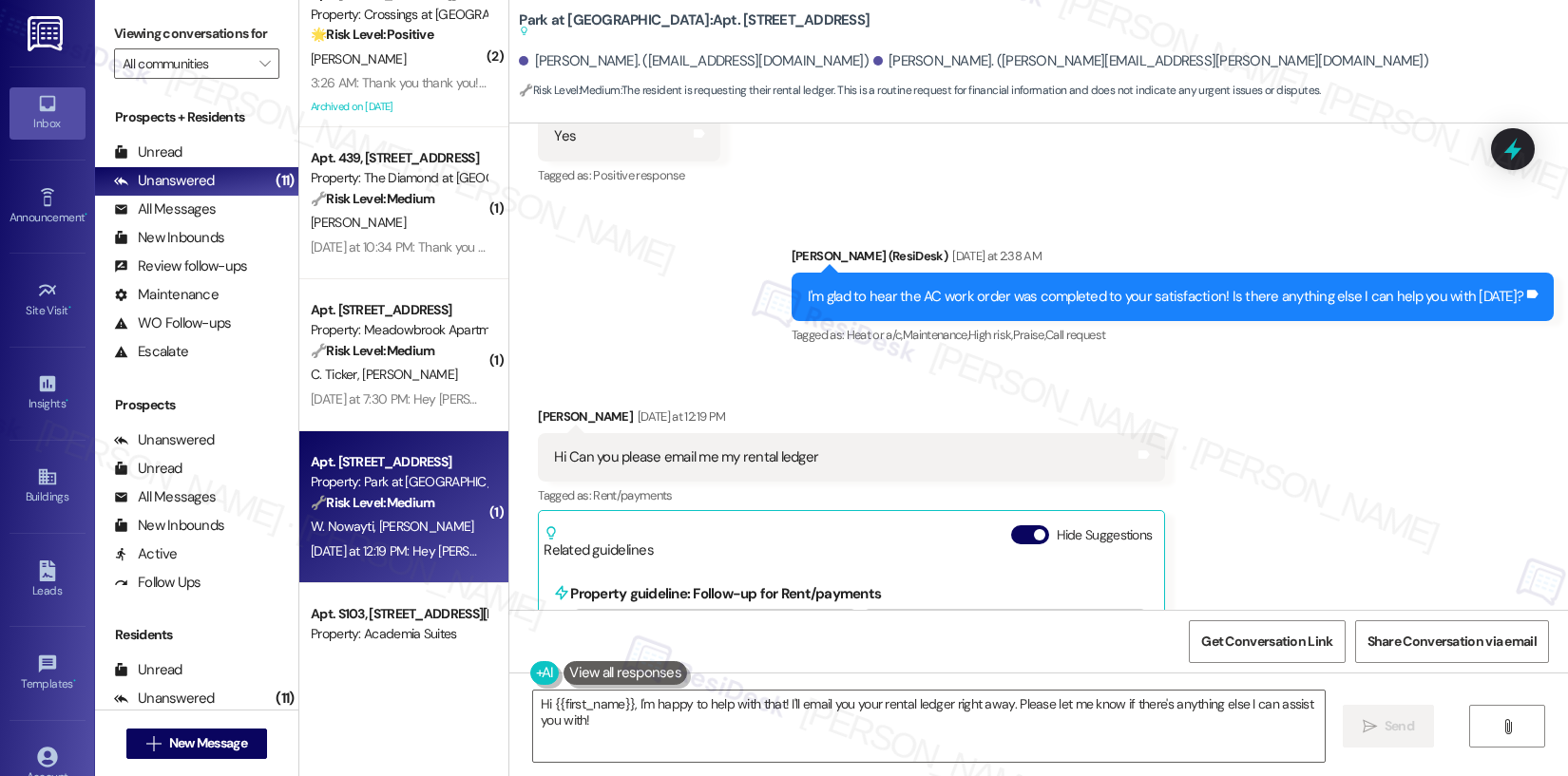 scroll, scrollTop: 8531, scrollLeft: 0, axis: vertical 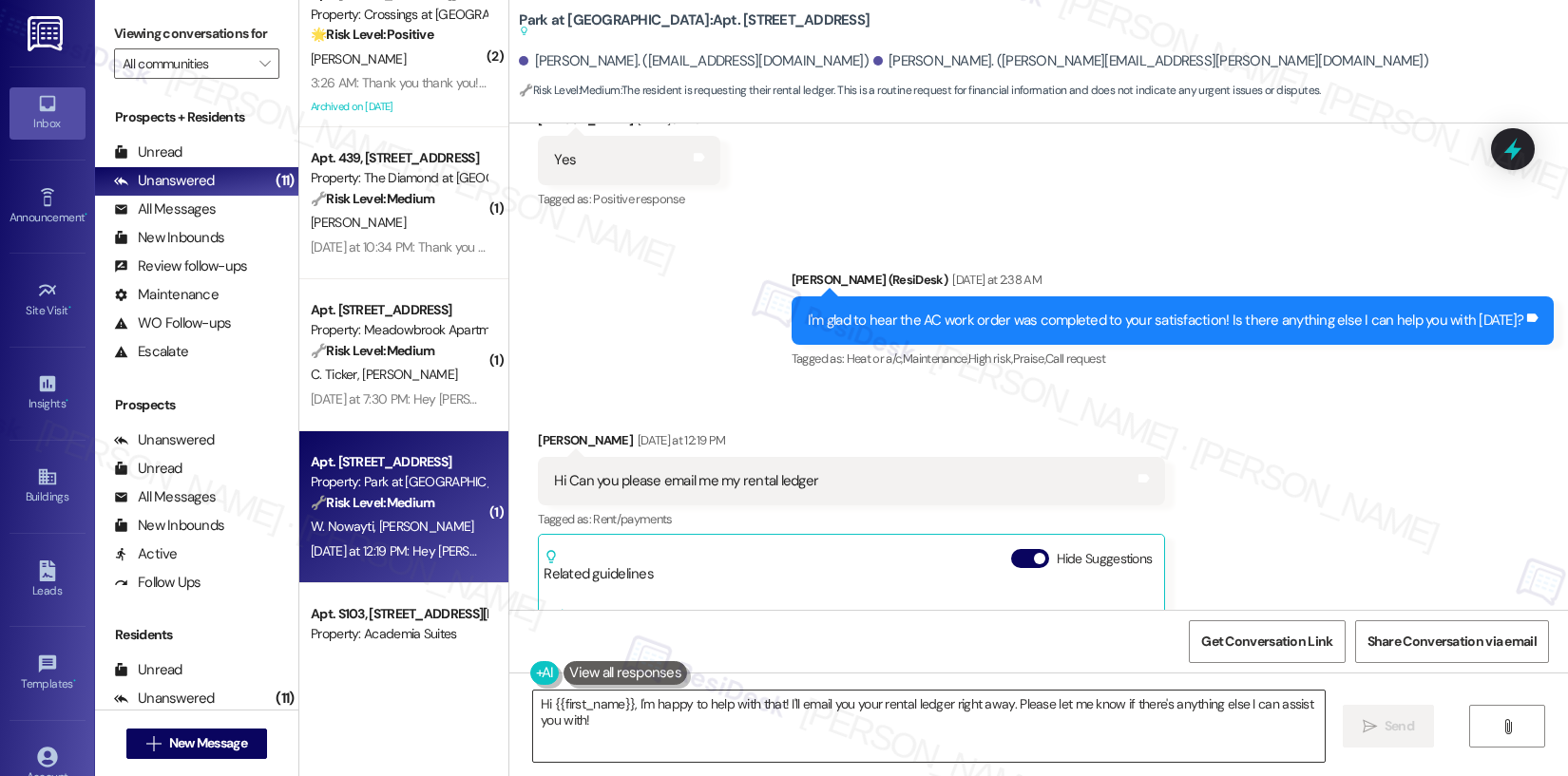 click on "Hi {{first_name}}, I'm happy to help with that! I'll email you your rental ledger right away. Please let me know if there's anything else I can assist you with!" at bounding box center (928, 726) 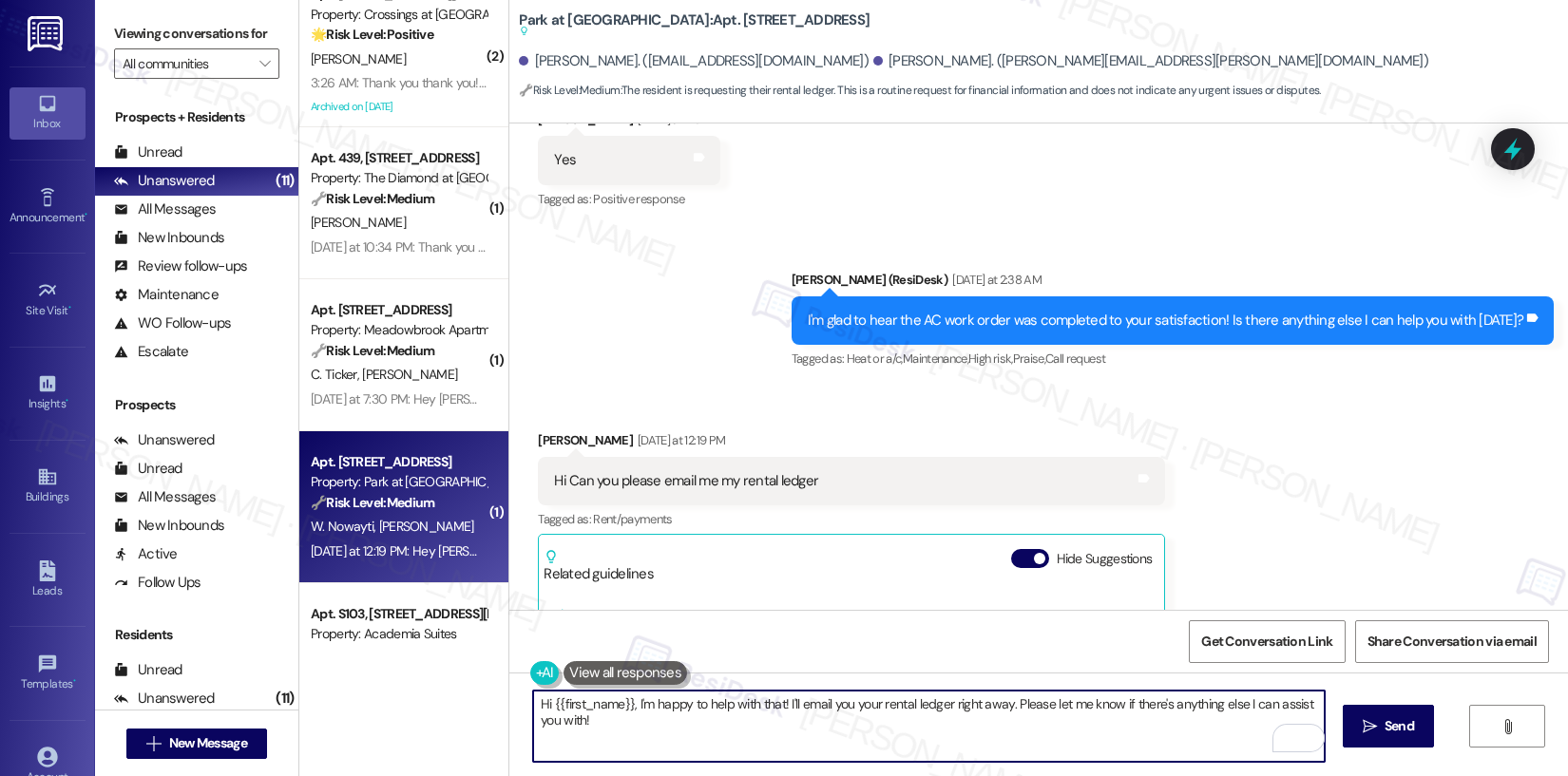 click on "Hi {{first_name}}, I'm happy to help with that! I'll email you your rental ledger right away. Please let me know if there's anything else I can assist you with!" at bounding box center (928, 726) 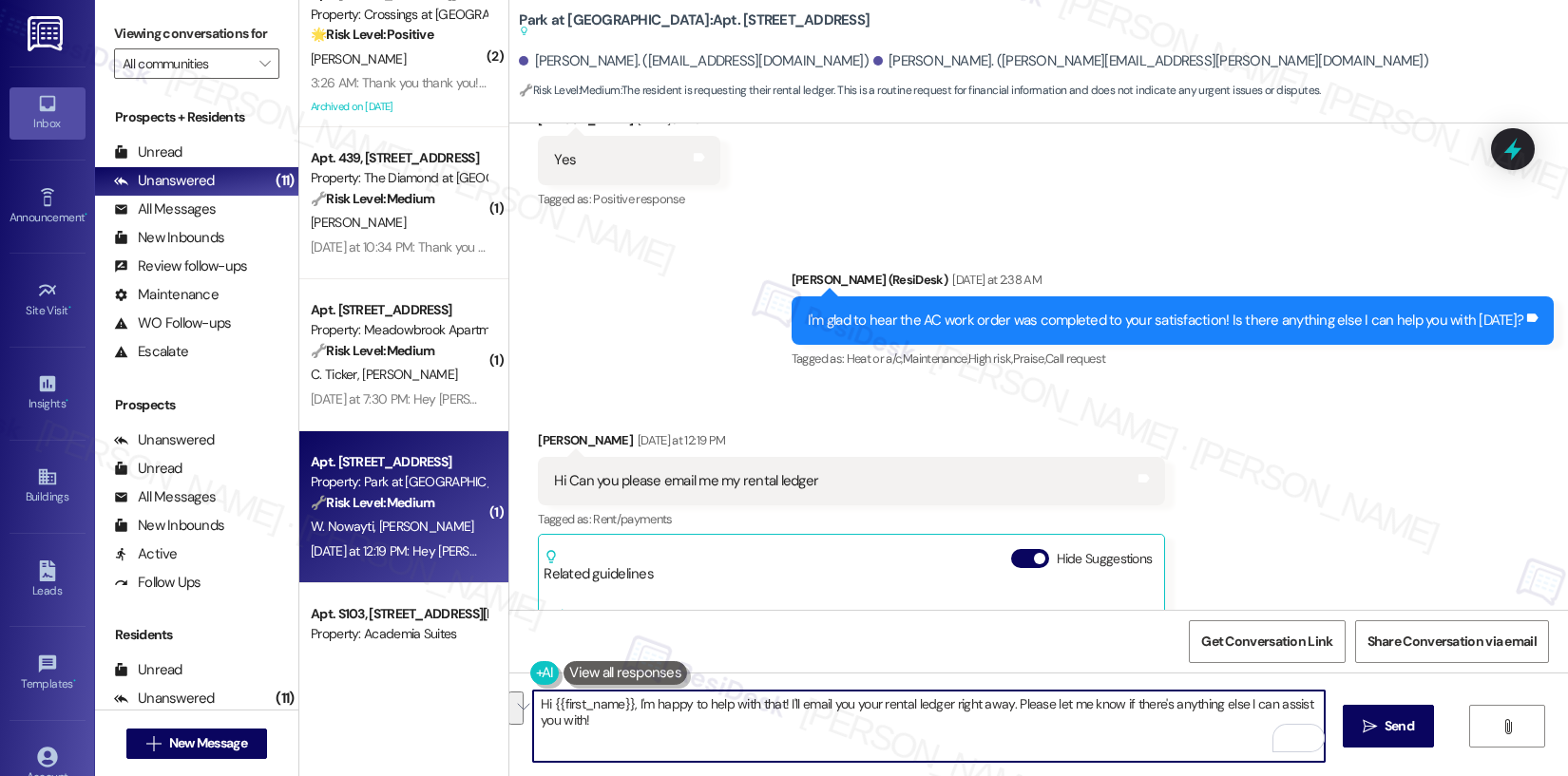 click on "Hi {{first_name}}, I'm happy to help with that! I'll email you your rental ledger right away. Please let me know if there's anything else I can assist you with!" at bounding box center [928, 726] 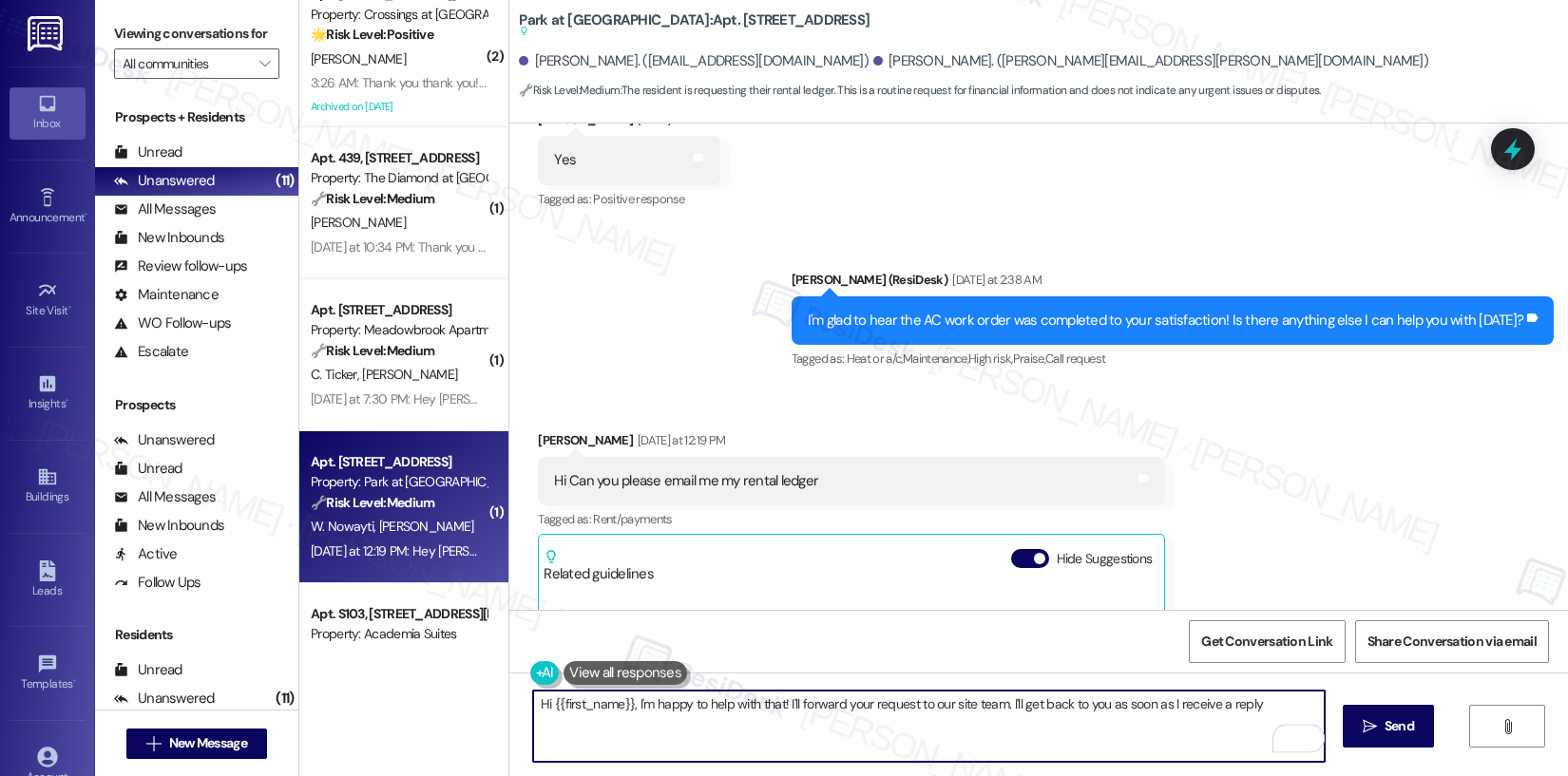 click on "Waleed Nowayti Yesterday at 12:19 PM" at bounding box center [851, 444] 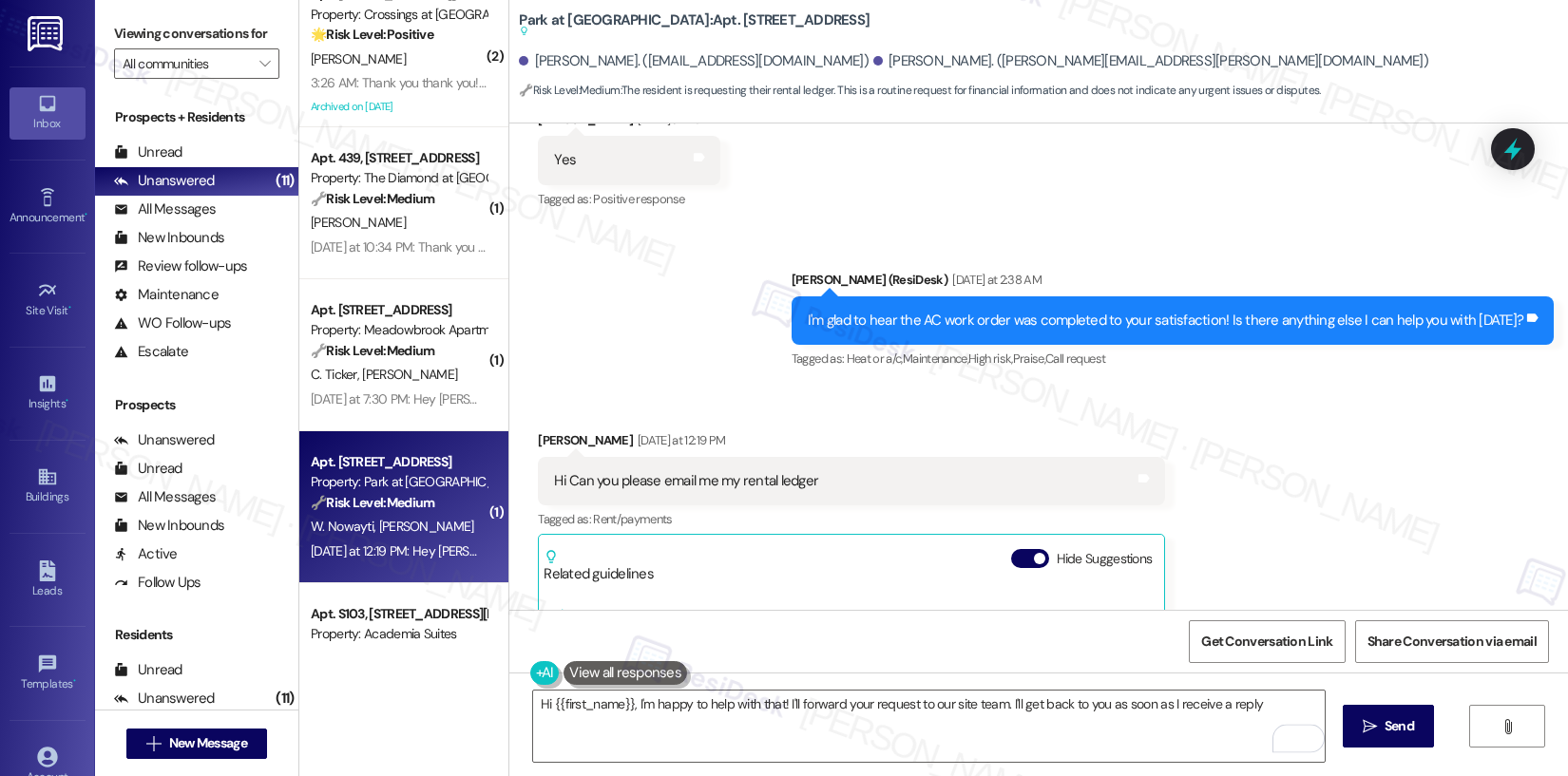 click on "Waleed Nowayti Yesterday at 12:19 PM" at bounding box center (851, 444) 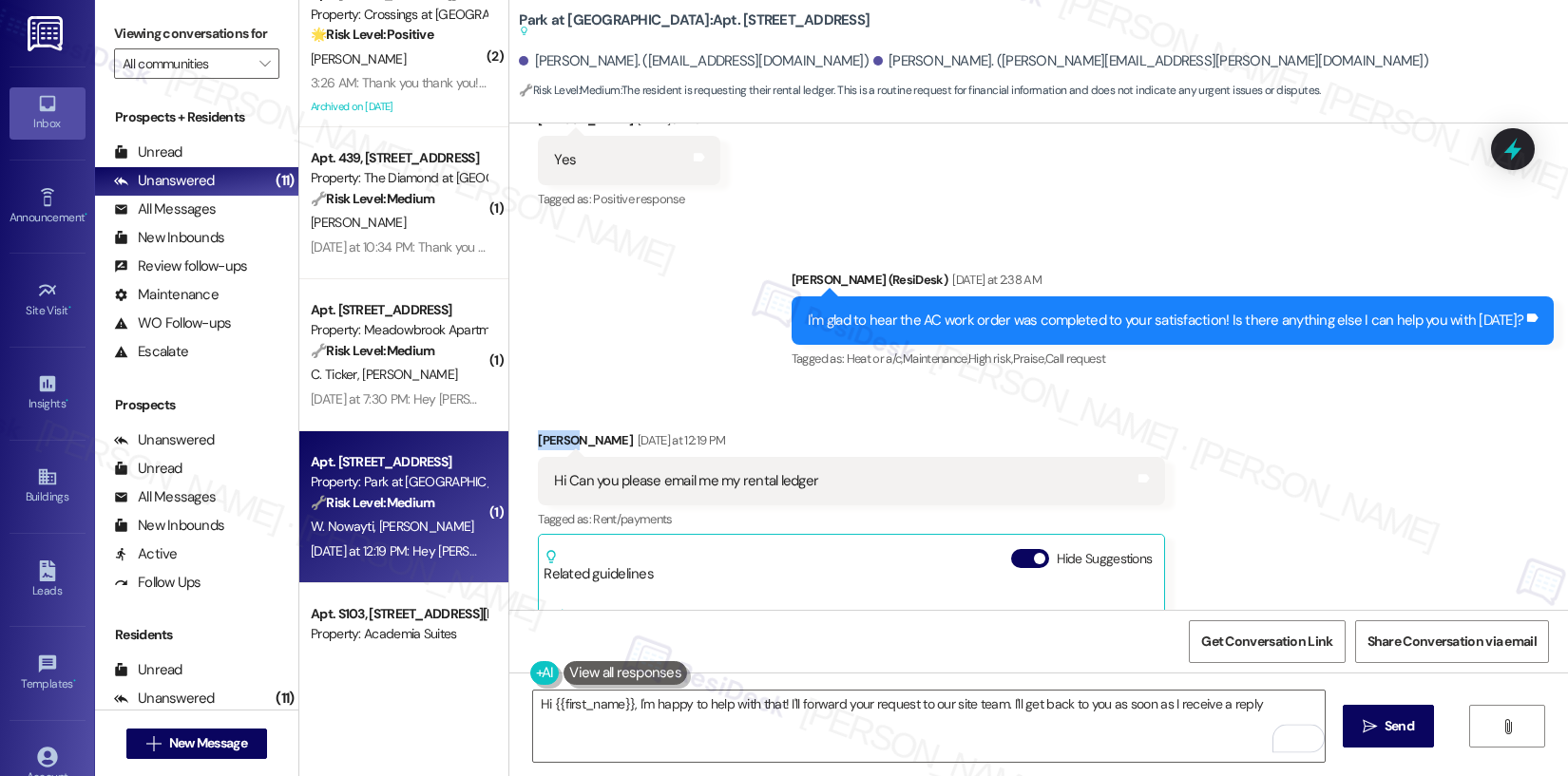 copy on "Waleed" 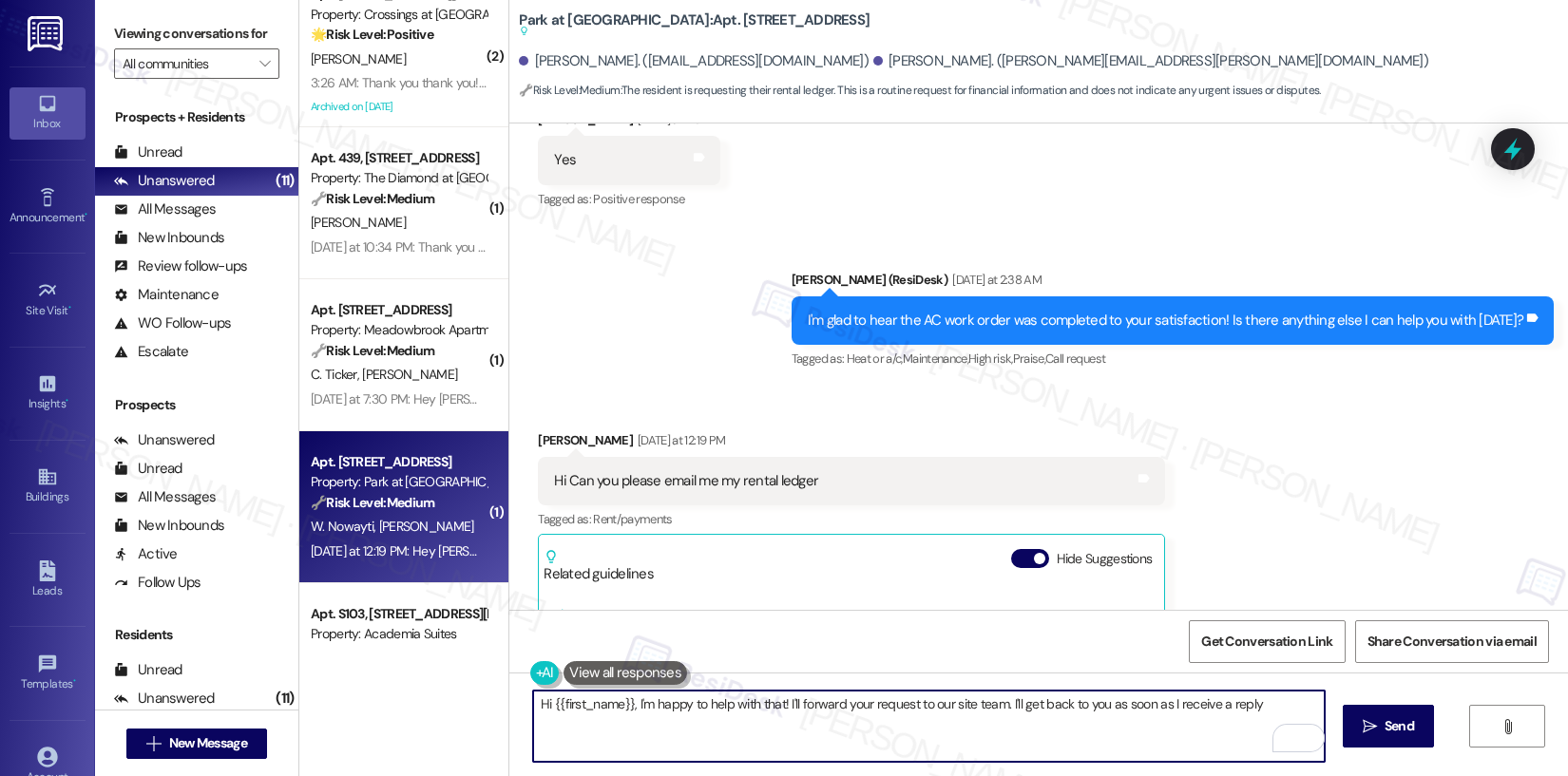 drag, startPoint x: 541, startPoint y: 705, endPoint x: 619, endPoint y: 701, distance: 78.1025 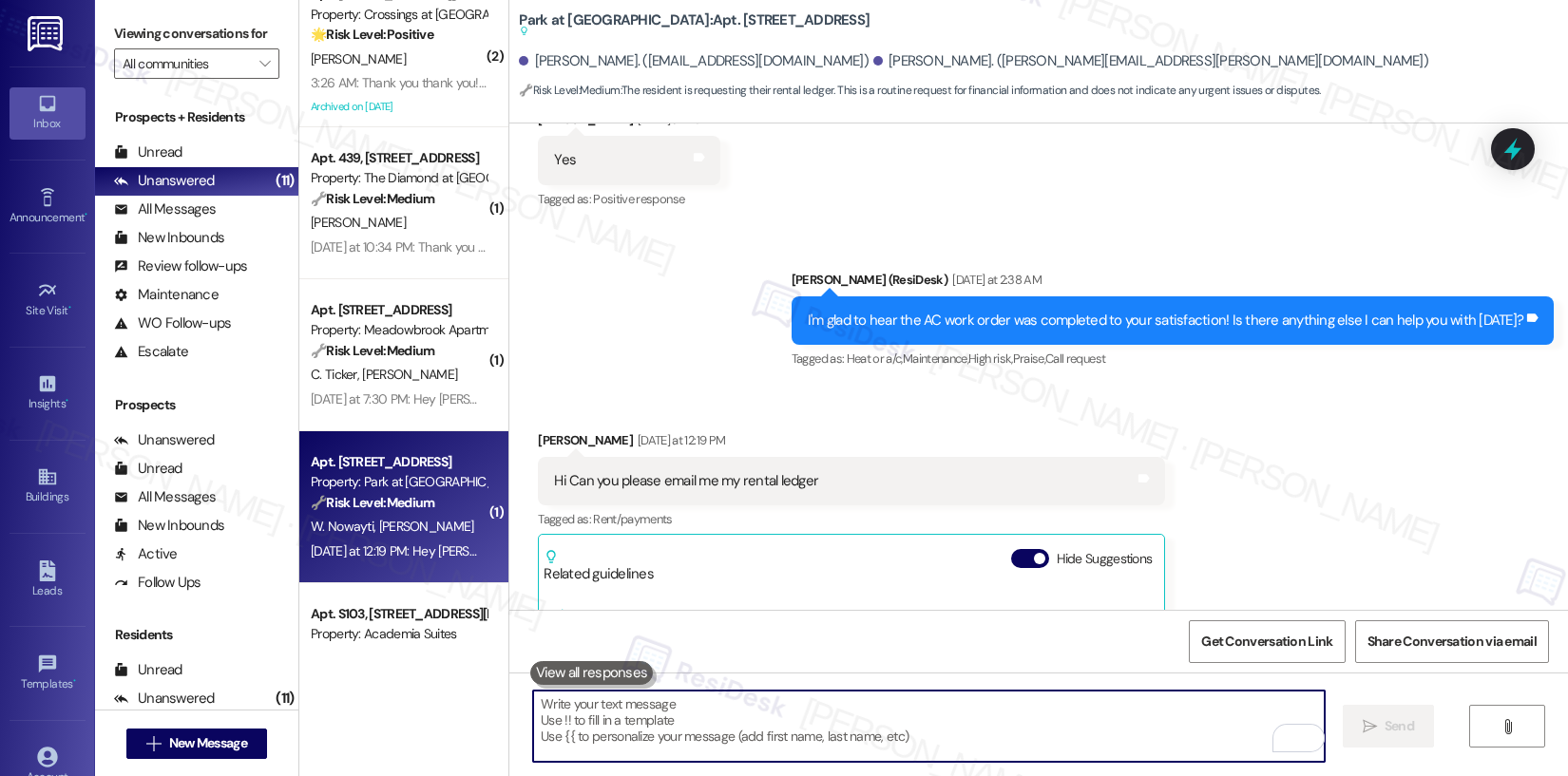 paste on "Hi Waleed,
I’m happy to help with that! I’ve forwarded your request to our site team and will follow up with you as soon as I hear back.
Let me know if you need anything else in the meantime!" 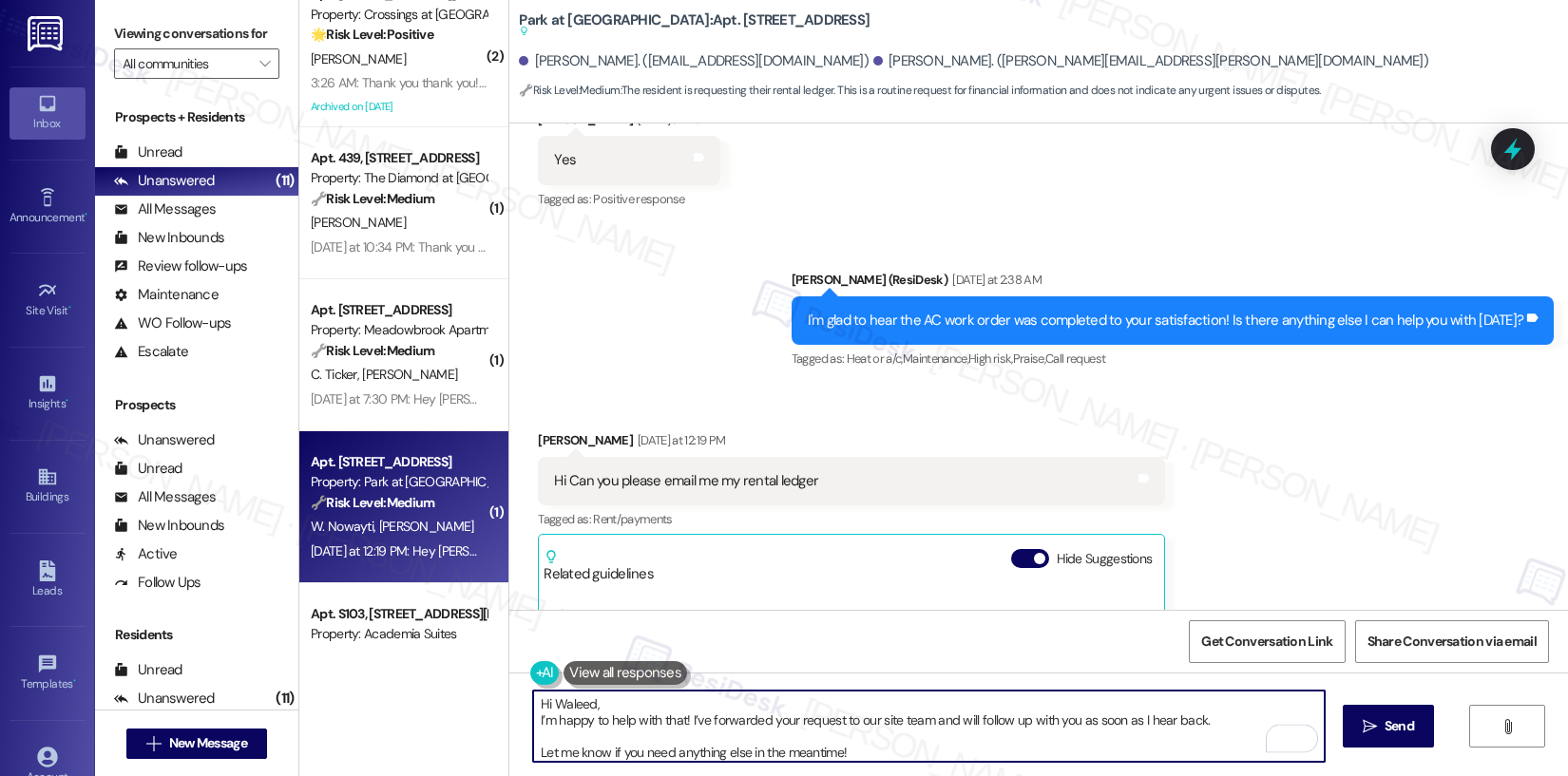 click on "Hi Waleed,
I’m happy to help with that! I’ve forwarded your request to our site team and will follow up with you as soon as I hear back.
Let me know if you need anything else in the meantime!" at bounding box center [928, 726] 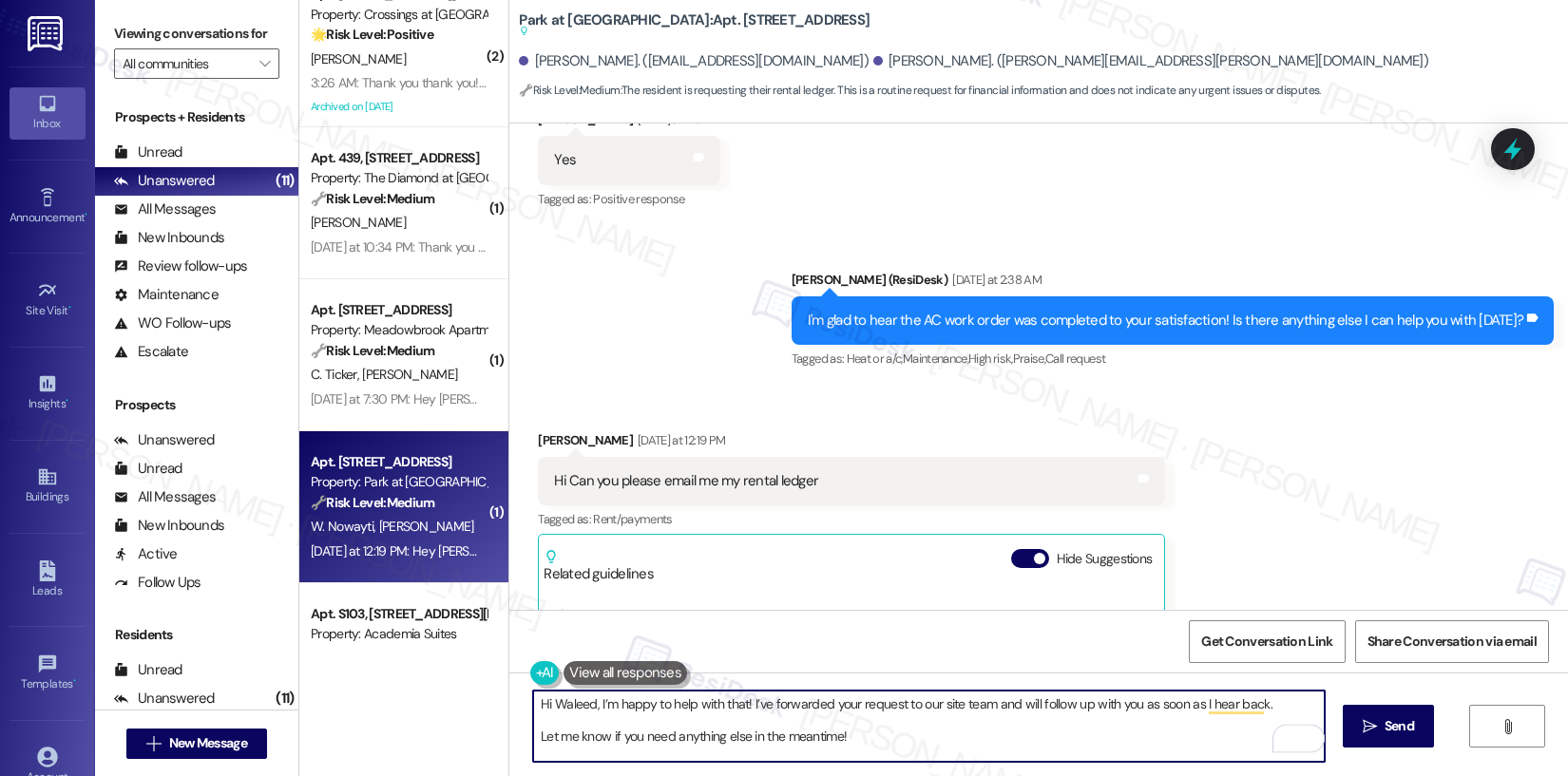click on "Hi Waleed, I’m happy to help with that! I’ve forwarded your request to our site team and will follow up with you as soon as I hear back.
Let me know if you need anything else in the meantime!" at bounding box center [928, 726] 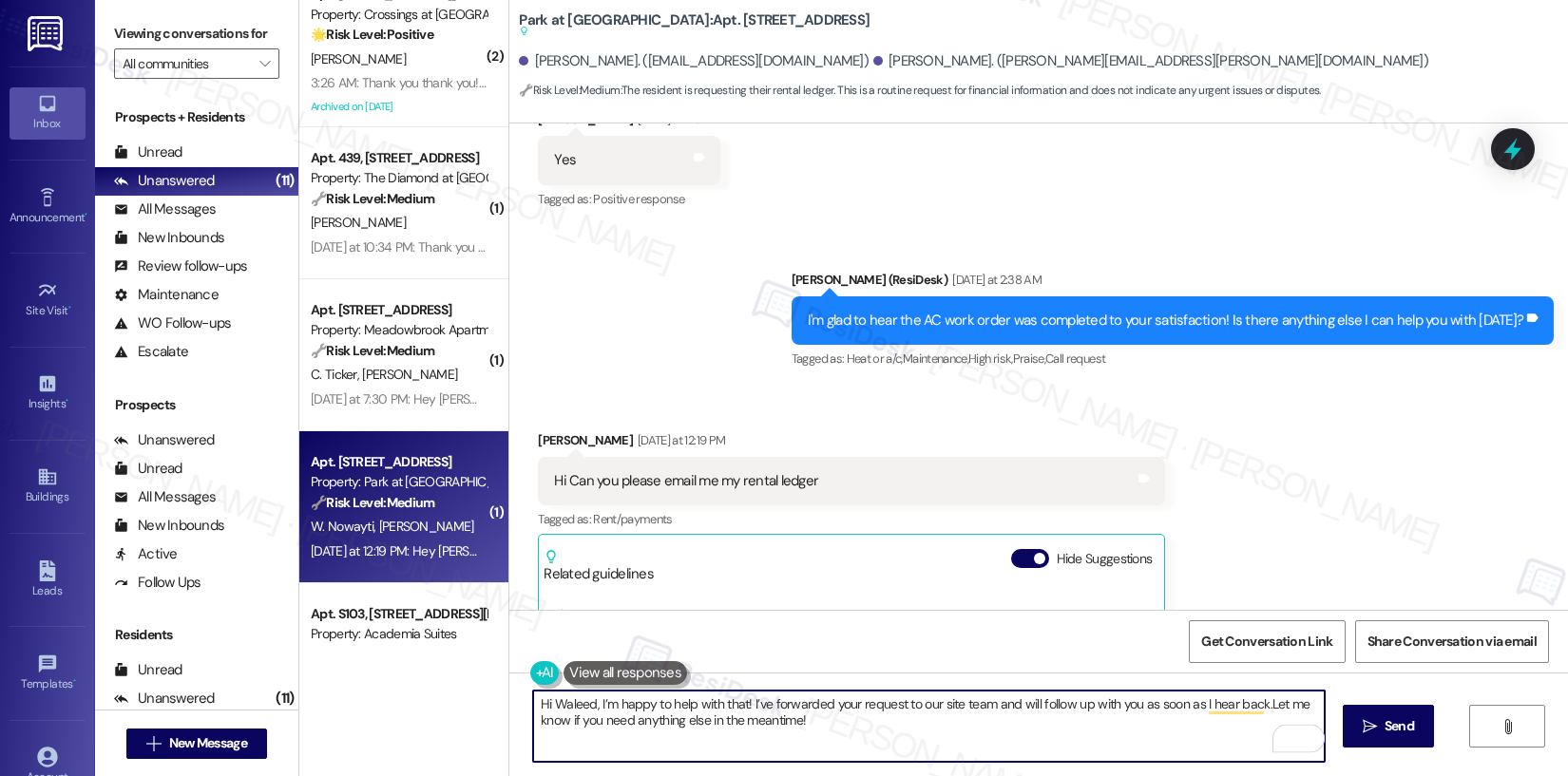 type on "Hi Waleed, I’m happy to help with that! I’ve forwarded your request to our site team and will follow up with you as soon as I hear back. Let me know if you need anything else in the meantime!" 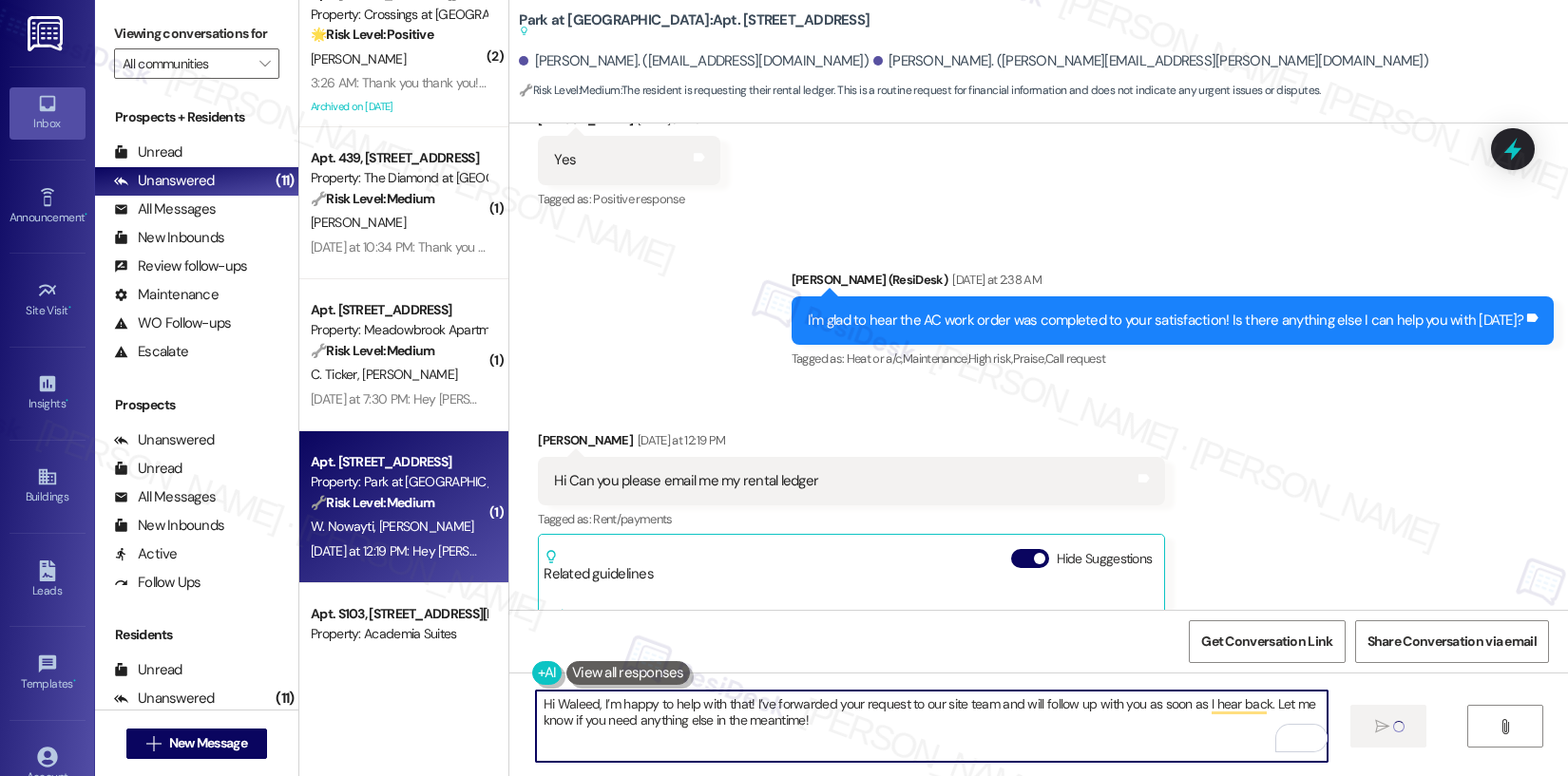type 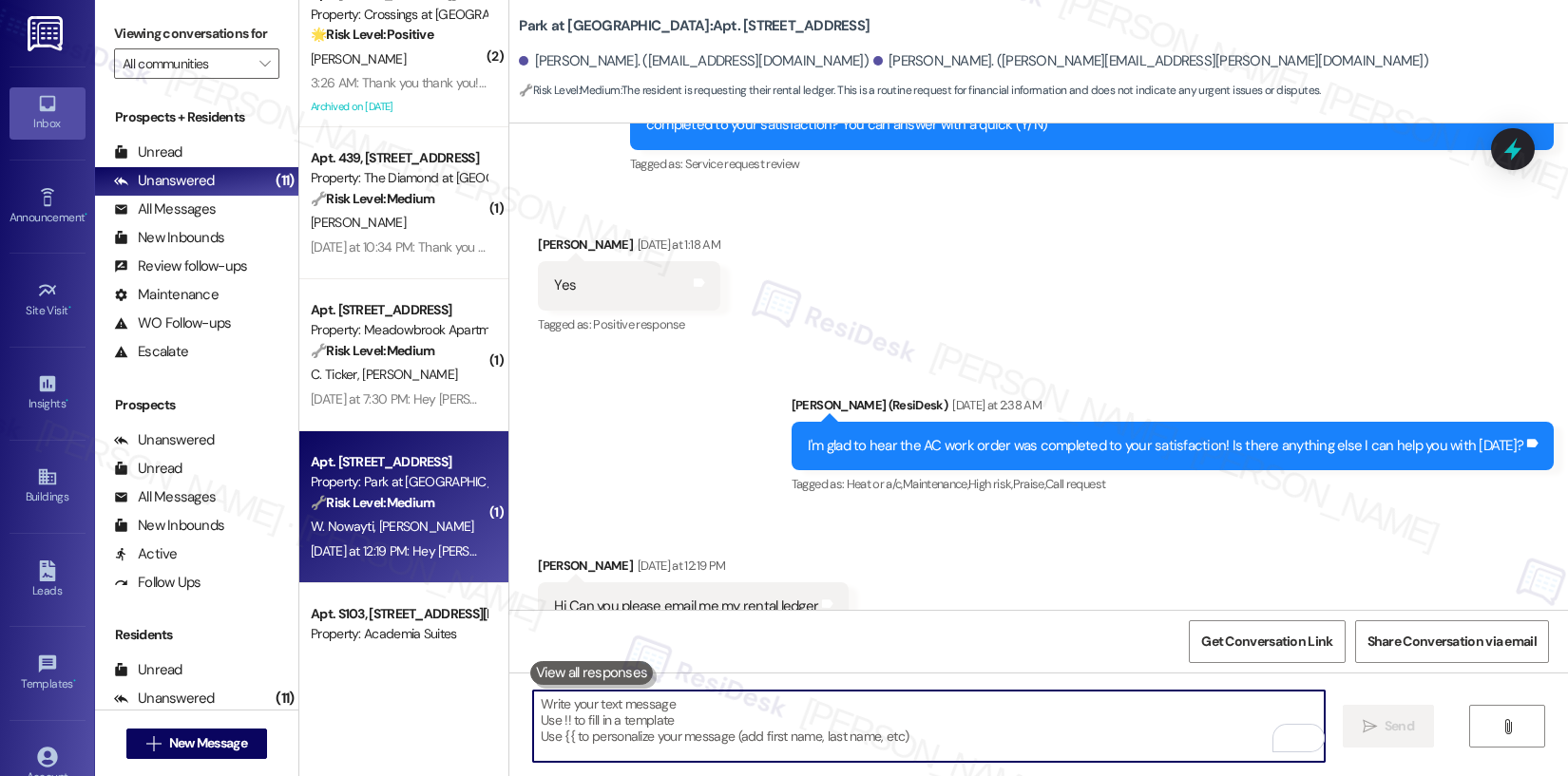 scroll, scrollTop: 8714, scrollLeft: 0, axis: vertical 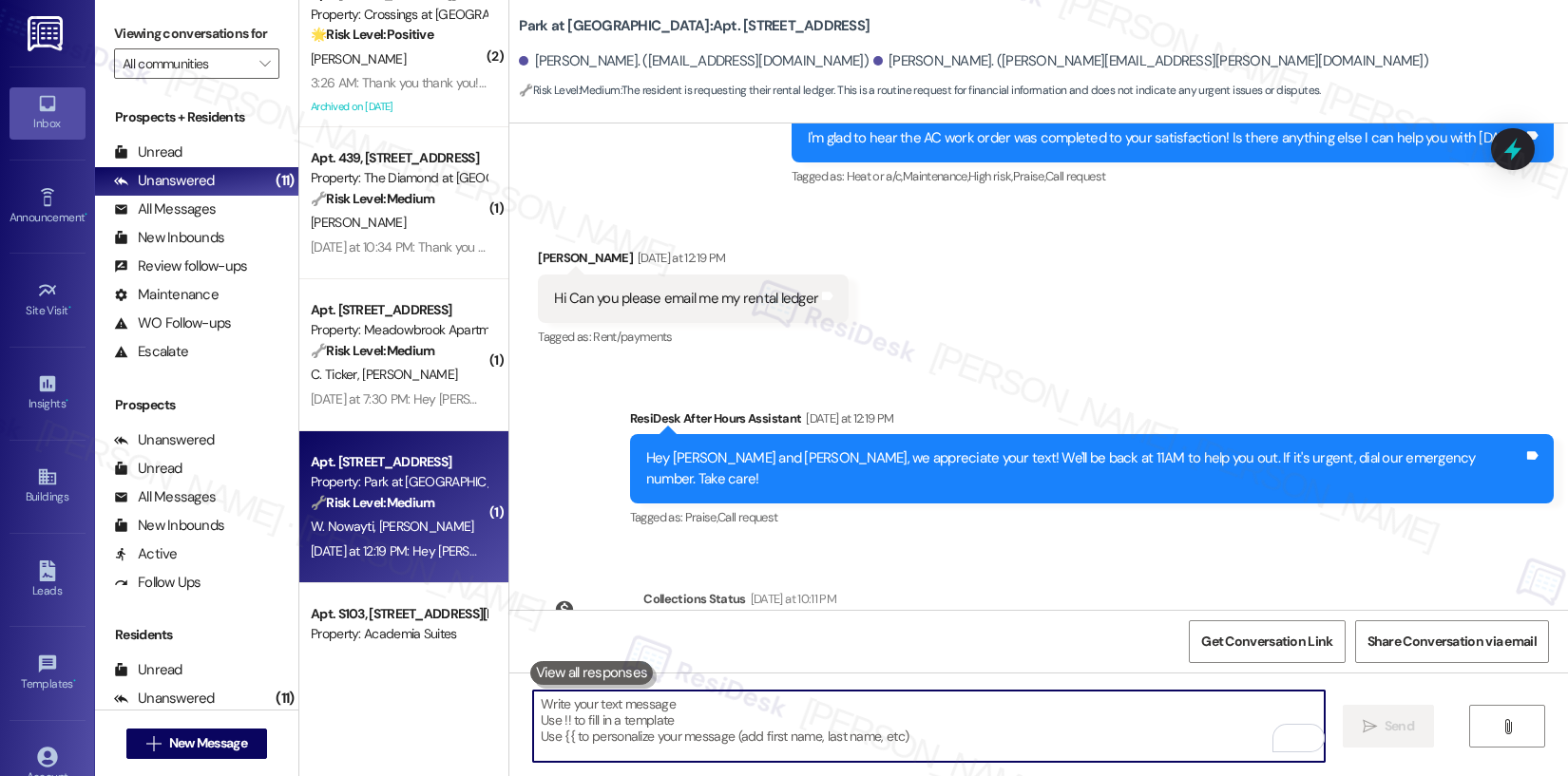click at bounding box center [928, 726] 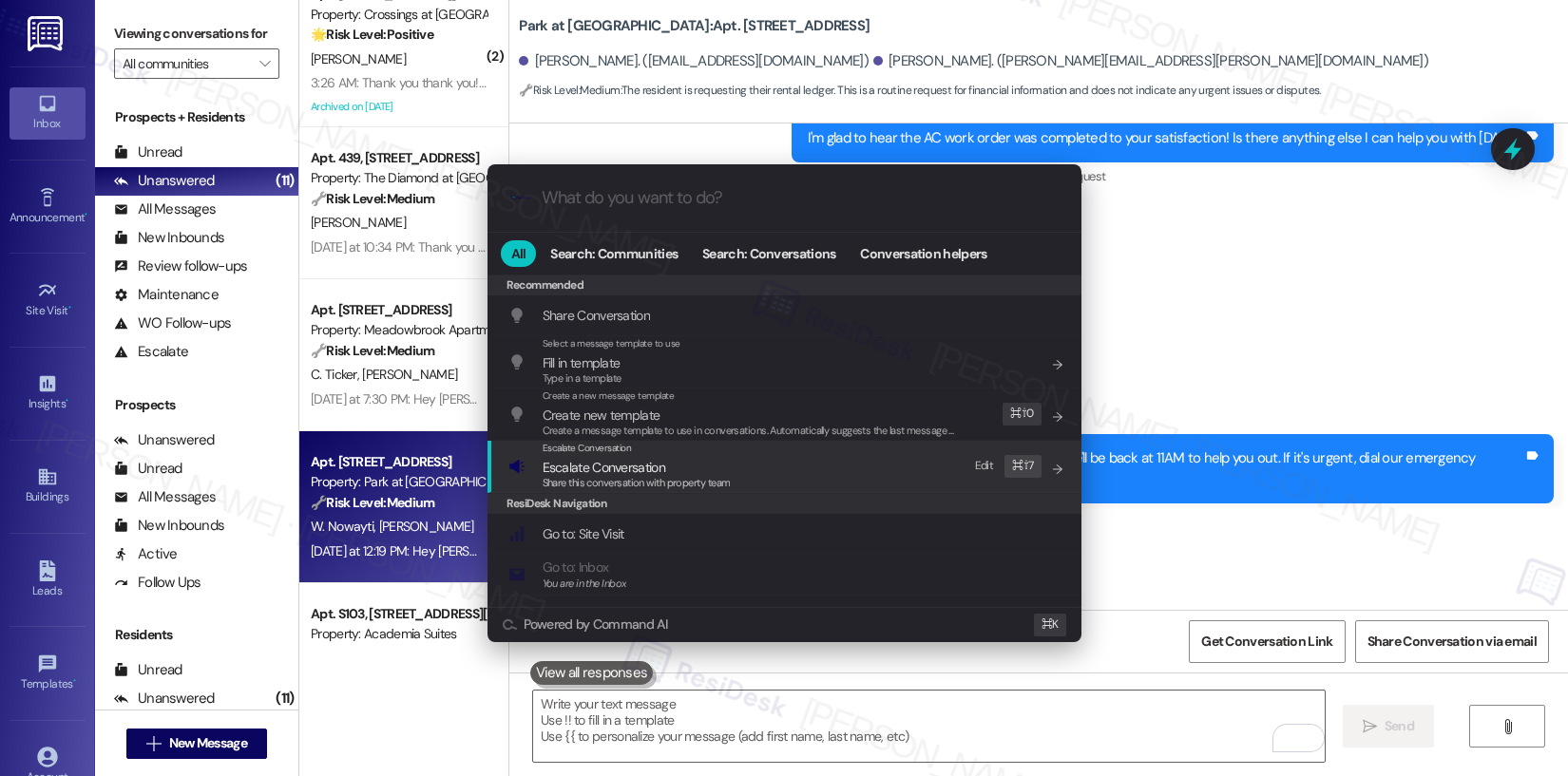click on "Escalate Conversation Escalate Conversation Share this conversation with property team Edit ⌘ ⇧ 7" at bounding box center (786, 466) 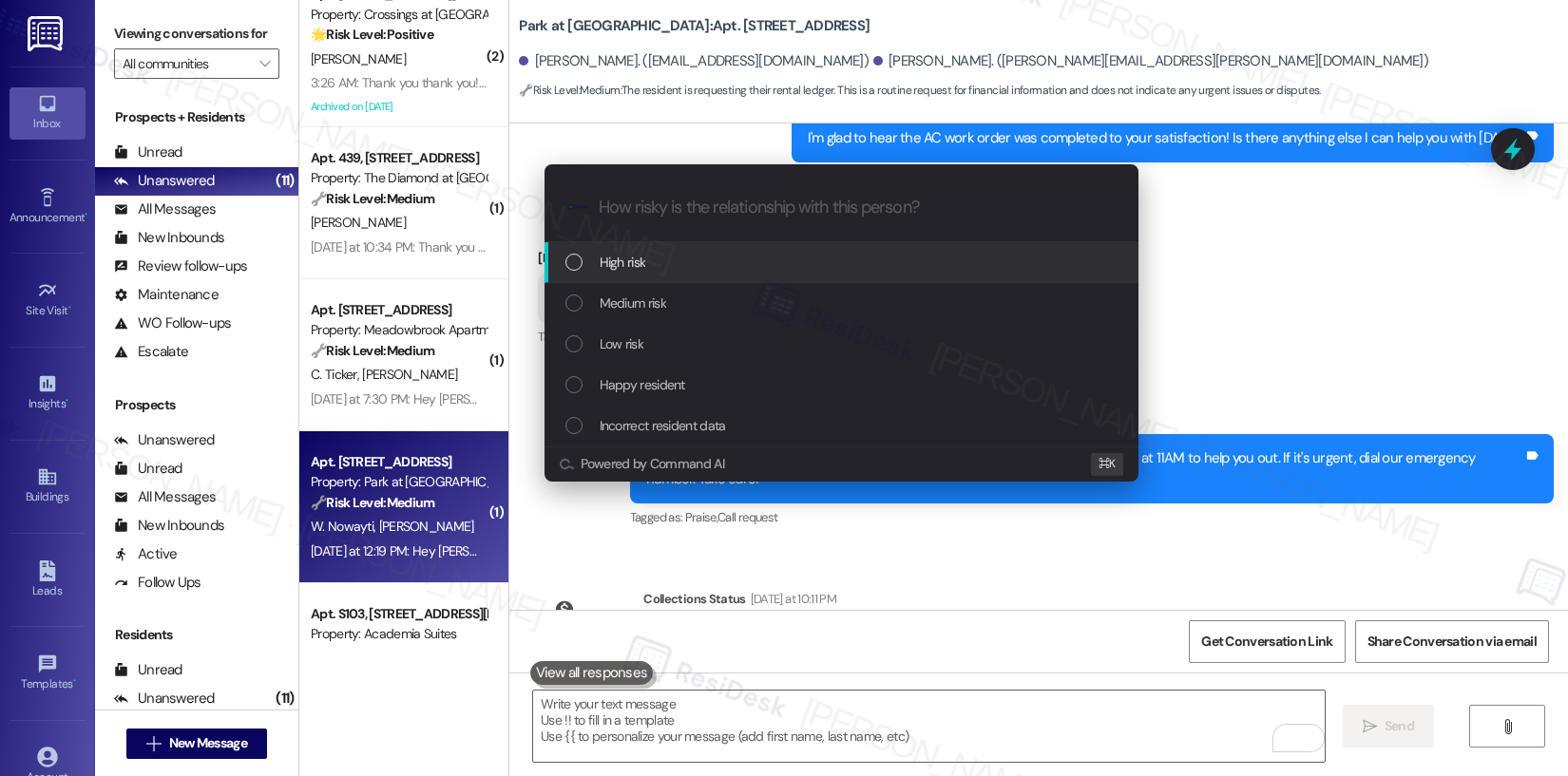 click on "High risk" at bounding box center [843, 262] 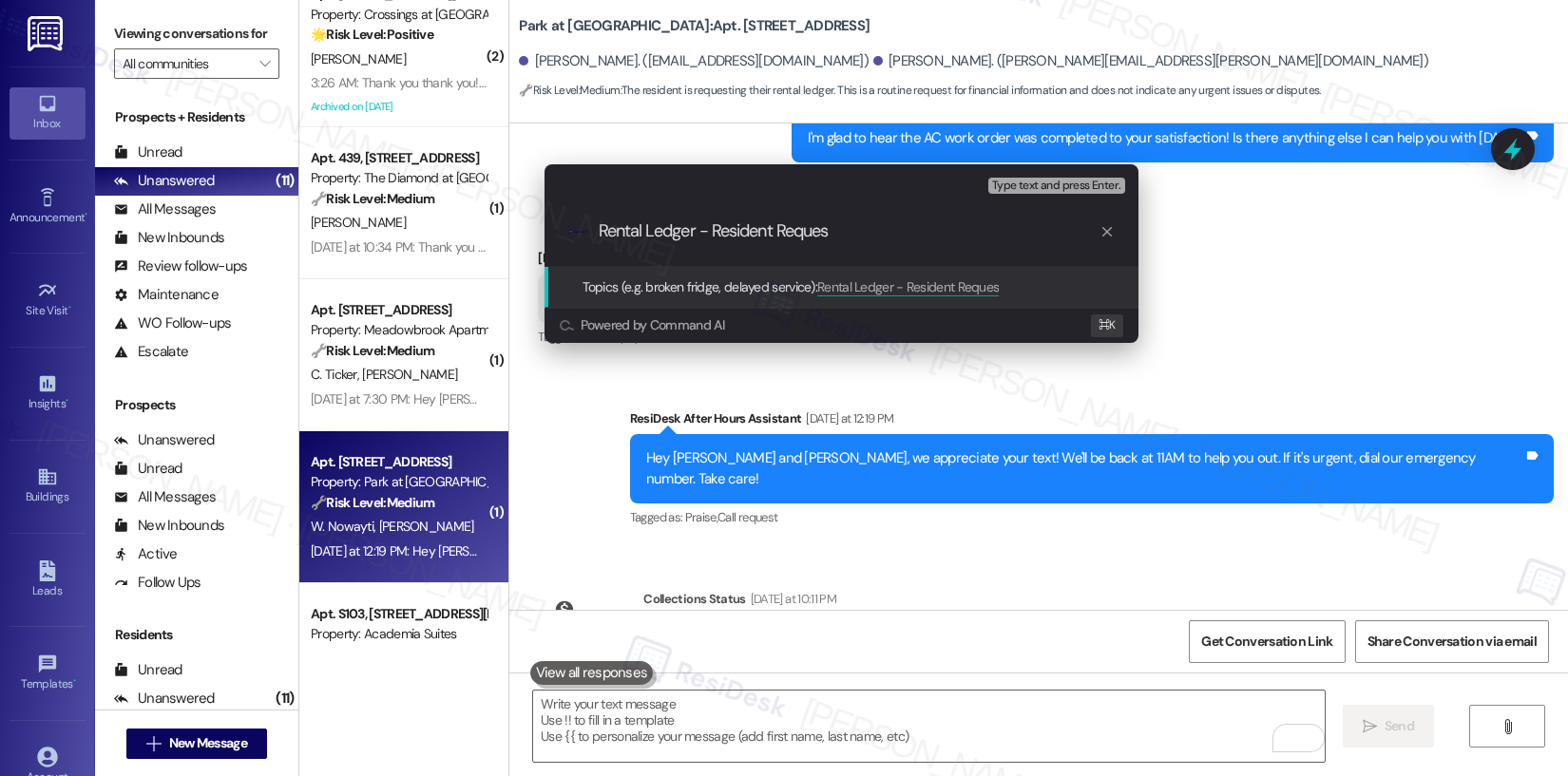 type on "Rental Ledger - Resident Request" 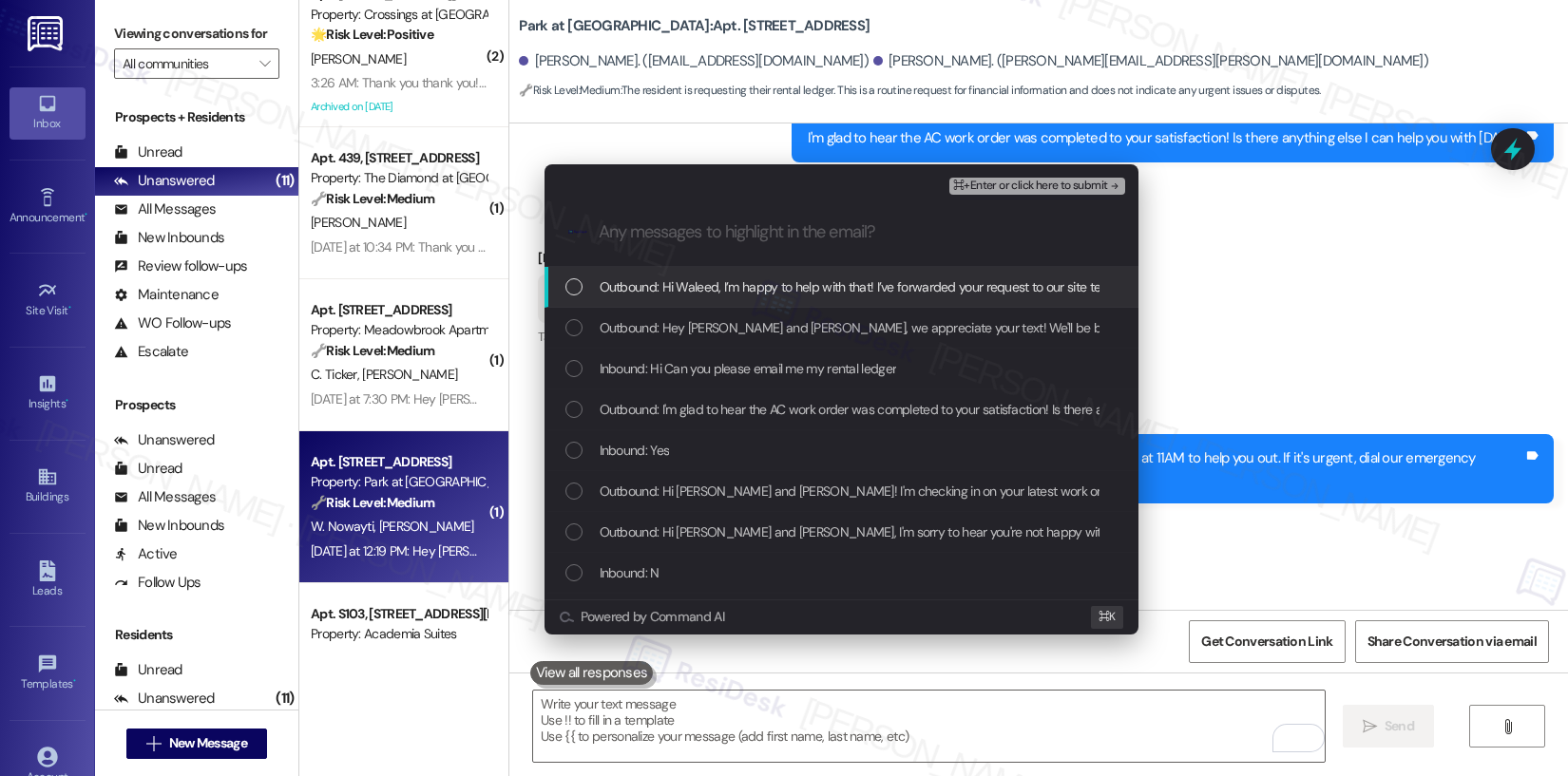 click on "Outbound: Hi Waleed, I’m happy to help with that! I’ve forwarded your request to our site team and will follow up with you as soon as I hear back. Let me know if you need anything else in the meantime!" at bounding box center [1151, 287] 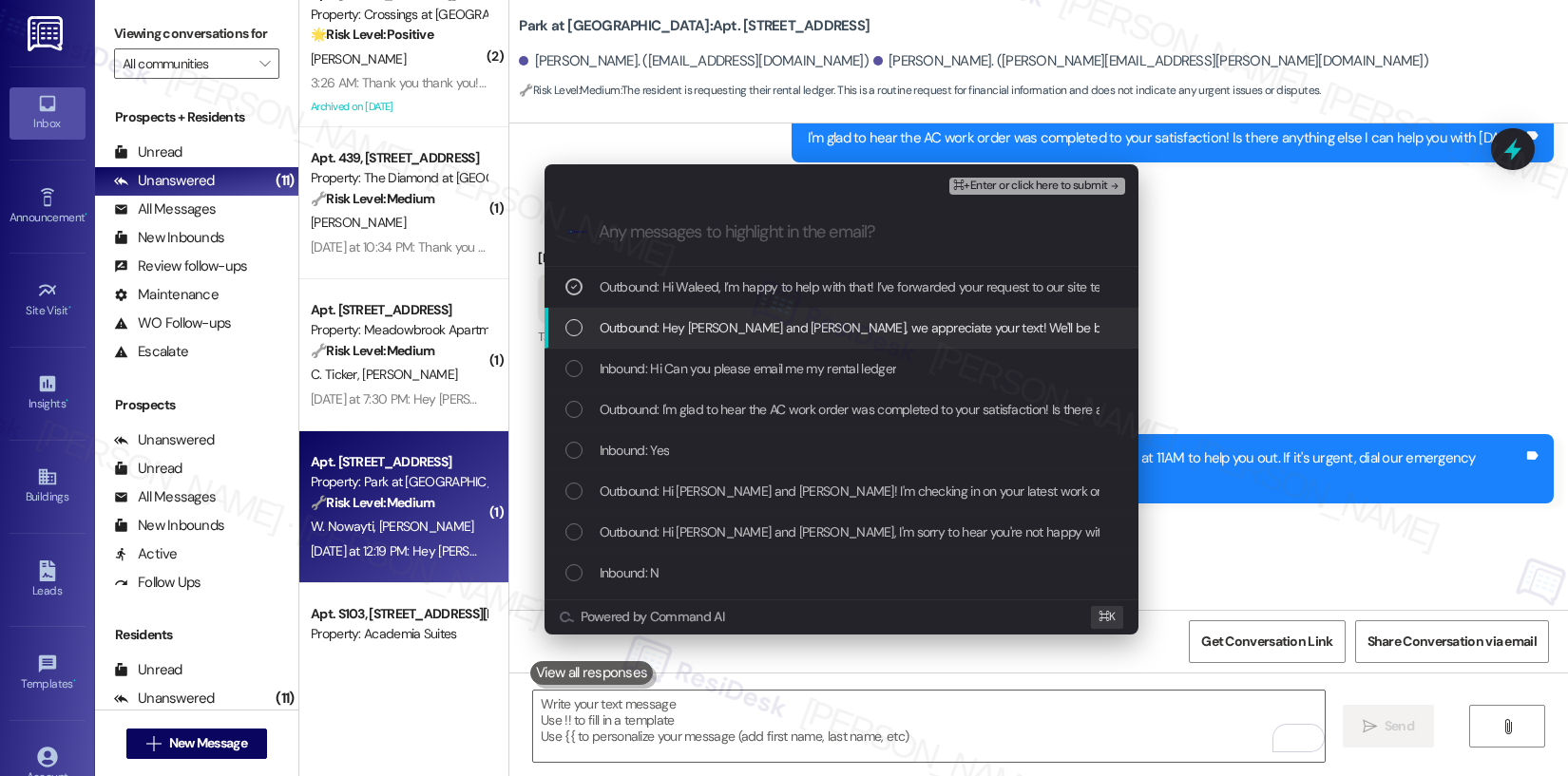click on "Outbound: Hey Afrah and Waleed, we appreciate your text! We'll be back at 11AM to help you out. If it's urgent, dial our emergency number. Take care!" at bounding box center [1068, 328] 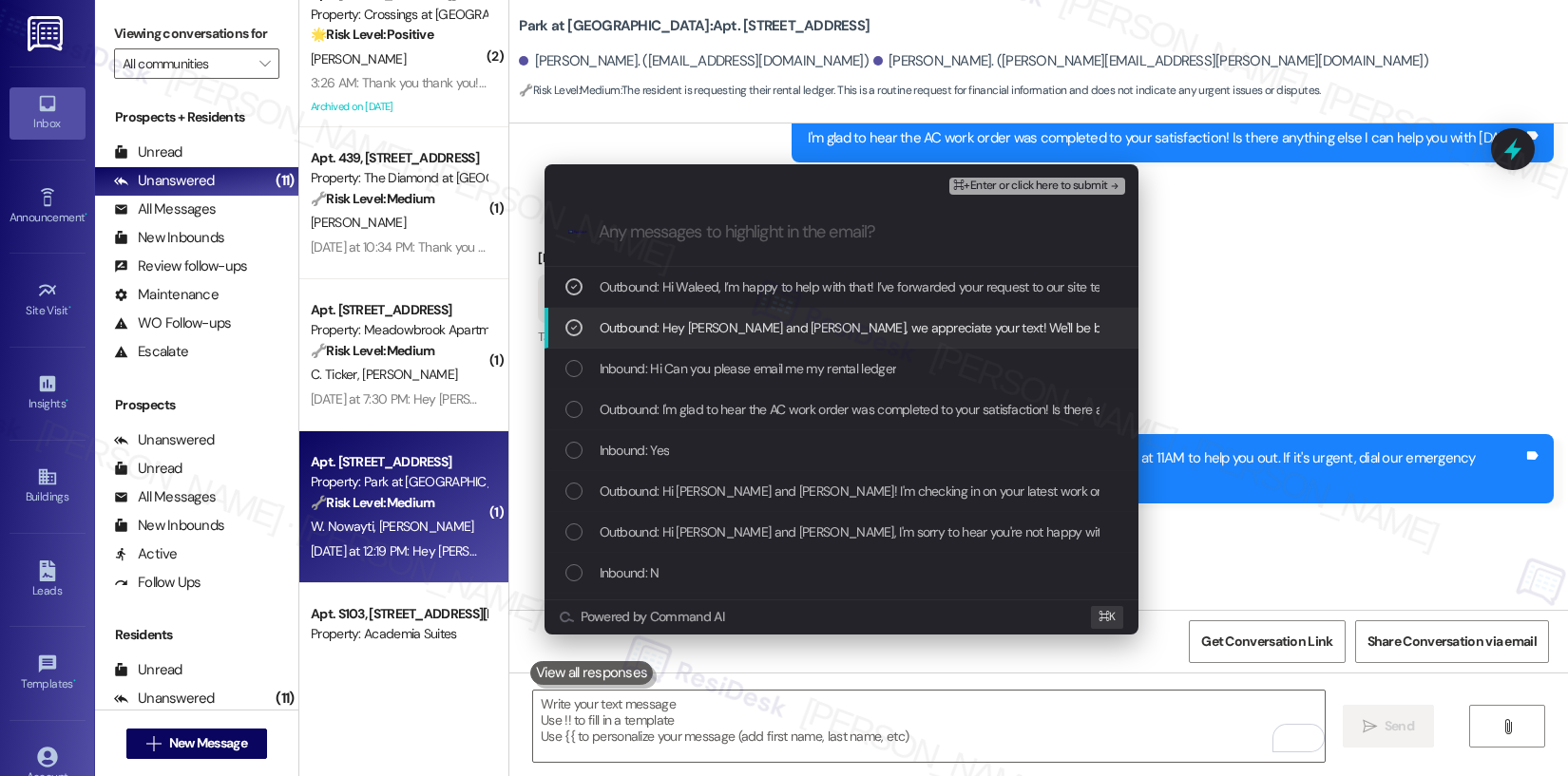 click on "Outbound: Hey Afrah and Waleed, we appreciate your text! We'll be back at 11AM to help you out. If it's urgent, dial our emergency number. Take care!" at bounding box center [1068, 328] 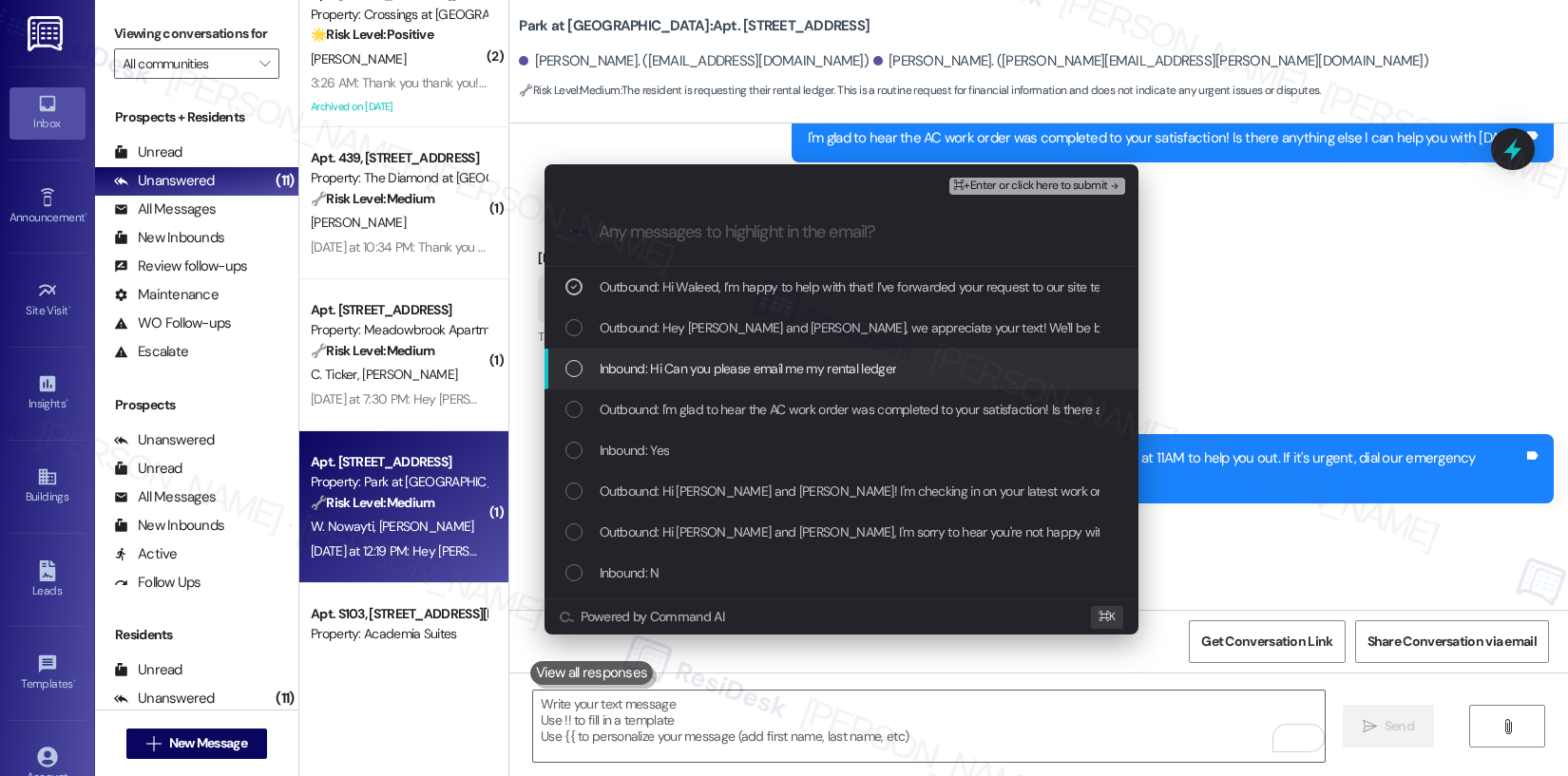 click on "Inbound: Hi Can you please email me my rental ledger" at bounding box center (748, 369) 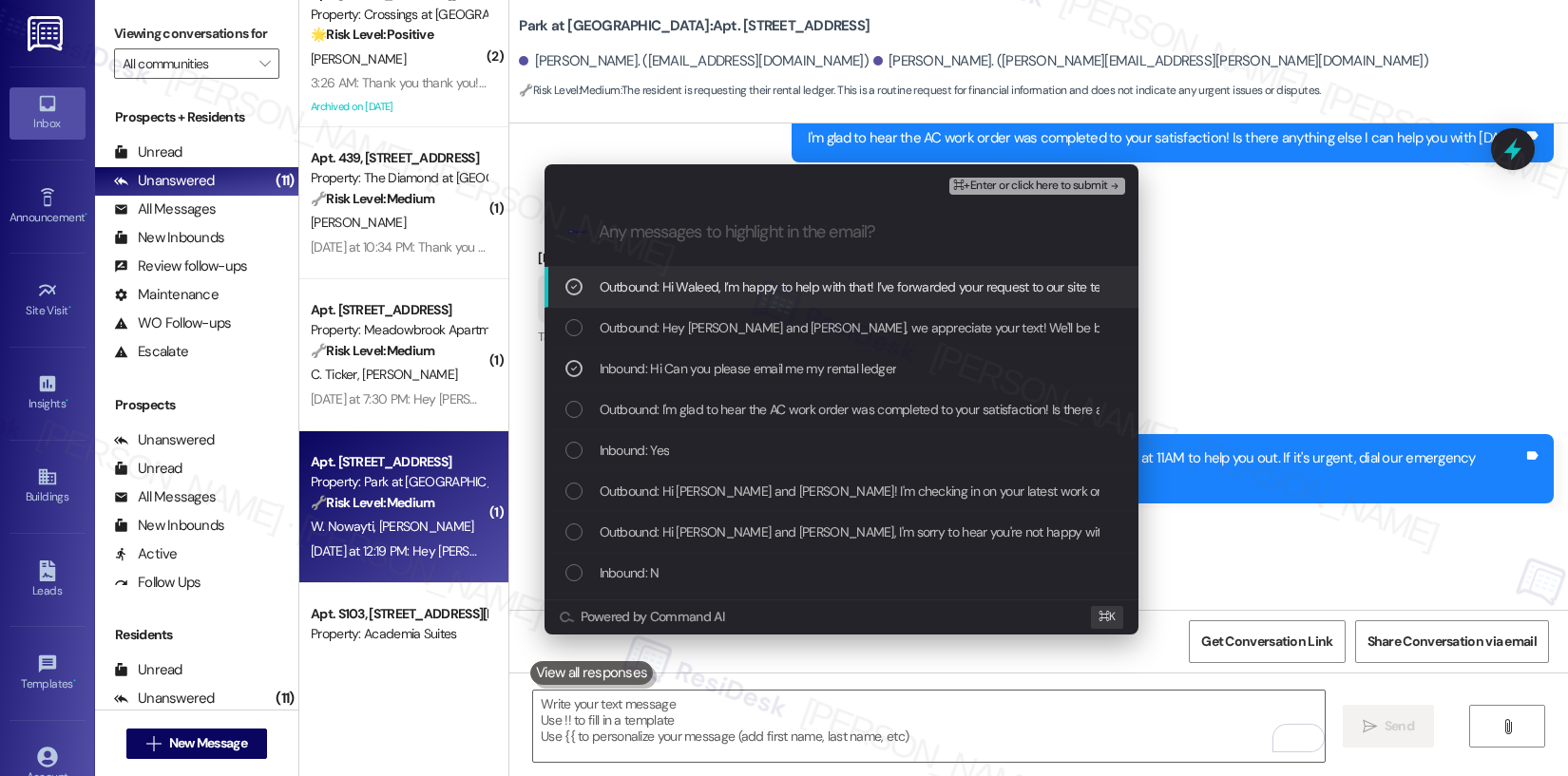 click on "⌘+Enter or click here to submit" at bounding box center (1030, 186) 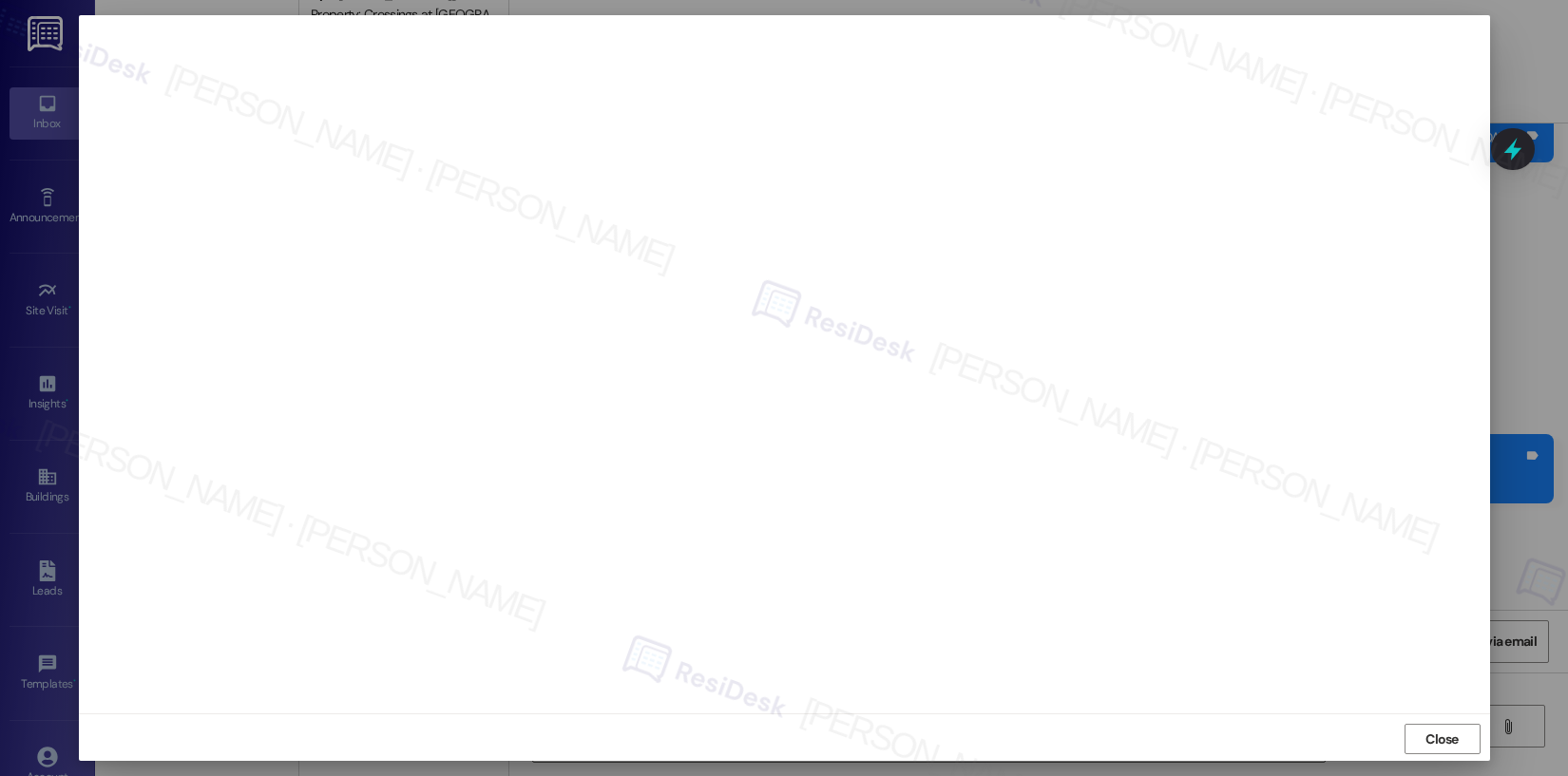 click on "Close" at bounding box center [1442, 739] 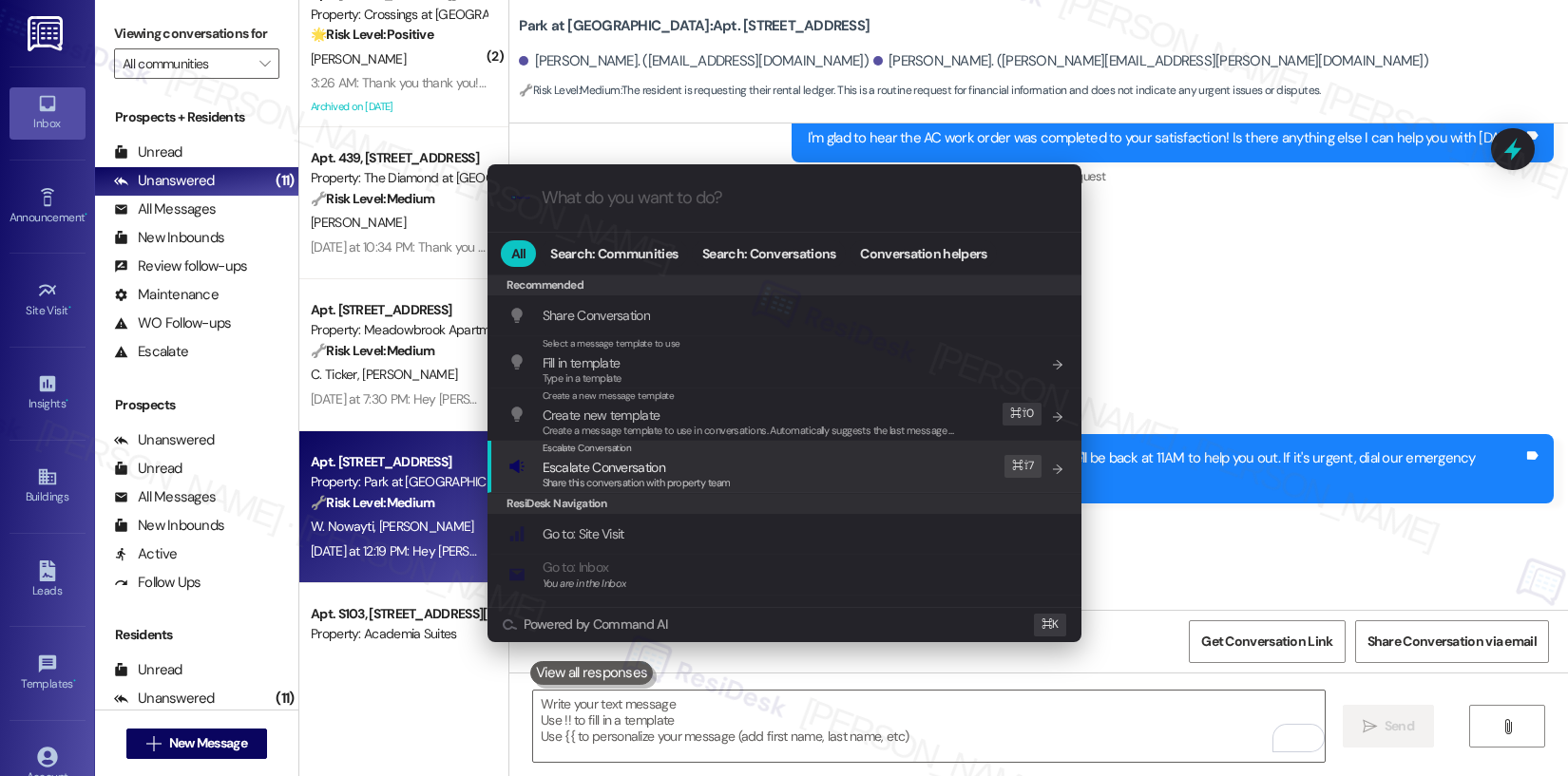 click on "Escalate Conversation Escalate Conversation Share this conversation with property team Edit ⌘ ⇧ 7" at bounding box center [786, 466] 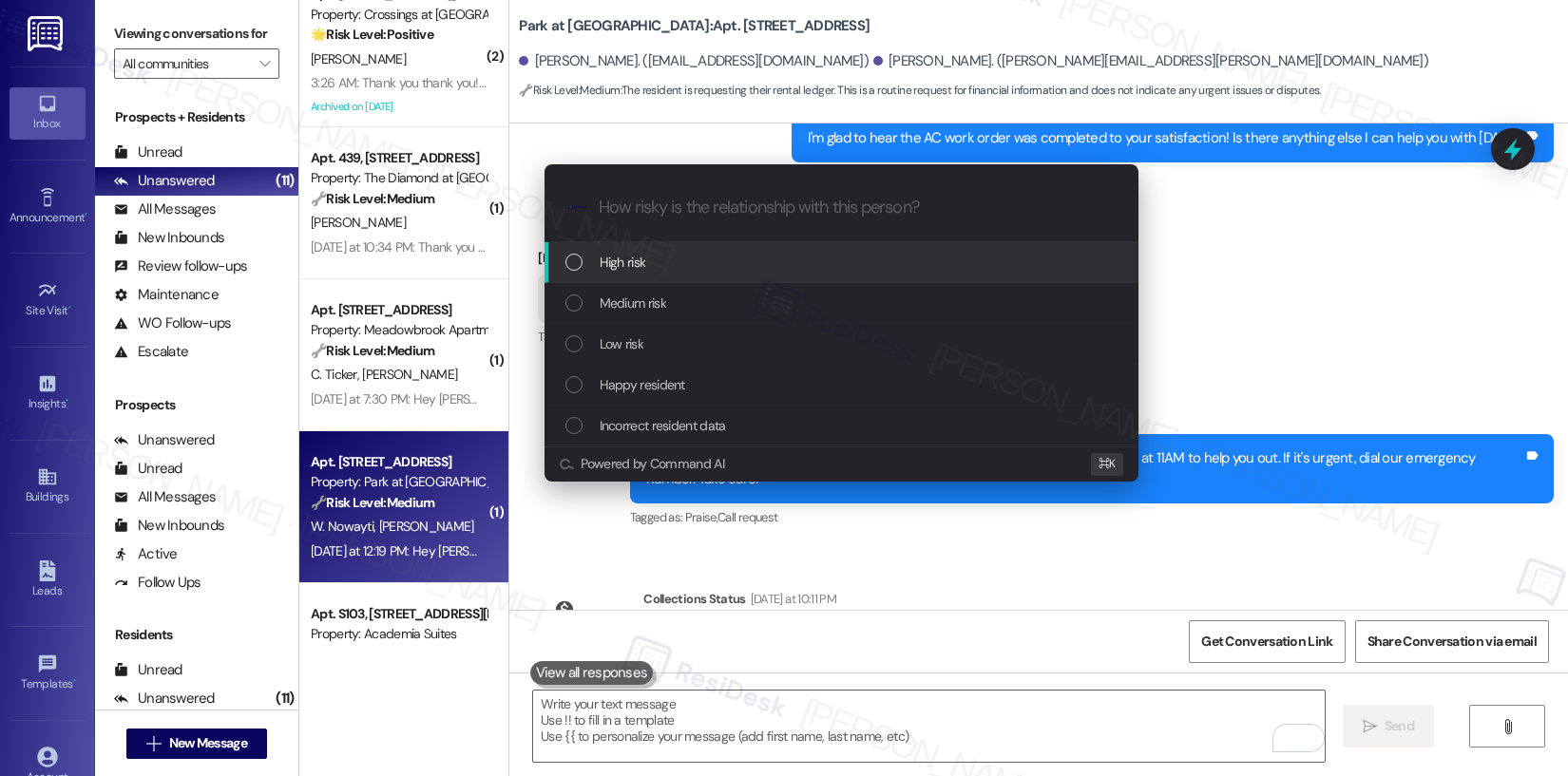 click on "High risk" at bounding box center [843, 262] 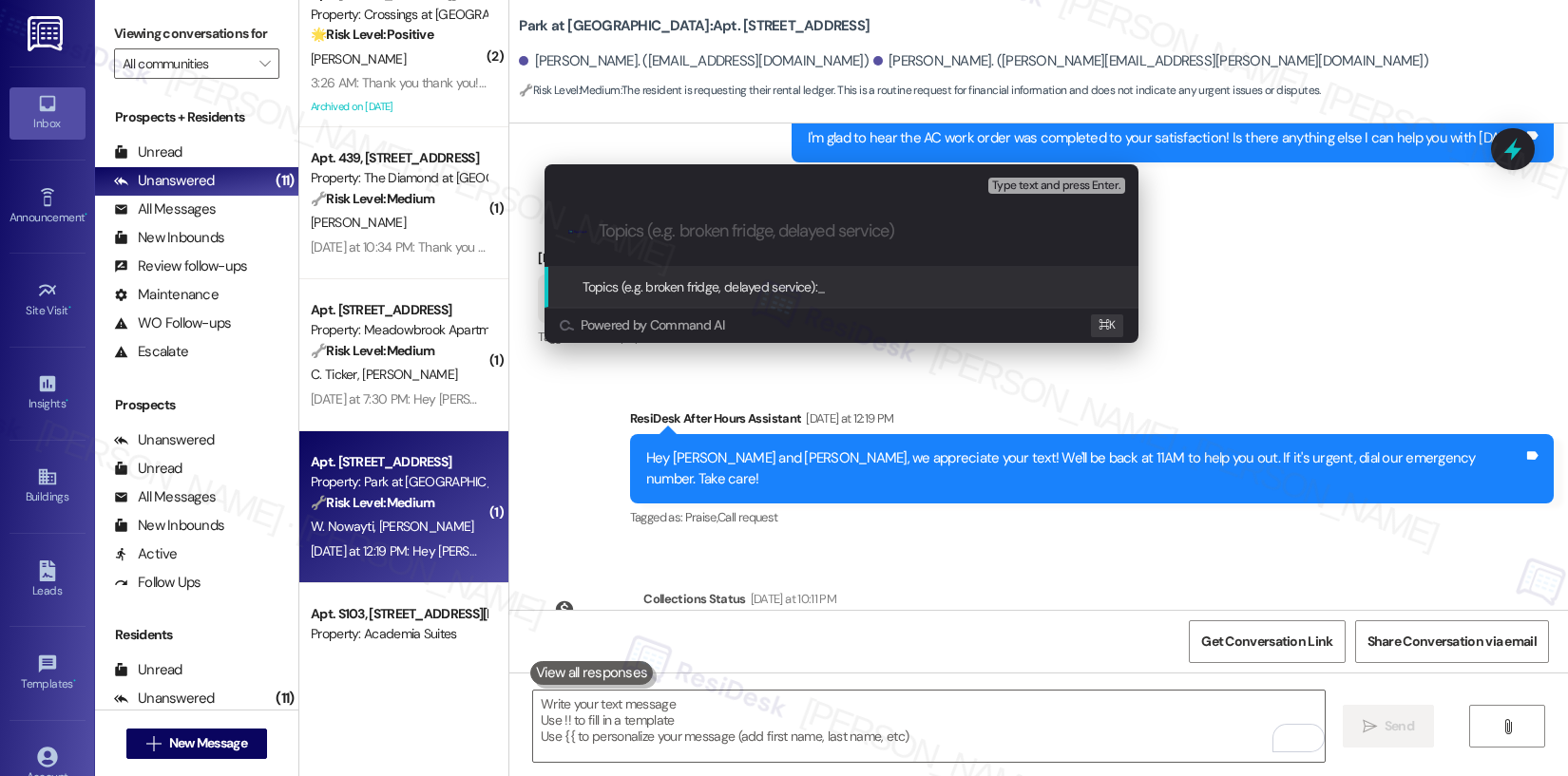 paste on "Rental Ledger - Resident Request" 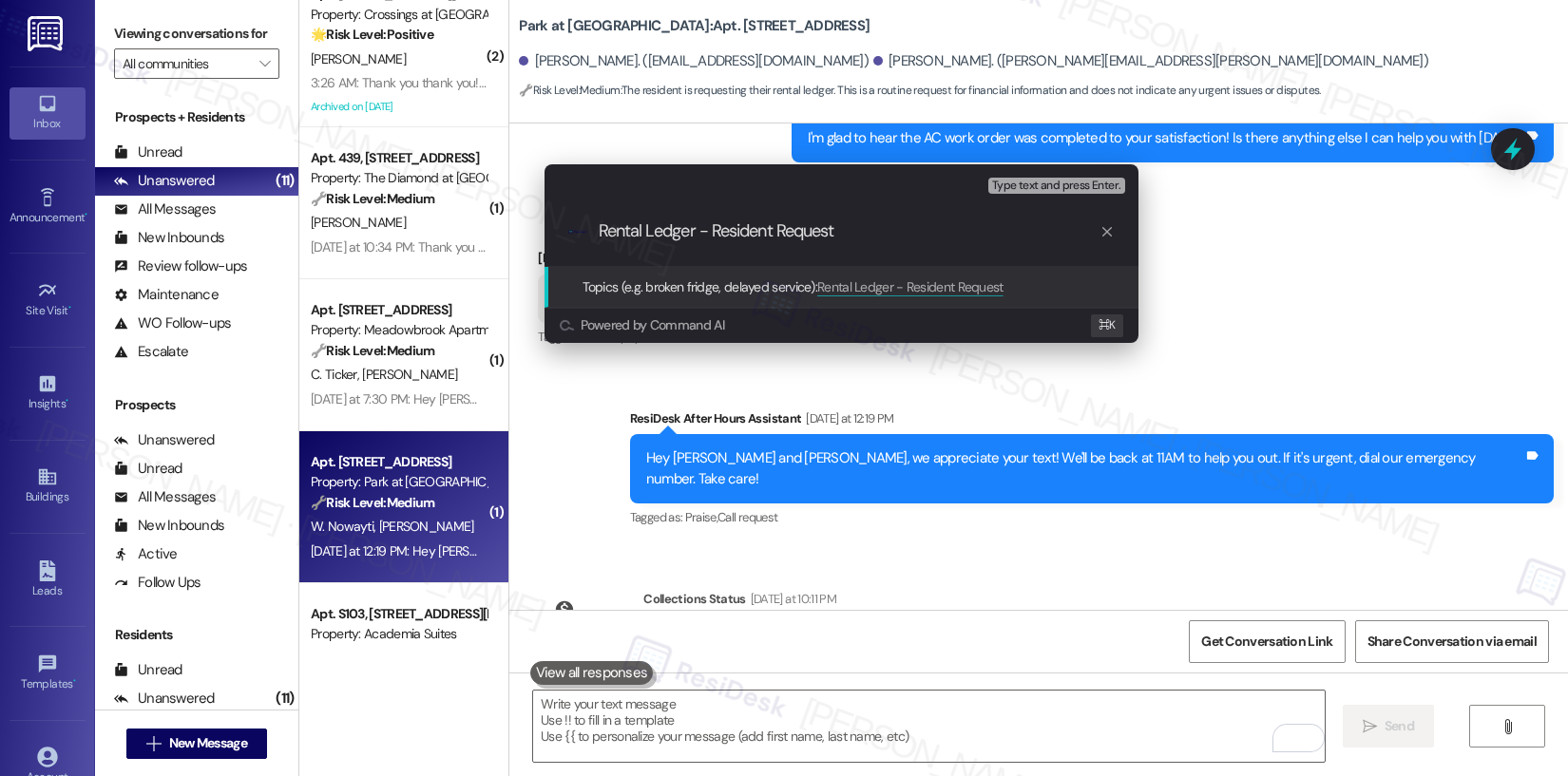 type 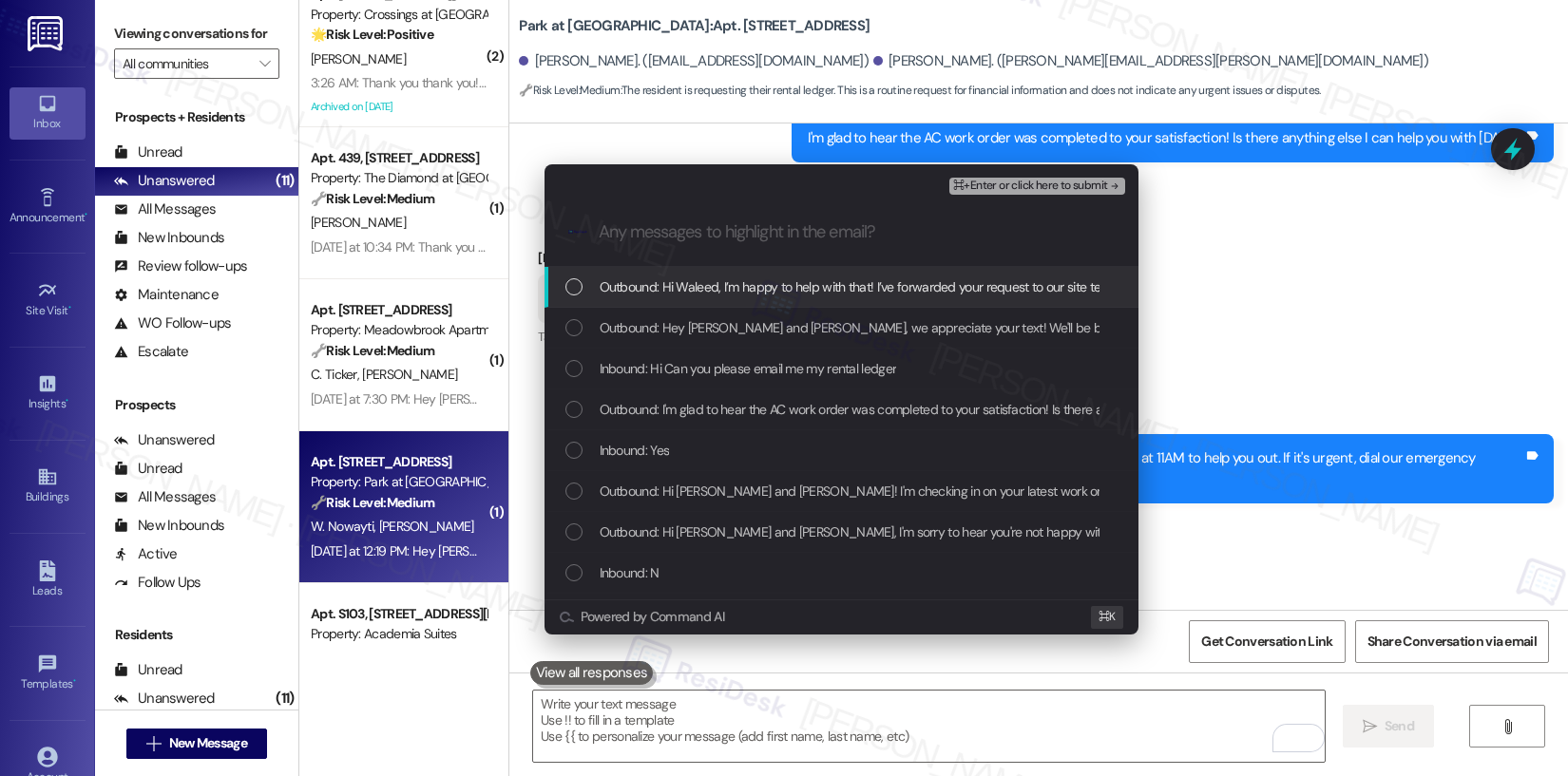 click on "Outbound: Hi Waleed, I’m happy to help with that! I’ve forwarded your request to our site team and will follow up with you as soon as I hear back. Let me know if you need anything else in the meantime!" at bounding box center [1151, 287] 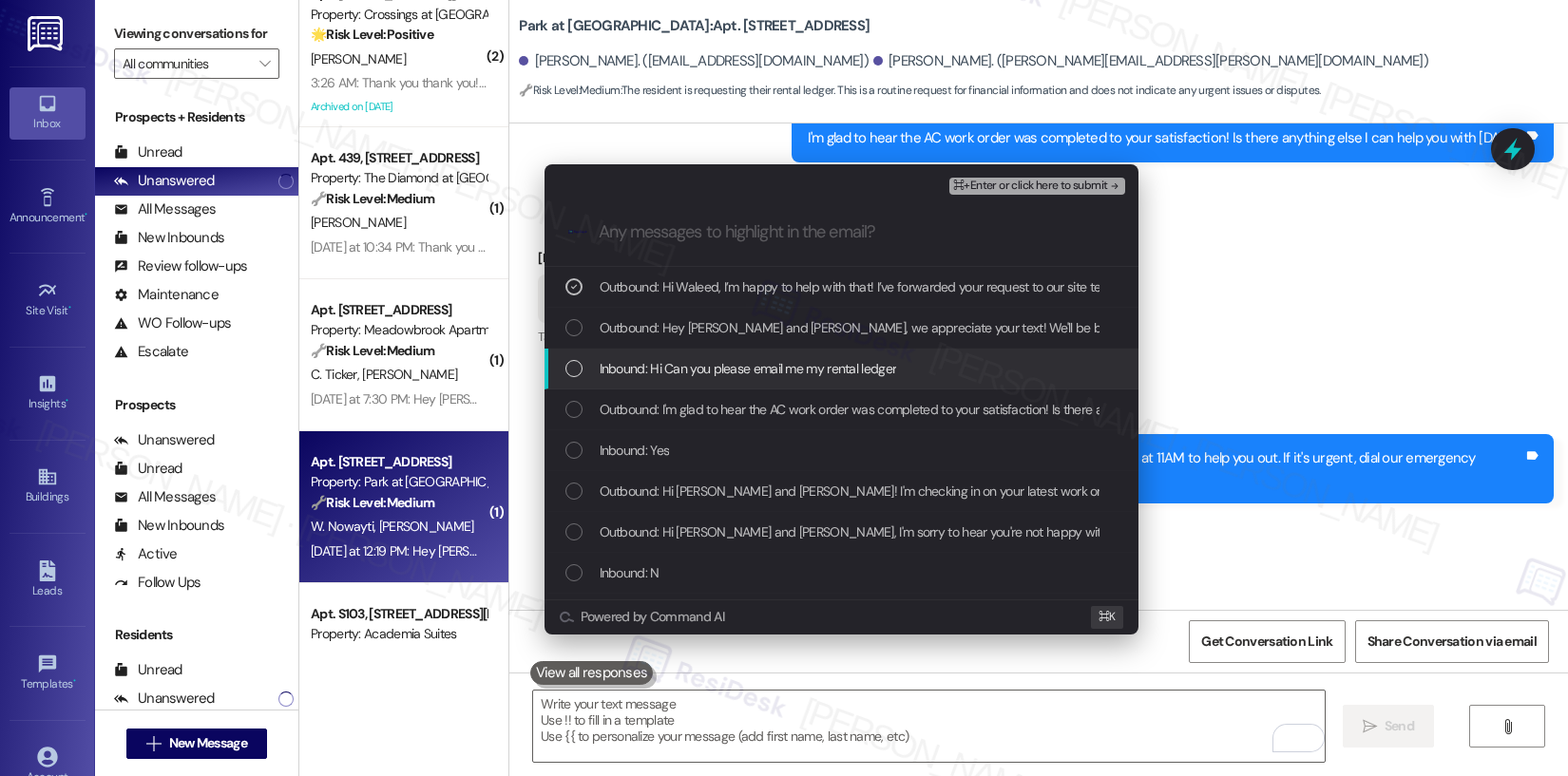 click on "Inbound: Hi Can you please email me my rental ledger" at bounding box center [748, 369] 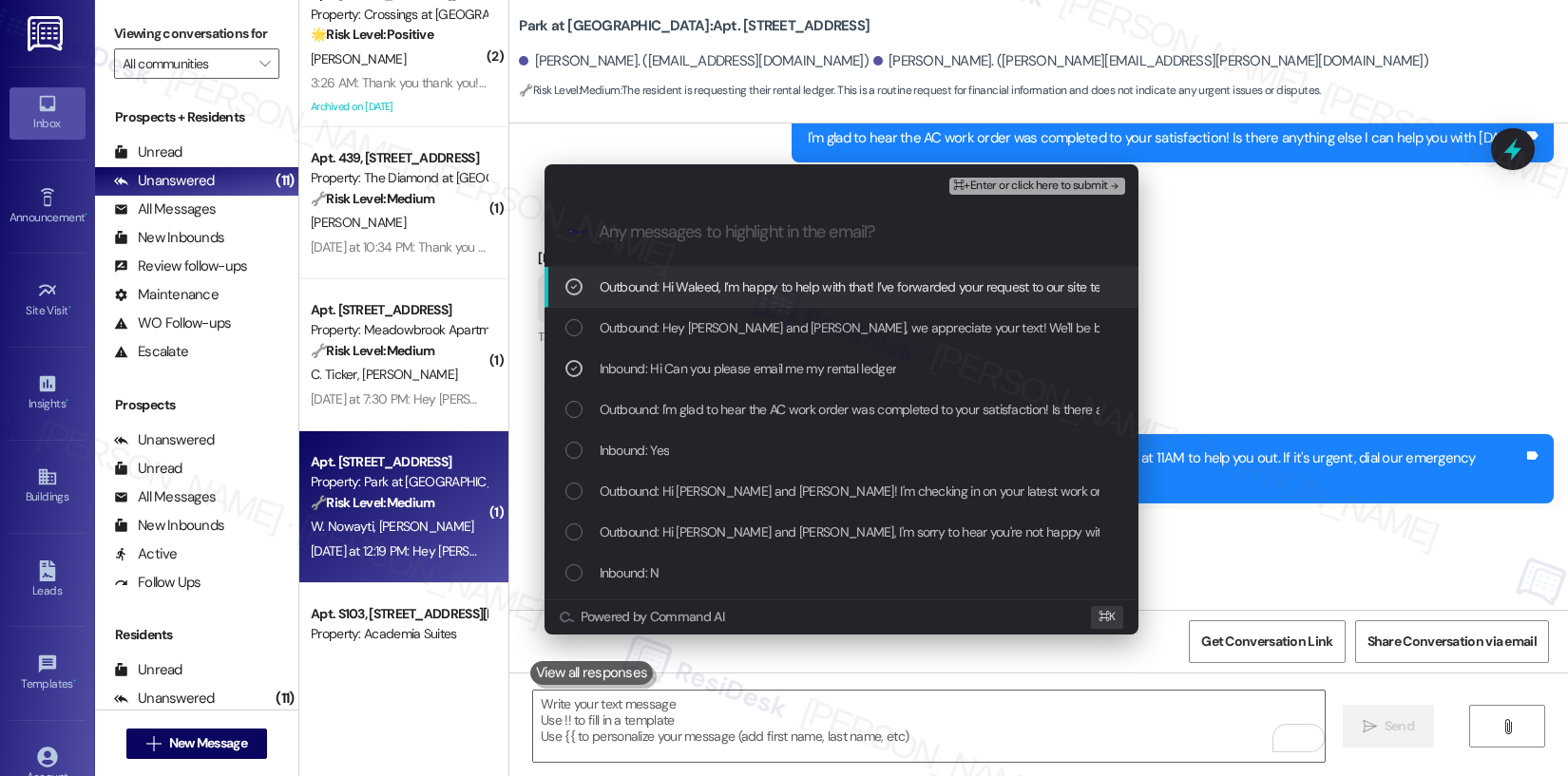 click on "⌘+Enter or click here to submit" at bounding box center (1030, 186) 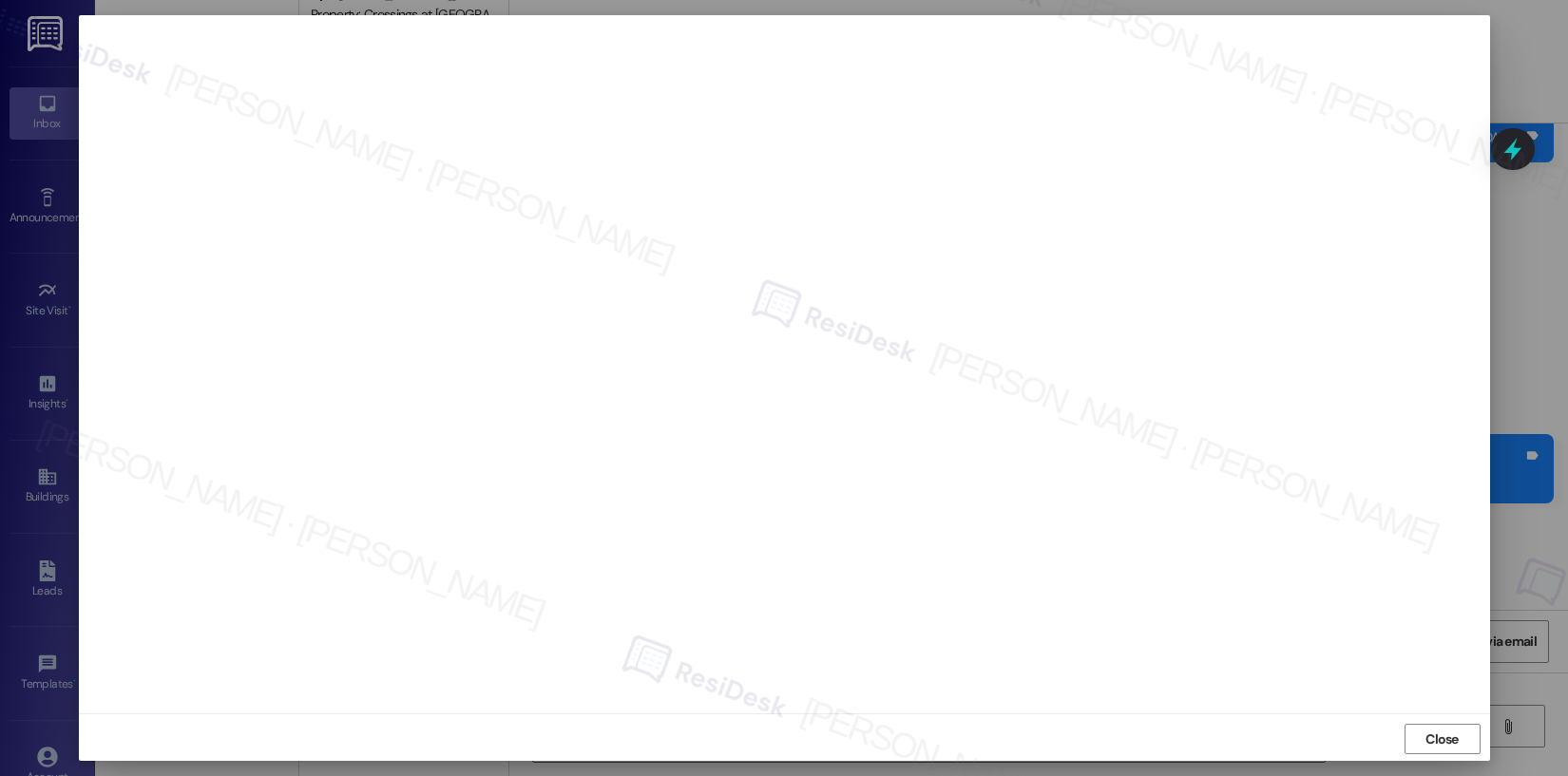scroll, scrollTop: 3, scrollLeft: 0, axis: vertical 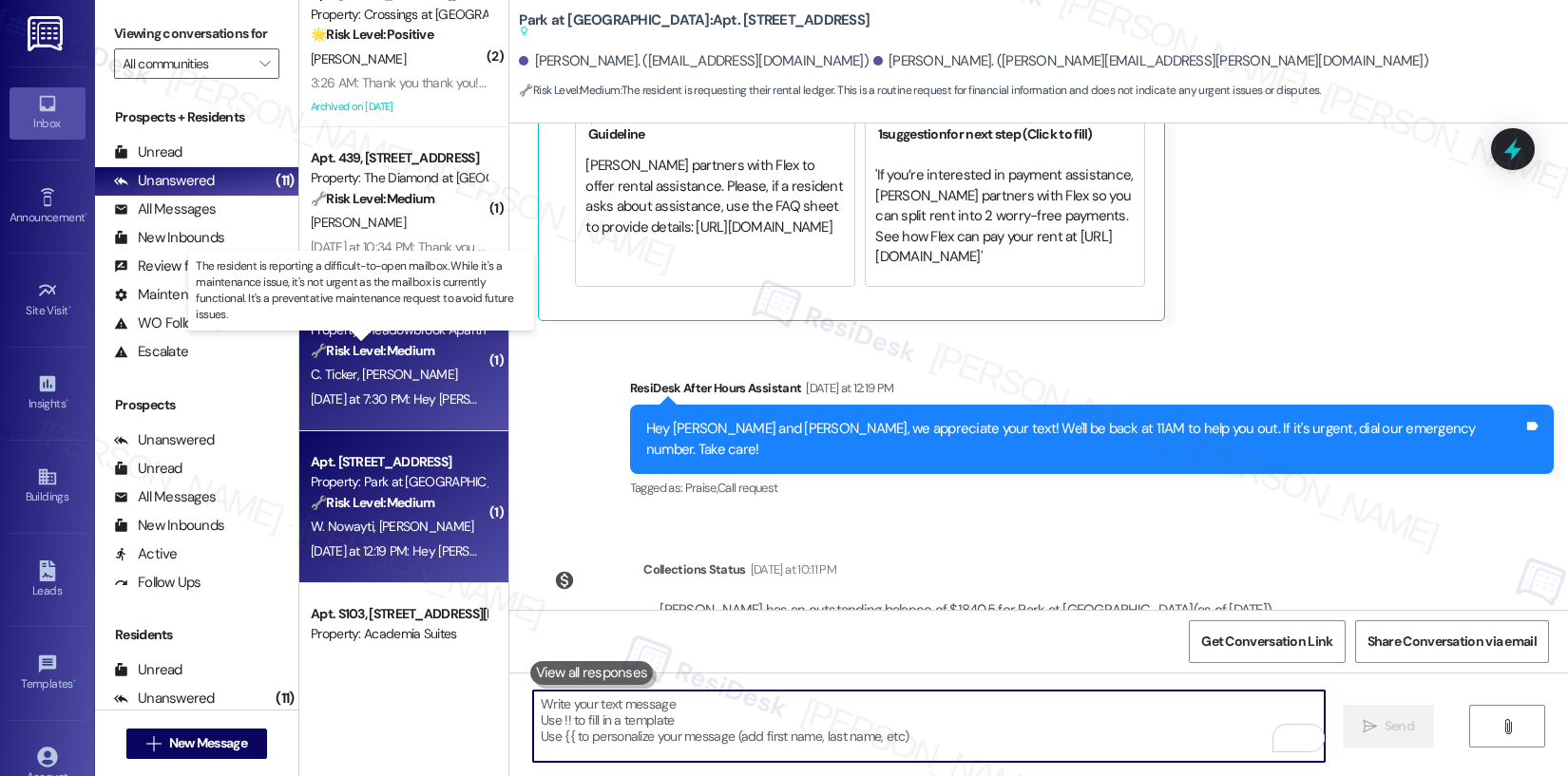 click on "🔧  Risk Level:  Medium" at bounding box center [373, 350] 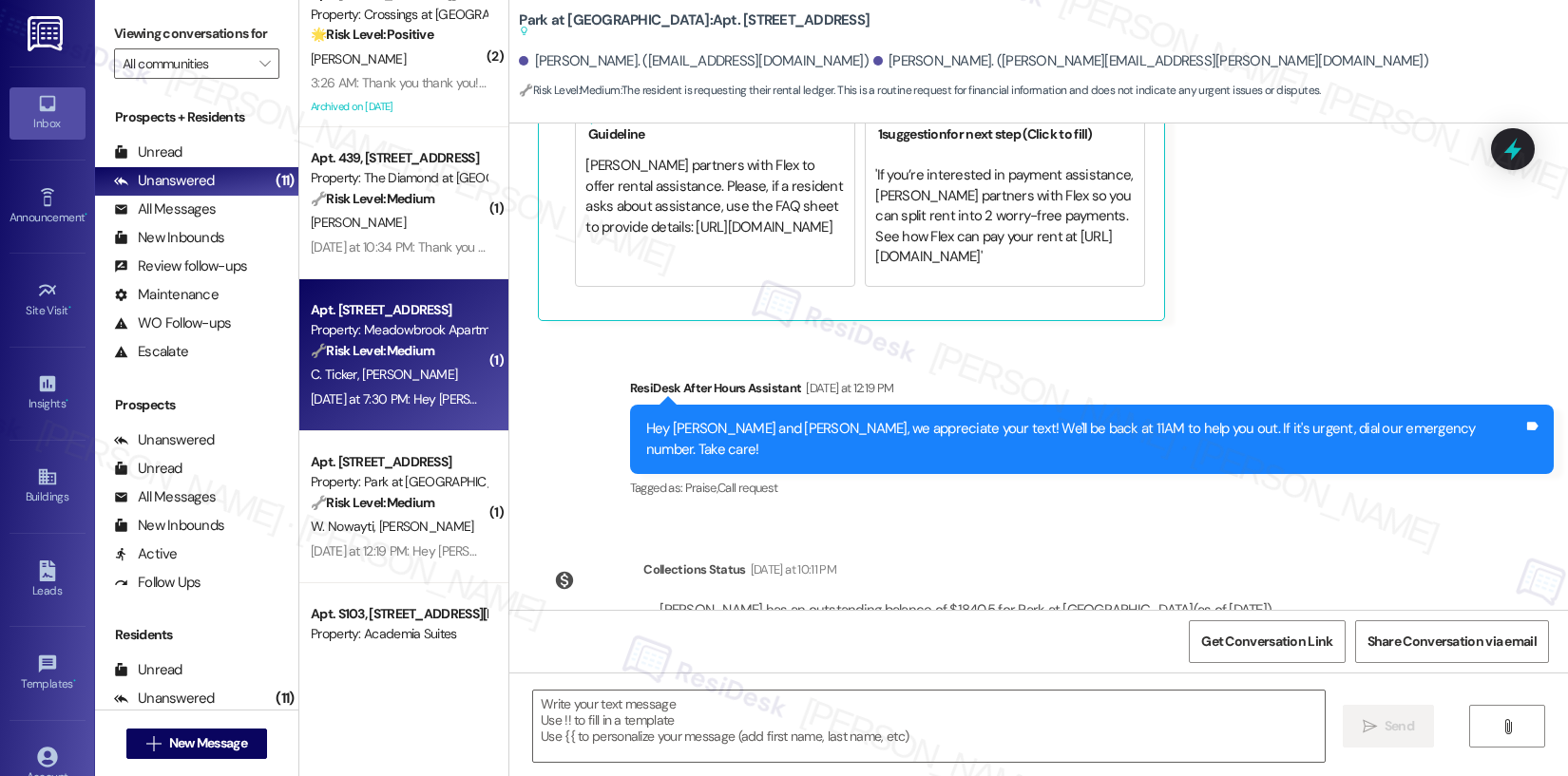 type on "Fetching suggested responses. Please feel free to read through the conversation in the meantime." 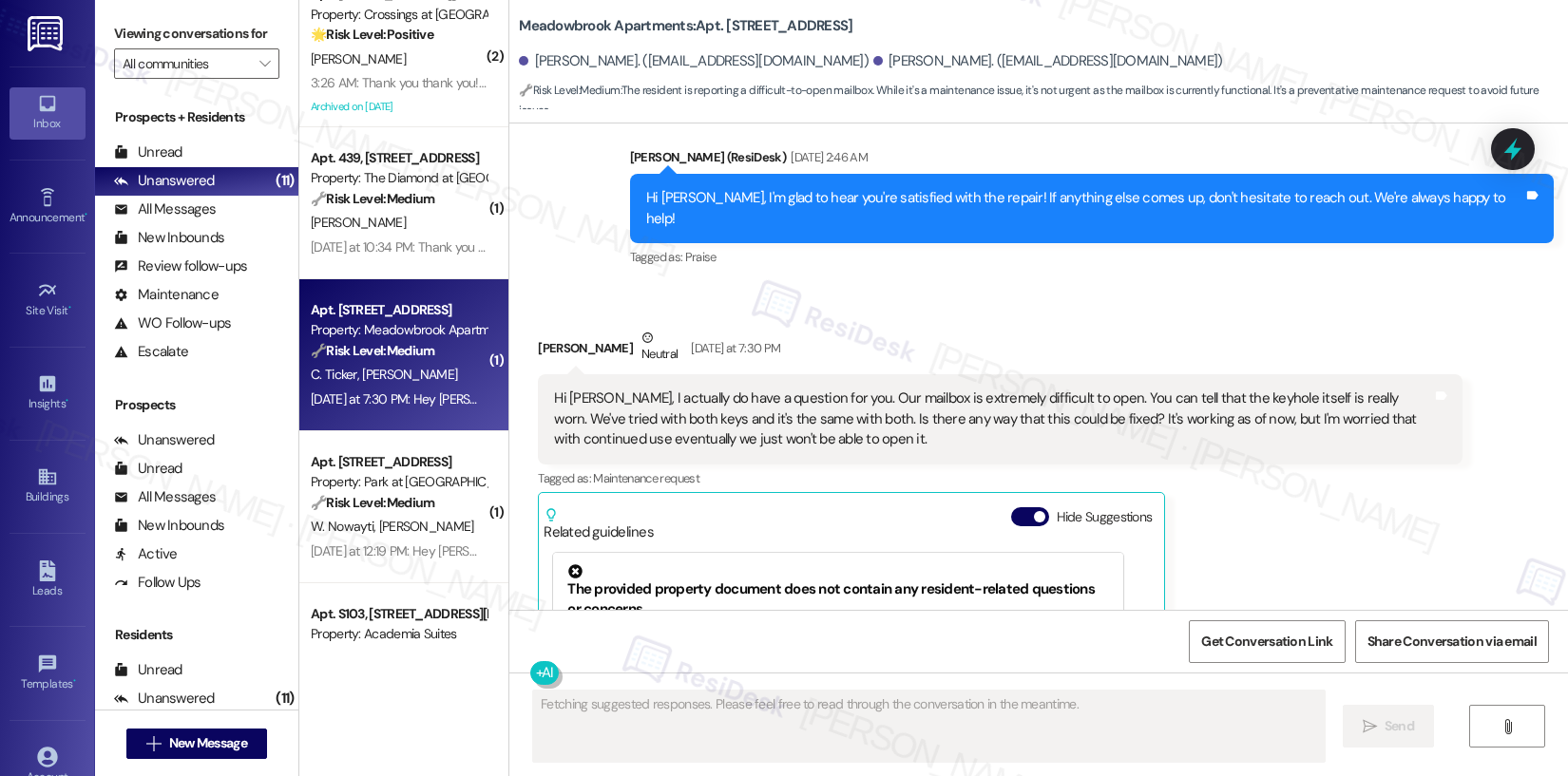 scroll, scrollTop: 5548, scrollLeft: 0, axis: vertical 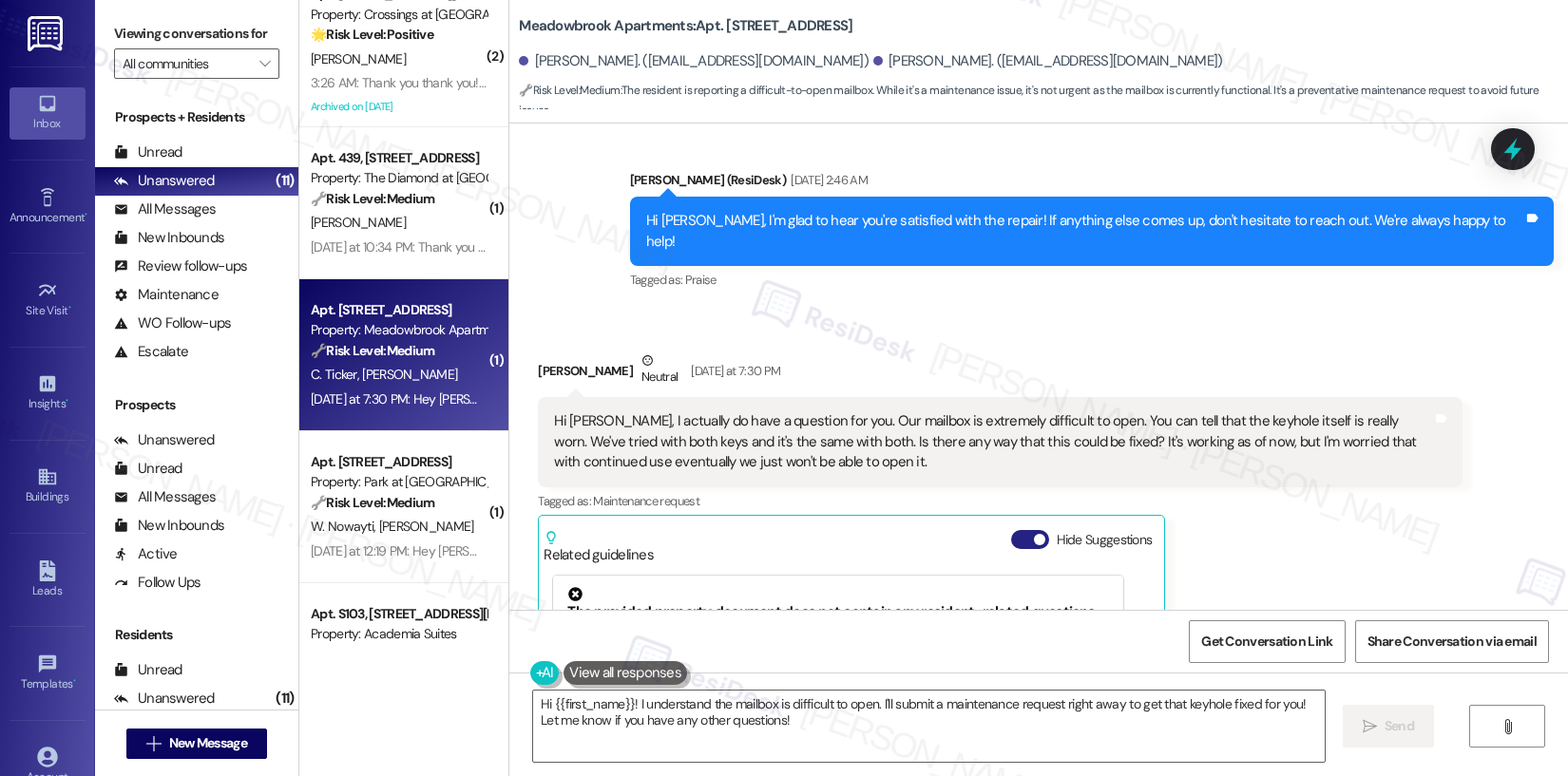 click on "Hide Suggestions" at bounding box center (1030, 539) 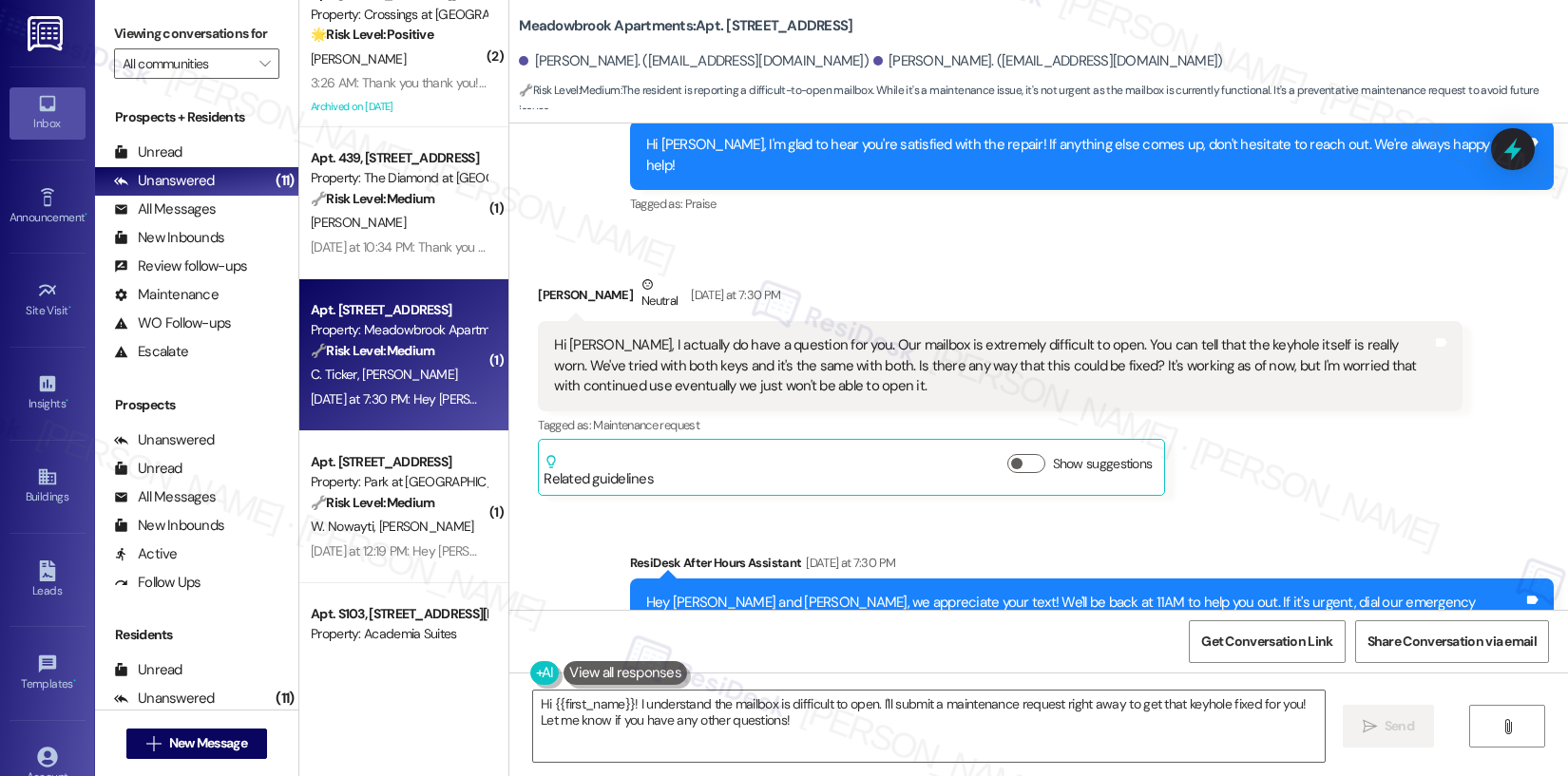 scroll, scrollTop: 5610, scrollLeft: 0, axis: vertical 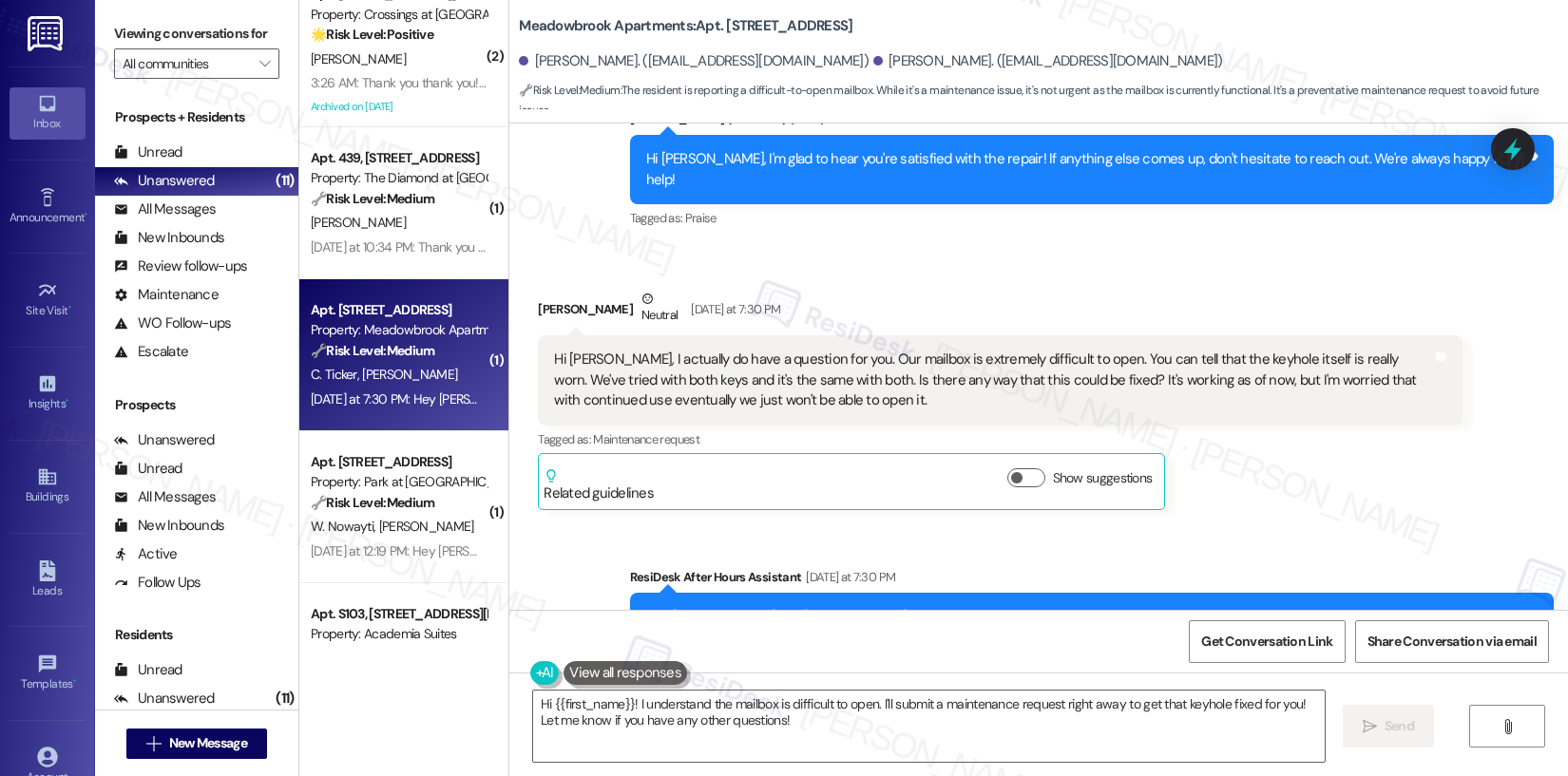 click on "Hi Emily, I actually do have a question for you. Our mailbox is extremely difficult to open. You can tell that the keyhole itself is really worn. We've tried with both keys and it's the same with both. Is there any way that this could be fixed? It's working as of now, but I'm worried that with continued use eventually we just won't be able to open it." at bounding box center (992, 380) 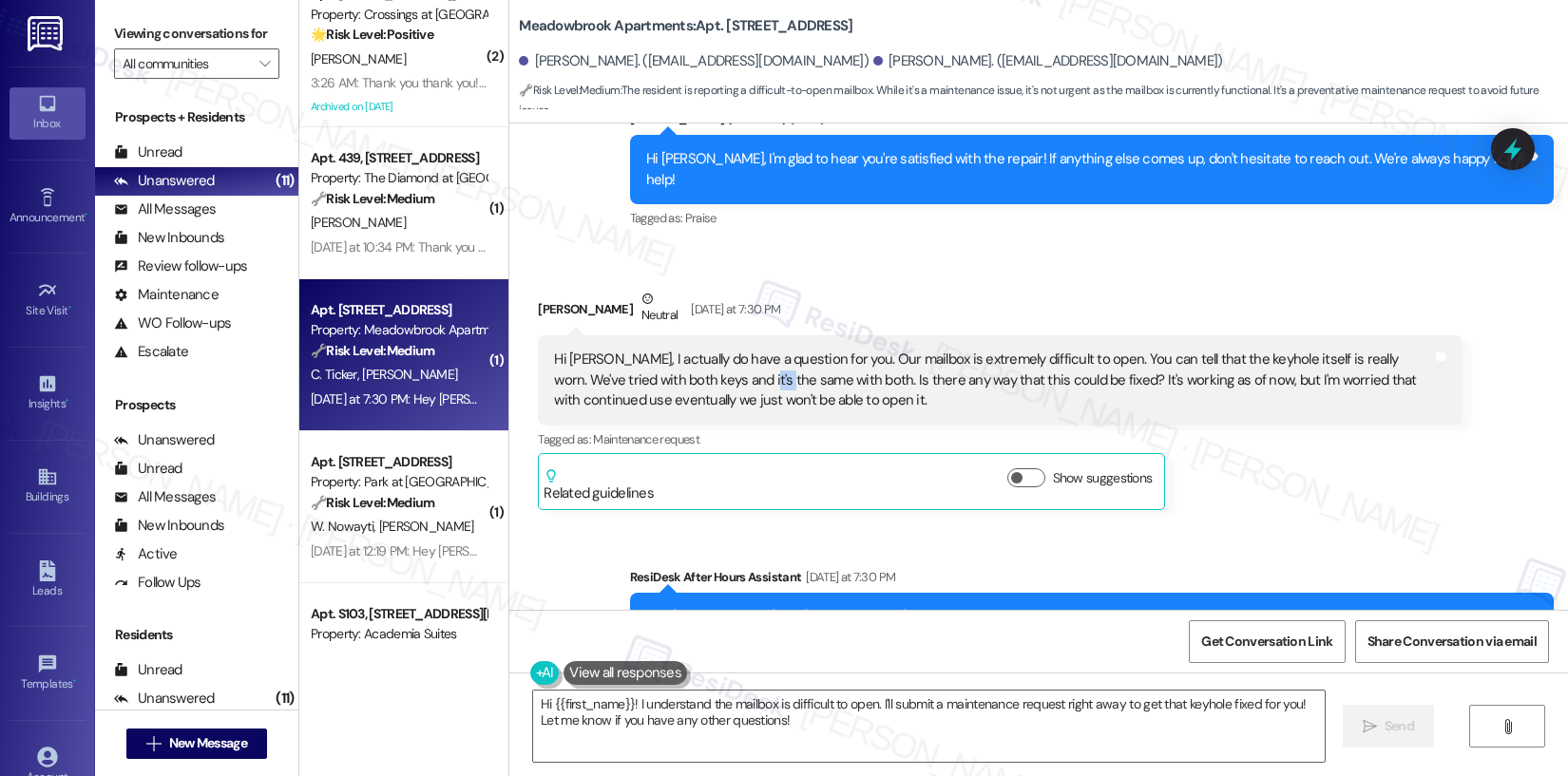 click on "Hi Emily, I actually do have a question for you. Our mailbox is extremely difficult to open. You can tell that the keyhole itself is really worn. We've tried with both keys and it's the same with both. Is there any way that this could be fixed? It's working as of now, but I'm worried that with continued use eventually we just won't be able to open it." at bounding box center [992, 380] 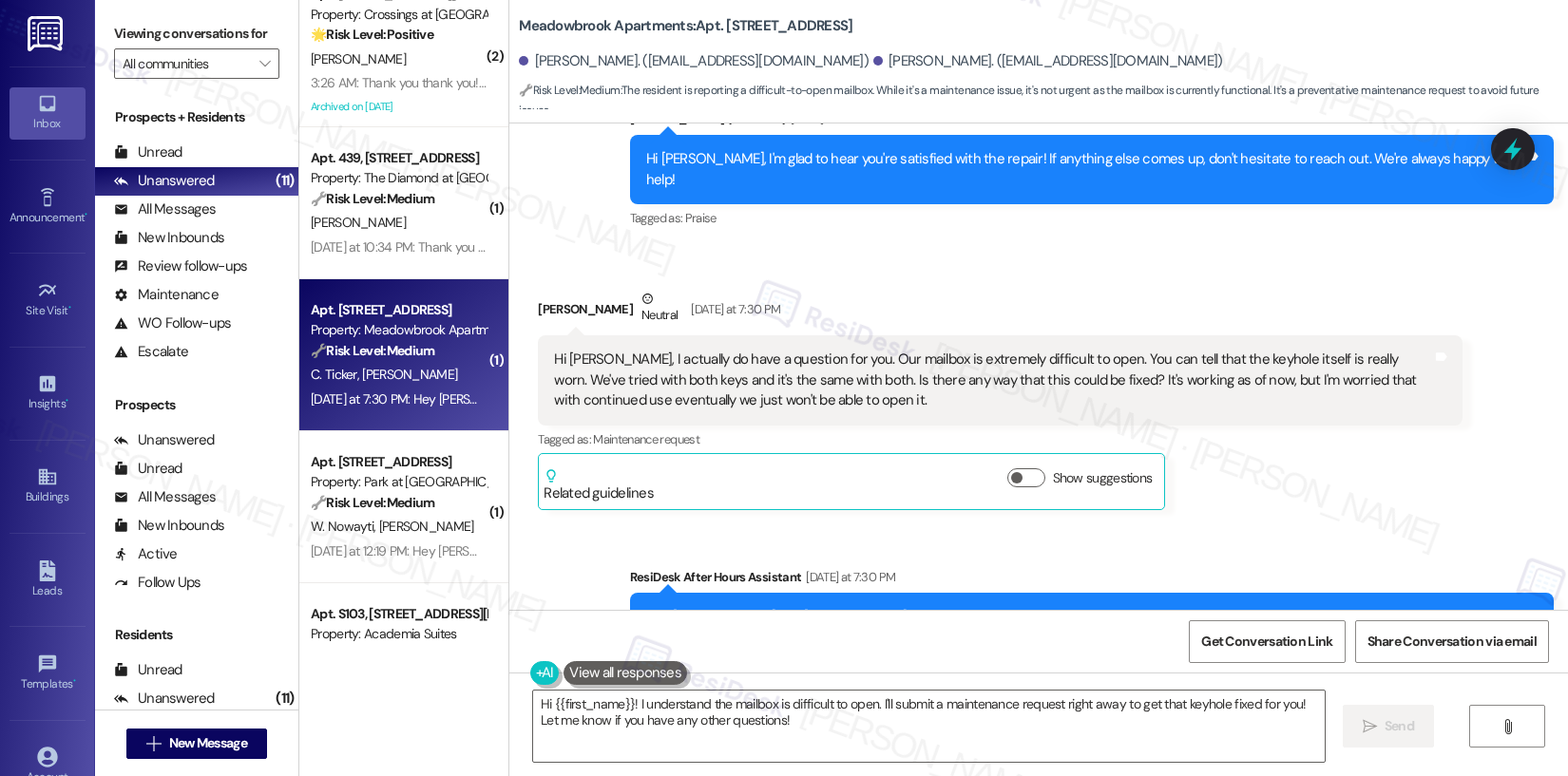 click on "Hi Emily, I actually do have a question for you. Our mailbox is extremely difficult to open. You can tell that the keyhole itself is really worn. We've tried with both keys and it's the same with both. Is there any way that this could be fixed? It's working as of now, but I'm worried that with continued use eventually we just won't be able to open it." at bounding box center [992, 380] 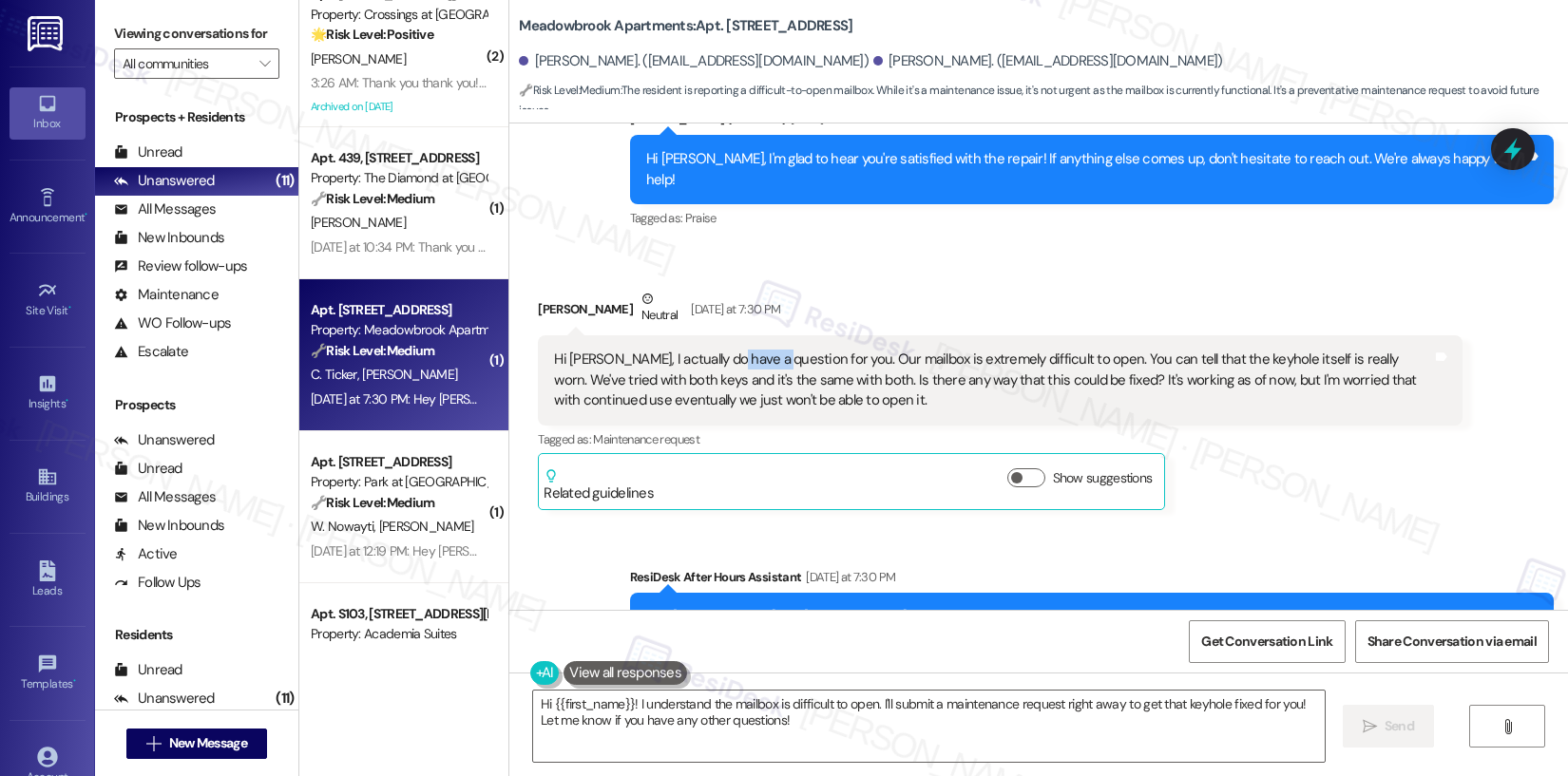 click on "Hi Emily, I actually do have a question for you. Our mailbox is extremely difficult to open. You can tell that the keyhole itself is really worn. We've tried with both keys and it's the same with both. Is there any way that this could be fixed? It's working as of now, but I'm worried that with continued use eventually we just won't be able to open it." at bounding box center [992, 380] 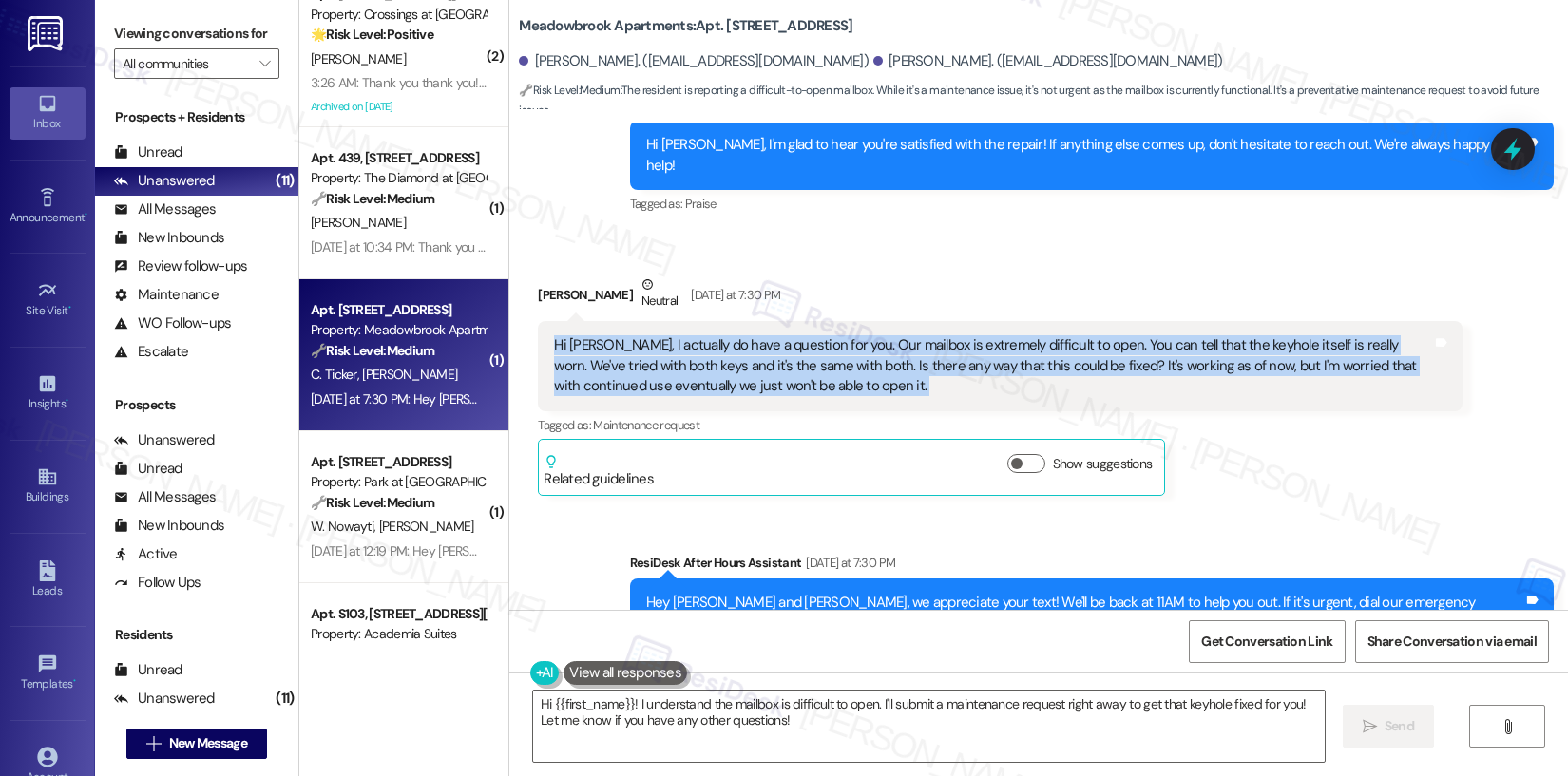 scroll, scrollTop: 5612, scrollLeft: 0, axis: vertical 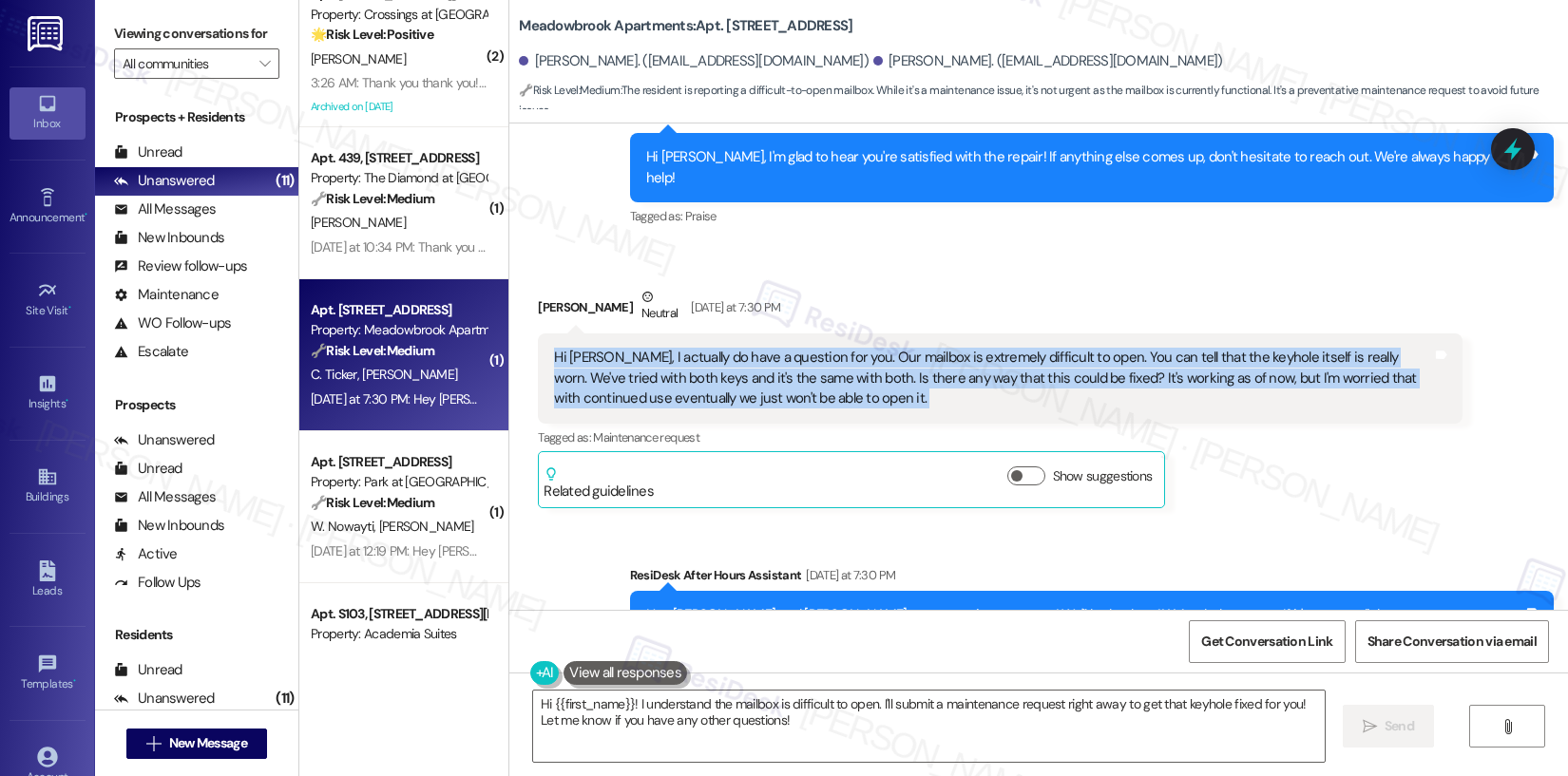 copy on "Hi Emily, I actually do have a question for you. Our mailbox is extremely difficult to open. You can tell that the keyhole itself is really worn. We've tried with both keys and it's the same with both. Is there any way that this could be fixed? It's working as of now, but I'm worried that with continued use eventually we just won't be able to open it. Tags and notes" 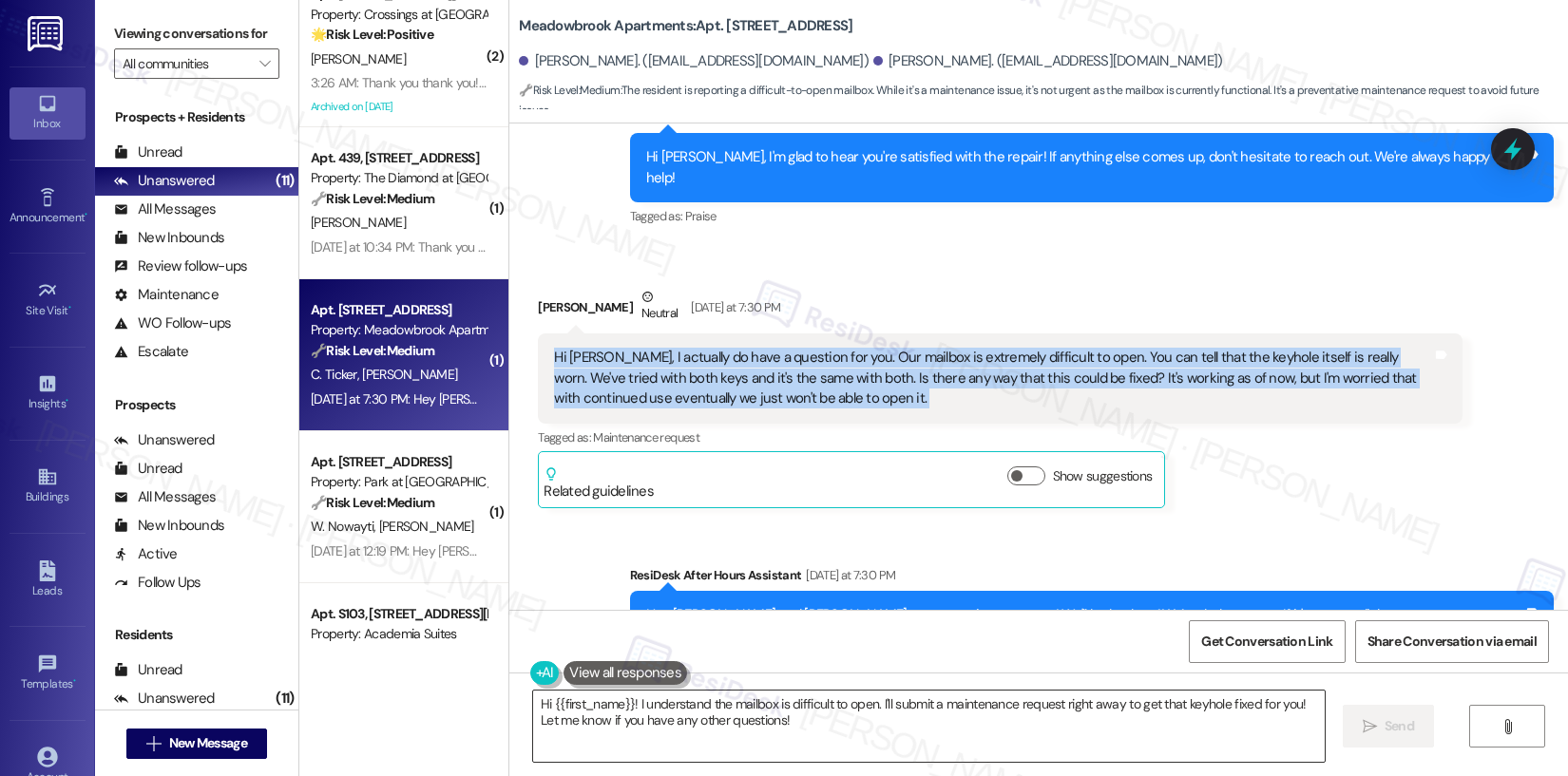click on "Hi {{first_name}}! I understand the mailbox is difficult to open. I'll submit a maintenance request right away to get that keyhole fixed for you! Let me know if you have any other questions!" at bounding box center [928, 726] 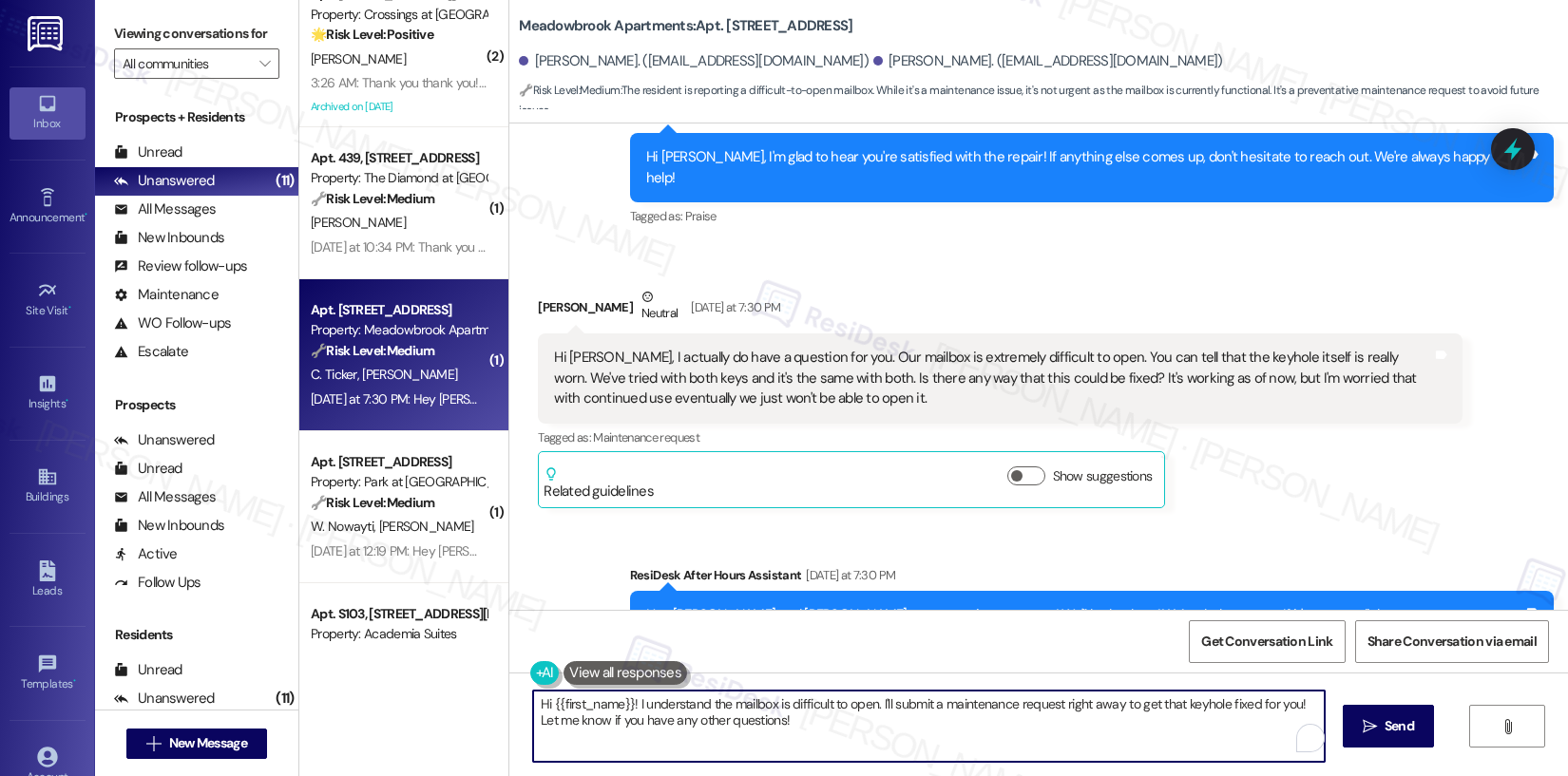click on "Hi {{first_name}}! I understand the mailbox is difficult to open. I'll submit a maintenance request right away to get that keyhole fixed for you! Let me know if you have any other questions!" at bounding box center [928, 726] 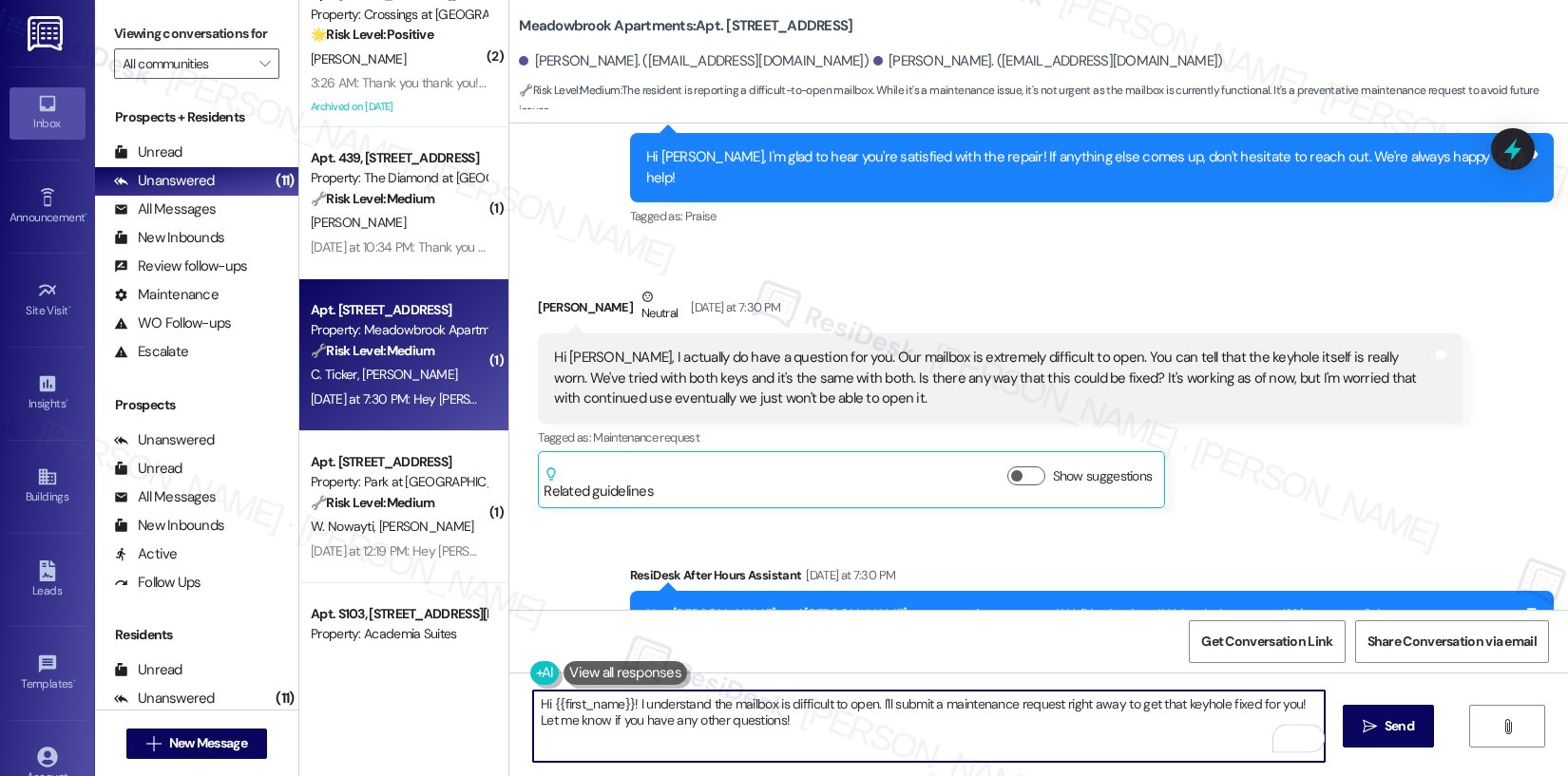 paste on "[Resident's Name],
Thanks for reaching out, and I appreciate you bringing this to our attention. I understand your concern about the mailbox keyhole—especially with the wear you're noticing. I’ll go ahead and notify our maintenance team to take a look and see what can be done to prevent any future issues.
I’ll follow up as soon as I hear back from them. In the meantime, please don’t hesitate to let me know if it gets any worse." 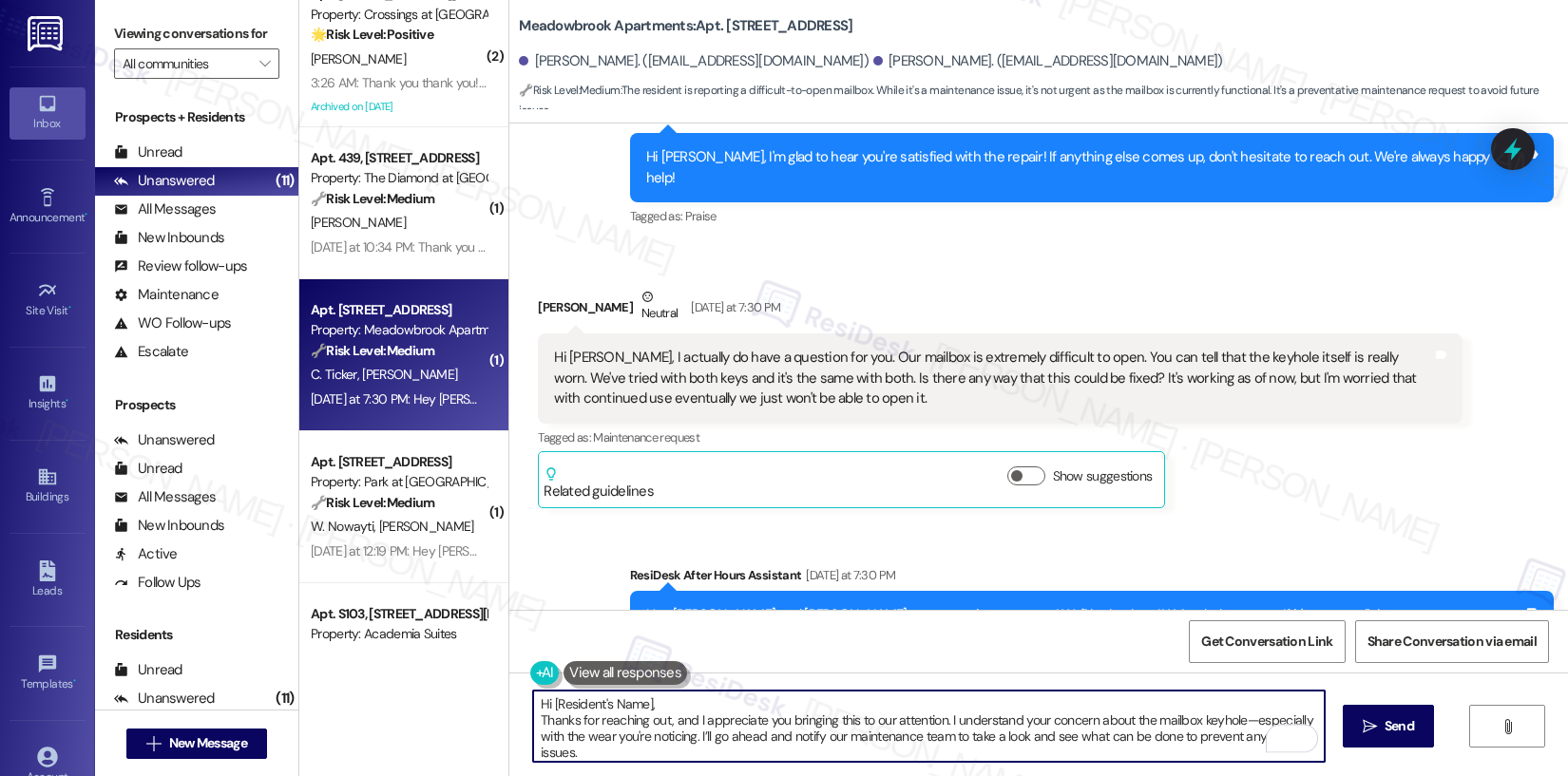 scroll, scrollTop: 32, scrollLeft: 0, axis: vertical 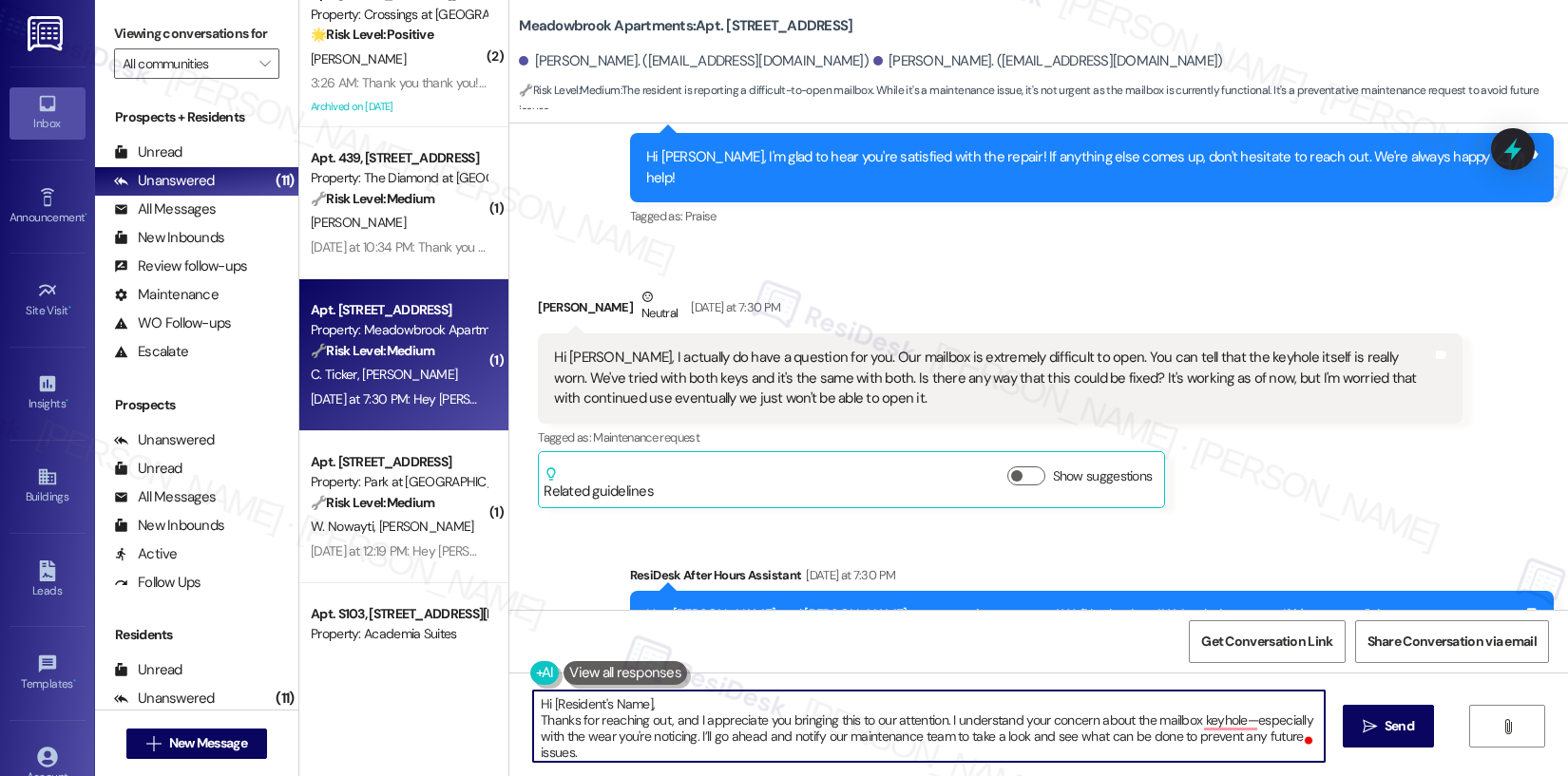 click on "Carolyn Ticker   Neutral Yesterday at 7:30 PM" at bounding box center (1000, 310) 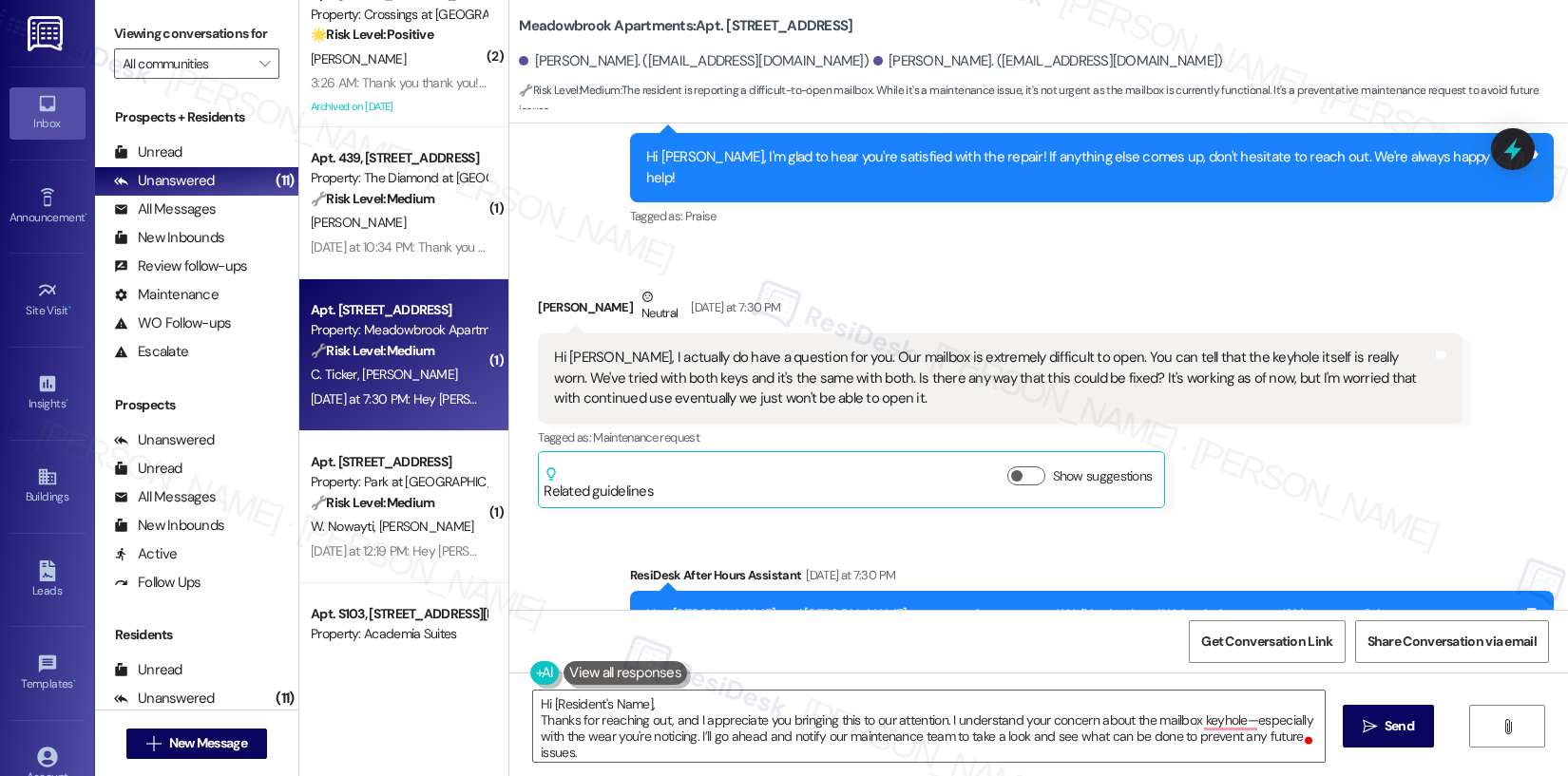 click on "Carolyn Ticker   Neutral Yesterday at 7:30 PM" at bounding box center [1000, 310] 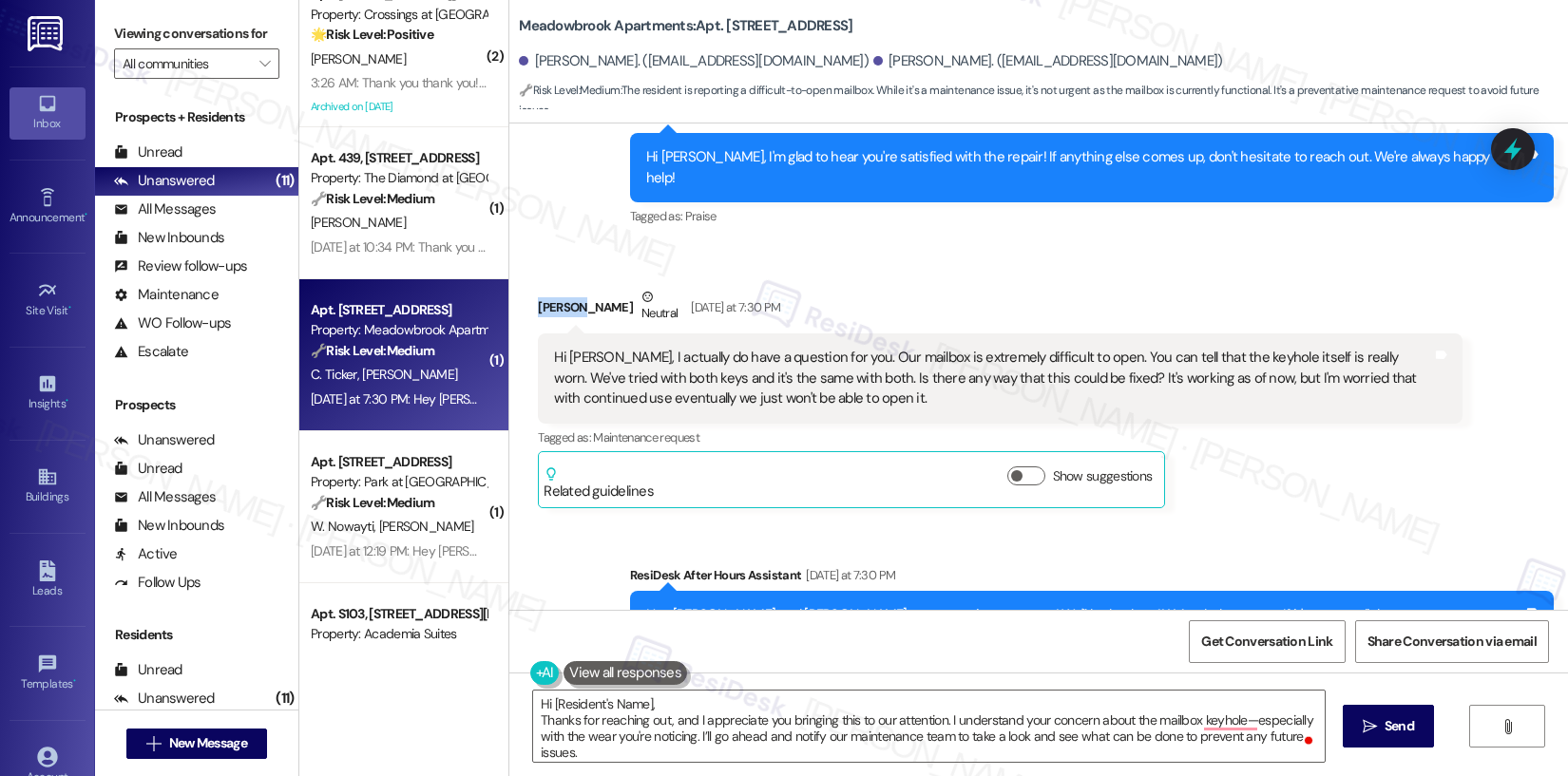 copy on "Carolyn" 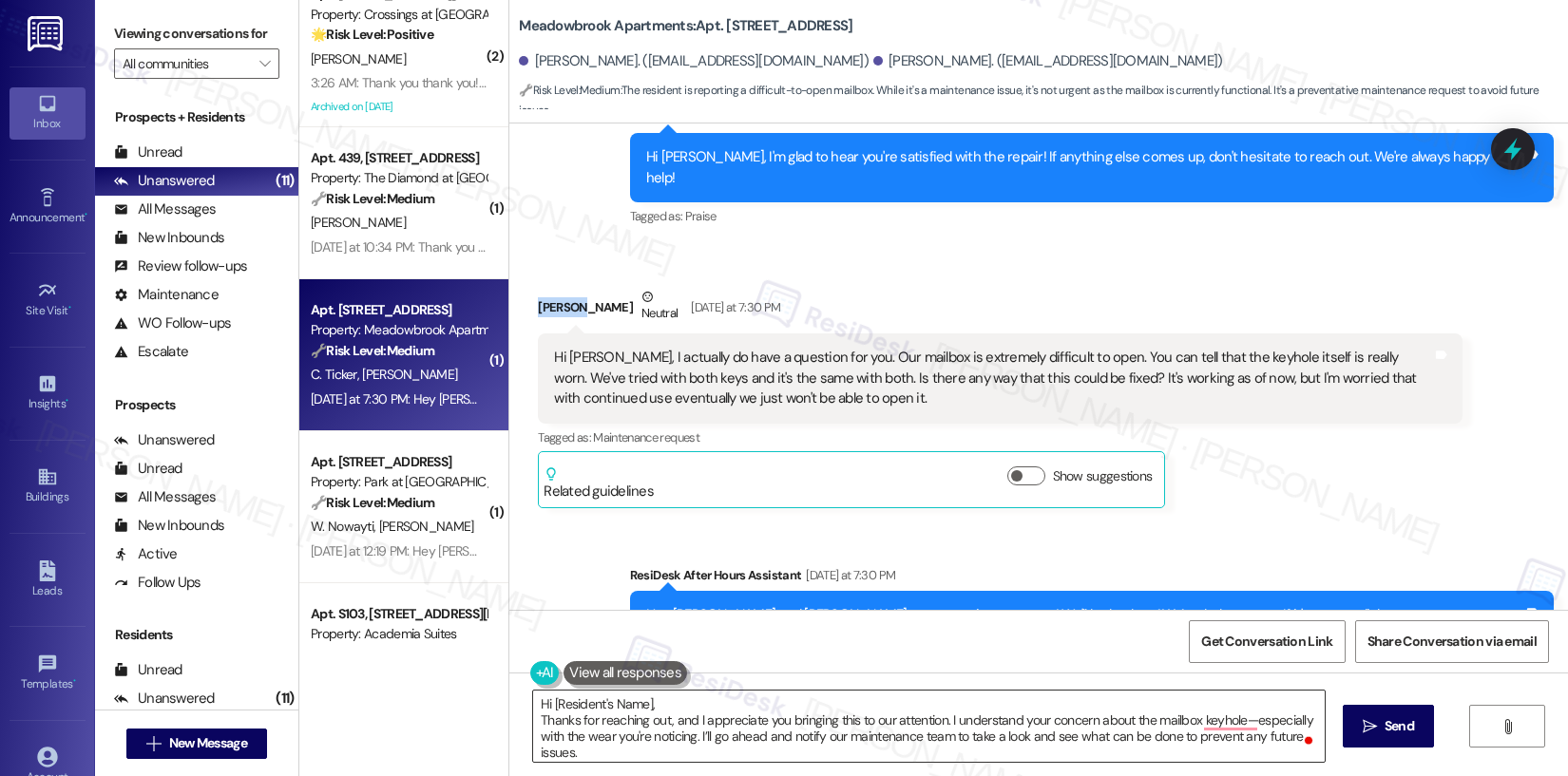 click on "Hi [Resident's Name],
Thanks for reaching out, and I appreciate you bringing this to our attention. I understand your concern about the mailbox keyhole—especially with the wear you're noticing. I’ll go ahead and notify our maintenance team to take a look and see what can be done to prevent any future issues.
I’ll follow up as soon as I hear back from them. In the meantime, please don’t hesitate to let me know if it gets any worse." at bounding box center (928, 726) 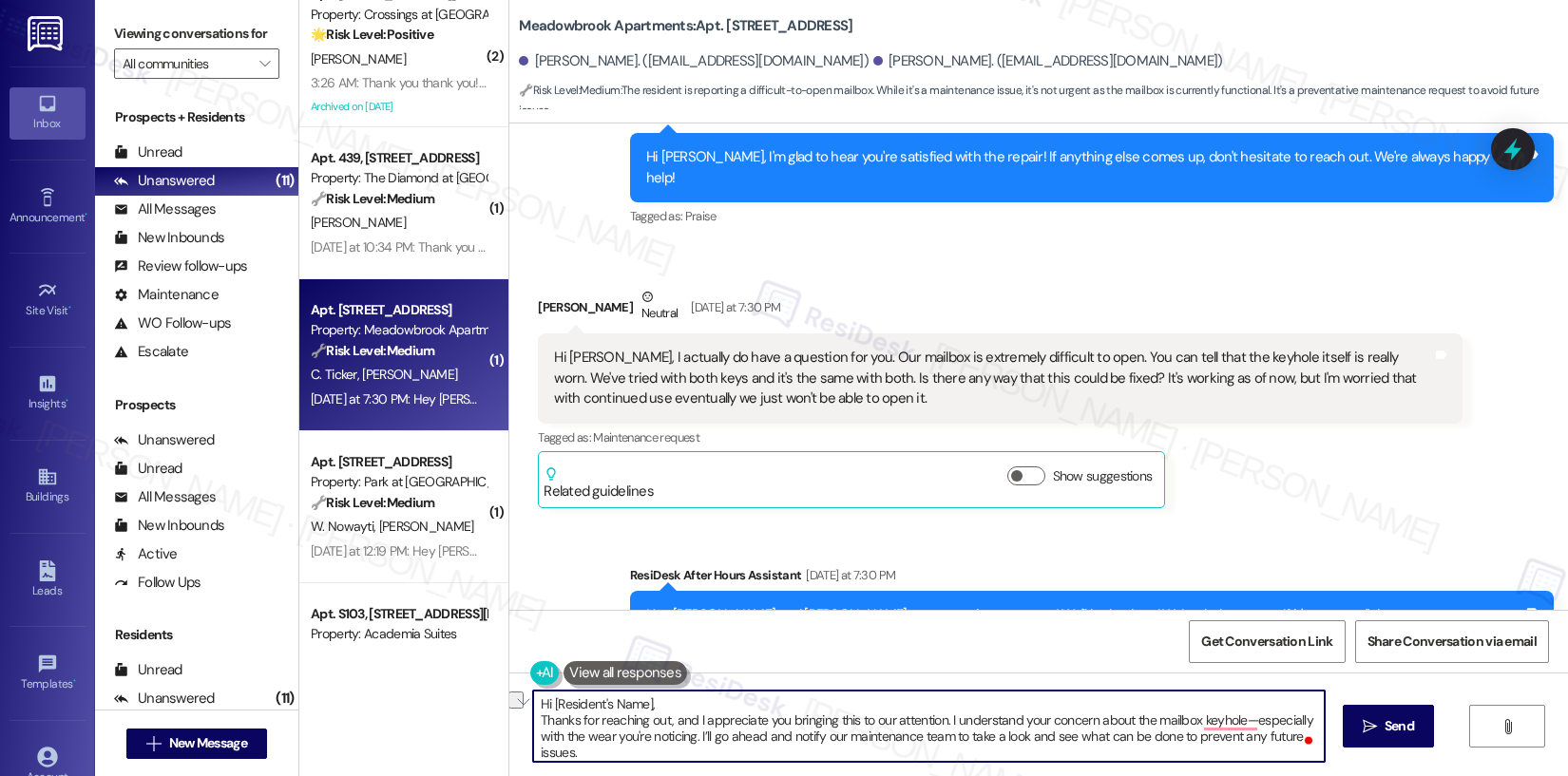 drag, startPoint x: 540, startPoint y: 701, endPoint x: 643, endPoint y: 704, distance: 103.04368 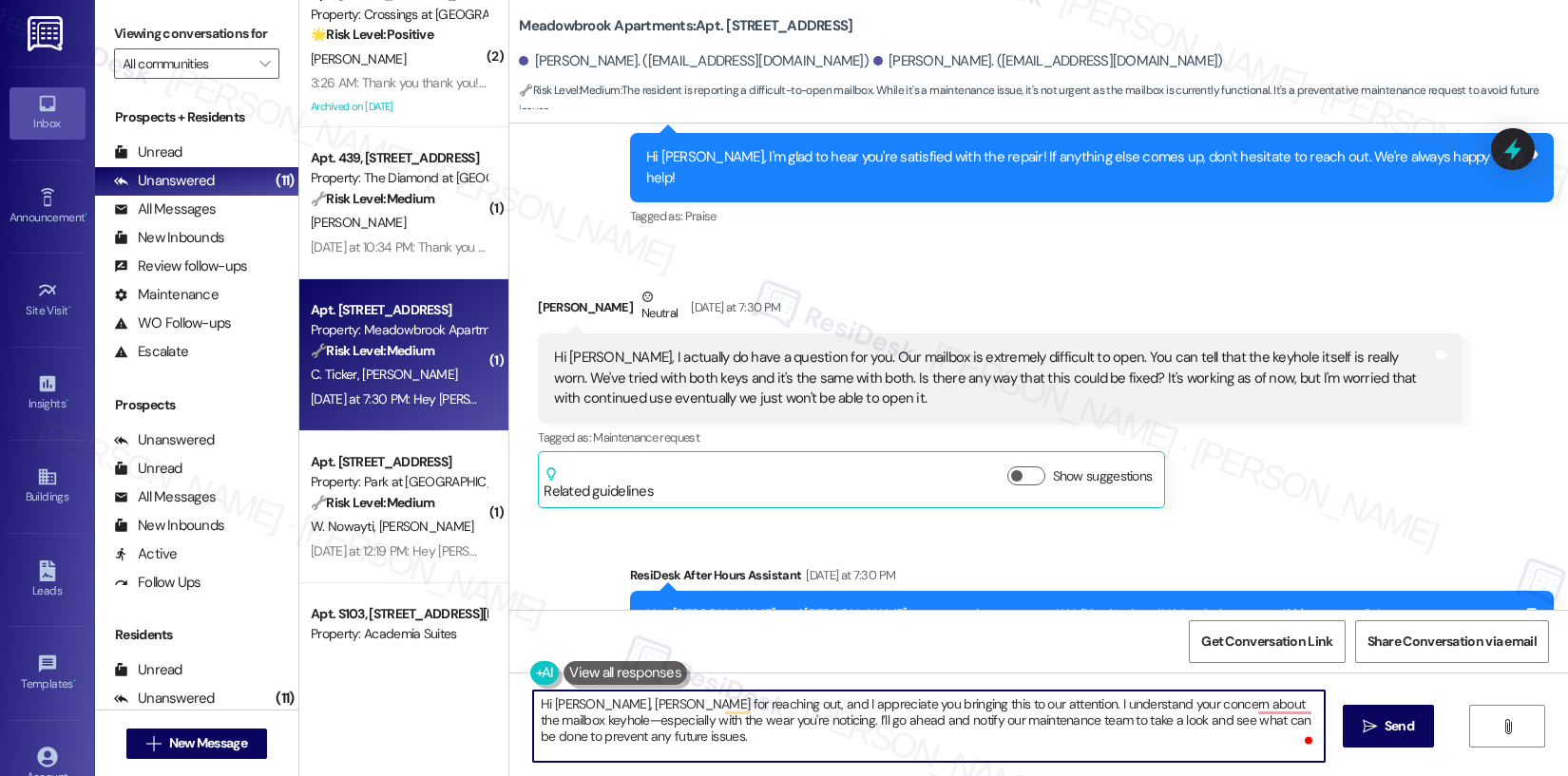 type on "Hi Carolyn, thanks for reaching out, and I appreciate you bringing this to our attention. I understand your concern about the mailbox keyhole—especially with the wear you're noticing. I’ll go ahead and notify our maintenance team to take a look and see what can be done to prevent any future issues.
I’ll follow up as soon as I hear back from them. In the meantime, please don’t hesitate to let me know if it gets any worse." 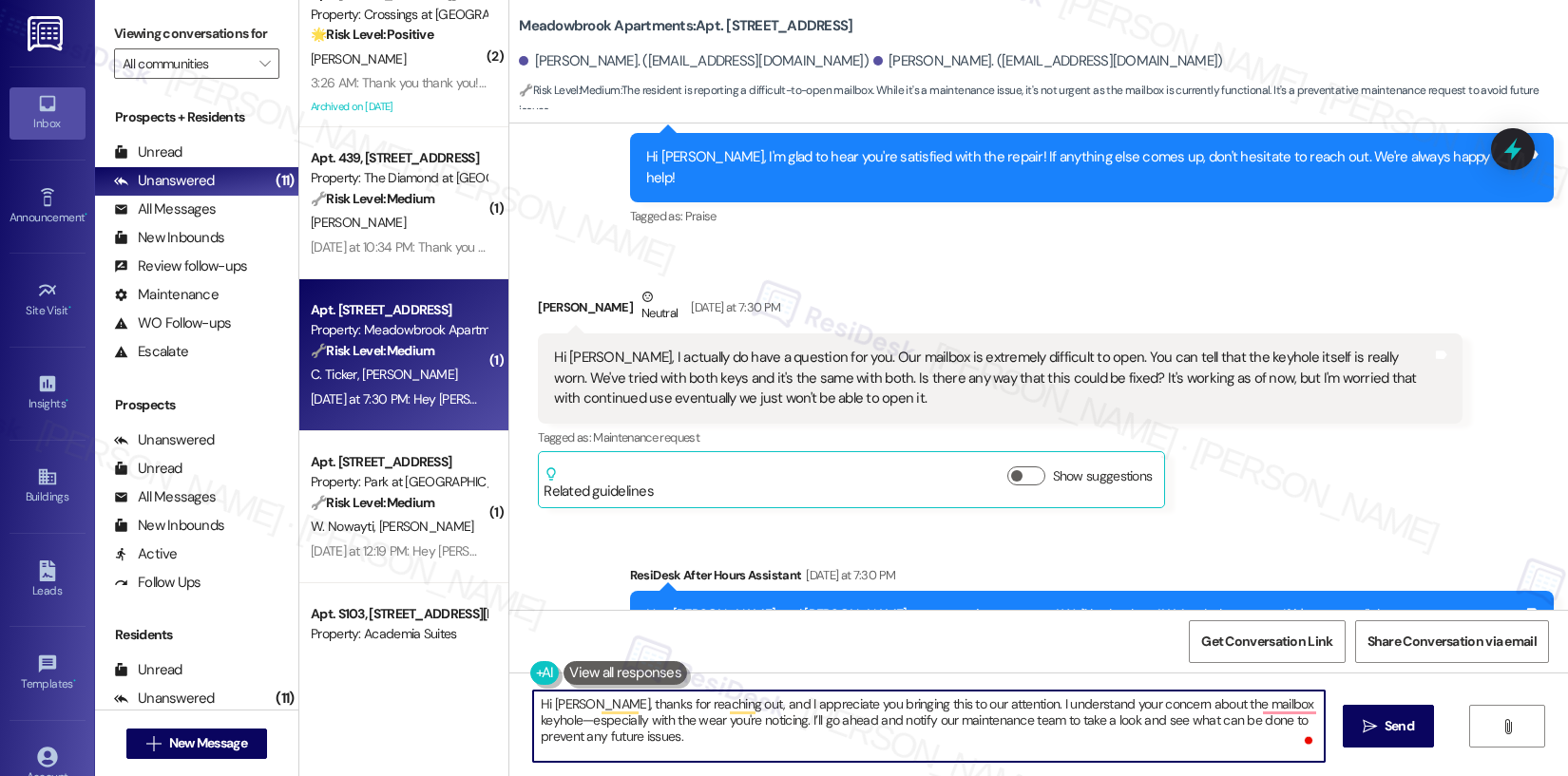 scroll, scrollTop: 5, scrollLeft: 0, axis: vertical 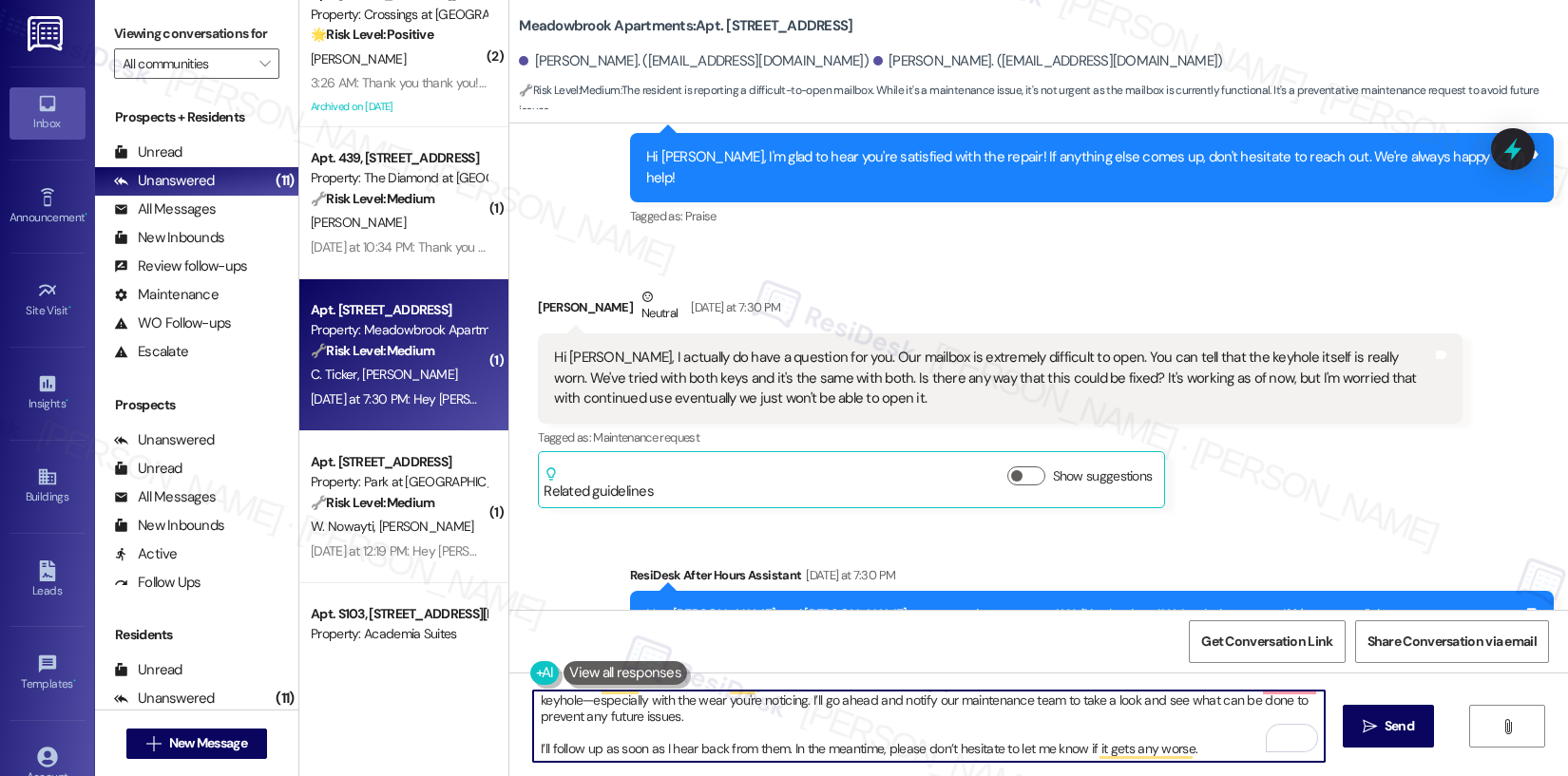 click on "Hi [PERSON_NAME], thanks for reaching out, and I appreciate you bringing this to our attention. I understand your concern about the mailbox keyhole—especially with the wear you're noticing. I’ll go ahead and notify our maintenance team to take a look and see what can be done to prevent any future issues.
I’ll follow up as soon as I hear back from them. In the meantime, please don’t hesitate to let me know if it gets any worse." at bounding box center [928, 726] 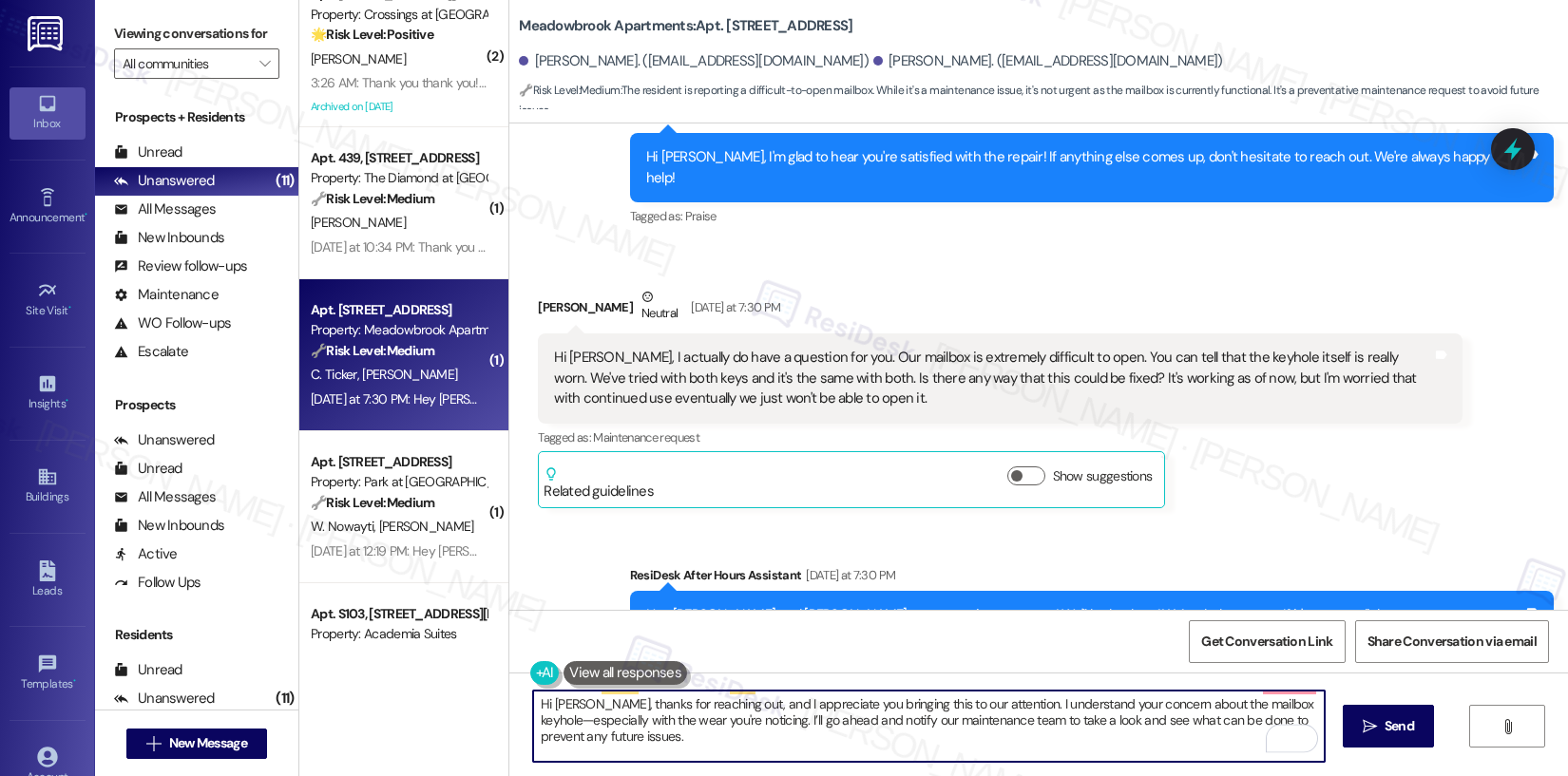 scroll, scrollTop: 5, scrollLeft: 0, axis: vertical 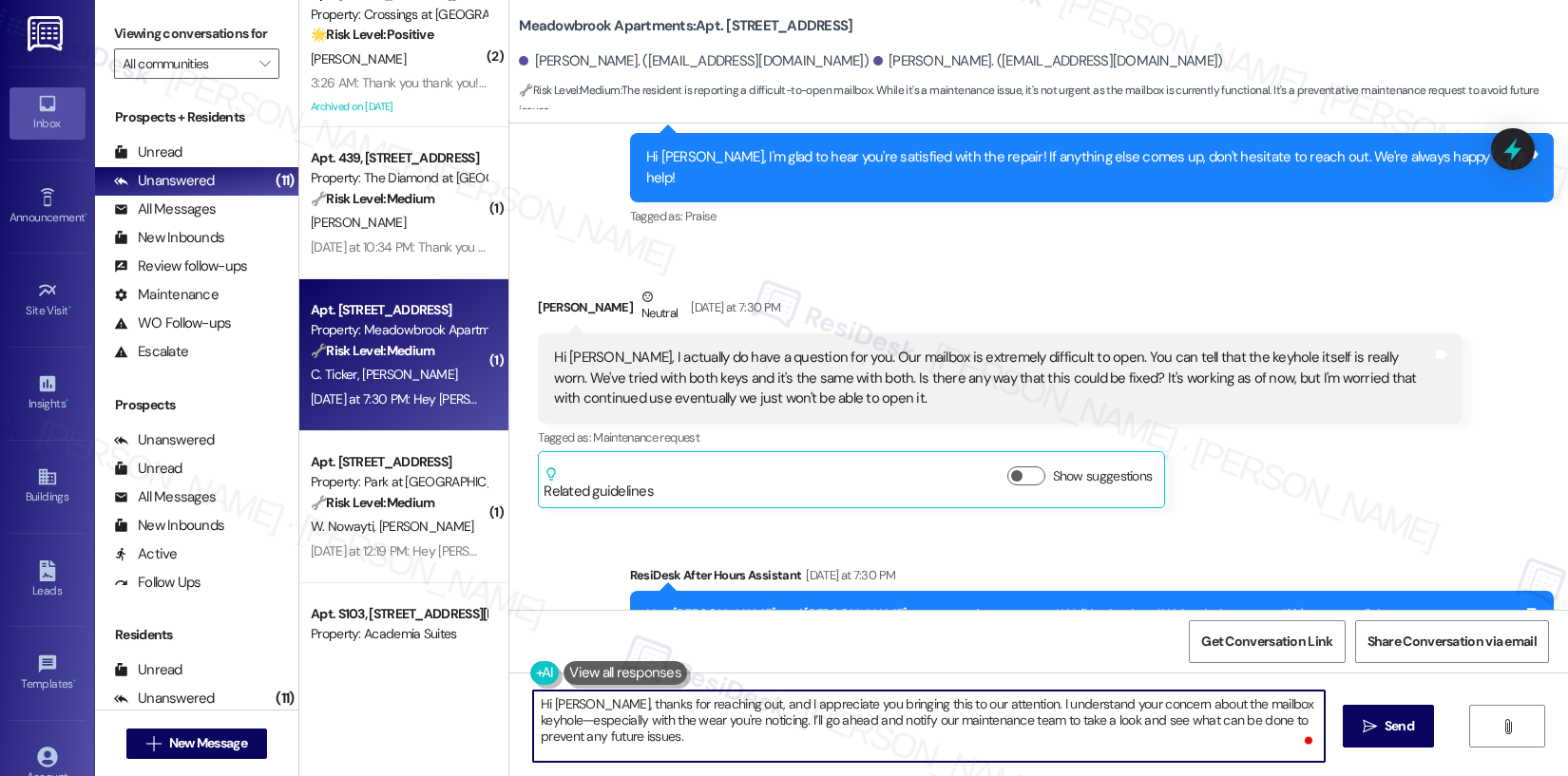 type on "Hi [PERSON_NAME], thanks for reaching out, and I appreciate you bringing this to our attention. I understand your concern about the mailbox keyhole—especially with the wear you're noticing. I’ll go ahead and notify our maintenance team to take a look and see what can be done to prevent any future issues." 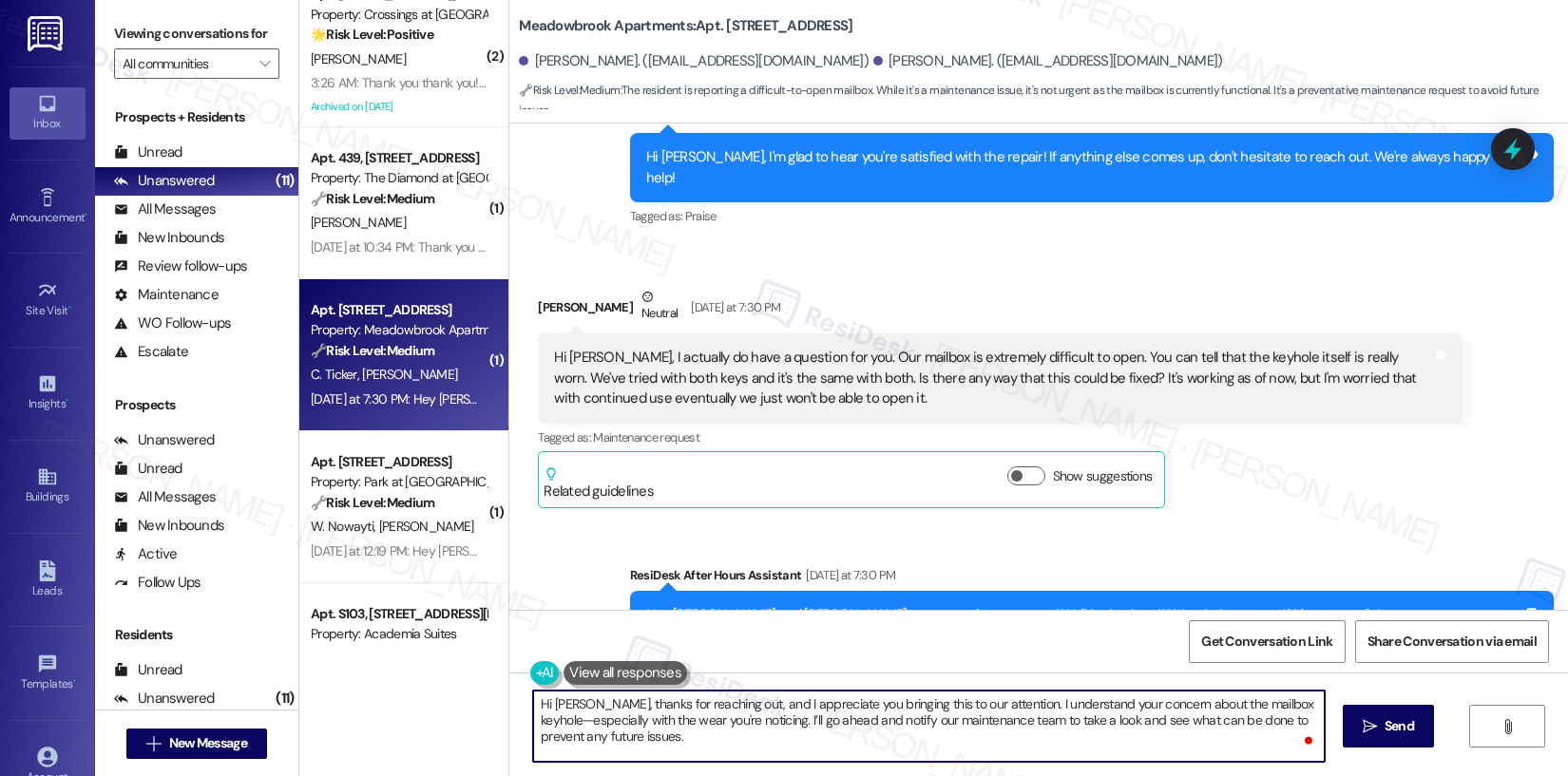scroll, scrollTop: 0, scrollLeft: 0, axis: both 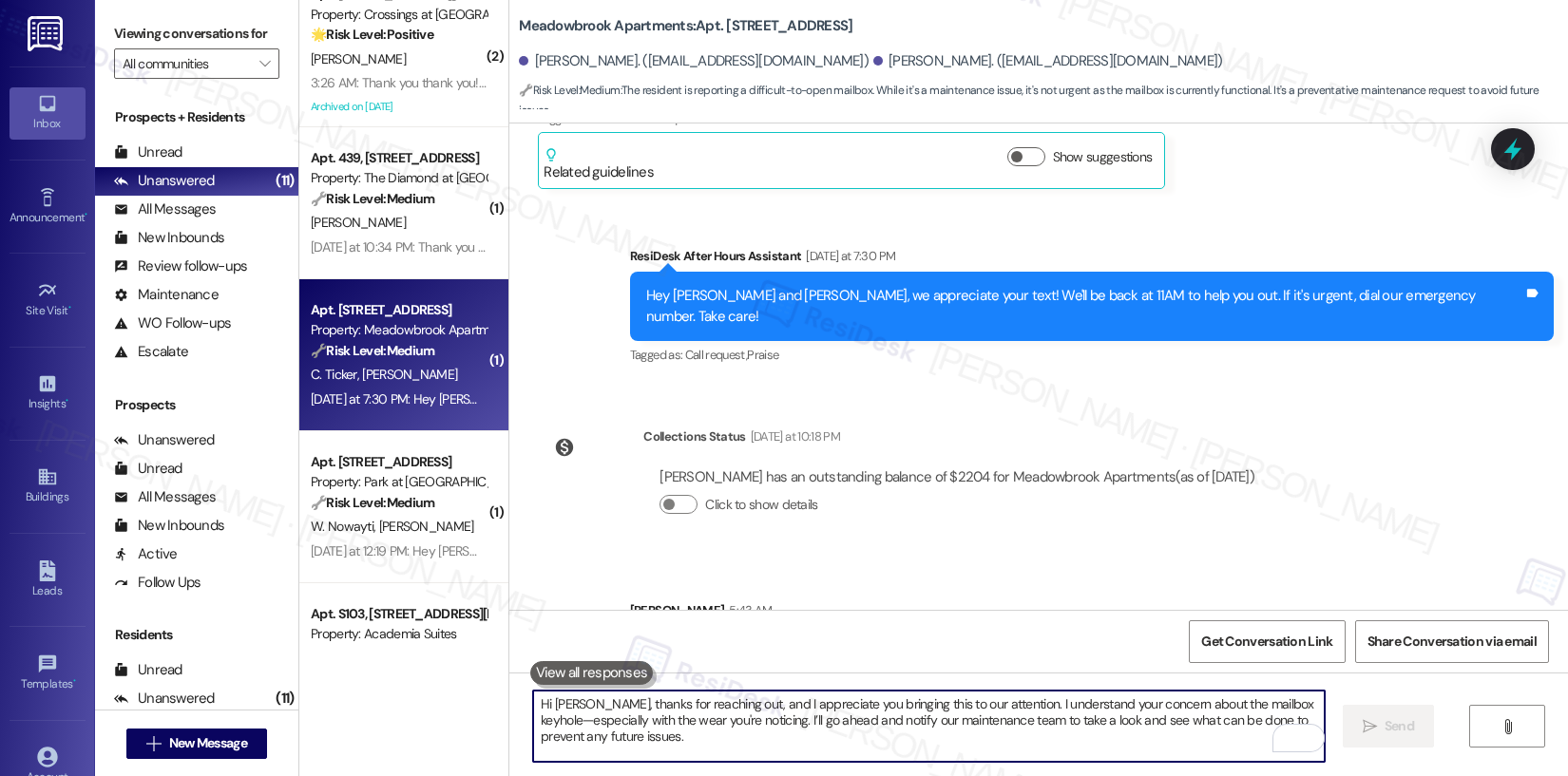 click on "Hi [PERSON_NAME], thanks for reaching out, and I appreciate you bringing this to our attention. I understand your concern about the mailbox keyhole—especially with the wear you're noticing. I’ll go ahead and notify our maintenance team to take a look and see what can be done to prevent any future issues." at bounding box center (928, 726) 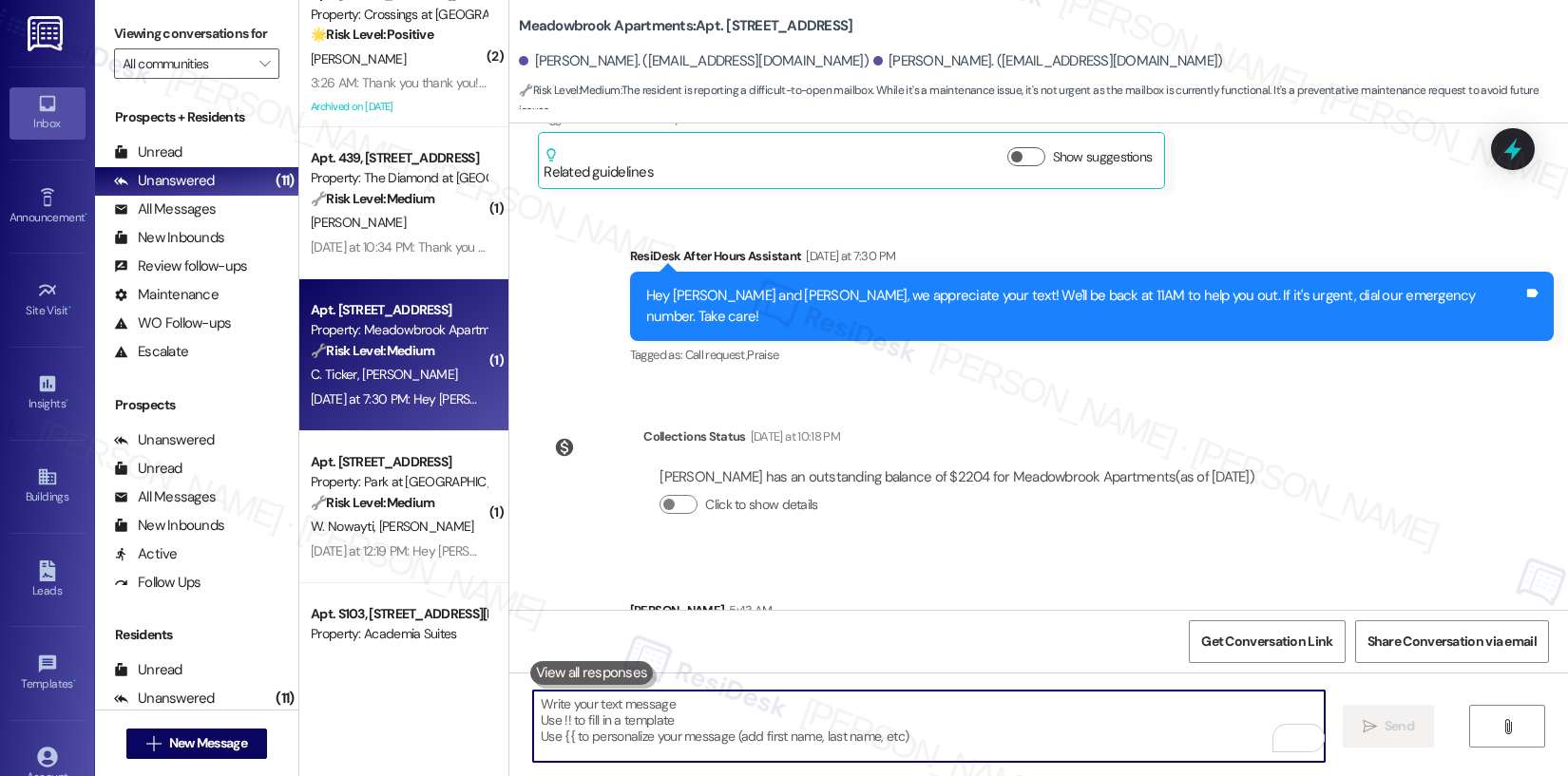 type on "I’ll follow up as soon as I hear back from them. In the meantime, please don’t hesitate to let me know if it gets any worse." 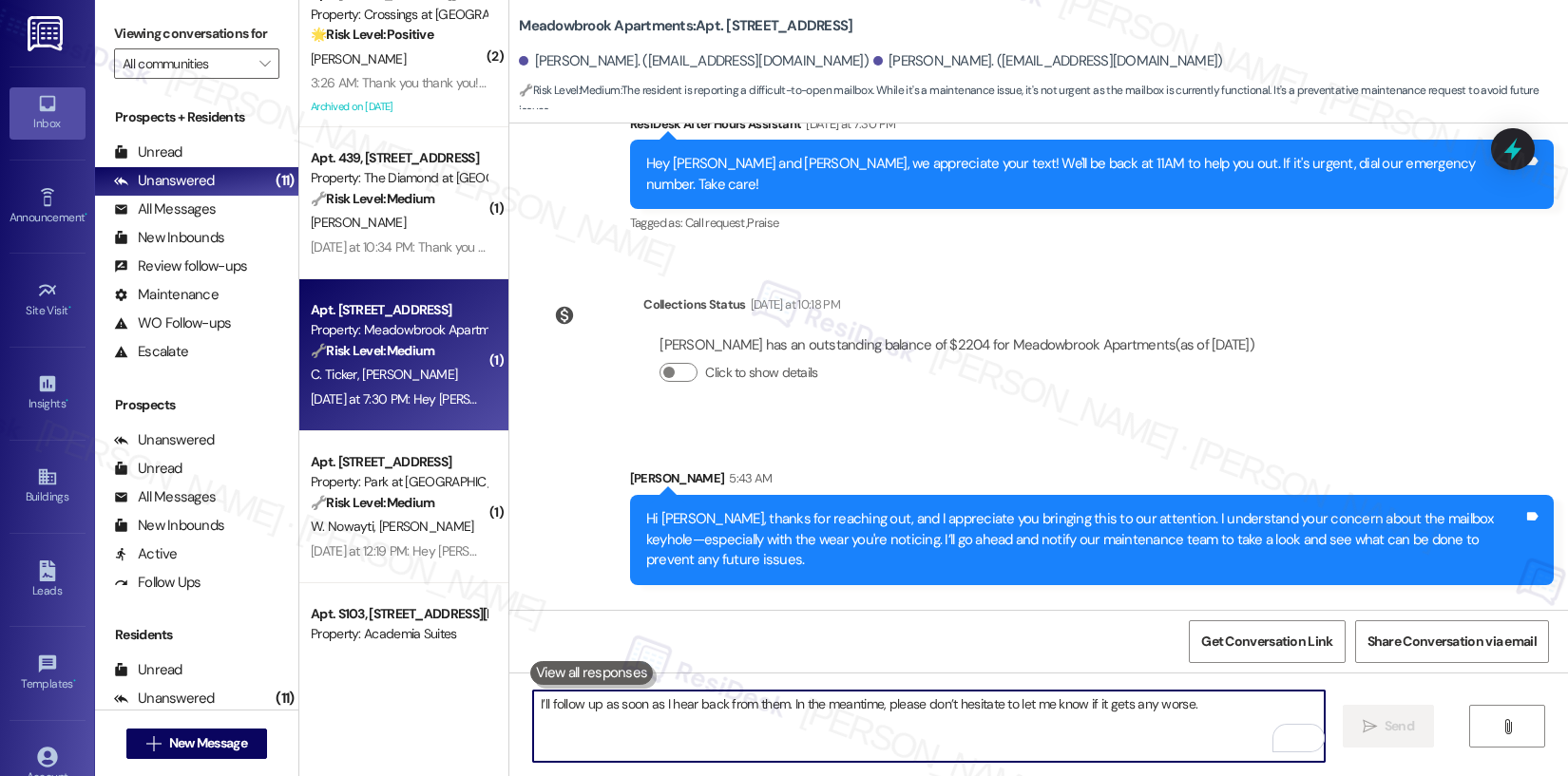 click on "I’ll follow up as soon as I hear back from them. In the meantime, please don’t hesitate to let me know if it gets any worse." at bounding box center [928, 726] 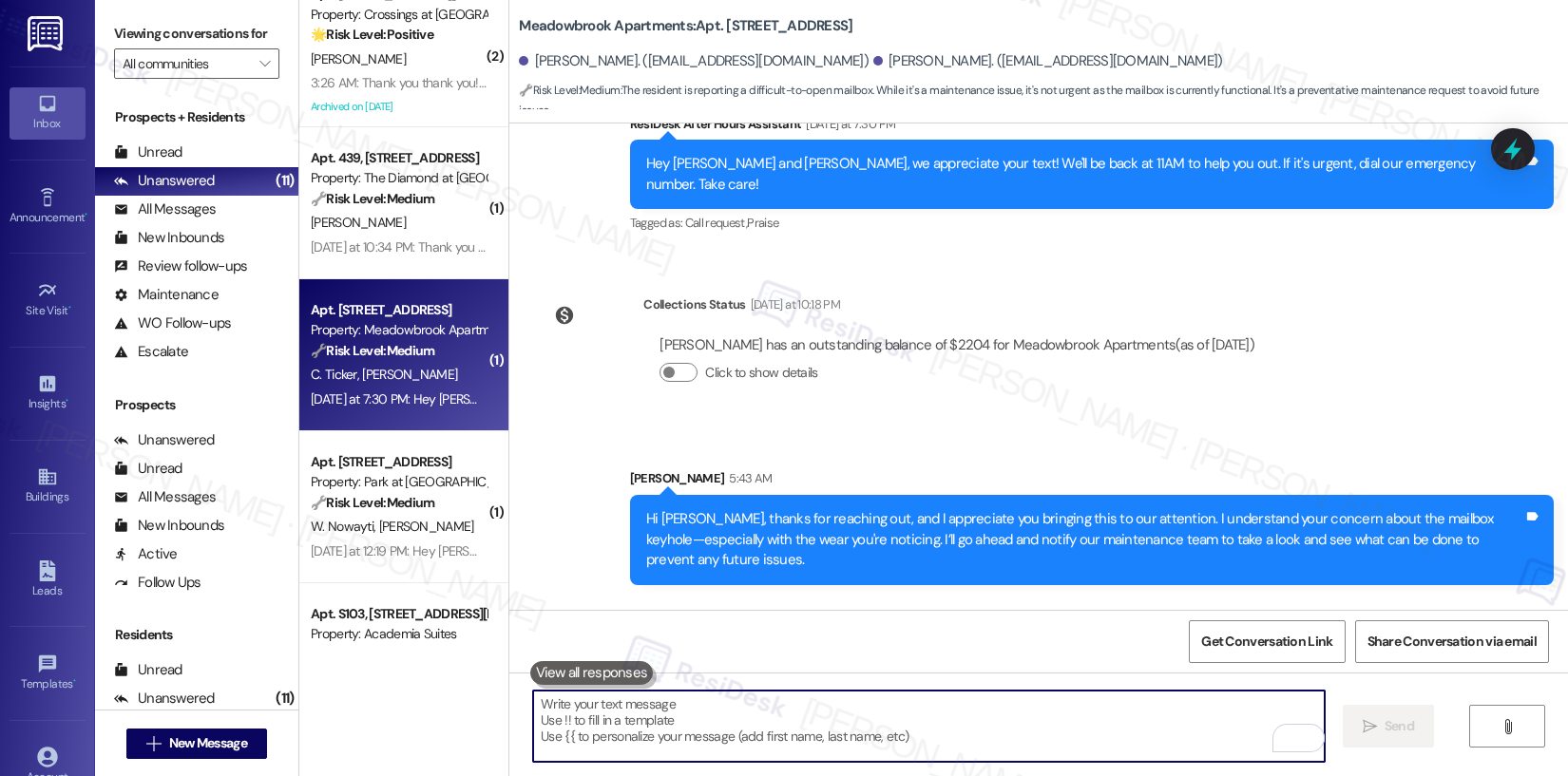 type 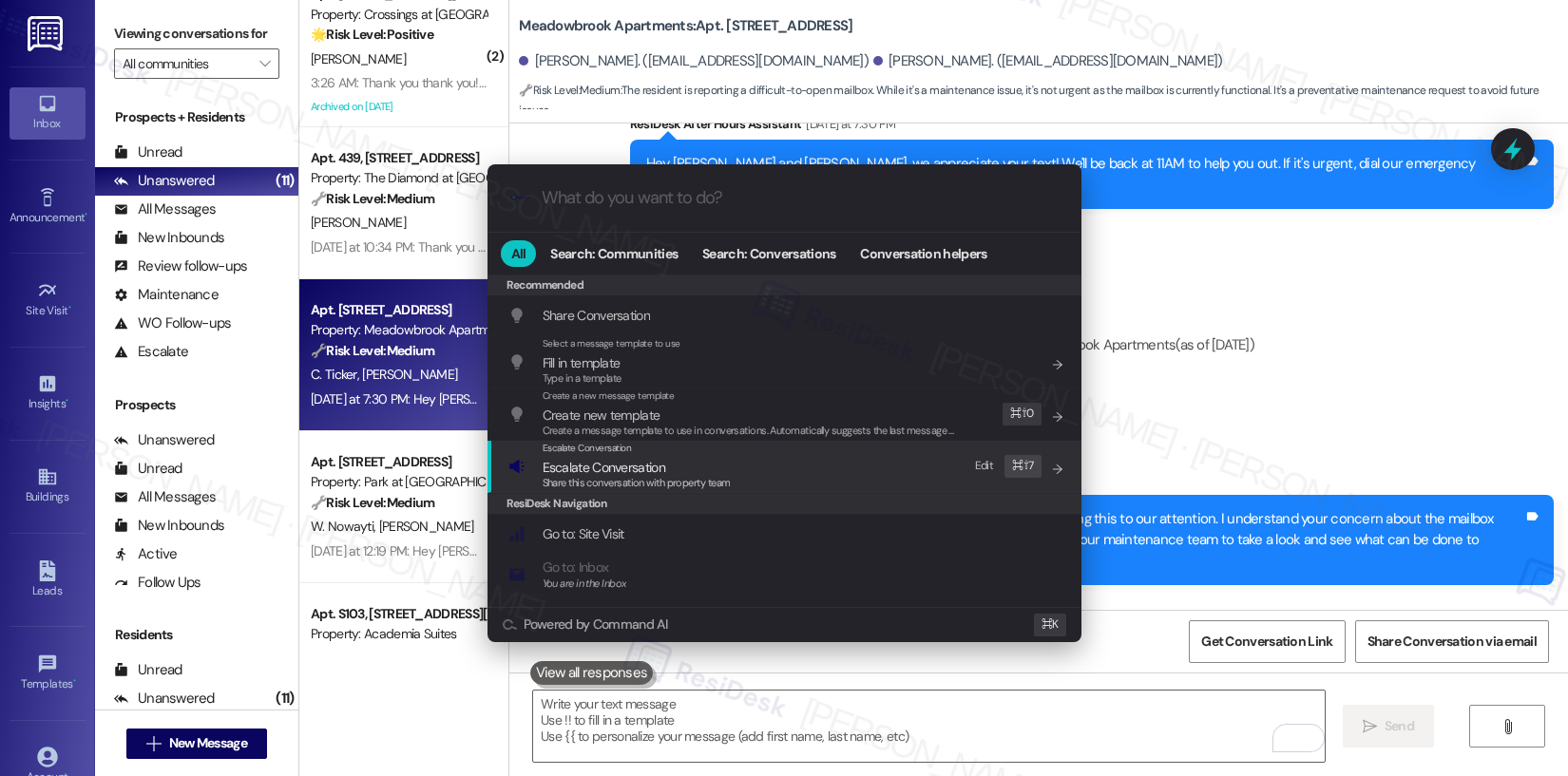 click on "Escalate Conversation" at bounding box center [637, 467] 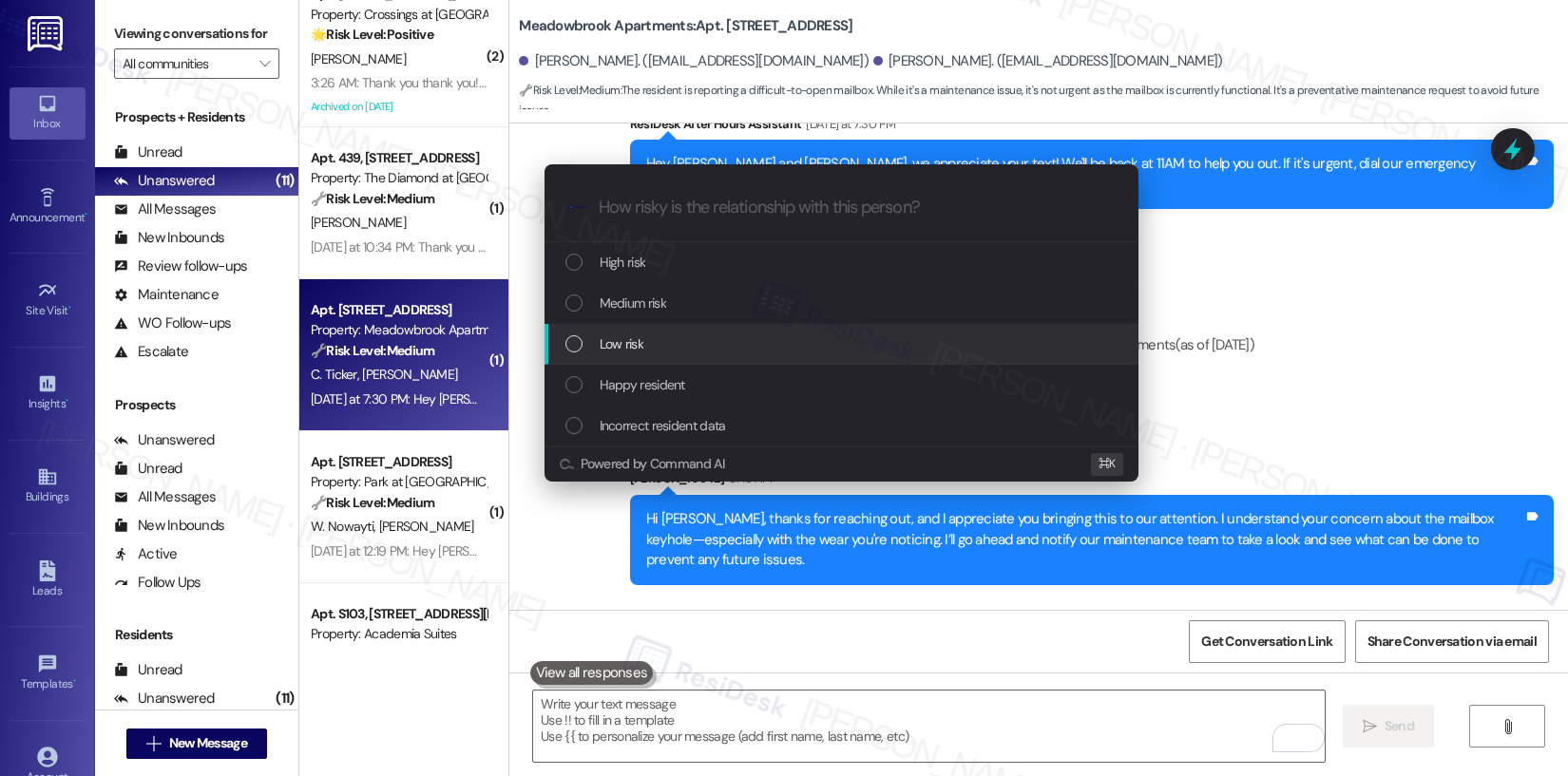 click on "Low risk" at bounding box center (841, 344) 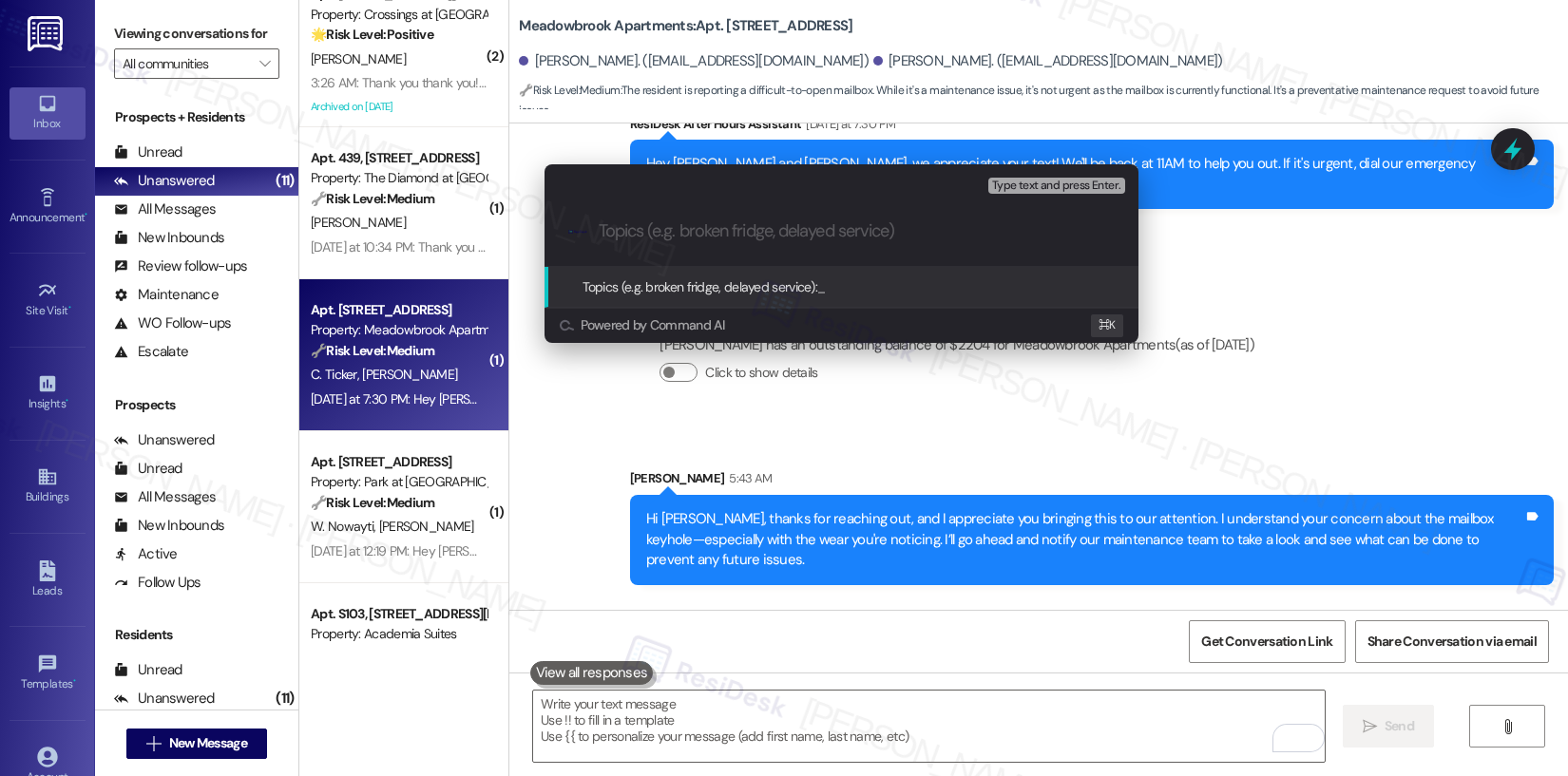 click at bounding box center (856, 231) 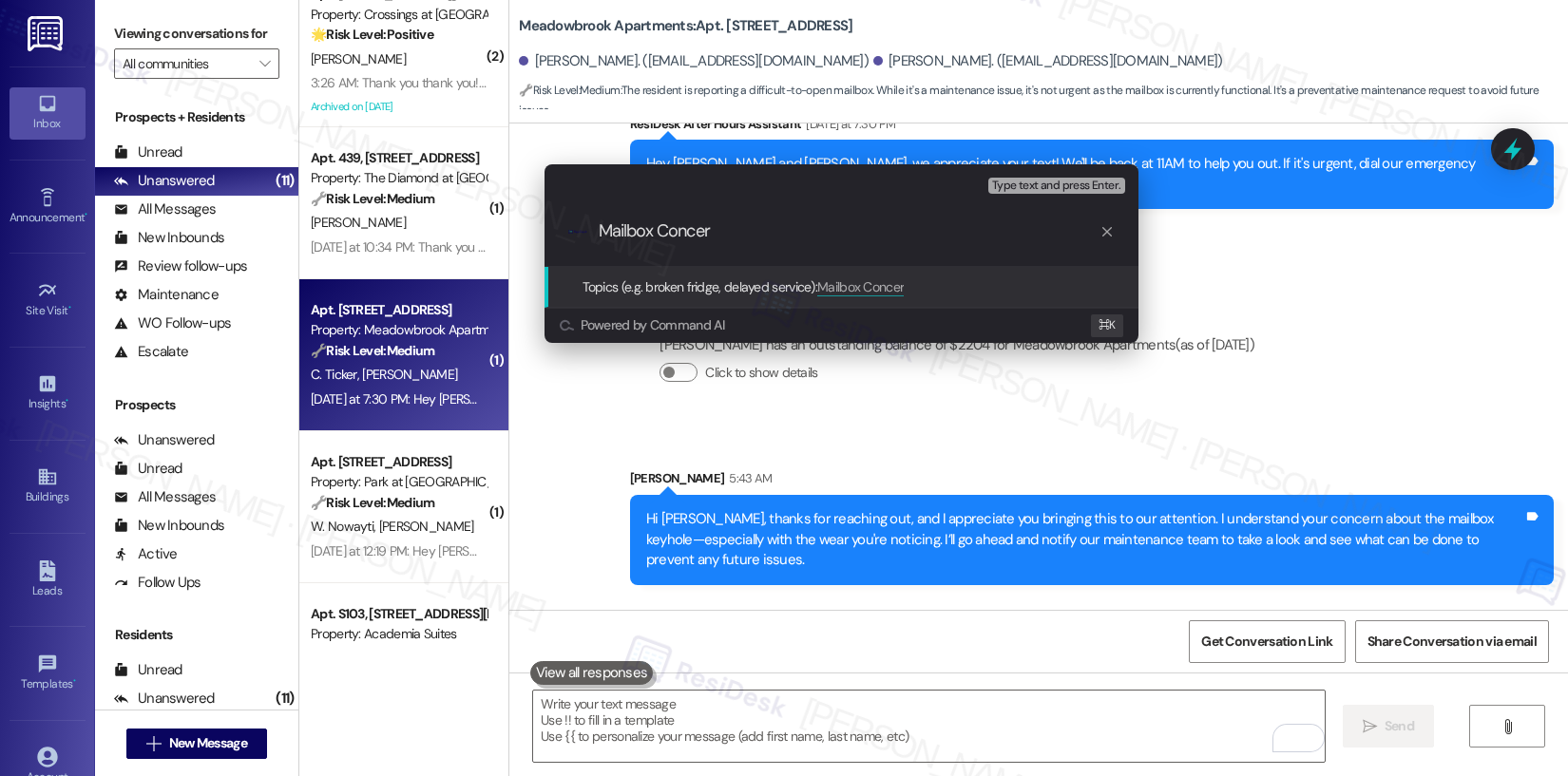 type on "Mailbox Concern" 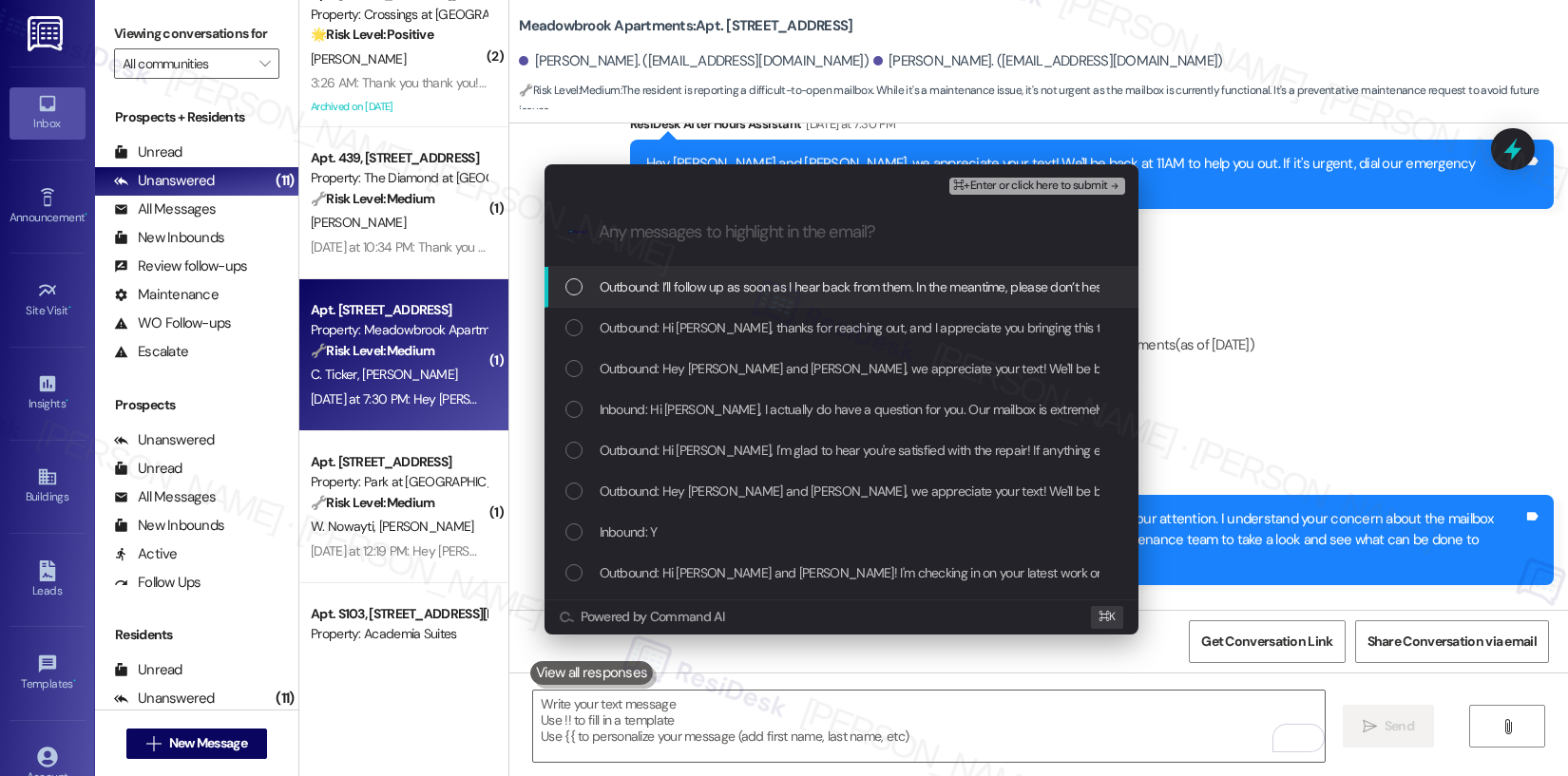 click on "Outbound: I’ll follow up as soon as I hear back from them. In the meantime, please don’t hesitate to let me know if it gets any worse." at bounding box center [959, 287] 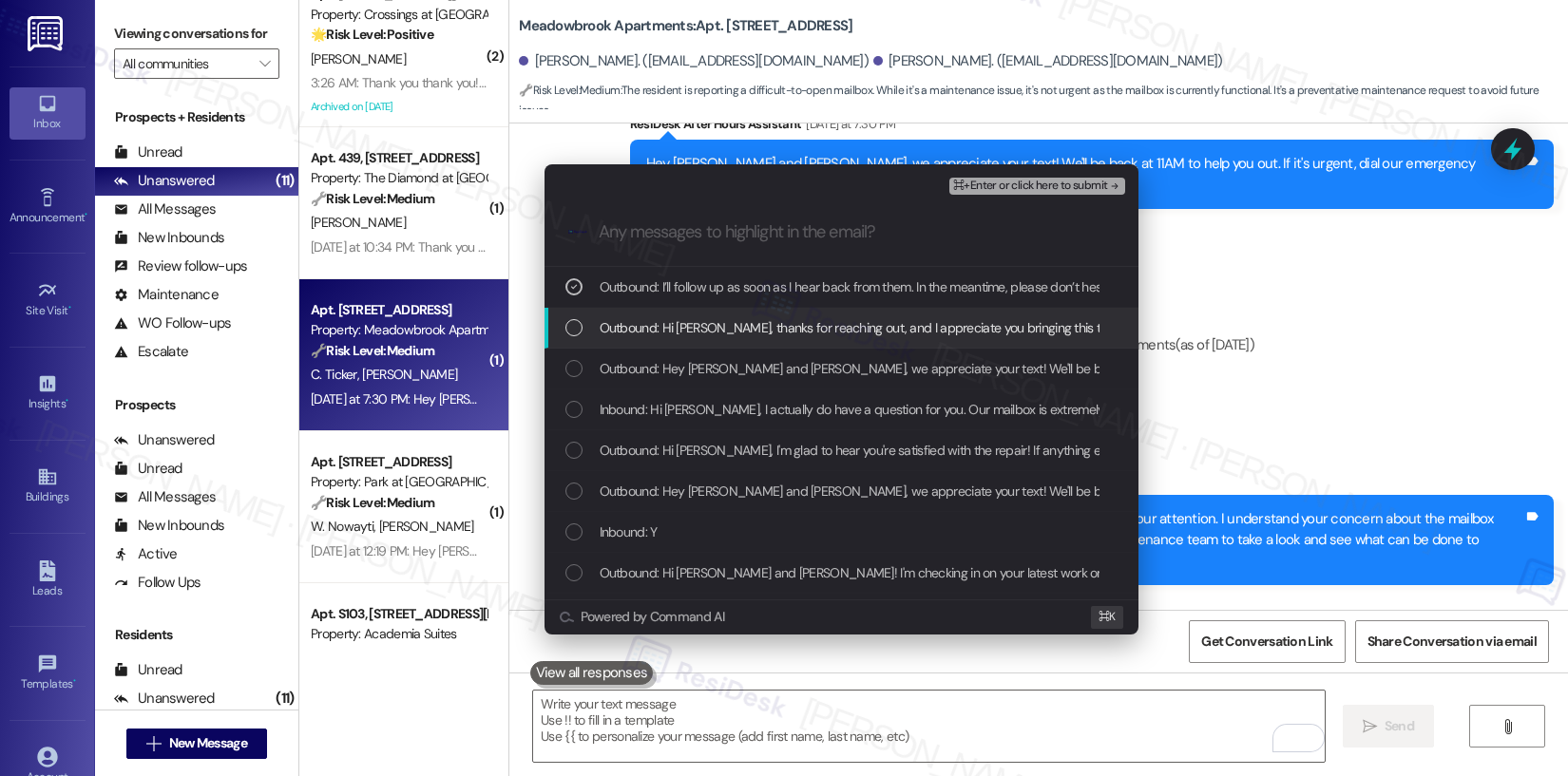 click on "Outbound: Hi [PERSON_NAME], thanks for reaching out, and I appreciate you bringing this to our attention. I understand your concern about the mailbox keyhole—especially with the wear you're noticing. I’ll go ahead and notify our maintenance team to take a look and see what can be done to prevent any future issues." at bounding box center (1476, 328) 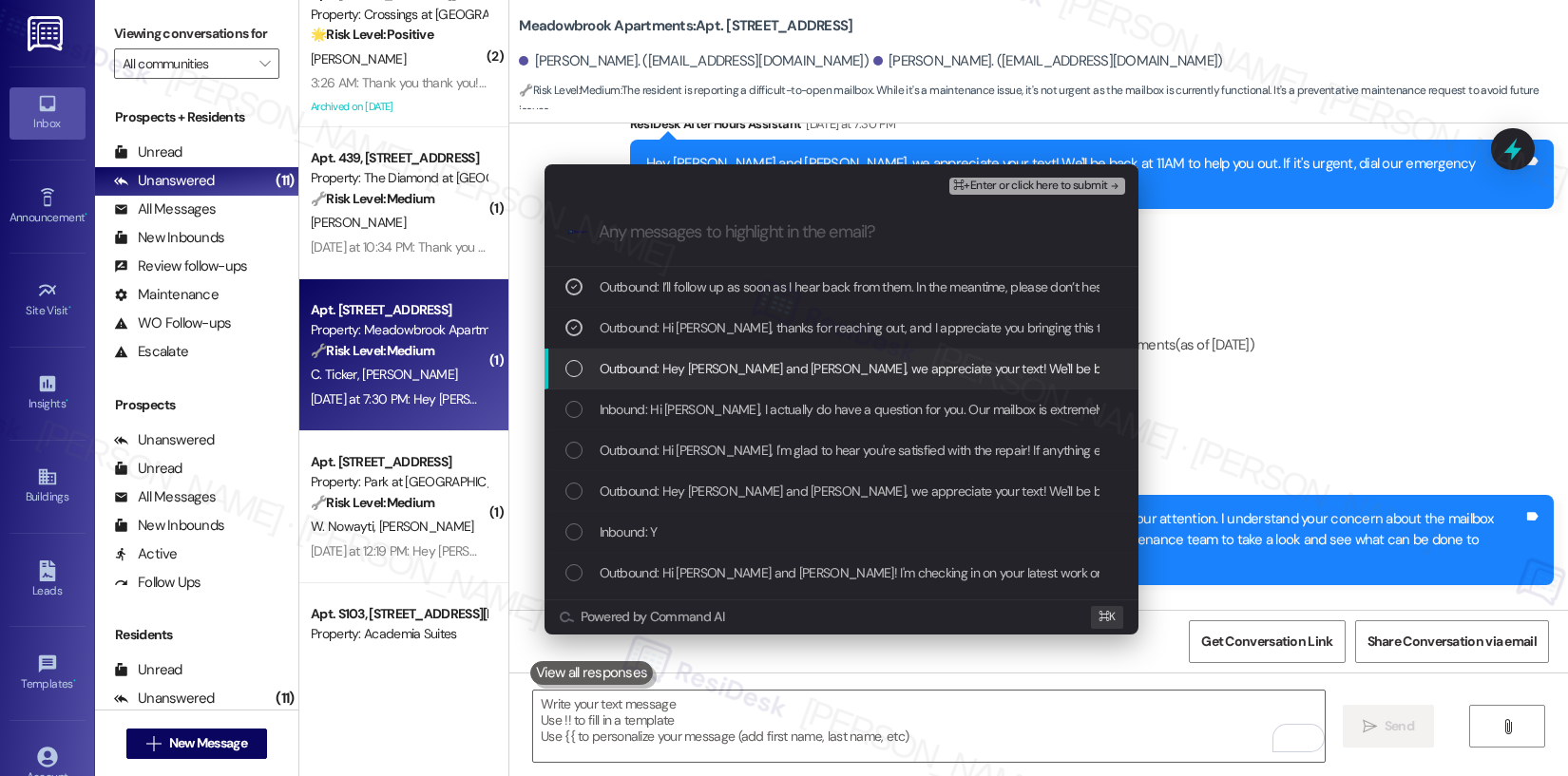 click on "Outbound: Hey [PERSON_NAME] and [PERSON_NAME], we appreciate your text! We'll be back at 11AM to help you out. If it's urgent, dial our emergency number. Take care!" at bounding box center [1068, 369] 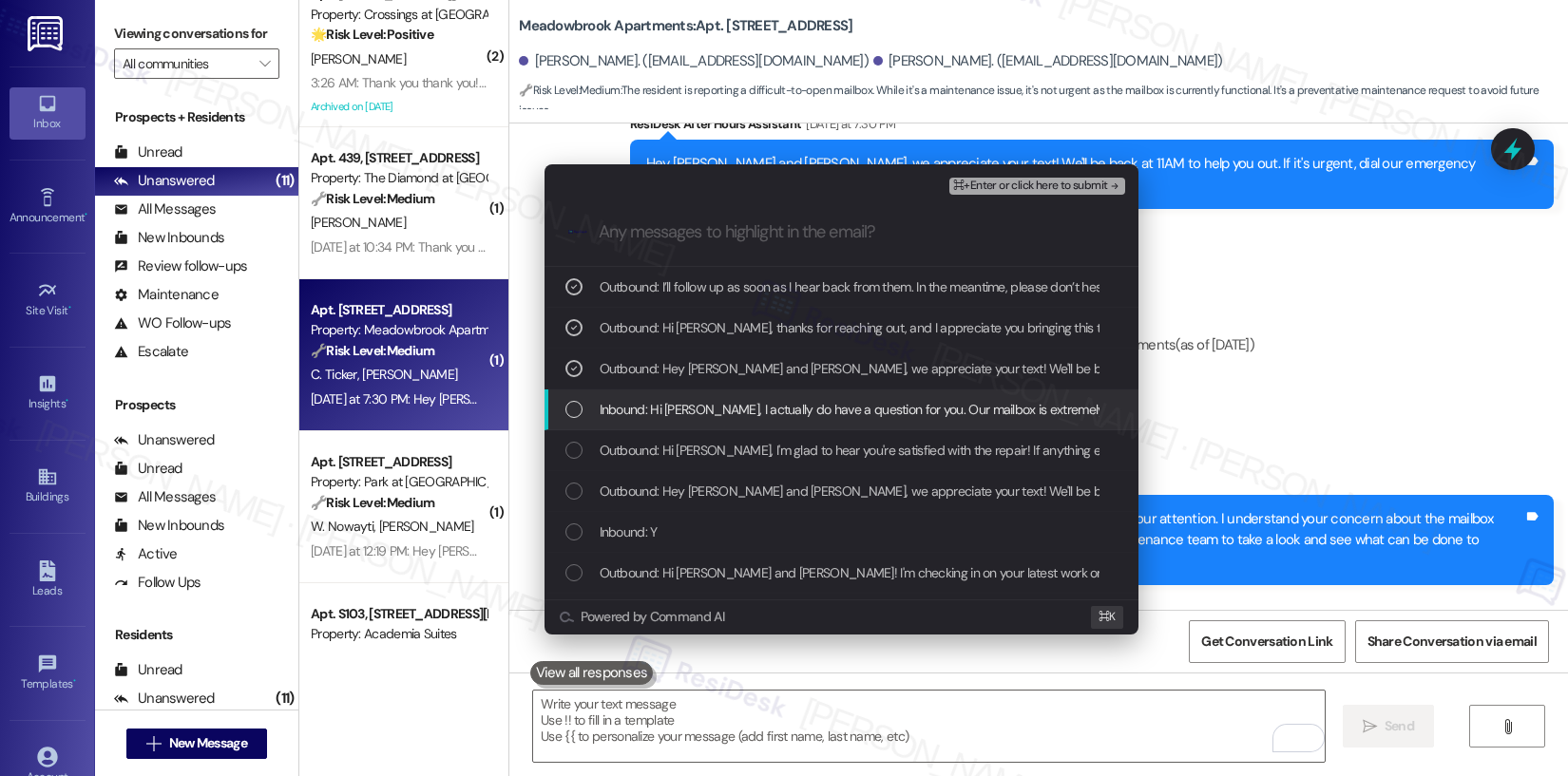 click on "Inbound: Hi [PERSON_NAME], I actually do have a question for you. Our mailbox is extremely difficult to open. You can tell that the keyhole itself is really worn. We've tried with both keys and it's the same with both. Is there any way that this could be fixed? It's working as of now, but I'm worried that with continued use eventually we just won't be able to open it." at bounding box center (1581, 409) 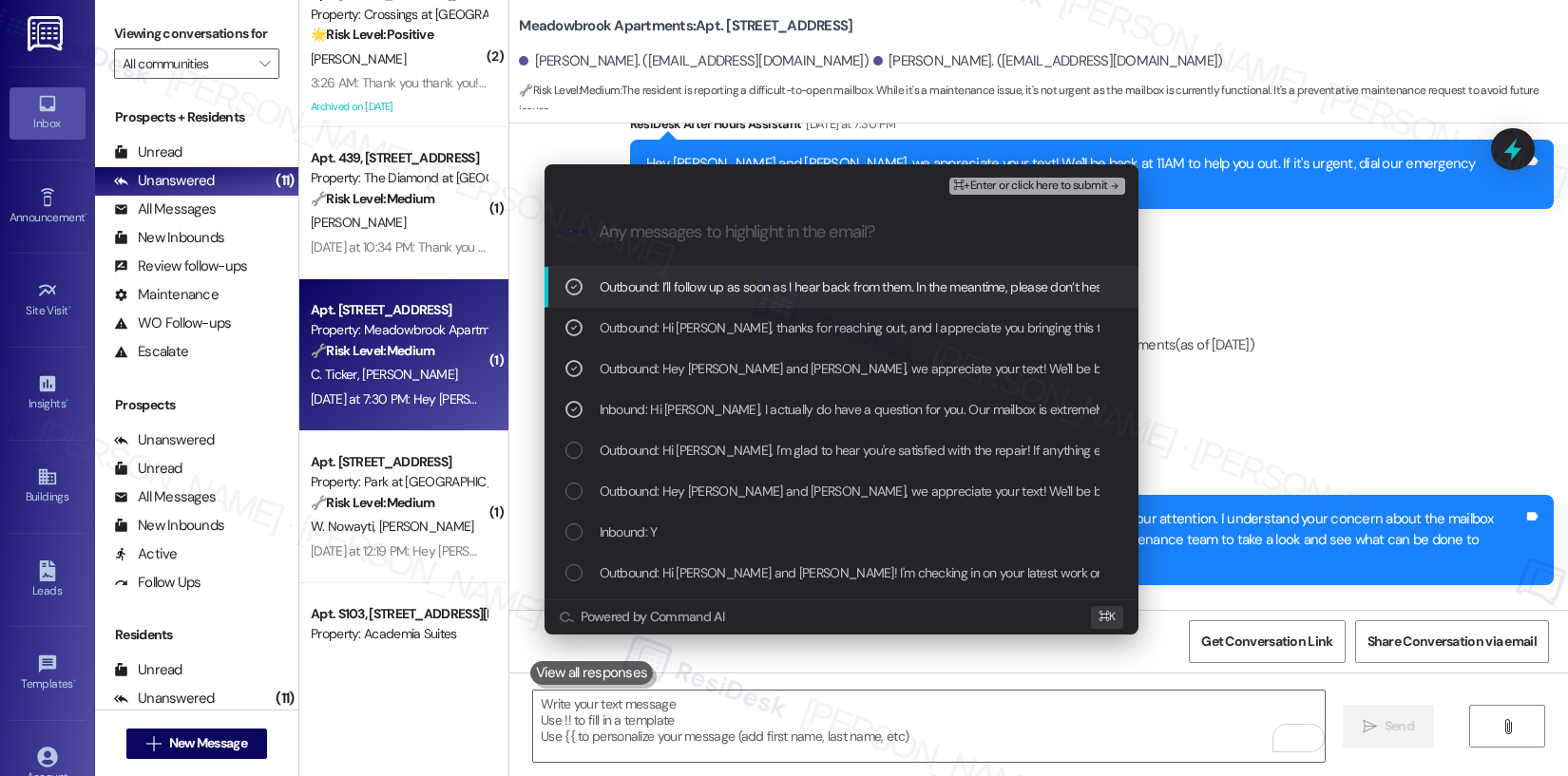 click on "⌘+Enter or click here to submit" at bounding box center (1037, 186) 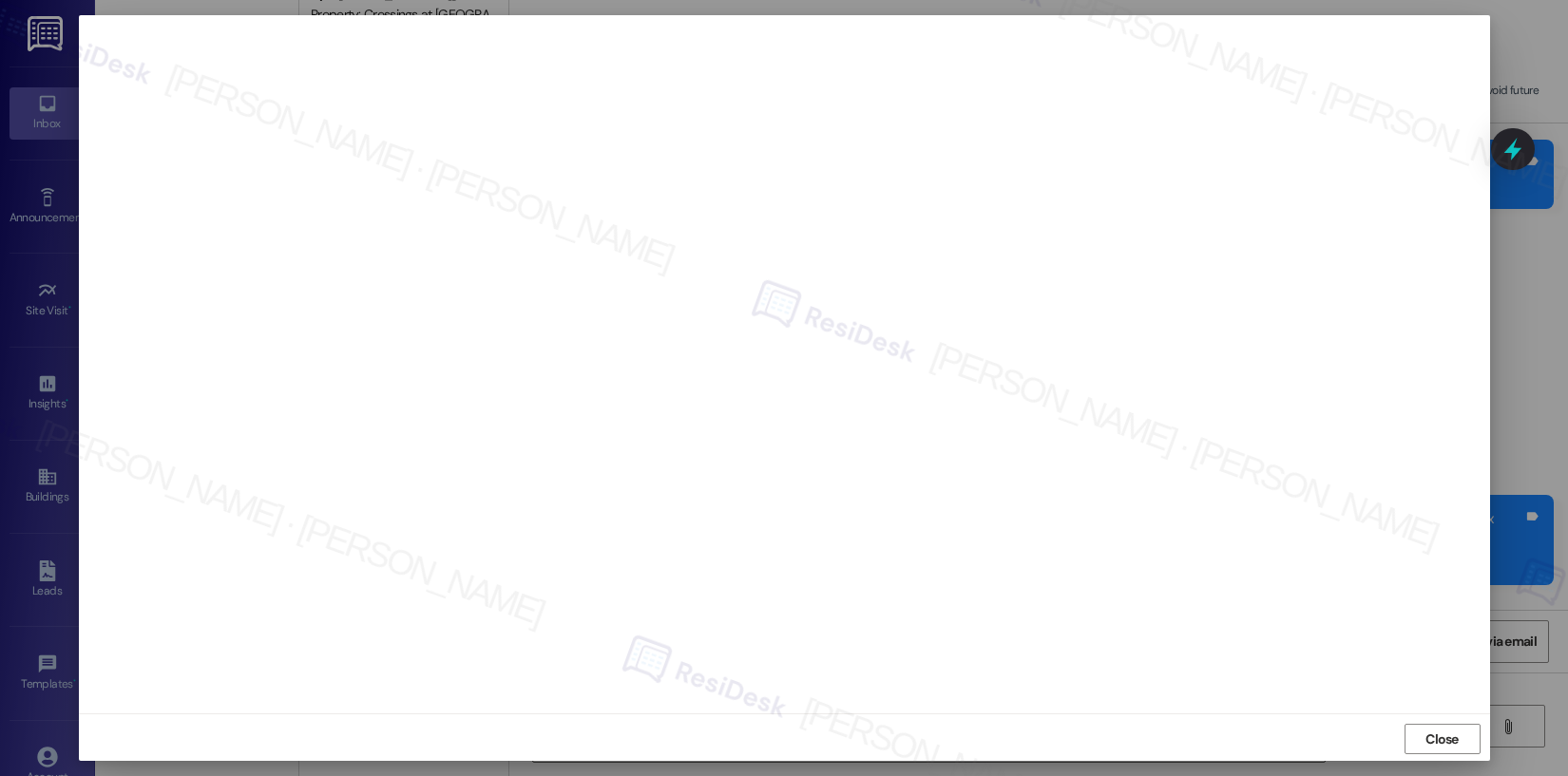 scroll, scrollTop: 3, scrollLeft: 0, axis: vertical 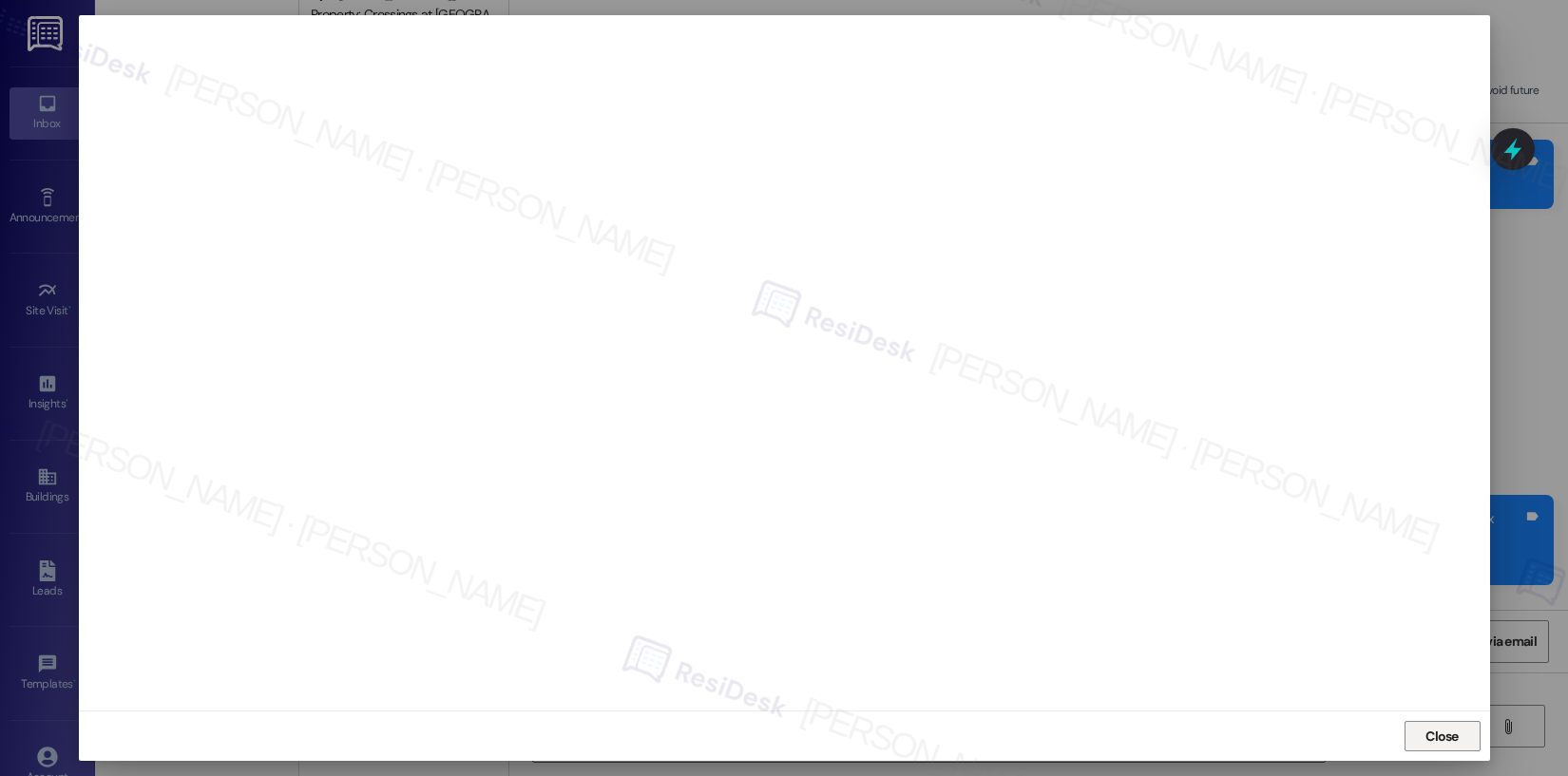 click on "Close" at bounding box center (1442, 736) 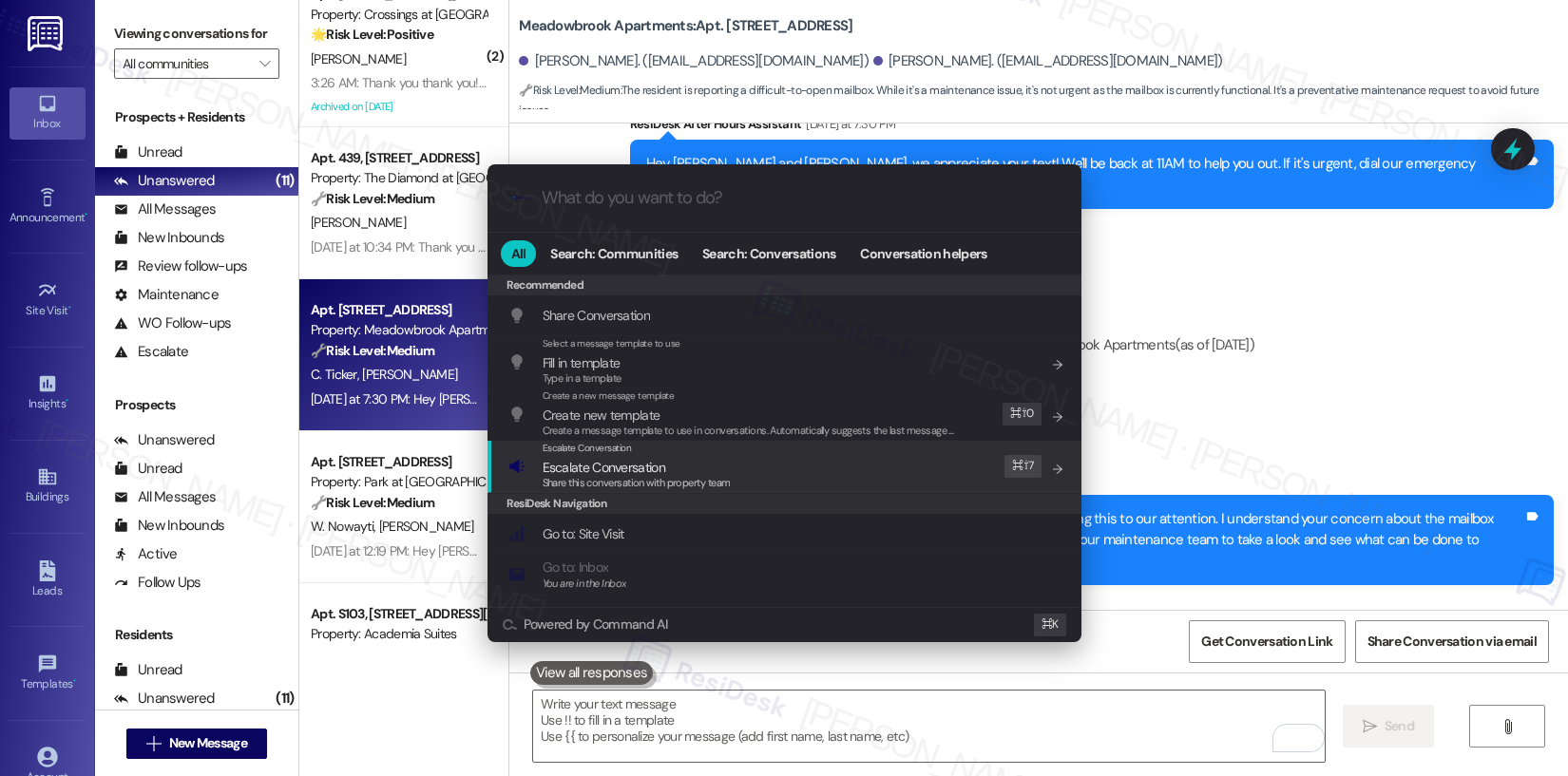 click on "Escalate Conversation Escalate Conversation Share this conversation with property team Edit ⌘ ⇧ 7" at bounding box center (786, 466) 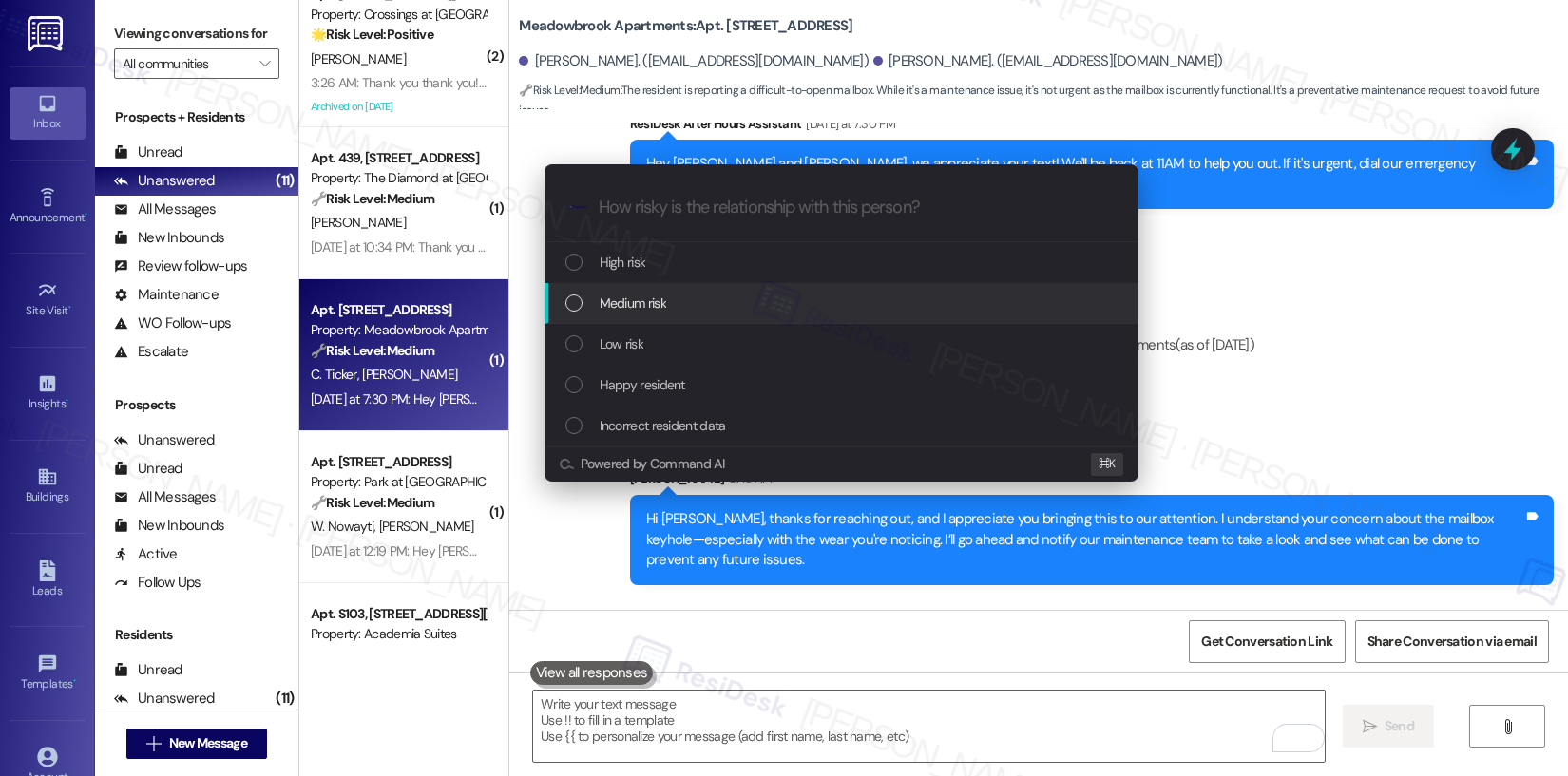 click on "Medium risk" at bounding box center [843, 303] 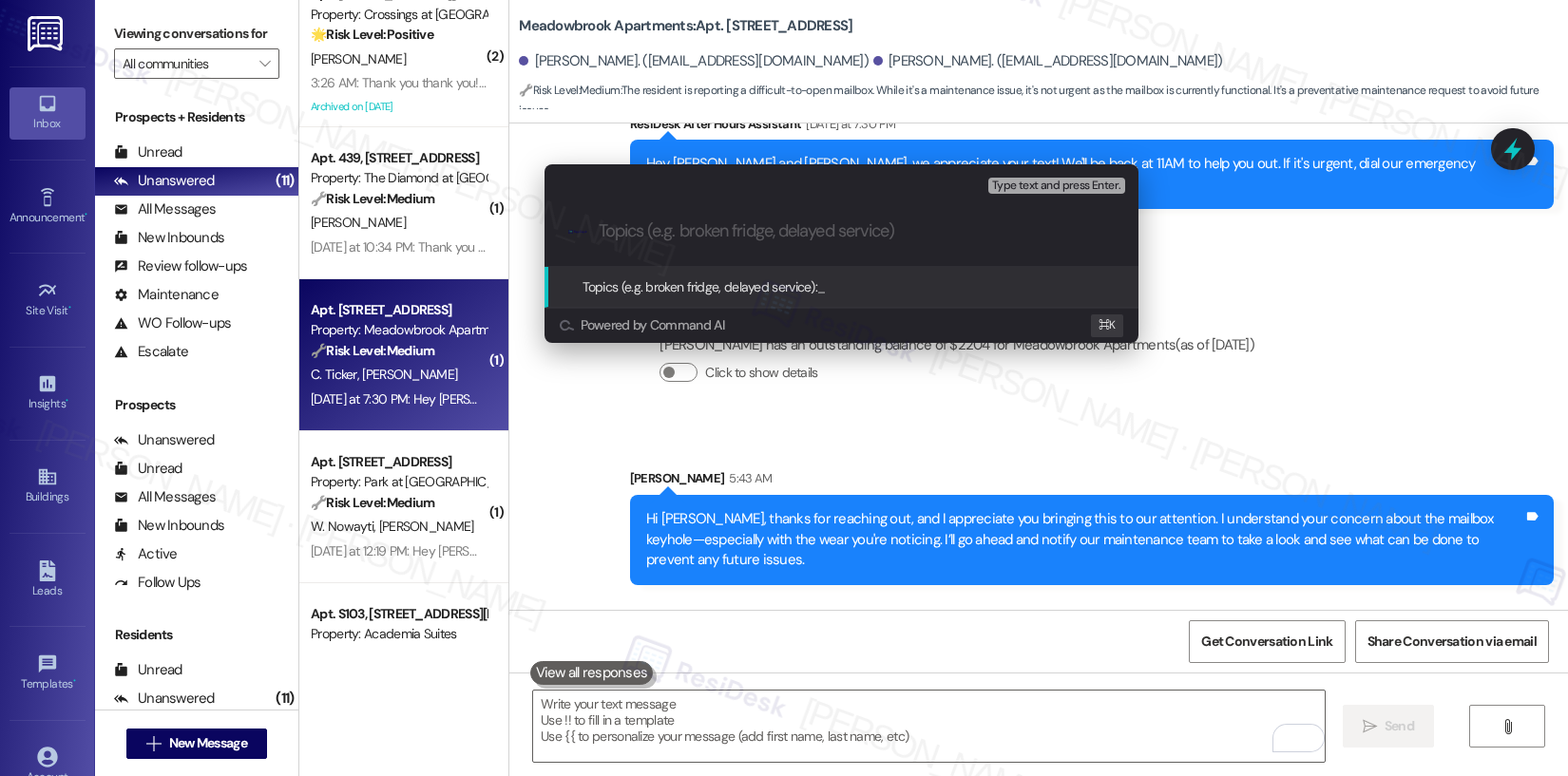 click on ".cls-1{fill:#0a055f;}.cls-2{fill:#0cc4c4;} resideskLogoBlueOrange" at bounding box center [841, 231] 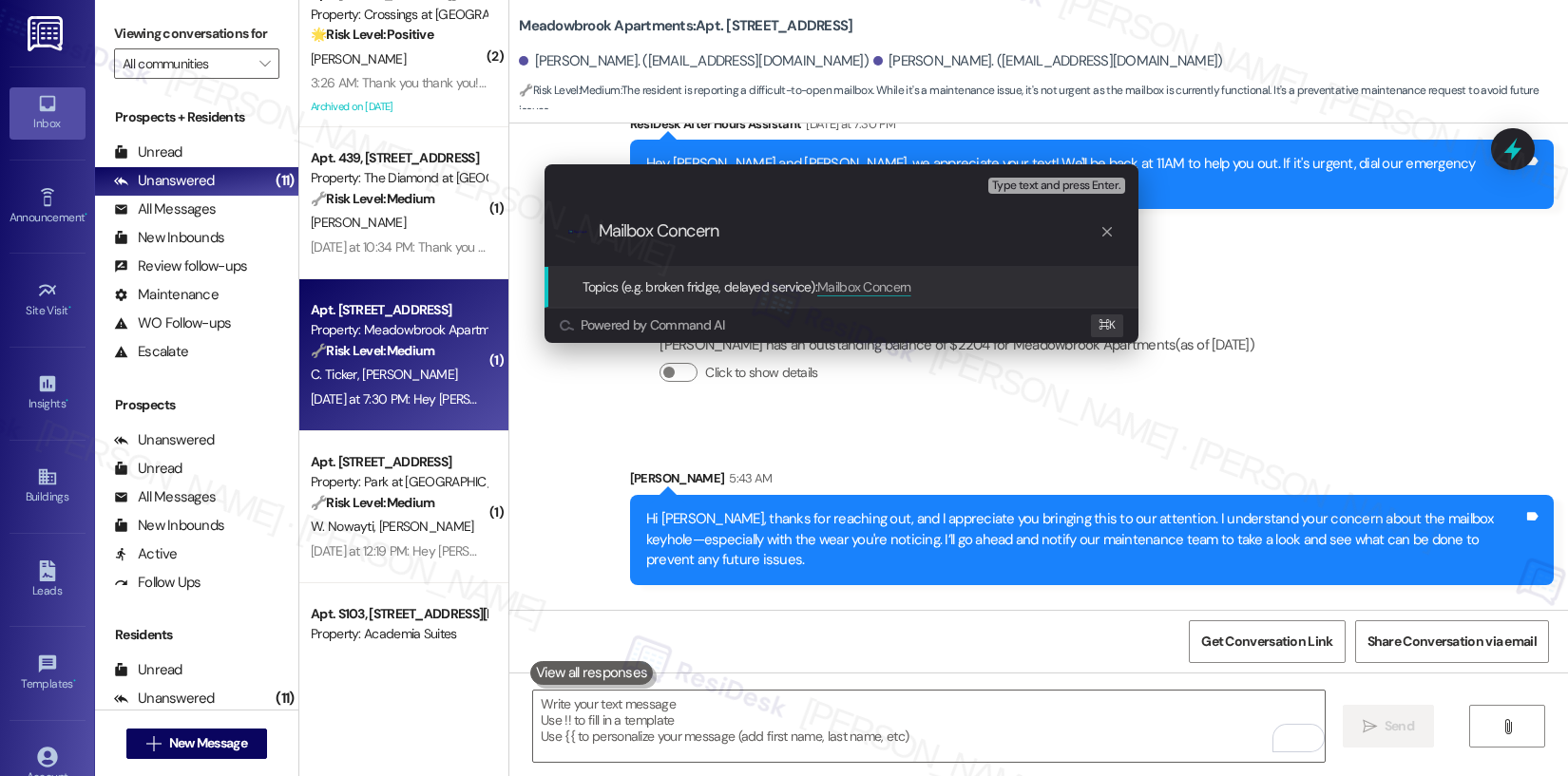 type 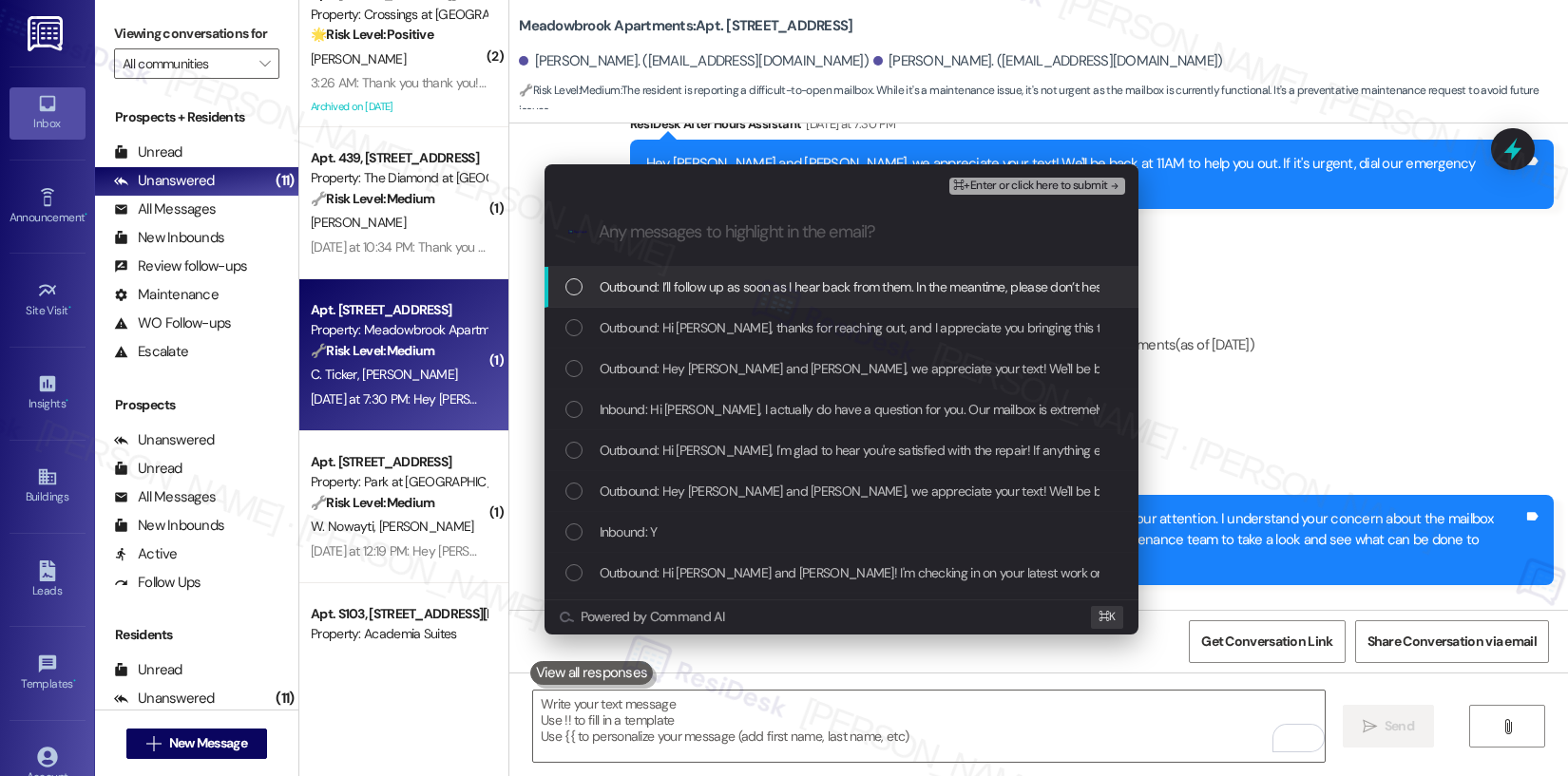 click on "Outbound: I’ll follow up as soon as I hear back from them. In the meantime, please don’t hesitate to let me know if it gets any worse." at bounding box center [959, 287] 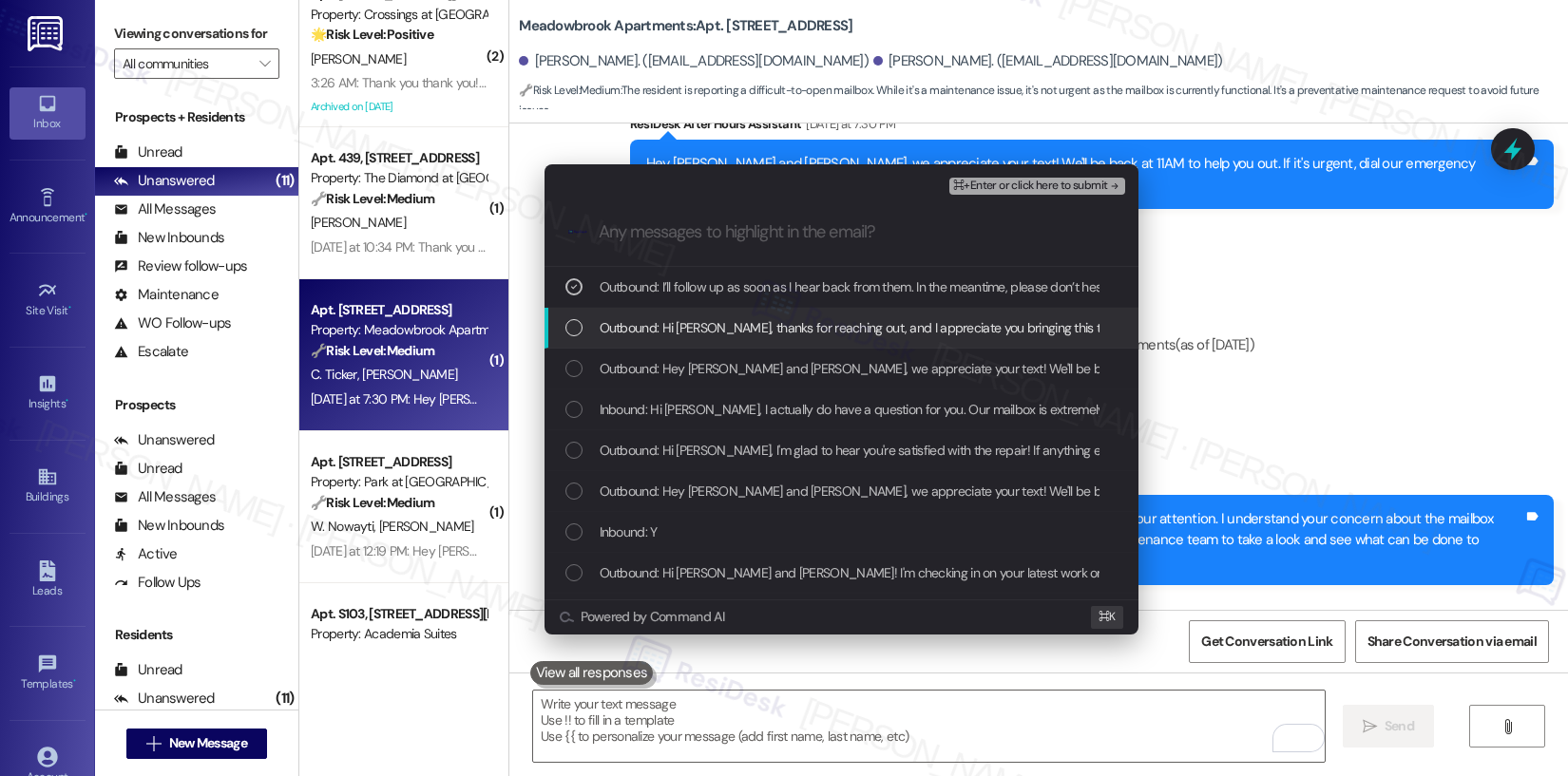 click on "Outbound: Hi [PERSON_NAME], thanks for reaching out, and I appreciate you bringing this to our attention. I understand your concern about the mailbox keyhole—especially with the wear you're noticing. I’ll go ahead and notify our maintenance team to take a look and see what can be done to prevent any future issues." at bounding box center [841, 328] 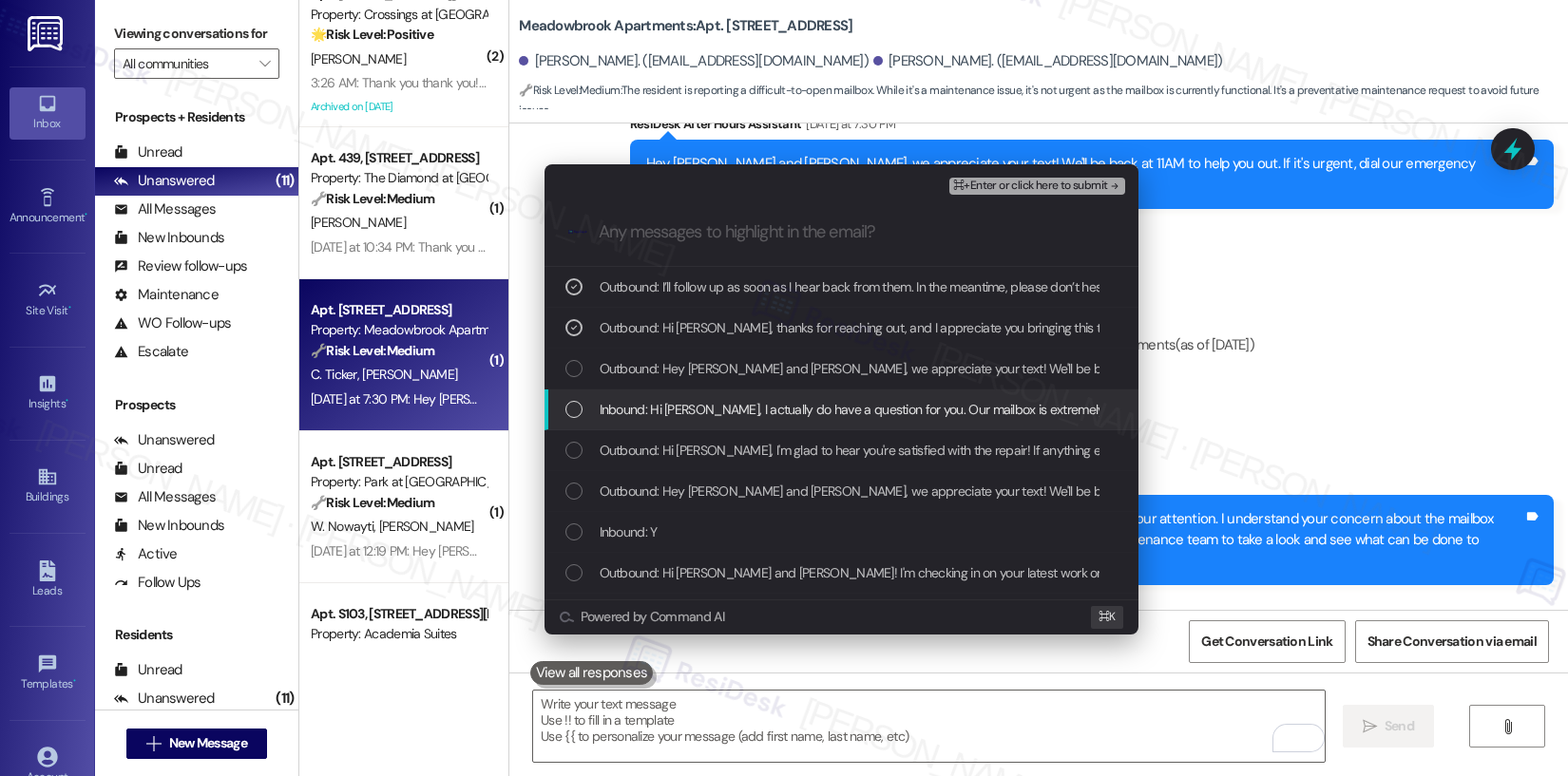 click on "Inbound: Hi [PERSON_NAME], I actually do have a question for you. Our mailbox is extremely difficult to open. You can tell that the keyhole itself is really worn. We've tried with both keys and it's the same with both. Is there any way that this could be fixed? It's working as of now, but I'm worried that with continued use eventually we just won't be able to open it." at bounding box center (1581, 409) 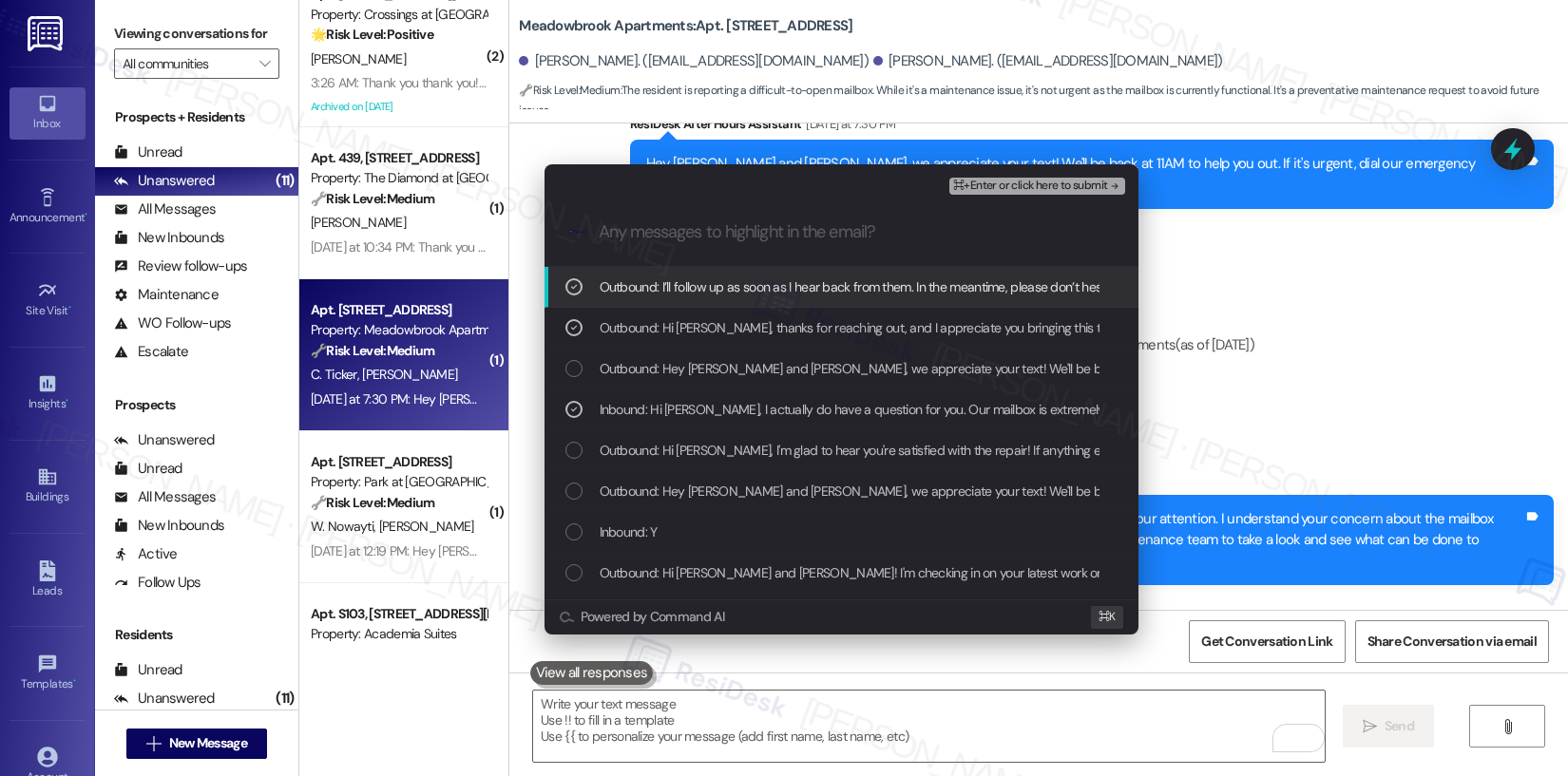 click on "⌘+Enter or click here to submit" at bounding box center (1030, 186) 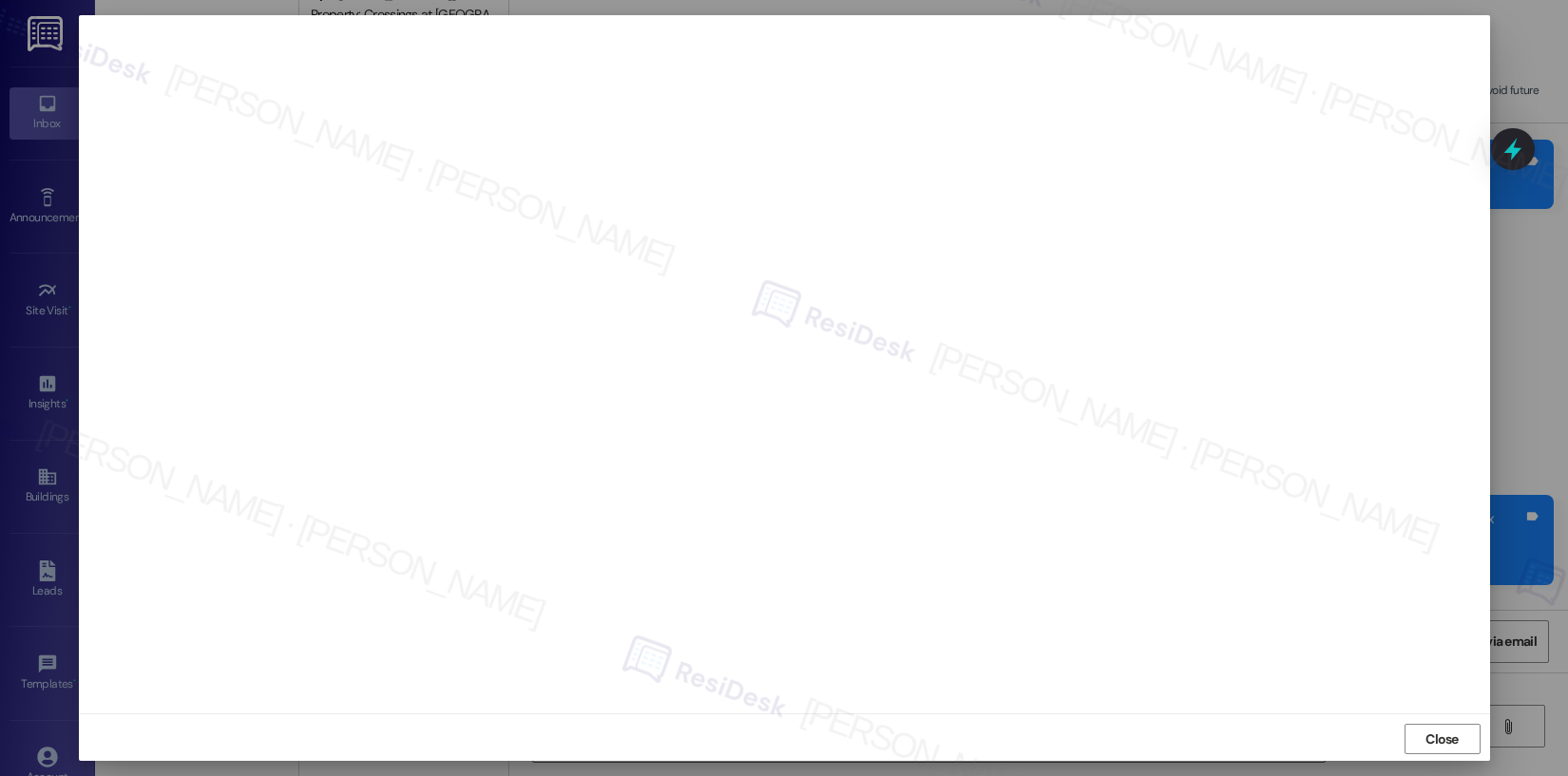 scroll, scrollTop: 3, scrollLeft: 0, axis: vertical 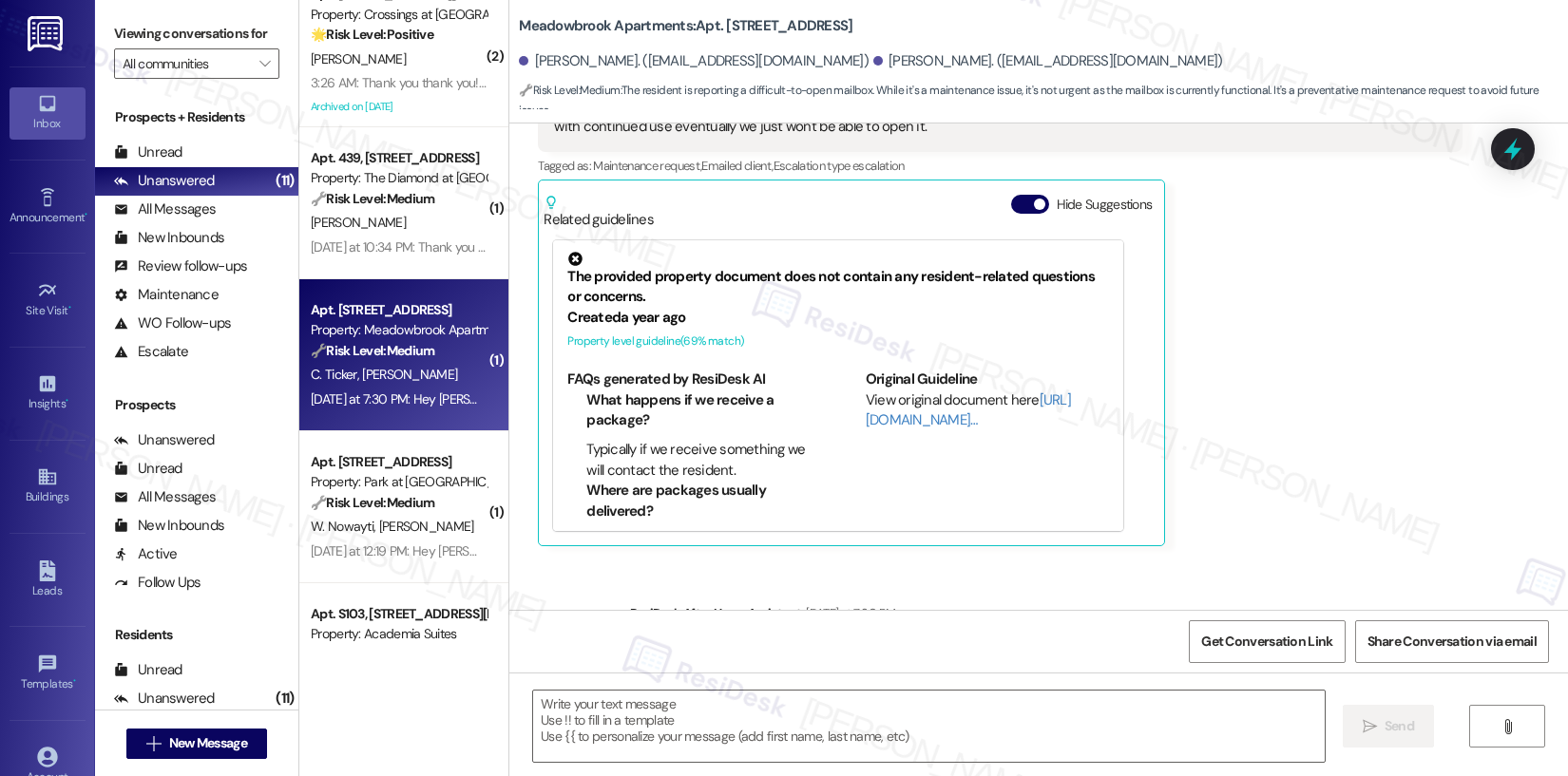 type on "Fetching suggested responses. Please feel free to read through the conversation in the meantime." 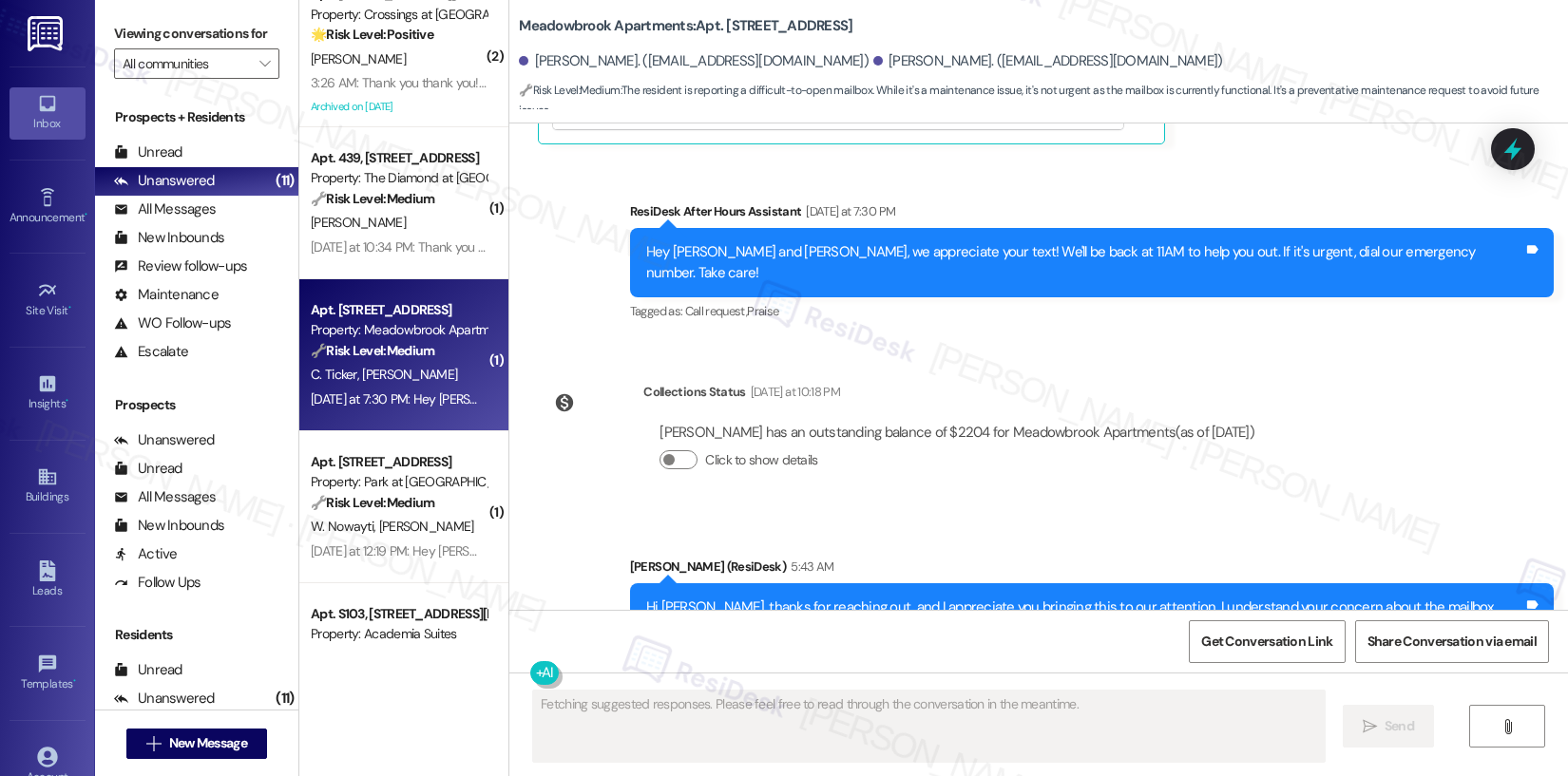 scroll, scrollTop: 6403, scrollLeft: 0, axis: vertical 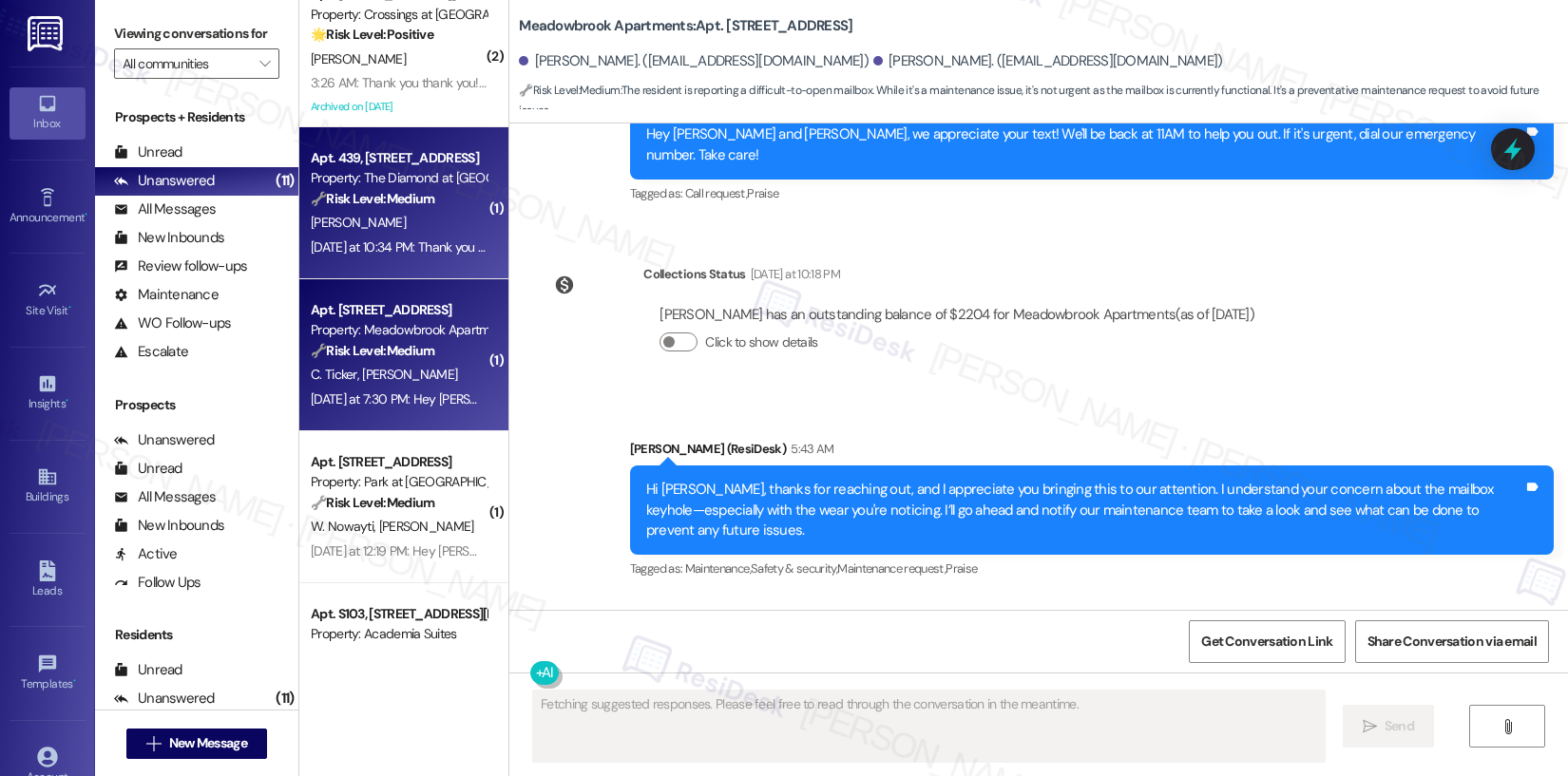 click on "[PERSON_NAME]" at bounding box center [398, 222] 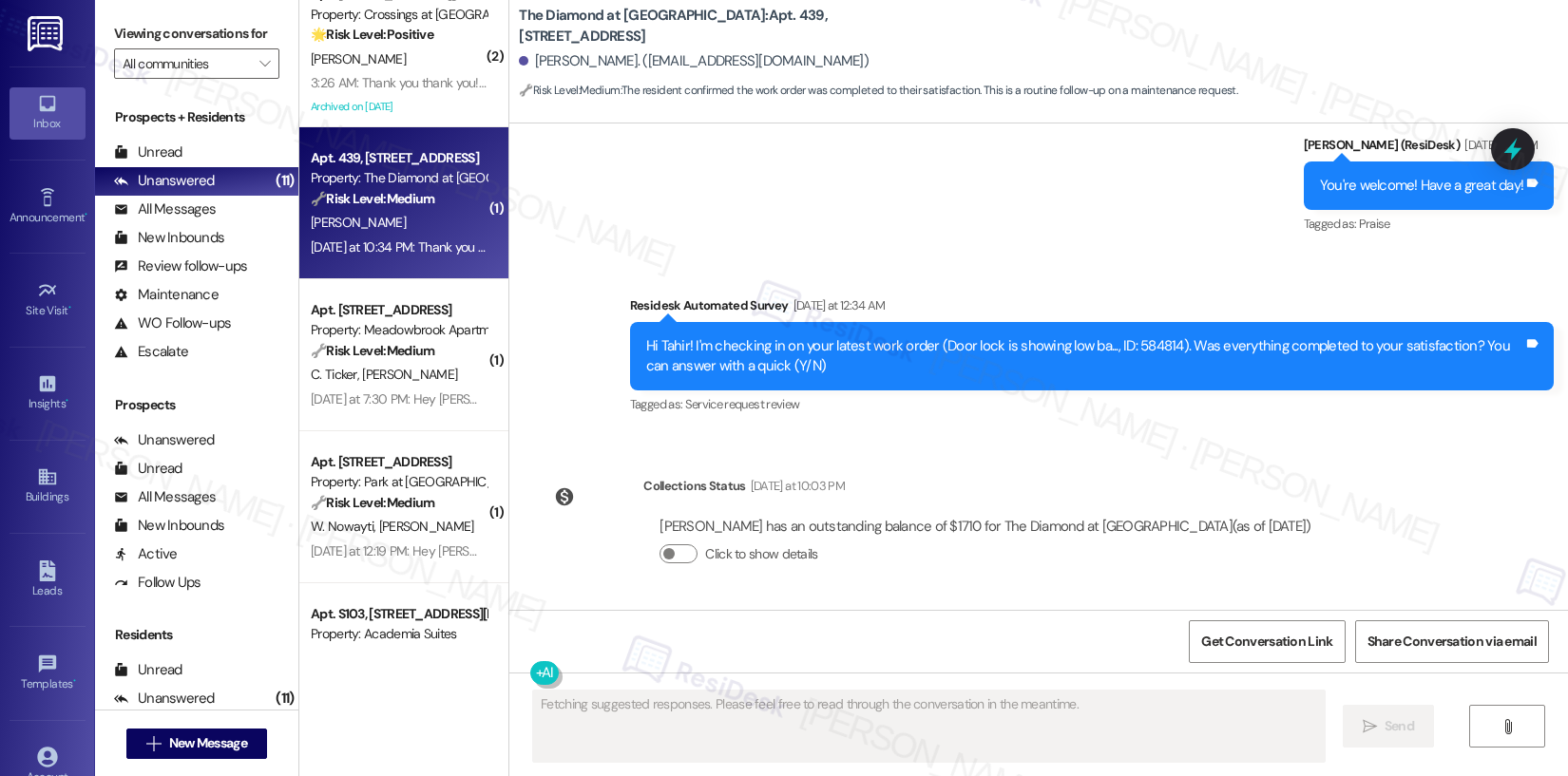 scroll, scrollTop: 1935, scrollLeft: 0, axis: vertical 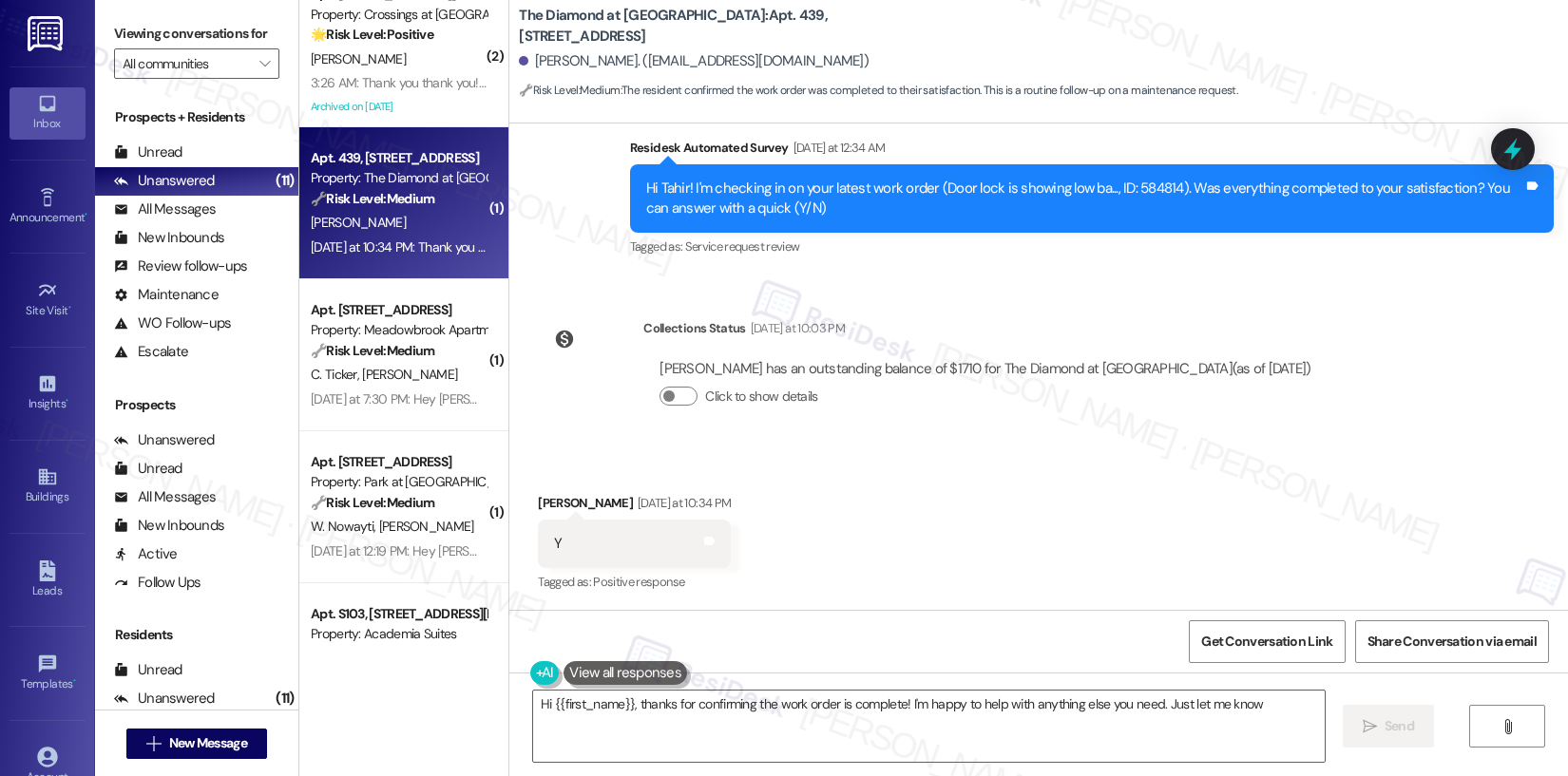 type on "Hi {{first_name}}, thanks for confirming the work order is complete! I'm happy to help with anything else you need. Just let me know!" 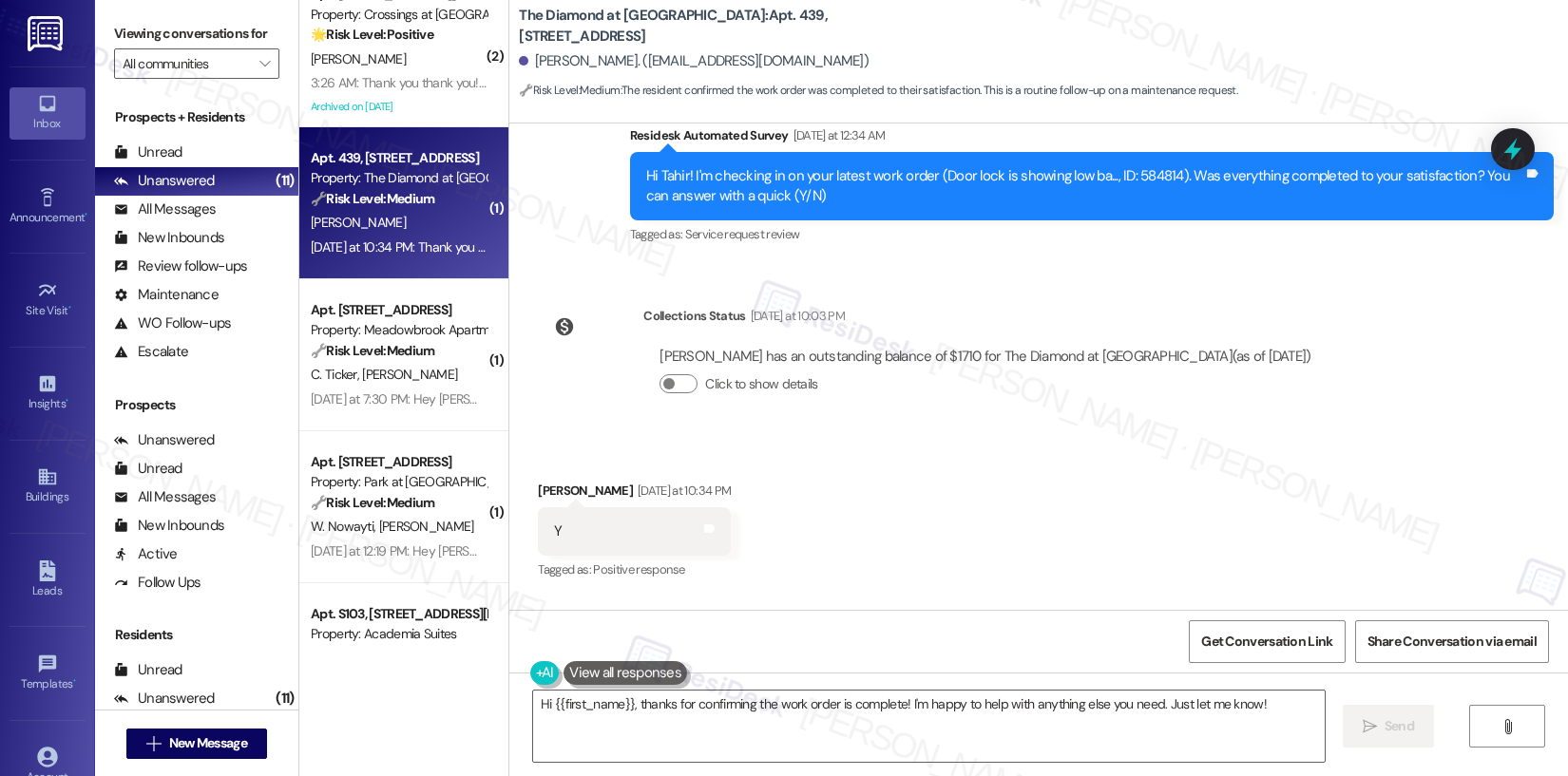 scroll, scrollTop: 1943, scrollLeft: 0, axis: vertical 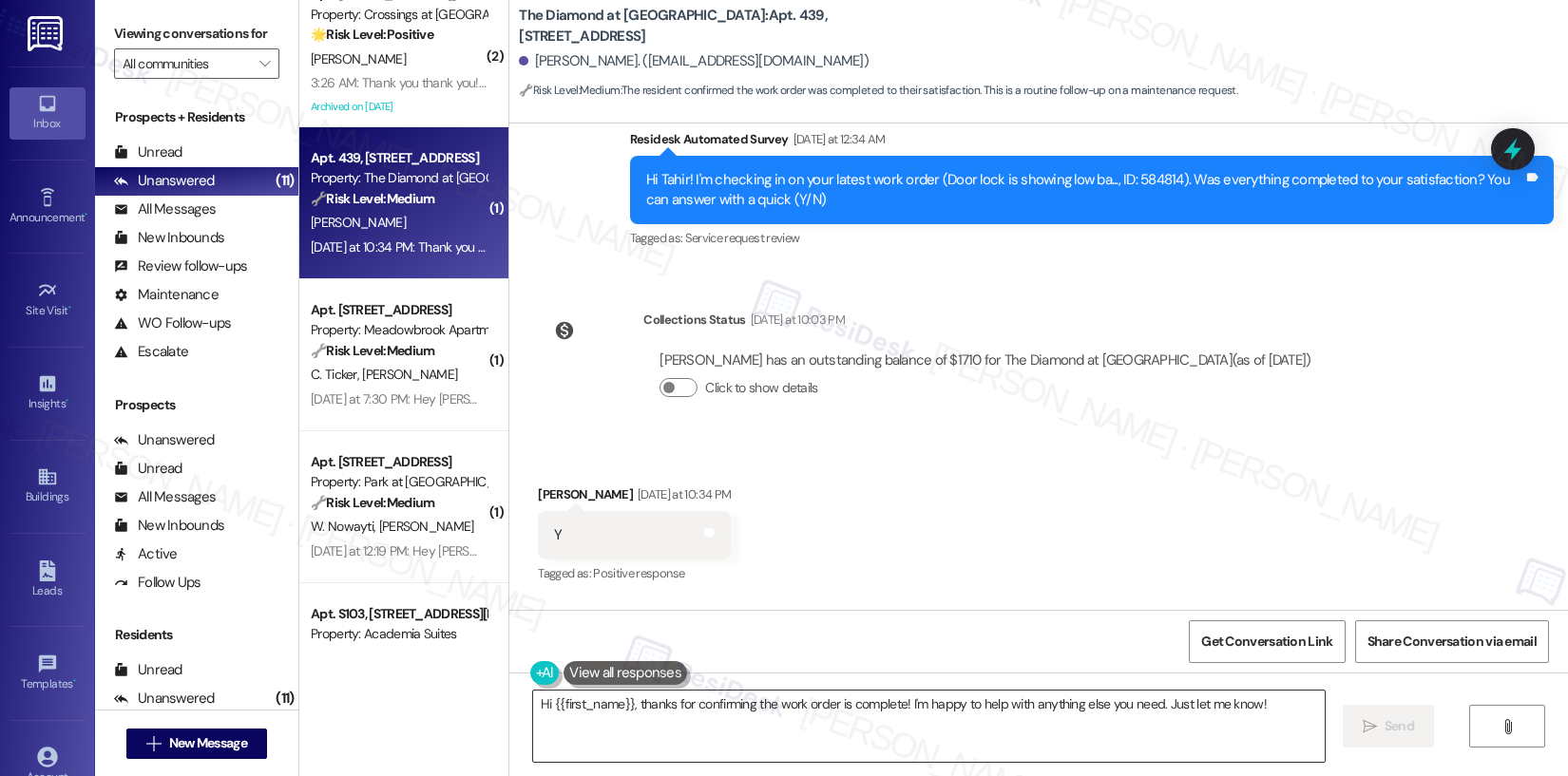 click on "Hi {{first_name}}, thanks for confirming the work order is complete! I'm happy to help with anything else you need. Just let me know!" at bounding box center [928, 726] 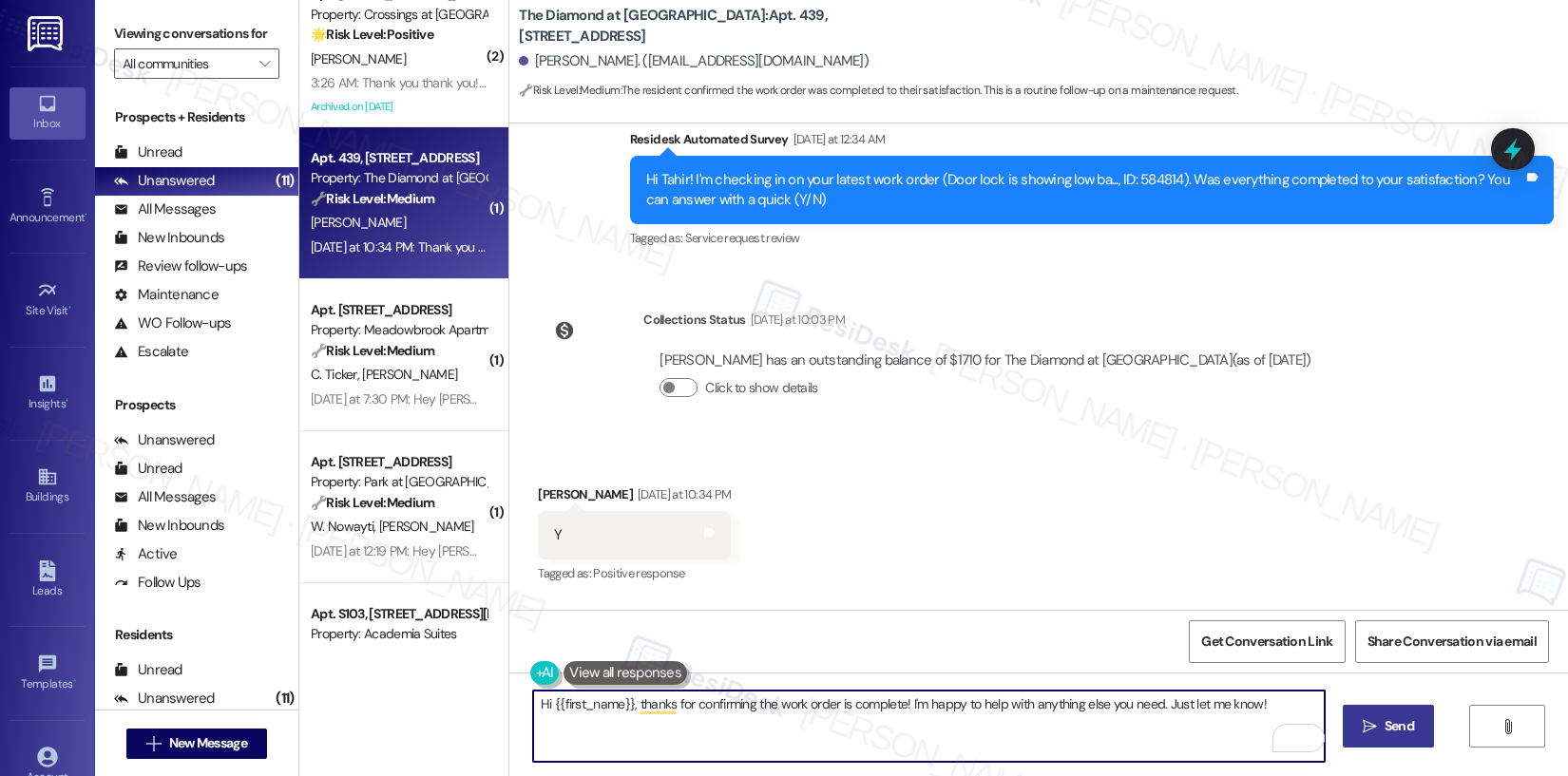 click on "Send" at bounding box center [1399, 726] 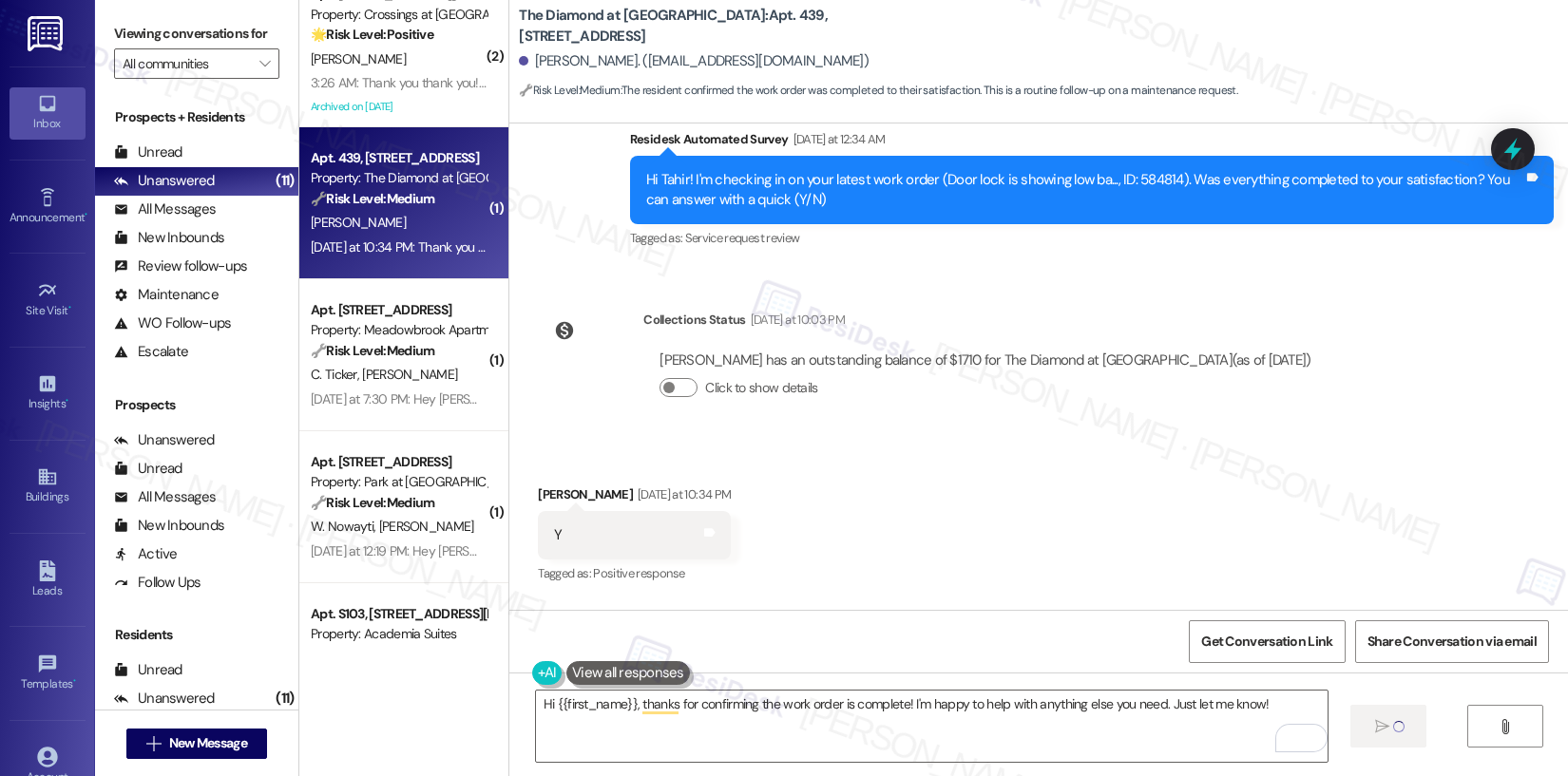 type 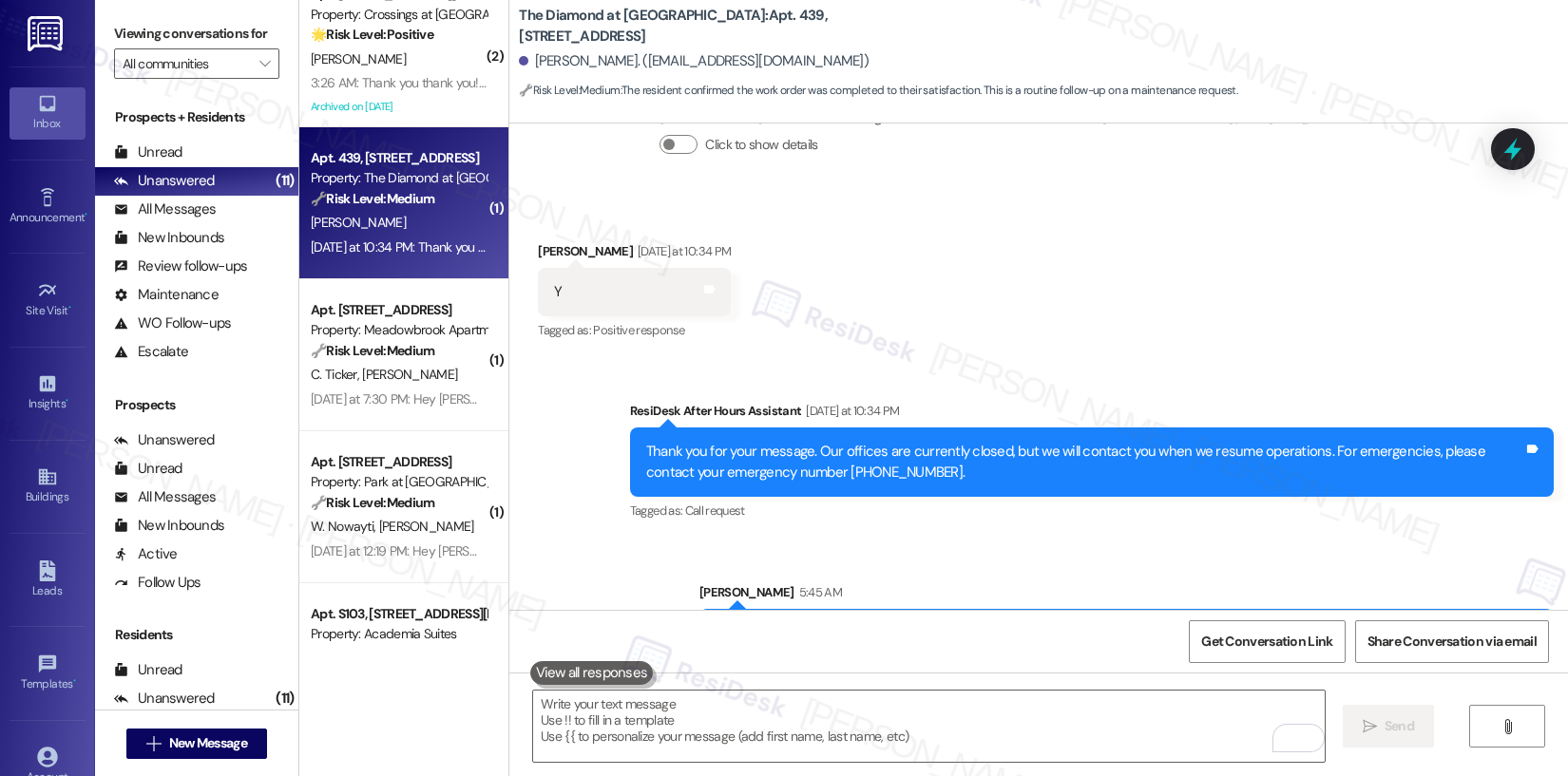 scroll, scrollTop: 2249, scrollLeft: 0, axis: vertical 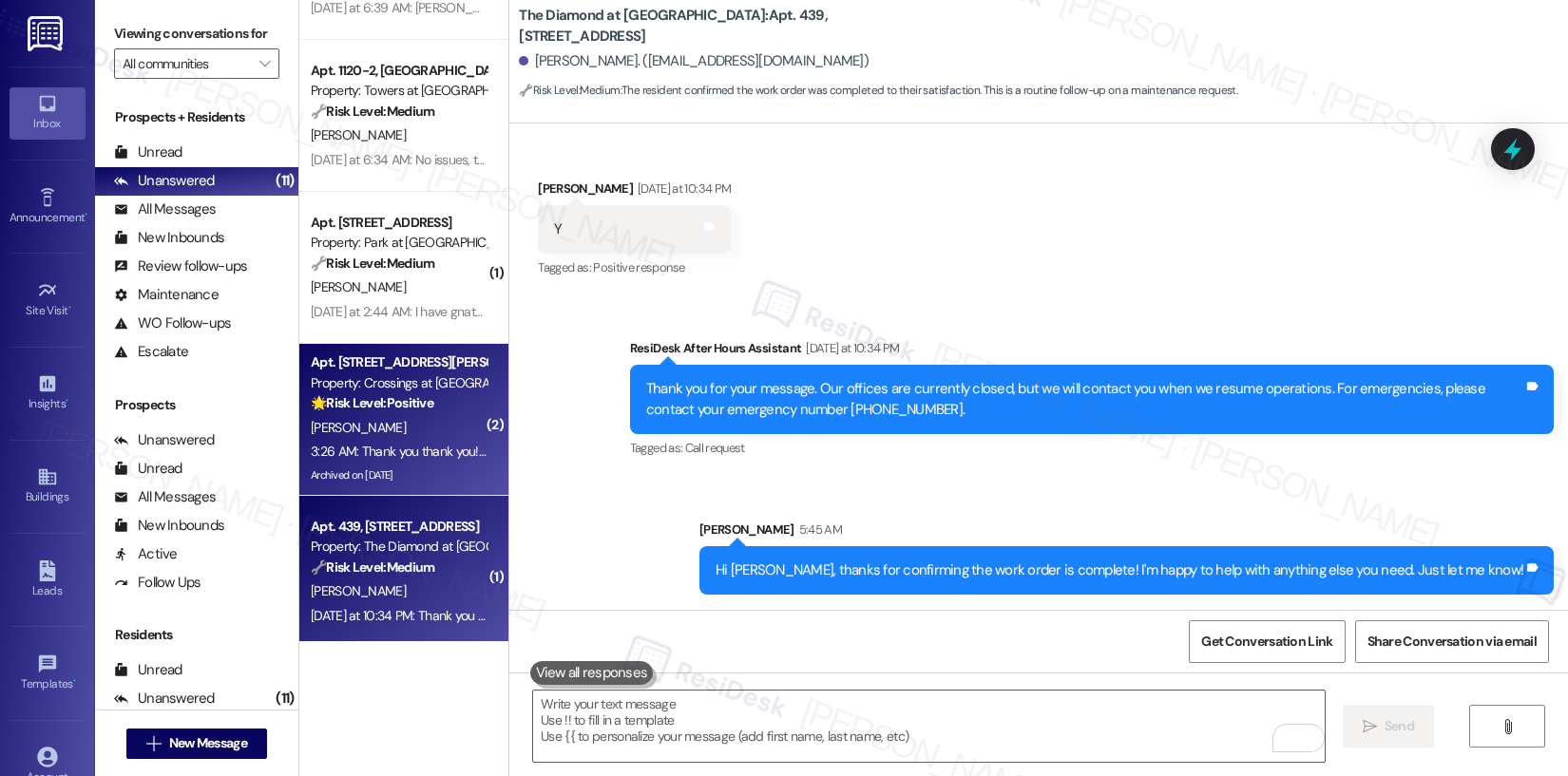 click on "Archived on [DATE]" at bounding box center [398, 475] 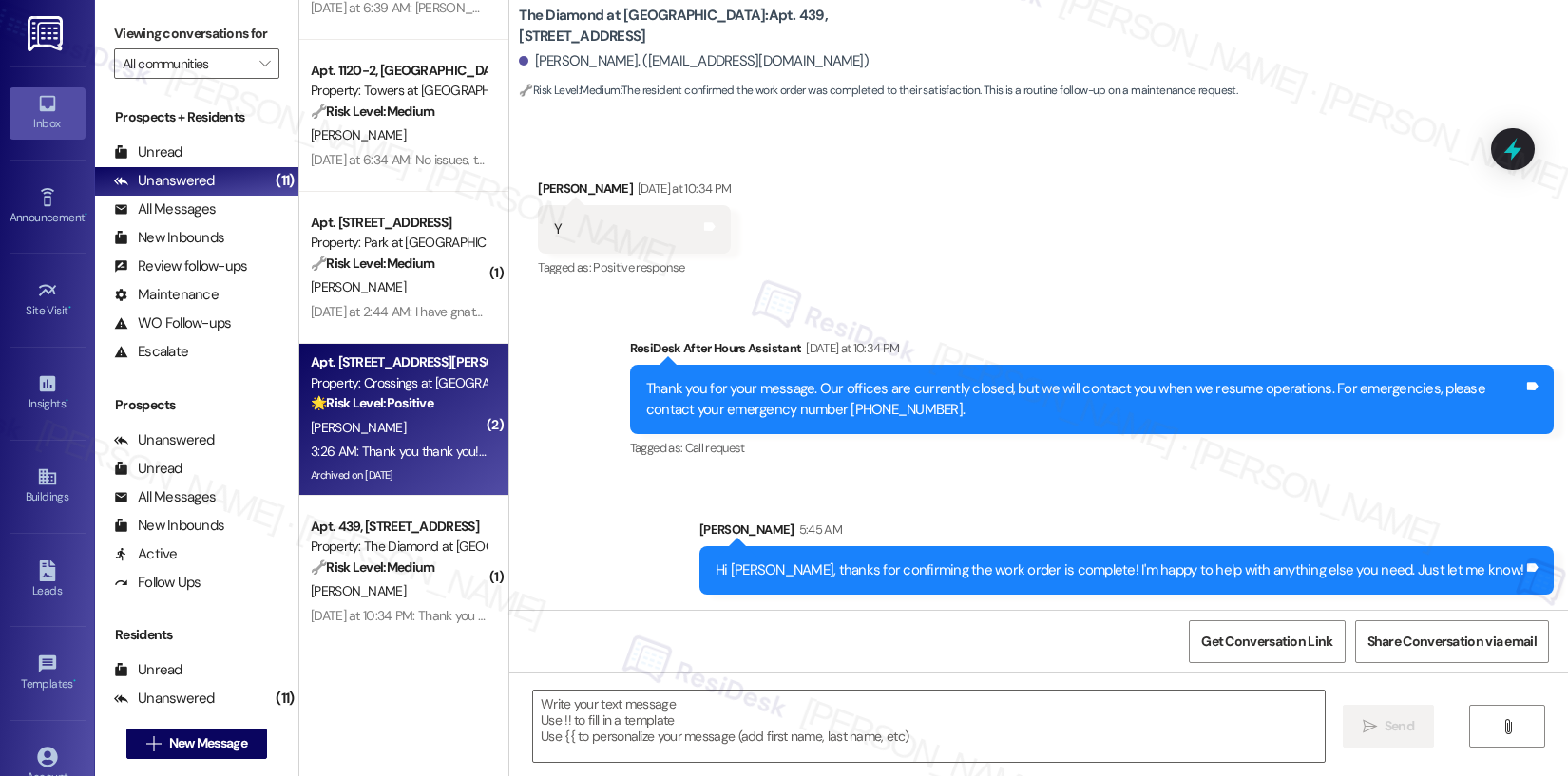 type on "Fetching suggested responses. Please feel free to read through the conversation in the meantime." 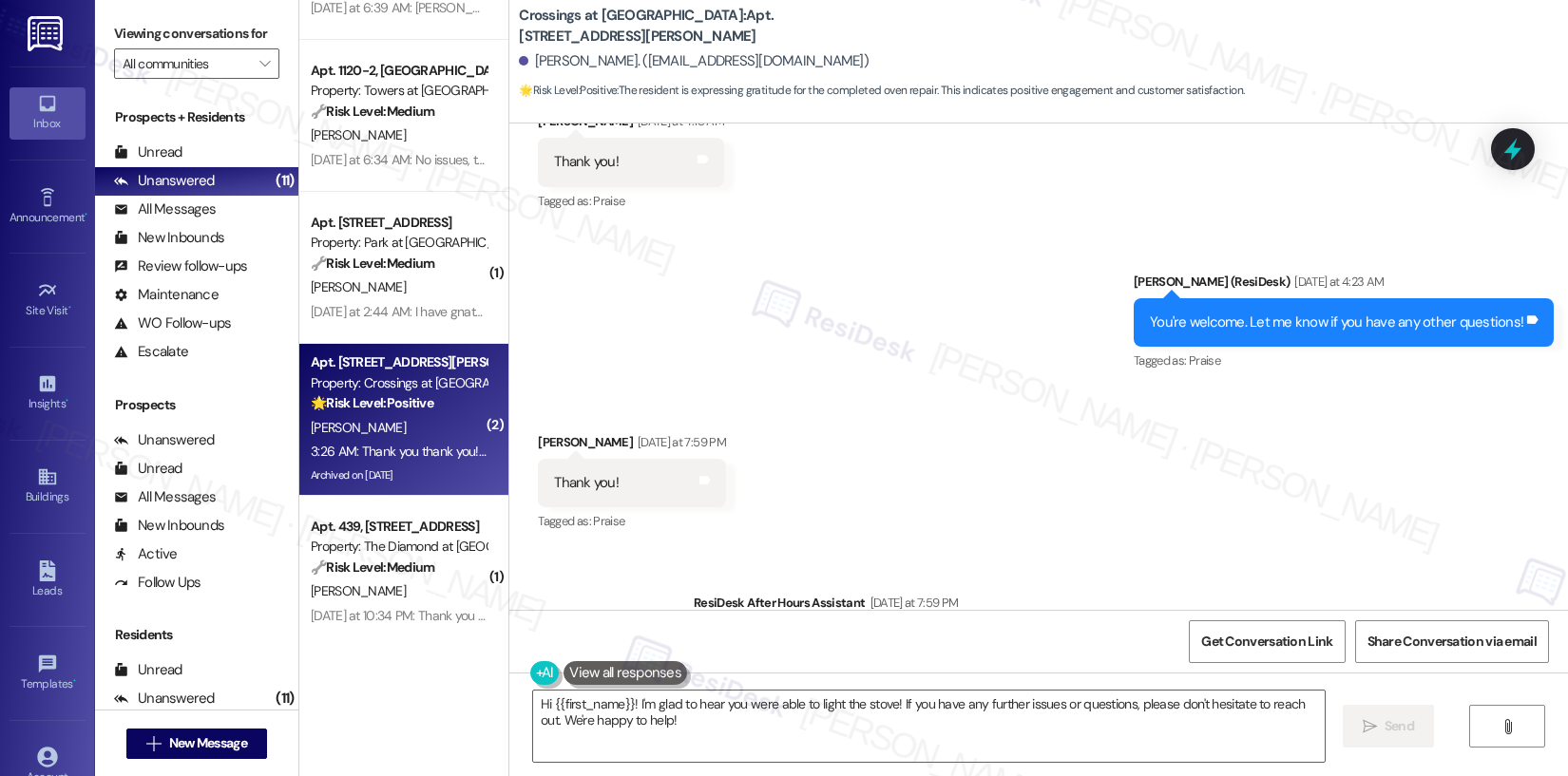 scroll, scrollTop: 46494, scrollLeft: 0, axis: vertical 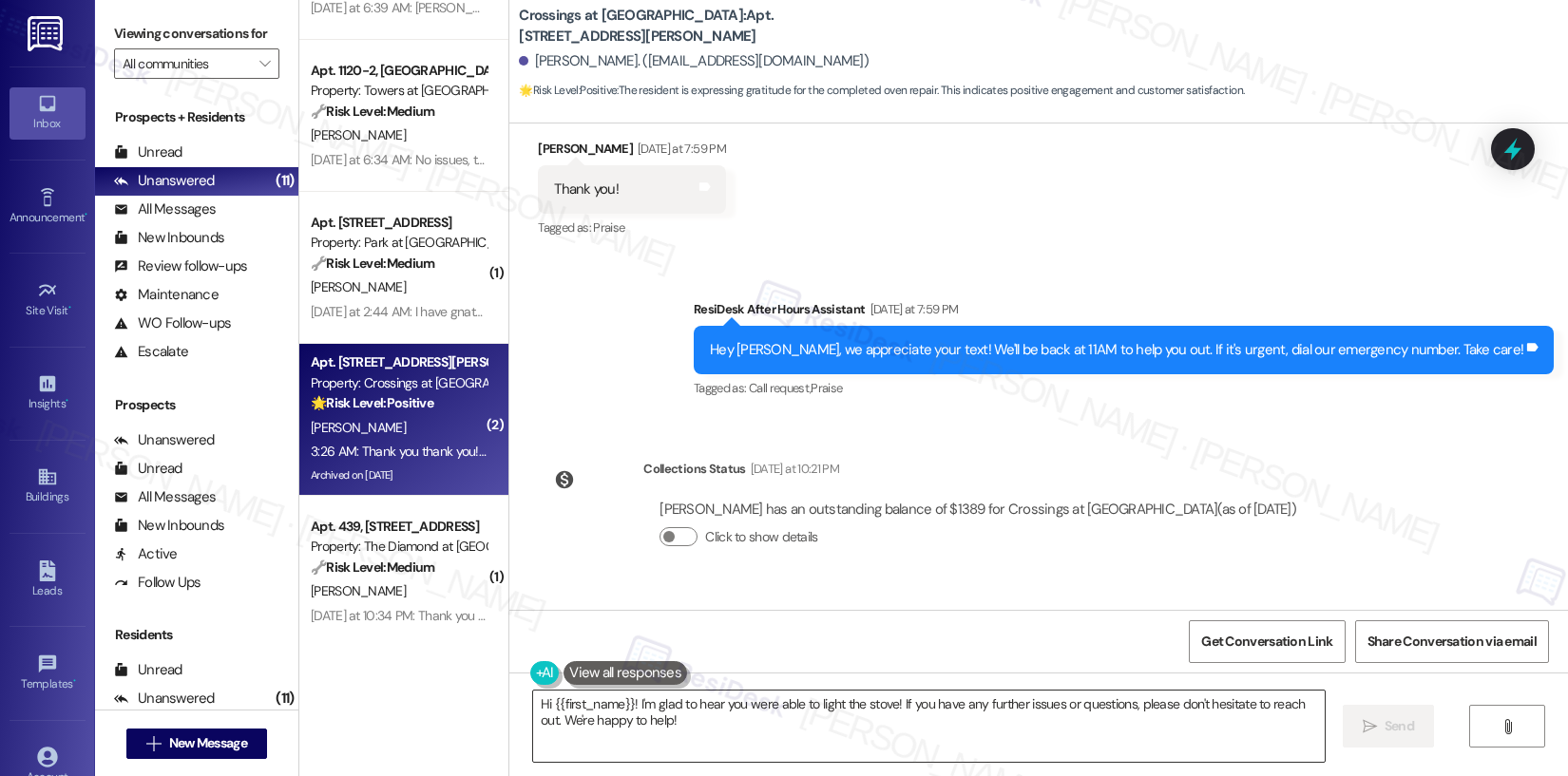 click on "Hi {{first_name}}! I'm glad to hear you were able to light the stove! If you have any further issues or questions, please don't hesitate to reach out. We're happy to help!" at bounding box center [928, 726] 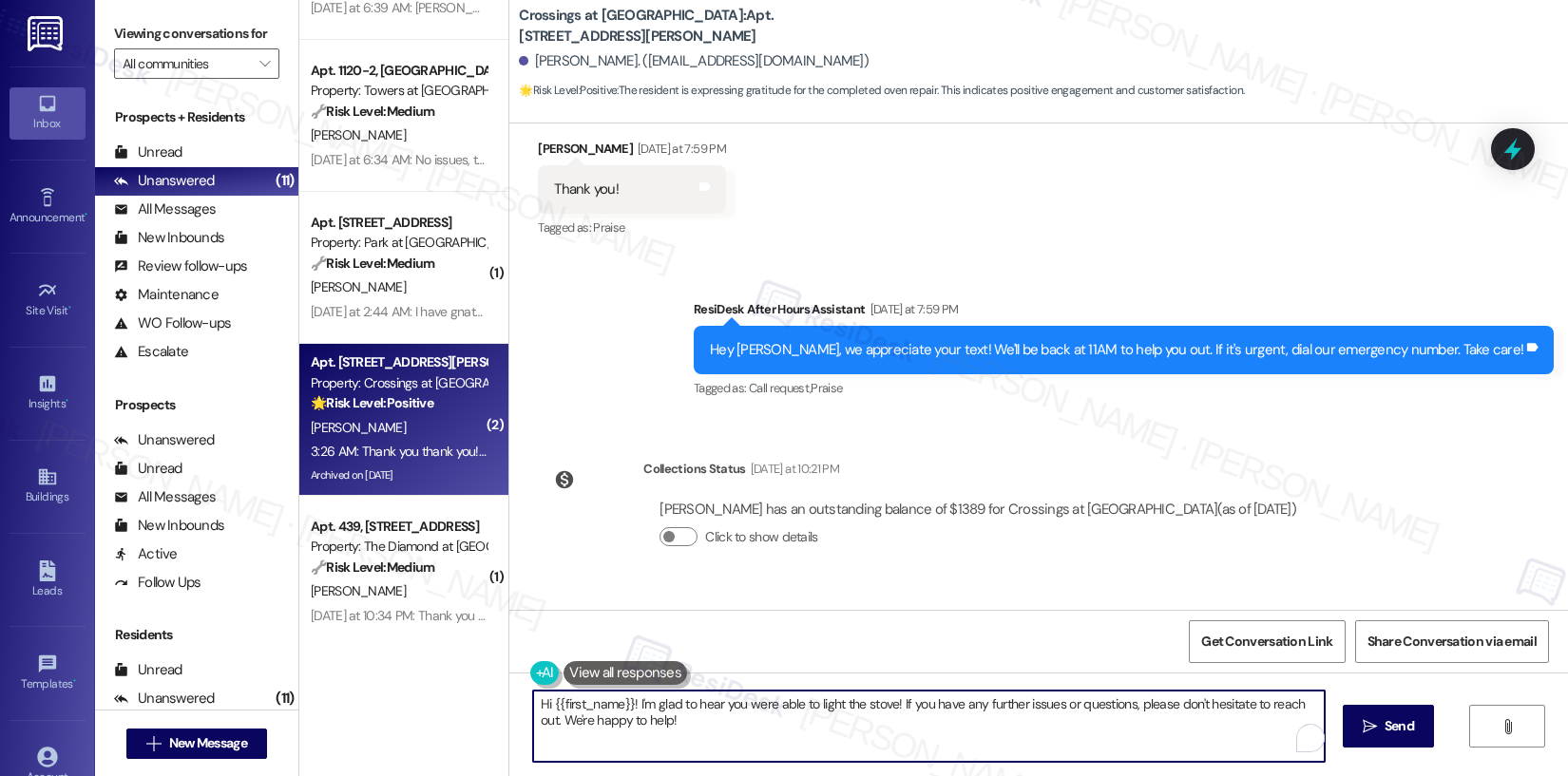 click on "Hi {{first_name}}! I'm glad to hear you were able to light the stove! If you have any further issues or questions, please don't hesitate to reach out. We're happy to help!" at bounding box center [928, 726] 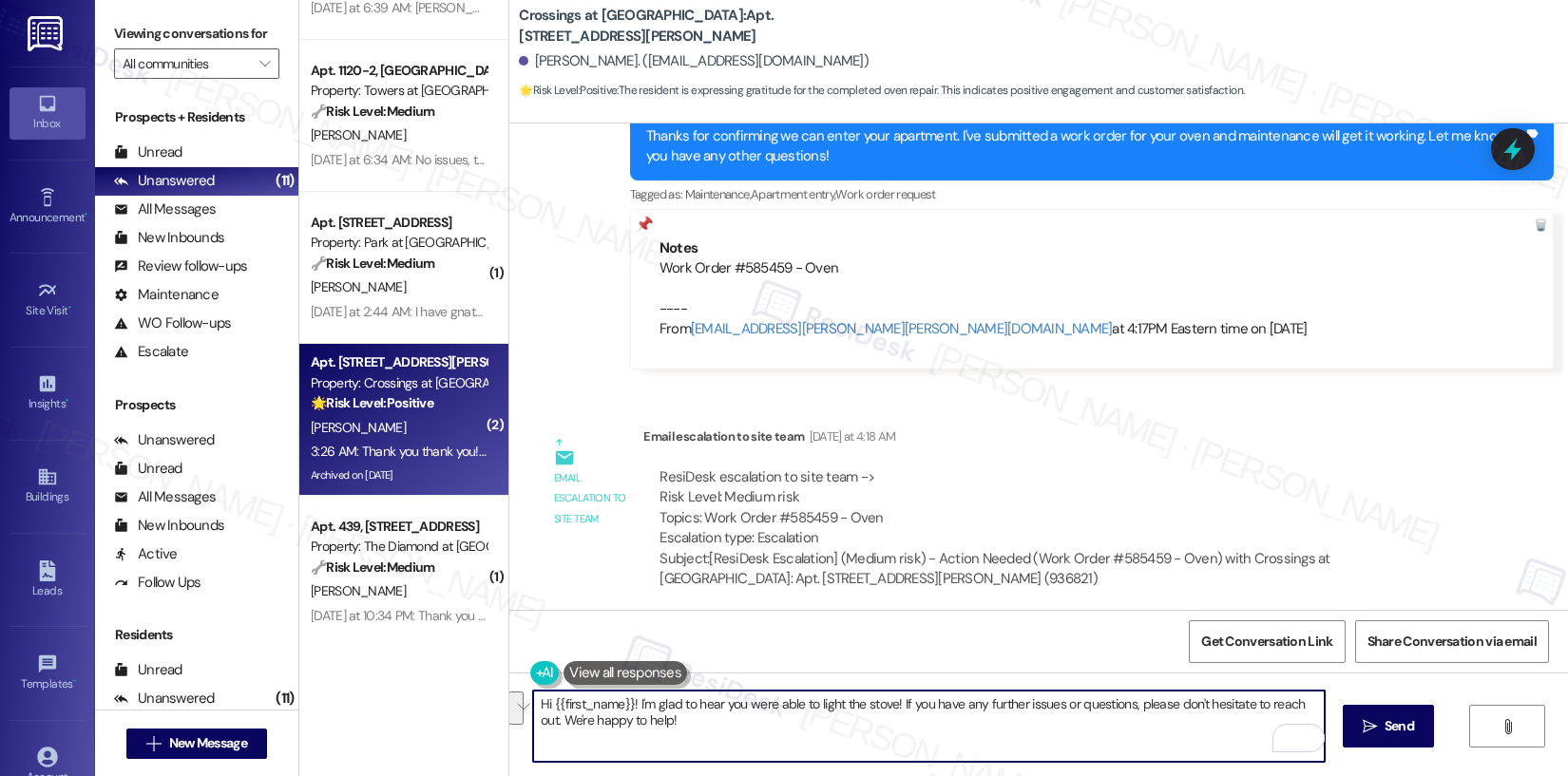 scroll, scrollTop: 45618, scrollLeft: 0, axis: vertical 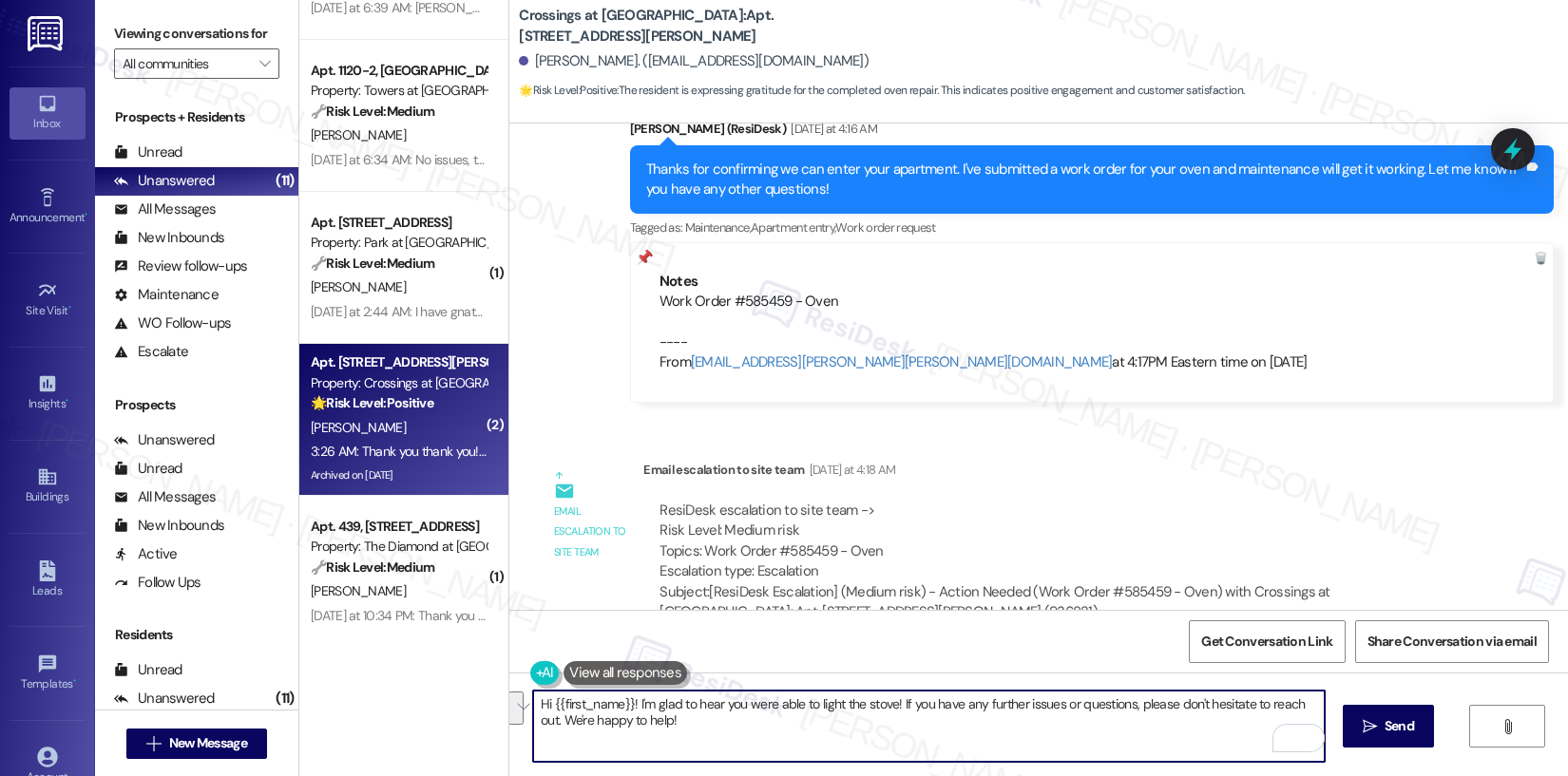 click on "Subject:  [ResiDesk Escalation] (Medium risk) - Action Needed (Work Order #585459 - Oven) with Crossings at [GEOGRAPHIC_DATA]: Apt. [STREET_ADDRESS][PERSON_NAME] (936821)" at bounding box center (1052, 602) 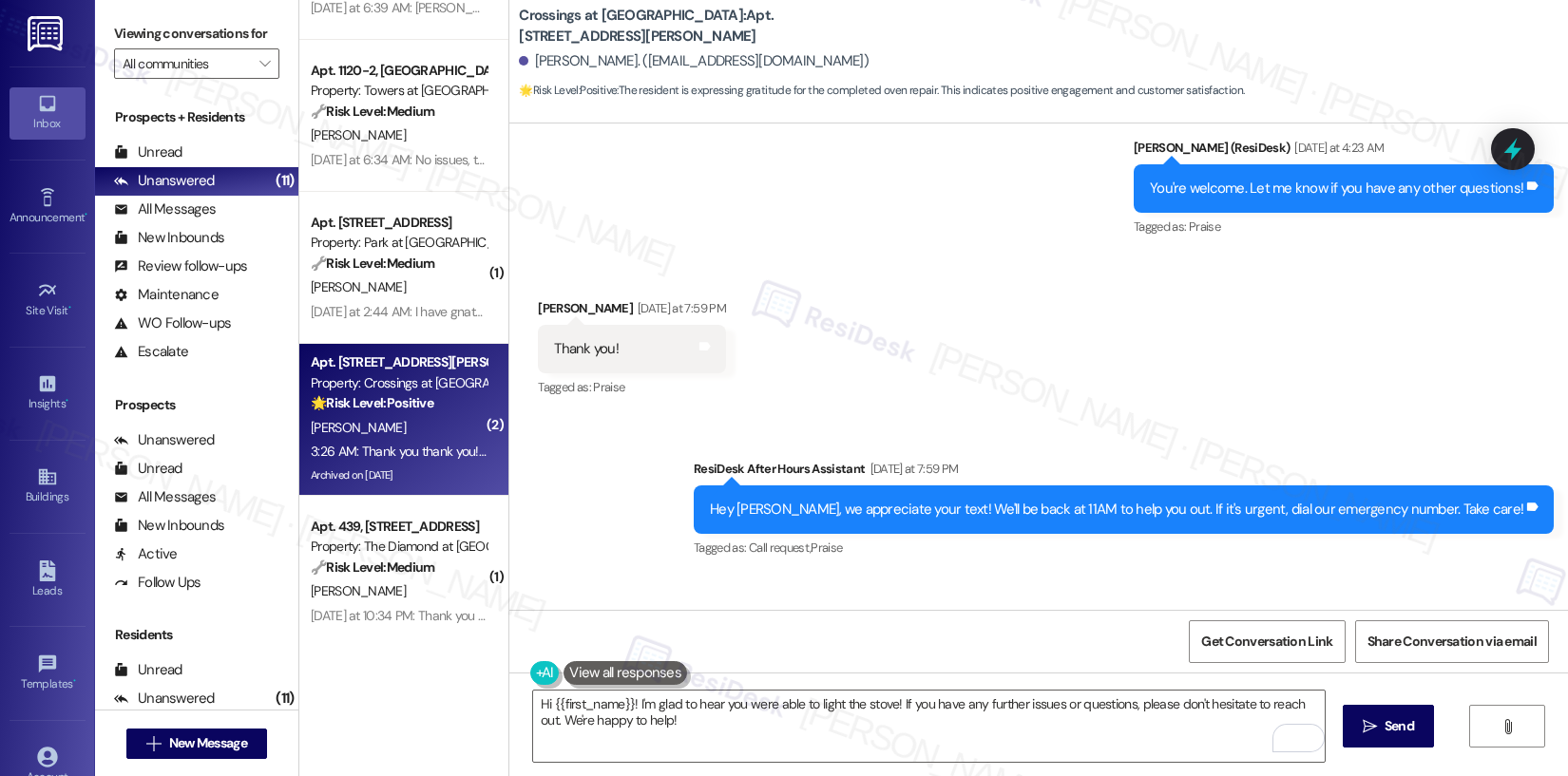 scroll, scrollTop: 46494, scrollLeft: 0, axis: vertical 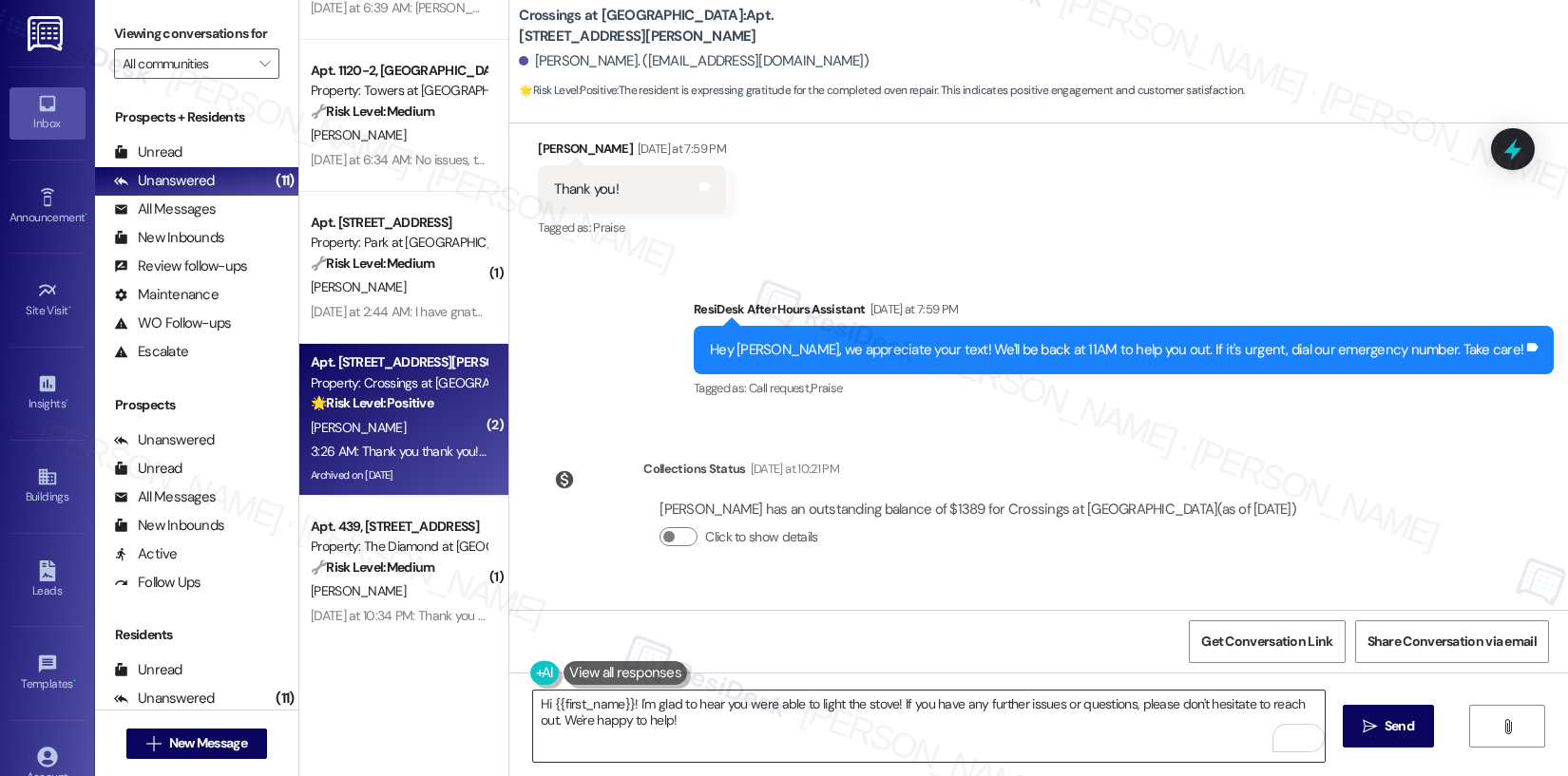click on "Hi {{first_name}}! I'm glad to hear you were able to light the stove! If you have any further issues or questions, please don't hesitate to reach out. We're happy to help!" at bounding box center (928, 726) 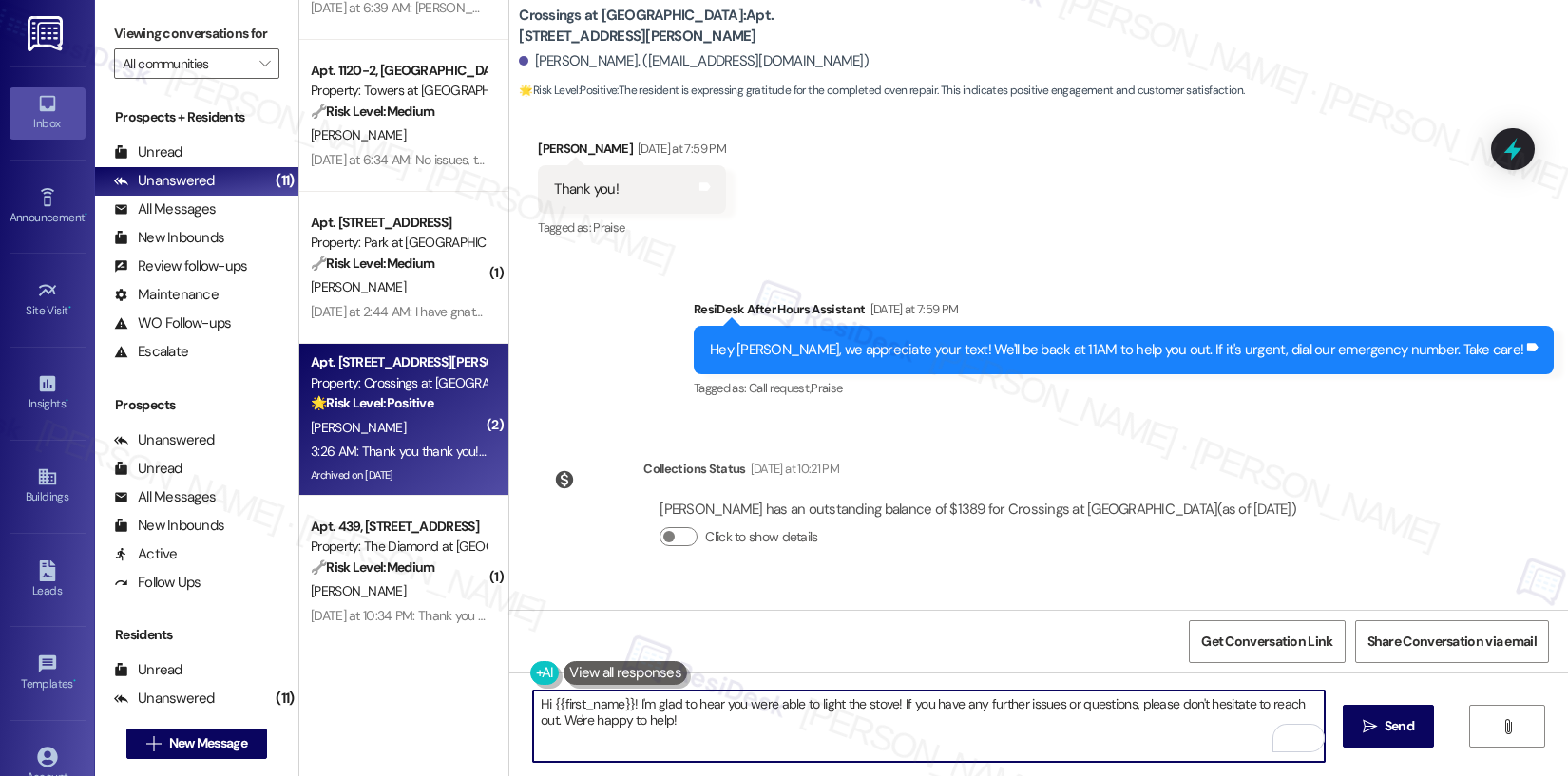 click on "Hi {{first_name}}! I'm glad to hear you were able to light the stove! If you have any further issues or questions, please don't hesitate to reach out. We're happy to help!" at bounding box center (928, 726) 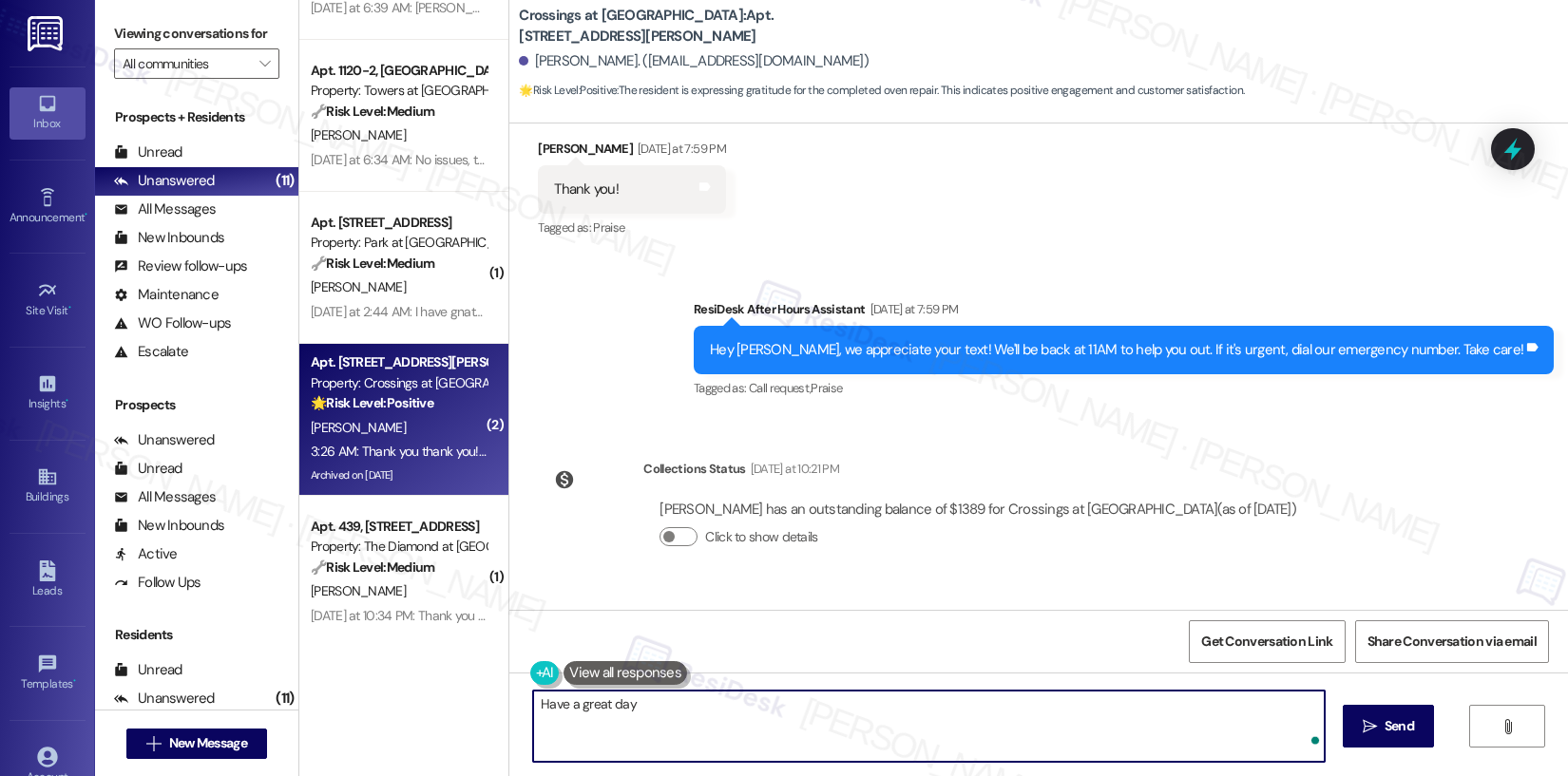 type on "Have a great day!" 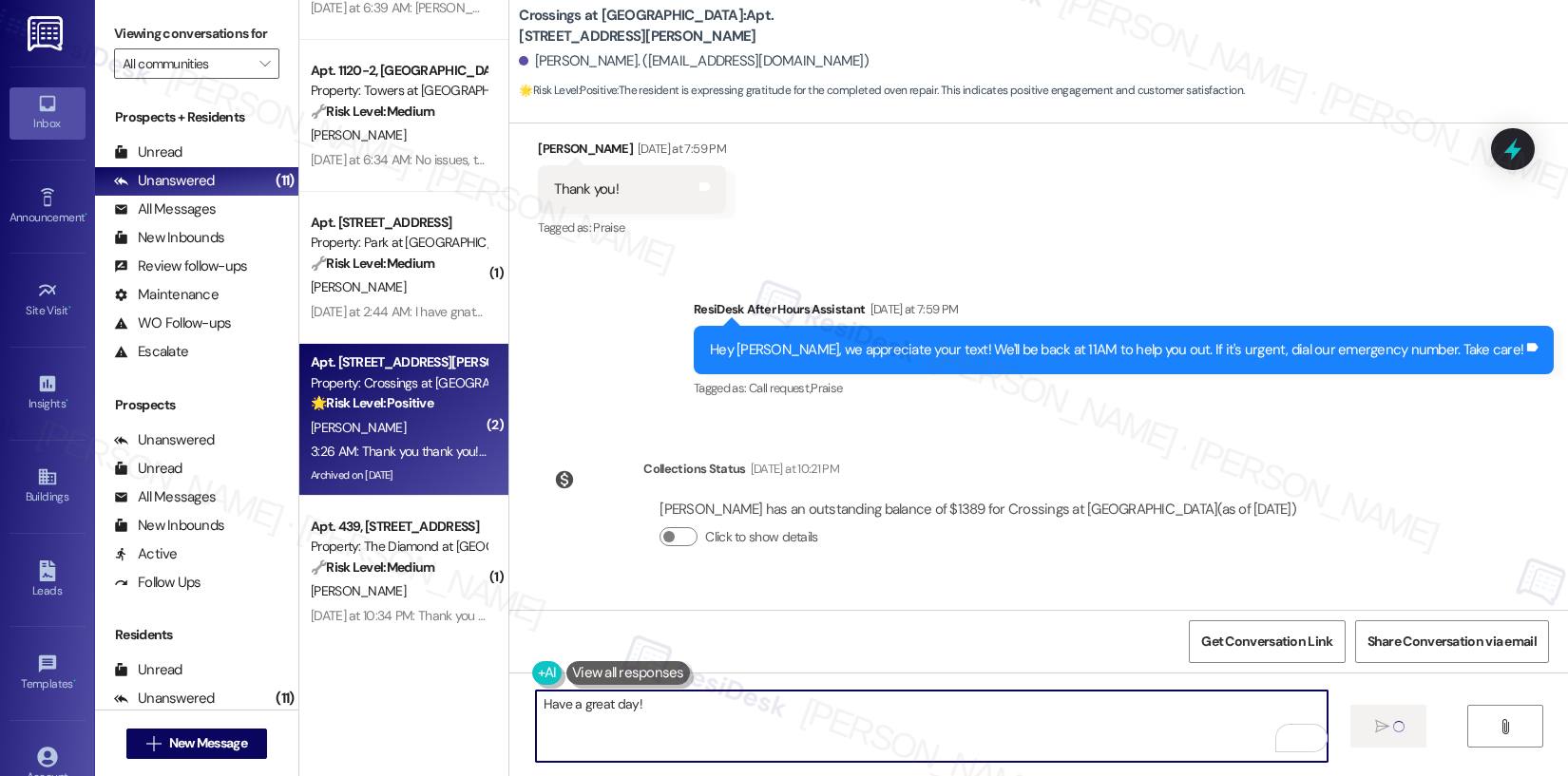 type 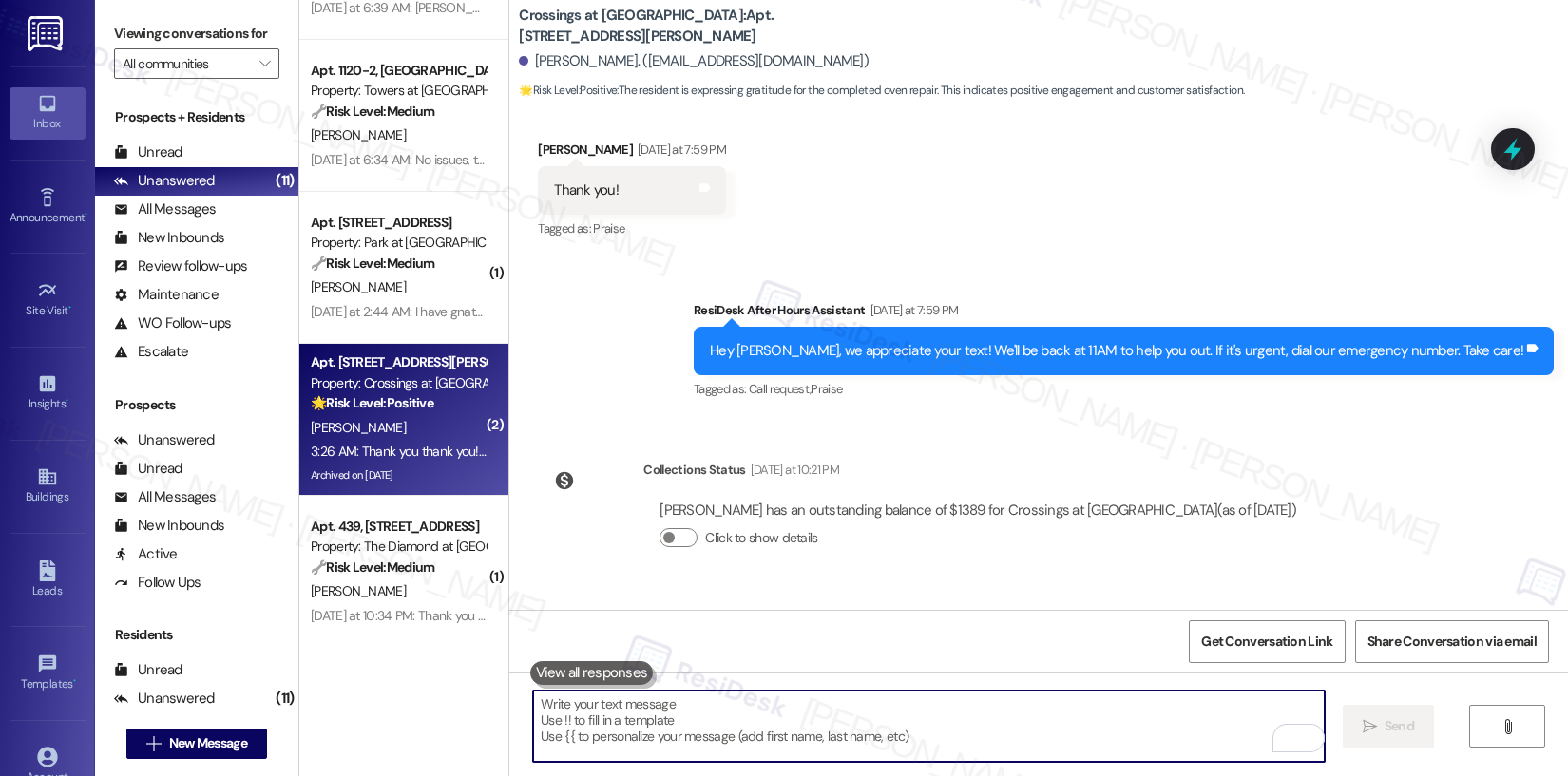scroll, scrollTop: 46626, scrollLeft: 0, axis: vertical 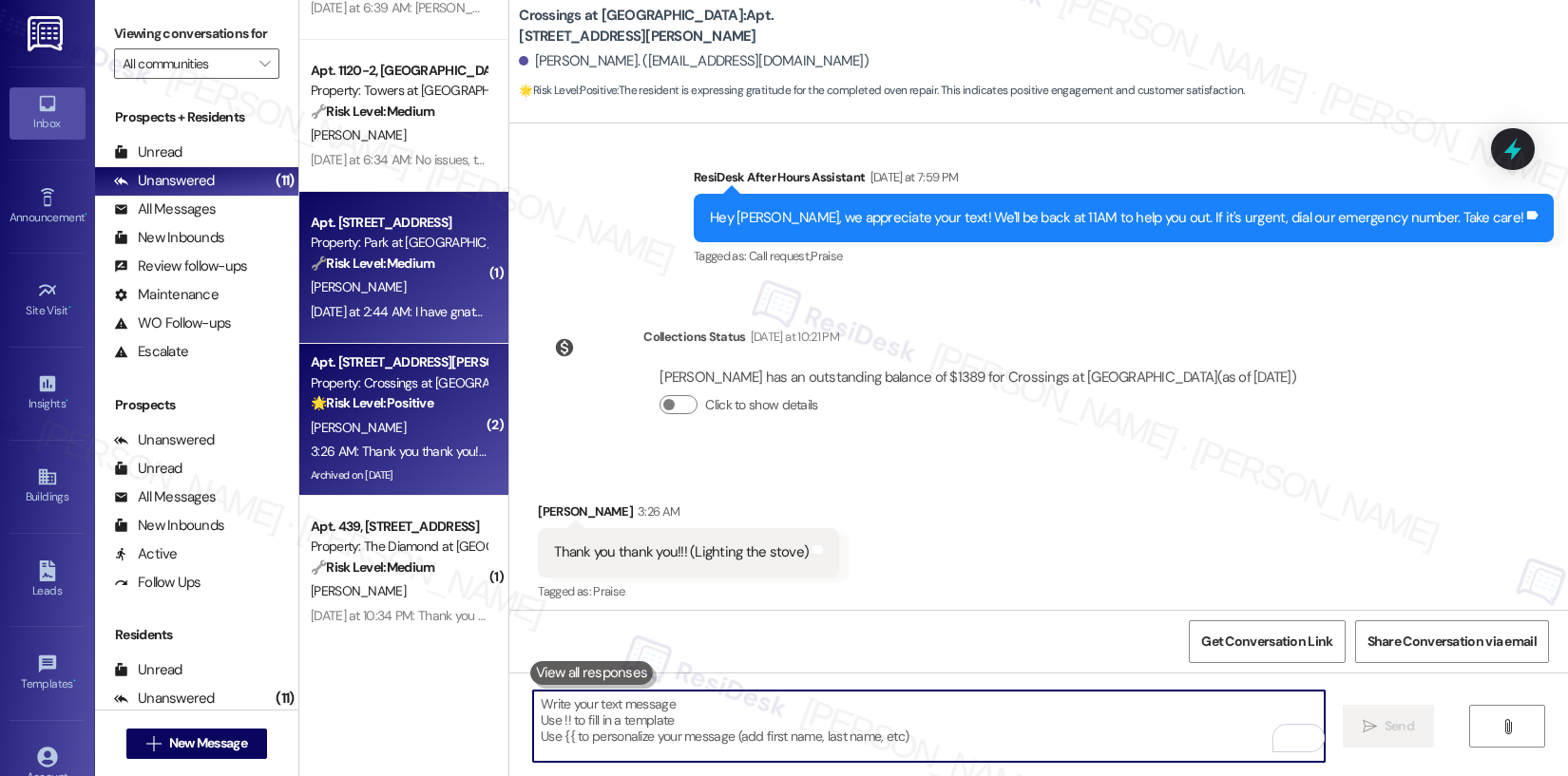 click on "[DATE] at 2:44 AM: I have gnats and bug in my bathroom sink& they are flying around the kitchen sink too. Very annoying  [DATE] at 2:44 AM: I have gnats and bug in my bathroom sink& they are flying around the kitchen sink too. Very annoying" at bounding box center (641, 312) 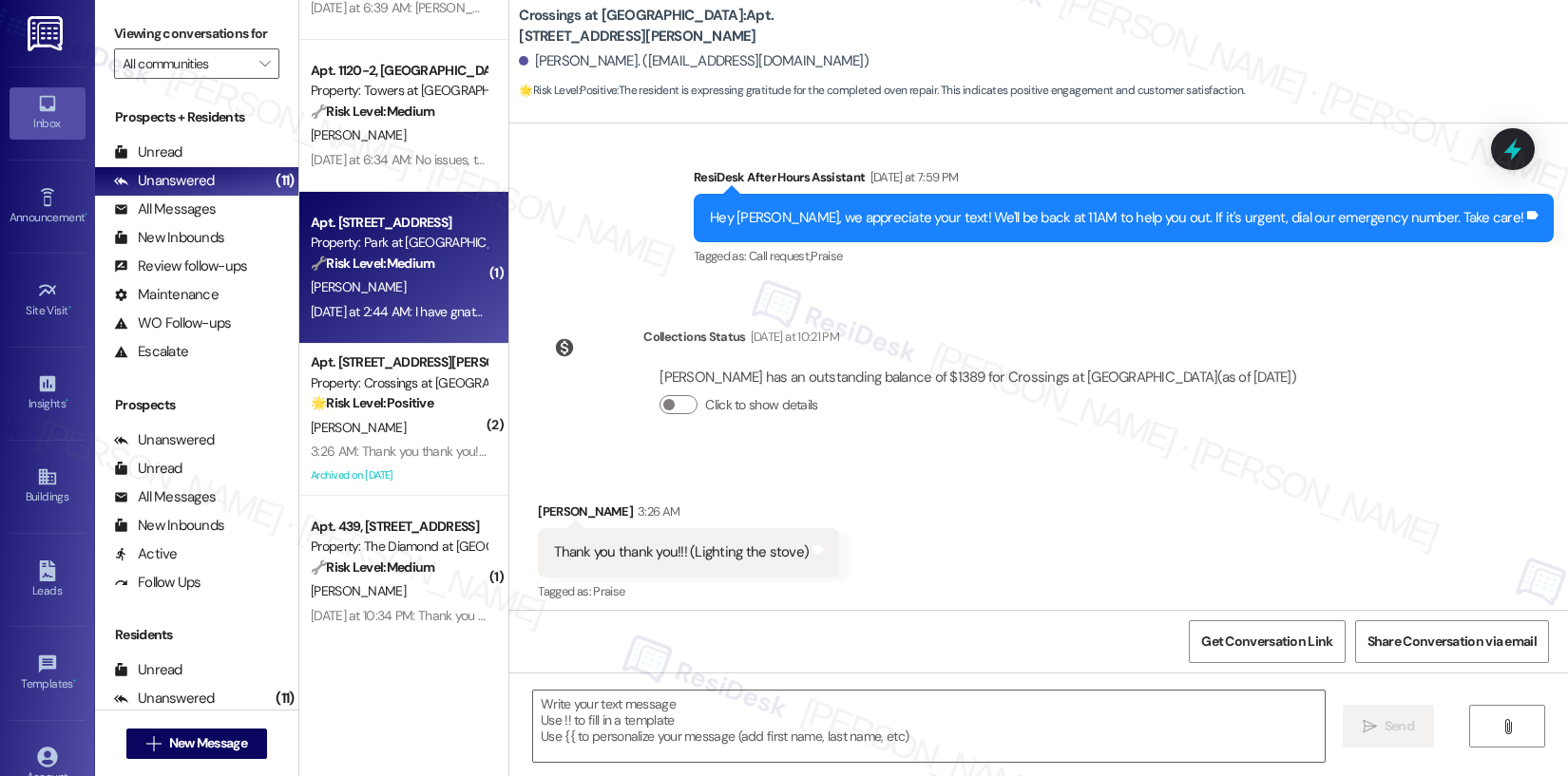 type on "Fetching suggested responses. Please feel free to read through the conversation in the meantime." 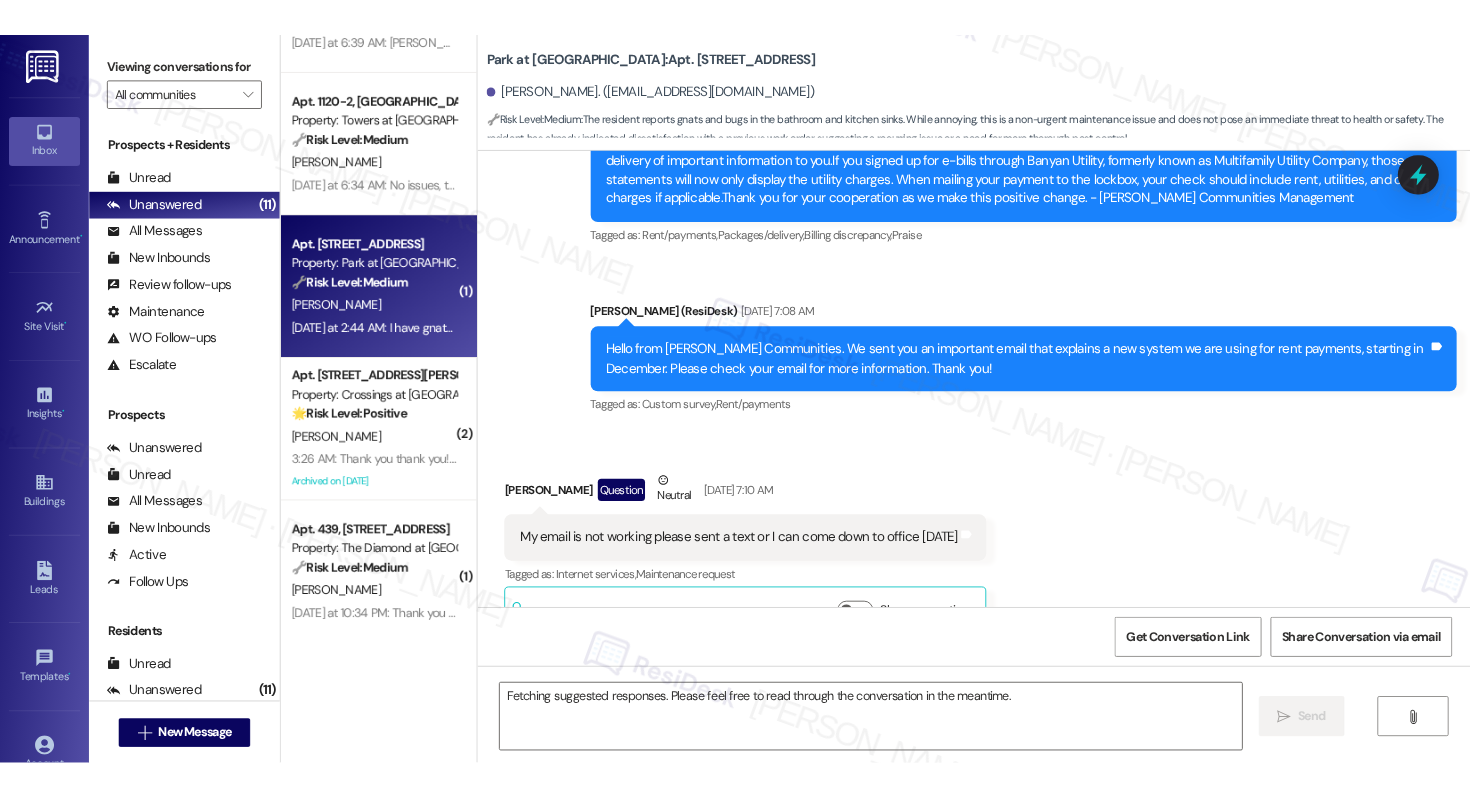 scroll, scrollTop: 7752, scrollLeft: 0, axis: vertical 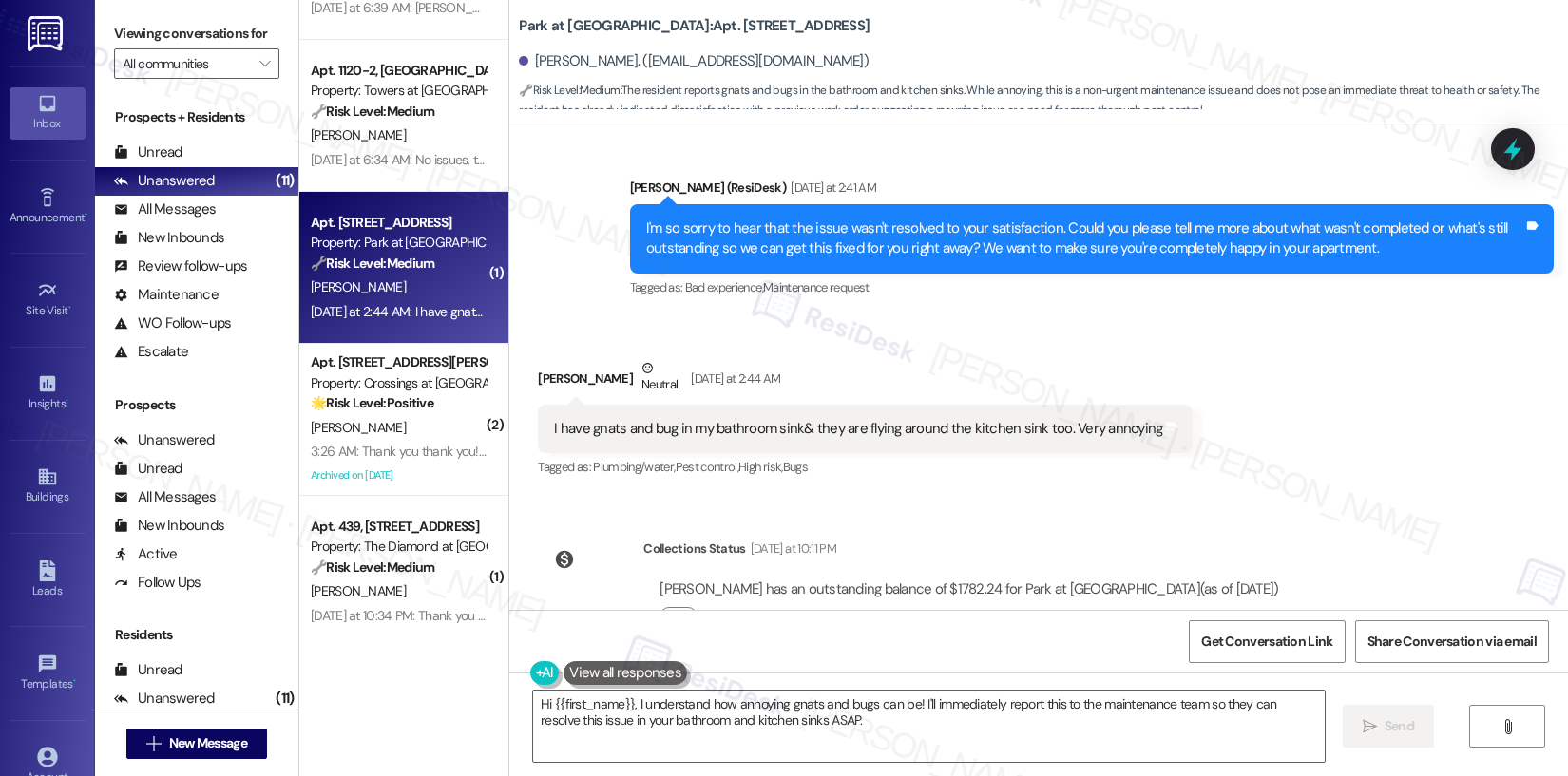 click on "I have gnats and bug in my bathroom sink& they are flying around the kitchen sink too. Very annoying" at bounding box center [858, 428] 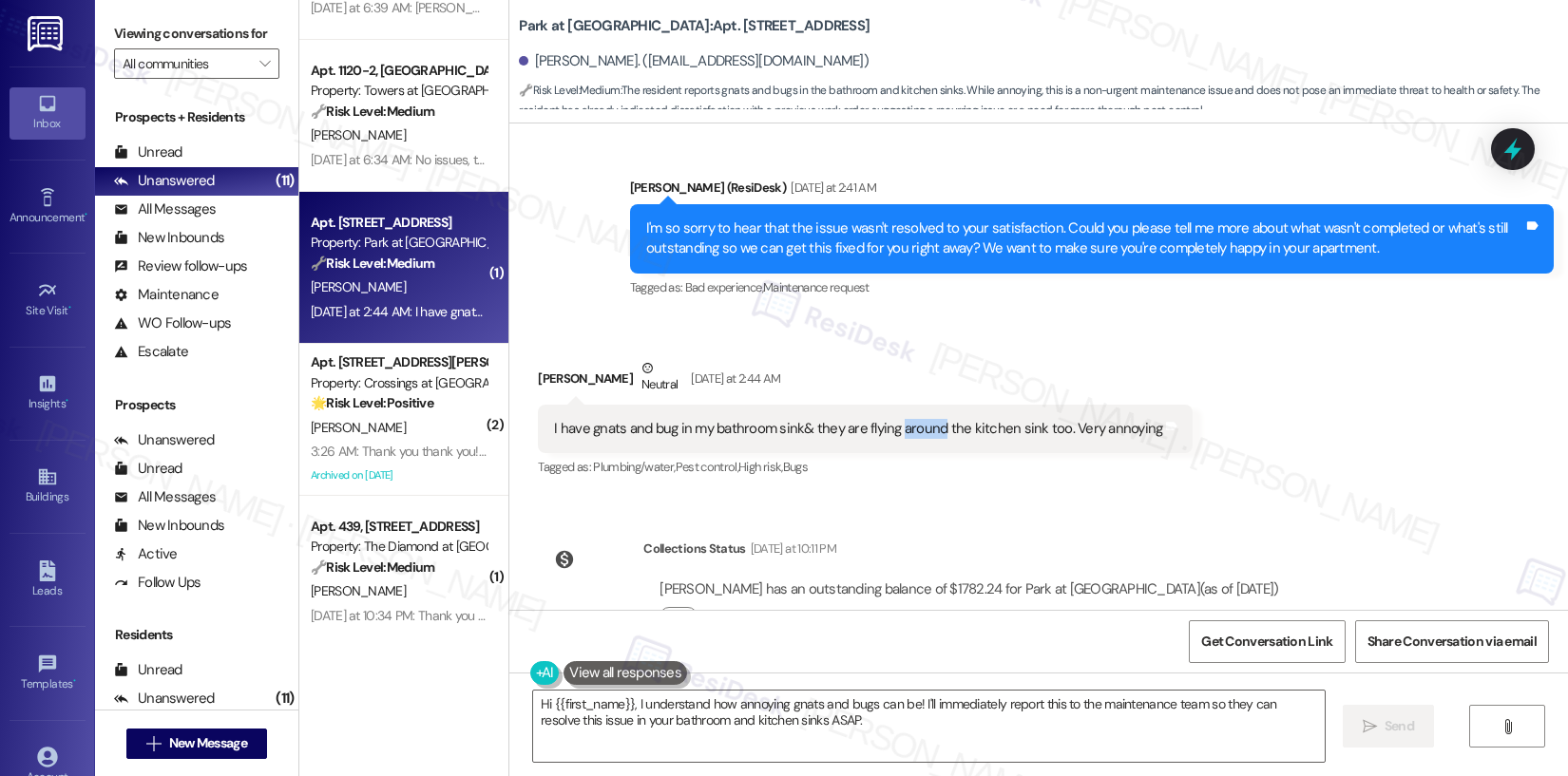 click on "I have gnats and bug in my bathroom sink& they are flying around the kitchen sink too. Very annoying" at bounding box center [858, 428] 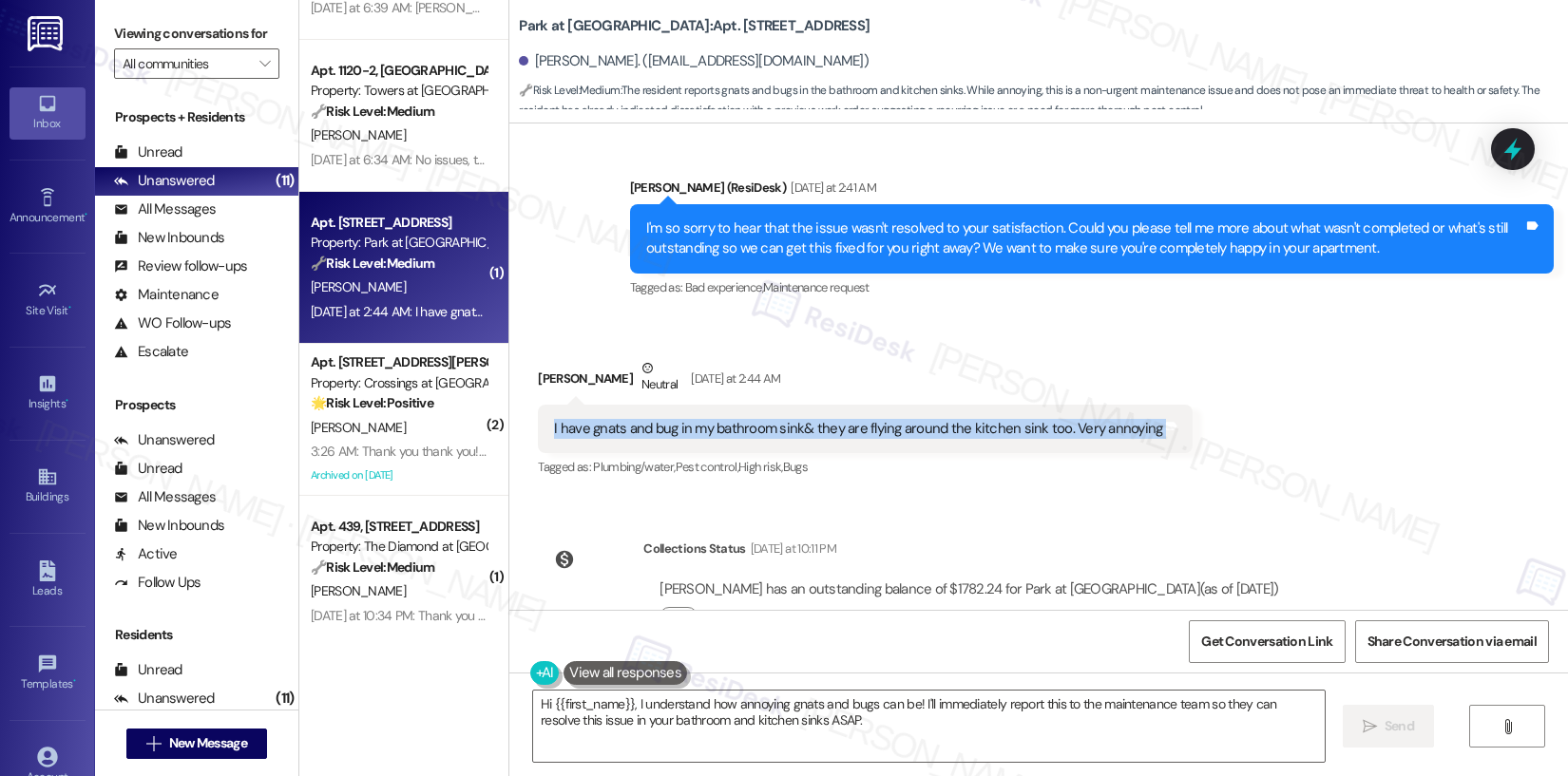 click on "I have gnats and bug in my bathroom sink& they are flying around the kitchen sink too. Very annoying" at bounding box center (858, 428) 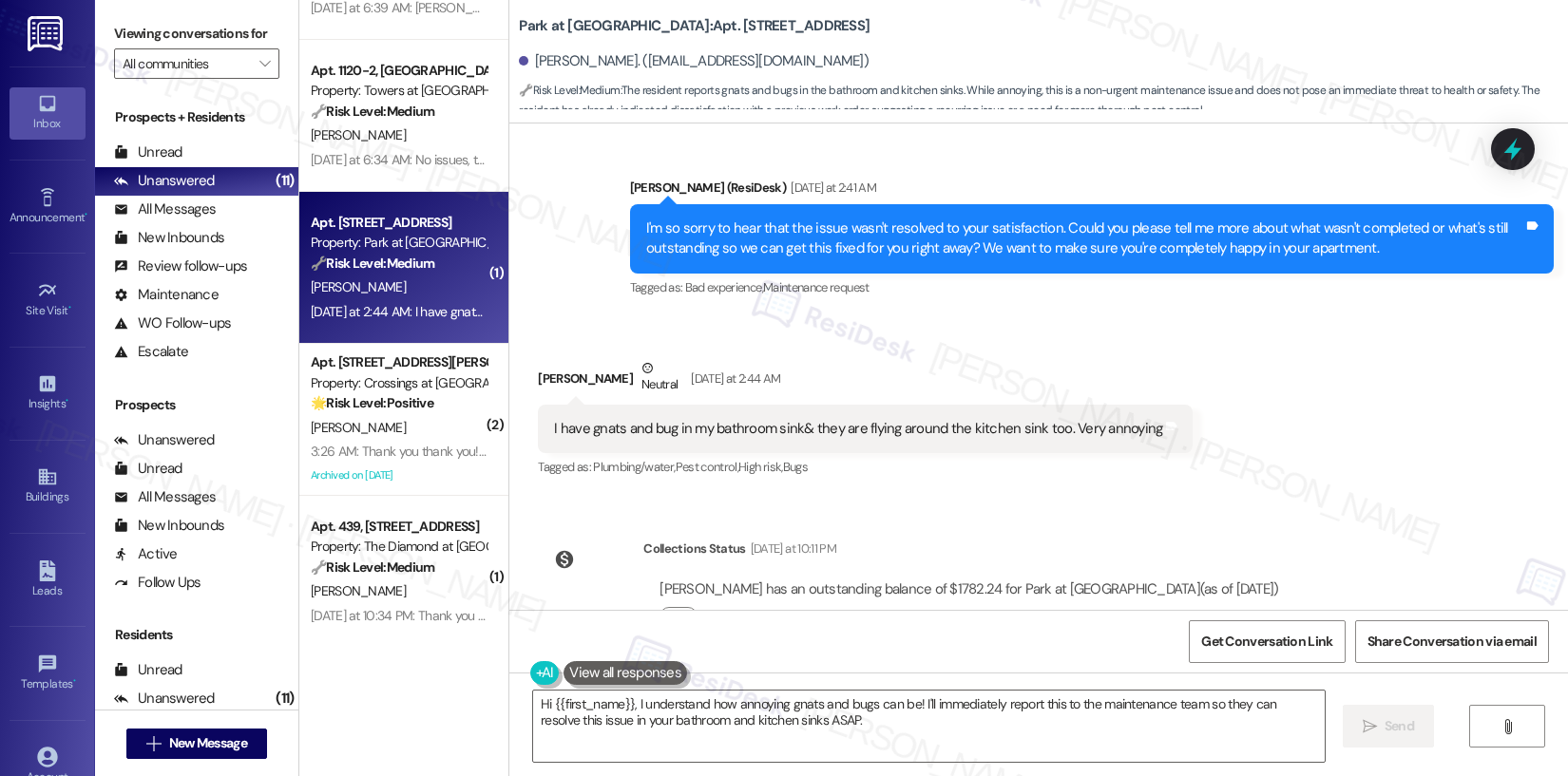click on "Tagged as:   Plumbing/water ,  Click to highlight conversations about Plumbing/water Pest control ,  Click to highlight conversations about Pest control High risk ,  Click to highlight conversations about High risk Bugs Click to highlight conversations about Bugs" at bounding box center [865, 466] 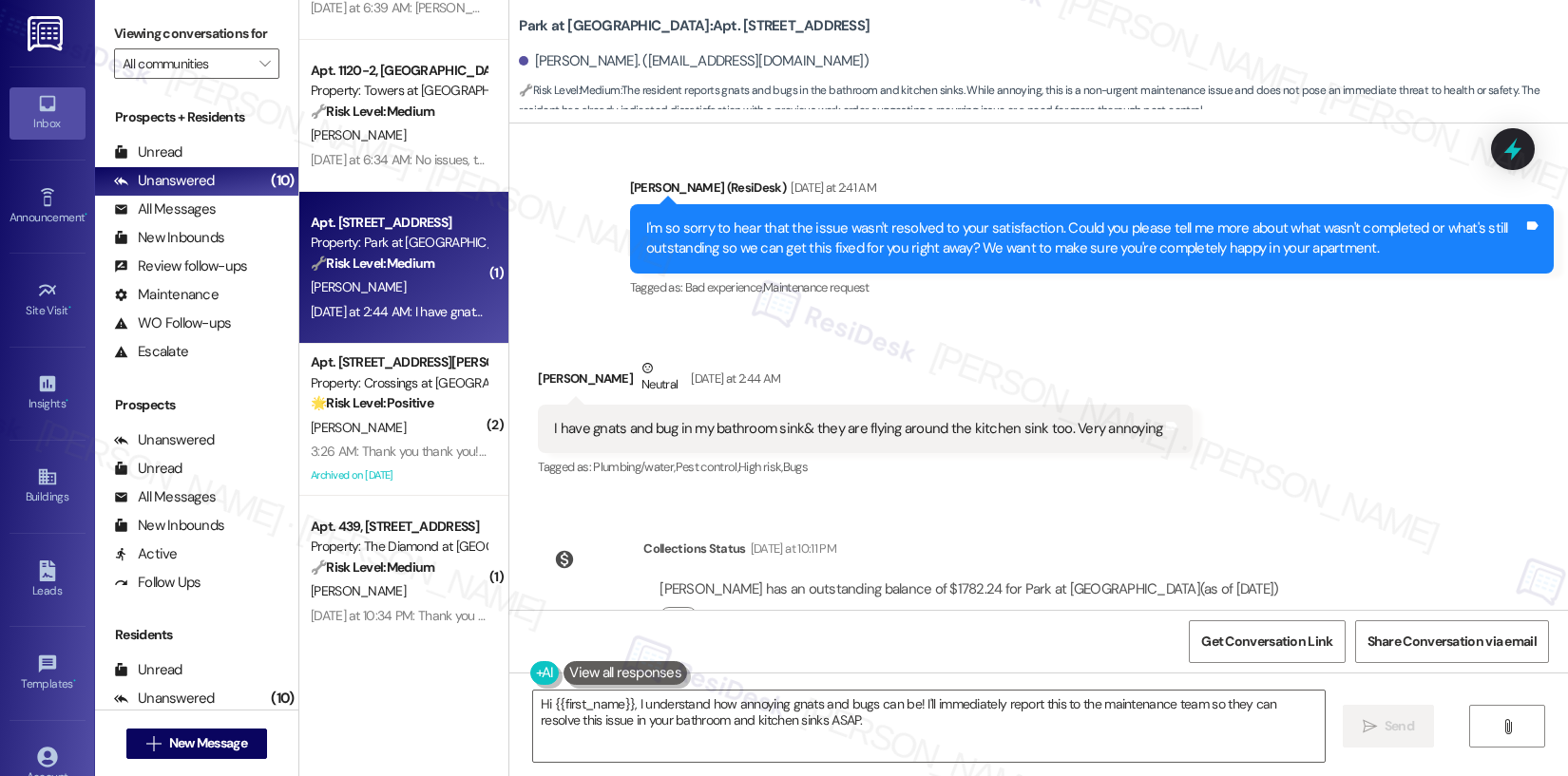 click on "I have gnats and bug in my bathroom sink& they are flying around the kitchen sink too. Very annoying" at bounding box center (858, 428) 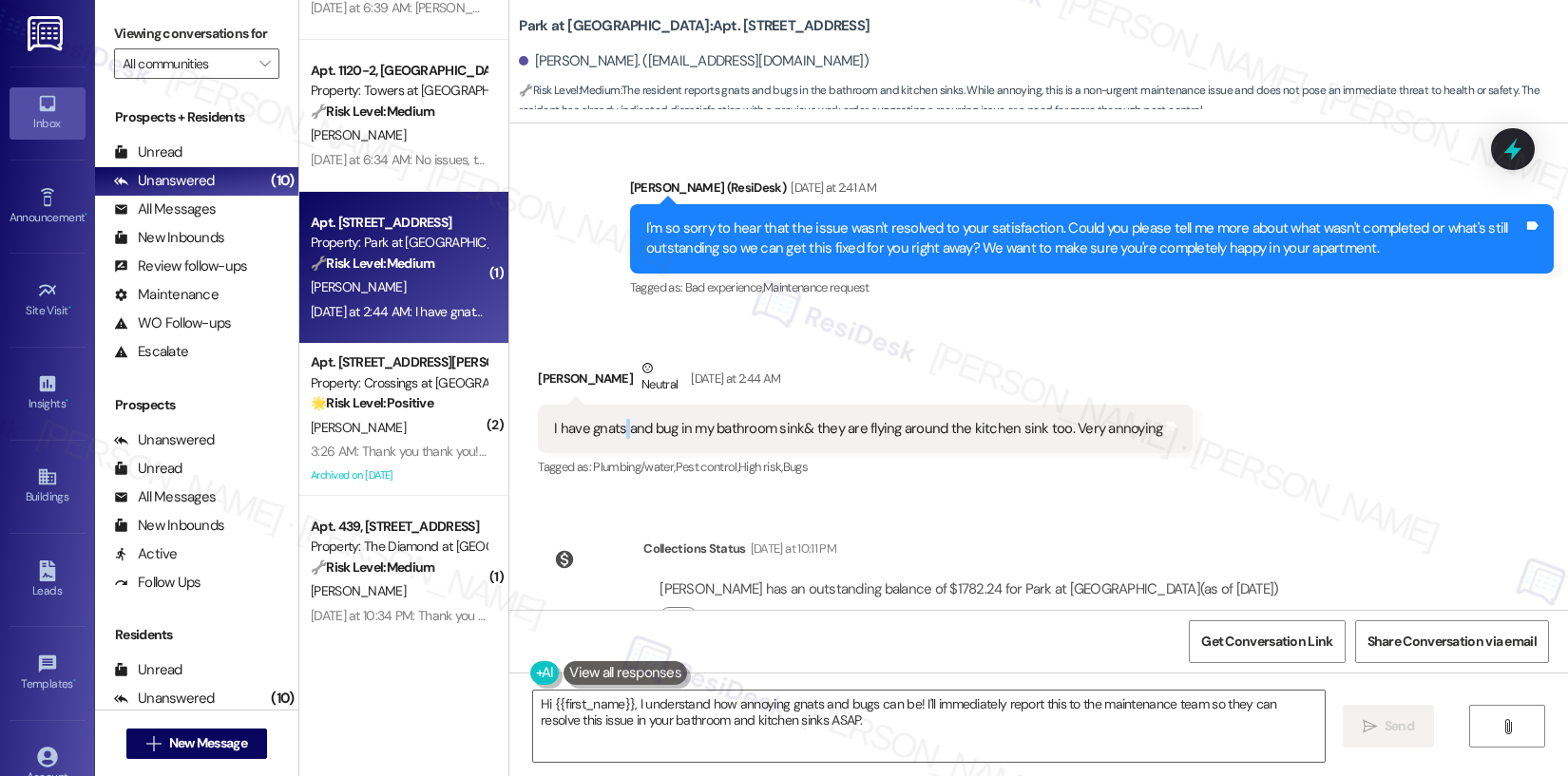click on "I have gnats and bug in my bathroom sink& they are flying around the kitchen sink too. Very annoying" at bounding box center (858, 428) 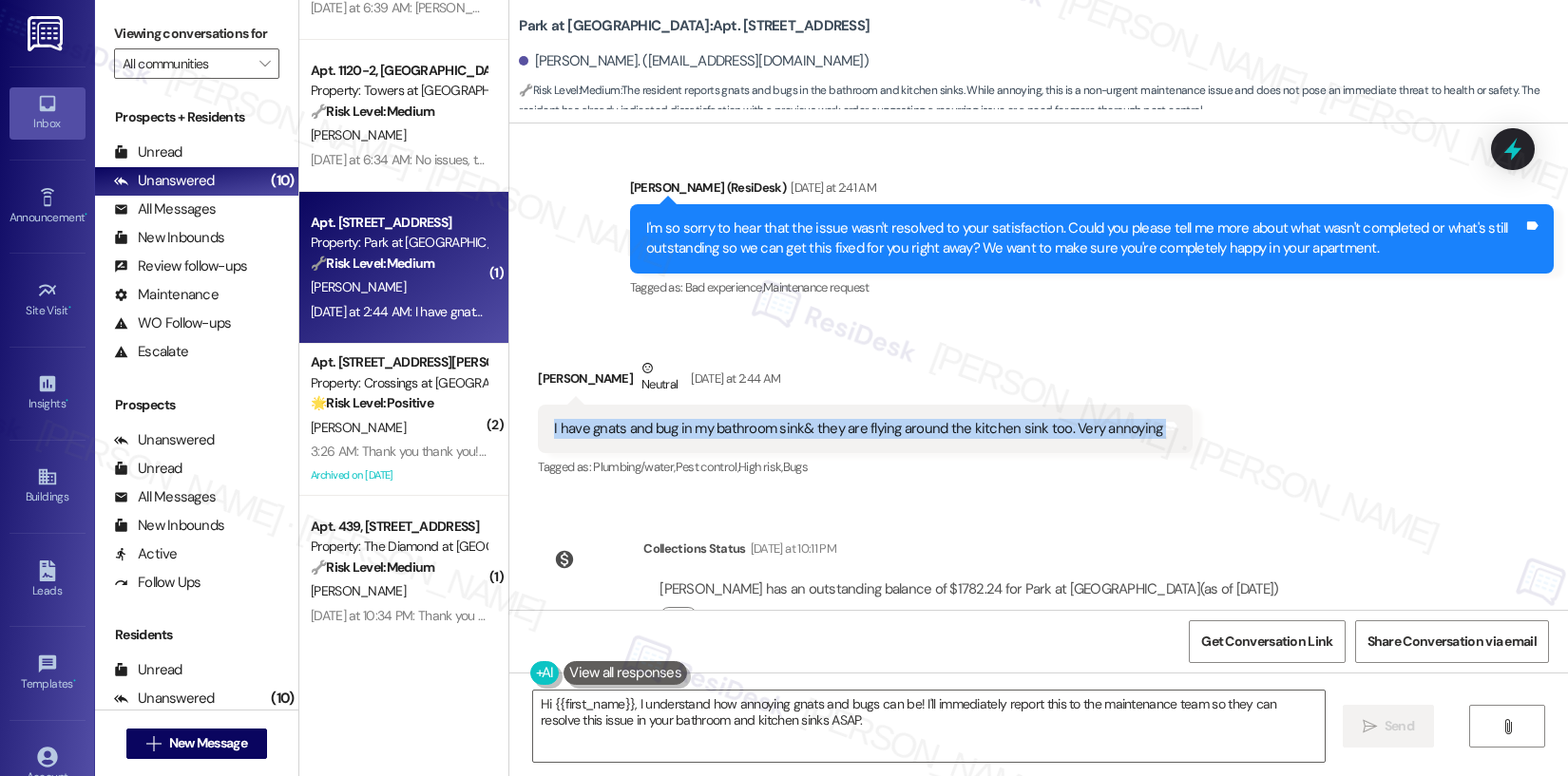 copy on "I have gnats and bug in my bathroom sink& they are flying around the kitchen sink too. Very annoying  Tags and notes" 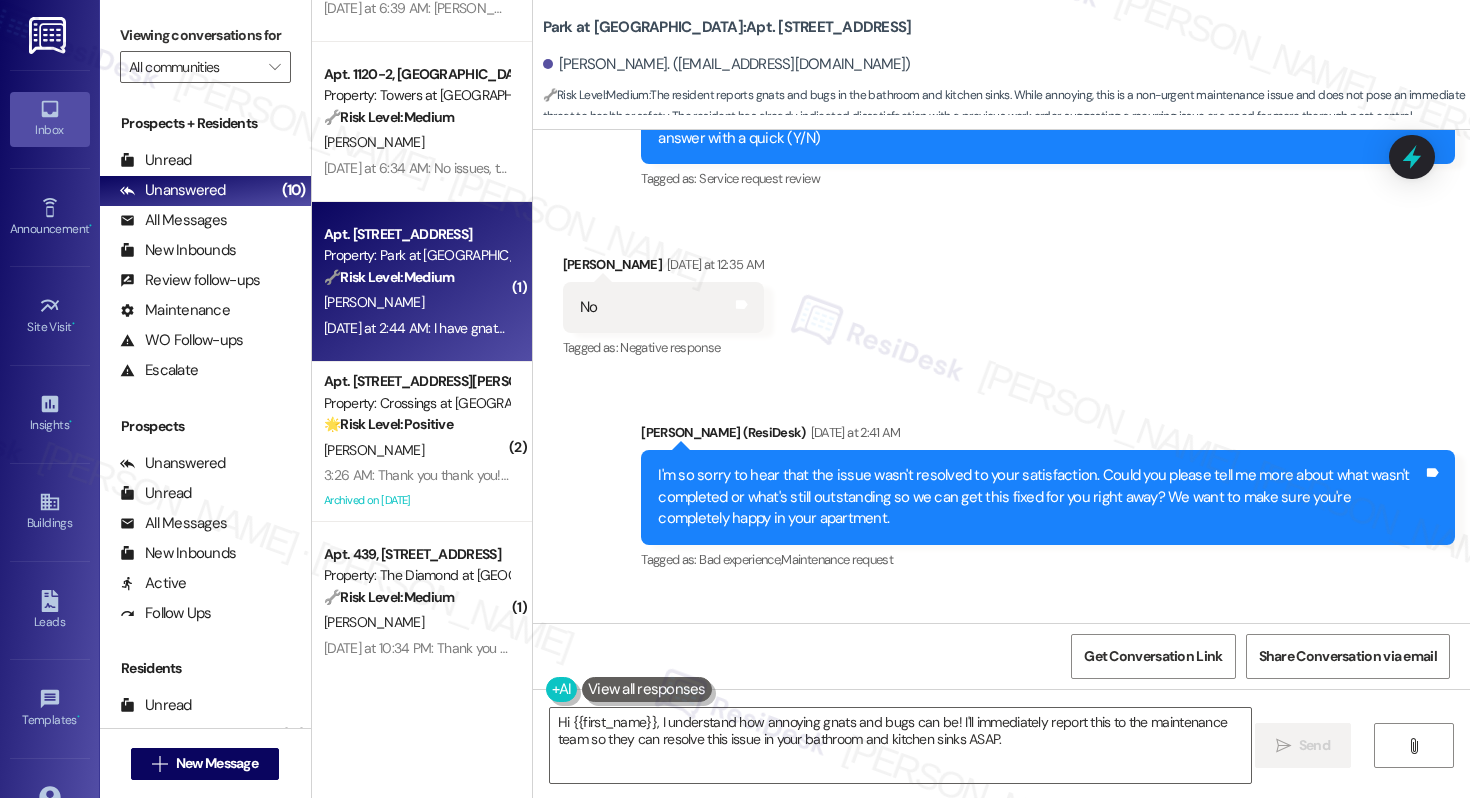 scroll, scrollTop: 758, scrollLeft: 0, axis: vertical 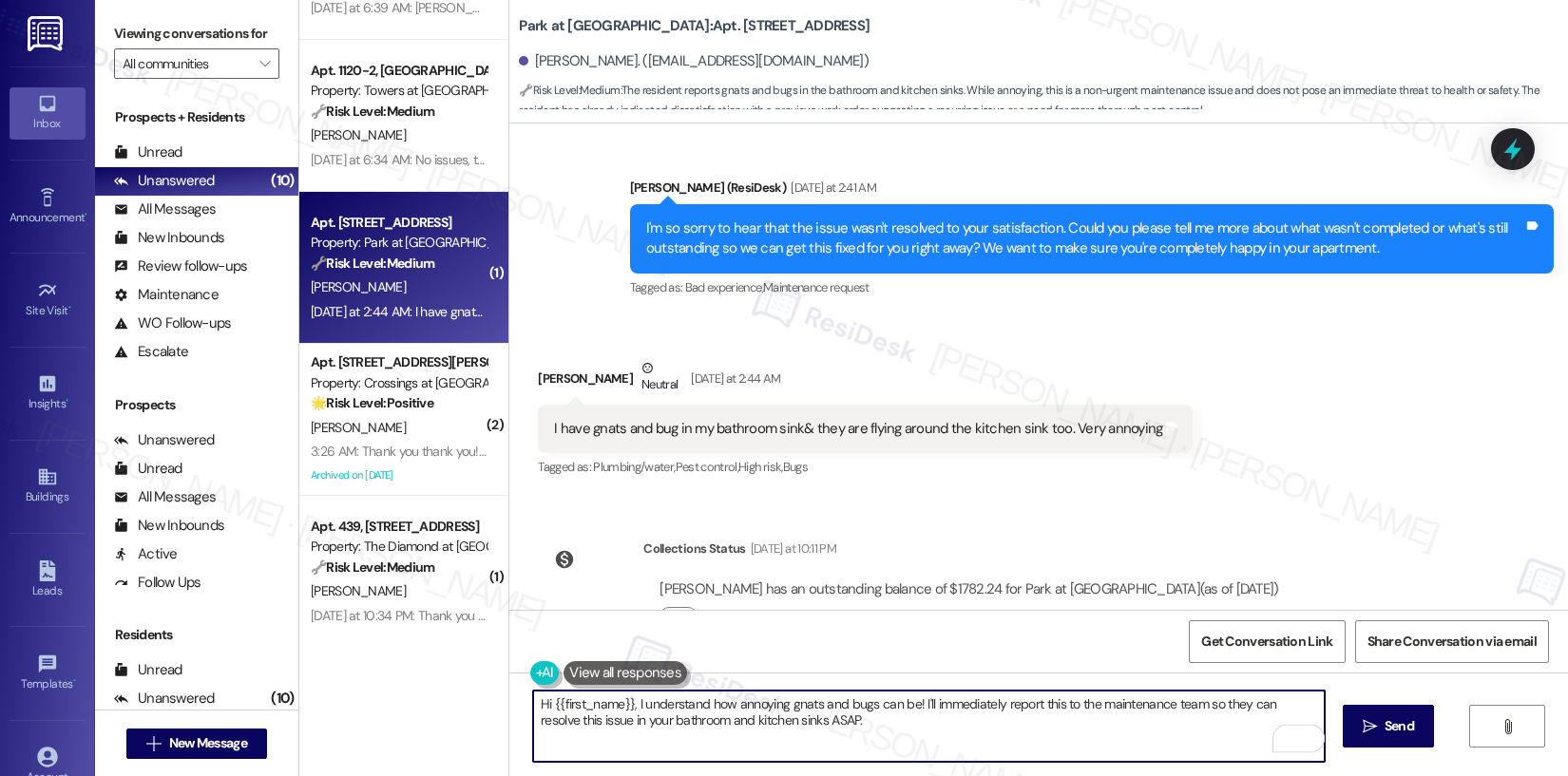 drag, startPoint x: 627, startPoint y: 707, endPoint x: 808, endPoint y: 729, distance: 182.3321 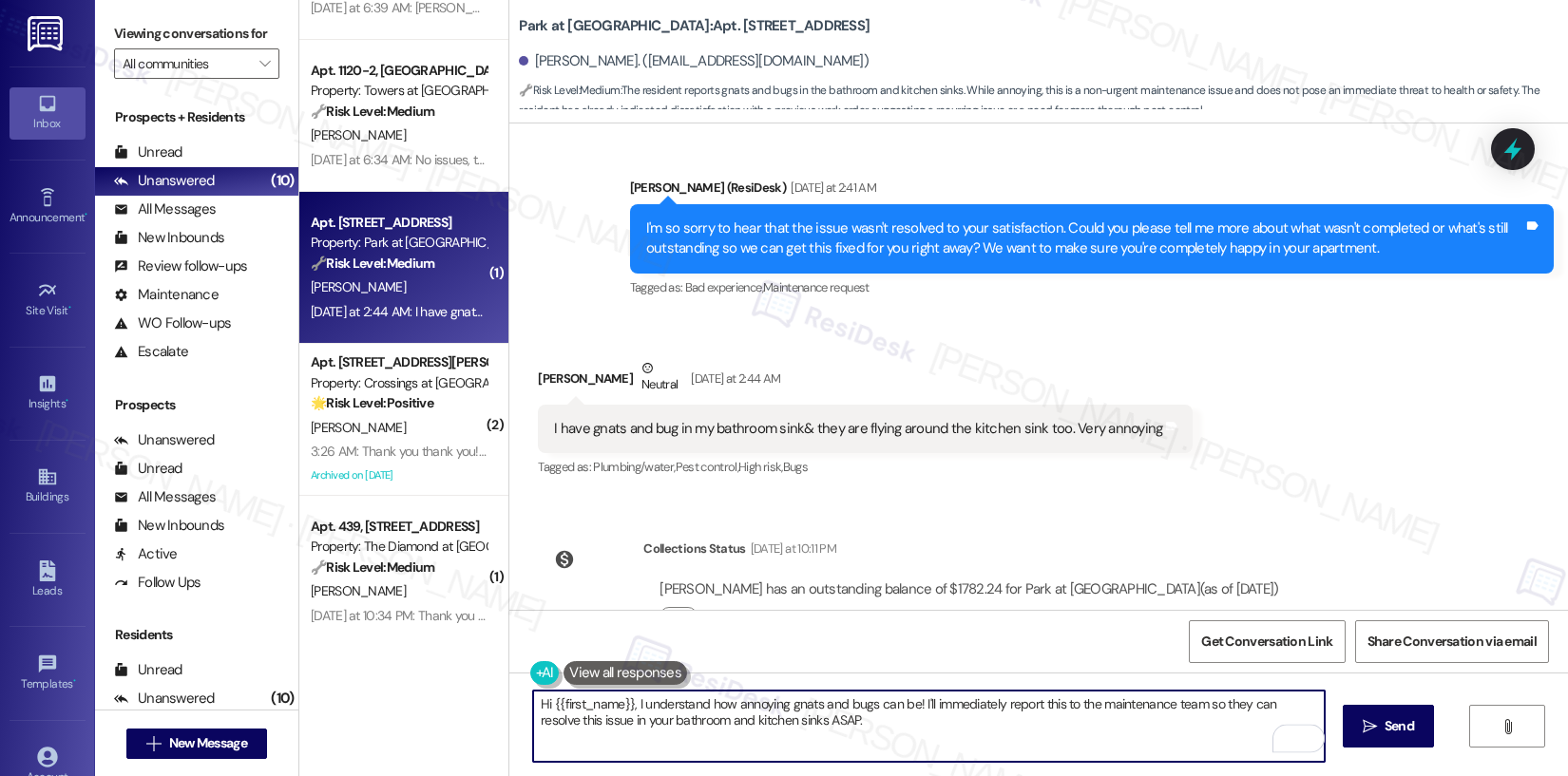 click on "Hi {{first_name}}, I understand how annoying gnats and bugs can be! I'll immediately report this to the maintenance team so they can resolve this issue in your bathroom and kitchen sinks ASAP." at bounding box center (928, 726) 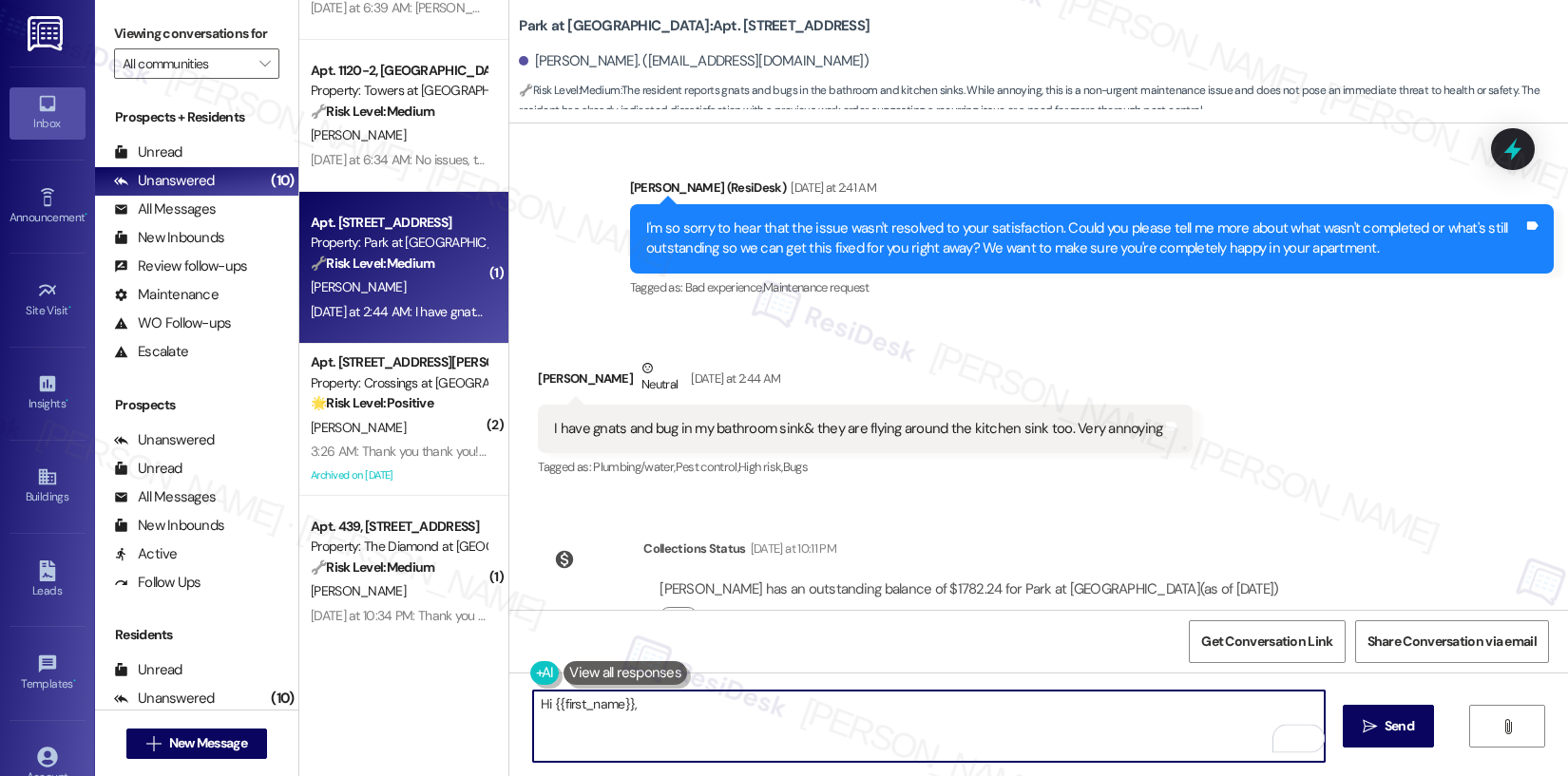 paste on "Thank you for letting us know—I’m sorry to hear about the gnats and bugs, that definitely sounds frustrating. I’ll go ahead and submit a request for pest control to treat the affected areas. If you notice any specific spots where they’re coming from, feel free to share that as well—it can help the team during their visit." 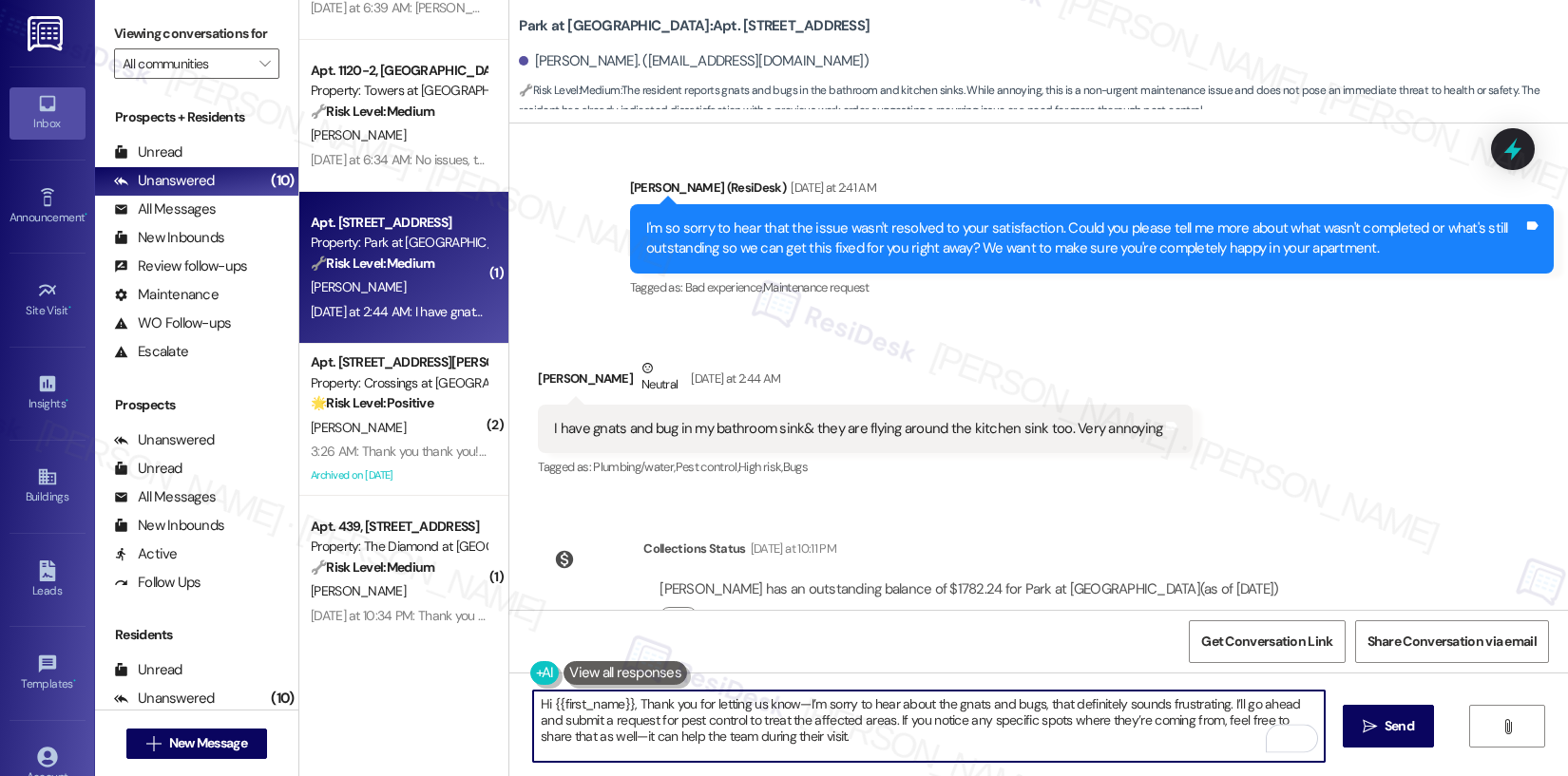 scroll, scrollTop: 16, scrollLeft: 0, axis: vertical 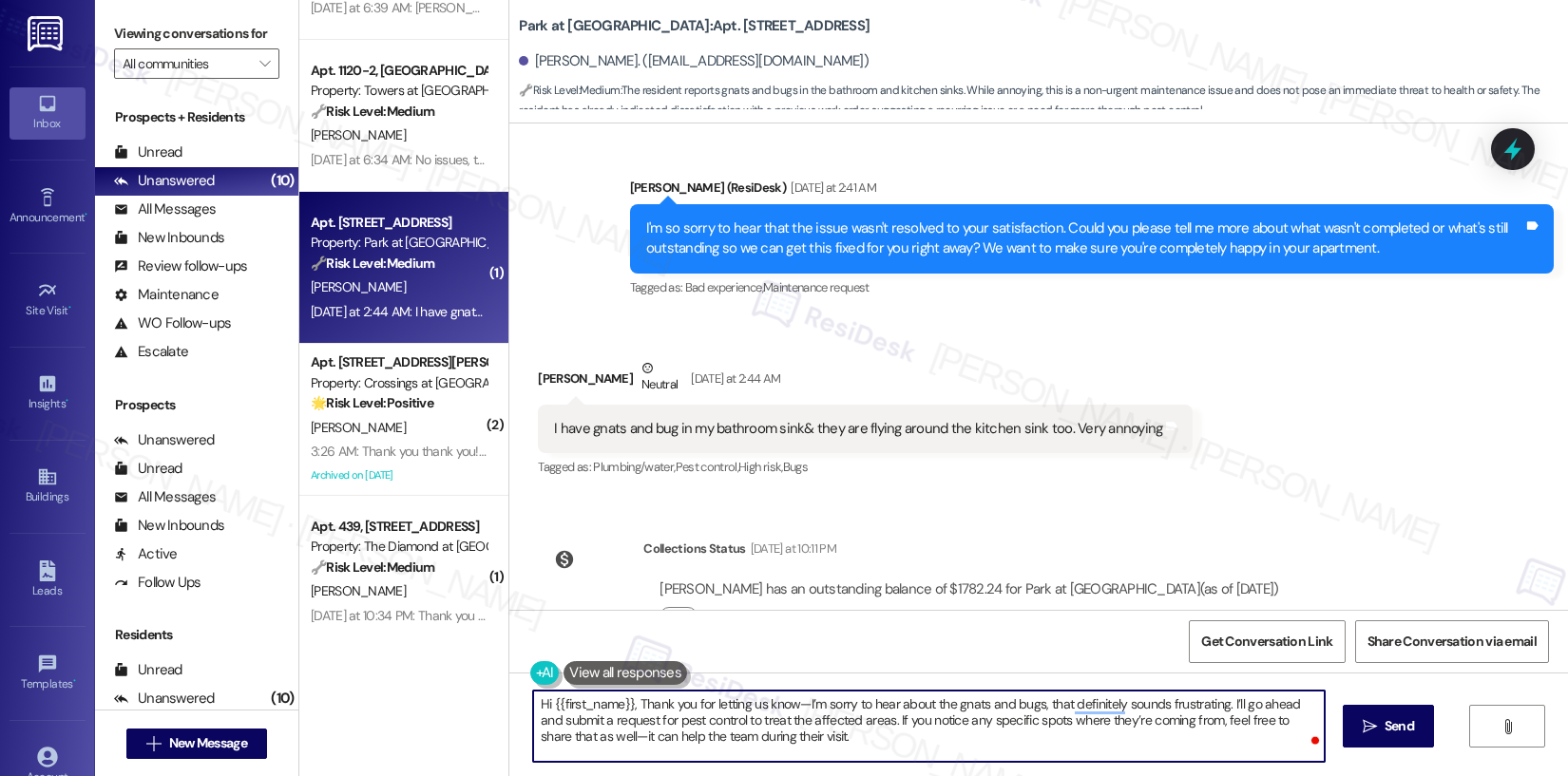 click on "Hi {{first_name}}, Thank you for letting us know—I’m sorry to hear about the gnats and bugs, that definitely sounds frustrating. I’ll go ahead and submit a request for pest control to treat the affected areas. If you notice any specific spots where they’re coming from, feel free to share that as well—it can help the team during their visit." at bounding box center (928, 726) 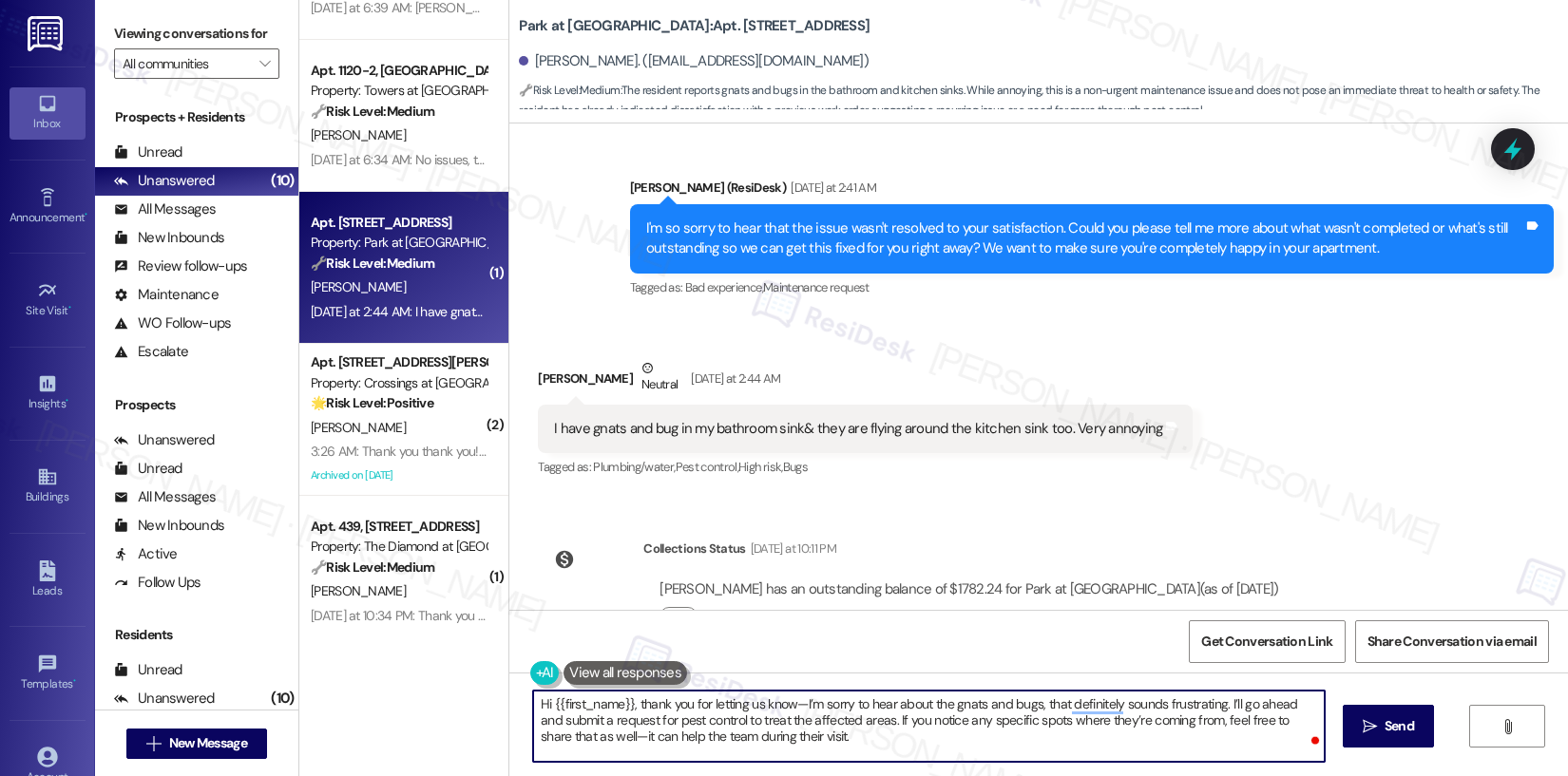 click on "Hi {{first_name}}, thank you for letting us know—I’m sorry to hear about the gnats and bugs, that definitely sounds frustrating. I’ll go ahead and submit a request for pest control to treat the affected areas. If you notice any specific spots where they’re coming from, feel free to share that as well—it can help the team during their visit." at bounding box center (928, 726) 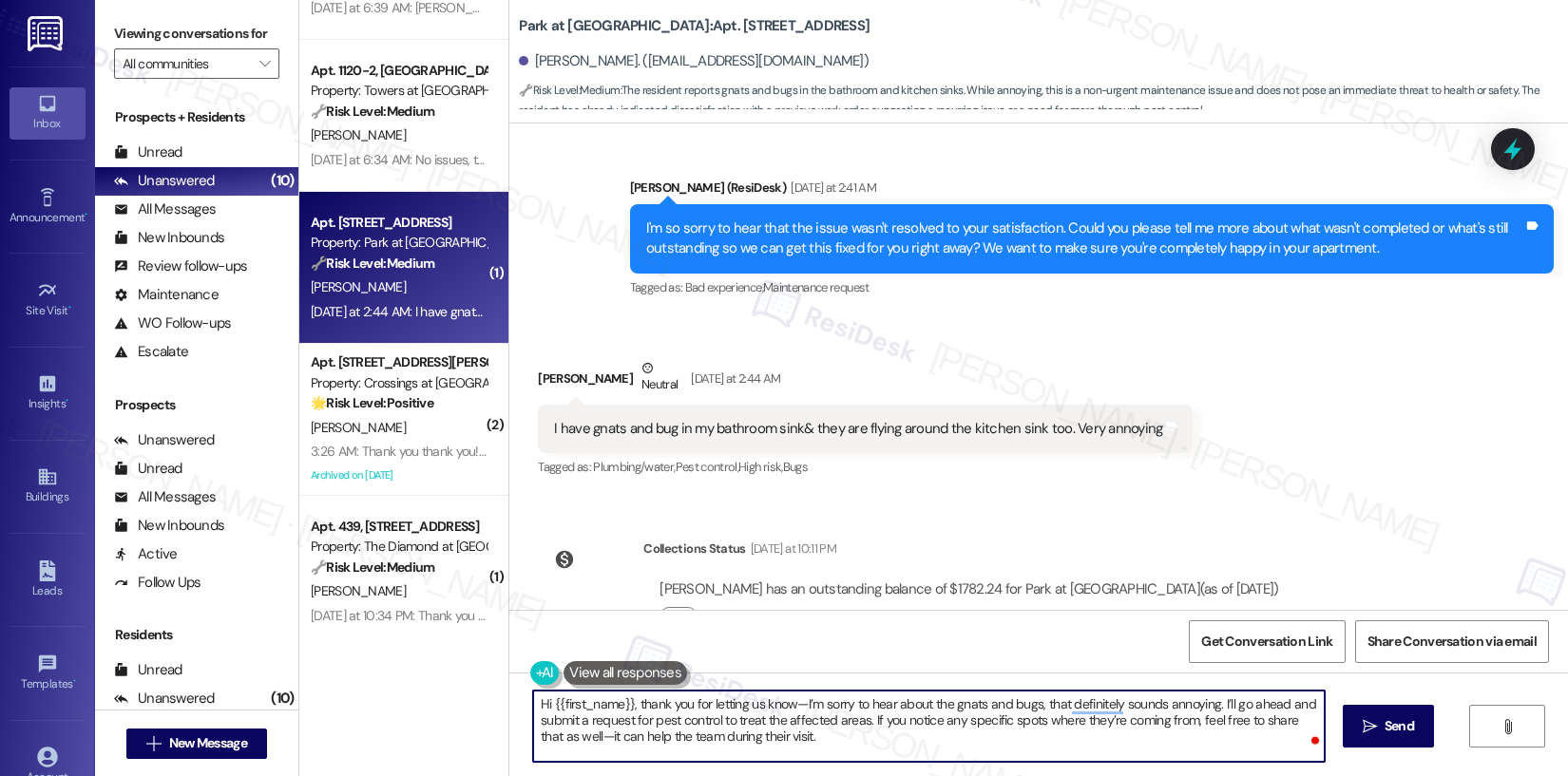 click on "Hi {{first_name}}, thank you for letting us know—I’m sorry to hear about the gnats and bugs, that definitely sounds annoying. I’ll go ahead and submit a request for pest control to treat the affected areas. If you notice any specific spots where they’re coming from, feel free to share that as well—it can help the team during their visit." at bounding box center (928, 726) 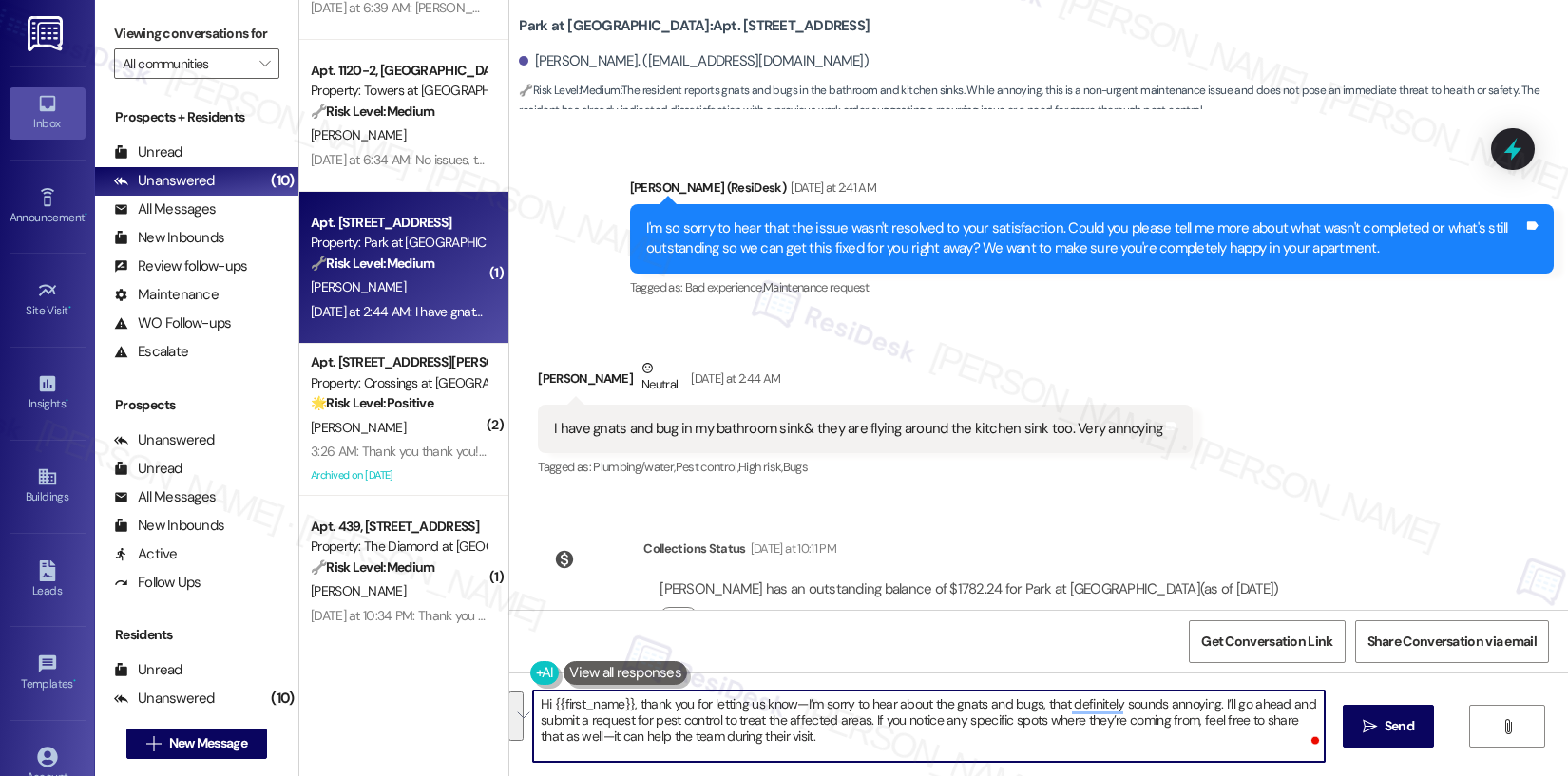 click on "Hi {{first_name}}, thank you for letting us know—I’m sorry to hear about the gnats and bugs, that definitely sounds annoying. I’ll go ahead and submit a request for pest control to treat the affected areas. If you notice any specific spots where they’re coming from, feel free to share that as well—it can help the team during their visit." at bounding box center (928, 726) 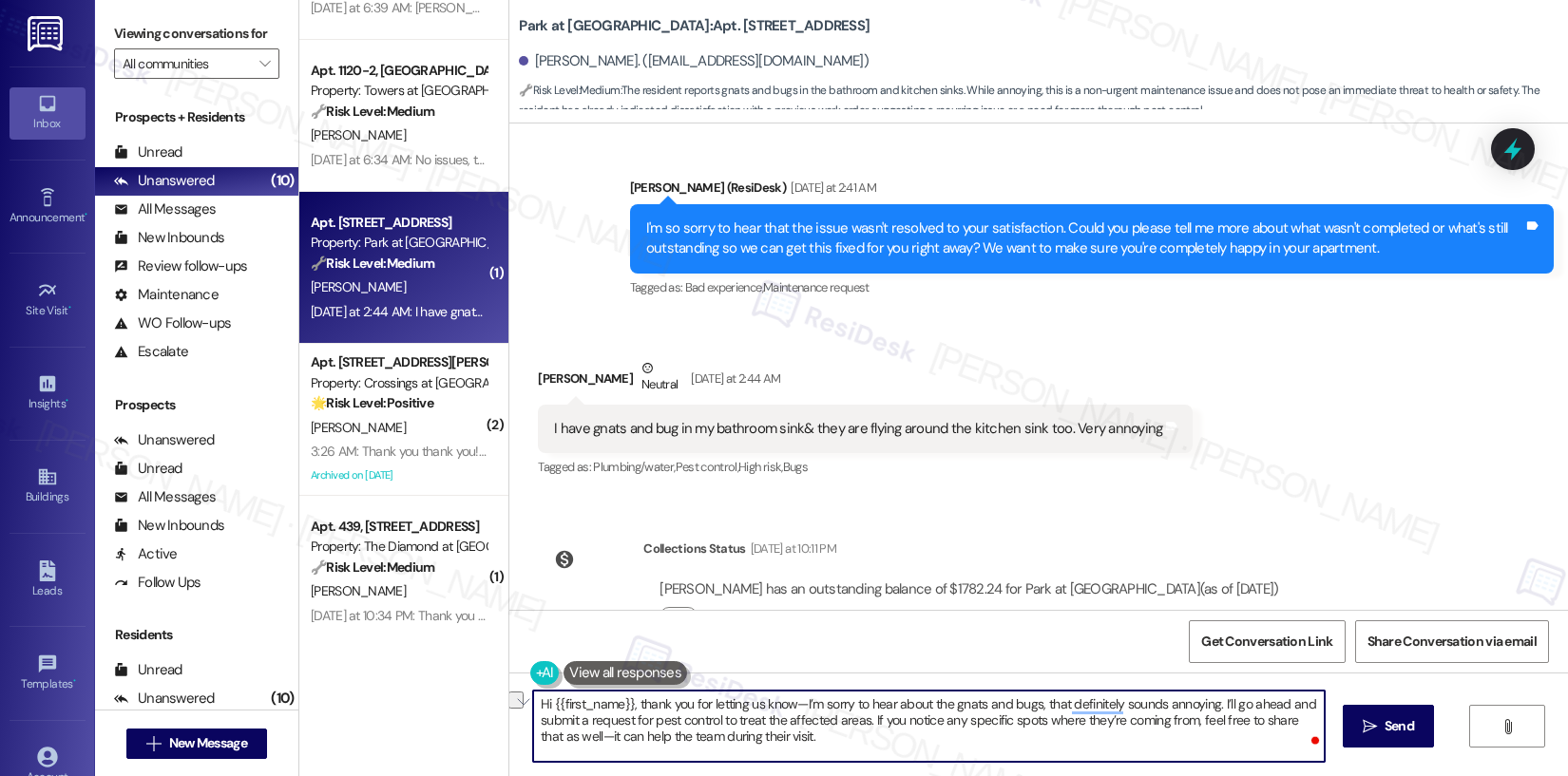 drag, startPoint x: 1209, startPoint y: 706, endPoint x: 1026, endPoint y: 699, distance: 183.13383 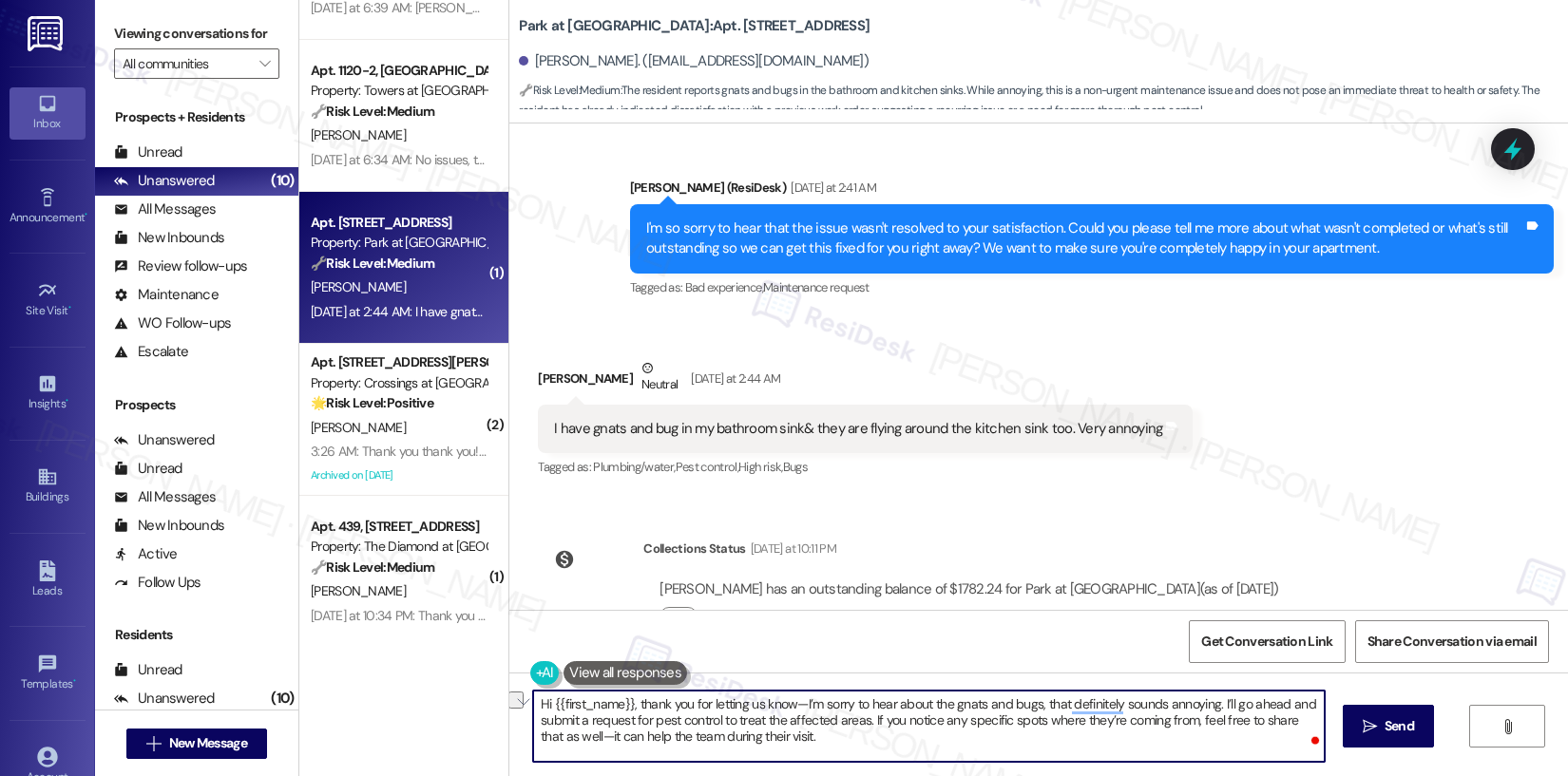 click on "Hi {{first_name}}, thank you for letting us know—I’m sorry to hear about the gnats and bugs, that definitely sounds annoying. I’ll go ahead and submit a request for pest control to treat the affected areas. If you notice any specific spots where they’re coming from, feel free to share that as well—it can help the team during their visit." at bounding box center [928, 726] 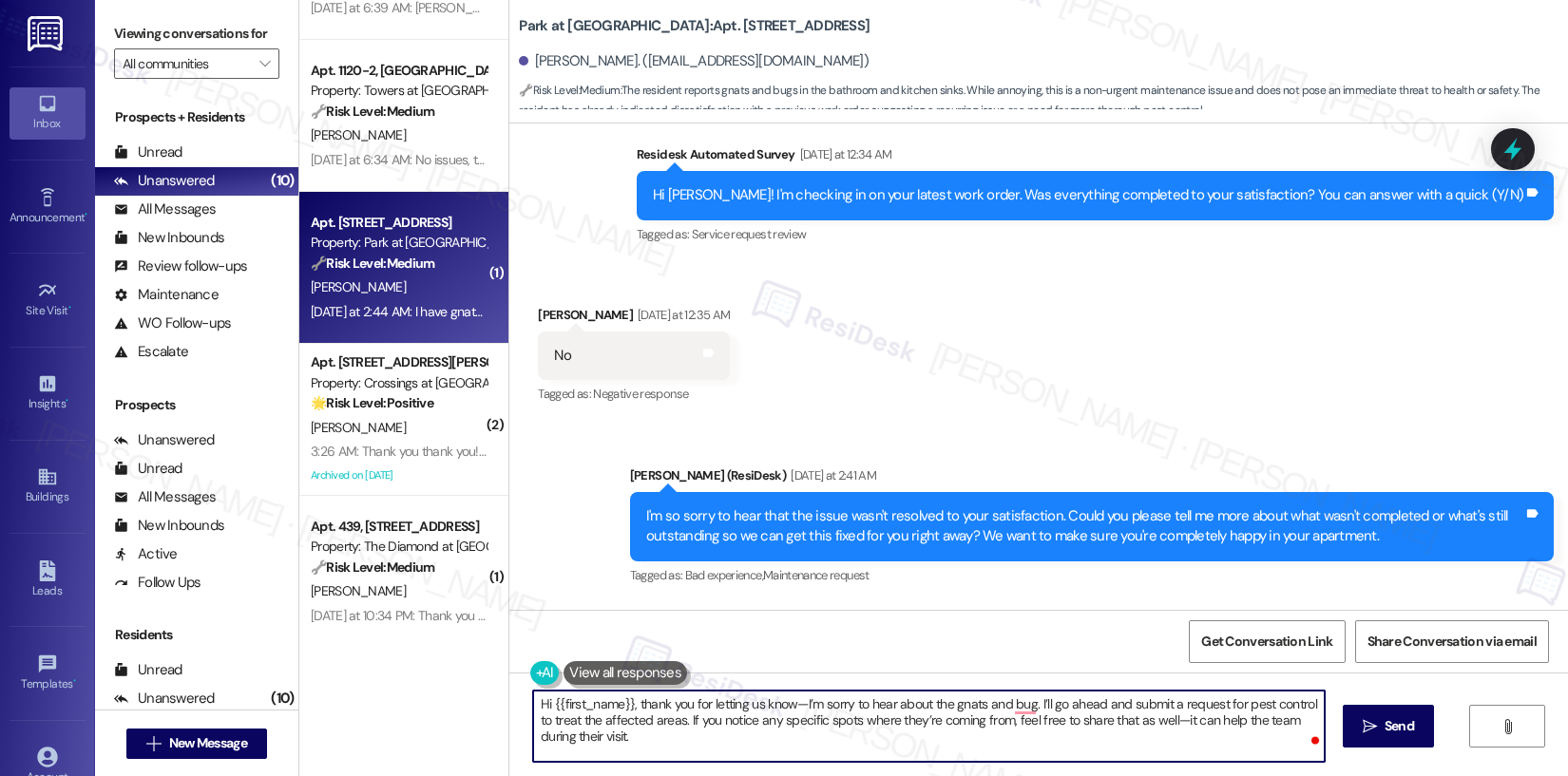 scroll, scrollTop: 7363, scrollLeft: 0, axis: vertical 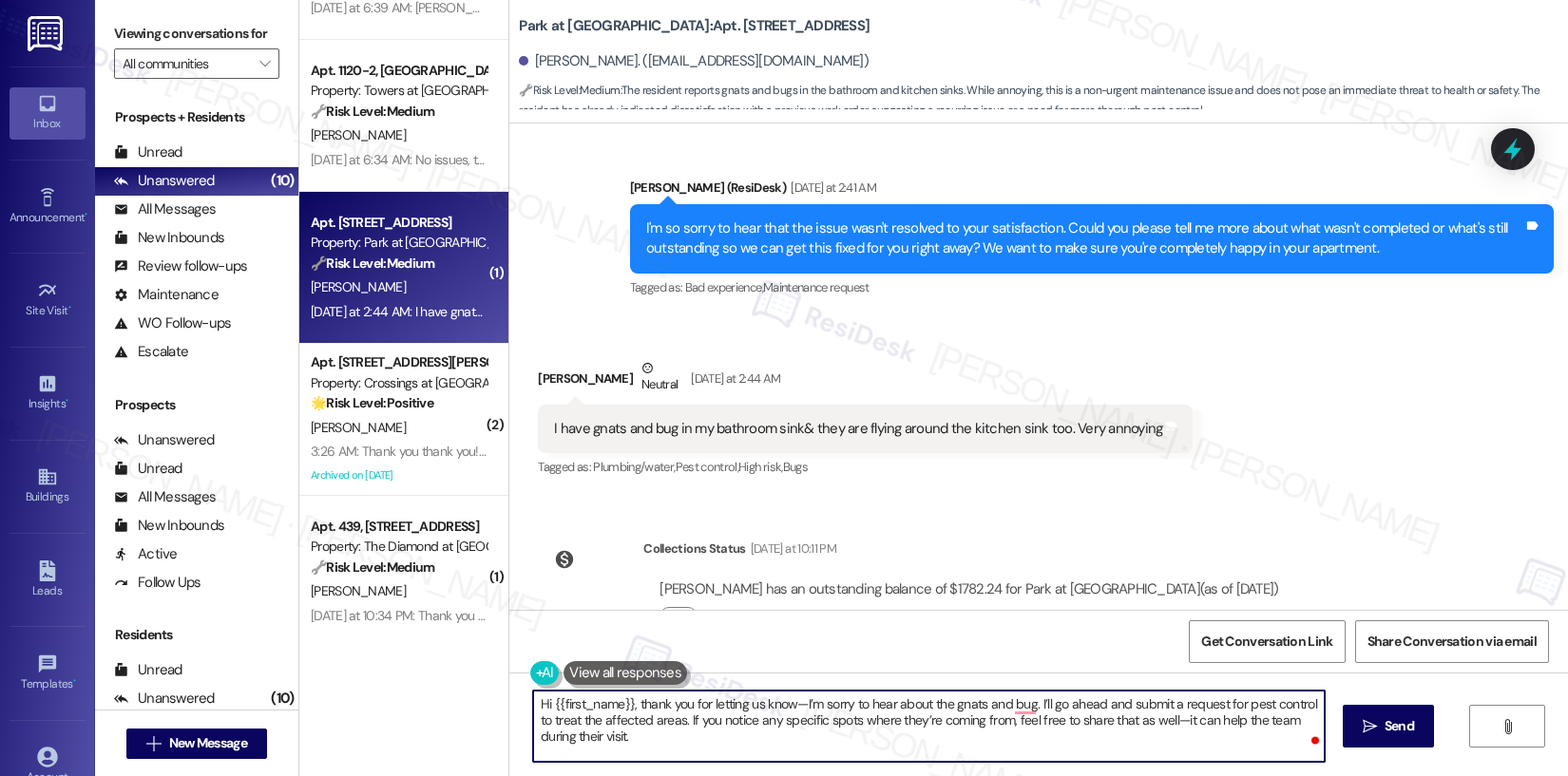 click on "I have gnats and bug in my bathroom sink& they are flying around the kitchen sink too. Very annoying" at bounding box center [858, 428] 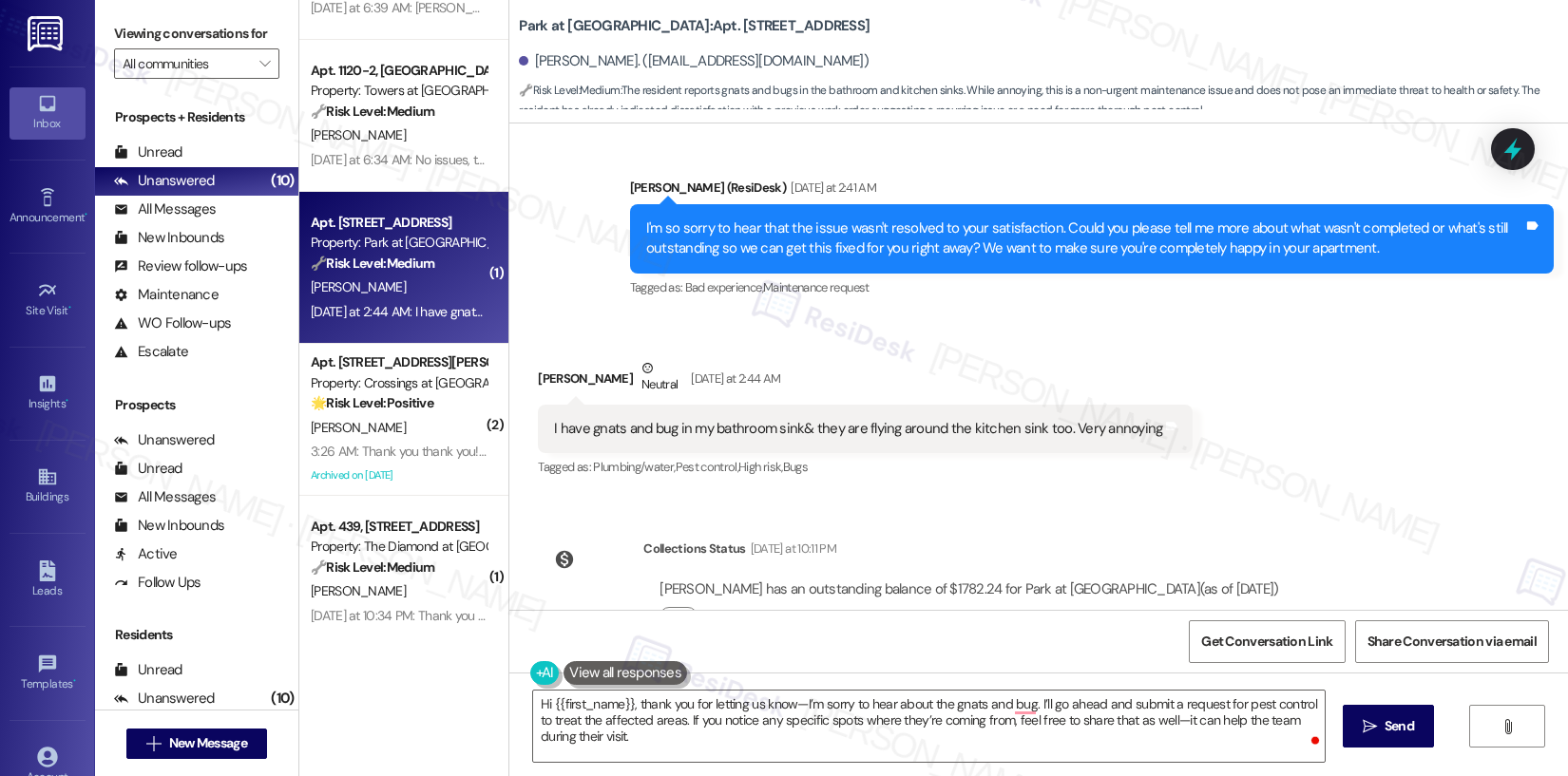 click on "I have gnats and bug in my bathroom sink& they are flying around the kitchen sink too. Very annoying" at bounding box center (858, 428) 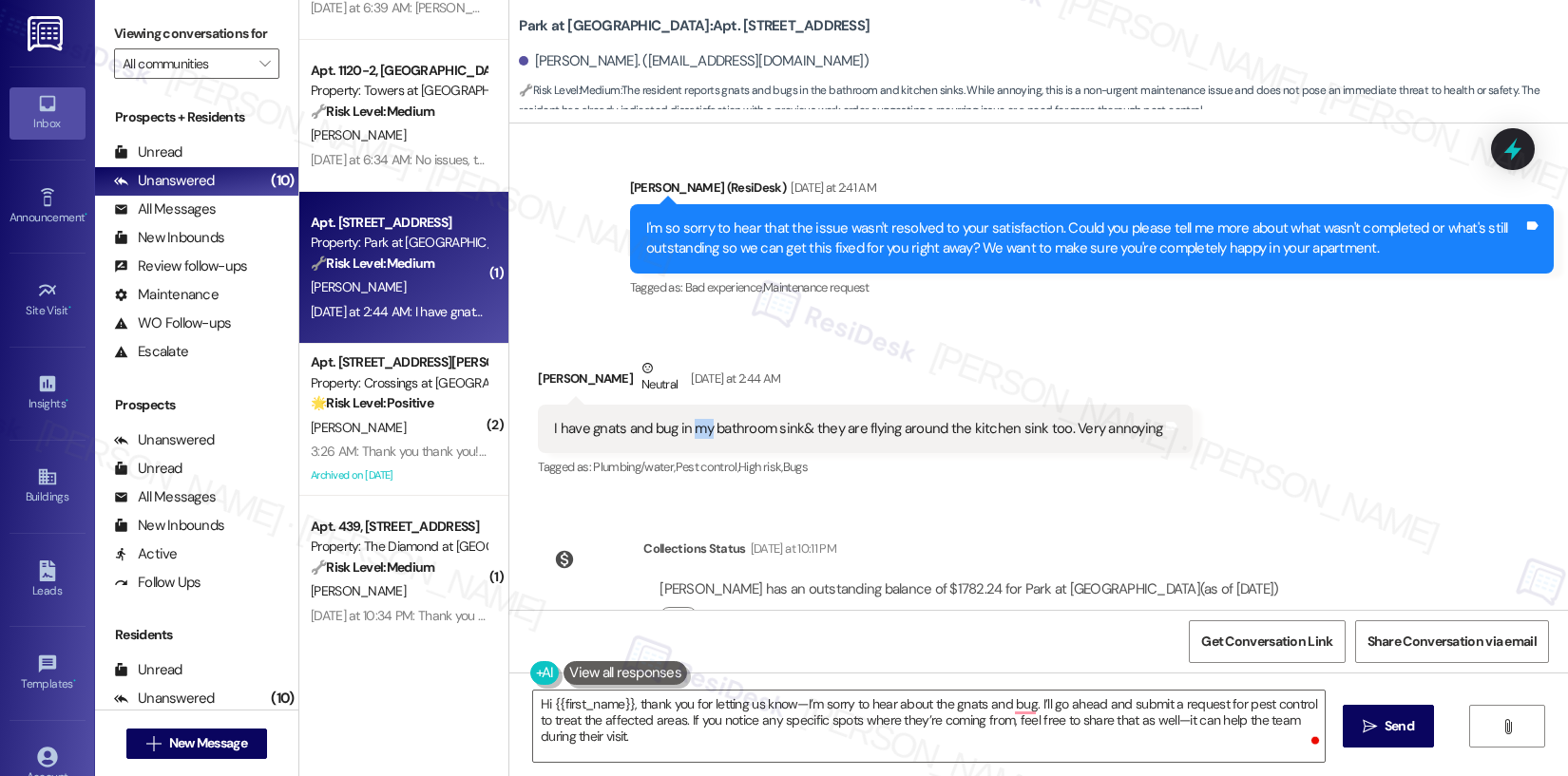 click on "I have gnats and bug in my bathroom sink& they are flying around the kitchen sink too. Very annoying" at bounding box center [858, 428] 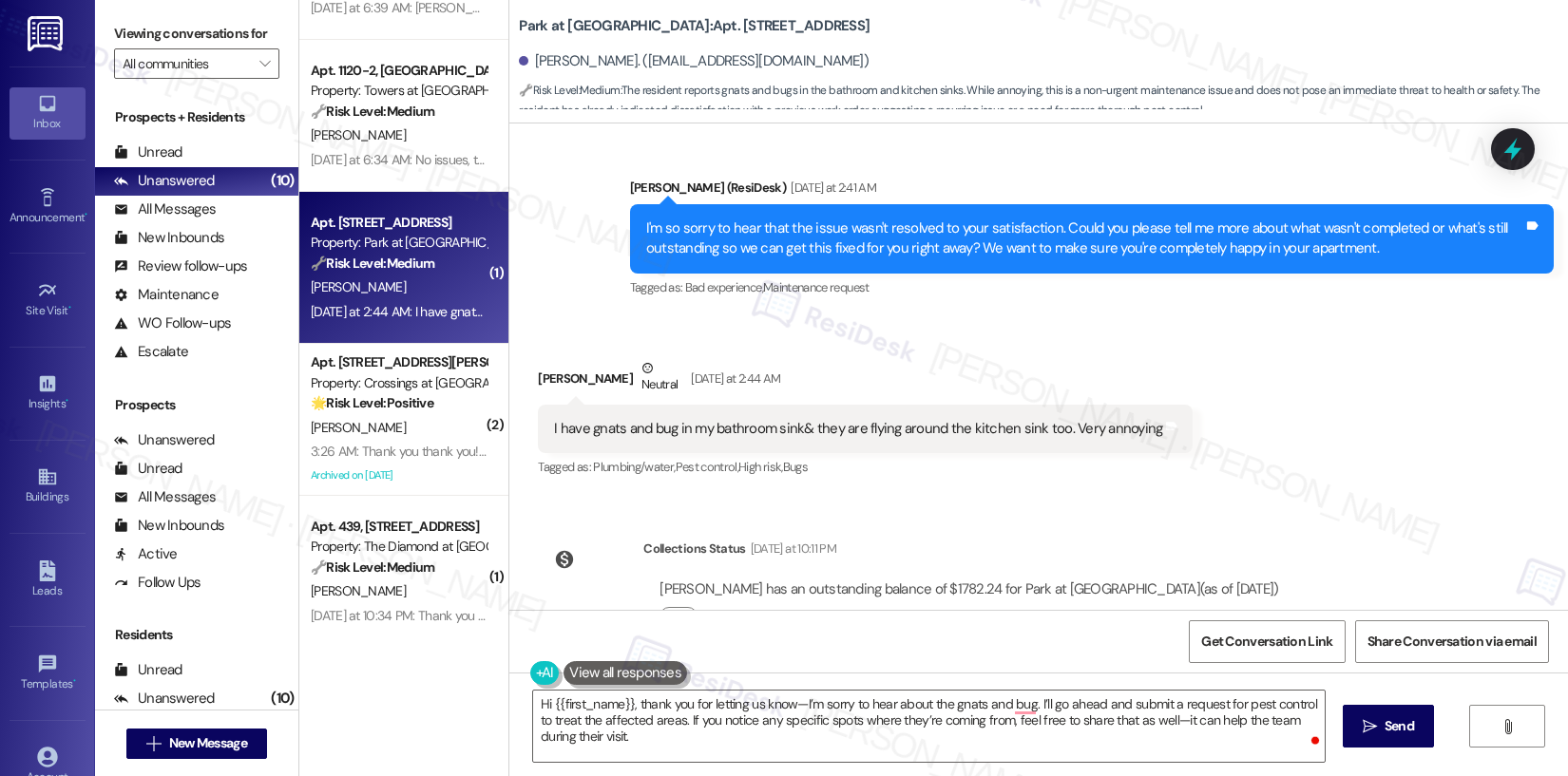 click on "I have gnats and bug in my bathroom sink& they are flying around the kitchen sink too. Very annoying" at bounding box center (858, 428) 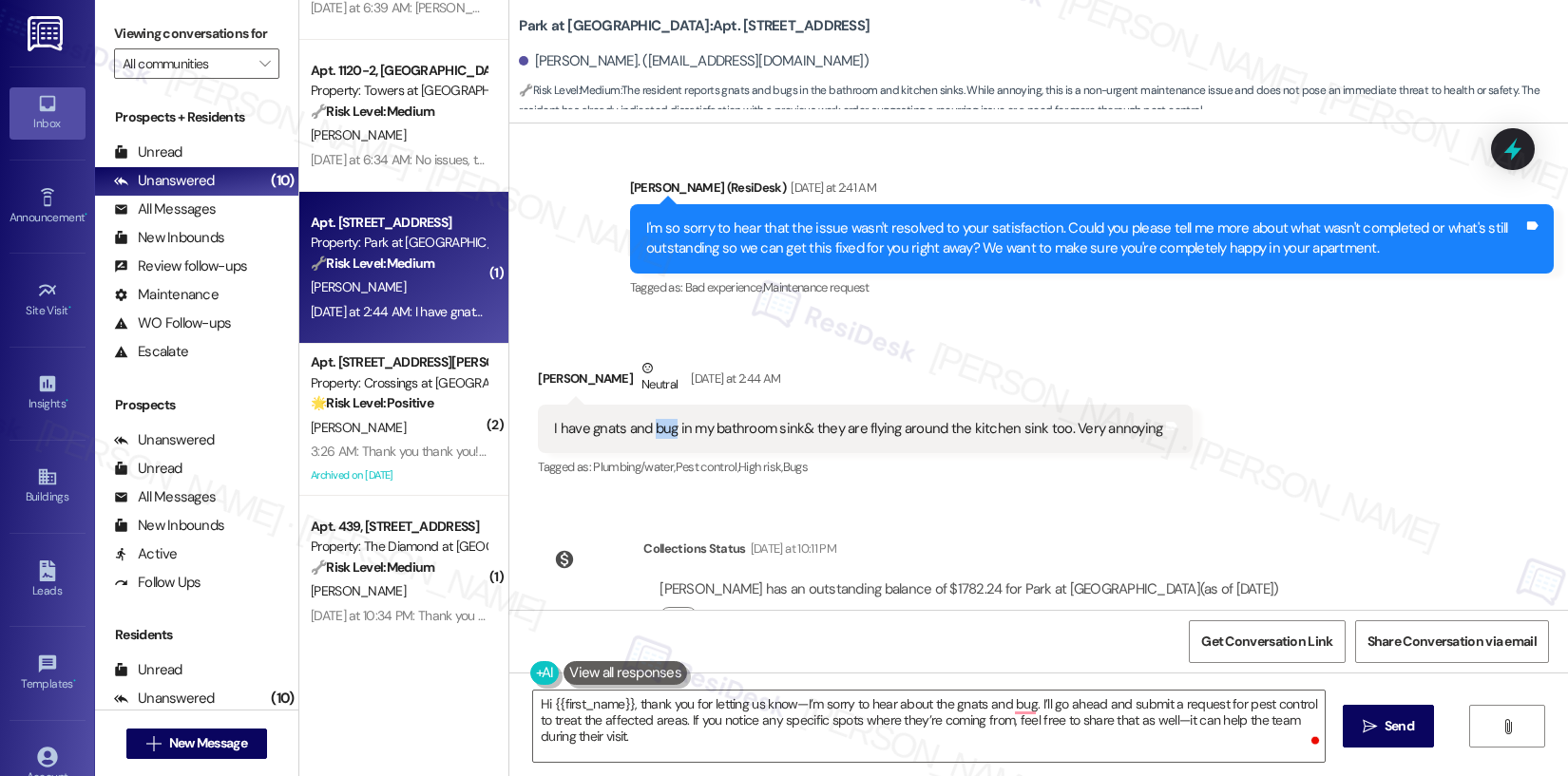 click on "I have gnats and bug in my bathroom sink& they are flying around the kitchen sink too. Very annoying" at bounding box center [858, 428] 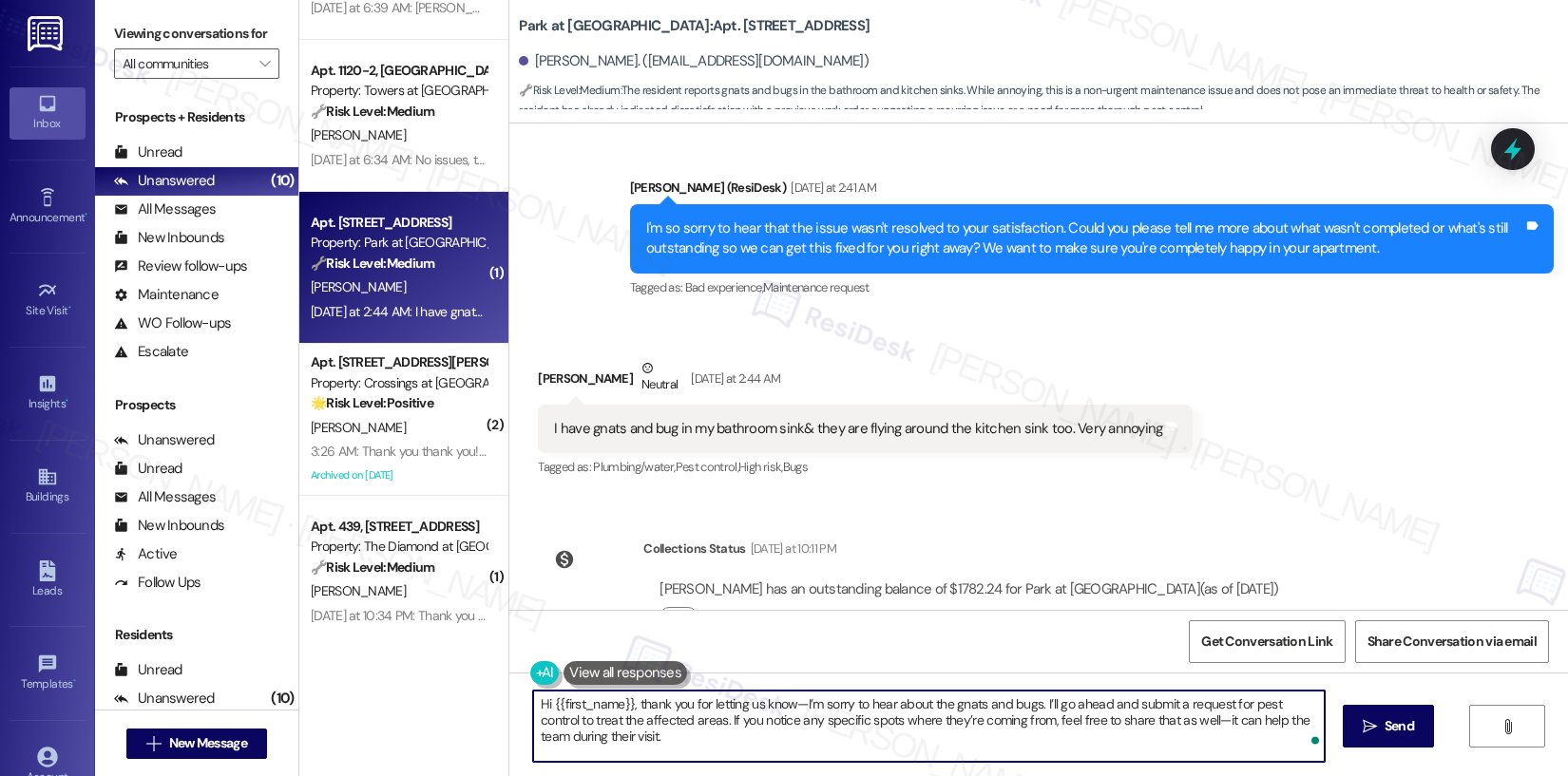 click on "Hi {{first_name}}, thank you for letting us know—I’m sorry to hear about the gnats and bugs. I’ll go ahead and submit a request for pest control to treat the affected areas. If you notice any specific spots where they’re coming from, feel free to share that as well—it can help the team during their visit." at bounding box center [928, 726] 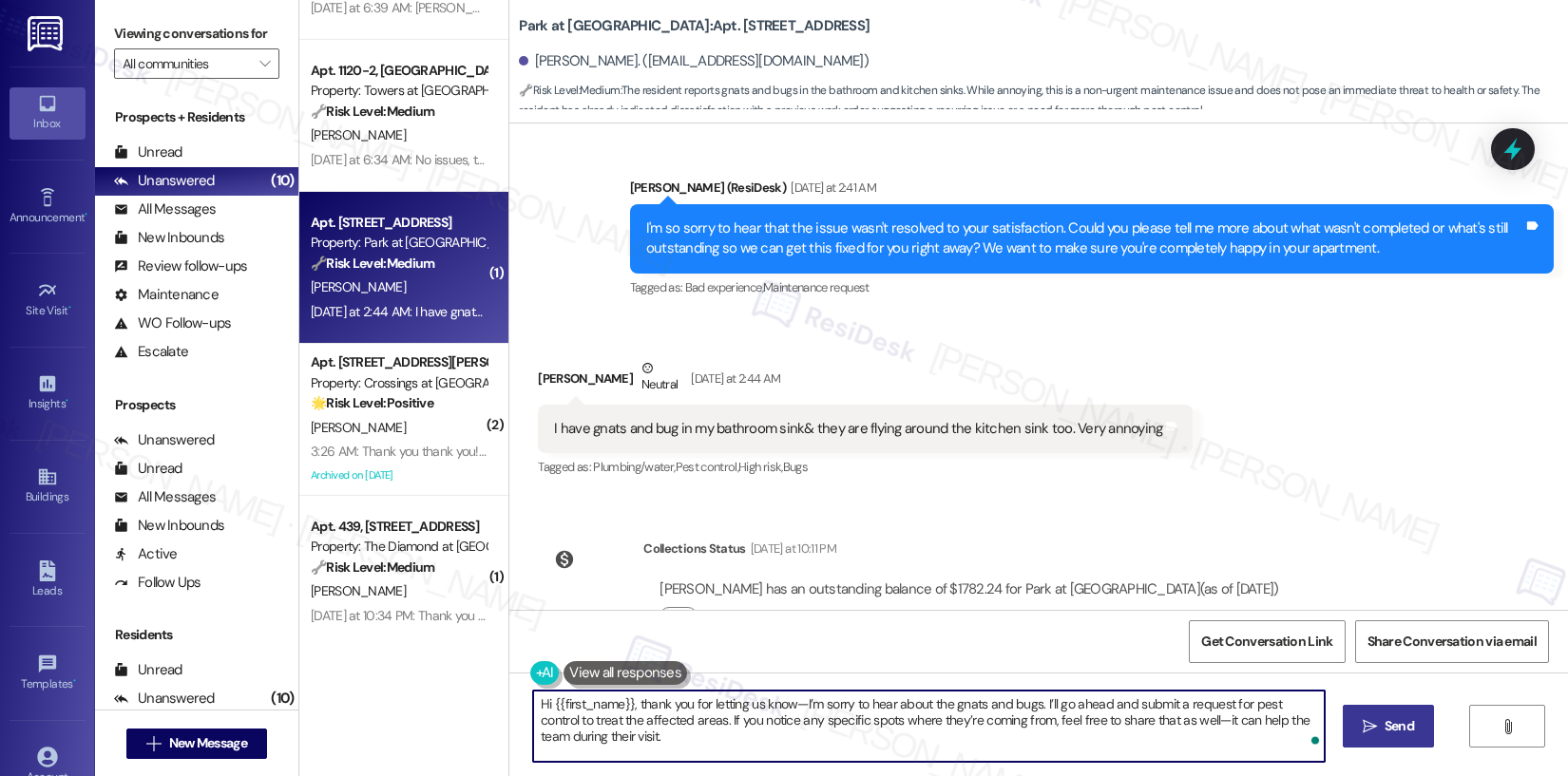 type on "Hi {{first_name}}, thank you for letting us know—I’m sorry to hear about the gnats and bugs. I’ll go ahead and submit a request for pest control to treat the affected areas. If you notice any specific spots where they’re coming from, feel free to share that as well—it can help the team during their visit." 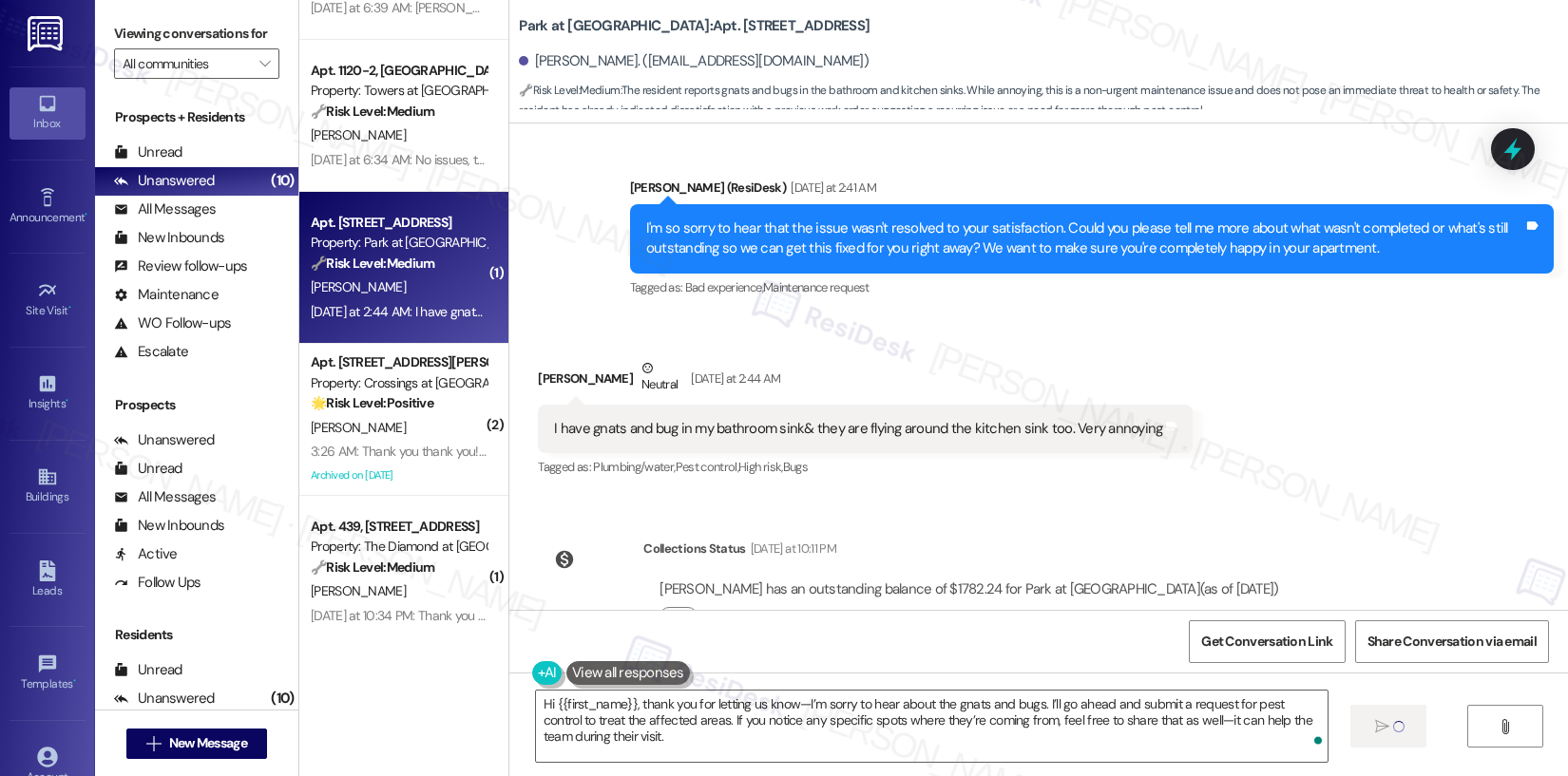 type 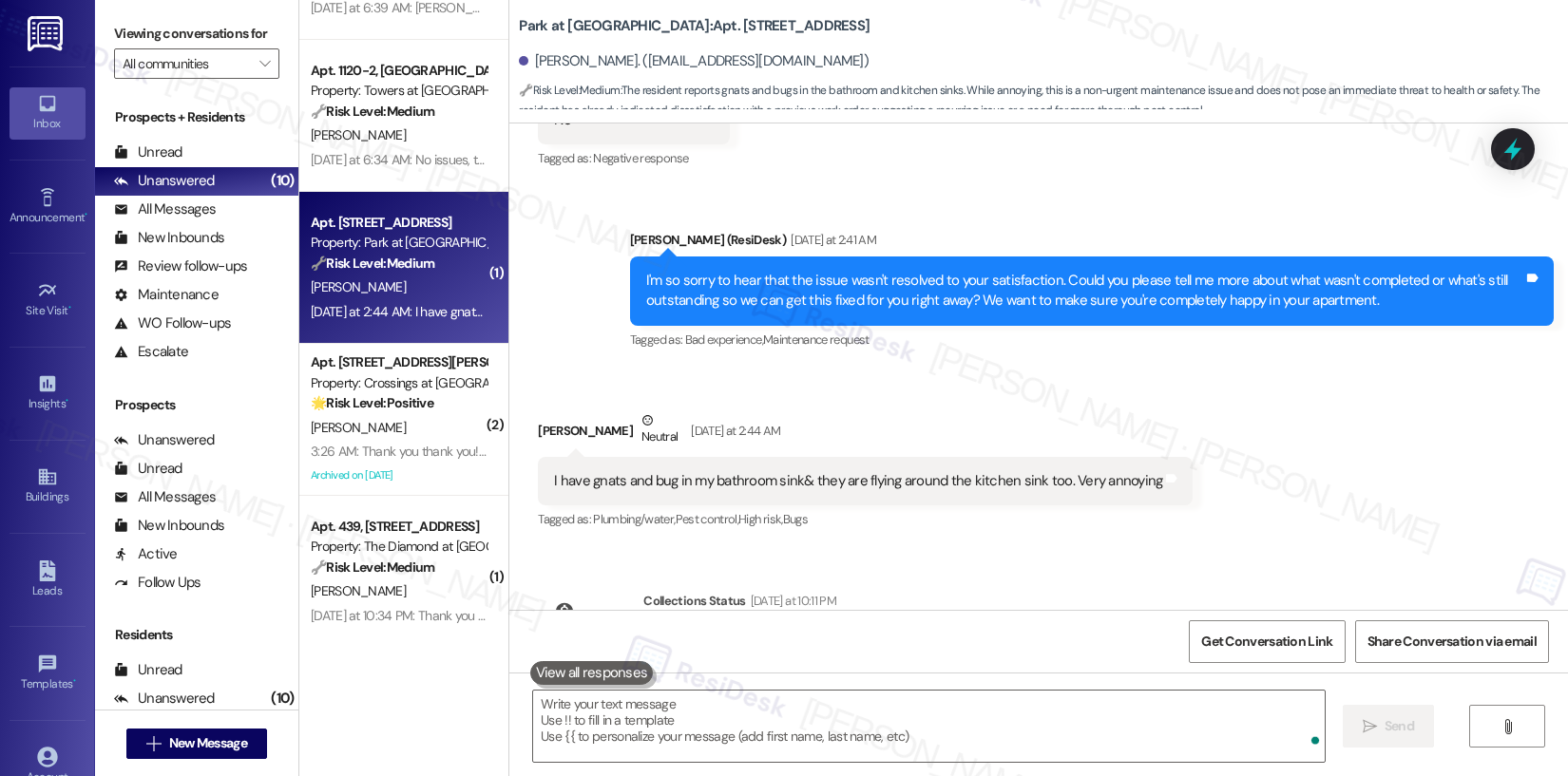 scroll, scrollTop: 7516, scrollLeft: 0, axis: vertical 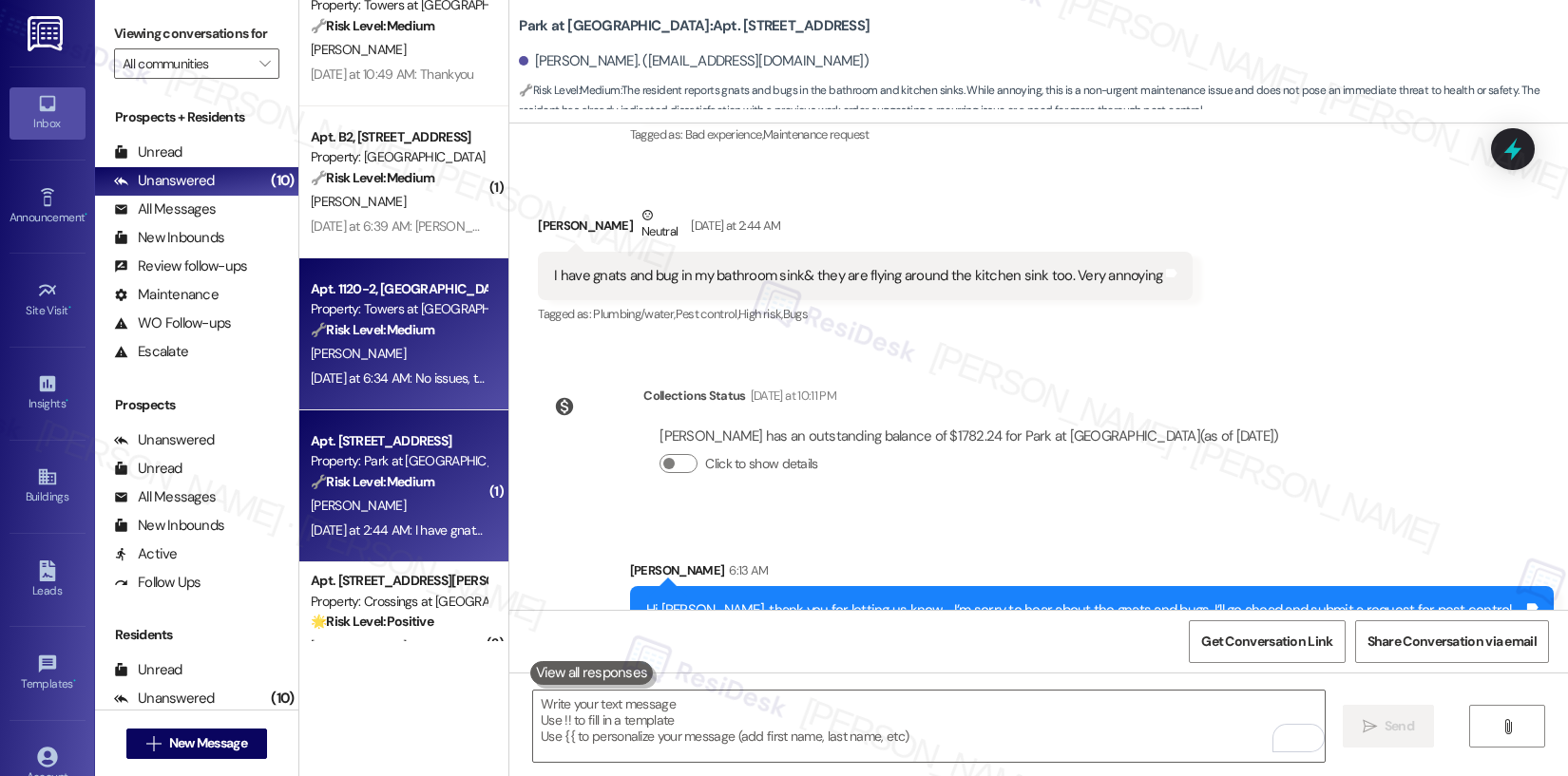 click on "[PERSON_NAME]" at bounding box center (398, 353) 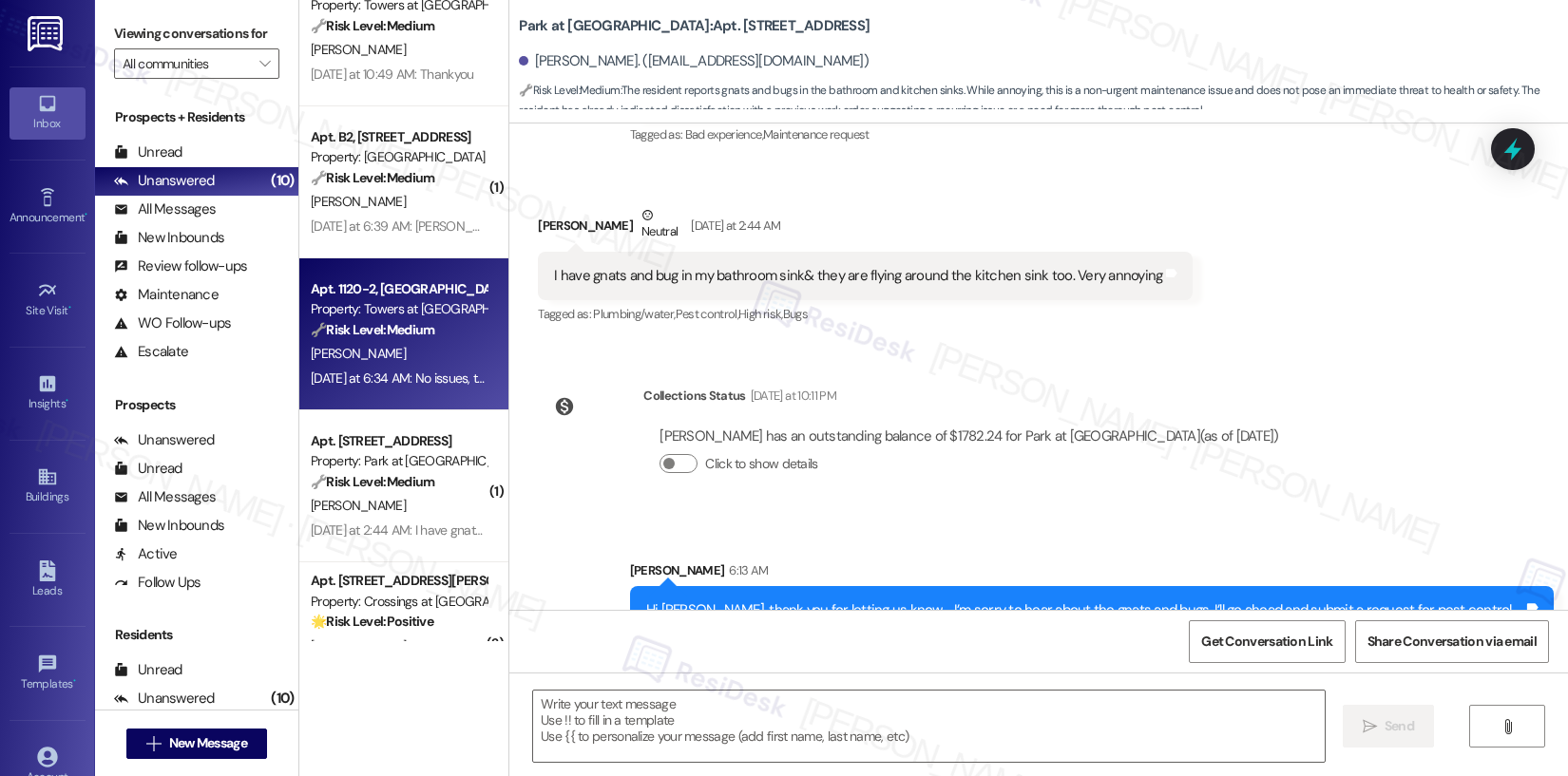 type on "Fetching suggested responses. Please feel free to read through the conversation in the meantime." 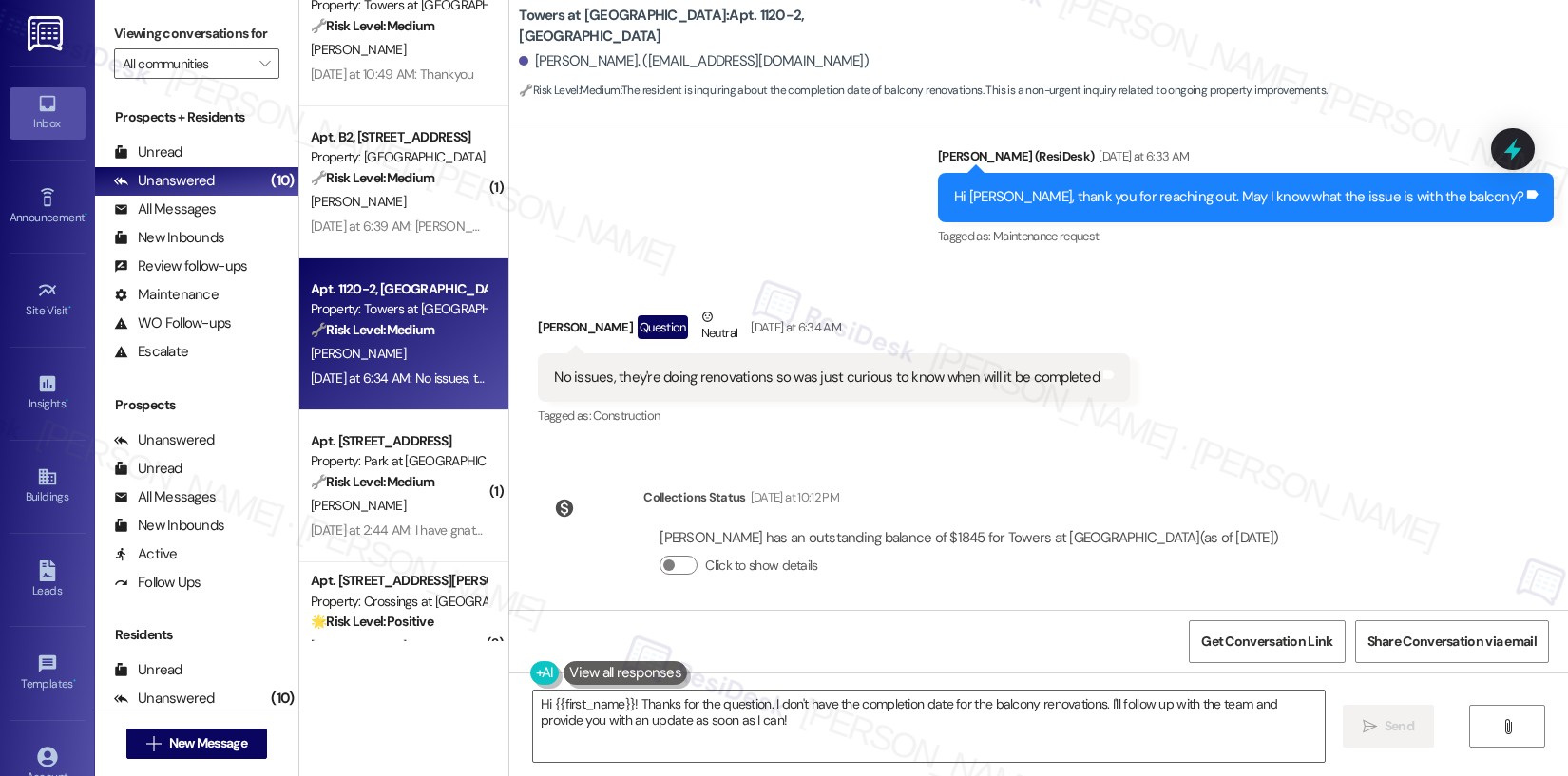 scroll, scrollTop: 4033, scrollLeft: 0, axis: vertical 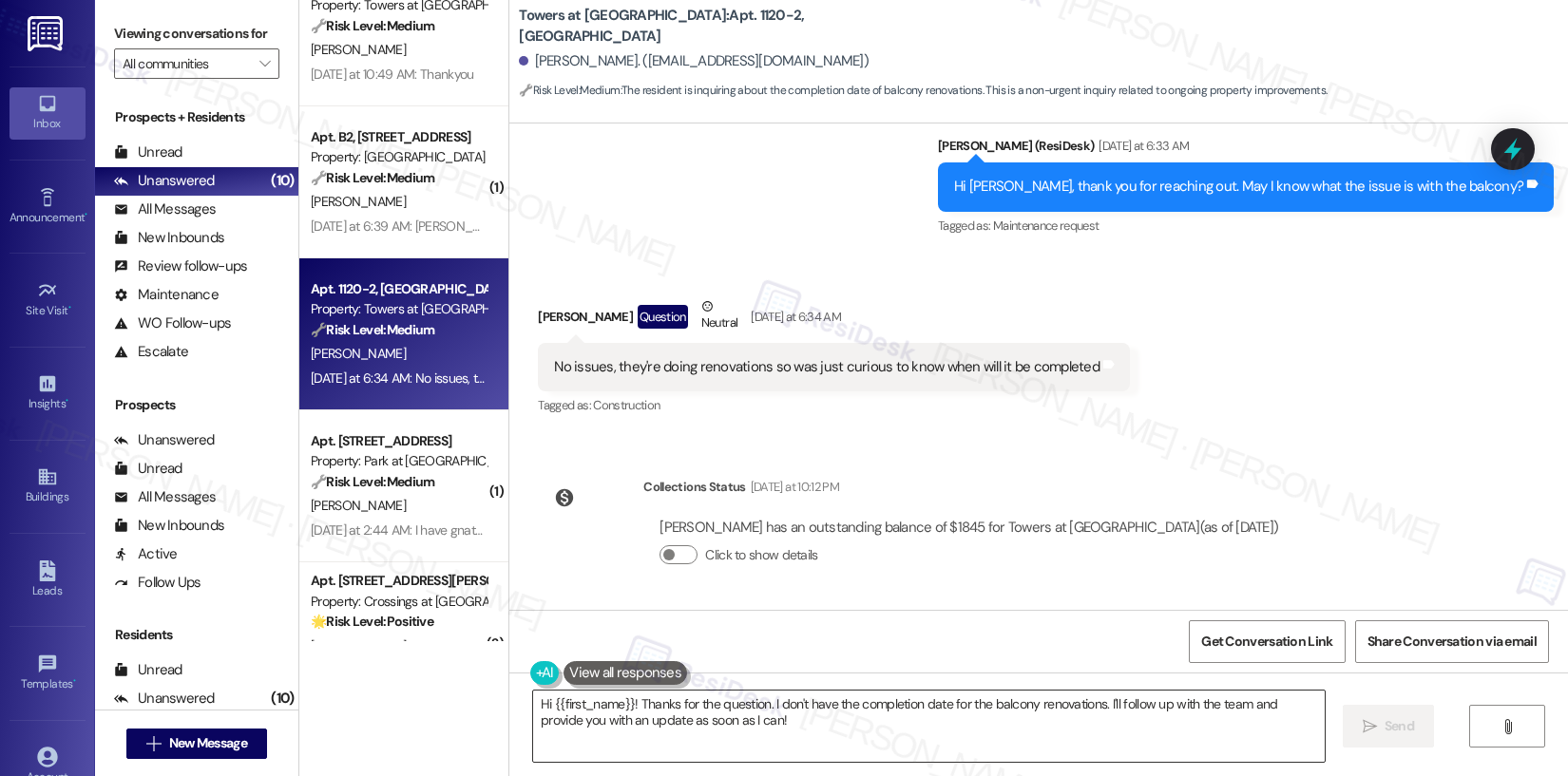 click on "Hi {{first_name}}! Thanks for the question. I don't have the completion date for the balcony renovations. I'll follow up with the team and provide you with an update as soon as I can!" at bounding box center [928, 726] 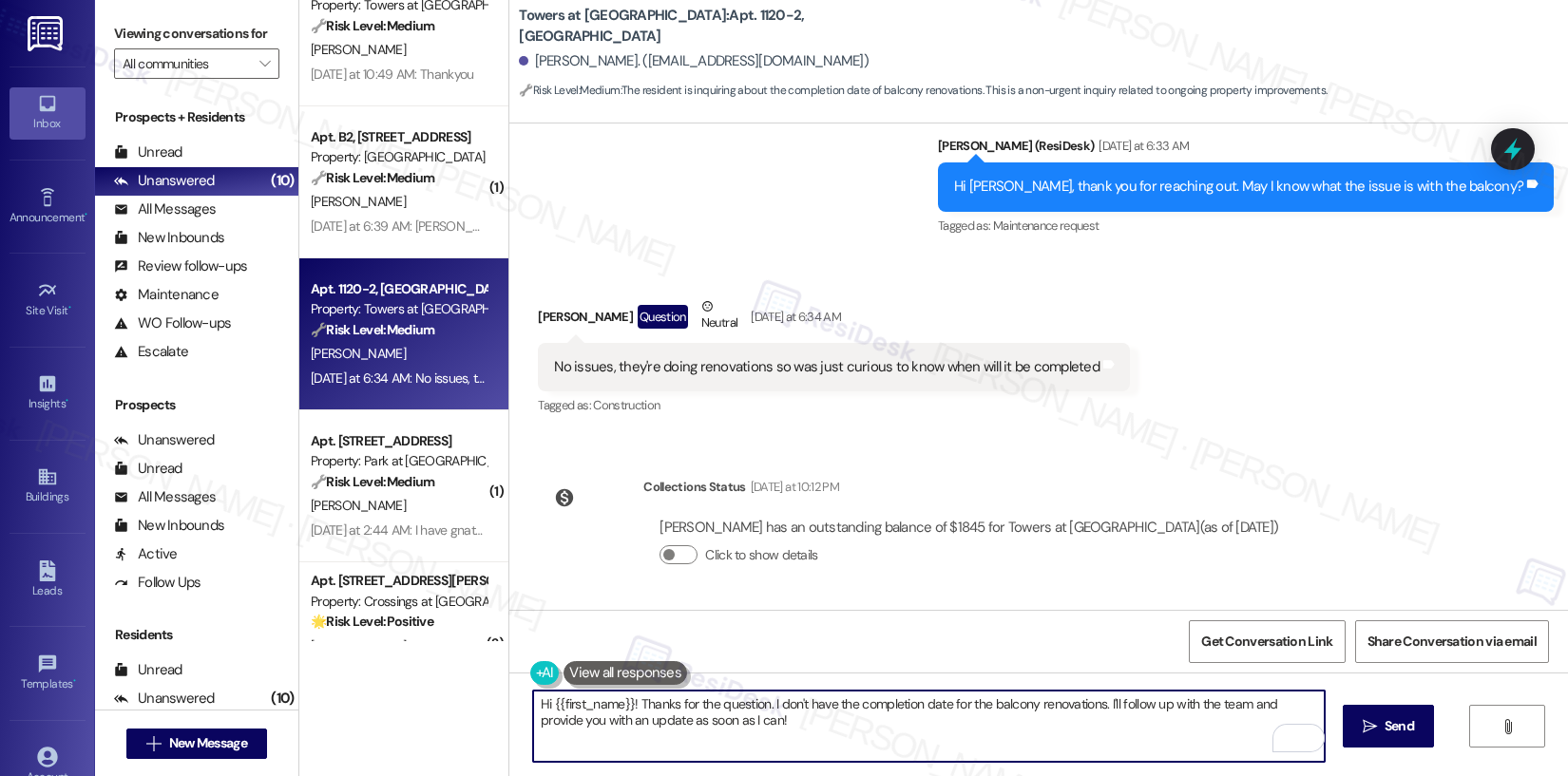 click on "Hi {{first_name}}! Thanks for the question. I don't have the completion date for the balcony renovations. I'll follow up with the team and provide you with an update as soon as I can!" at bounding box center [928, 726] 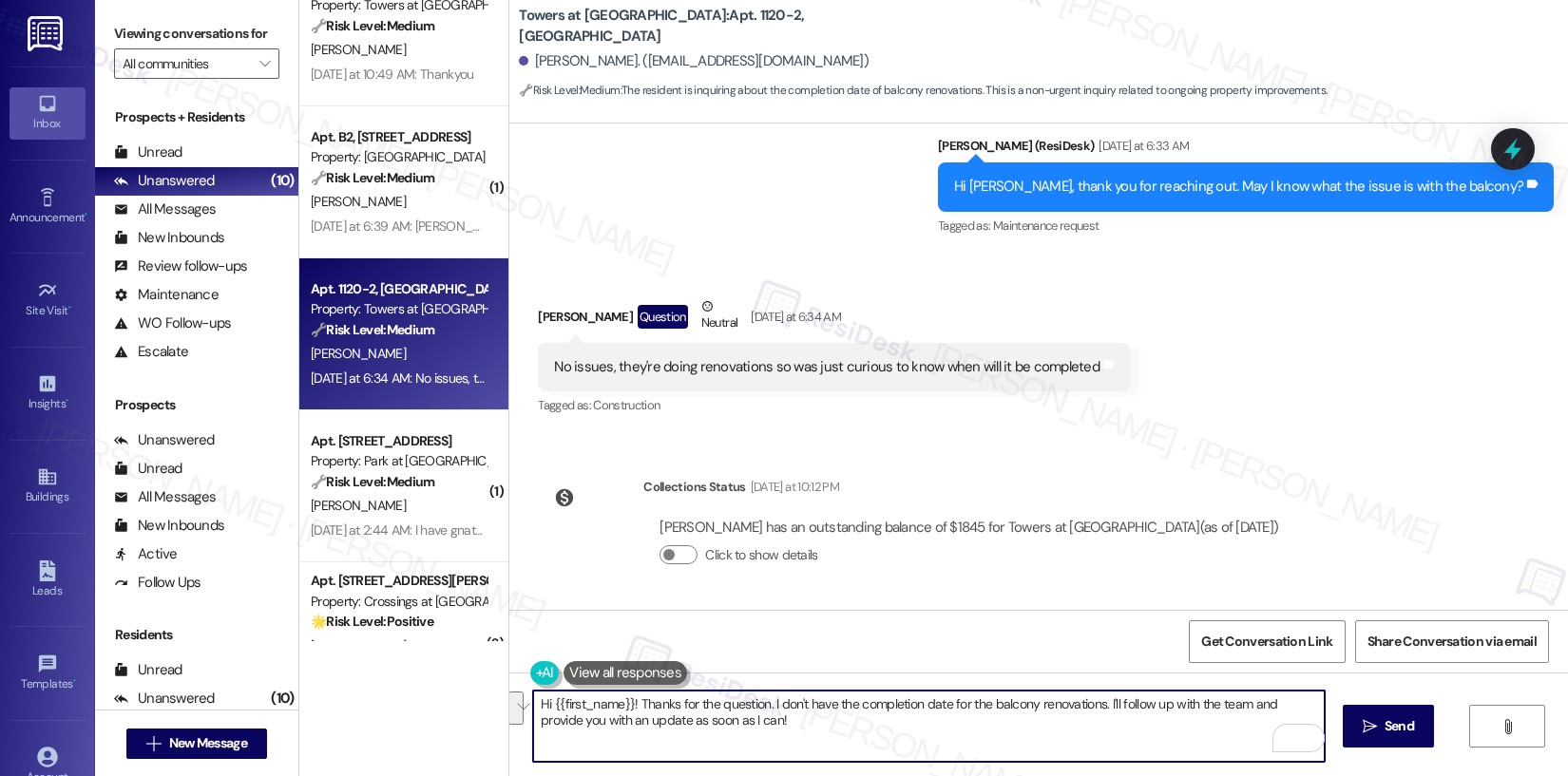 click on "Hi {{first_name}}! Thanks for the question. I don't have the completion date for the balcony renovations. I'll follow up with the team and provide you with an update as soon as I can!" at bounding box center [928, 726] 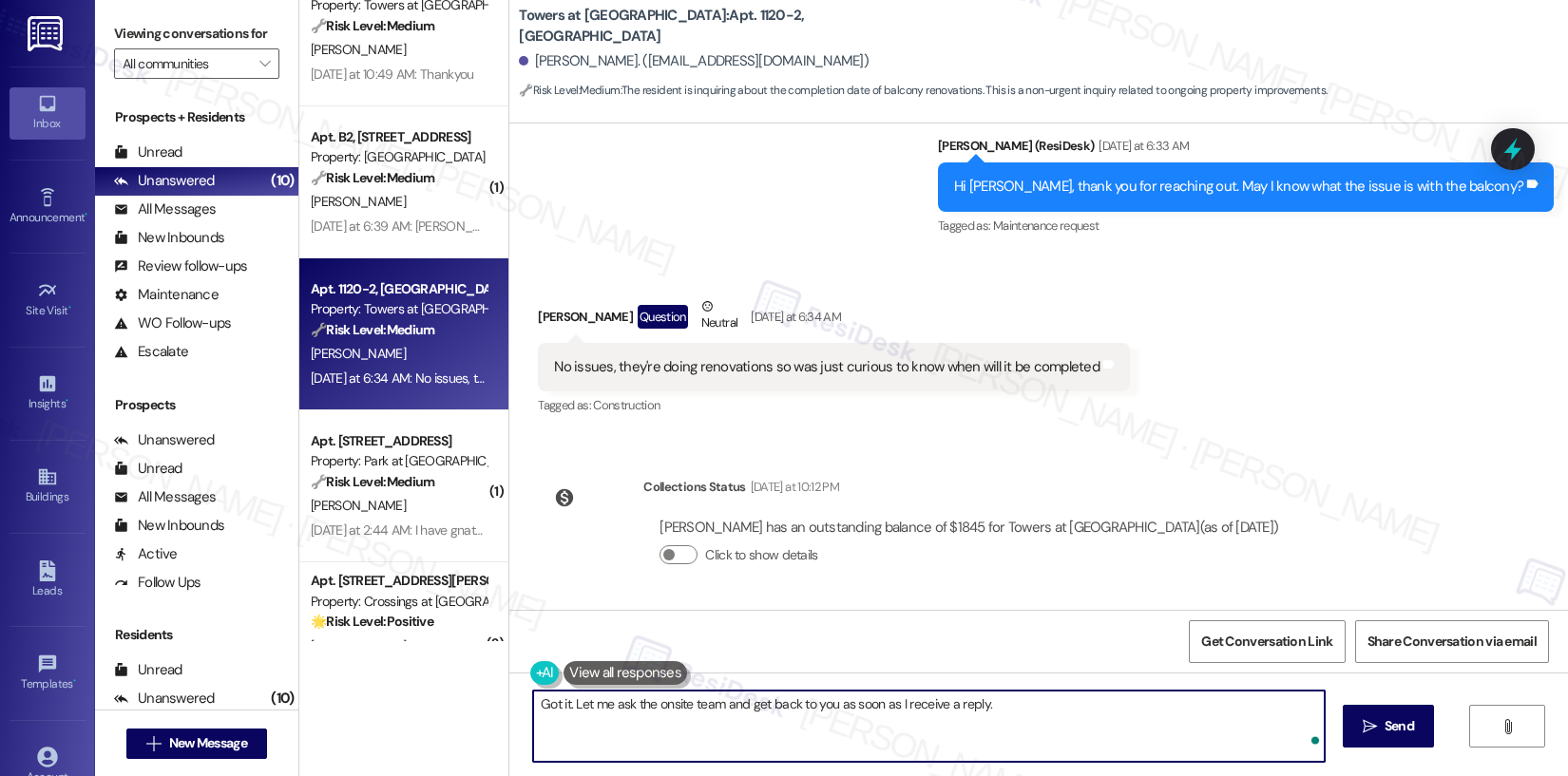 type on "Got it. Let me ask the onsite team and get back to you as soon as I receive a reply." 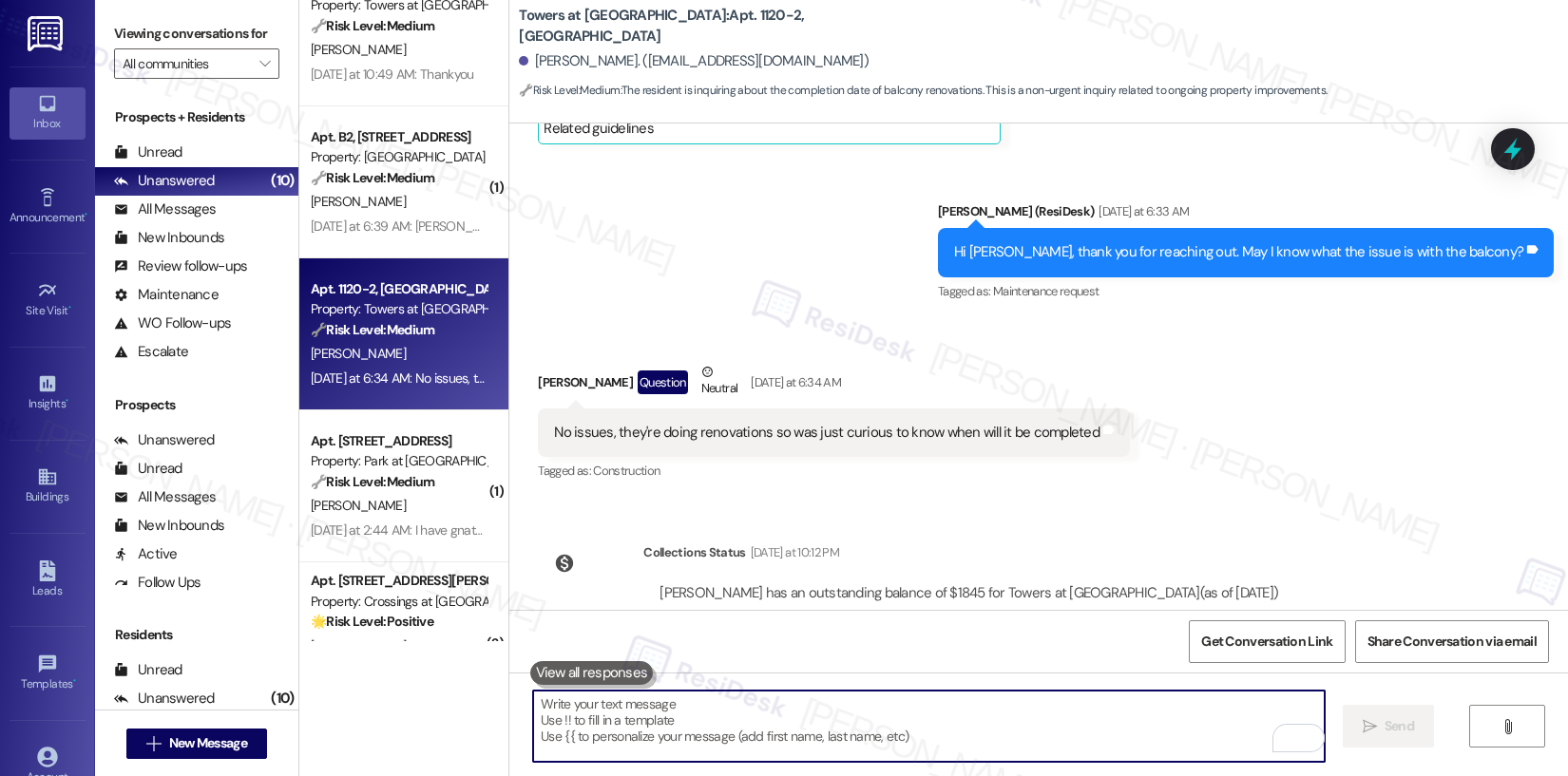 scroll, scrollTop: 4165, scrollLeft: 0, axis: vertical 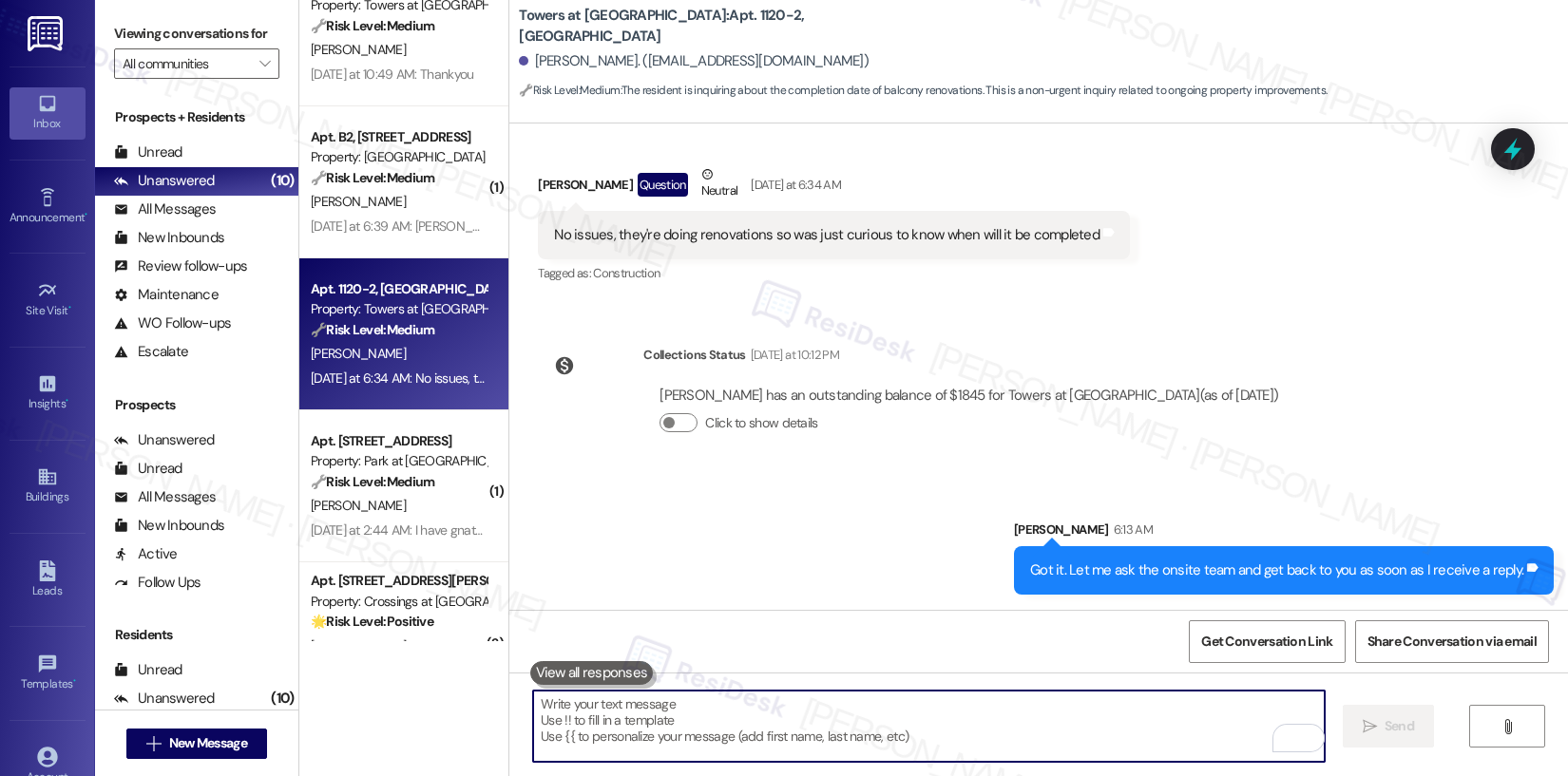 click at bounding box center (928, 726) 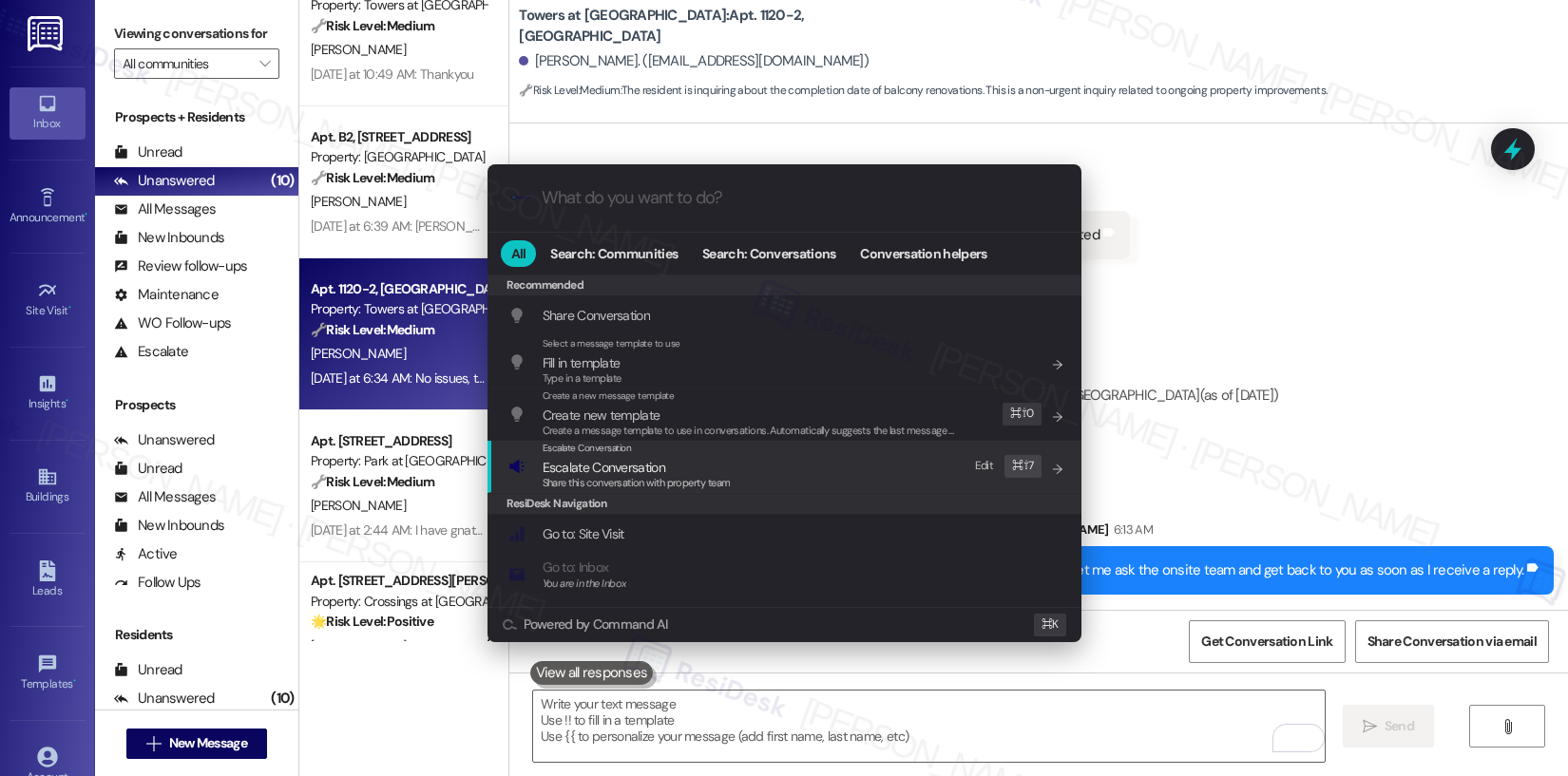 click on "Share this conversation with property team" at bounding box center (637, 483) 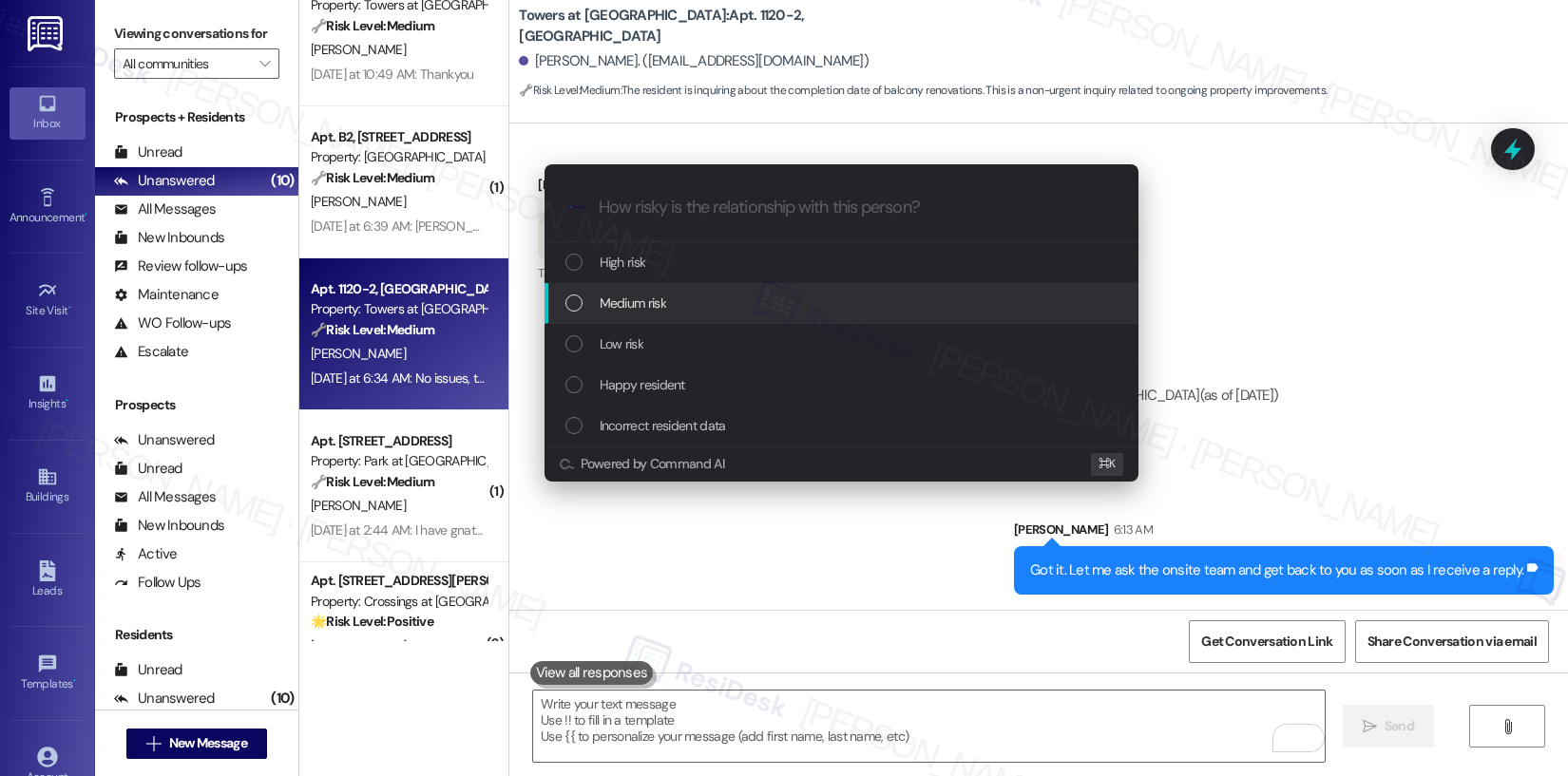 click on "Medium risk" at bounding box center (843, 303) 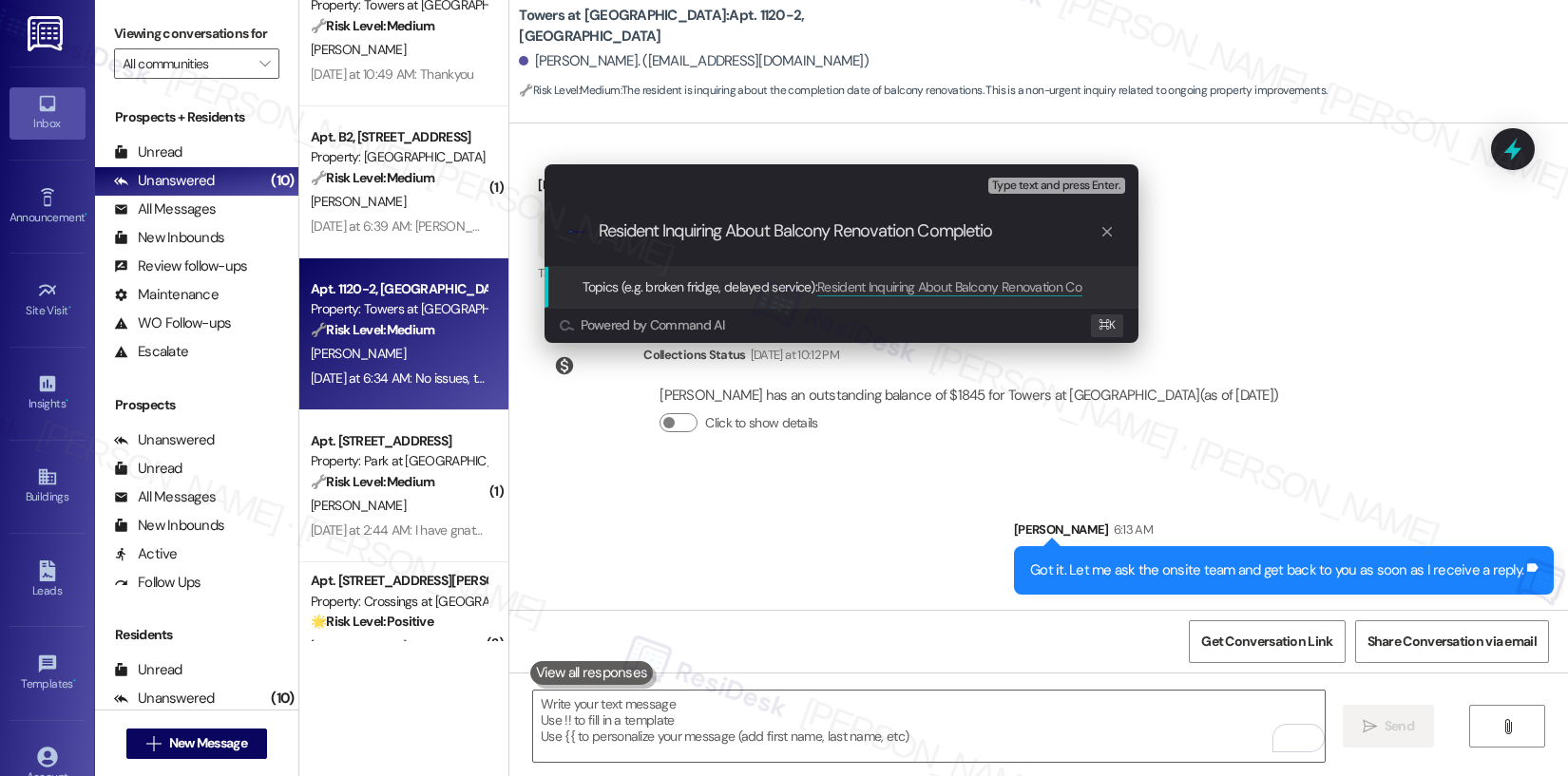 type on "Resident Inquiring About Balcony Renovation Completion" 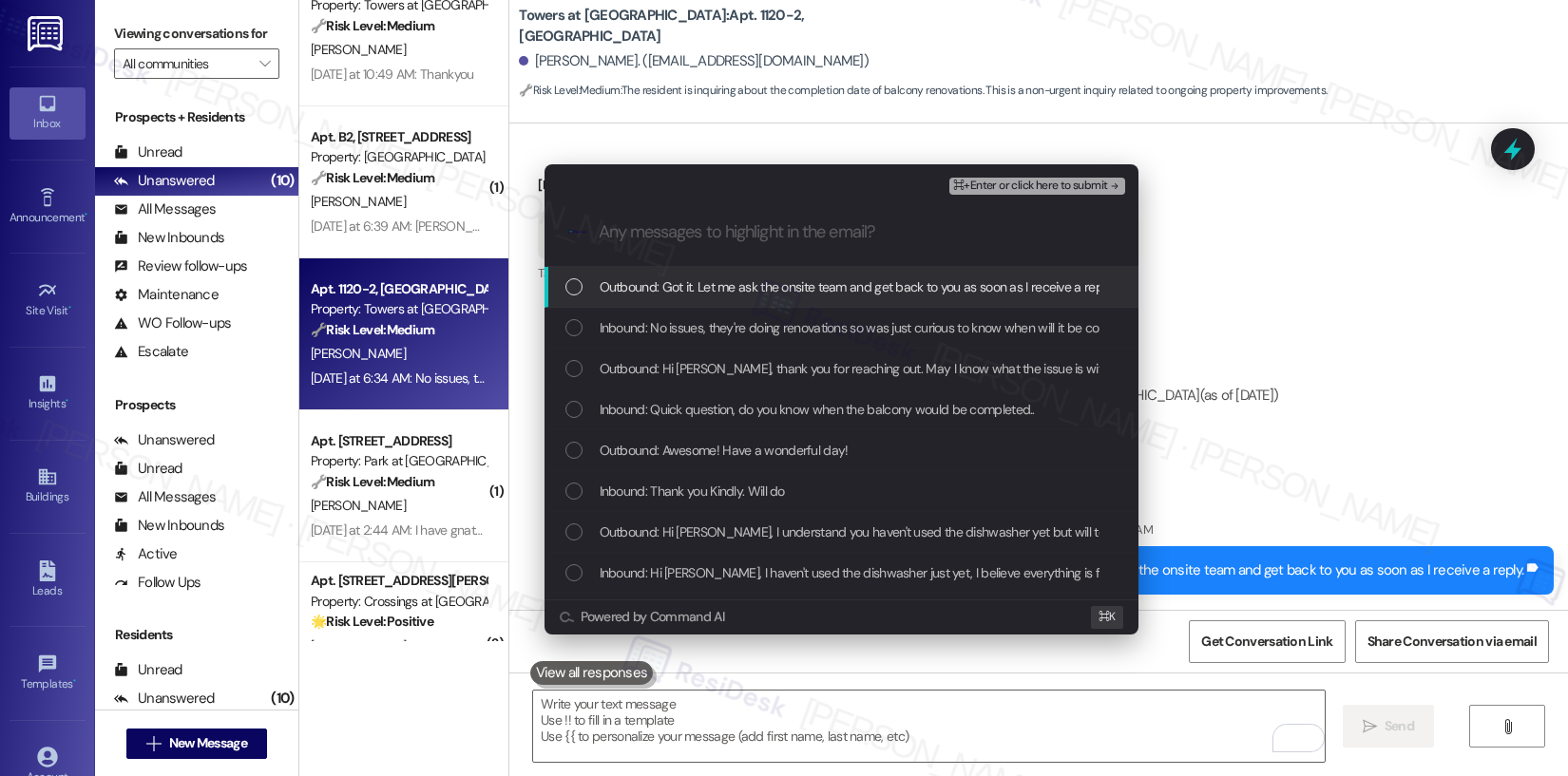 click on "Outbound: Got it. Let me ask the onsite team and get back to you as soon as I receive a reply." at bounding box center [856, 287] 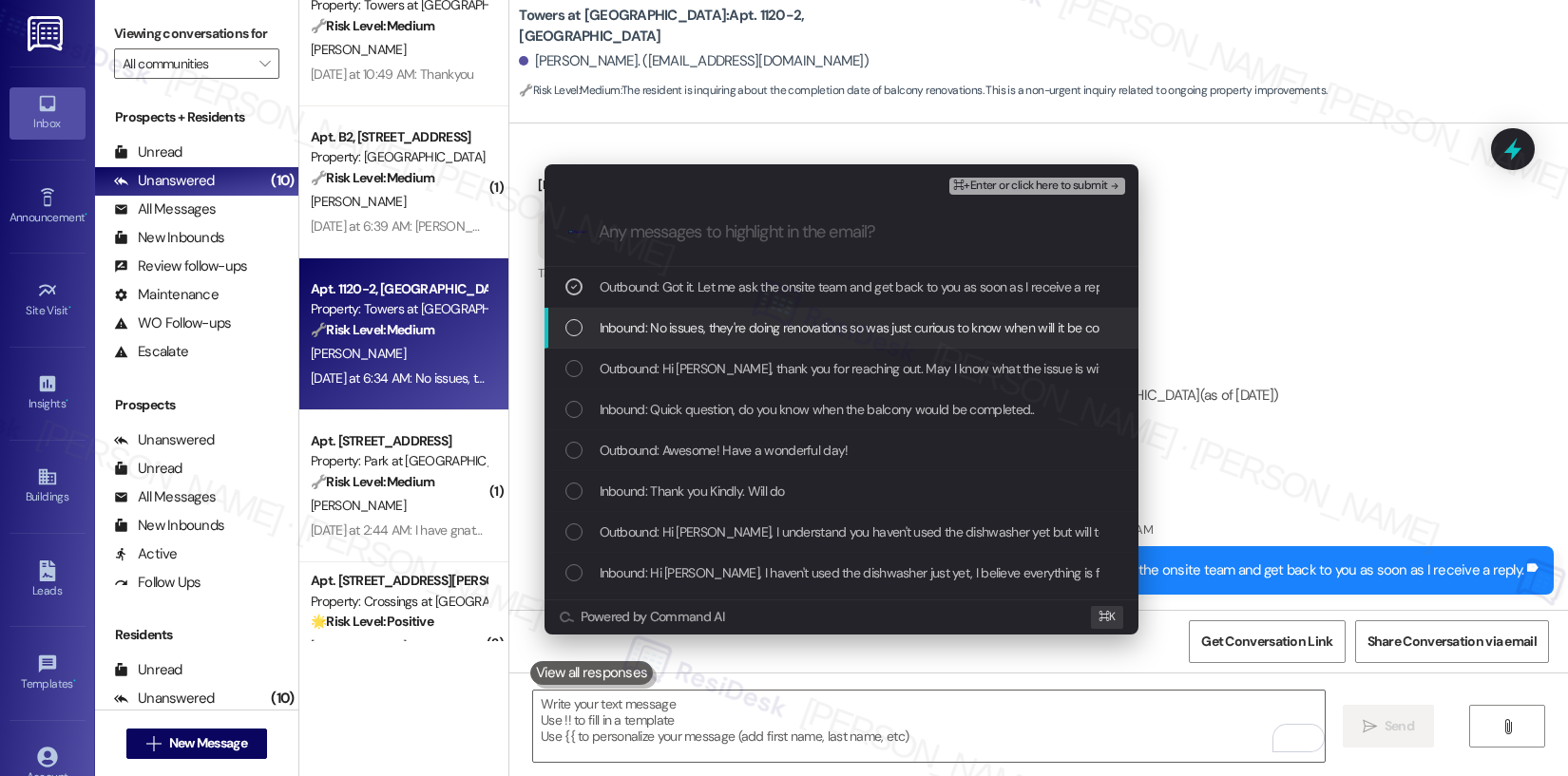 click on "Inbound: No issues, they're doing renovations so was just curious to know when will it be completed" at bounding box center (872, 328) 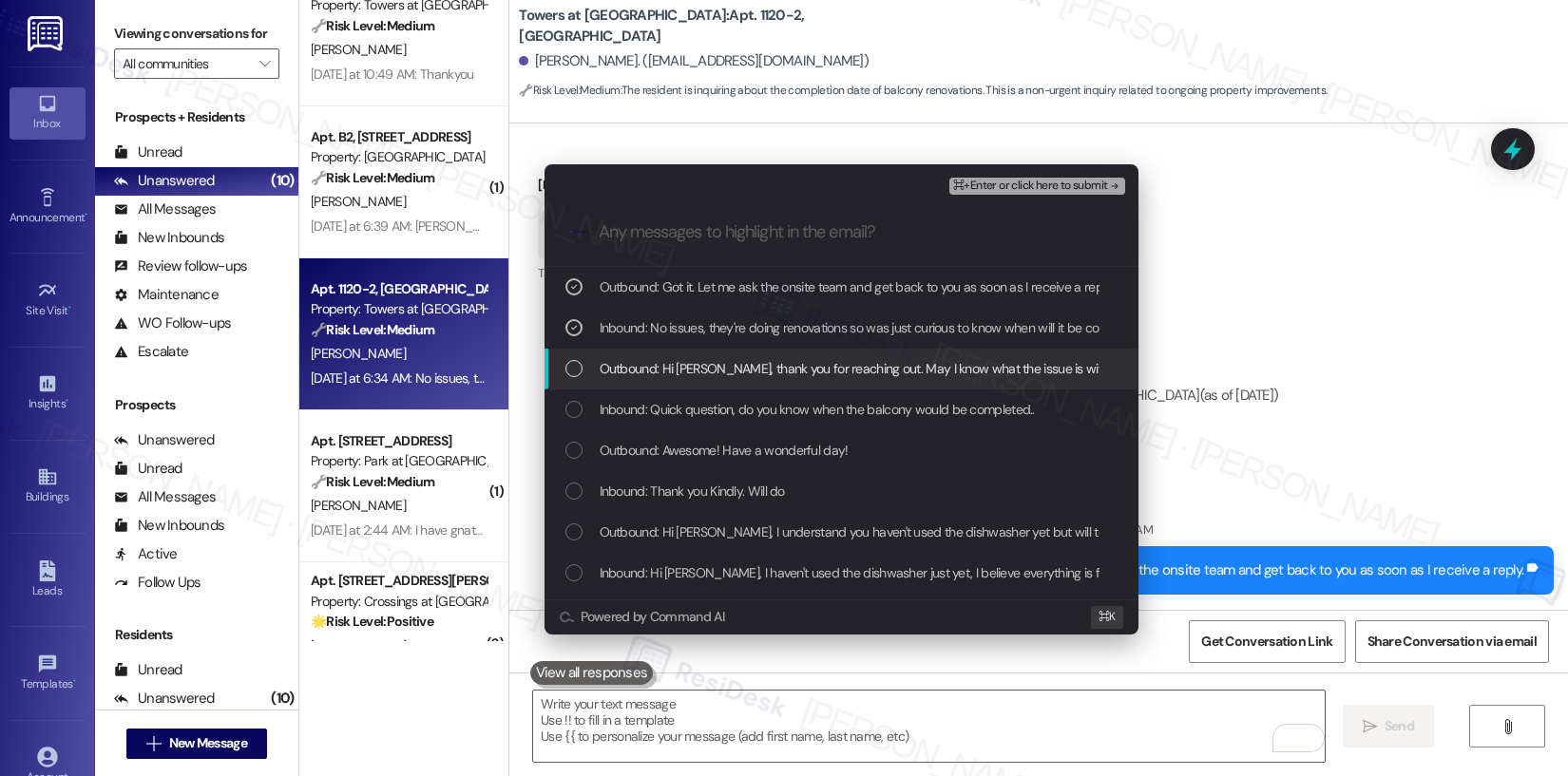 click on "Outbound: Hi [PERSON_NAME], thank you for reaching out. May I know what the issue is with the balcony?" at bounding box center [892, 369] 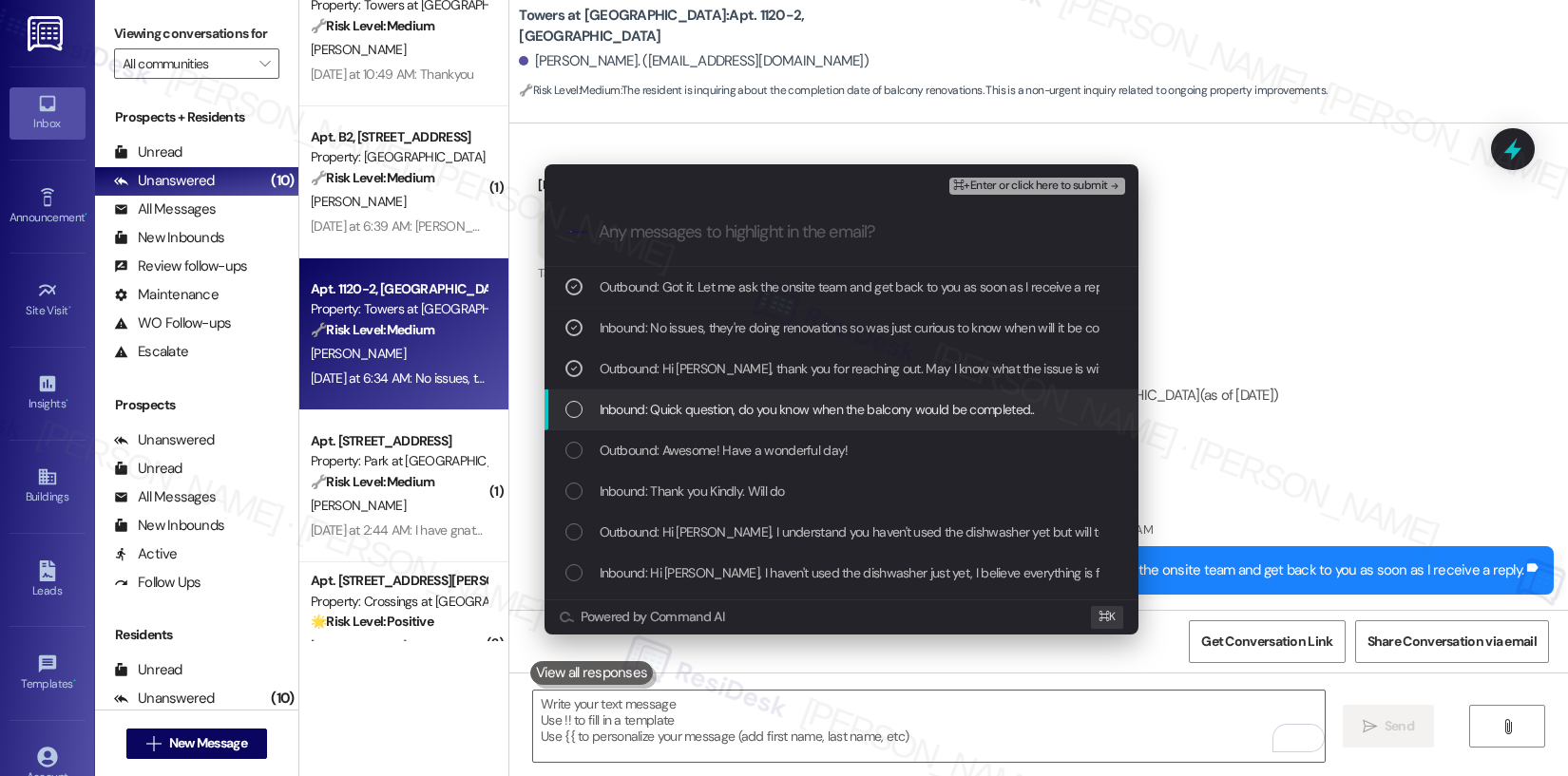 click on "Inbound: Quick question, do you know when the balcony would be completed.." at bounding box center (817, 409) 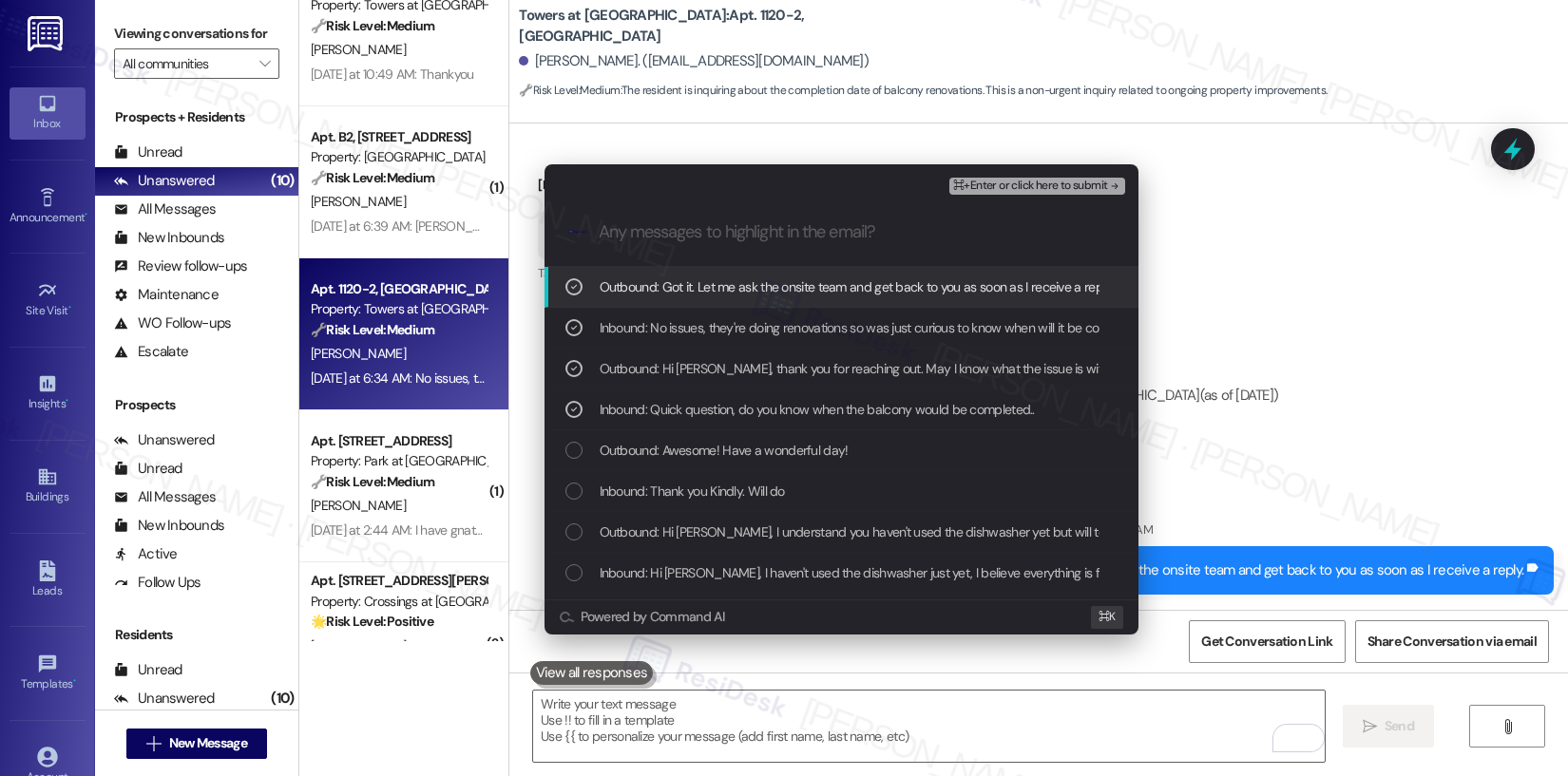 click on "⌘+Enter or click here to submit" at bounding box center [1030, 186] 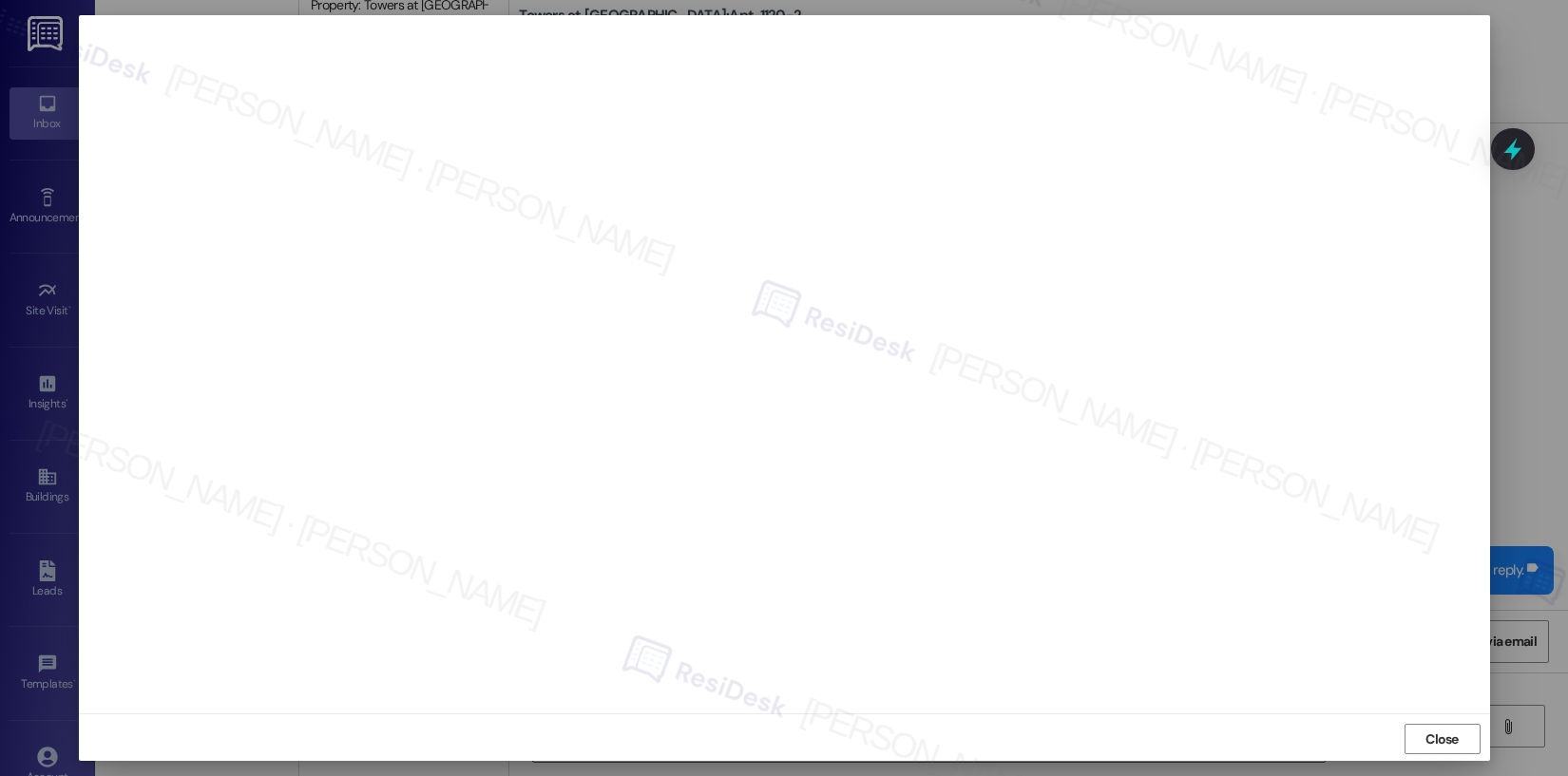 click on "Close" at bounding box center [1443, 739] 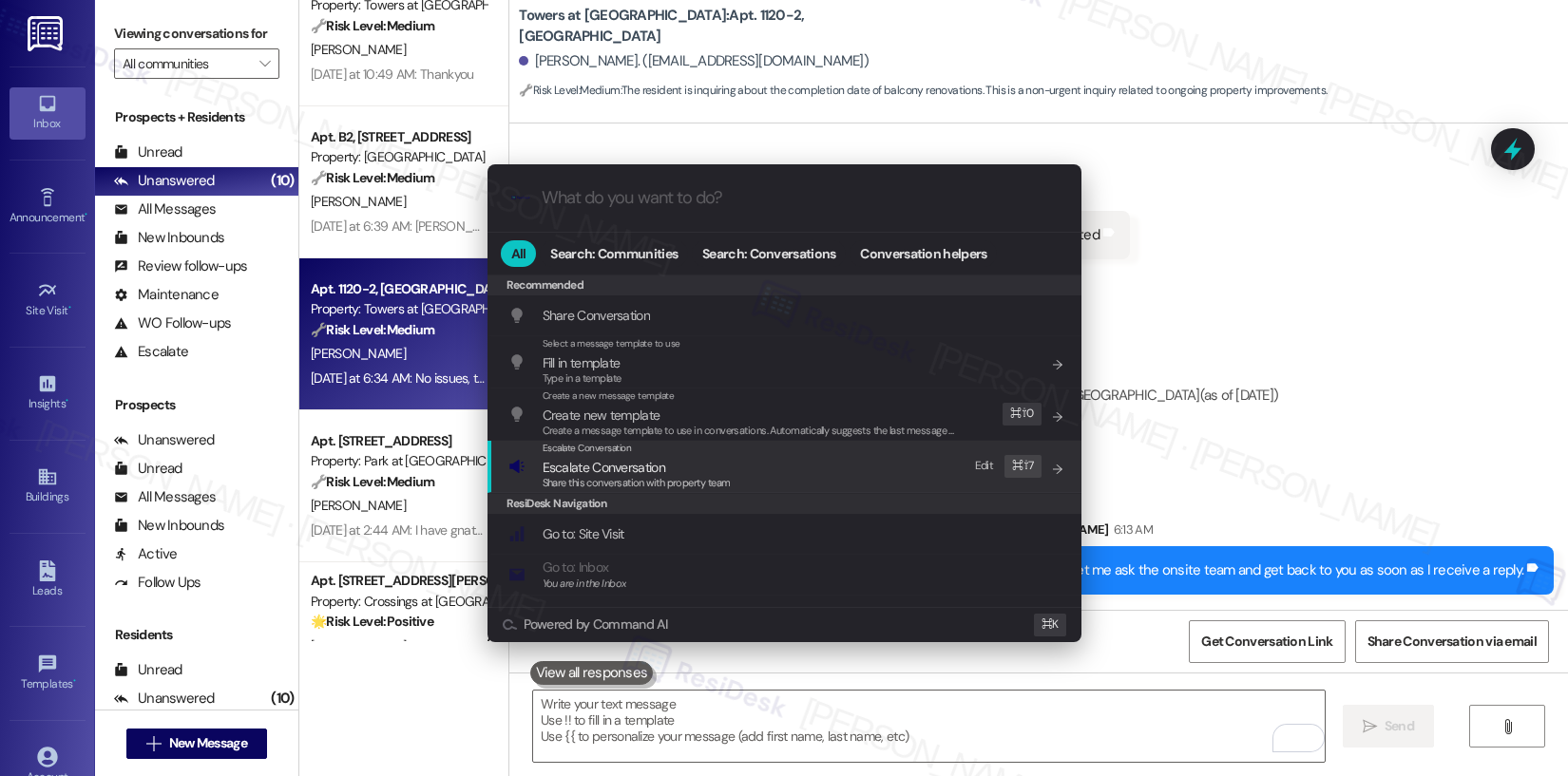 click on "Escalate Conversation Escalate Conversation Share this conversation with property team Edit ⌘ ⇧ 7" at bounding box center (786, 466) 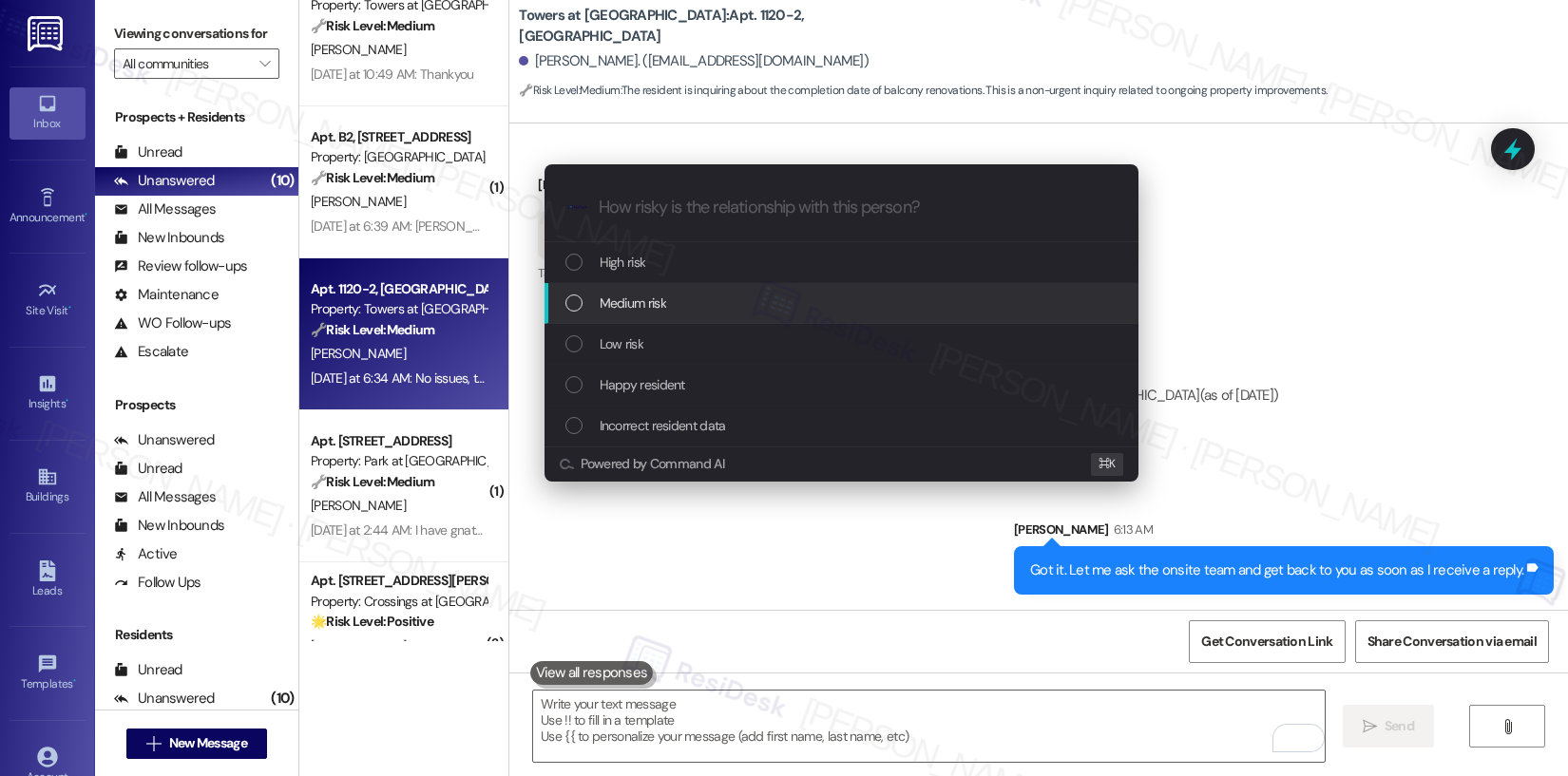 click on "Medium risk" at bounding box center (843, 303) 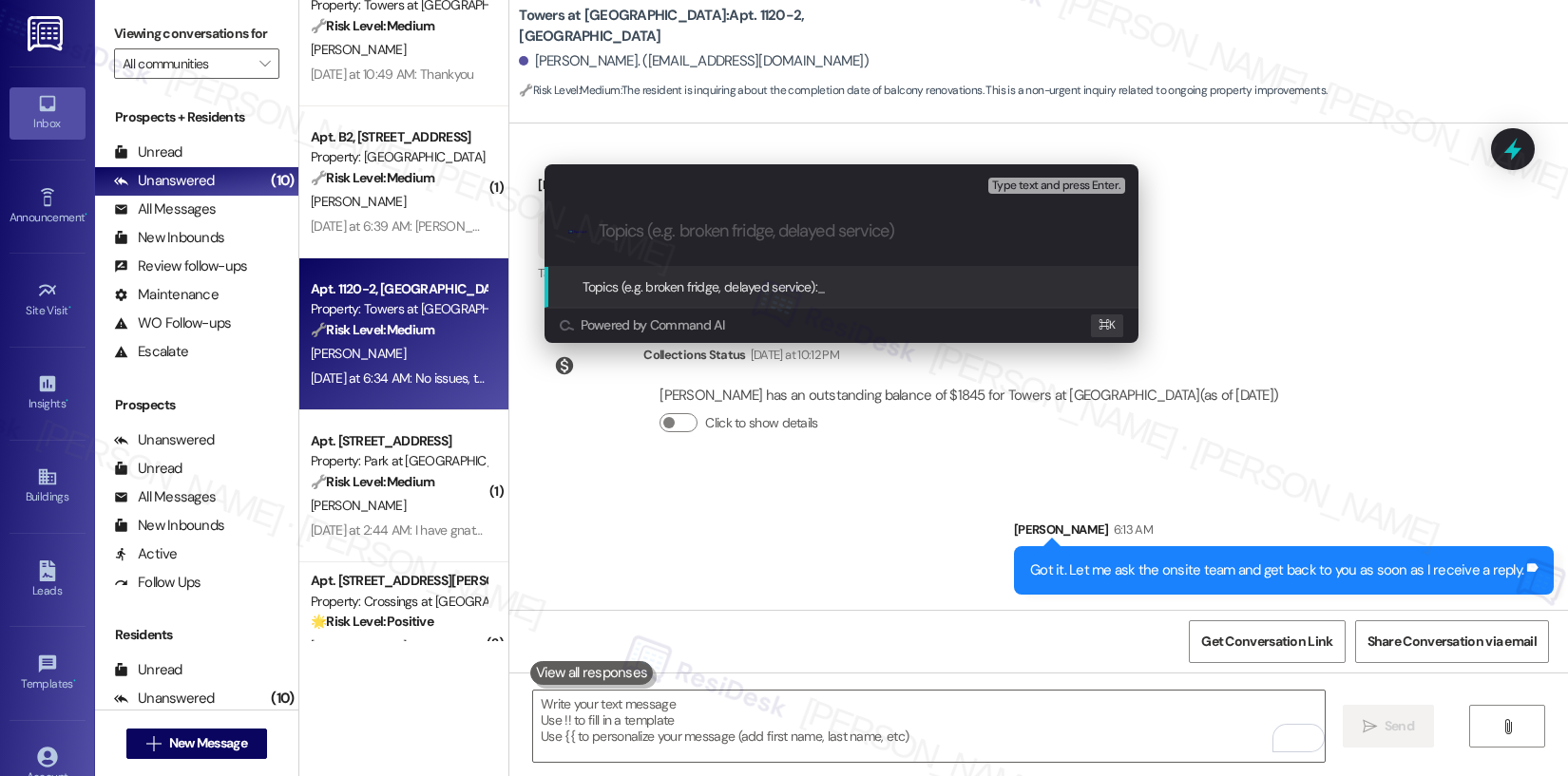 paste on "Resident Inquiring About Balcony Renovation Completion" 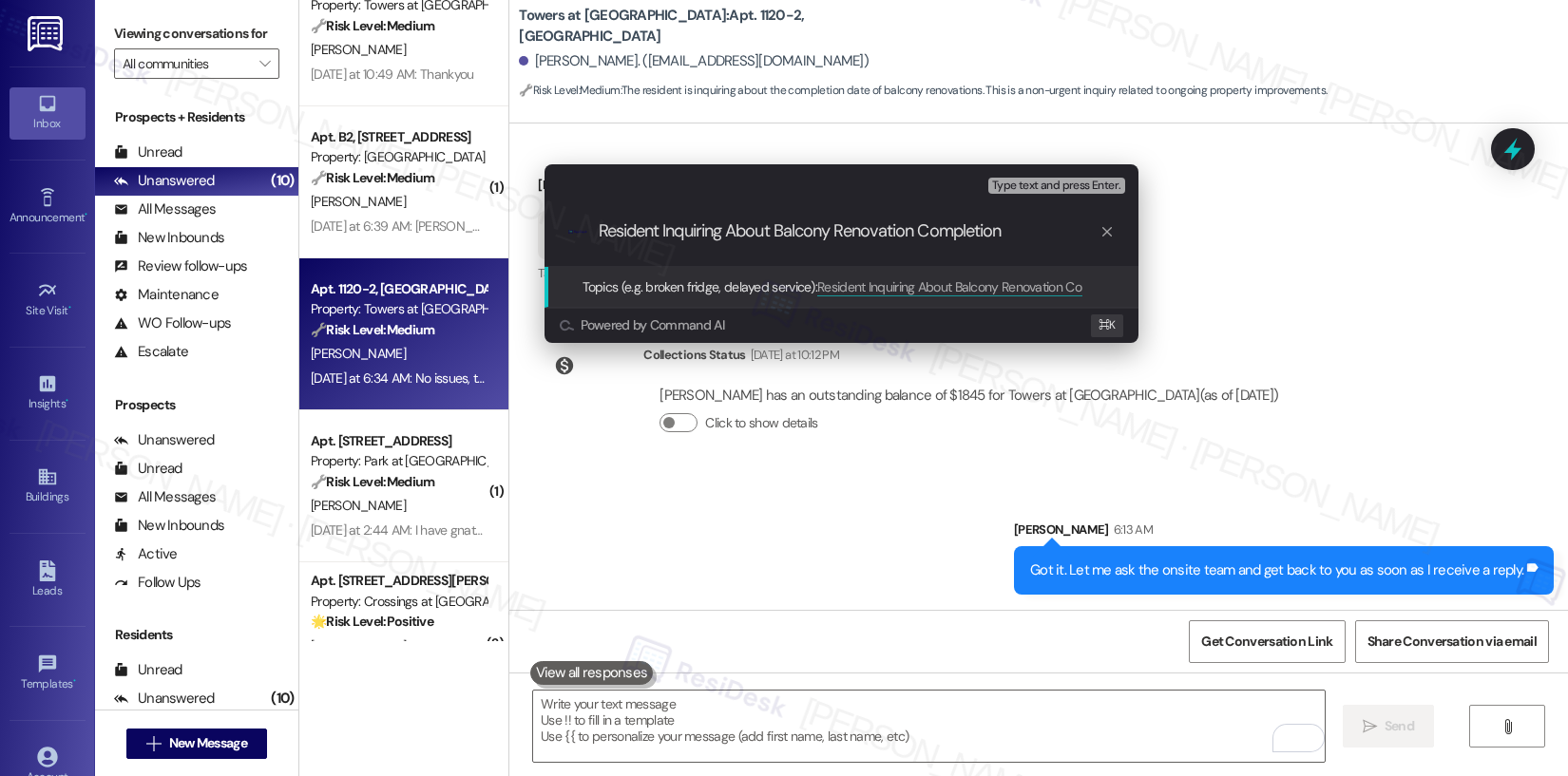 type 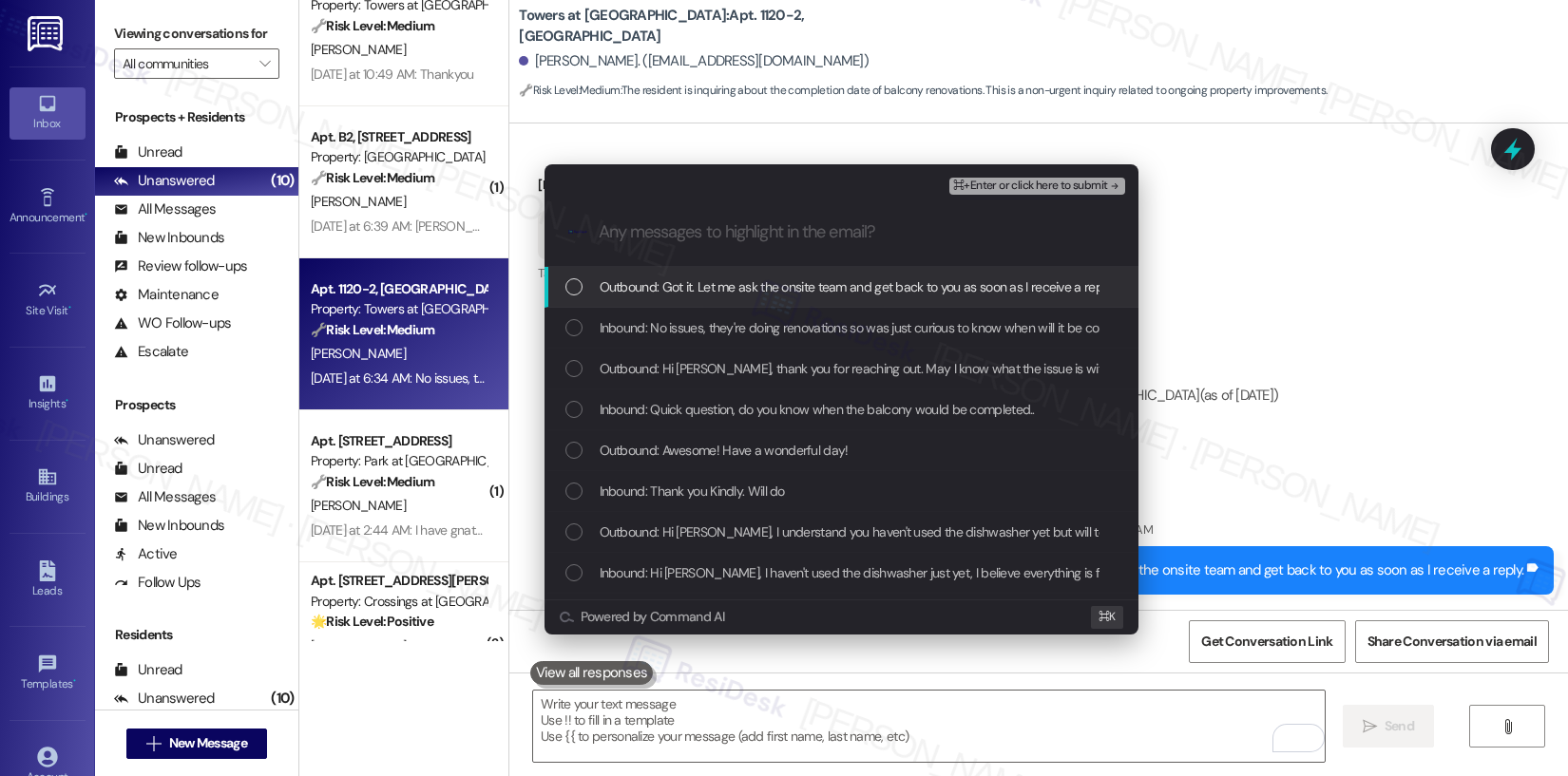 click on "Outbound: Got it. Let me ask the onsite team and get back to you as soon as I receive a reply." at bounding box center [856, 287] 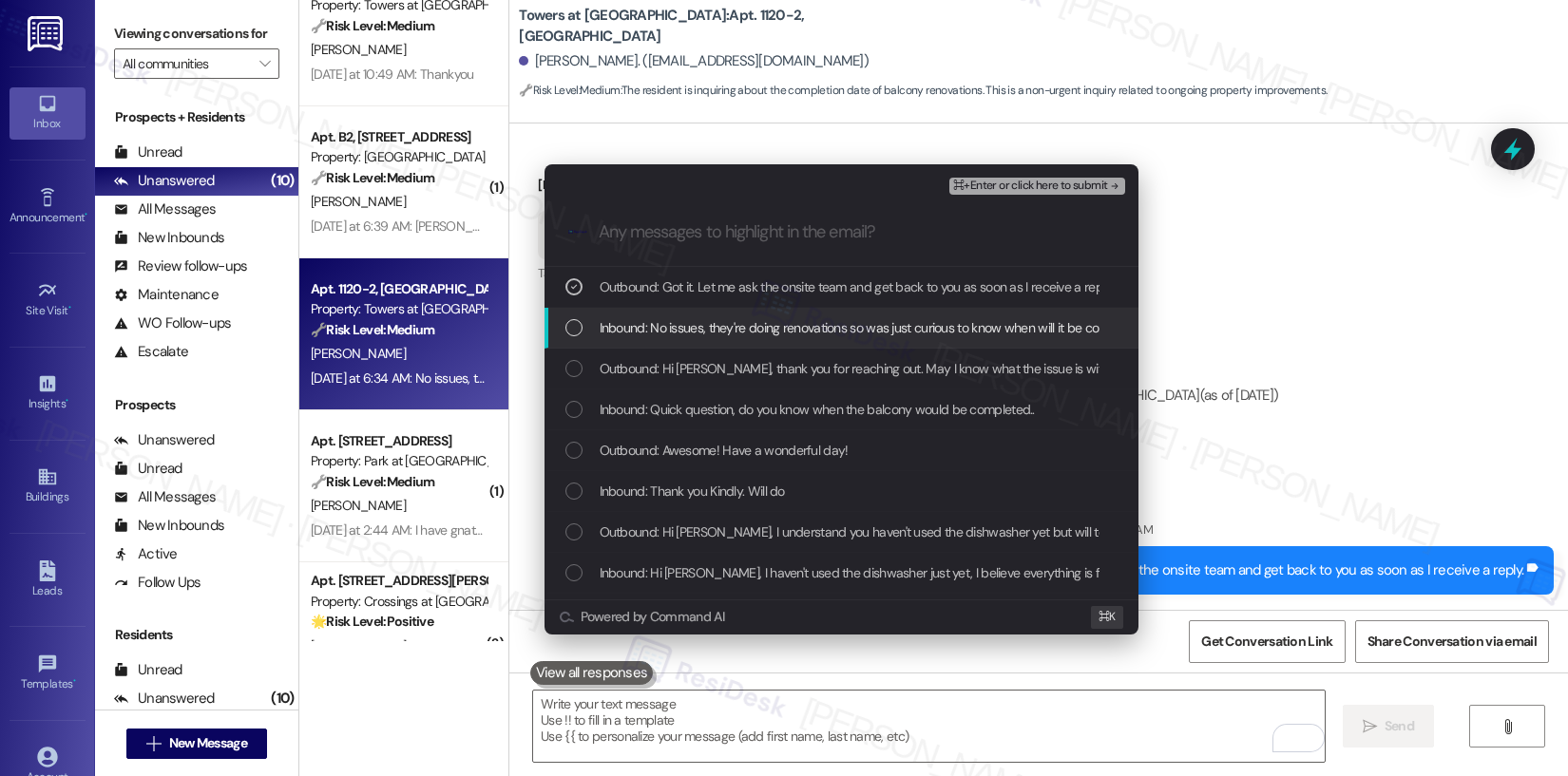 click on "Inbound: No issues, they're doing renovations so was just curious to know when will it be completed" at bounding box center (872, 328) 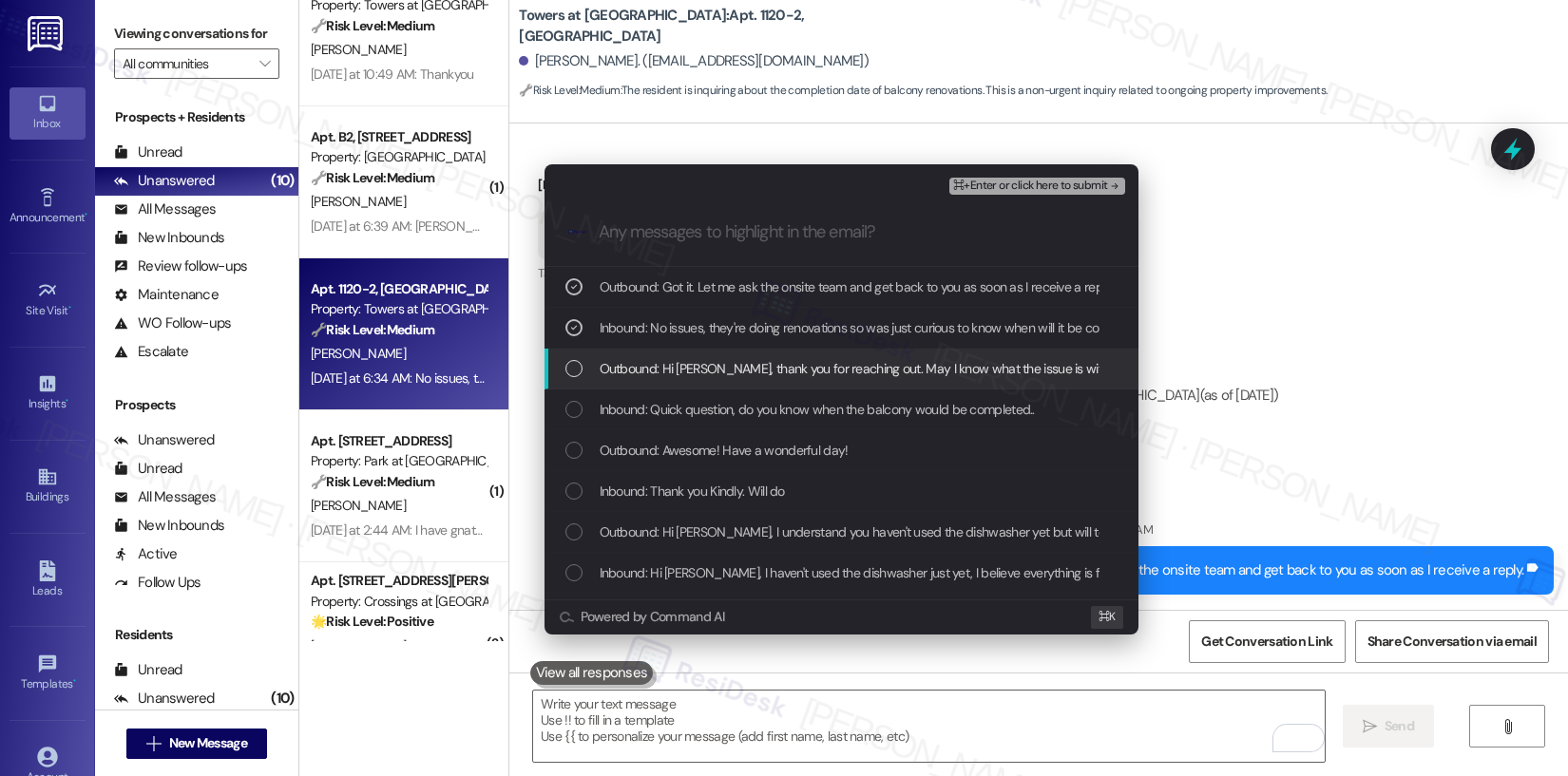 click on "Outbound: Hi [PERSON_NAME], thank you for reaching out. May I know what the issue is with the balcony?" at bounding box center (892, 369) 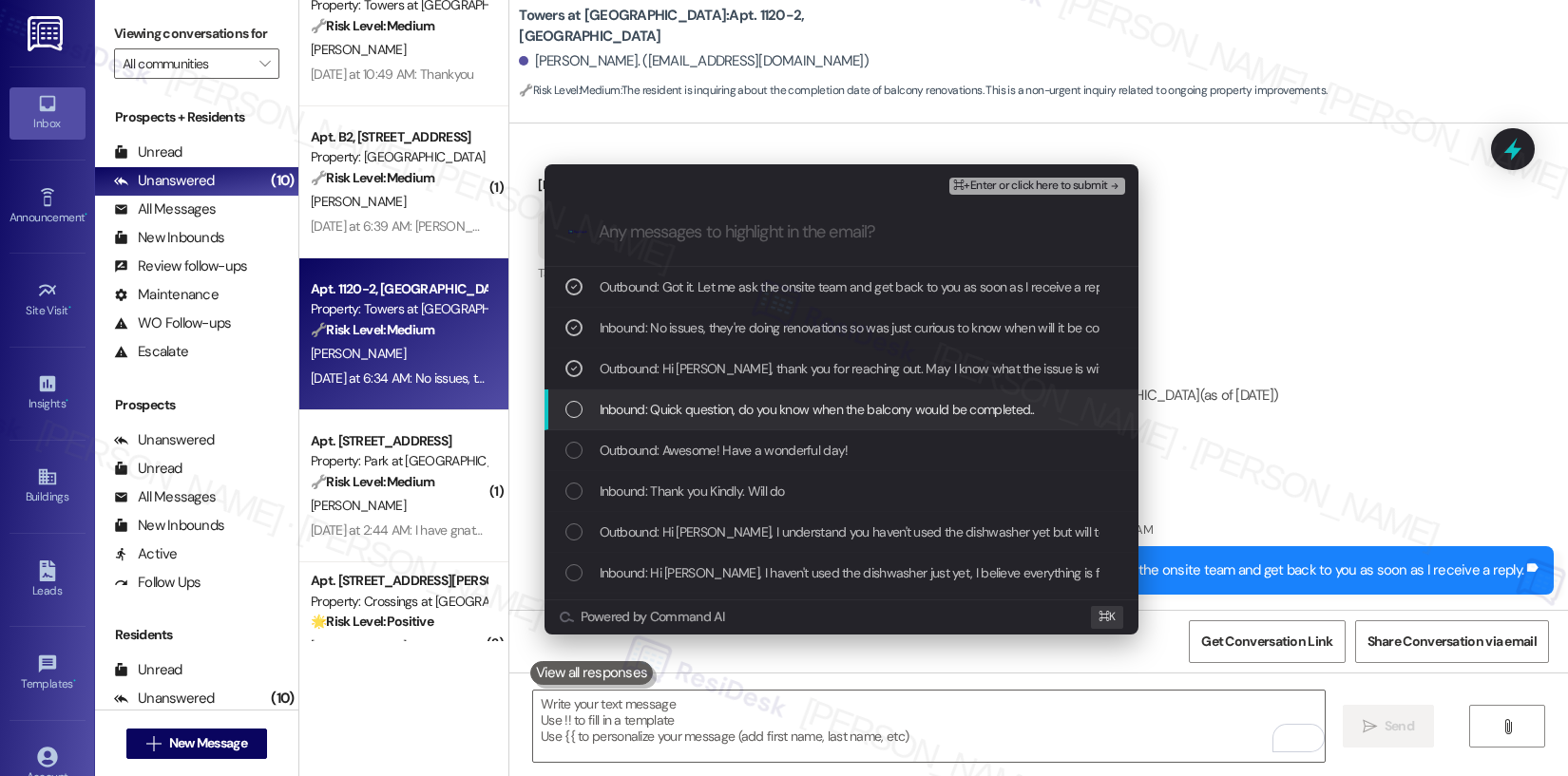 click on "Inbound: Quick question, do you know when the balcony would be completed.." at bounding box center (817, 409) 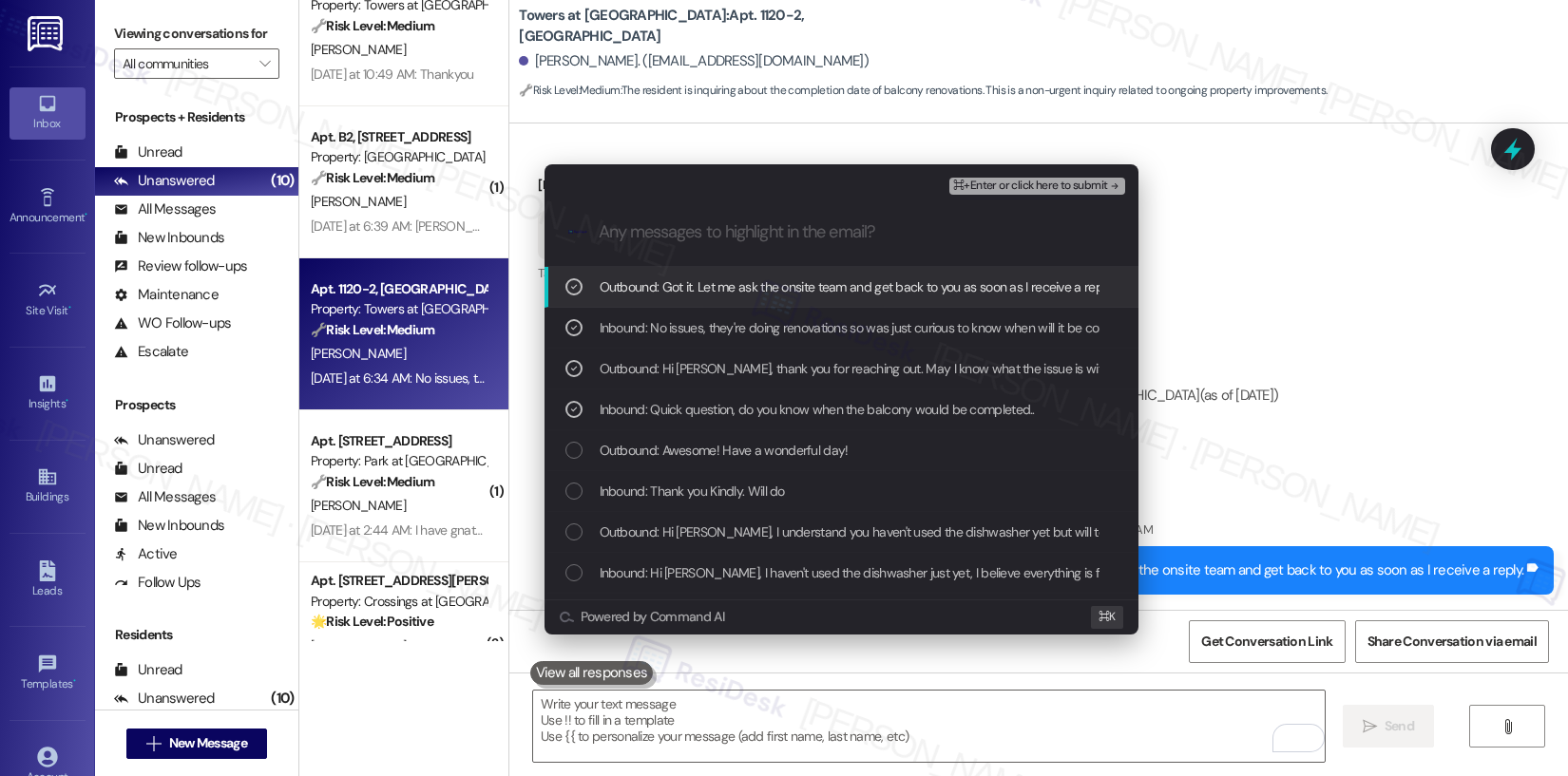 click on "⌘+Enter or click here to submit" at bounding box center [1030, 186] 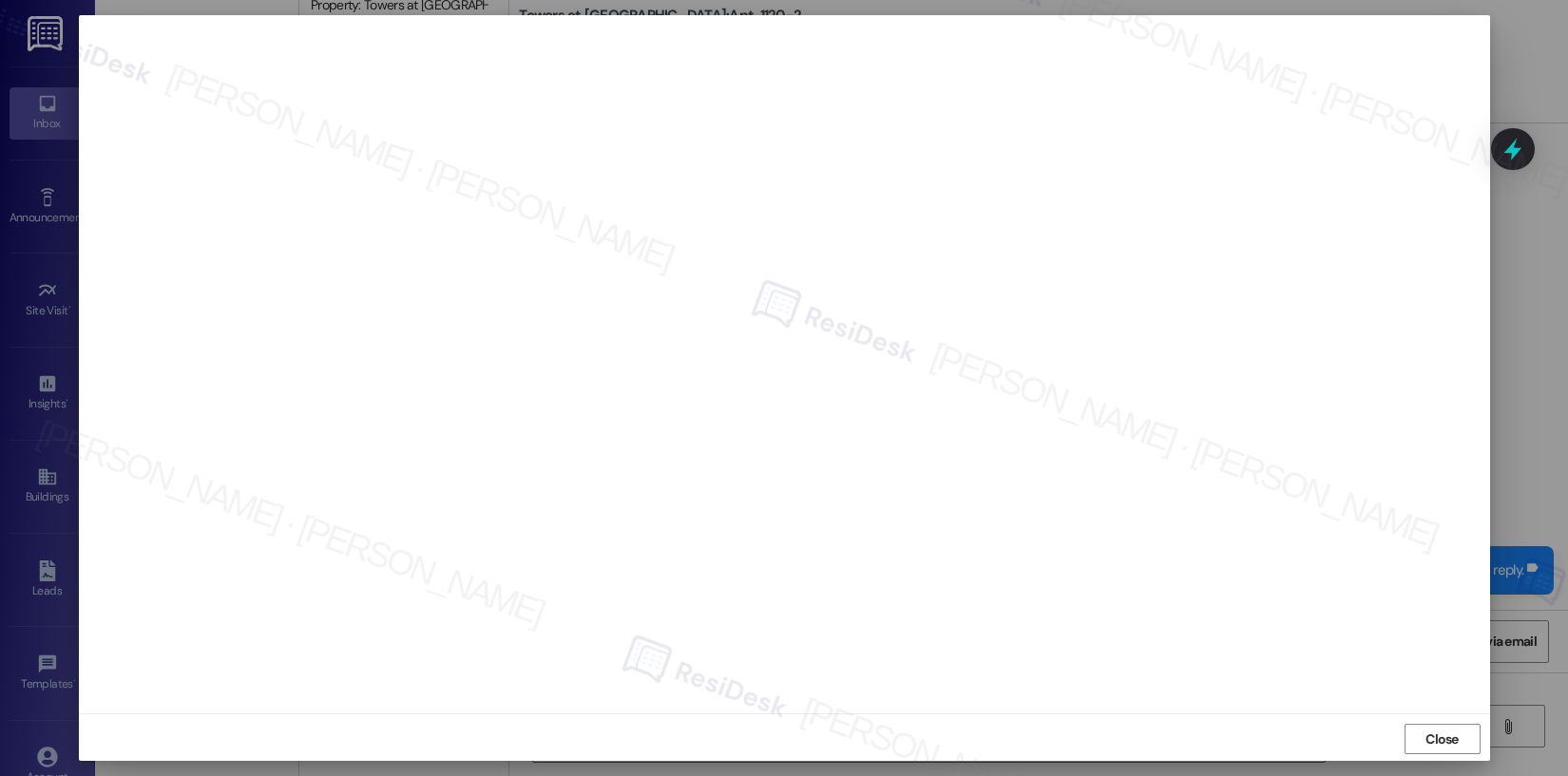 scroll, scrollTop: 3, scrollLeft: 0, axis: vertical 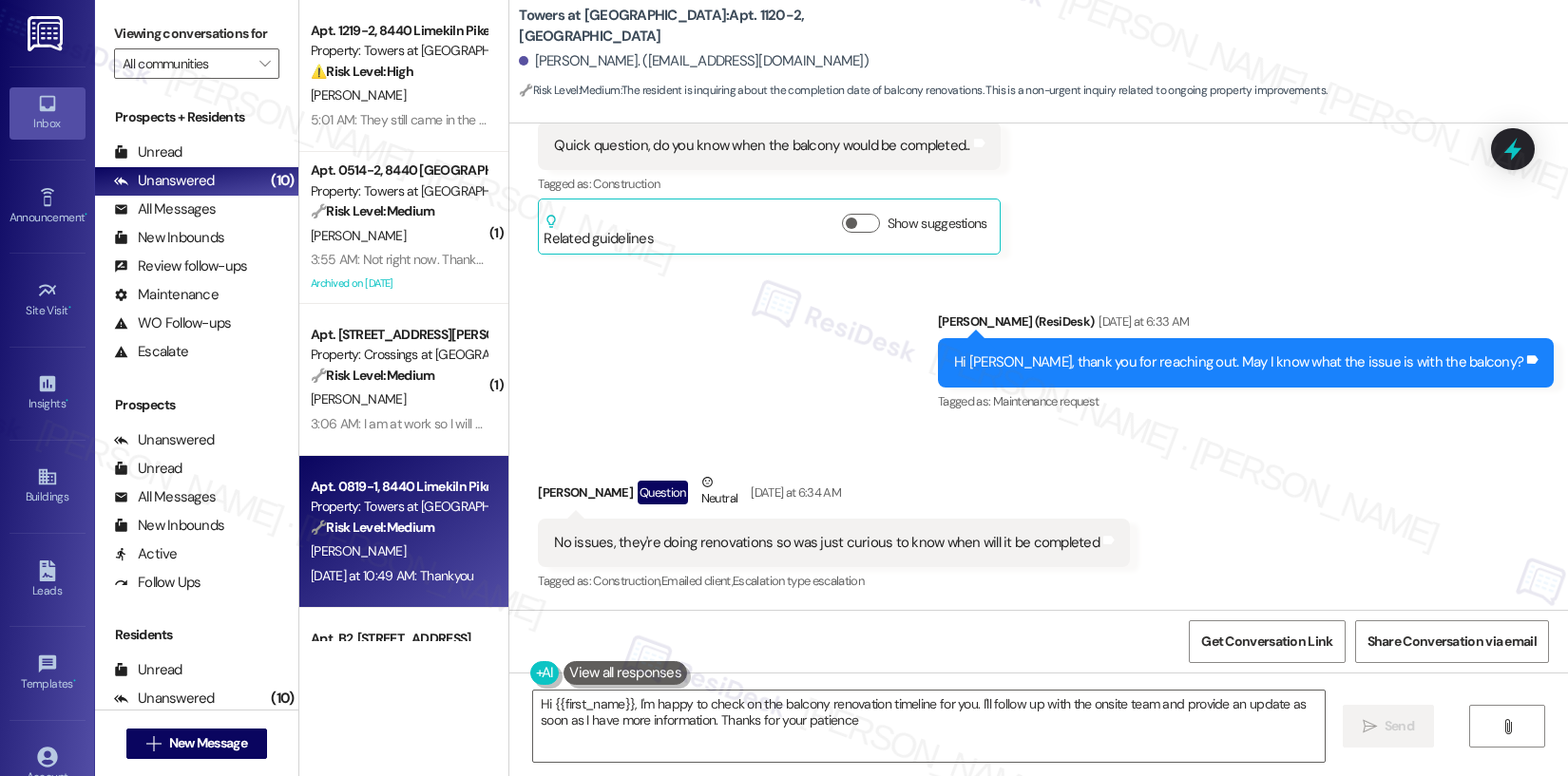 type on "Hi {{first_name}}, I'm happy to check on the balcony renovation timeline for you. I'll follow up with the onsite team and provide an update as soon as I have more information. Thanks for your patience!" 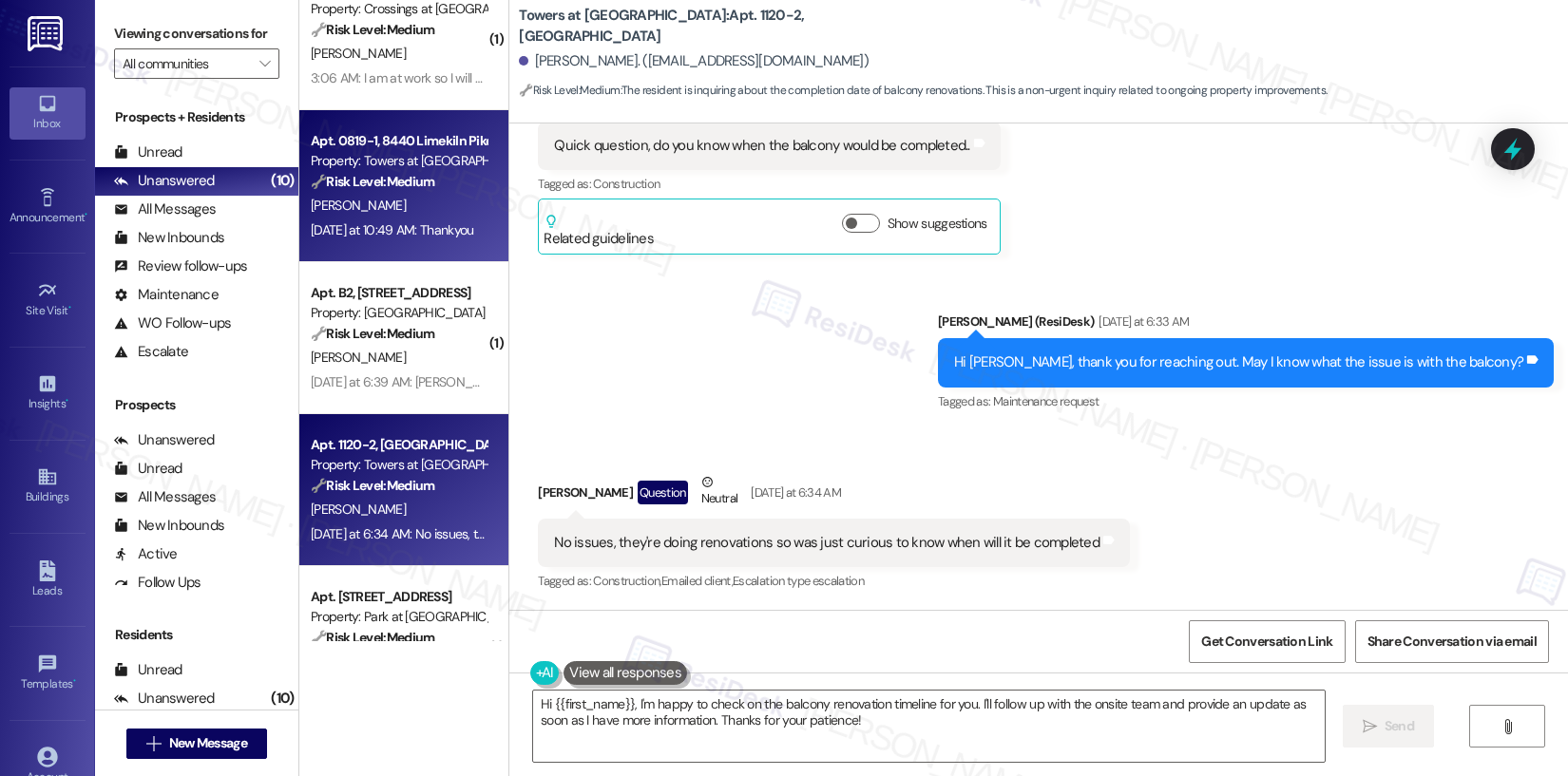 scroll, scrollTop: 412, scrollLeft: 0, axis: vertical 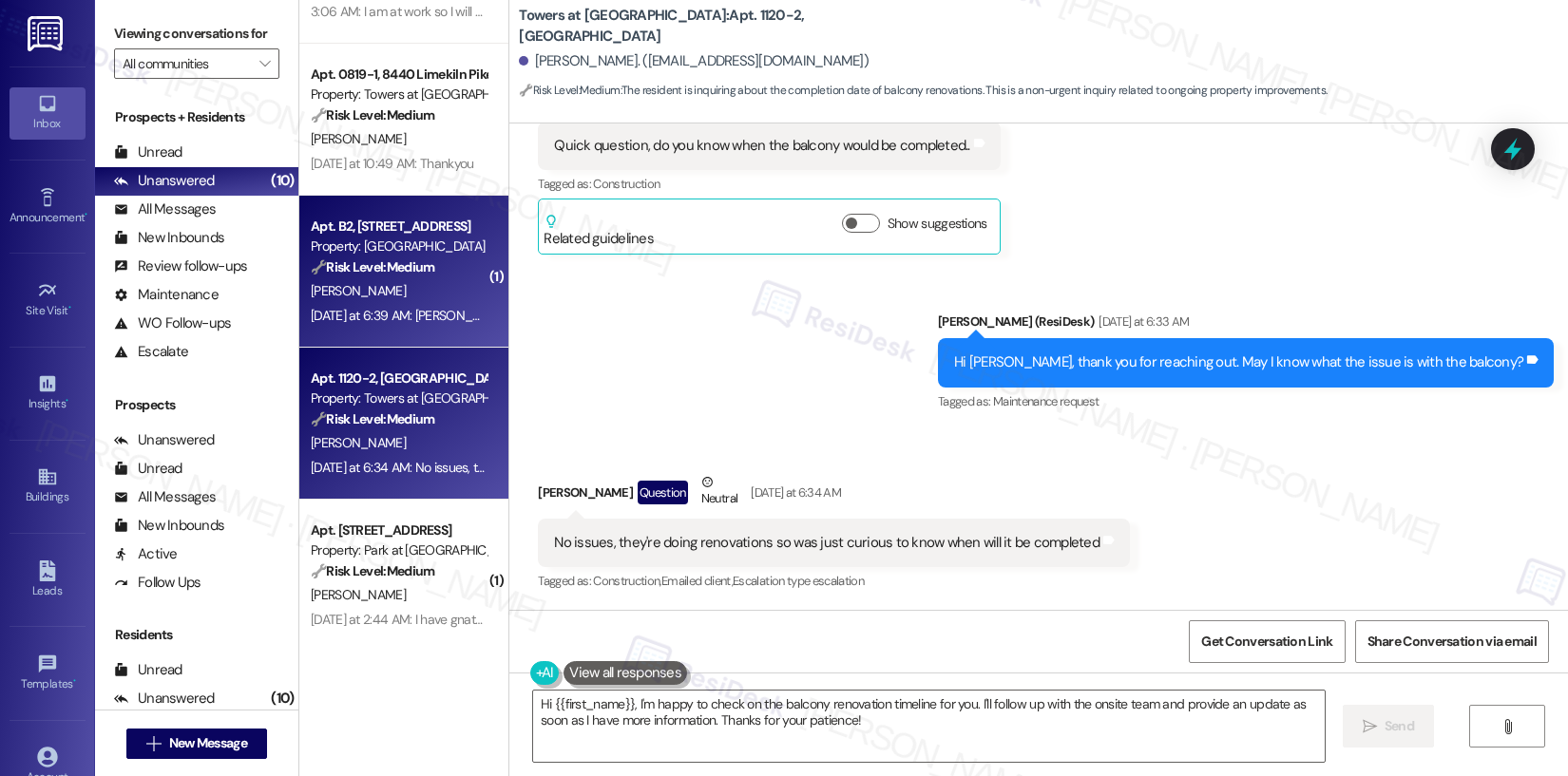 click on "Property: [GEOGRAPHIC_DATA]" at bounding box center (398, 246) 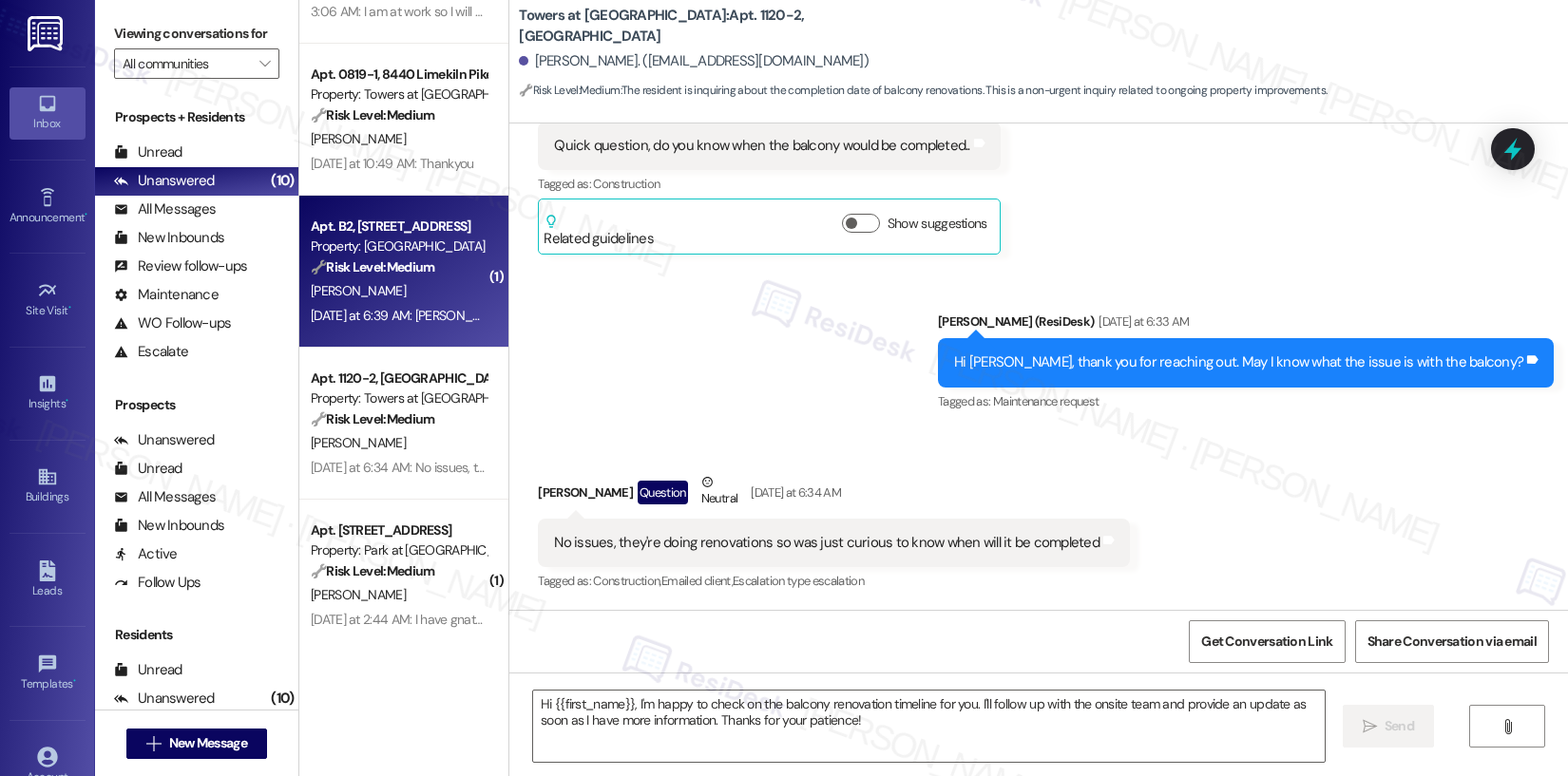 type on "Fetching suggested responses. Please feel free to read through the conversation in the meantime." 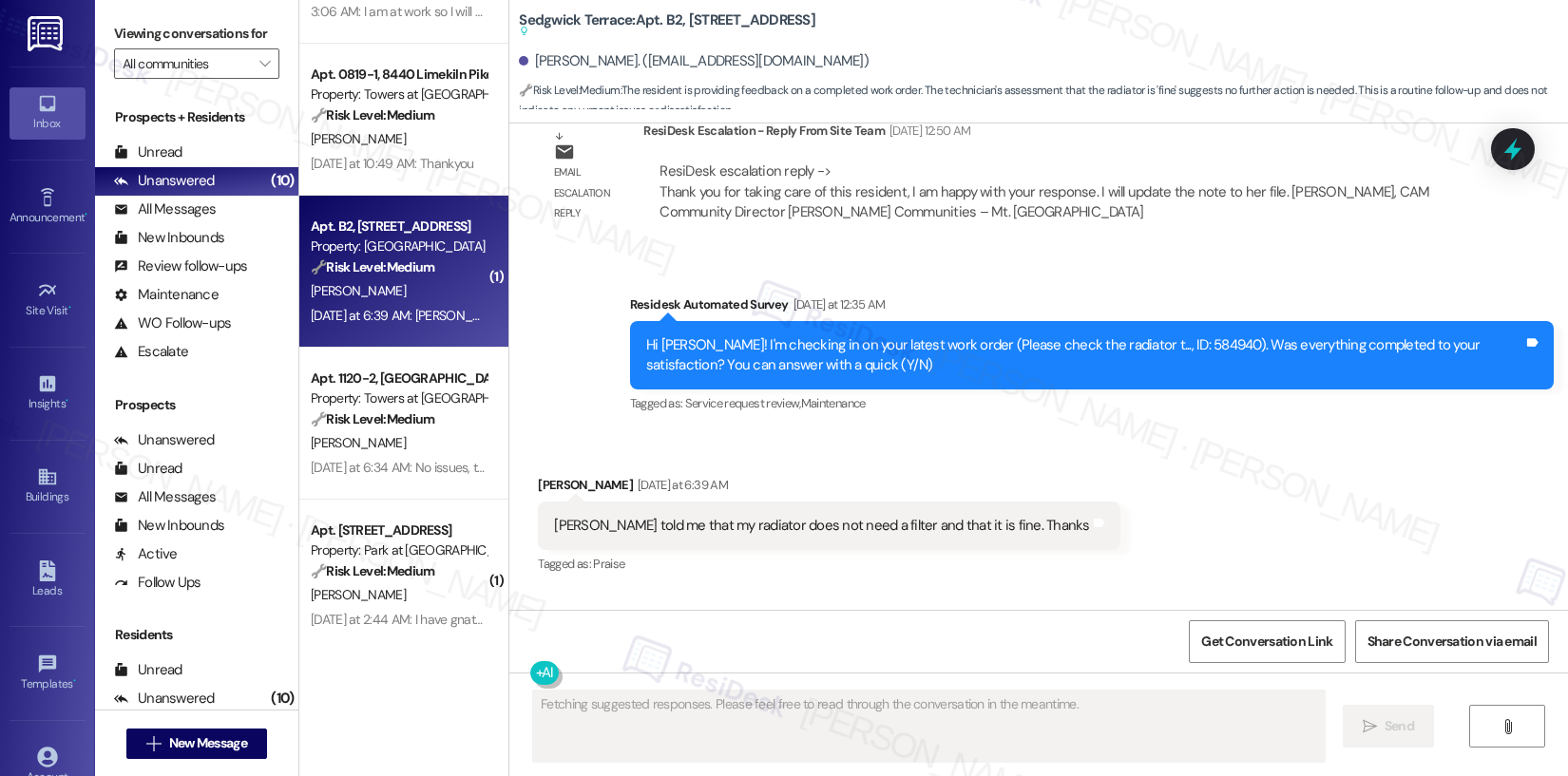 scroll, scrollTop: 19506, scrollLeft: 0, axis: vertical 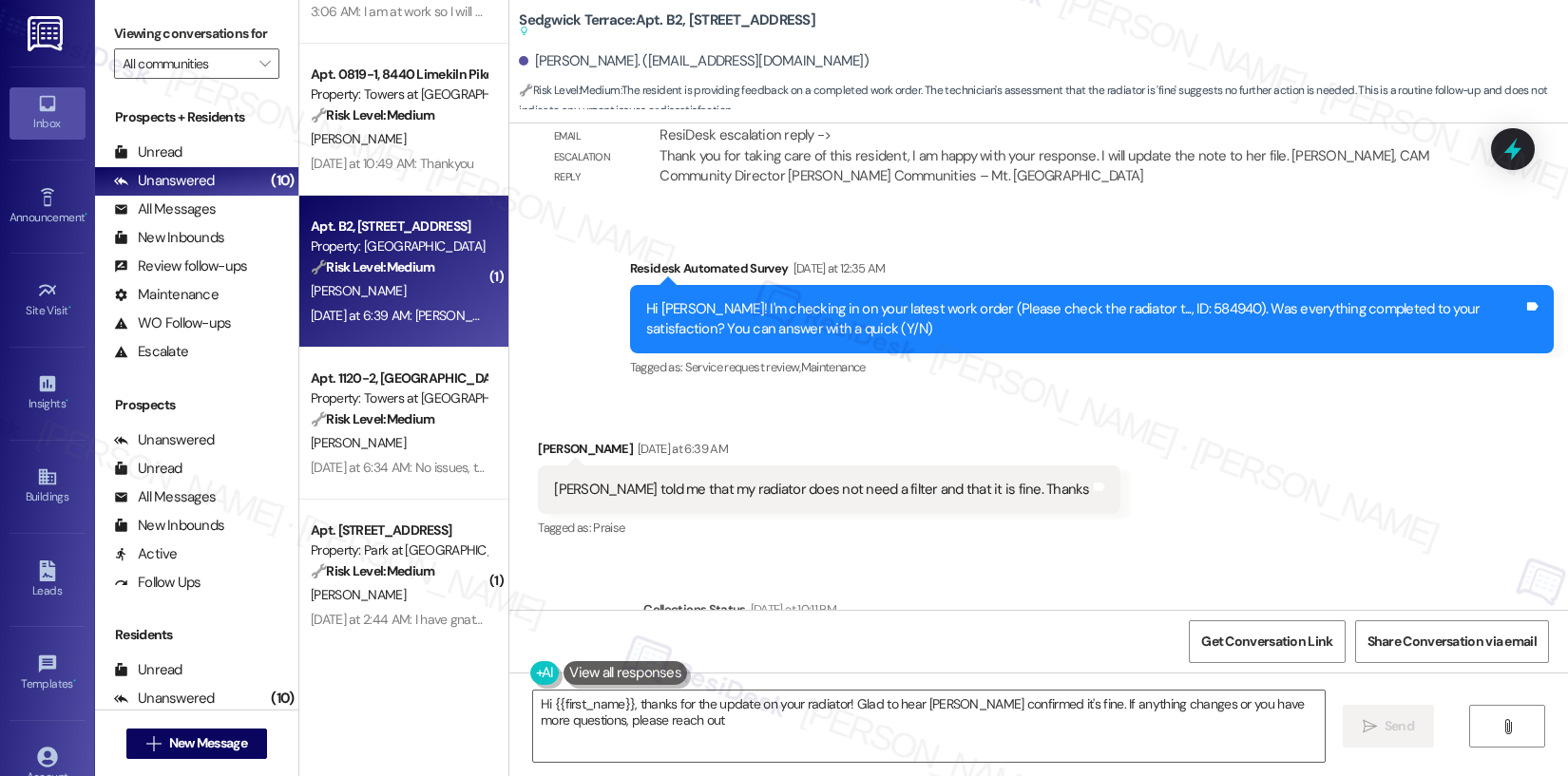 type on "Hi {{first_name}}, thanks for the update on your radiator! Glad to hear [PERSON_NAME] confirmed it's fine. If anything changes or you have more questions, please reach out!" 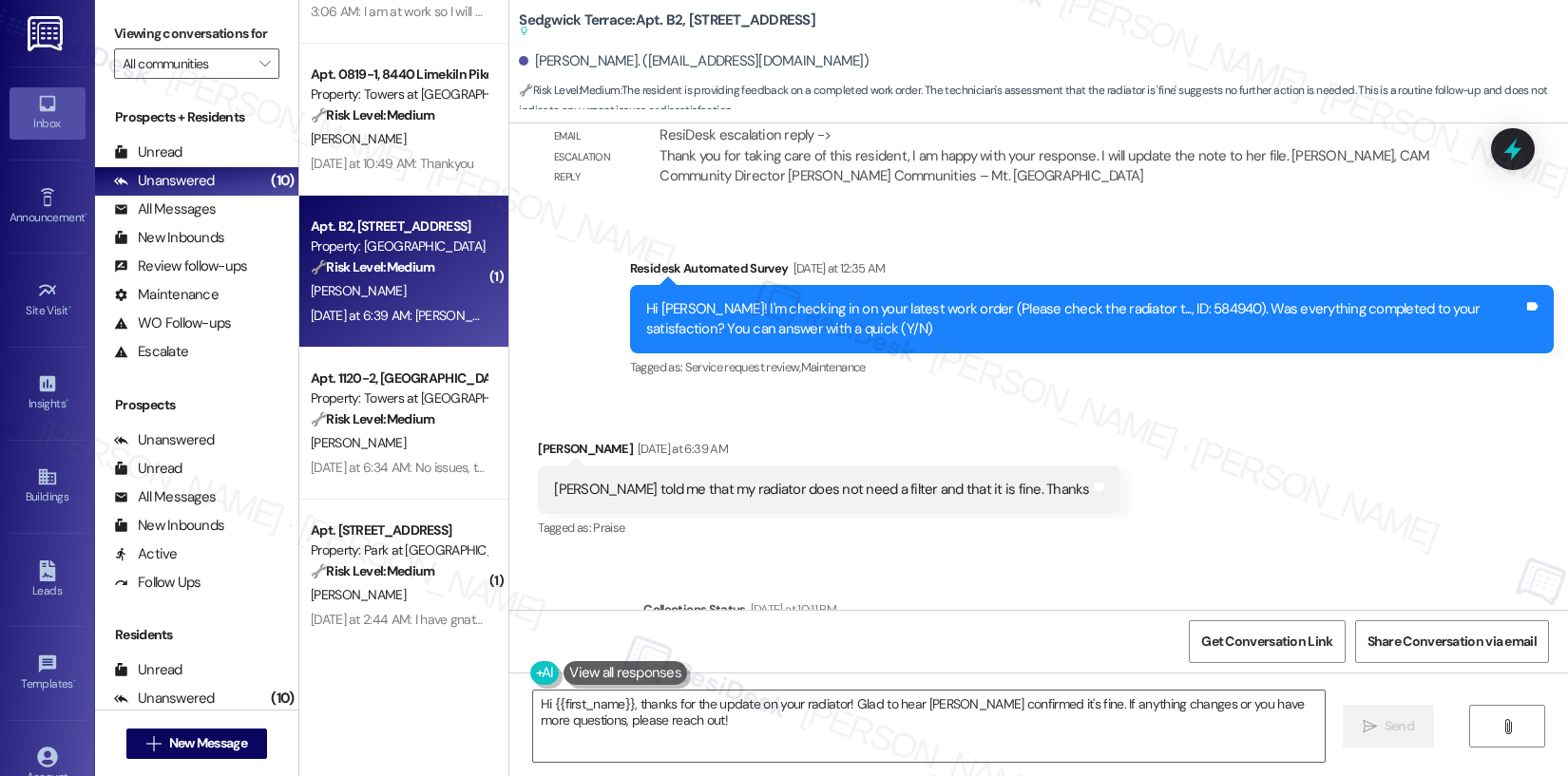 click on "[PERSON_NAME] told me   that my radiator  does not need a filter and that it is  fine.  Thanks" at bounding box center (821, 489) 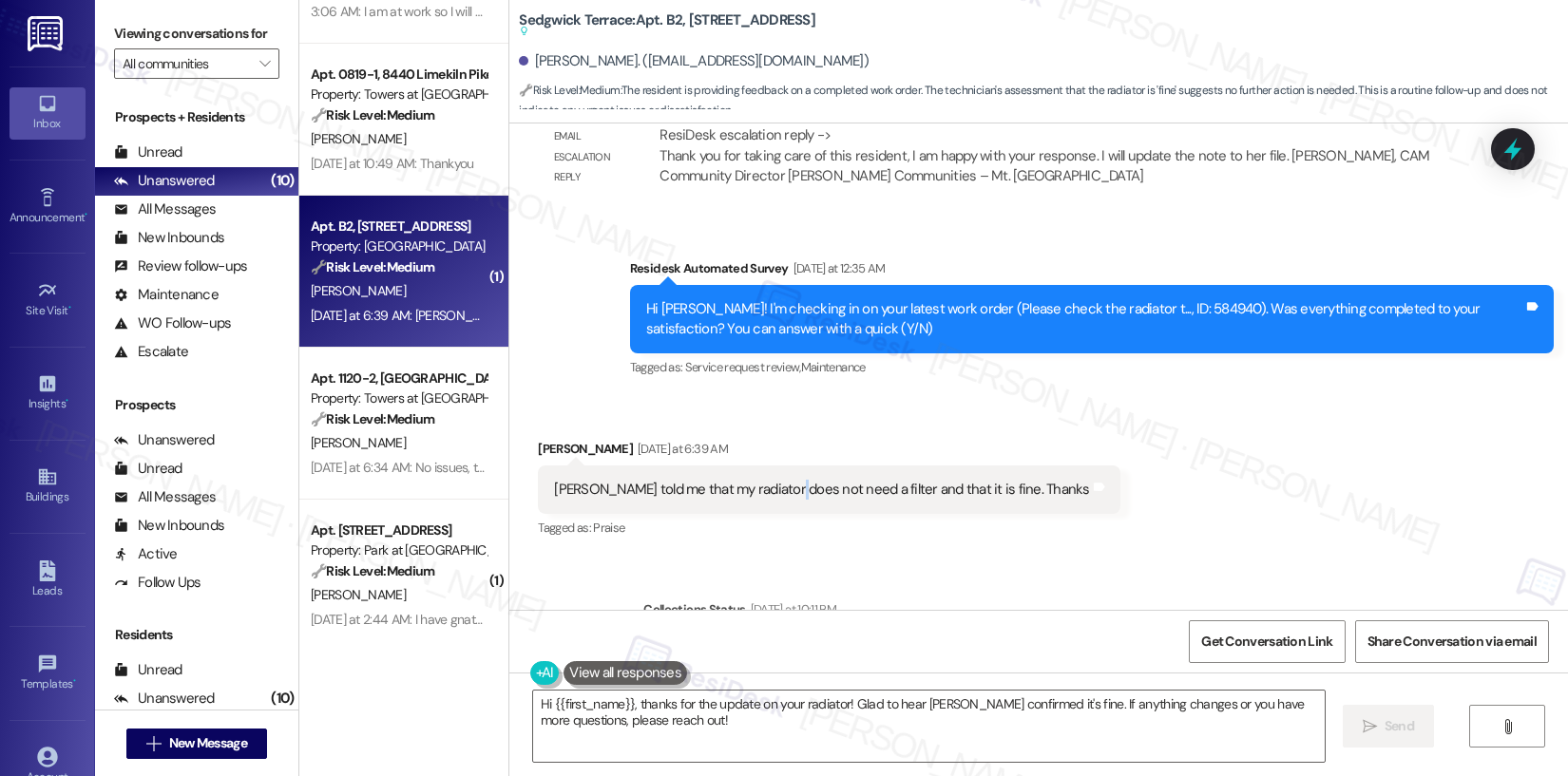 click on "[PERSON_NAME] told me   that my radiator  does not need a filter and that it is  fine.  Thanks" at bounding box center [821, 489] 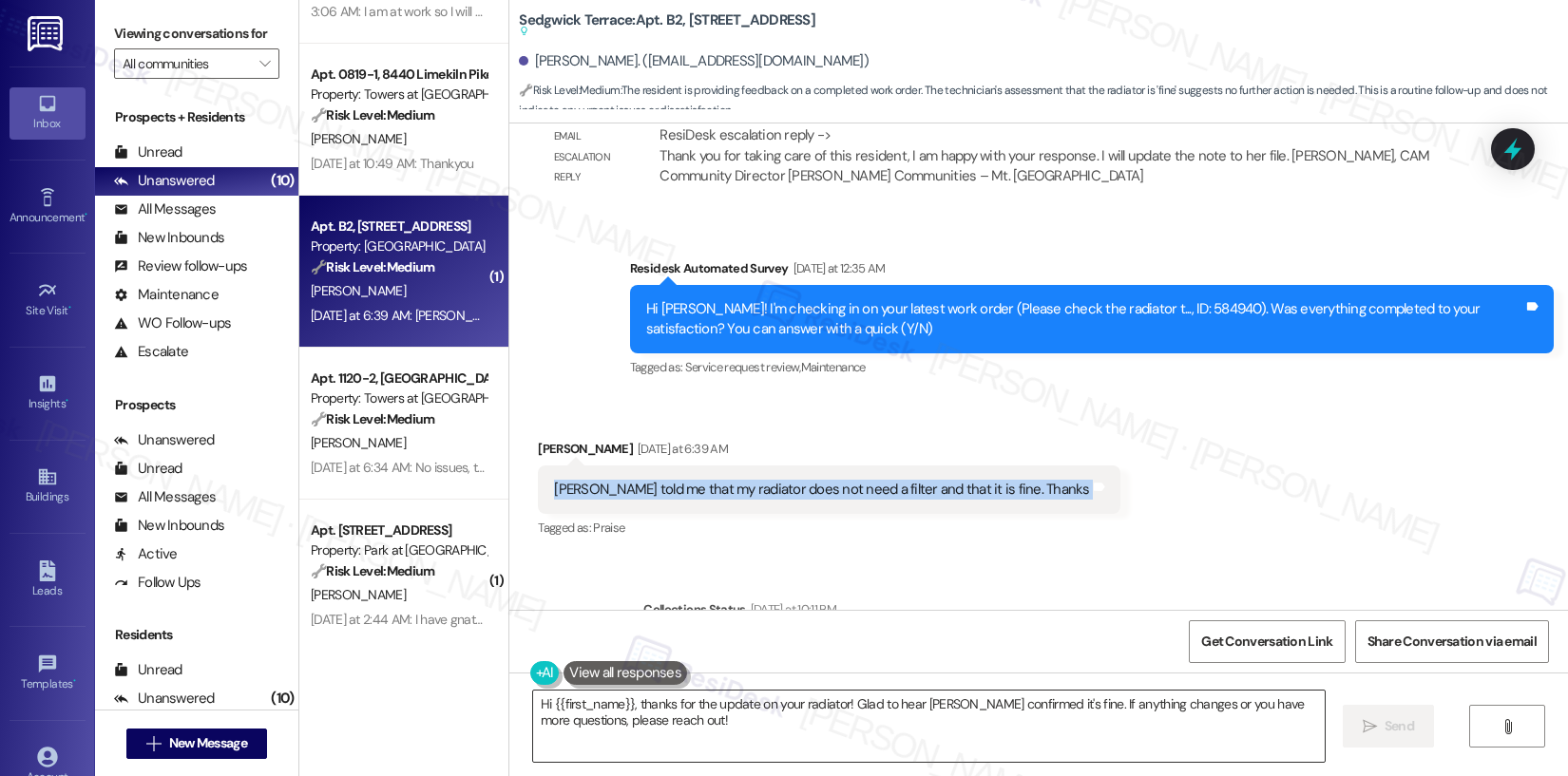click on "Hi {{first_name}}, thanks for the update on your radiator! Glad to hear [PERSON_NAME] confirmed it's fine. If anything changes or you have more questions, please reach out!" at bounding box center [928, 726] 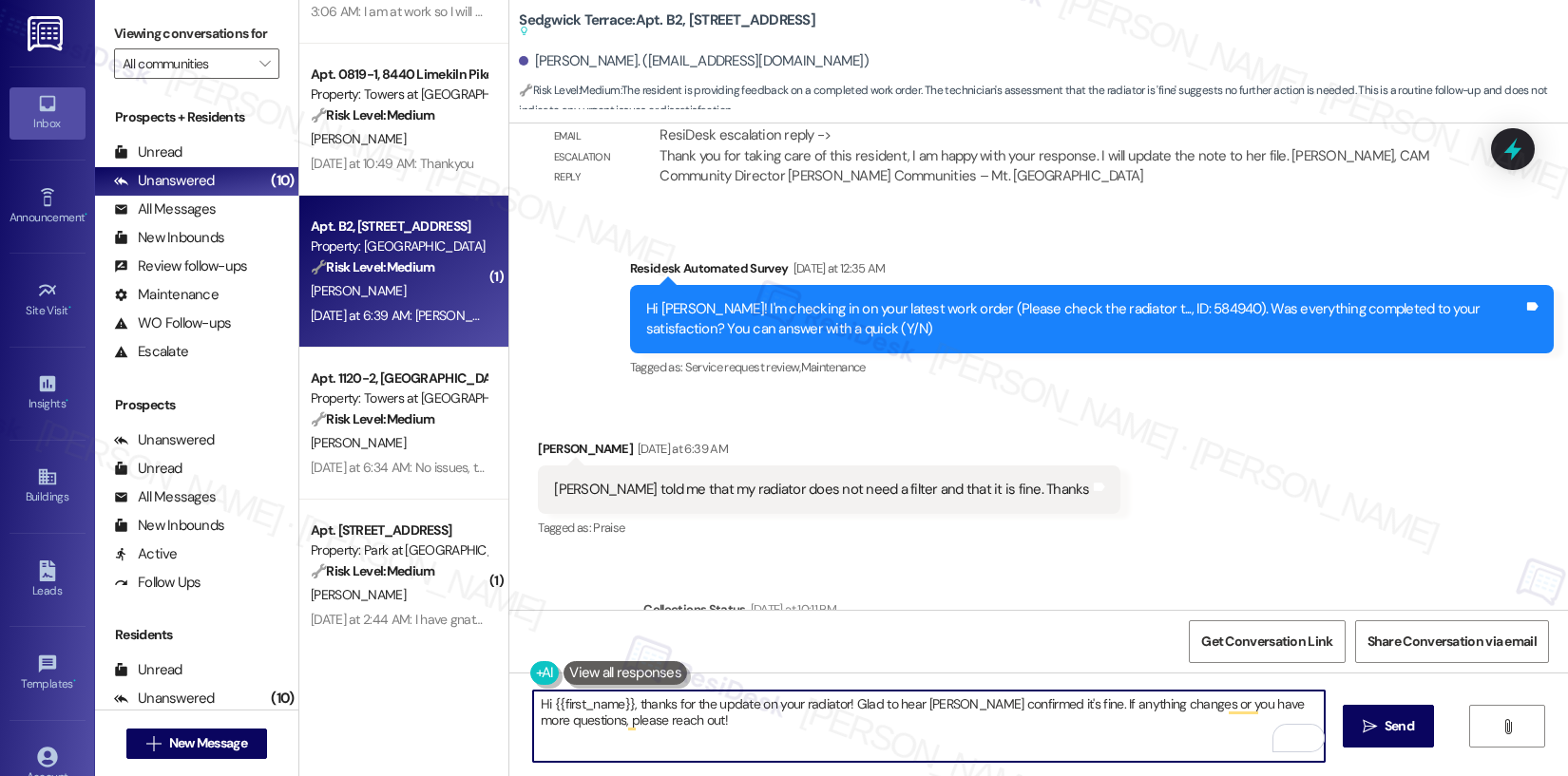 click on "Hi {{first_name}}, thanks for the update on your radiator! Glad to hear [PERSON_NAME] confirmed it's fine. If anything changes or you have more questions, please reach out!" at bounding box center [928, 726] 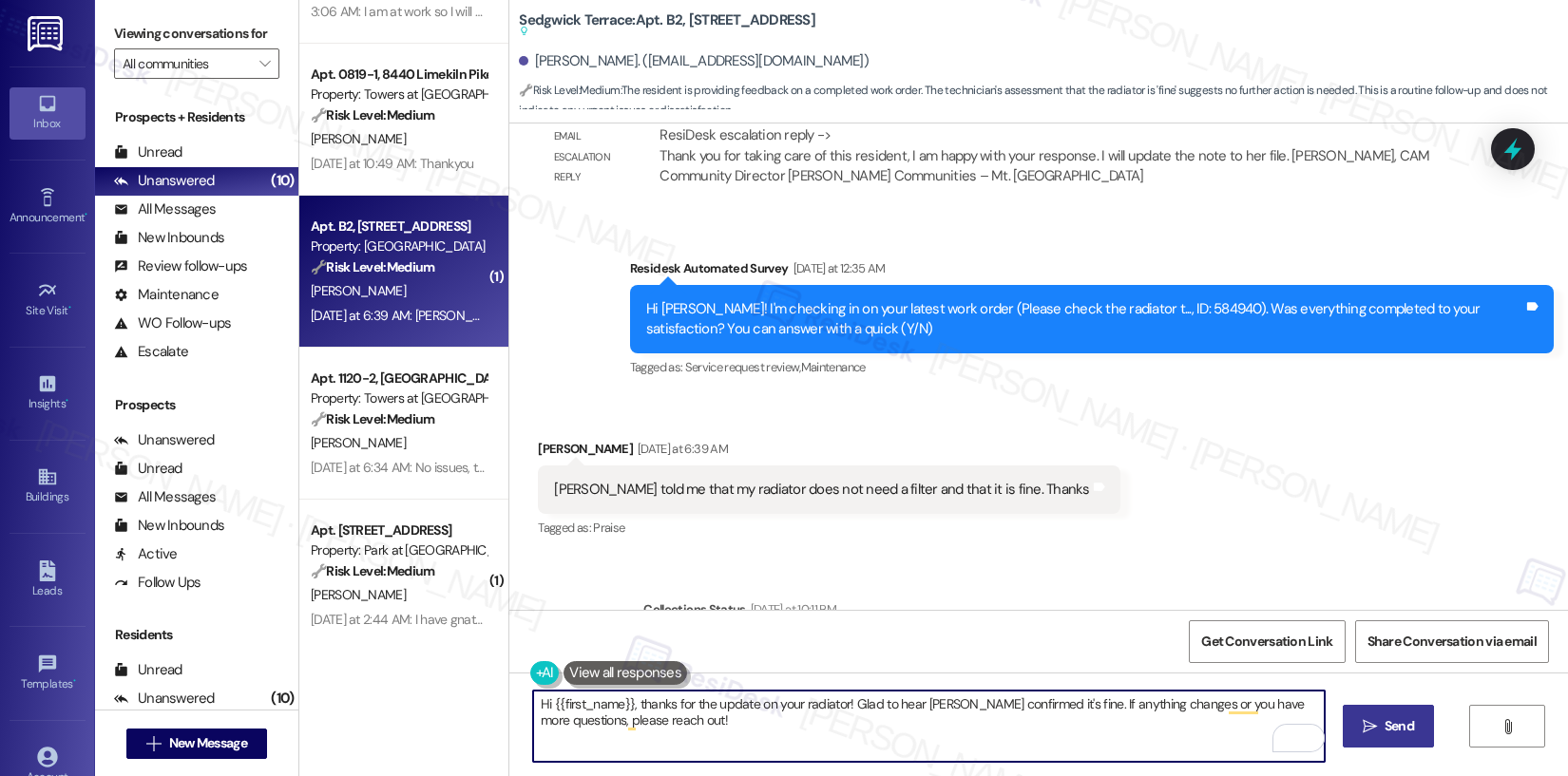 click on "Send" at bounding box center [1399, 726] 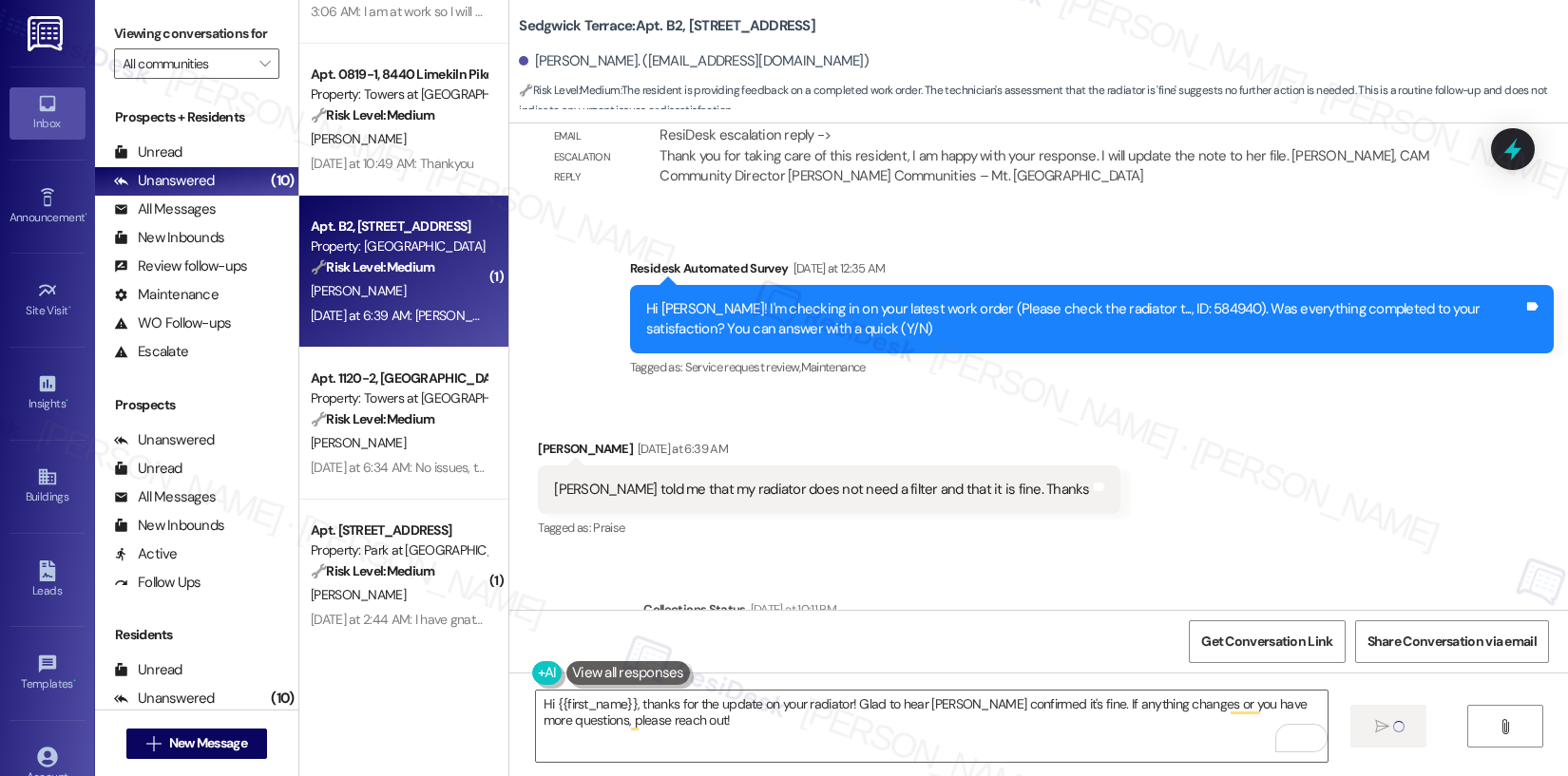 type 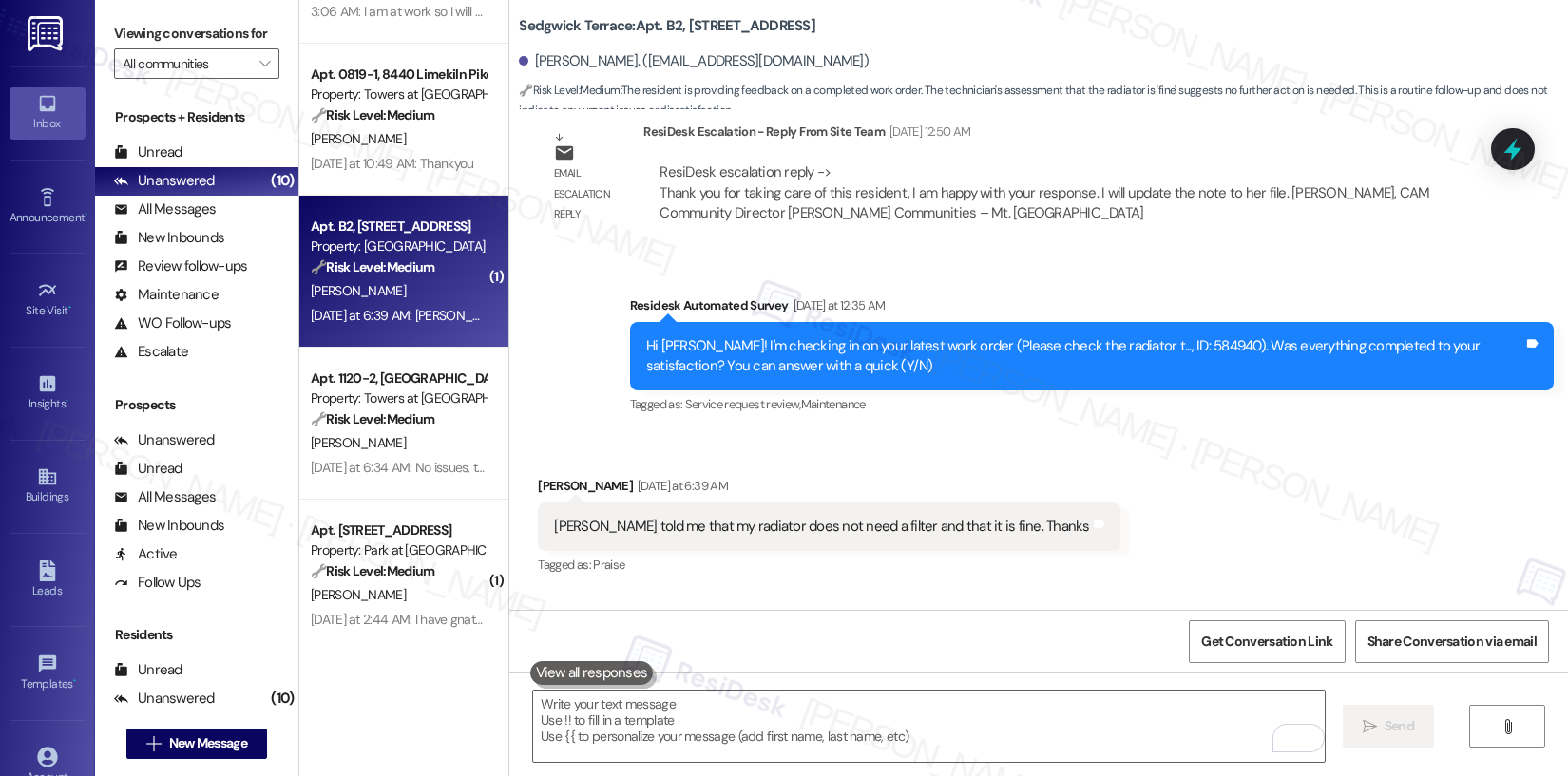 scroll, scrollTop: 19638, scrollLeft: 0, axis: vertical 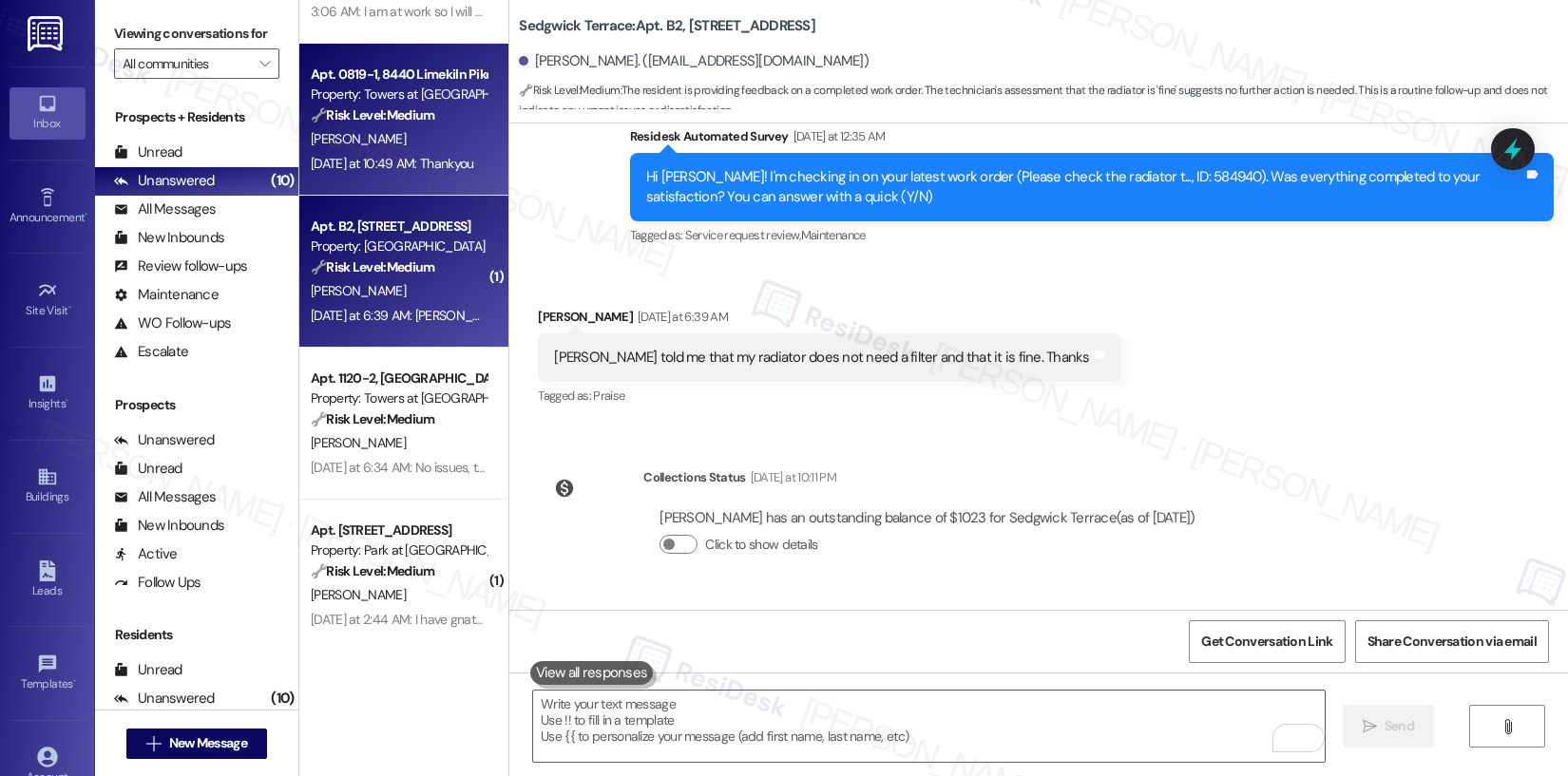 click on "[DATE] at 10:49 AM: Thankyou  [DATE] at 10:49 AM: Thankyou" at bounding box center [392, 163] 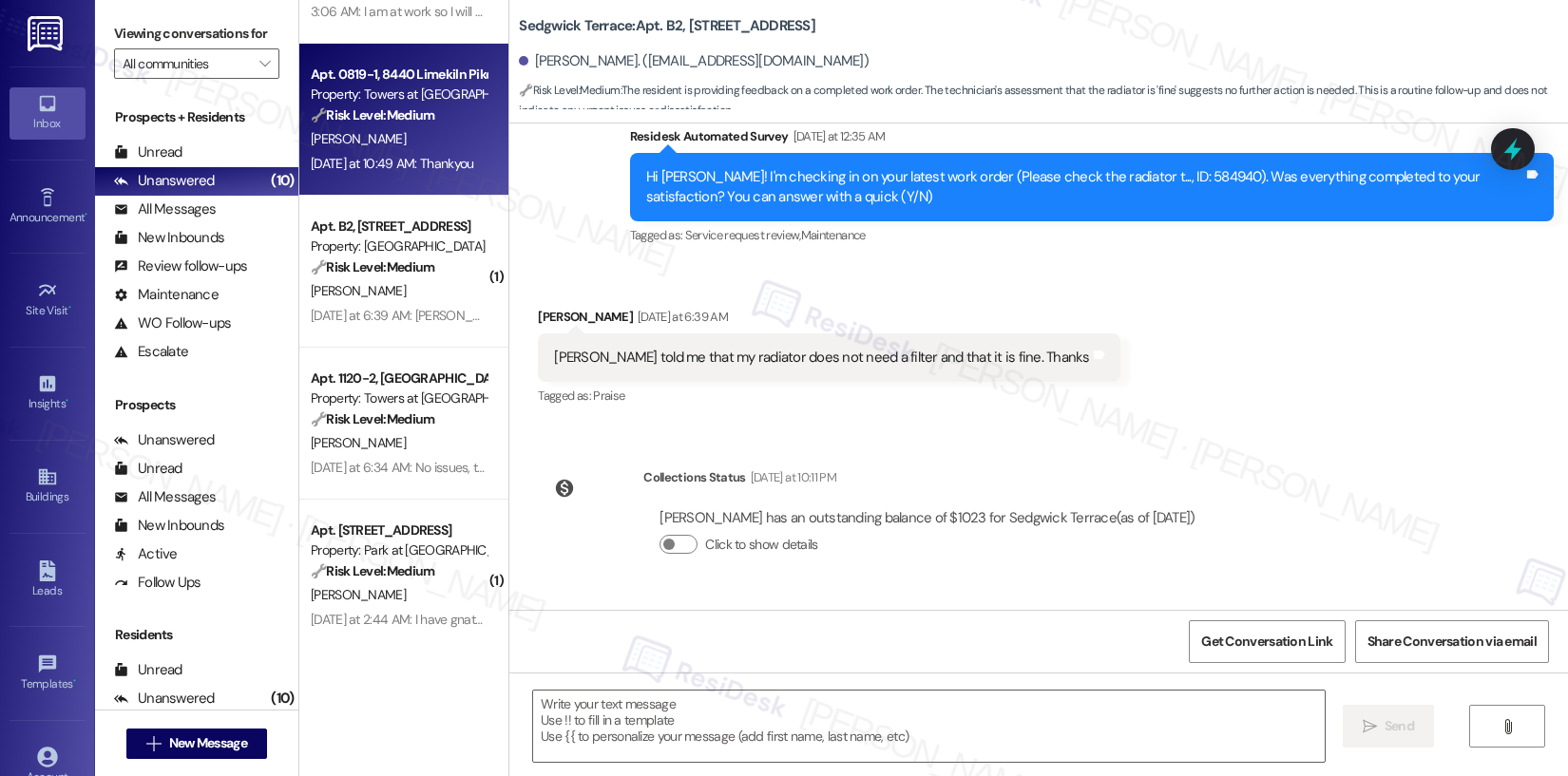 type on "Fetching suggested responses. Please feel free to read through the conversation in the meantime." 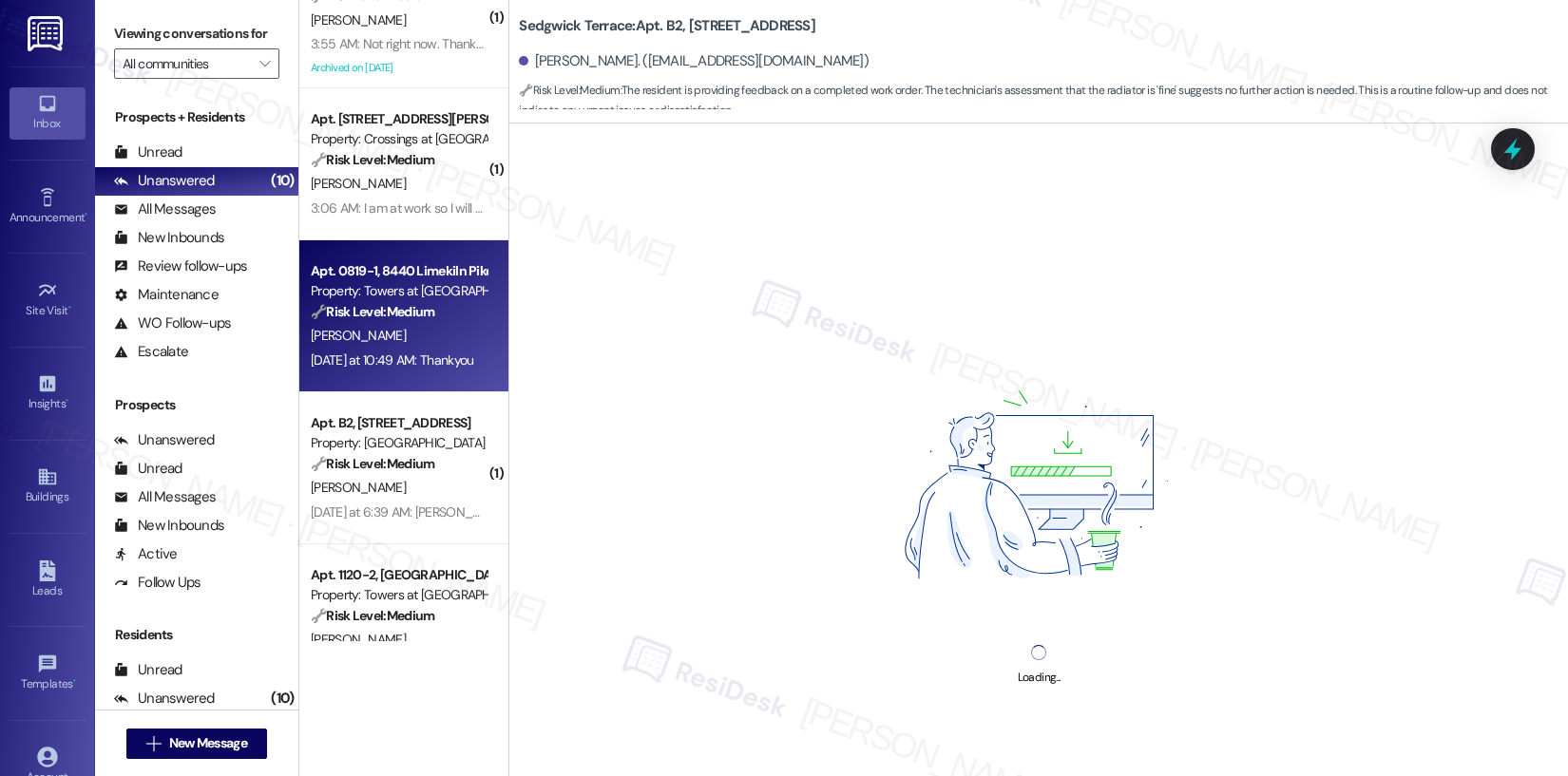 scroll, scrollTop: 0, scrollLeft: 0, axis: both 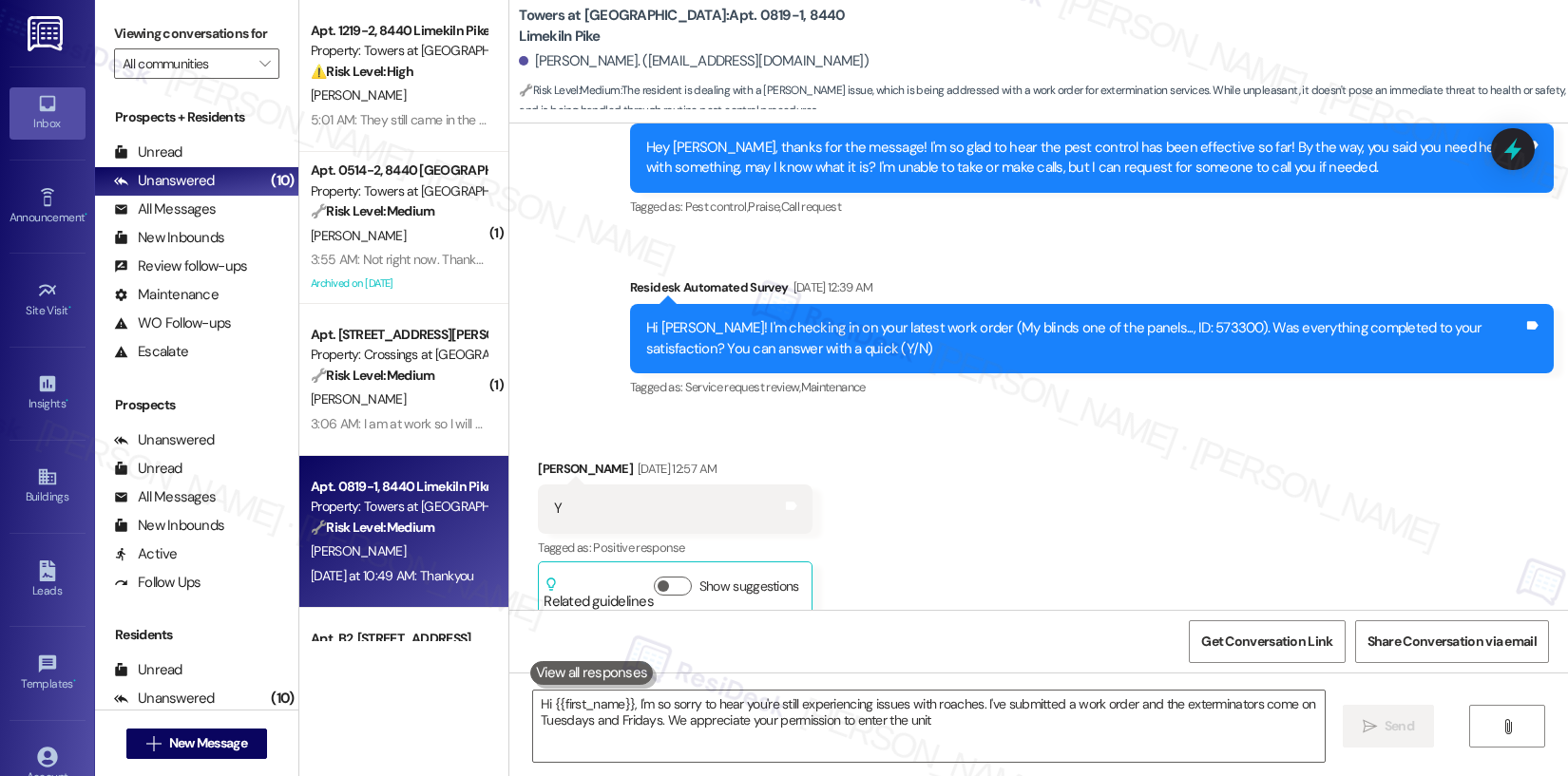type on "Hi {{first_name}}, I'm so sorry to hear you're still experiencing issues with roaches. I've submitted a work order and the exterminators come on Tuesdays and Fridays. We appreciate your permission to enter the unit!" 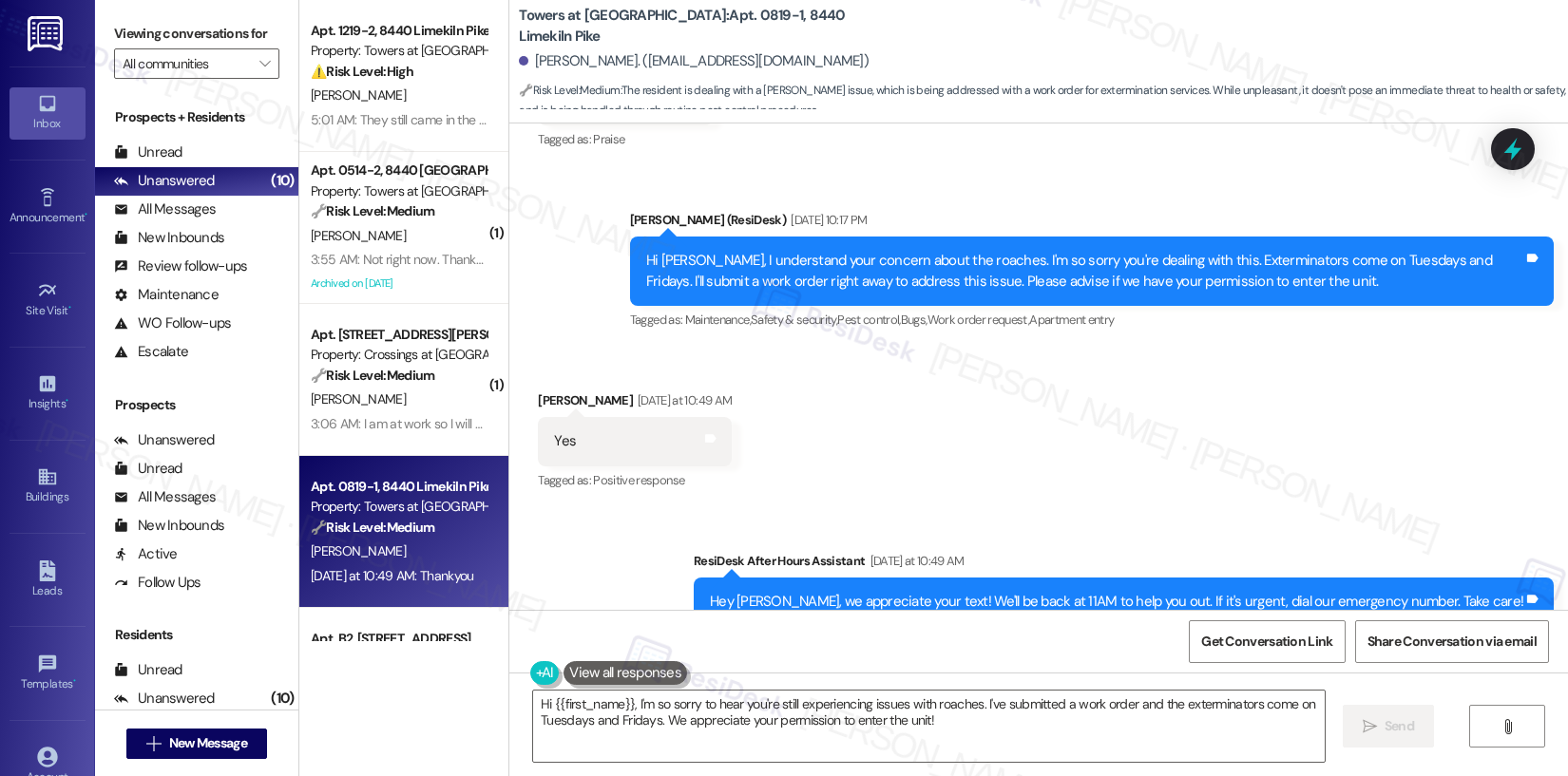 scroll, scrollTop: 6941, scrollLeft: 0, axis: vertical 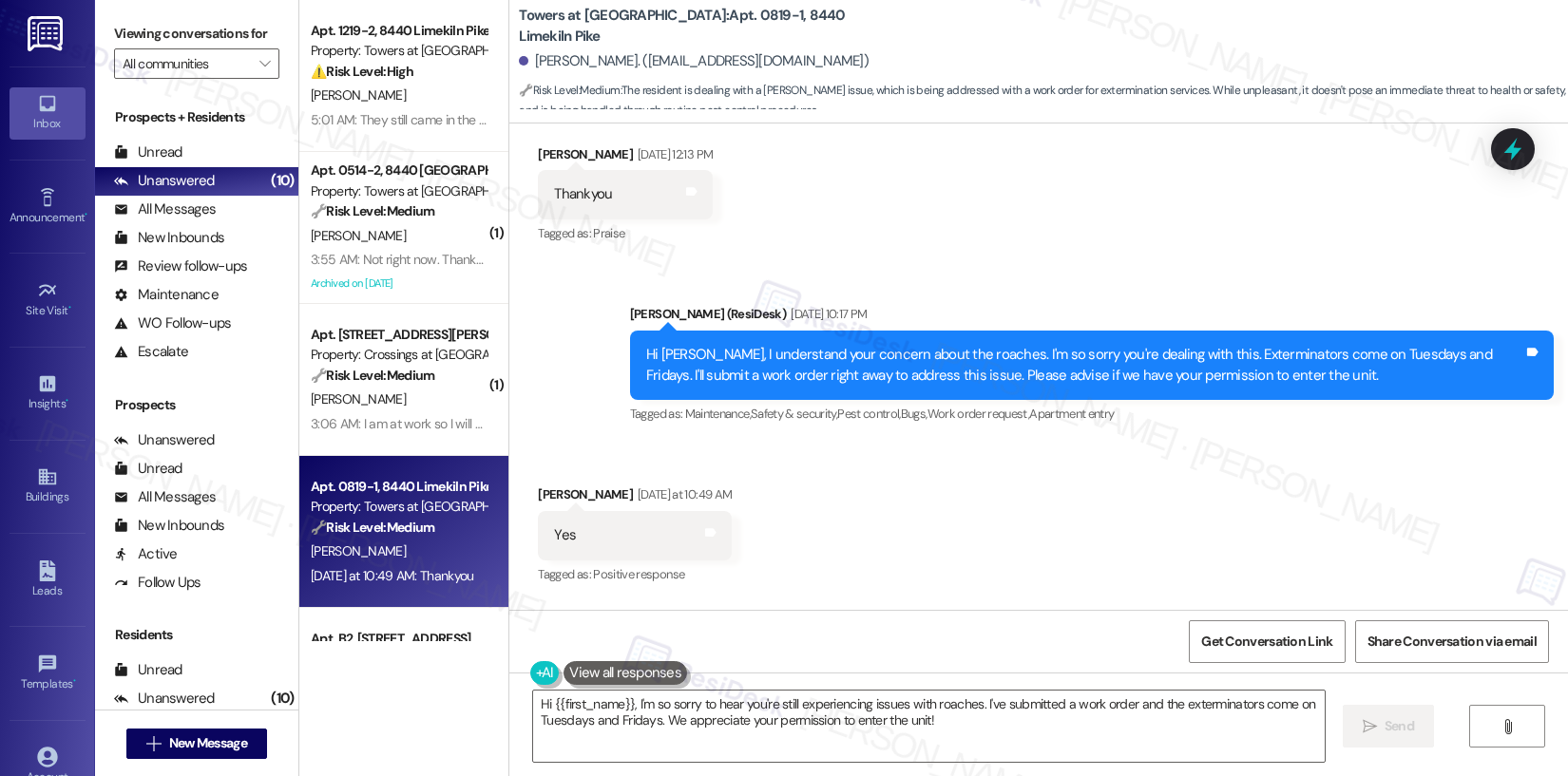 click on "Hi [PERSON_NAME], I understand your concern about the roaches. I'm so sorry you're dealing with this. Exterminators come on Tuesdays and Fridays. I'll submit a work order right away to address this issue. Please advise if we have your permission to enter the unit." at bounding box center (1084, 365) 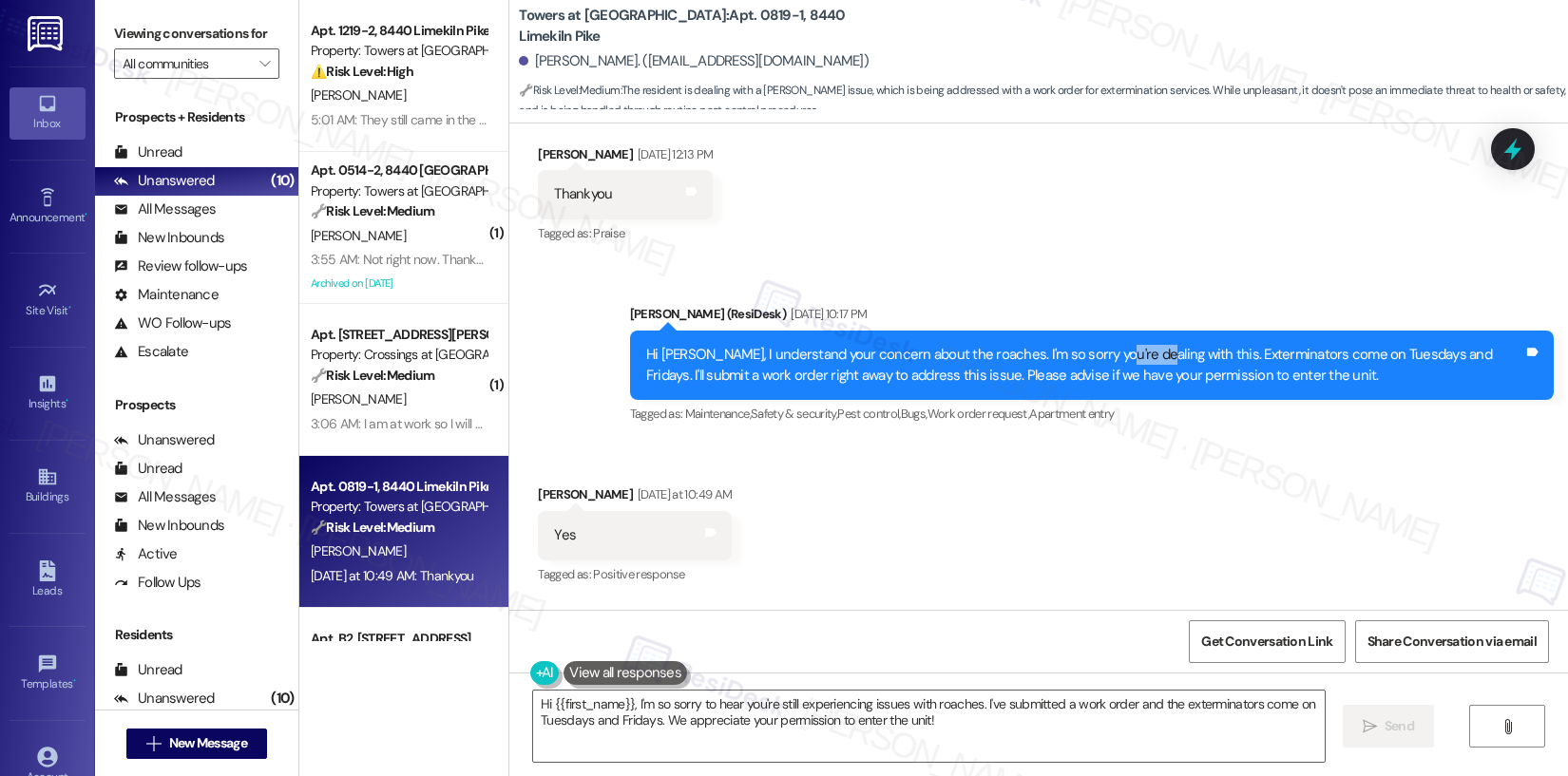 click on "Hi [PERSON_NAME], I understand your concern about the roaches. I'm so sorry you're dealing with this. Exterminators come on Tuesdays and Fridays. I'll submit a work order right away to address this issue. Please advise if we have your permission to enter the unit." at bounding box center [1084, 365] 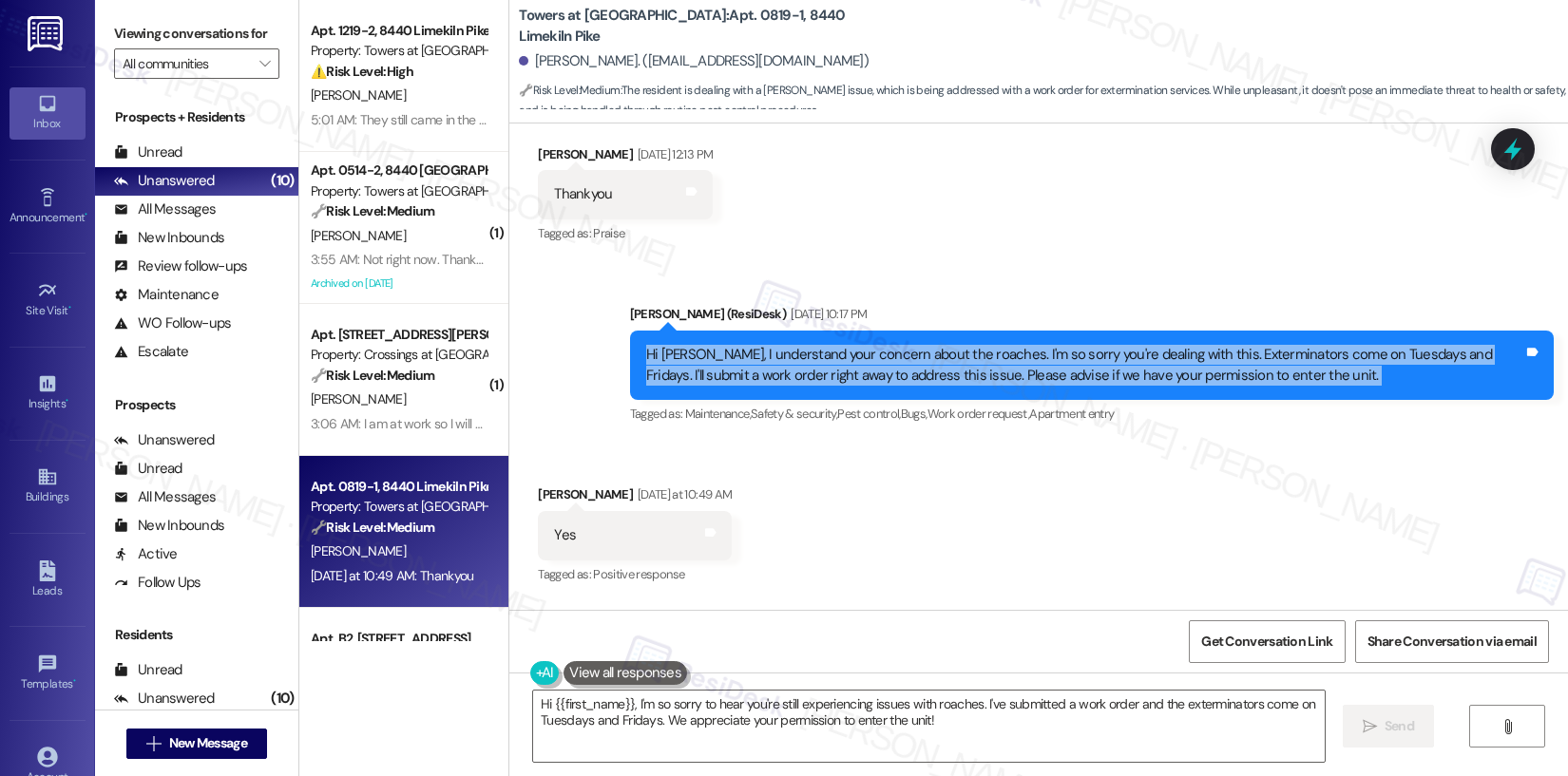 click on "Hi [PERSON_NAME], I understand your concern about the roaches. I'm so sorry you're dealing with this. Exterminators come on Tuesdays and Fridays. I'll submit a work order right away to address this issue. Please advise if we have your permission to enter the unit." at bounding box center (1084, 365) 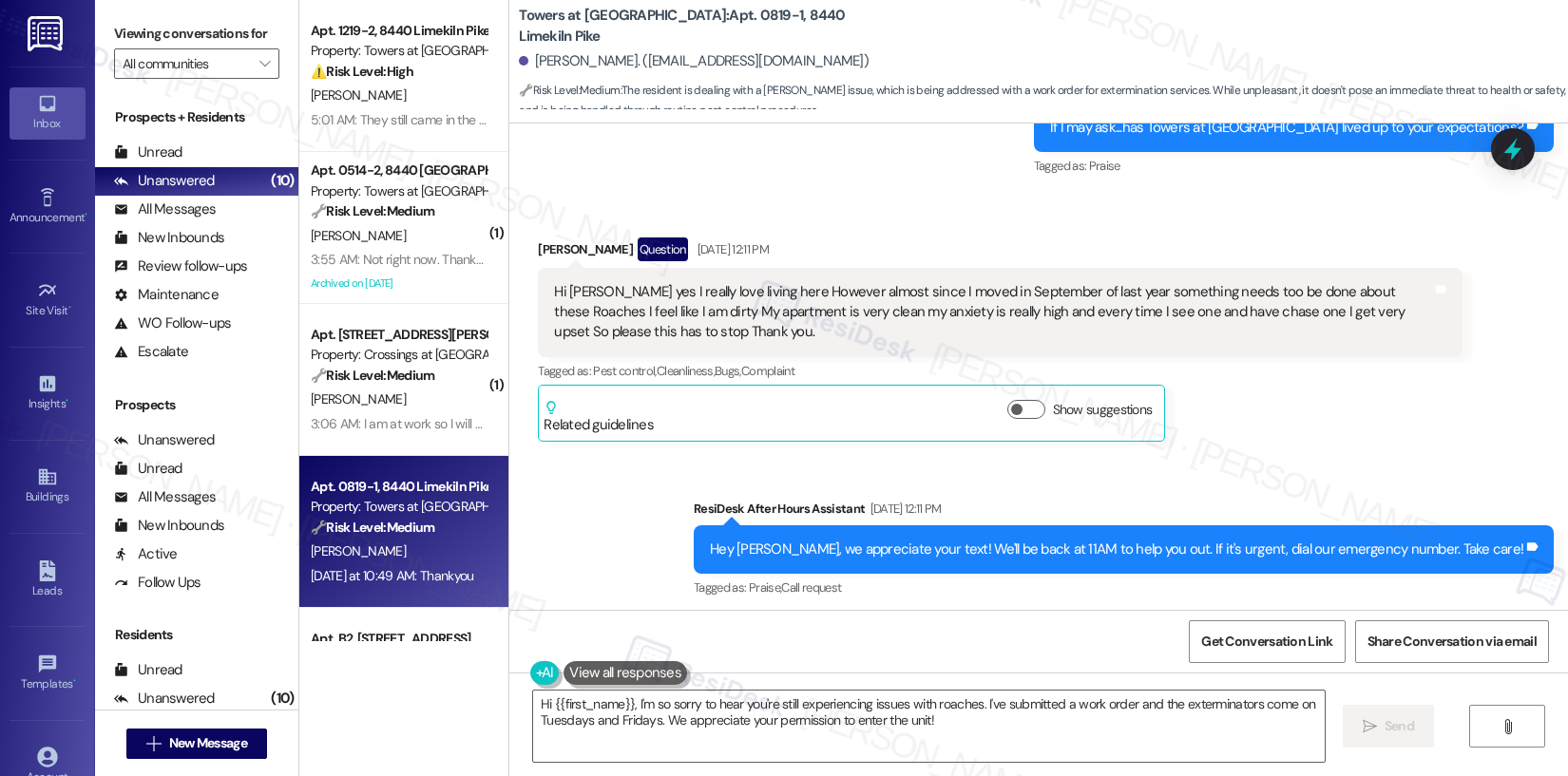 scroll, scrollTop: 6402, scrollLeft: 0, axis: vertical 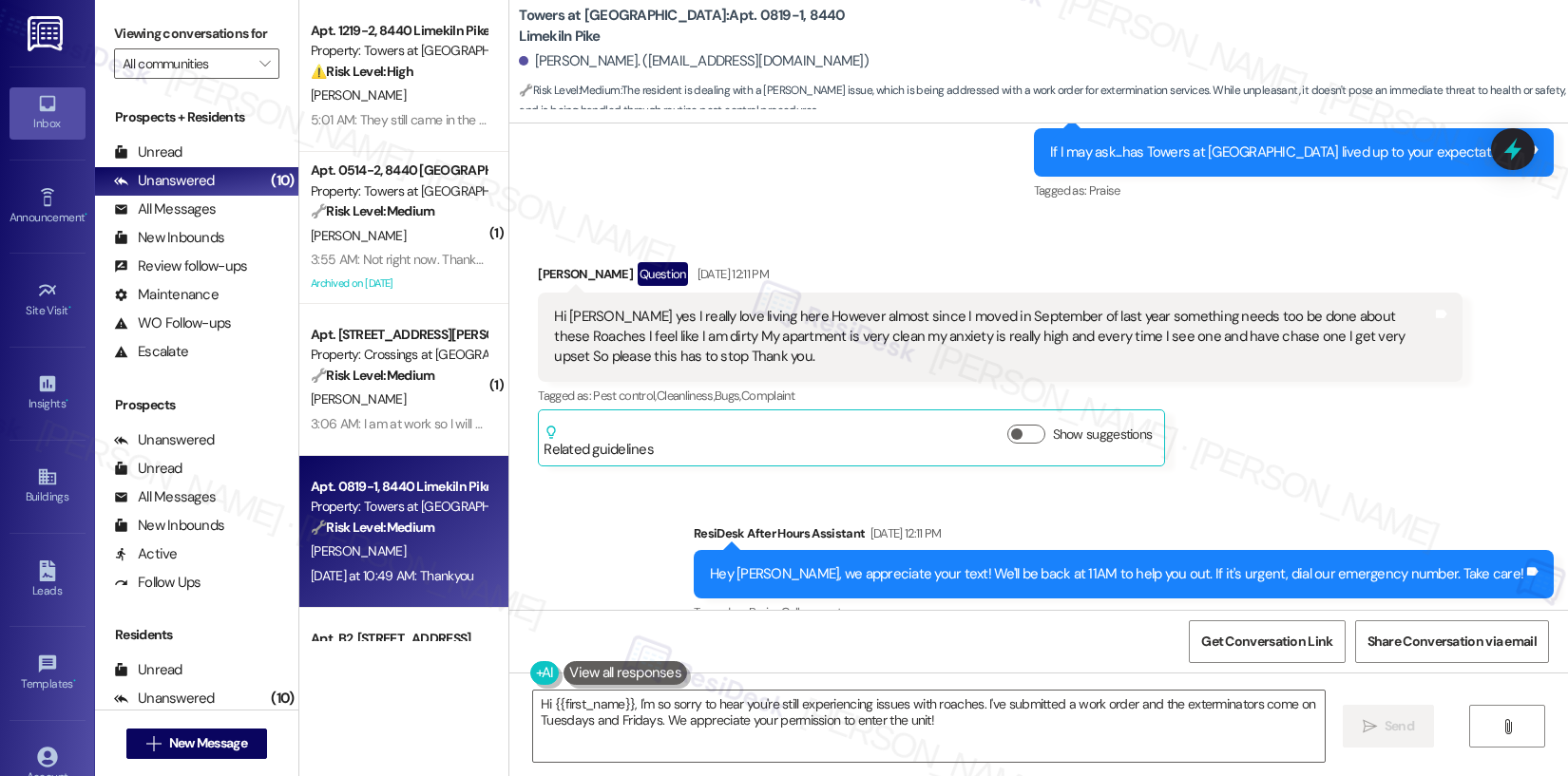 click on "Hi [PERSON_NAME] yes I really love living here However almost since I moved in September of last year something needs too be done about these Roaches I feel like I am dirty My apartment is very clean my anxiety is really high and every time I see one and have chase one I get very upset So please this has to stop Thank you." at bounding box center (992, 337) 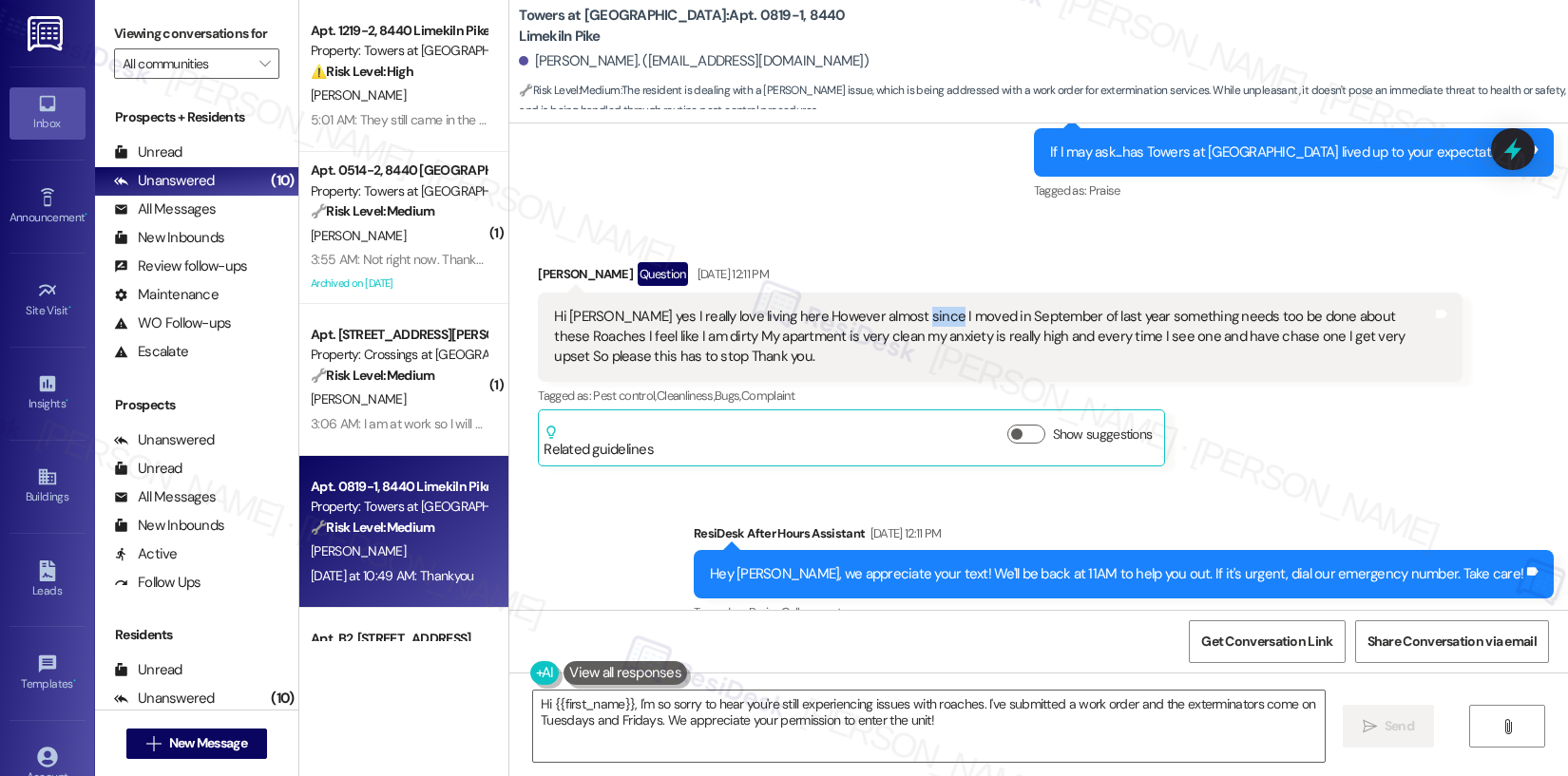 click on "Hi [PERSON_NAME] yes I really love living here However almost since I moved in September of last year something needs too be done about these Roaches I feel like I am dirty My apartment is very clean my anxiety is really high and every time I see one and have chase one I get very upset So please this has to stop Thank you." at bounding box center [992, 337] 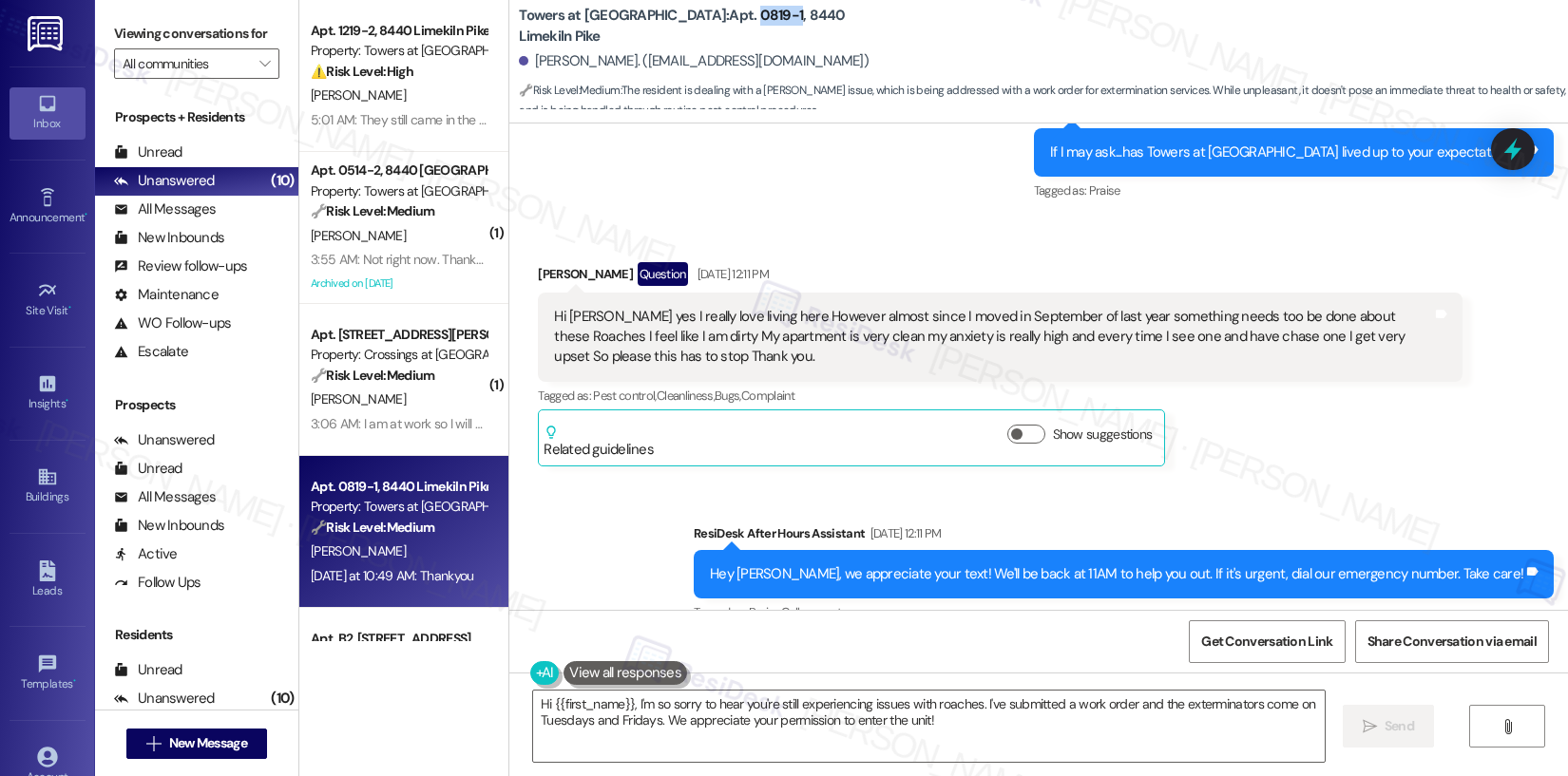 drag, startPoint x: 660, startPoint y: 30, endPoint x: 702, endPoint y: 27, distance: 42.107007 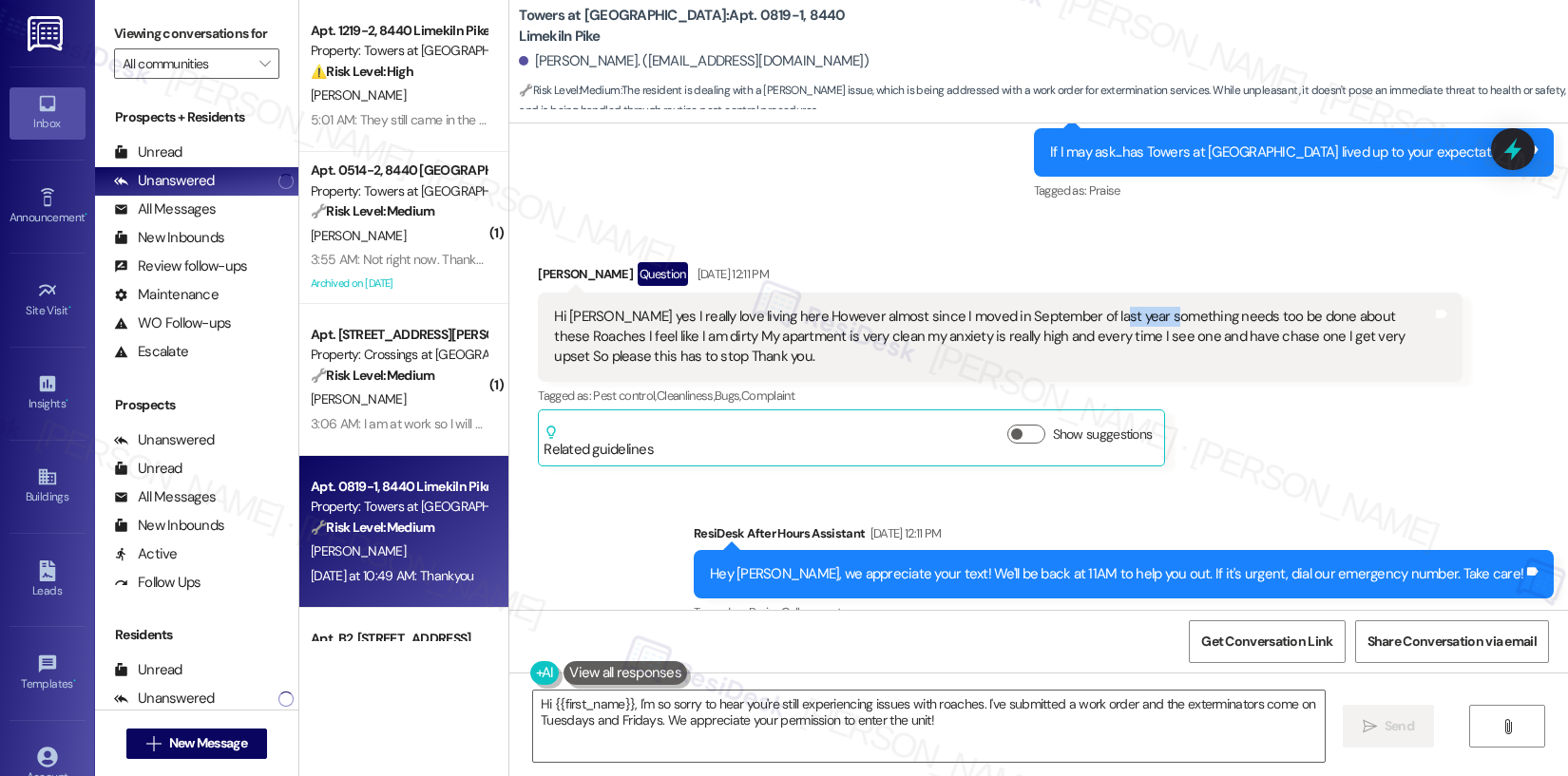 click on "Hi [PERSON_NAME] yes I really love living here However almost since I moved in September of last year something needs too be done about these Roaches I feel like I am dirty My apartment is very clean my anxiety is really high and every time I see one and have chase one I get very upset So please this has to stop Thank you.  Tags and notes" at bounding box center [1000, 337] 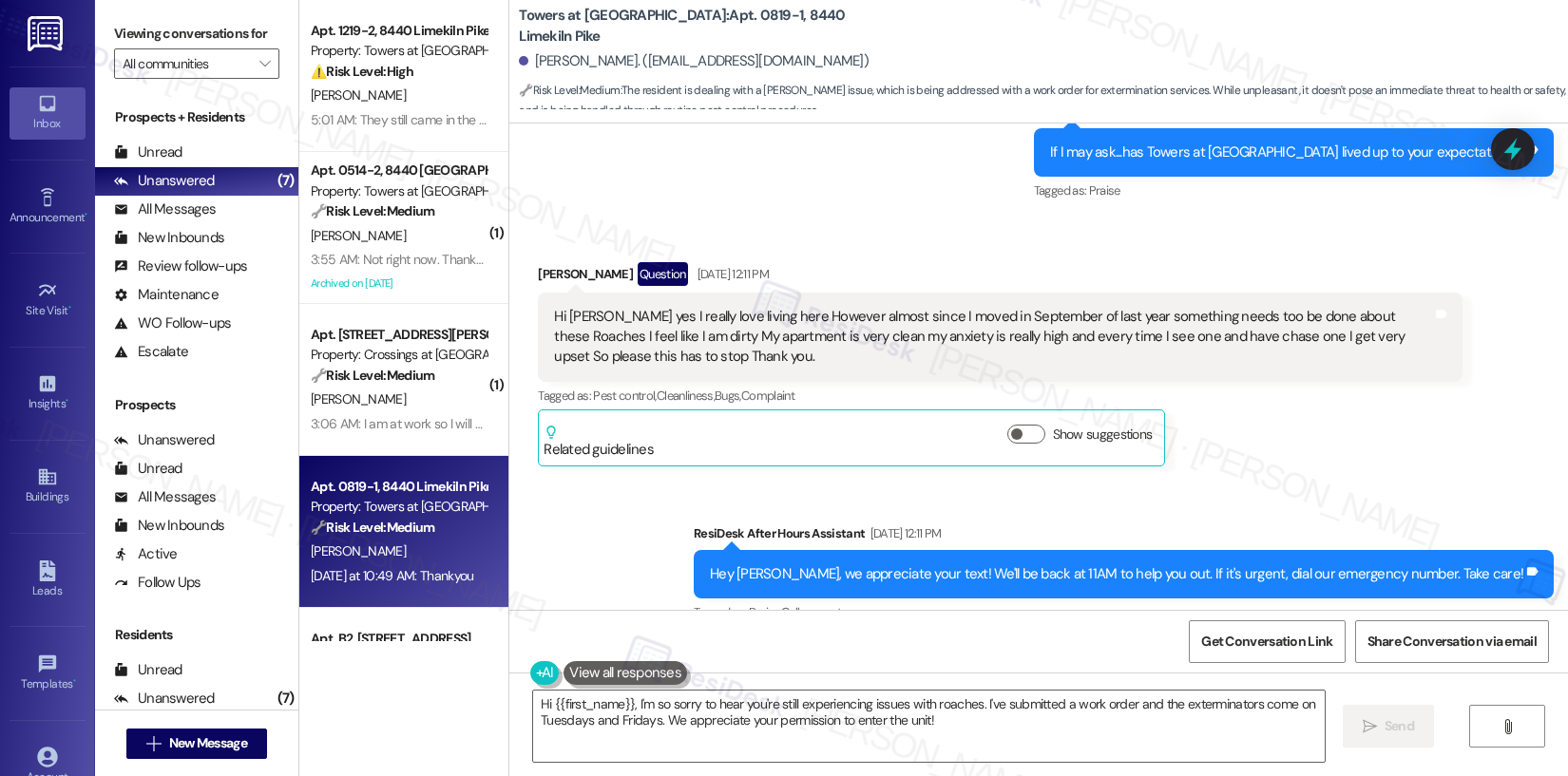 click on "Hi [PERSON_NAME] yes I really love living here However almost since I moved in September of last year something needs too be done about these Roaches I feel like I am dirty My apartment is very clean my anxiety is really high and every time I see one and have chase one I get very upset So please this has to stop Thank you." at bounding box center (992, 337) 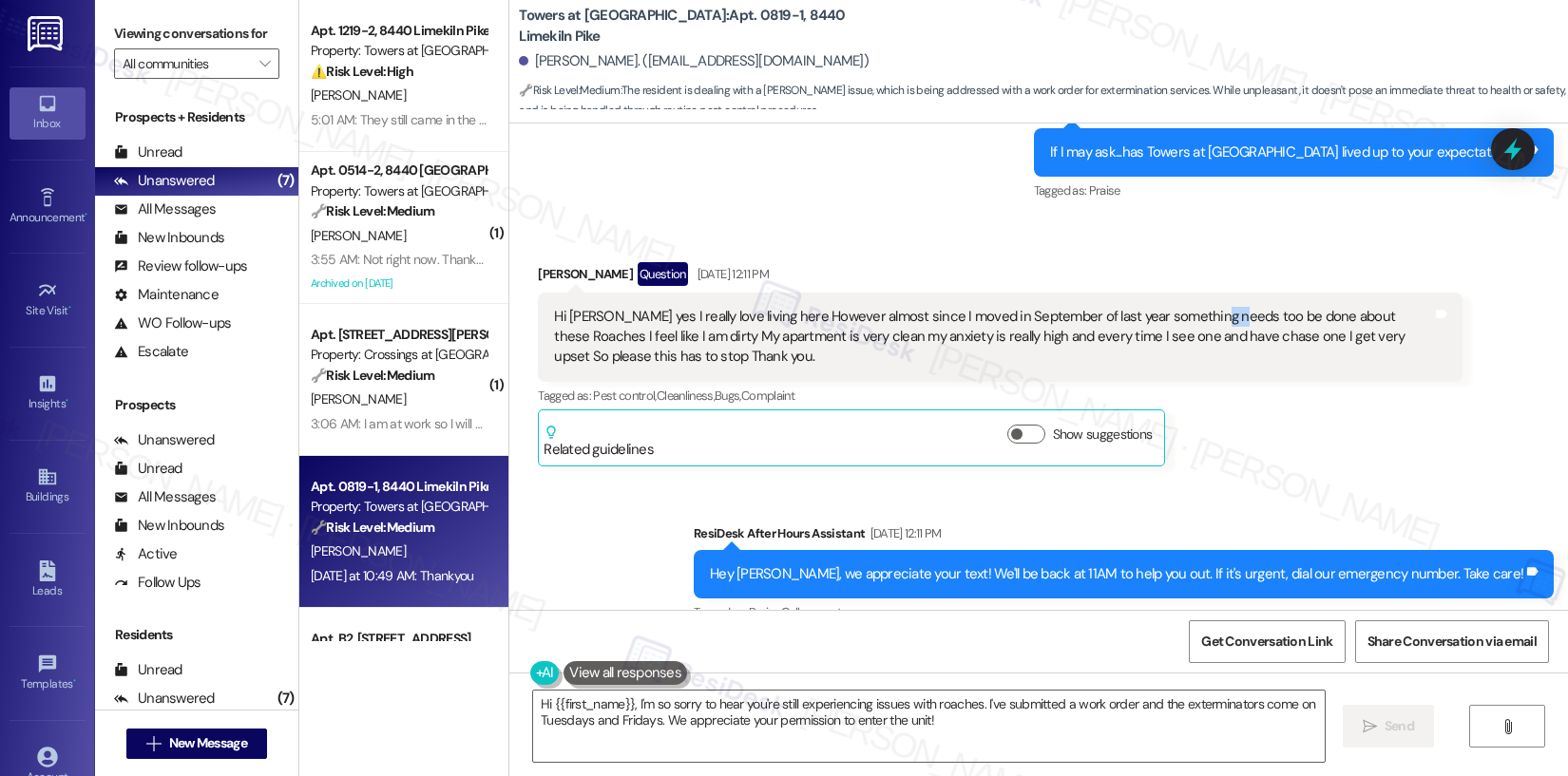 click on "Hi [PERSON_NAME] yes I really love living here However almost since I moved in September of last year something needs too be done about these Roaches I feel like I am dirty My apartment is very clean my anxiety is really high and every time I see one and have chase one I get very upset So please this has to stop Thank you." at bounding box center (992, 337) 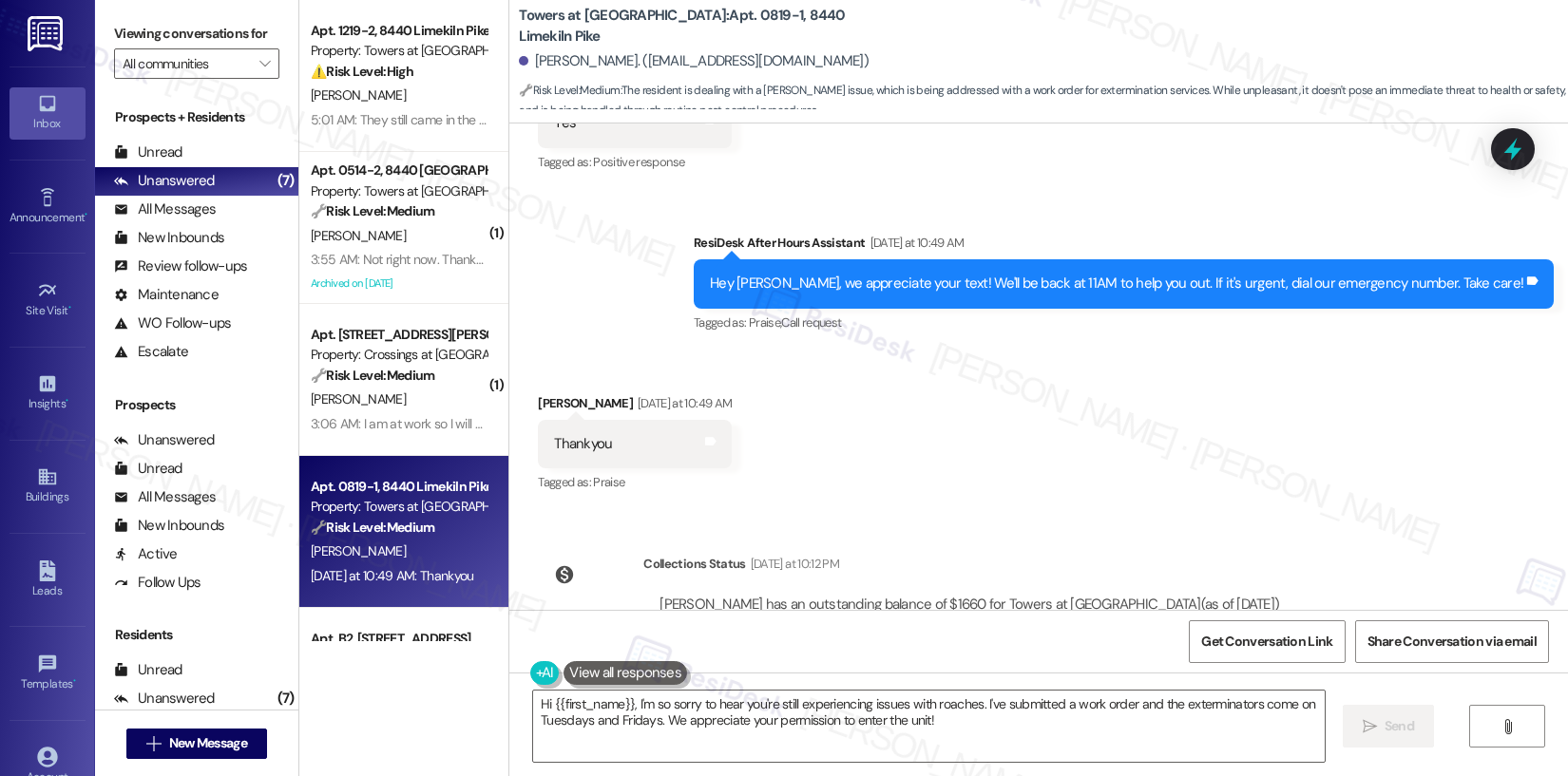 scroll, scrollTop: 7390, scrollLeft: 0, axis: vertical 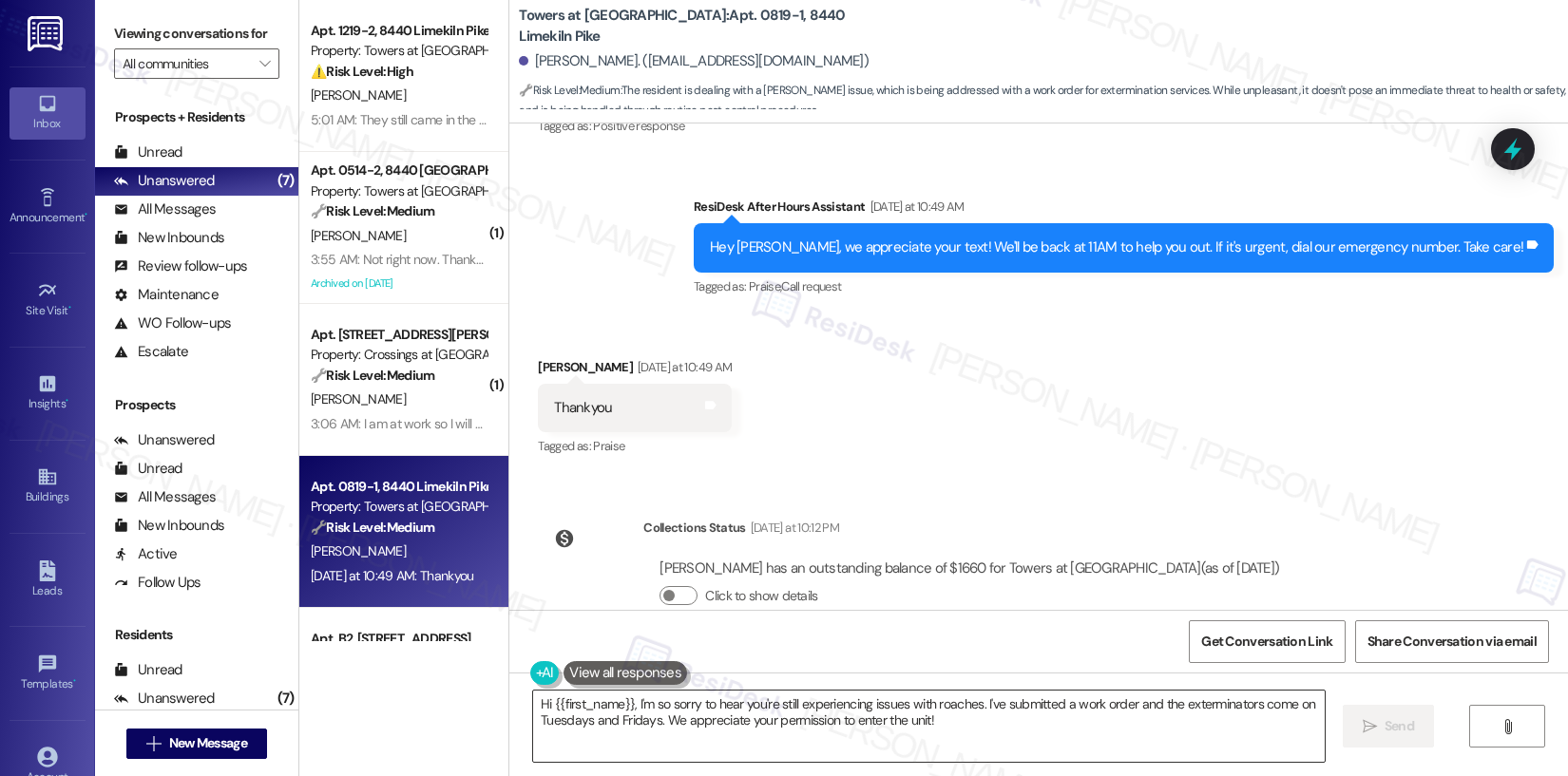 click on "Hi {{first_name}}, I'm so sorry to hear you're still experiencing issues with roaches. I've submitted a work order and the exterminators come on Tuesdays and Fridays. We appreciate your permission to enter the unit!" at bounding box center (928, 726) 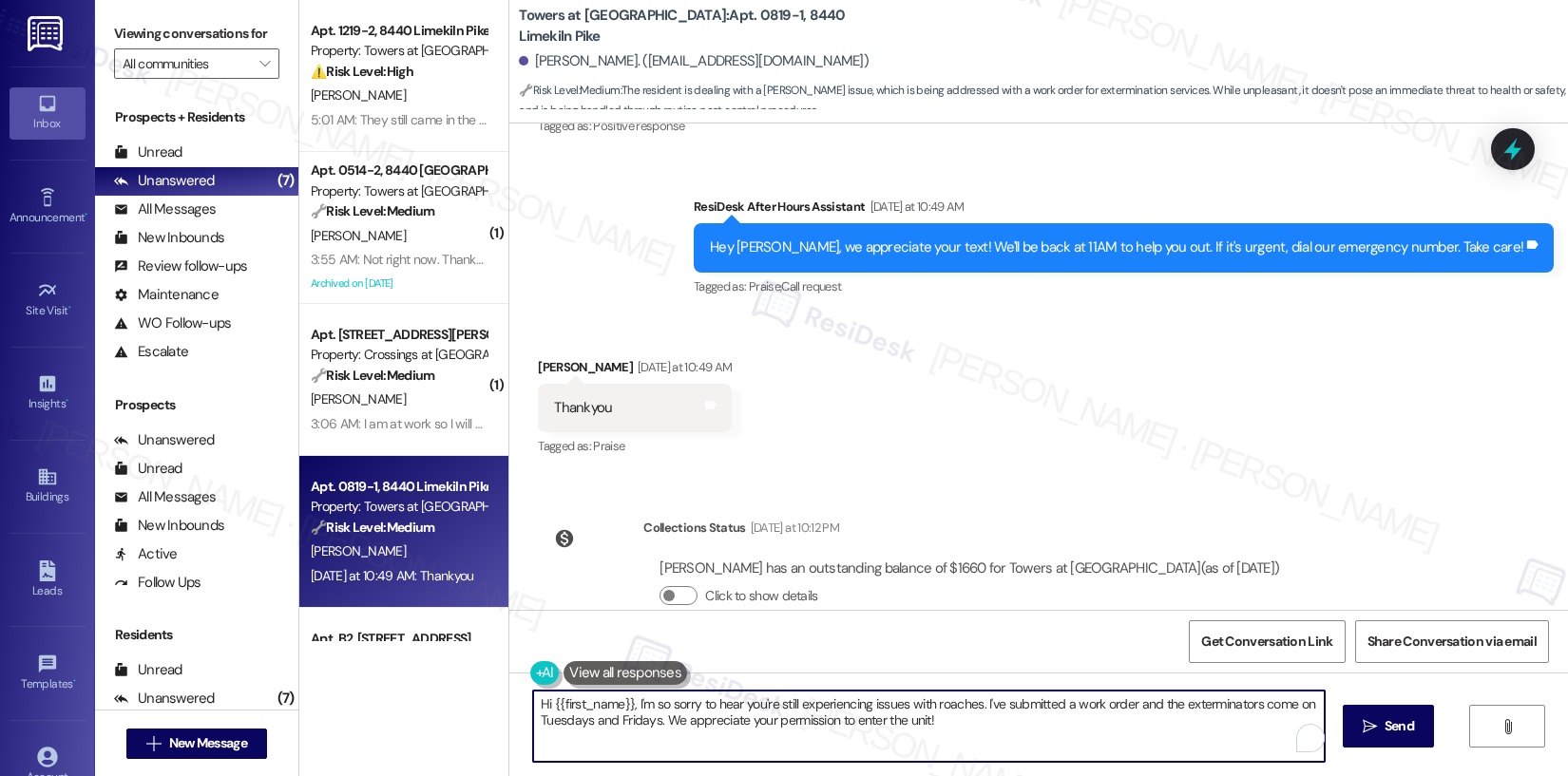 click on "Hi {{first_name}}, I'm so sorry to hear you're still experiencing issues with roaches. I've submitted a work order and the exterminators come on Tuesdays and Fridays. We appreciate your permission to enter the unit!" at bounding box center [928, 726] 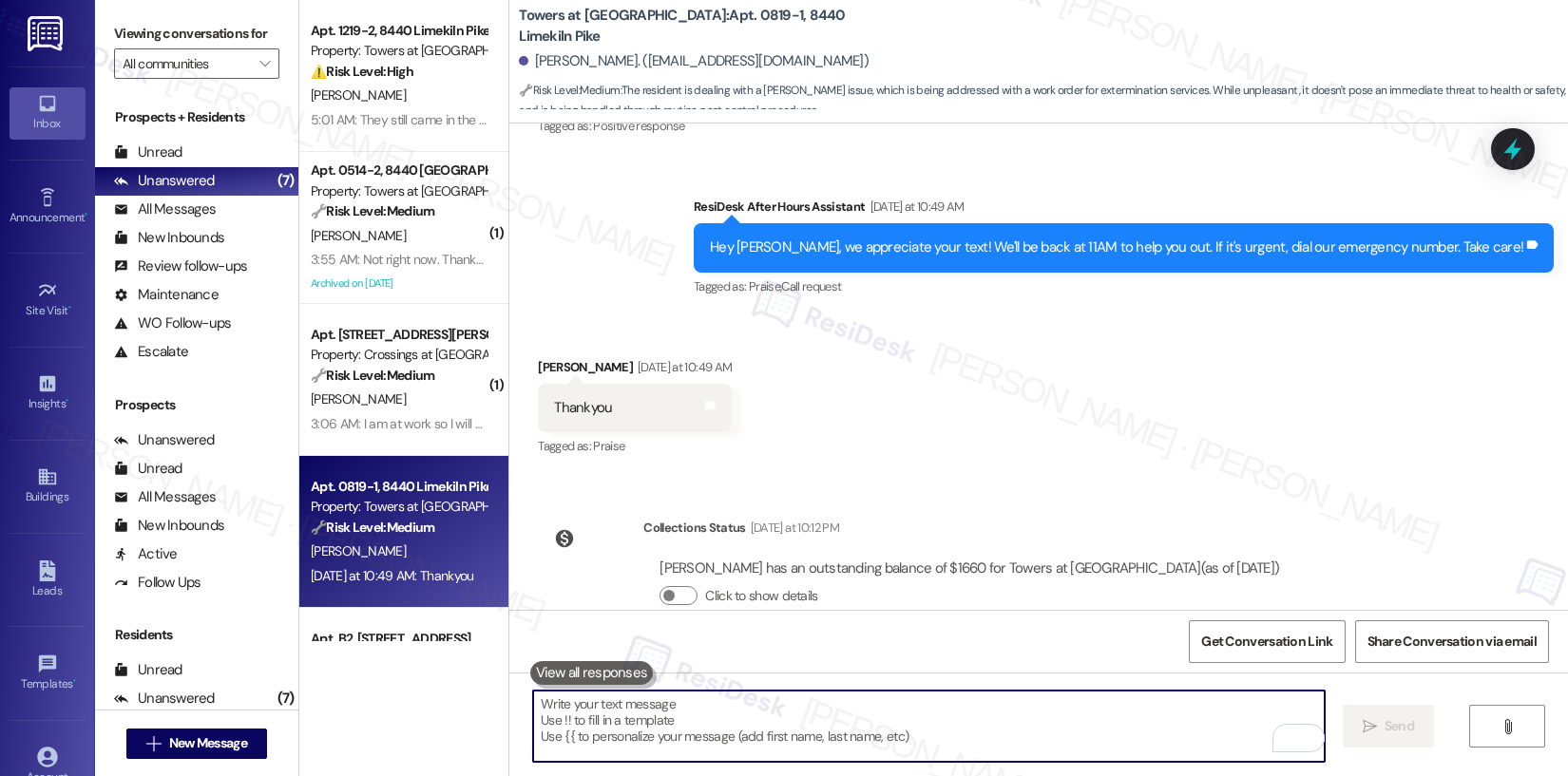 type 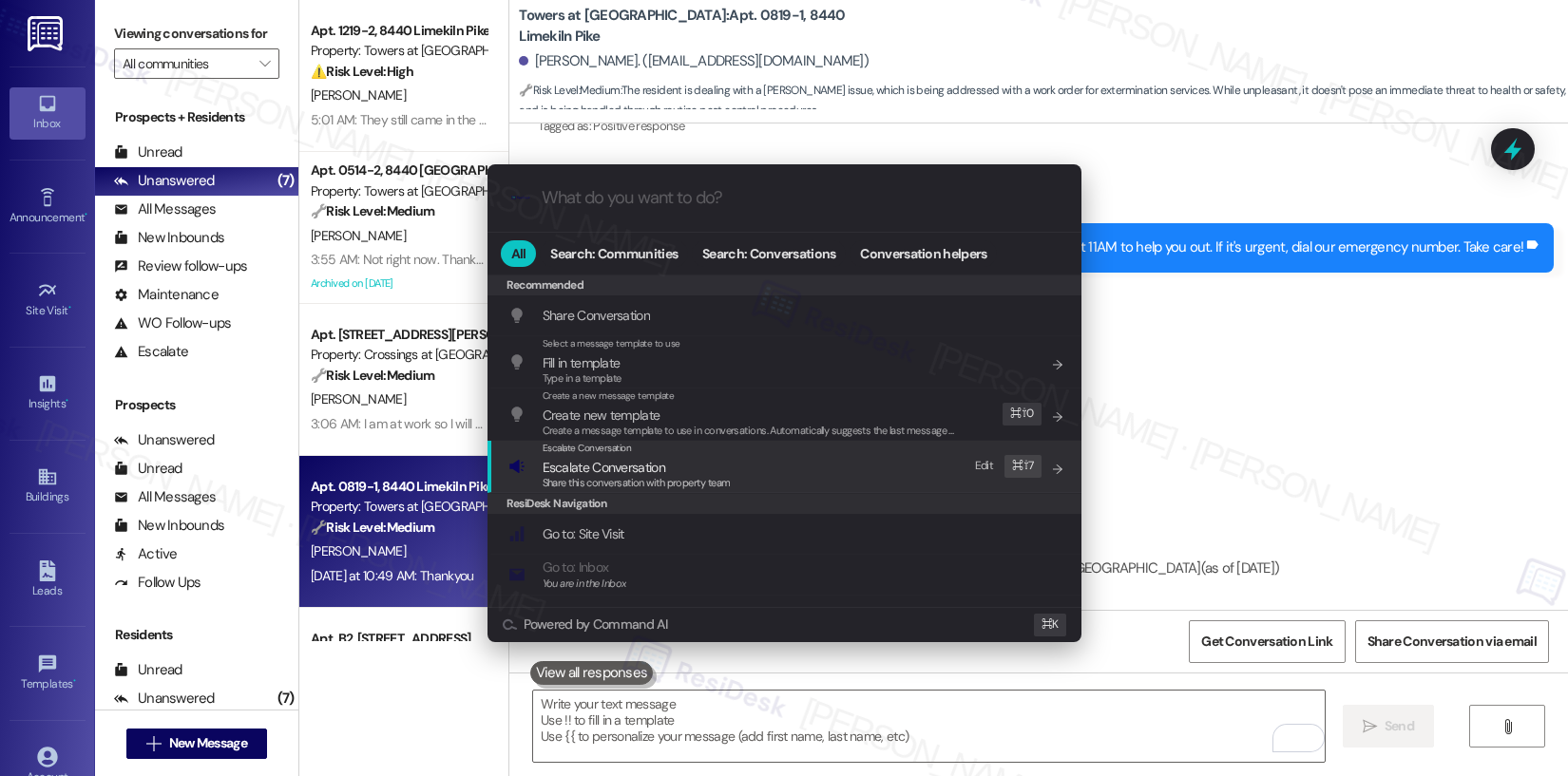 click on "Escalate Conversation Escalate Conversation Share this conversation with property team Edit ⌘ ⇧ 7" at bounding box center [786, 466] 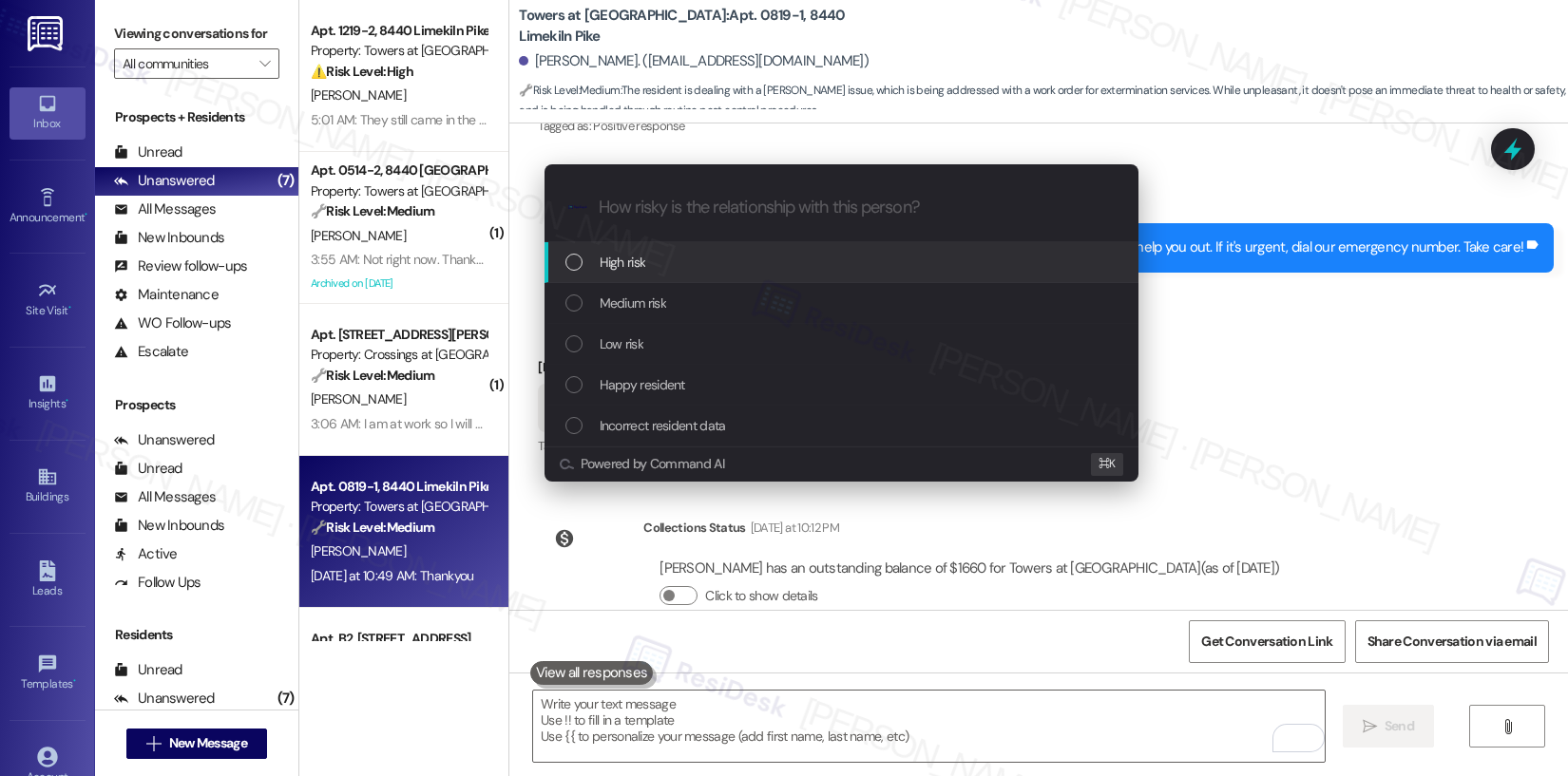 click on "High risk" at bounding box center (843, 262) 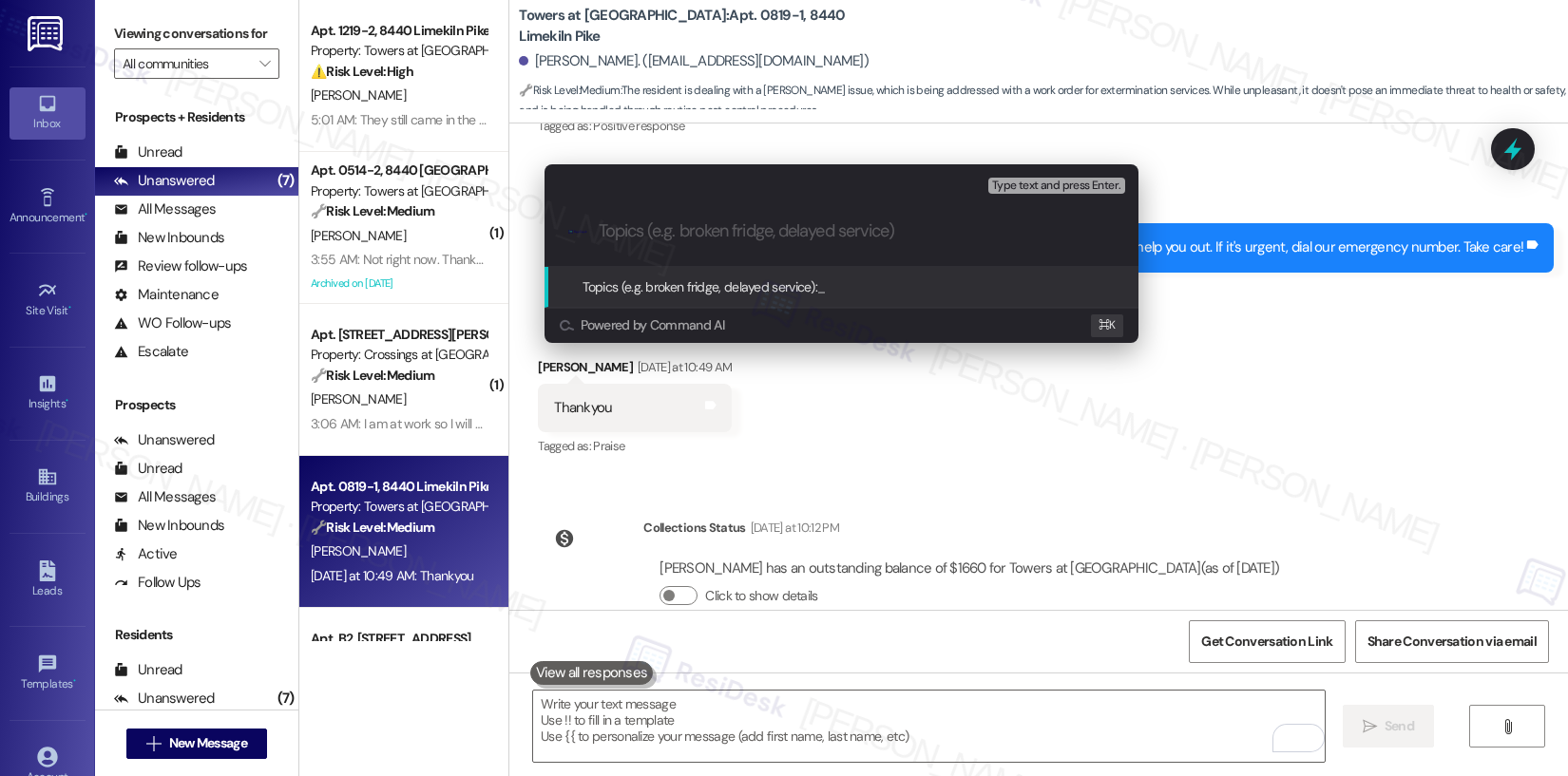 paste on "Work Order #585622" 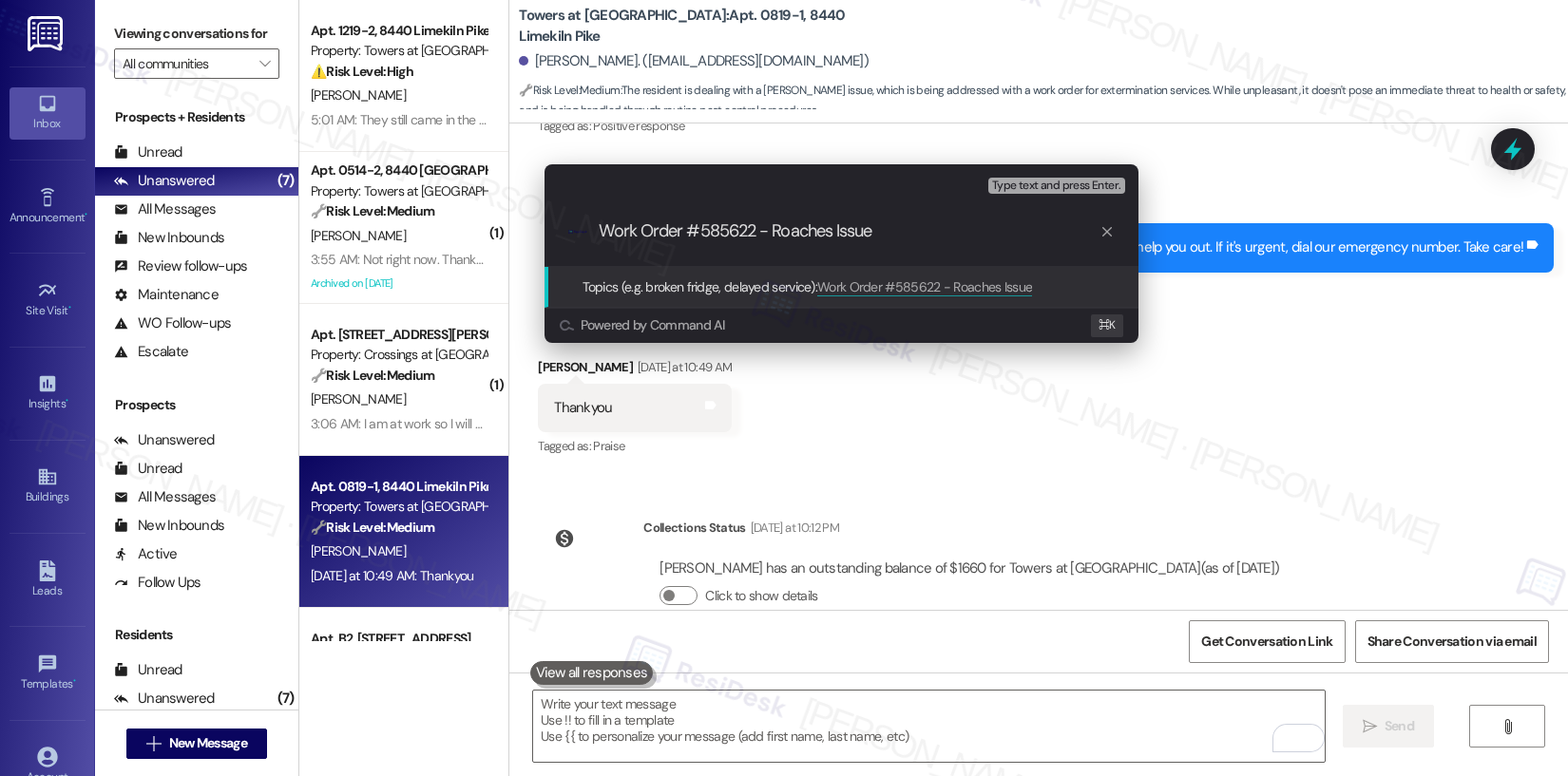 type on "Work Order #585622 - Roaches Issues" 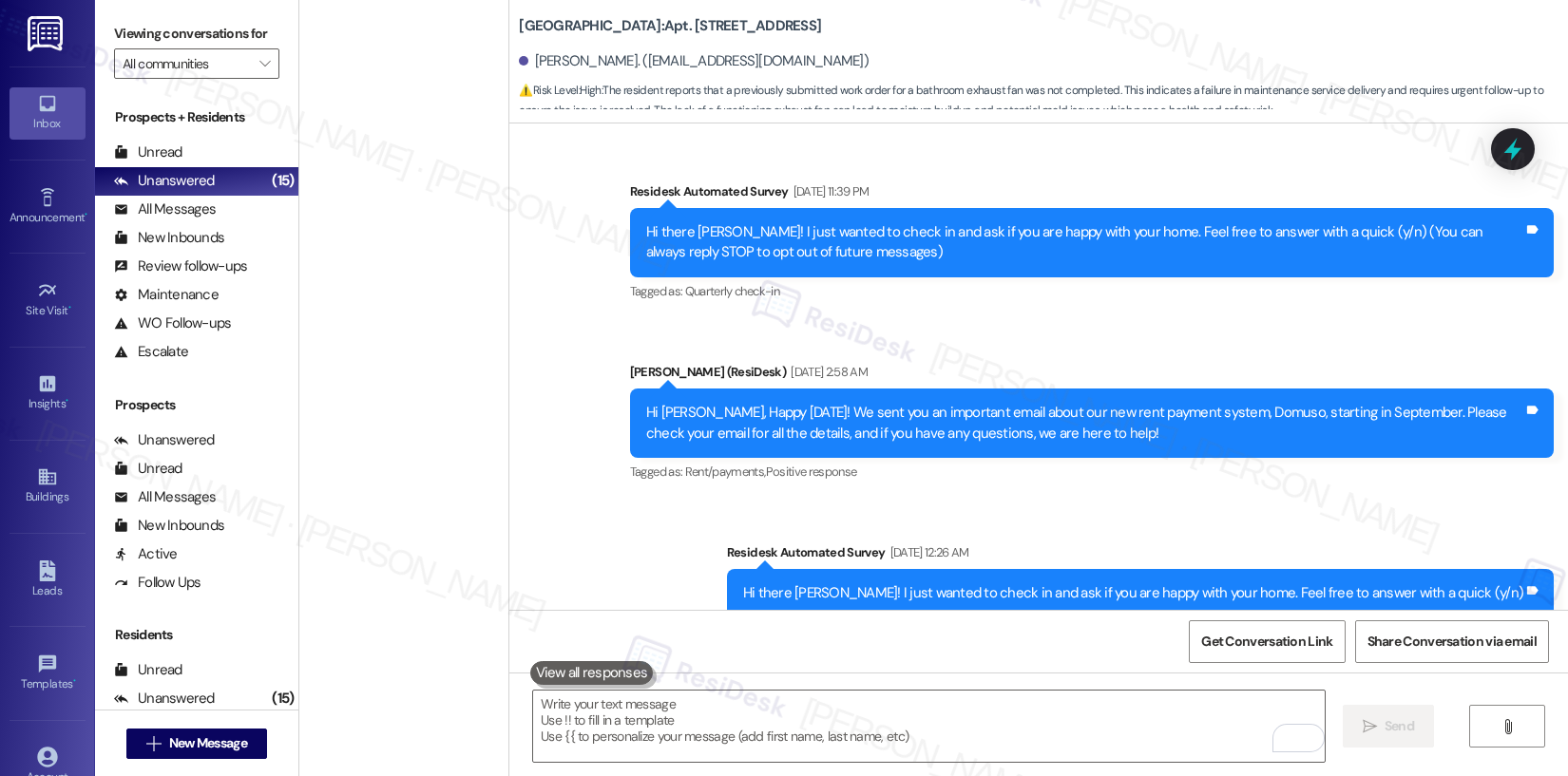 scroll, scrollTop: 0, scrollLeft: 0, axis: both 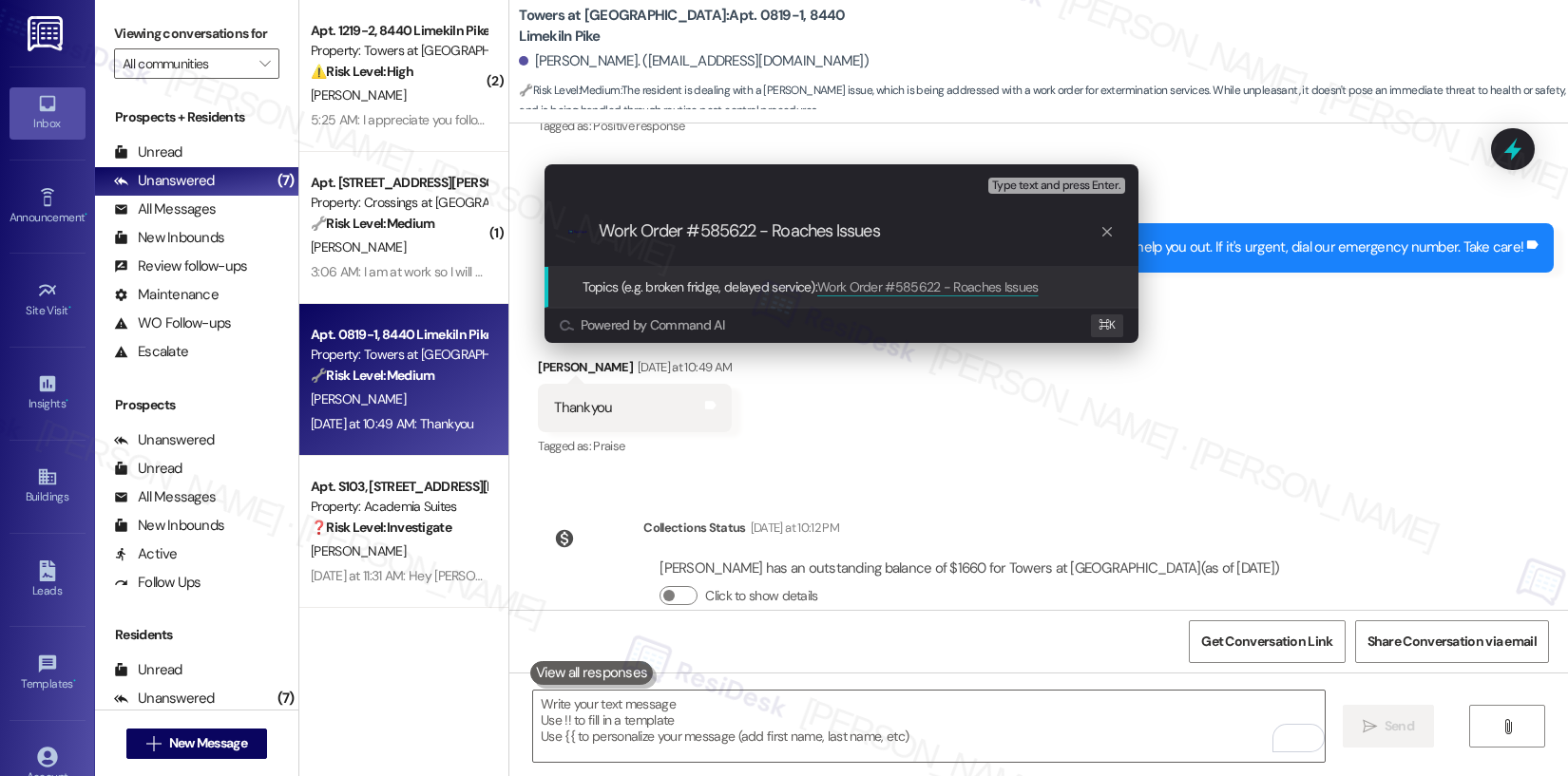 click on ".cls-1{fill:#0a055f;}.cls-2{fill:#0cc4c4;} resideskLogoBlueOrange Work Order #585622 - Roaches Issues" at bounding box center (841, 231) 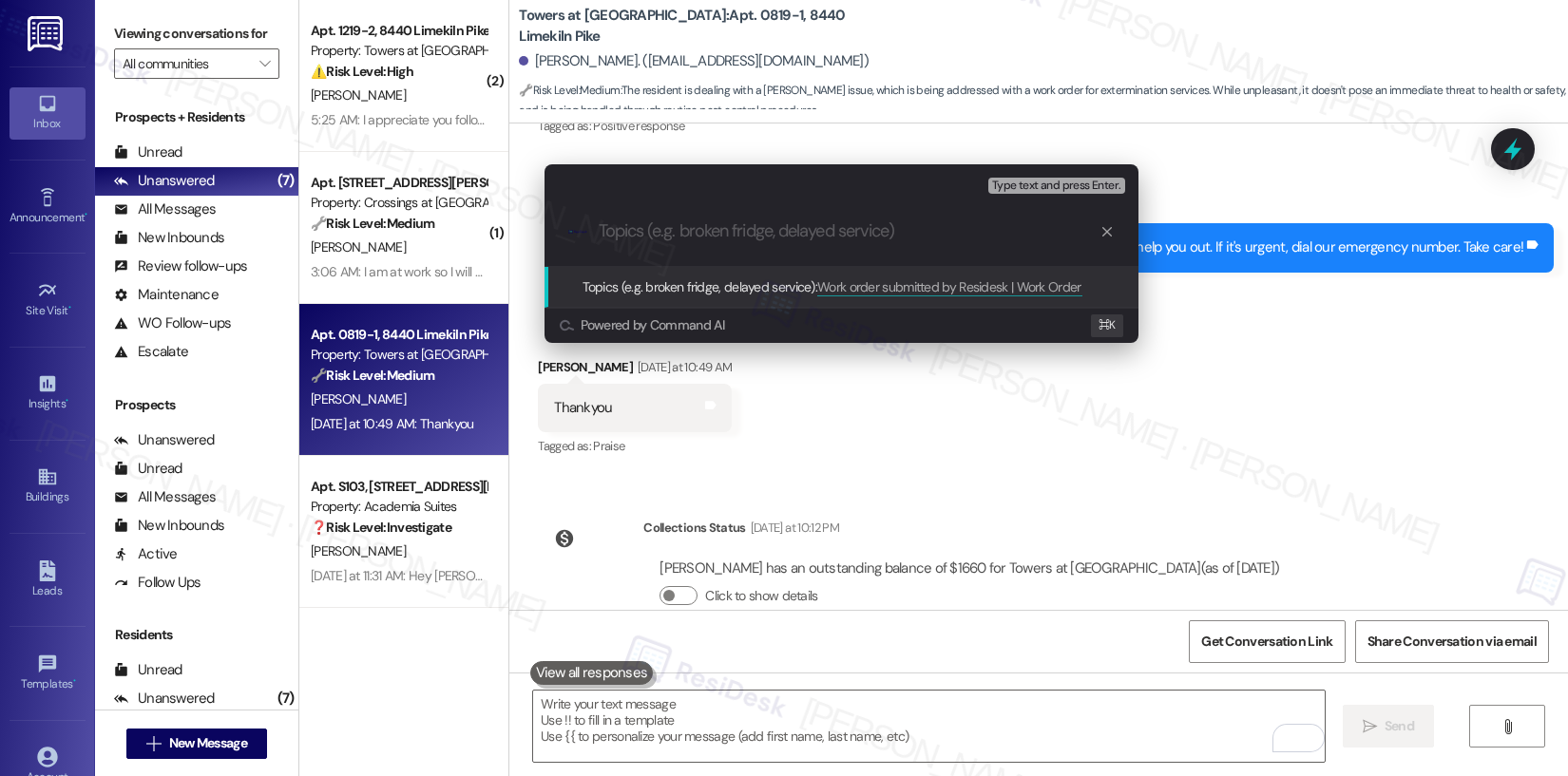 scroll, scrollTop: 0, scrollLeft: 0, axis: both 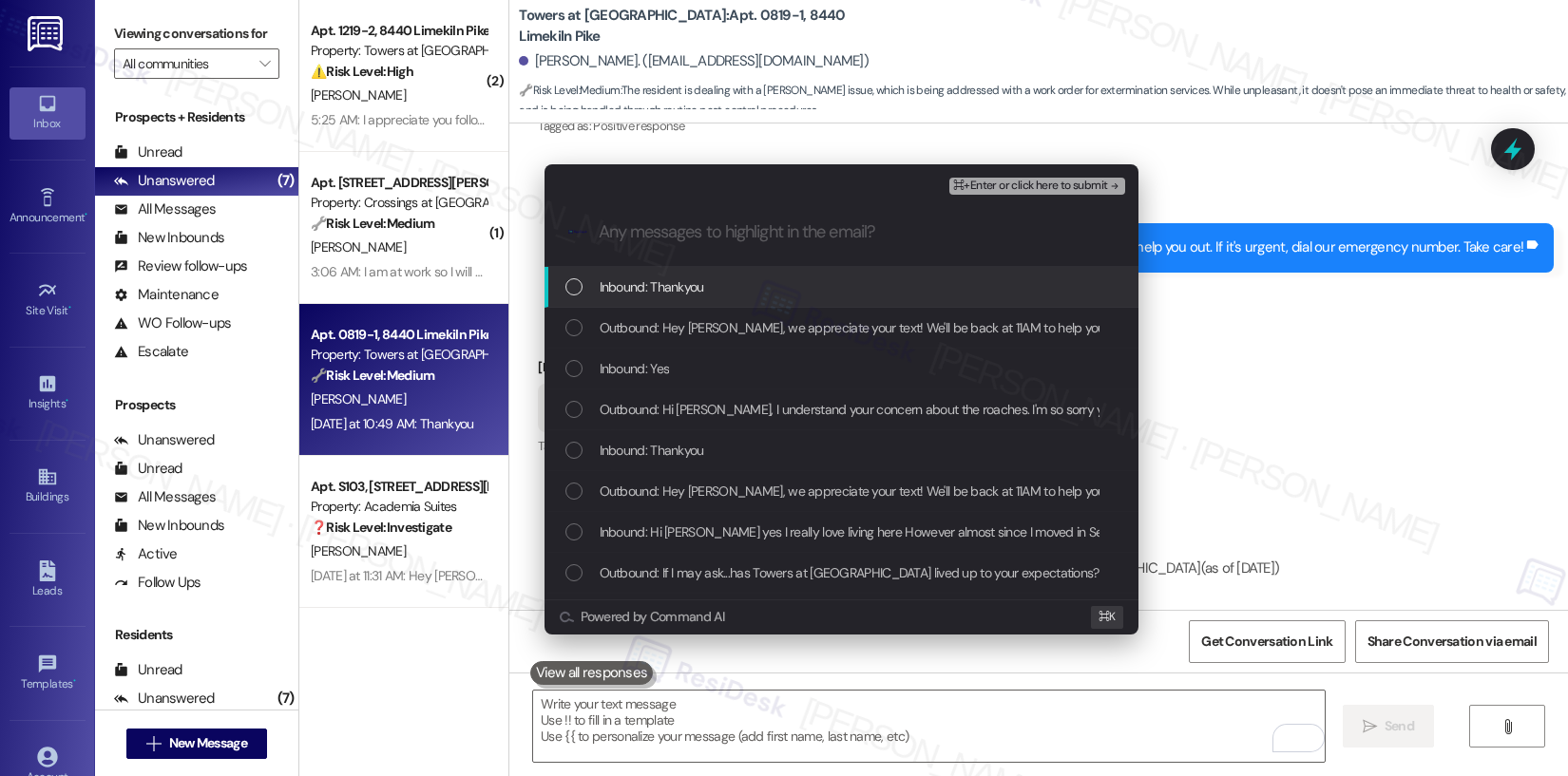 click on "Inbound: Thankyou" at bounding box center (652, 287) 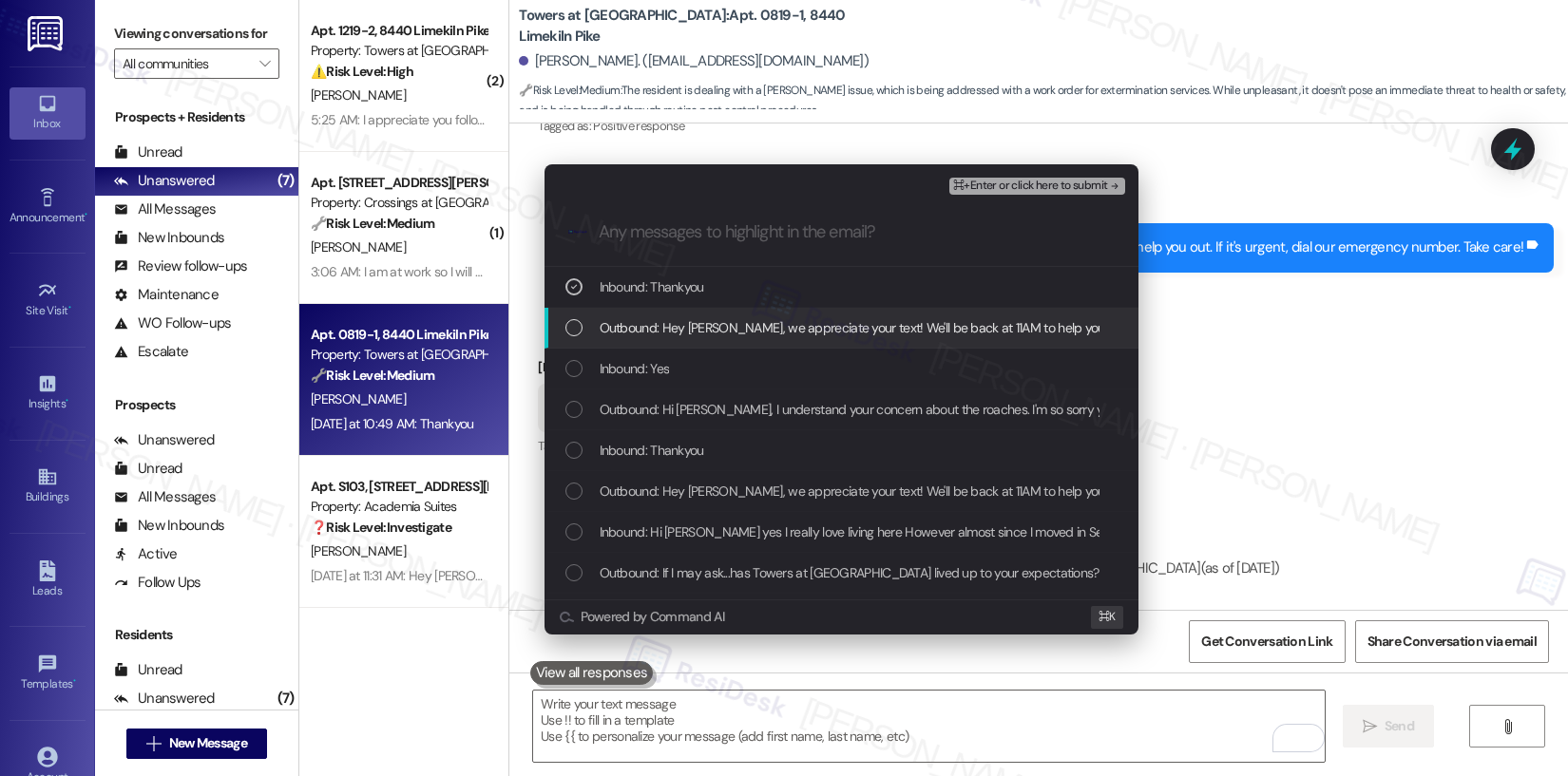 click on "Outbound: Hey Michelle, we appreciate your text! We'll be back at 11AM to help you out. If it's urgent, dial our emergency number. Take care!" at bounding box center [1006, 328] 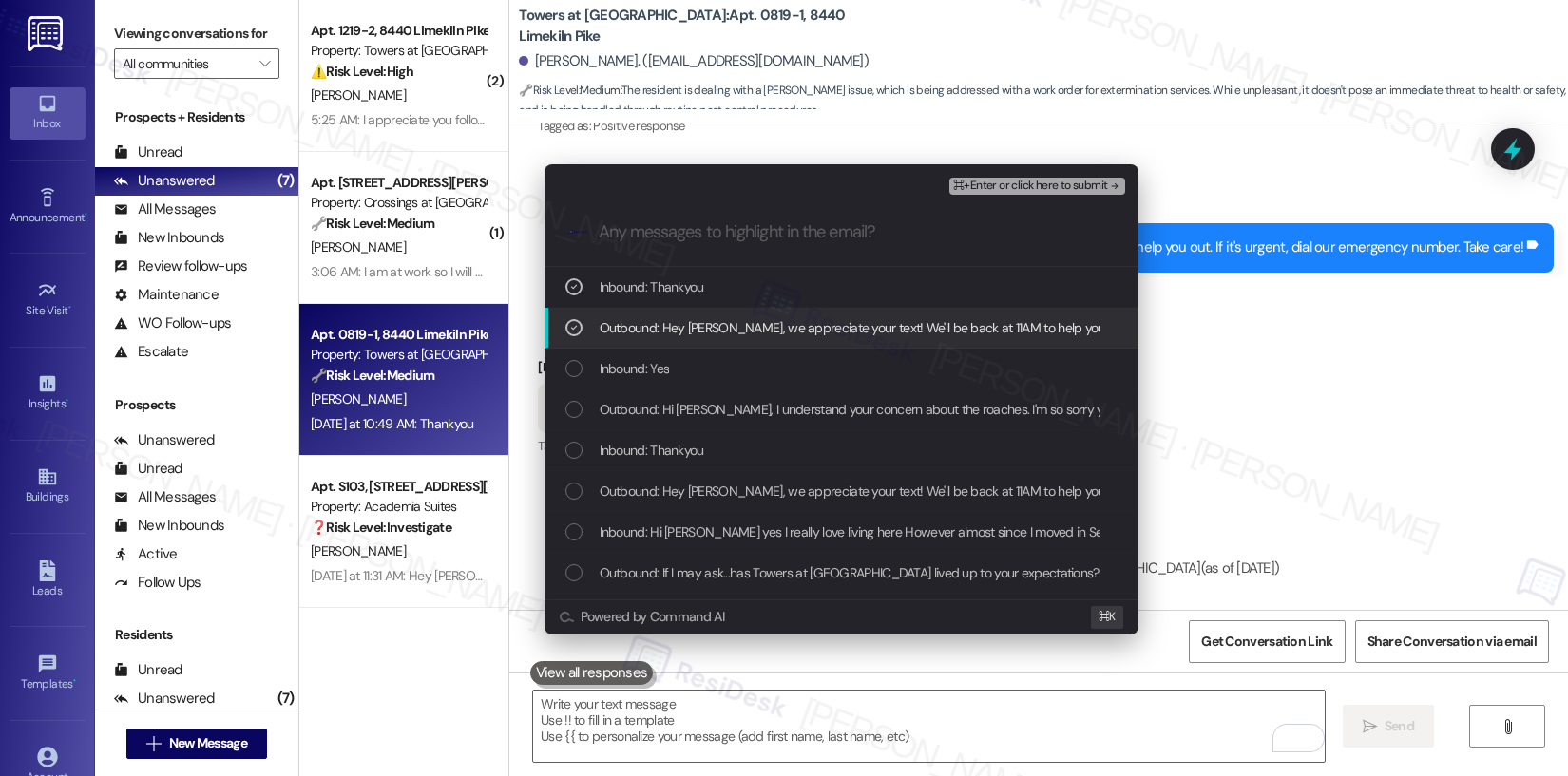 click on "Outbound: Hey Michelle, we appreciate your text! We'll be back at 11AM to help you out. If it's urgent, dial our emergency number. Take care!" at bounding box center [1006, 328] 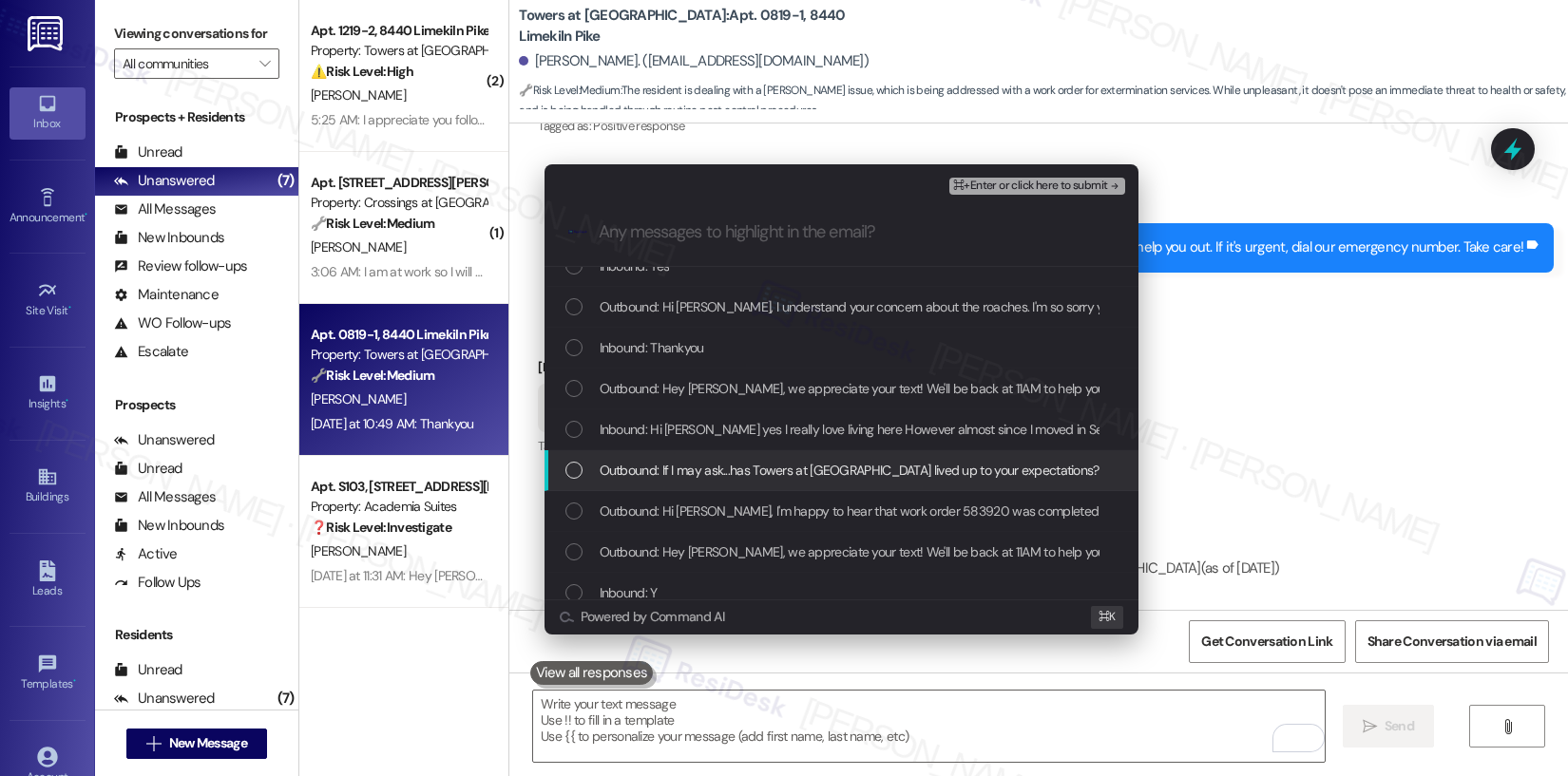 scroll, scrollTop: 0, scrollLeft: 0, axis: both 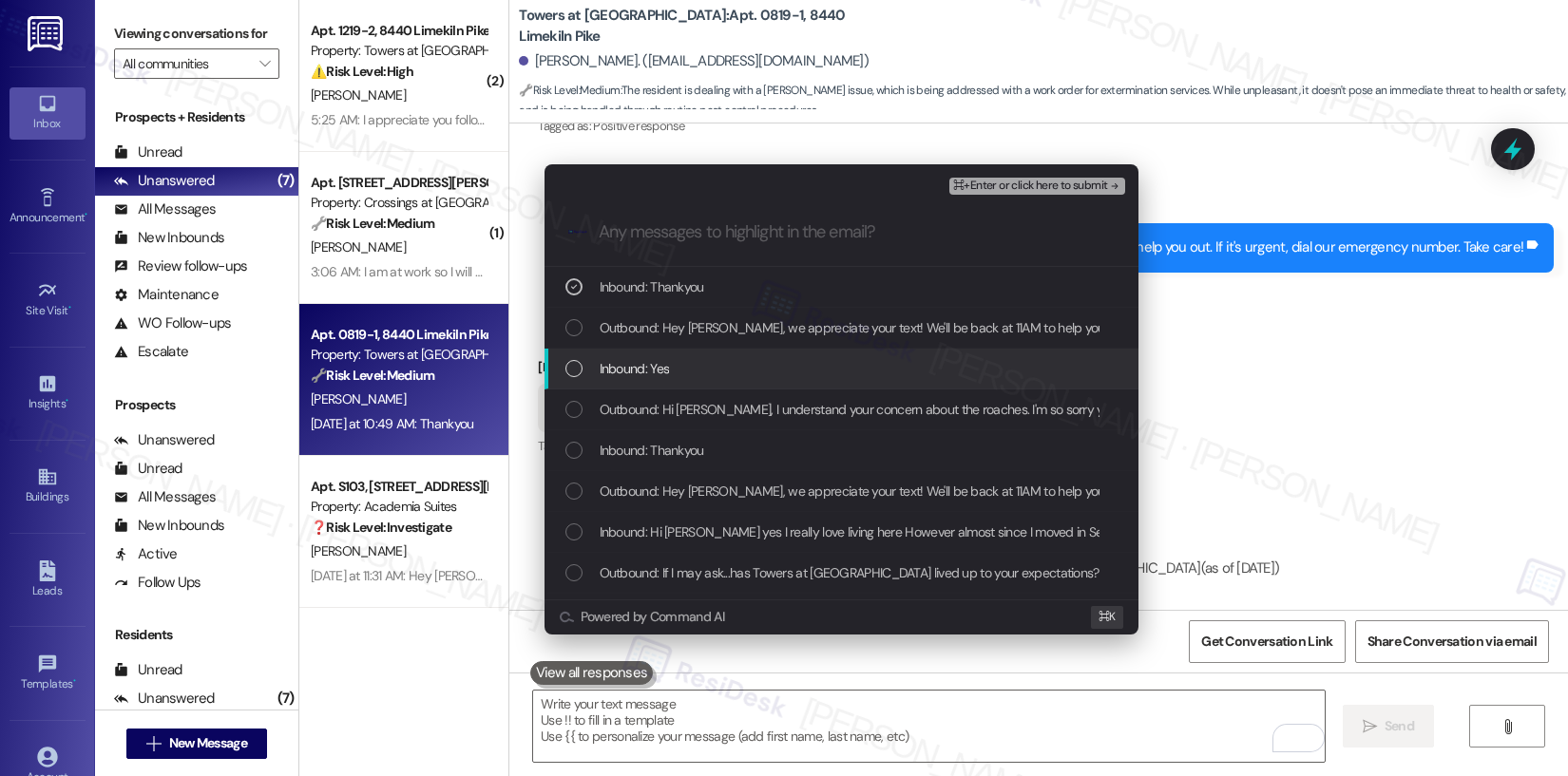 click on "Inbound: Yes" at bounding box center [841, 369] 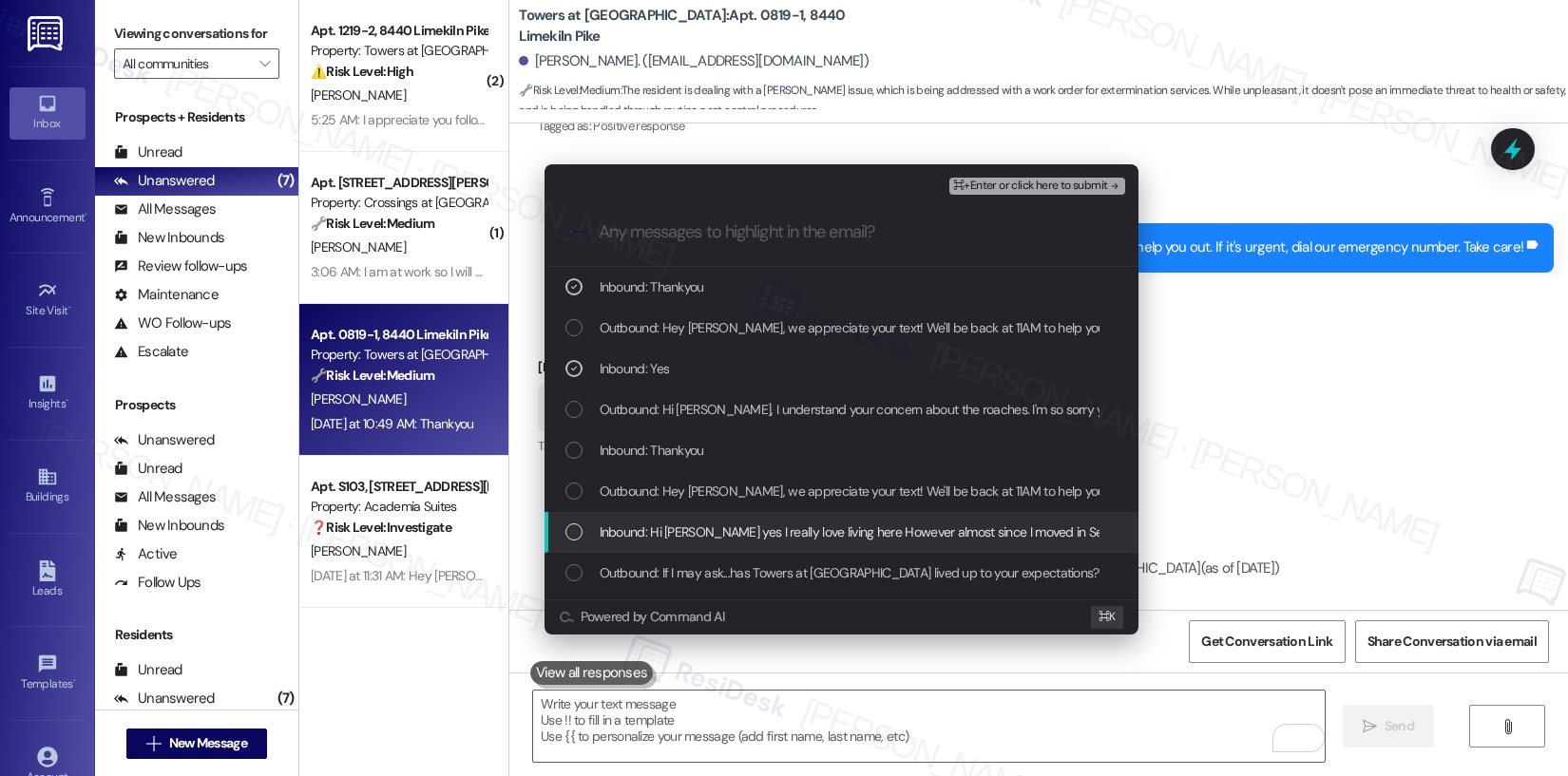 click on "Inbound: Hi Emily yes I really love living here However almost since I moved in September of last year something needs too be done about these Roaches I feel like I am dirty My apartment is very clean my anxiety is really high and every time I see one and have chase one I get very upset So please this has to stop Thank you." at bounding box center [1522, 532] 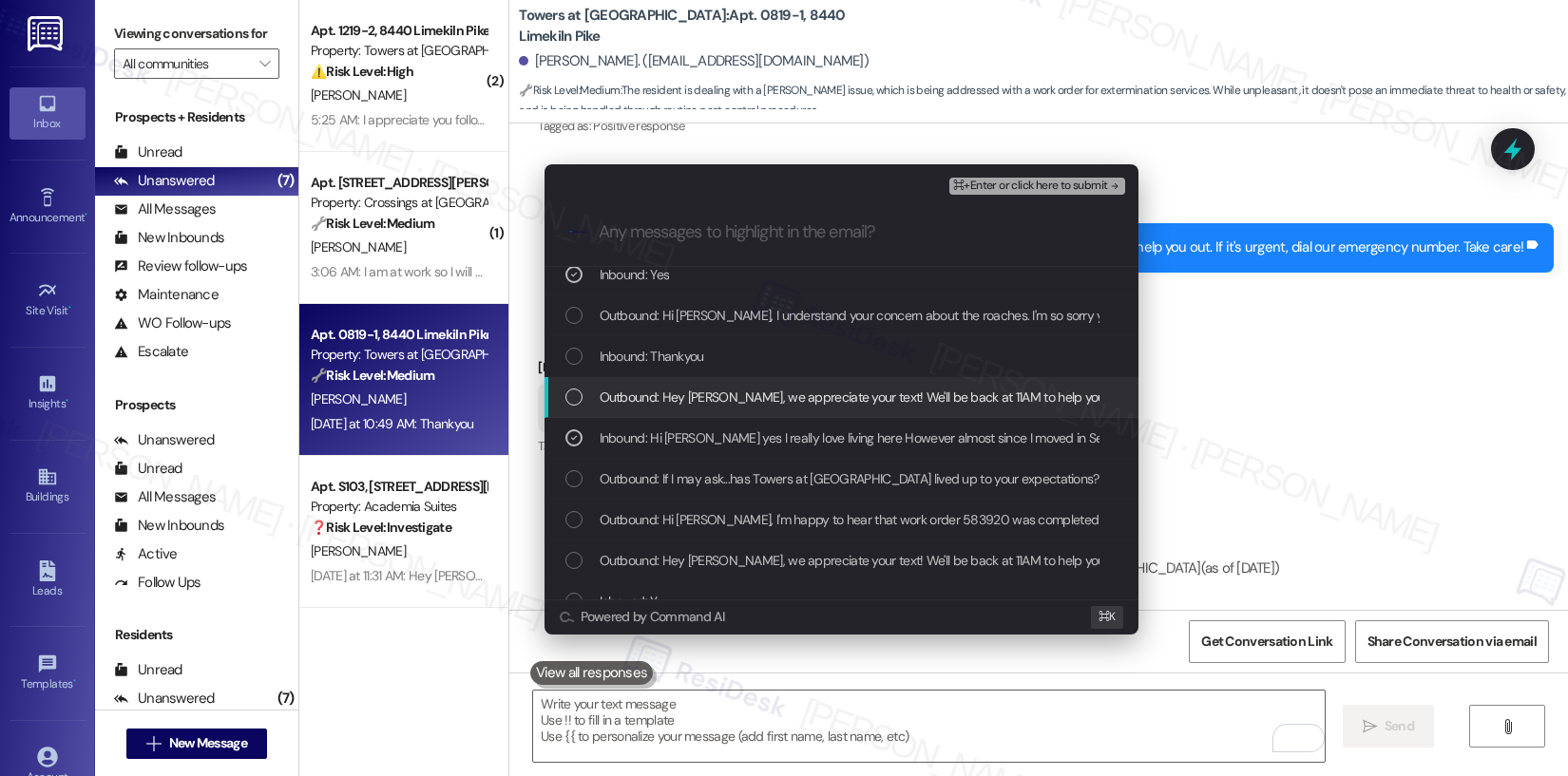 scroll, scrollTop: 96, scrollLeft: 0, axis: vertical 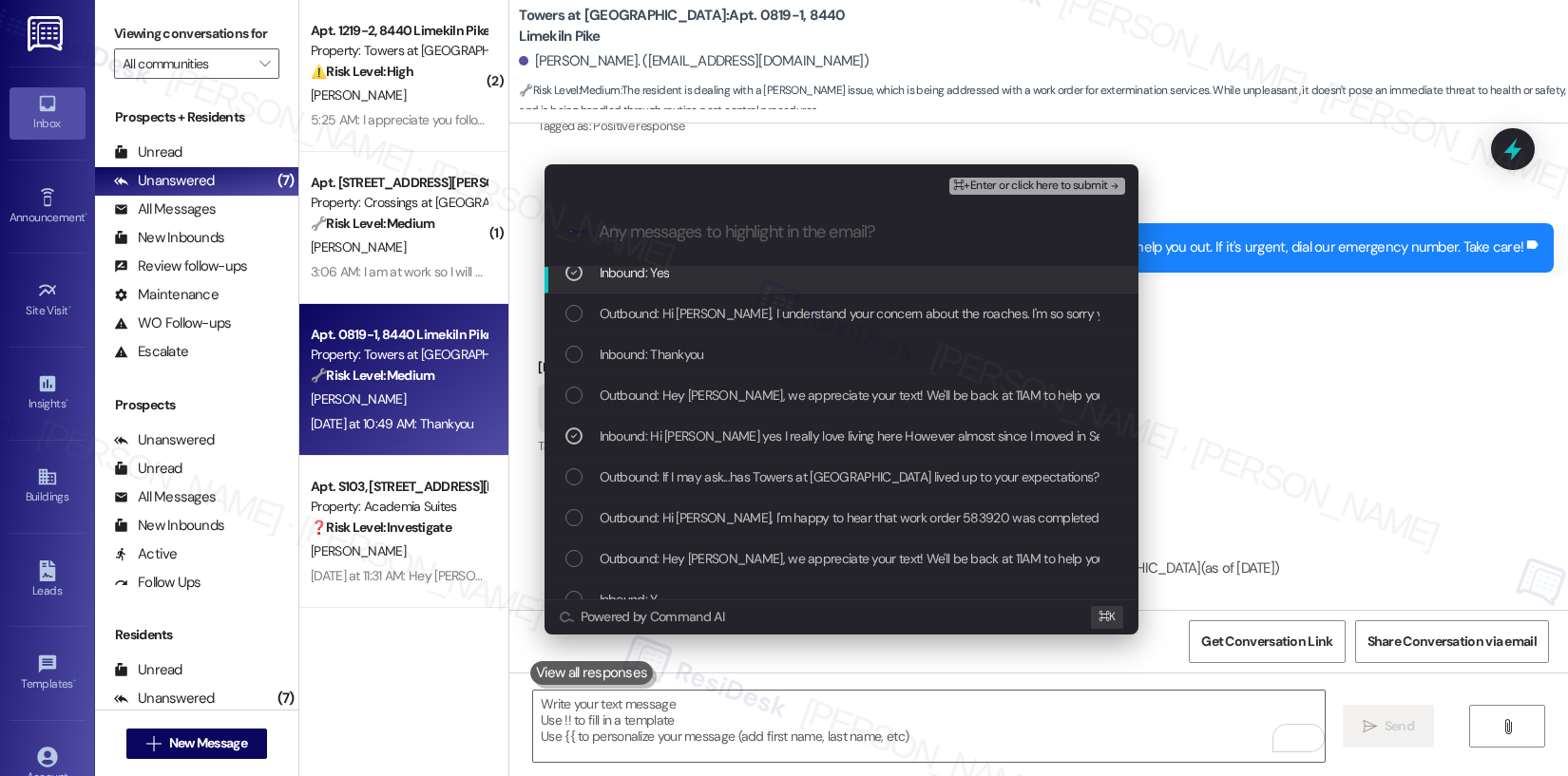 click on "⌘+Enter or click here to submit" at bounding box center [1030, 186] 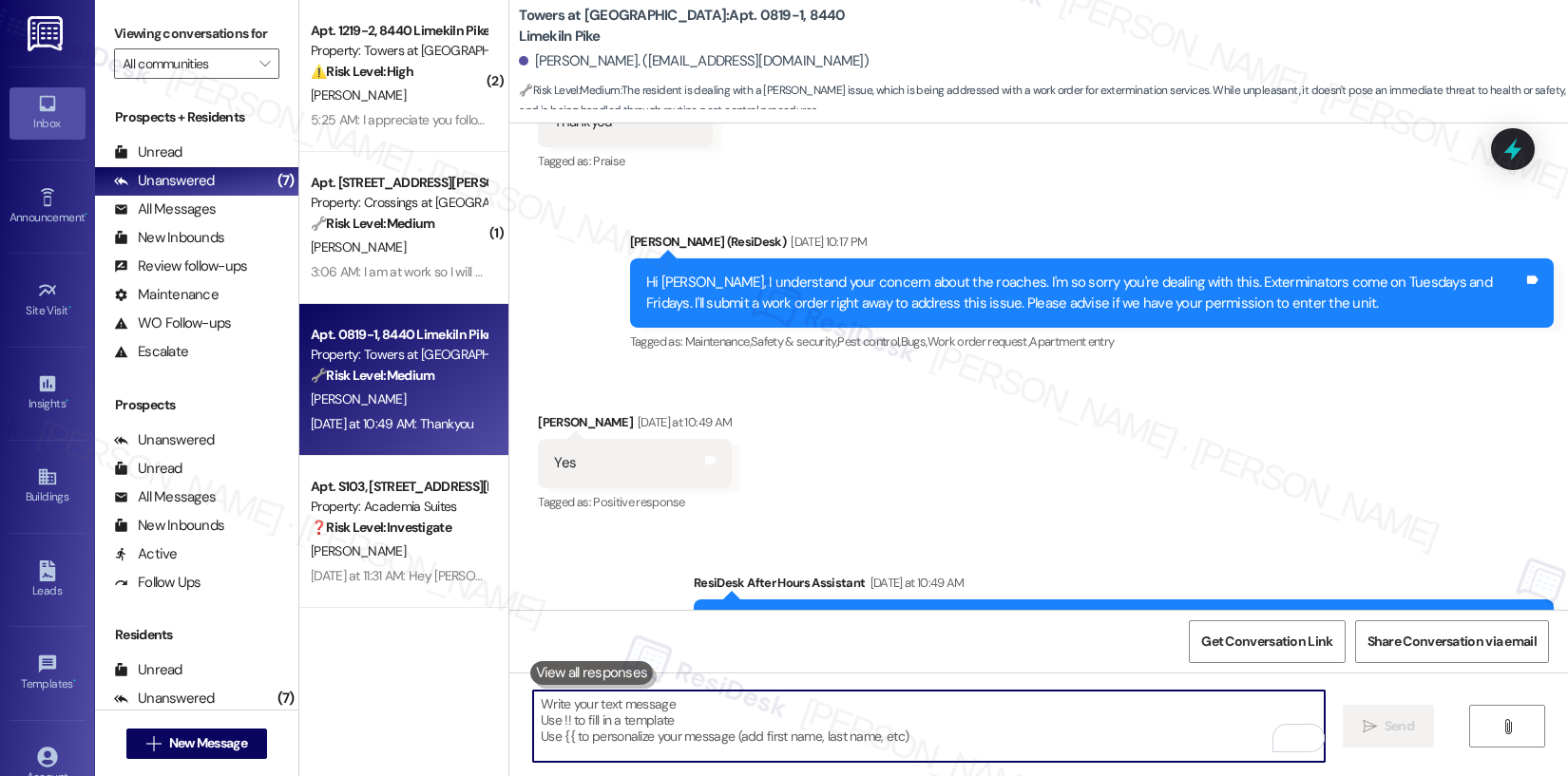 scroll, scrollTop: 6987, scrollLeft: 0, axis: vertical 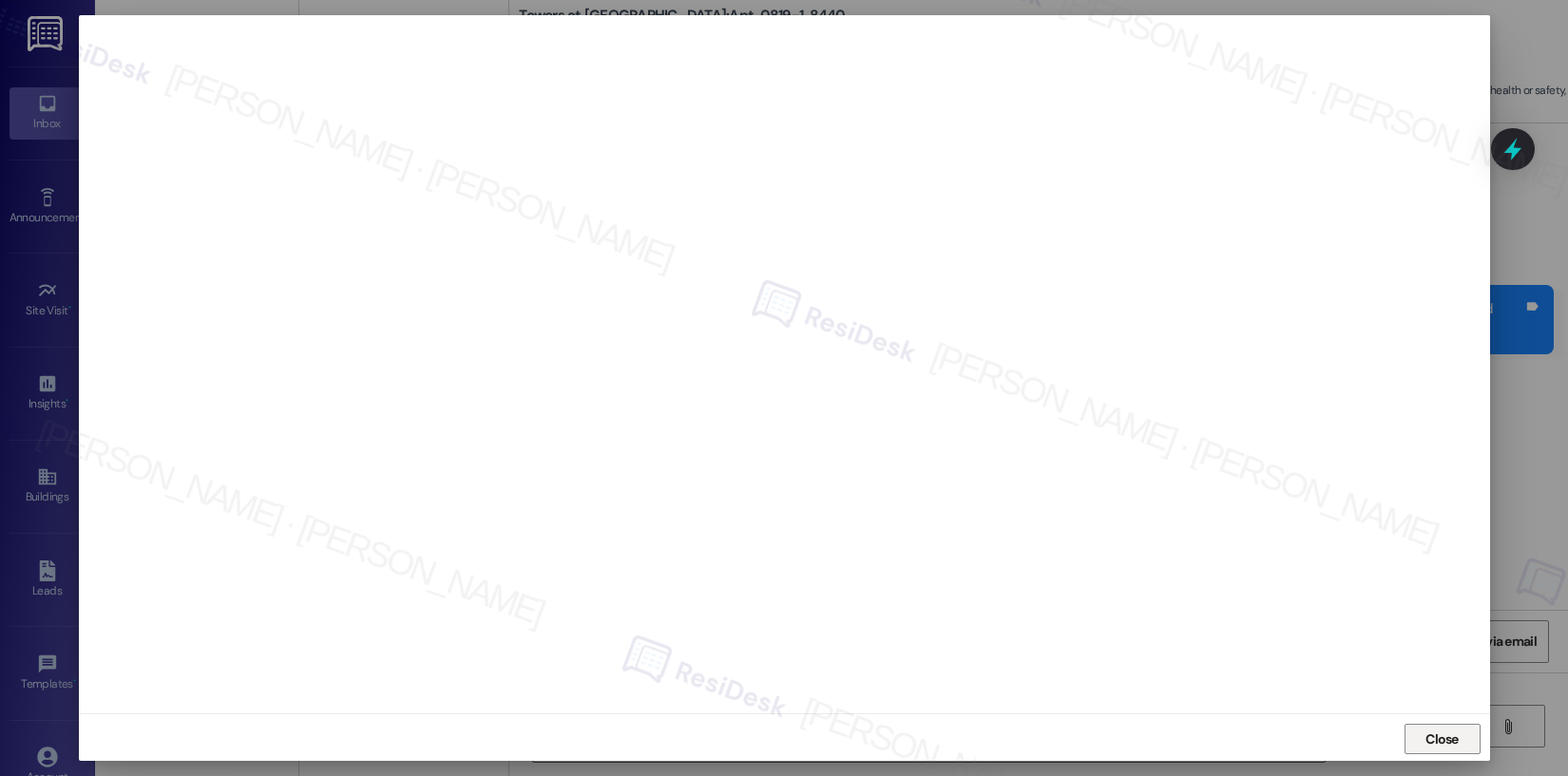 click on "Close" at bounding box center [1442, 739] 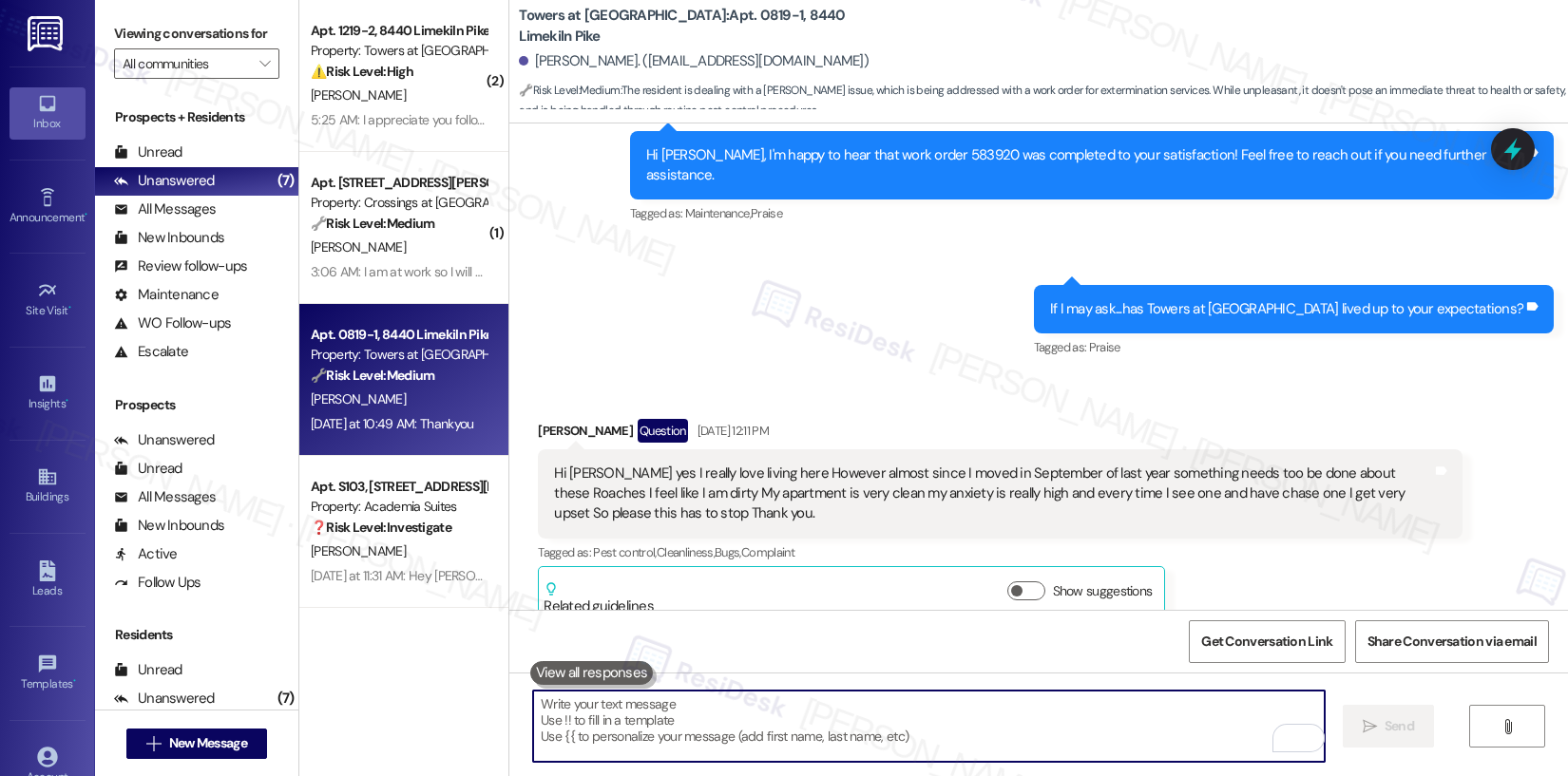 scroll, scrollTop: 6235, scrollLeft: 0, axis: vertical 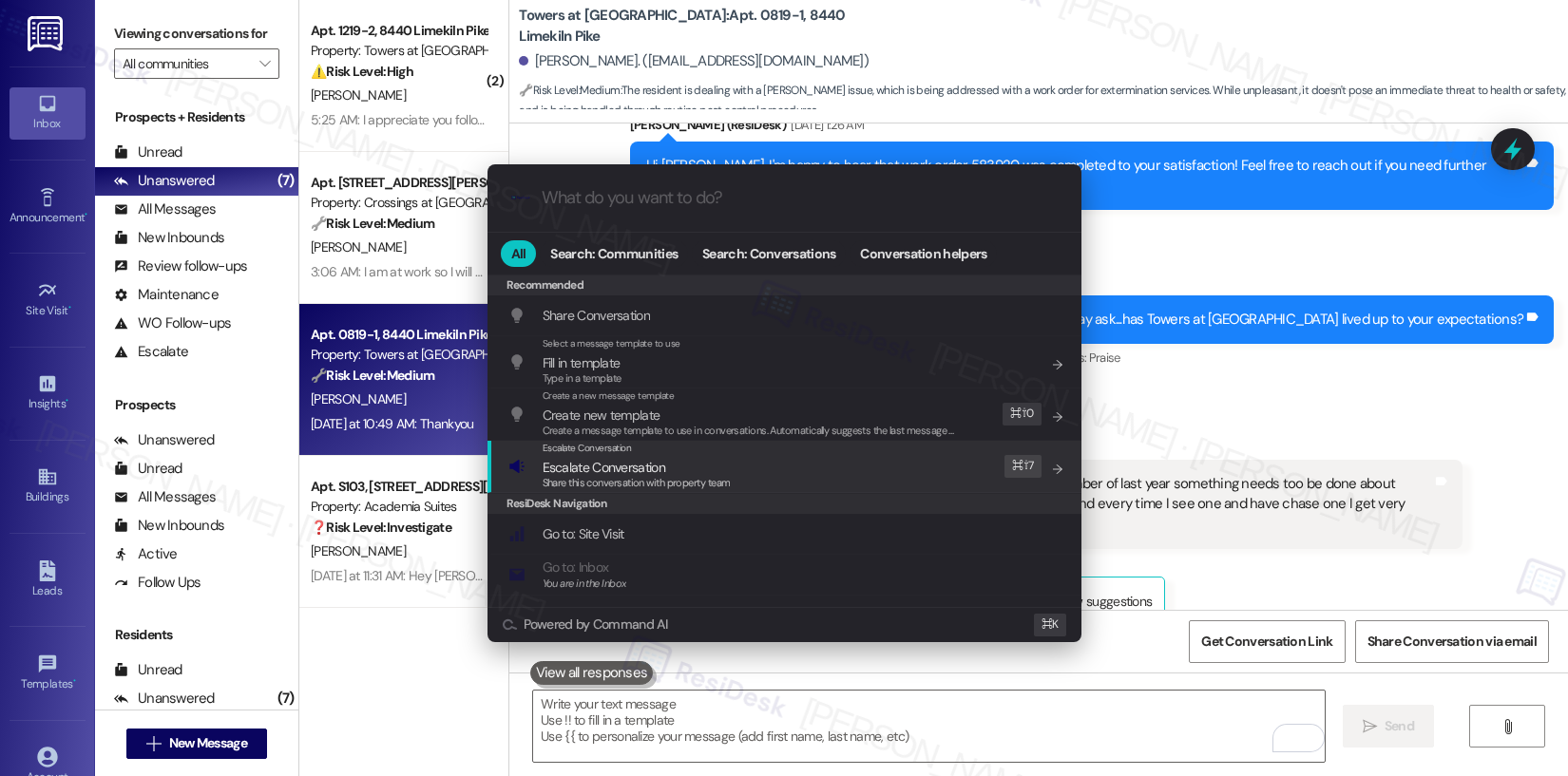 click on "Escalate Conversation" at bounding box center [603, 467] 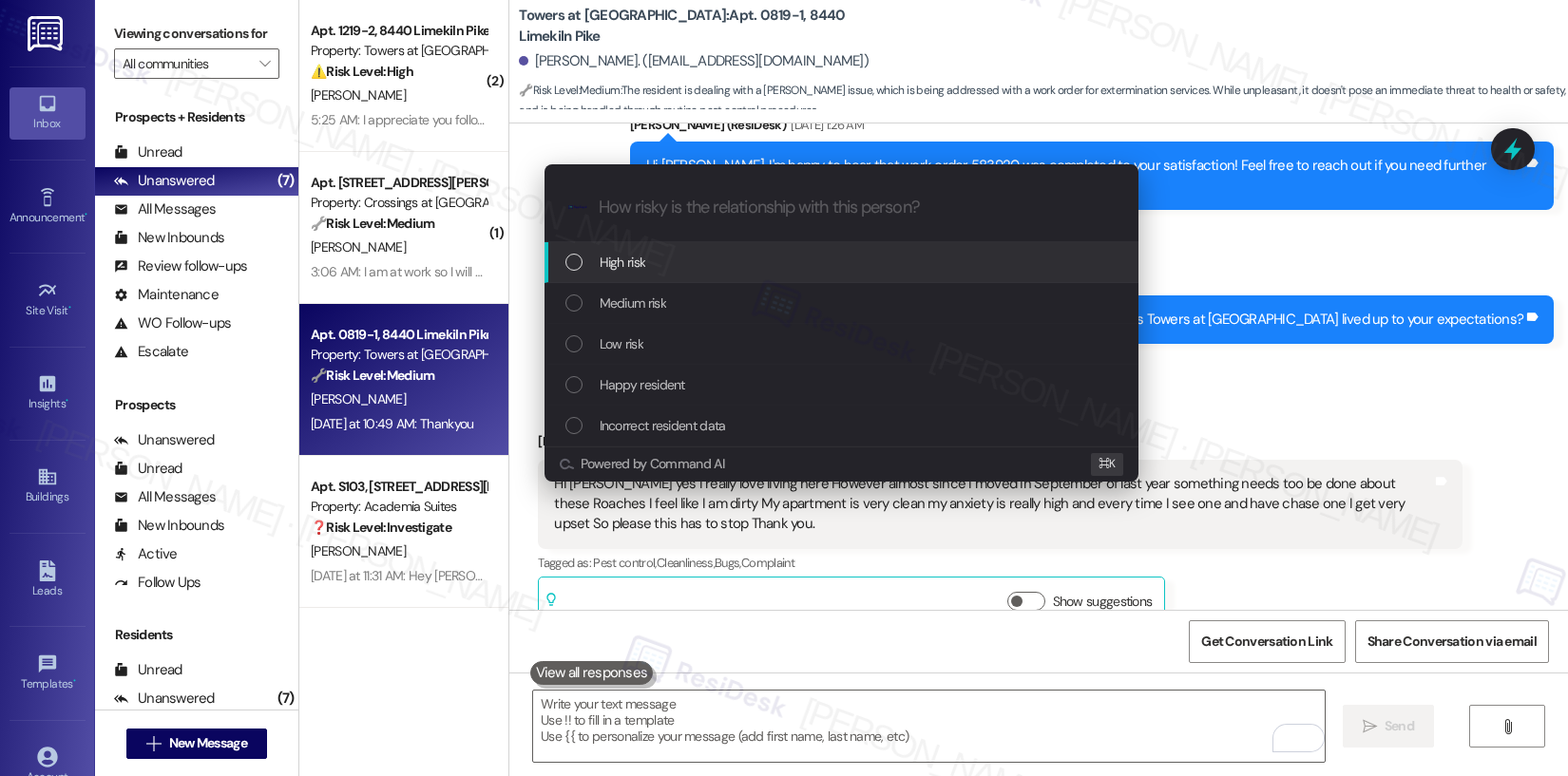 click on "High risk" at bounding box center (622, 262) 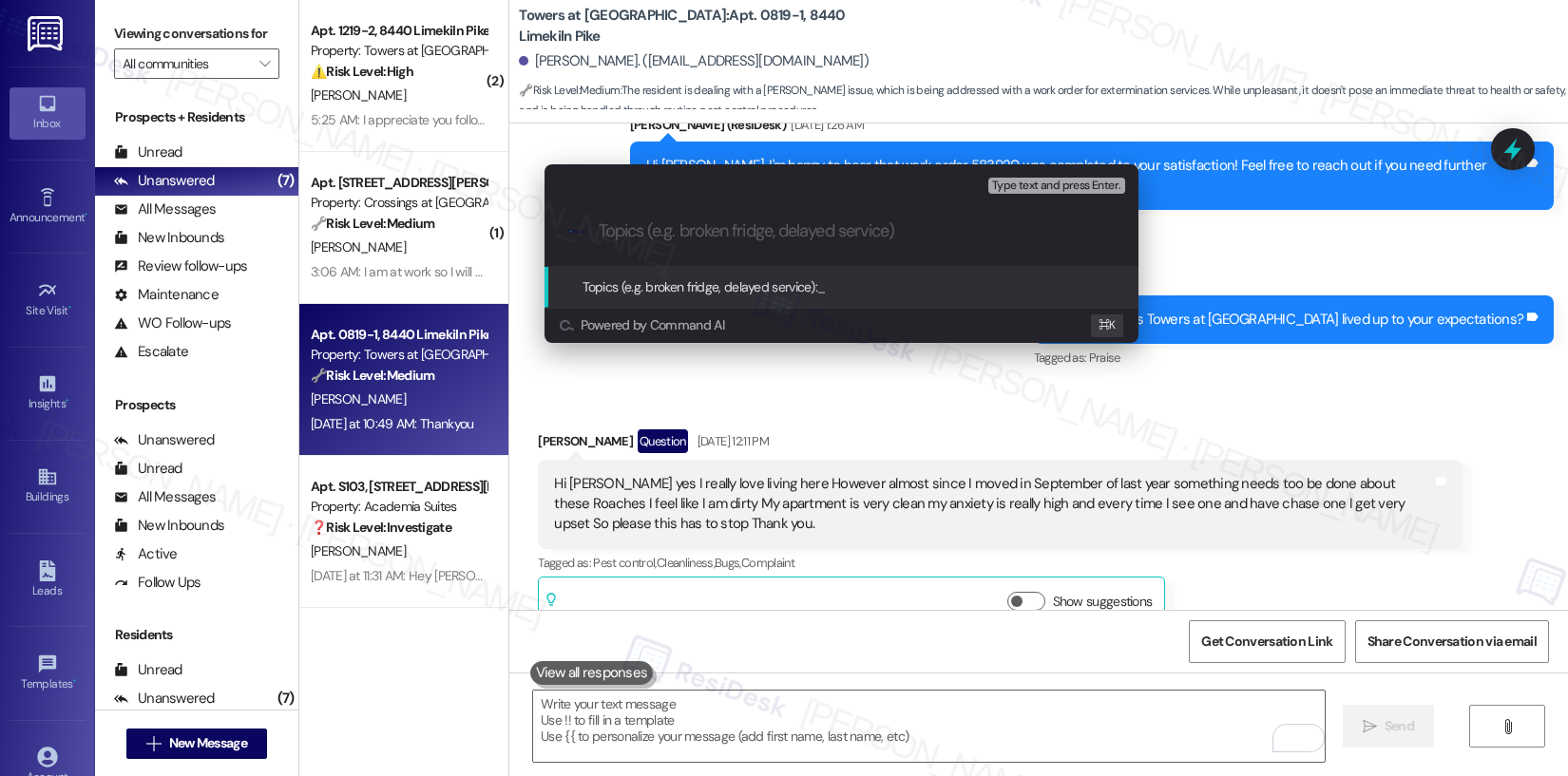 paste on "Work order submitted by Residesk | Work Order #585622 - Roaches Issues" 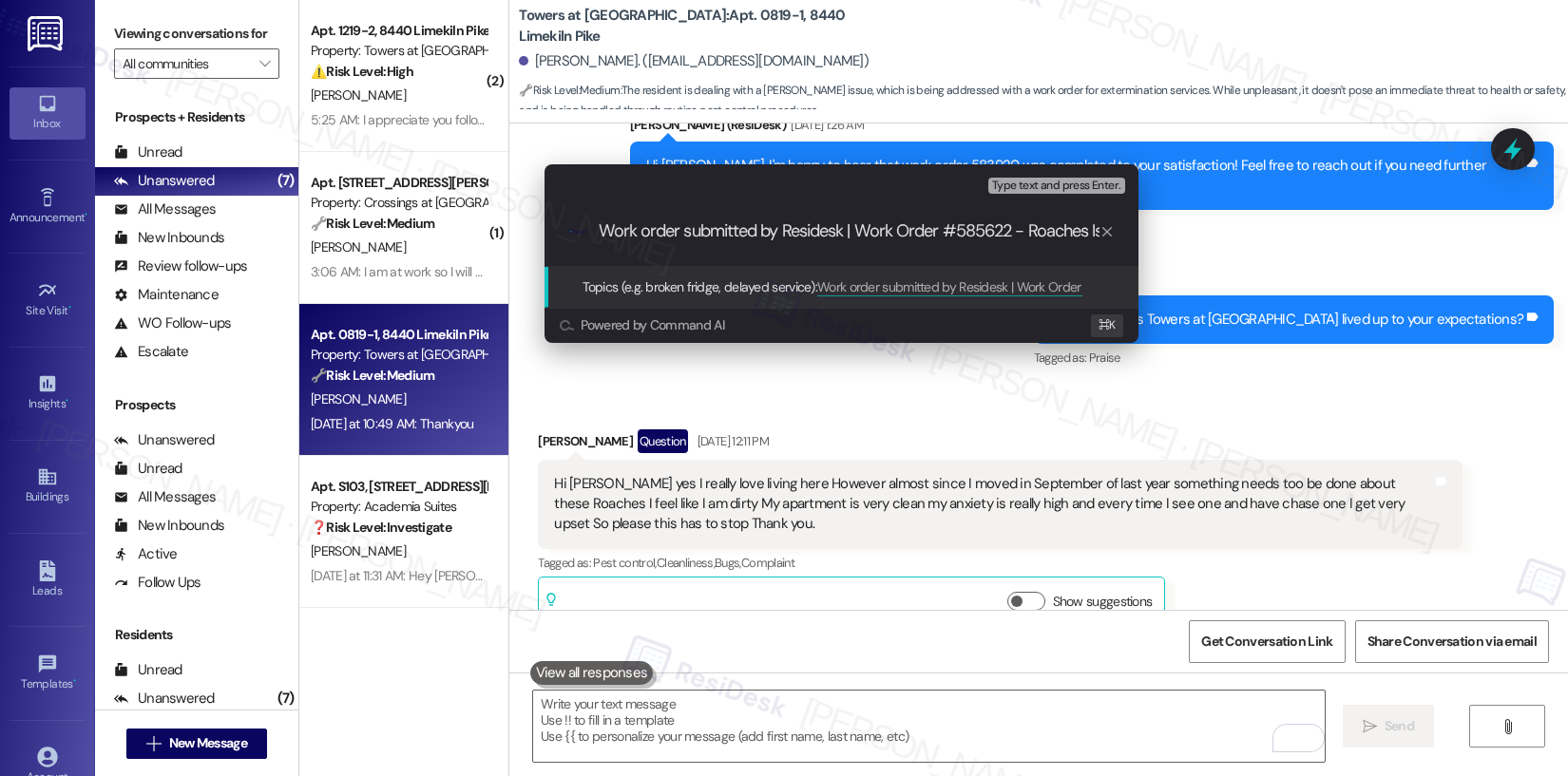 scroll, scrollTop: 0, scrollLeft: 42, axis: horizontal 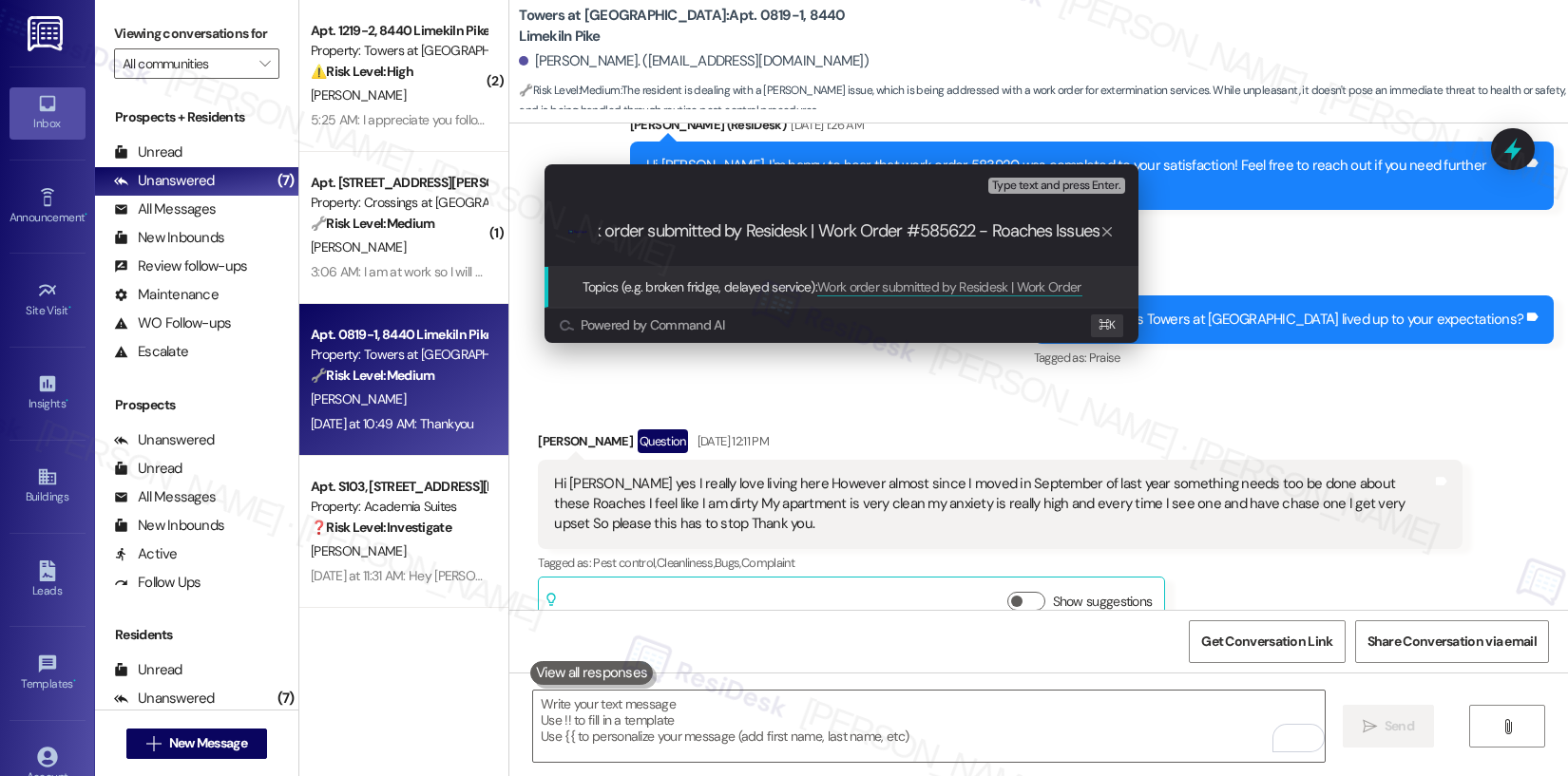 type 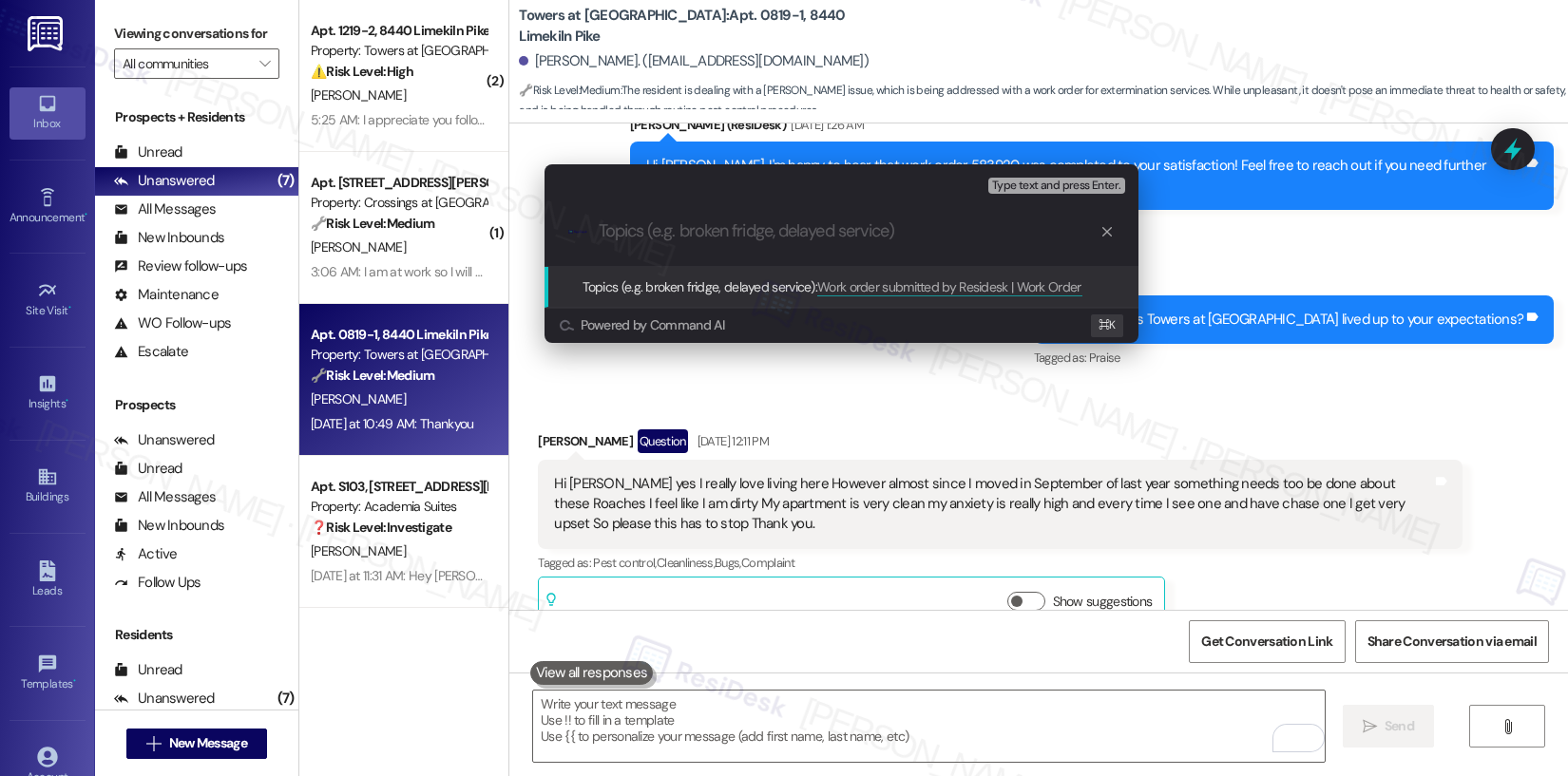 scroll, scrollTop: 0, scrollLeft: 0, axis: both 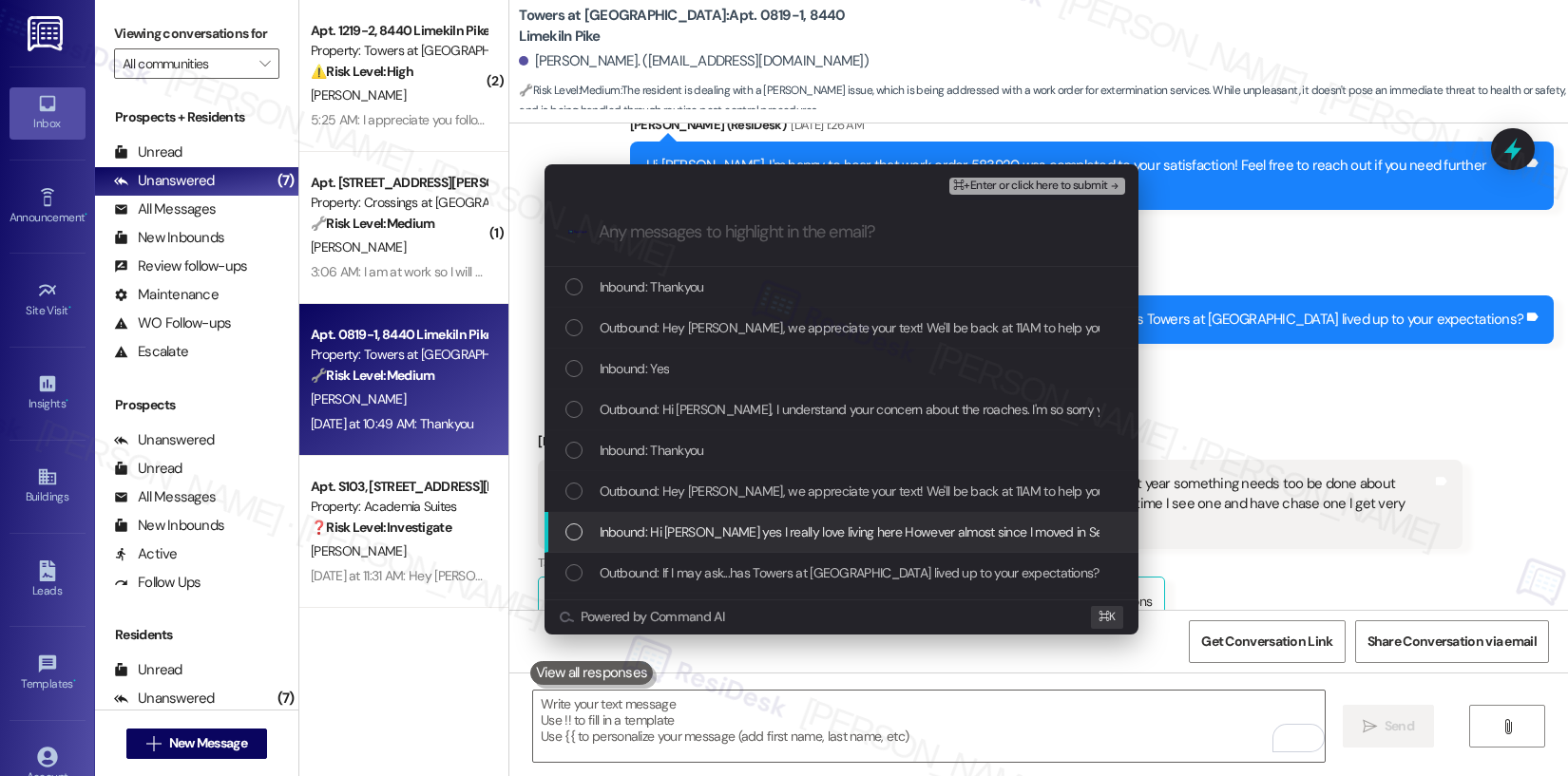 click on "Inbound: Hi Emily yes I really love living here However almost since I moved in September of last year something needs too be done about these Roaches I feel like I am dirty My apartment is very clean my anxiety is really high and every time I see one and have chase one I get very upset So please this has to stop Thank you." at bounding box center [1522, 532] 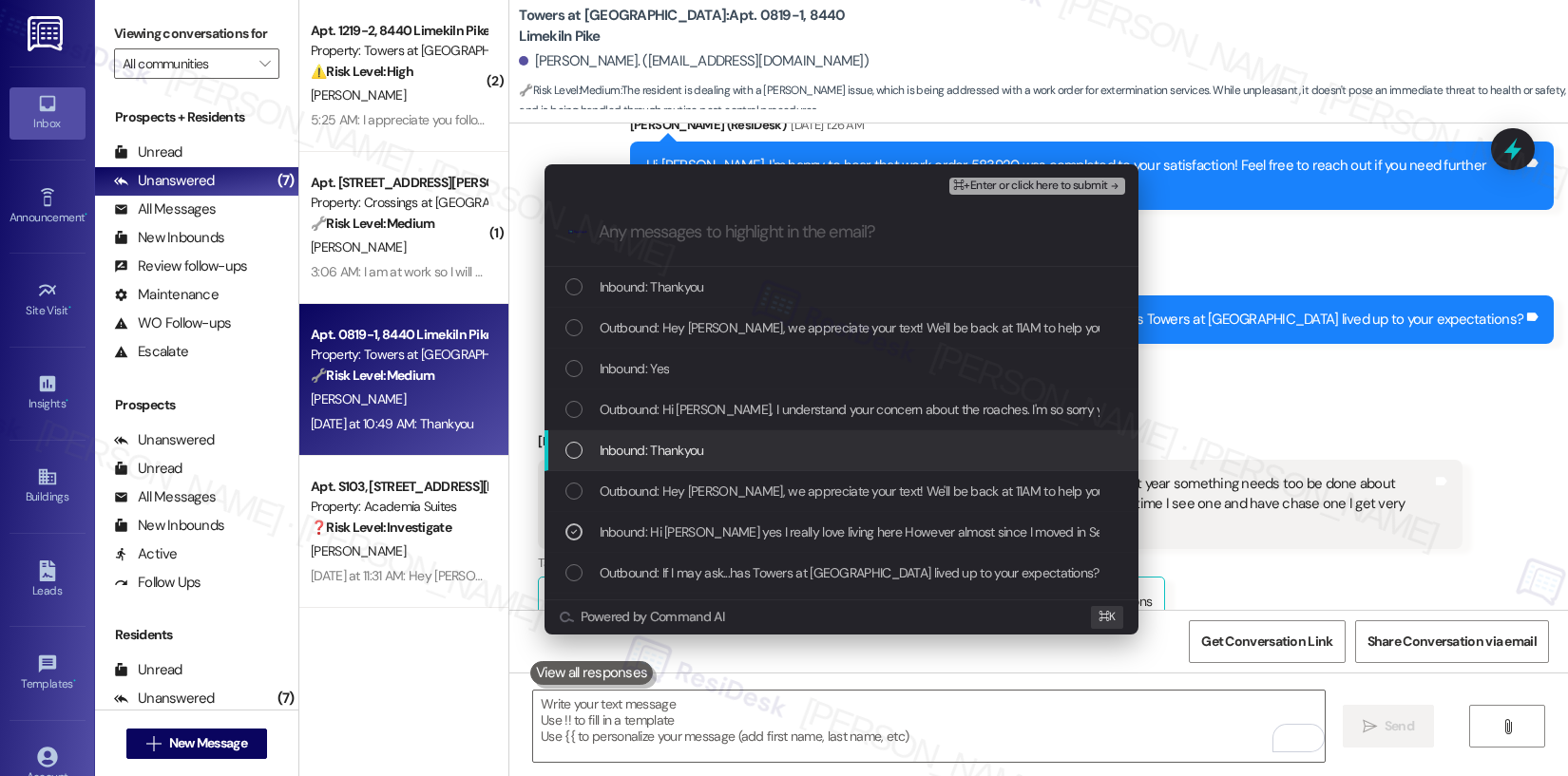 click on "Inbound: Thankyou" at bounding box center (652, 450) 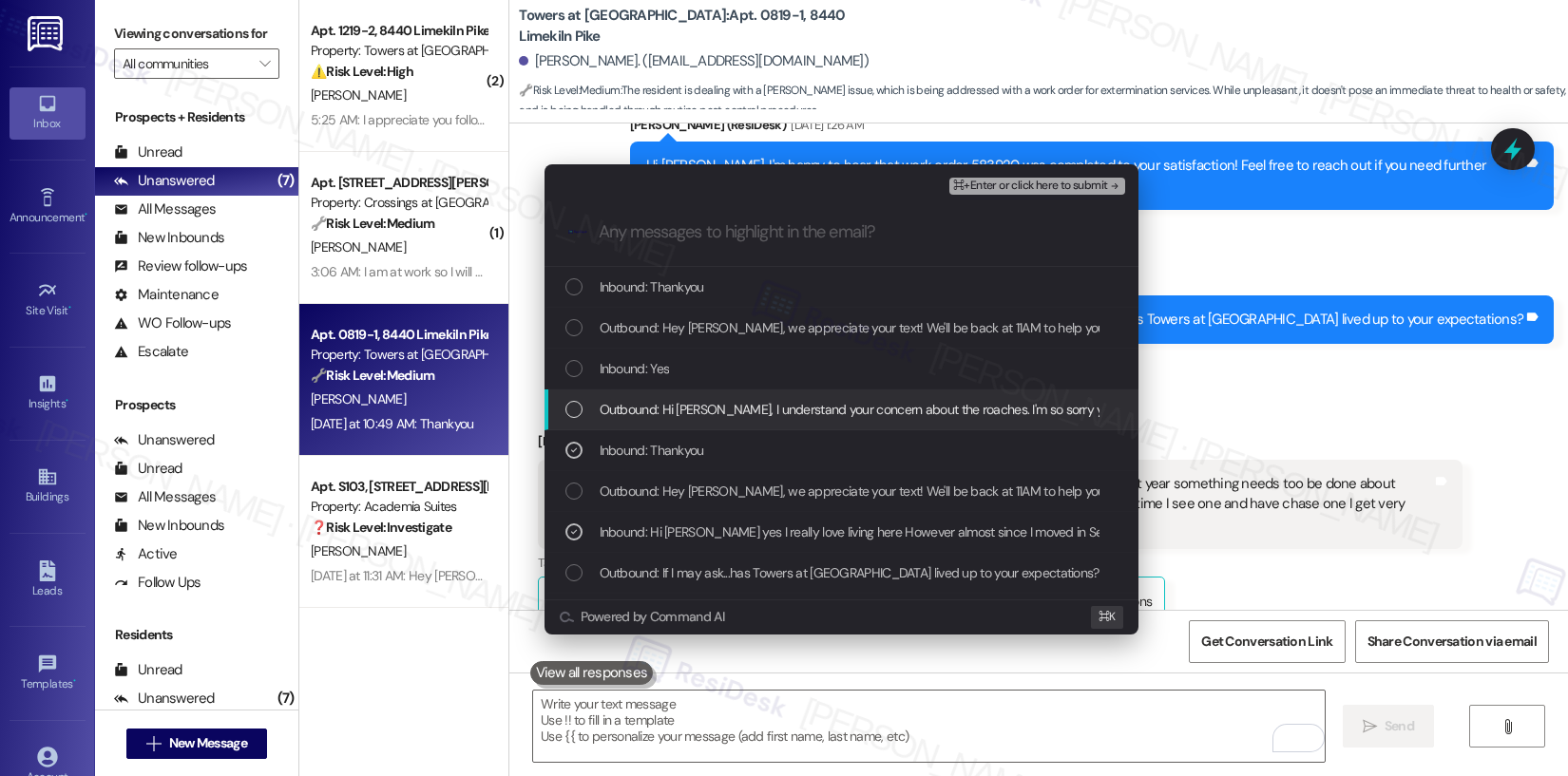 click on "Outbound: Hi Michelle, I understand your concern about the roaches. I'm so sorry you're dealing with this. Exterminators come on Tuesdays and Fridays. I'll submit a work order right away to address this issue. Please advise if we have your permission to enter the unit." at bounding box center (1352, 409) 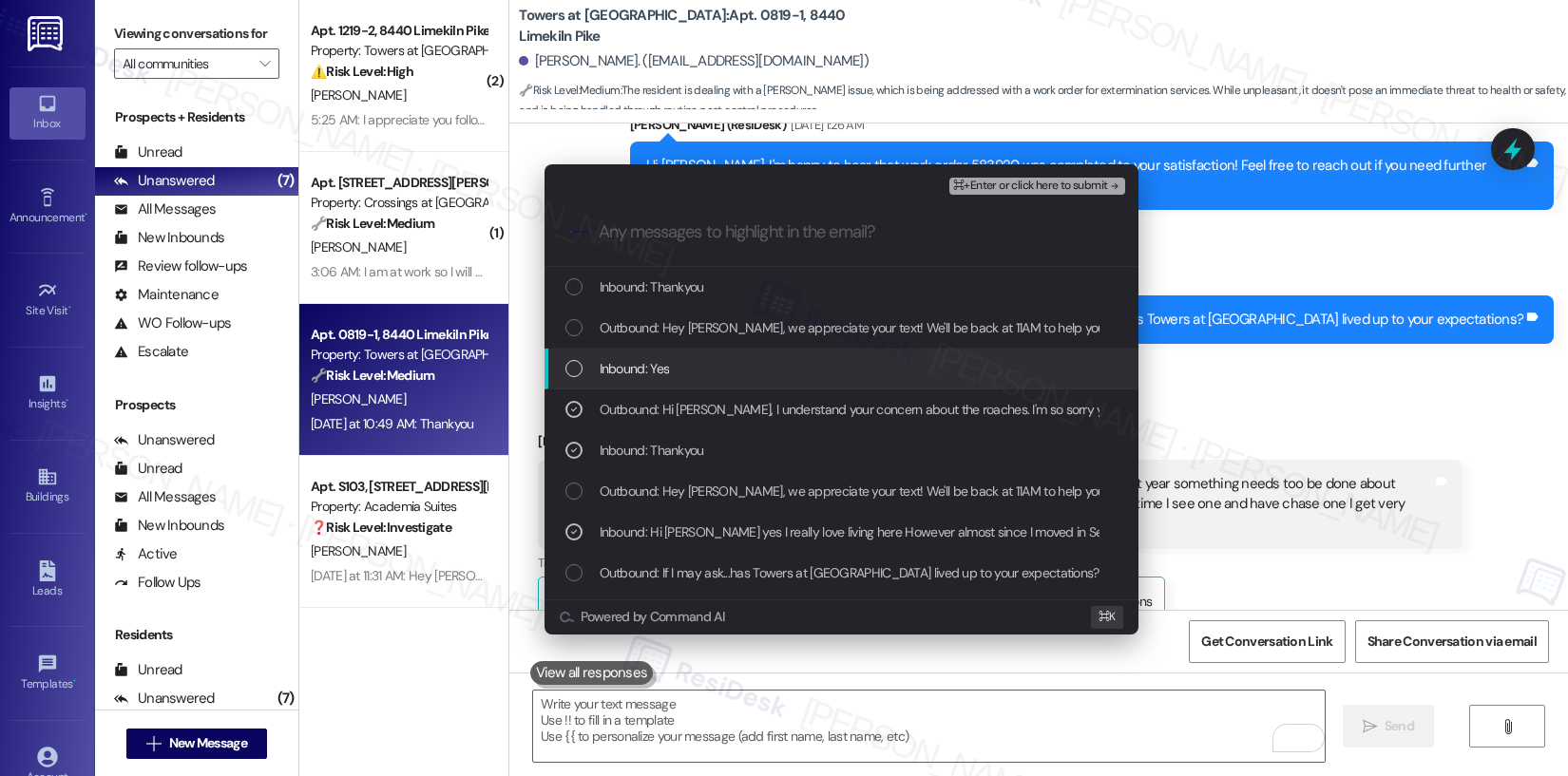 click on "Inbound: Yes" at bounding box center [843, 369] 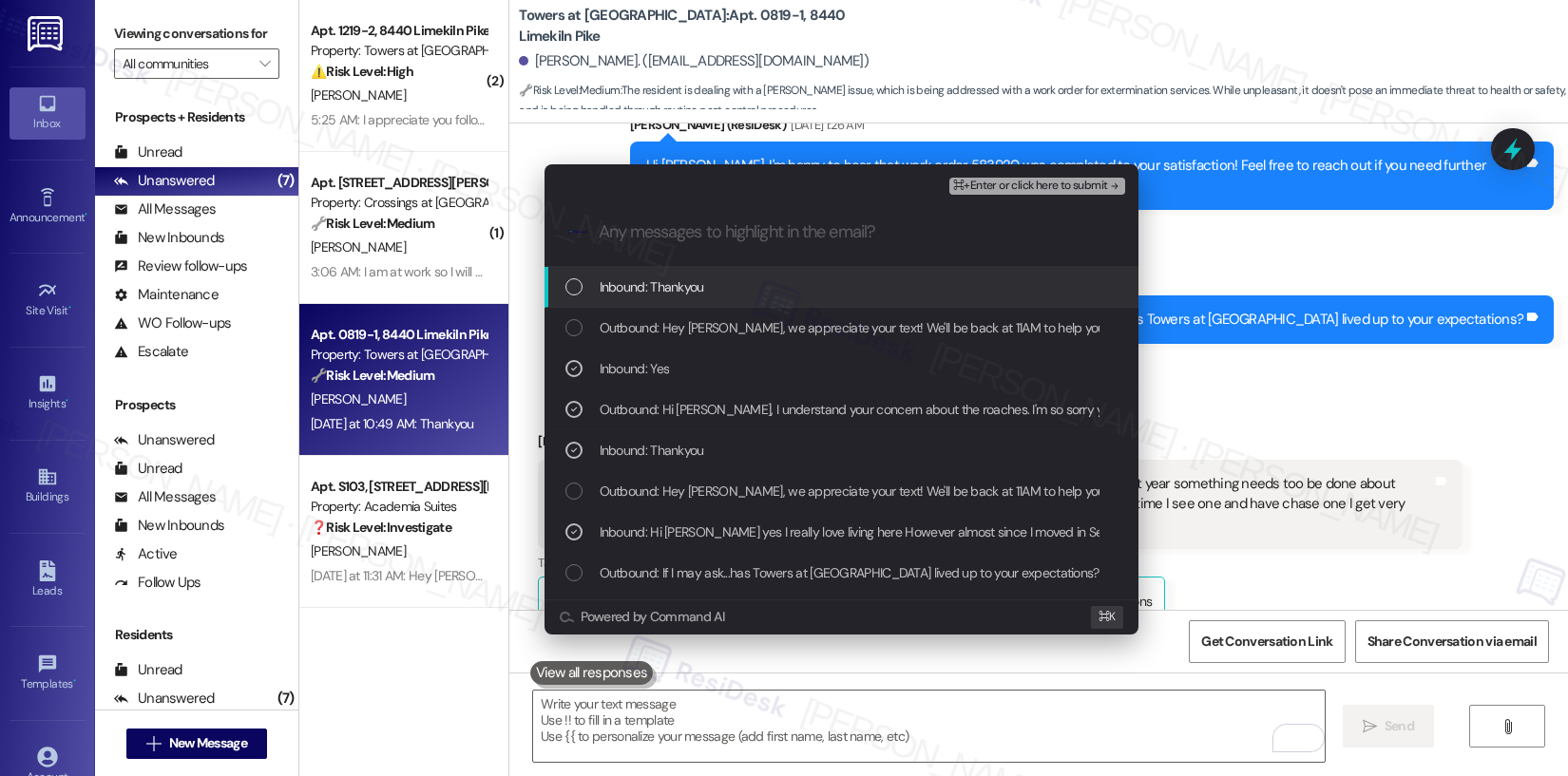 click on "Inbound: Thankyou" at bounding box center [843, 287] 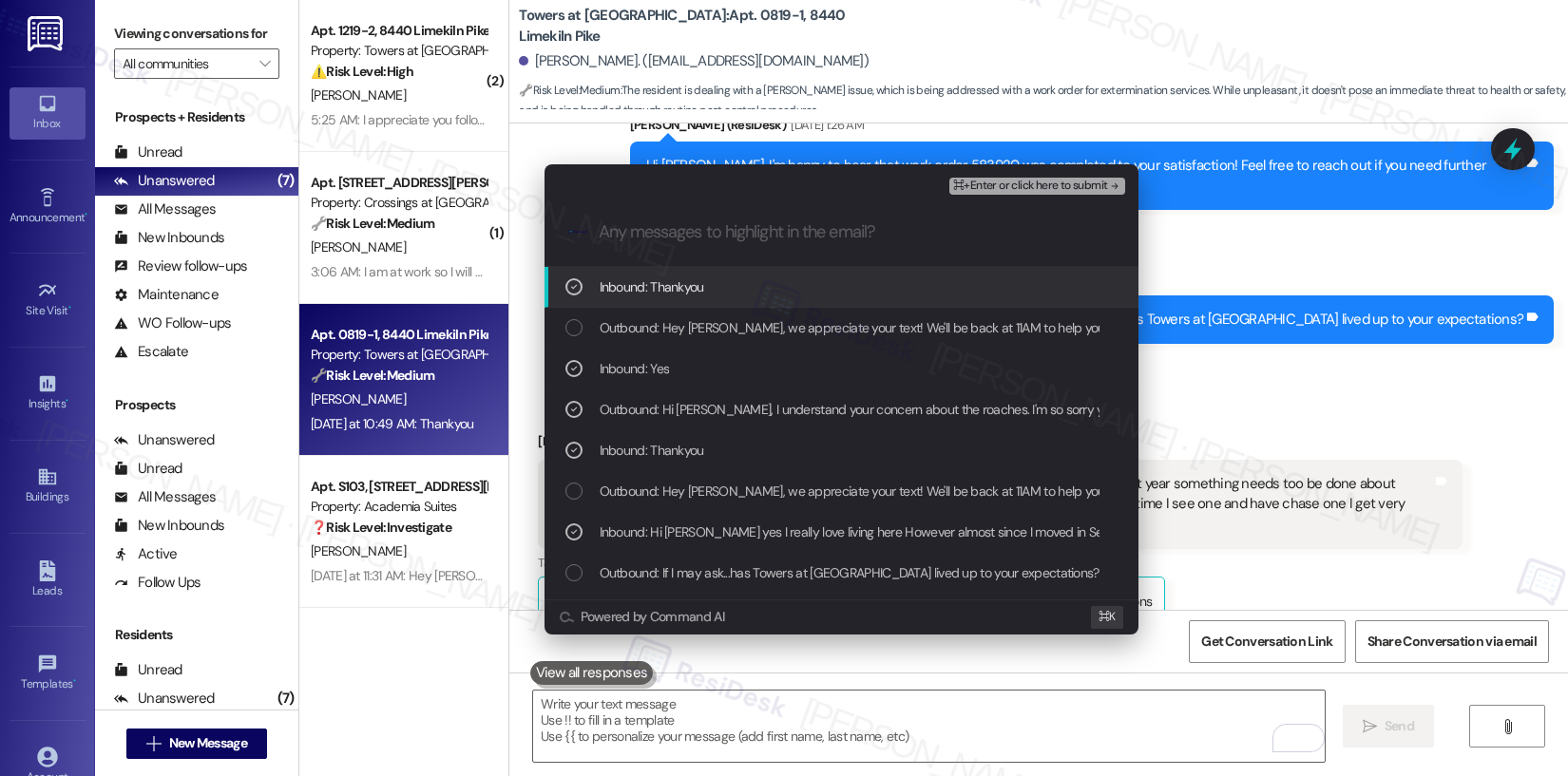 click on "⌘+Enter or click here to submit" at bounding box center (1030, 186) 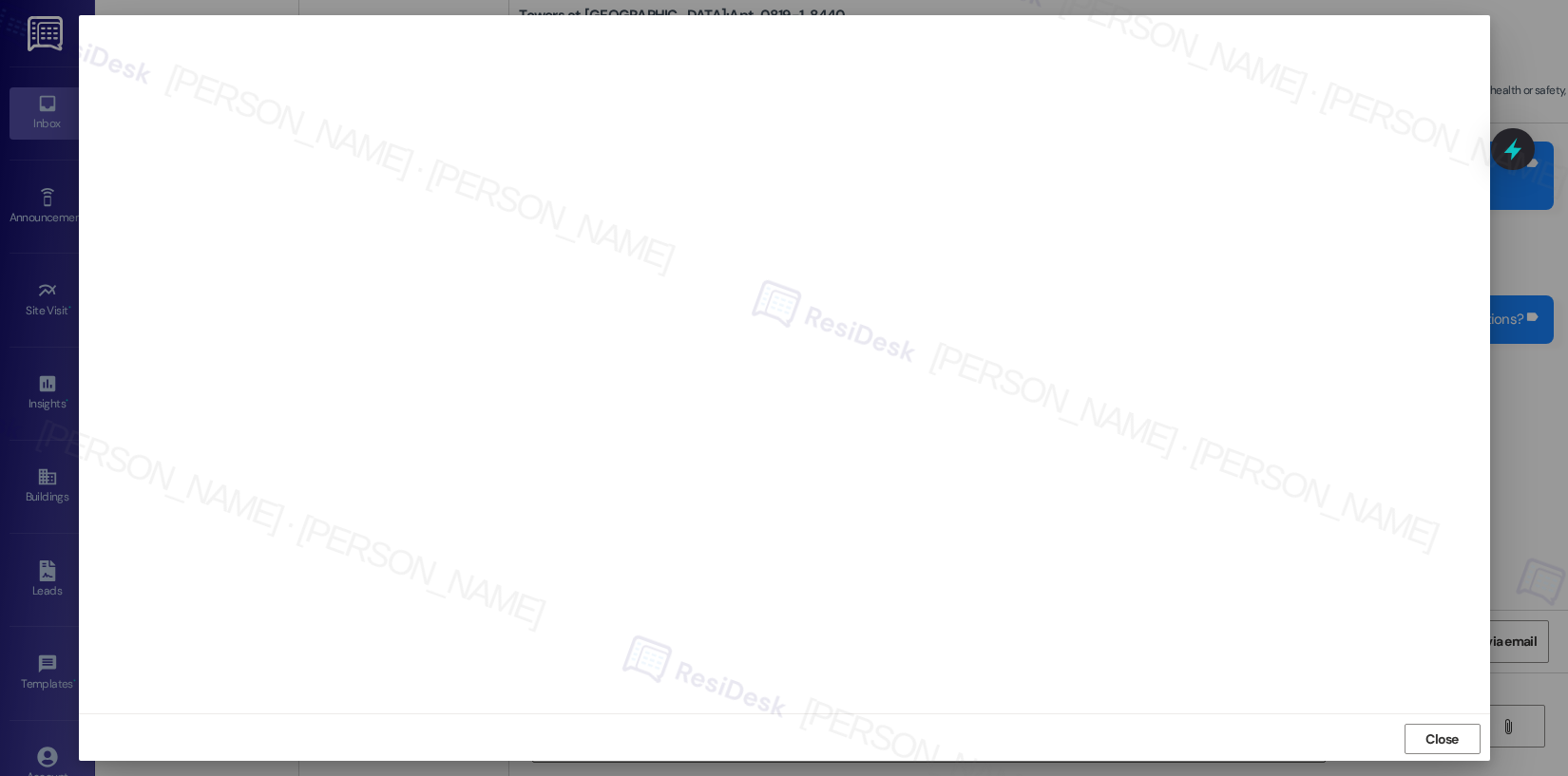 scroll, scrollTop: 3, scrollLeft: 0, axis: vertical 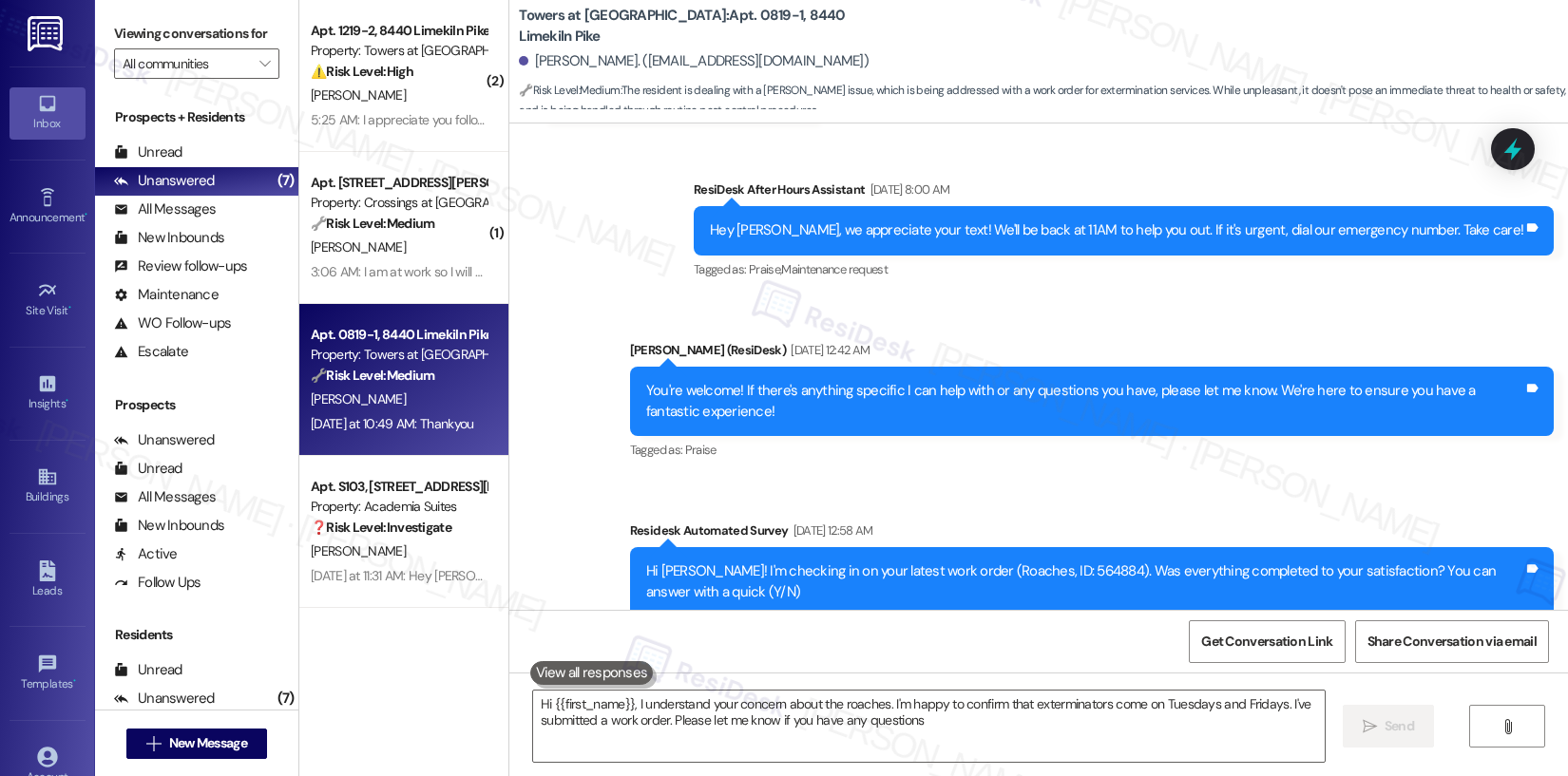 type on "Hi {{first_name}}, I understand your concern about the roaches. I'm happy to confirm that exterminators come on Tuesdays and Fridays. I've submitted a work order. Please let me know if you have any questions." 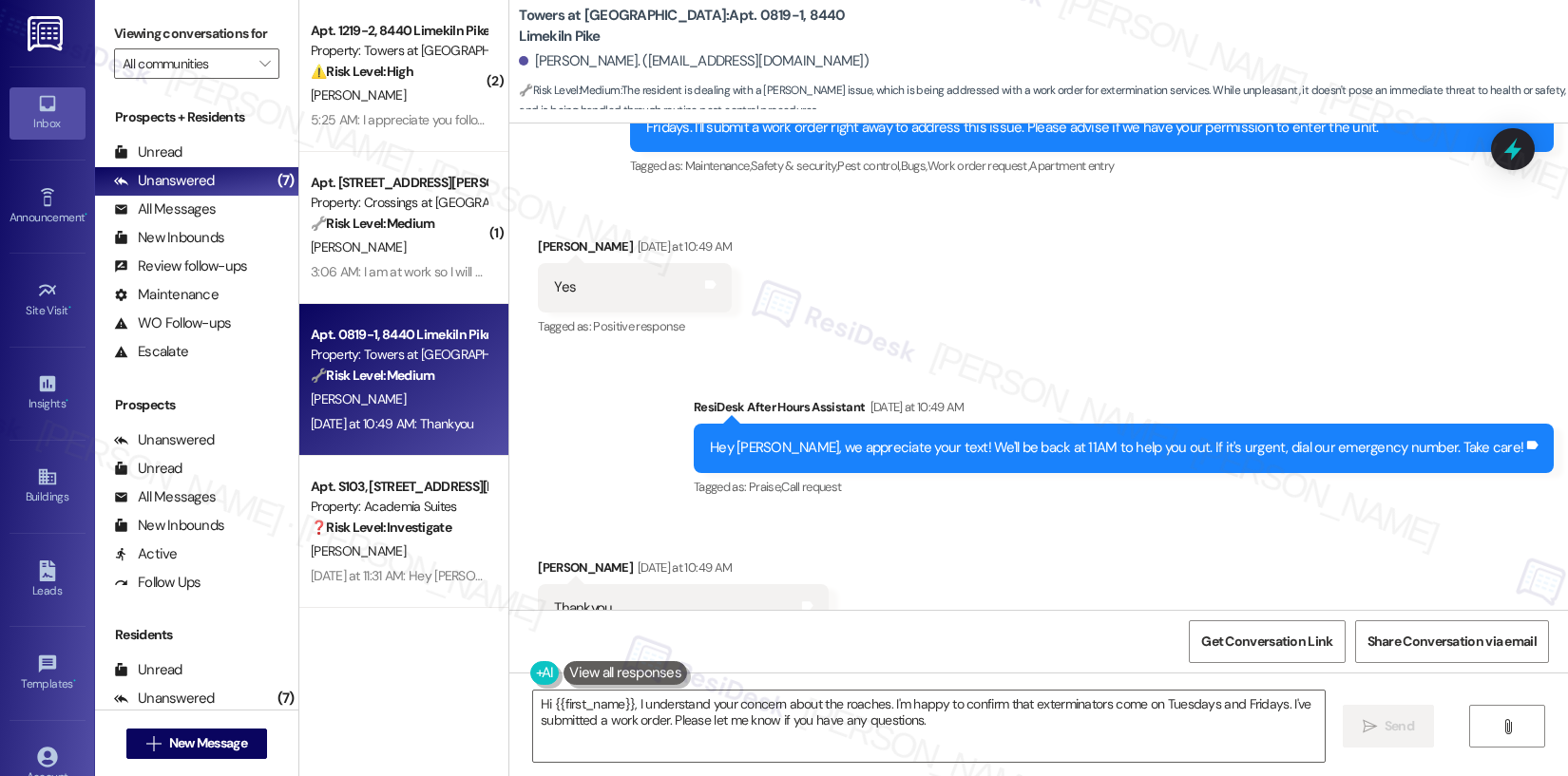 scroll, scrollTop: 7216, scrollLeft: 0, axis: vertical 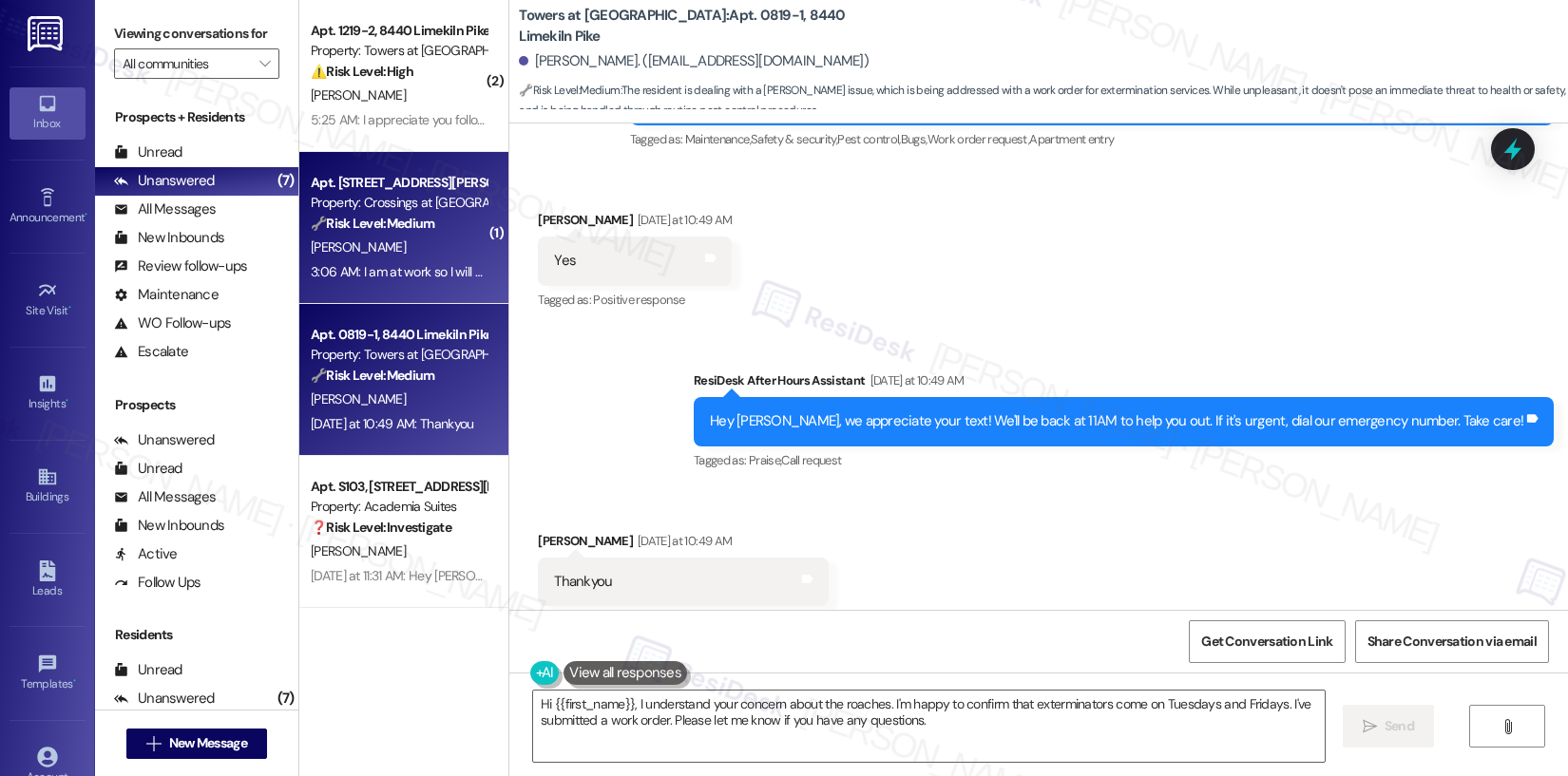 click on "3:06 AM: I am at work so I will shoot you a text when I get home today 3:06 AM: I am at work so I will shoot you a text when I get home today" at bounding box center [398, 272] 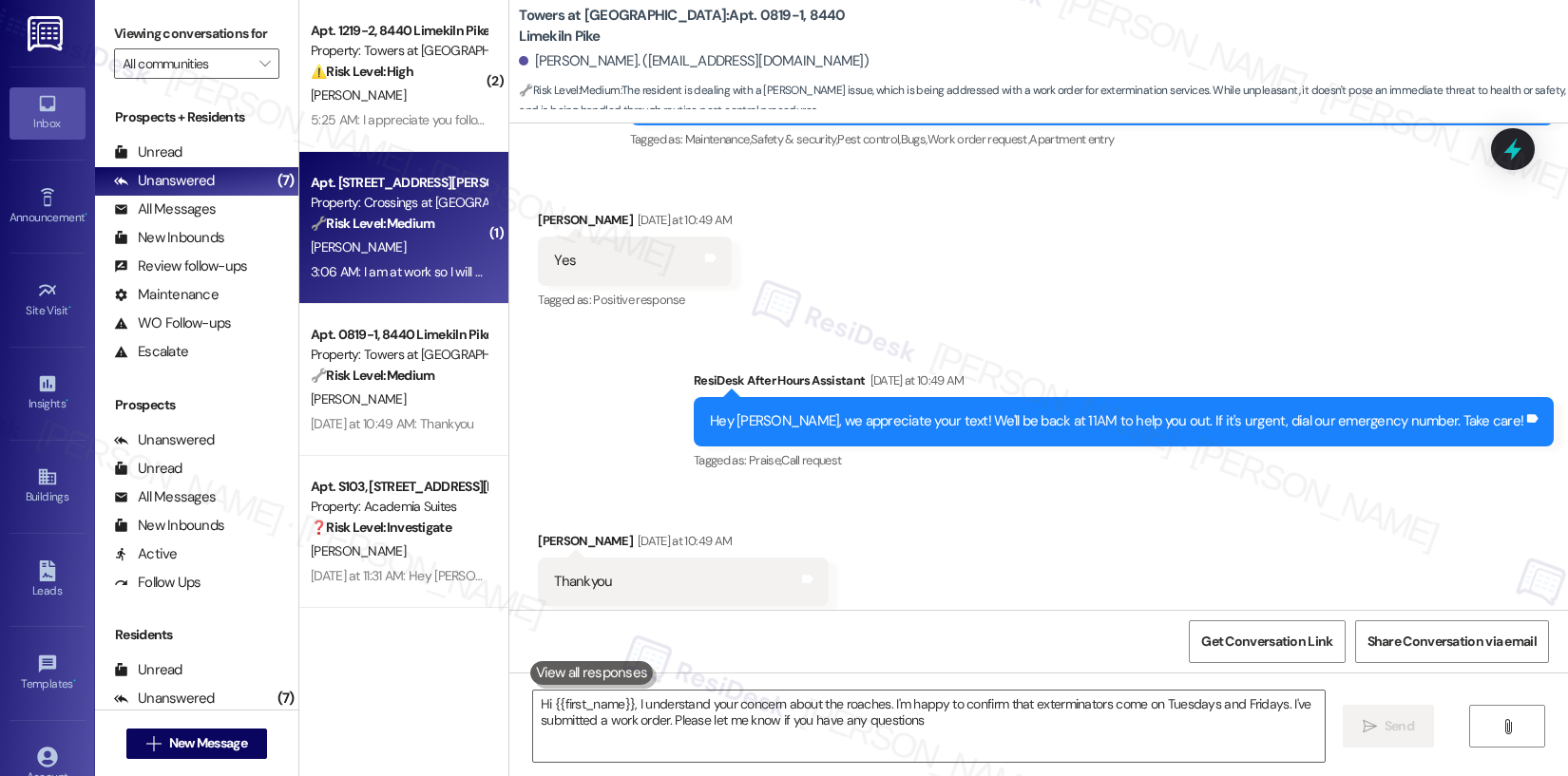 type on "Hi {{first_name}}, I understand your concern about the roaches. I'm happy to confirm that exterminators come on Tuesdays and Fridays. I've submitted a work order. Please let me know if you have any questions." 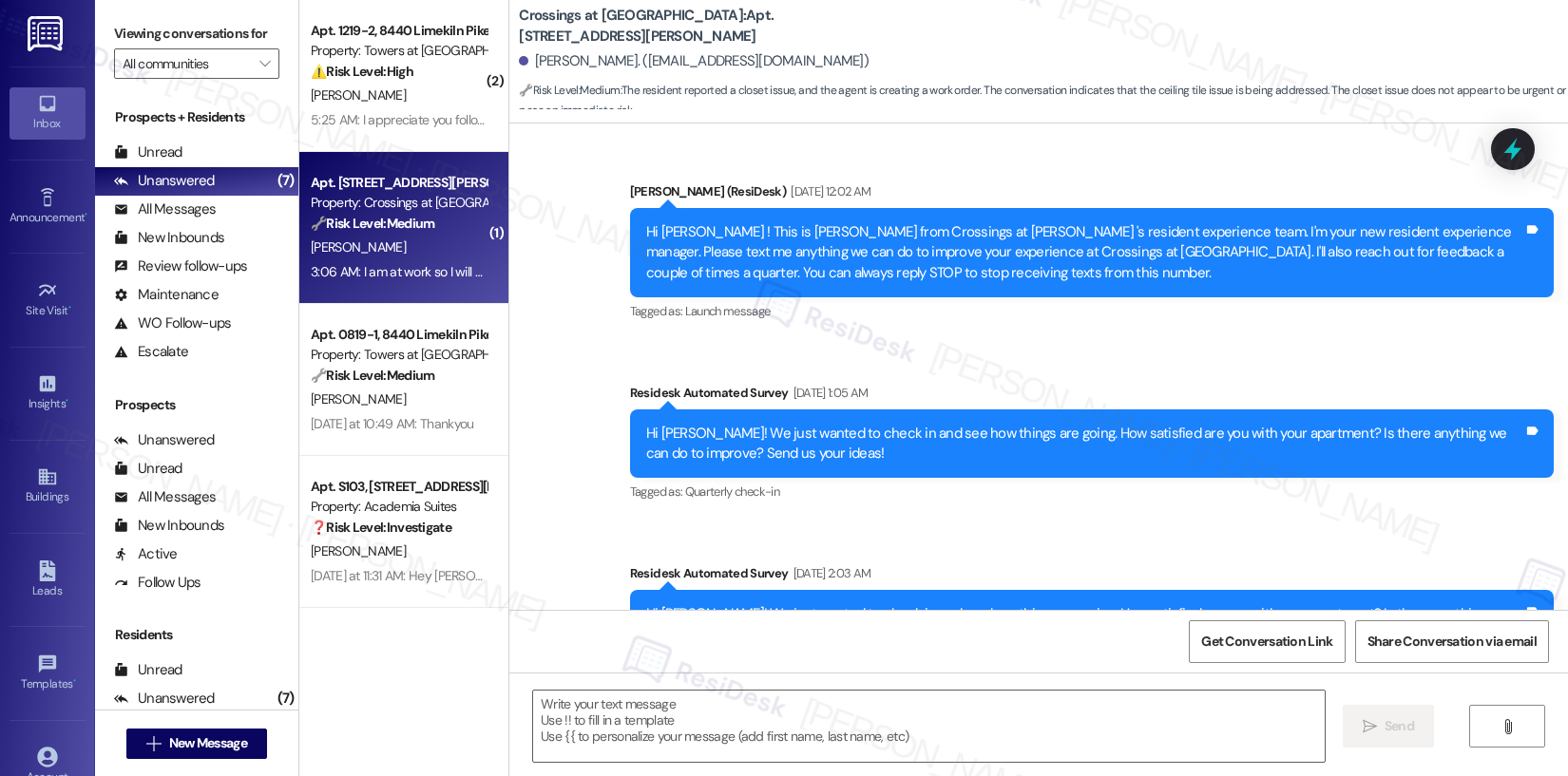 scroll, scrollTop: 6661, scrollLeft: 0, axis: vertical 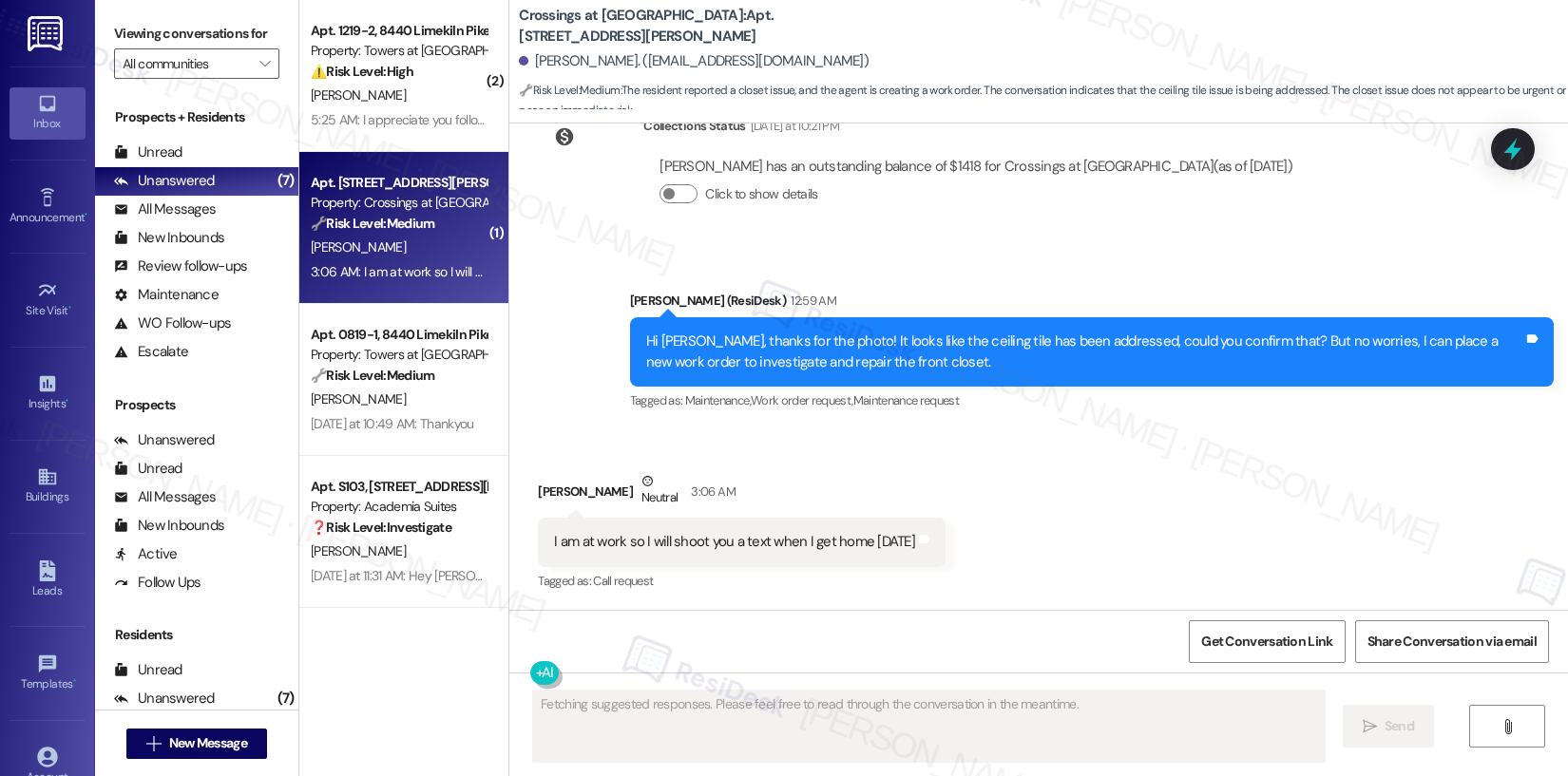 click on "[PERSON_NAME]" at bounding box center [398, 247] 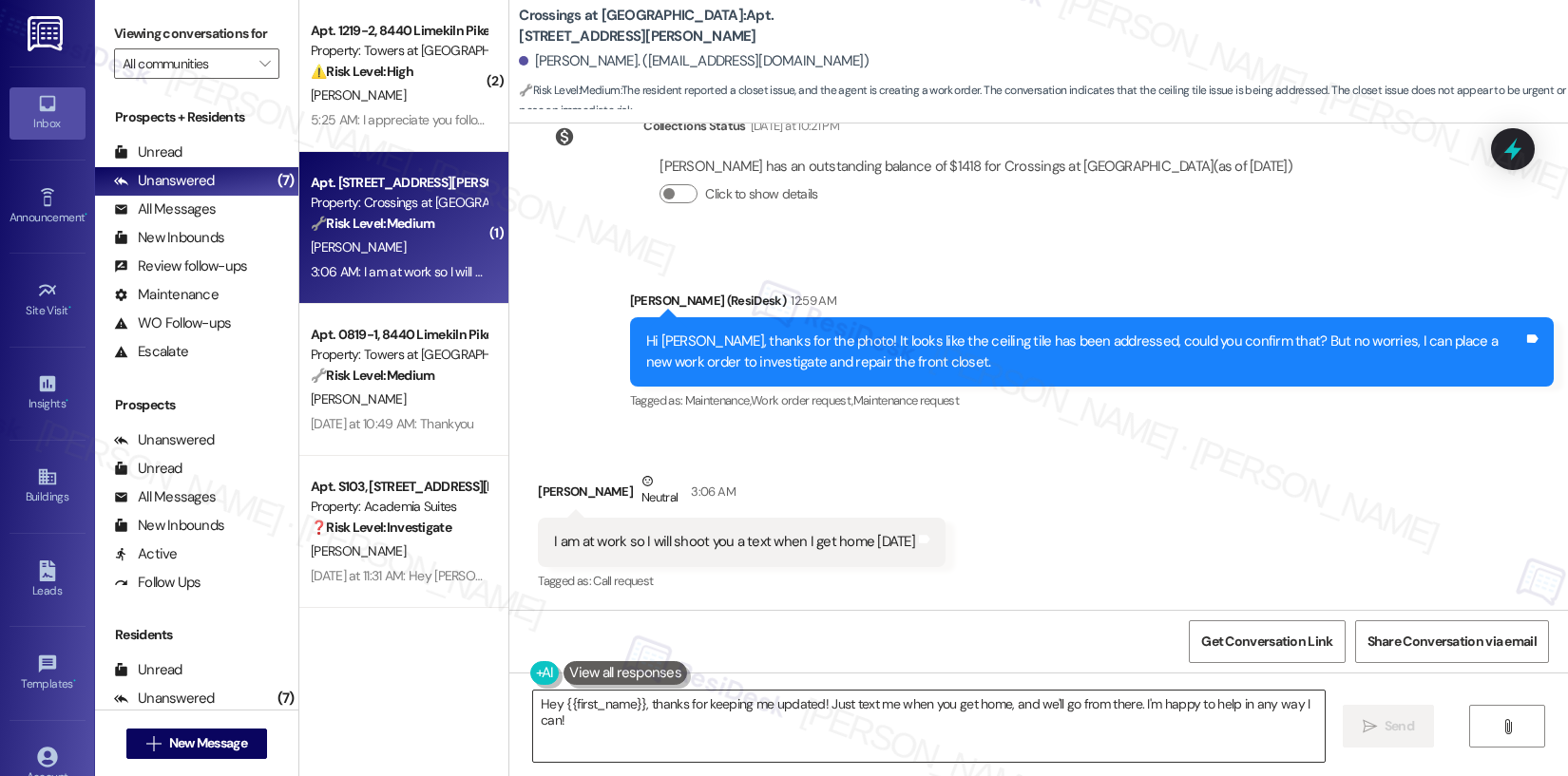 click on "Hey {{first_name}}, thanks for keeping me updated! Just text me when you get home, and we'll go from there. I'm happy to help in any way I can!" at bounding box center (928, 726) 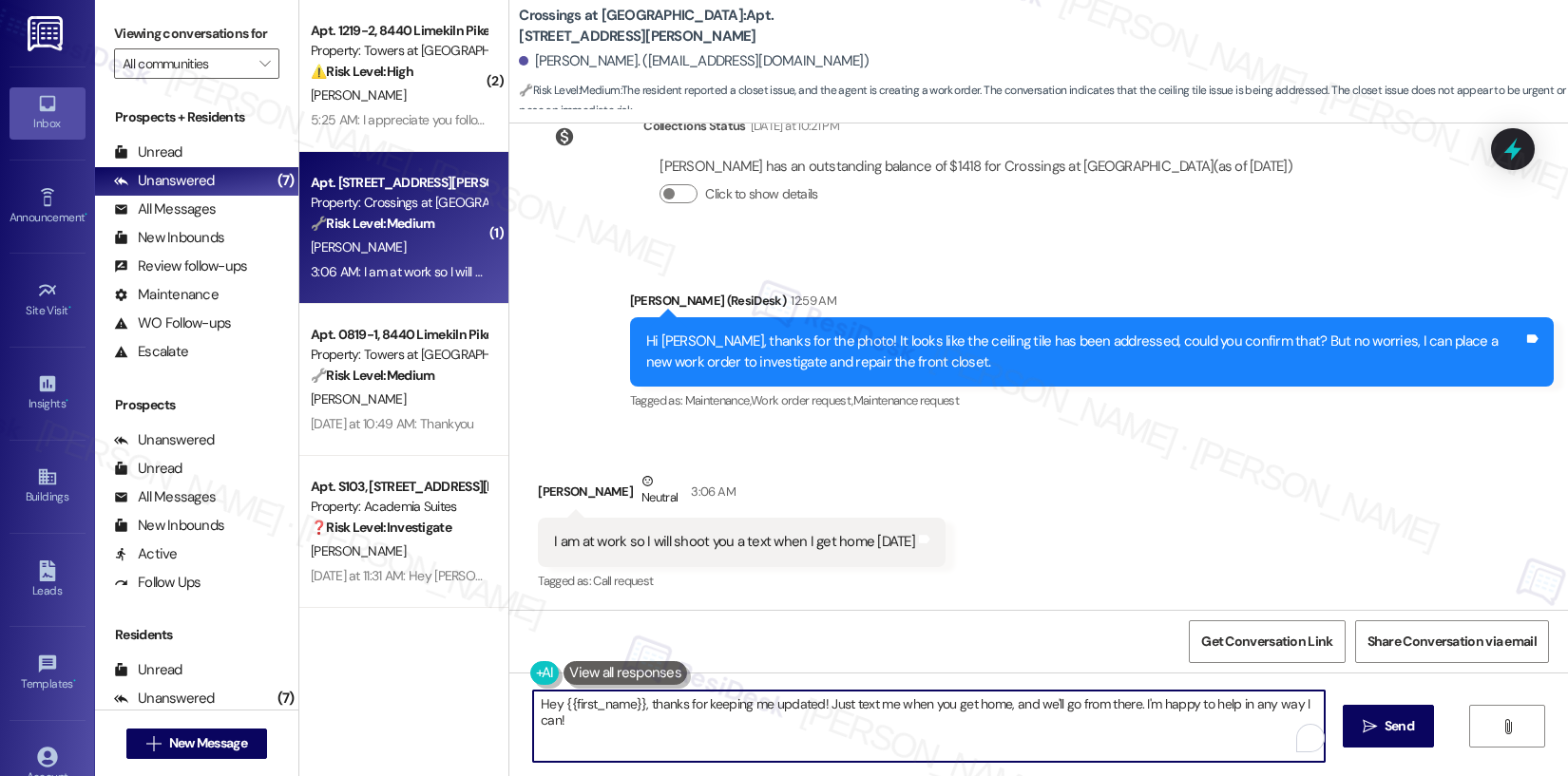 click on "Hey {{first_name}}, thanks for keeping me updated! Just text me when you get home, and we'll go from there. I'm happy to help in any way I can!" at bounding box center (928, 726) 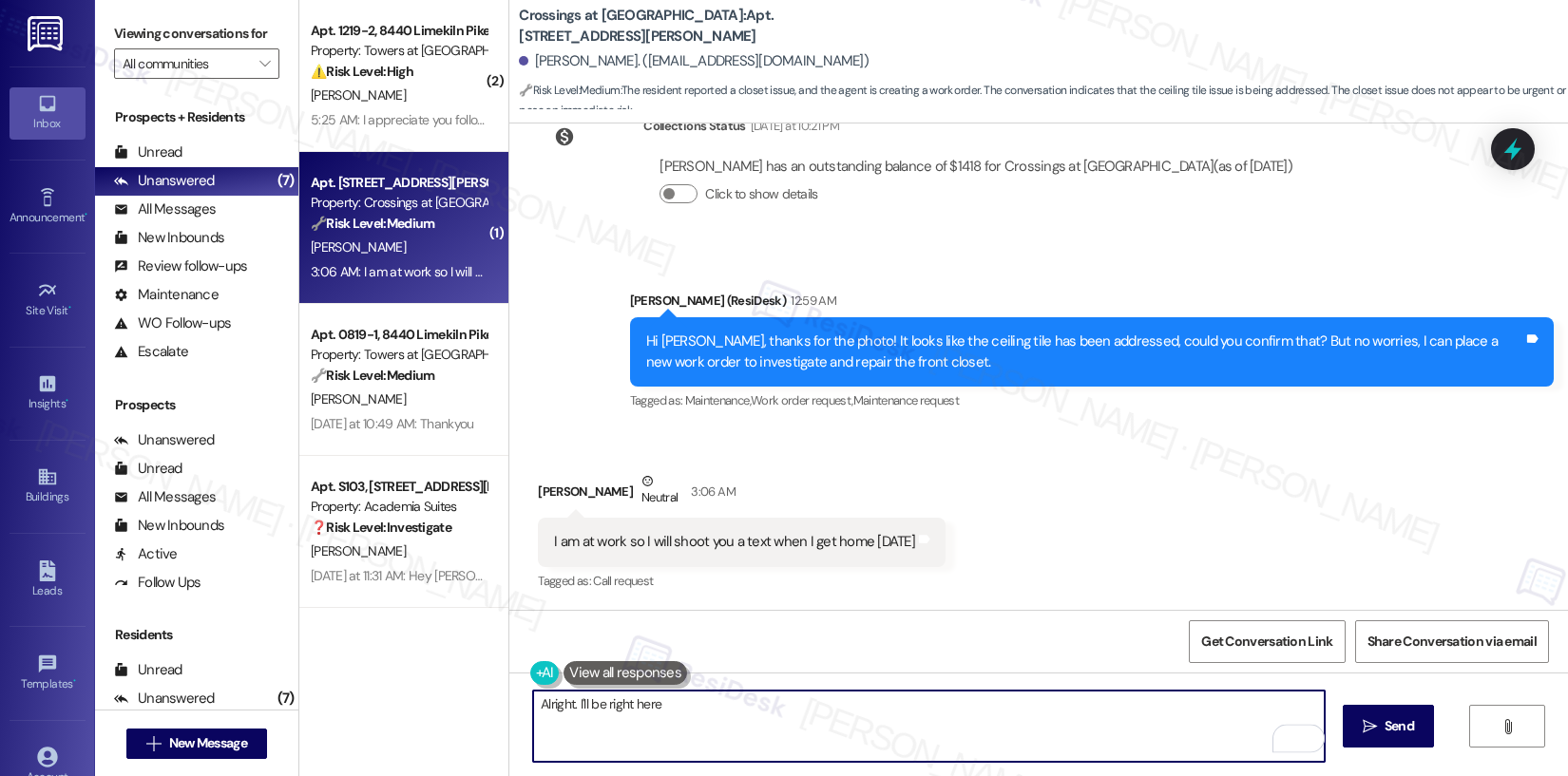 click on "I am at work so I will shoot you a text when I get home [DATE]" at bounding box center (735, 541) 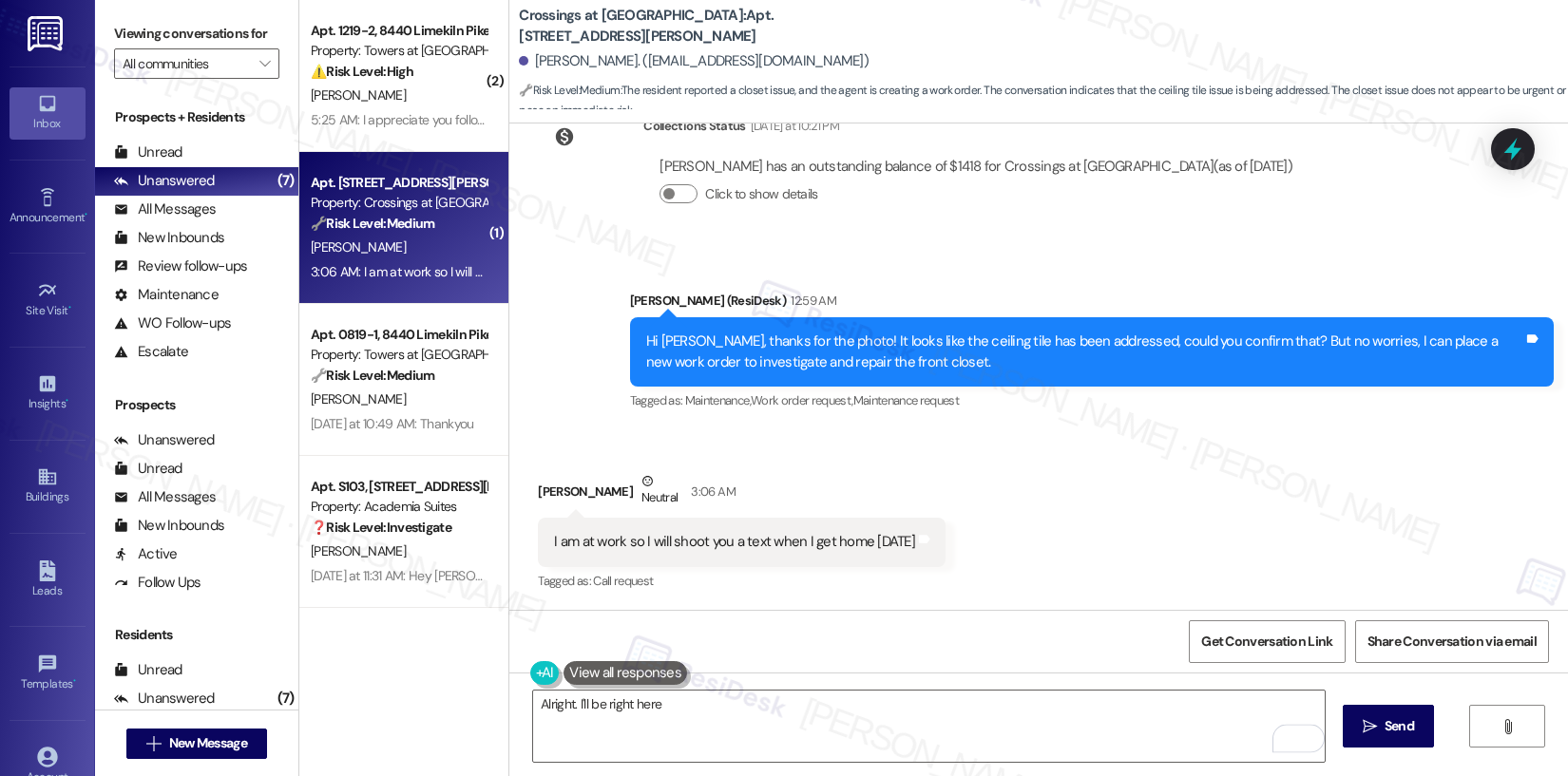 click on "I am at work so I will shoot you a text when I get home [DATE]" at bounding box center [735, 541] 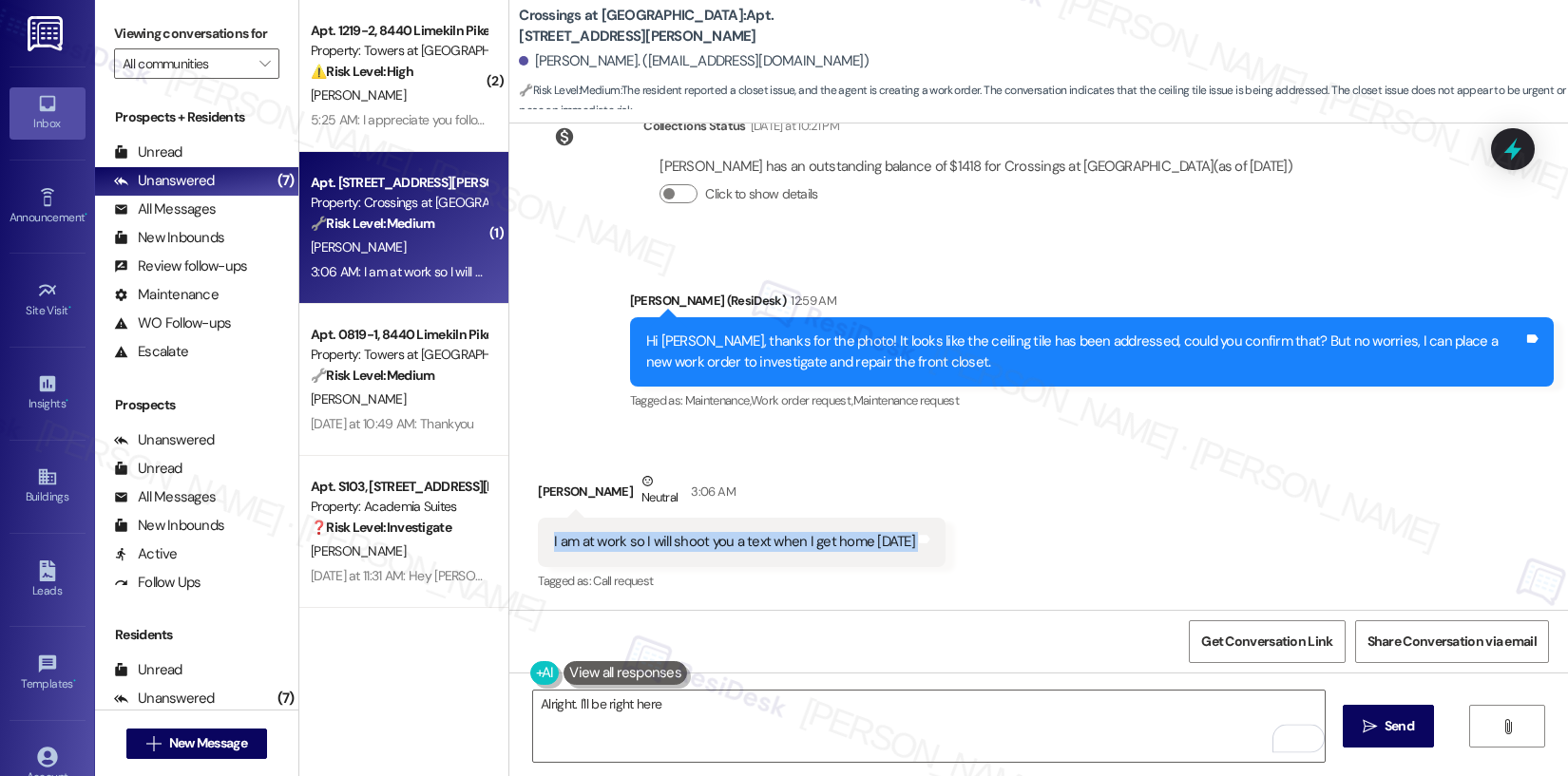 click on "I am at work so I will shoot you a text when I get home [DATE]" at bounding box center (735, 541) 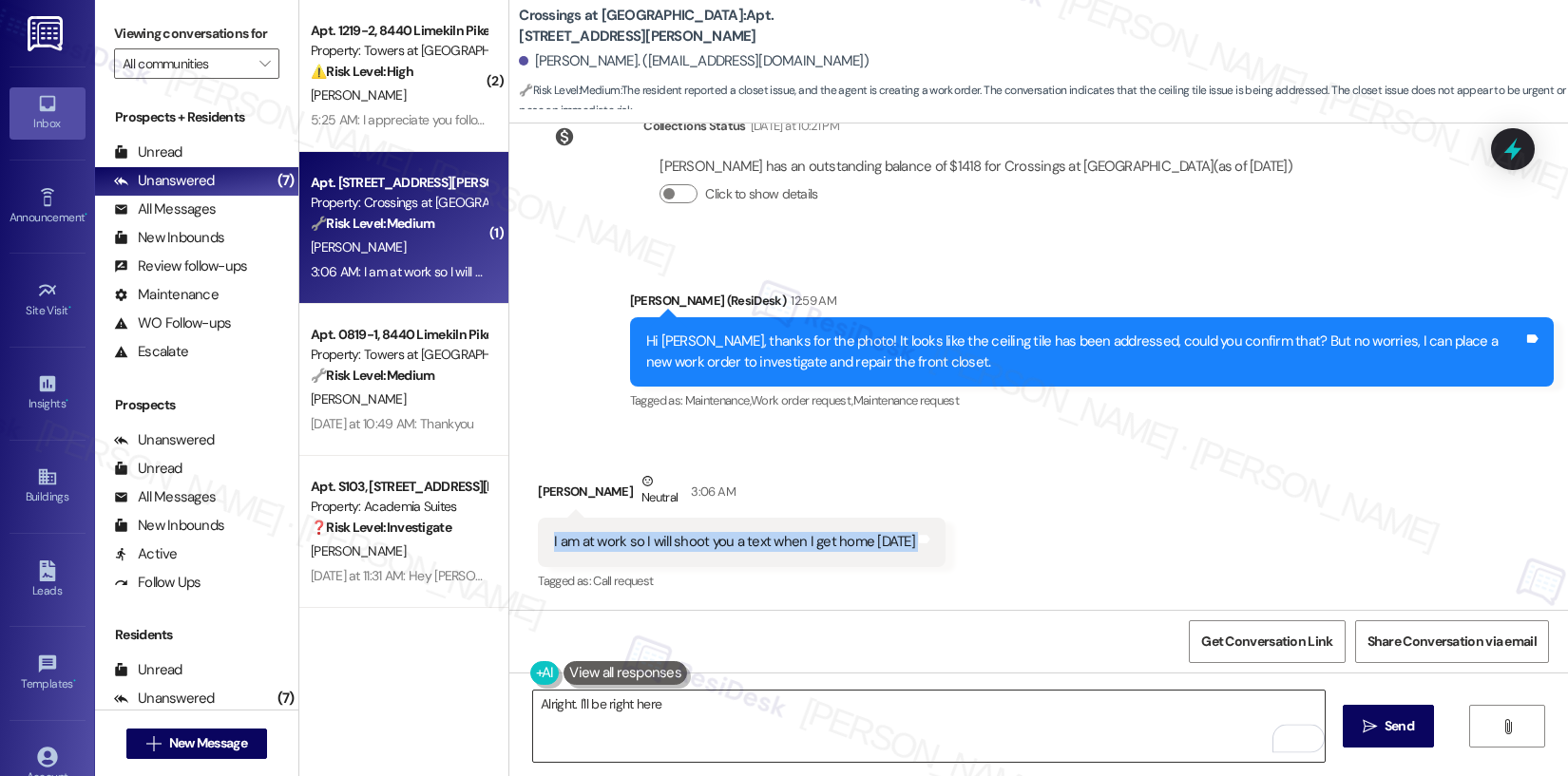 click on "Alright. I'll be right here" at bounding box center [928, 726] 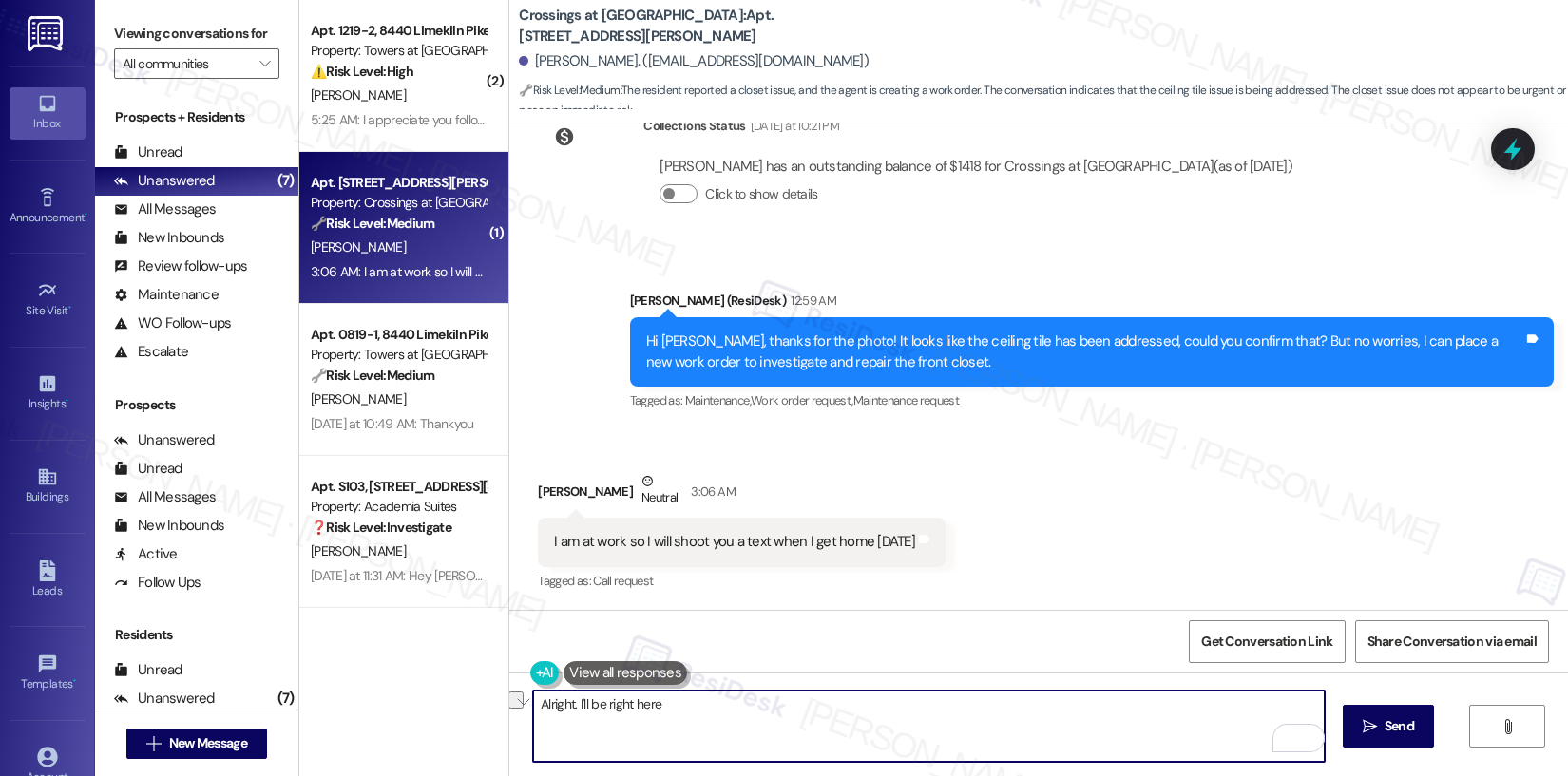 drag, startPoint x: 685, startPoint y: 706, endPoint x: 567, endPoint y: 709, distance: 118.038129 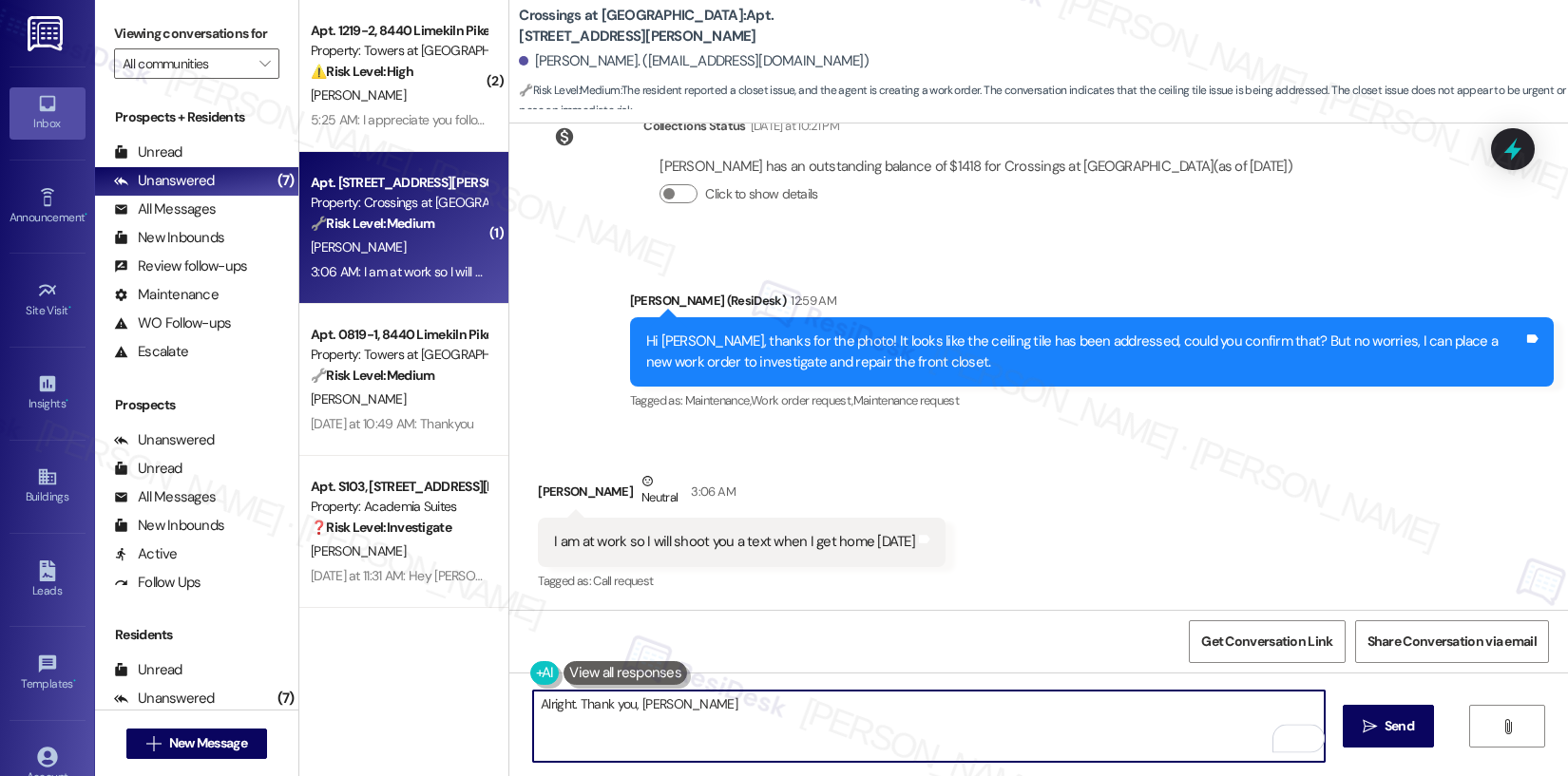 type on "Alright. Thank you, [PERSON_NAME]!" 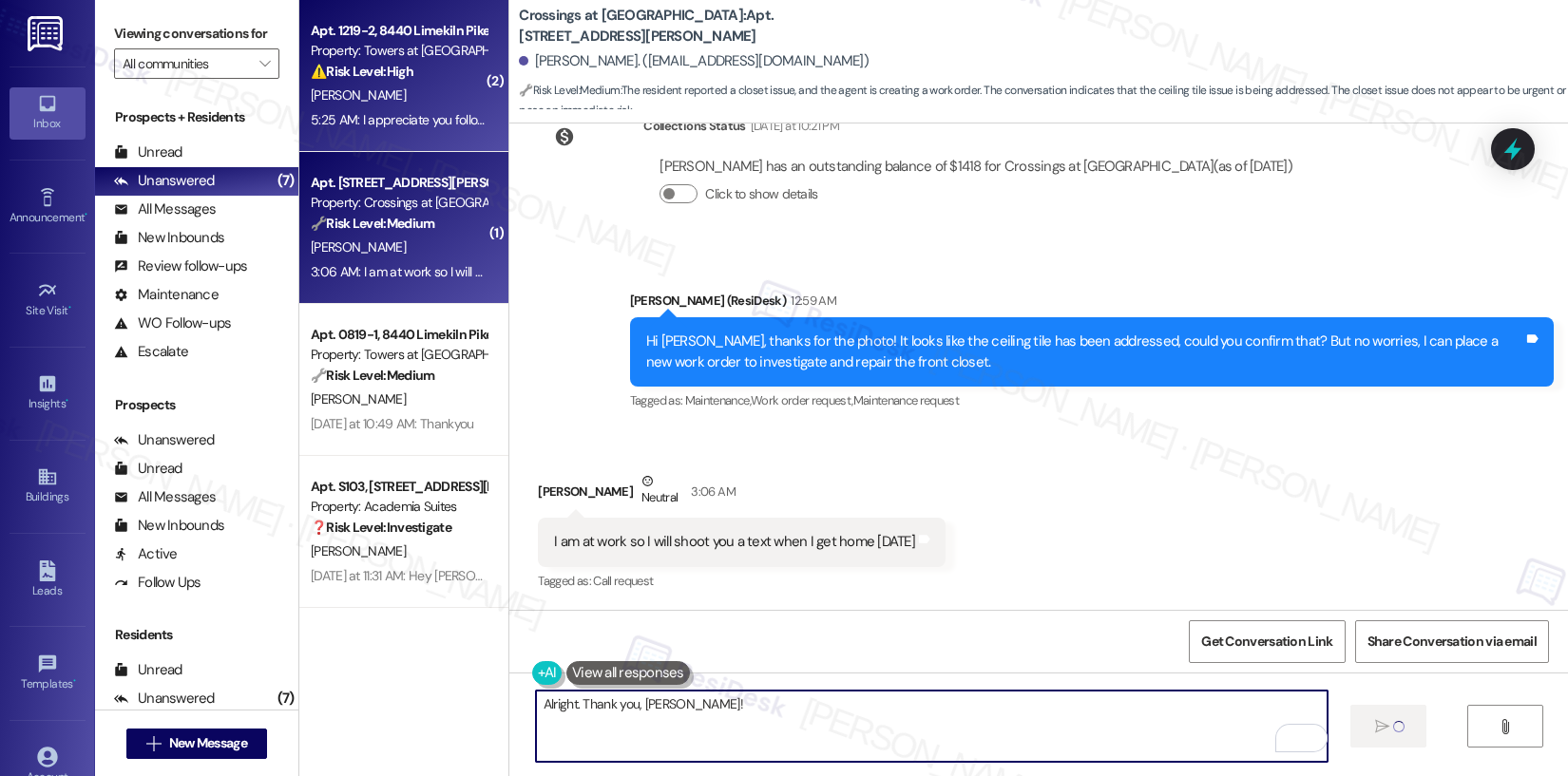 type 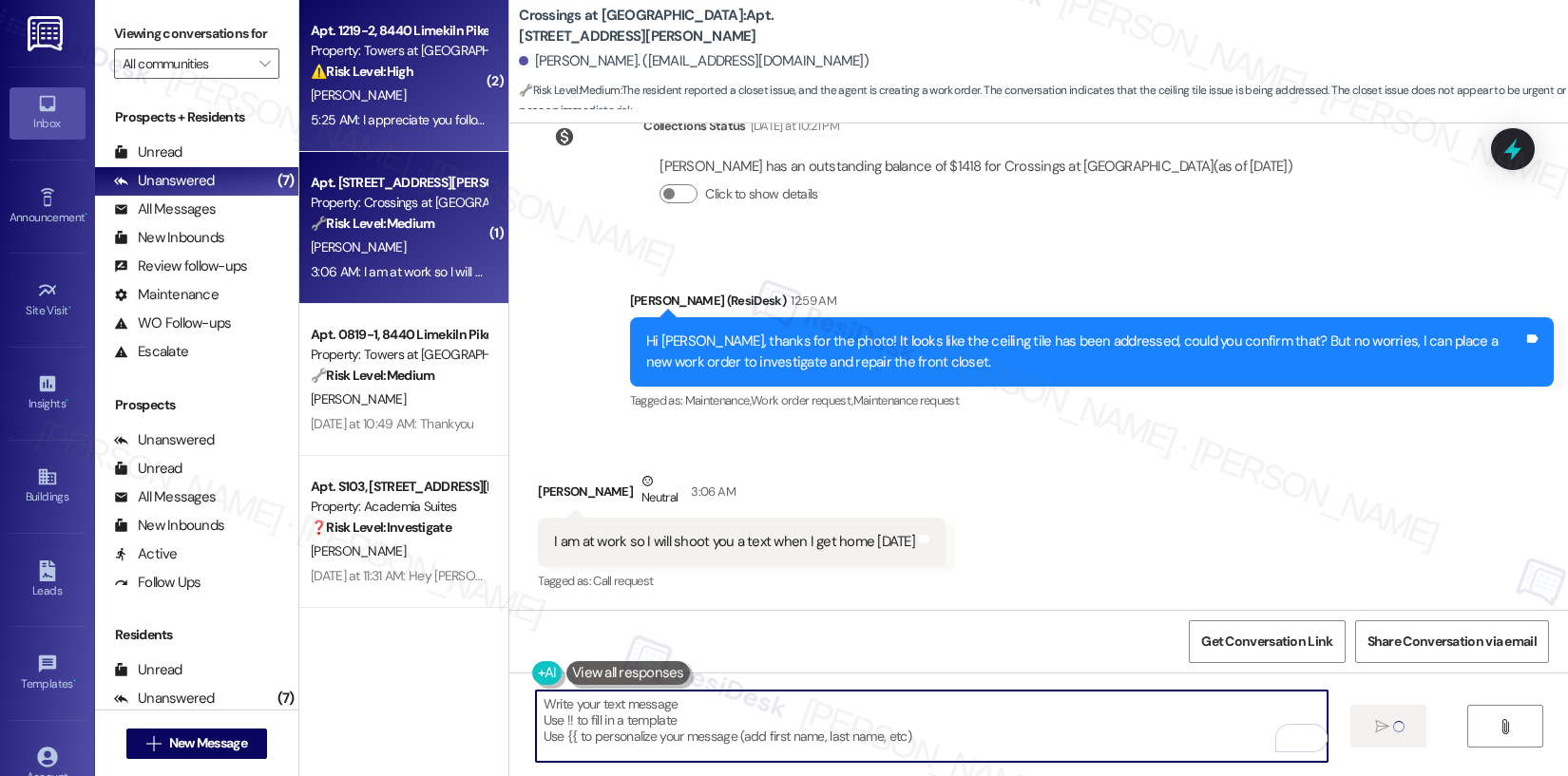 scroll, scrollTop: 6660, scrollLeft: 0, axis: vertical 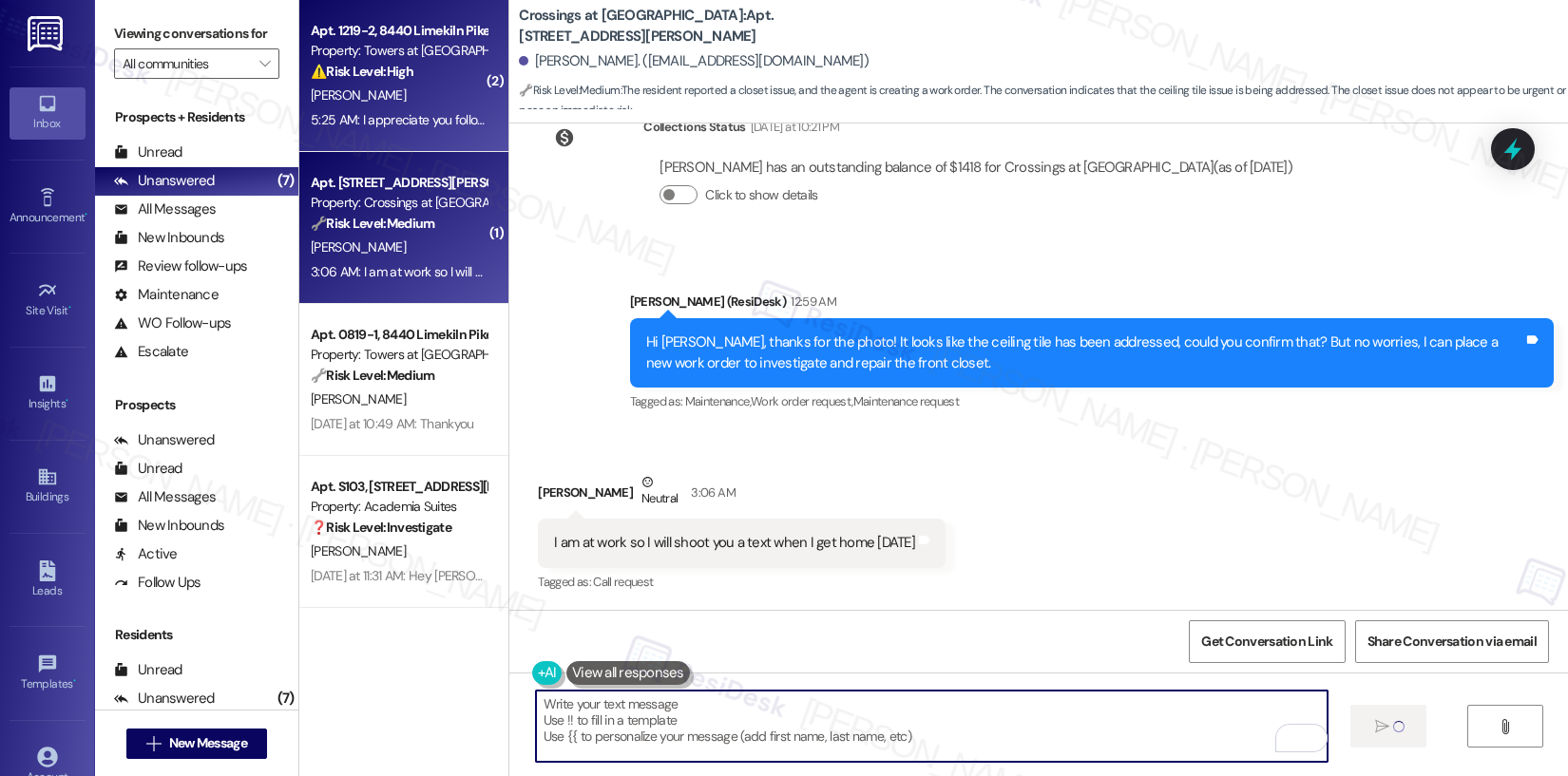 click on "[PERSON_NAME]" at bounding box center [398, 95] 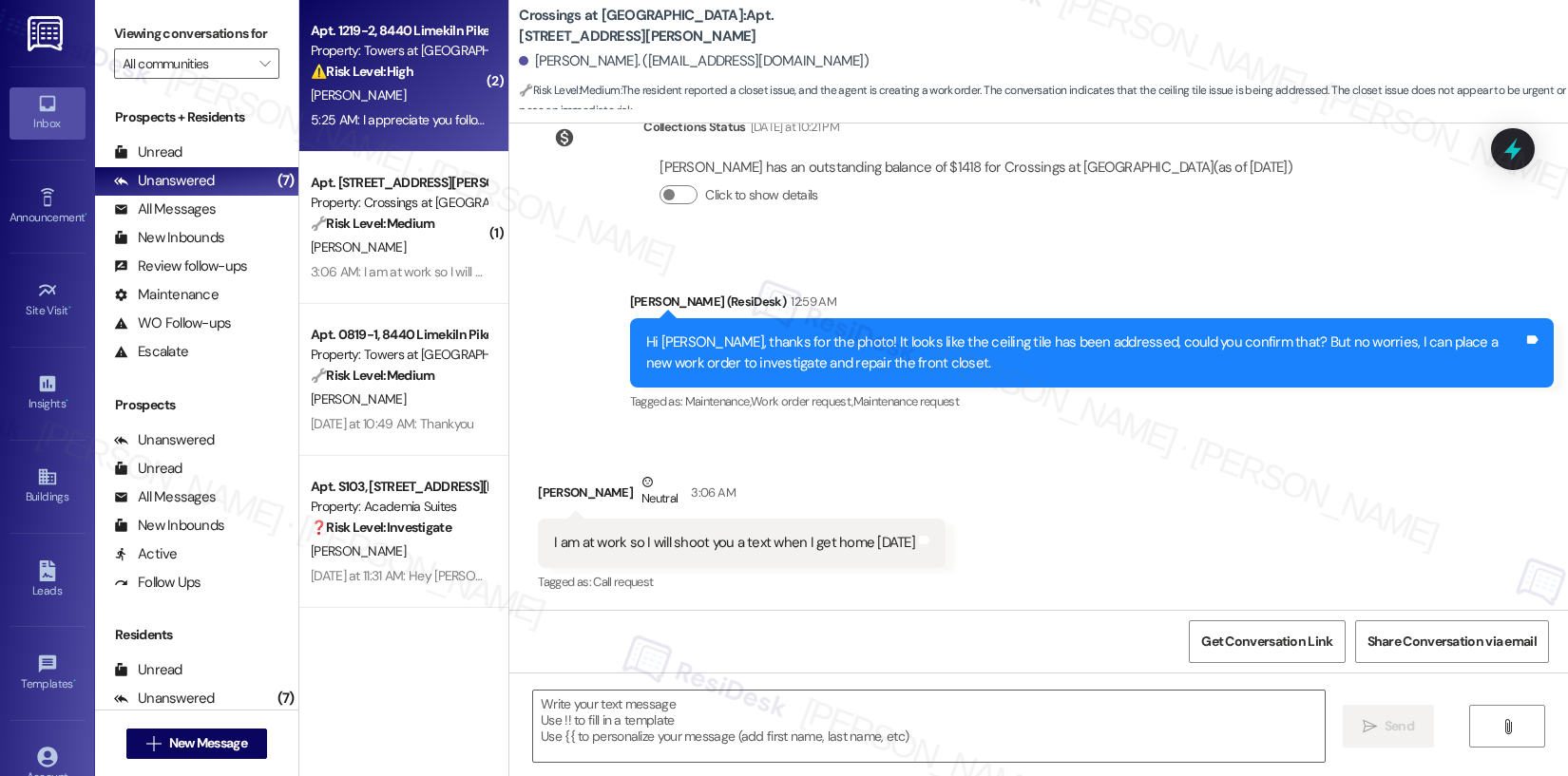 type on "Fetching suggested responses. Please feel free to read through the conversation in the meantime." 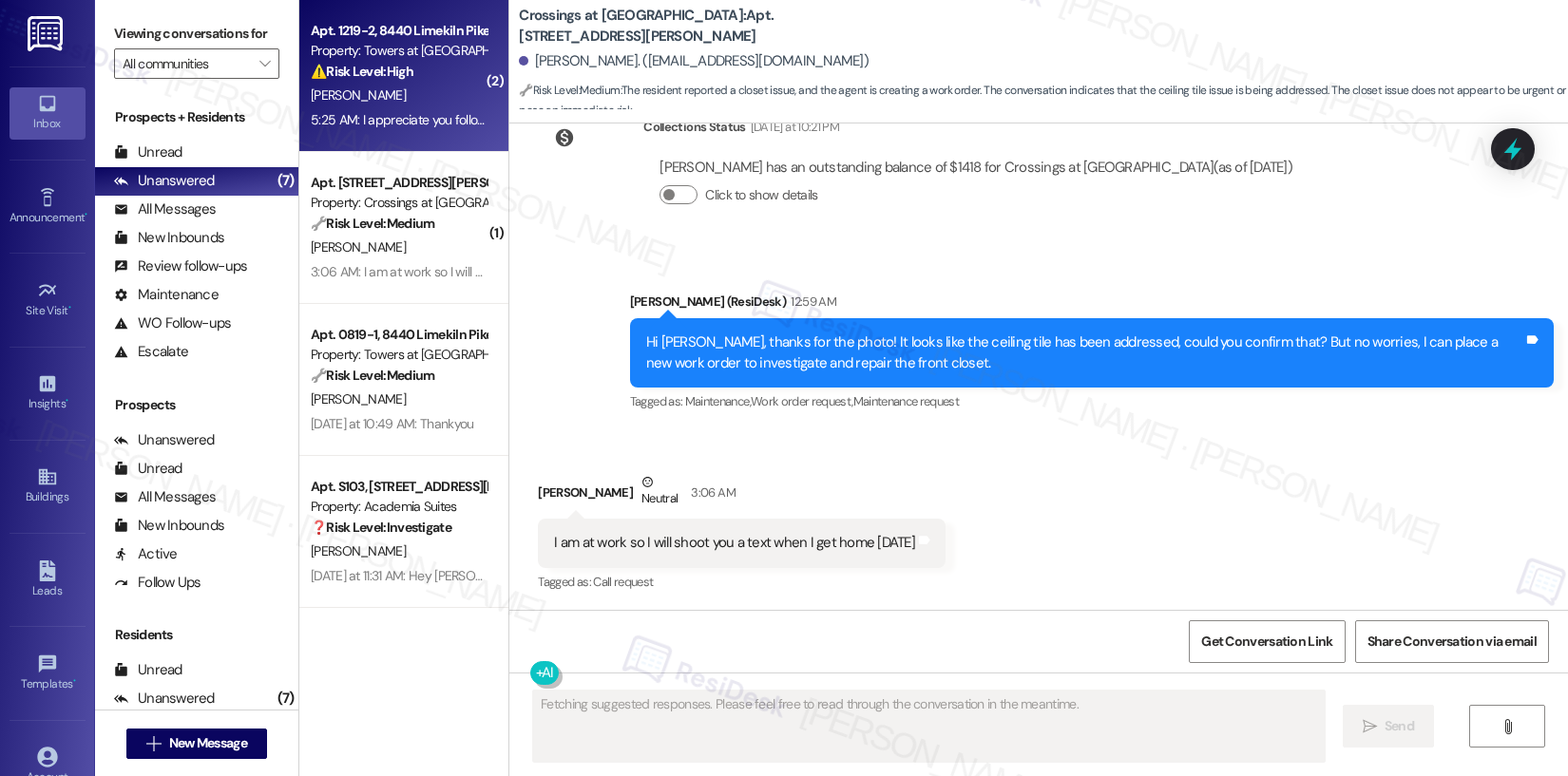 click on "[PERSON_NAME]" at bounding box center (398, 95) 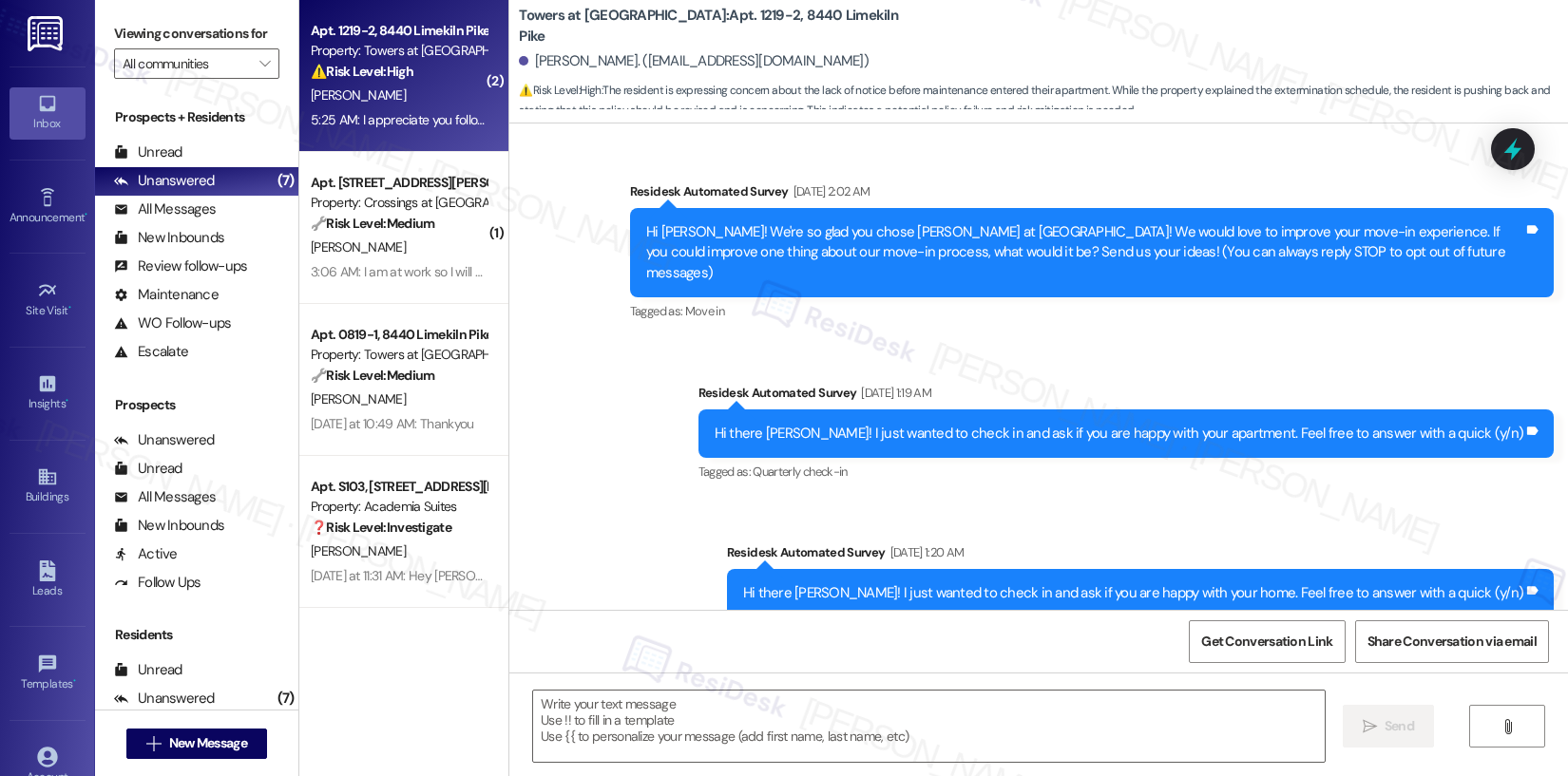 scroll, scrollTop: 17140, scrollLeft: 0, axis: vertical 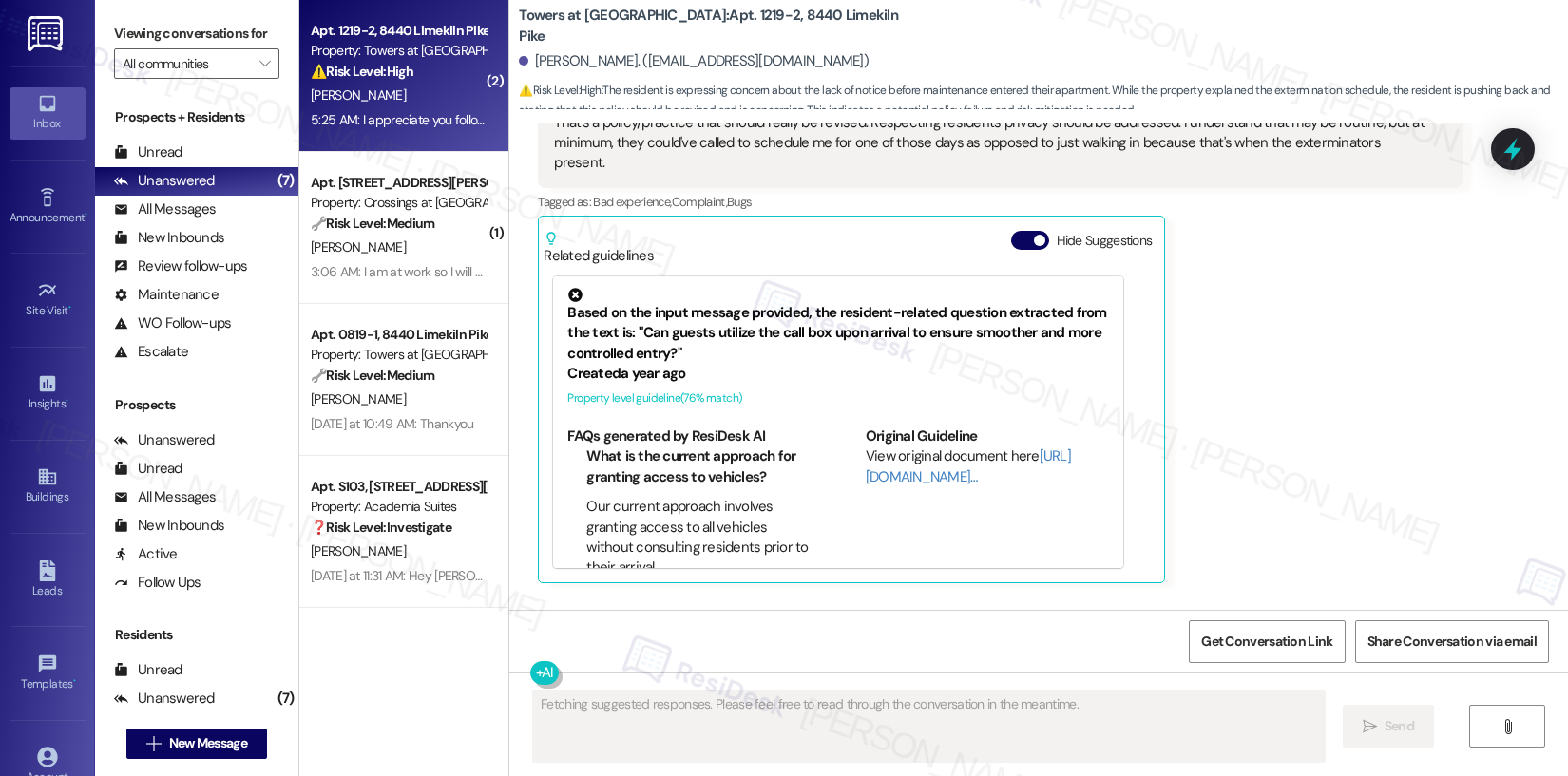 click on "Received via SMS Jonathan Torres 5:25 AM That's a policy/practice that should really be revised. Respecting residents privacy should be addressed. I understand that may be routine, but at minimum, they could've called to schedule me for one of those days as opposed to just walking in because that's when the exterminators present. Tags and notes Tagged as:   Bad experience ,  Click to highlight conversations about Bad experience Complaint ,  Click to highlight conversations about Complaint Bugs Click to highlight conversations about Bugs  Related guidelines Hide Suggestions Based on the input message provided, the resident-related question extracted from the text is: "Can guests utilize the call box upon arrival to ensure smoother and more controlled entry?" Created  a year ago Property level guideline  ( 76 % match) FAQs generated by ResiDesk AI What is the current approach for granting access to vehicles? What is the process for guests upon arrival? Why should guests utilize the call box upon arrival?  ( 76" at bounding box center [1039, 380] 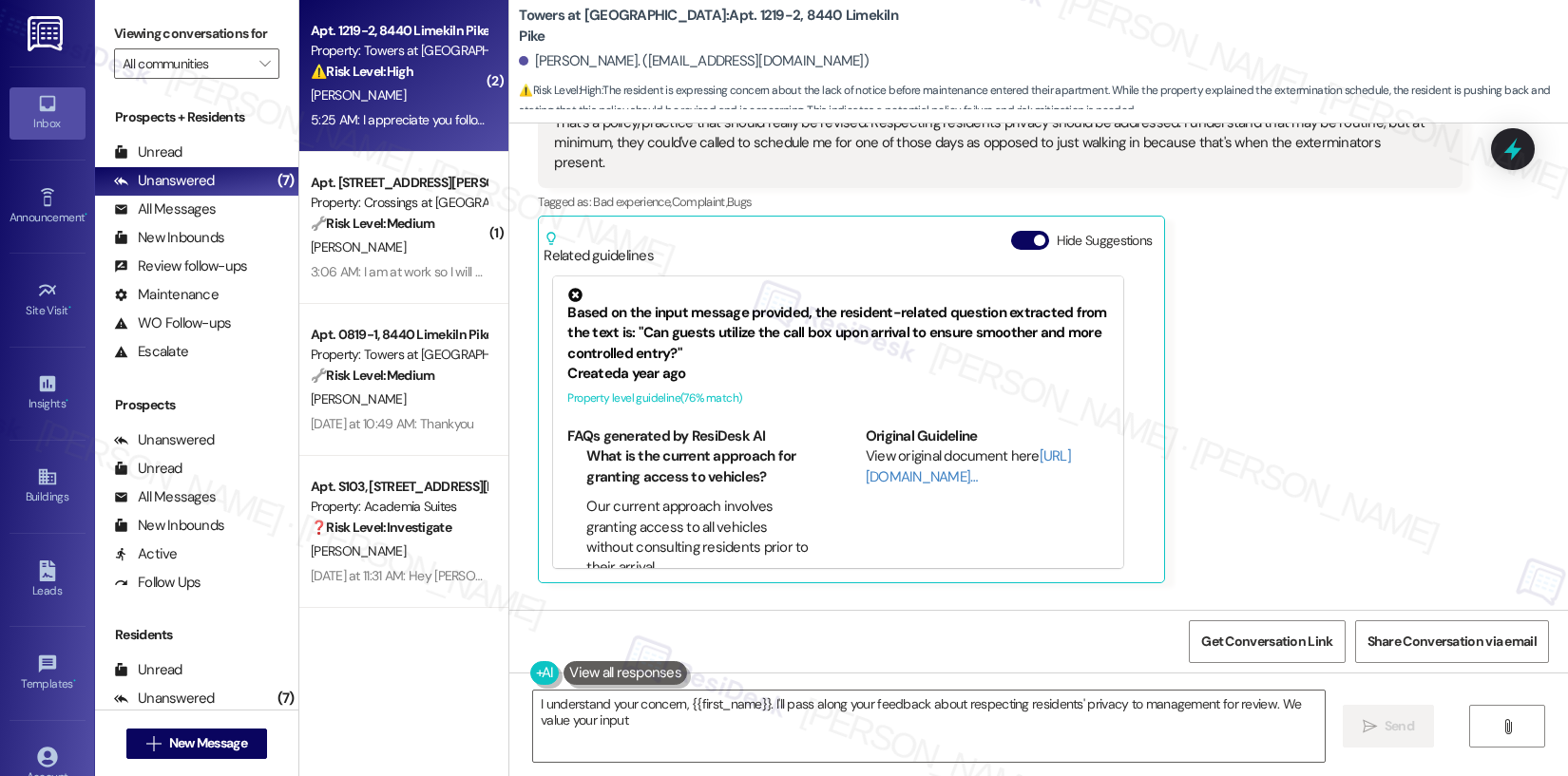 type on "I understand your concern, {{first_name}}. I'll pass along your feedback about respecting residents' privacy to management for review. We value your input!" 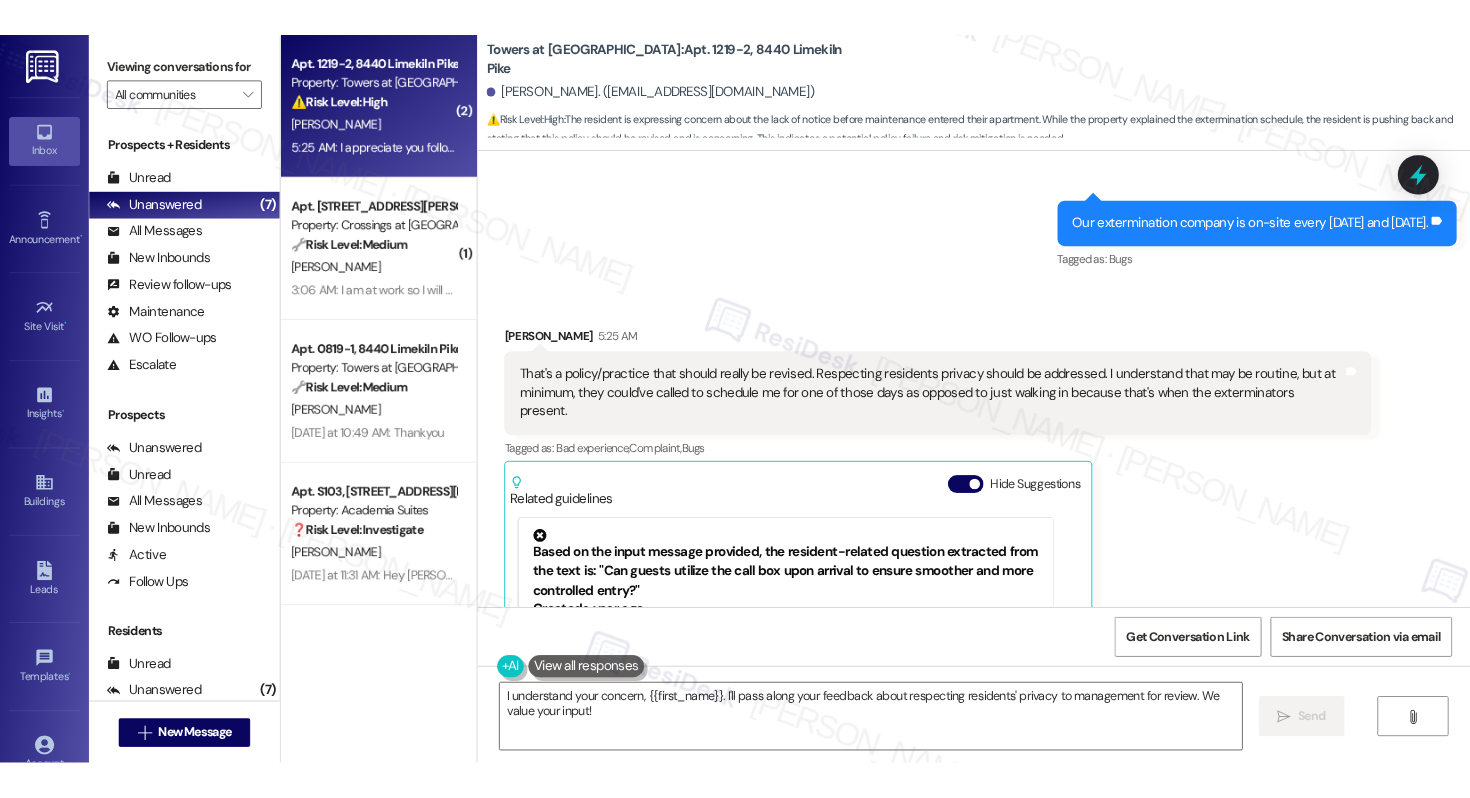 scroll, scrollTop: 18046, scrollLeft: 0, axis: vertical 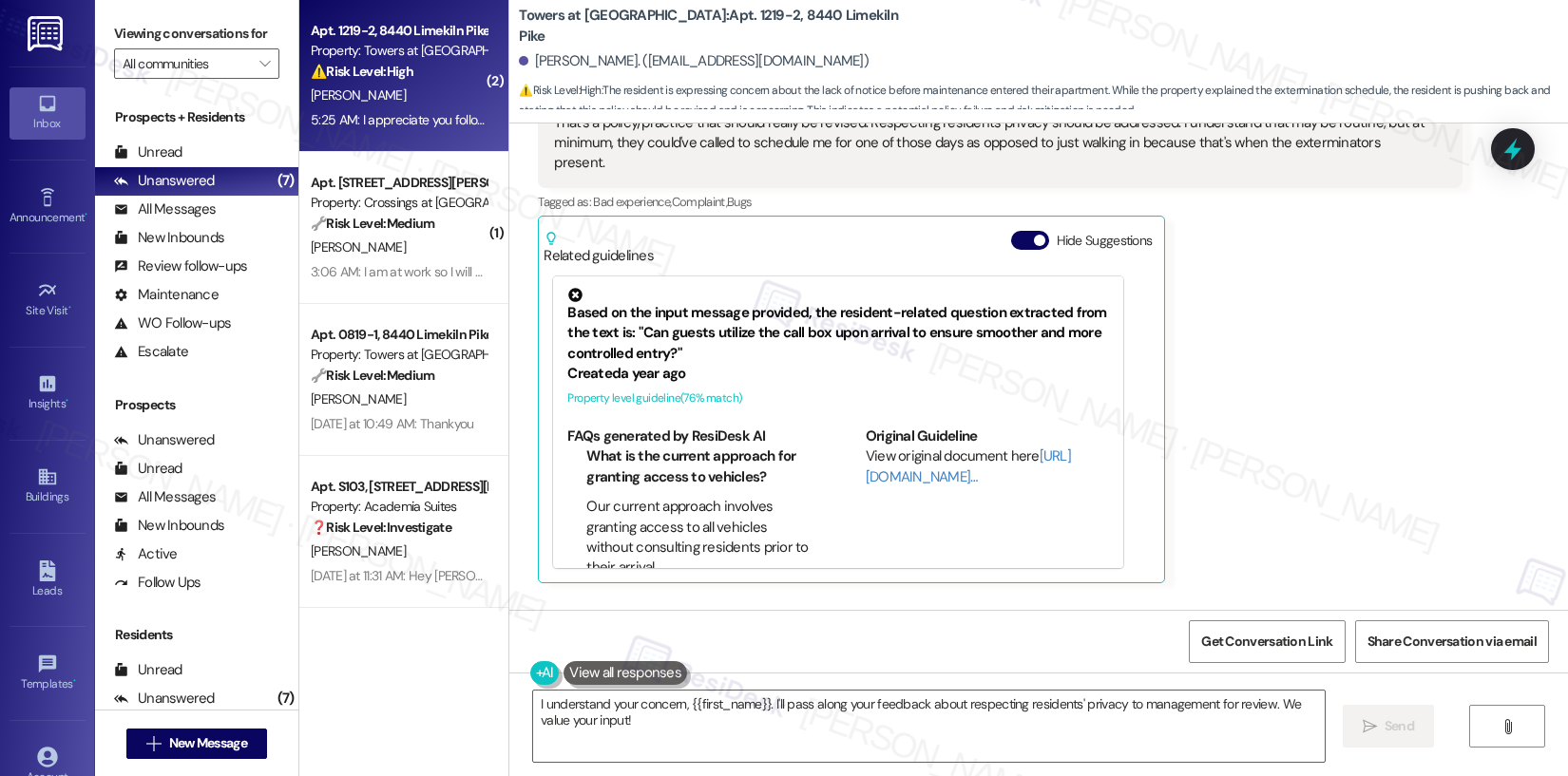 click on "I appreciate you following up, but that's concerning." at bounding box center [707, 664] 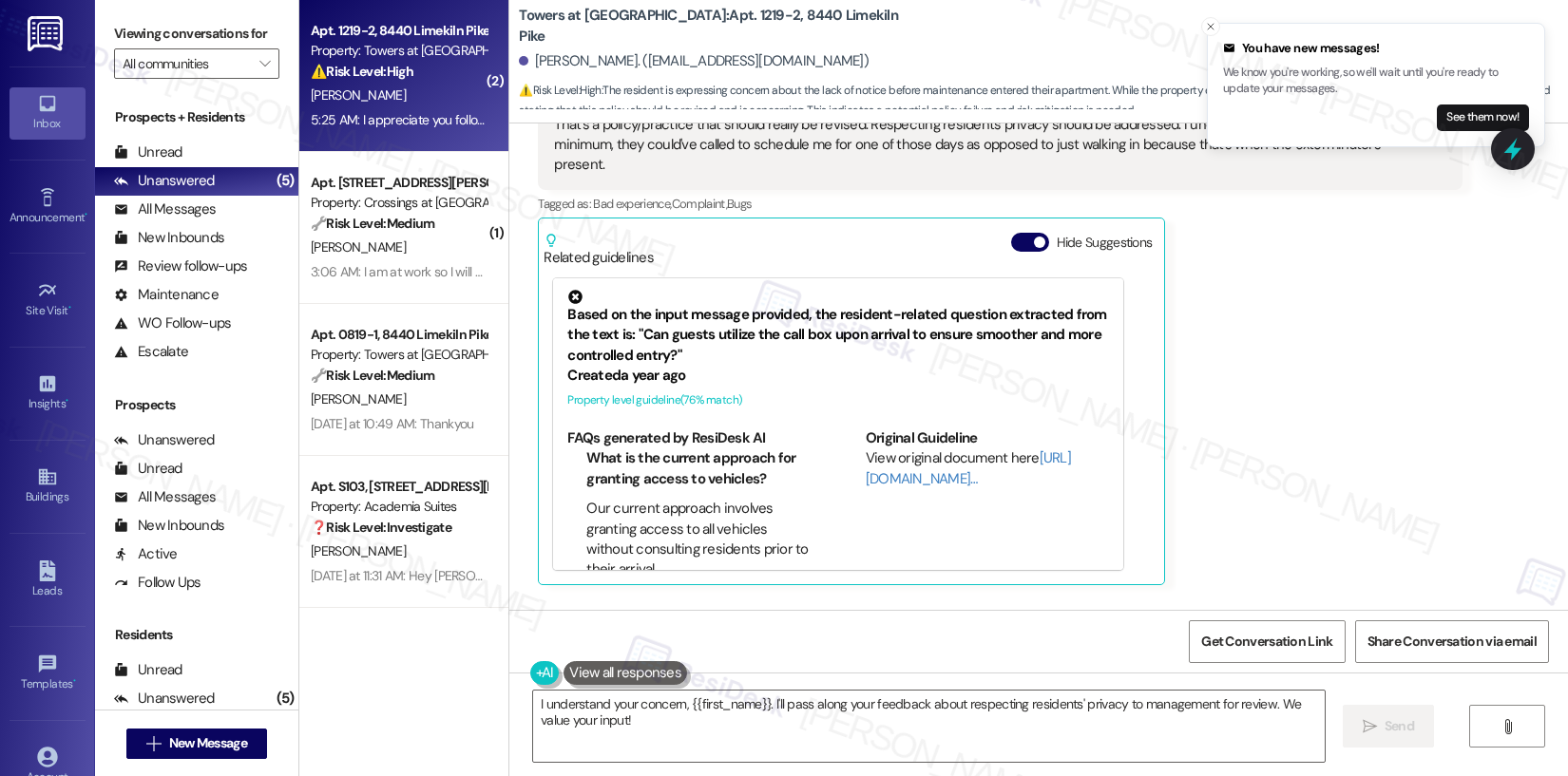 scroll, scrollTop: 16834, scrollLeft: 0, axis: vertical 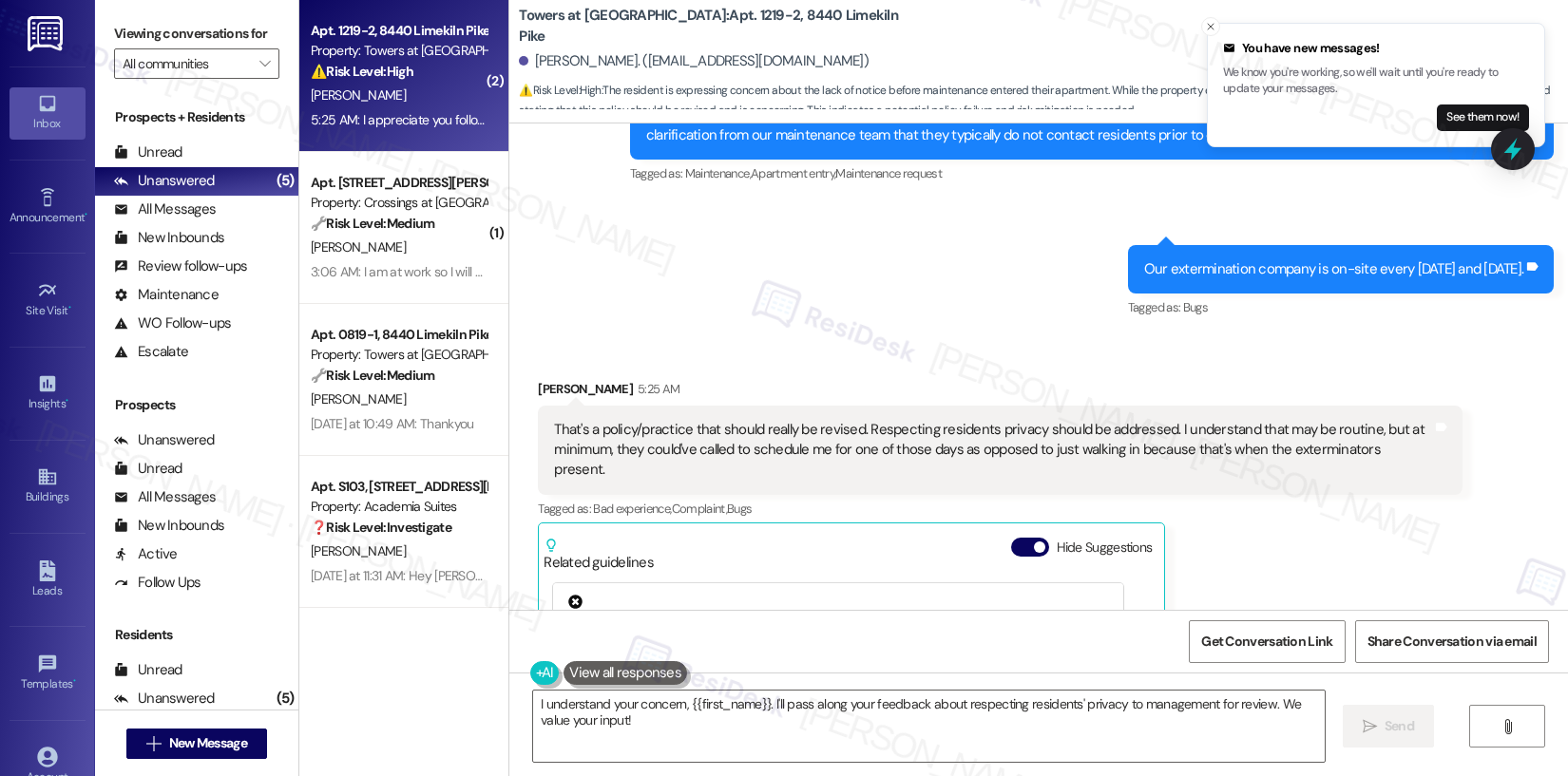 click on "I understand your concern, {{first_name}}. I'll pass along your feedback about respecting residents' privacy to management for review. We value your input!  Send " at bounding box center [1039, 744] 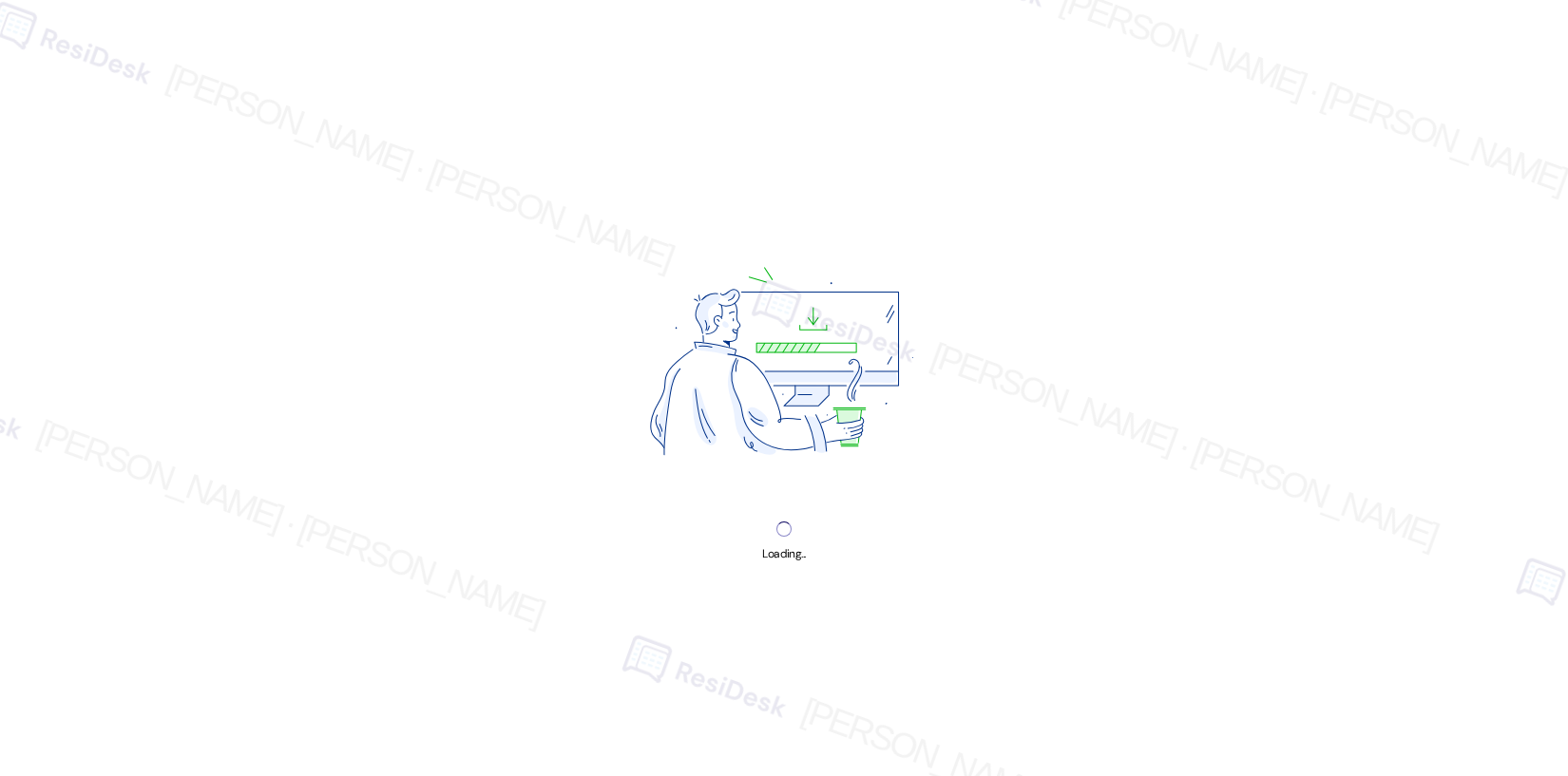 scroll, scrollTop: 0, scrollLeft: 0, axis: both 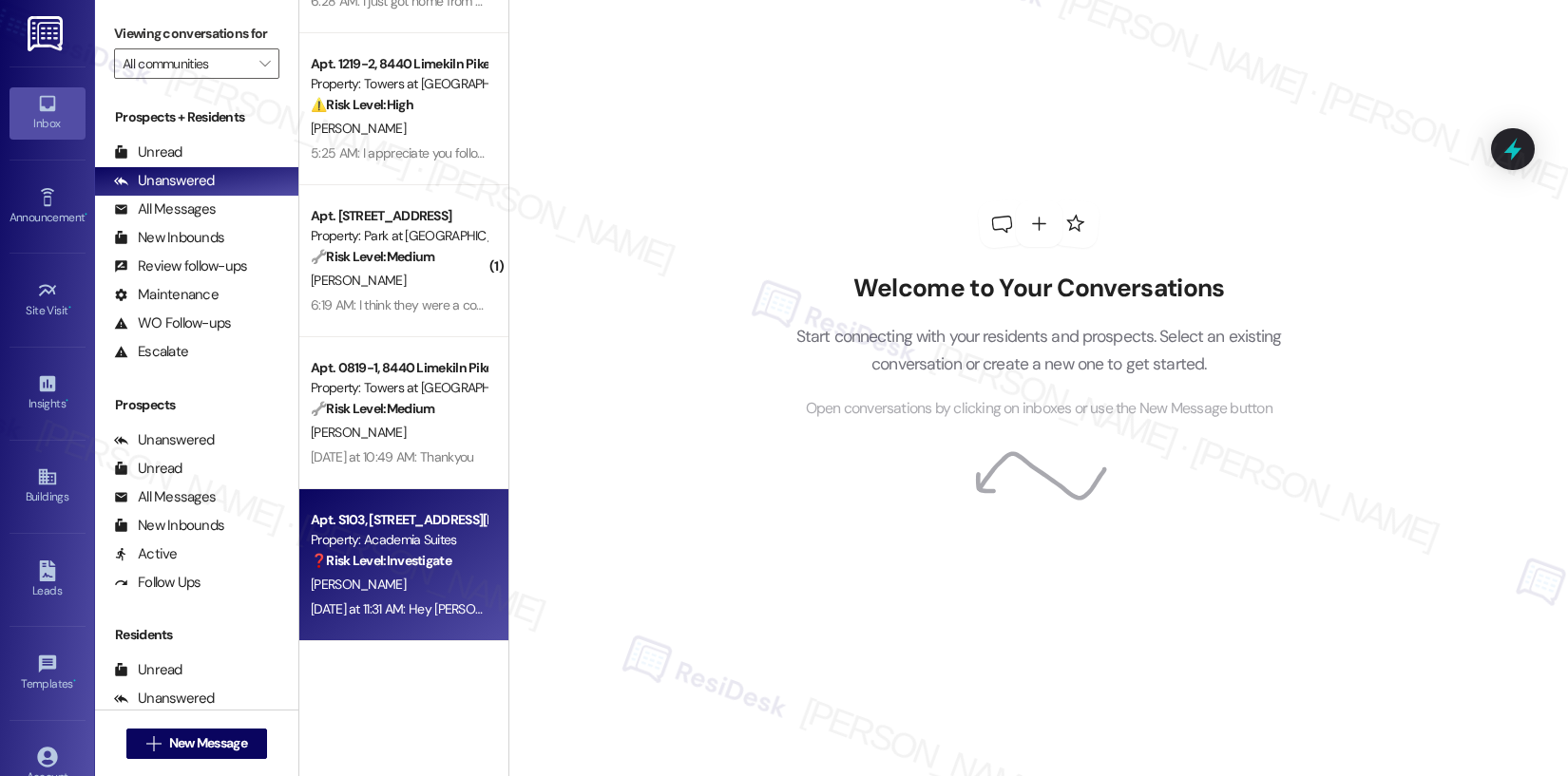 click on "[PERSON_NAME]" at bounding box center [398, 584] 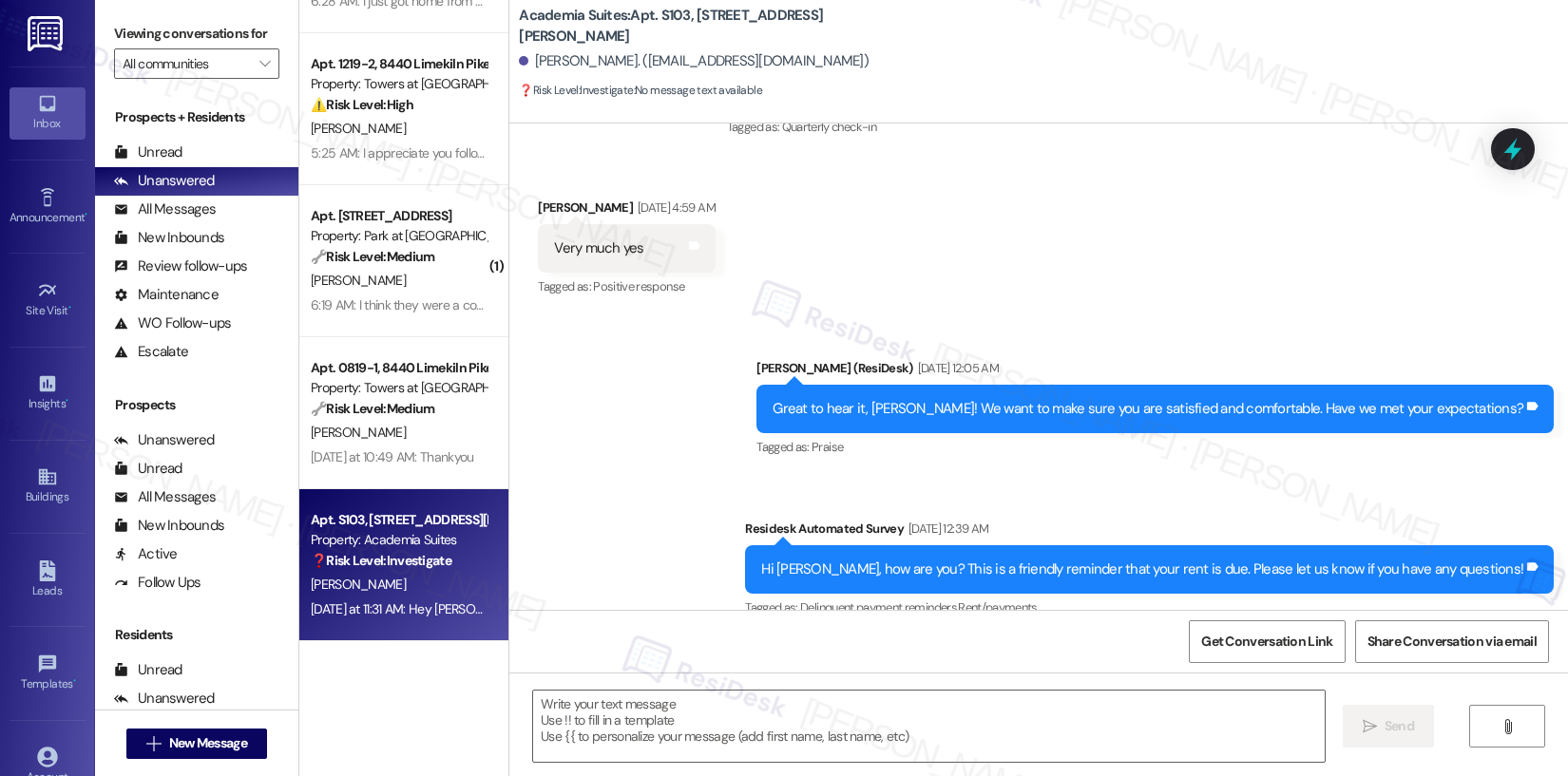 click on "[PERSON_NAME]" at bounding box center (398, 584) 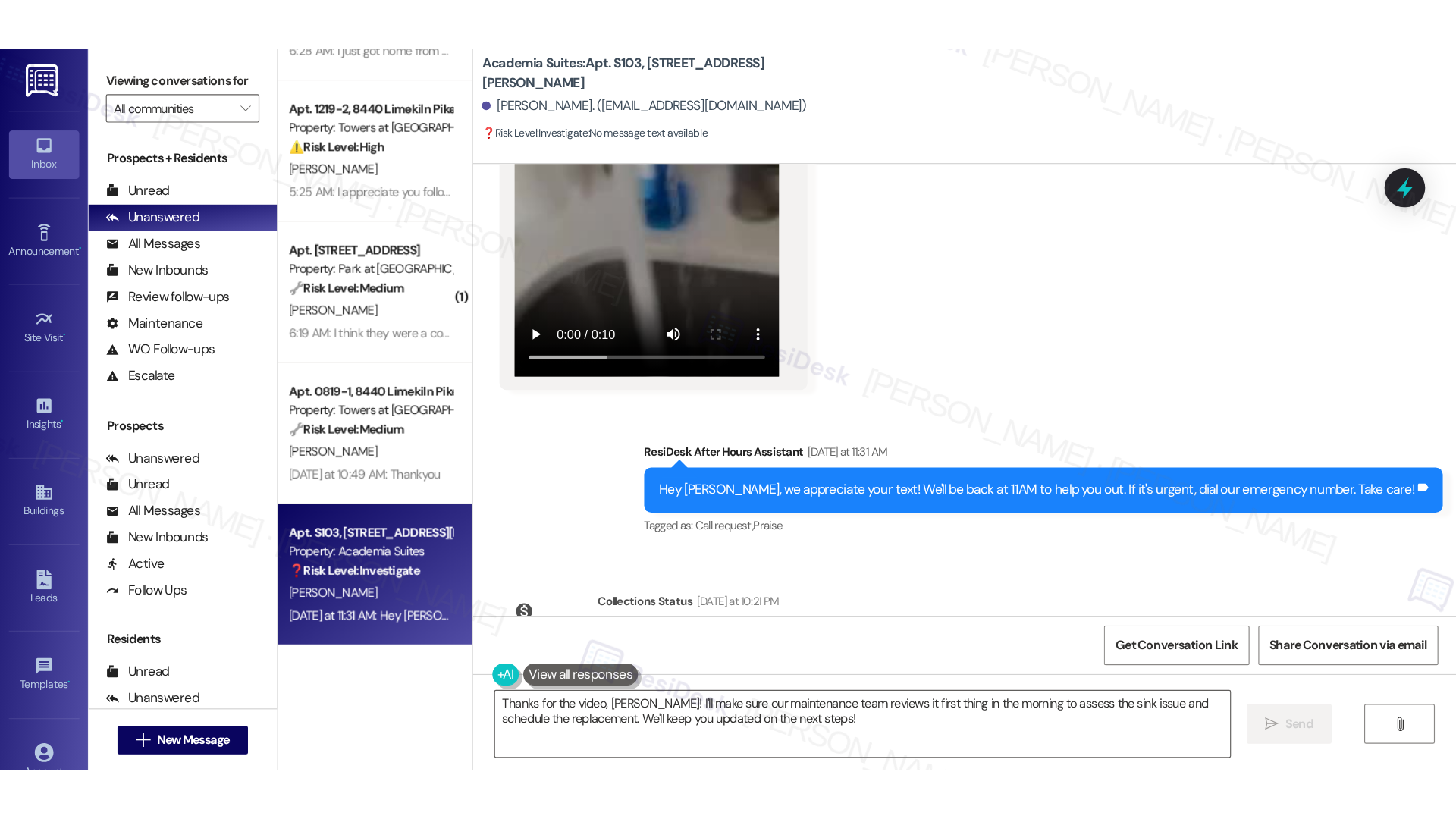 scroll, scrollTop: 3228, scrollLeft: 0, axis: vertical 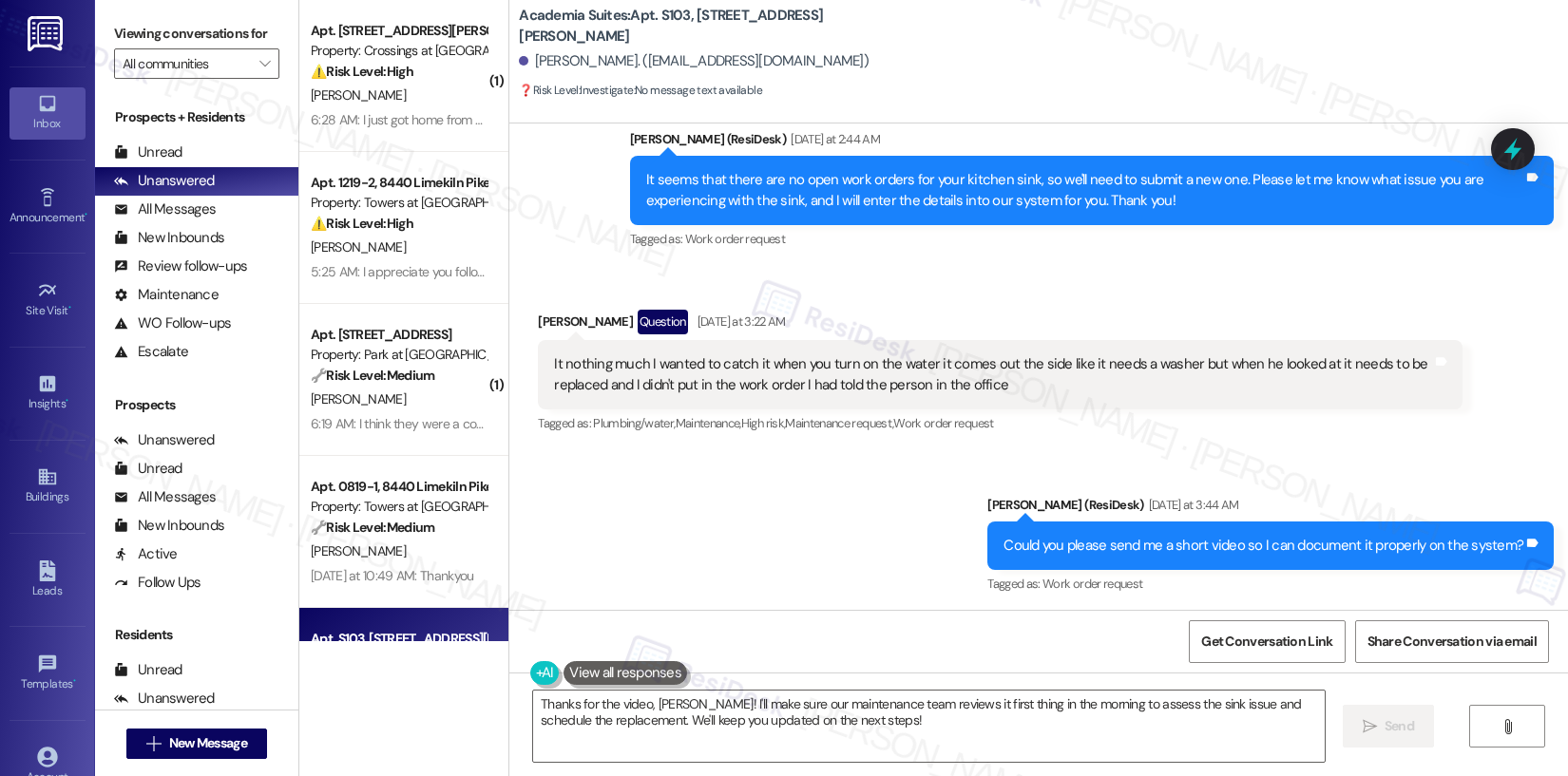 click on "It nothing  much I  wanted to  catch it when you turn on the water it comes out  the side  like  it needs a  washer  but  when  he looked at it  needs to be  replaced and I didn't  put in the  work order  I  had  told the person  in the  office" at bounding box center [992, 374] 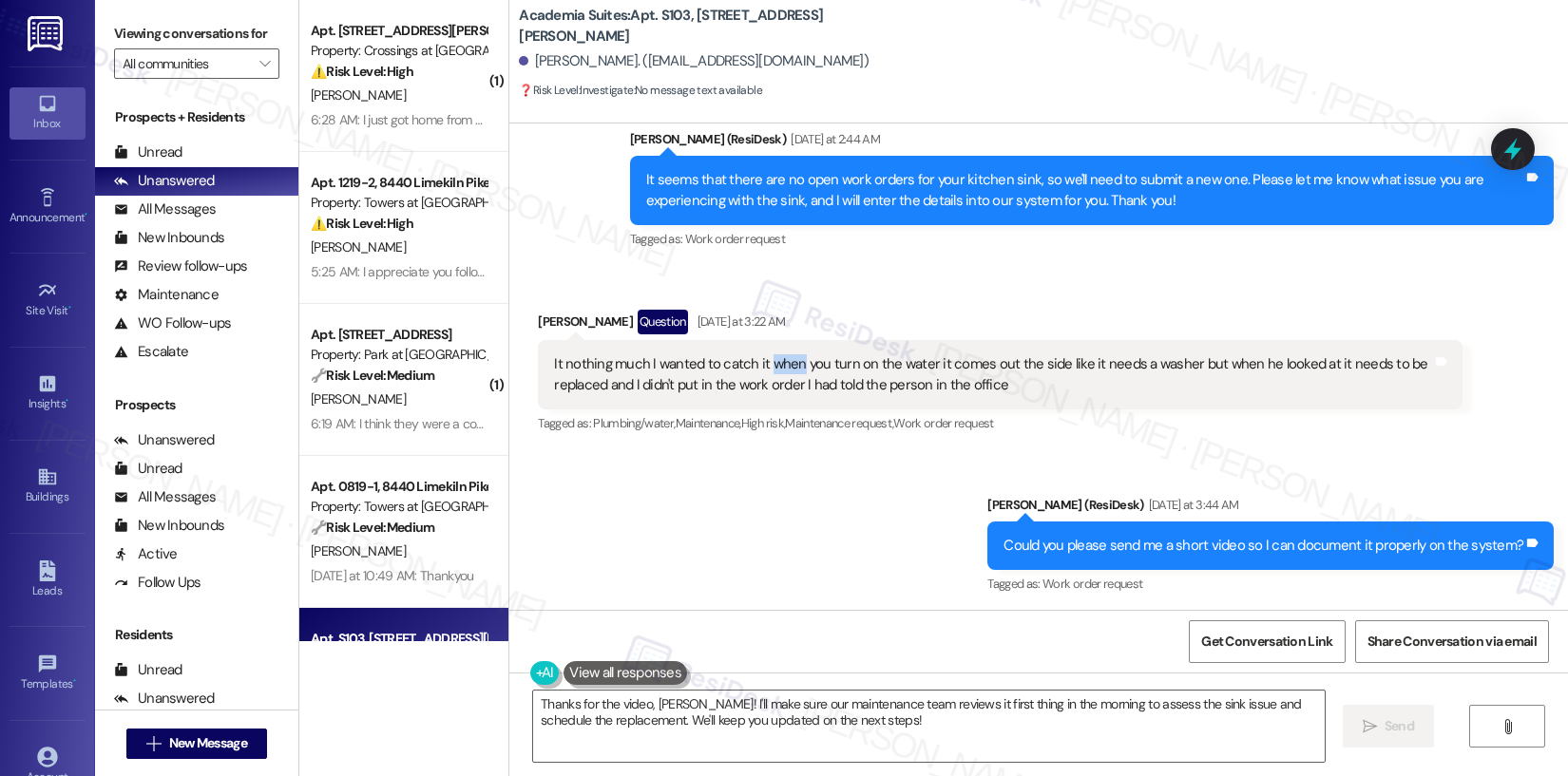 click on "It nothing  much I  wanted to  catch it when you turn on the water it comes out  the side  like  it needs a  washer  but  when  he looked at it  needs to be  replaced and I didn't  put in the  work order  I  had  told the person  in the  office" at bounding box center (992, 374) 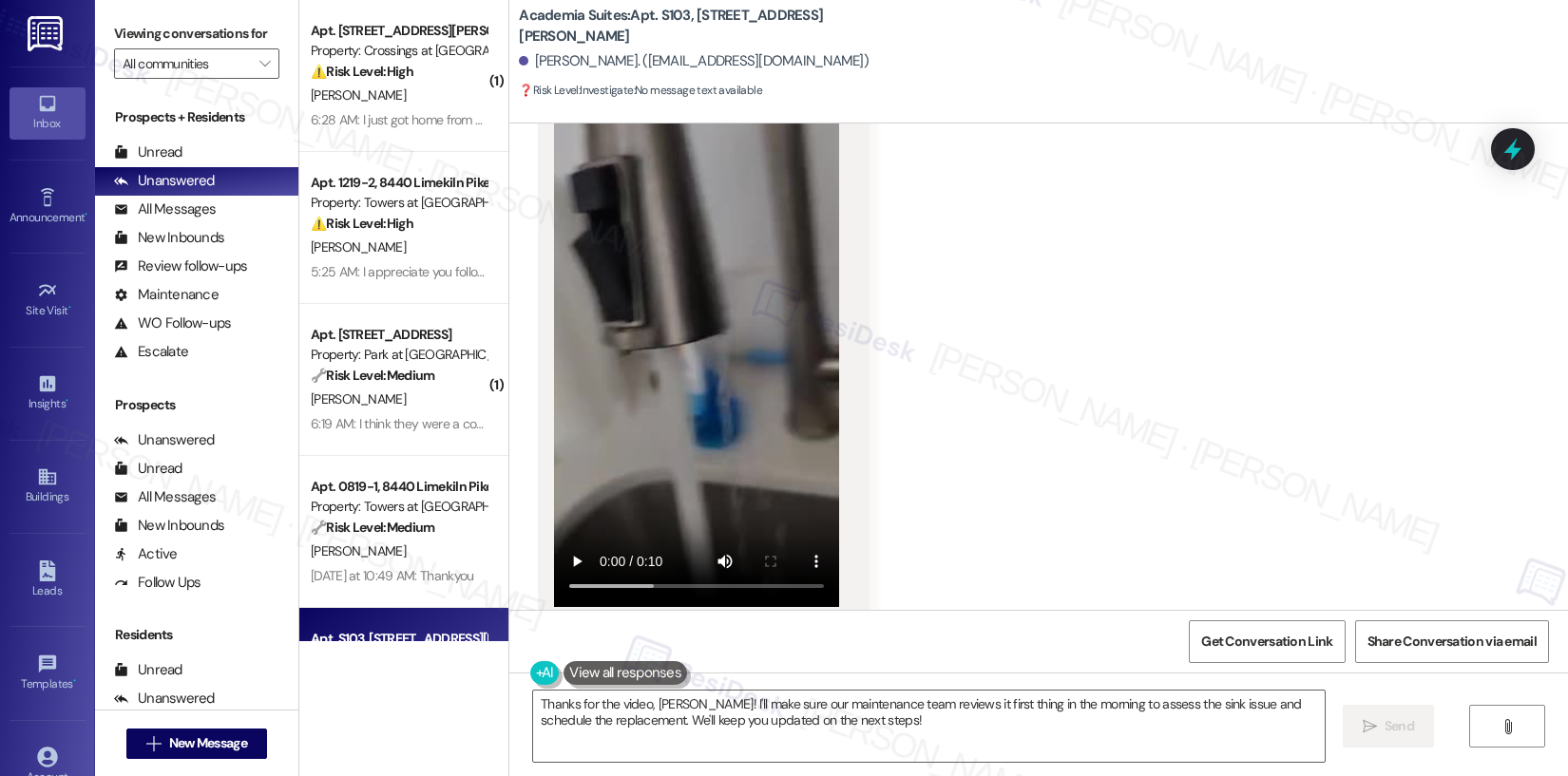 scroll, scrollTop: 3748, scrollLeft: 0, axis: vertical 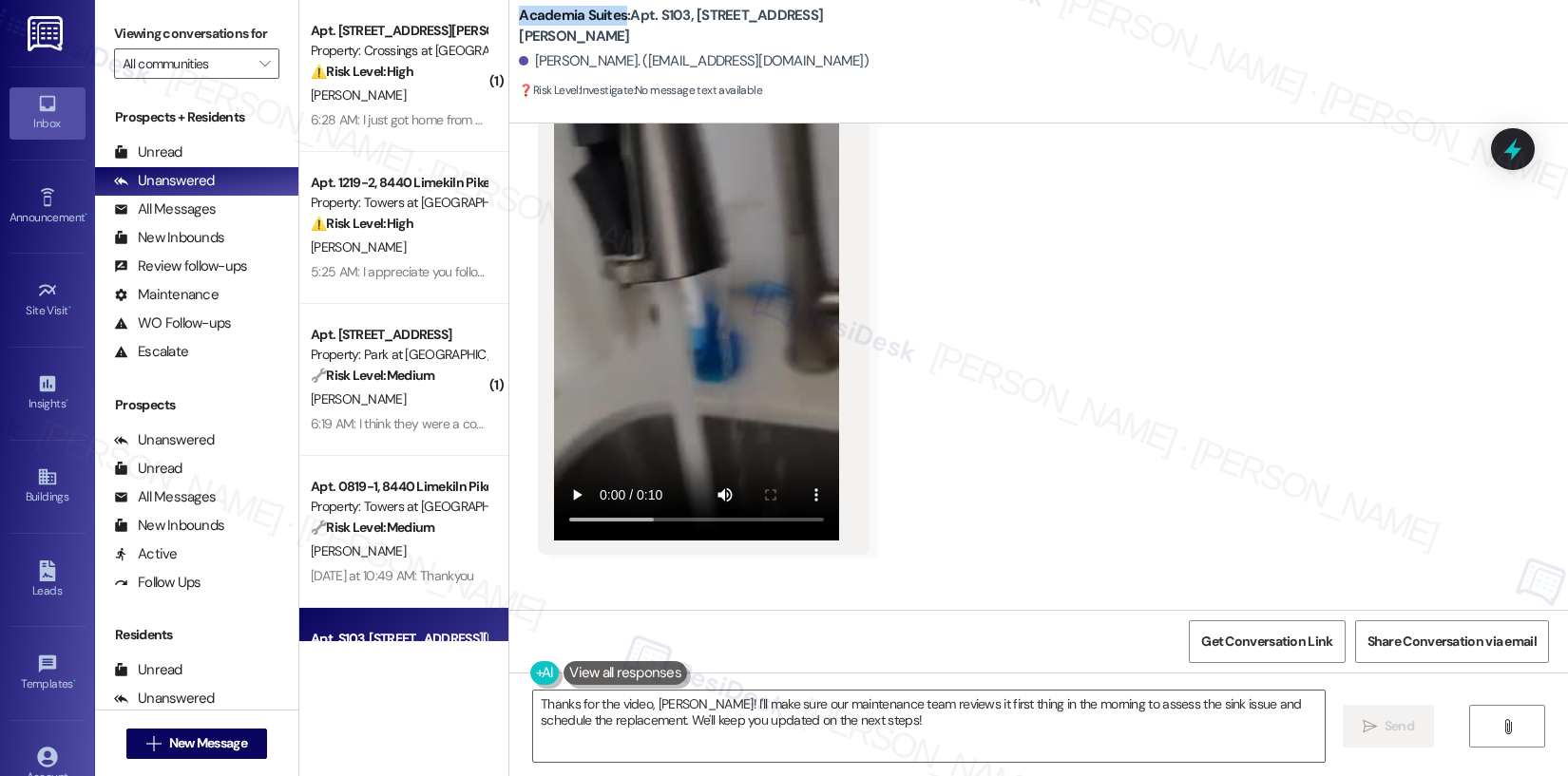 drag, startPoint x: 508, startPoint y: 28, endPoint x: 610, endPoint y: 29, distance: 102.0049 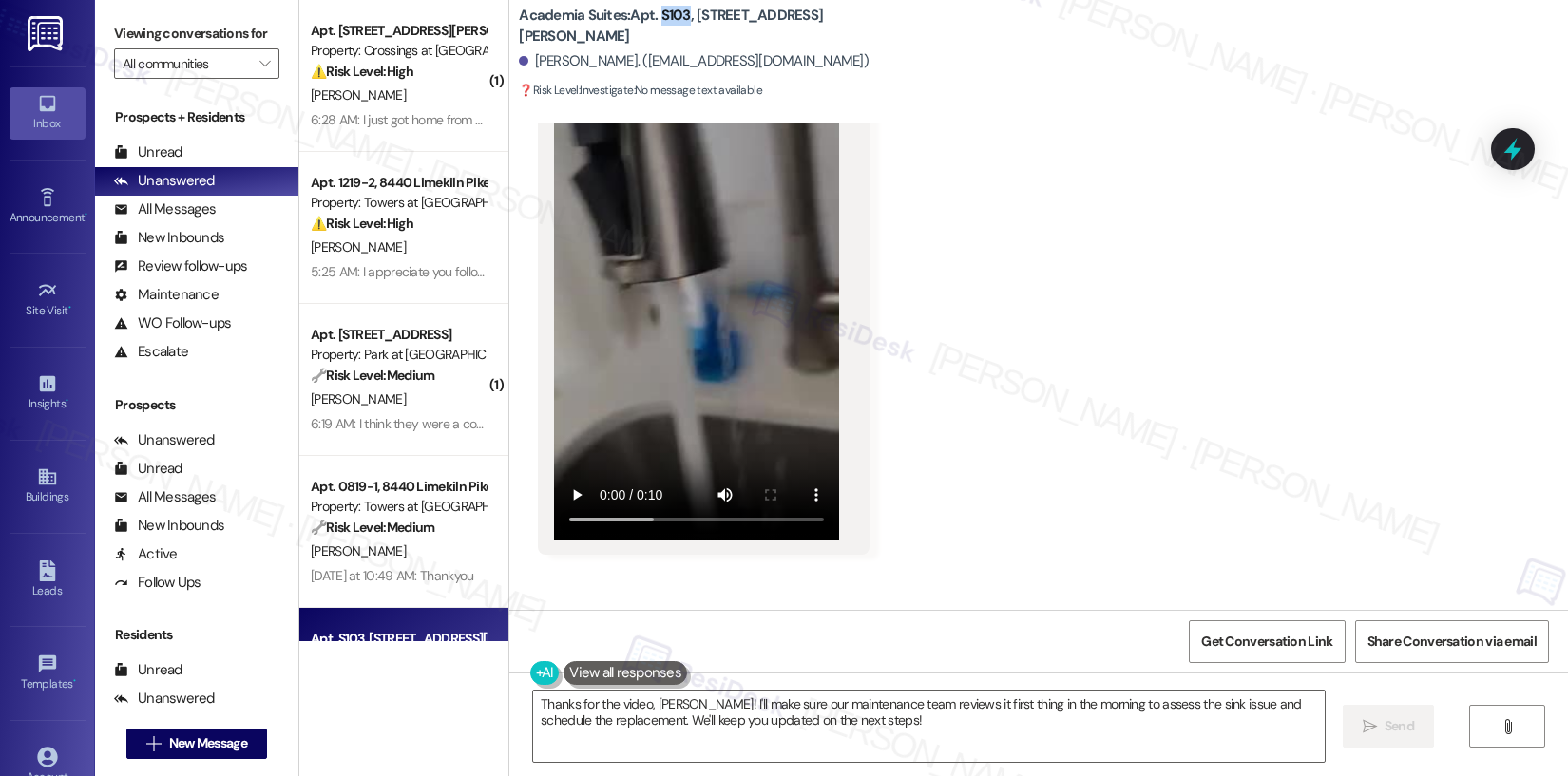 click on "Academia Suites:  Apt. S103, 1100 Godfrey Ave" at bounding box center (709, 26) 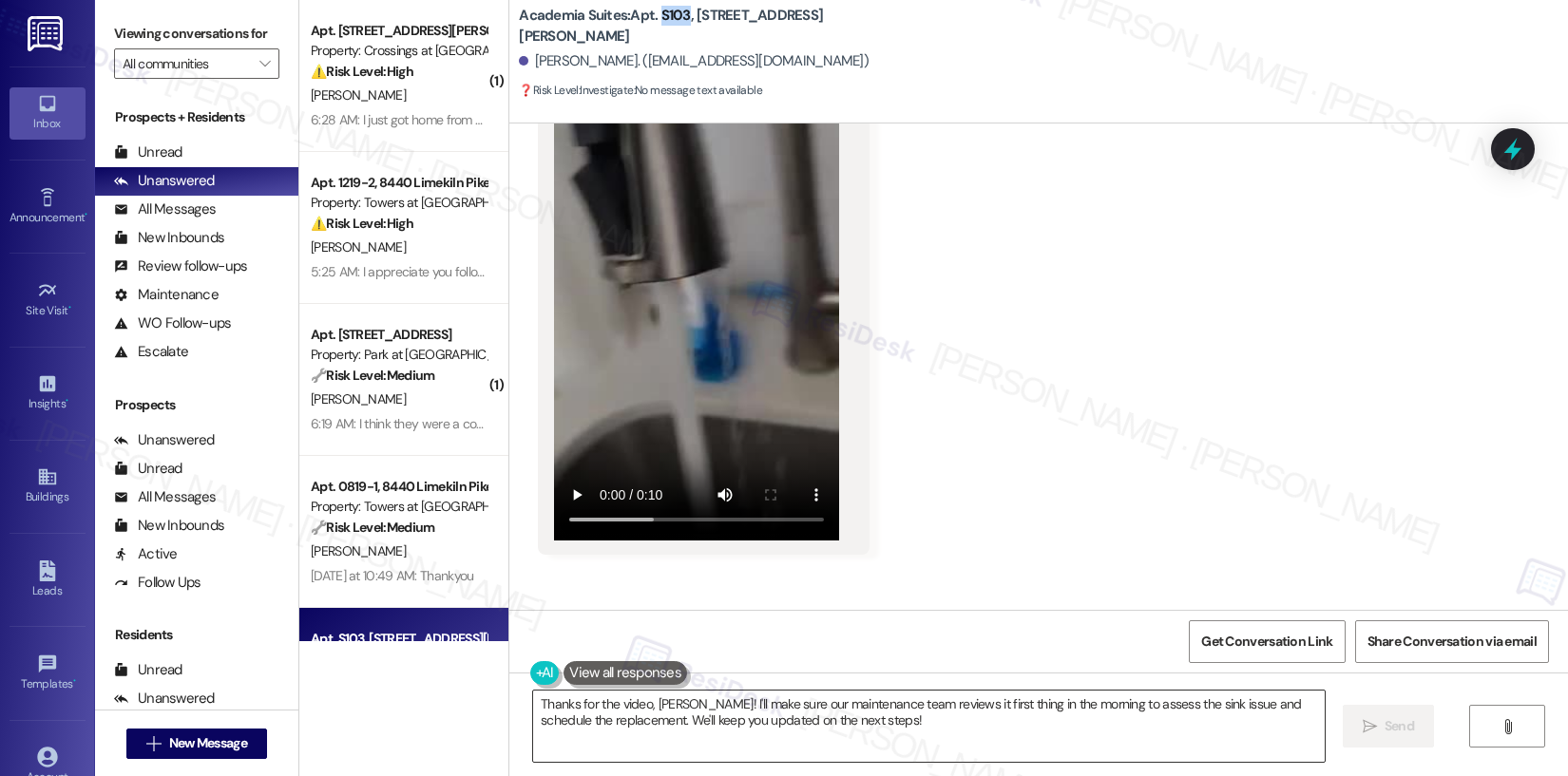 click on "Thanks for the video, Johnnie! I'll make sure our maintenance team reviews it first thing in the morning to assess the sink issue and schedule the replacement. We'll keep you updated on the next steps!" at bounding box center [928, 726] 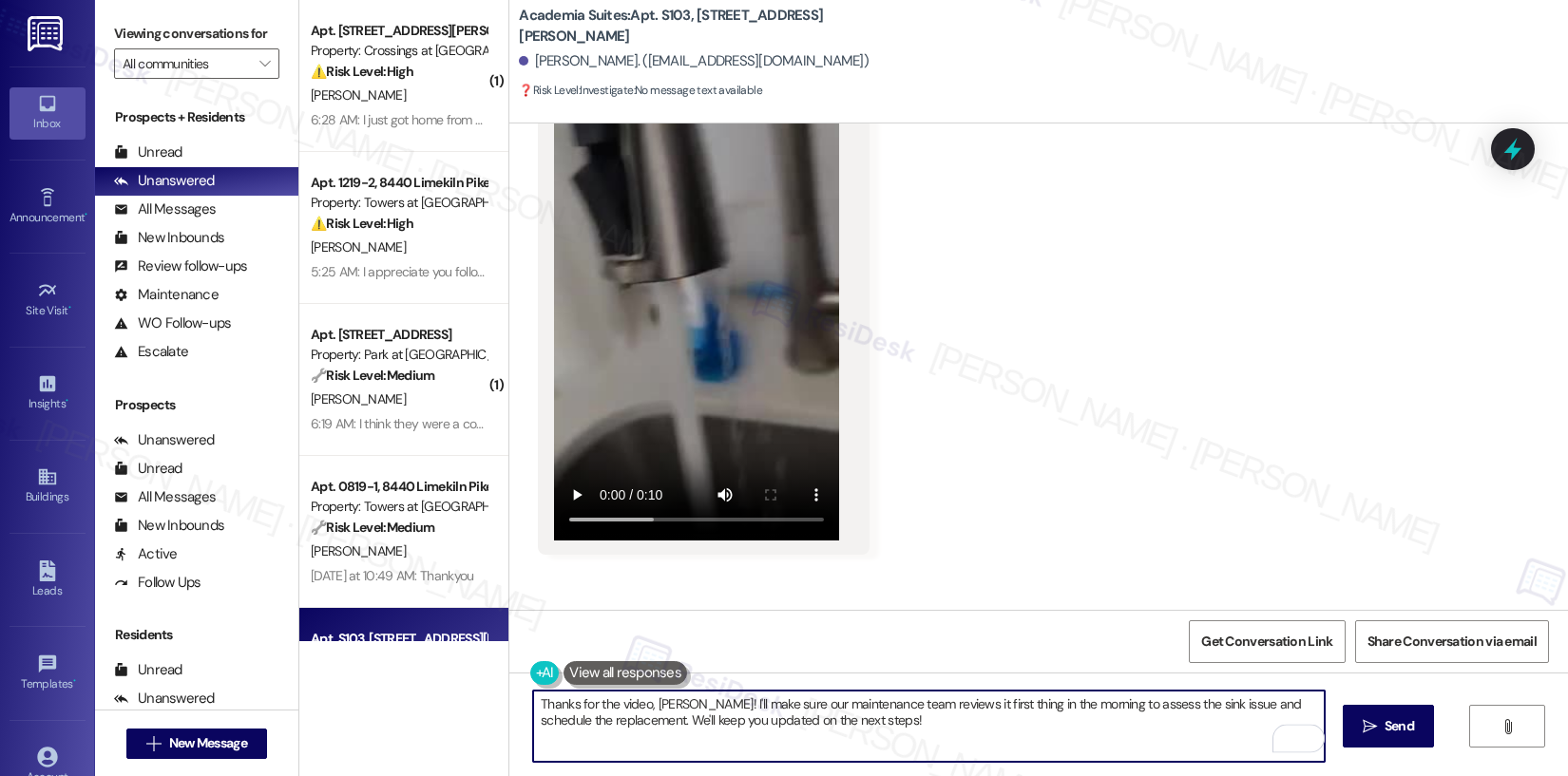 drag, startPoint x: 869, startPoint y: 715, endPoint x: 691, endPoint y: 706, distance: 178.22738 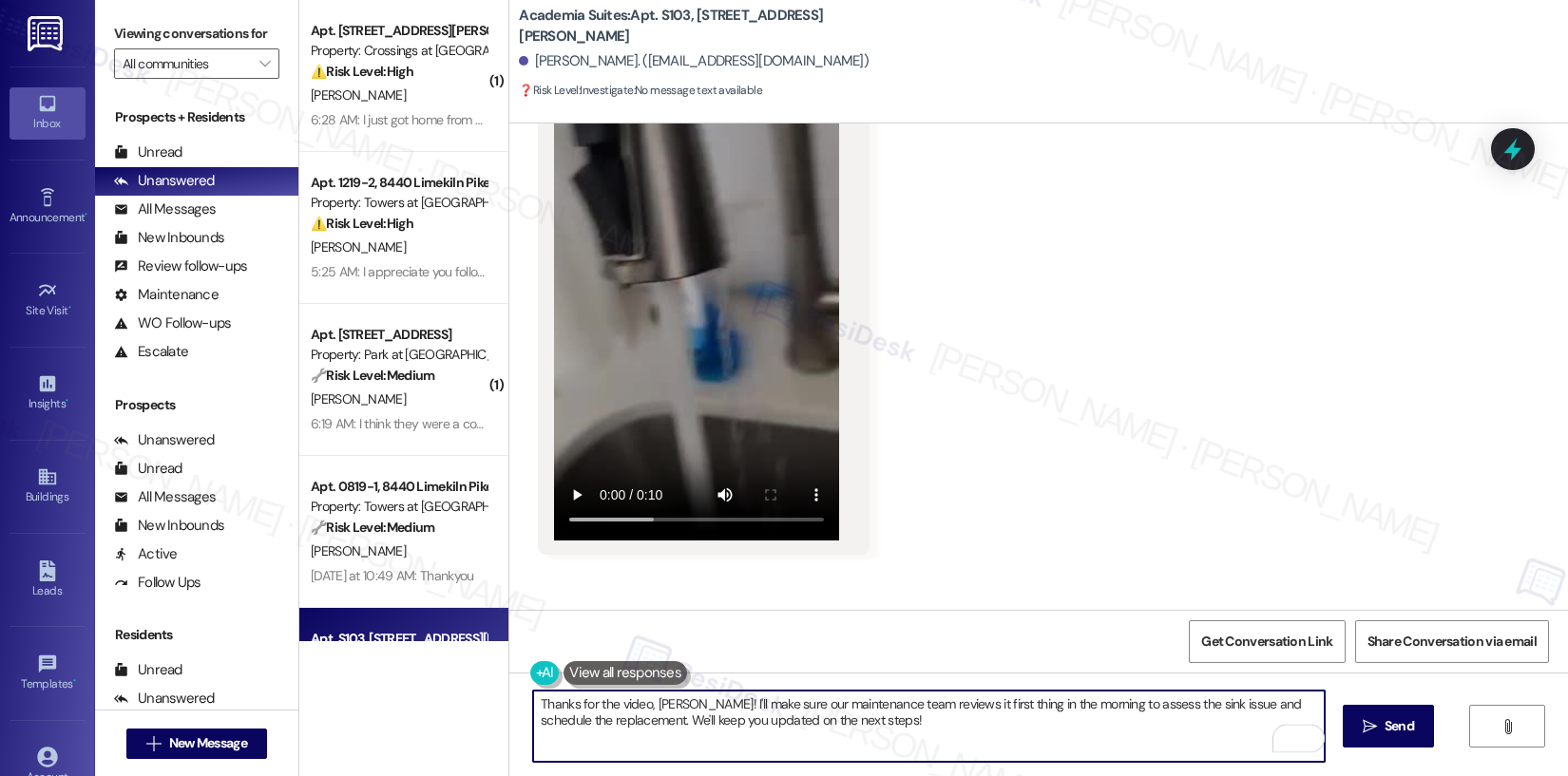 click on "Thanks for the video, Johnnie! I'll make sure our maintenance team reviews it first thing in the morning to assess the sink issue and schedule the replacement. We'll keep you updated on the next steps!" at bounding box center (928, 726) 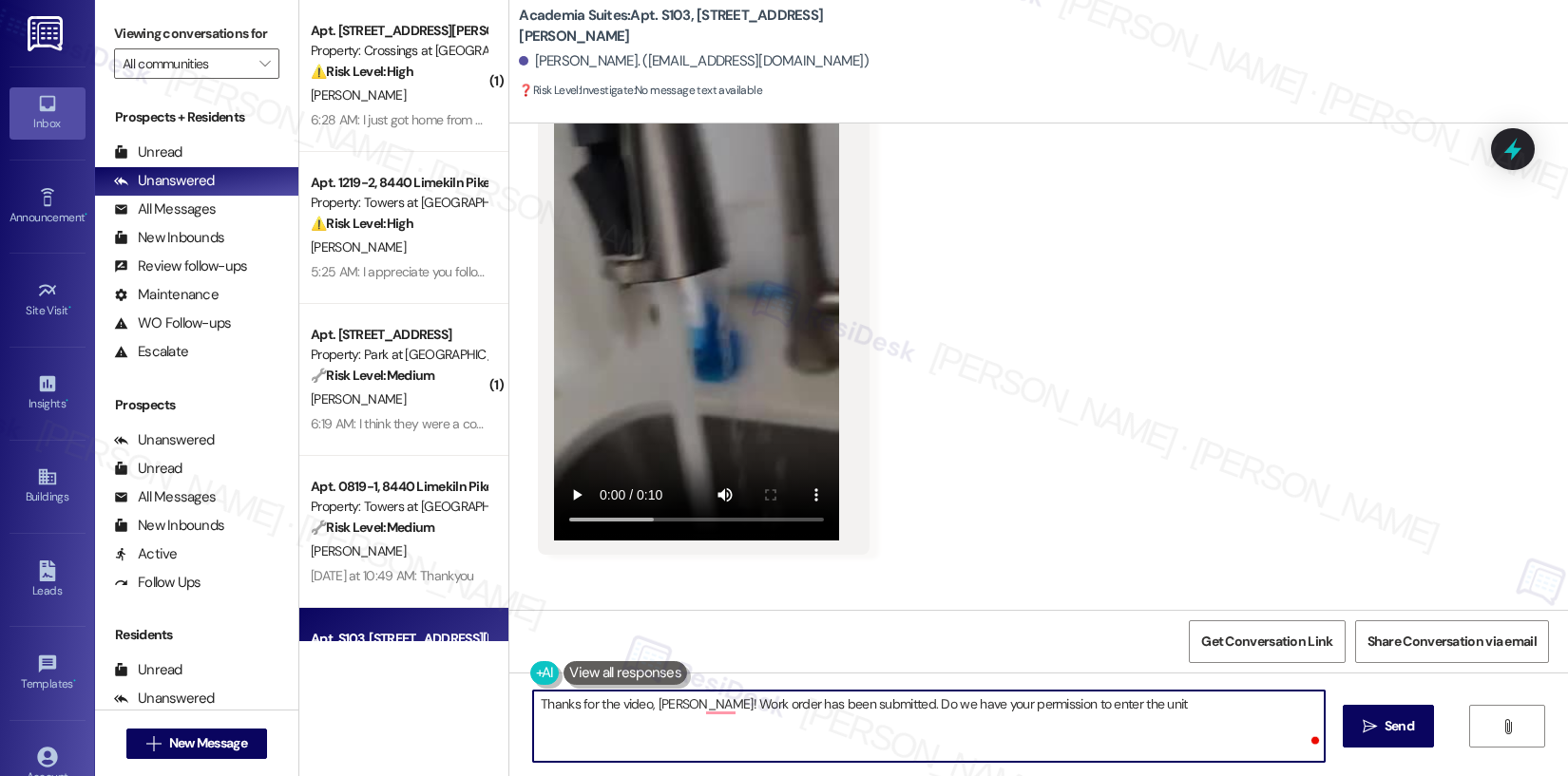 type on "Thanks for the video, Johnnie! Work order has been submitted. Do we have your permission to enter the unit?" 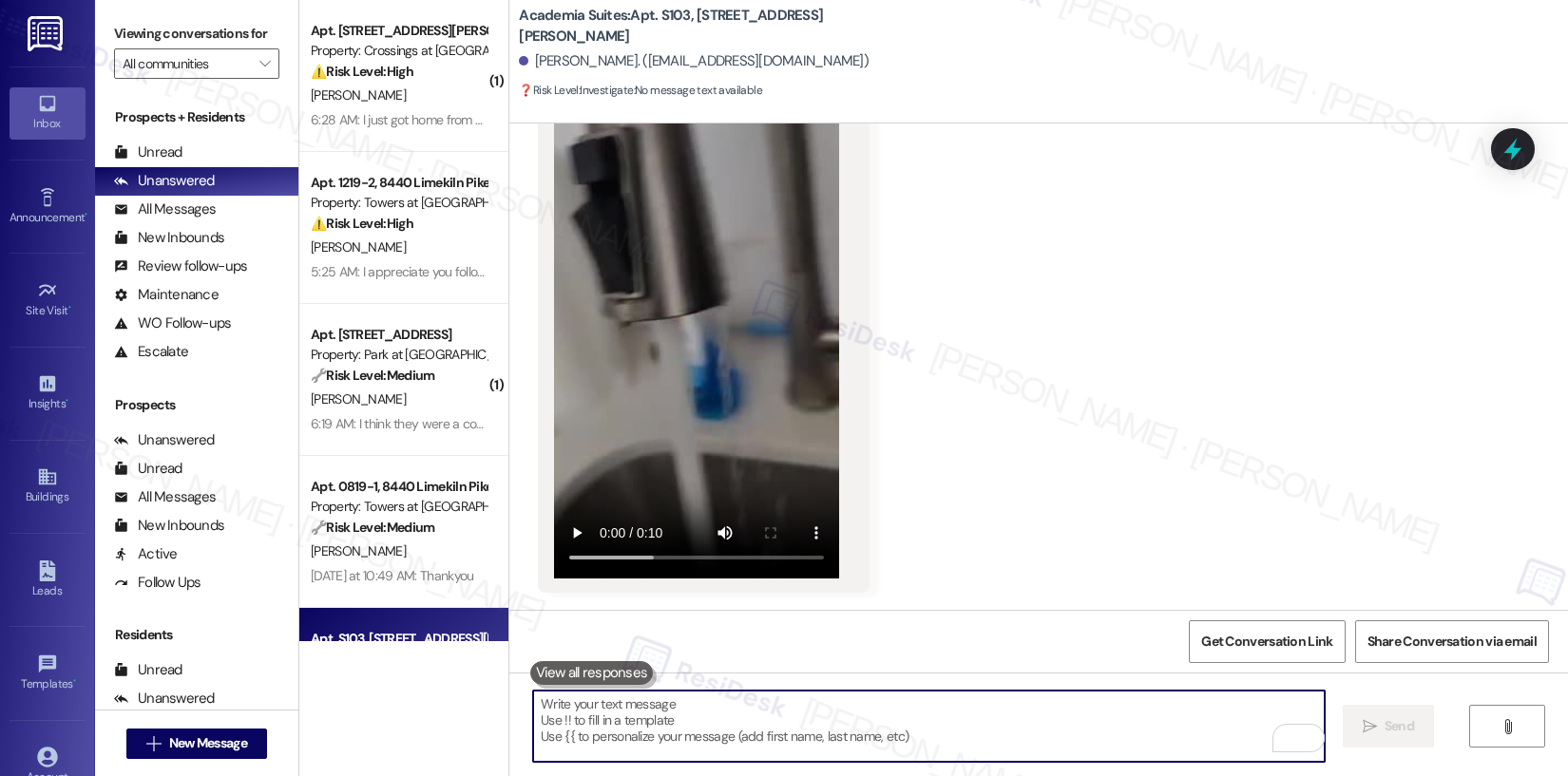 scroll, scrollTop: 3707, scrollLeft: 0, axis: vertical 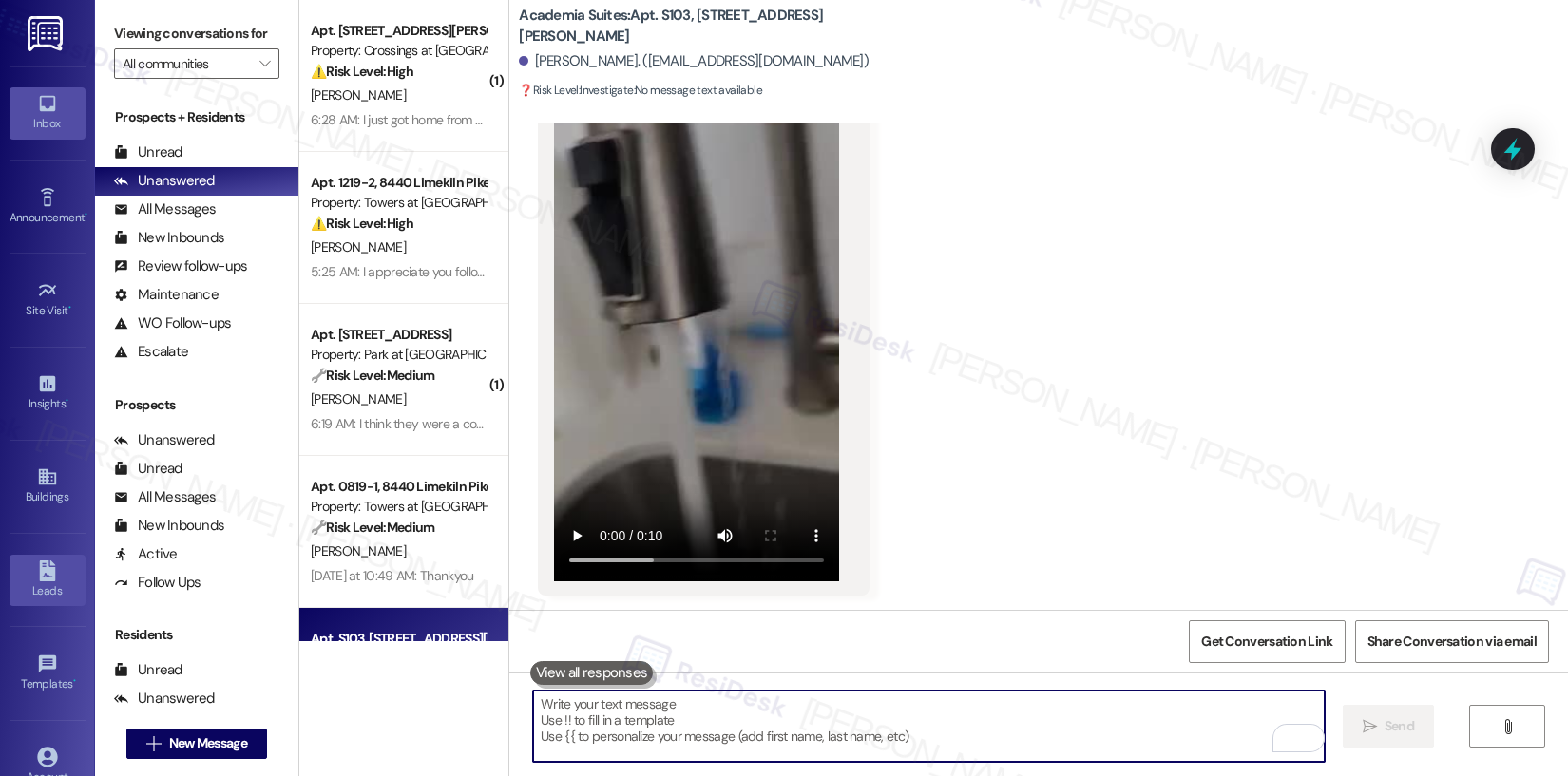type 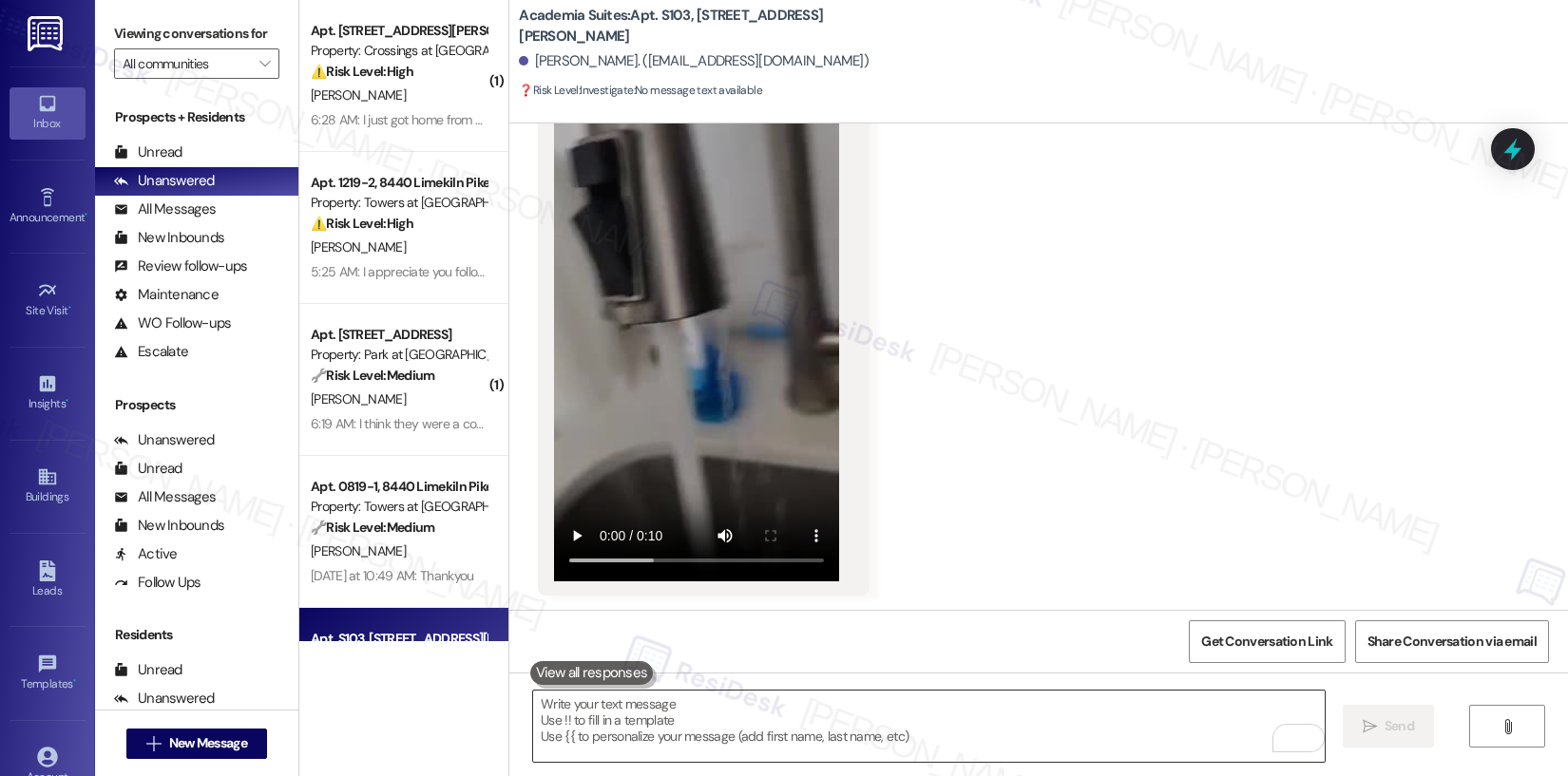 click at bounding box center [928, 726] 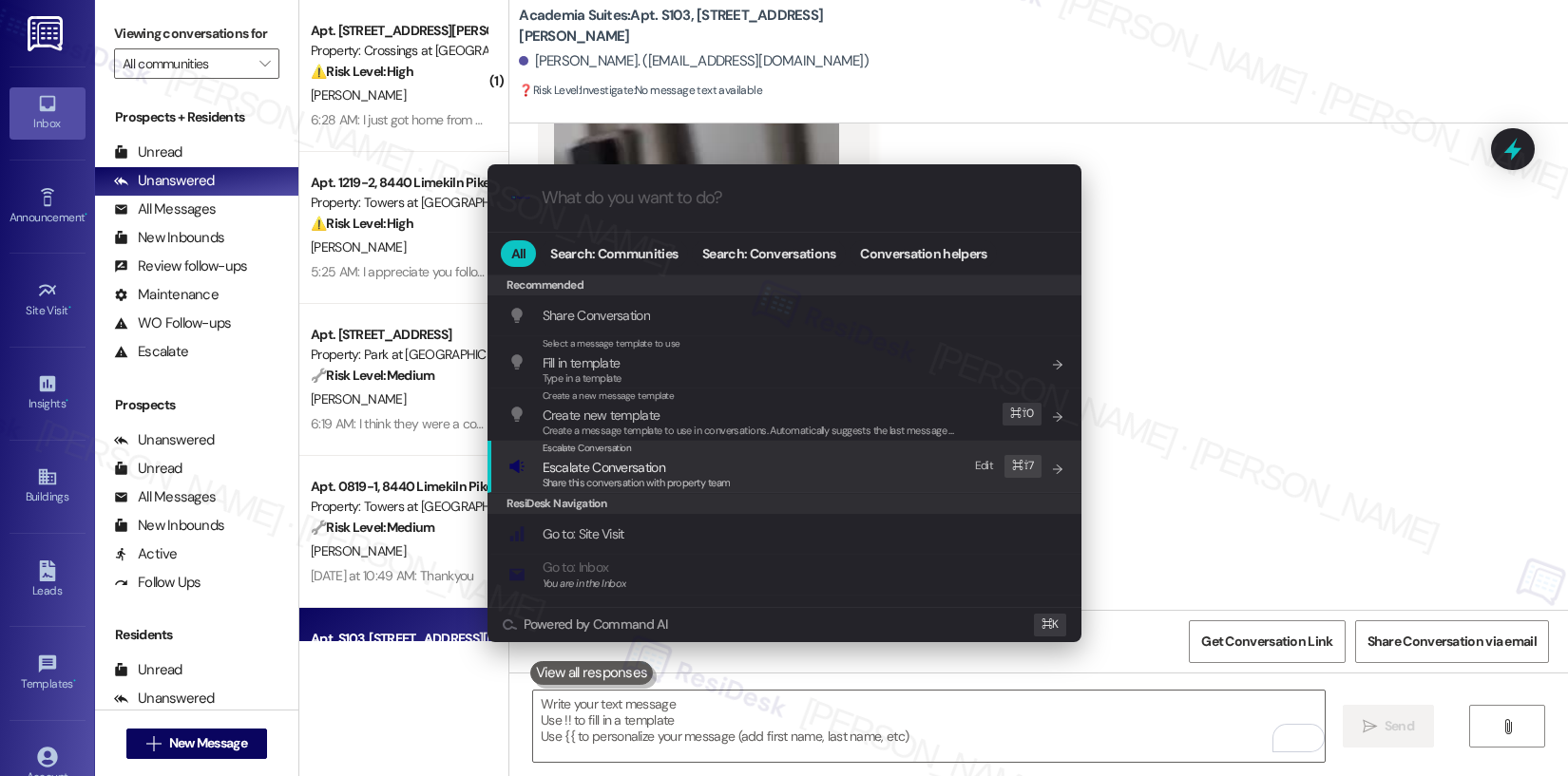 click on "Share this conversation with property team" at bounding box center [637, 483] 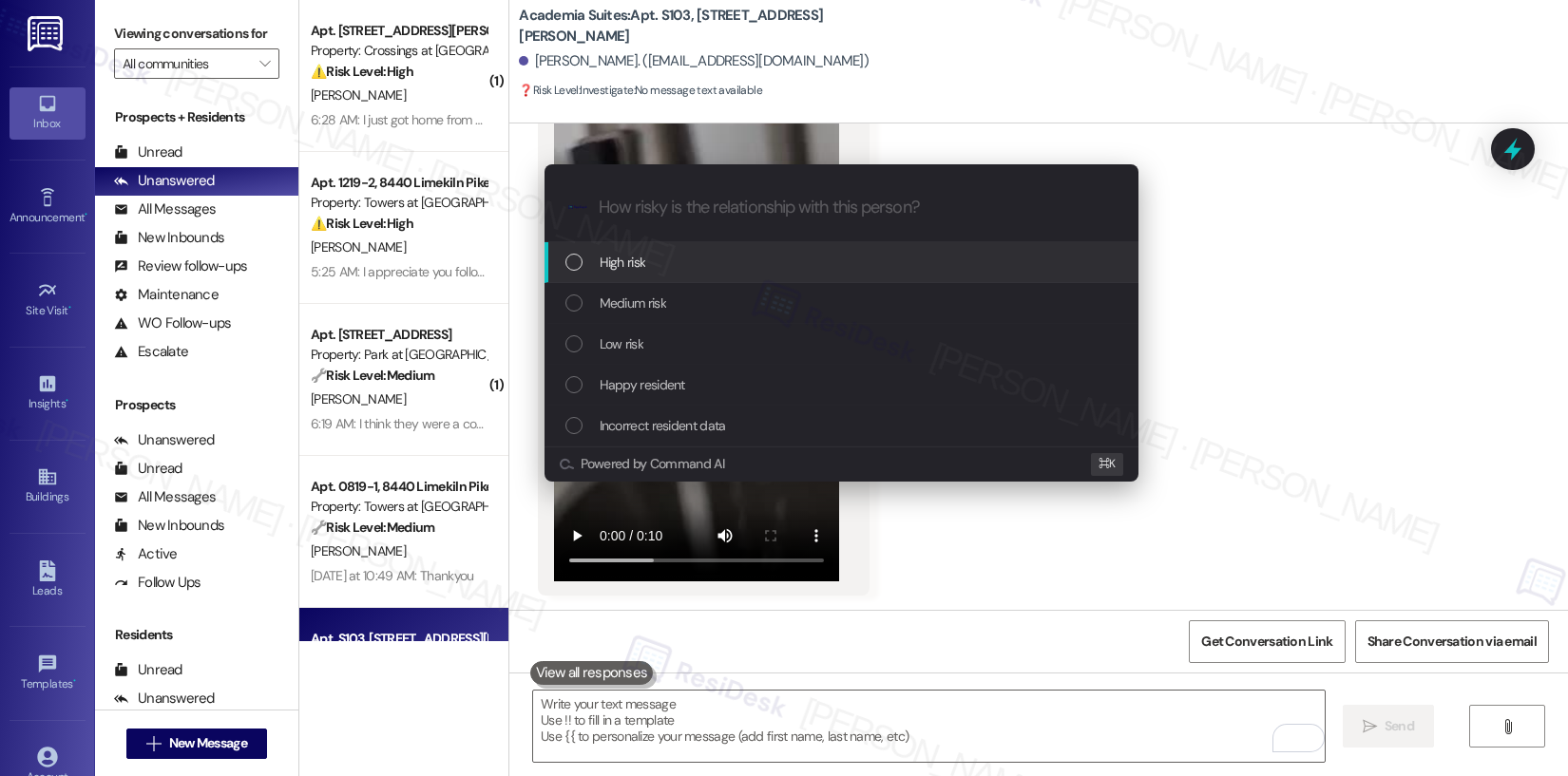 click on "High risk" at bounding box center (841, 262) 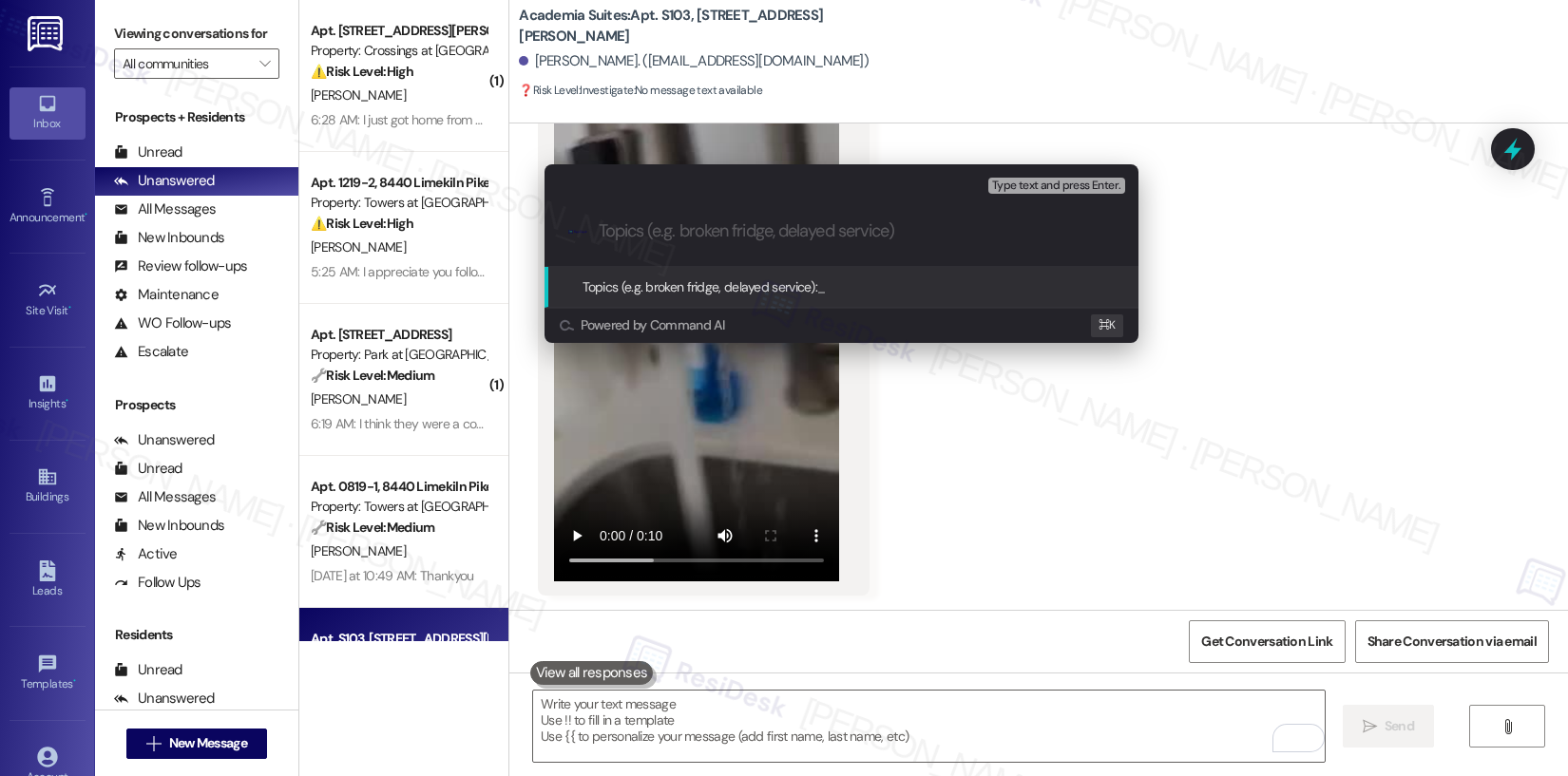 paste on "Work Order #585624" 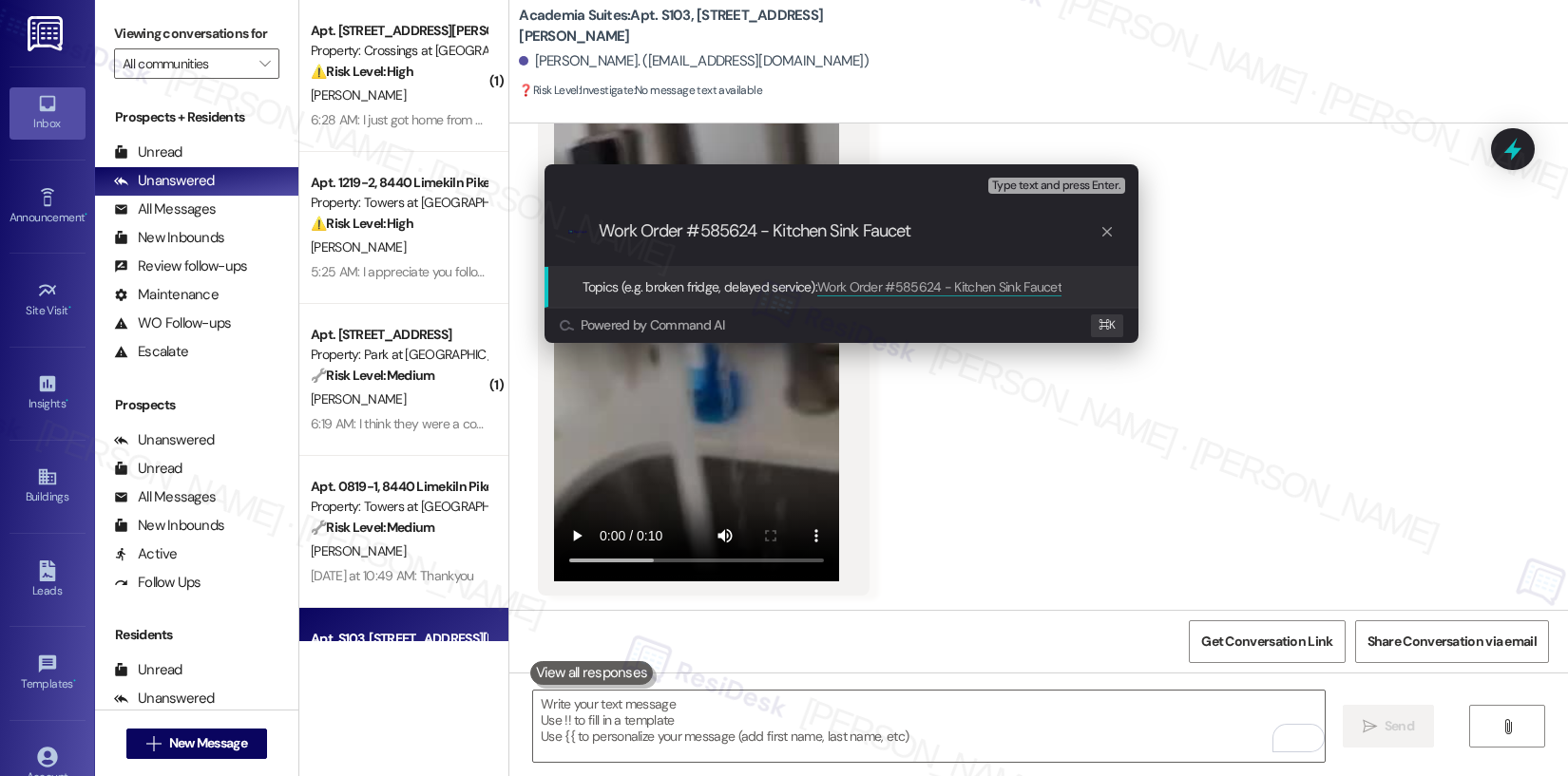 click on "Work Order #585624 - Kitchen Sink Faucet" at bounding box center [849, 231] 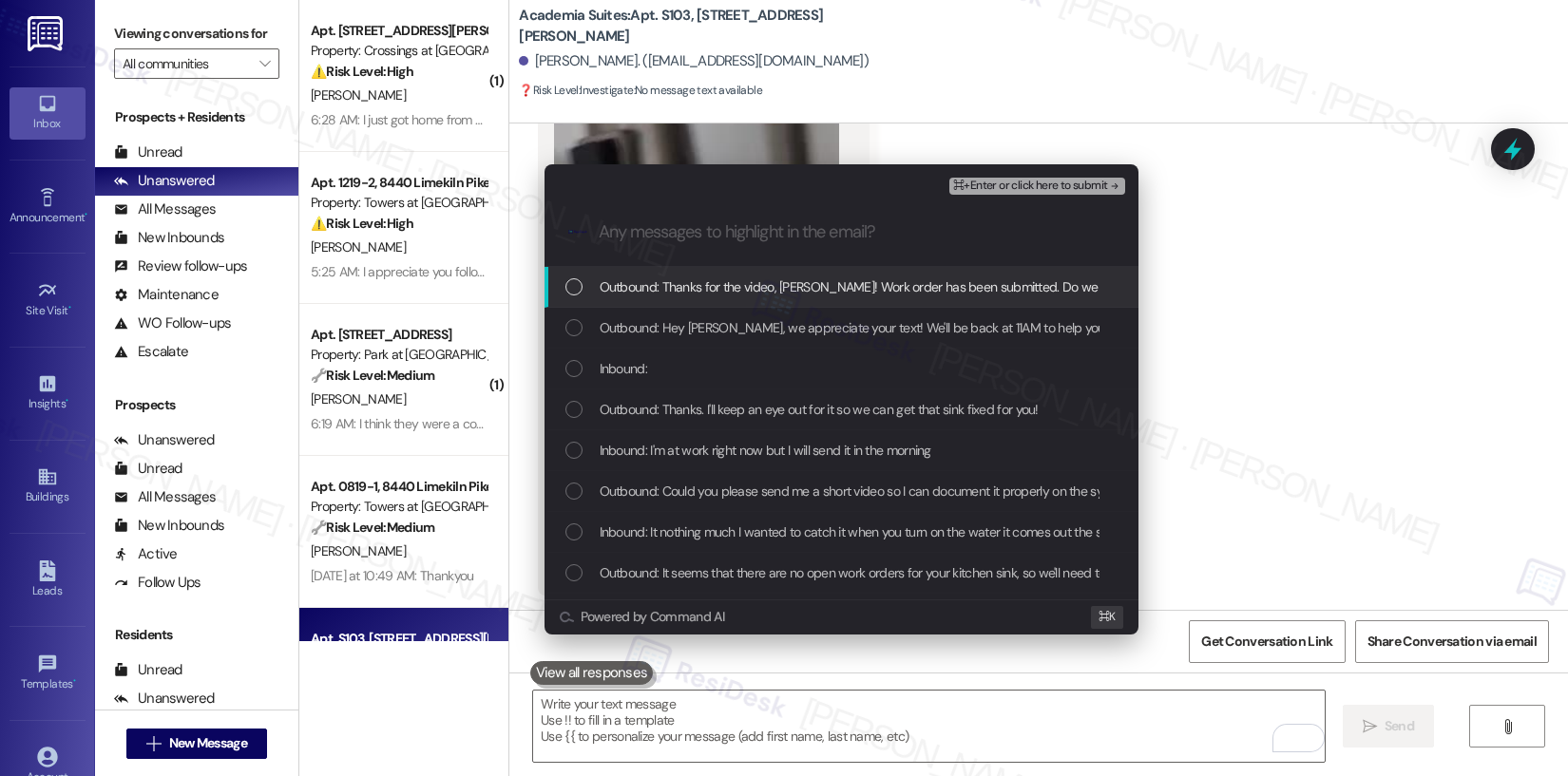 scroll, scrollTop: 0, scrollLeft: 0, axis: both 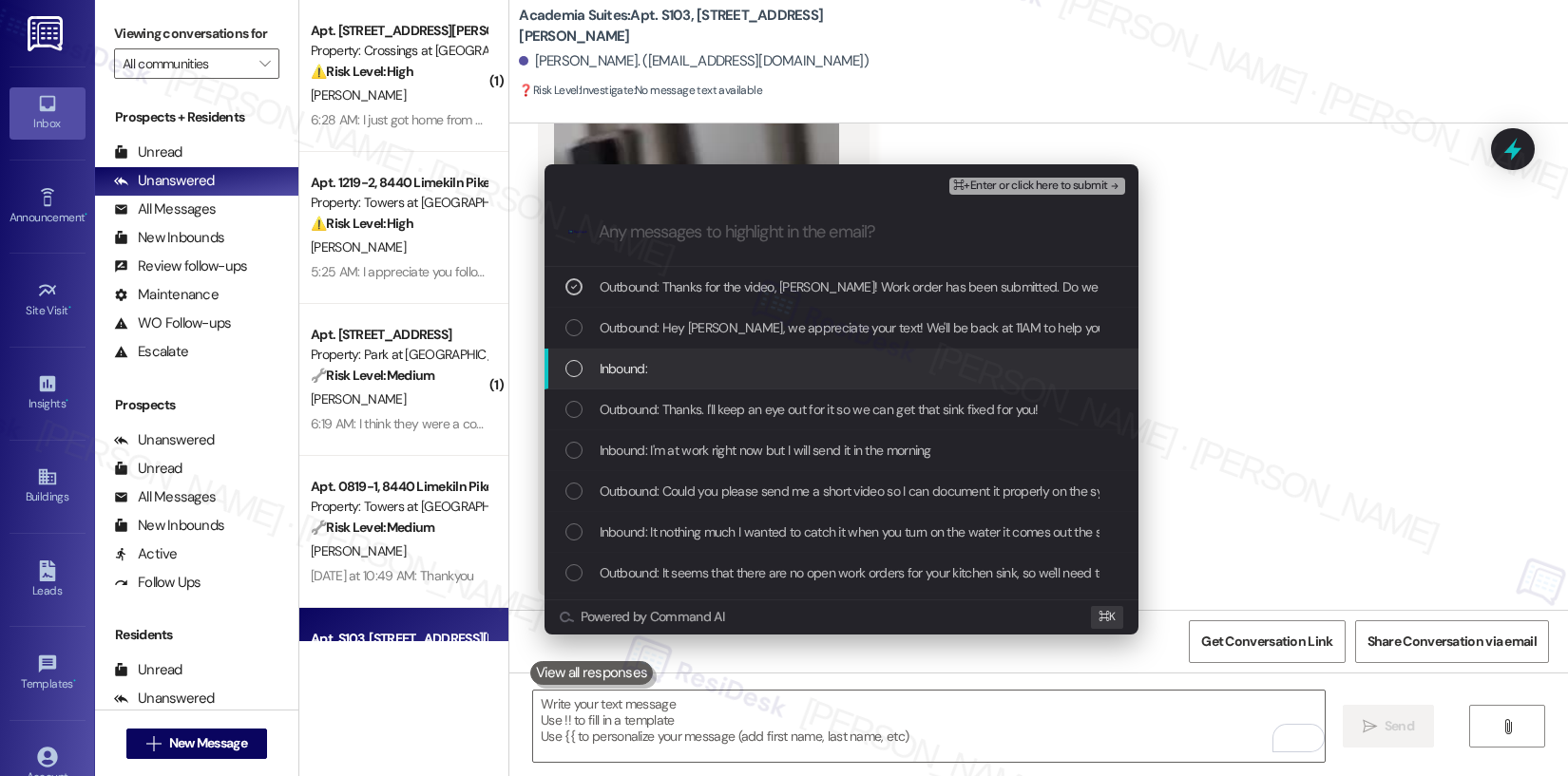 click on "Inbound:" at bounding box center (843, 369) 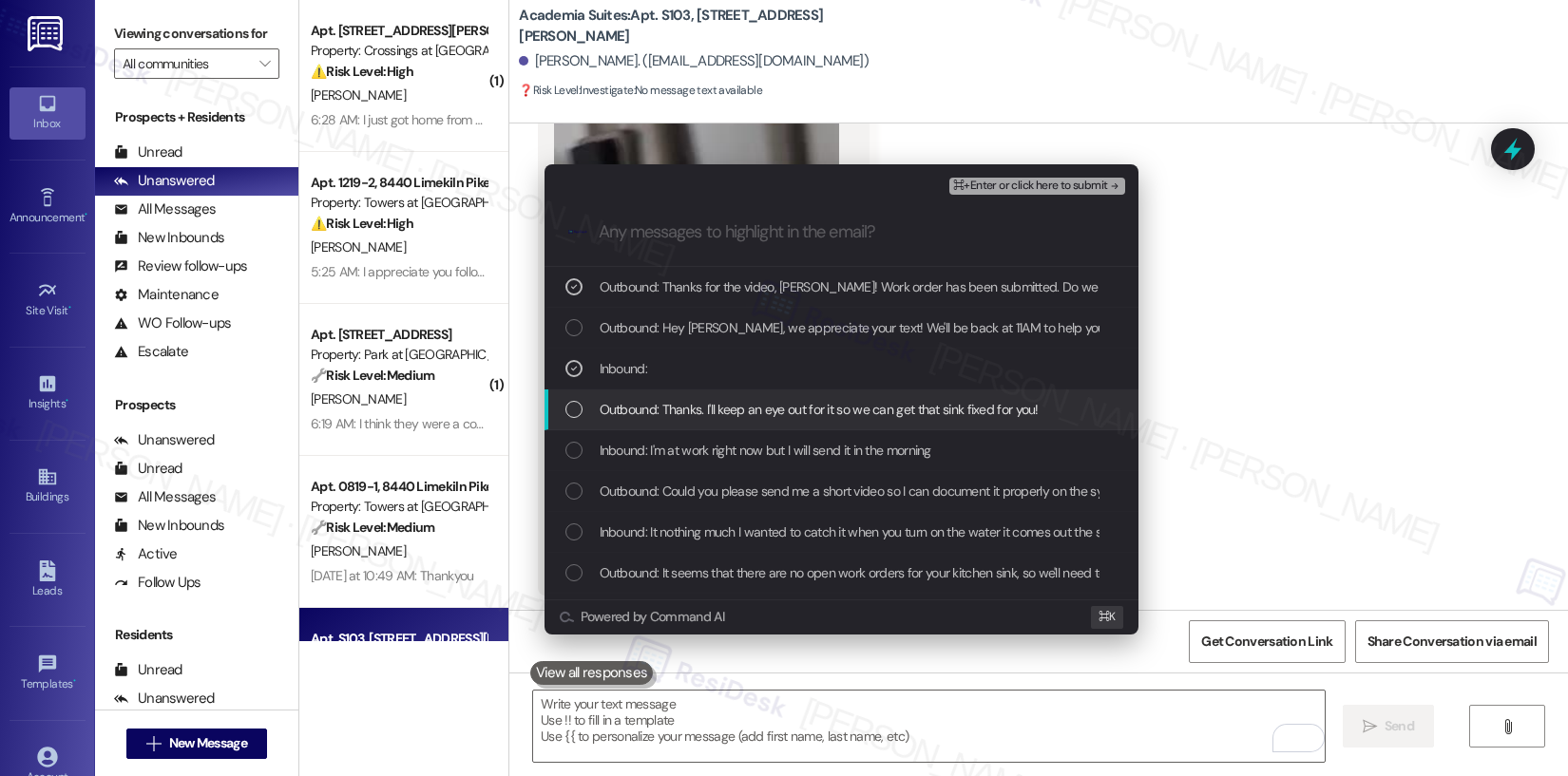 click on "Outbound: Thanks. I'll keep an eye out for it so we can get that sink fixed for you!" at bounding box center (819, 409) 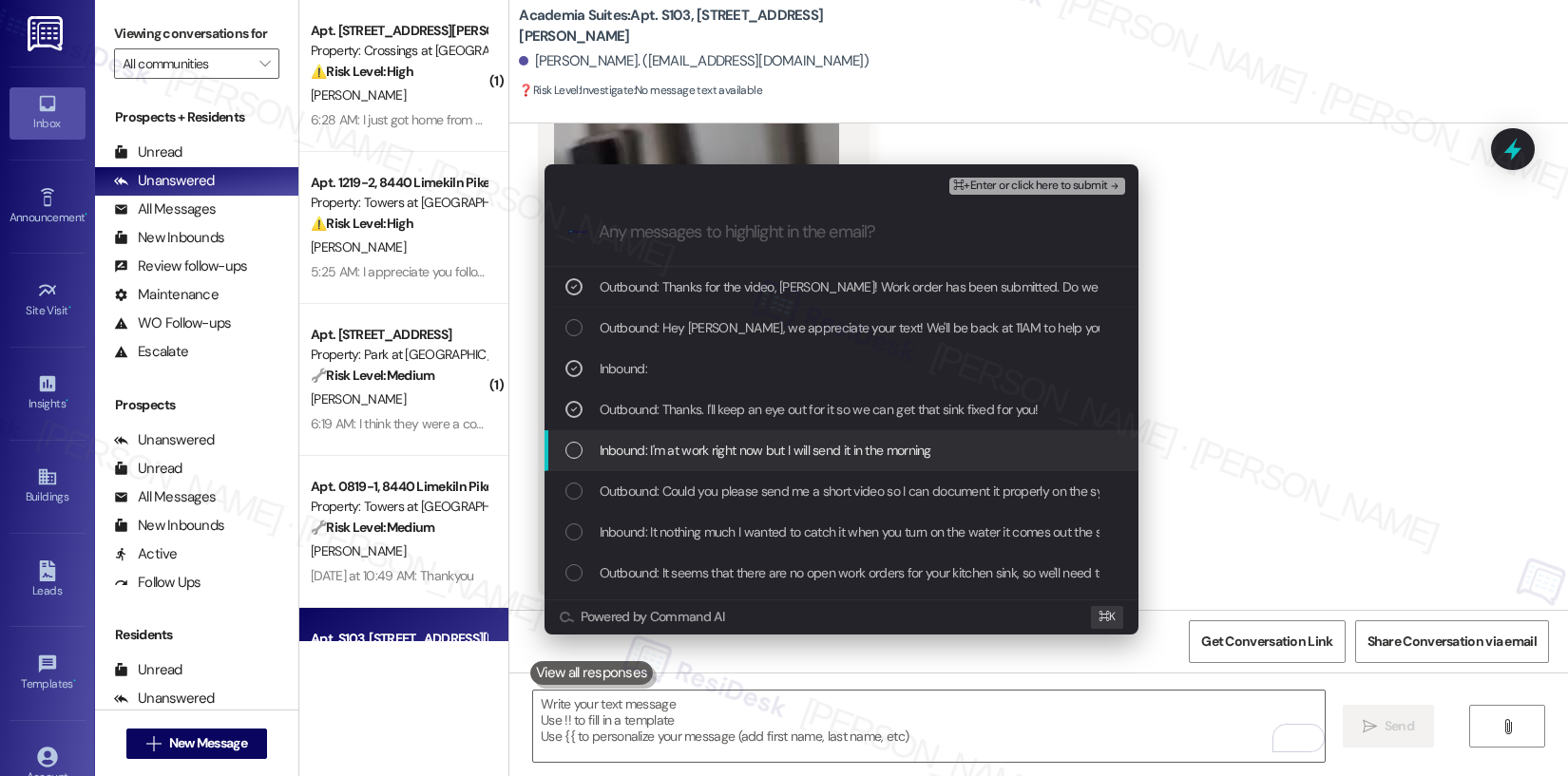 click on "Inbound: I'm  at work right now  but I  will send it  in the morning" at bounding box center (765, 450) 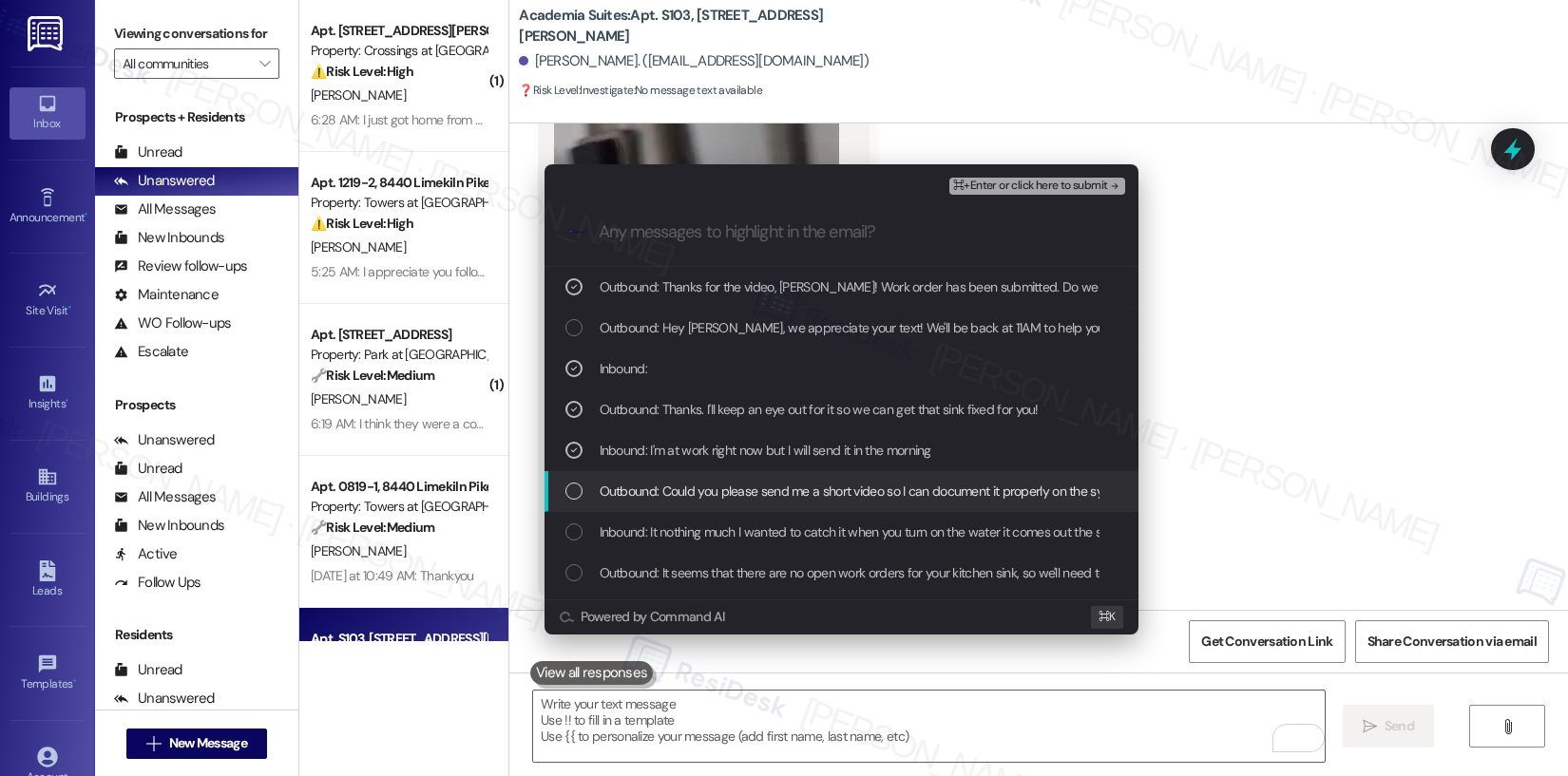click on "Outbound: Could you please send me a short video so I can document it properly on the system?" at bounding box center [869, 491] 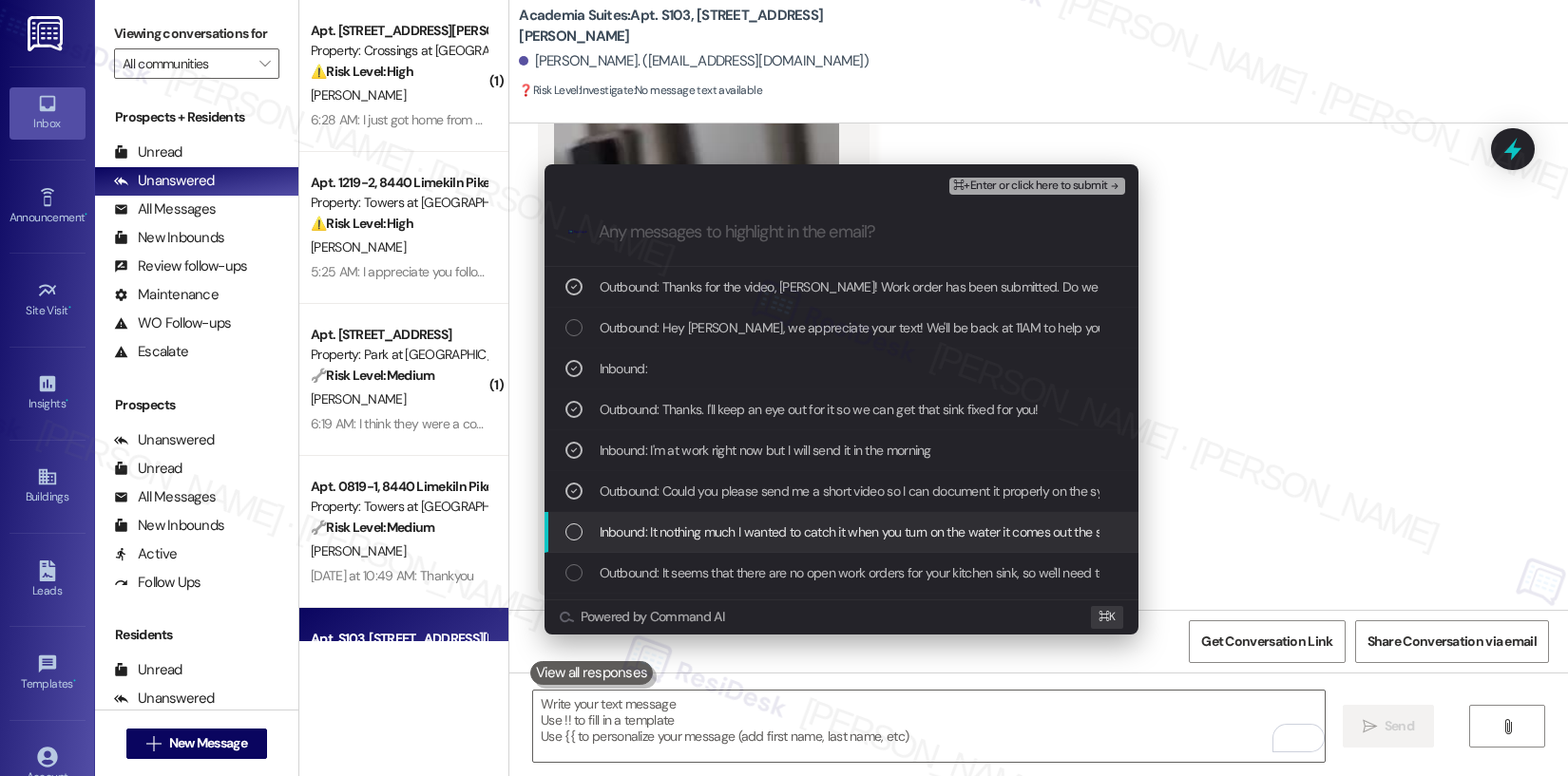 click on "Inbound: It nothing  much I  wanted to  catch it when you turn on the water it comes out  the side  like  it needs a  washer  but  when  he looked at it  needs to be  replaced and I didn't  put in the  work order  I  had  told the person  in the  office" at bounding box center [1232, 532] 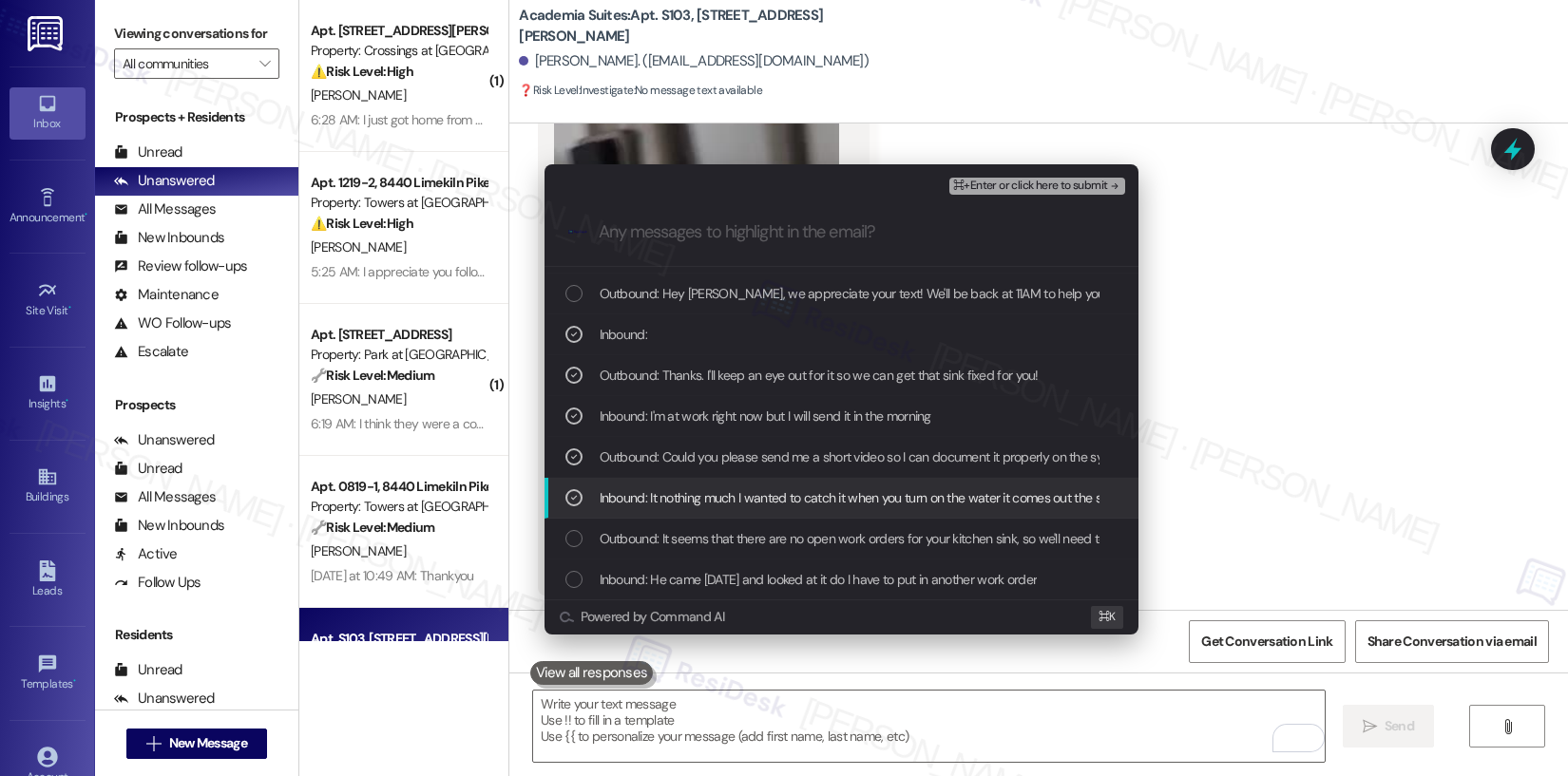 scroll, scrollTop: 47, scrollLeft: 0, axis: vertical 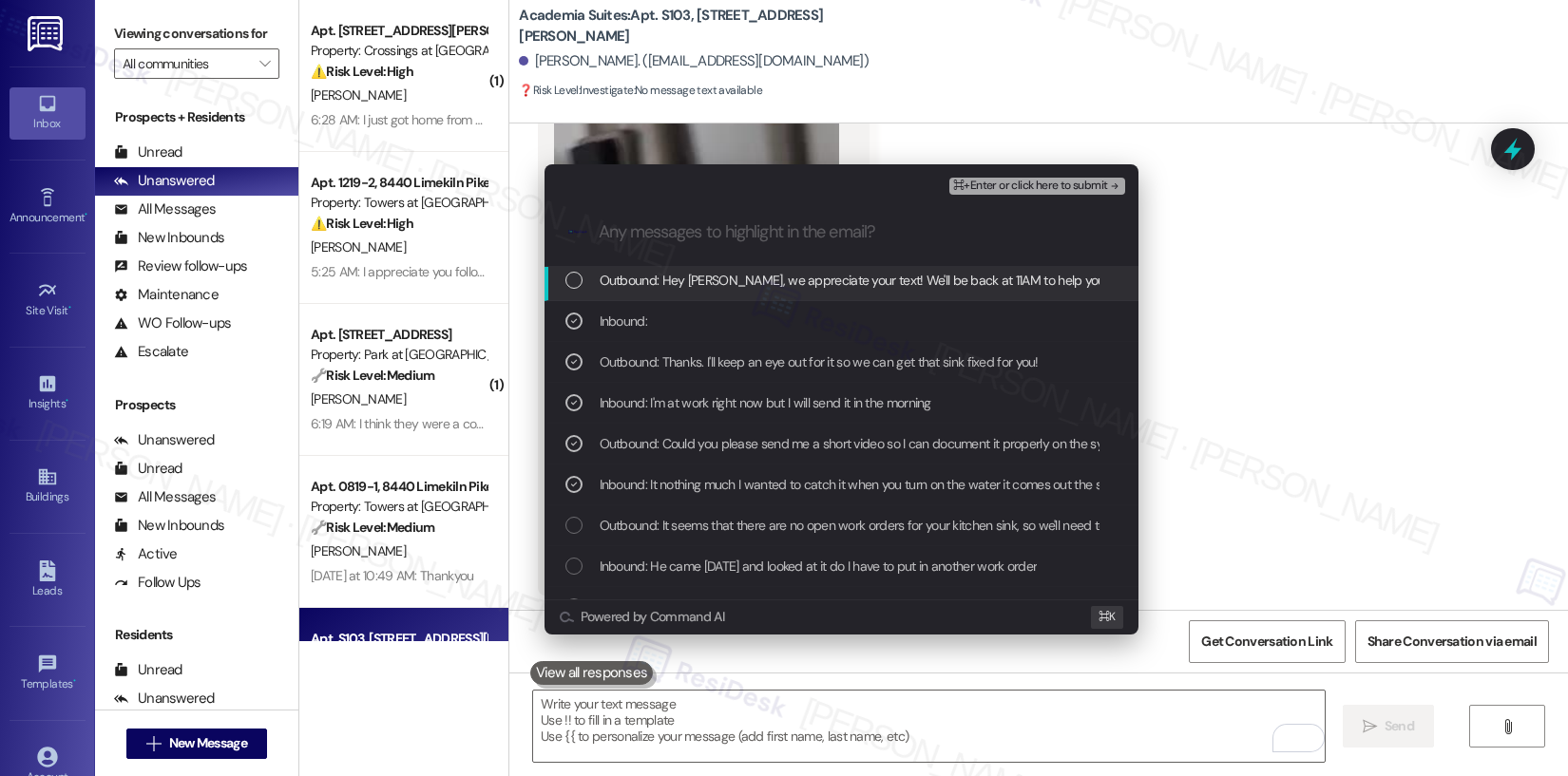 click on "⌘+Enter or click here to submit" at bounding box center (1030, 186) 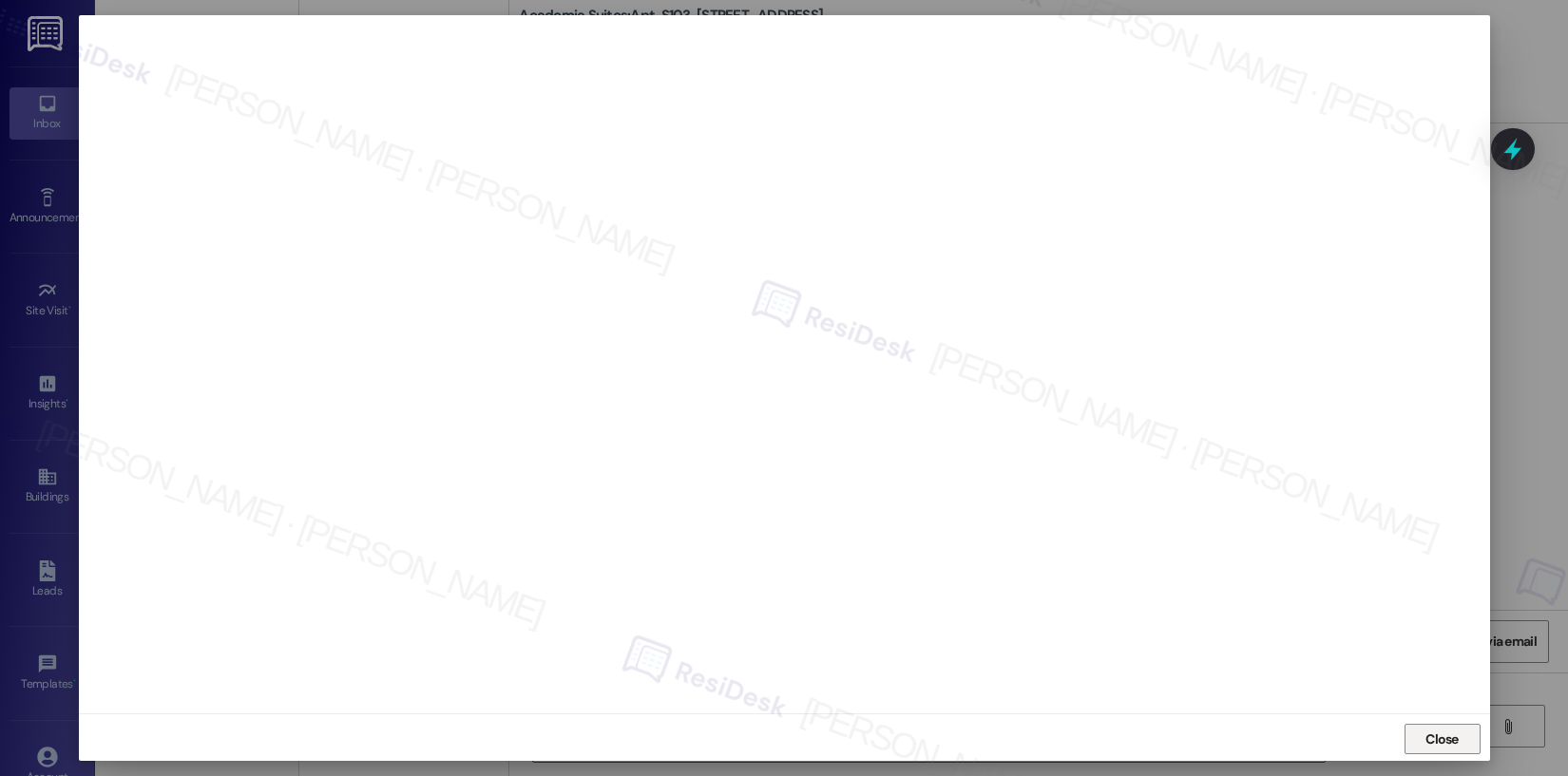 click on "Close" at bounding box center [1442, 739] 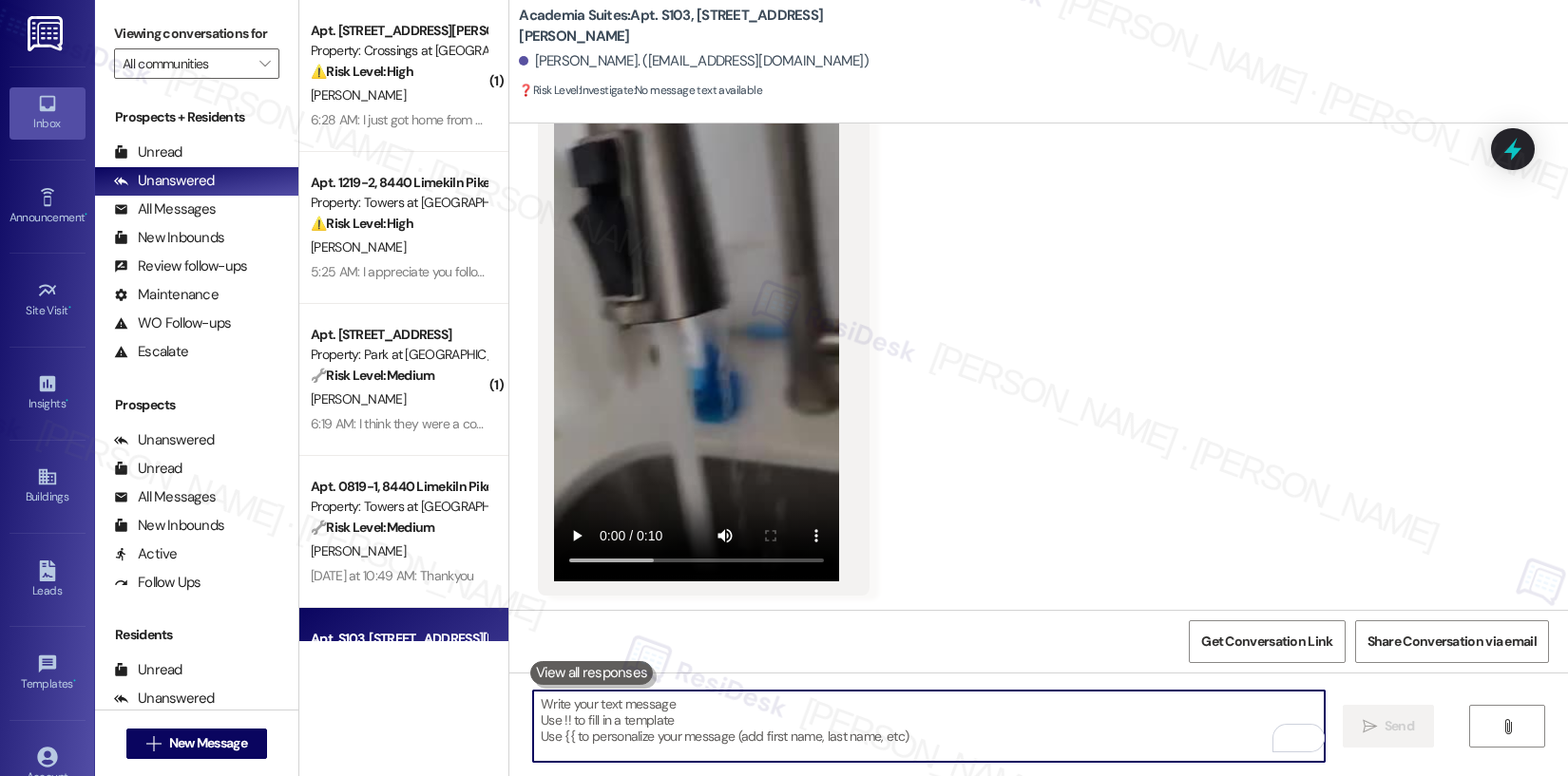 click at bounding box center (928, 726) 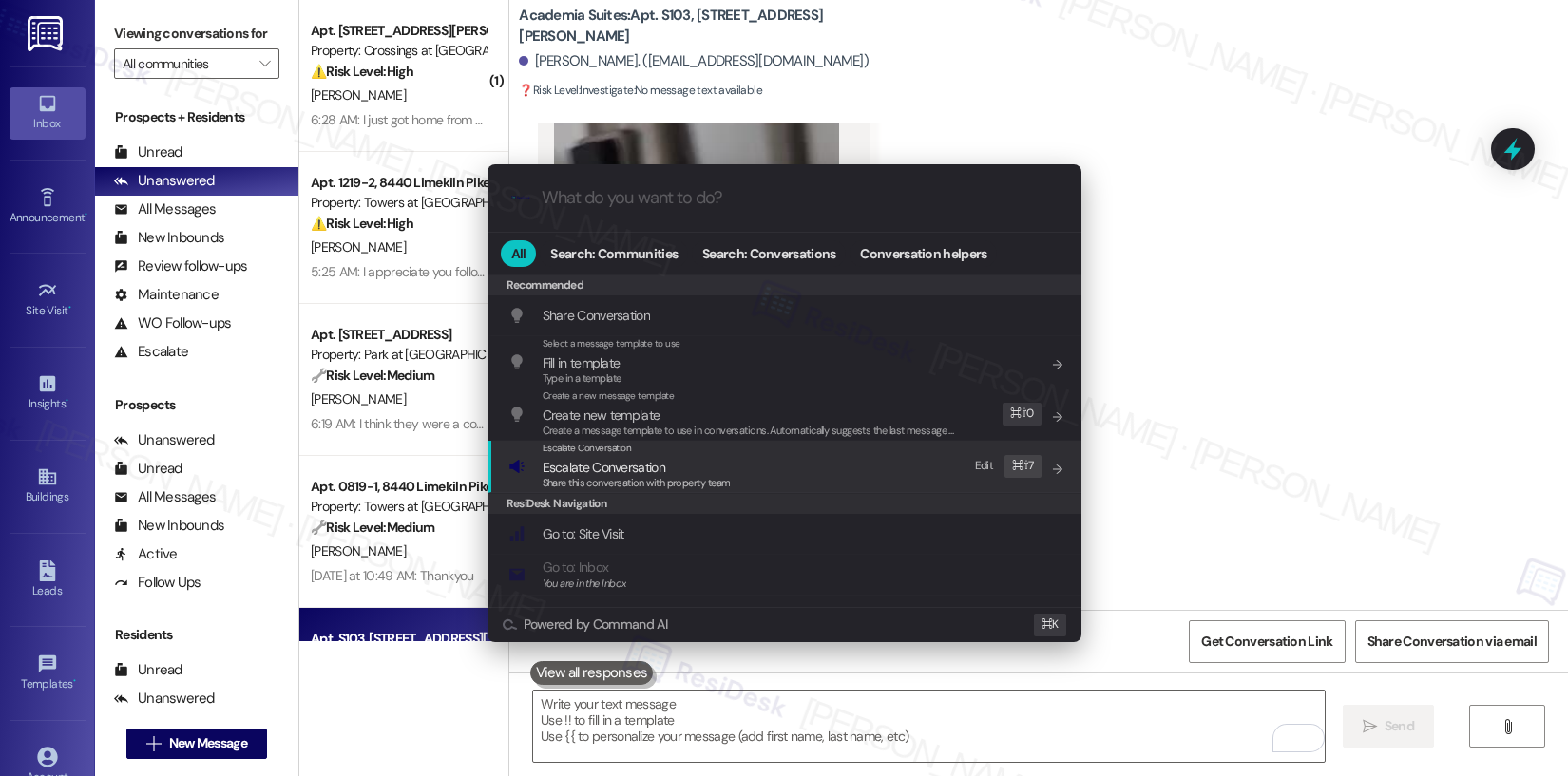 click on "Escalate Conversation Escalate Conversation Share this conversation with property team Edit ⌘ ⇧ 7" at bounding box center (786, 466) 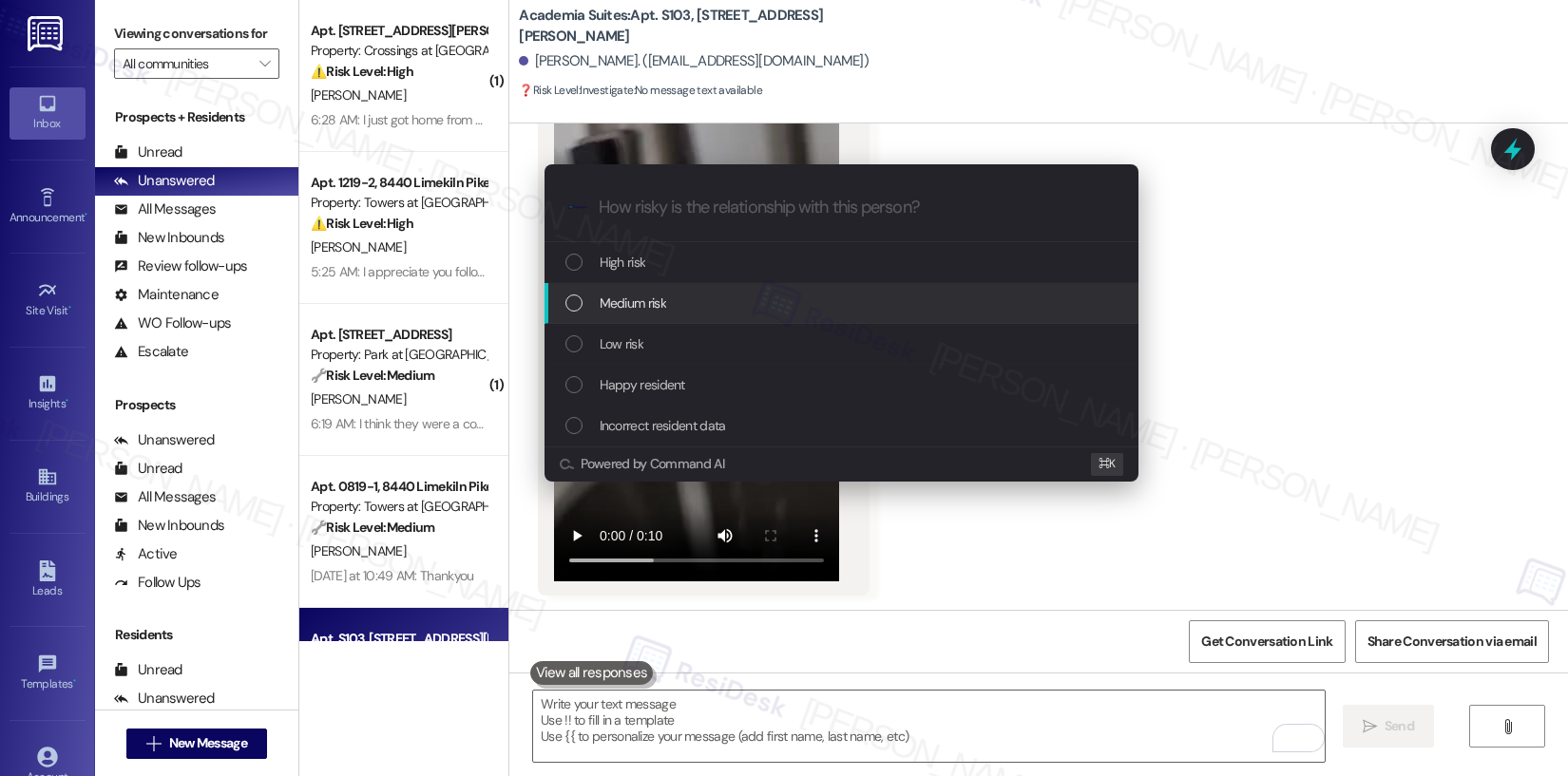 click on "Medium risk" at bounding box center [843, 303] 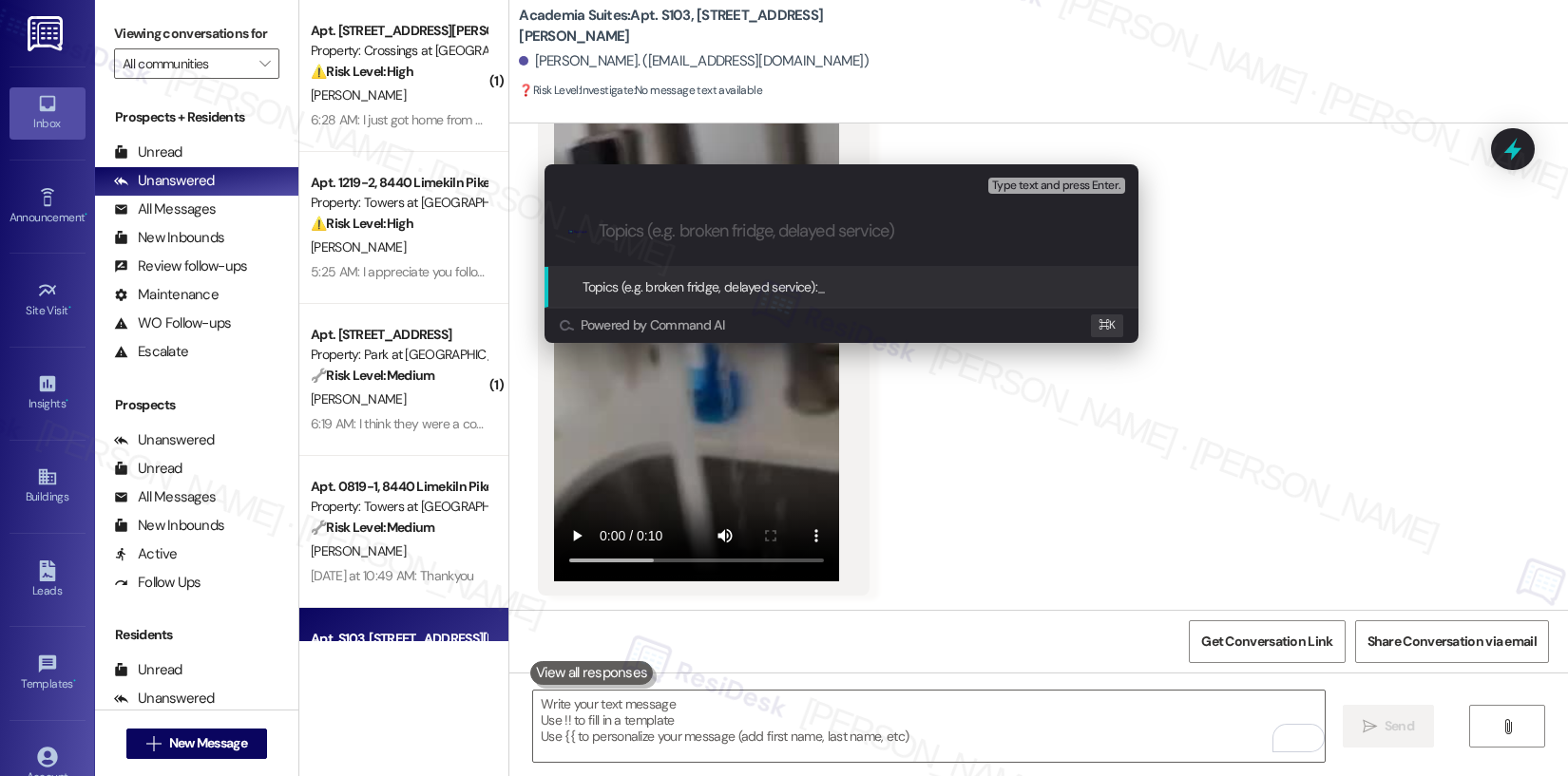 paste on "Work order submitted by Residesk | Work Order #585624 - Kitchen Sink Faucet" 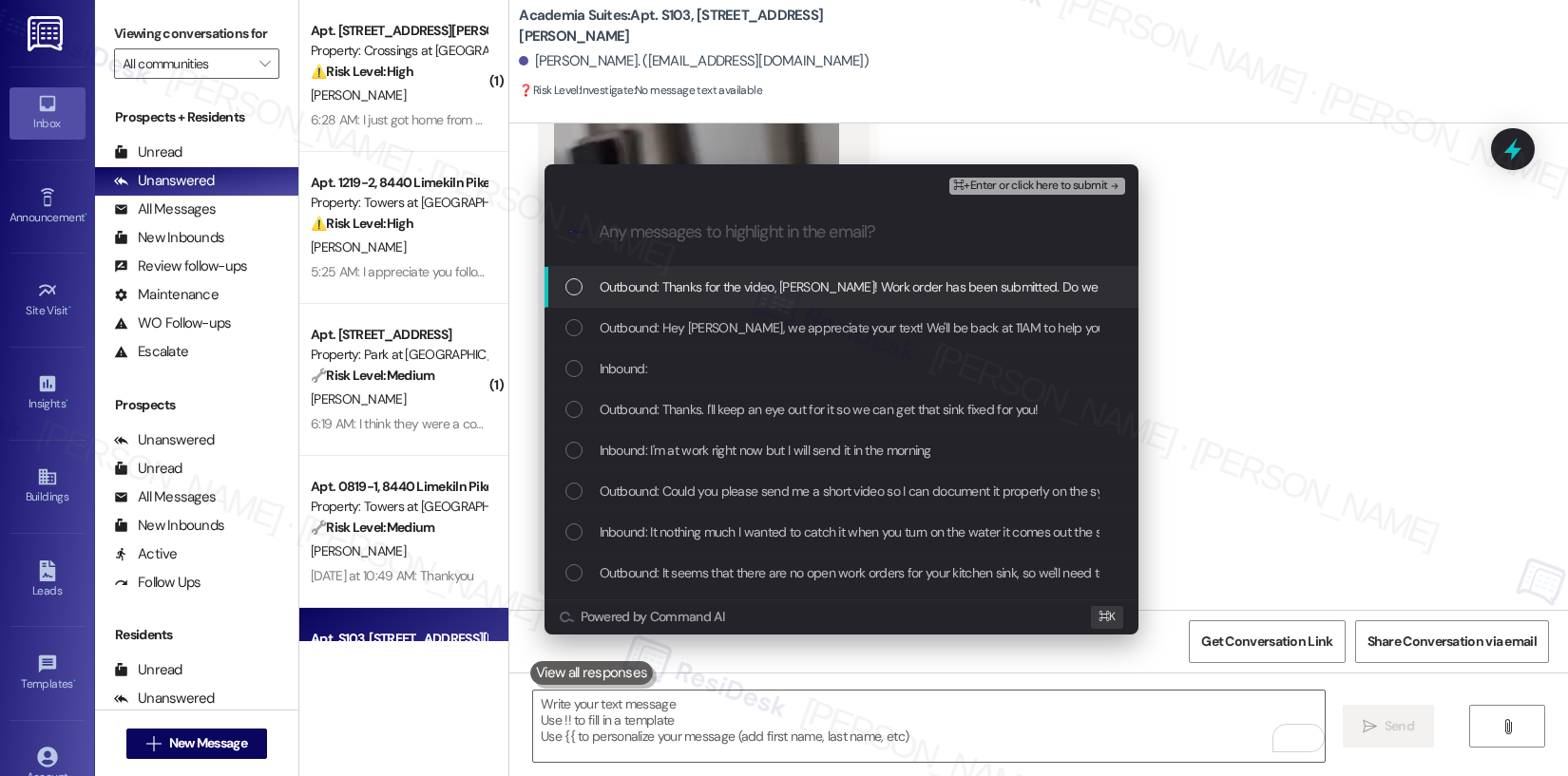 scroll, scrollTop: 0, scrollLeft: 0, axis: both 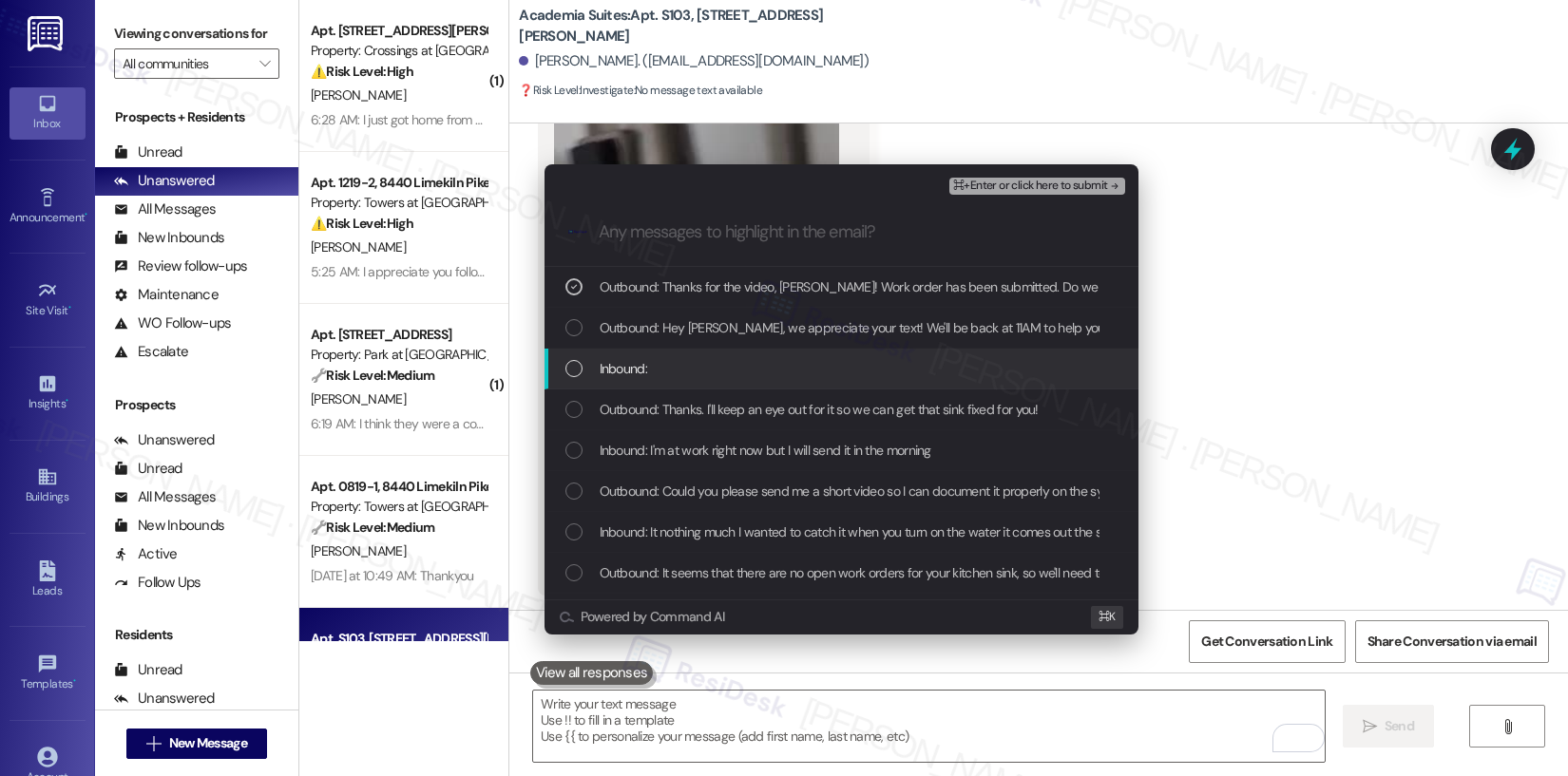 click on "Inbound:" at bounding box center (843, 369) 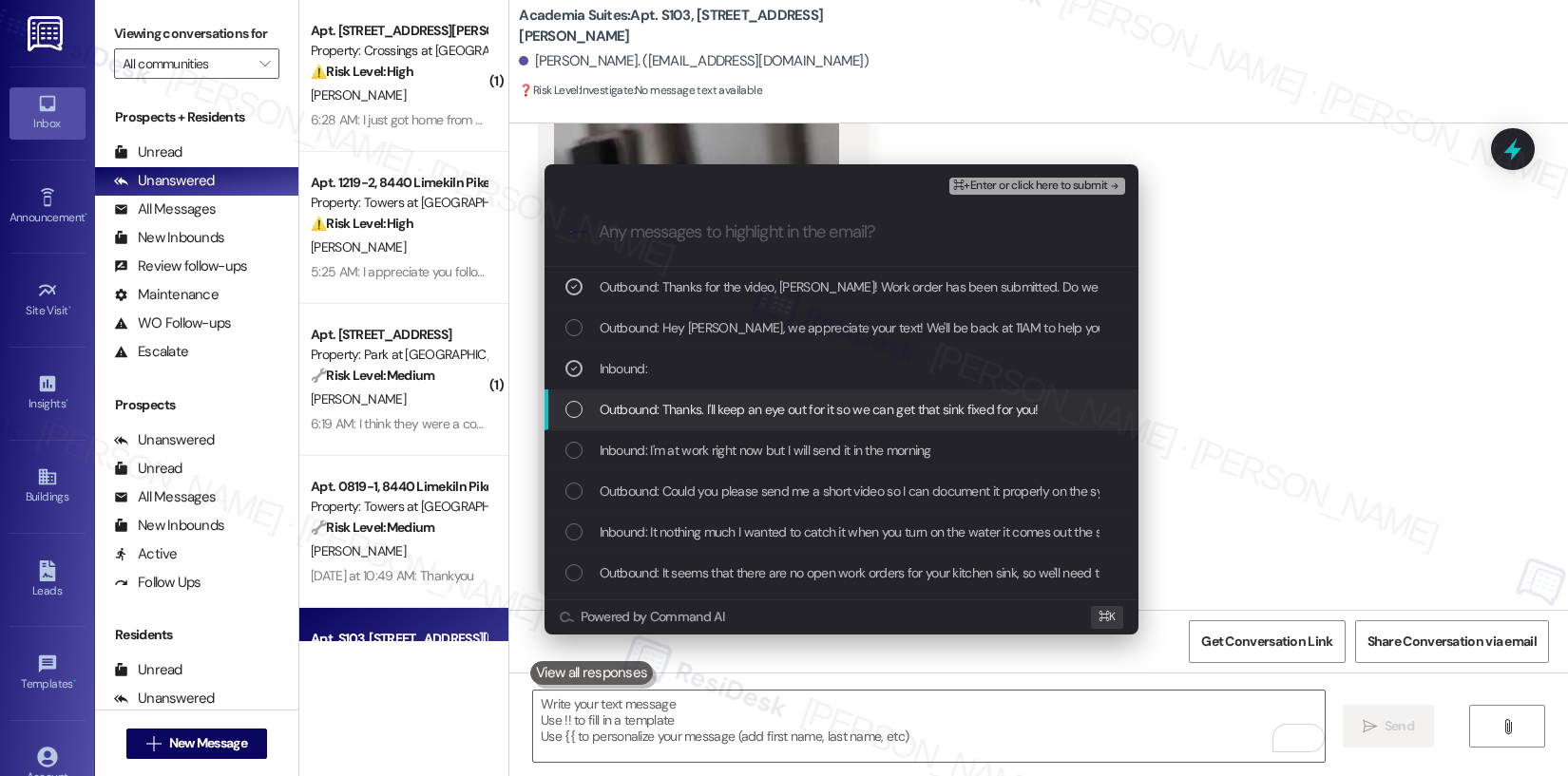 click on "Outbound: Thanks. I'll keep an eye out for it so we can get that sink fixed for you!" at bounding box center [819, 409] 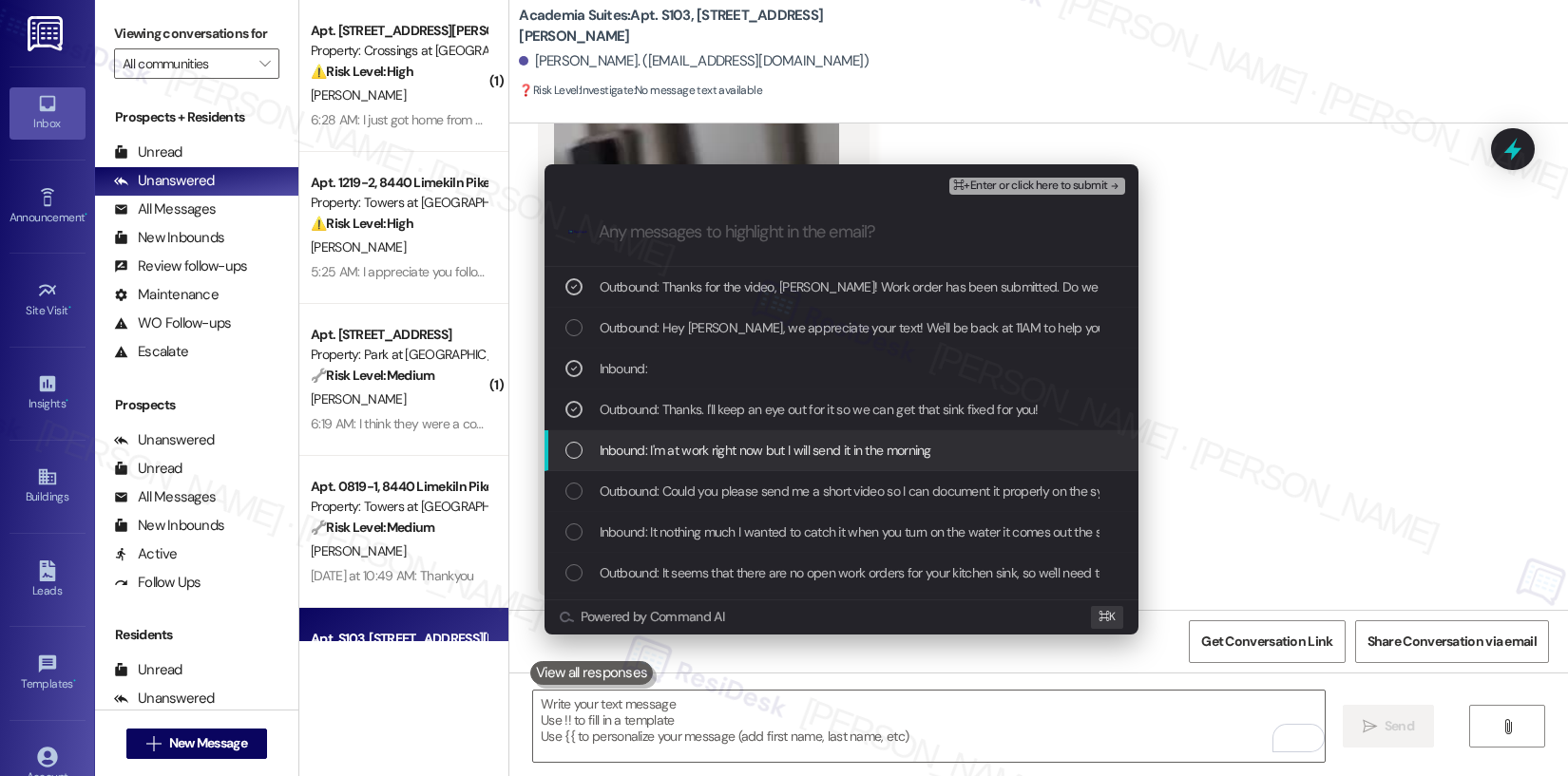 click on "Inbound: I'm  at work right now  but I  will send it  in the morning" at bounding box center (765, 450) 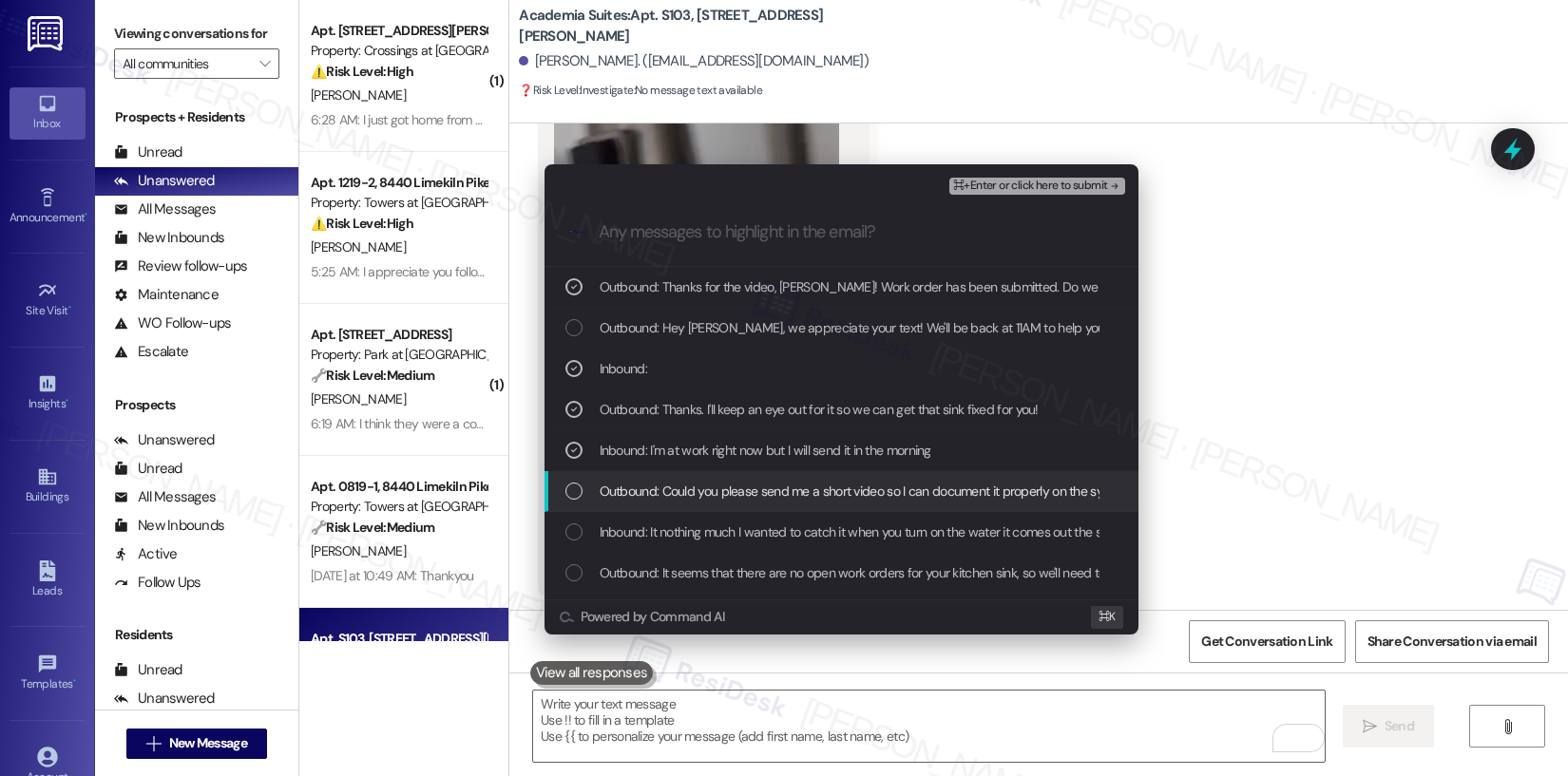 click on "Outbound: Could you please send me a short video so I can document it properly on the system?" at bounding box center [869, 491] 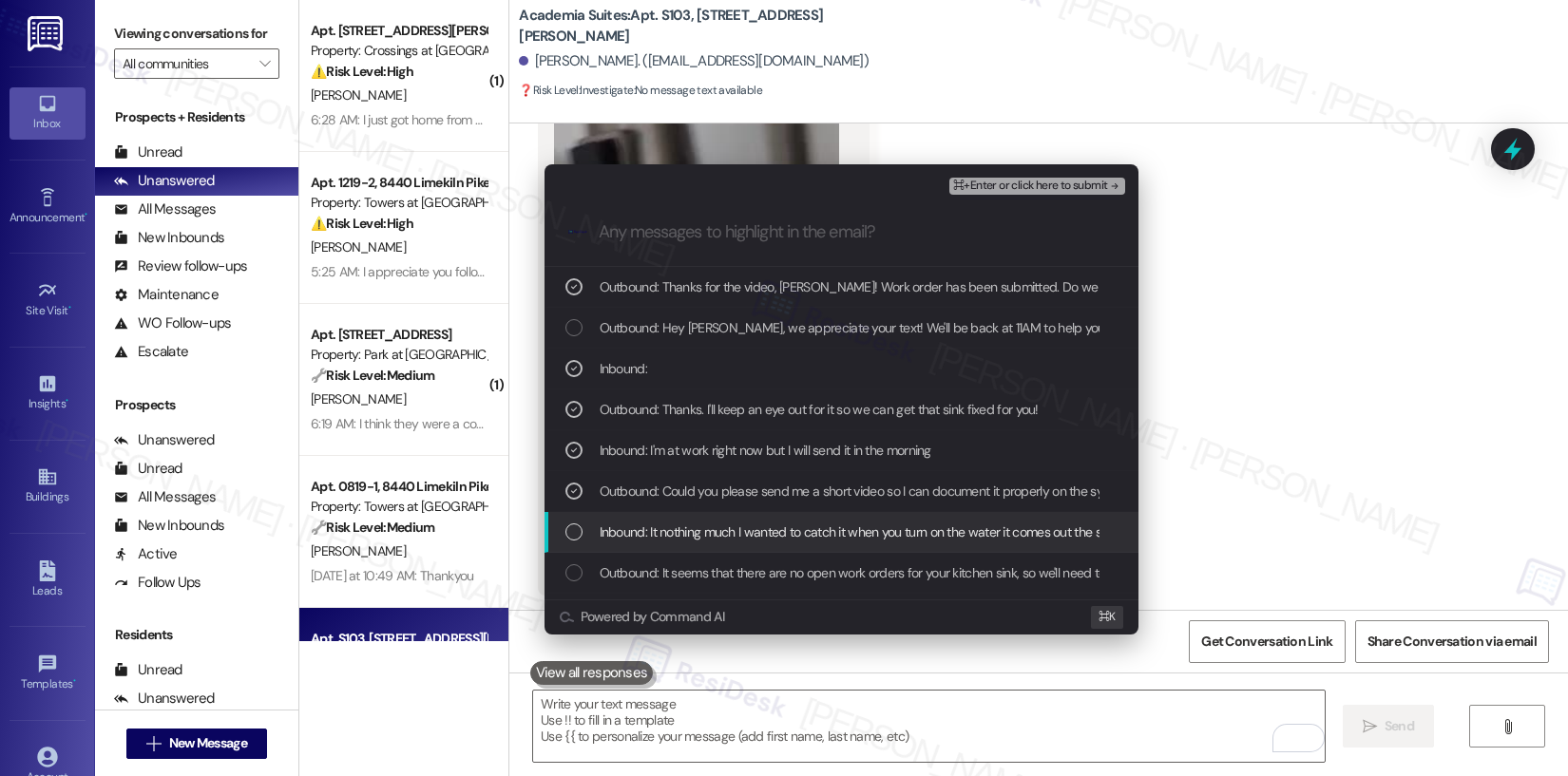 click on "Inbound: It nothing  much I  wanted to  catch it when you turn on the water it comes out  the side  like  it needs a  washer  but  when  he looked at it  needs to be  replaced and I didn't  put in the  work order  I  had  told the person  in the  office" at bounding box center [1232, 532] 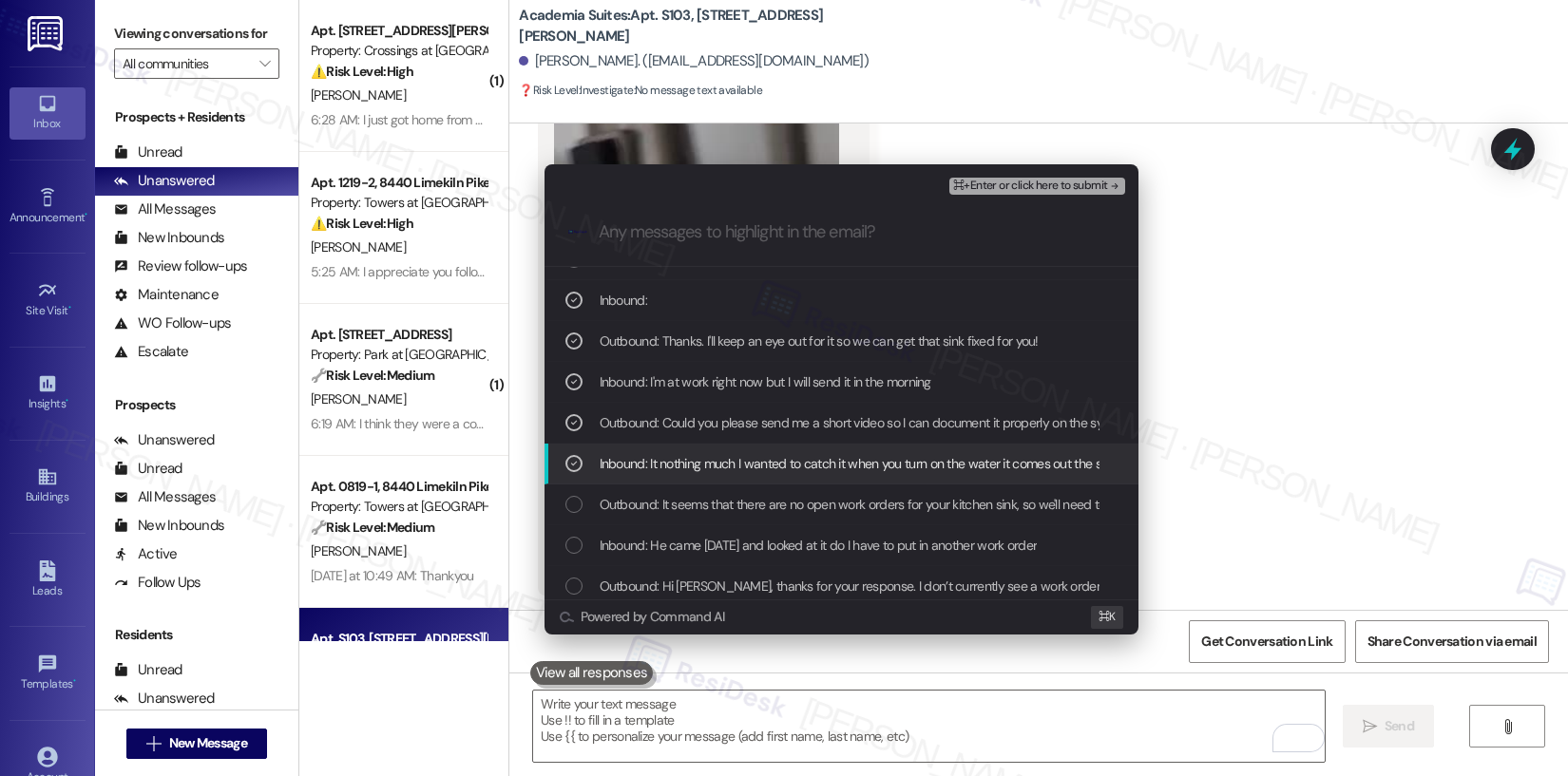 scroll, scrollTop: 69, scrollLeft: 0, axis: vertical 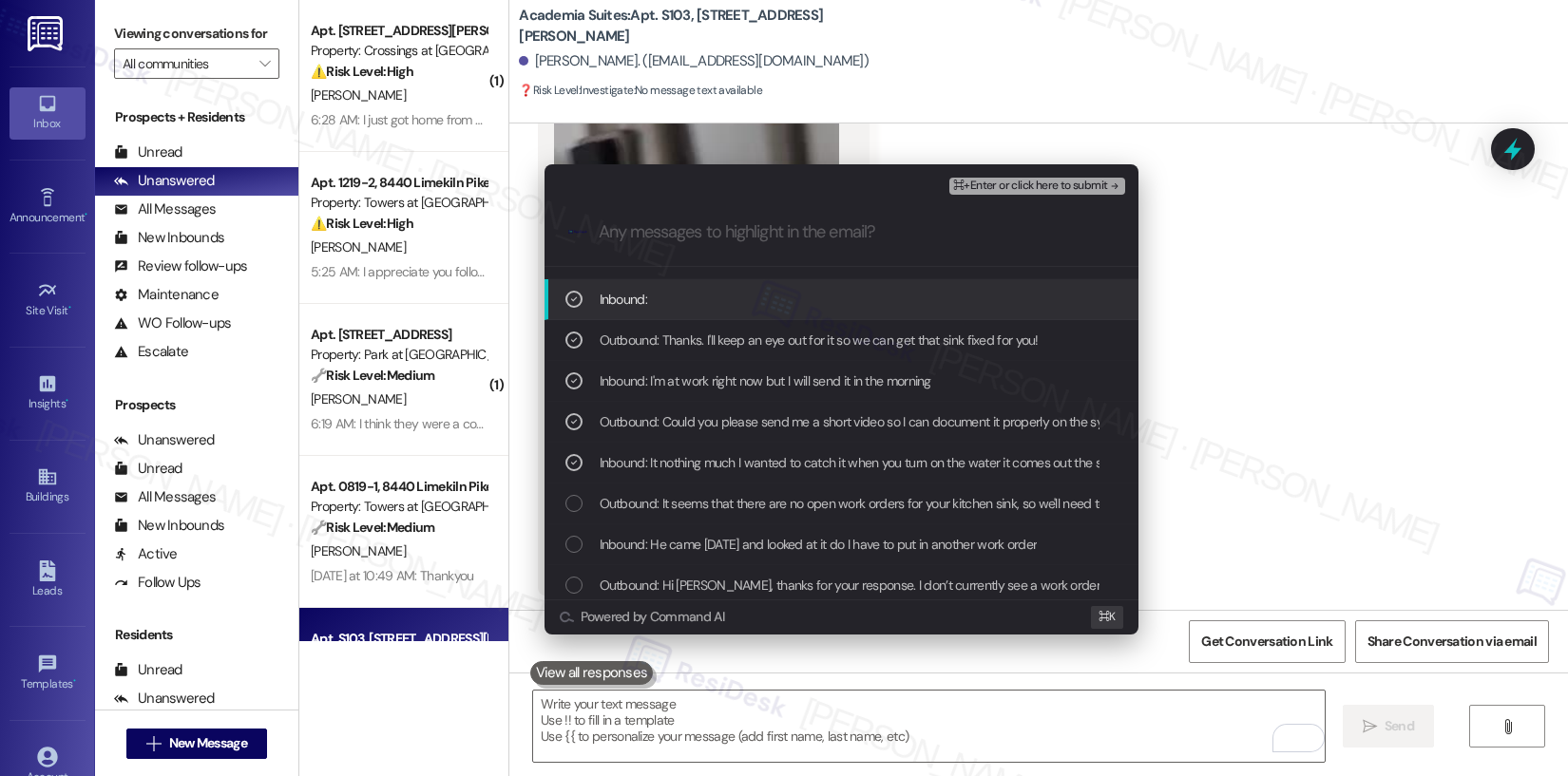 click on "⌘+Enter or click here to submit" at bounding box center [1030, 186] 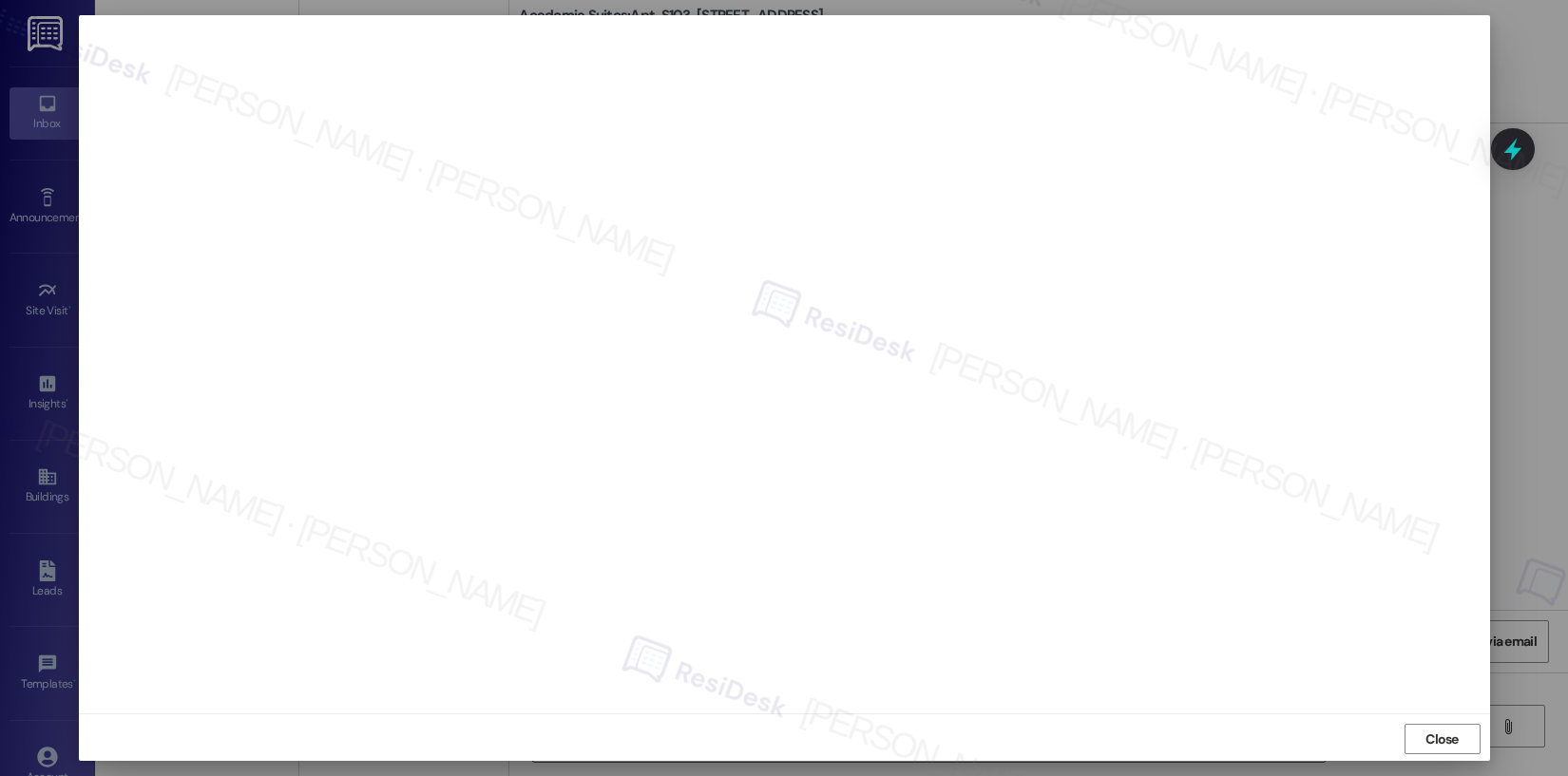 scroll, scrollTop: 3, scrollLeft: 0, axis: vertical 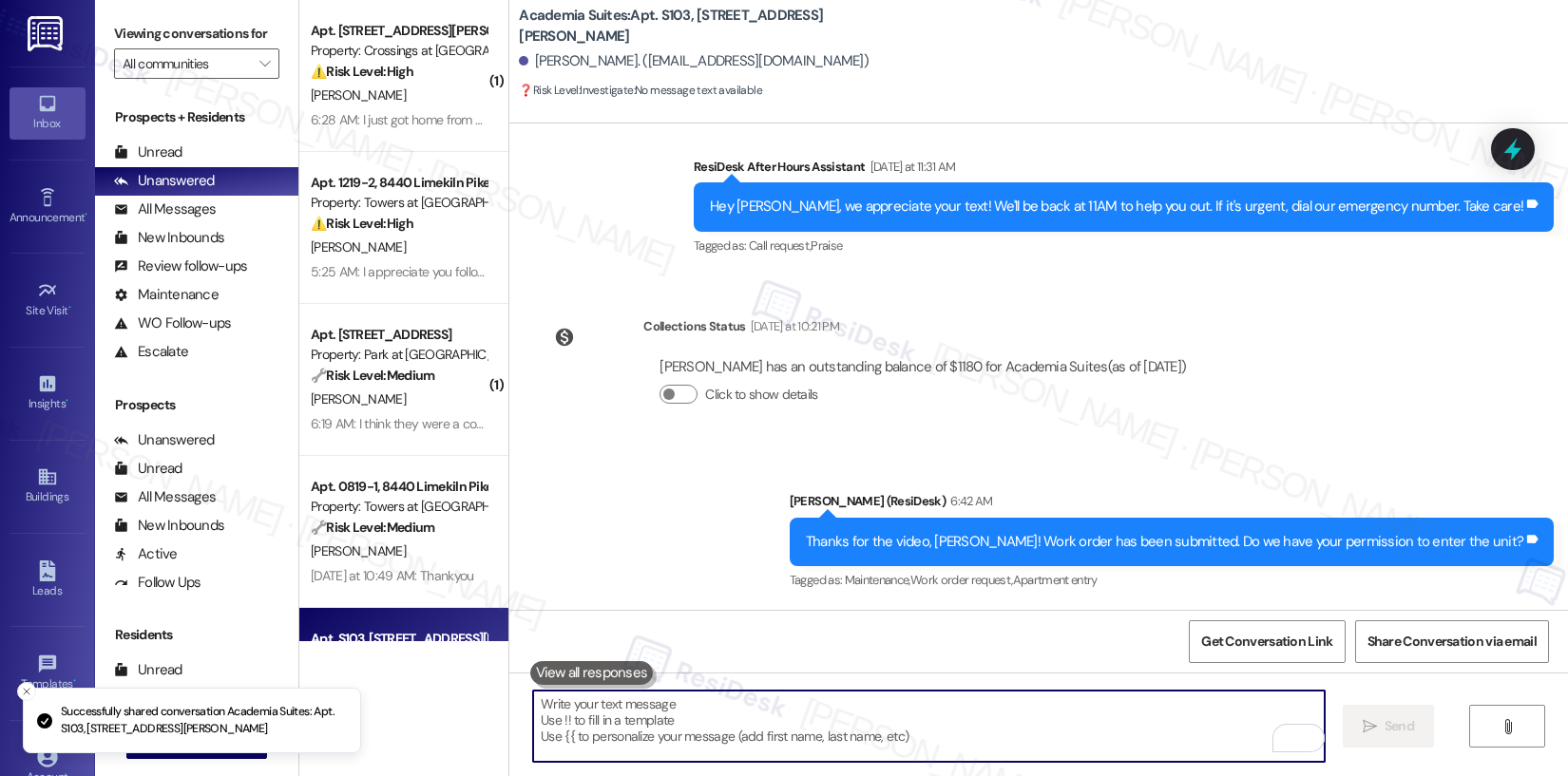 click at bounding box center (928, 726) 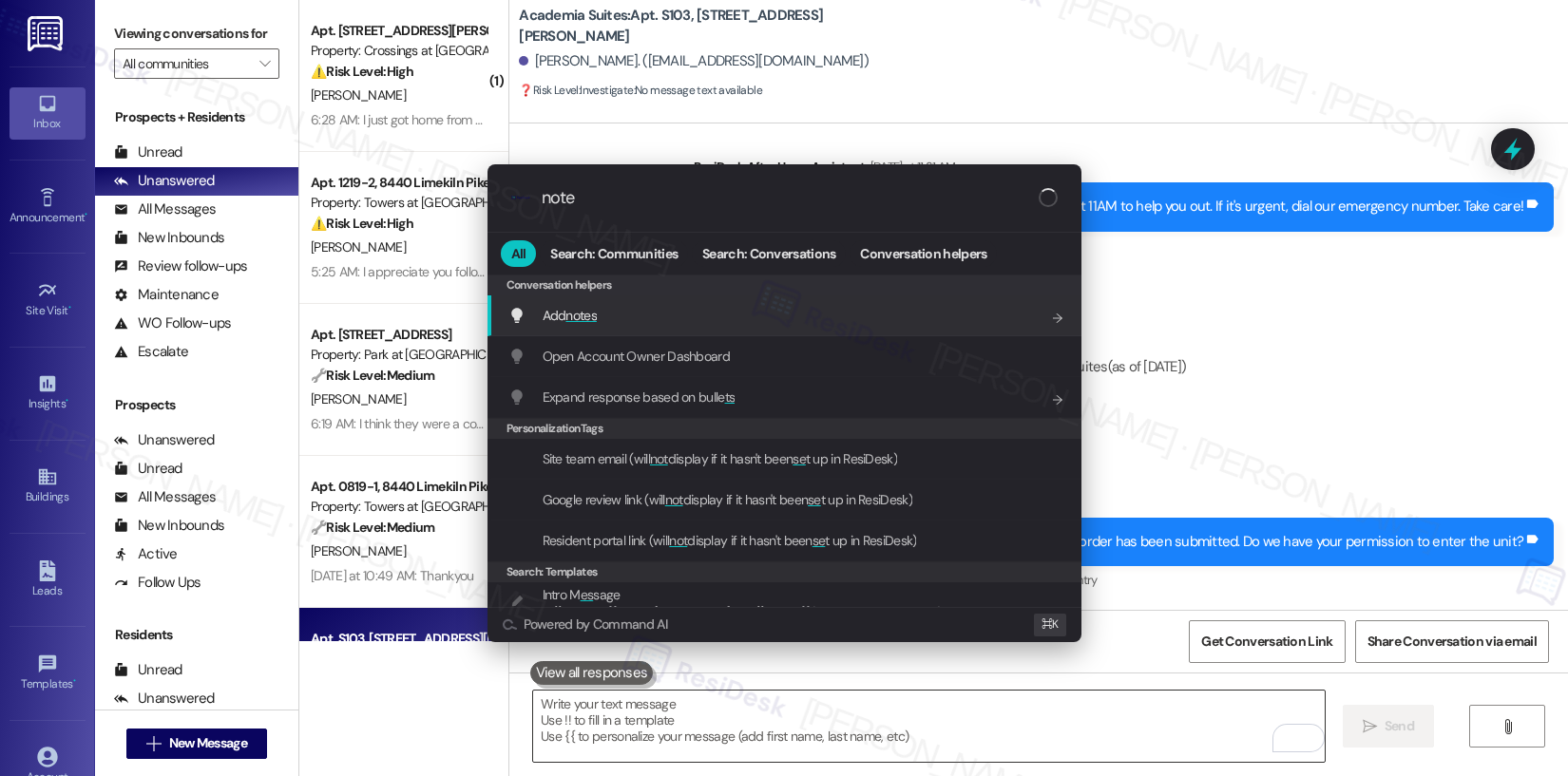 type on "notes" 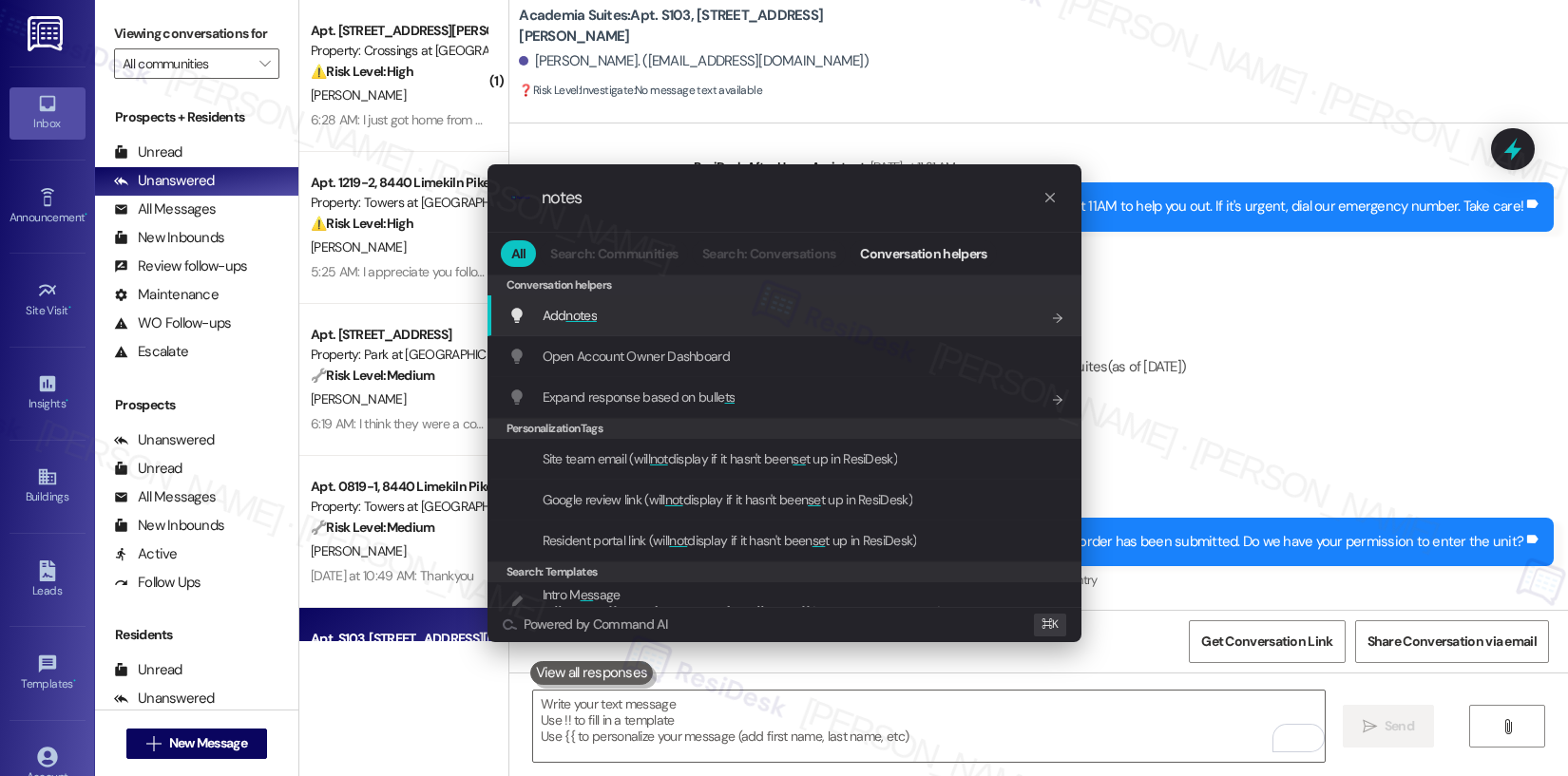 click on "Add  notes Add shortcut" at bounding box center (786, 315) 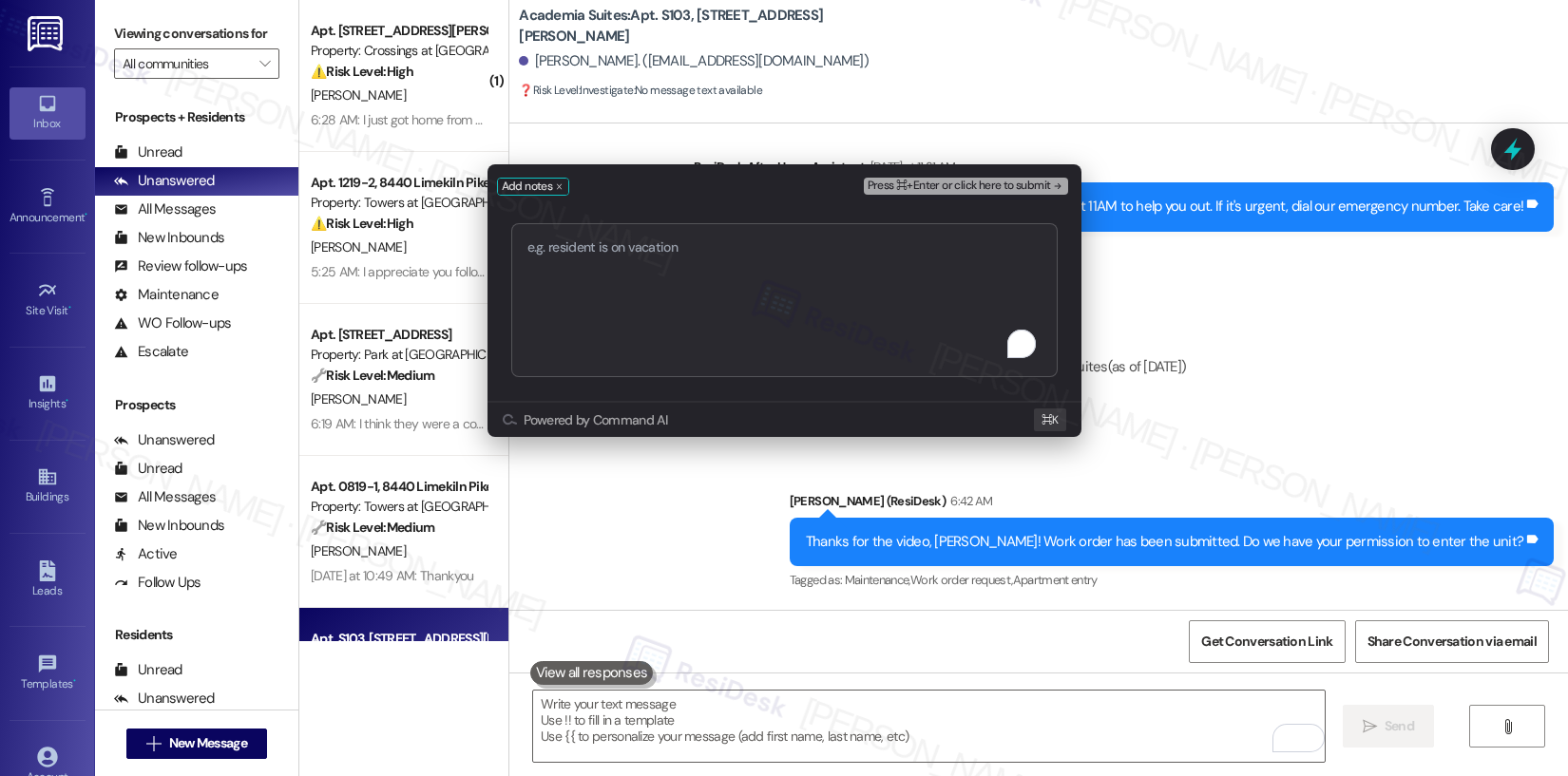 type on "Work order submitted by Residesk | Work Order #585624 - Kitchen Sink Faucet" 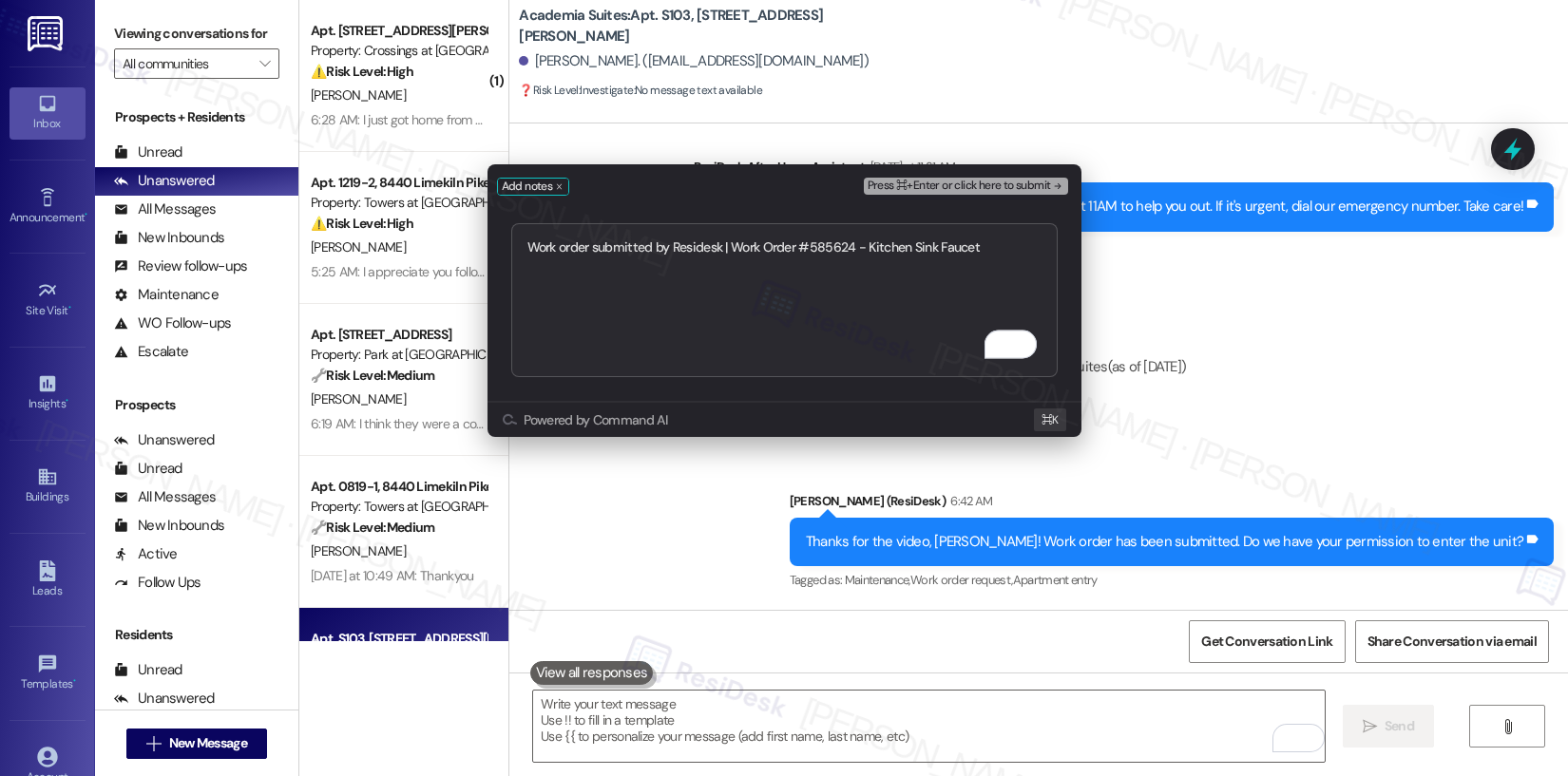 click on "Press ⌘+Enter or click here to submit" at bounding box center (959, 186) 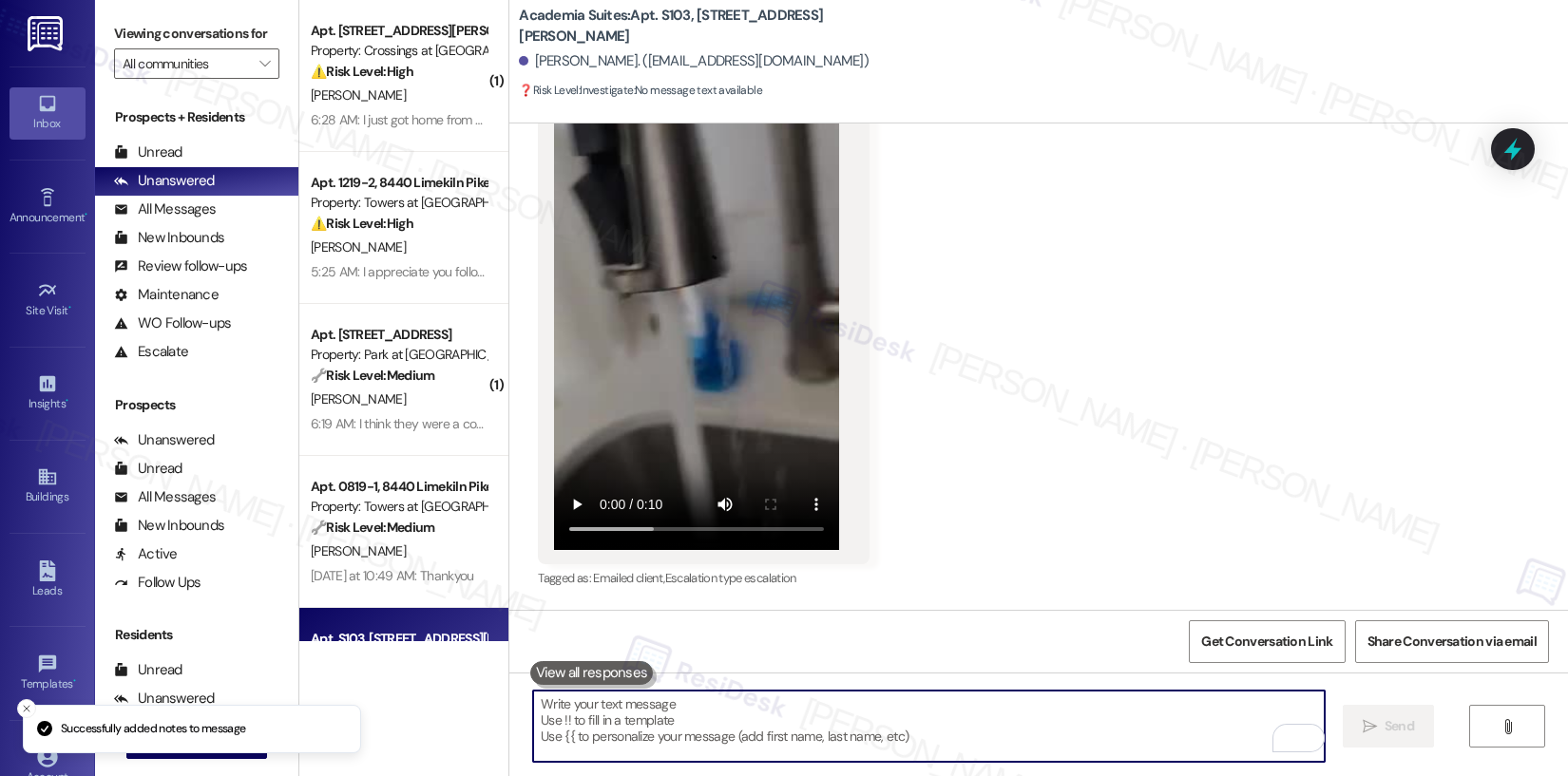 scroll, scrollTop: 3736, scrollLeft: 0, axis: vertical 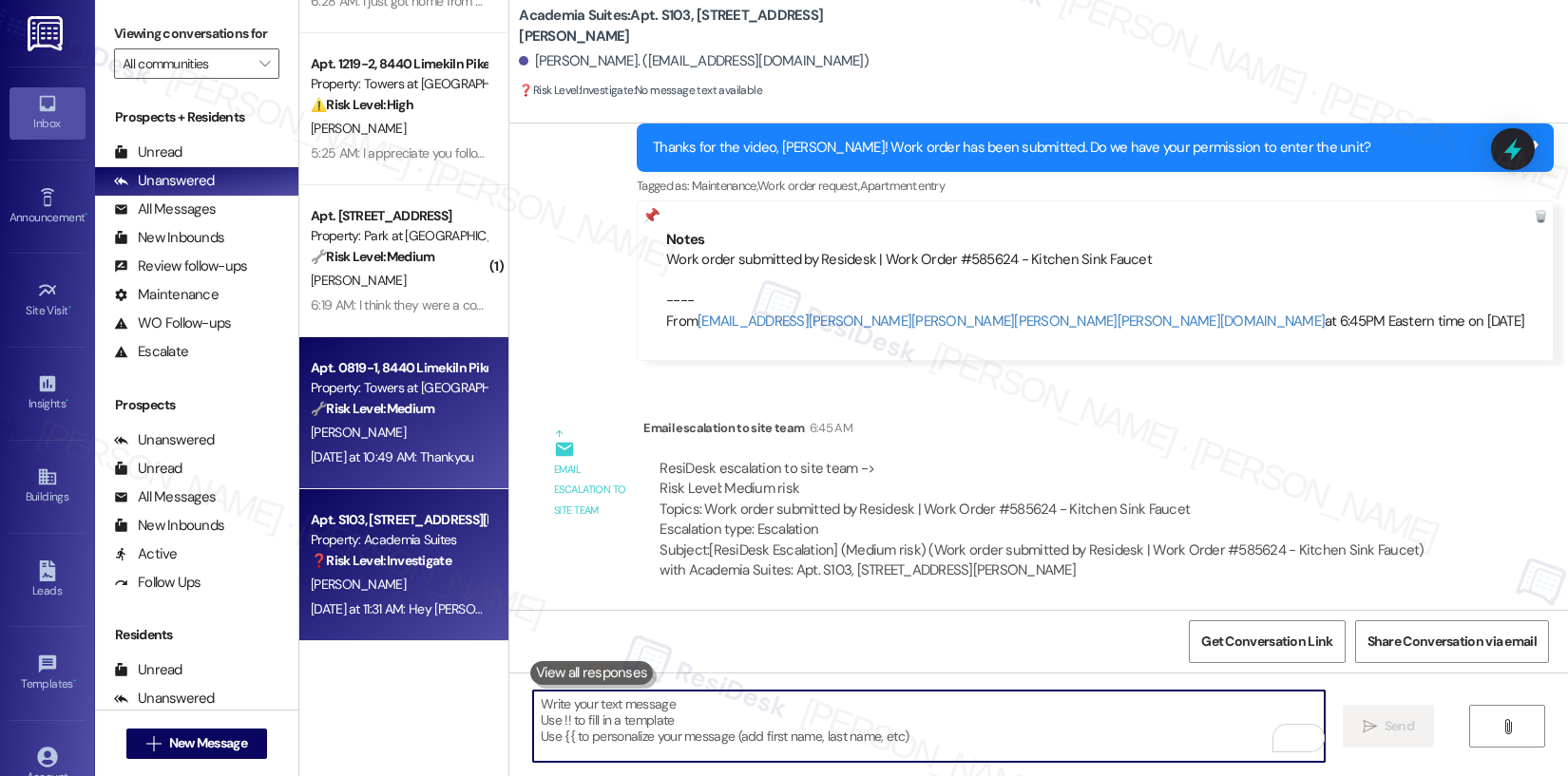 click on "Yesterday at 10:49 AM: Thankyou  Yesterday at 10:49 AM: Thankyou" at bounding box center (398, 457) 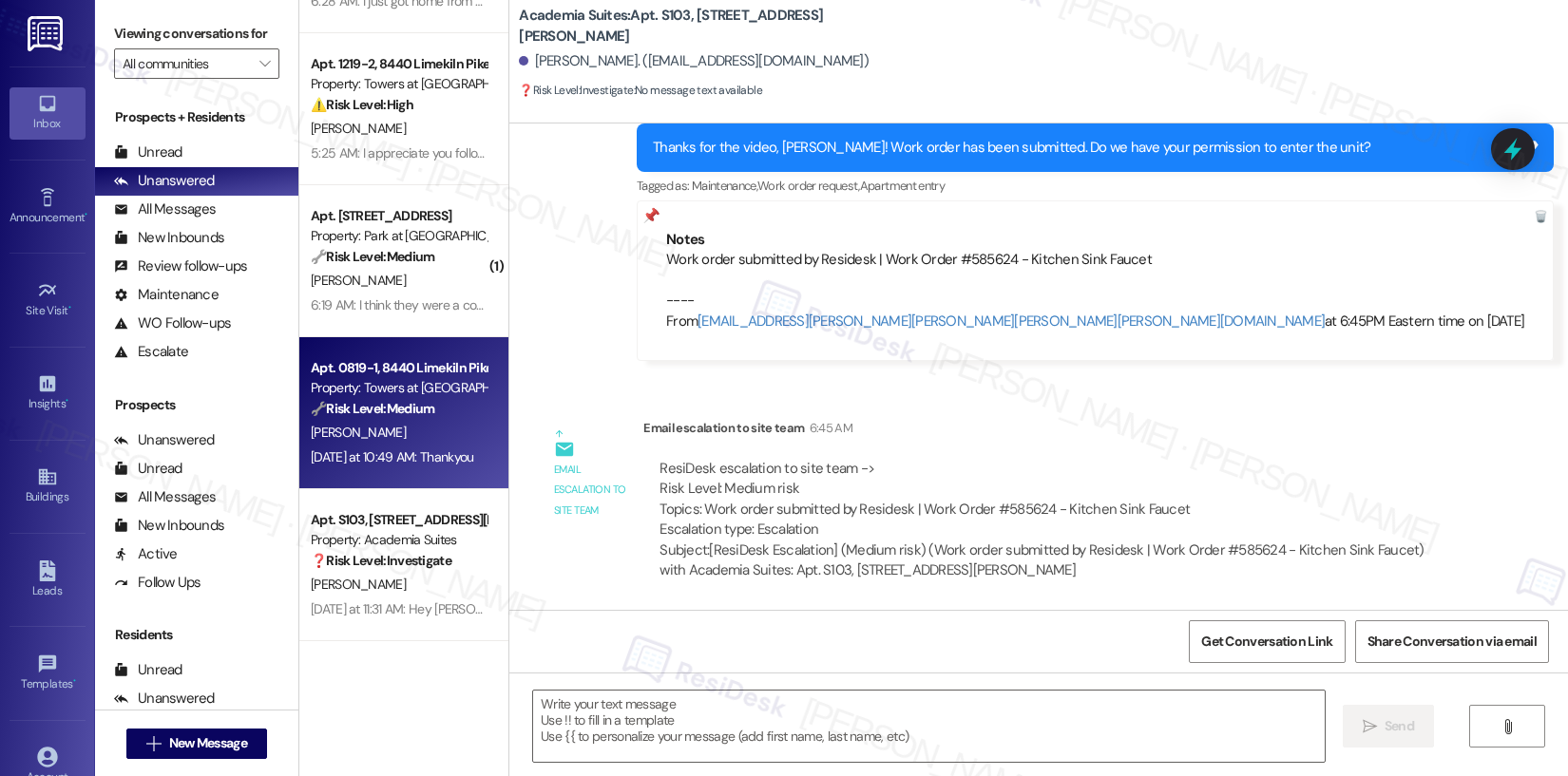type on "Fetching suggested responses. Please feel free to read through the conversation in the meantime." 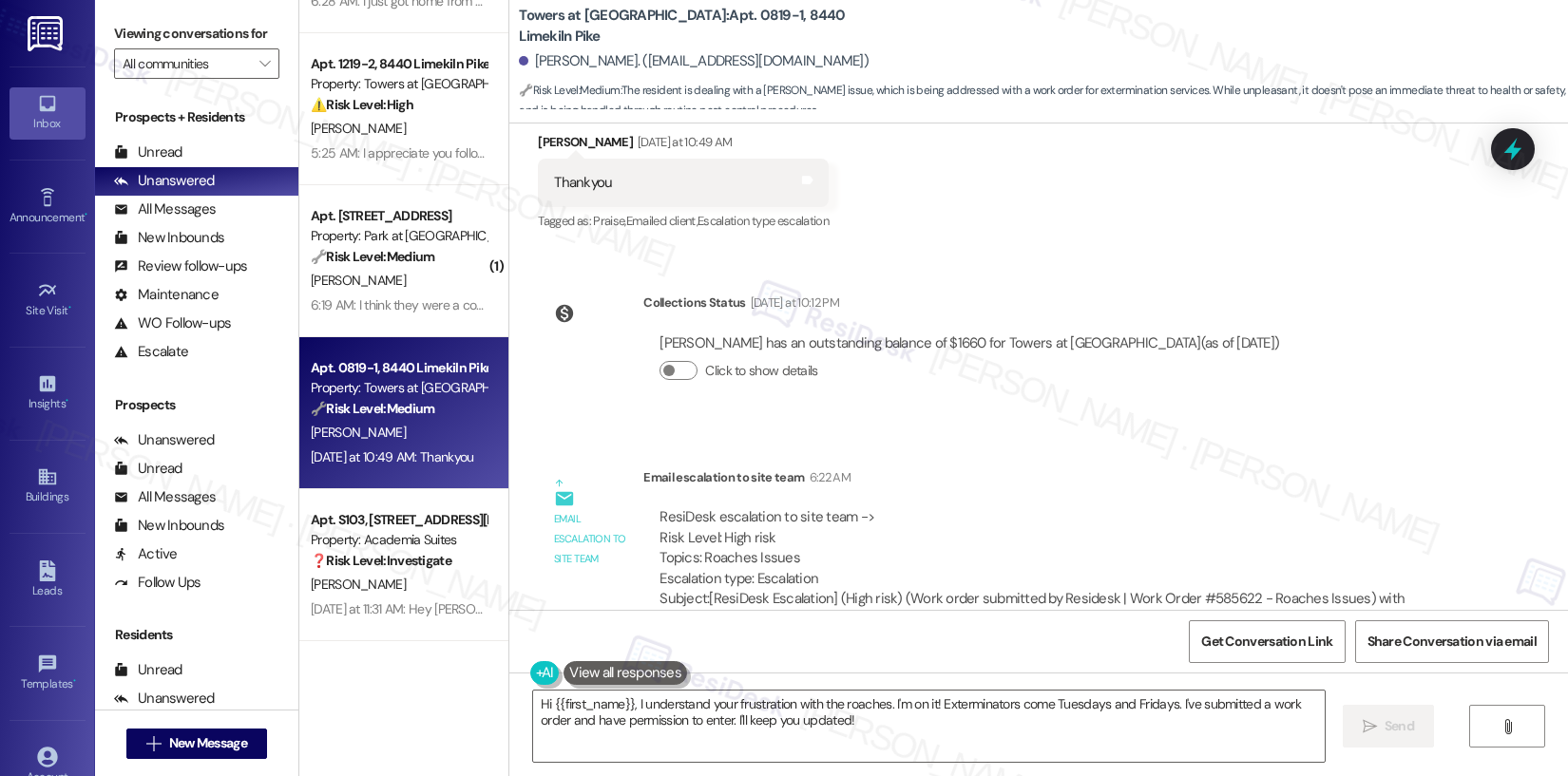 scroll, scrollTop: 7623, scrollLeft: 0, axis: vertical 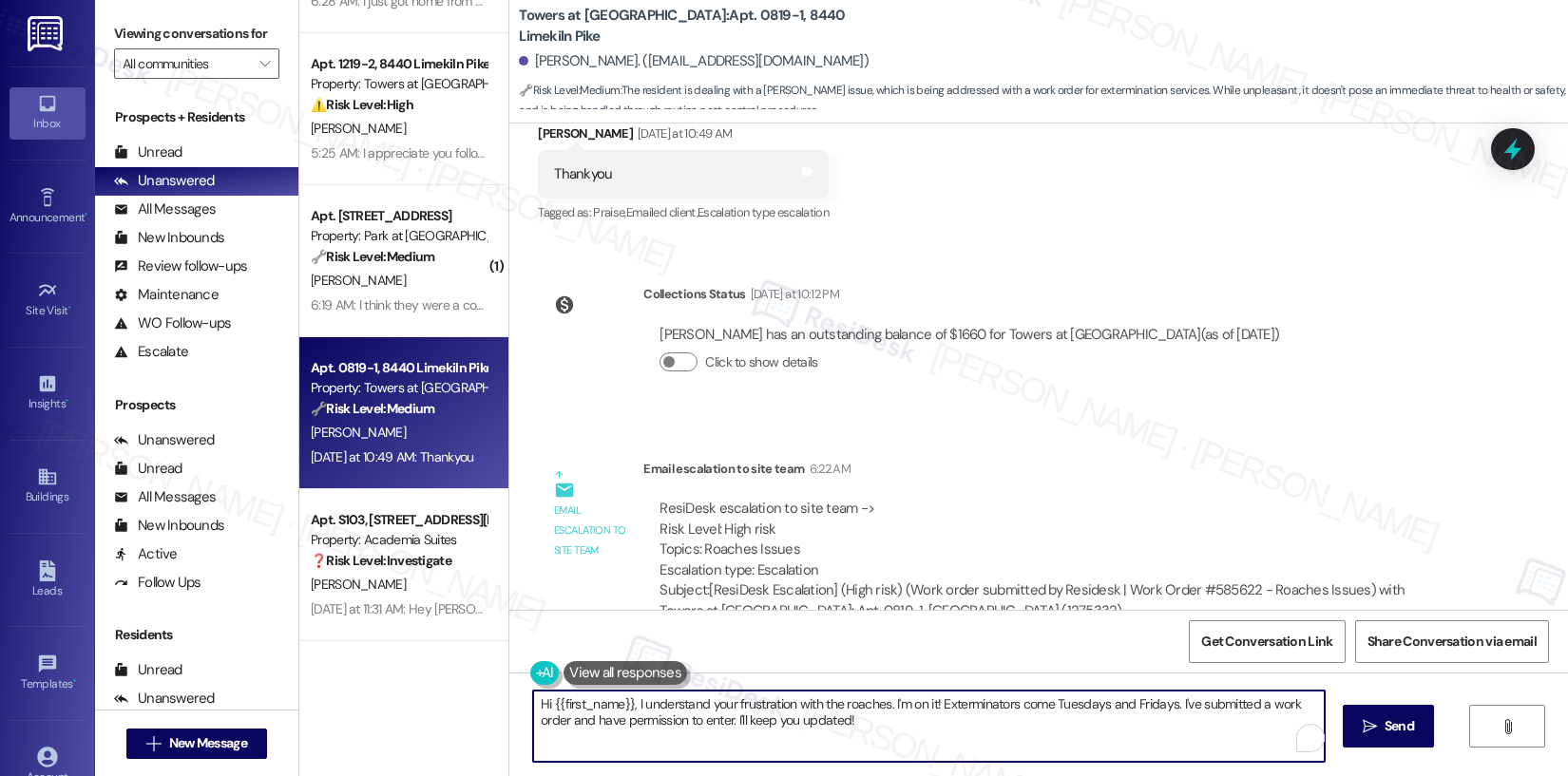 click on "Hi {{first_name}}, I understand your frustration with the roaches. I'm on it! Exterminators come Tuesdays and Fridays. I've submitted a work order and have permission to enter. I'll keep you updated!" at bounding box center [928, 726] 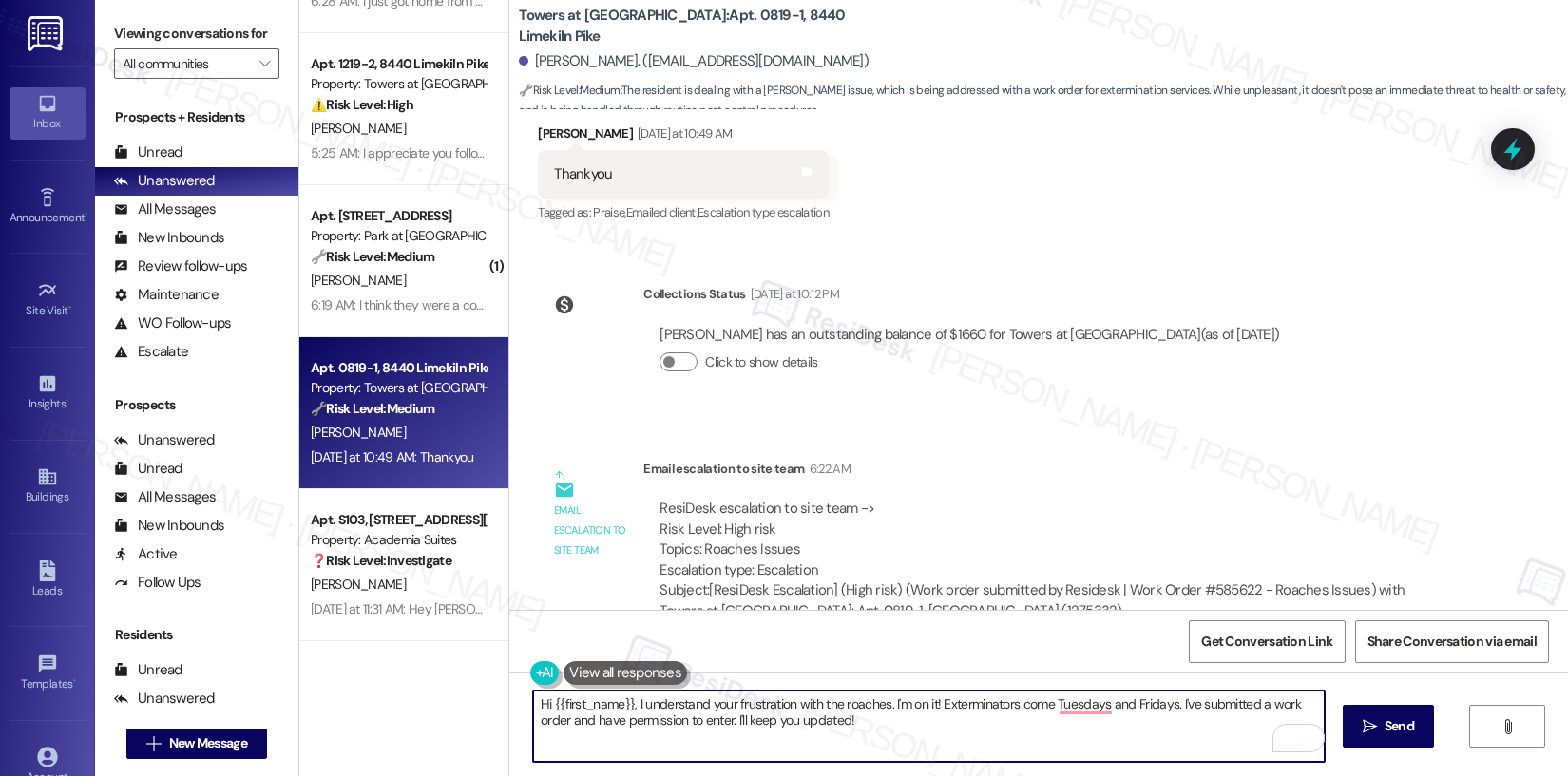 click on "Hi {{first_name}}, I understand your frustration with the roaches. I'm on it! Exterminators come Tuesdays and Fridays. I've submitted a work order and have permission to enter. I'll keep you updated!" at bounding box center [928, 726] 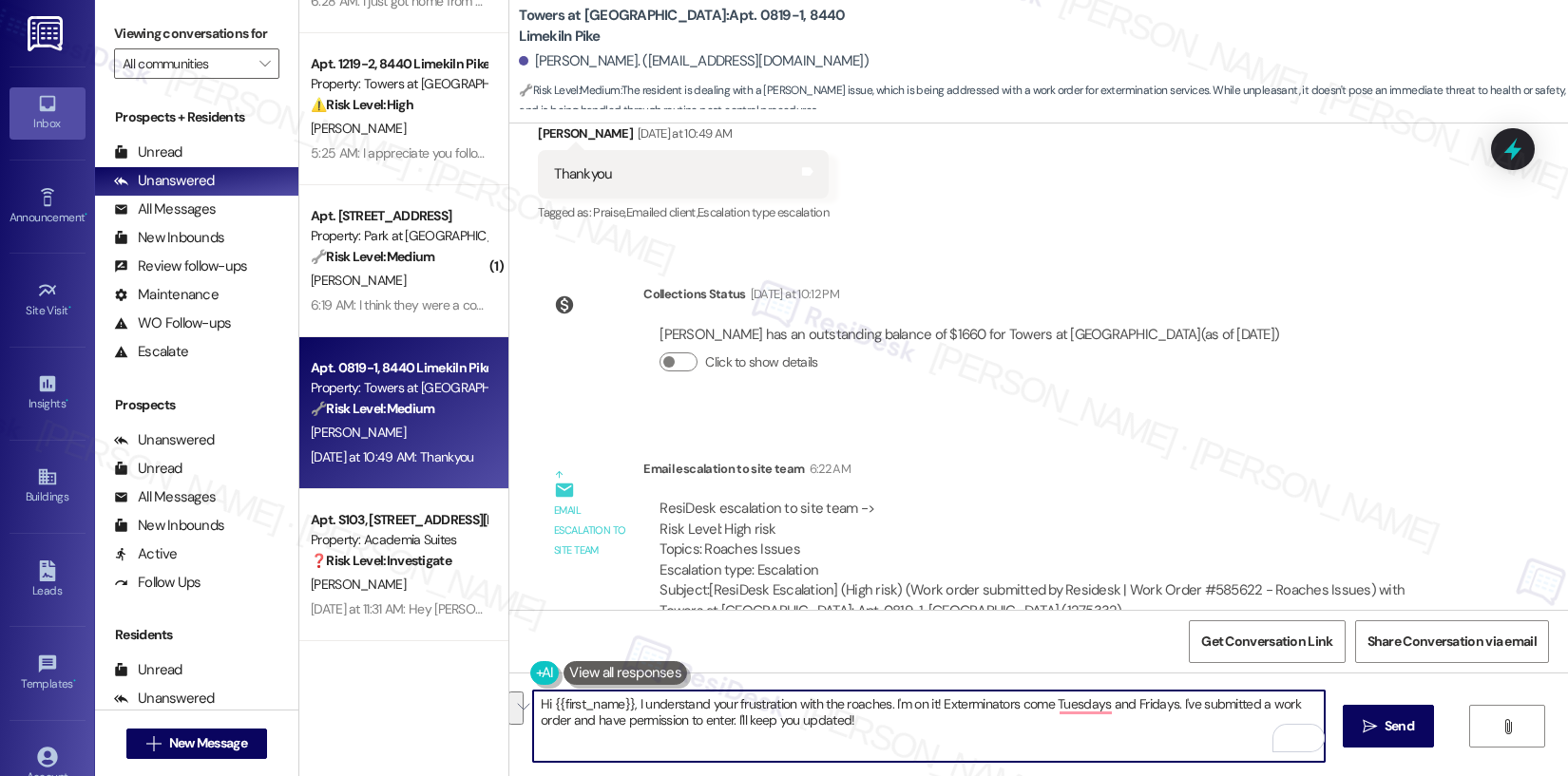 paste on "Thank you, {{first_name}}. The request has been submitted. Our maintenance team will be in touch soon. Is there anything else I can assist you with?" 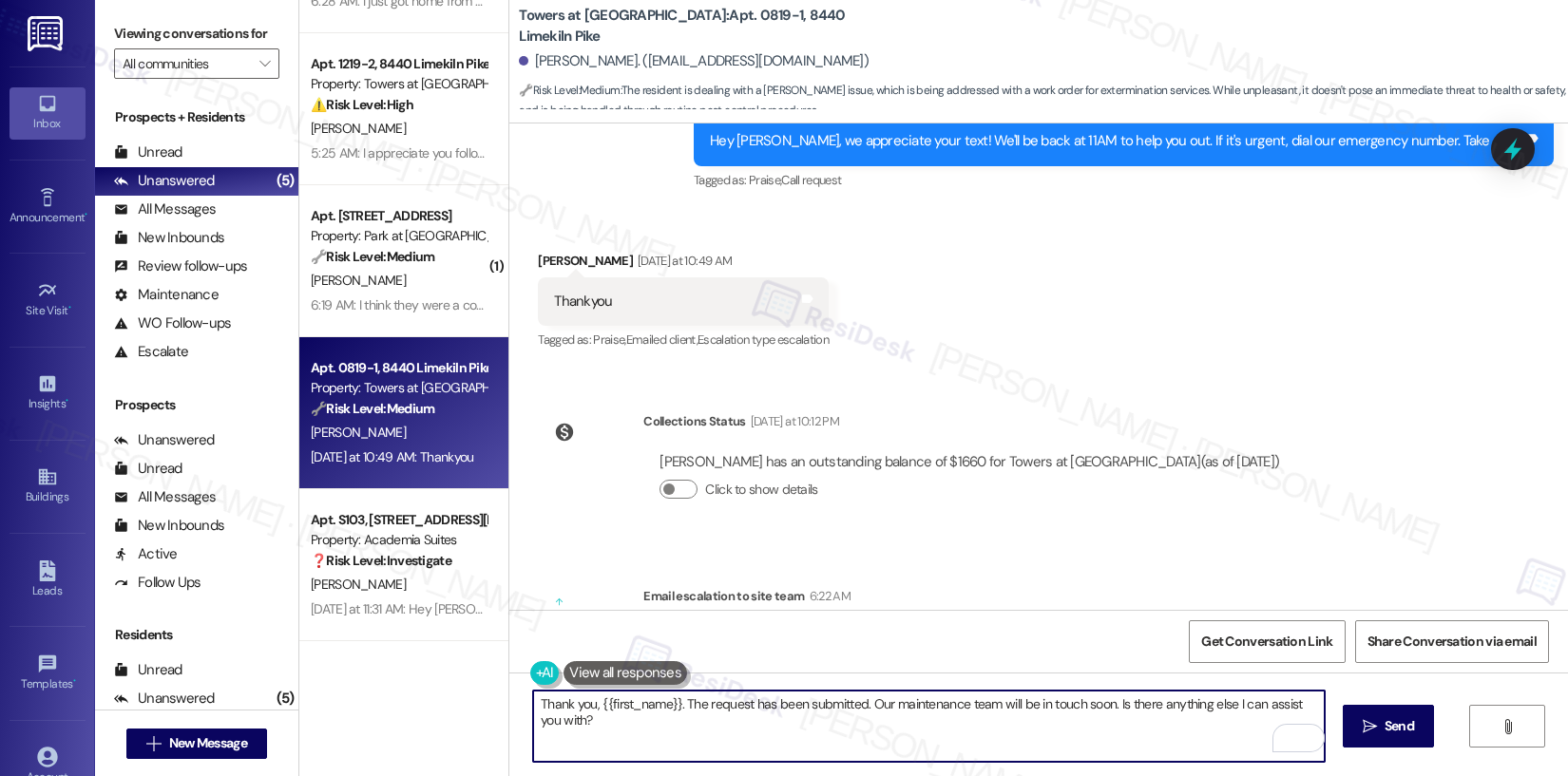 scroll, scrollTop: 7623, scrollLeft: 0, axis: vertical 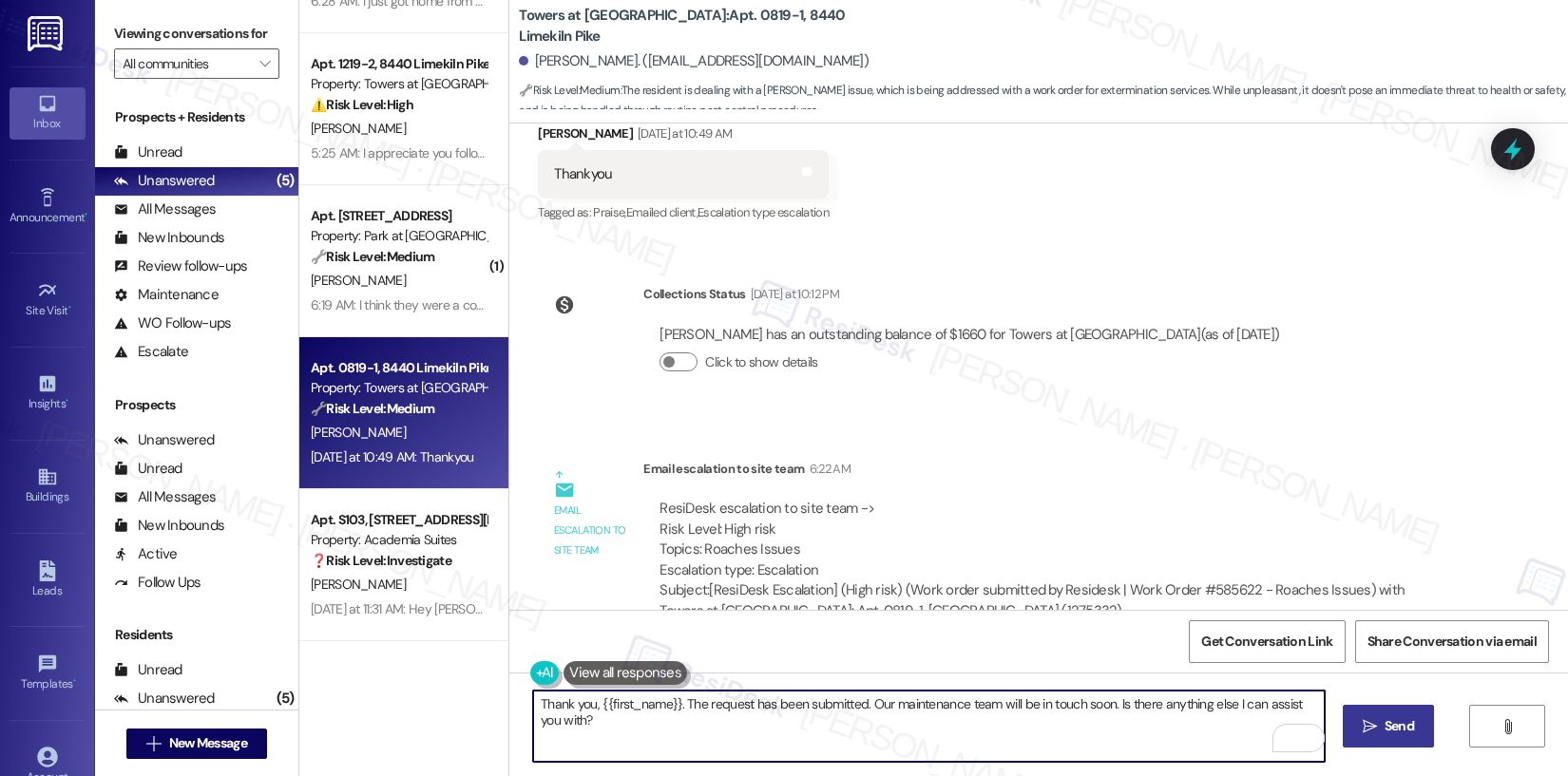 type on "Thank you, {{first_name}}. The request has been submitted. Our maintenance team will be in touch soon. Is there anything else I can assist you with?" 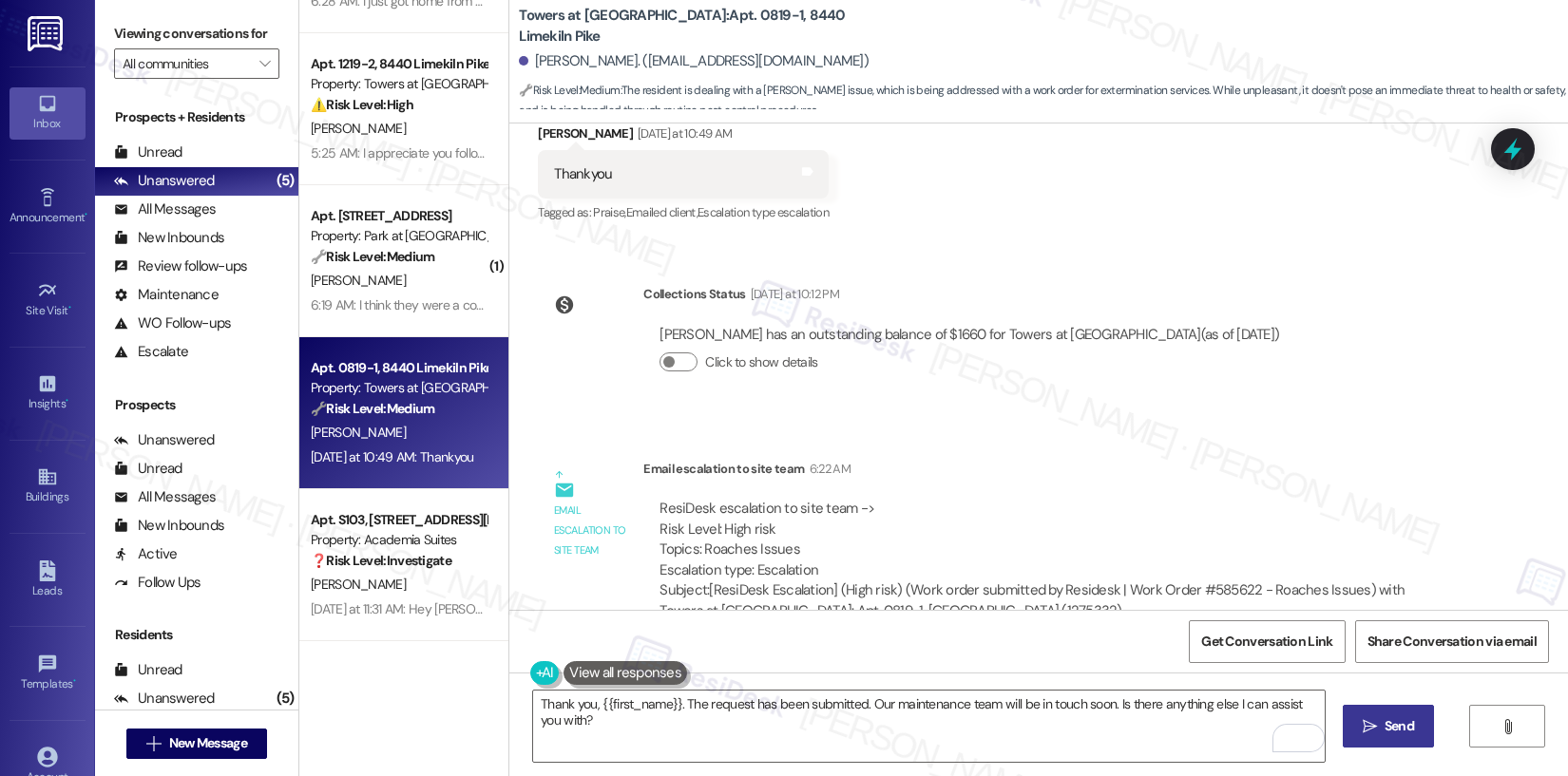click on "Send" at bounding box center [1399, 726] 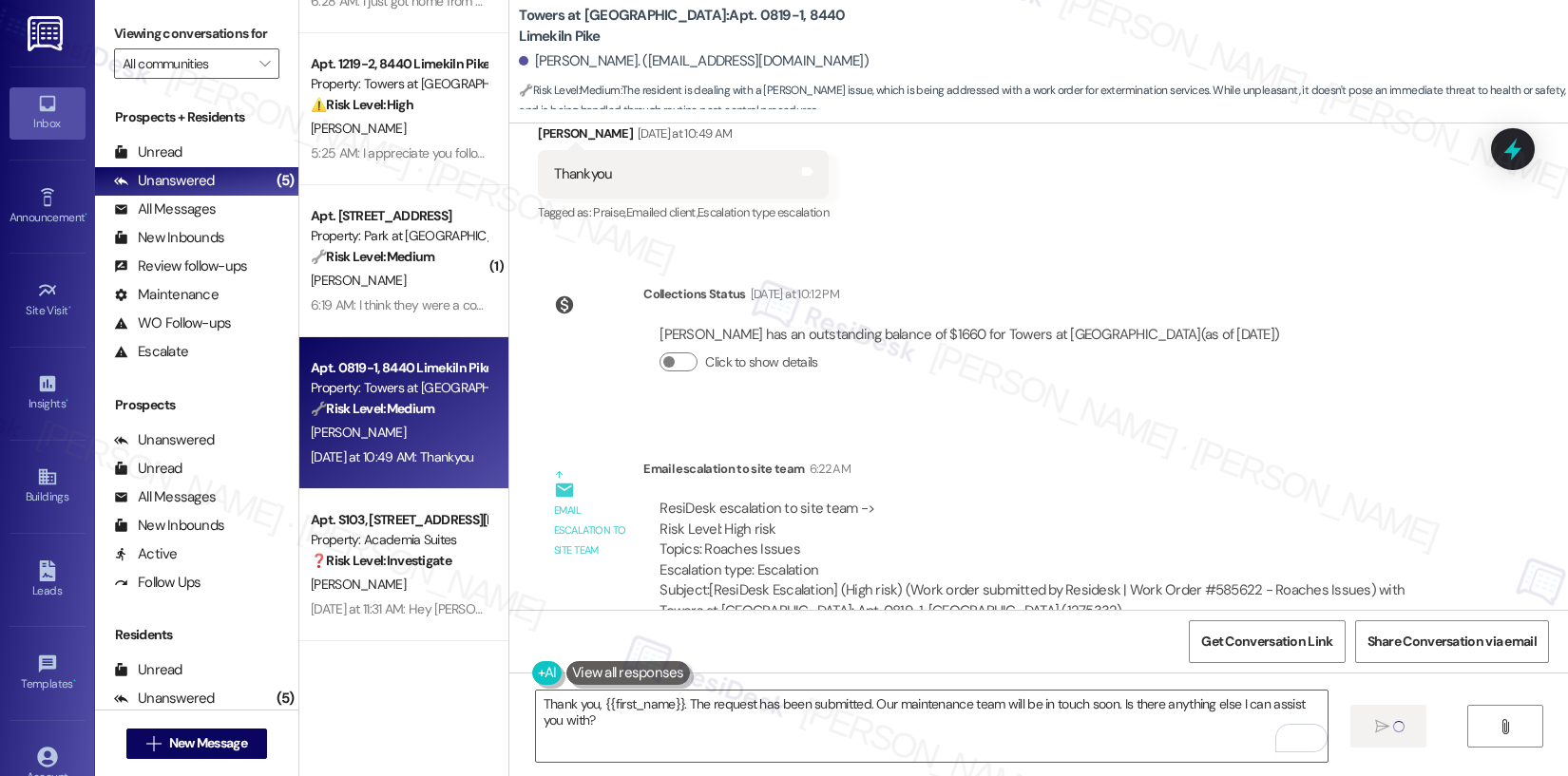 type 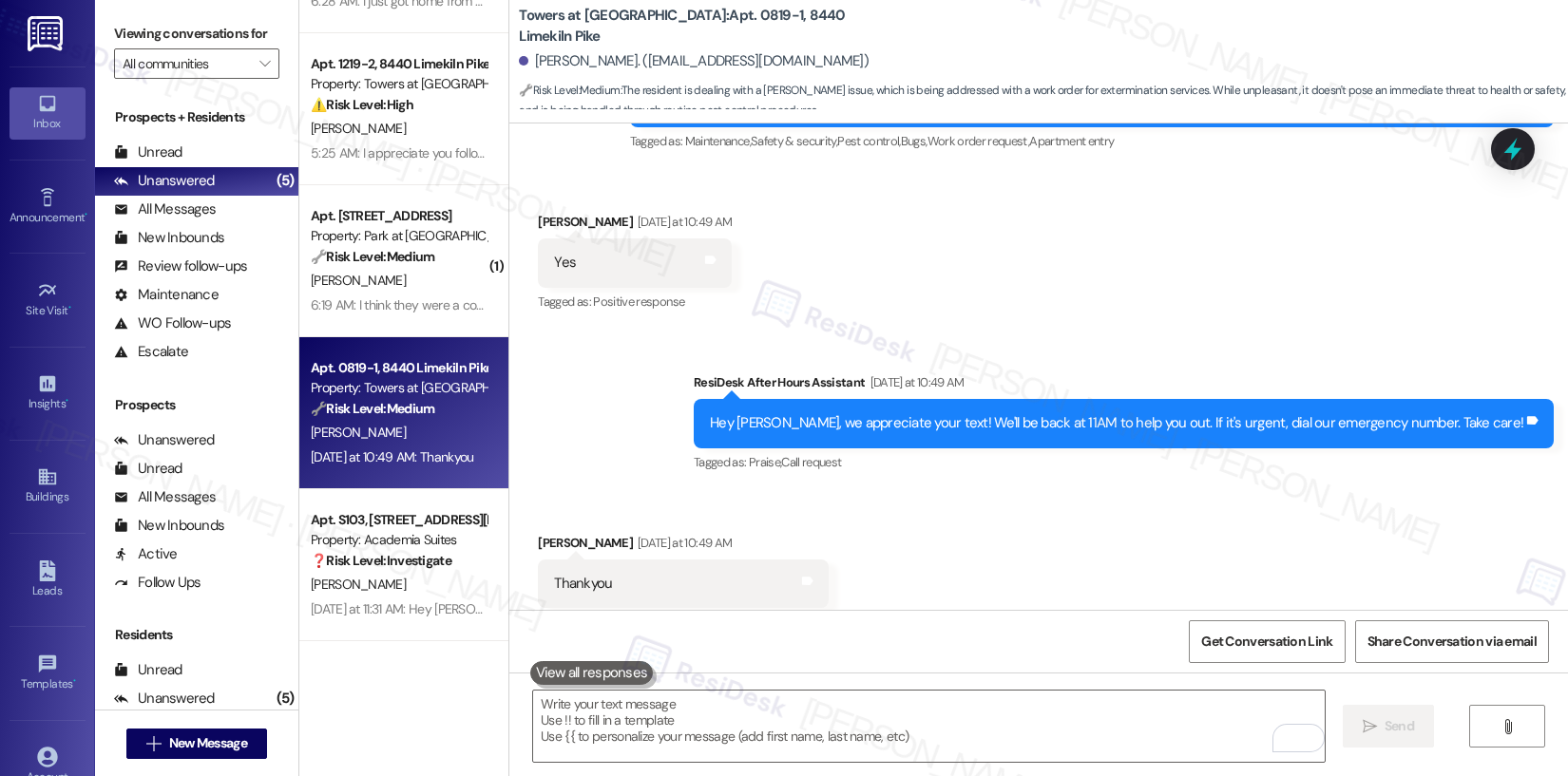 scroll, scrollTop: 7755, scrollLeft: 0, axis: vertical 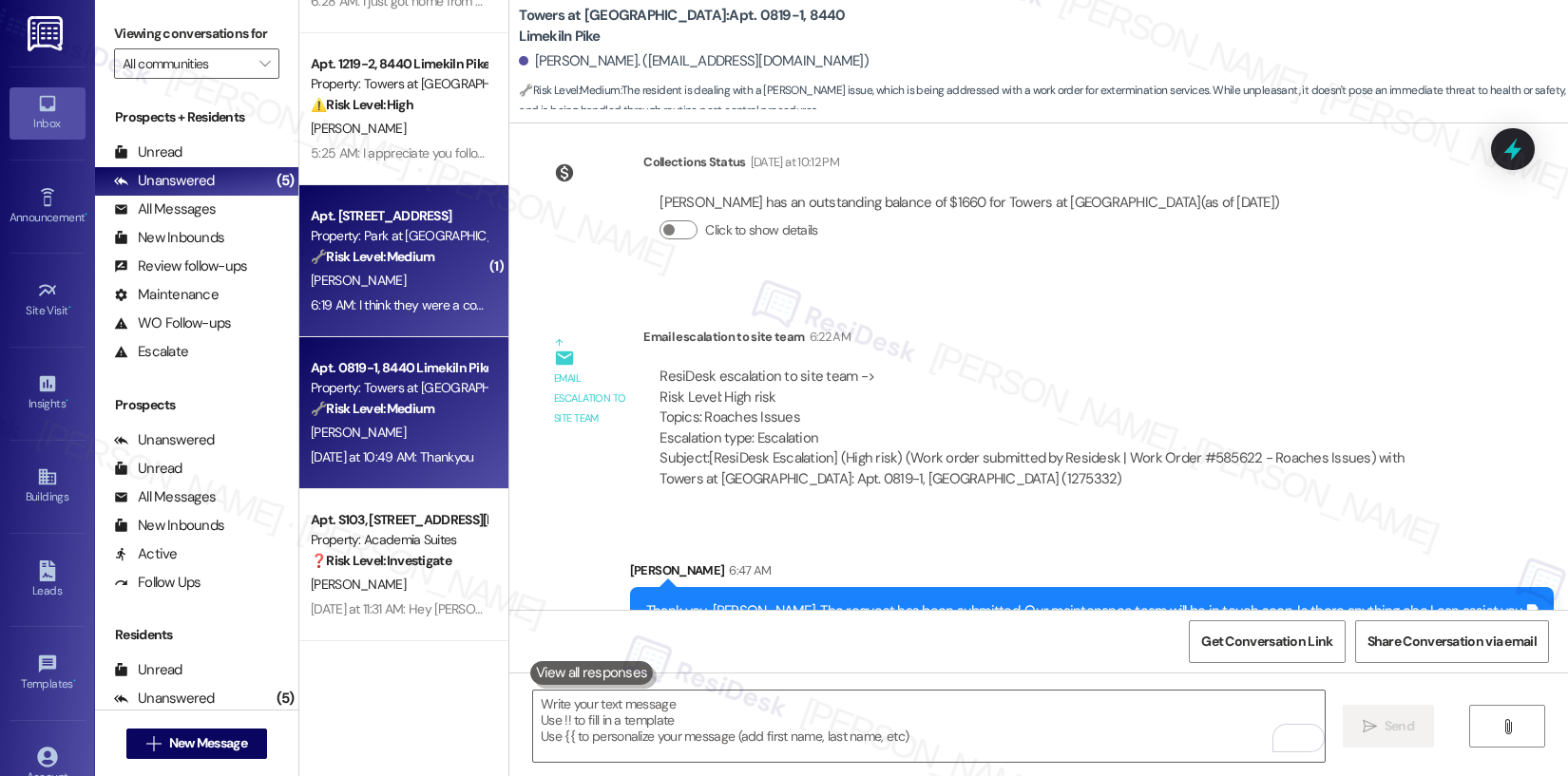 click on "[PERSON_NAME]" at bounding box center (398, 280) 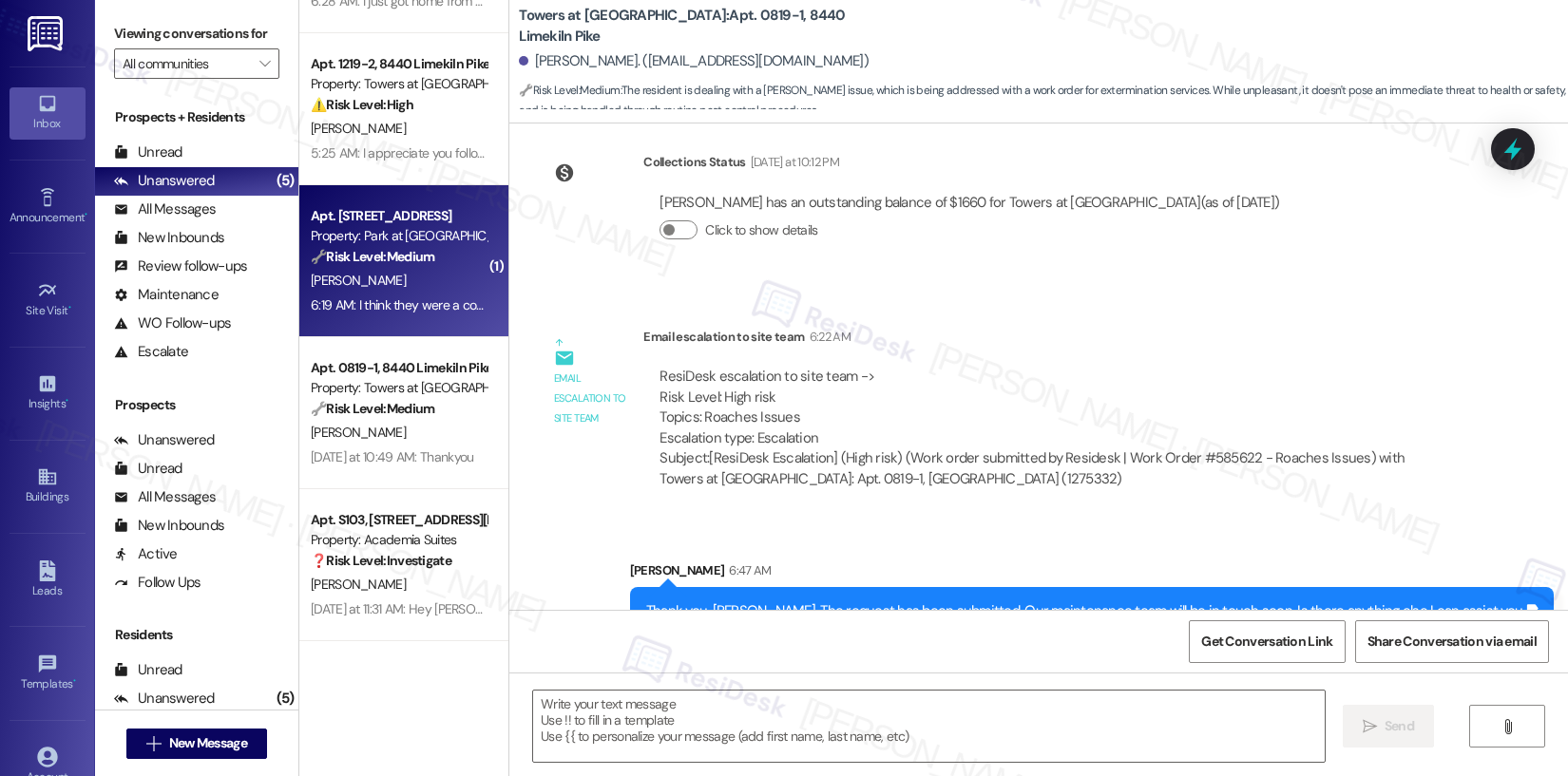 type on "Fetching suggested responses. Please feel free to read through the conversation in the meantime." 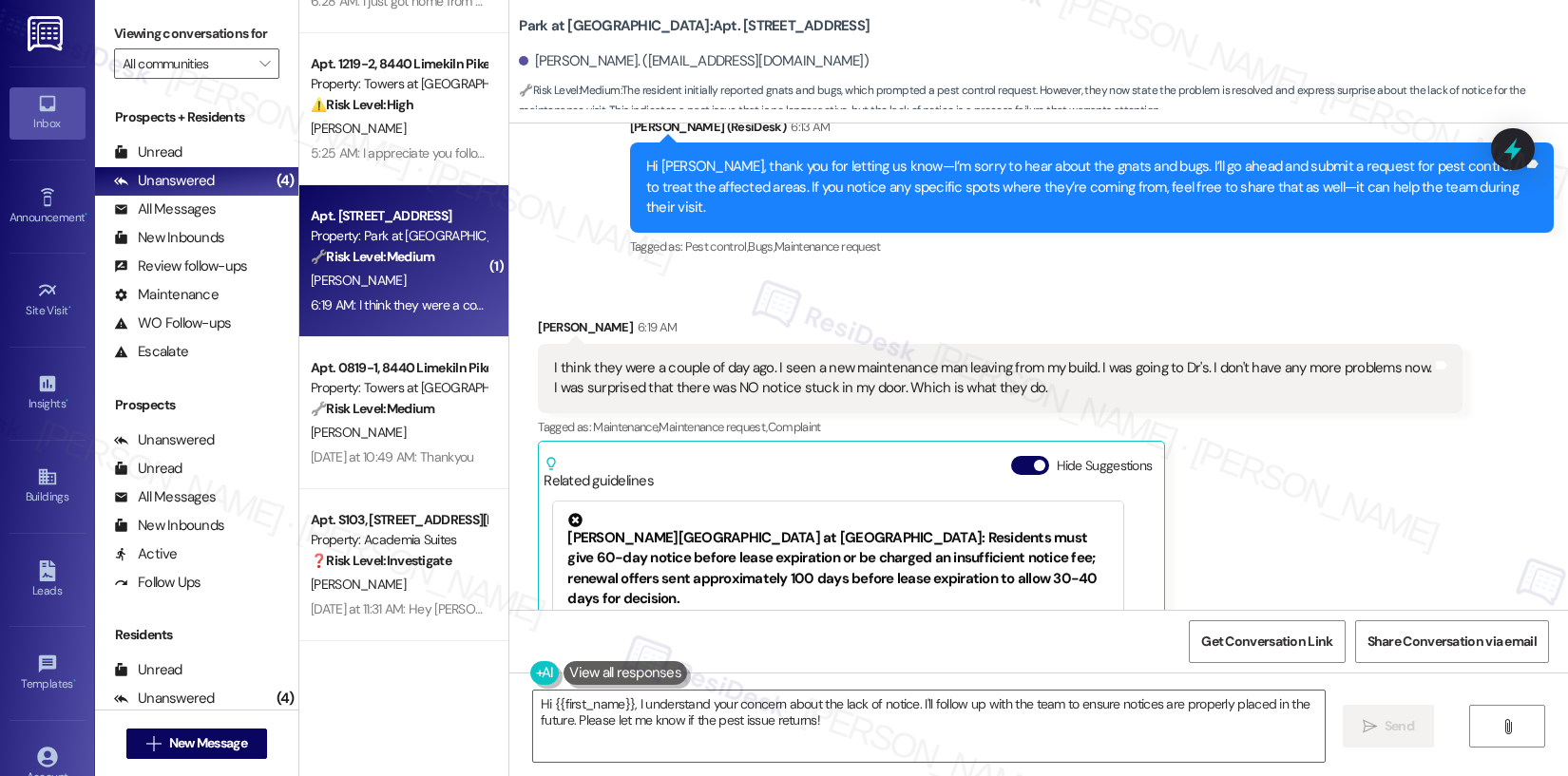 scroll, scrollTop: 7935, scrollLeft: 0, axis: vertical 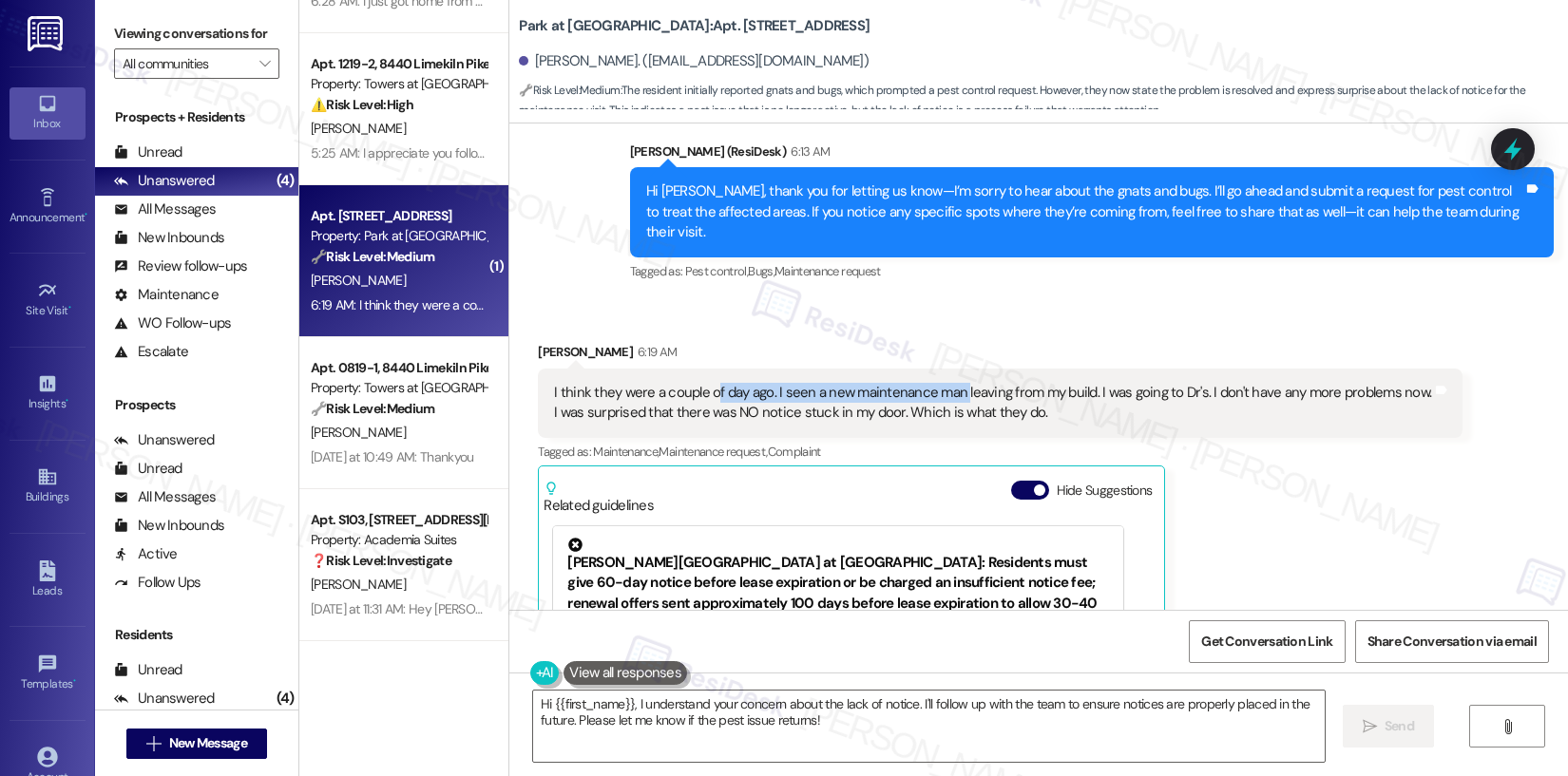 drag, startPoint x: 700, startPoint y: 308, endPoint x: 947, endPoint y: 316, distance: 247.1295 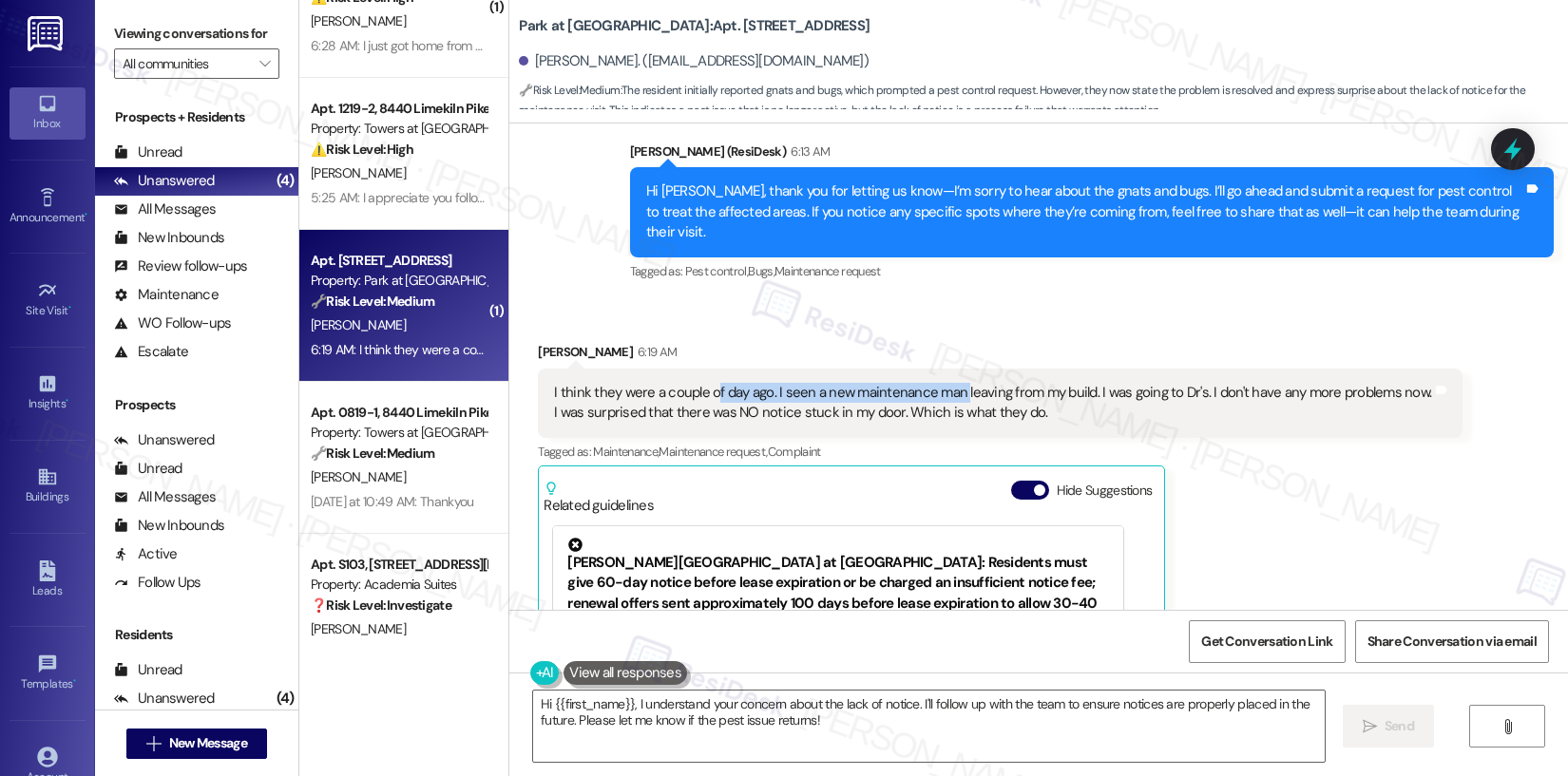 scroll, scrollTop: 0, scrollLeft: 0, axis: both 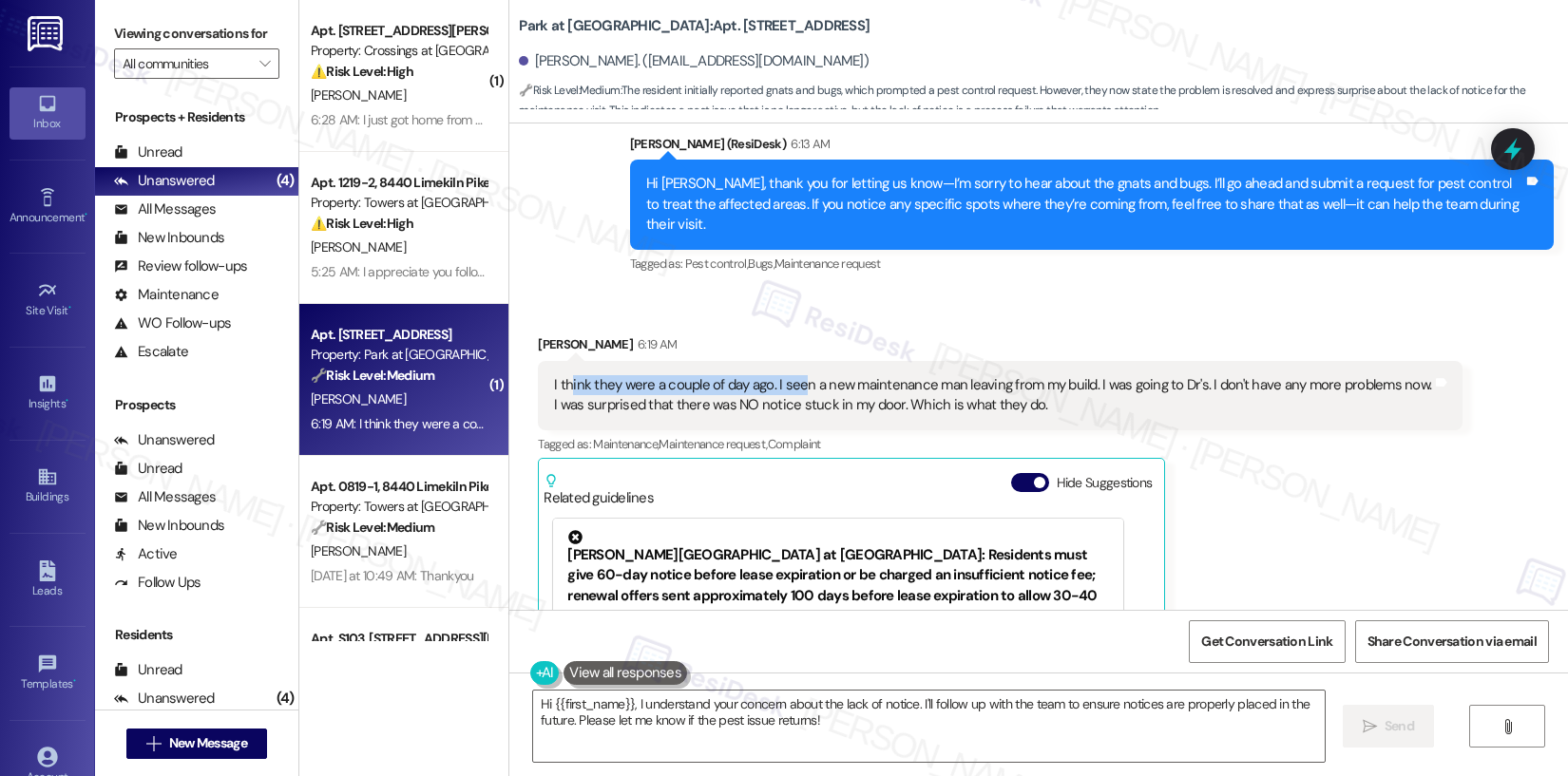 drag, startPoint x: 555, startPoint y: 297, endPoint x: 789, endPoint y: 309, distance: 234.30749 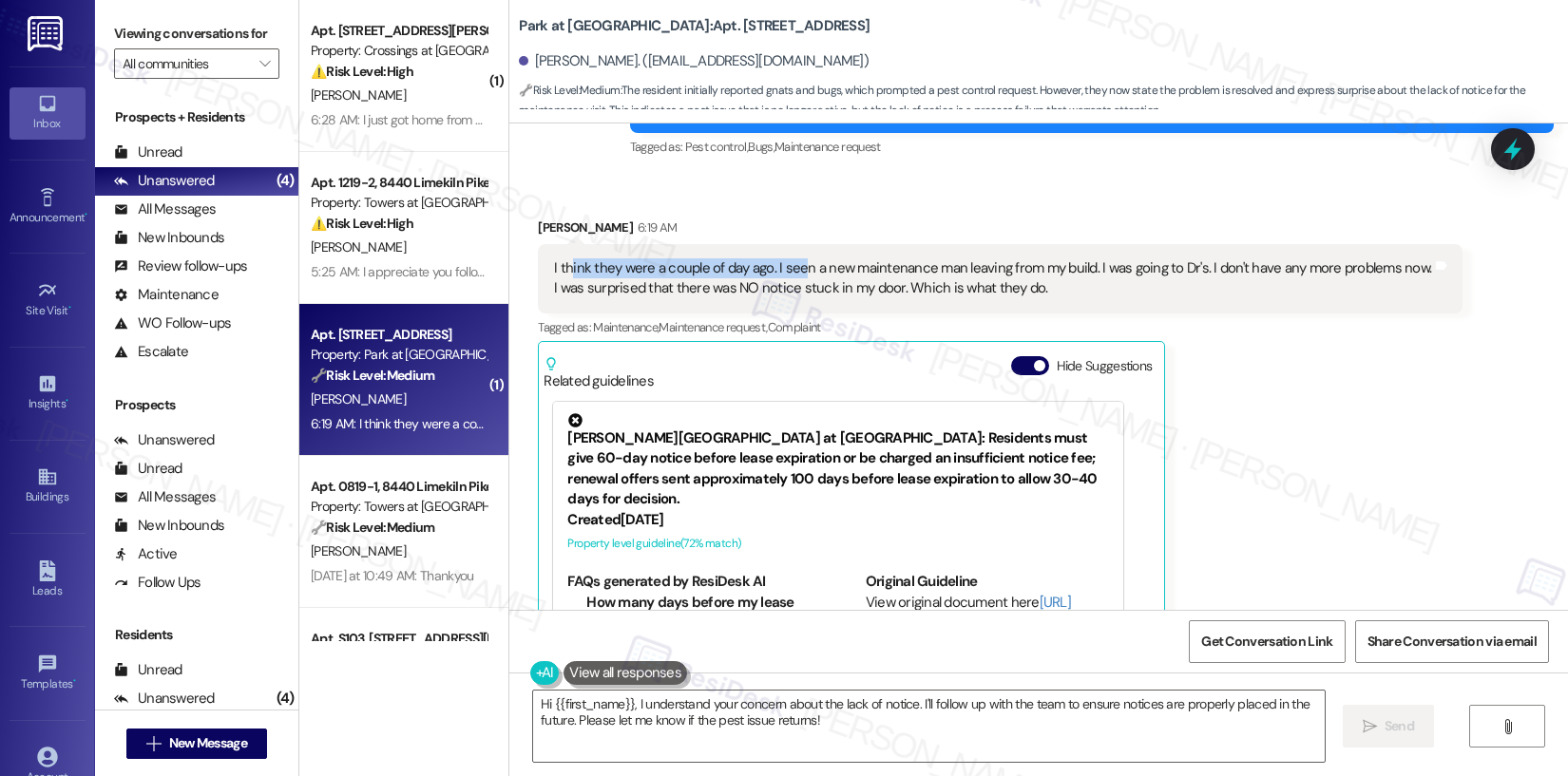 scroll, scrollTop: 8063, scrollLeft: 0, axis: vertical 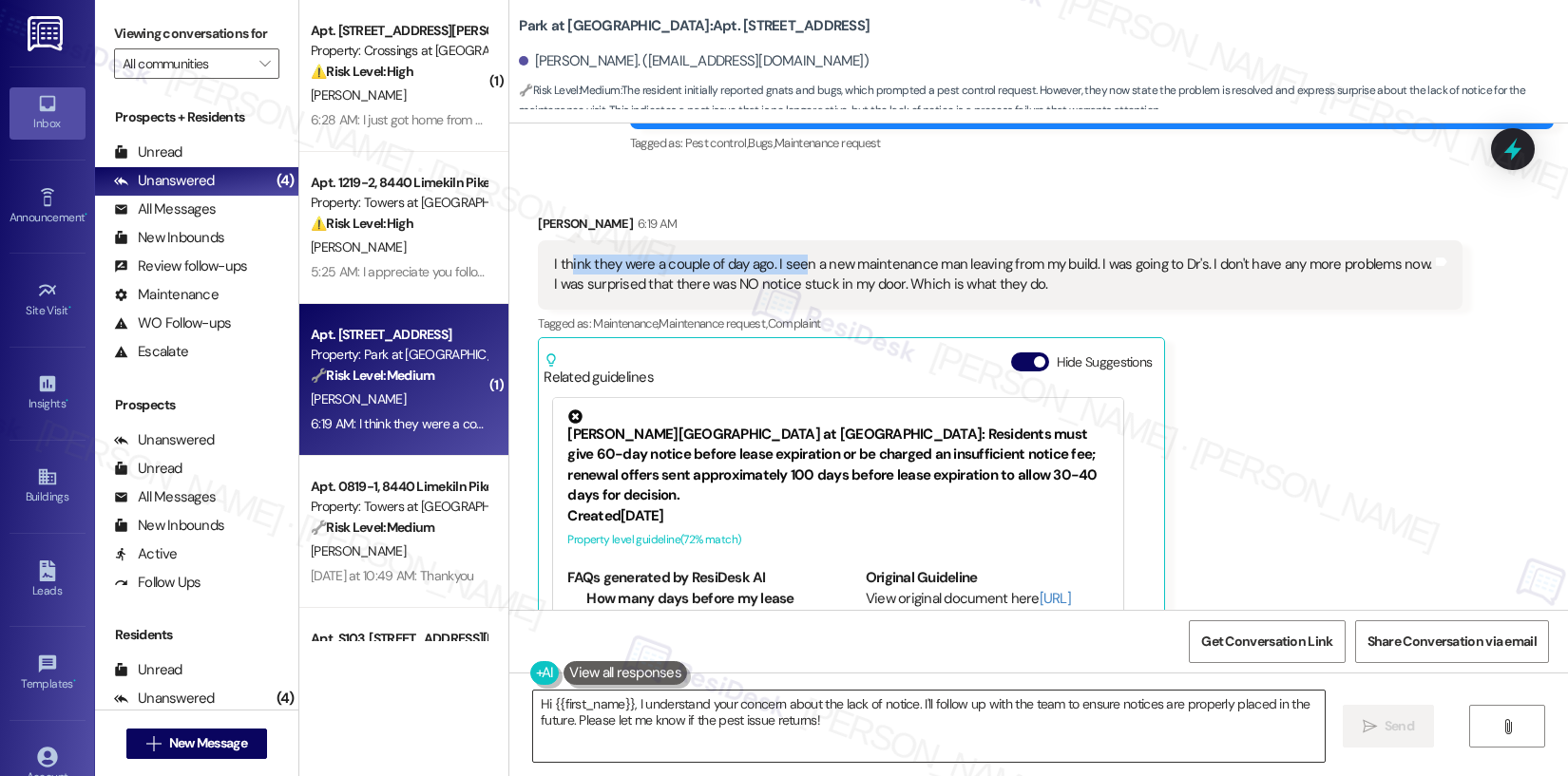 click on "Hi {{first_name}}, I understand your concern about the lack of notice. I'll follow up with the team to ensure notices are properly placed in the future. Please let me know if the pest issue returns!" at bounding box center (928, 726) 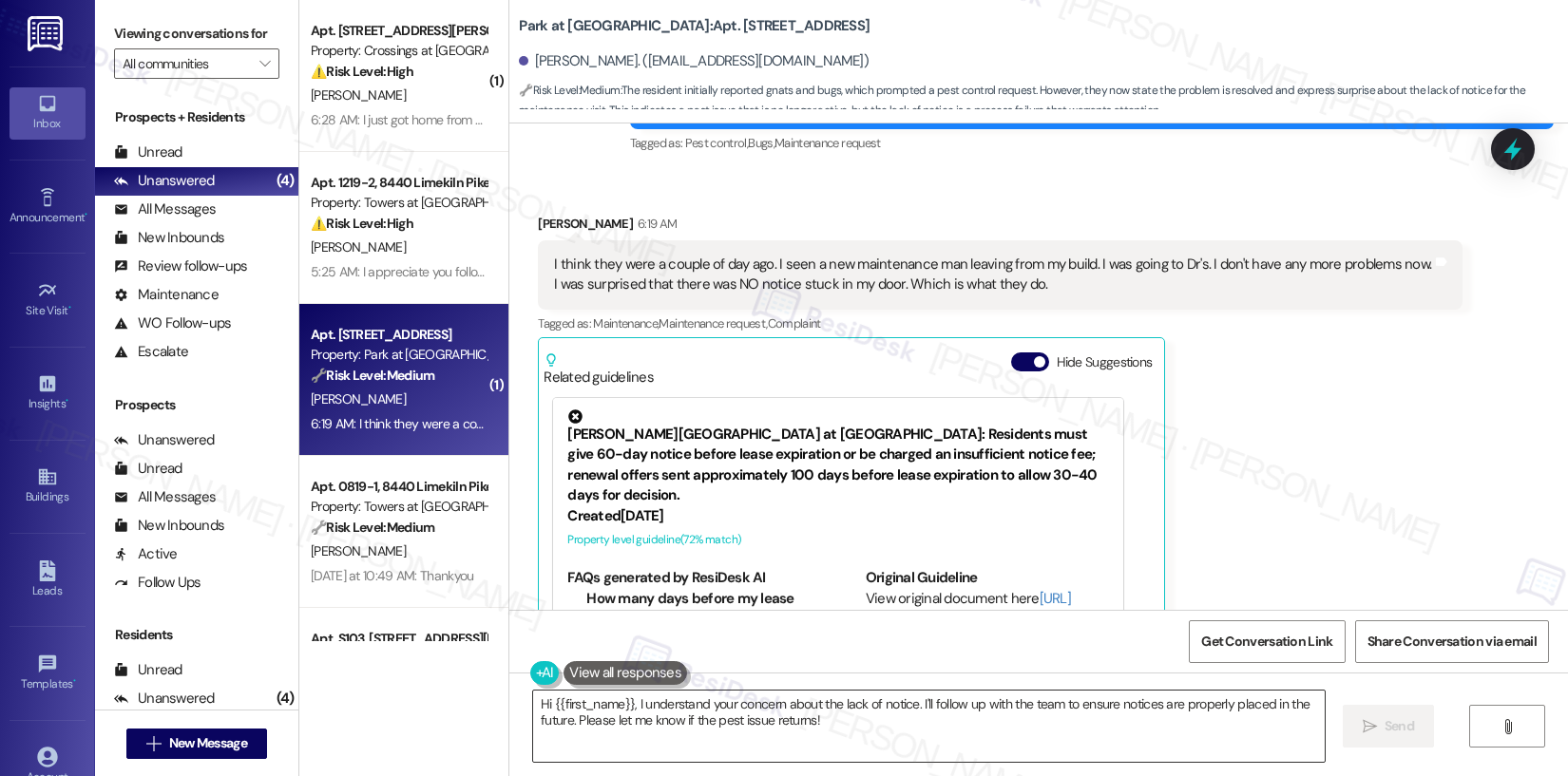 click on "Hi {{first_name}}, I understand your concern about the lack of notice. I'll follow up with the team to ensure notices are properly placed in the future. Please let me know if the pest issue returns!" at bounding box center [928, 726] 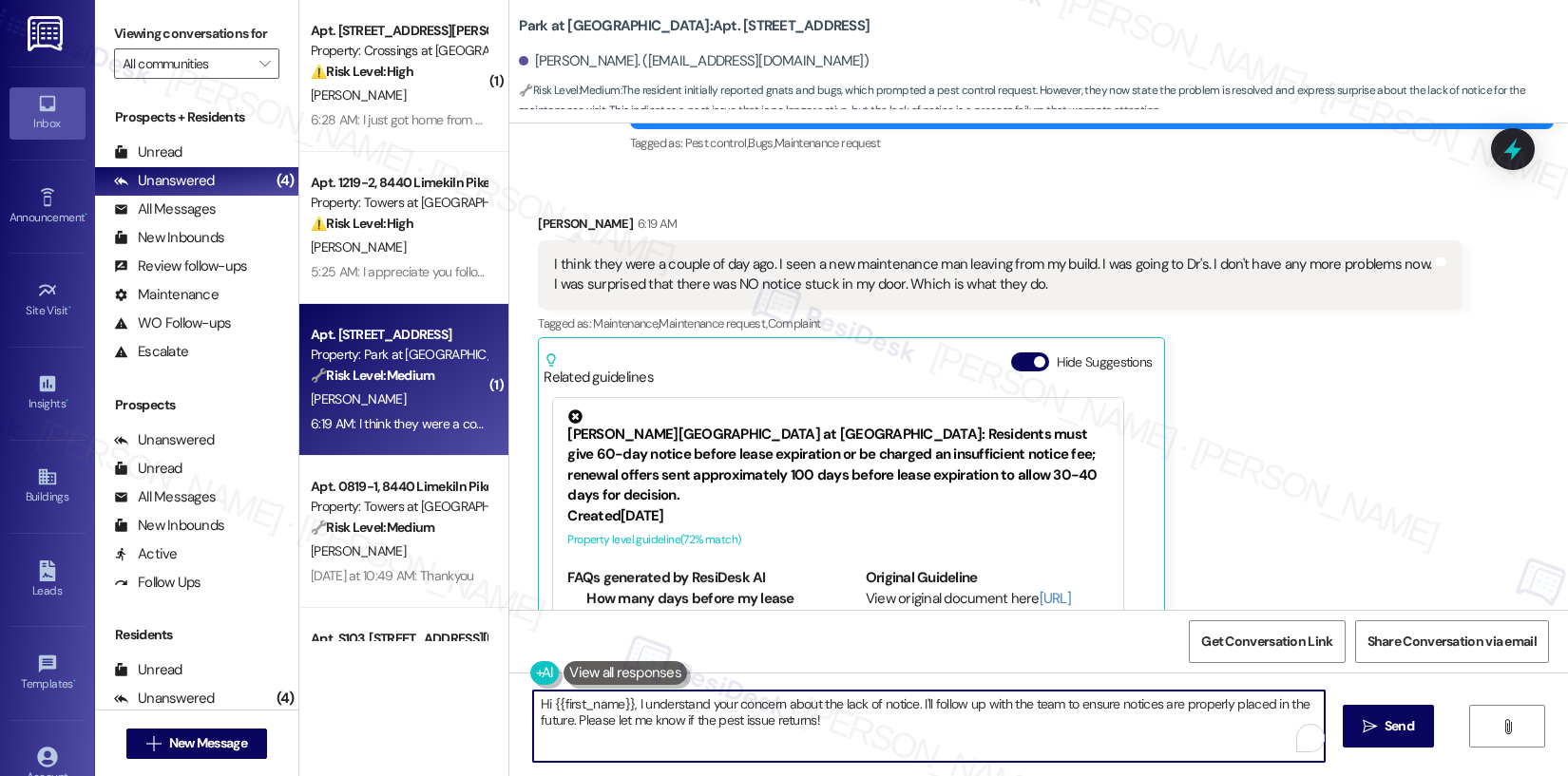 click on "Hi {{first_name}}, I understand your concern about the lack of notice. I'll follow up with the team to ensure notices are properly placed in the future. Please let me know if the pest issue returns!" at bounding box center (928, 726) 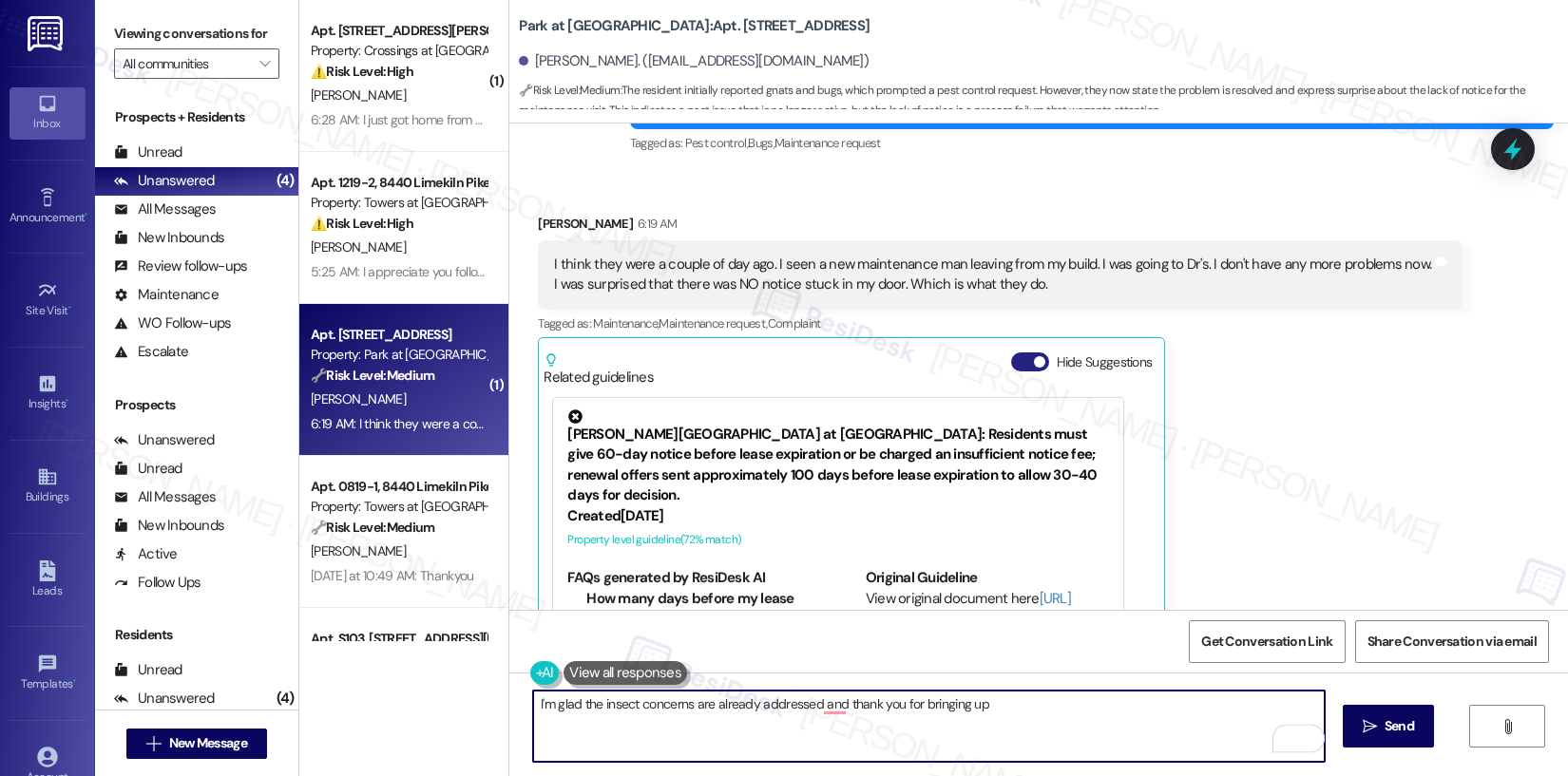 click on "Hide Suggestions" at bounding box center (1030, 362) 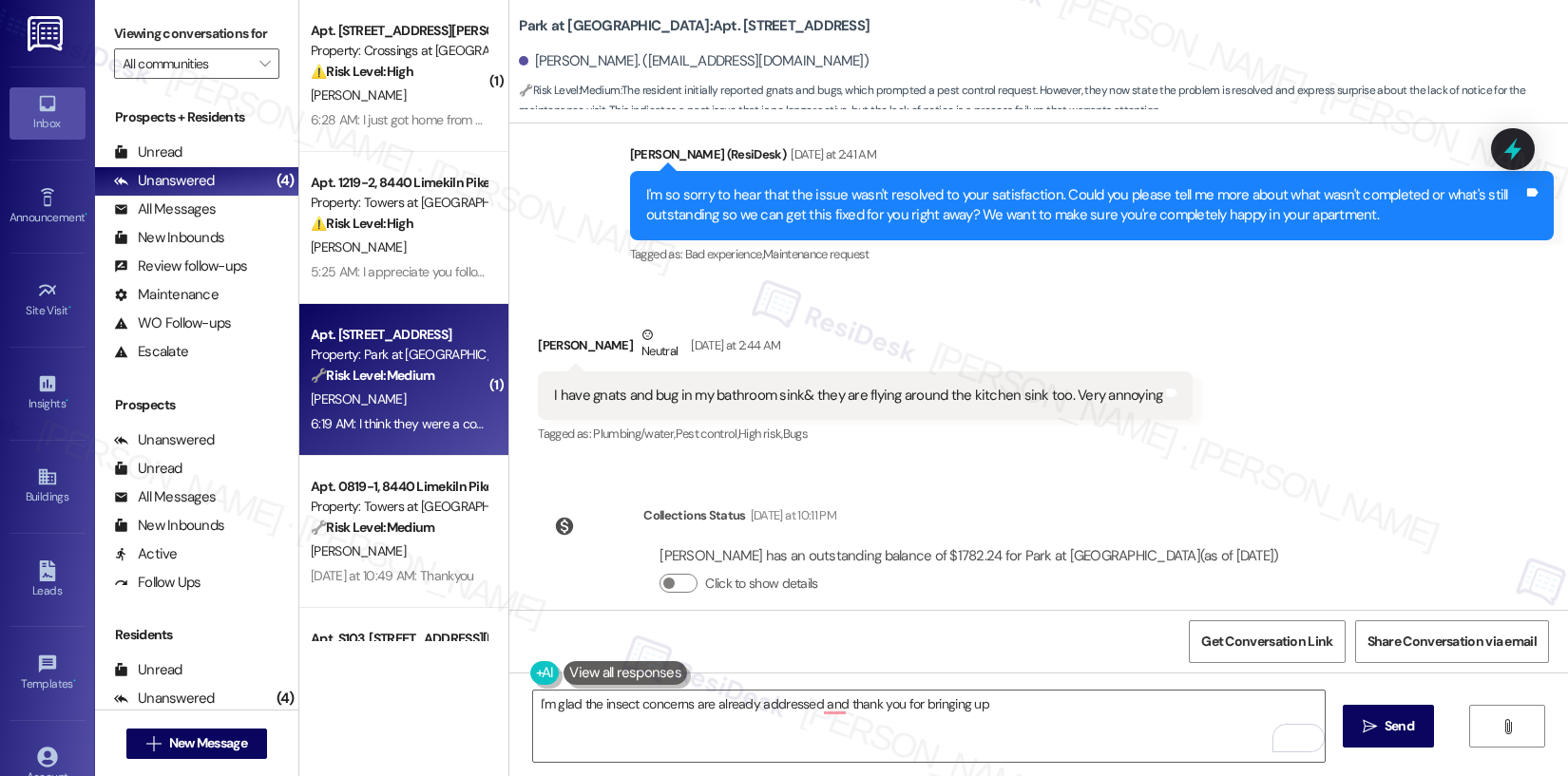 scroll, scrollTop: 7381, scrollLeft: 0, axis: vertical 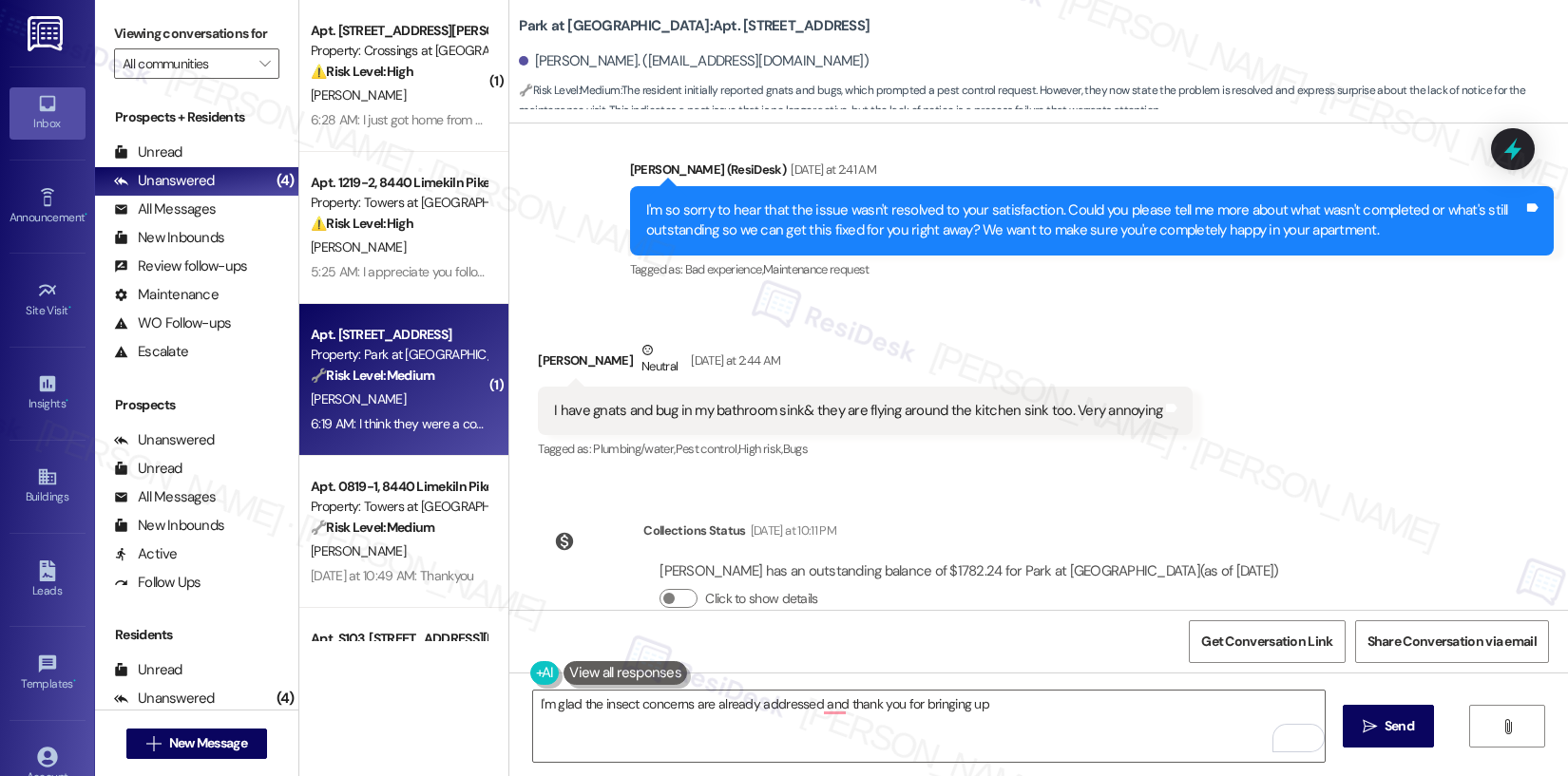 click on "I have gnats and bug in my bathroom sink& they are flying around the kitchen sink too. Very annoying" at bounding box center [858, 410] 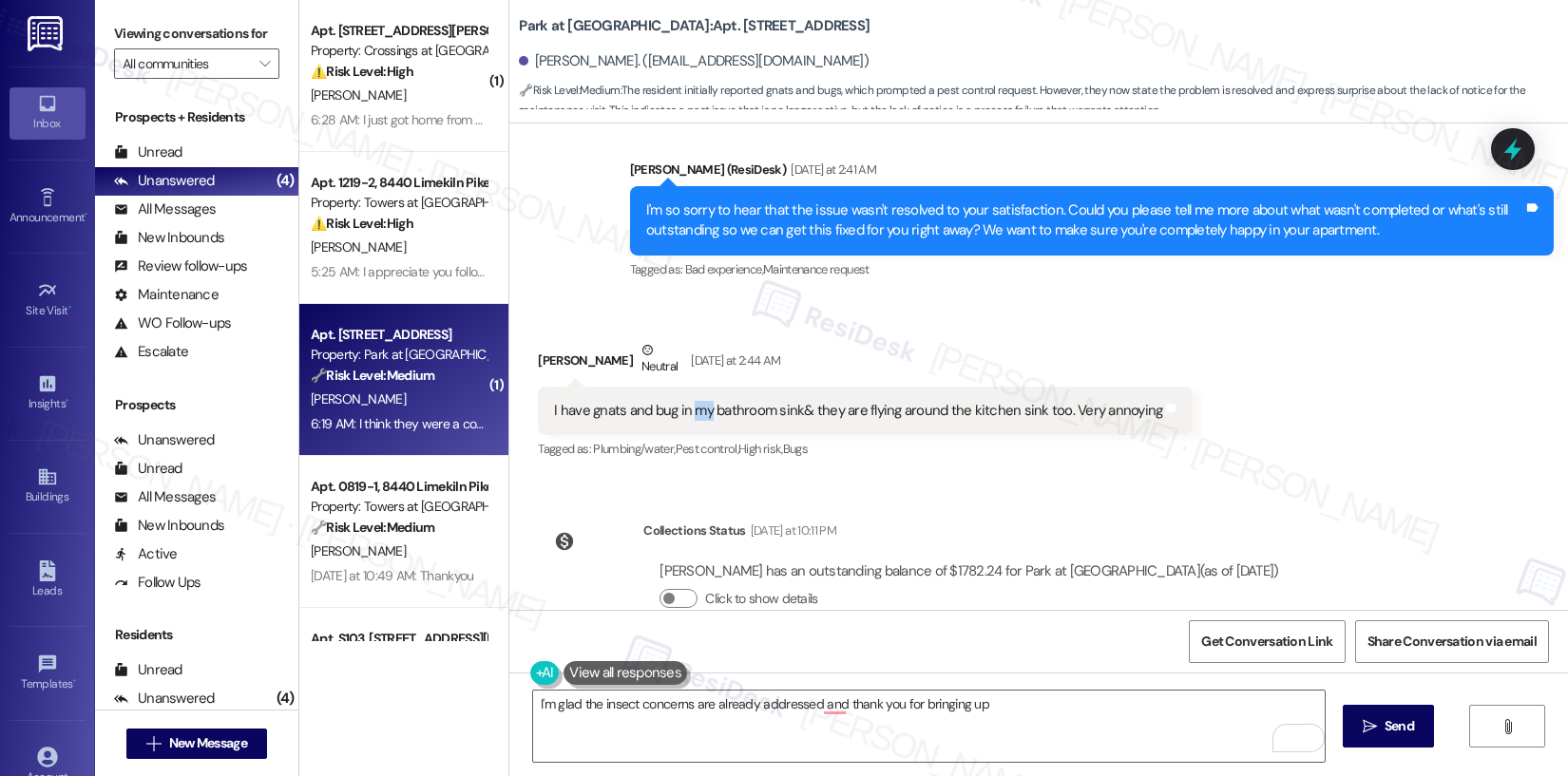 click on "I have gnats and bug in my bathroom sink& they are flying around the kitchen sink too. Very annoying" at bounding box center (858, 410) 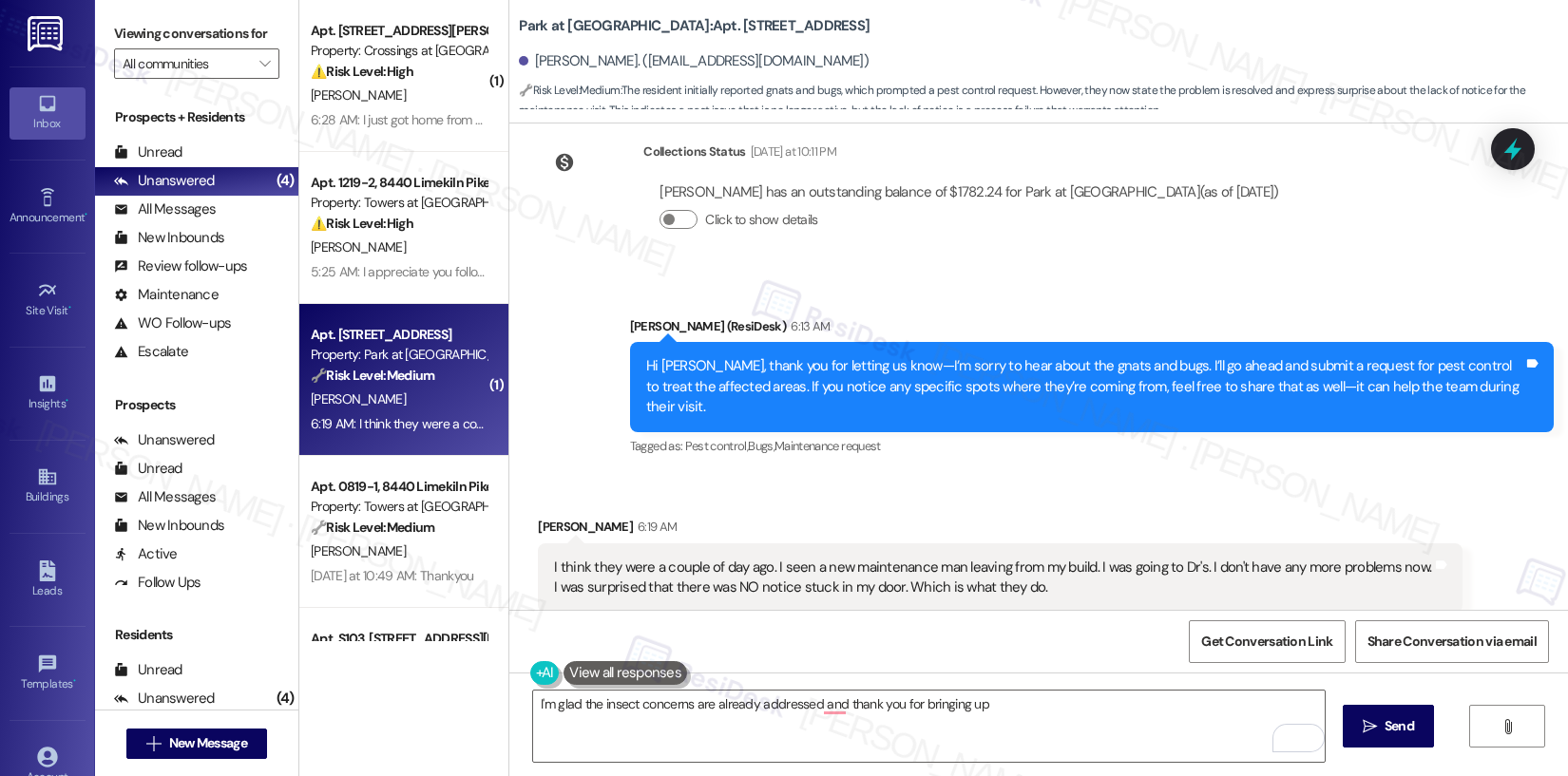 scroll, scrollTop: 7759, scrollLeft: 0, axis: vertical 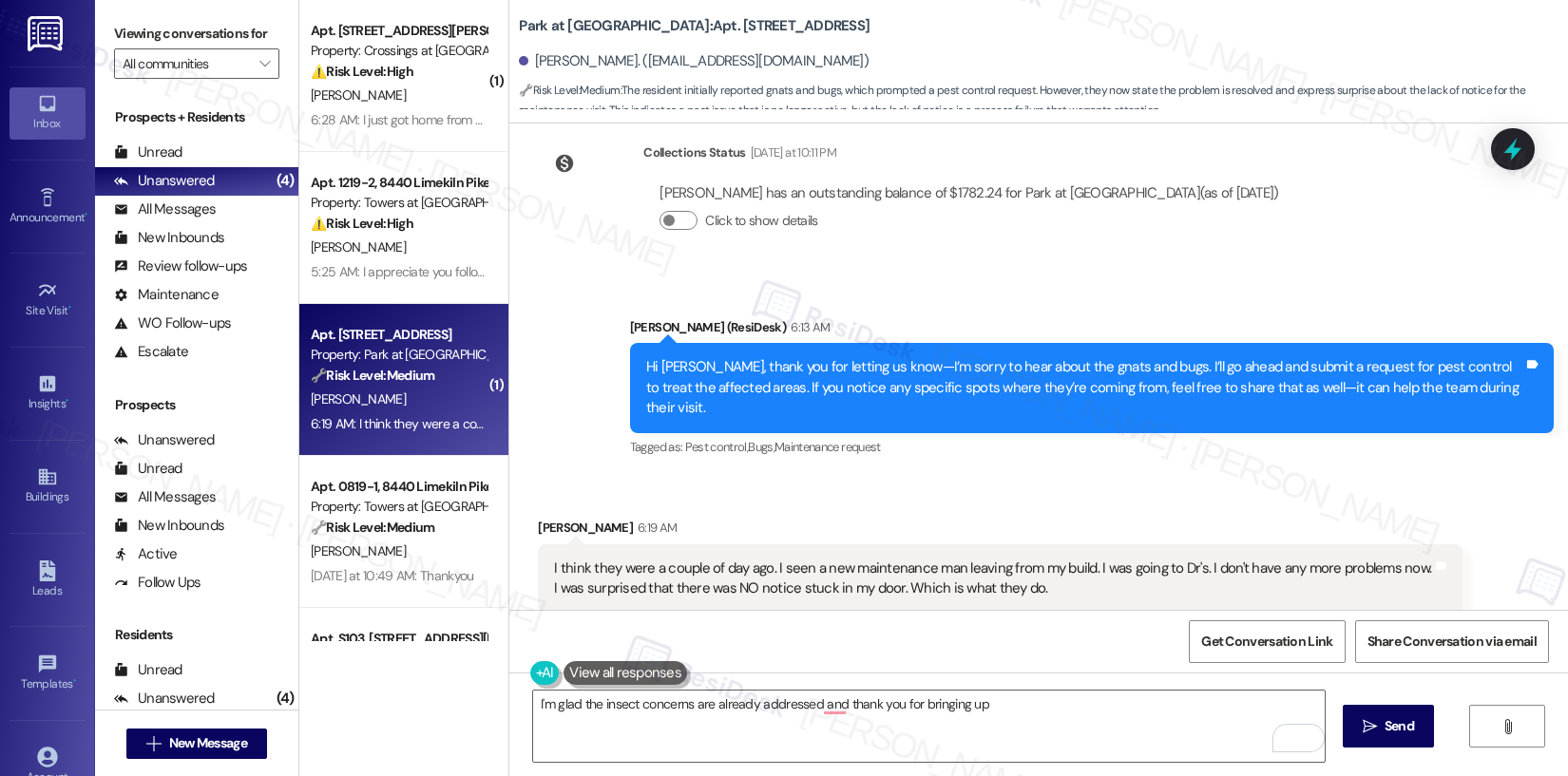 click on "Hi [PERSON_NAME], thank you for letting us know—I’m sorry to hear about the gnats and bugs. I’ll go ahead and submit a request for pest control to treat the affected areas. If you notice any specific spots where they’re coming from, feel free to share that as well—it can help the team during their visit." at bounding box center [1084, 388] 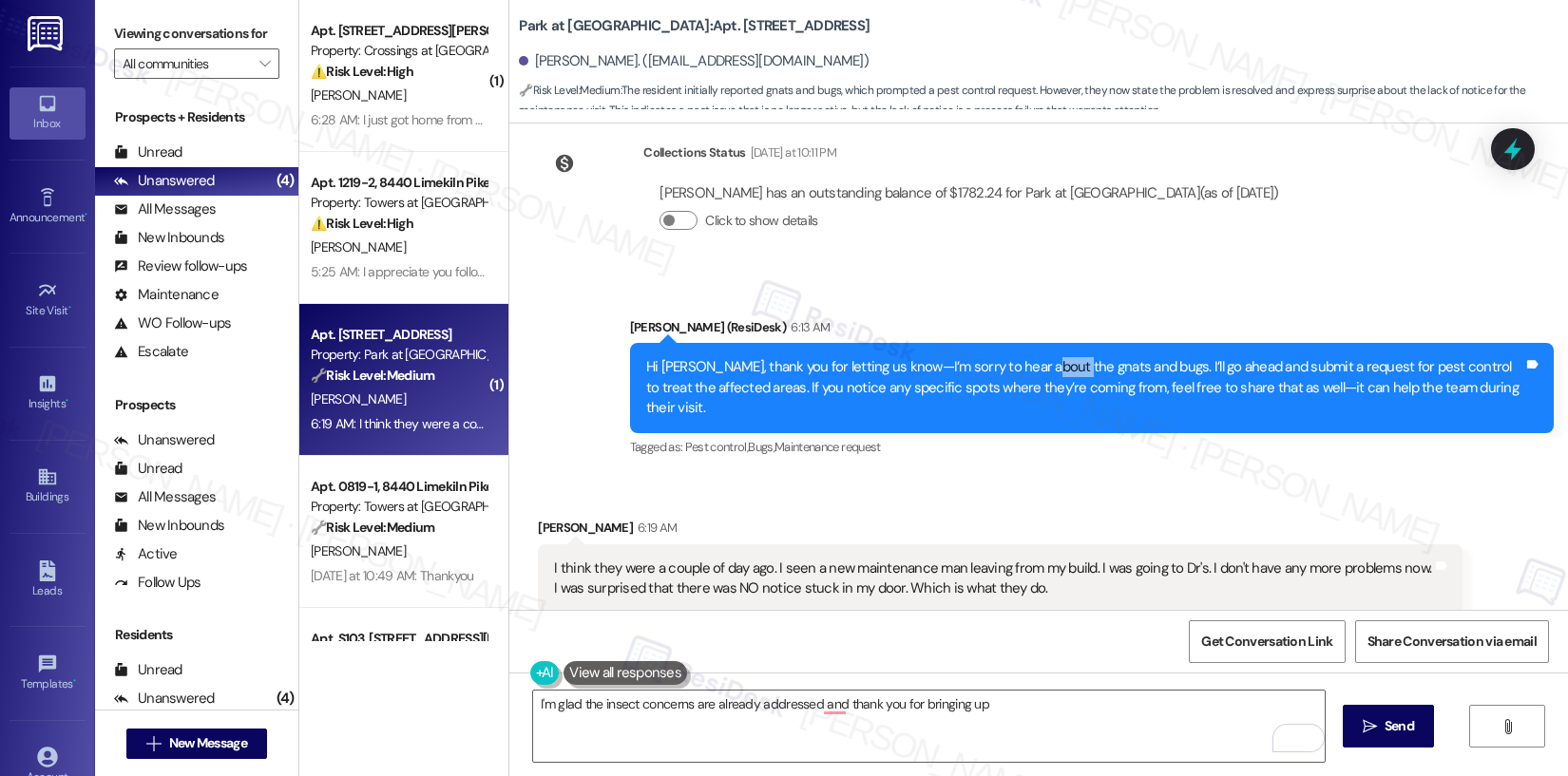 click on "Hi [PERSON_NAME], thank you for letting us know—I’m sorry to hear about the gnats and bugs. I’ll go ahead and submit a request for pest control to treat the affected areas. If you notice any specific spots where they’re coming from, feel free to share that as well—it can help the team during their visit." at bounding box center (1084, 388) 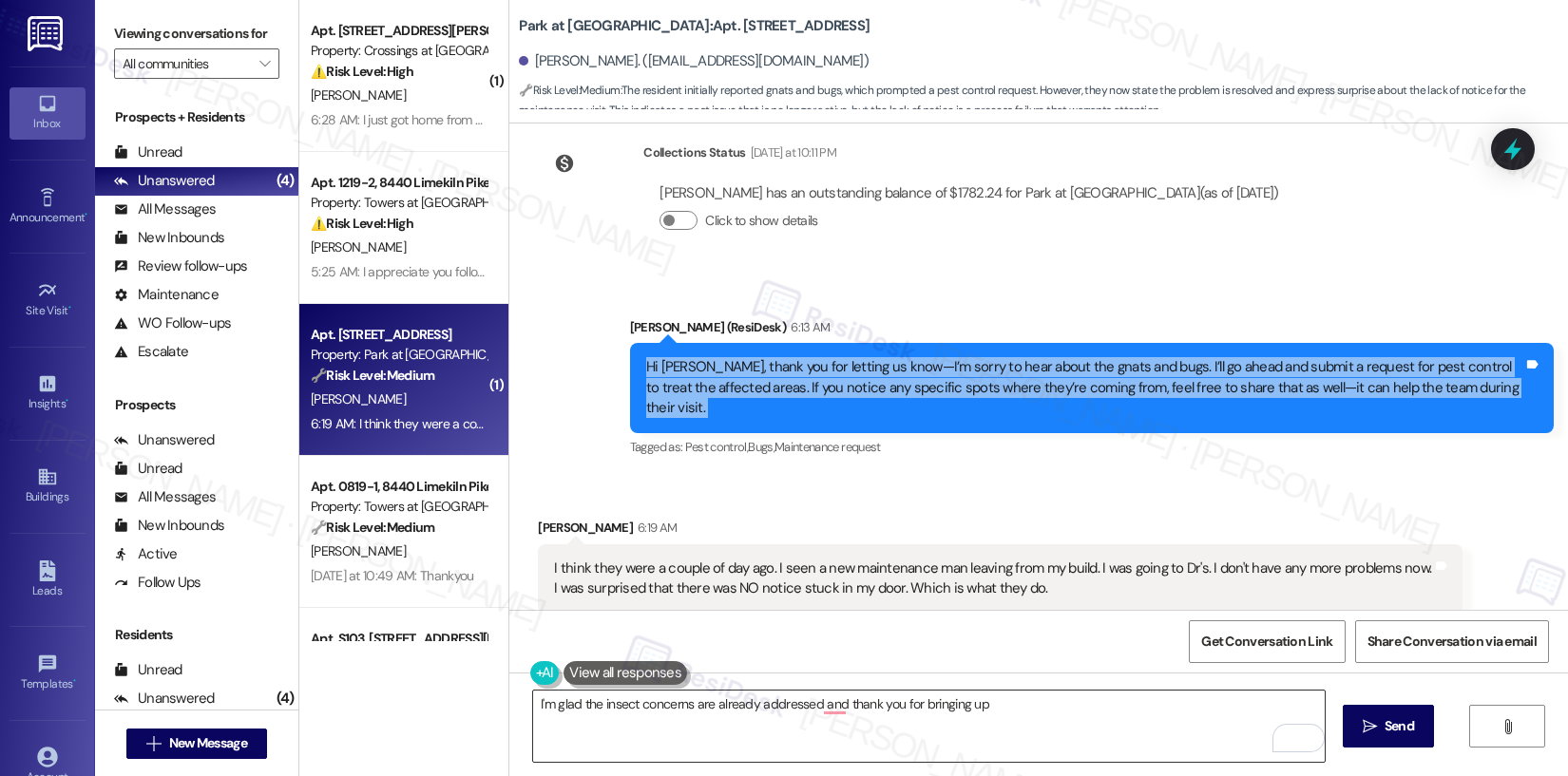 click on "I'm glad the insect concerns are already addressed and thank you for bringing up" at bounding box center (928, 726) 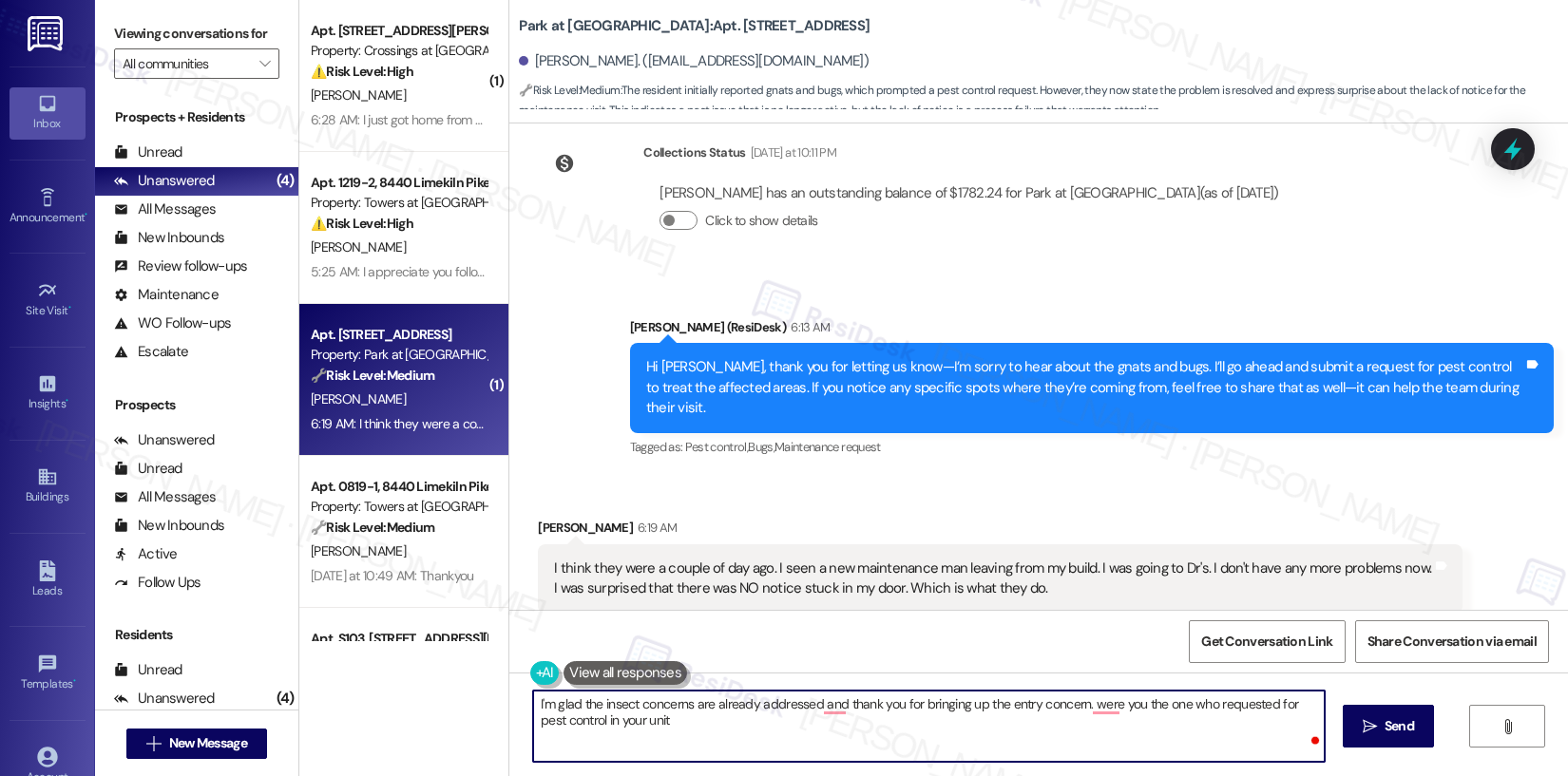 type on "I'm glad the insect concerns are already addressed and thank you for bringing up the entry concern. were you the one who requested for pest control in your unit?" 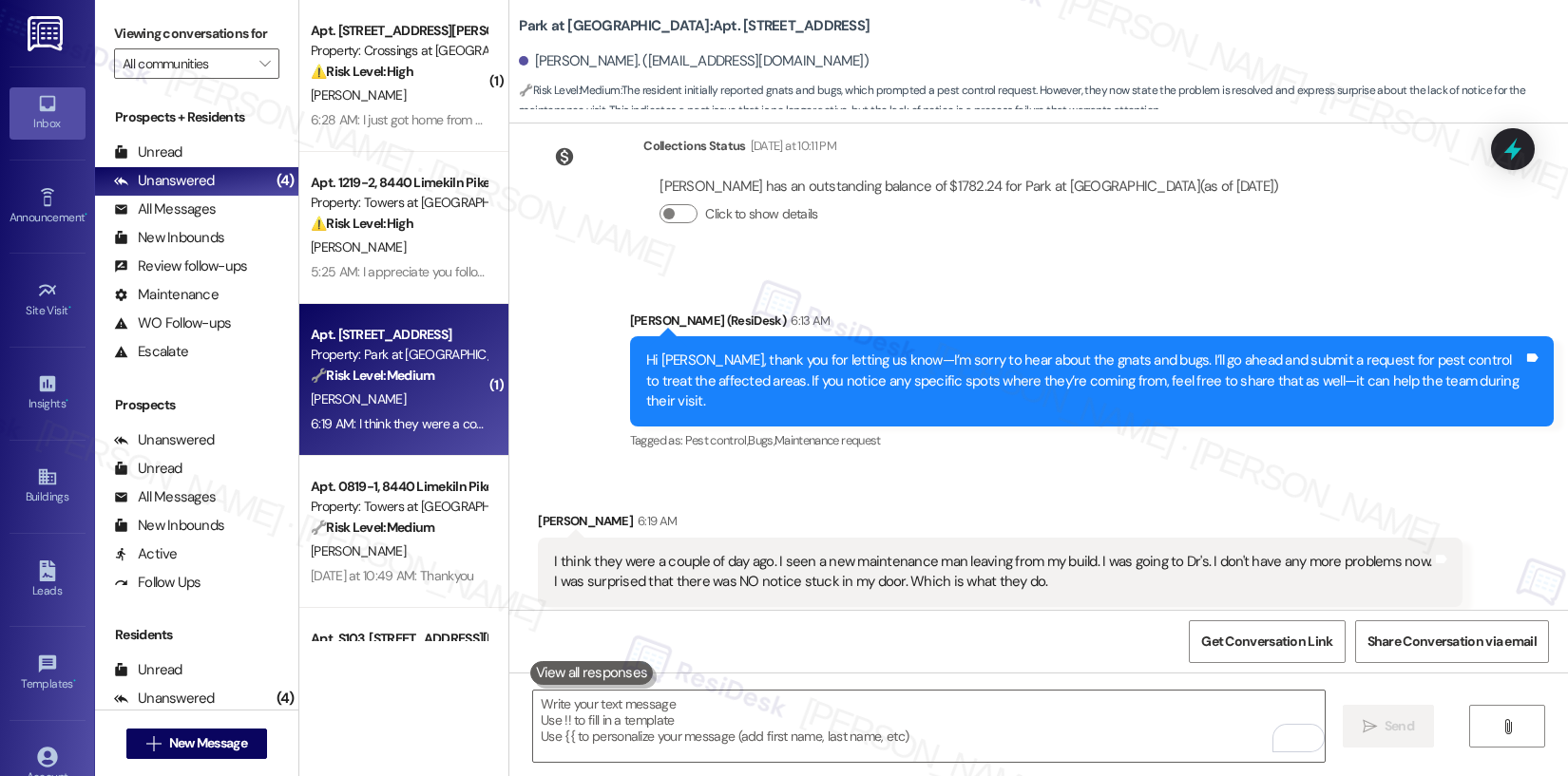 scroll, scrollTop: 7781, scrollLeft: 0, axis: vertical 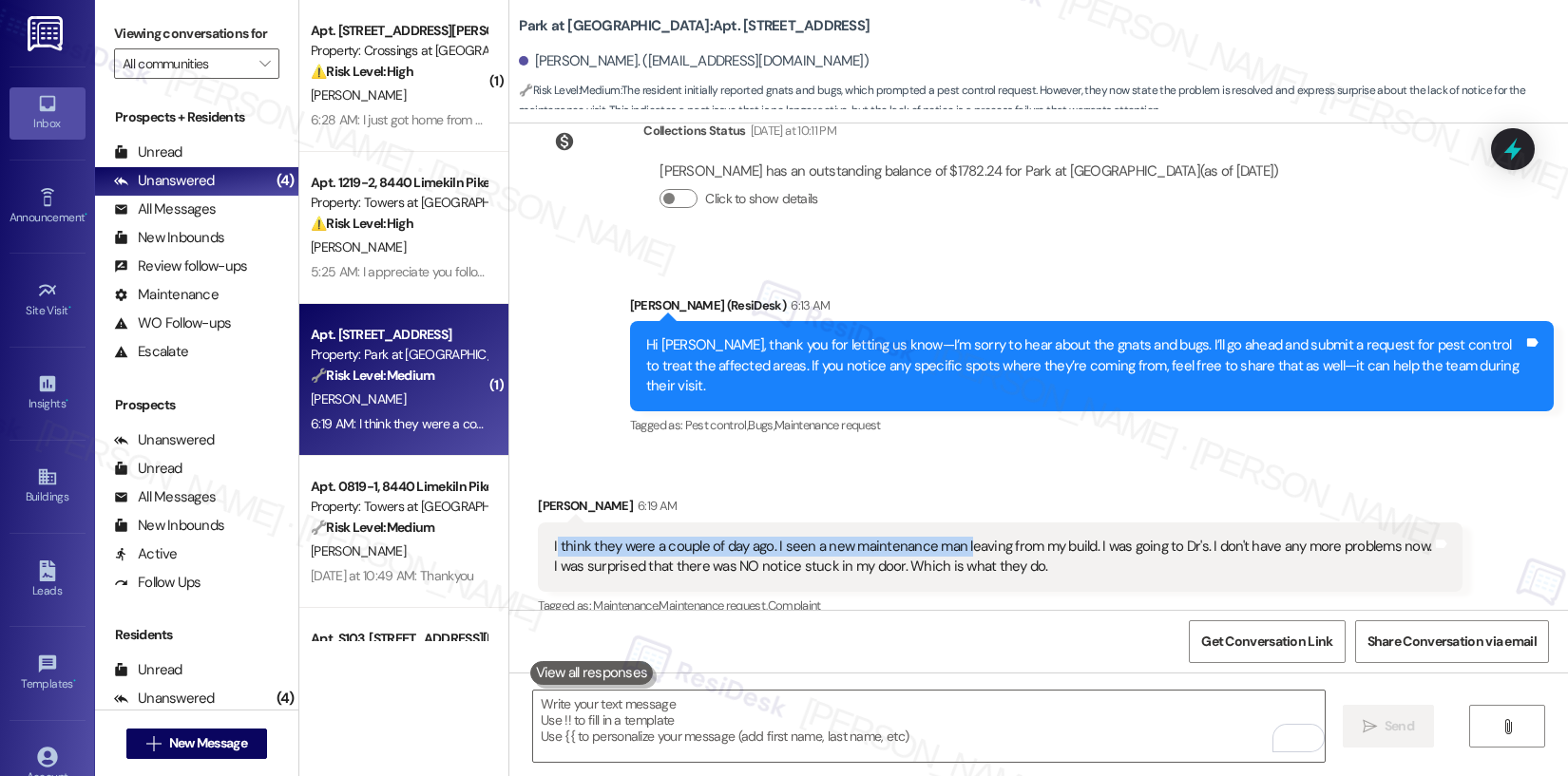 drag, startPoint x: 563, startPoint y: 469, endPoint x: 951, endPoint y: 464, distance: 388.032 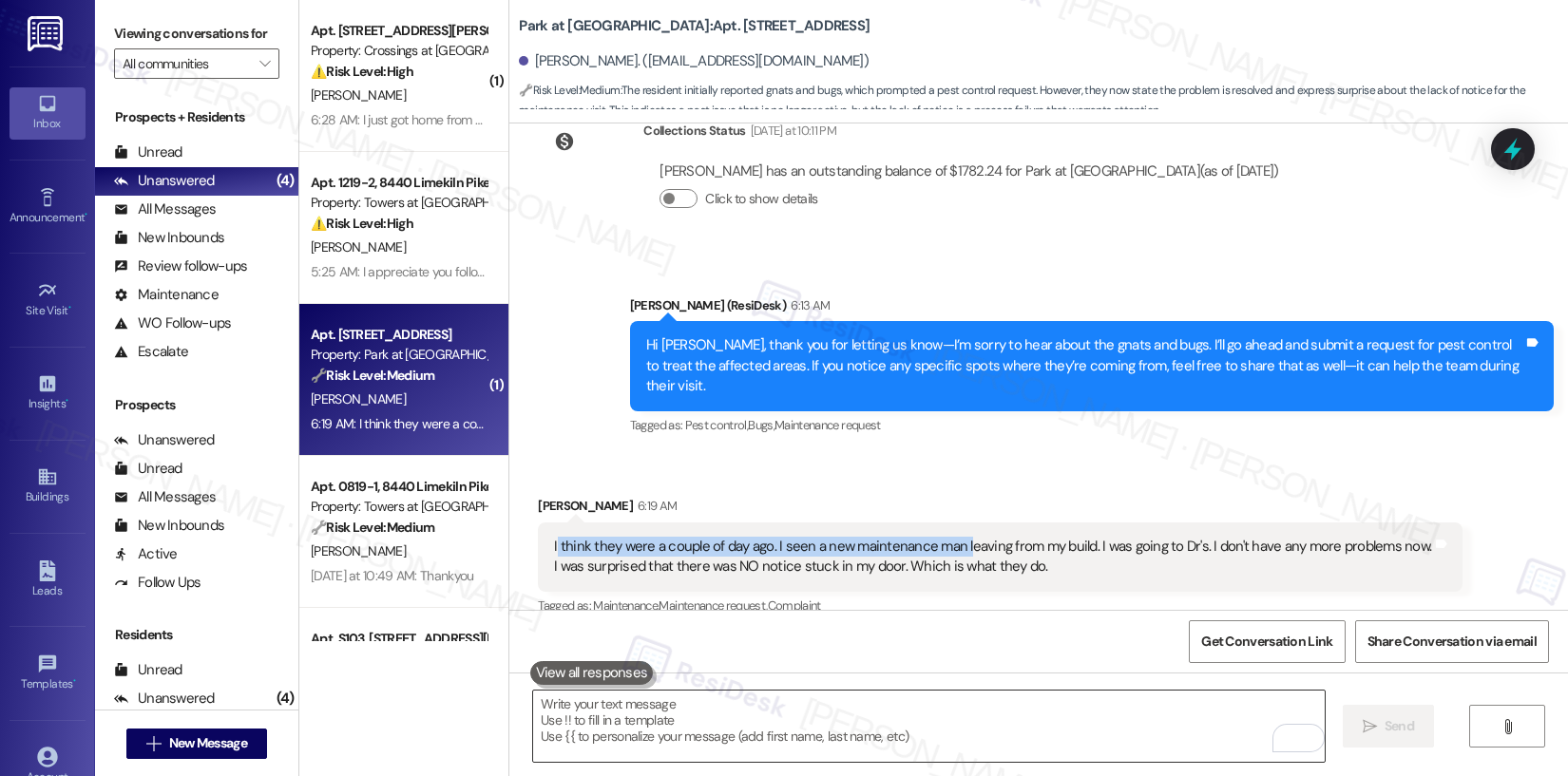 click at bounding box center (928, 726) 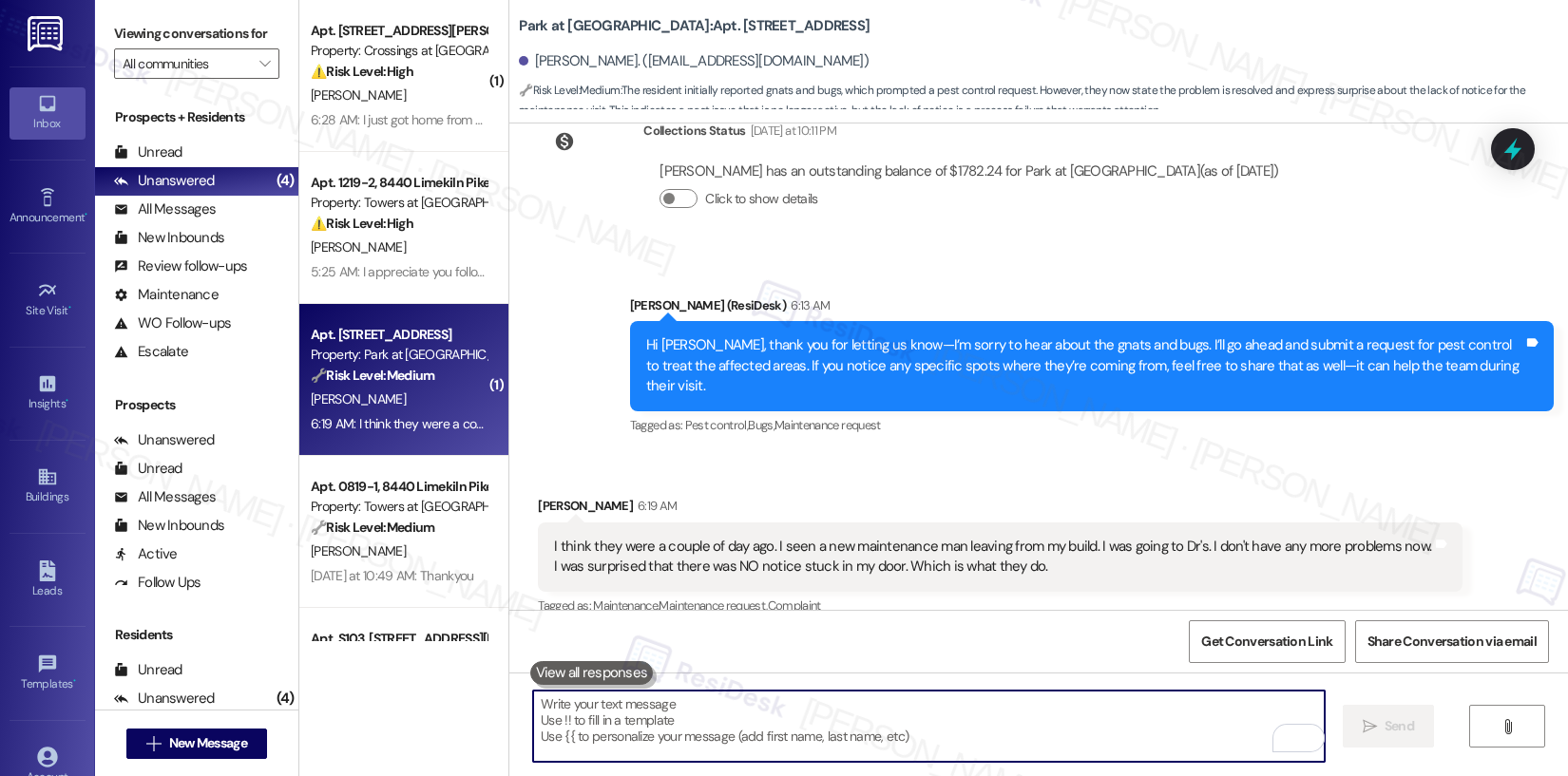 click at bounding box center (928, 726) 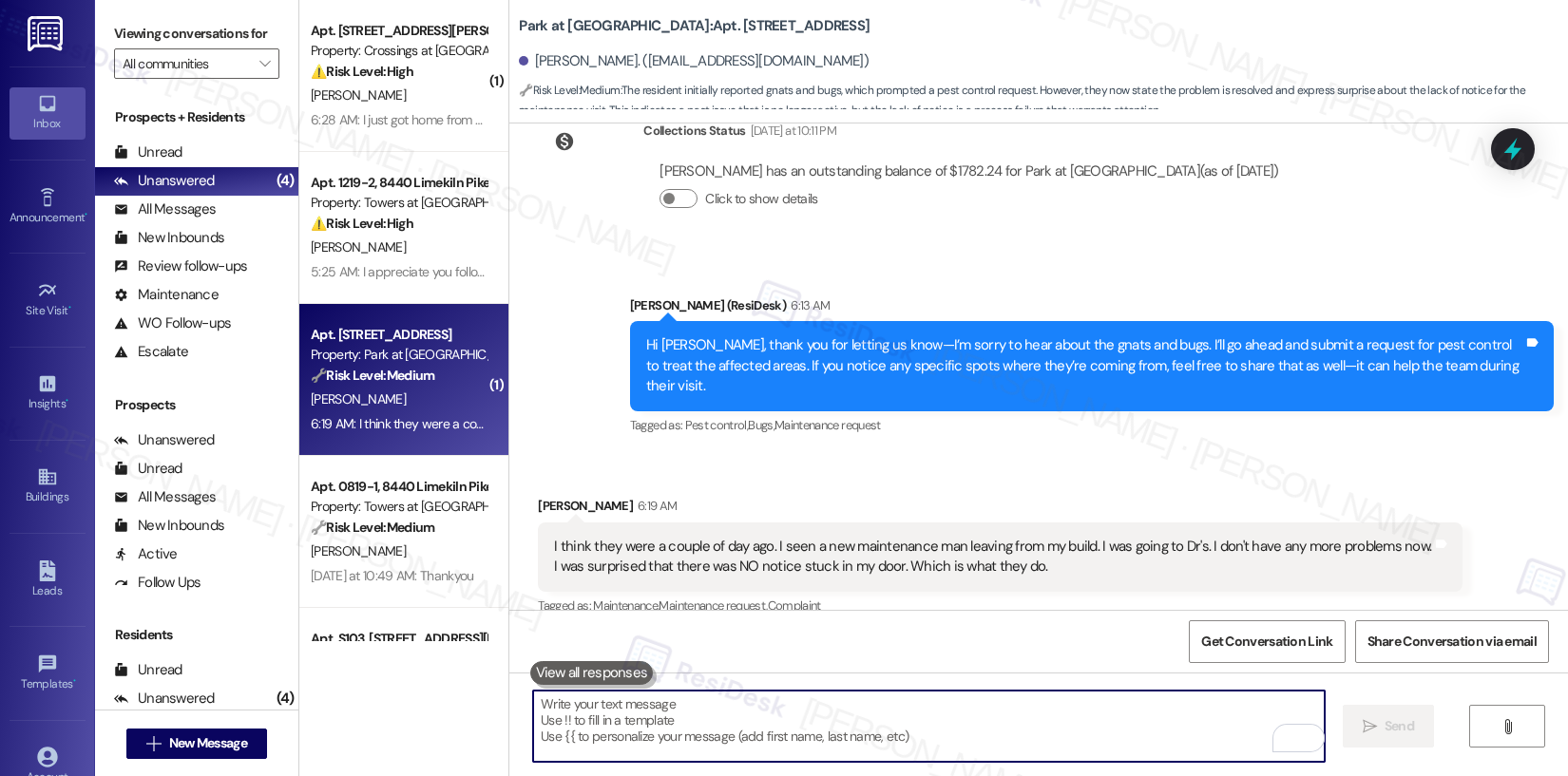 paste on "I'm glad to hear the insect concerns have been addressed, and thank you for bringing up the entry issue. Just to clarify, were you the one who submitted the pest control request for your unit?" 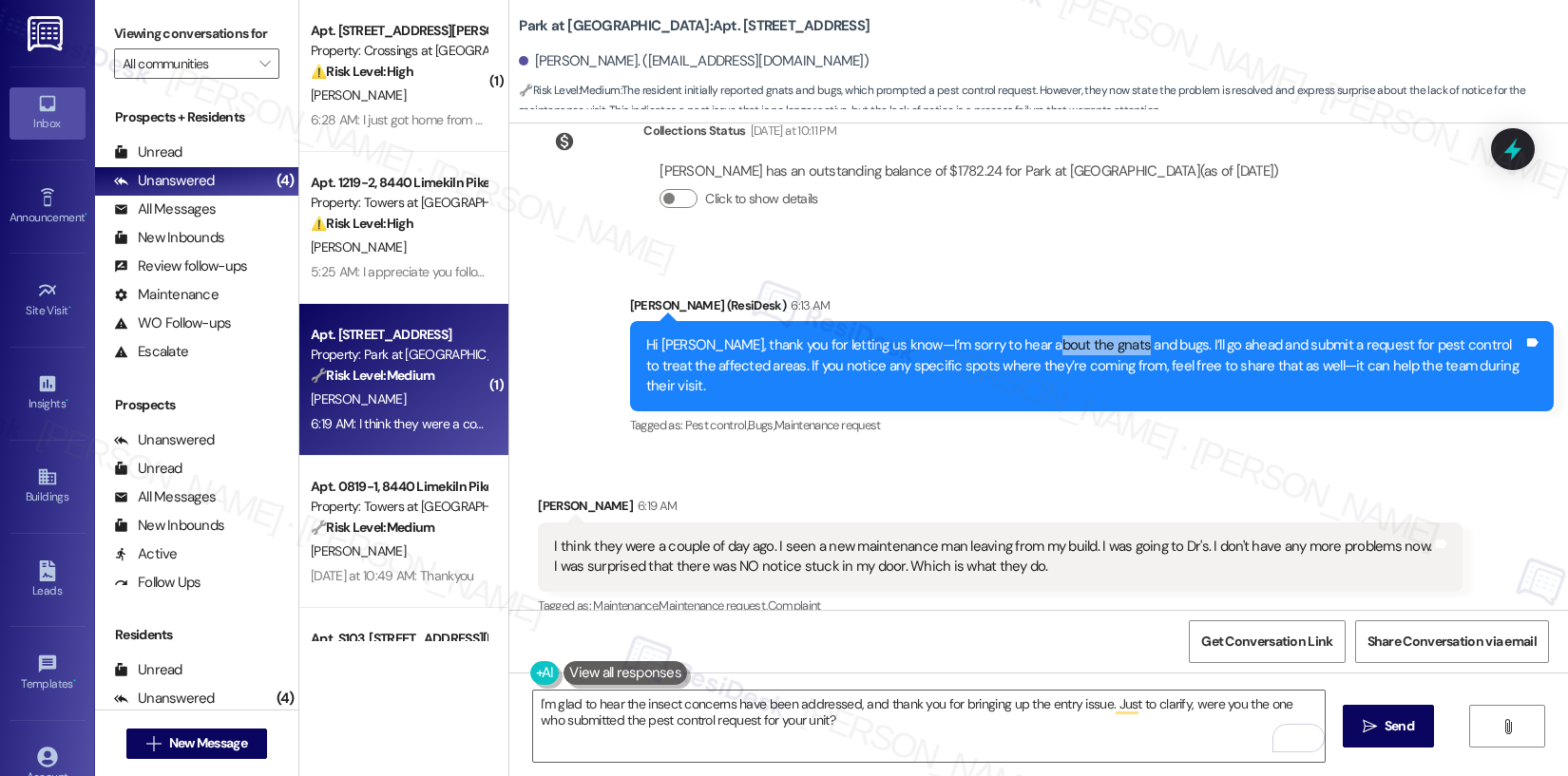 drag, startPoint x: 1024, startPoint y: 287, endPoint x: 1112, endPoint y: 286, distance: 88.00568 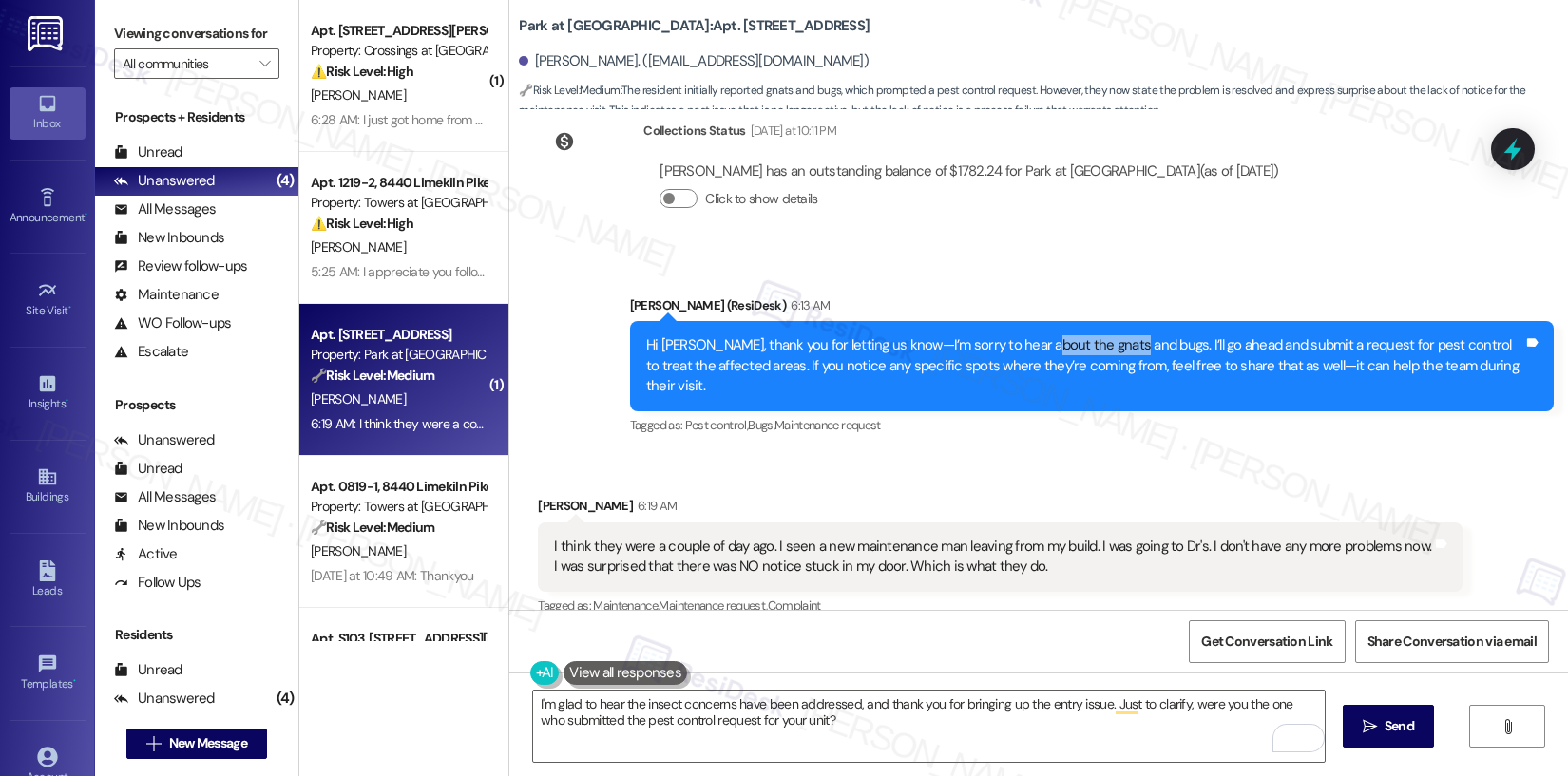 click on "Hi [PERSON_NAME], thank you for letting us know—I’m sorry to hear about the gnats and bugs. I’ll go ahead and submit a request for pest control to treat the affected areas. If you notice any specific spots where they’re coming from, feel free to share that as well—it can help the team during their visit." at bounding box center (1084, 366) 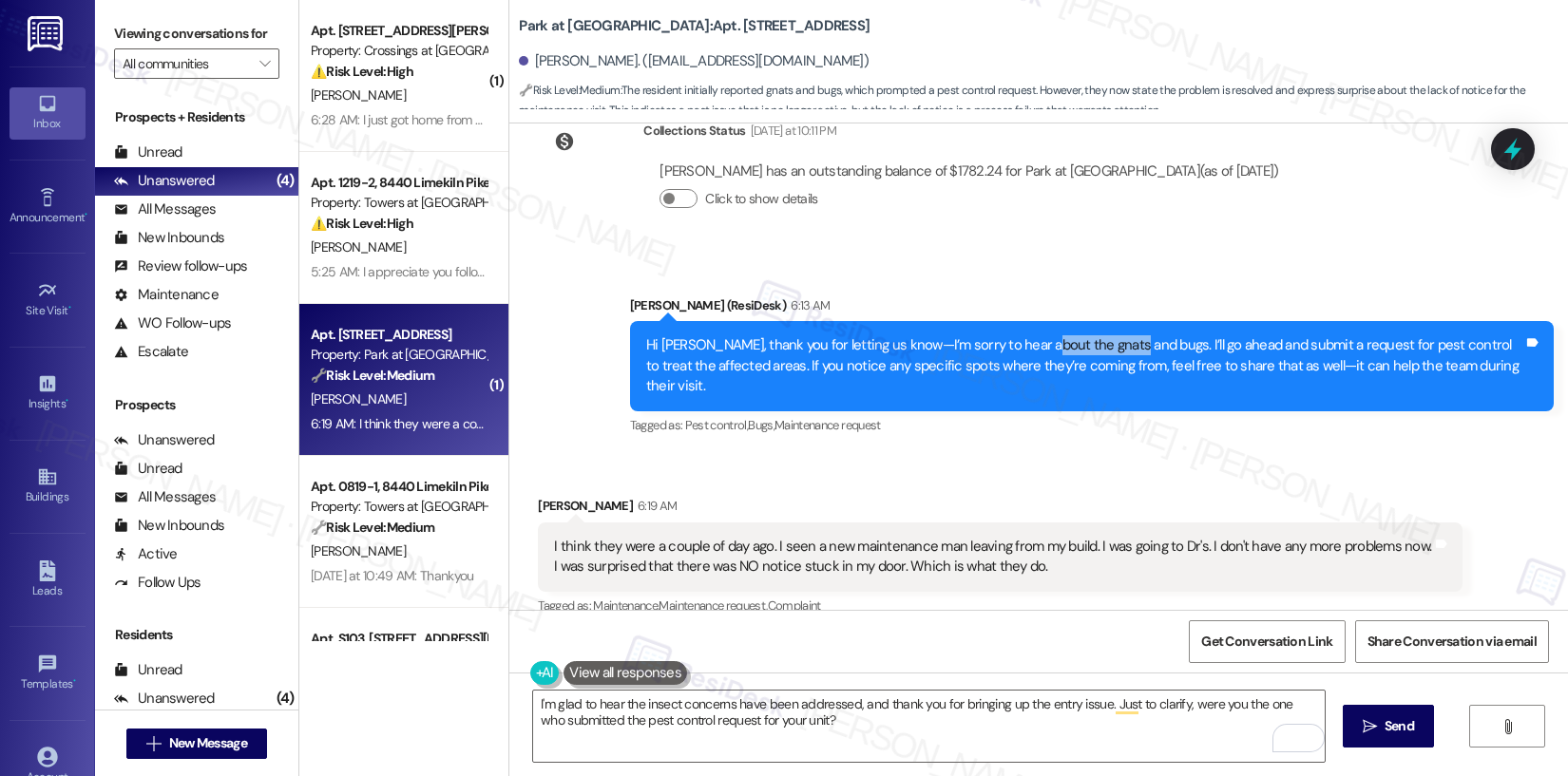 copy on "gnats and bugs" 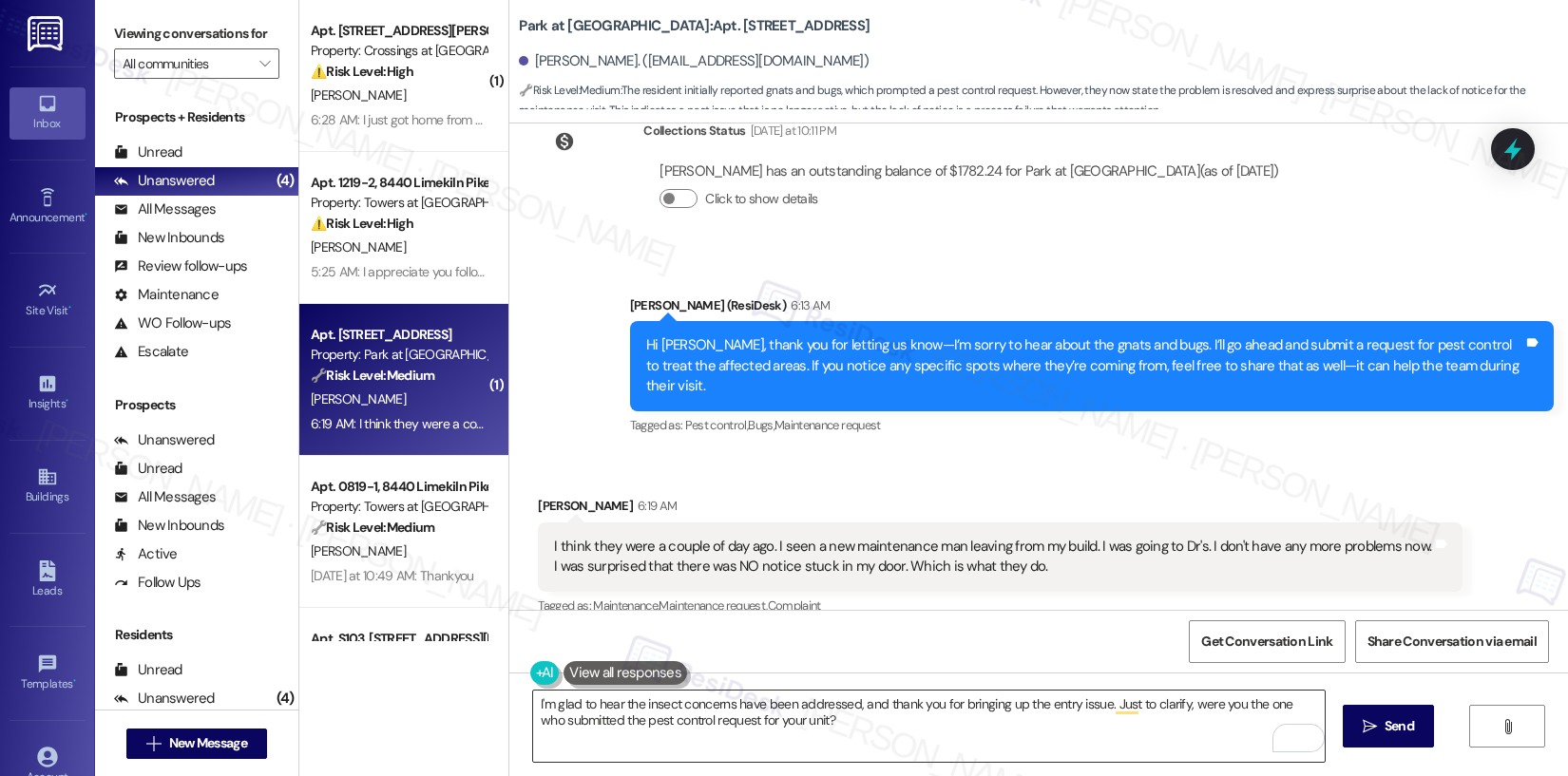 click on "I'm glad to hear the insect concerns have been addressed, and thank you for bringing up the entry issue. Just to clarify, were you the one who submitted the pest control request for your unit?" at bounding box center (928, 726) 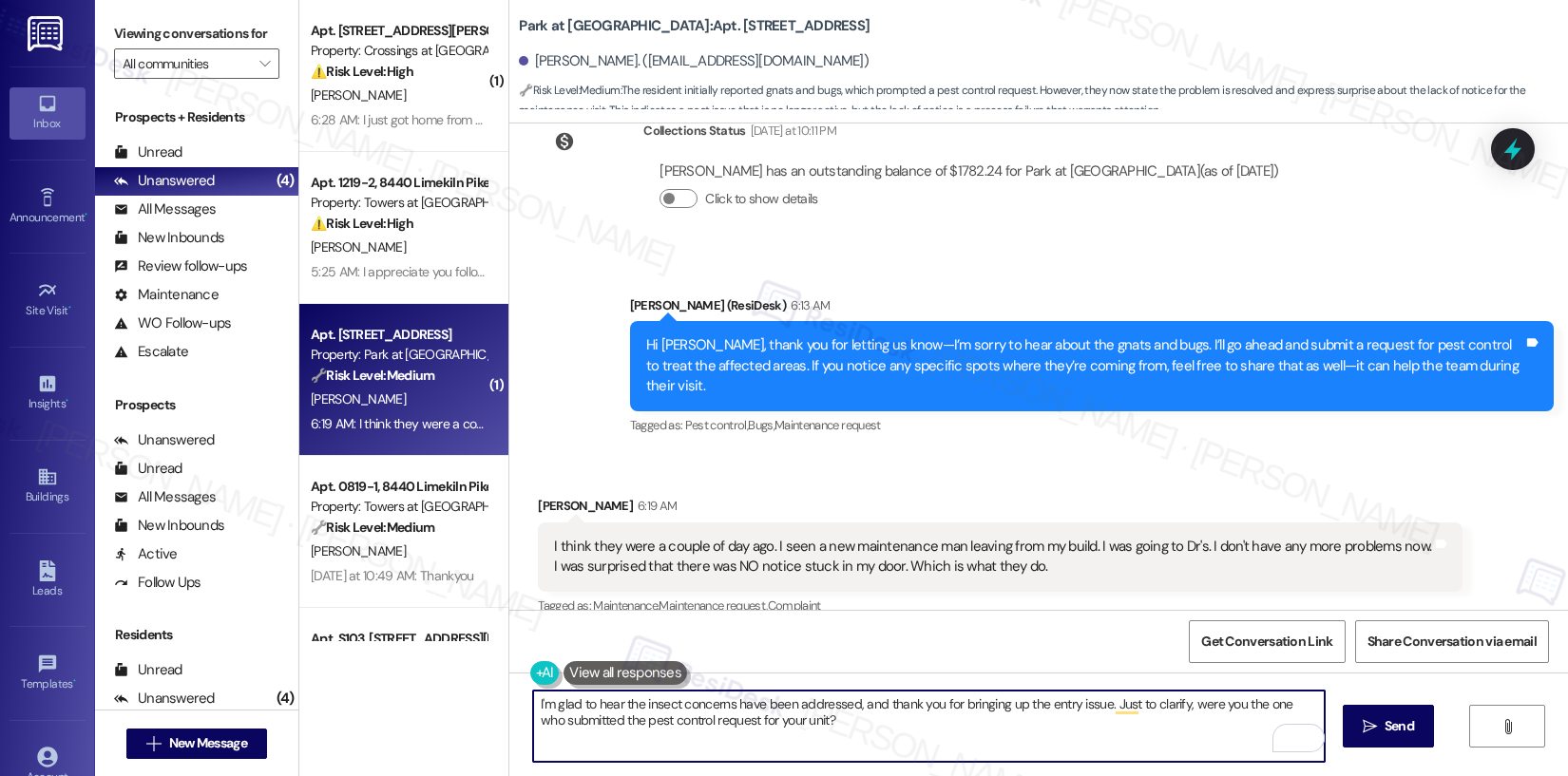 click on "I'm glad to hear the insect concerns have been addressed, and thank you for bringing up the entry issue. Just to clarify, were you the one who submitted the pest control request for your unit?" at bounding box center (928, 726) 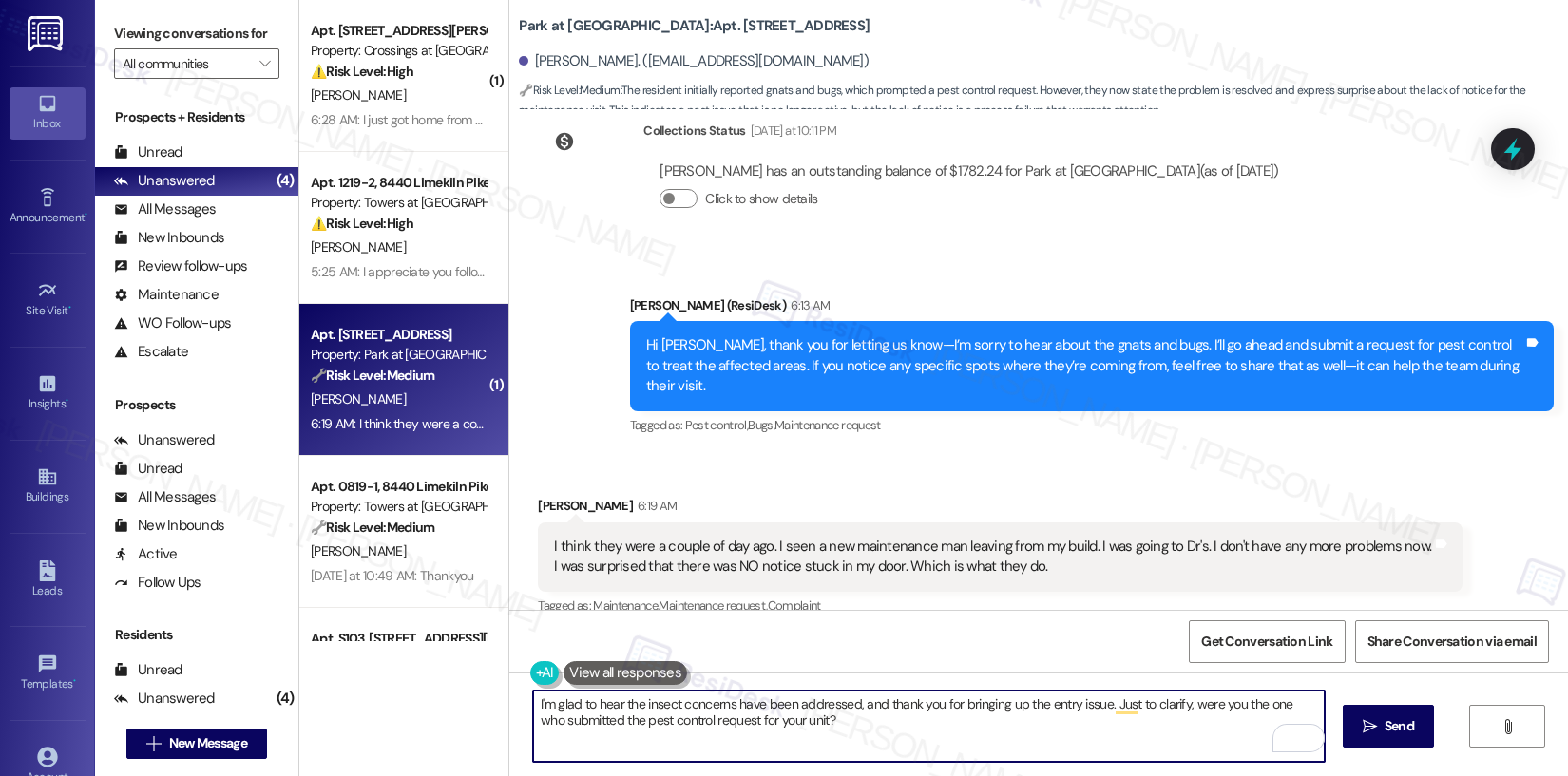 paste on "gnats and bugs" 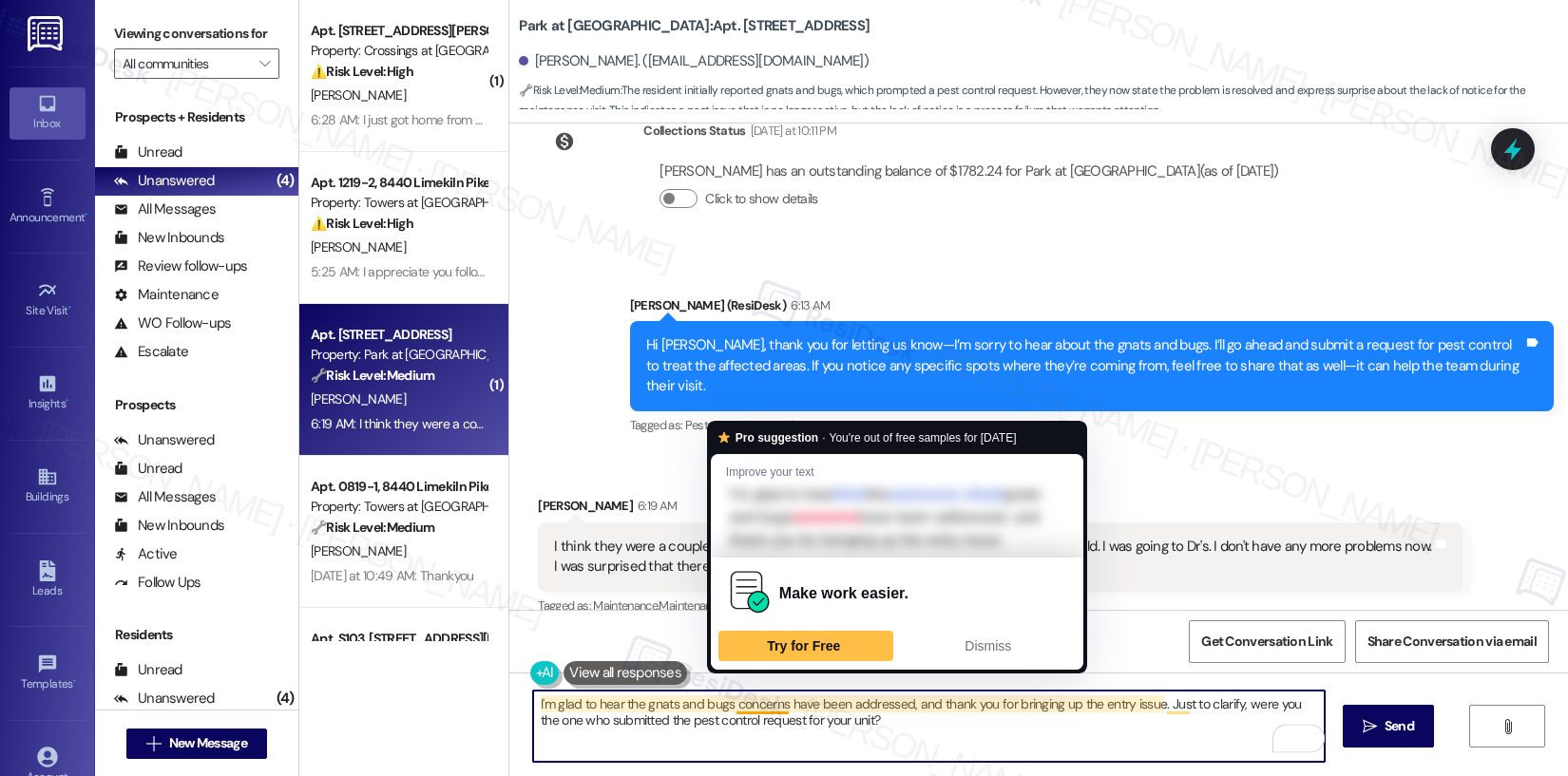 click on "I'm glad to hear the gnats and bugs concerns have been addressed, and thank you for bringing up the entry issue. Just to clarify, were you the one who submitted the pest control request for your unit?" at bounding box center [928, 726] 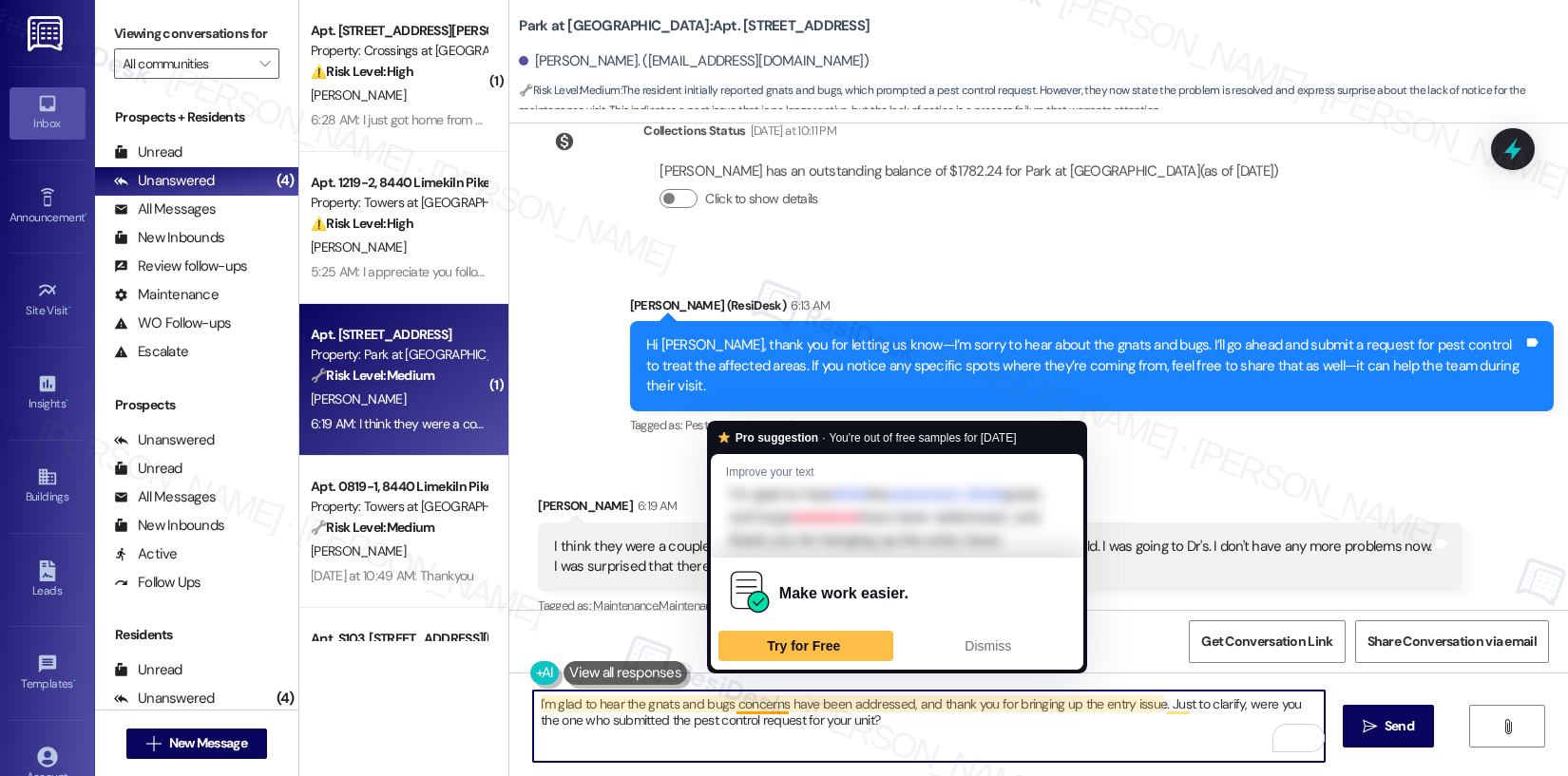 click on "I'm glad to hear the gnats and bugs concerns have been addressed, and thank you for bringing up the entry issue. Just to clarify, were you the one who submitted the pest control request for your unit?" at bounding box center [928, 726] 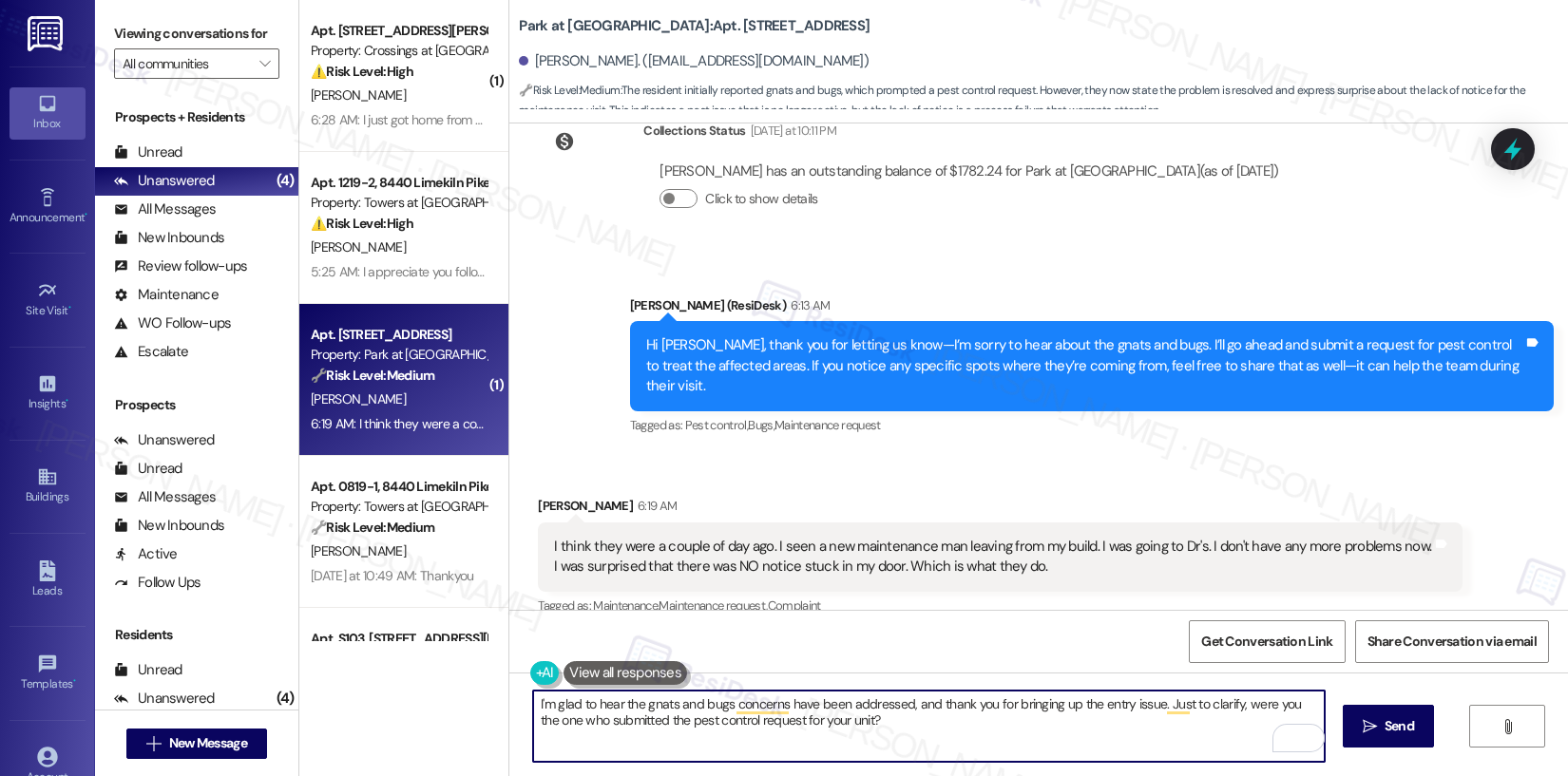 click on "I'm glad to hear the gnats and bugs concerns have been addressed, and thank you for bringing up the entry issue. Just to clarify, were you the one who submitted the pest control request for your unit?" at bounding box center (928, 726) 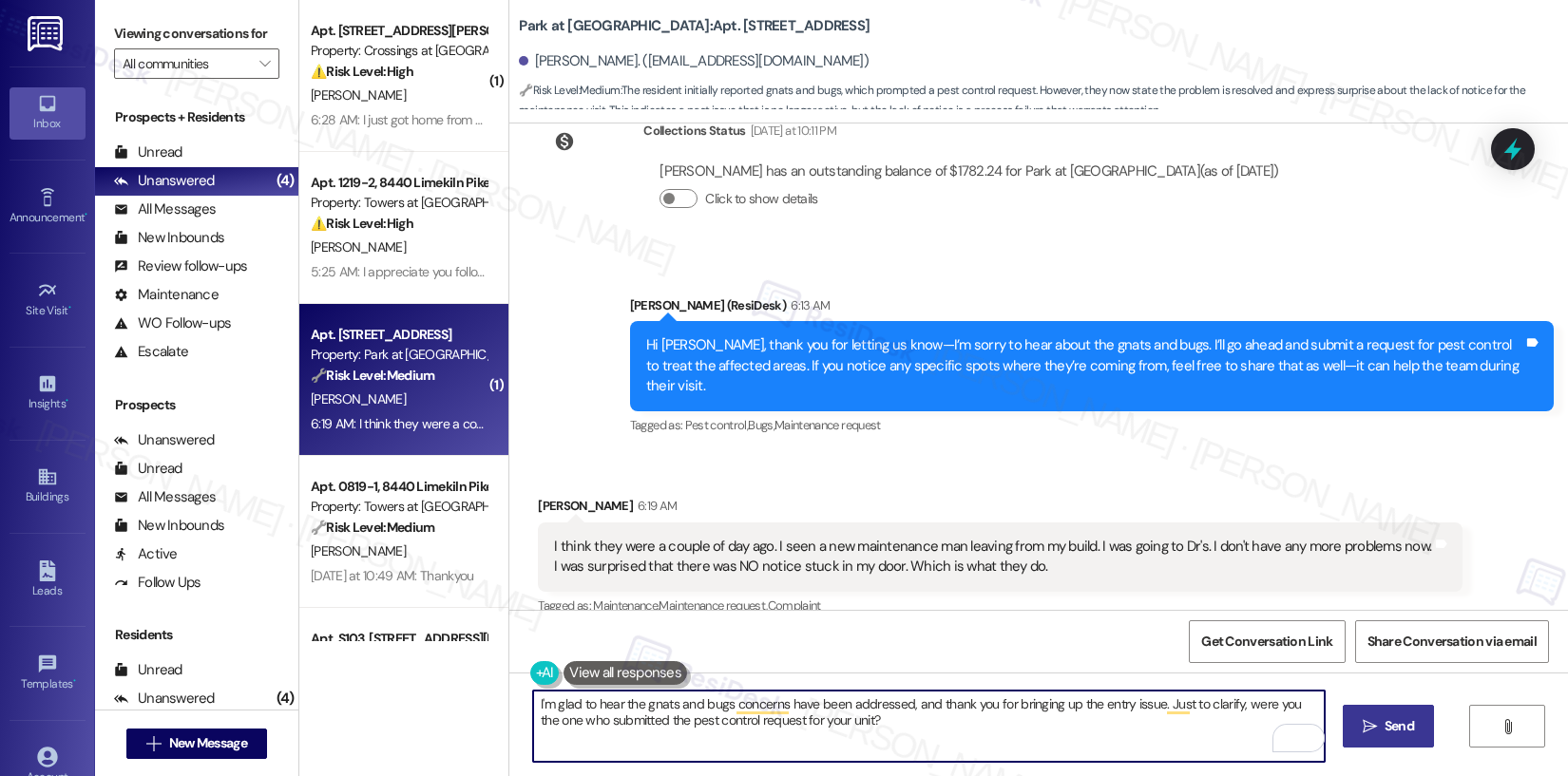 type on "I'm glad to hear the gnats and bugs concerns have been addressed, and thank you for bringing up the entry issue. Just to clarify, were you the one who submitted the pest control request for your unit?" 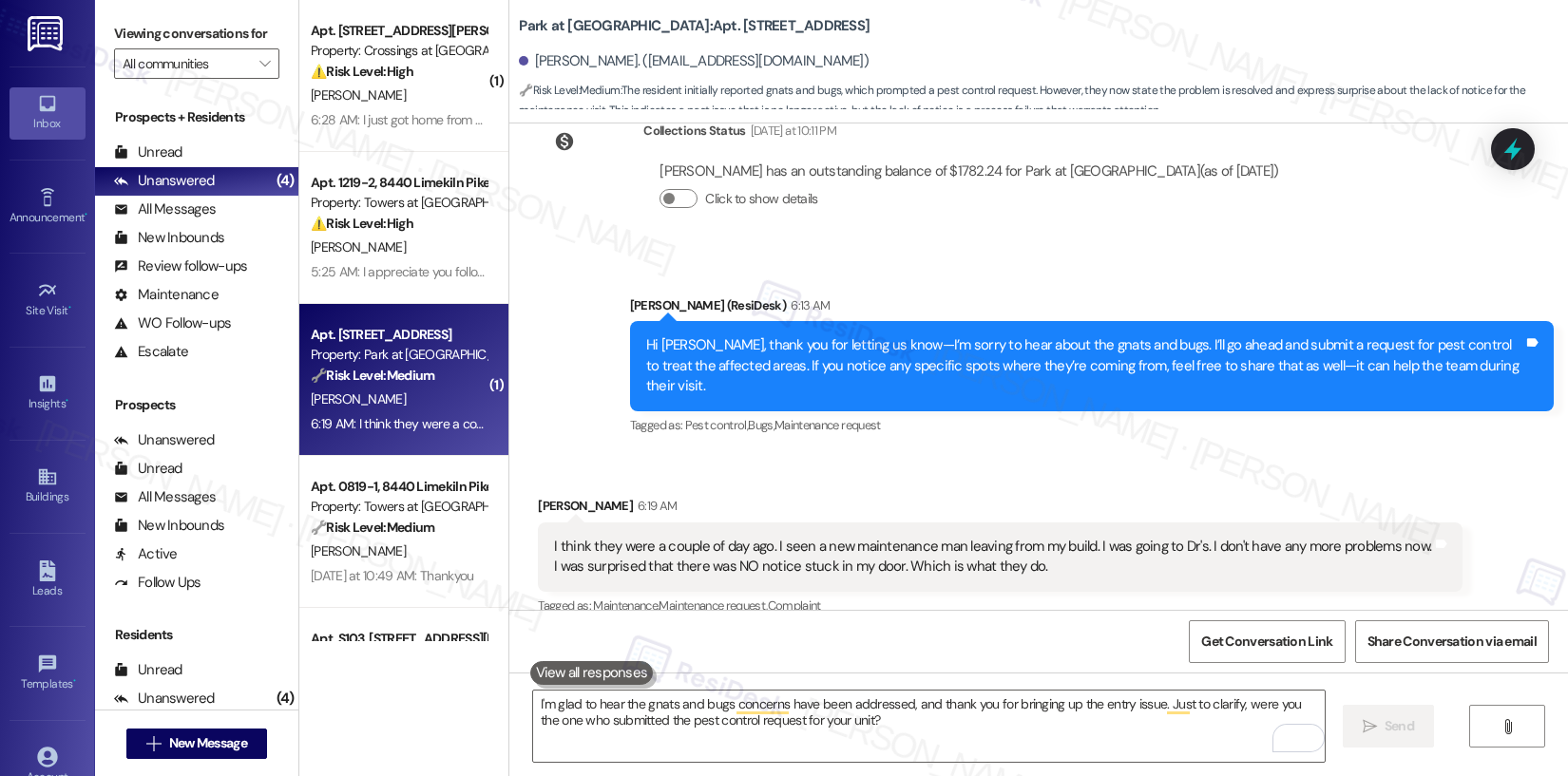 type 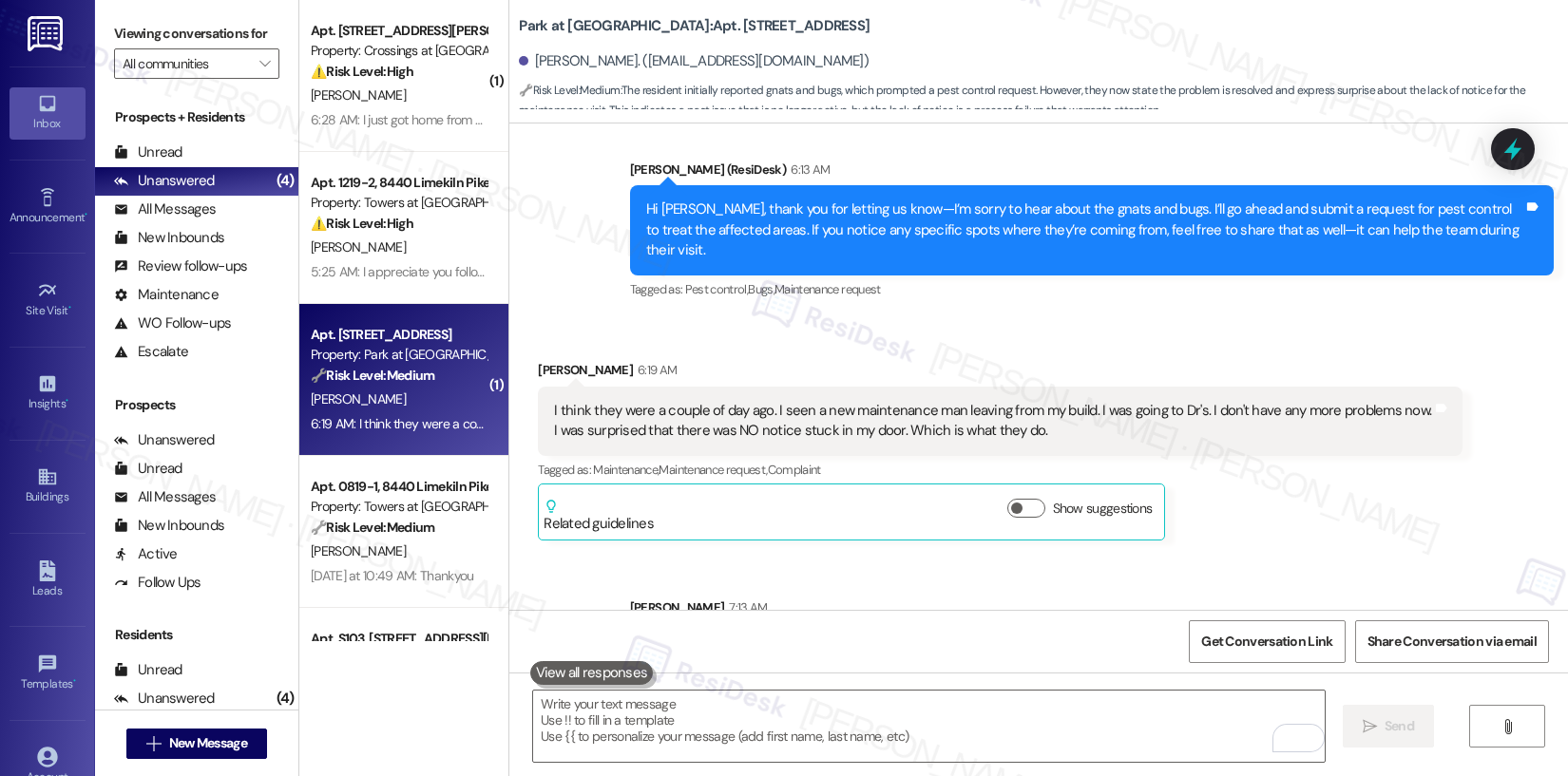 scroll, scrollTop: 7934, scrollLeft: 0, axis: vertical 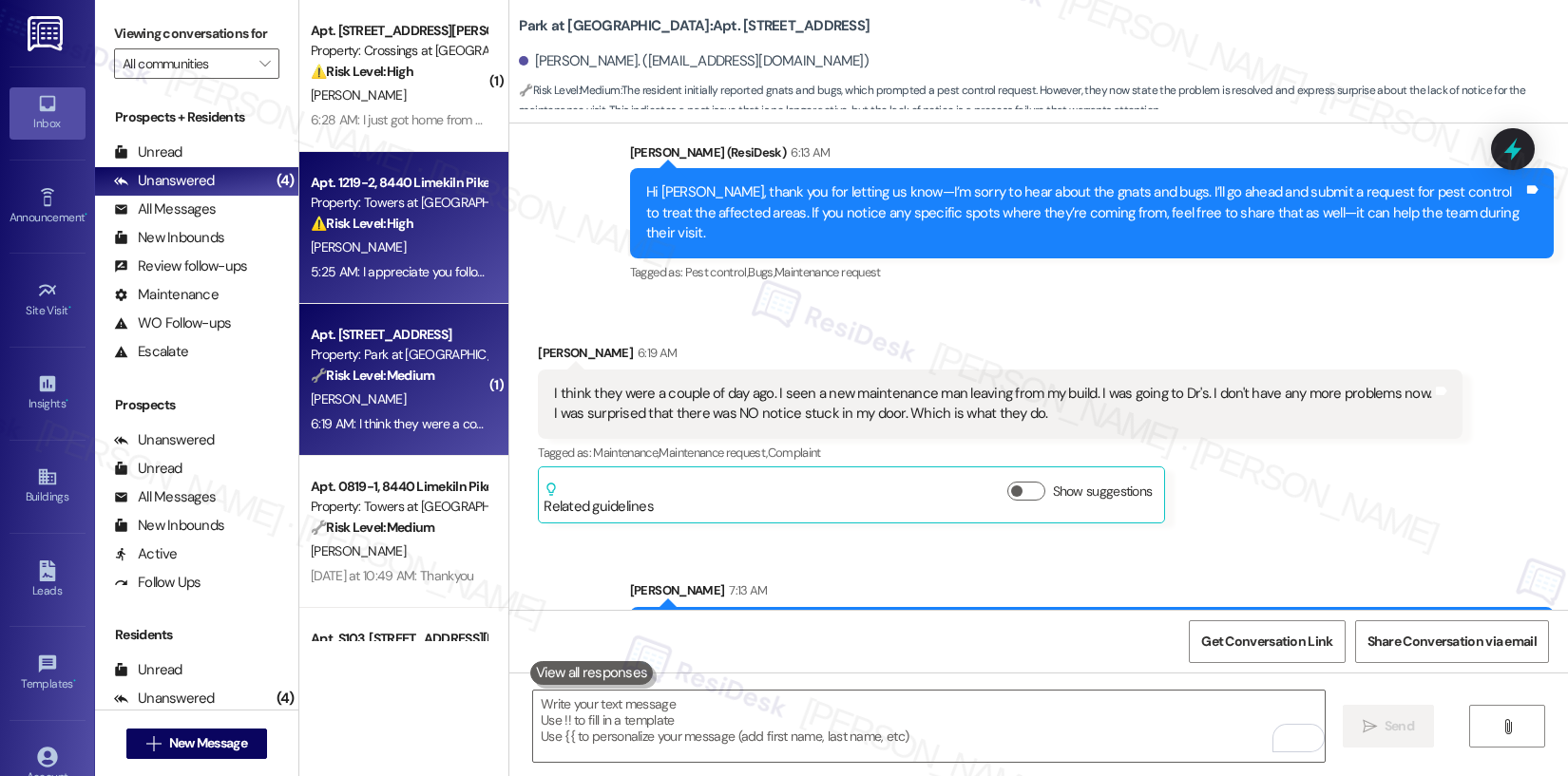 click on "[PERSON_NAME]" at bounding box center [398, 247] 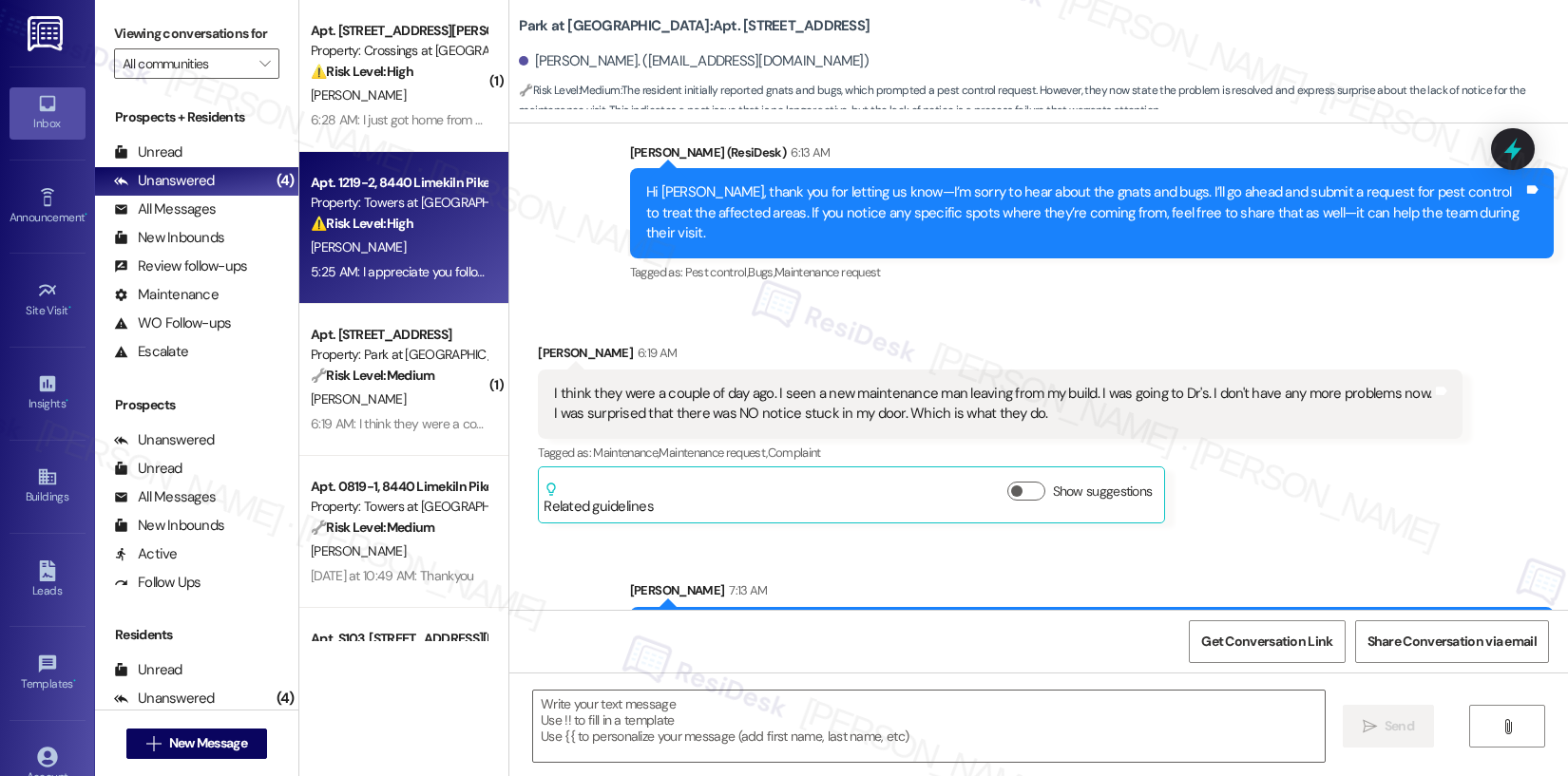type on "Fetching suggested responses. Please feel free to read through the conversation in the meantime." 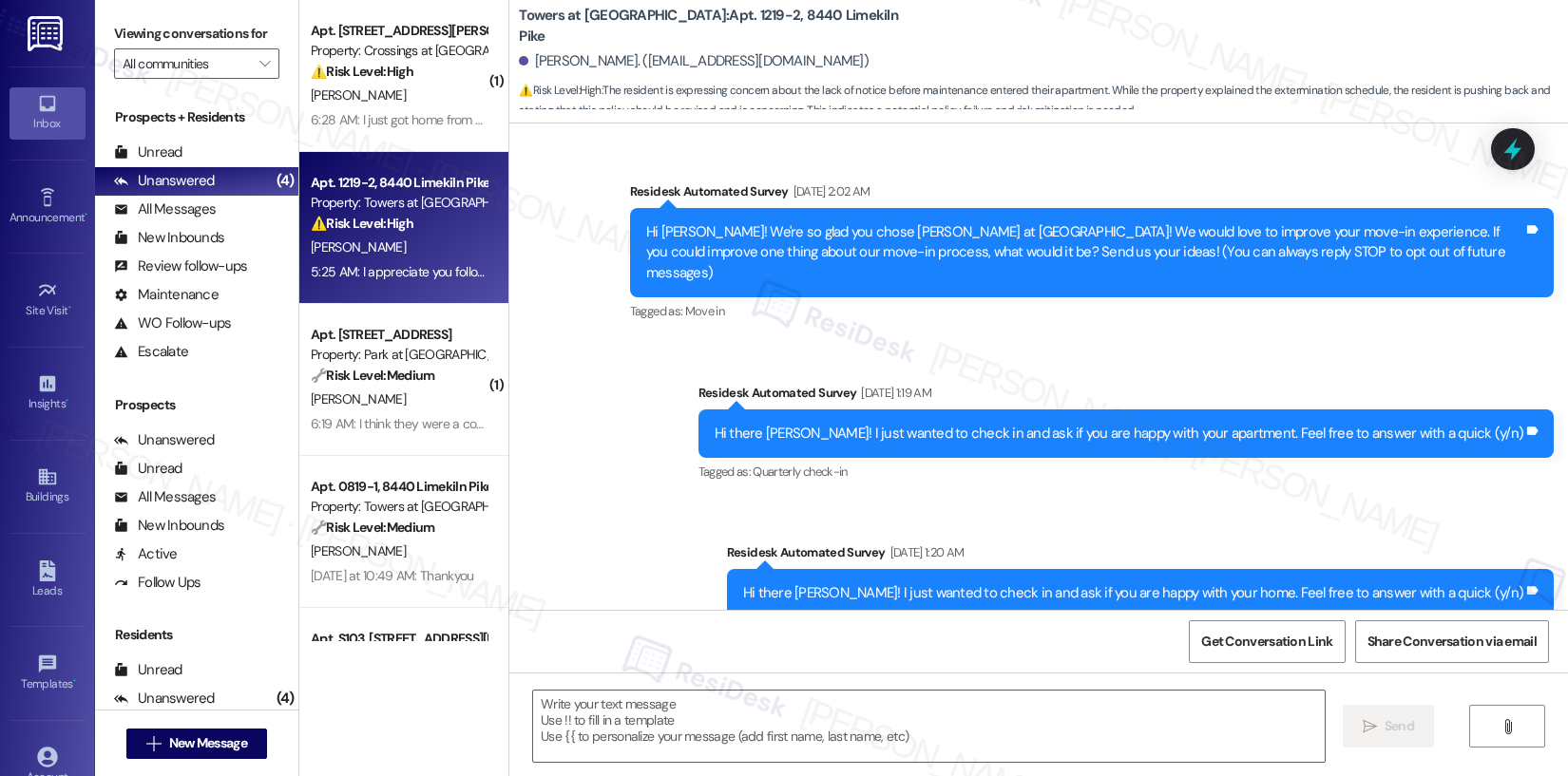scroll, scrollTop: 17140, scrollLeft: 0, axis: vertical 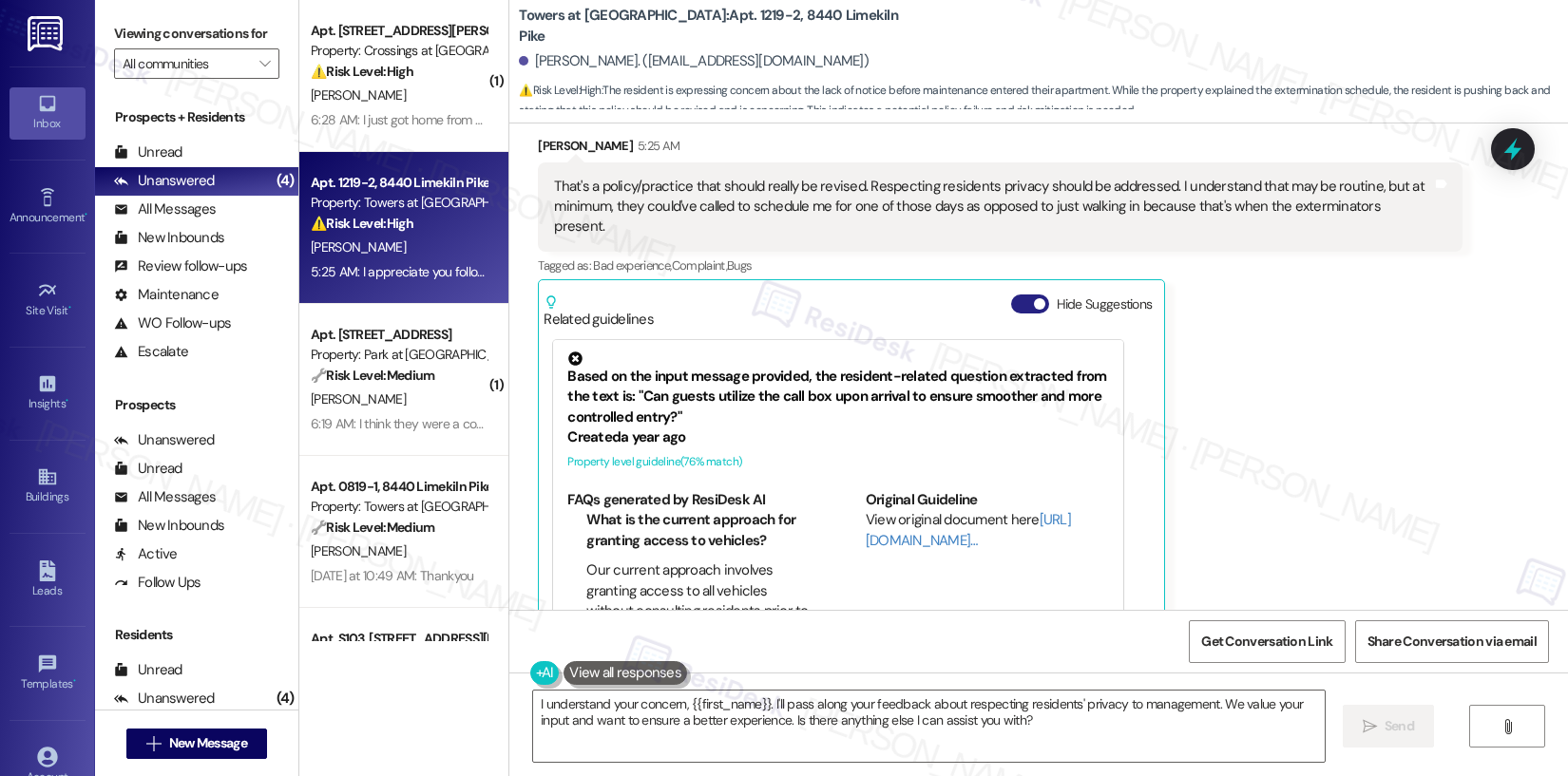 click on "Hide Suggestions" at bounding box center [1030, 304] 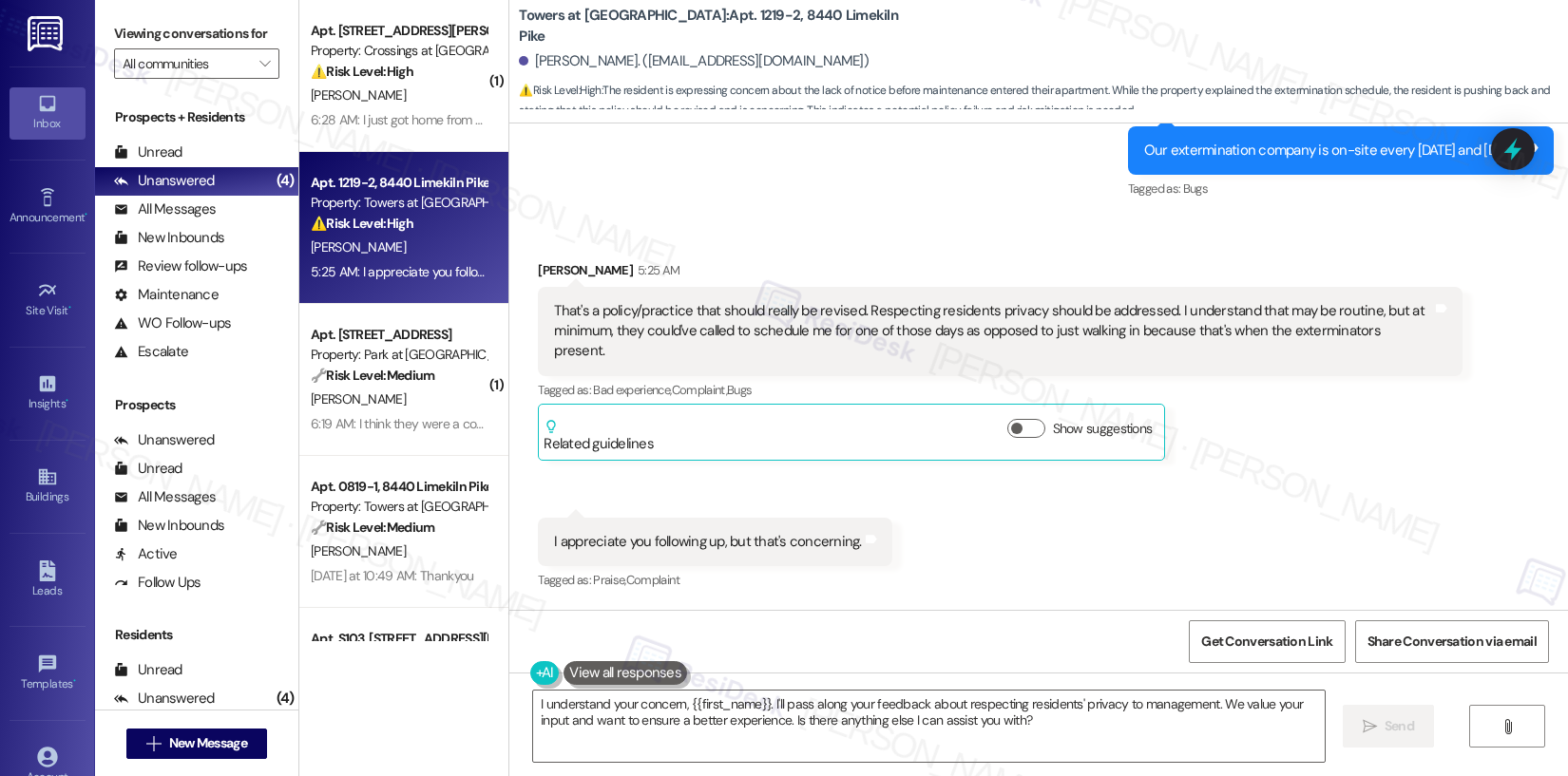 scroll, scrollTop: 16830, scrollLeft: 0, axis: vertical 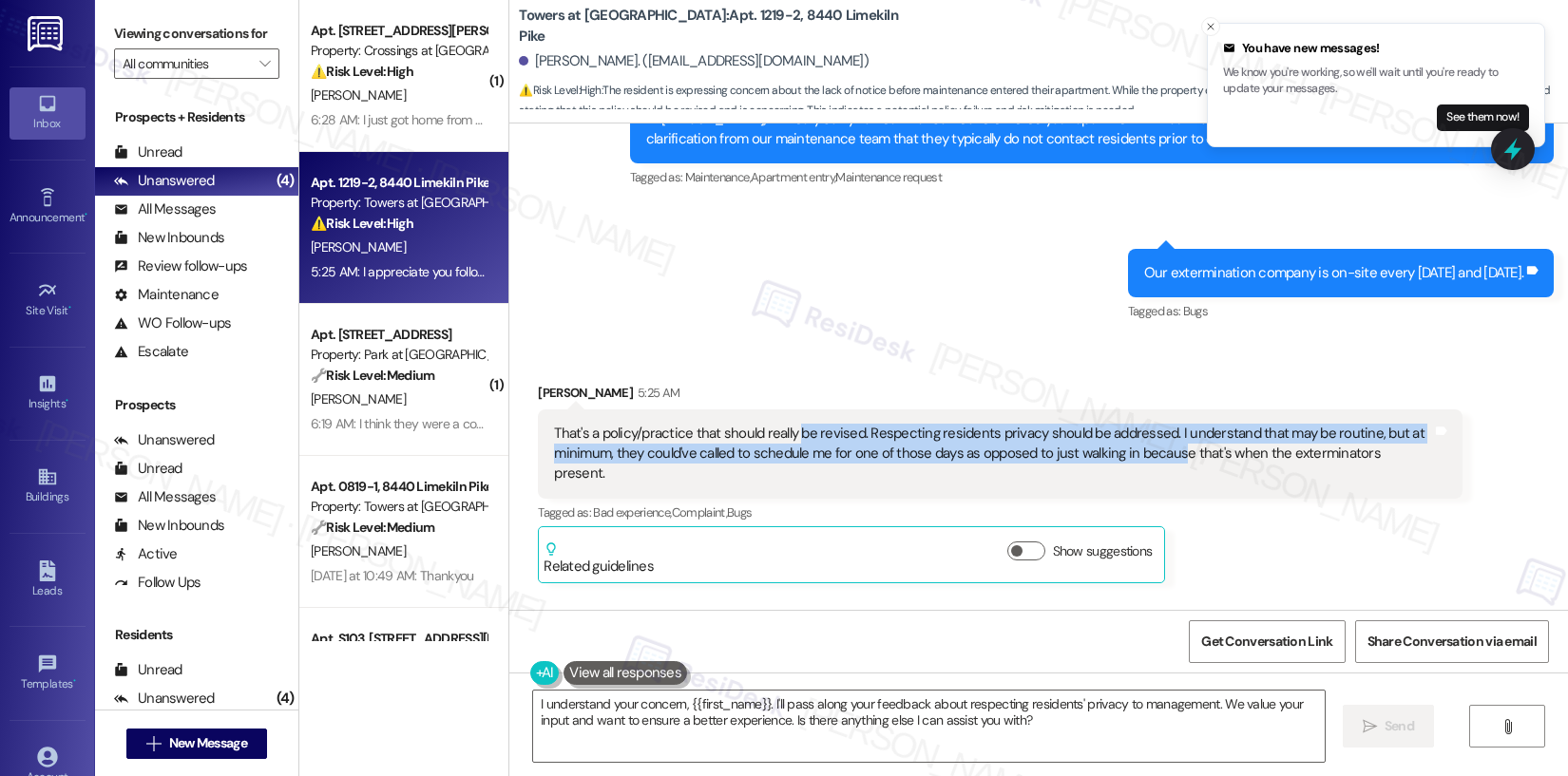 drag, startPoint x: 783, startPoint y: 331, endPoint x: 1163, endPoint y: 347, distance: 380.3367 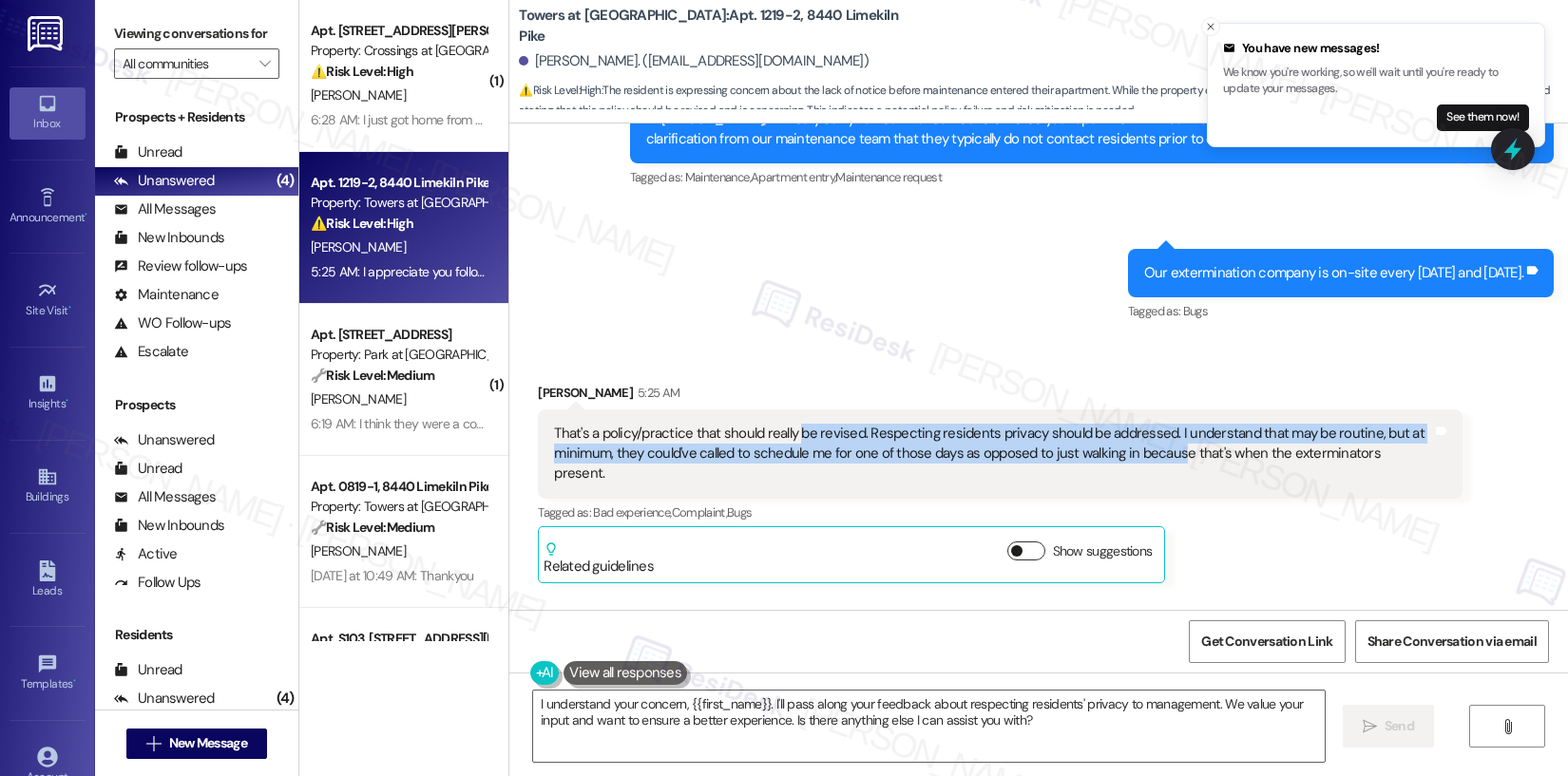 click on "Show suggestions" at bounding box center (1026, 551) 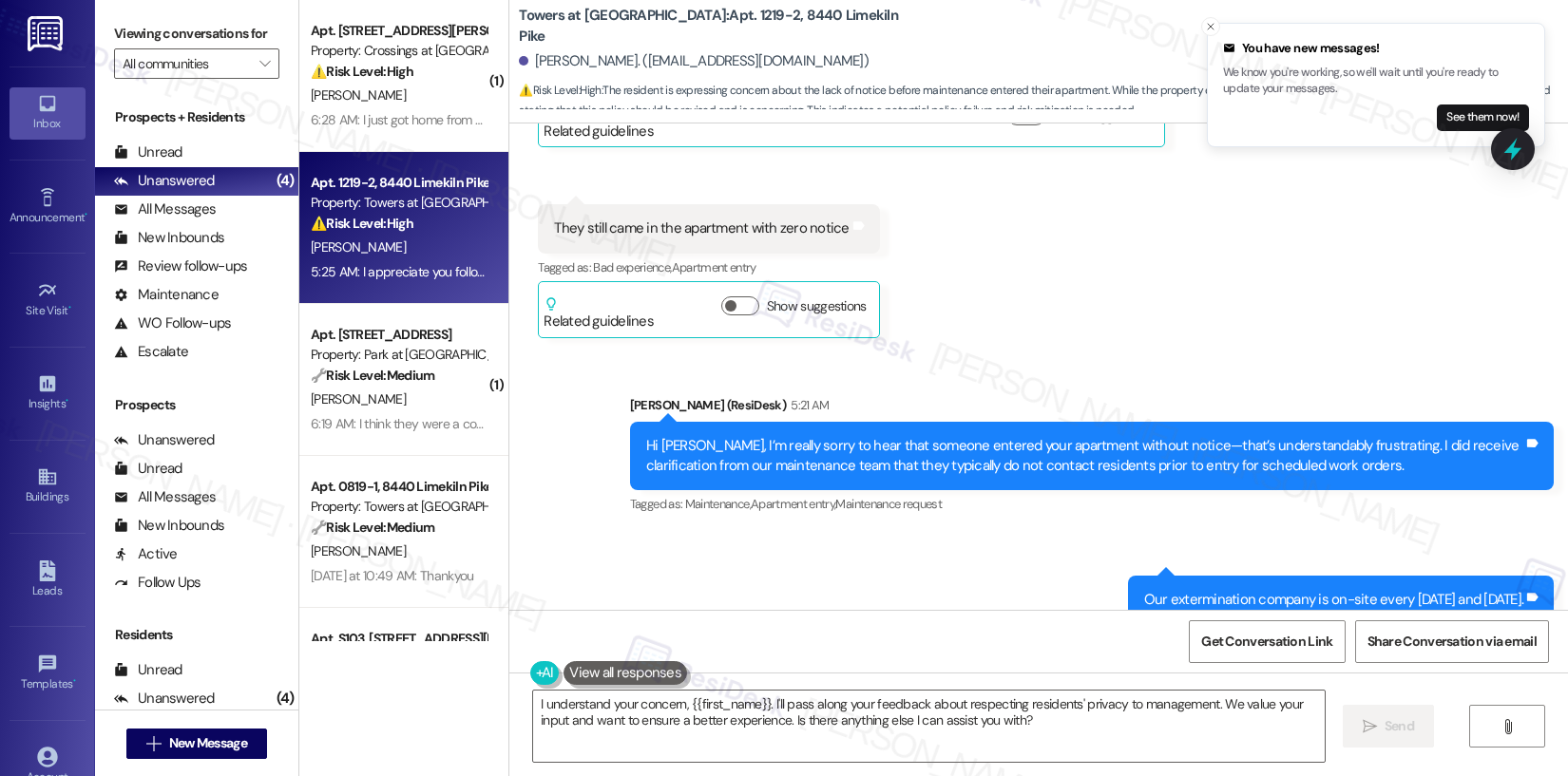 scroll, scrollTop: 16486, scrollLeft: 0, axis: vertical 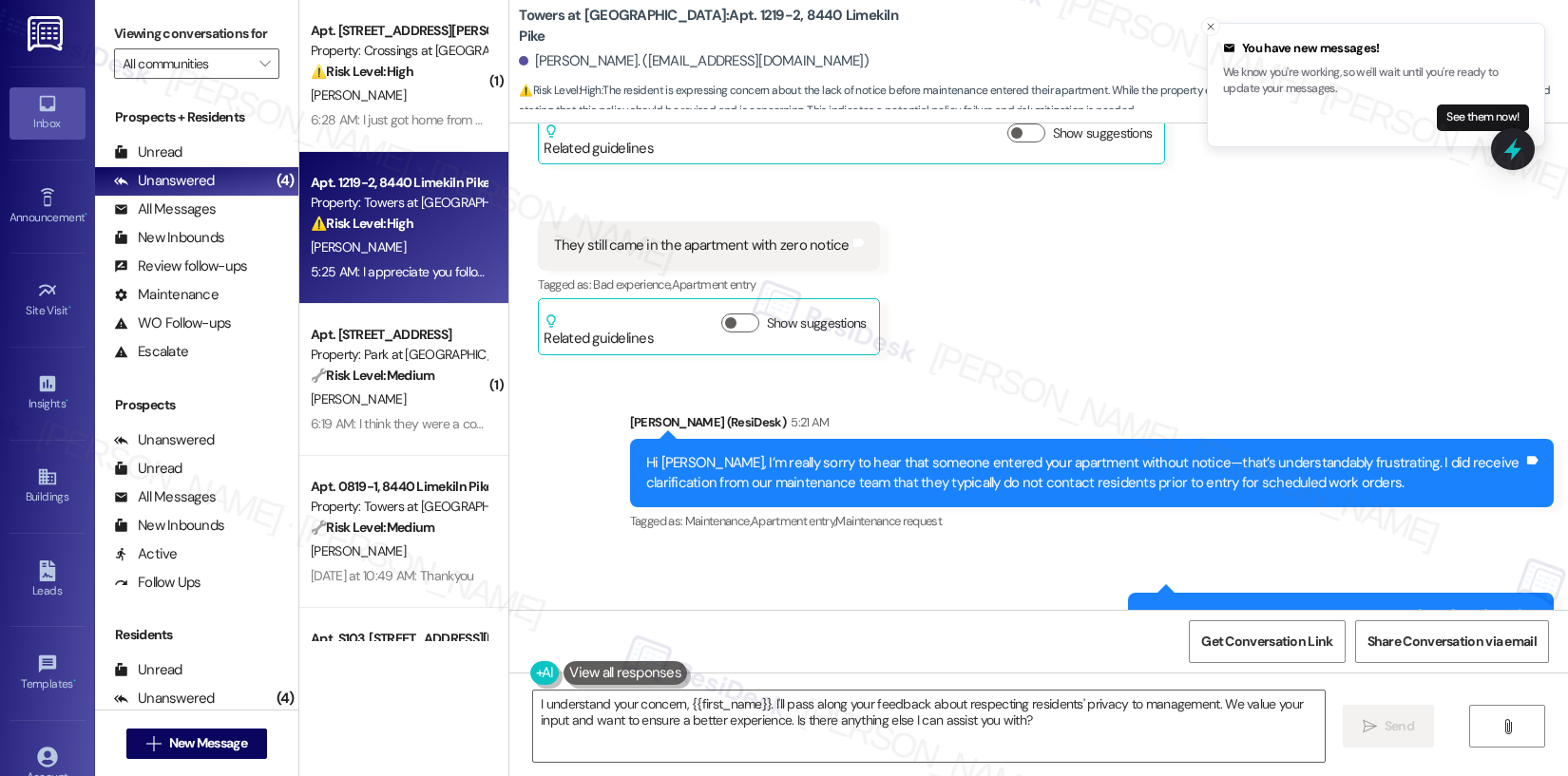 click on "Hi Jonathan, I’m really sorry to hear that someone entered your apartment without notice—that’s understandably frustrating. I did receive clarification from our maintenance team that they typically do not contact residents prior to entry for scheduled work orders." at bounding box center [1084, 473] 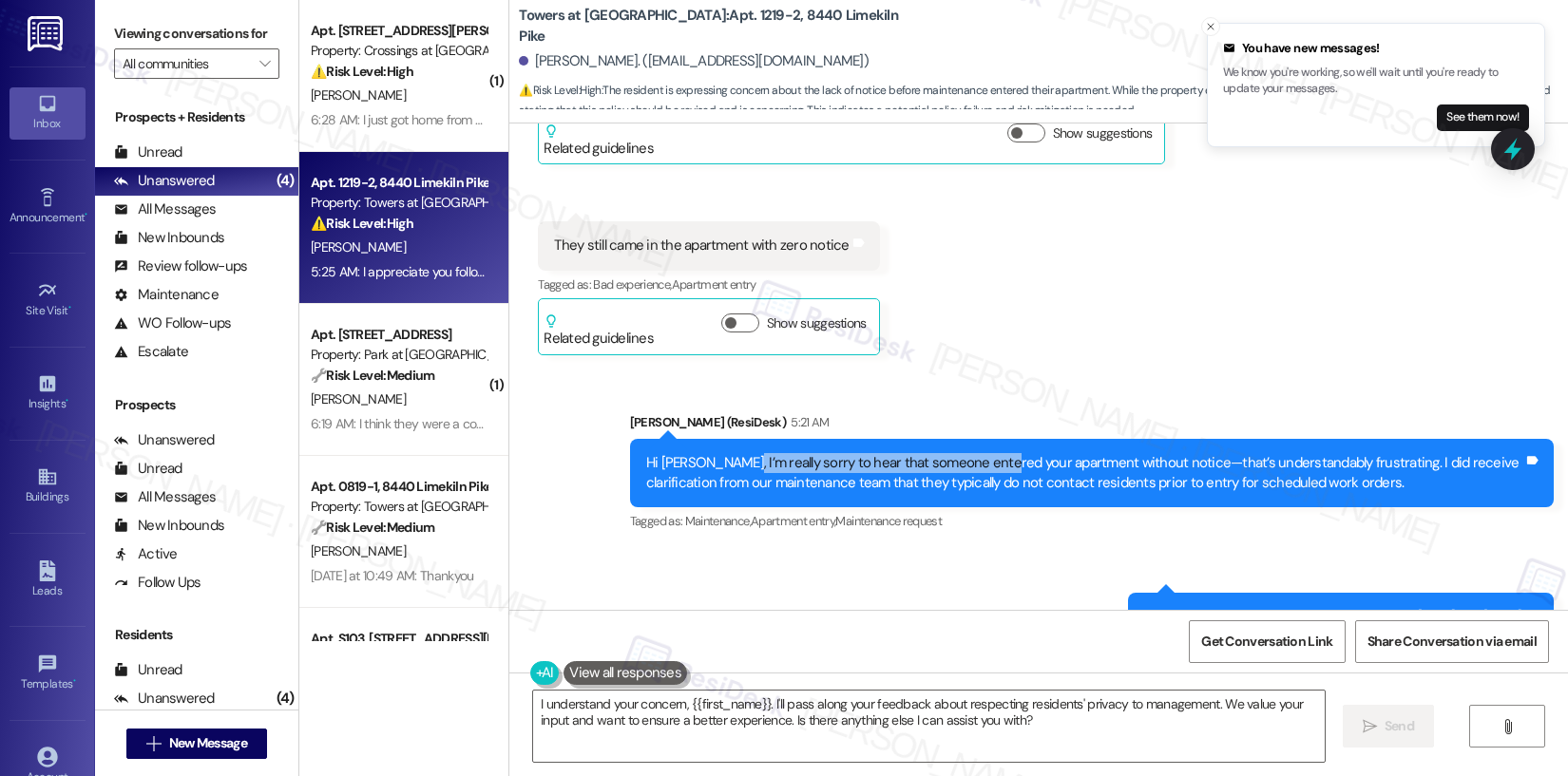 drag, startPoint x: 723, startPoint y: 364, endPoint x: 980, endPoint y: 358, distance: 257.07003 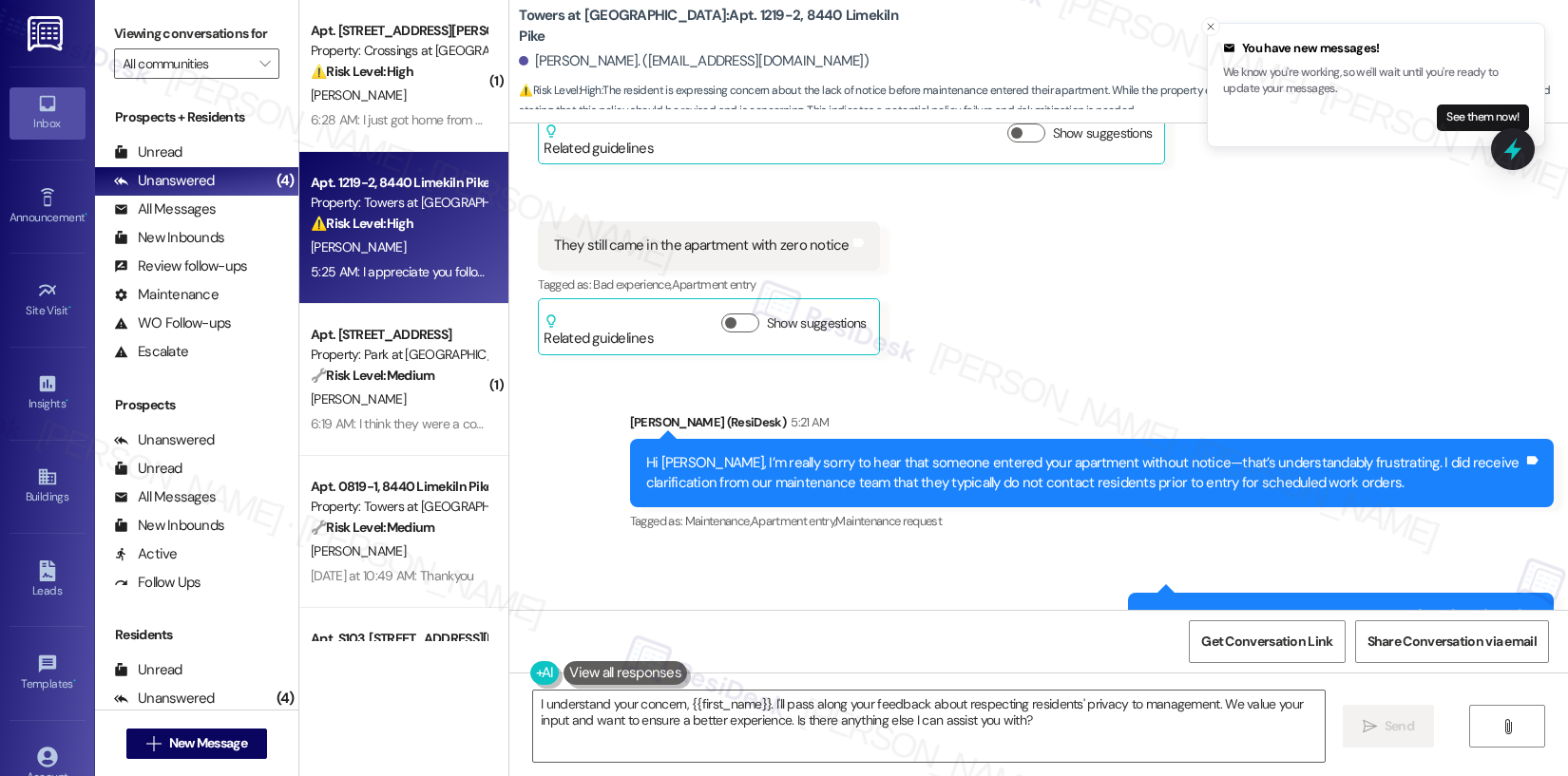 click on "Hi Jonathan, I’m really sorry to hear that someone entered your apartment without notice—that’s understandably frustrating. I did receive clarification from our maintenance team that they typically do not contact residents prior to entry for scheduled work orders." at bounding box center (1084, 473) 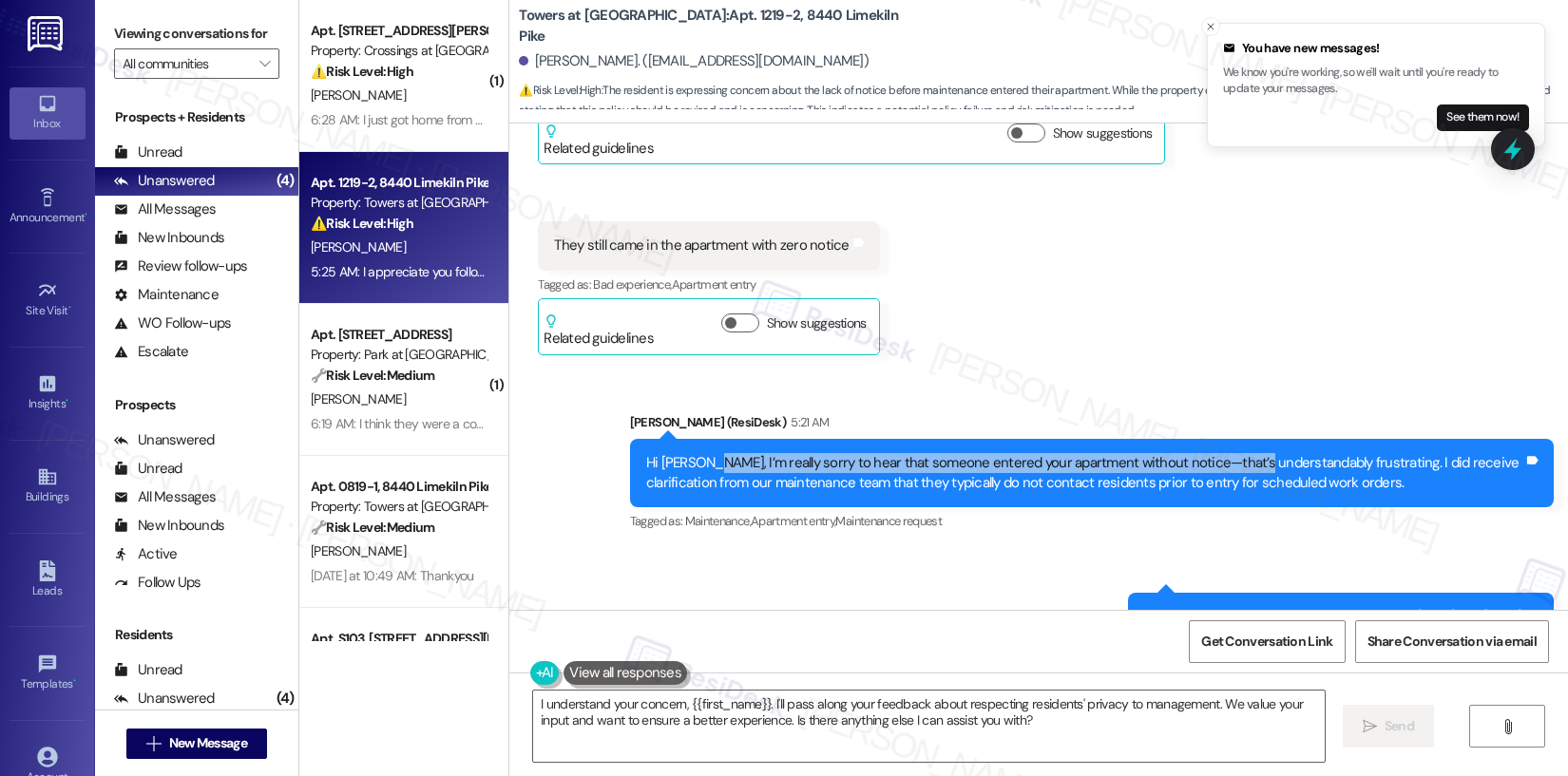 drag, startPoint x: 701, startPoint y: 362, endPoint x: 1236, endPoint y: 369, distance: 535.0458 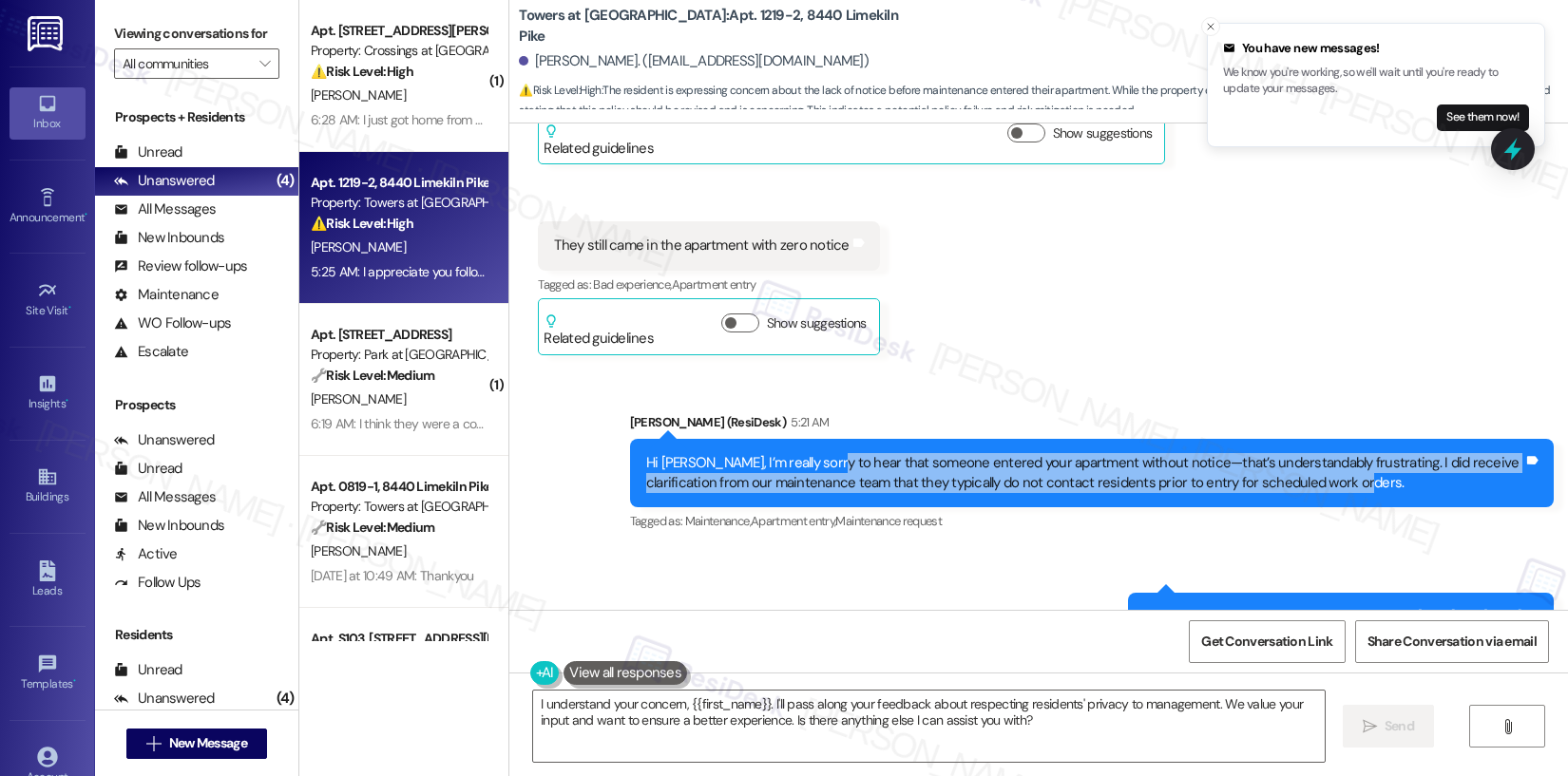 drag, startPoint x: 813, startPoint y: 365, endPoint x: 1377, endPoint y: 374, distance: 564.0718 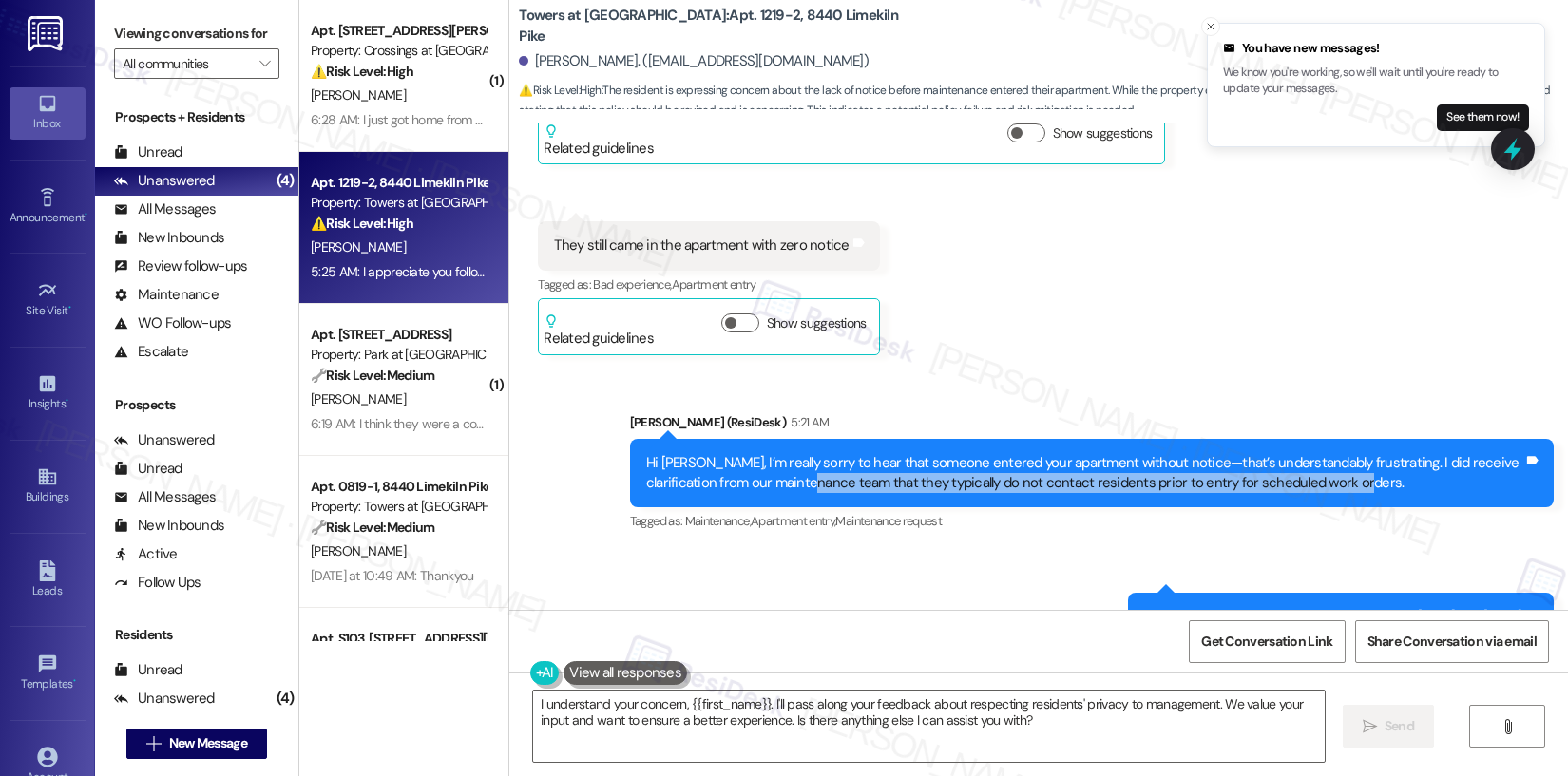 drag, startPoint x: 761, startPoint y: 387, endPoint x: 1300, endPoint y: 392, distance: 539.02319 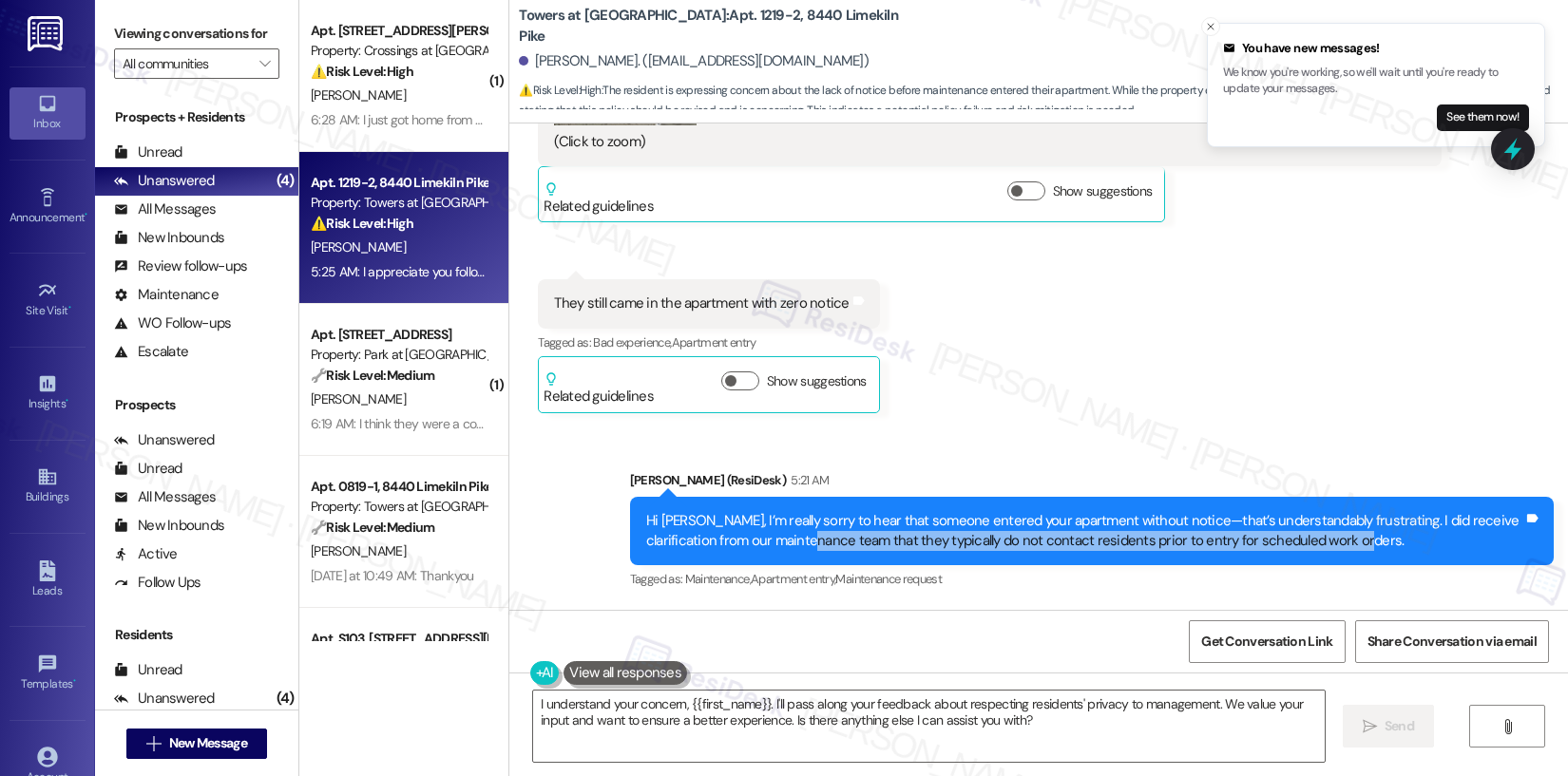 scroll, scrollTop: 16371, scrollLeft: 0, axis: vertical 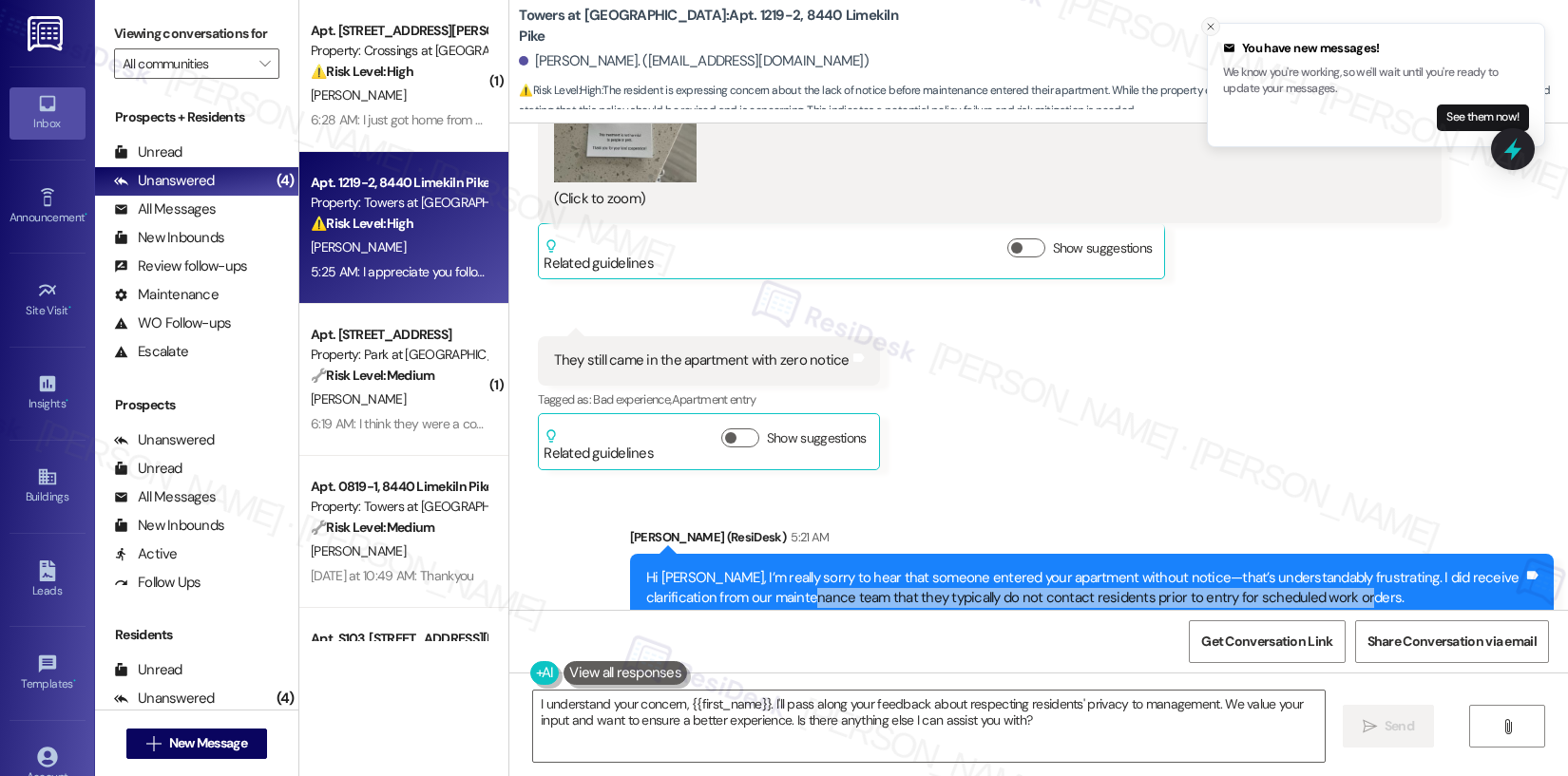 click 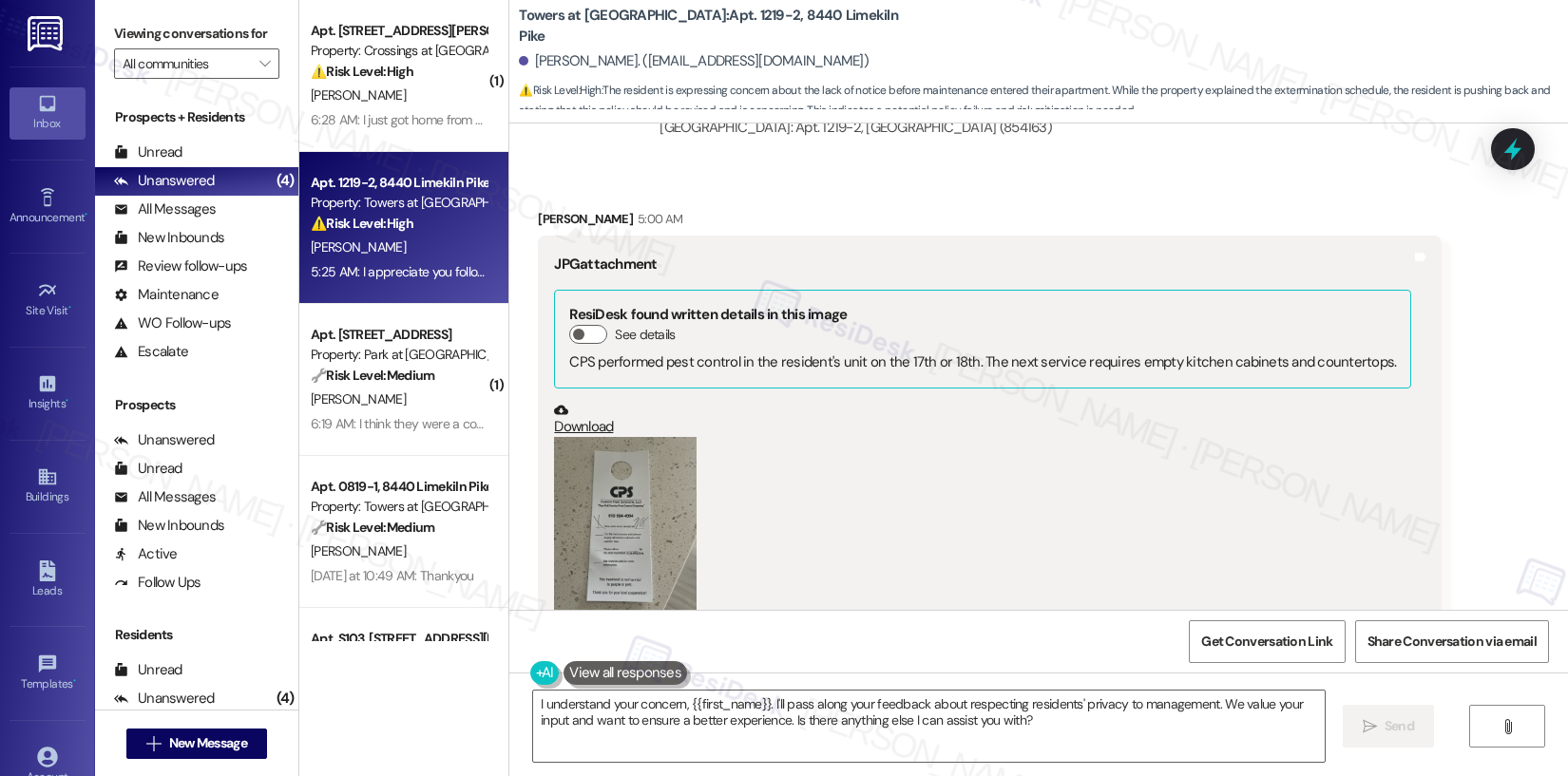 scroll, scrollTop: 15922, scrollLeft: 0, axis: vertical 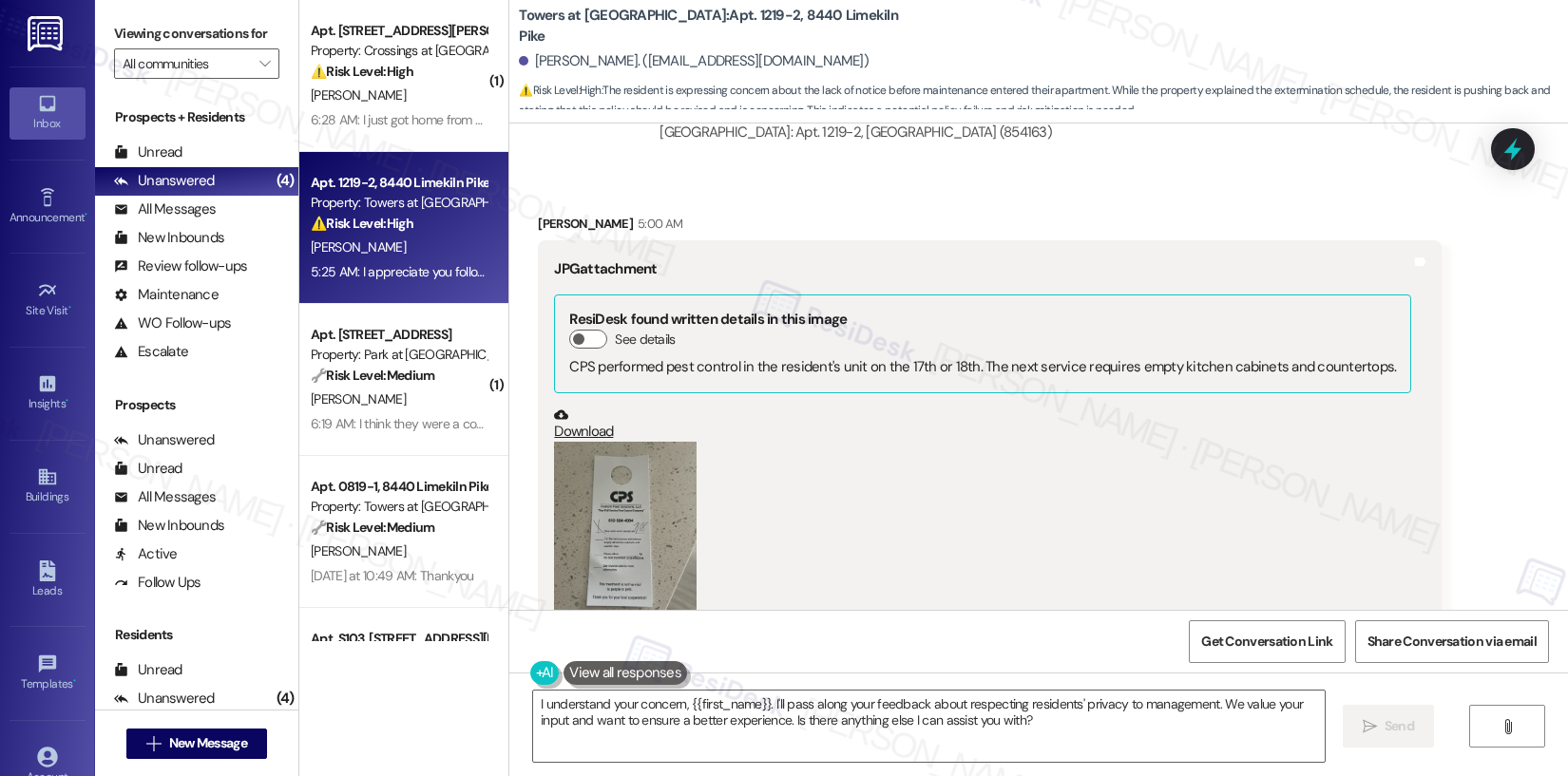click at bounding box center [625, 537] 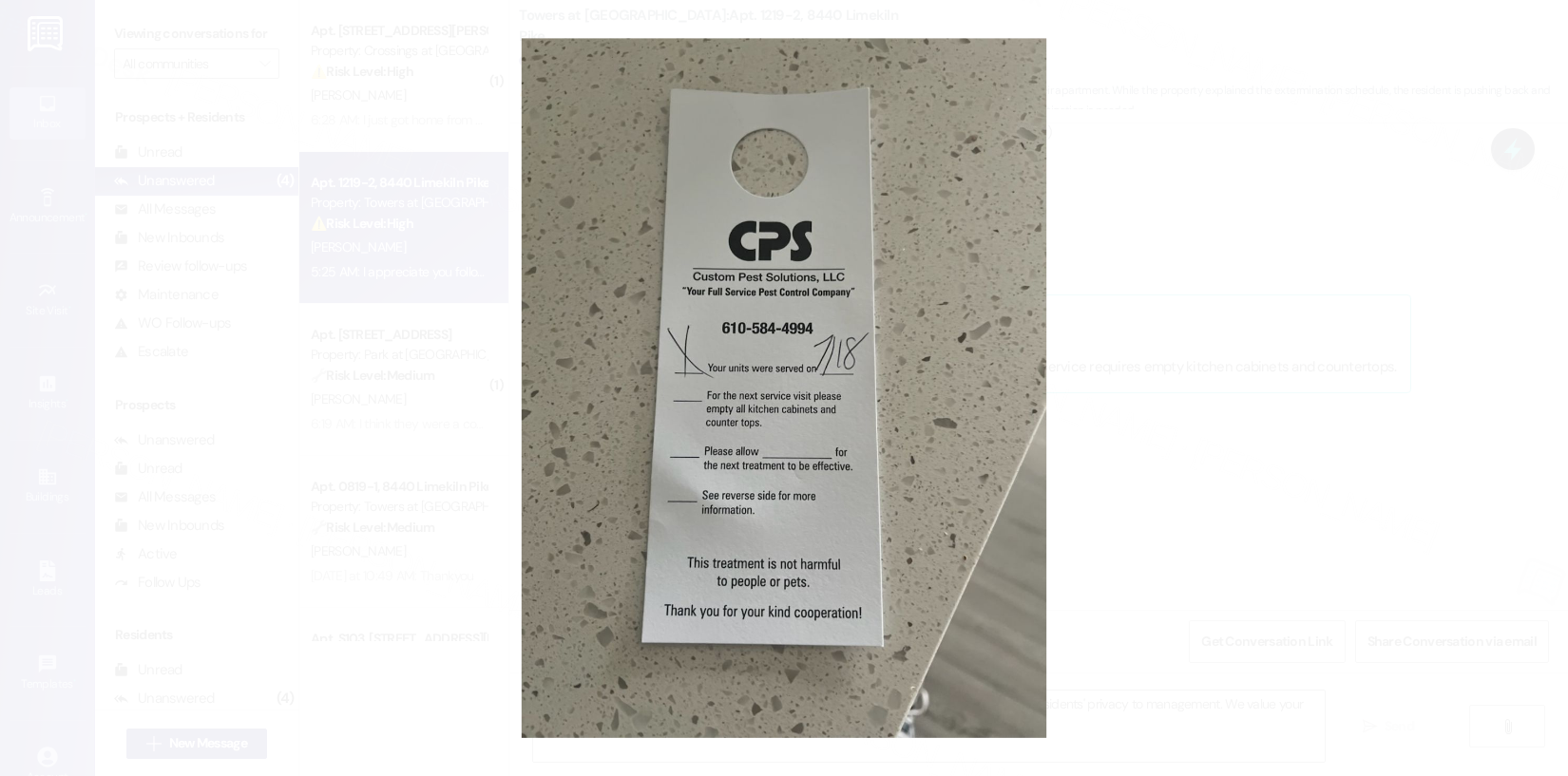 click at bounding box center (784, 388) 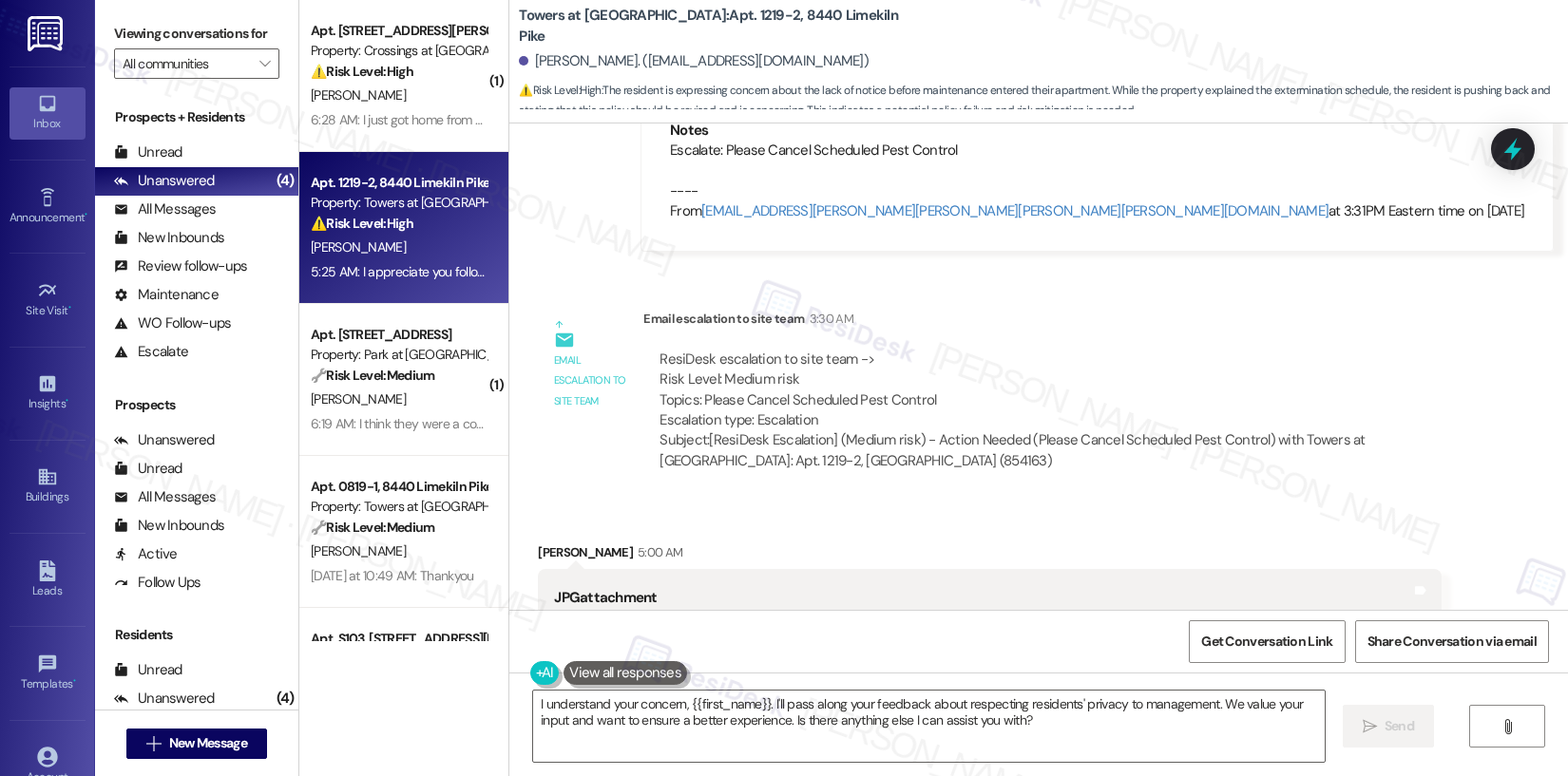 scroll, scrollTop: 15561, scrollLeft: 0, axis: vertical 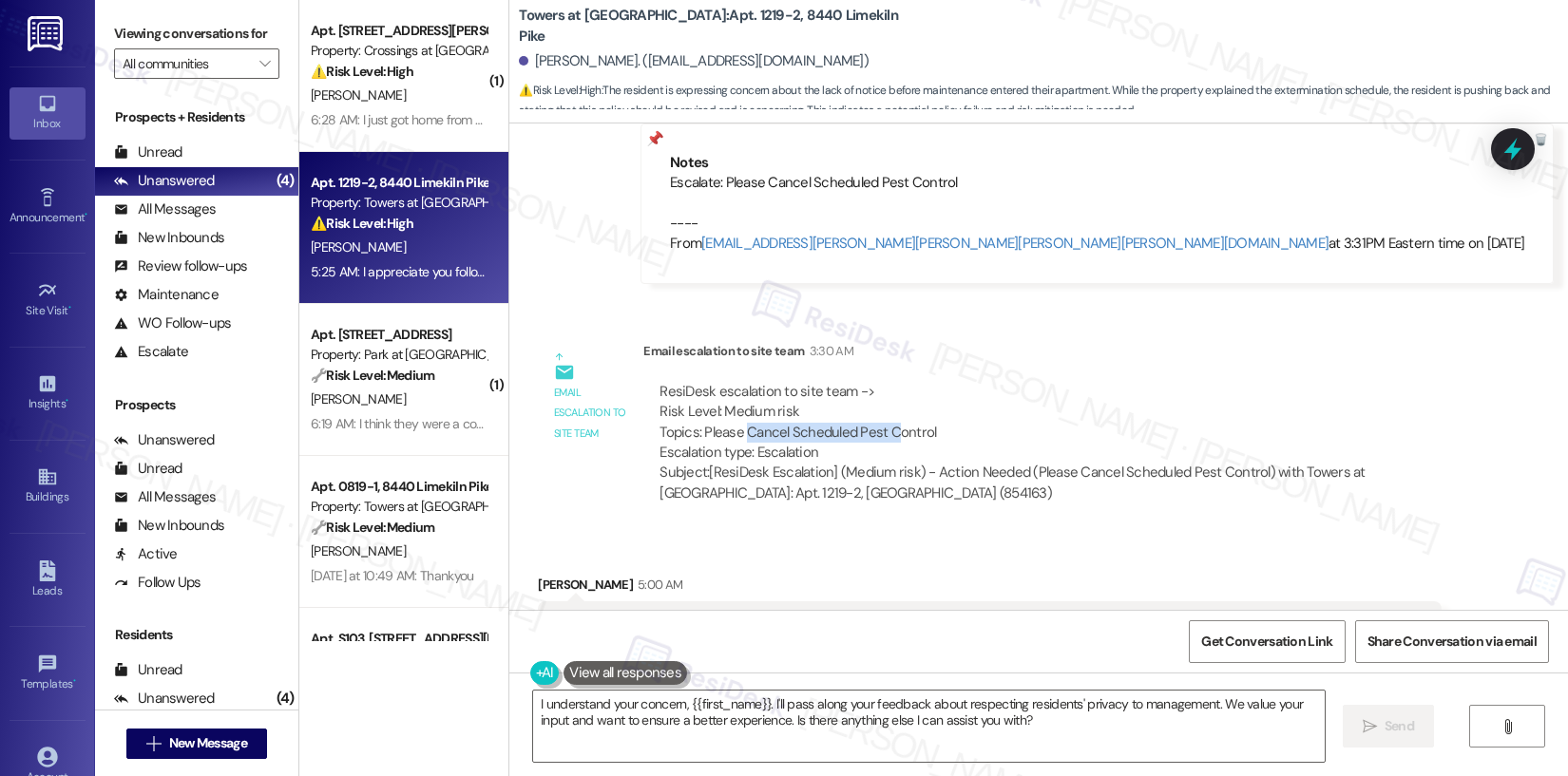drag, startPoint x: 731, startPoint y: 323, endPoint x: 880, endPoint y: 329, distance: 149.12076 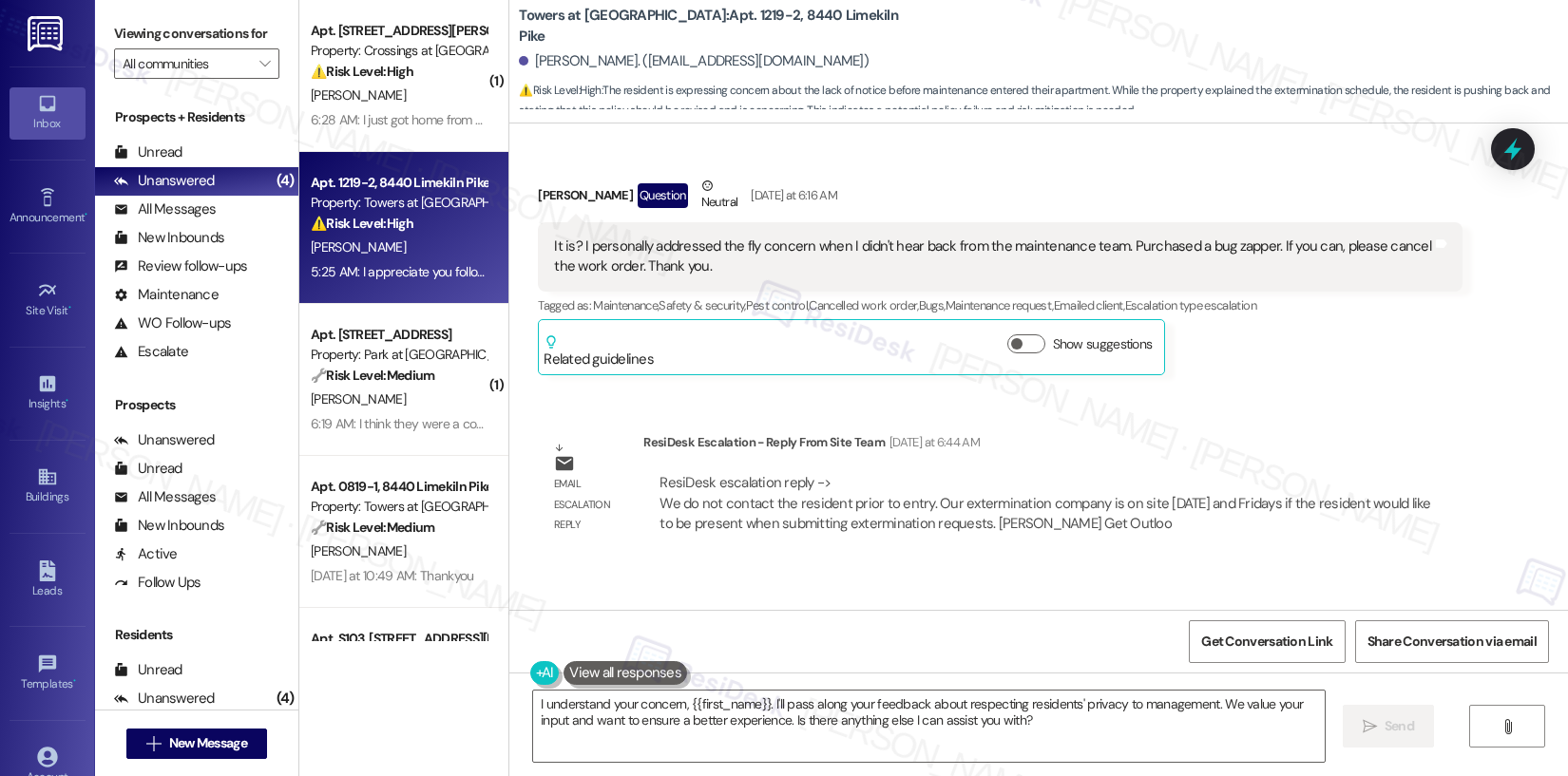 scroll, scrollTop: 14818, scrollLeft: 0, axis: vertical 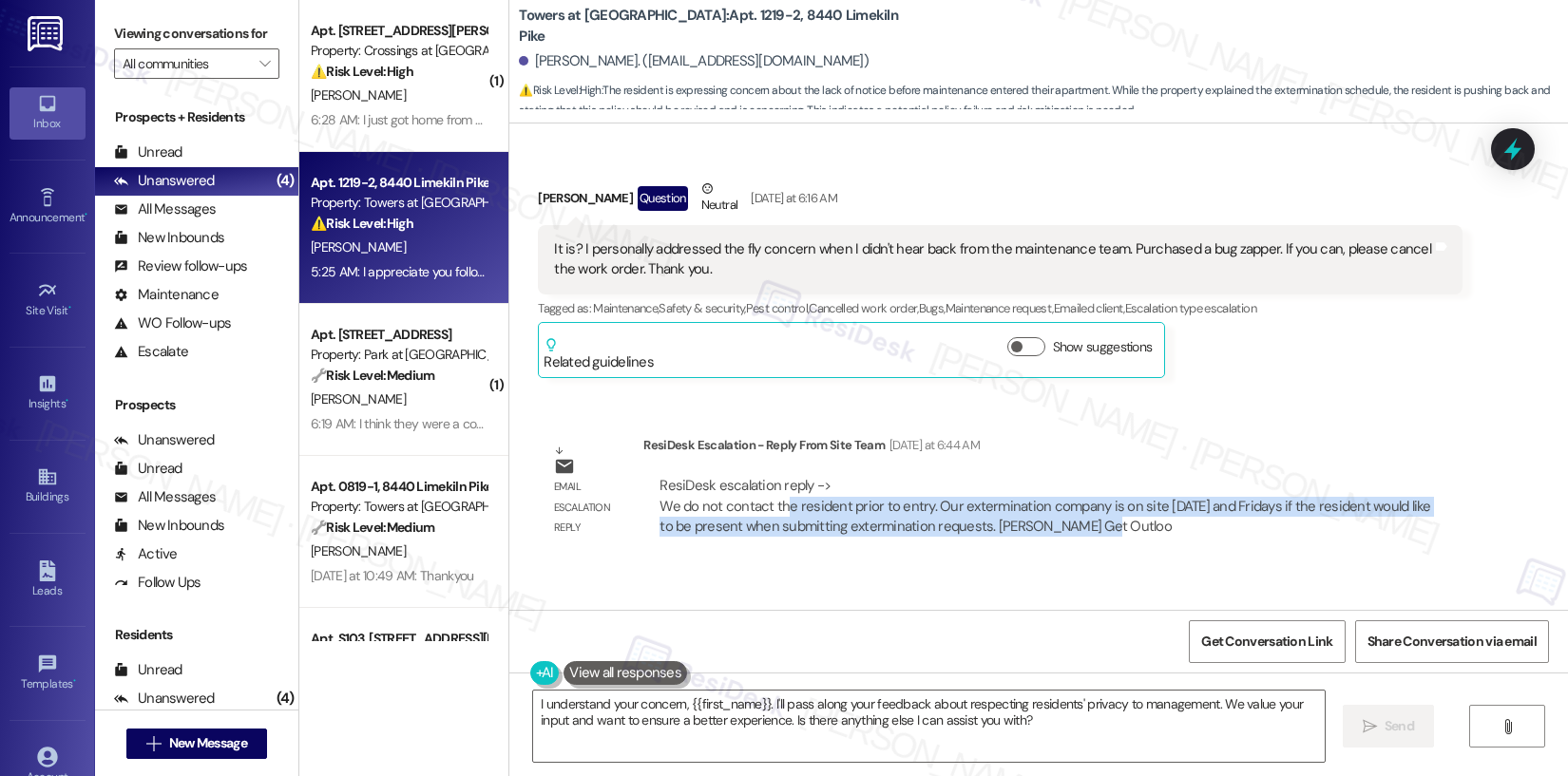 drag, startPoint x: 774, startPoint y: 406, endPoint x: 1231, endPoint y: 420, distance: 457.21439 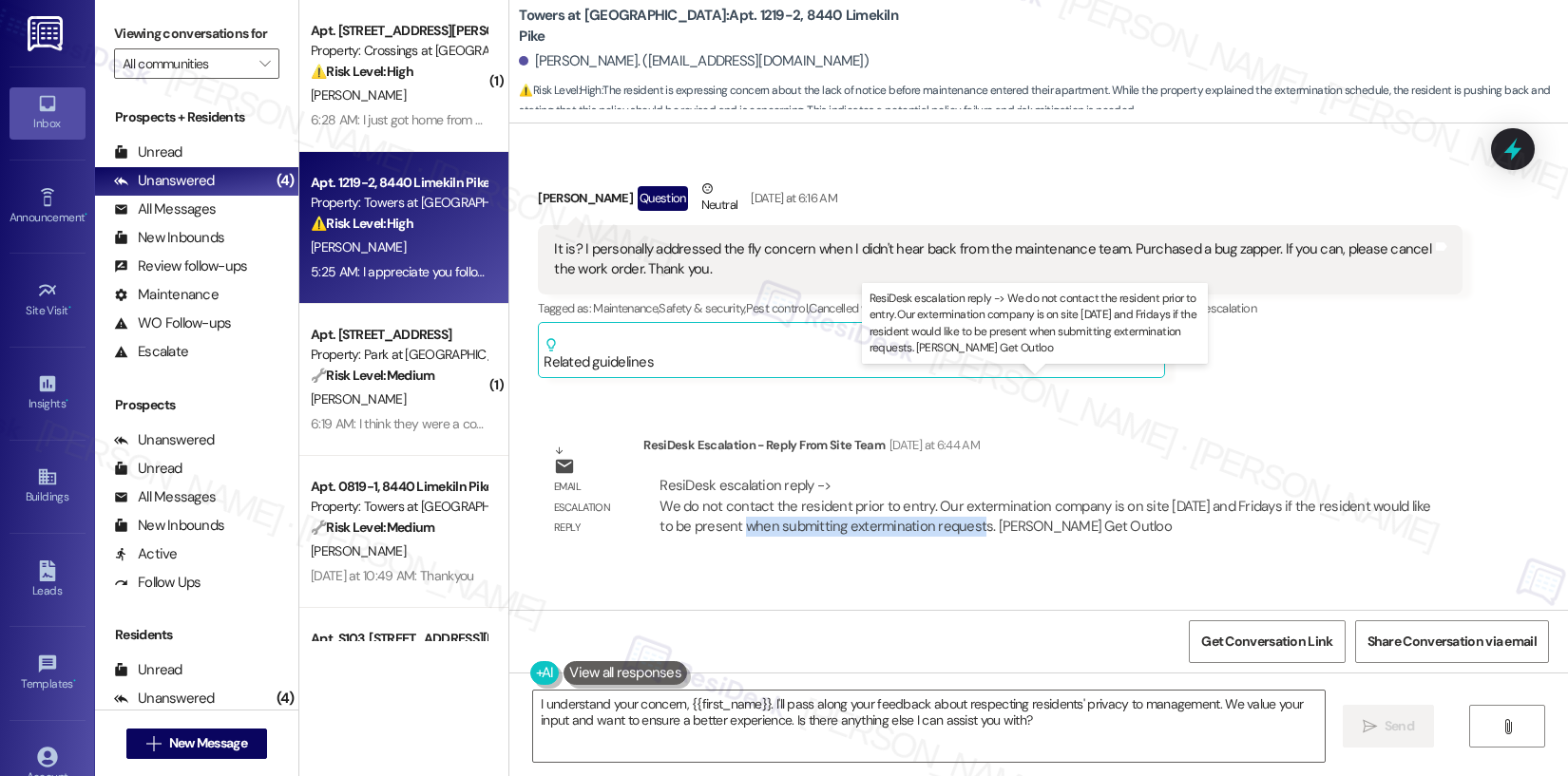 drag, startPoint x: 710, startPoint y: 424, endPoint x: 939, endPoint y: 425, distance: 229.00218 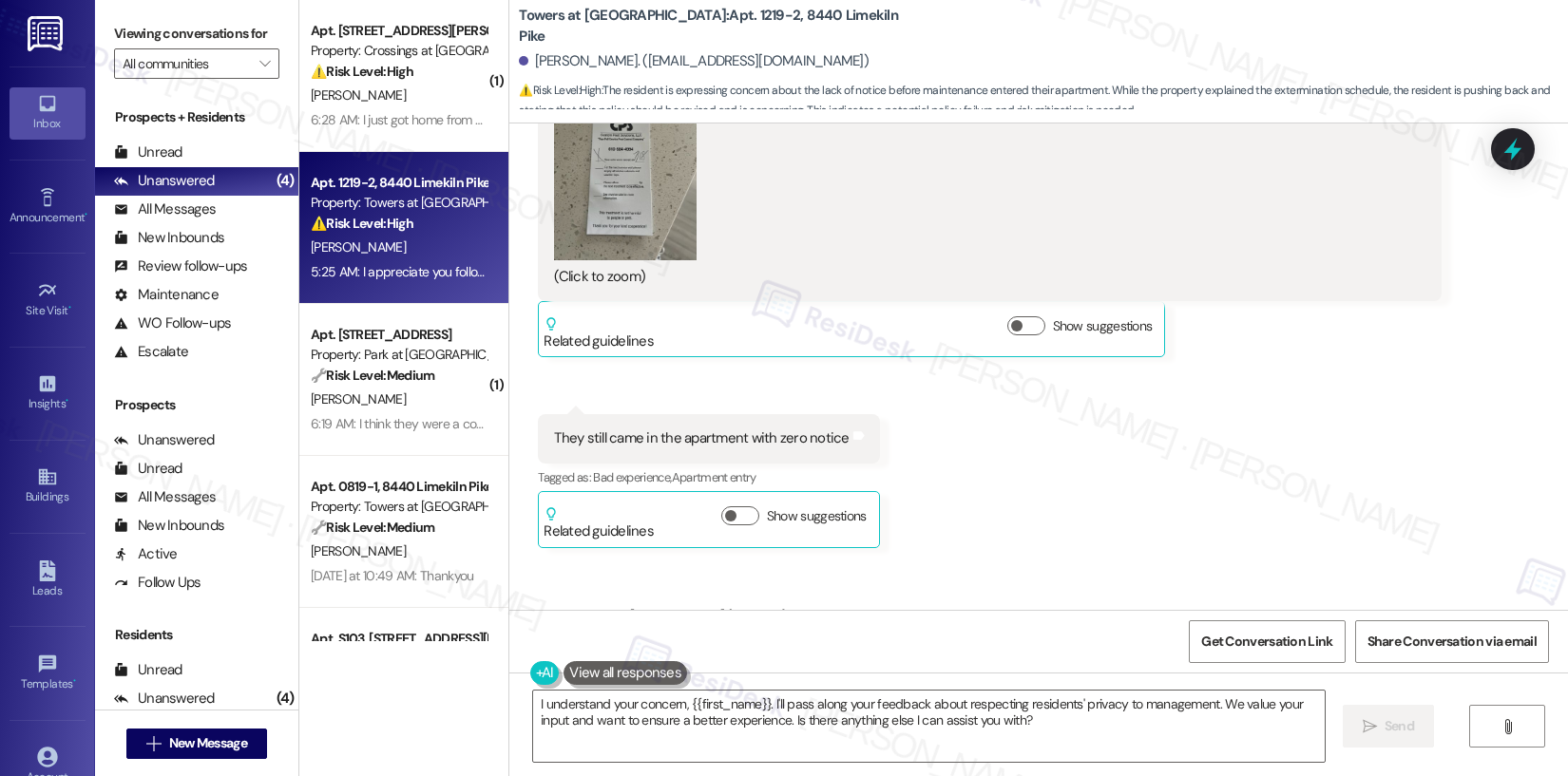 scroll, scrollTop: 16301, scrollLeft: 0, axis: vertical 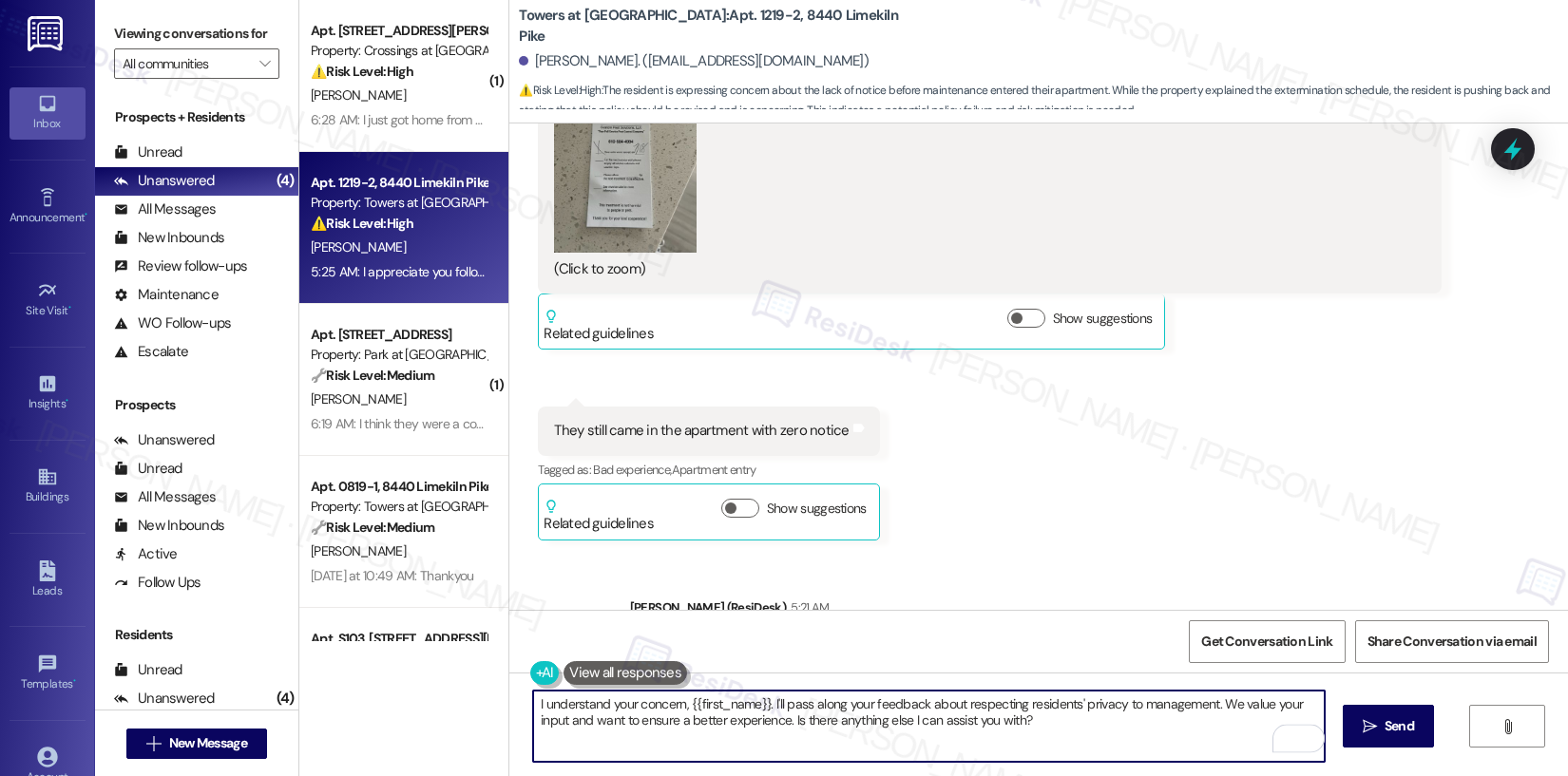 drag, startPoint x: 887, startPoint y: 698, endPoint x: 1060, endPoint y: 717, distance: 174.0402 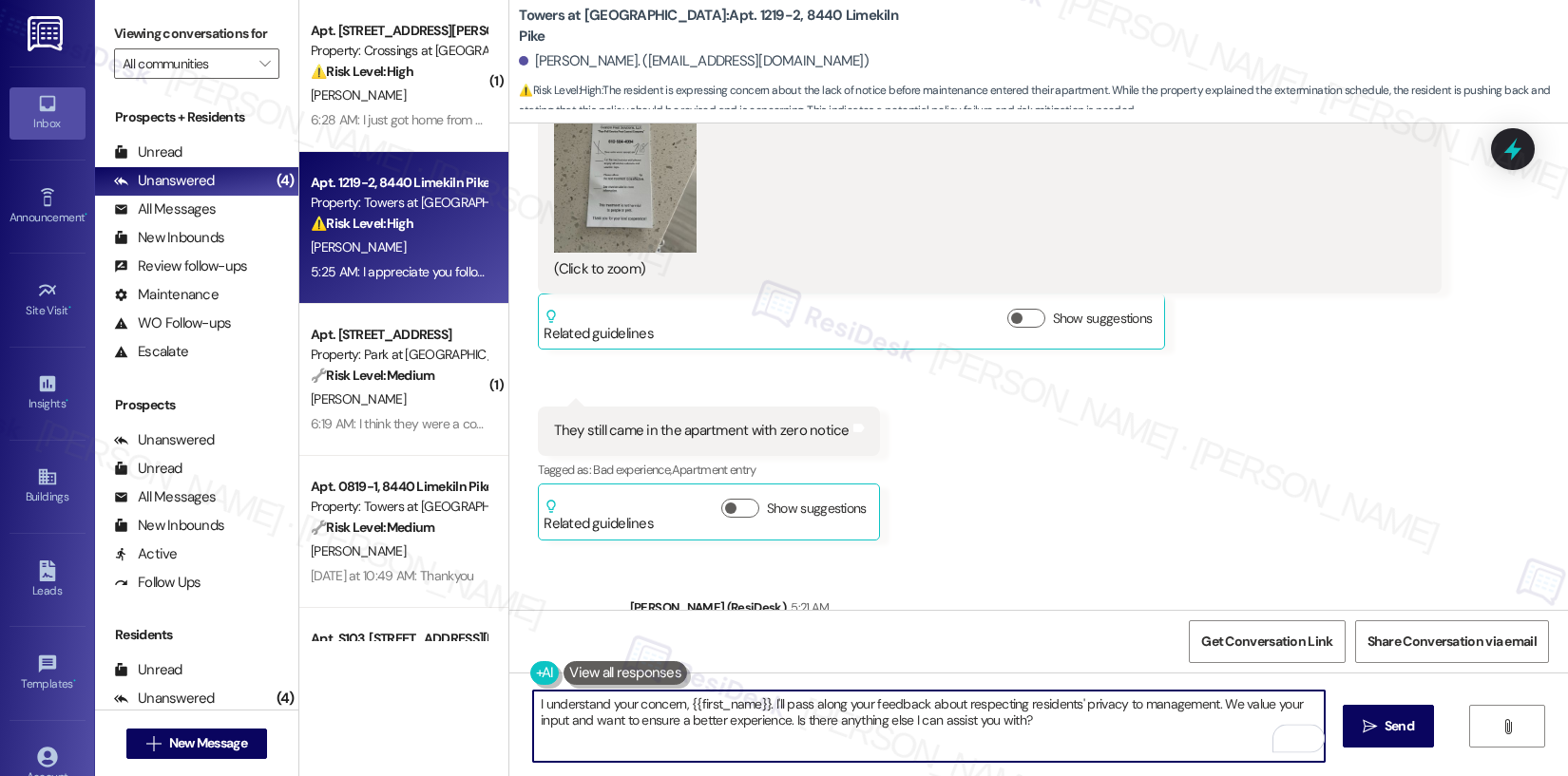 click on "I understand your concern, {{first_name}}. I'll pass along your feedback about respecting residents' privacy to management. We value your input and want to ensure a better experience. Is there anything else I can assist you with?" at bounding box center [928, 726] 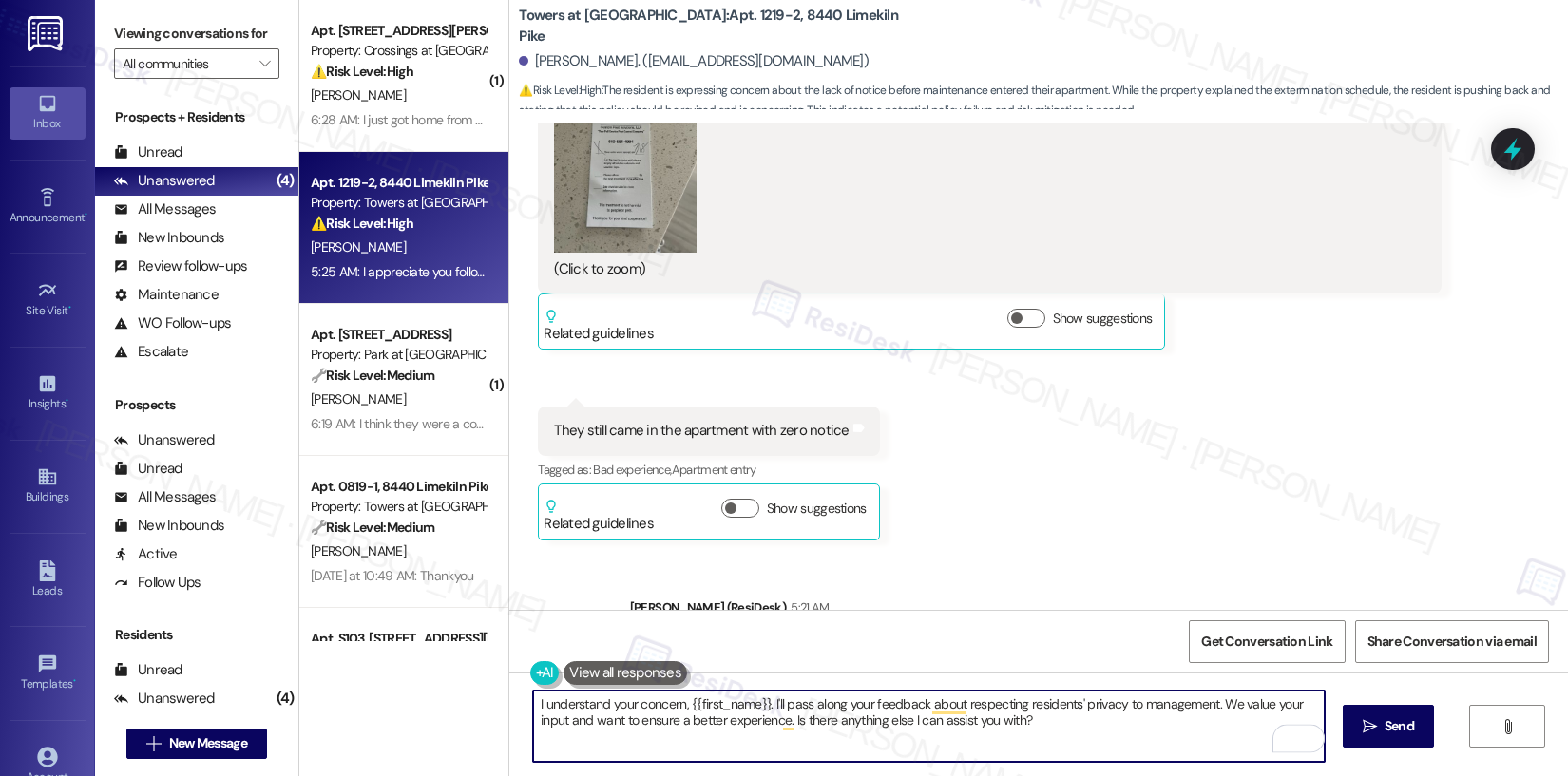 click on "I understand your concern, {{first_name}}. I'll pass along your feedback about respecting residents' privacy to management. We value your input and want to ensure a better experience. Is there anything else I can assist you with?" at bounding box center (928, 726) 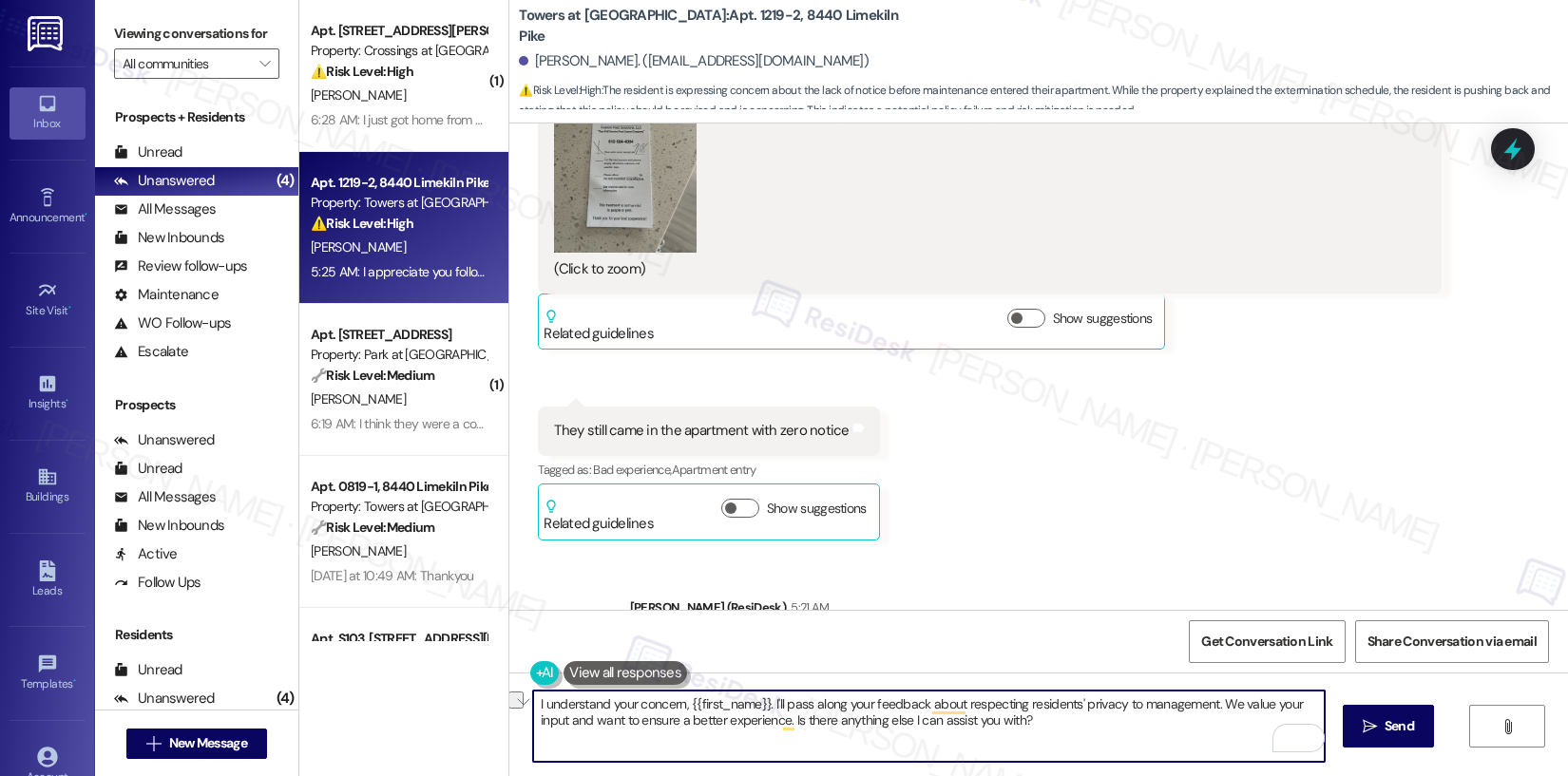 drag, startPoint x: 554, startPoint y: 718, endPoint x: 863, endPoint y: 719, distance: 309.00162 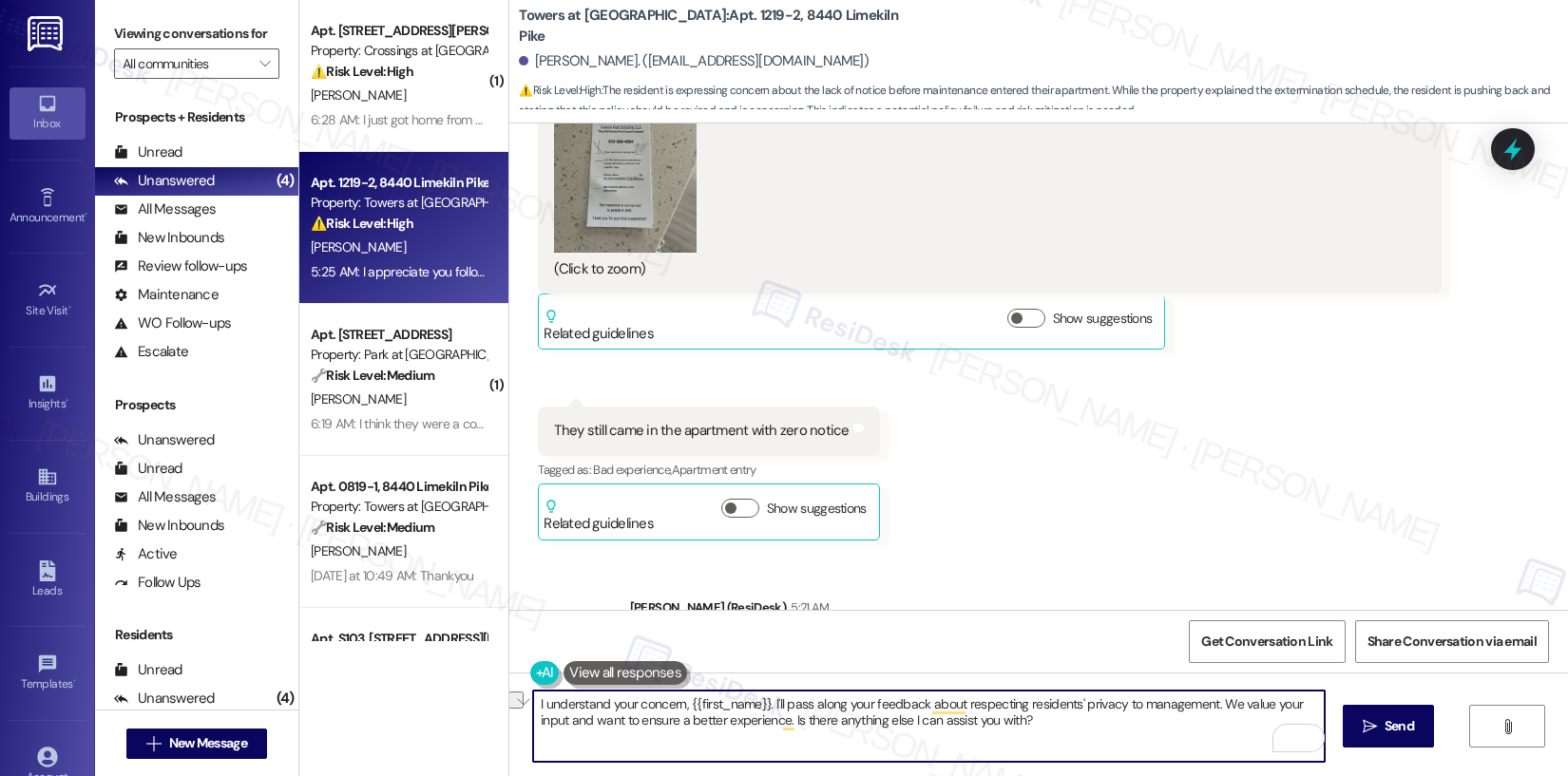 click on "I understand your concern, {{first_name}}. I'll pass along your feedback about respecting residents' privacy to management. We value your input and want to ensure a better experience. Is there anything else I can assist you with?" at bounding box center (928, 726) 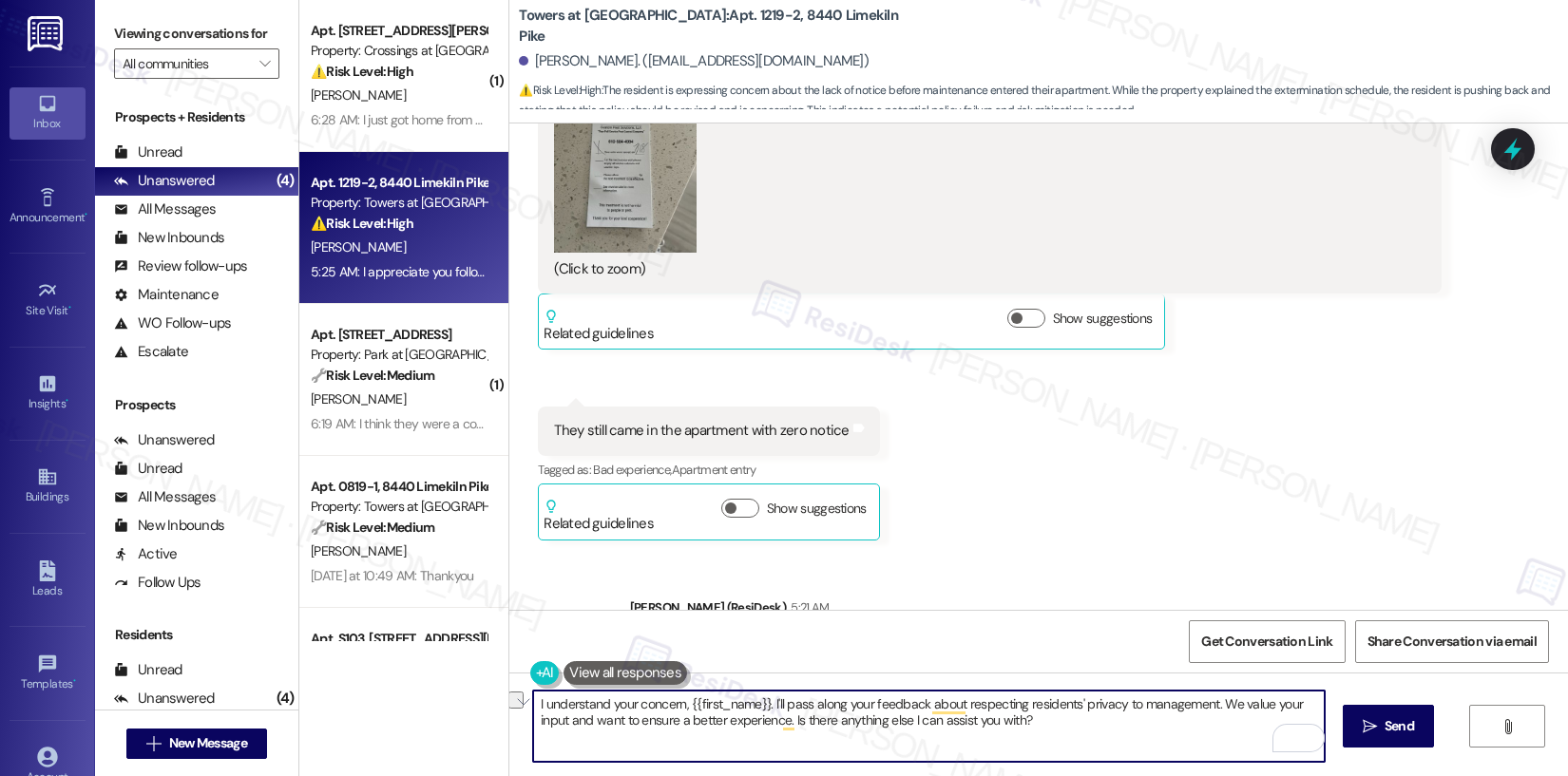 click on "I understand your concern, {{first_name}}. I'll pass along your feedback about respecting residents' privacy to management. We value your input and want to ensure a better experience. Is there anything else I can assist you with?" at bounding box center [928, 726] 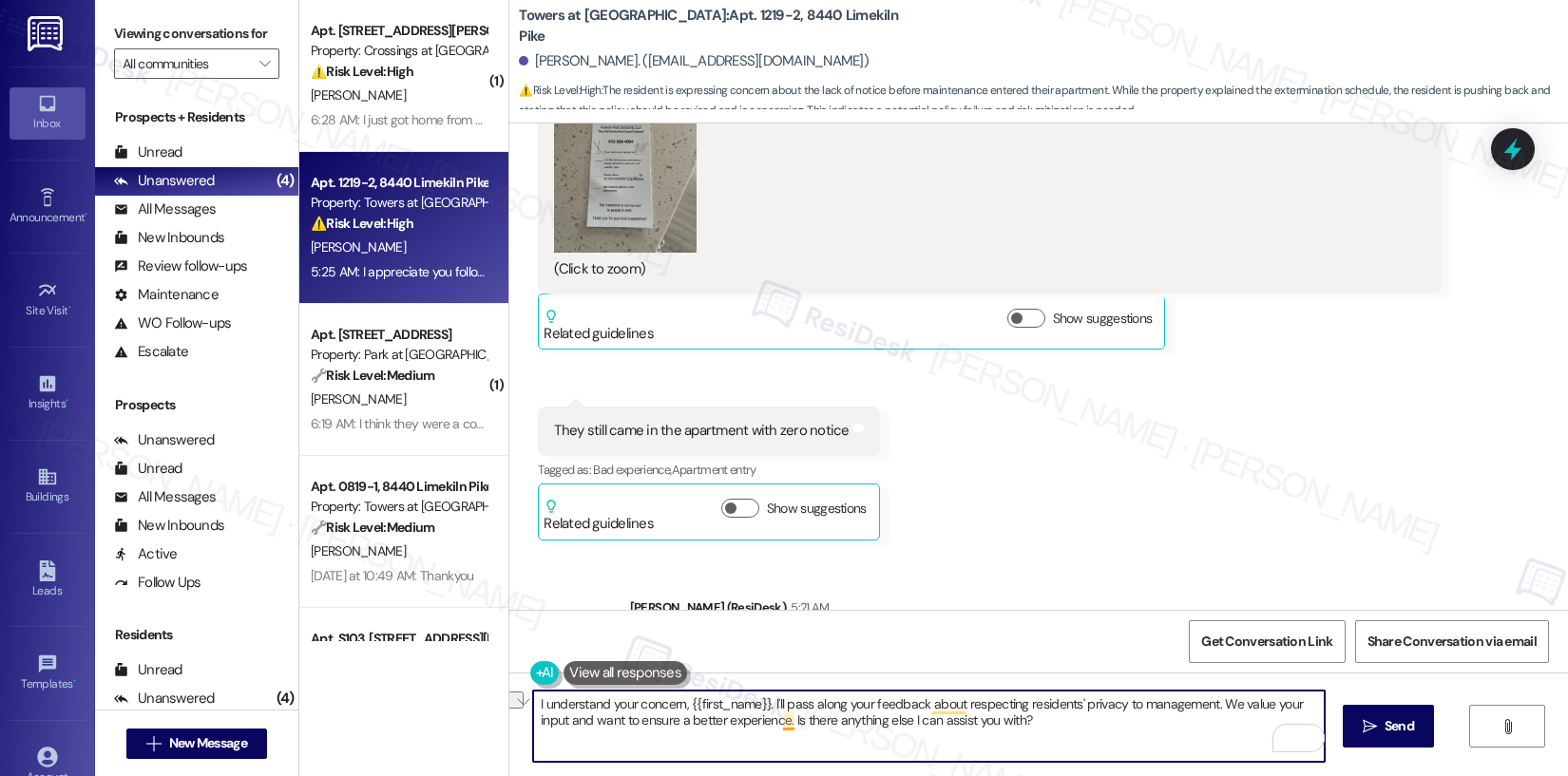 drag, startPoint x: 1033, startPoint y: 715, endPoint x: 780, endPoint y: 723, distance: 253.12645 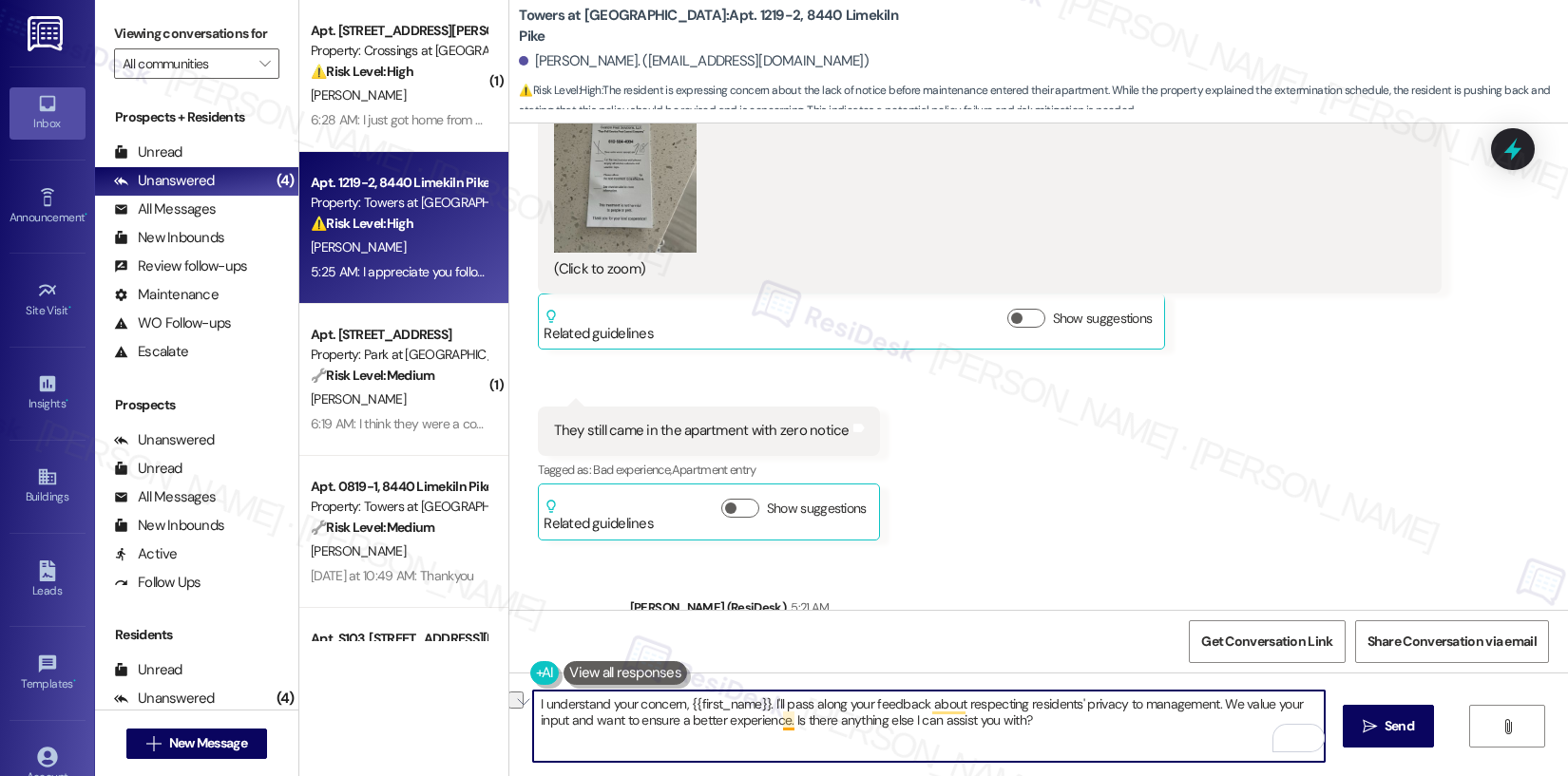 click on "I understand your concern, {{first_name}}. I'll pass along your feedback about respecting residents' privacy to management. We value your input and want to ensure a better experience. Is there anything else I can assist you with?" at bounding box center [928, 726] 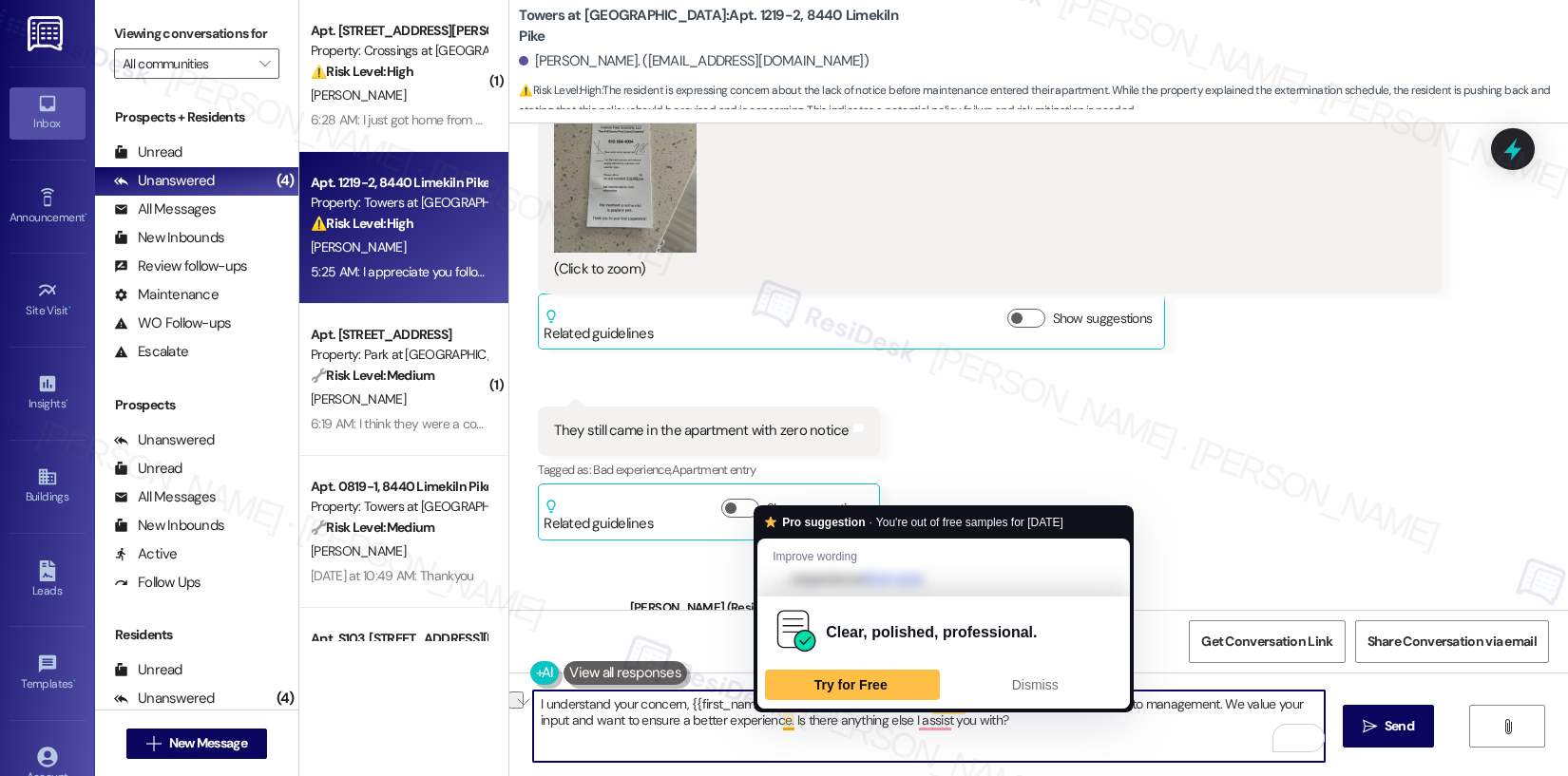 drag, startPoint x: 1023, startPoint y: 727, endPoint x: 780, endPoint y: 726, distance: 243.00206 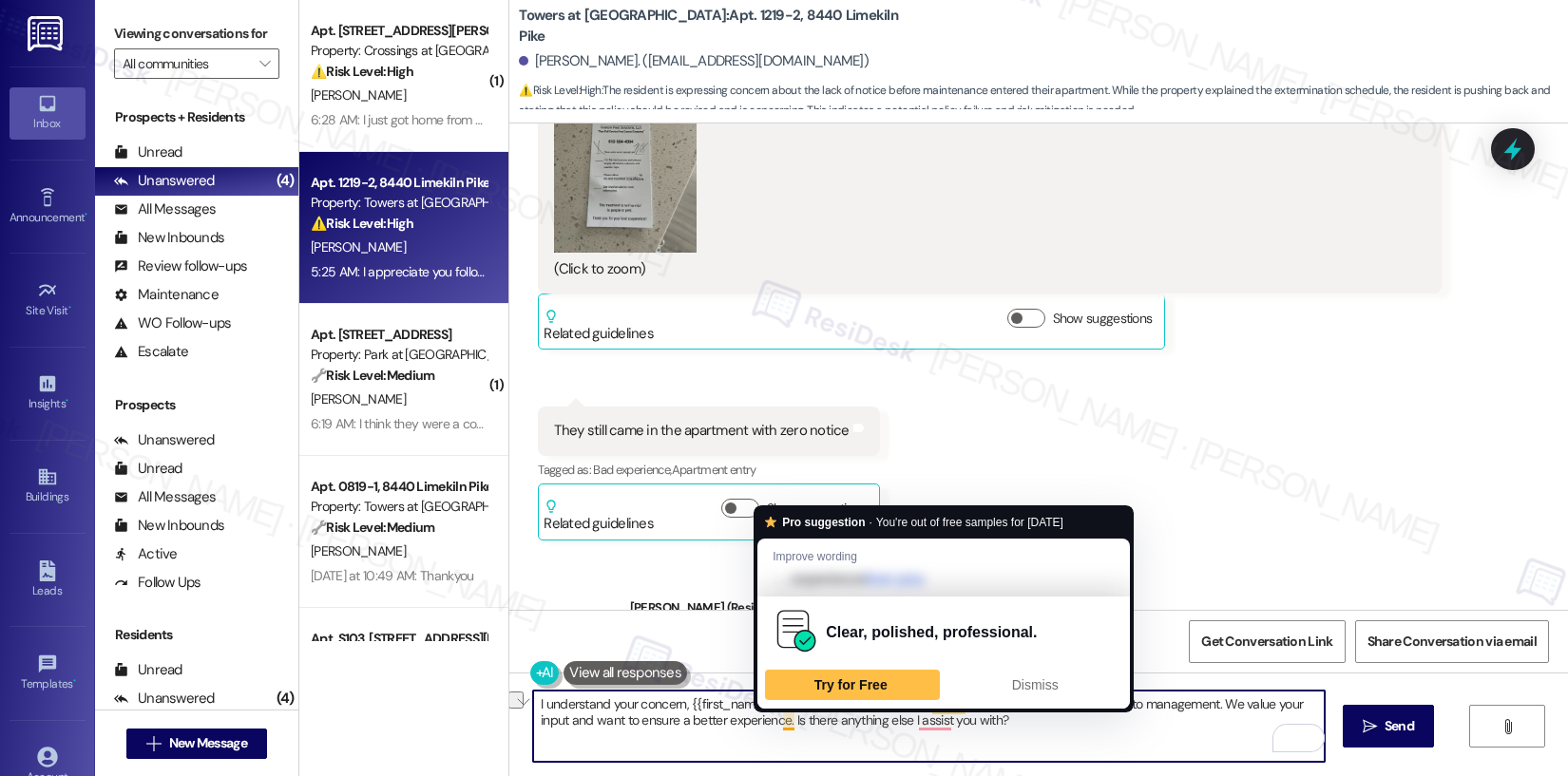 click on "I understand your concern, {{first_name}}. I'll pass along your feedback about respecting residents' privacy to management. We value your input and want to ensure a better experience. Is there anything else I assist you with?" at bounding box center [928, 726] 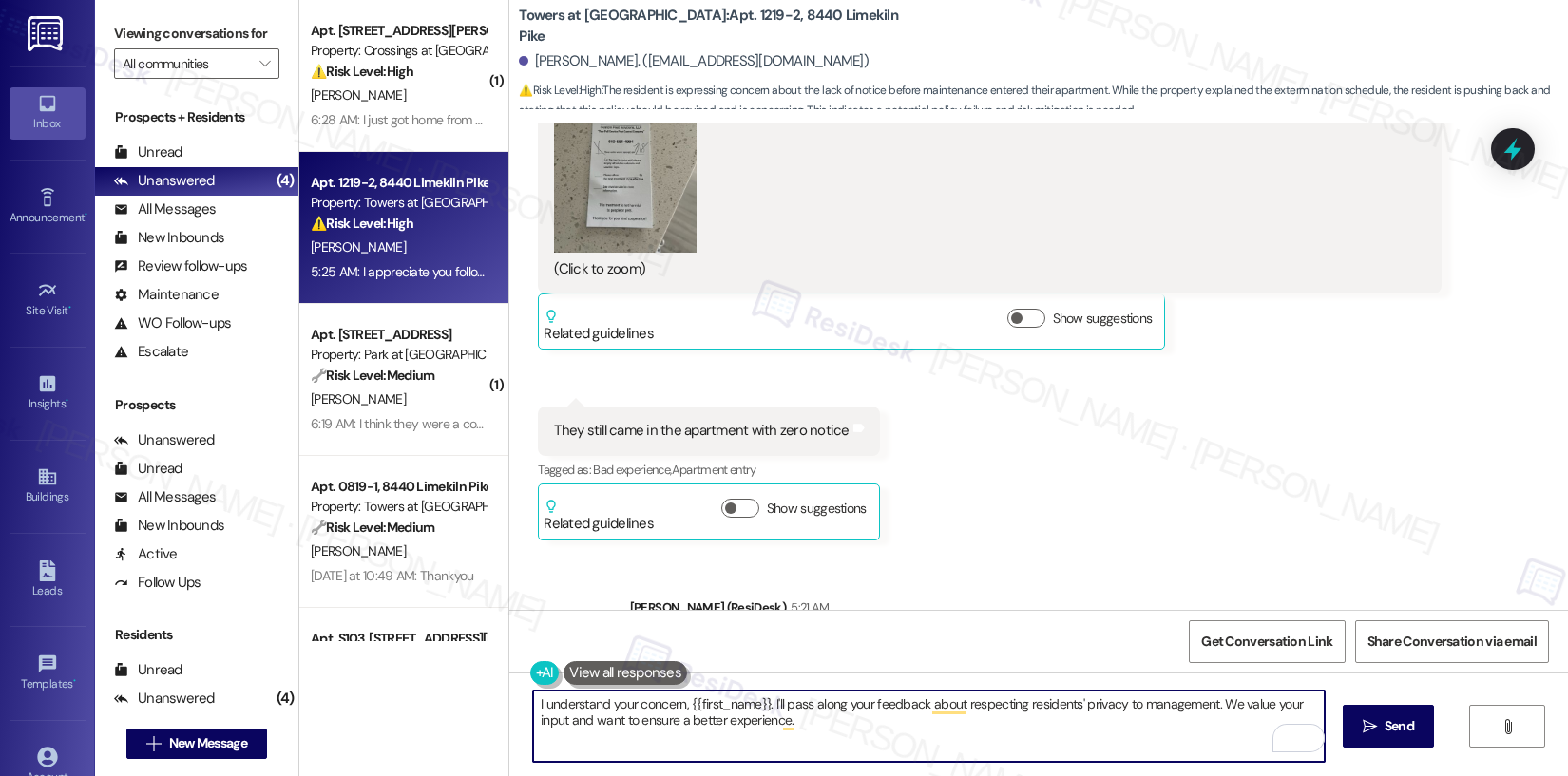 type on "I understand your concern, {{first_name}}. I'll pass along your feedback about respecting residents' privacy to management. We value your input and want to ensure a better experience." 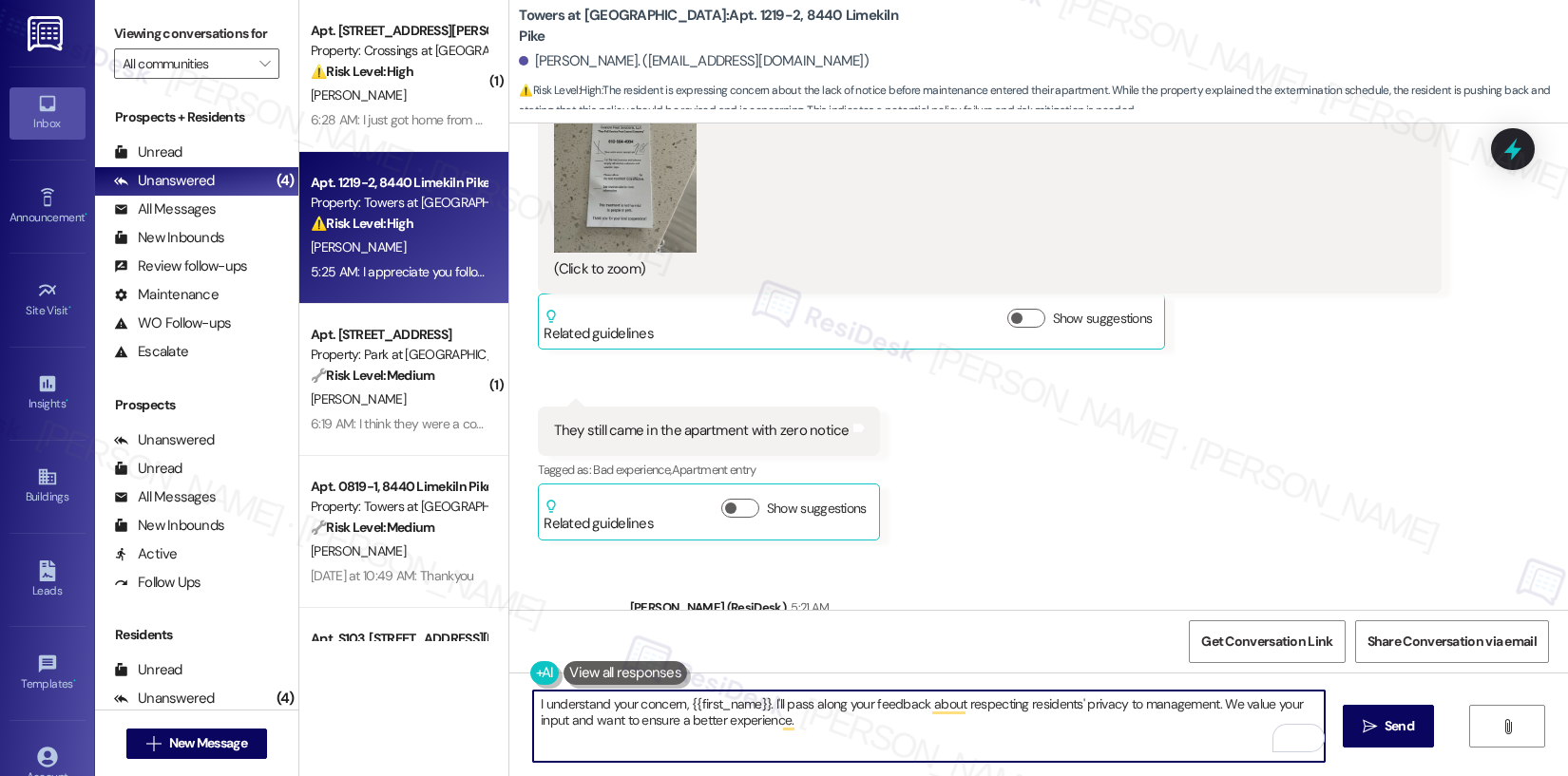 click on "I understand your concern, {{first_name}}. I'll pass along your feedback about respecting residents' privacy to management. We value your input and want to ensure a better experience." at bounding box center [928, 726] 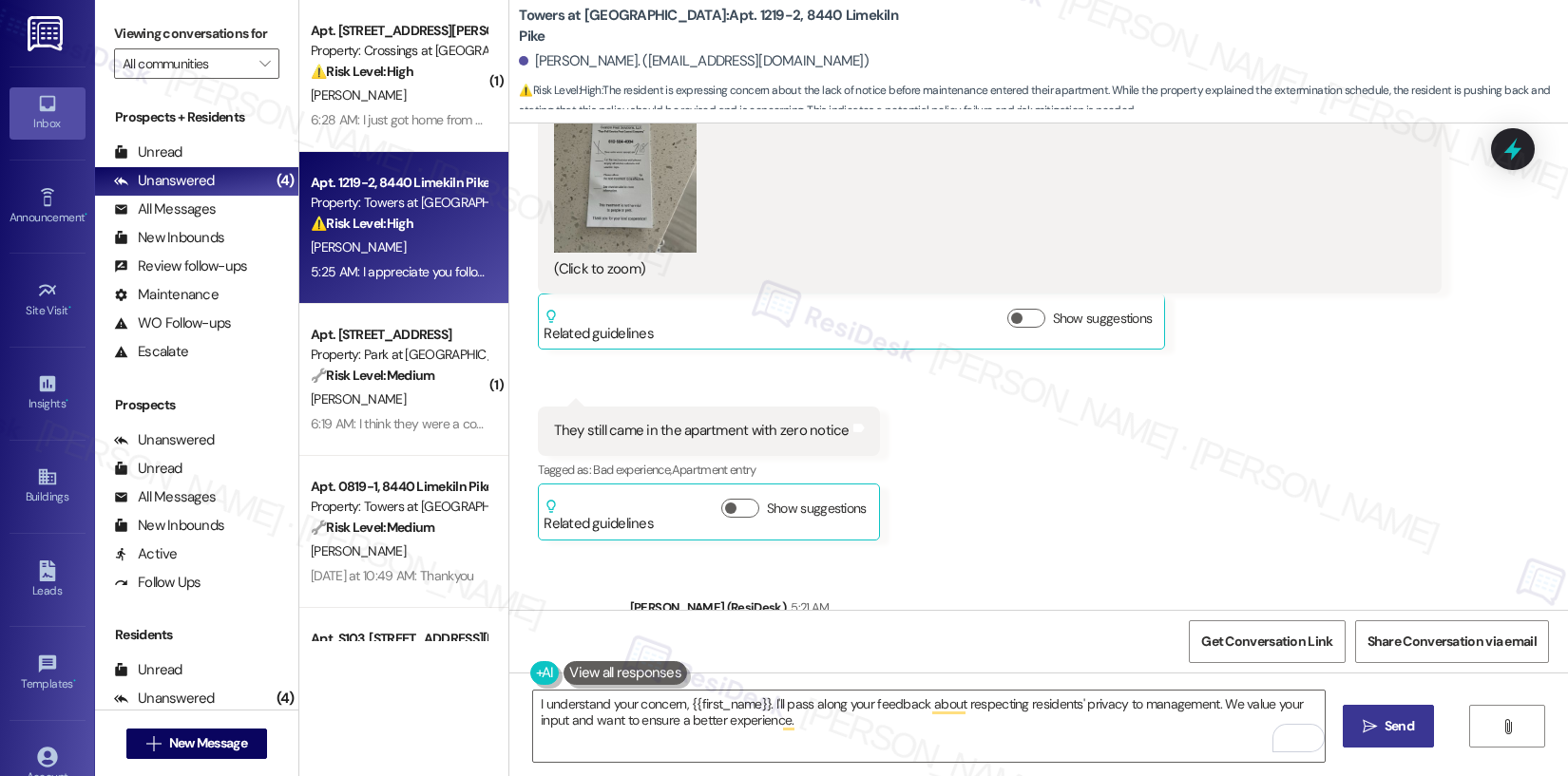 click on "Send" at bounding box center [1399, 726] 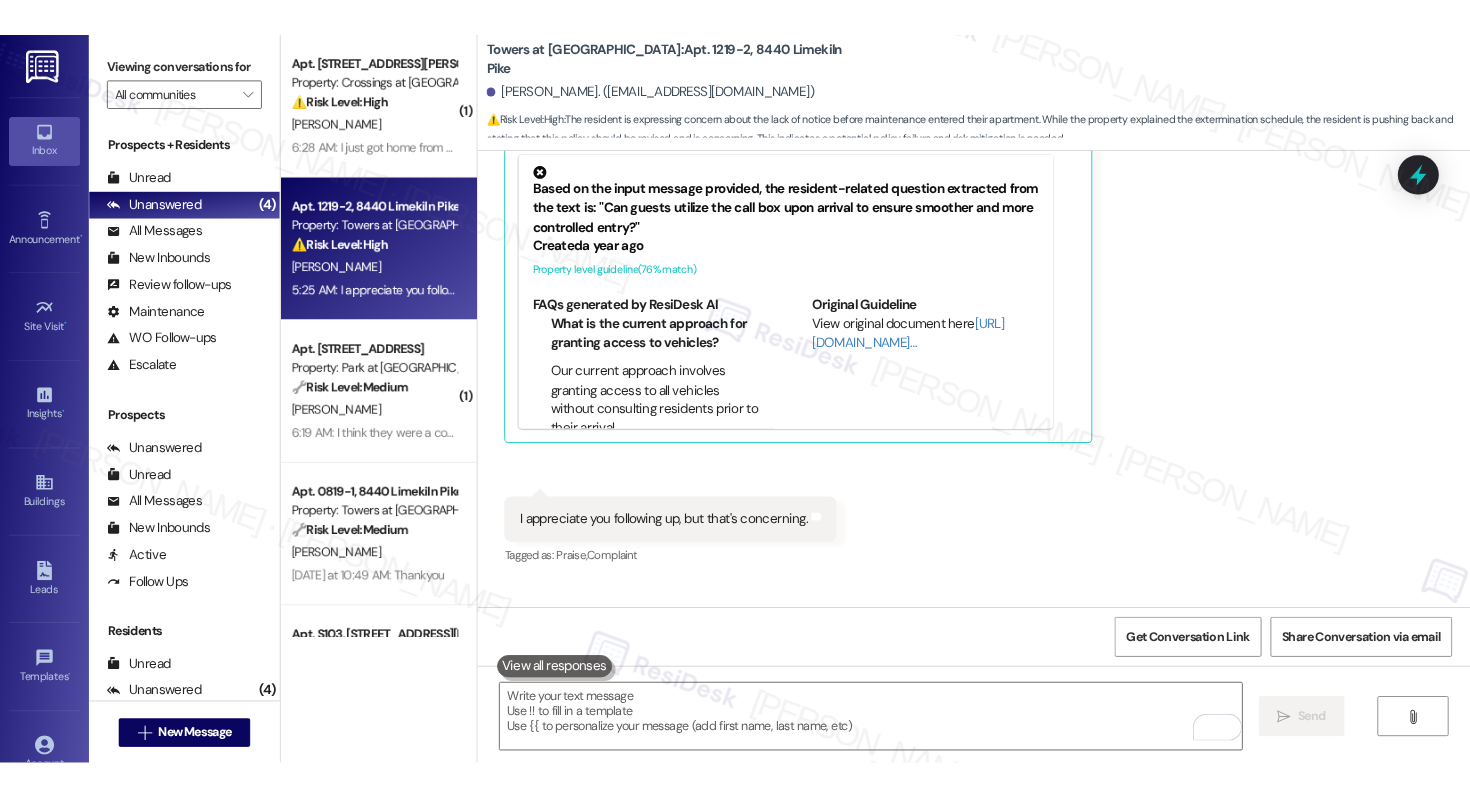 scroll, scrollTop: 18207, scrollLeft: 0, axis: vertical 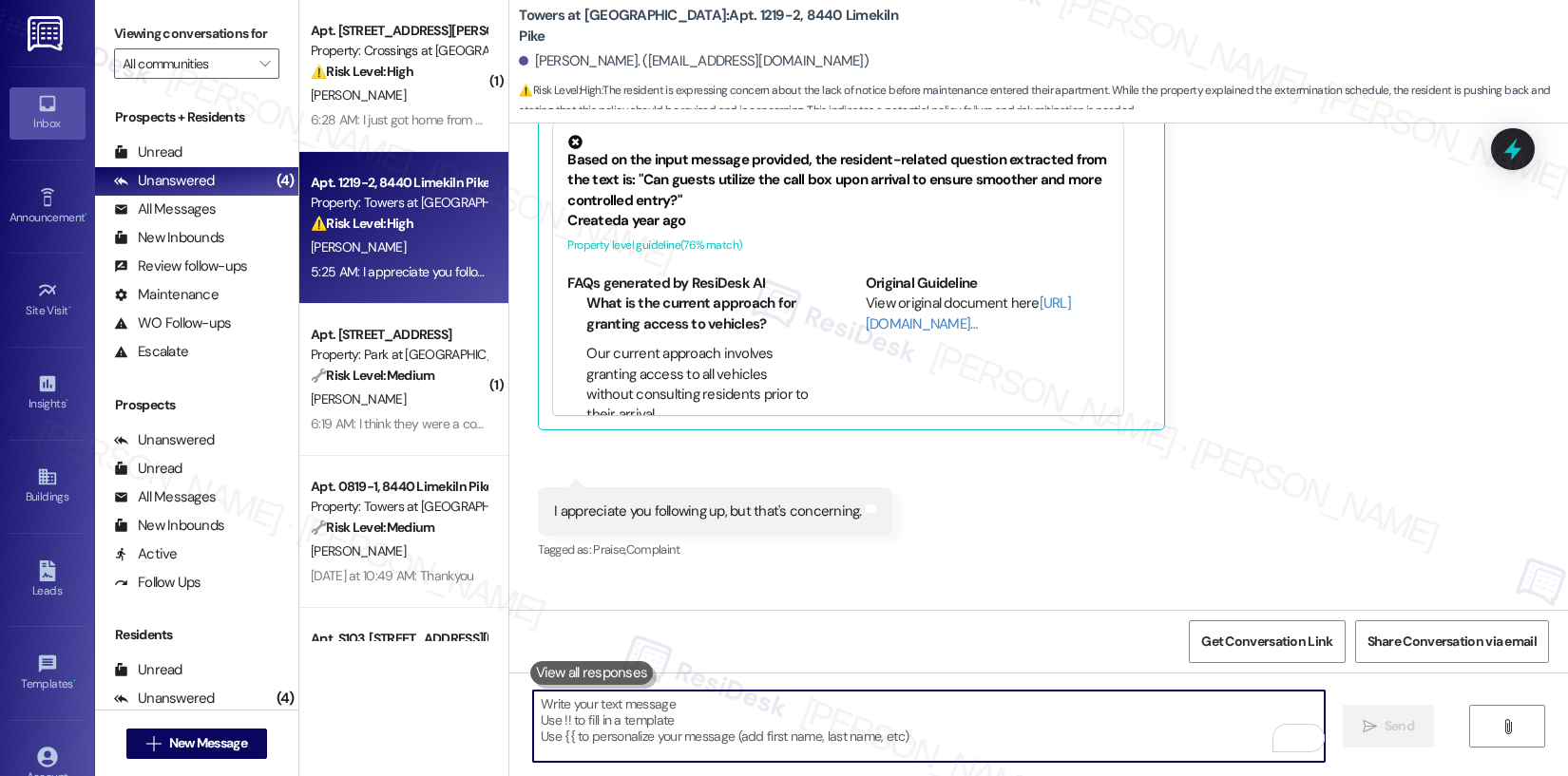 click at bounding box center [928, 726] 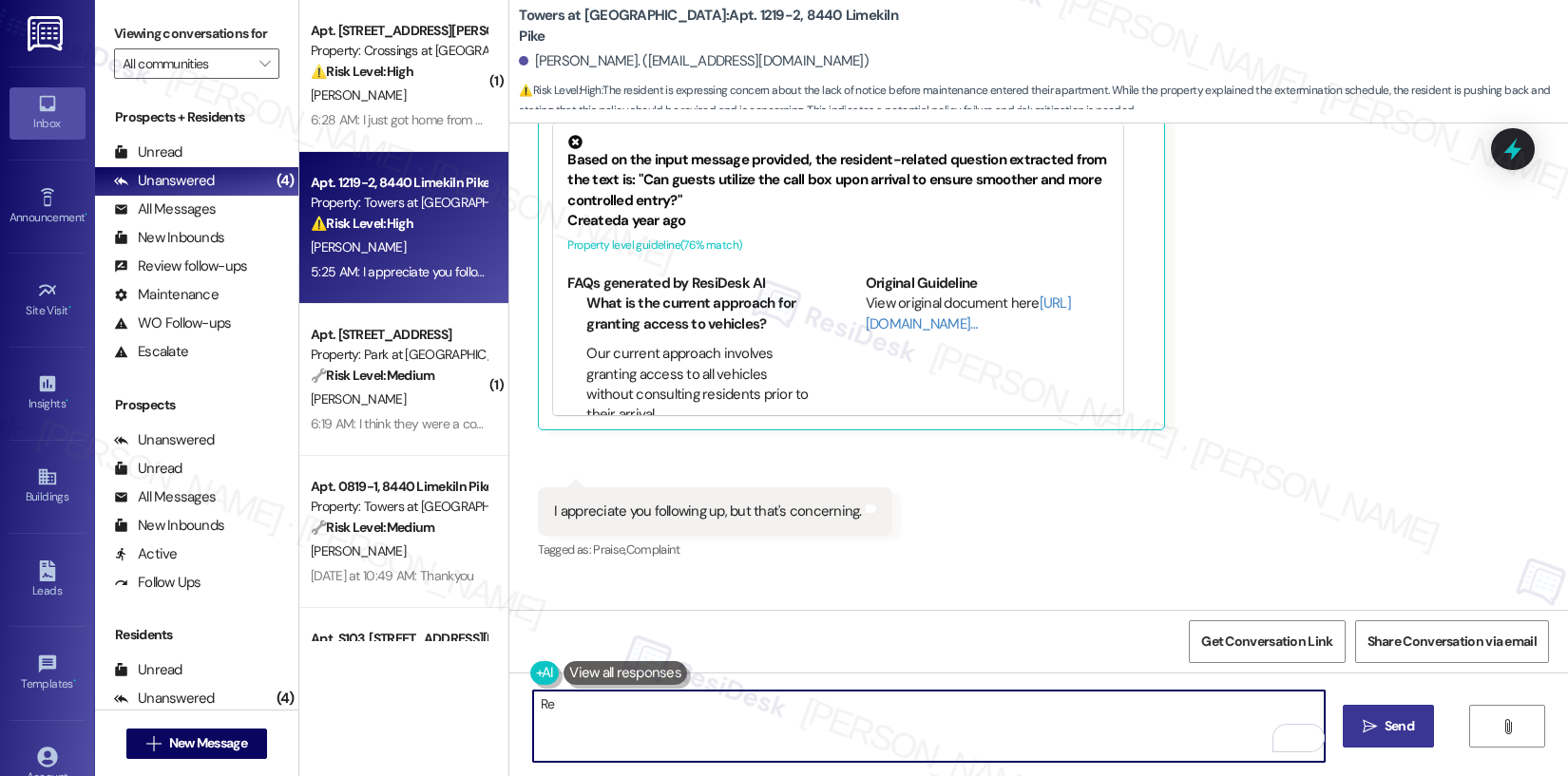 type on "R" 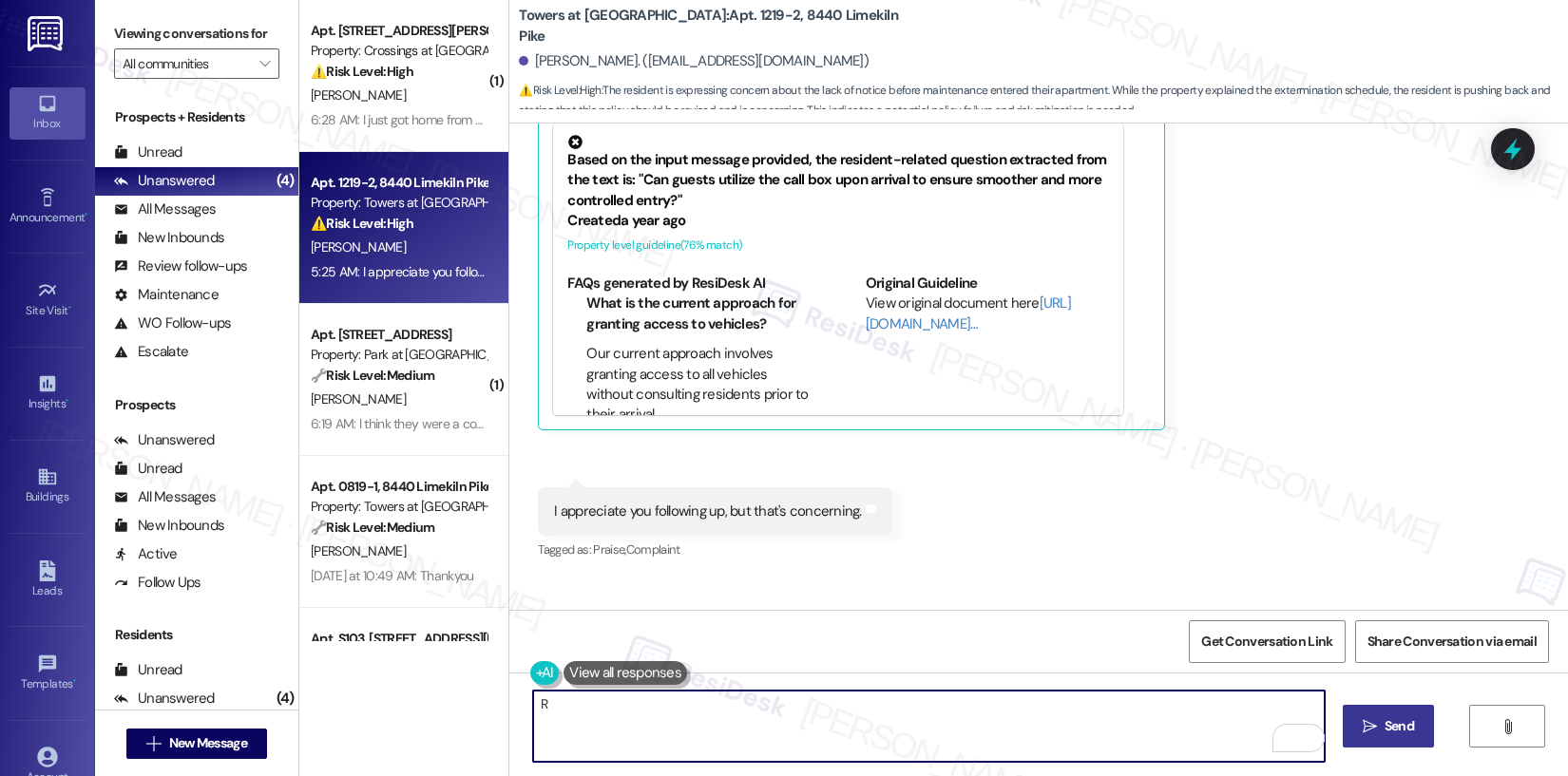 type 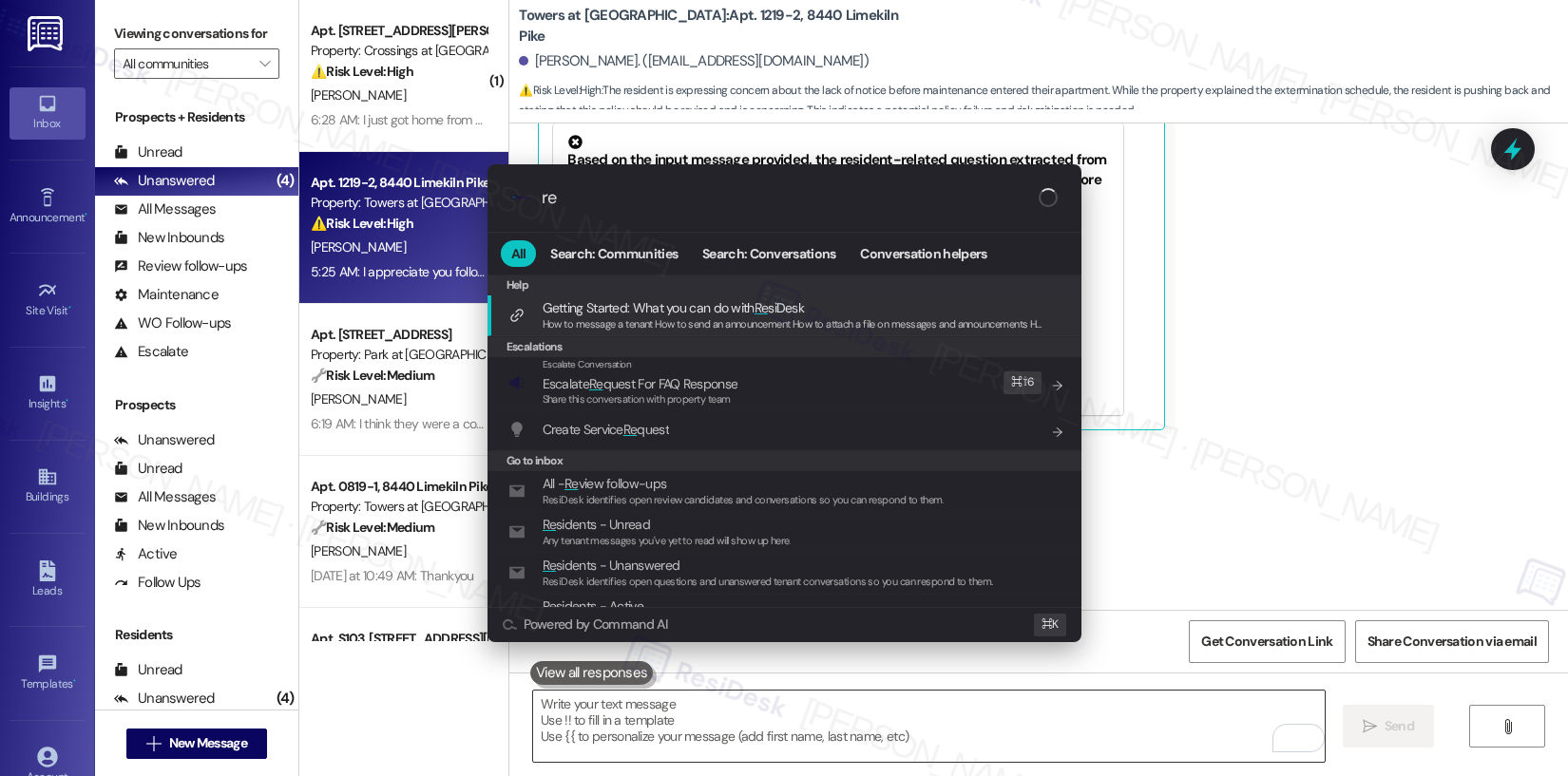 type on "r" 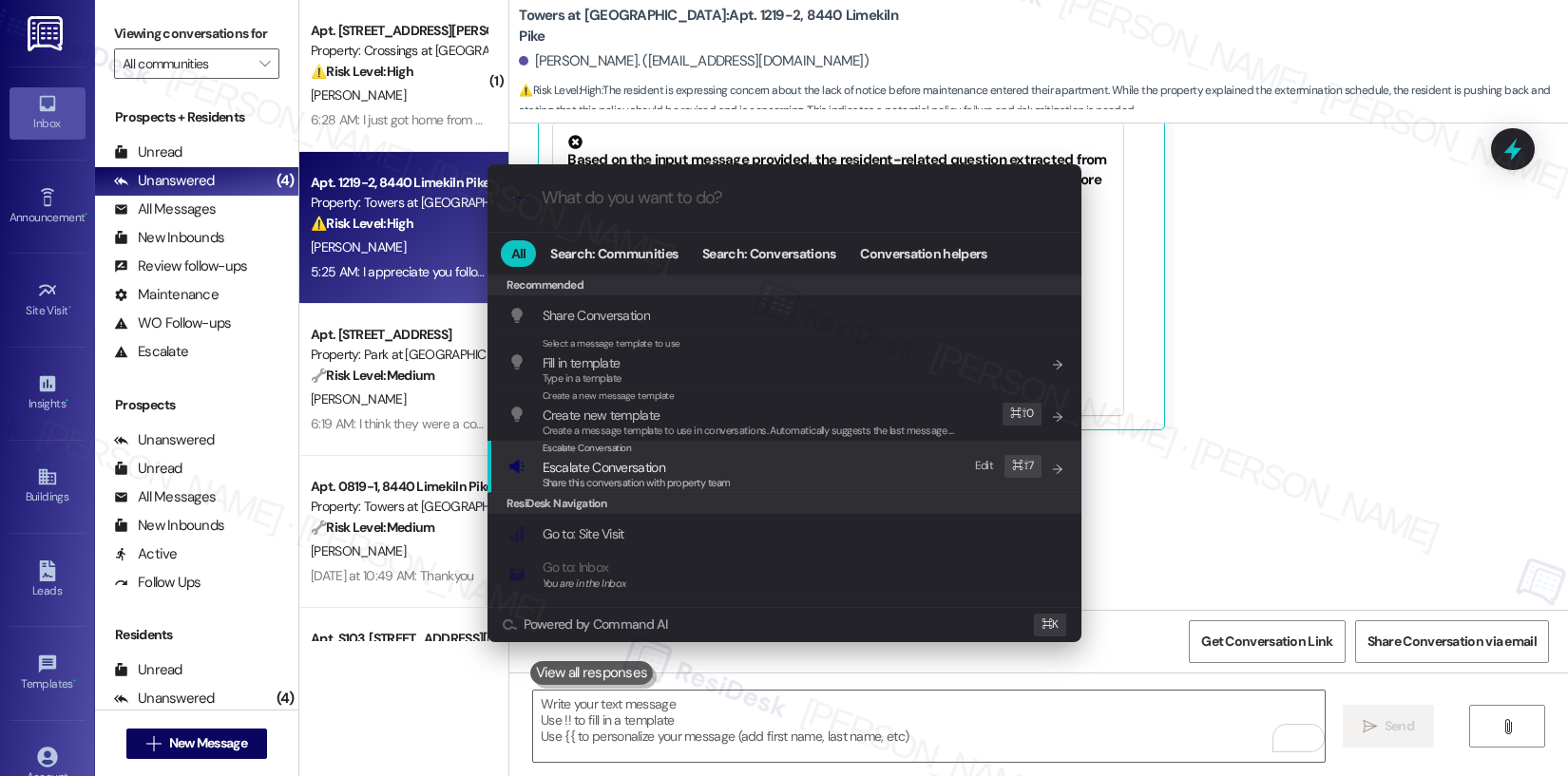 click on "Escalate Conversation Escalate Conversation Share this conversation with property team Edit ⌘ ⇧ 7" at bounding box center (786, 466) 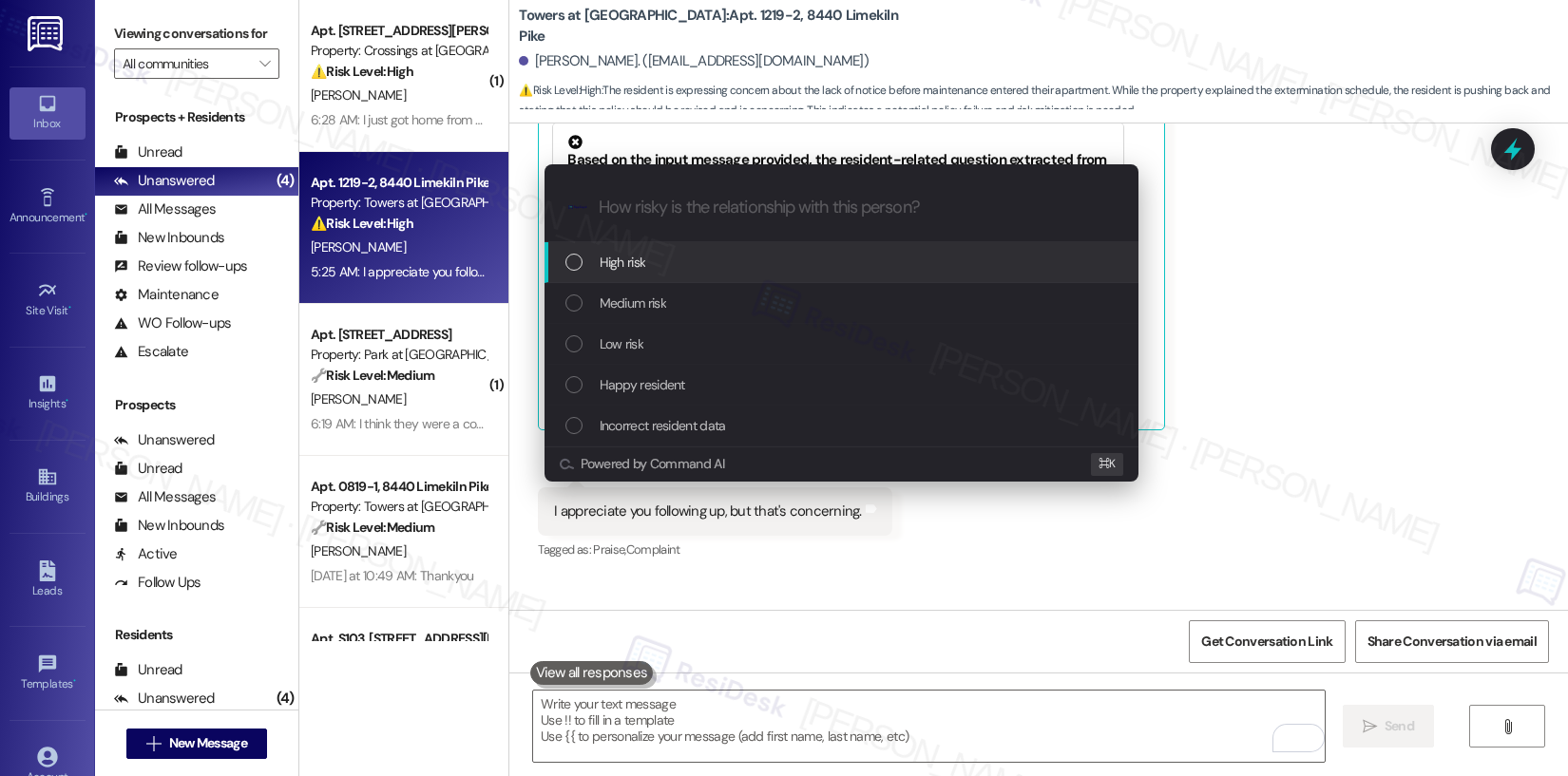 click on "High risk" at bounding box center [843, 262] 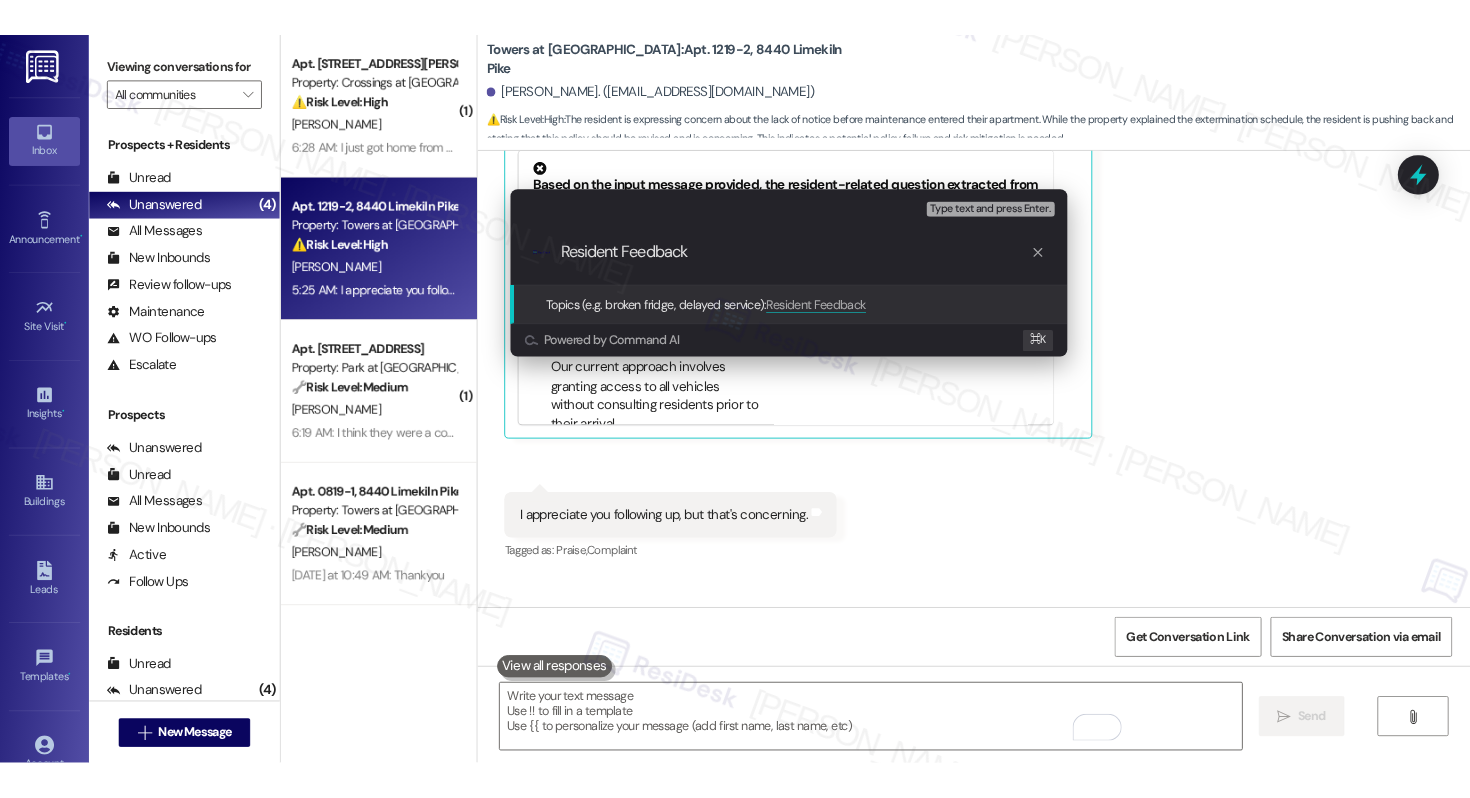 scroll, scrollTop: 18204, scrollLeft: 0, axis: vertical 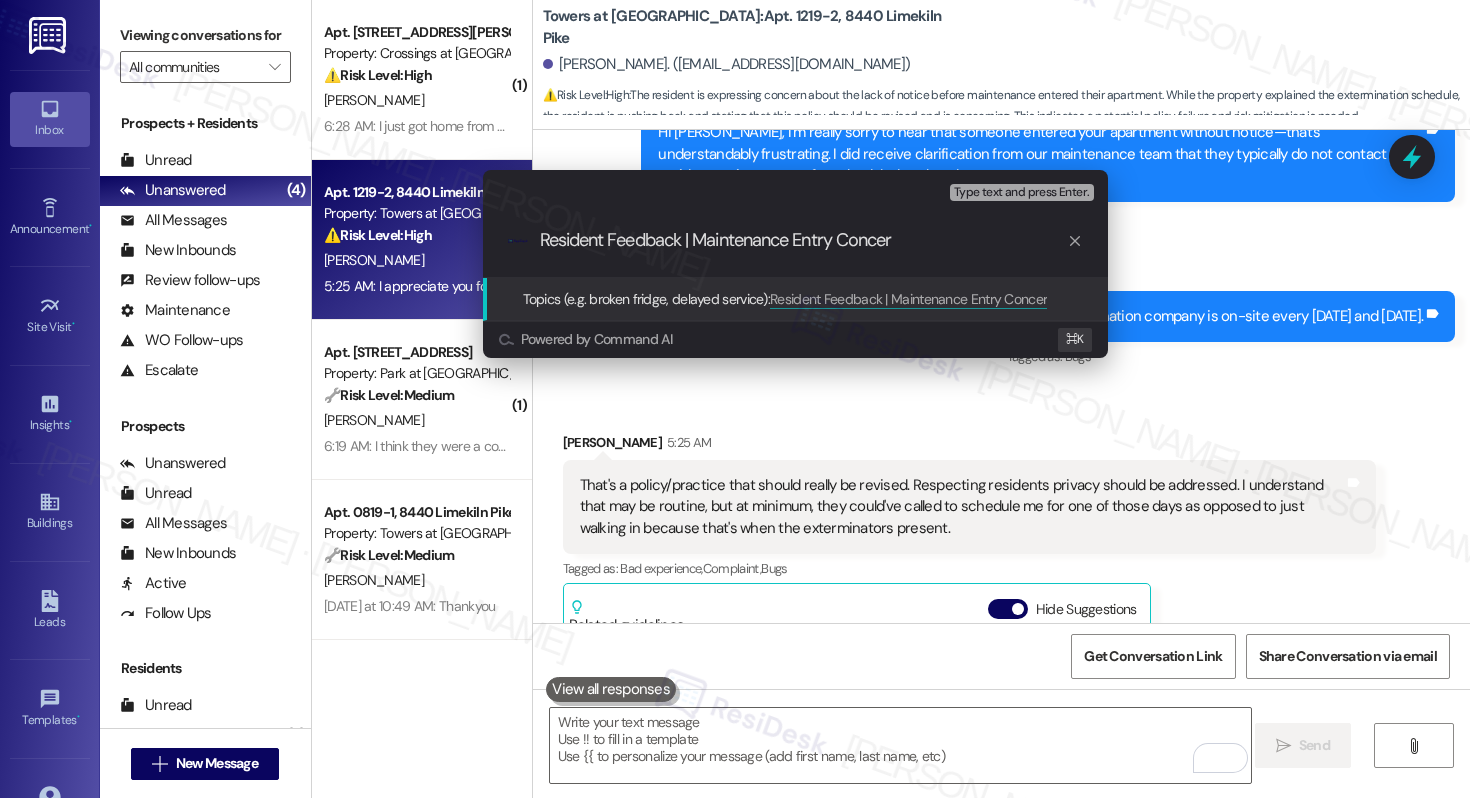 type on "Resident Feedback | Maintenance Entry Concern" 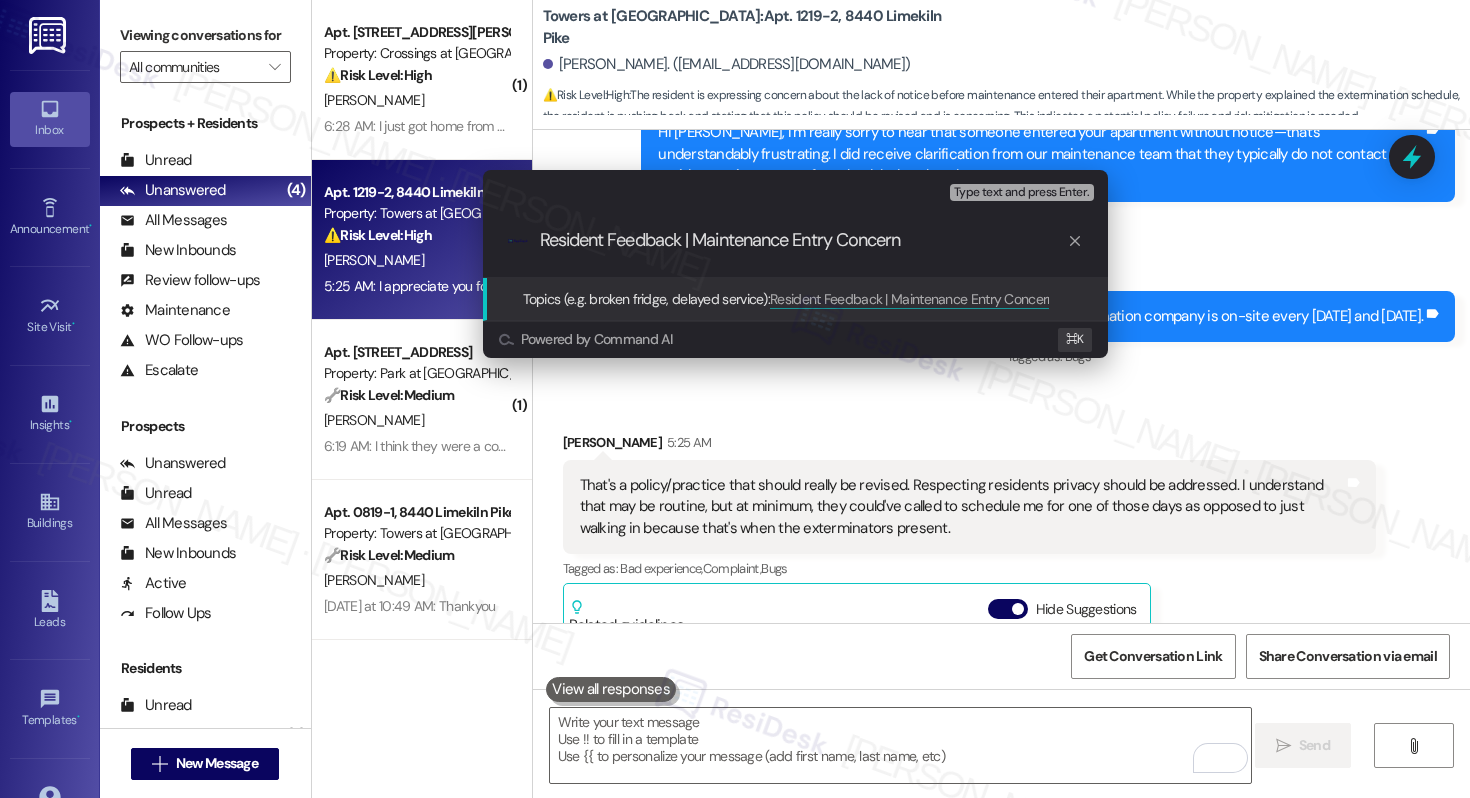 type 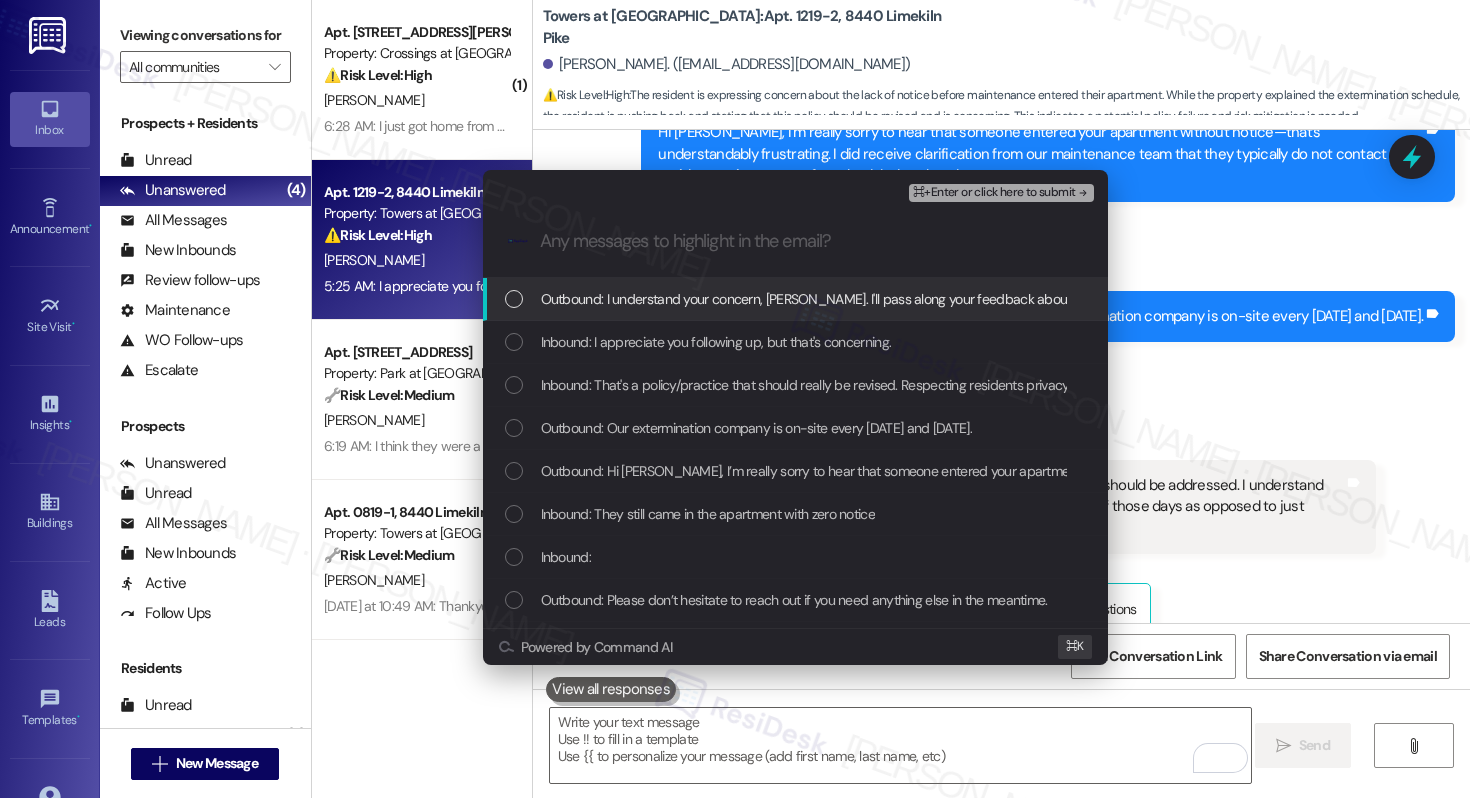 click on "Outbound: I understand your concern, Jonathan. I'll pass along your feedback about respecting residents' privacy to management. We value your input and want to ensure a better experience." at bounding box center (1118, 299) 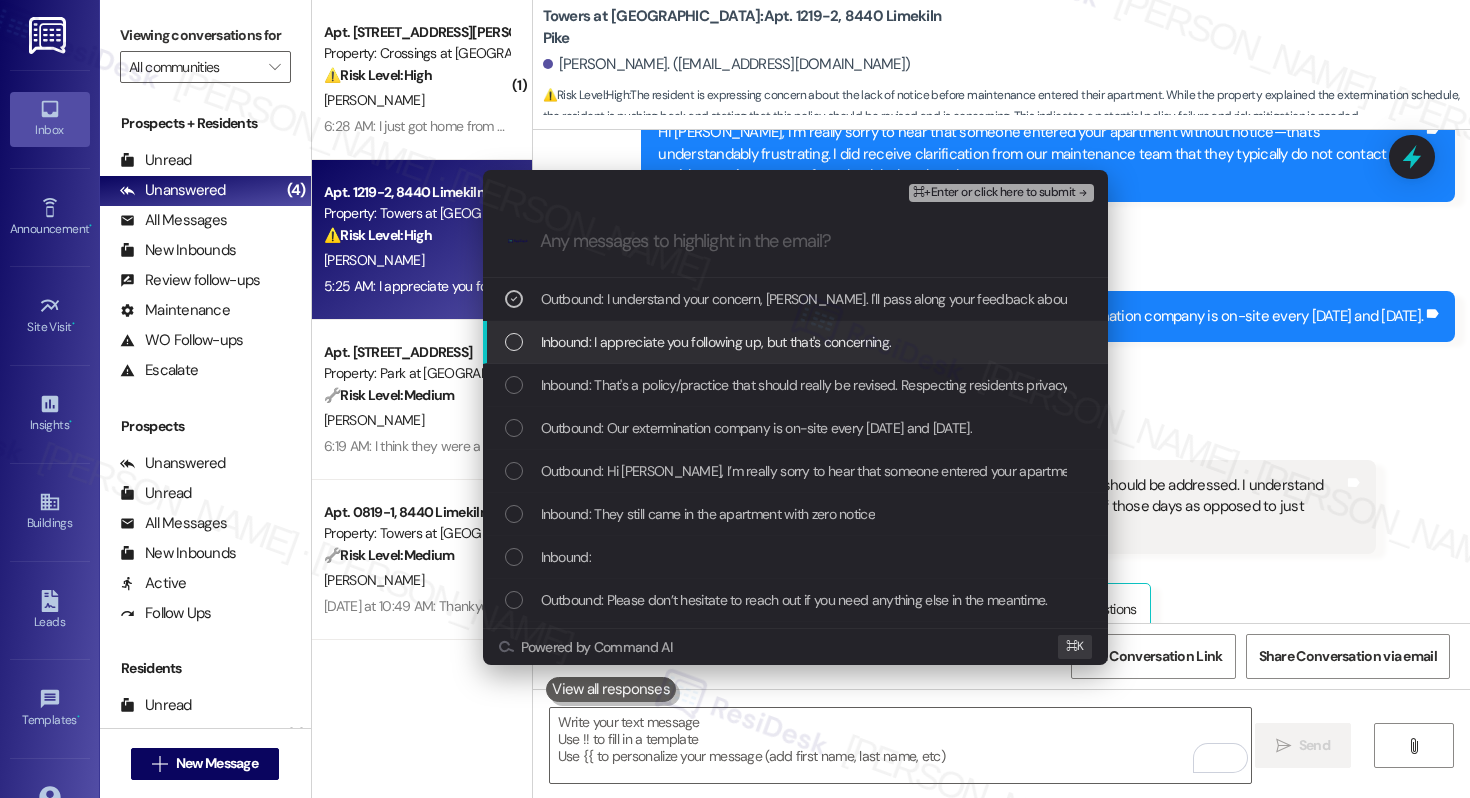 click on "Inbound: I appreciate you following up, but that's concerning." at bounding box center [716, 342] 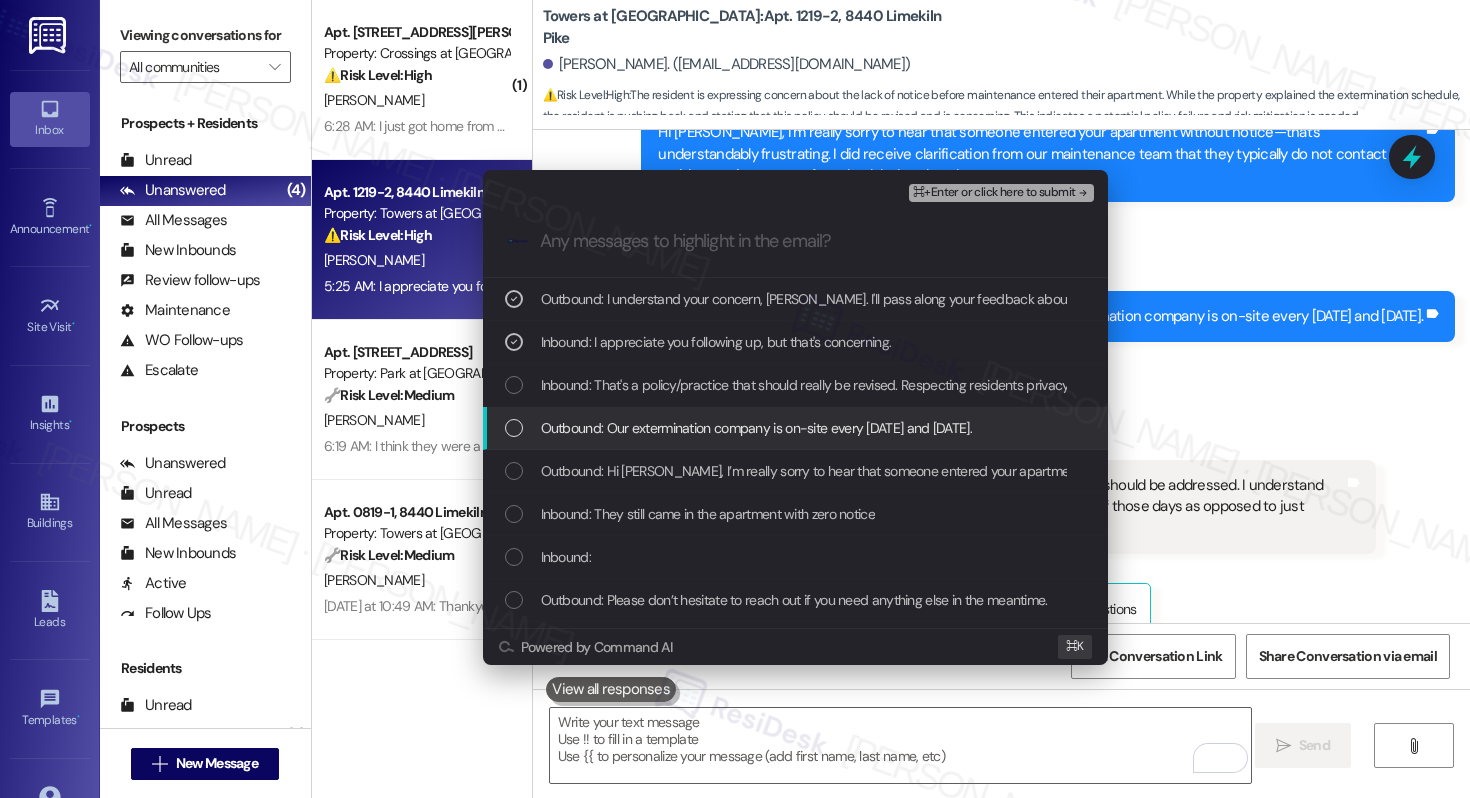click on "Outbound: Our extermination company is on-site every Tuesday and Friday." at bounding box center (756, 428) 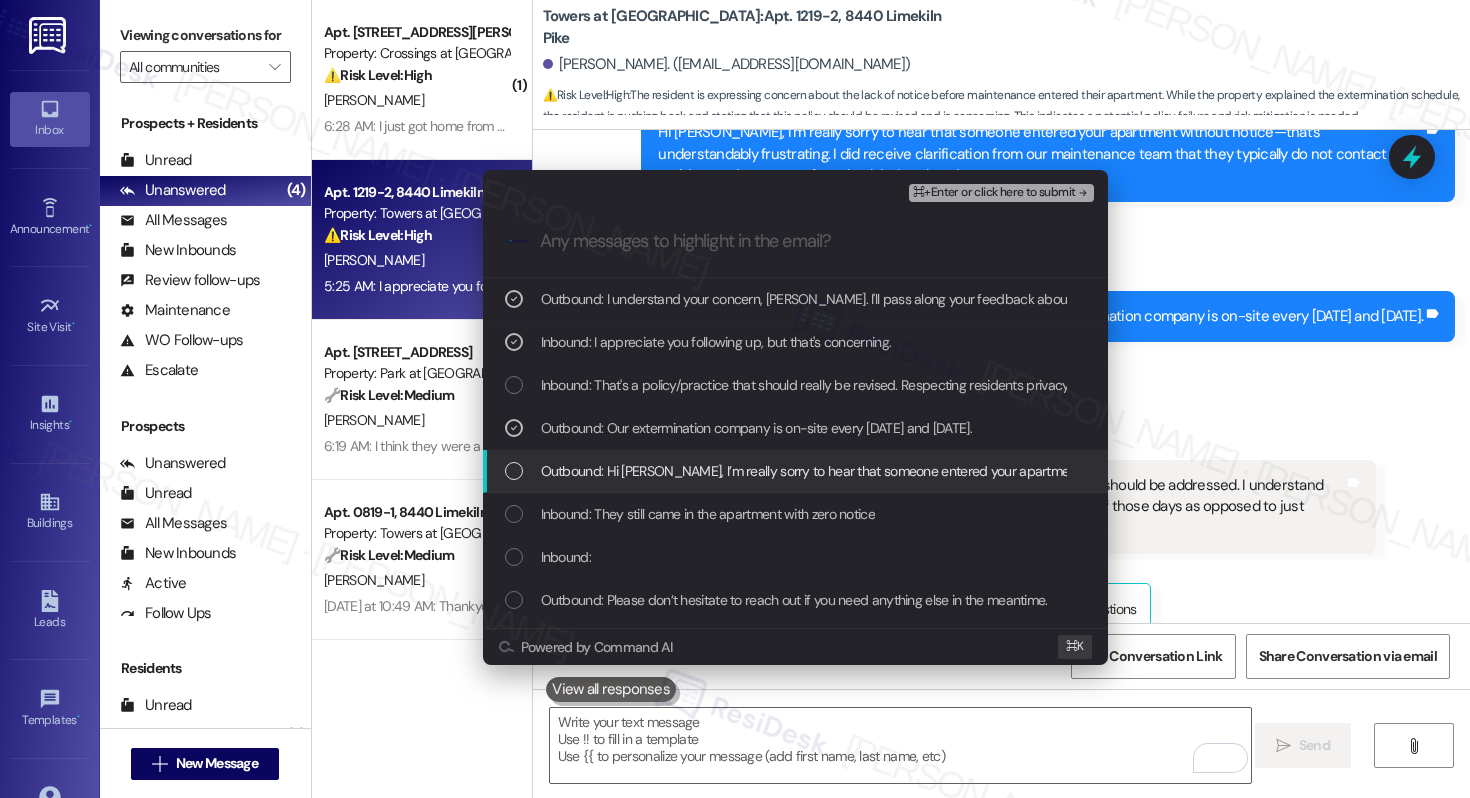 click on "Outbound: Hi Jonathan, I’m really sorry to hear that someone entered your apartment without notice—that’s understandably frustrating. I did receive clarification from our maintenance team that they typically do not contact residents prior to entry for scheduled work orders." at bounding box center [1356, 471] 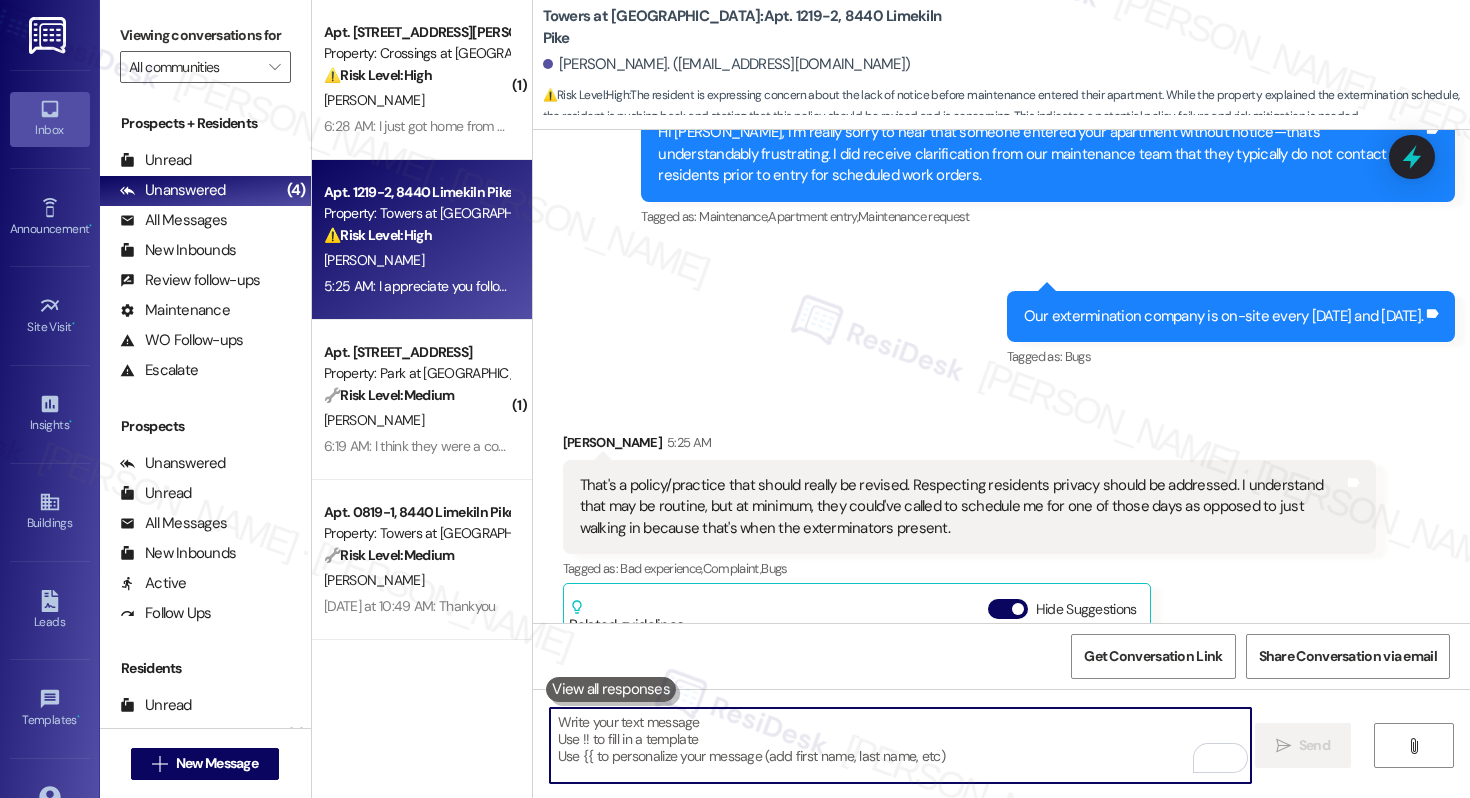 scroll, scrollTop: 18559, scrollLeft: 0, axis: vertical 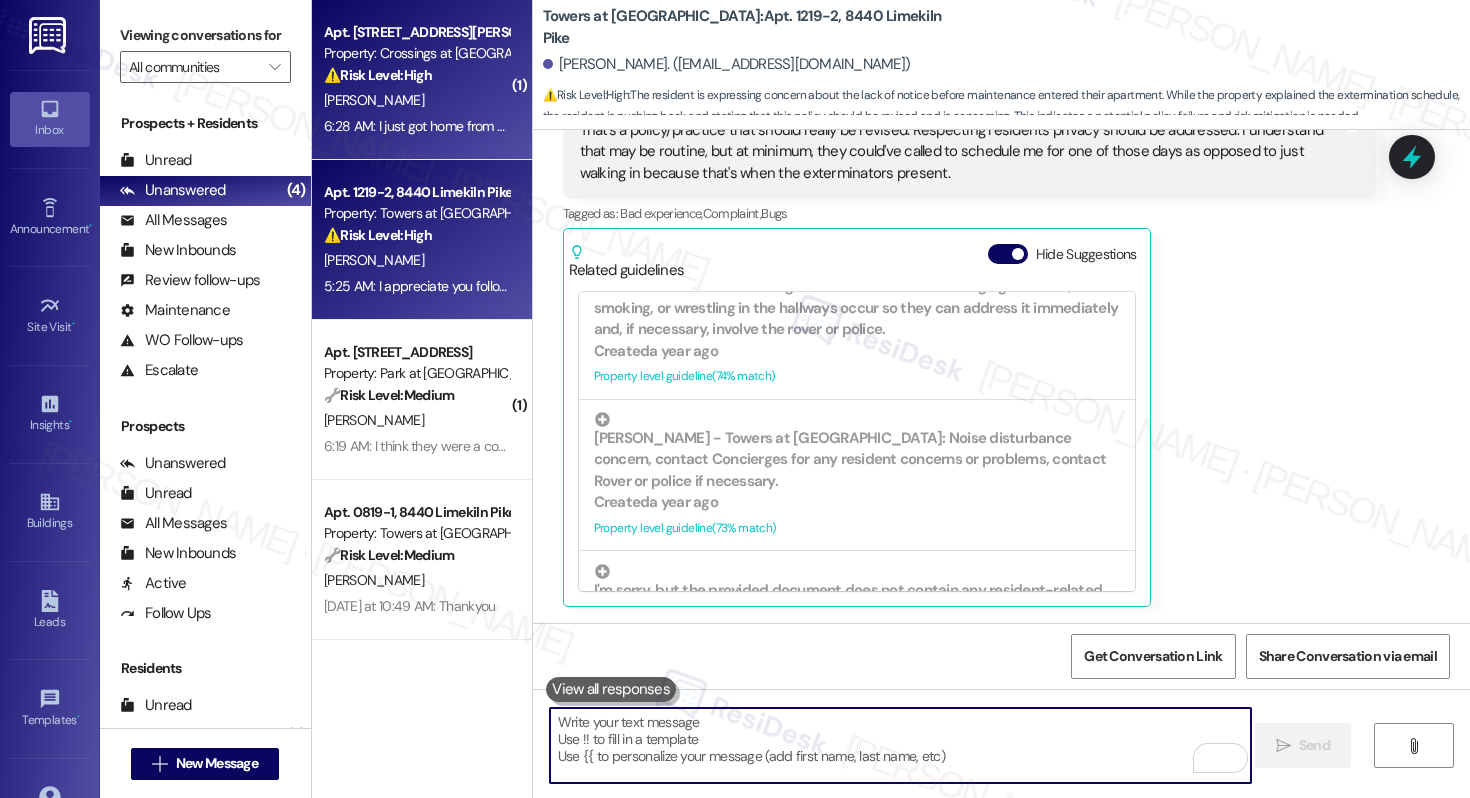 click on "[PERSON_NAME]" at bounding box center (416, 100) 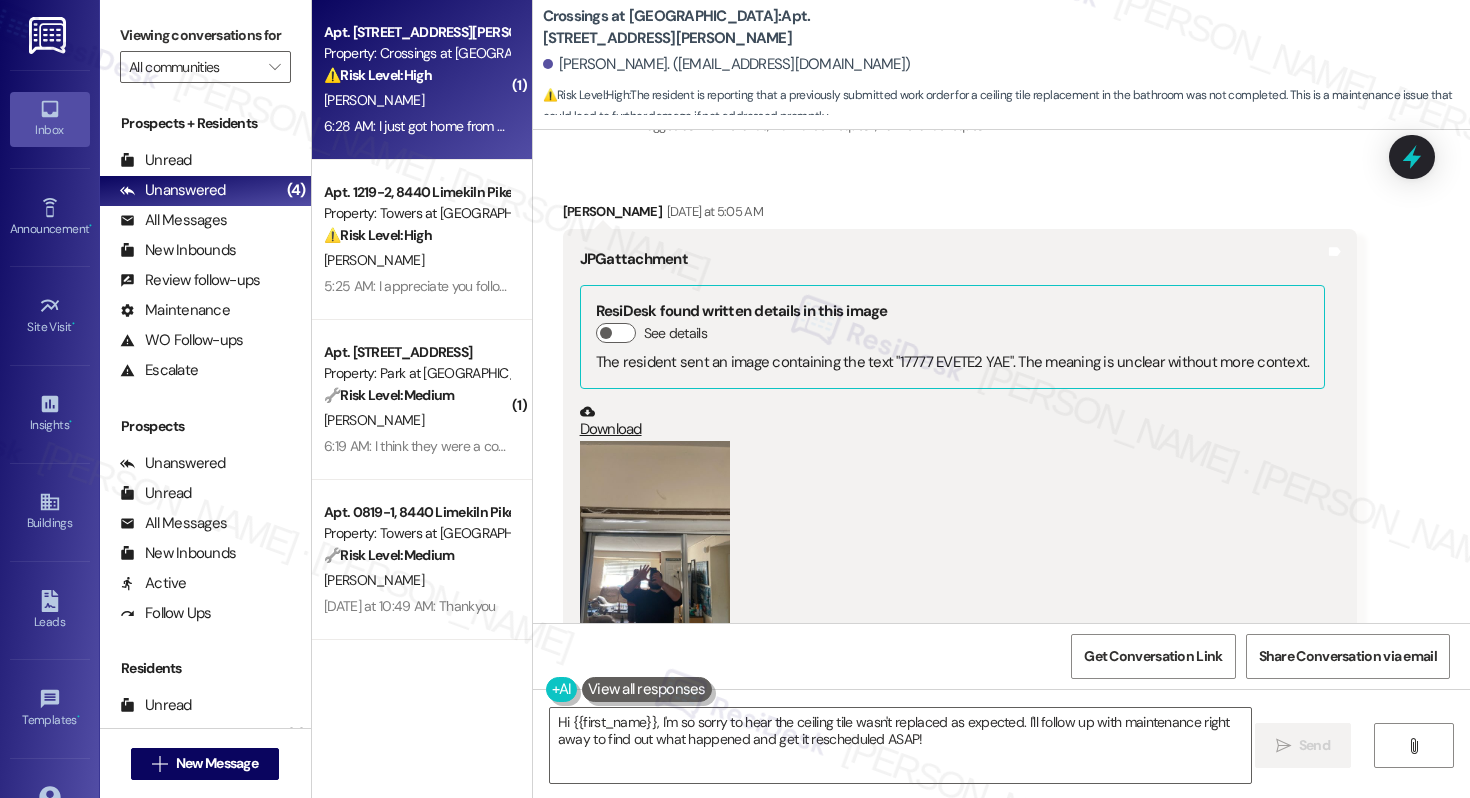 scroll, scrollTop: 6530, scrollLeft: 0, axis: vertical 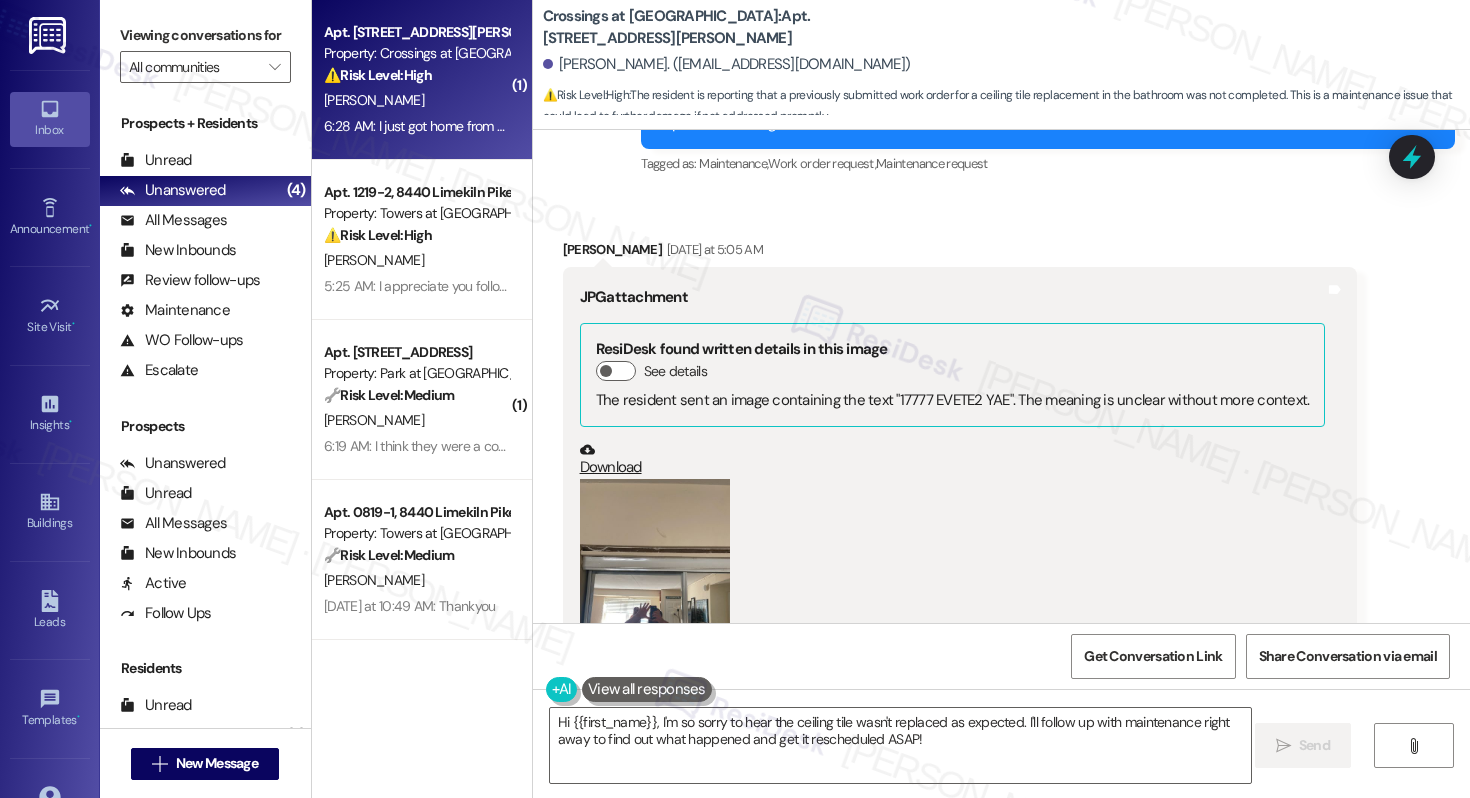 click at bounding box center (655, 579) 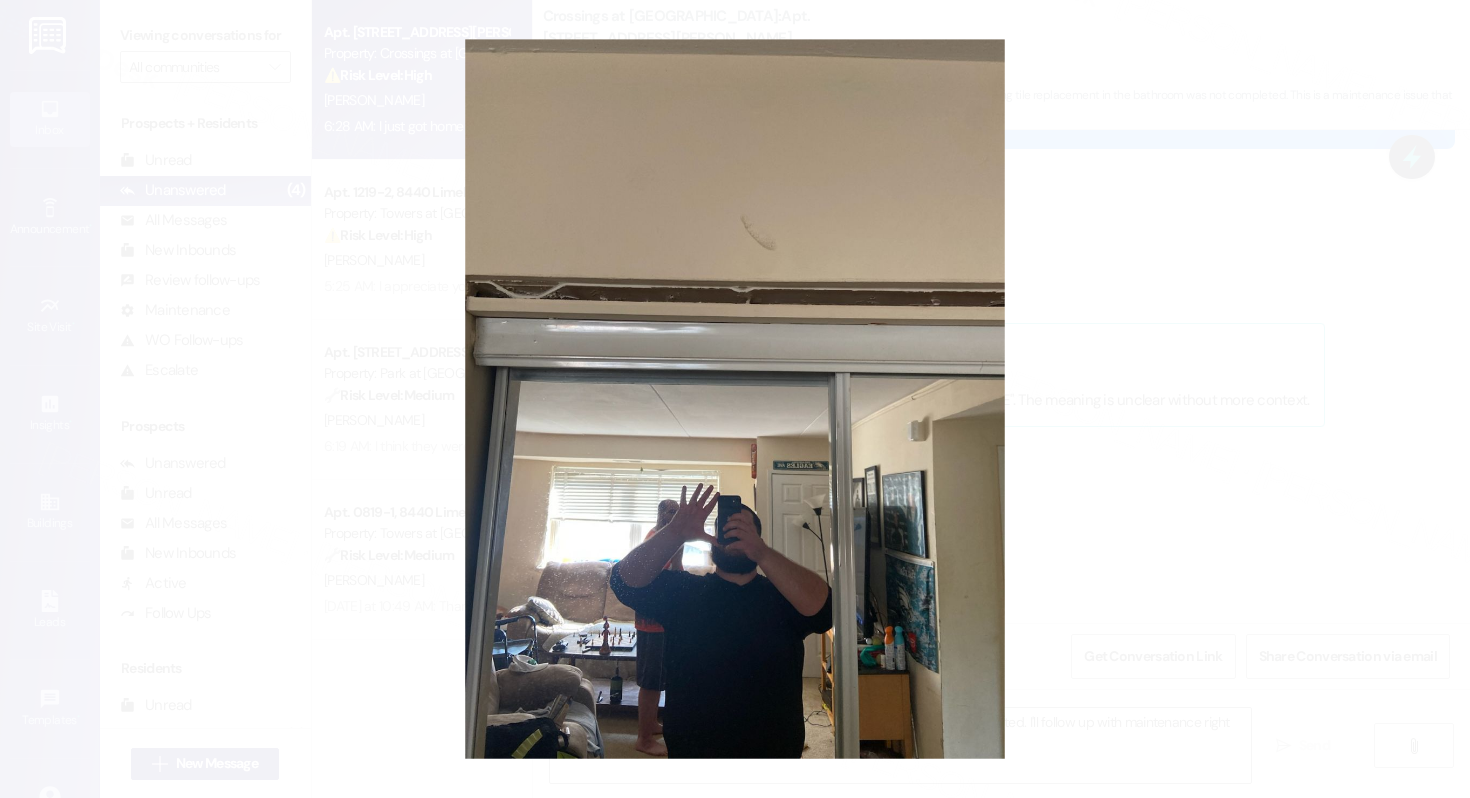 click at bounding box center [735, 399] 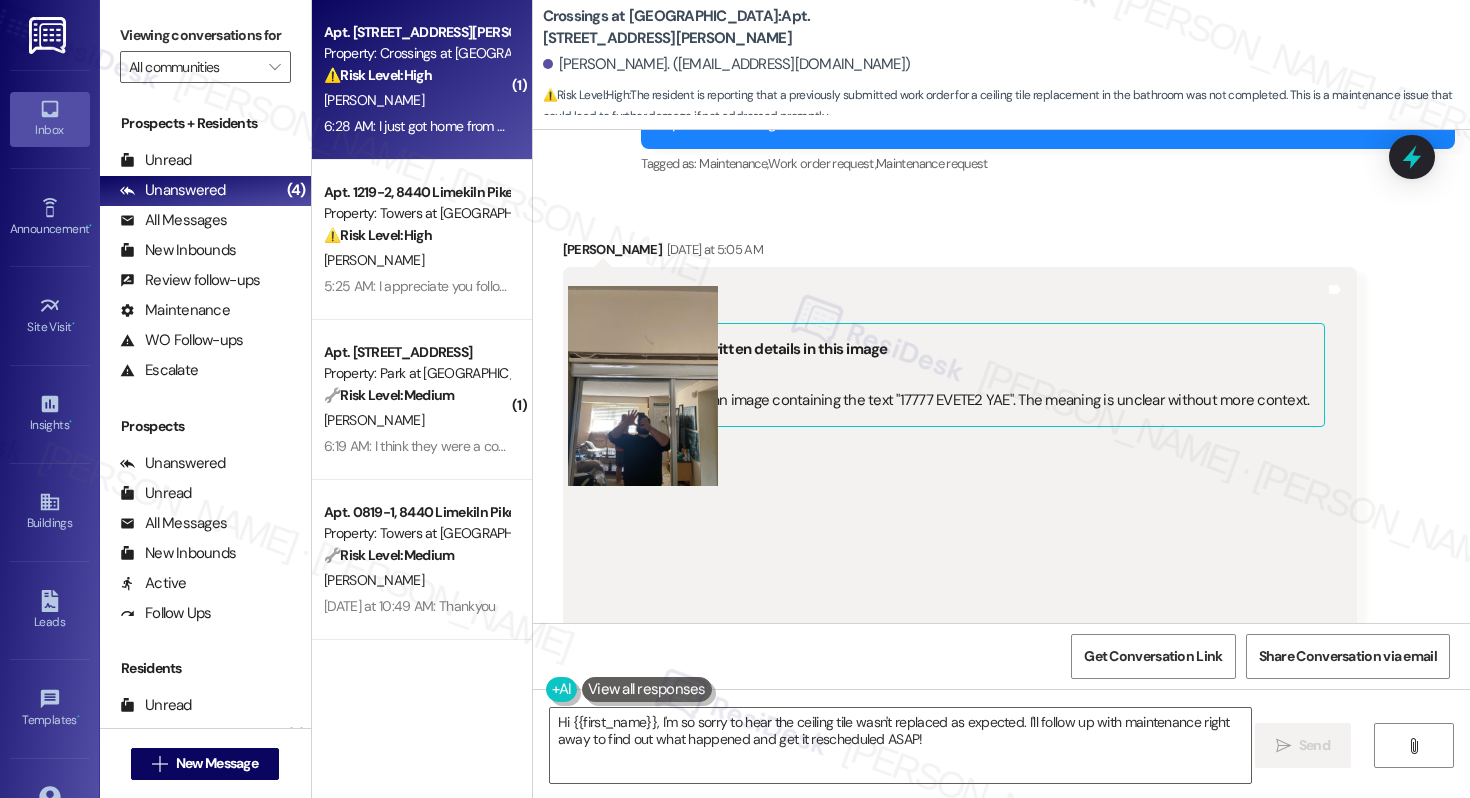 click on "(Click to zoom)" at bounding box center [953, 695] 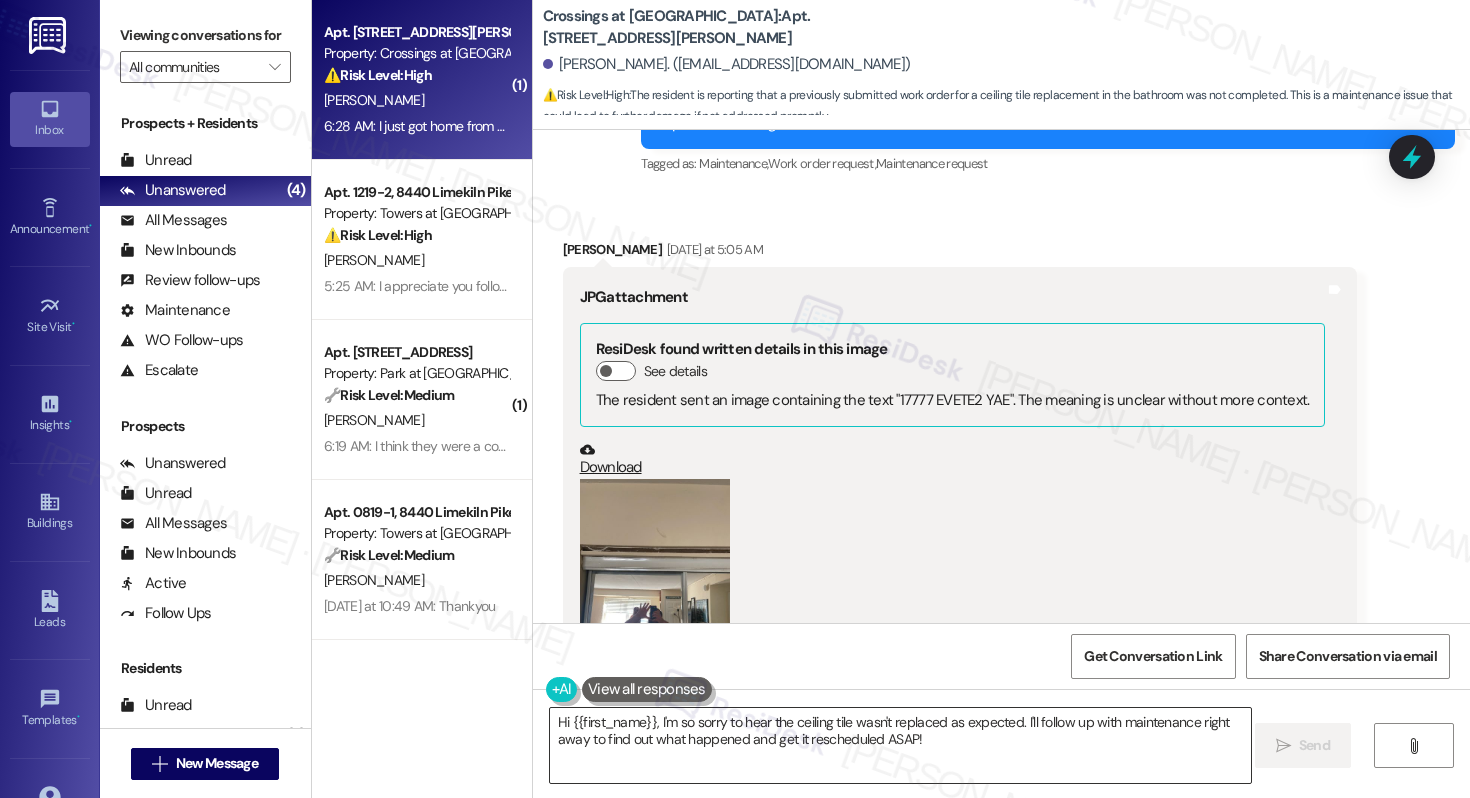 click on "Hi {{first_name}}, I'm so sorry to hear the ceiling tile wasn't replaced as expected. I'll follow up with maintenance right away to find out what happened and get it rescheduled ASAP!" at bounding box center [900, 745] 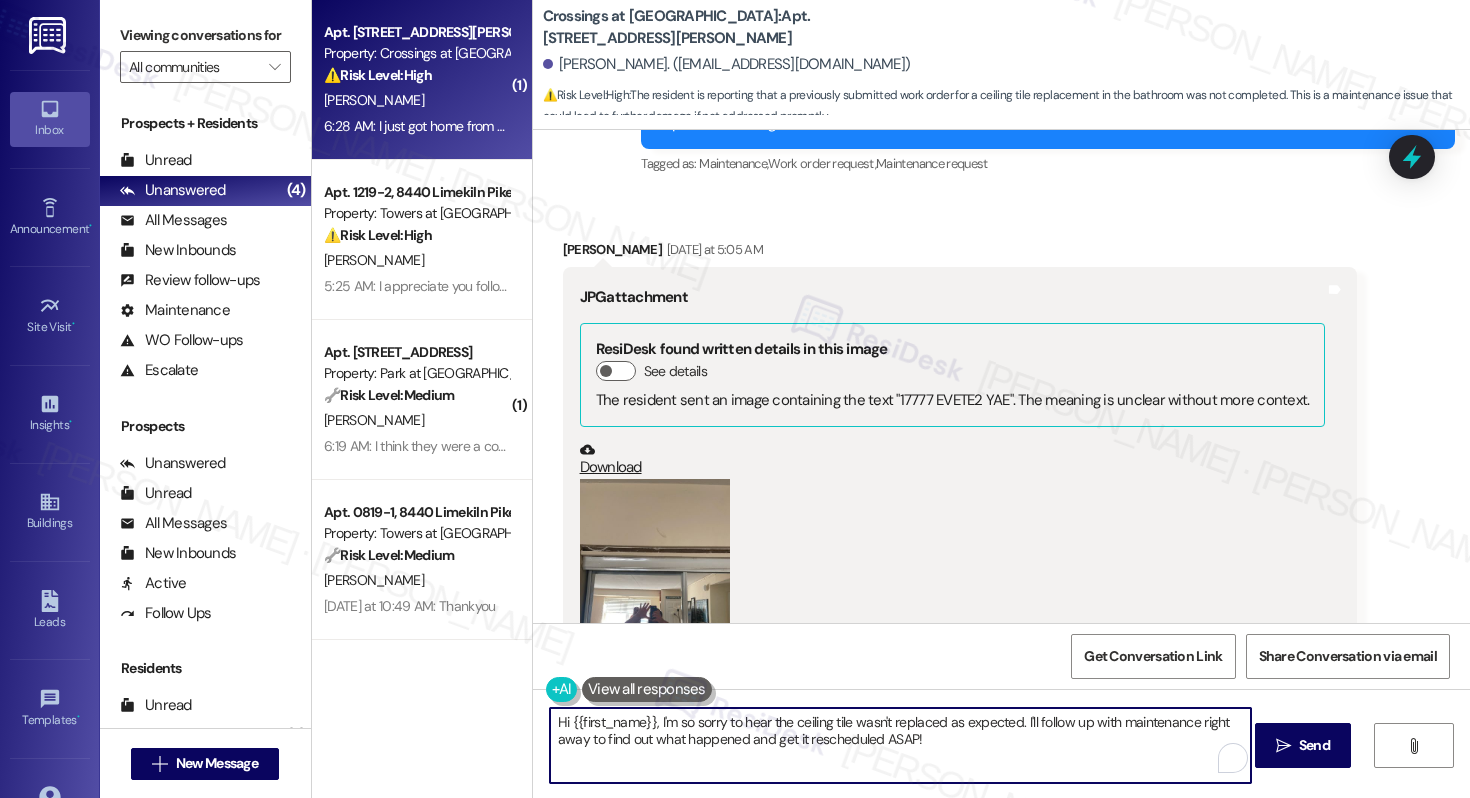 click on "Hi {{first_name}}, I'm so sorry to hear the ceiling tile wasn't replaced as expected. I'll follow up with maintenance right away to find out what happened and get it rescheduled ASAP!" at bounding box center [900, 745] 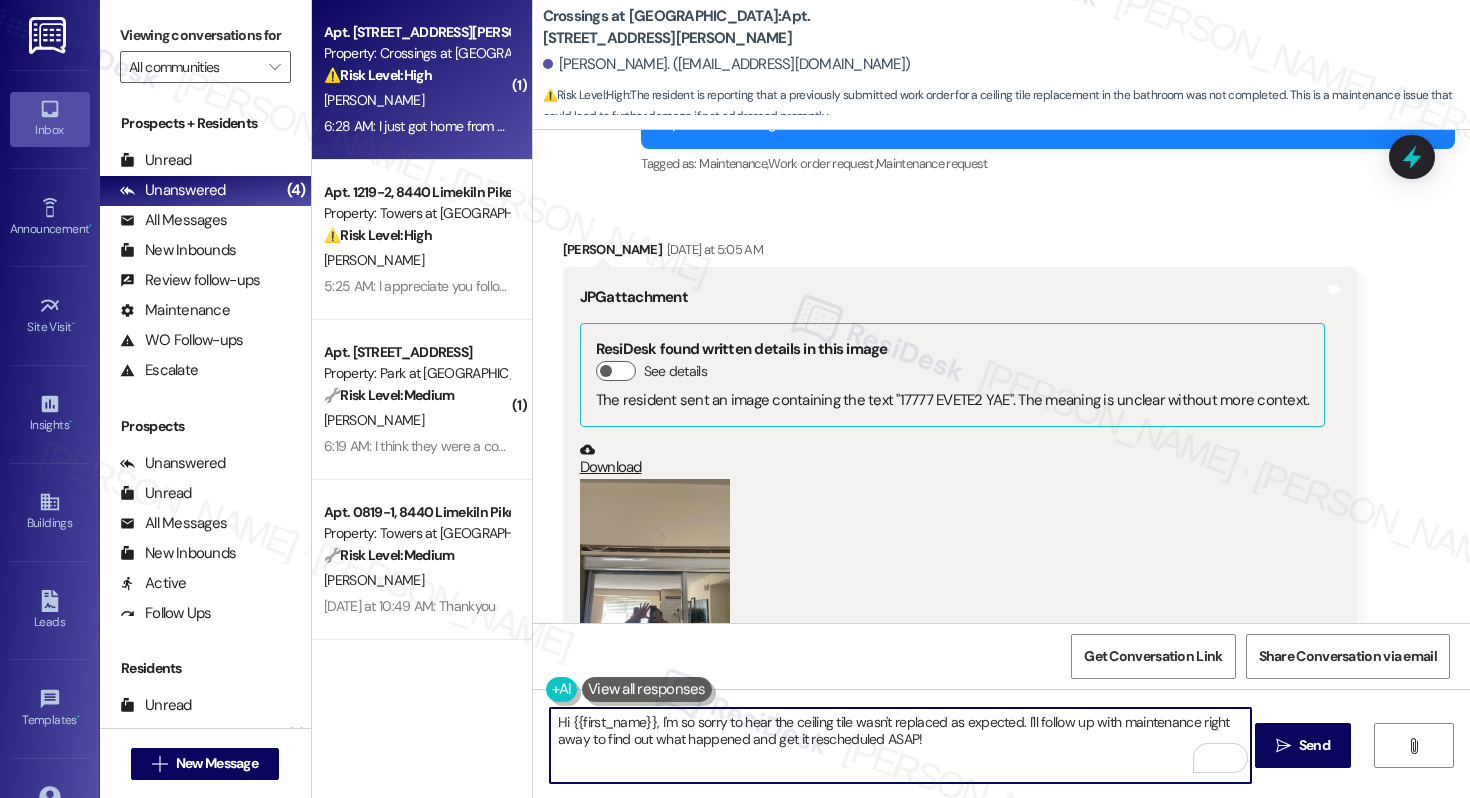 click on "Hi {{first_name}}, I'm so sorry to hear the ceiling tile wasn't replaced as expected. I'll follow up with maintenance right away to find out what happened and get it rescheduled ASAP!" at bounding box center (900, 745) 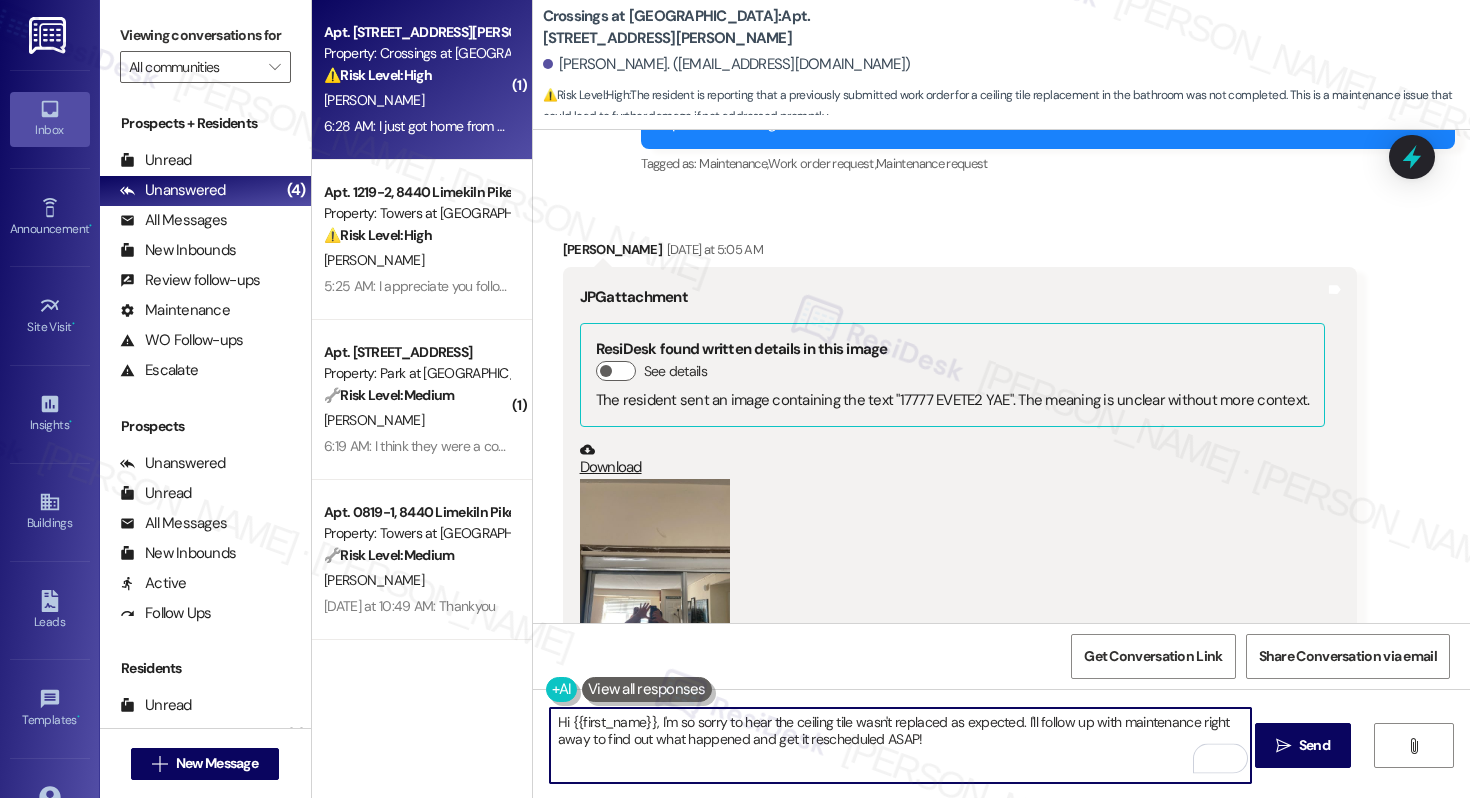 click on "Hi {{first_name}}, I'm so sorry to hear the ceiling tile wasn't replaced as expected. I'll follow up with maintenance right away to find out what happened and get it rescheduled ASAP!" at bounding box center (900, 745) 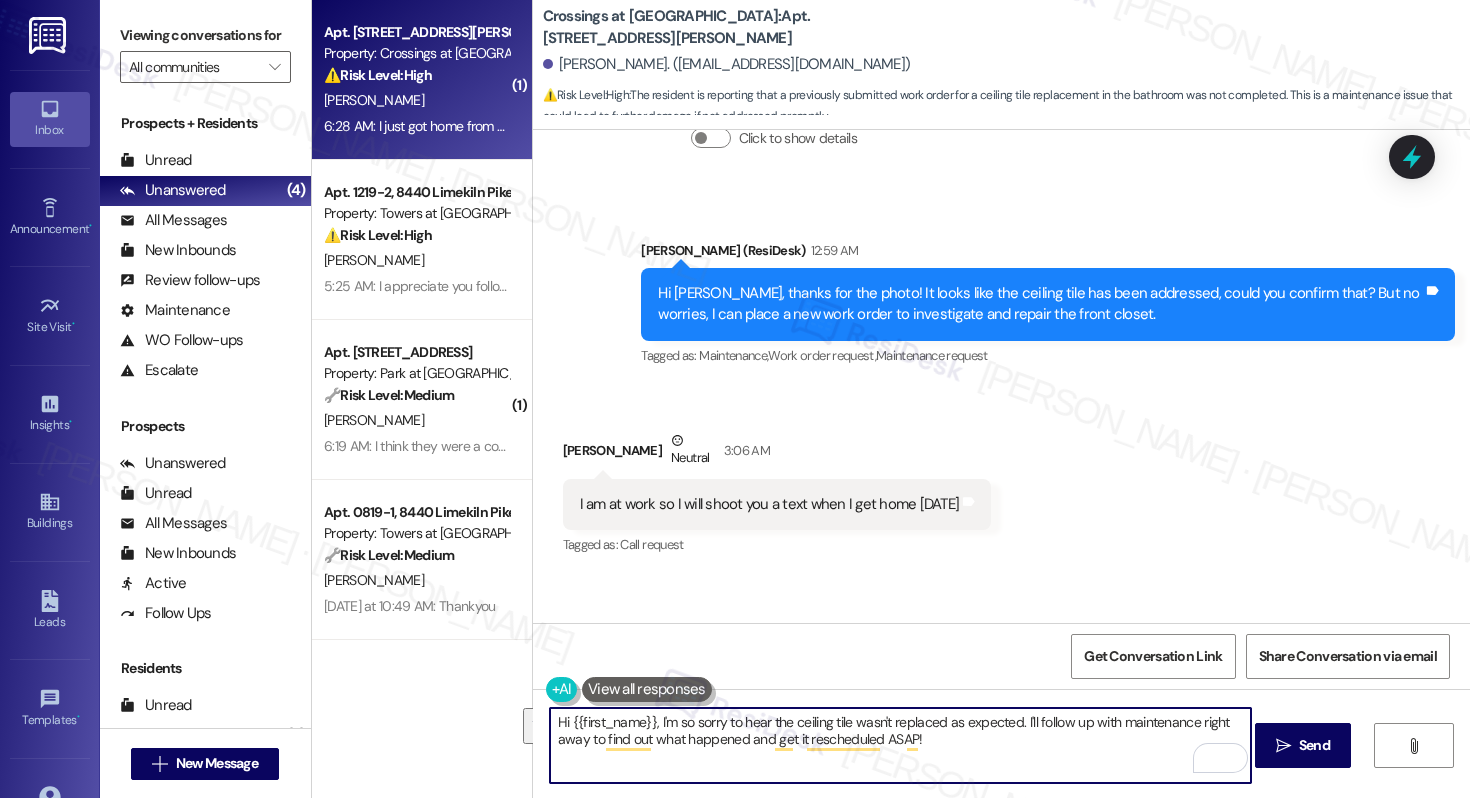 scroll, scrollTop: 7412, scrollLeft: 0, axis: vertical 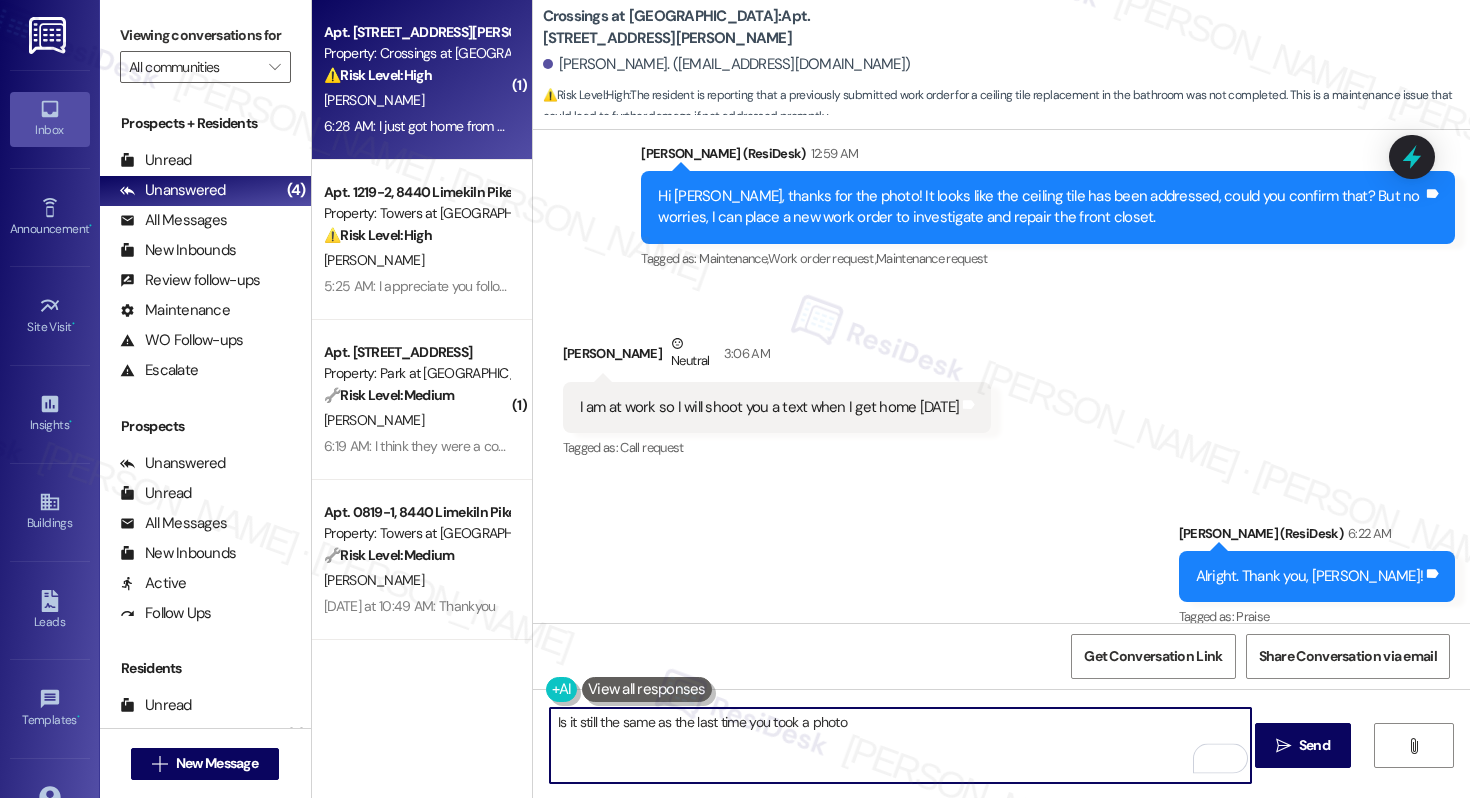 type on "Is it still the same as the last time you took a photo?" 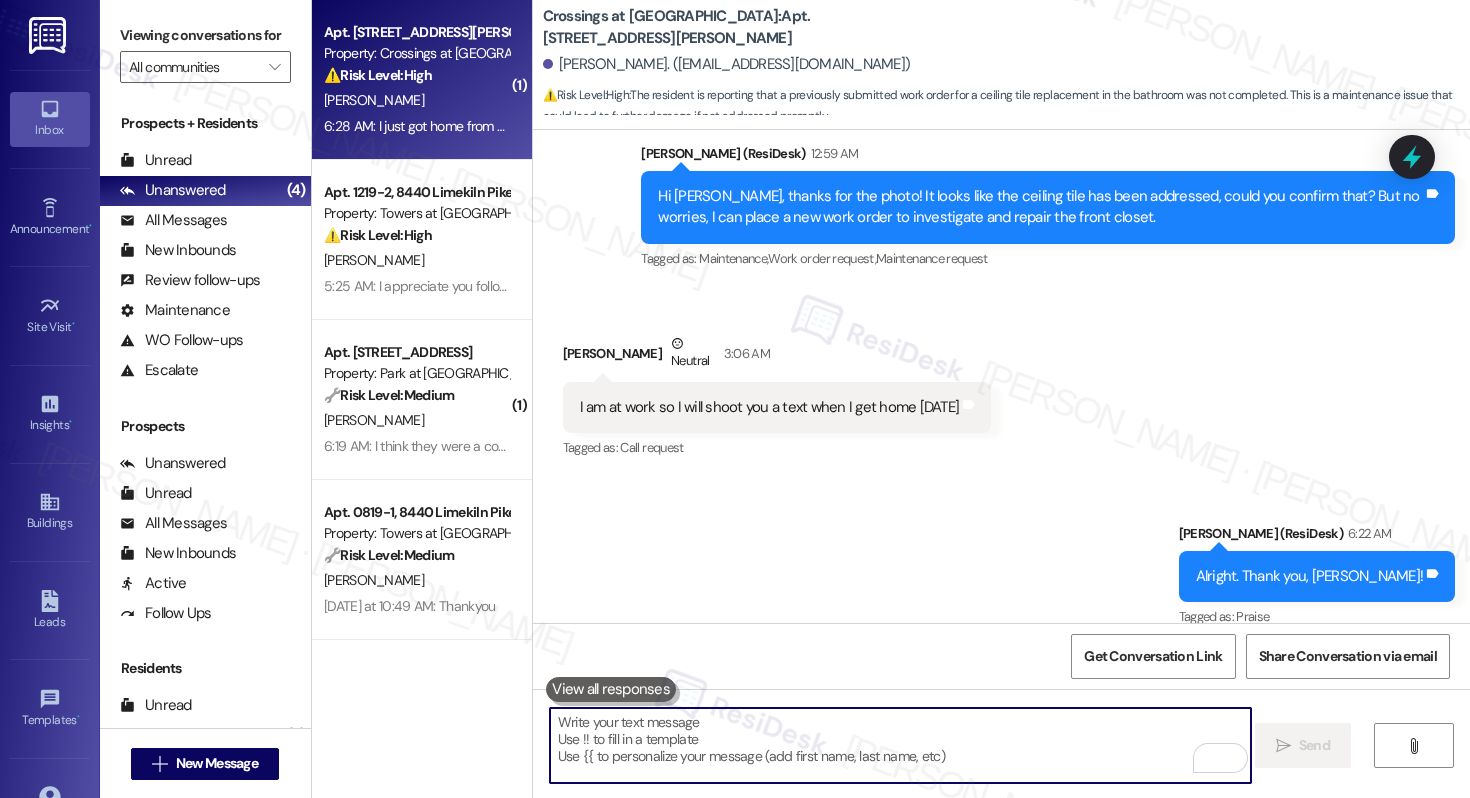 paste on "Has anything changed since the last photo you took?" 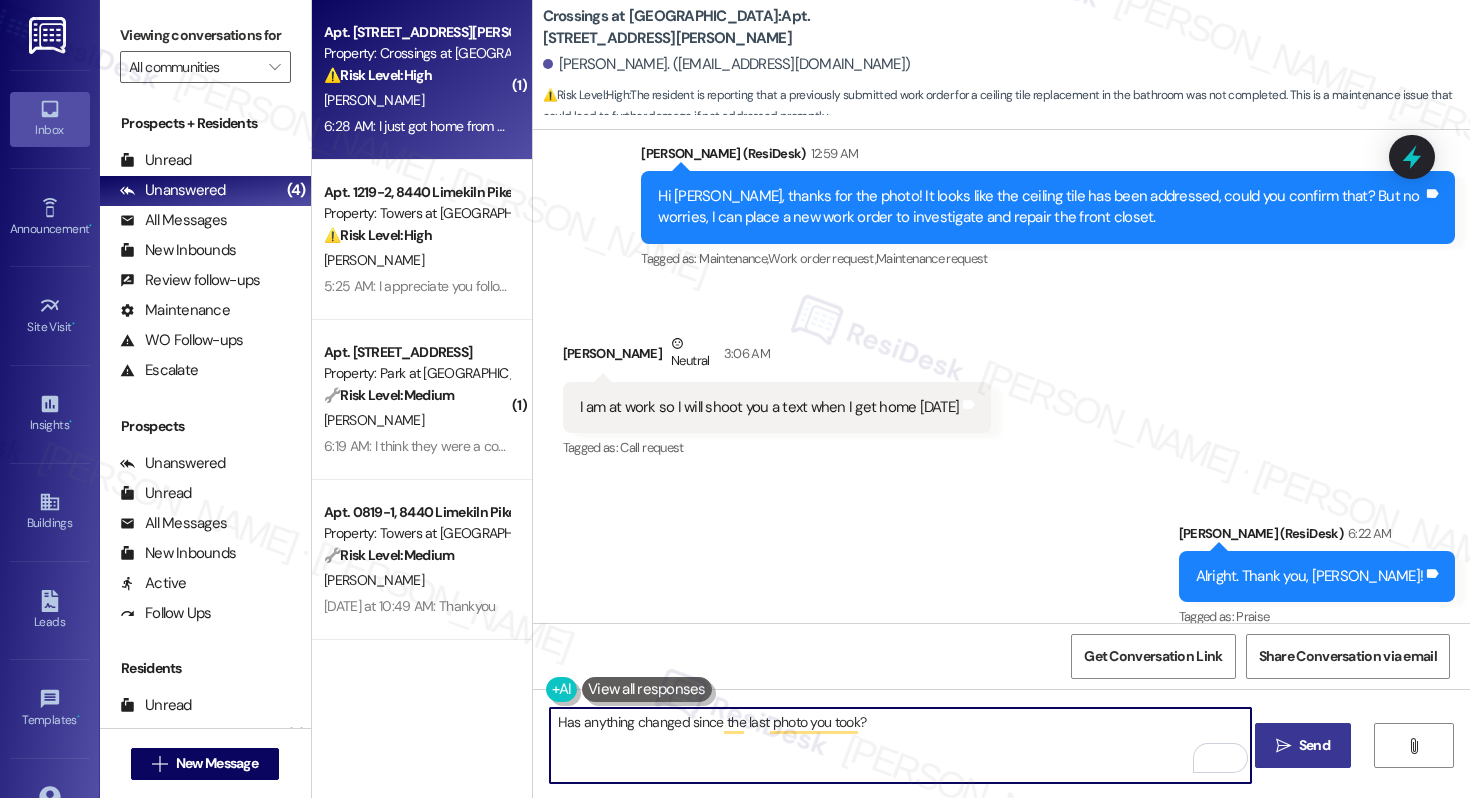 type on "Has anything changed since the last photo you took?" 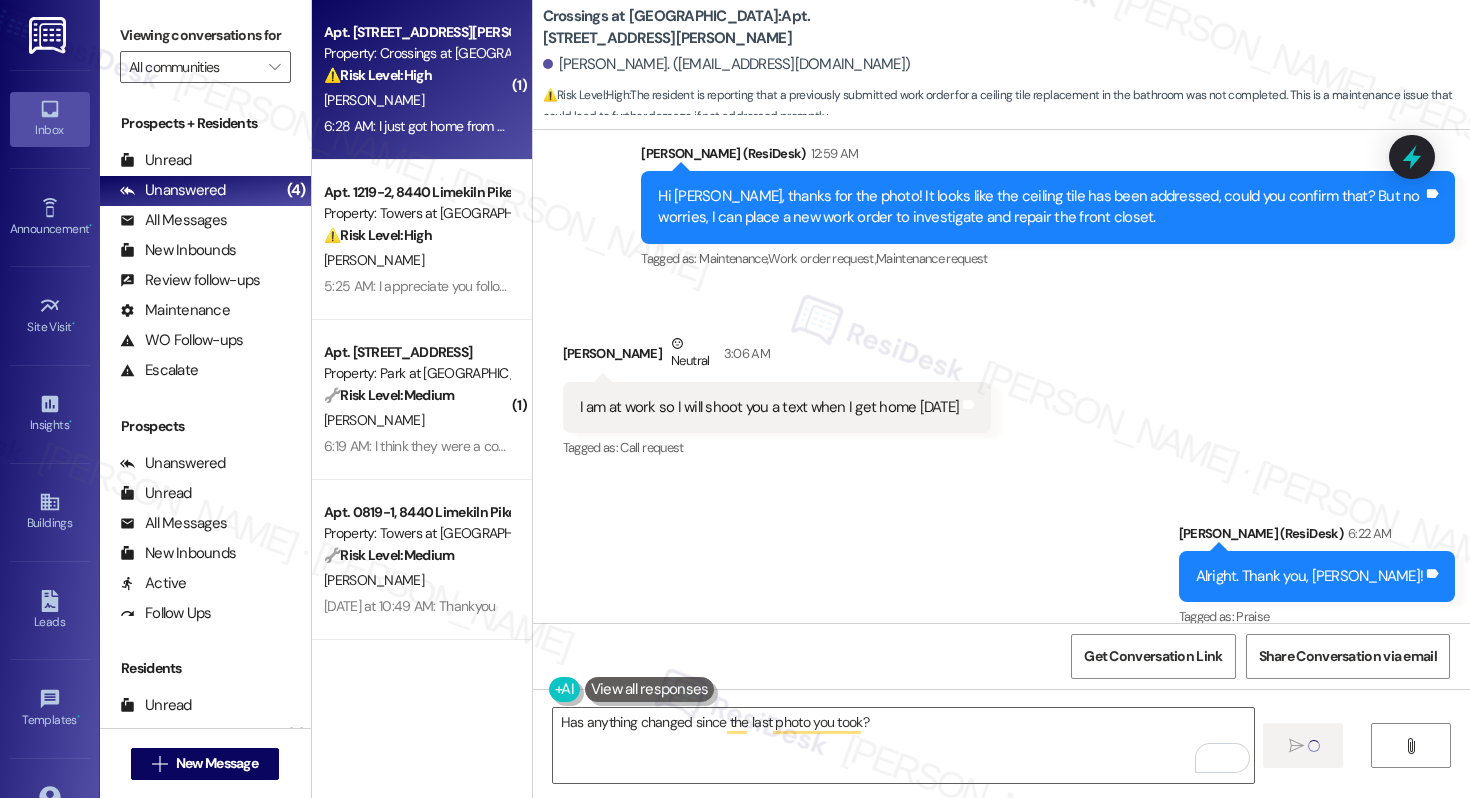 type 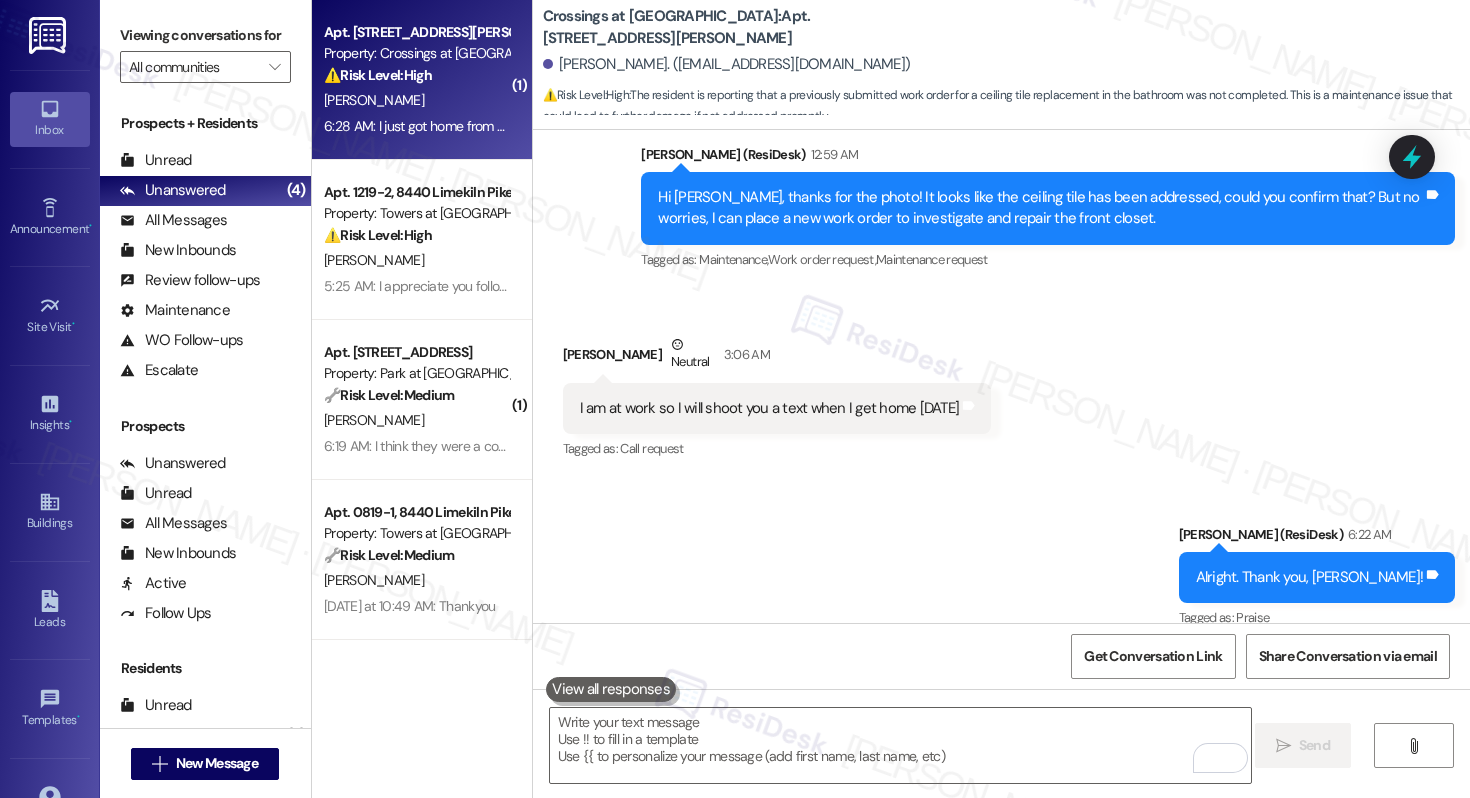 scroll, scrollTop: 7552, scrollLeft: 0, axis: vertical 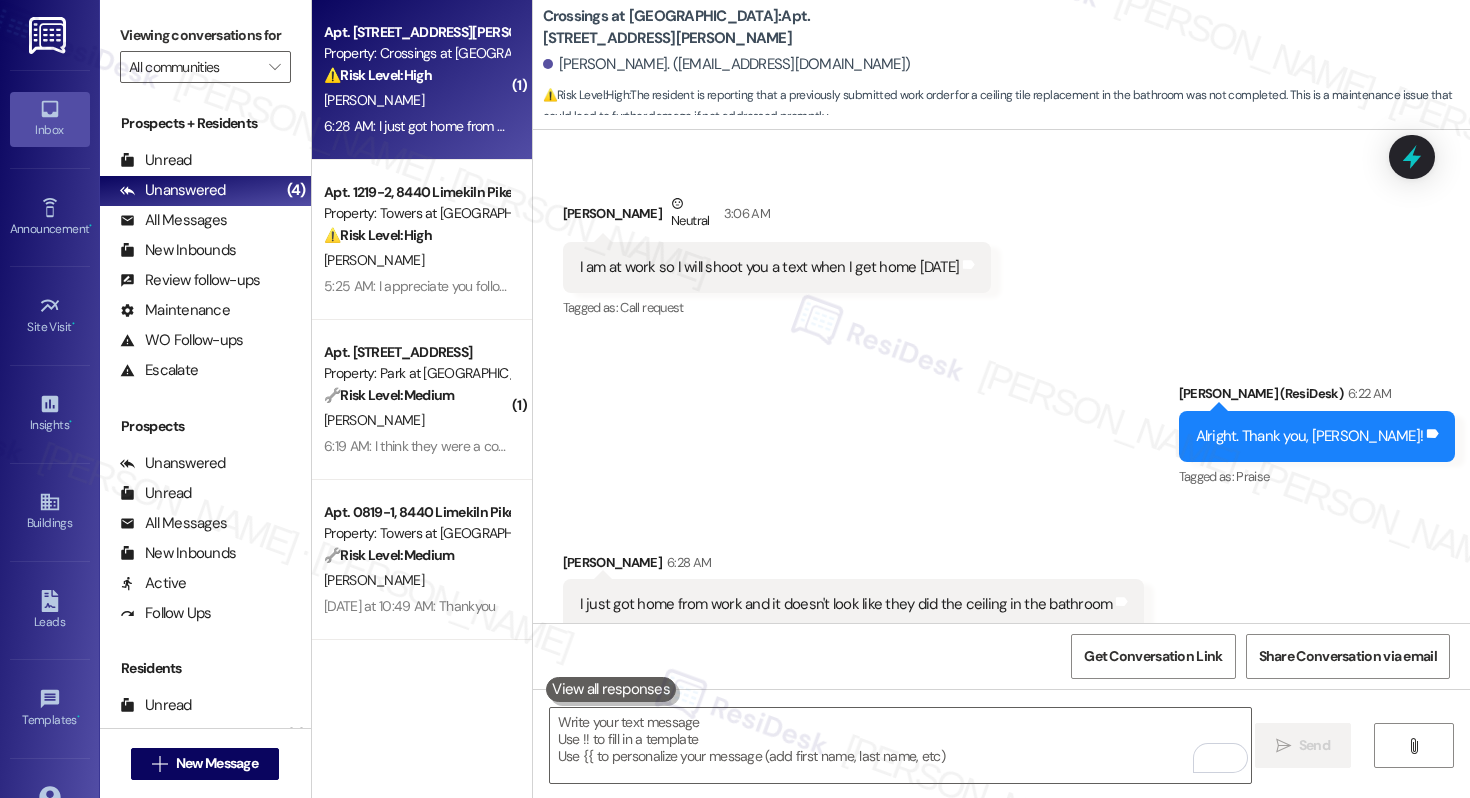 click on "[PERSON_NAME]" at bounding box center [416, 100] 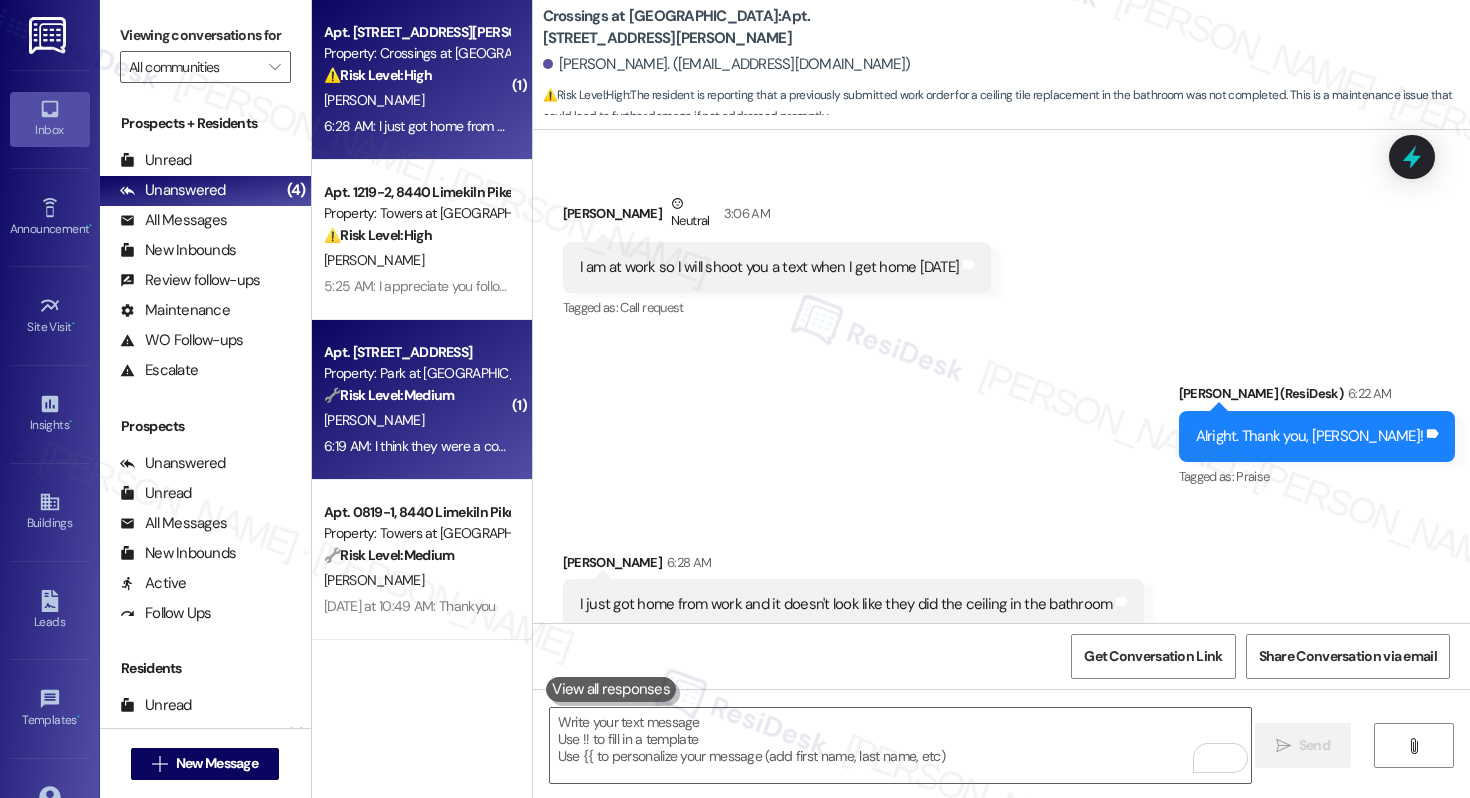click on "🔧  Risk Level:  Medium The resident initially reported gnats and bugs, which prompted a pest control request. However, they now state the problem is resolved and express surprise about the lack of notice for the maintenance visit. This indicates a past issue that is no longer active, but the lack of notice is a process failure that warrants attention." at bounding box center [416, 395] 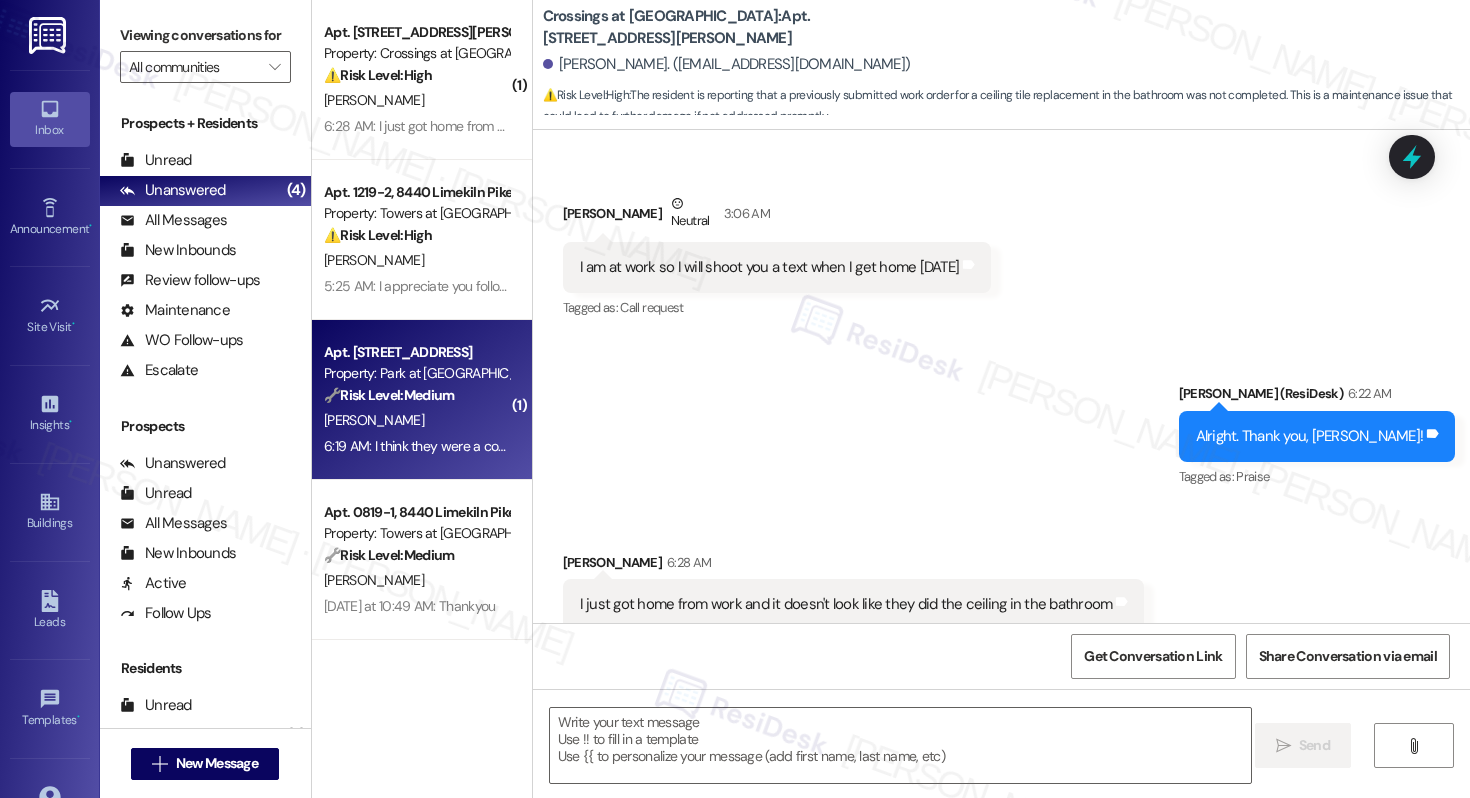 type on "Fetching suggested responses. Please feel free to read through the conversation in the meantime." 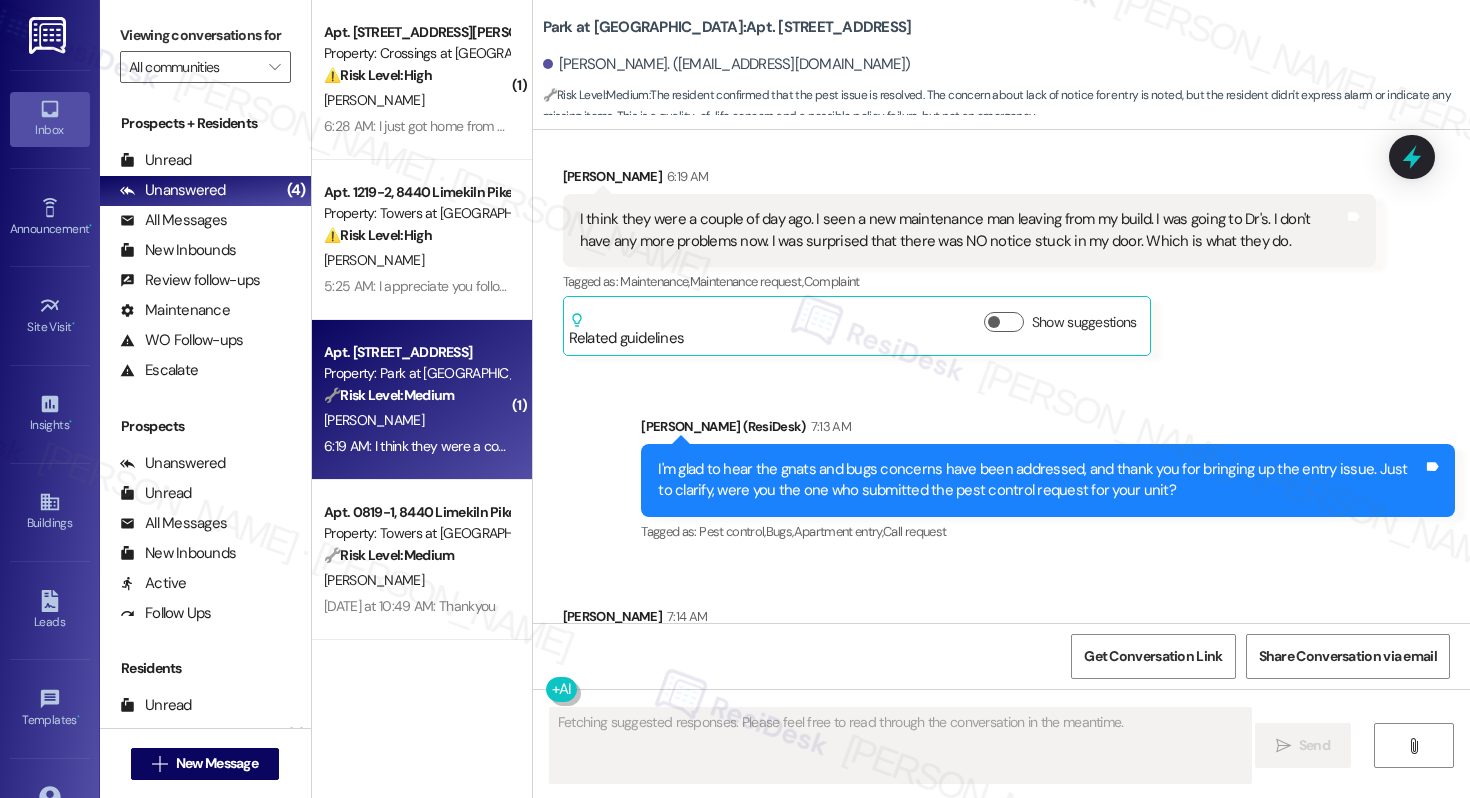 scroll, scrollTop: 8975, scrollLeft: 0, axis: vertical 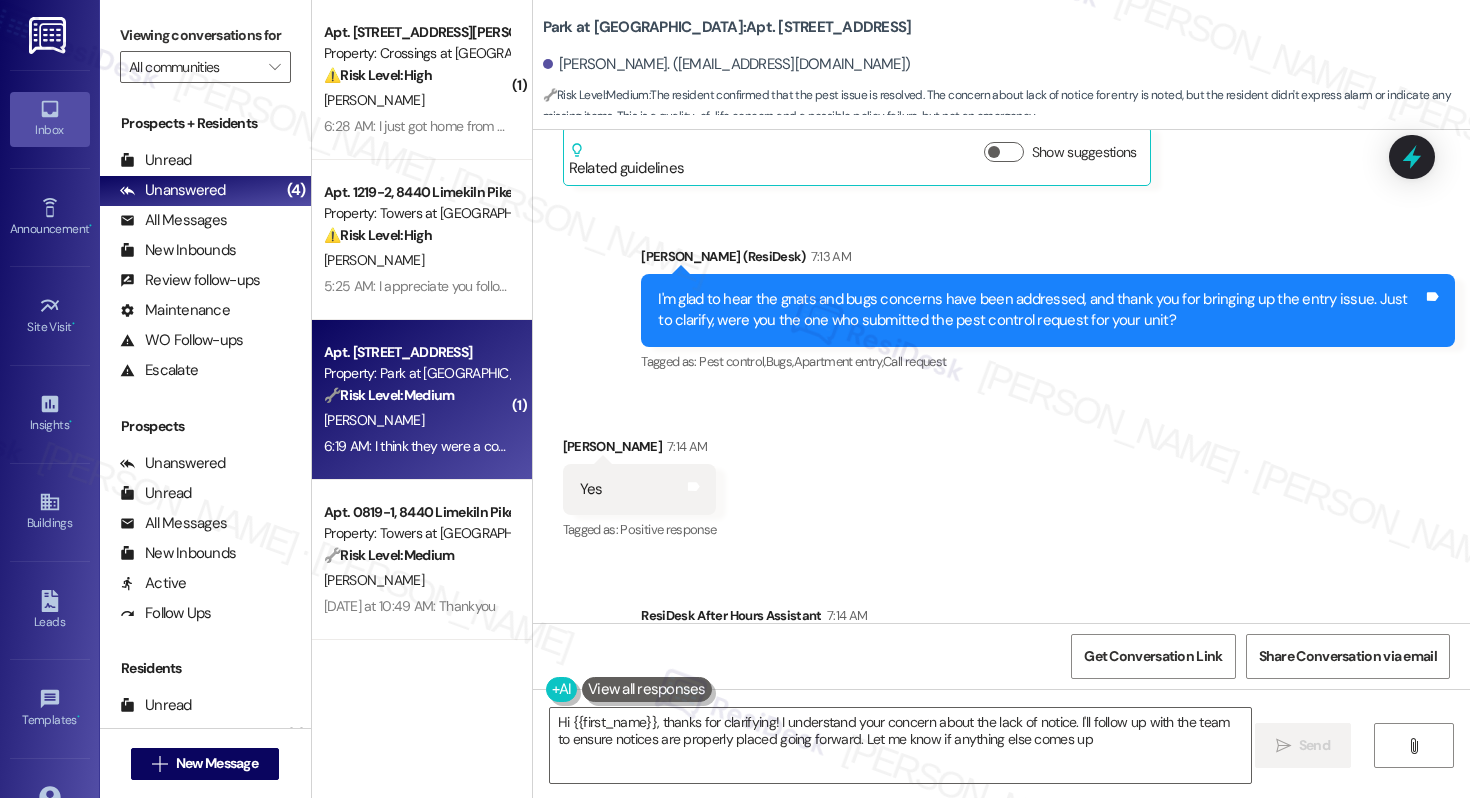 type on "Hi {{first_name}}, thanks for clarifying! I understand your concern about the lack of notice. I'll follow up with the team to ensure notices are properly placed going forward. Let me know if anything else comes up!" 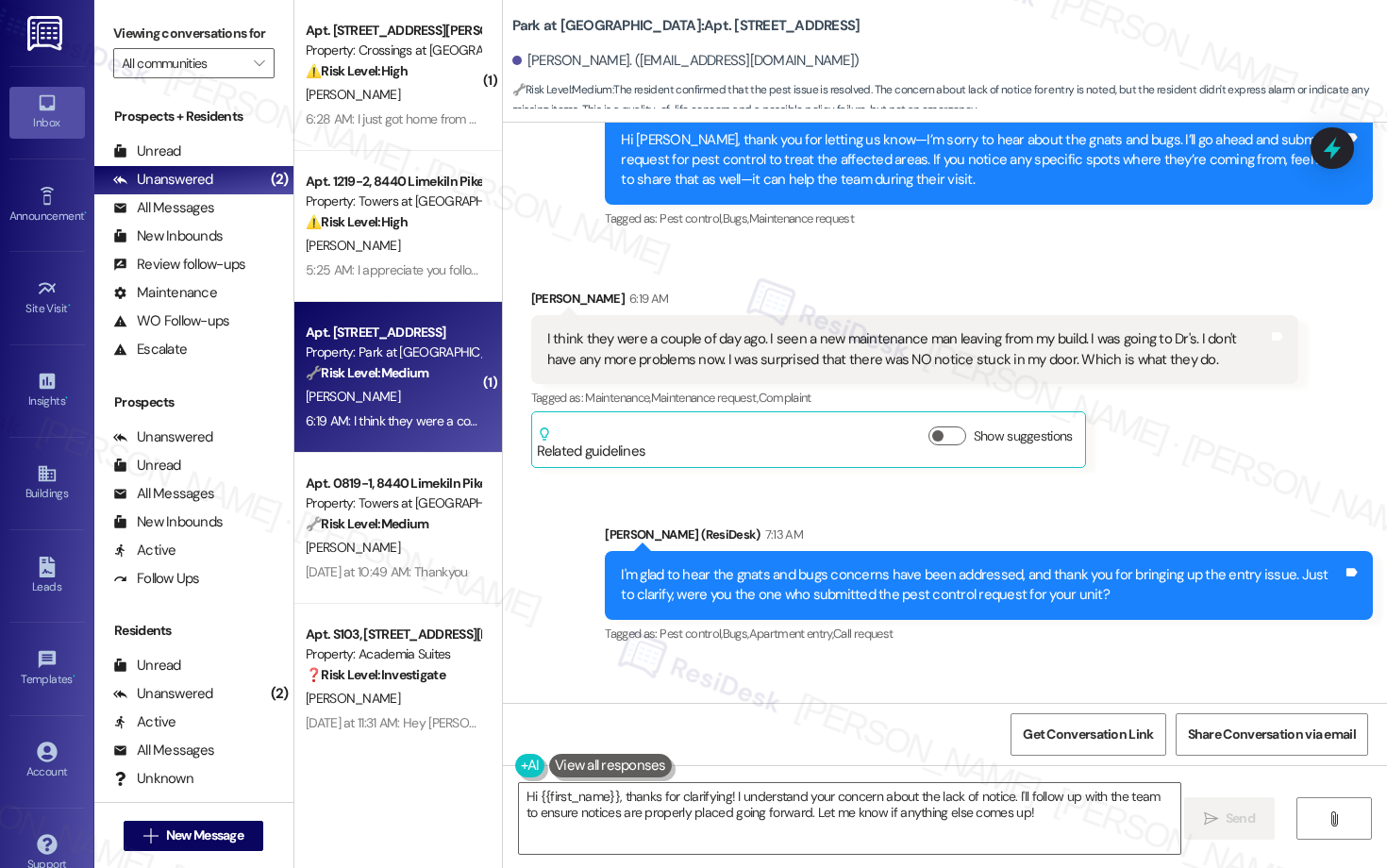scroll, scrollTop: 8160, scrollLeft: 0, axis: vertical 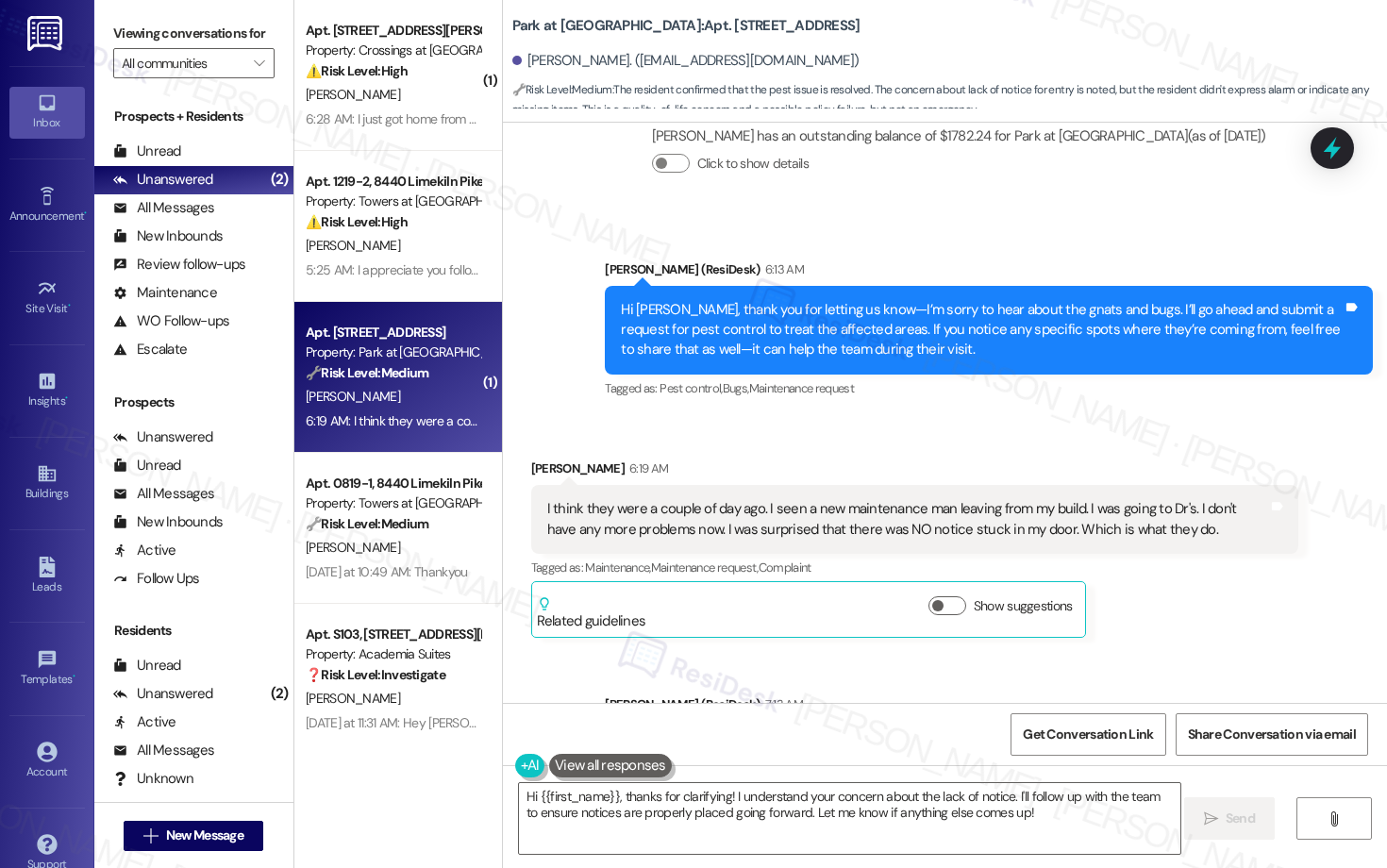 click on "I think they were a couple of day ago. I seen a new maintenance man leaving from my build. I was going to Dr's. I don't have any more problems now. I was surprised that there was NO notice stuck in my door. Which is what they do." at bounding box center (908, 519) 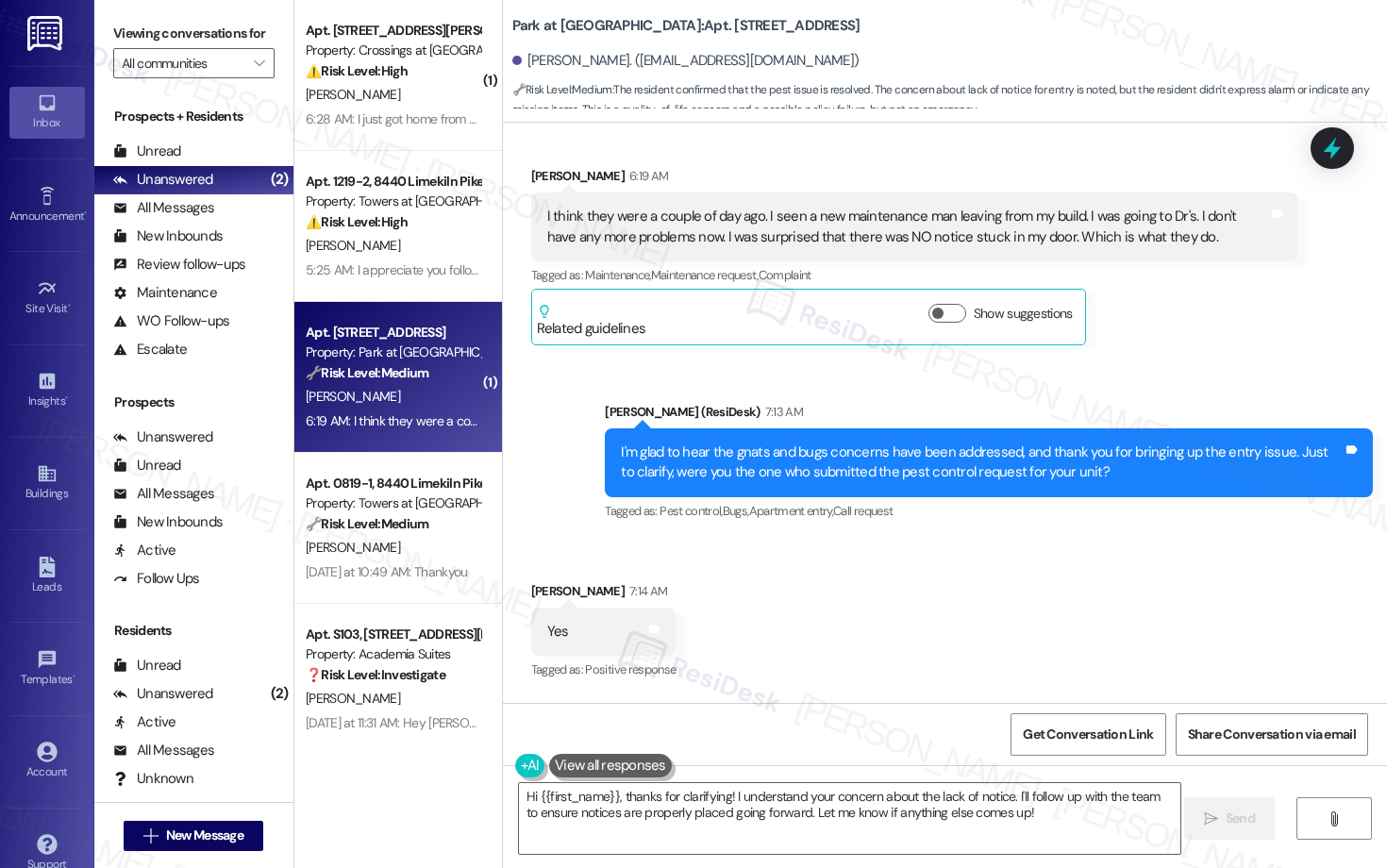 scroll, scrollTop: 8353, scrollLeft: 0, axis: vertical 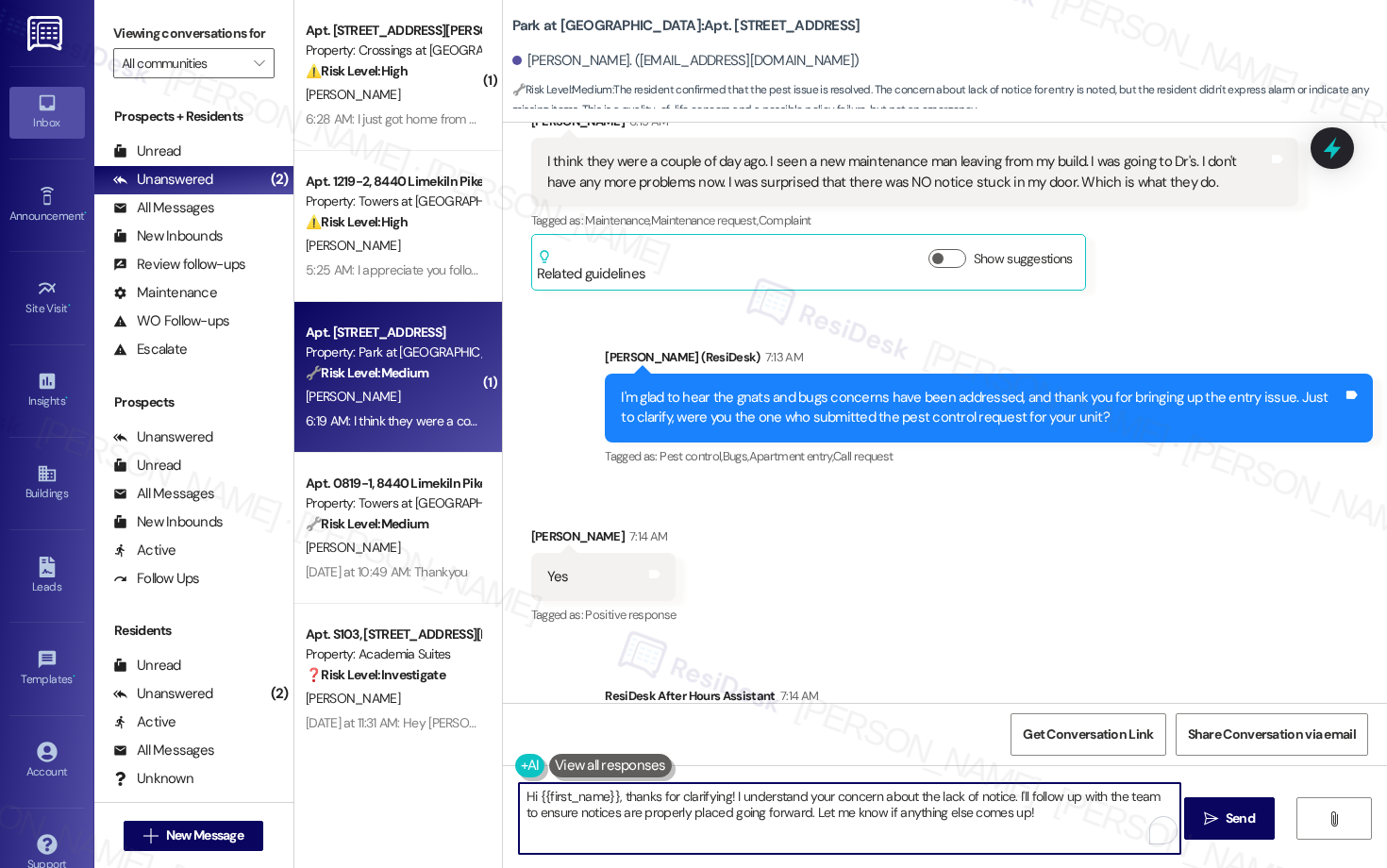 click on "Hi {{first_name}}, thanks for clarifying! I understand your concern about the lack of notice. I'll follow up with the team to ensure notices are properly placed going forward. Let me know if anything else comes up!" at bounding box center (849, 818) 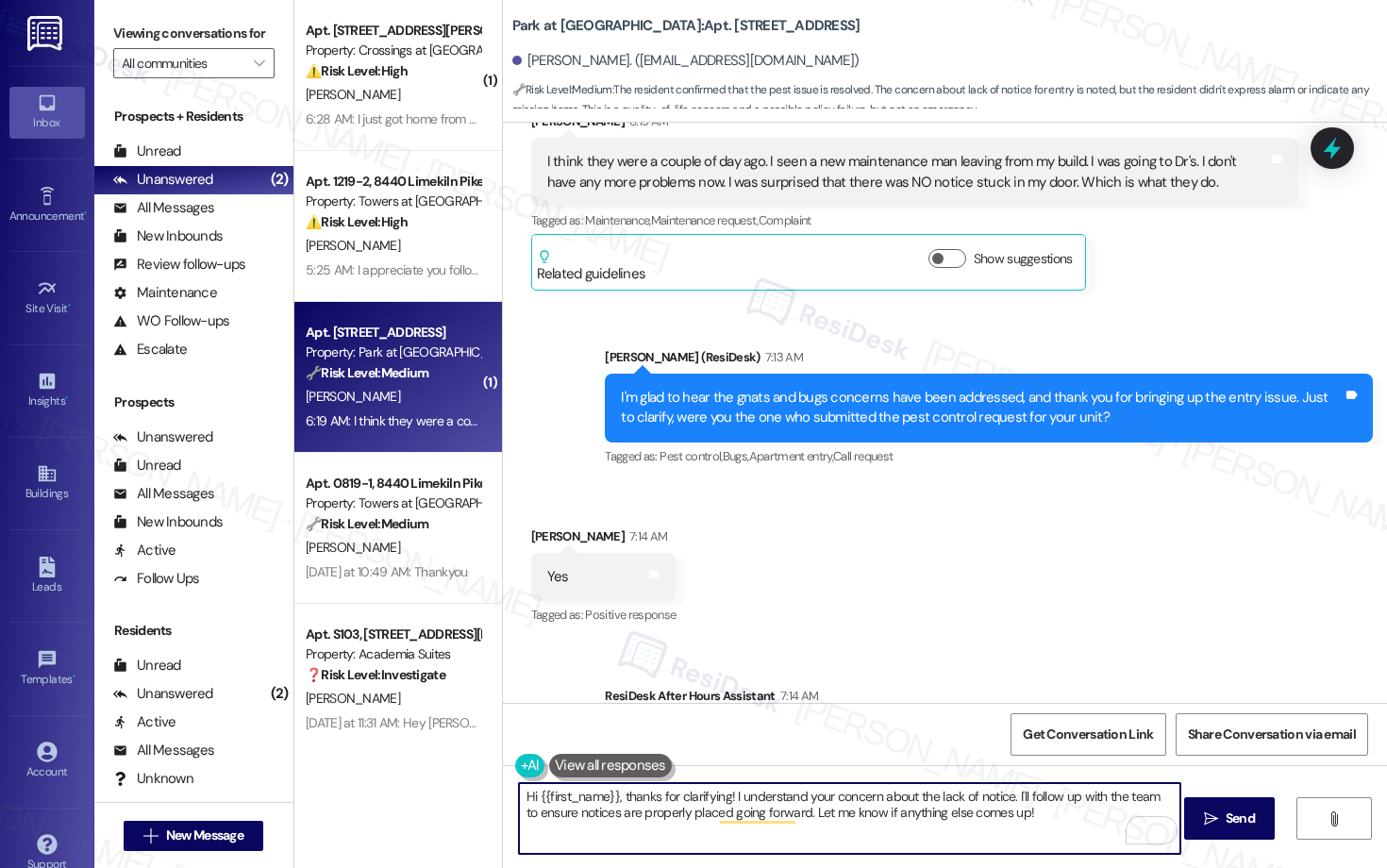 click on "Hi {{first_name}}, thanks for clarifying! I understand your concern about the lack of notice. I'll follow up with the team to ensure notices are properly placed going forward. Let me know if anything else comes up!" at bounding box center [849, 818] 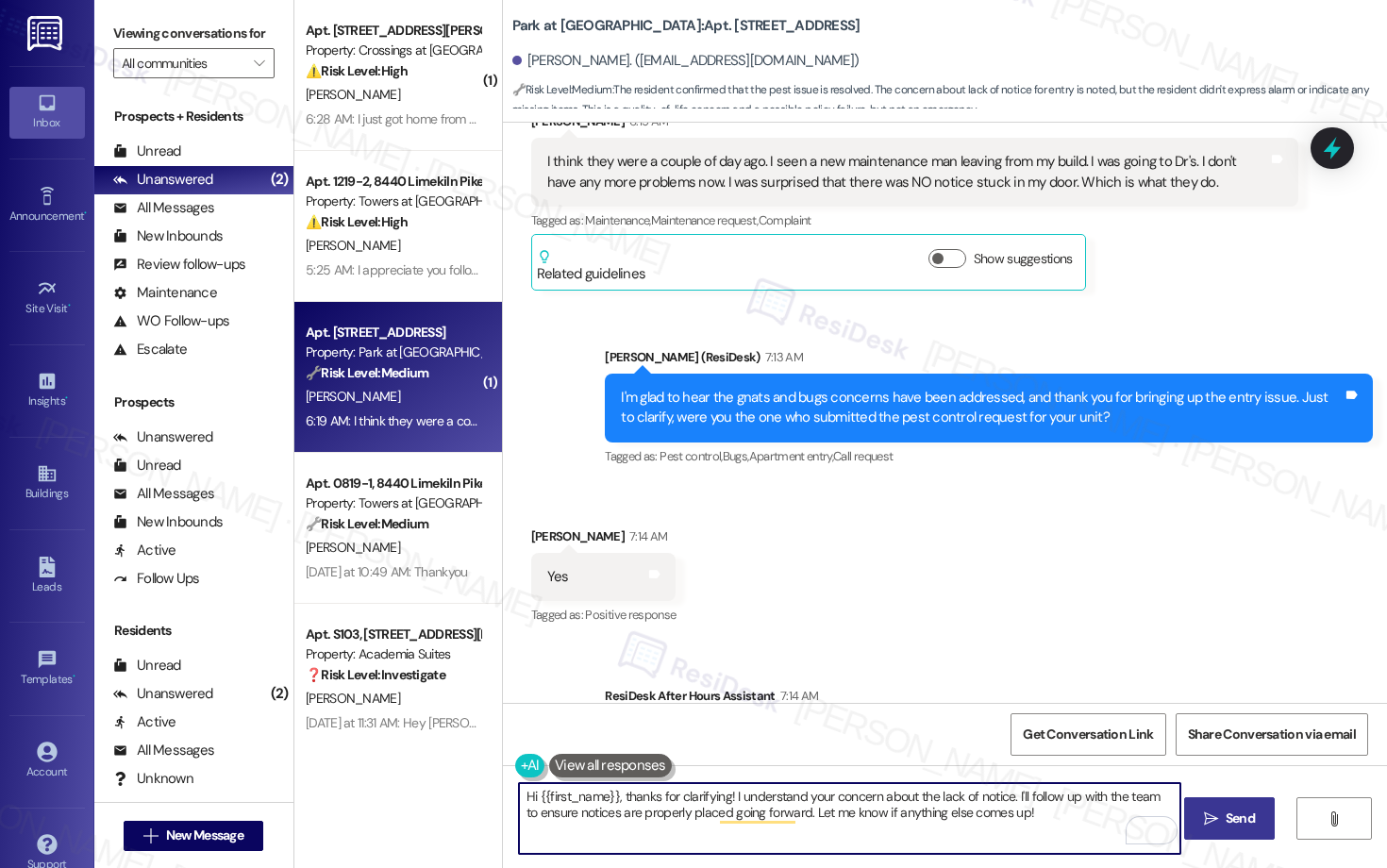 click on "" at bounding box center [1211, 819] 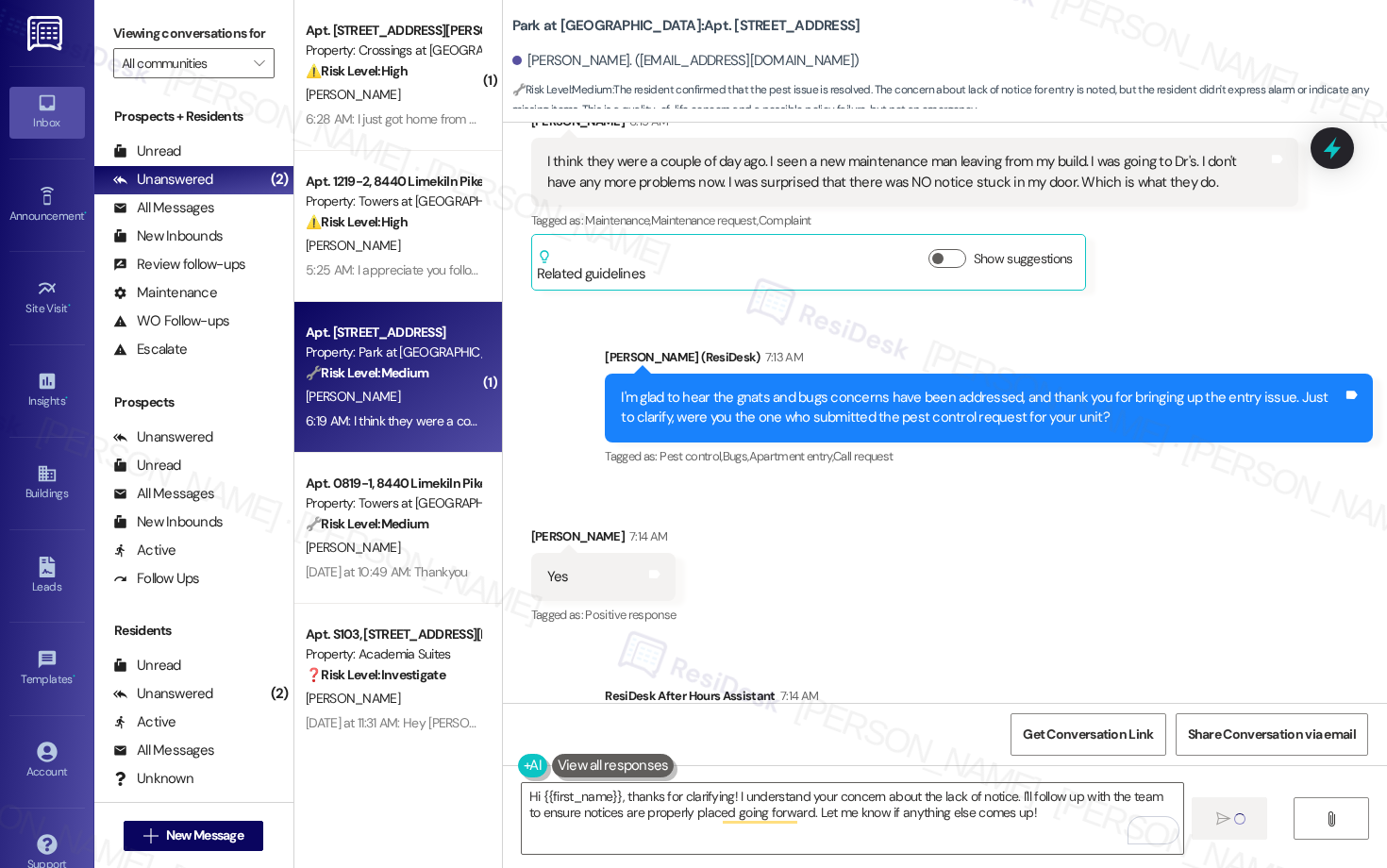 type 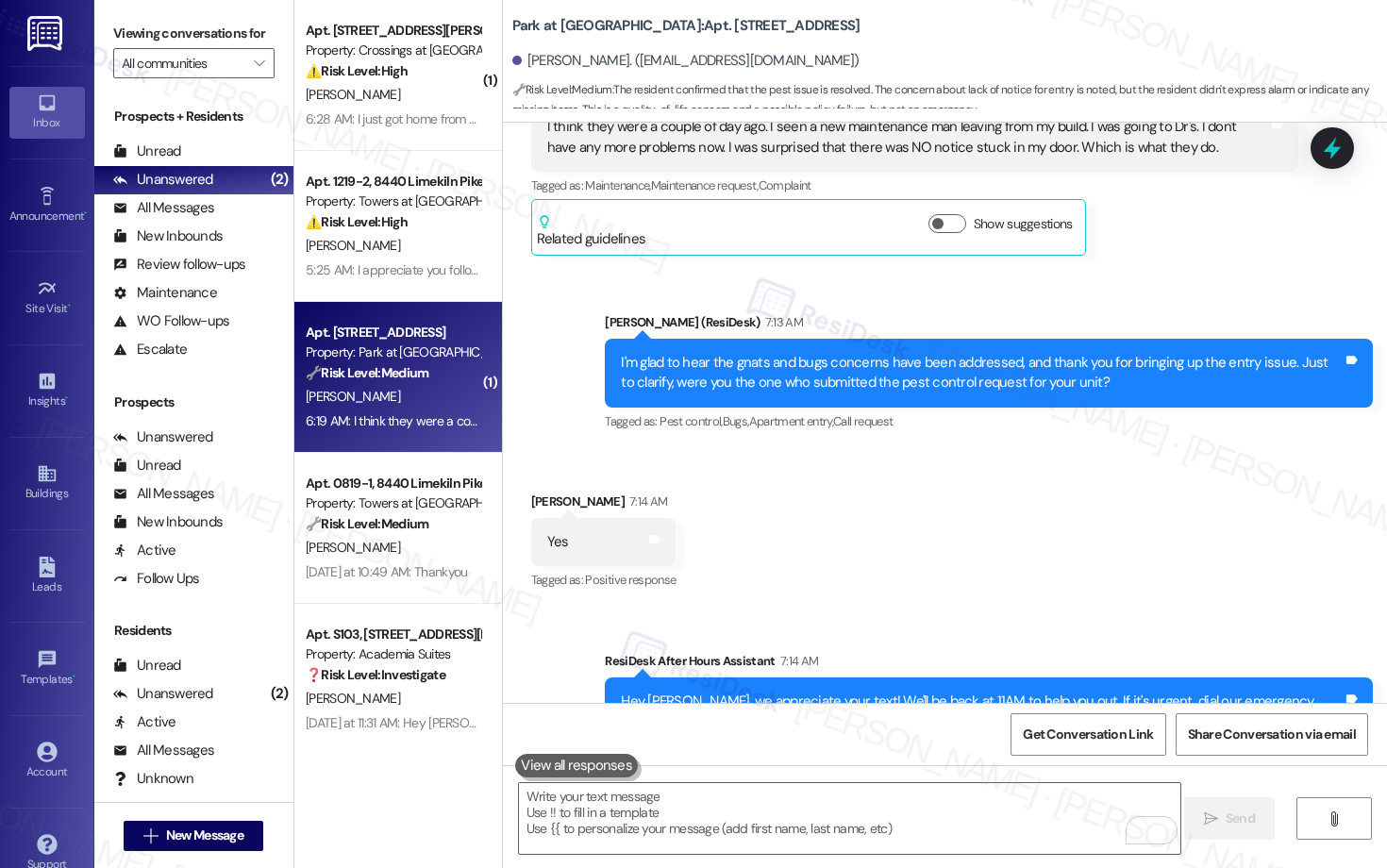 scroll, scrollTop: 8505, scrollLeft: 0, axis: vertical 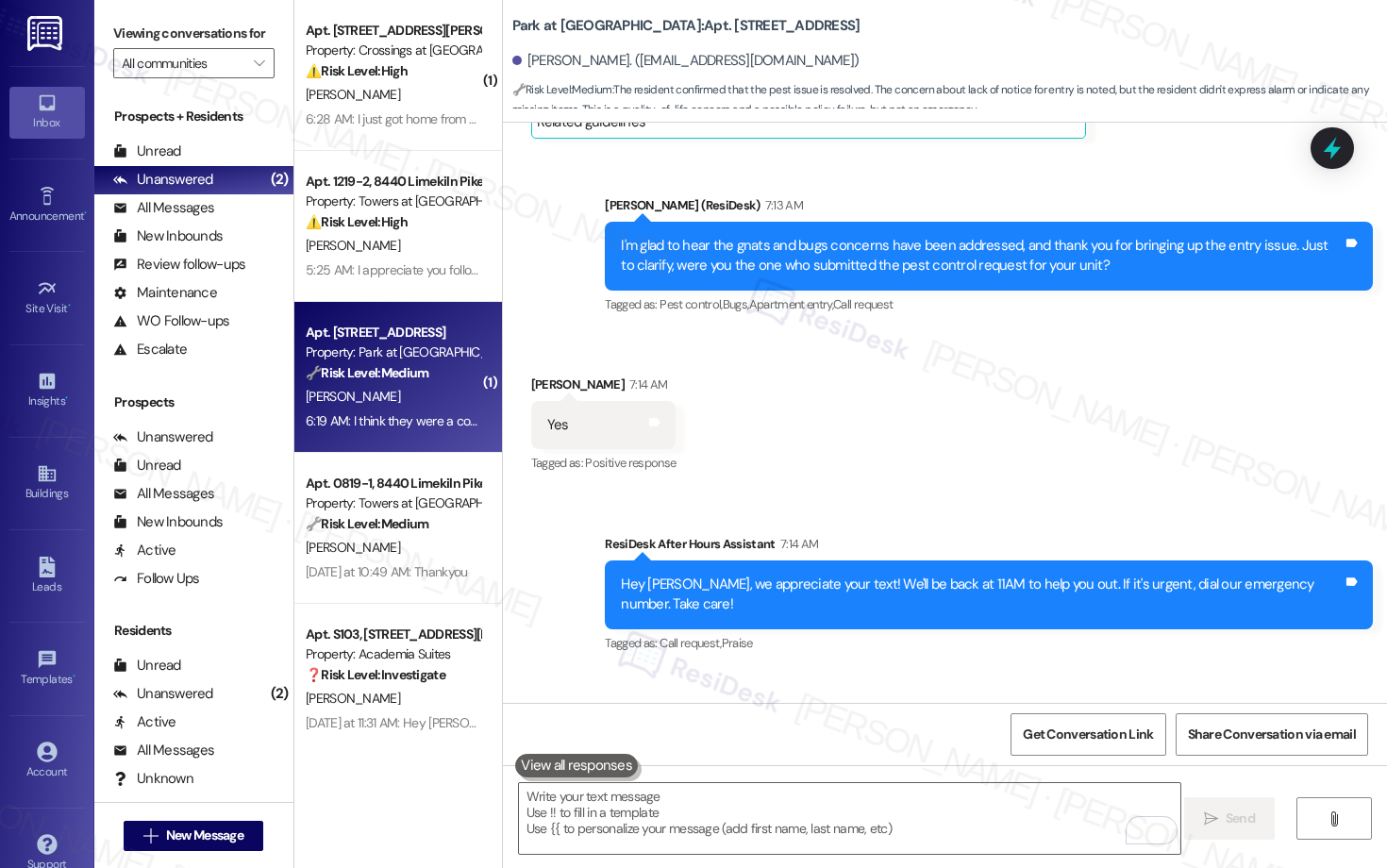 click on "Hi [PERSON_NAME], thanks for clarifying! I understand your concern about the lack of notice. I'll follow up with the team to ensure notices are properly placed going forward. Let me know if anything else comes up!" at bounding box center [981, 774] 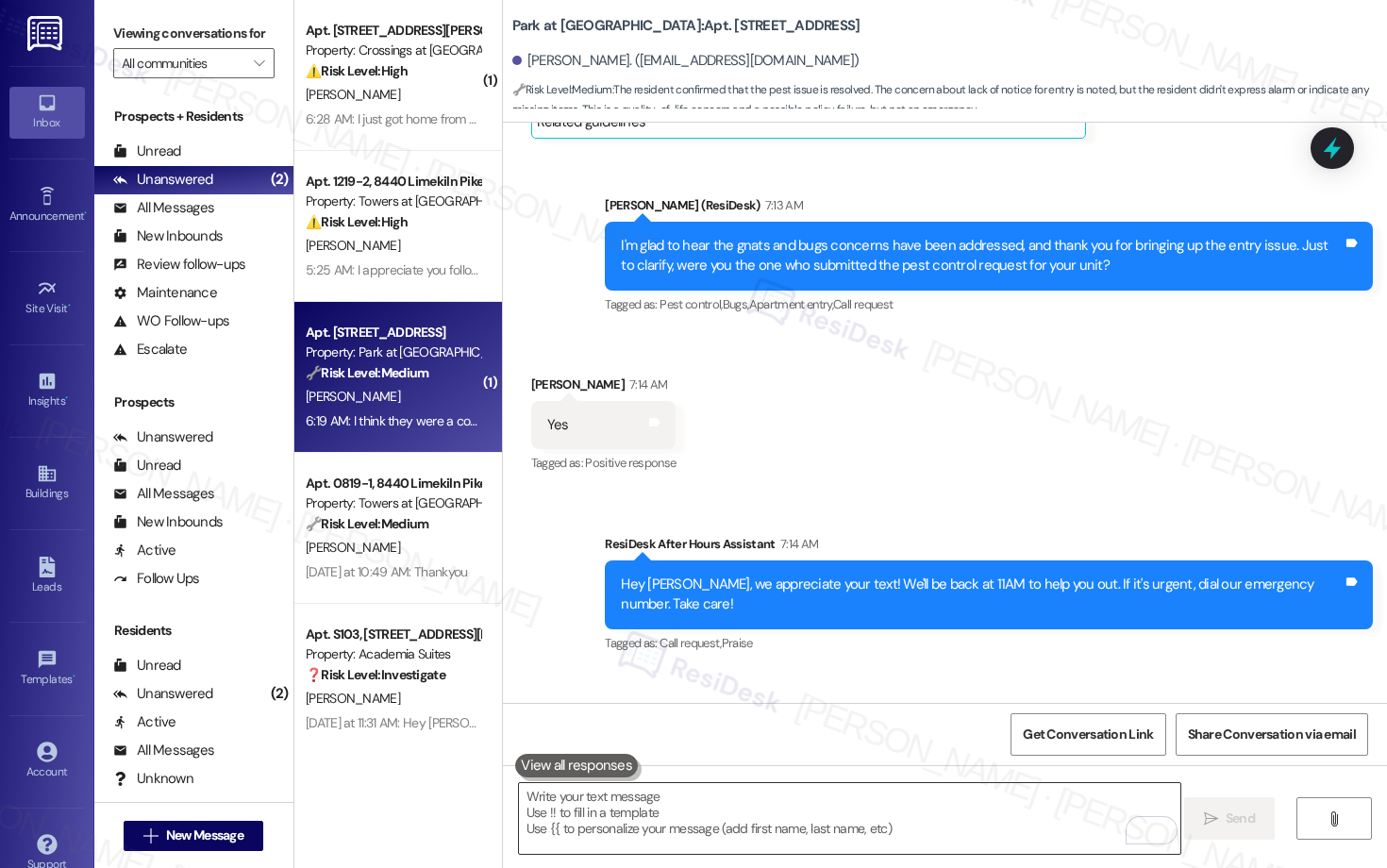 click at bounding box center [849, 818] 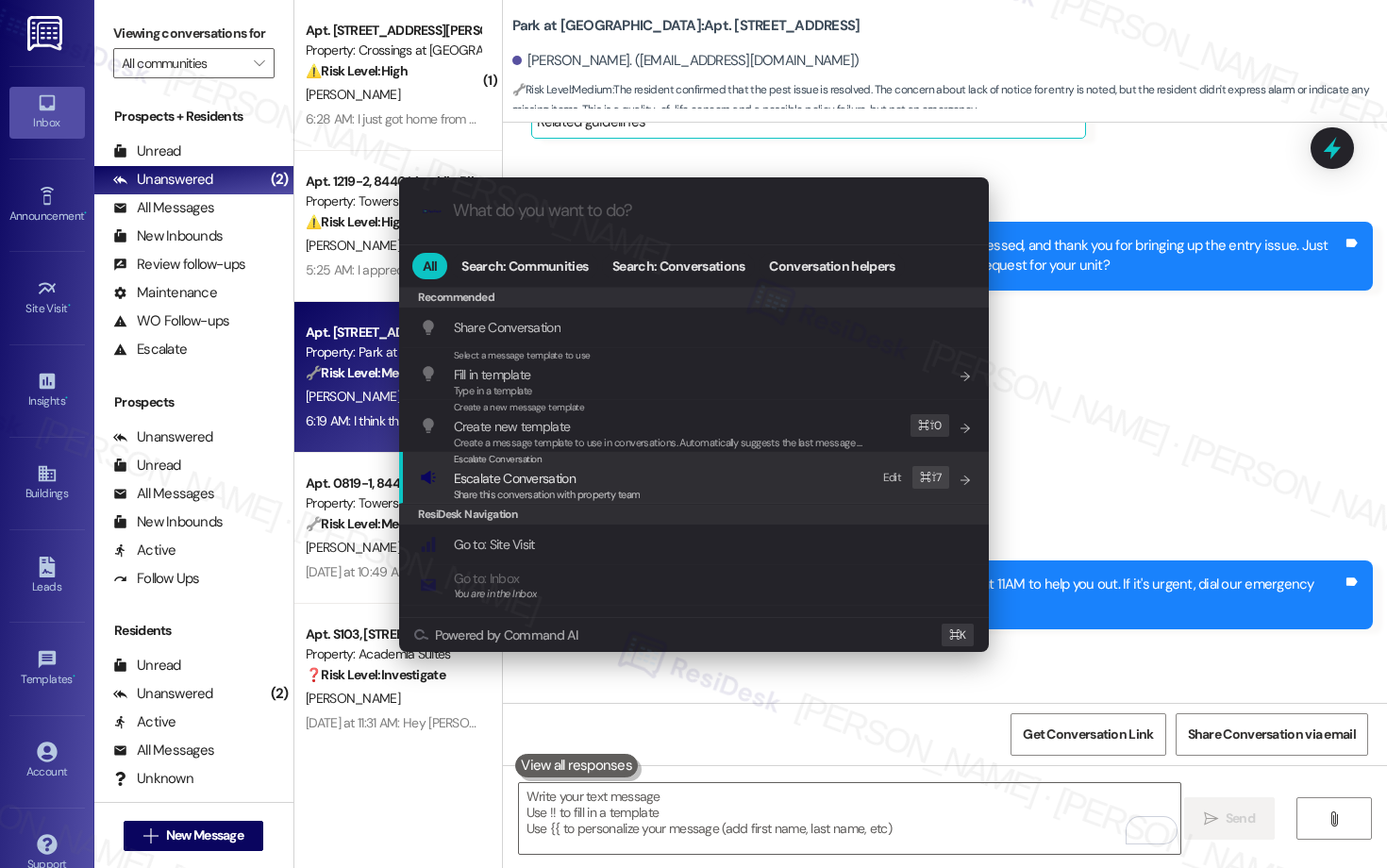 click on "Escalate Conversation" at bounding box center (547, 478) 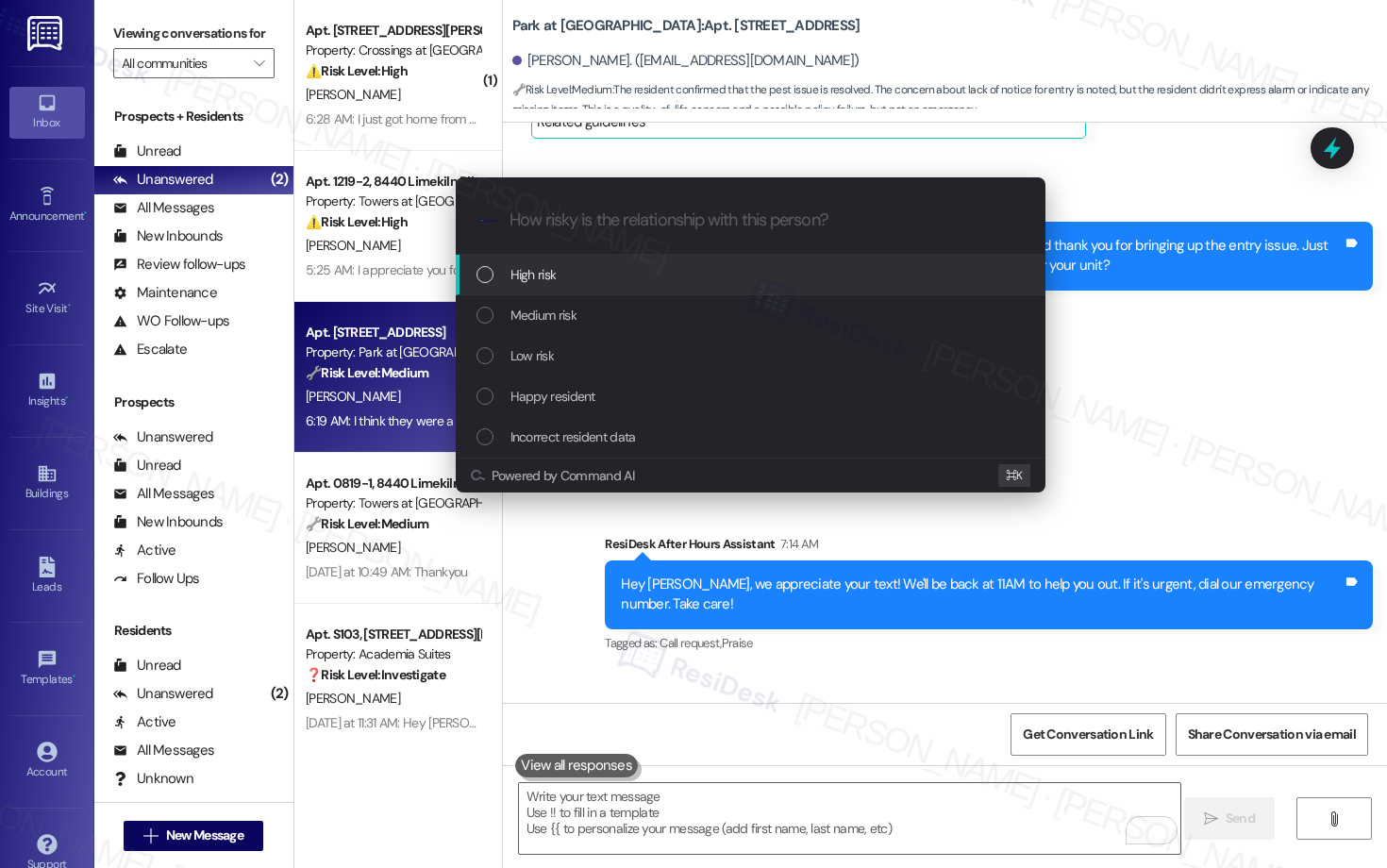 click on "High risk" at bounding box center [752, 275] 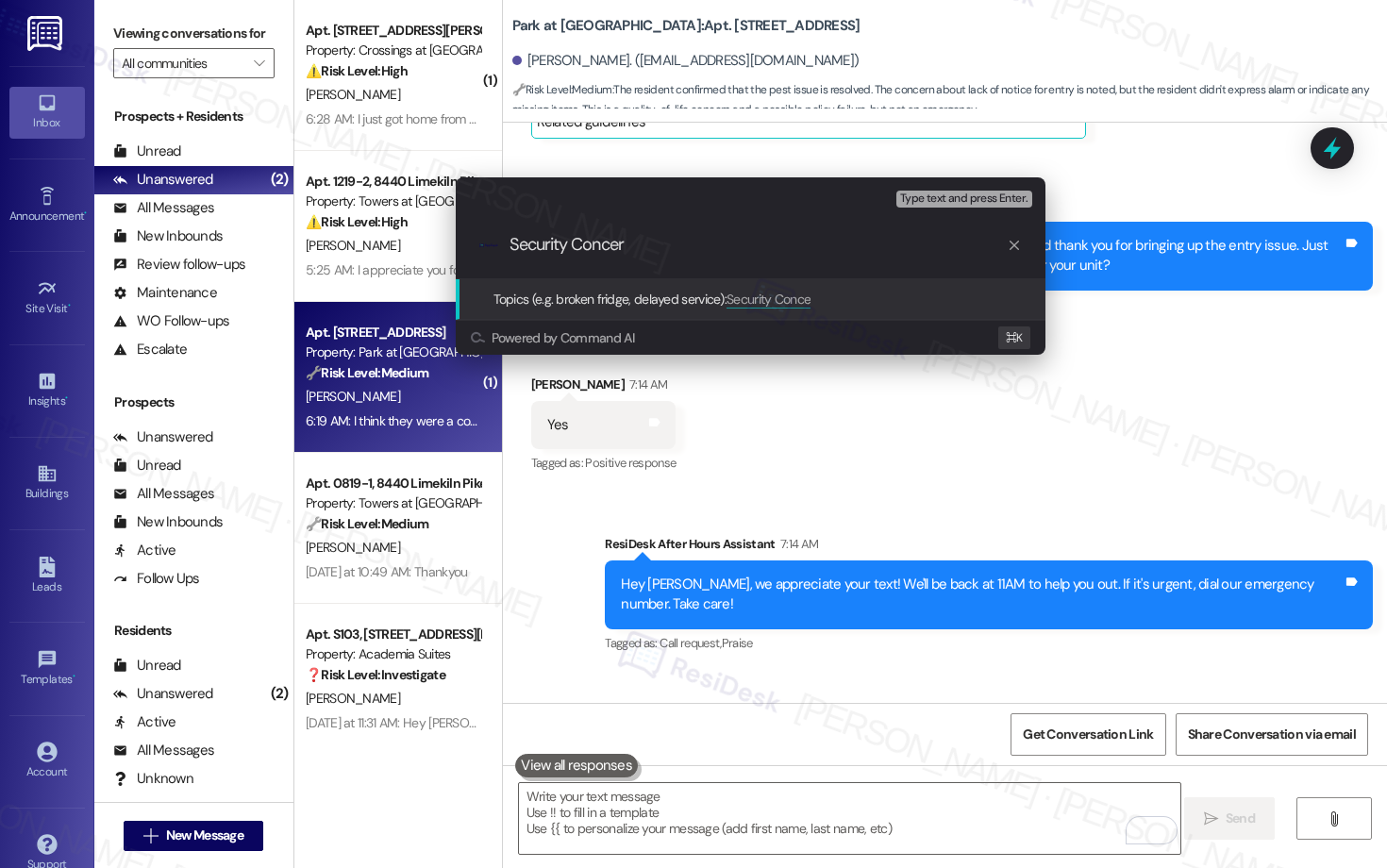 type on "Security Concern" 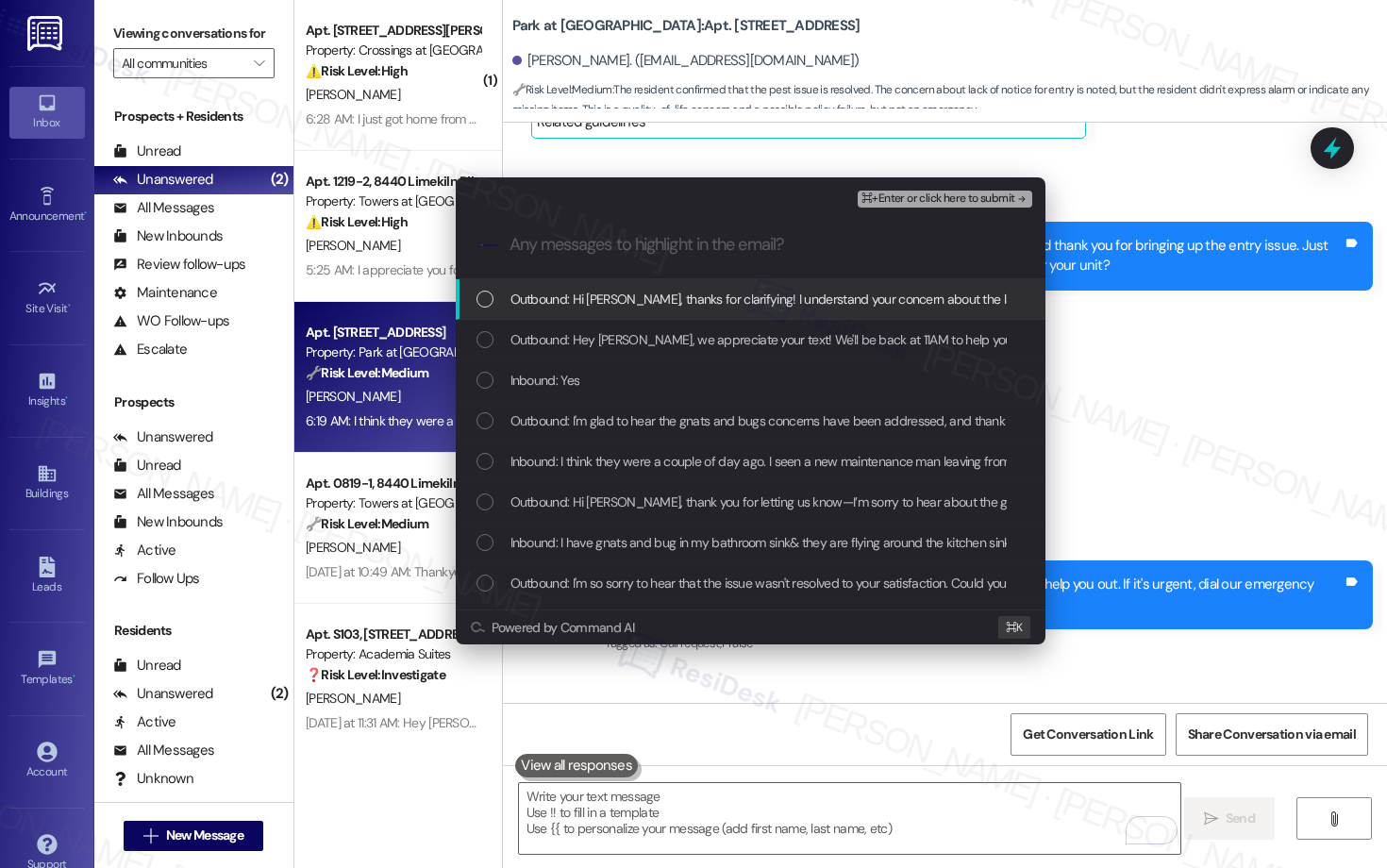 click on "Outbound: Hi Mary, thanks for clarifying! I understand your concern about the lack of notice. I'll follow up with the team to ensure notices are properly placed going forward. Let me know if anything else comes up!" at bounding box center [1121, 299] 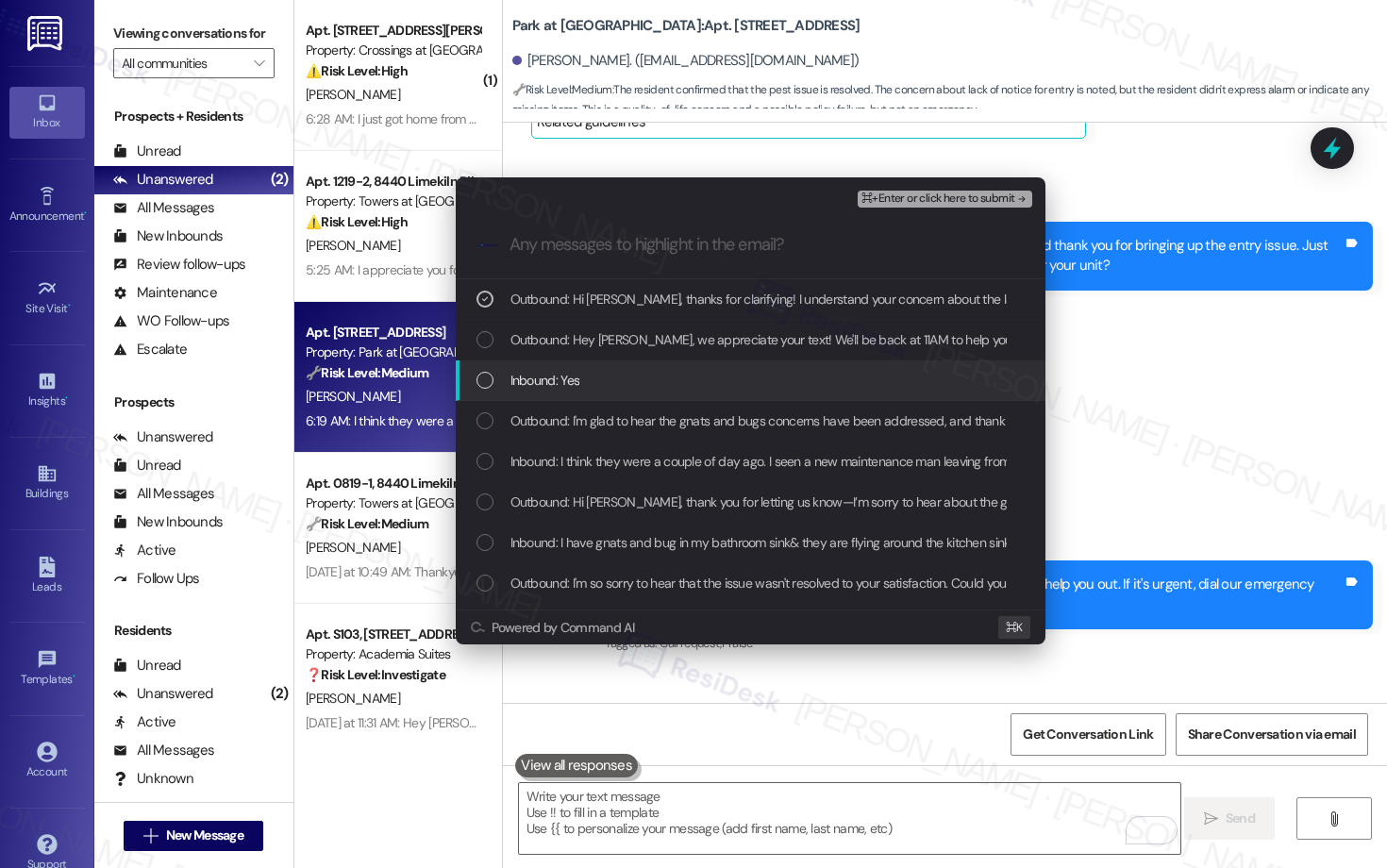 click on "Inbound: Yes" at bounding box center (752, 380) 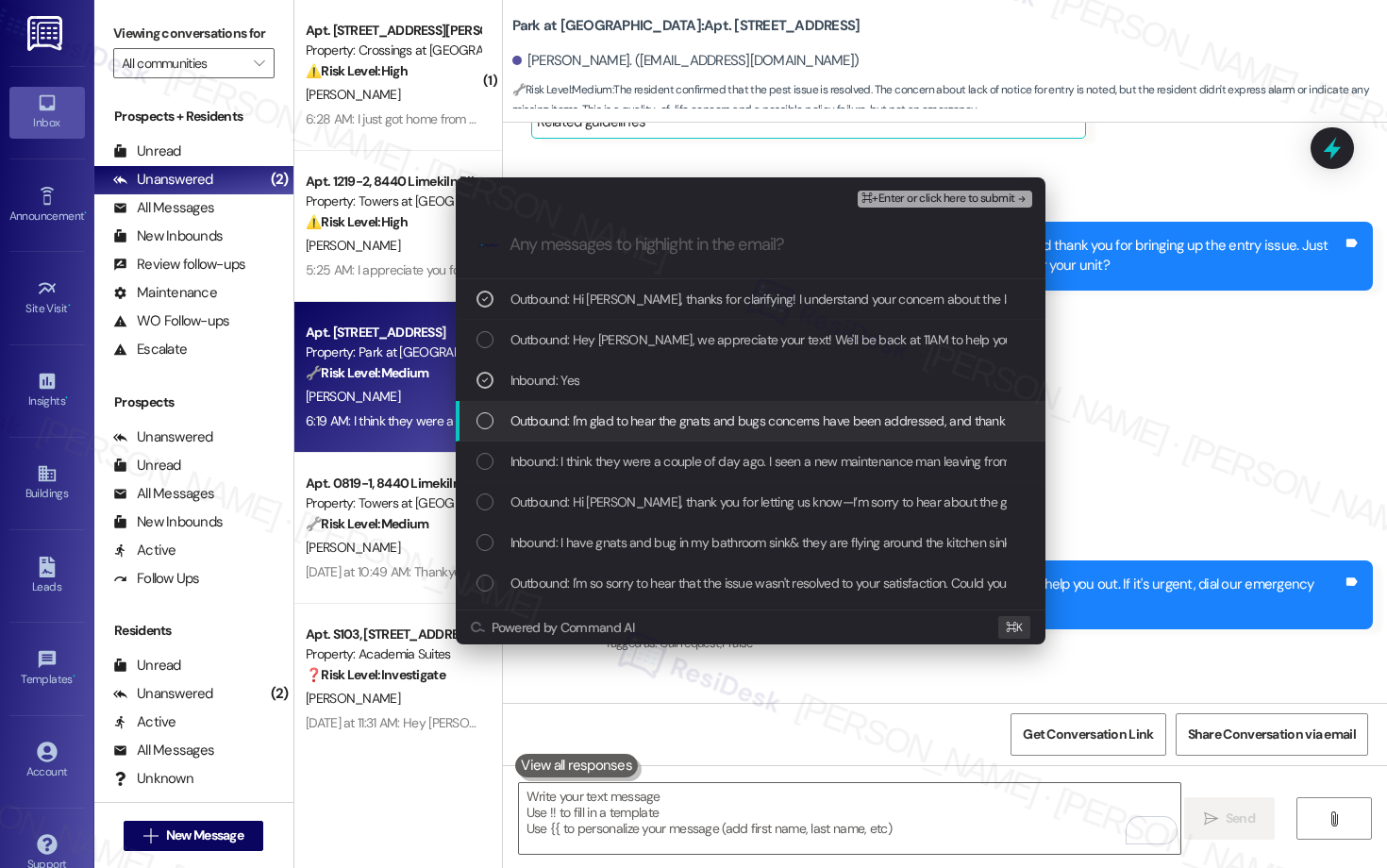 click on "Outbound: I'm glad to hear the gnats and bugs concerns have been addressed, and thank you for bringing up the entry issue. Just to clarify, were you the one who submitted the pest control request for your unit?" at bounding box center [1089, 421] 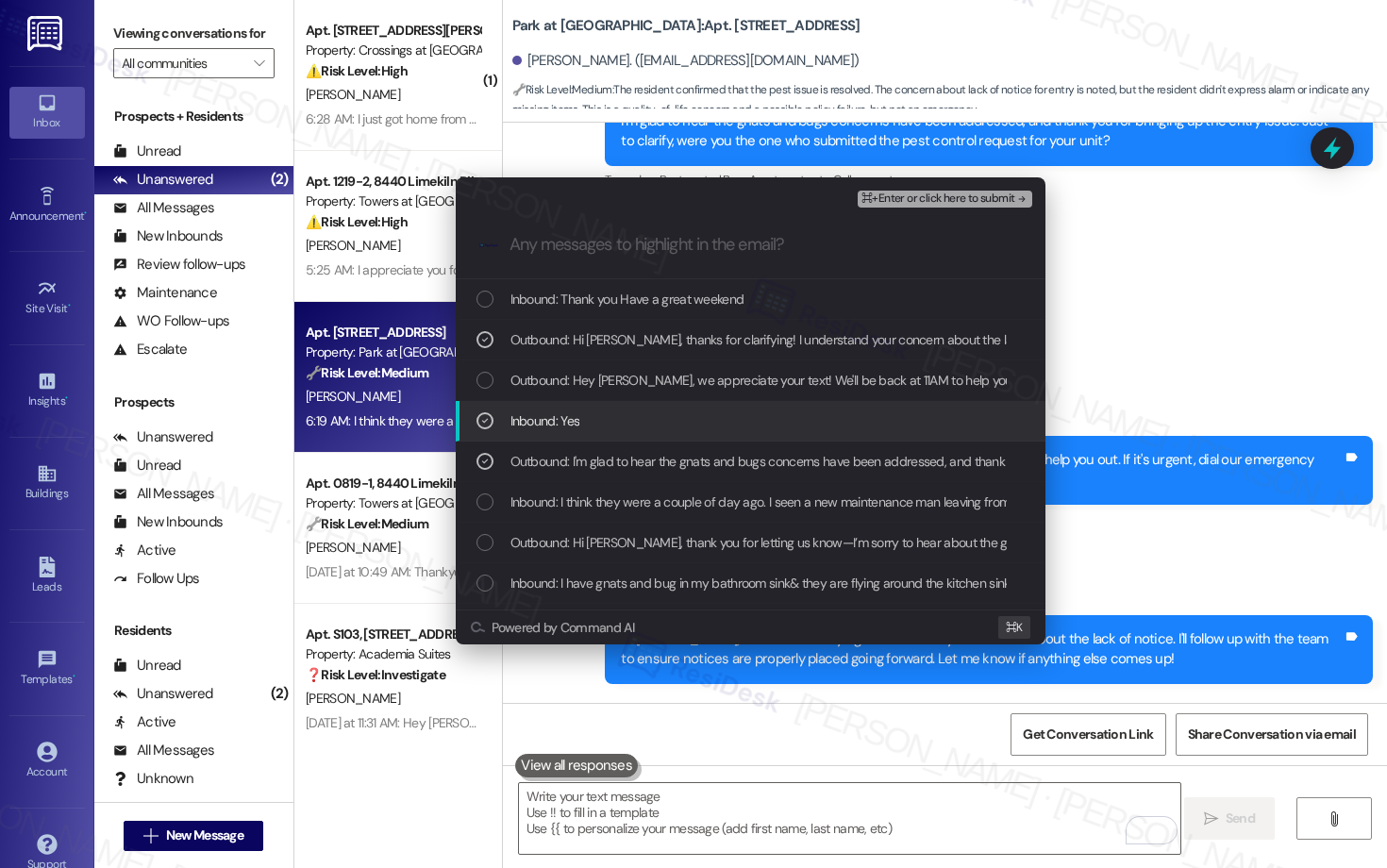scroll, scrollTop: 8655, scrollLeft: 0, axis: vertical 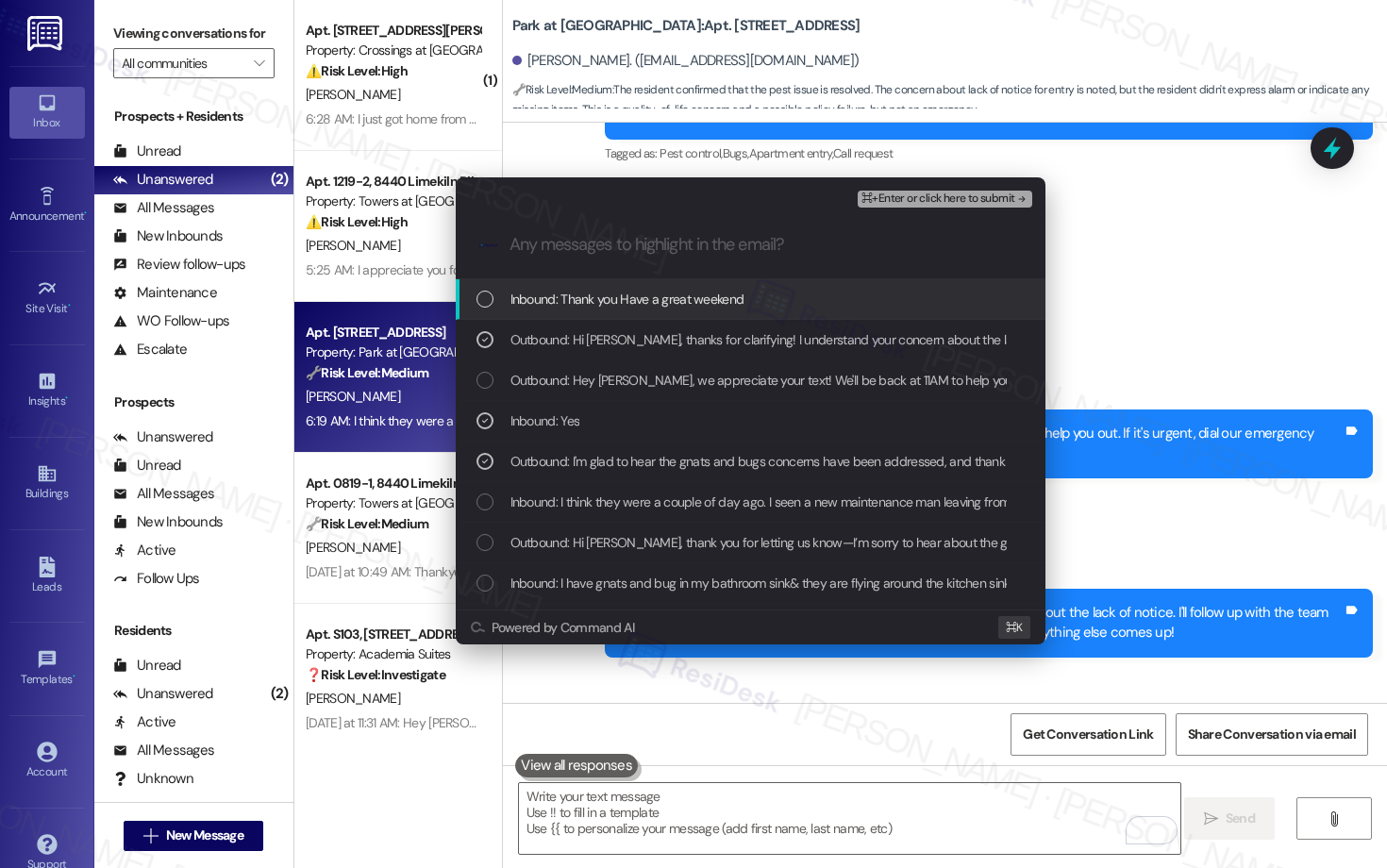 click on "Inbound: Thank you
Have a great weekend" at bounding box center [627, 299] 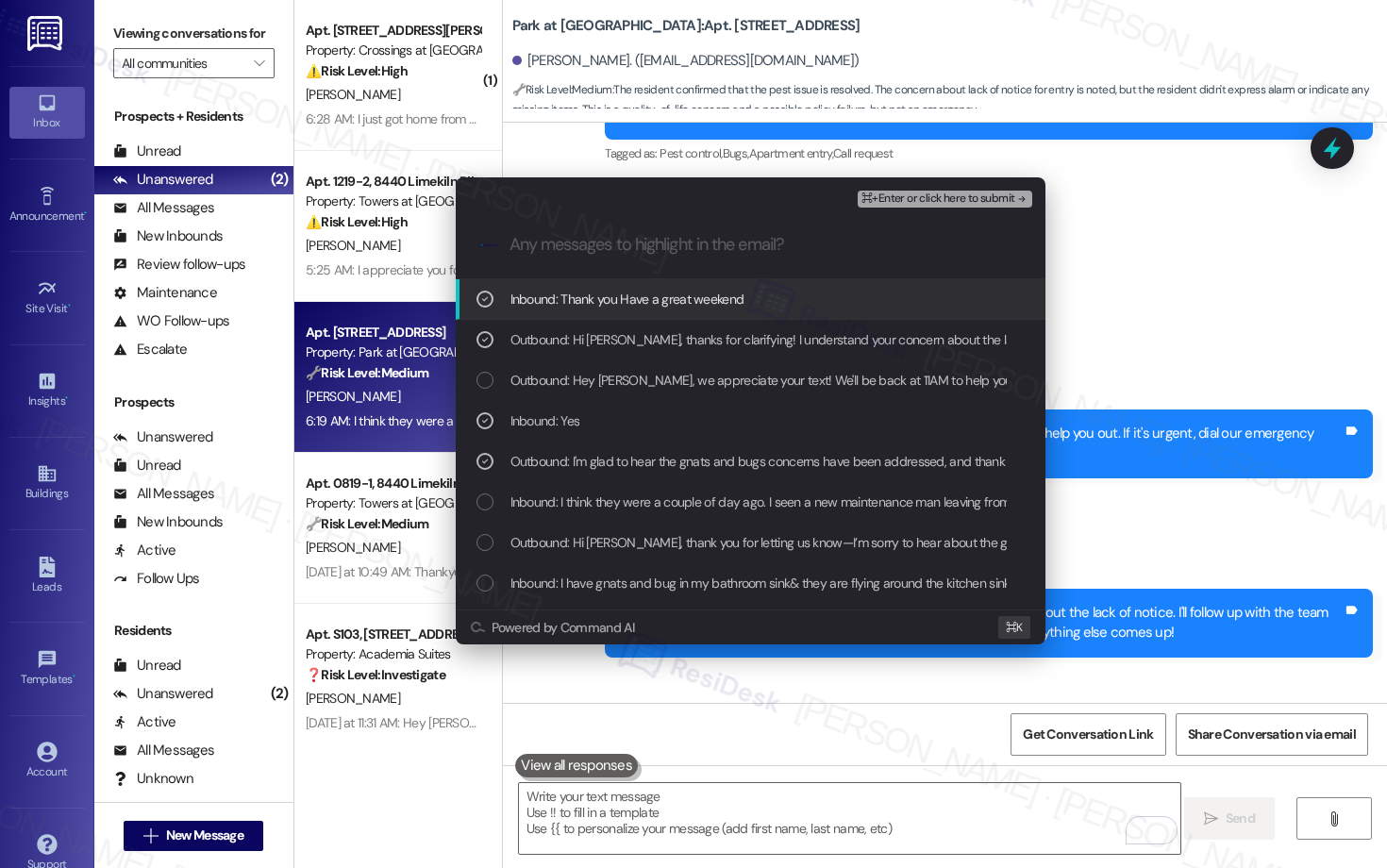 click on "Inbound: Thank you
Have a great weekend" at bounding box center (627, 299) 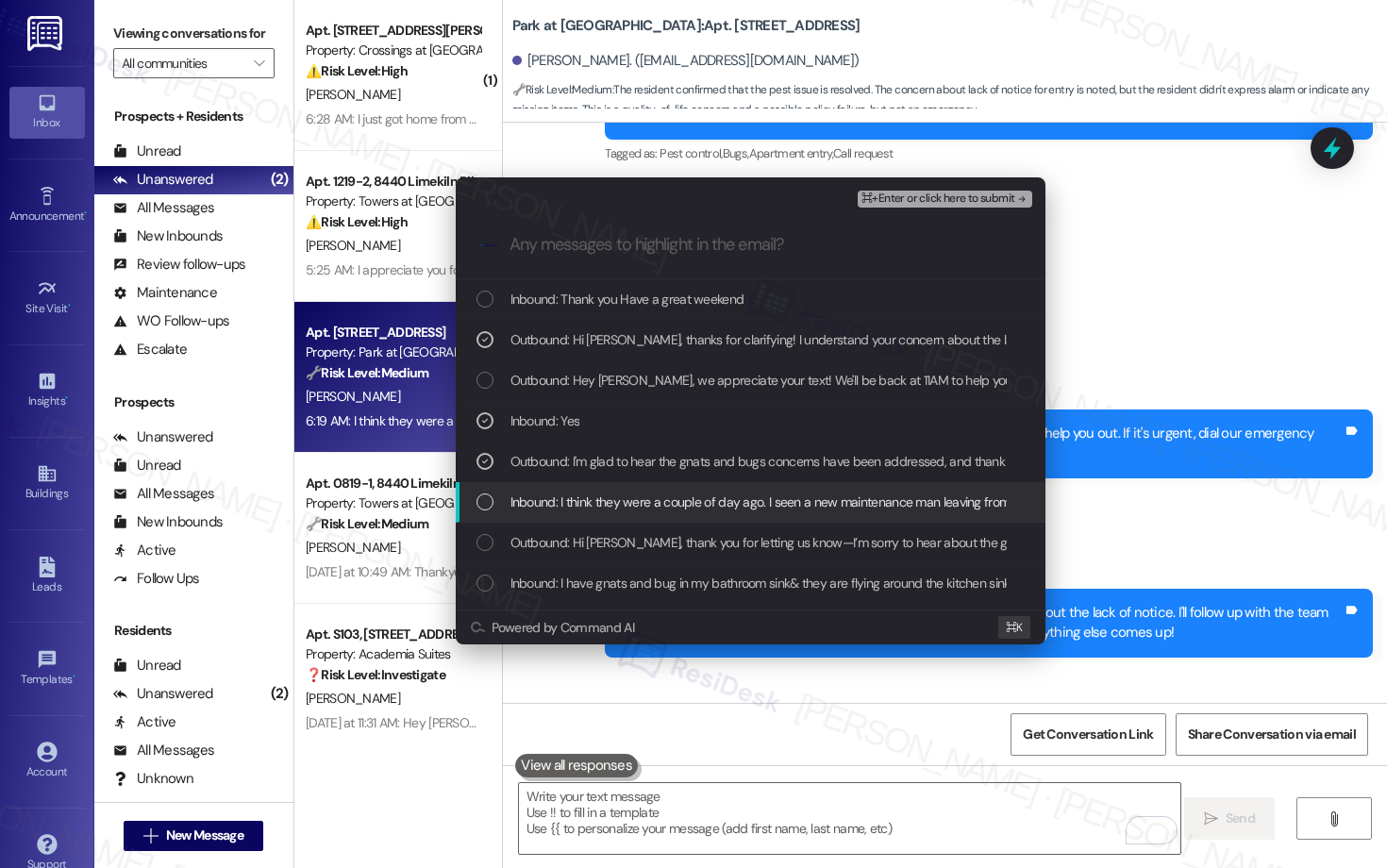click on "Inbound: I think they were a couple of day ago. I seen a new maintenance man leaving from my build. I was going to Dr's. I don't have any more problems now. I was surprised that there was NO notice stuck in my door. Which is what they do." at bounding box center [750, 502] 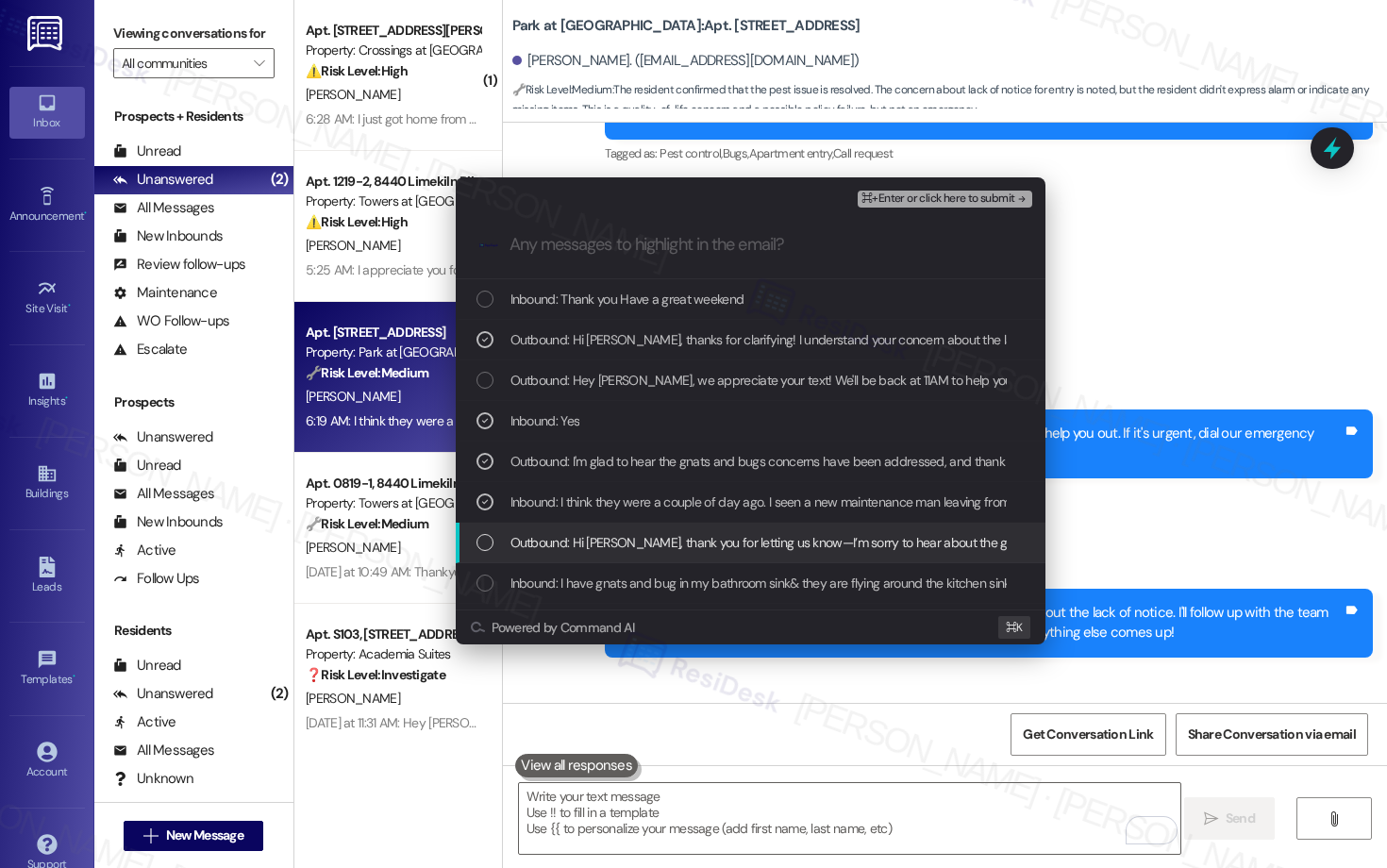 click on "Outbound: Hi Mary, thank you for letting us know—I’m sorry to hear about the gnats and bugs. I’ll go ahead and submit a request for pest control to treat the affected areas. If you notice any specific spots where they’re coming from, feel free to share that as well—it can help the team during their visit." at bounding box center [1362, 542] 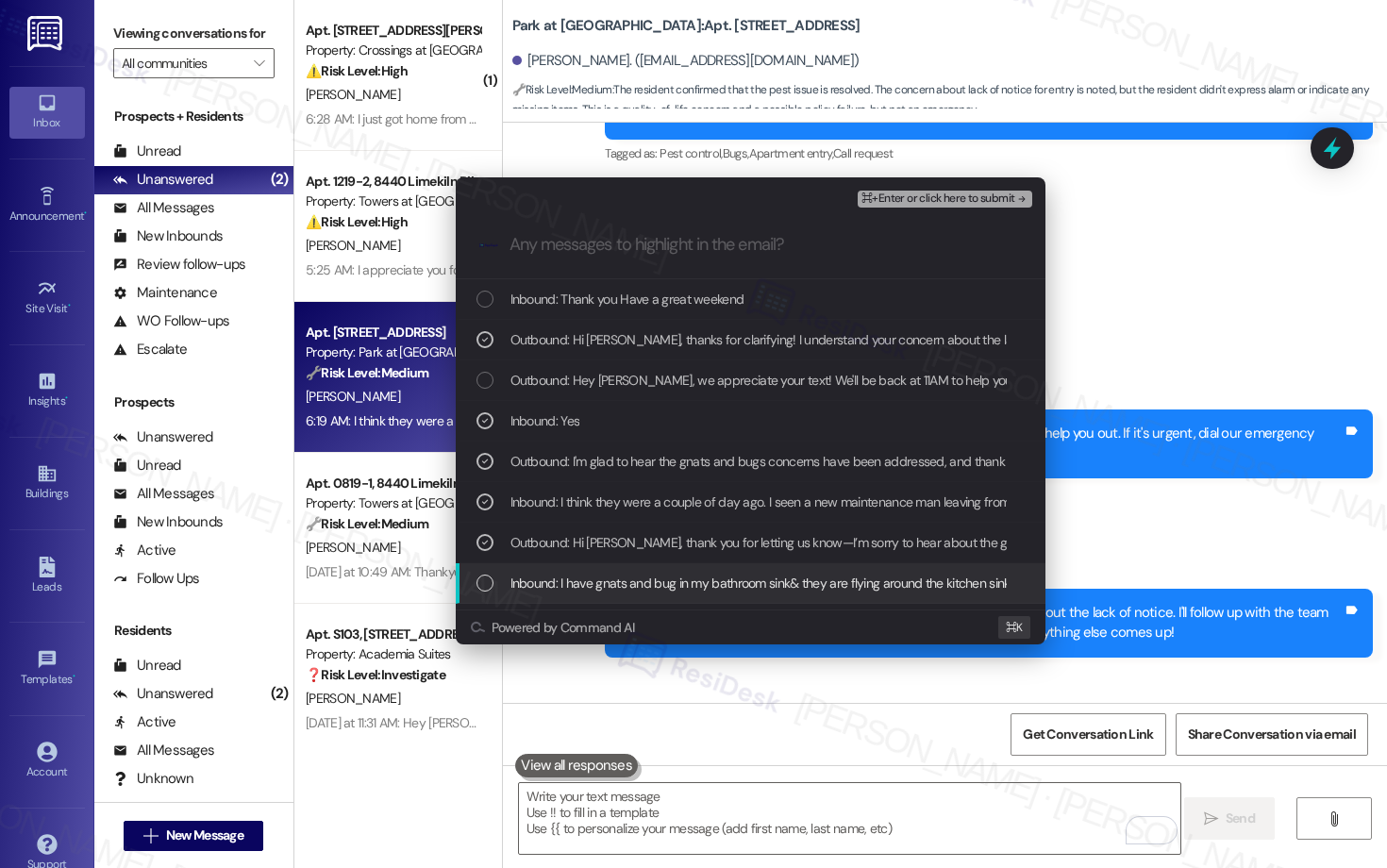 click on "Inbound: I have gnats and bug in my bathroom sink& they are flying around the kitchen sink too. Very annoying" at bounding box center (812, 583) 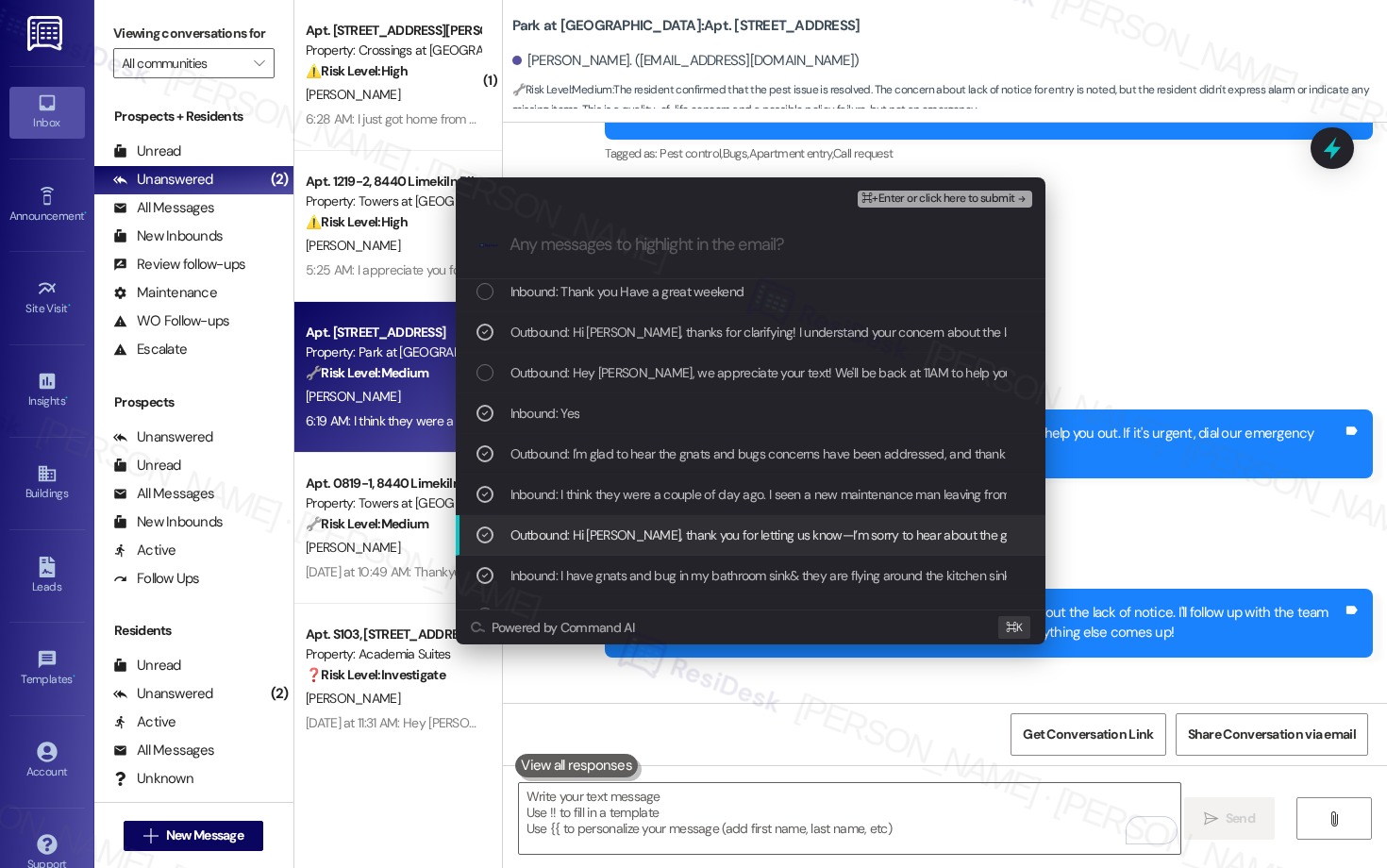 scroll, scrollTop: 0, scrollLeft: 0, axis: both 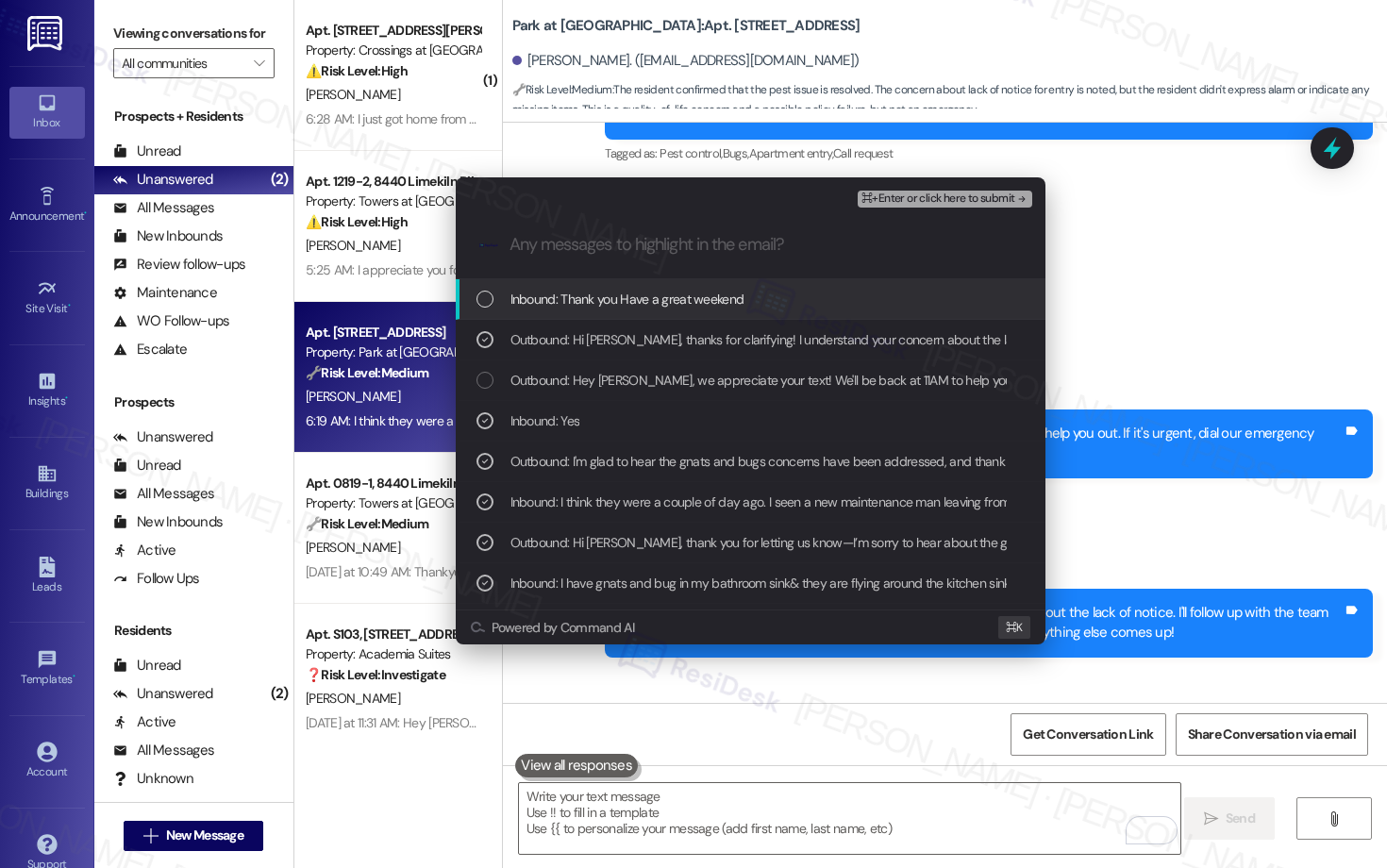 click on "⌘+Enter or click here to submit" at bounding box center (938, 199) 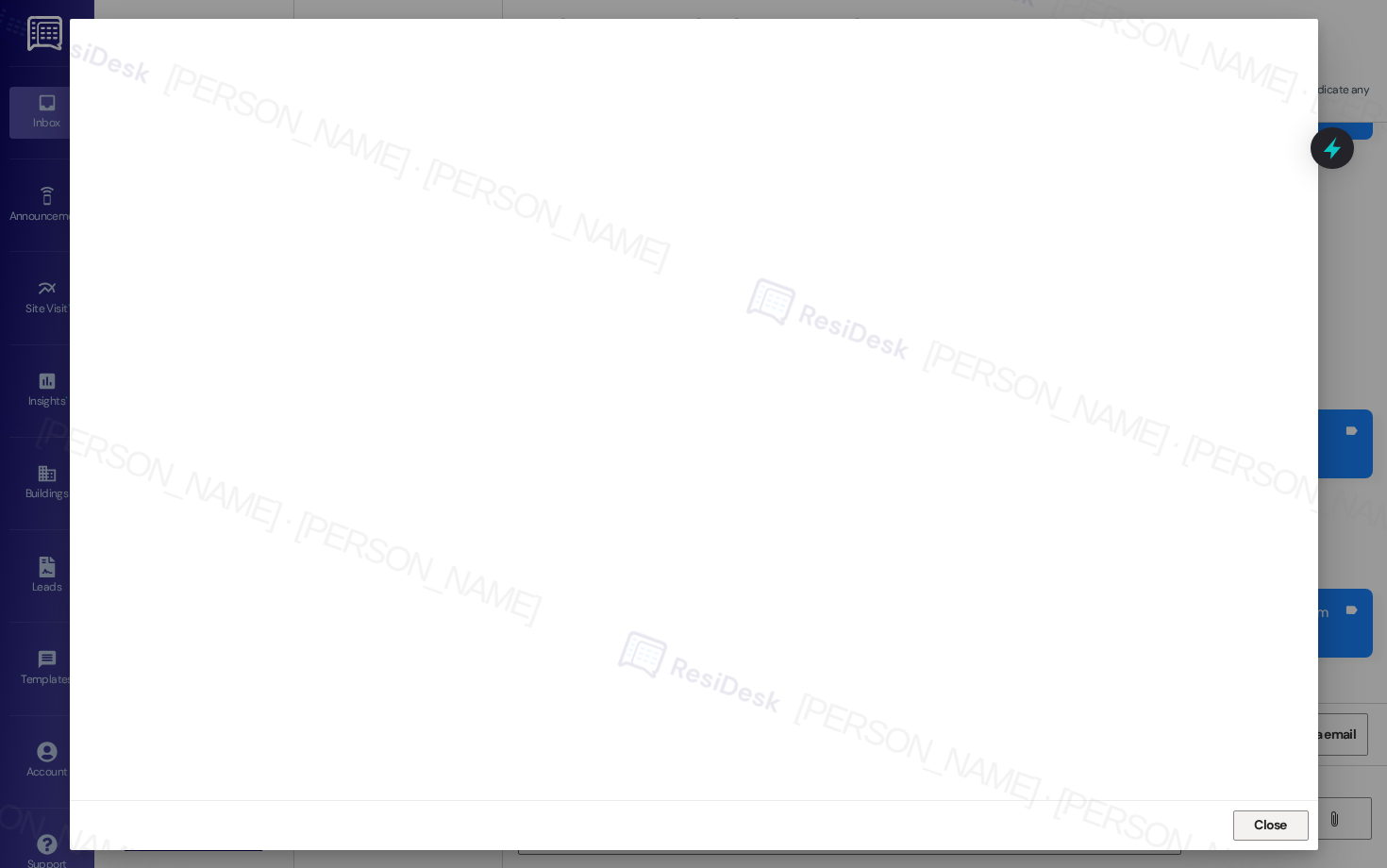 click on "Close" at bounding box center [1270, 825] 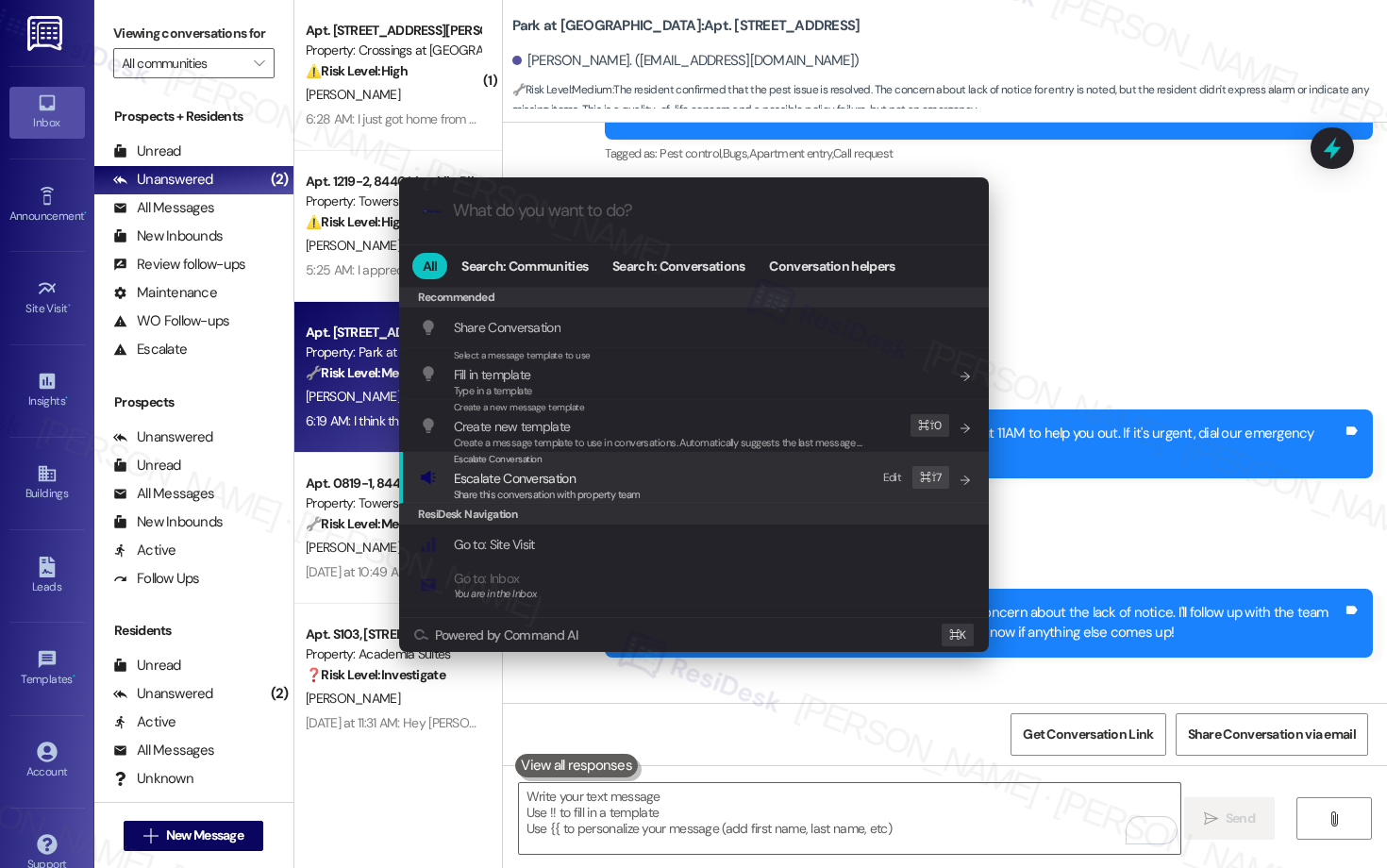 click on "Escalate Conversation Escalate Conversation Share this conversation with property team Edit ⌘ ⇧ 7" at bounding box center (695, 477) 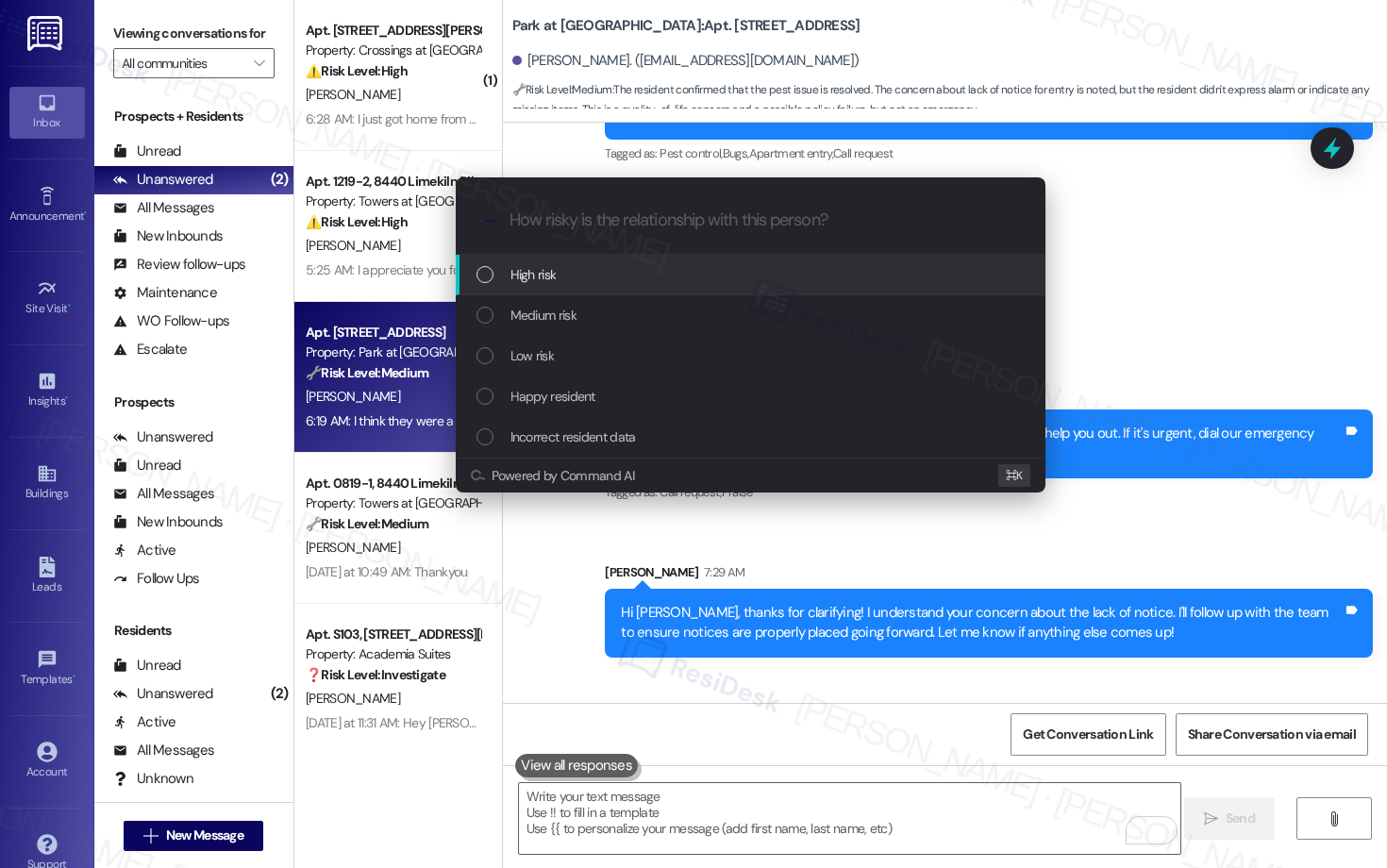click on "High risk" at bounding box center (752, 275) 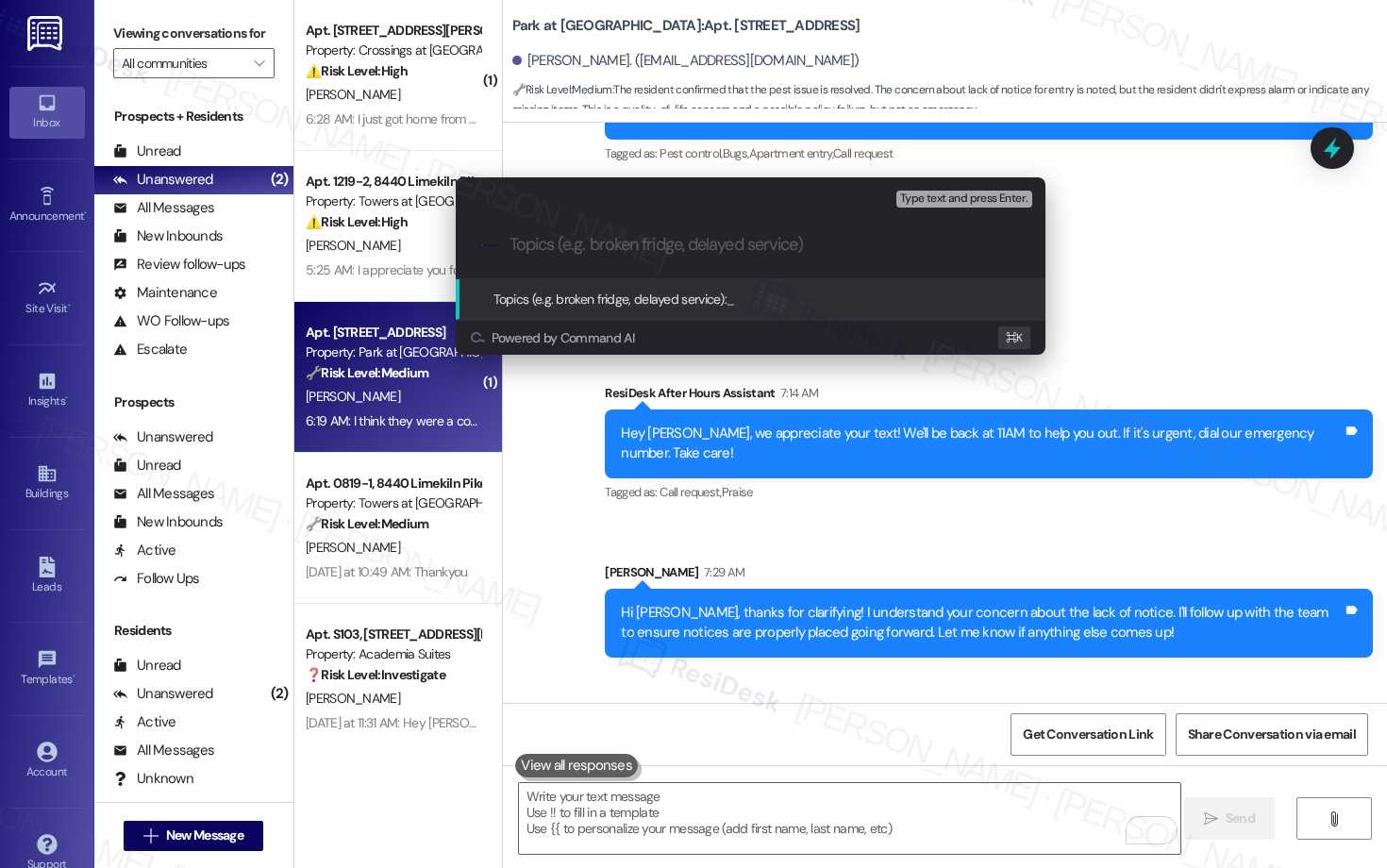 paste on "Security Concern" 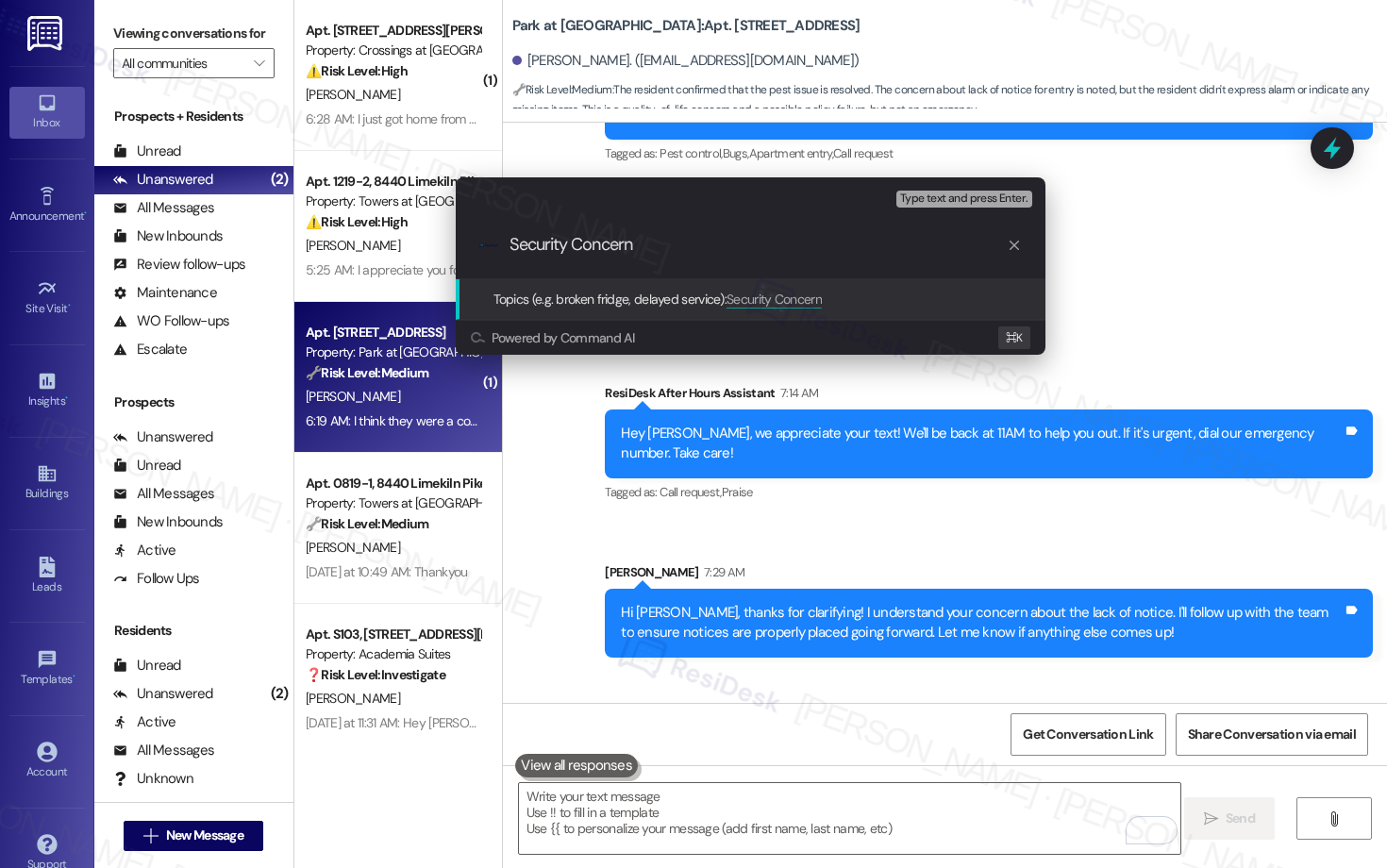 type 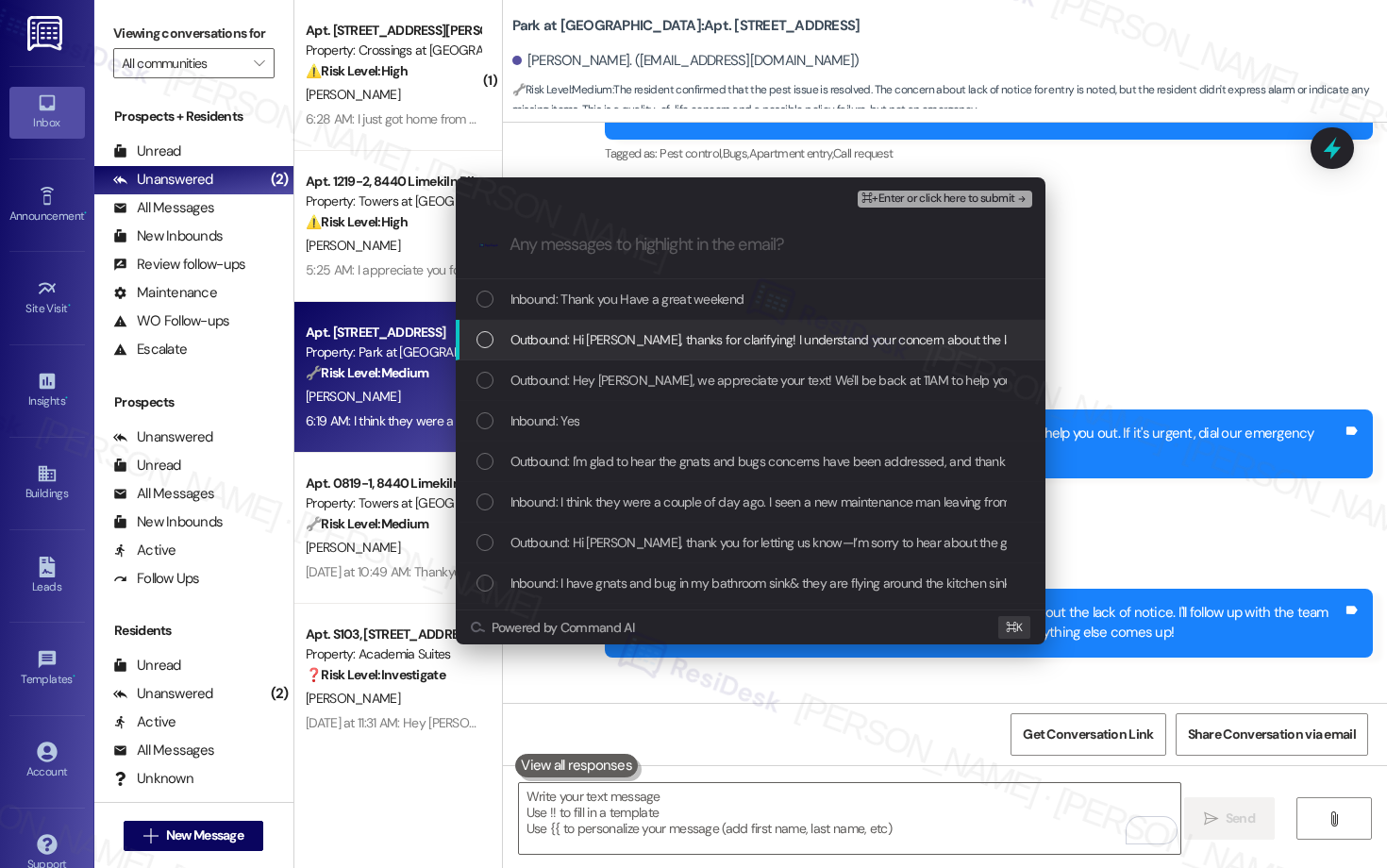 click on "Outbound: Hi Mary, thanks for clarifying! I understand your concern about the lack of notice. I'll follow up with the team to ensure notices are properly placed going forward. Let me know if anything else comes up!" at bounding box center [1121, 340] 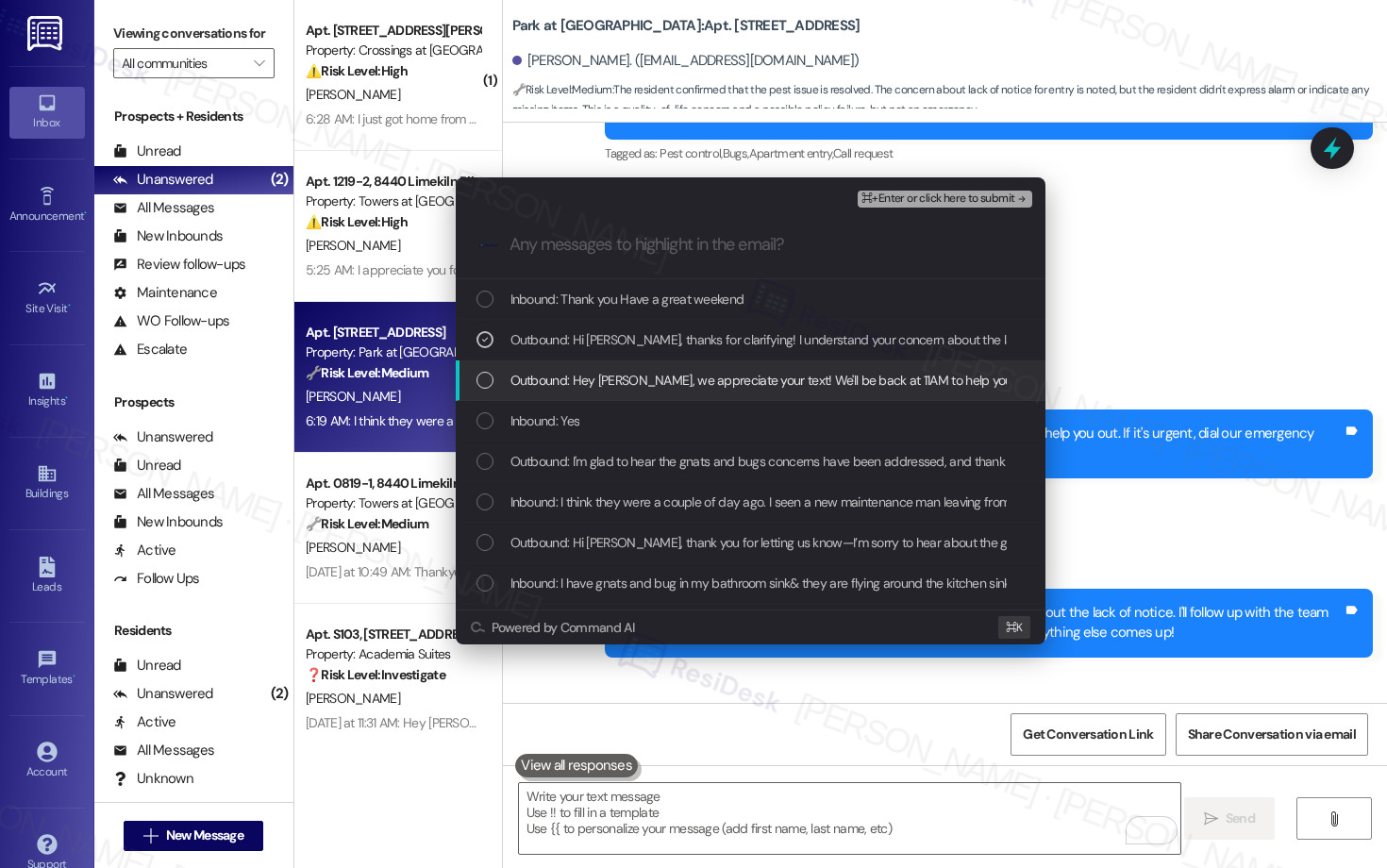 click on "Outbound: Hey Mary, we appreciate your text! We'll be back at 11AM to help you out. If it's urgent, dial our emergency number. Take care!" at bounding box center [914, 380] 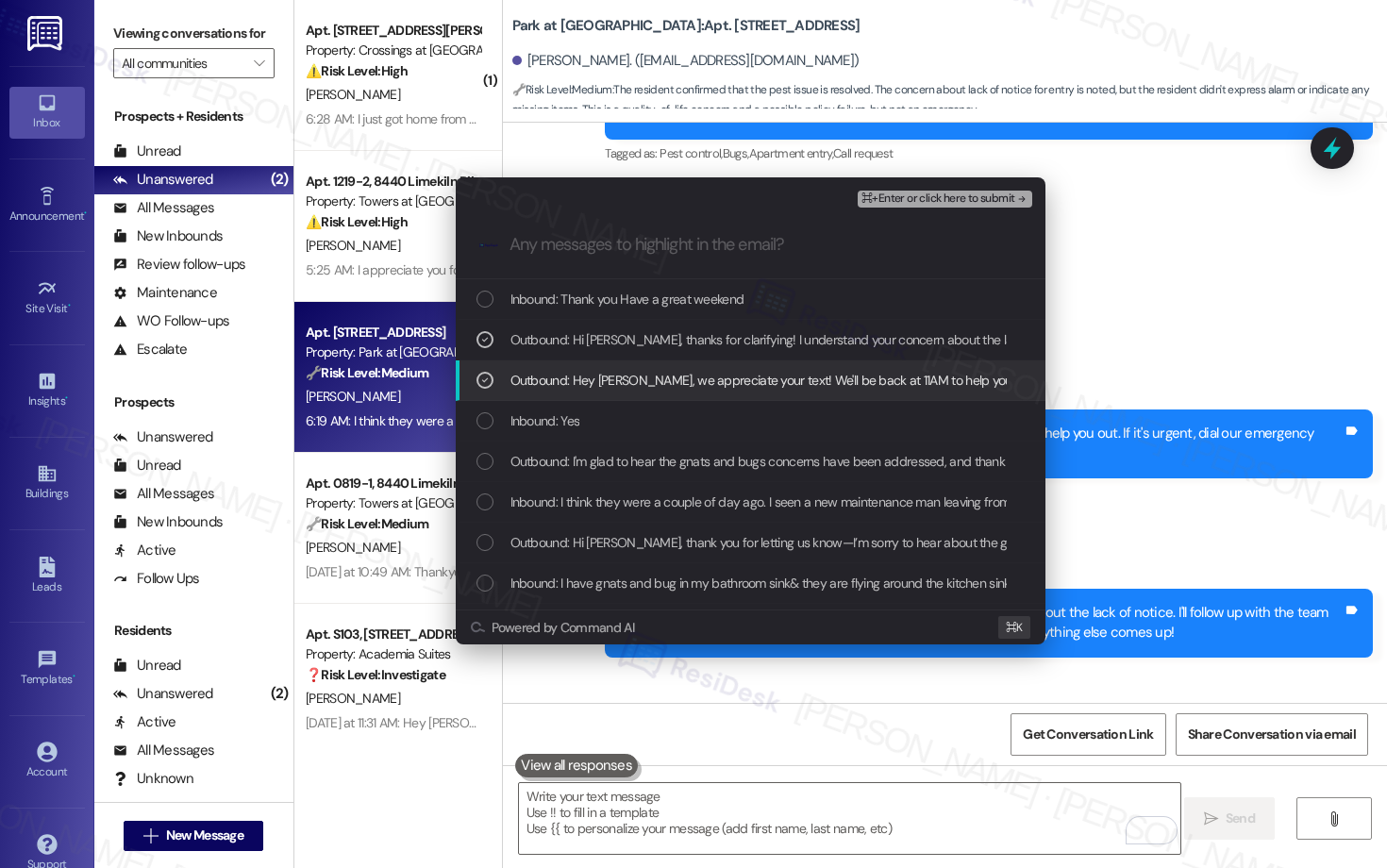 click on "Outbound: Hey Mary, we appreciate your text! We'll be back at 11AM to help you out. If it's urgent, dial our emergency number. Take care!" at bounding box center [914, 380] 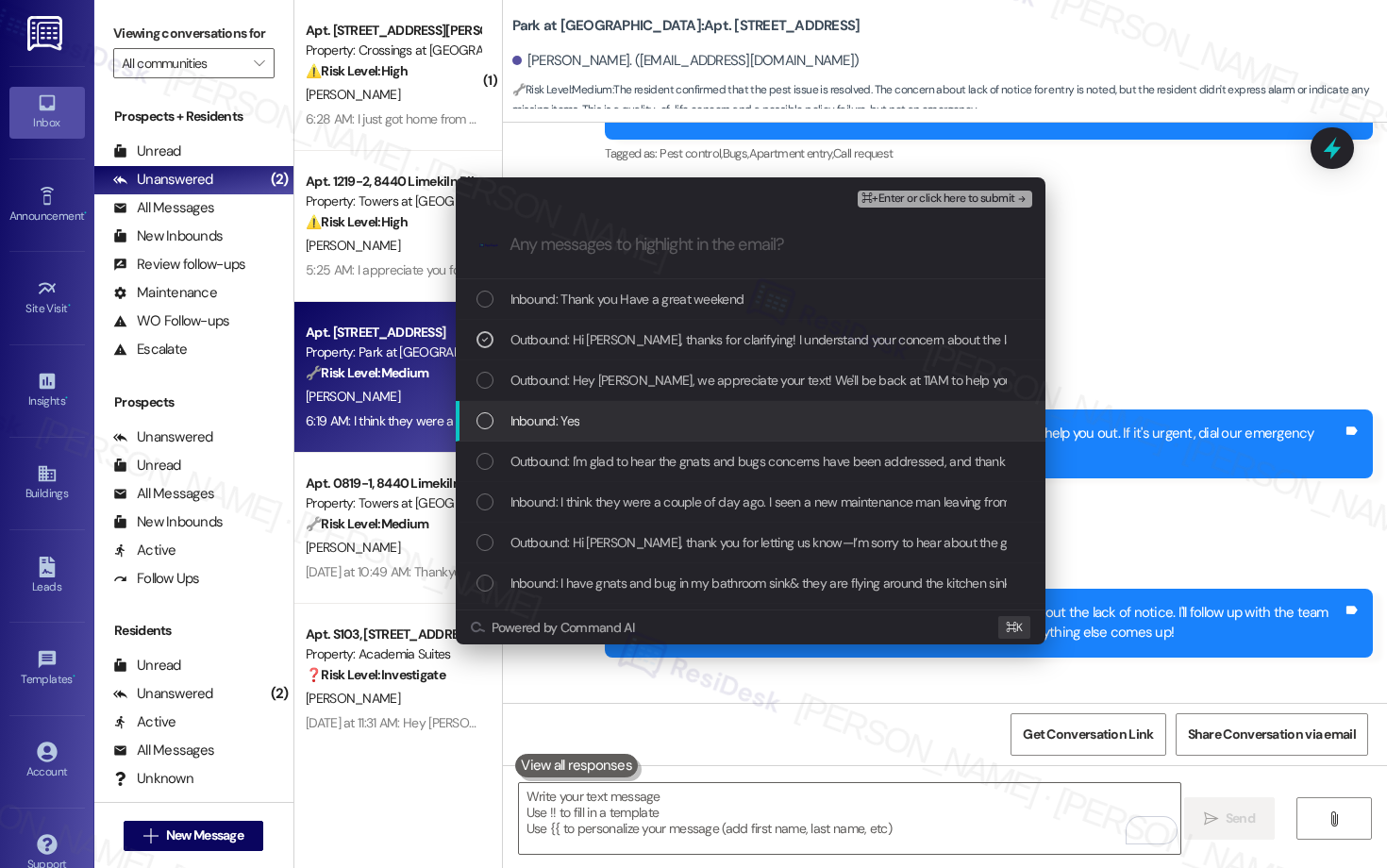 click on "Inbound: Yes" at bounding box center [752, 421] 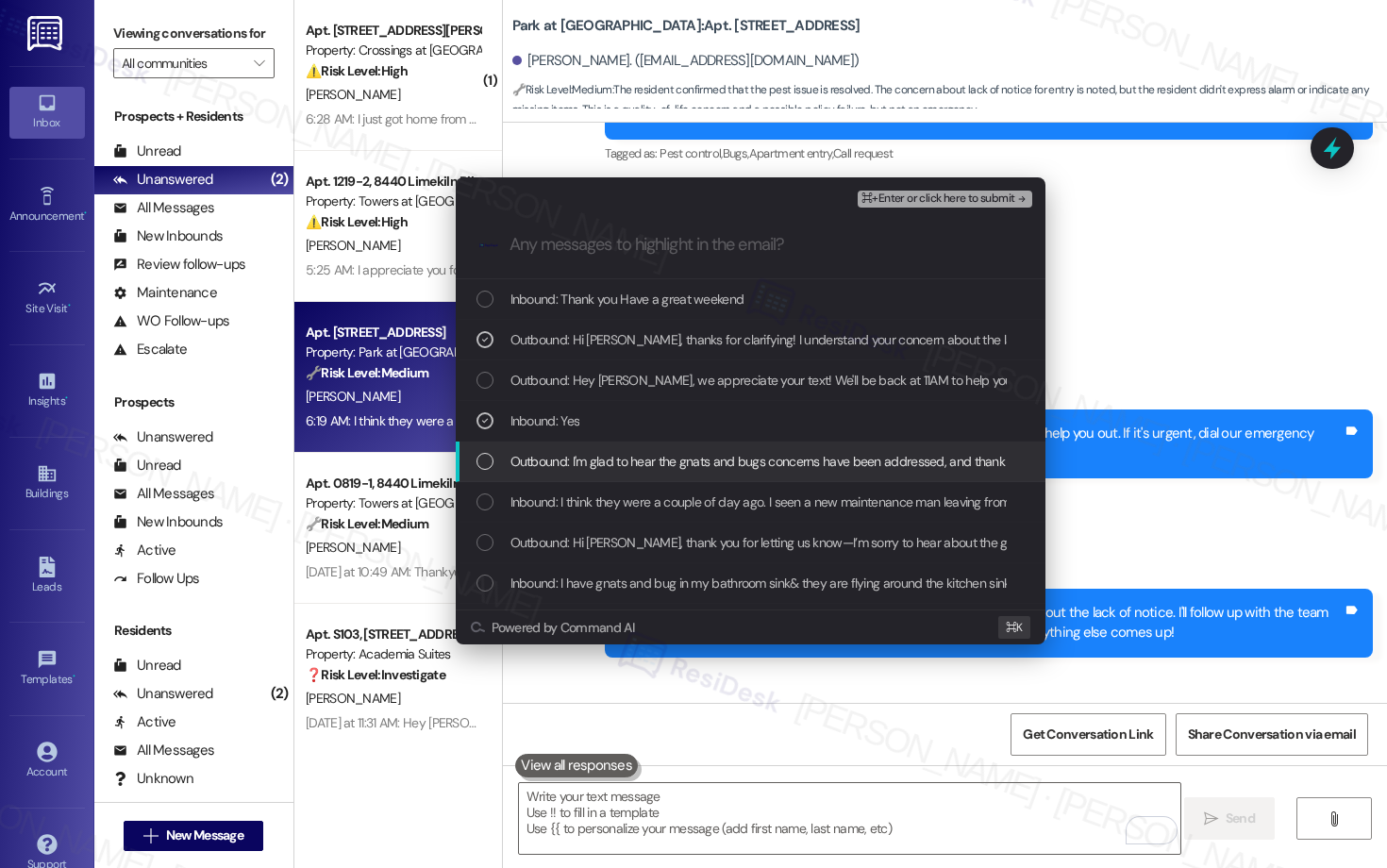 click on "Outbound: I'm glad to hear the gnats and bugs concerns have been addressed, and thank you for bringing up the entry issue. Just to clarify, were you the one who submitted the pest control request for your unit?" at bounding box center [1089, 461] 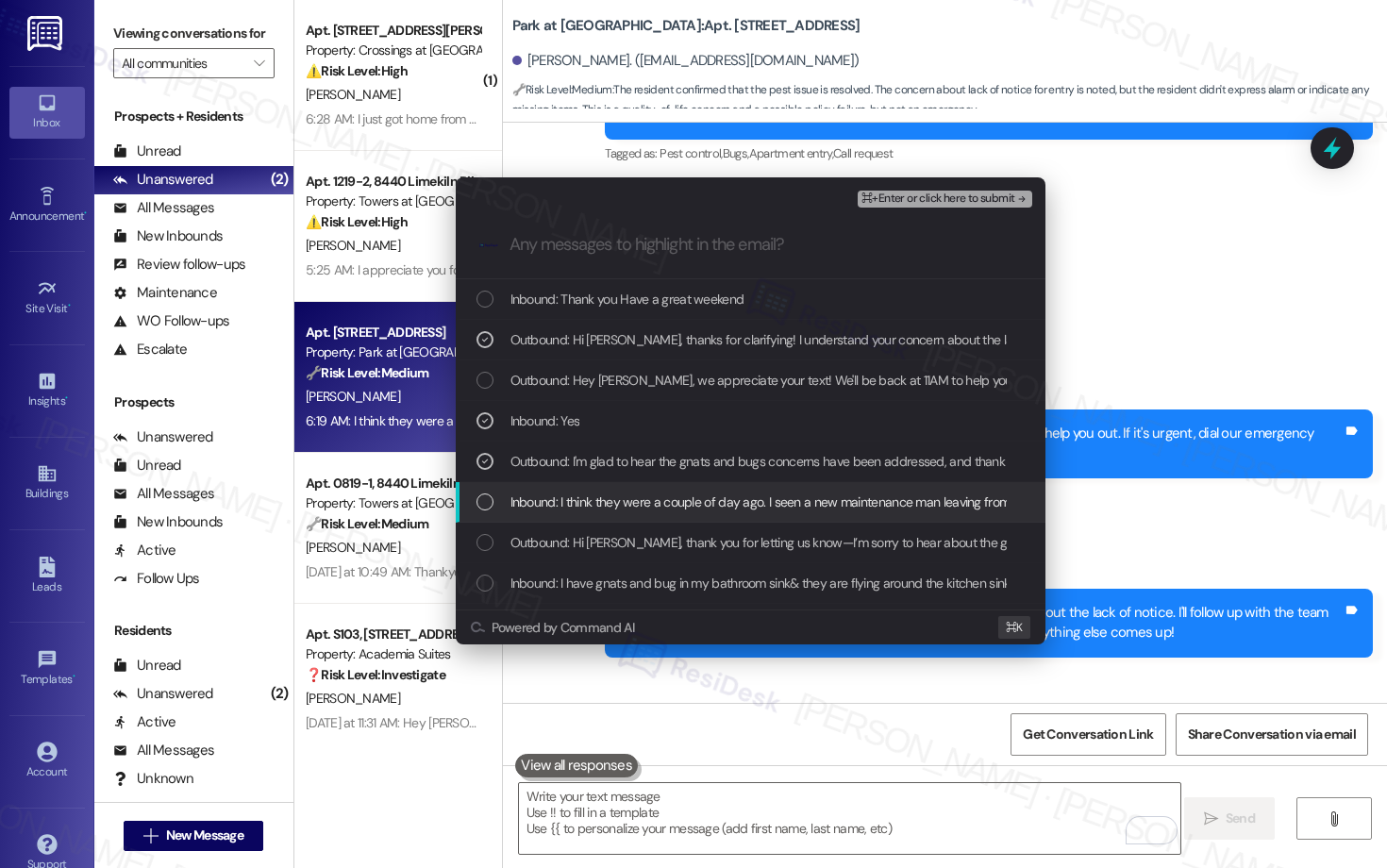 click on "Inbound: I think they were a couple of day ago. I seen a new maintenance man leaving from my build. I was going to Dr's. I don't have any more problems now. I was surprised that there was NO notice stuck in my door. Which is what they do." at bounding box center [750, 502] 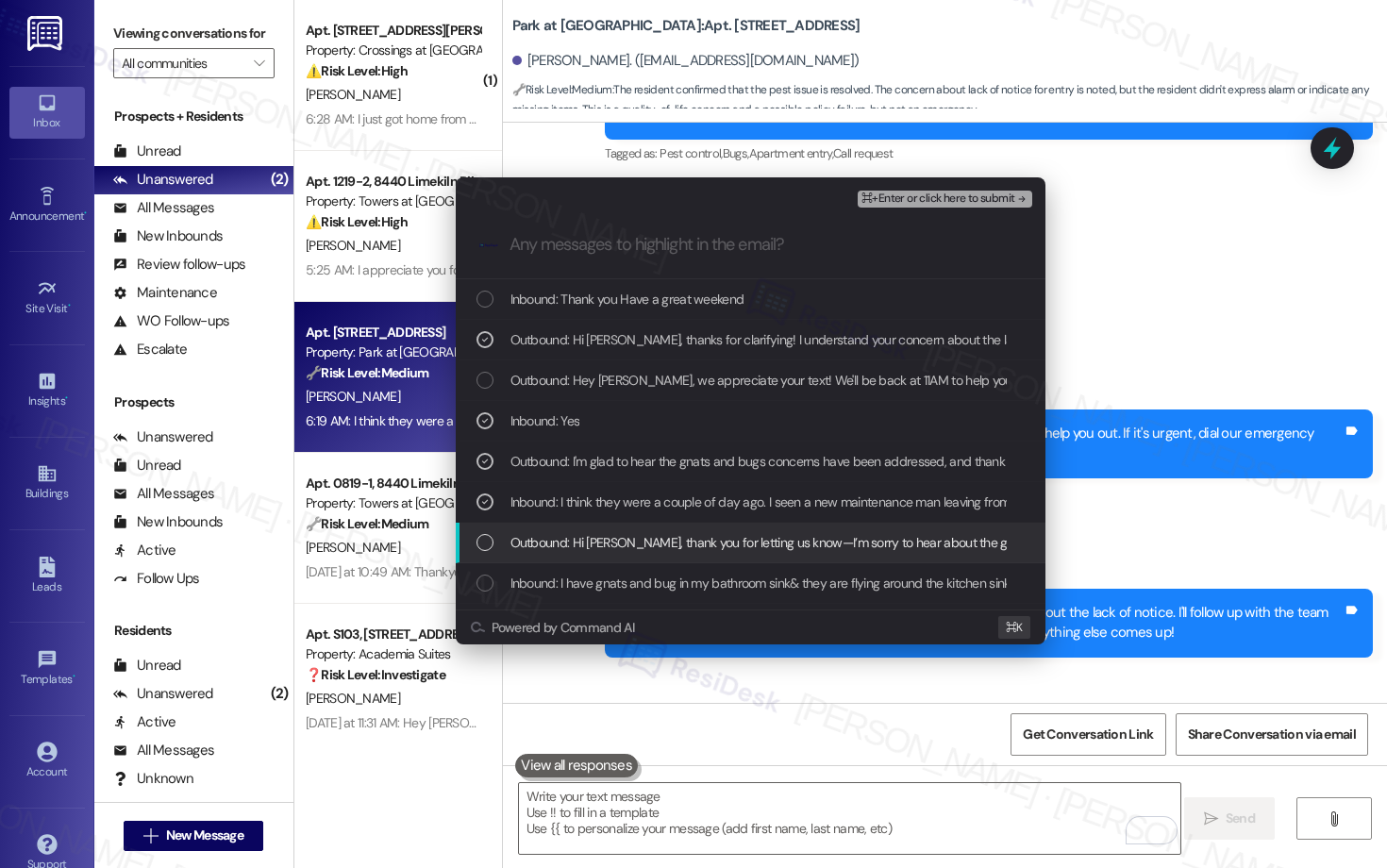 click on "Outbound: Hi Mary, thank you for letting us know—I’m sorry to hear about the gnats and bugs. I’ll go ahead and submit a request for pest control to treat the affected areas. If you notice any specific spots where they’re coming from, feel free to share that as well—it can help the team during their visit." at bounding box center [1362, 542] 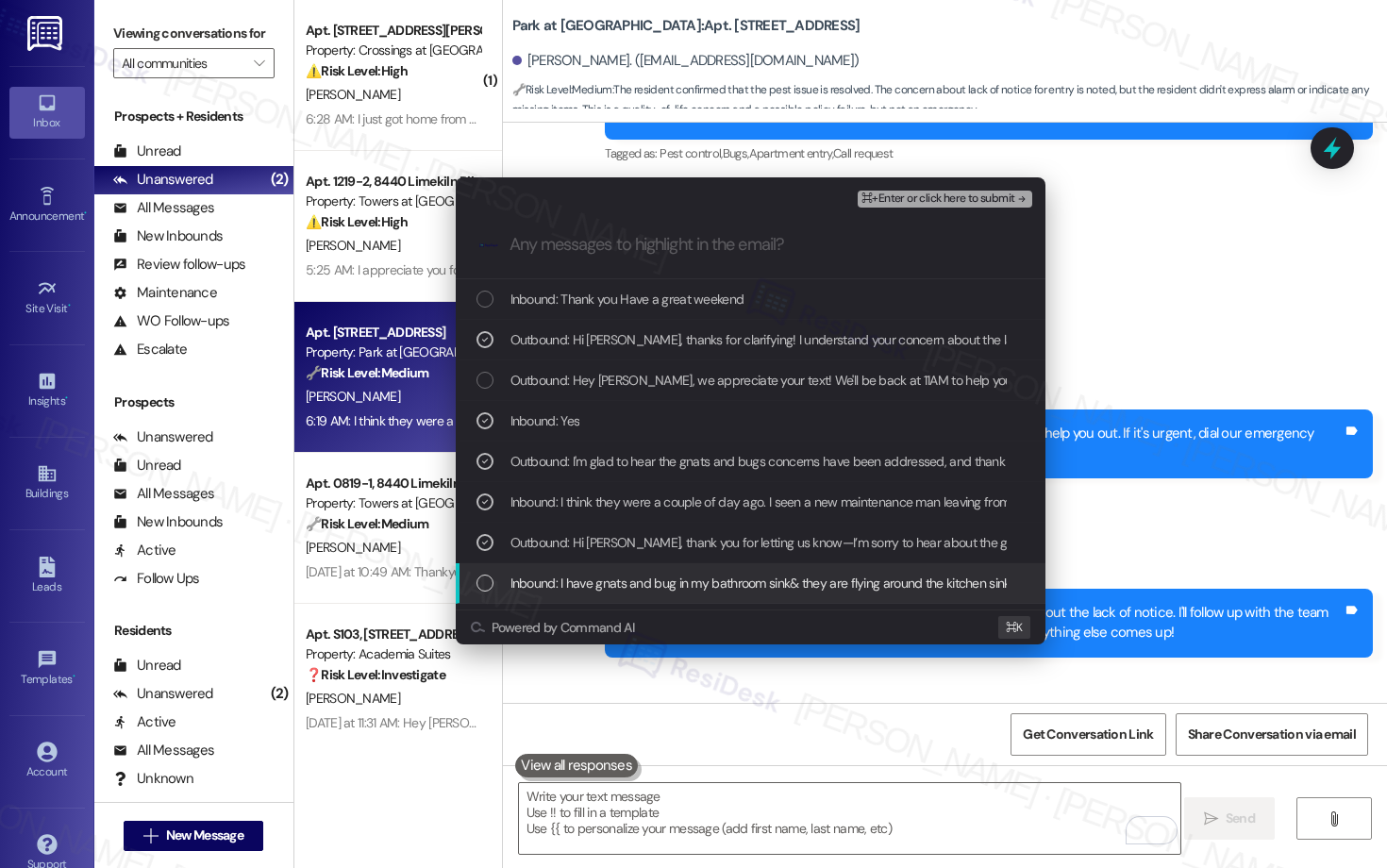 click on "Inbound: I have gnats and bug in my bathroom sink& they are flying around the kitchen sink too. Very annoying" at bounding box center [812, 583] 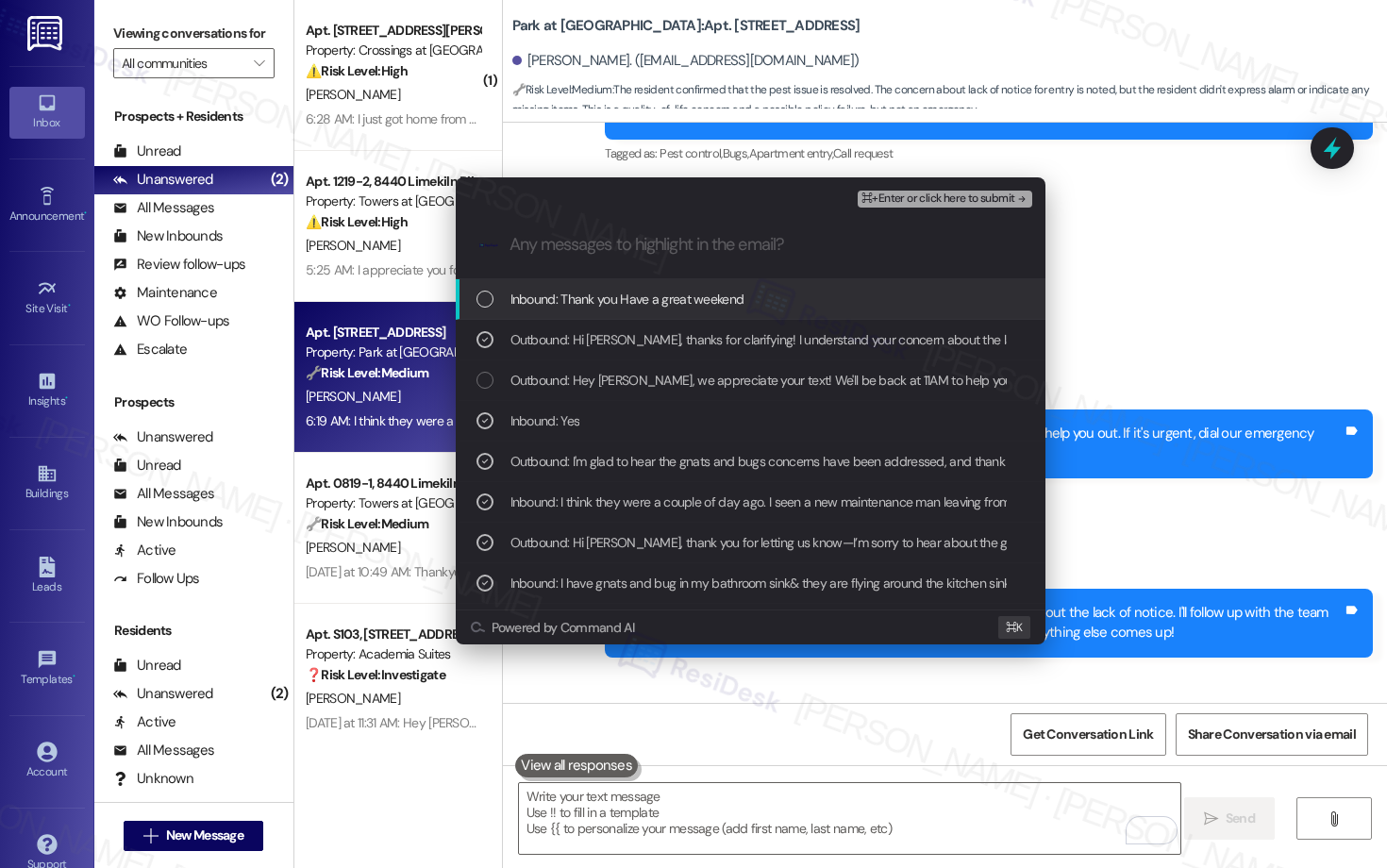 click on "⌘+Enter or click here to submit" at bounding box center (938, 199) 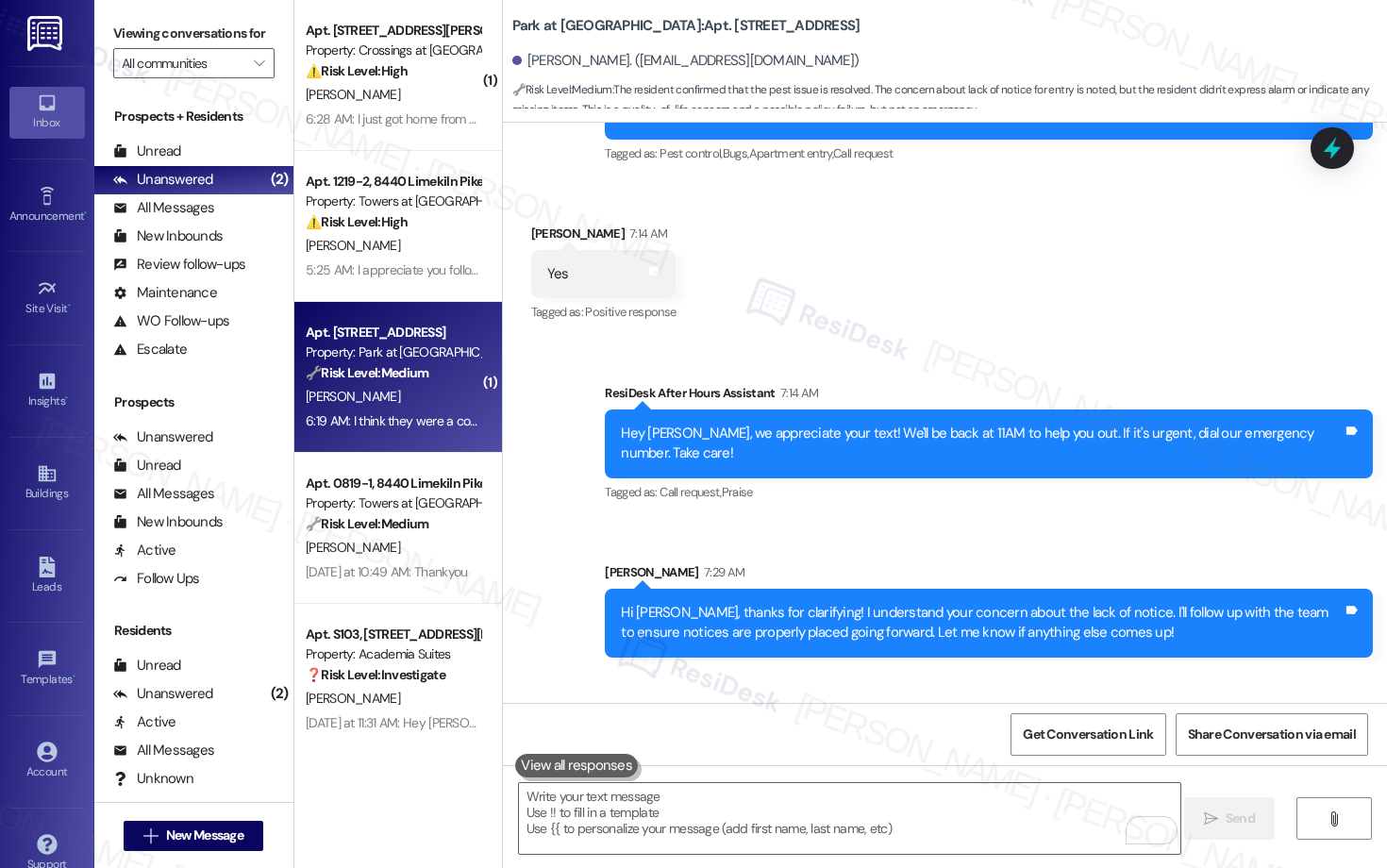 scroll, scrollTop: 8656, scrollLeft: 0, axis: vertical 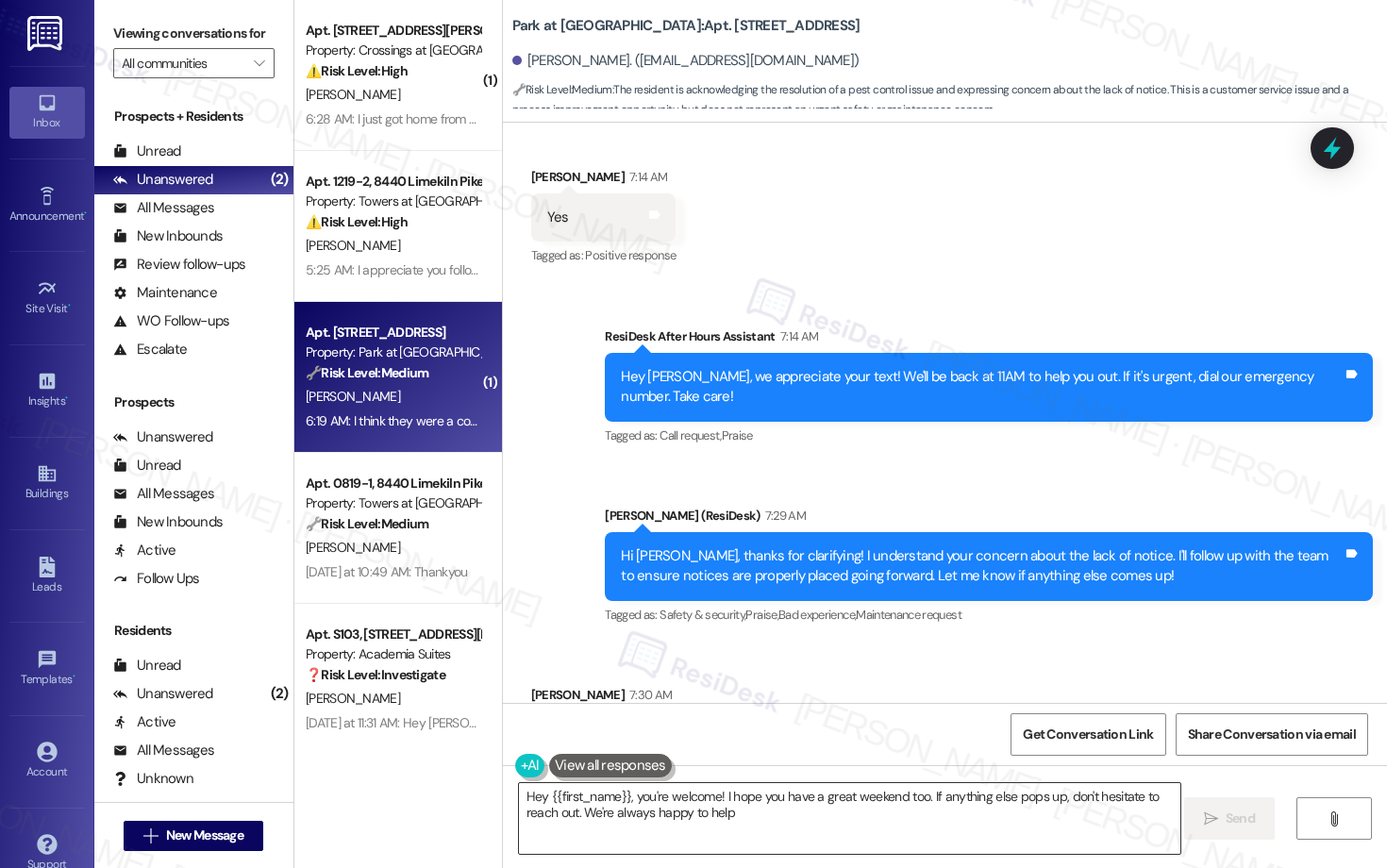 type on "Hey {{first_name}}, you're welcome! I hope you have a great weekend too. If anything else pops up, don't hesitate to reach out. We're always happy to help!" 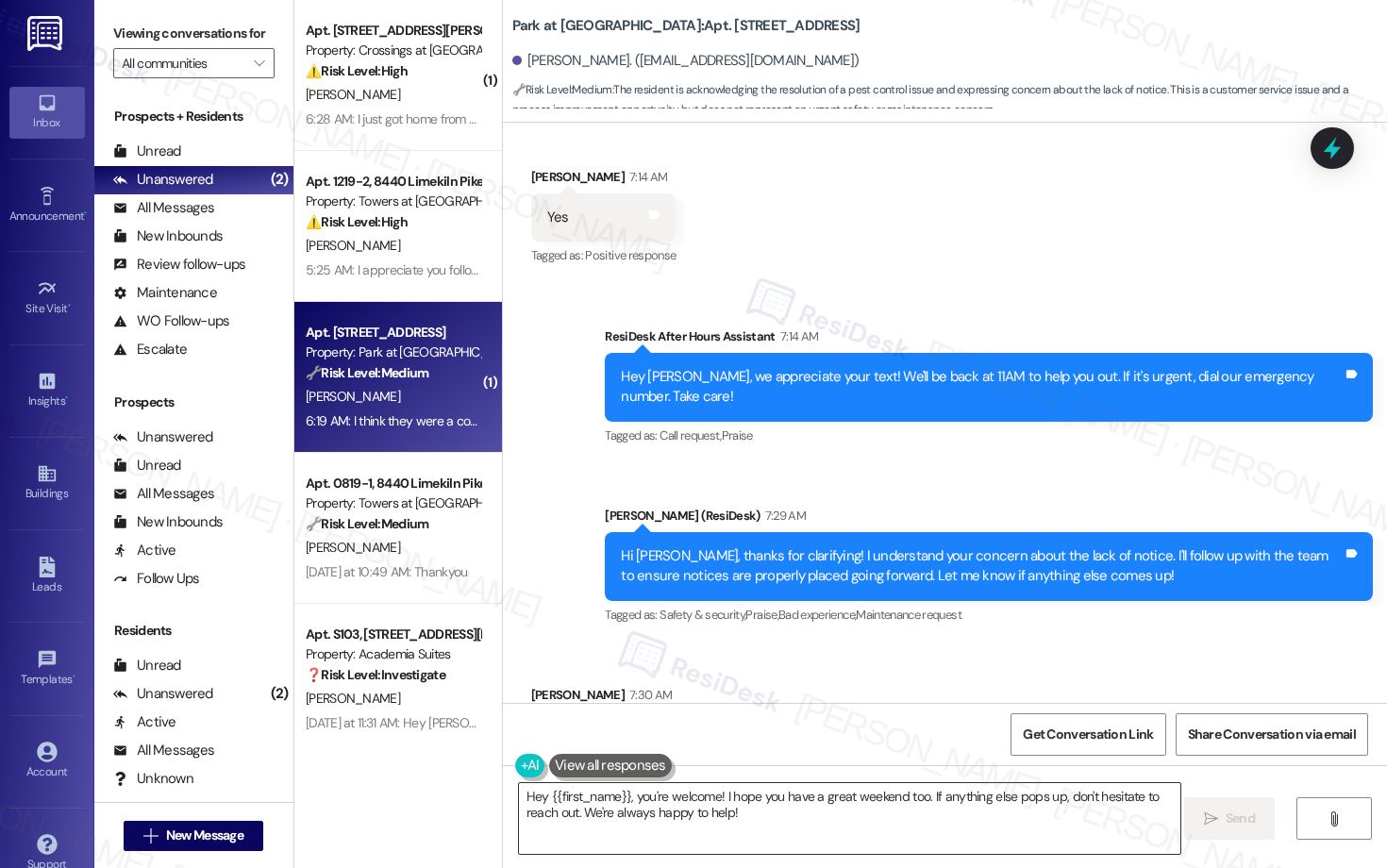 click on "Hey {{first_name}}, you're welcome! I hope you have a great weekend too. If anything else pops up, don't hesitate to reach out. We're always happy to help!" at bounding box center [849, 818] 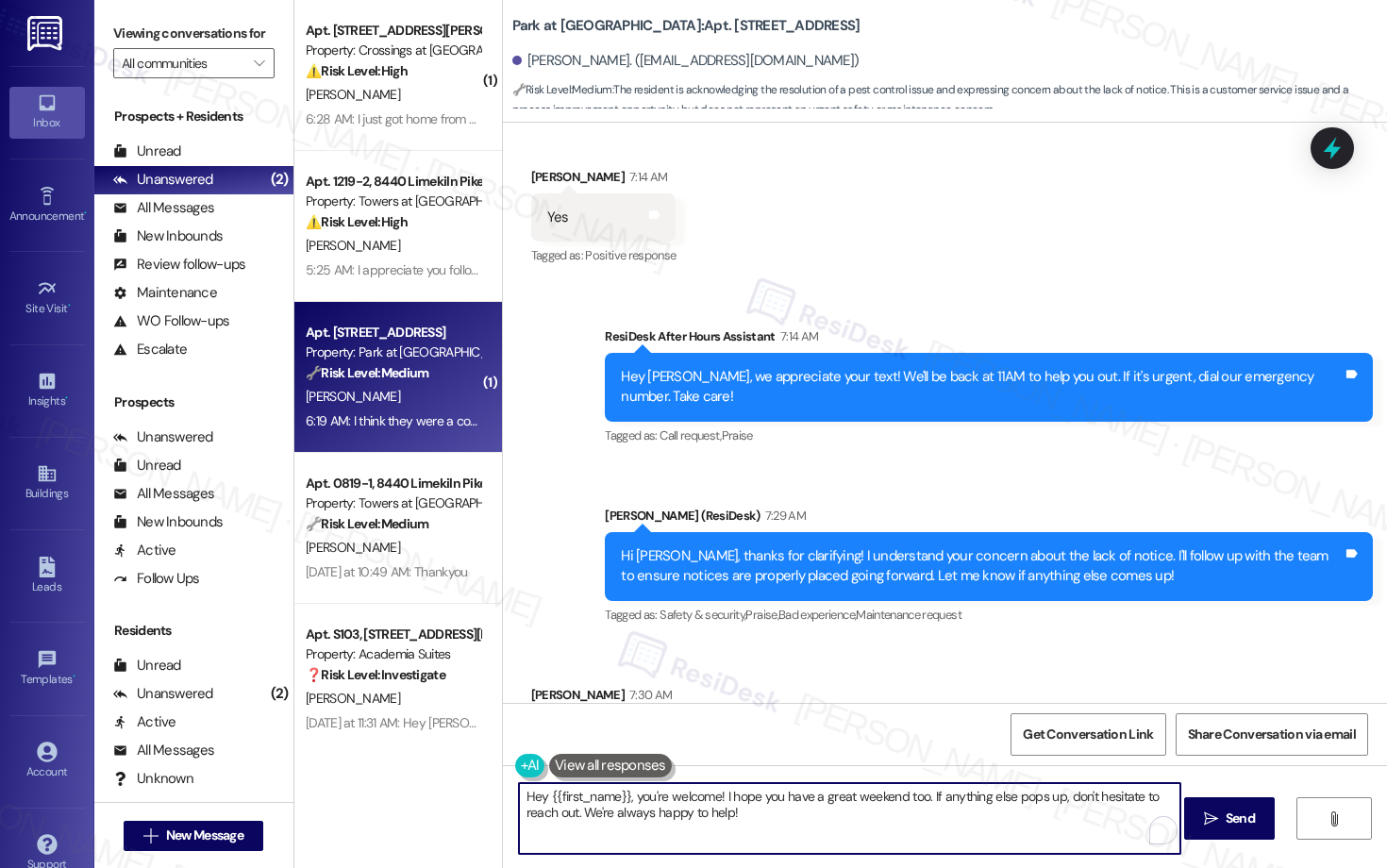 click on "Hey {{first_name}}, you're welcome! I hope you have a great weekend too. If anything else pops up, don't hesitate to reach out. We're always happy to help!" at bounding box center [849, 818] 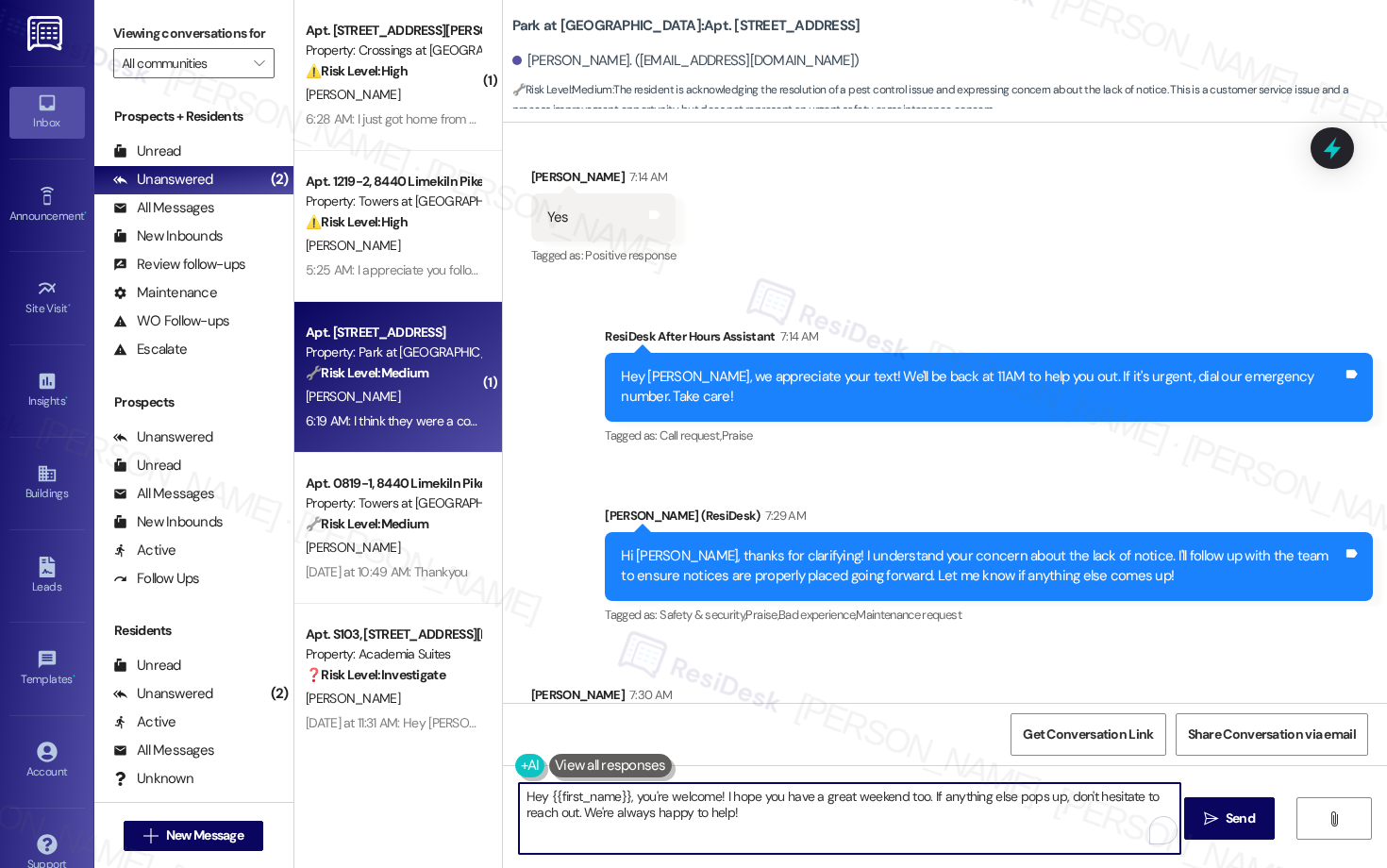 click on "Hey {{first_name}}, you're welcome! I hope you have a great weekend too. If anything else pops up, don't hesitate to reach out. We're always happy to help!" at bounding box center [849, 818] 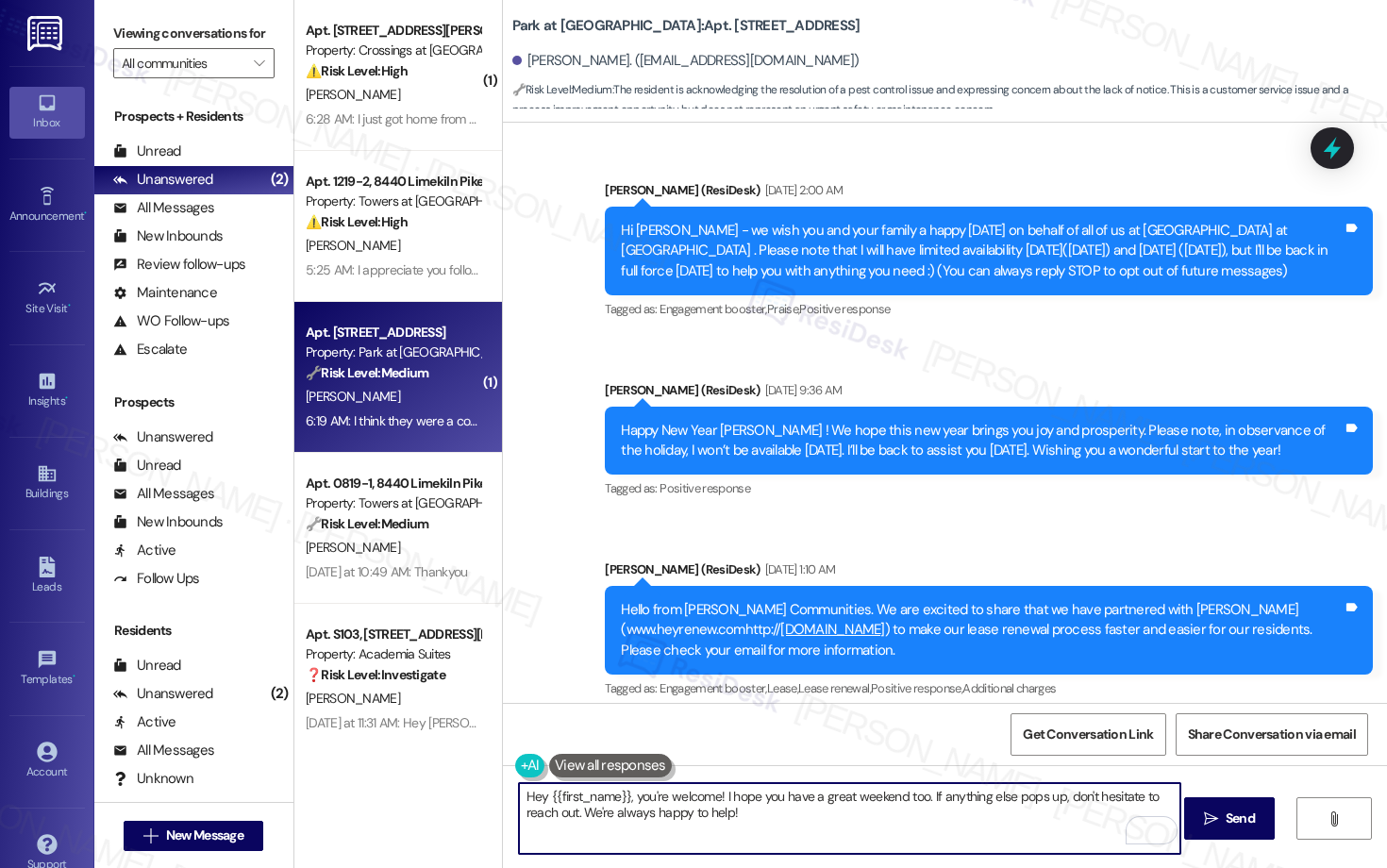 scroll, scrollTop: 0, scrollLeft: 0, axis: both 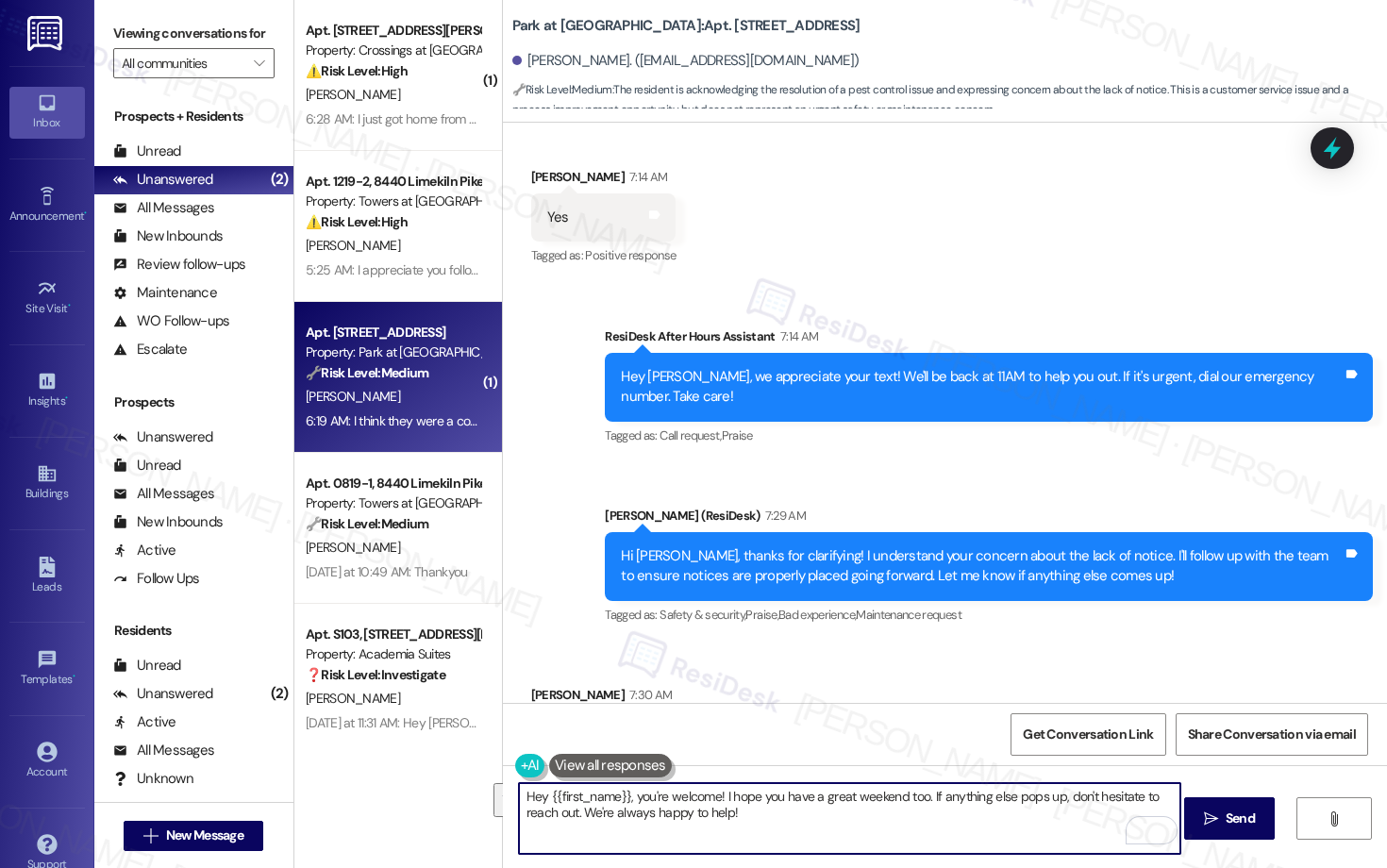 click on "Hey {{first_name}}, you're welcome! I hope you have a great weekend too. If anything else pops up, don't hesitate to reach out. We're always happy to help!" at bounding box center (849, 818) 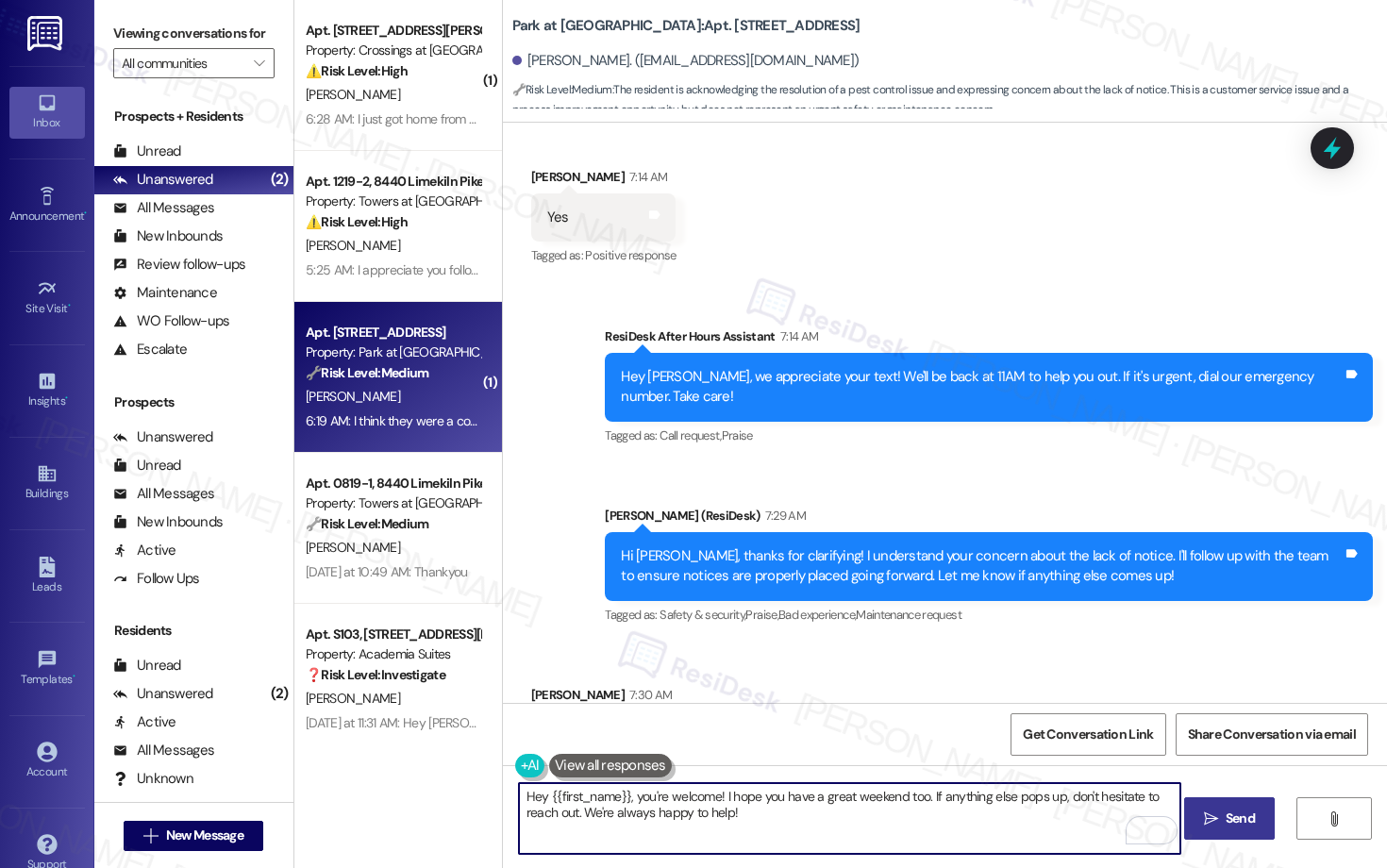 click on "Send" at bounding box center (1240, 818) 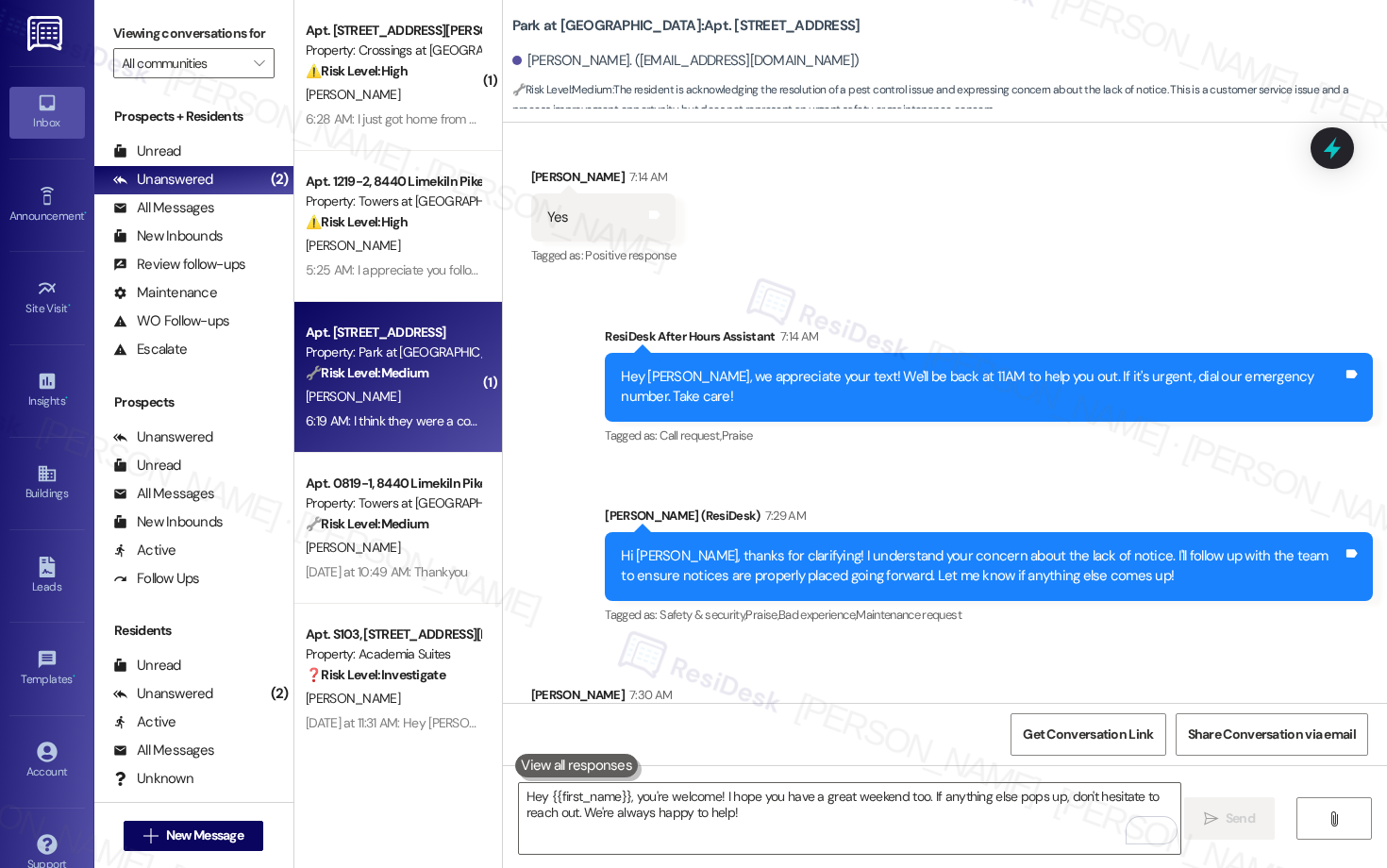 scroll, scrollTop: 8711, scrollLeft: 0, axis: vertical 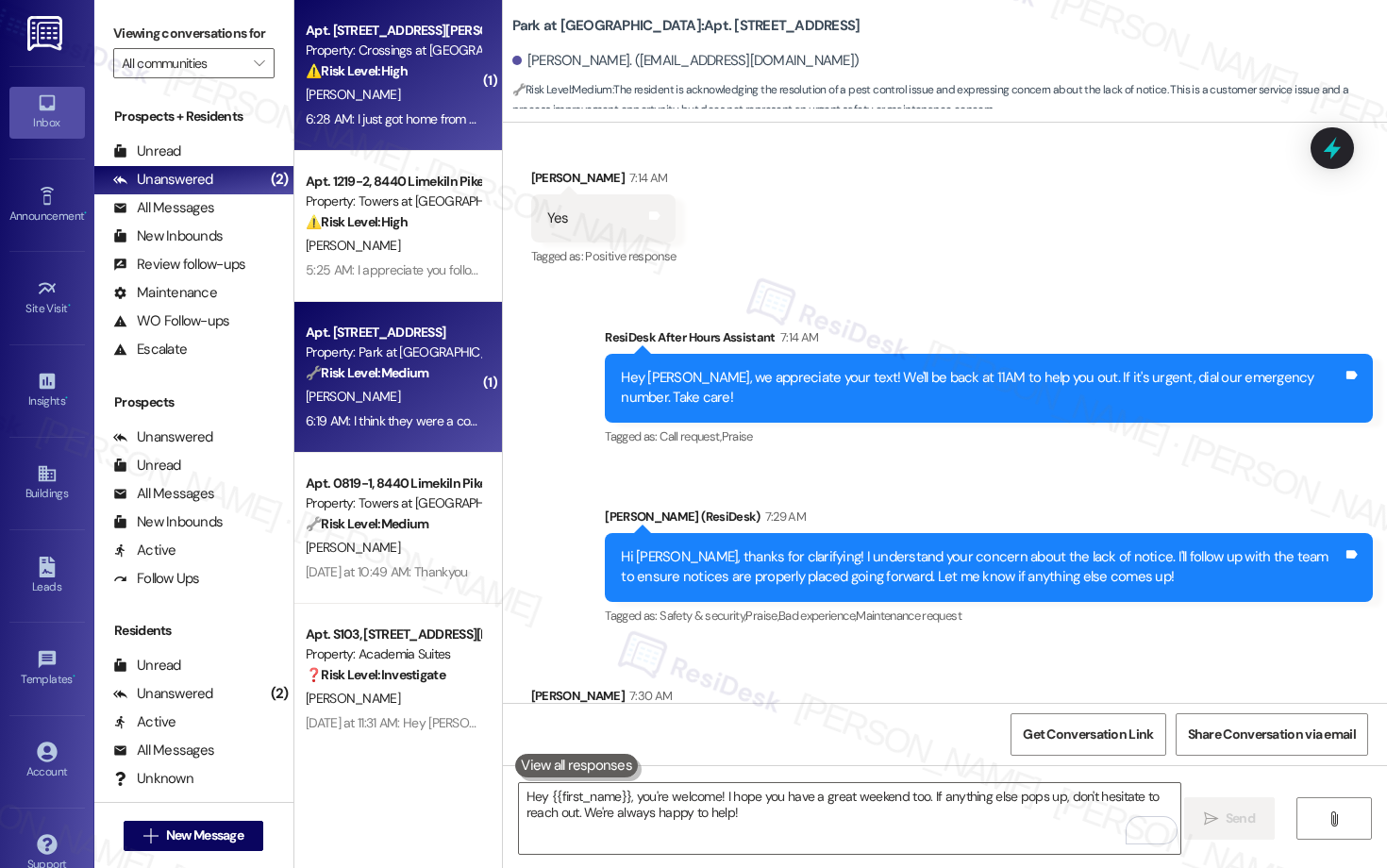 click on "[PERSON_NAME]" at bounding box center [393, 94] 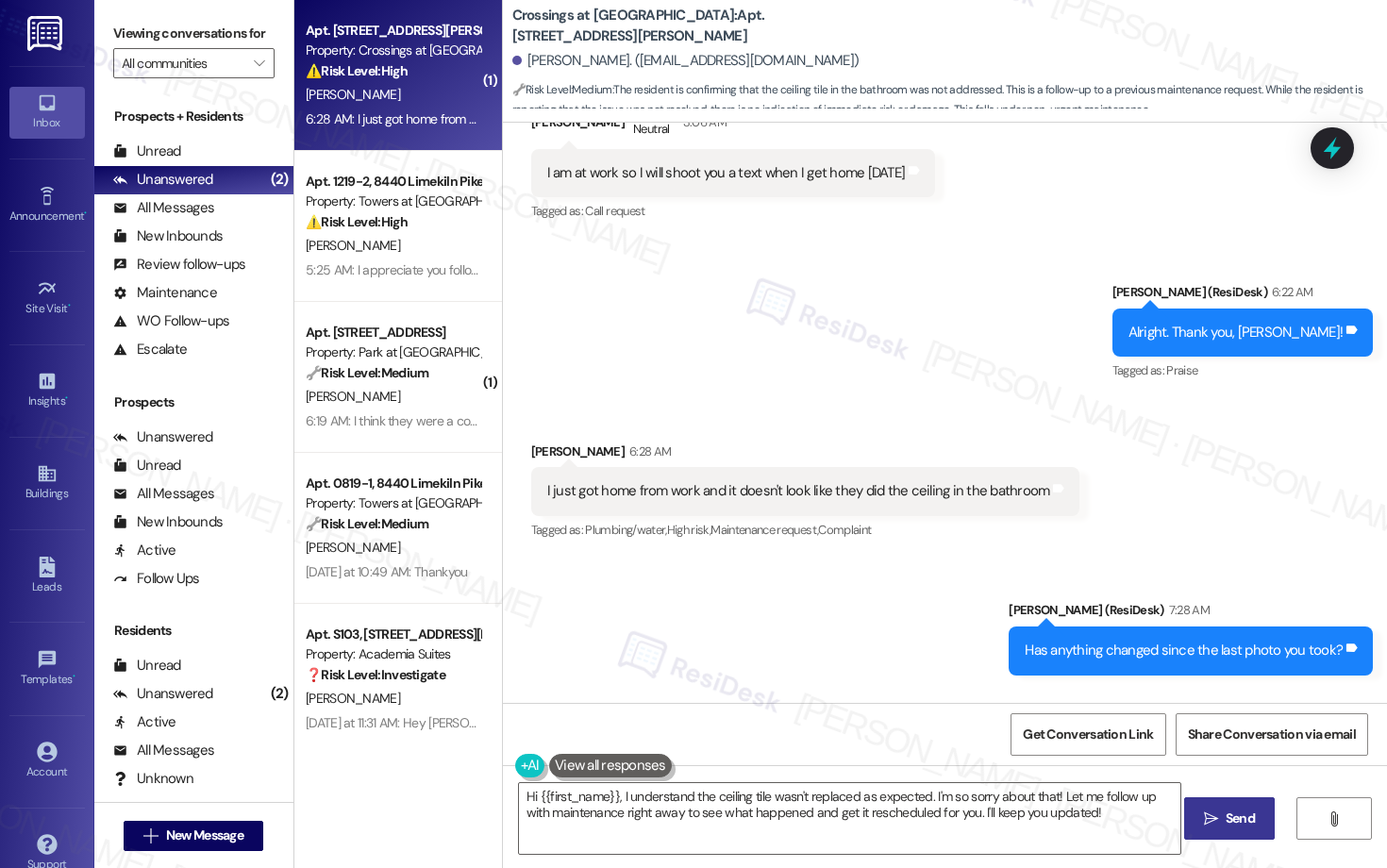 scroll, scrollTop: 7165, scrollLeft: 0, axis: vertical 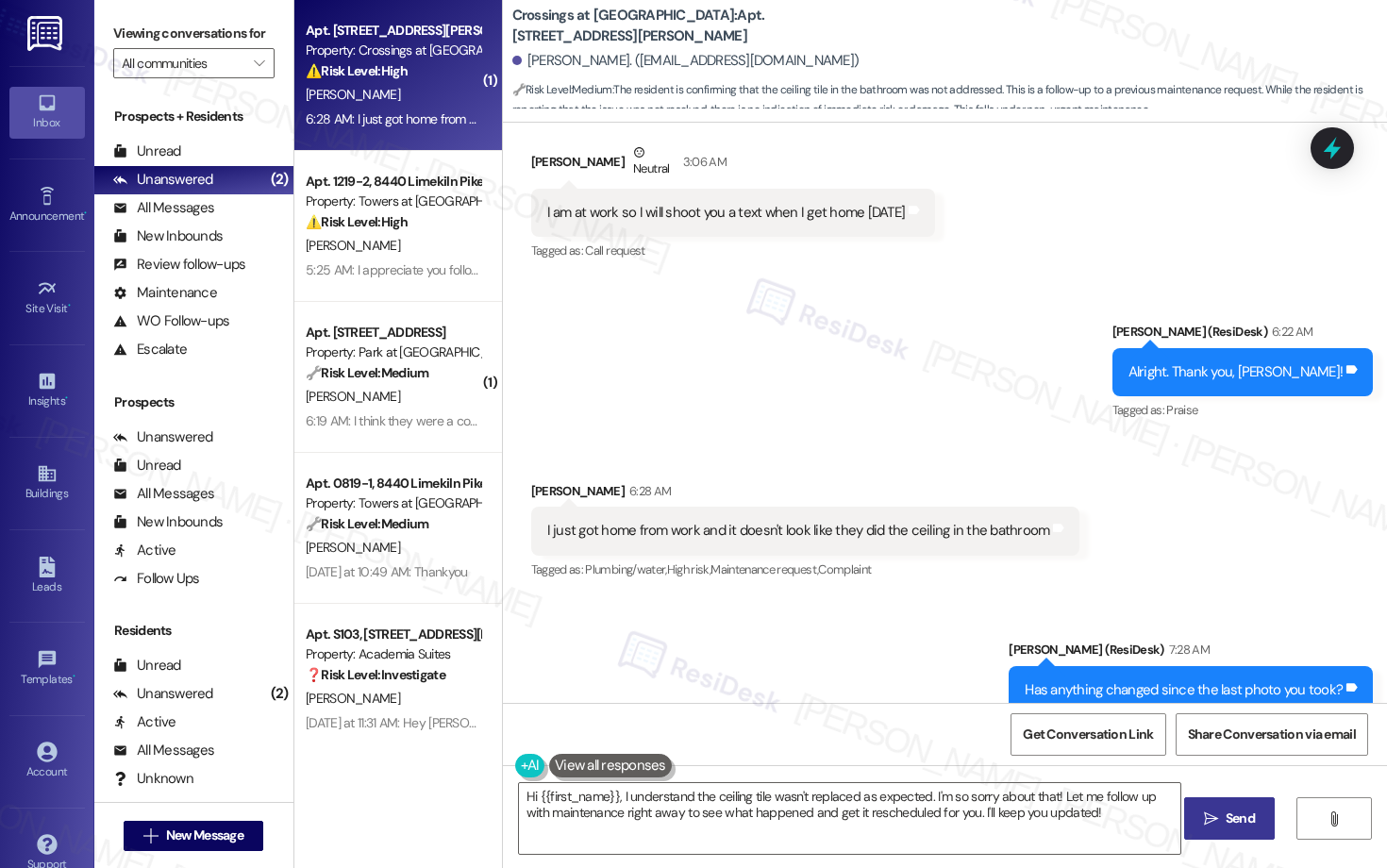 click on "Crossings at [GEOGRAPHIC_DATA]:  Apt. [STREET_ADDRESS][PERSON_NAME]" at bounding box center (701, 25) 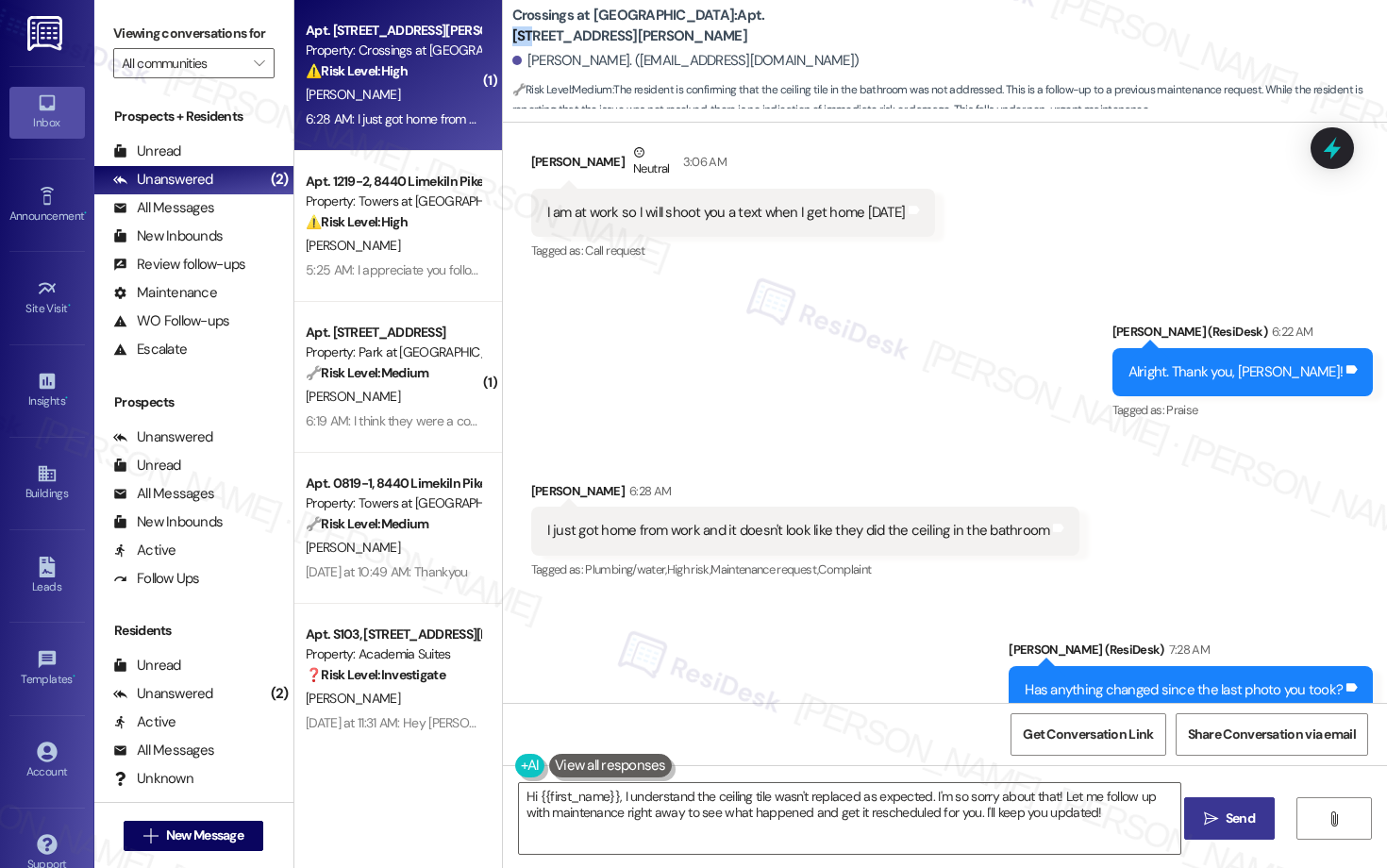 copy on "208" 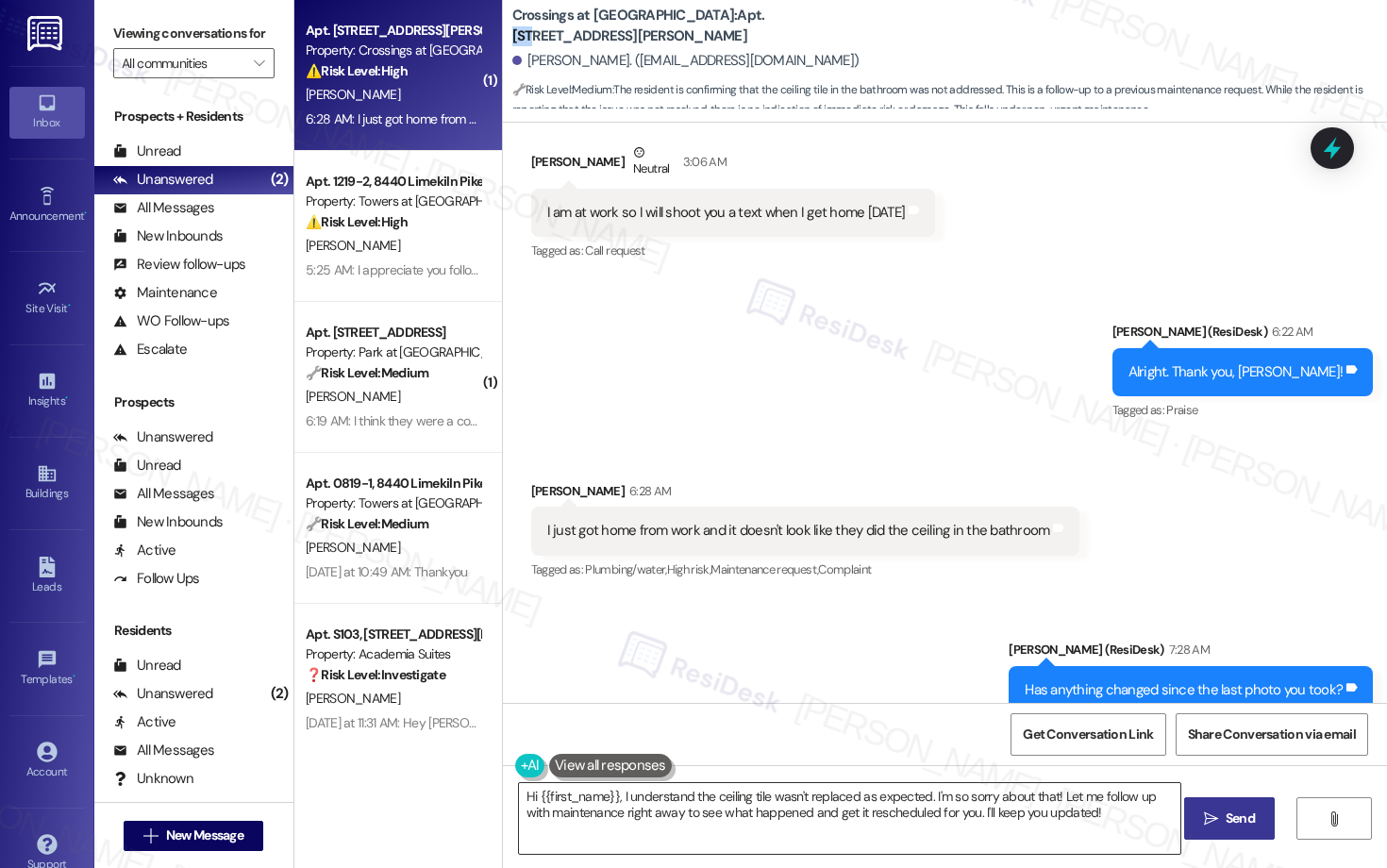 click on "Hi {{first_name}}, I understand the ceiling tile wasn't replaced as expected. I'm so sorry about that! Let me follow up with maintenance right away to see what happened and get it rescheduled for you. I'll keep you updated!" at bounding box center [849, 818] 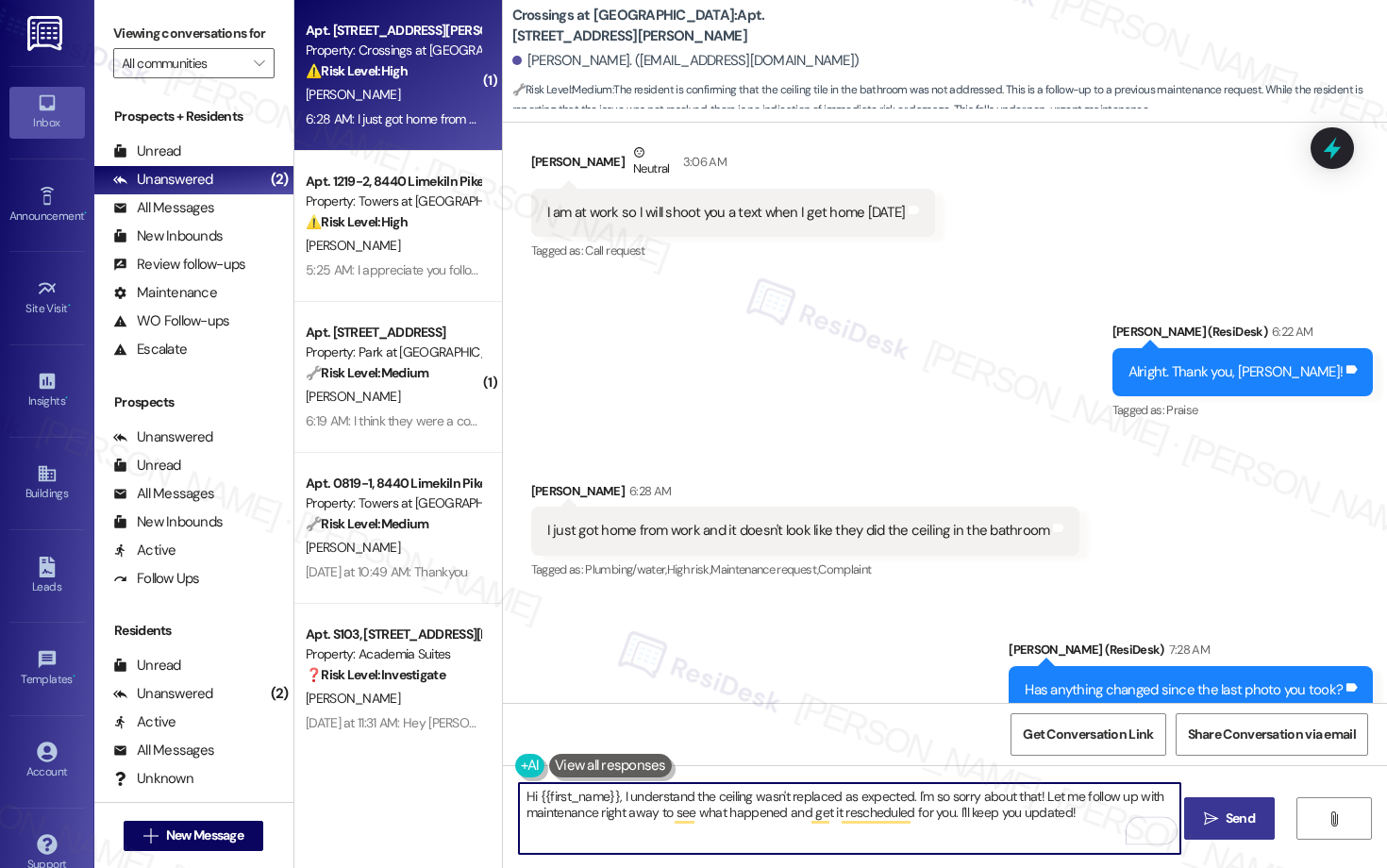 click on "Hi {{first_name}}, I understand the ceiling wasn't replaced as expected. I'm so sorry about that! Let me follow up with maintenance right away to see what happened and get it rescheduled for you. I'll keep you updated!" at bounding box center [849, 818] 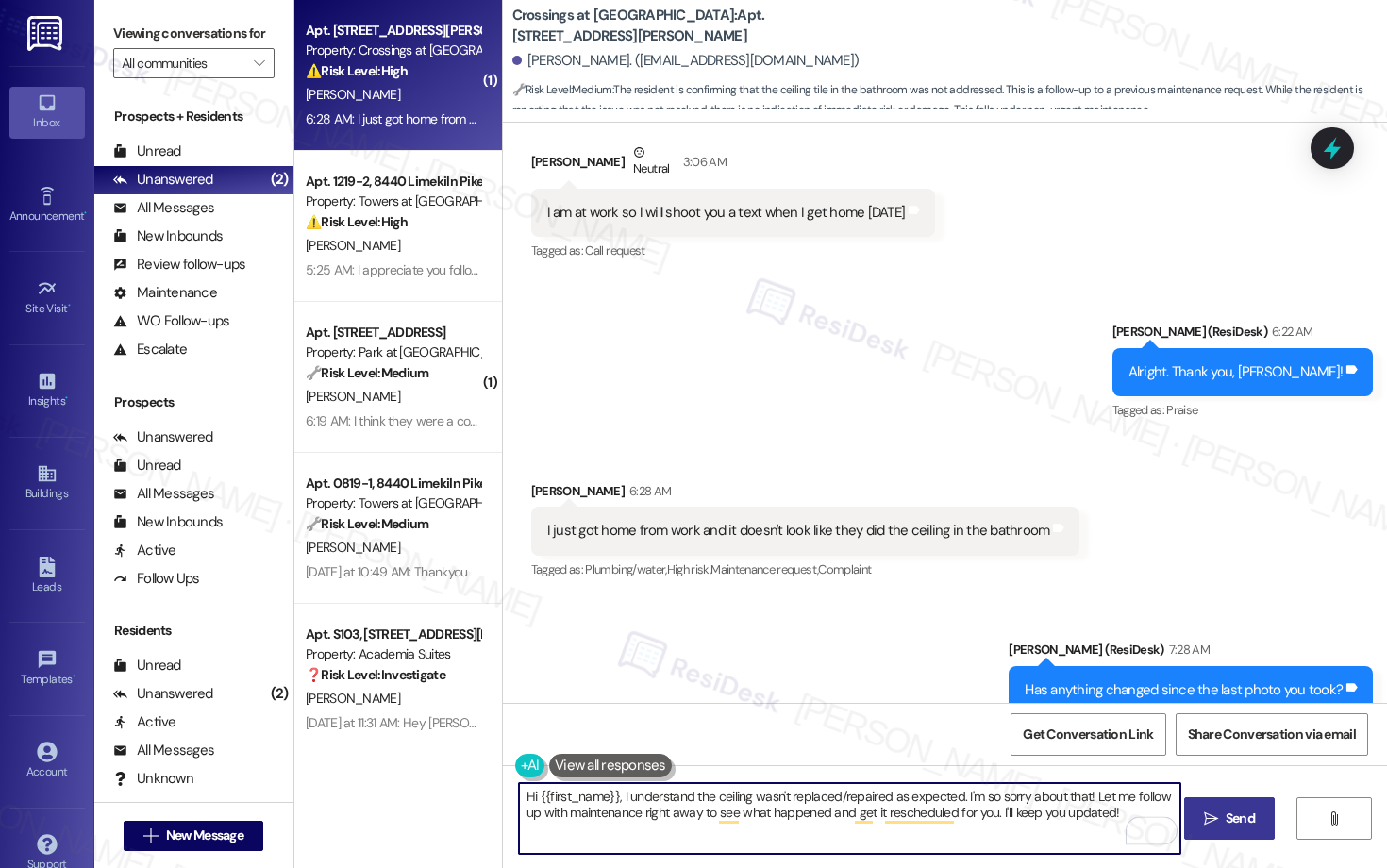 click on "Hi {{first_name}}, I understand the ceiling wasn't replaced/repaired as expected. I'm so sorry about that! Let me follow up with maintenance right away to see what happened and get it rescheduled for you. I'll keep you updated!" at bounding box center [849, 818] 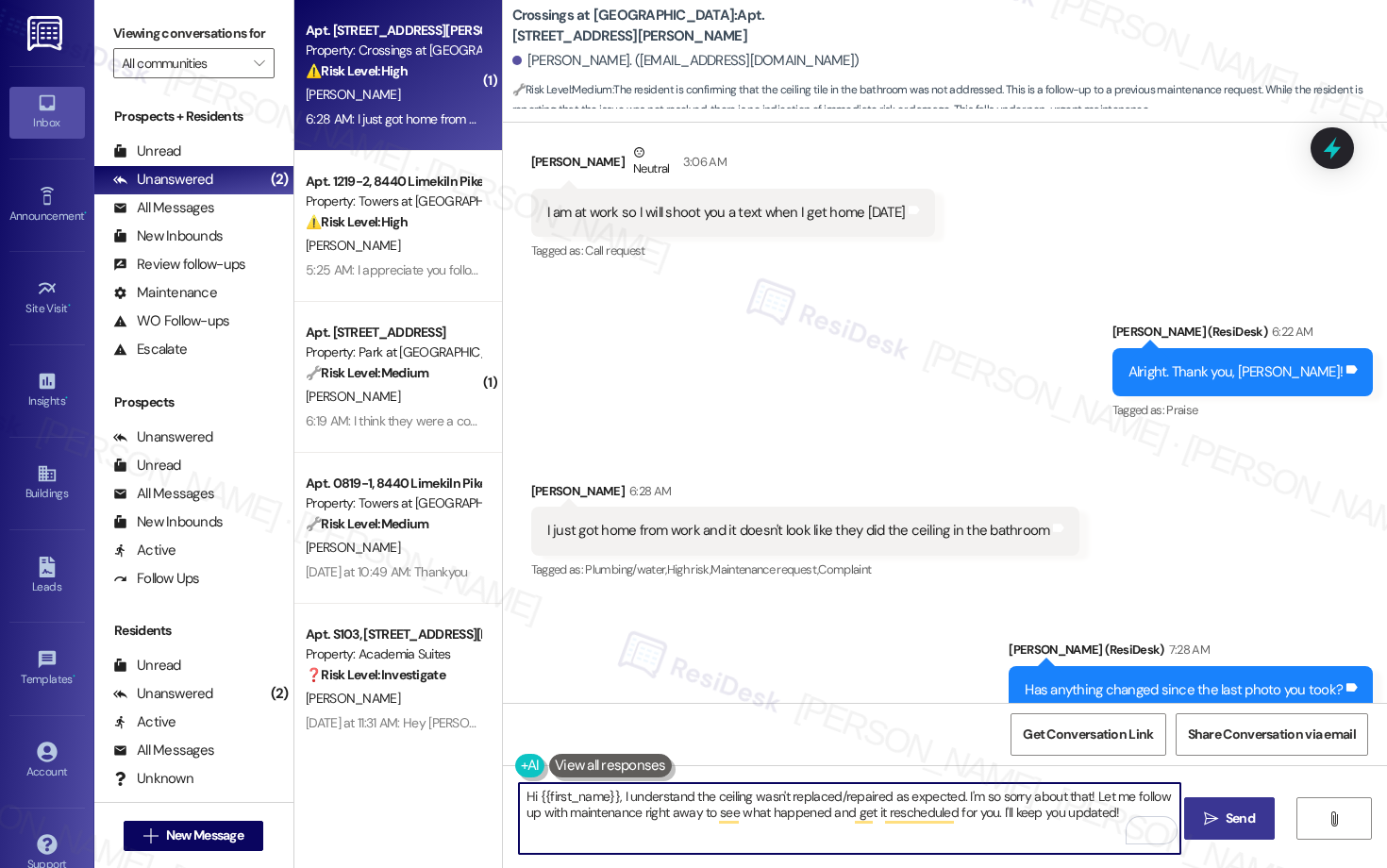 click on "Hi {{first_name}}, I understand the ceiling wasn't replaced/repaired as expected. I'm so sorry about that! Let me follow up with maintenance right away to see what happened and get it rescheduled for you. I'll keep you updated!" at bounding box center [849, 818] 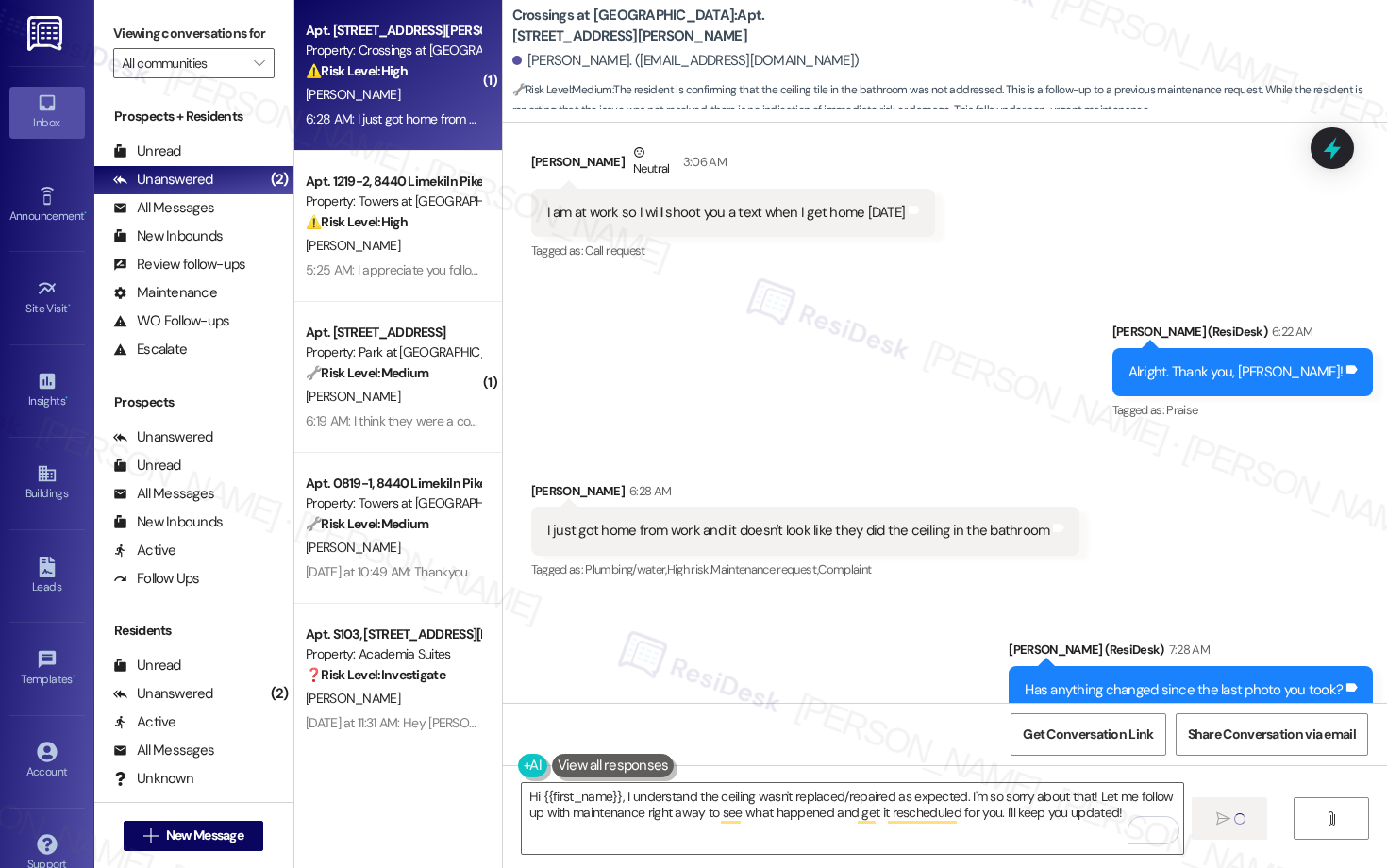 type 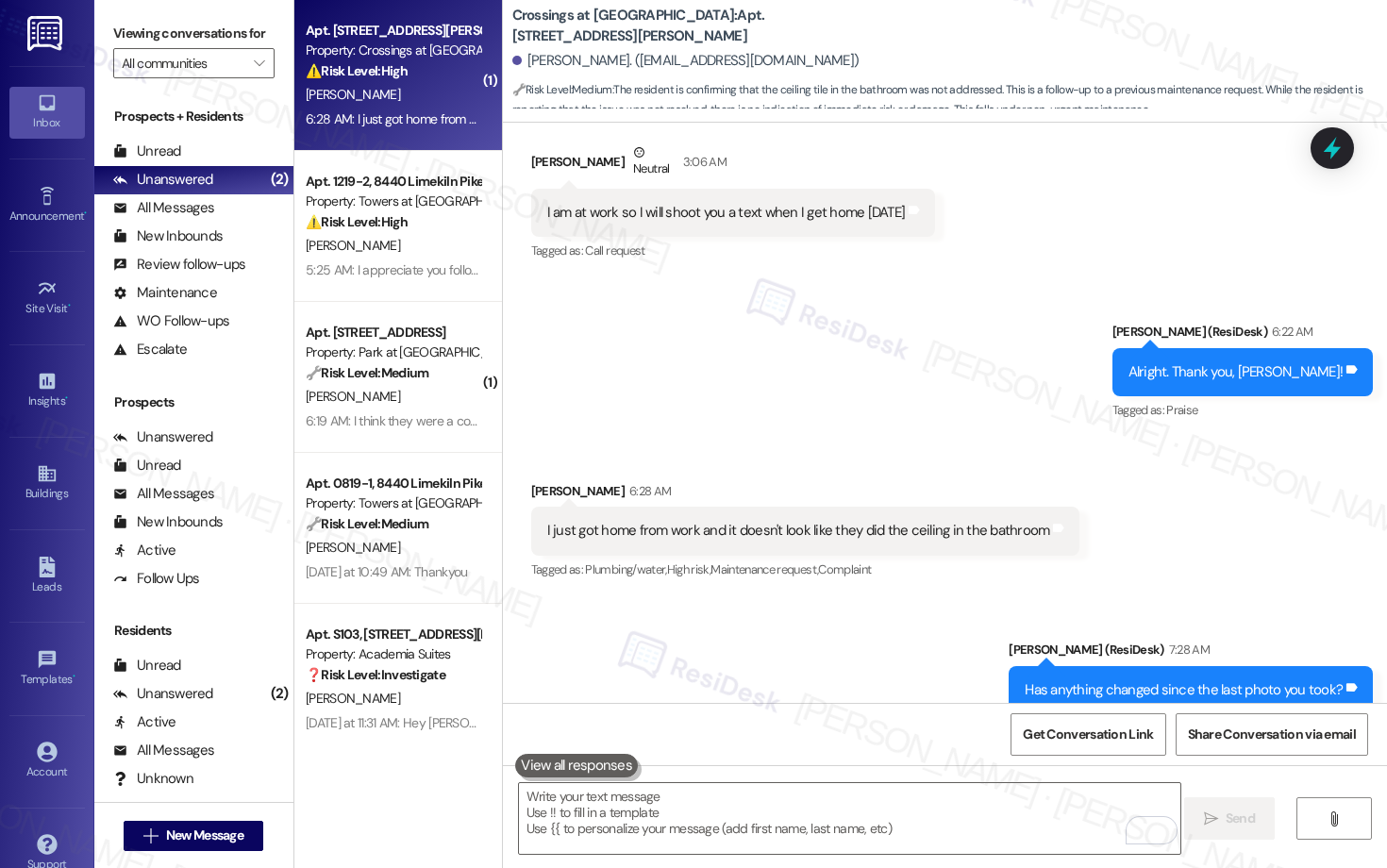 click on "Received via SMS [PERSON_NAME] 7:28 AM No it hasn't  Tags and notes Tagged as:   Negative response Click to highlight conversations about Negative response" at bounding box center [944, 809] 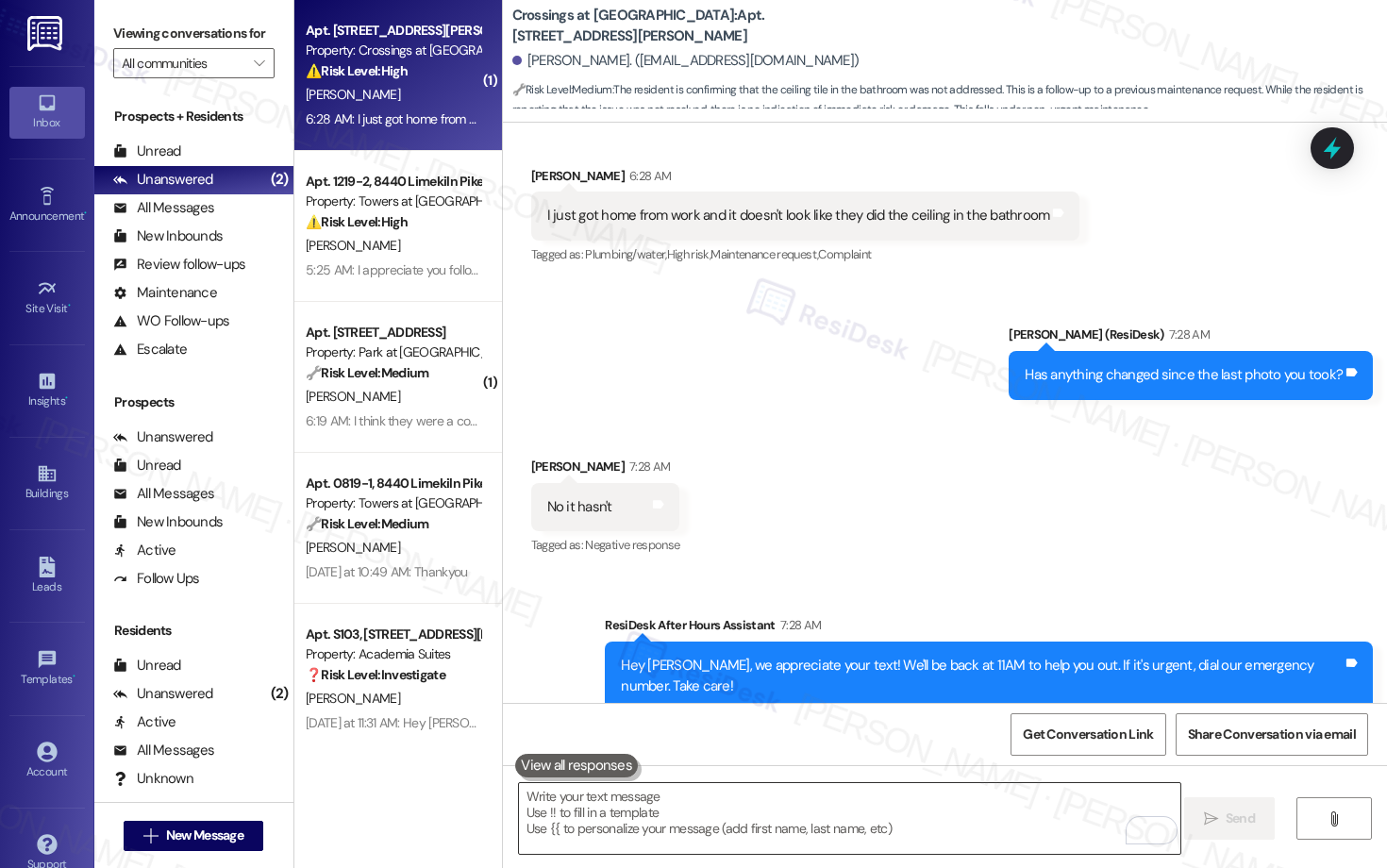 click at bounding box center (849, 818) 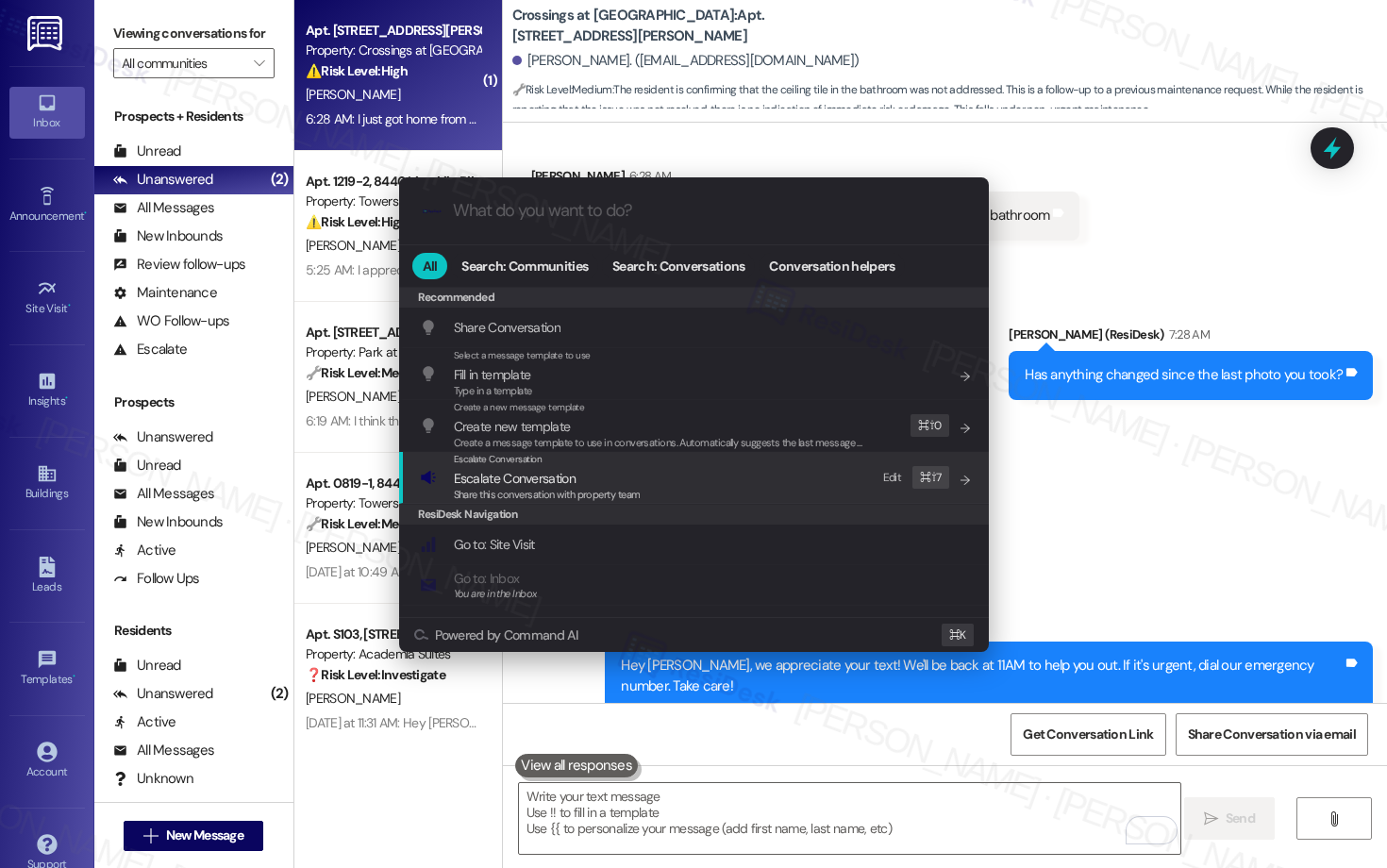 click on "Escalate Conversation" at bounding box center (547, 478) 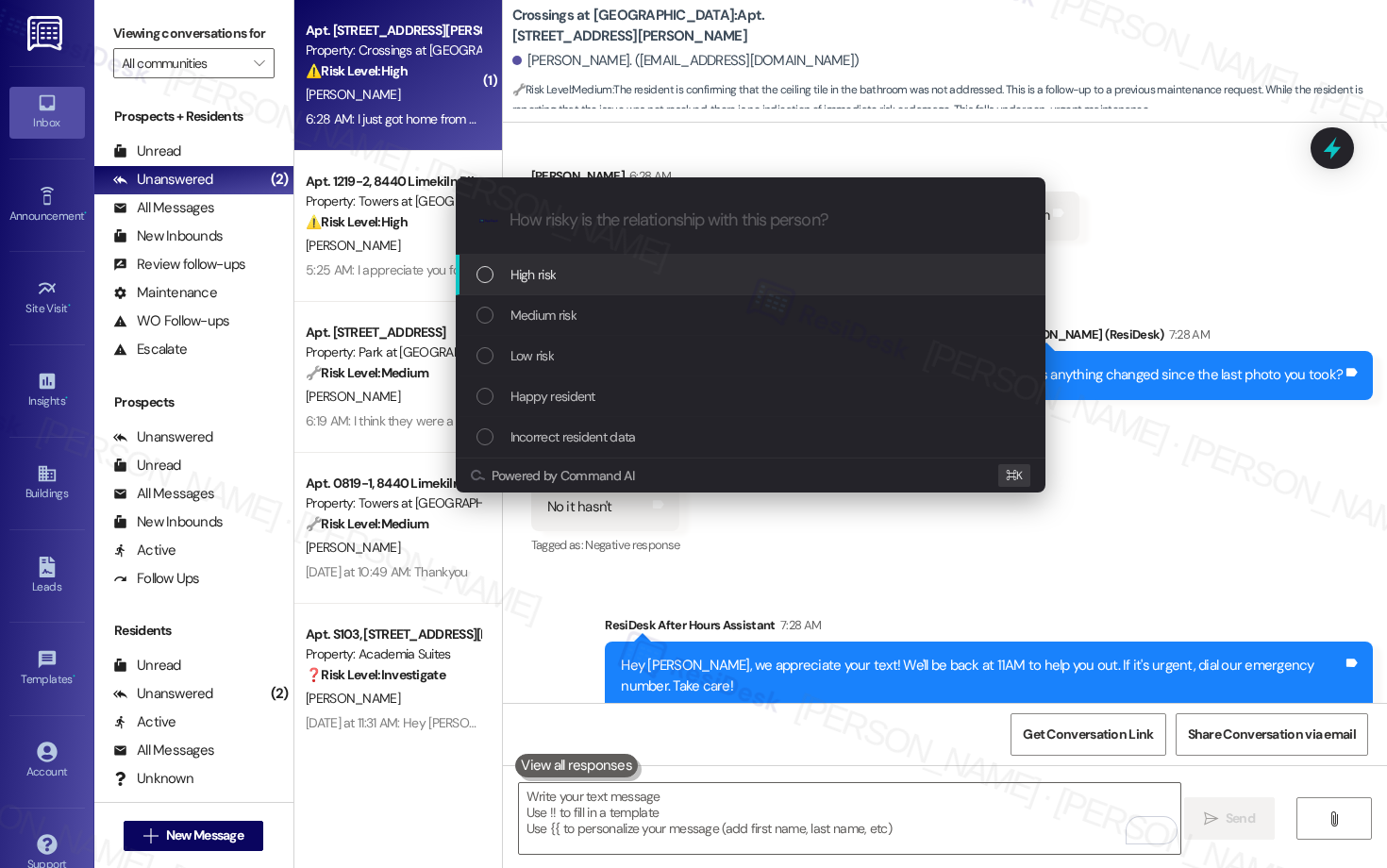 click on "High risk" at bounding box center [752, 275] 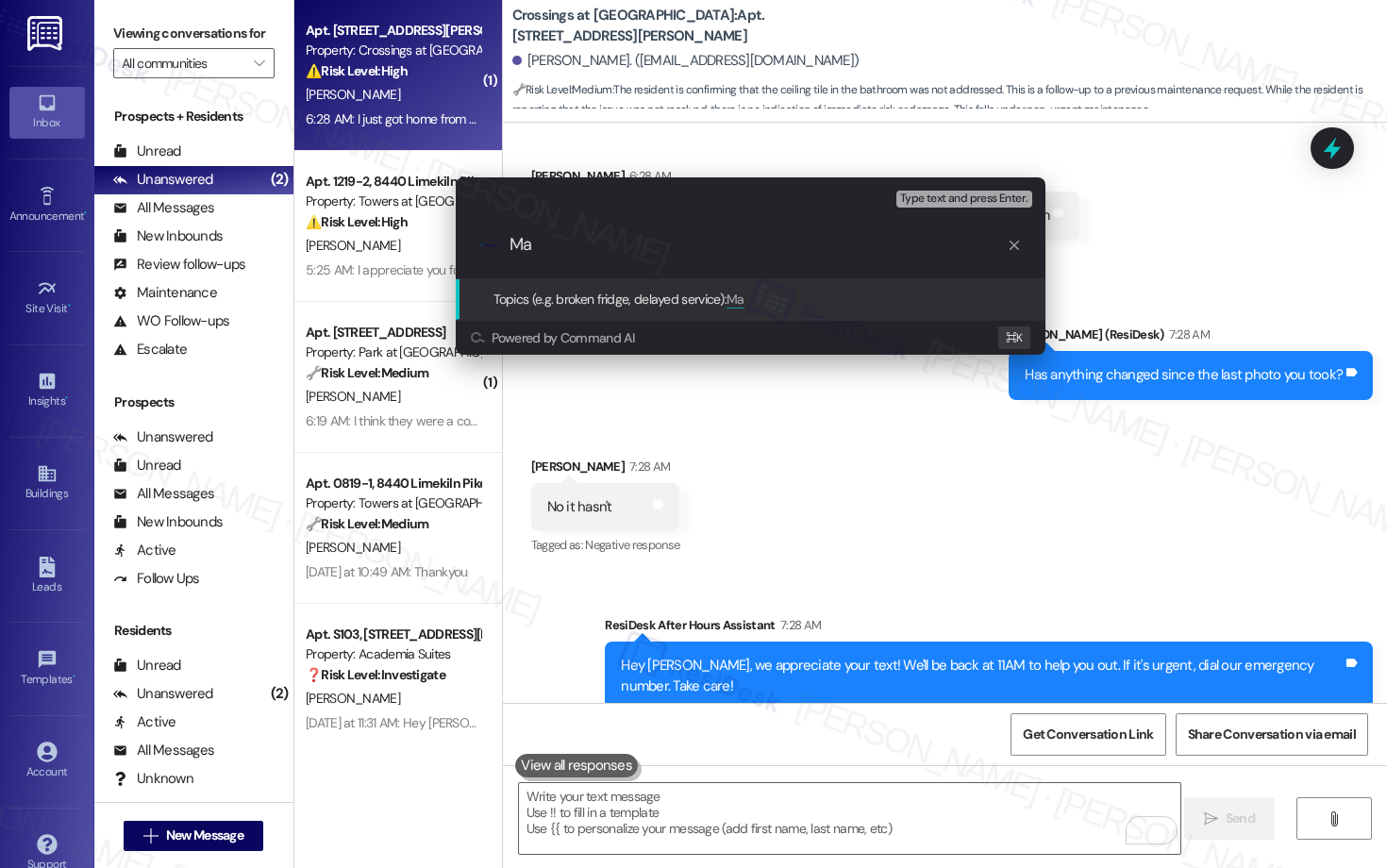 type on "M" 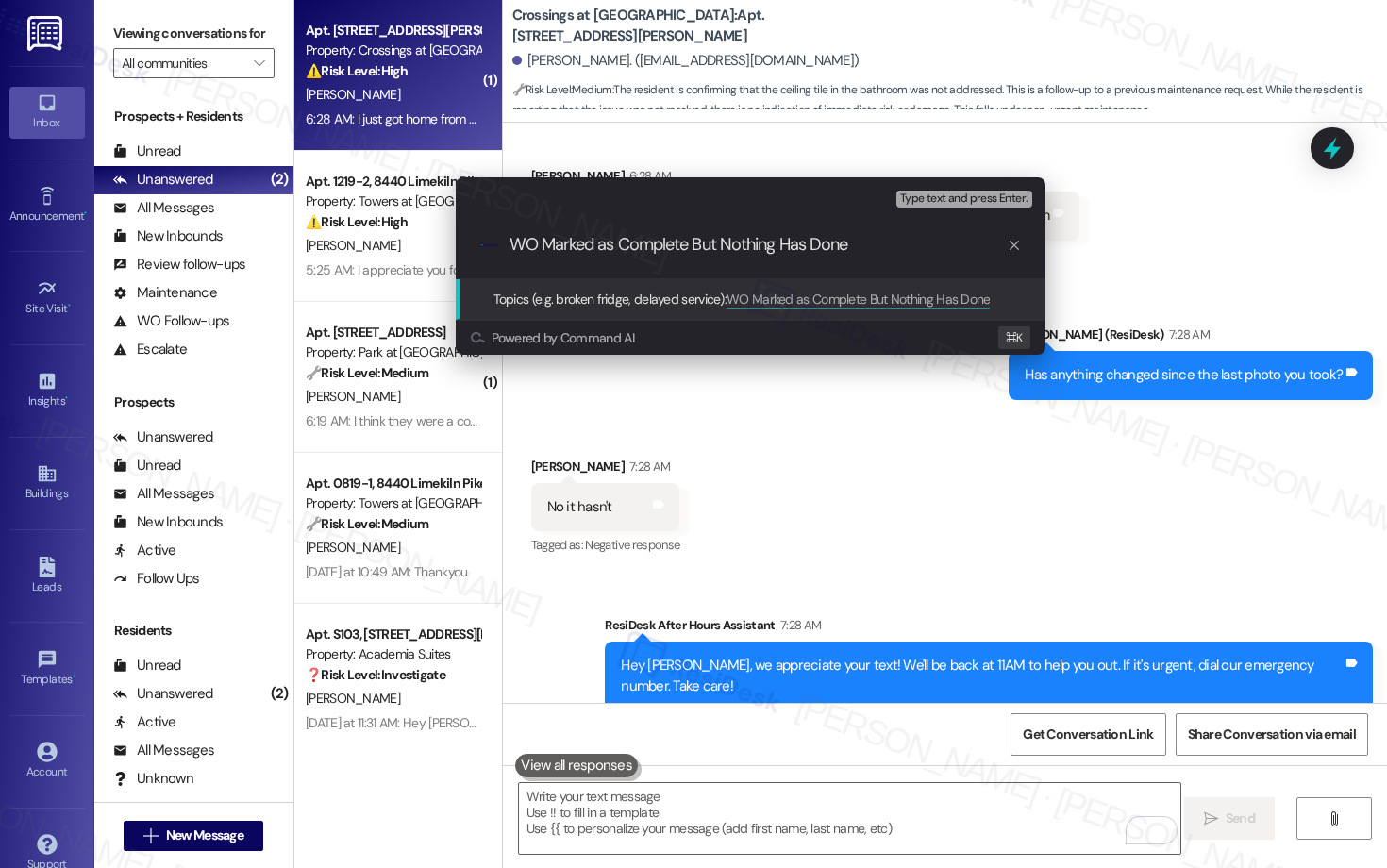 click on "WO Marked as Complete But Nothing Has Done" at bounding box center [758, 244] 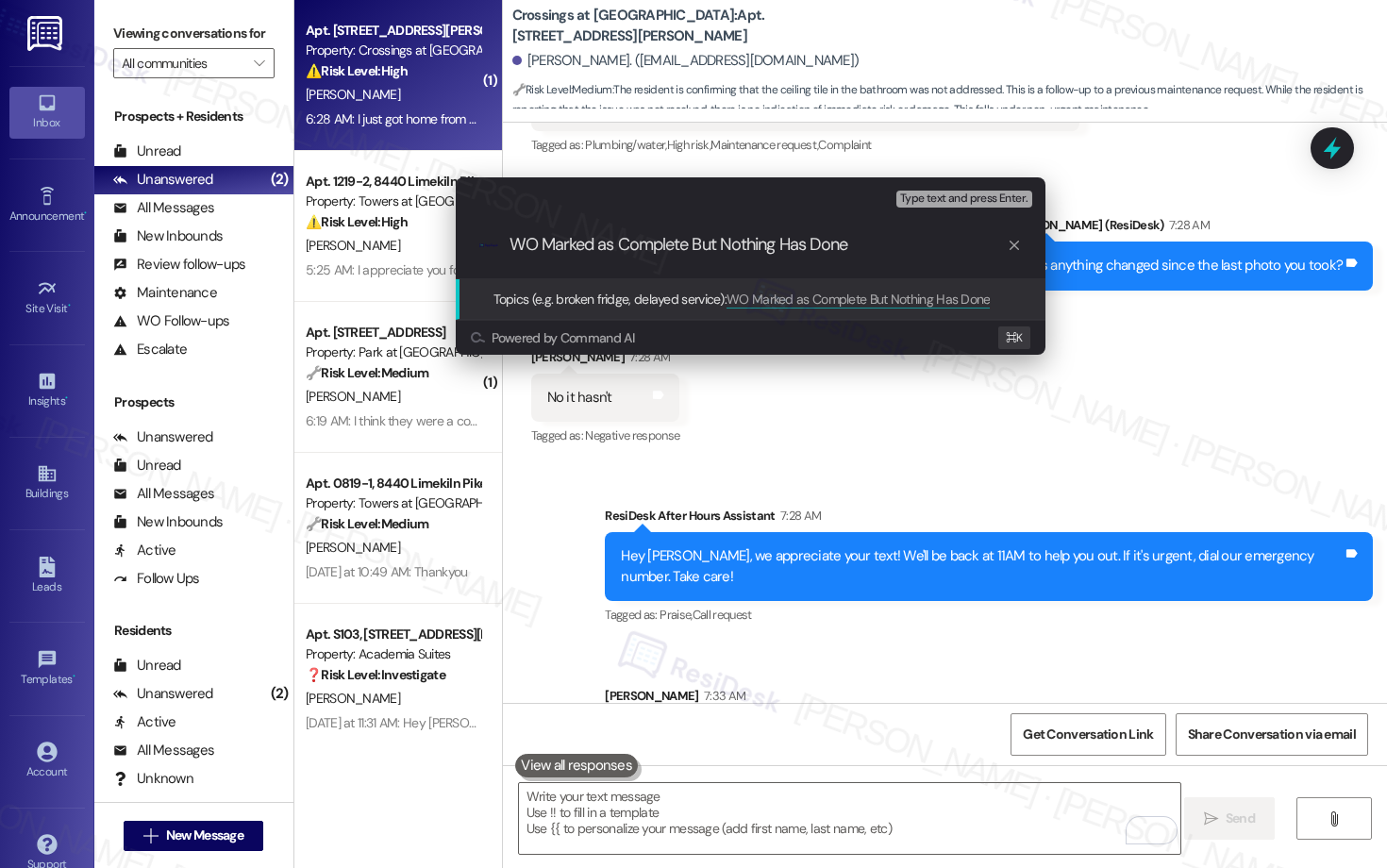 scroll, scrollTop: 7611, scrollLeft: 0, axis: vertical 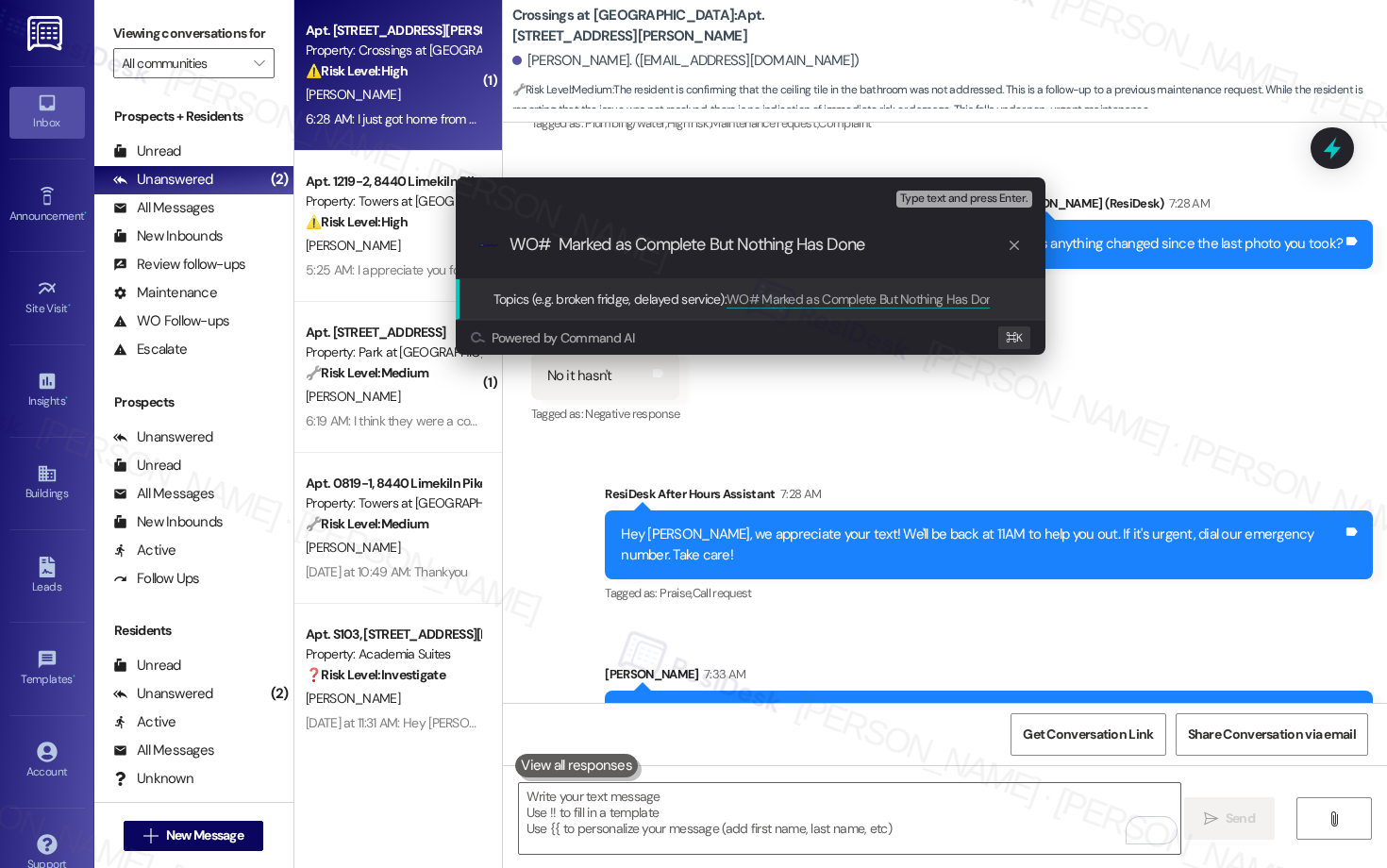 paste on "585450" 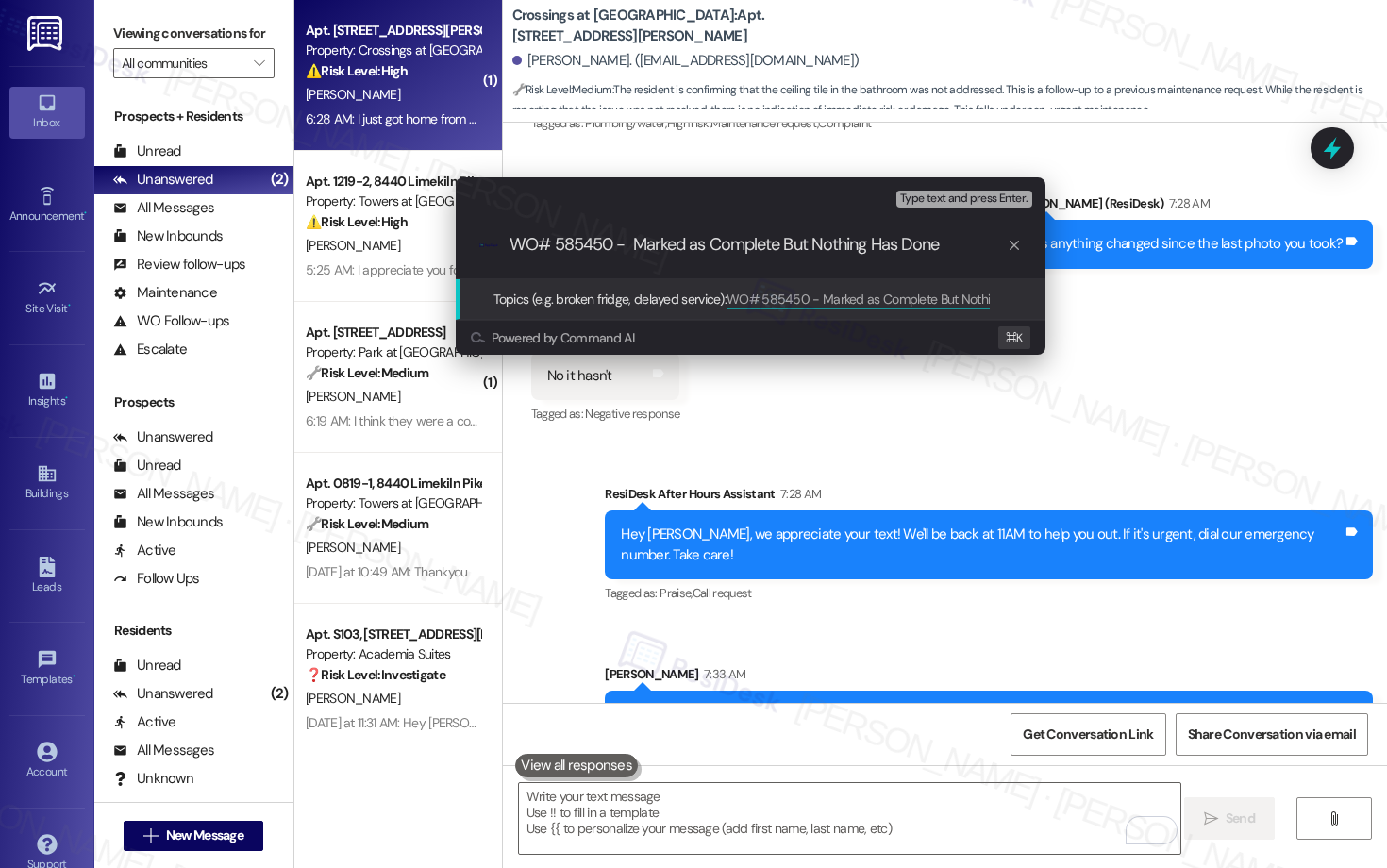 type on "WO# 585450 - Marked as Complete But Nothing Has Done" 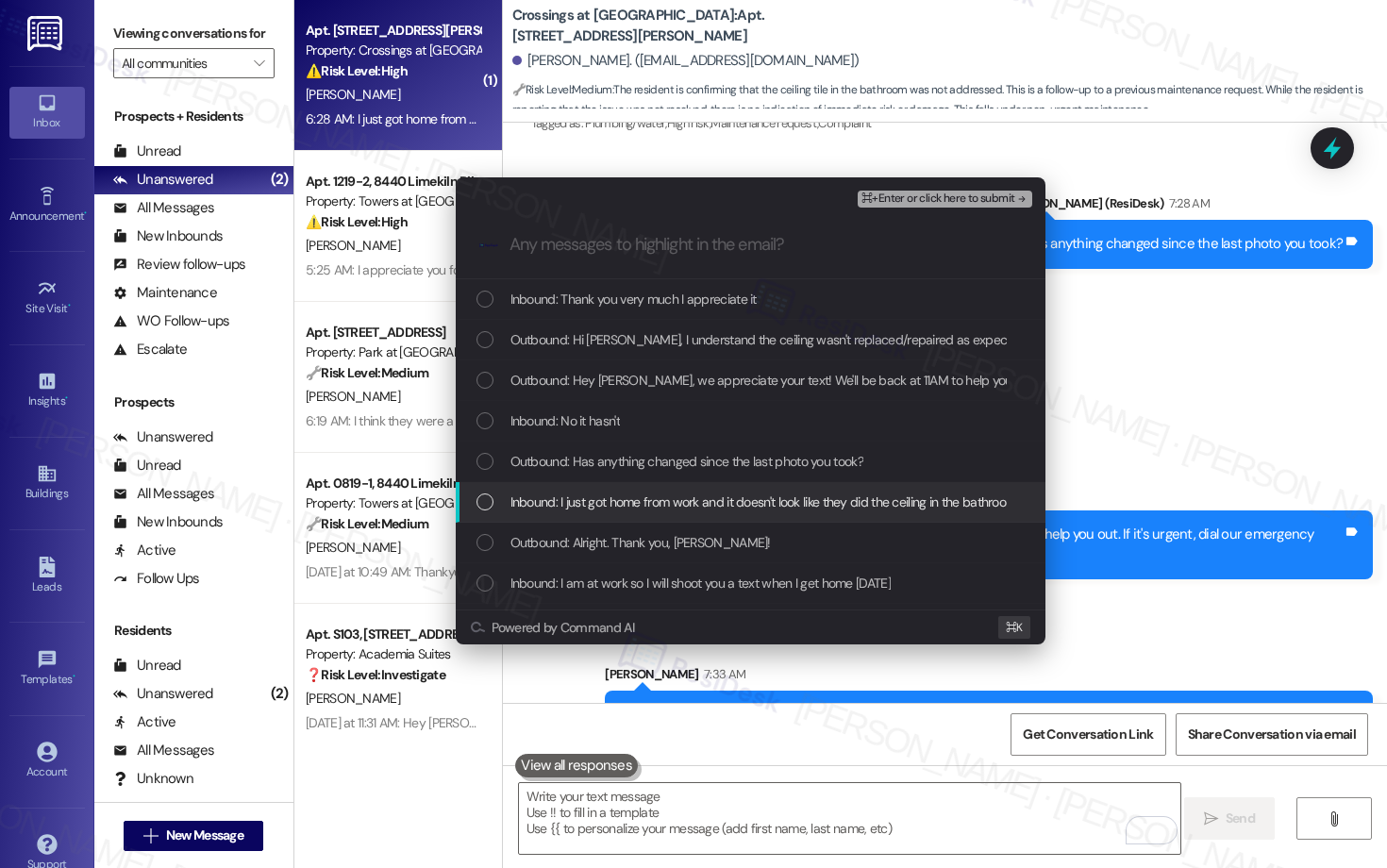 click on "Inbound: I just got home from work and it doesn't look like they did the ceiling in the bathroom" at bounding box center [763, 502] 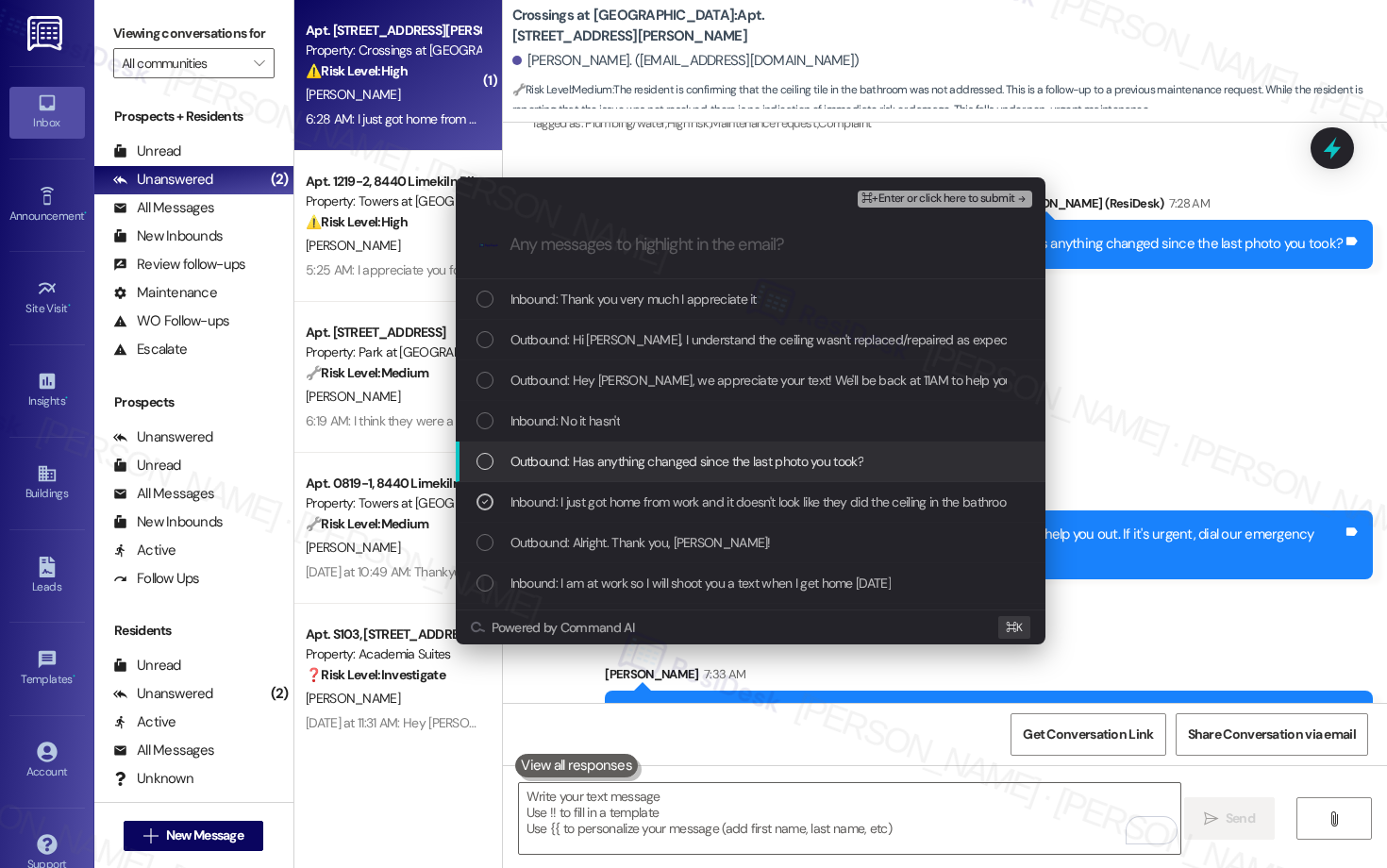 click on "Outbound: Has anything changed since the last photo you took?" at bounding box center (687, 461) 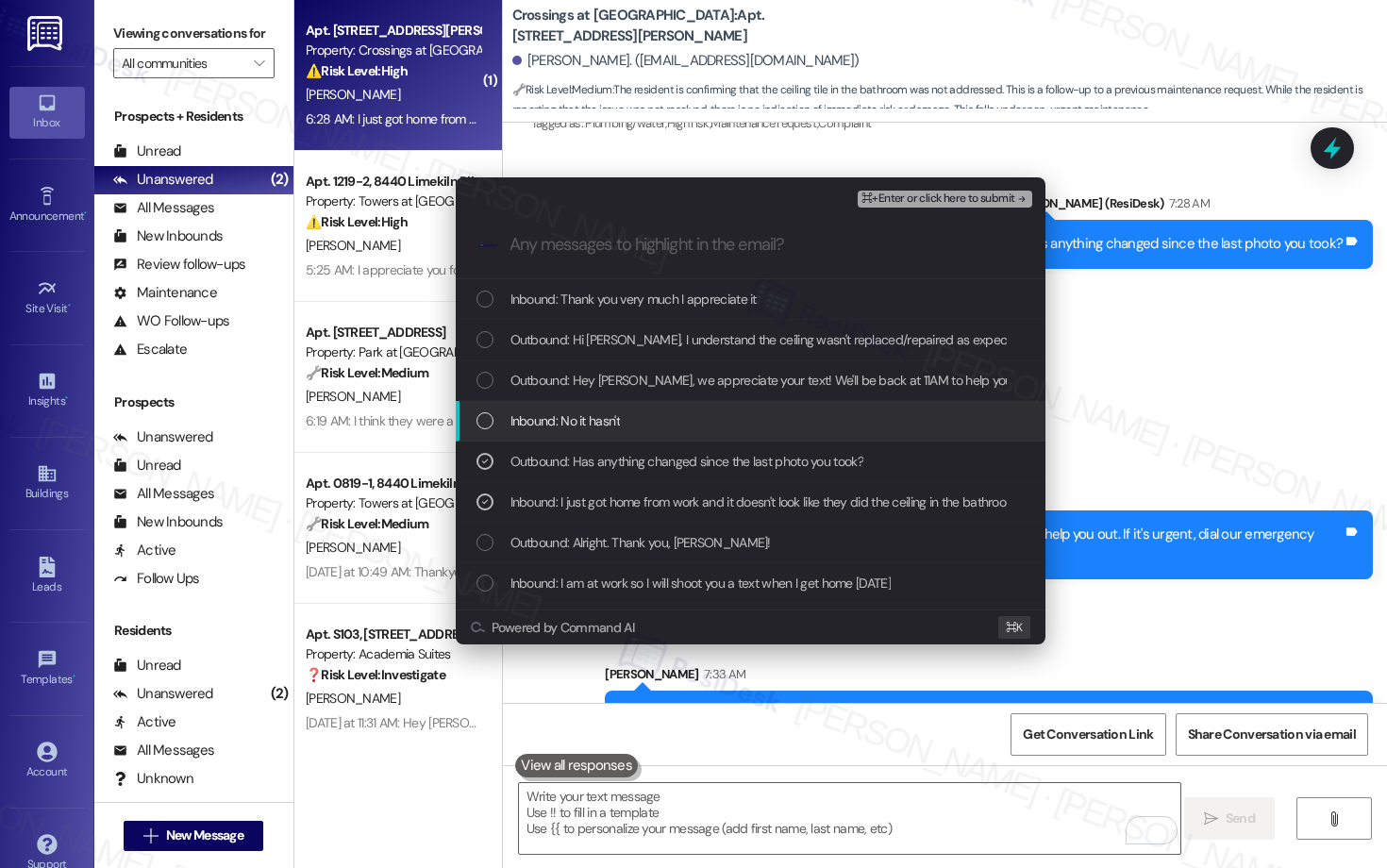 click on "Inbound: No it hasn't" at bounding box center (750, 421) 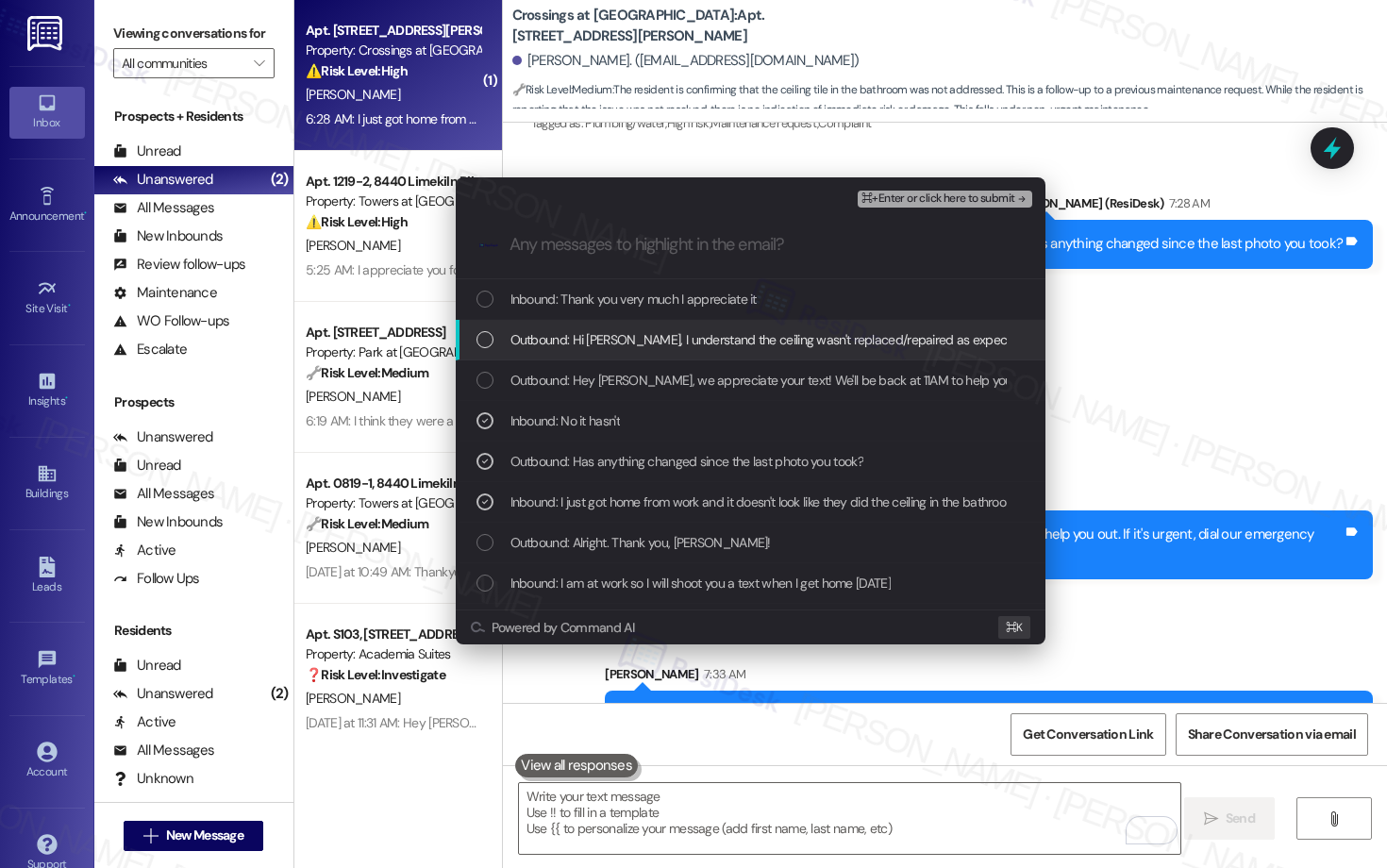 click on "Outbound: Hi [PERSON_NAME], I understand the ceiling wasn't replaced/repaired as expected. I'm so sorry about that! Let me follow up with maintenance right away to see what happened and get it rescheduled for you. I'll keep you updated!" at bounding box center (750, 340) 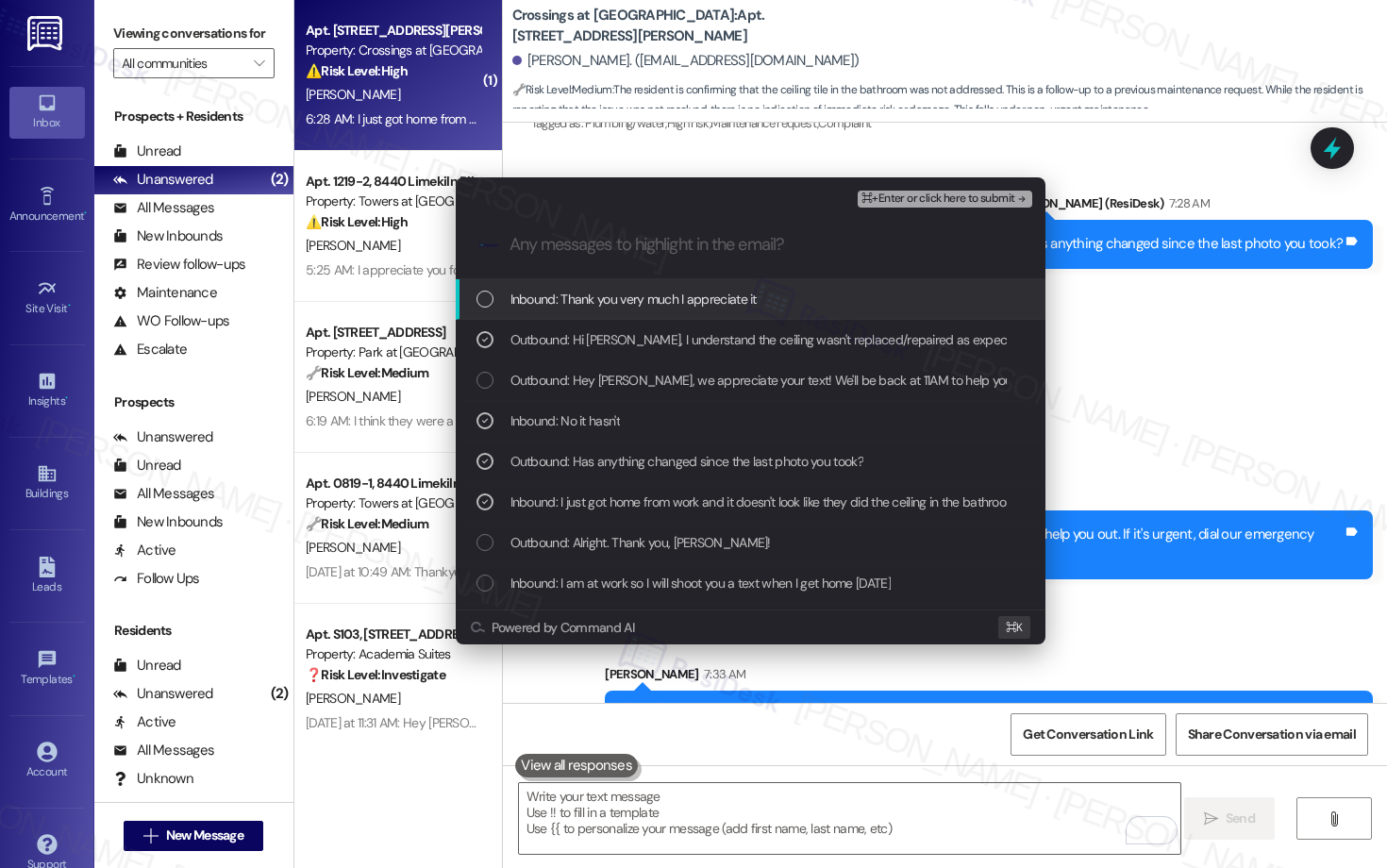 click on "⌘+Enter or click here to submit" at bounding box center (938, 199) 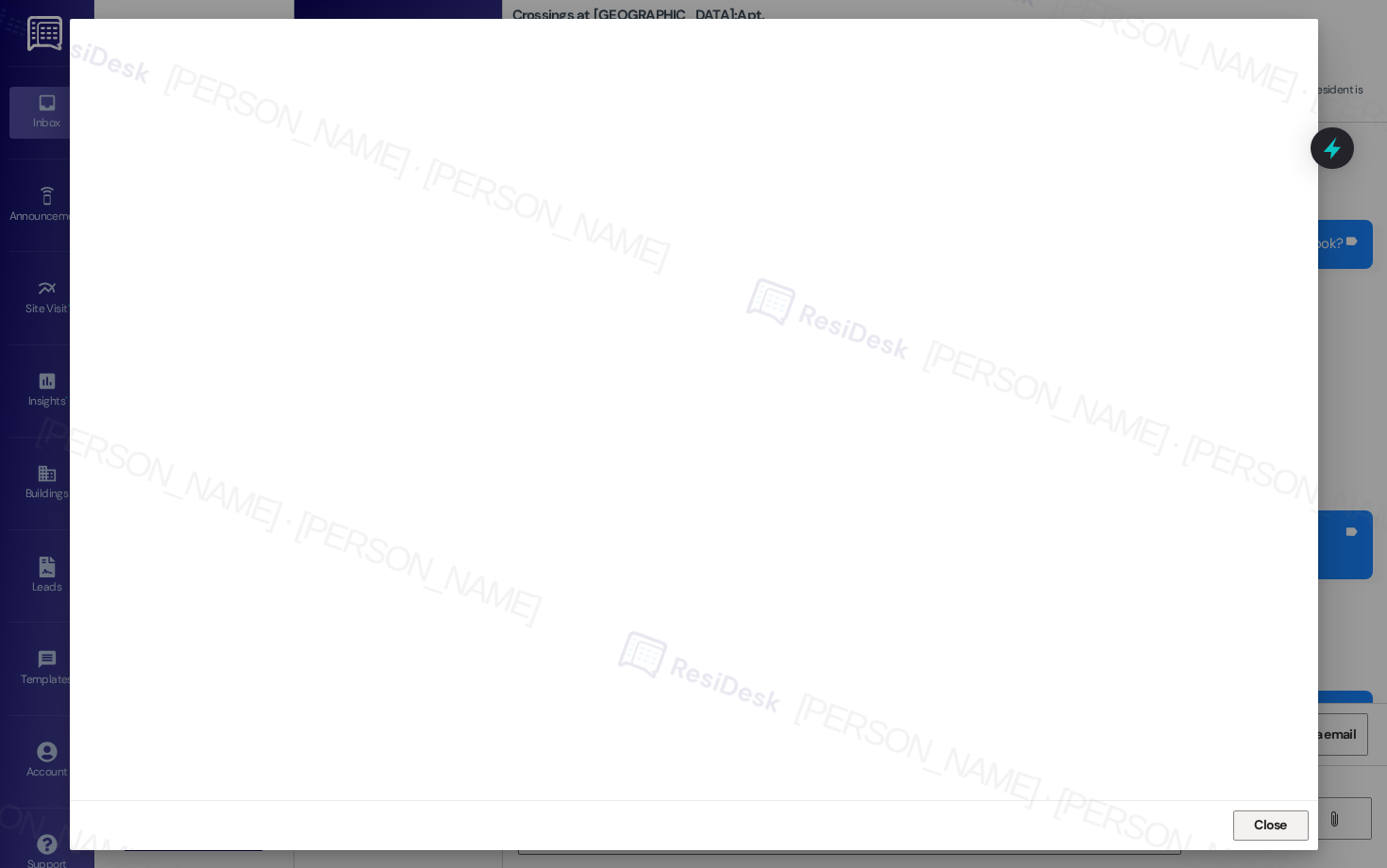 click on "Close" at bounding box center [1270, 825] 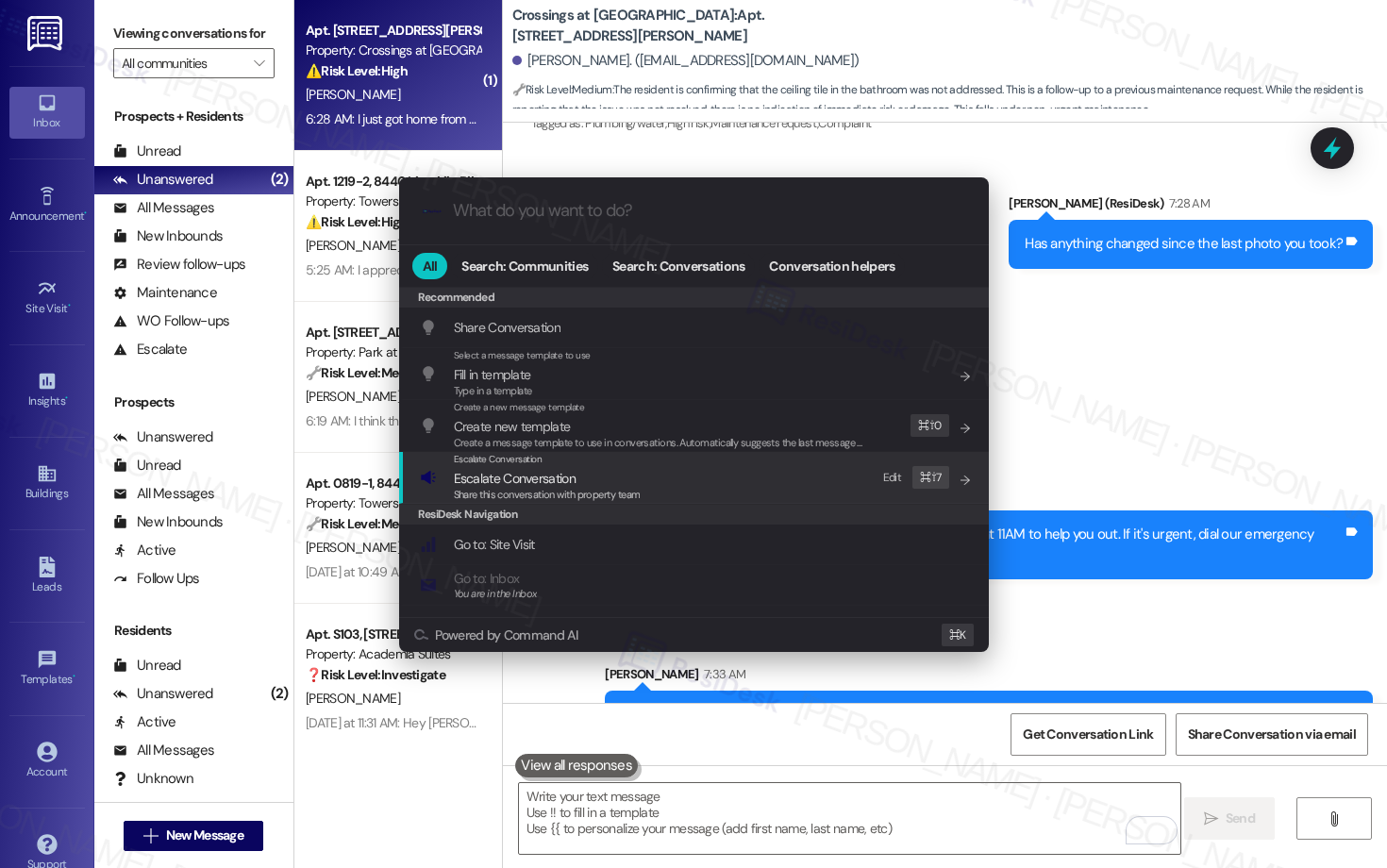 click on "Escalate Conversation Escalate Conversation Share this conversation with property team Edit ⌘ ⇧ 7" at bounding box center (695, 477) 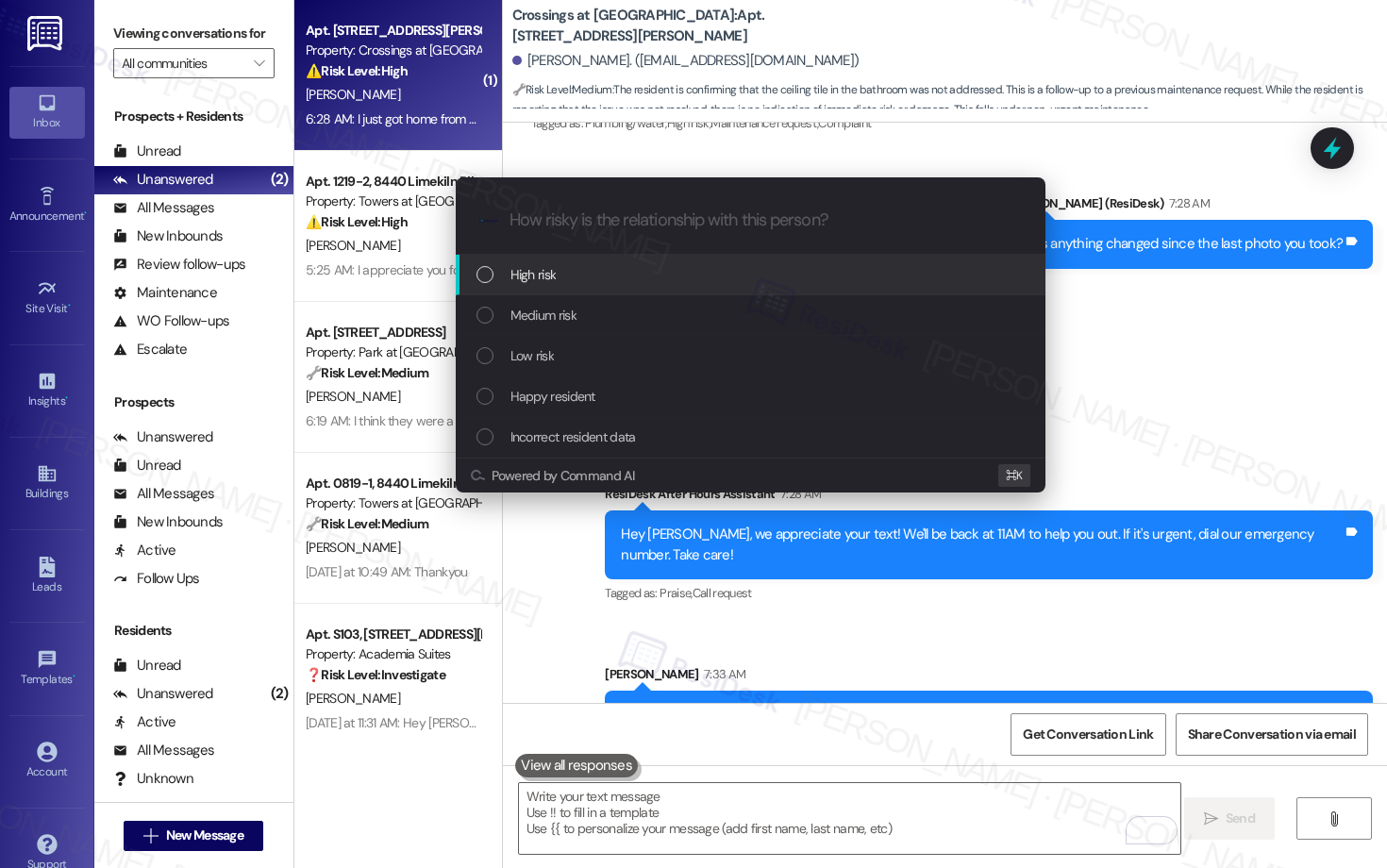 click on "High risk" at bounding box center (752, 275) 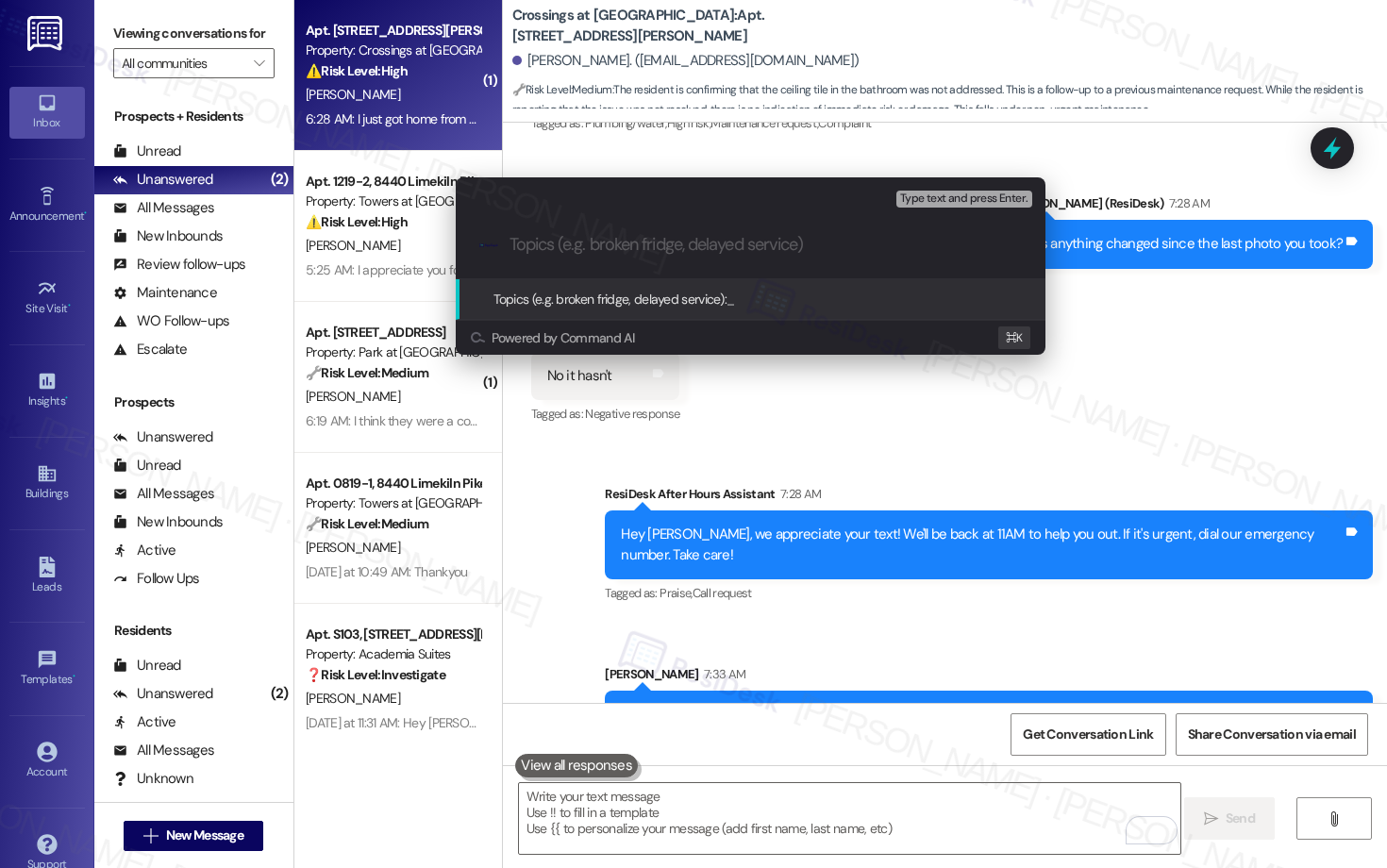 paste on "WO# 585450 - Marked as Complete But Nothing Has Done" 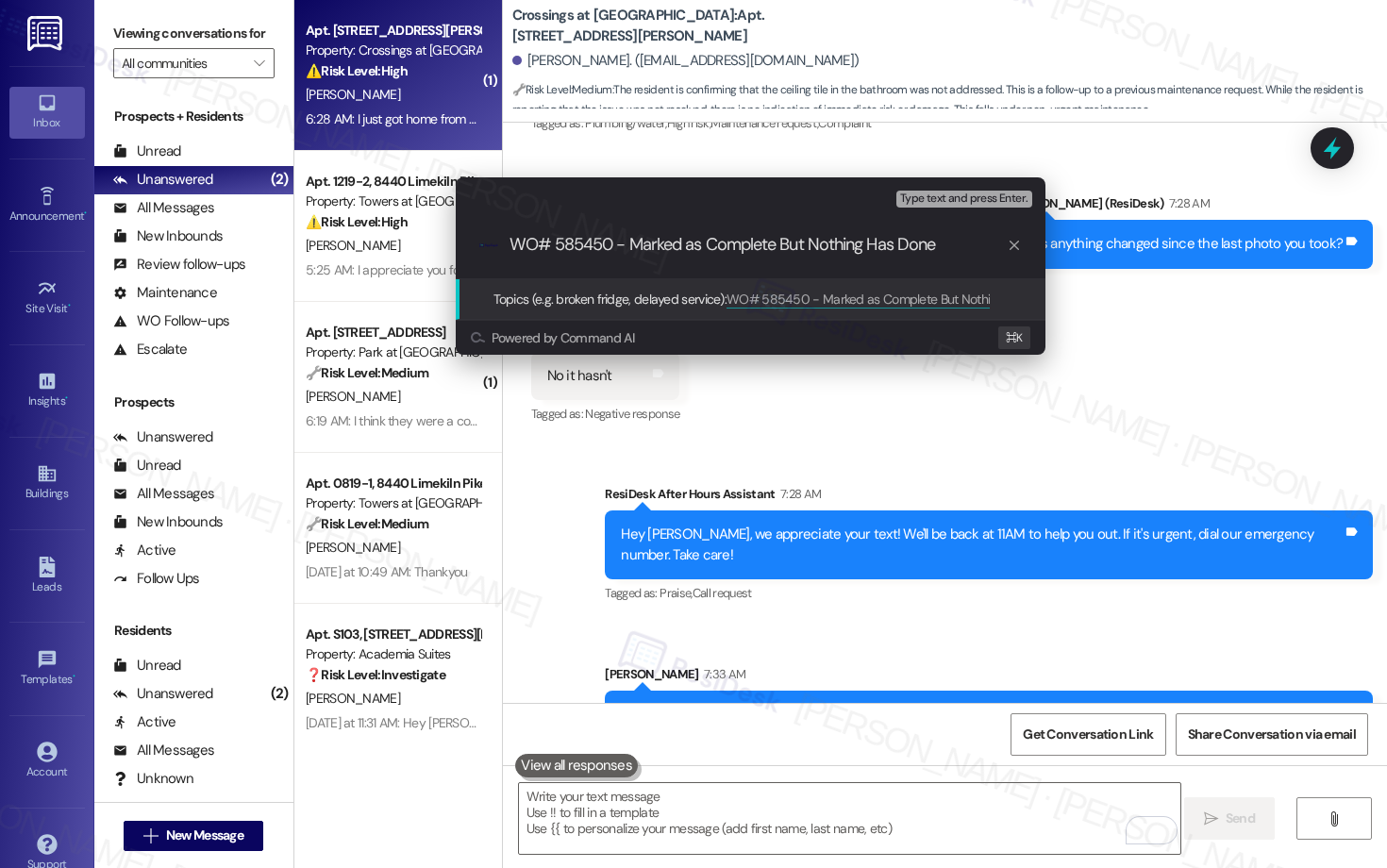 type 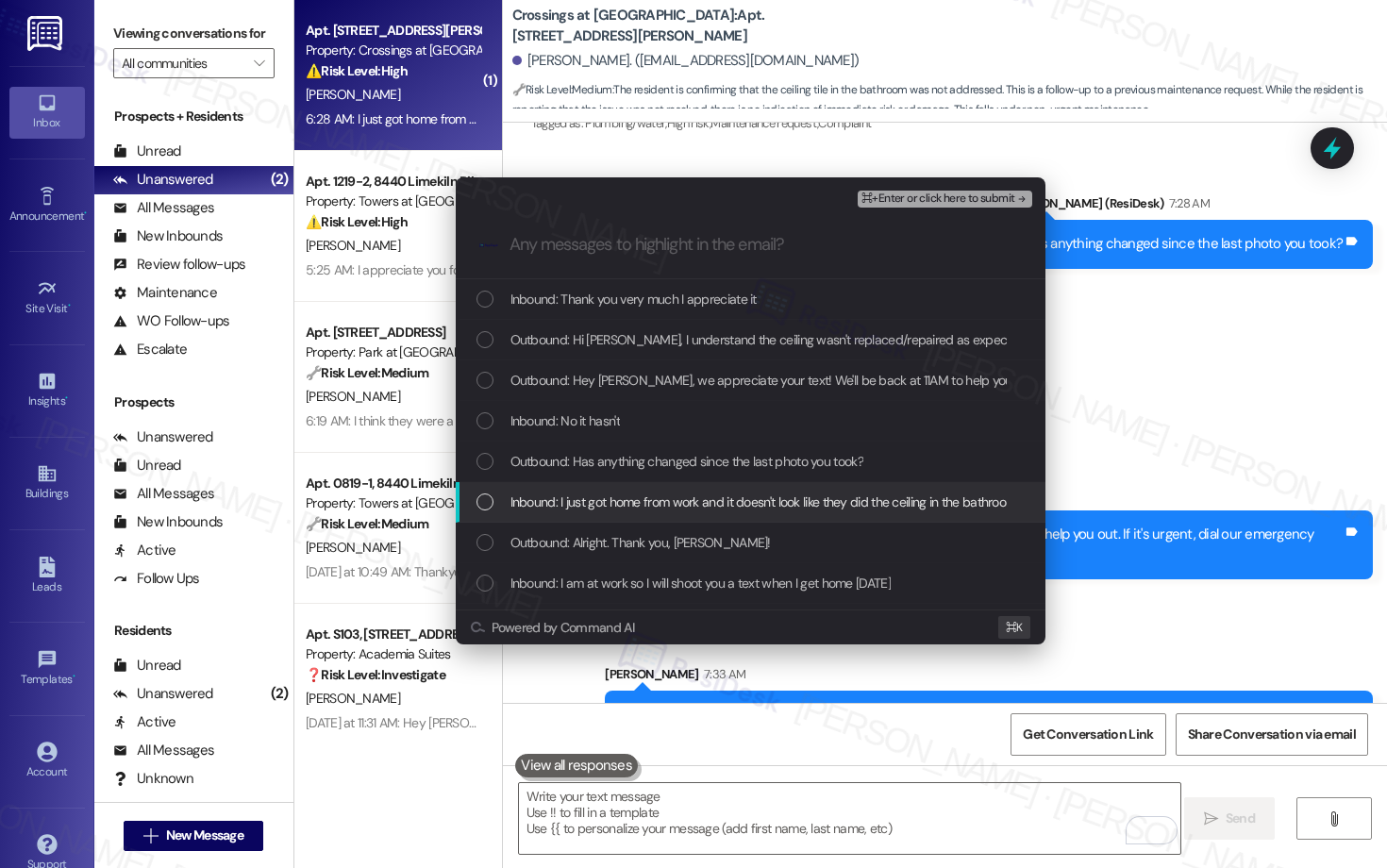 click on "Inbound: I just got home from work and it doesn't look like they did the ceiling in the bathroom" at bounding box center (763, 502) 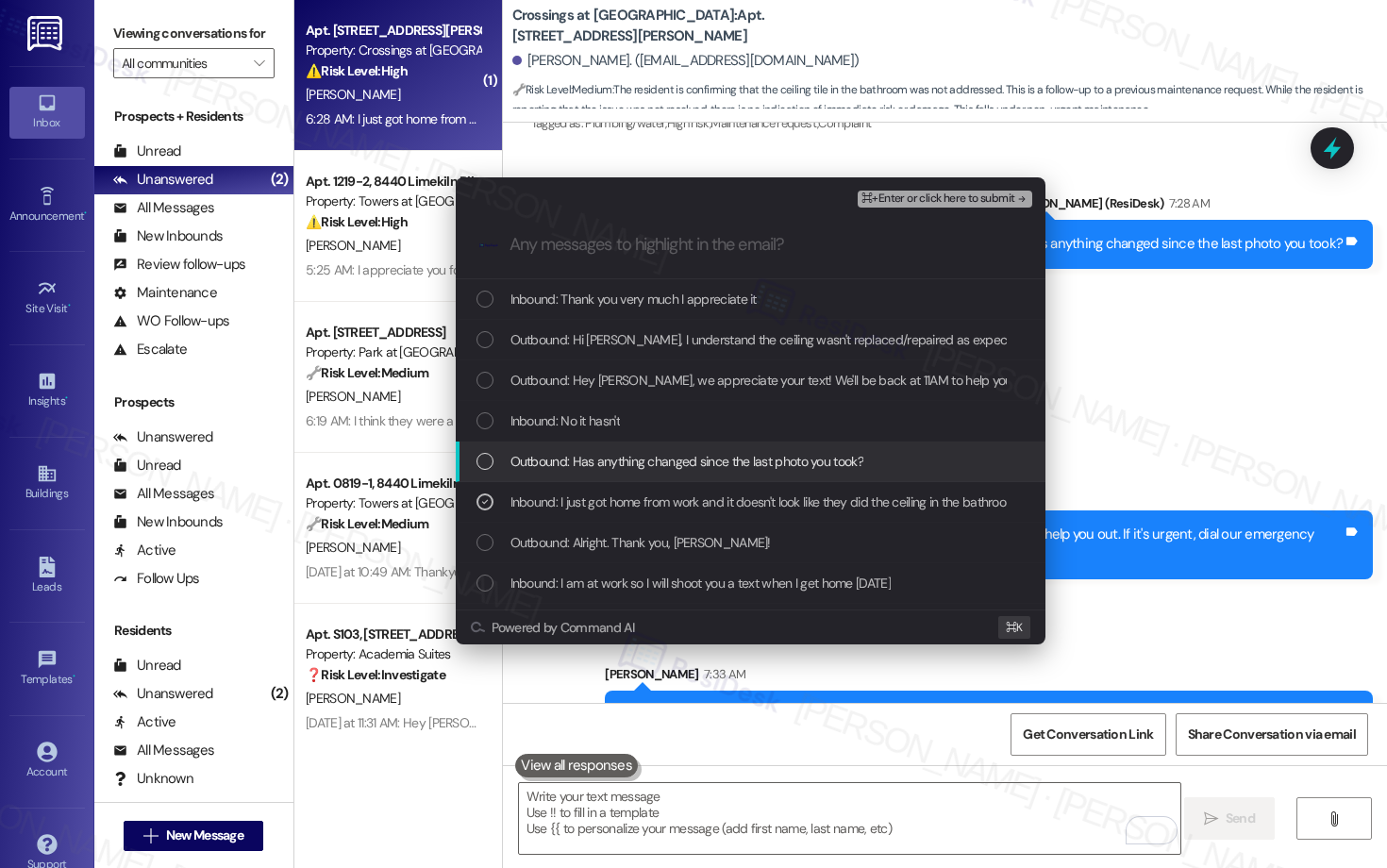 click on "Outbound: Has anything changed since the last photo you took?" at bounding box center (687, 461) 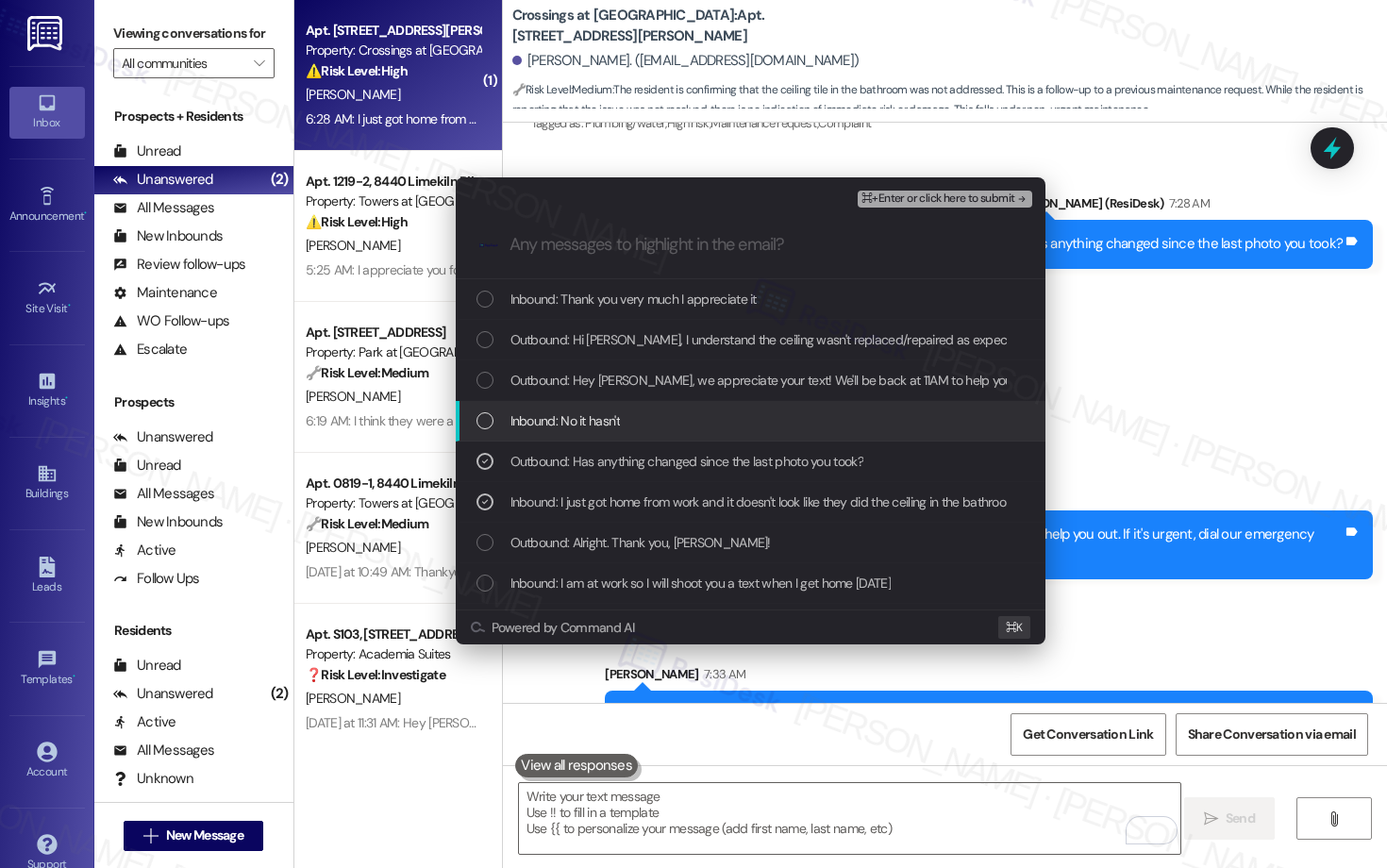 click on "Inbound: No it hasn't" at bounding box center [565, 421] 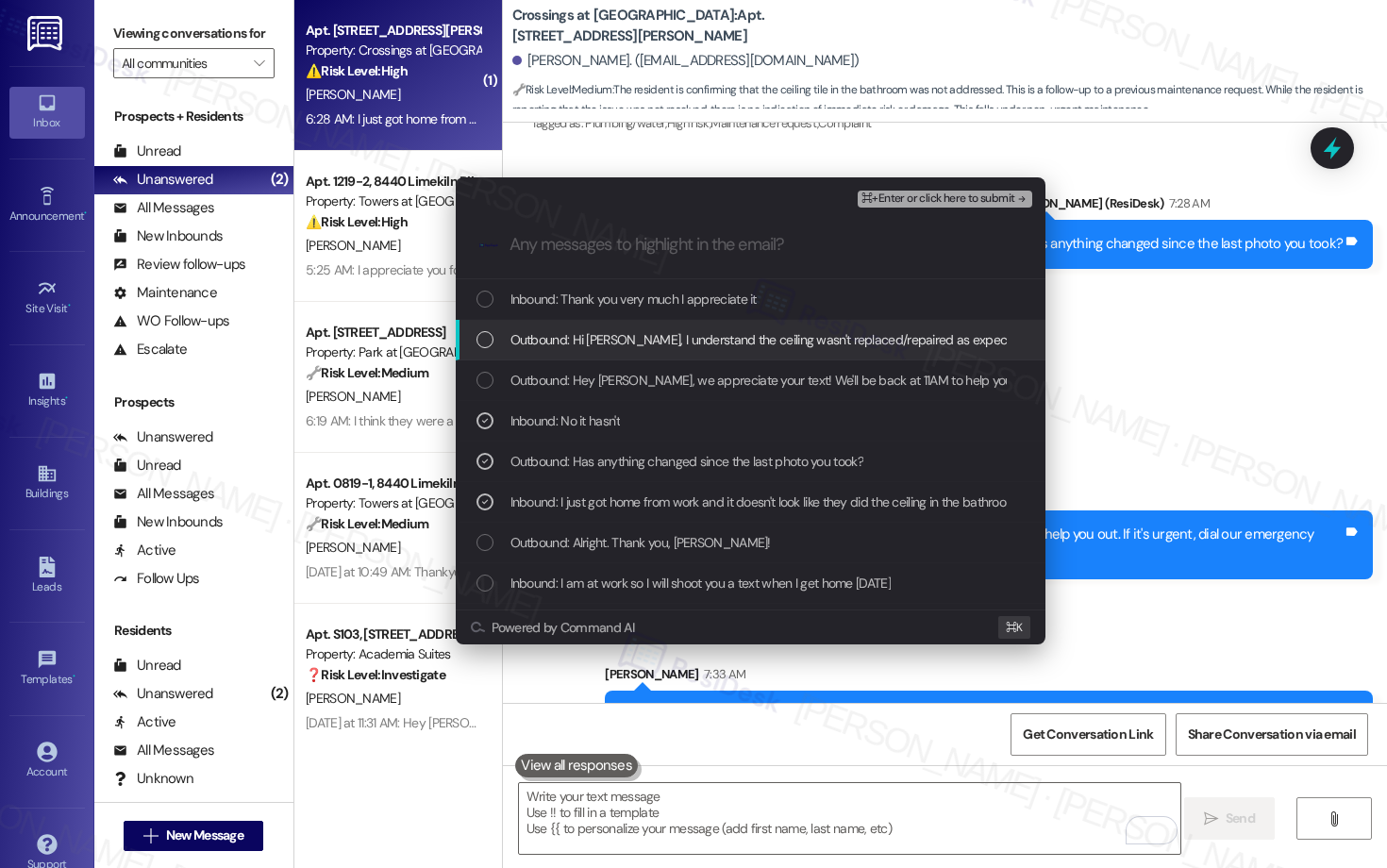 click on "Outbound: Hi [PERSON_NAME], I understand the ceiling wasn't replaced/repaired as expected. I'm so sorry about that! Let me follow up with maintenance right away to see what happened and get it rescheduled for you. I'll keep you updated!" at bounding box center [1169, 340] 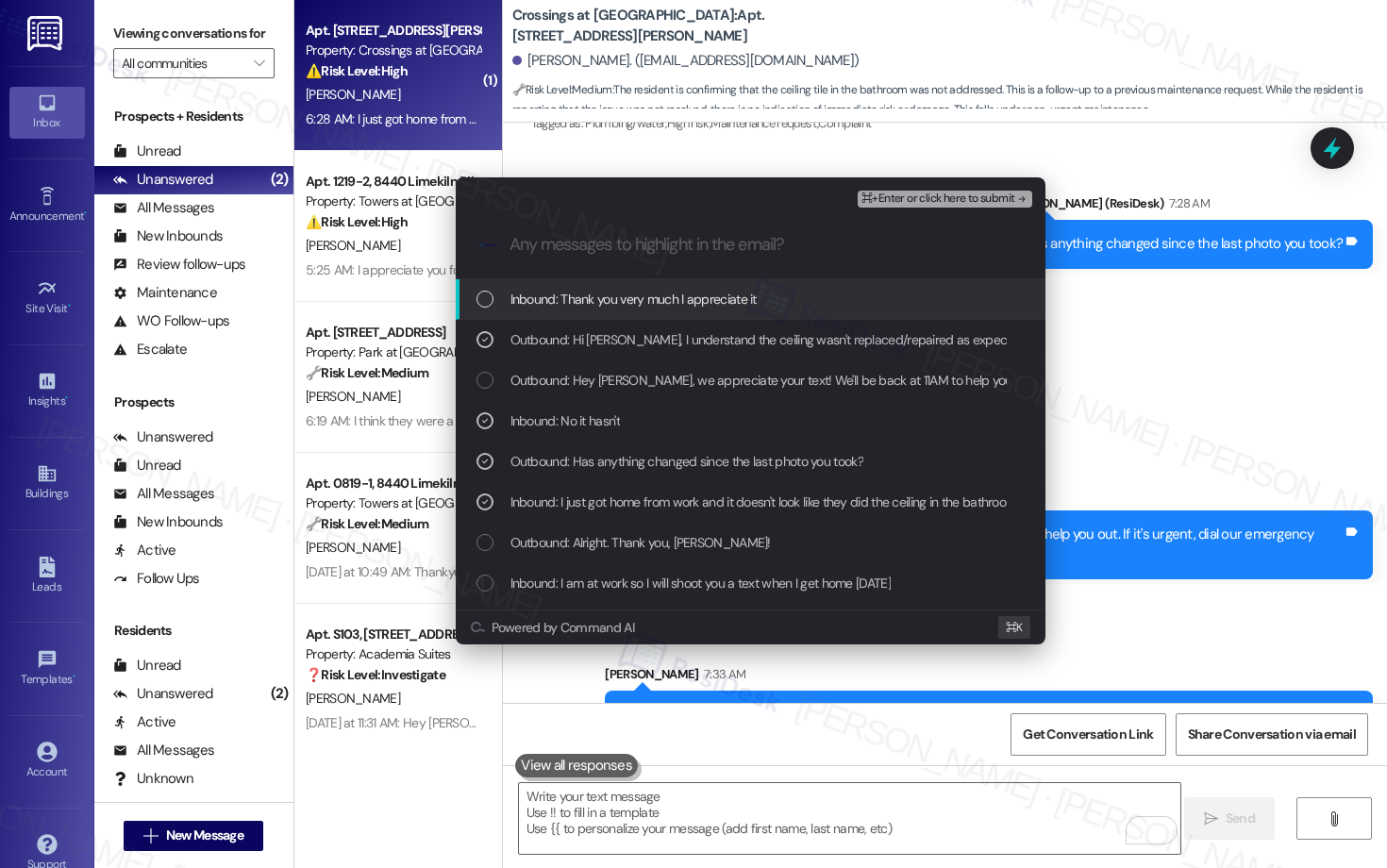 click on "Inbound: Thank you very much I appreciate it" at bounding box center (633, 299) 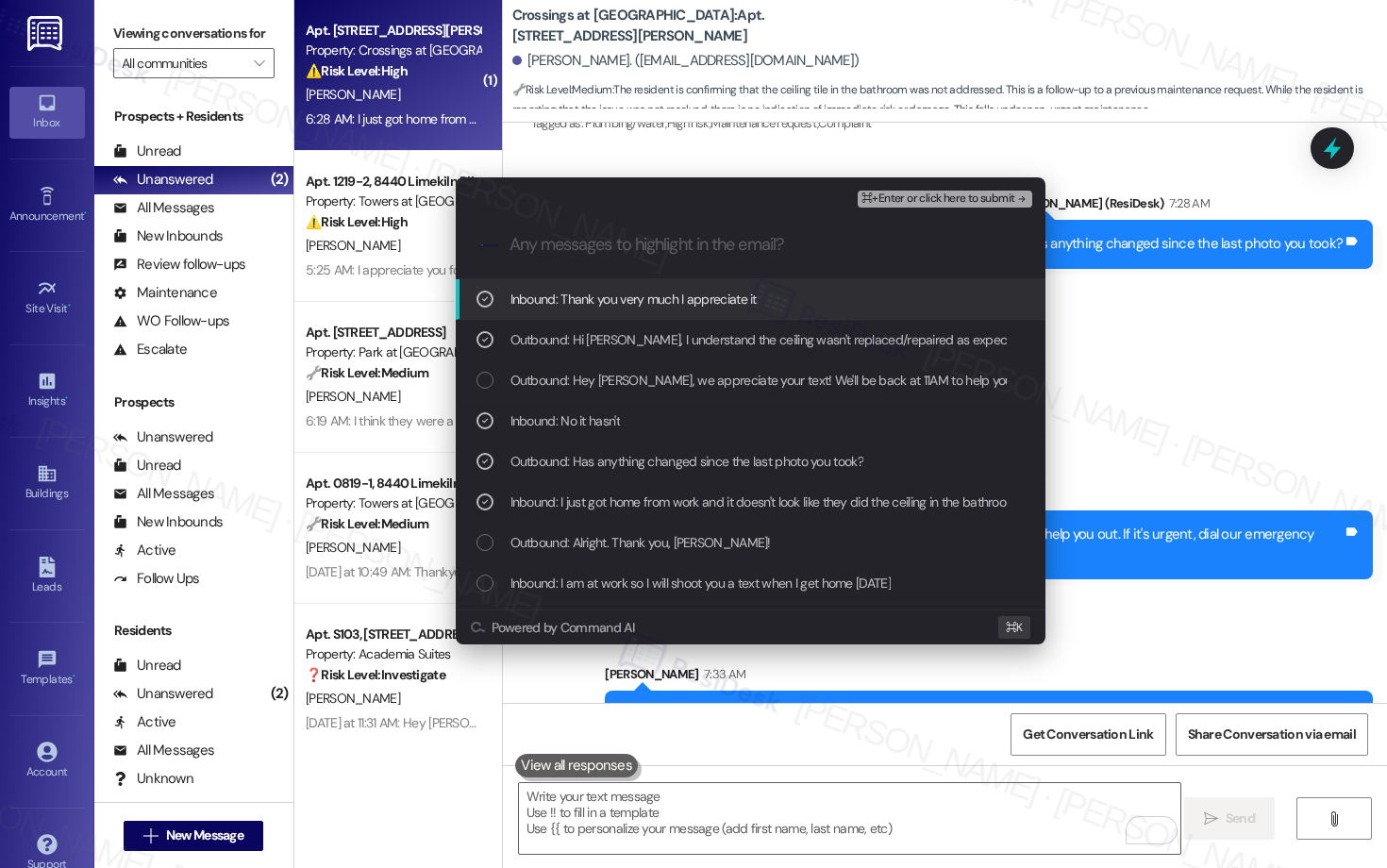 click on "⌘+Enter or click here to submit" at bounding box center [938, 199] 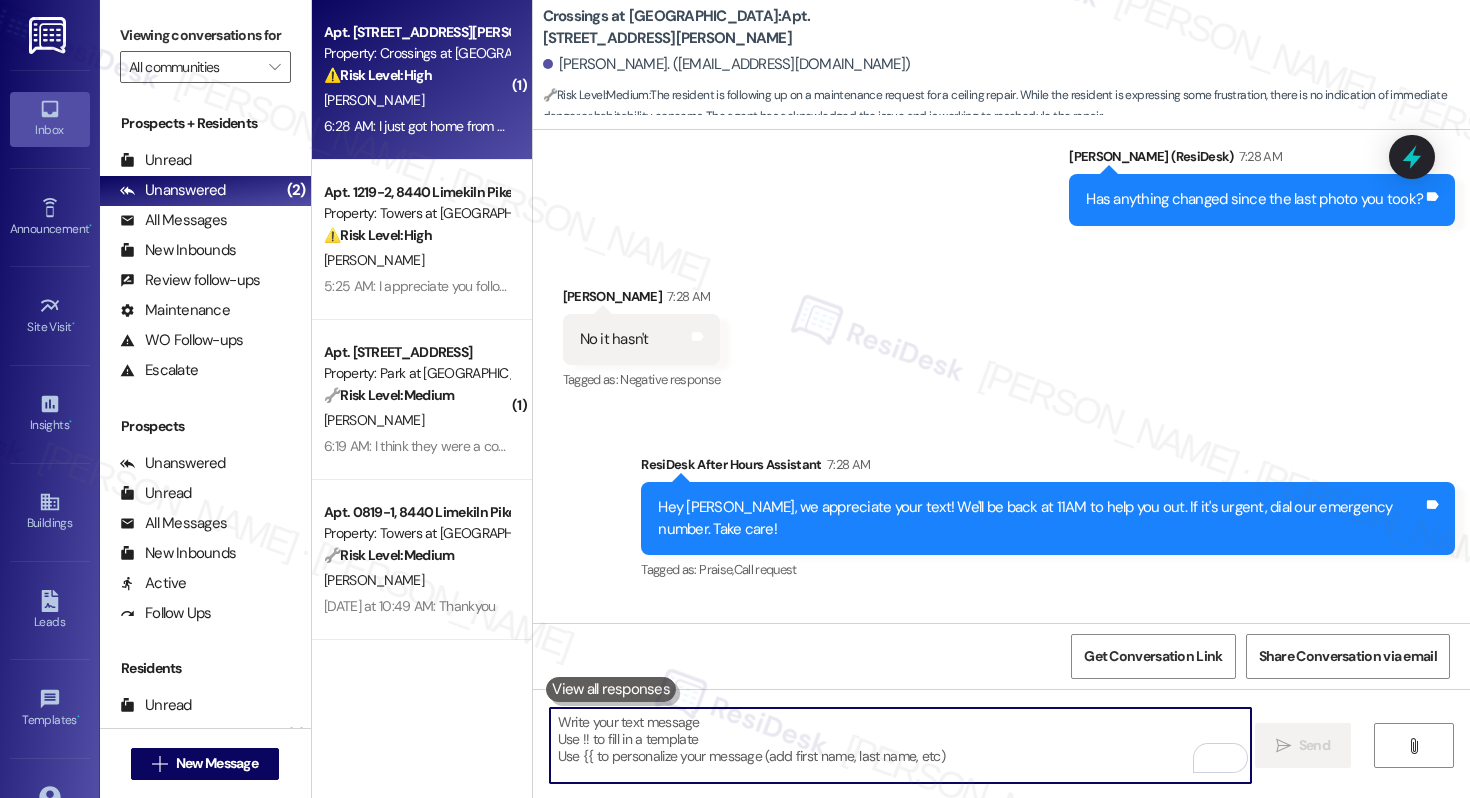 scroll, scrollTop: 8248, scrollLeft: 0, axis: vertical 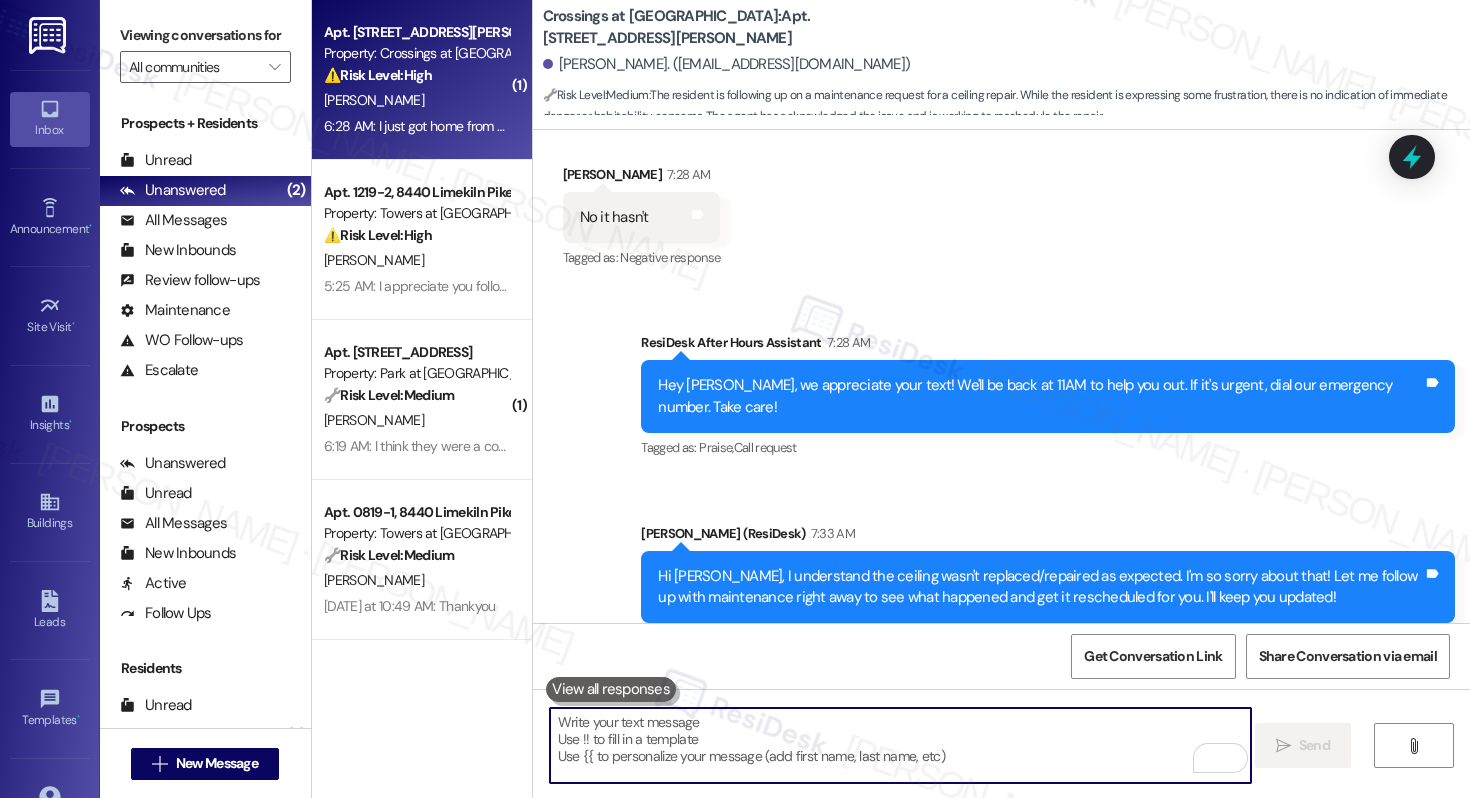 click at bounding box center [900, 745] 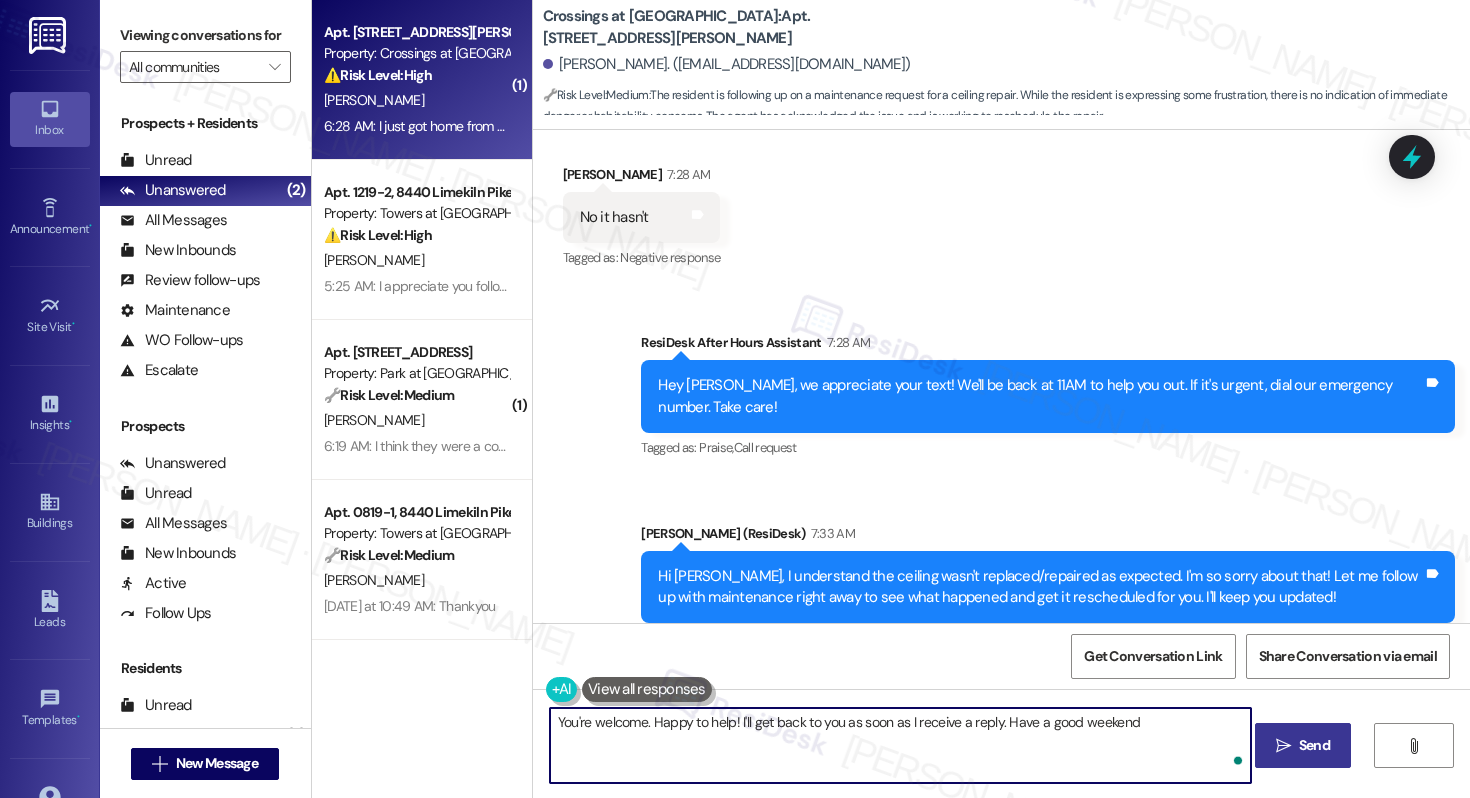type on "You're welcome. Happy to help! I'll get back to you as soon as I receive a reply. Have a good weekend!" 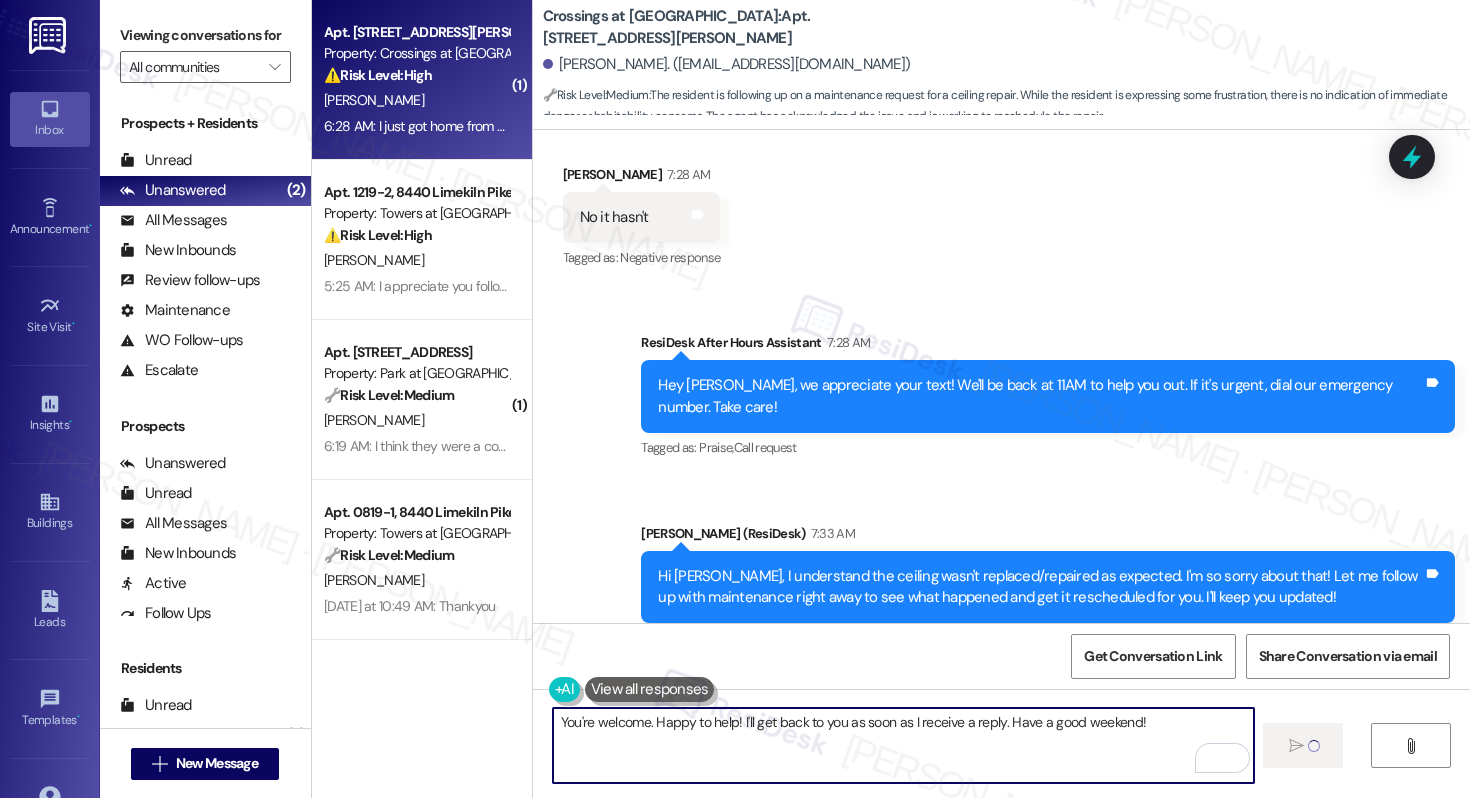 type 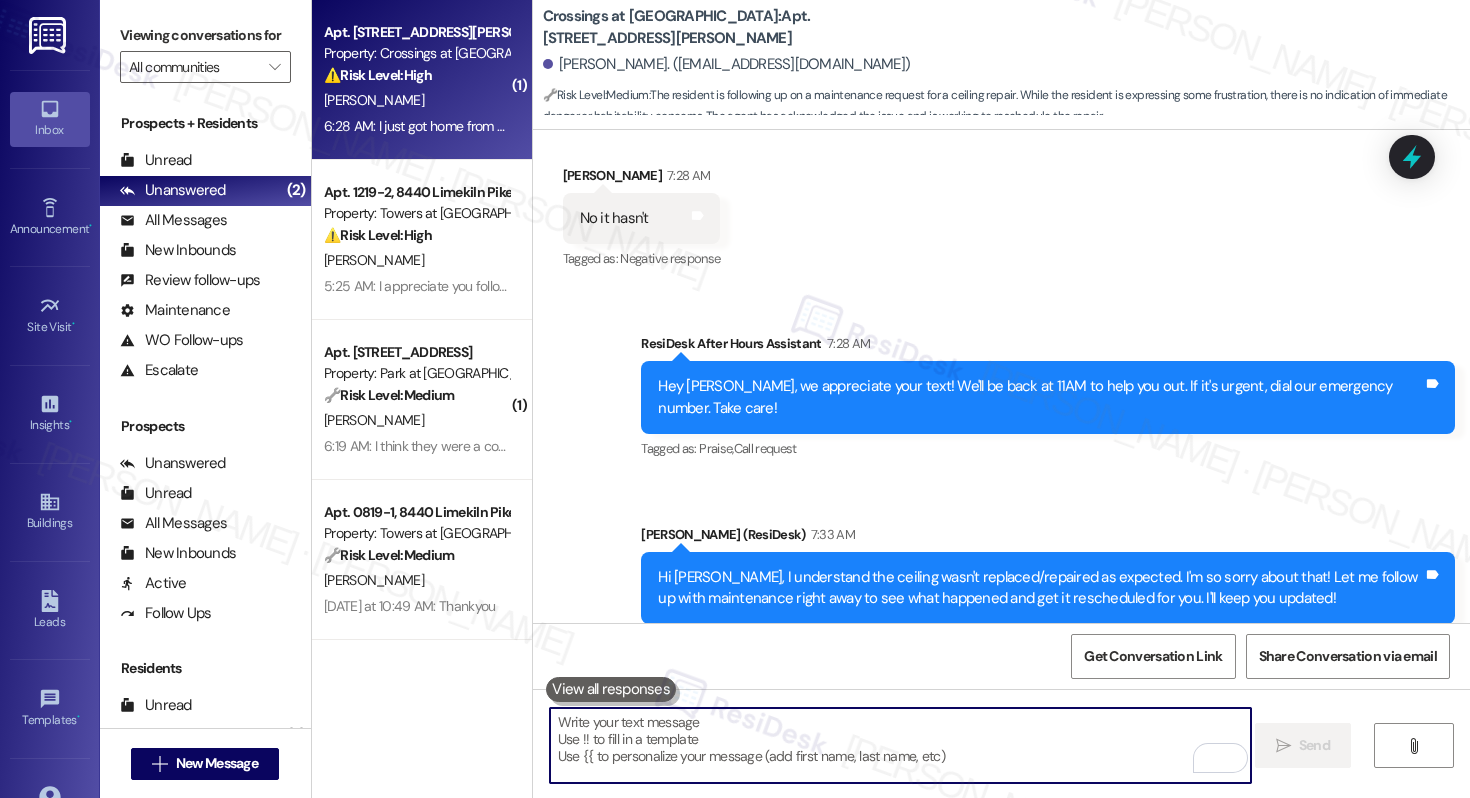 scroll, scrollTop: 8388, scrollLeft: 0, axis: vertical 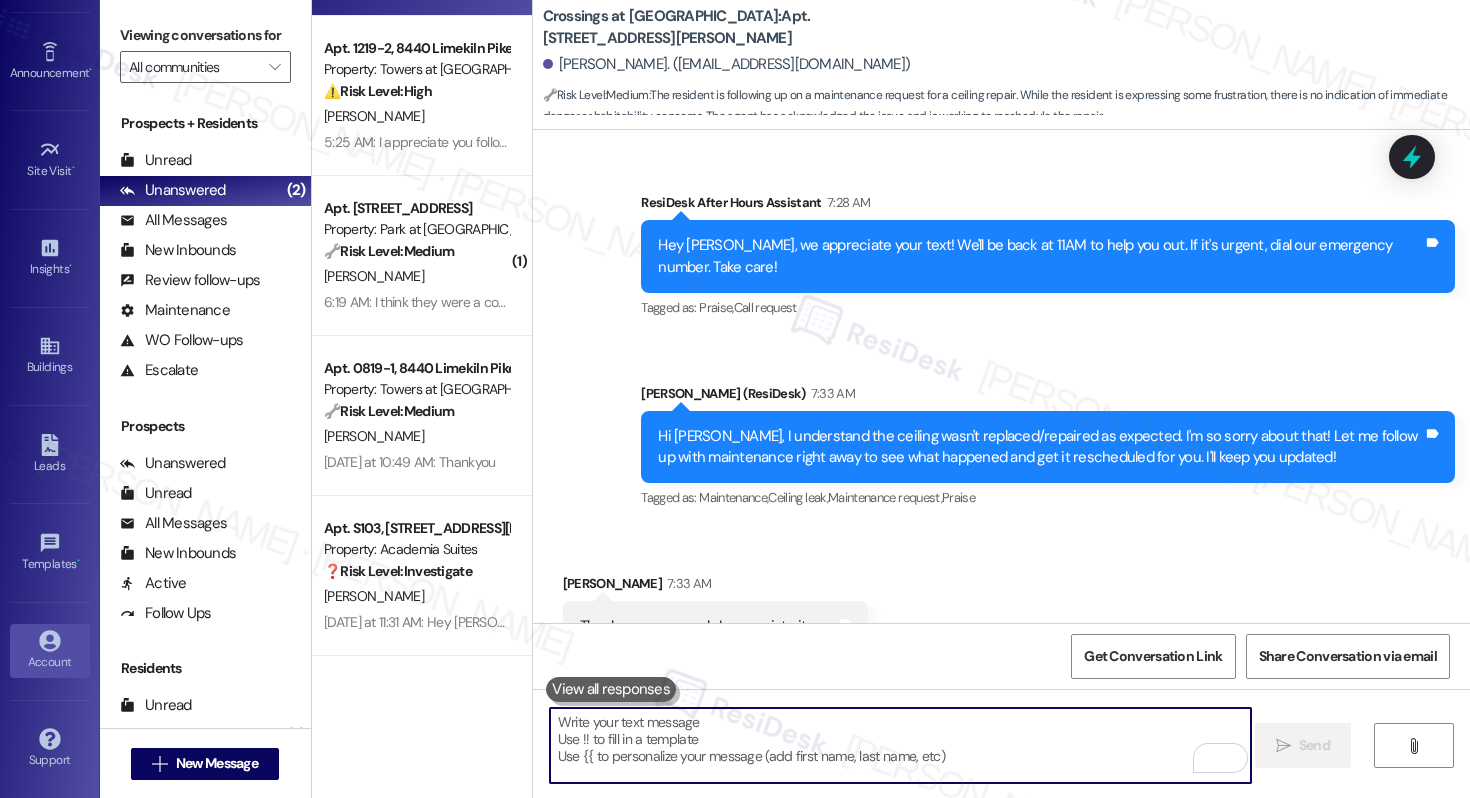 click on "Account" at bounding box center (50, 662) 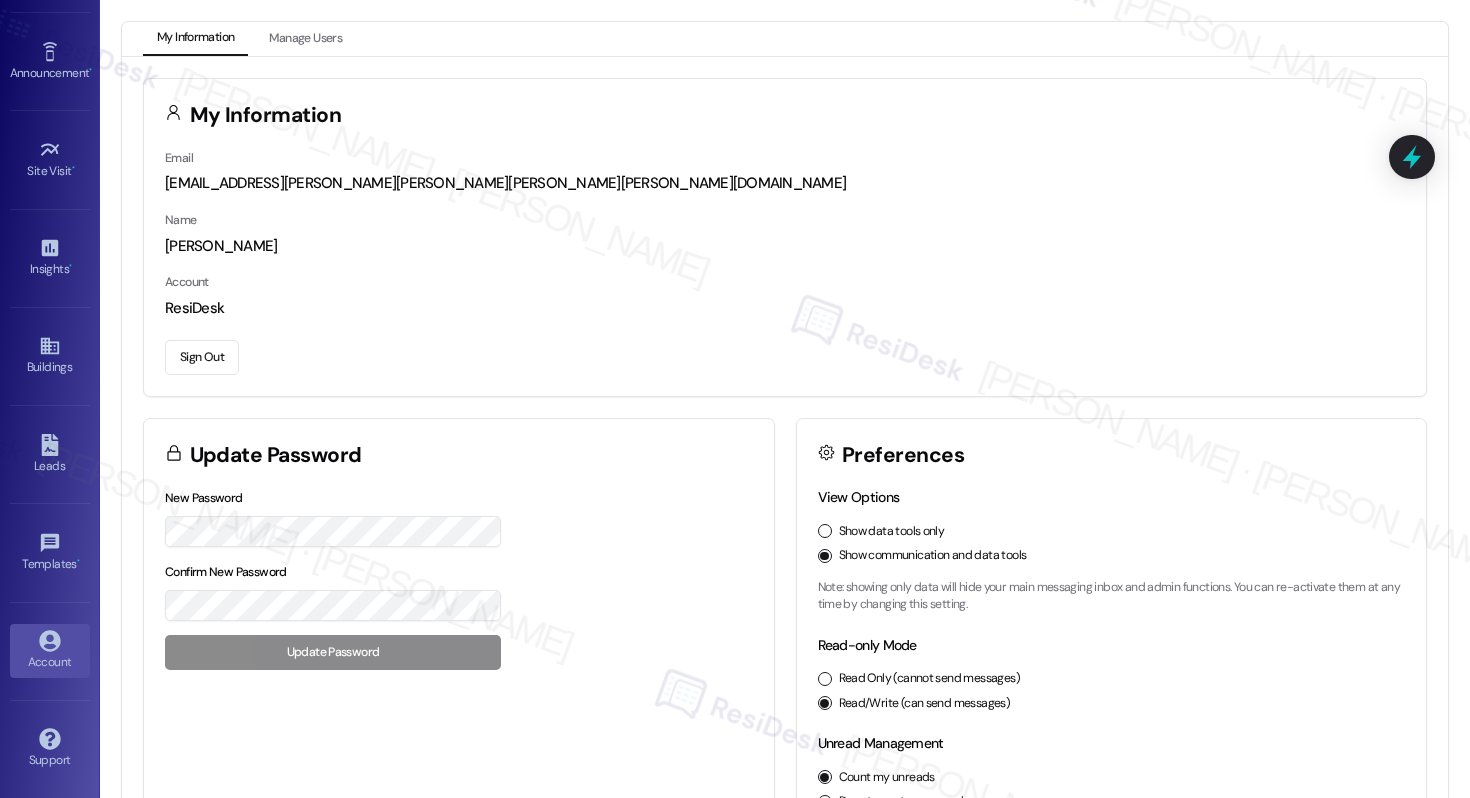 click on "Sign Out" at bounding box center (202, 357) 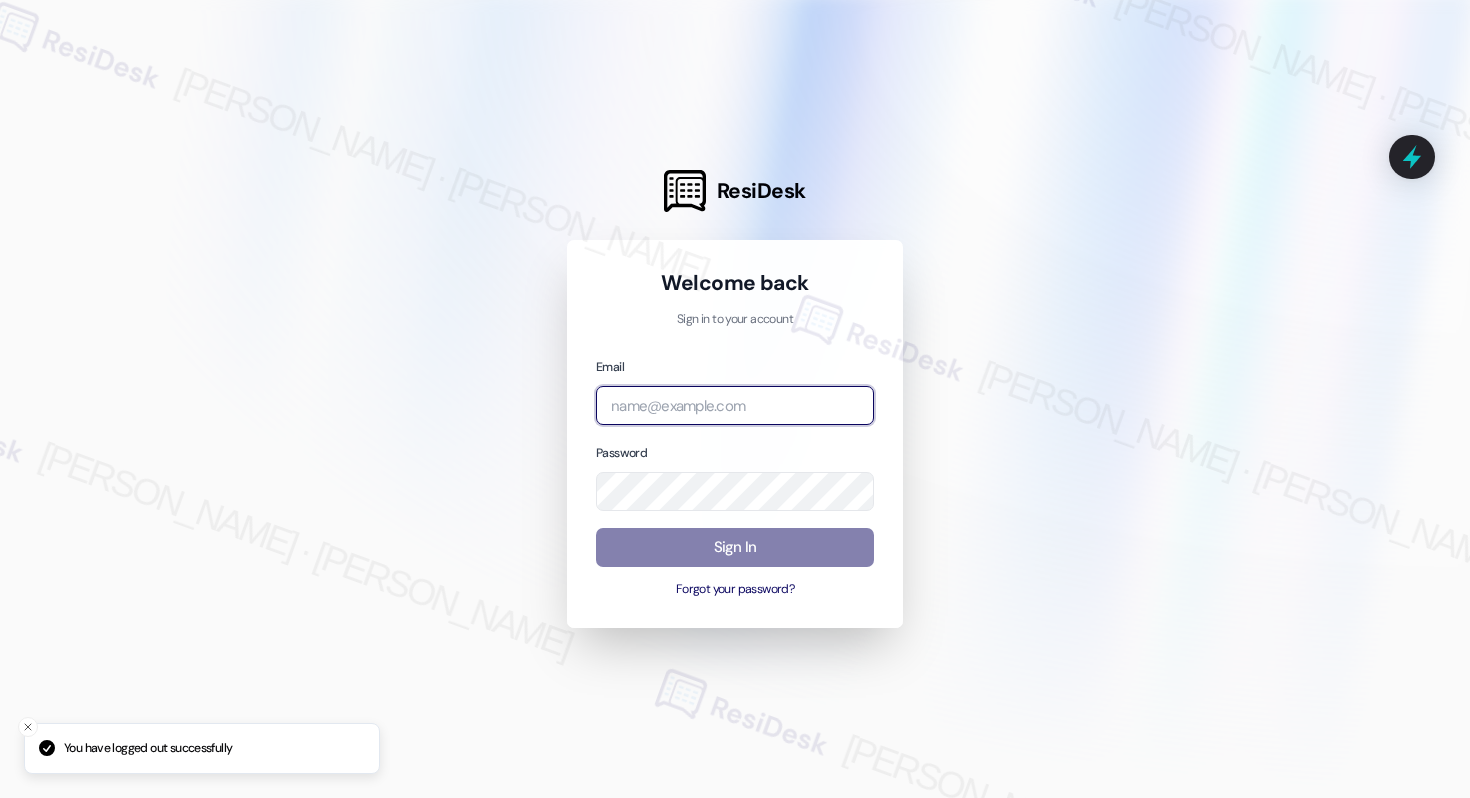 click at bounding box center (735, 405) 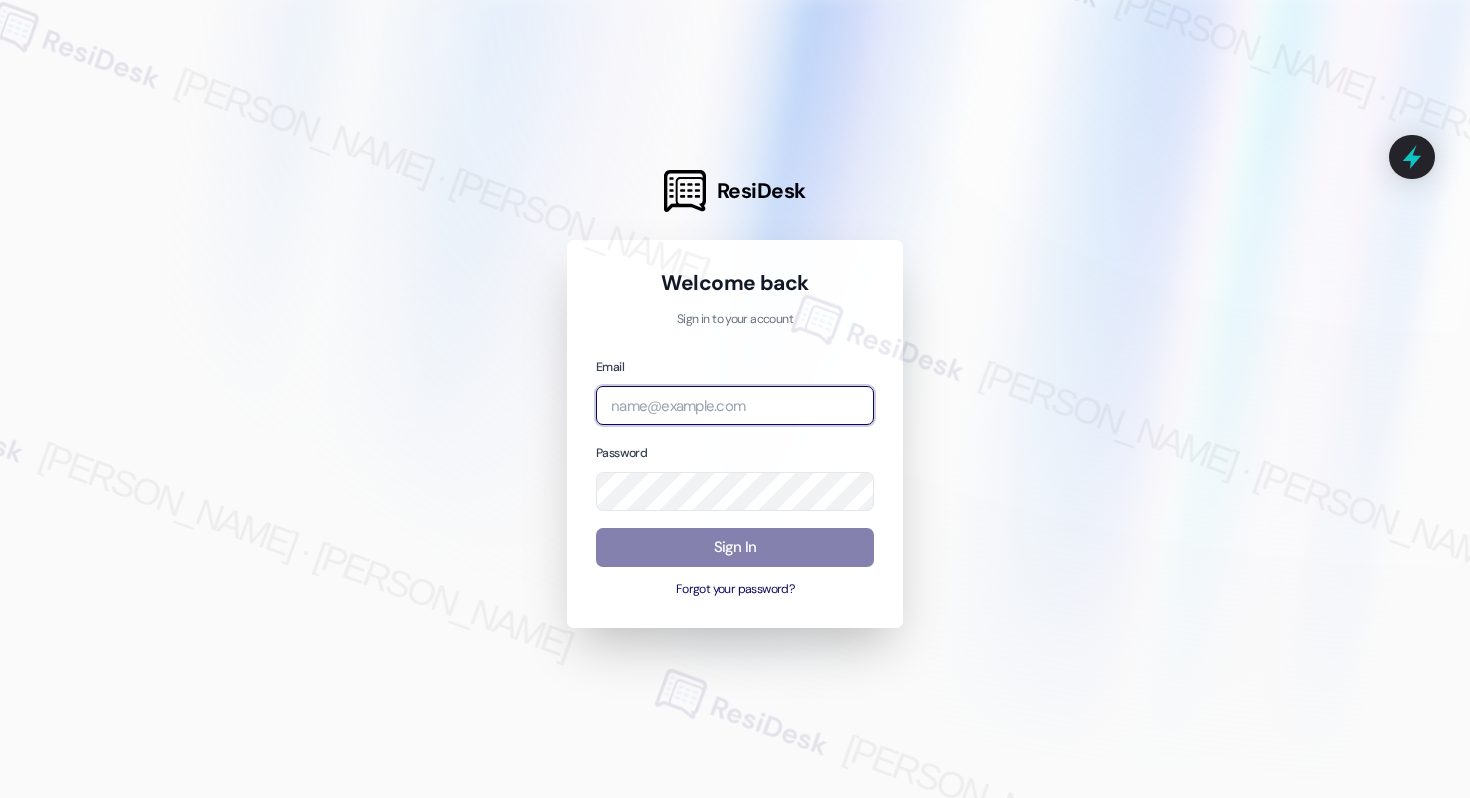 type on "[EMAIL_ADDRESS][PERSON_NAME][PERSON_NAME][PERSON_NAME][DOMAIN_NAME]" 